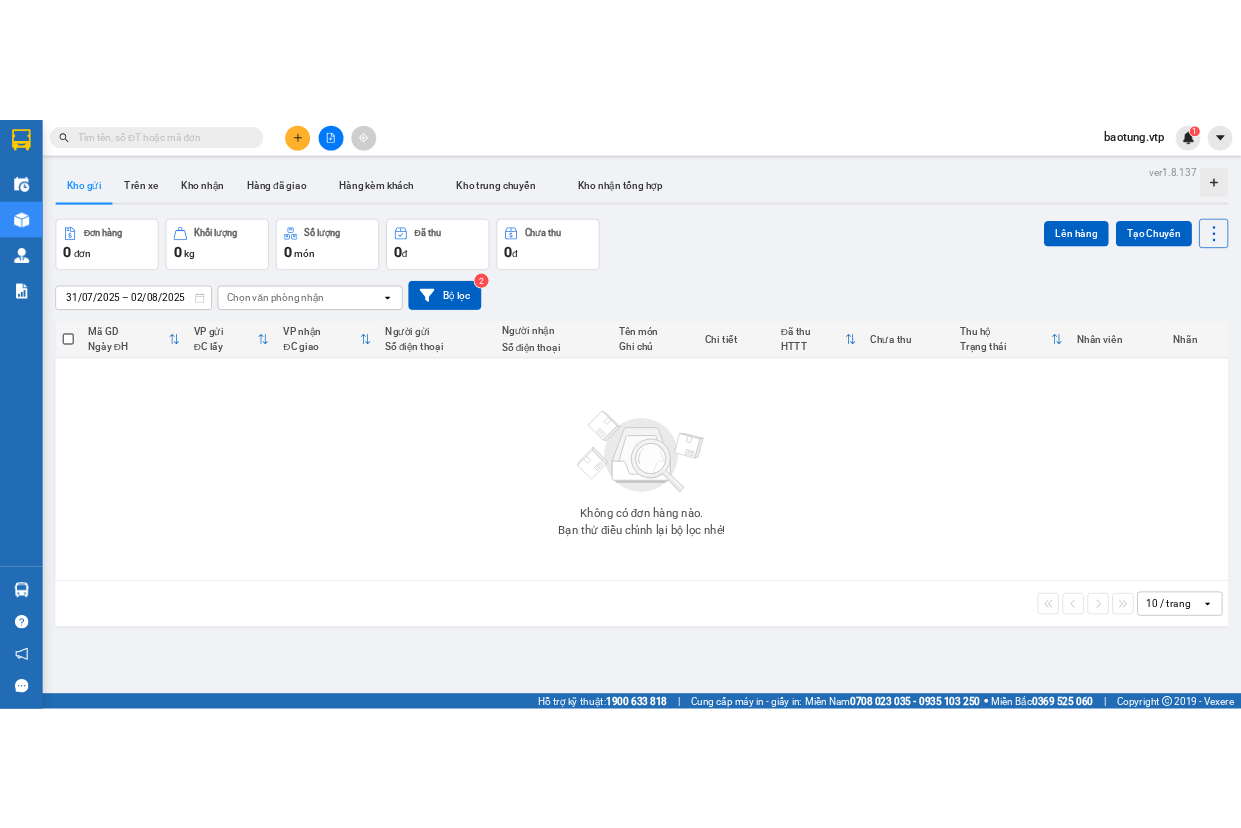 scroll, scrollTop: 0, scrollLeft: 0, axis: both 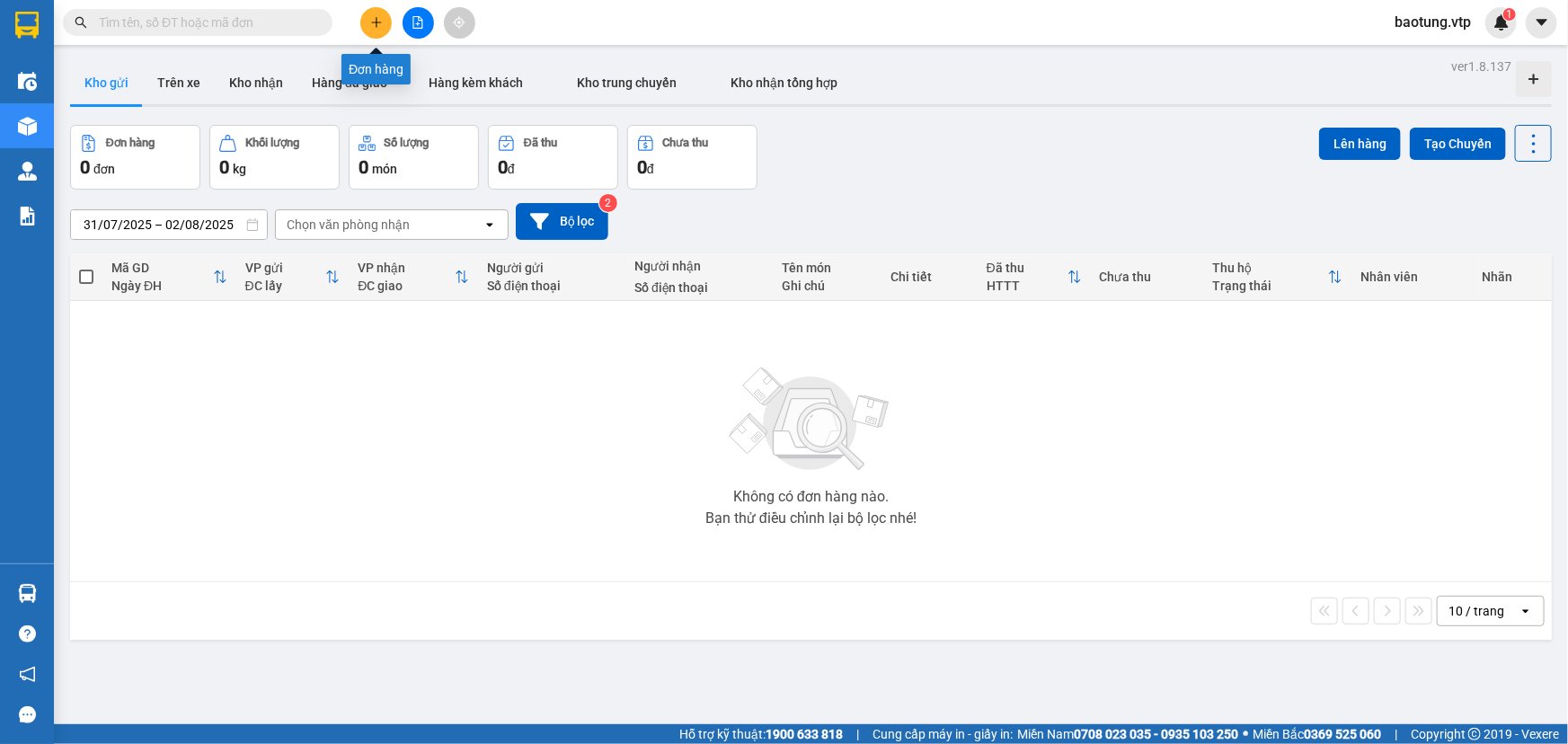 click at bounding box center (376, 22) 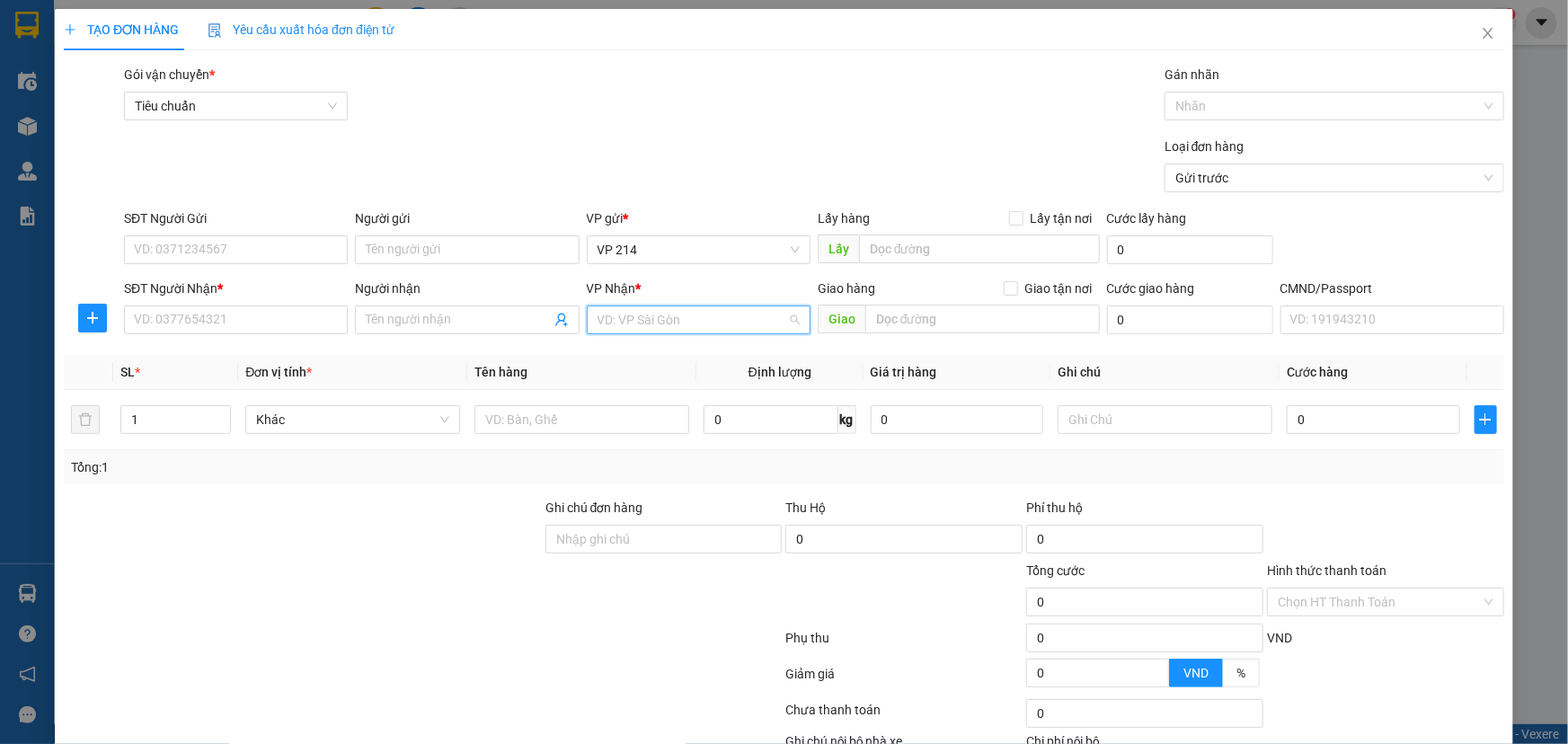 click at bounding box center (692, 320) 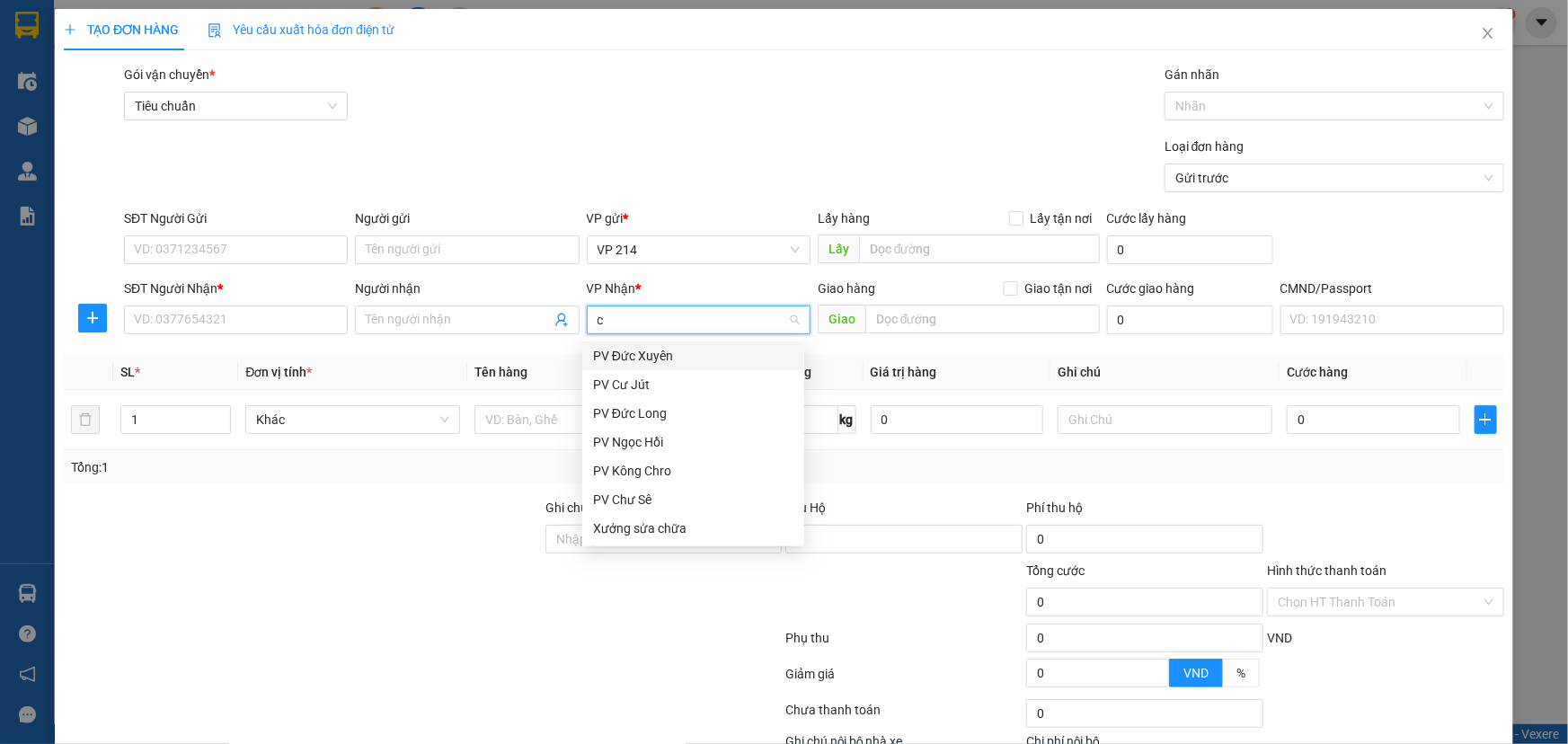 type on "cj" 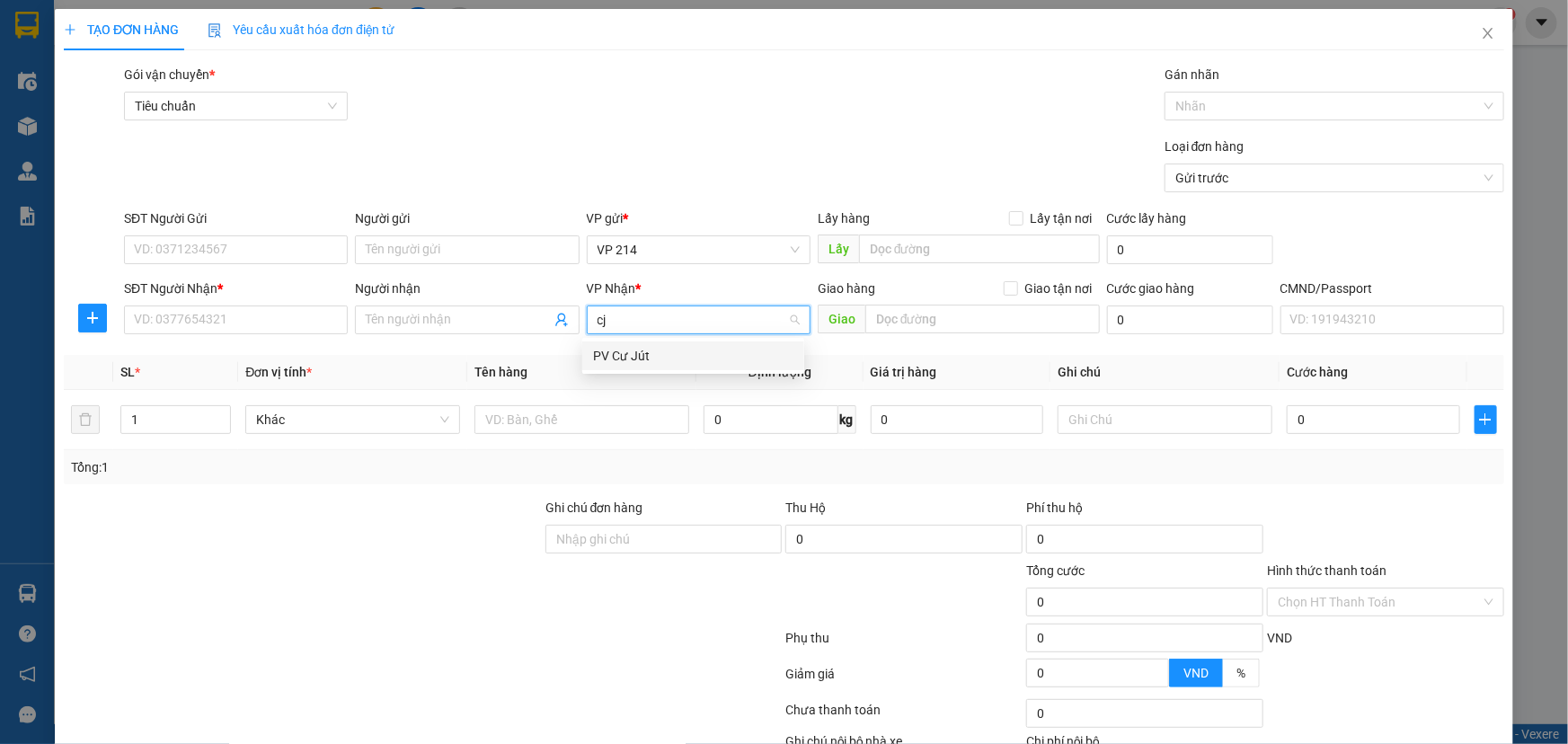type 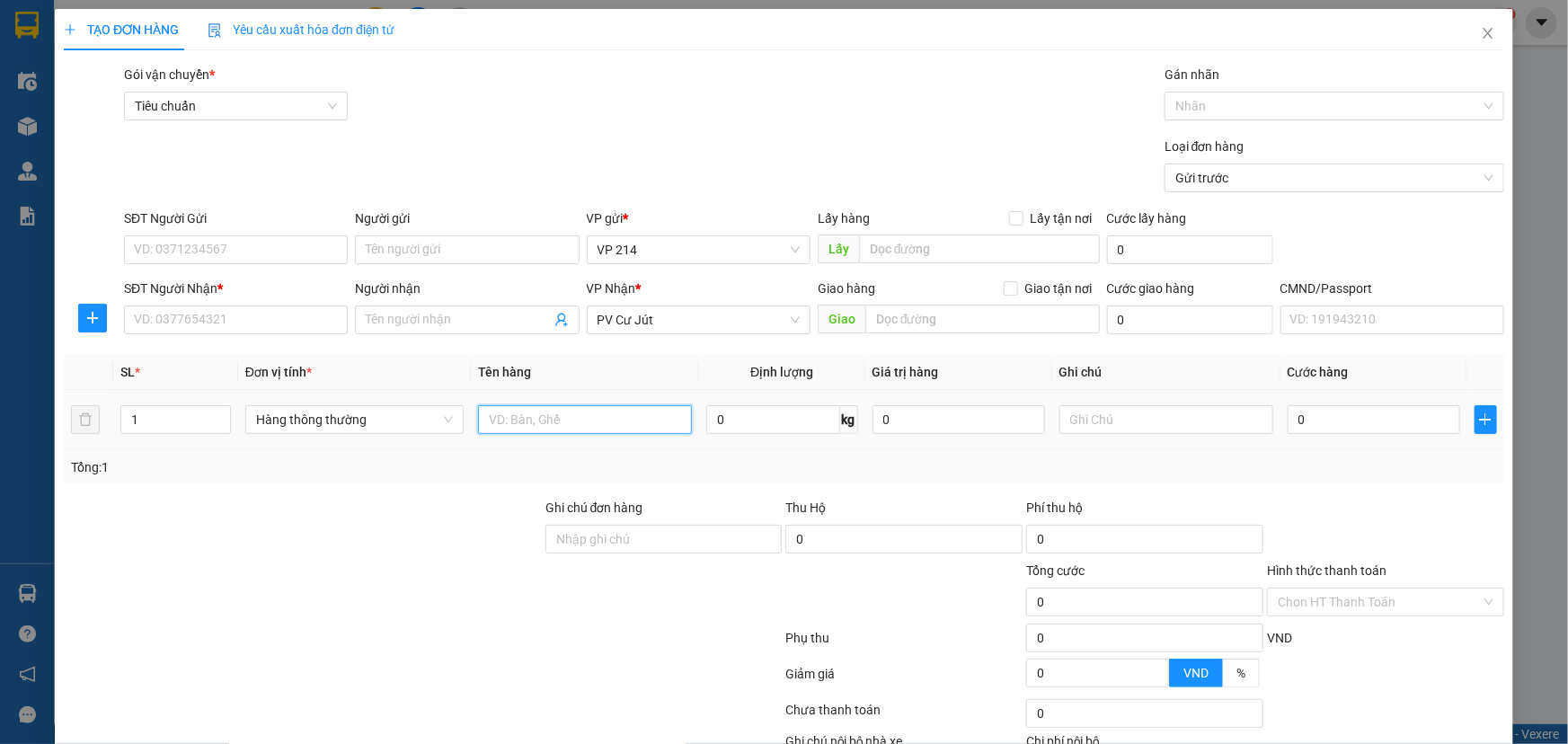 click at bounding box center (585, 420) 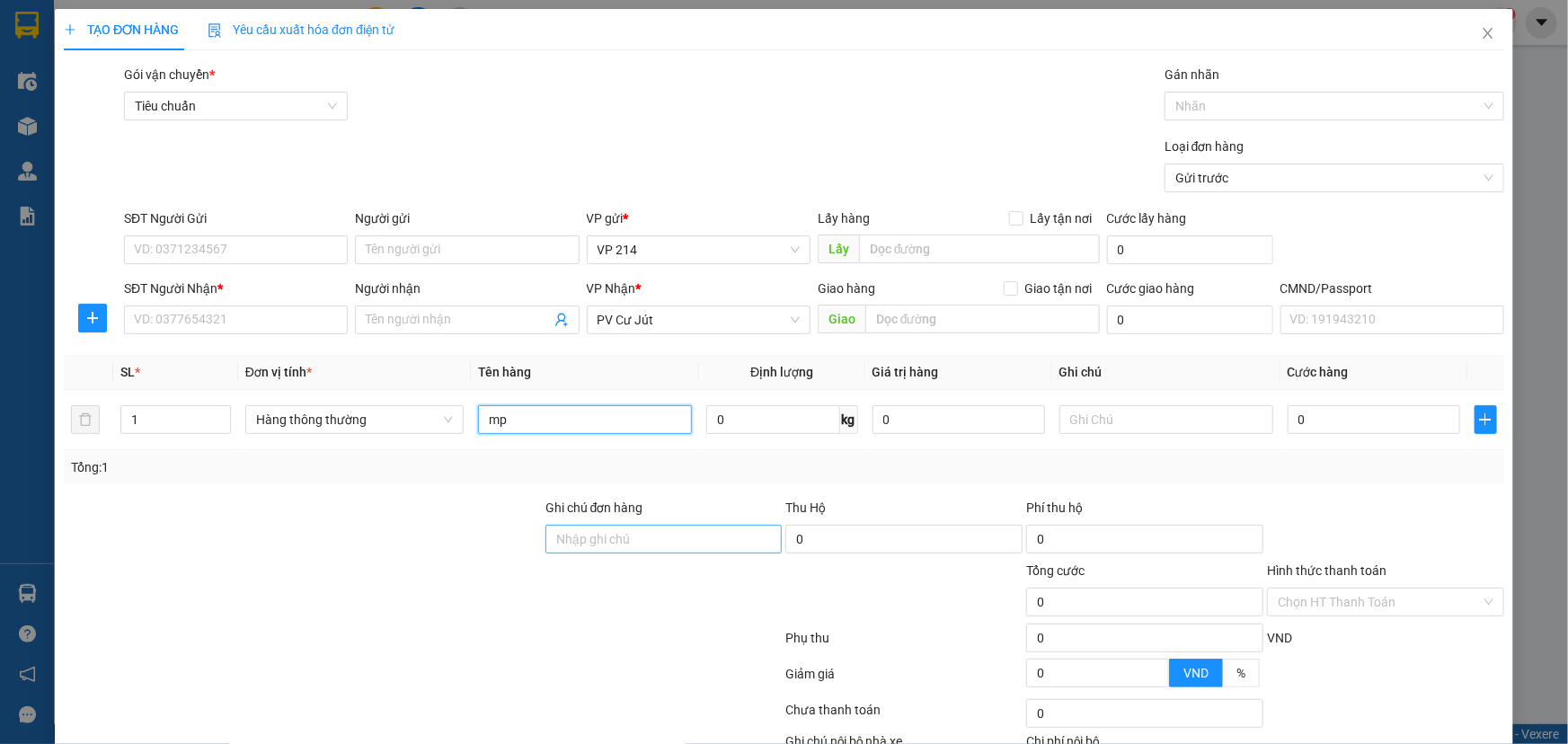 type on "mp" 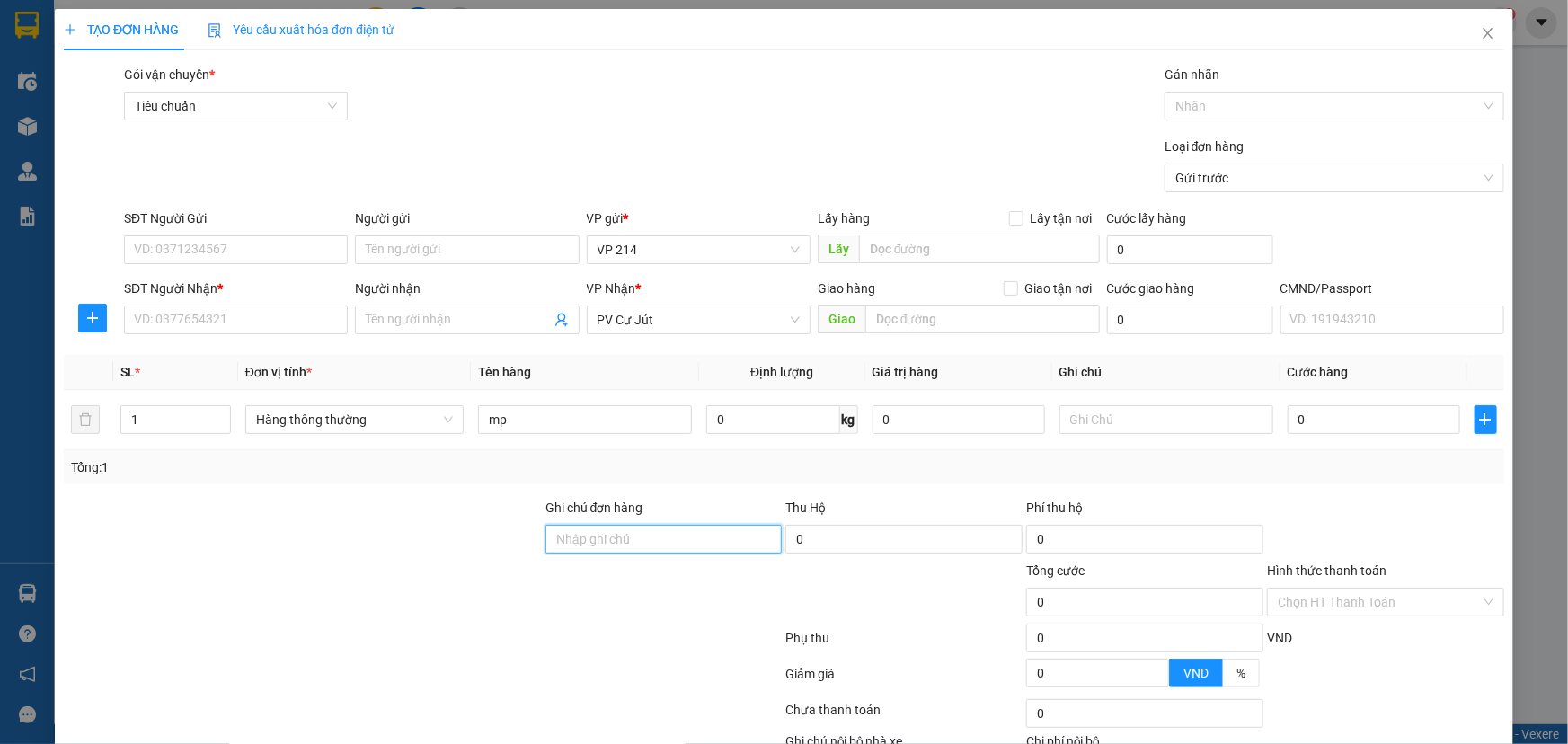 click on "Ghi chú đơn hàng" at bounding box center [664, 539] 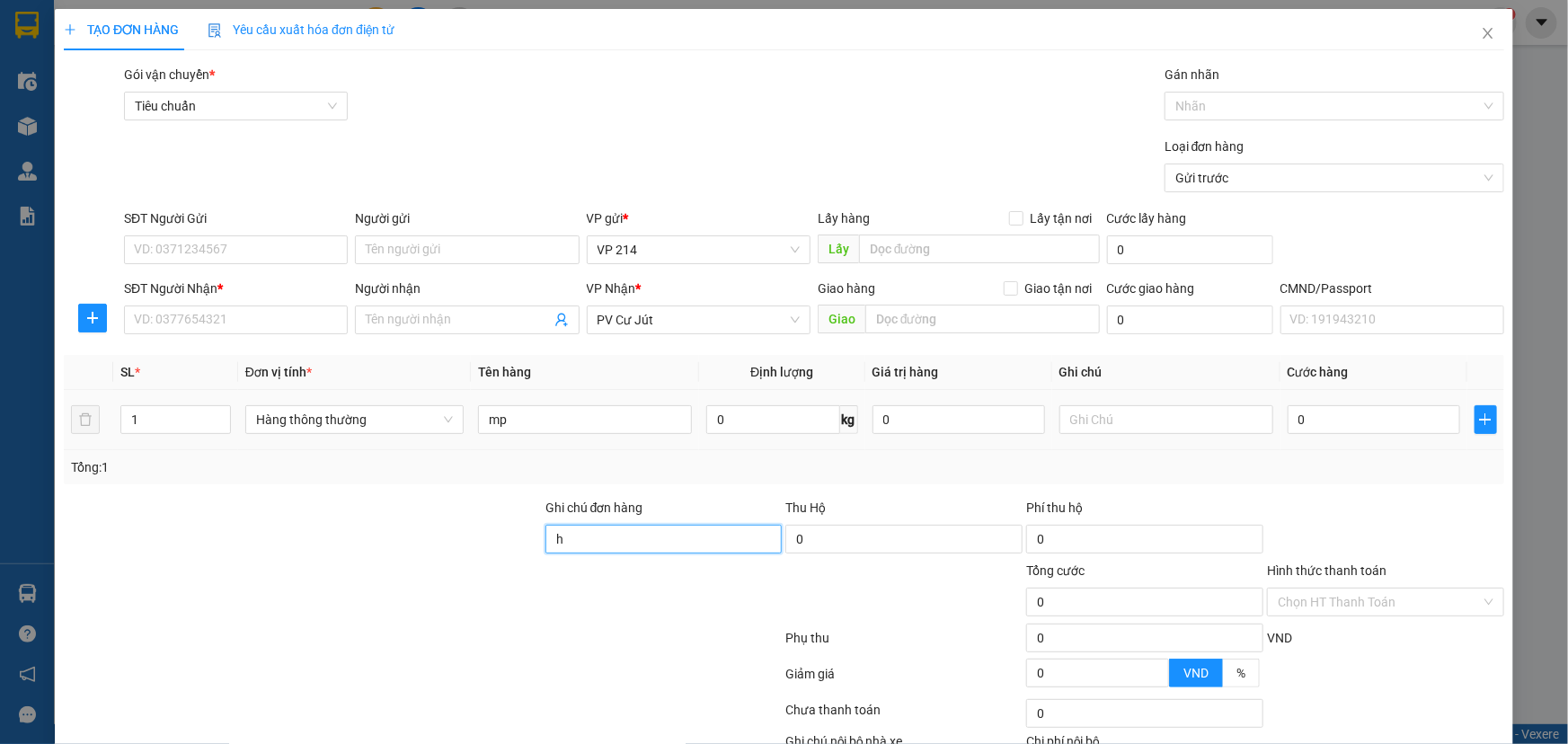 type on "h" 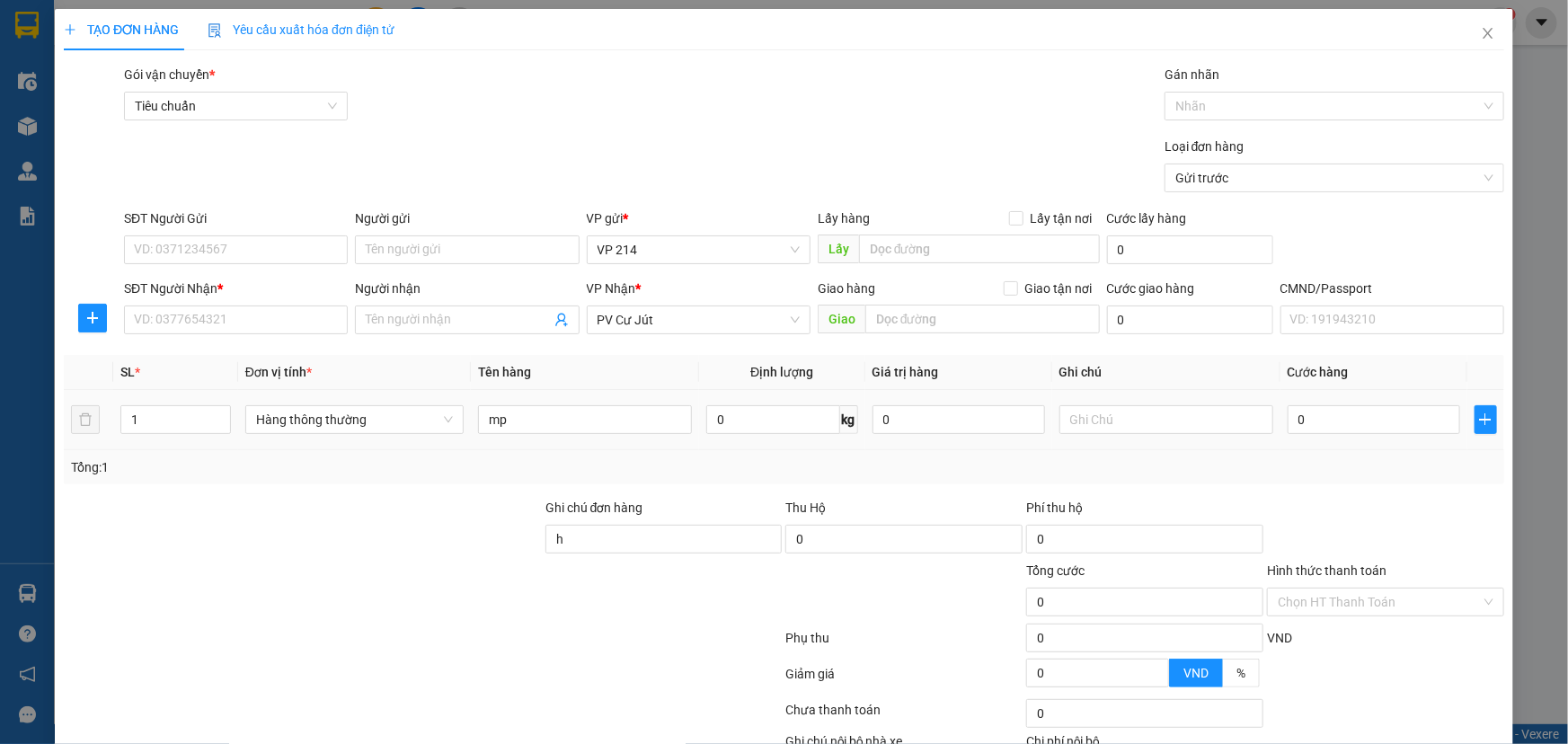 click on "0" at bounding box center [1374, 420] 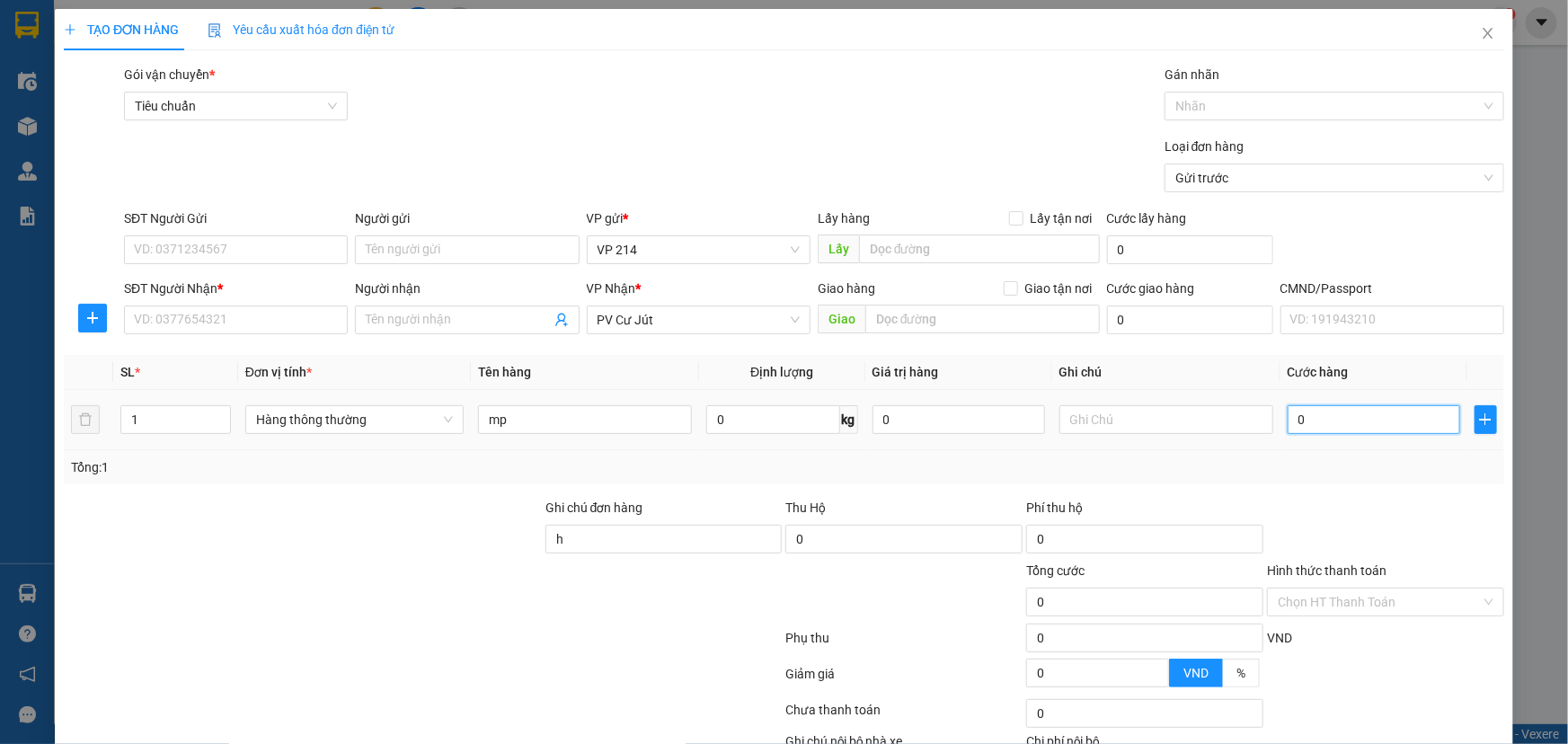 click on "0" at bounding box center [1374, 420] 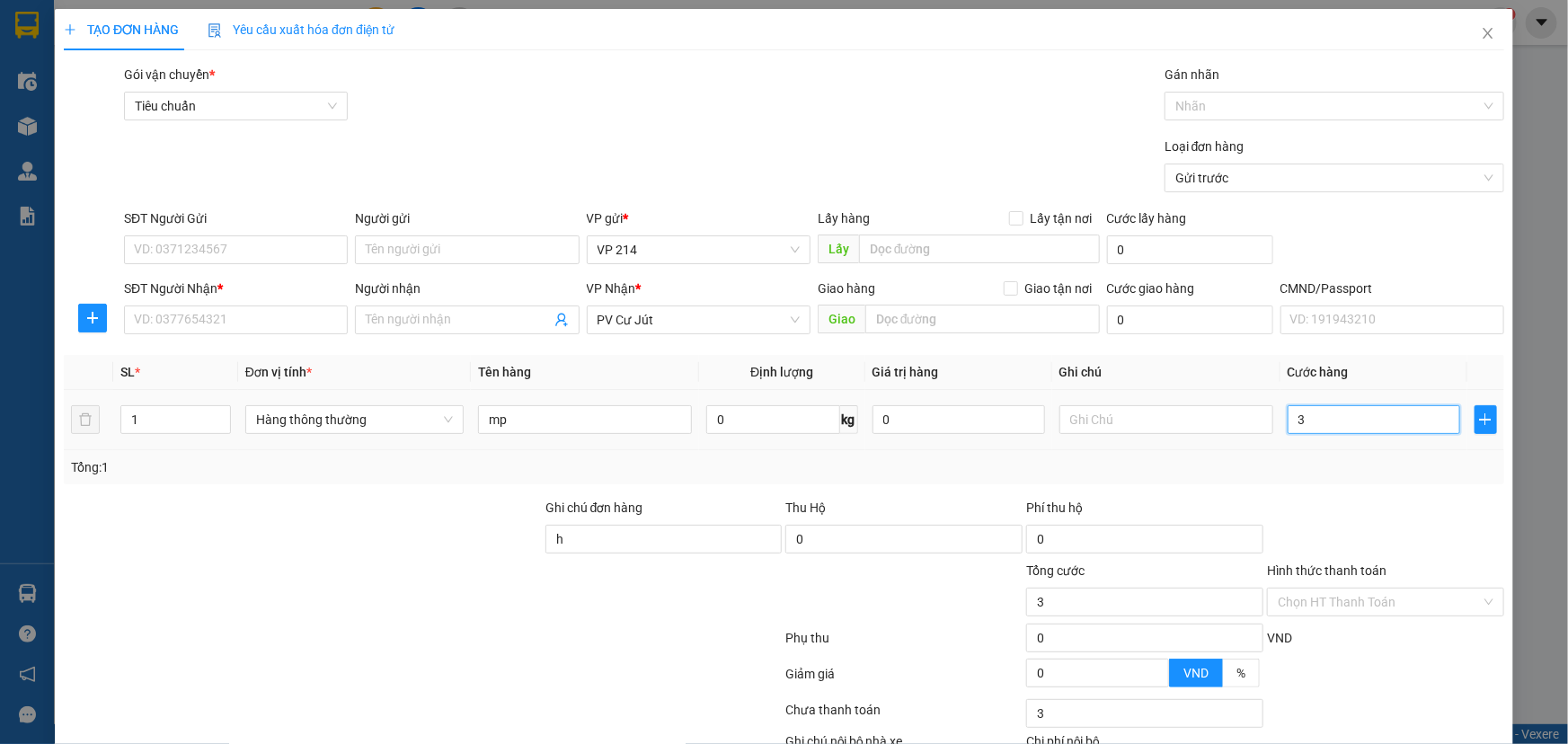 type on "30" 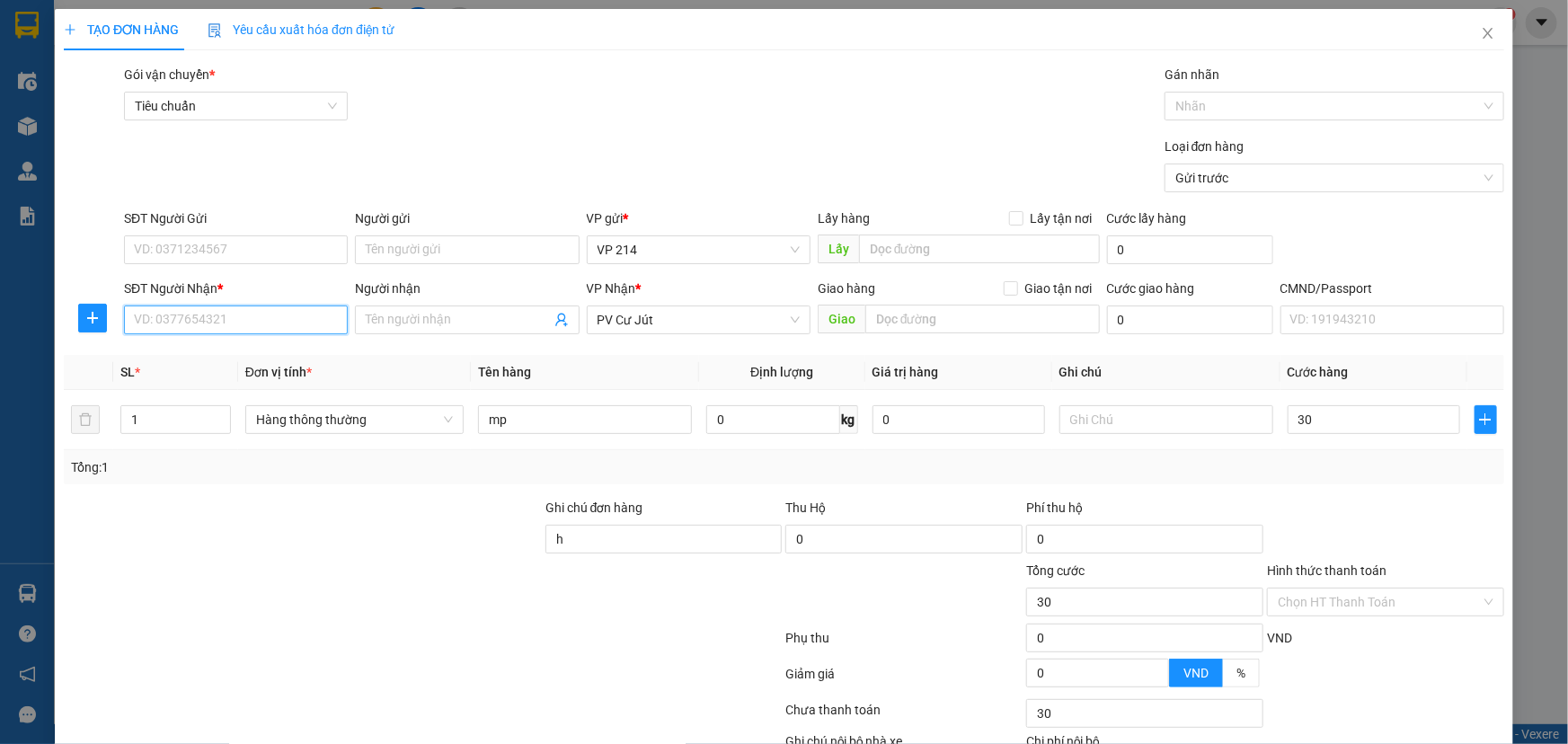 type on "30.000" 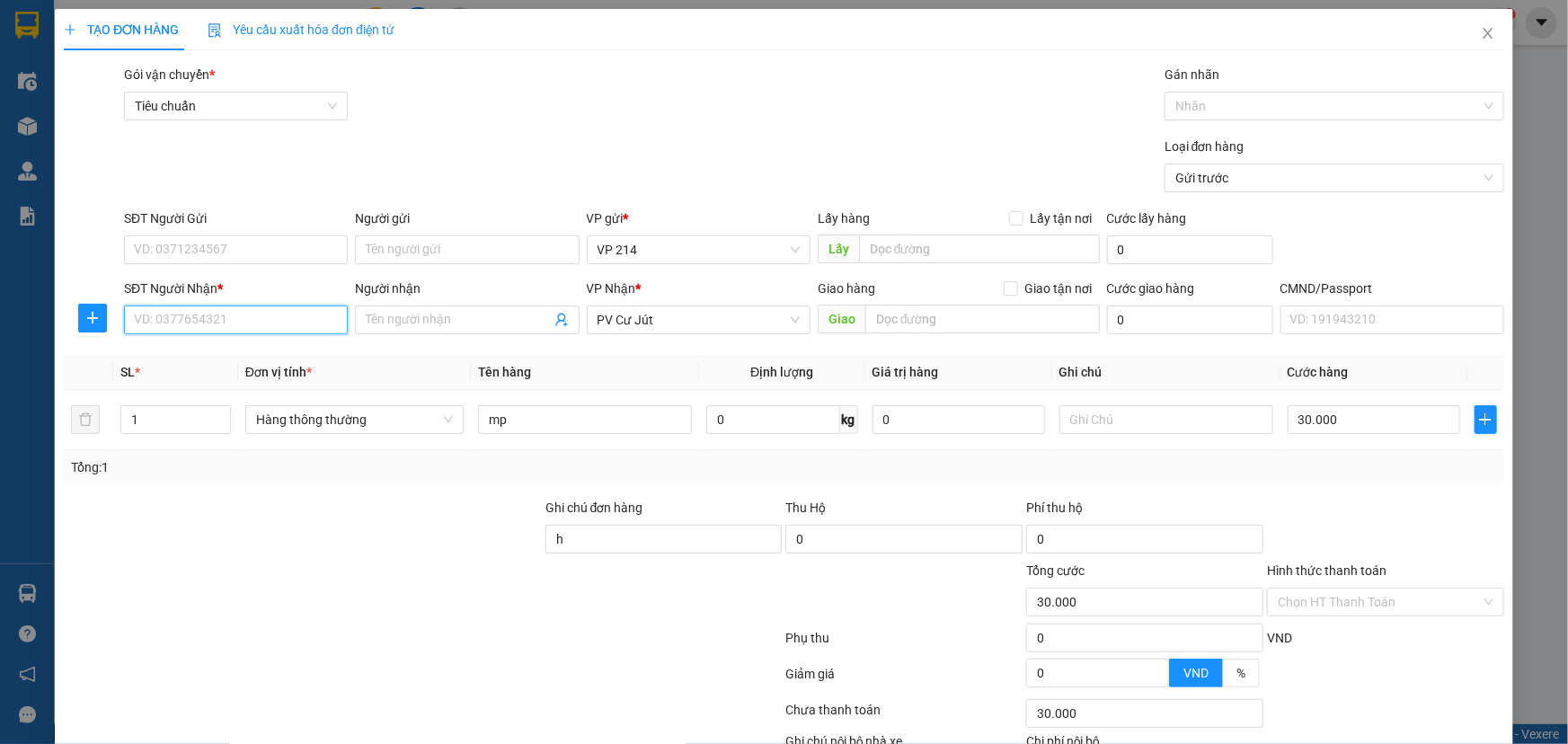 click on "SĐT Người Nhận  *" at bounding box center (235, 320) 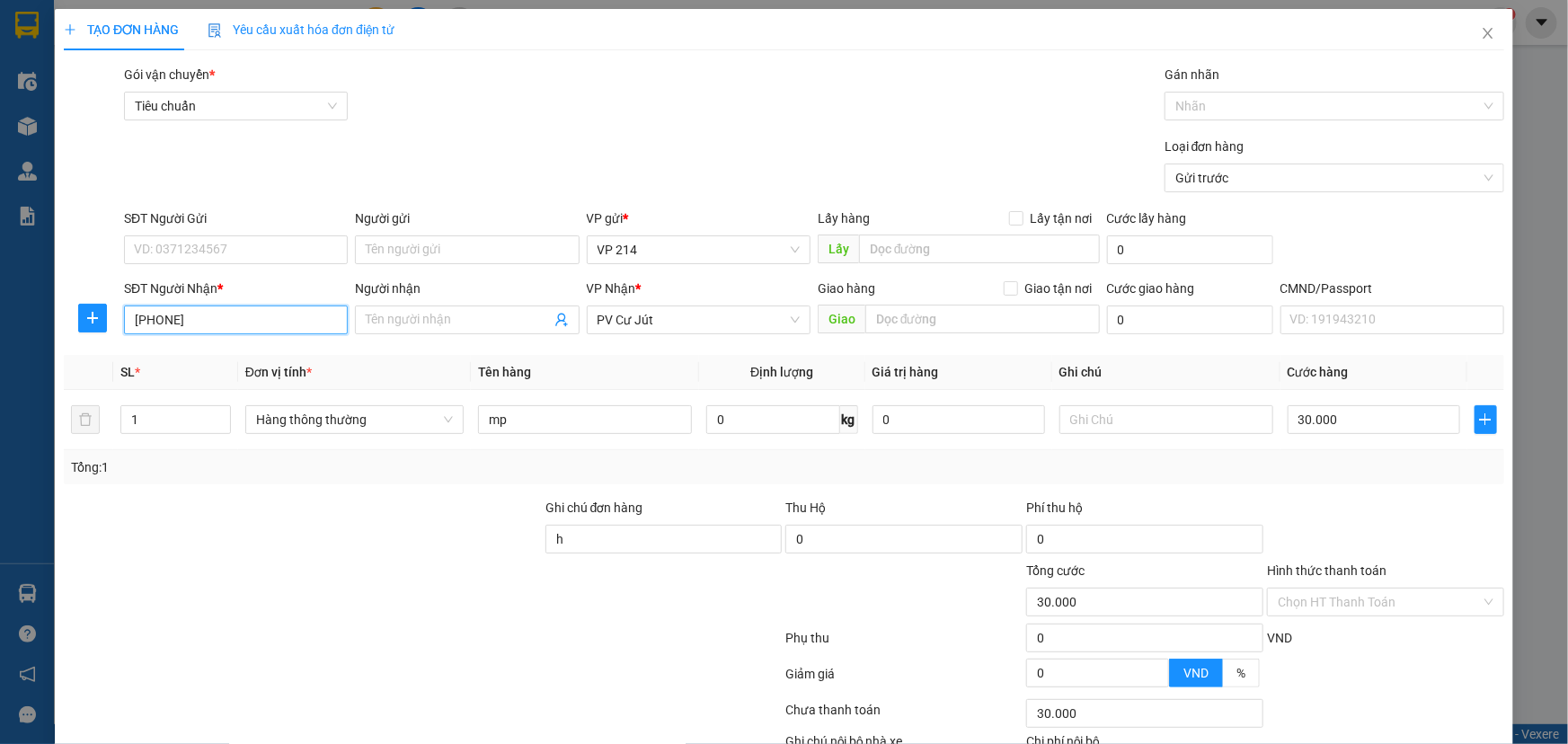 click on "091398366" at bounding box center [235, 320] 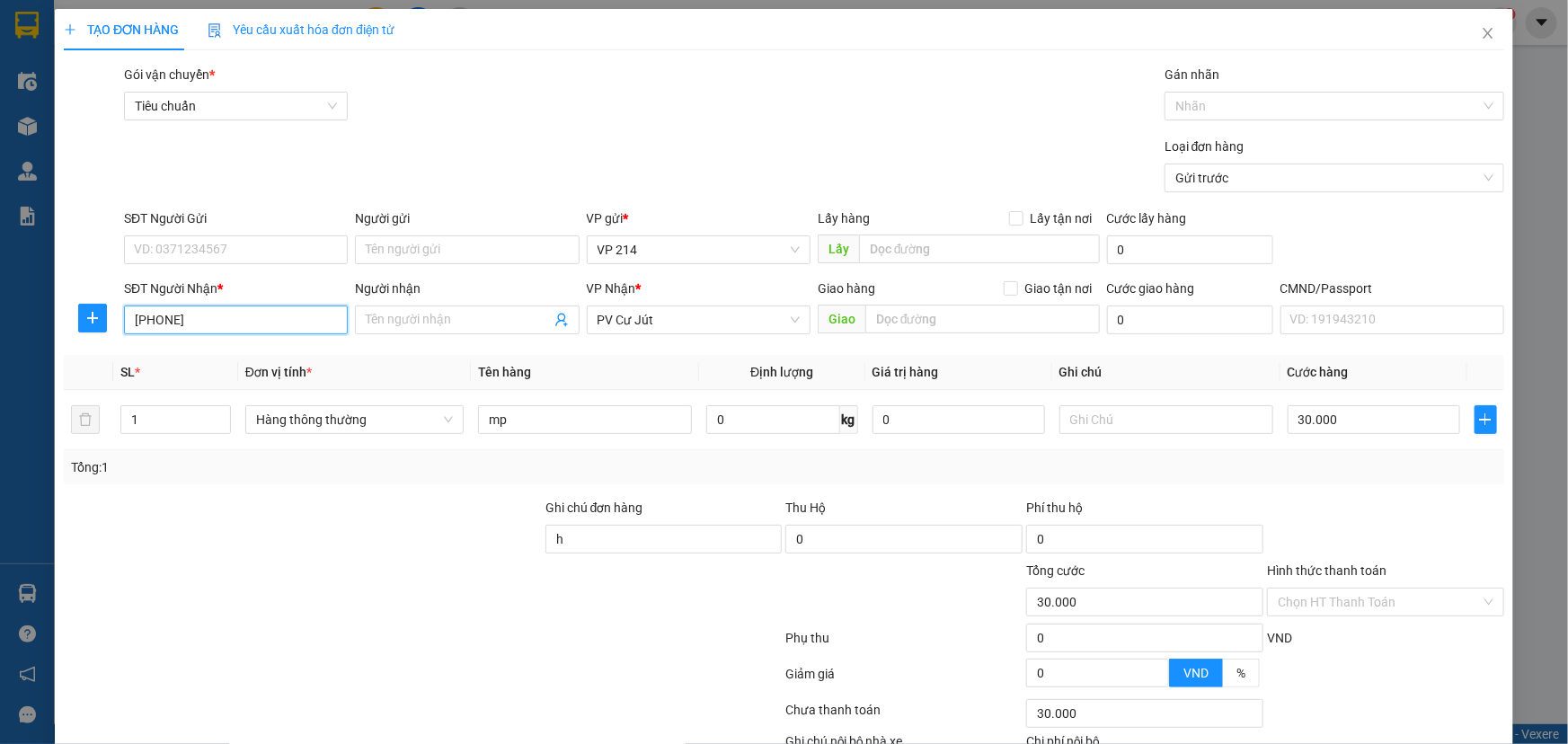 type on "09154398366" 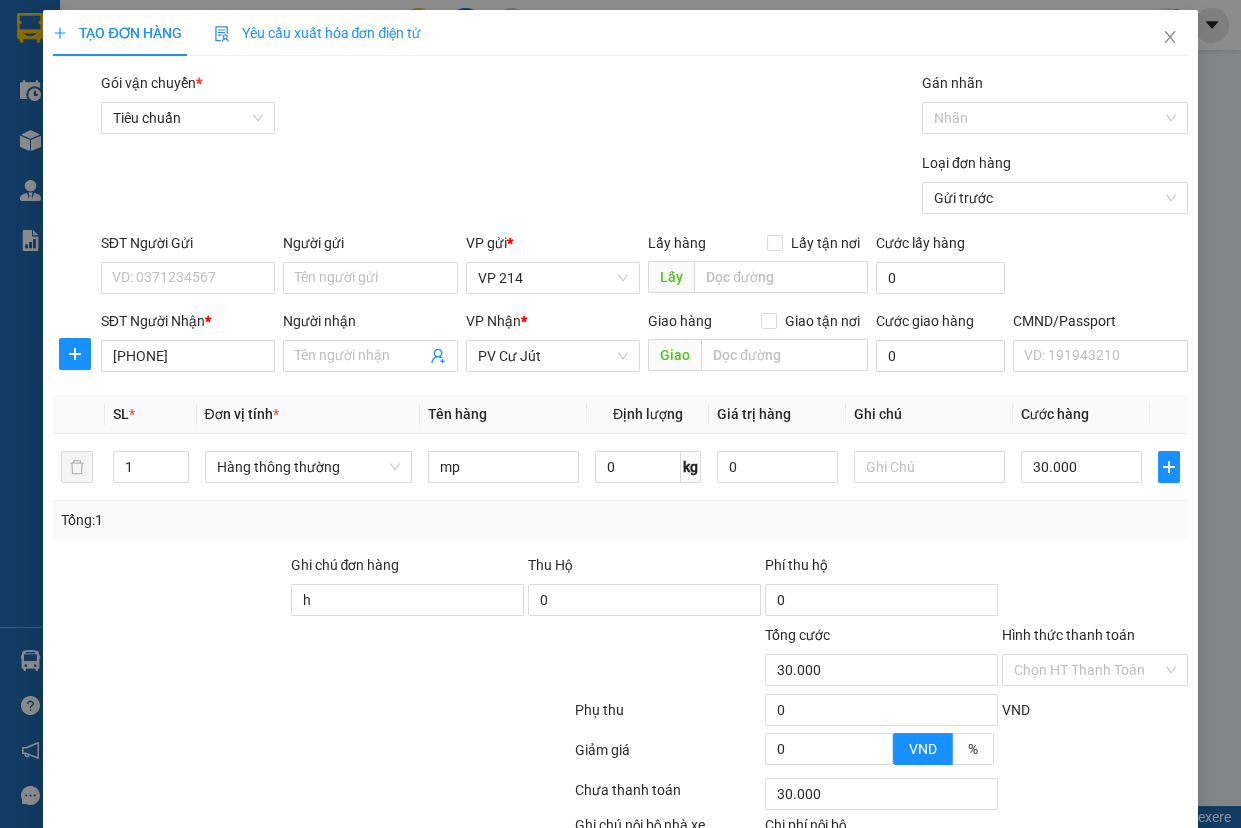 click on "TẠO ĐƠN HÀNG Yêu cầu xuất hóa đơn điện tử Transit Pickup Surcharge Ids Transit Deliver Surcharge Ids Transit Deliver Surcharge Transit Deliver Surcharge Gói vận chuyển  * Tiêu chuẩn Gán nhãn   Nhãn Loại đơn hàng Gửi trước SĐT Người Gửi VD: 0371234567 Người gửi Tên người gửi VP gửi  * VP 214 Lấy hàng Lấy tận nơi Lấy Cước lấy hàng 0 SĐT Người Nhận  * 09154398366 Người nhận Tên người nhận VP Nhận  * PV Cư Jút Giao hàng Giao tận nơi Giao Cước giao hàng 0 CMND/Passport VD: 191943210 SL  * Đơn vị tính  * Tên hàng  Định lượng Giá trị hàng Ghi chú Cước hàng                   1 Hàng thông thường mp 0 kg 0 30.000 Tổng:  1 Ghi chú đơn hàng h Thu Hộ 0 Phí thu hộ 0 Tổng cước 30.000 Hình thức thanh toán Chọn HT Thanh Toán Phụ thu 0 VND Giảm giá 0 VND % Discount 0 Số tiền thu trước 0 Chưa thanh toán 30.000 Chọn HT Thanh Toán 0 Lưu nháp Lưu" at bounding box center (620, 414) 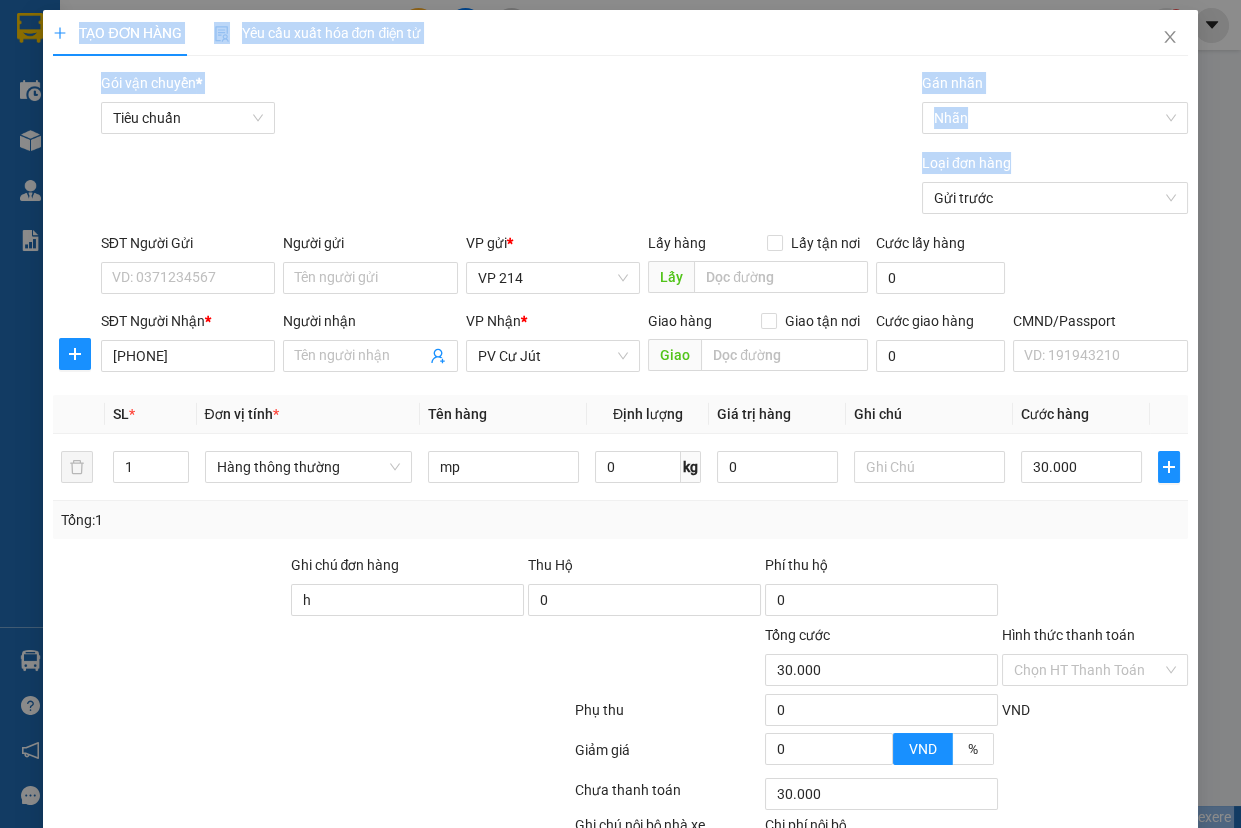 drag, startPoint x: 1194, startPoint y: 147, endPoint x: 1704, endPoint y: 67, distance: 516.2364 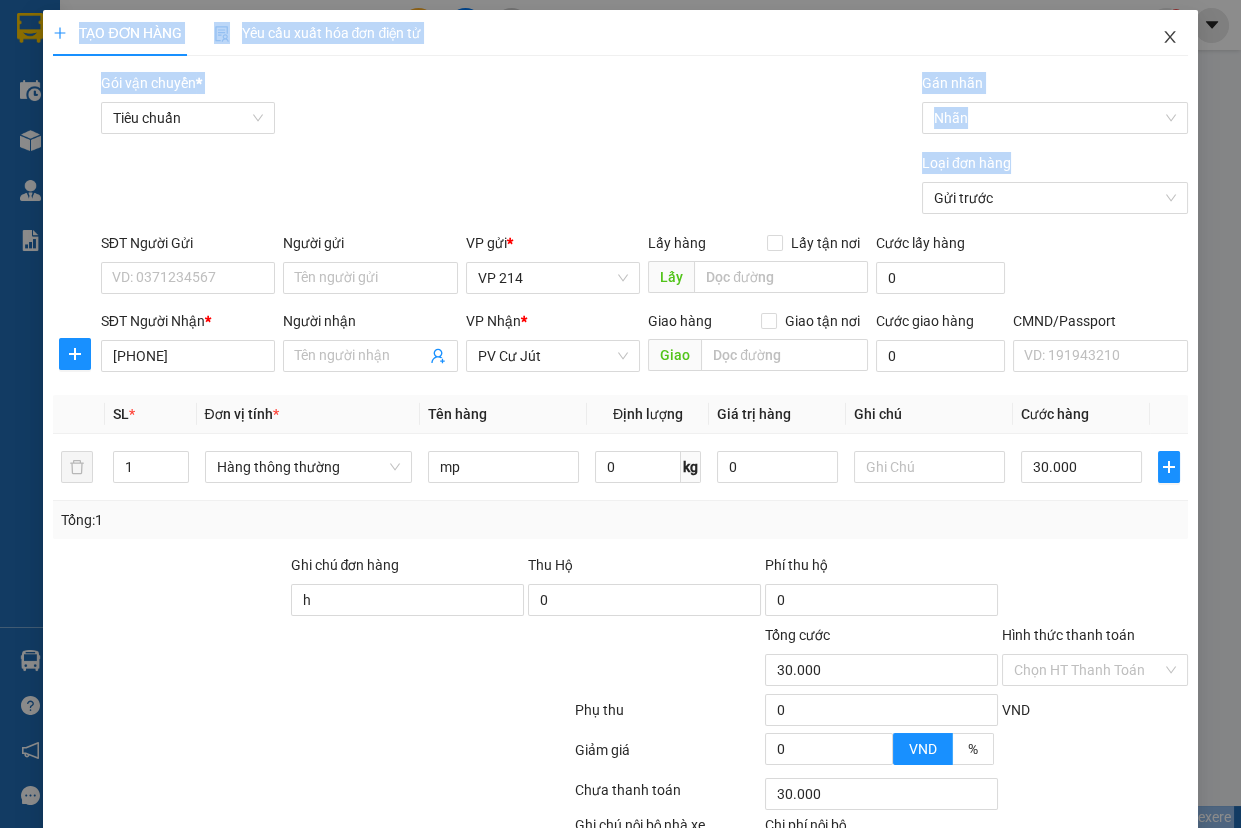 click 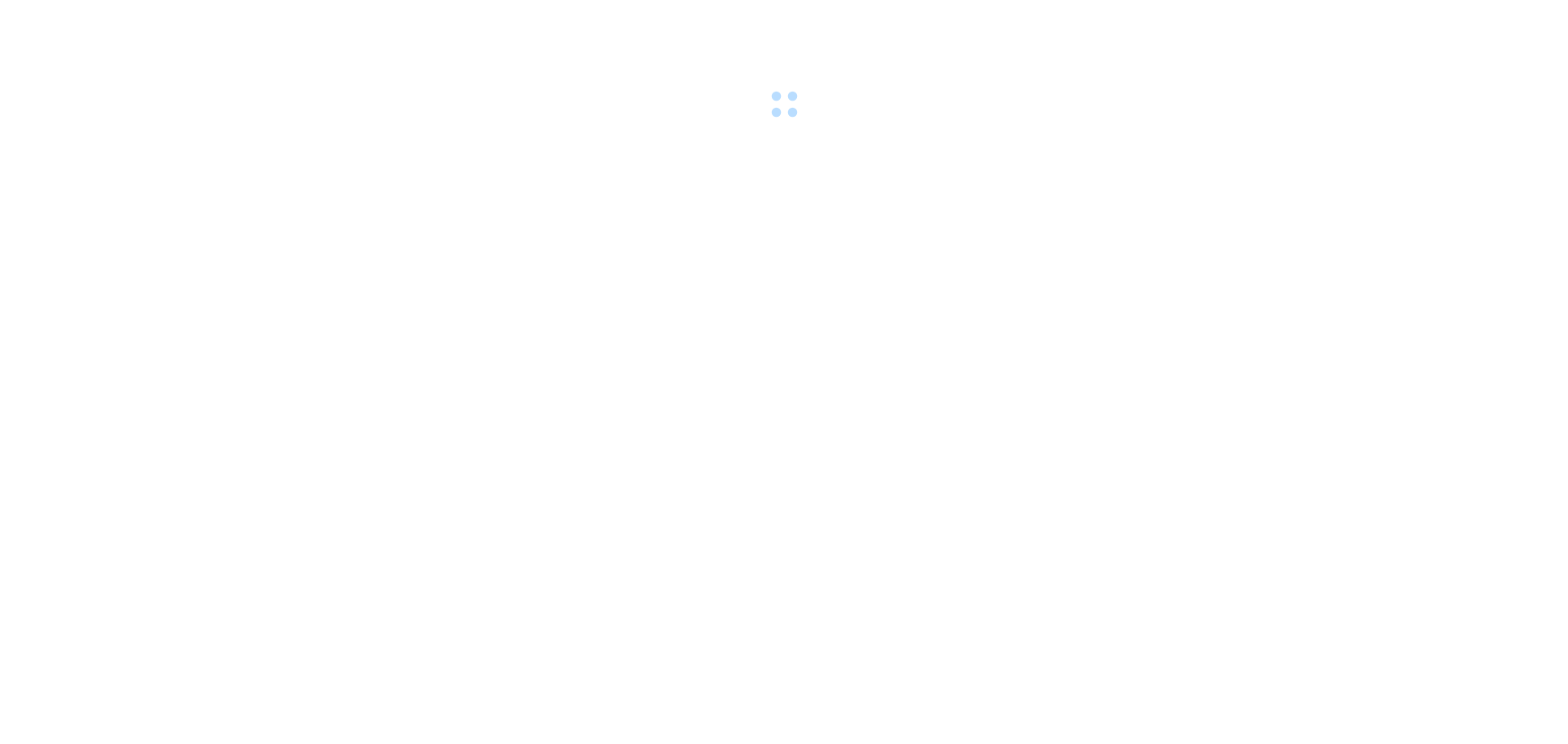 scroll, scrollTop: 0, scrollLeft: 0, axis: both 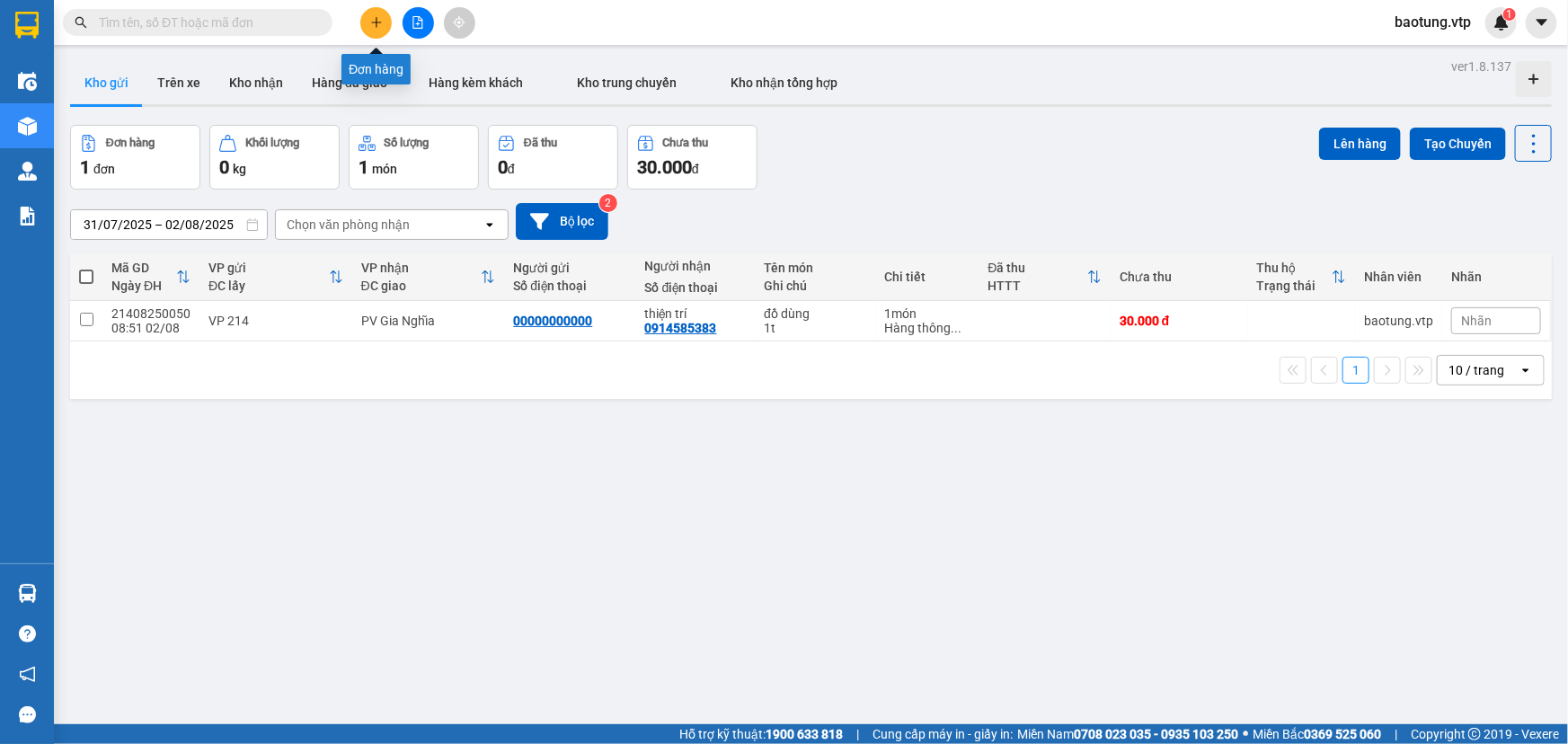 click 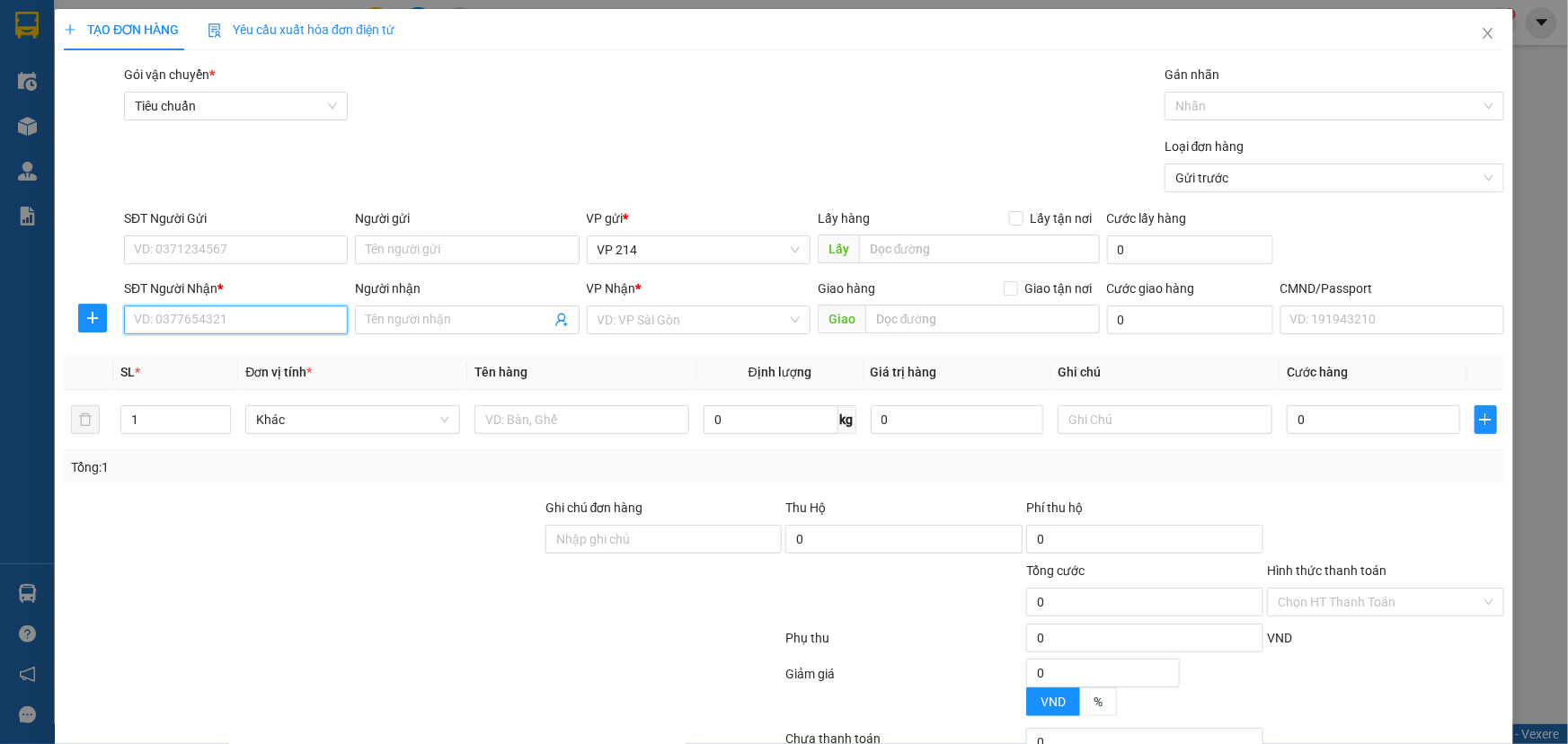 click on "SĐT Người Nhận  *" at bounding box center (235, 320) 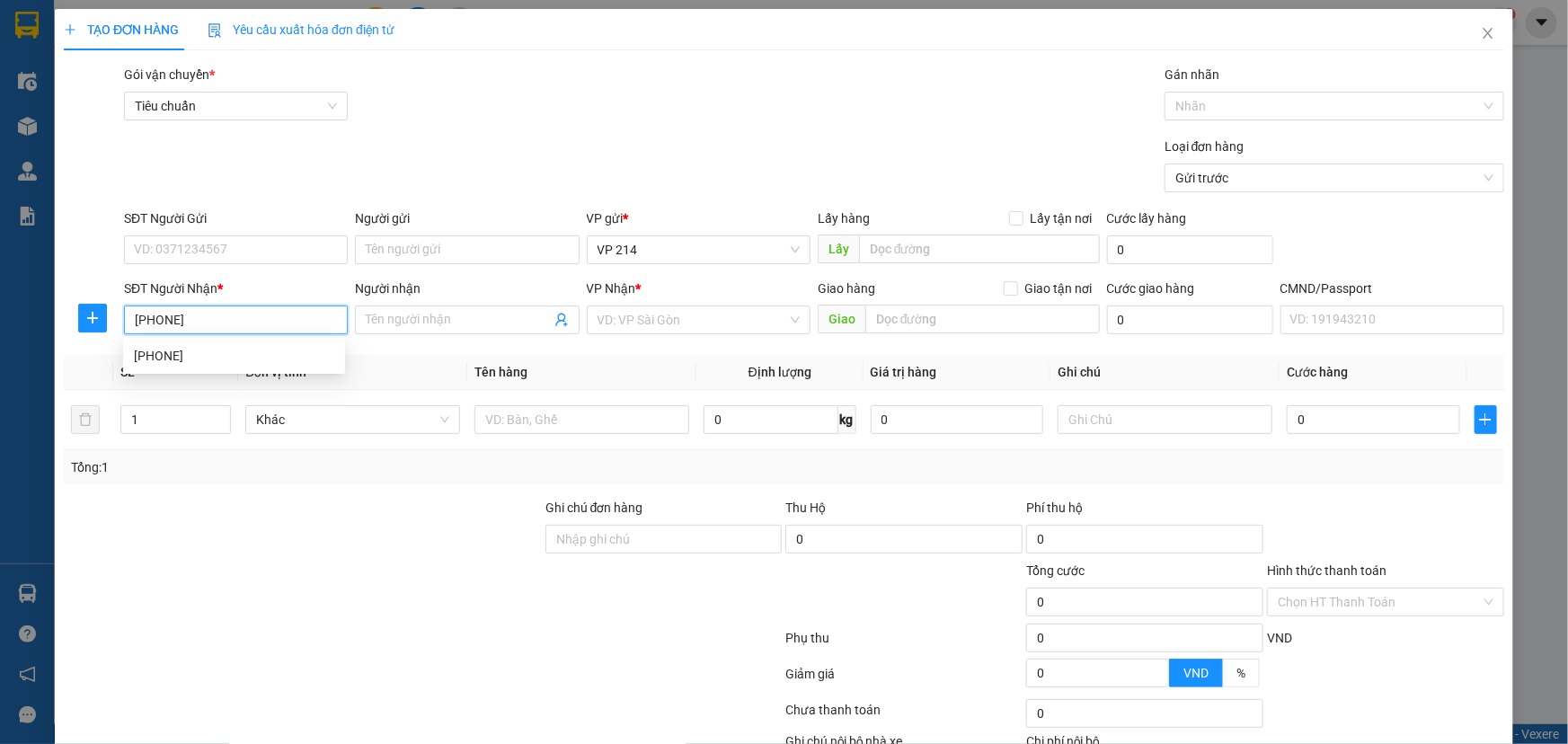 type on "0915398366" 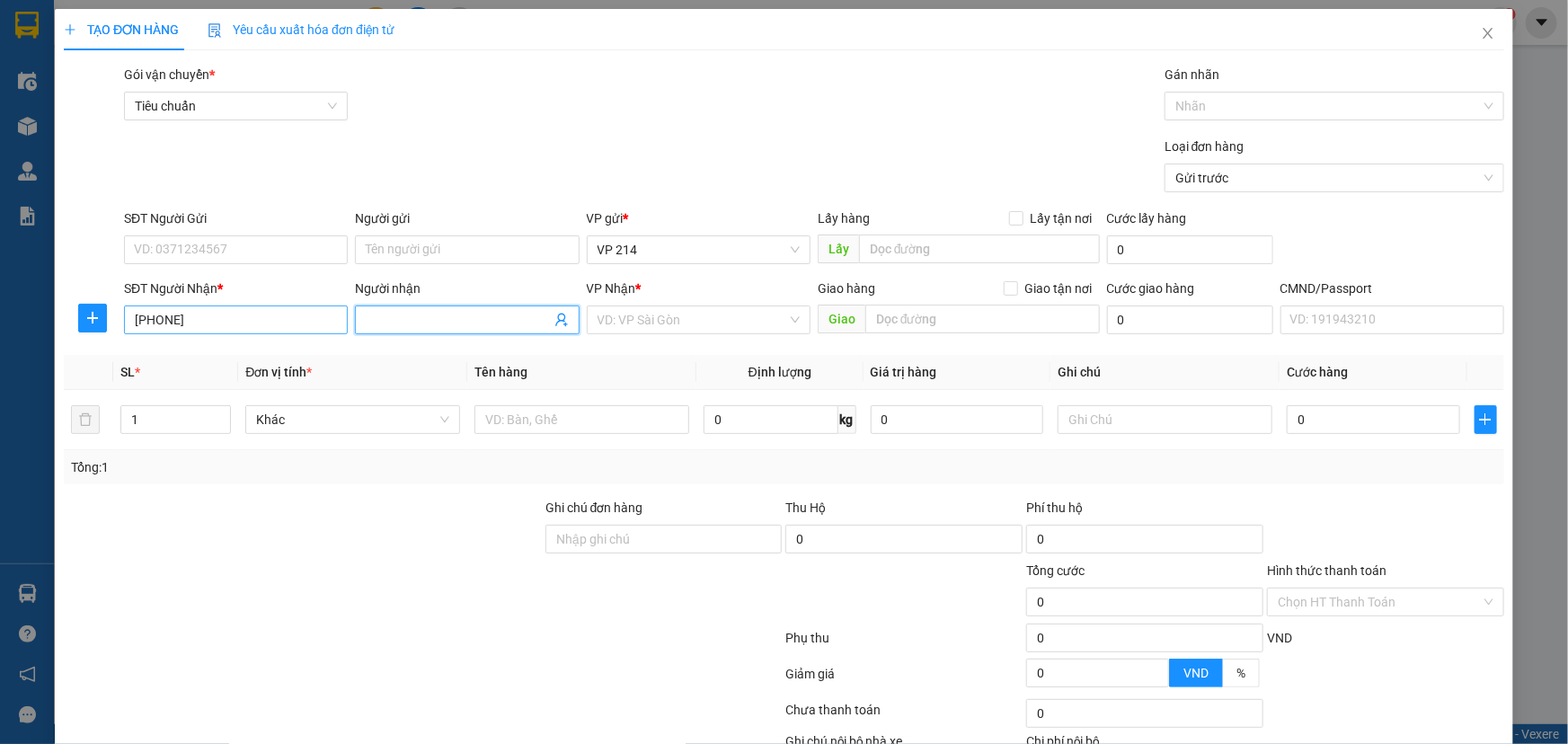type on "c" 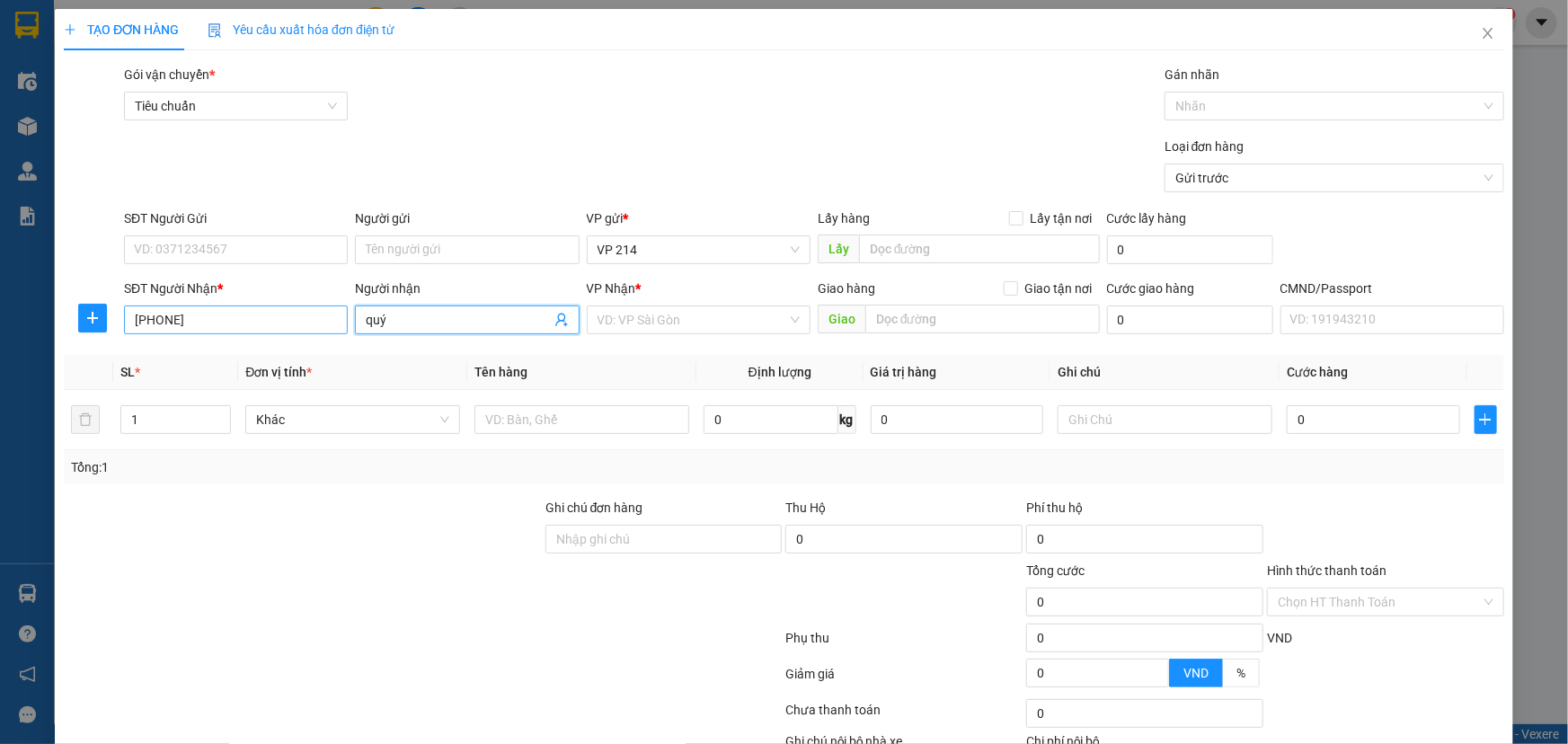type on "quý" 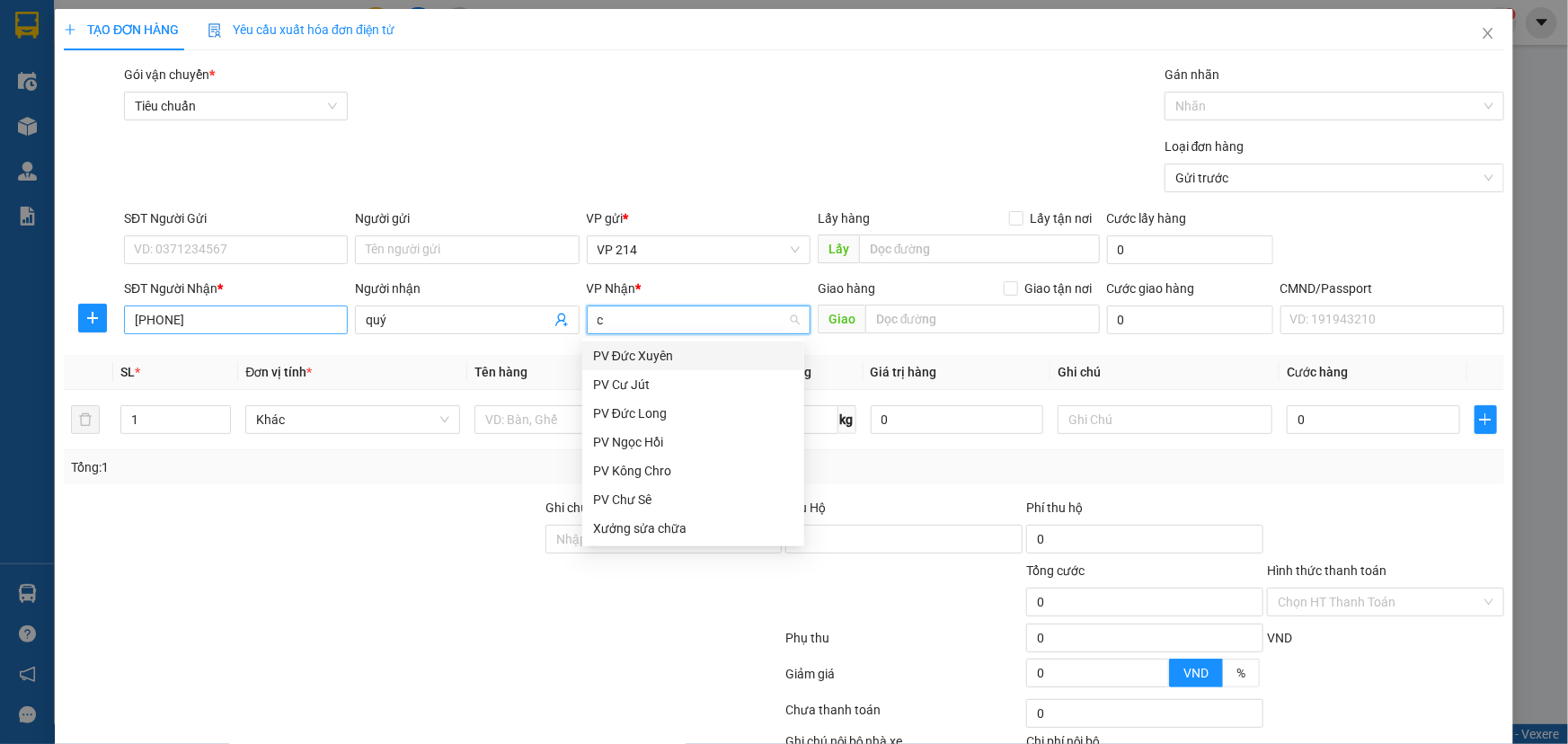 type on "cj" 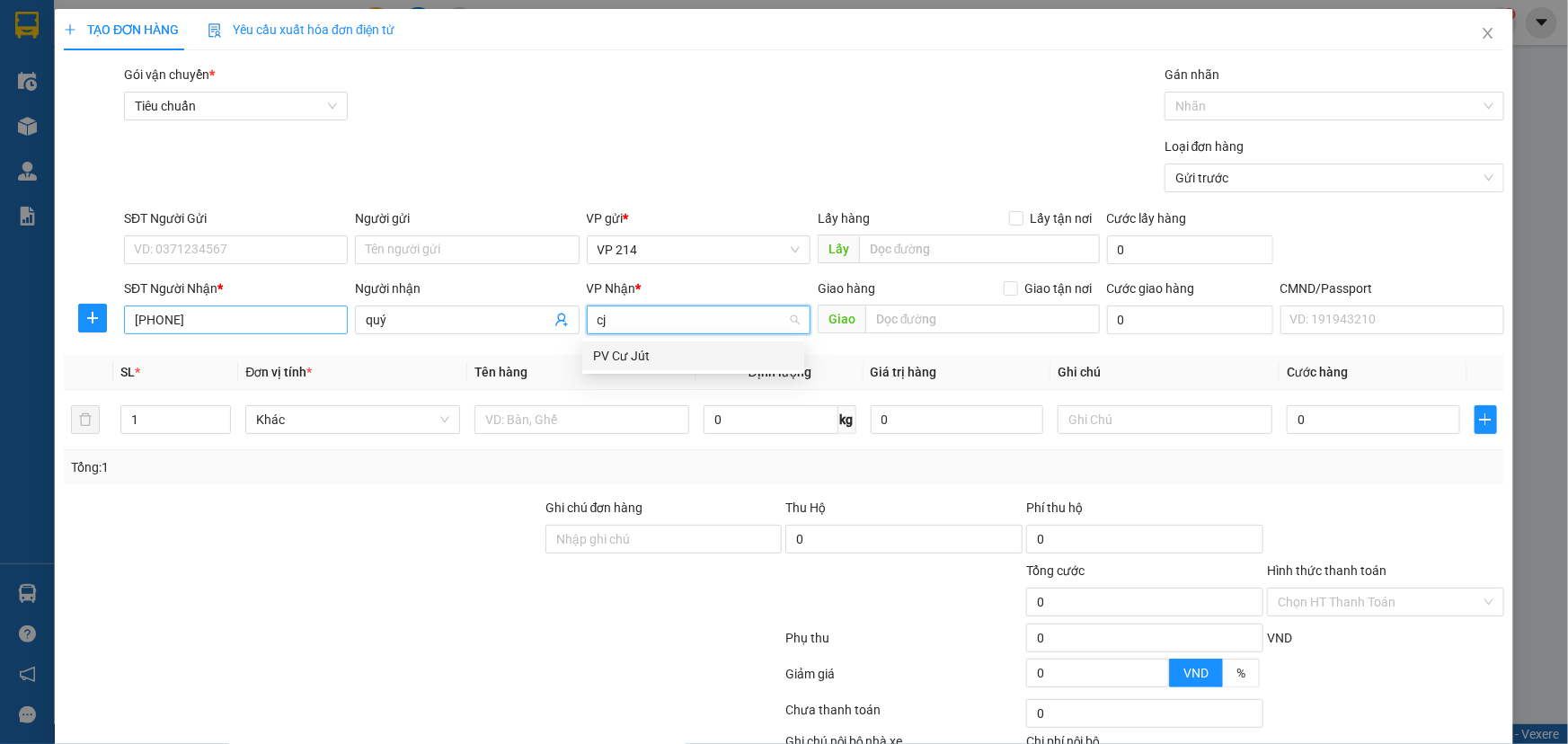 type 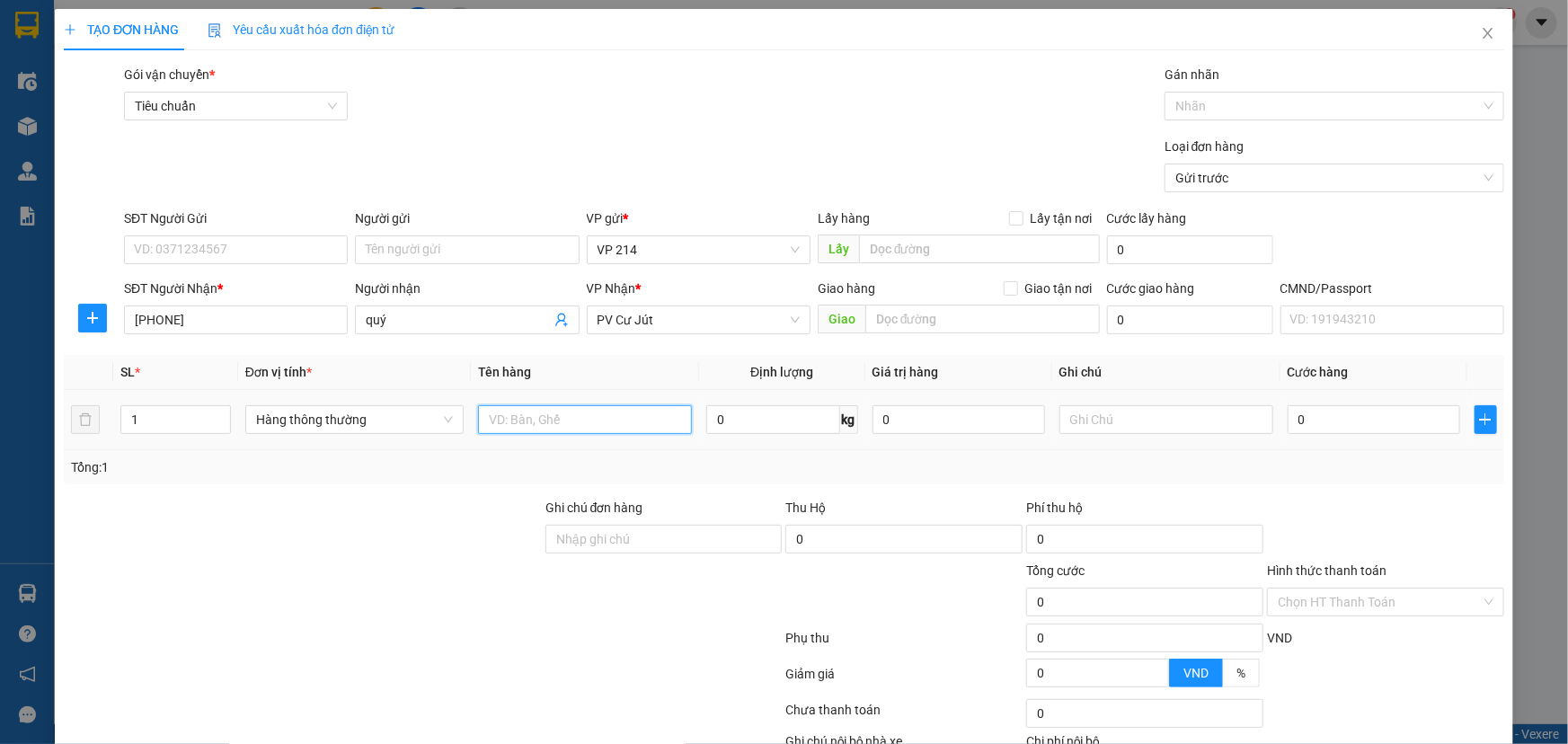 click at bounding box center (585, 420) 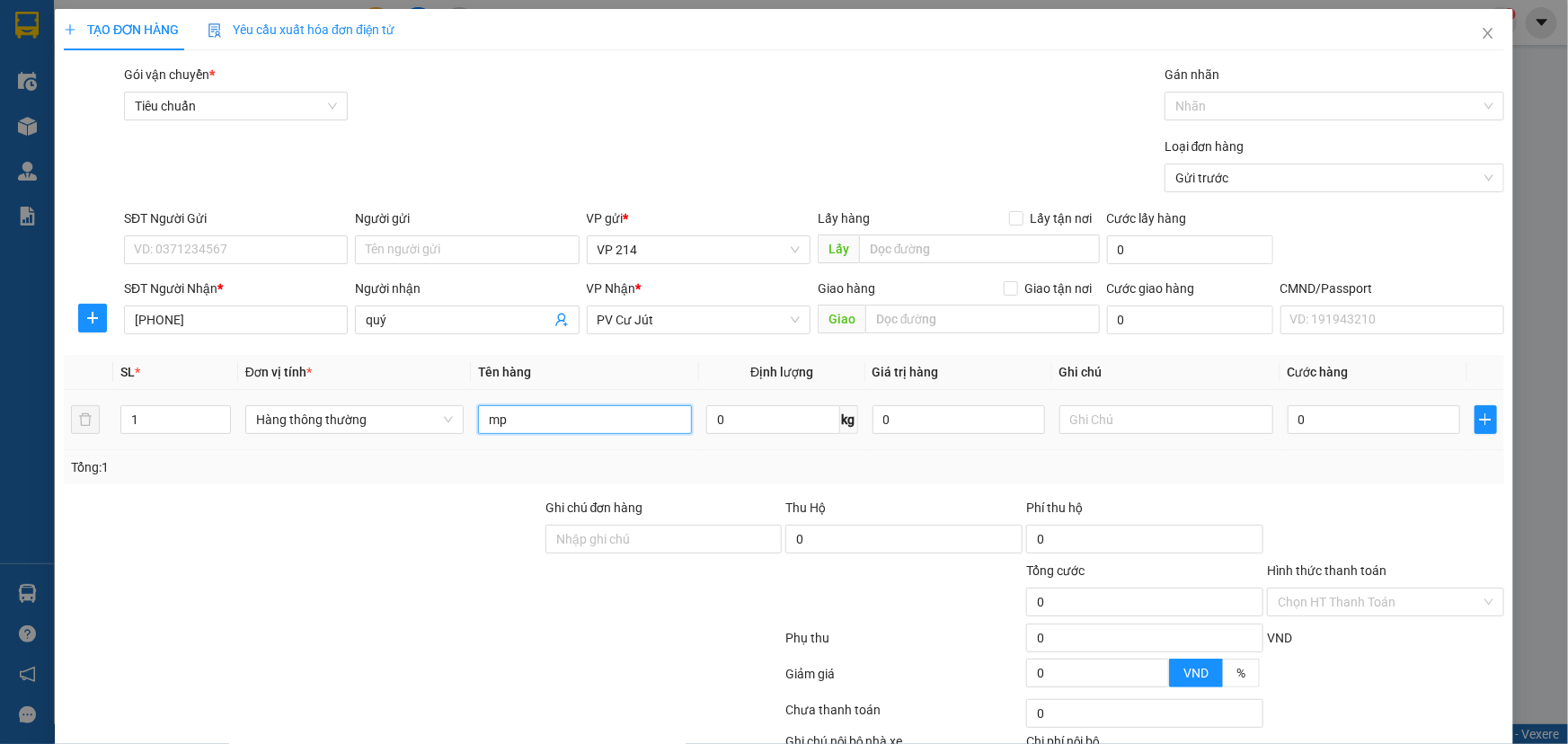 type on "mp" 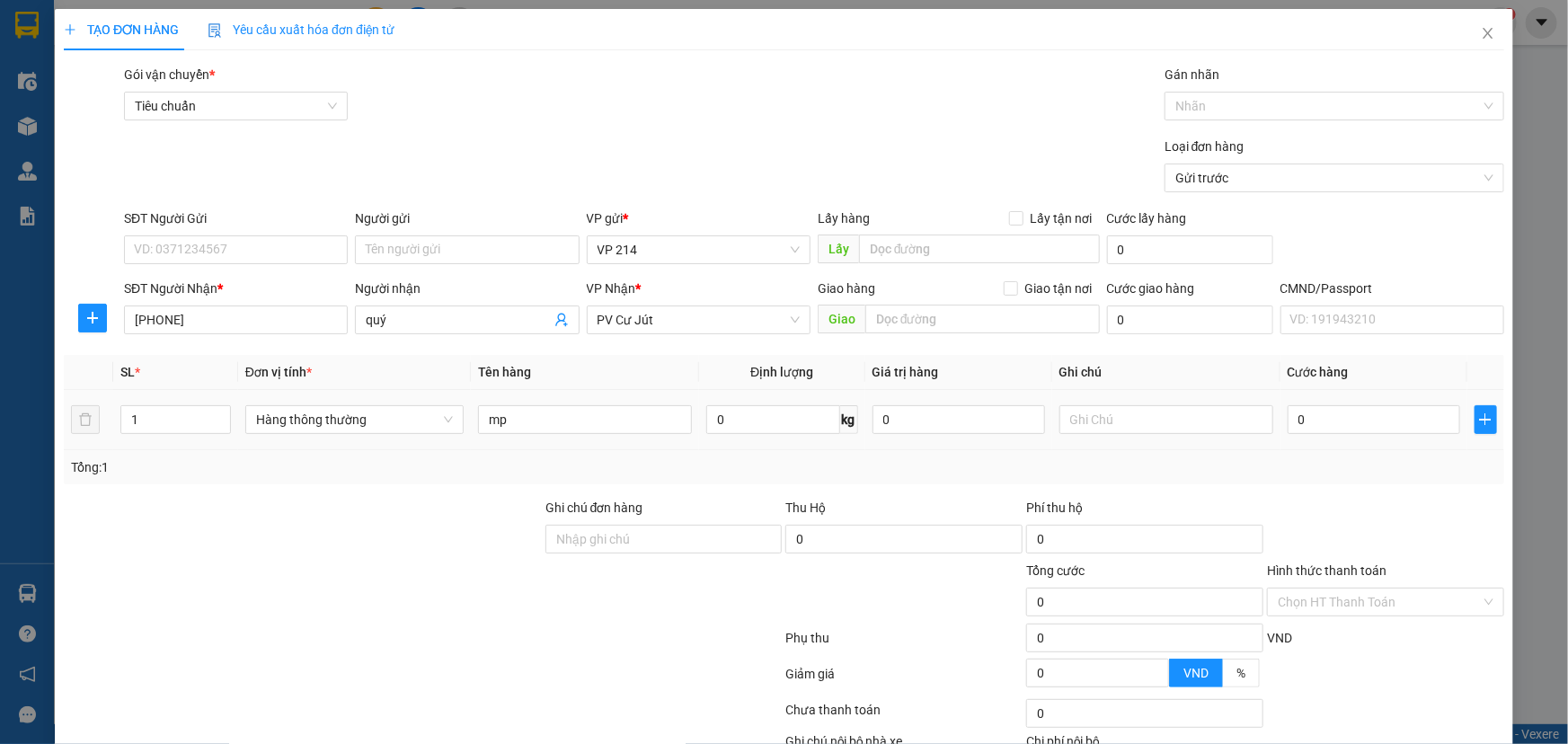 click on "0" at bounding box center [1374, 420] 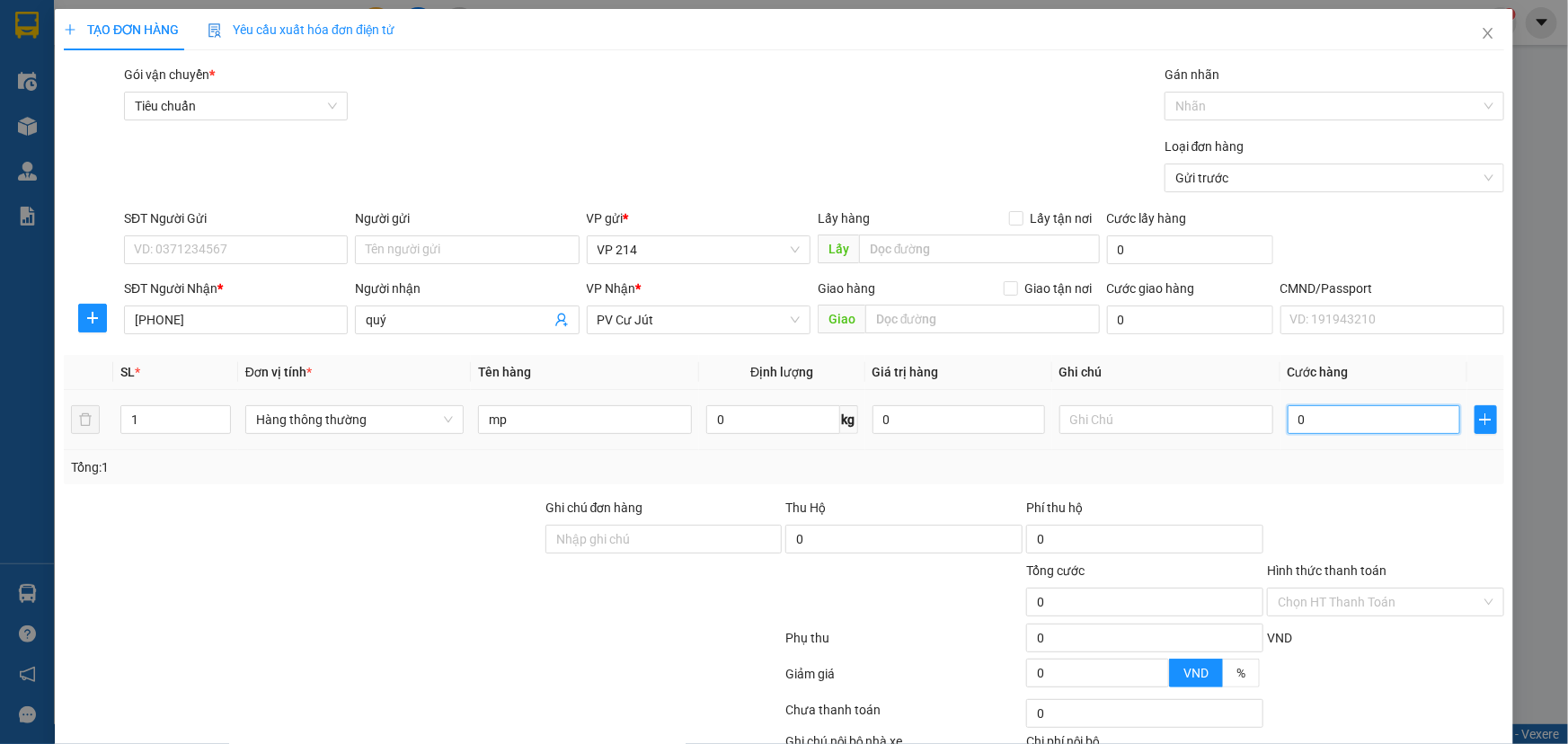 click on "0" at bounding box center [1374, 420] 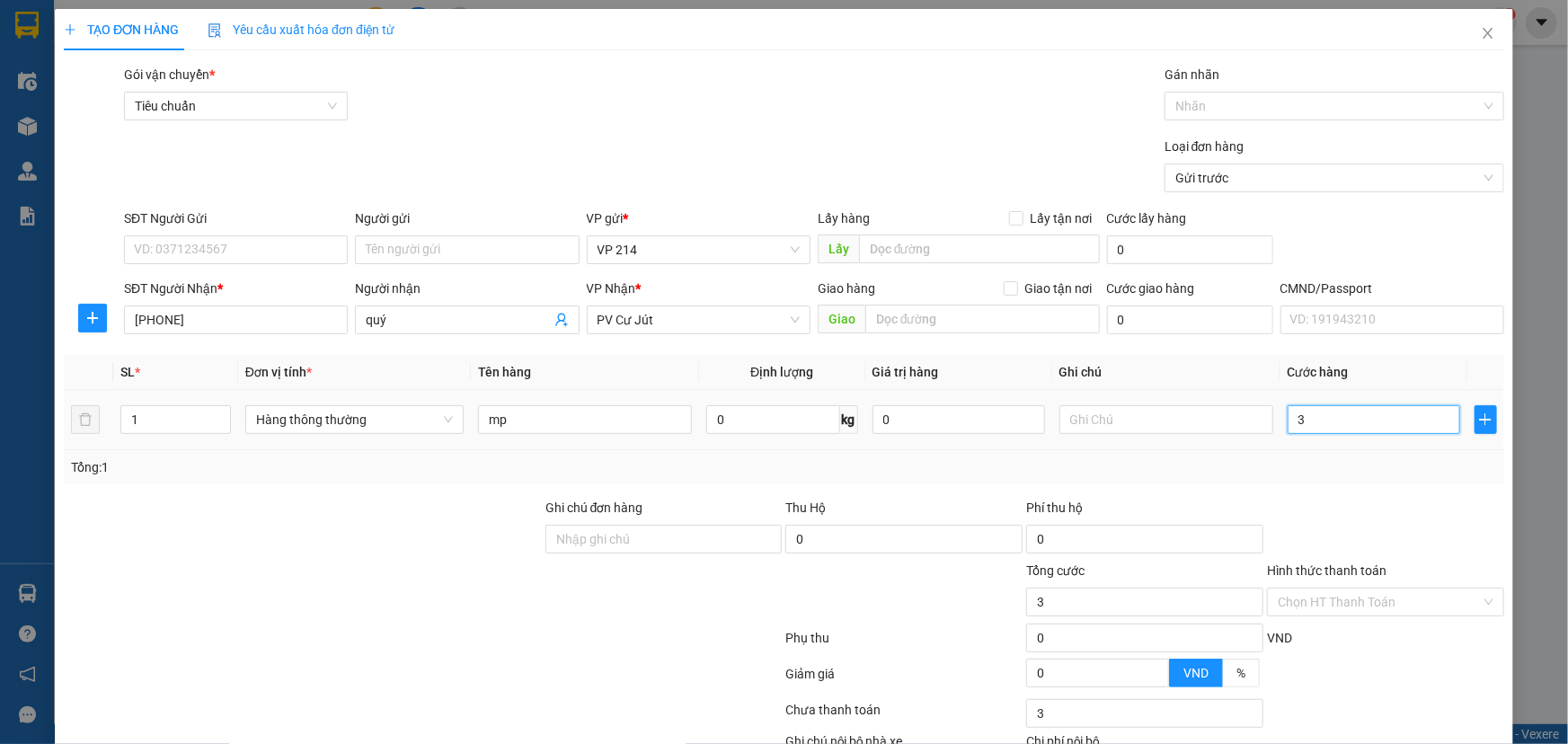 type on "30" 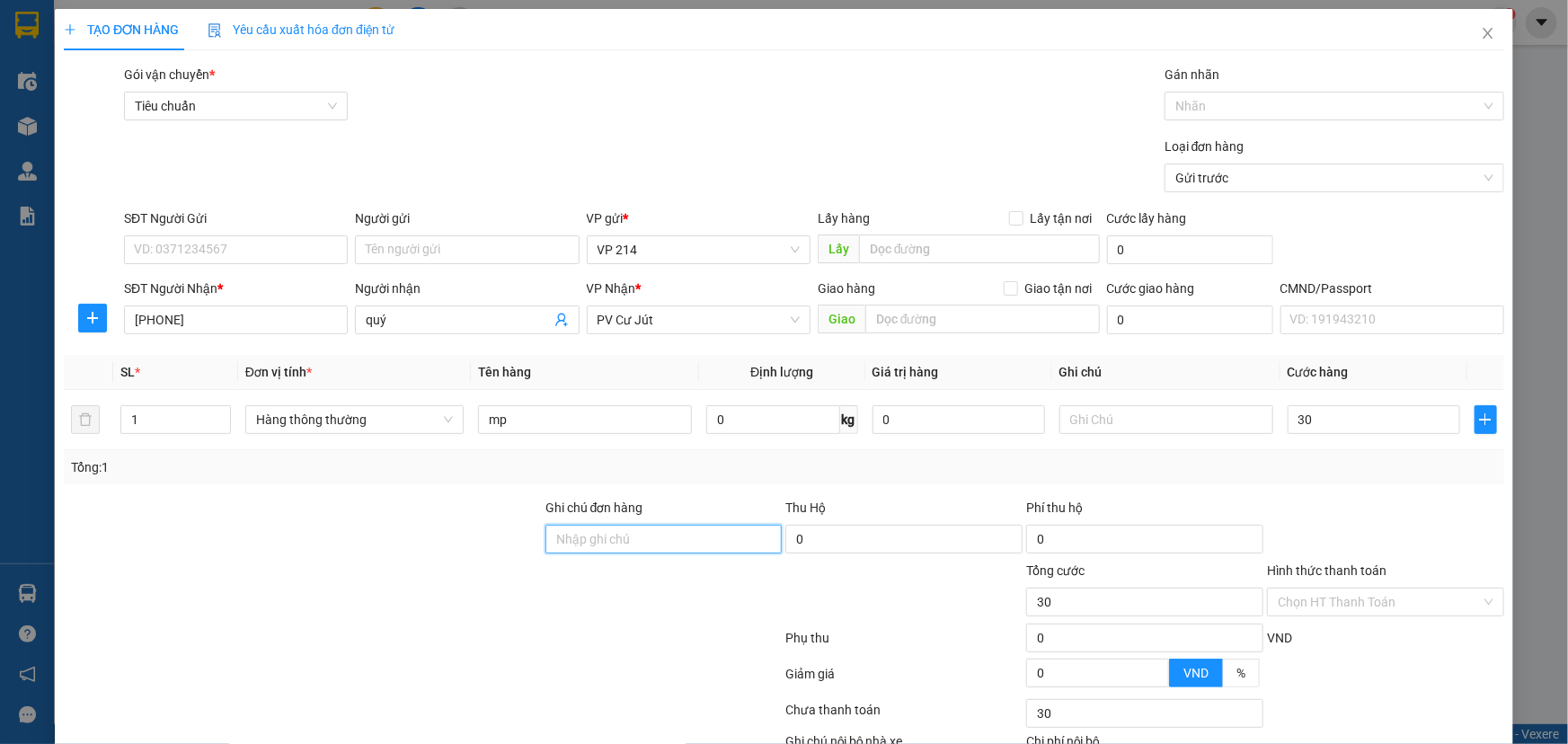 type on "30.000" 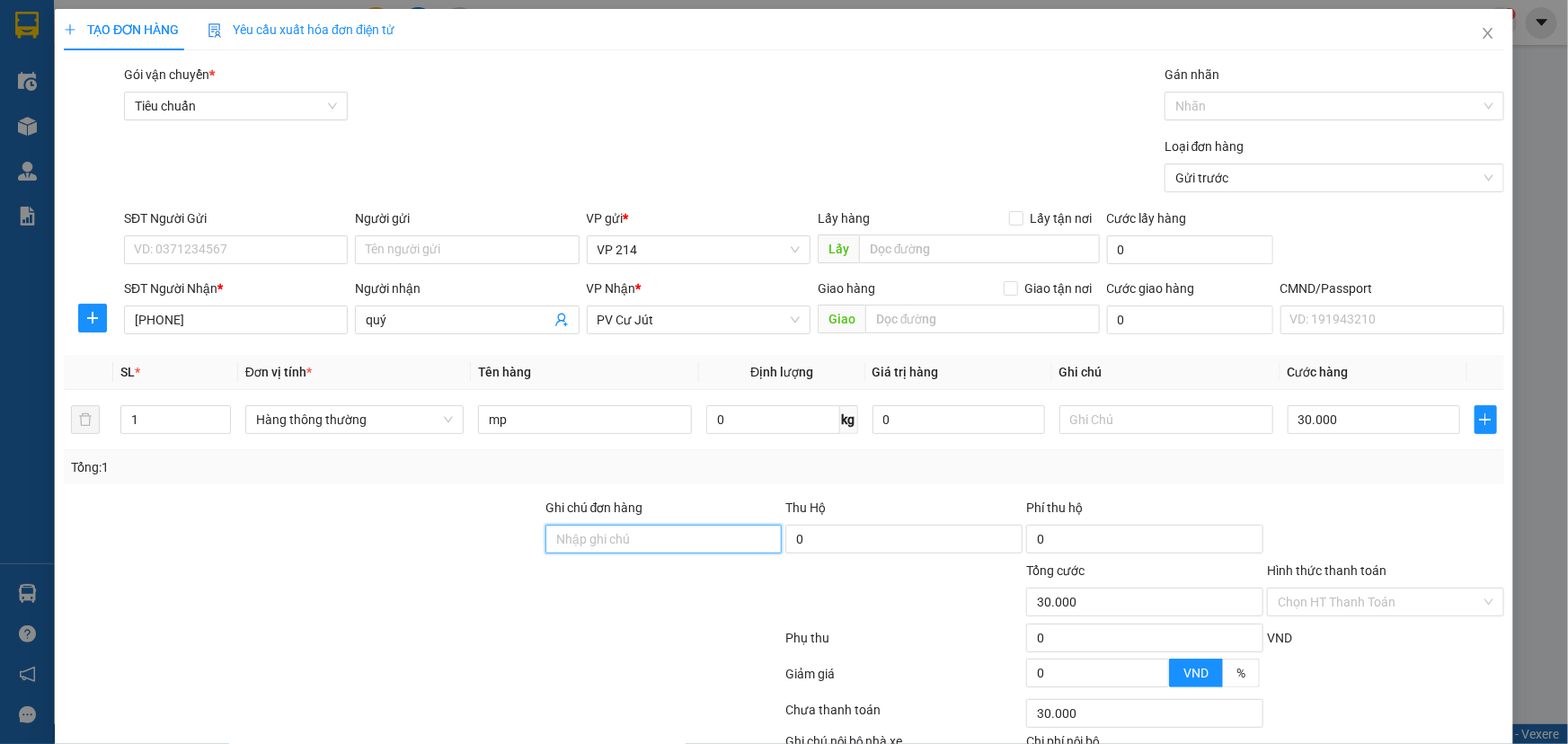 click on "Ghi chú đơn hàng" at bounding box center [664, 539] 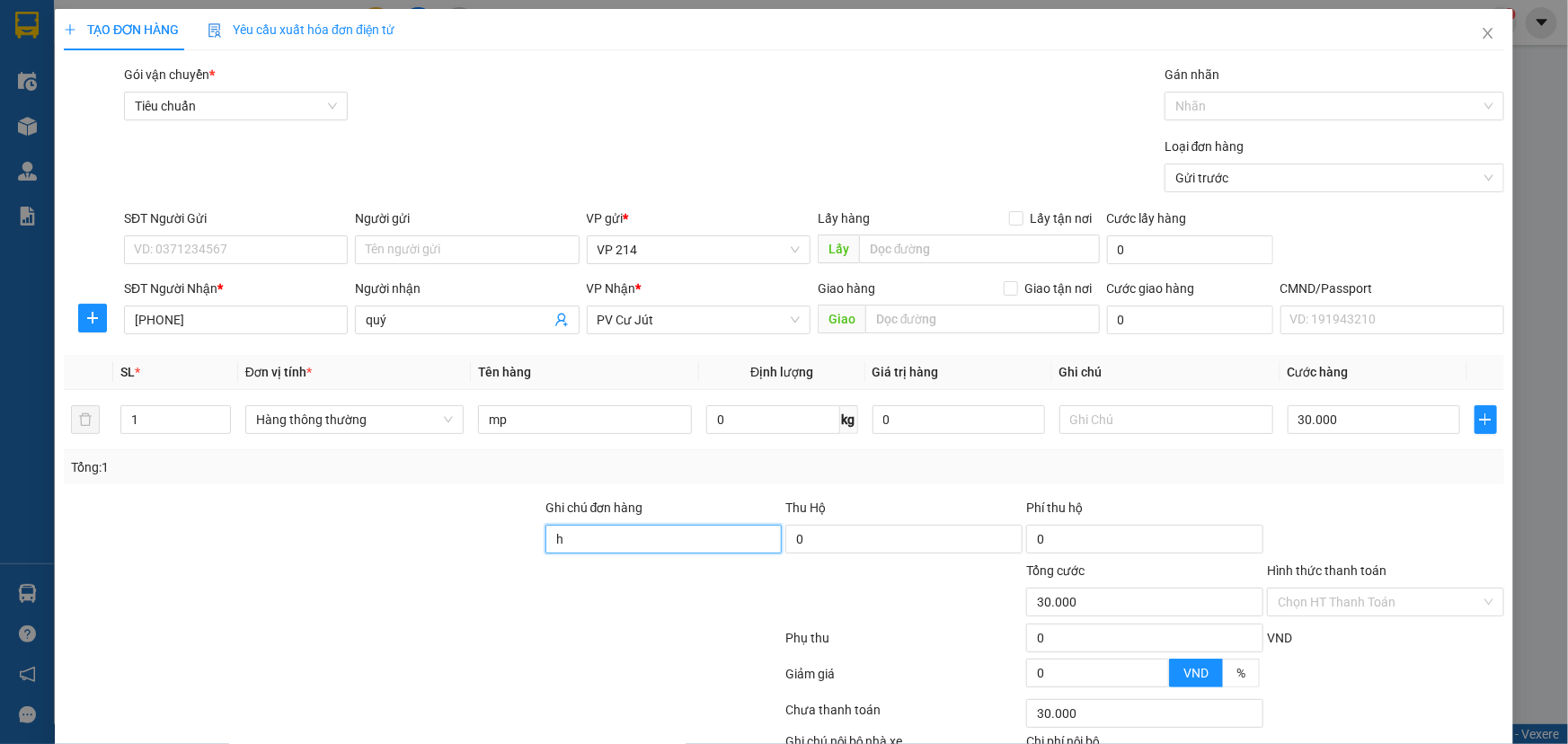 type on "h" 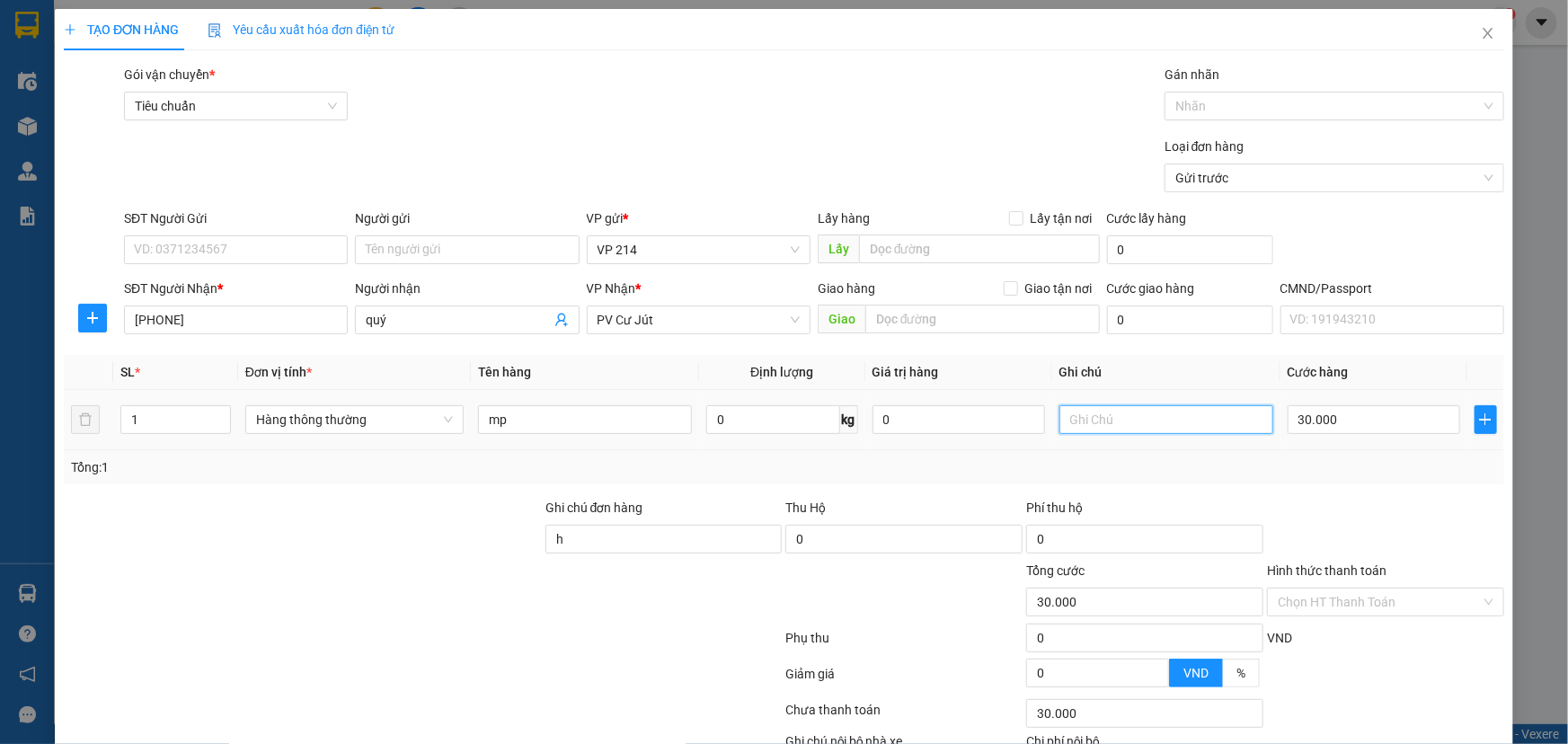click at bounding box center (1166, 420) 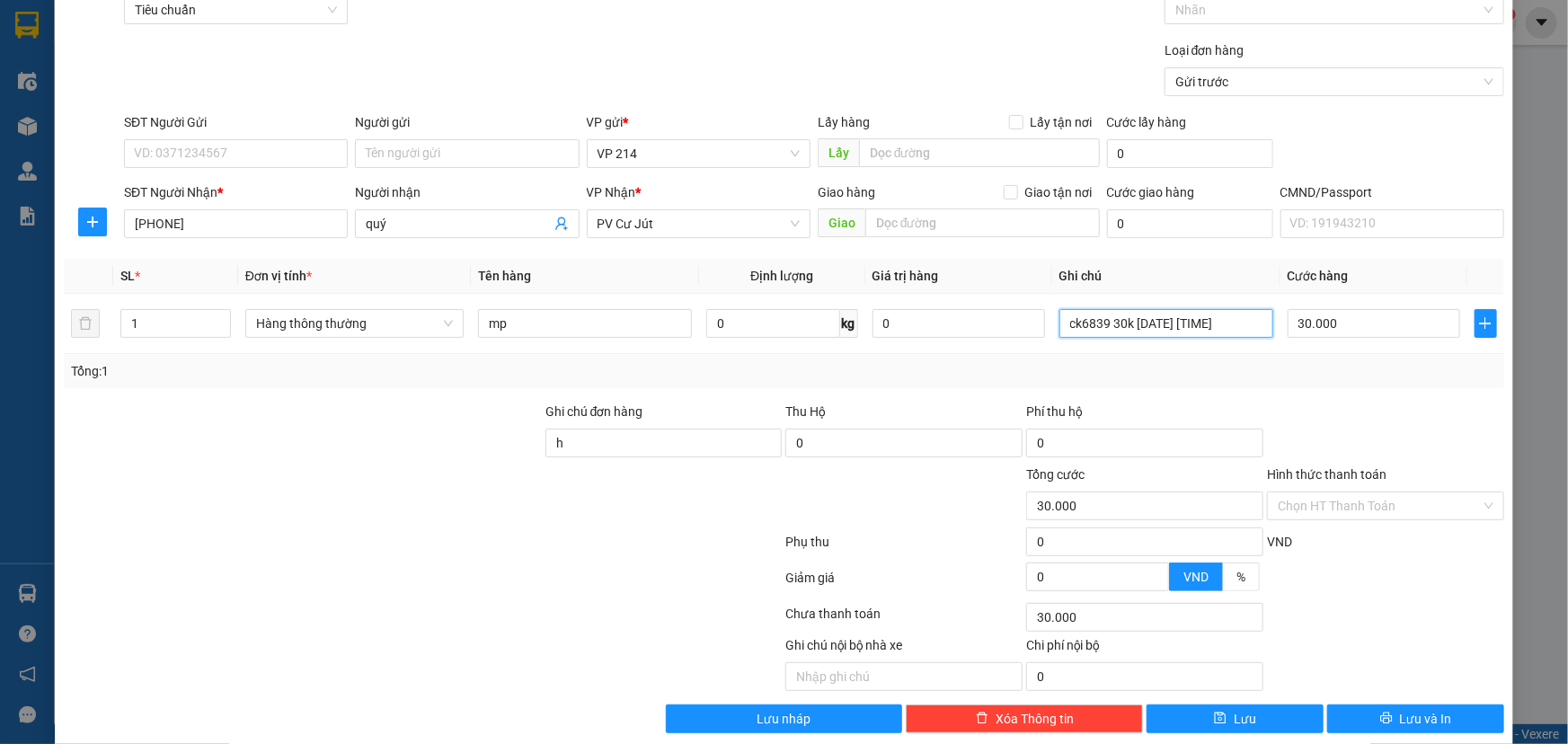 scroll, scrollTop: 119, scrollLeft: 0, axis: vertical 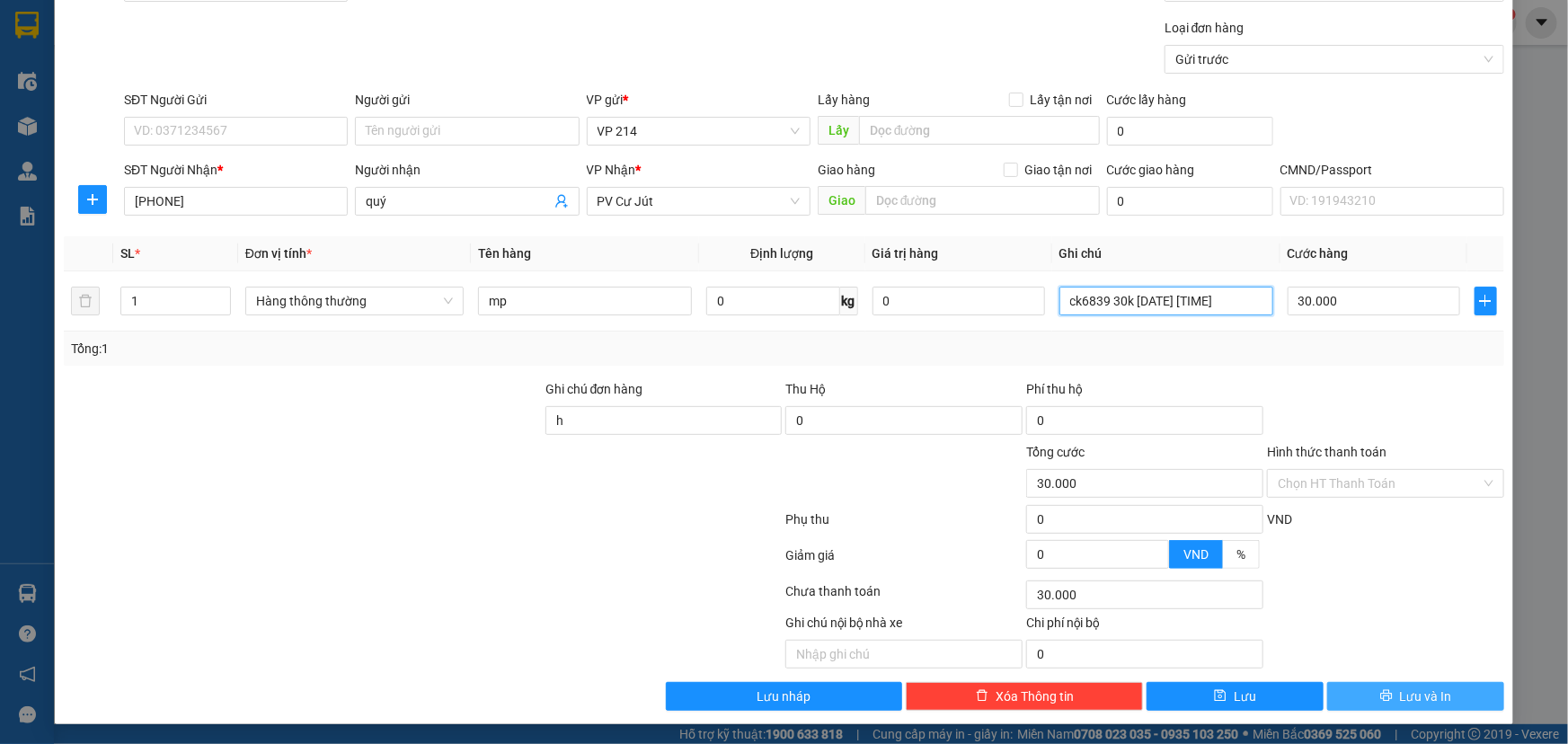 type on "ck6839 30k 8/2 9h00" 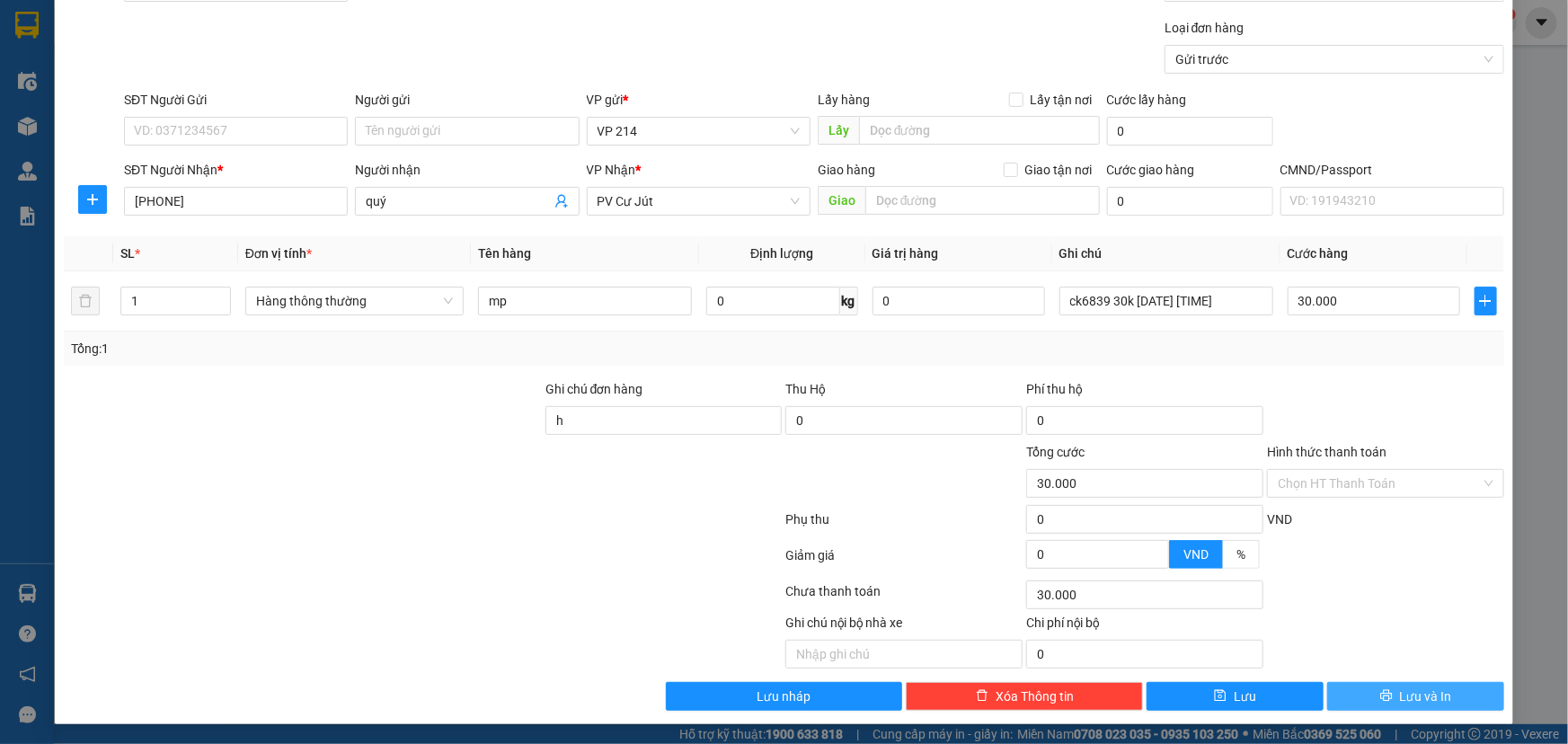 click on "Lưu và In" at bounding box center (1415, 696) 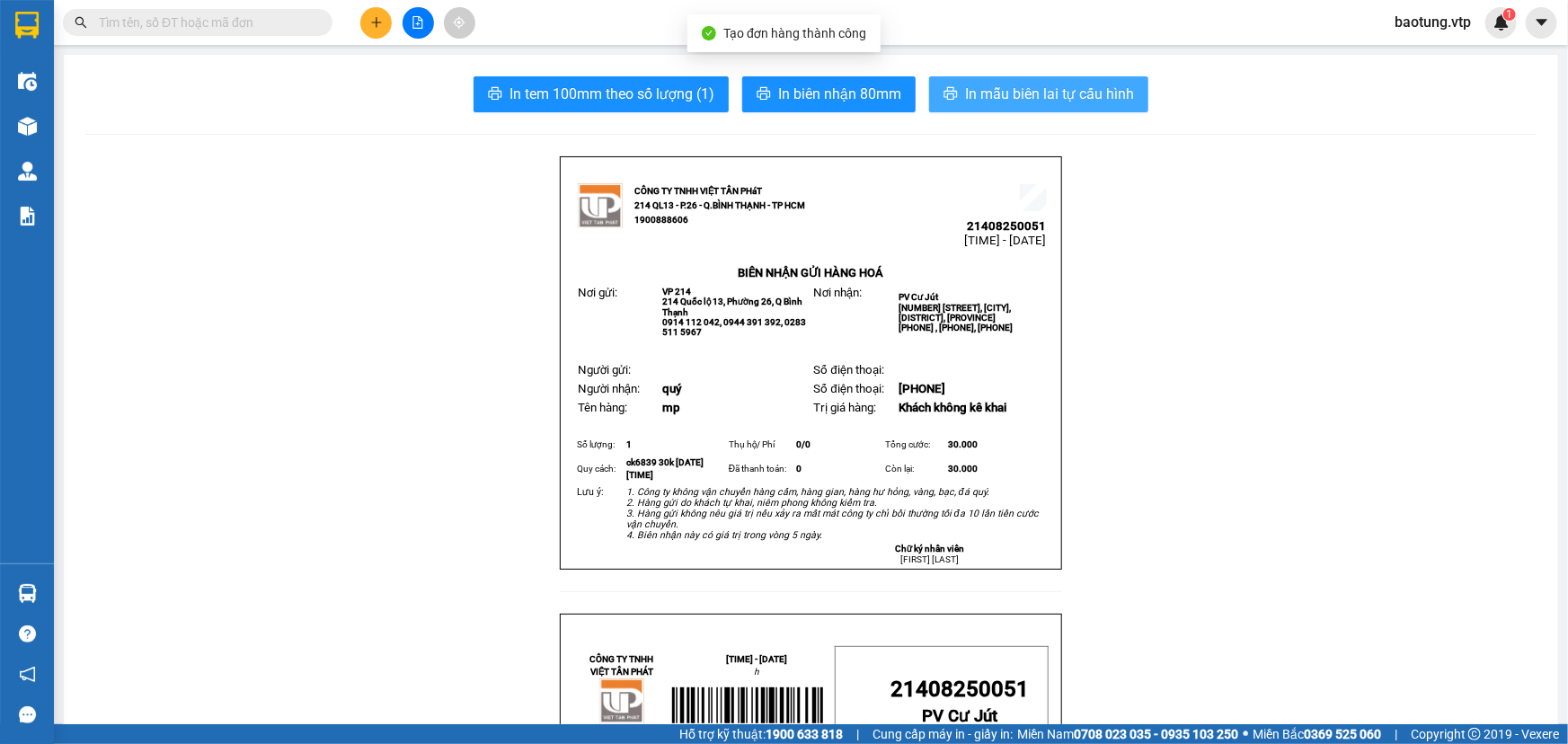 click on "In mẫu biên lai tự cấu hình" at bounding box center [1039, 94] 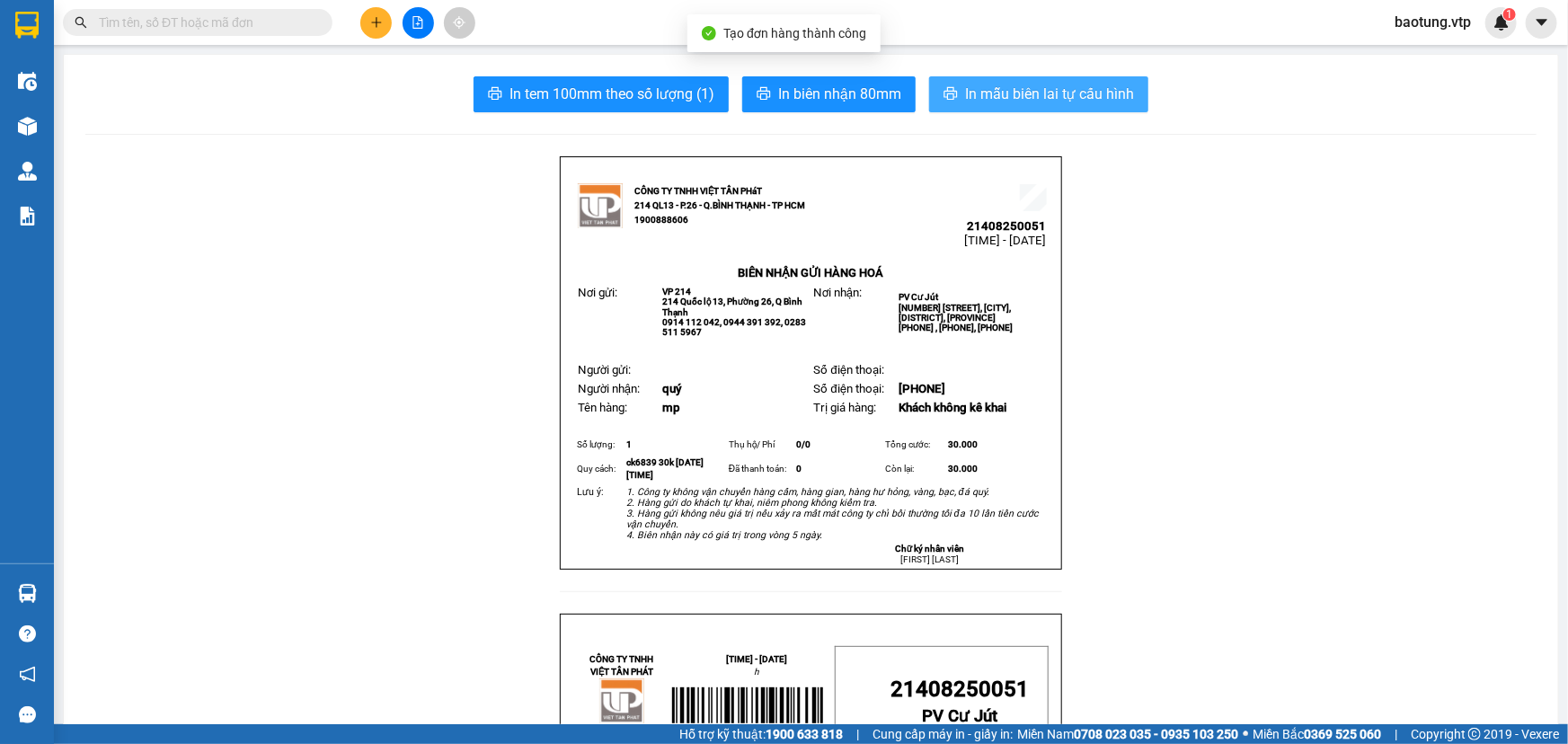 scroll, scrollTop: 0, scrollLeft: 0, axis: both 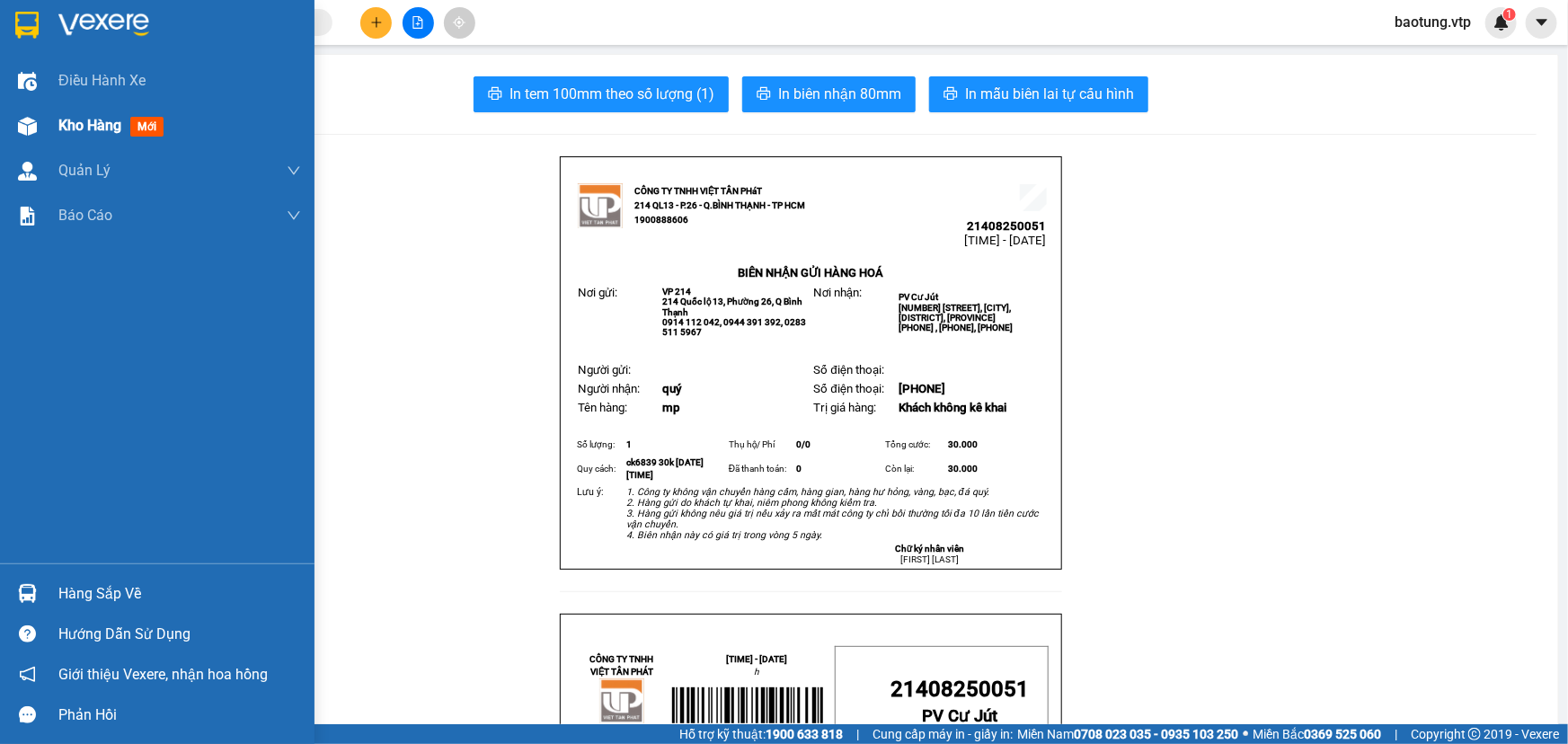 click on "Kho hàng" at bounding box center [90, 125] 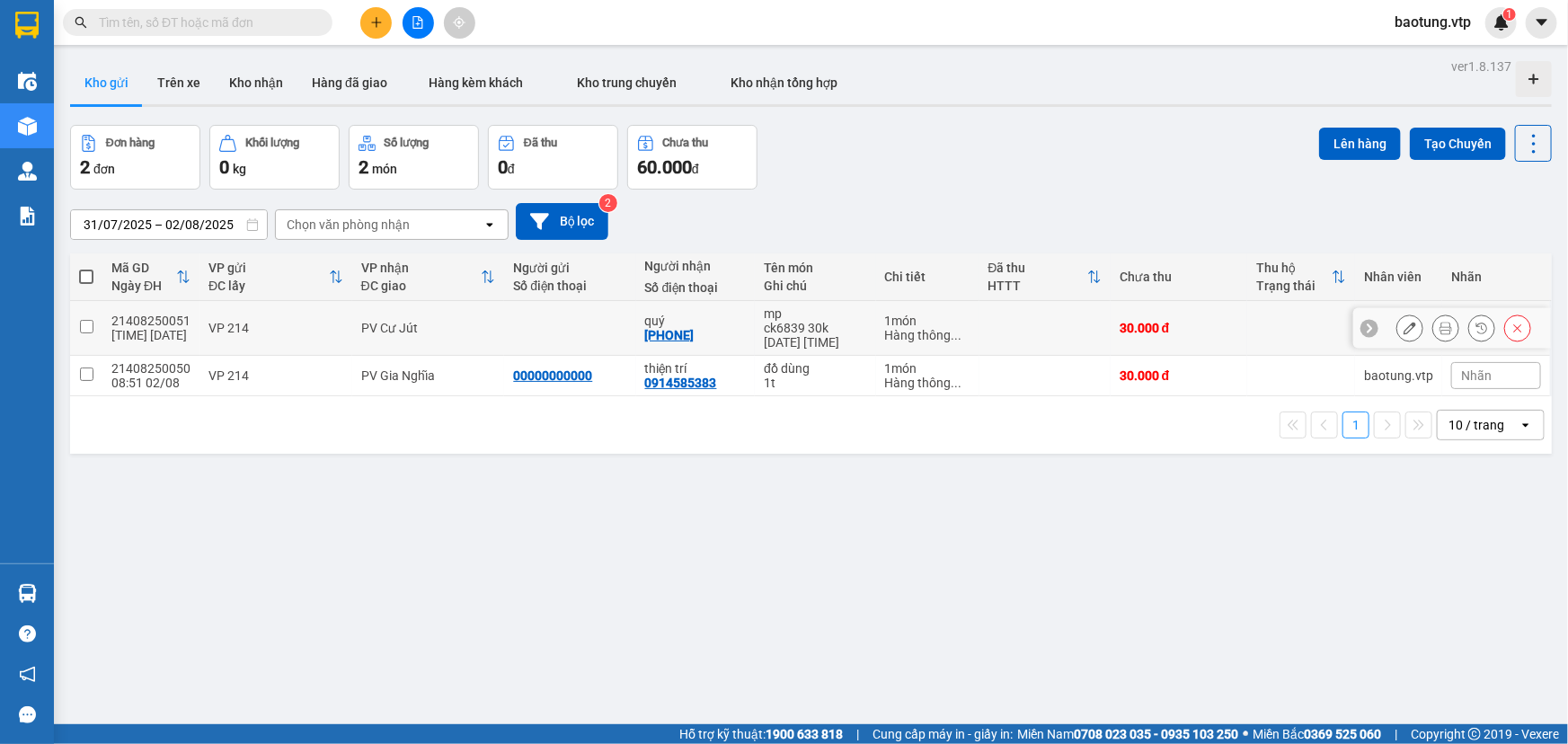 click at bounding box center (1410, 328) 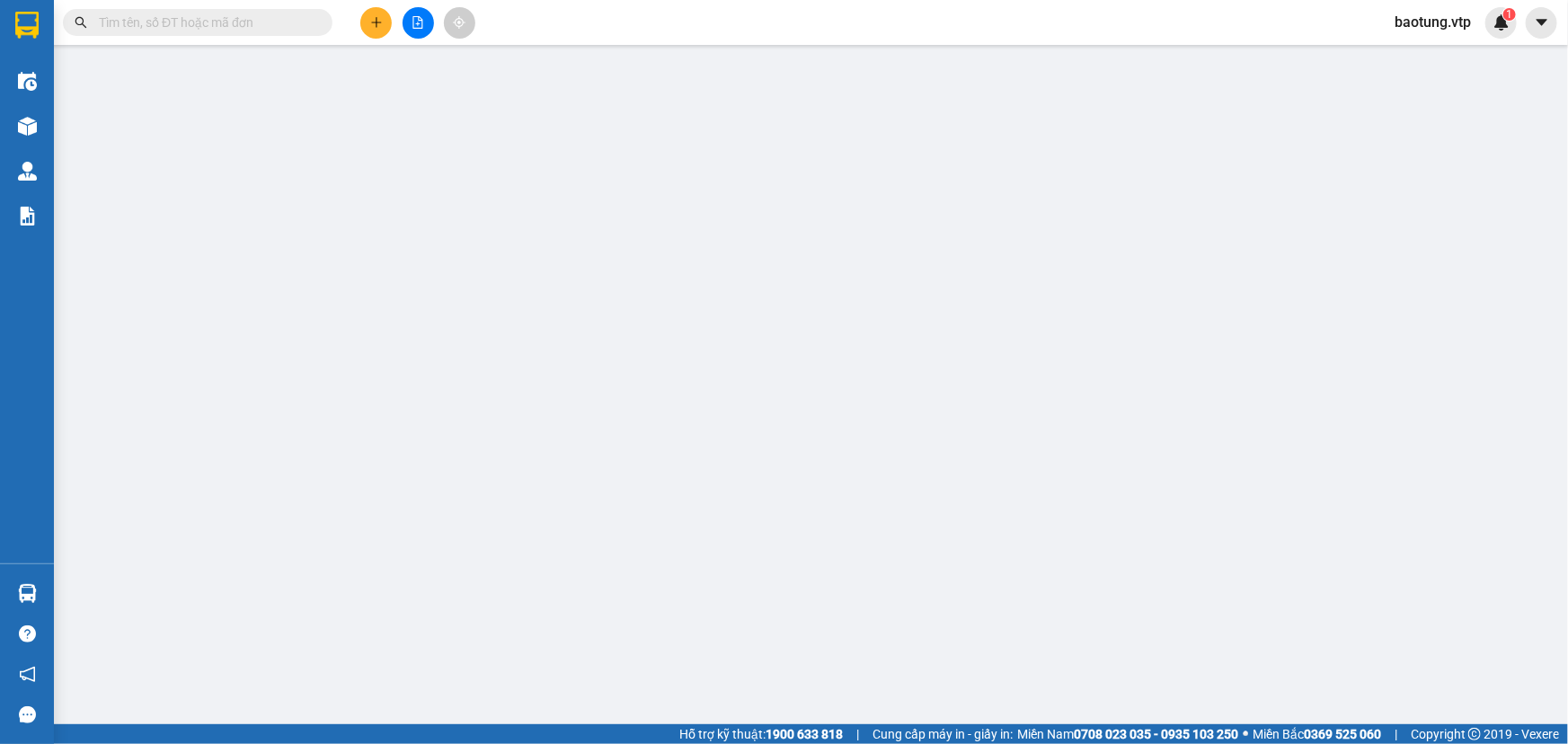 type on "0915398366" 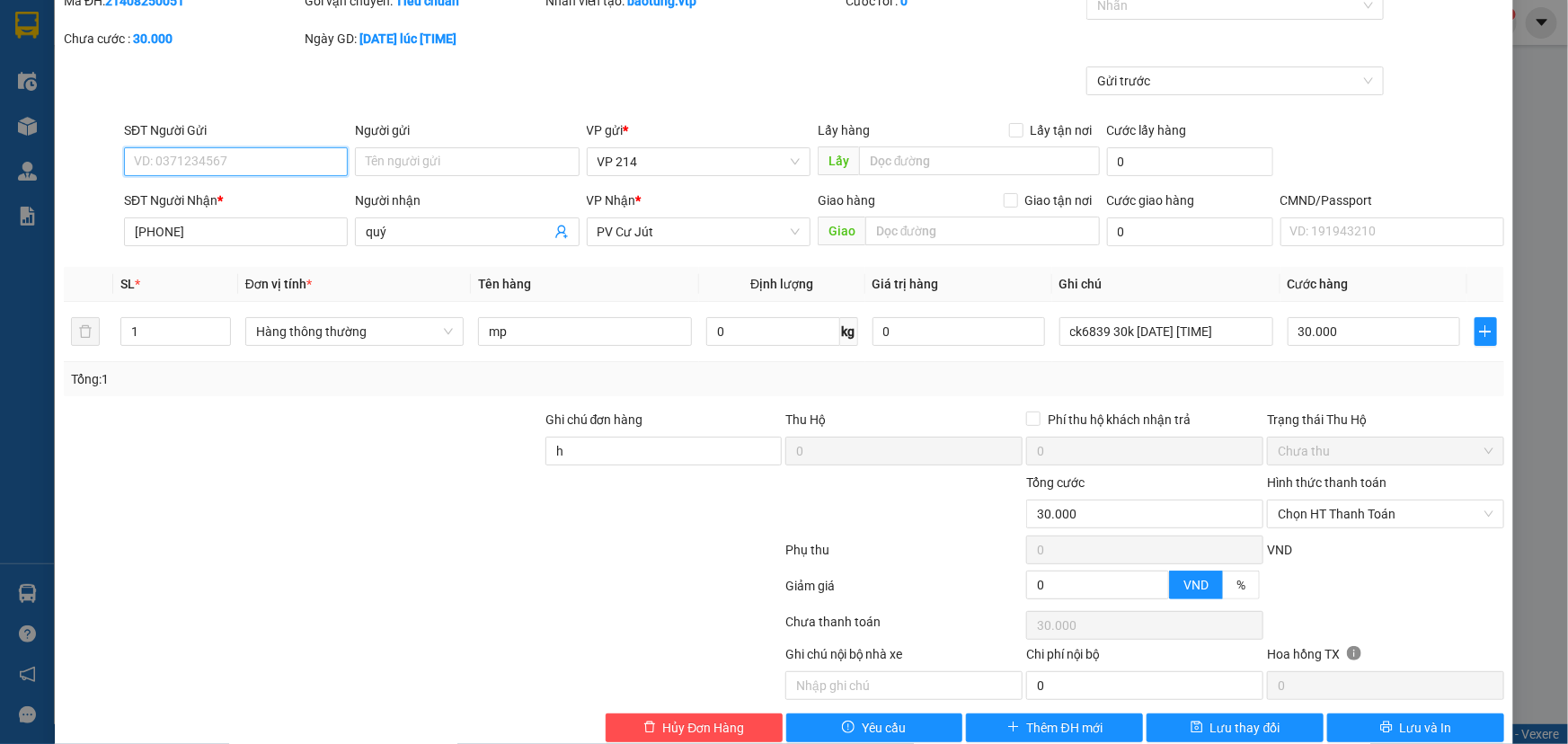 scroll, scrollTop: 105, scrollLeft: 0, axis: vertical 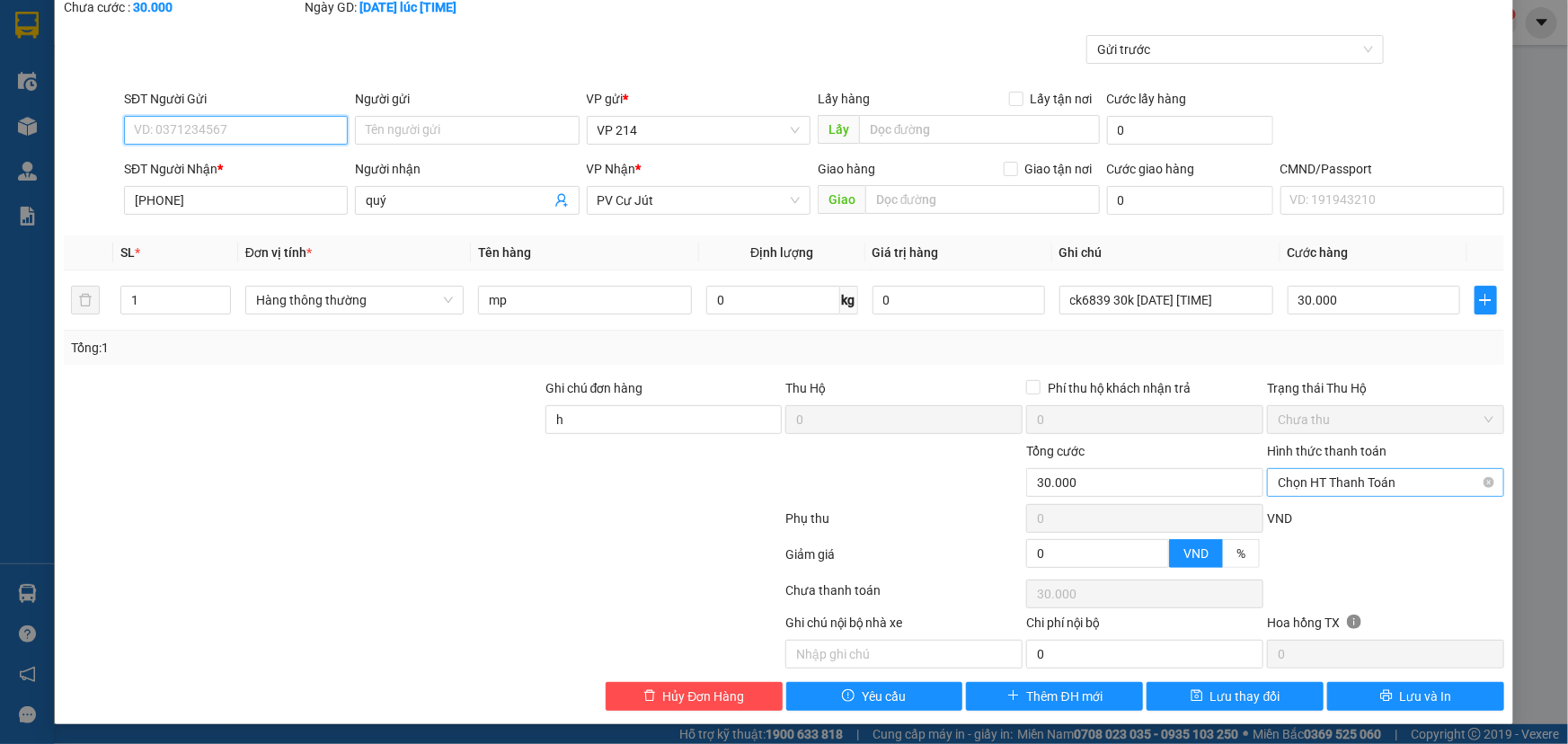click on "Chọn HT Thanh Toán" at bounding box center (1386, 483) 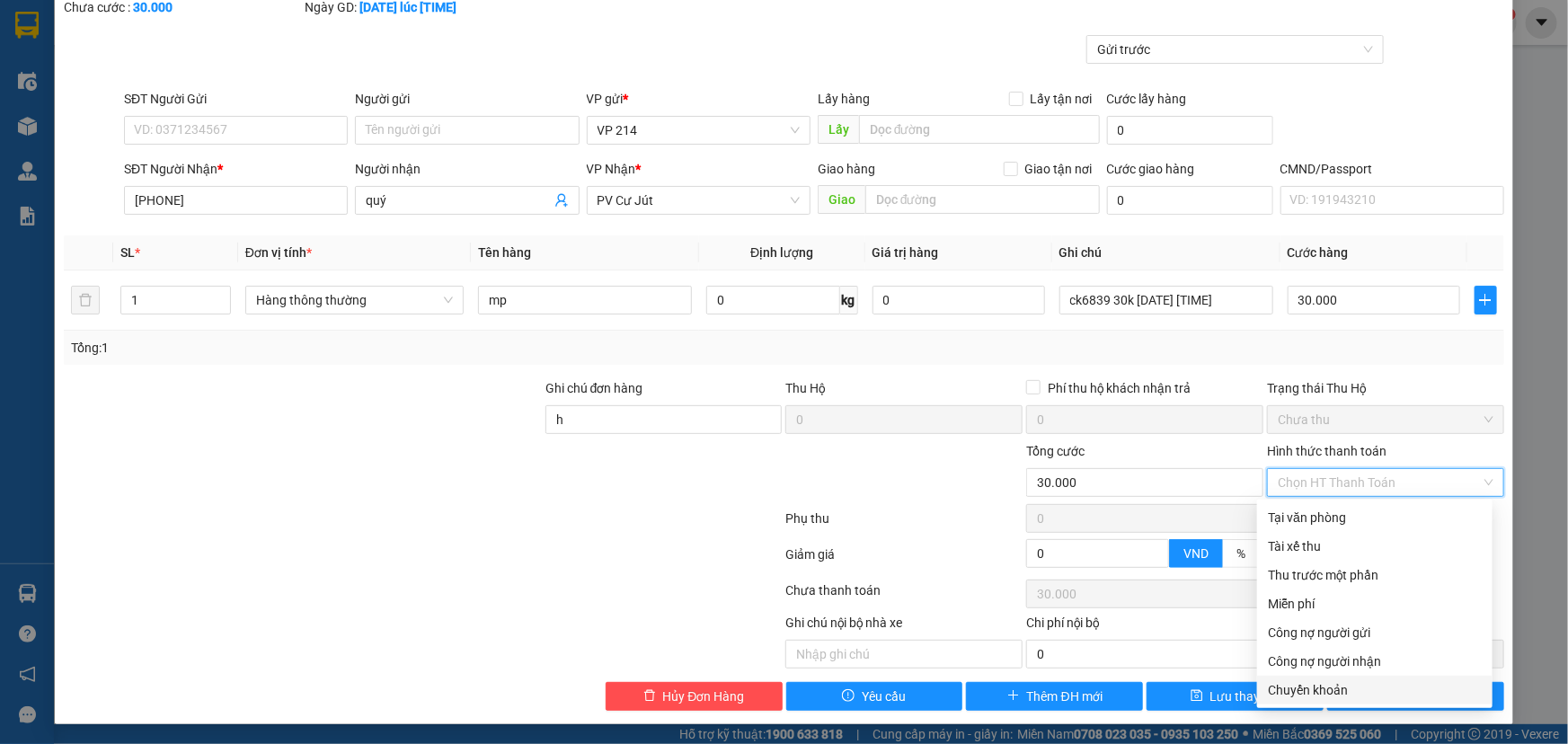 click on "Chuyển khoản" at bounding box center (1375, 690) 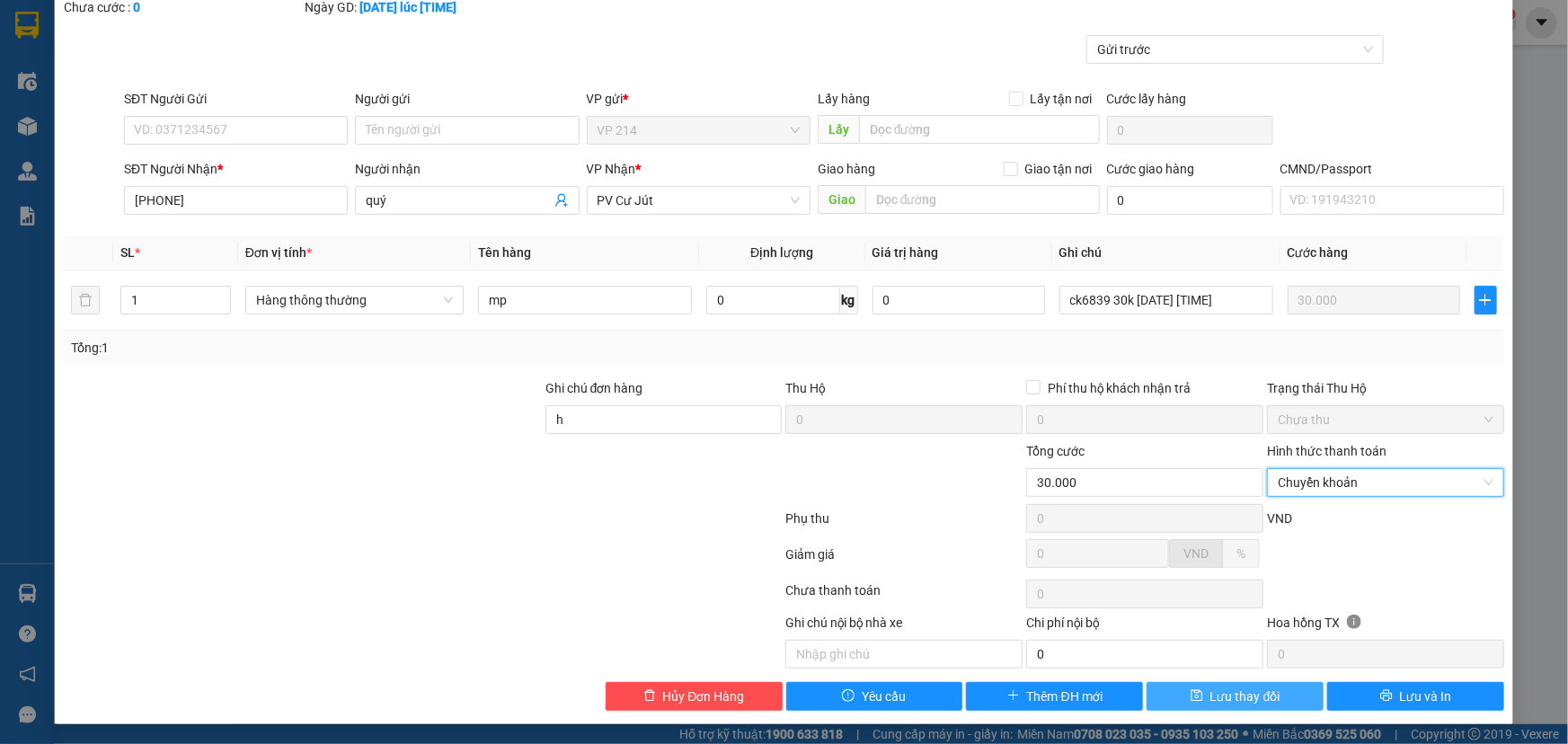 click on "Lưu thay đổi" at bounding box center (1235, 696) 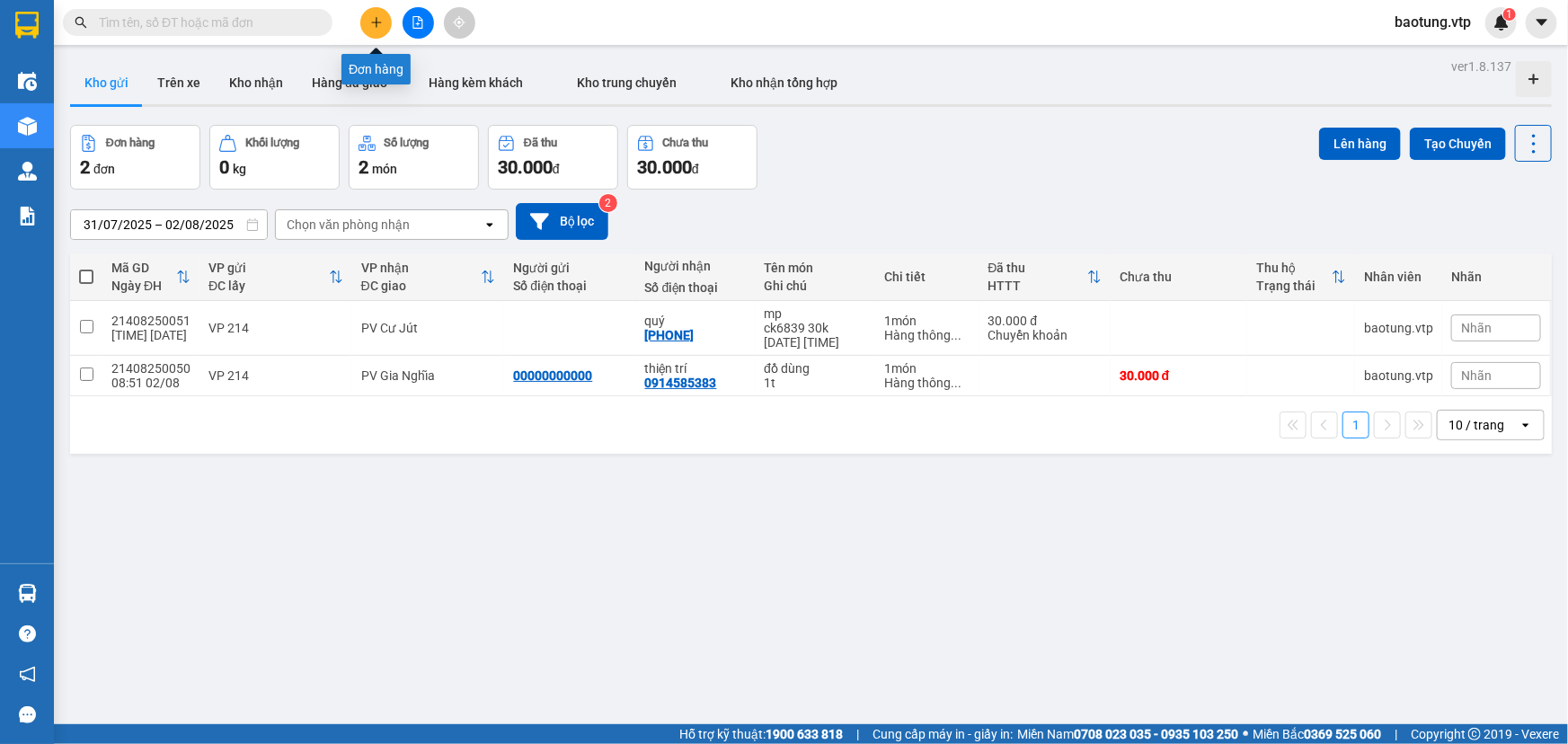 click 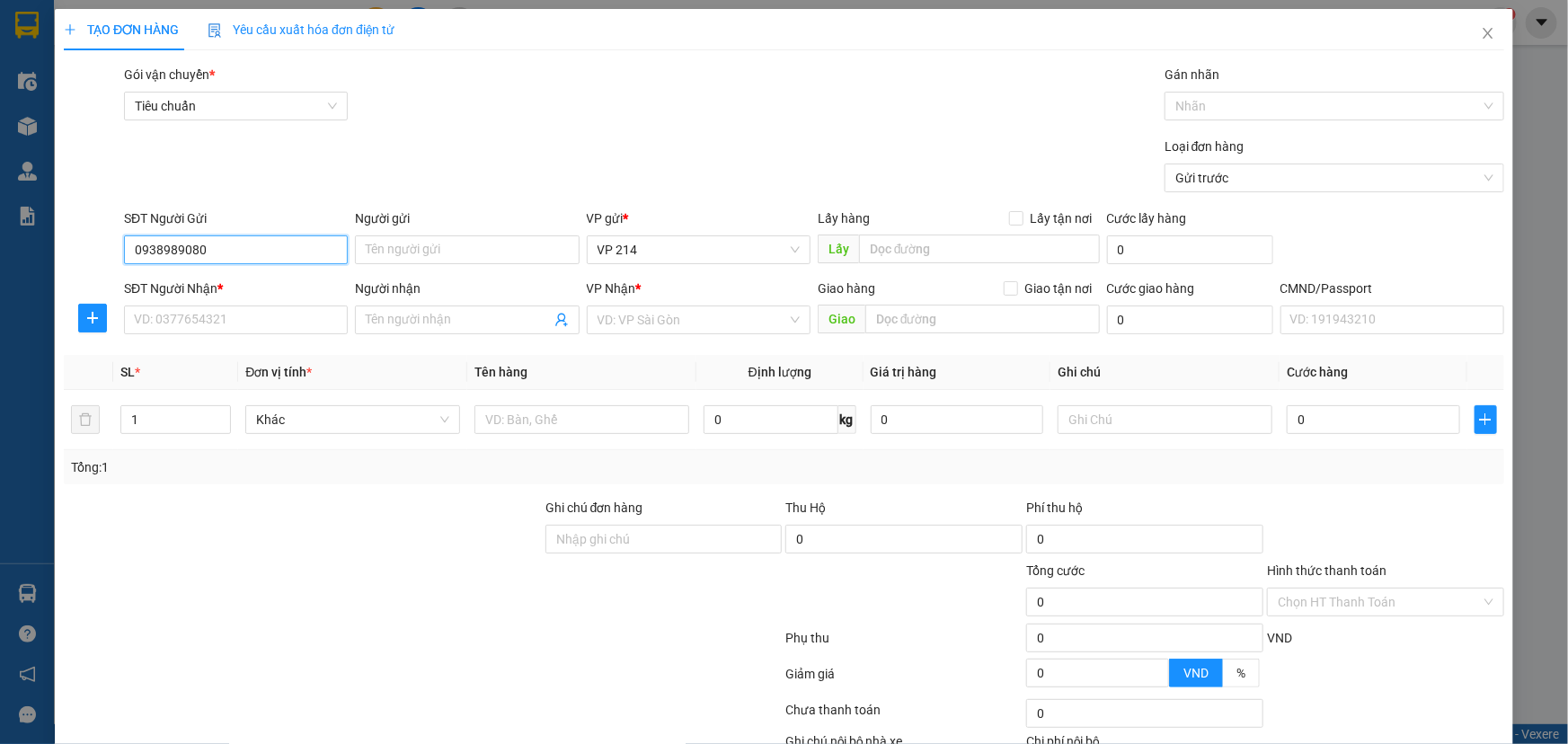 type on "0938989080" 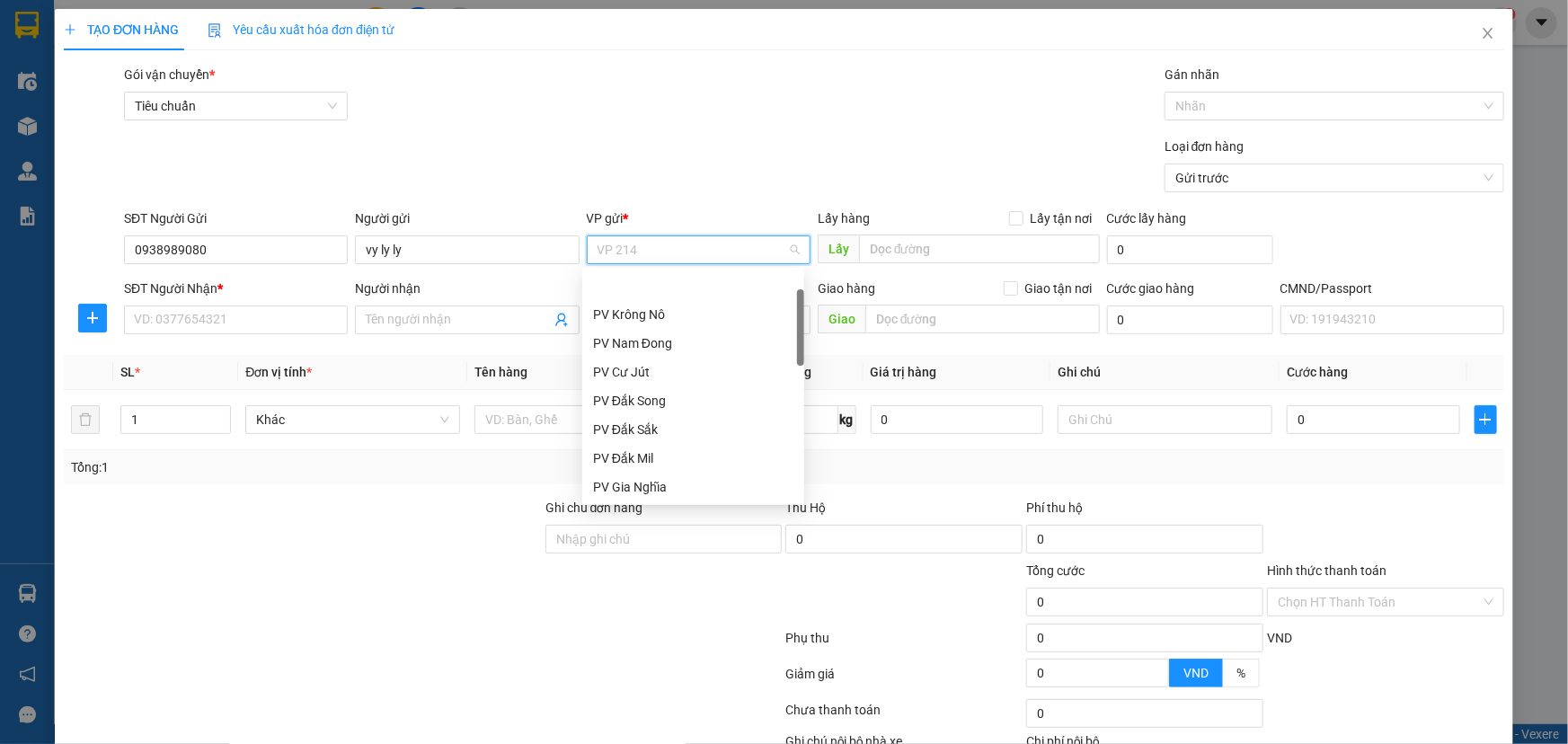 scroll, scrollTop: 57, scrollLeft: 0, axis: vertical 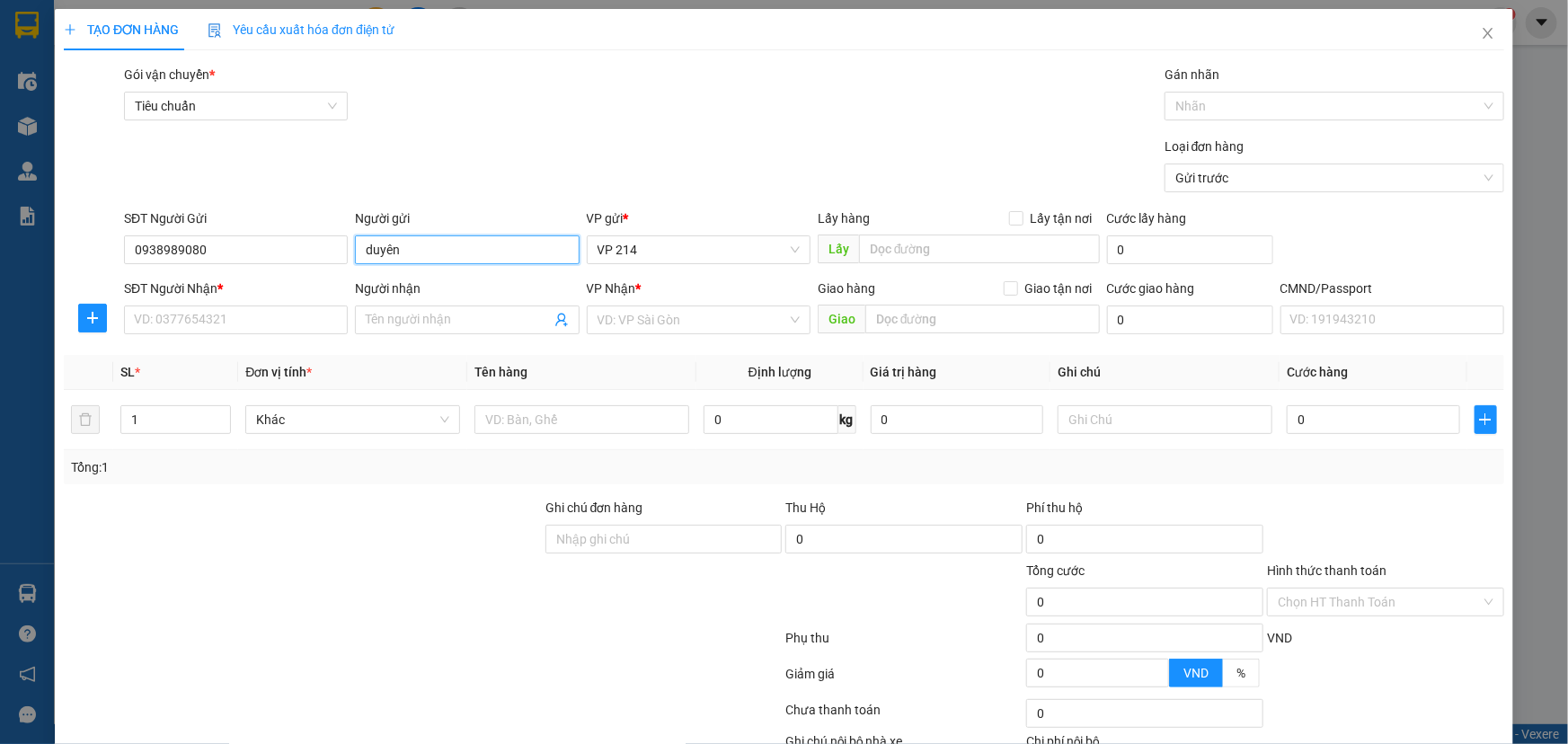 type on "duyên" 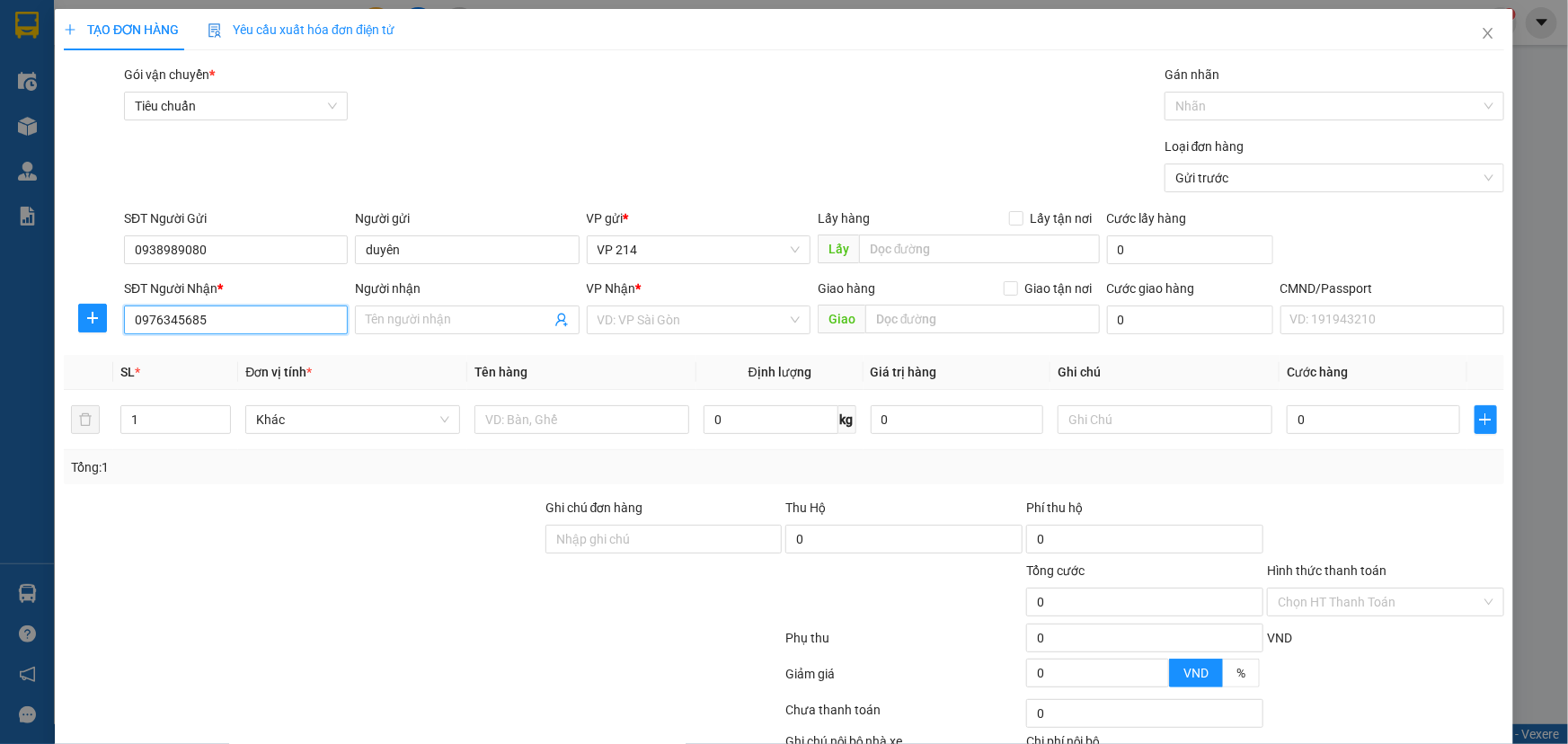 type on "0976345685" 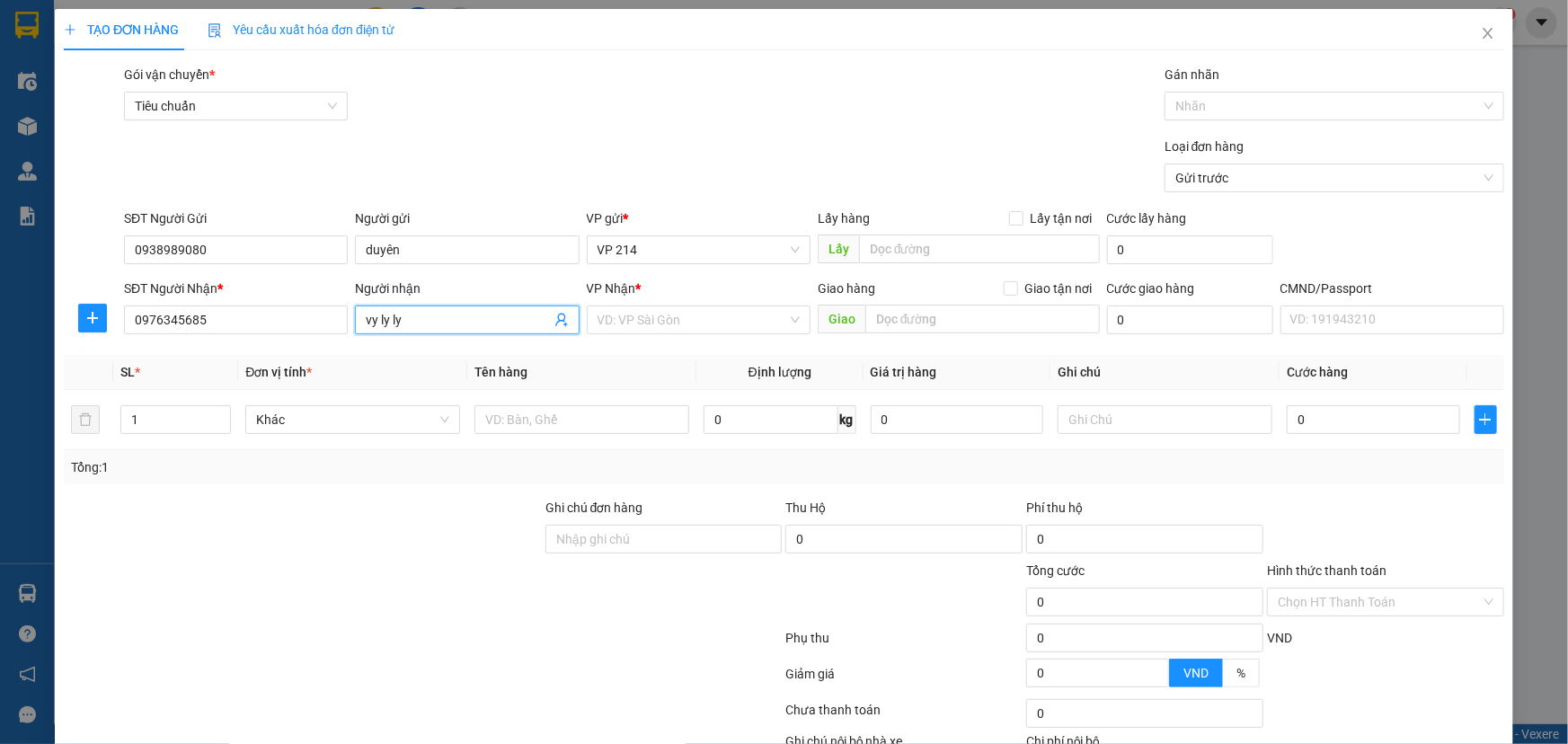 type on "vy ly ly" 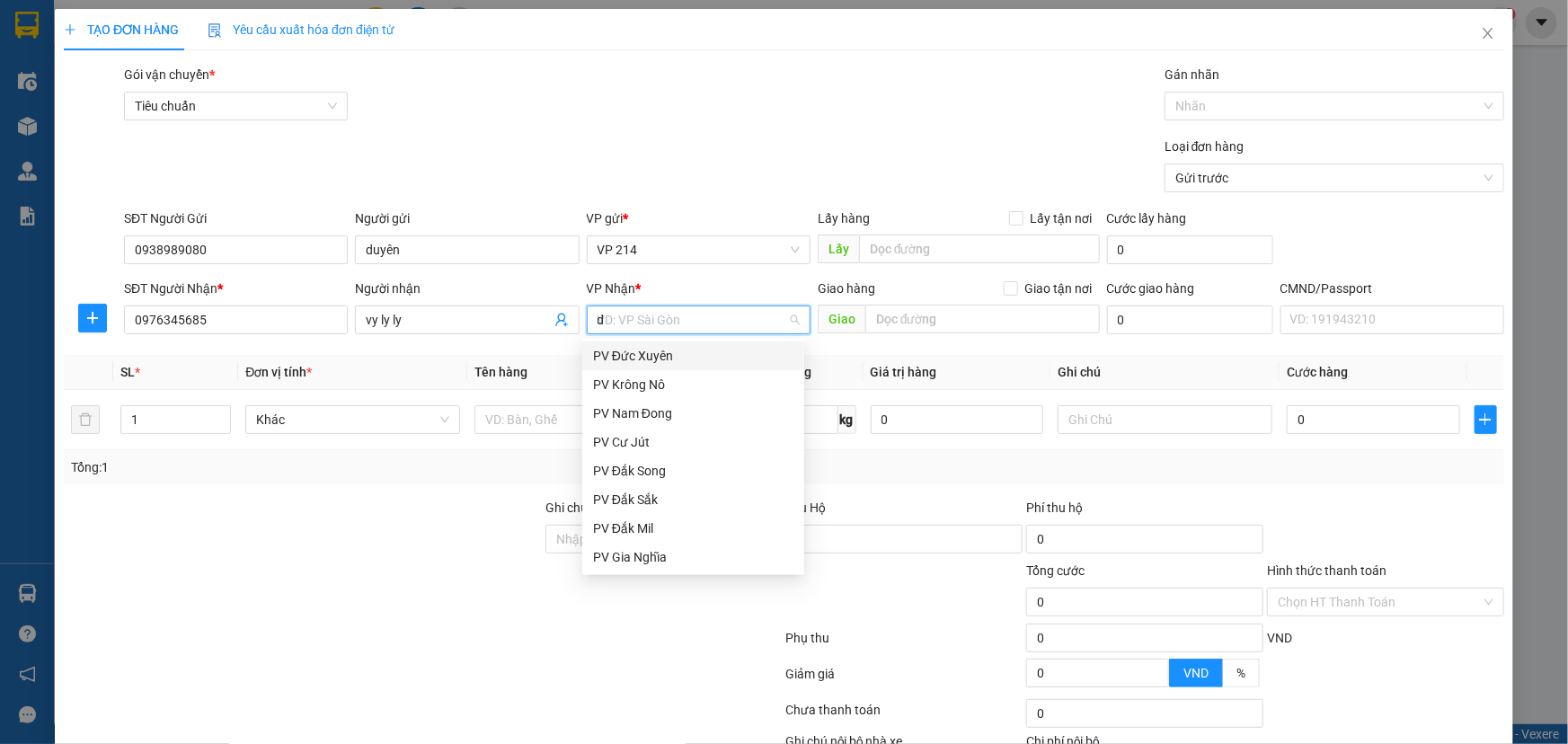type on "dm" 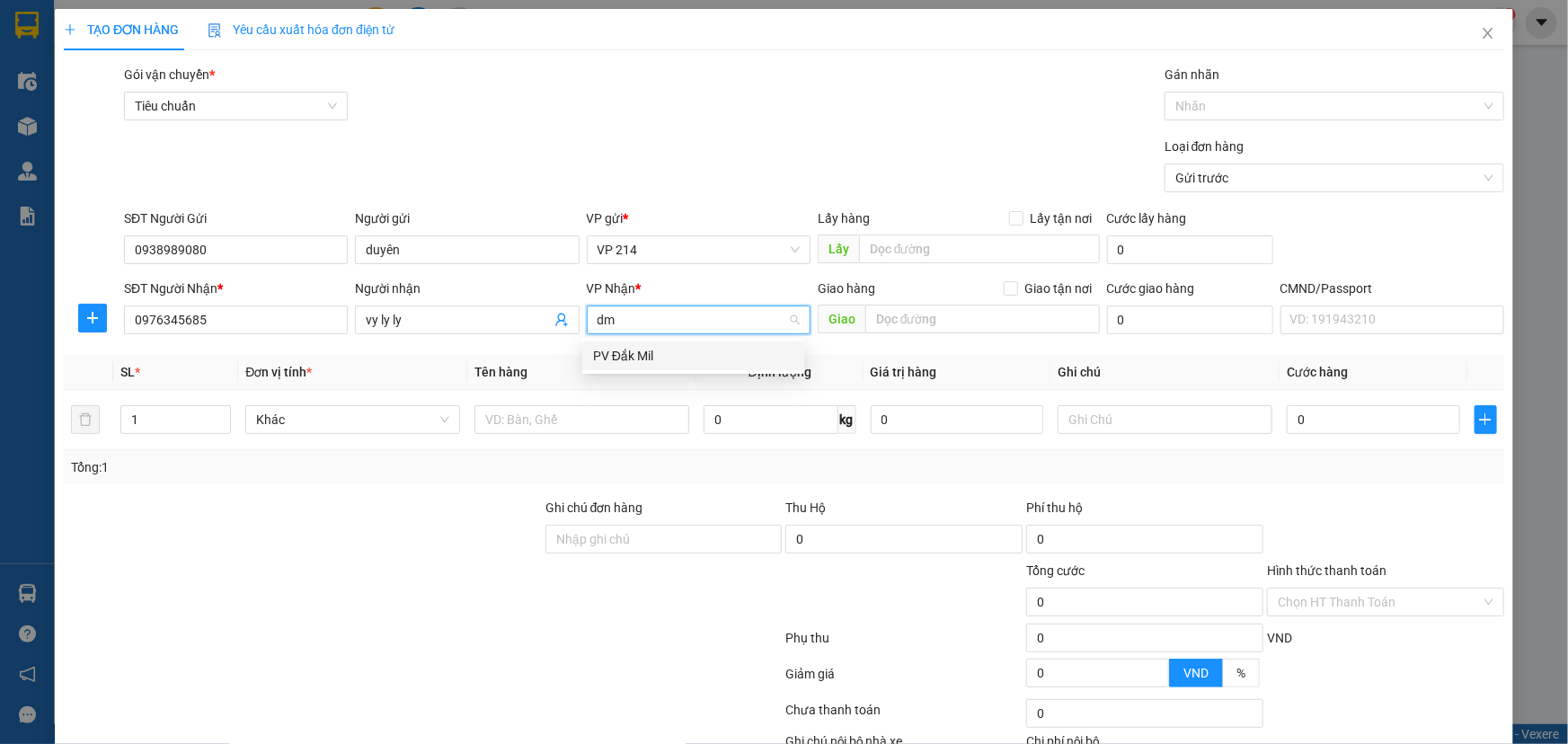 type 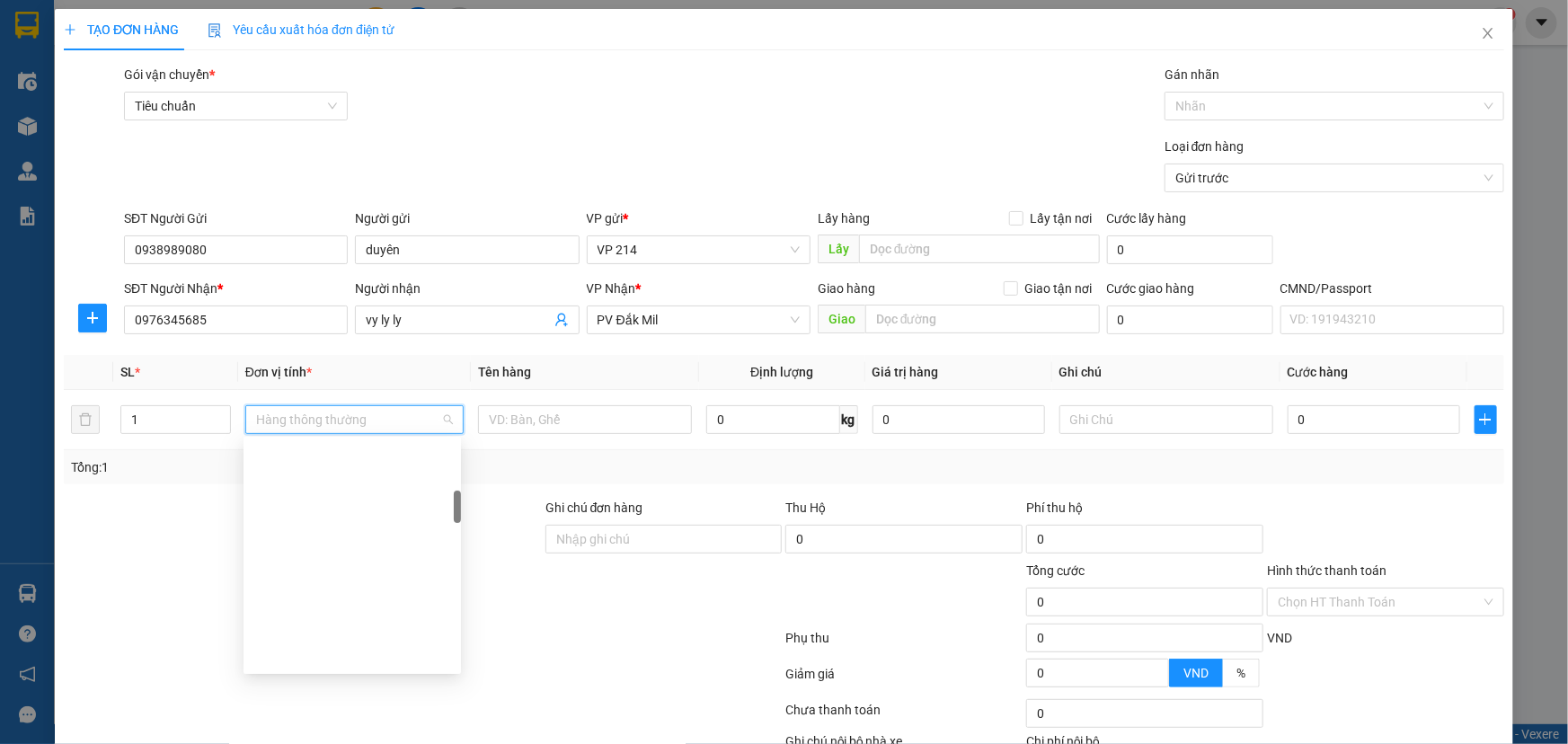 scroll, scrollTop: 374, scrollLeft: 0, axis: vertical 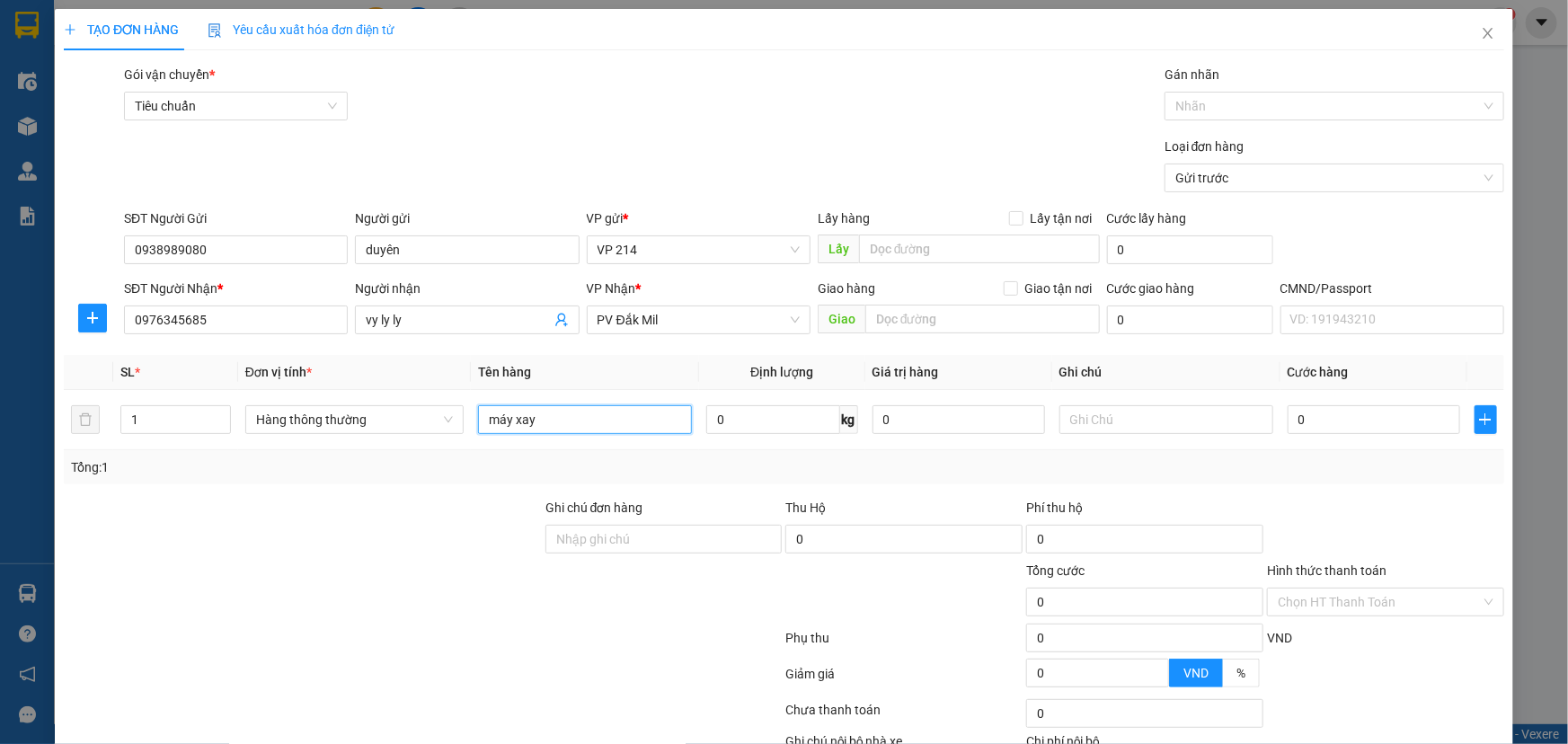 type on "máy xay" 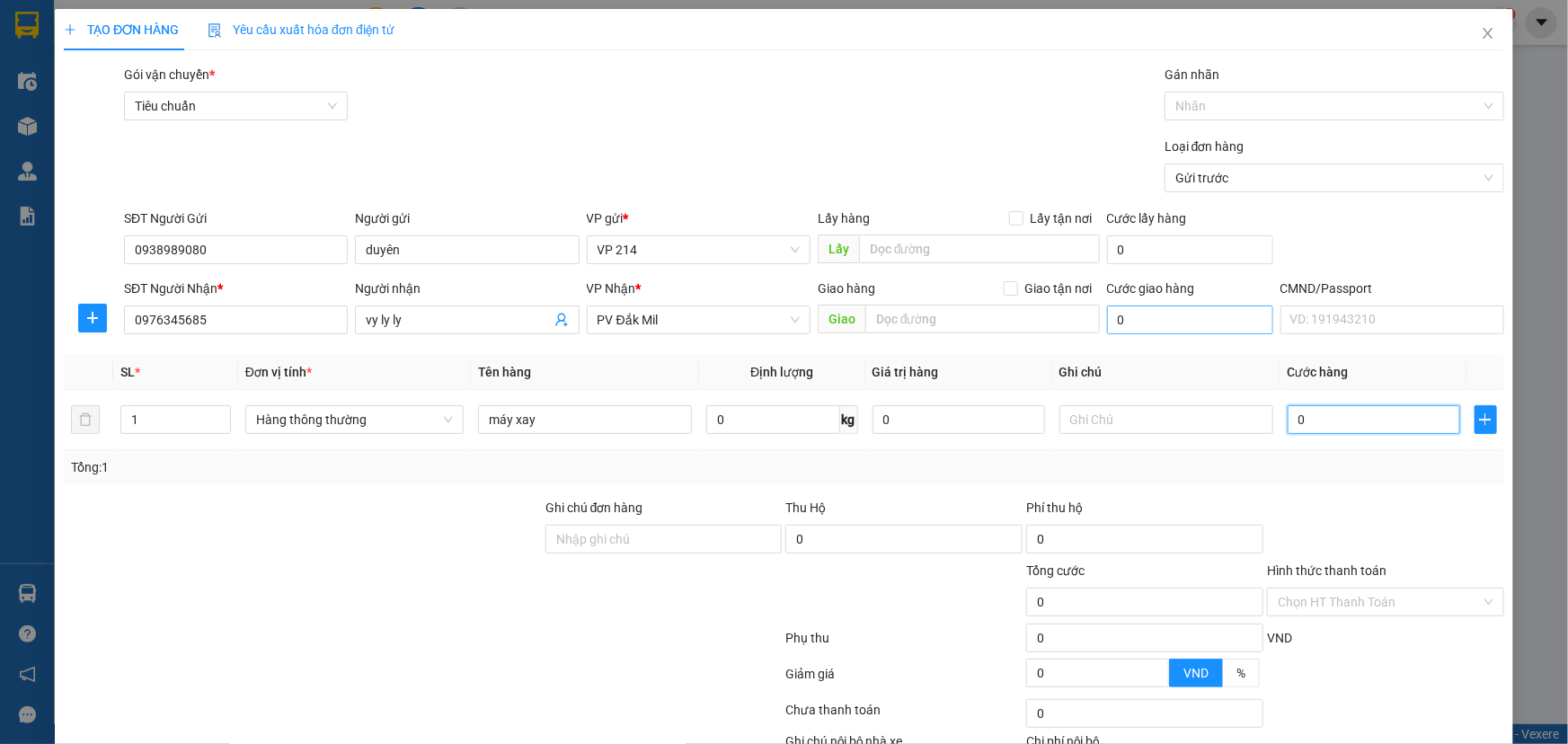 type on "3" 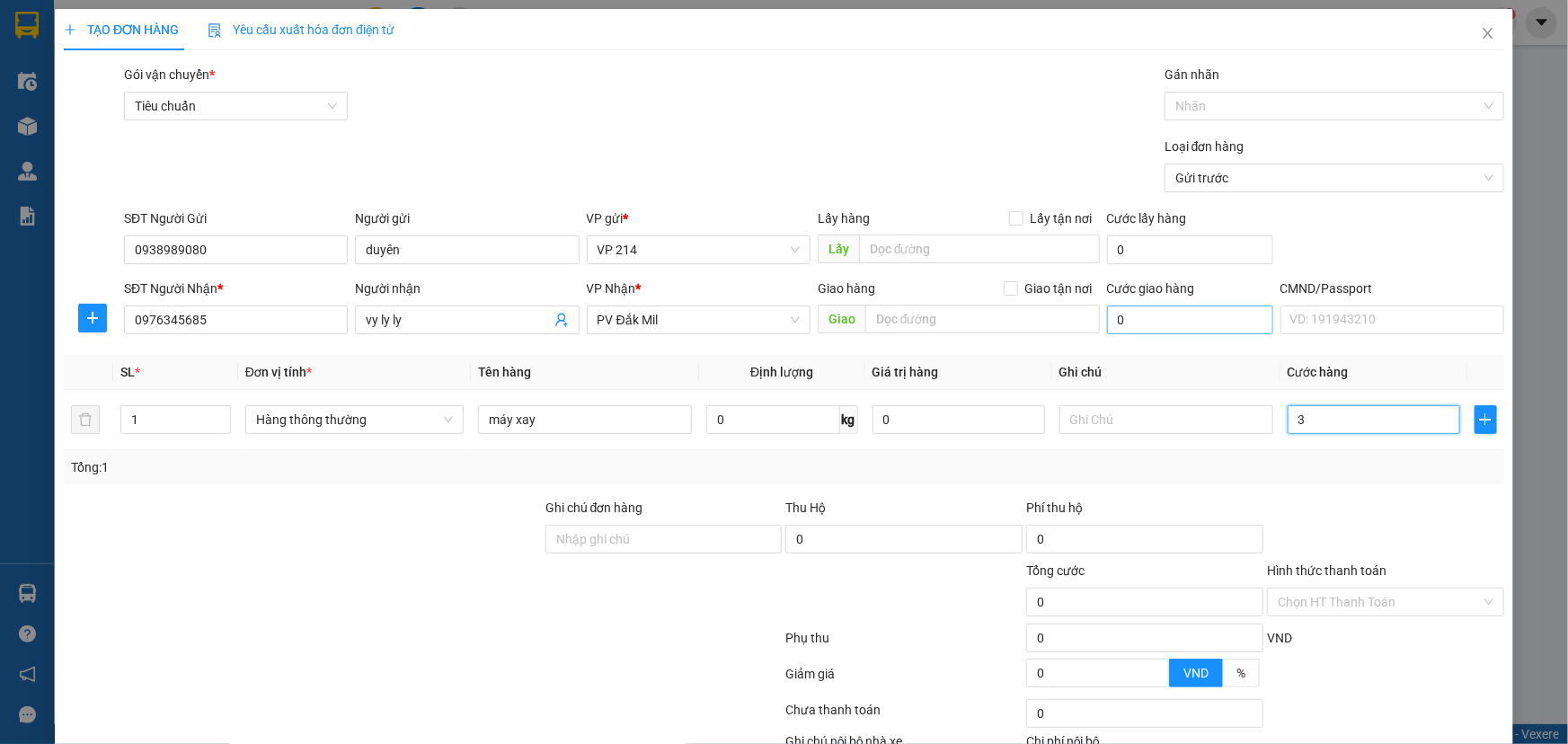 type on "3" 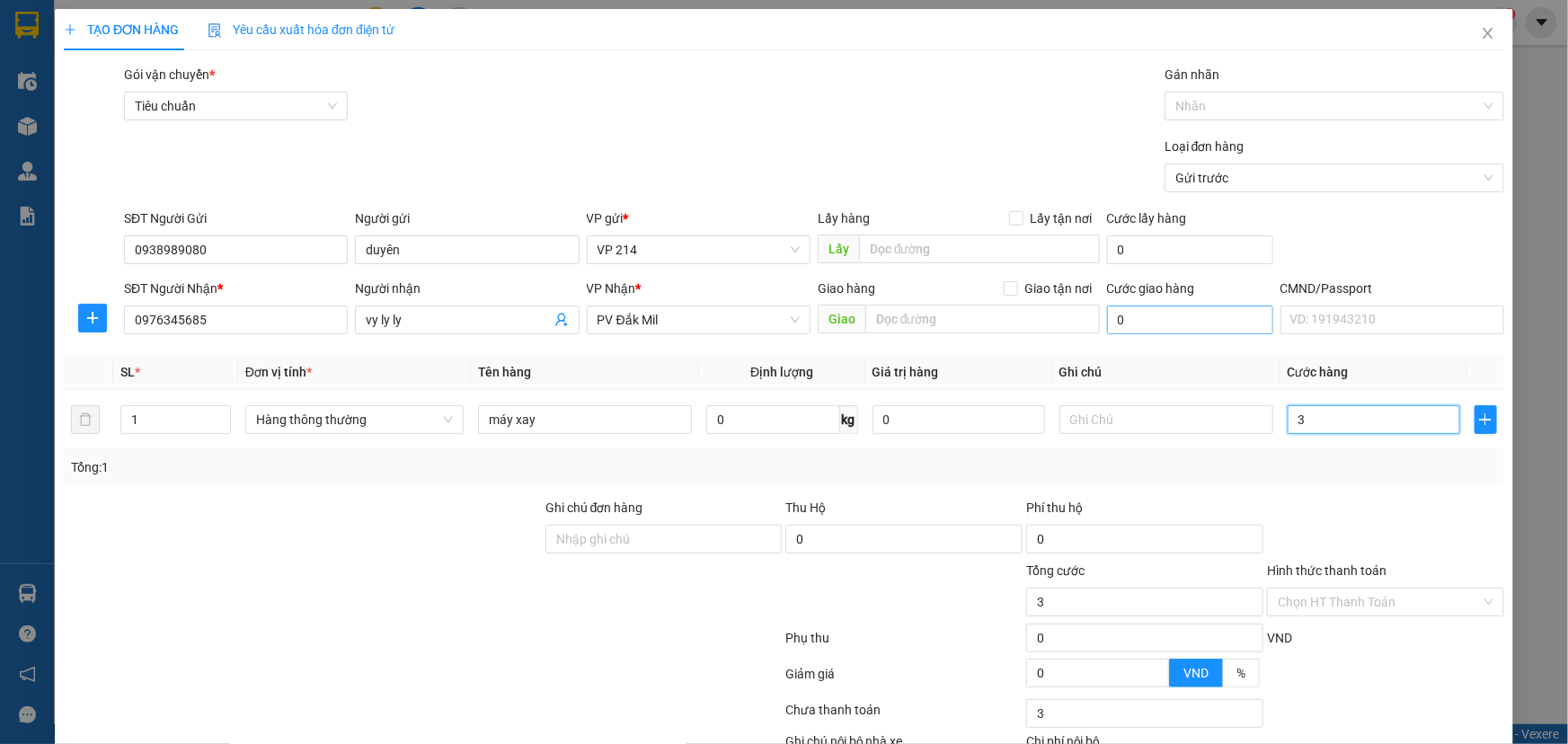 type on "30" 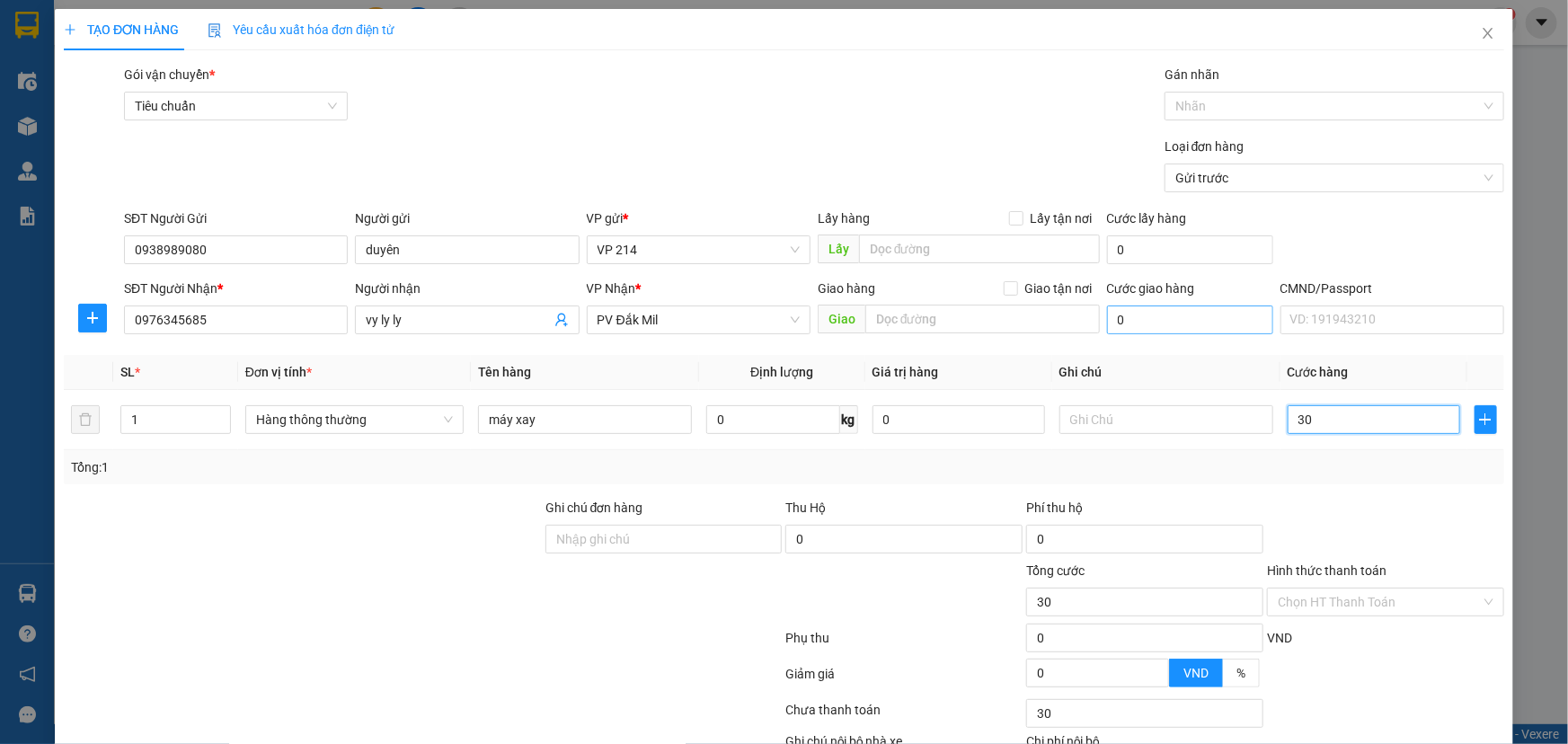 type on "300" 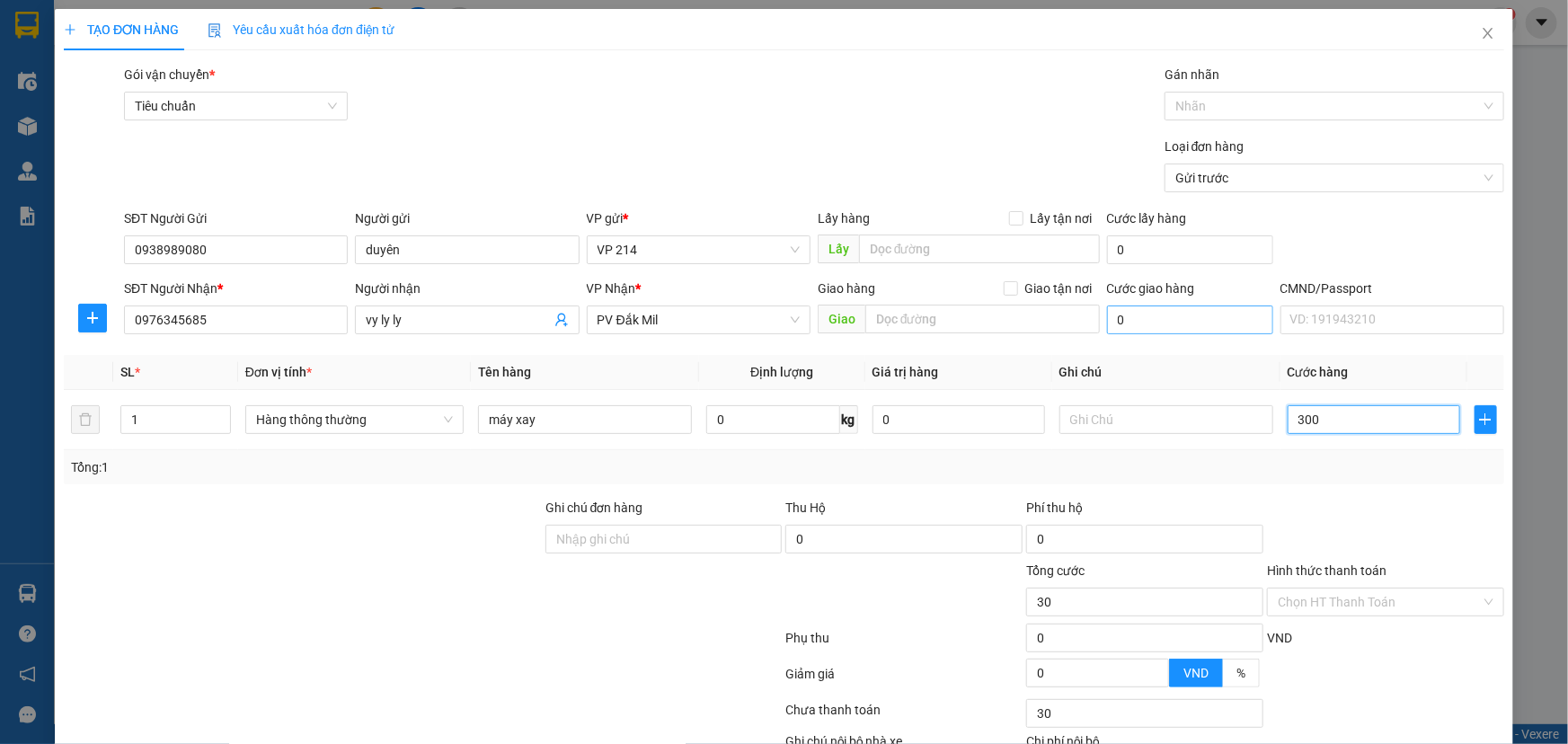 type on "300" 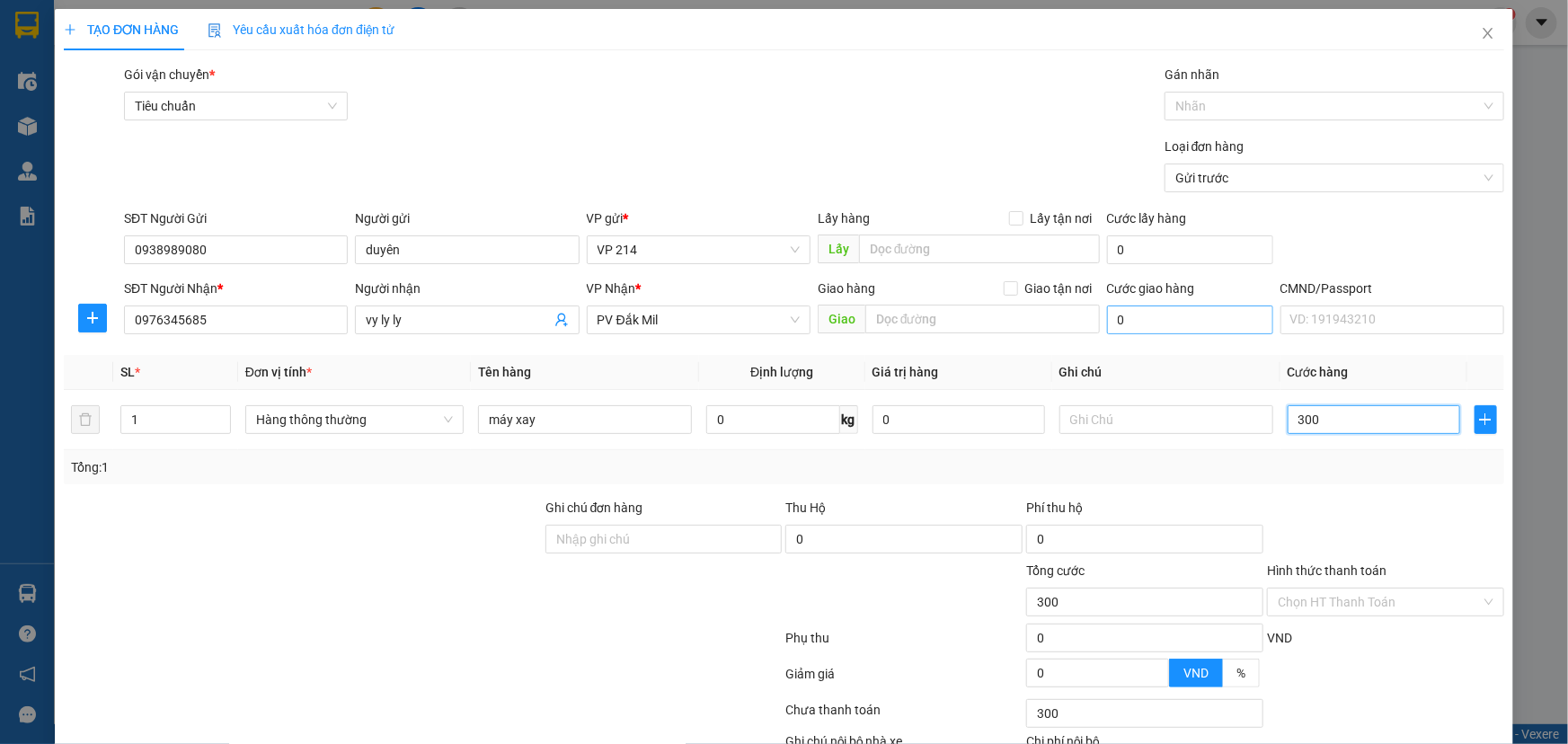 type on "3.000" 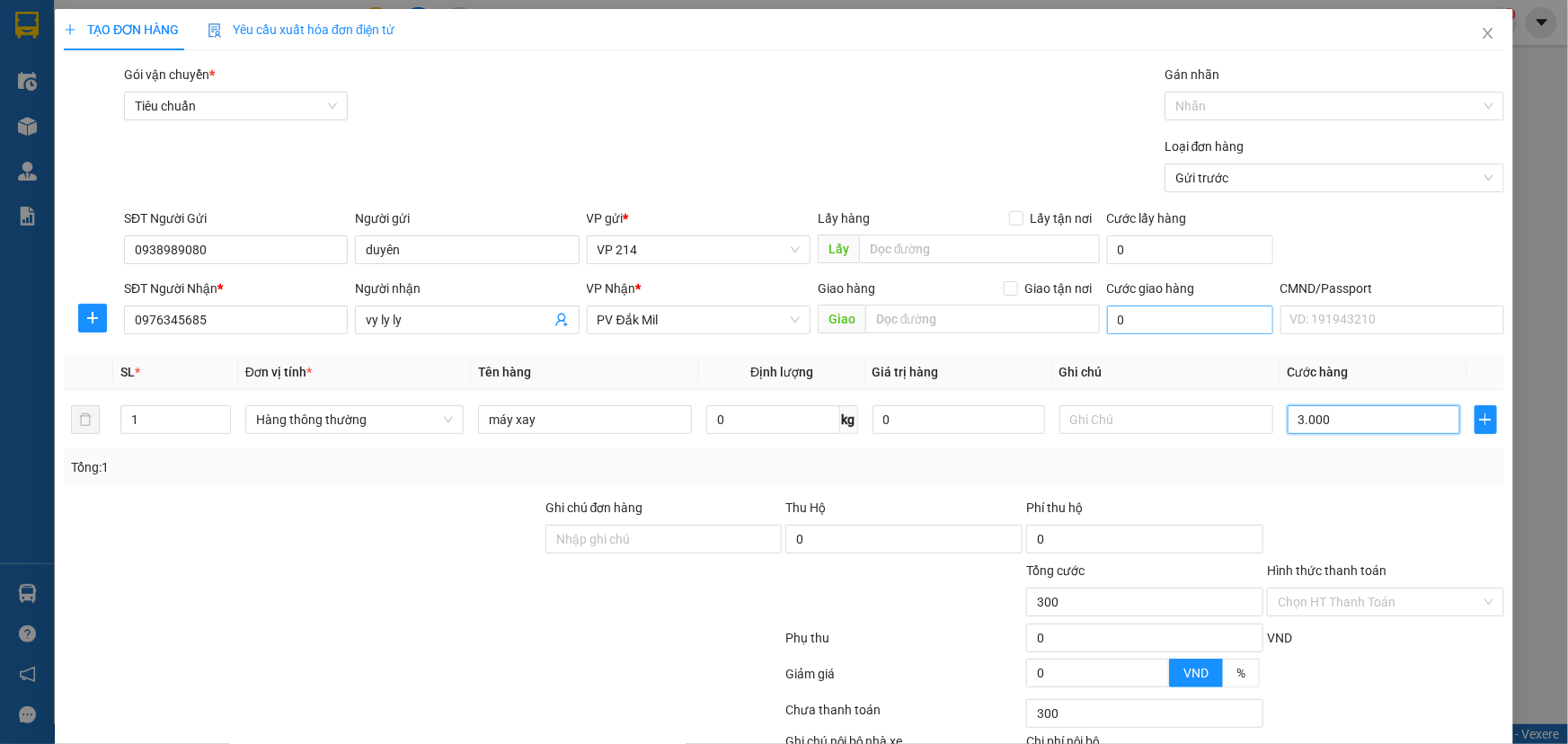 type on "3.000" 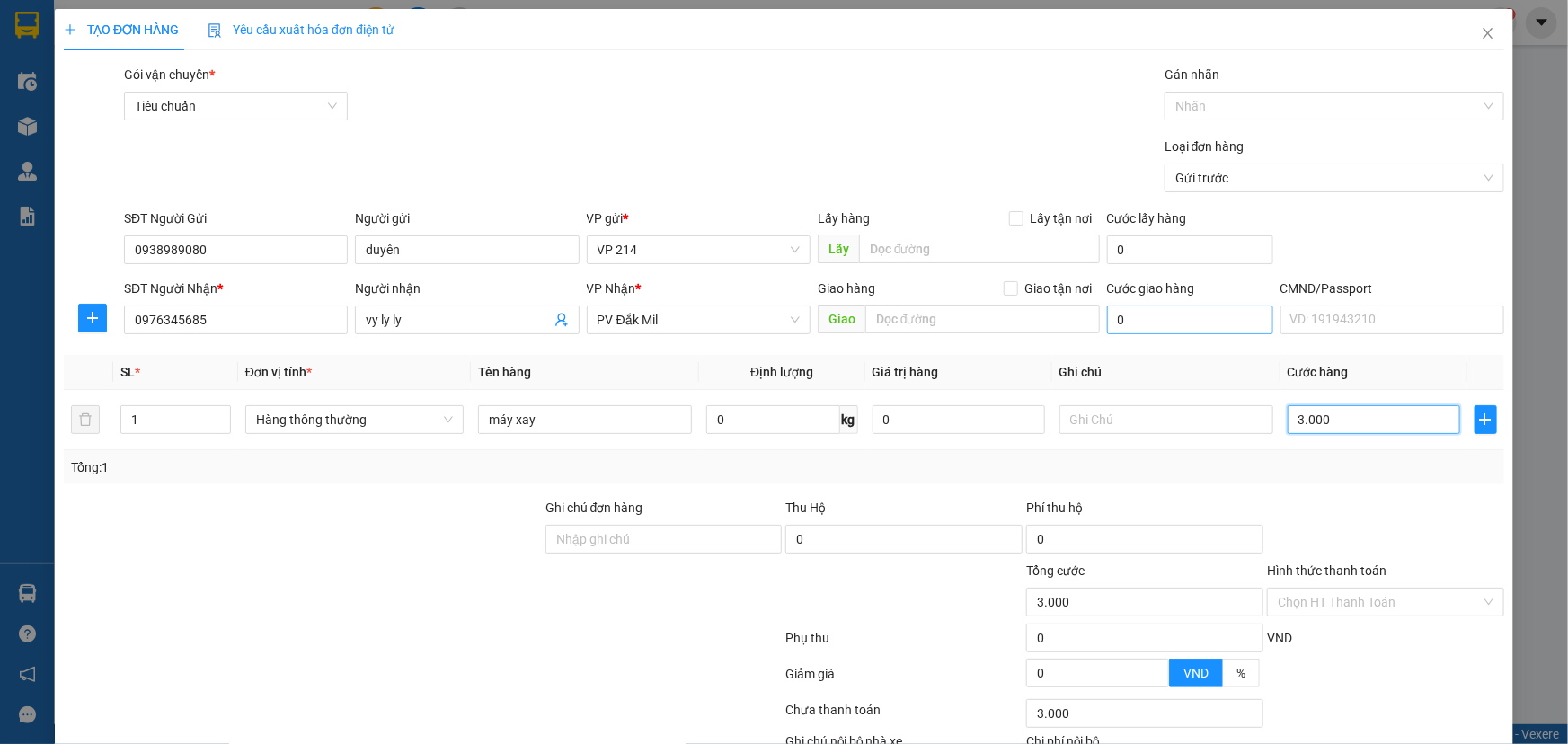 type on "30.000" 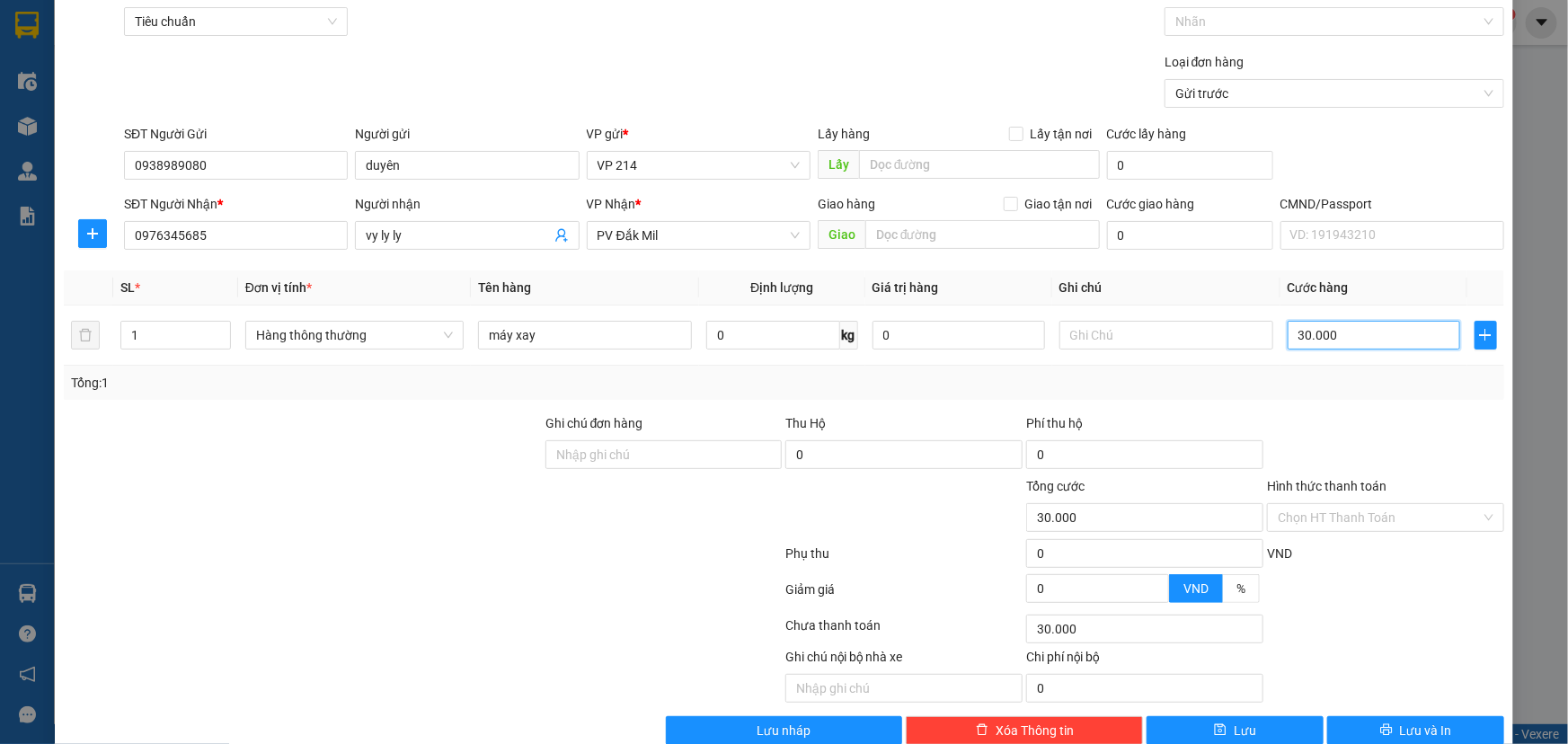 scroll, scrollTop: 119, scrollLeft: 0, axis: vertical 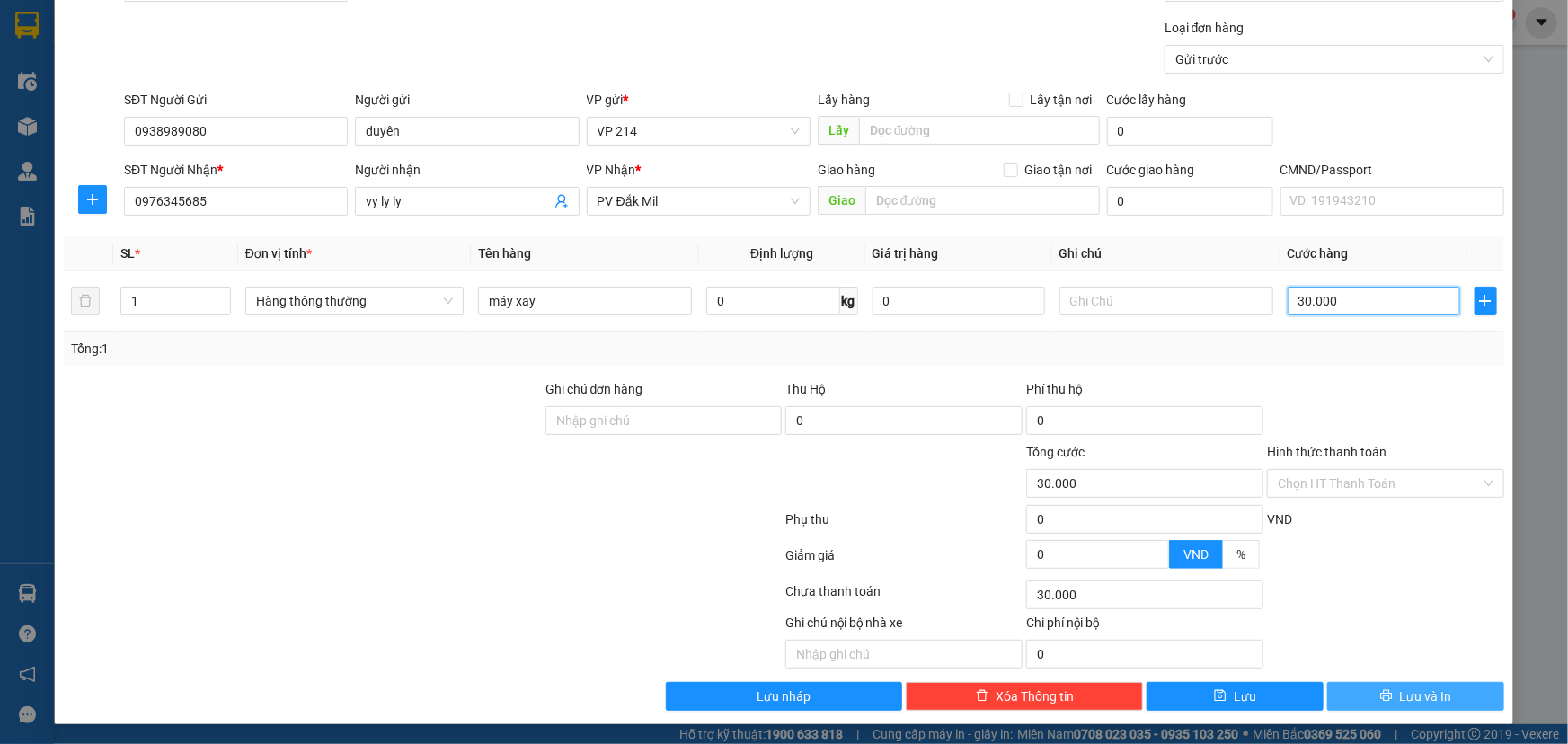 type on "30.000" 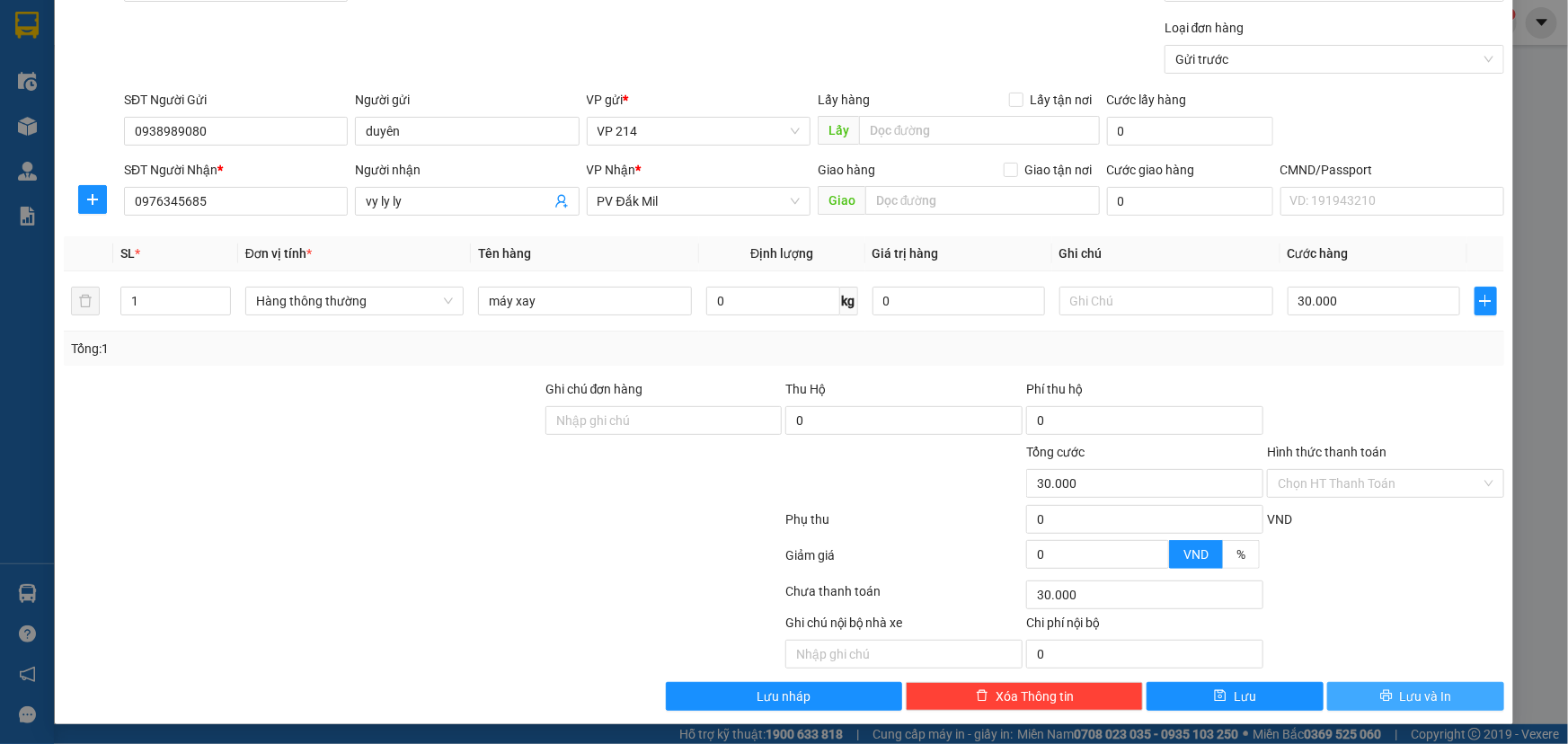 click on "Lưu và In" at bounding box center [1415, 696] 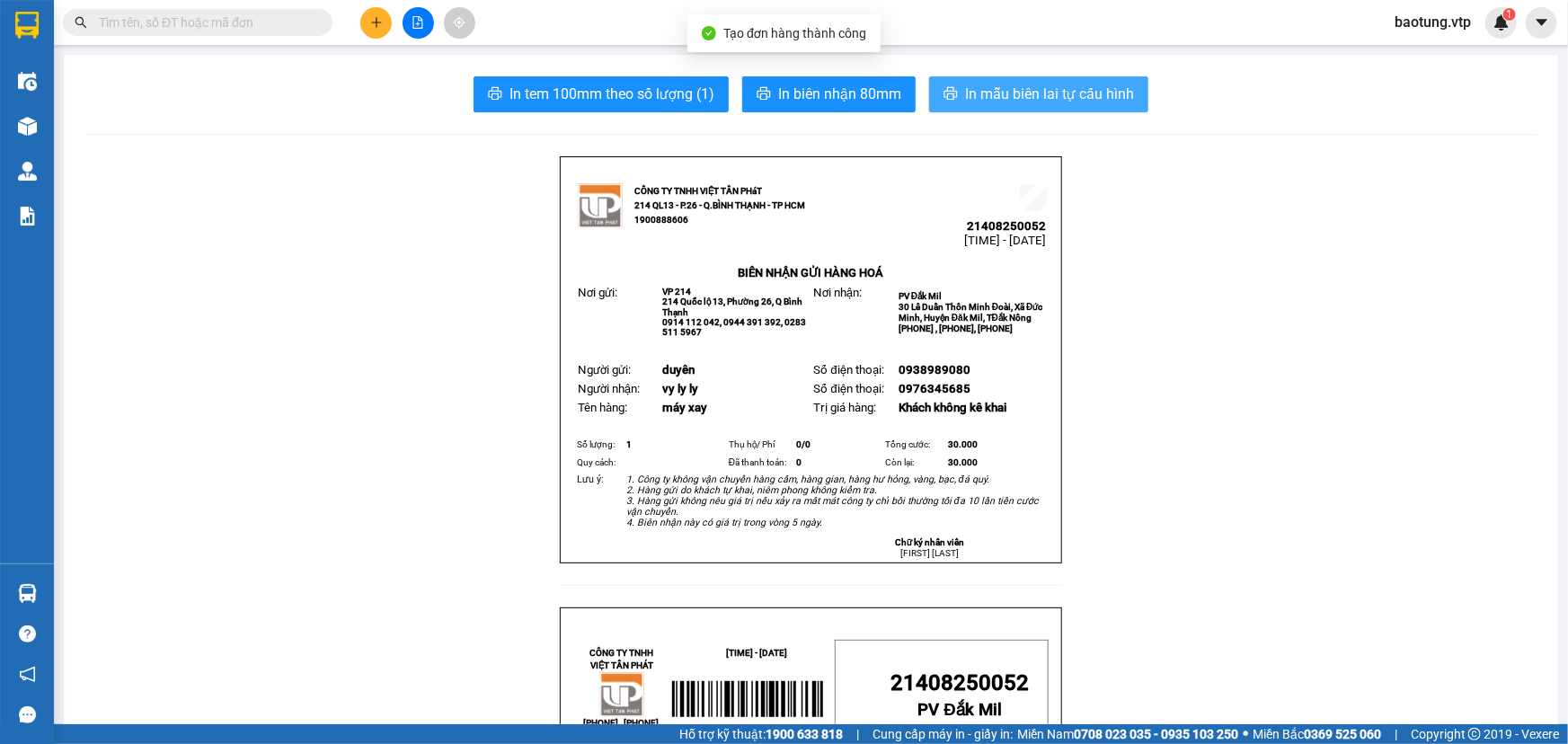 click on "In mẫu biên lai tự cấu hình" at bounding box center [1050, 93] 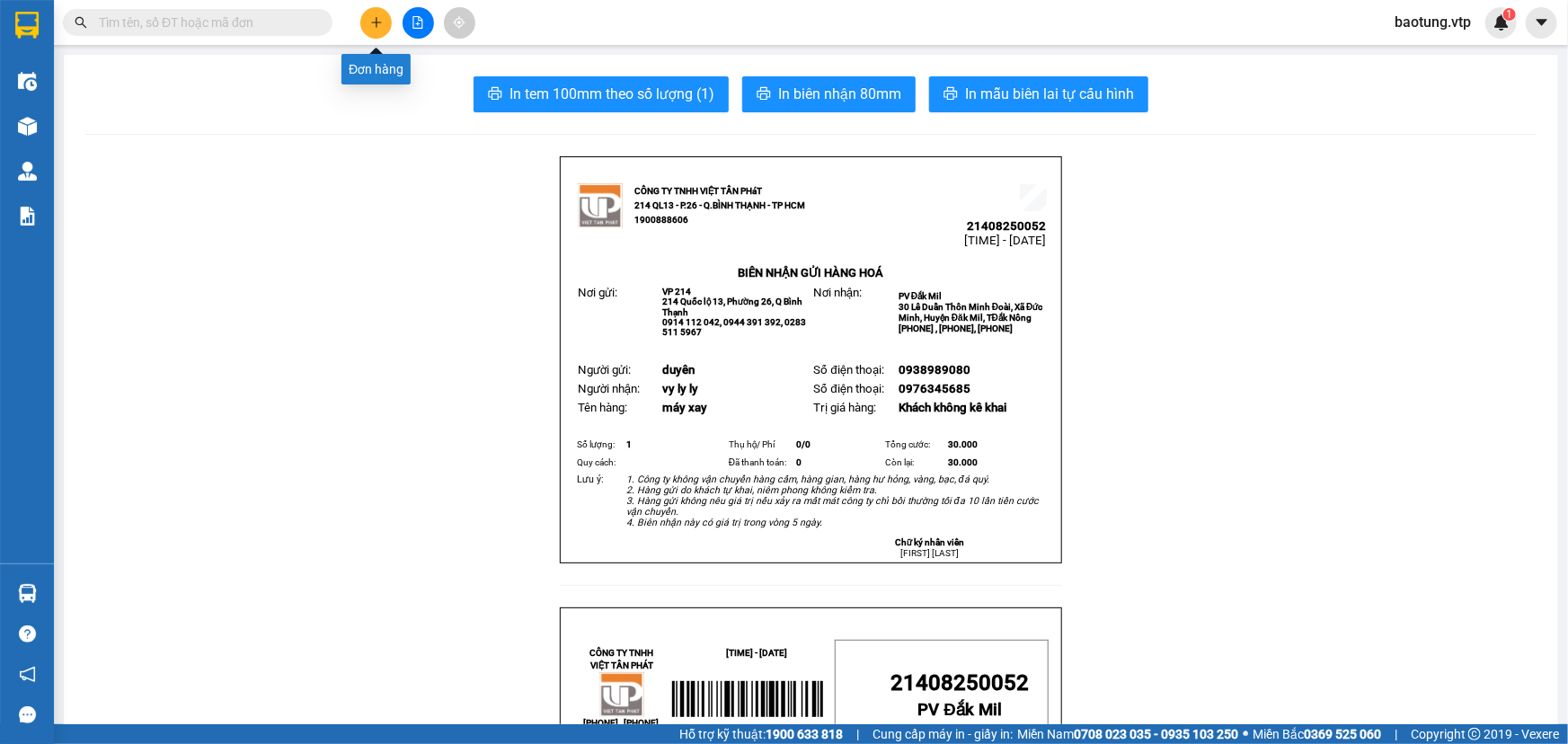 click 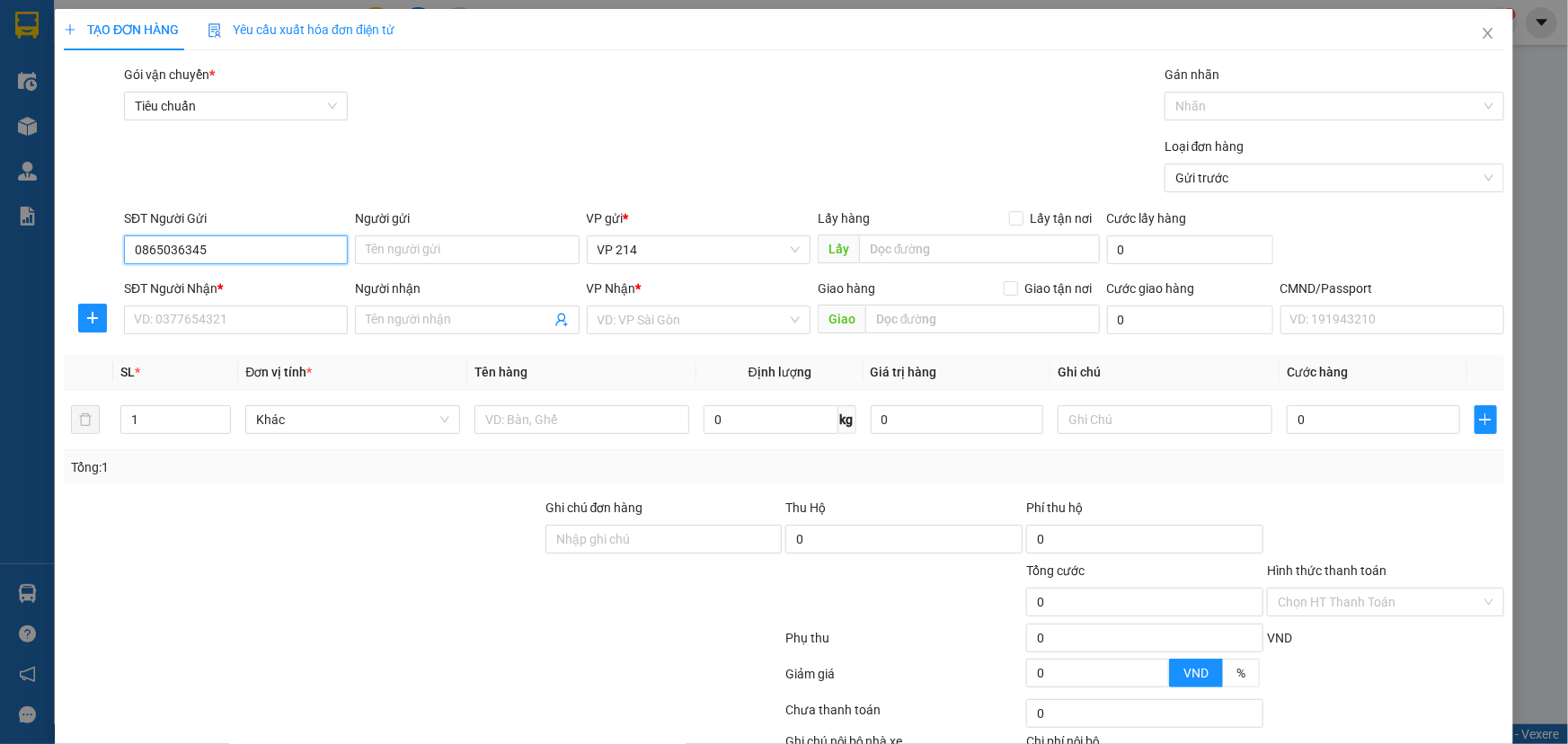 type on "0865036345" 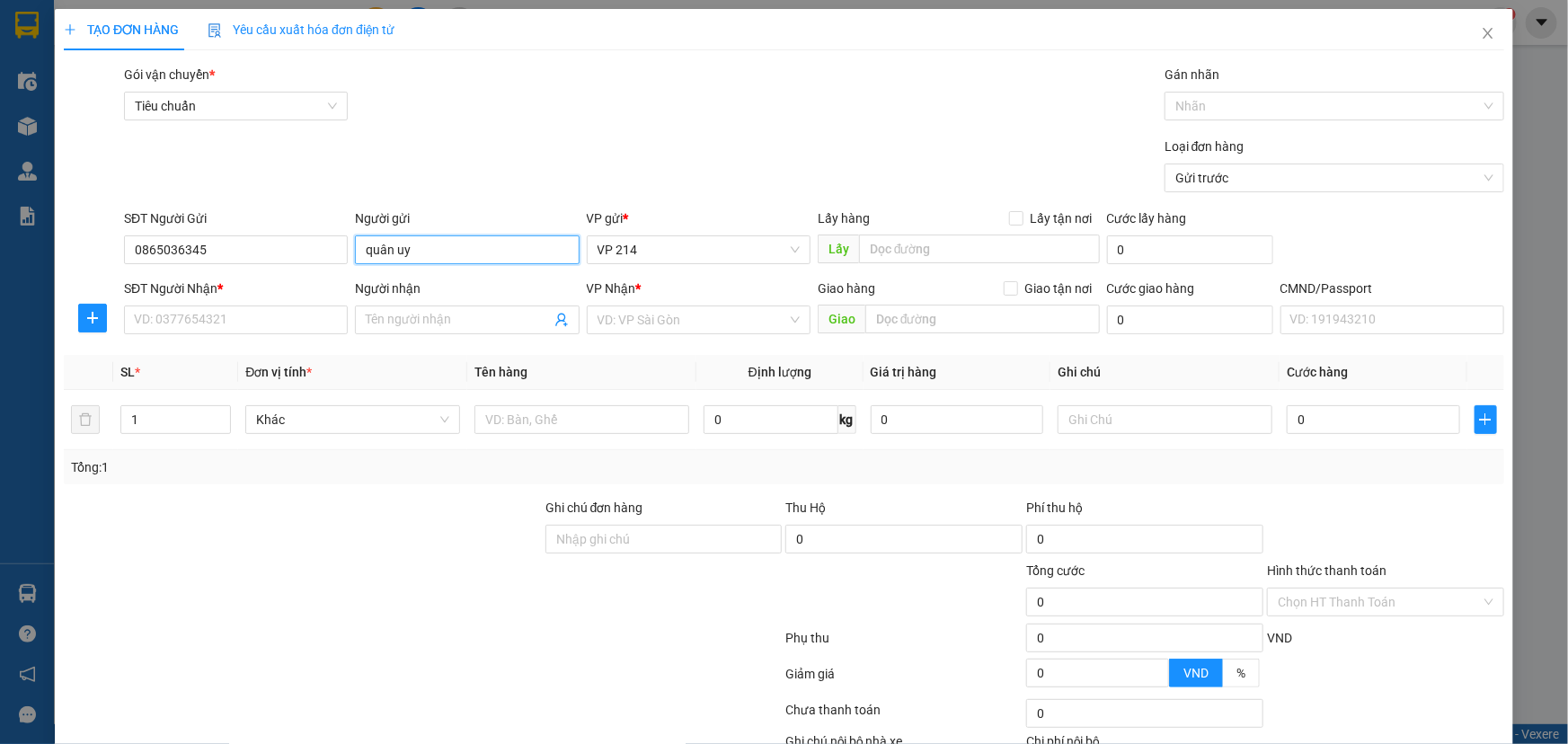 type on "quân uy" 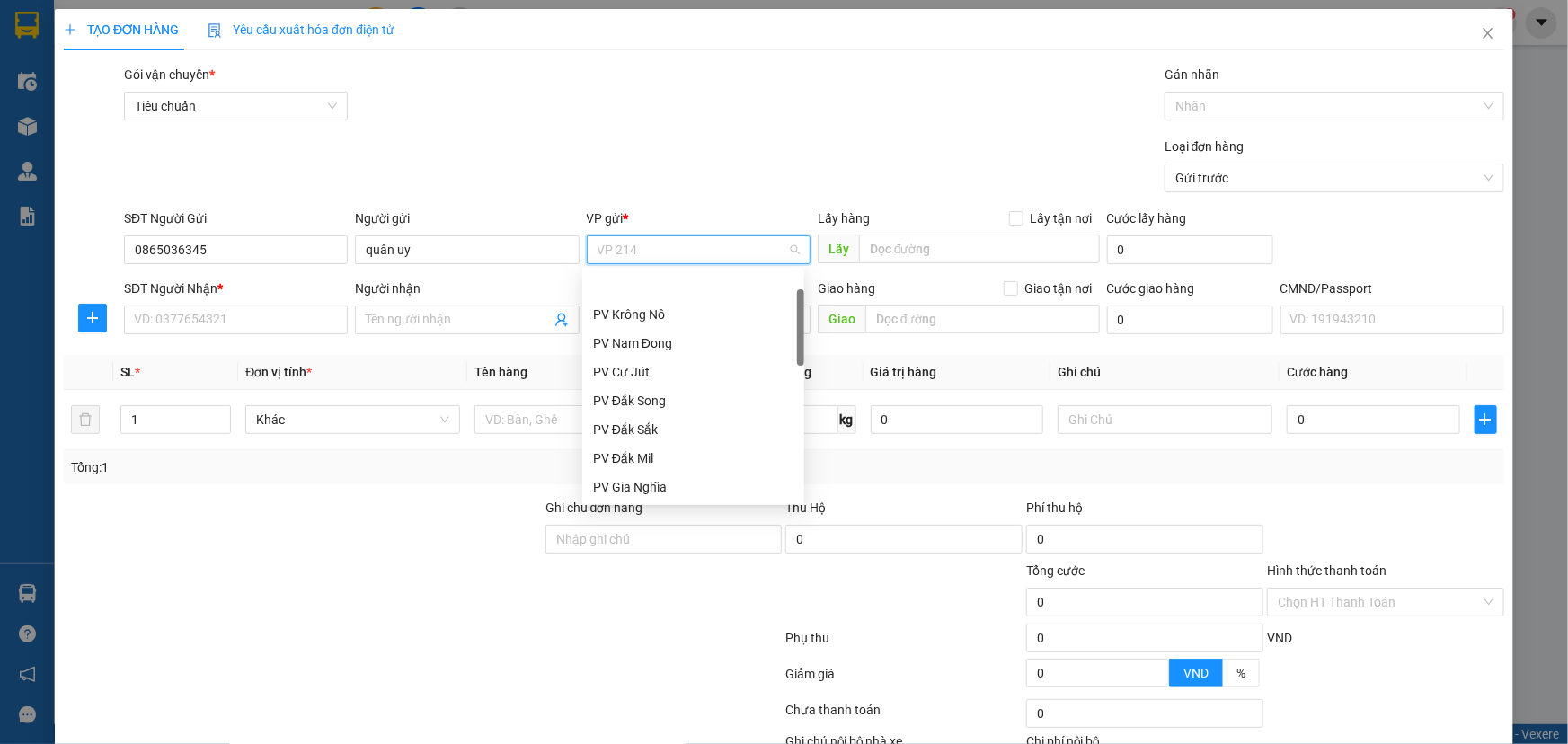 scroll, scrollTop: 57, scrollLeft: 0, axis: vertical 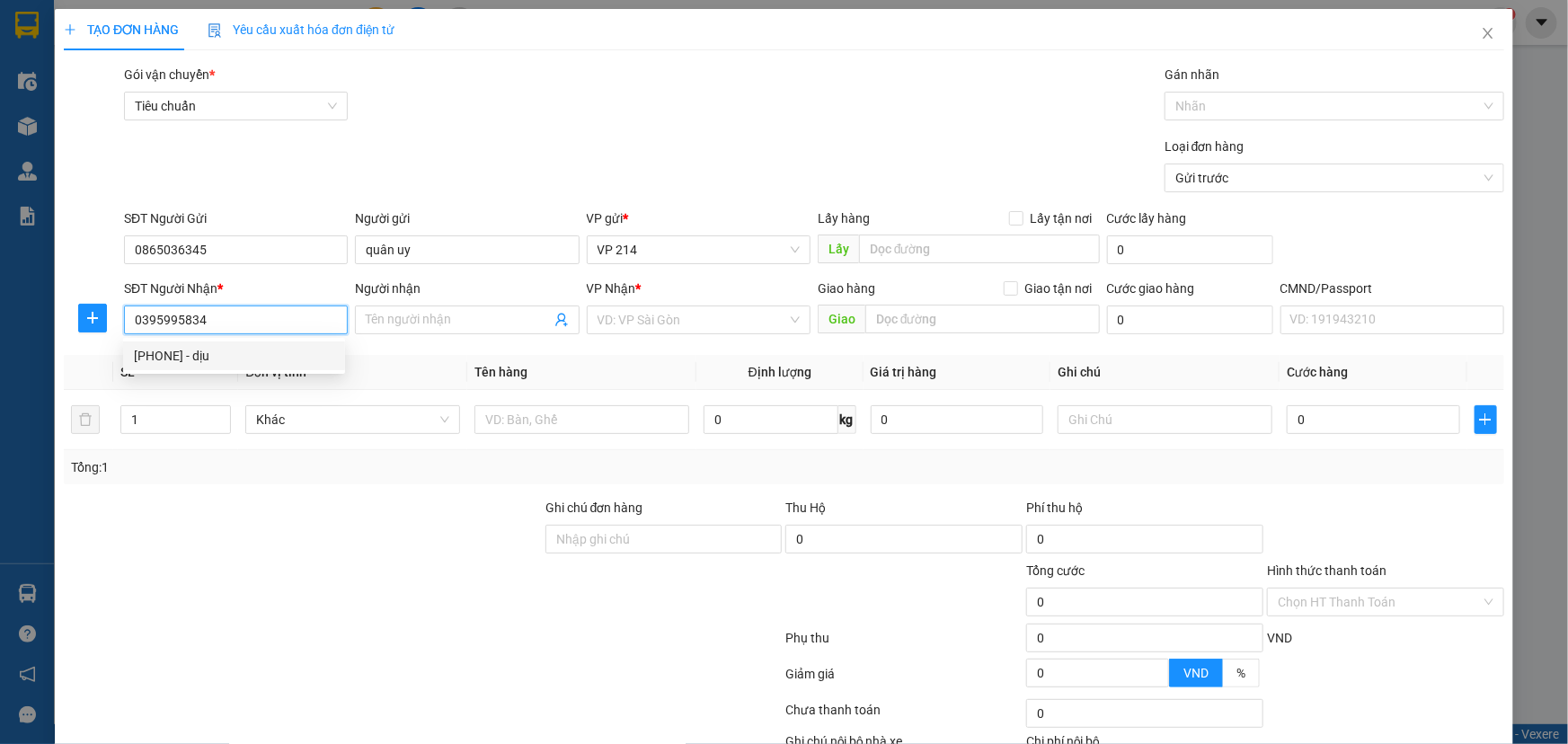 type on "0395995834" 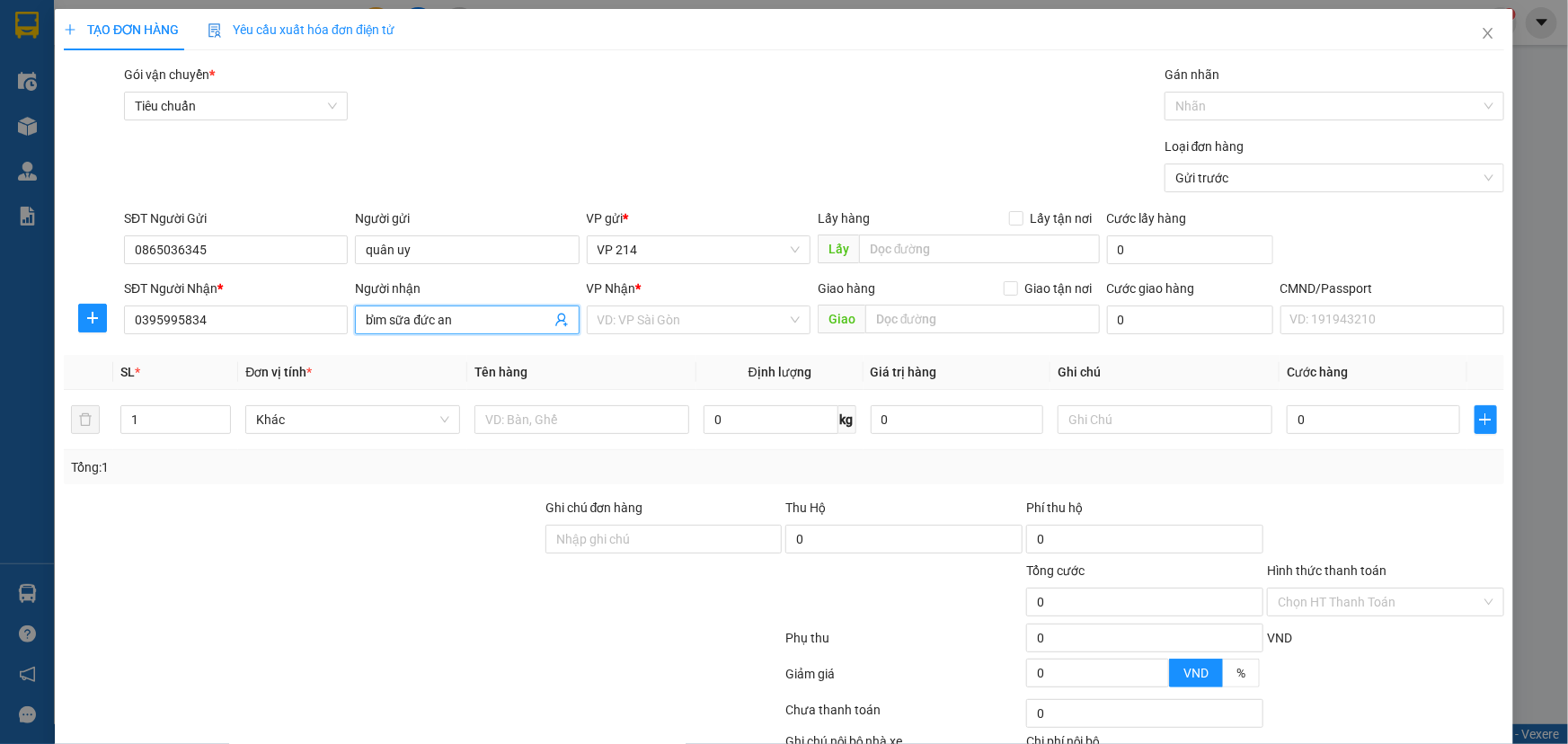 type on "bỉm sữa đức an" 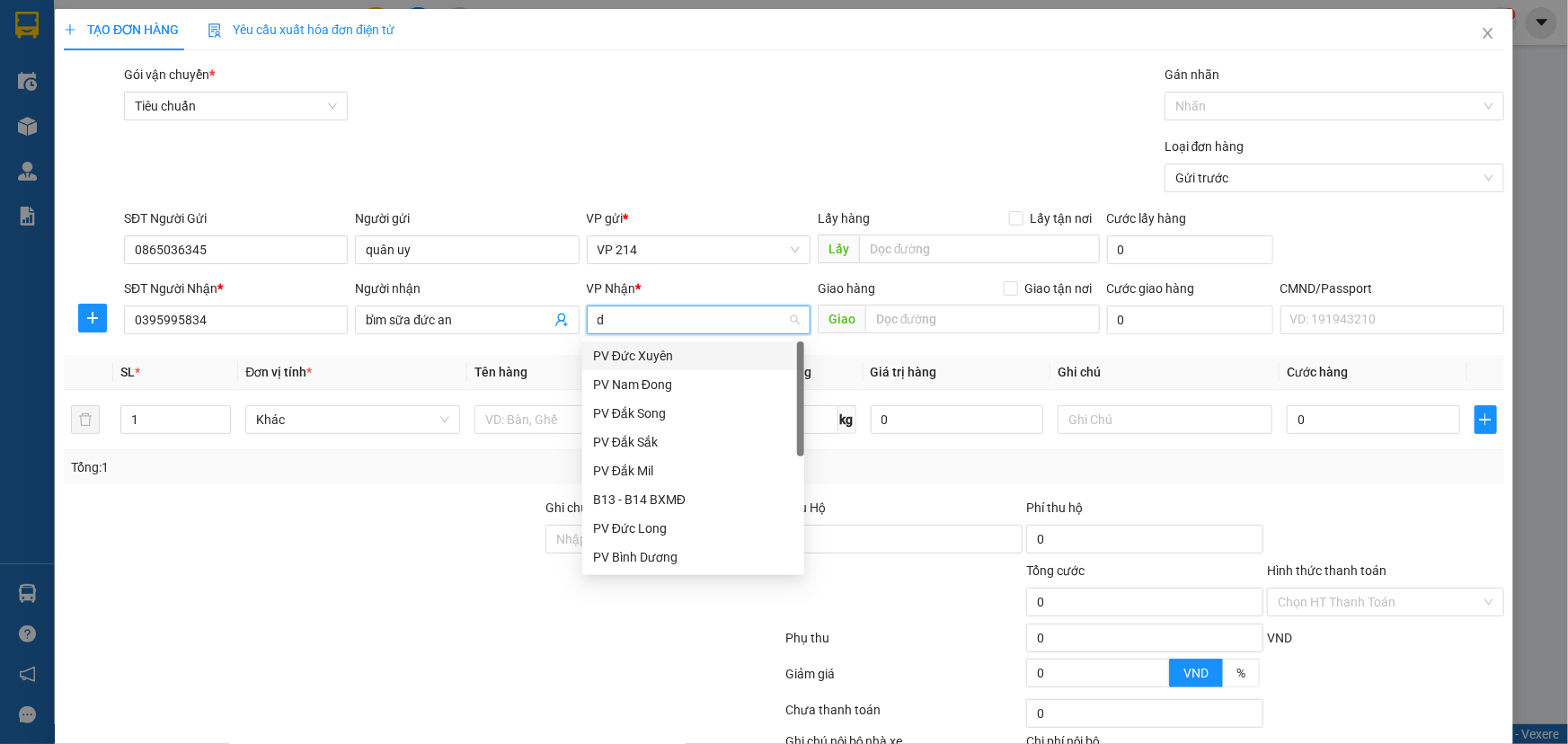 type on "ds" 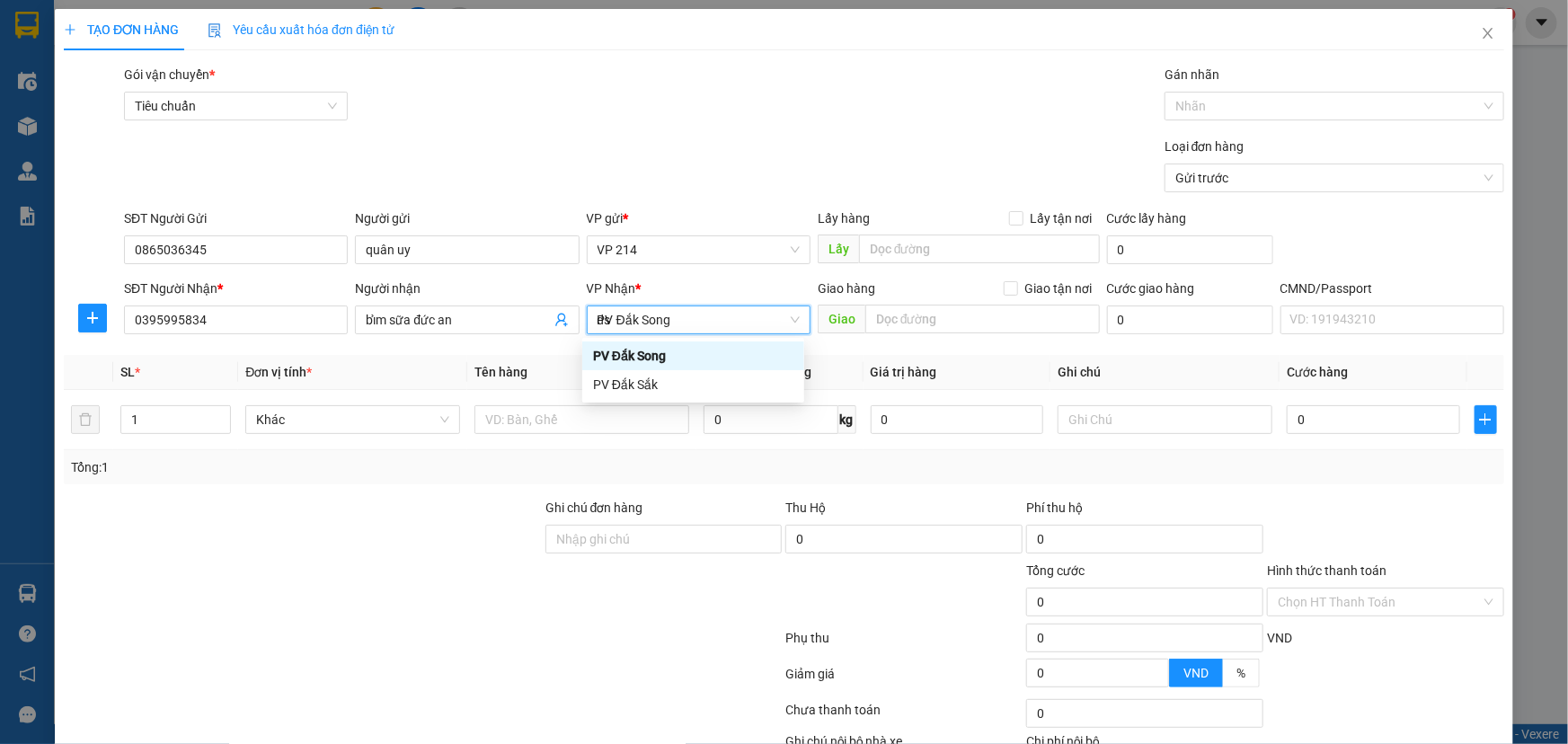 type 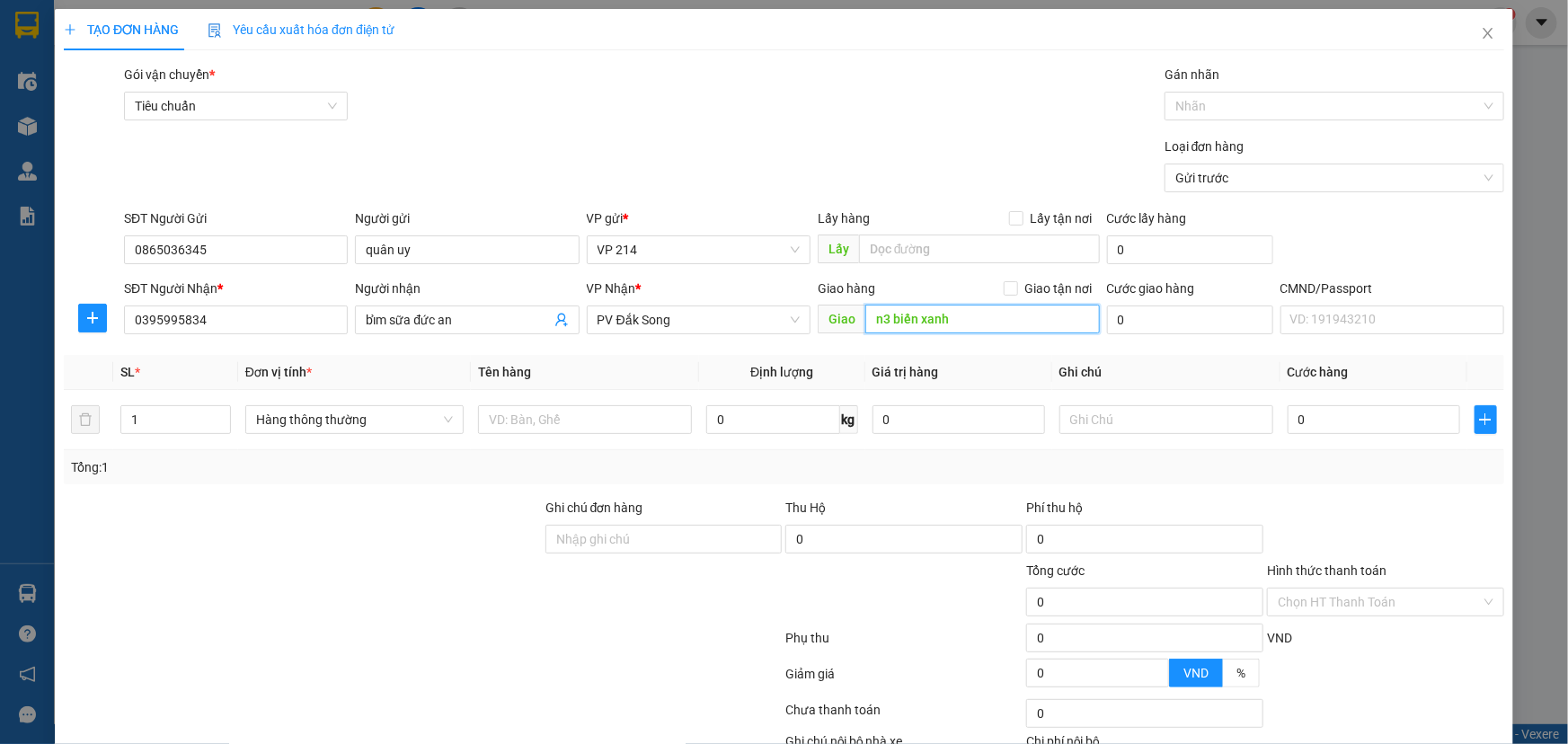type on "n3 biển xanh" 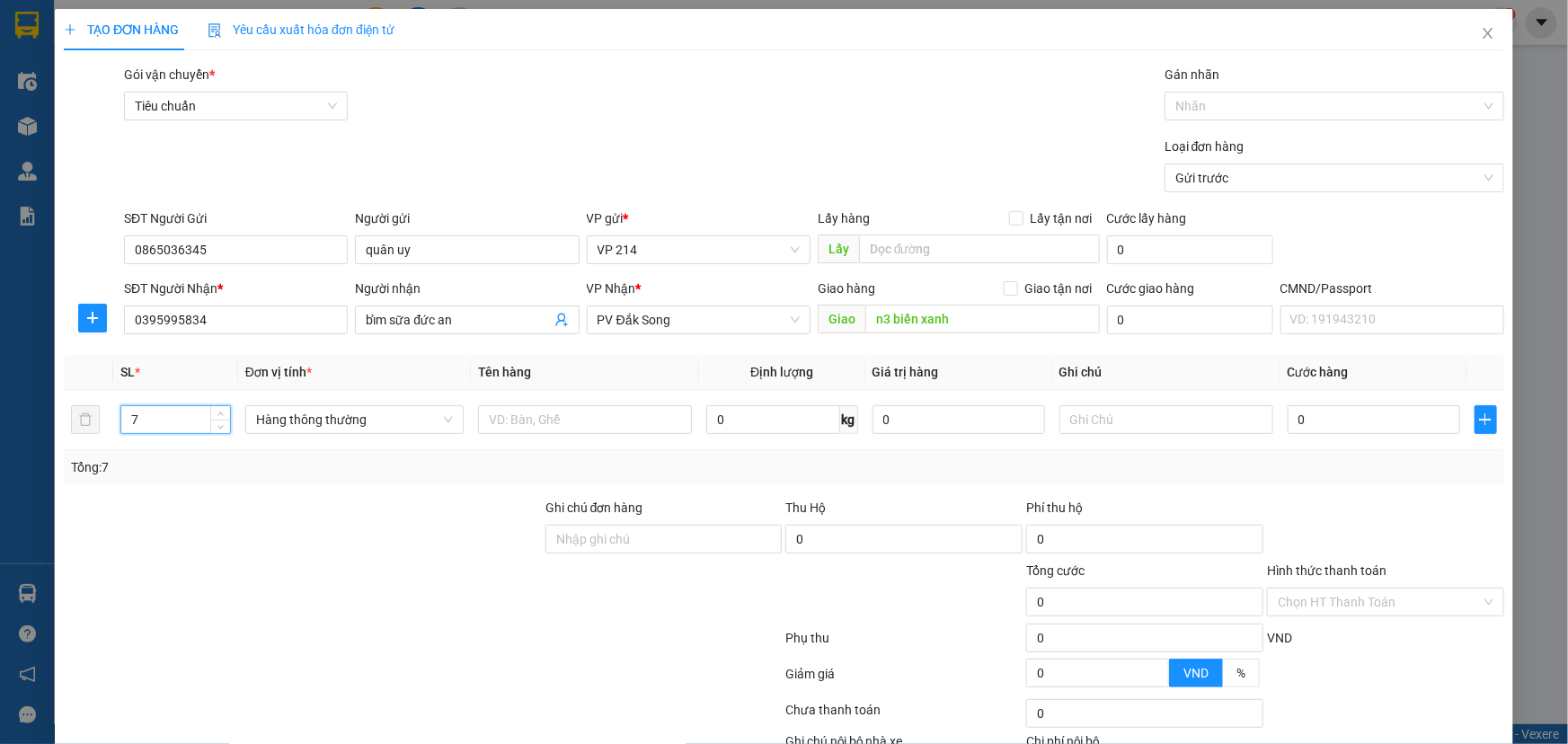 type on "7" 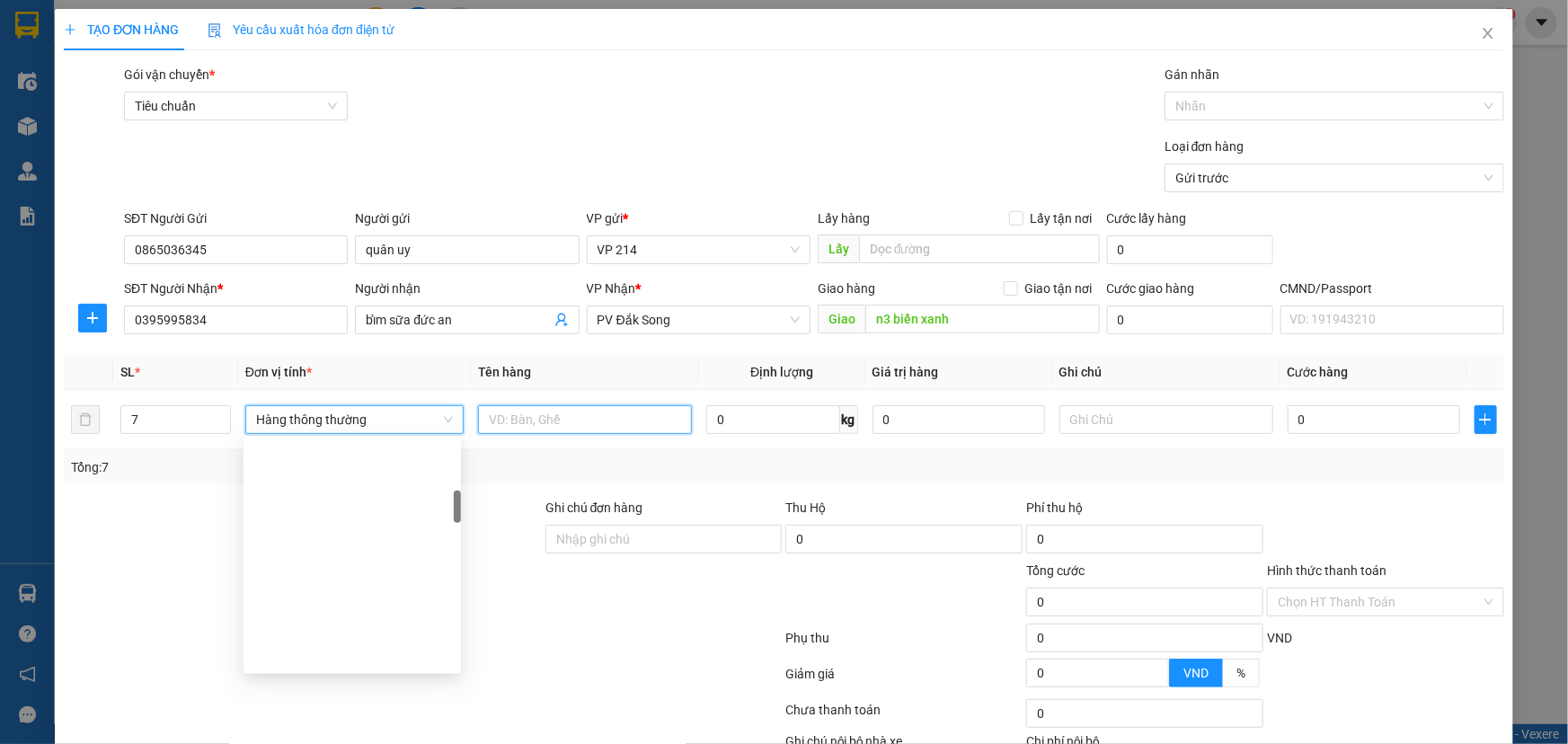 scroll, scrollTop: 374, scrollLeft: 0, axis: vertical 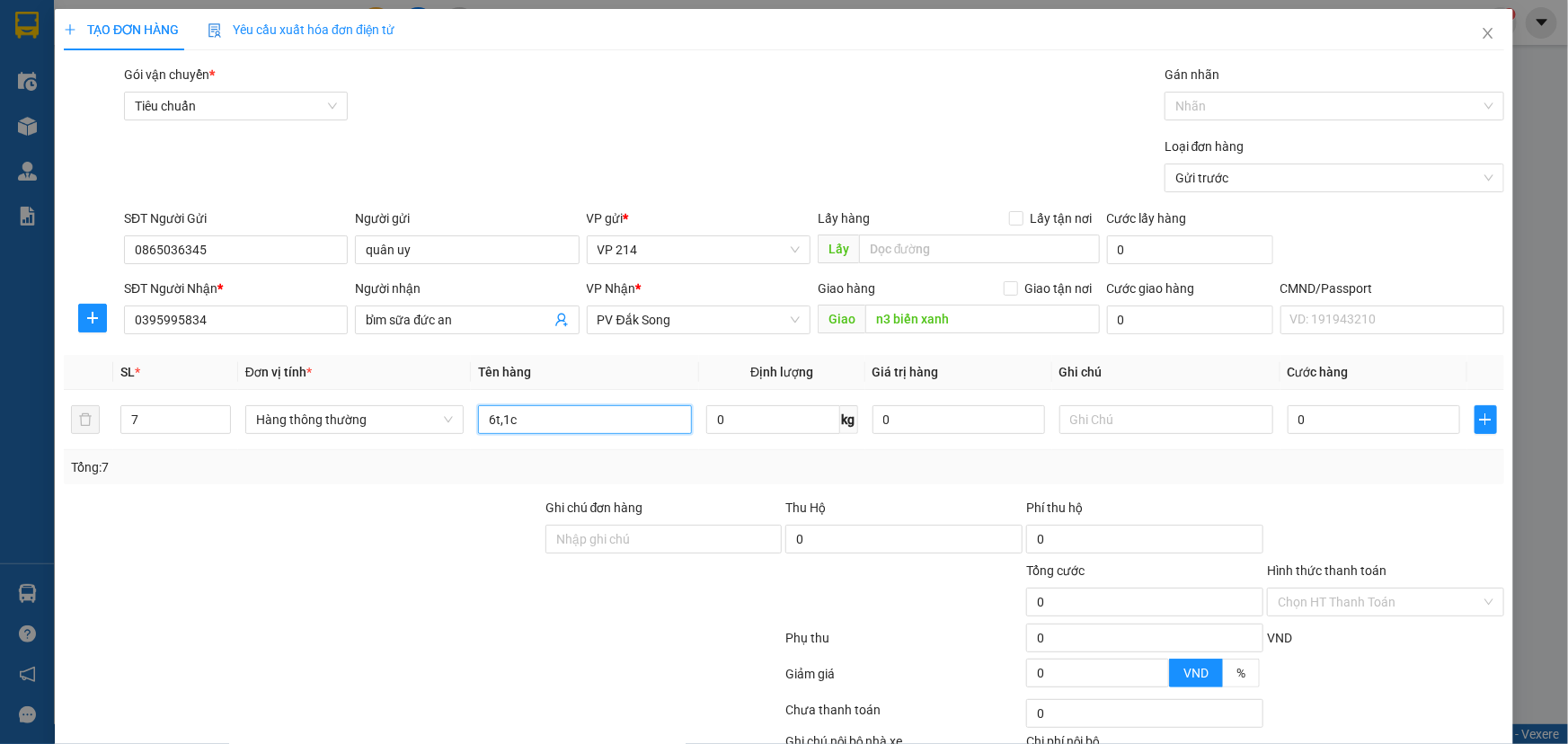 type on "6t,1c" 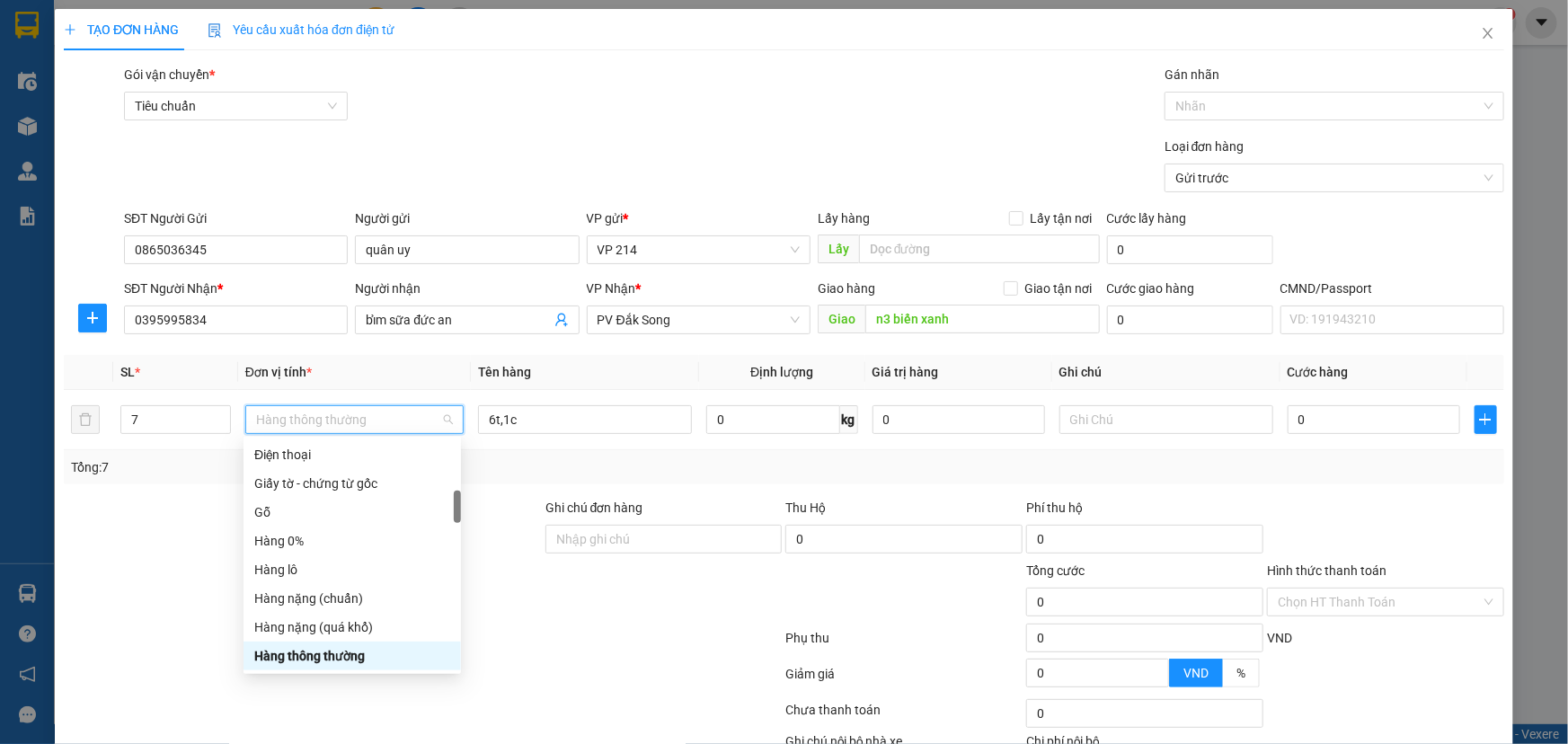 type on "d" 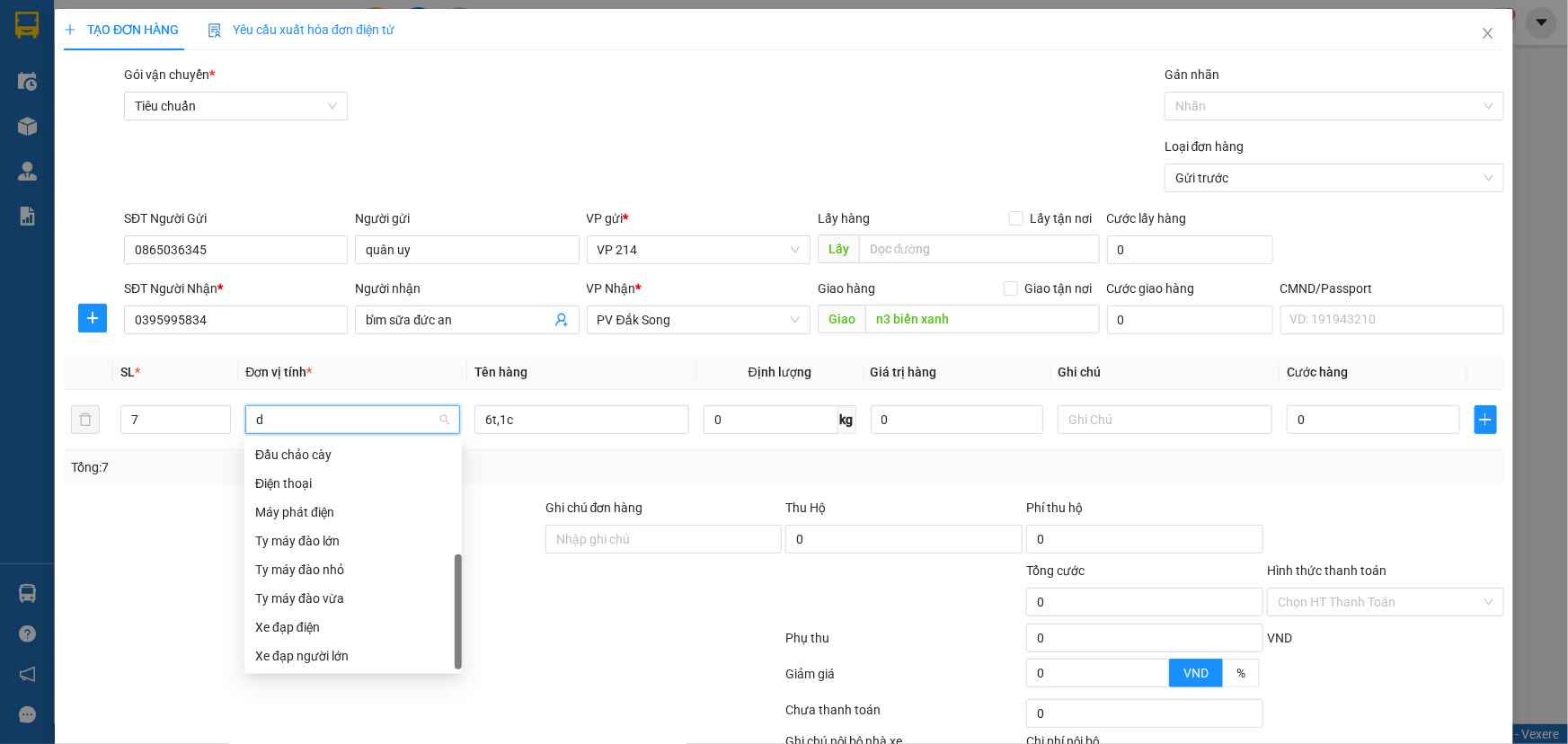 scroll, scrollTop: 28, scrollLeft: 0, axis: vertical 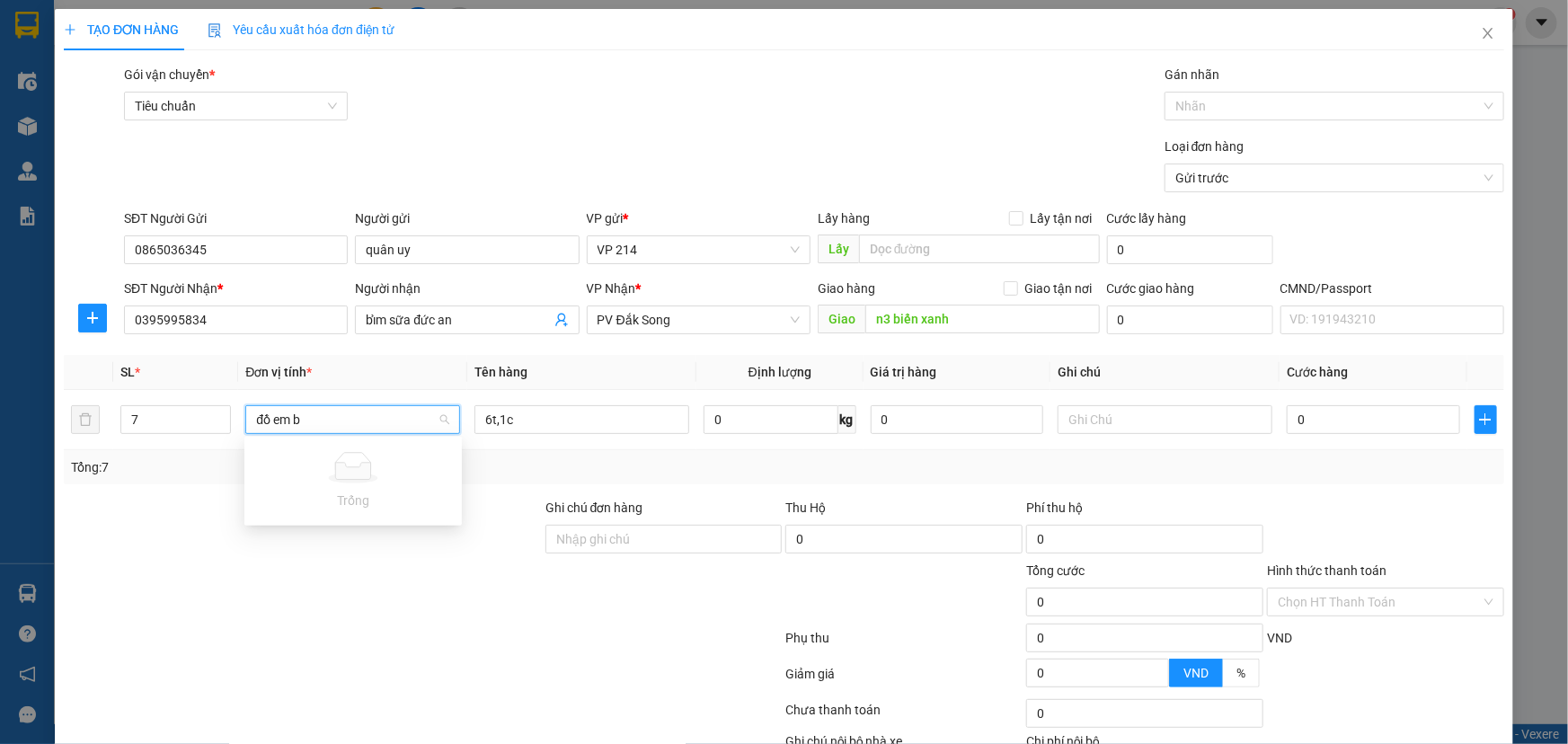 type on "đồ em bé" 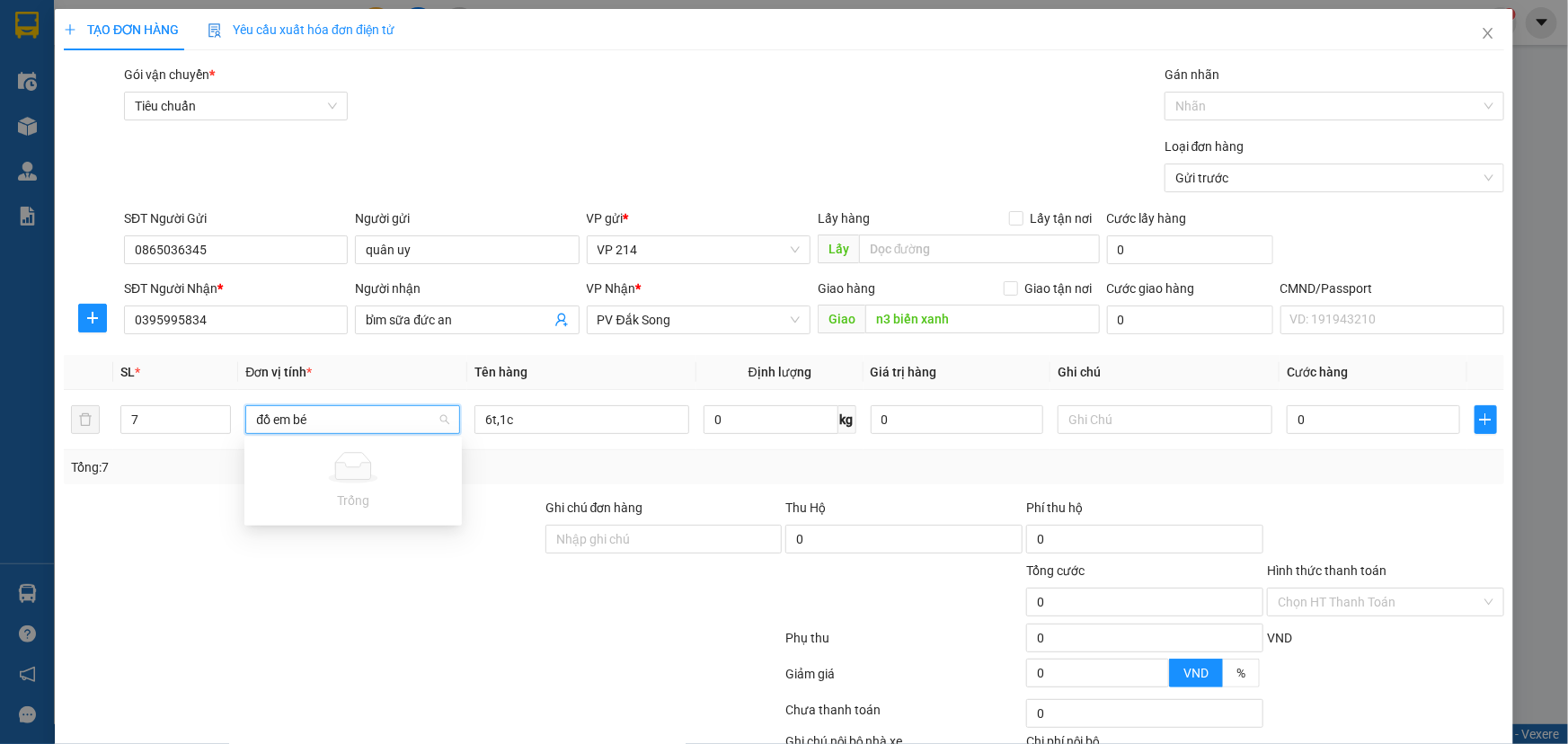 type 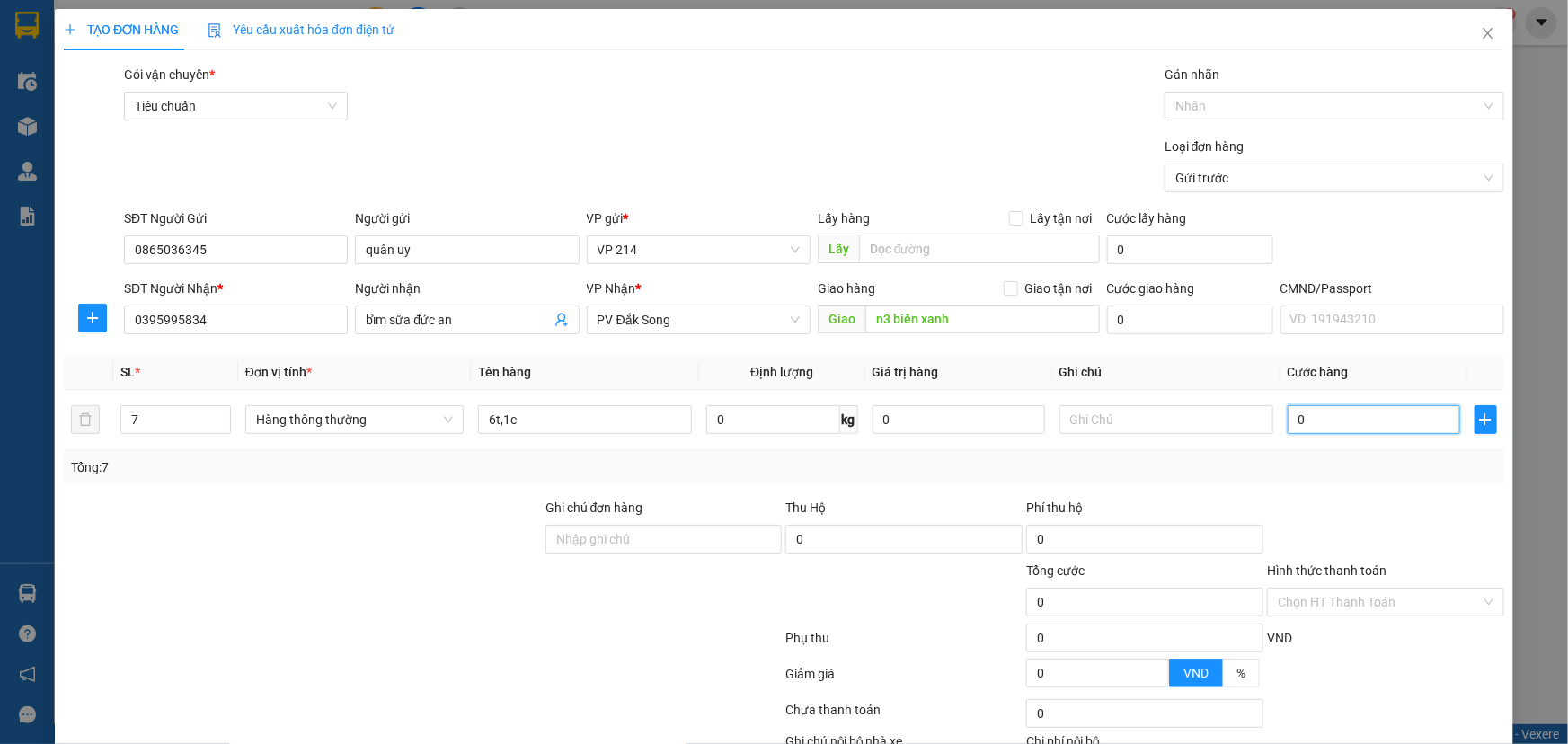 type on "4" 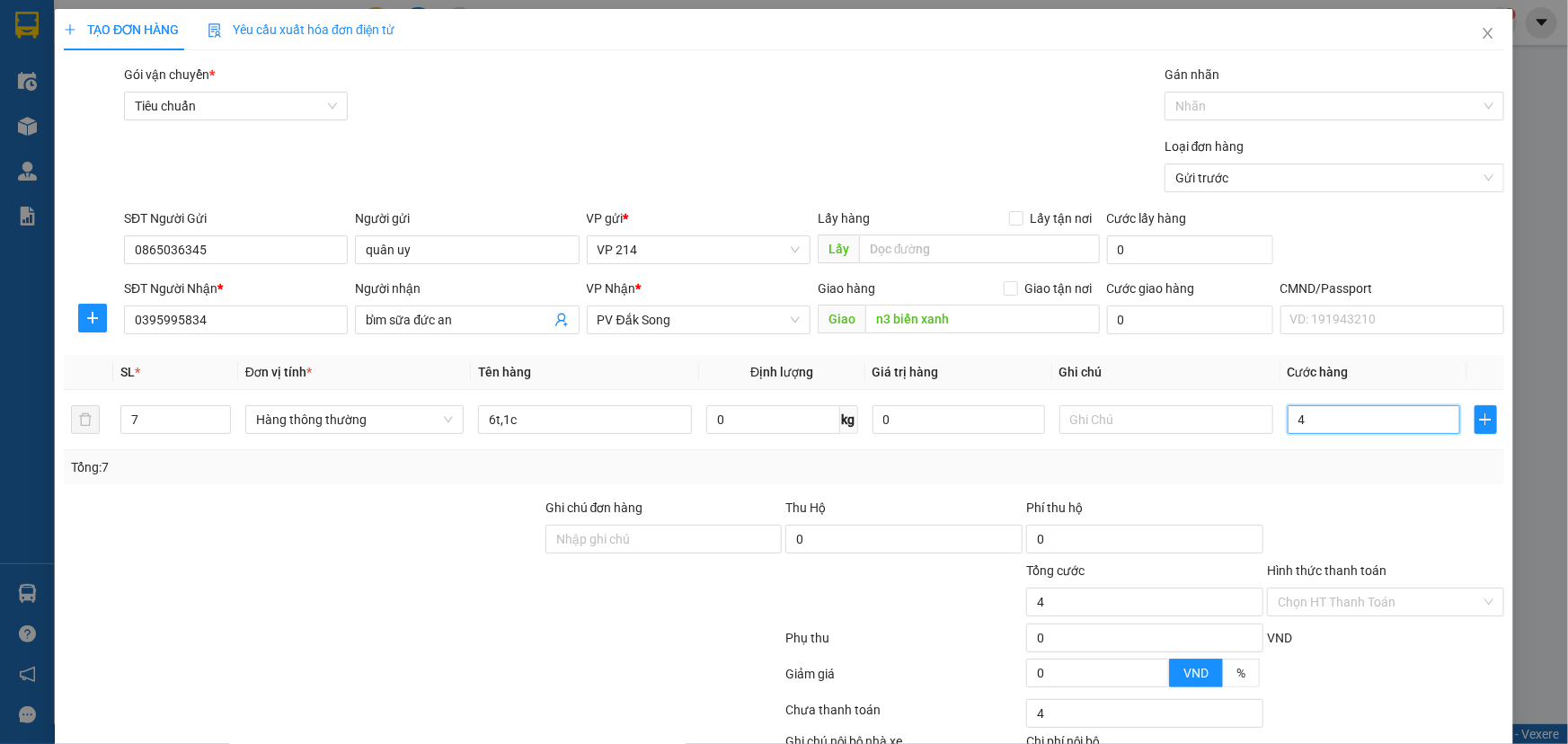 type on "40" 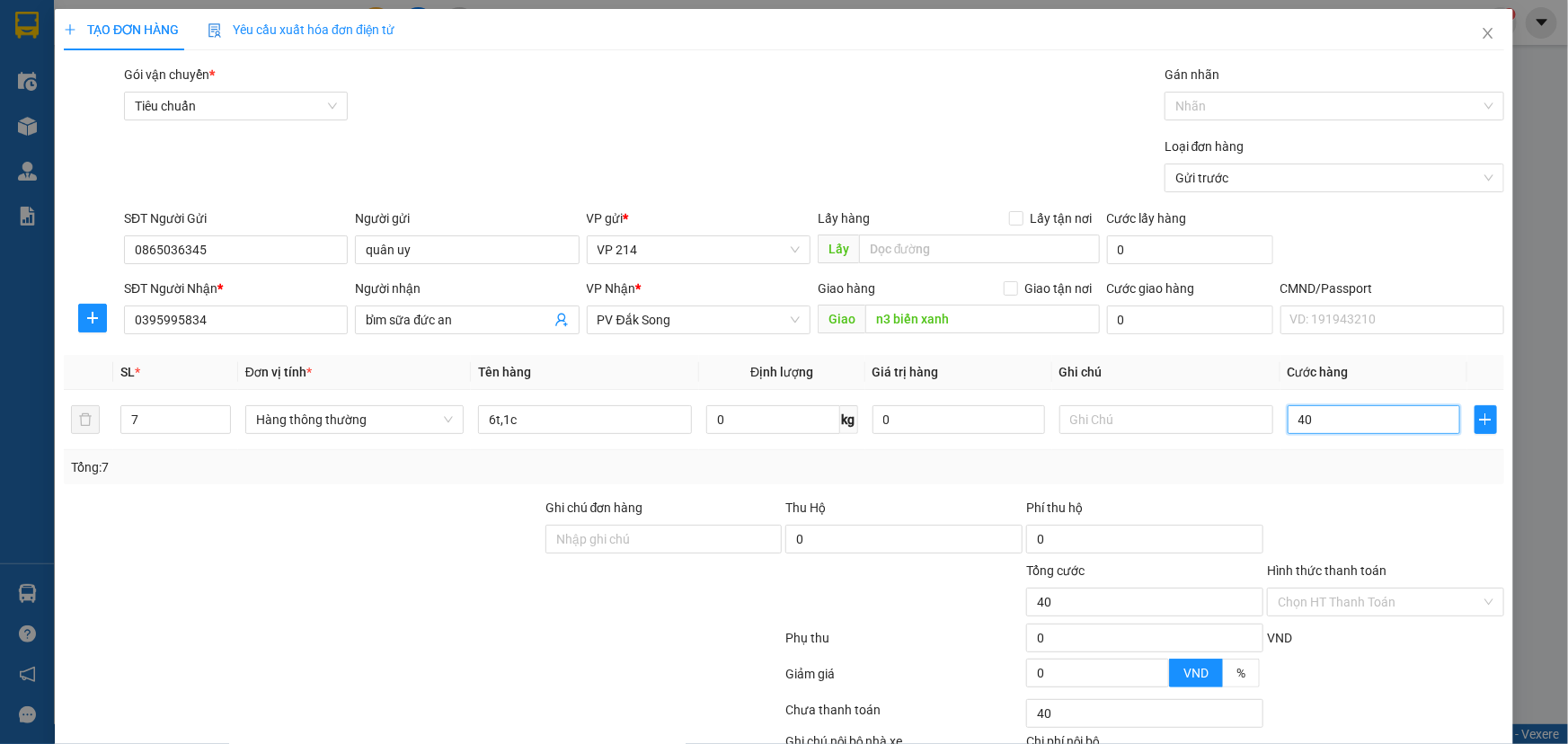 type on "400" 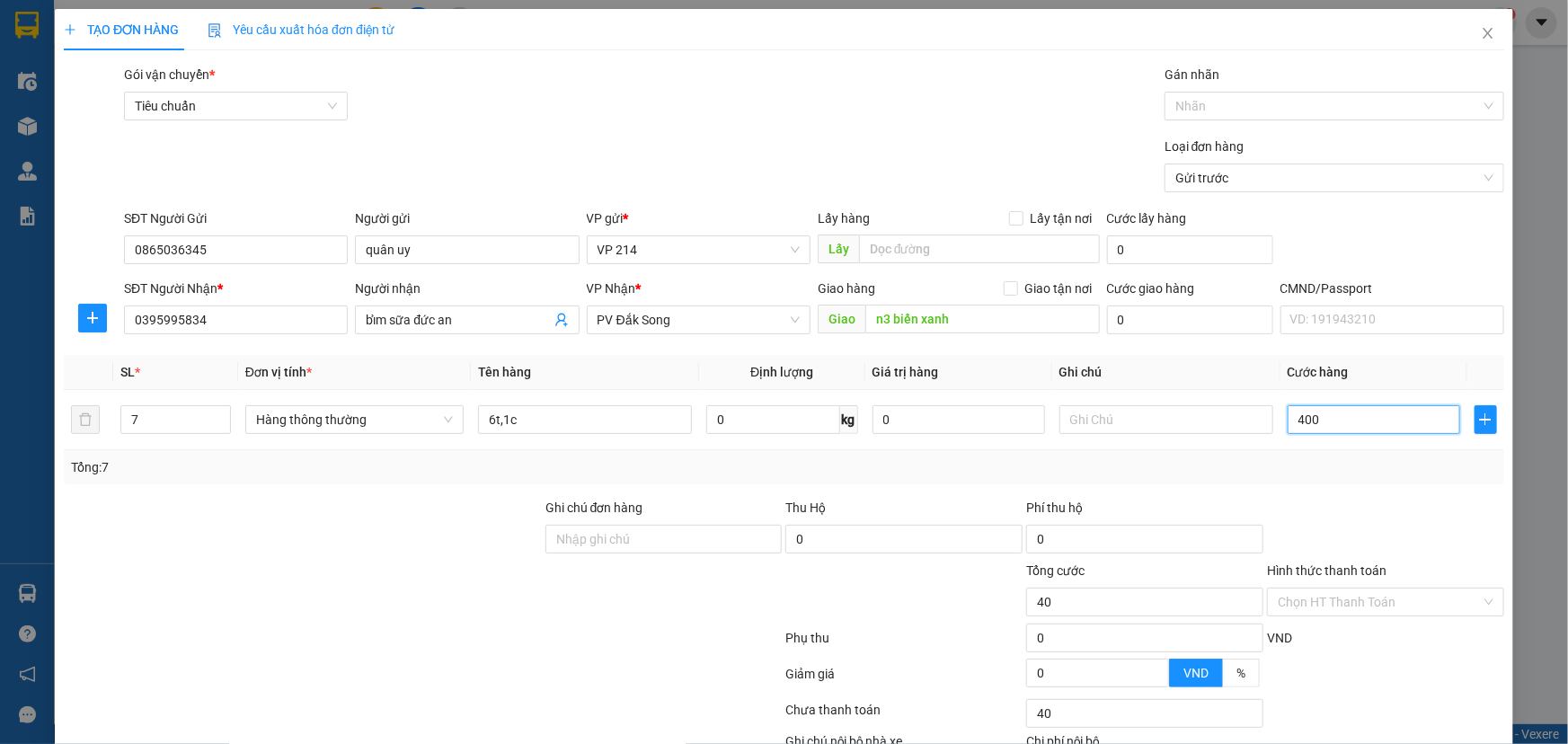 type on "400" 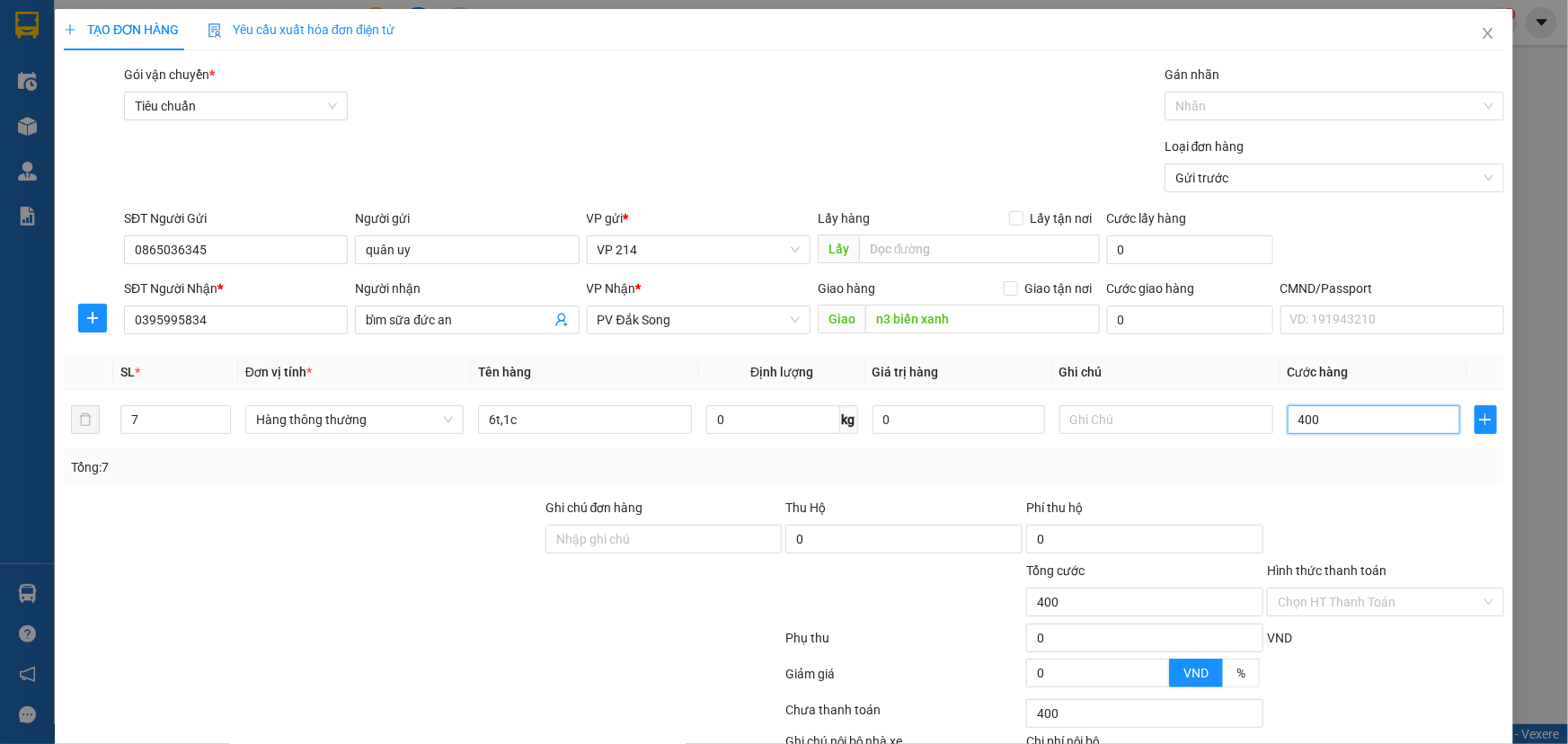 type on "4.000" 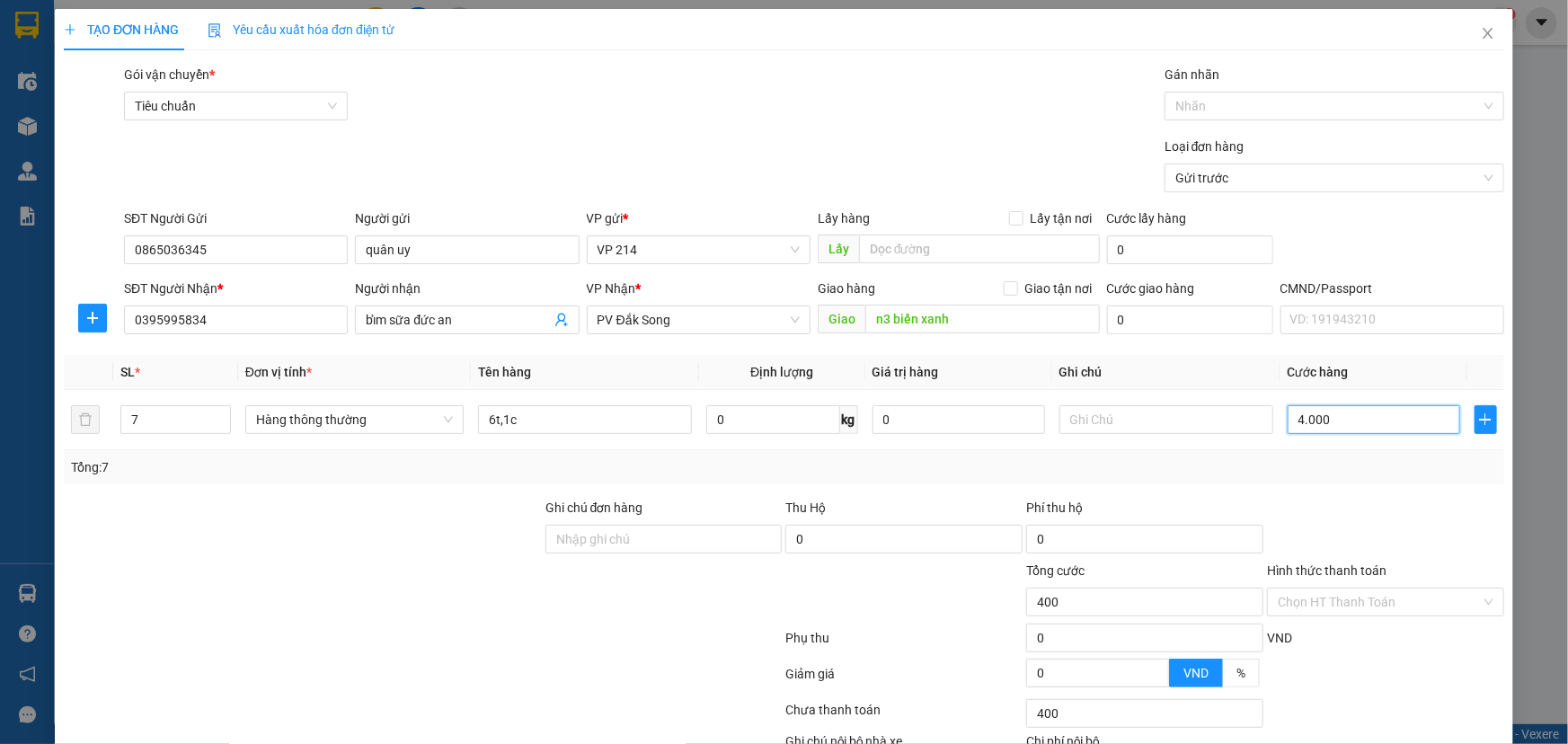 type on "4.000" 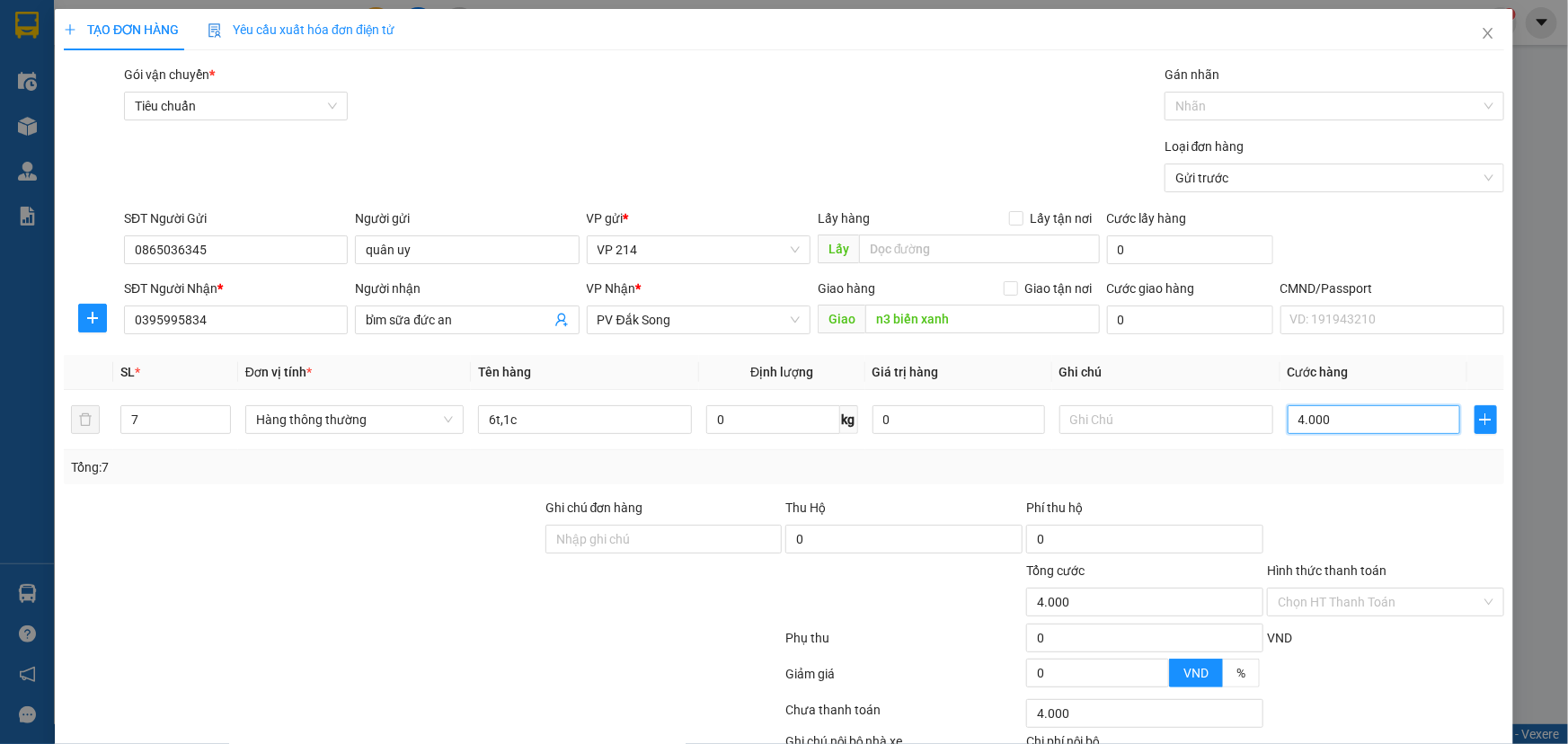 type on "40.000" 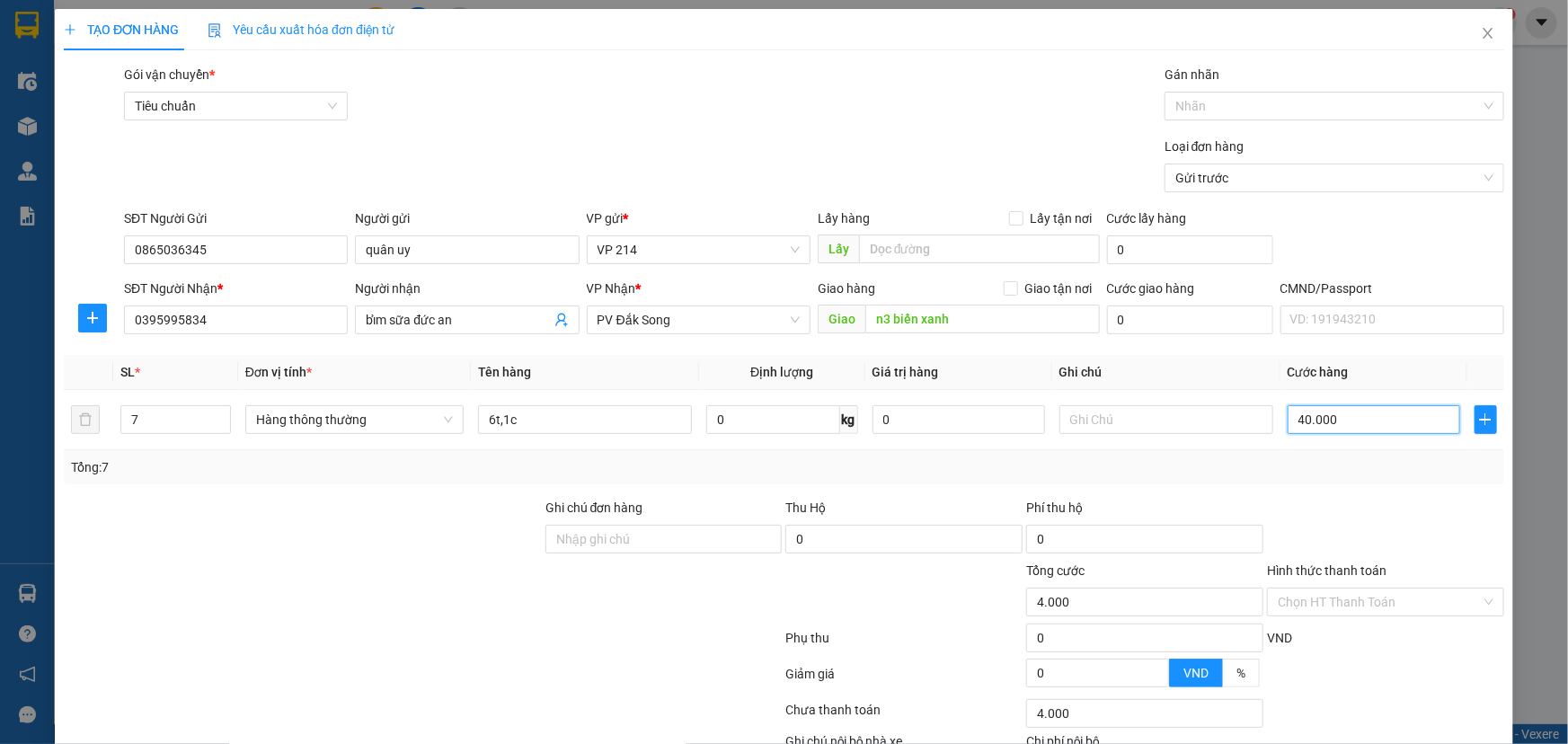 type on "40.000" 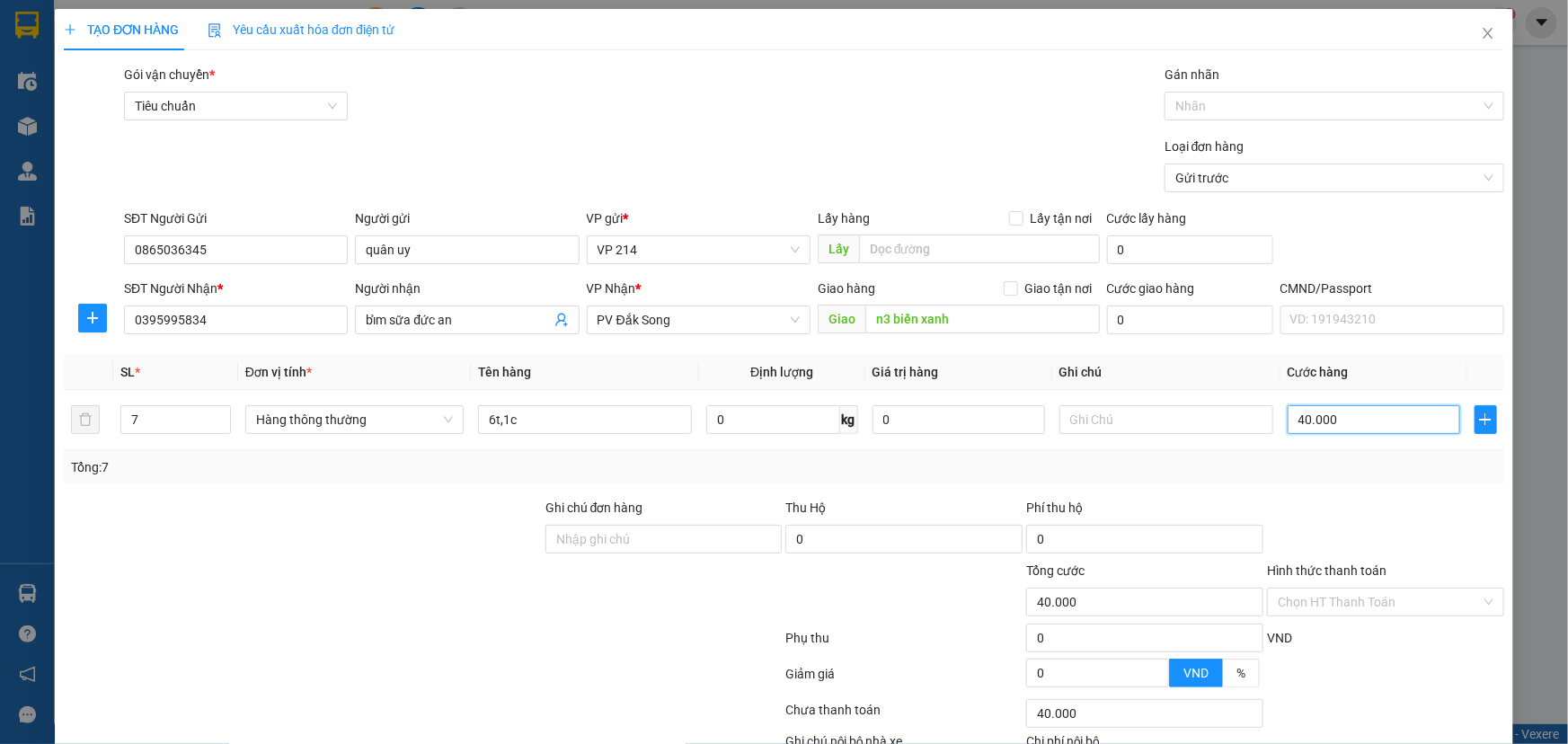 type on "400.000" 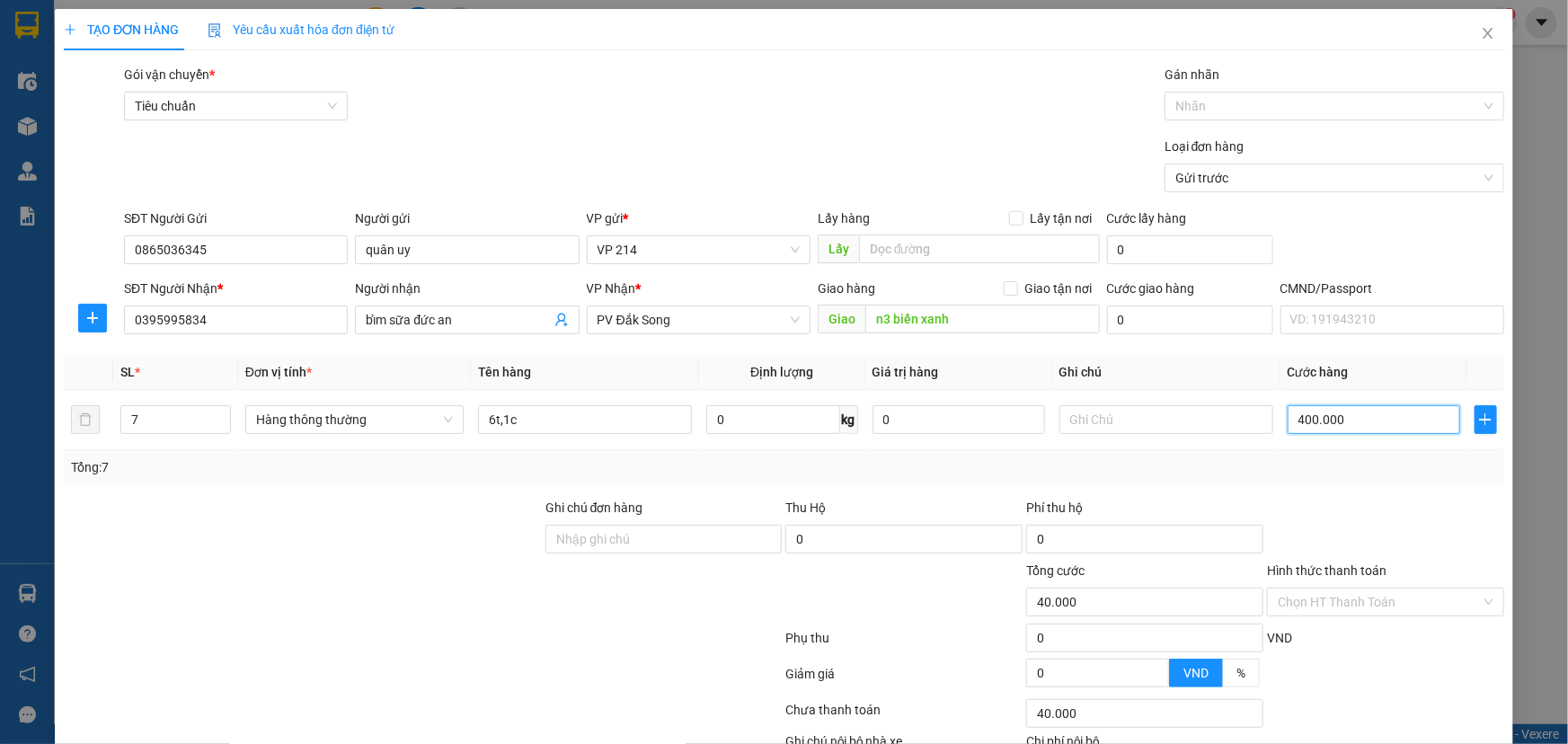 type on "400.000" 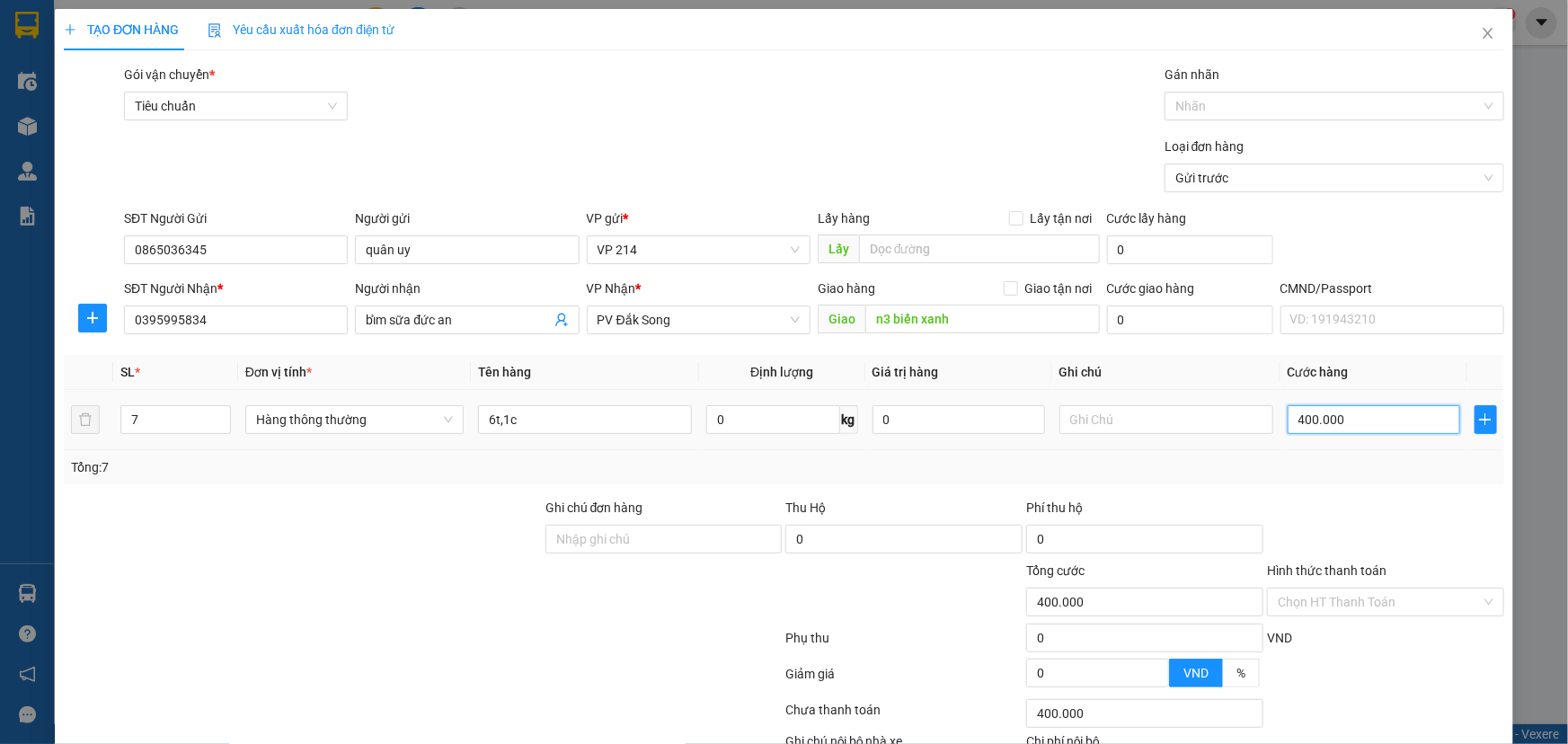 scroll, scrollTop: 119, scrollLeft: 0, axis: vertical 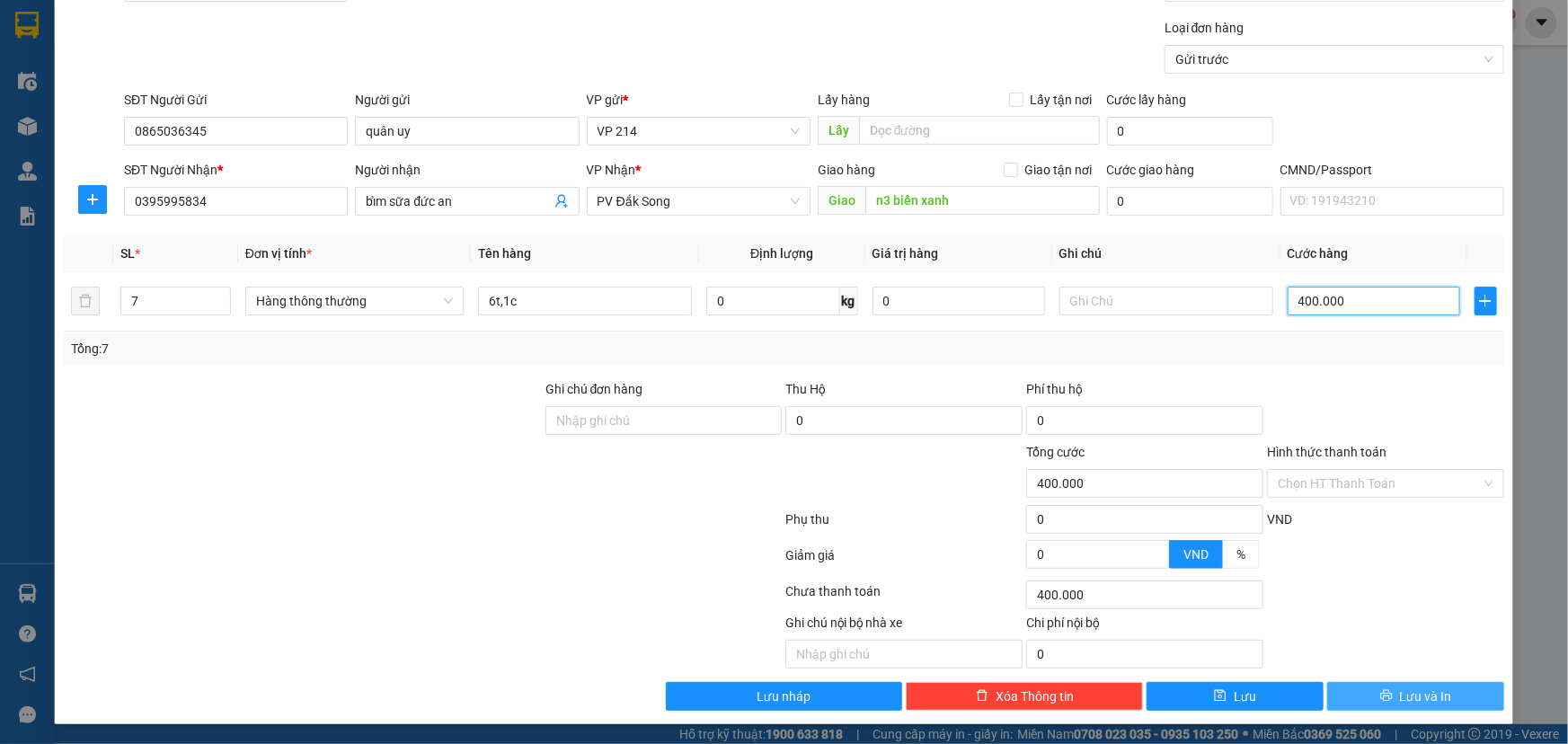type on "400.000" 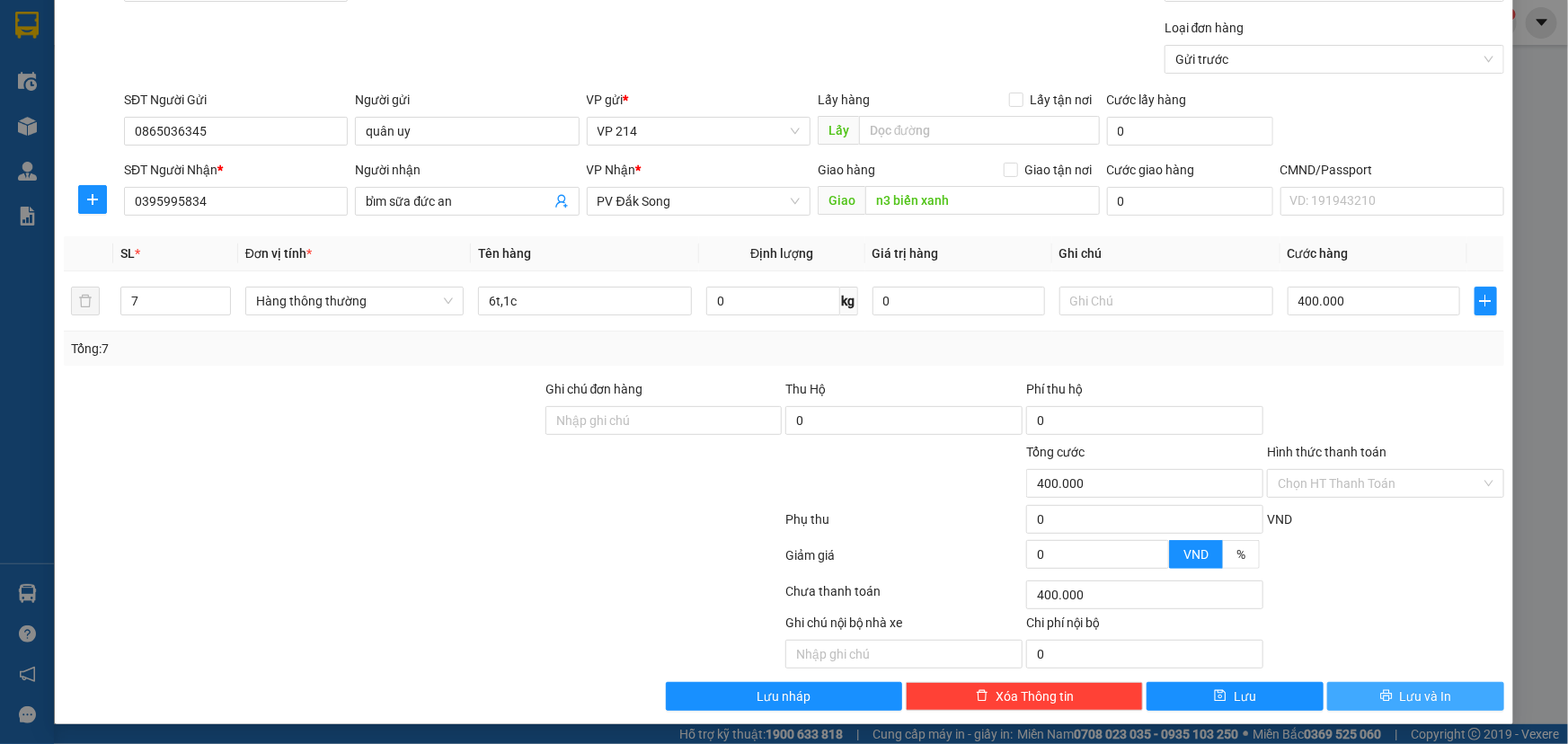 click on "Lưu và In" at bounding box center [1426, 696] 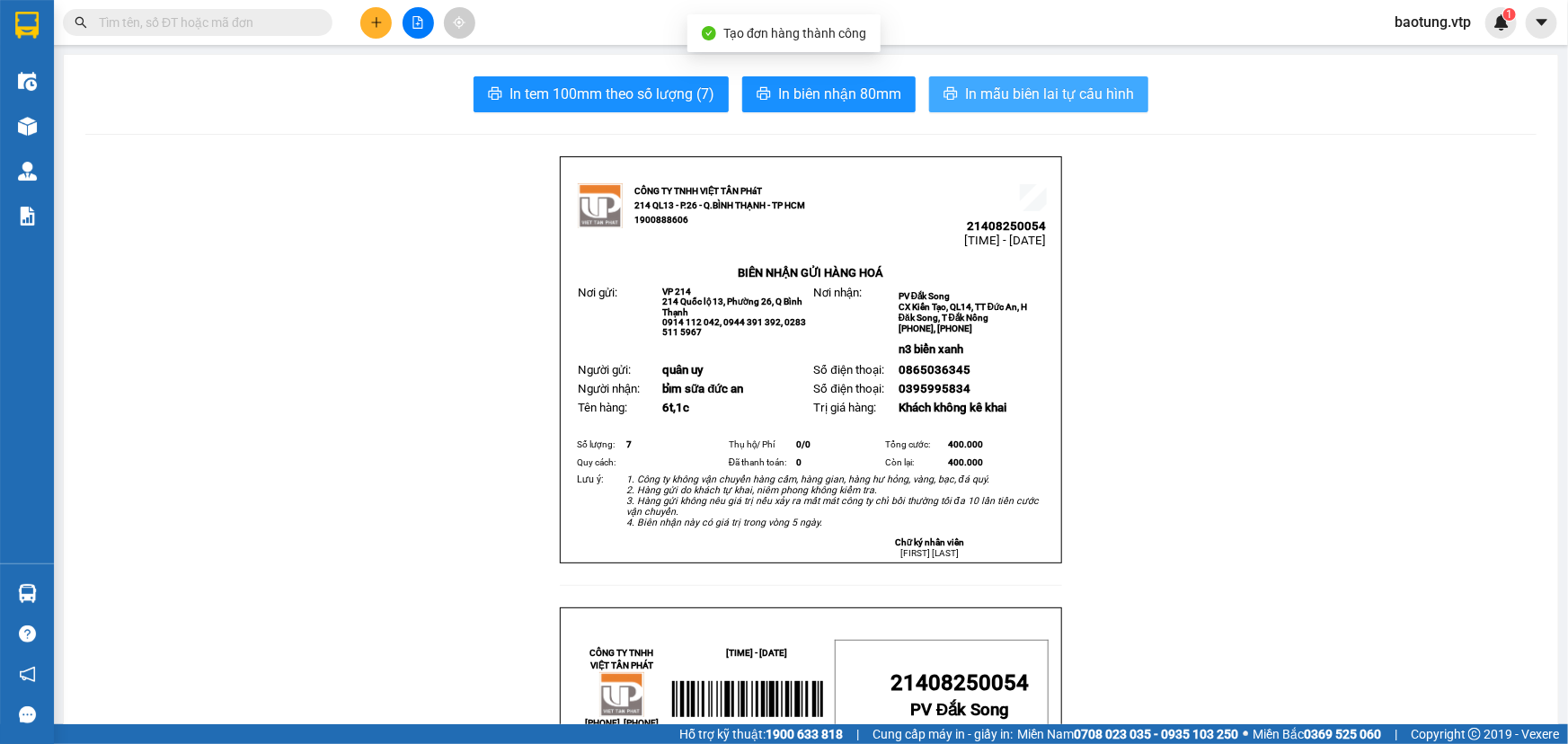 click on "In mẫu biên lai tự cấu hình" at bounding box center [1050, 93] 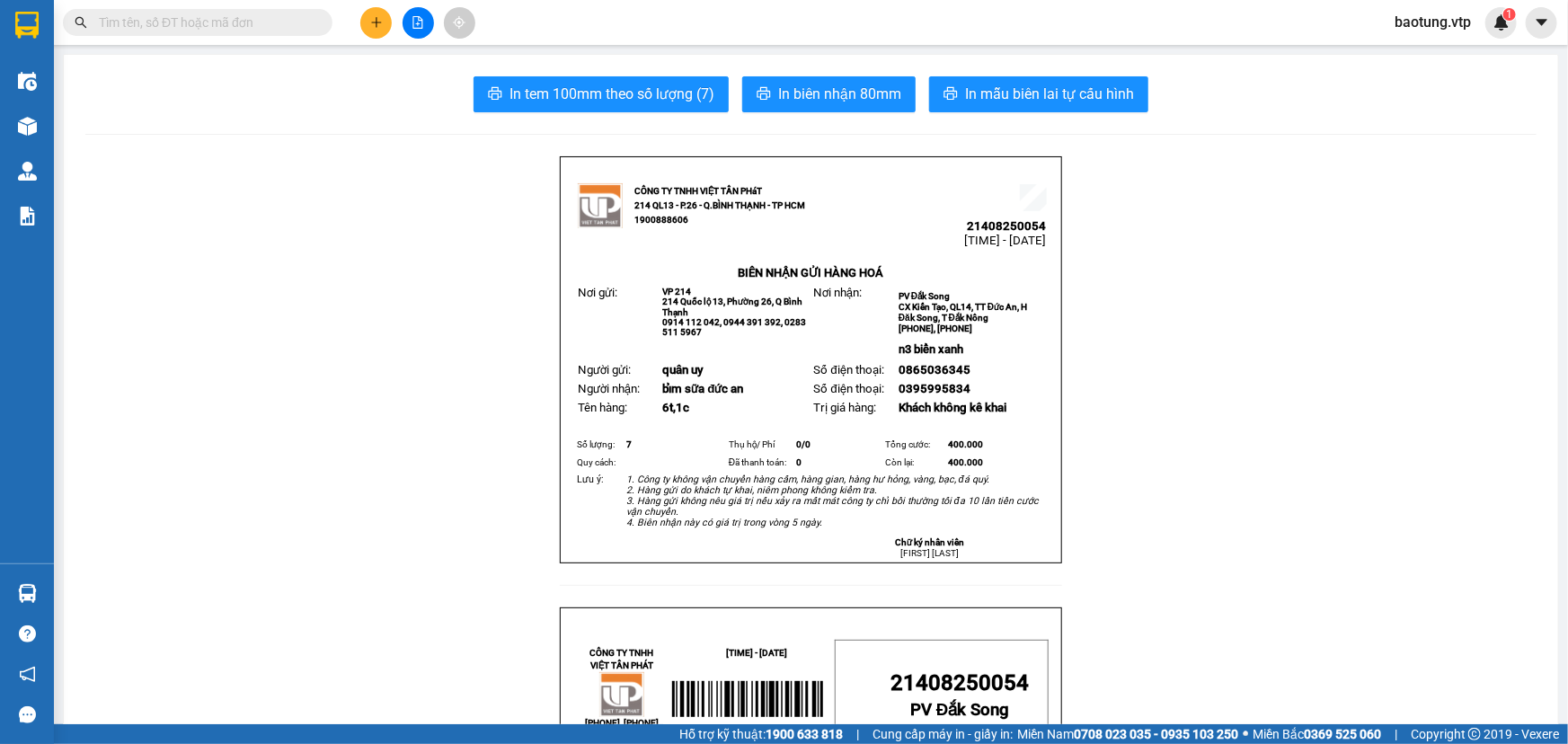 click at bounding box center (418, 22) 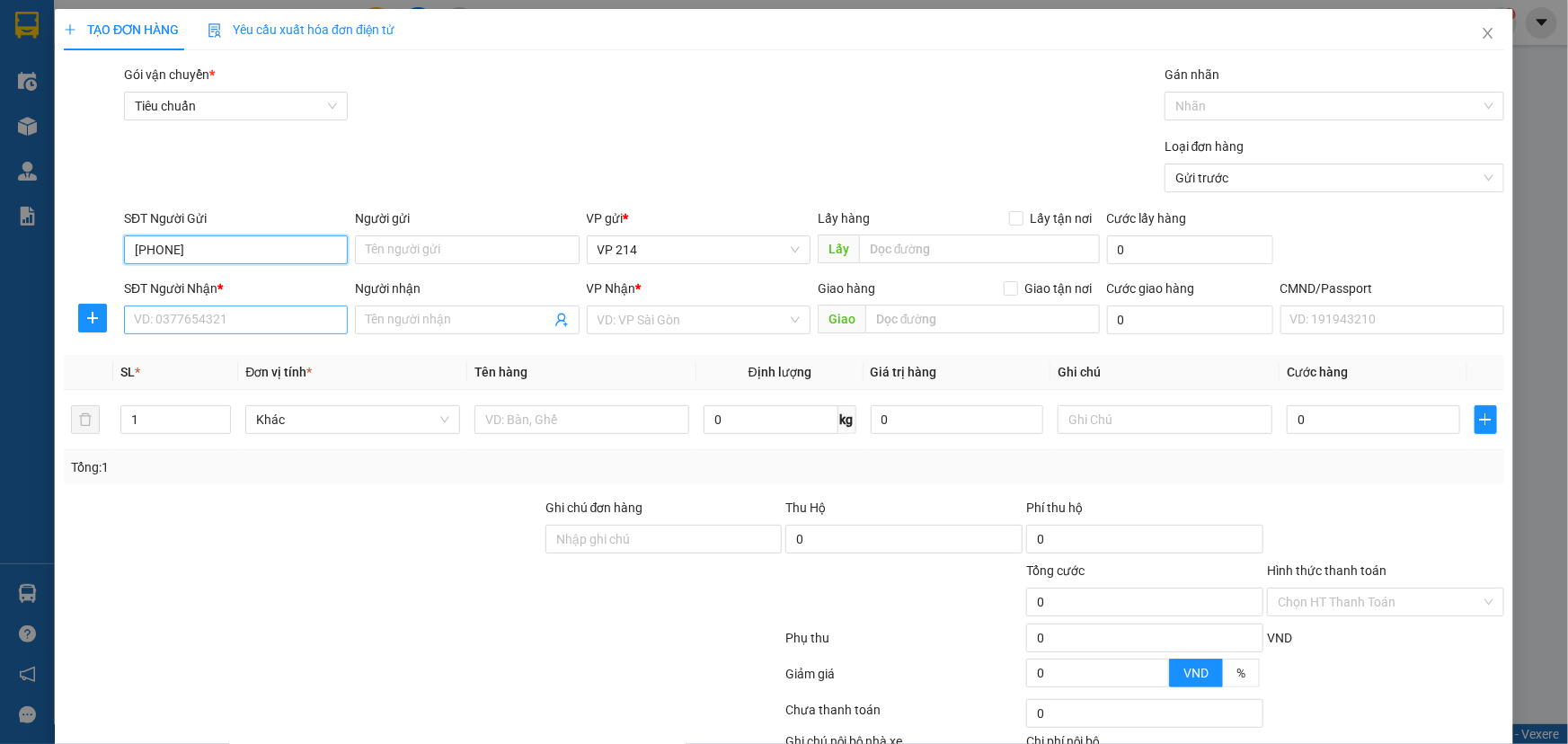 type on "0903328246" 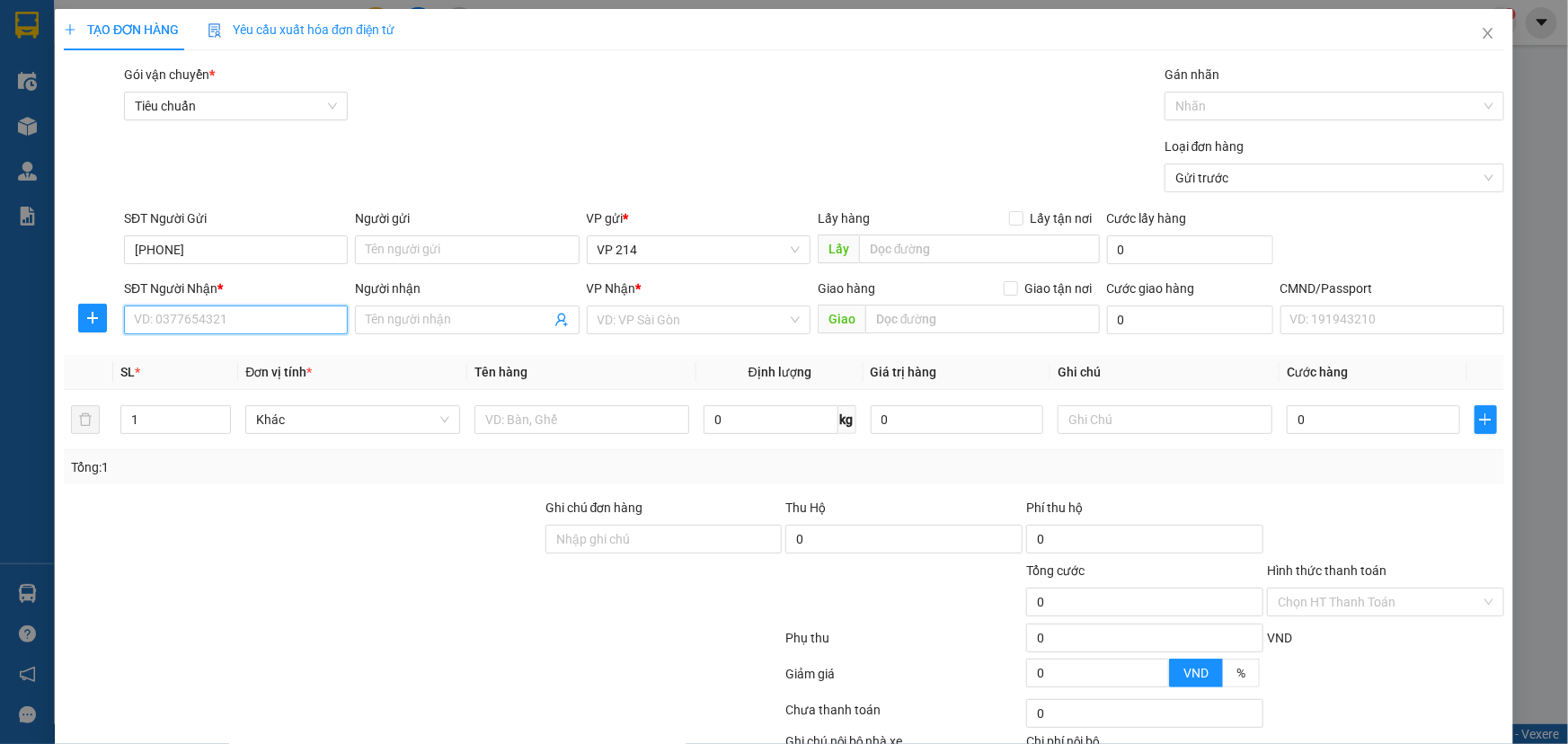 click on "SĐT Người Nhận  *" at bounding box center (235, 320) 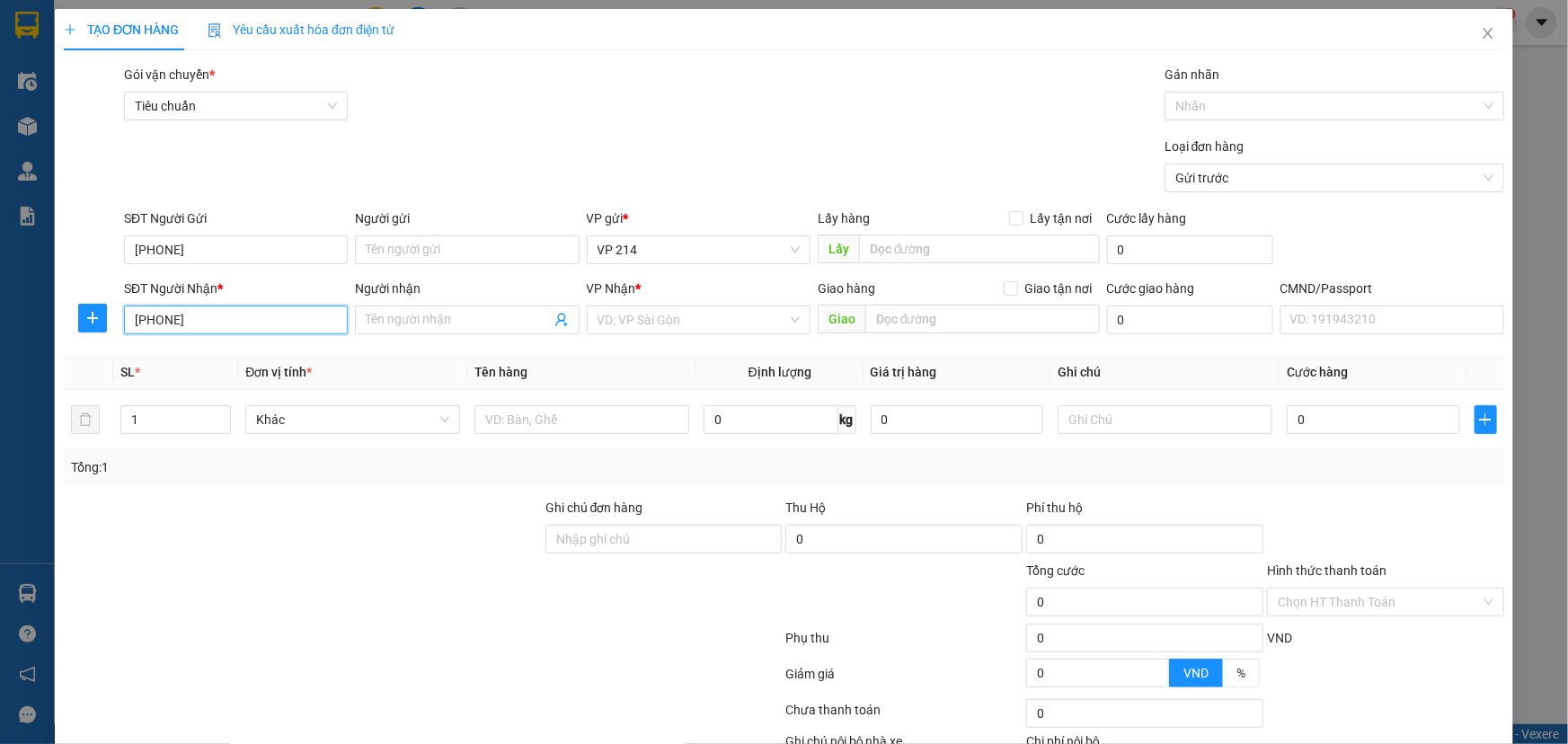 type on "0905680179" 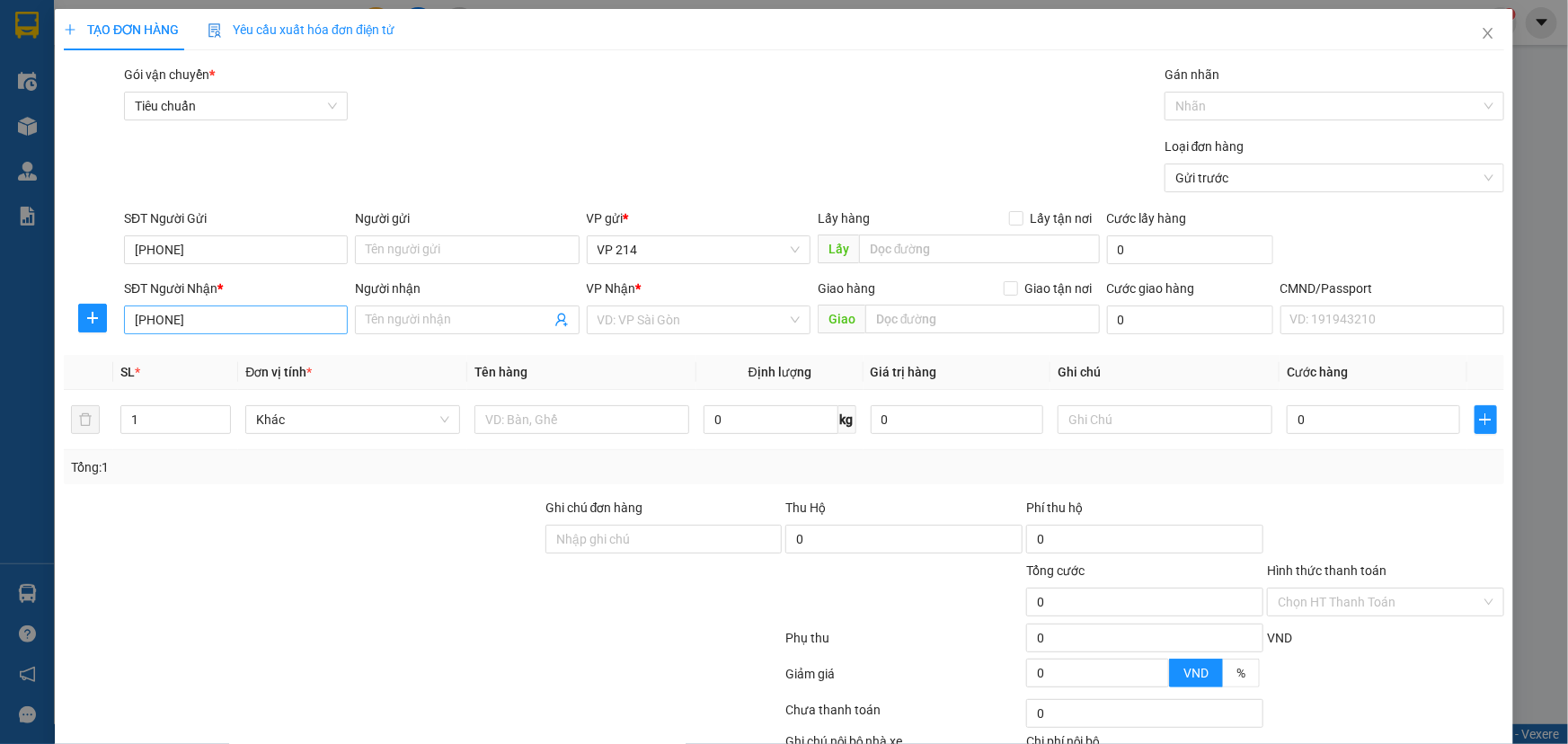 click on "SĐT Người Nhận  * 0905680179 0905680179" at bounding box center [235, 310] 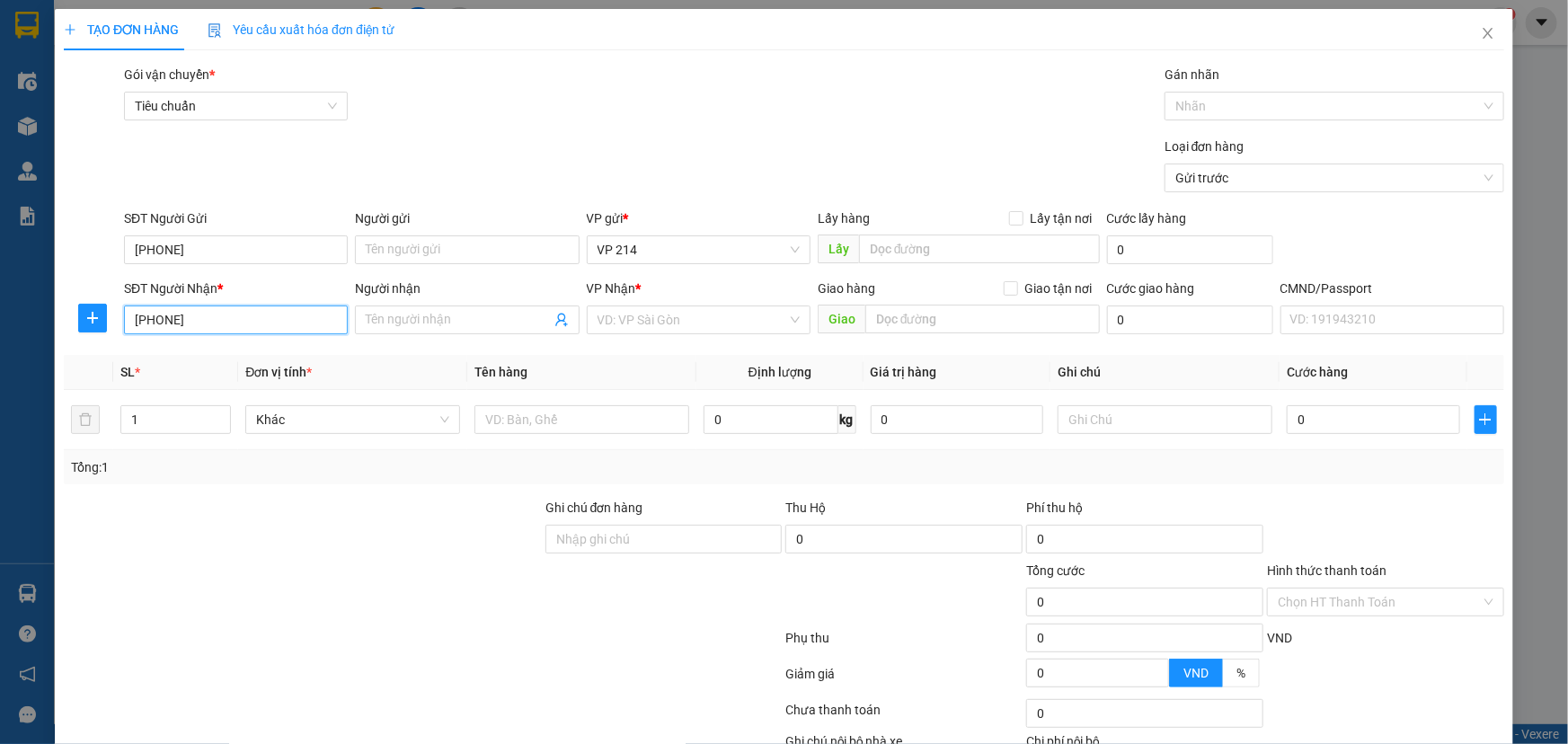 click on "0905680179" at bounding box center (235, 320) 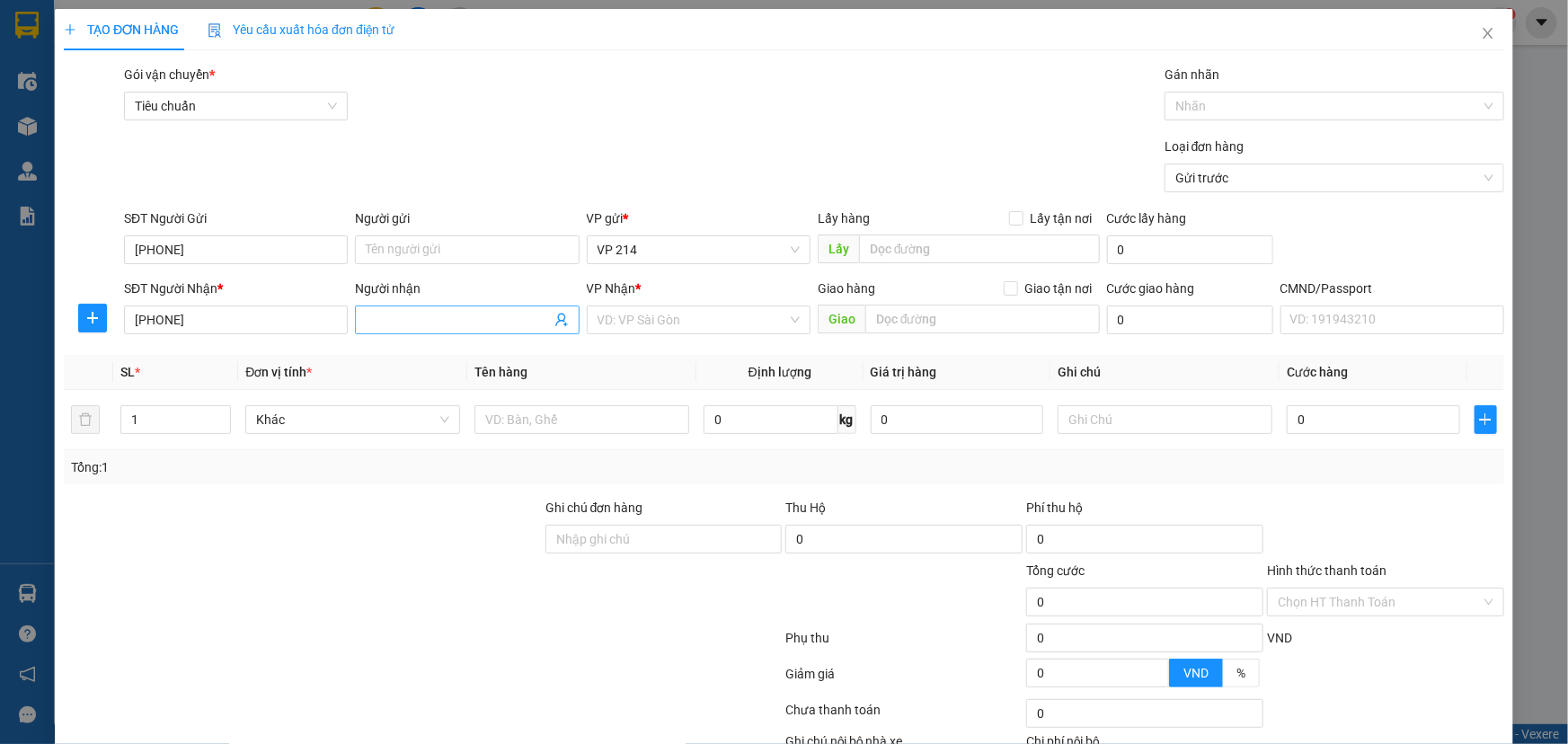 click on "Người nhận" at bounding box center [457, 320] 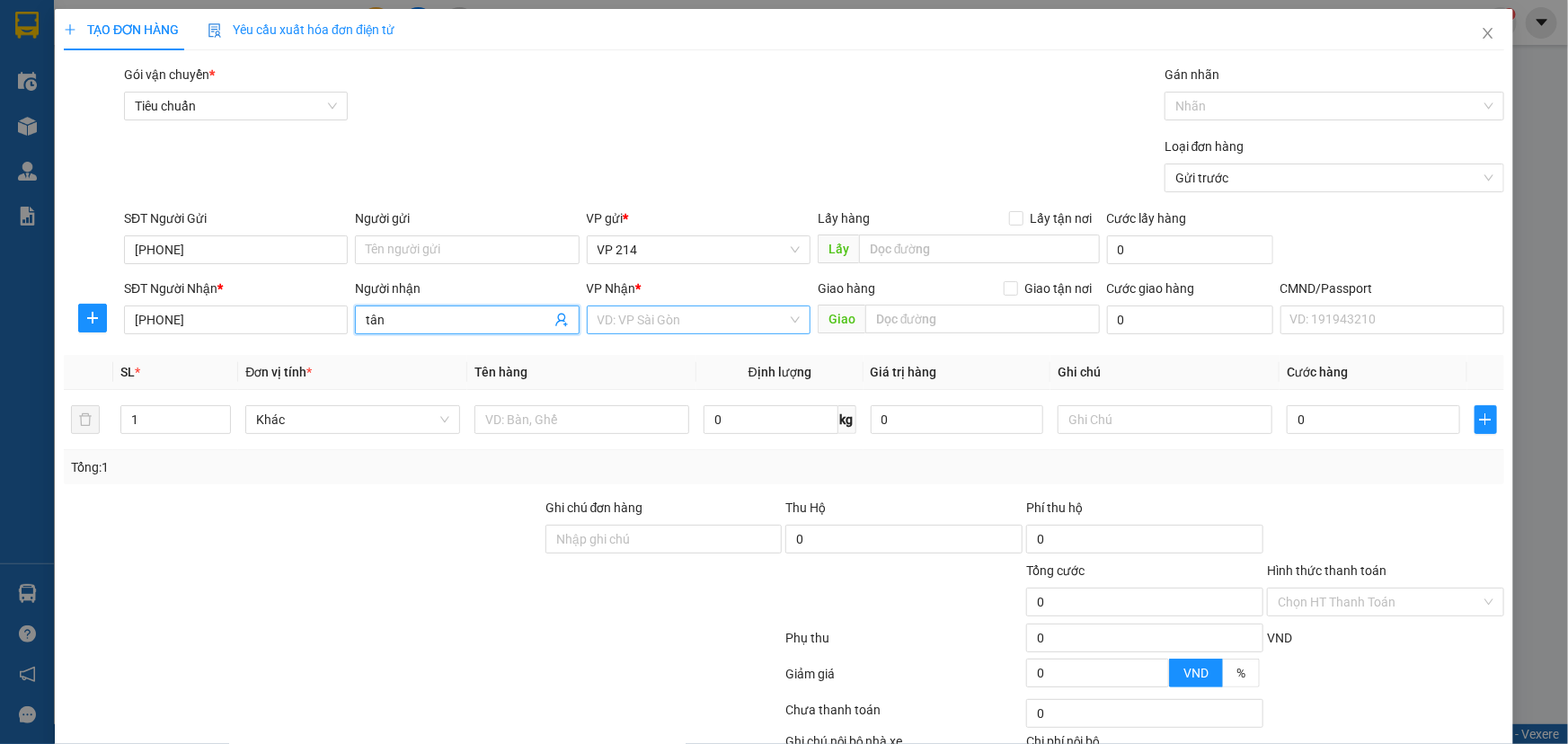 type on "tân" 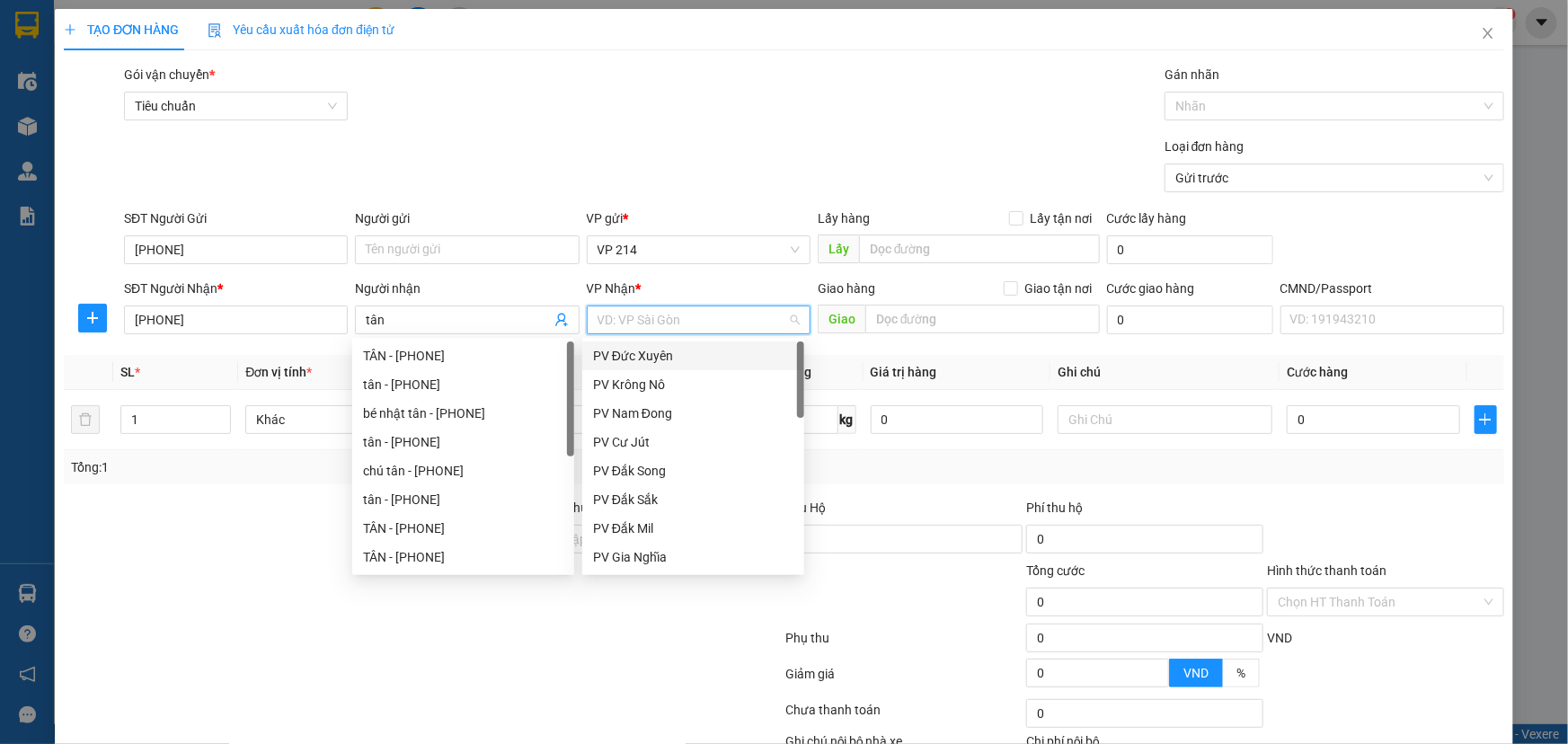 click at bounding box center [692, 320] 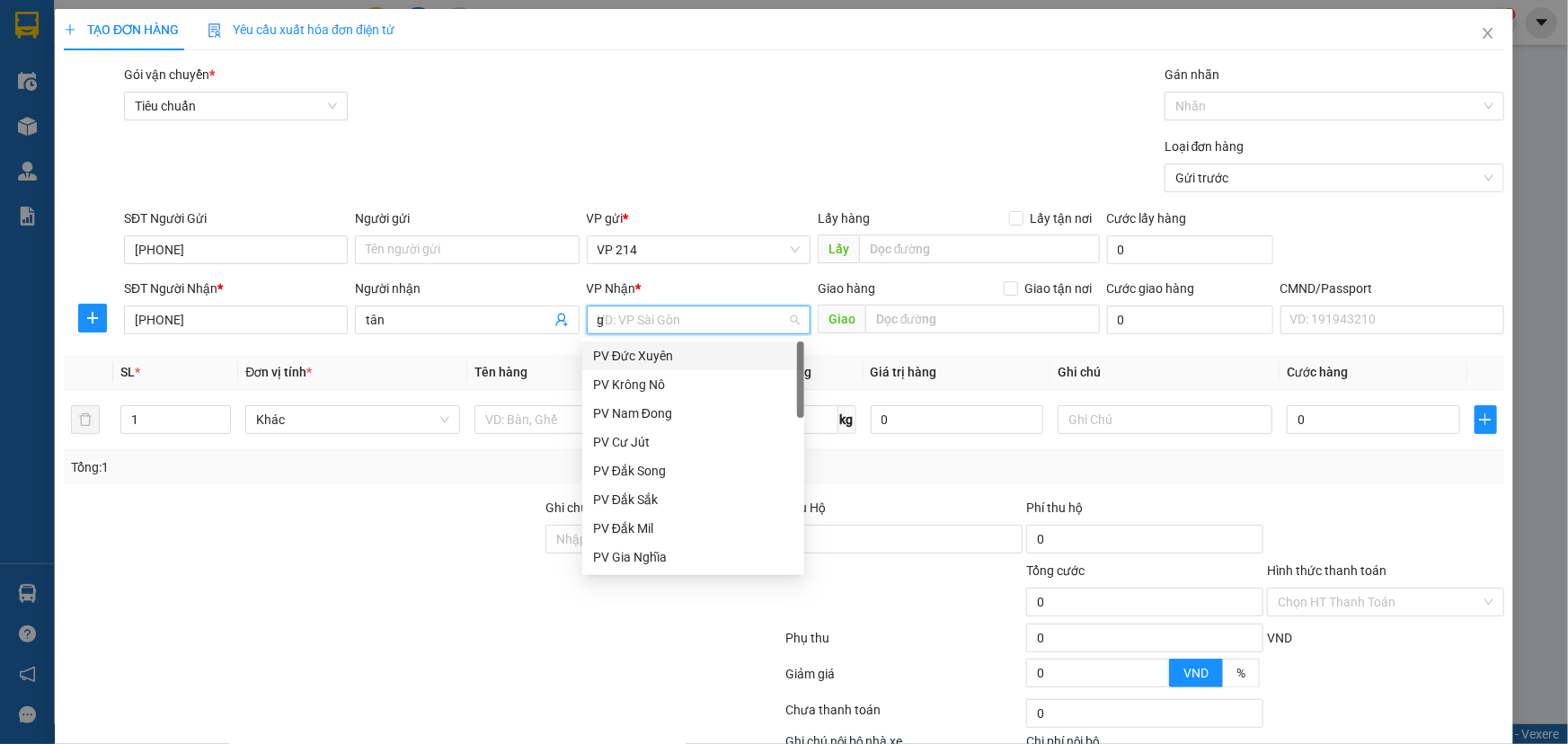 type on "gn" 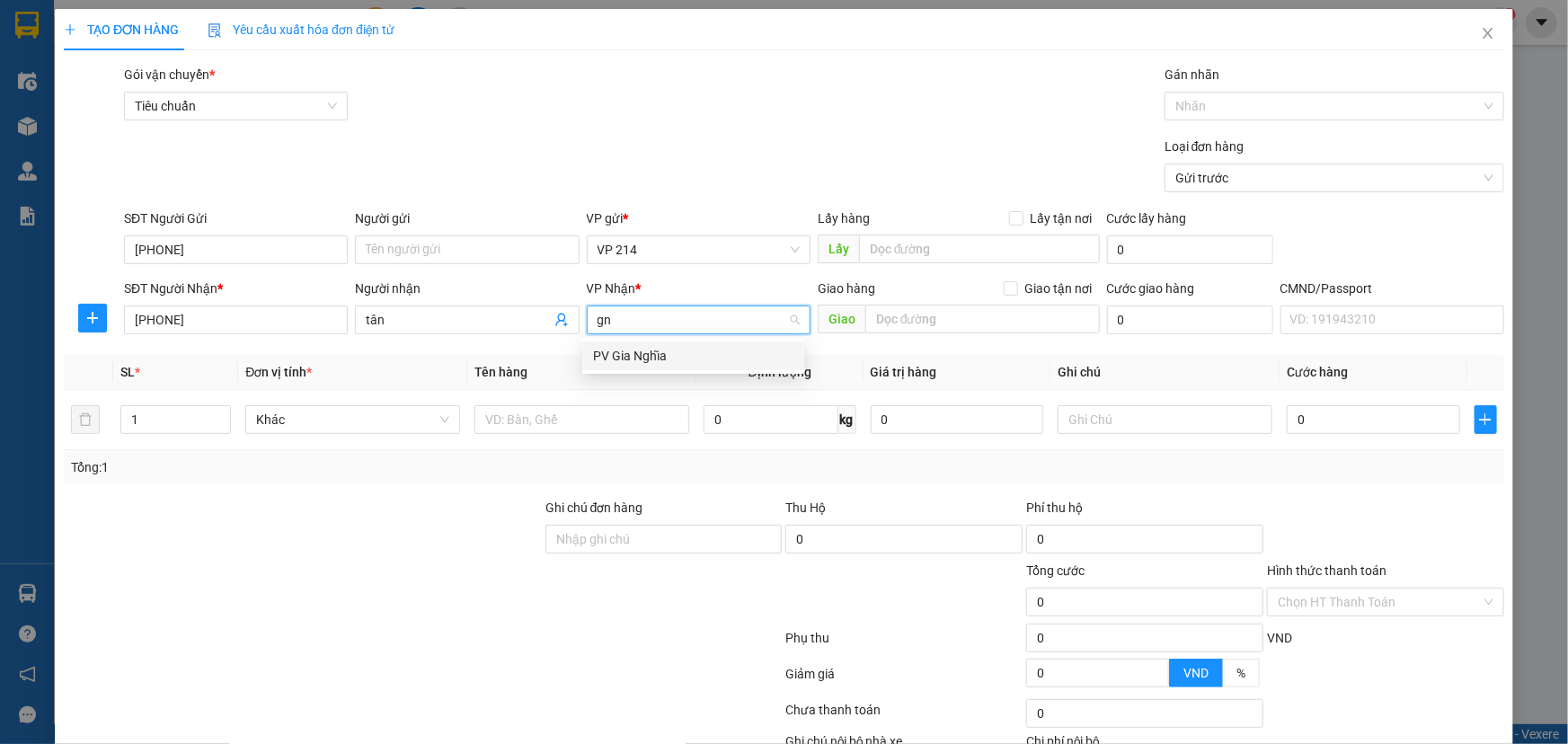 click on "PV Gia Nghĩa" at bounding box center (693, 356) 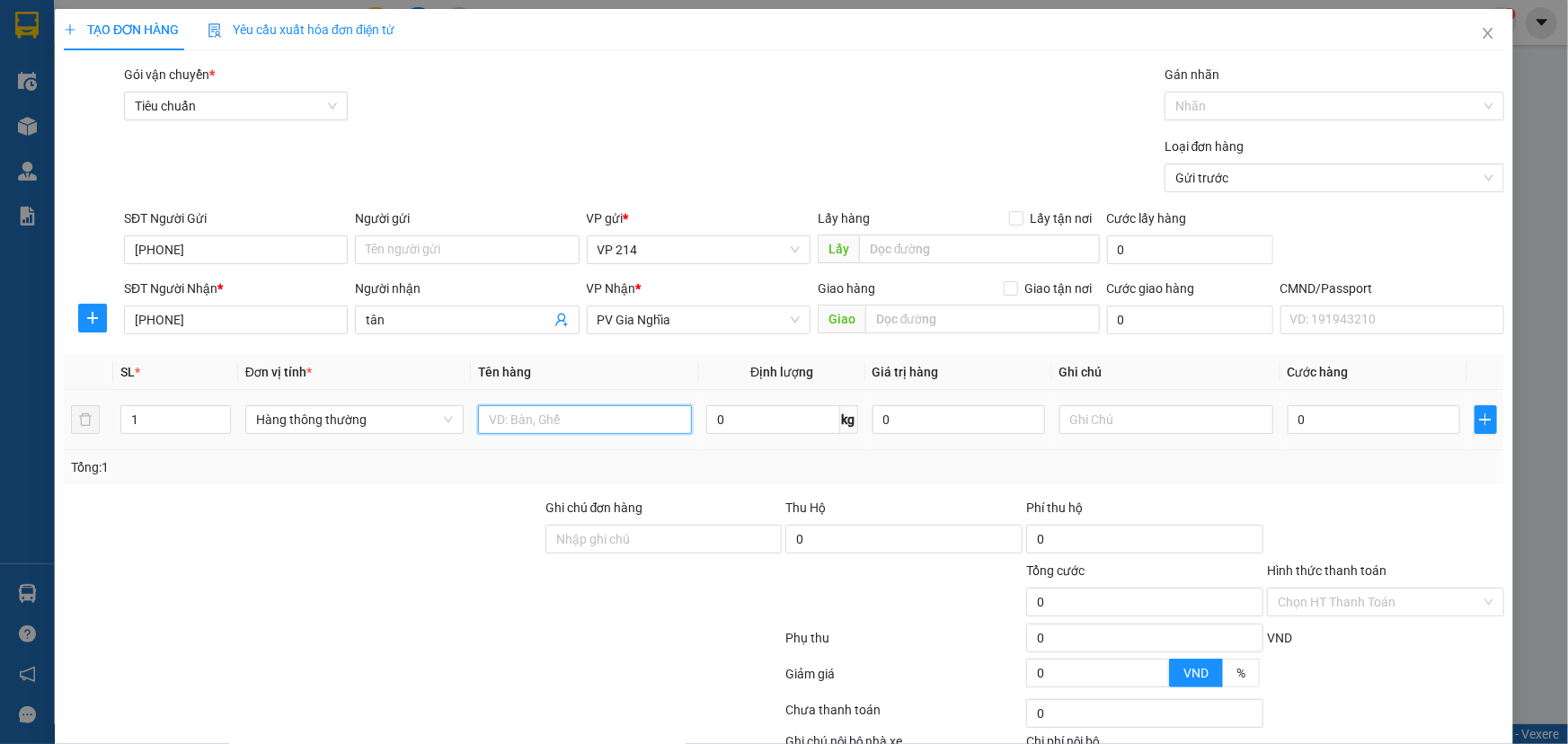 click at bounding box center (585, 420) 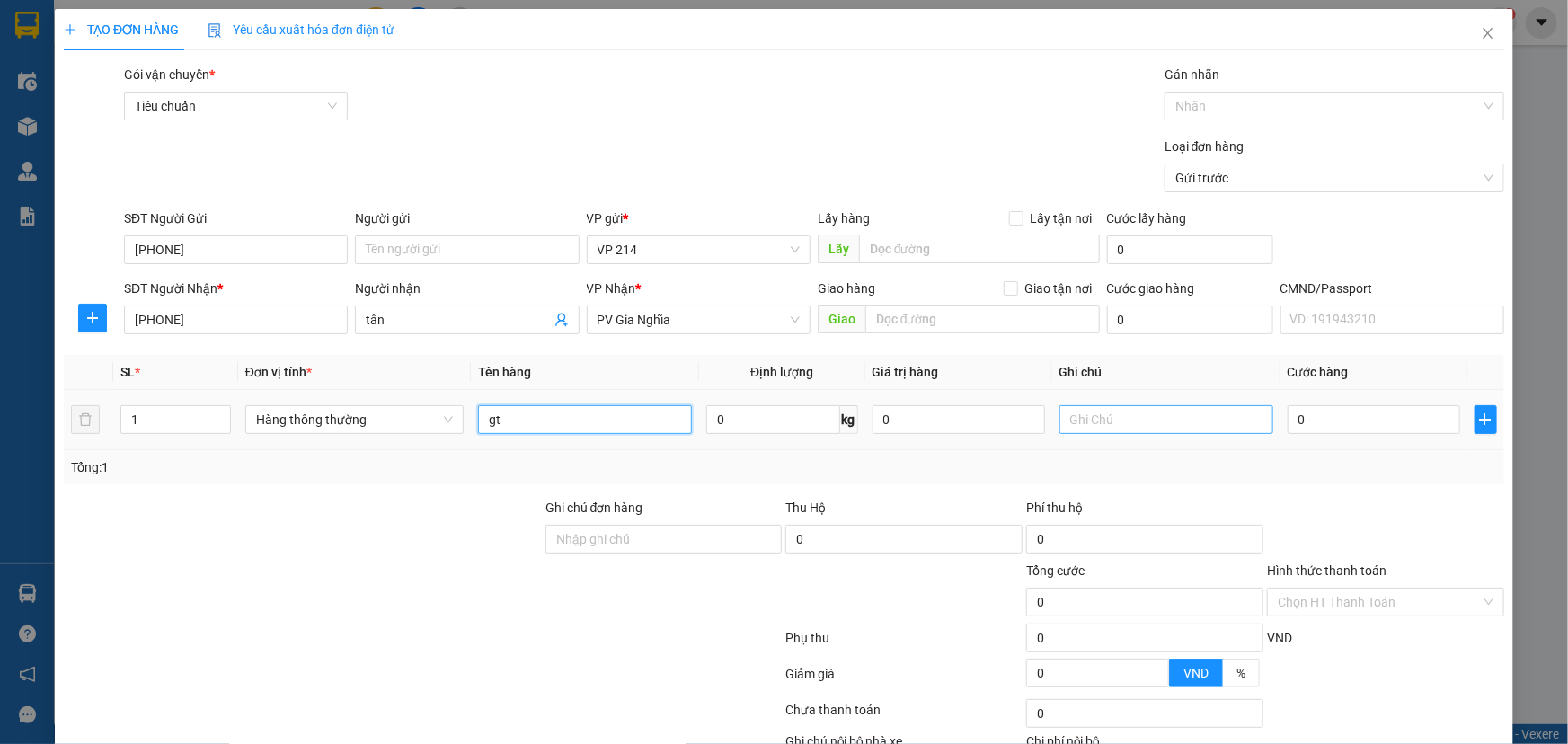 type on "gt" 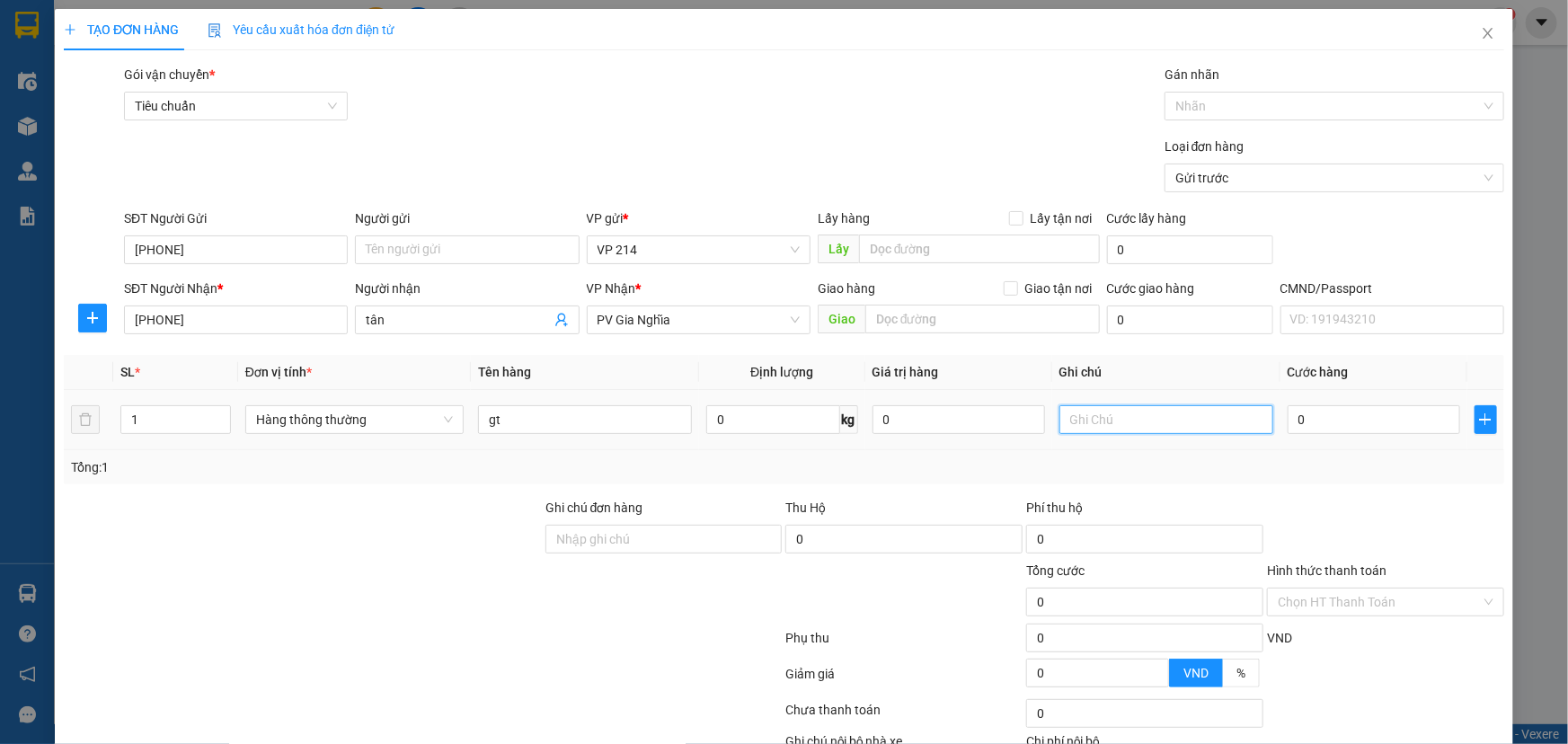 click at bounding box center [1166, 420] 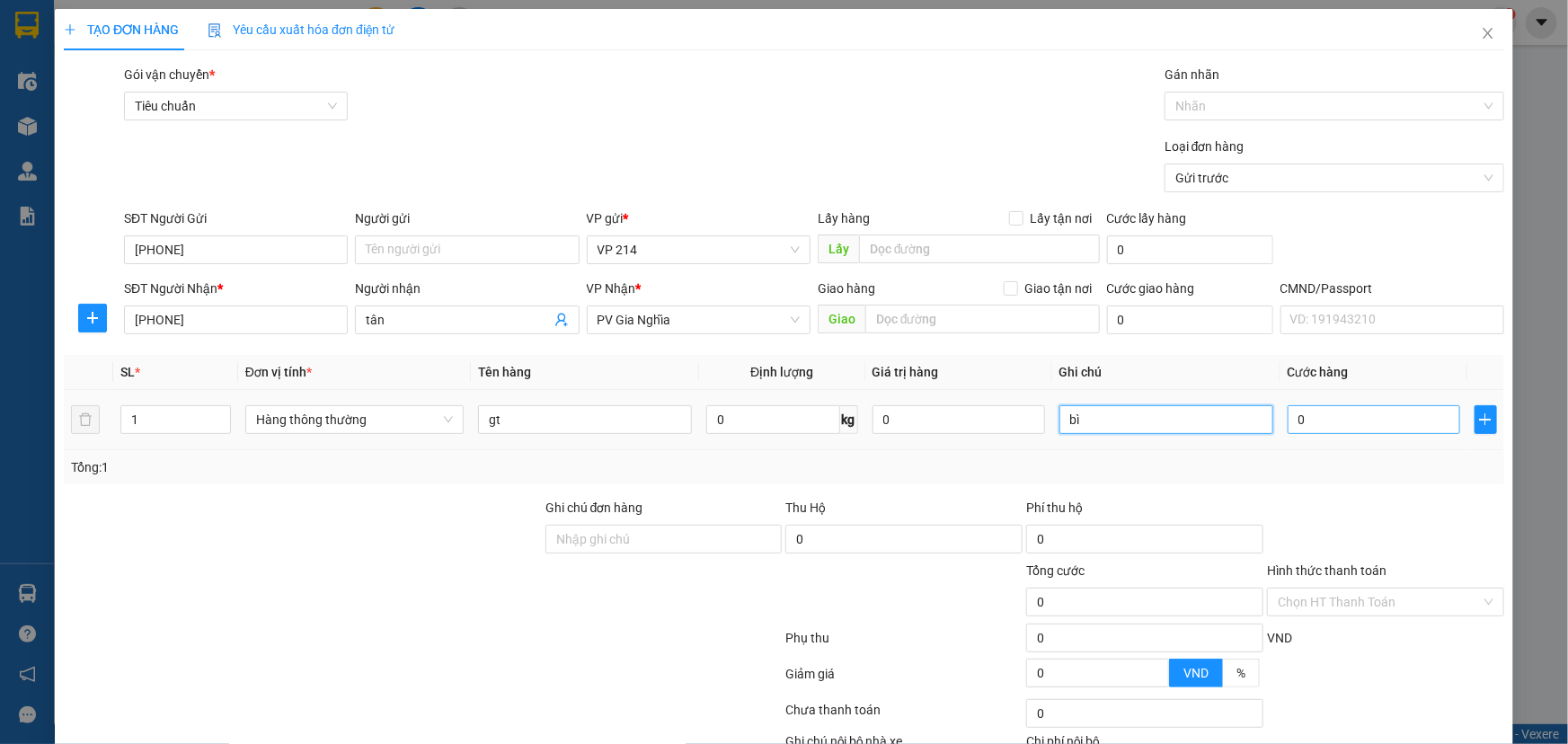 type on "bì" 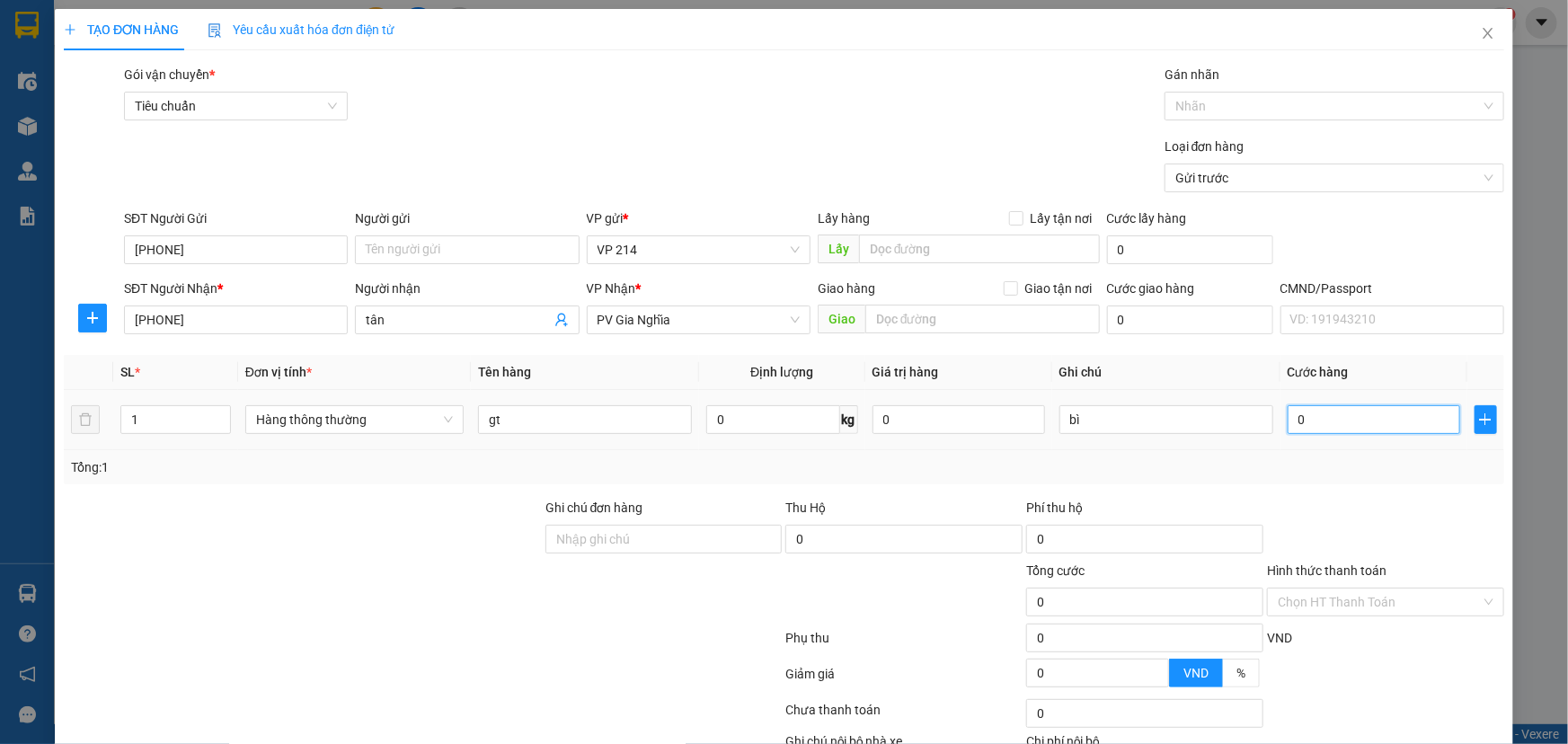 click on "0" at bounding box center [1374, 420] 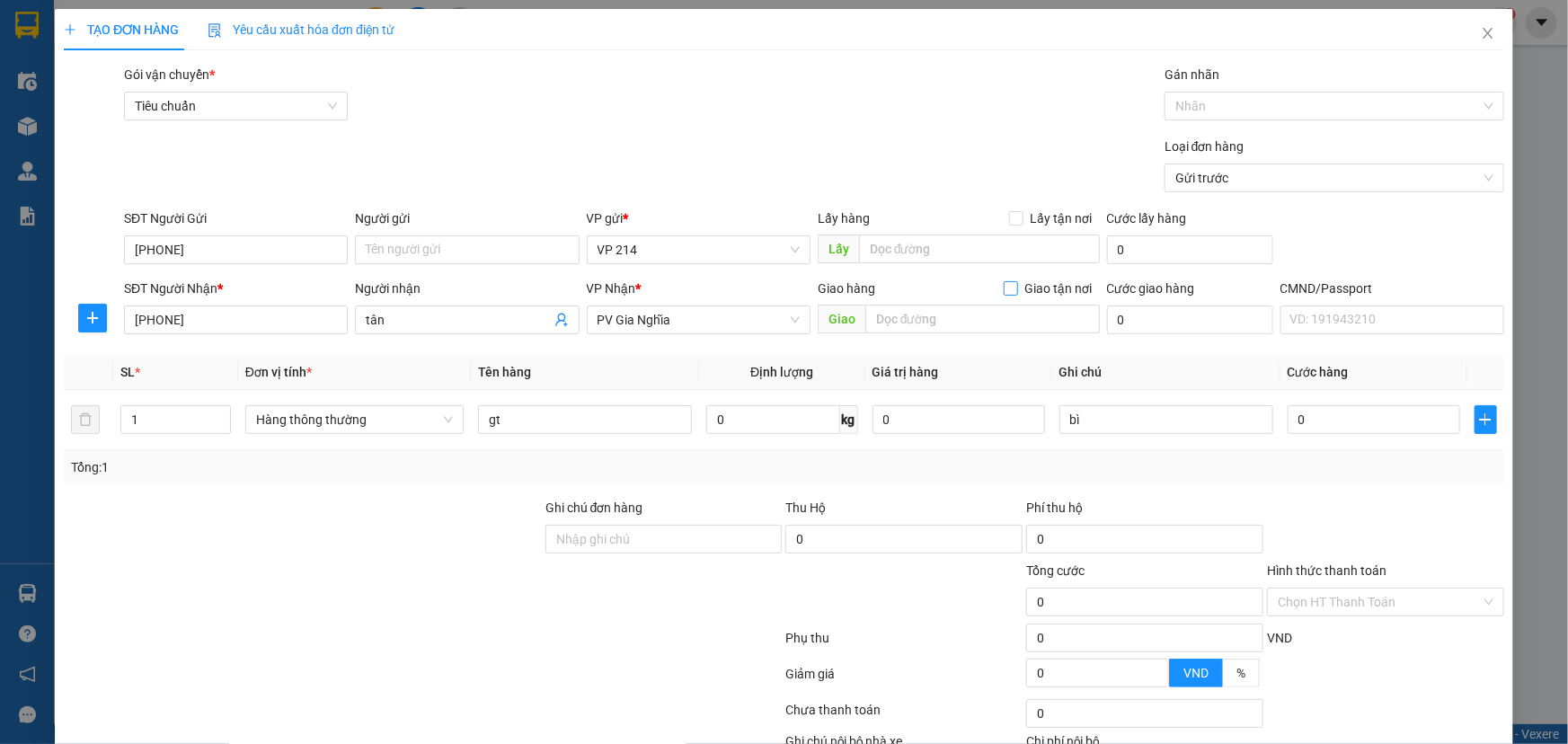 click on "Giao tận nơi" at bounding box center [1059, 288] 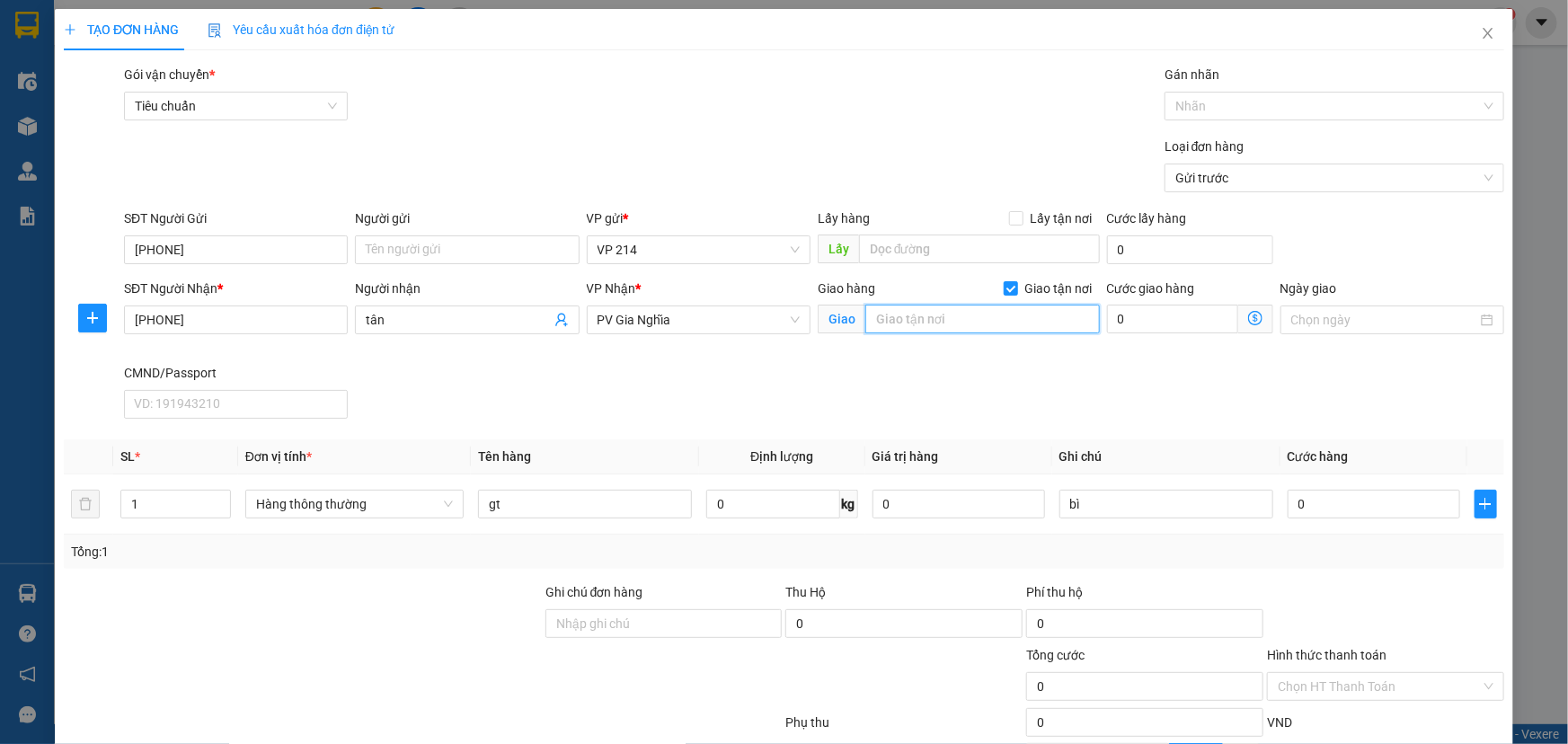click at bounding box center [982, 319] 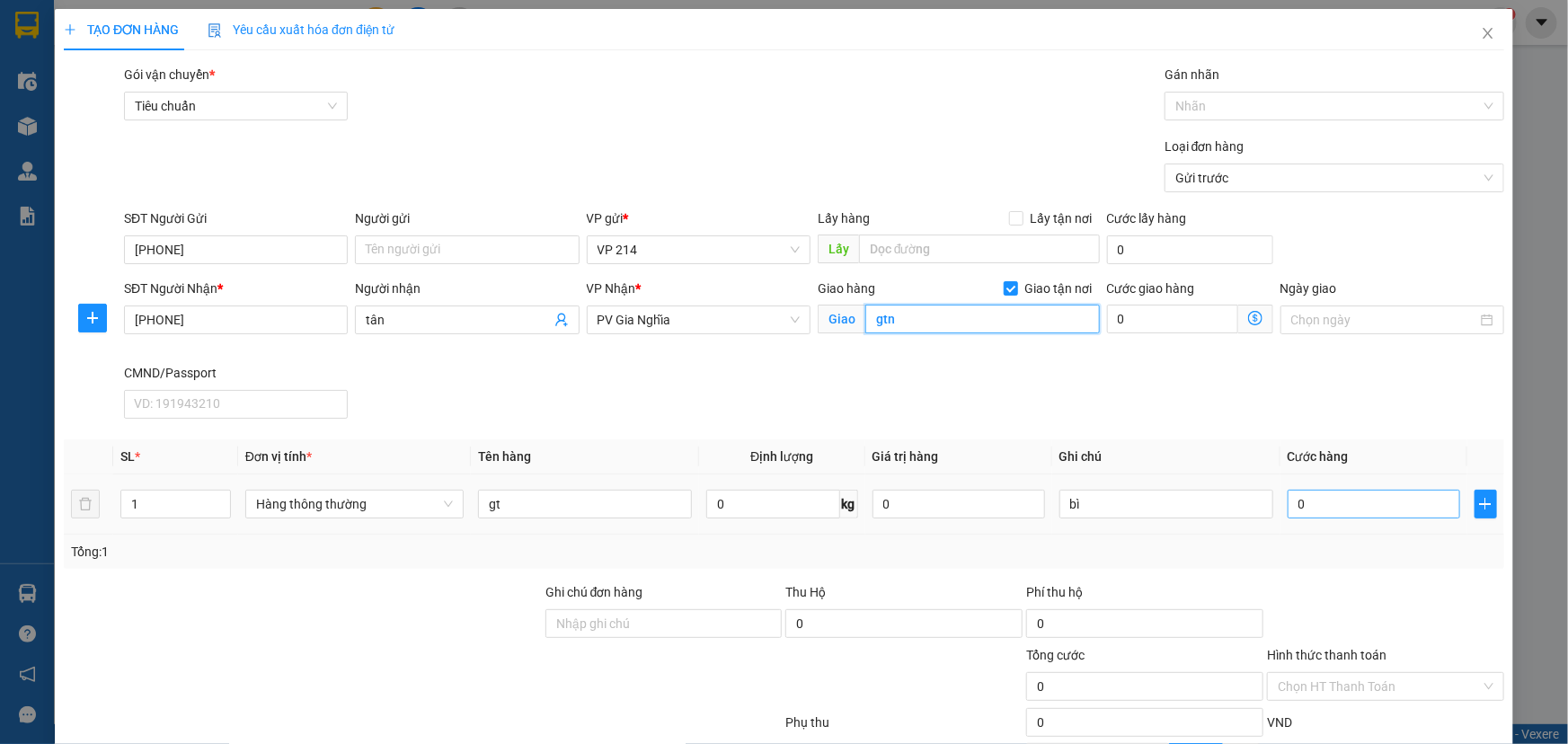 type on "gtn" 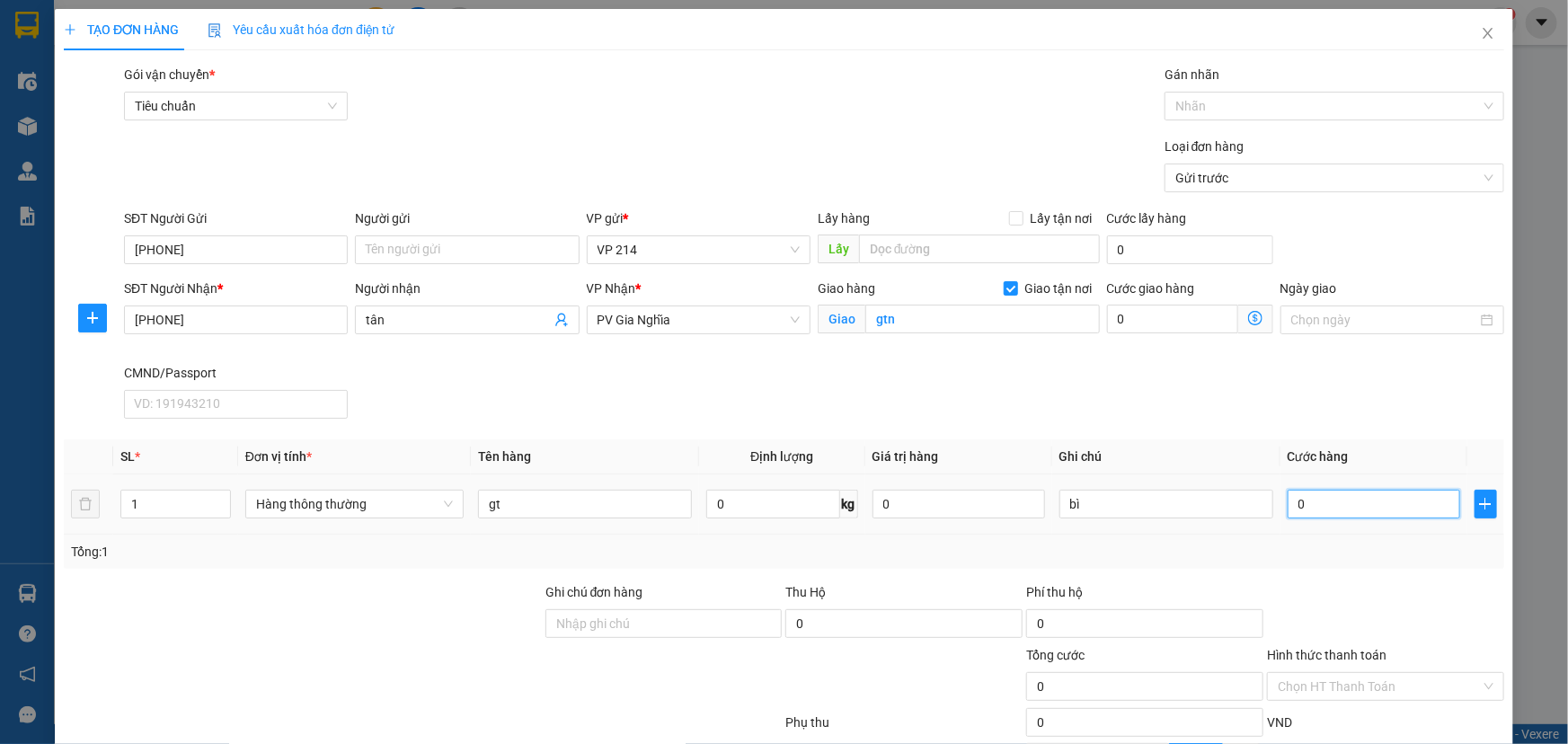 click on "0" at bounding box center (1374, 504) 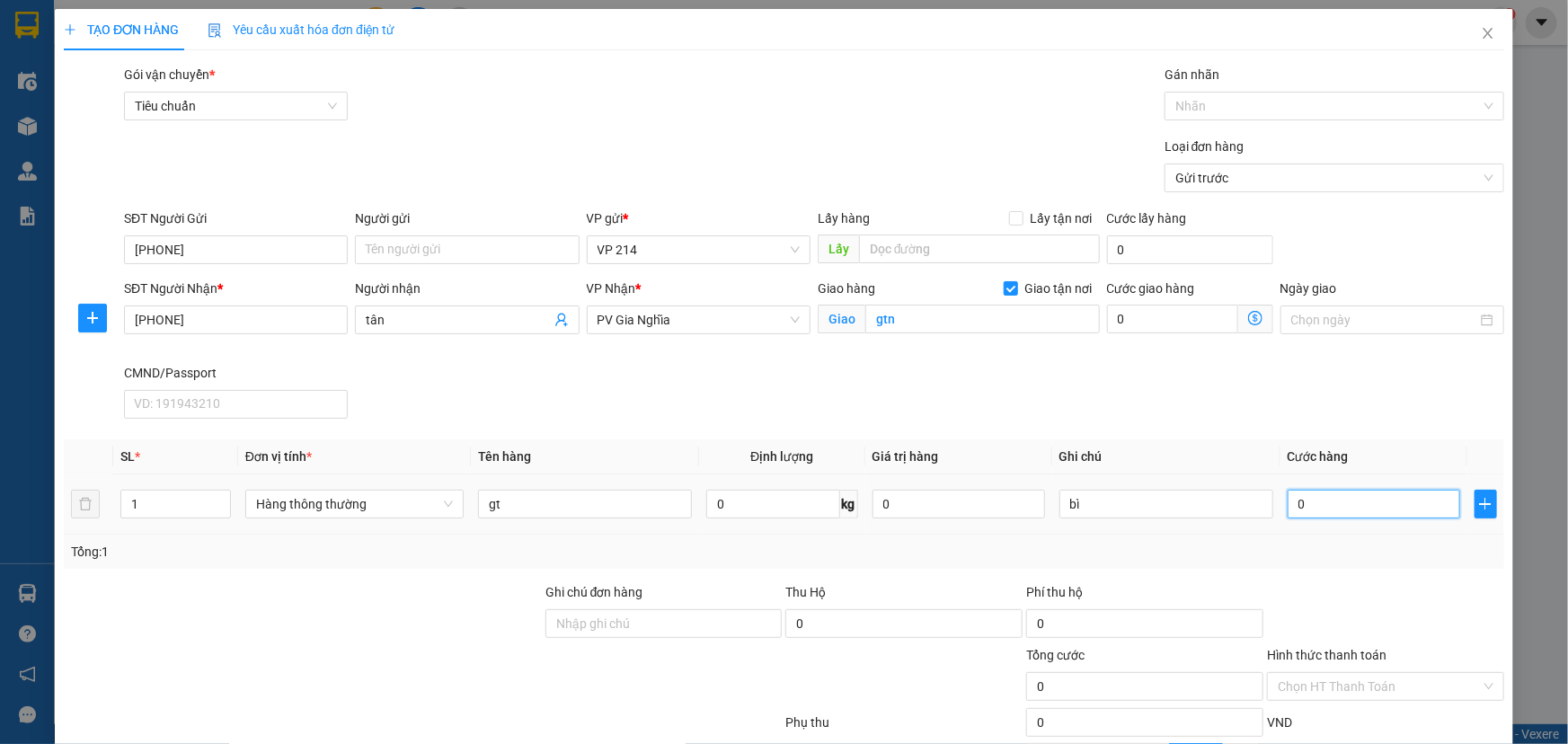 type on "3" 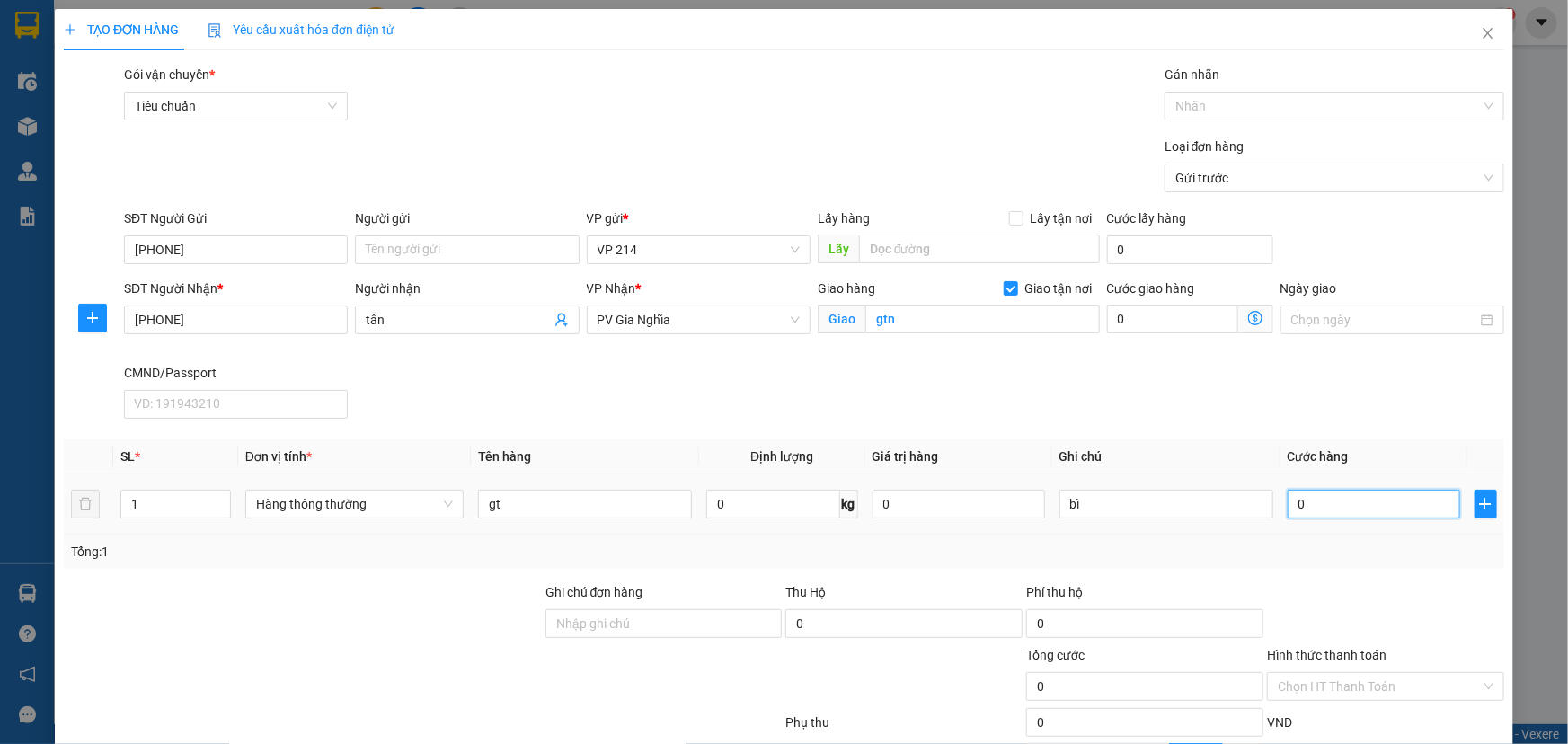 type on "3" 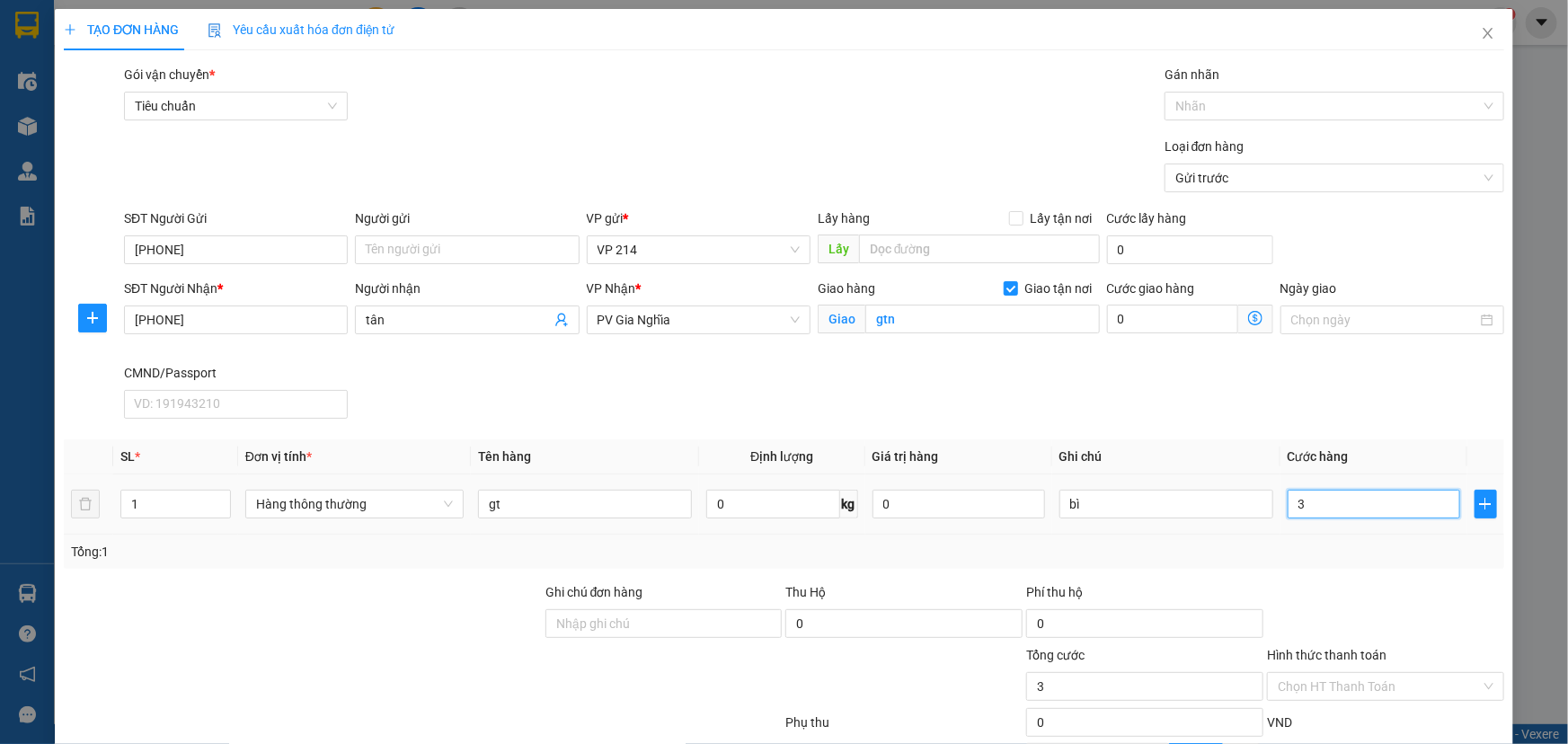 type on "30" 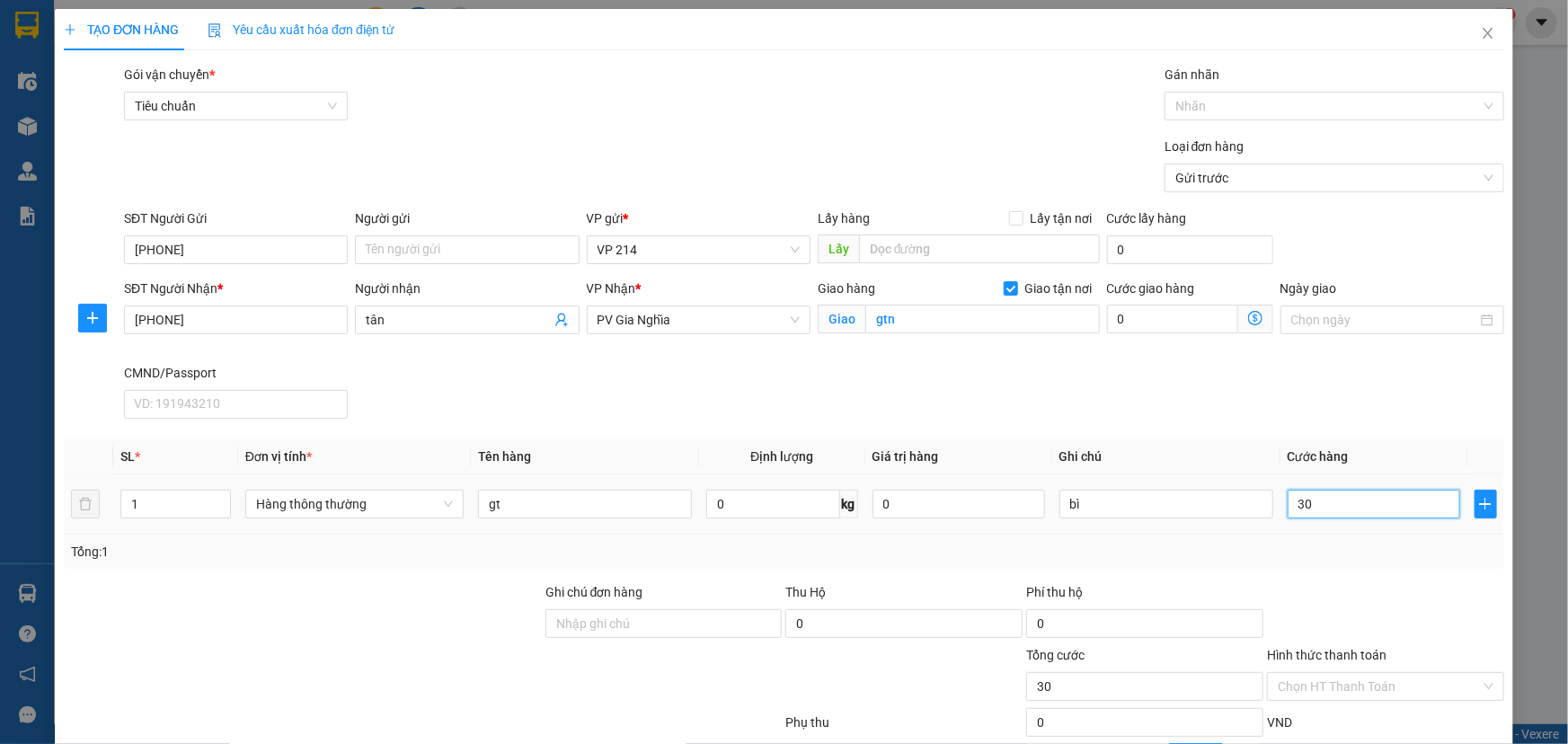 type on "300" 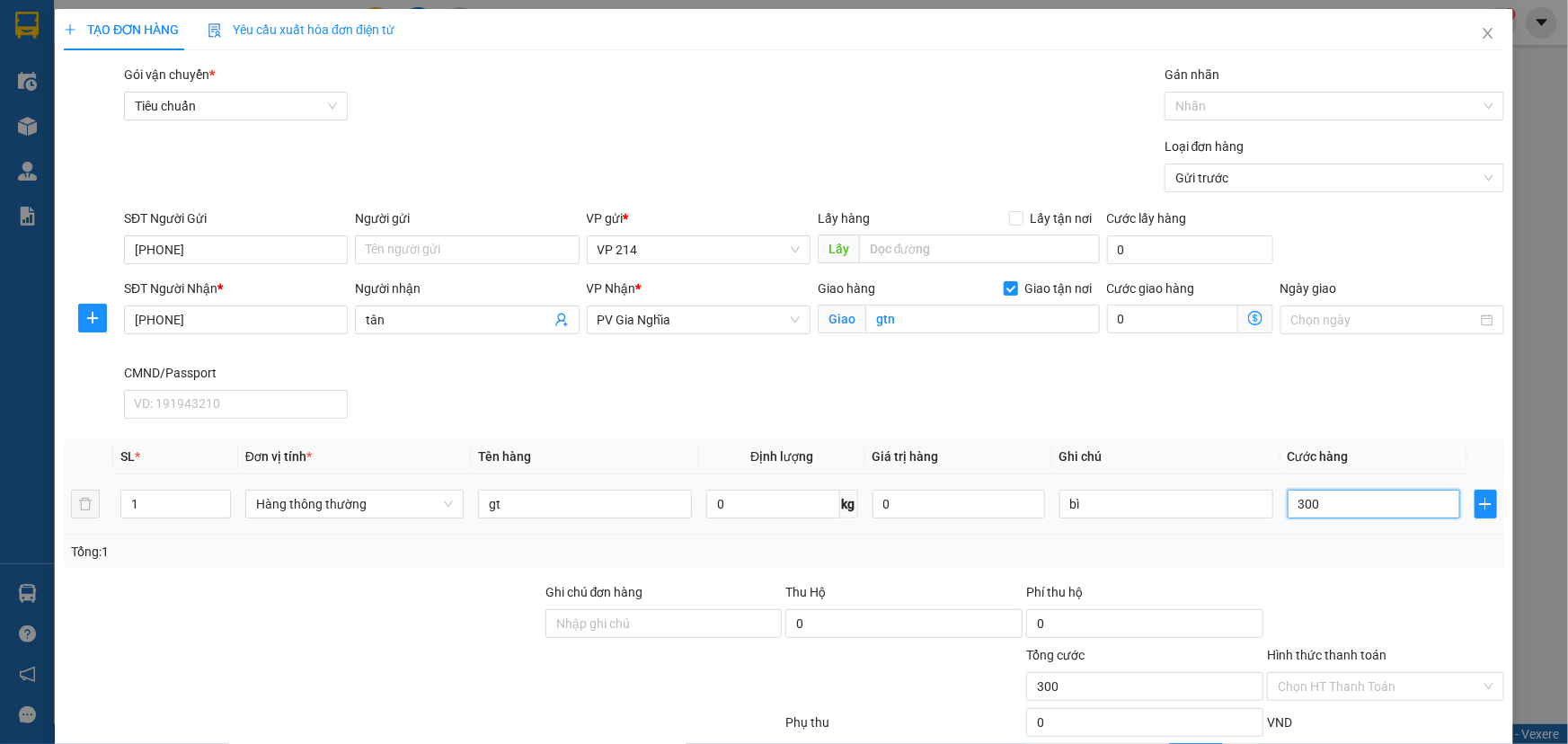 type on "3.000" 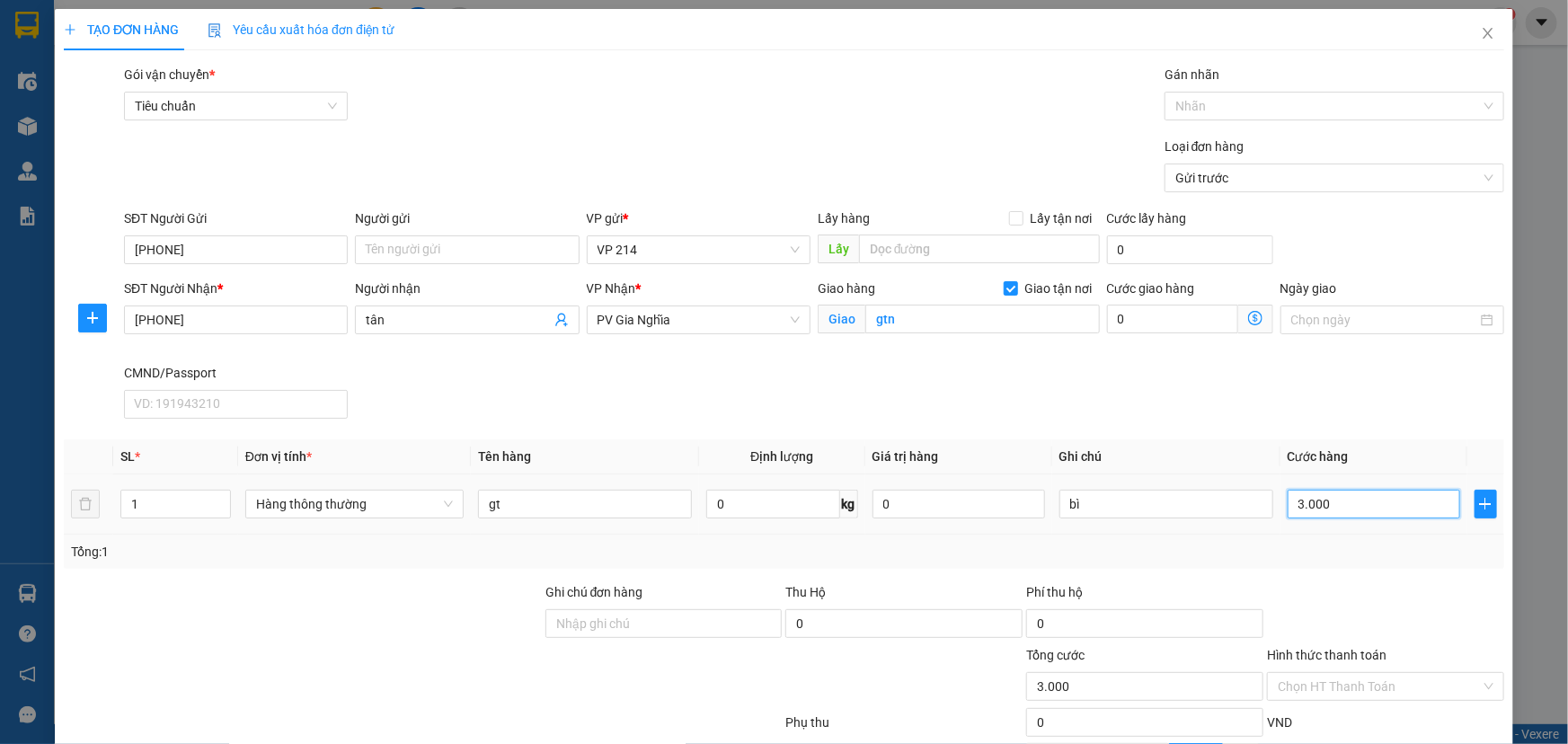 type on "30.000" 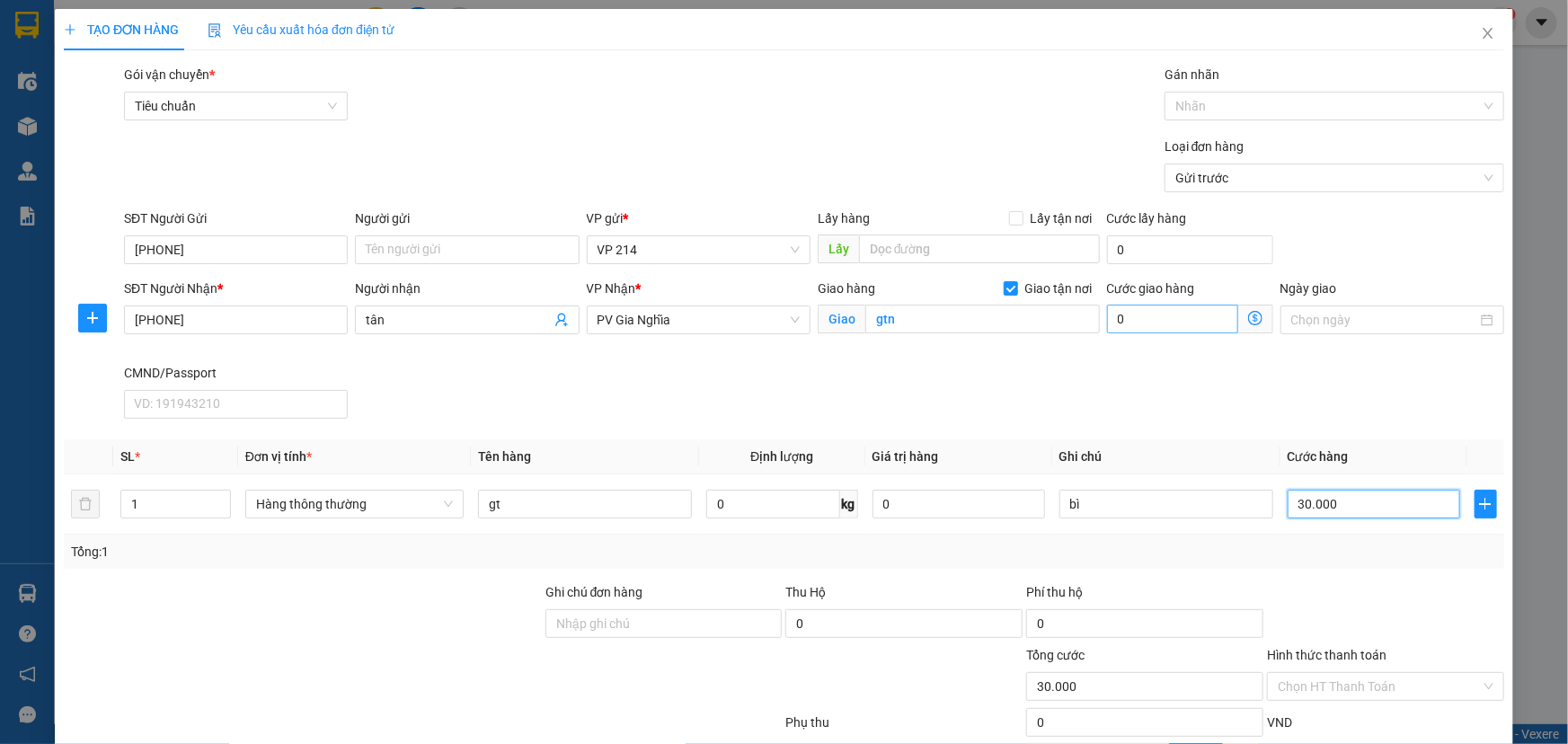 type on "30.000" 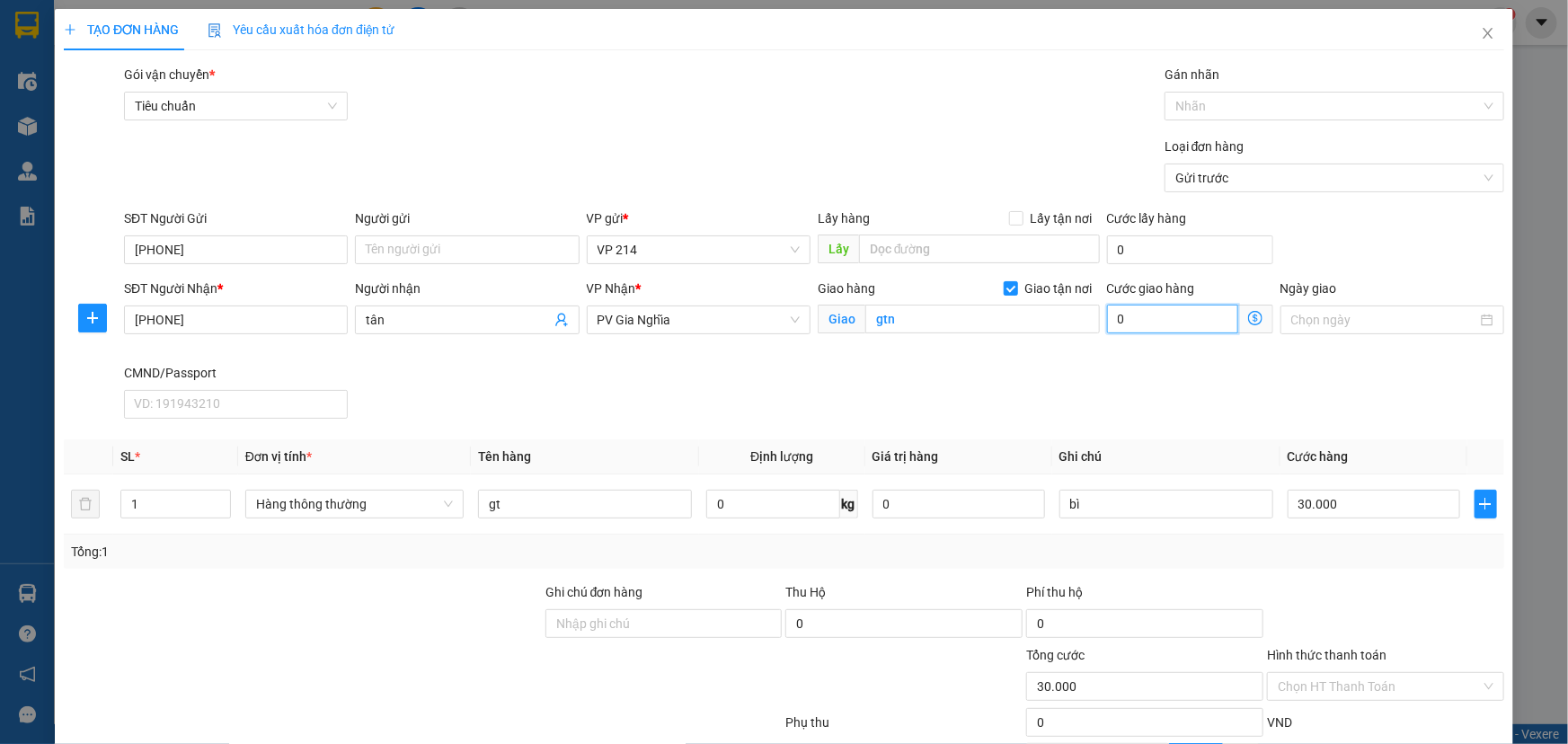 click on "0" at bounding box center [1173, 319] 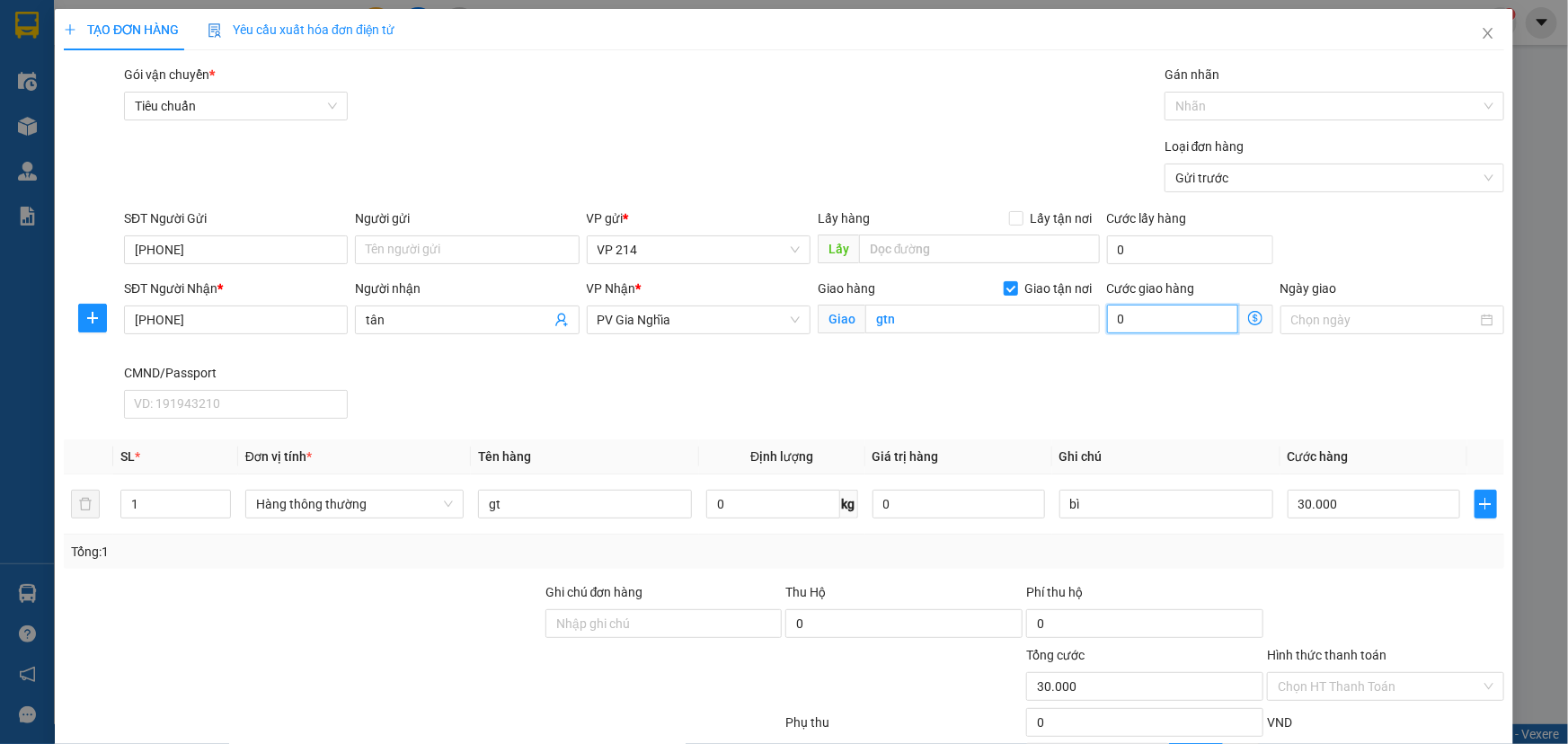 type on "30.004" 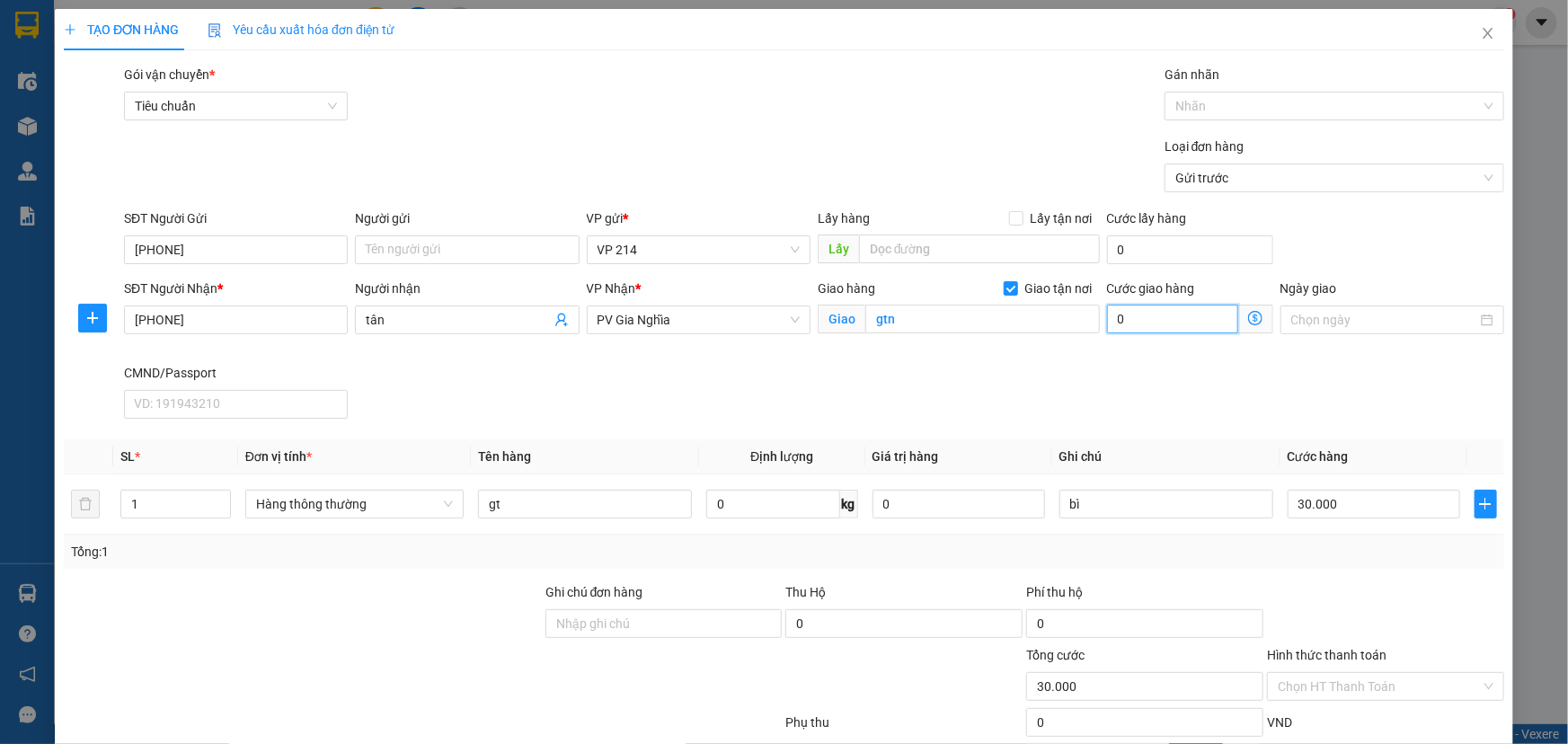 type on "30.004" 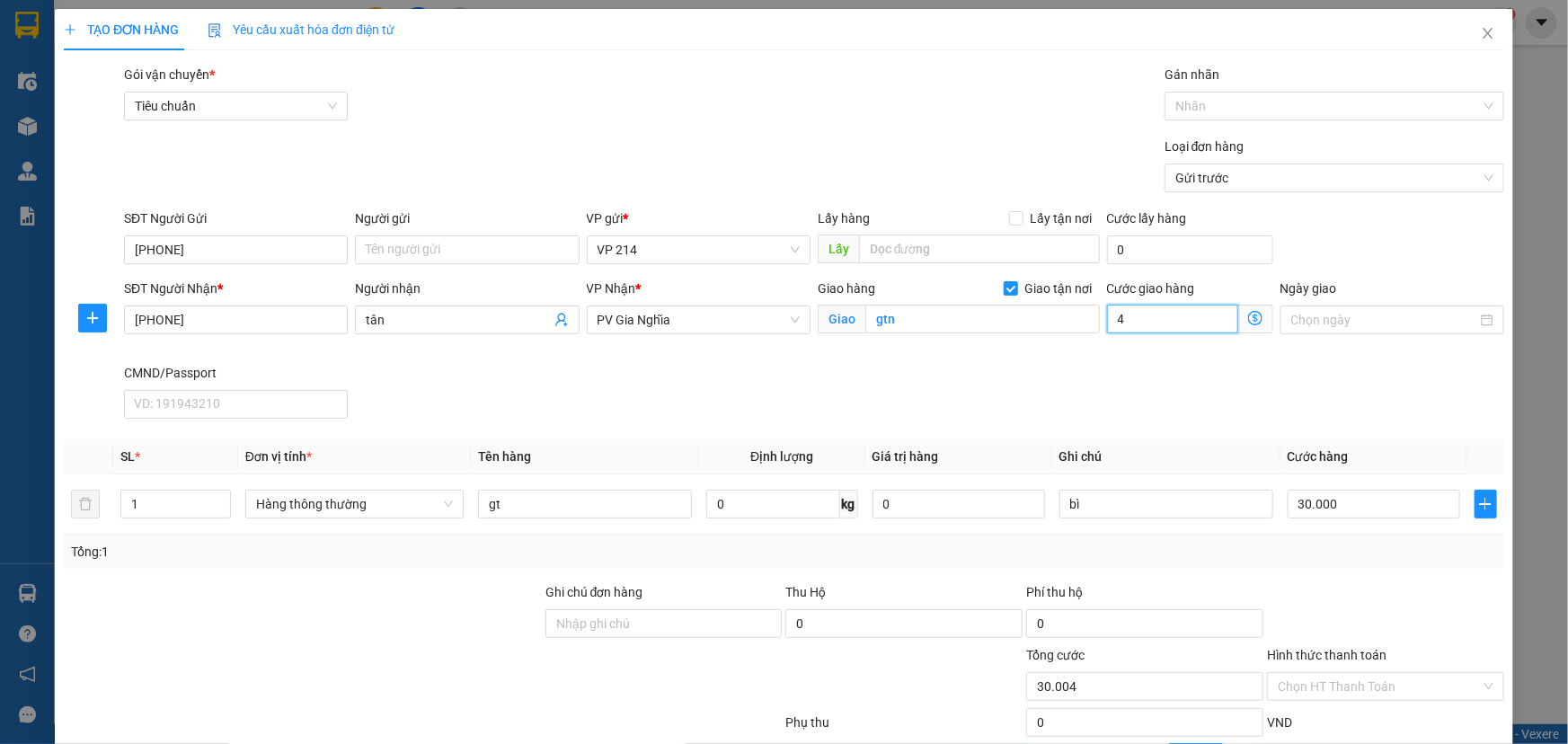 type on "30.040" 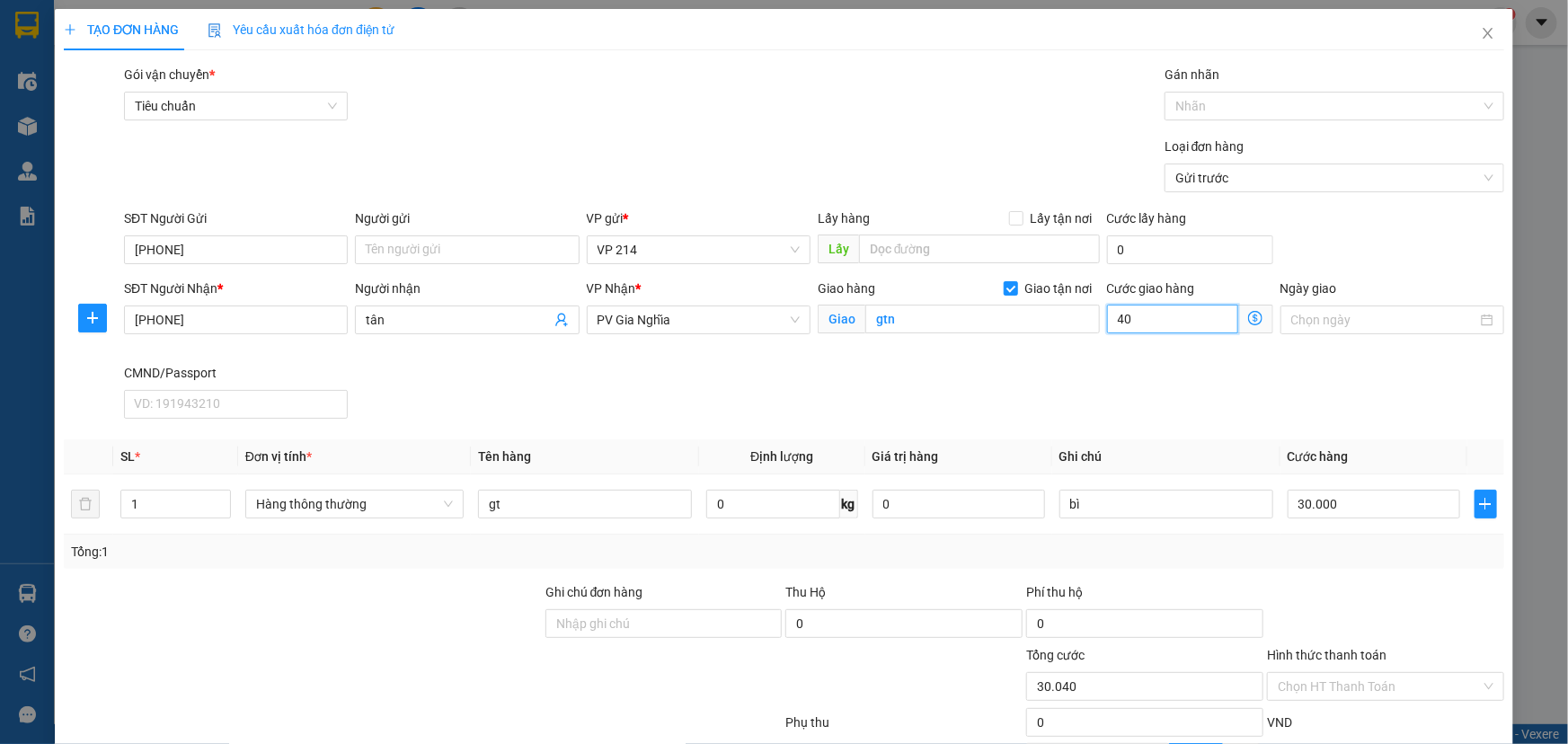 type on "30.400" 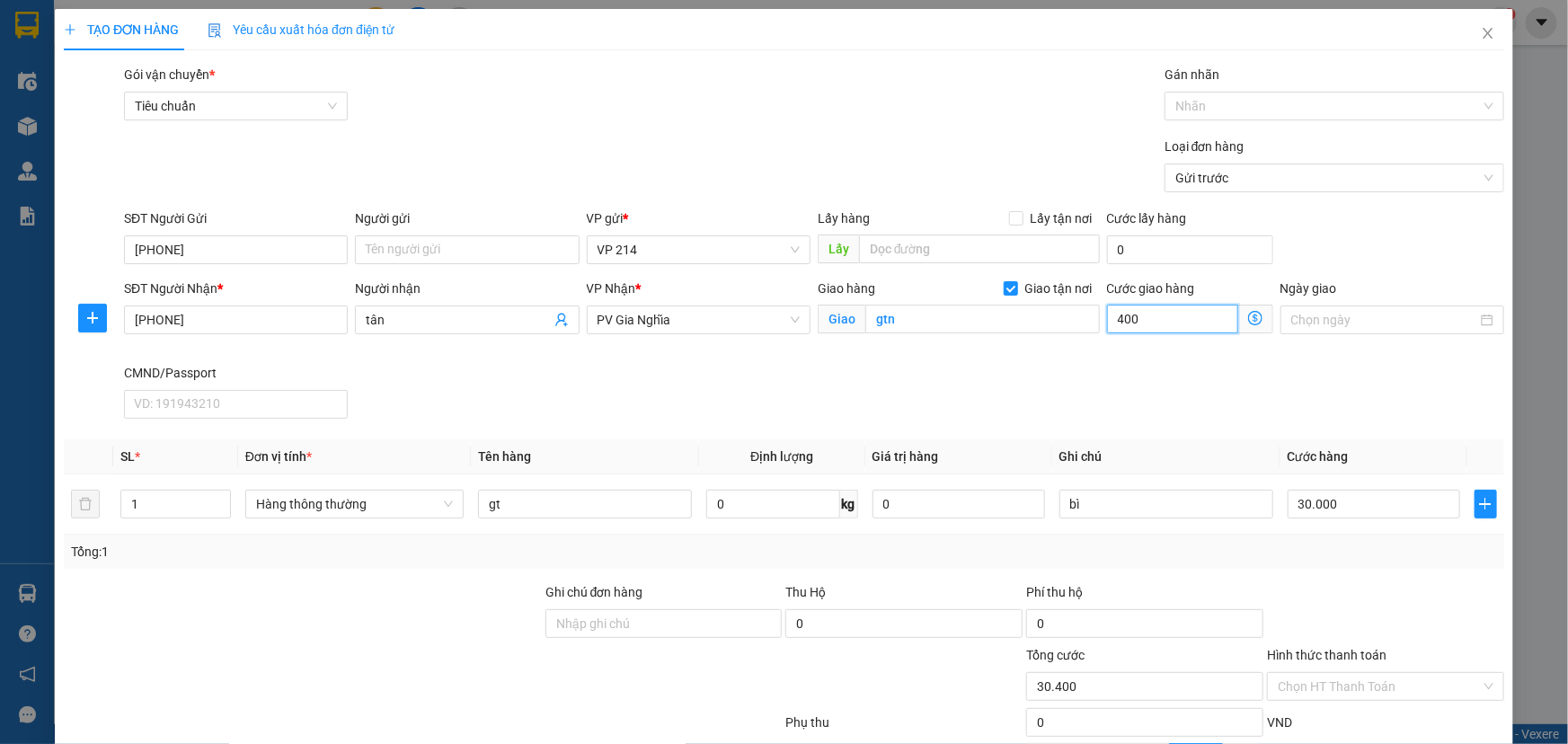 type on "34.000" 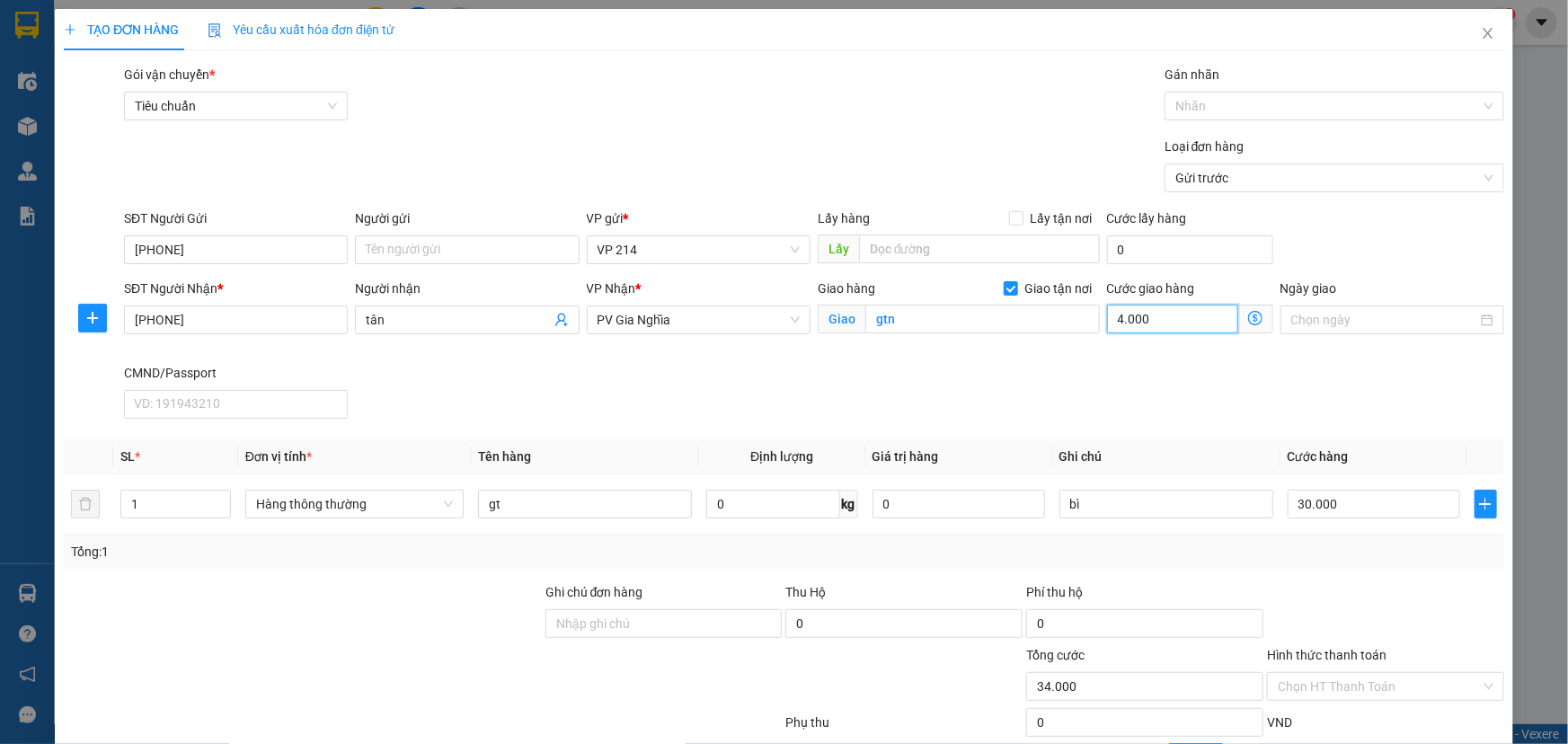 type on "70.000" 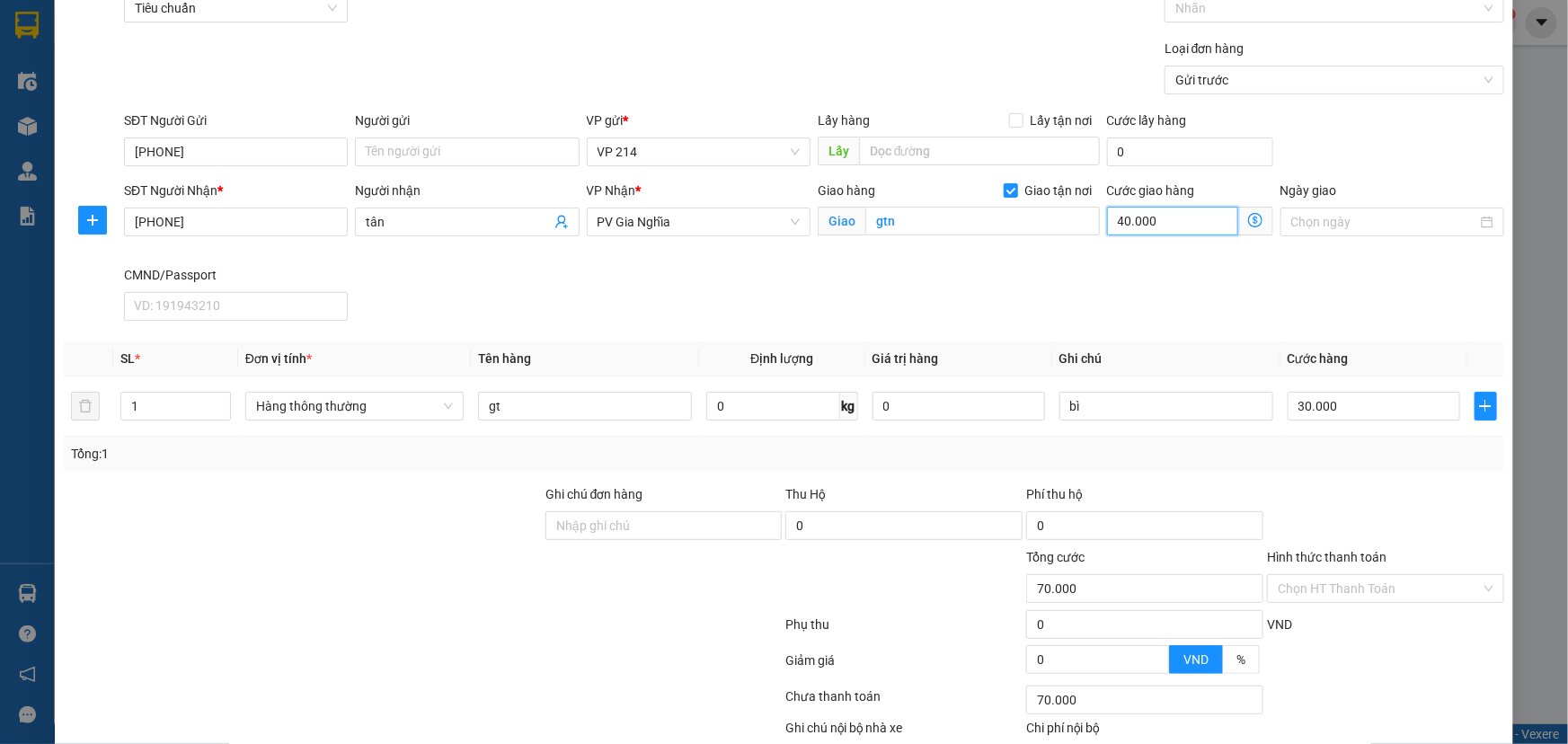 scroll, scrollTop: 202, scrollLeft: 0, axis: vertical 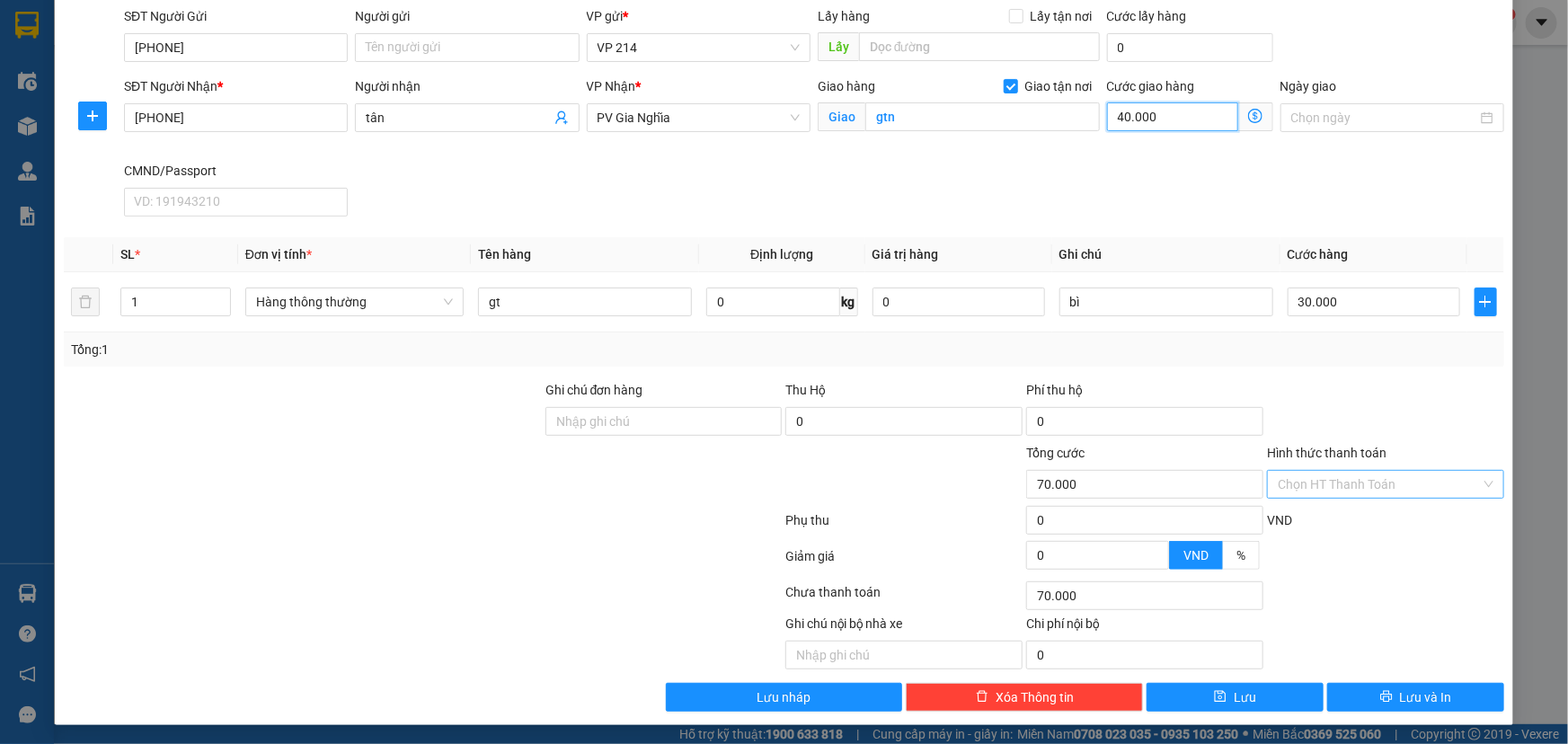 type on "40.000" 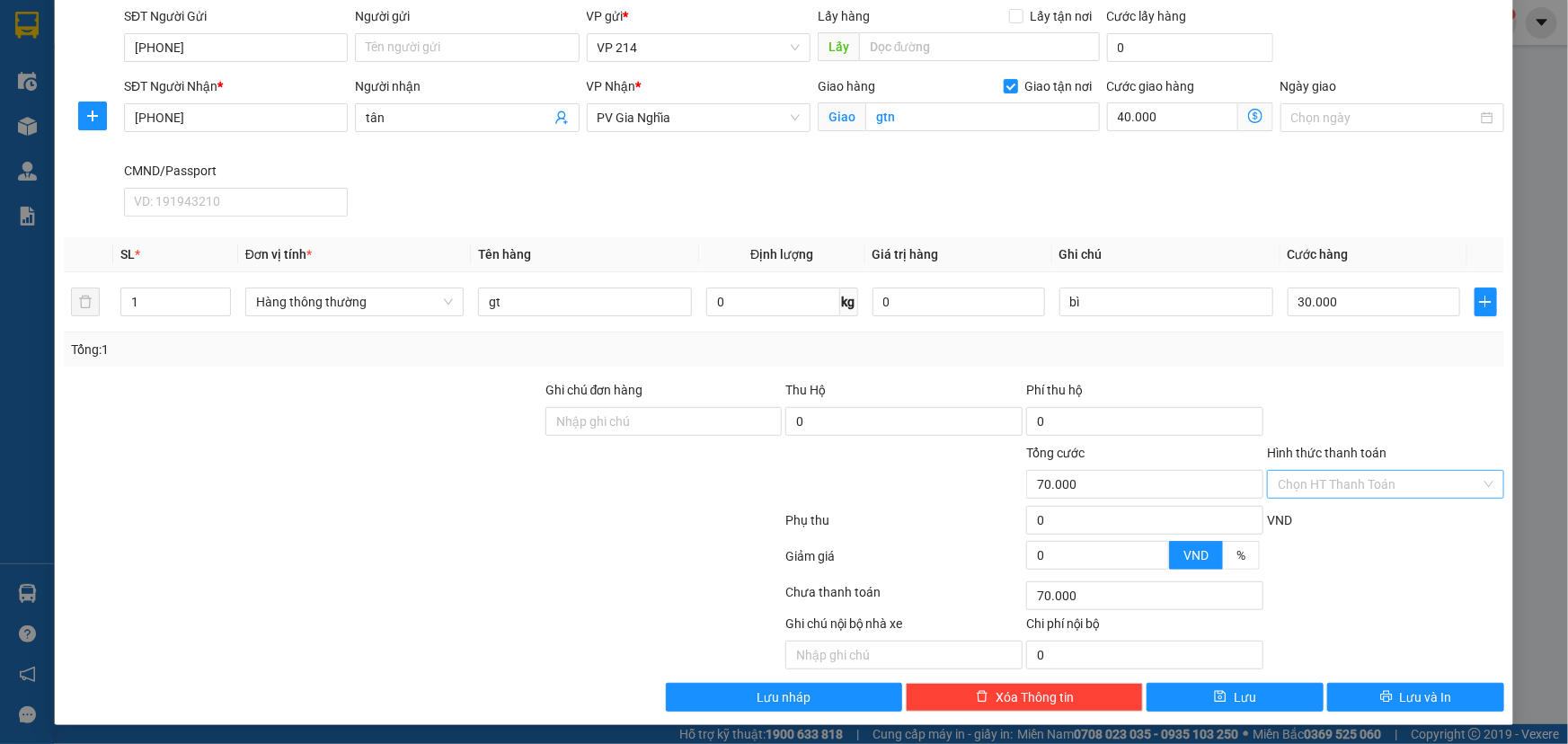 click on "Hình thức thanh toán" at bounding box center (1379, 484) 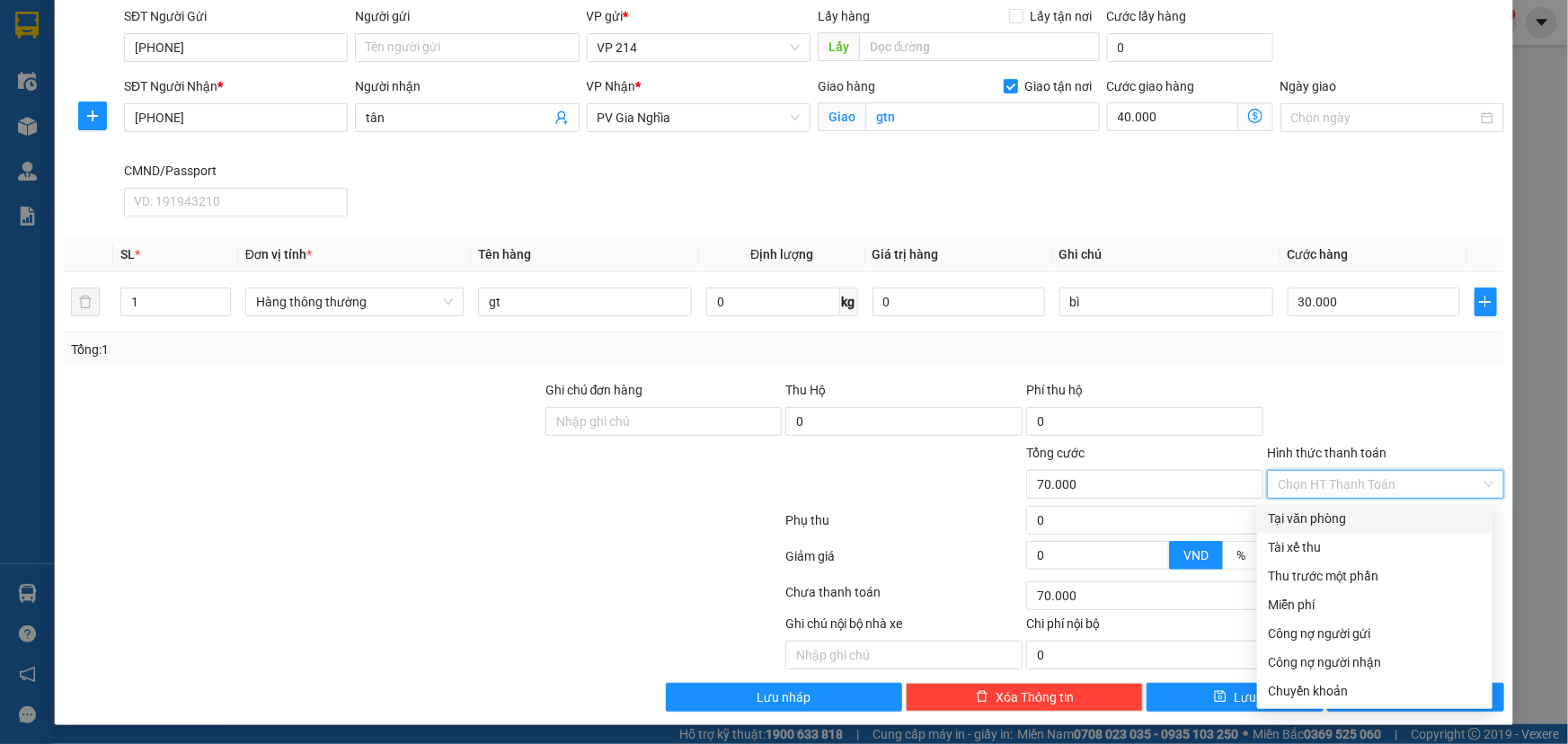 click on "Tại văn phòng" at bounding box center (1375, 518) 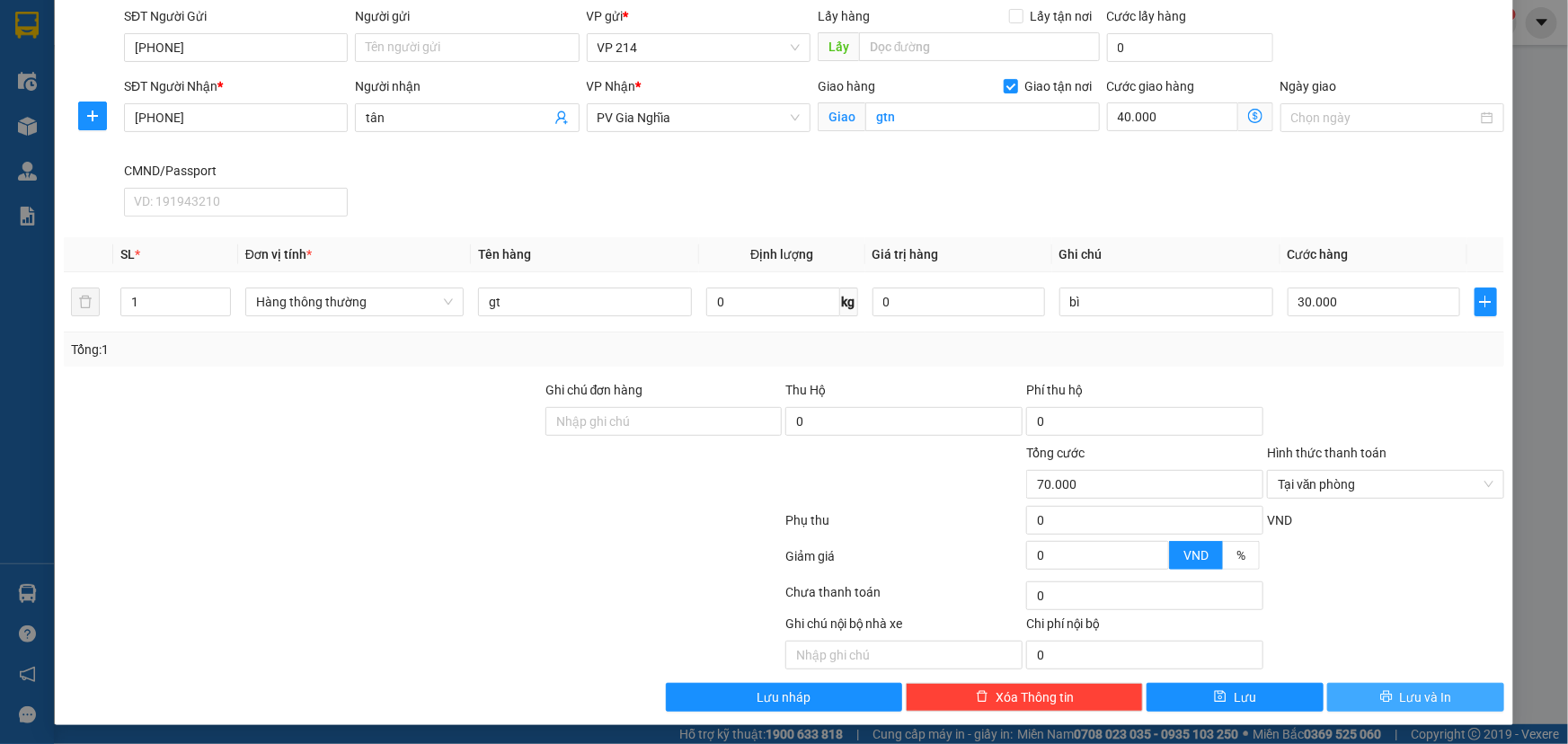 click 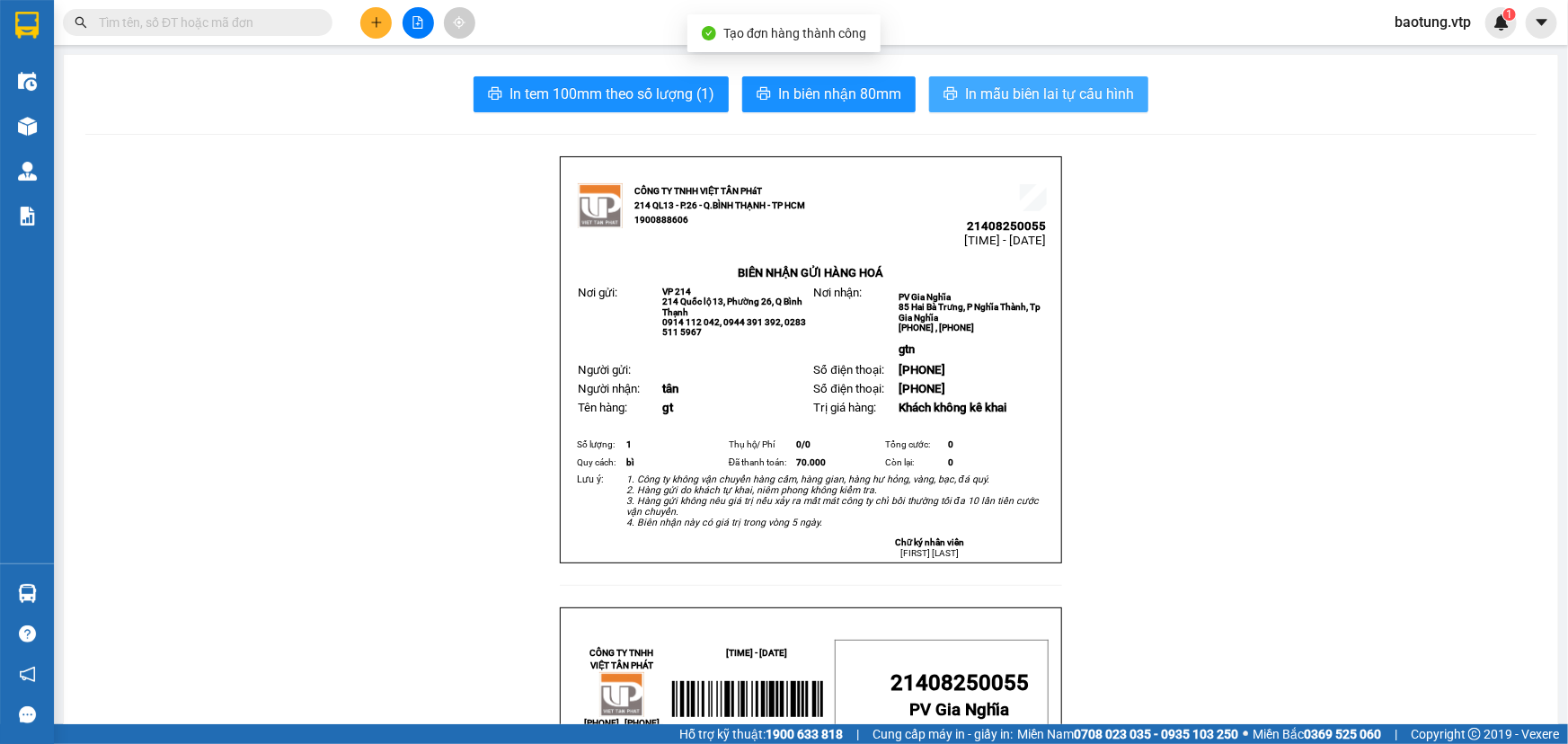 click on "In mẫu biên lai tự cấu hình" at bounding box center (1039, 94) 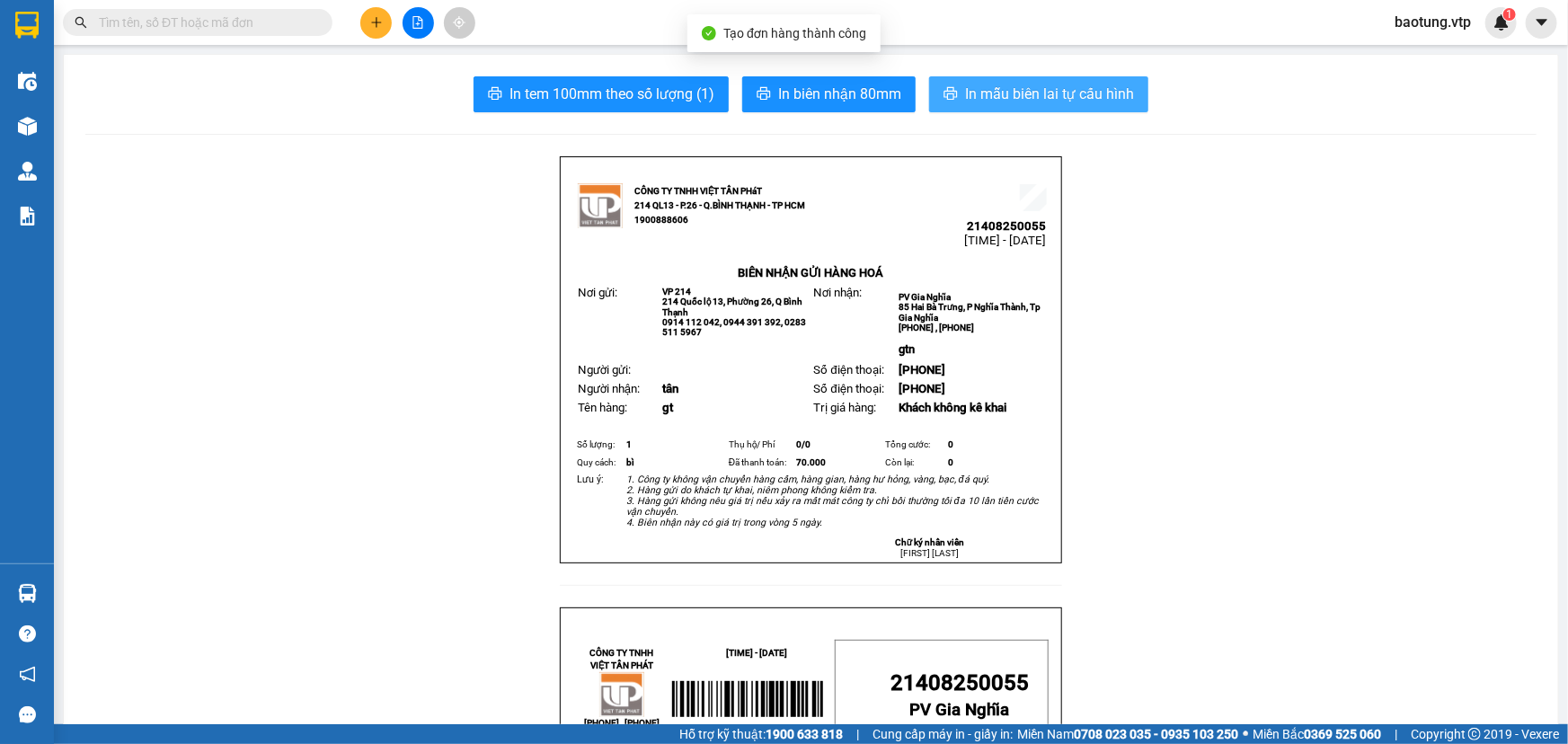 scroll, scrollTop: 0, scrollLeft: 0, axis: both 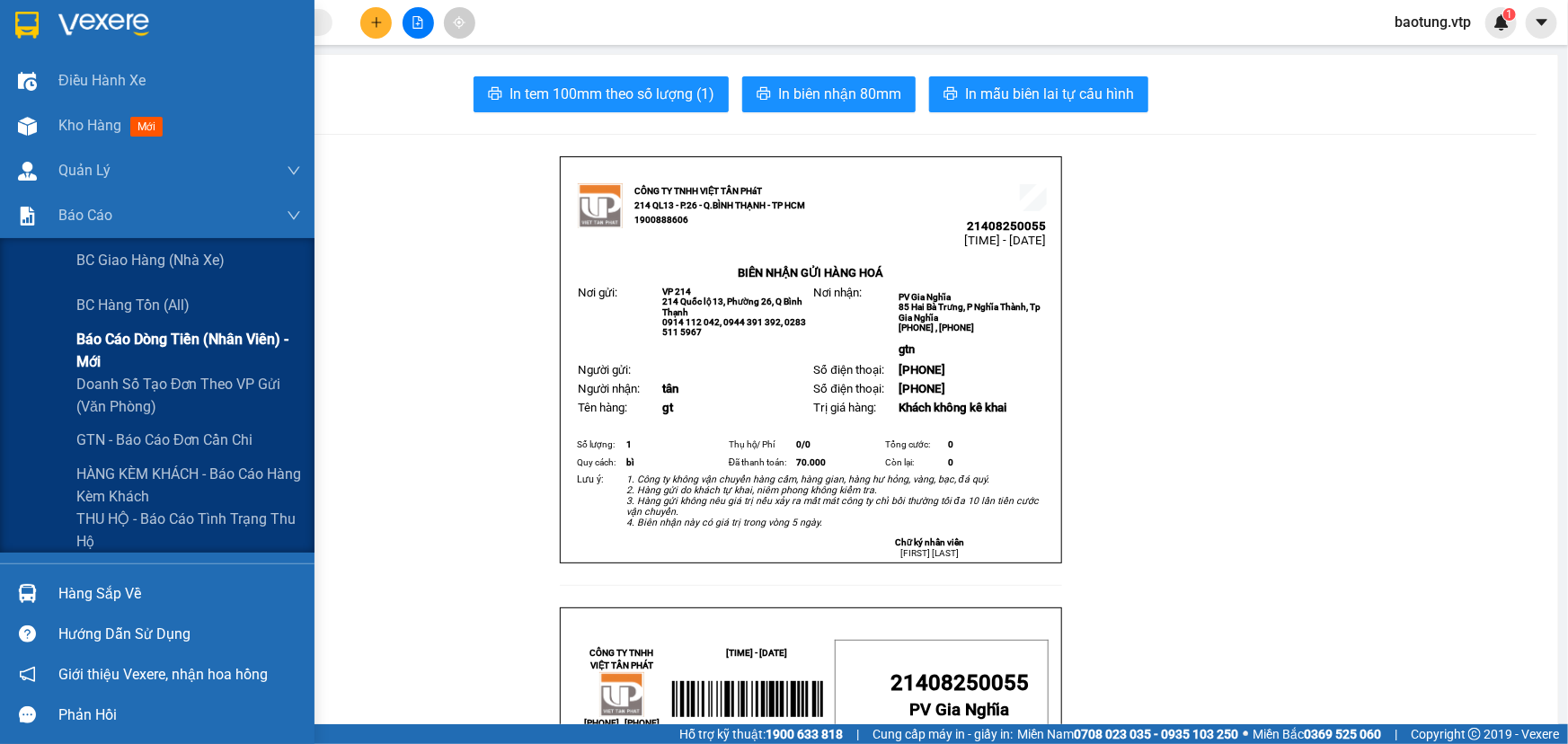 click on "Báo cáo dòng tiền (nhân viên) - mới" at bounding box center (189, 350) 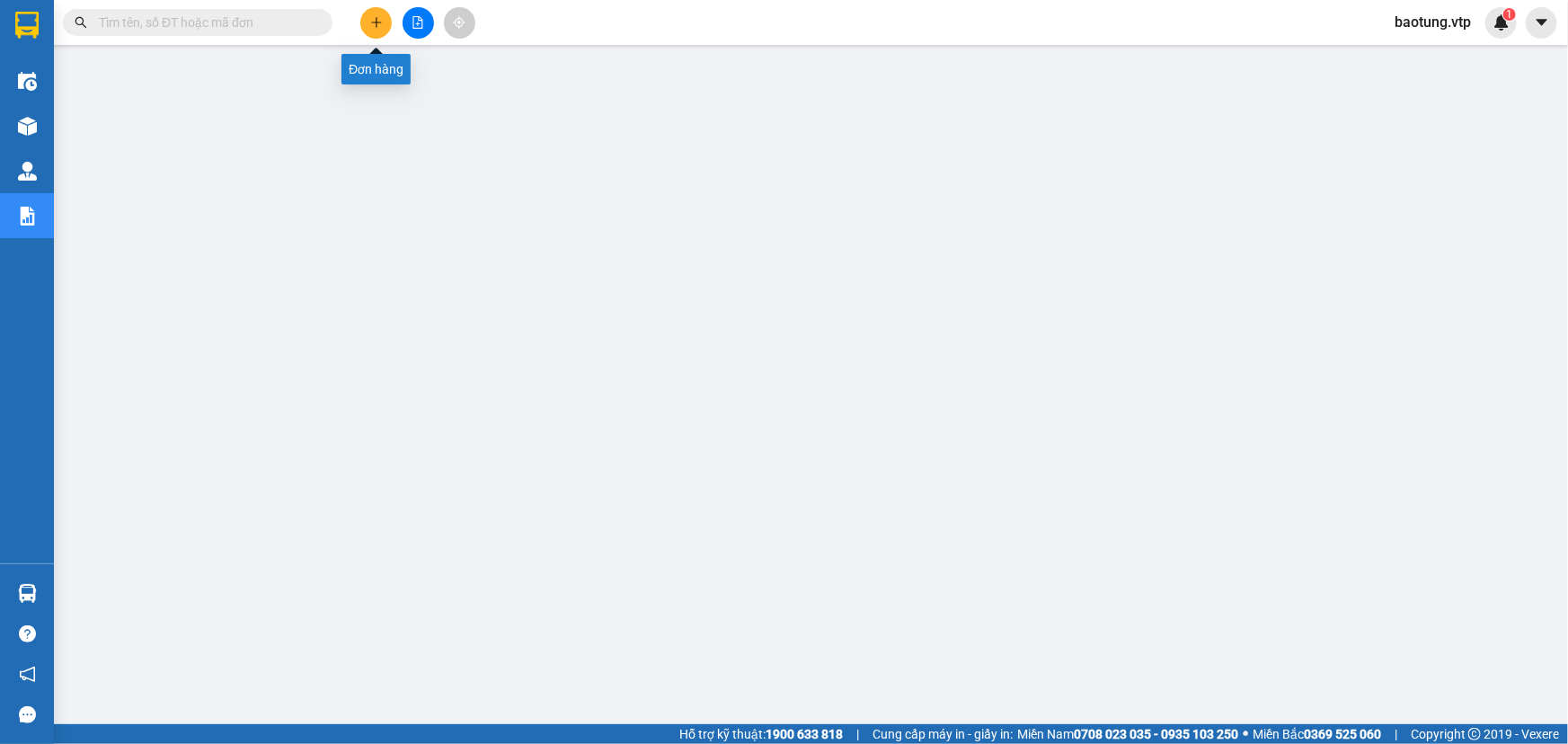 click at bounding box center (376, 22) 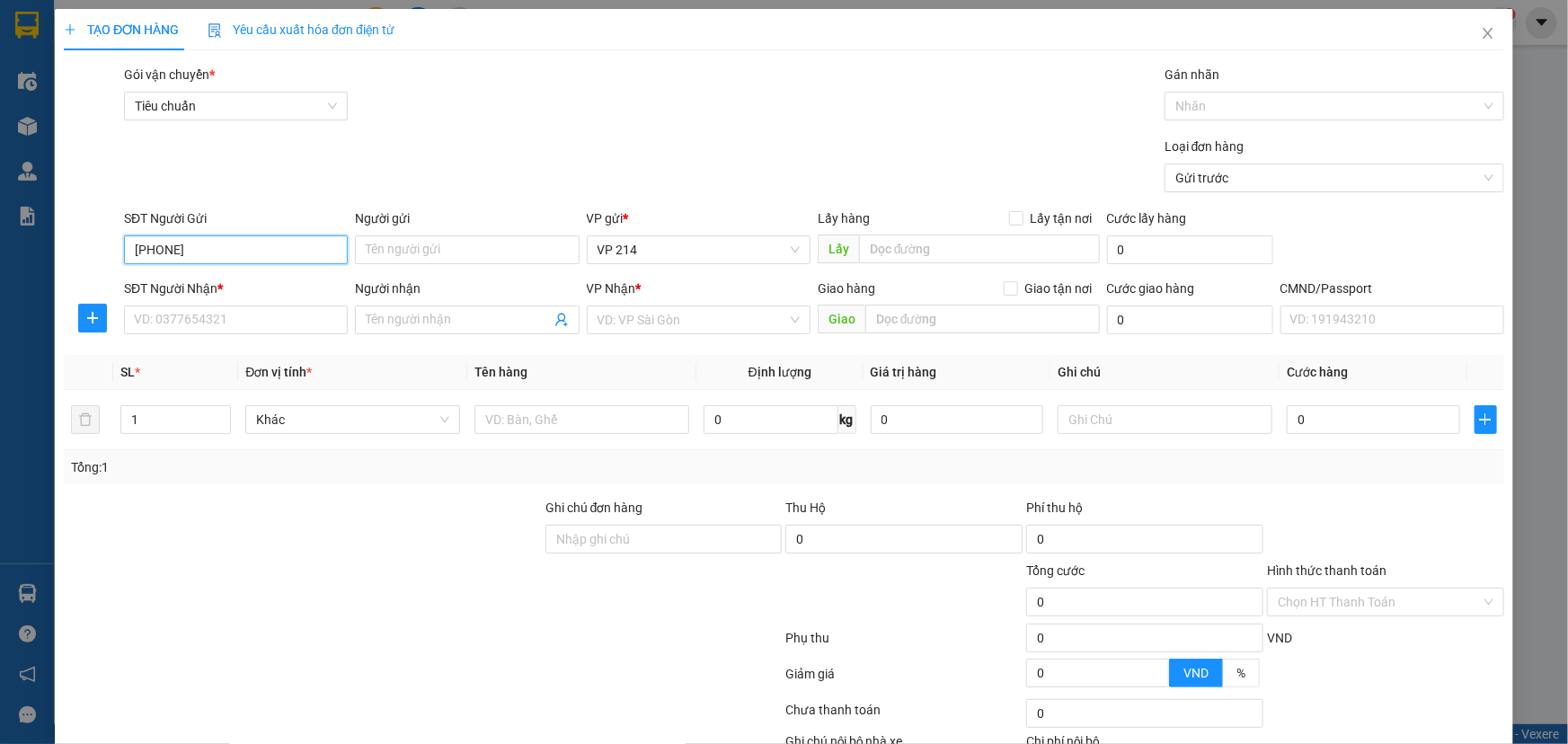 type on "0962510773" 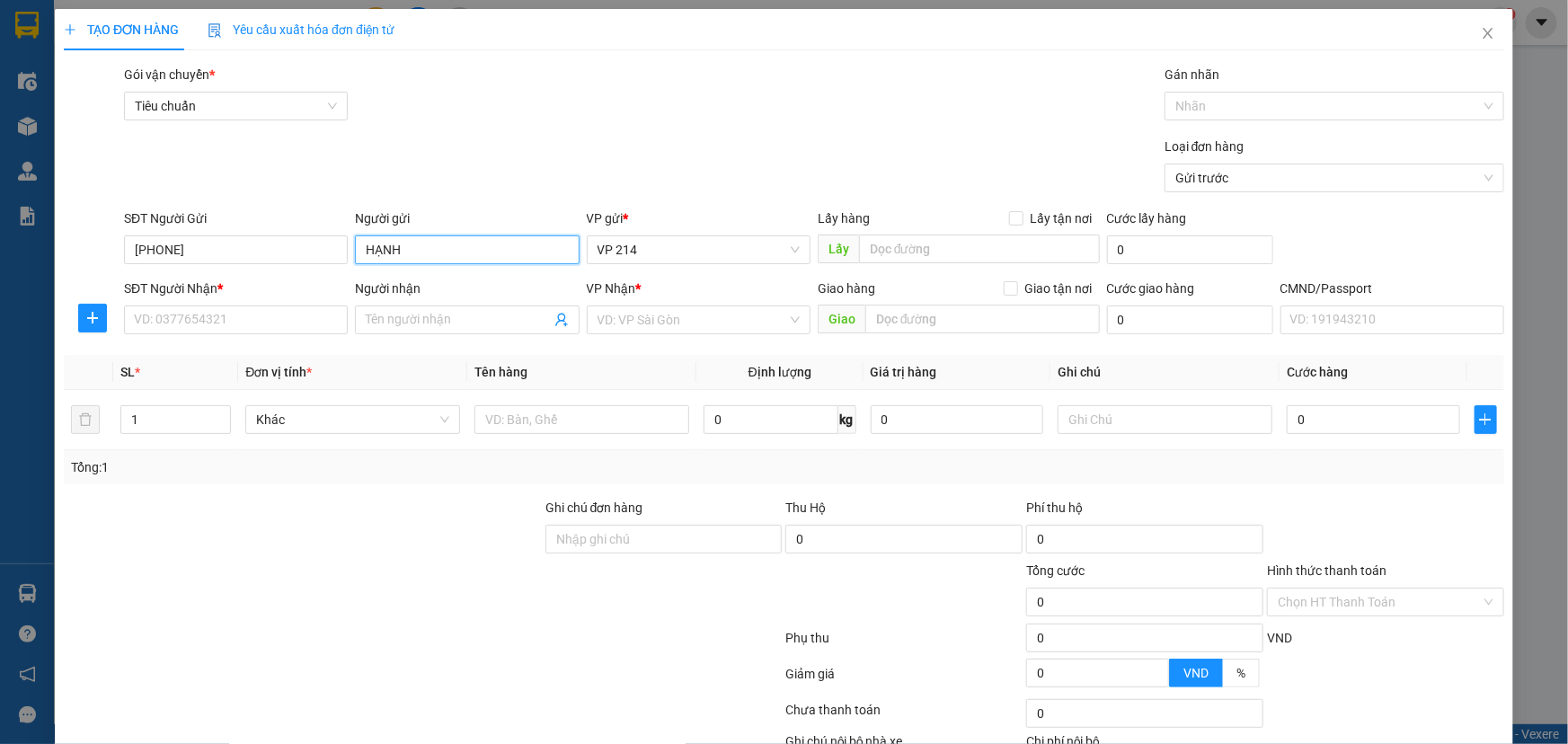 type on "HẠNH" 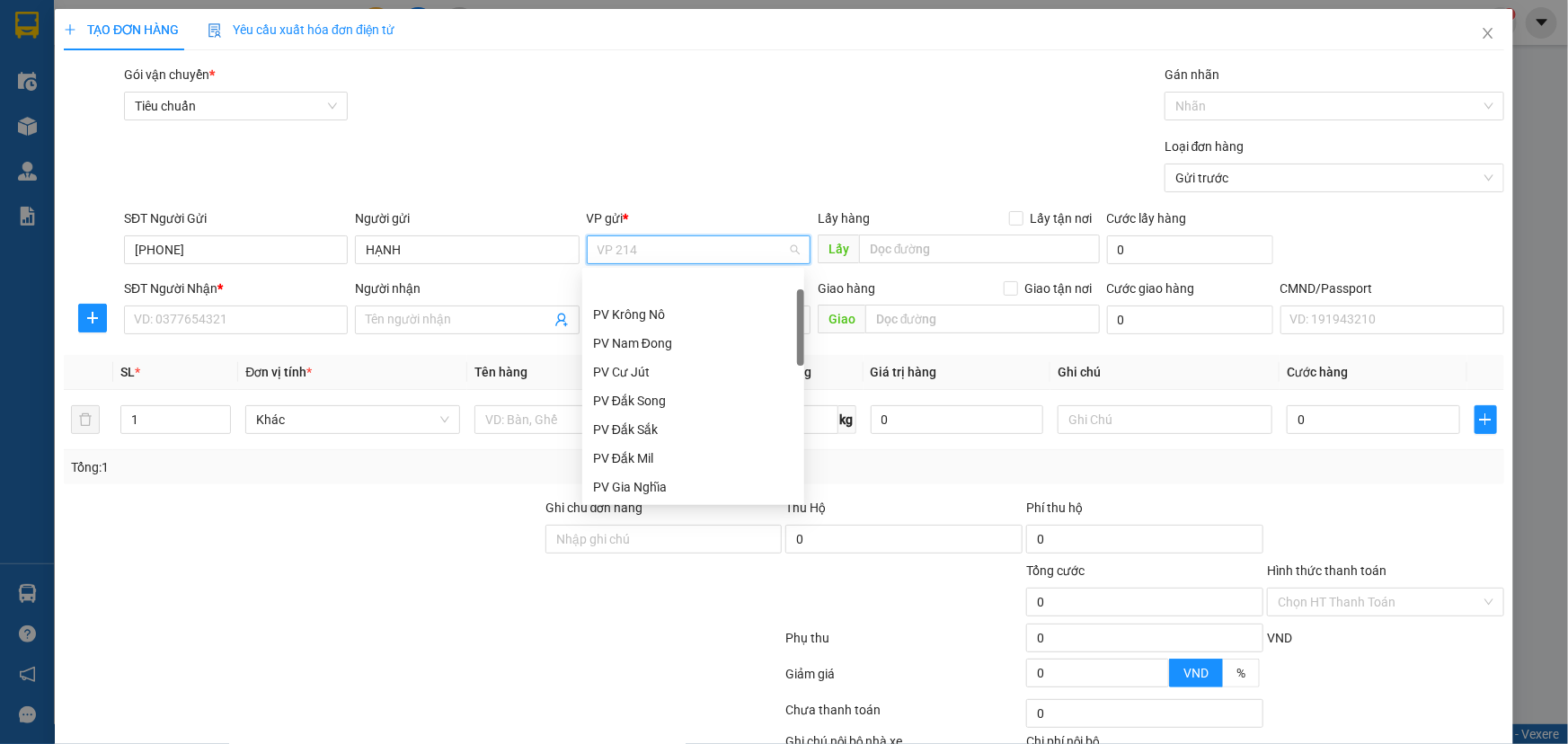 scroll, scrollTop: 57, scrollLeft: 0, axis: vertical 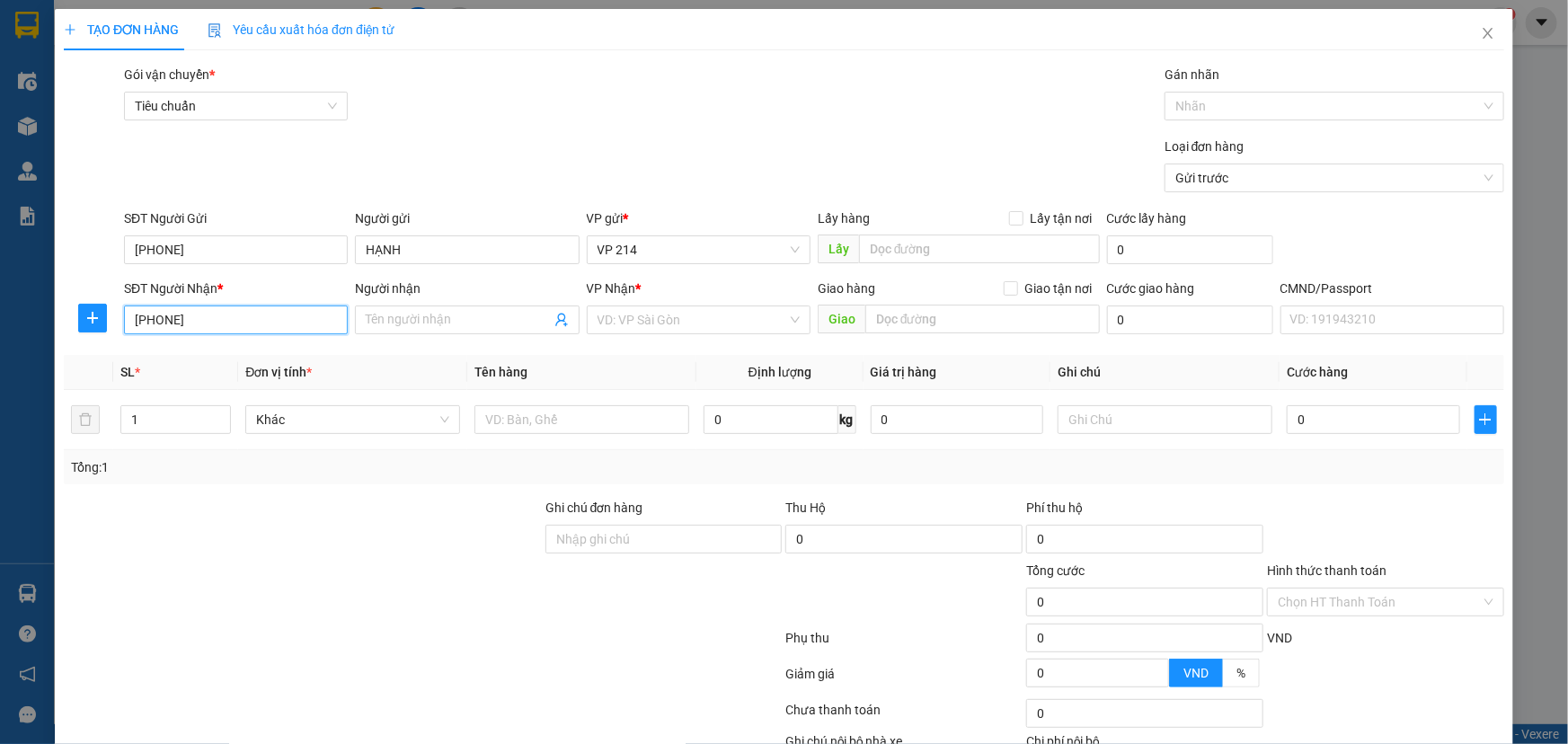 type on "0868756437" 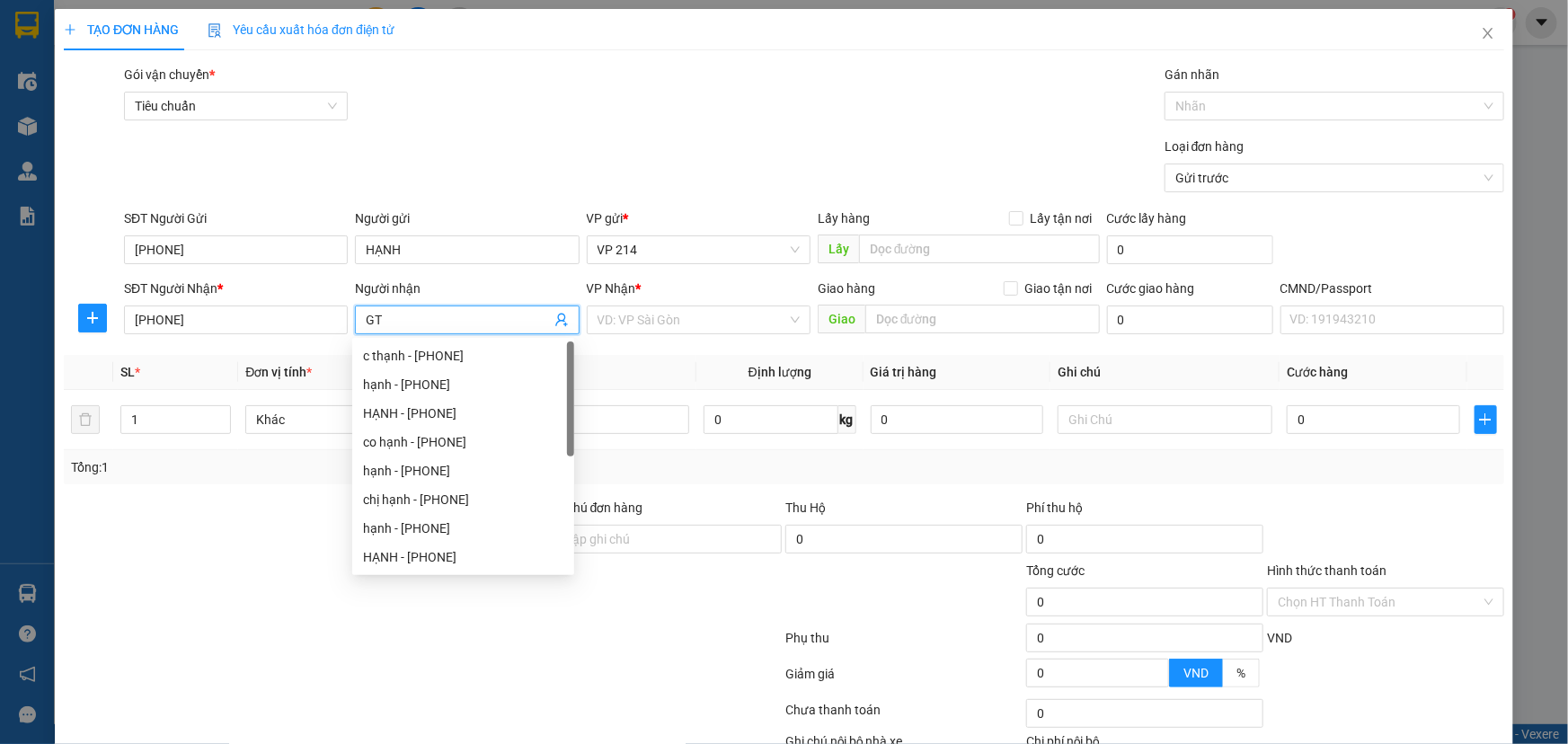 type on "G" 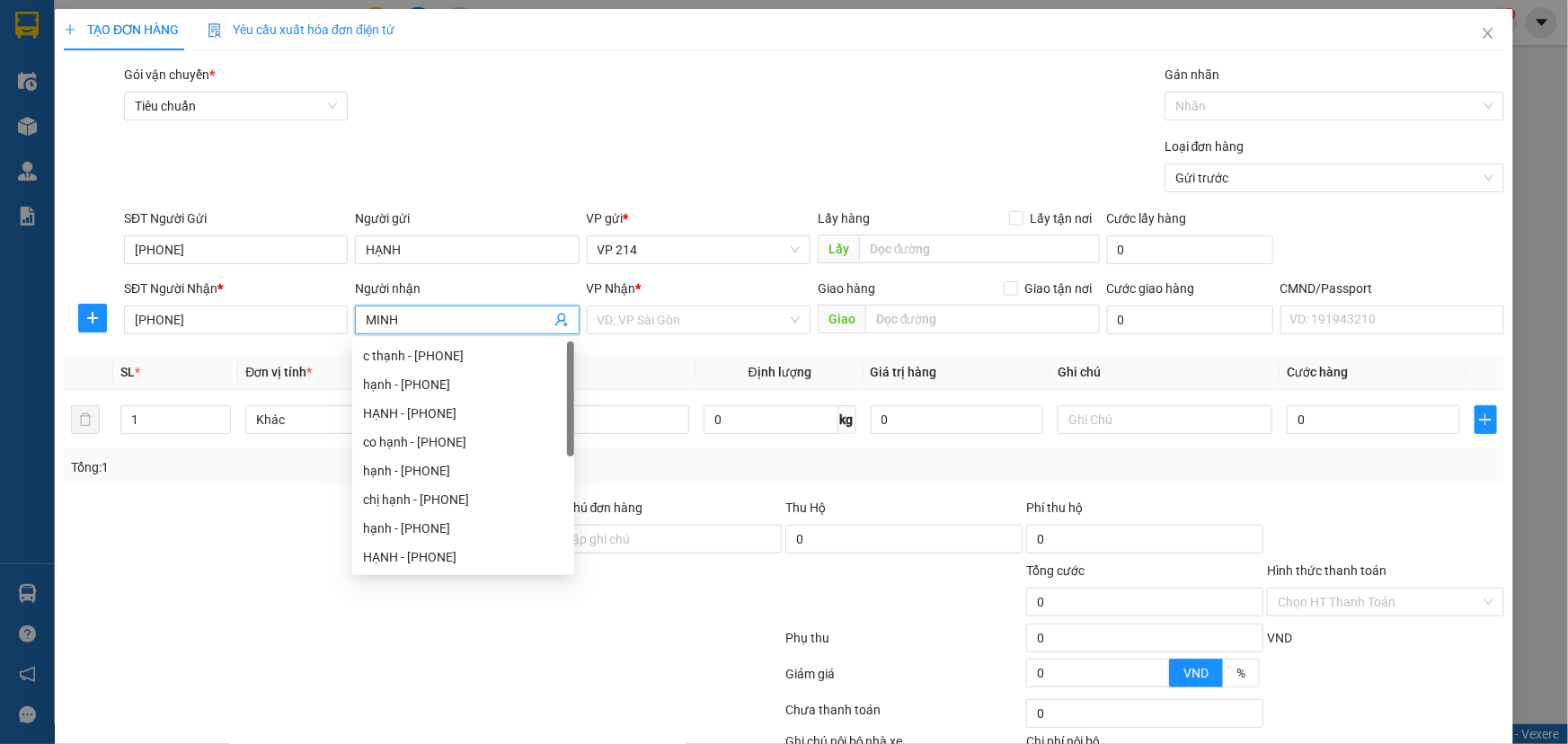 type on "MINH" 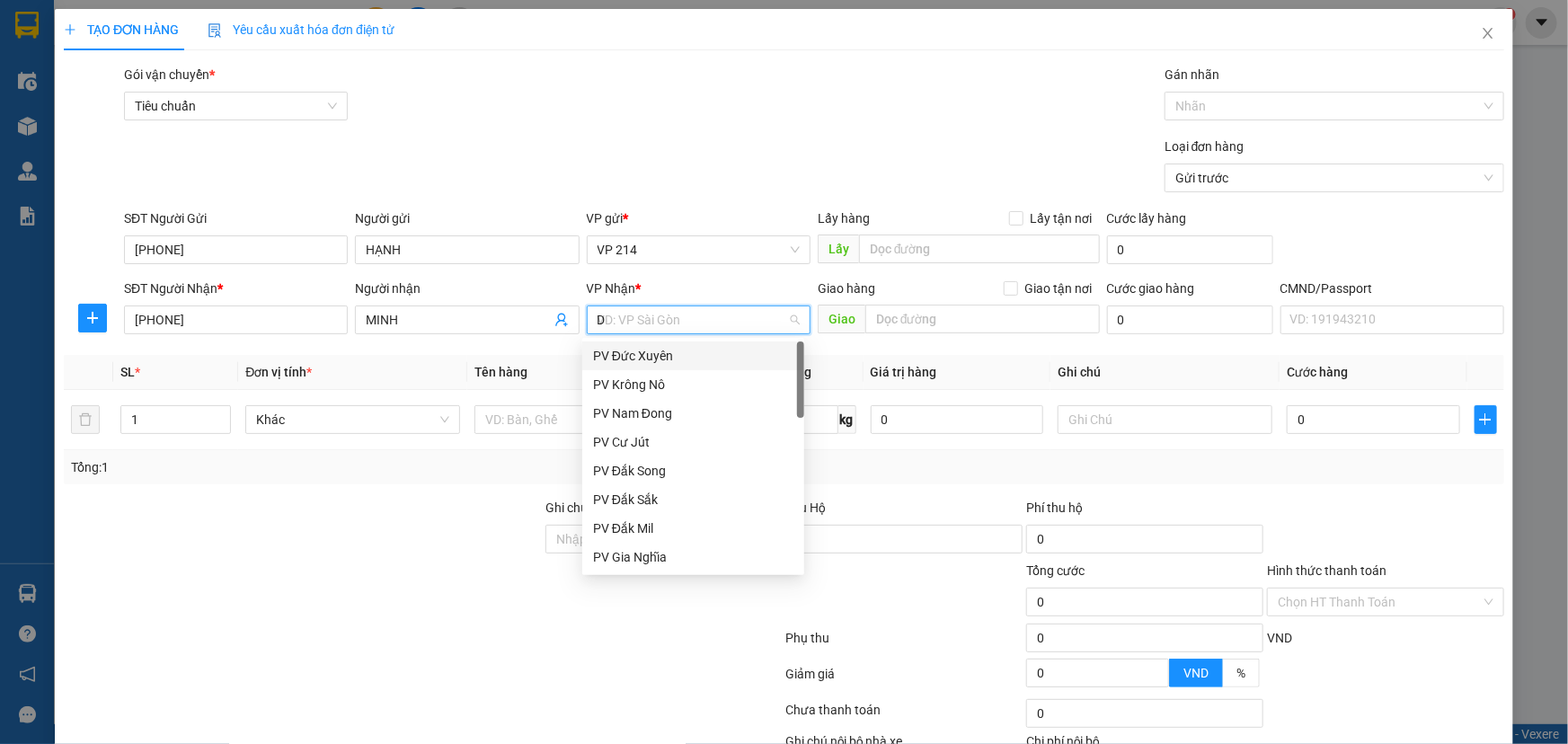 type on "DS" 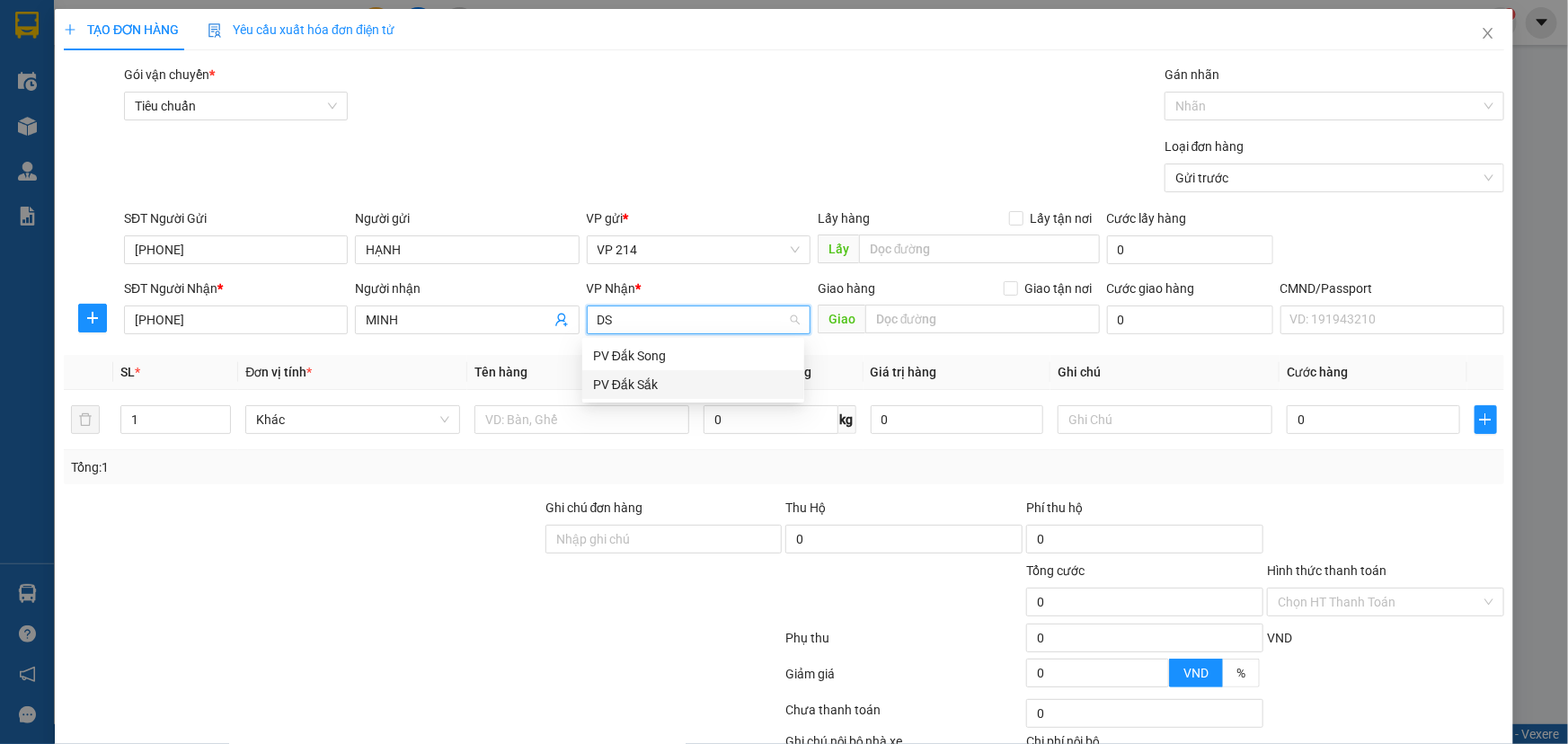 type 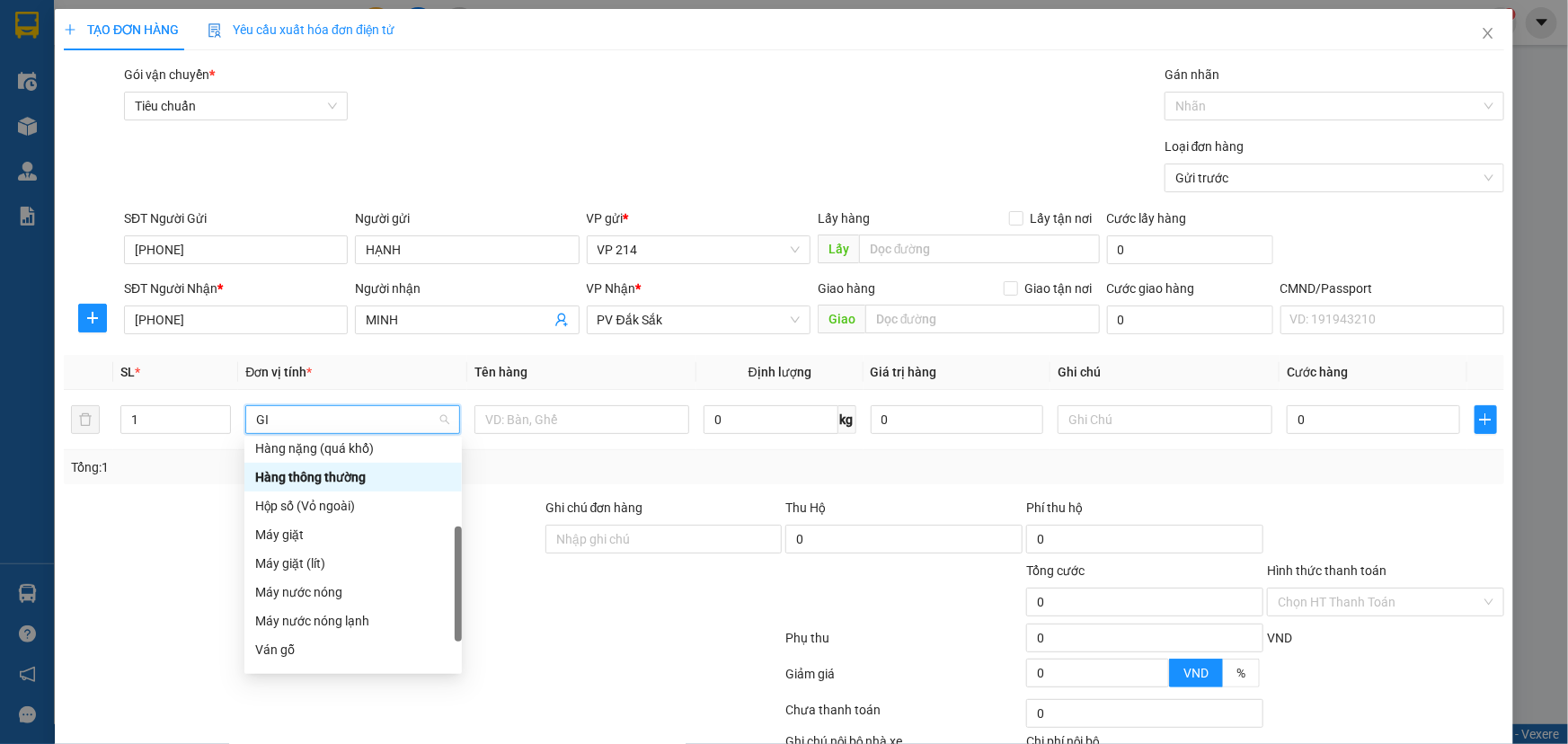 scroll, scrollTop: 0, scrollLeft: 0, axis: both 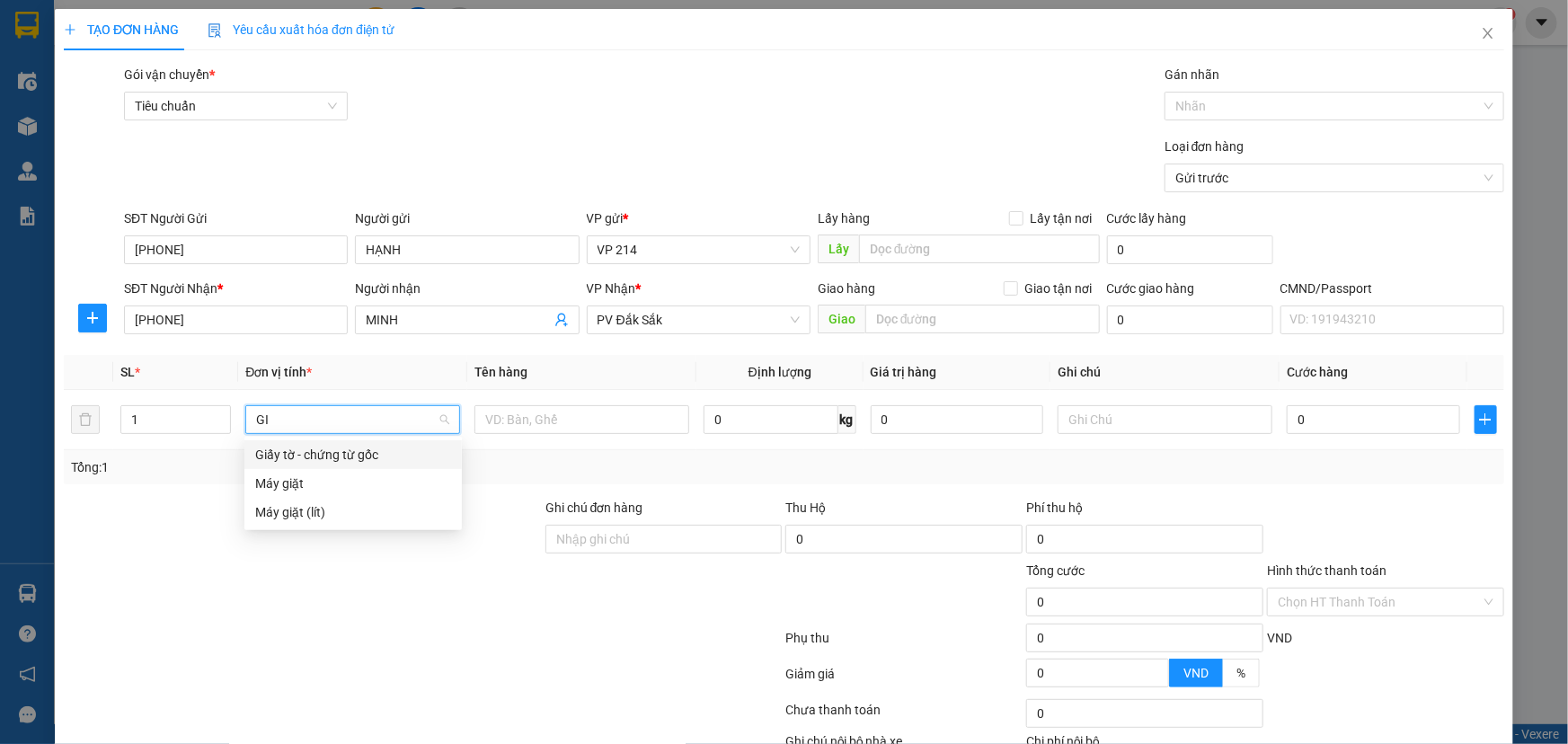 type on "GIÂ" 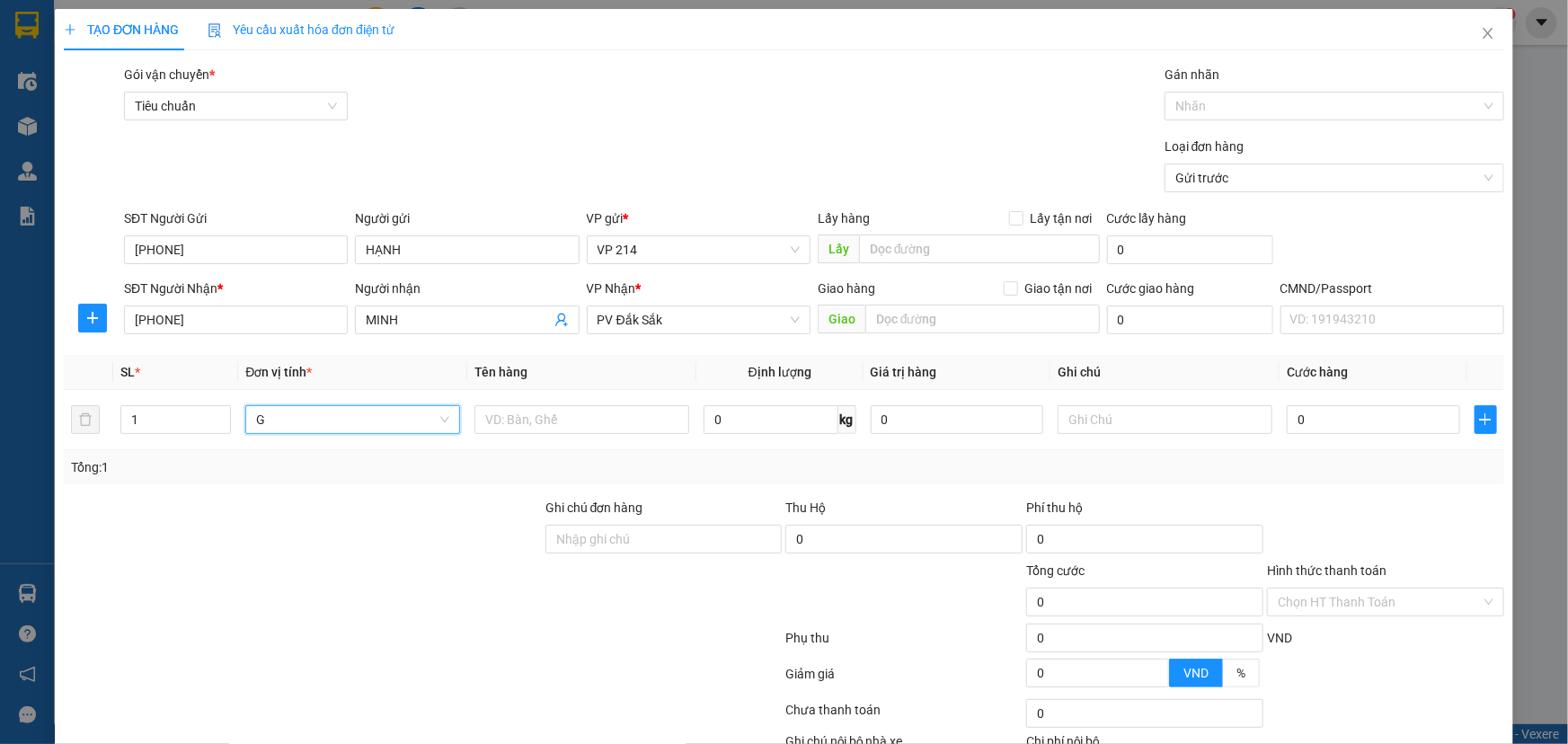 type on "GT" 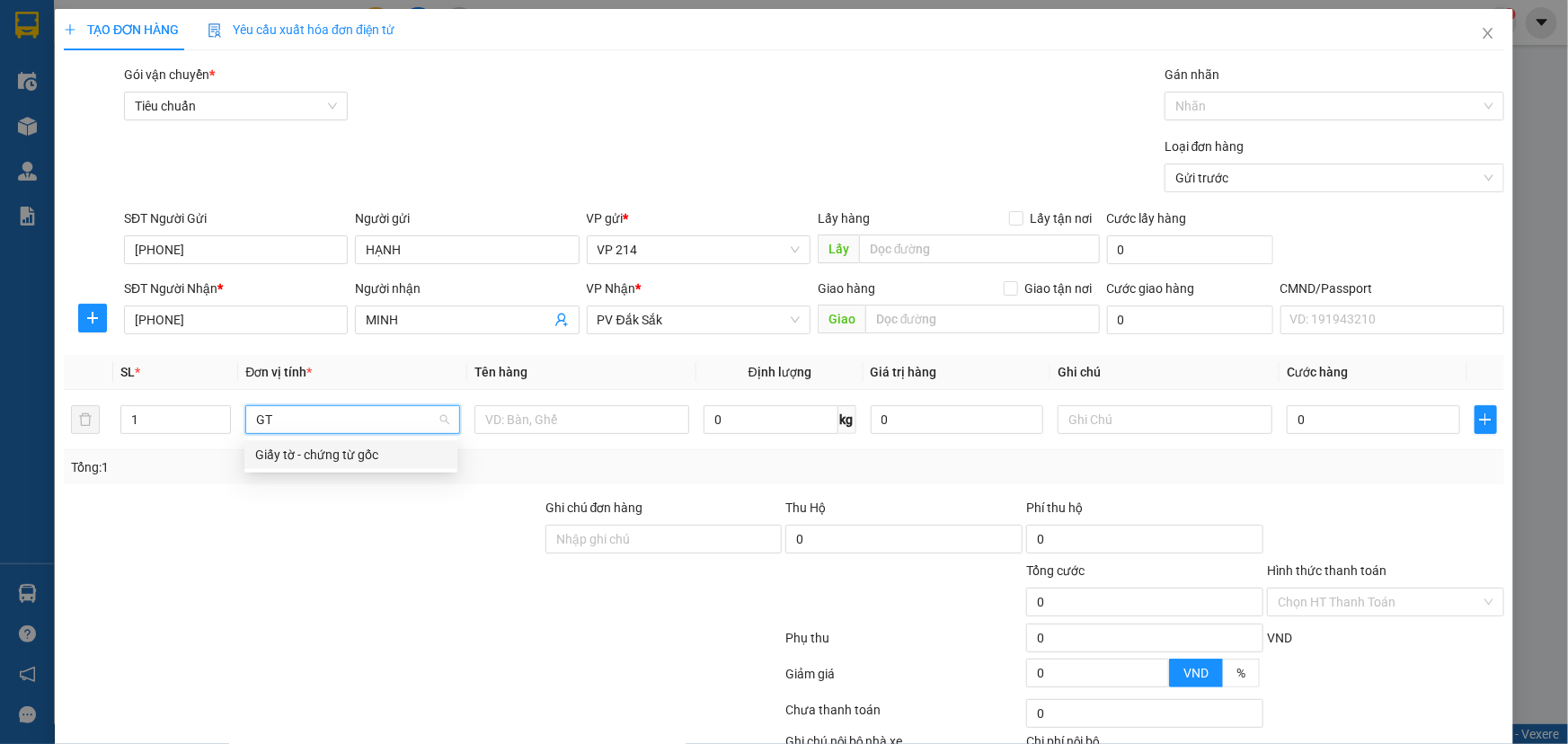 type 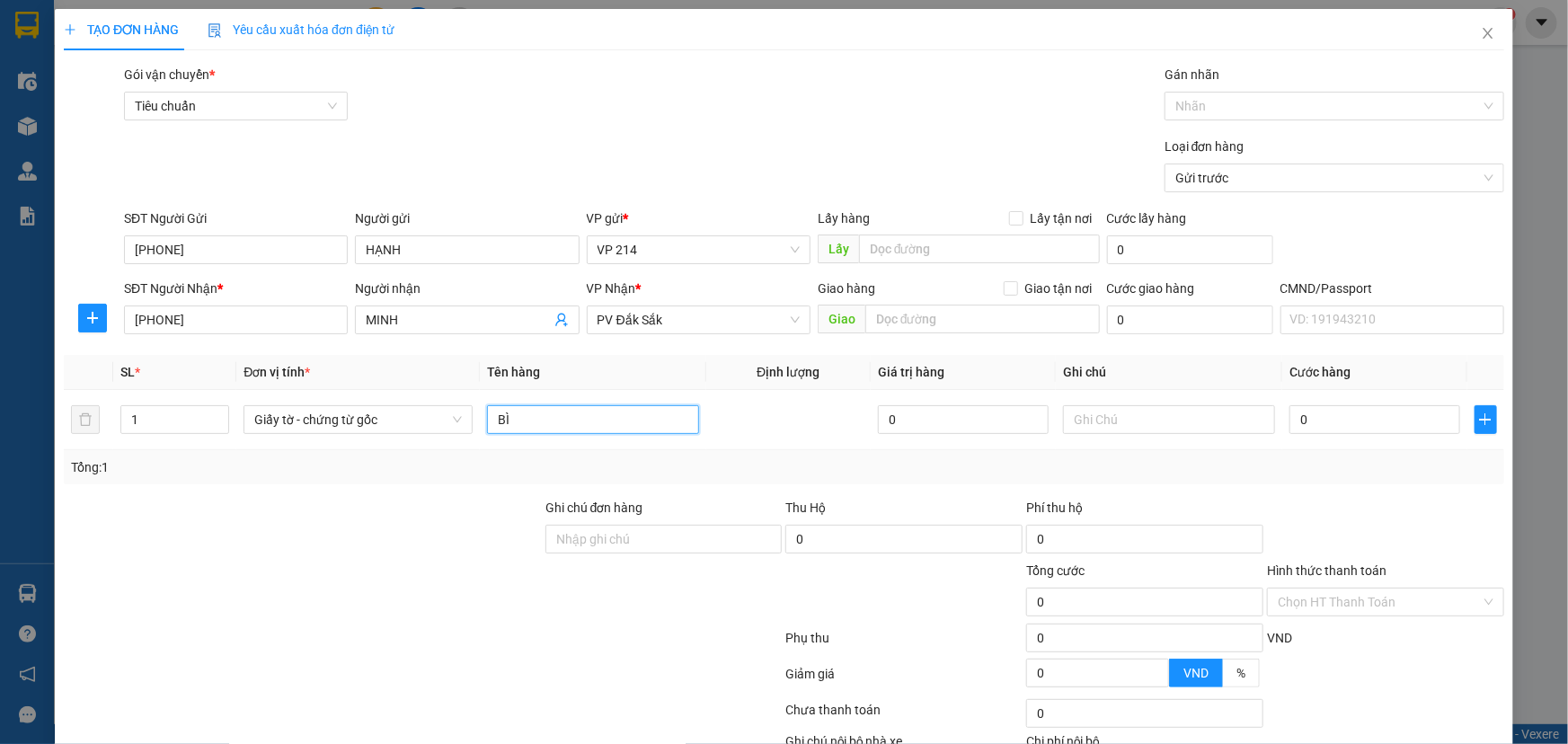 type on "BÌ" 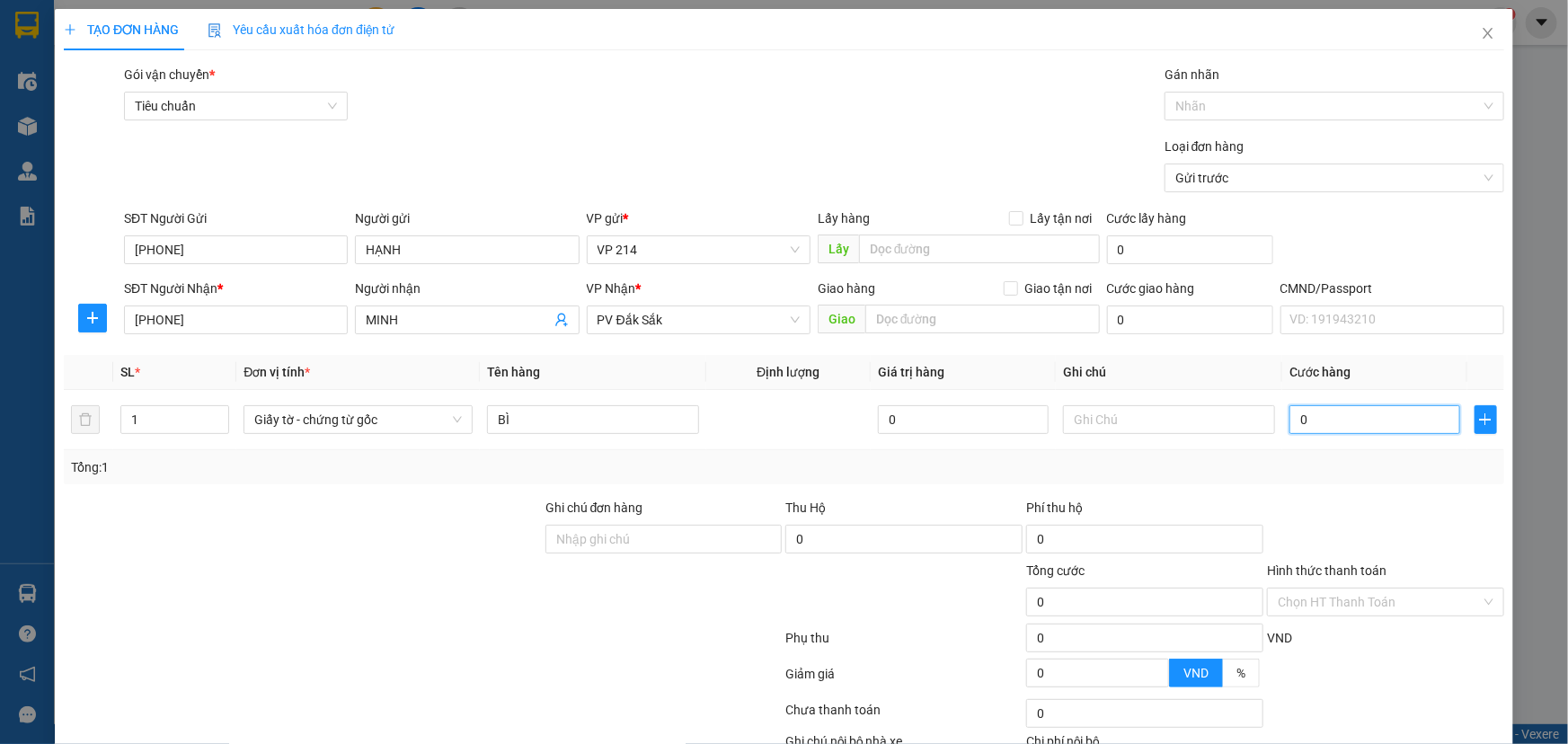 type on "3" 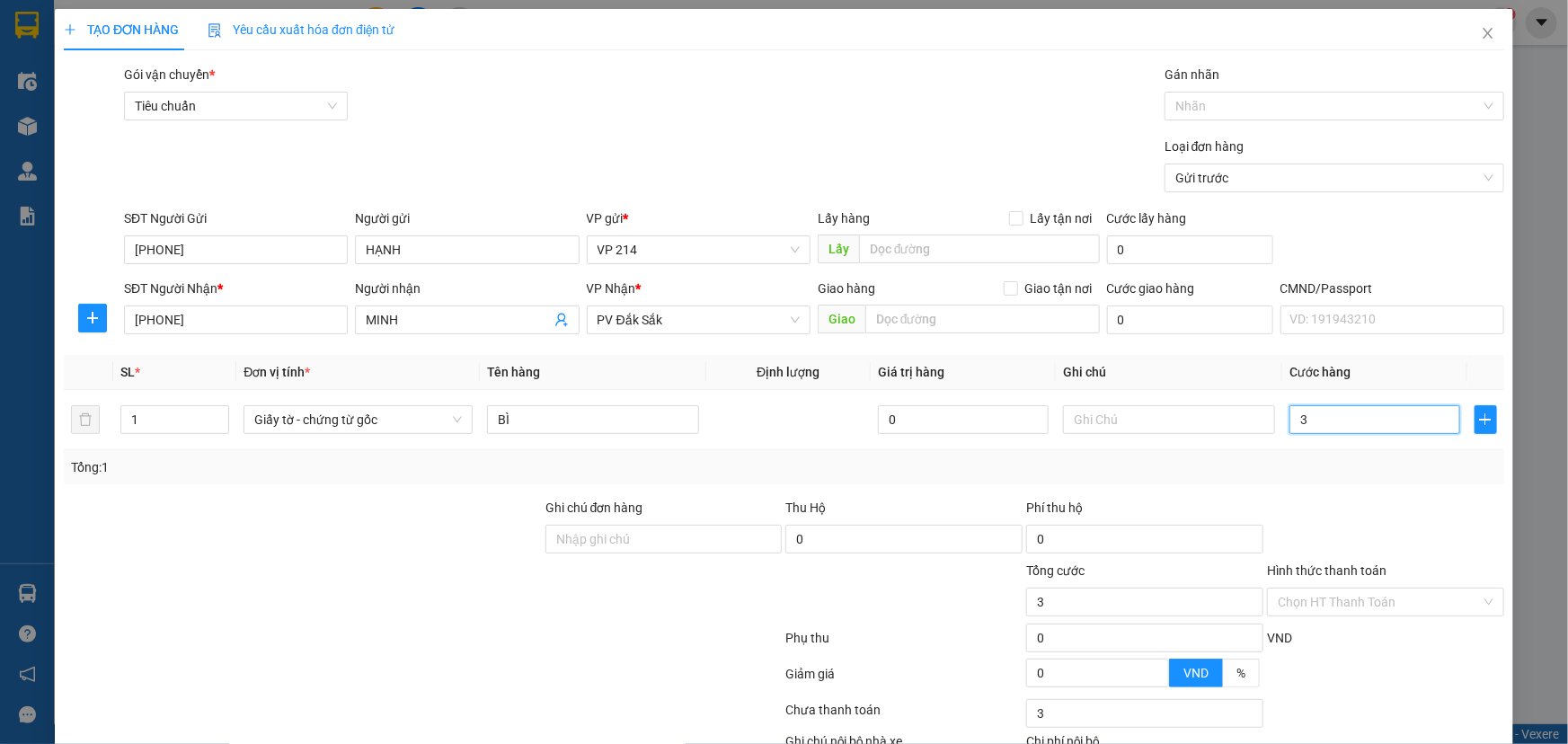 type on "30" 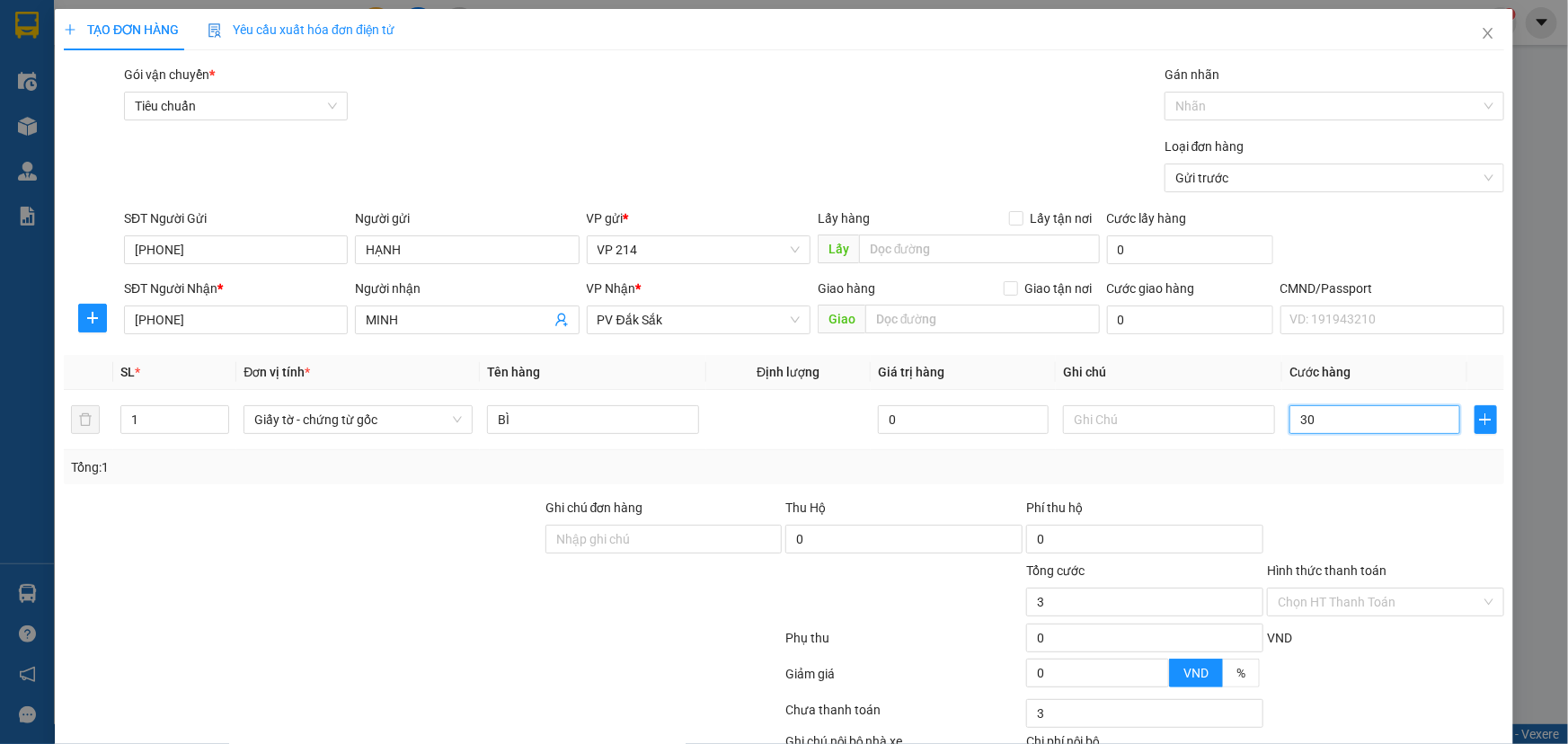 type on "30" 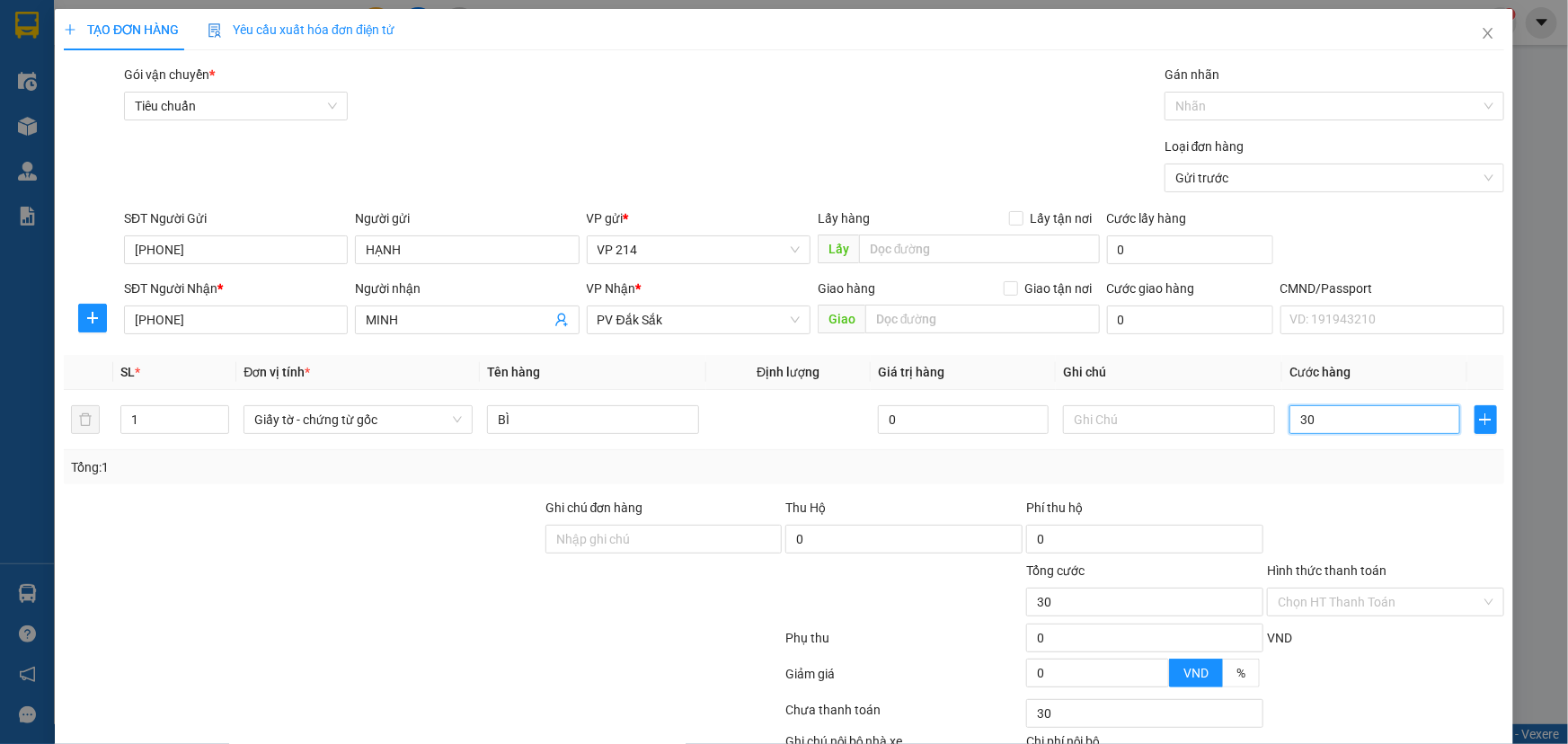 type on "300" 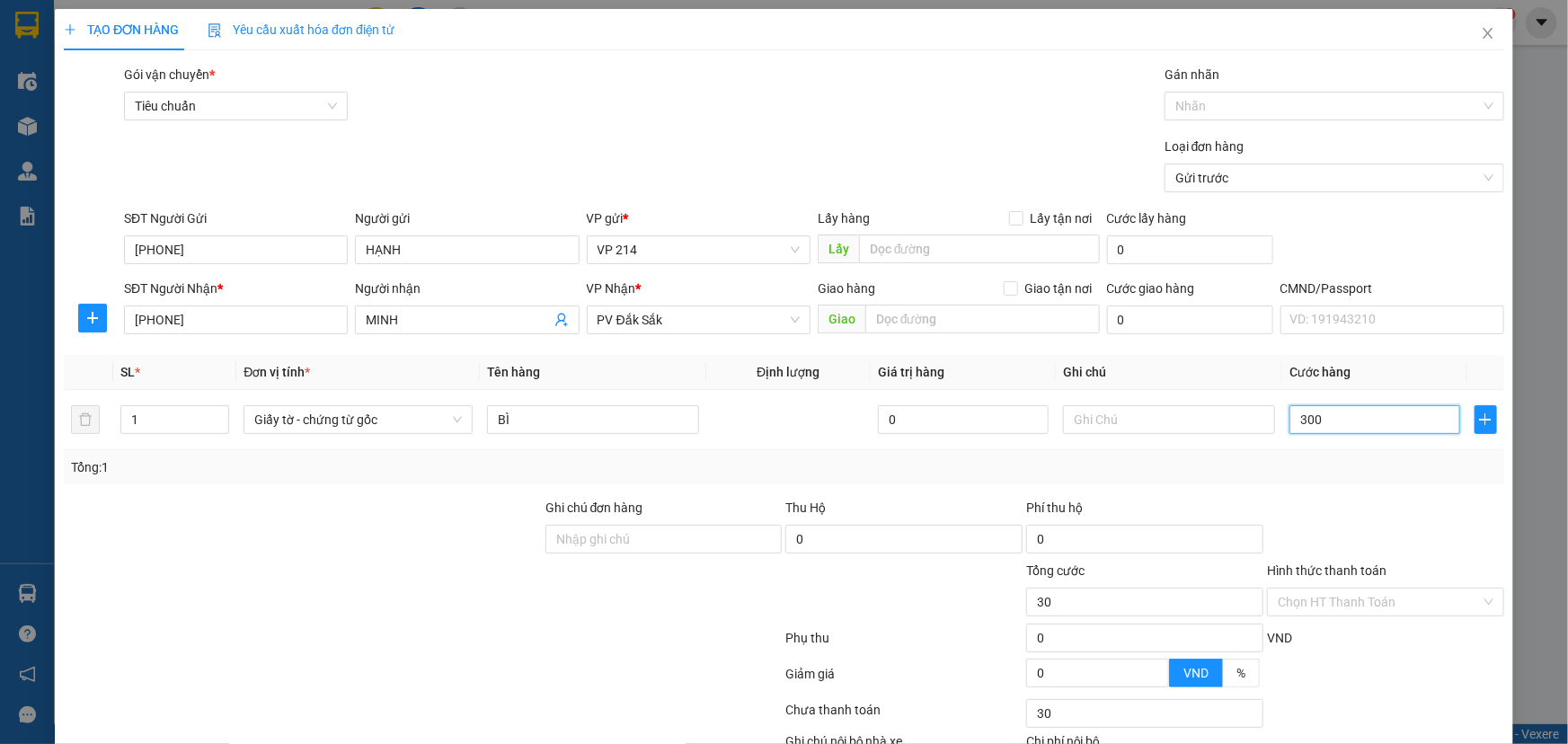 type on "300" 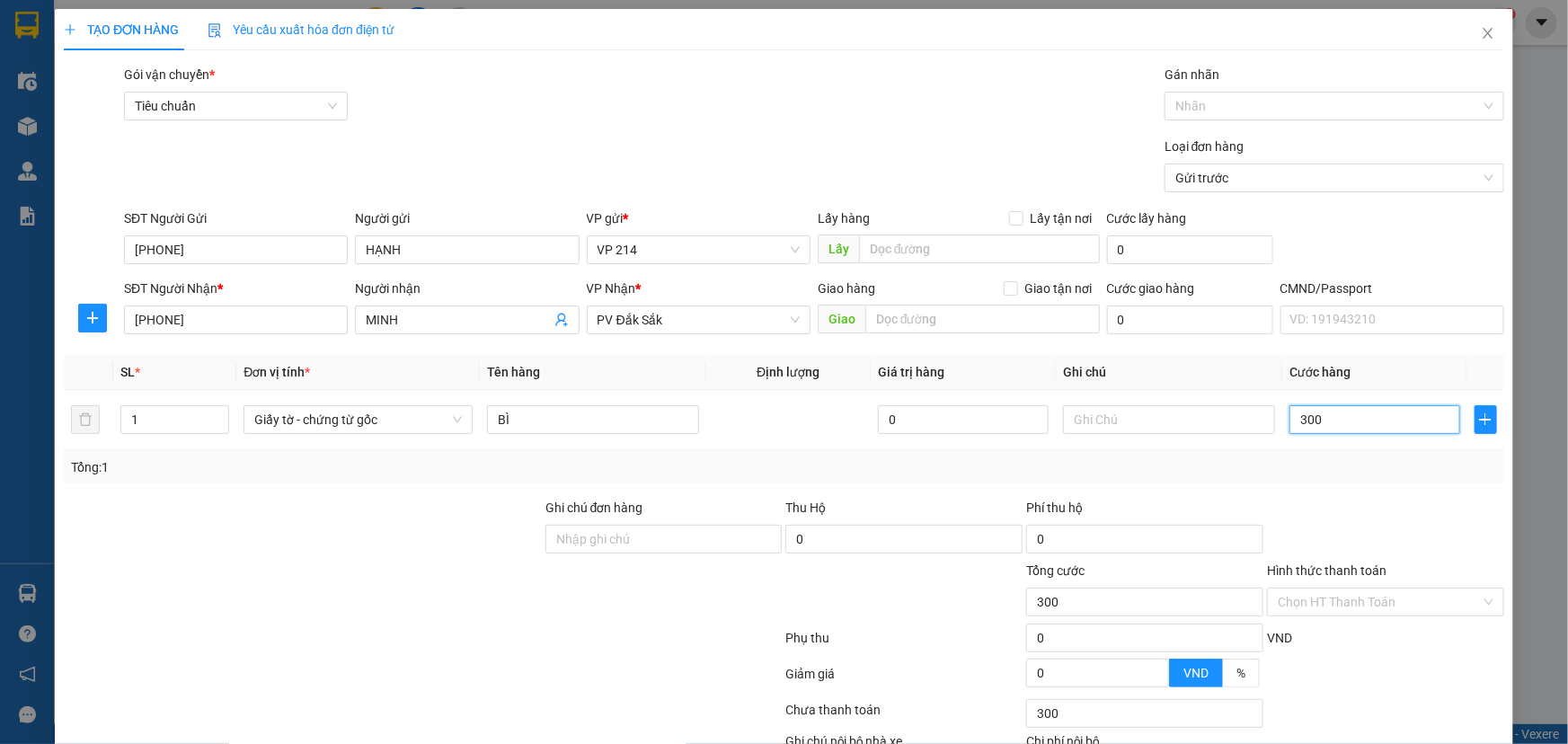 type on "3.000" 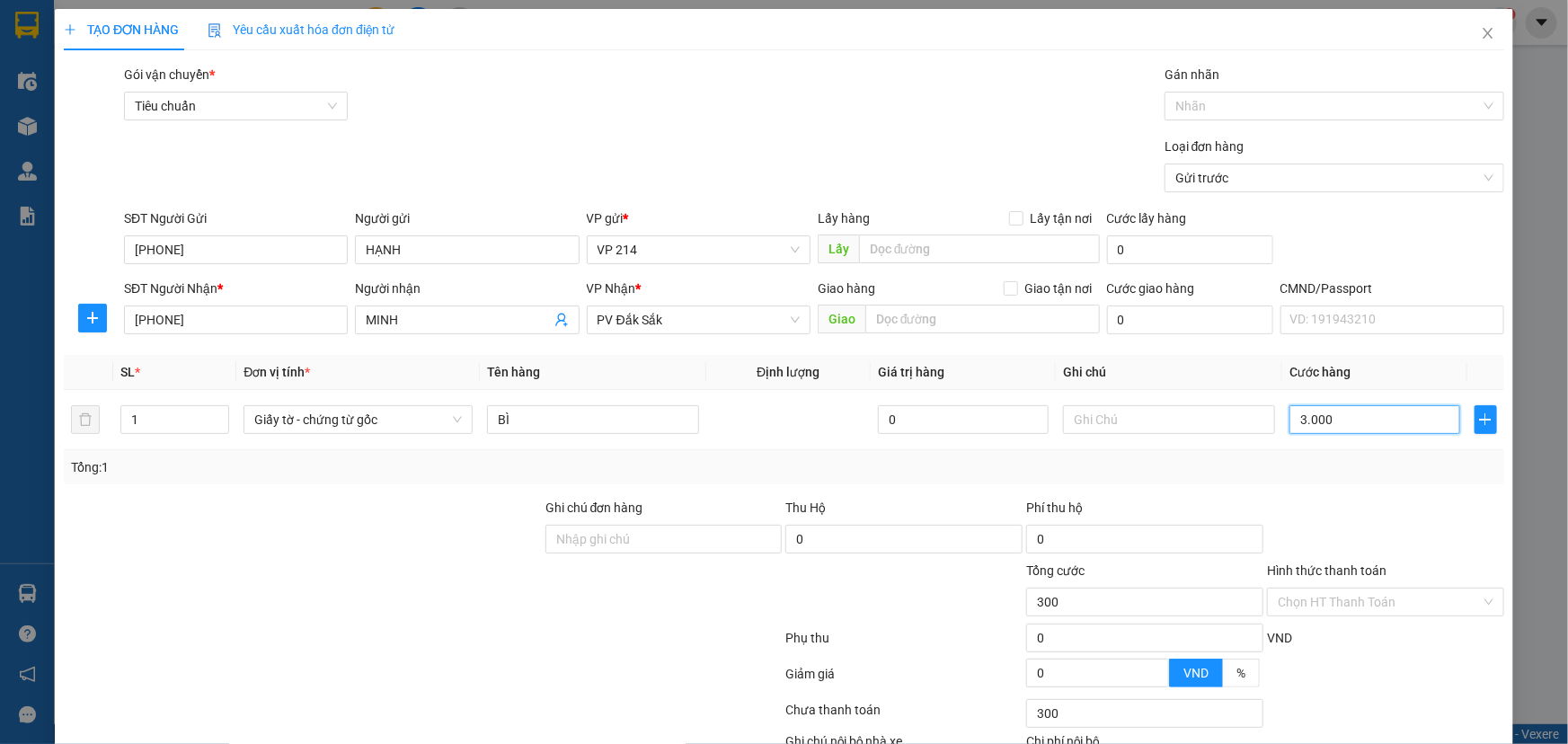 type on "3.000" 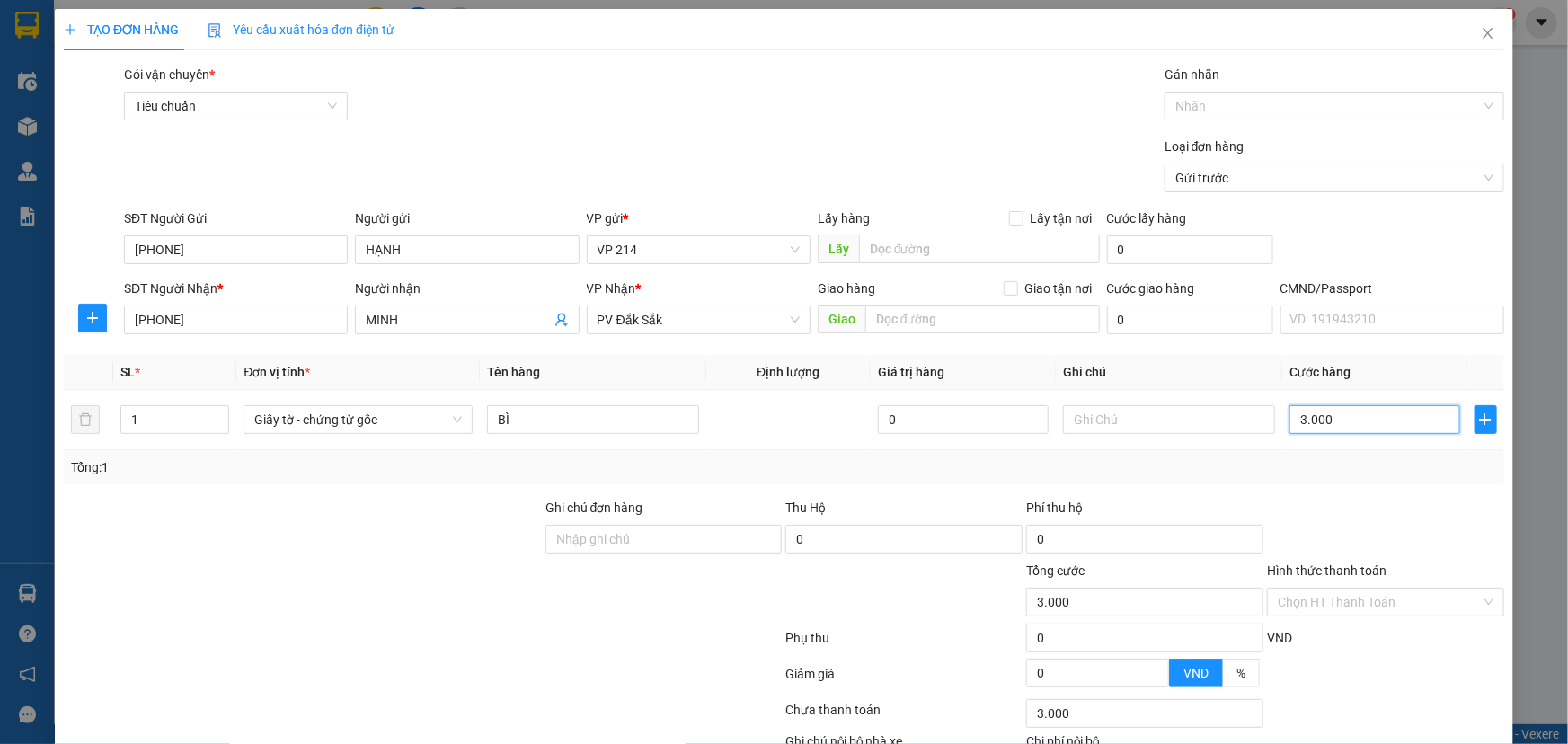 type on "30.000" 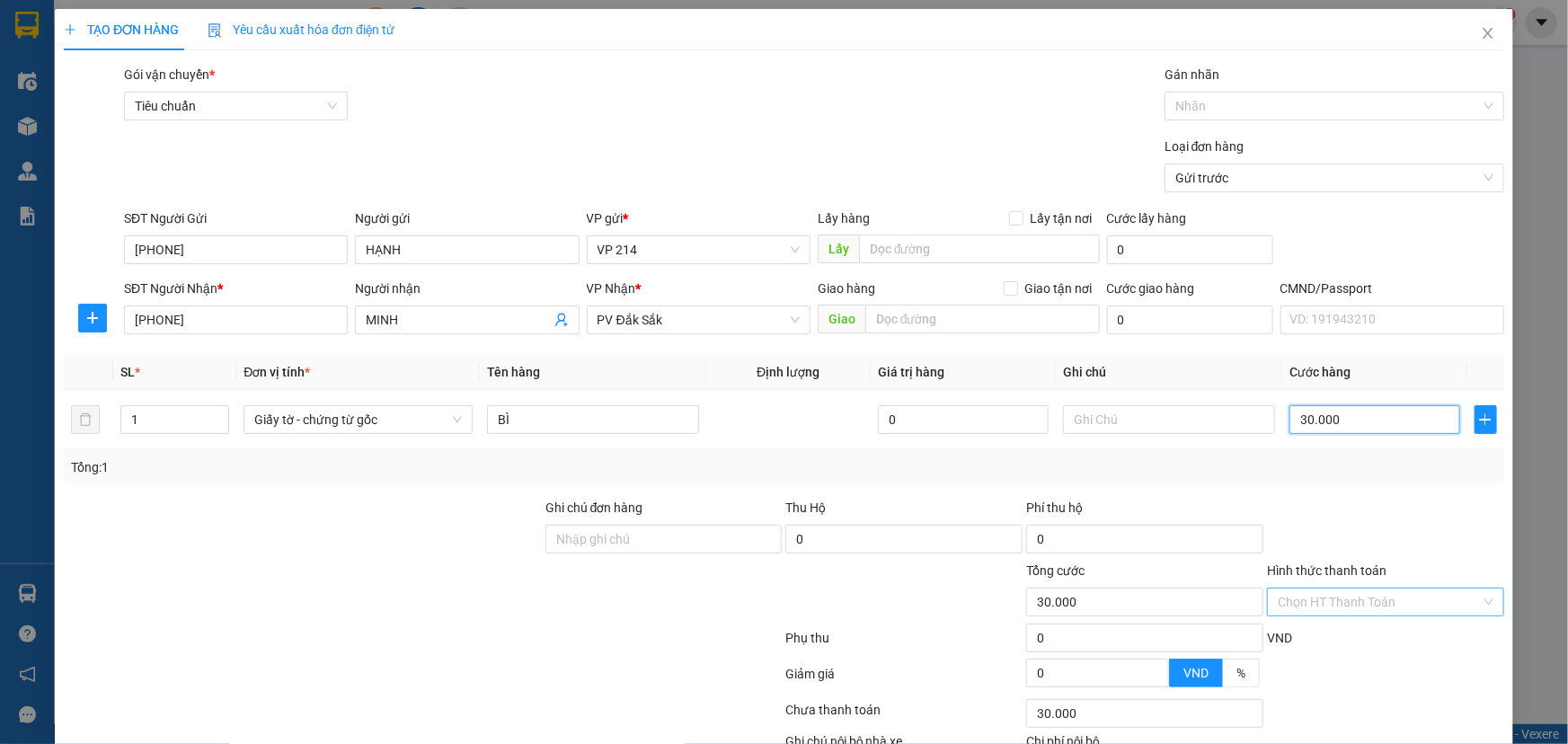 type on "30.000" 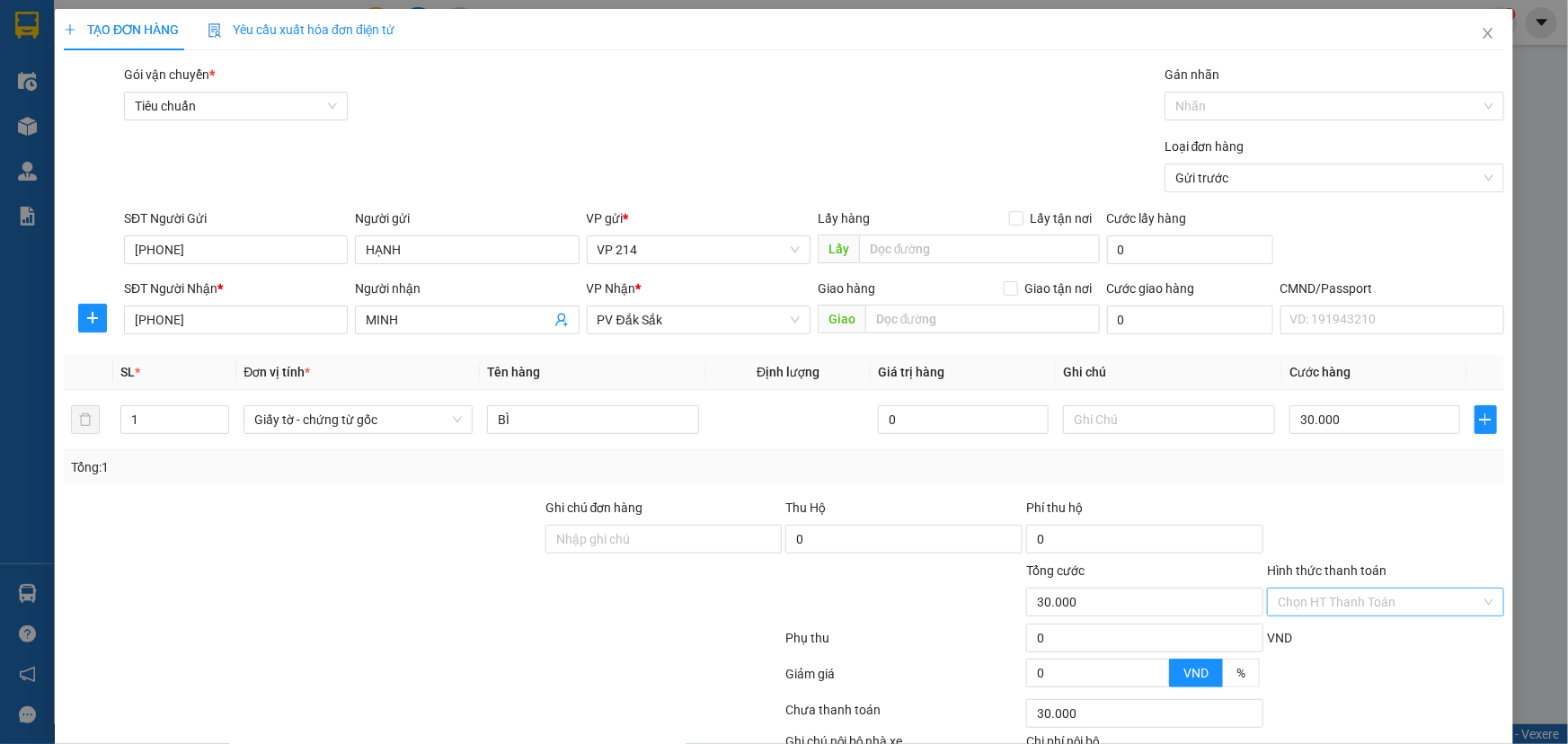 click on "Hình thức thanh toán" at bounding box center (1379, 602) 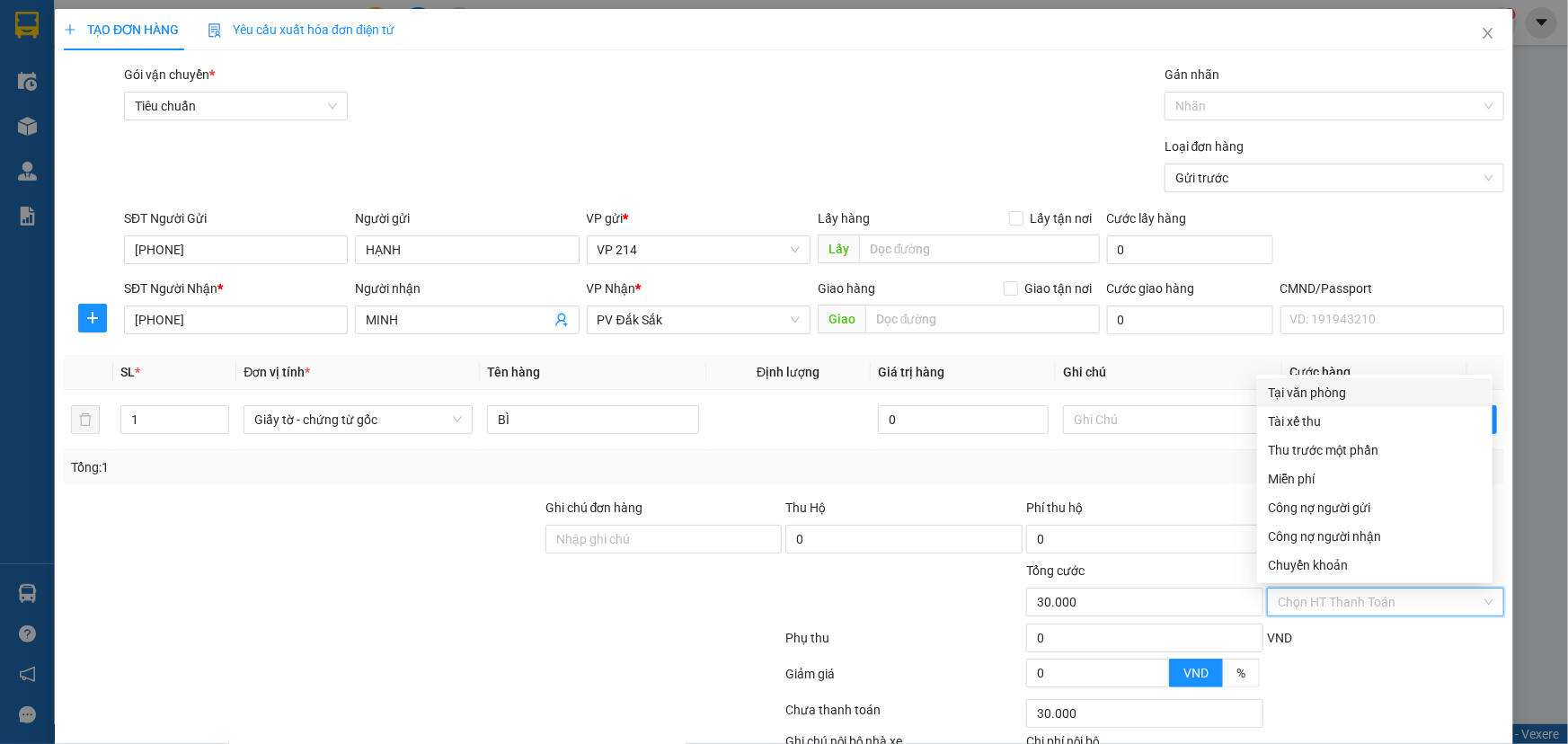click on "Tại văn phòng" at bounding box center (1375, 393) 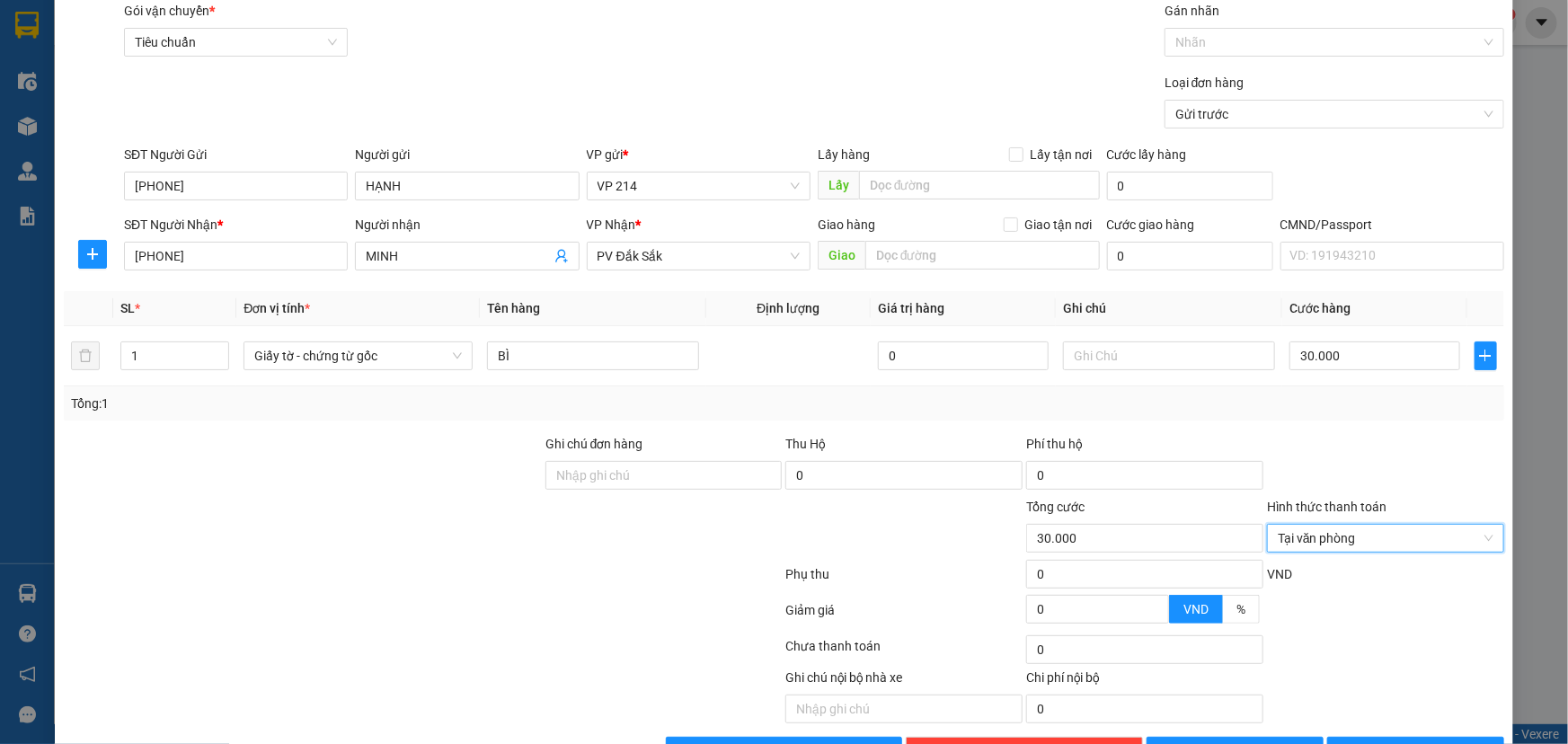 scroll, scrollTop: 119, scrollLeft: 0, axis: vertical 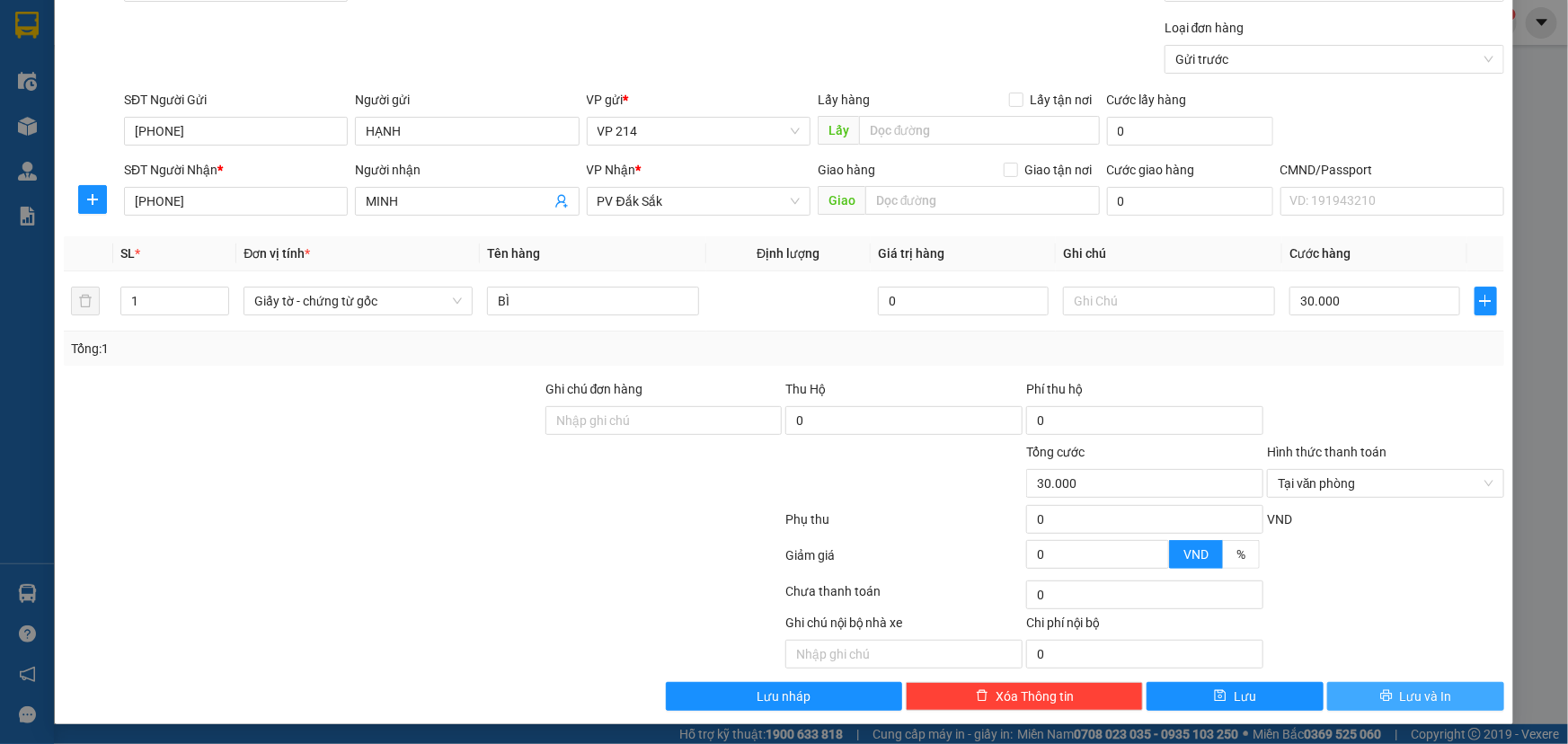 click on "Lưu và In" at bounding box center (1426, 696) 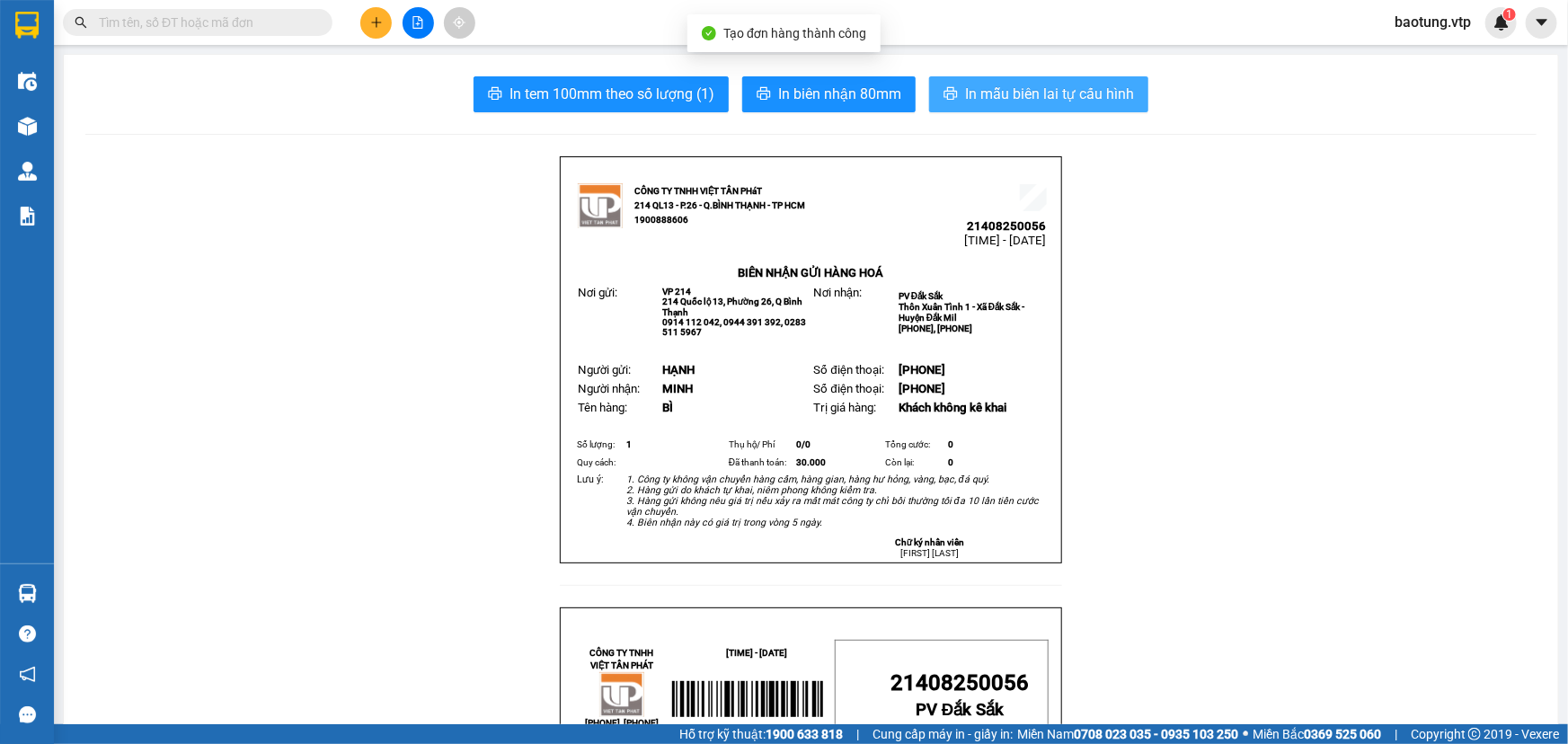 click on "In mẫu biên lai tự cấu hình" at bounding box center (1050, 93) 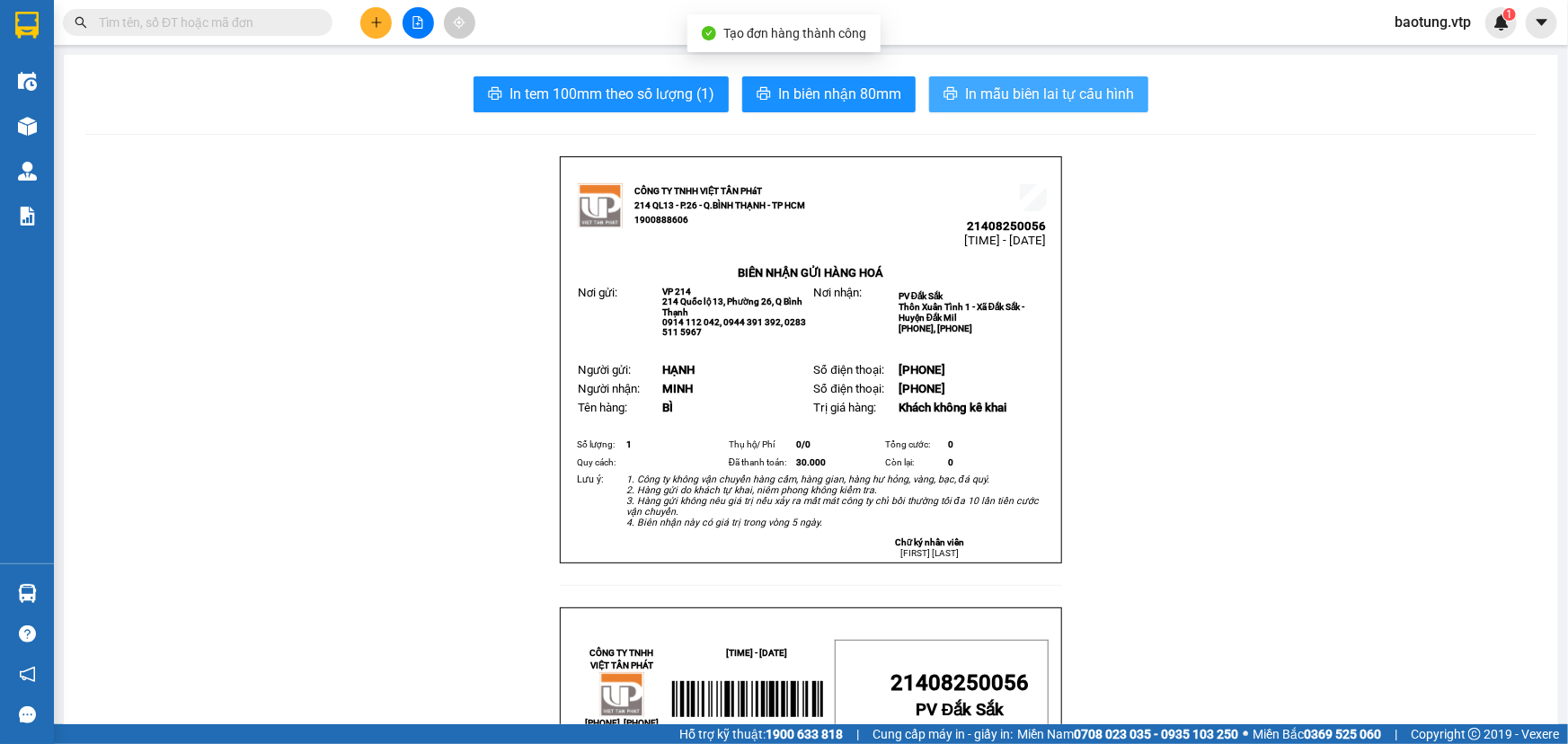scroll, scrollTop: 0, scrollLeft: 0, axis: both 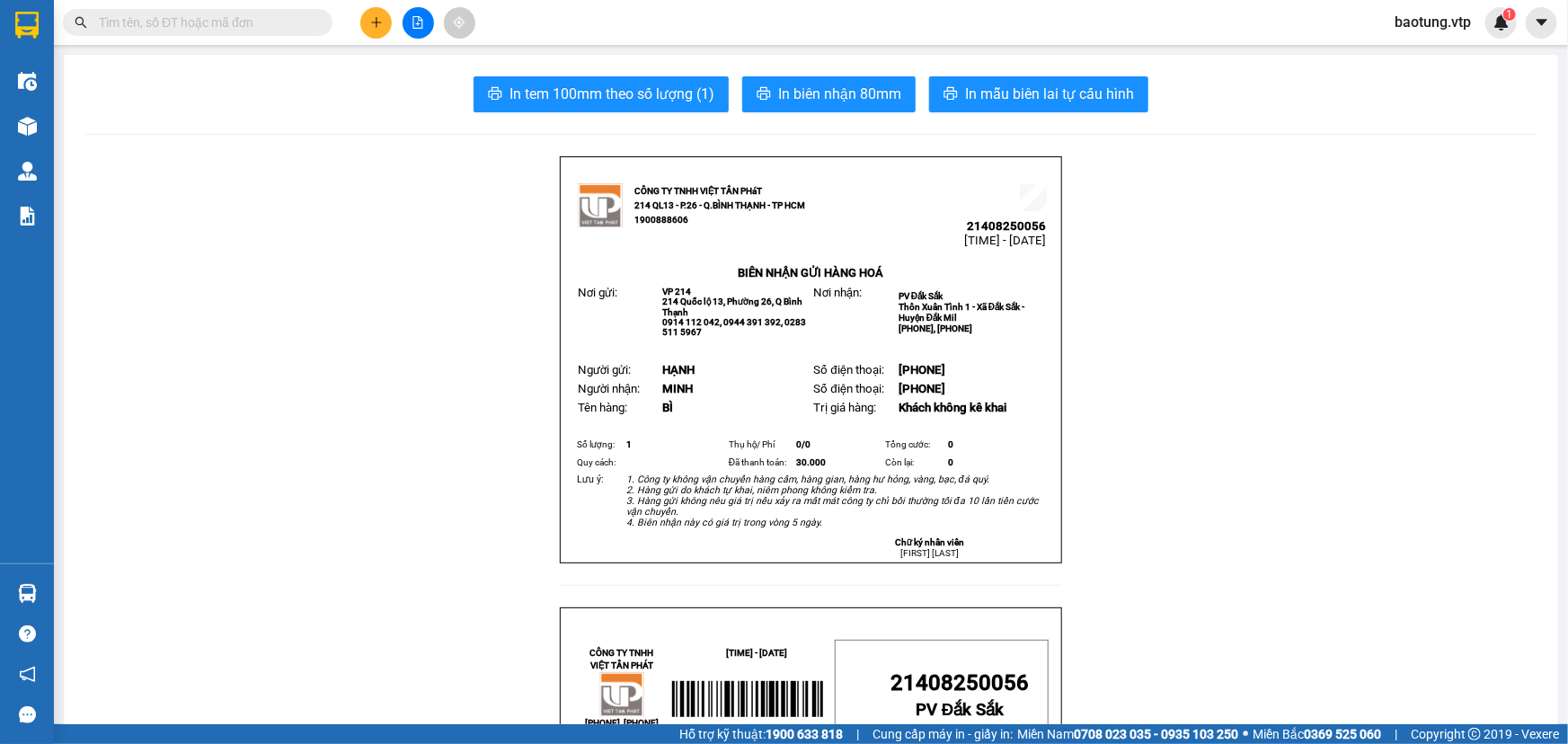 drag, startPoint x: 374, startPoint y: 38, endPoint x: 385, endPoint y: 26, distance: 16.278821 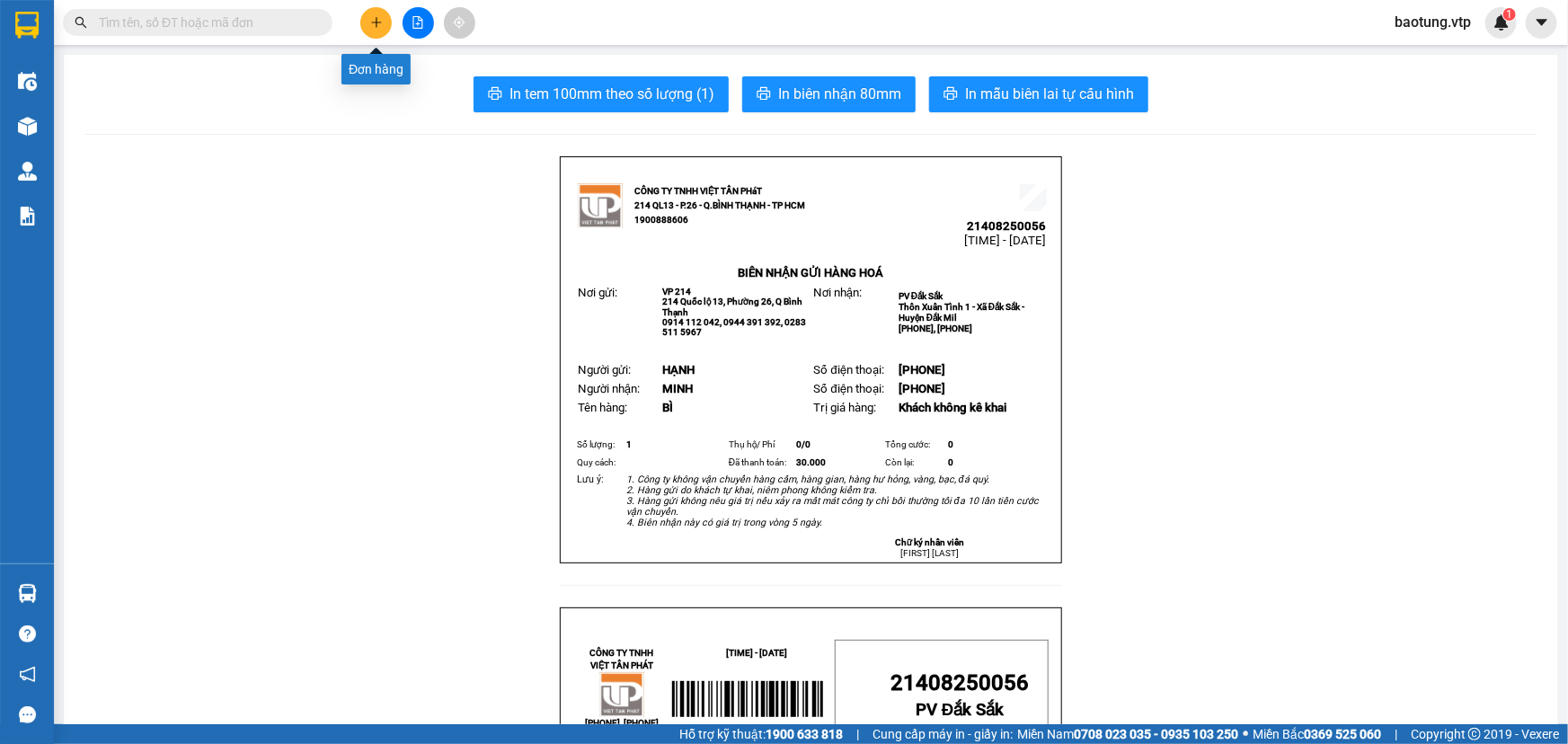 click at bounding box center [376, 22] 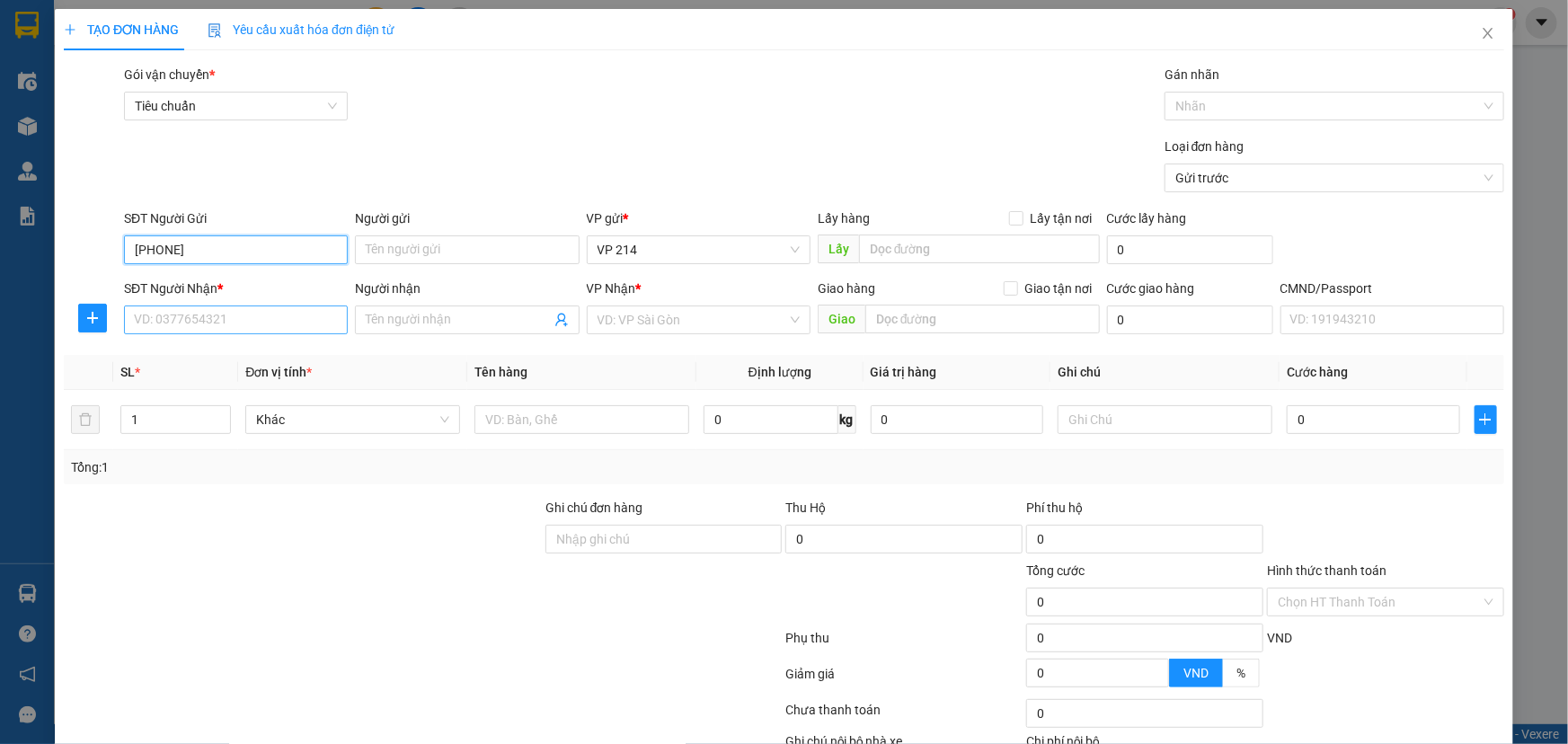 type on "0969145378" 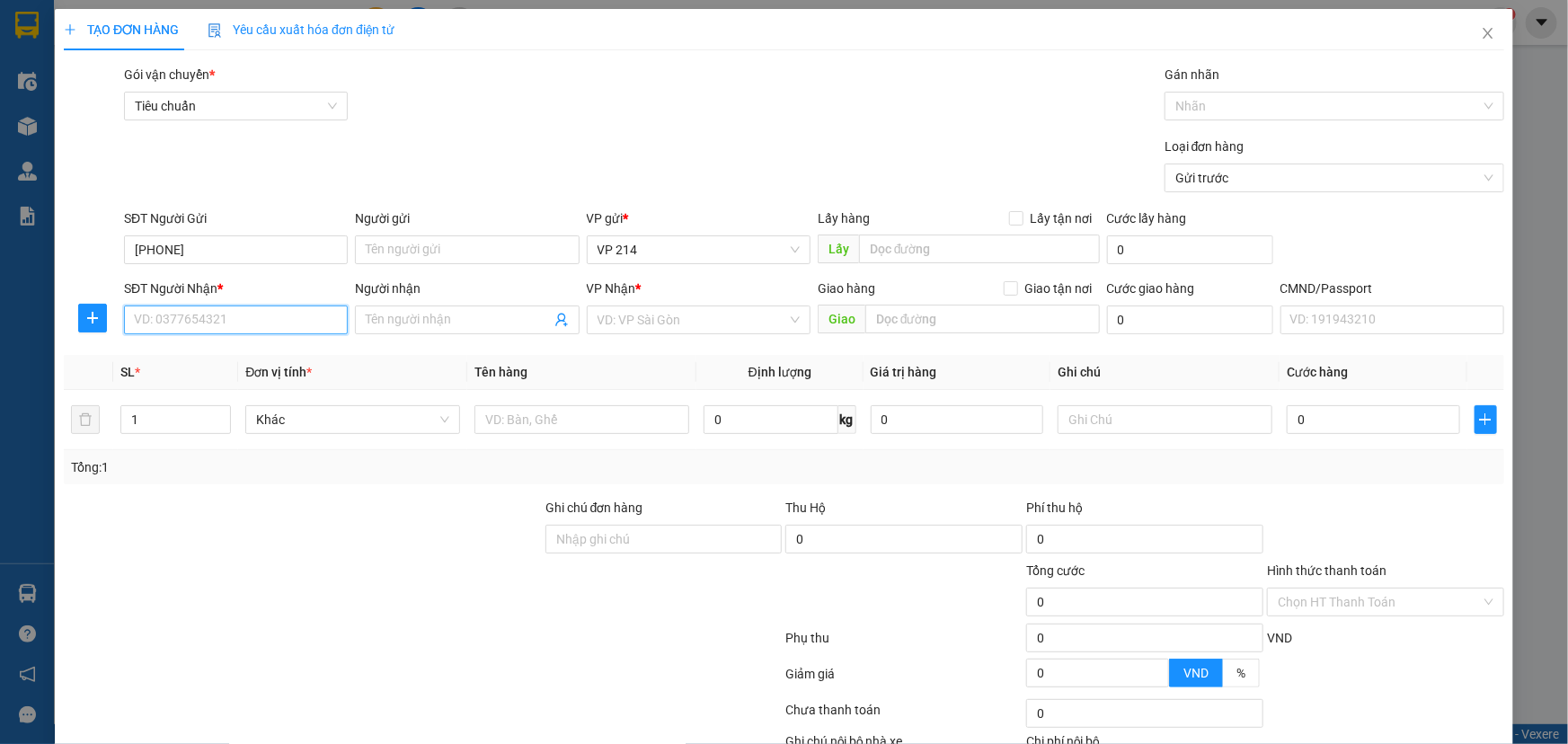 drag, startPoint x: 223, startPoint y: 315, endPoint x: 293, endPoint y: 306, distance: 70.5762 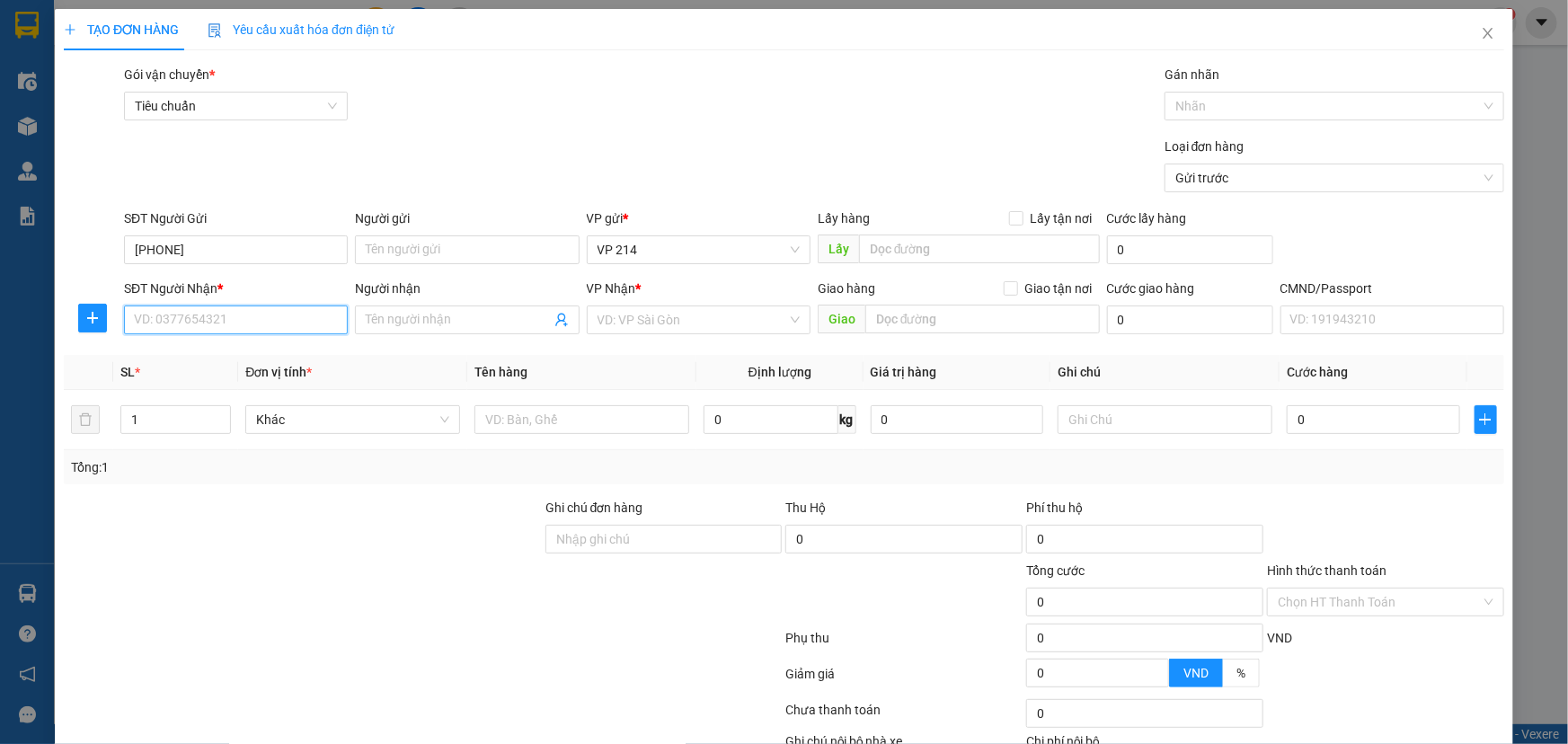click on "SĐT Người Nhận  *" at bounding box center [235, 320] 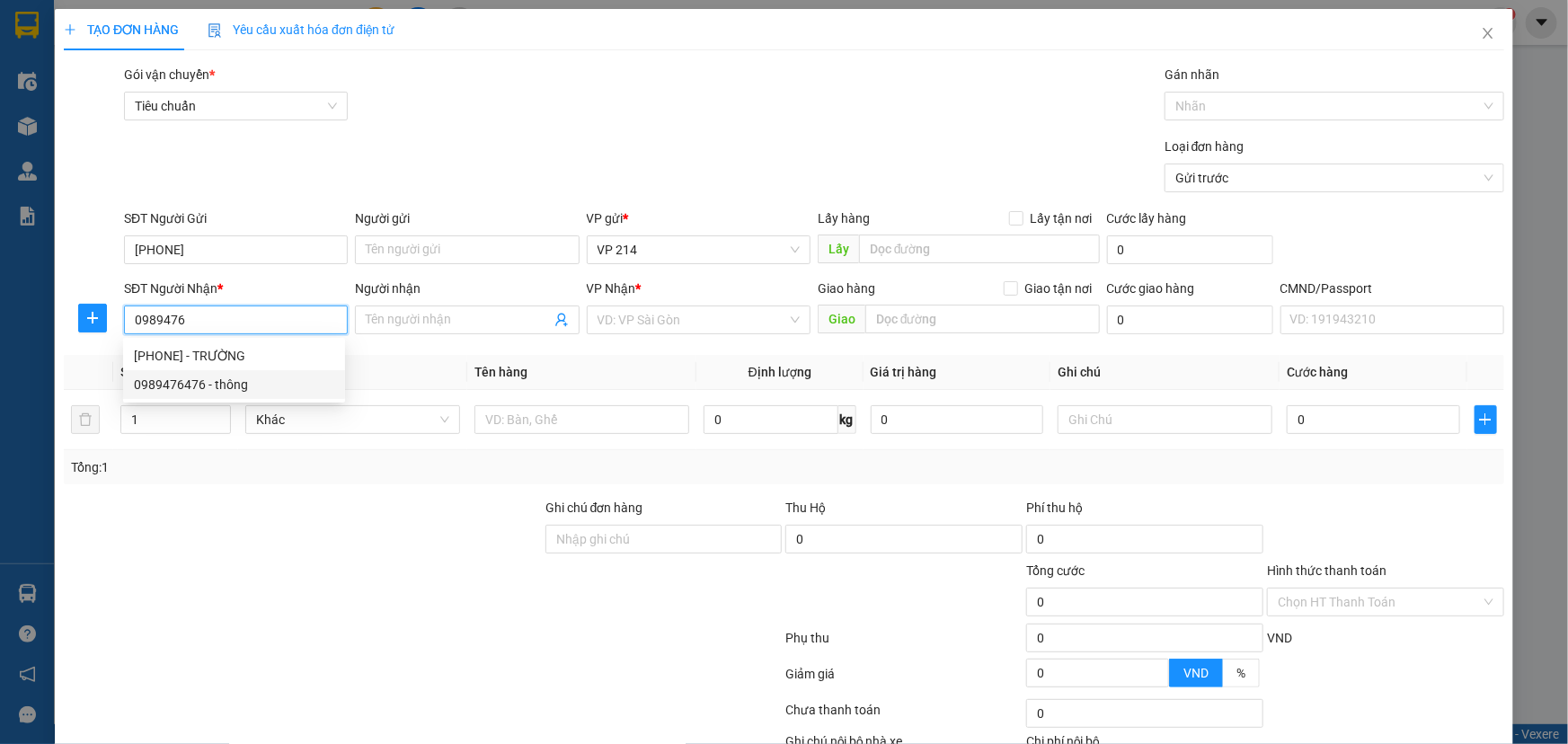 click on "0989476476 - thông" at bounding box center [234, 385] 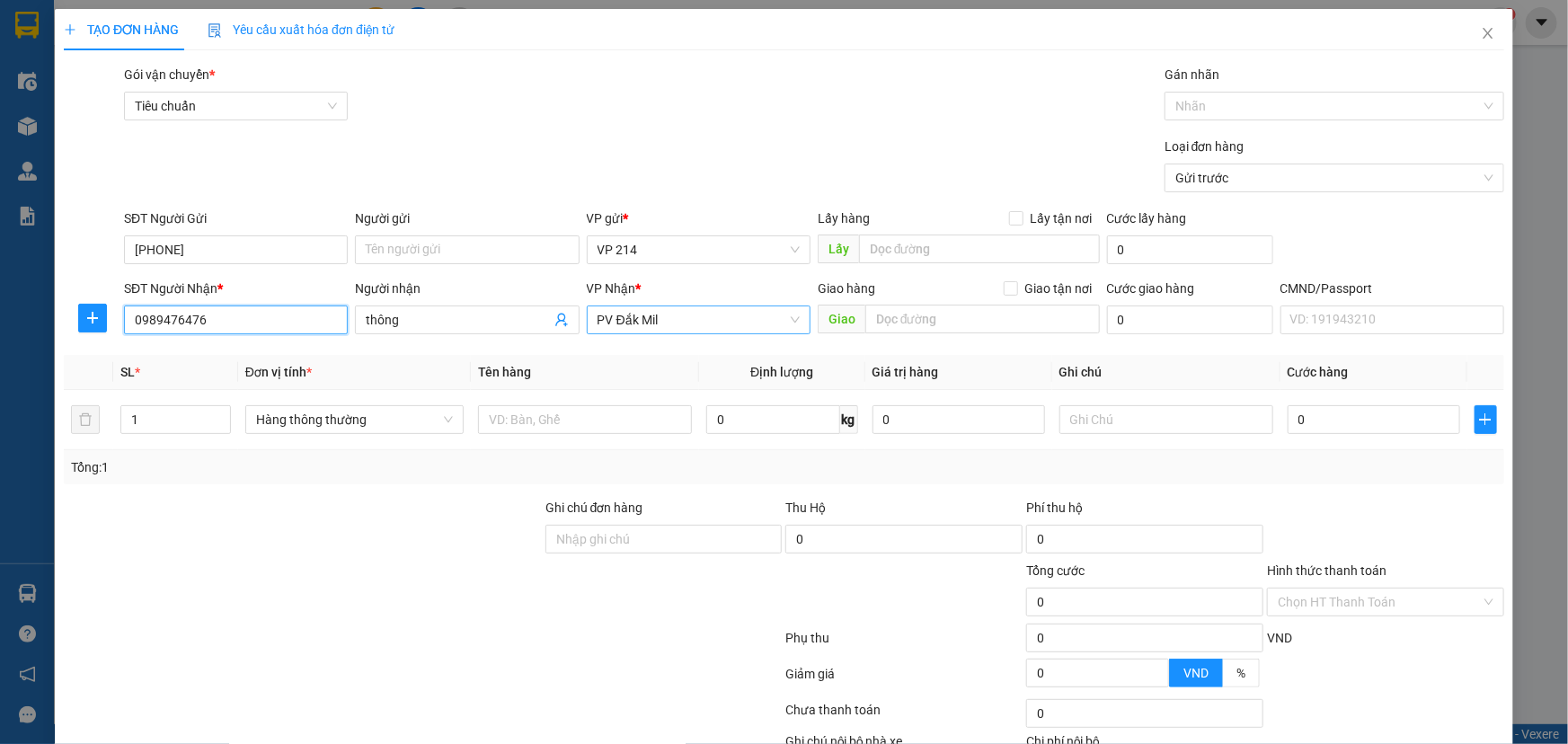 click on "PV Đắk Mil" at bounding box center [698, 320] 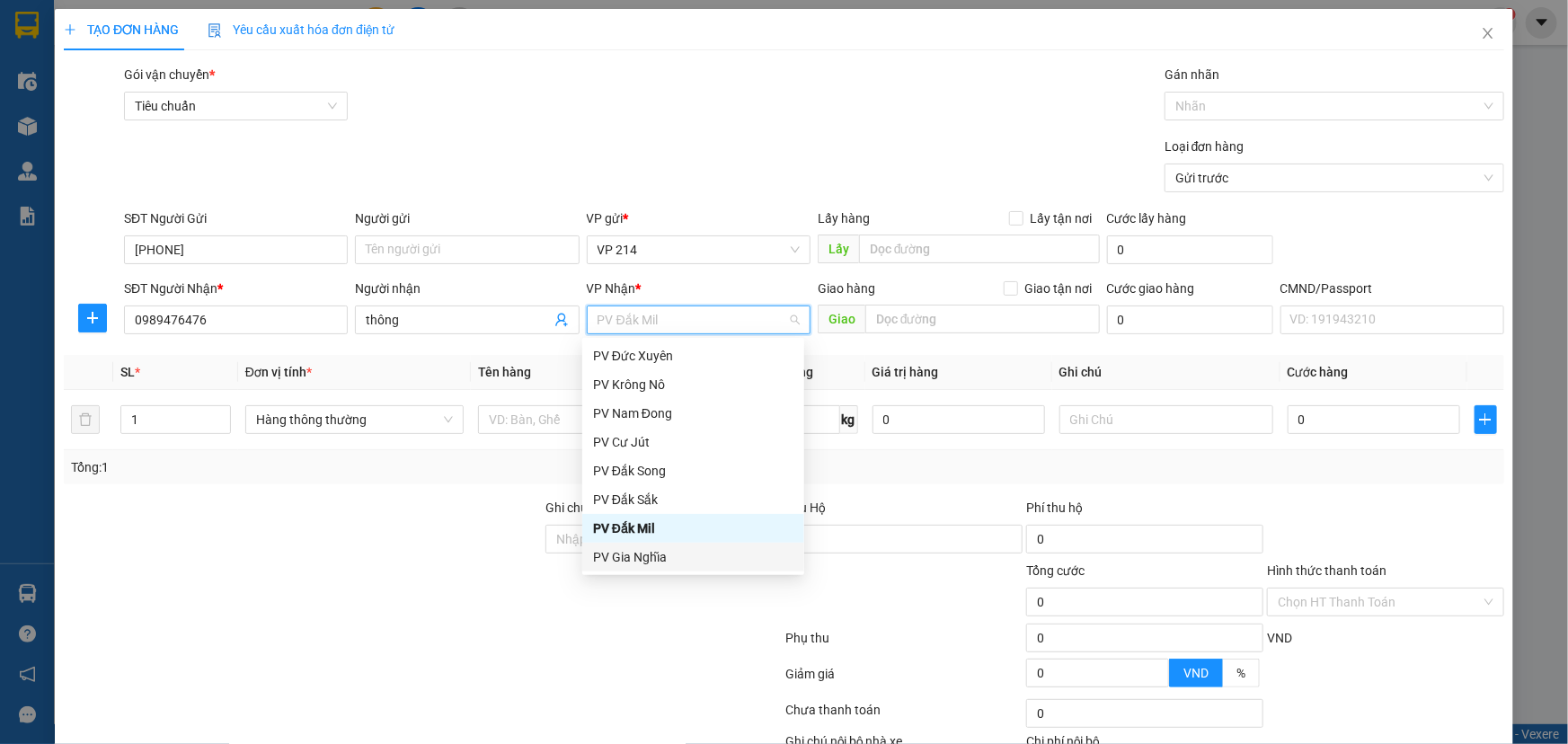 click on "PV Gia Nghĩa" at bounding box center [693, 557] 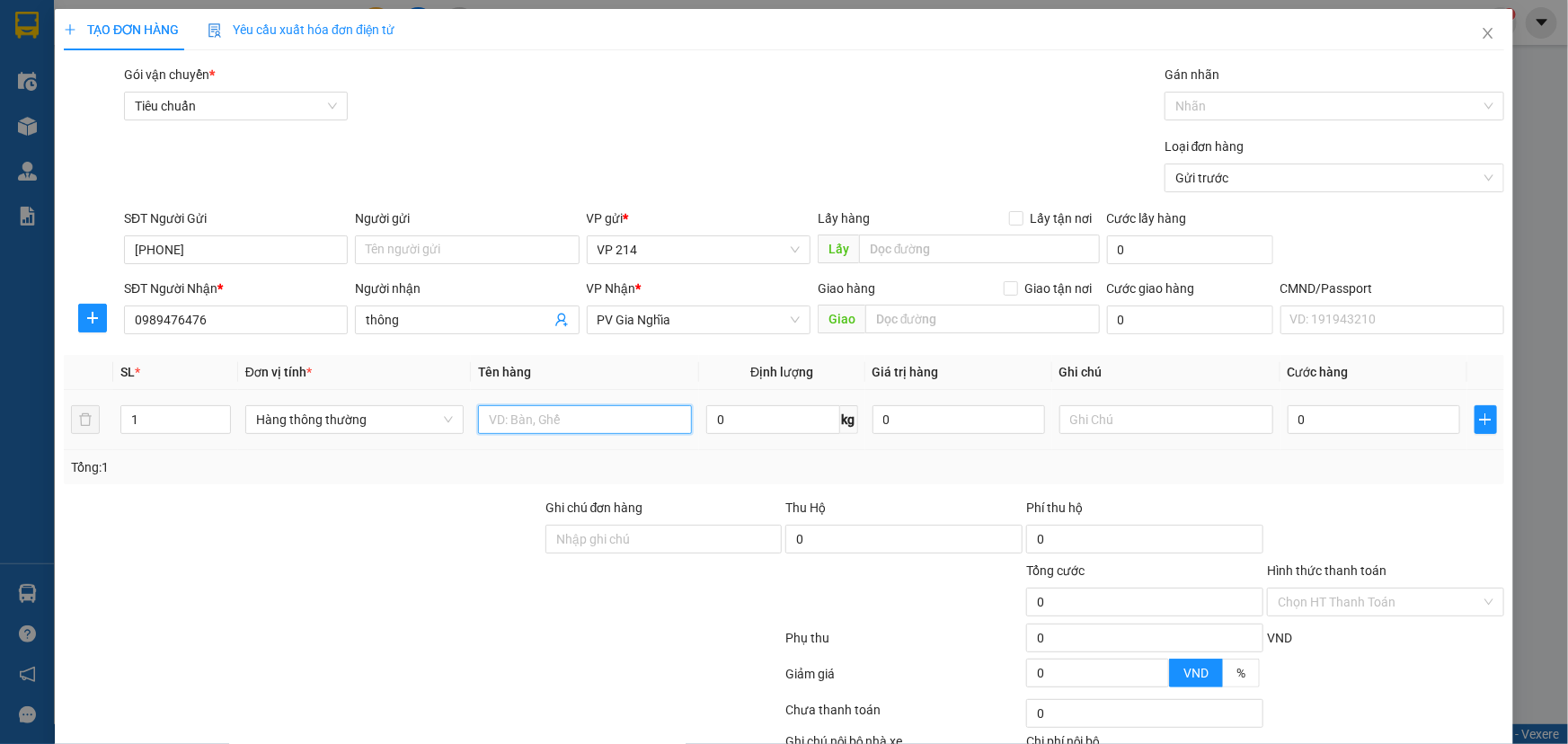 click at bounding box center (585, 420) 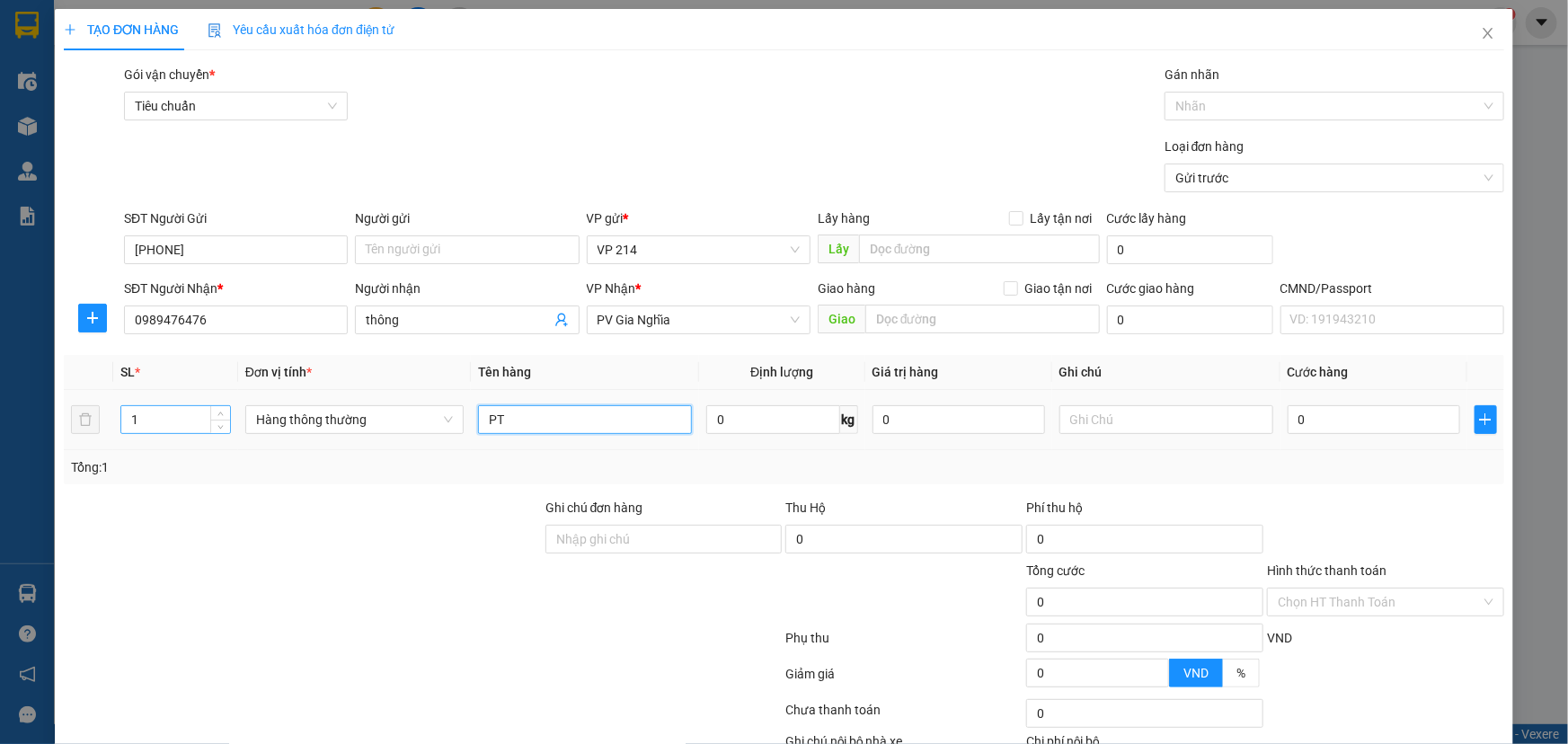 type on "PT" 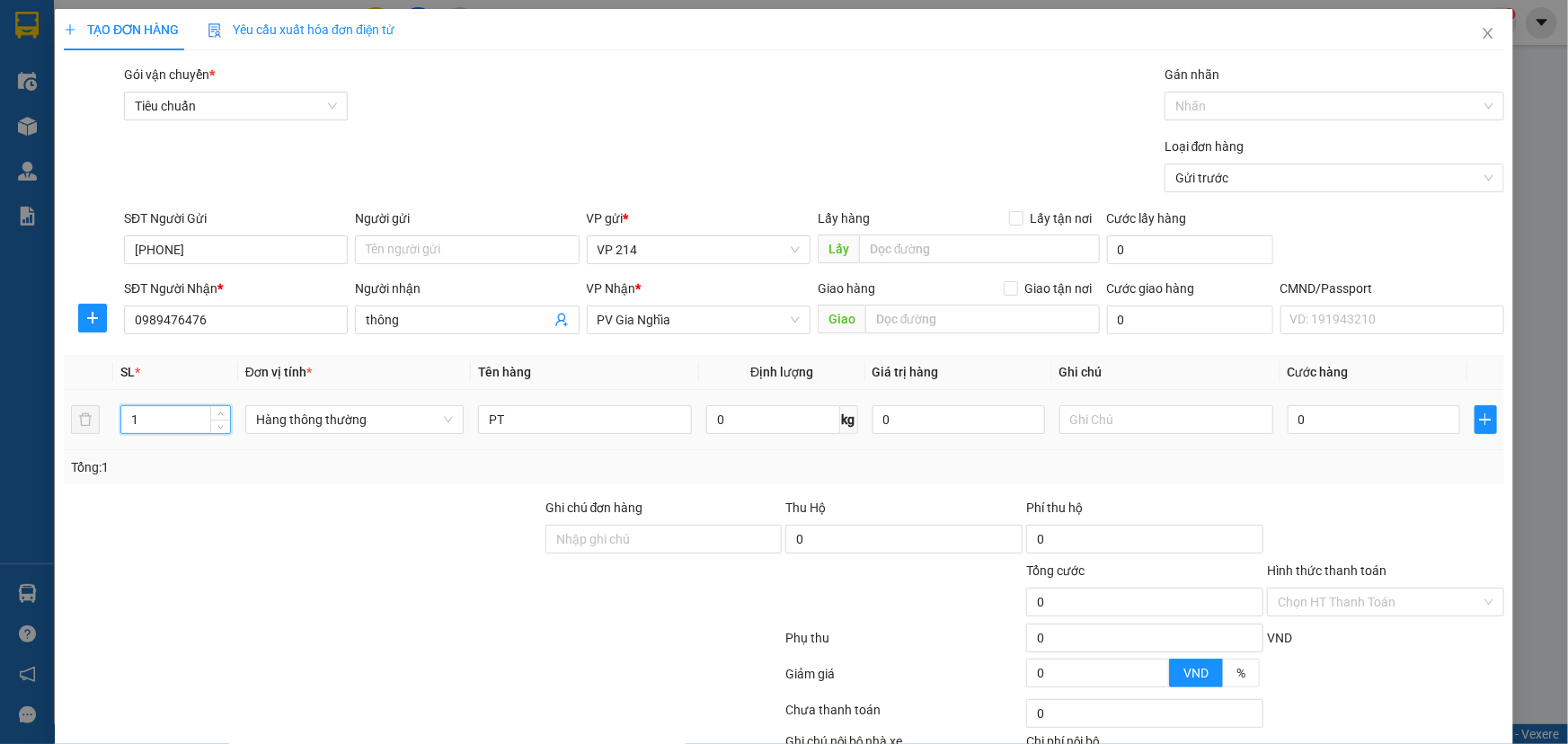 drag, startPoint x: 184, startPoint y: 424, endPoint x: 0, endPoint y: 477, distance: 191.48107 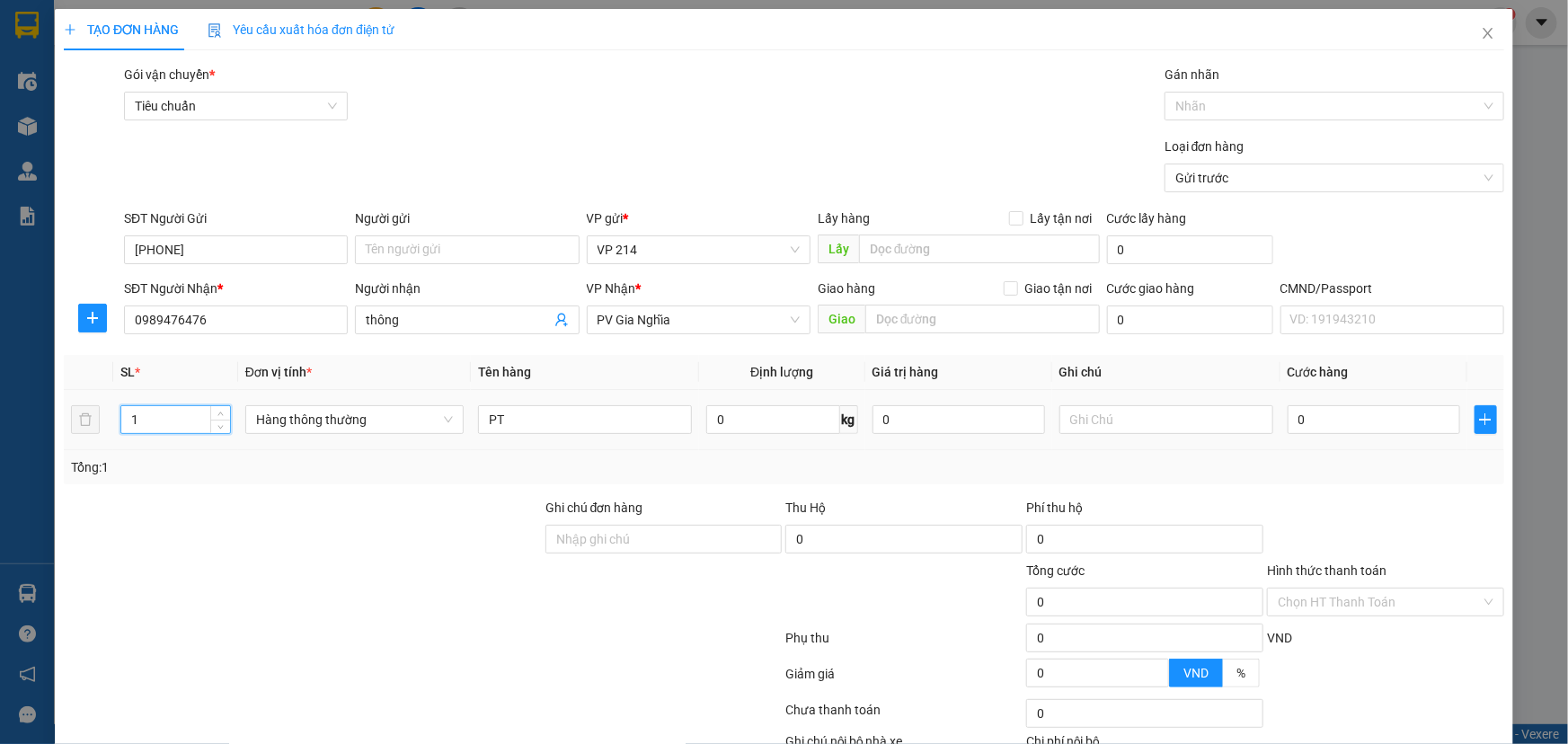 click on "TẠO ĐƠN HÀNG Yêu cầu xuất hóa đơn điện tử Transit Pickup Surcharge Ids Transit Deliver Surcharge Ids Transit Deliver Surcharge Transit Deliver Surcharge Gói vận chuyển  * Tiêu chuẩn Gán nhãn   Nhãn Loại đơn hàng Gửi trước SĐT Người Gửi 0969145378 Người gửi Tên người gửi VP gửi  * VP 214 Lấy hàng Lấy tận nơi Lấy Cước lấy hàng 0 SĐT Người Nhận  * 0989476476 Người nhận thông VP Nhận  * PV Gia Nghĩa Giao hàng Giao tận nơi Giao Cước giao hàng 0 CMND/Passport VD: 191943210 SL  * Đơn vị tính  * Tên hàng  Định lượng Giá trị hàng Ghi chú Cước hàng                   1 Hàng thông thường PT 0 kg 0 0 Tổng:  1 Ghi chú đơn hàng Thu Hộ 0 Phí thu hộ 0 Tổng cước 0 Hình thức thanh toán Chọn HT Thanh Toán Phụ thu 0 VND Giảm giá 0 VND % Discount 0 Số tiền thu trước 0 Chưa thanh toán 0 Chọn HT Thanh Toán Ghi chú nội bộ nhà xe Chi phí nội bộ 0" at bounding box center [784, 372] 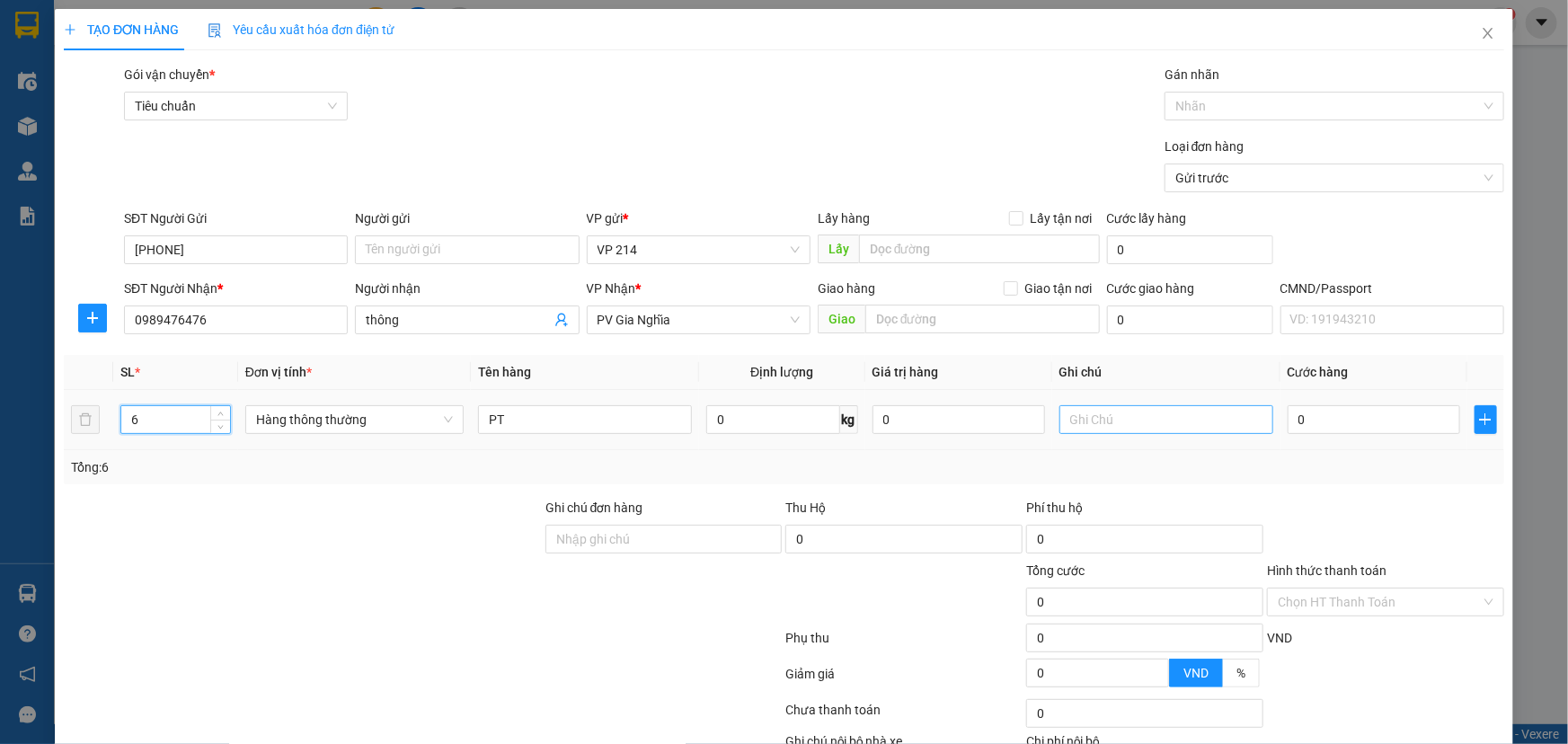 type on "6" 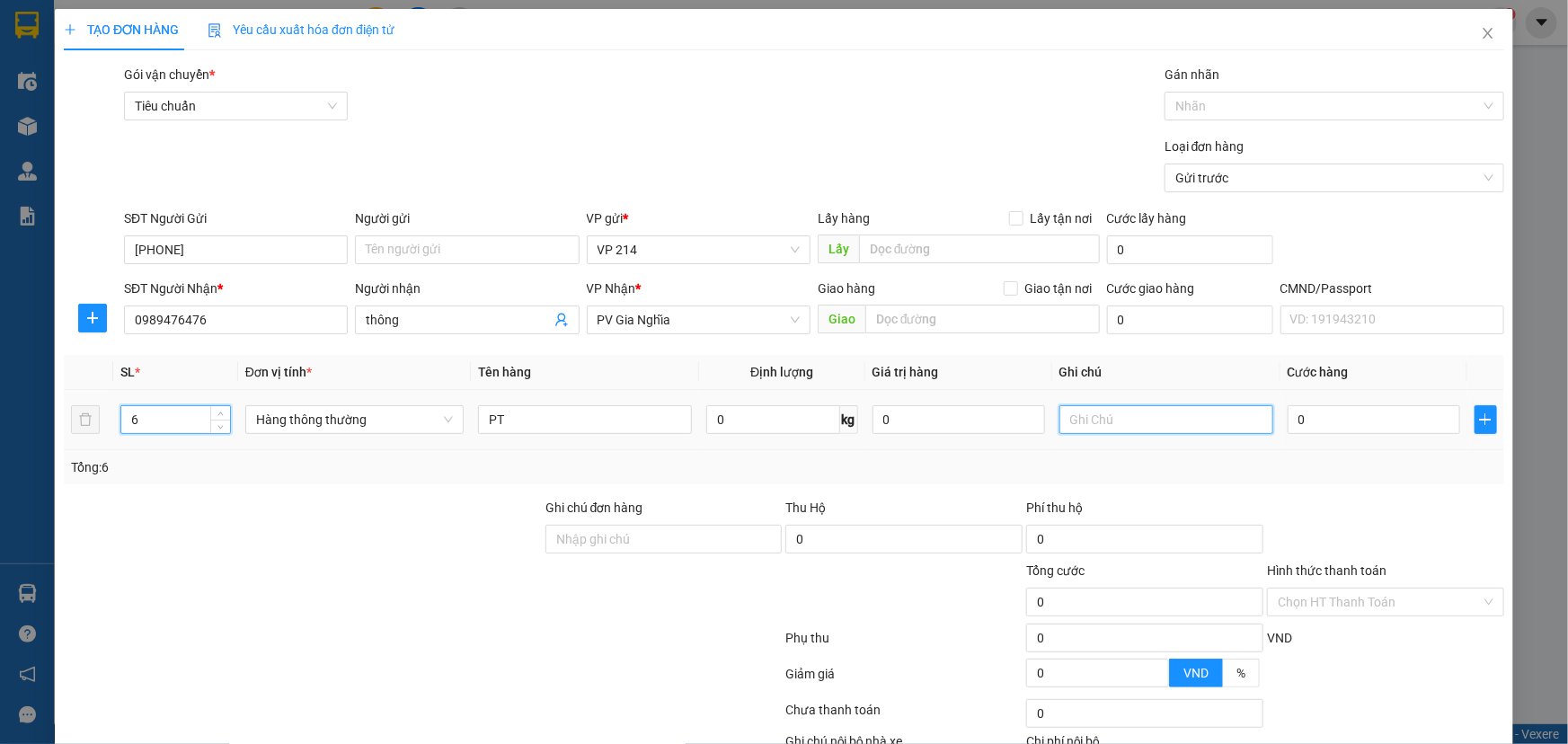 click at bounding box center [1166, 420] 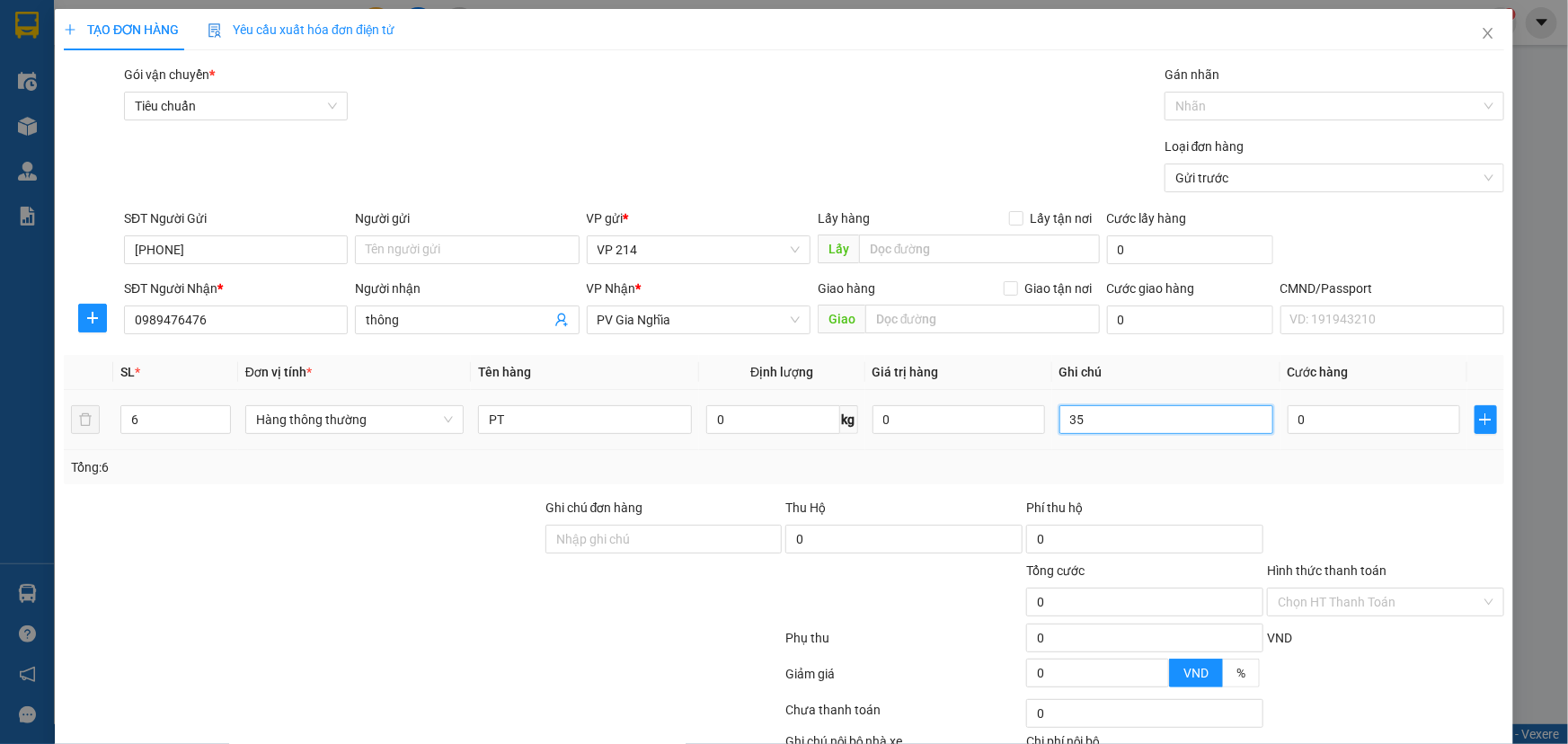 type on "3" 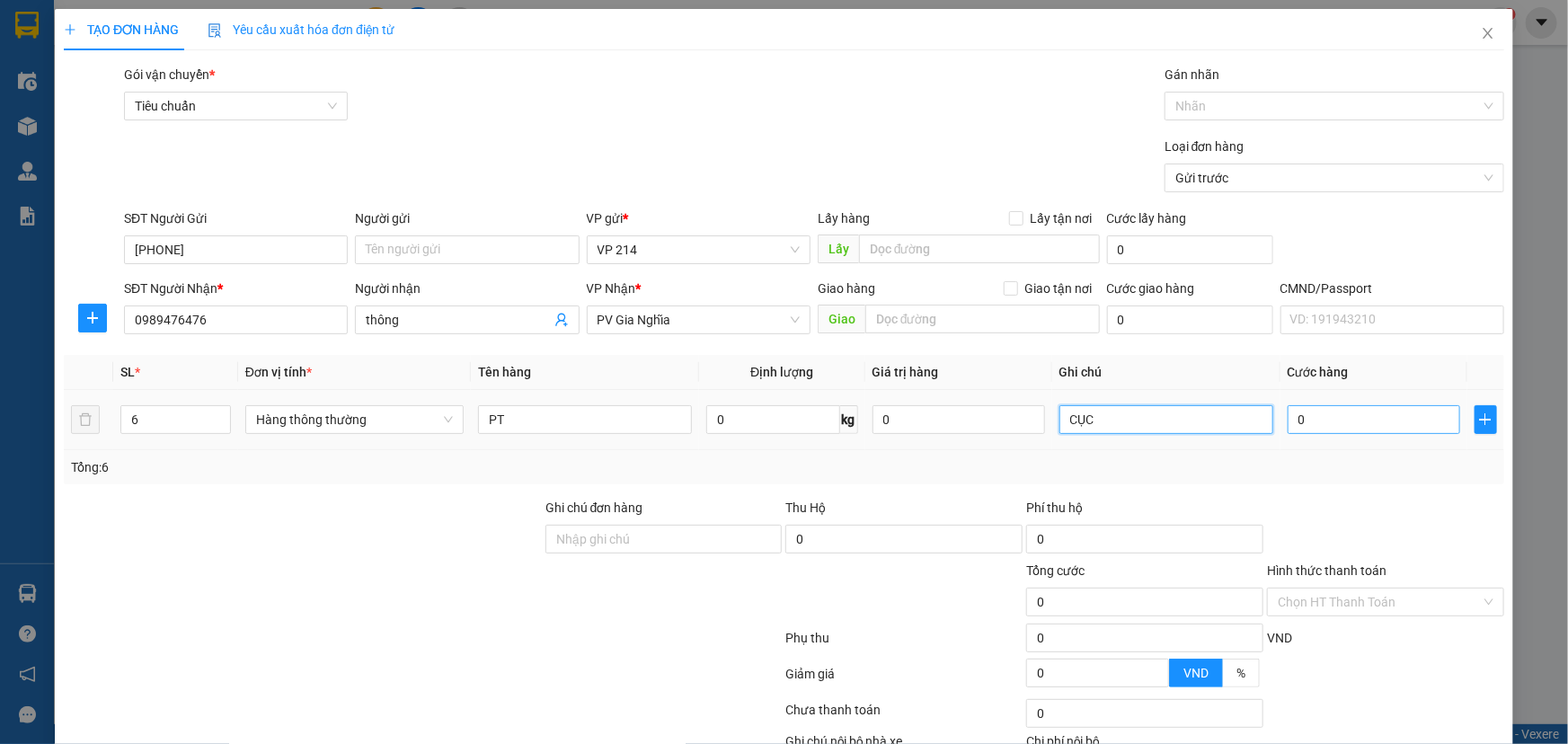 type on "CỤC" 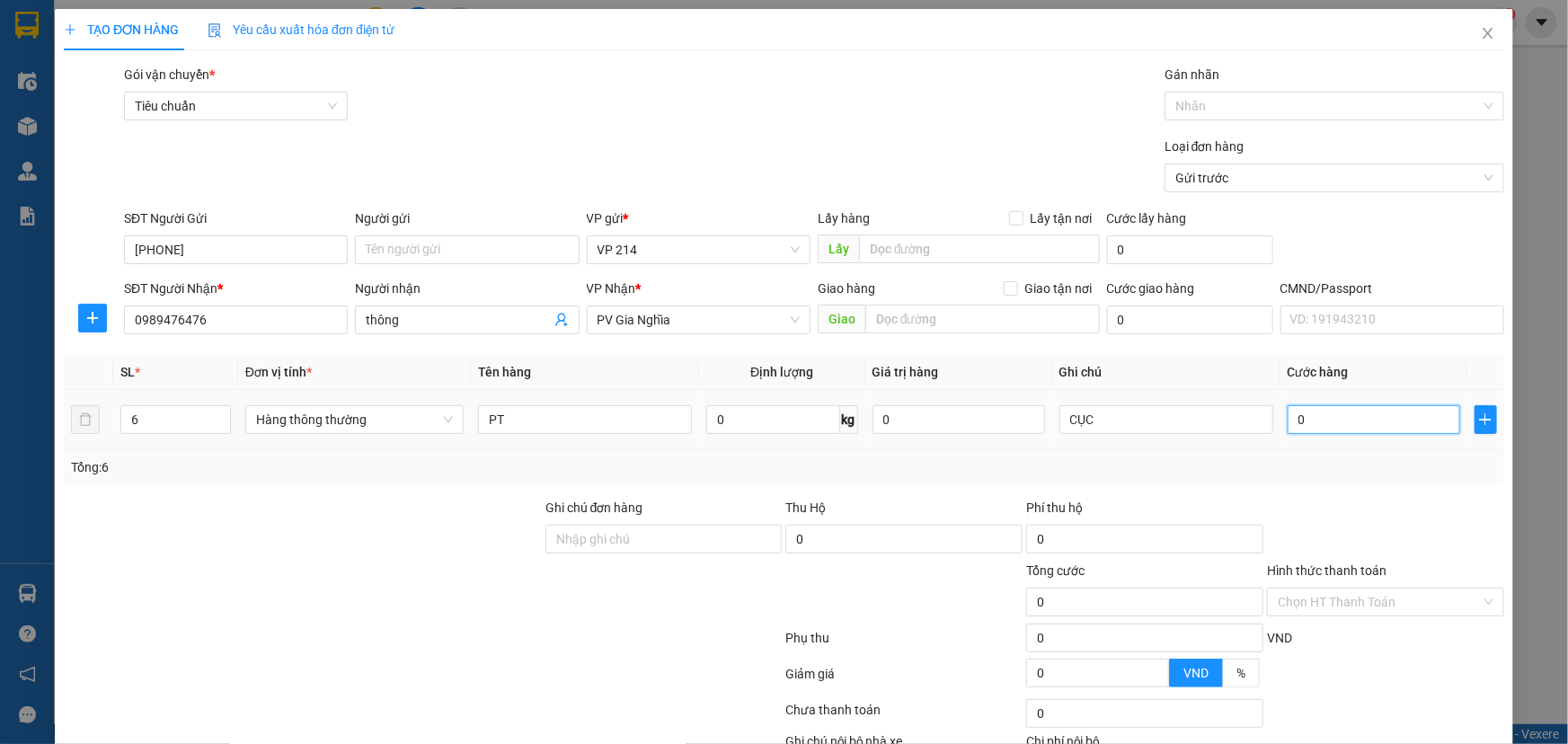 click on "0" at bounding box center [1374, 420] 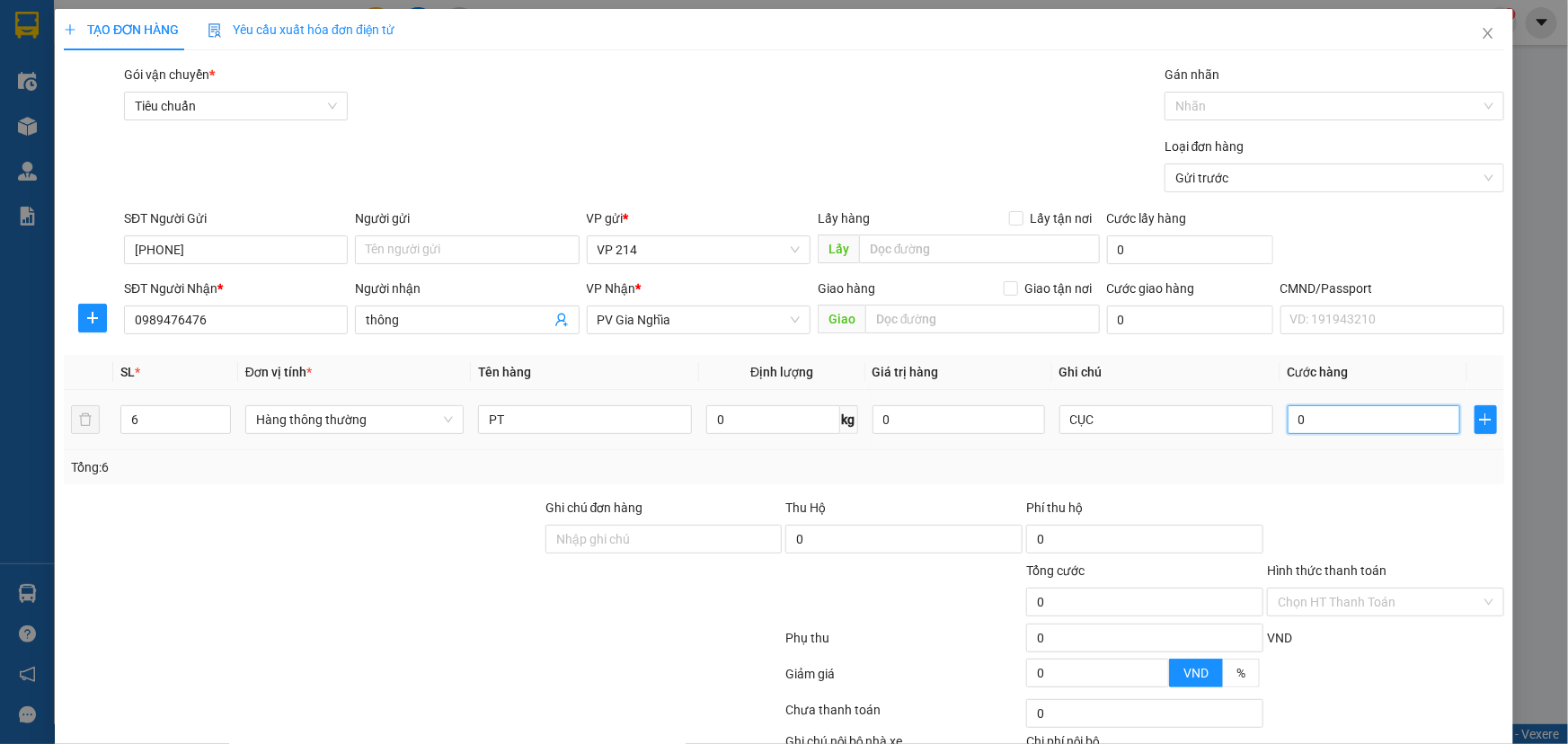 type on "3" 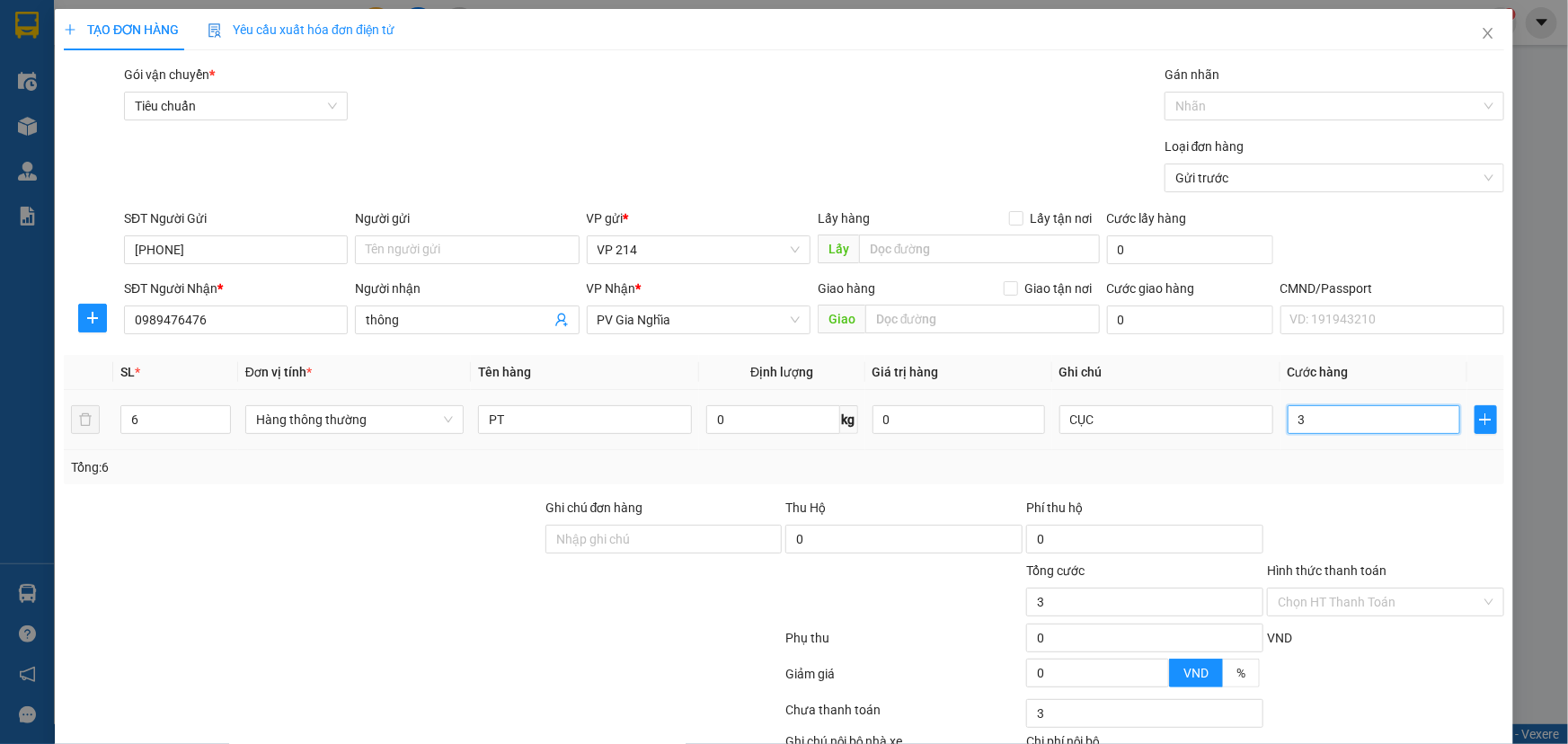 type on "35" 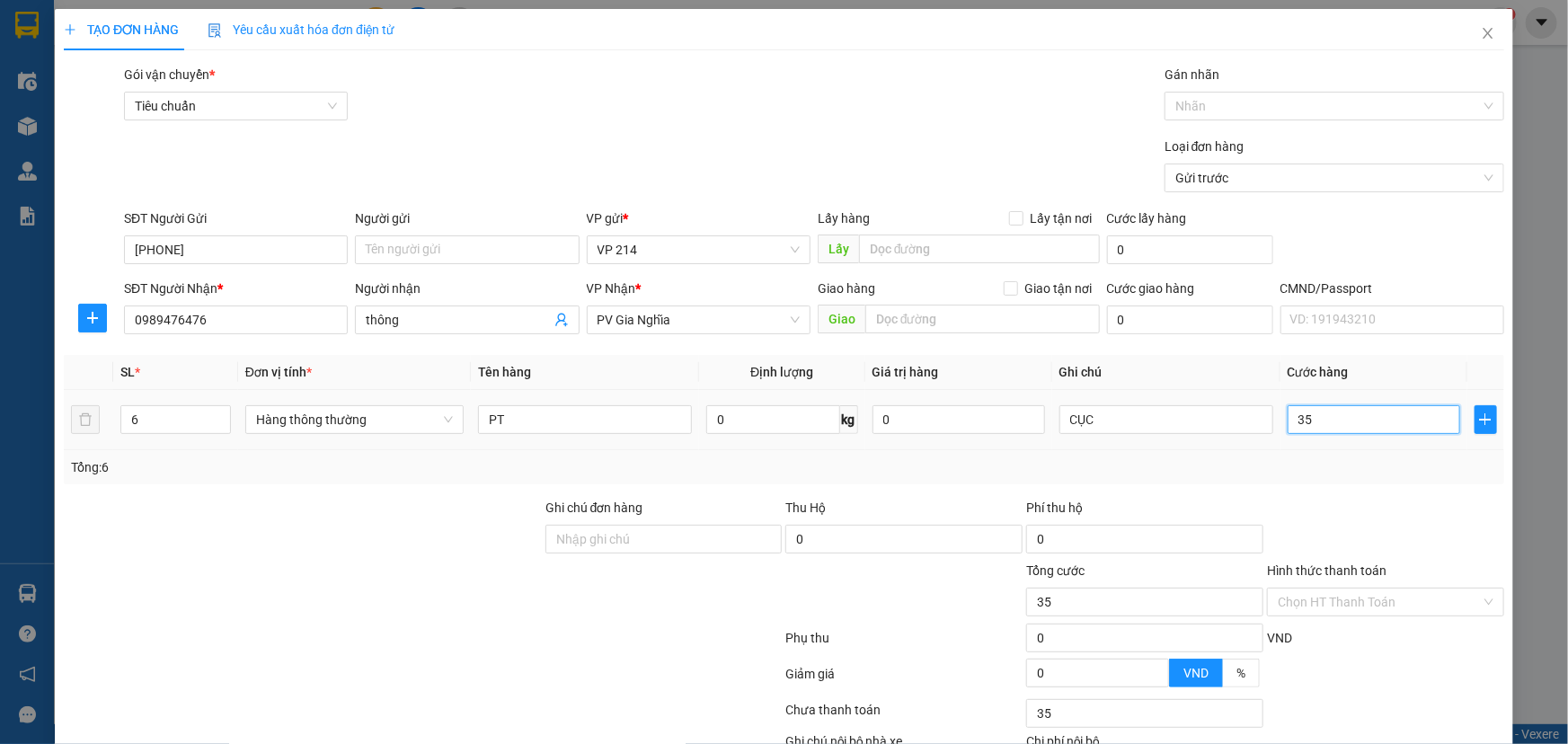 type on "350" 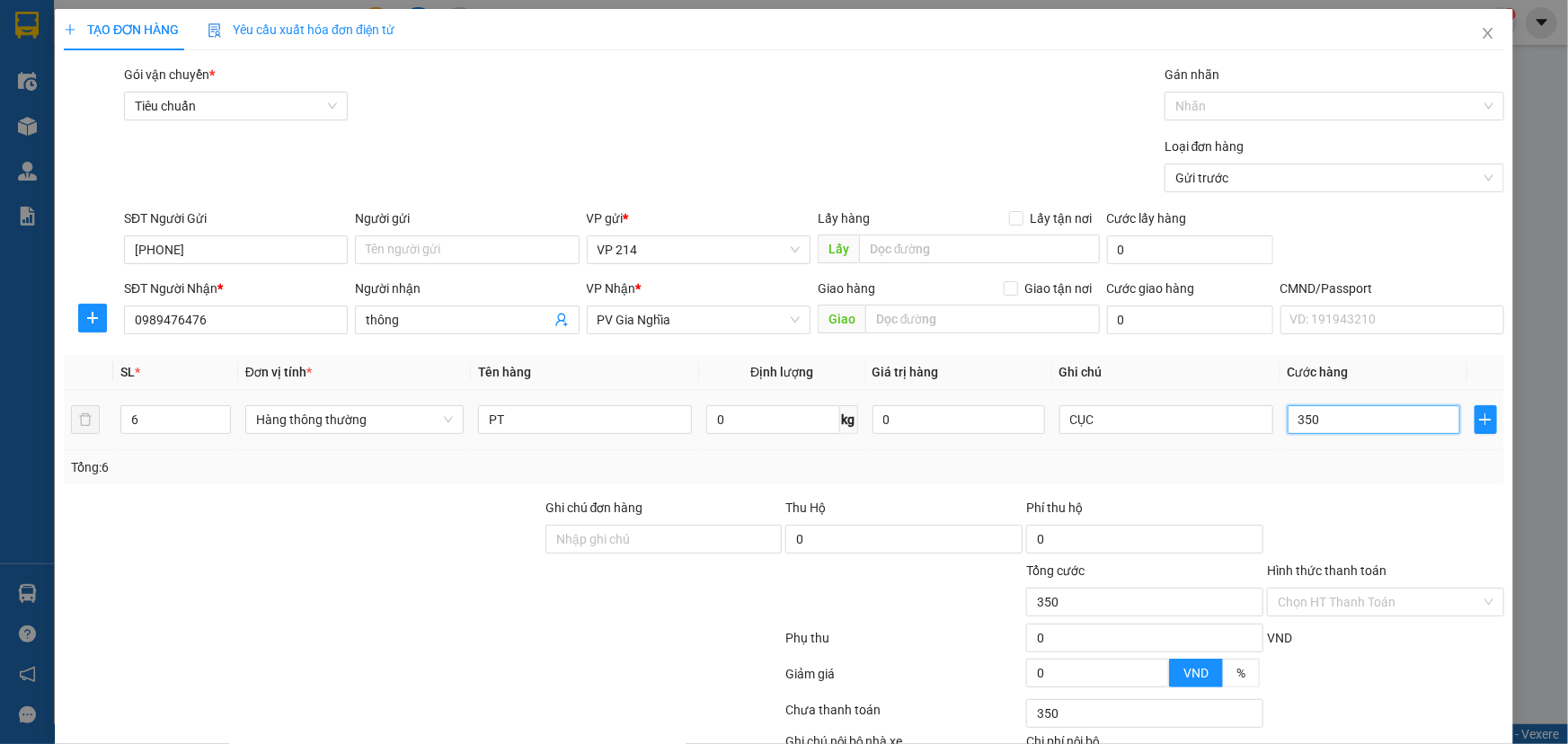 type on "3.500" 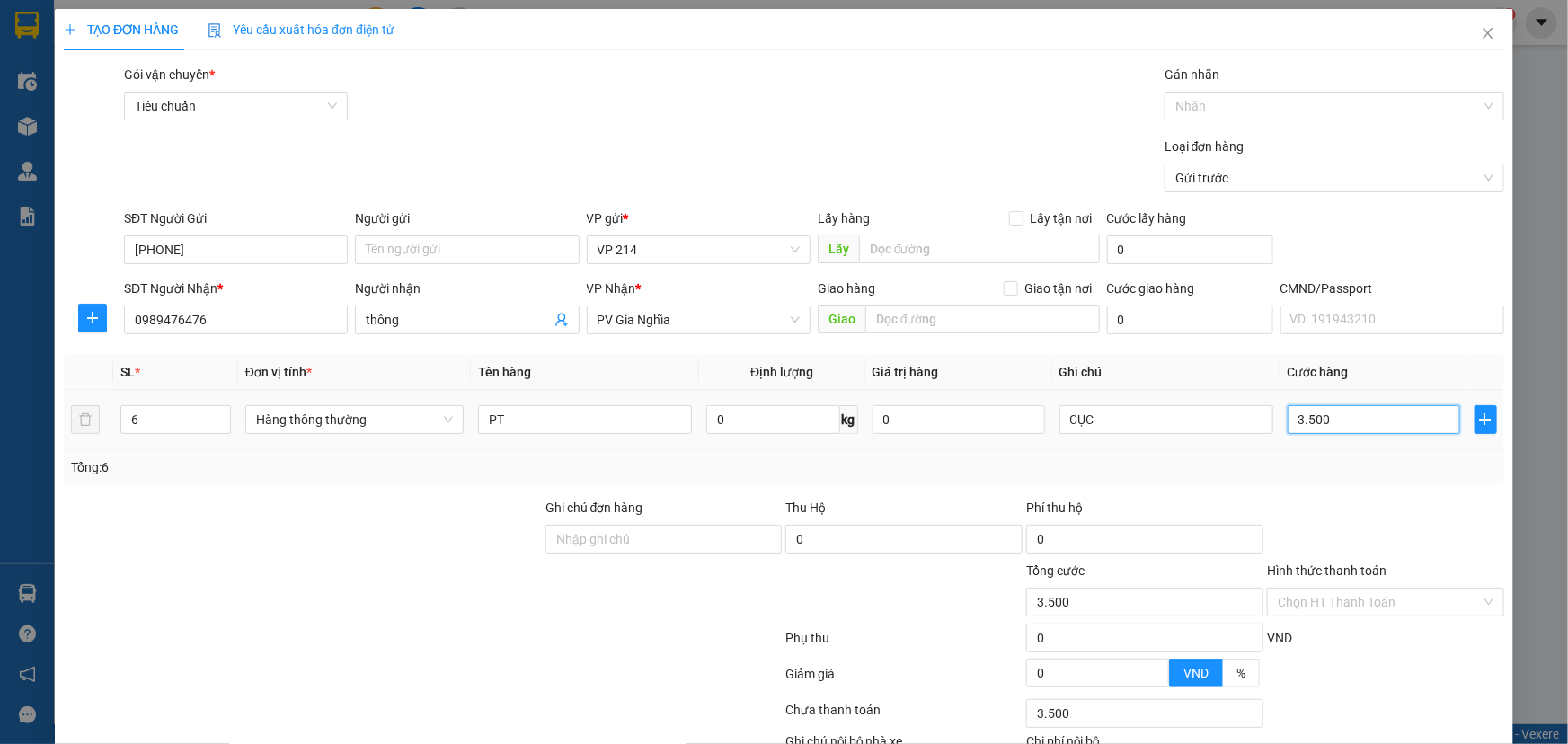 type on "35.000" 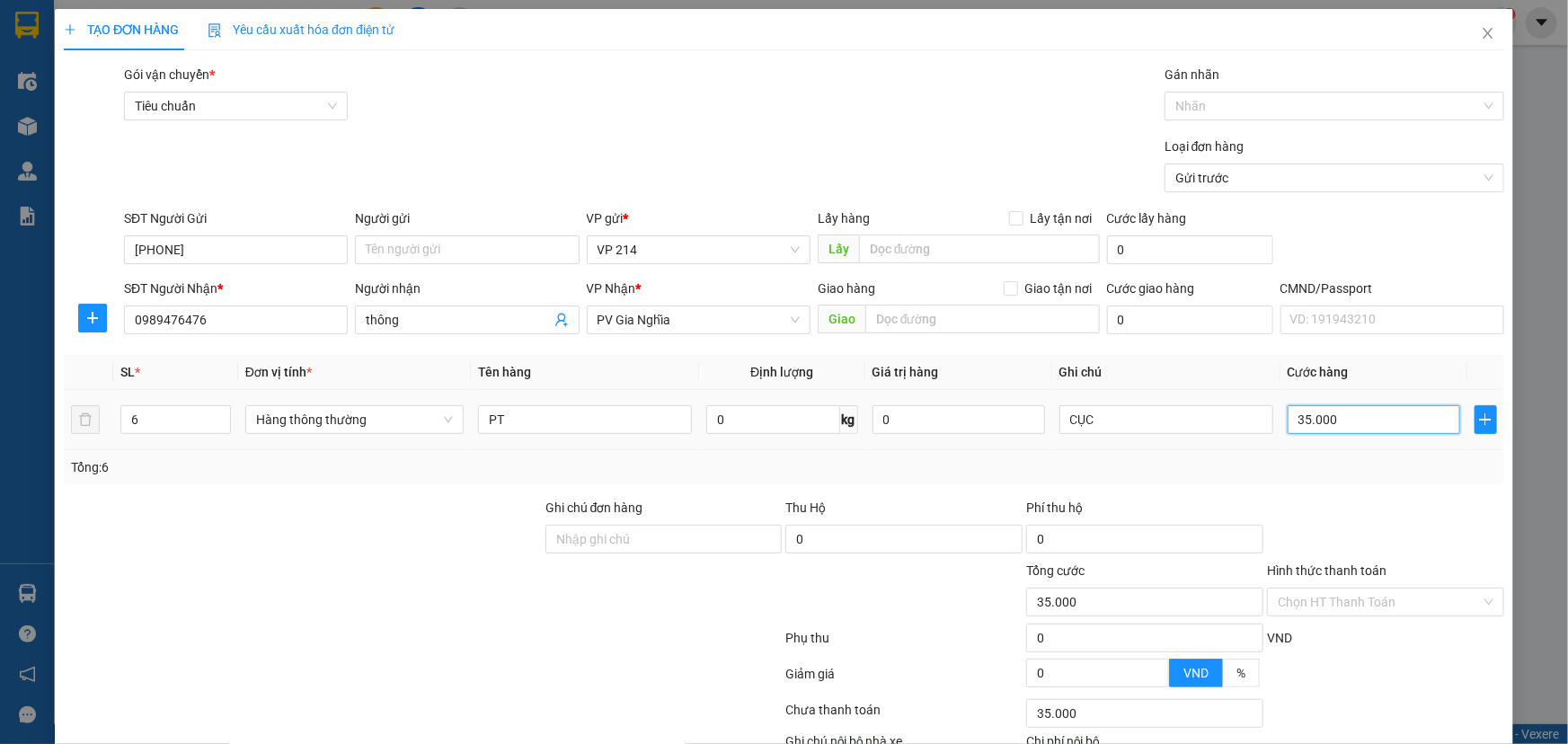 type on "350.000" 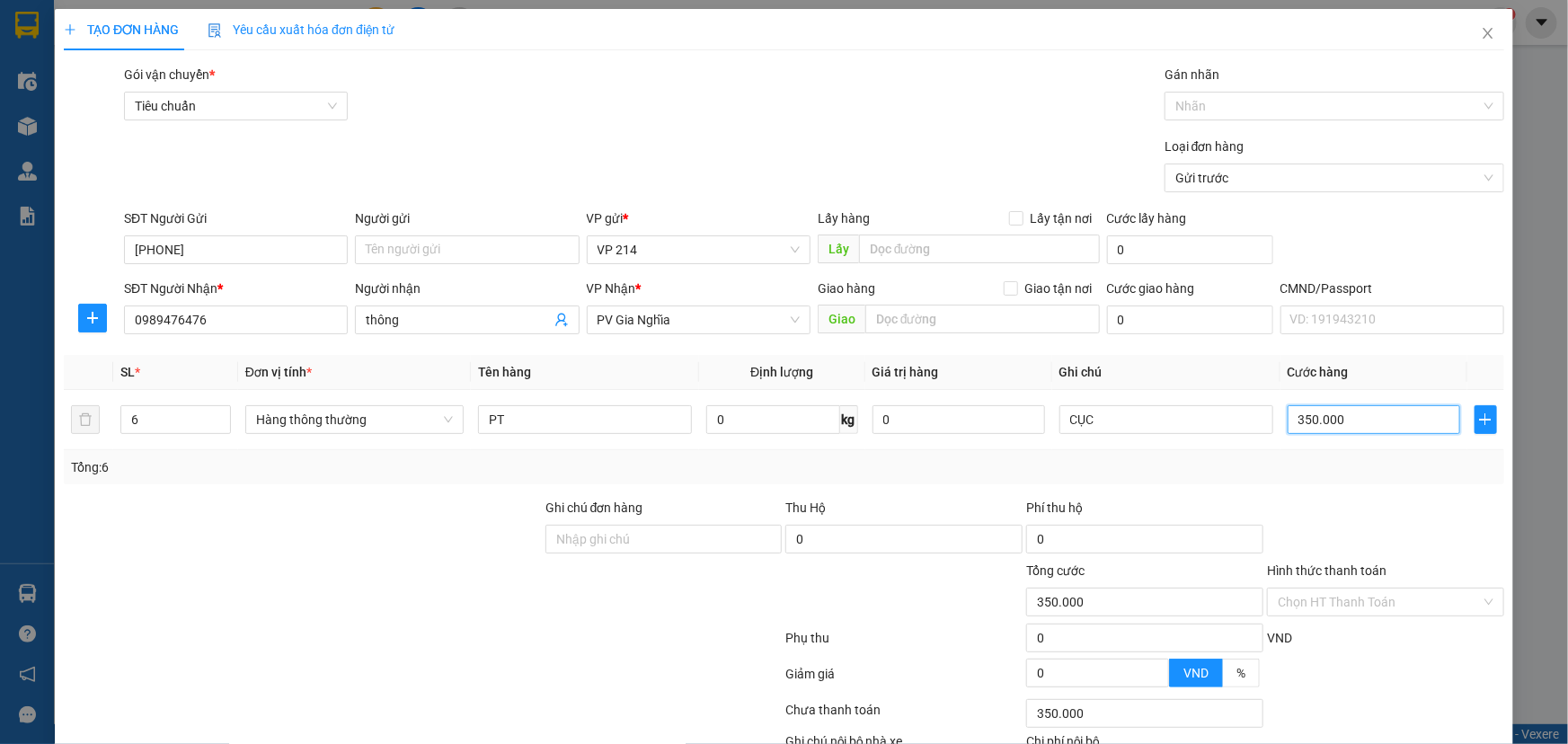 scroll, scrollTop: 119, scrollLeft: 0, axis: vertical 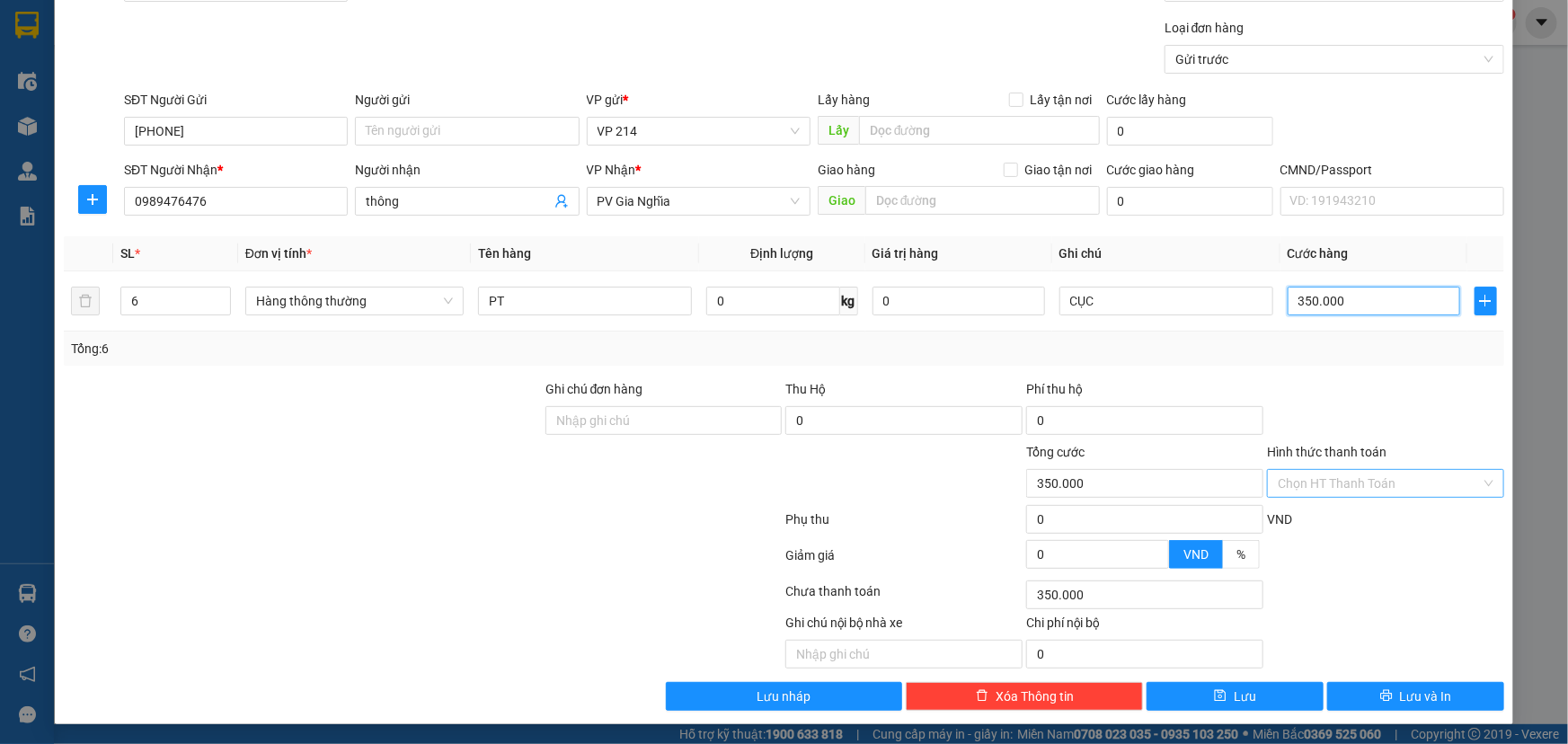 type on "350.000" 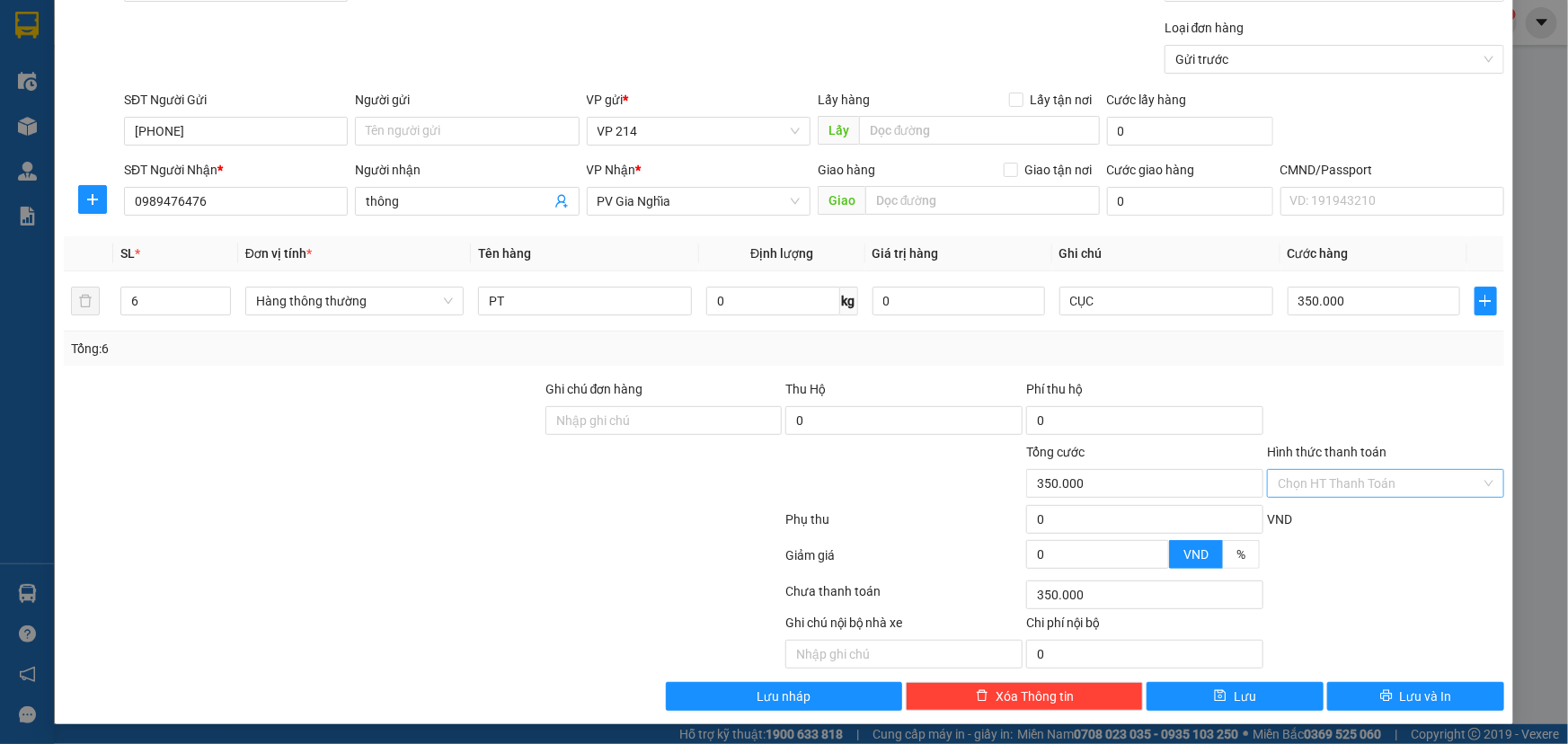 click on "Hình thức thanh toán" at bounding box center (1379, 483) 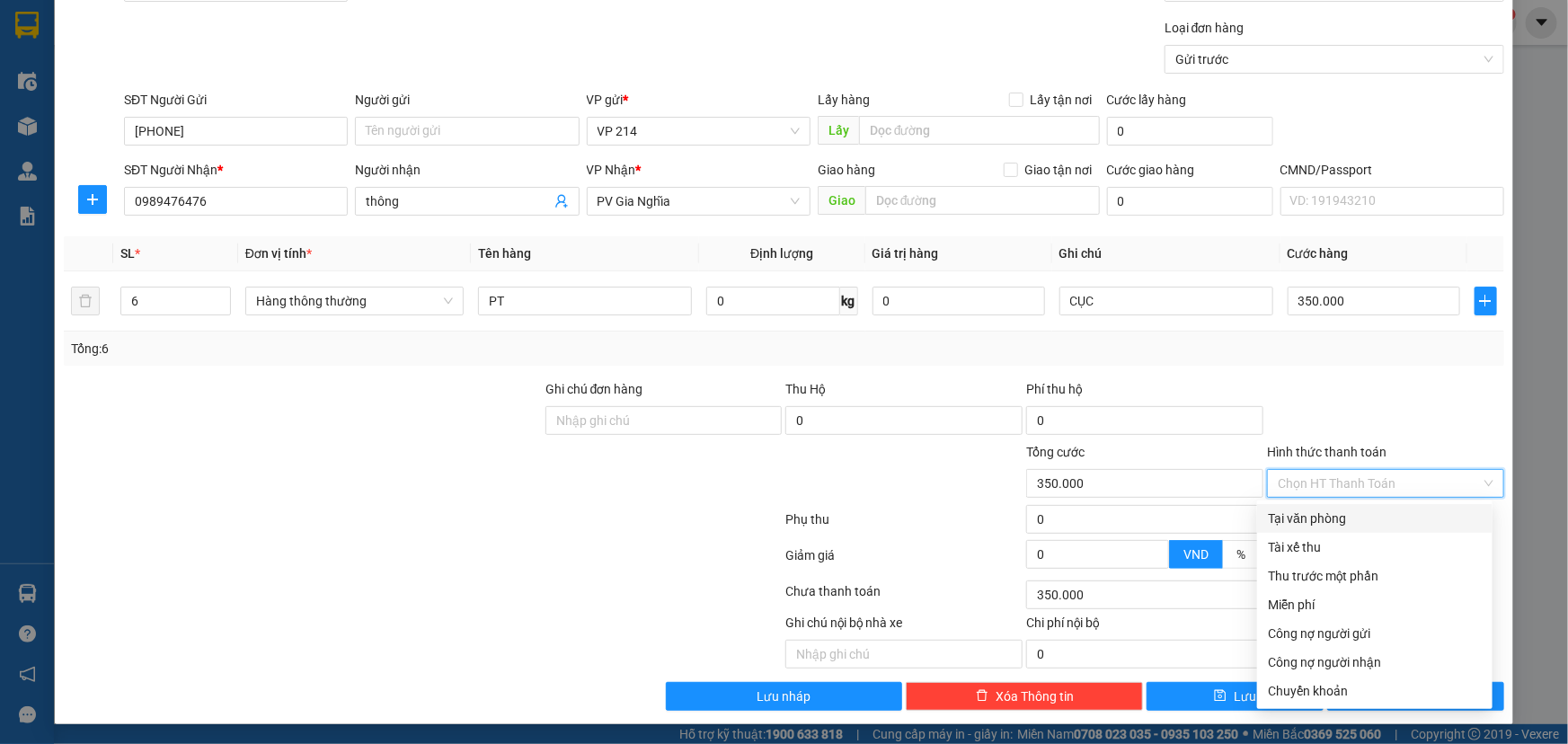 click on "Tại văn phòng" at bounding box center (1375, 518) 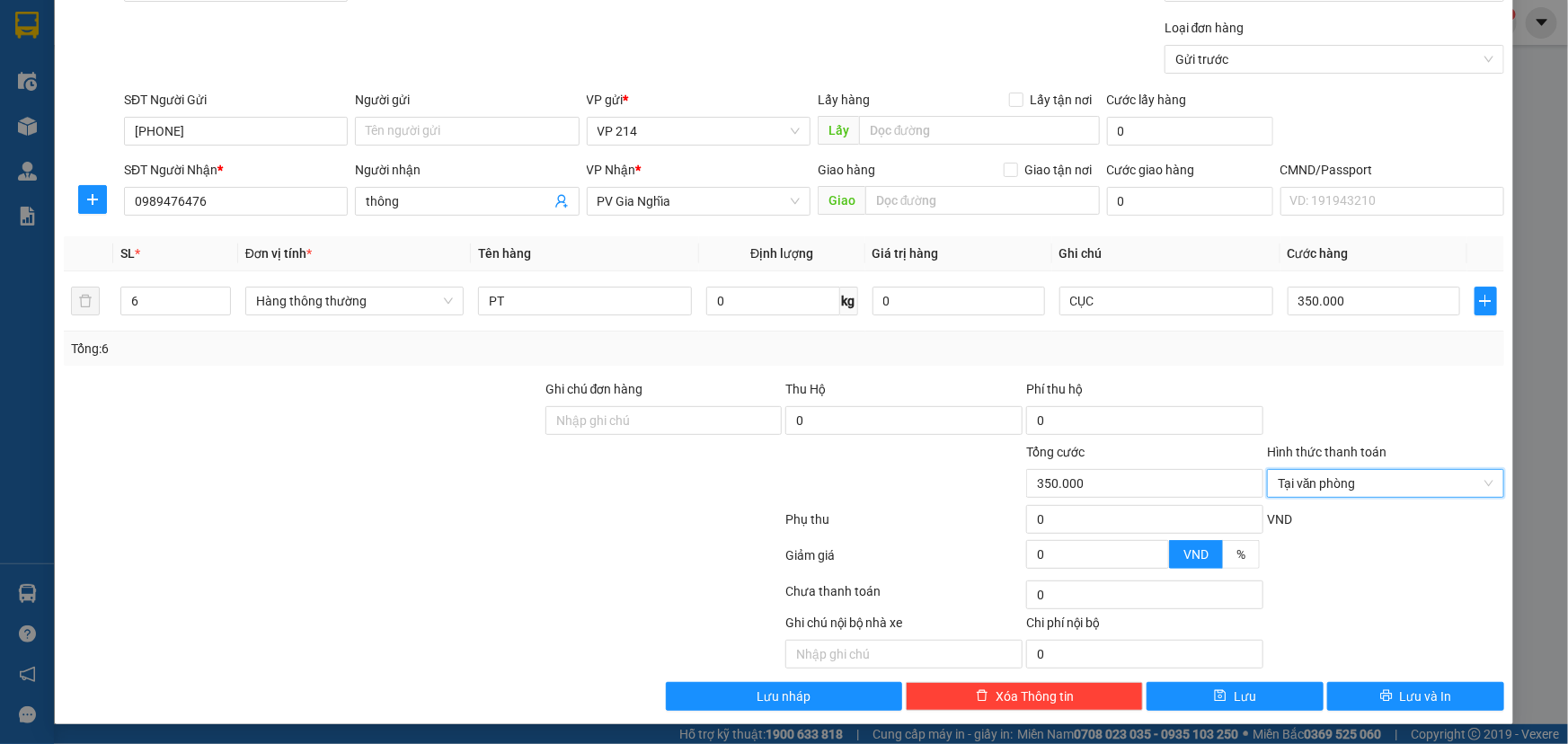click at bounding box center [1386, 411] 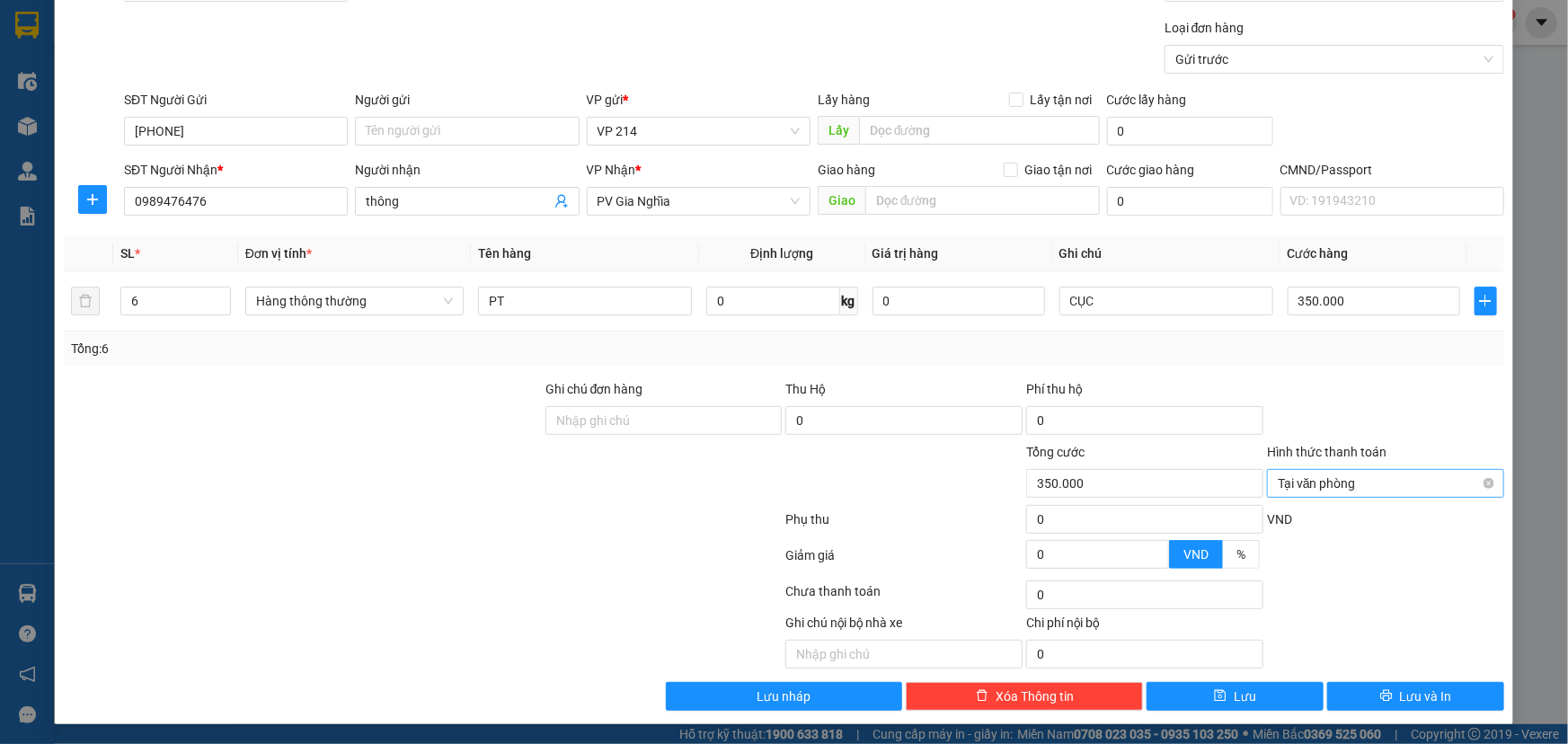 click on "Tại văn phòng" at bounding box center (1386, 483) 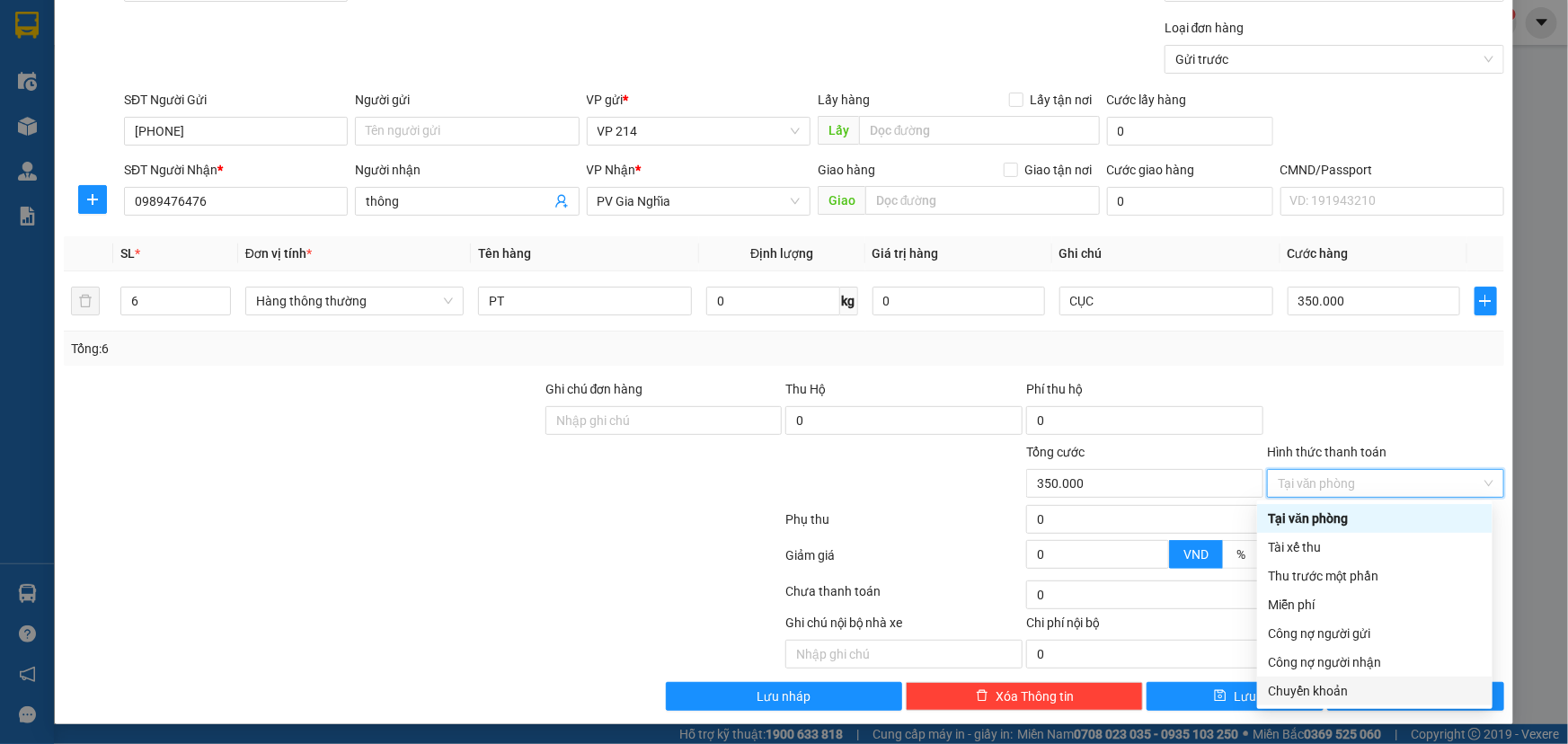 click on "Chuyển khoản" at bounding box center (1375, 691) 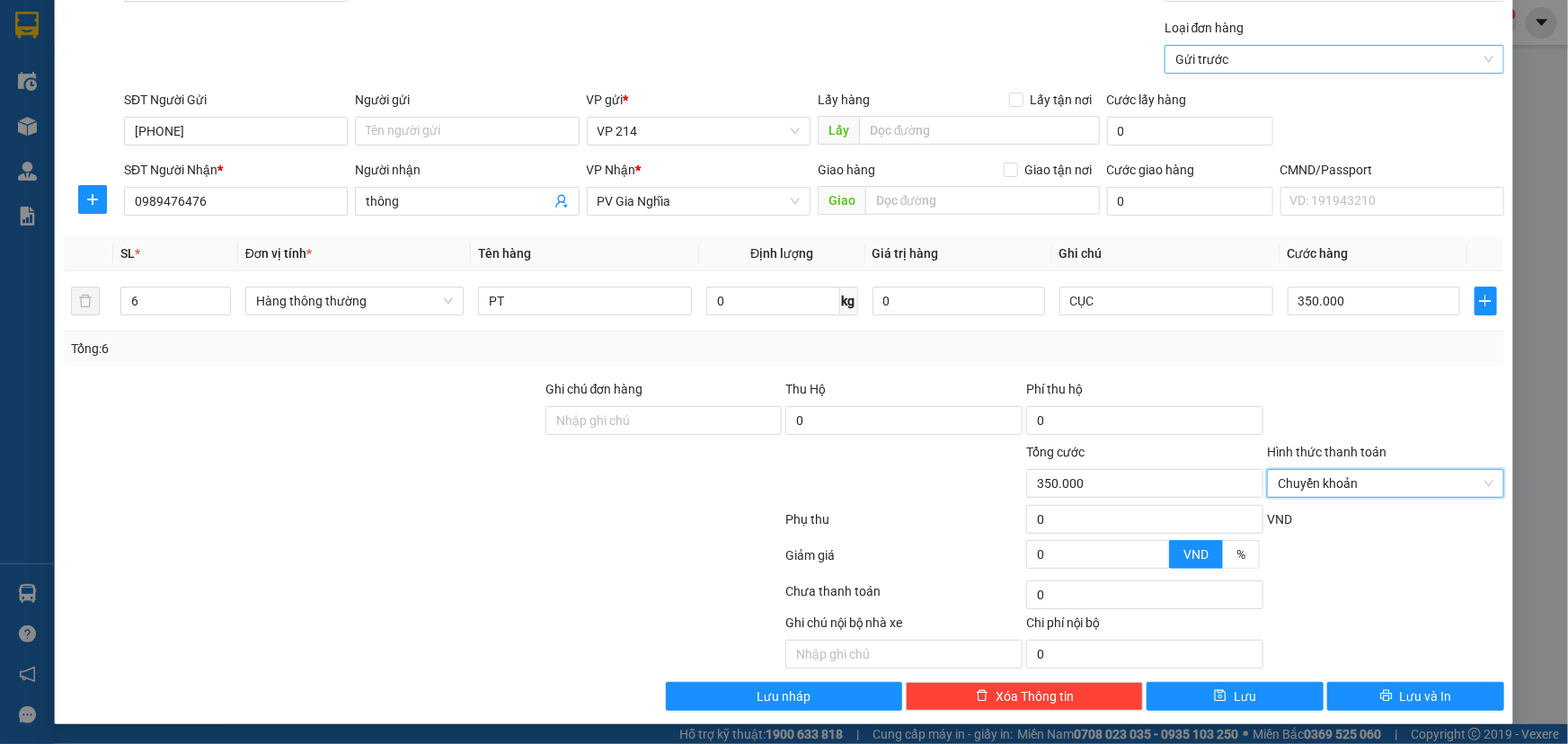 click on "Gửi trước" at bounding box center [1334, 59] 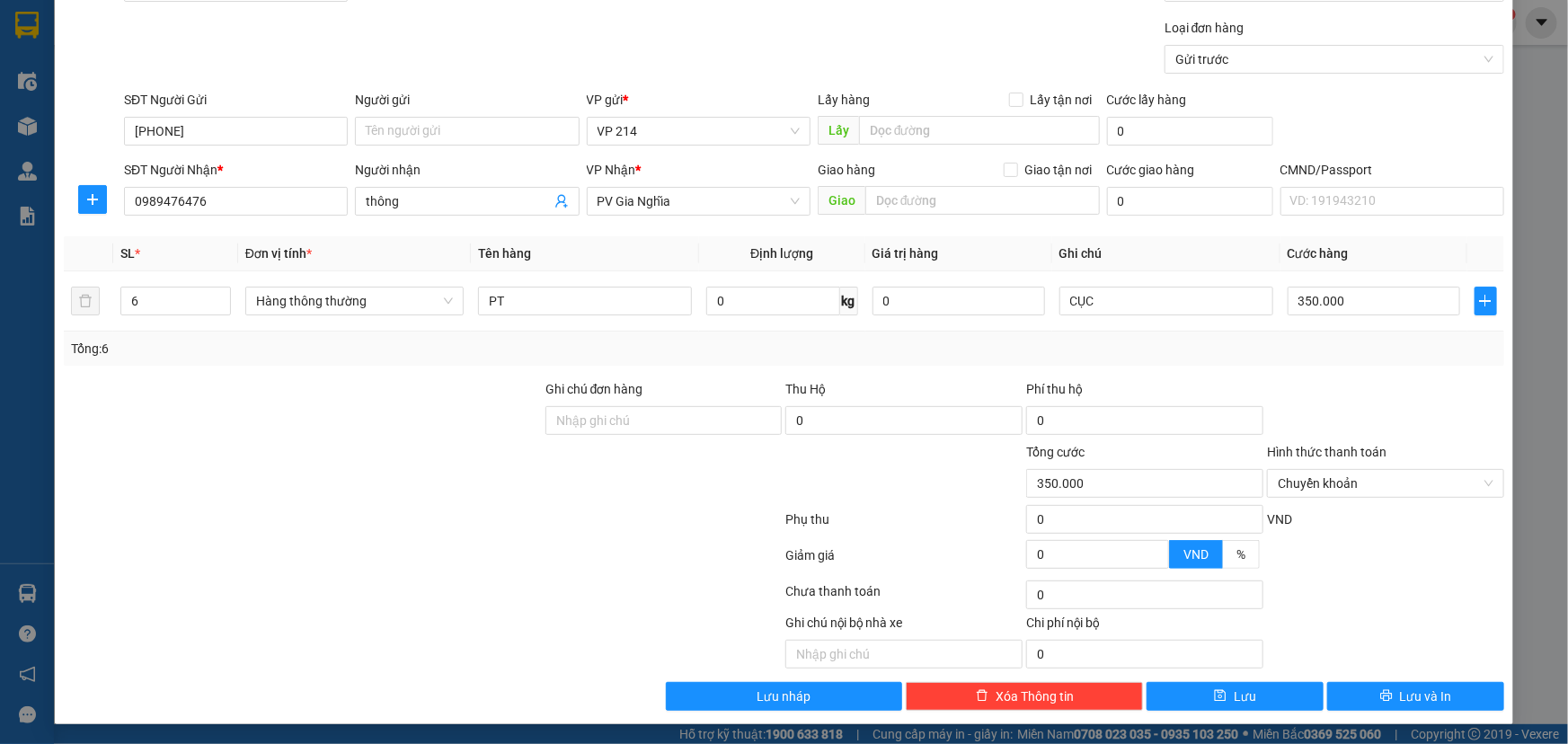 click on "Loại đơn hàng" at bounding box center [1334, 31] 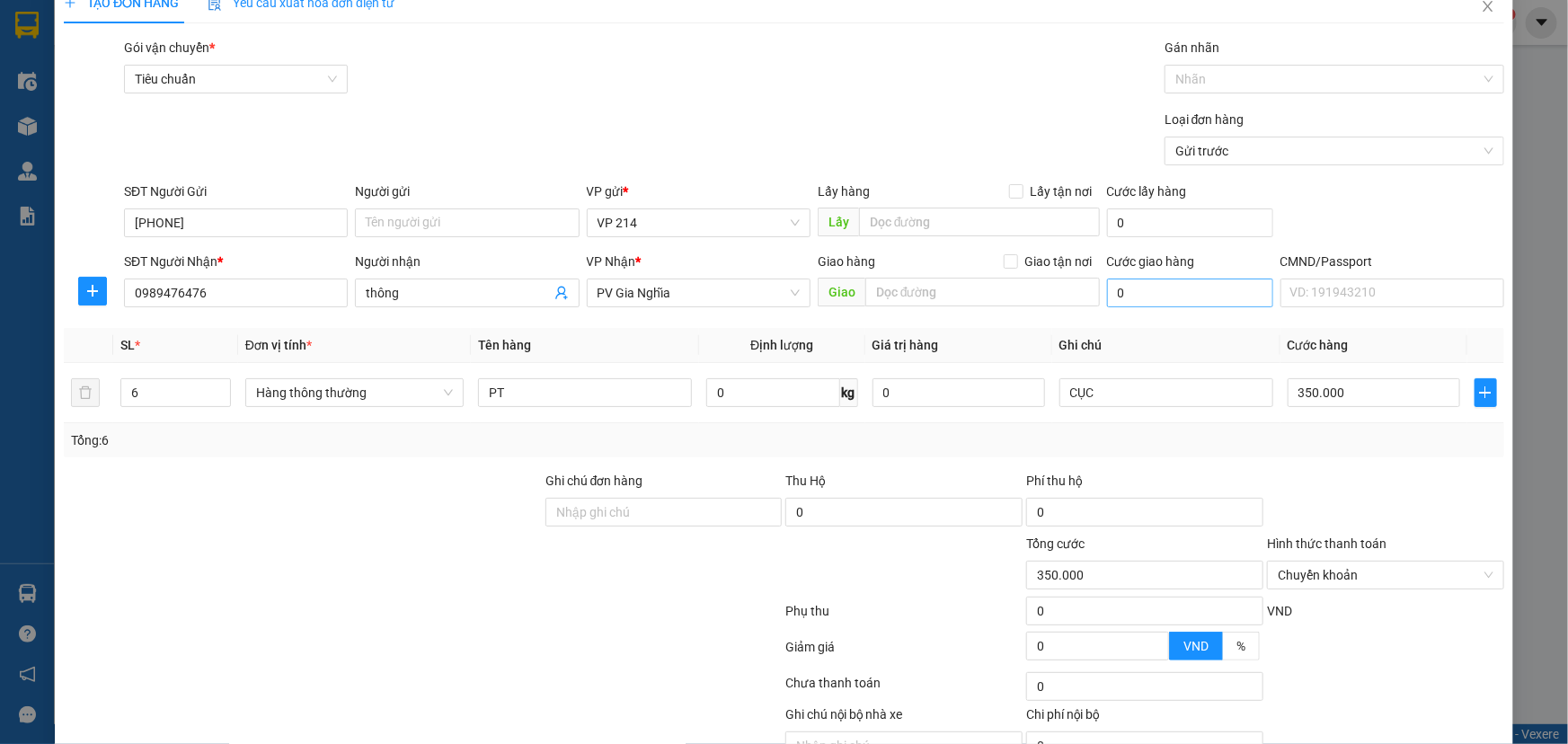 scroll, scrollTop: 0, scrollLeft: 0, axis: both 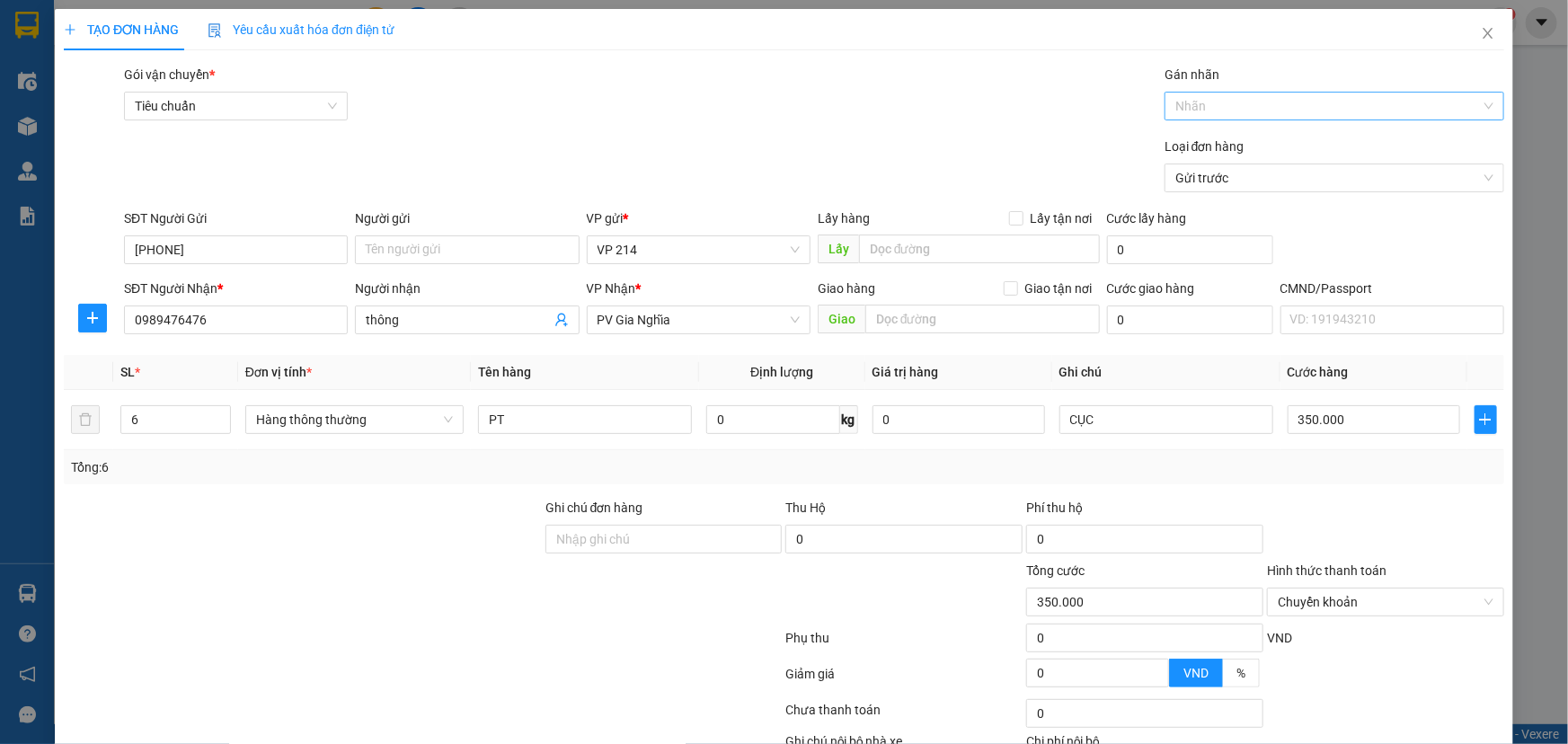 click at bounding box center (1325, 106) 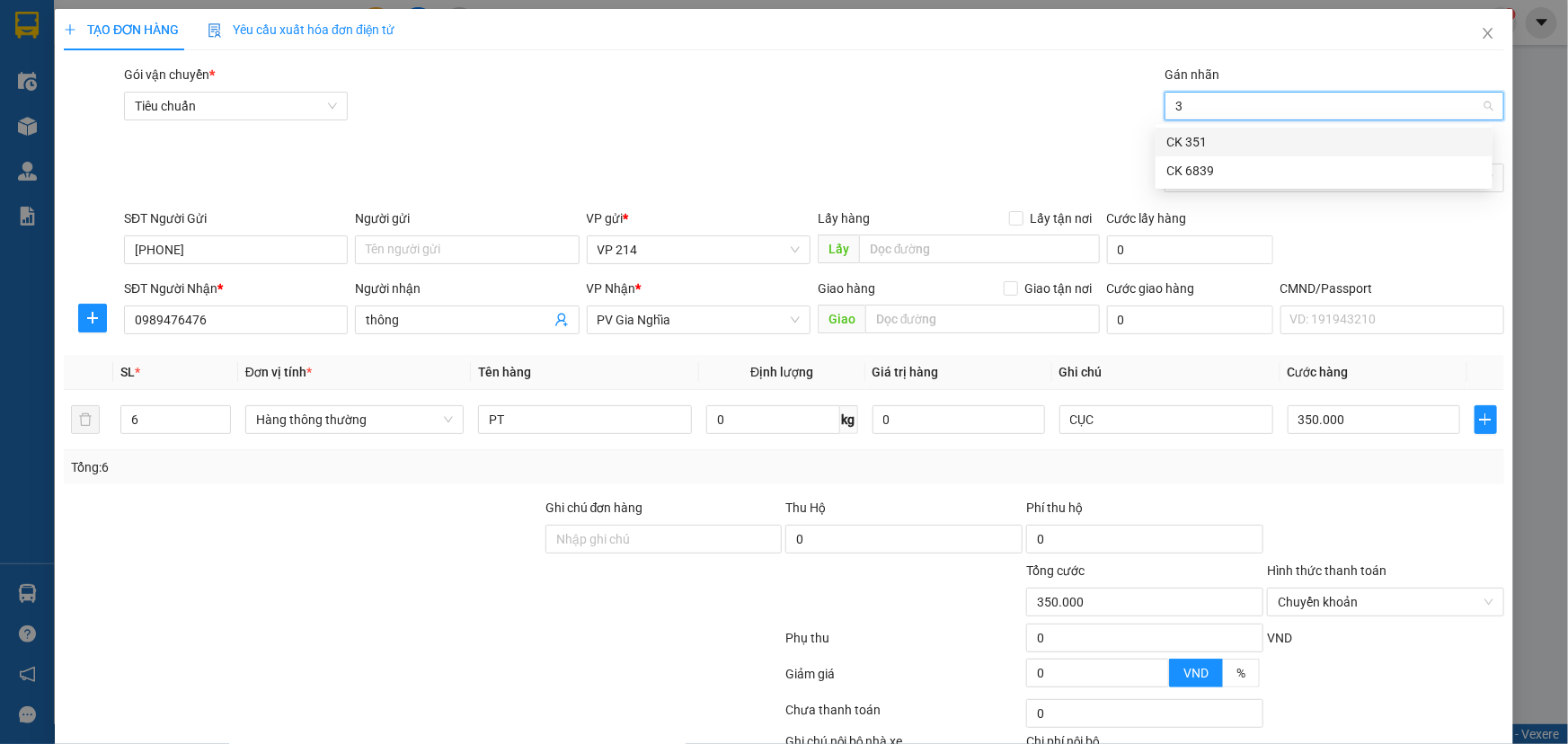 type on "39" 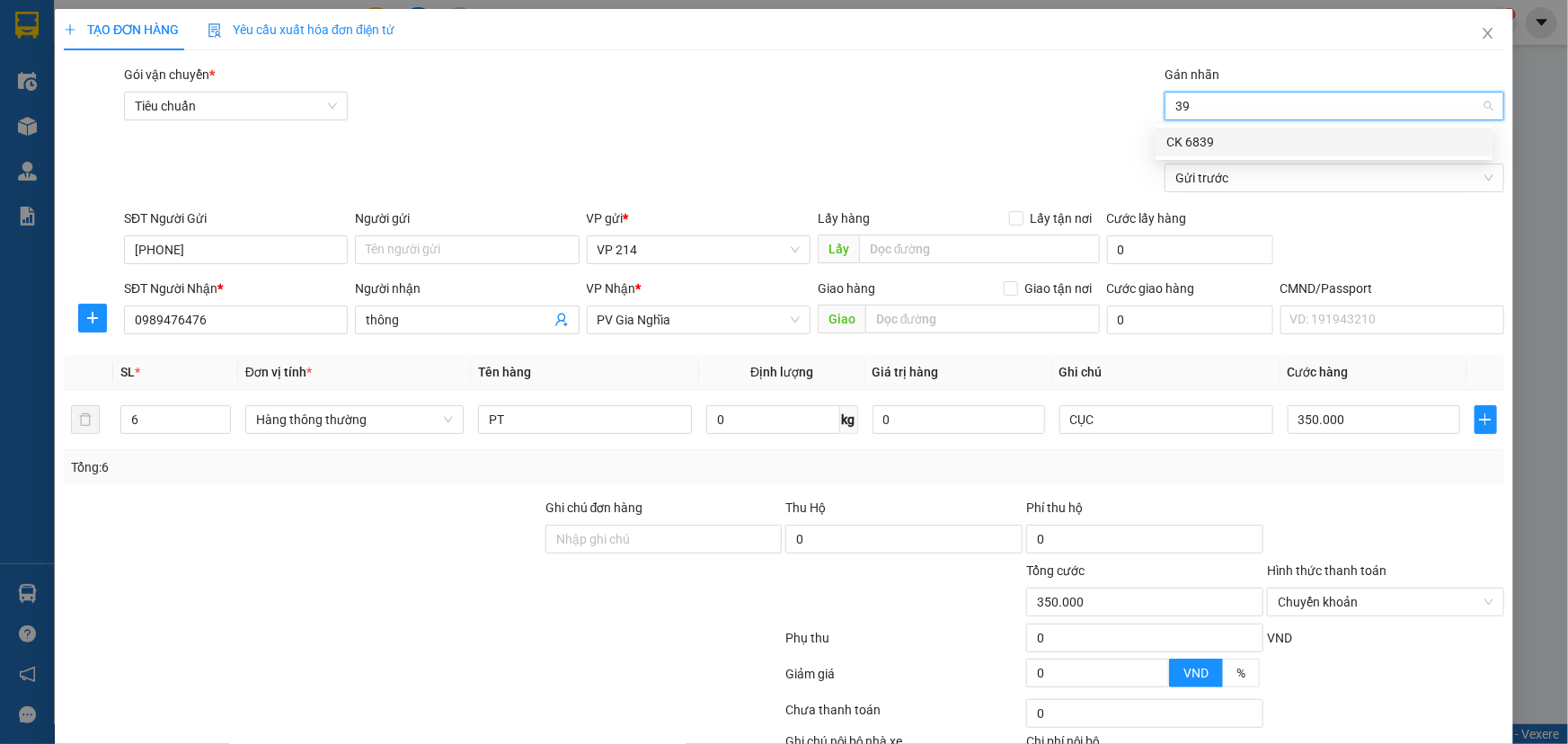 click on "CK 6839" at bounding box center (1324, 142) 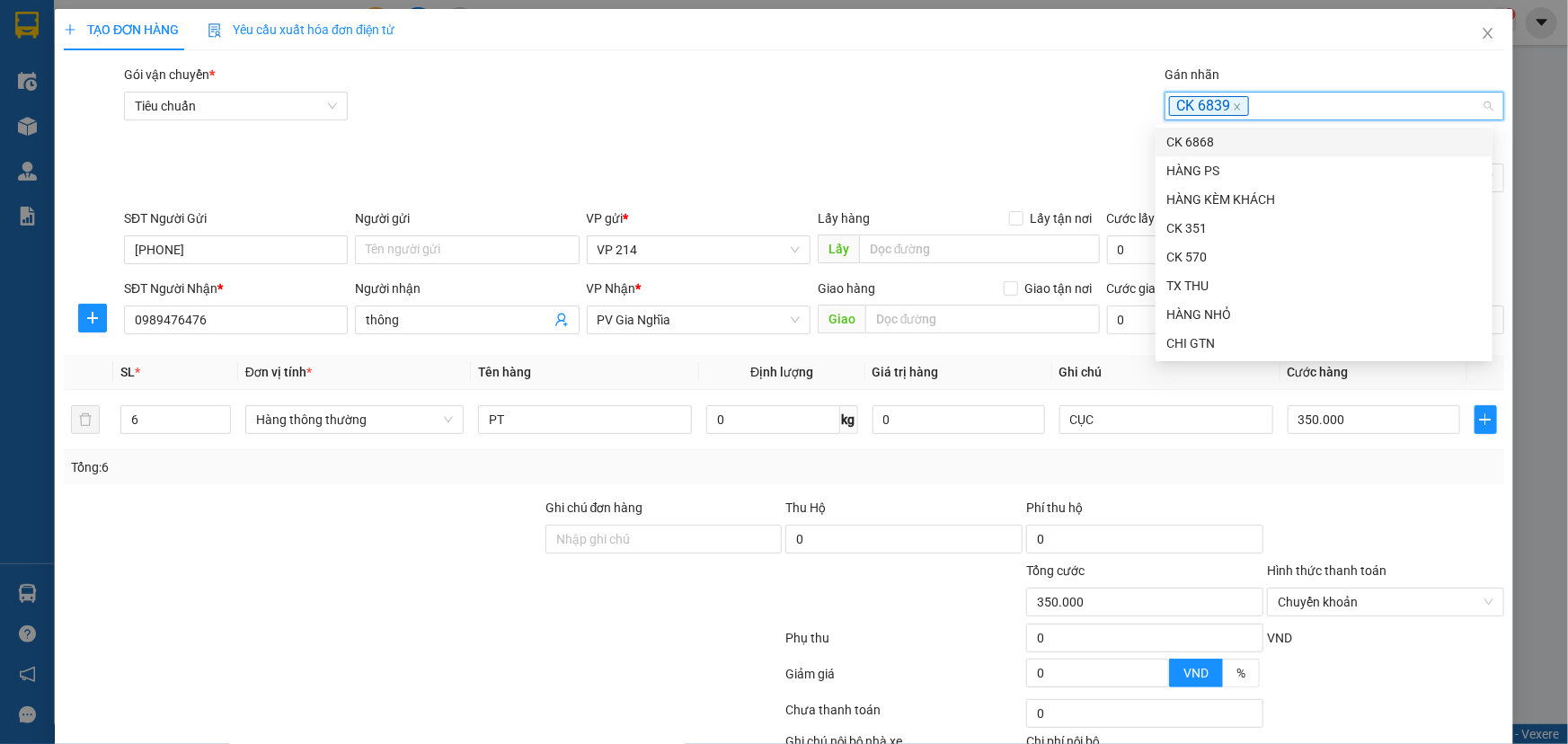 drag, startPoint x: 502, startPoint y: 545, endPoint x: 626, endPoint y: 561, distance: 125.028 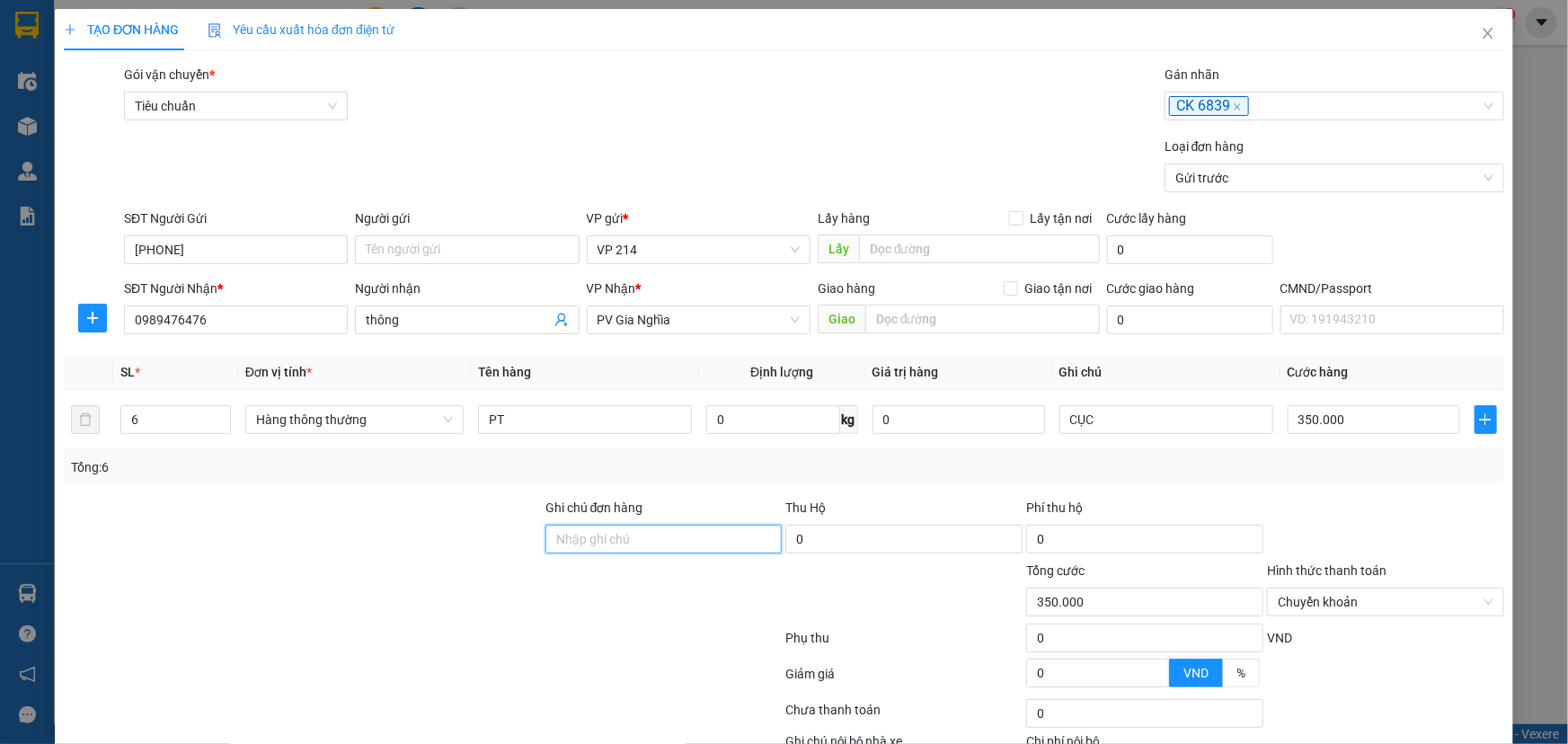 click on "Ghi chú đơn hàng" at bounding box center (664, 539) 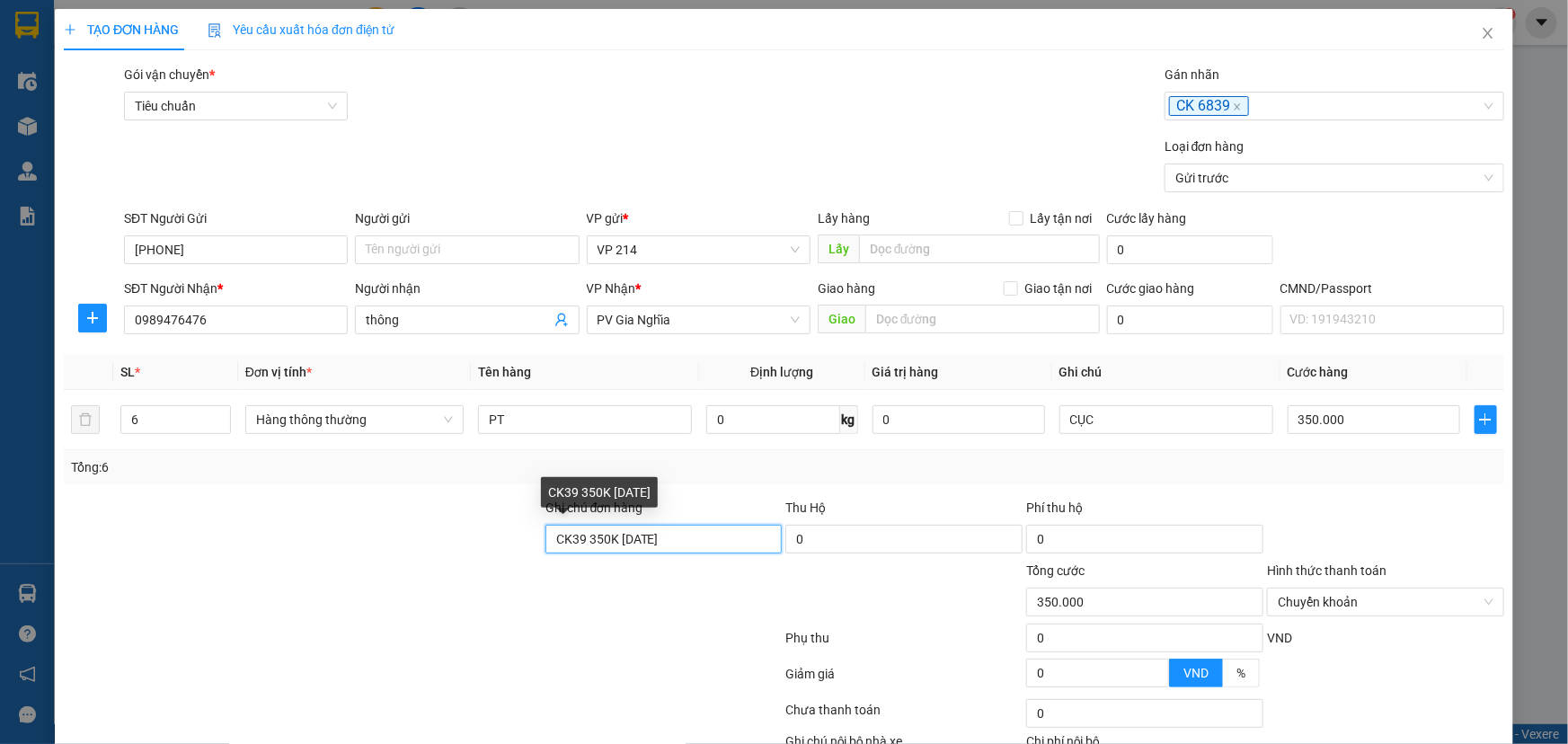 click on "CK39 350K 02/08" at bounding box center (664, 539) 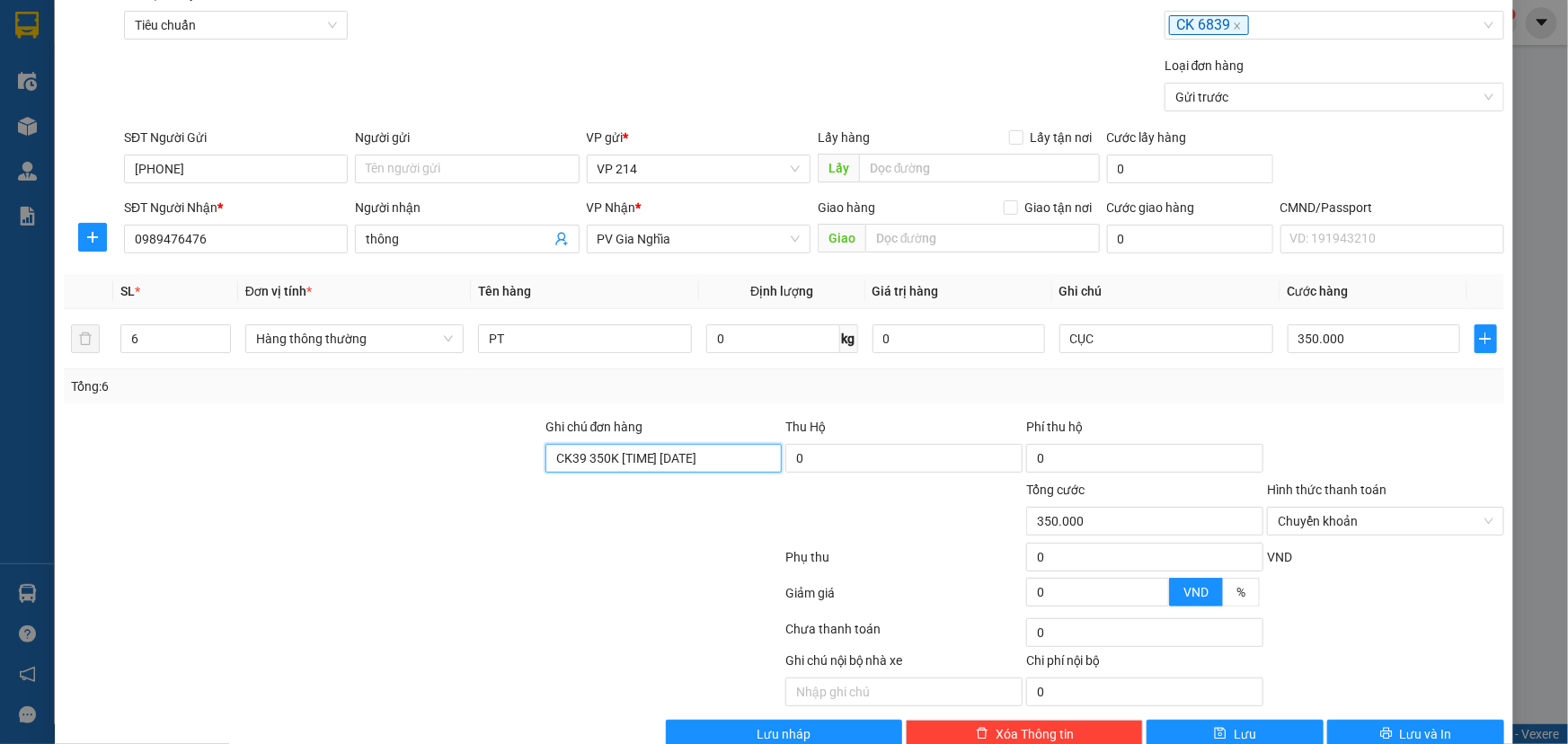 scroll, scrollTop: 119, scrollLeft: 0, axis: vertical 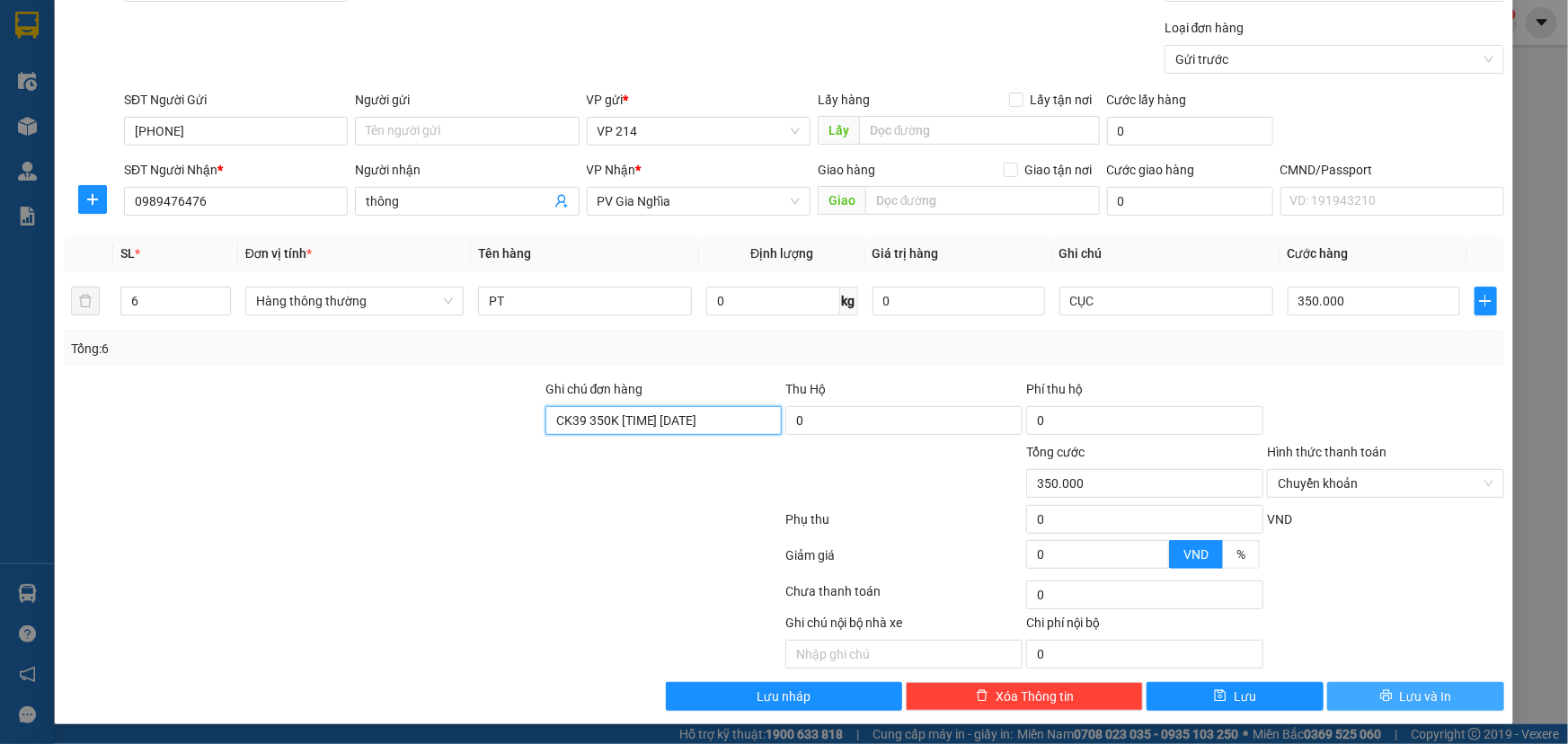 type on "CK39 350K 10H08 02/08" 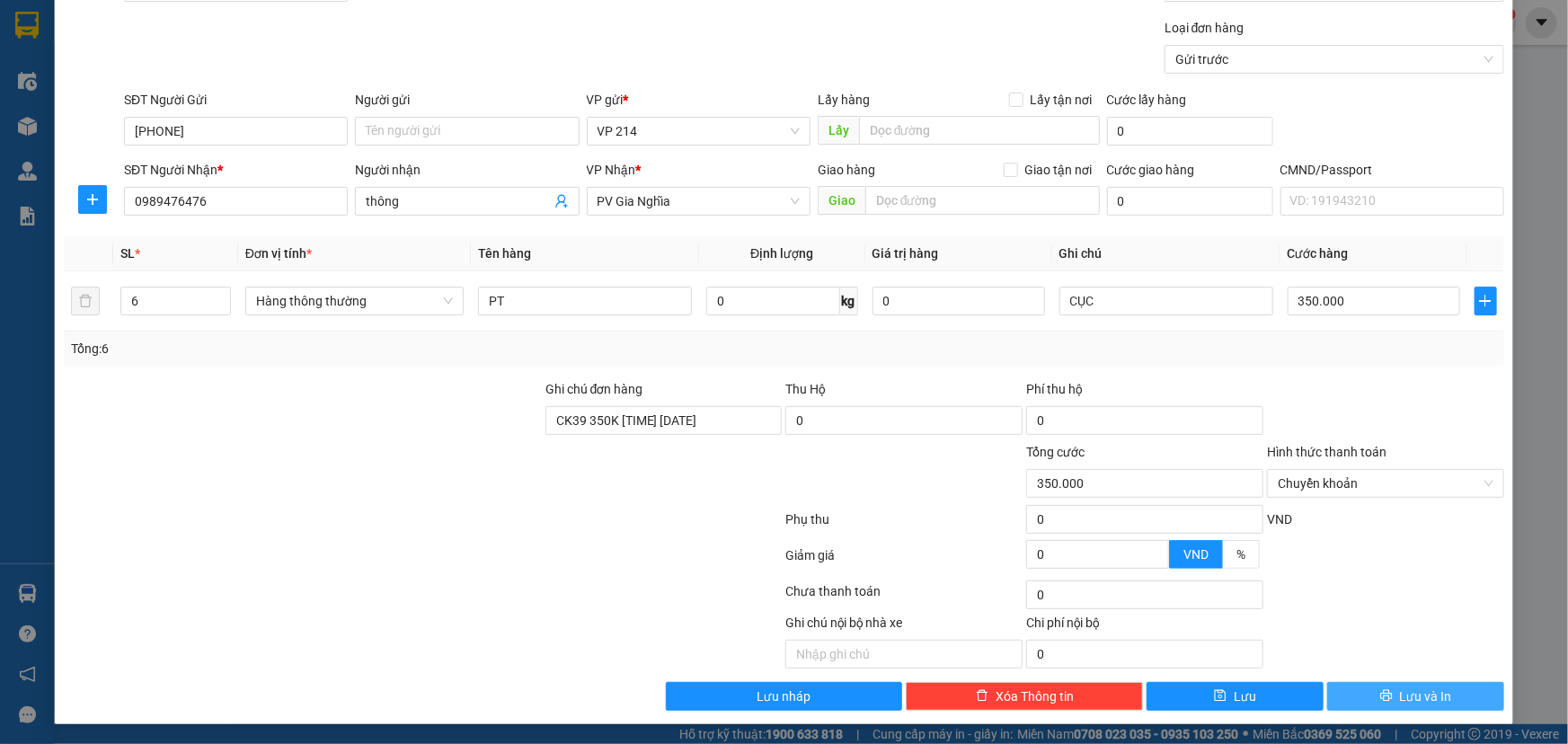 click on "Lưu và In" at bounding box center [1426, 696] 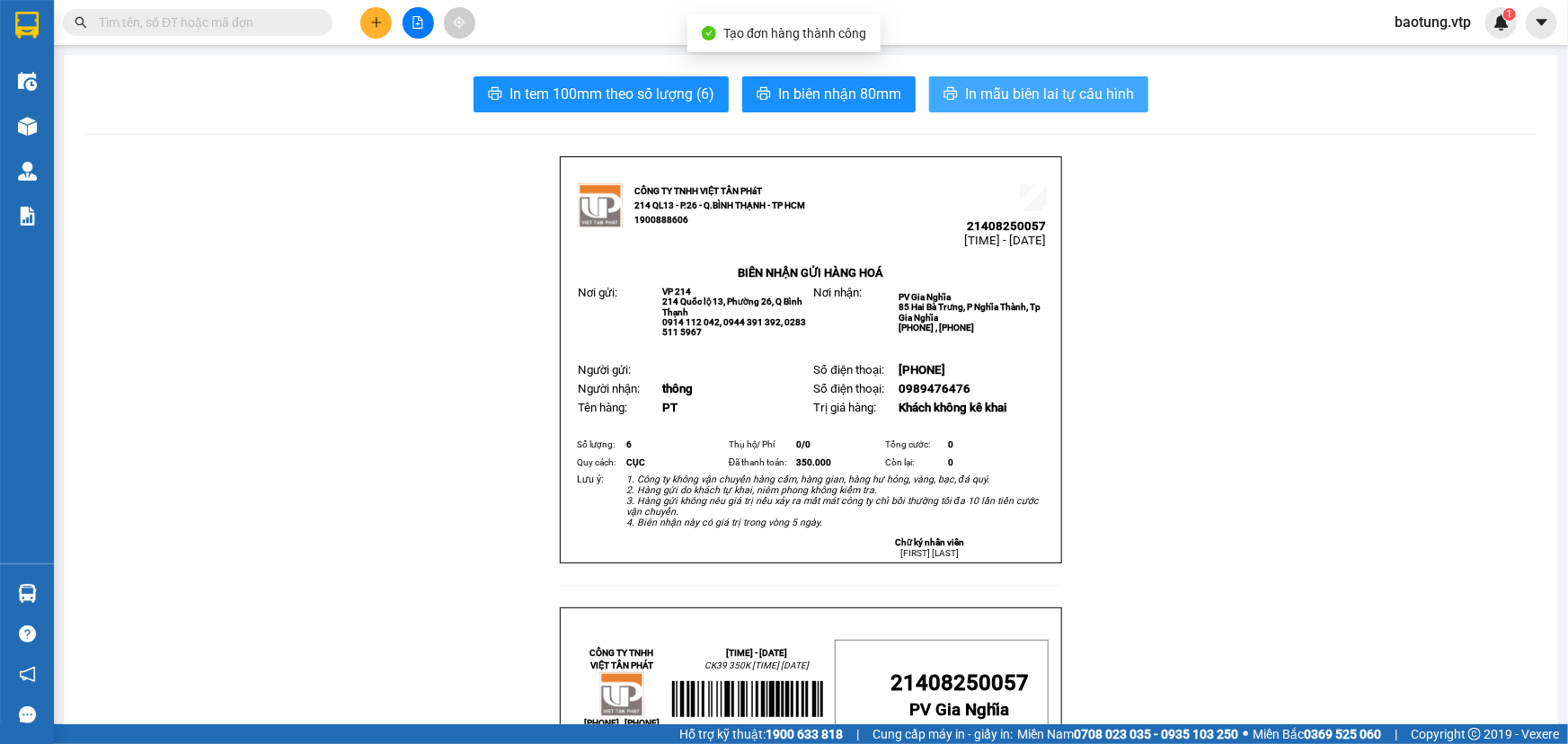 click on "In mẫu biên lai tự cấu hình" at bounding box center [1050, 93] 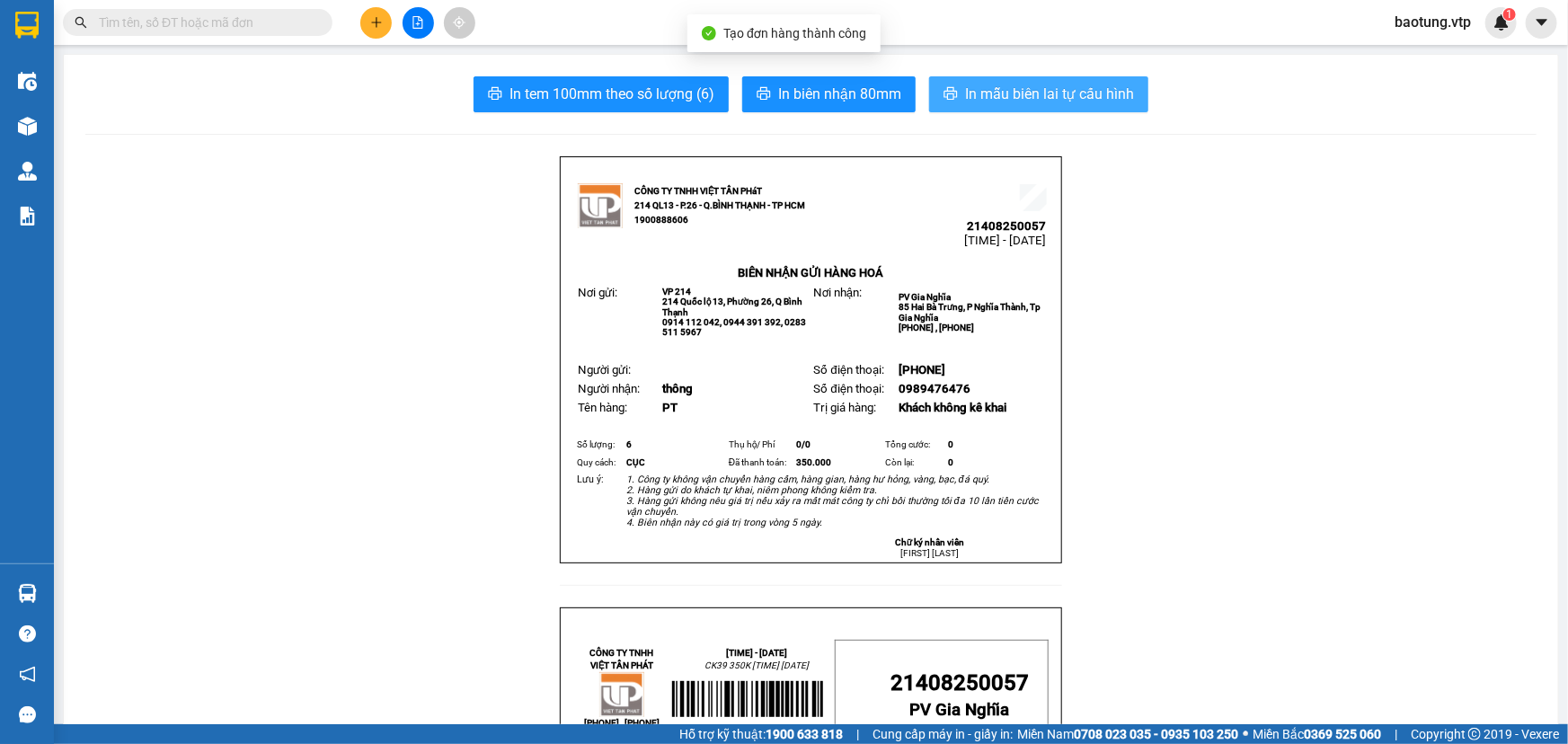 scroll, scrollTop: 0, scrollLeft: 0, axis: both 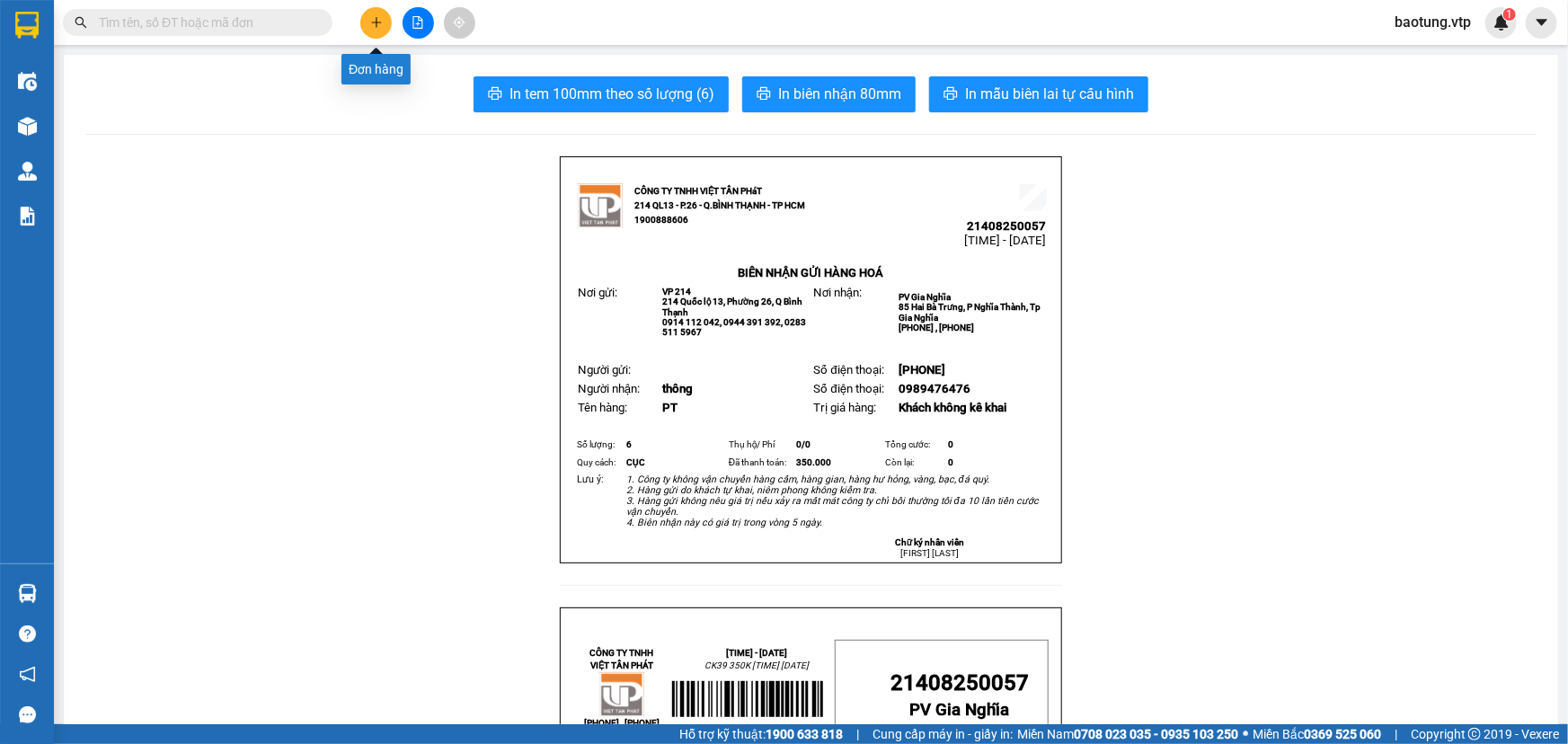 click at bounding box center (376, 22) 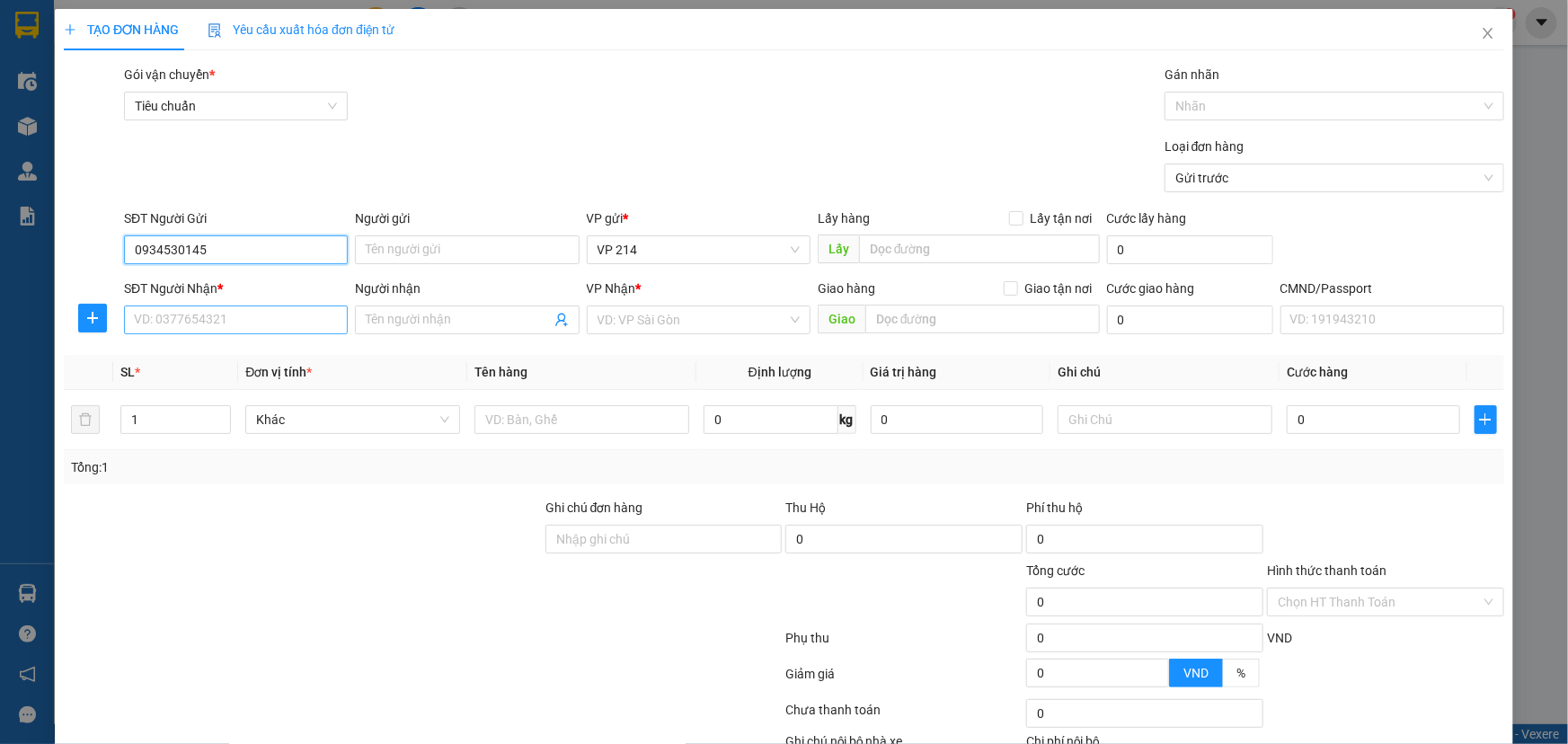 type on "0934530145" 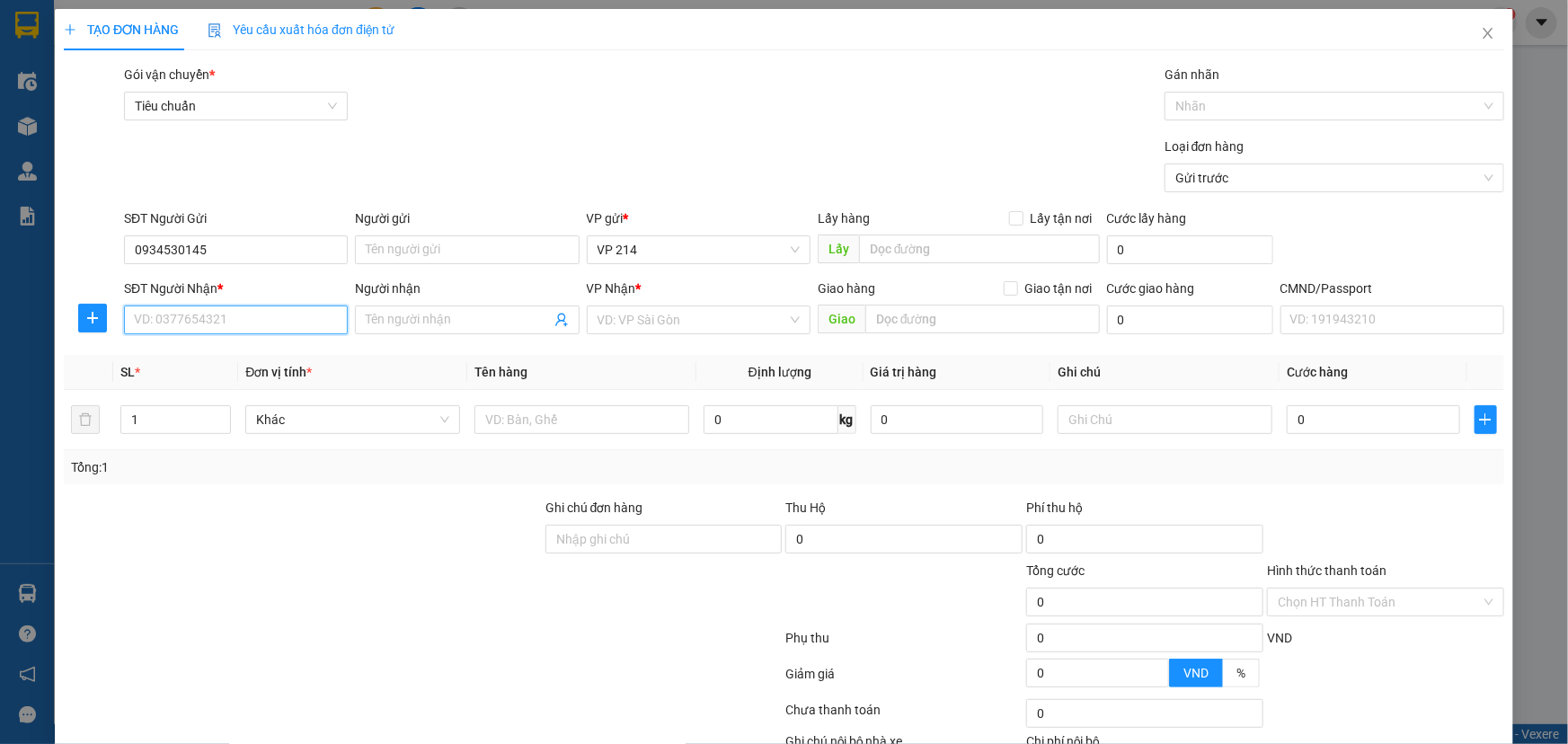 click on "SĐT Người Nhận  *" at bounding box center [235, 320] 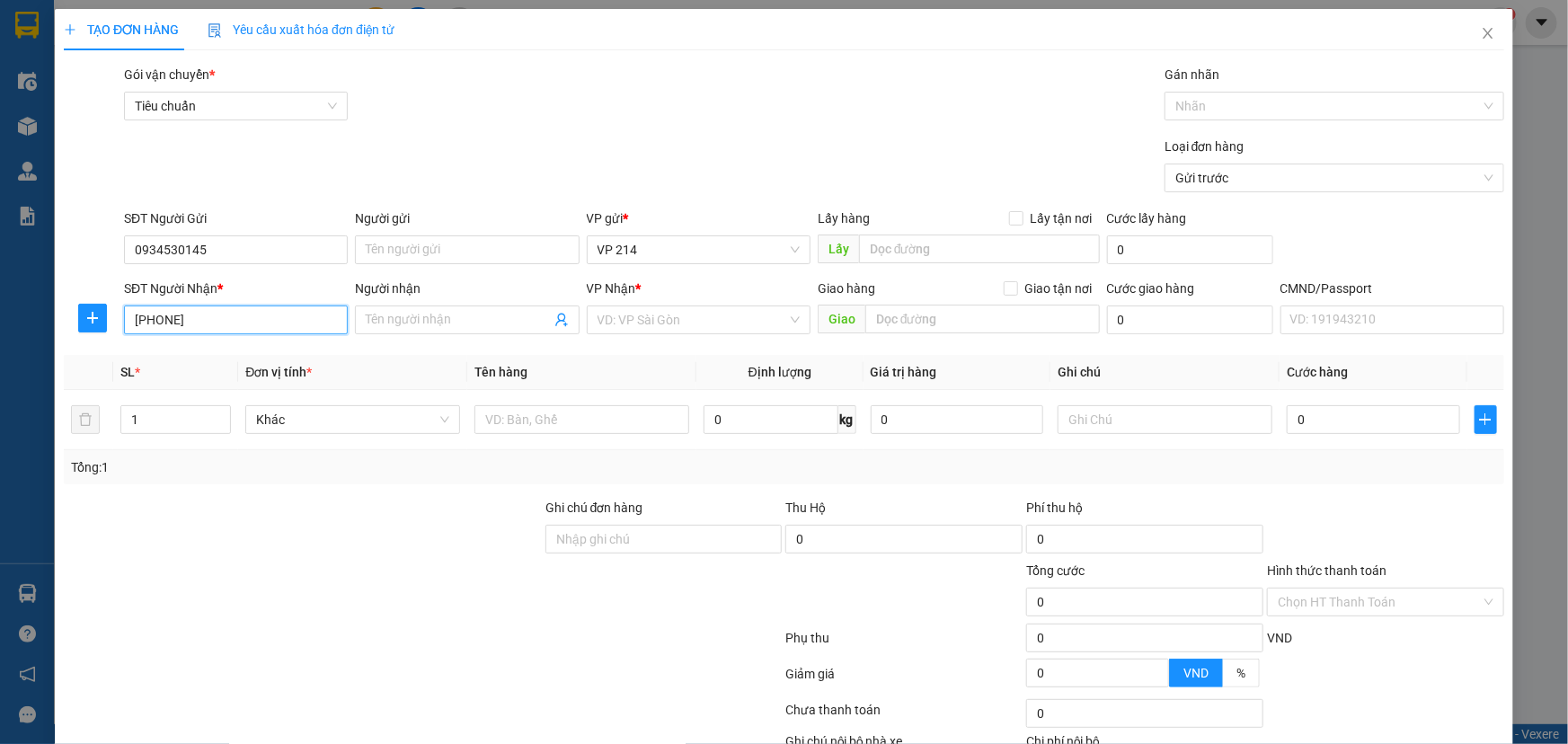 type on "0847194848" 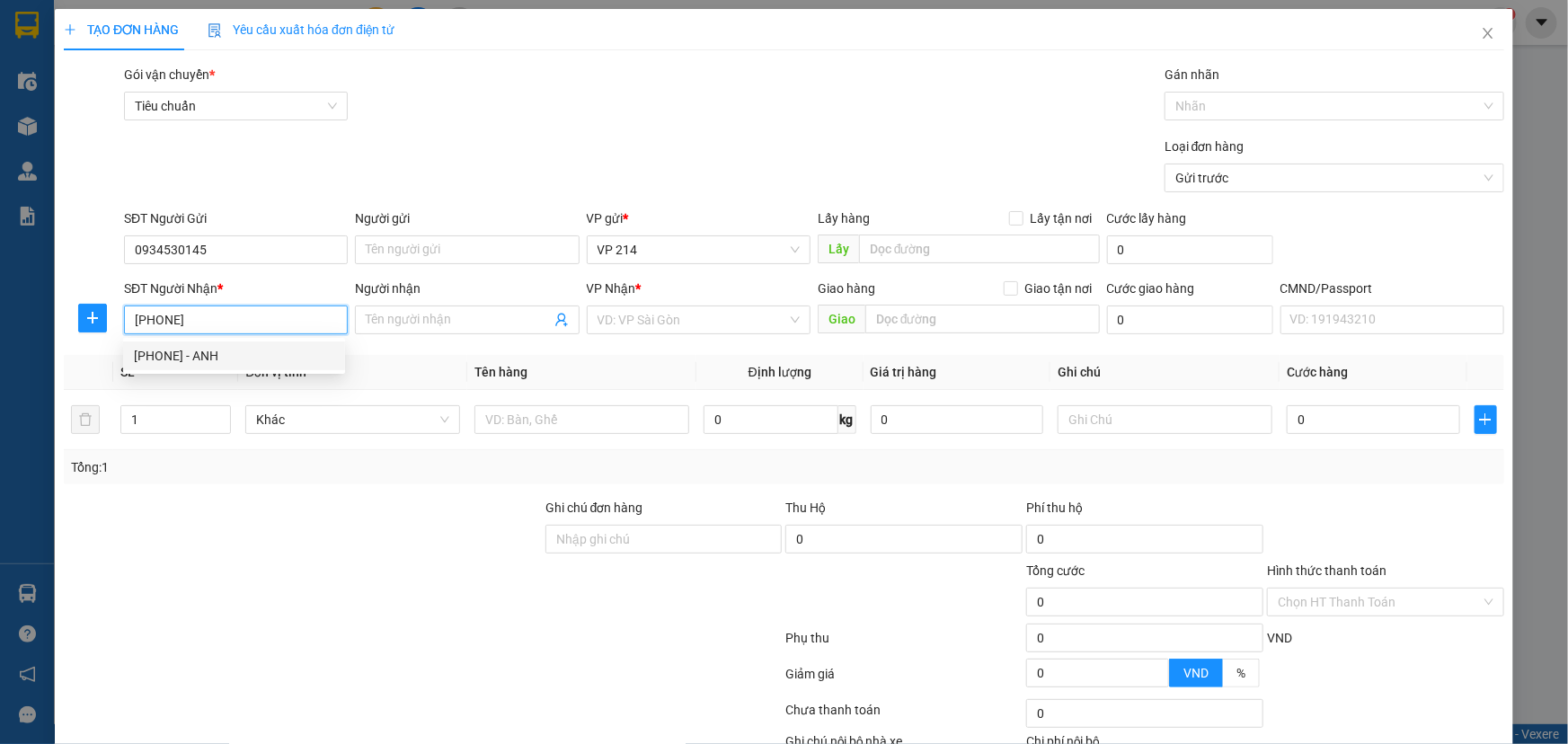 click on "0847194848 - ANH" at bounding box center (234, 356) 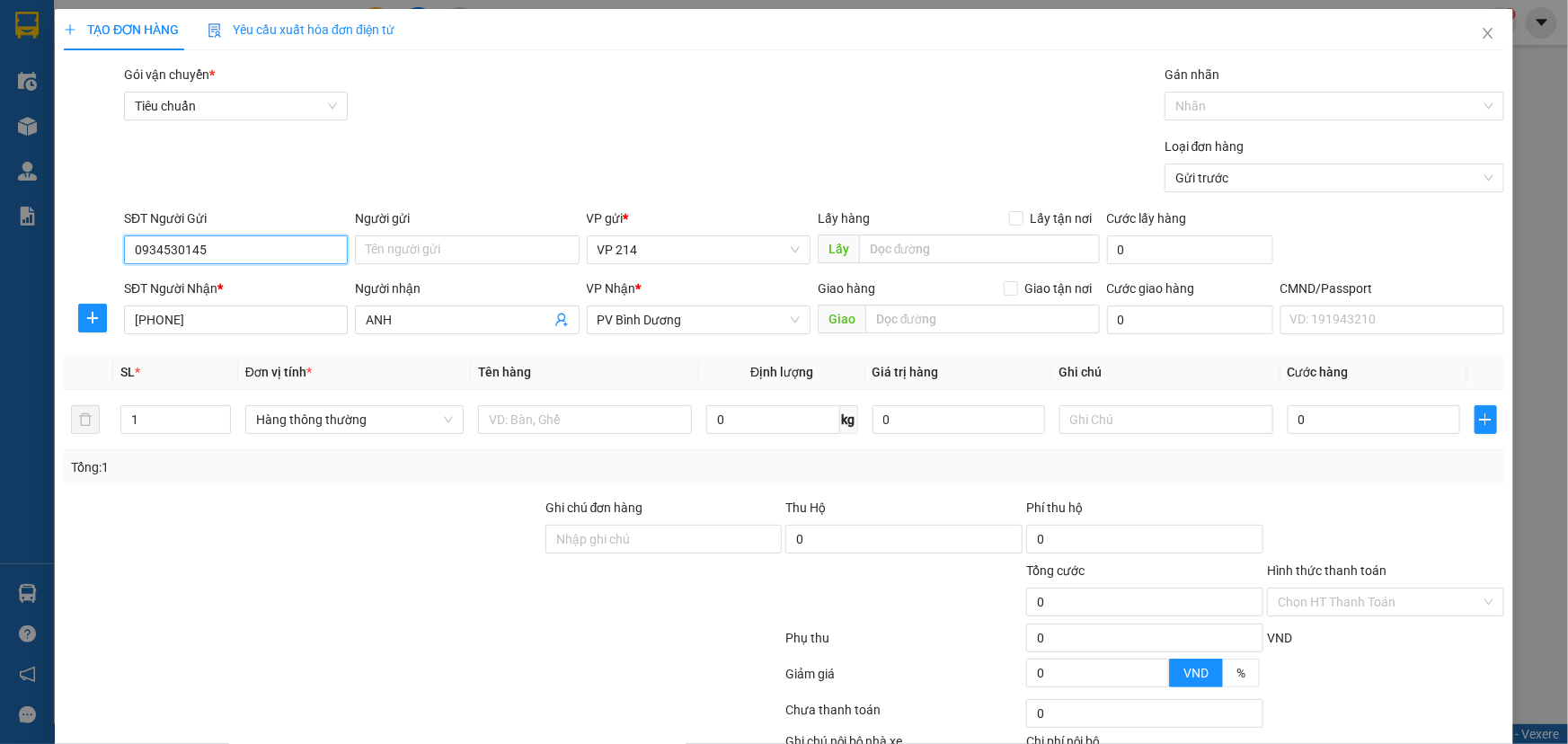 drag, startPoint x: 206, startPoint y: 252, endPoint x: 0, endPoint y: 244, distance: 206.1553 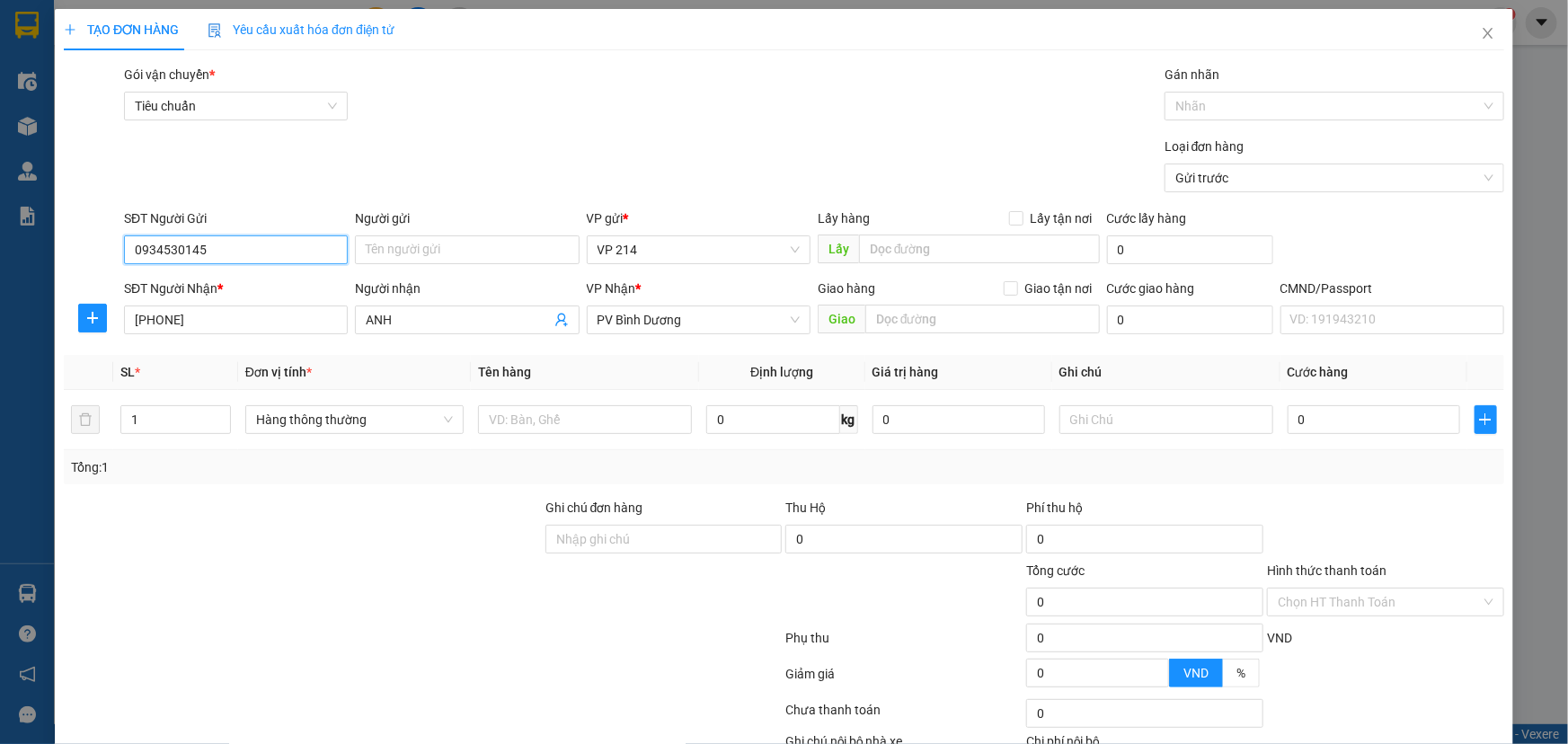 click on "TẠO ĐƠN HÀNG Yêu cầu xuất hóa đơn điện tử Transit Pickup Surcharge Ids Transit Deliver Surcharge Ids Transit Deliver Surcharge Transit Deliver Surcharge Gói vận chuyển  * Tiêu chuẩn Gán nhãn   Nhãn Loại đơn hàng Gửi trước SĐT Người Gửi 0934530145 0934530145 Người gửi Tên người gửi VP gửi  * VP 214 Lấy hàng Lấy tận nơi Lấy Cước lấy hàng 0 SĐT Người Nhận  * 0847194848 Người nhận ANH VP Nhận  * PV Bình Dương Giao hàng Giao tận nơi Giao Cước giao hàng 0 CMND/Passport VD: 191943210 SL  * Đơn vị tính  * Tên hàng  Định lượng Giá trị hàng Ghi chú Cước hàng                   1 Hàng thông thường 0 kg 0 0 Tổng:  1 Ghi chú đơn hàng Thu Hộ 0 Phí thu hộ 0 Tổng cước 0 Hình thức thanh toán Chọn HT Thanh Toán Phụ thu 0 VND Giảm giá 0 VND % Discount 0 Số tiền thu trước 0 Chưa thanh toán 0 Chọn HT Thanh Toán Ghi chú nội bộ nhà xe 0 Lưu nháp" at bounding box center [784, 372] 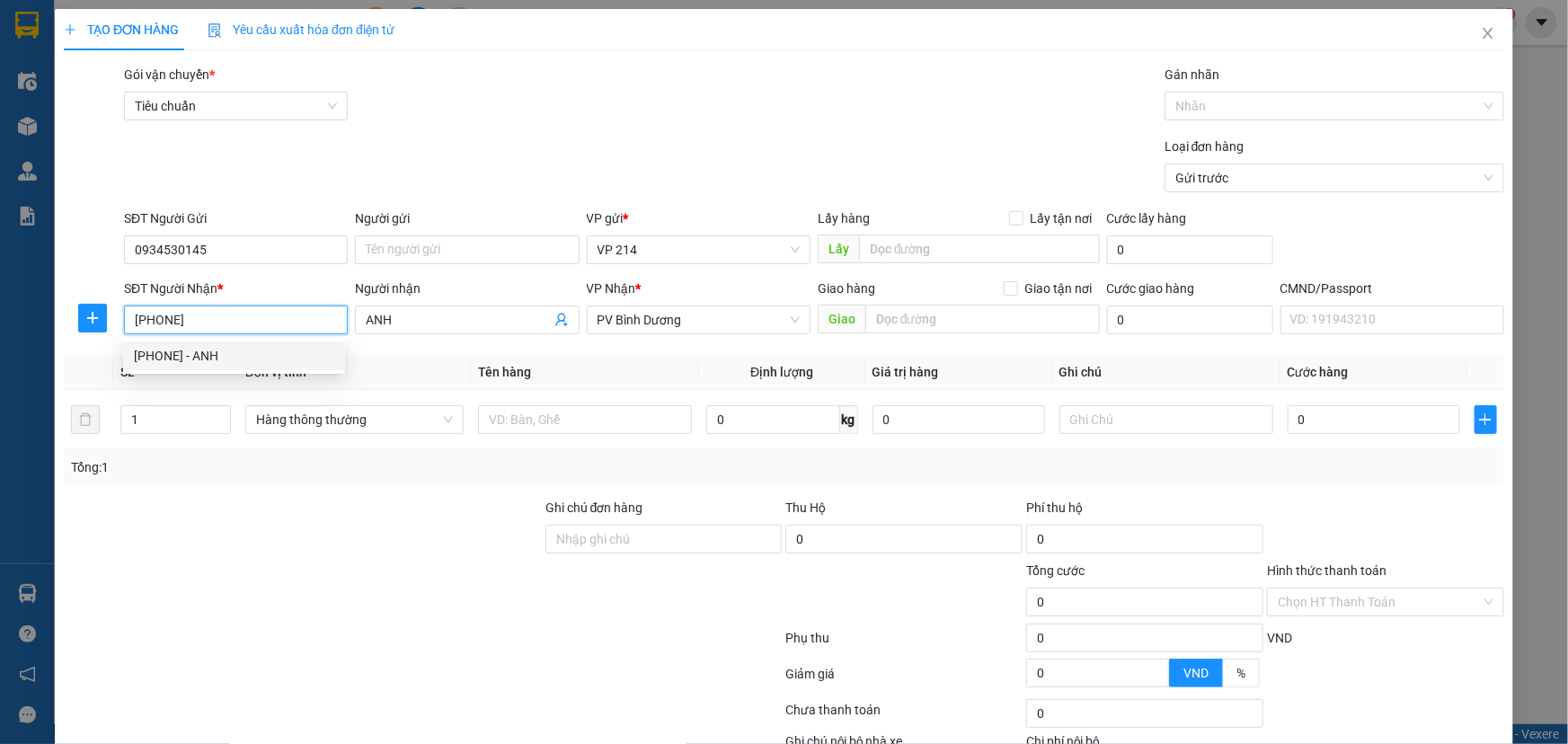drag, startPoint x: 270, startPoint y: 315, endPoint x: 0, endPoint y: 324, distance: 270.14996 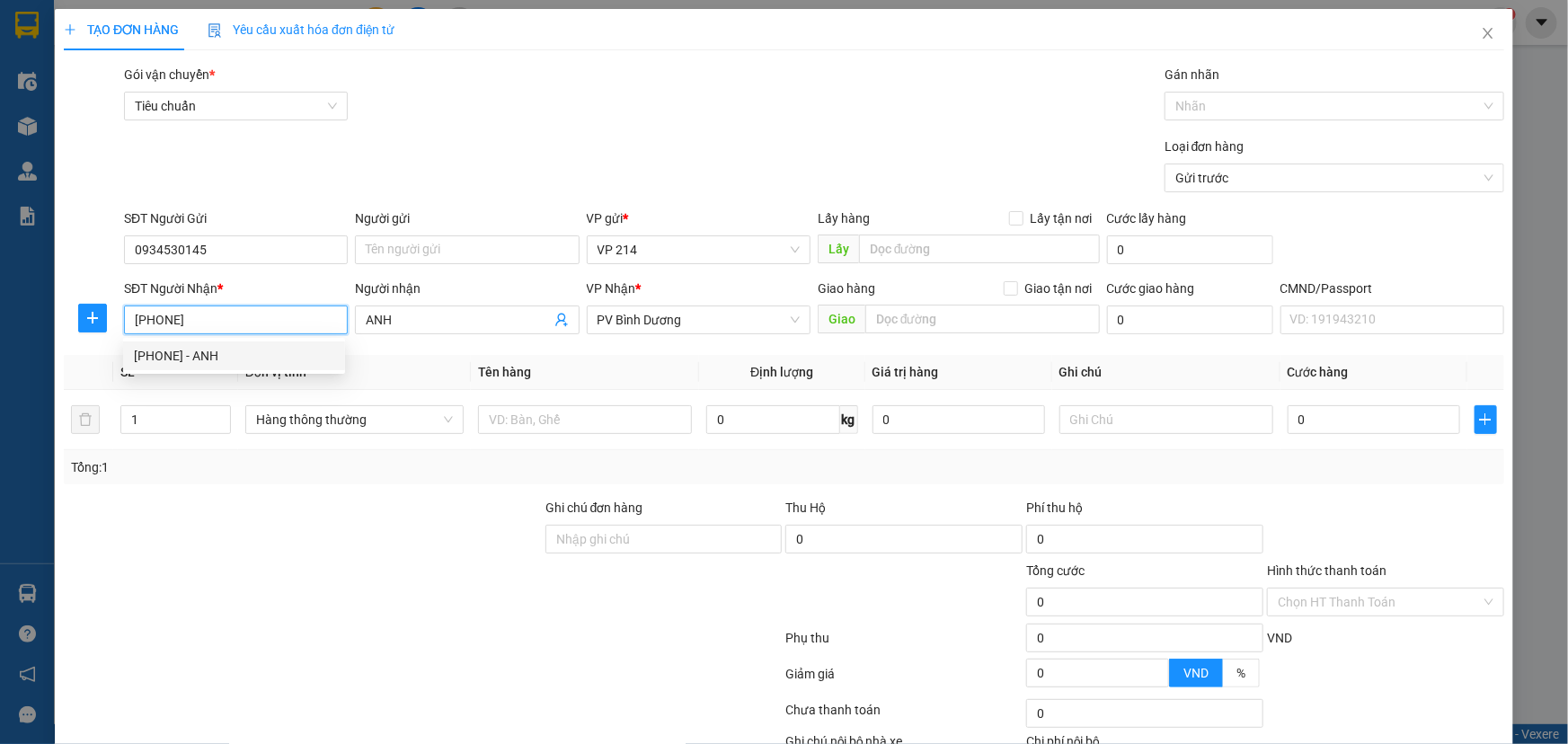 click on "TẠO ĐƠN HÀNG Yêu cầu xuất hóa đơn điện tử Transit Pickup Surcharge Ids Transit Deliver Surcharge Ids Transit Deliver Surcharge Transit Deliver Surcharge Gói vận chuyển  * Tiêu chuẩn Gán nhãn   Nhãn Loại đơn hàng Gửi trước SĐT Người Gửi 0934530145 Người gửi Tên người gửi VP gửi  * VP 214 Lấy hàng Lấy tận nơi Lấy Cước lấy hàng 0 SĐT Người Nhận  * 0847194848 Người nhận ANH VP Nhận  * PV Bình Dương Giao hàng Giao tận nơi Giao Cước giao hàng 0 CMND/Passport VD: 191943210 SL  * Đơn vị tính  * Tên hàng  Định lượng Giá trị hàng Ghi chú Cước hàng                   1 Hàng thông thường 0 kg 0 0 Tổng:  1 Ghi chú đơn hàng Thu Hộ 0 Phí thu hộ 0 Tổng cước 0 Hình thức thanh toán Chọn HT Thanh Toán Phụ thu 0 VND Giảm giá 0 VND % Discount 0 Số tiền thu trước 0 Chưa thanh toán 0 Chọn HT Thanh Toán Ghi chú nội bộ nhà xe Chi phí nội bộ 0 Lưu" at bounding box center [784, 372] 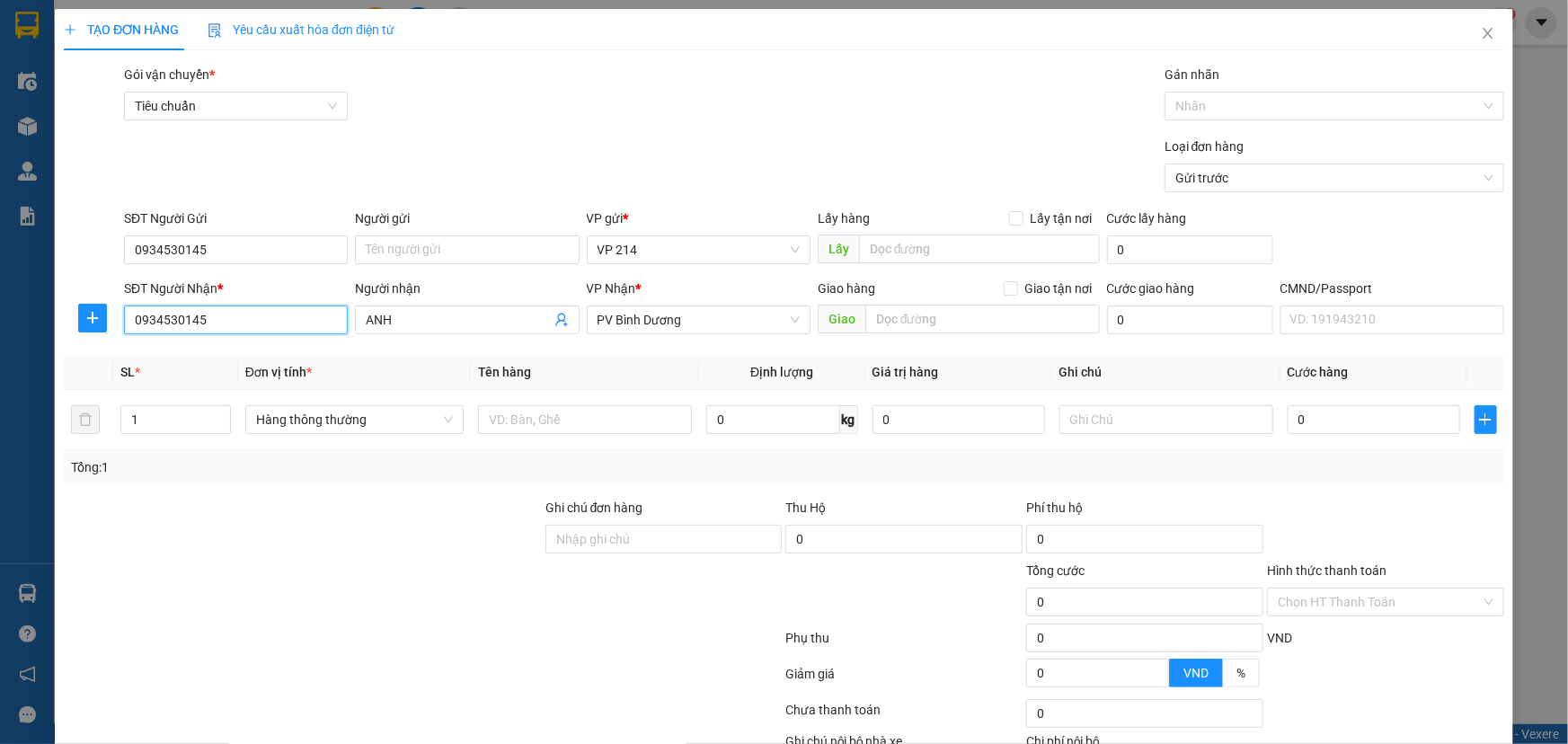 drag, startPoint x: 253, startPoint y: 323, endPoint x: 38, endPoint y: 323, distance: 215 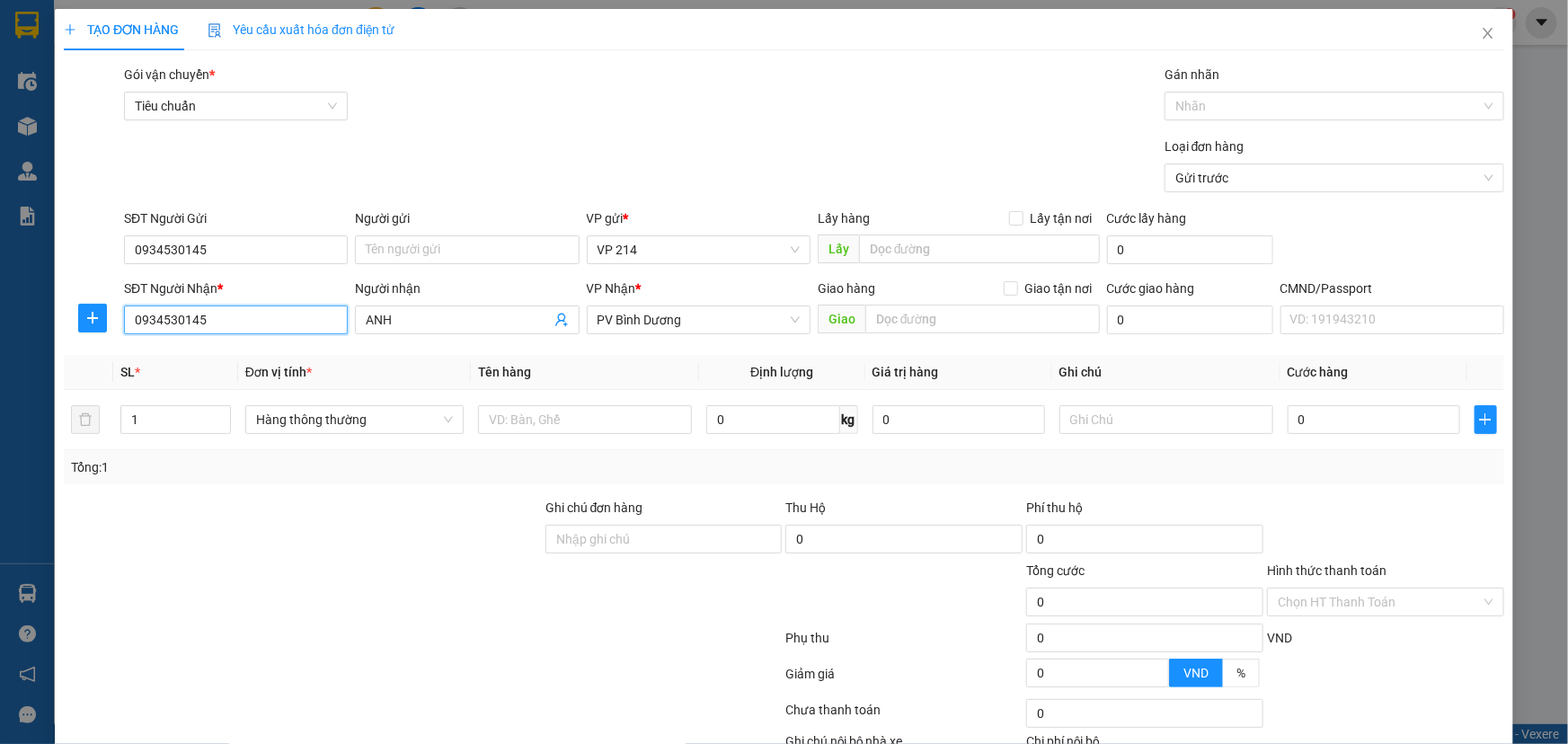 click on "TẠO ĐƠN HÀNG Yêu cầu xuất hóa đơn điện tử Transit Pickup Surcharge Ids Transit Deliver Surcharge Ids Transit Deliver Surcharge Transit Deliver Surcharge Gói vận chuyển  * Tiêu chuẩn Gán nhãn   Nhãn Loại đơn hàng Gửi trước SĐT Người Gửi 0934530145 Người gửi Tên người gửi VP gửi  * VP 214 Lấy hàng Lấy tận nơi Lấy Cước lấy hàng 0 SĐT Người Nhận  * 0934530145 0934530145 Người nhận ANH VP Nhận  * PV Bình Dương Giao hàng Giao tận nơi Giao Cước giao hàng 0 CMND/Passport VD: 191943210 SL  * Đơn vị tính  * Tên hàng  Định lượng Giá trị hàng Ghi chú Cước hàng                   1 Hàng thông thường 0 kg 0 0 Tổng:  1 Ghi chú đơn hàng Thu Hộ 0 Phí thu hộ 0 Tổng cước 0 Hình thức thanh toán Chọn HT Thanh Toán Phụ thu 0 VND Giảm giá 0 VND % Discount 0 Số tiền thu trước 0 Chưa thanh toán 0 Chọn HT Thanh Toán Ghi chú nội bộ nhà xe 0 Lưu nháp" at bounding box center (784, 372) 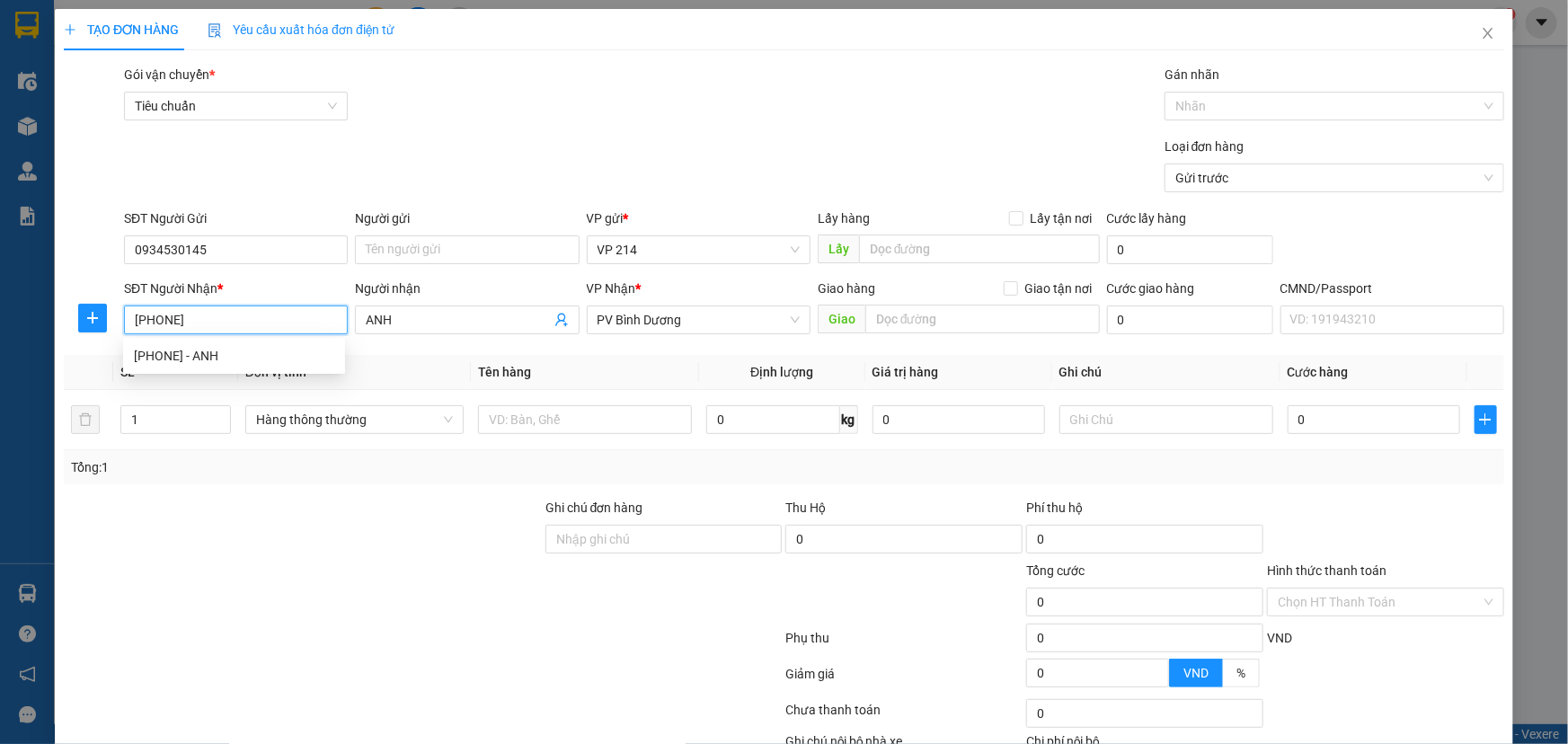 type on "0847194848" 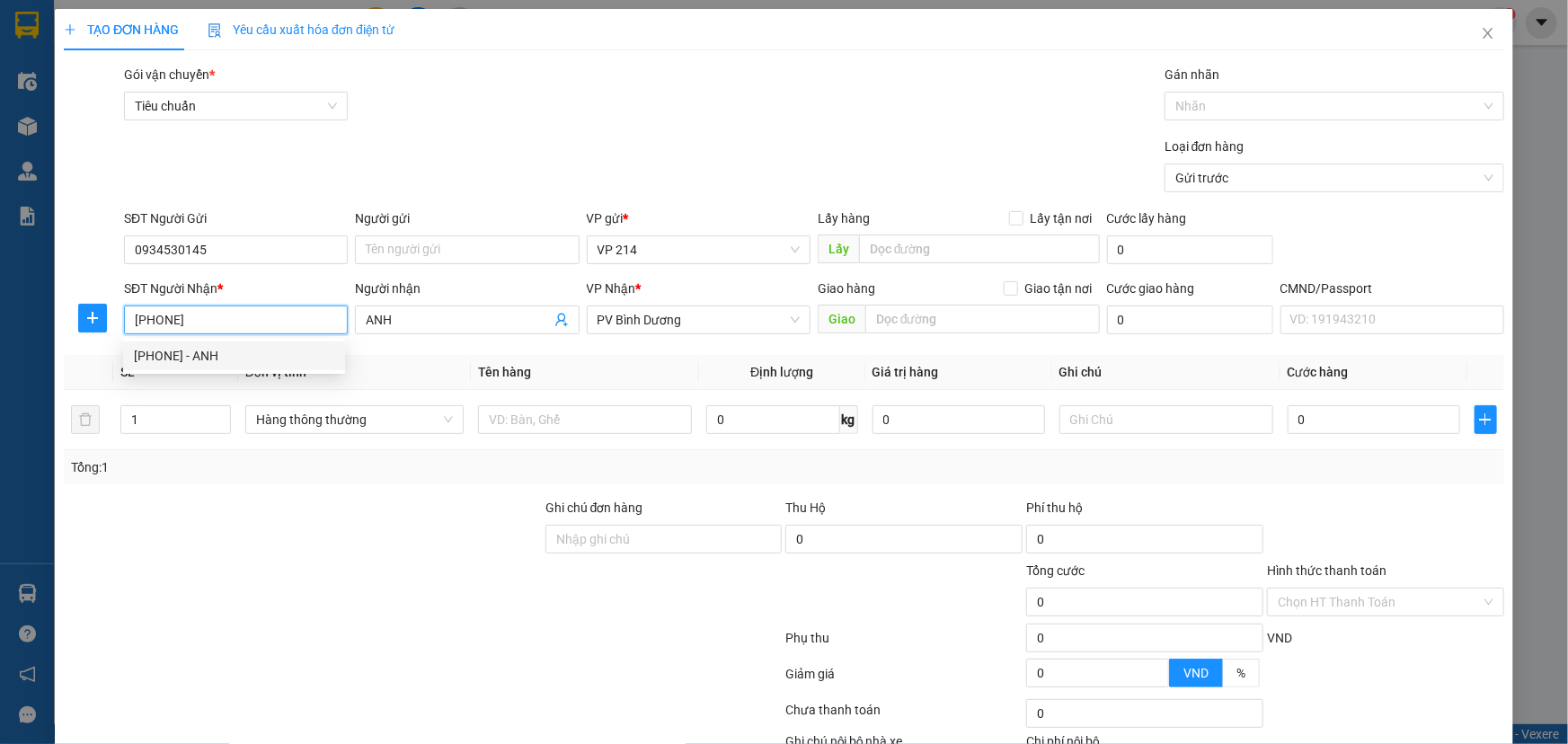 drag, startPoint x: 262, startPoint y: 360, endPoint x: 545, endPoint y: 328, distance: 284.80344 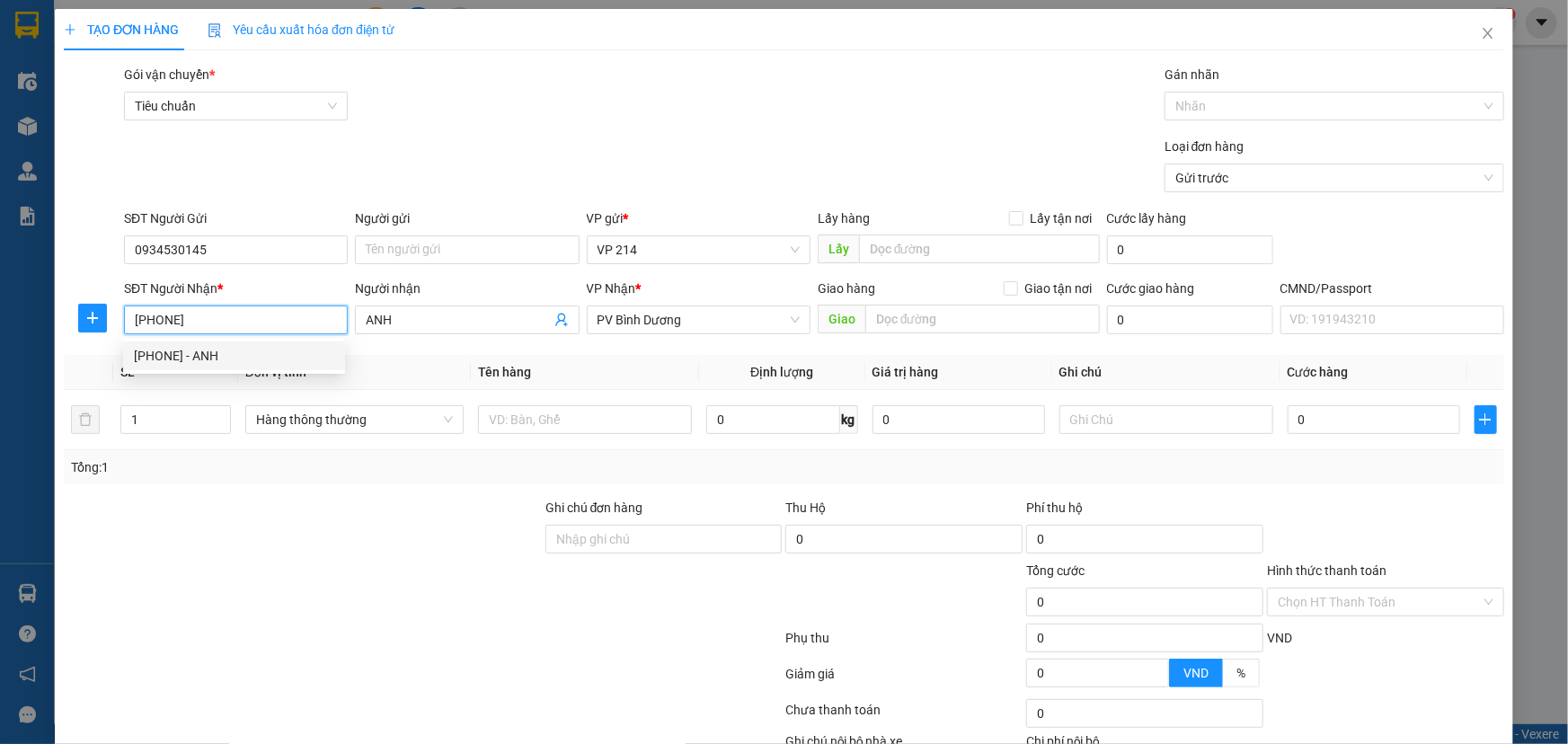 click on "0847194848 - ANH" at bounding box center (234, 356) 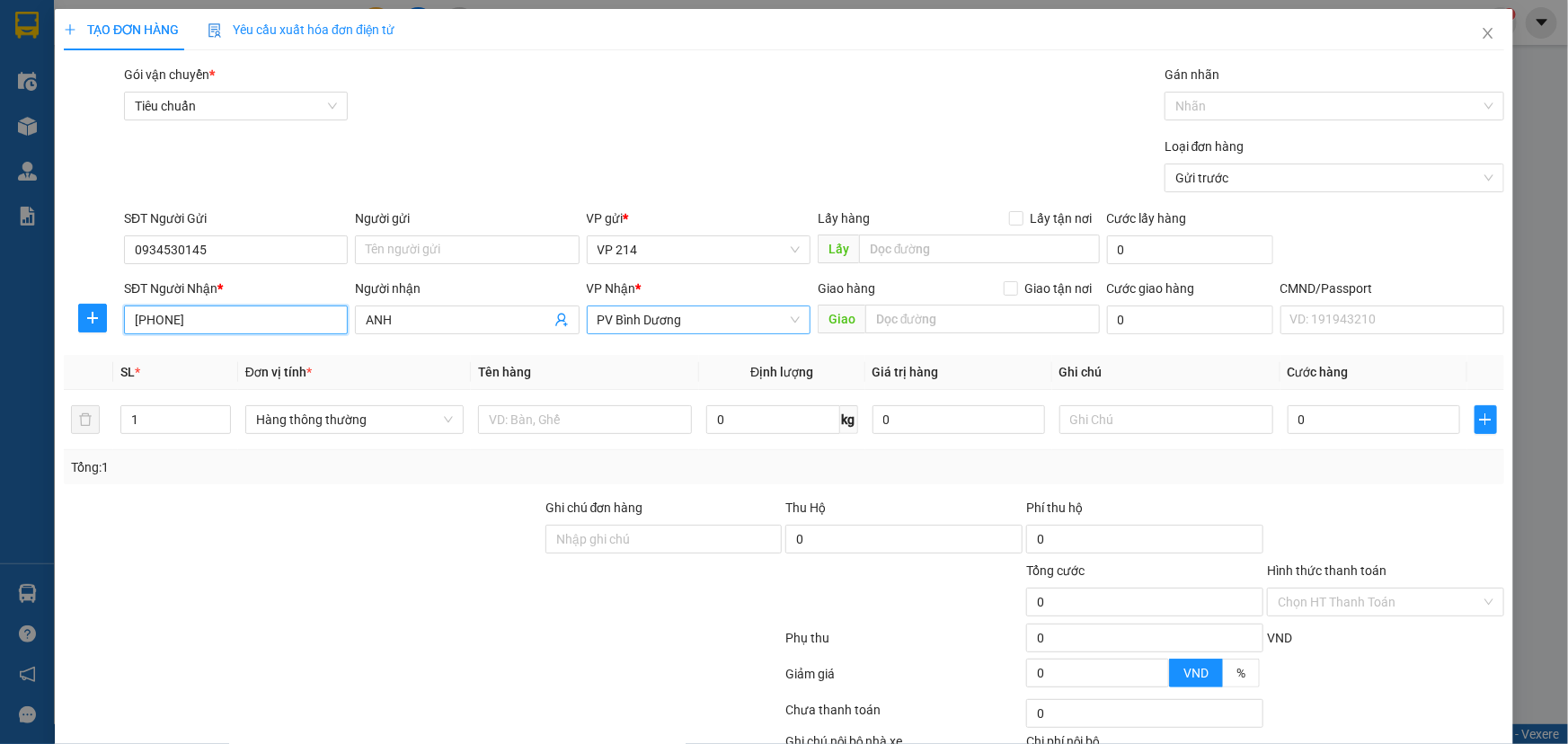 click on "PV Bình Dương" at bounding box center (698, 320) 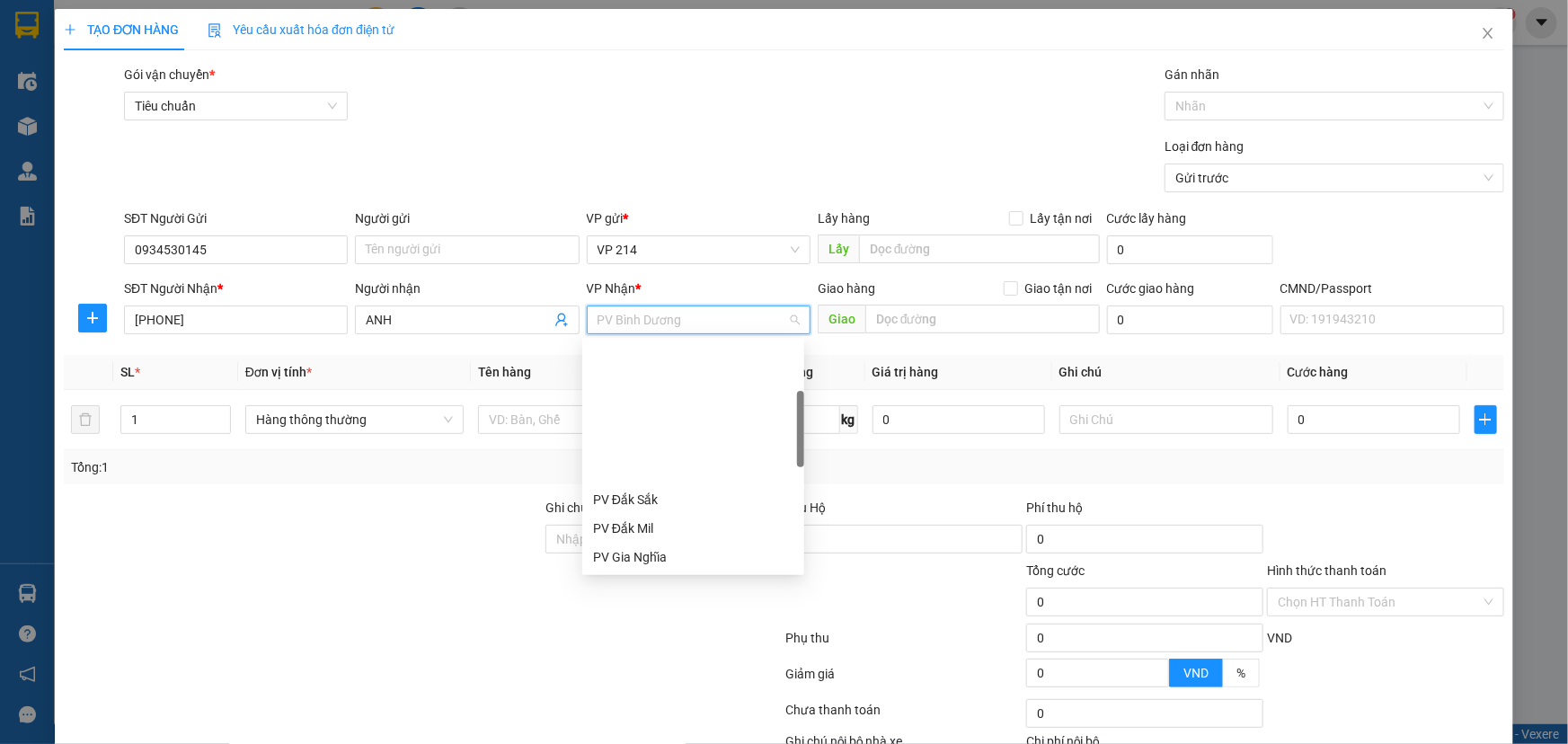 scroll, scrollTop: 172, scrollLeft: 0, axis: vertical 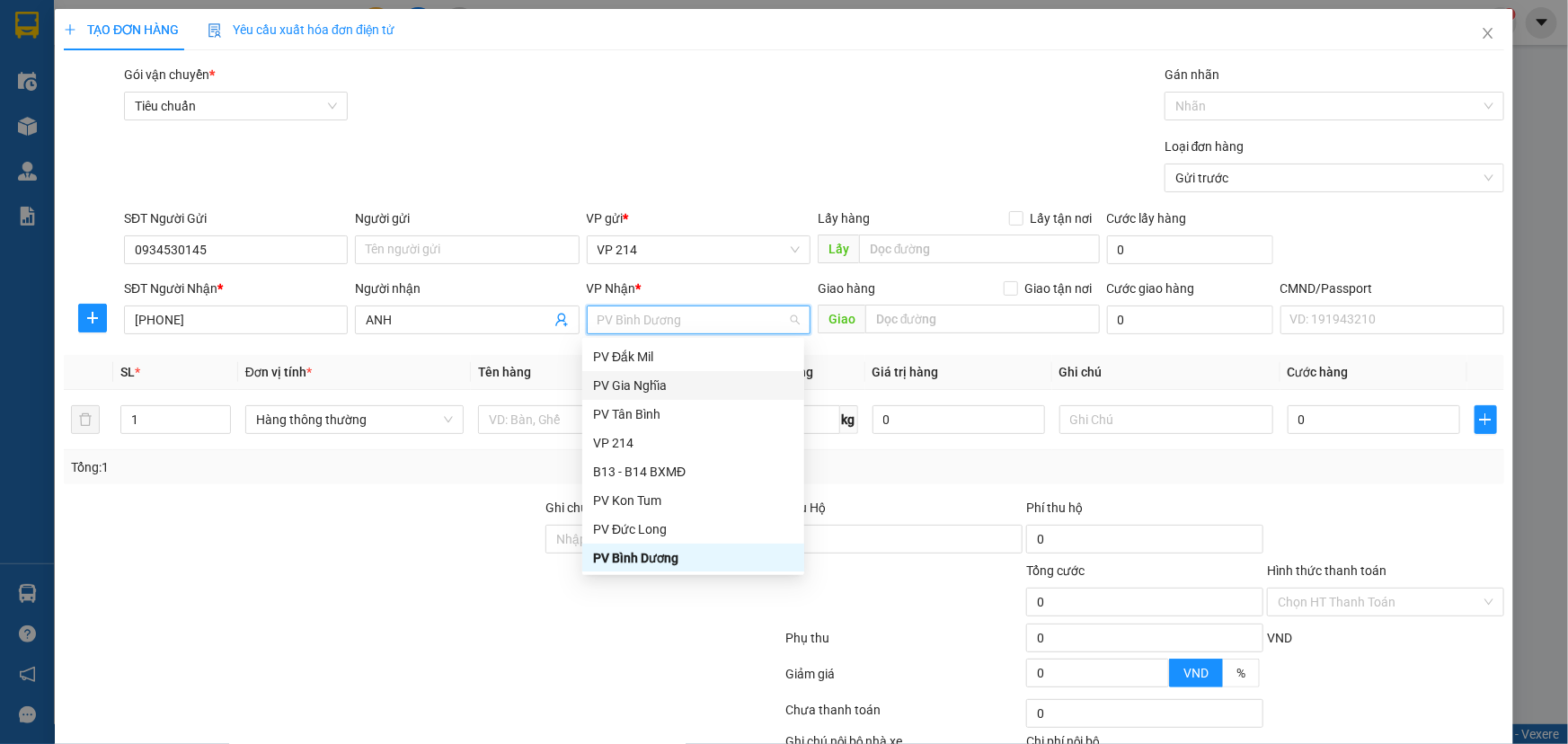 type on "D" 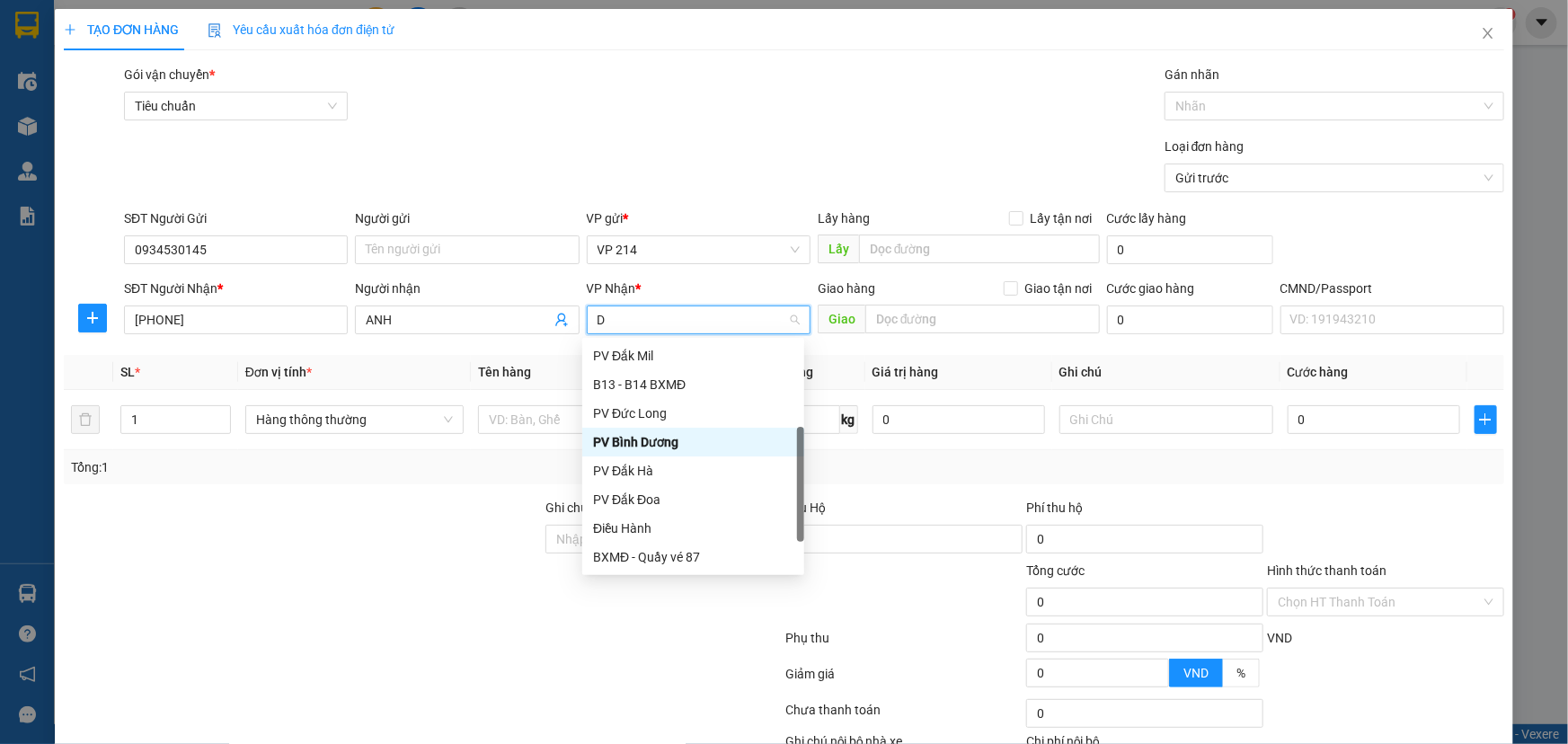 scroll, scrollTop: 85, scrollLeft: 0, axis: vertical 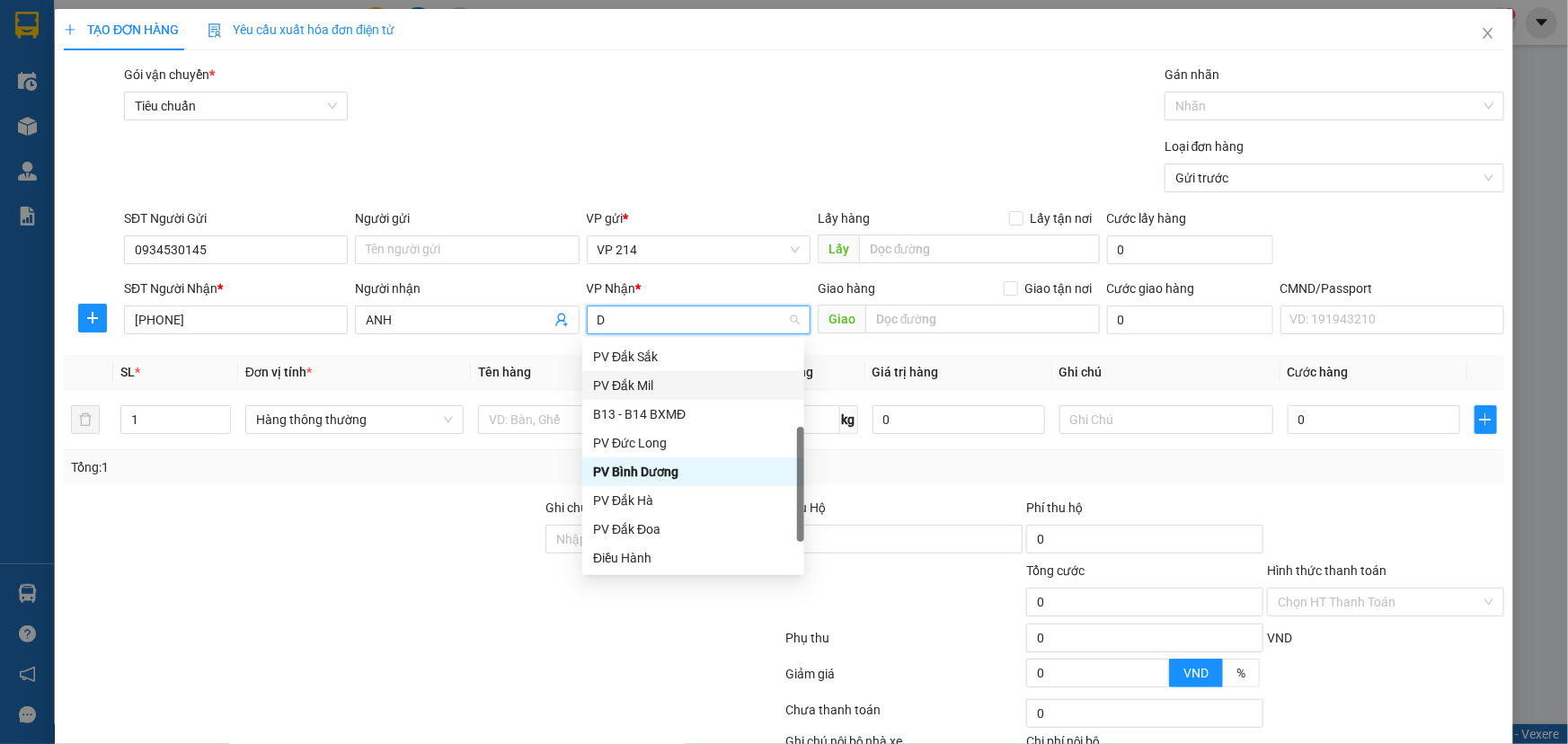 click on "PV Đắk Mil" at bounding box center (693, 385) 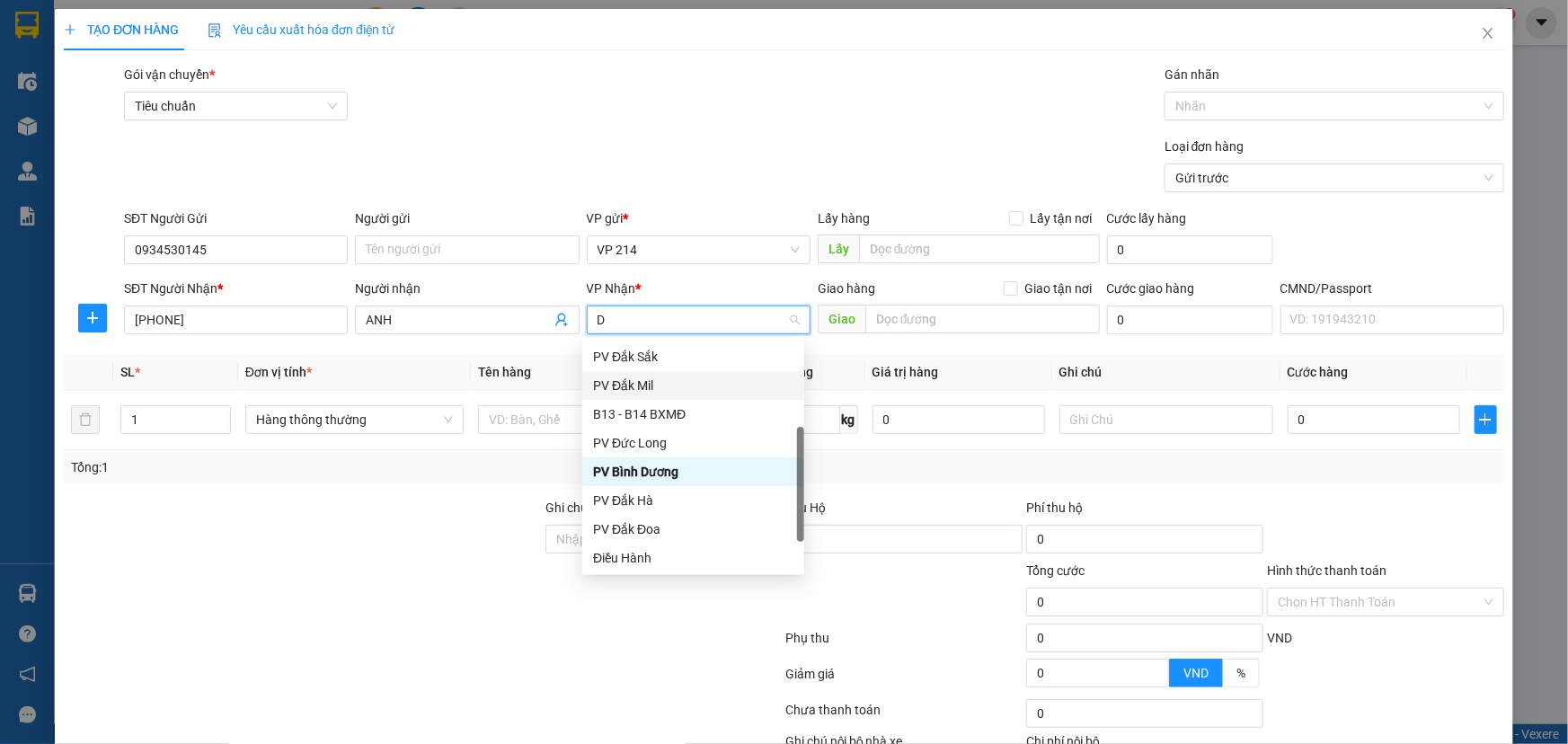 type 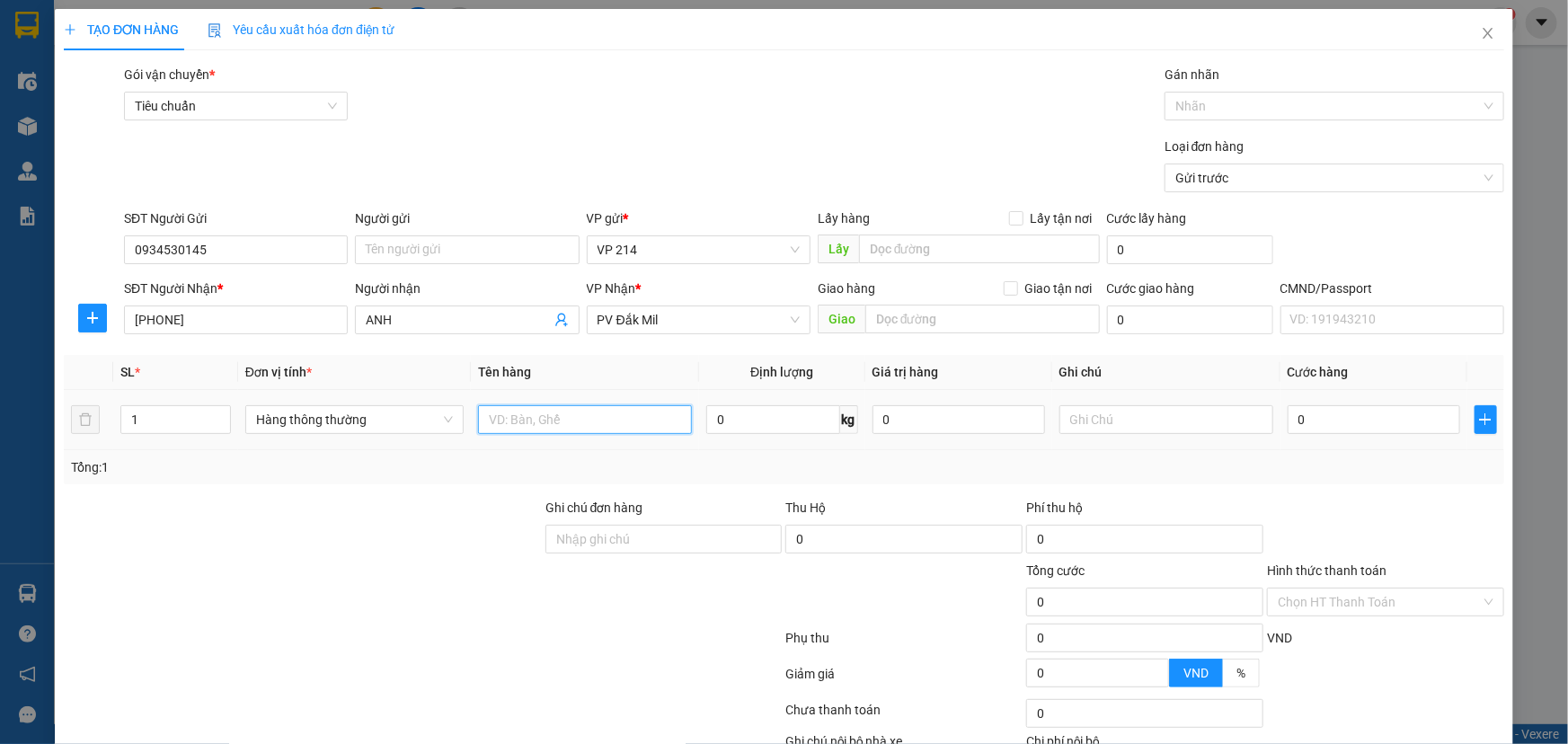 click at bounding box center (585, 420) 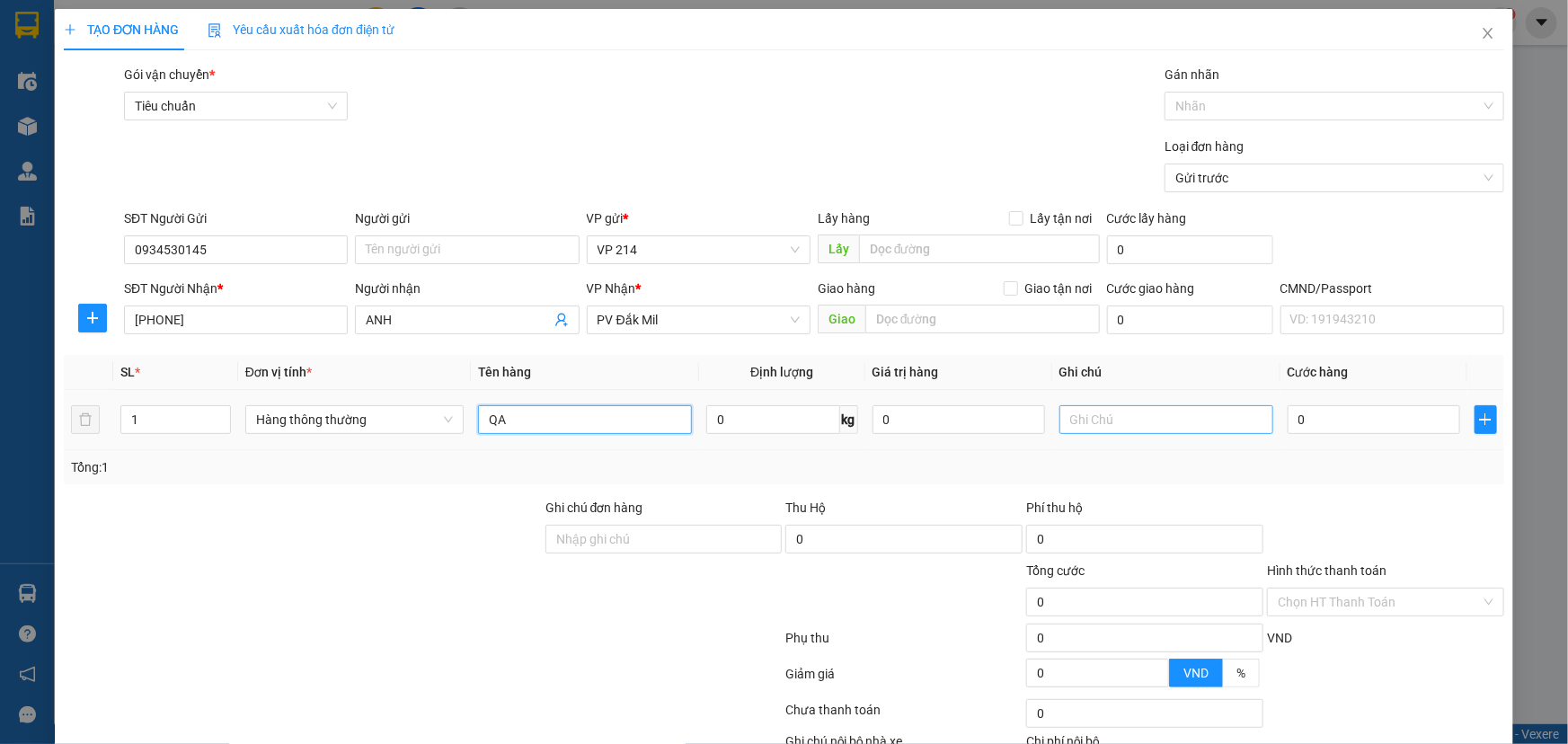 type on "QA" 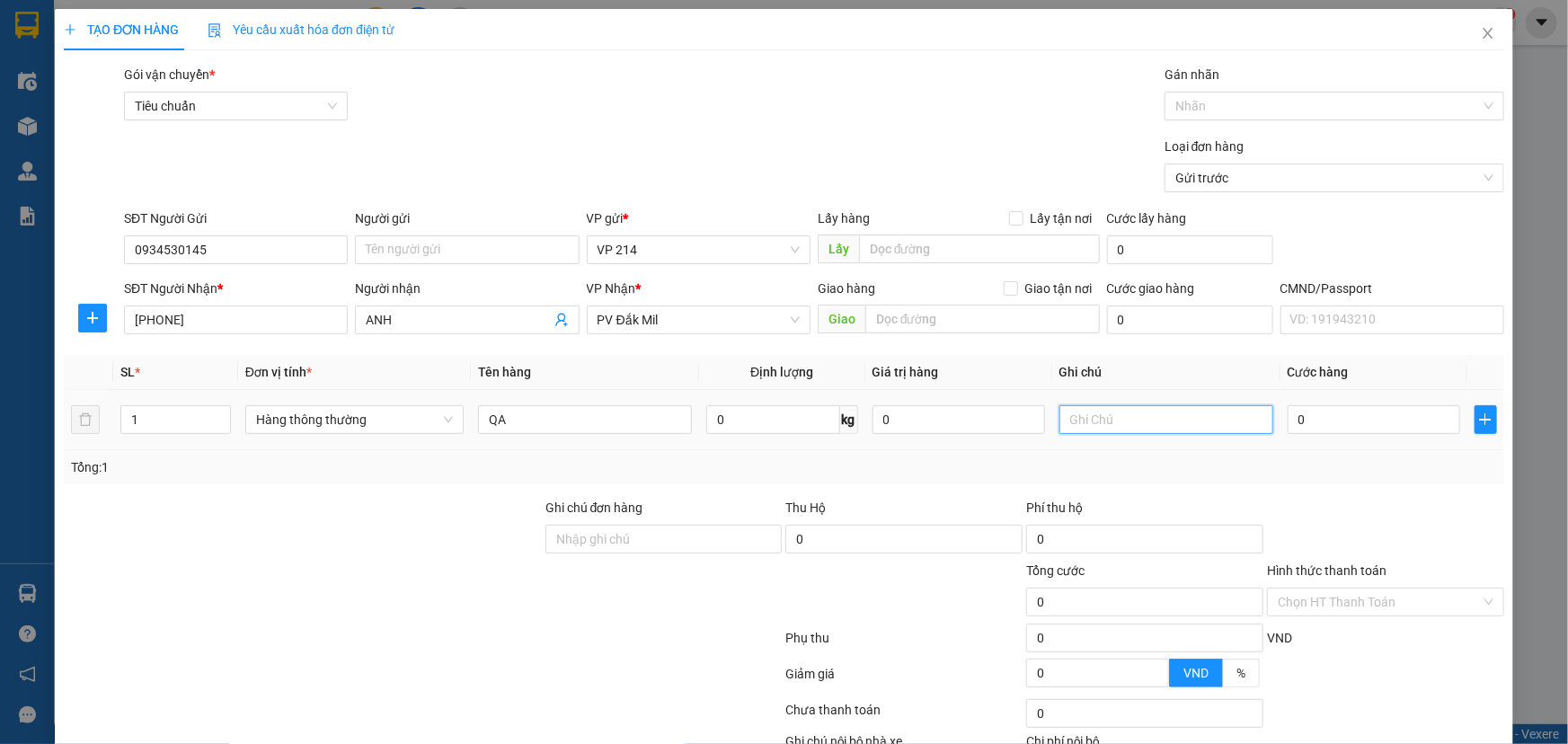 click at bounding box center [1166, 420] 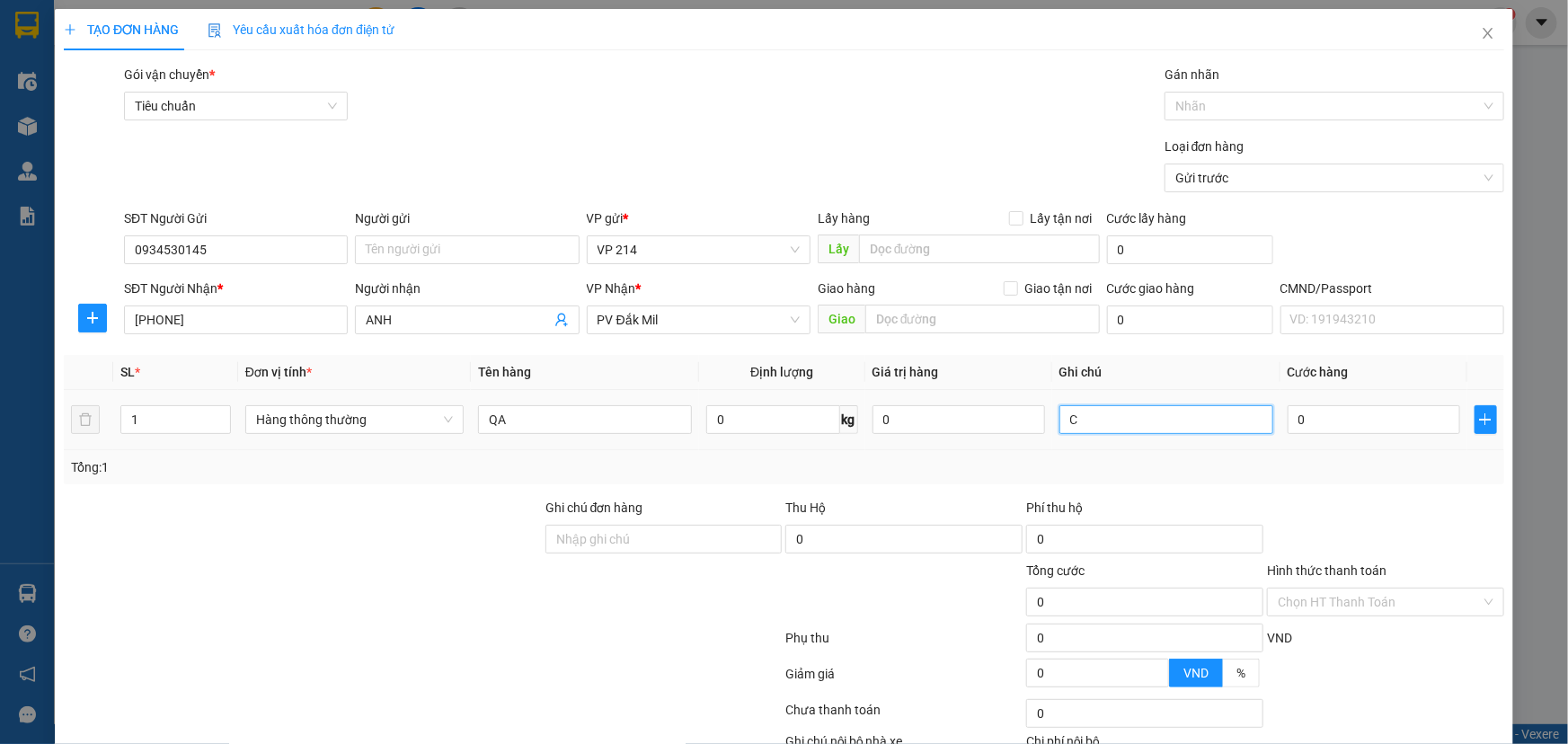 type on "C" 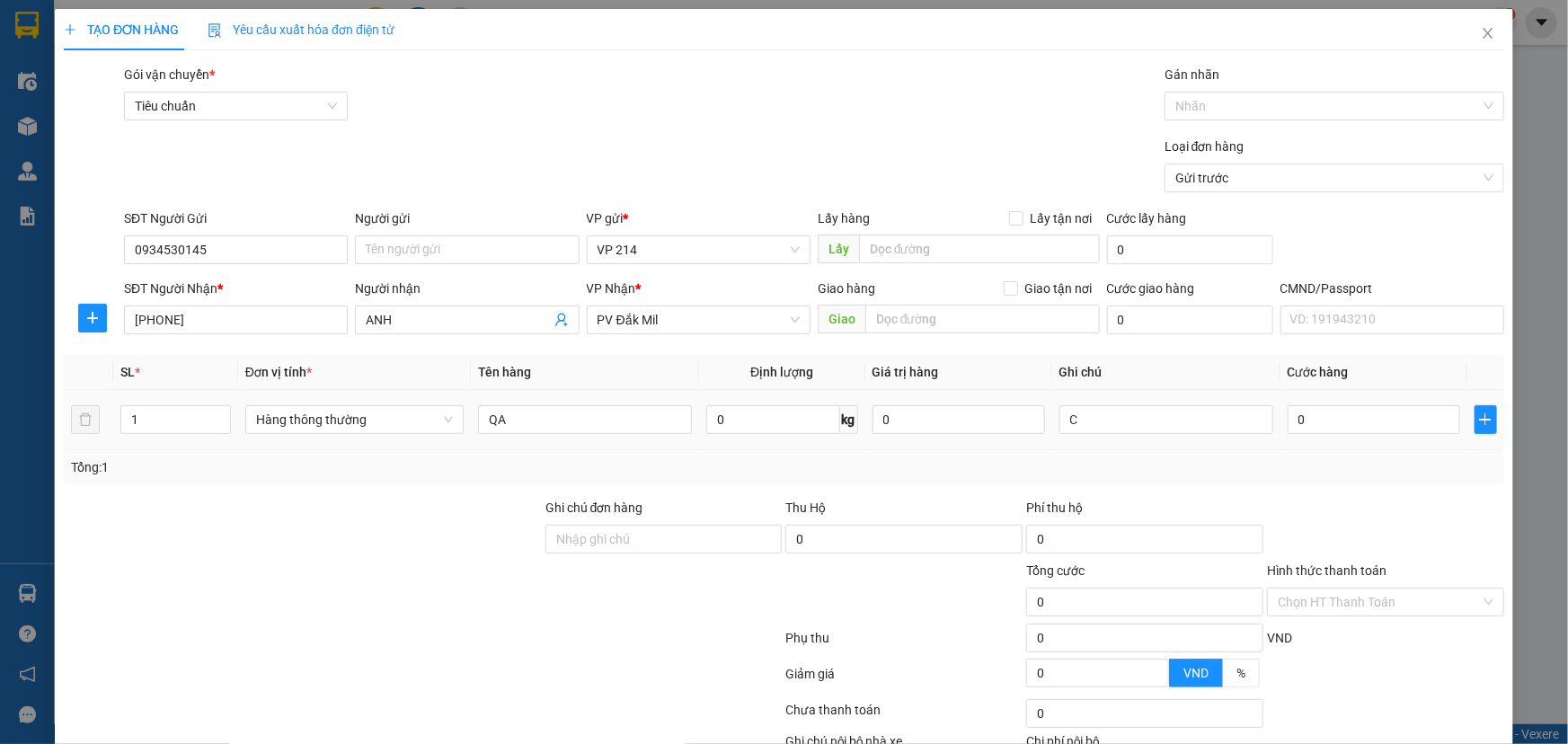 click on "0" at bounding box center (1374, 420) 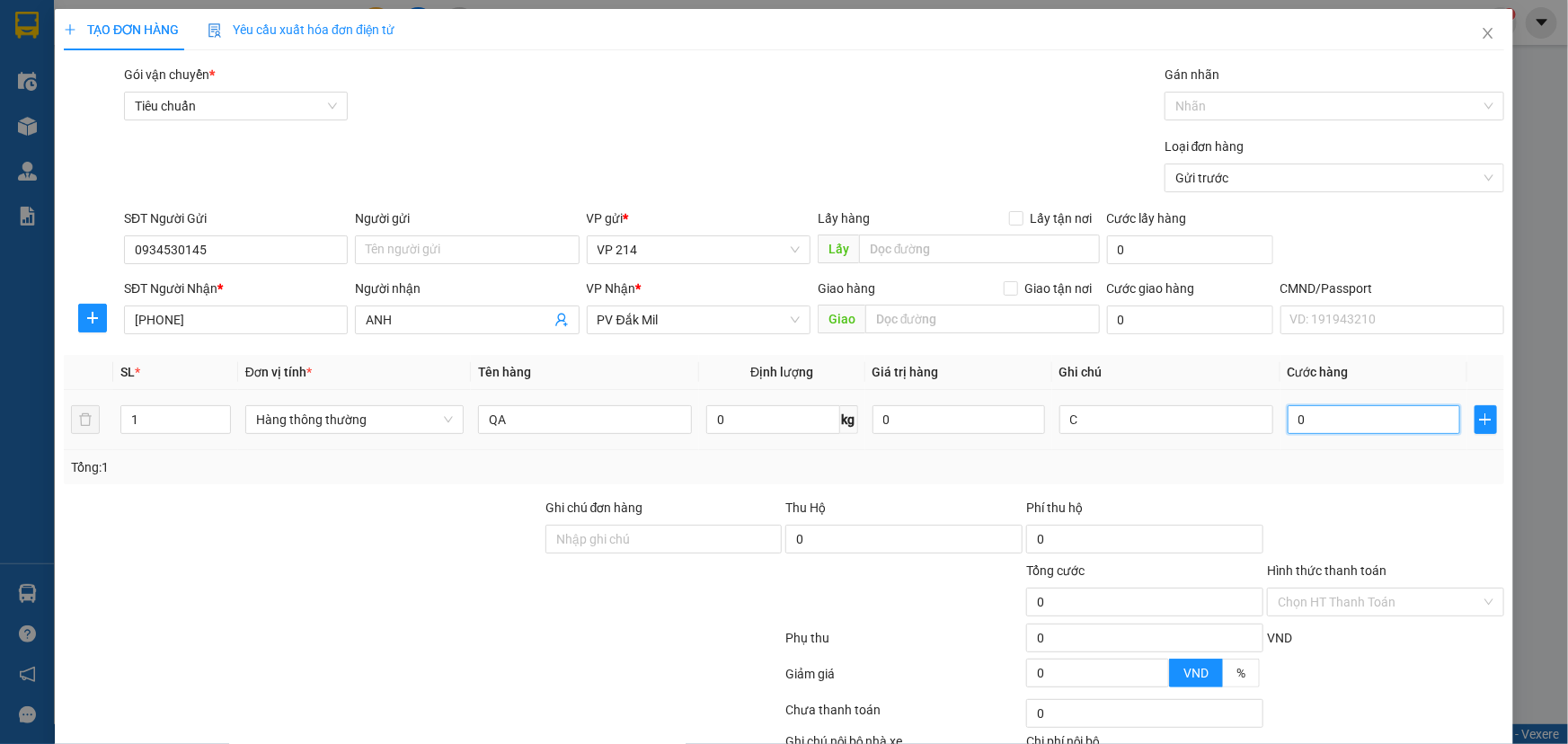 click on "0" at bounding box center [1374, 420] 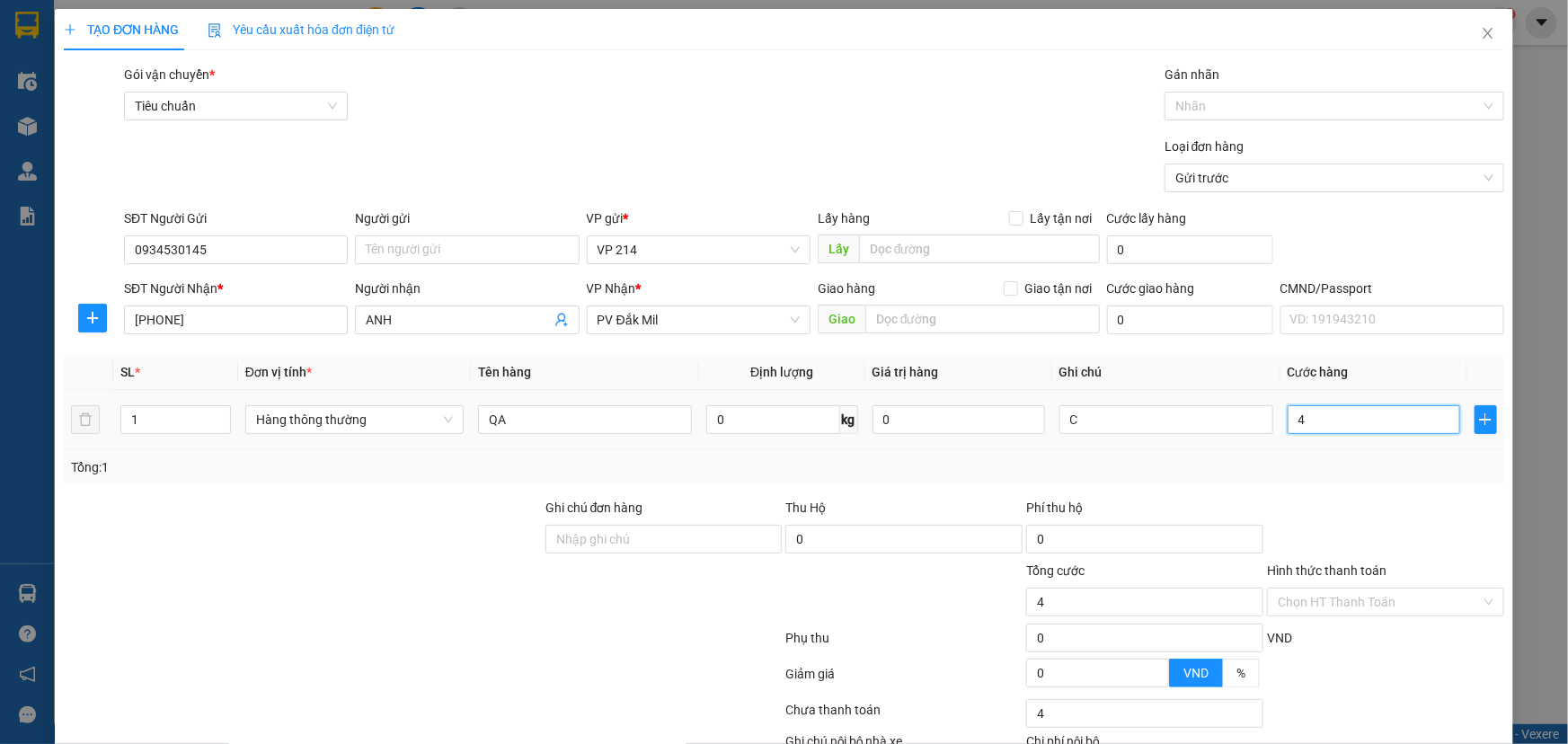 type on "40" 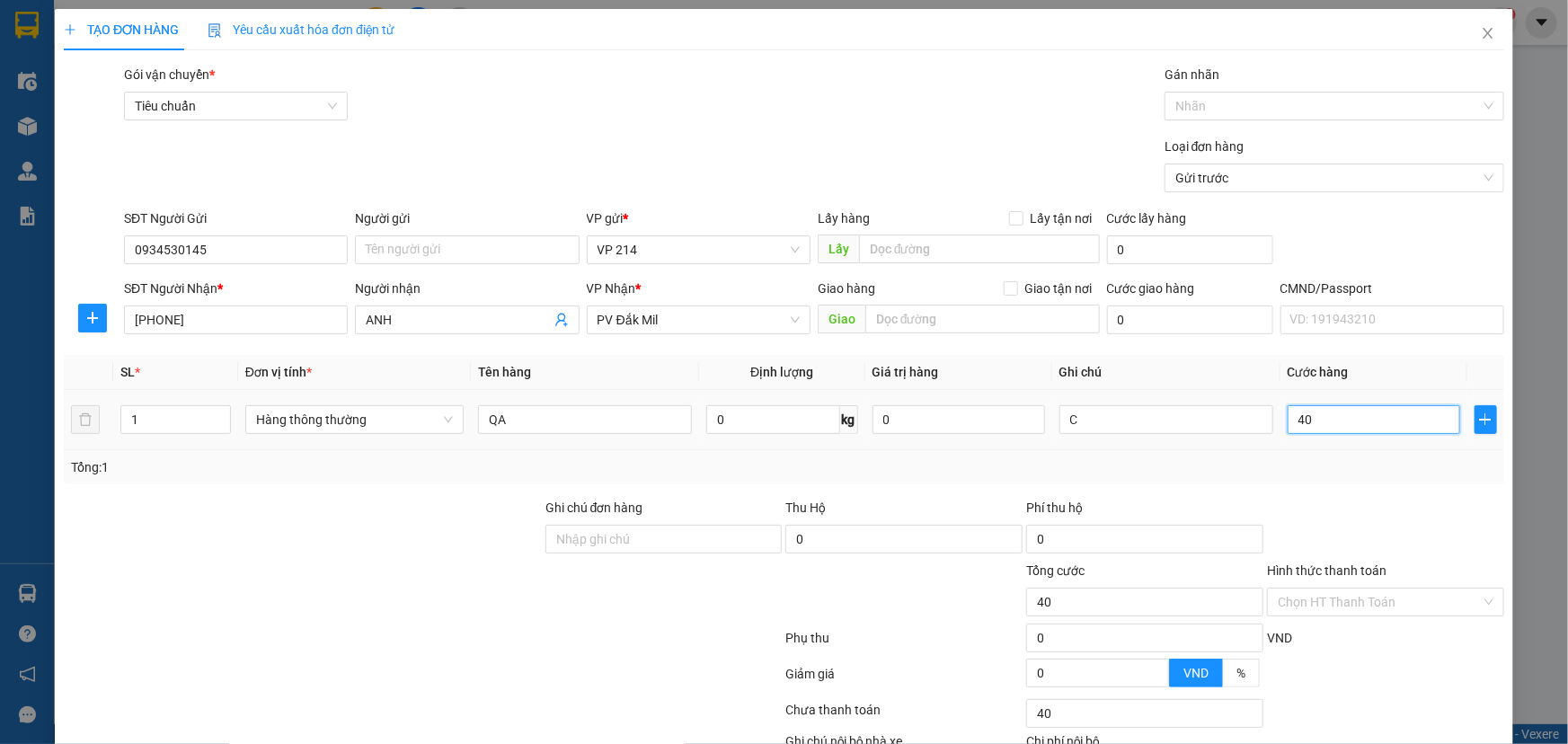 type on "400" 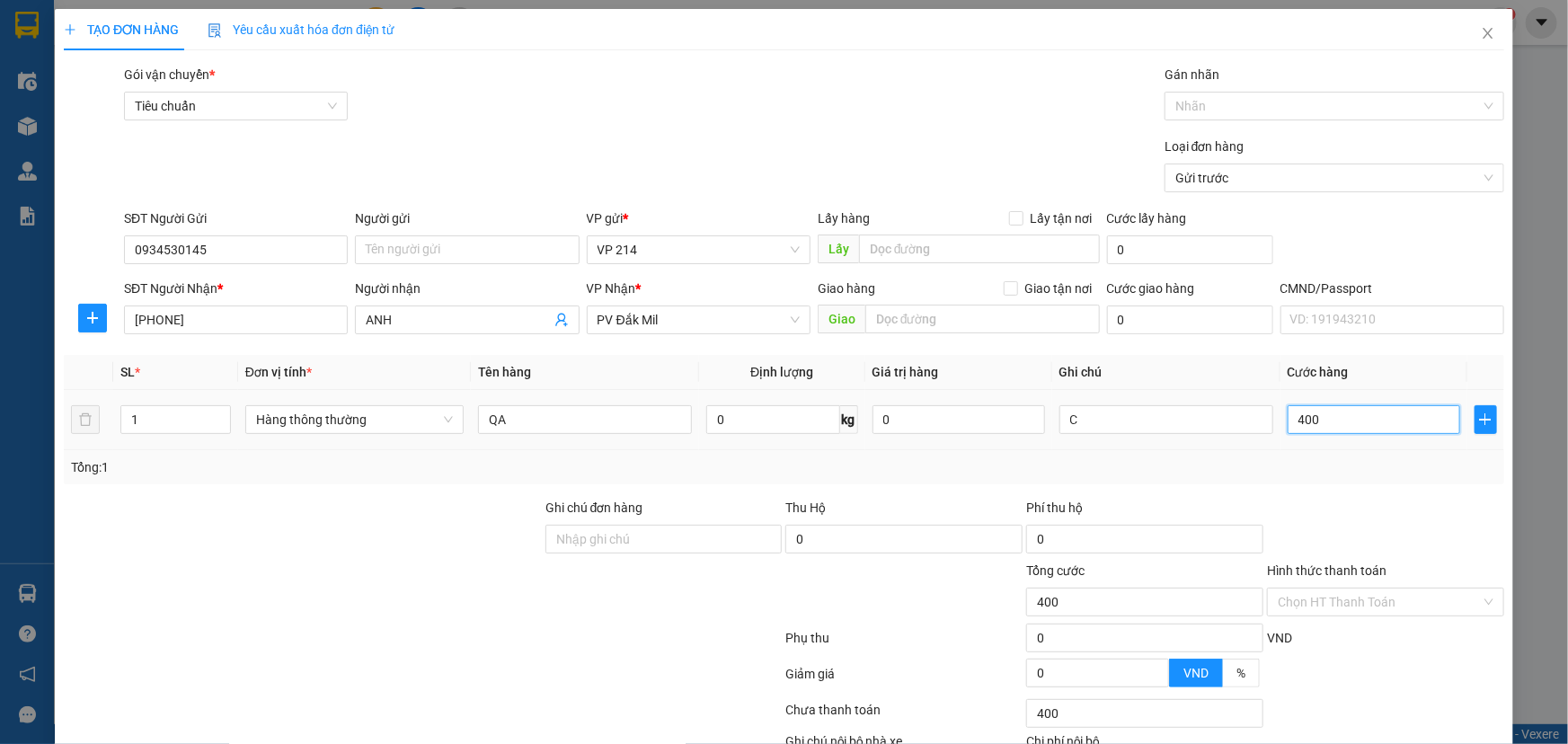 type on "4.000" 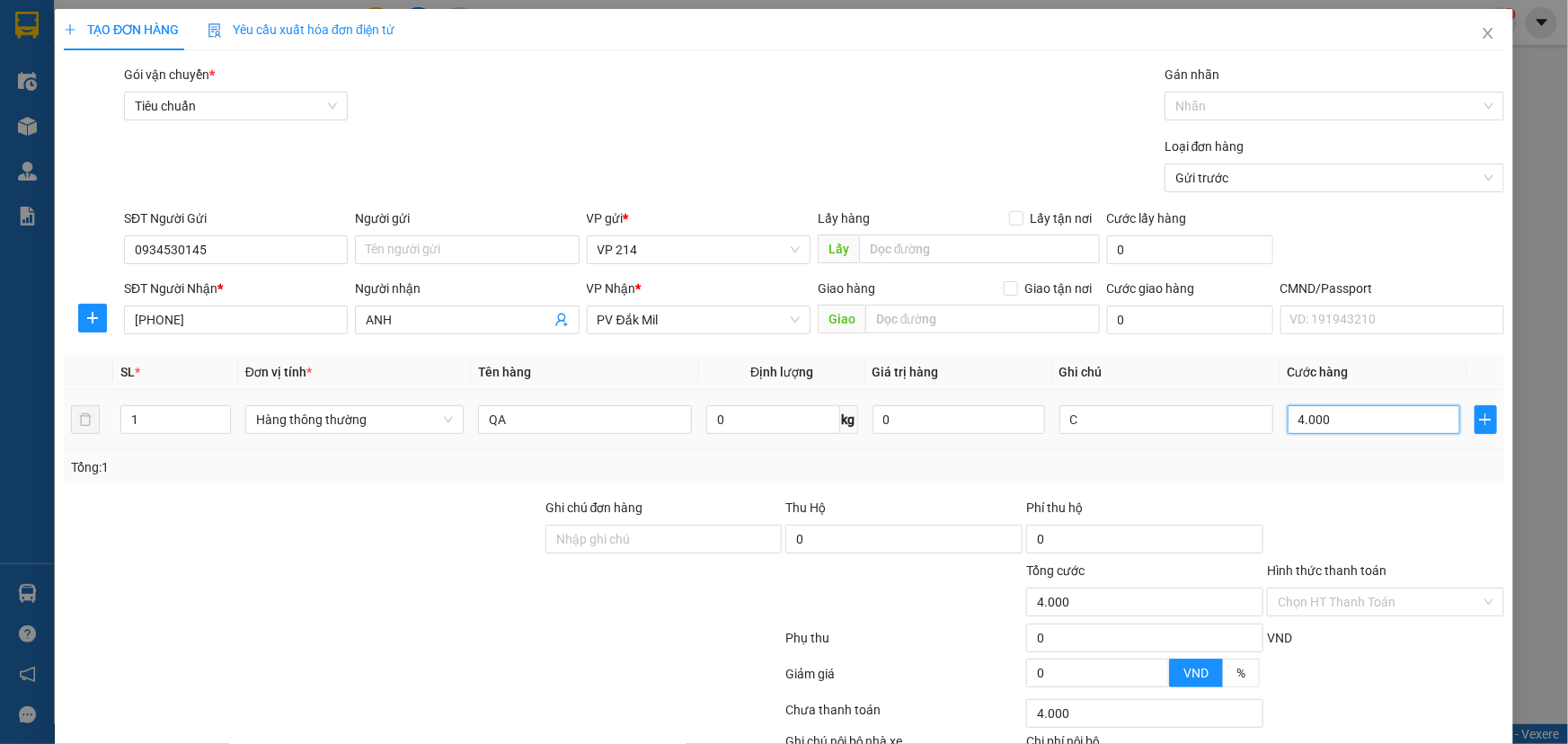 type on "40.000" 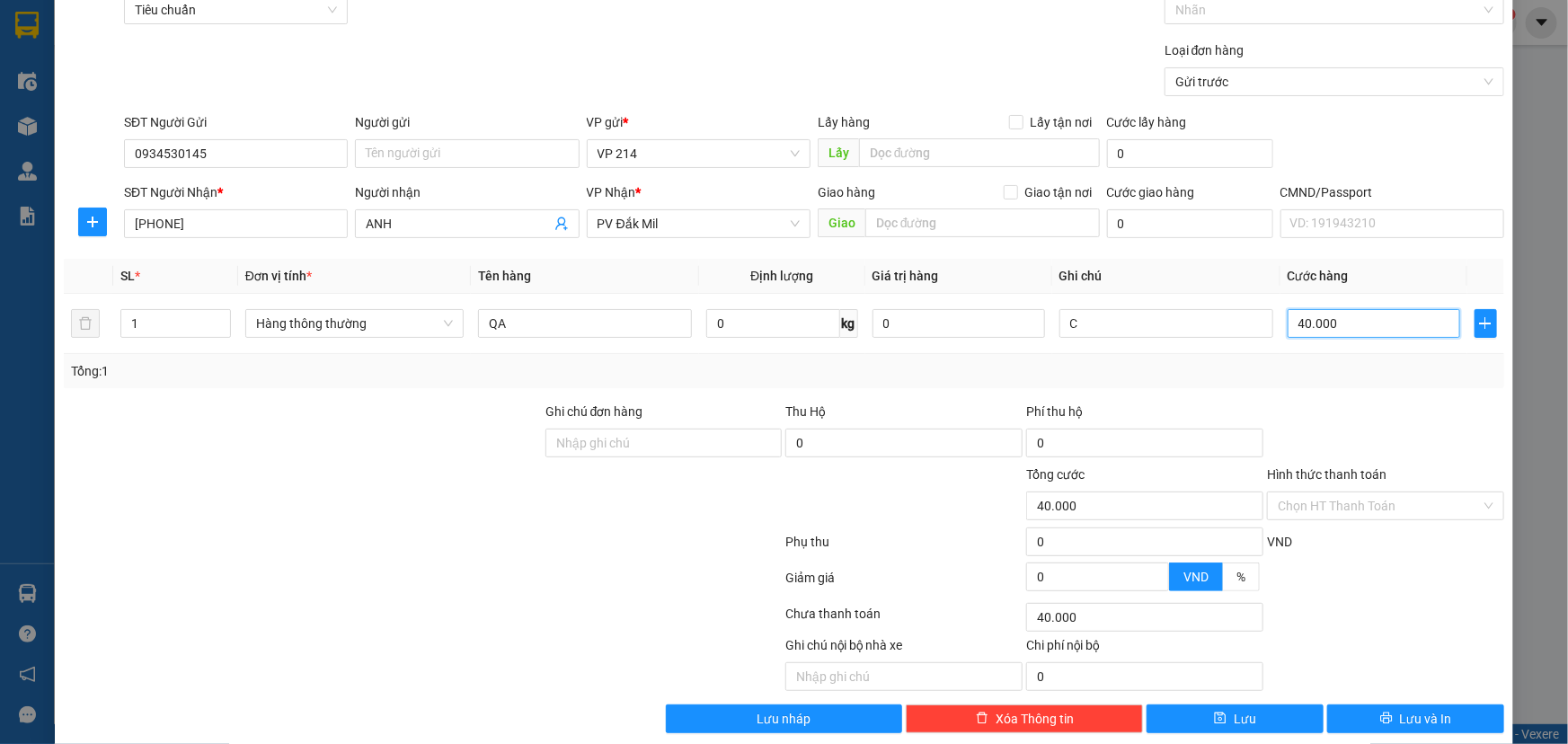 scroll, scrollTop: 119, scrollLeft: 0, axis: vertical 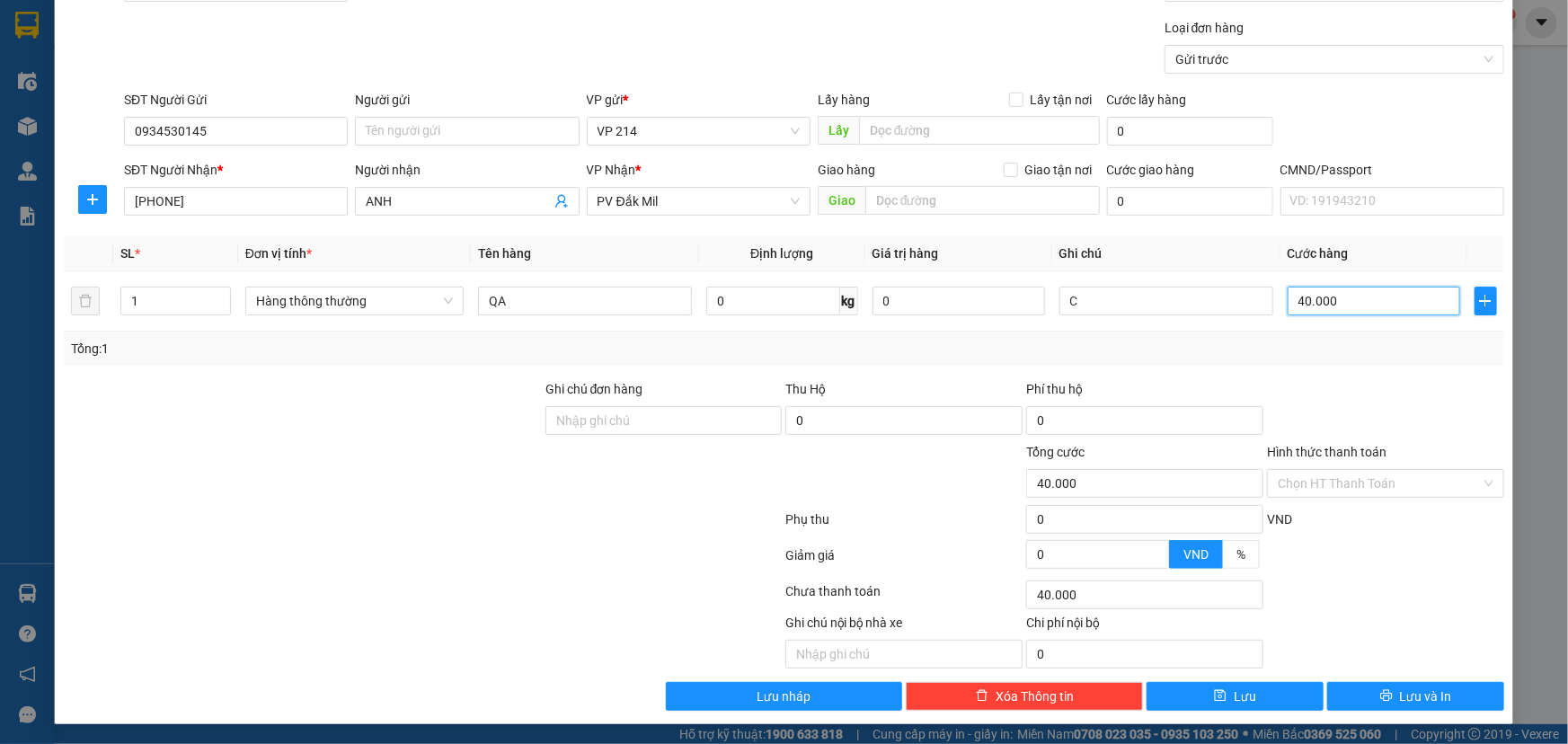 type on "40.000" 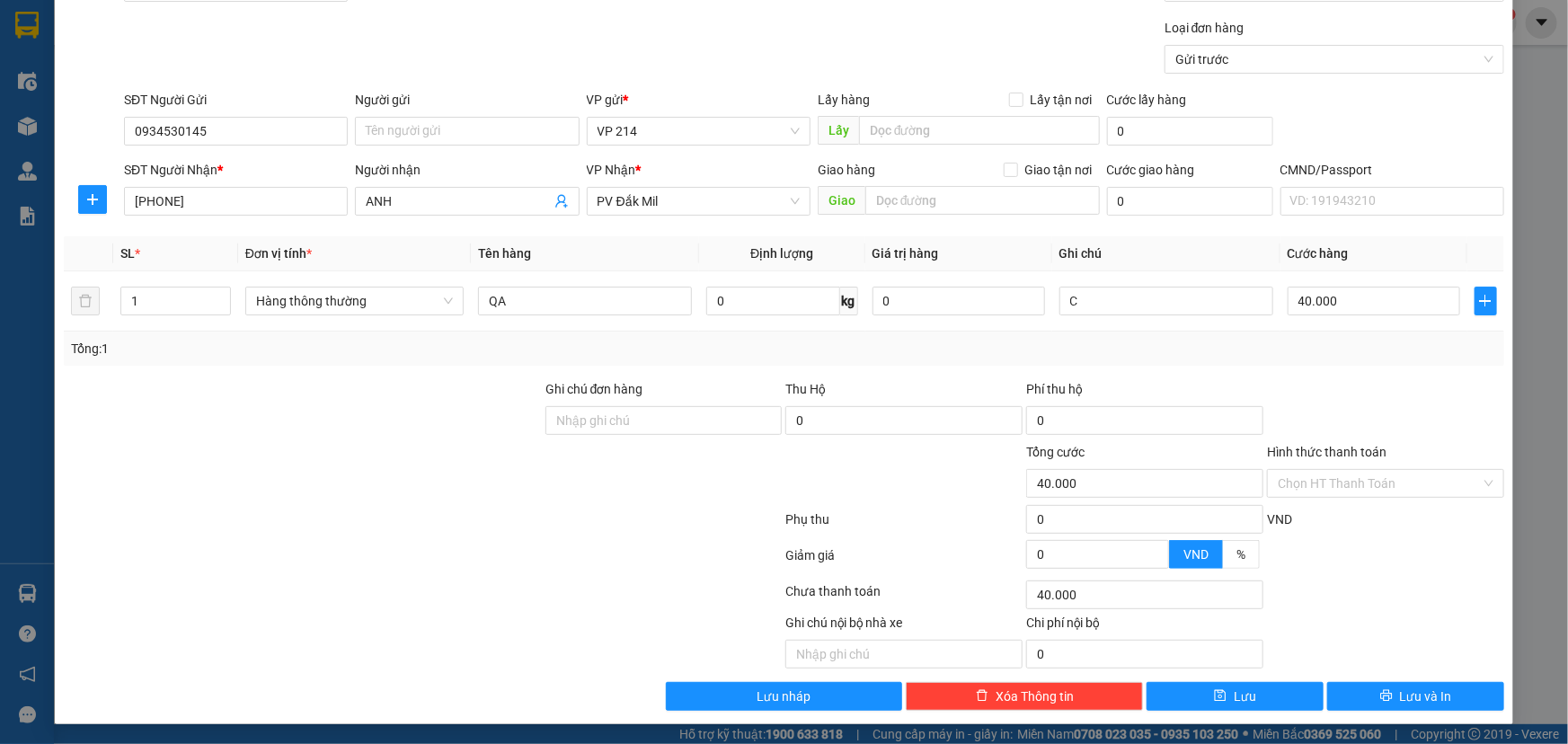 click on "Transit Pickup Surcharge Ids Transit Deliver Surcharge Ids Transit Deliver Surcharge Transit Deliver Surcharge Gói vận chuyển  * Tiêu chuẩn Gán nhãn   Nhãn Loại đơn hàng Gửi trước SĐT Người Gửi 0934530145 Người gửi Tên người gửi VP gửi  * VP 214 Lấy hàng Lấy tận nơi Lấy Cước lấy hàng 0 SĐT Người Nhận  * 0847194848 Người nhận ANH VP Nhận  * PV Đắk Mil Giao hàng Giao tận nơi Giao Cước giao hàng 0 CMND/Passport VD: 191943210 SL  * Đơn vị tính  * Tên hàng  Định lượng Giá trị hàng Ghi chú Cước hàng                   1 Hàng thông thường QA 0 kg 0 C 40.000 Tổng:  1 Ghi chú đơn hàng Thu Hộ 0 Phí thu hộ 0 Tổng cước 40.000 Hình thức thanh toán Chọn HT Thanh Toán Phụ thu 0 VND Giảm giá 0 VND % Discount 0 Số tiền thu trước 0 Chưa thanh toán 40.000 Chọn HT Thanh Toán Ghi chú nội bộ nhà xe Chi phí nội bộ 0 Lưu nháp Xóa Thông tin Lưu Lưu và In" at bounding box center (784, 328) 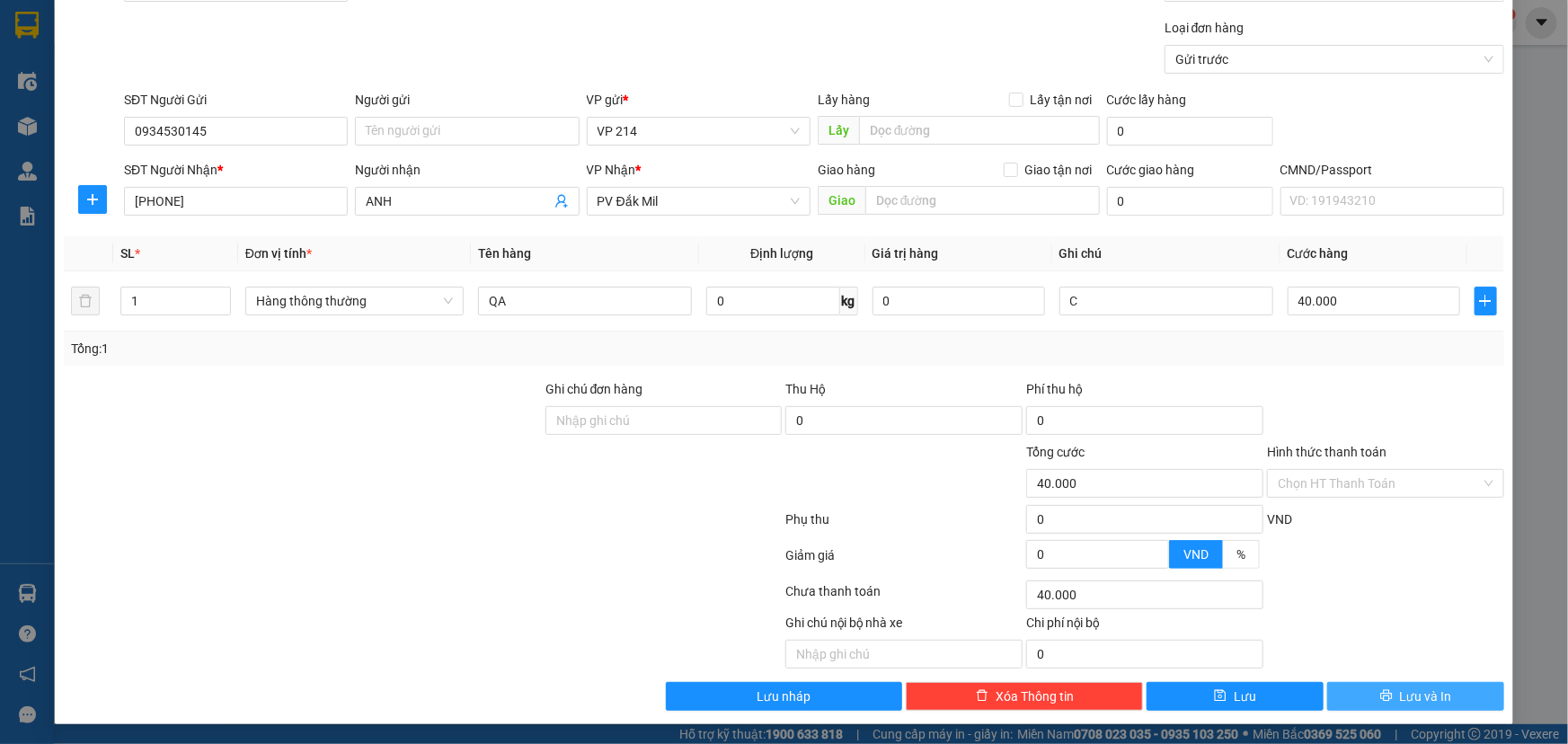 click on "Lưu và In" at bounding box center [1415, 696] 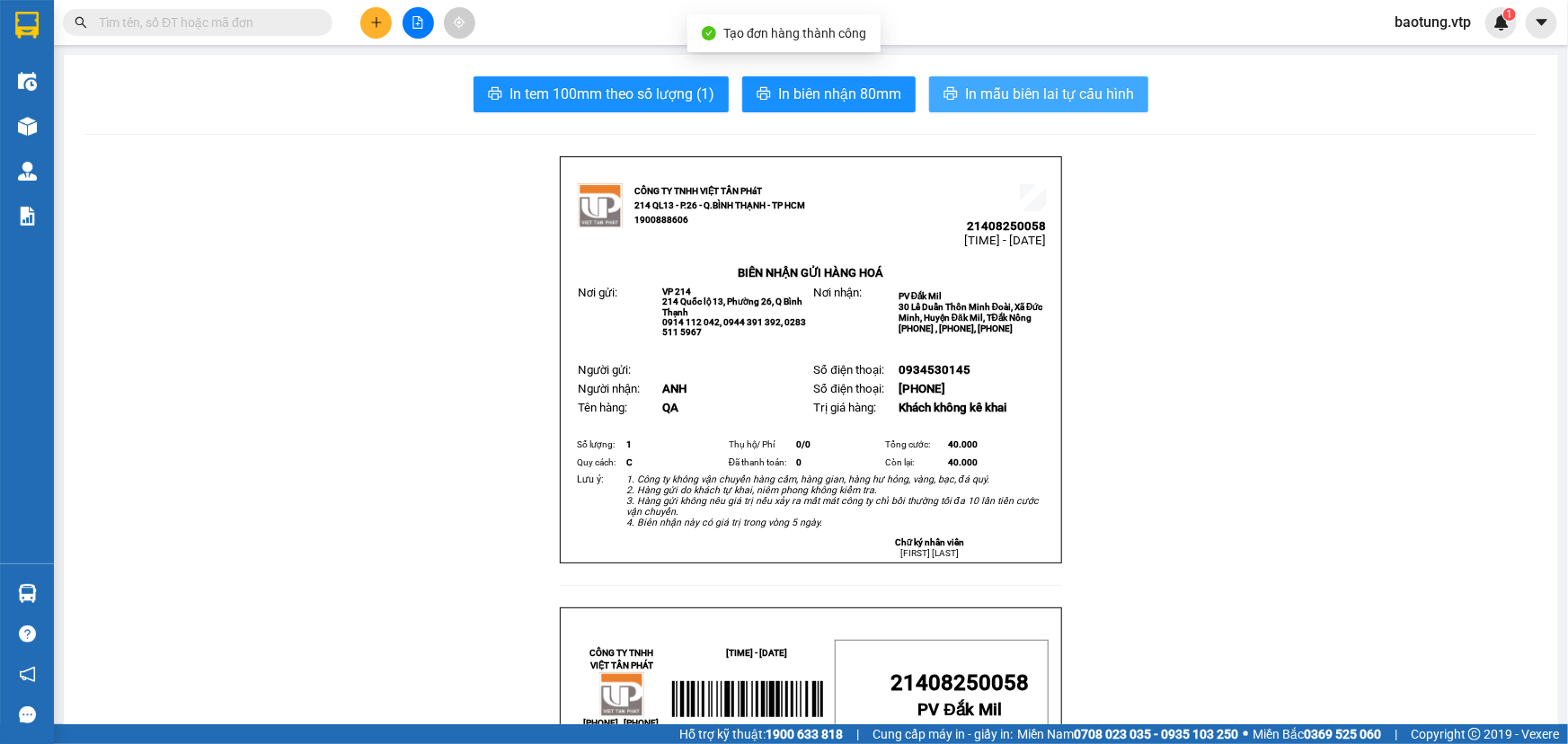 click on "In mẫu biên lai tự cấu hình" at bounding box center (1039, 94) 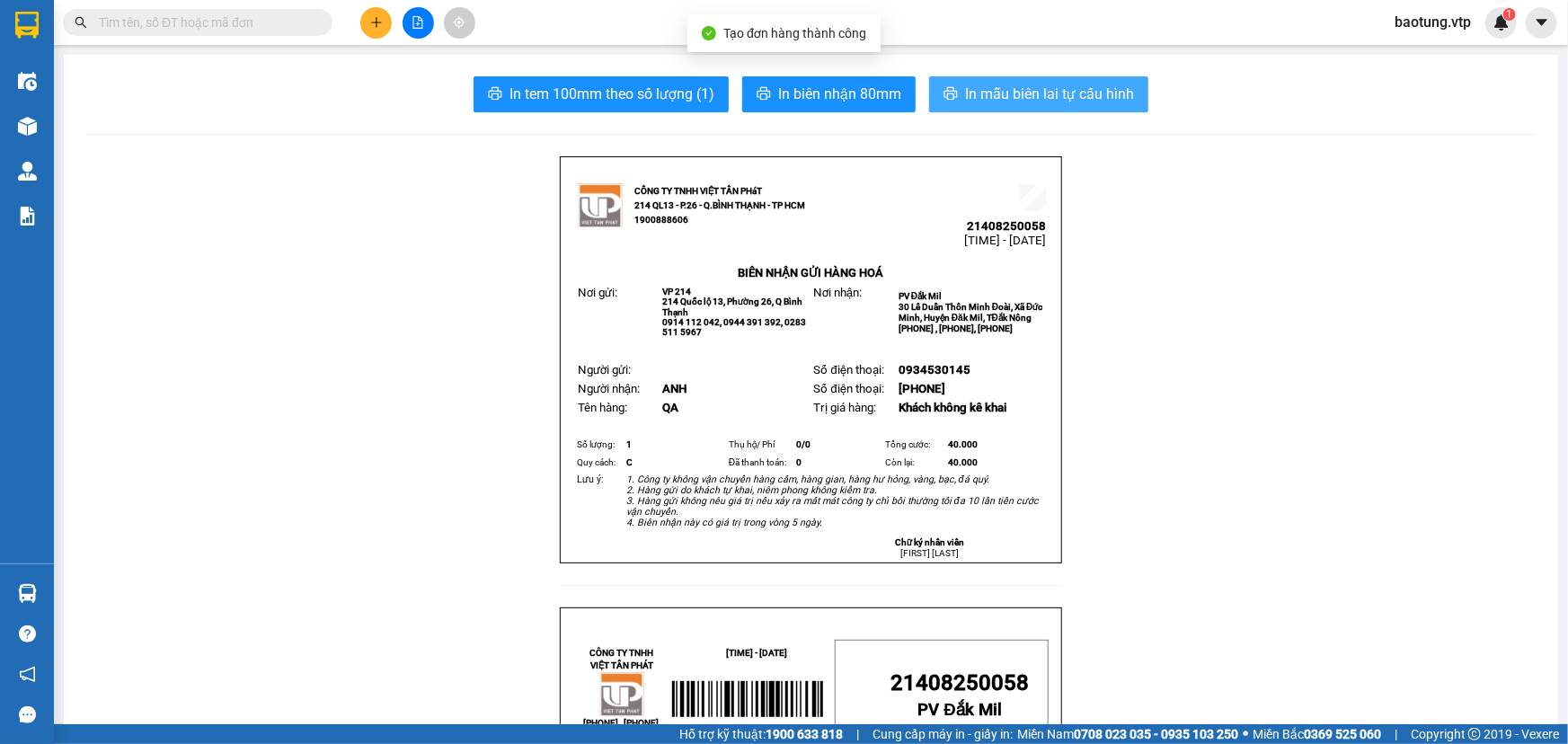scroll, scrollTop: 0, scrollLeft: 0, axis: both 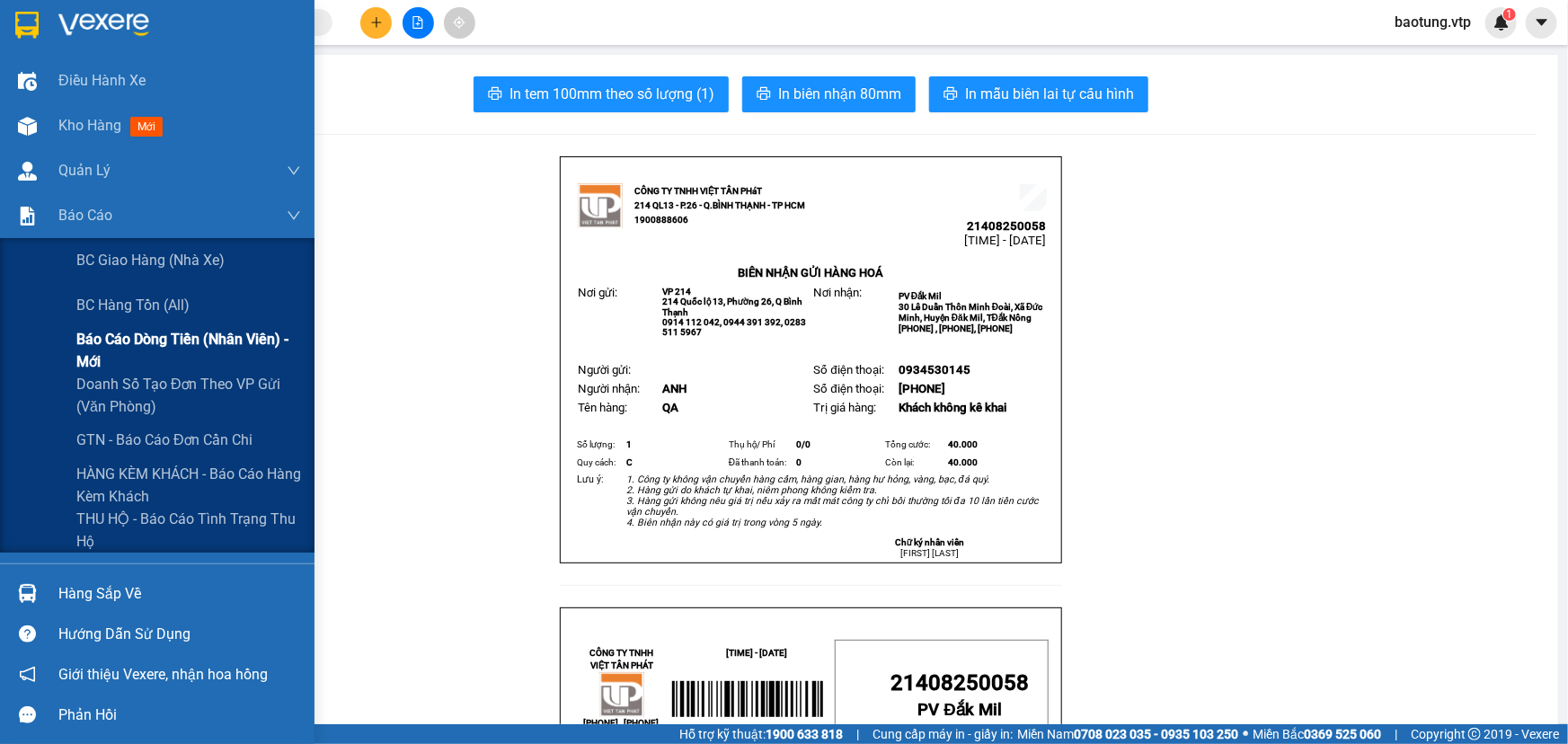 click on "Báo cáo dòng tiền (nhân viên) - mới" at bounding box center (189, 350) 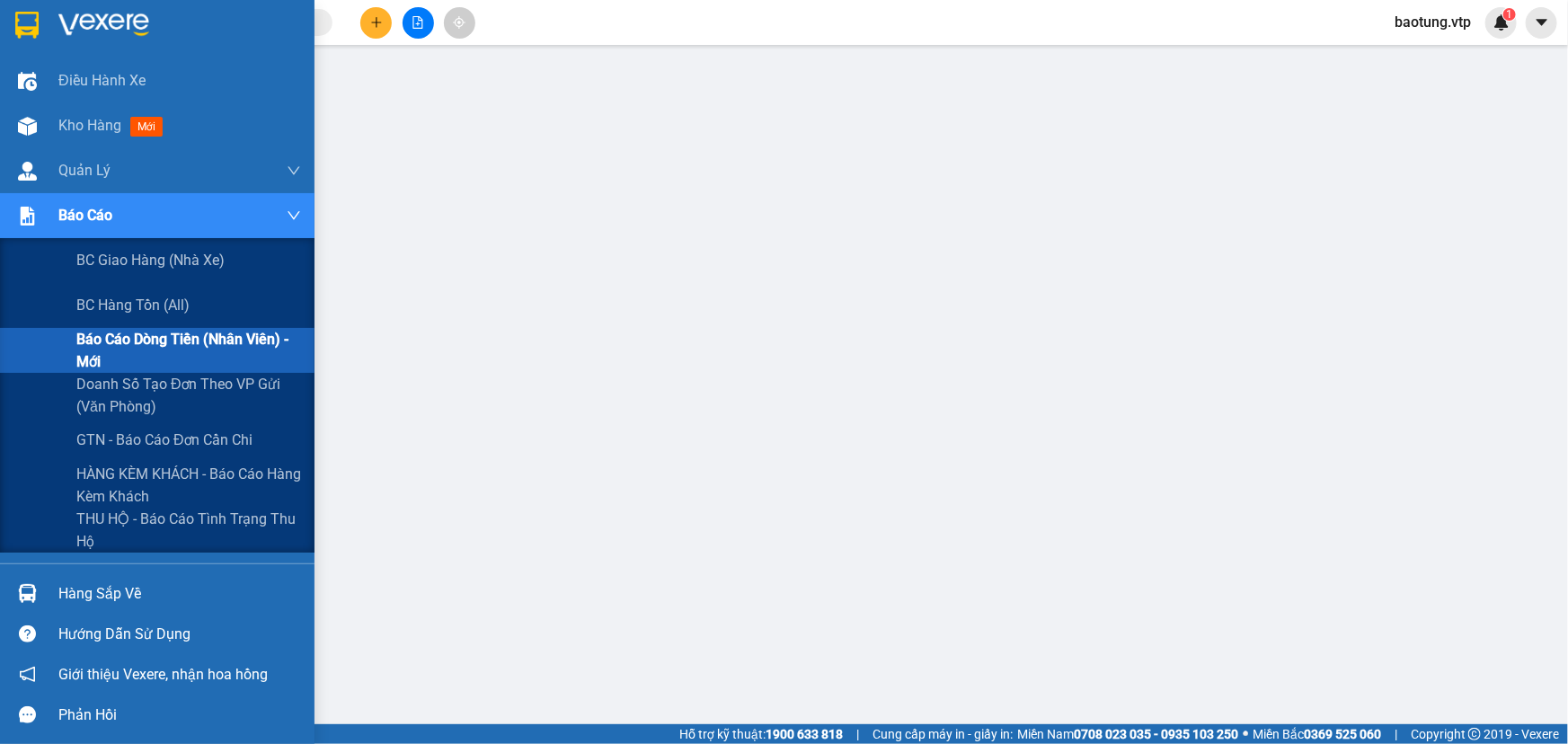 click on "Báo cáo dòng tiền (nhân viên) - mới" at bounding box center (189, 350) 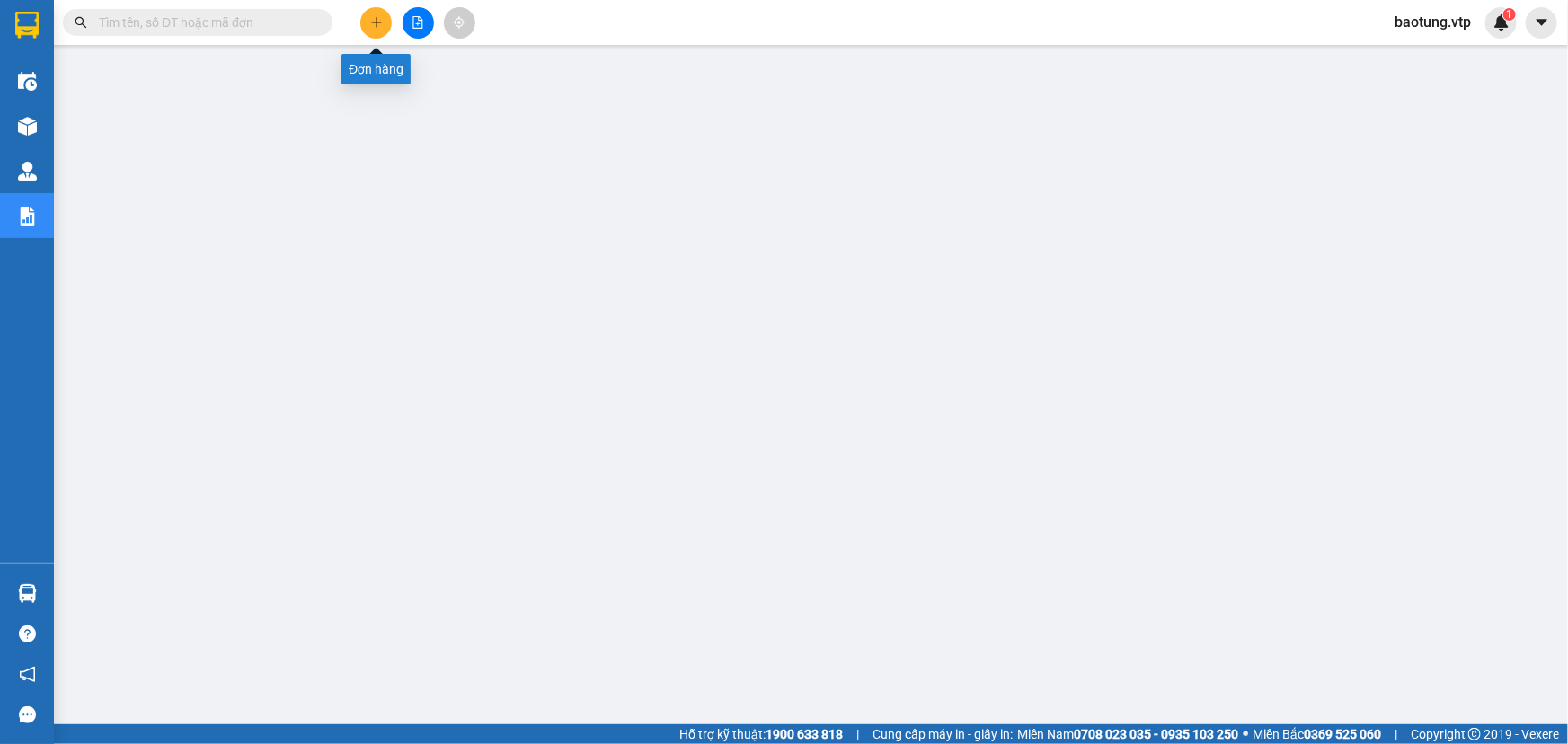 click at bounding box center (376, 22) 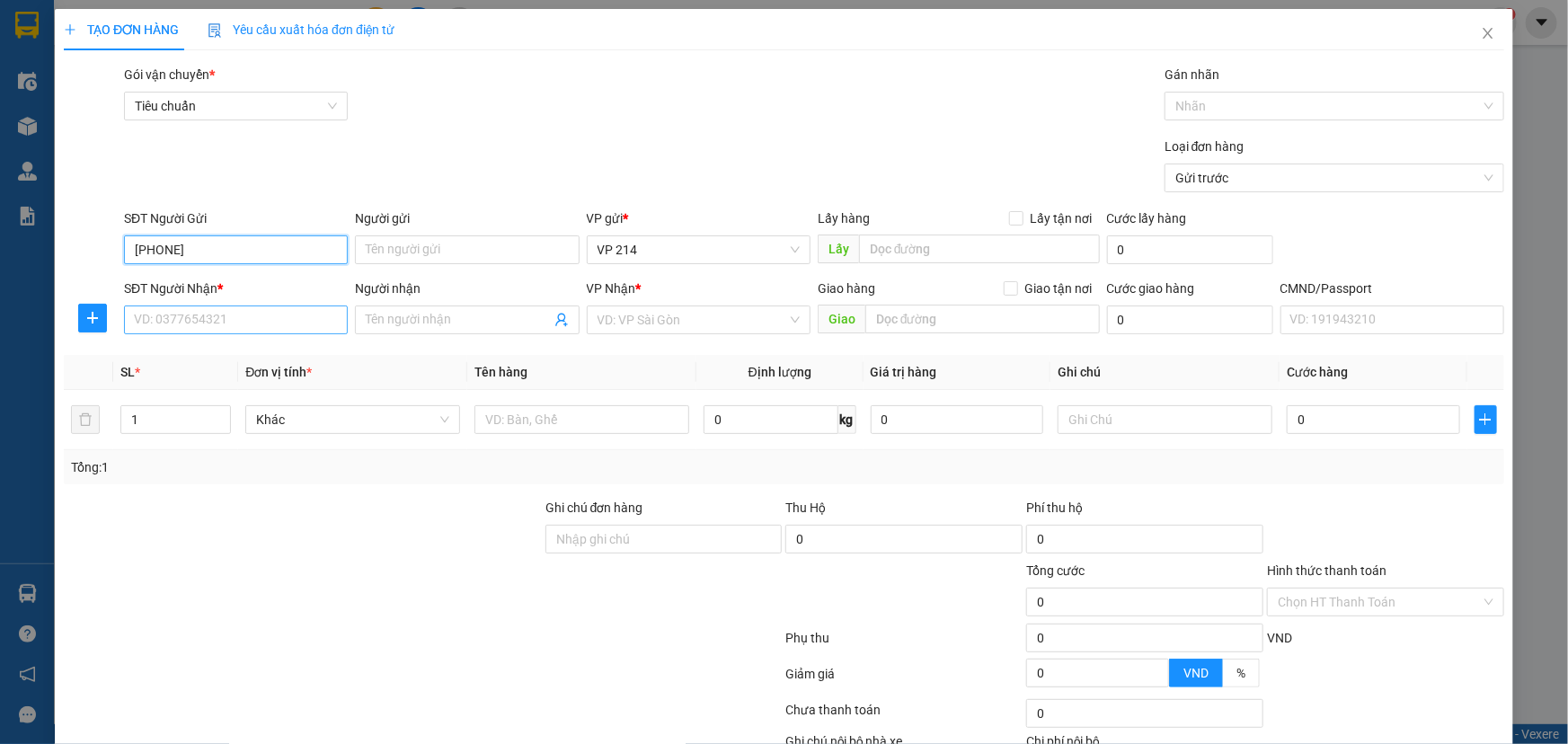 type 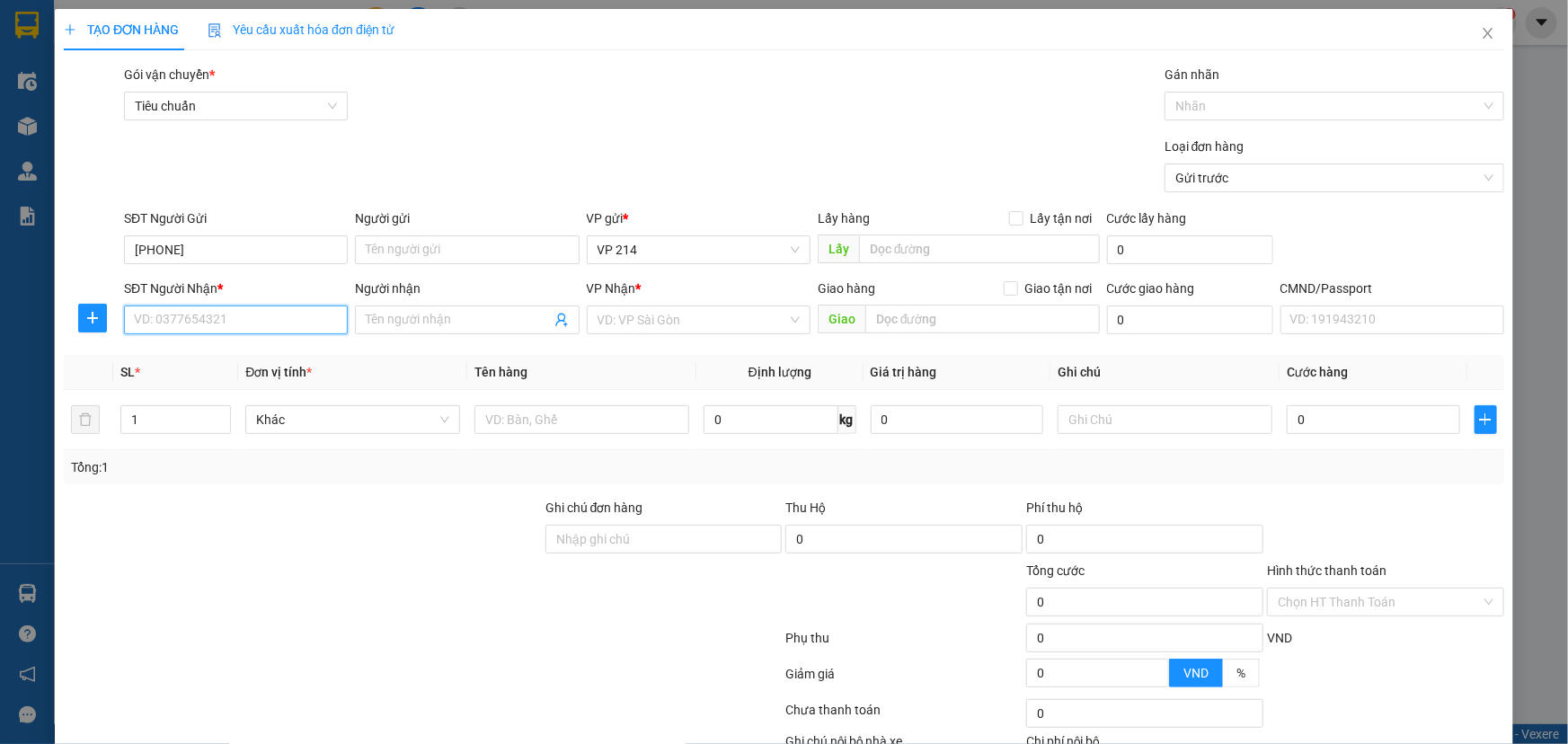 drag, startPoint x: 140, startPoint y: 321, endPoint x: 151, endPoint y: 315, distance: 12.529964 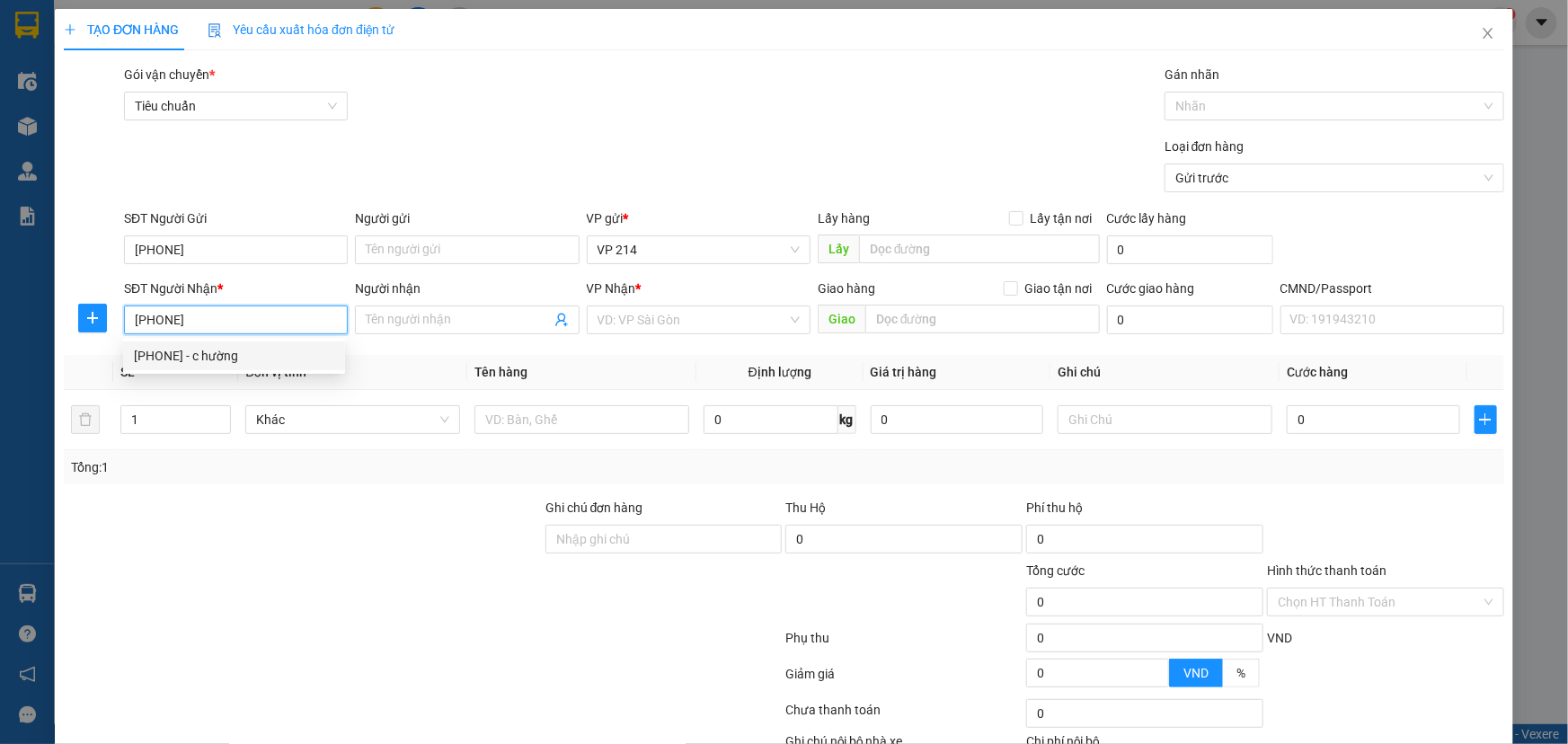 click on "0976405339 - c hường" at bounding box center (234, 356) 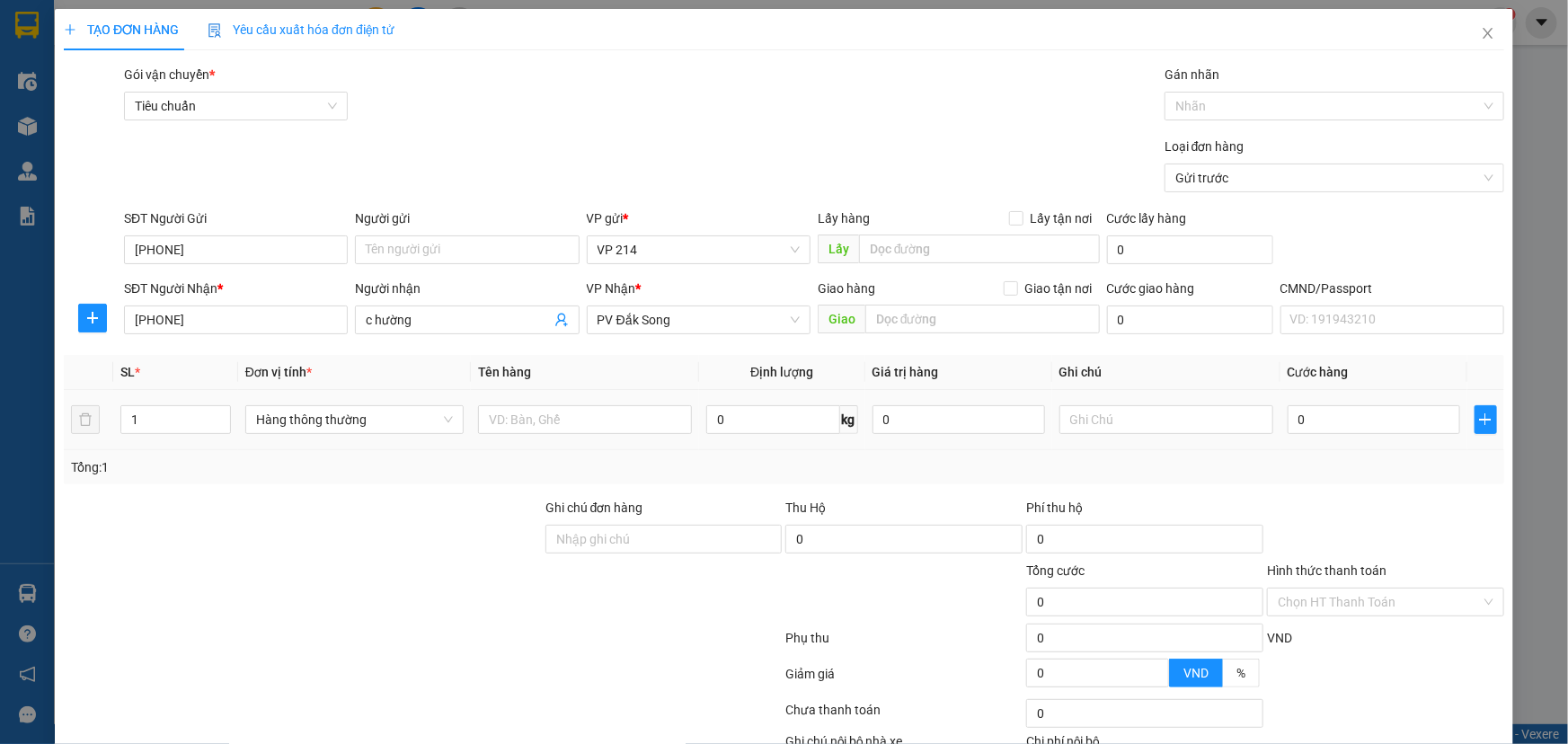 click at bounding box center [585, 420] 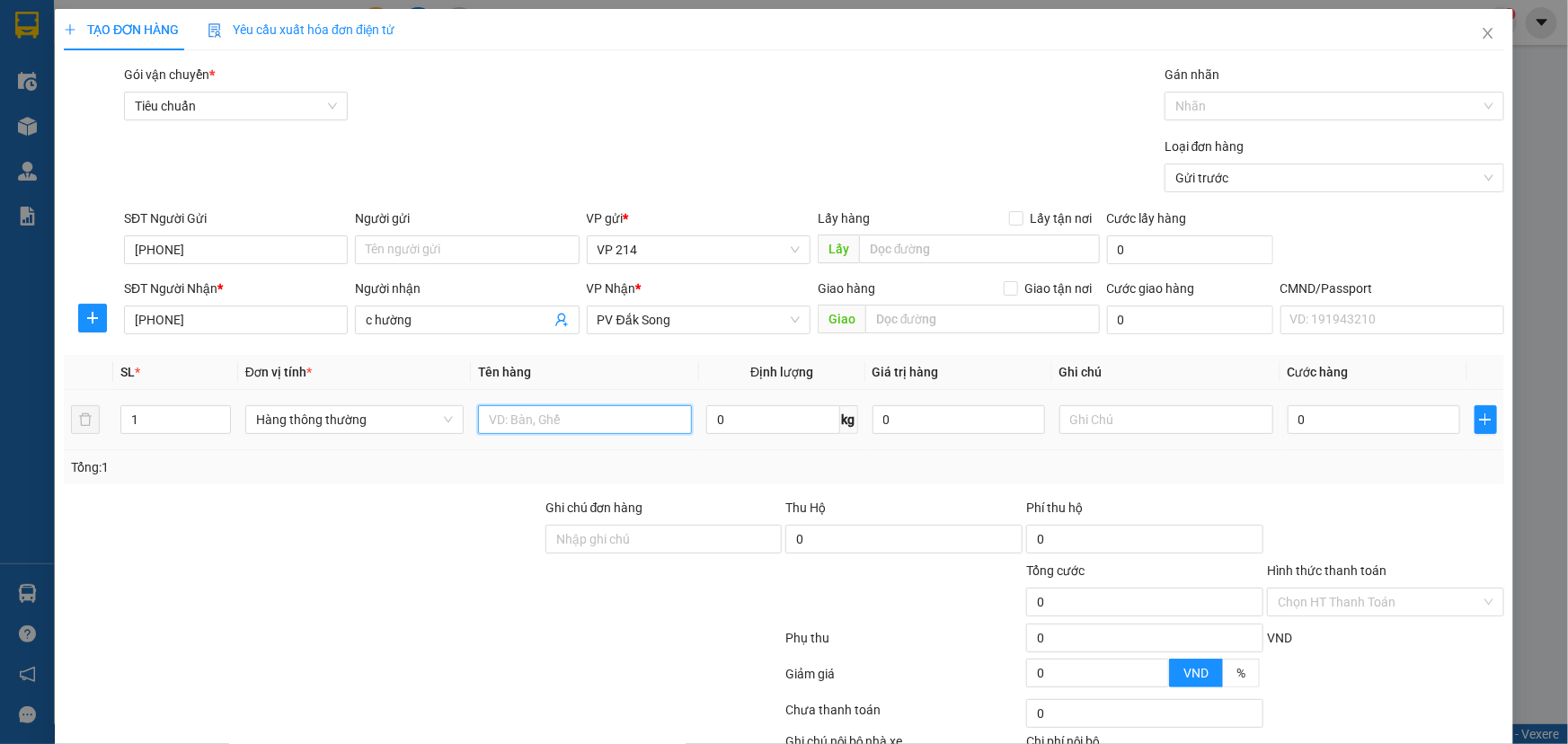 click at bounding box center (585, 420) 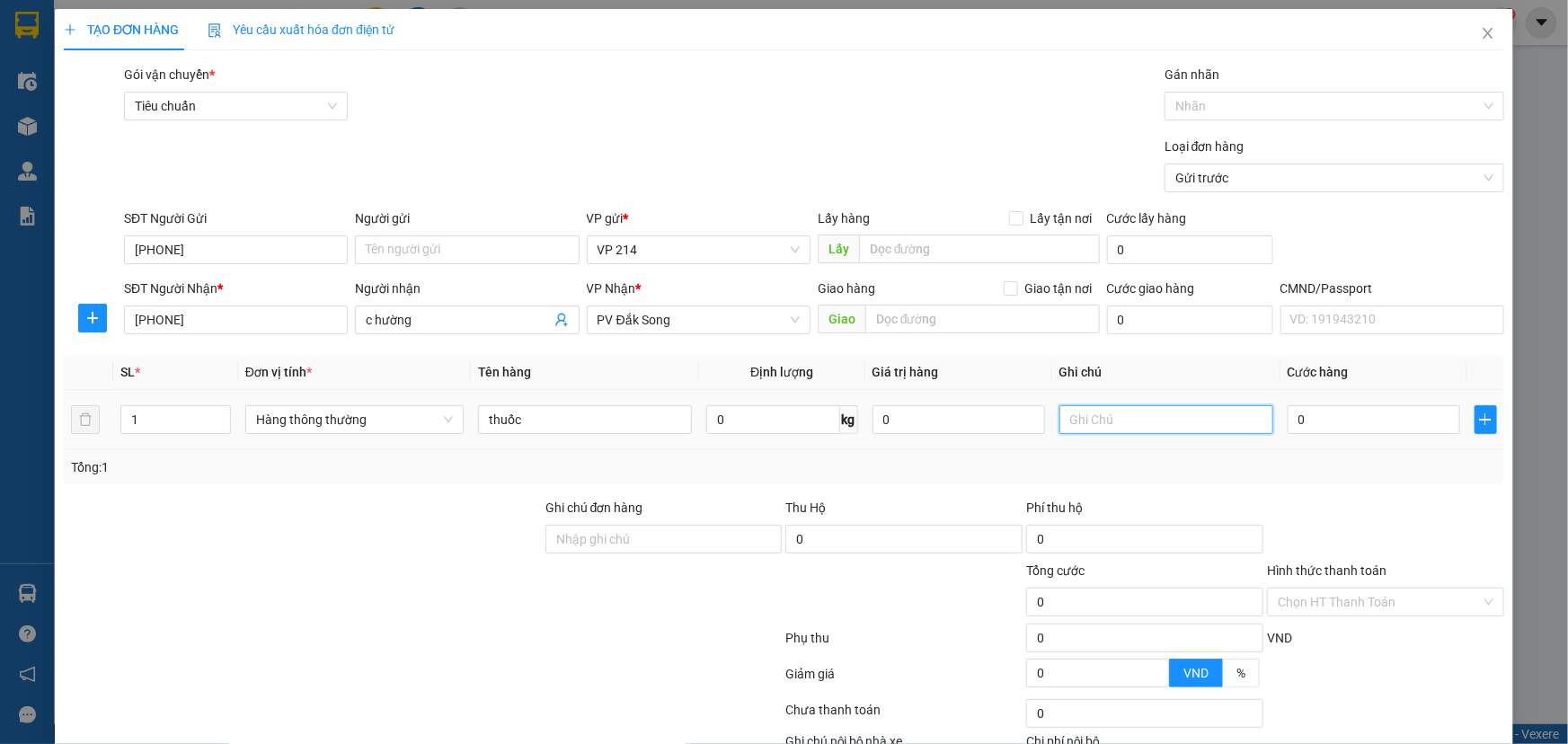 click at bounding box center (1166, 420) 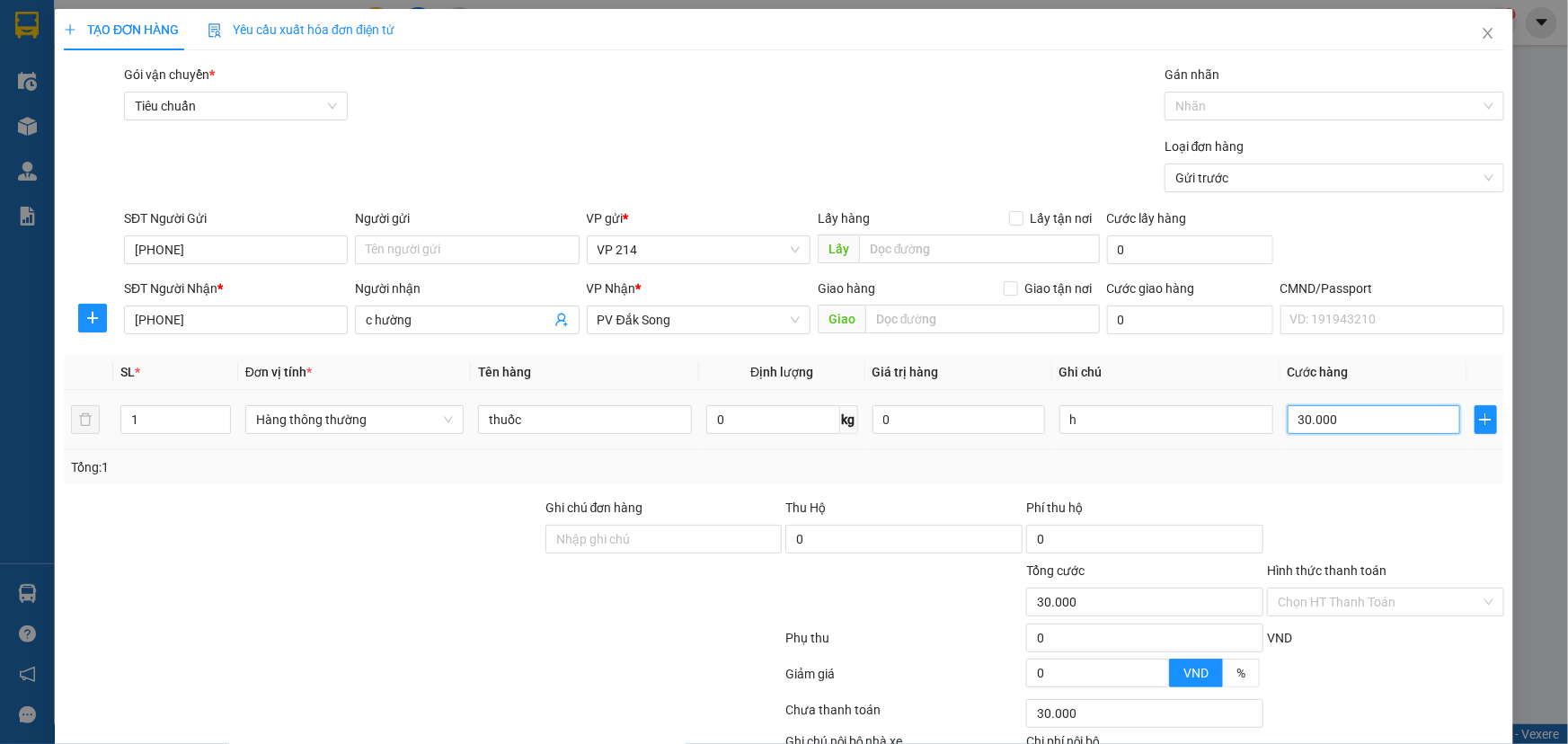 scroll, scrollTop: 119, scrollLeft: 0, axis: vertical 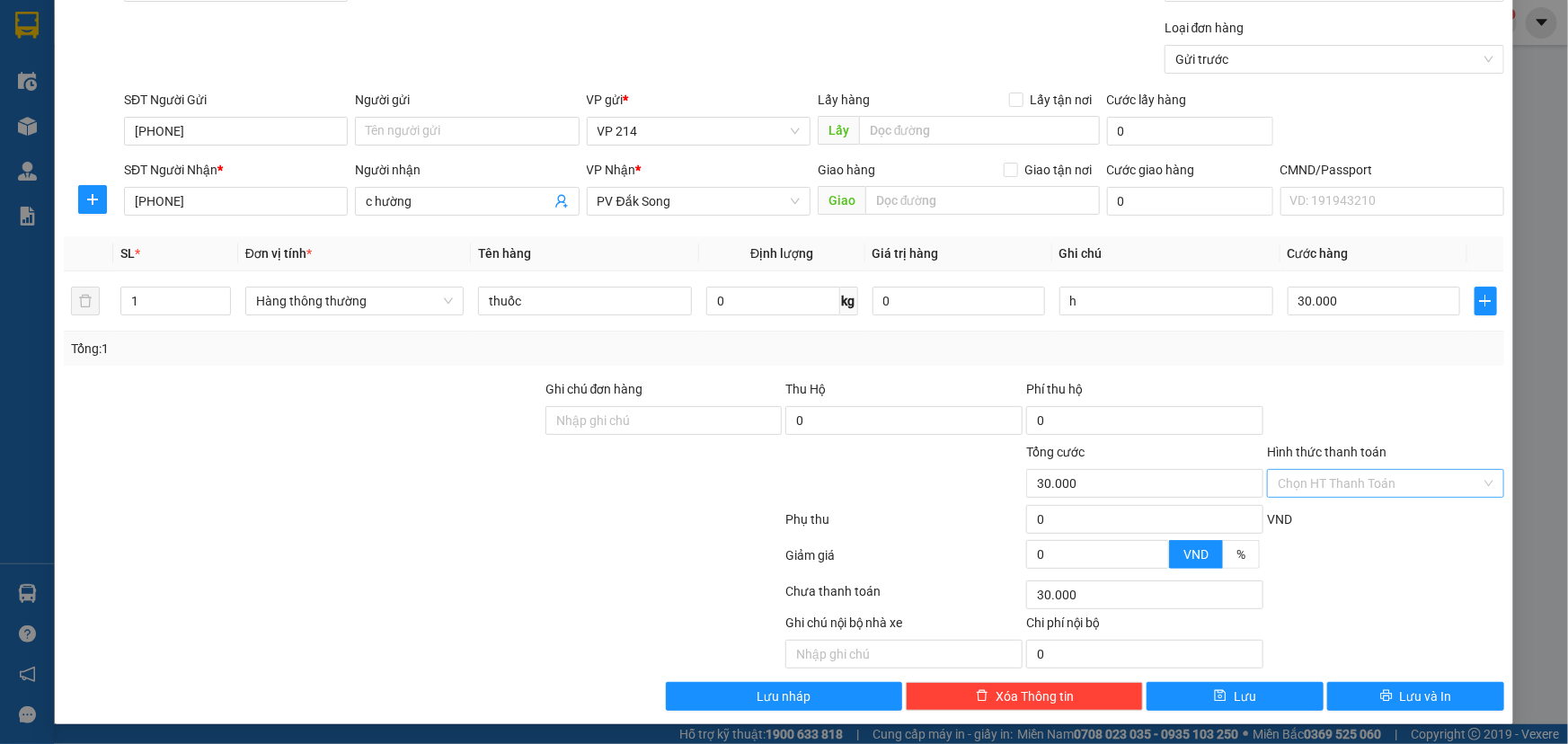 click on "Hình thức thanh toán" at bounding box center (1379, 483) 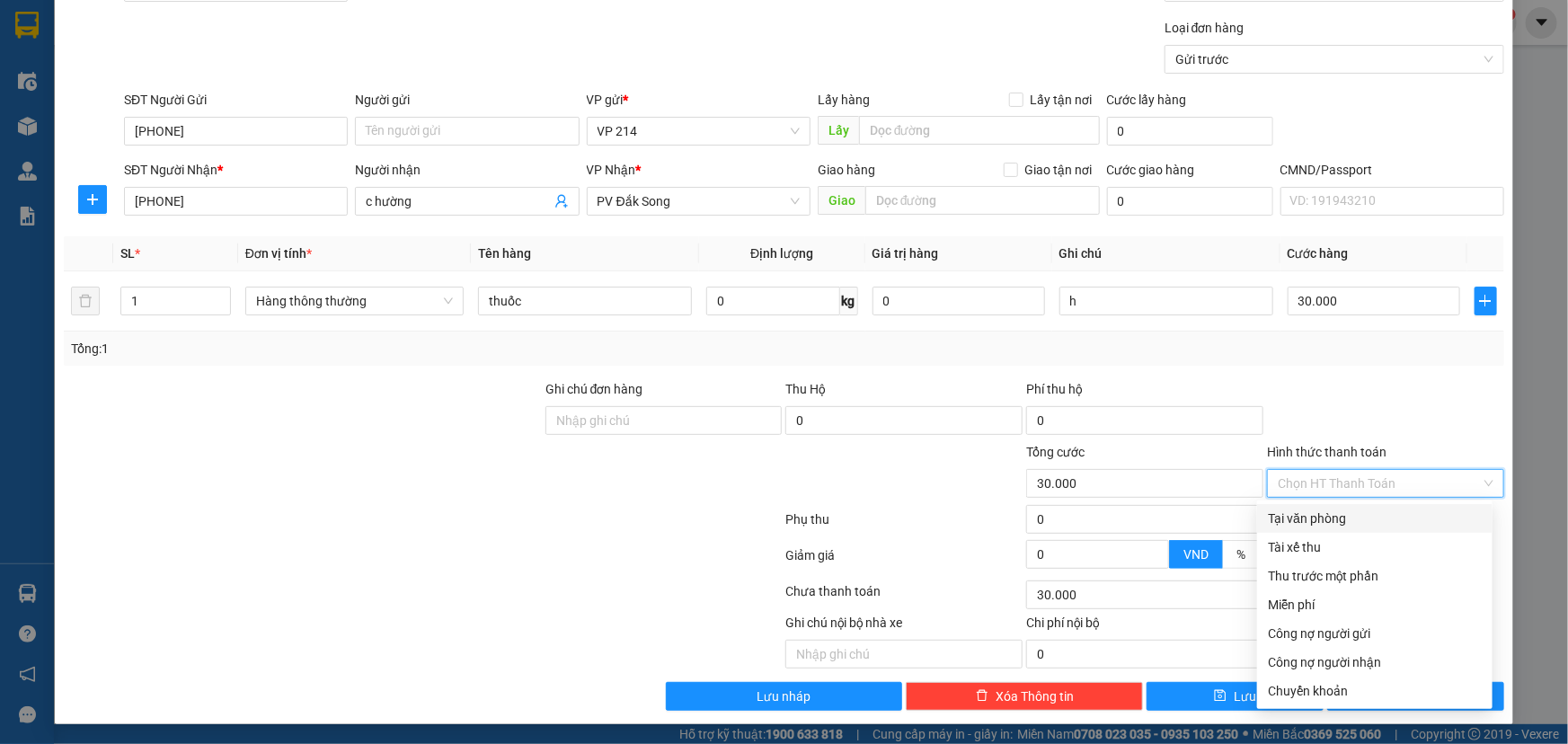 click on "Tại văn phòng" at bounding box center (1375, 518) 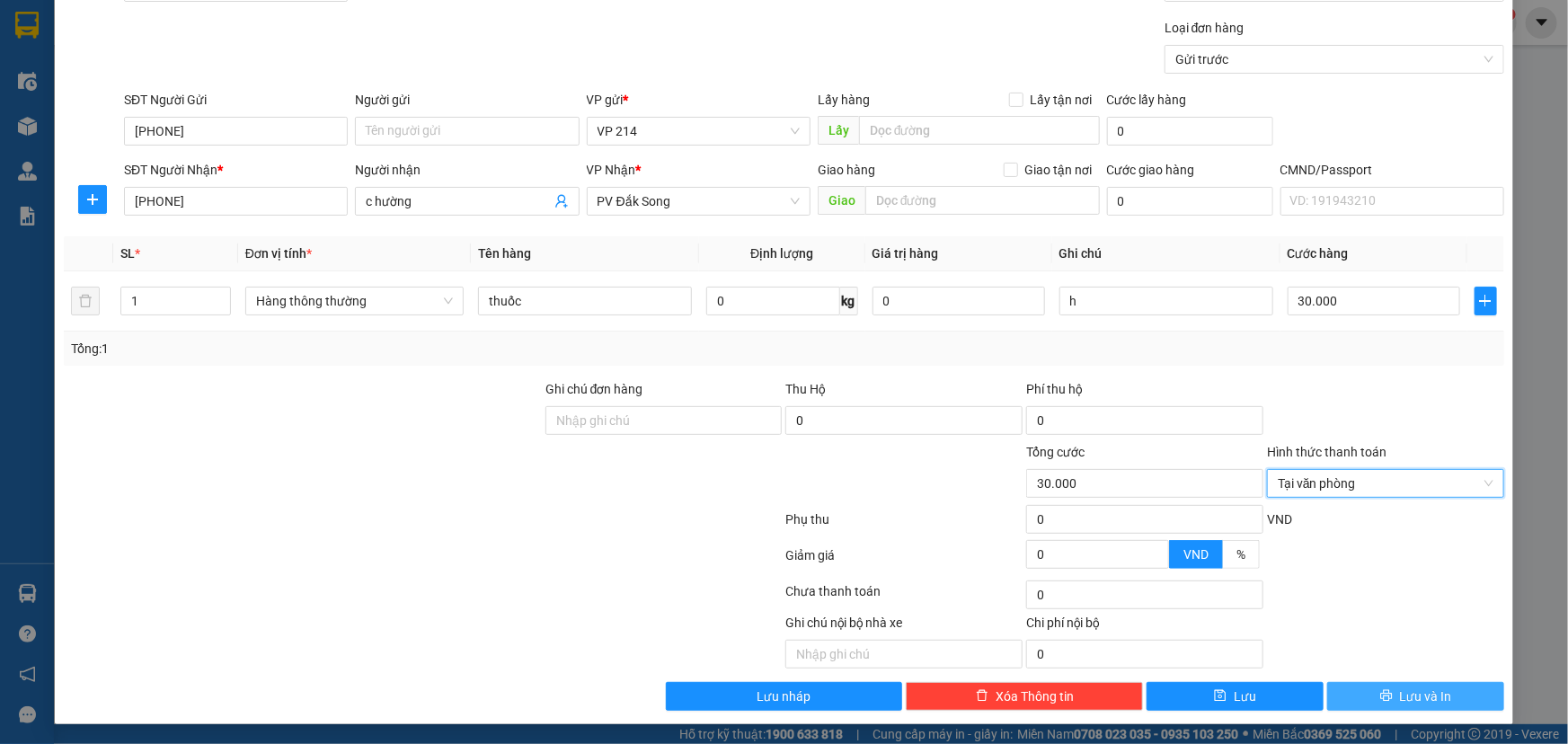 click on "Lưu và In" at bounding box center (1426, 696) 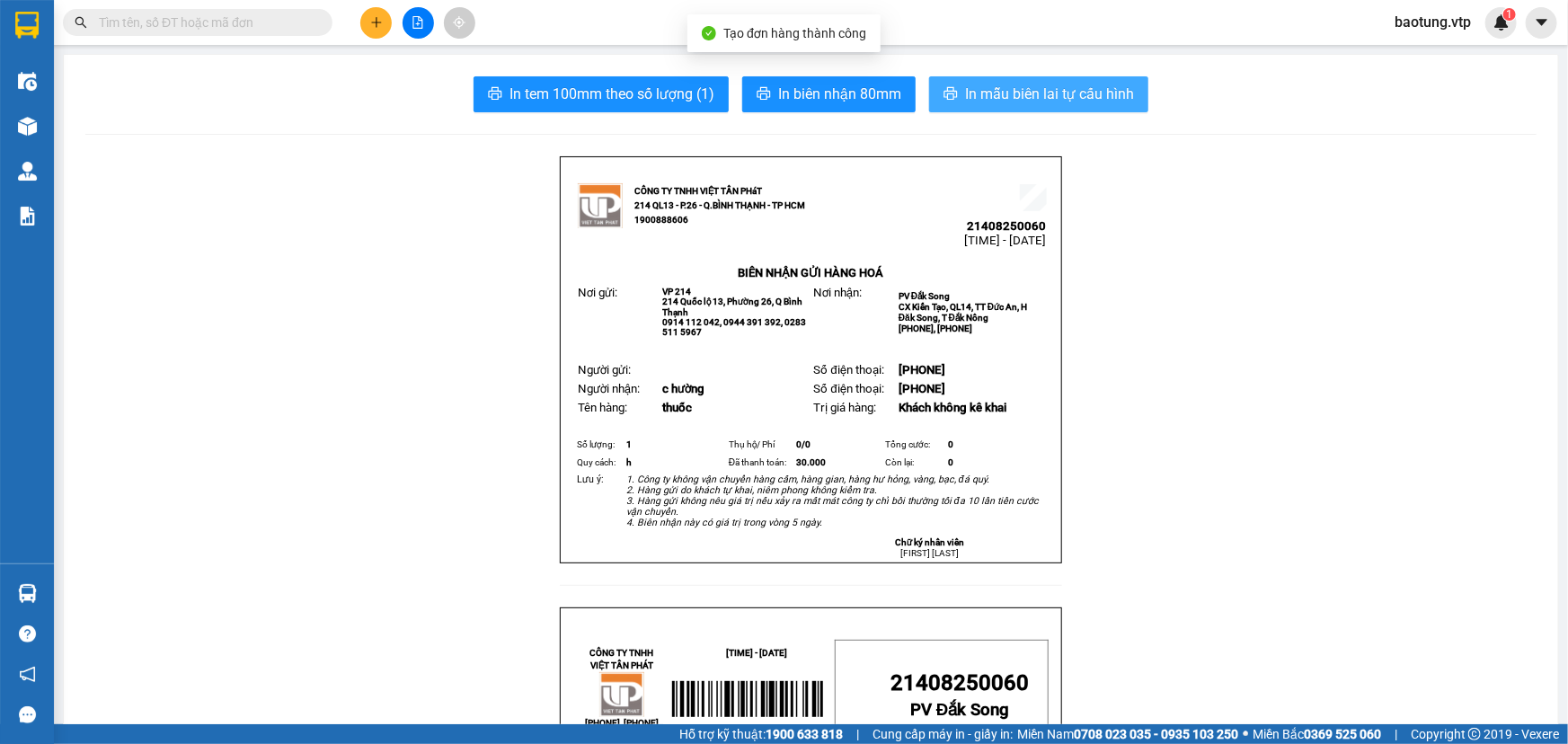 click on "In mẫu biên lai tự cấu hình" at bounding box center [1050, 93] 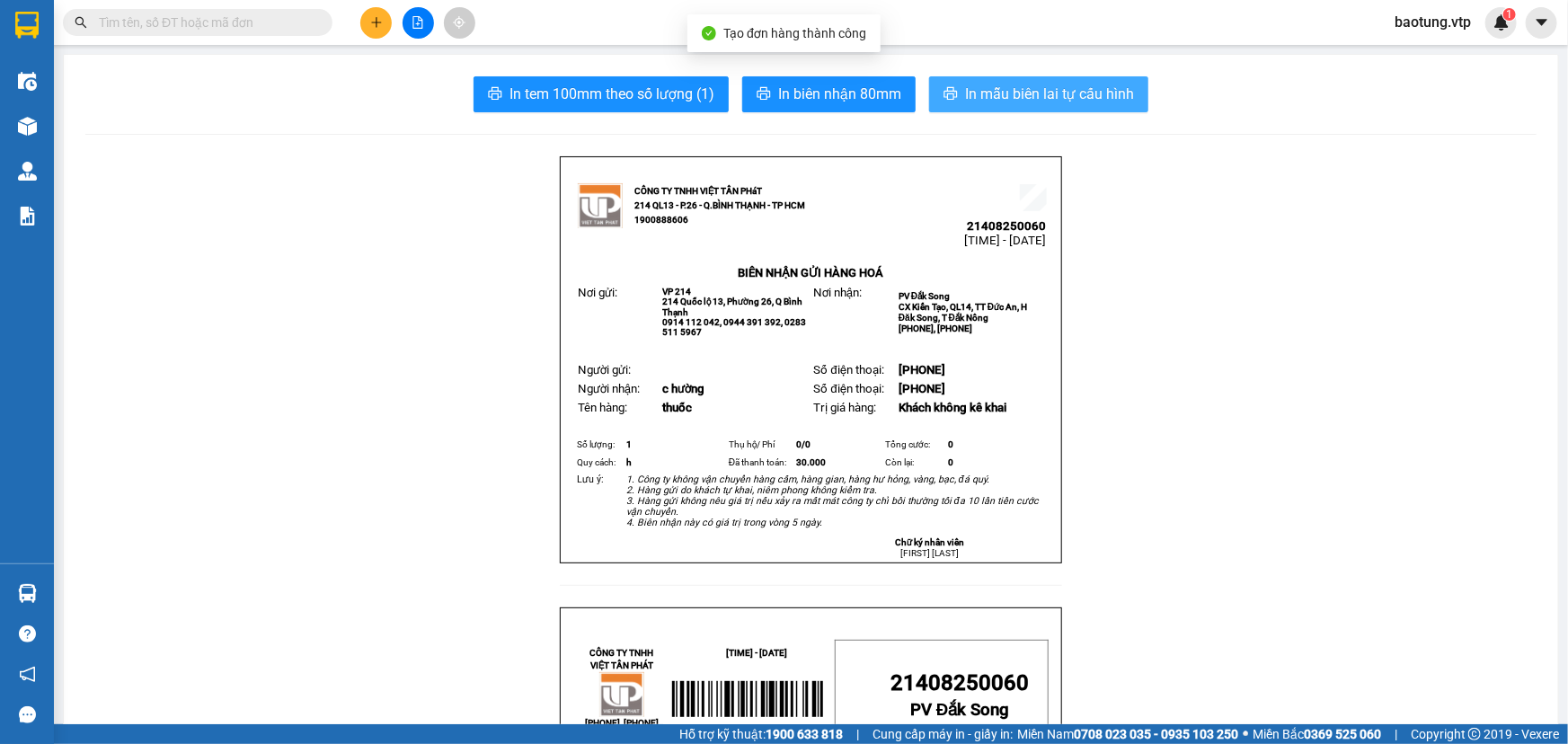 scroll, scrollTop: 0, scrollLeft: 0, axis: both 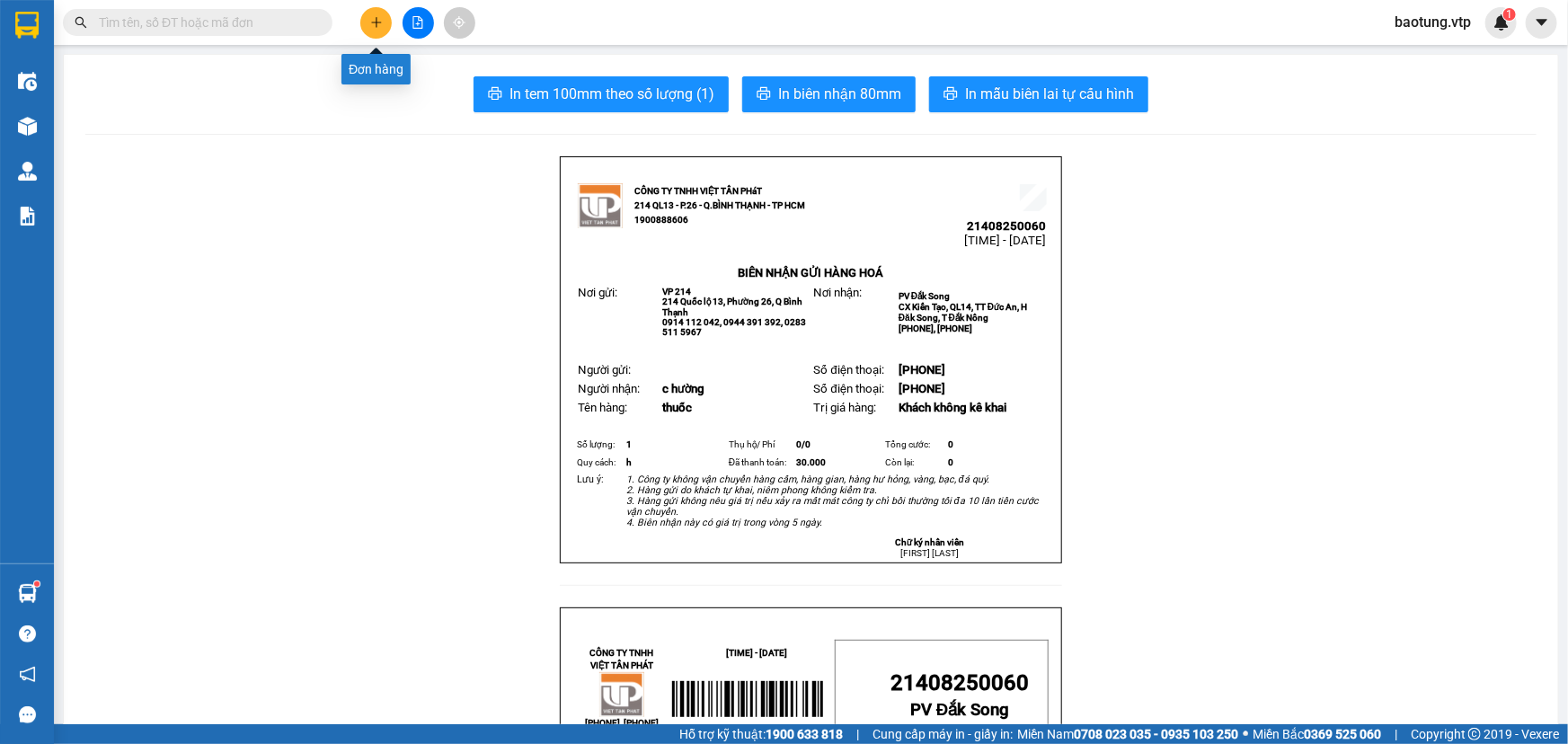 click at bounding box center [376, 22] 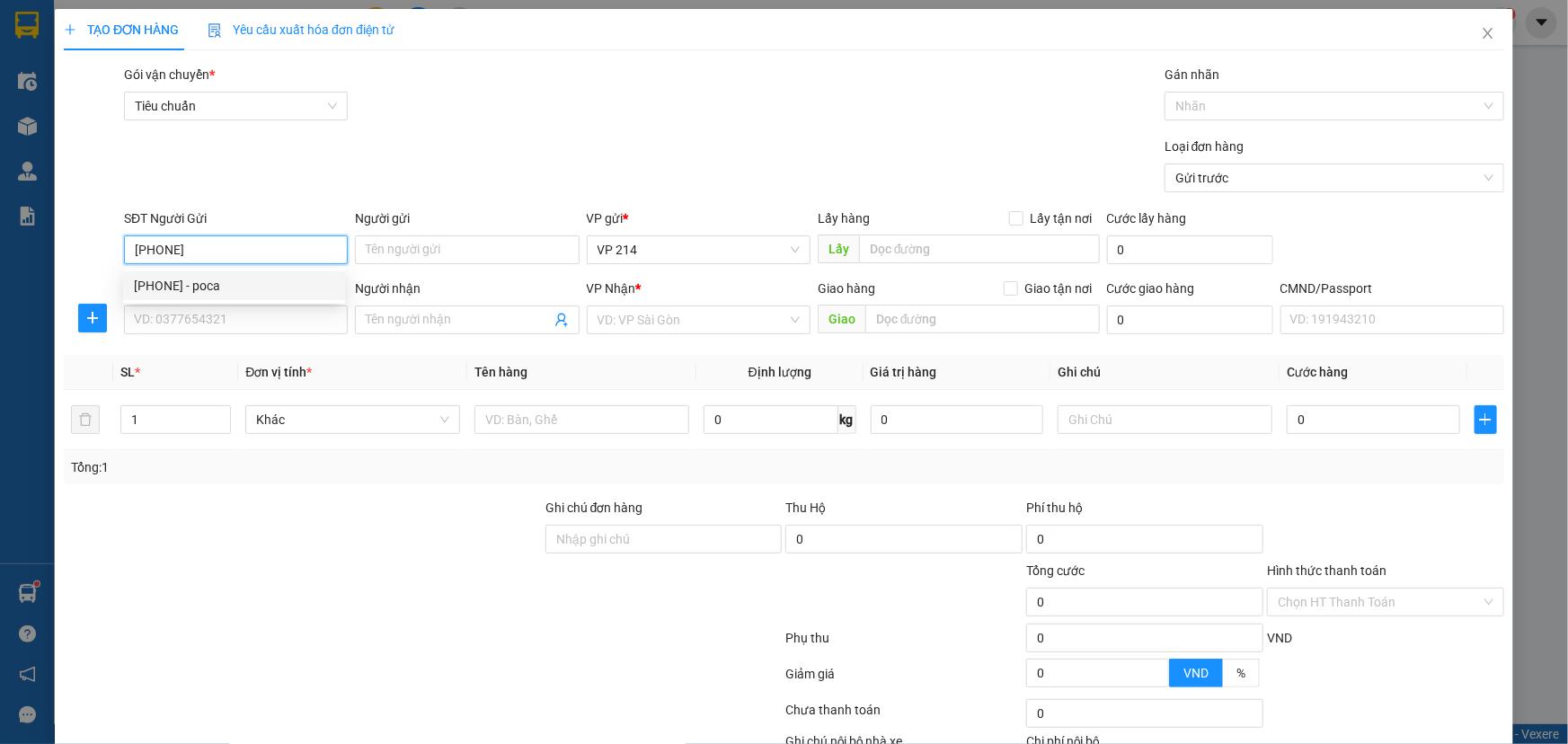 click on "0368615058 - poca" at bounding box center (234, 286) 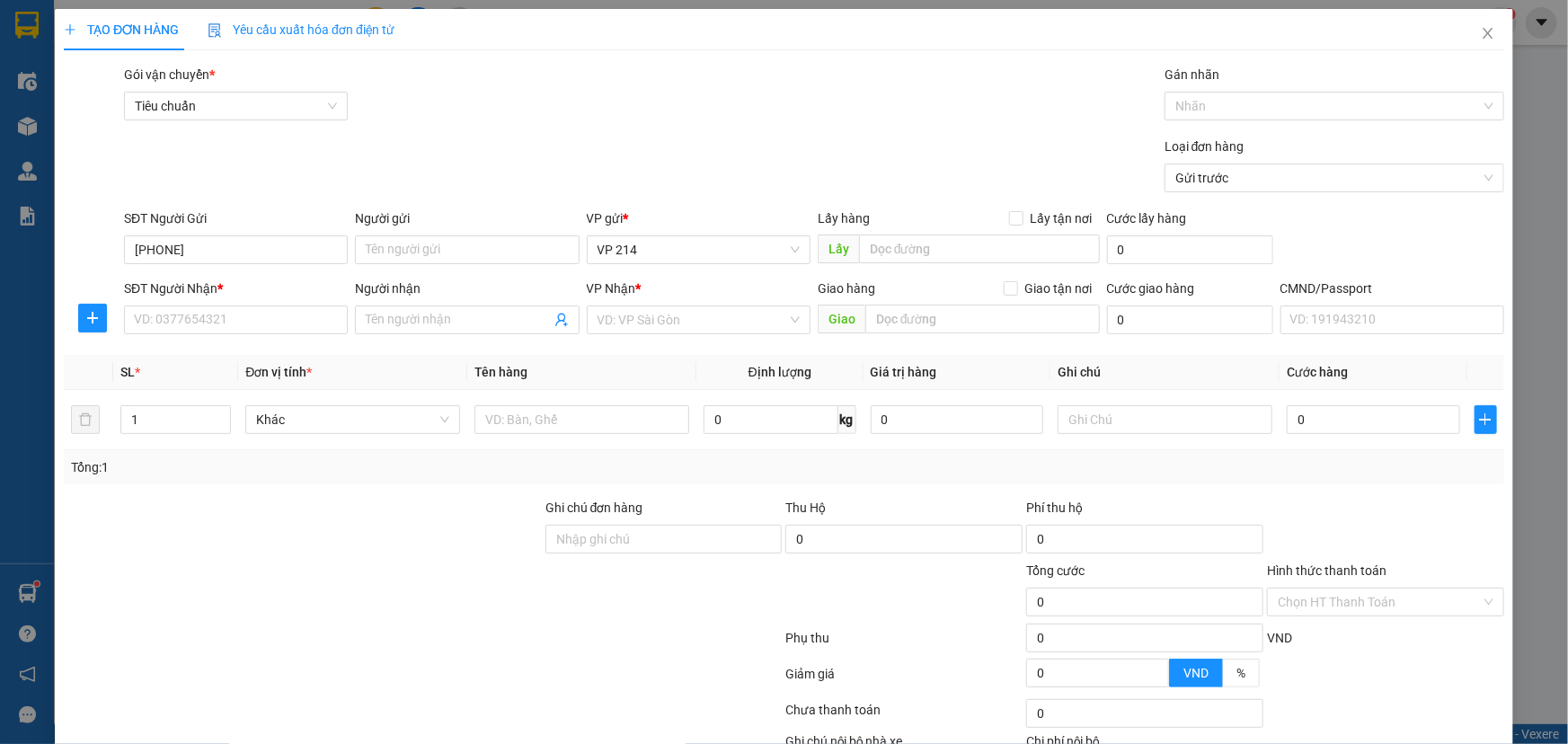 click on "SĐT Người Nhận  *" at bounding box center (235, 288) 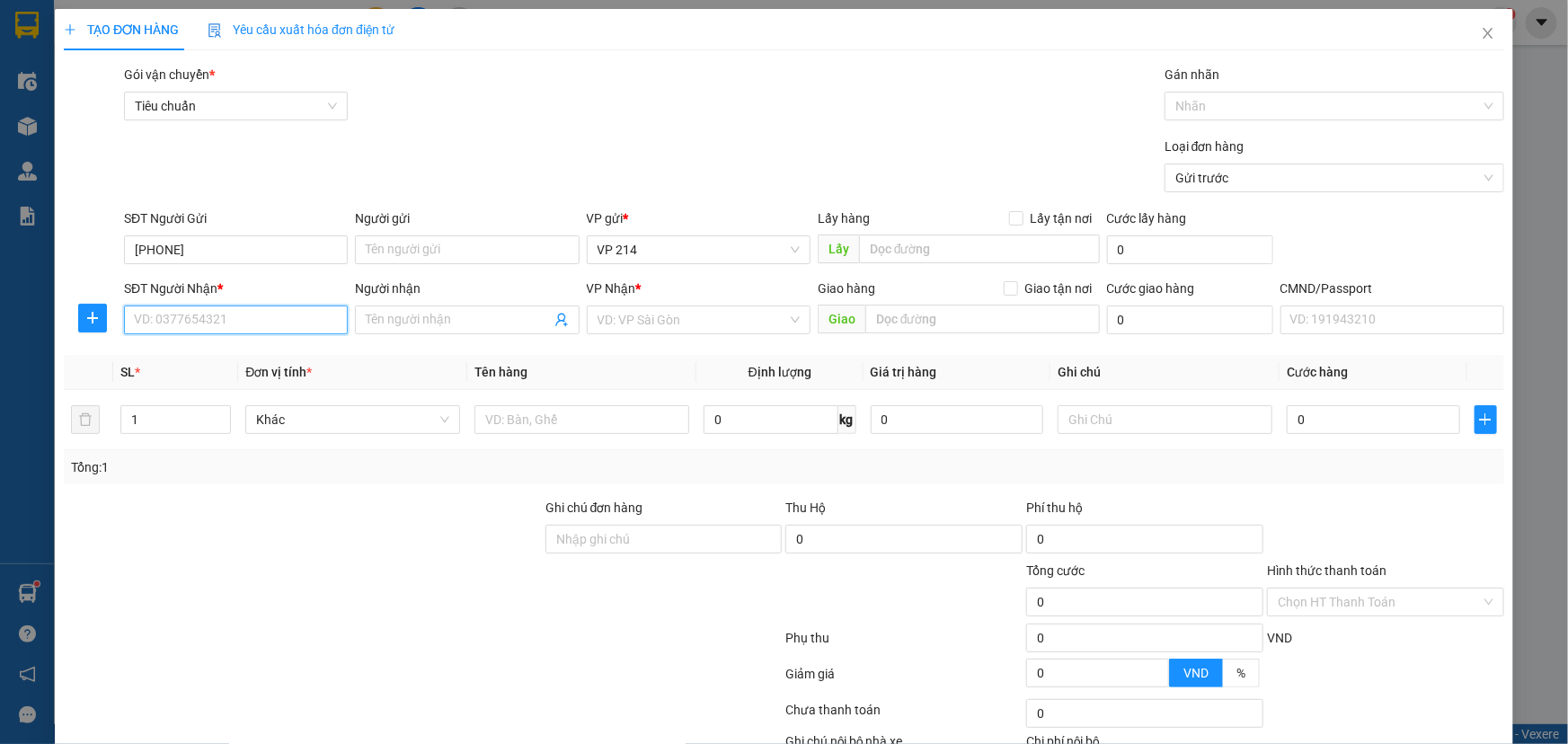 click on "SĐT Người Nhận  *" at bounding box center [235, 320] 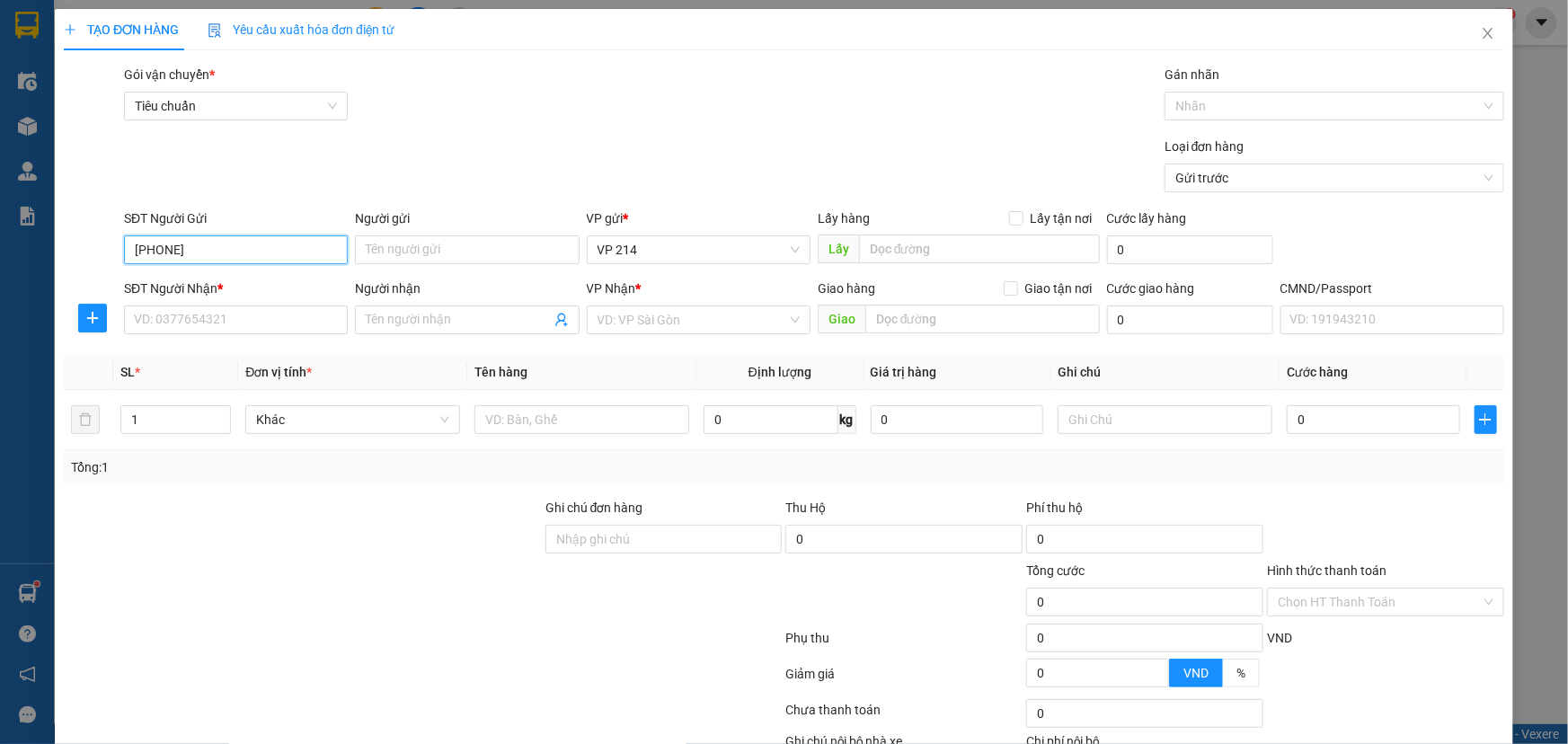 click on "0368615058" at bounding box center [235, 250] 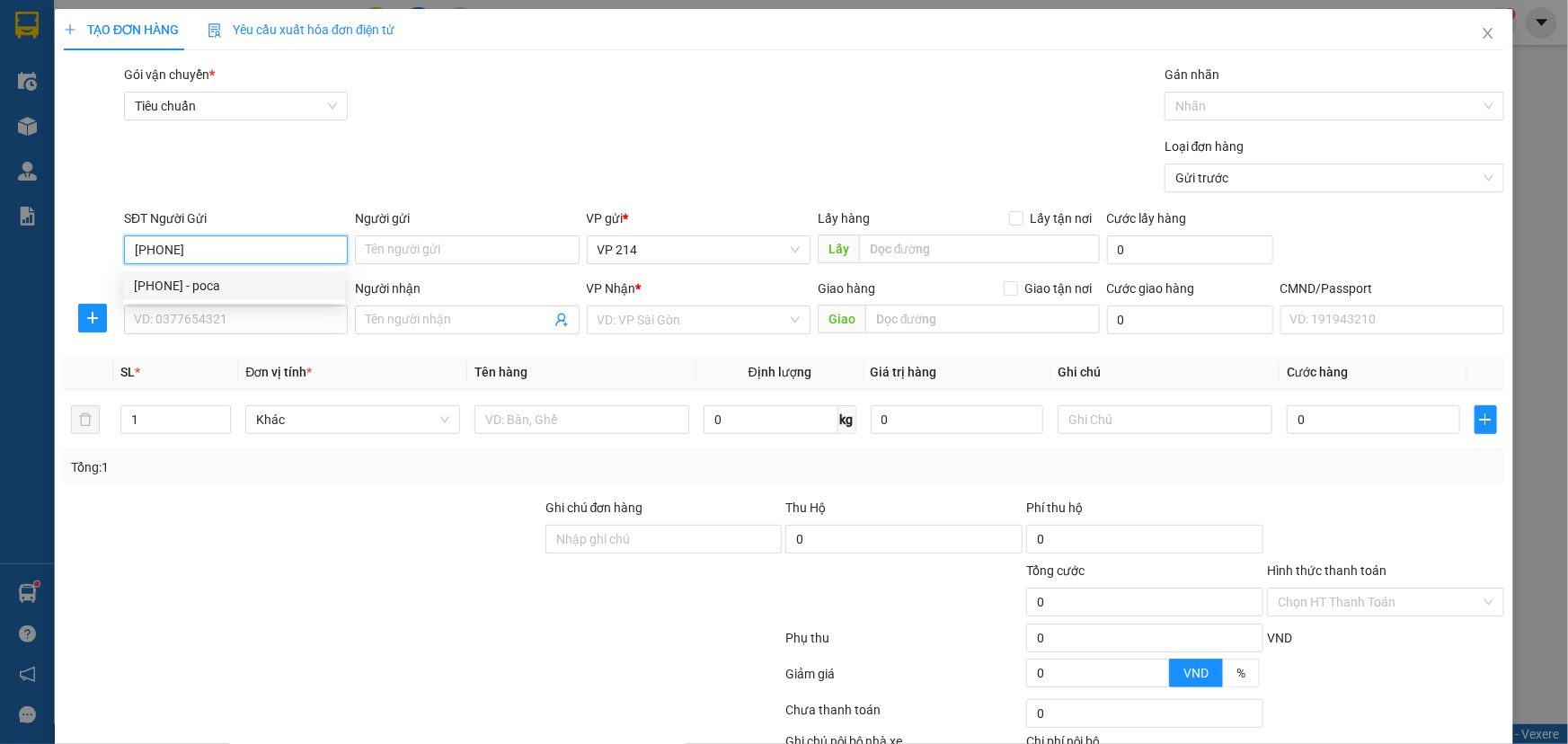 click on "0368615058 - poca" at bounding box center [234, 286] 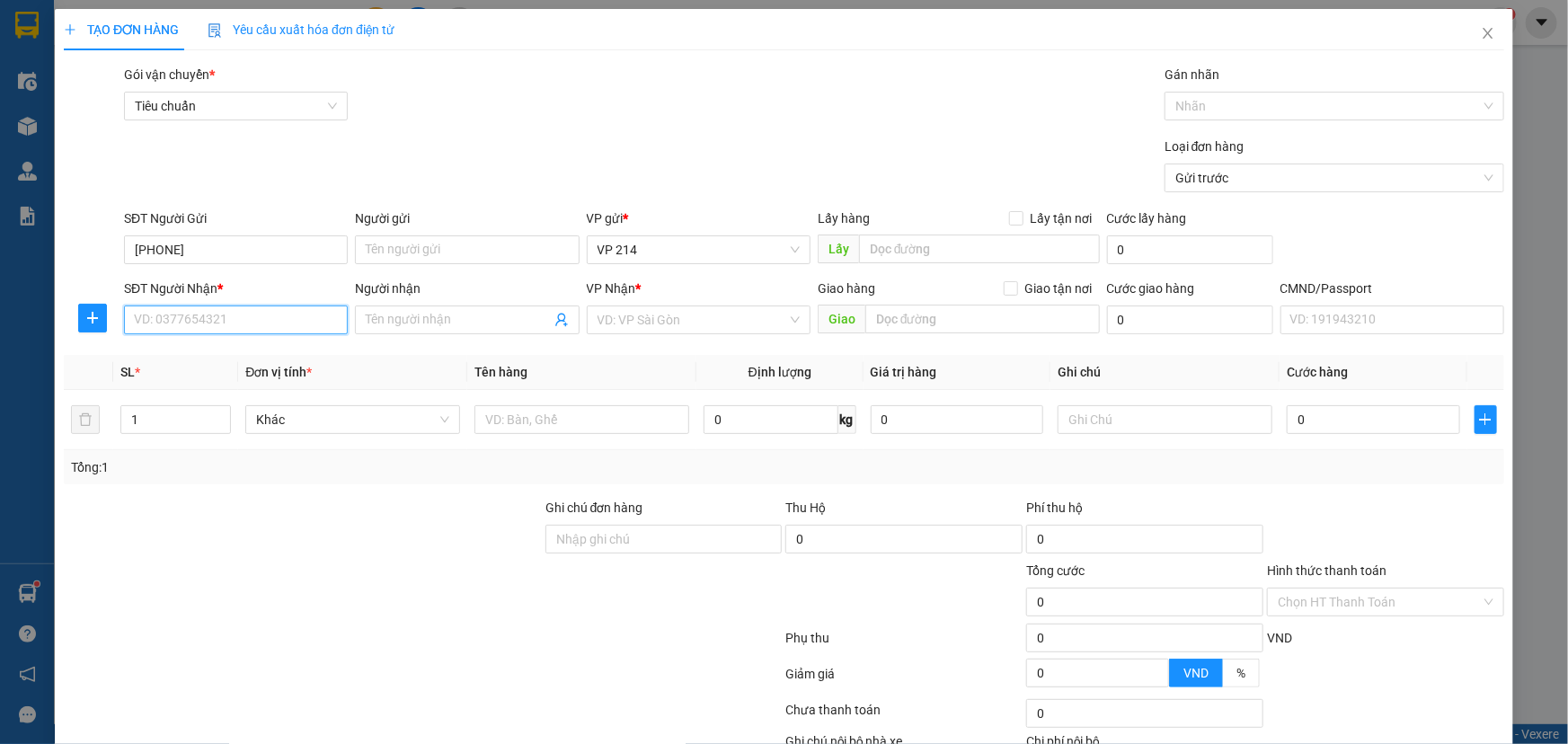 click on "SĐT Người Nhận  *" at bounding box center [235, 320] 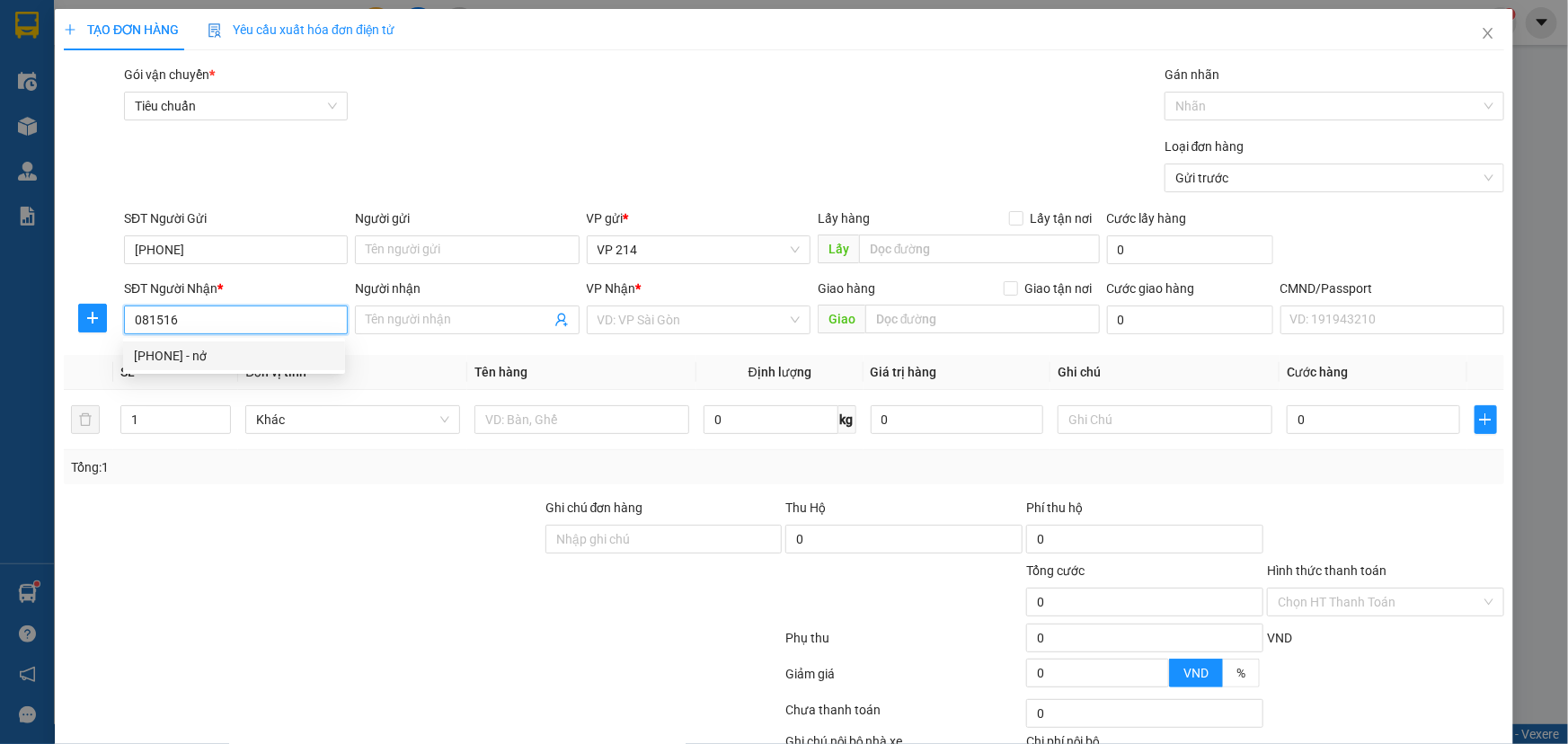click on "0815162829 - nở" at bounding box center (234, 356) 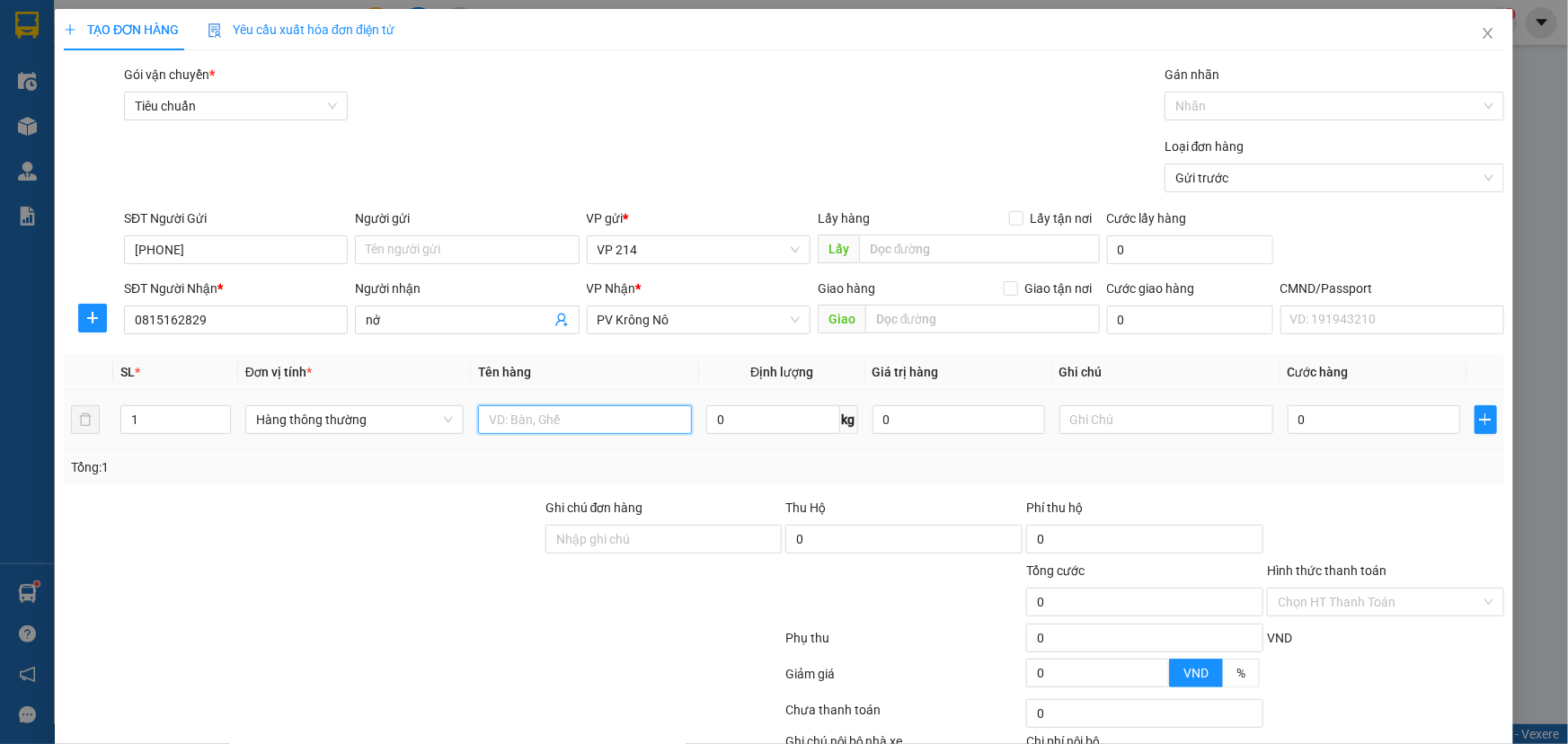 click at bounding box center (585, 420) 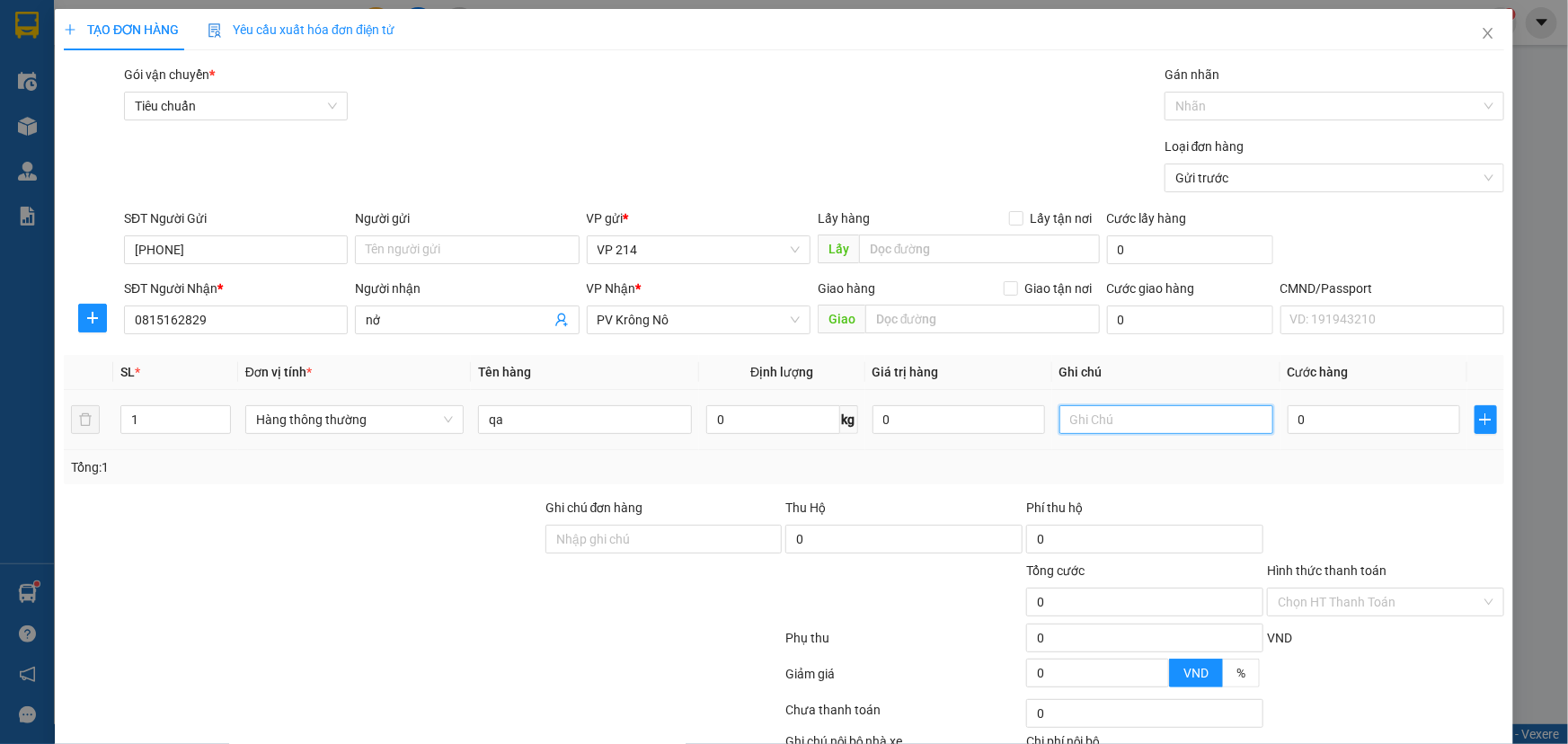 click at bounding box center [1166, 420] 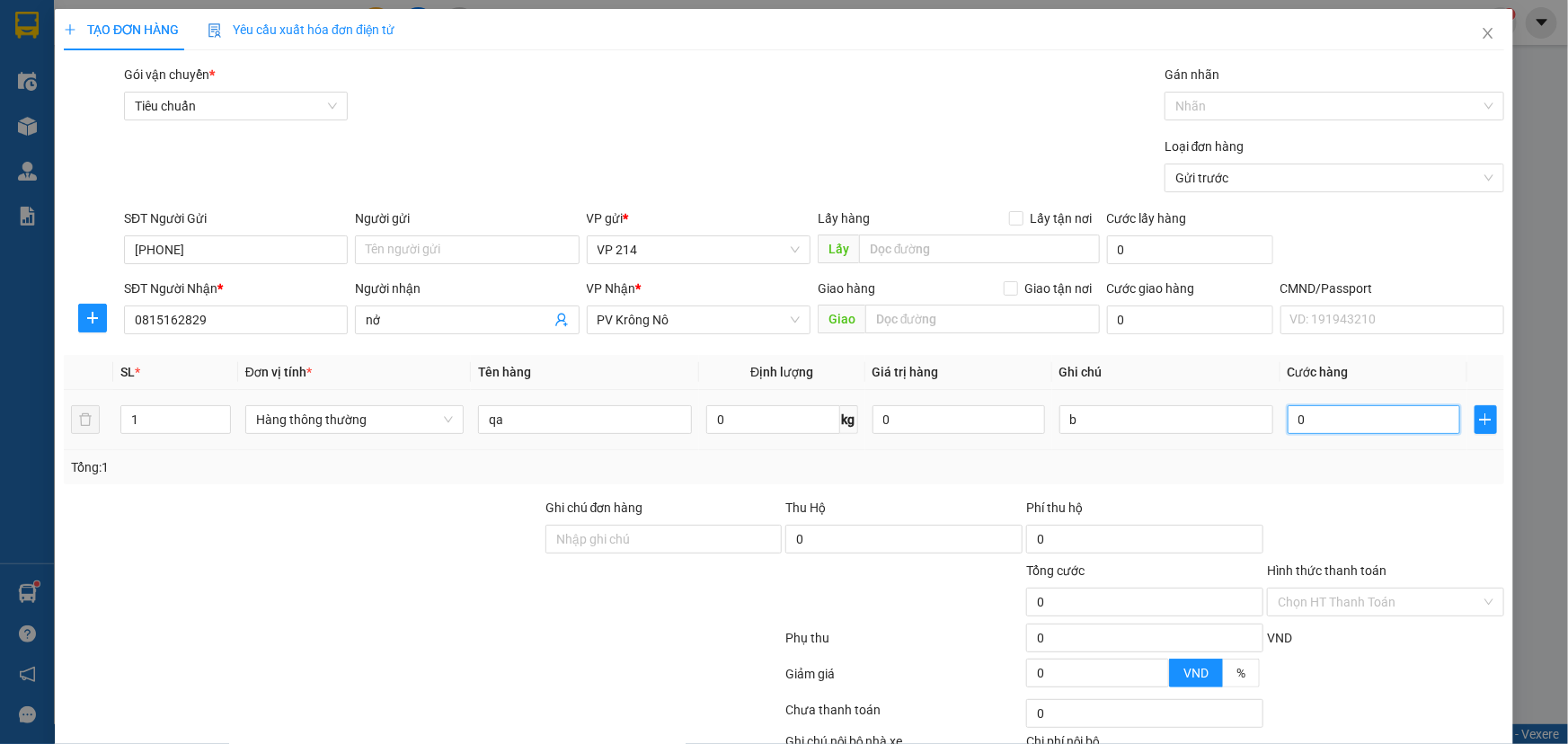 click on "0" at bounding box center (1374, 420) 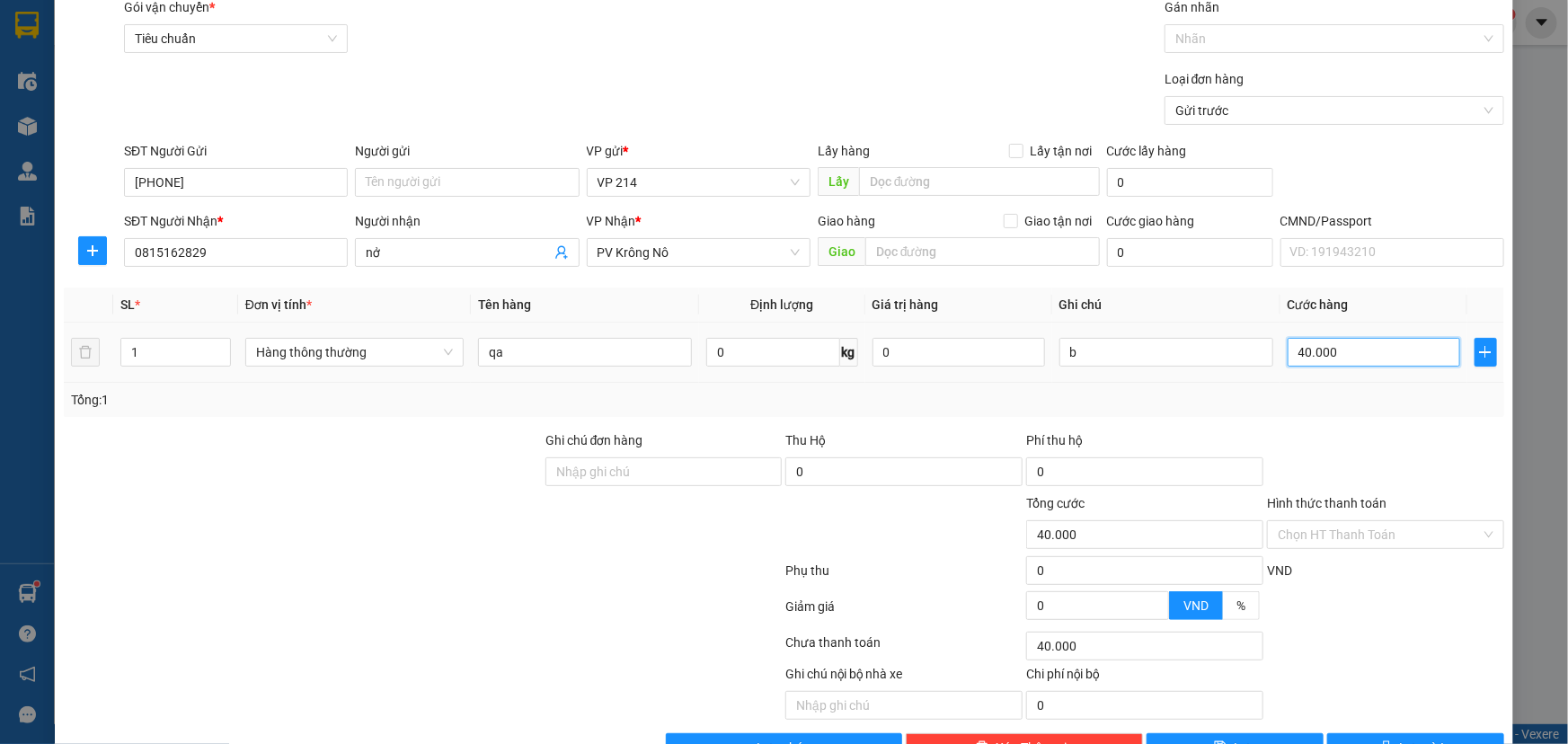 scroll, scrollTop: 119, scrollLeft: 0, axis: vertical 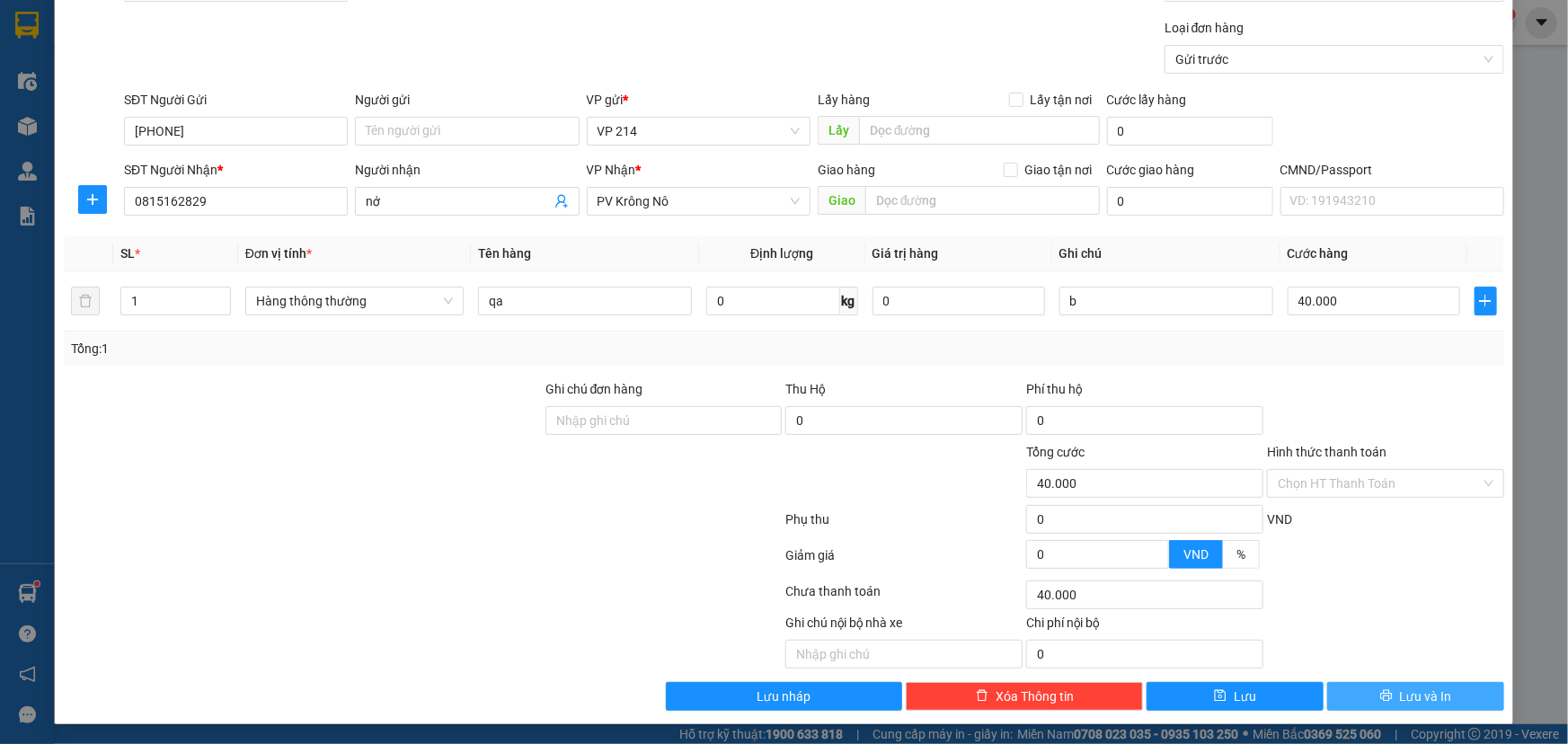 click on "Lưu và In" at bounding box center (1415, 696) 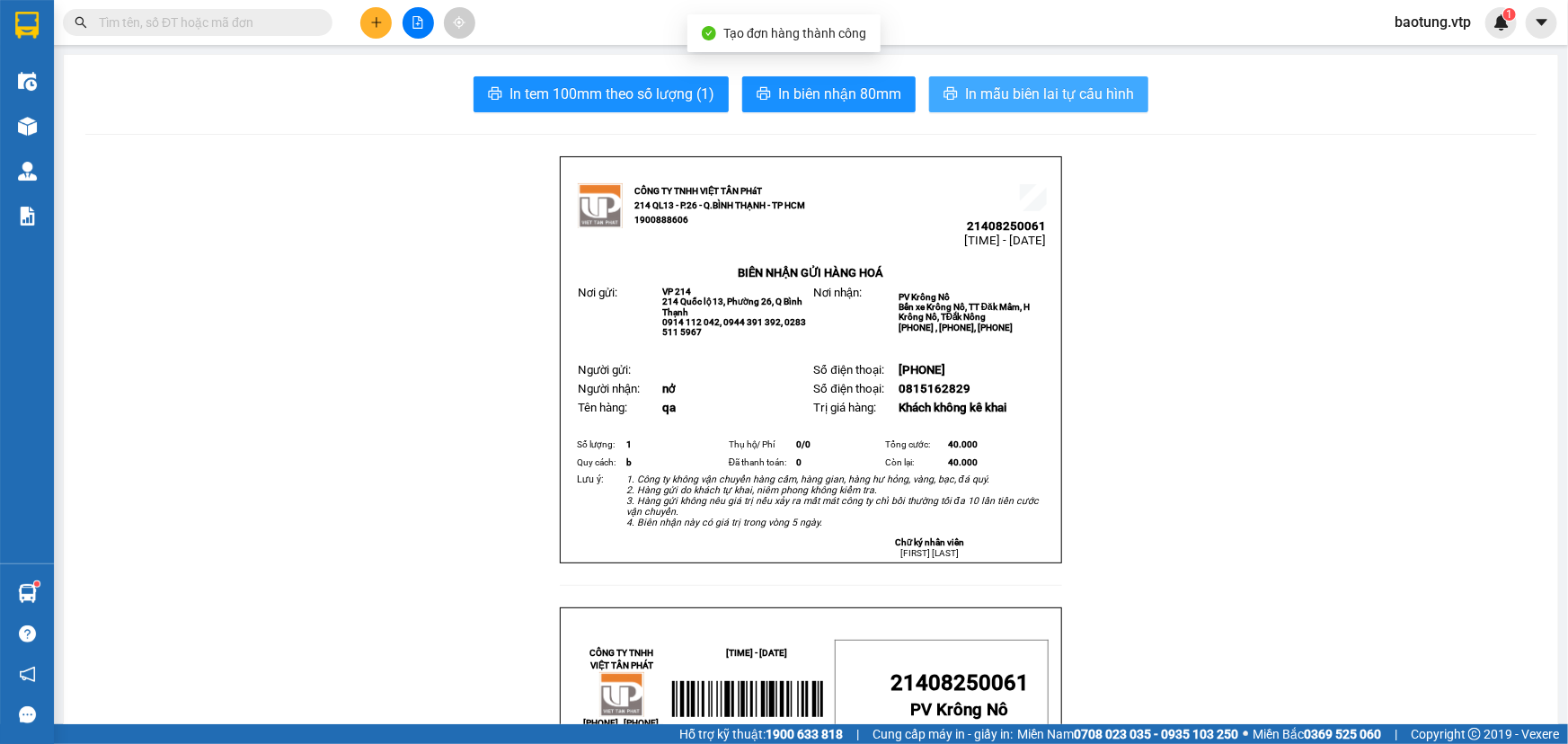 click on "In mẫu biên lai tự cấu hình" at bounding box center [1050, 93] 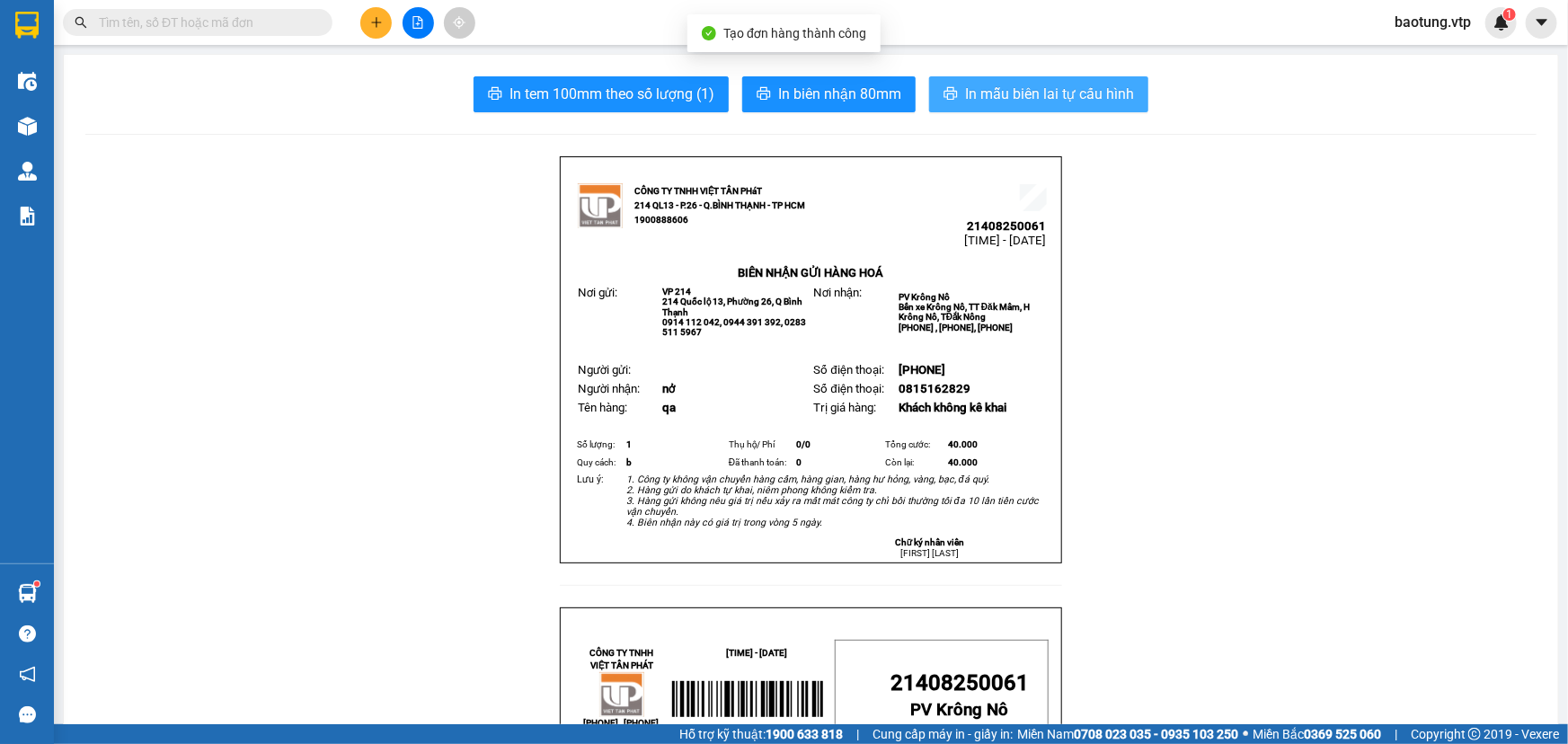 scroll, scrollTop: 0, scrollLeft: 0, axis: both 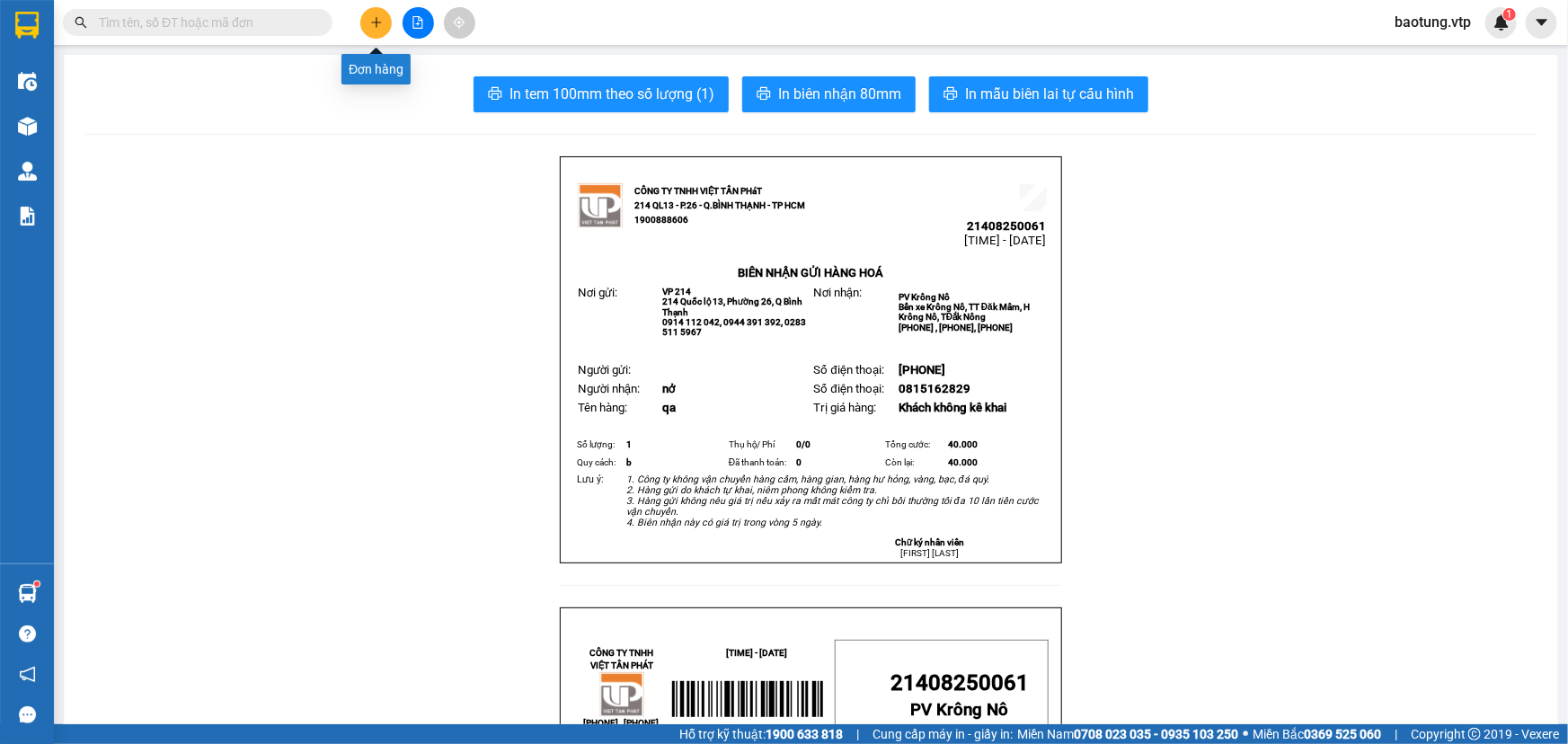 click at bounding box center (376, 22) 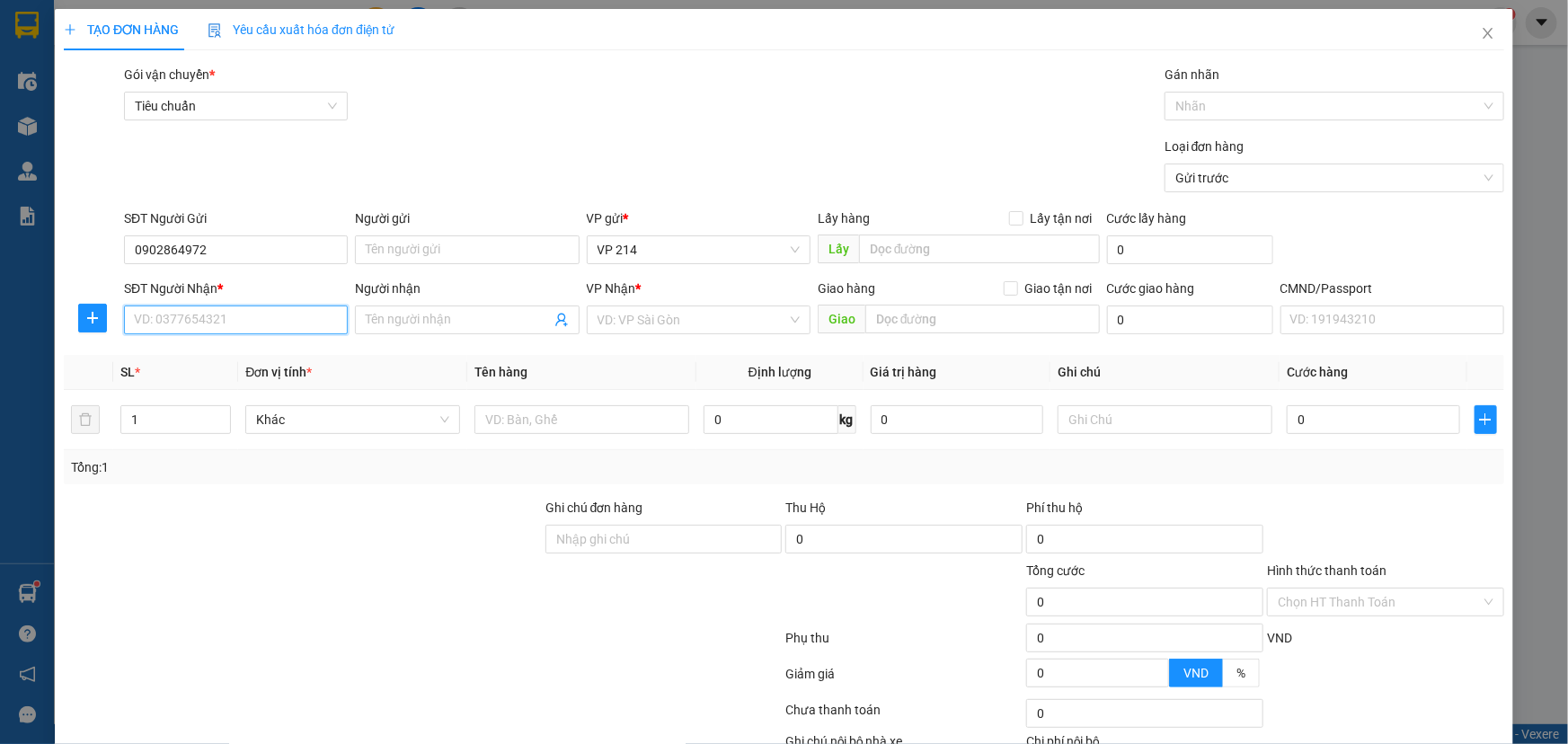 click on "SĐT Người Nhận  *" at bounding box center [235, 320] 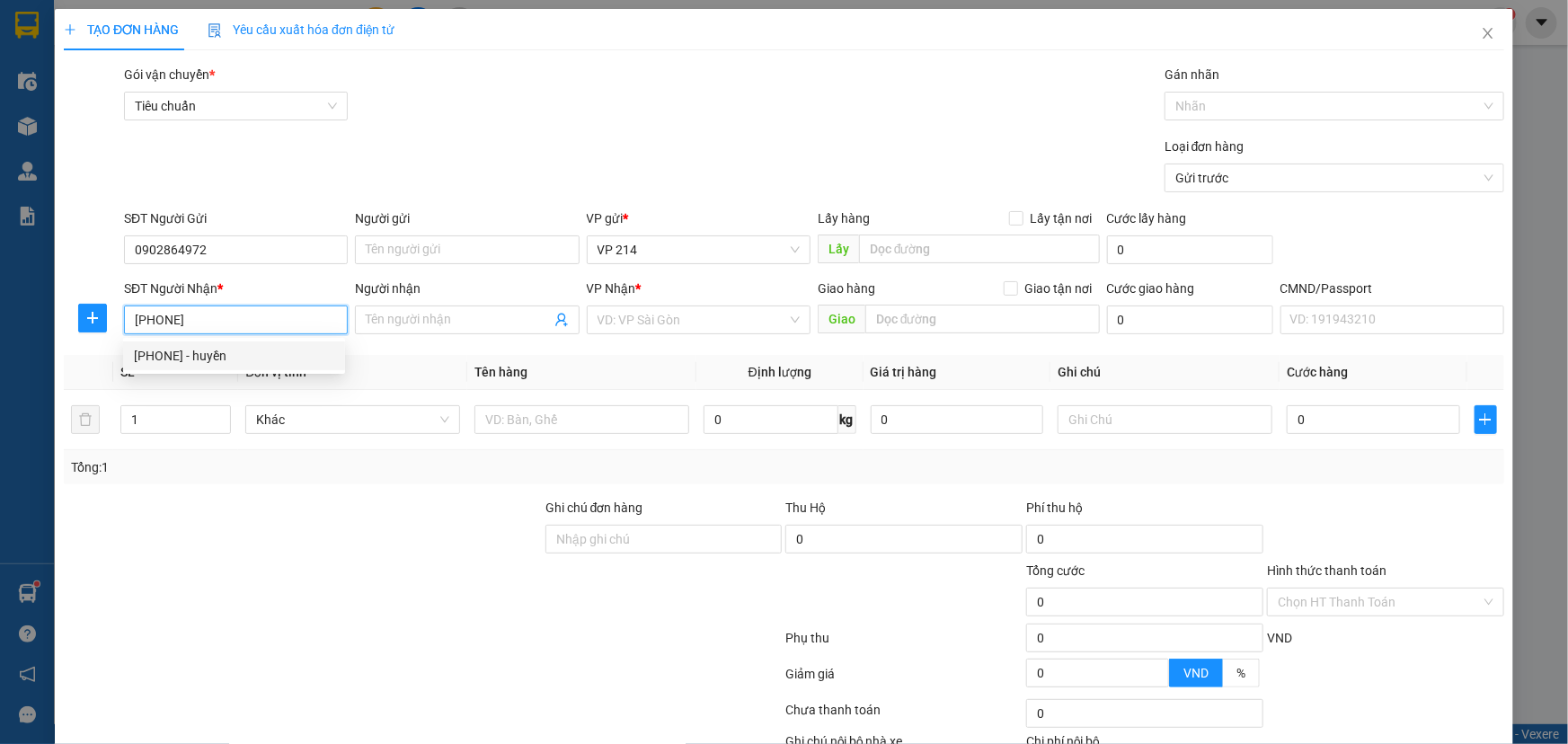 click on "0966281054 - huyền" at bounding box center [234, 356] 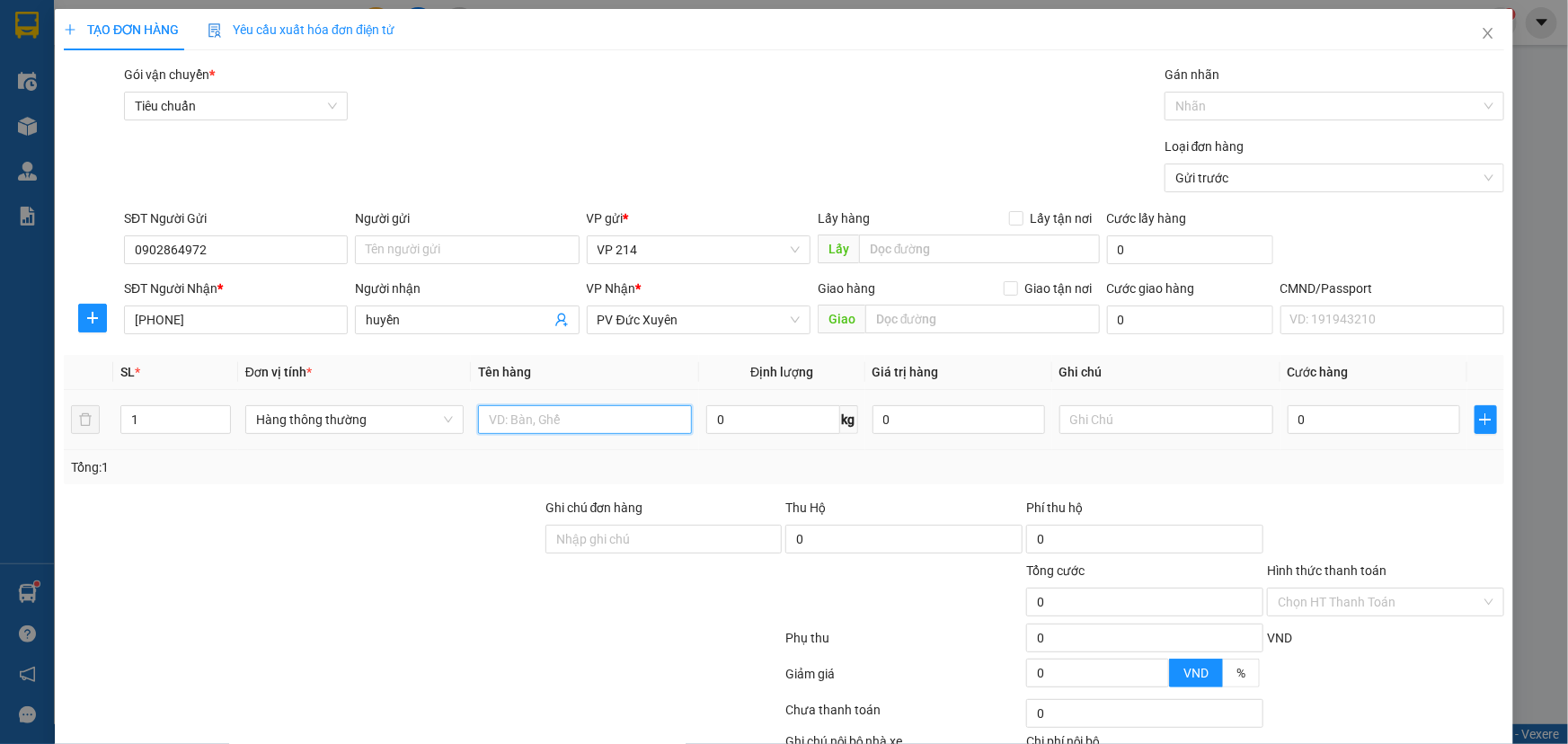 click at bounding box center [585, 420] 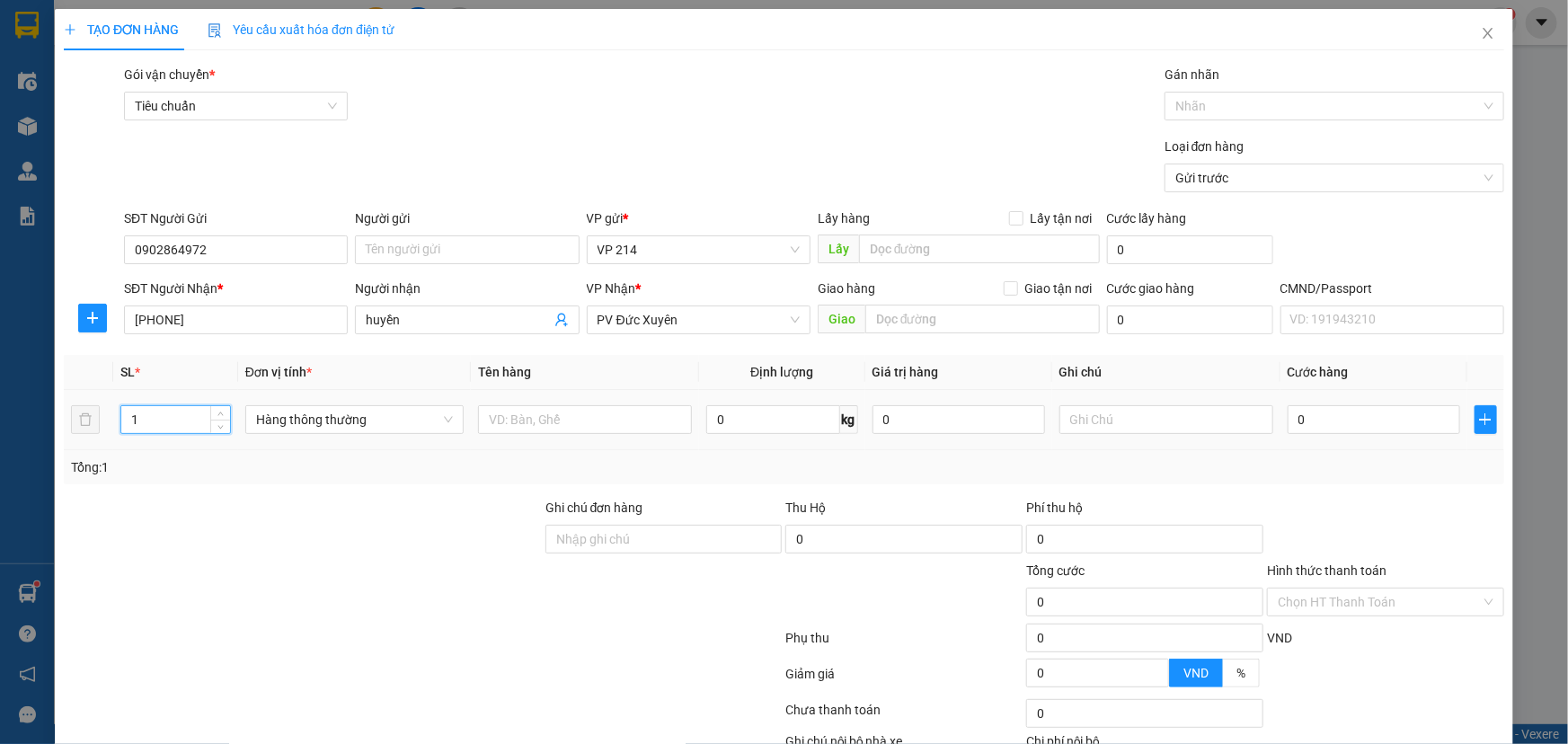 click on "1 Hàng thông thường 0 kg 0 0" at bounding box center (784, 420) 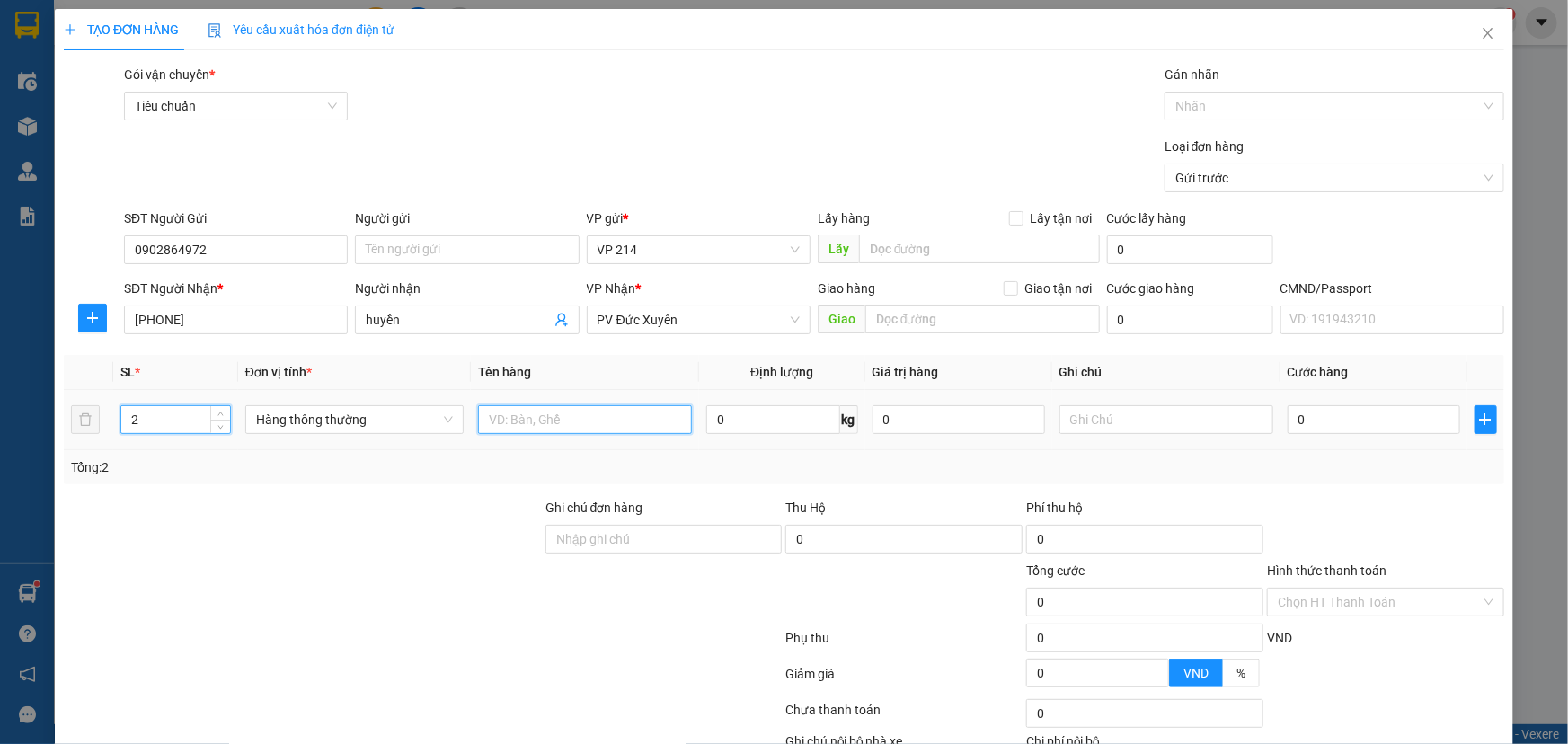 click at bounding box center [585, 420] 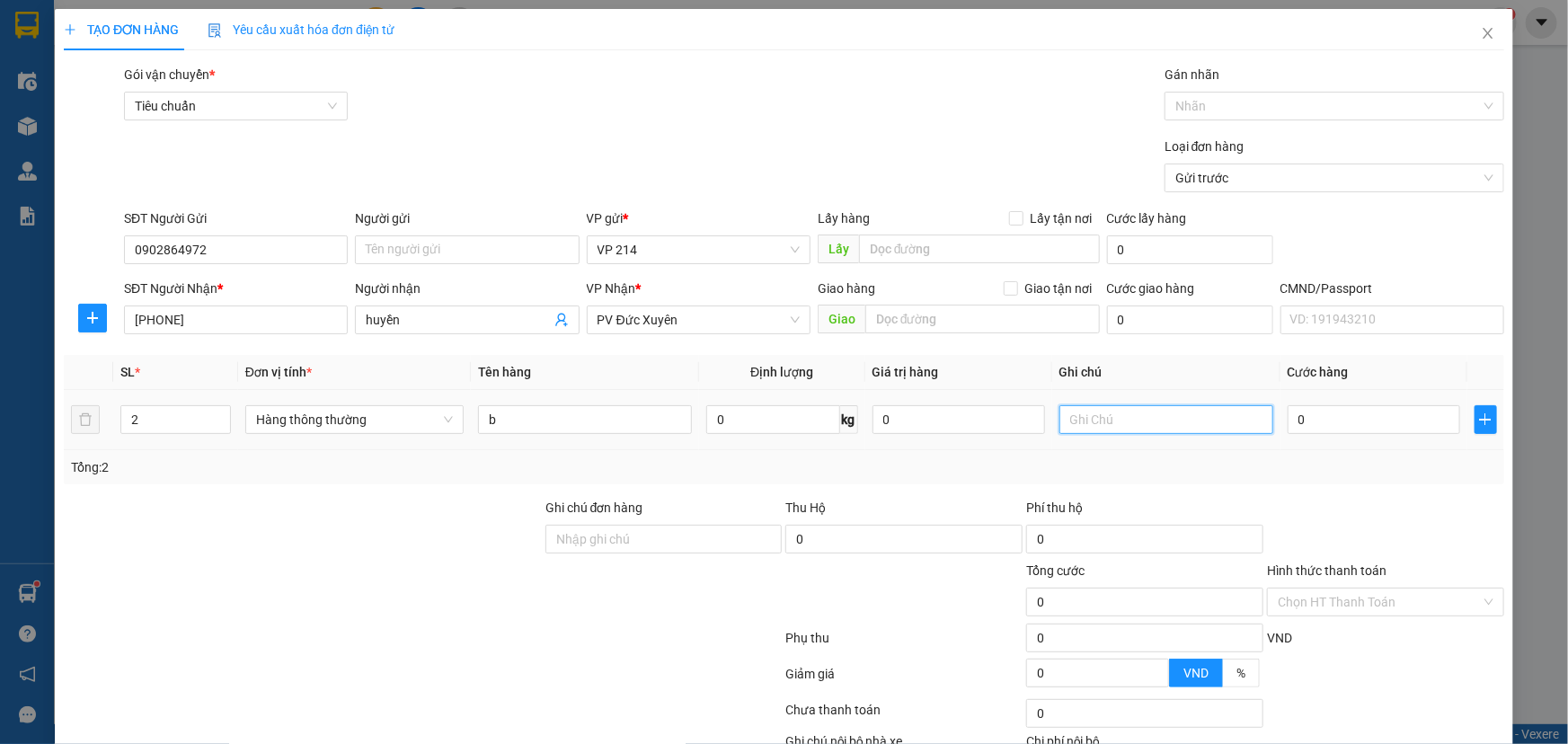 click at bounding box center (1166, 420) 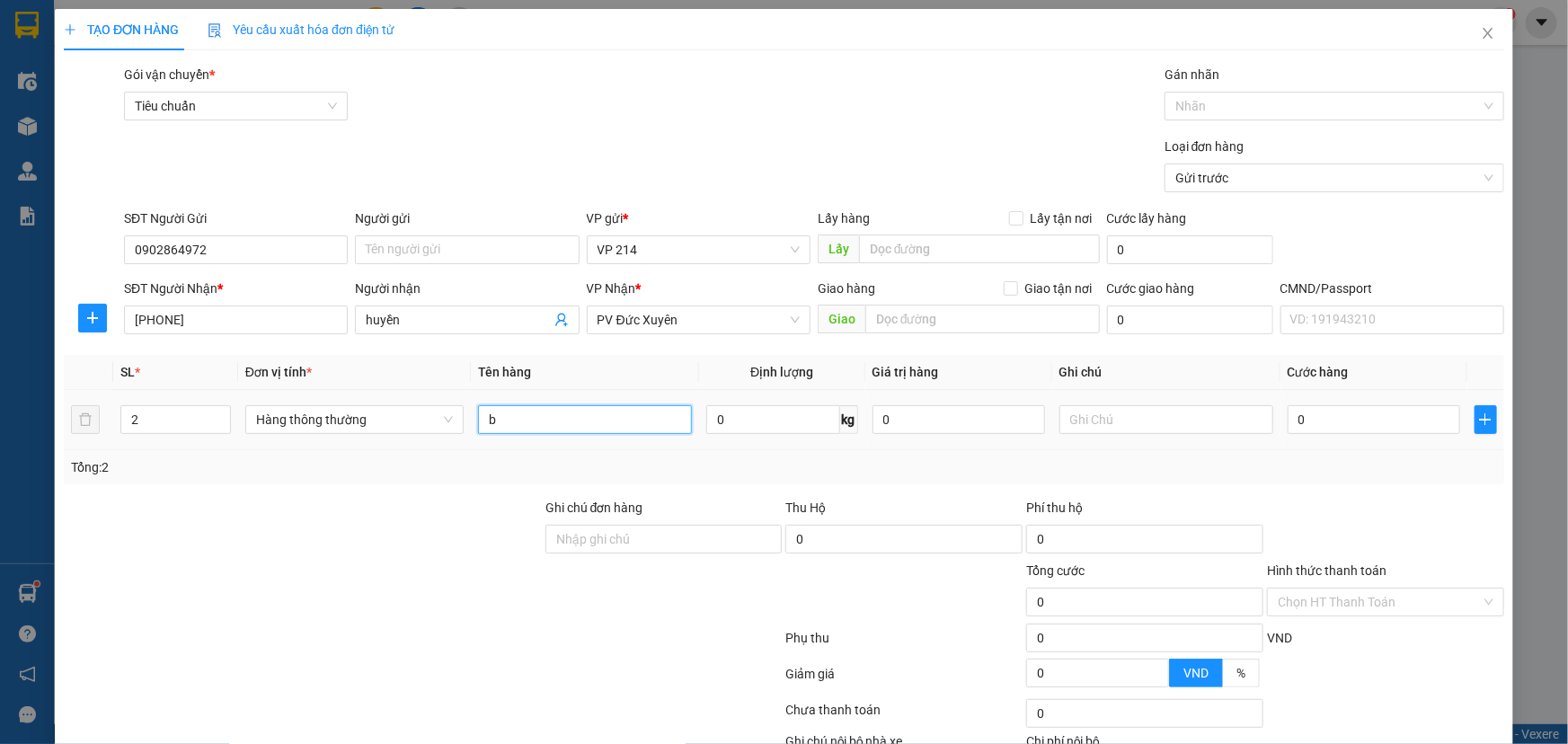 drag, startPoint x: 533, startPoint y: 425, endPoint x: 295, endPoint y: 438, distance: 238.3548 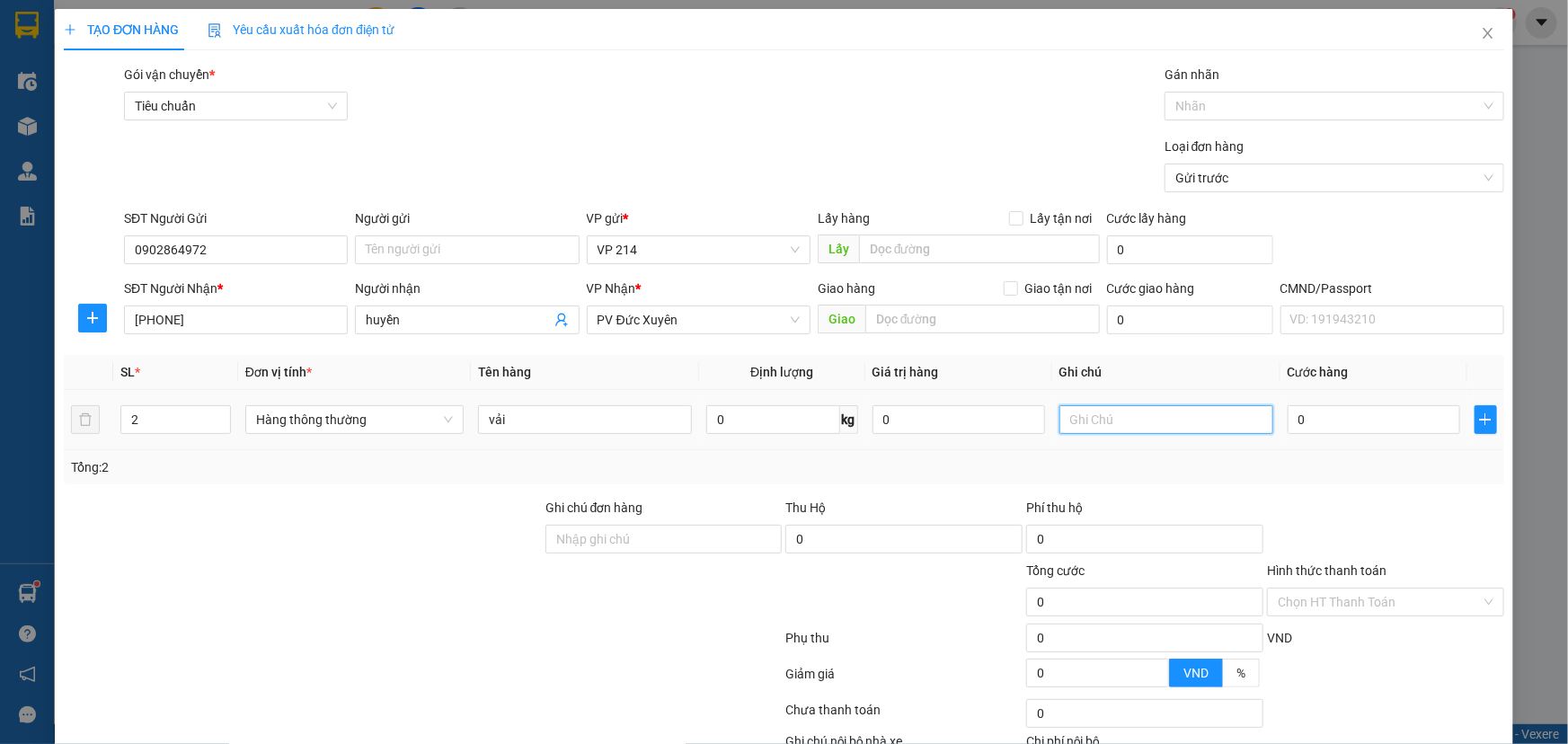 click at bounding box center (1166, 420) 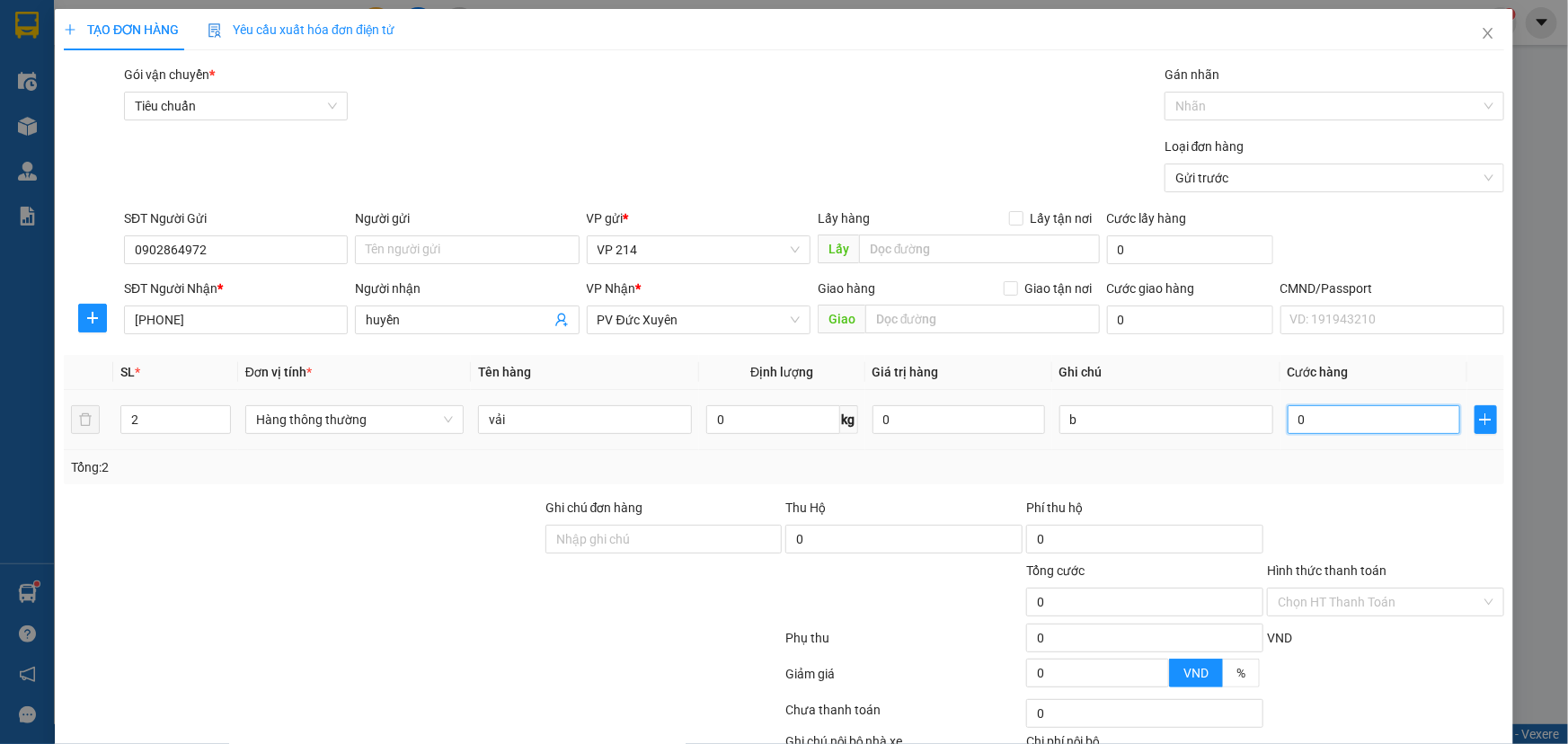 click on "0" at bounding box center (1374, 420) 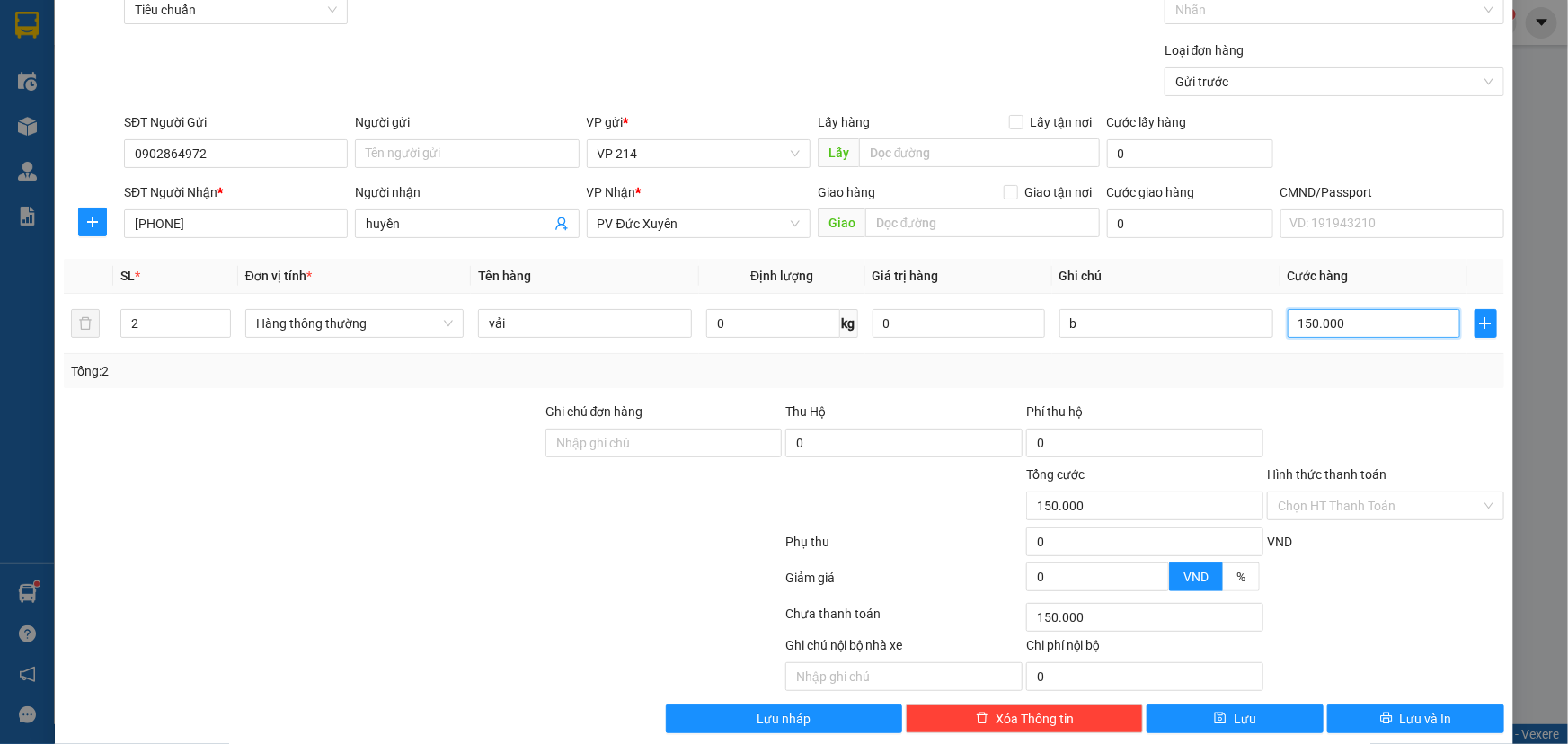 scroll, scrollTop: 119, scrollLeft: 0, axis: vertical 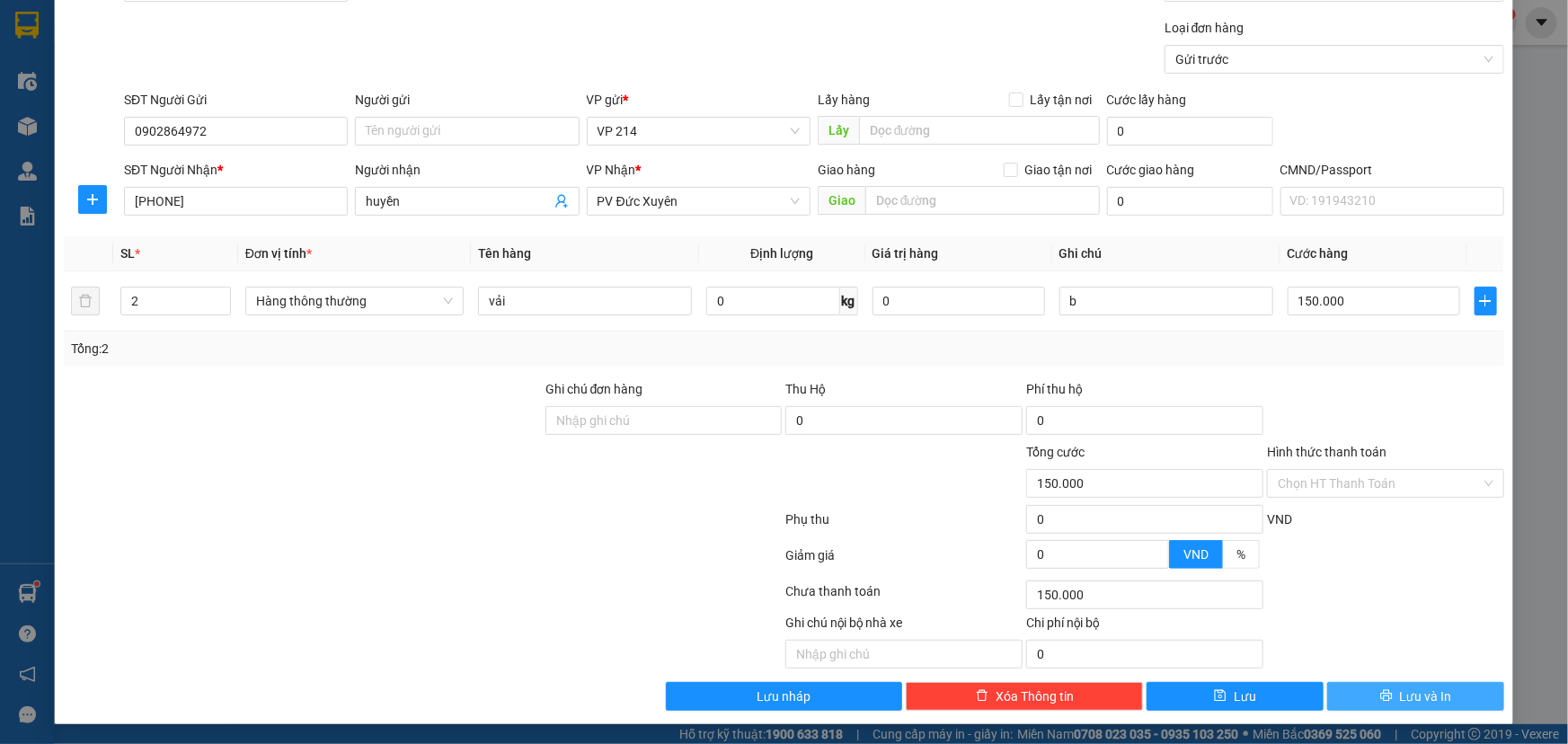 click on "Lưu và In" at bounding box center [1426, 696] 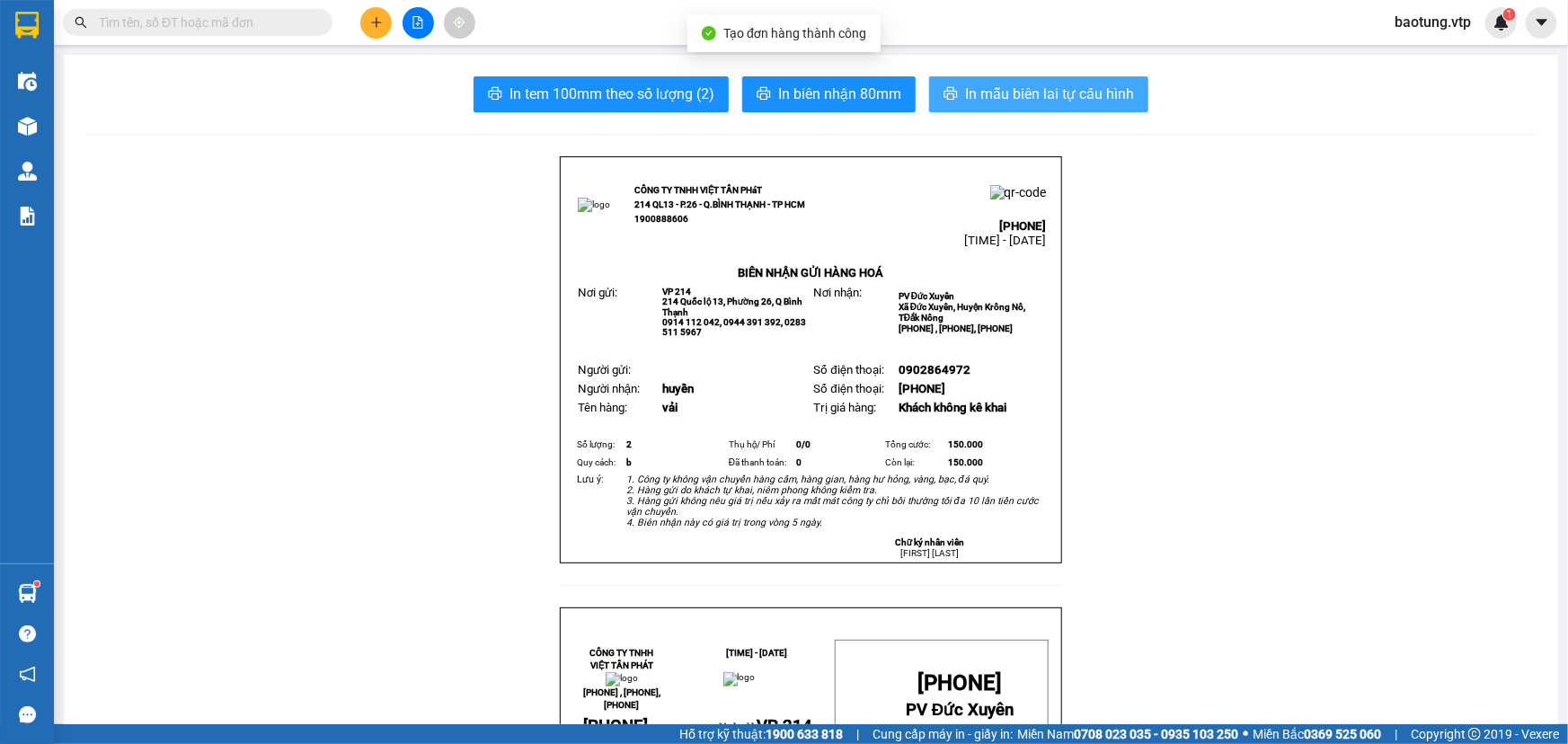 click on "In mẫu biên lai tự cấu hình" at bounding box center (1050, 93) 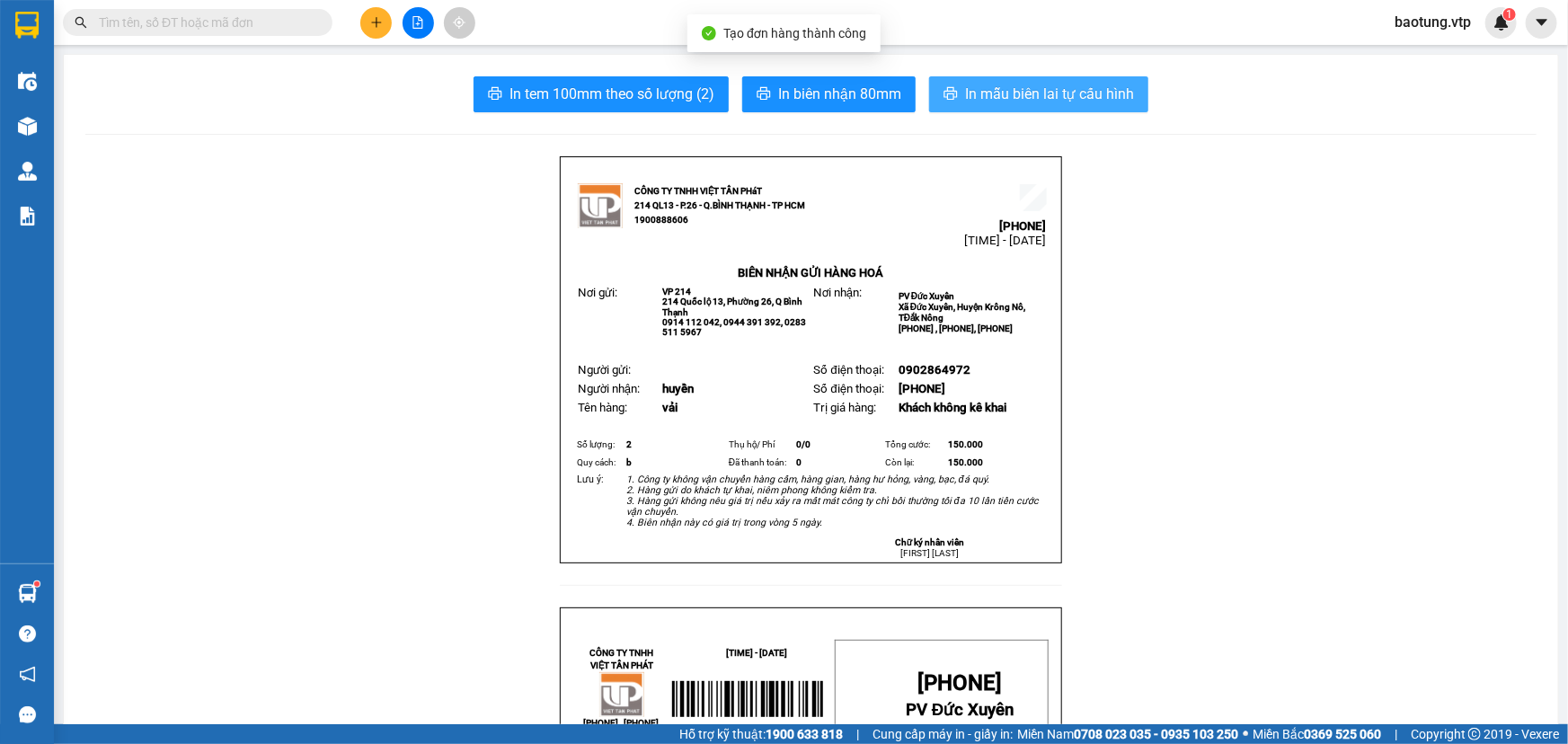 scroll, scrollTop: 0, scrollLeft: 0, axis: both 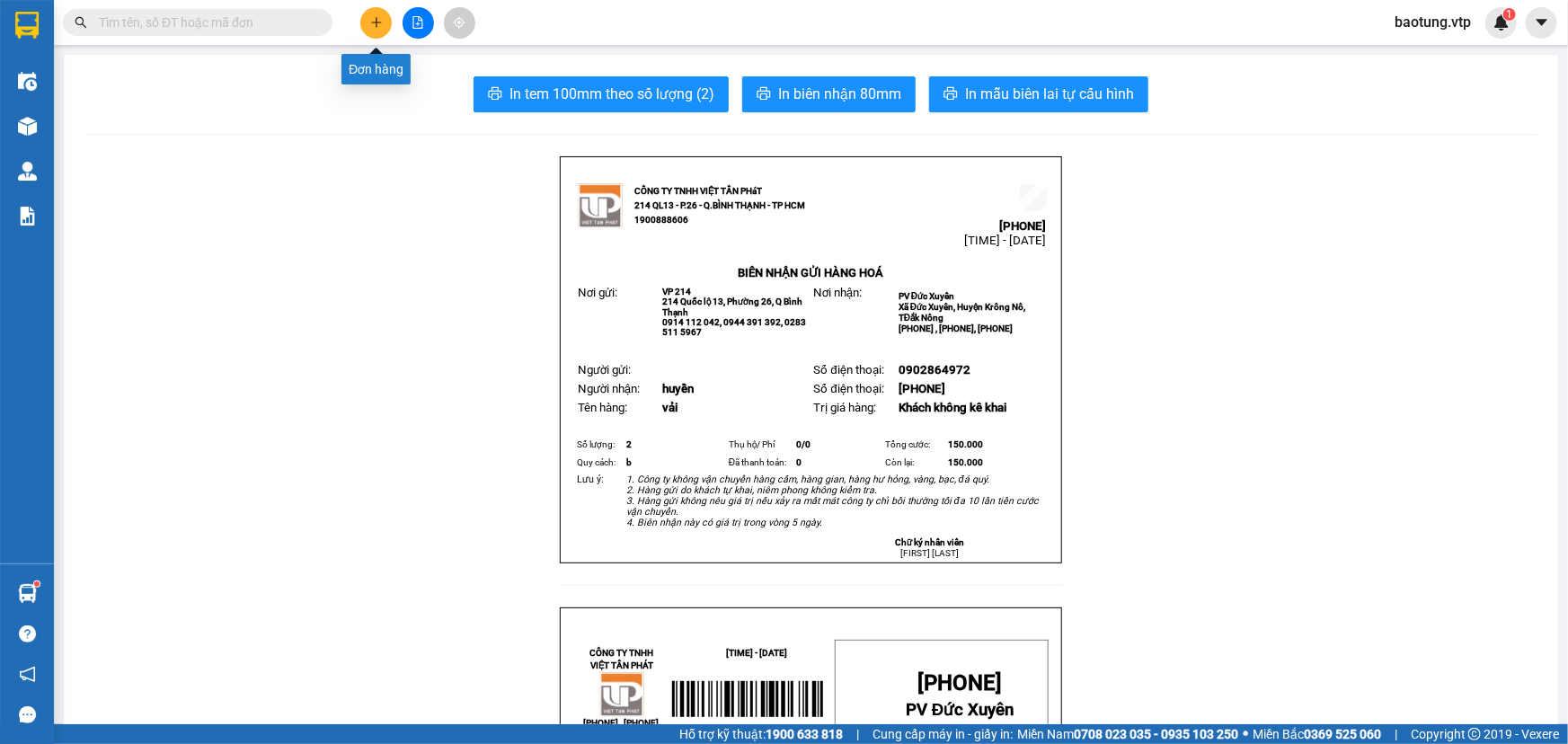 click at bounding box center (376, 22) 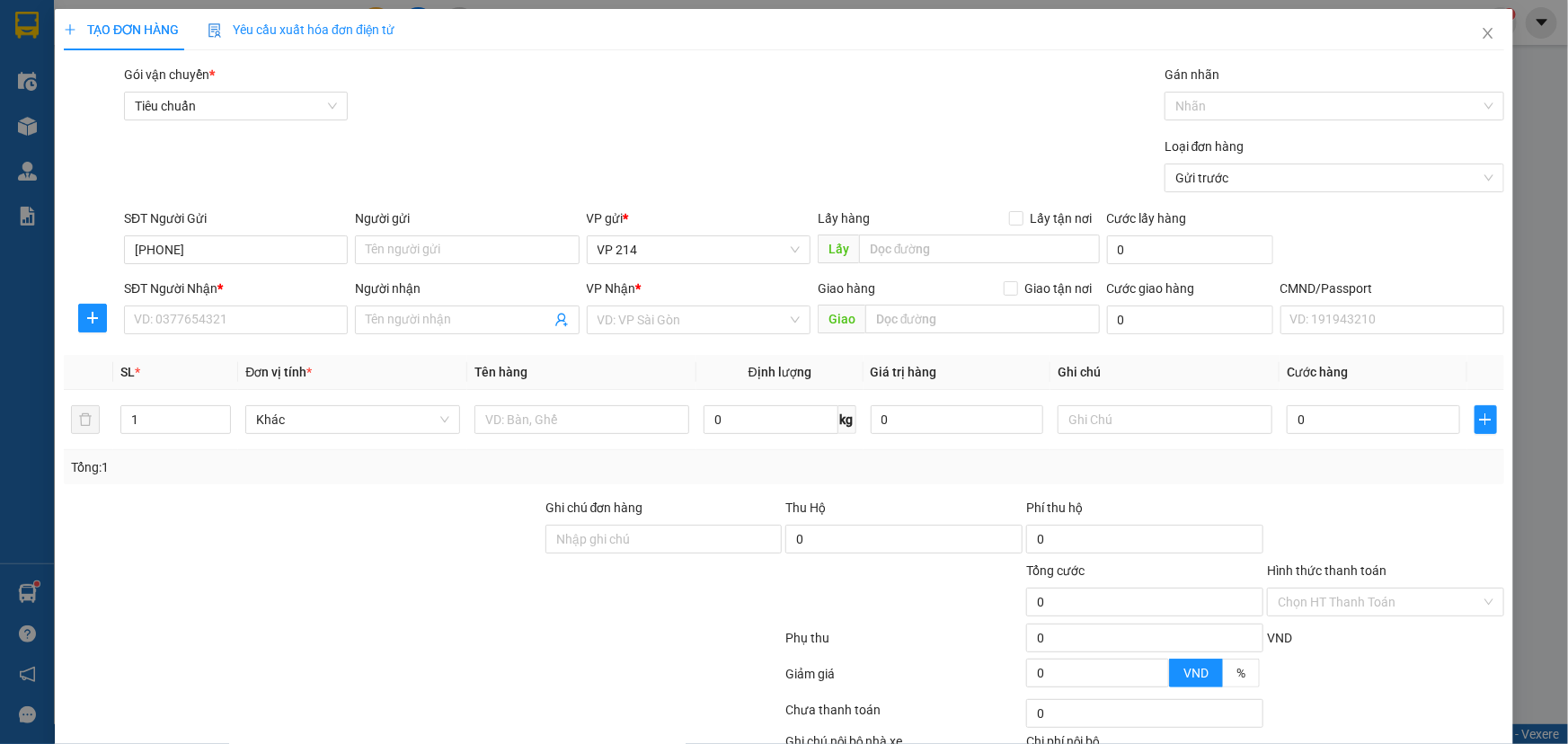 click on "SĐT Người Nhận  *" at bounding box center [235, 292] 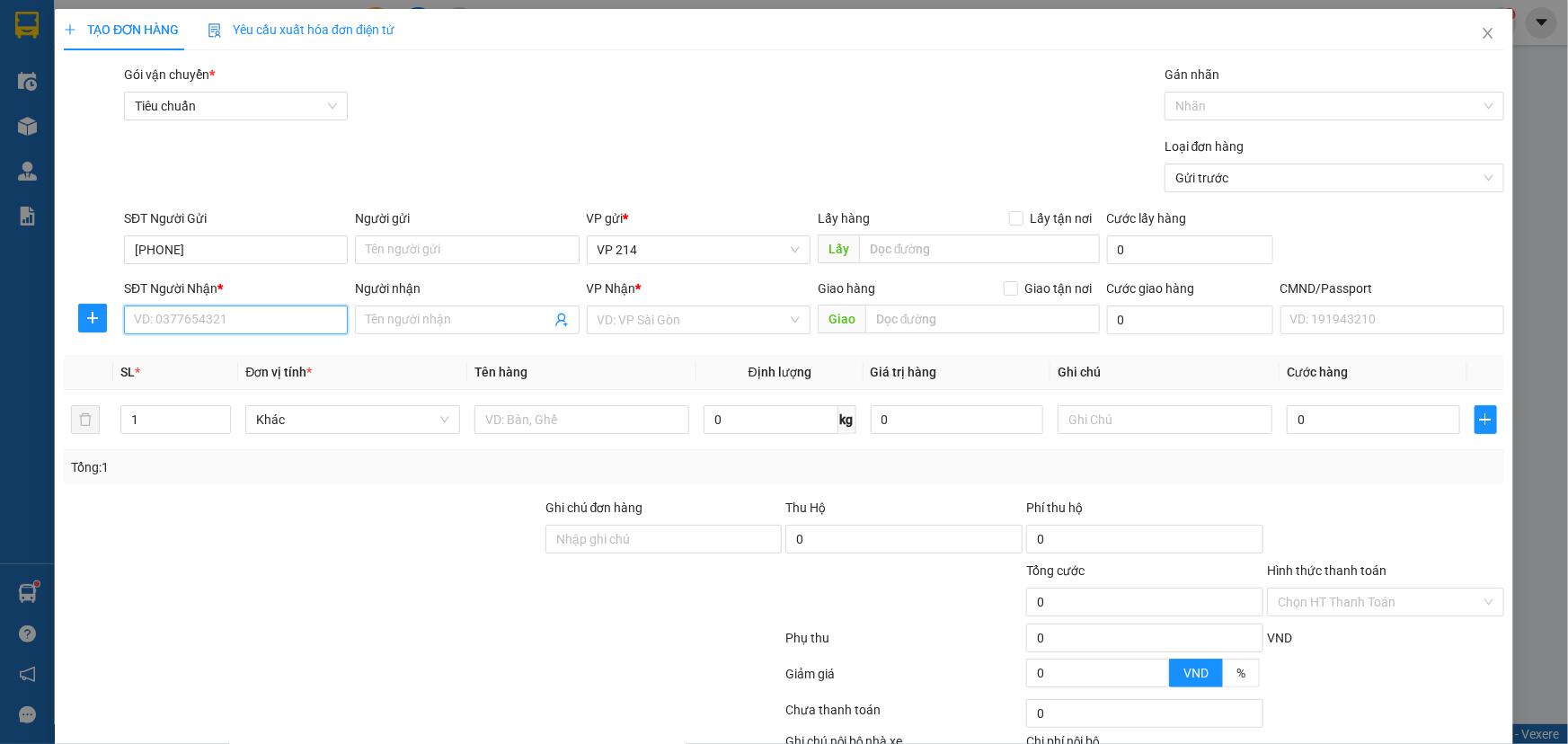 click on "SĐT Người Nhận  *" at bounding box center [235, 320] 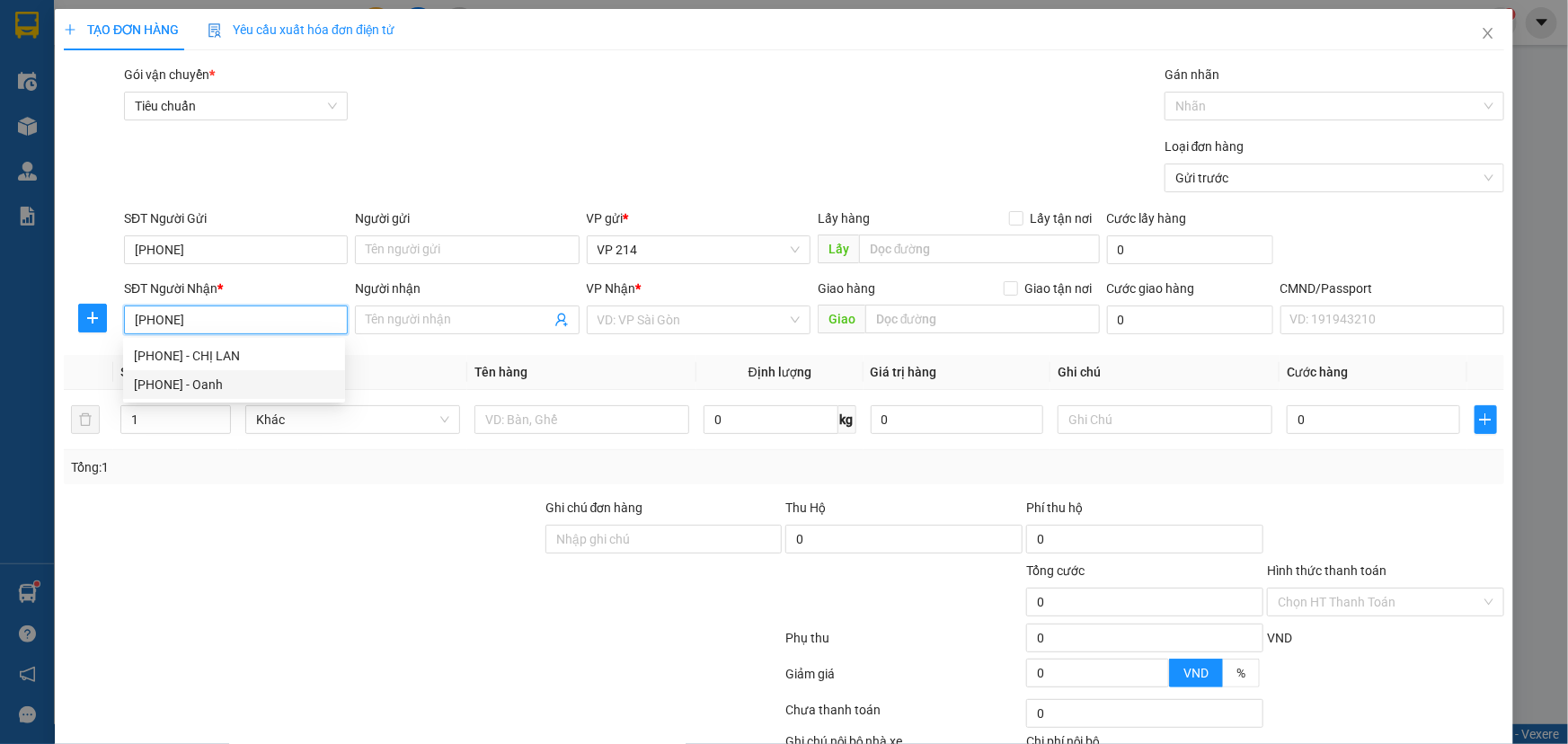 click on "0975102402 - Oanh" at bounding box center (234, 385) 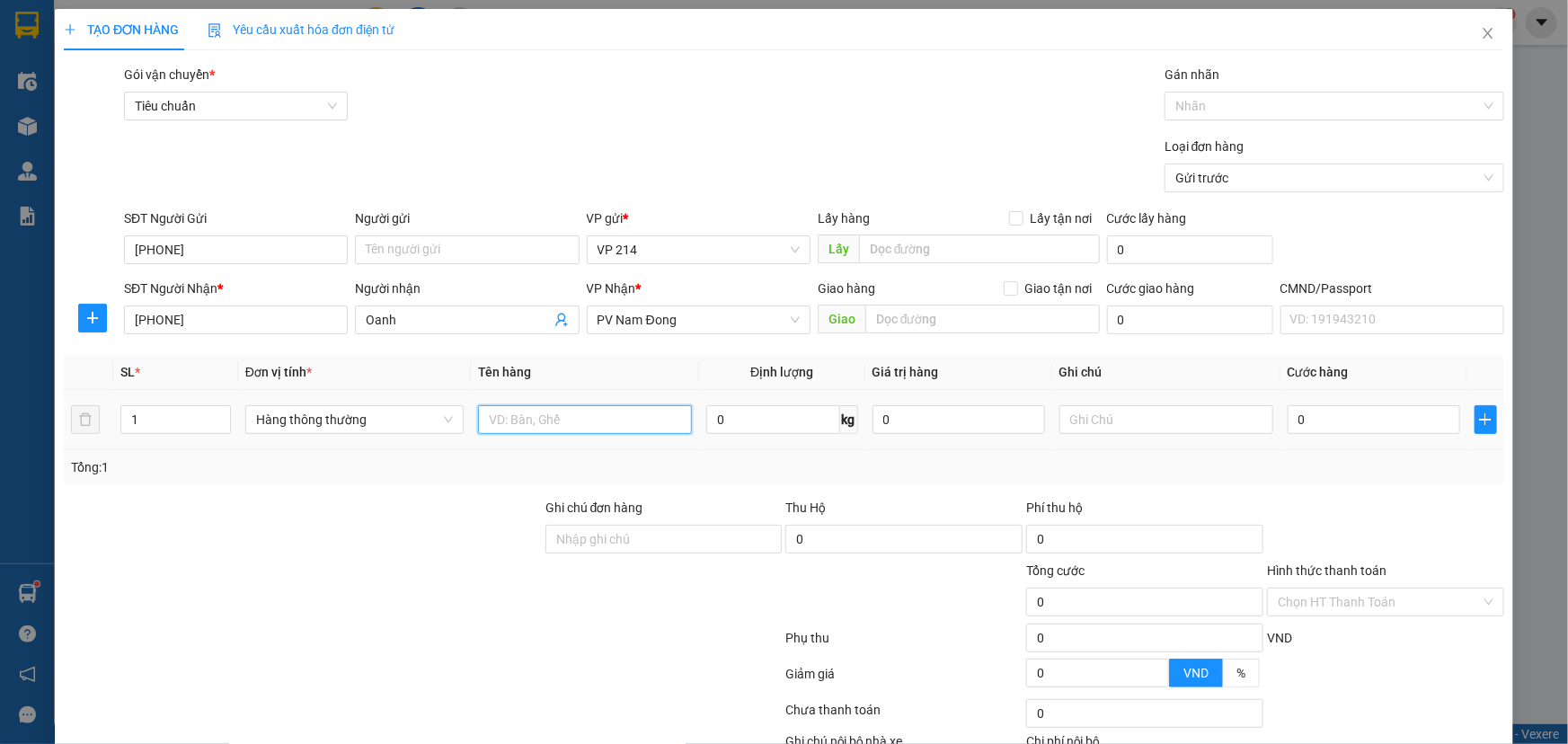 click at bounding box center (585, 420) 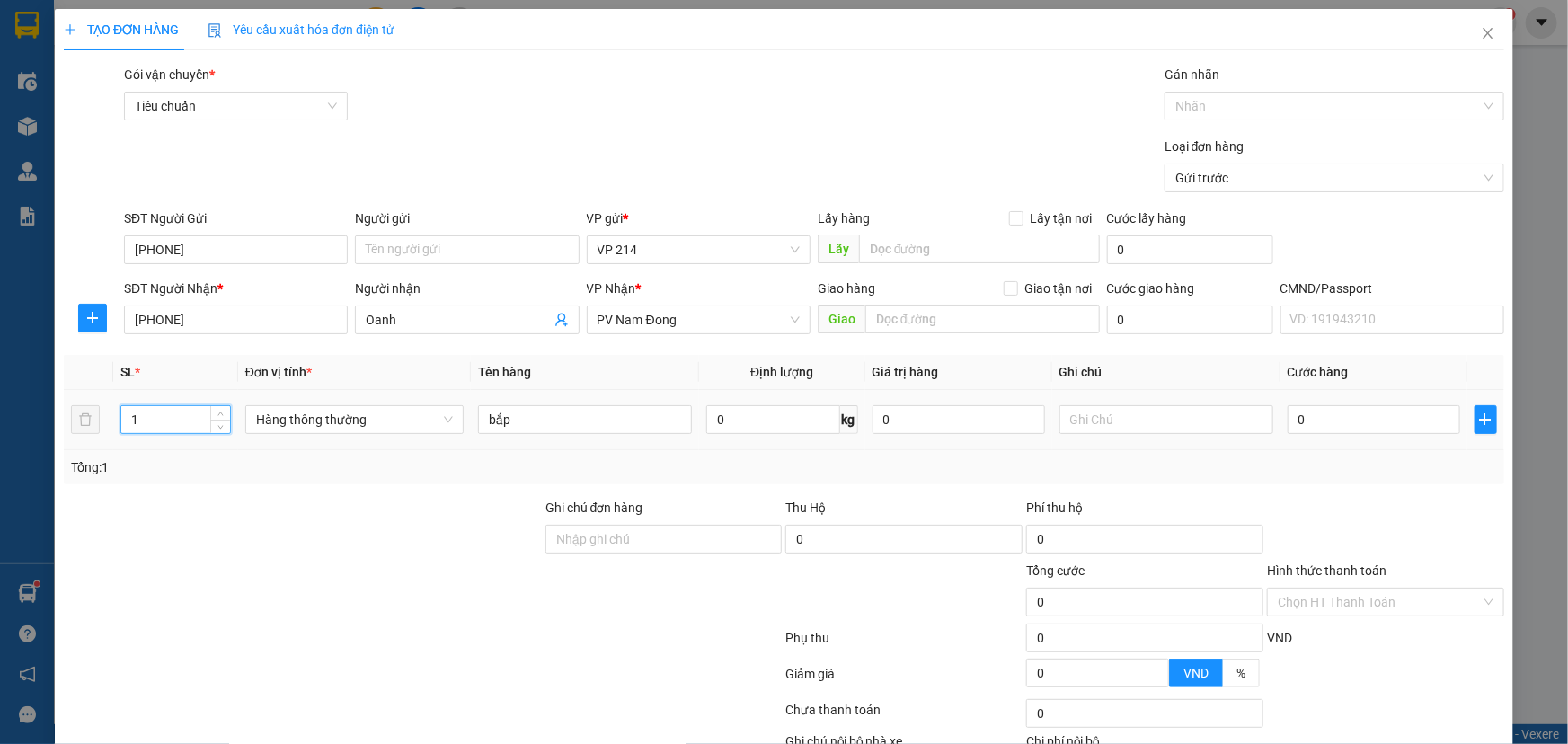 drag, startPoint x: 137, startPoint y: 430, endPoint x: 0, endPoint y: 439, distance: 137.2953 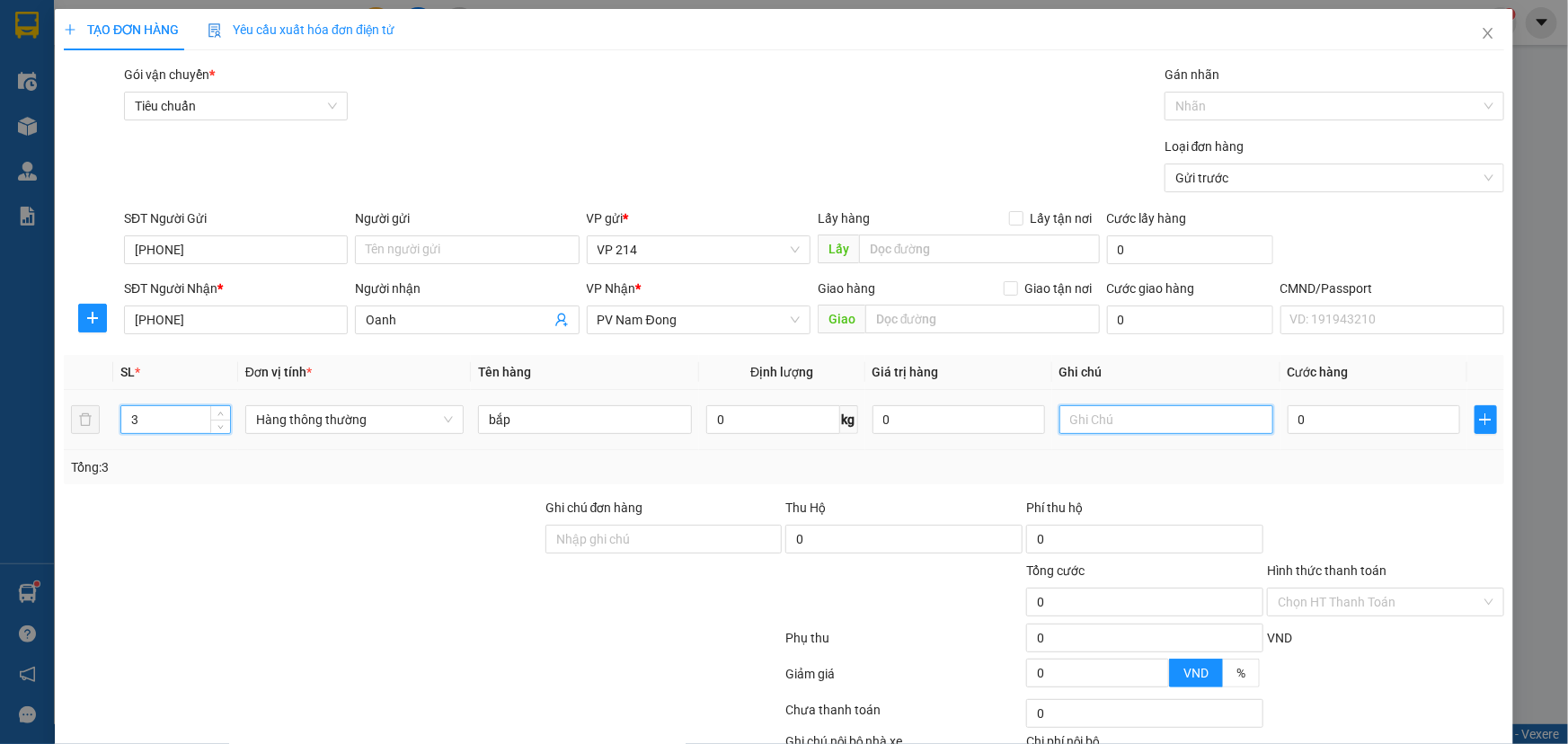 click at bounding box center [1166, 420] 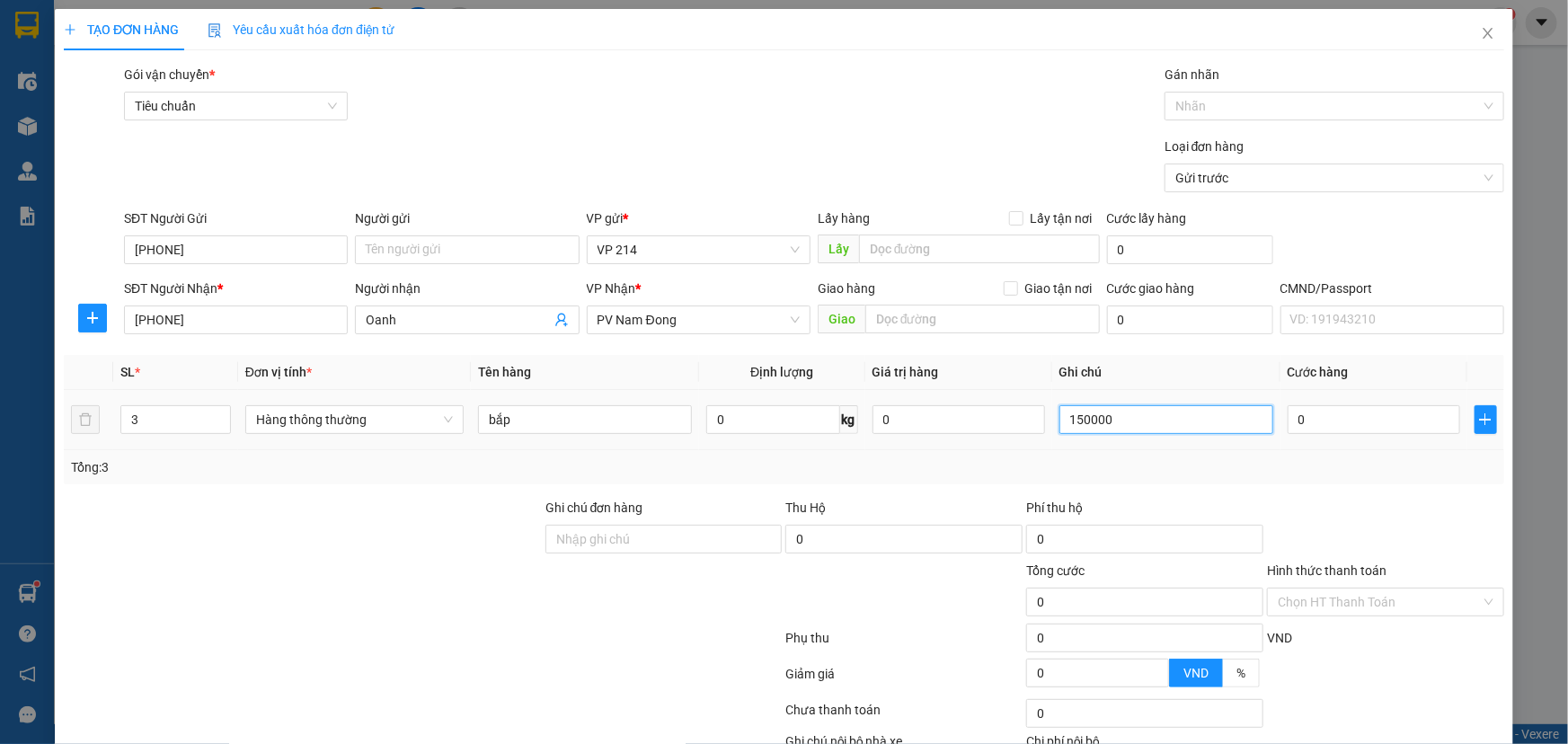 drag, startPoint x: 1120, startPoint y: 429, endPoint x: 783, endPoint y: 475, distance: 340.12498 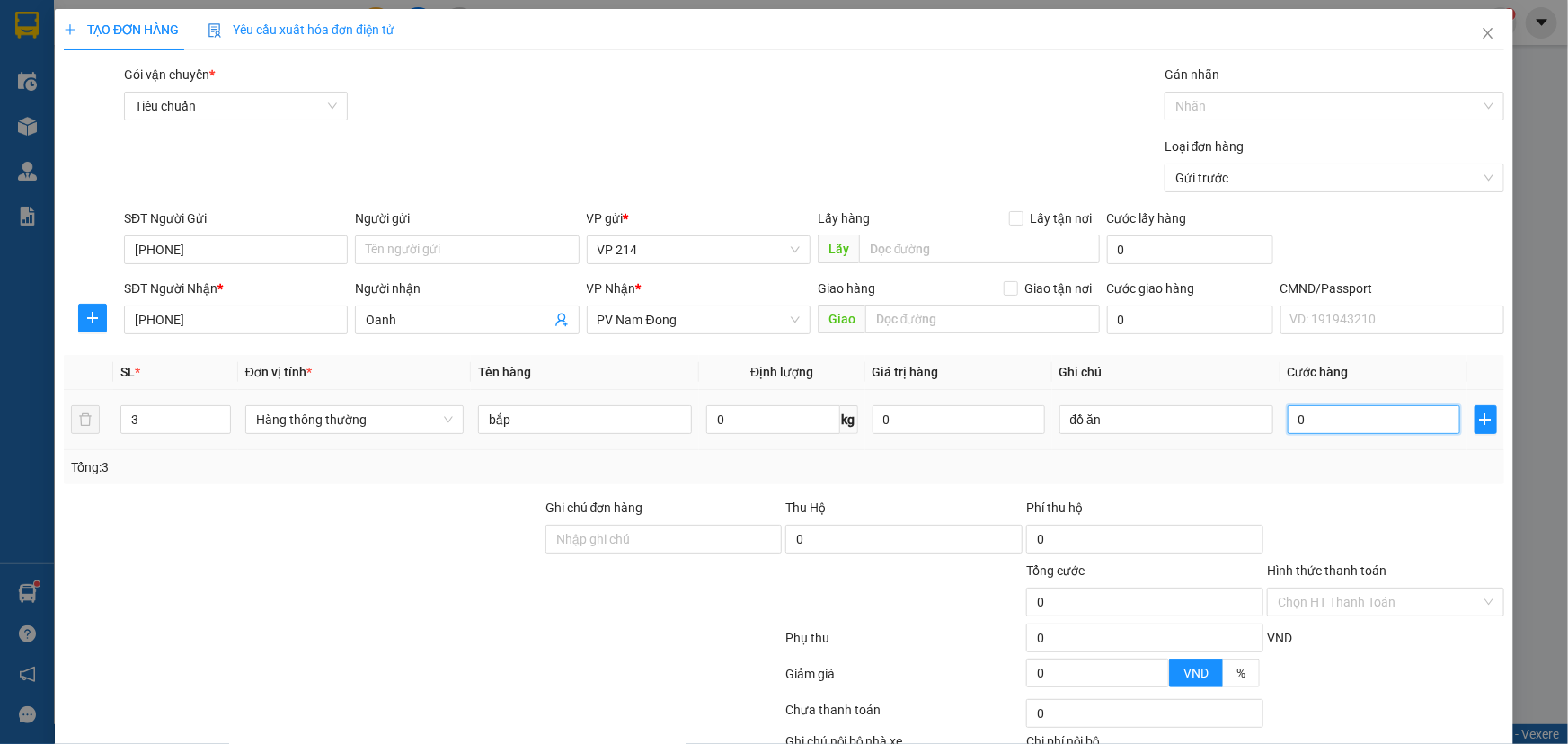 click on "0" at bounding box center [1374, 420] 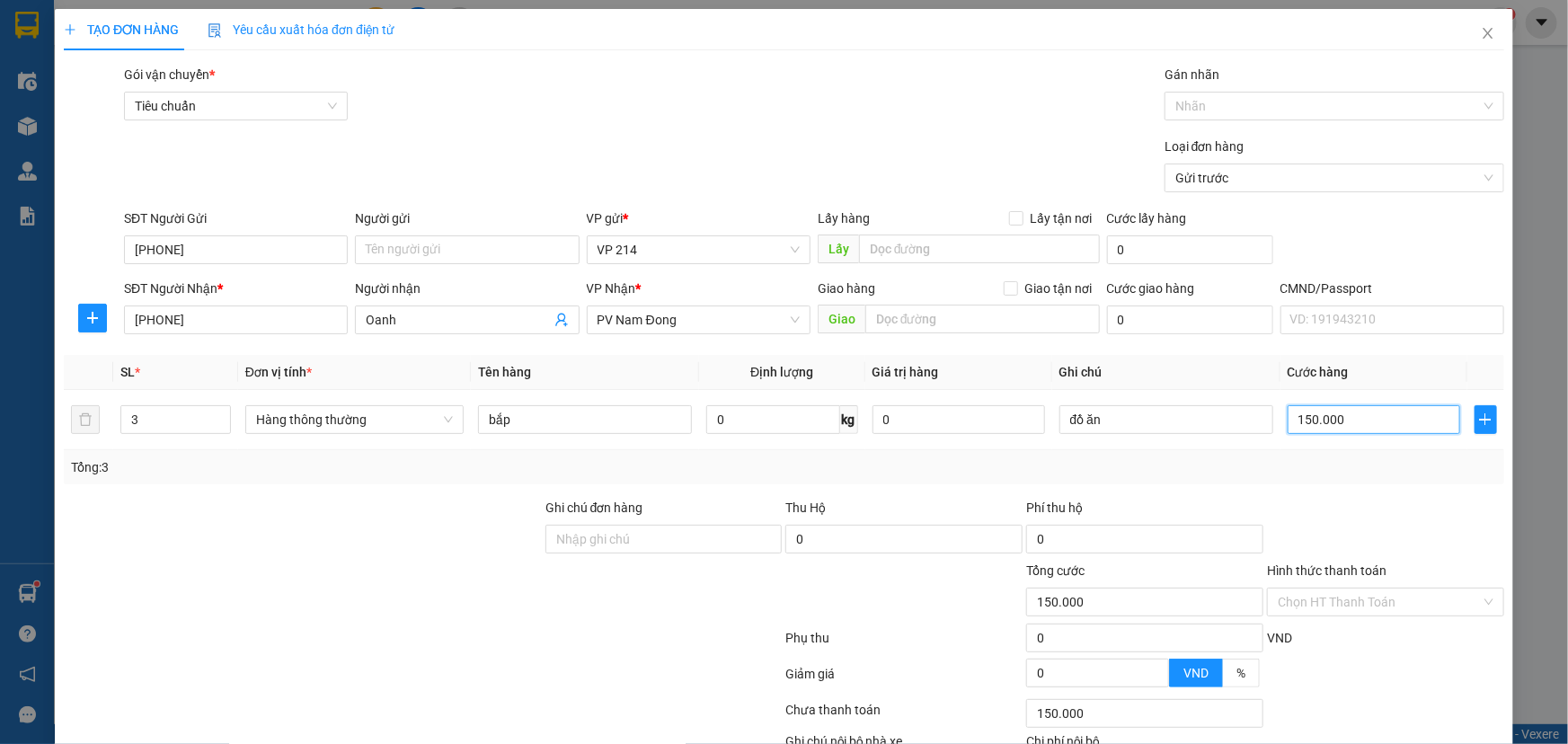 scroll, scrollTop: 119, scrollLeft: 0, axis: vertical 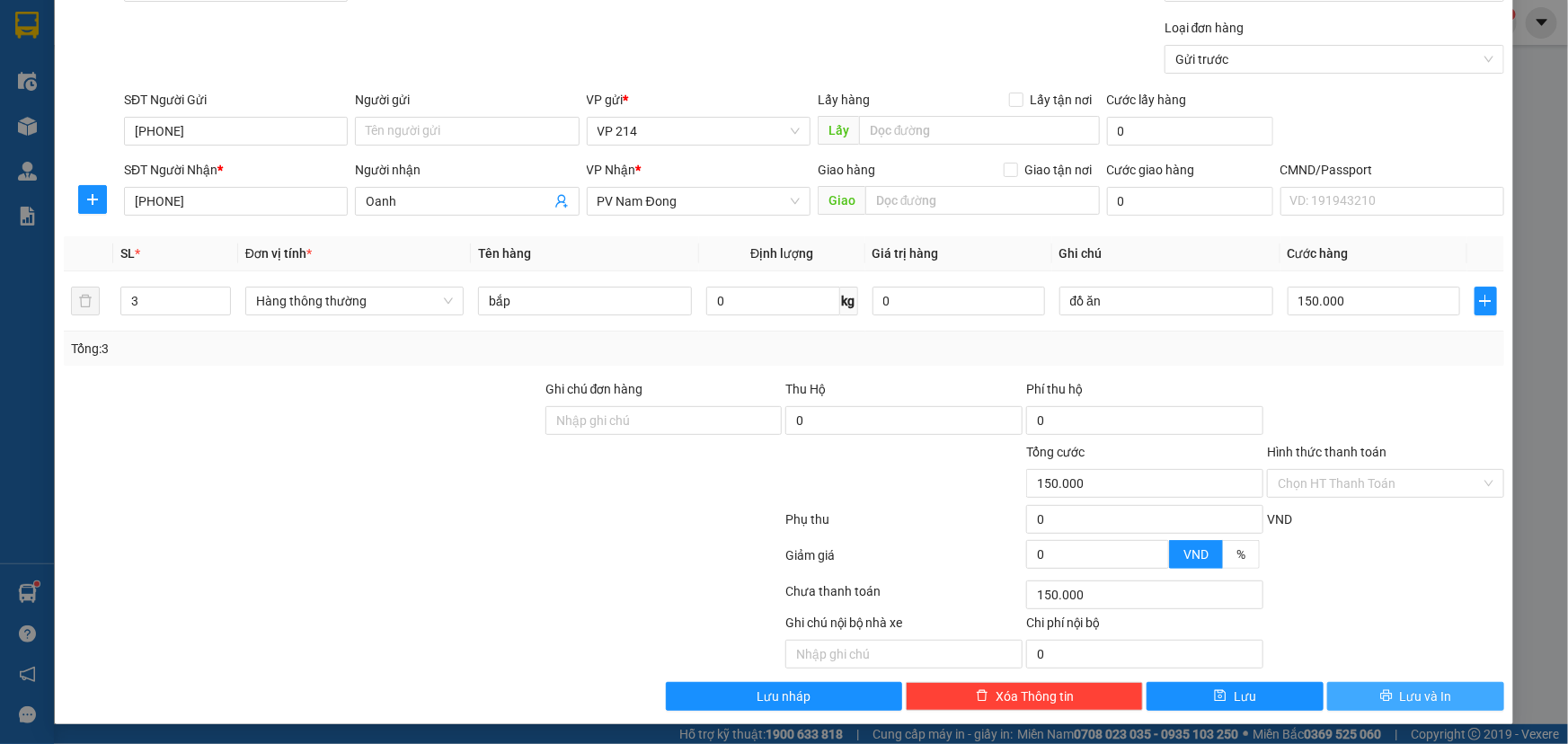 click on "Lưu và In" at bounding box center [1415, 696] 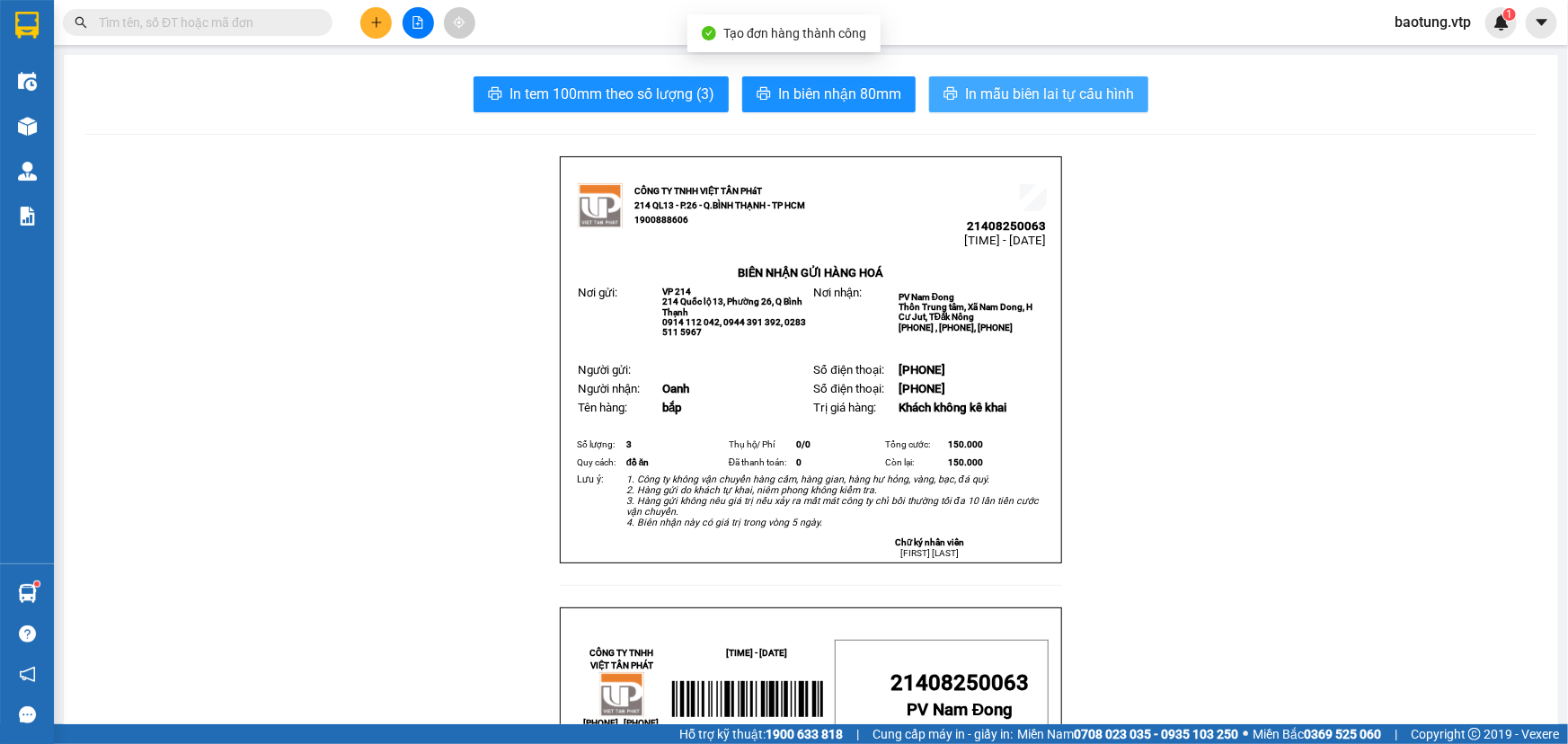 click on "In mẫu biên lai tự cấu hình" at bounding box center (1050, 93) 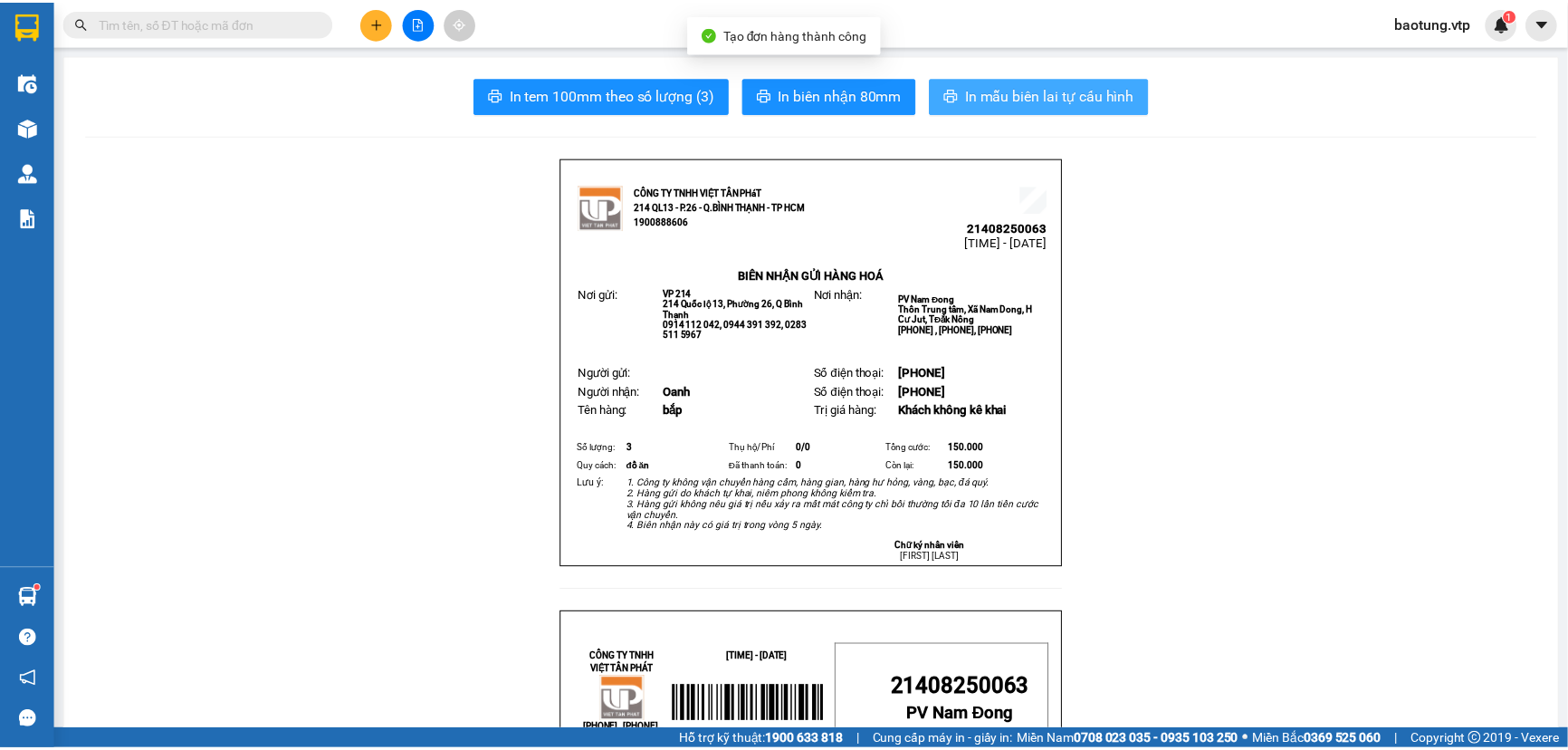 scroll, scrollTop: 0, scrollLeft: 0, axis: both 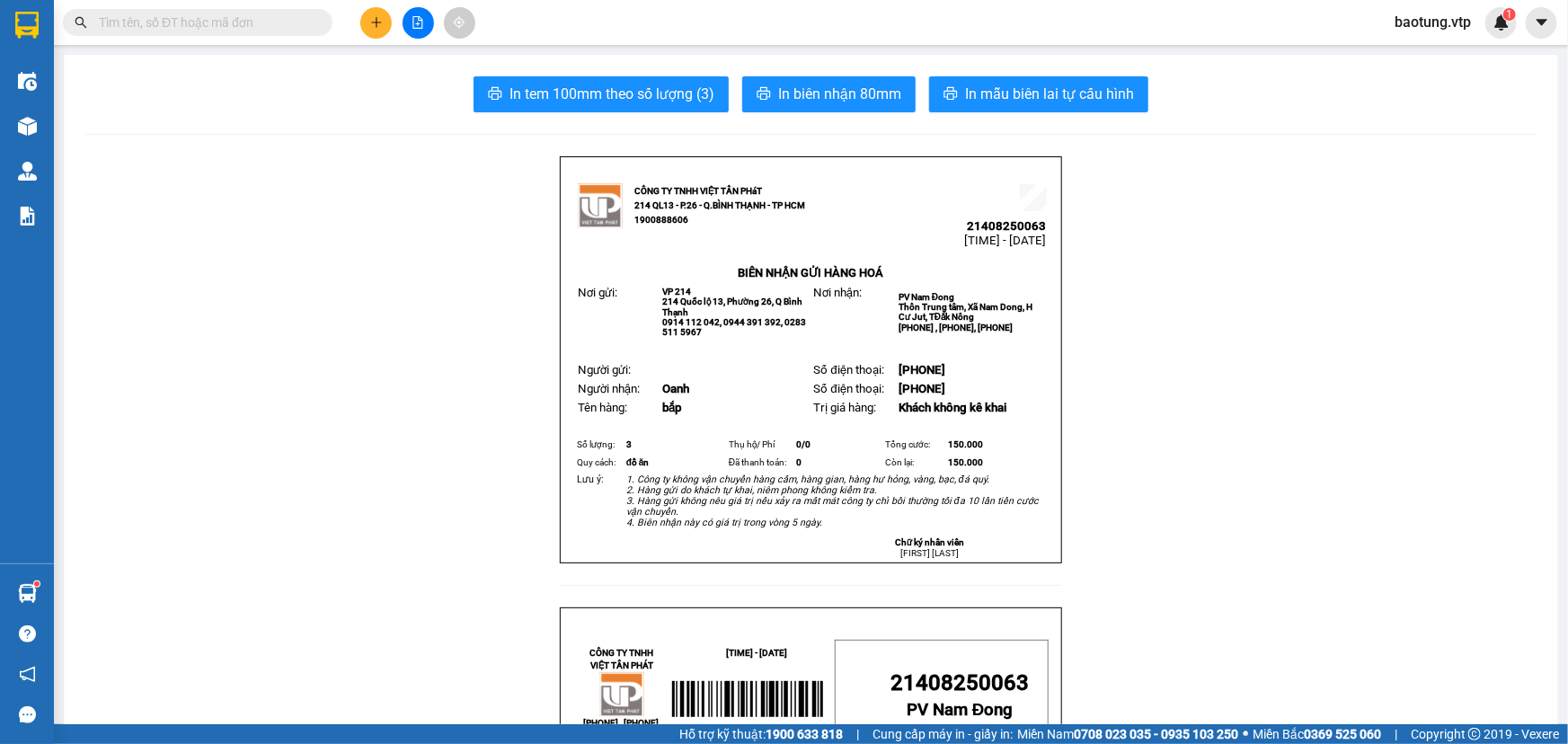 click at bounding box center (376, 22) 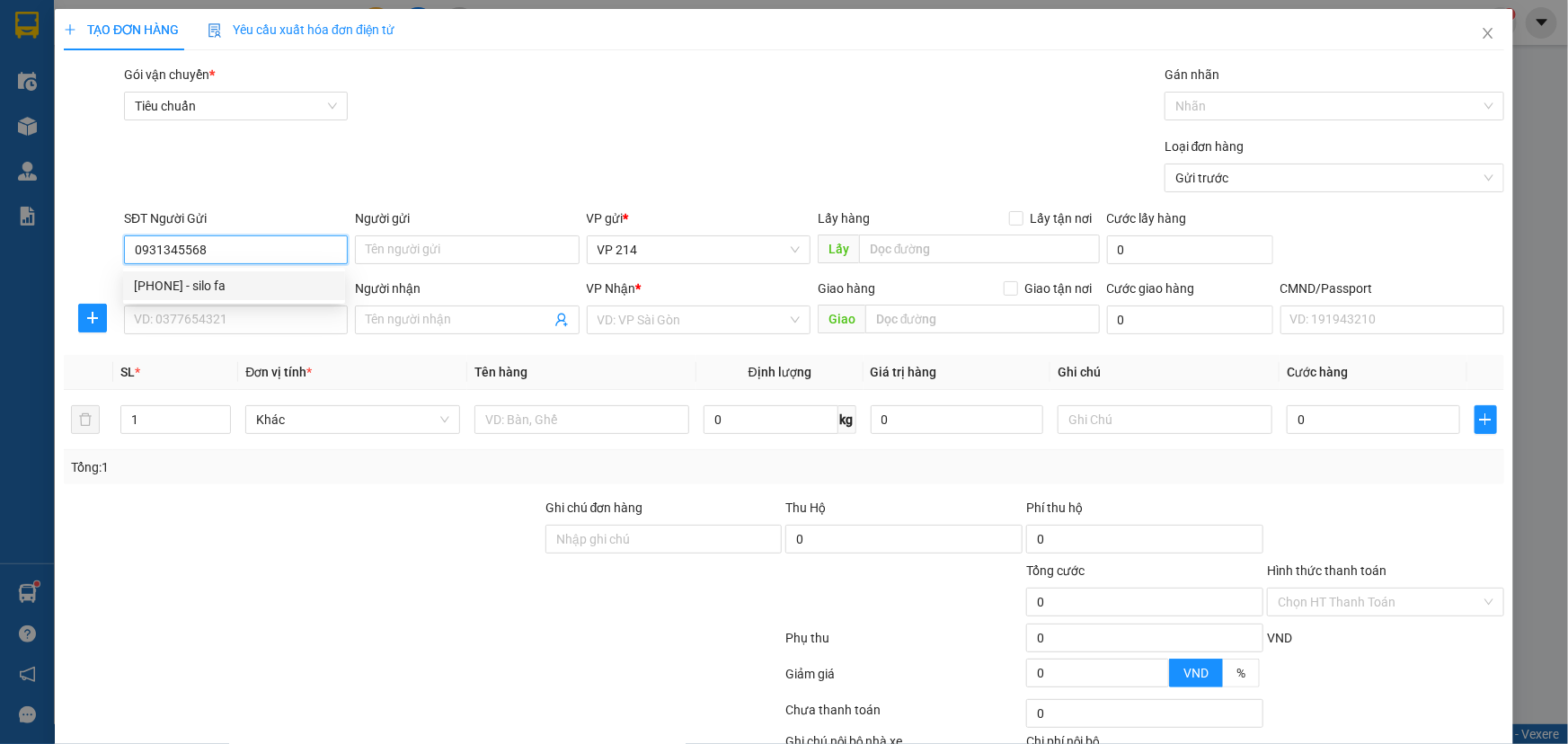 click on "0931345568 - silo fa" at bounding box center (234, 286) 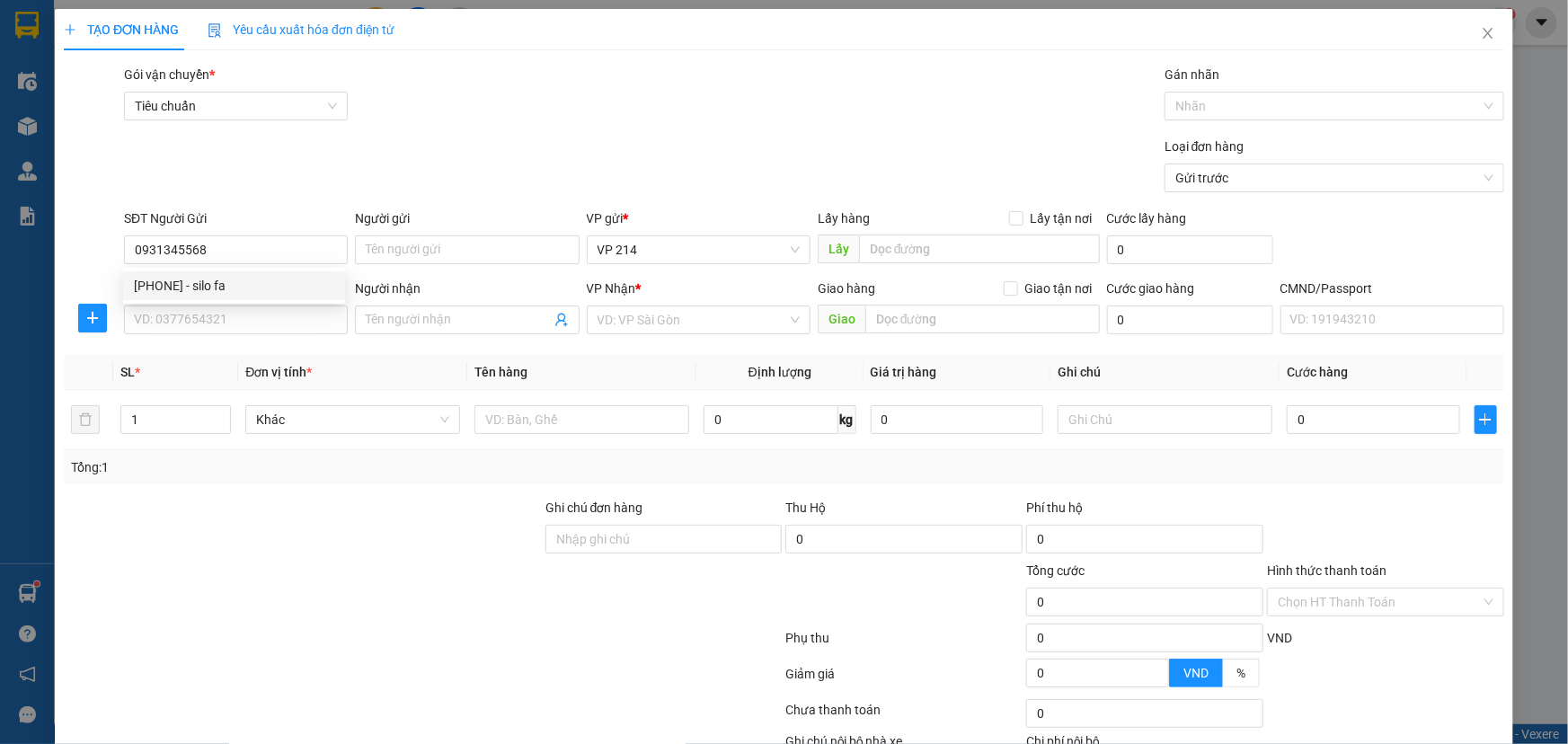 click on "SĐT Người Nhận  *" at bounding box center (235, 292) 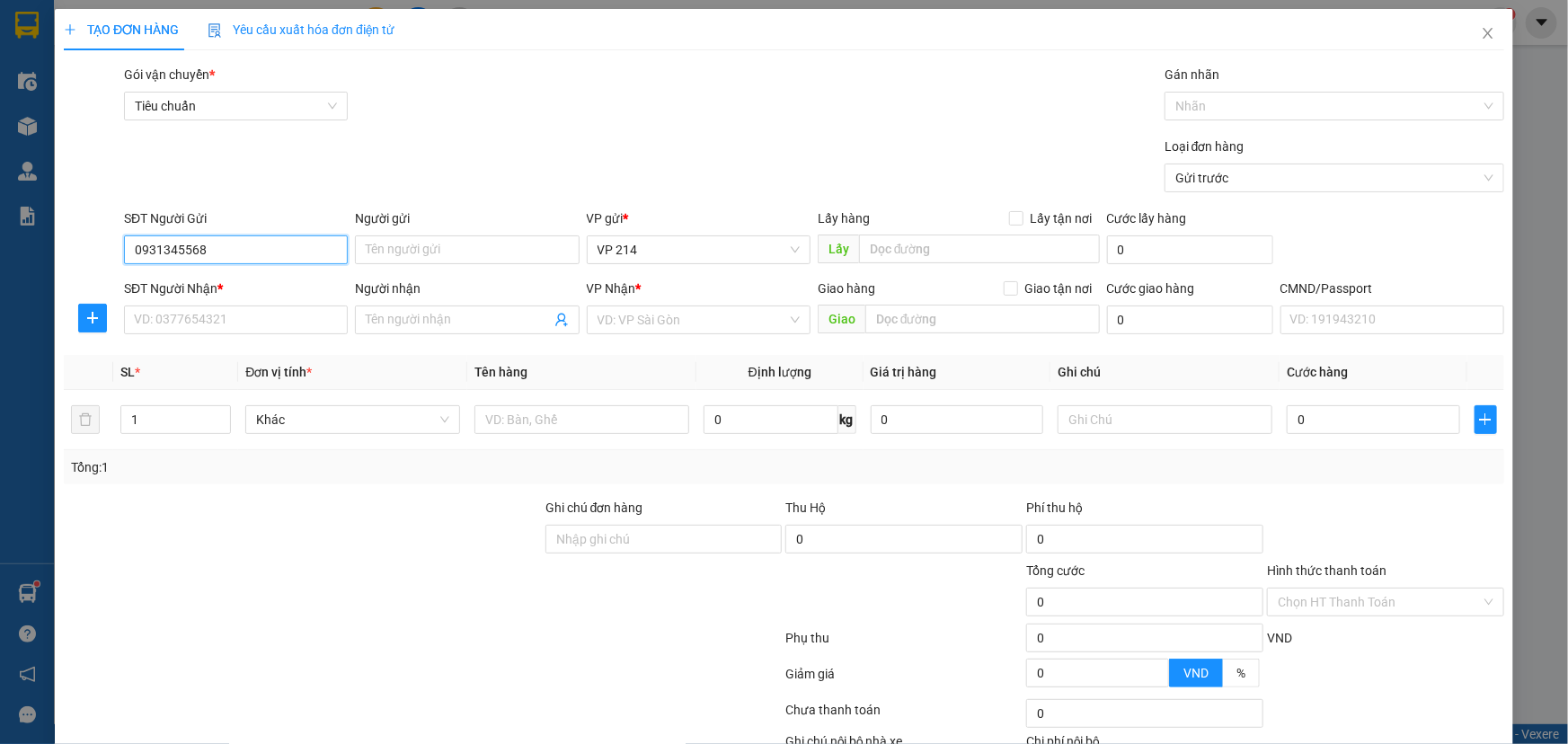 click on "0931345568" at bounding box center (235, 250) 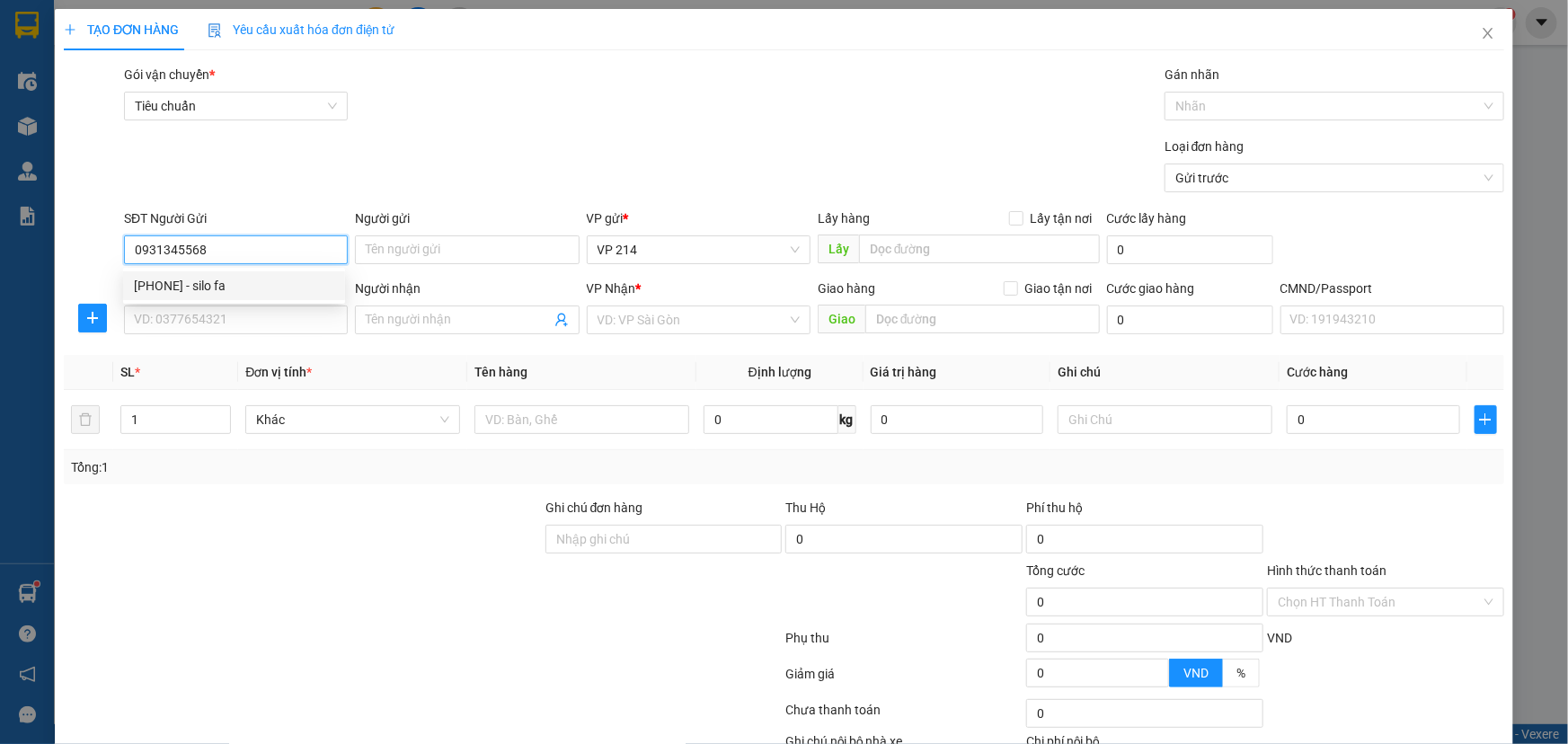 click on "0931345568 - silo fa" at bounding box center [234, 286] 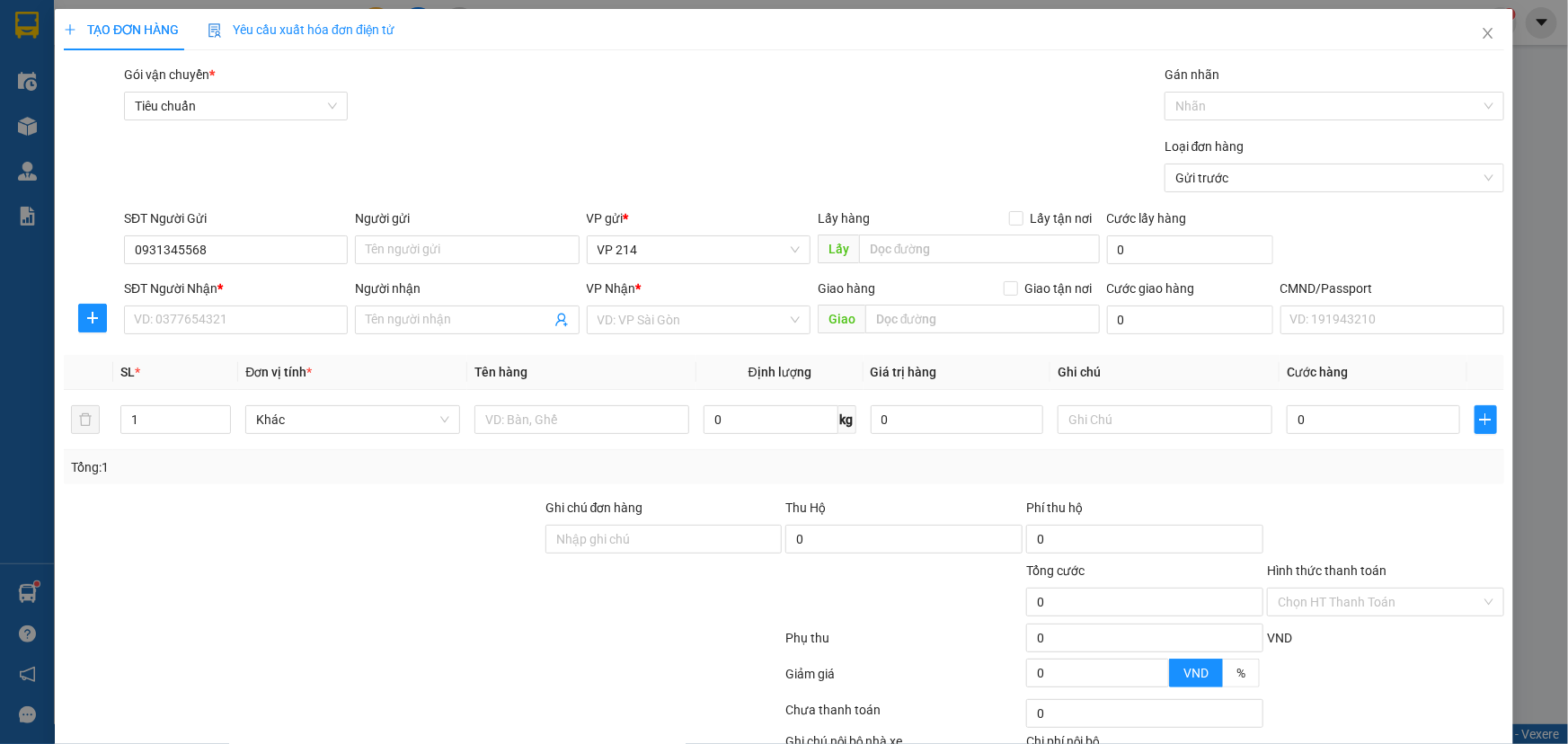 click on "SĐT Người Nhận  *" at bounding box center [235, 288] 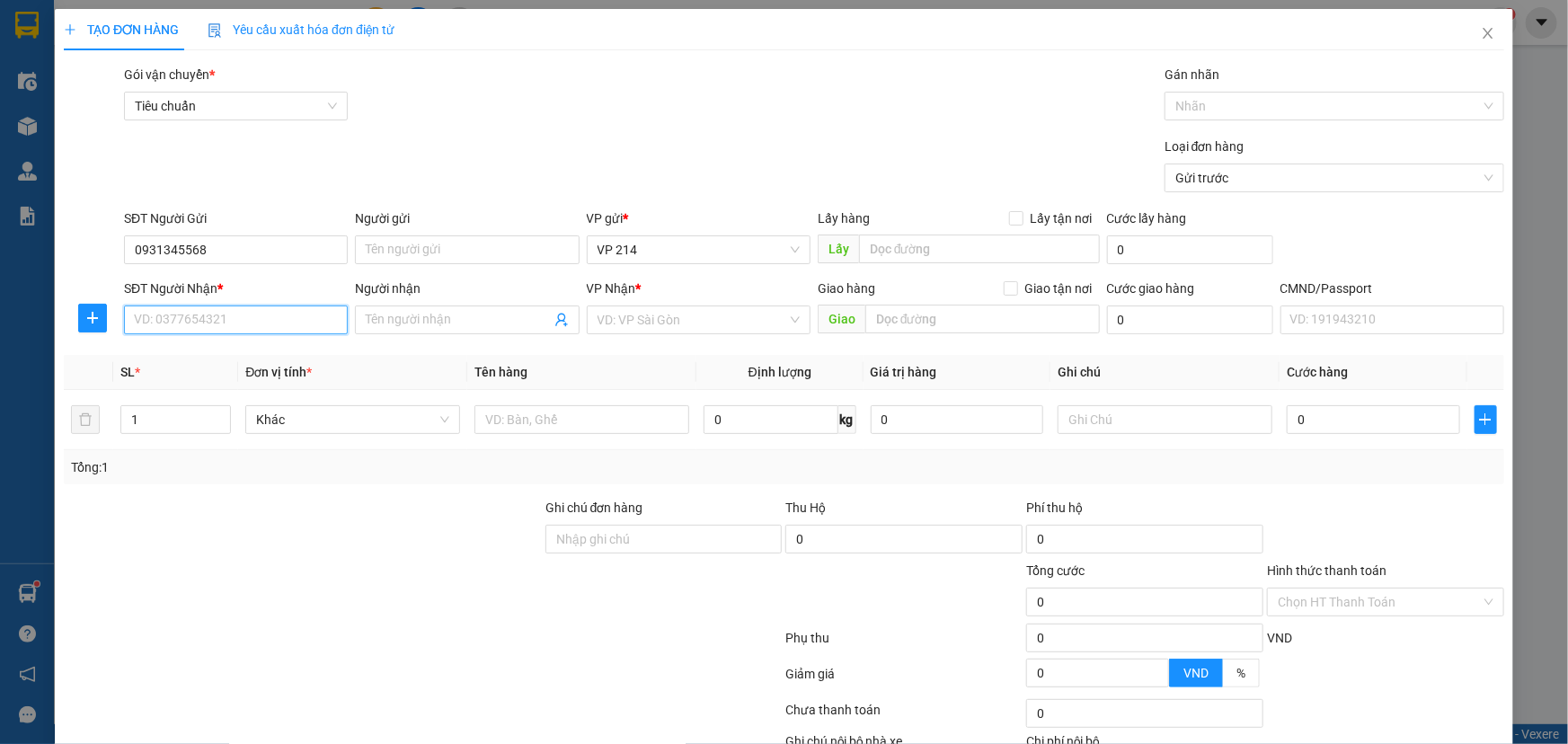 click on "SĐT Người Nhận  *" at bounding box center [235, 320] 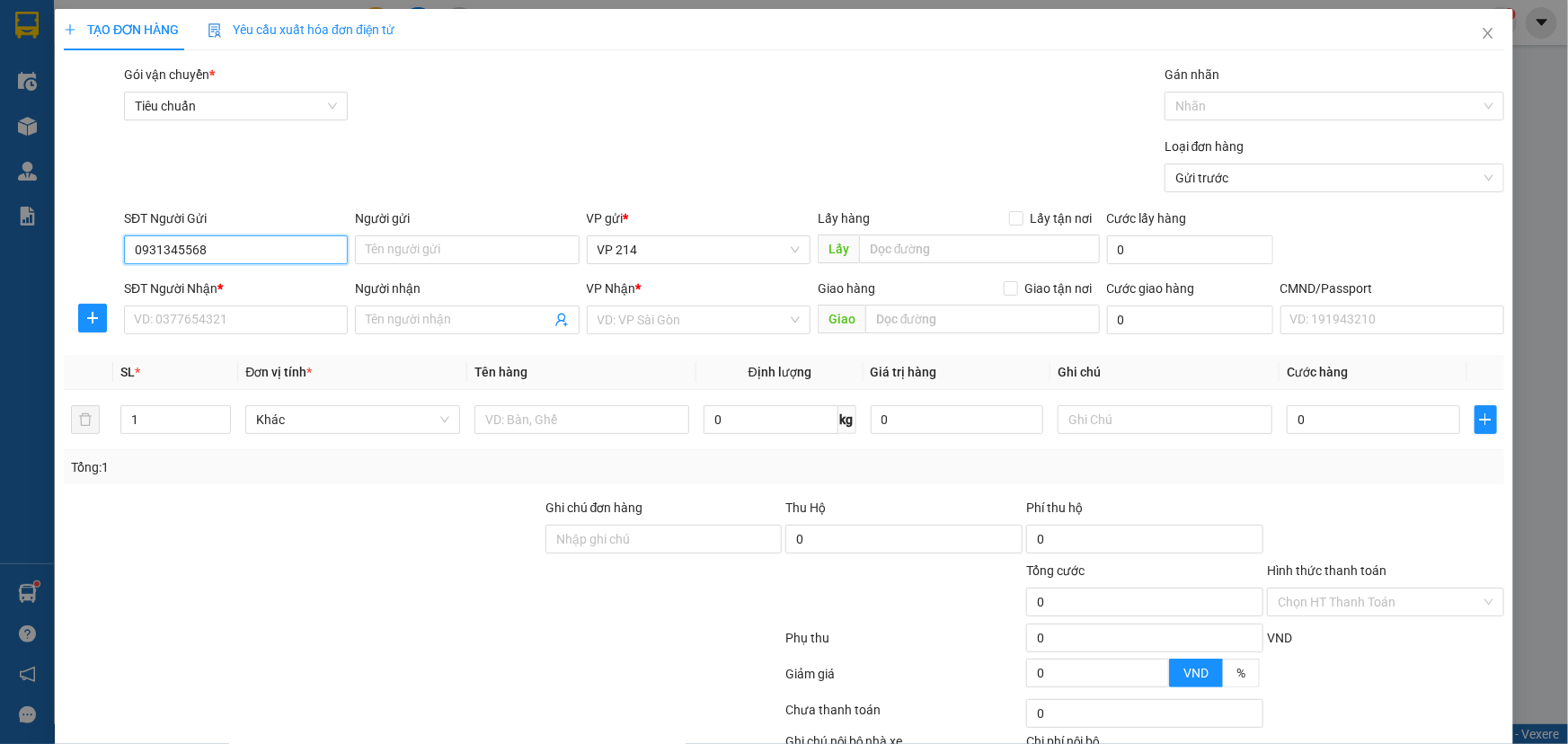 click on "0931345568" at bounding box center (235, 250) 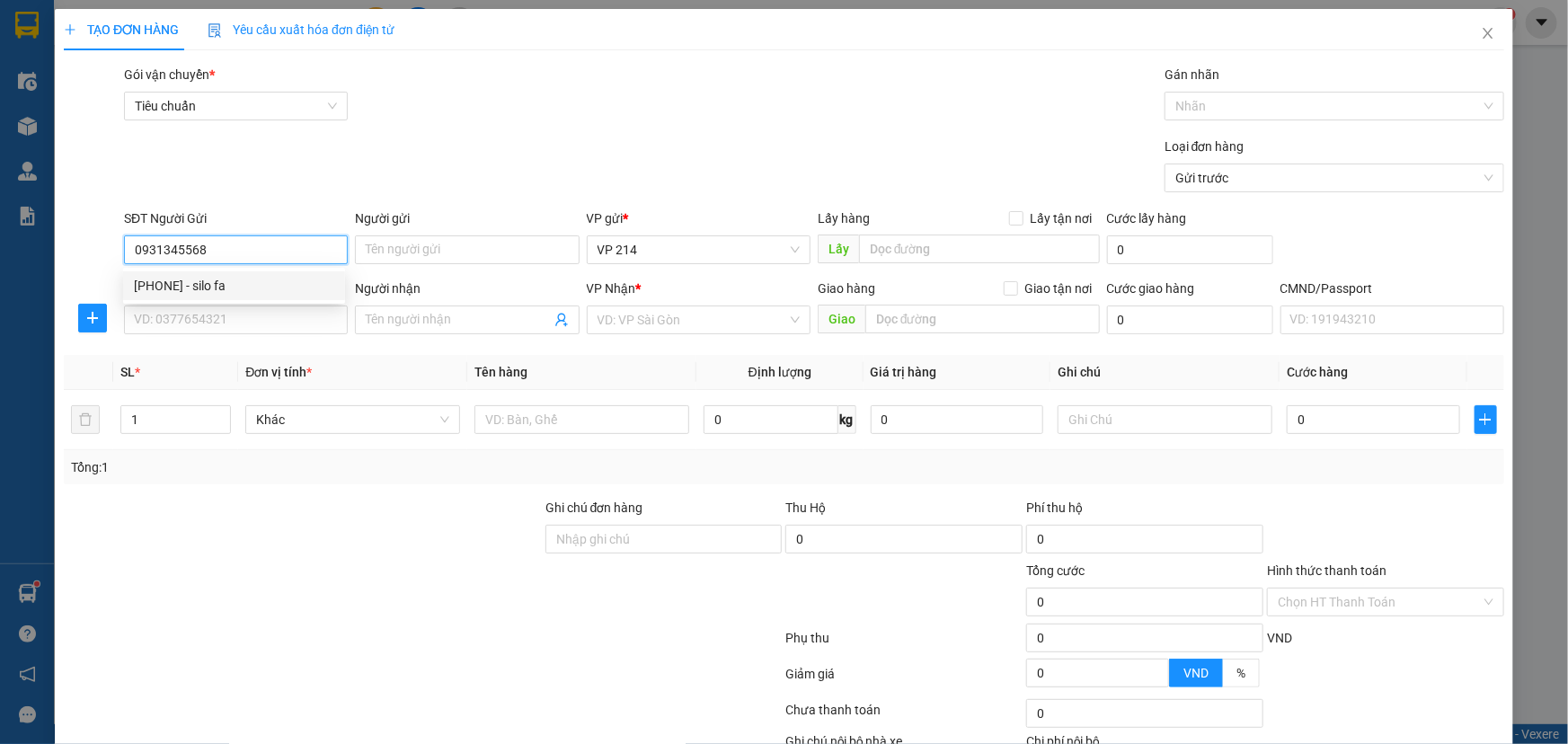 click on "0931345568 - silo fa" at bounding box center [234, 286] 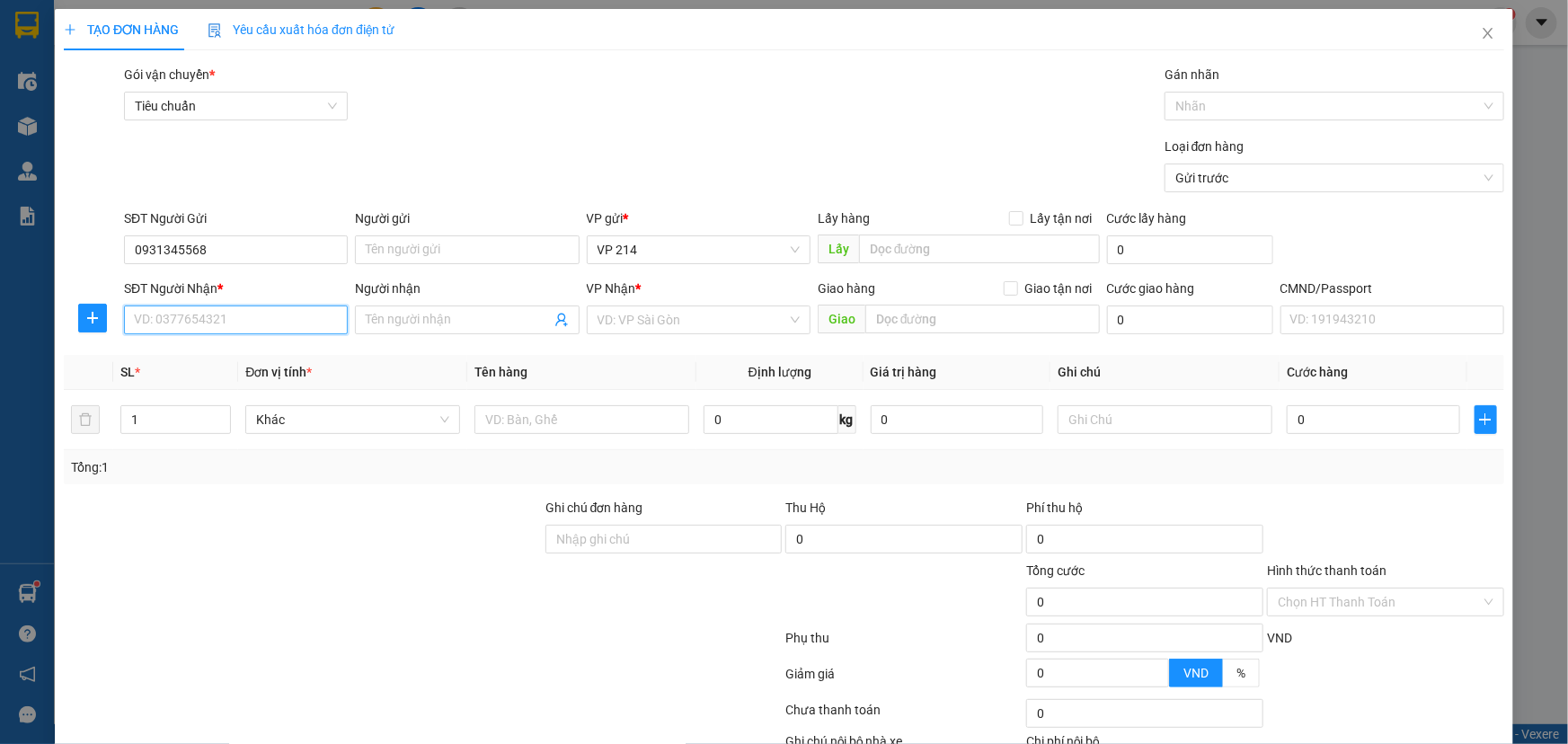 click on "SĐT Người Nhận  *" at bounding box center (235, 320) 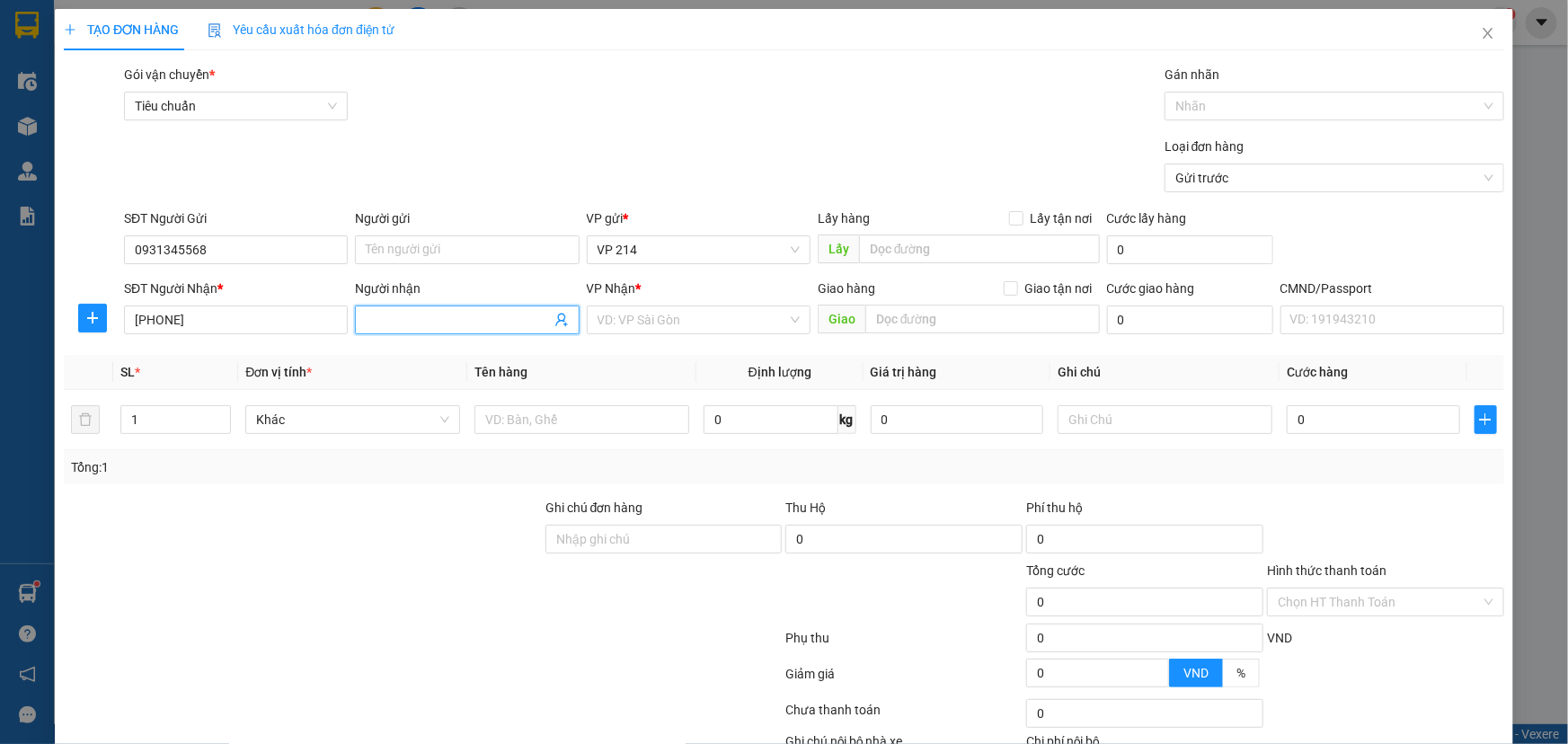 click on "Người nhận" at bounding box center [457, 320] 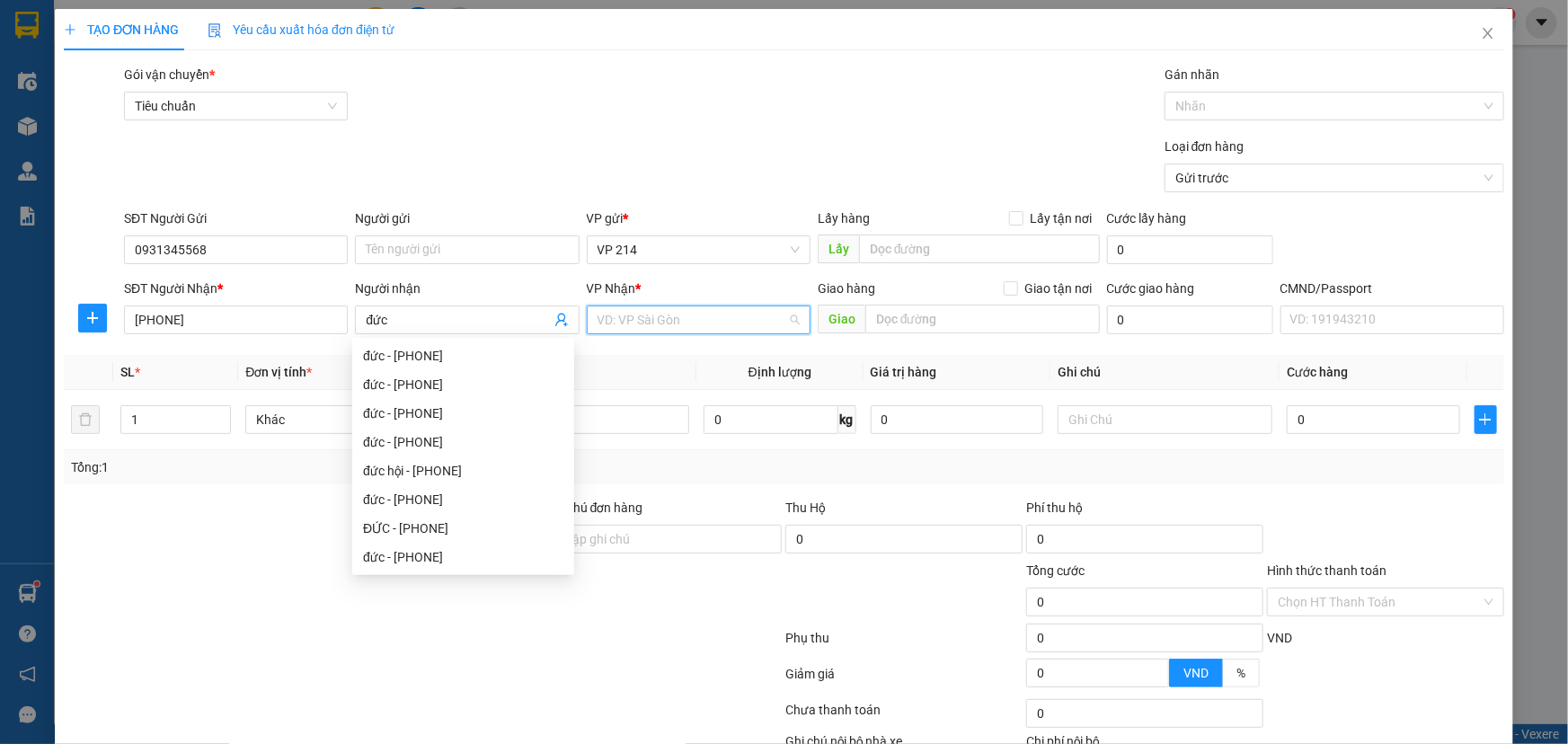 click at bounding box center (692, 320) 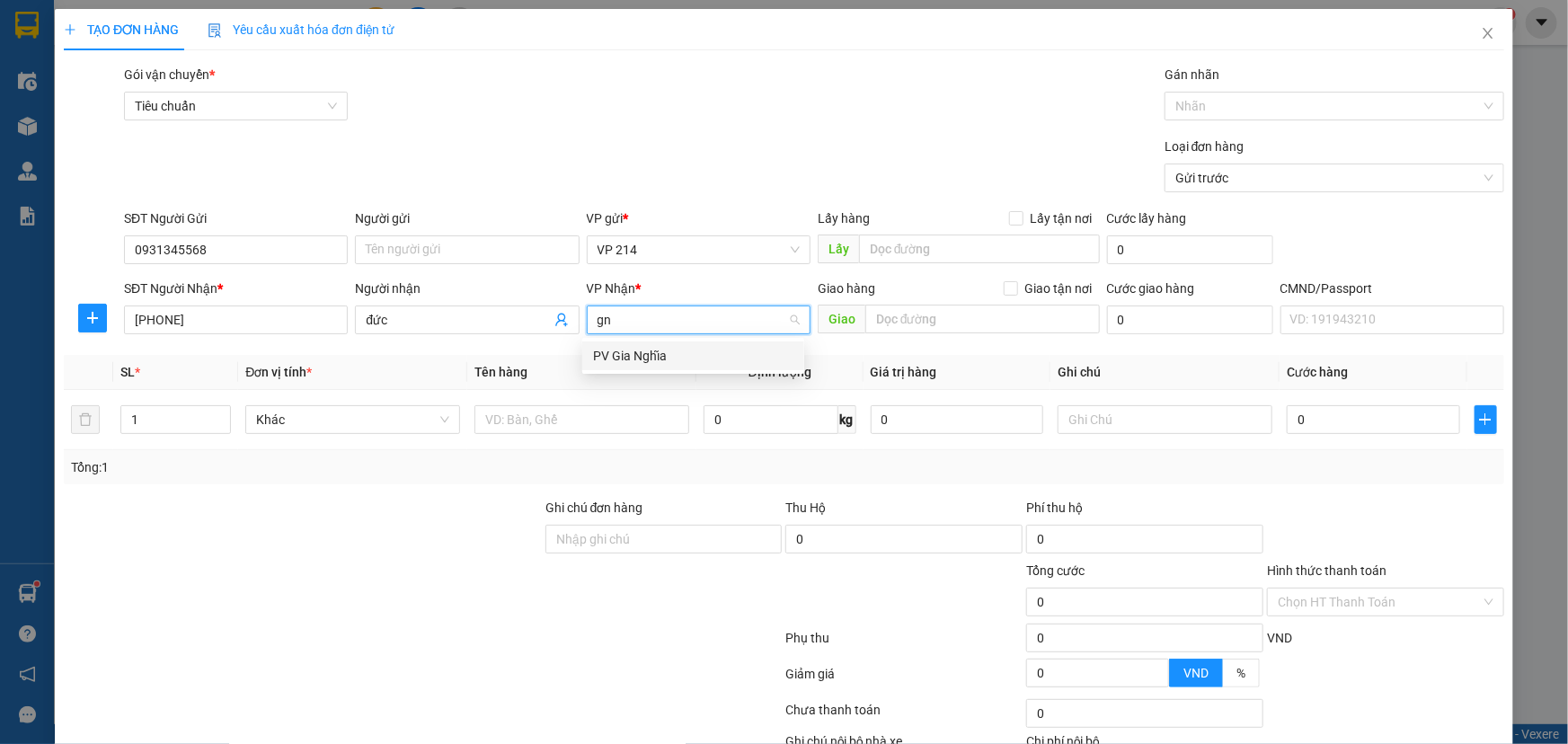 click on "PV Gia Nghĩa" at bounding box center [693, 356] 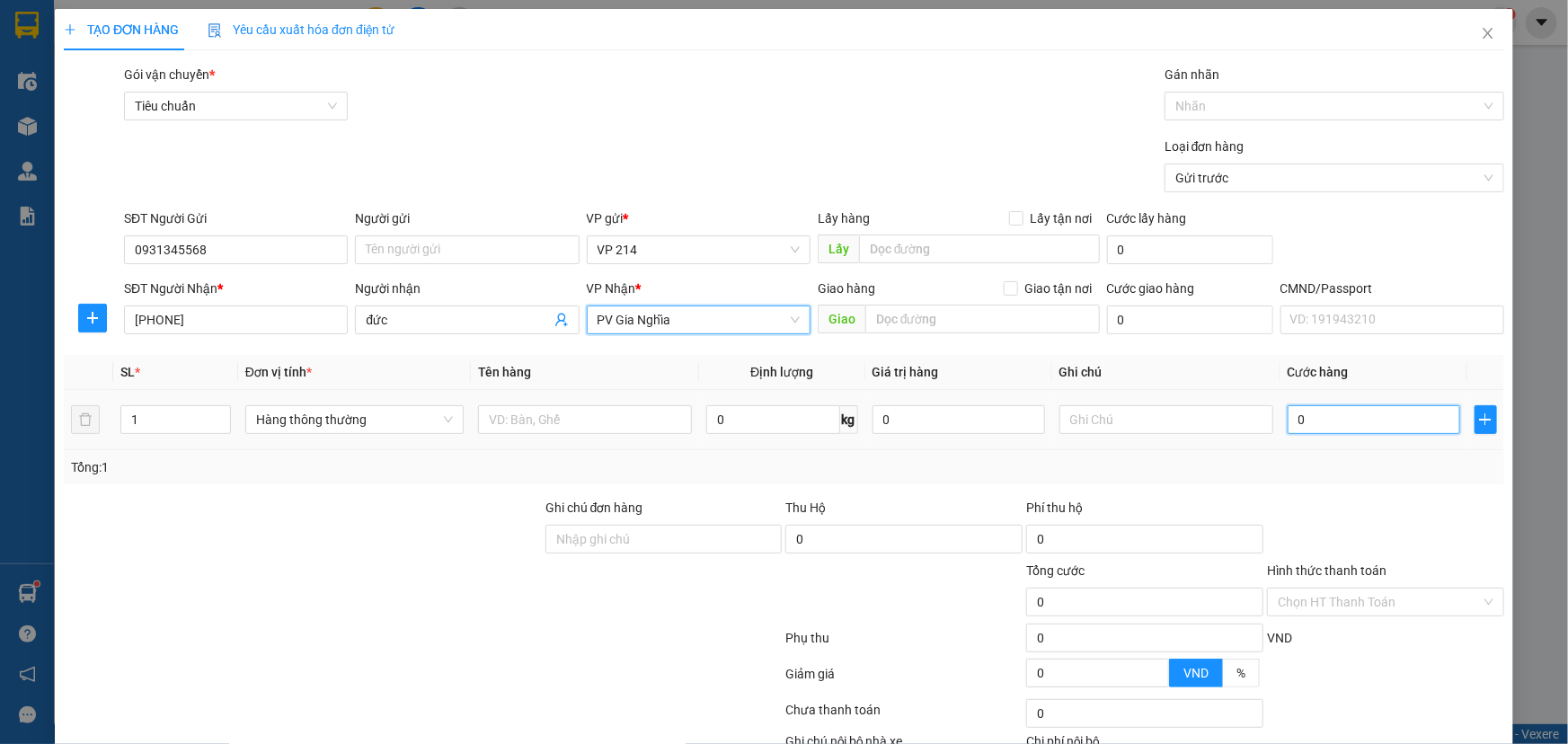 click on "0" at bounding box center [1374, 420] 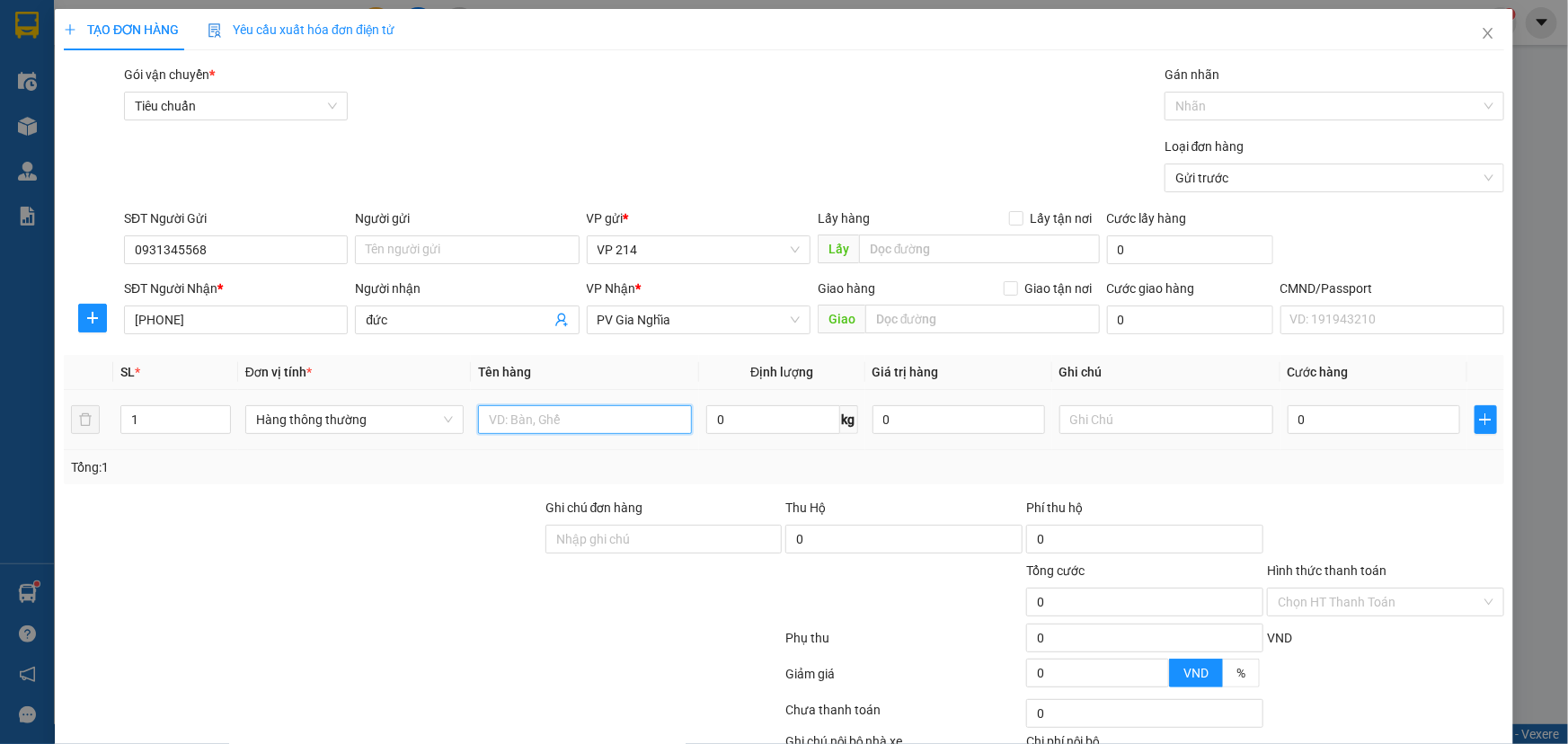 click at bounding box center [585, 420] 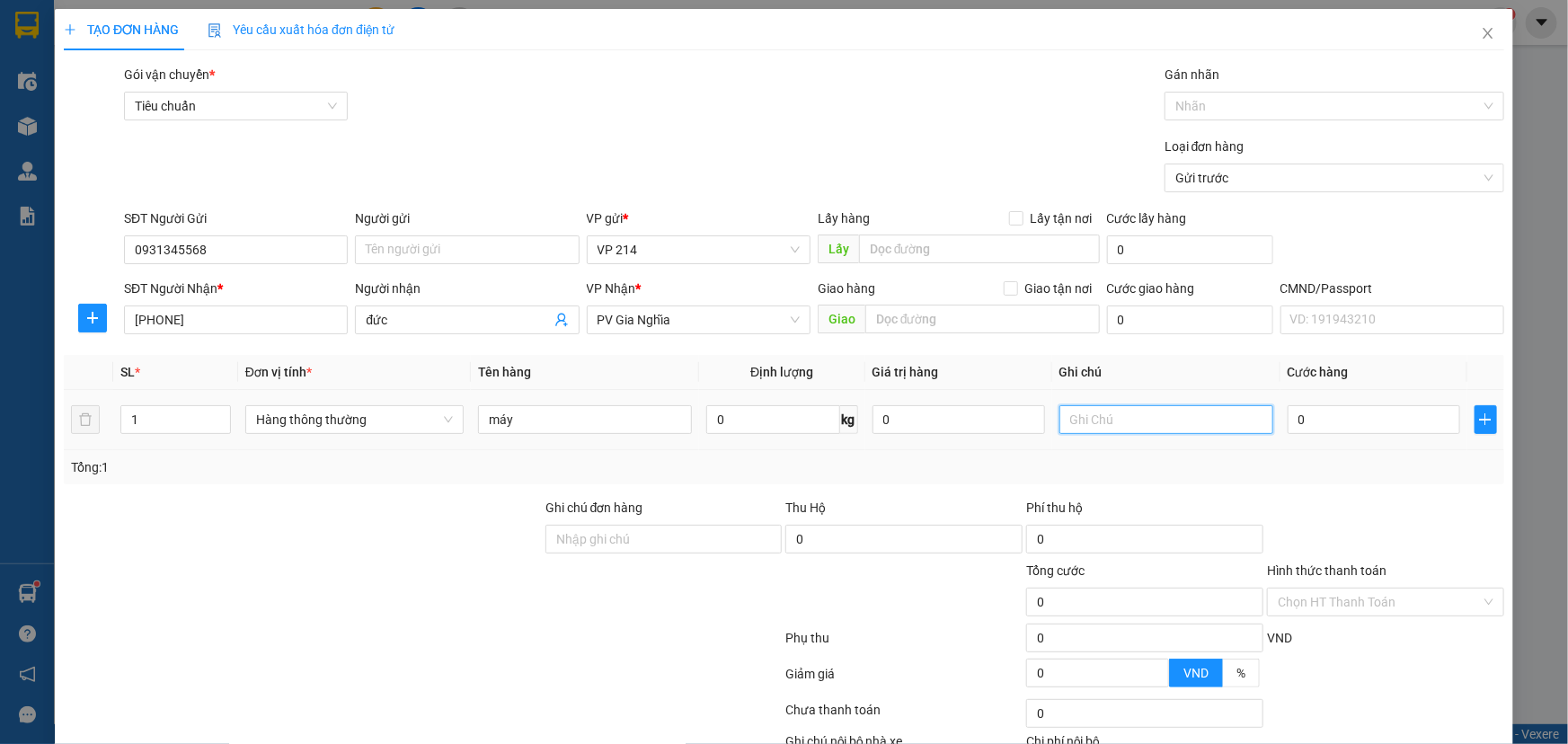 click at bounding box center (1166, 420) 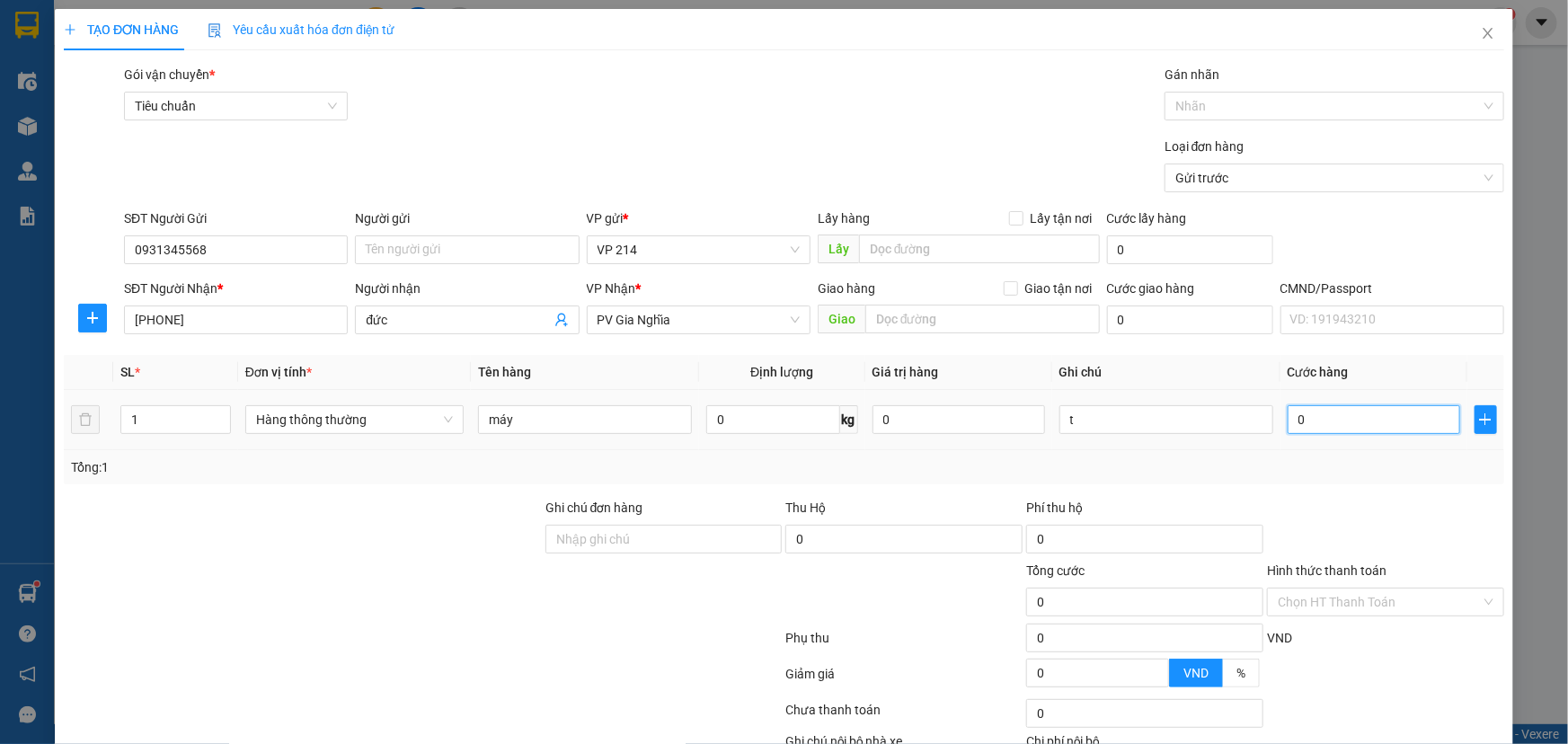 click on "0" at bounding box center [1374, 420] 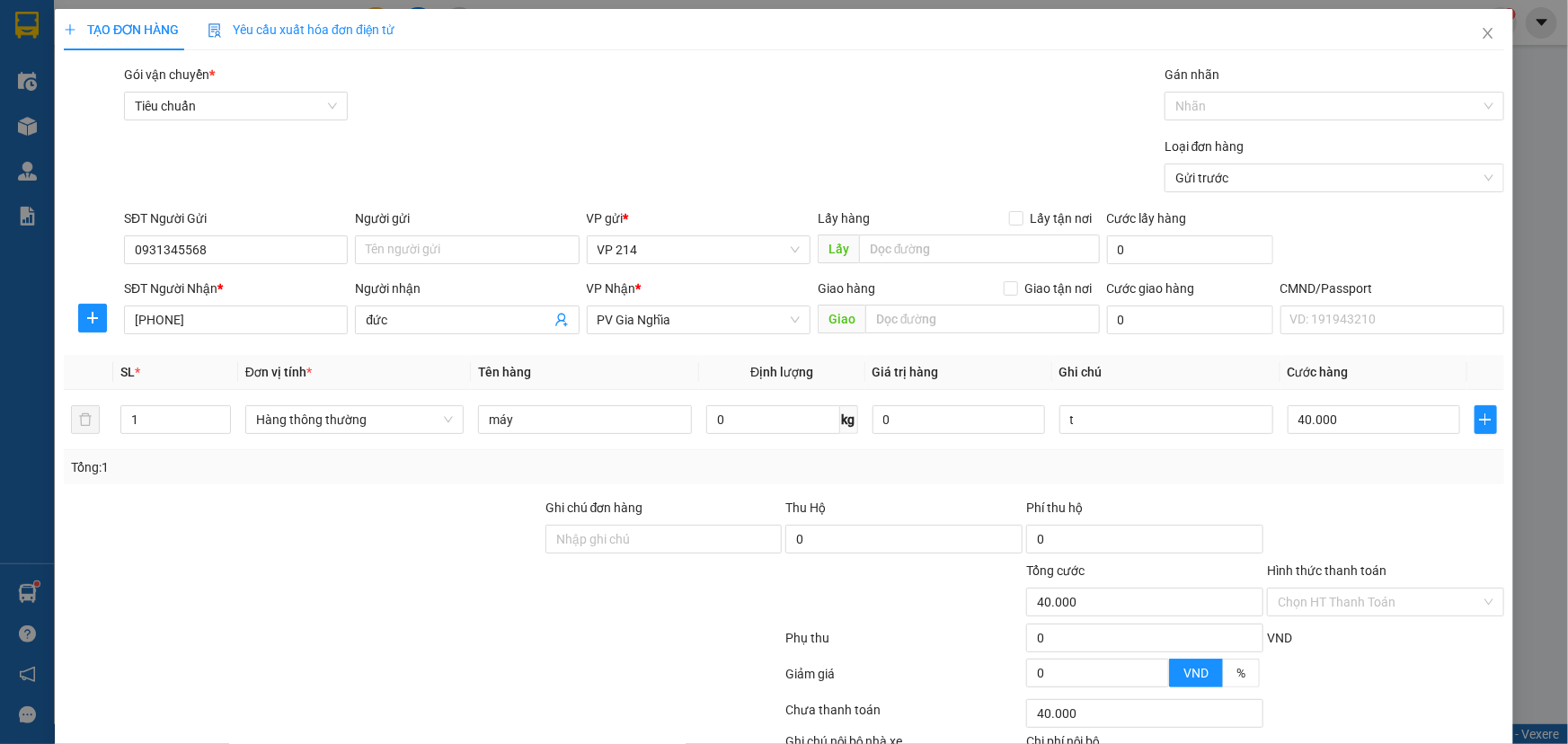 click on "Lưu và In" at bounding box center [1415, 815] 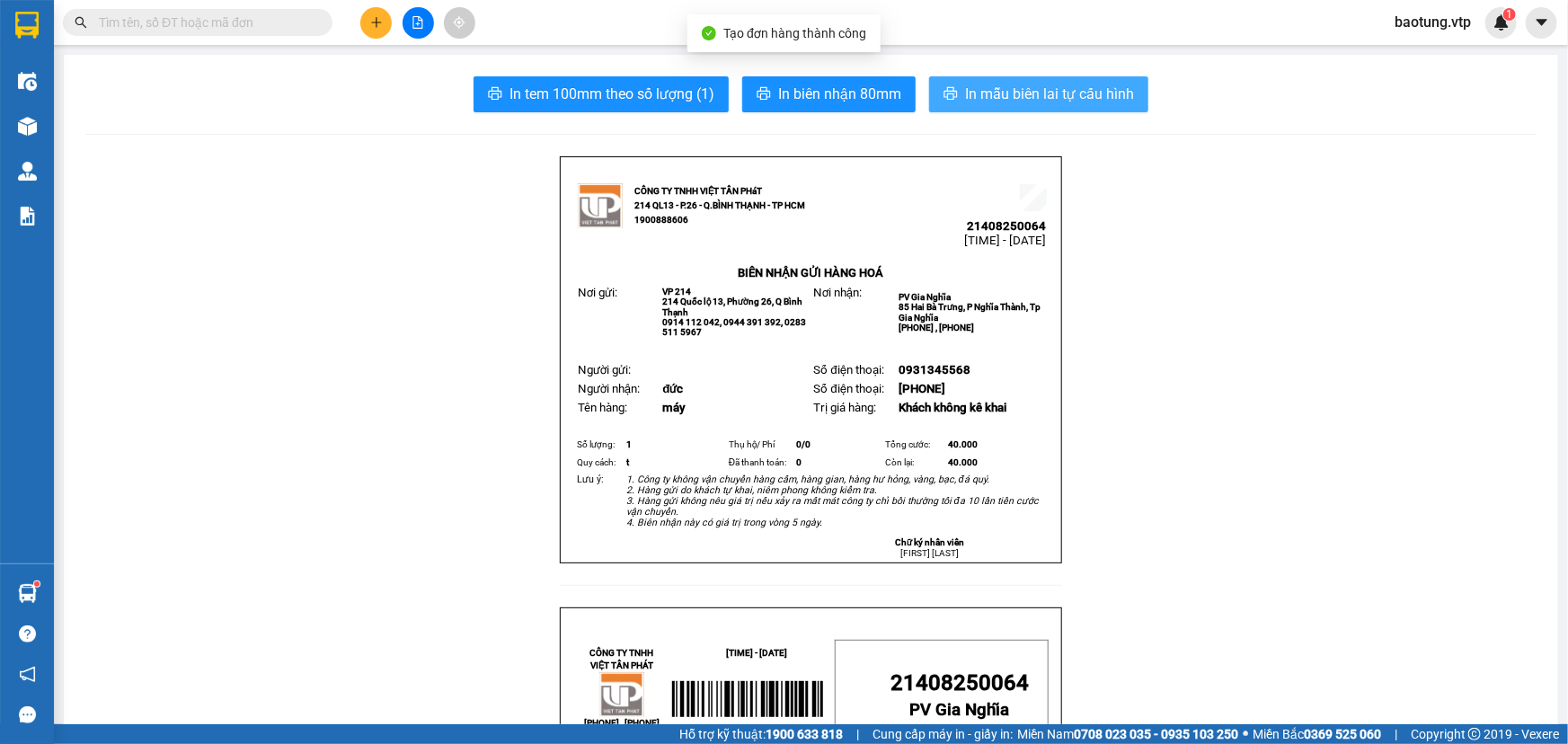 click on "In mẫu biên lai tự cấu hình" at bounding box center [1039, 94] 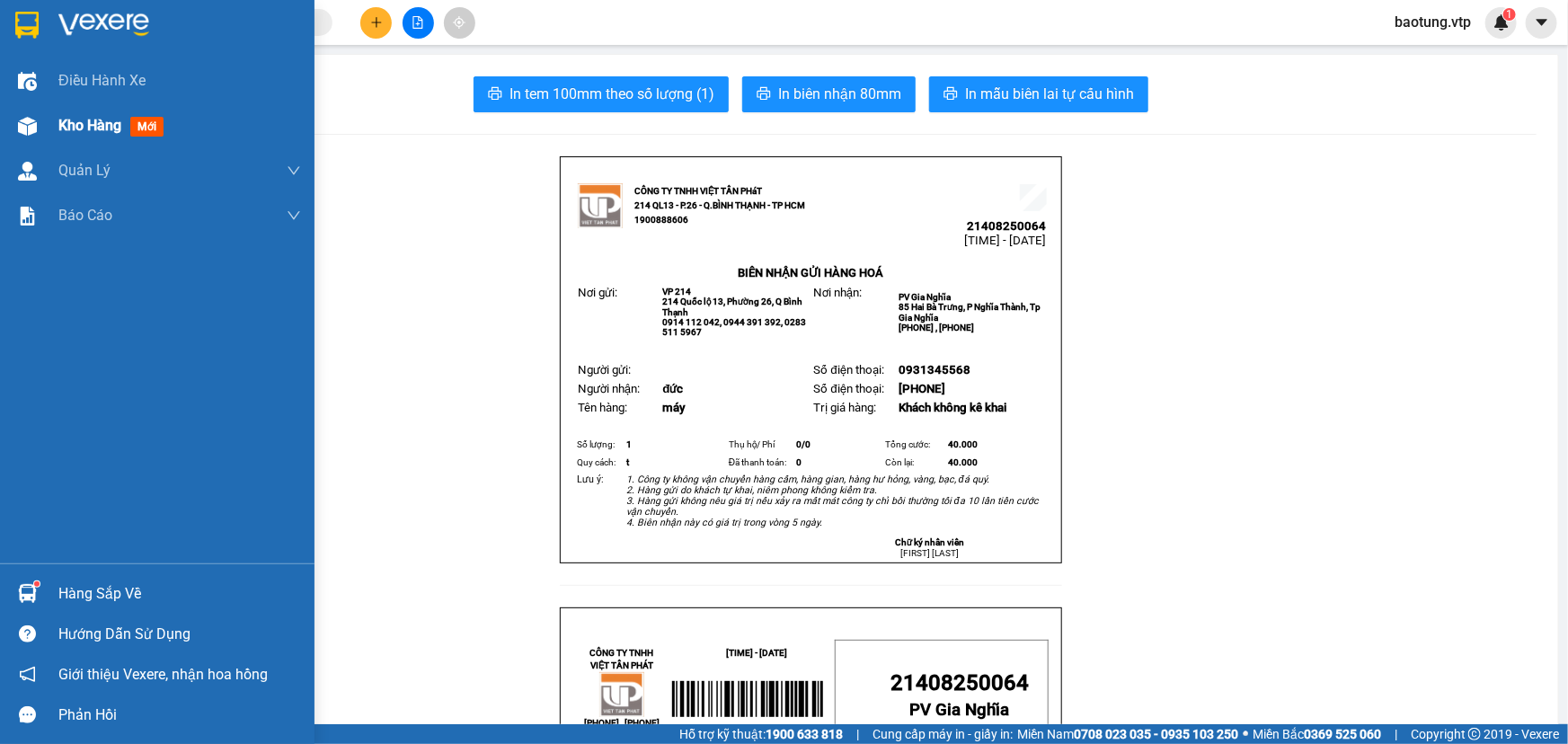 click on "Kho hàng mới" at bounding box center [180, 126] 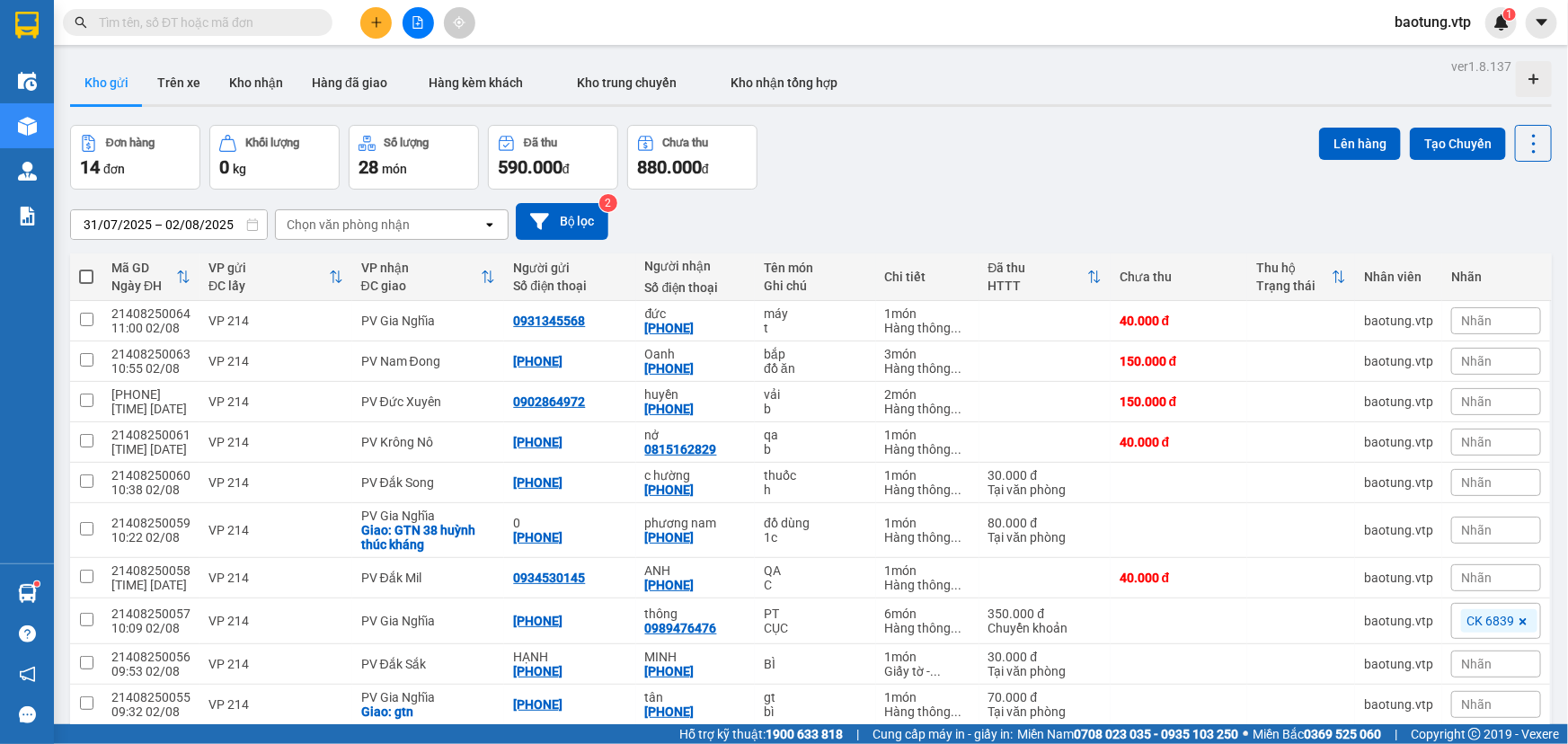 click at bounding box center (86, 277) 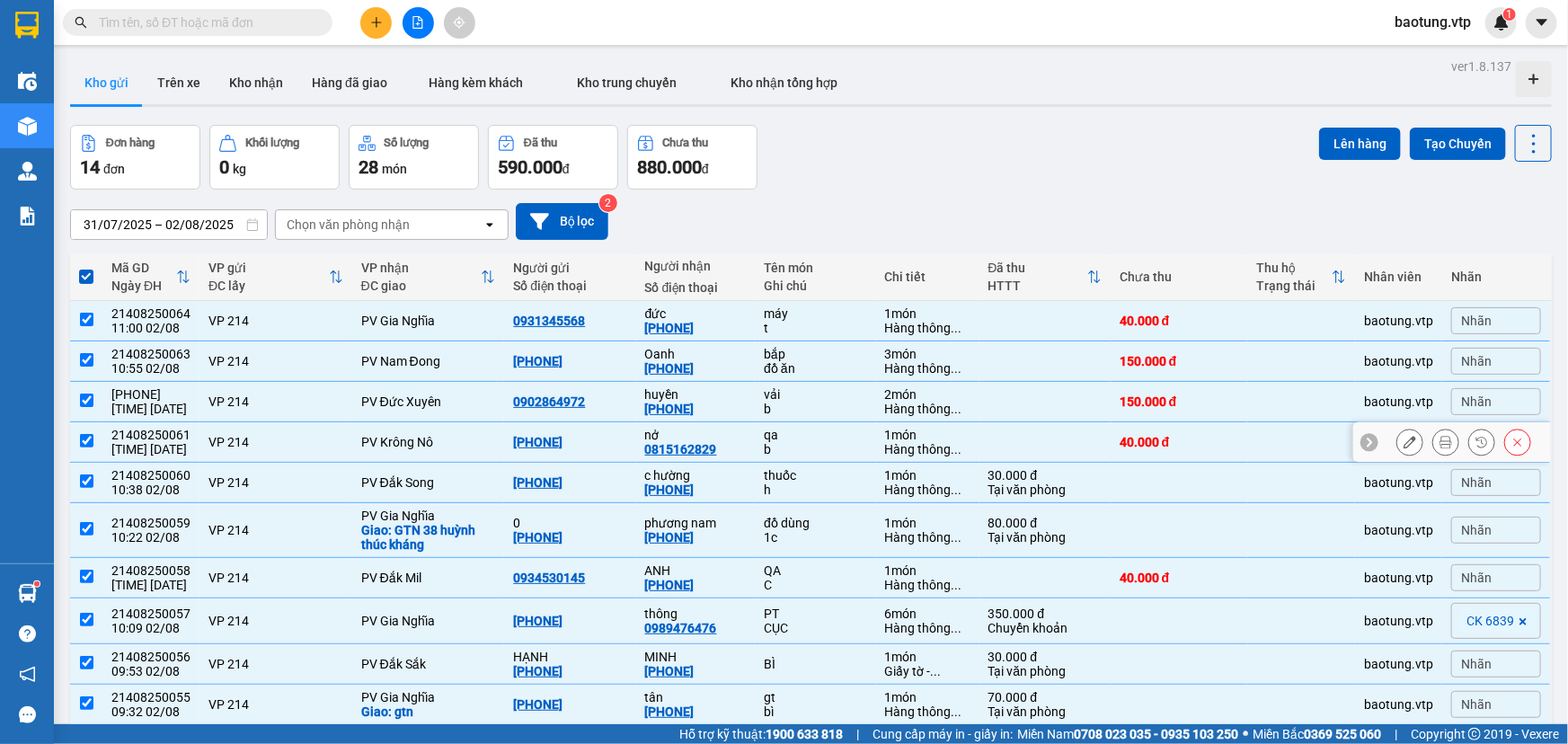 click at bounding box center (86, 440) 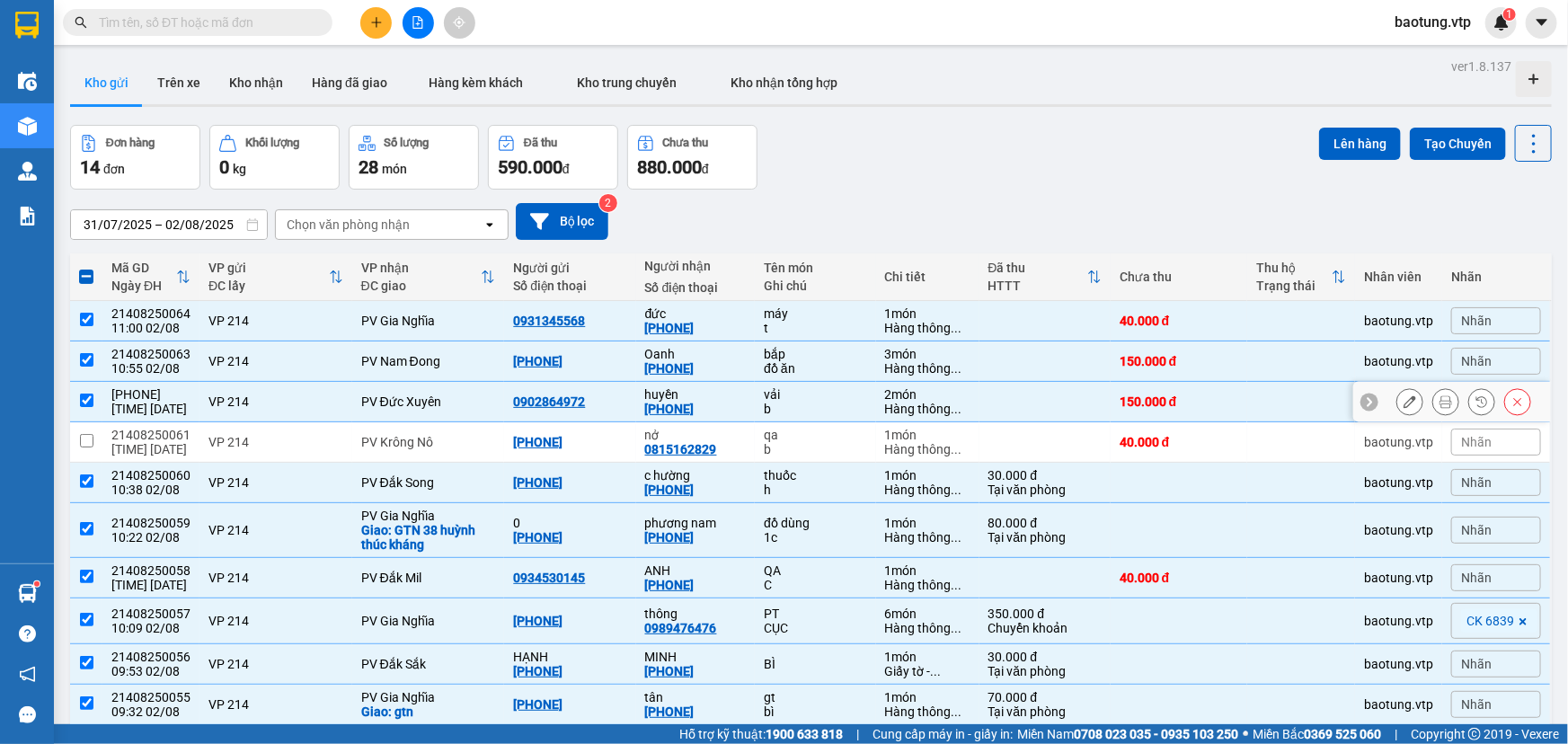 click at bounding box center [86, 400] 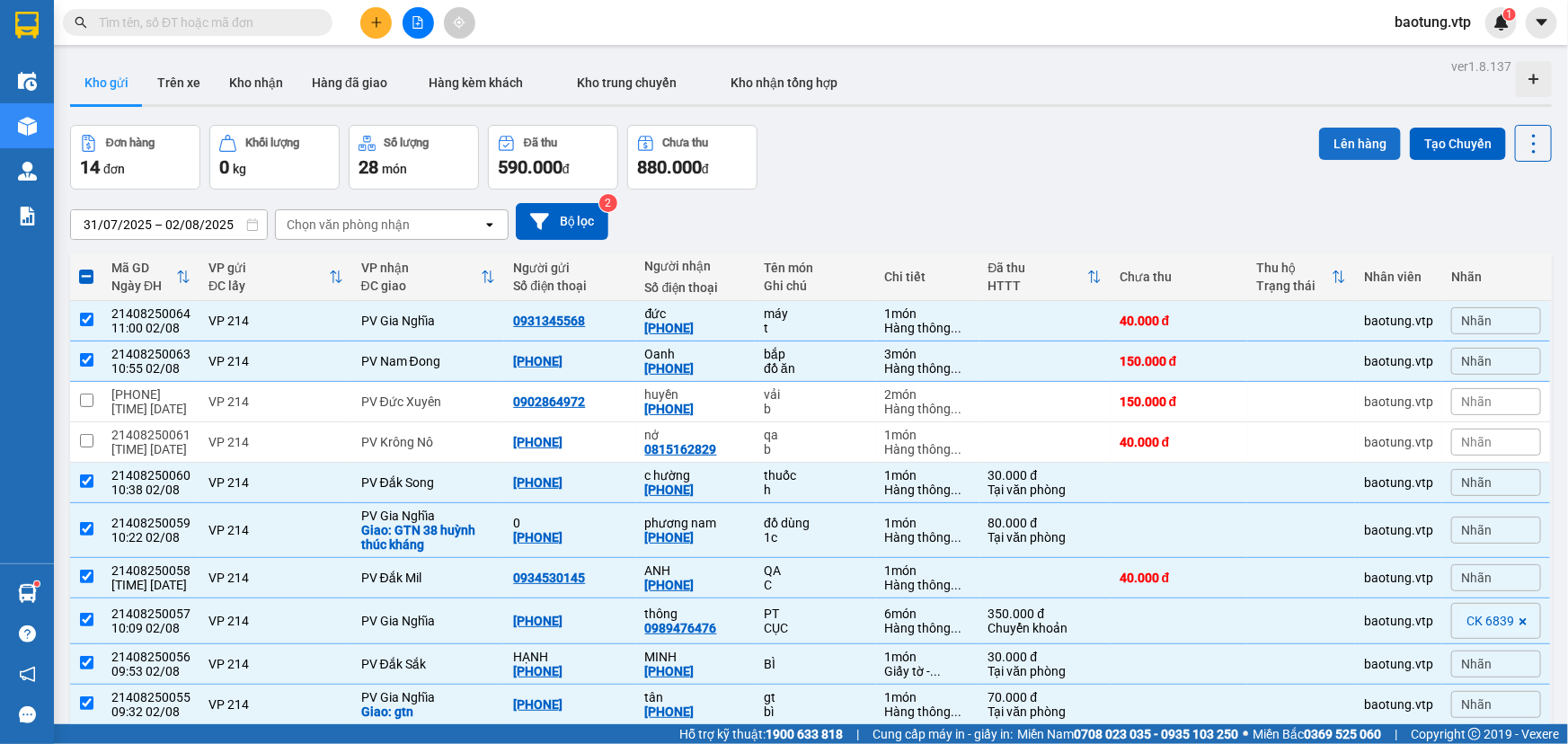 click on "Lên hàng" at bounding box center (1360, 144) 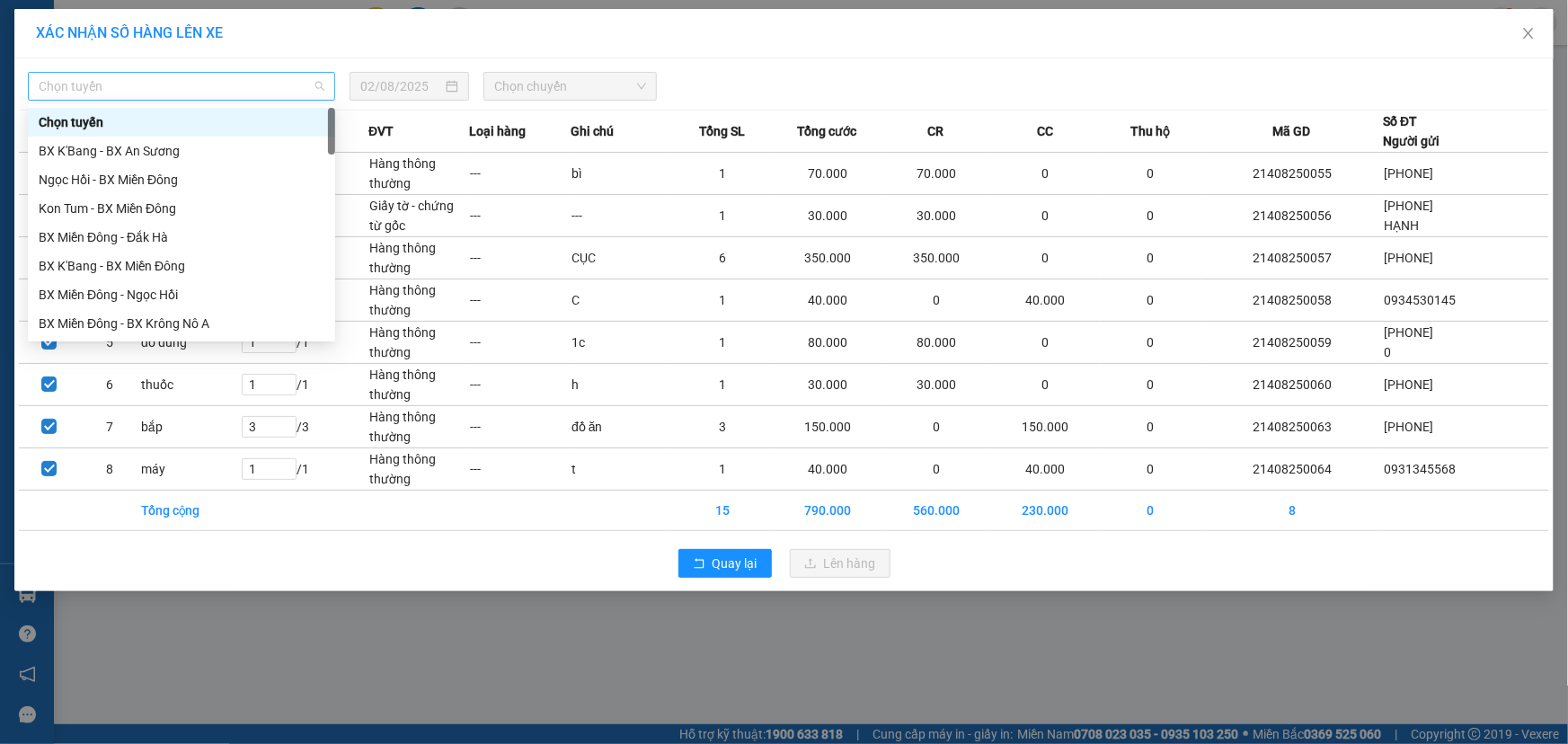 click on "Chọn tuyến" at bounding box center [182, 86] 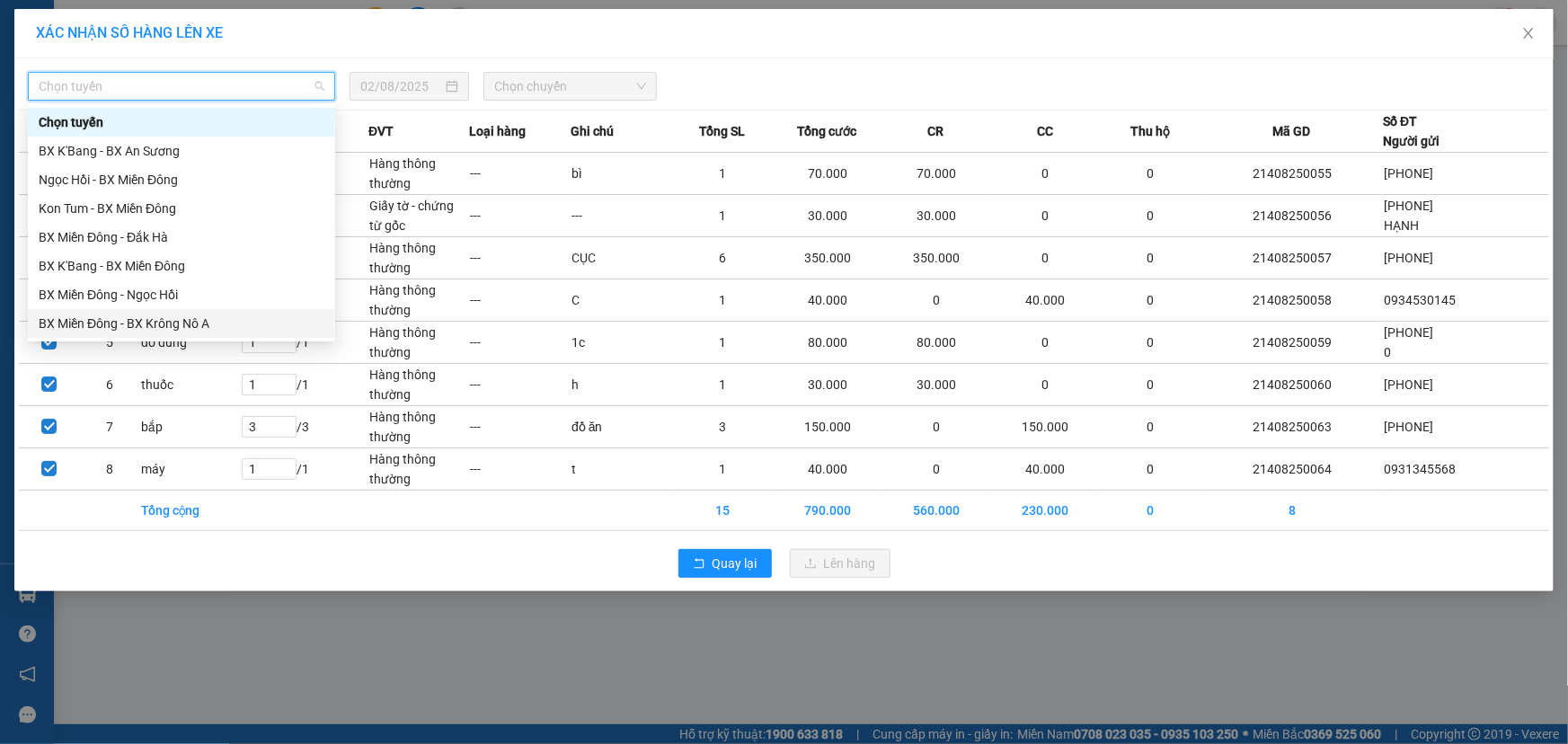 click on "BX Miền Đông - BX Krông Nô A" at bounding box center [182, 323] 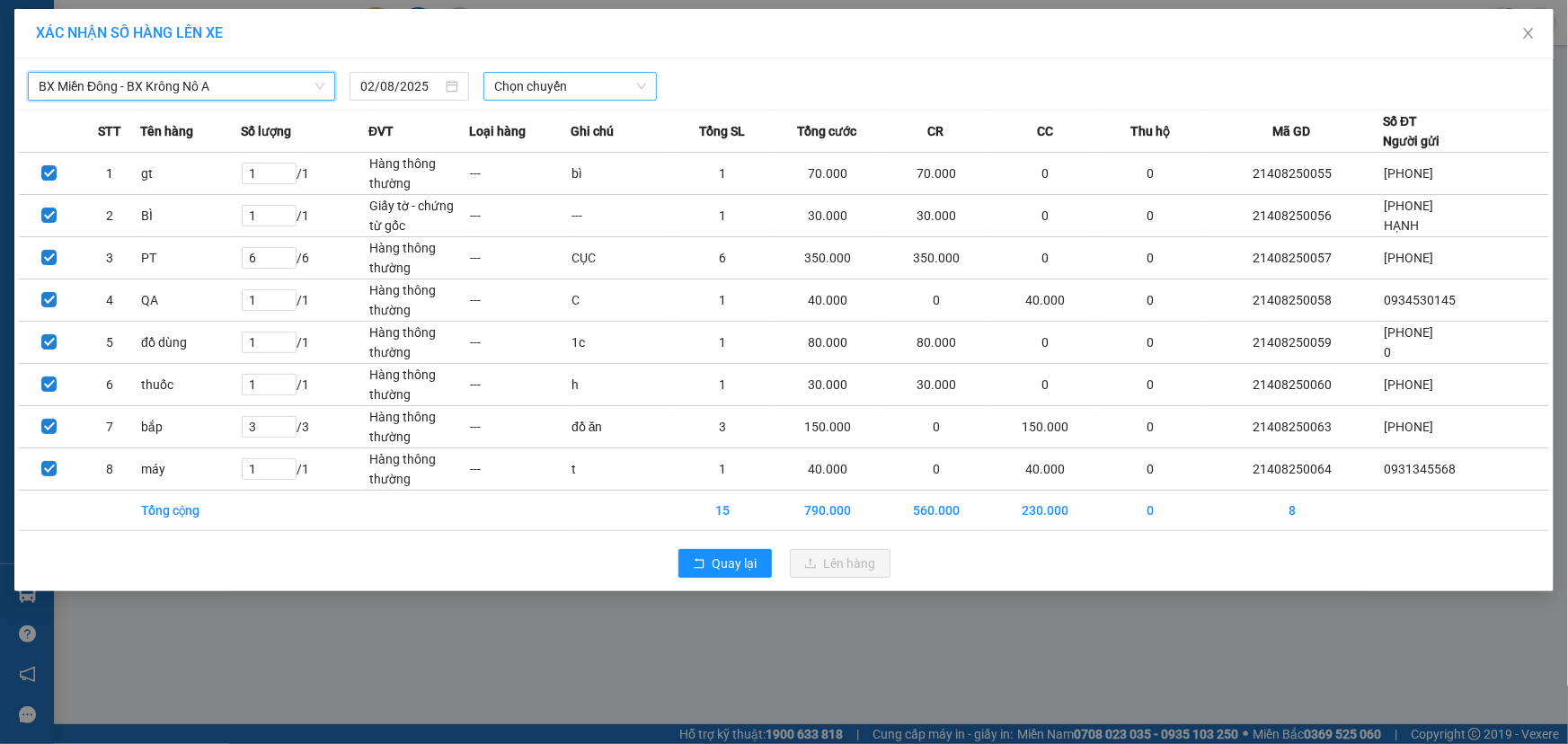 click on "Chọn chuyến" at bounding box center [570, 86] 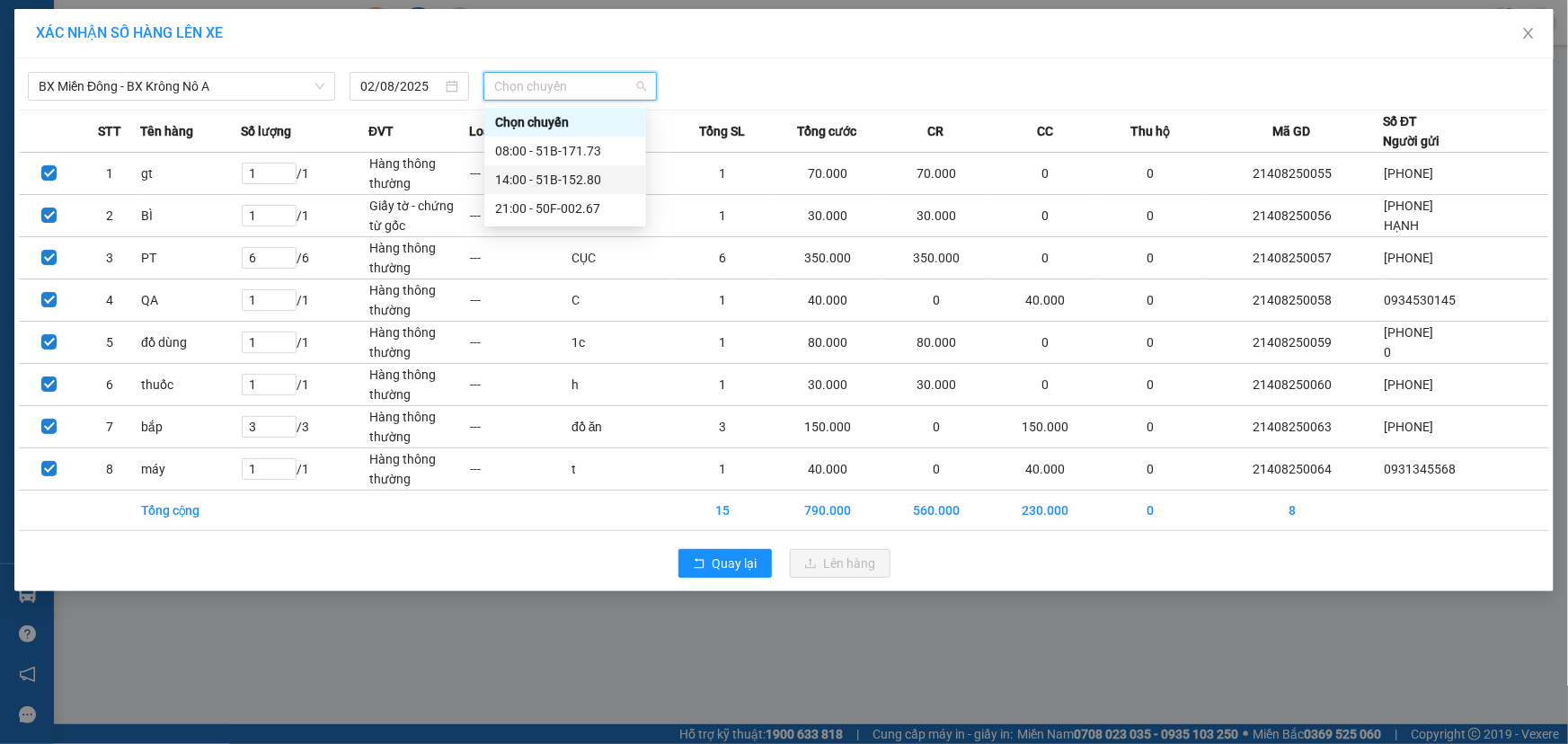 click on "14:00     - 51B-152.80" at bounding box center [565, 180] 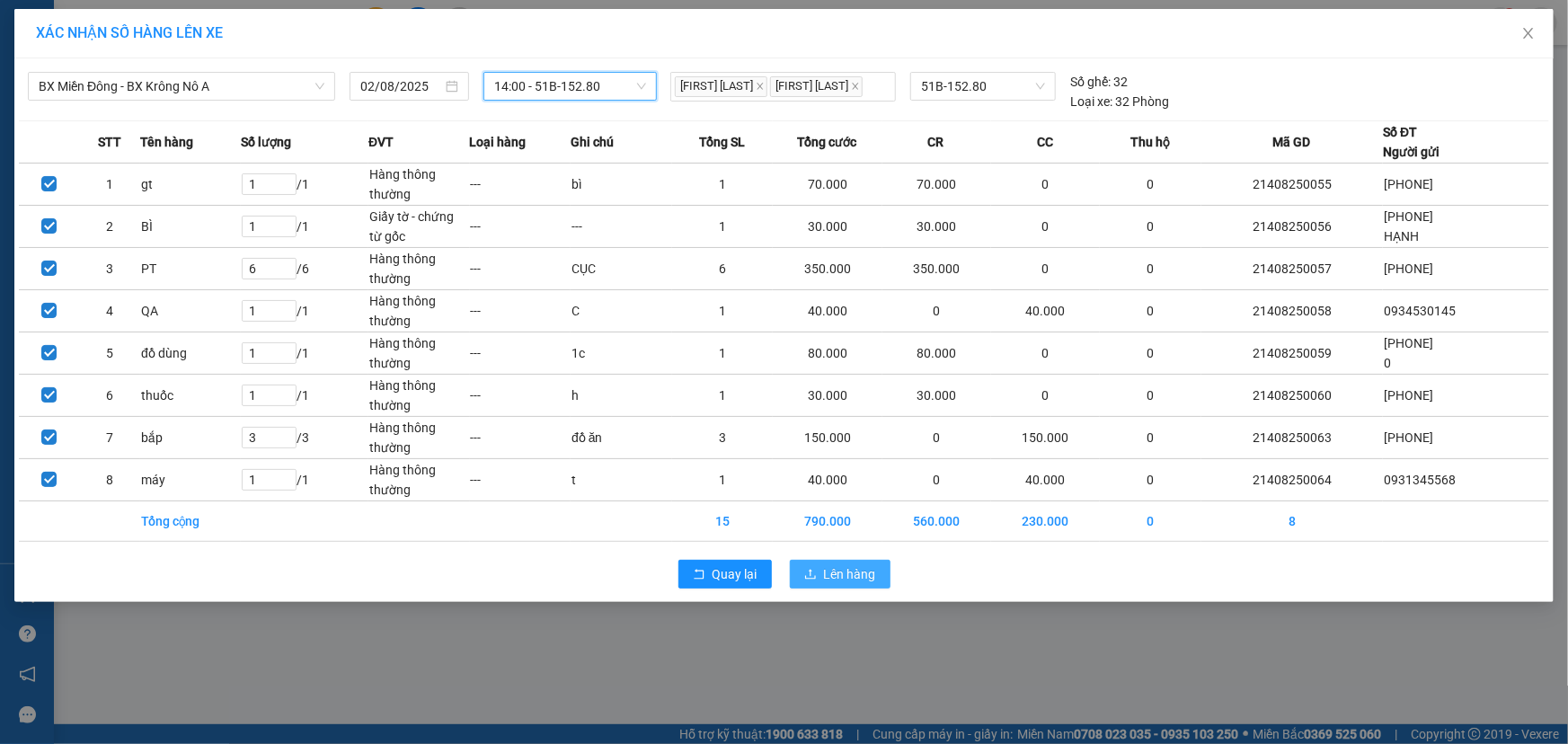 click on "Lên hàng" at bounding box center (850, 574) 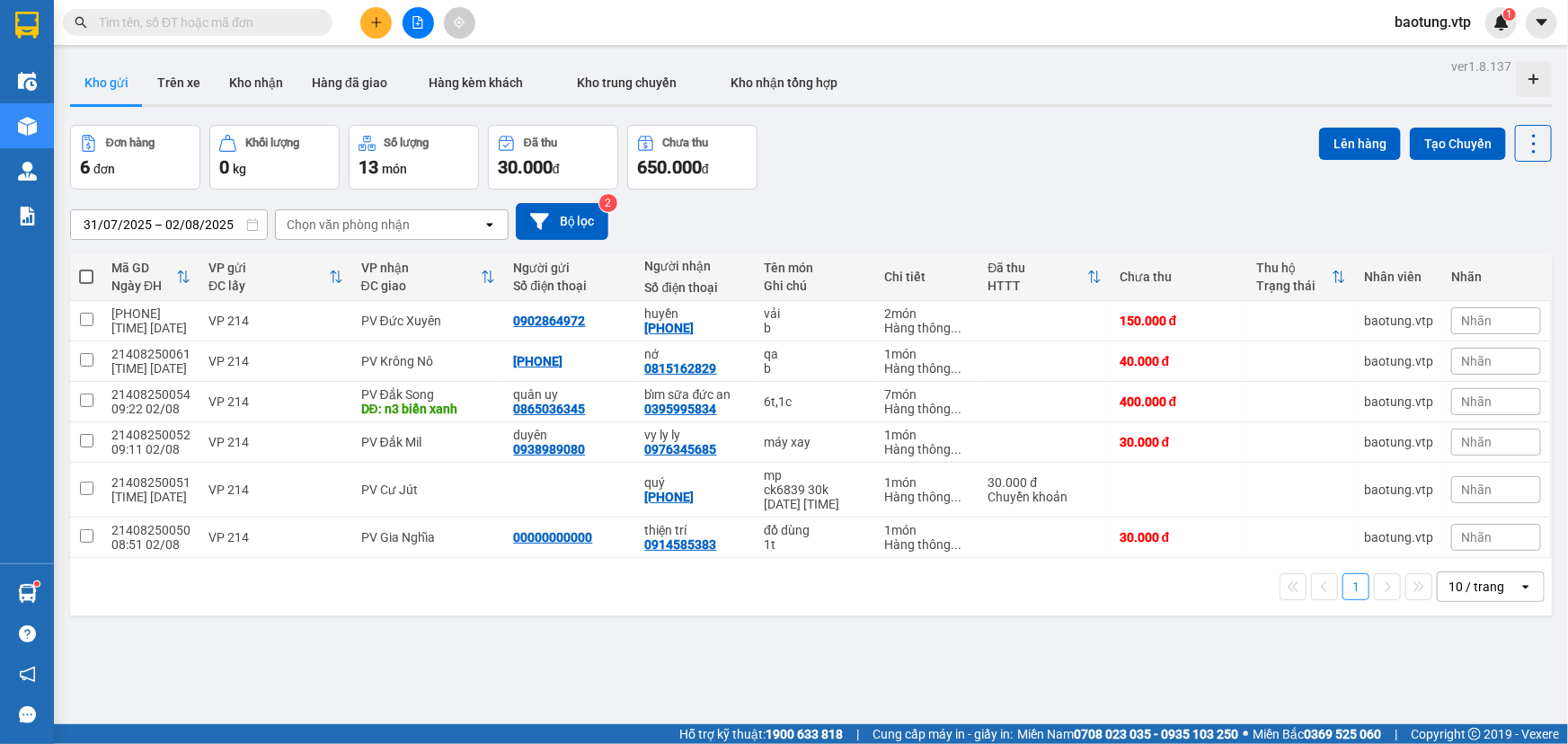 drag, startPoint x: 844, startPoint y: 141, endPoint x: 853, endPoint y: 618, distance: 477.0849 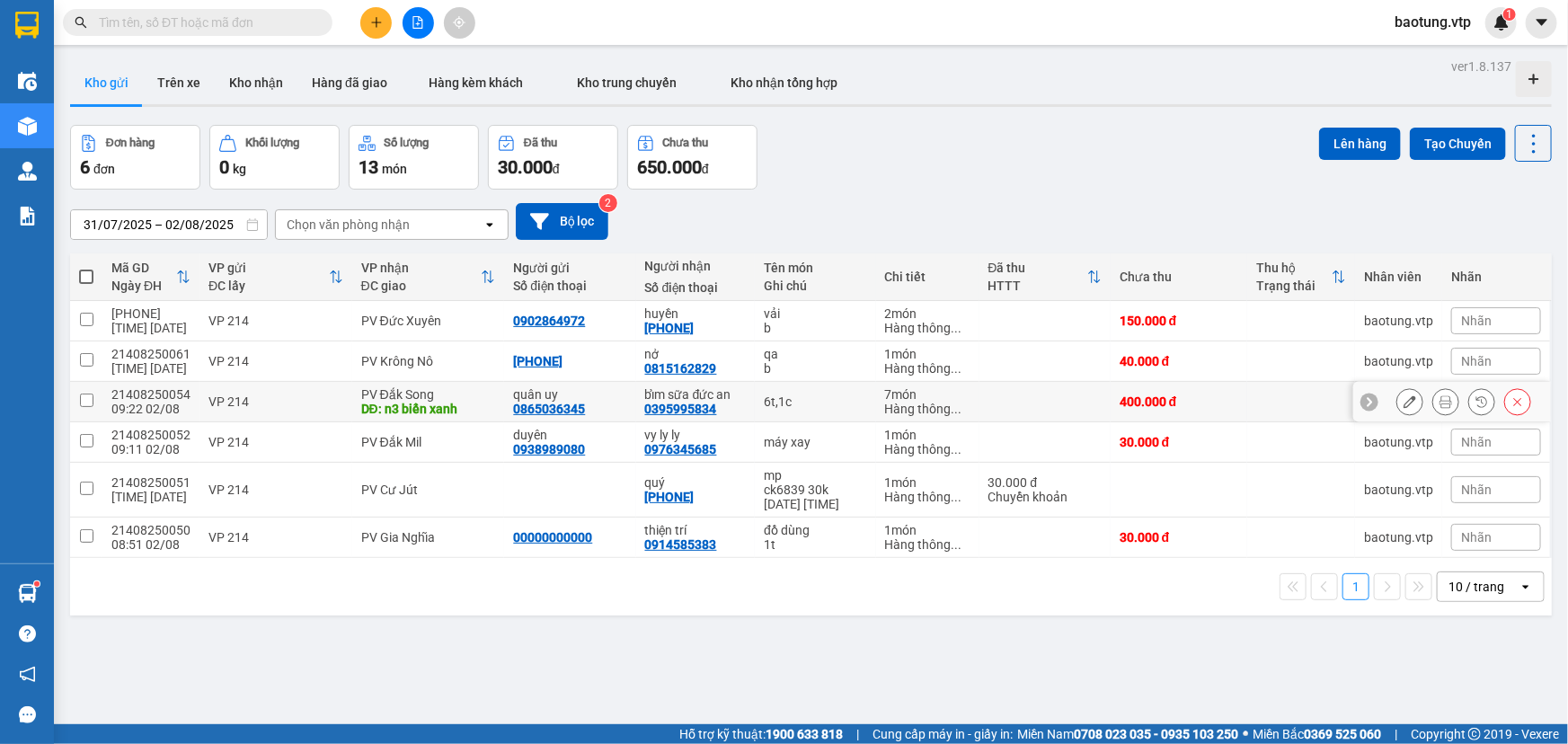 click at bounding box center [86, 400] 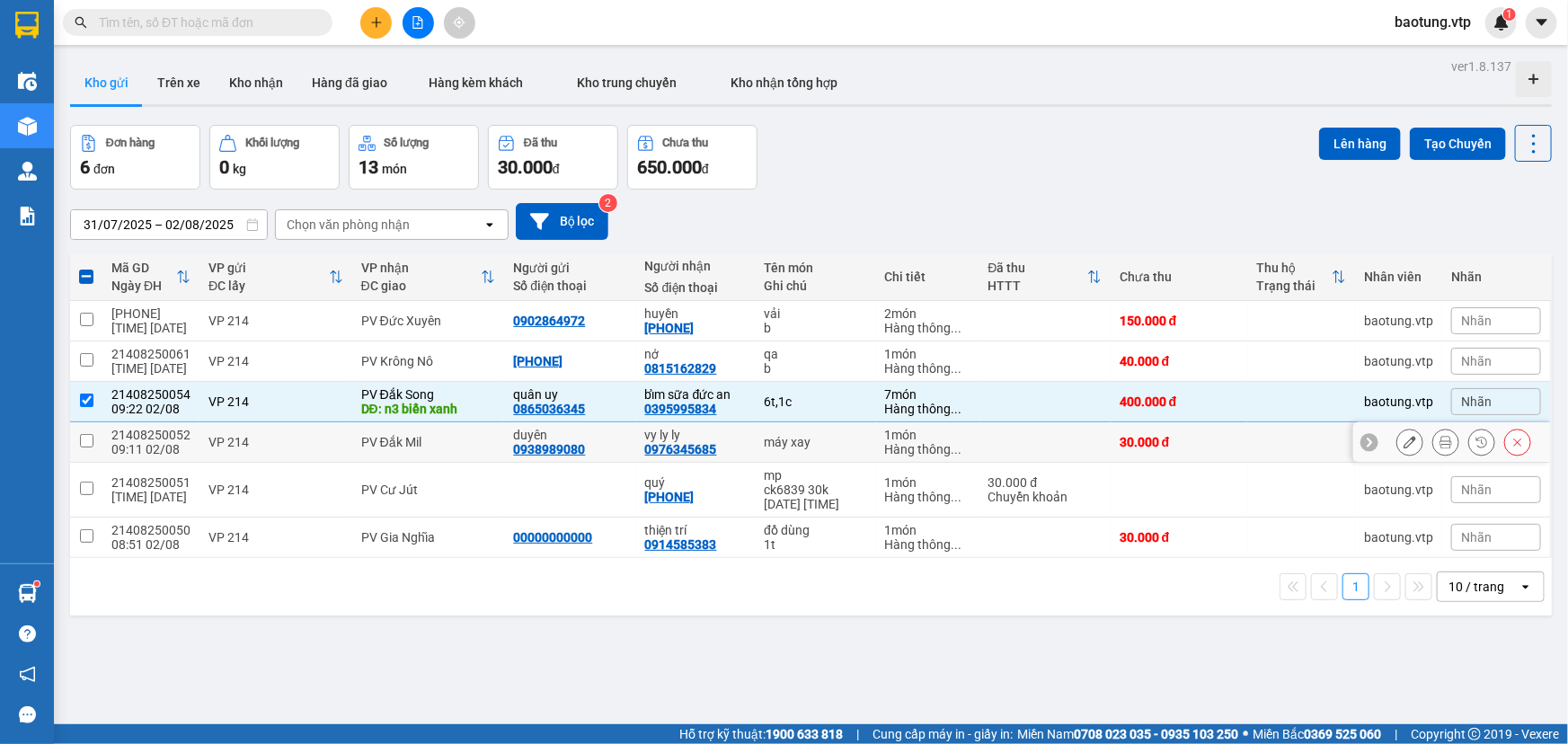 click at bounding box center (86, 440) 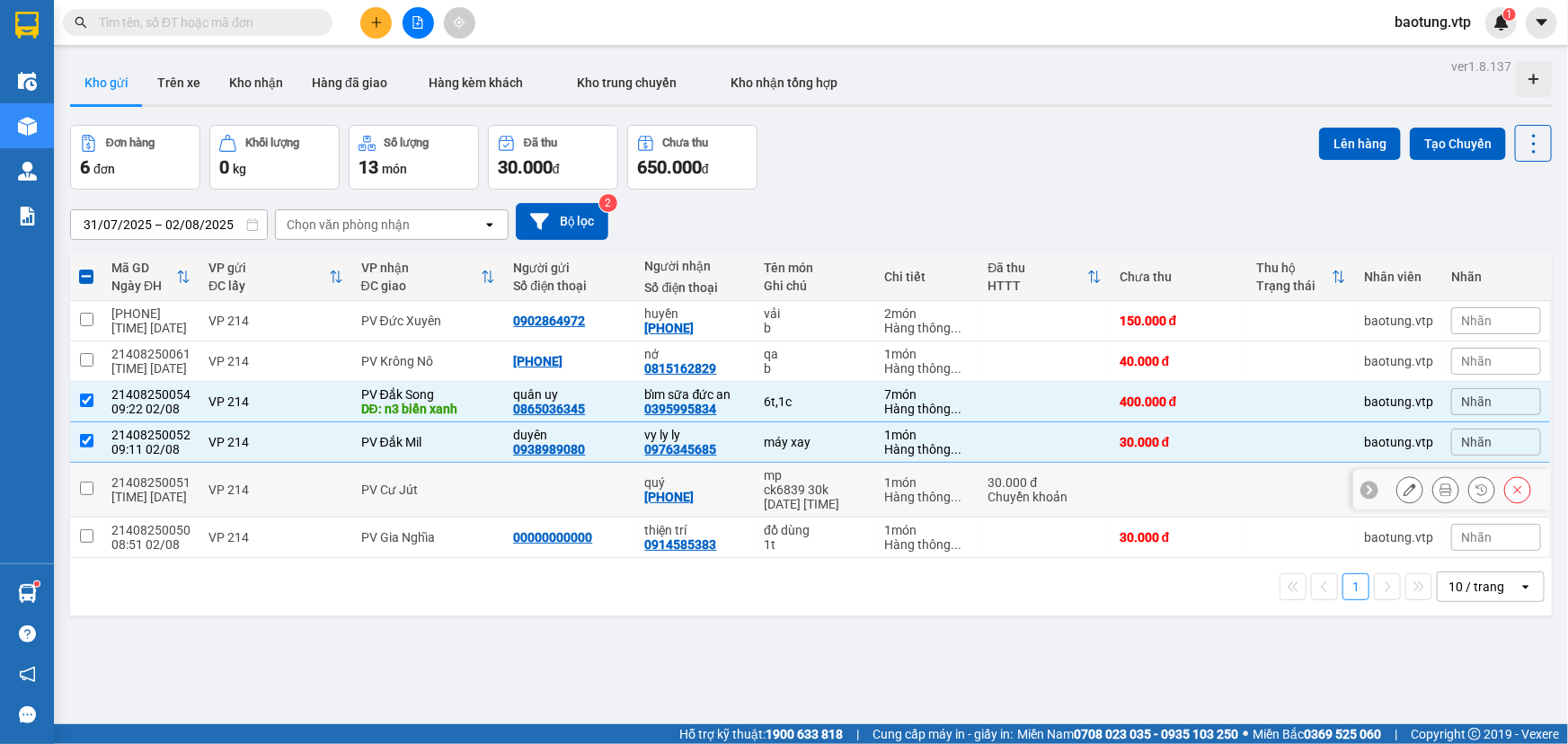 click at bounding box center (86, 488) 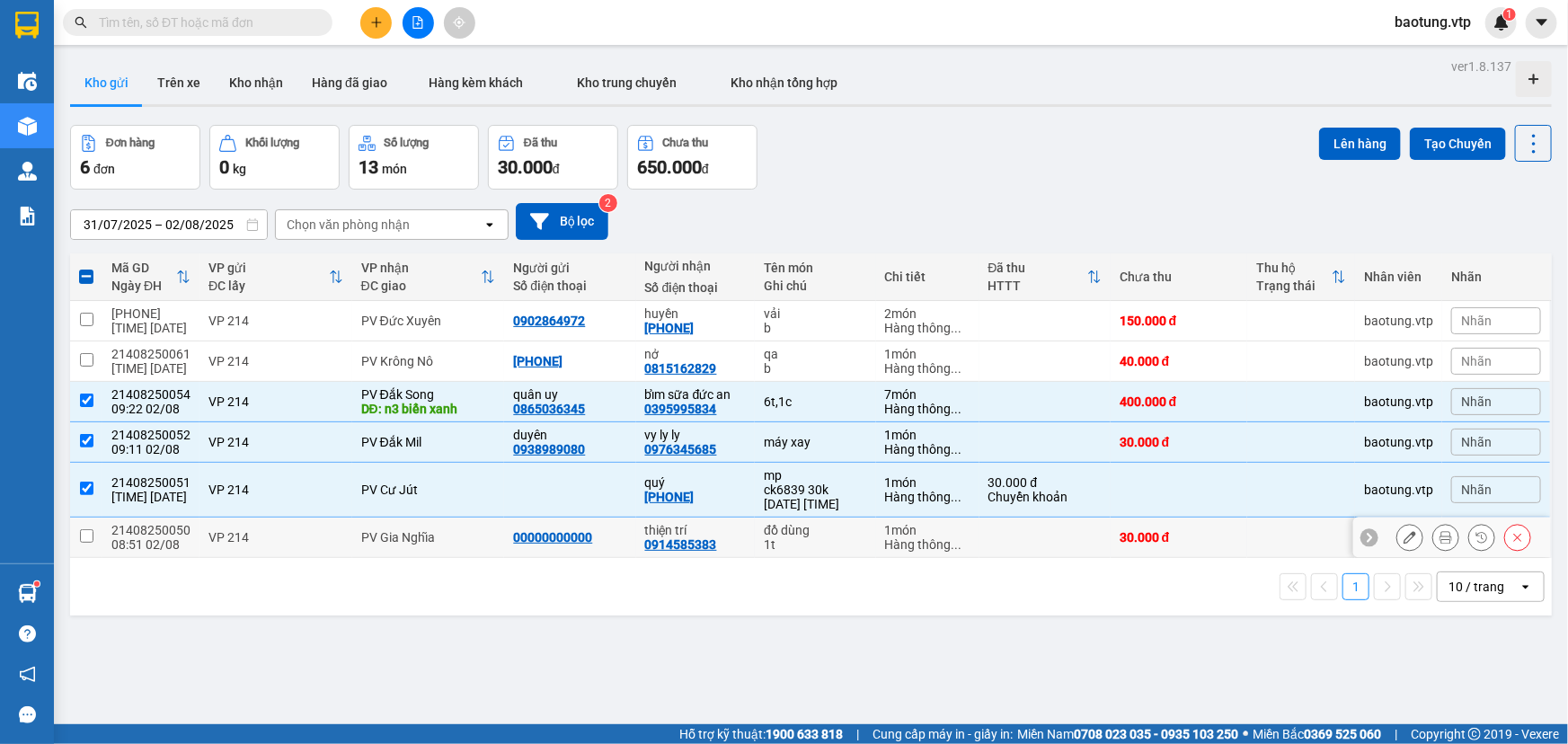 click at bounding box center [86, 537] 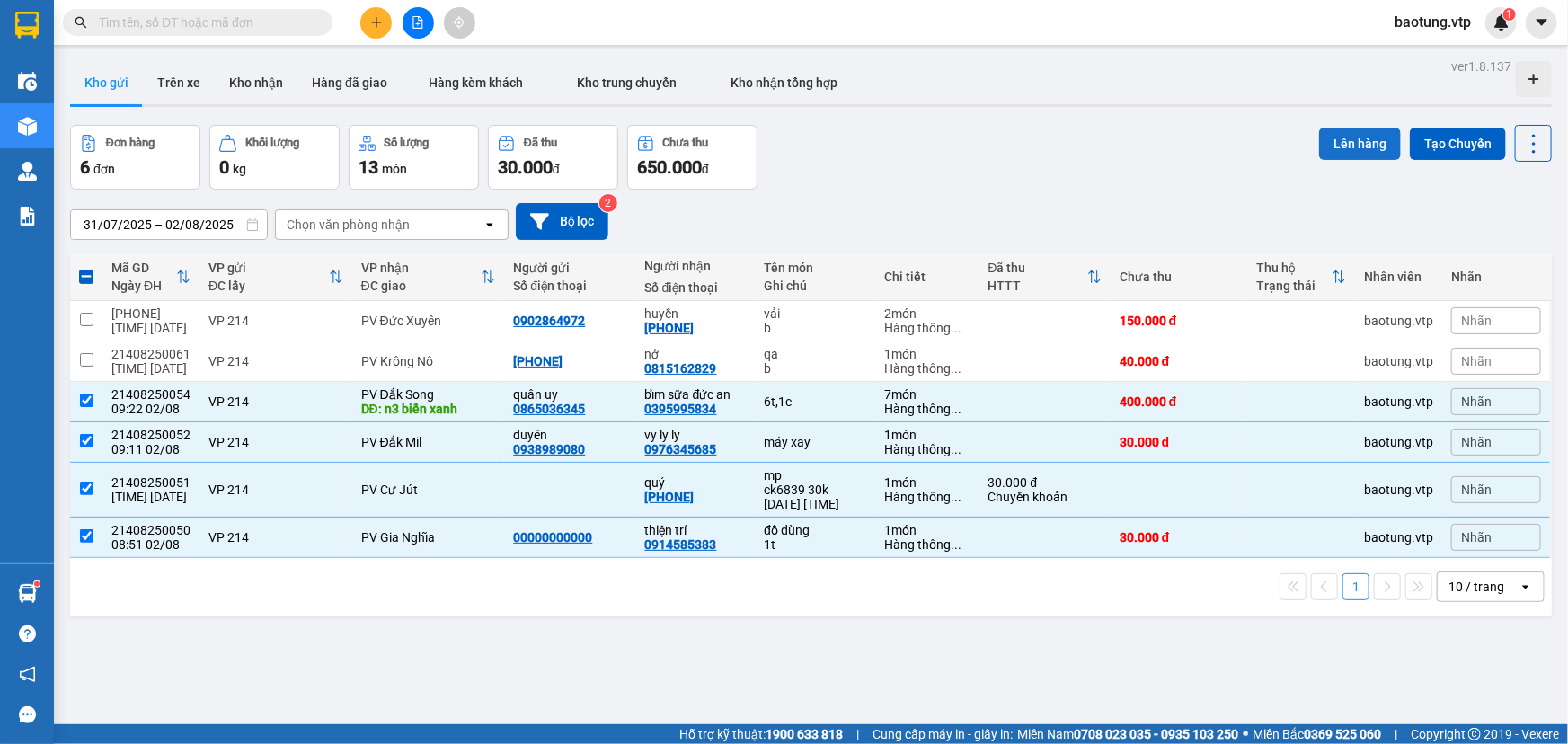 click on "Lên hàng" at bounding box center [1360, 144] 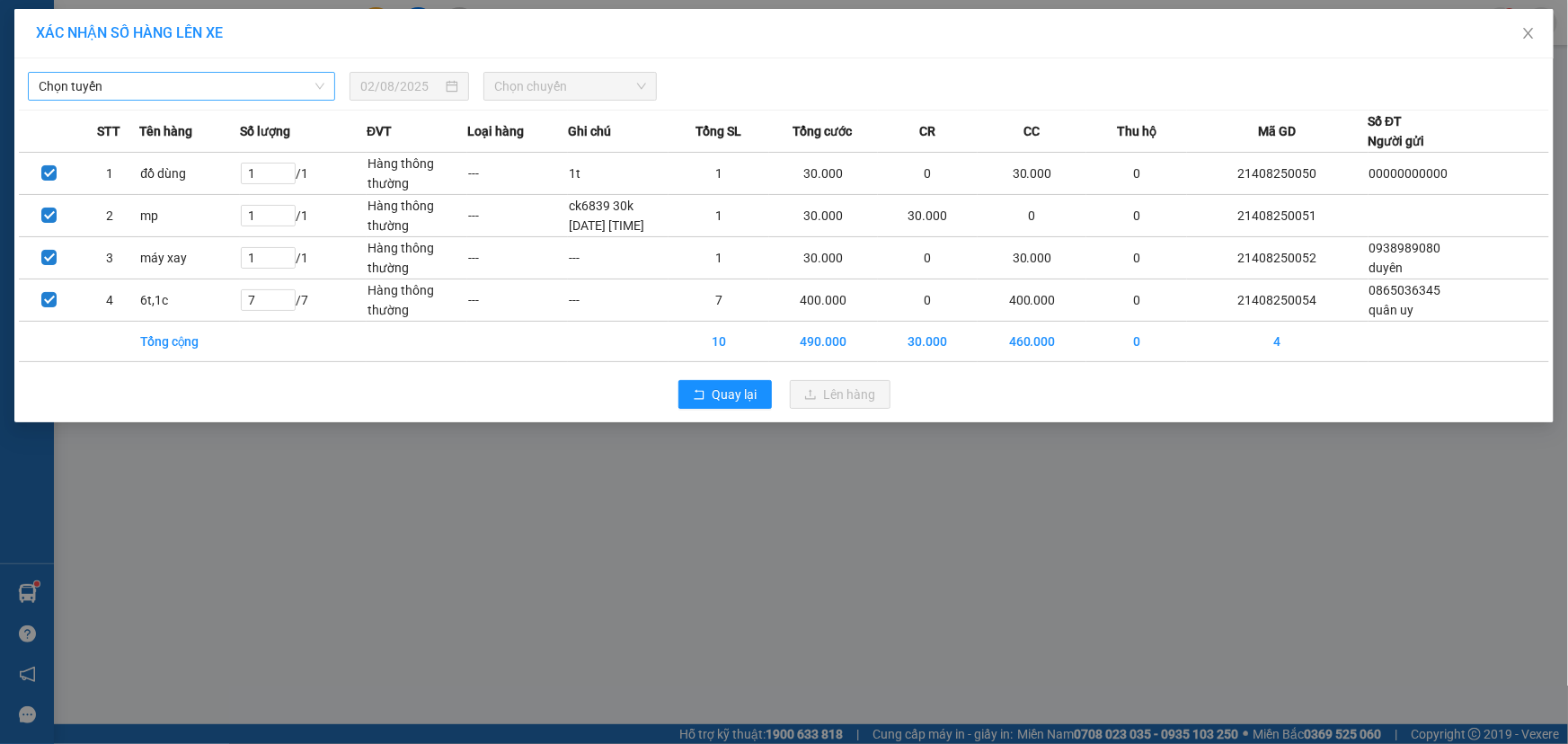 click on "Chọn tuyến" at bounding box center (182, 86) 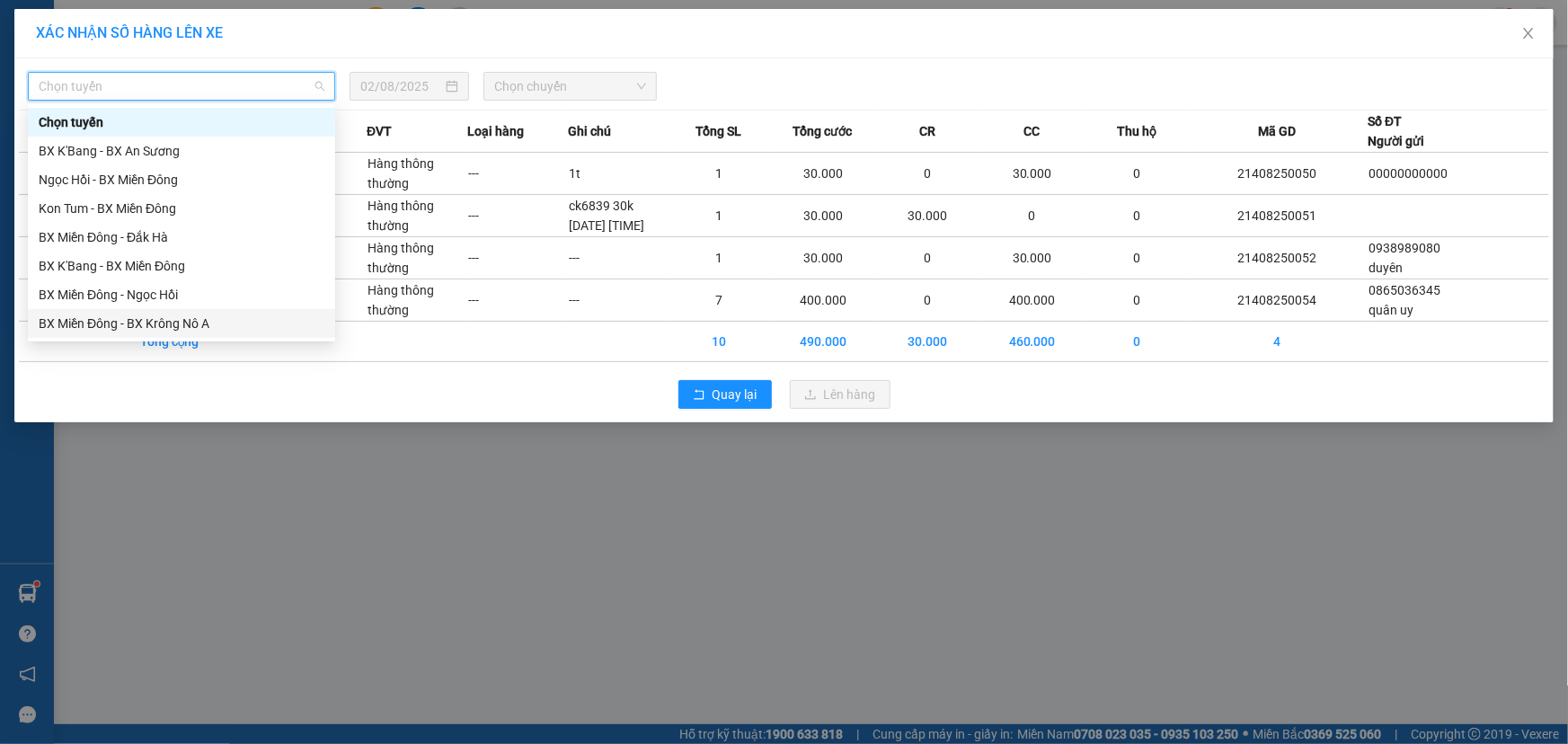 click on "BX Miền Đông - BX Krông Nô A" at bounding box center [182, 323] 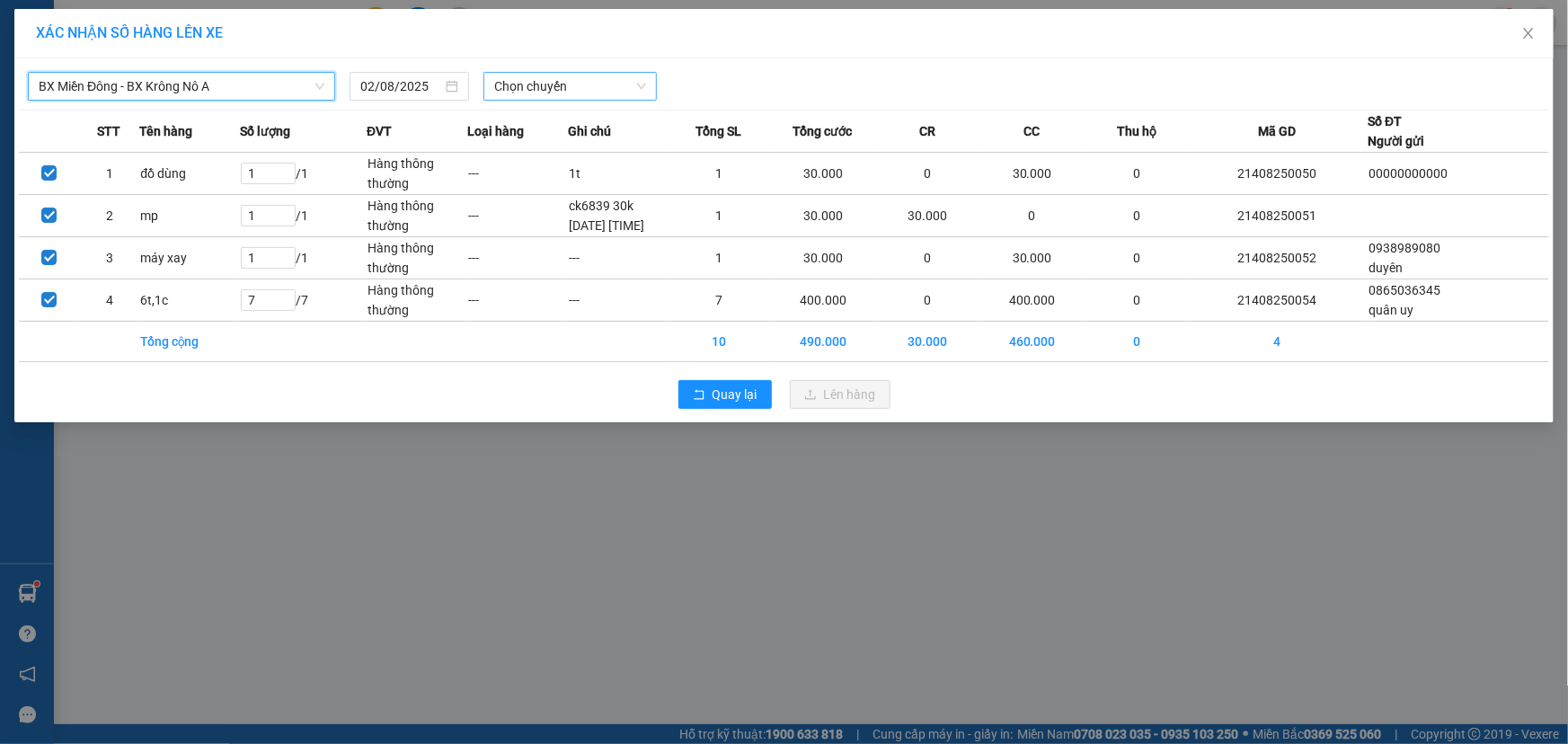 click on "Chọn chuyến" at bounding box center (570, 86) 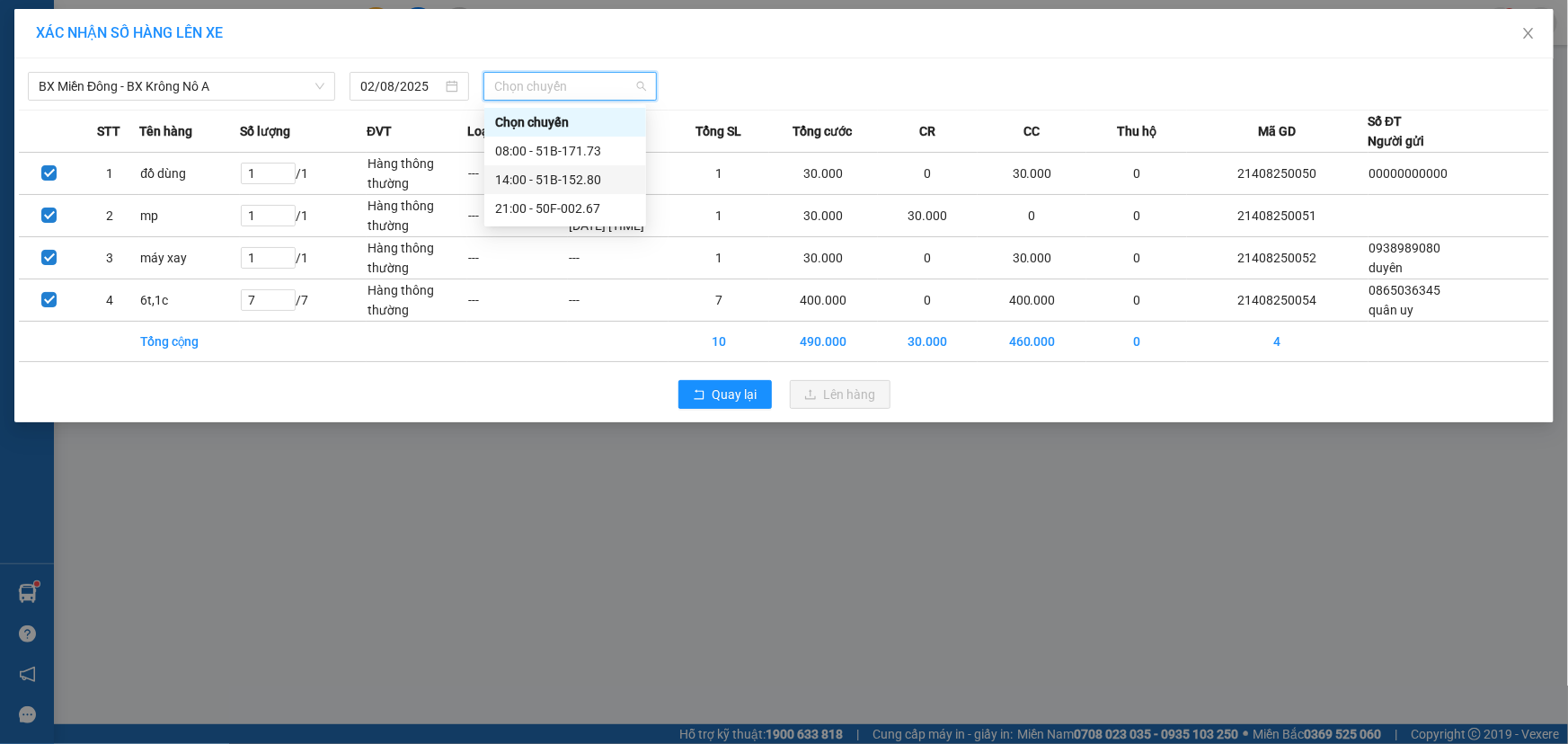 click on "14:00     - 51B-152.80" at bounding box center [565, 180] 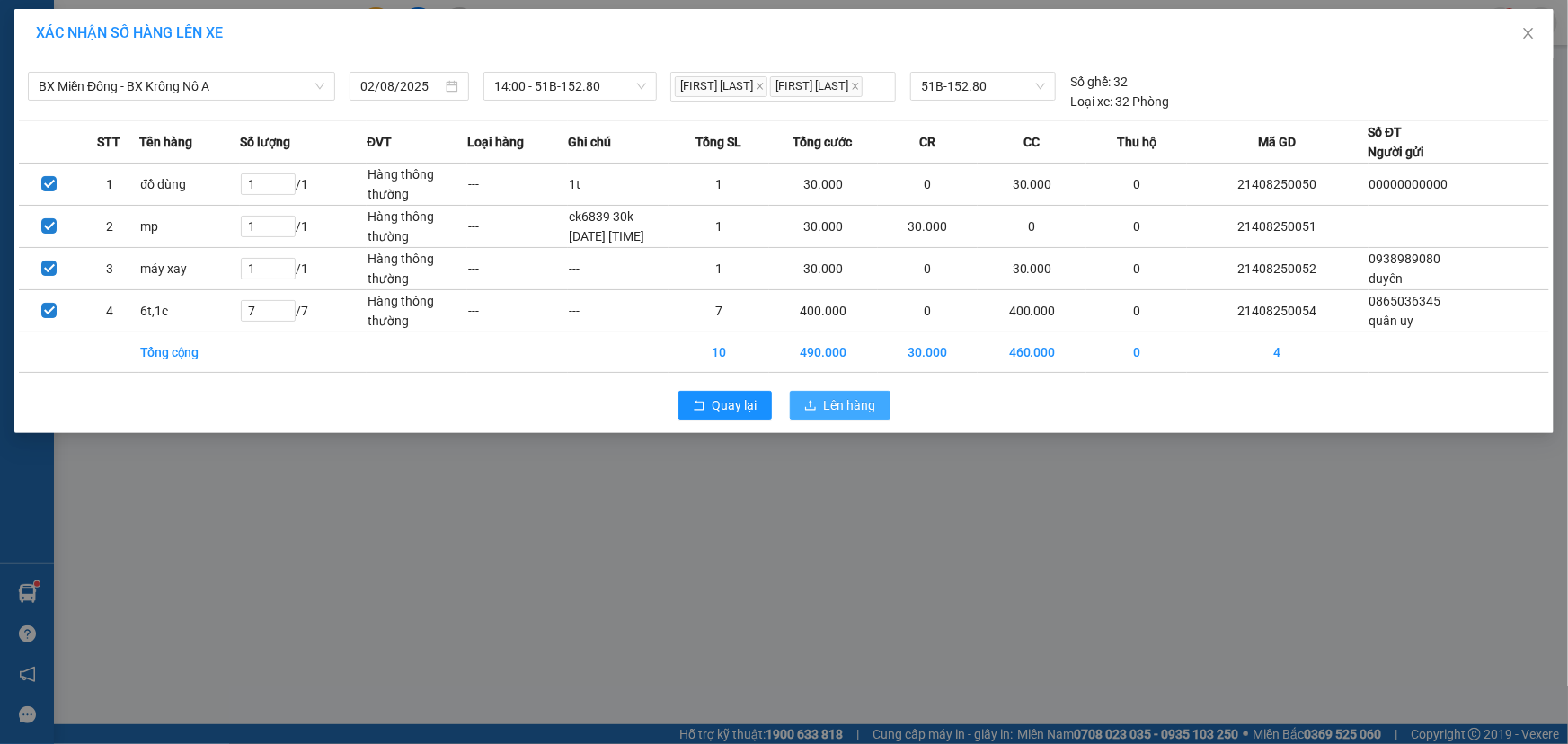 click on "Lên hàng" at bounding box center [850, 405] 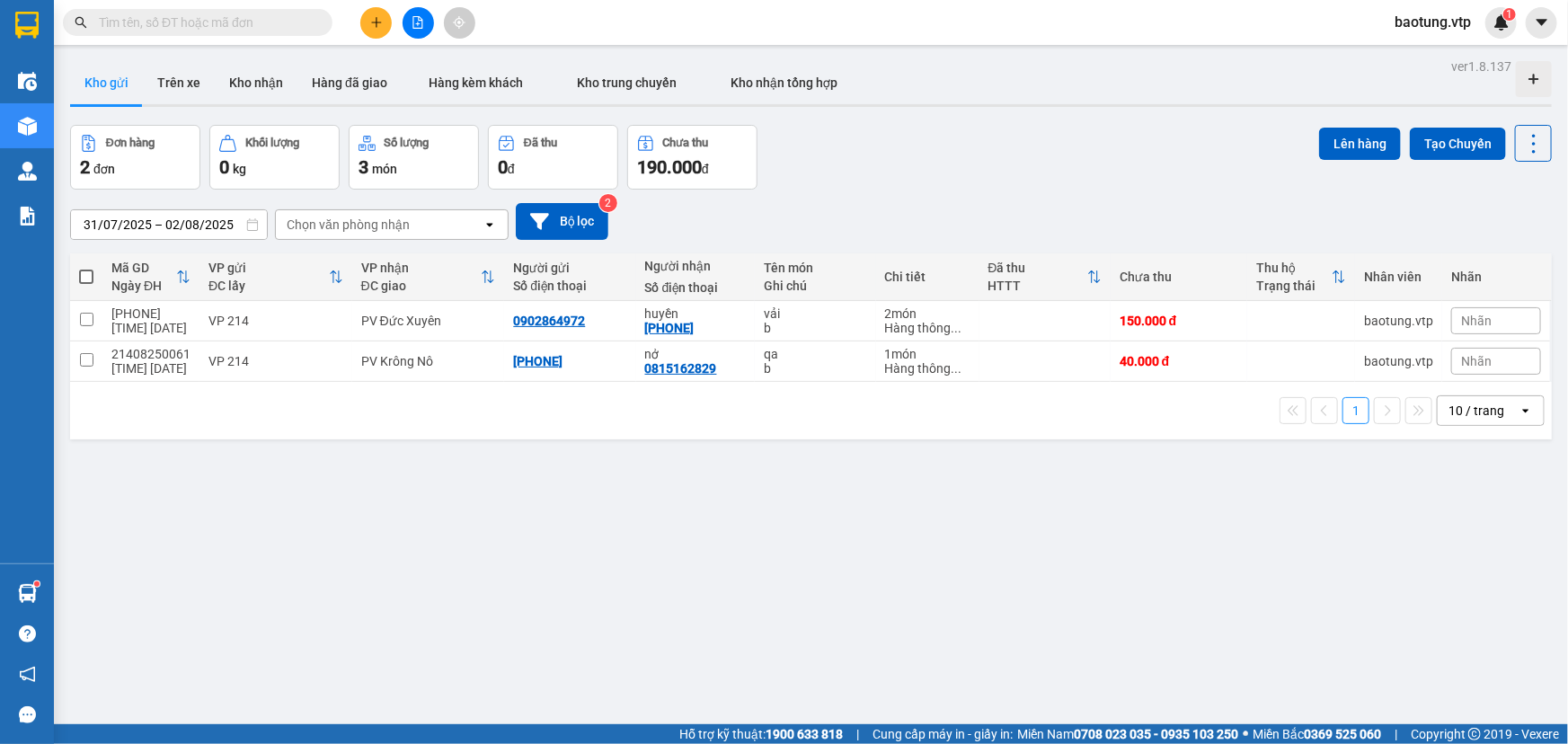 click 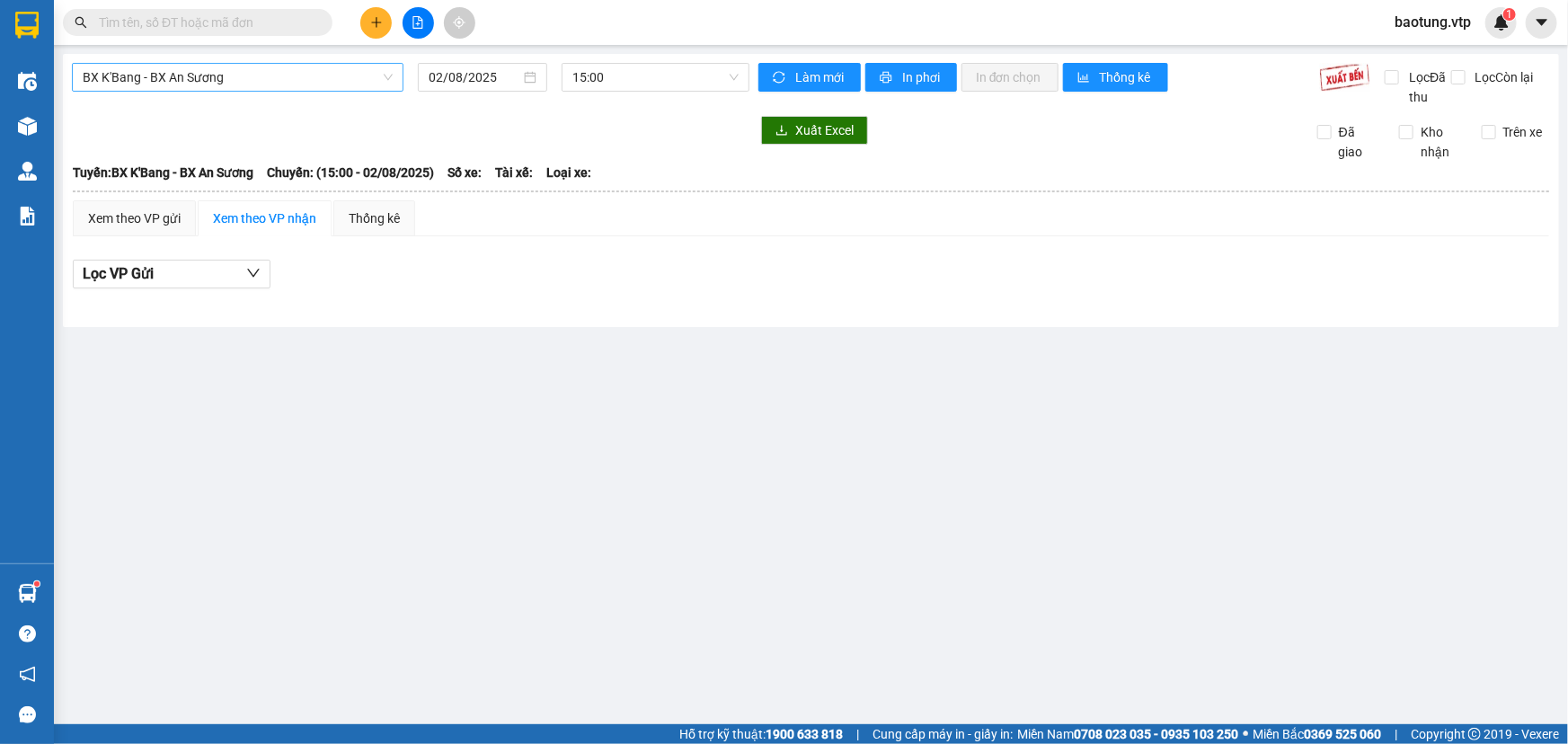 click on "BX K'Bang - BX An Sương" at bounding box center (237, 77) 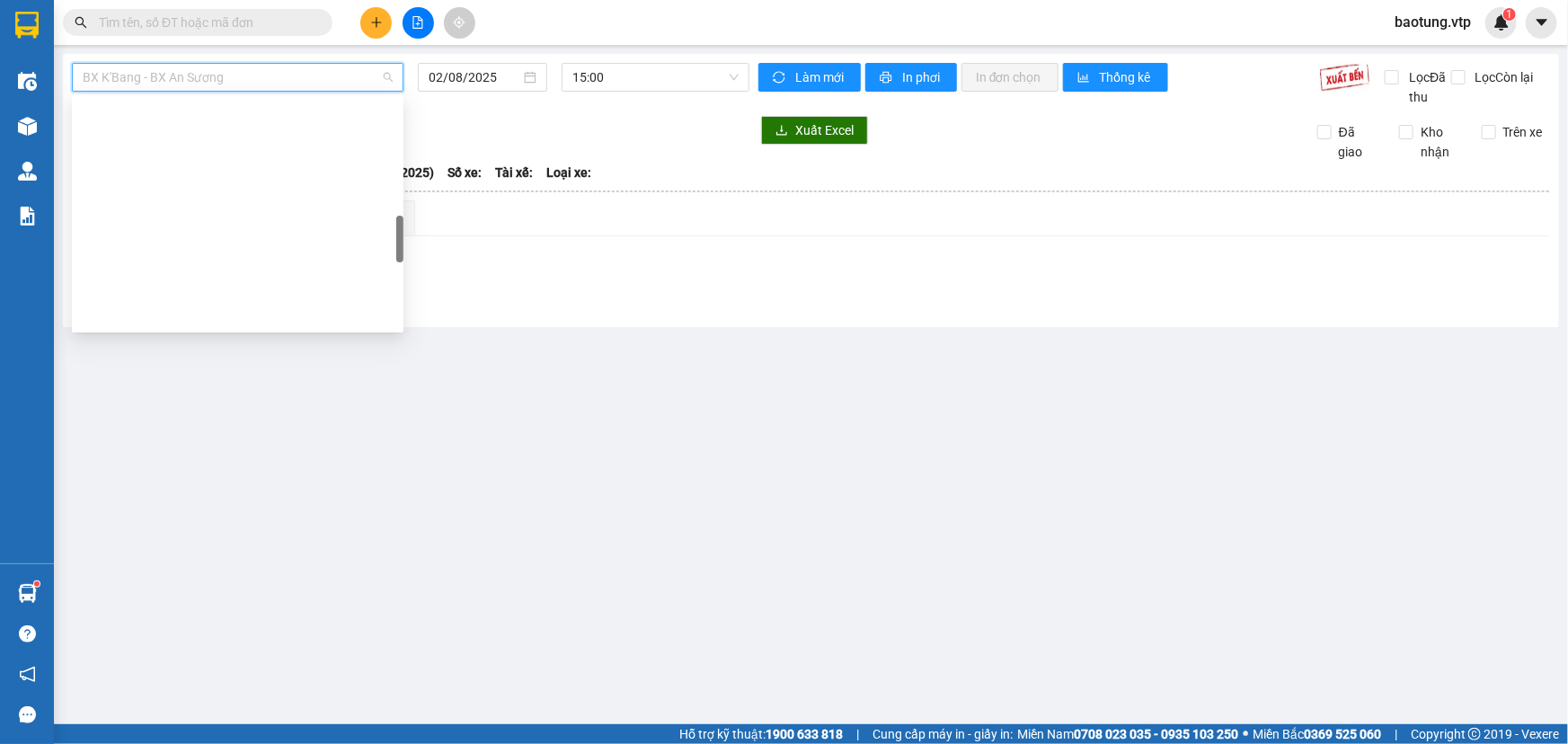 click on "BX Miền Đông - BX Cư Jút" at bounding box center [237, 832] 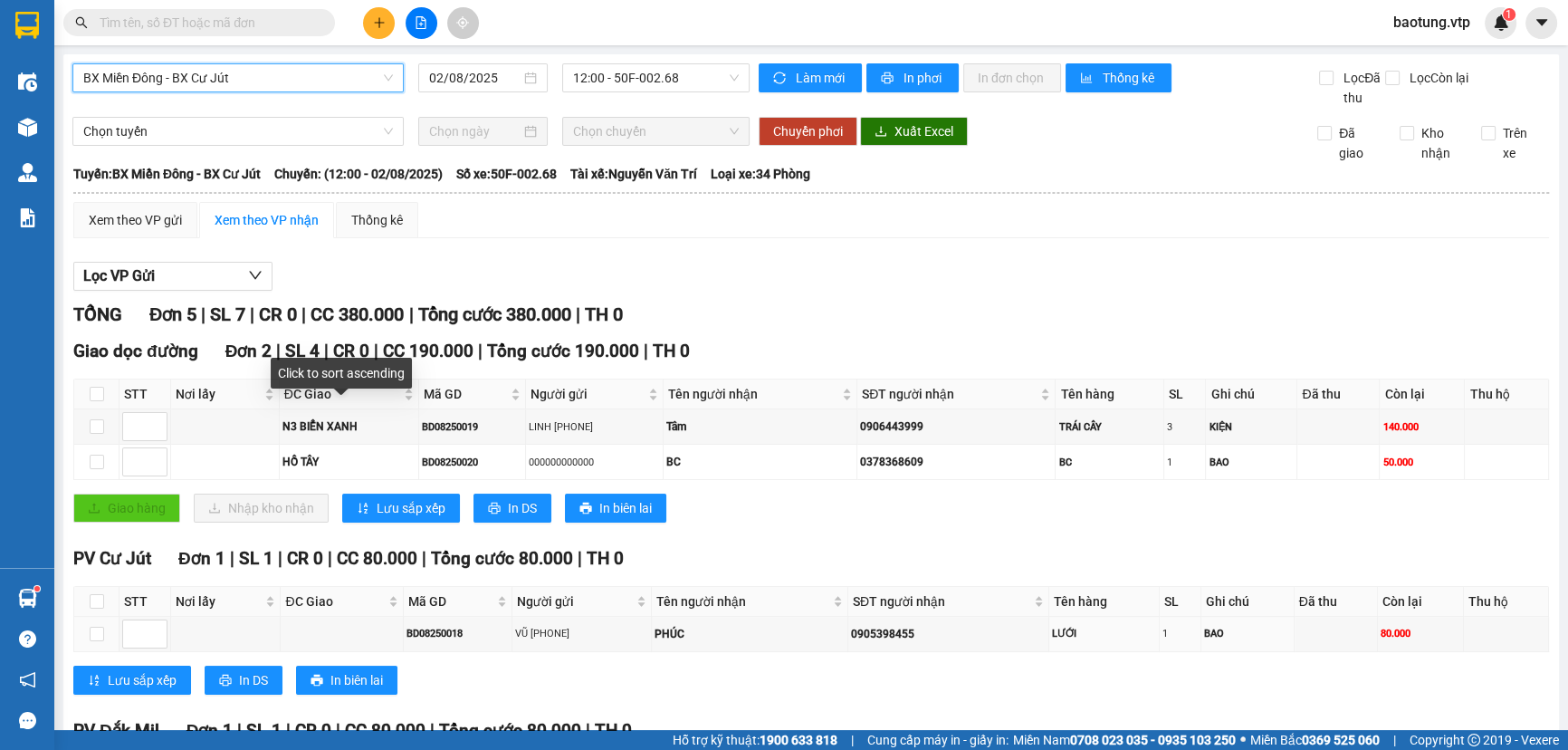 scroll, scrollTop: 0, scrollLeft: 0, axis: both 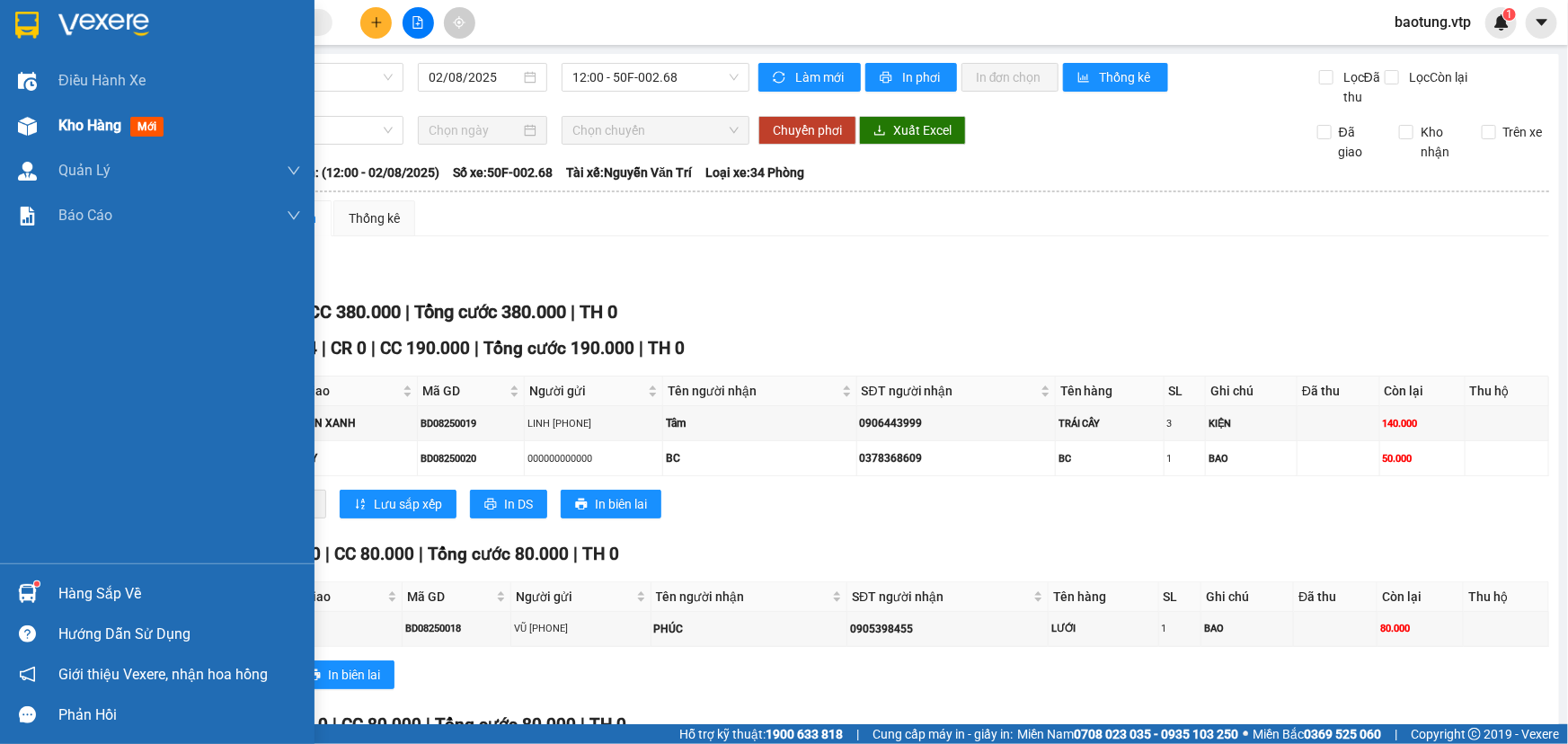 click on "Kho hàng" at bounding box center [90, 125] 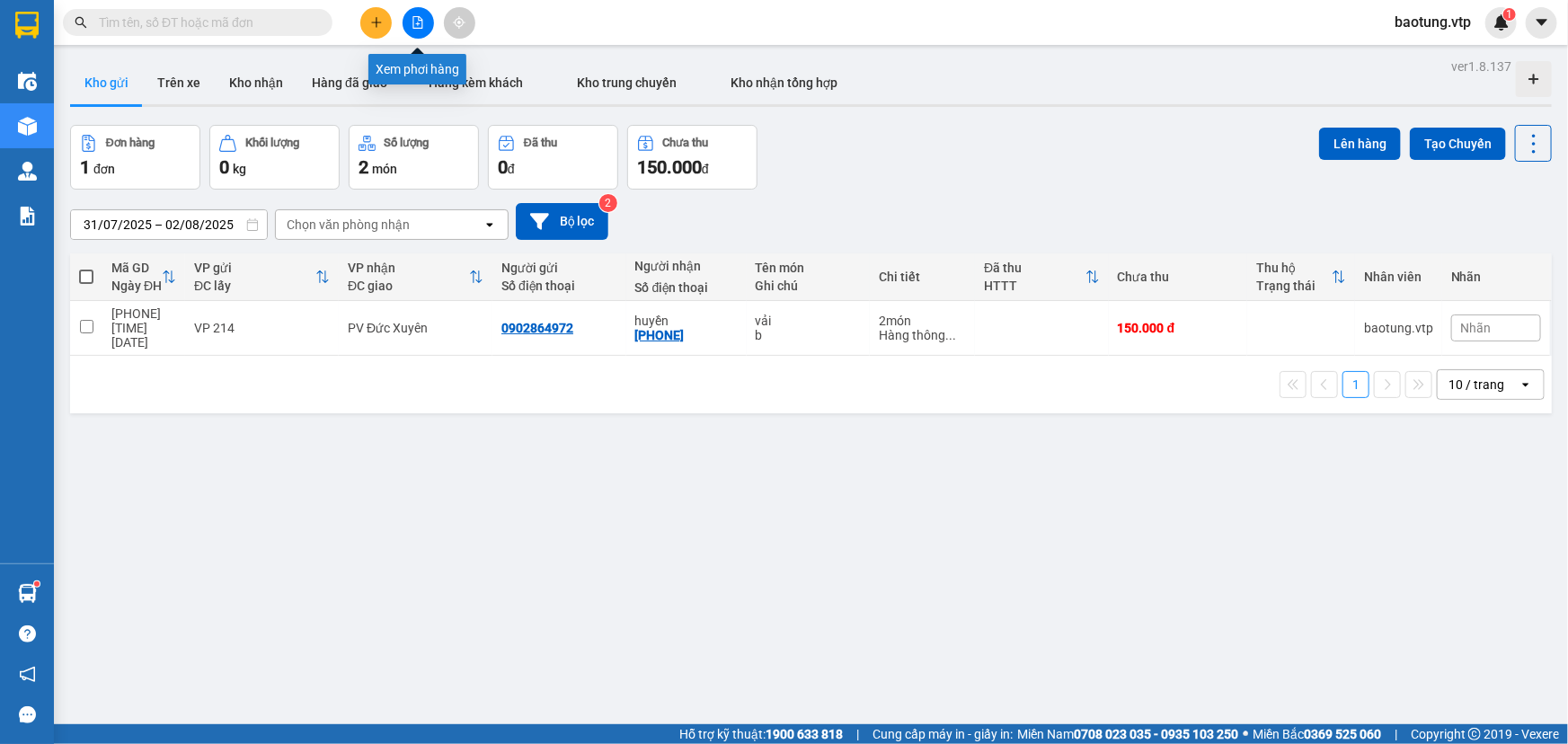 click at bounding box center (418, 22) 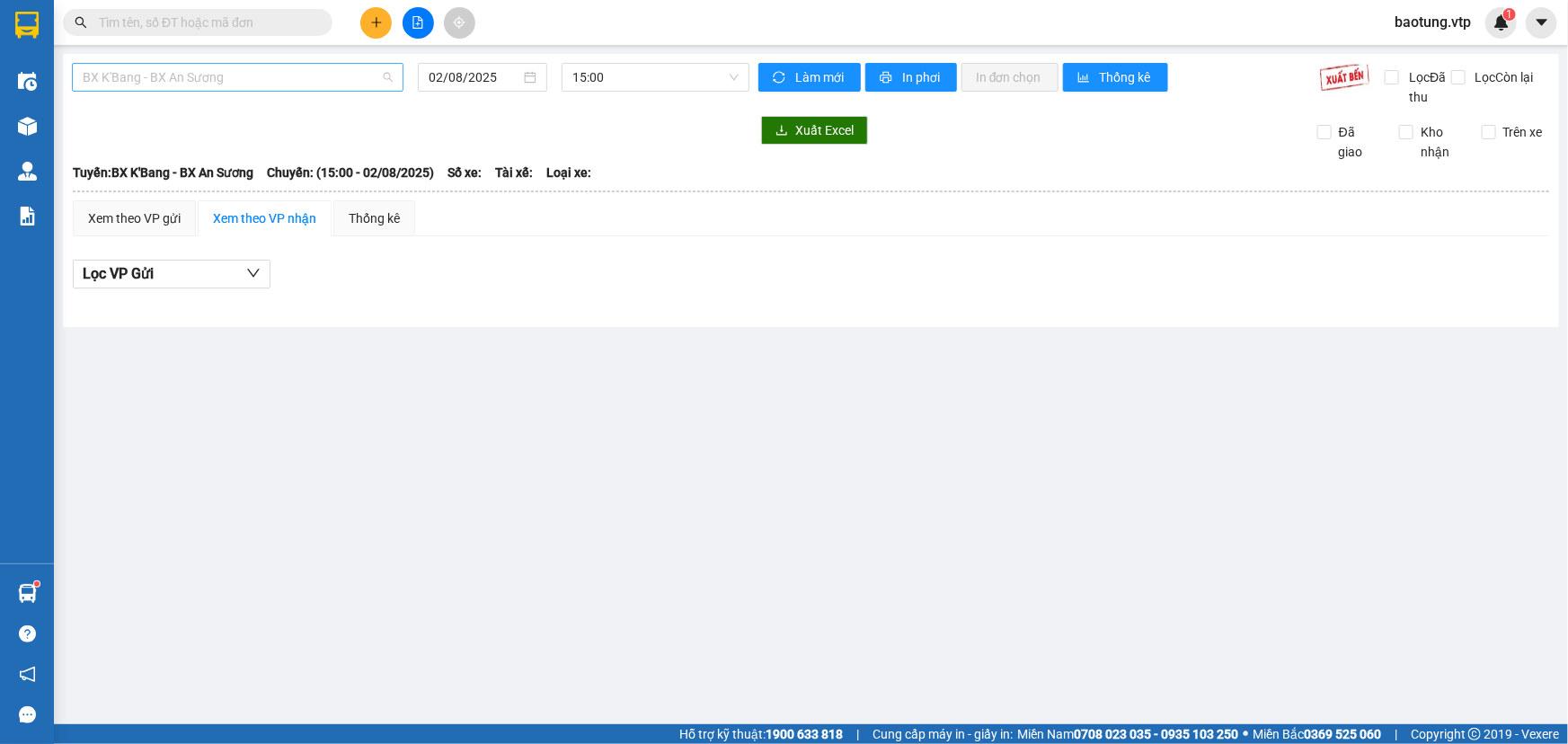 click on "BX K'Bang - BX An Sương" at bounding box center [237, 77] 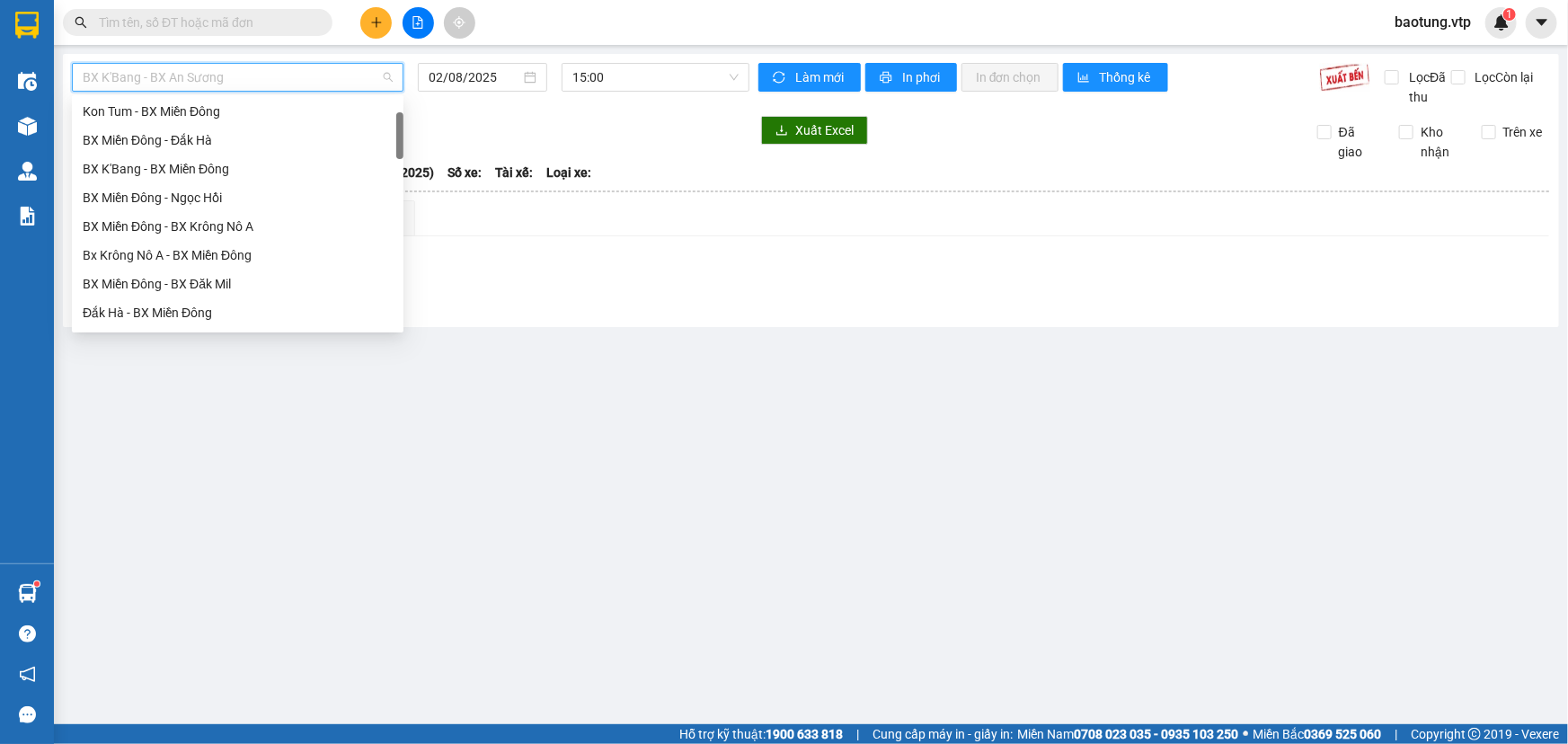 scroll, scrollTop: 0, scrollLeft: 0, axis: both 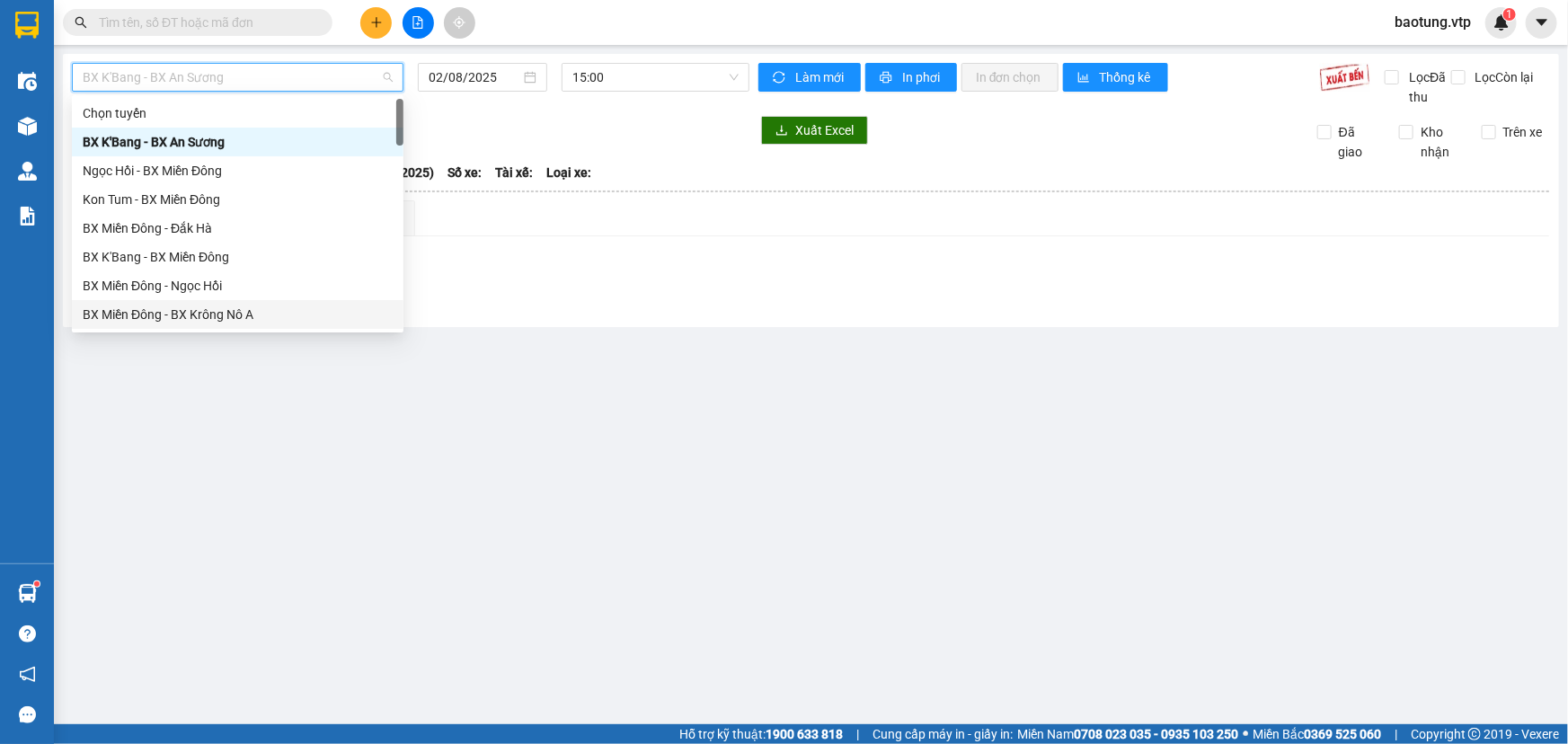 click on "BX Miền Đông - BX Krông Nô A" at bounding box center [237, 314] 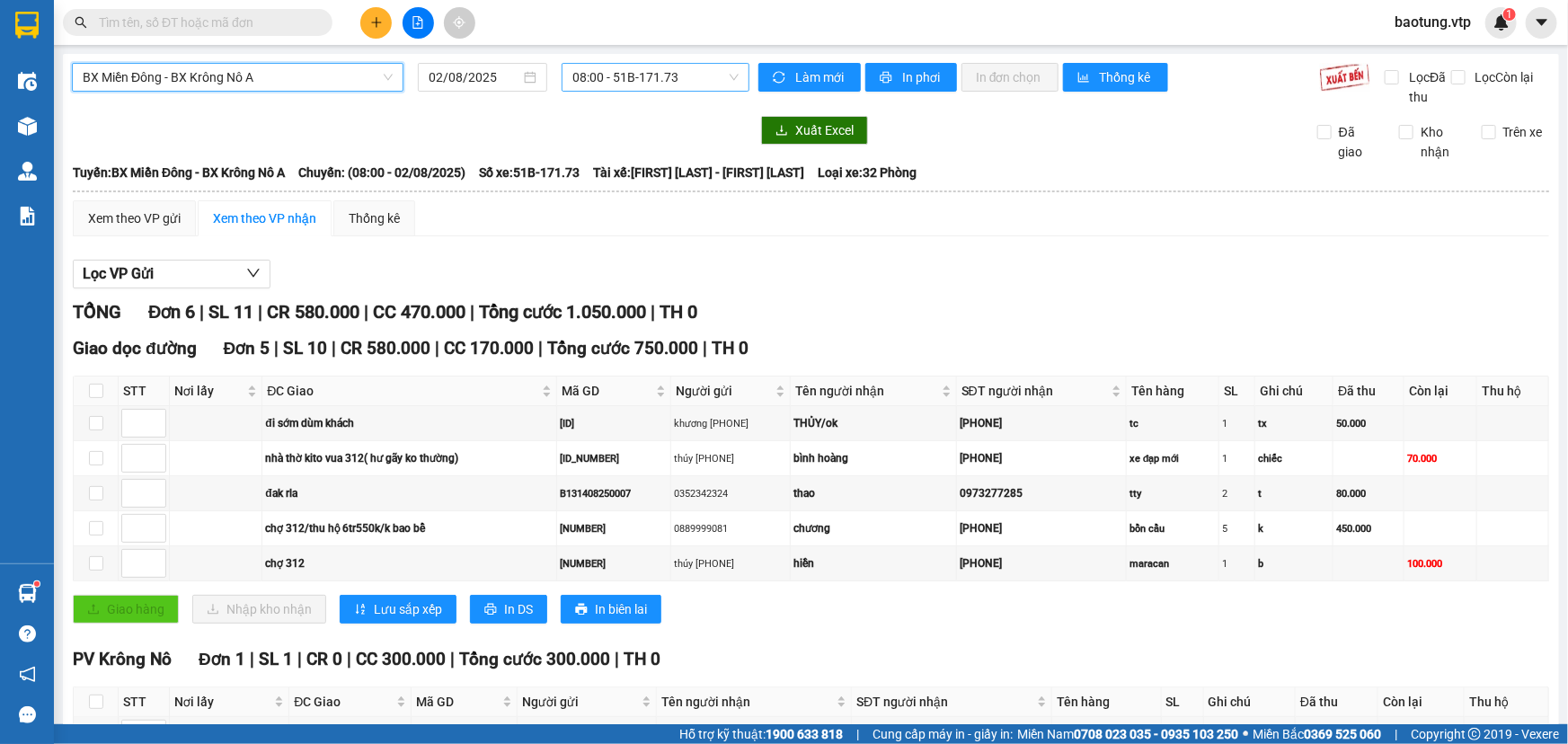click on "08:00     - 51B-171.73" at bounding box center [655, 77] 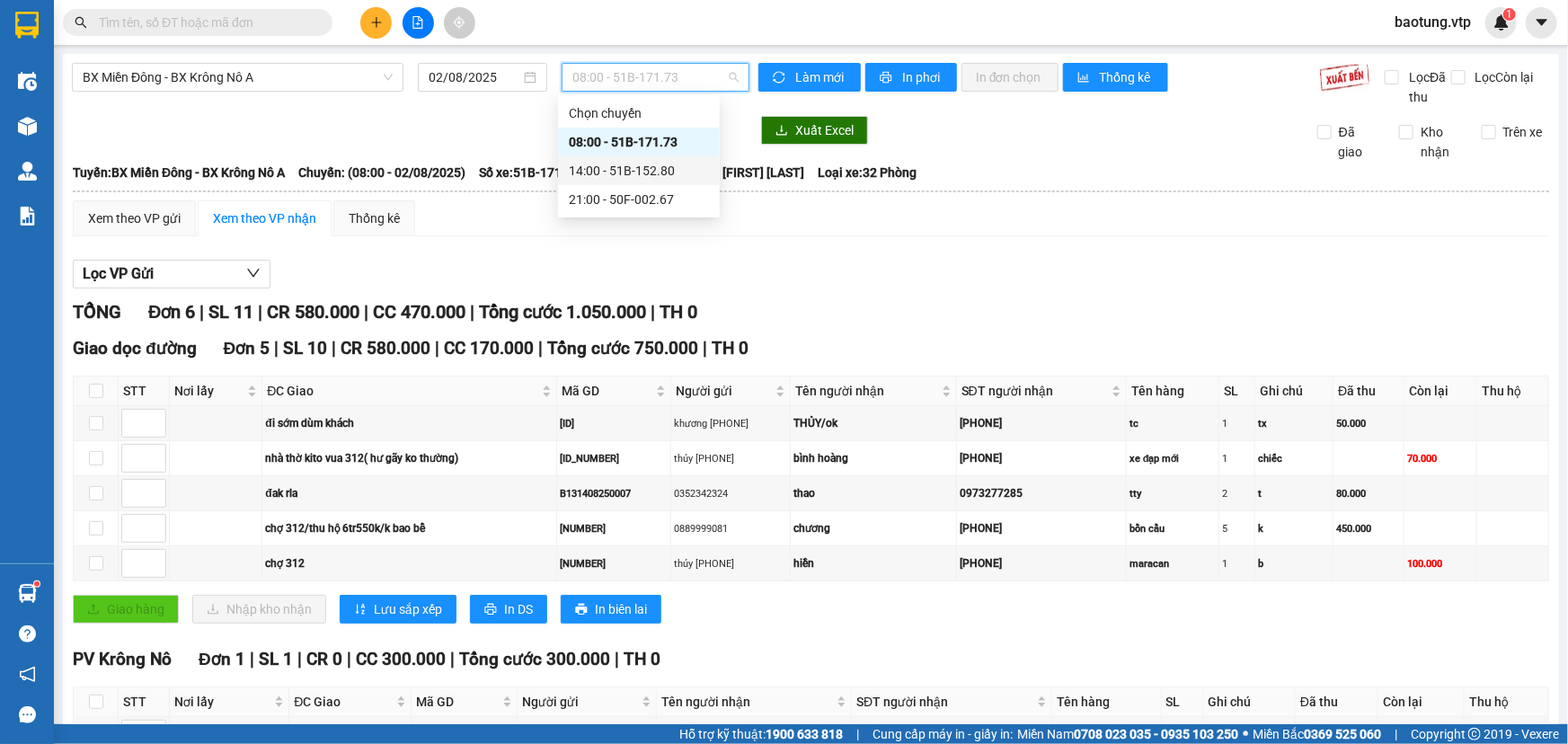 click on "14:00     - 51B-152.80" at bounding box center [639, 171] 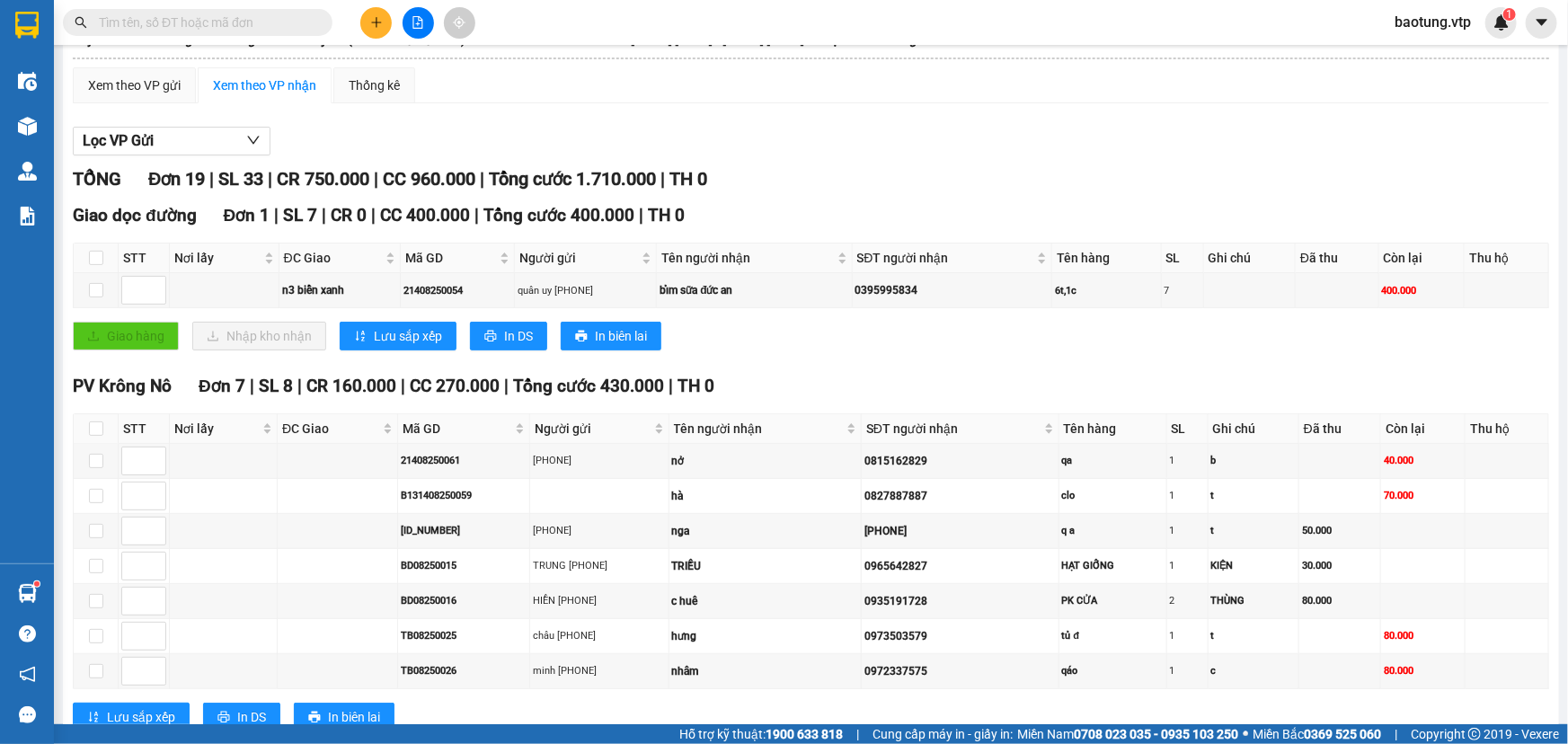 scroll, scrollTop: 0, scrollLeft: 0, axis: both 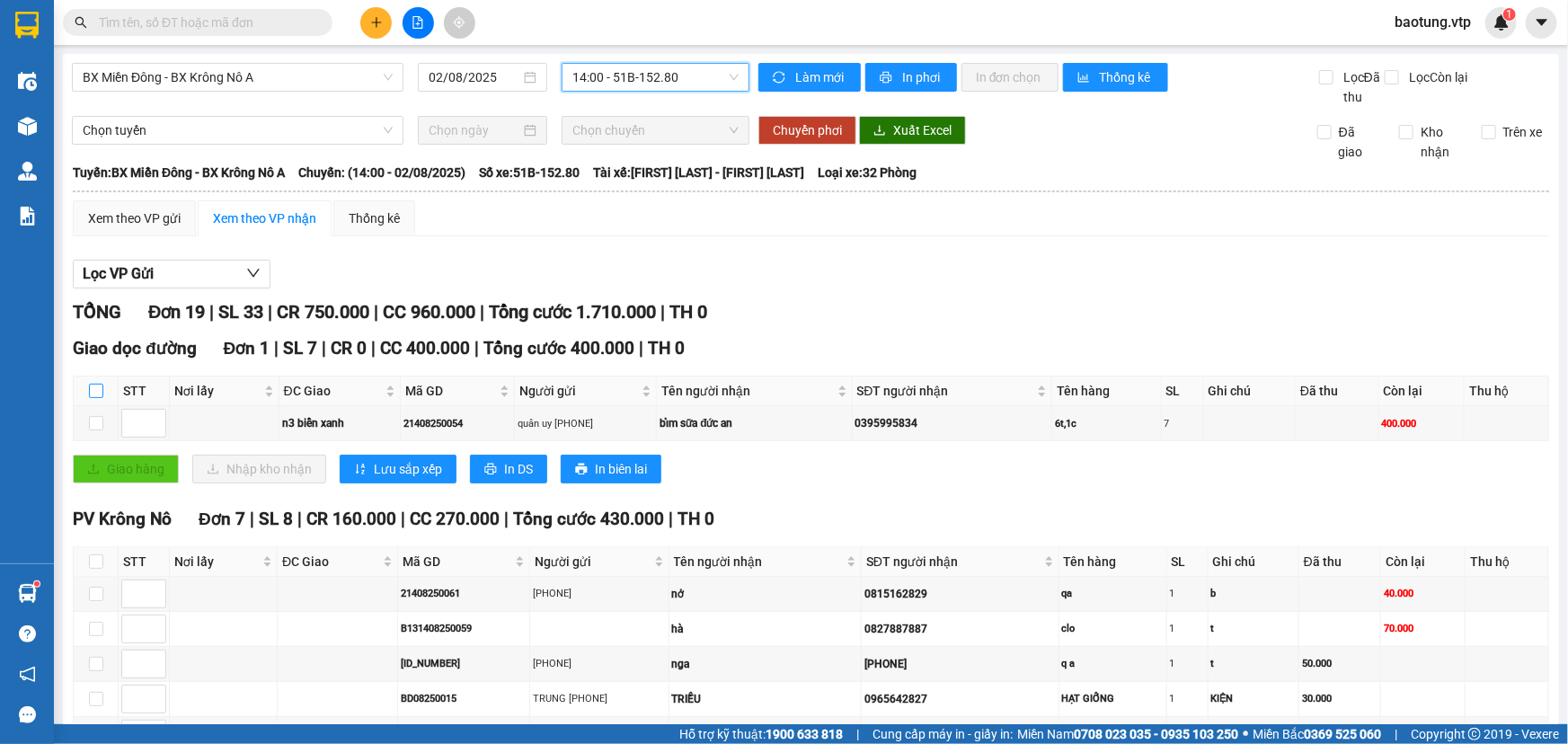 click at bounding box center [96, 391] 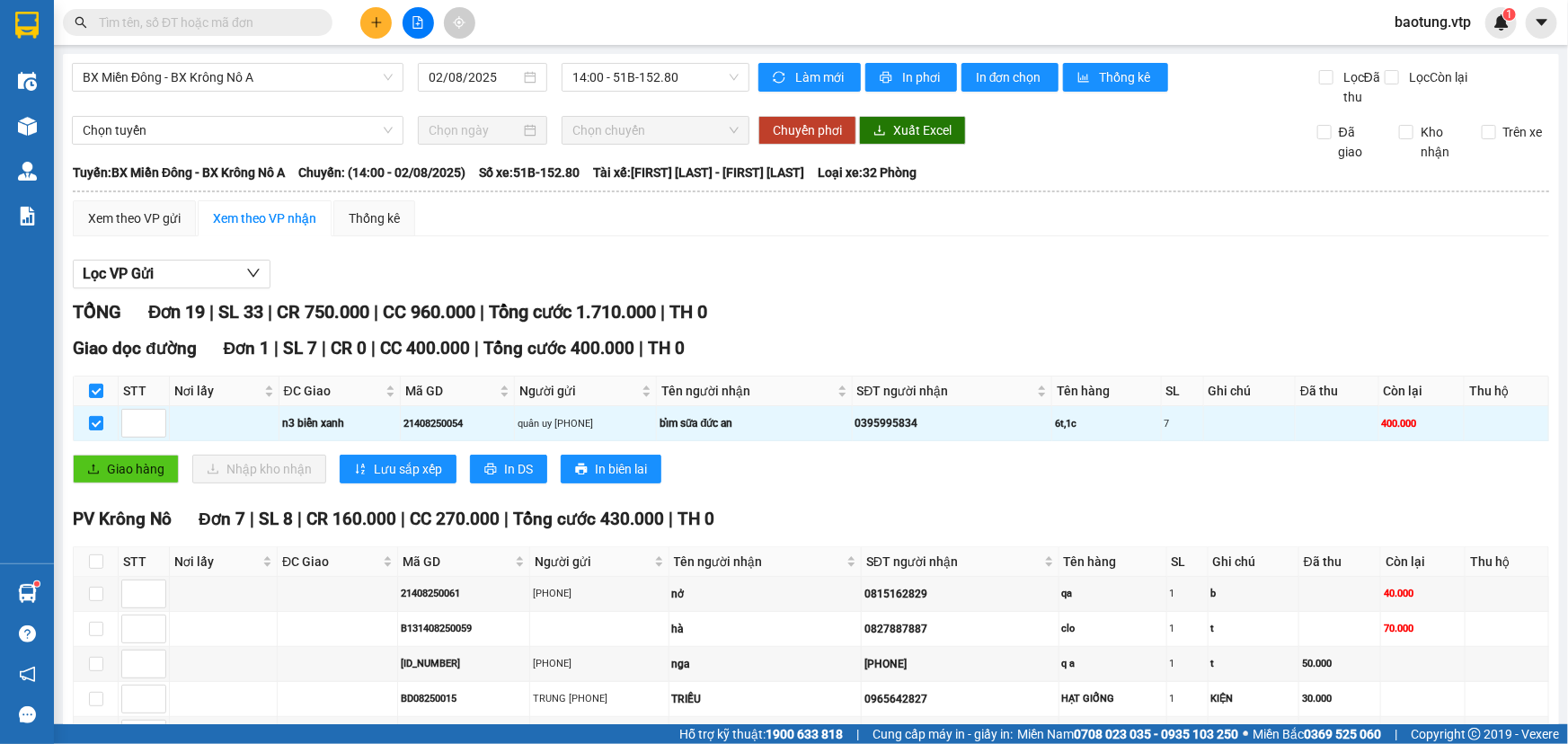 scroll, scrollTop: 136, scrollLeft: 0, axis: vertical 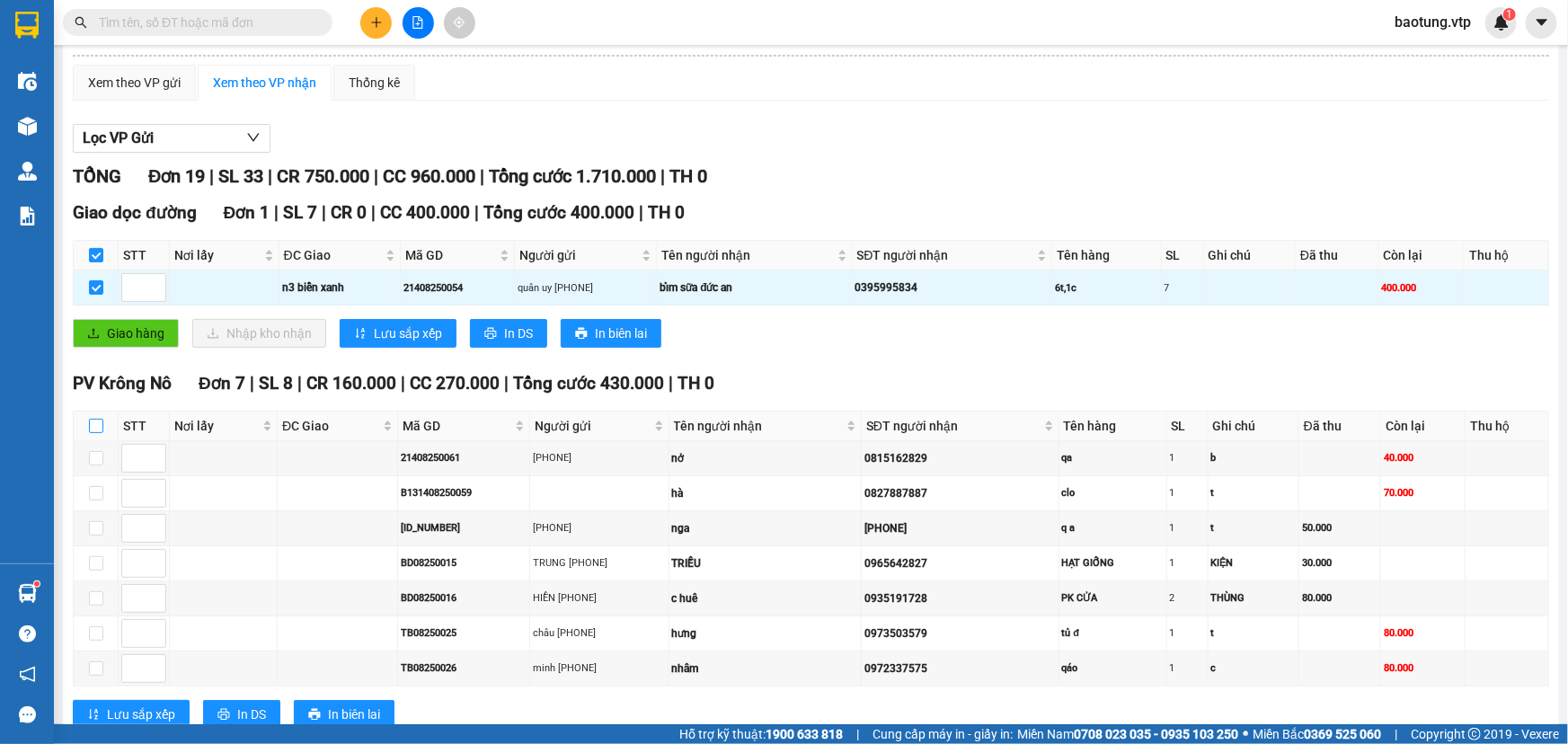 click at bounding box center (96, 426) 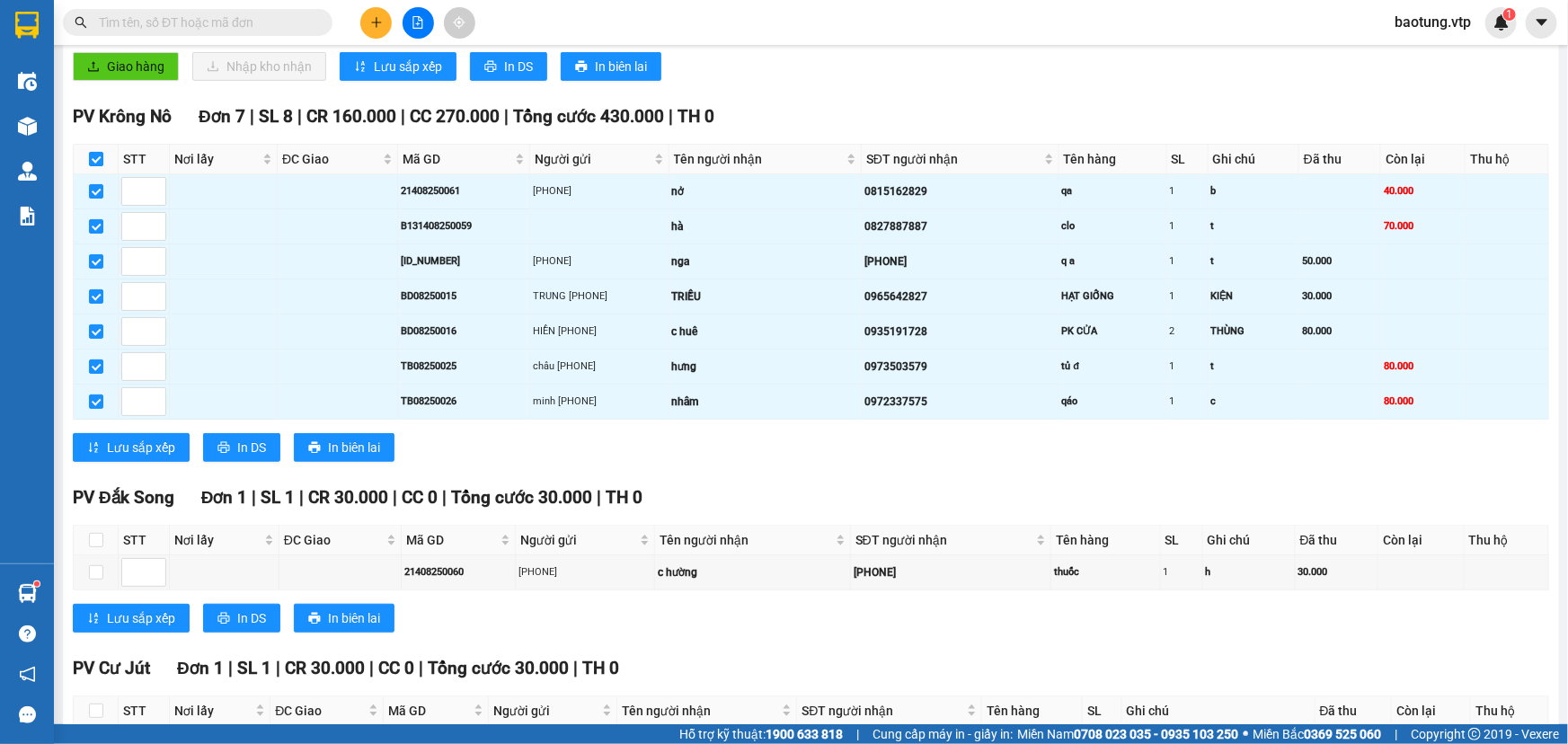 scroll, scrollTop: 680, scrollLeft: 0, axis: vertical 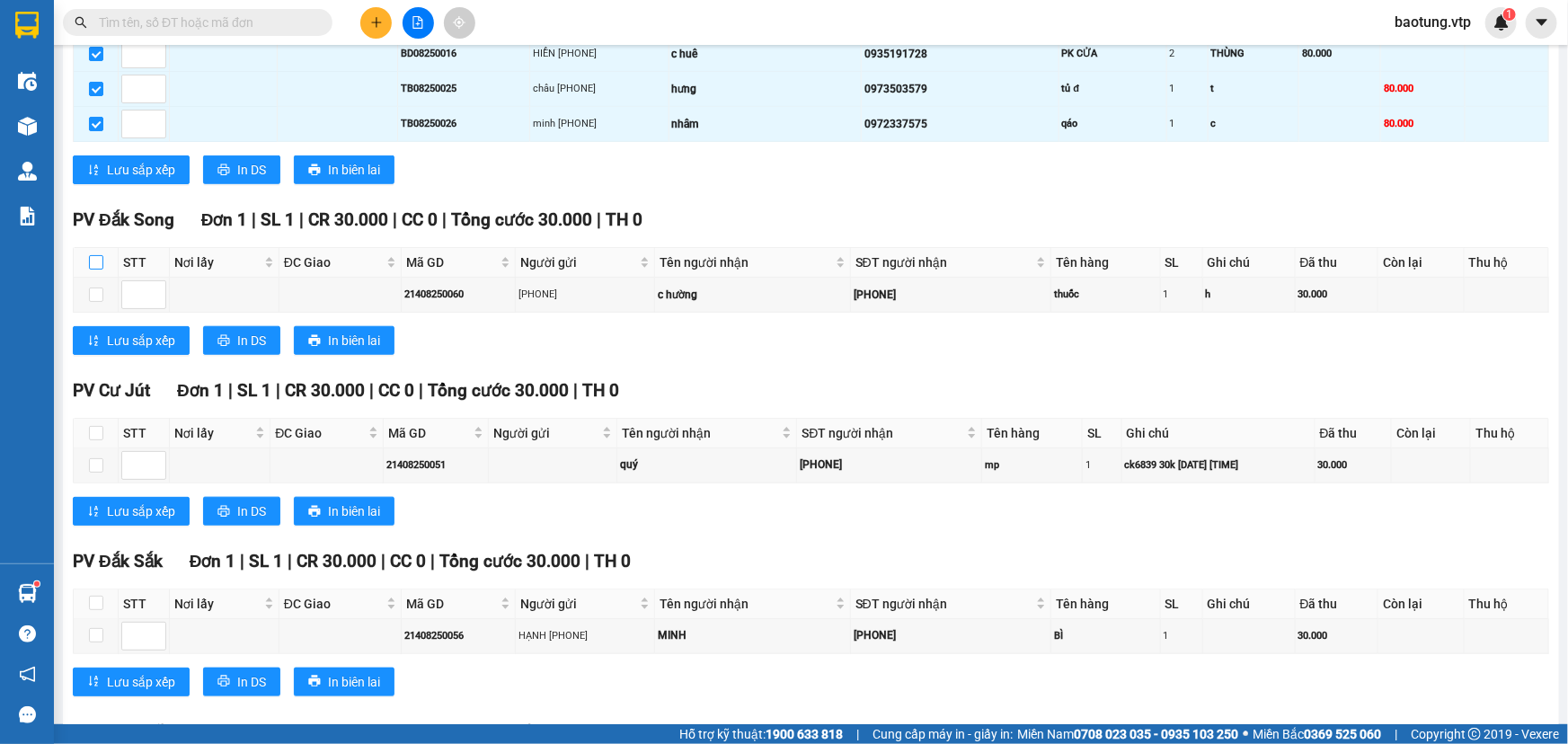 click at bounding box center [96, 262] 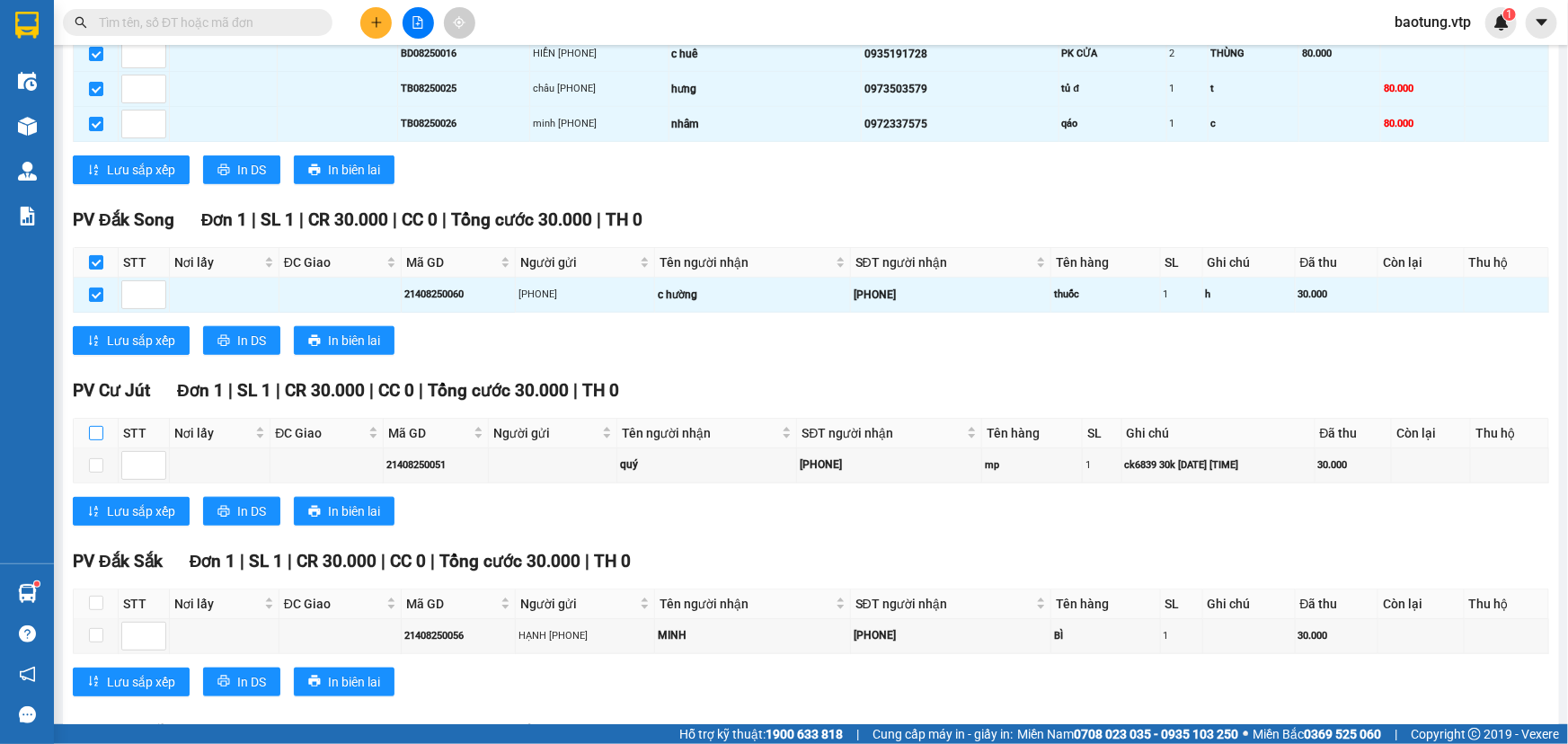 click at bounding box center (96, 433) 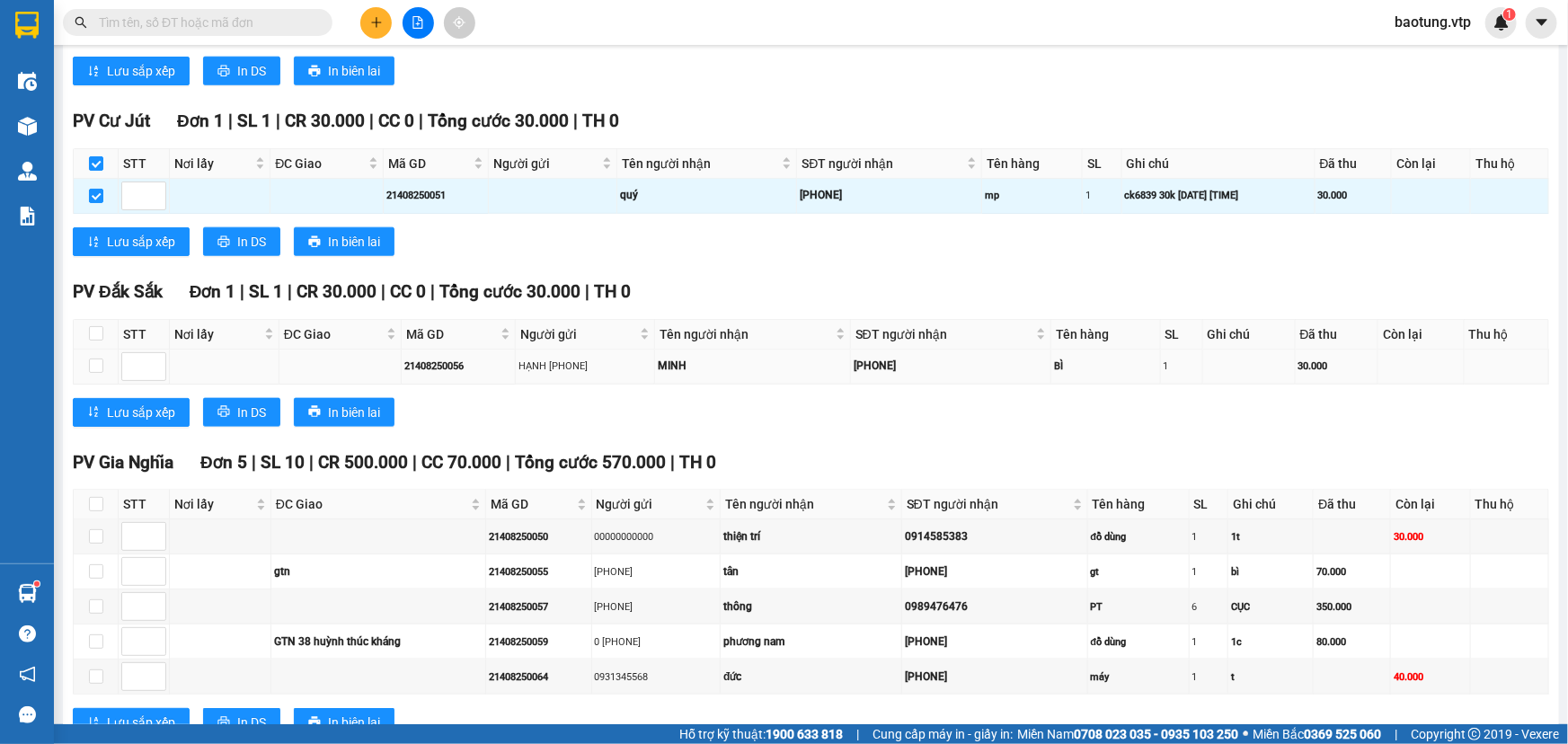 scroll, scrollTop: 952, scrollLeft: 0, axis: vertical 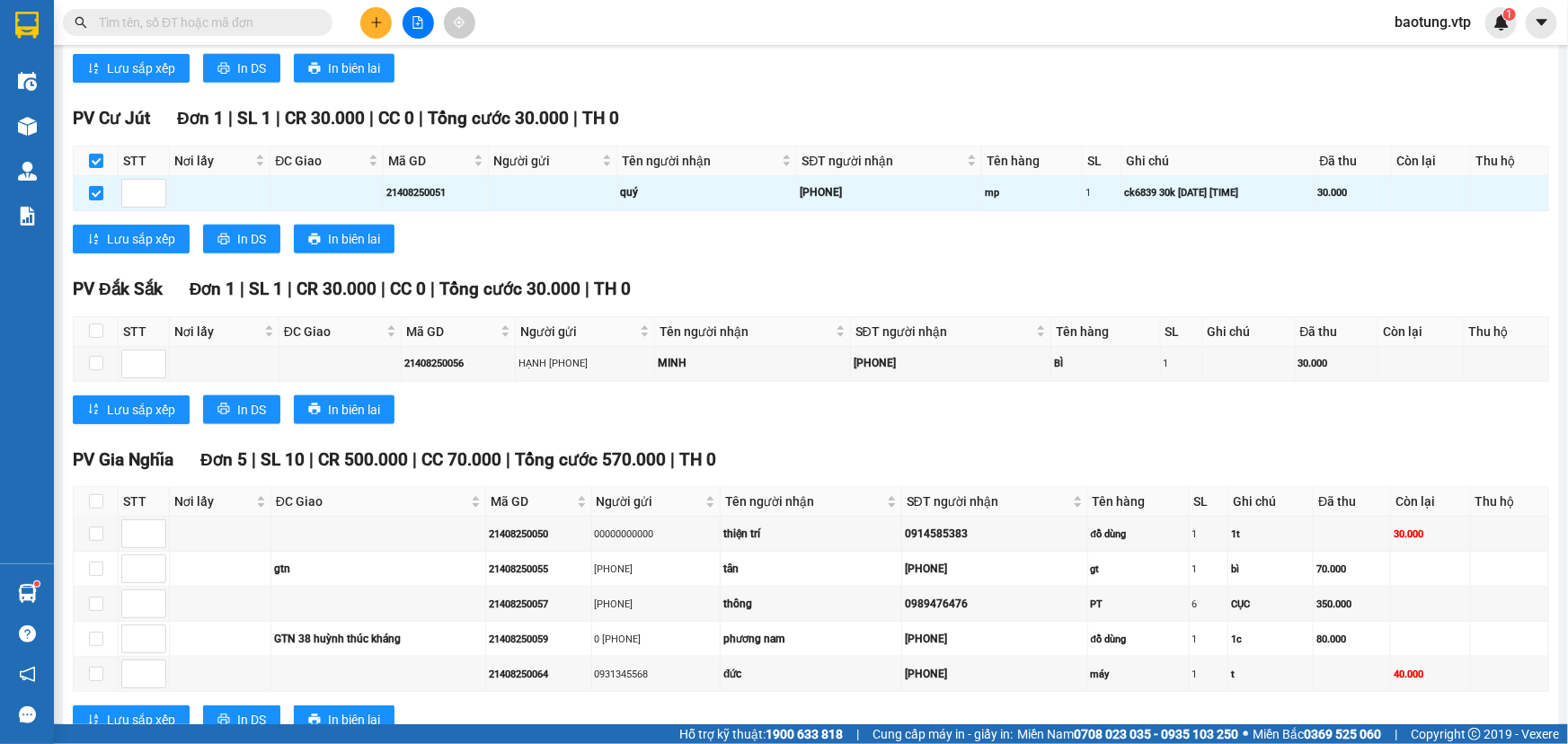 click at bounding box center [96, 332] 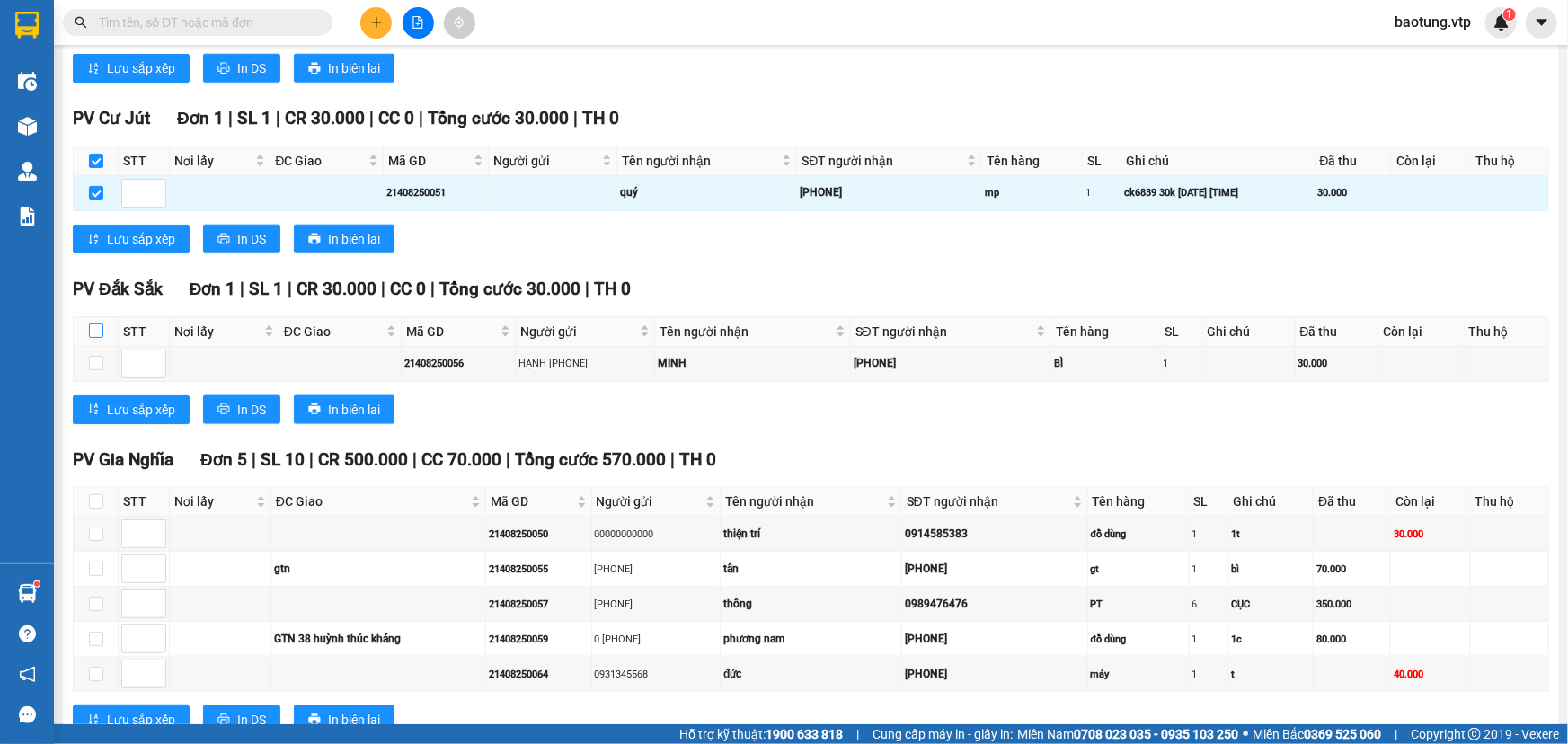click at bounding box center [96, 331] 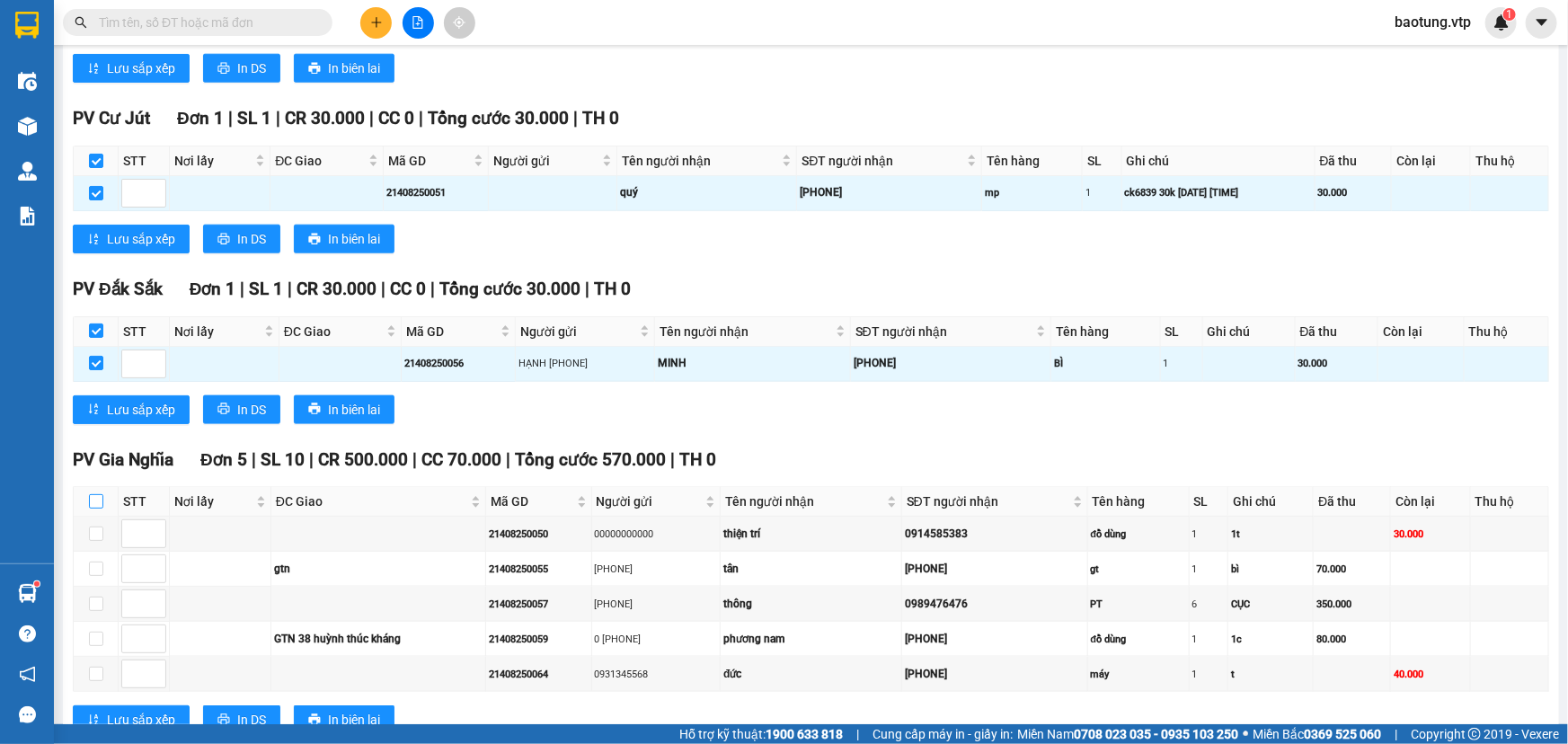 click at bounding box center [96, 501] 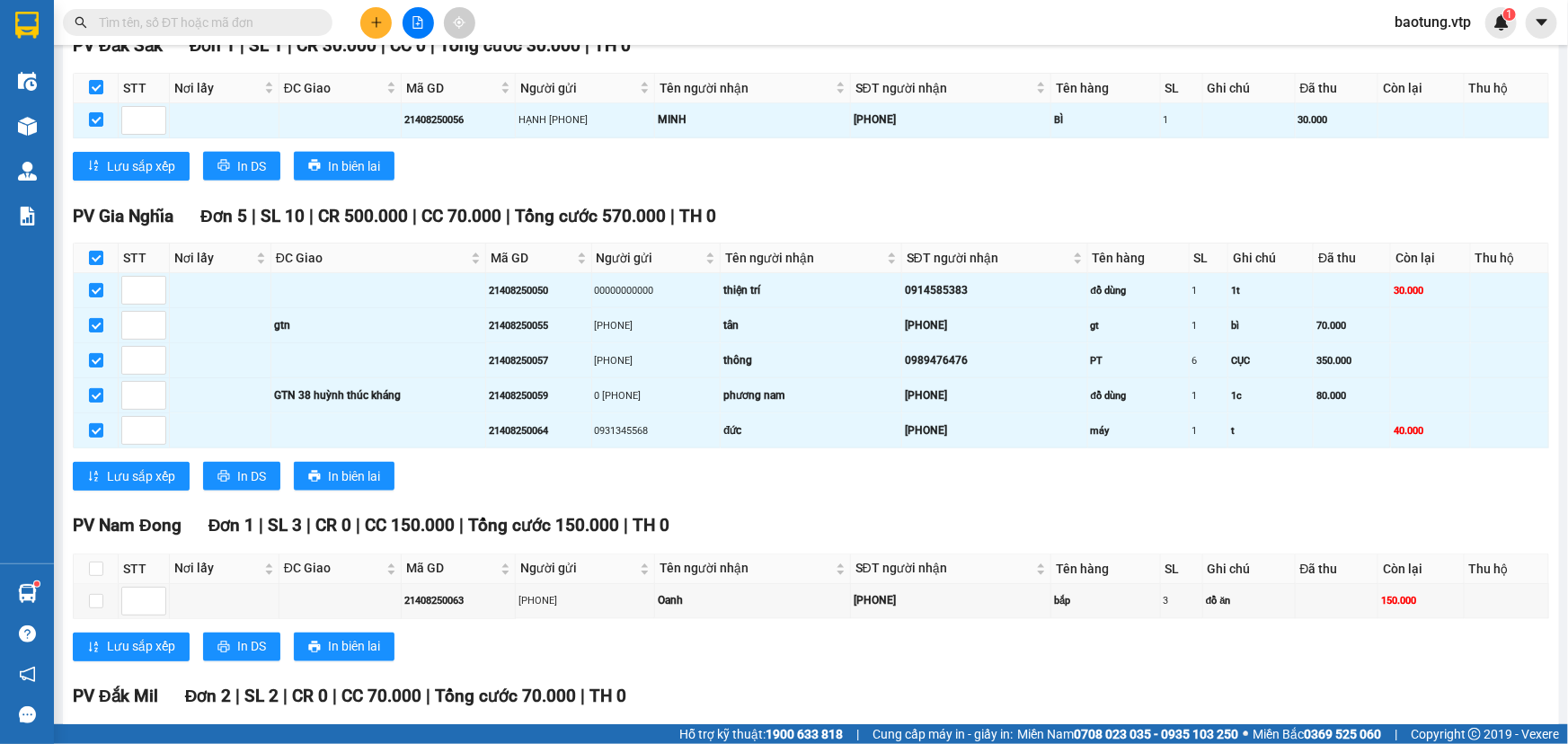 scroll, scrollTop: 1383, scrollLeft: 0, axis: vertical 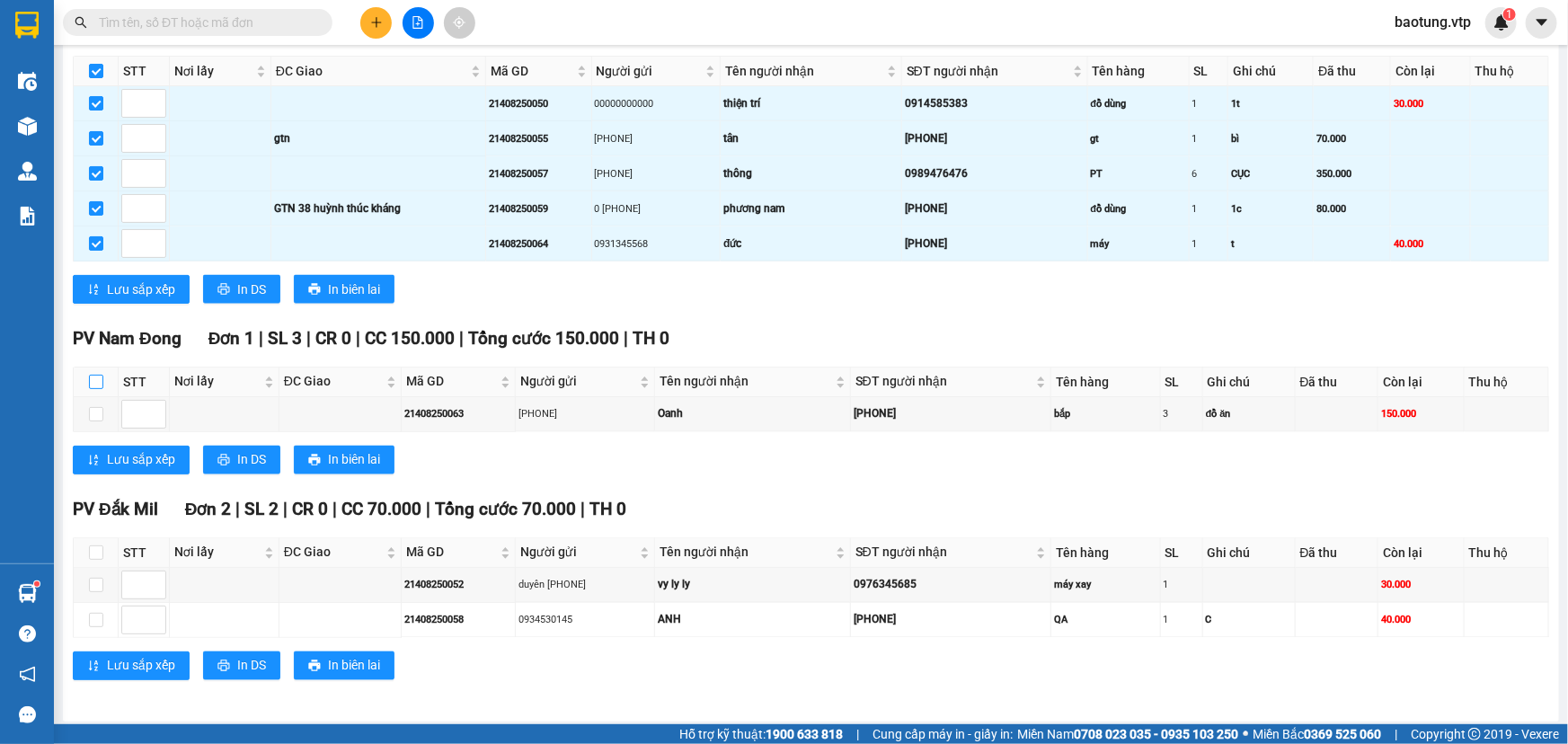 click at bounding box center (96, 382) 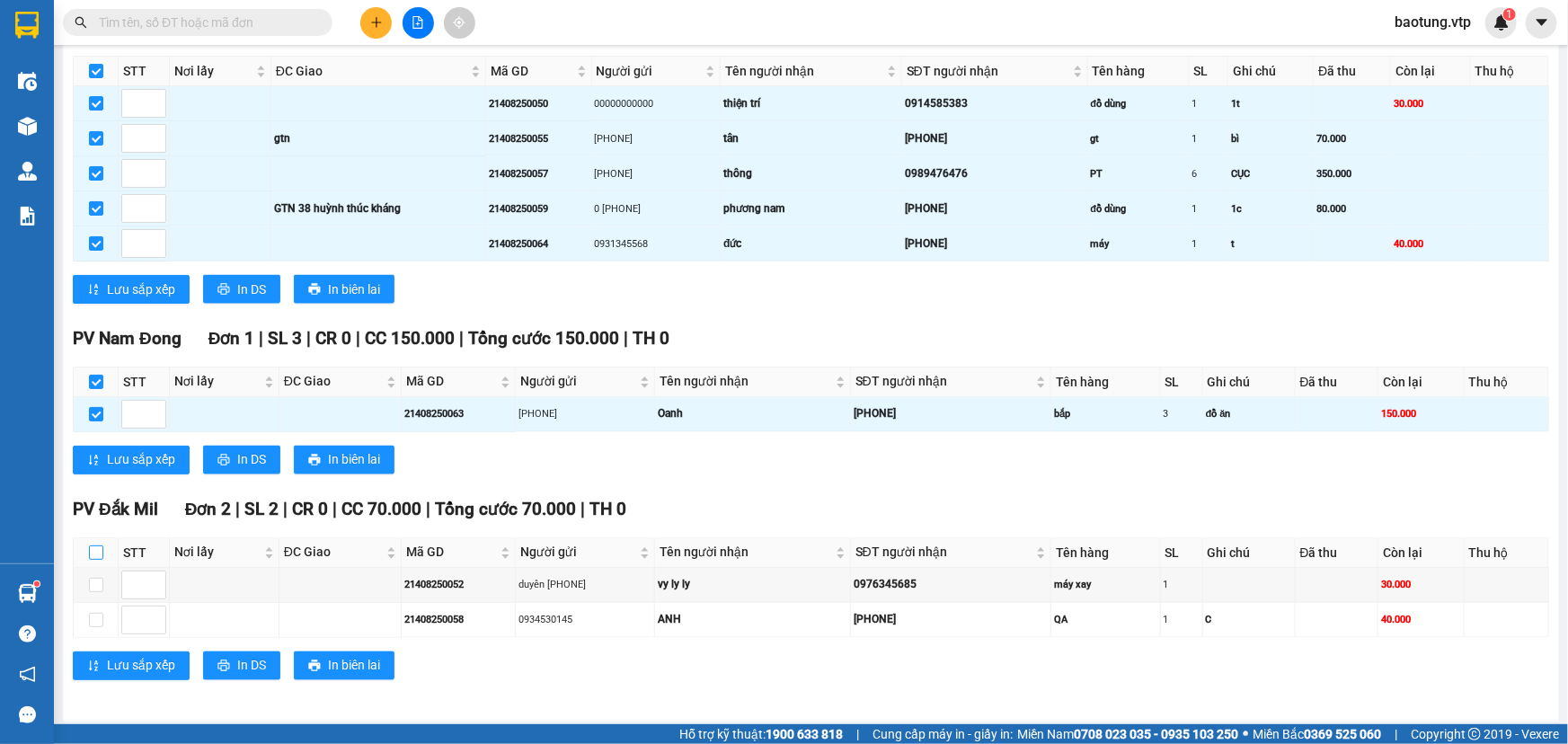 click at bounding box center [96, 553] 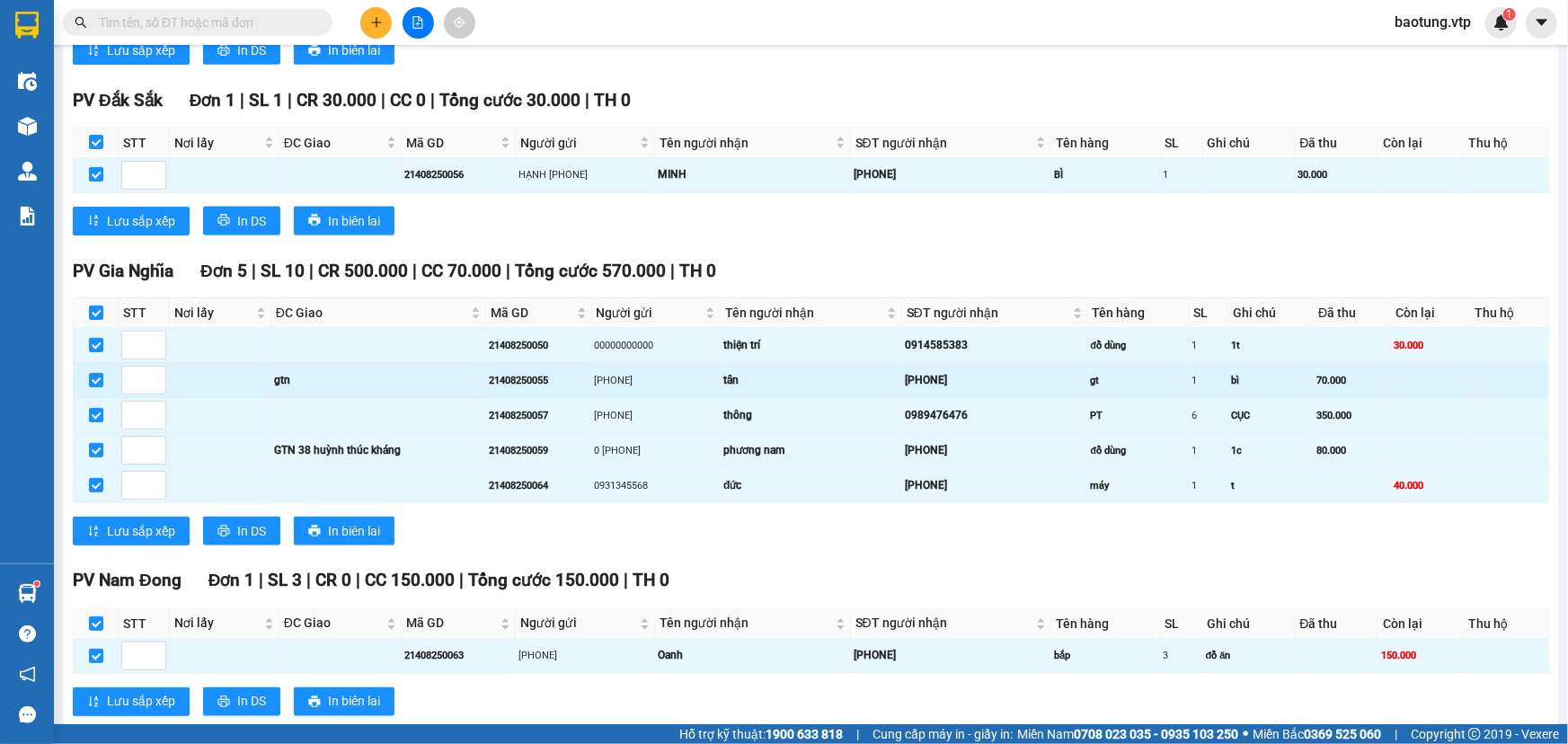 scroll, scrollTop: 1111, scrollLeft: 0, axis: vertical 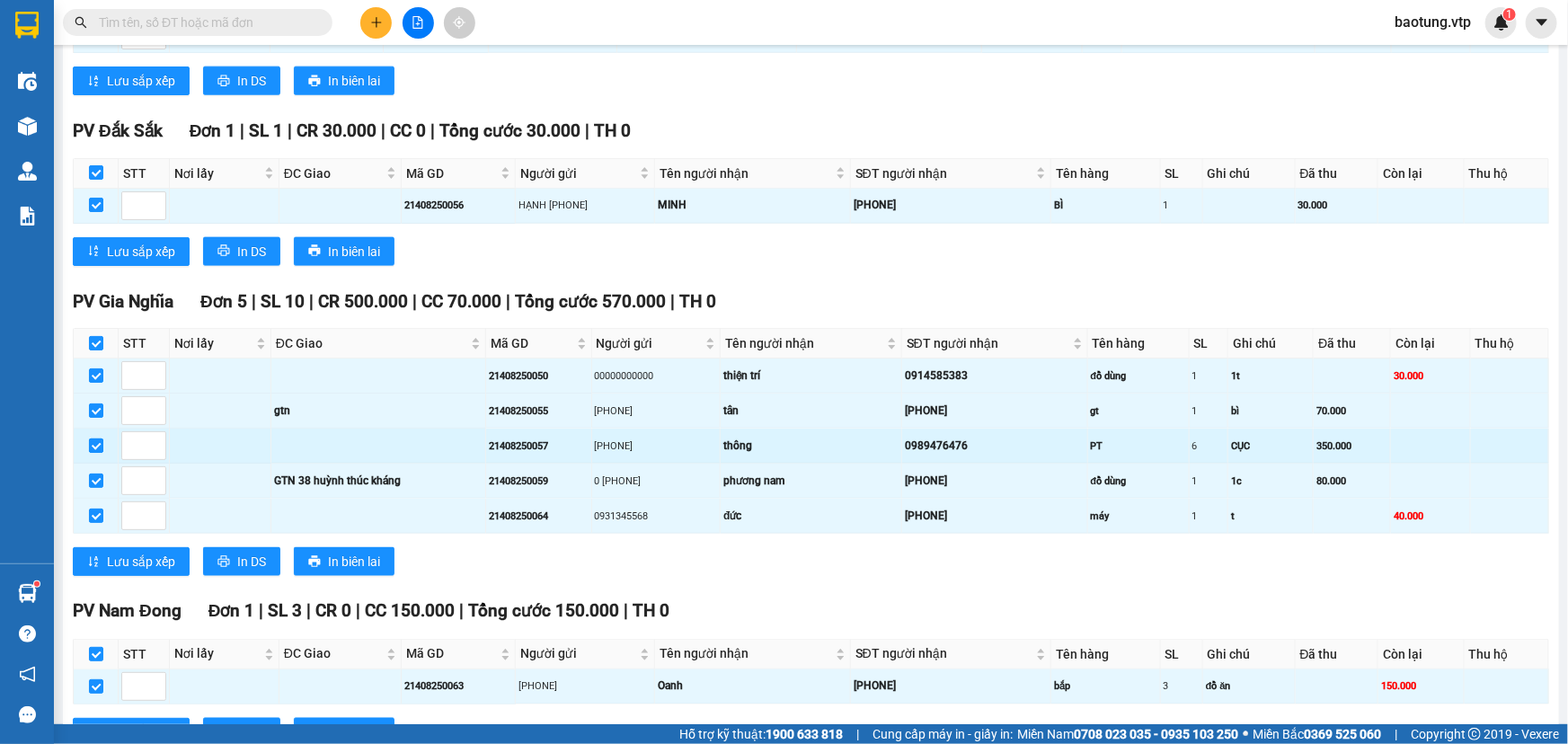 click at bounding box center (96, 446) 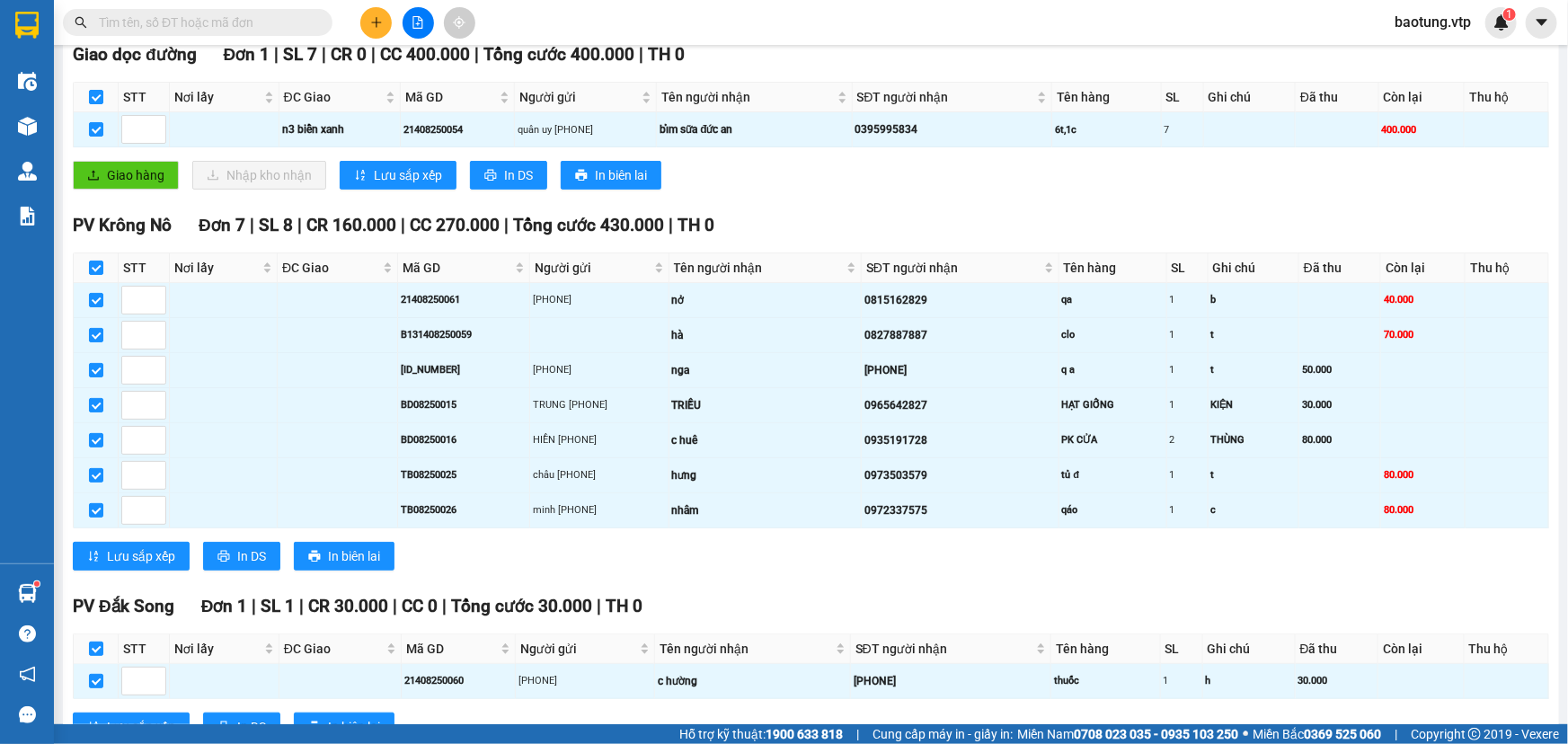 scroll, scrollTop: 0, scrollLeft: 0, axis: both 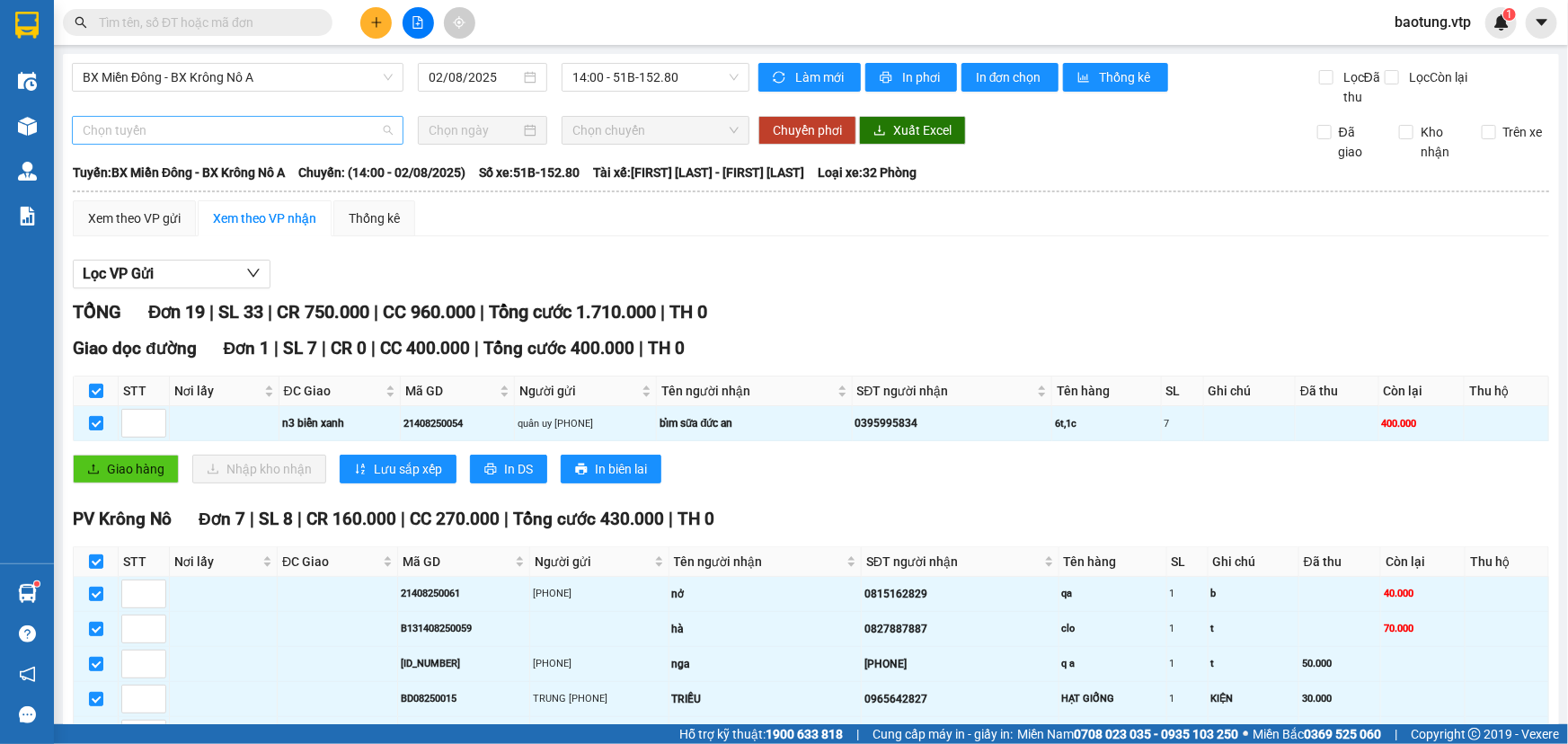 click on "Chọn tuyến" at bounding box center [237, 130] 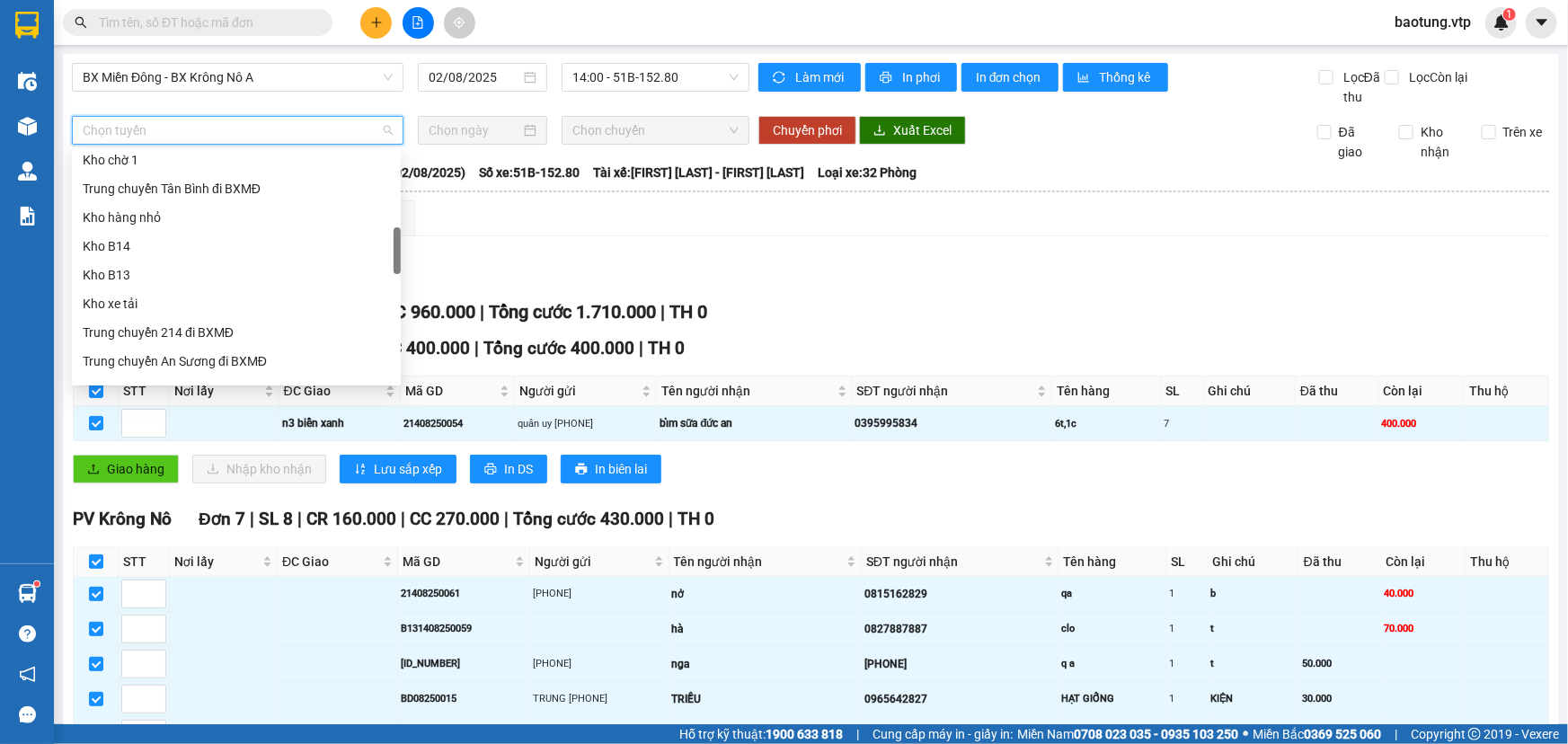 scroll, scrollTop: 545, scrollLeft: 0, axis: vertical 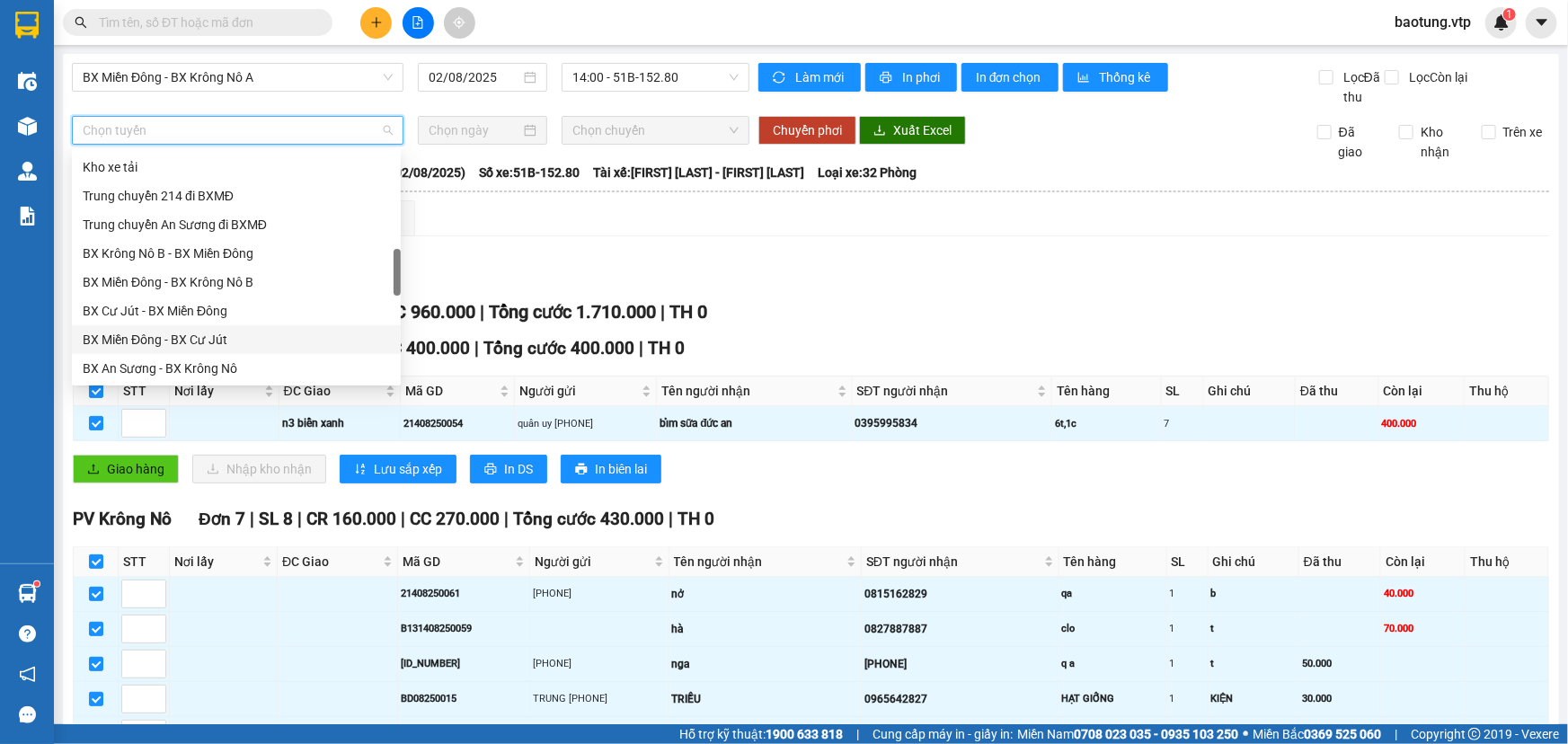 drag, startPoint x: 201, startPoint y: 335, endPoint x: 353, endPoint y: 289, distance: 158.80806 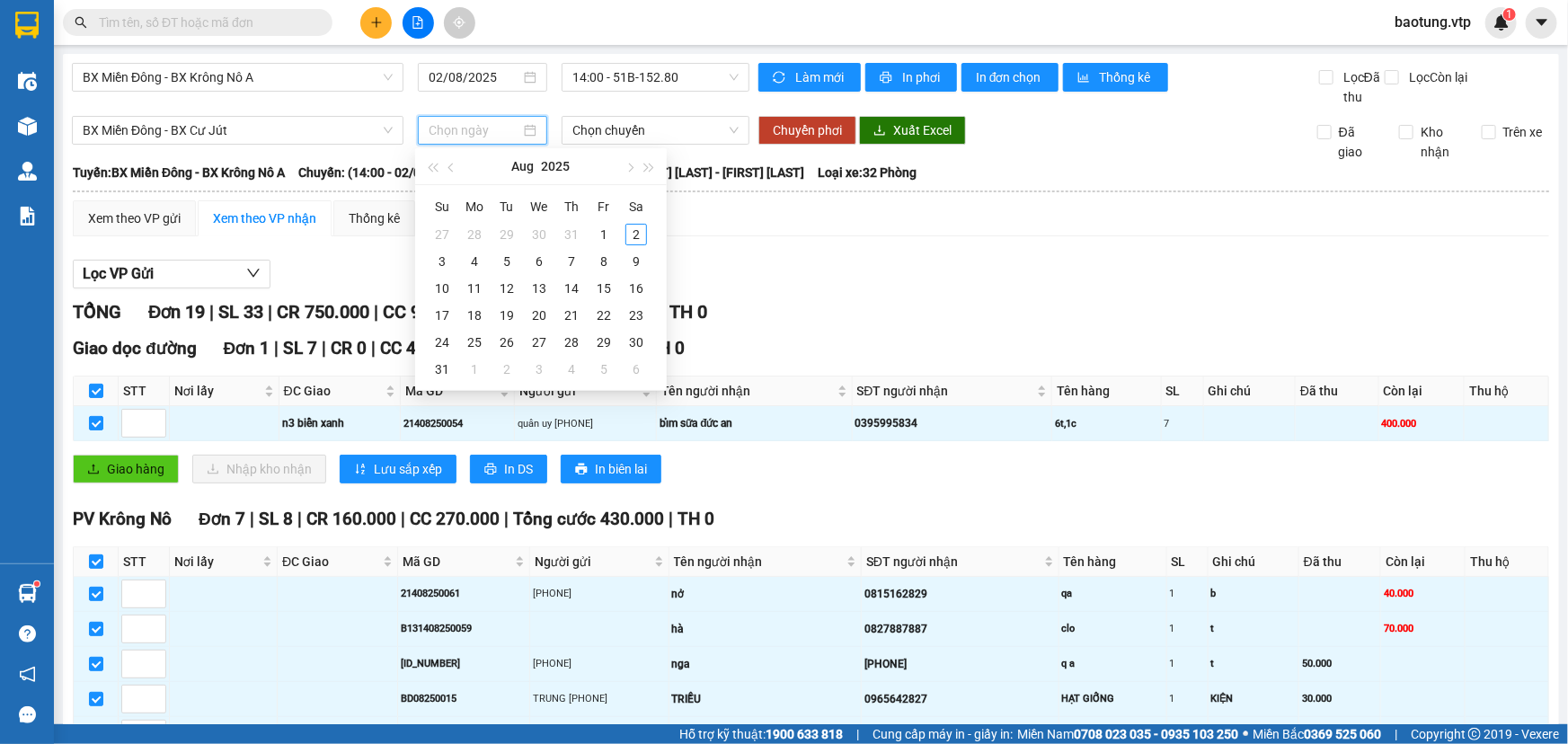 click at bounding box center [474, 130] 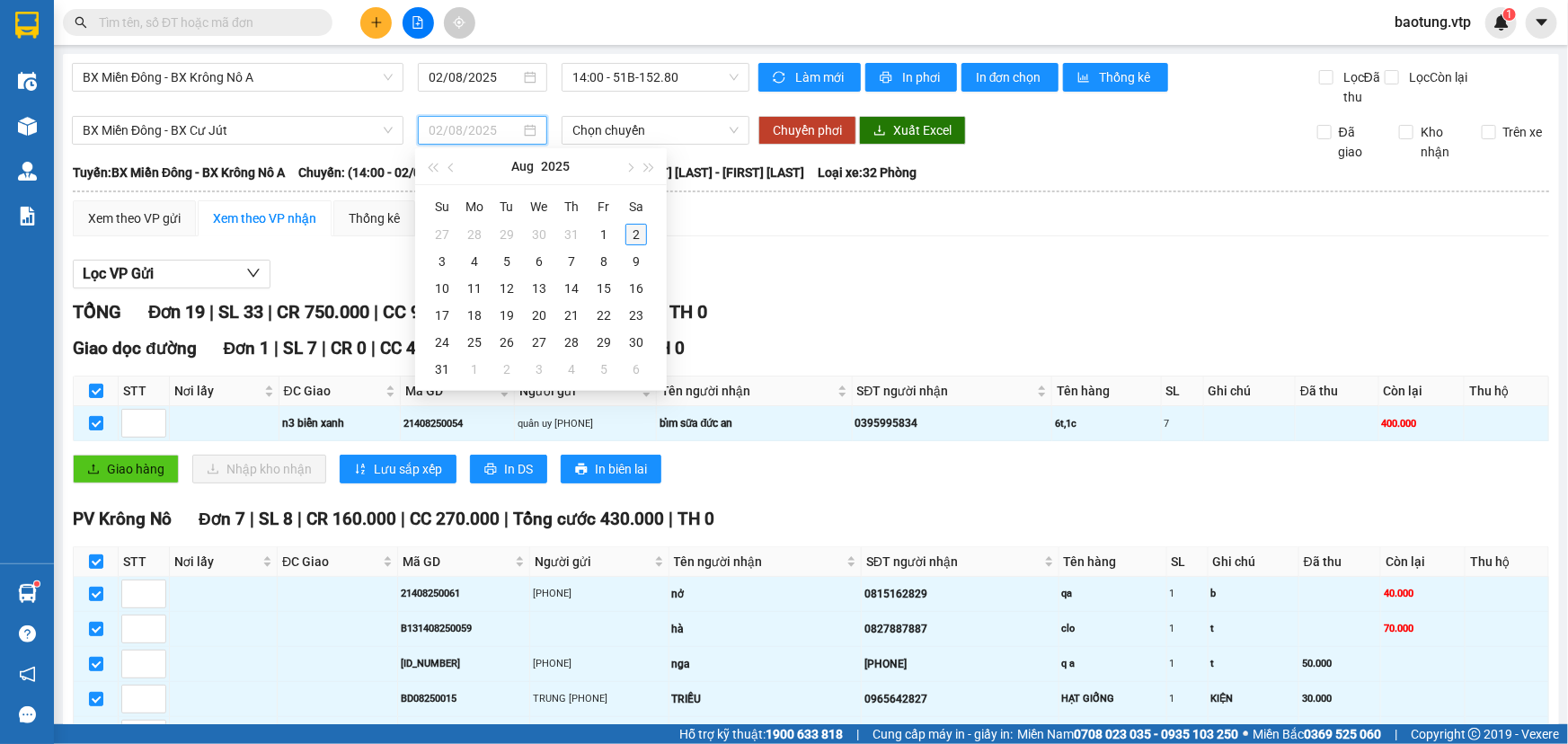 click on "2" at bounding box center (636, 235) 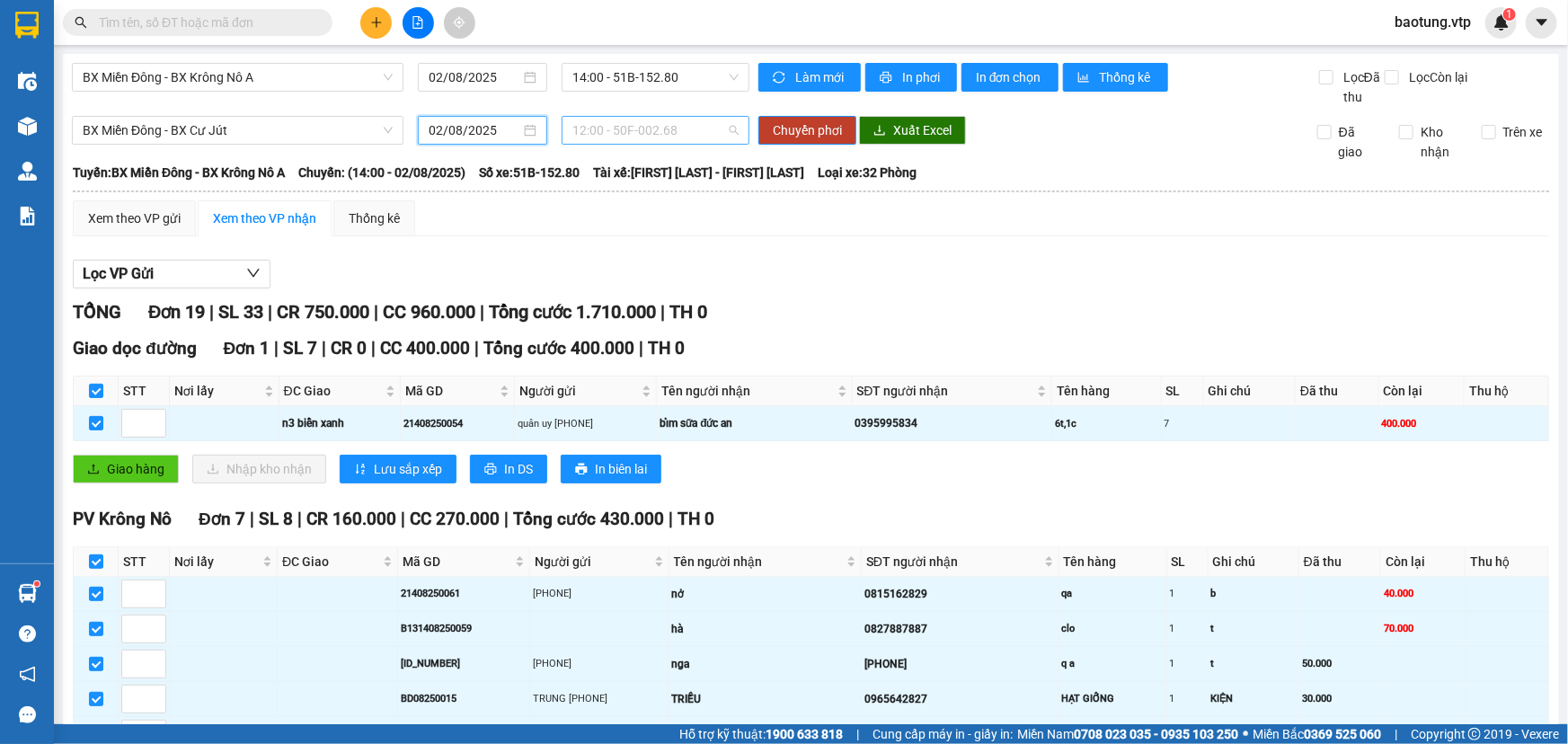 click on "12:00     - 50F-002.68" at bounding box center (655, 130) 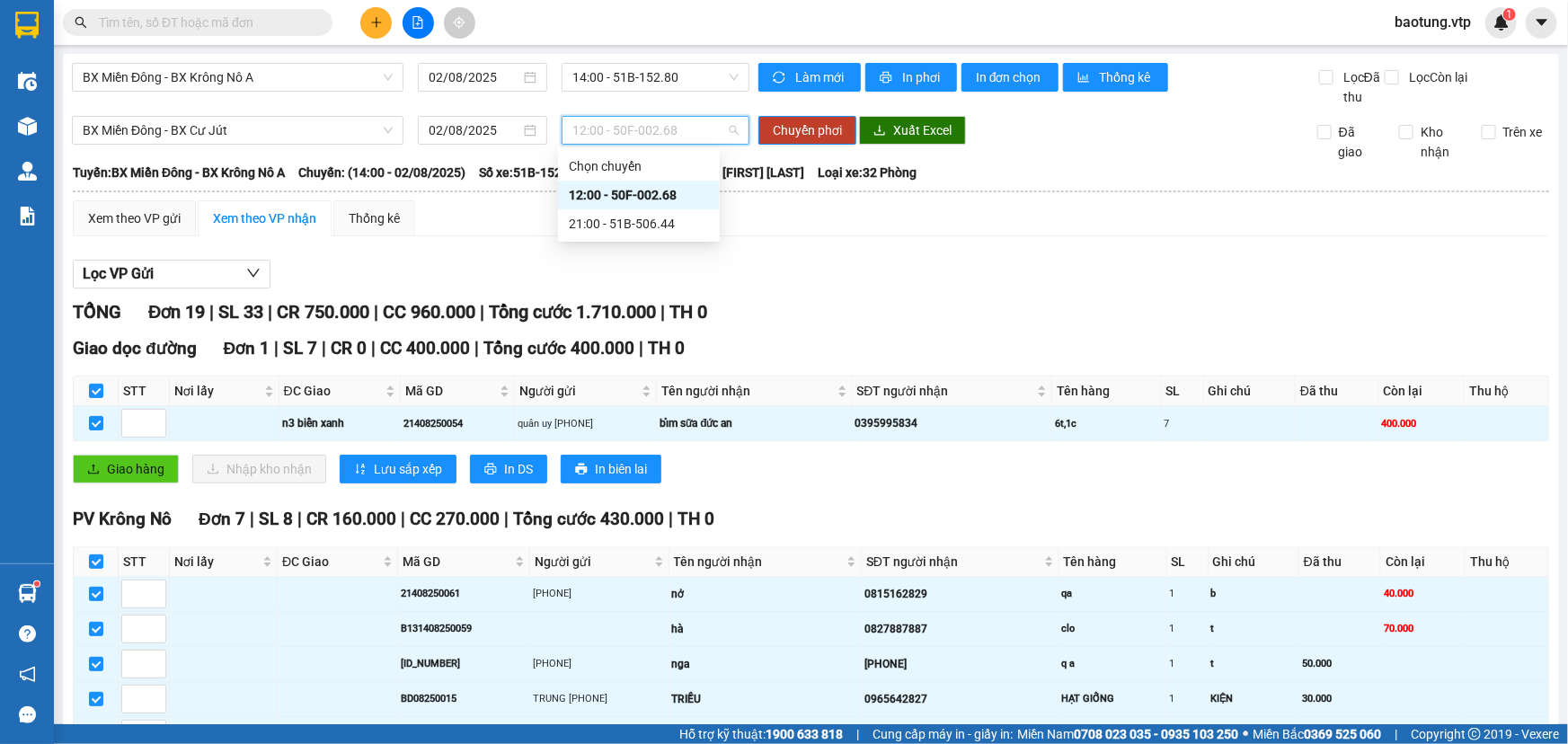 click on "12:00     - 50F-002.68" at bounding box center [639, 195] 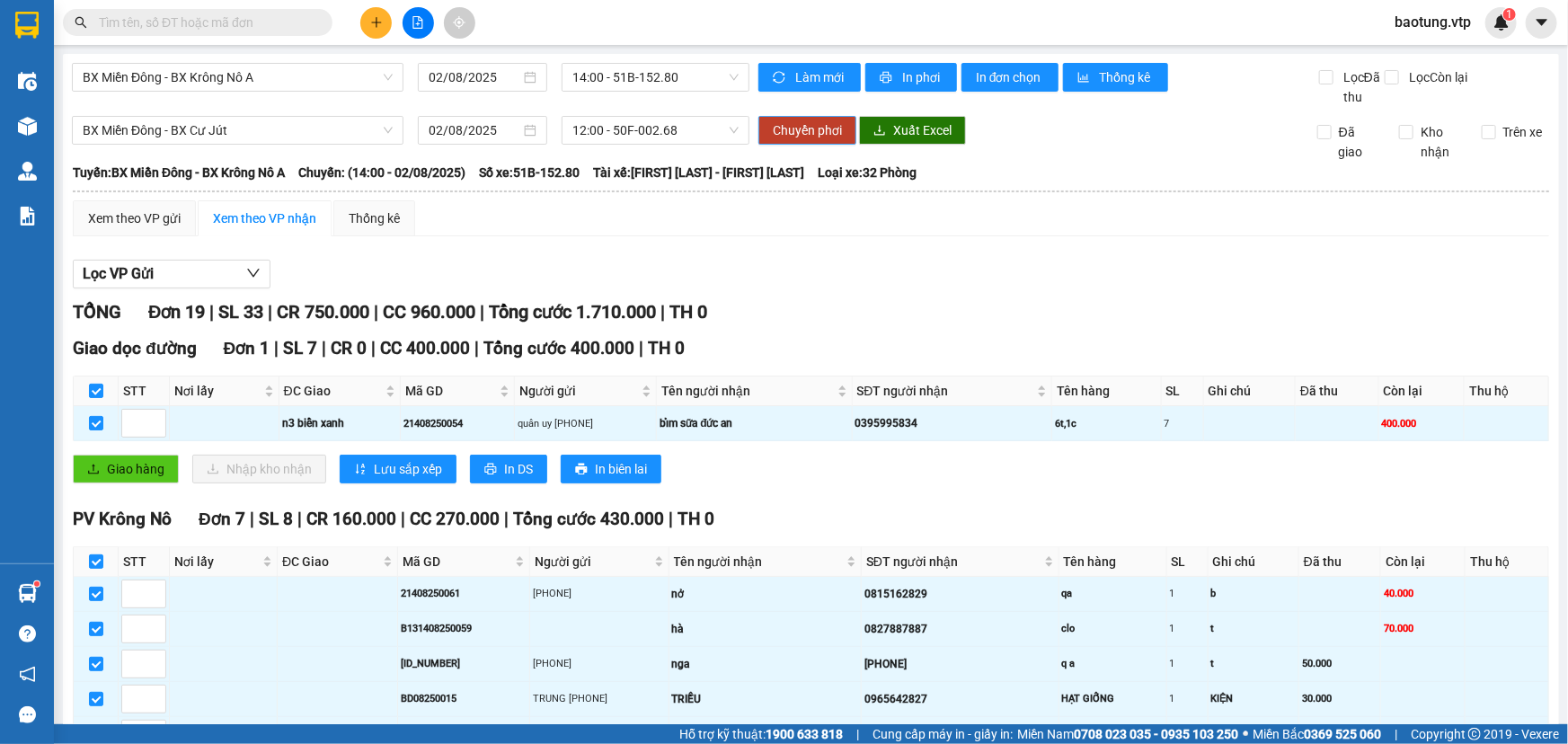 click on "Chuyển phơi" at bounding box center [807, 130] 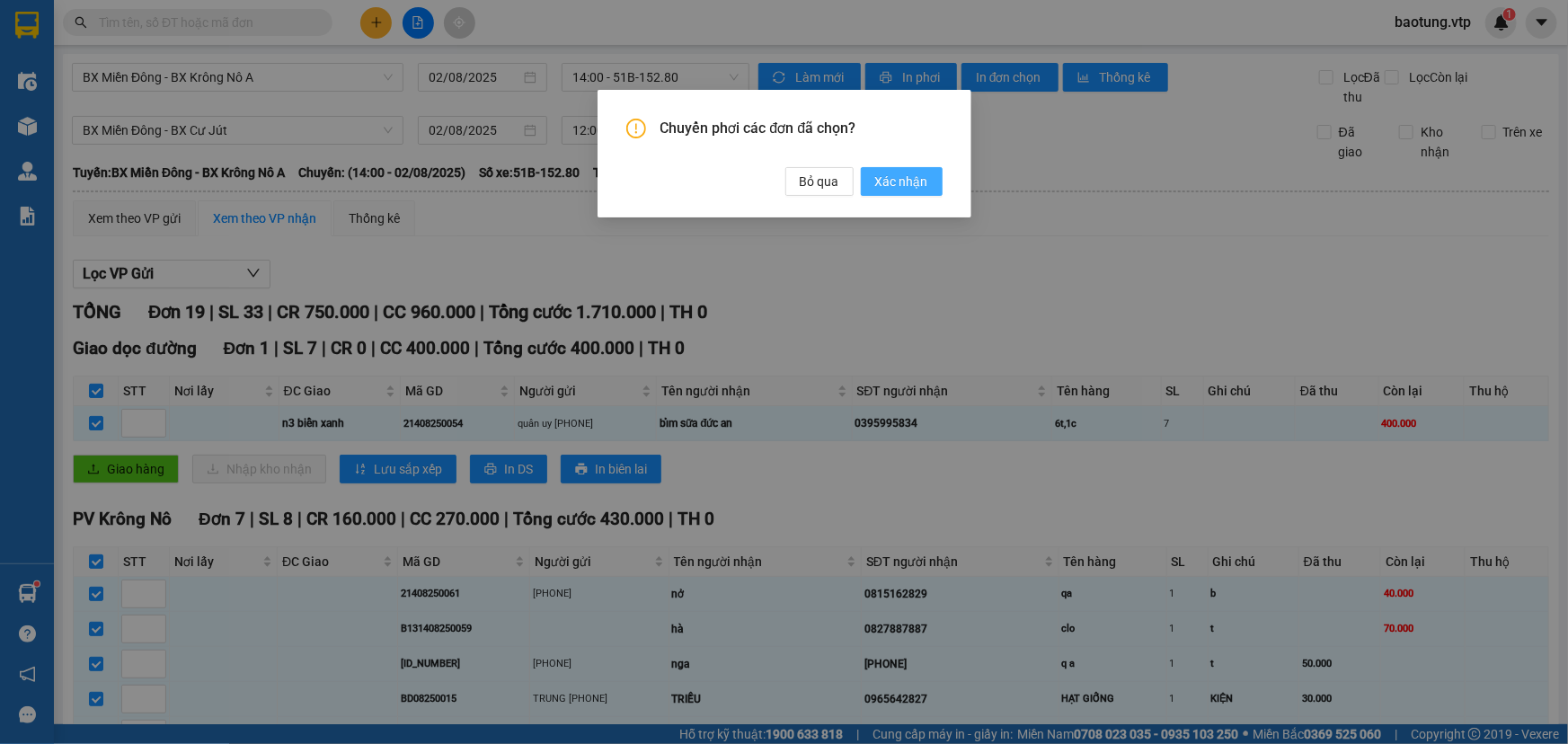click on "Xác nhận" at bounding box center (901, 182) 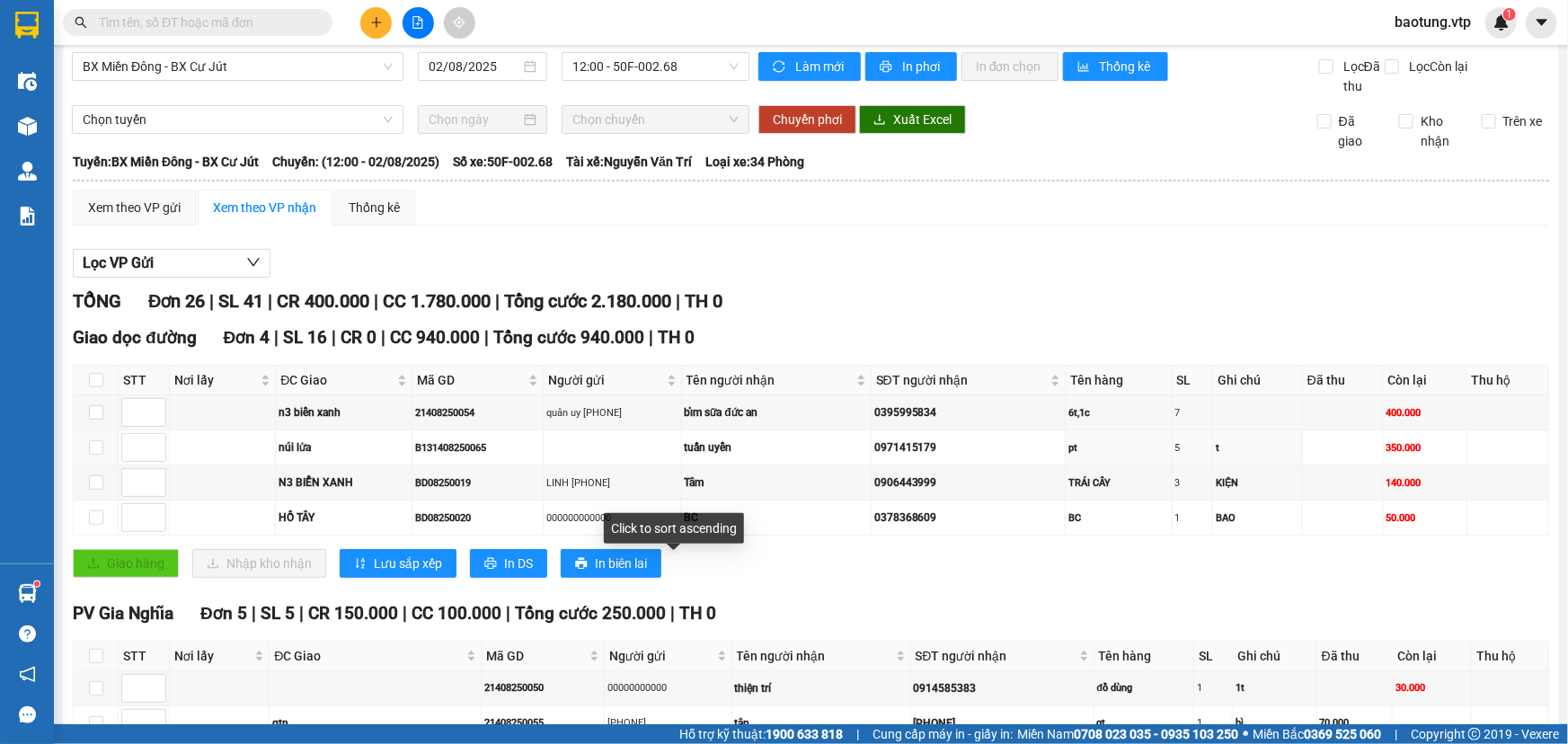 scroll, scrollTop: 0, scrollLeft: 0, axis: both 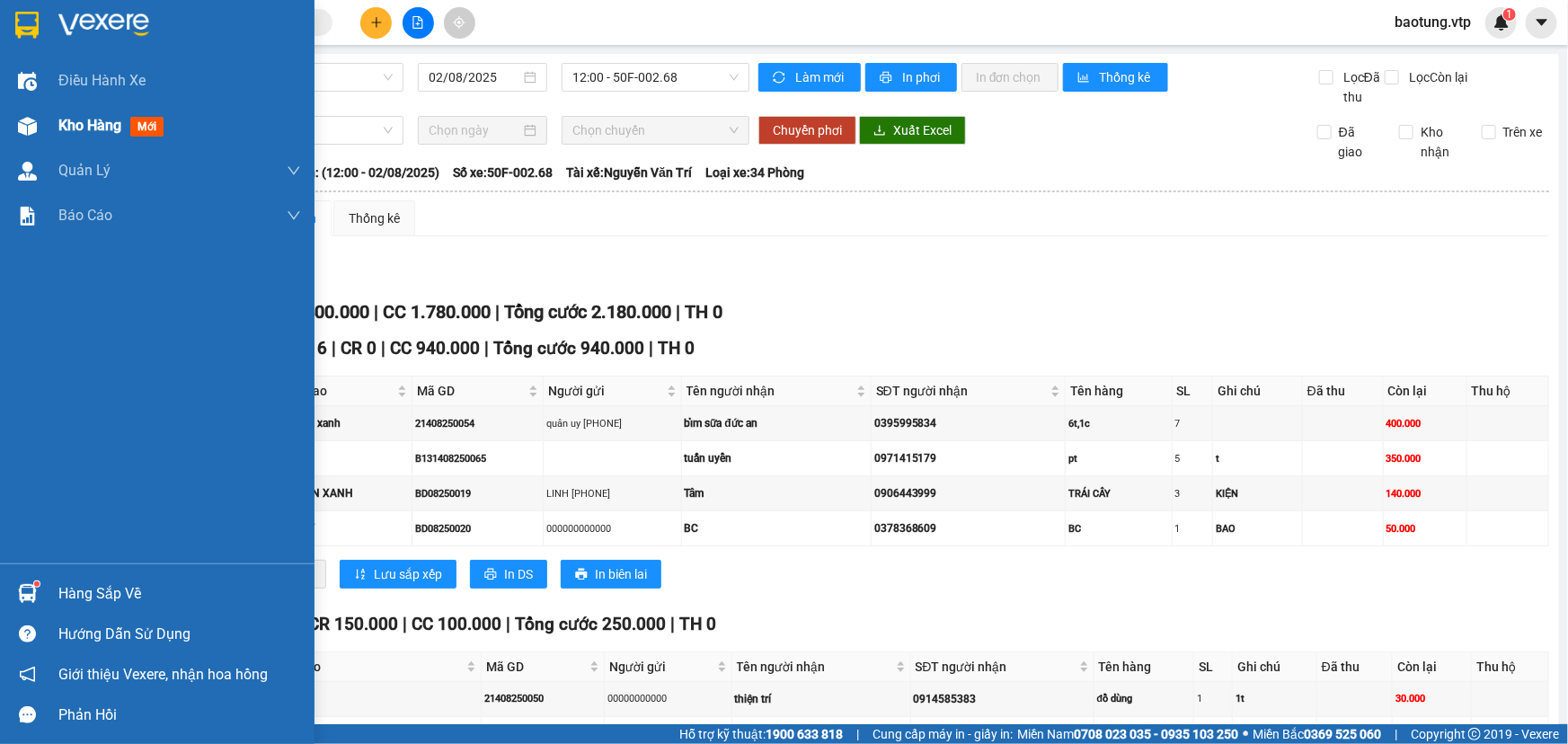 click on "Kho hàng" at bounding box center (90, 125) 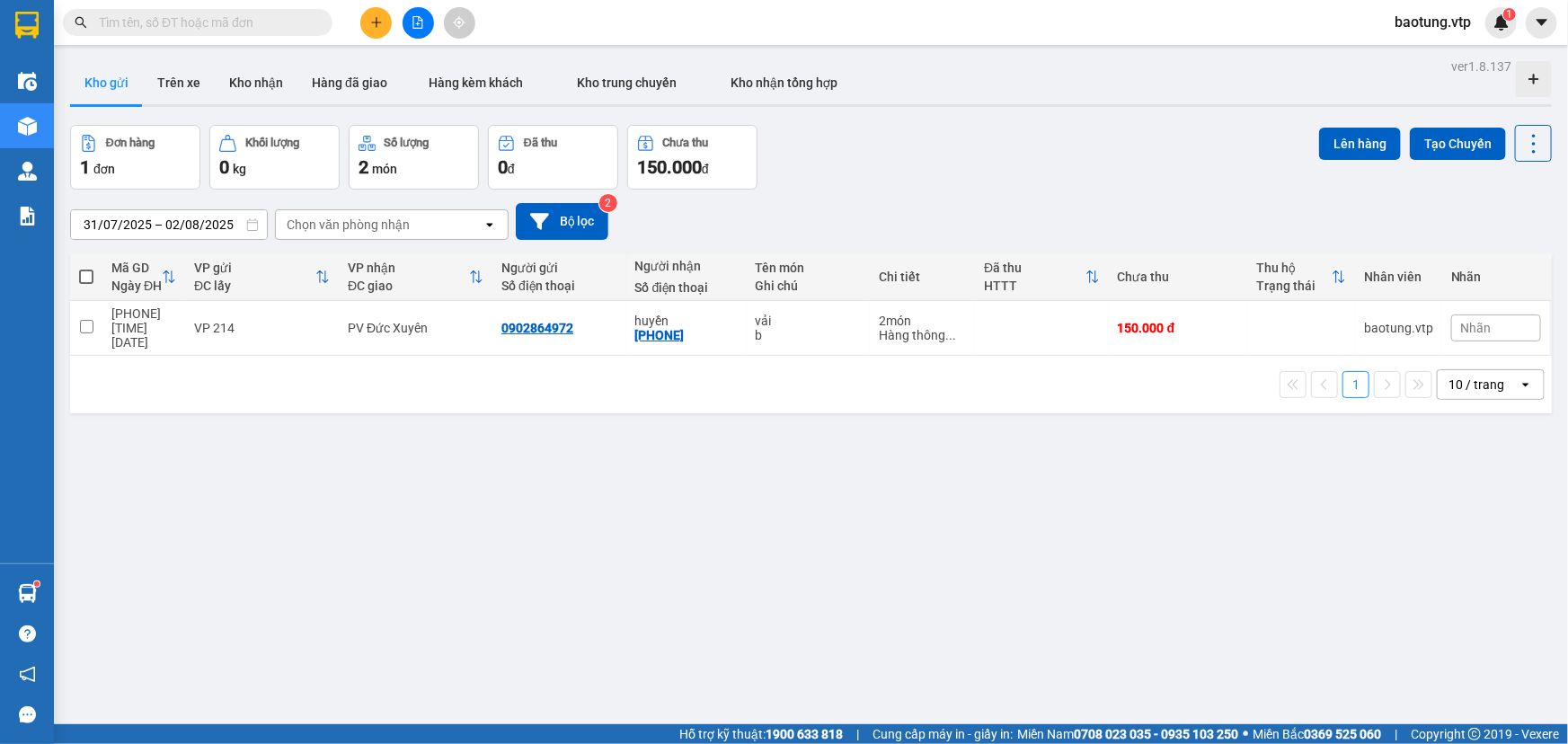 click at bounding box center (205, 22) 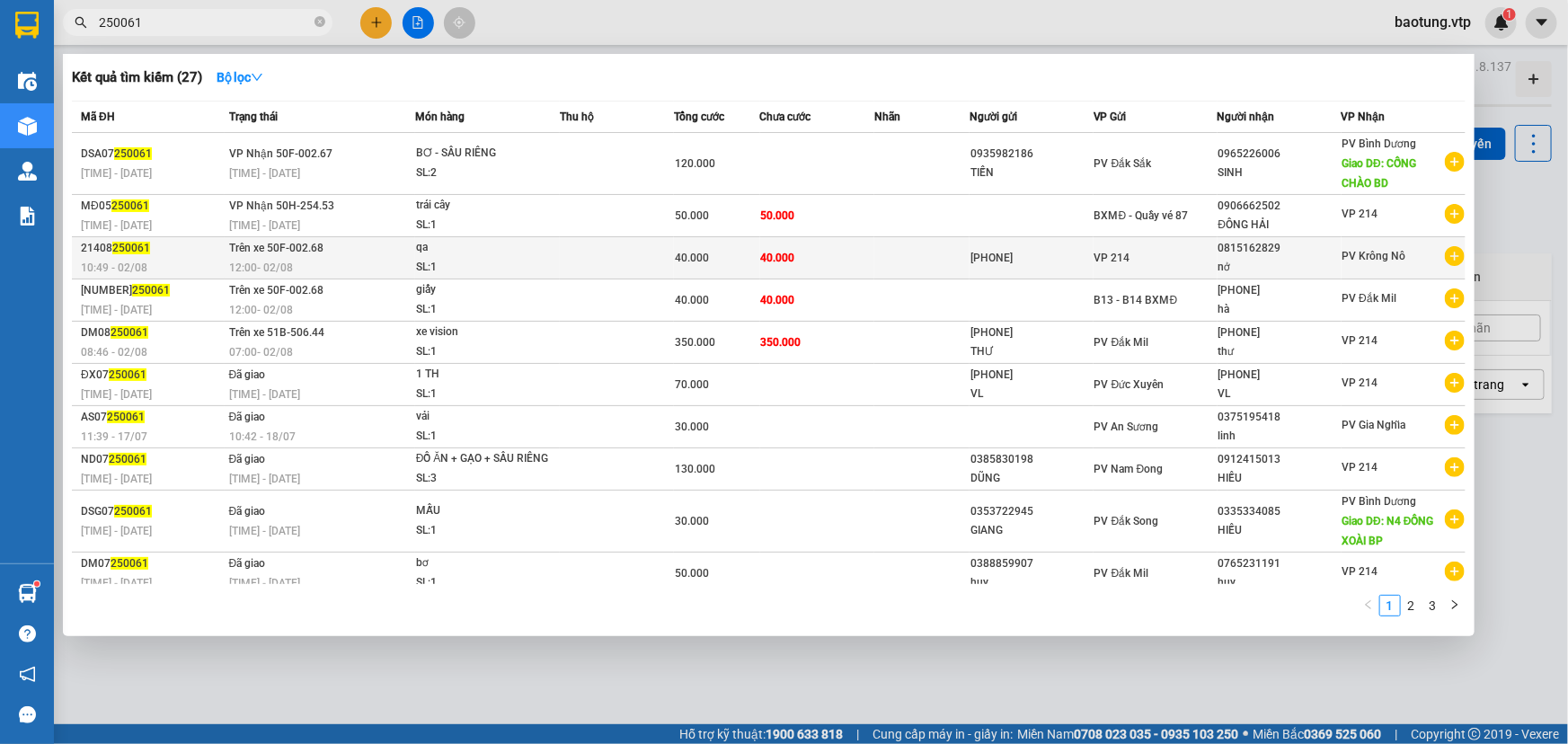 click on "12:00  -   02/08" at bounding box center [322, 268] 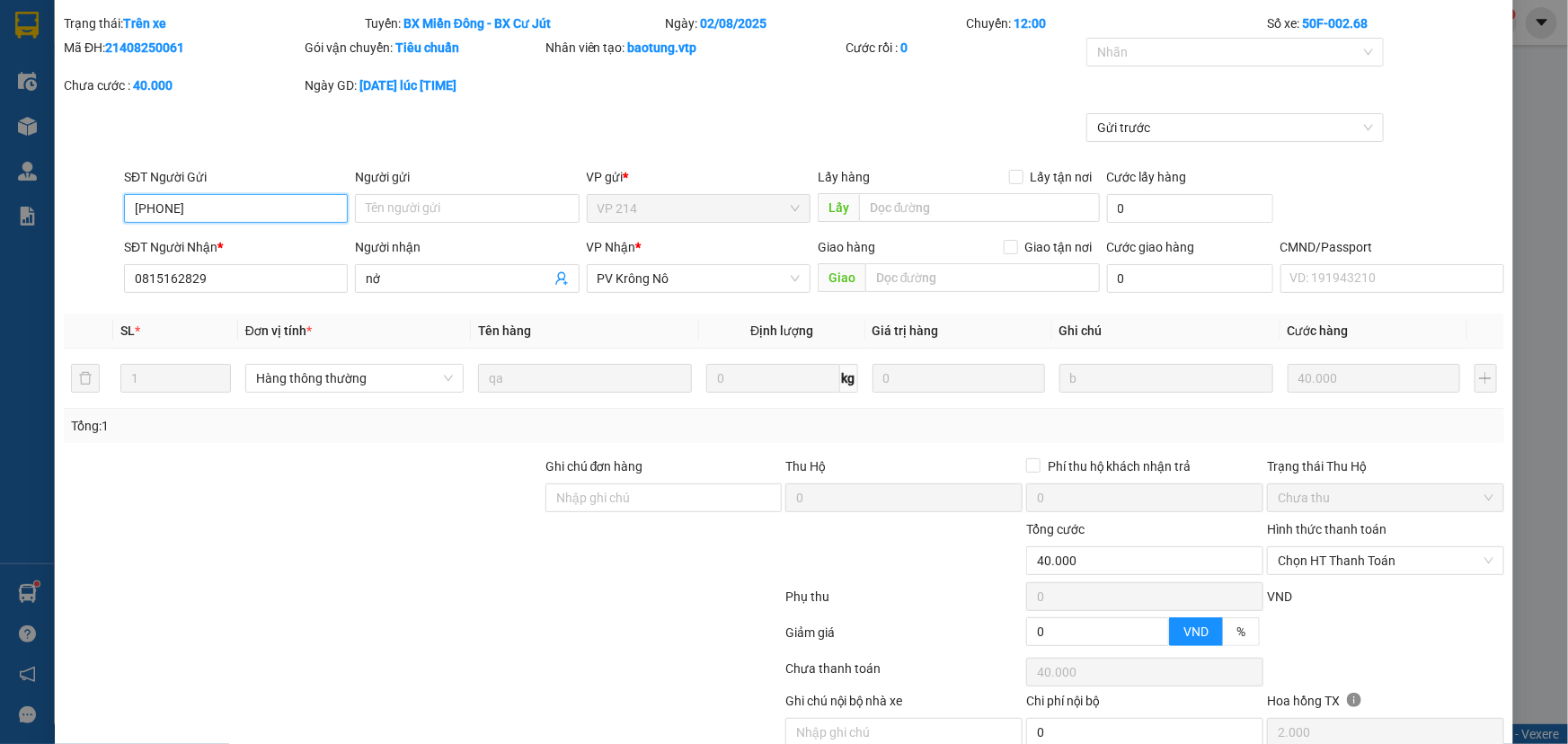 scroll, scrollTop: 0, scrollLeft: 0, axis: both 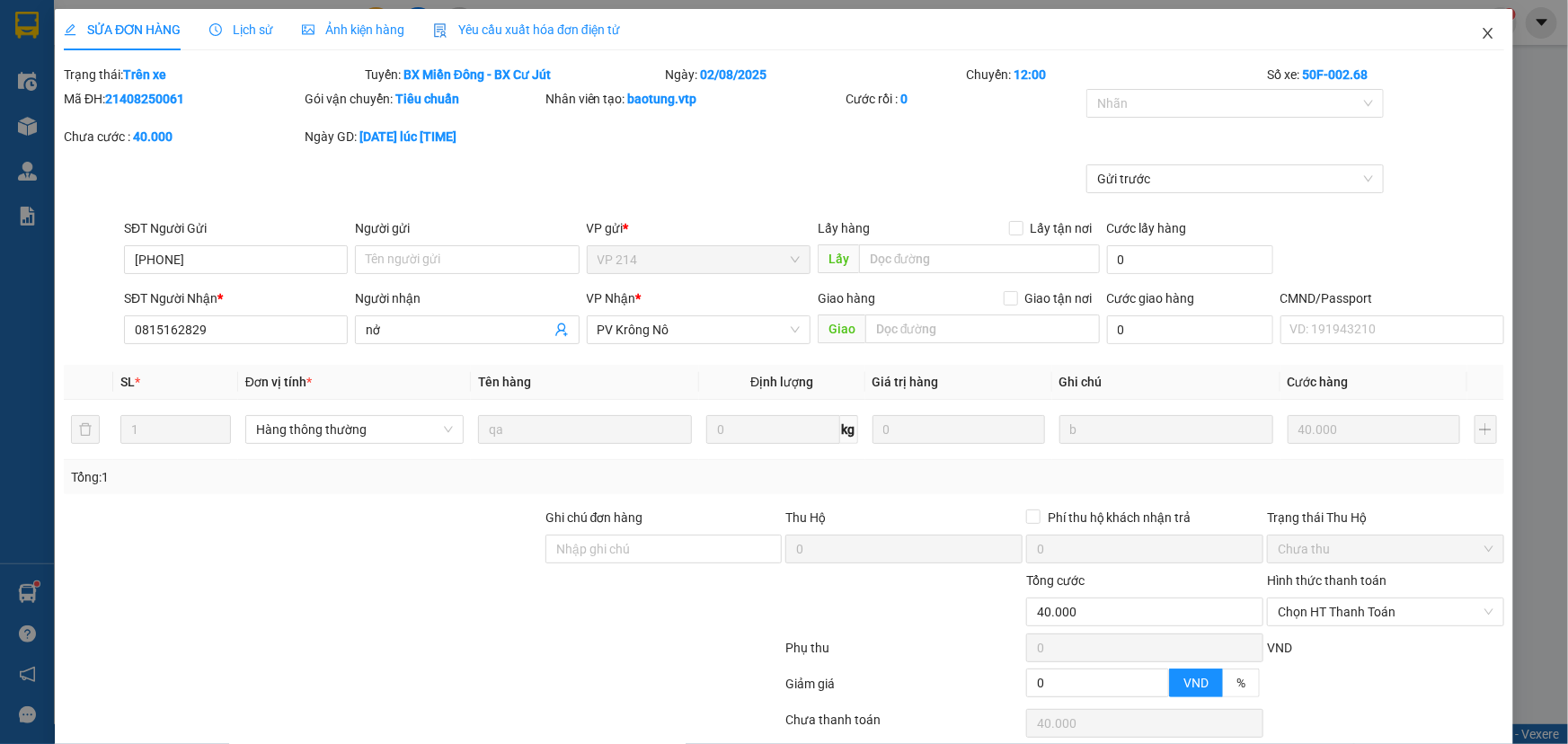 click 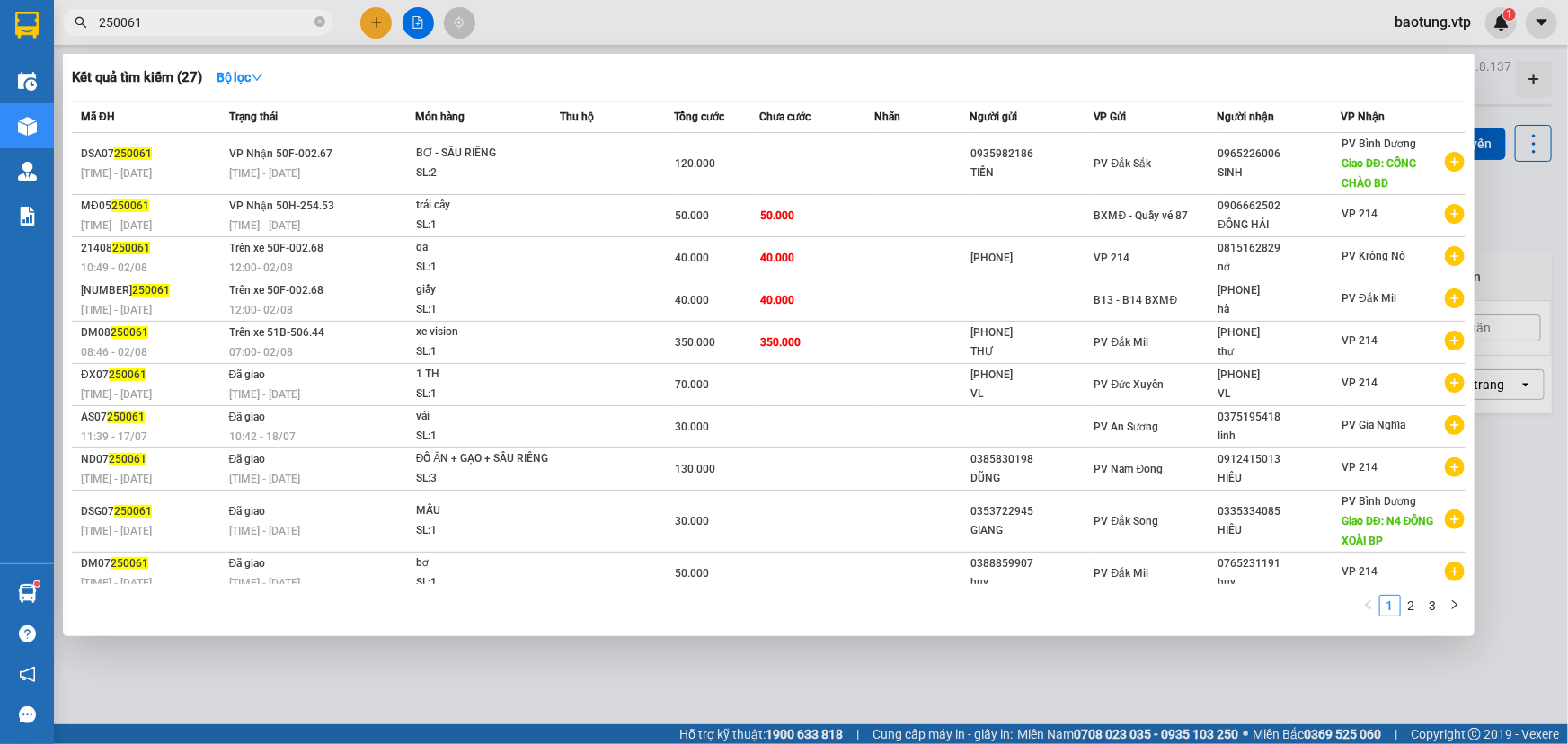 click on "250061" at bounding box center (205, 22) 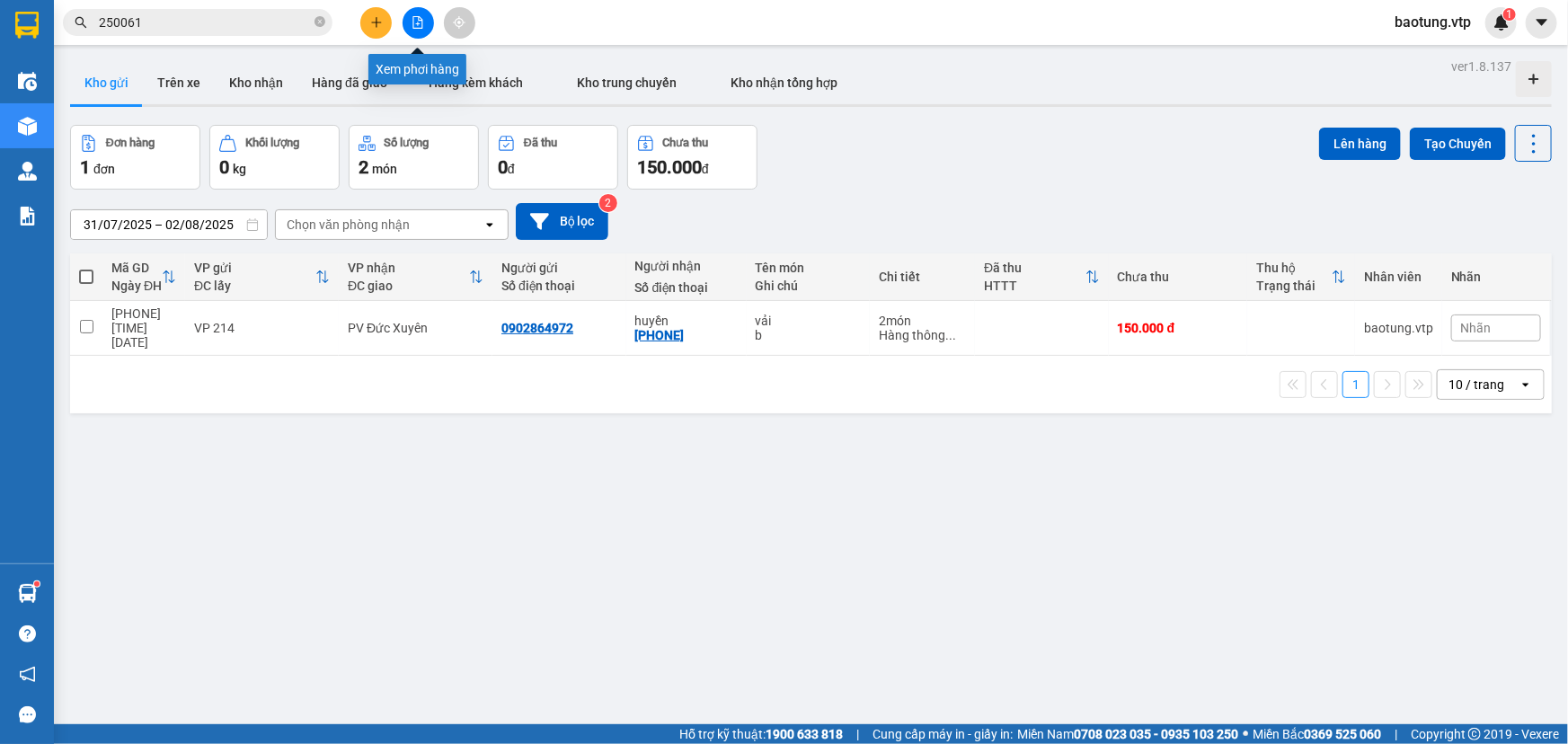 click at bounding box center (418, 22) 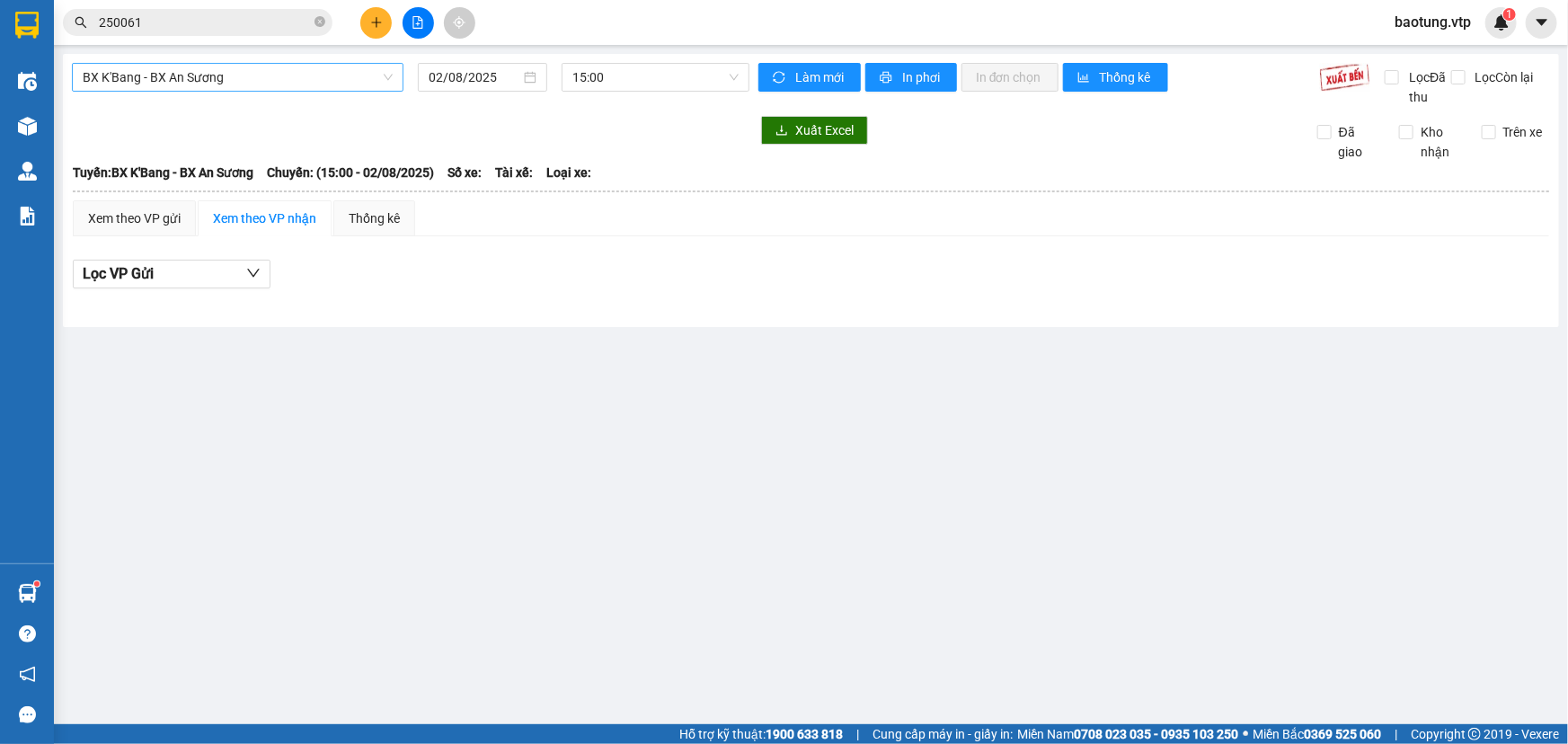 click on "BX K'Bang - BX An Sương" at bounding box center [237, 77] 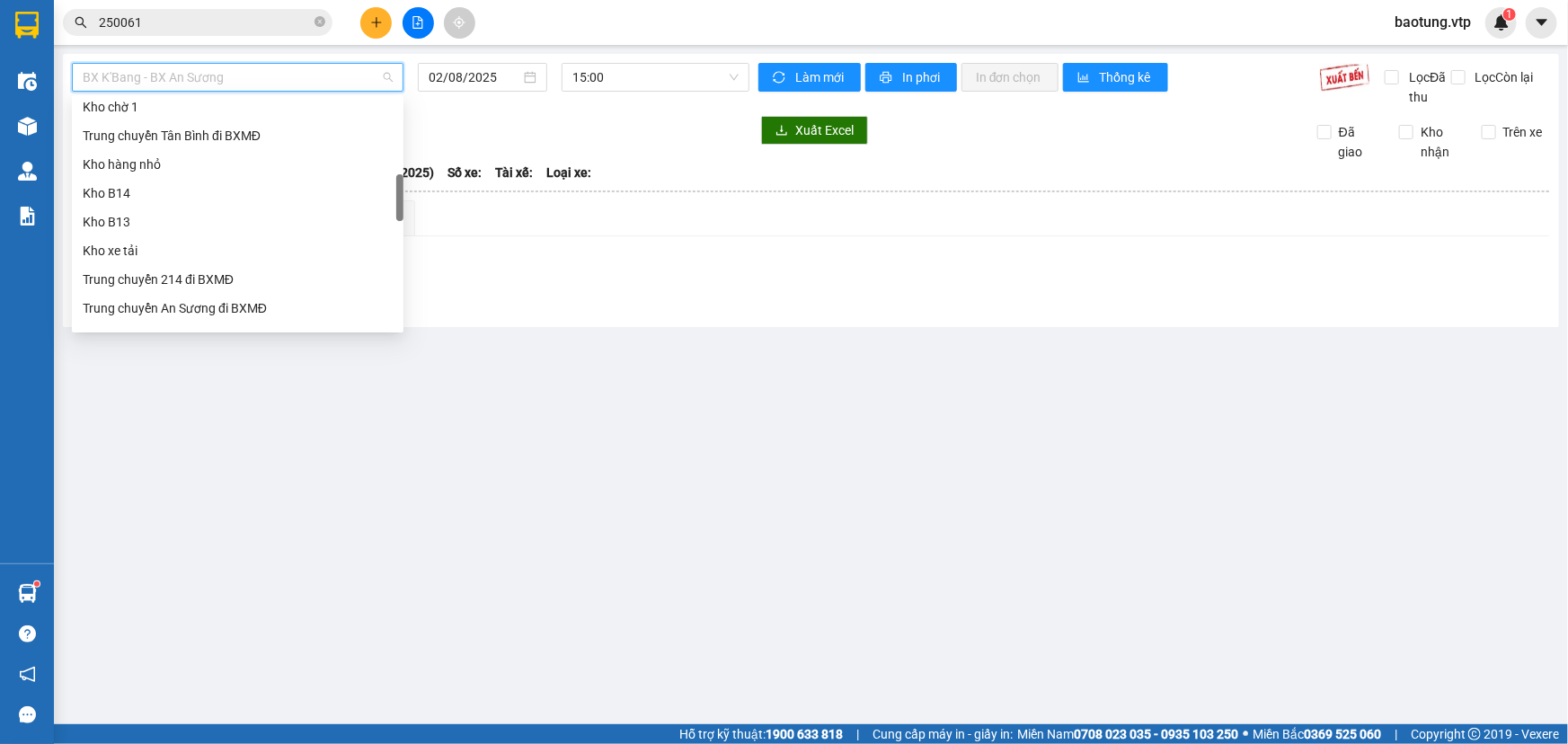 scroll, scrollTop: 545, scrollLeft: 0, axis: vertical 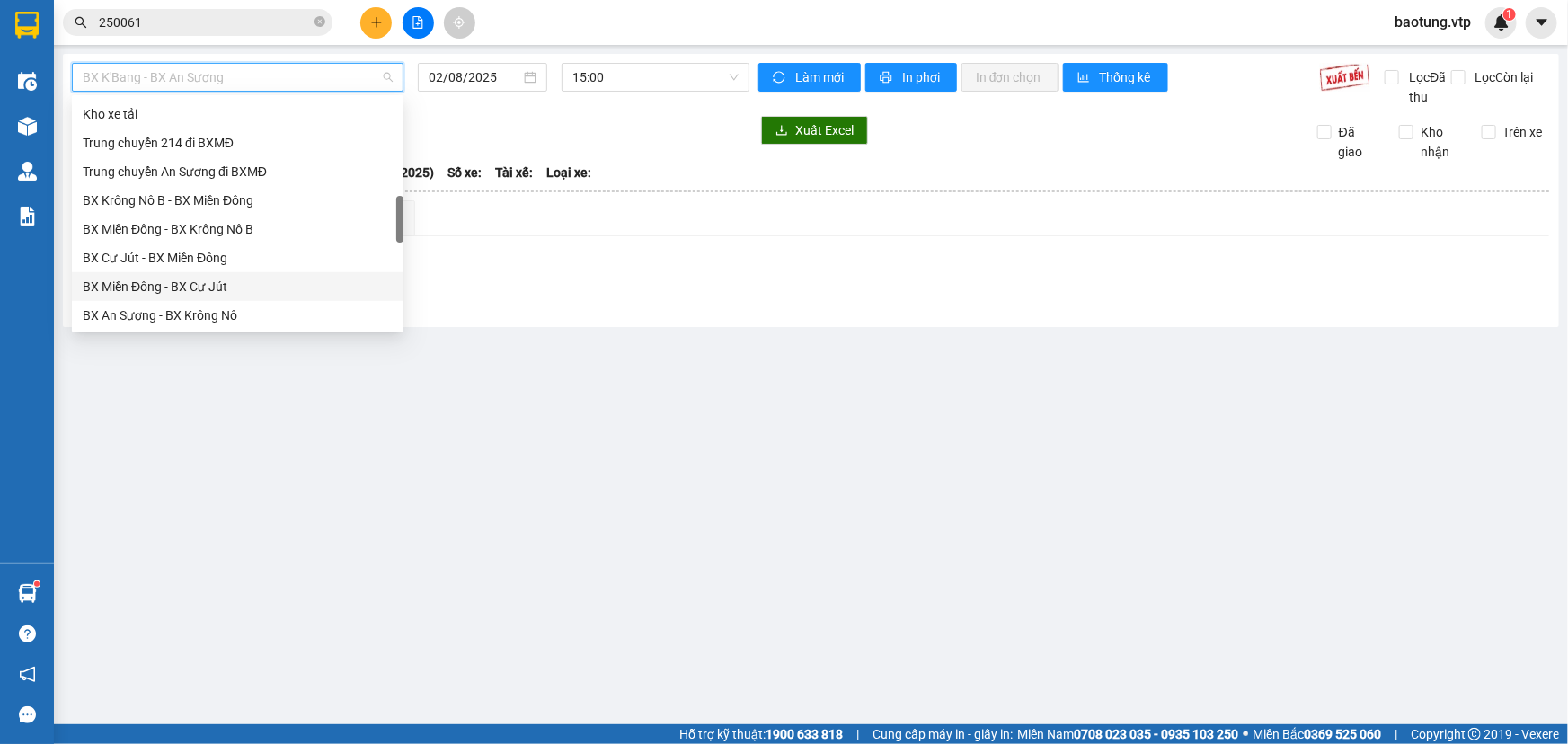 click on "BX Miền Đông - BX Cư Jút" at bounding box center [237, 287] 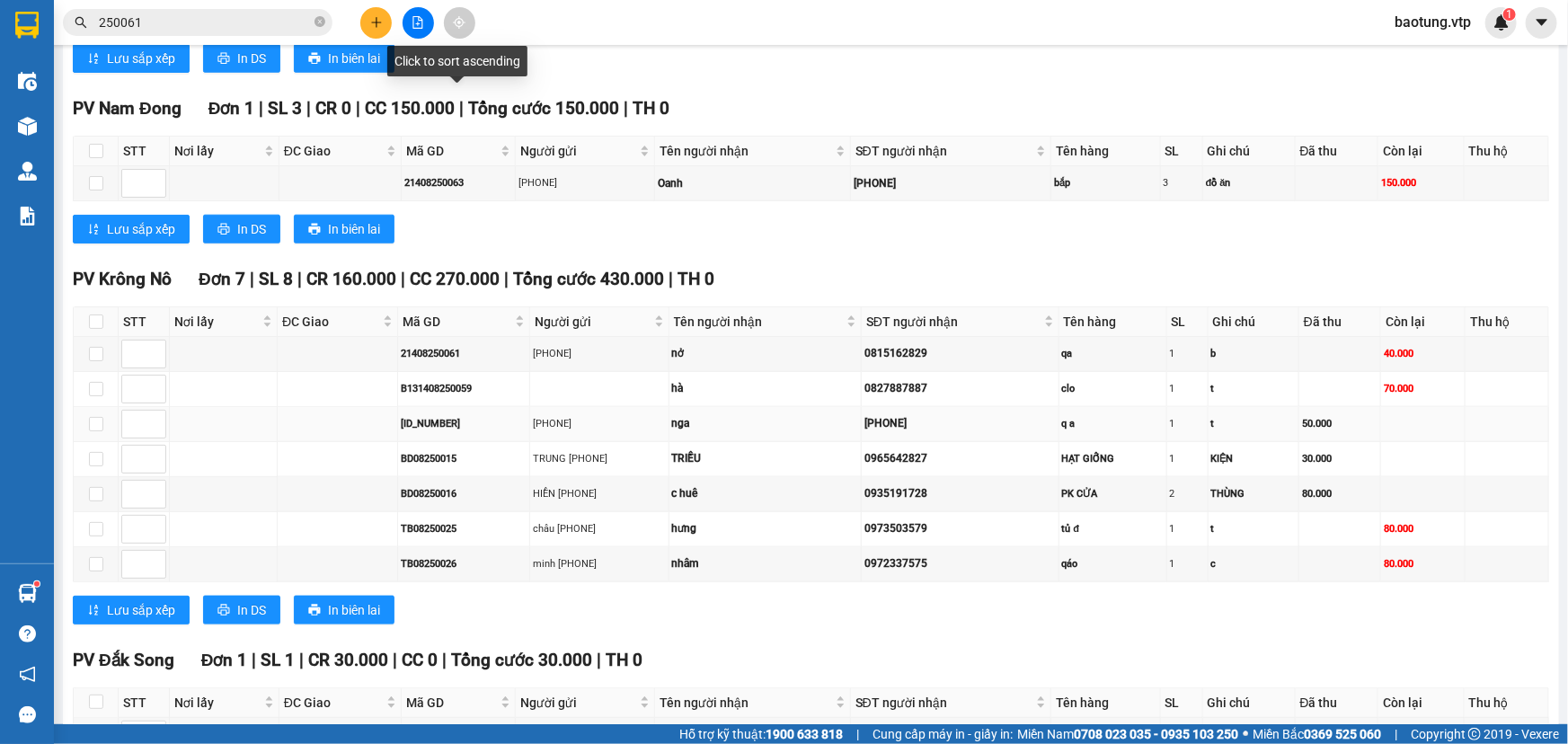 scroll, scrollTop: 952, scrollLeft: 0, axis: vertical 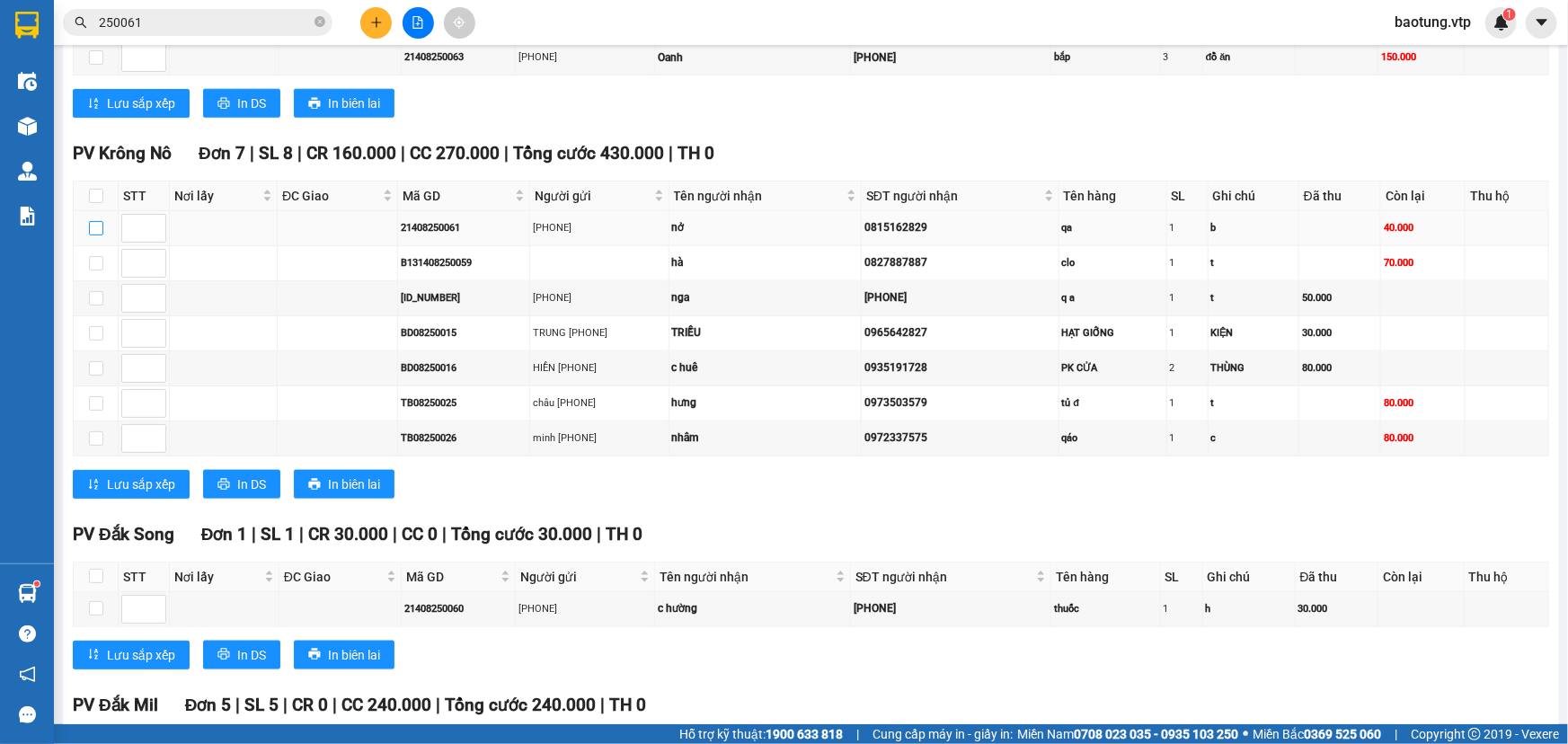 click at bounding box center [96, 228] 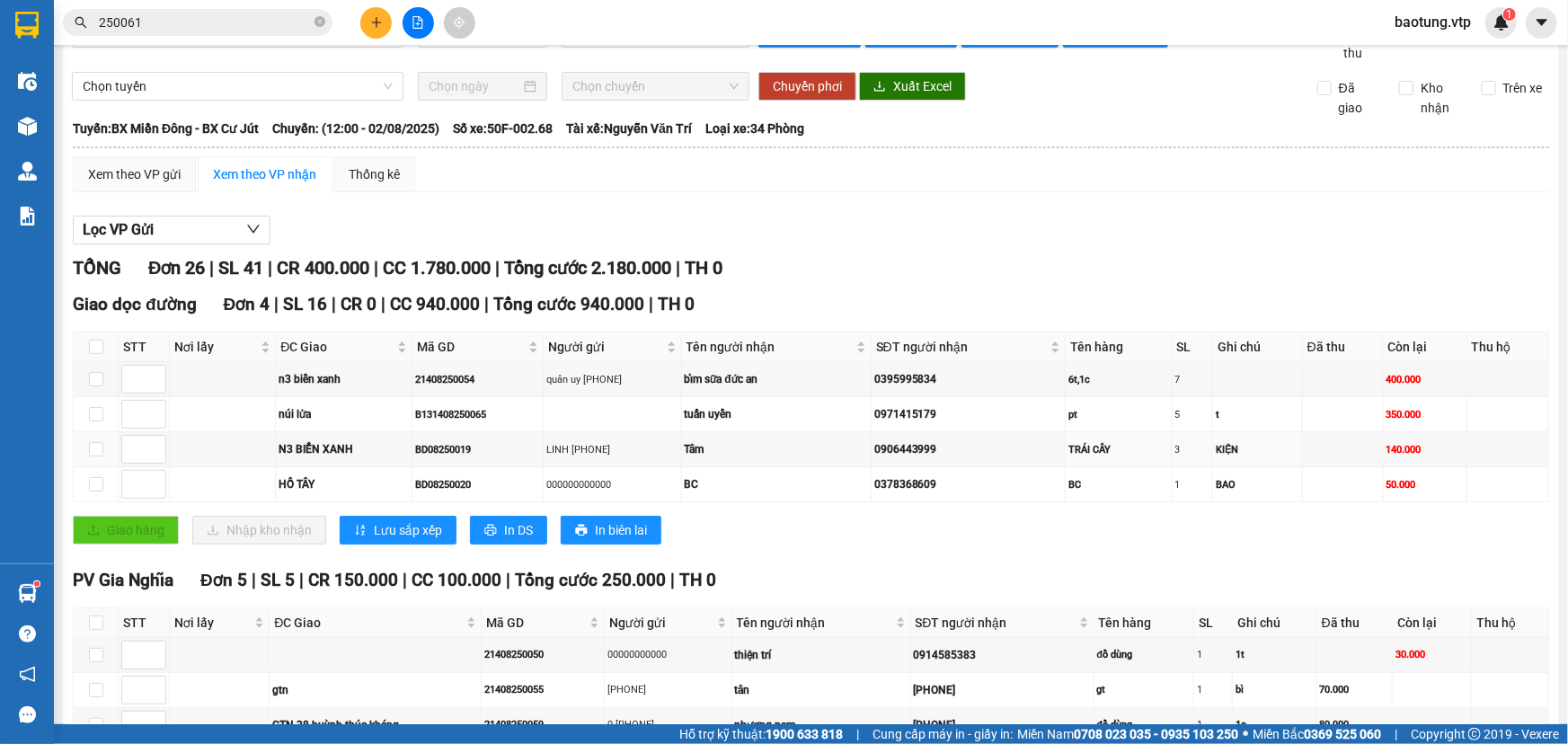 scroll, scrollTop: 0, scrollLeft: 0, axis: both 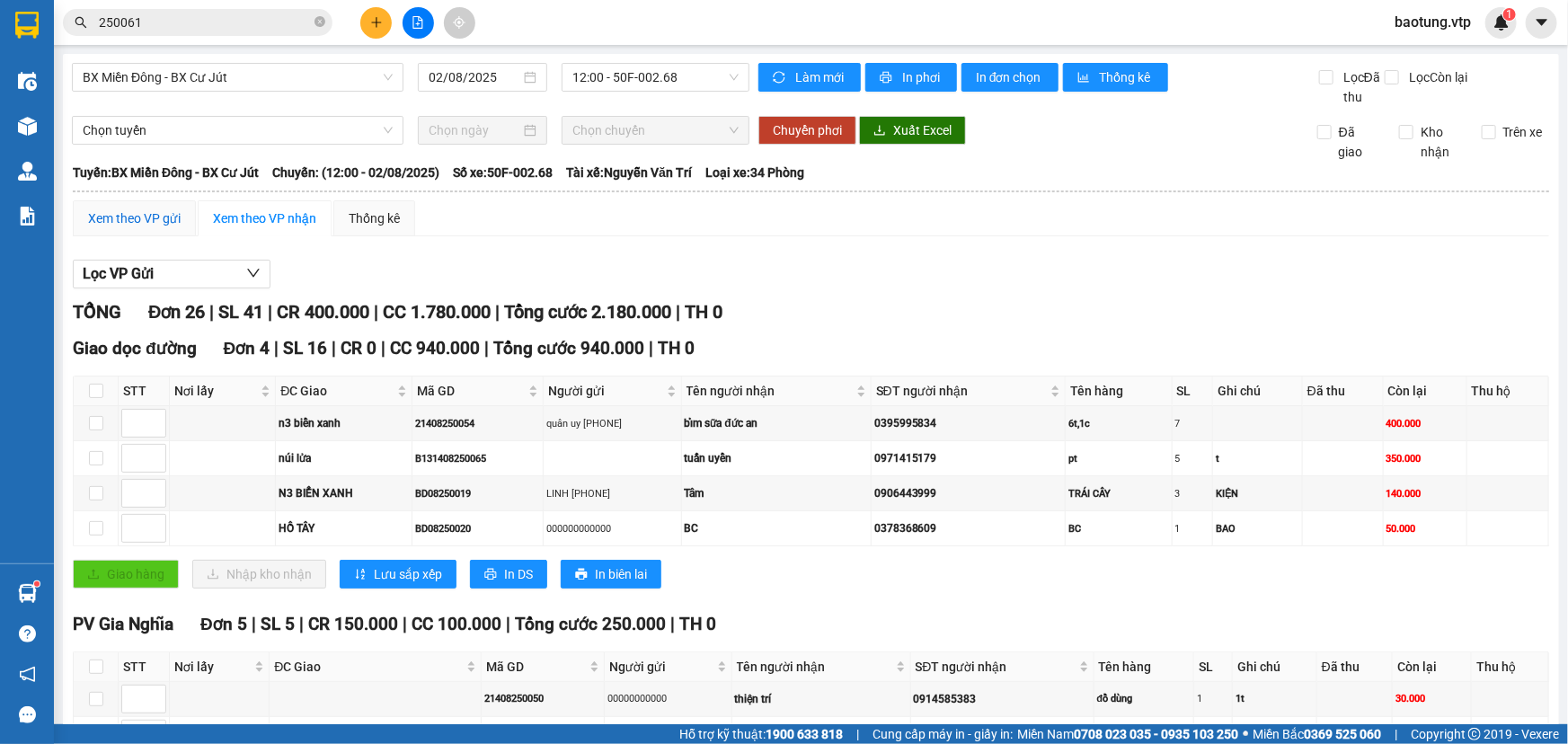 click on "Xem theo VP gửi" at bounding box center [134, 218] 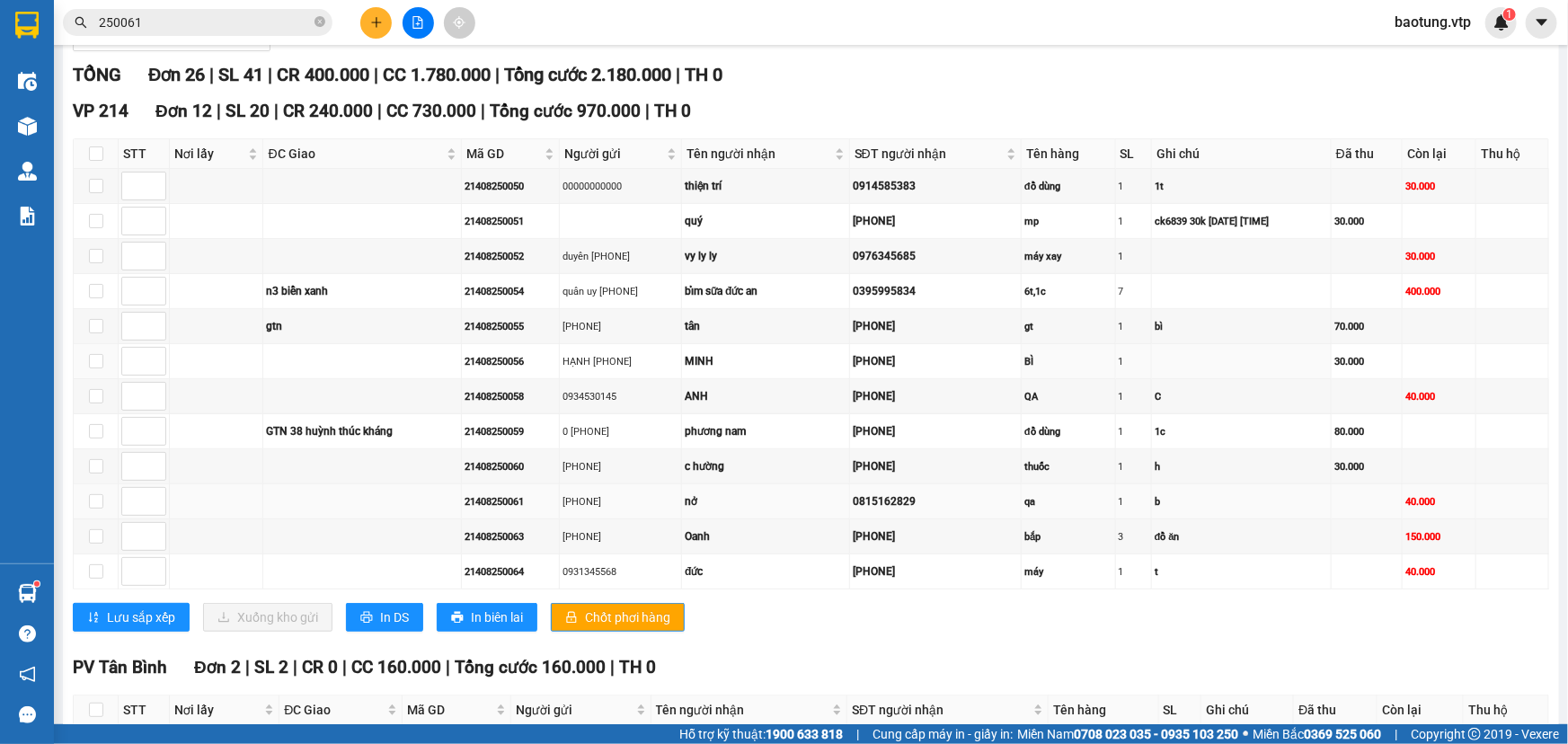 scroll, scrollTop: 271, scrollLeft: 0, axis: vertical 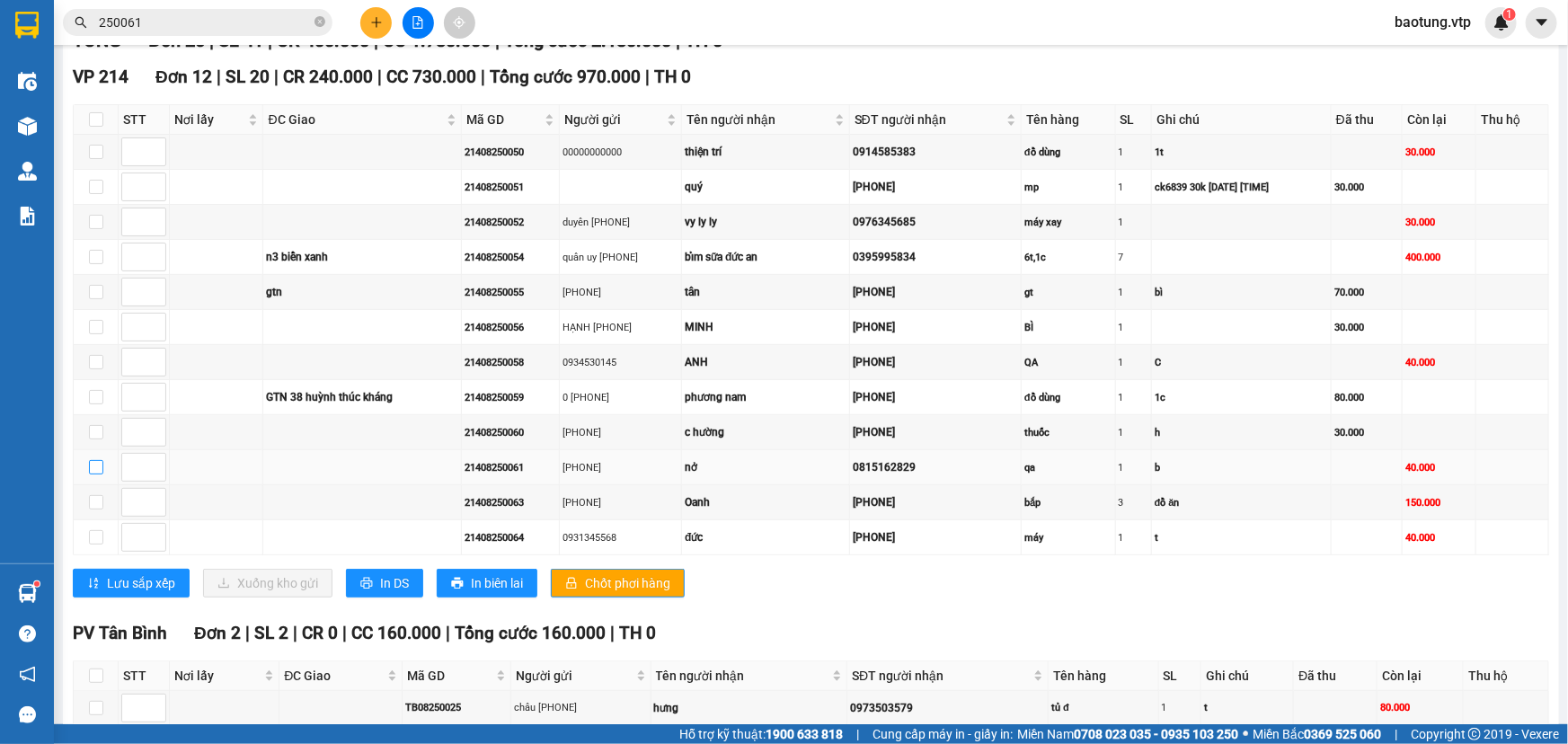 click at bounding box center (96, 467) 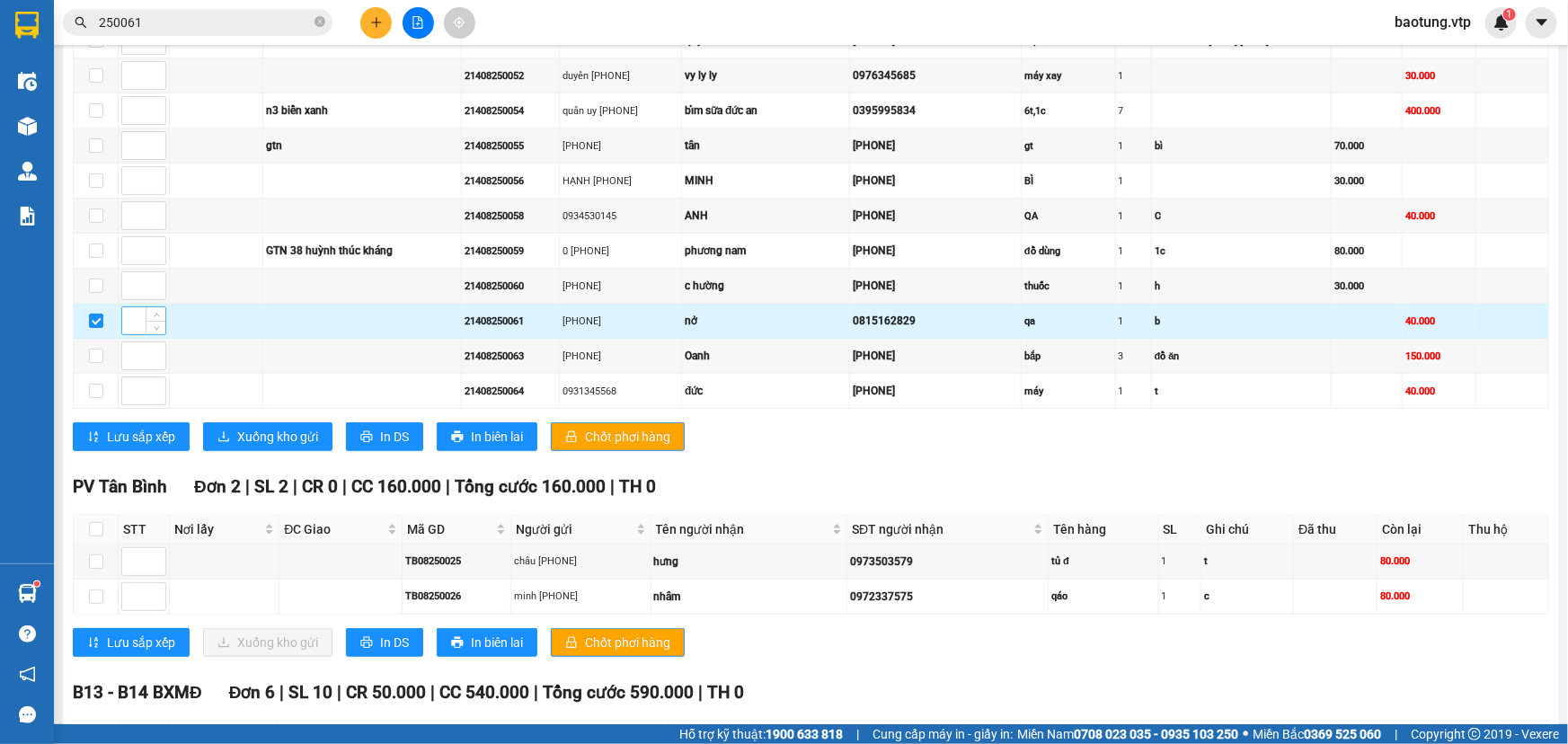 scroll, scrollTop: 545, scrollLeft: 0, axis: vertical 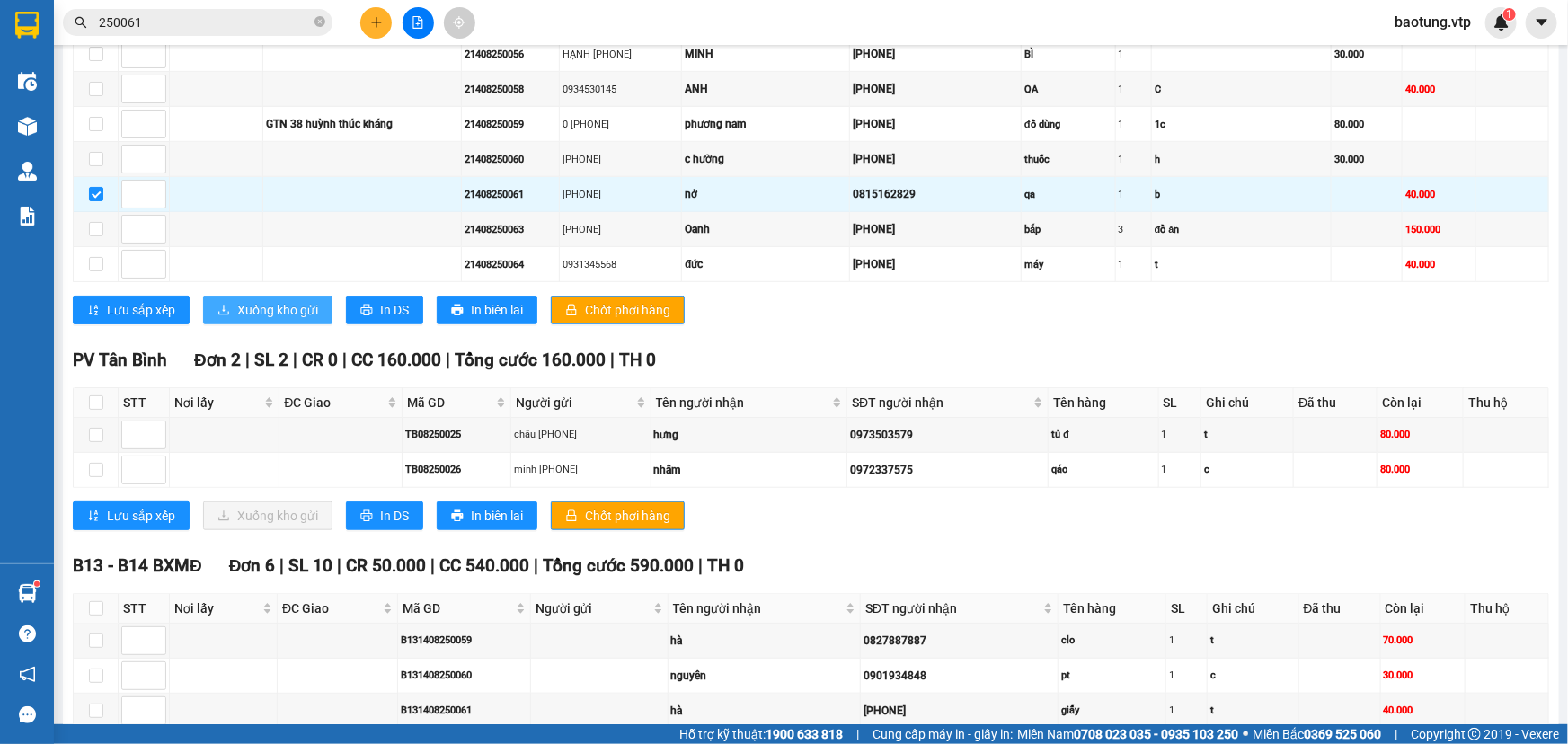 click on "Xuống kho gửi" at bounding box center [278, 310] 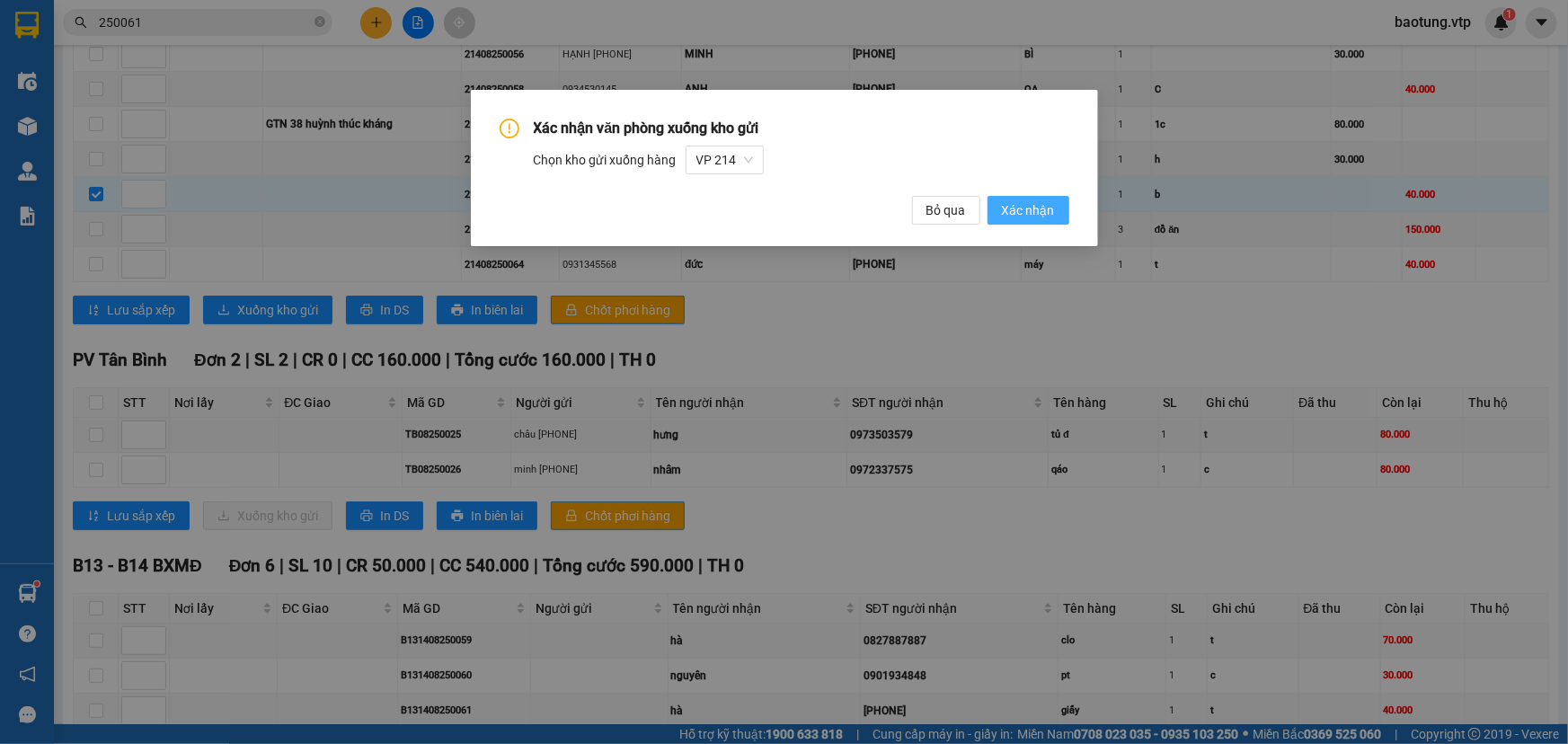 click on "Xác nhận" at bounding box center (1028, 210) 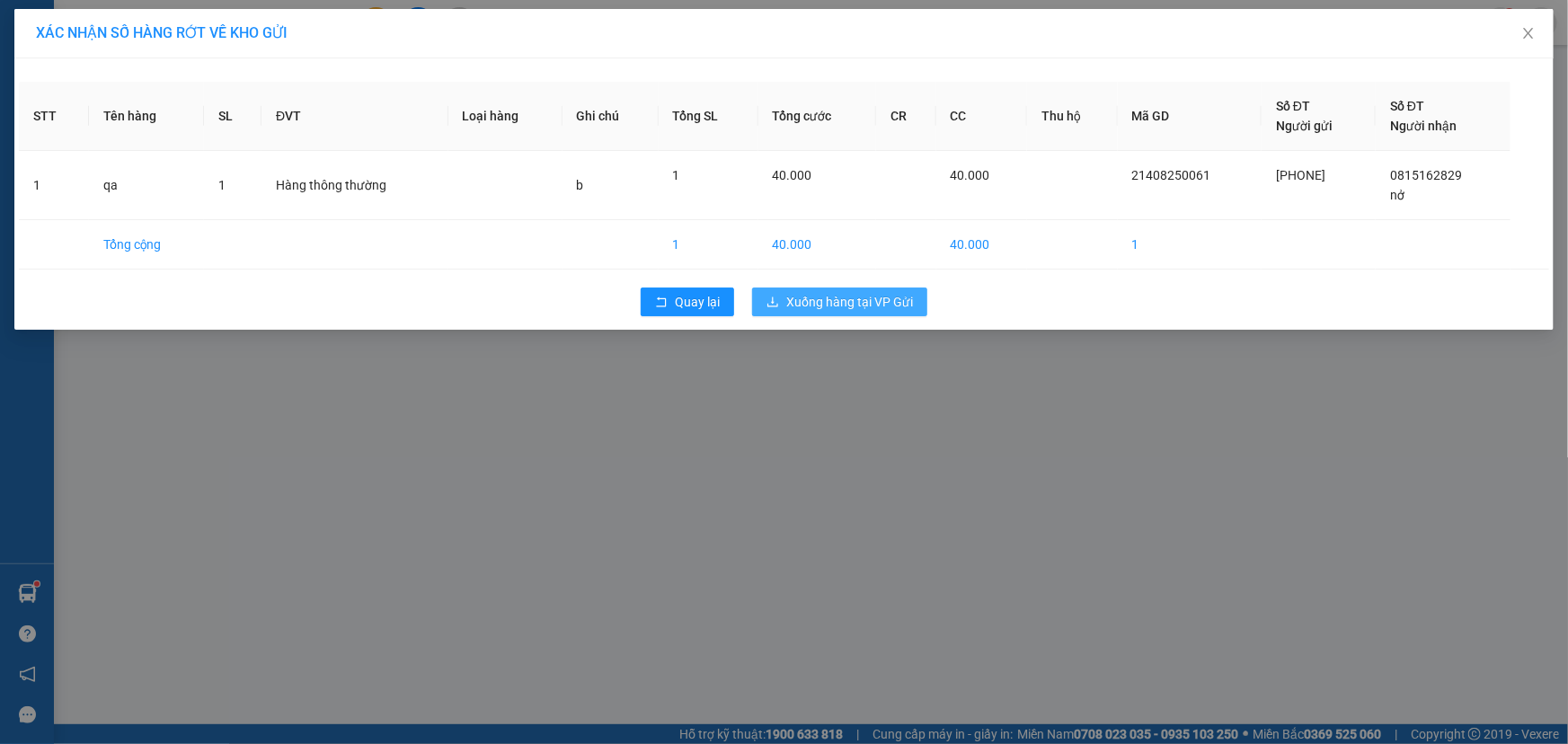 click on "Xuống hàng tại VP Gửi" at bounding box center (839, 302) 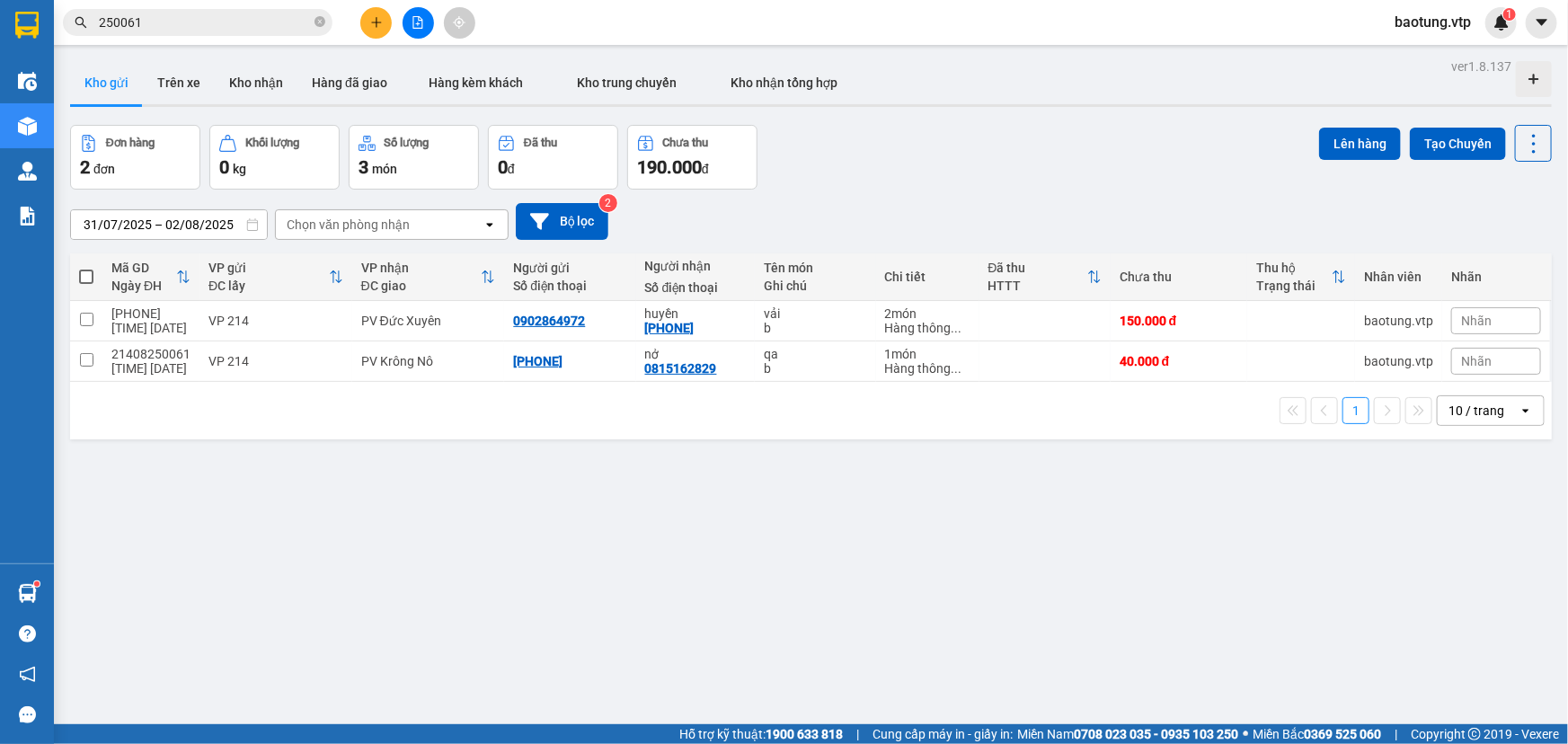 click at bounding box center (376, 22) 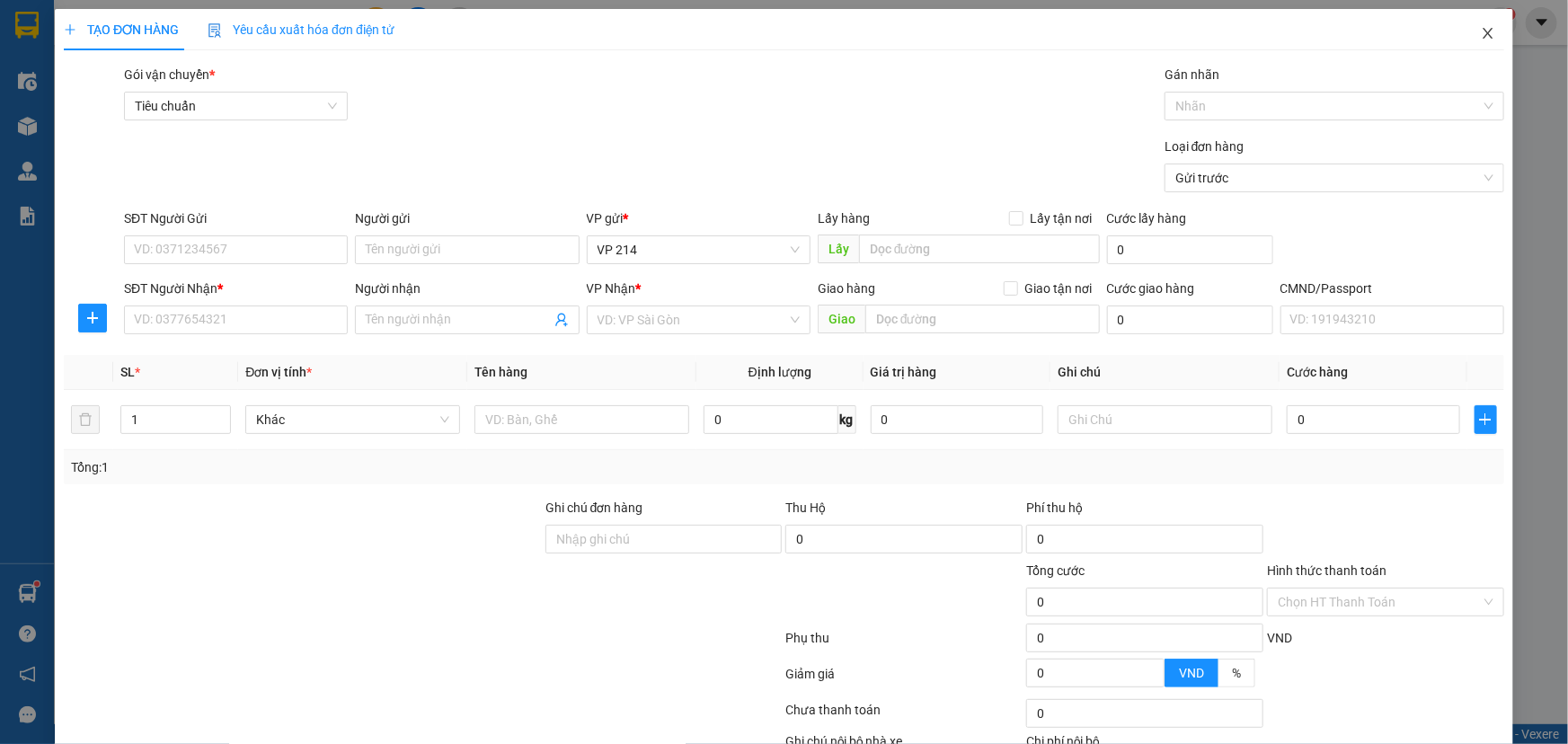 click 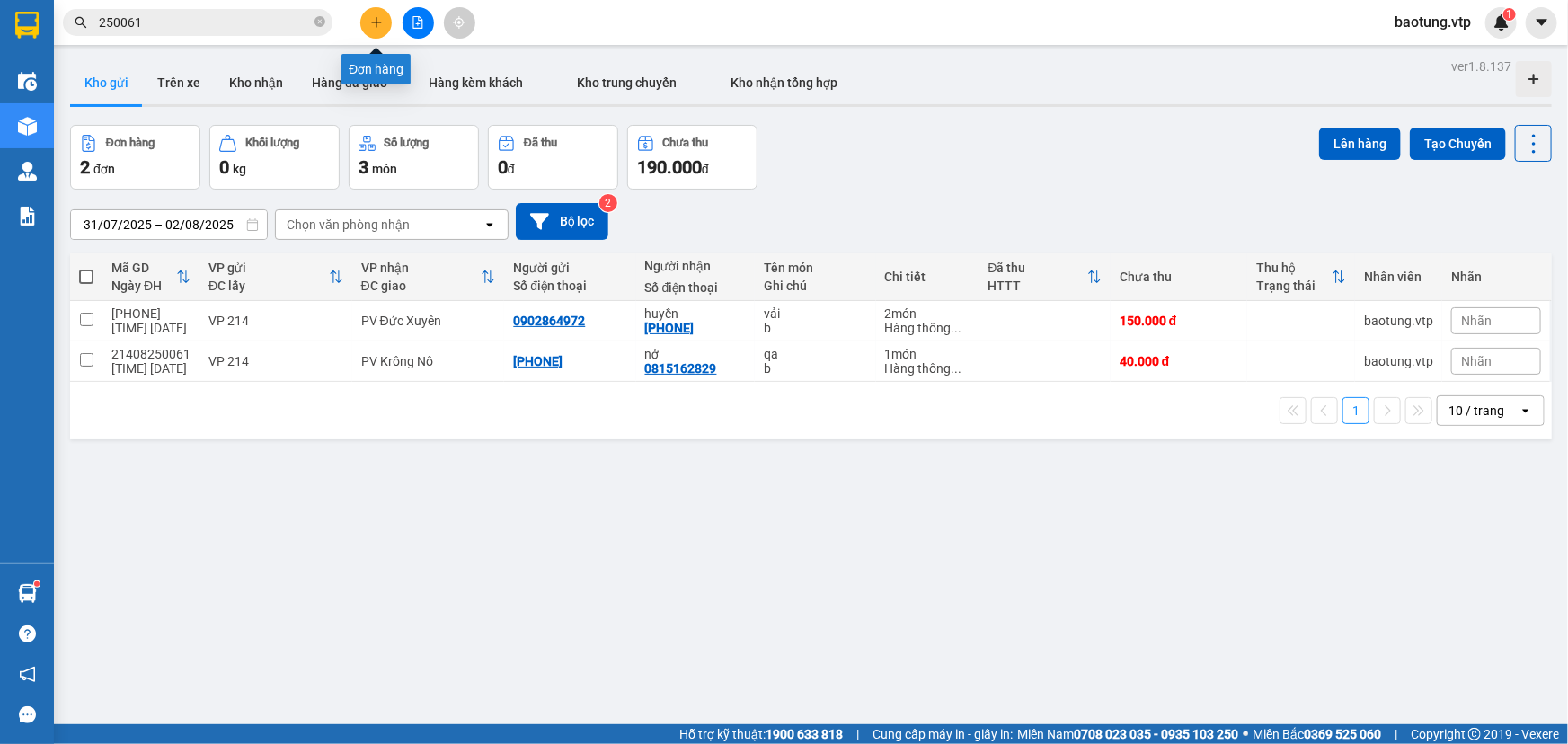 click 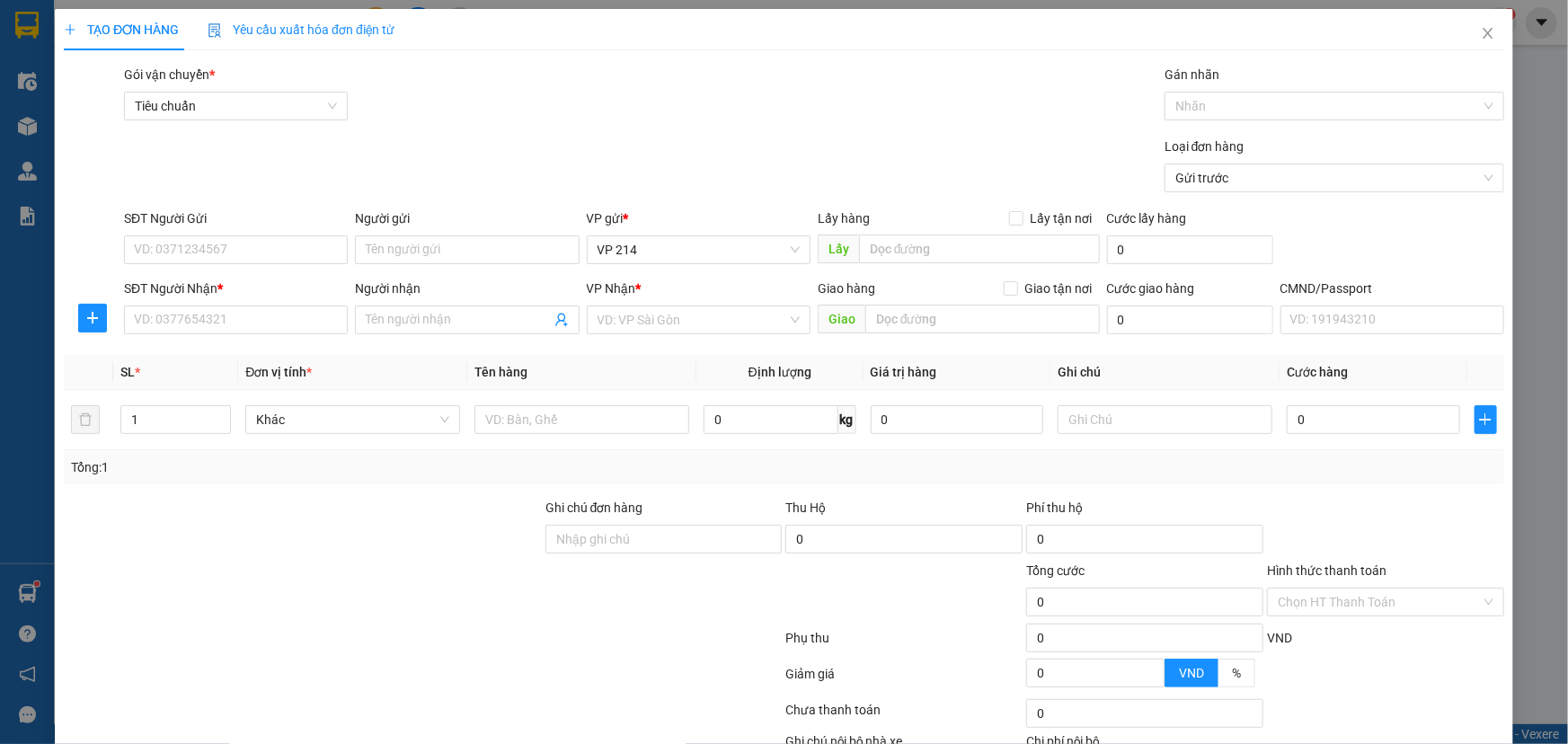 click on "SĐT Người Nhận  * VD: 0377654321" at bounding box center (235, 310) 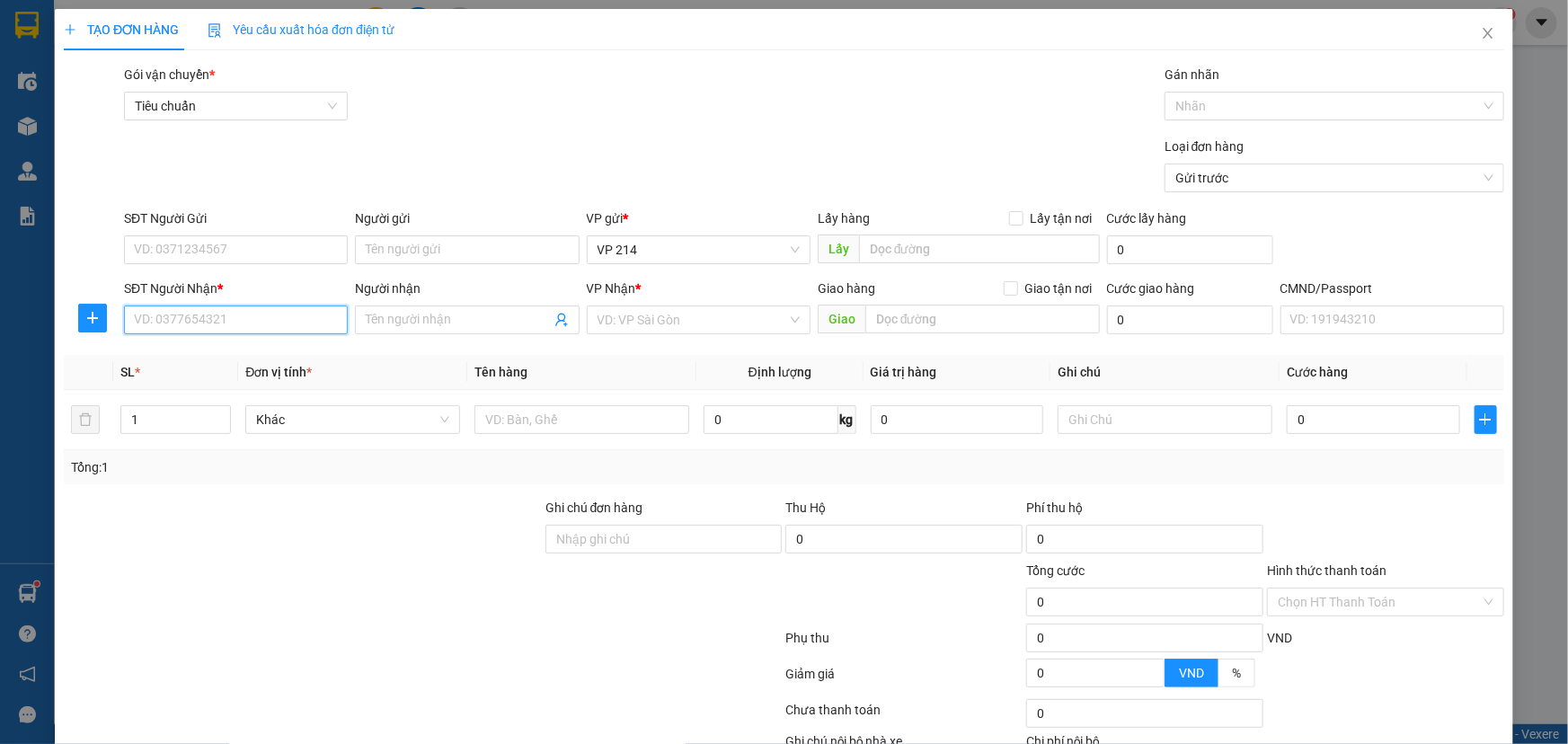click on "SĐT Người Nhận  *" at bounding box center (235, 320) 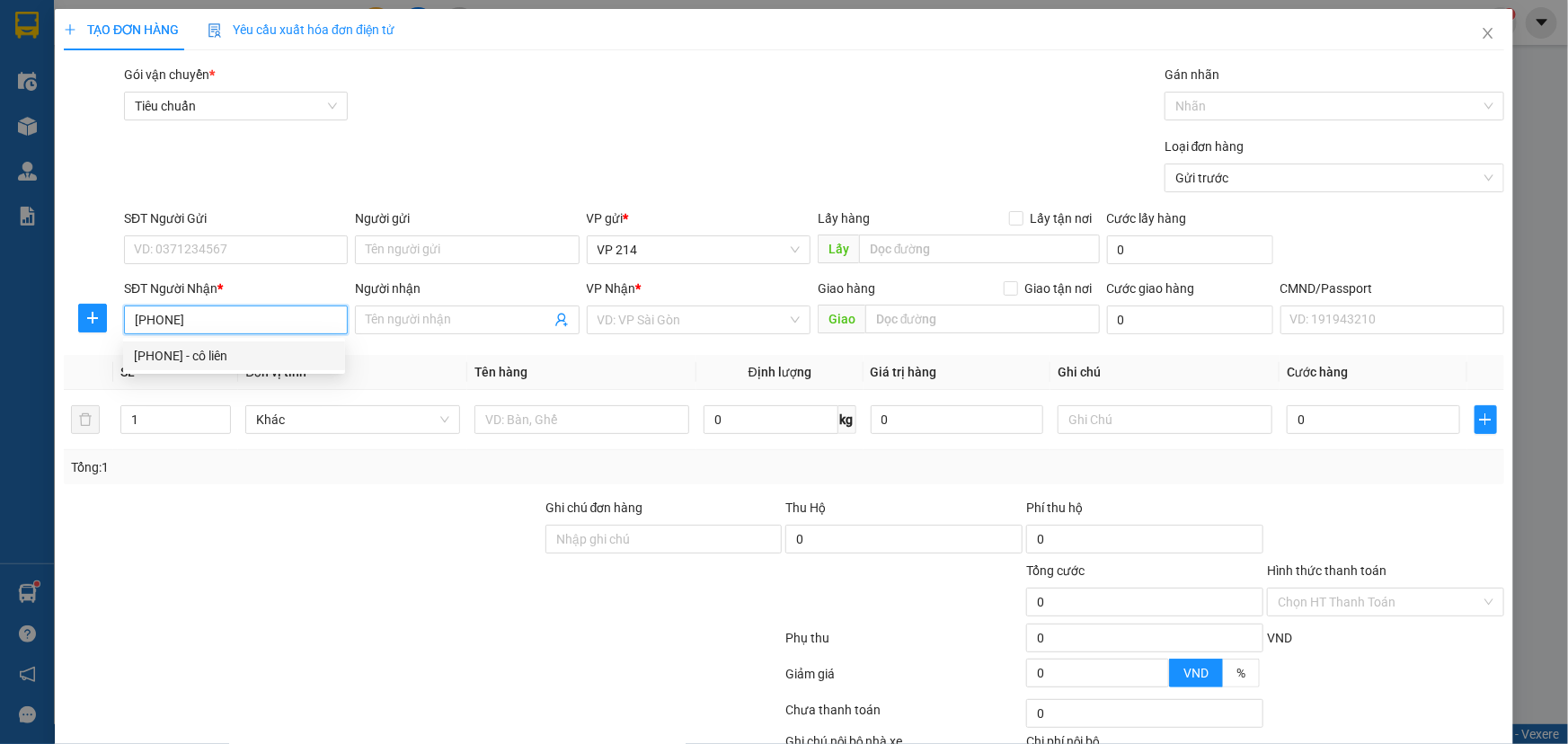 click on "0389477081 - cô liên" at bounding box center [234, 356] 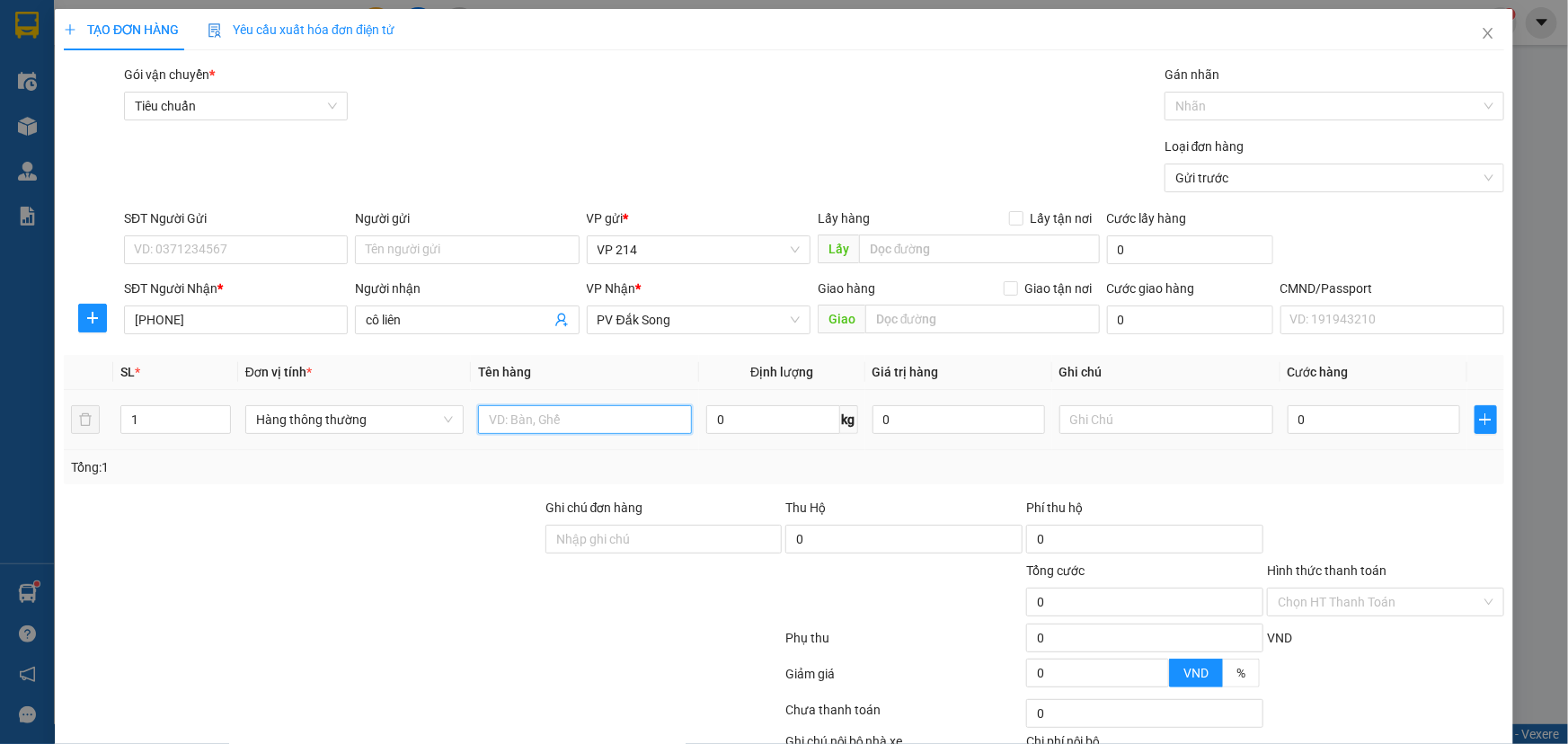 click at bounding box center [585, 420] 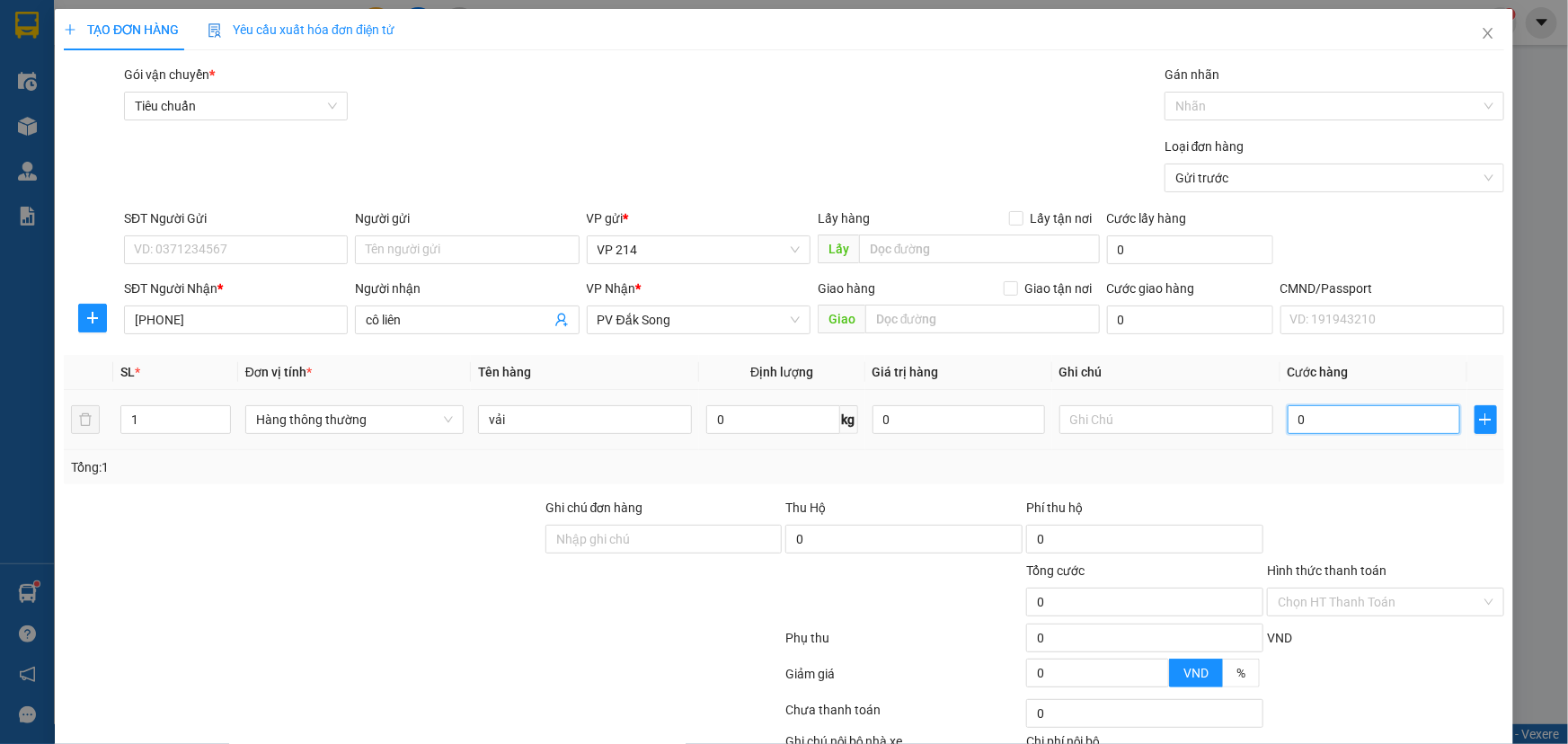 click on "0" at bounding box center [1374, 420] 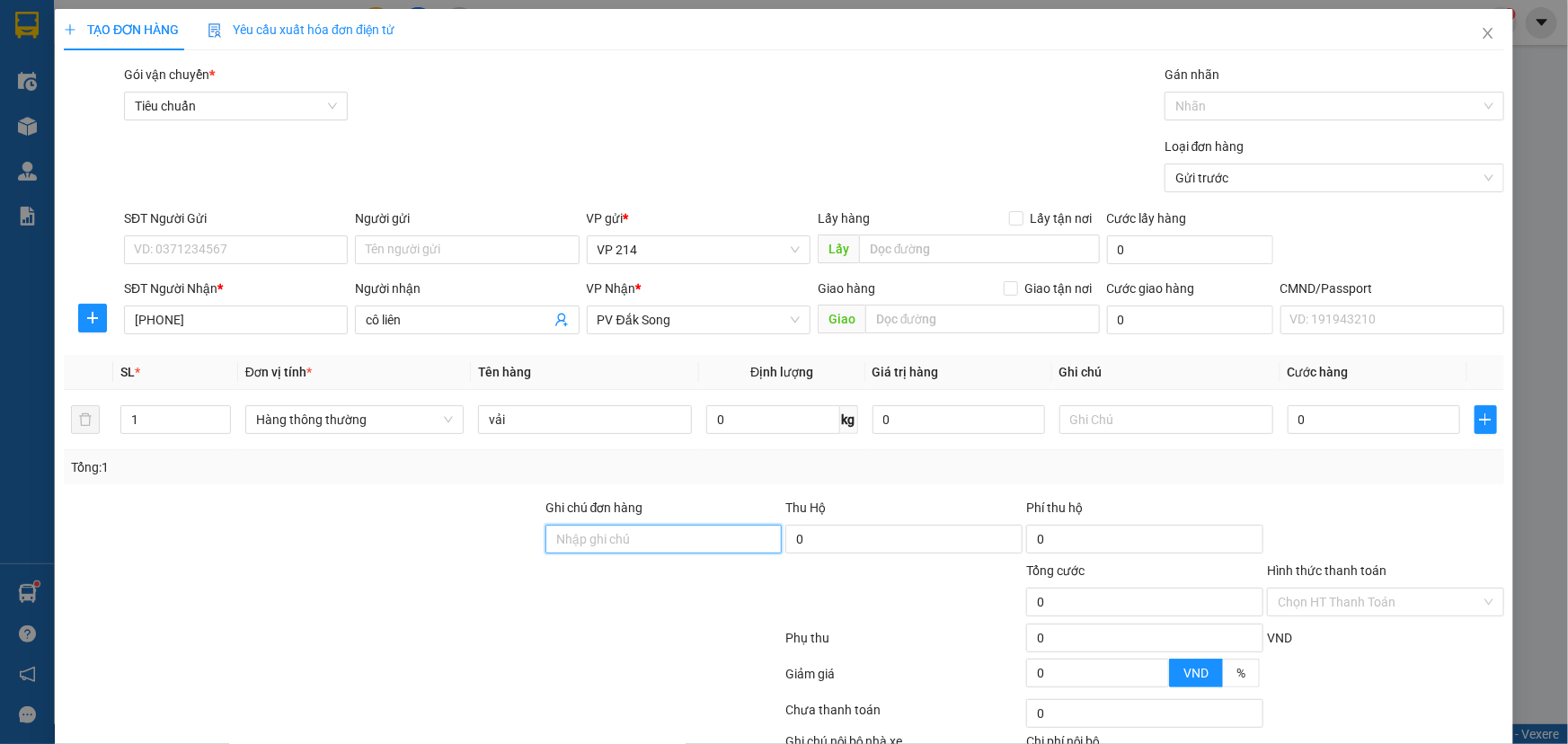 click on "Ghi chú đơn hàng" at bounding box center [664, 539] 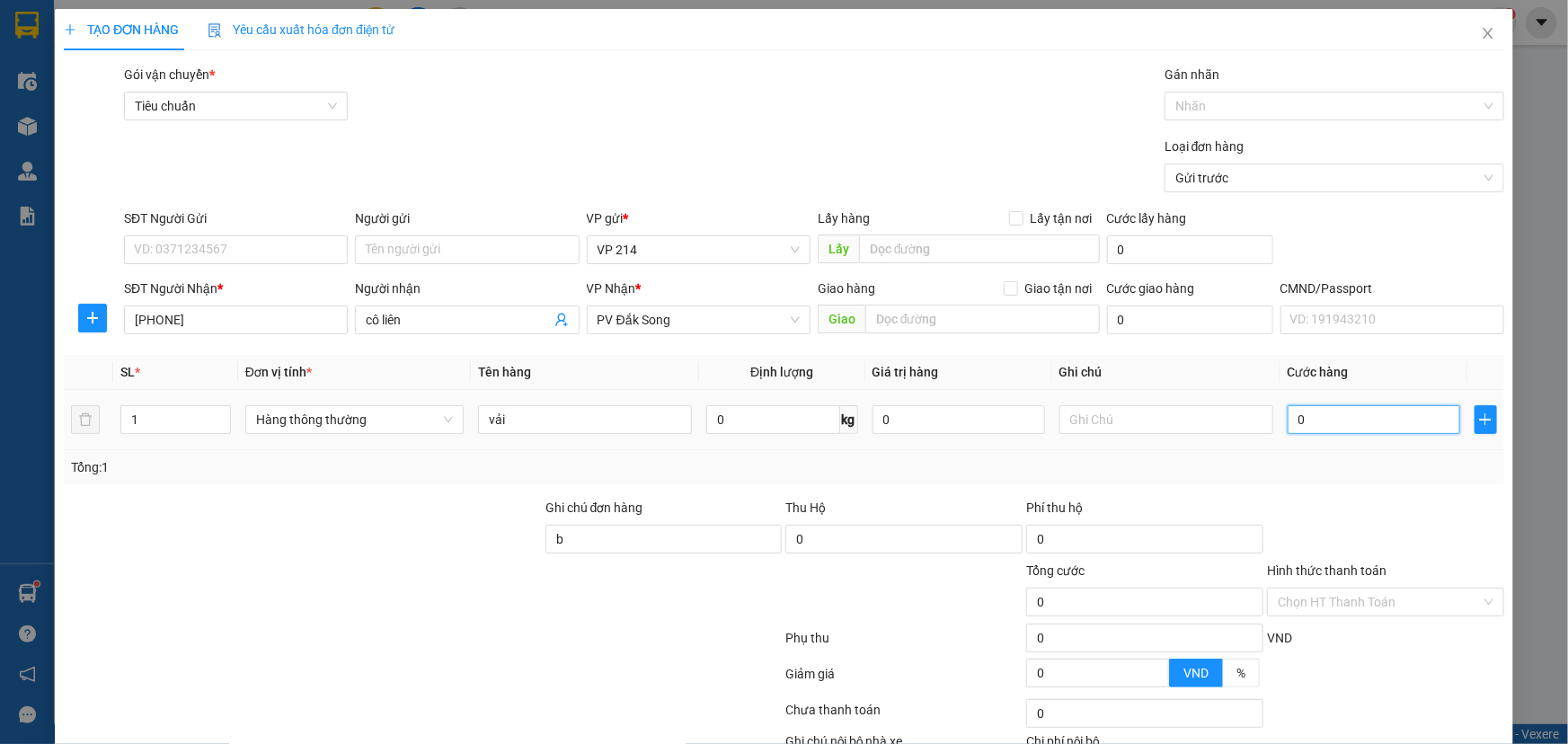 click on "0" at bounding box center (1374, 420) 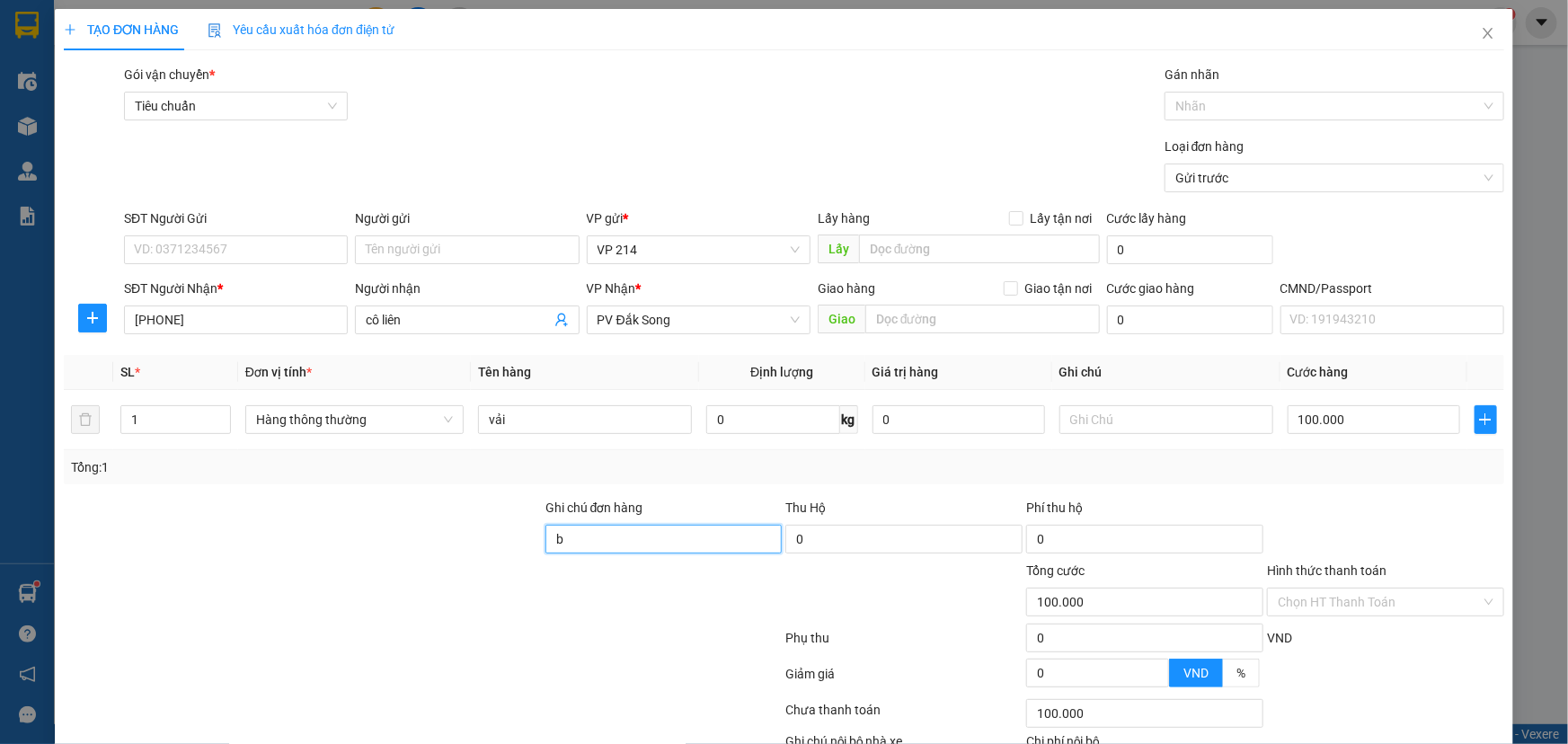 scroll, scrollTop: 119, scrollLeft: 0, axis: vertical 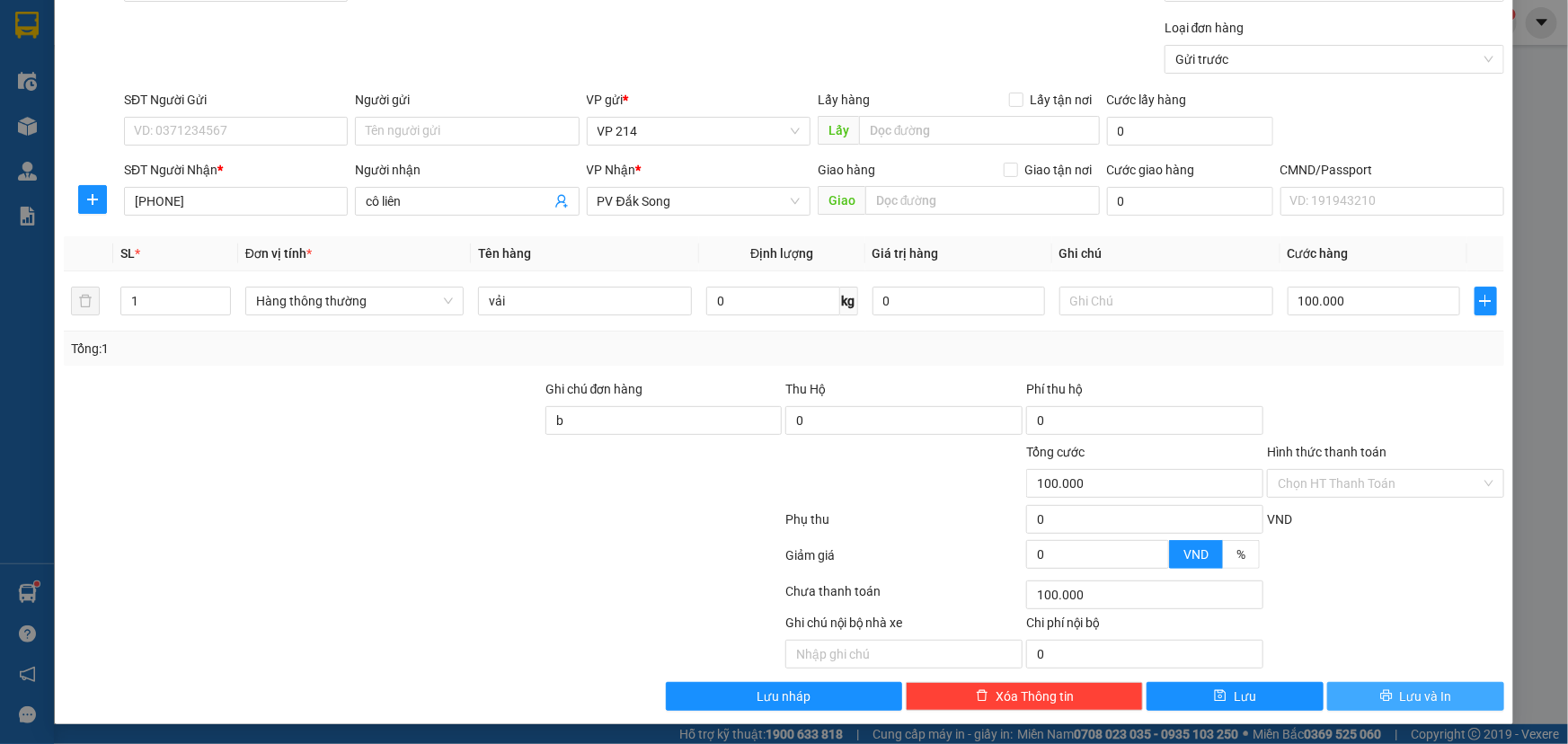 click on "Lưu và In" at bounding box center (1426, 696) 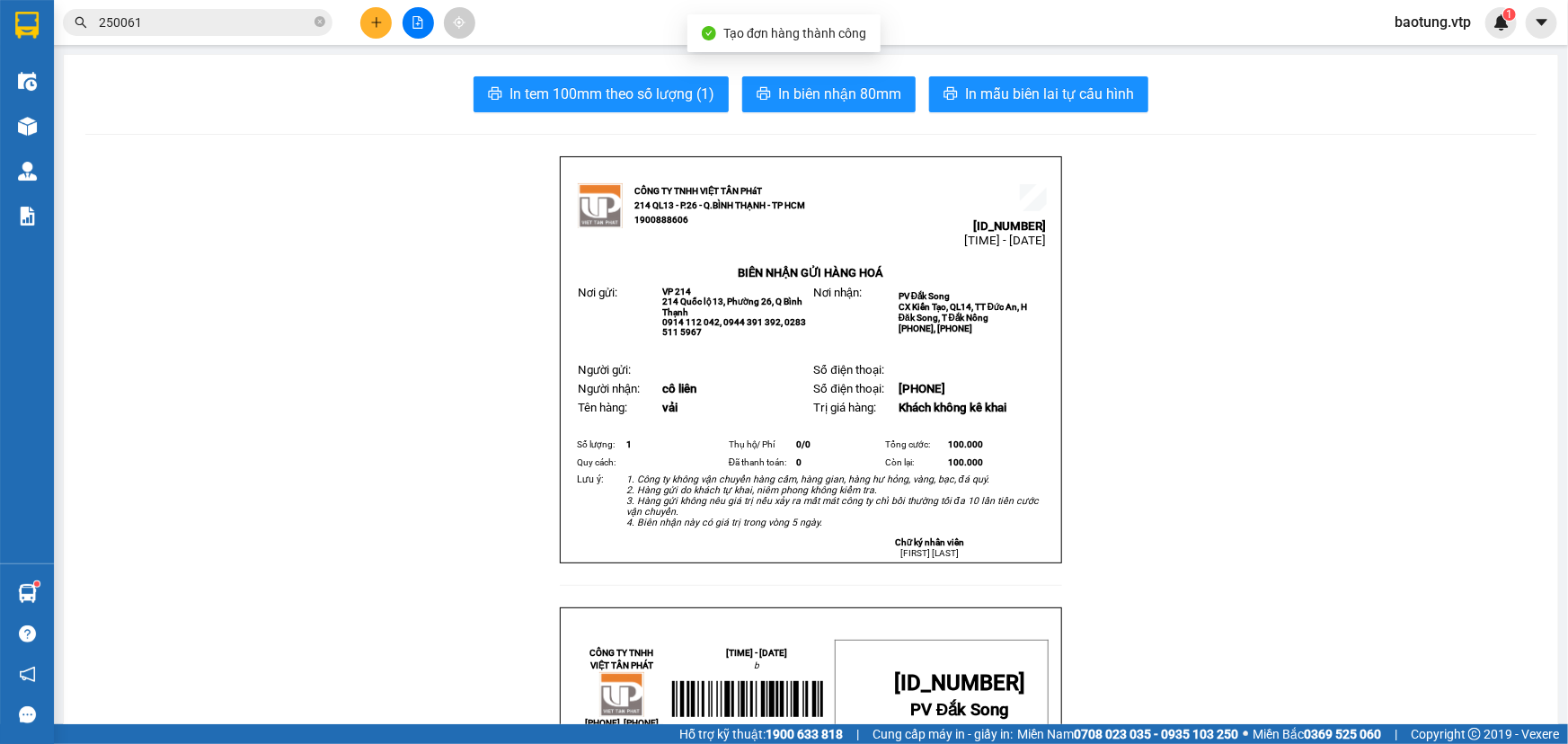 click on "In tem 100mm theo số lượng
(1) In biên nhận 80mm In mẫu biên lai tự cấu hình
CÔNG TY TNHH VIỆT TÂN PHáT  214 QL13 - P.26 - Q.BÌNH THẠNH - TP HCM  1900888606
21408250065 12:00:49 - 02/08/2025
BIÊN NHẬN GỬI HÀNG HOÁ
Nơi gửi:
VP 214
214 Quốc lộ 13, Phường 26, Q Bình Thạnh
0914 112 042, 0944 391 392, 0283 511 5967
Nơi nhận:
PV Đắk Song
CX Kiến Tạo, QL14, TT Đức An, H Đăk Song, T Đắk Nông
0944391392, 0975 283 283
Người gửi:
Số điện thoại:
Người nhận:
cô liên
Số điện thoại:
0389477081
Tên hàng:
vải
Trị giá hàng:
Khách không kê khai
Số lượng:
1
Thụ hộ/ Phí
0/  0
Tổng cước:
100.000
Quy cách:
Đã thanh toán:
0
Còn lại:
100.000
Lưu ý:" at bounding box center [811, 1149] 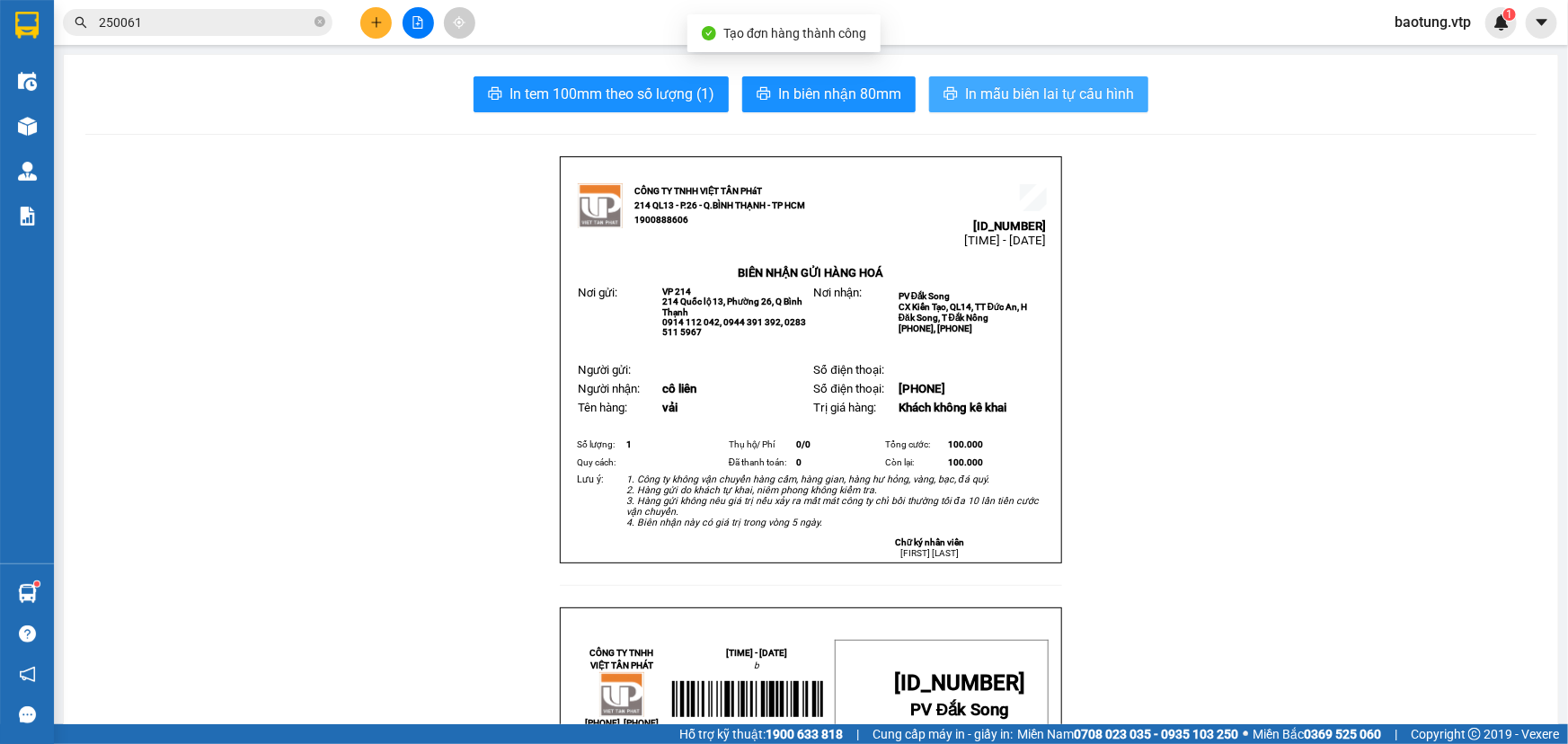 click on "In mẫu biên lai tự cấu hình" at bounding box center [1050, 93] 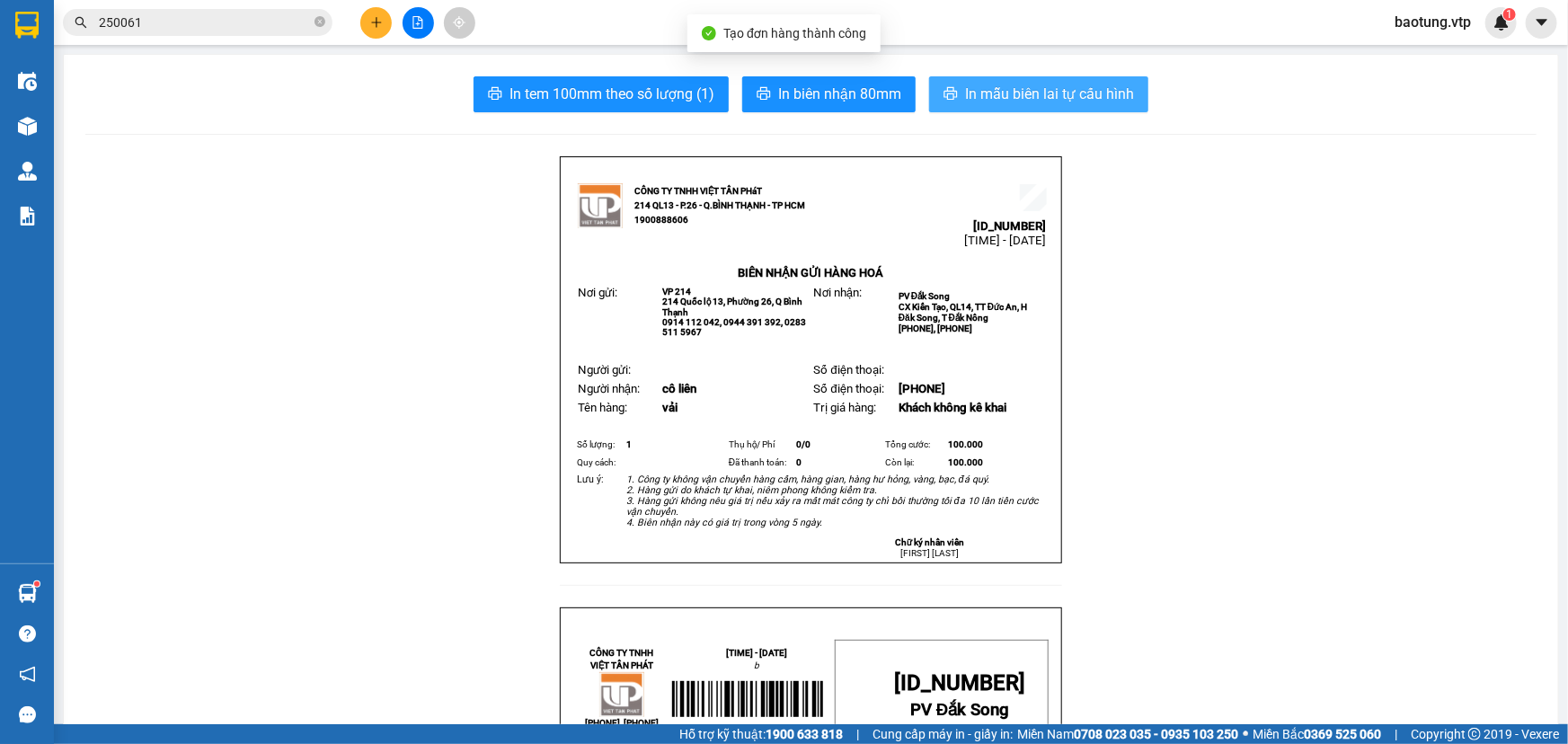 scroll, scrollTop: 0, scrollLeft: 0, axis: both 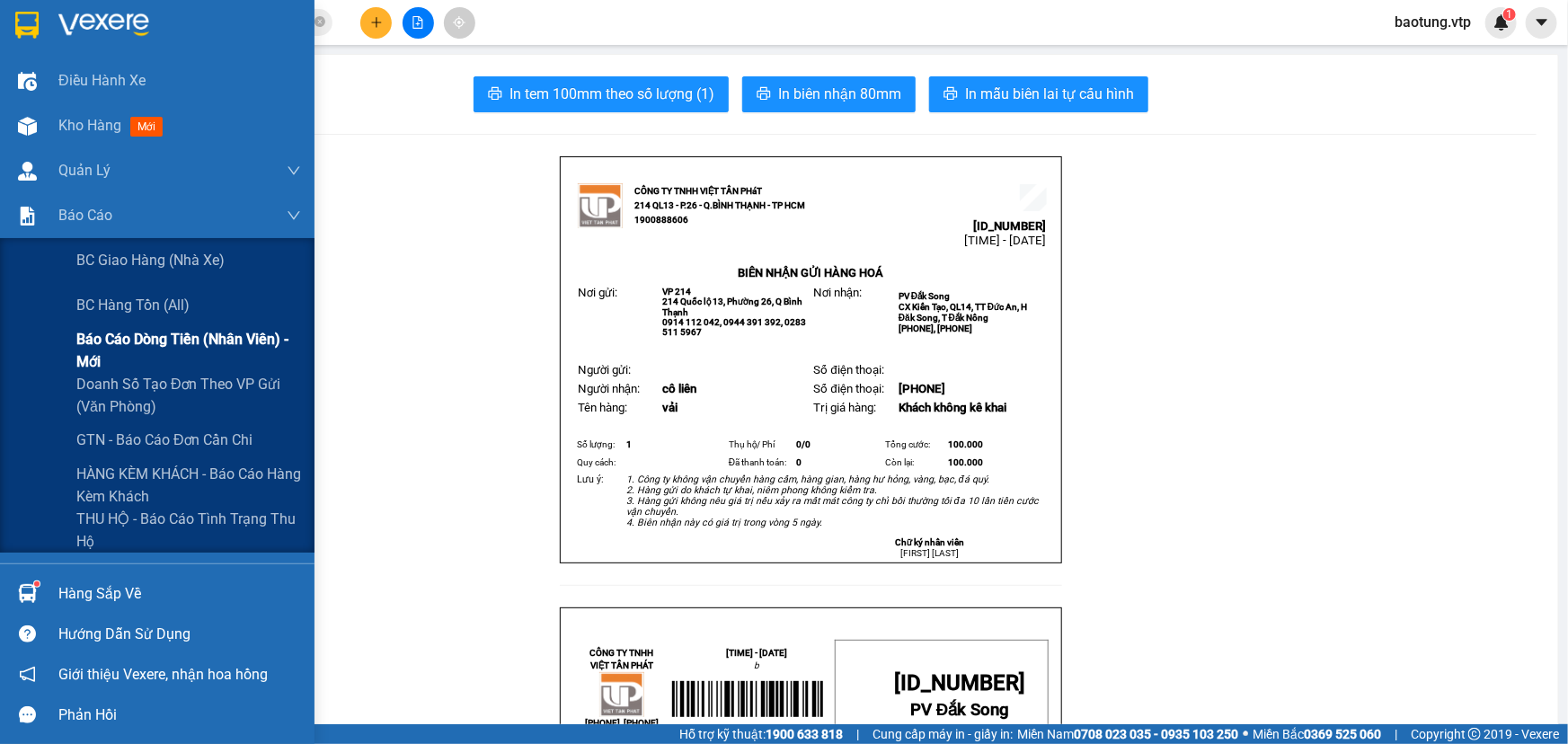 click on "Báo cáo dòng tiền (nhân viên) - mới" at bounding box center (189, 350) 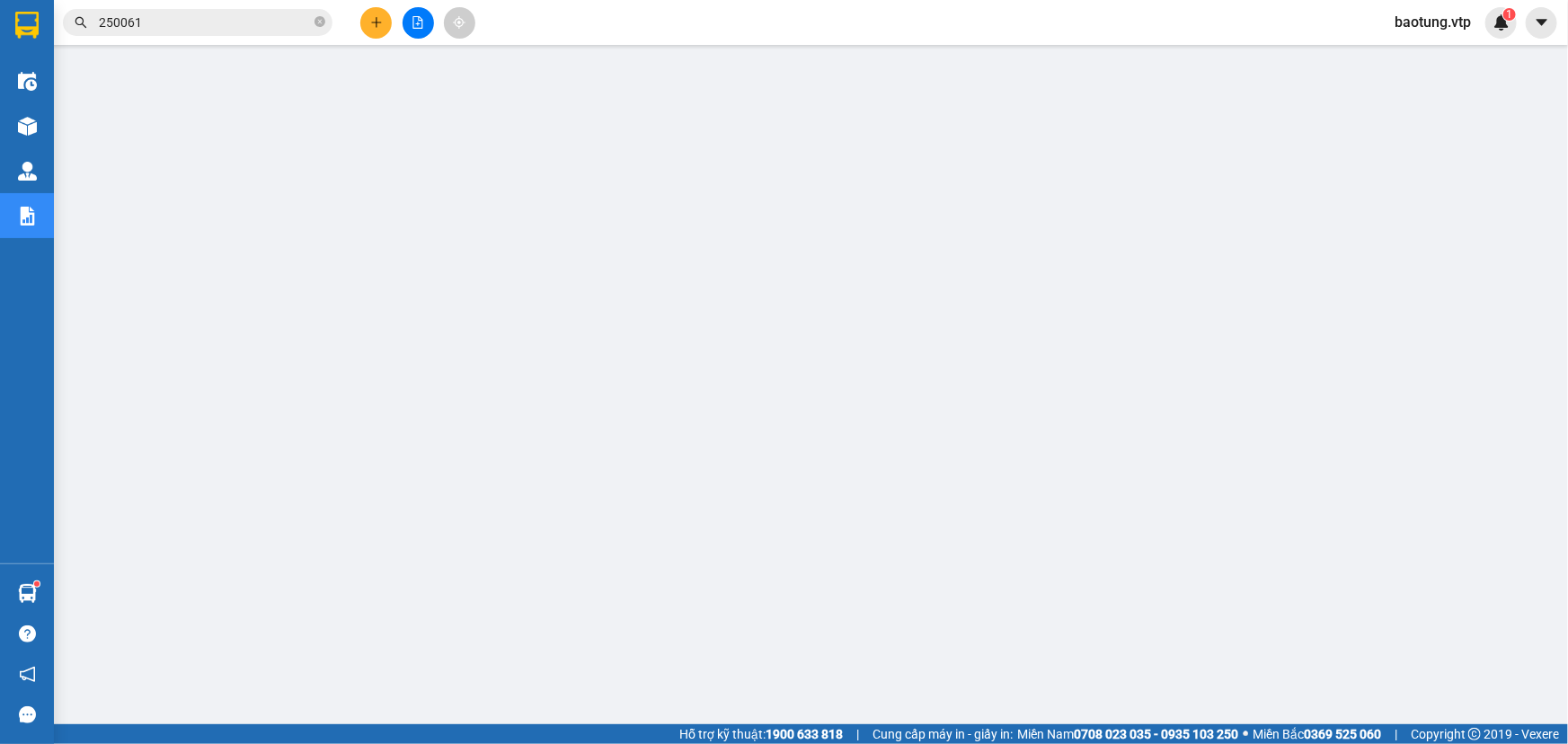 click on "baotung.vtp" at bounding box center [1432, 22] 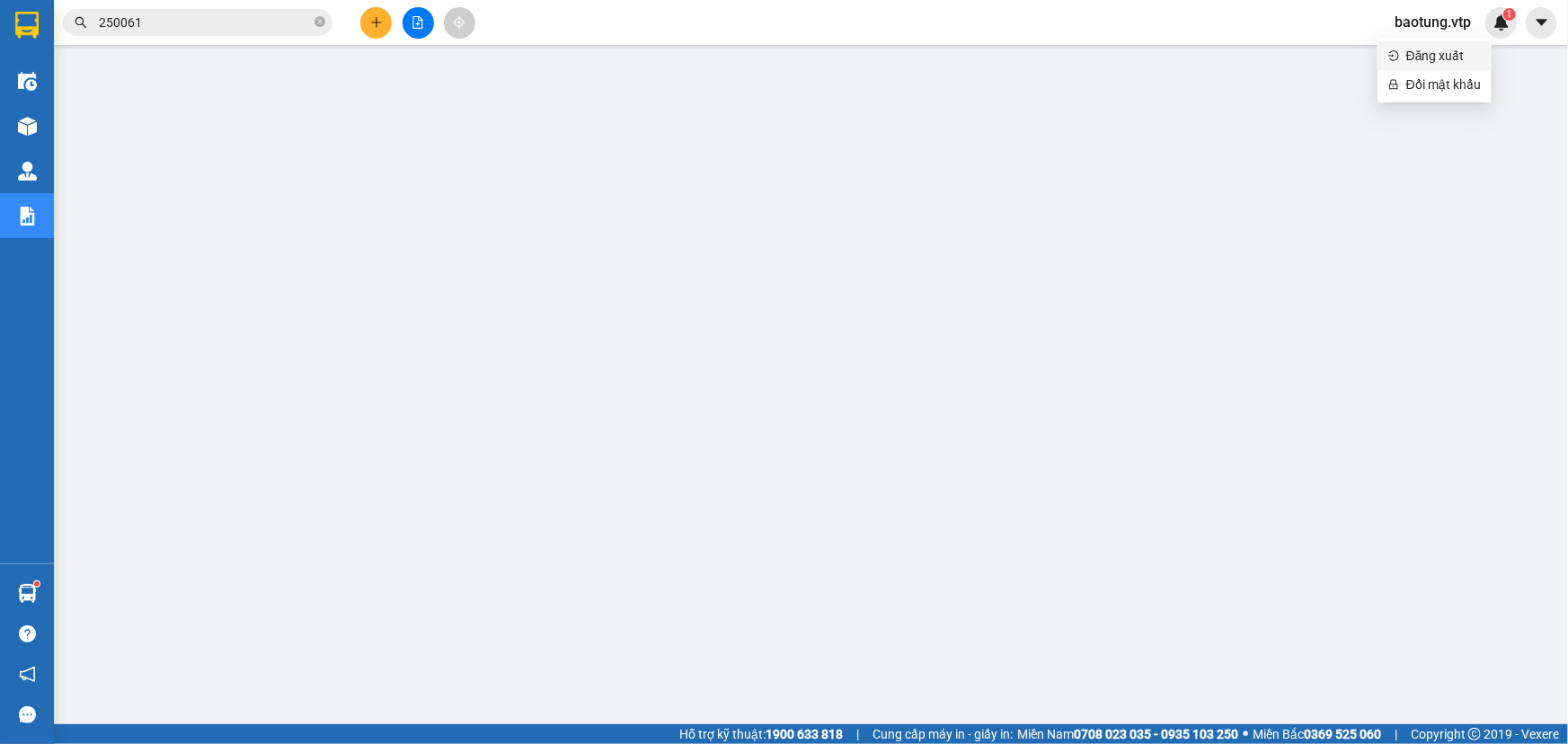 click on "Đăng xuất" at bounding box center [1443, 56] 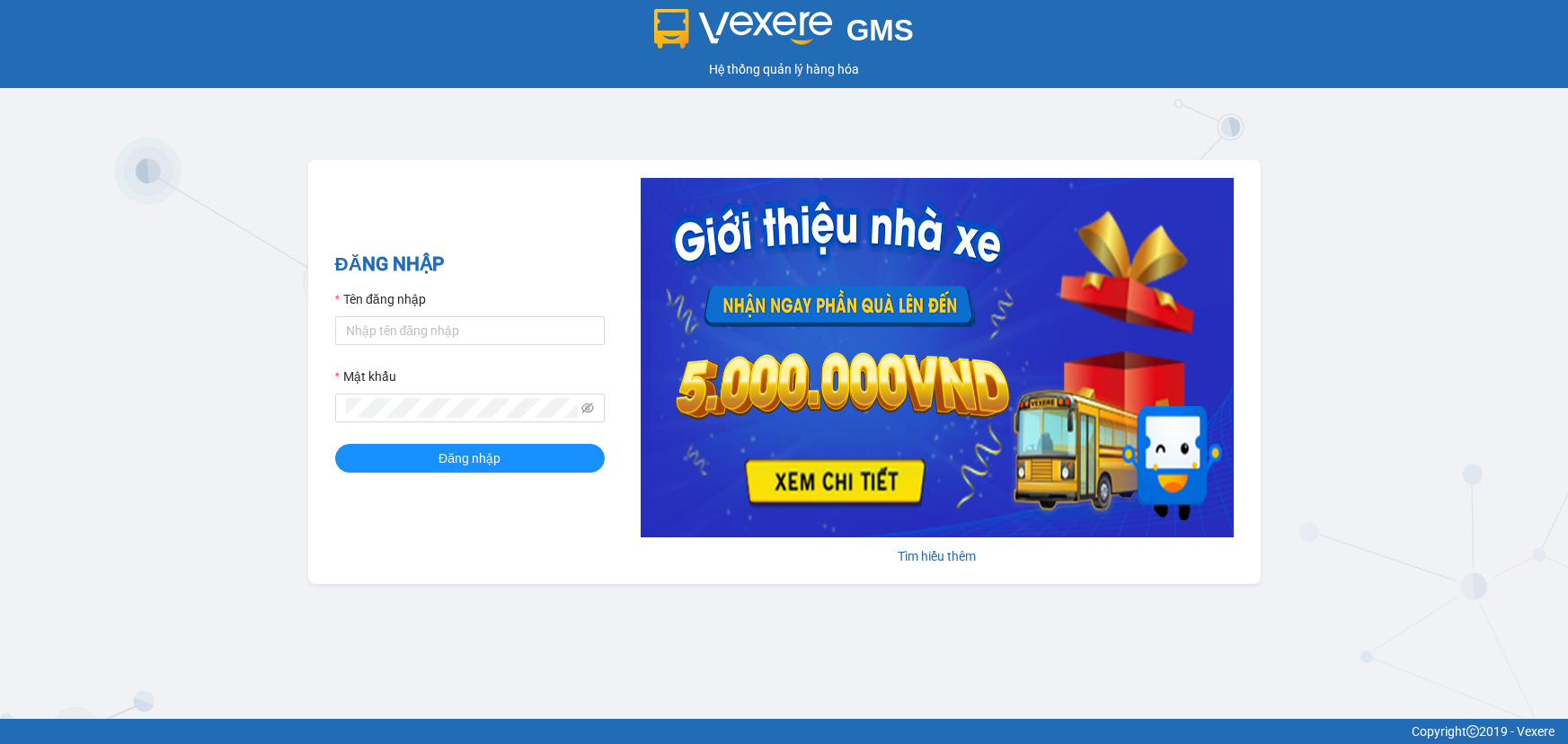 scroll, scrollTop: 0, scrollLeft: 0, axis: both 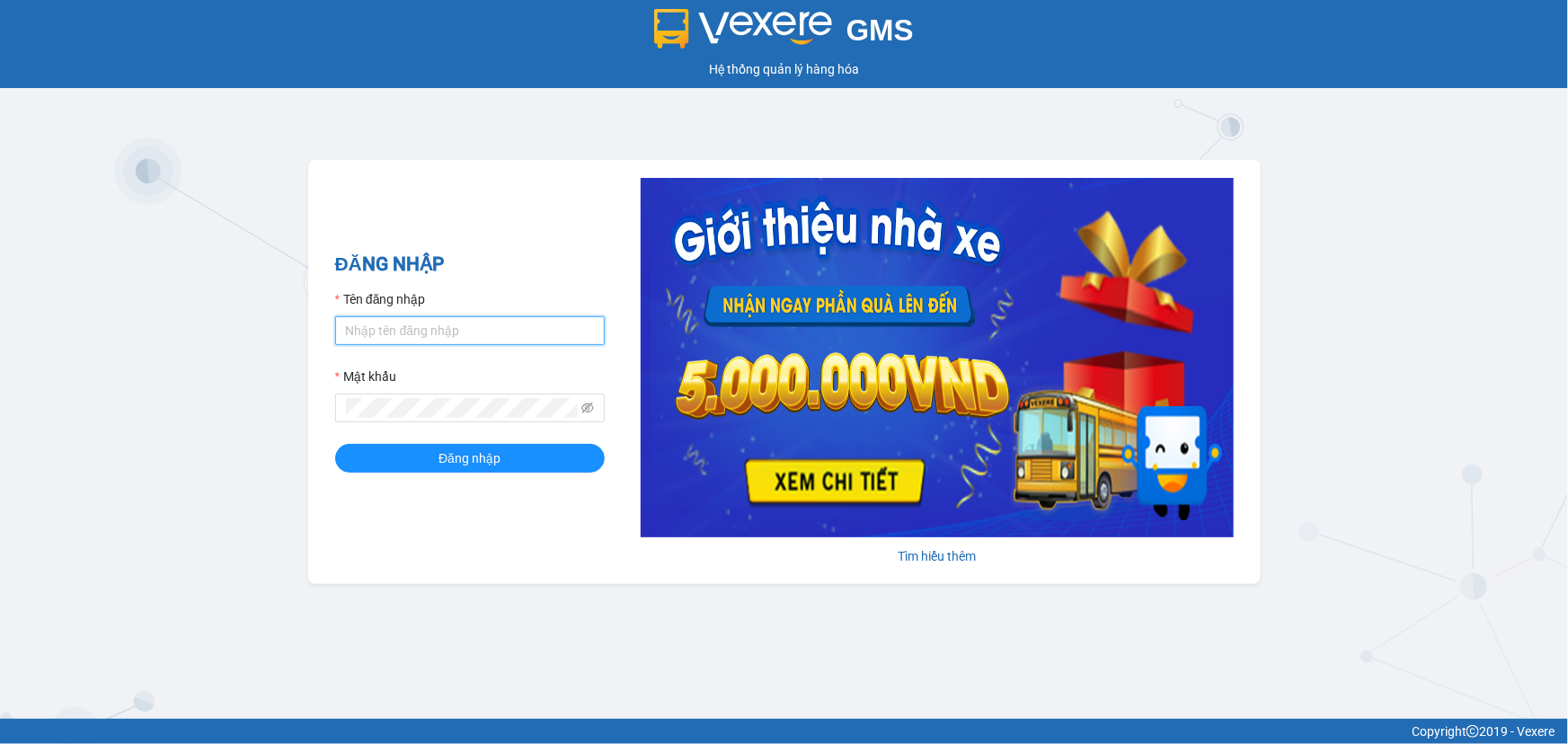 type on "baotung.vtp" 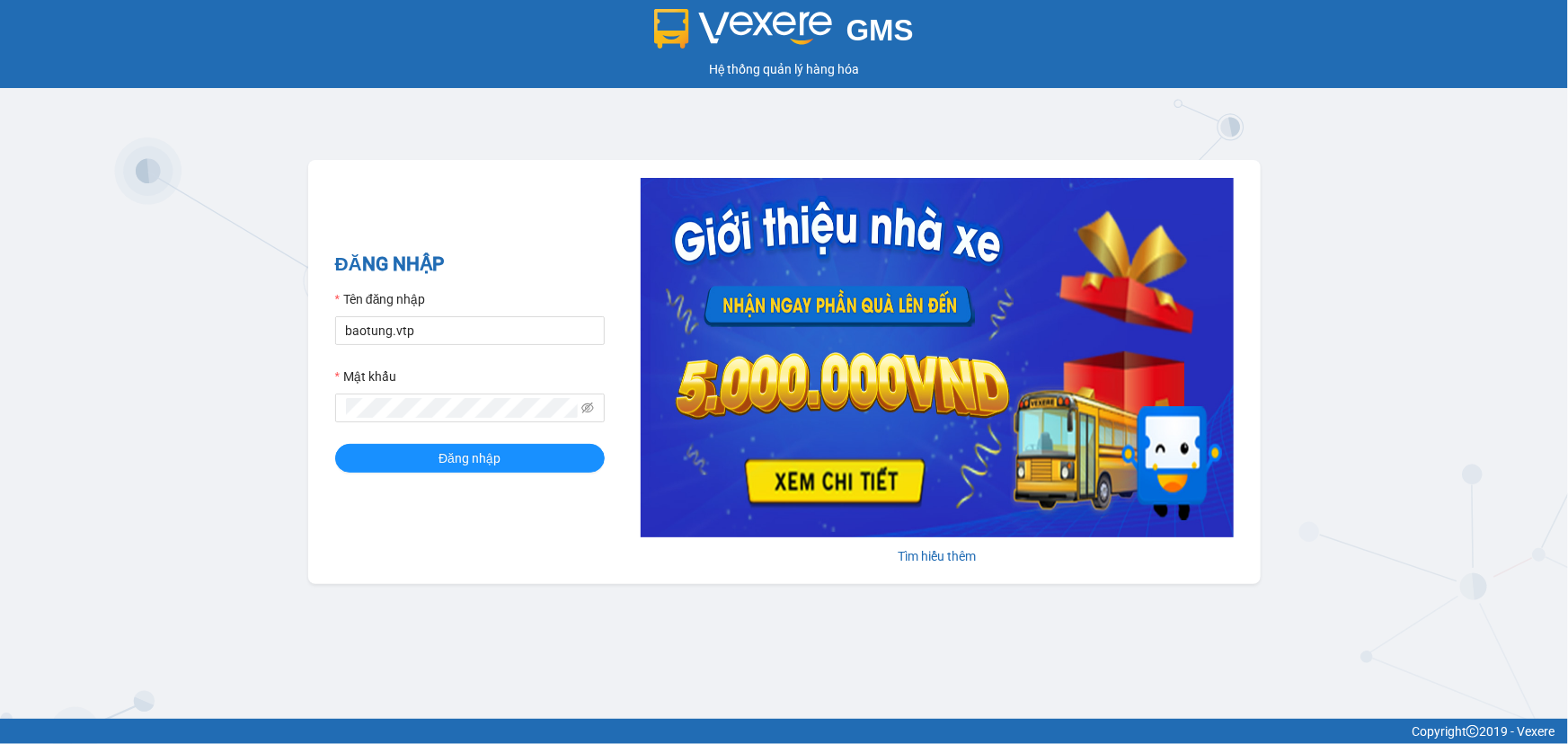 click on "ĐĂNG NHẬP Tên đăng nhập baotung.vtp Mật khẩu Đăng nhập" at bounding box center [470, 372] 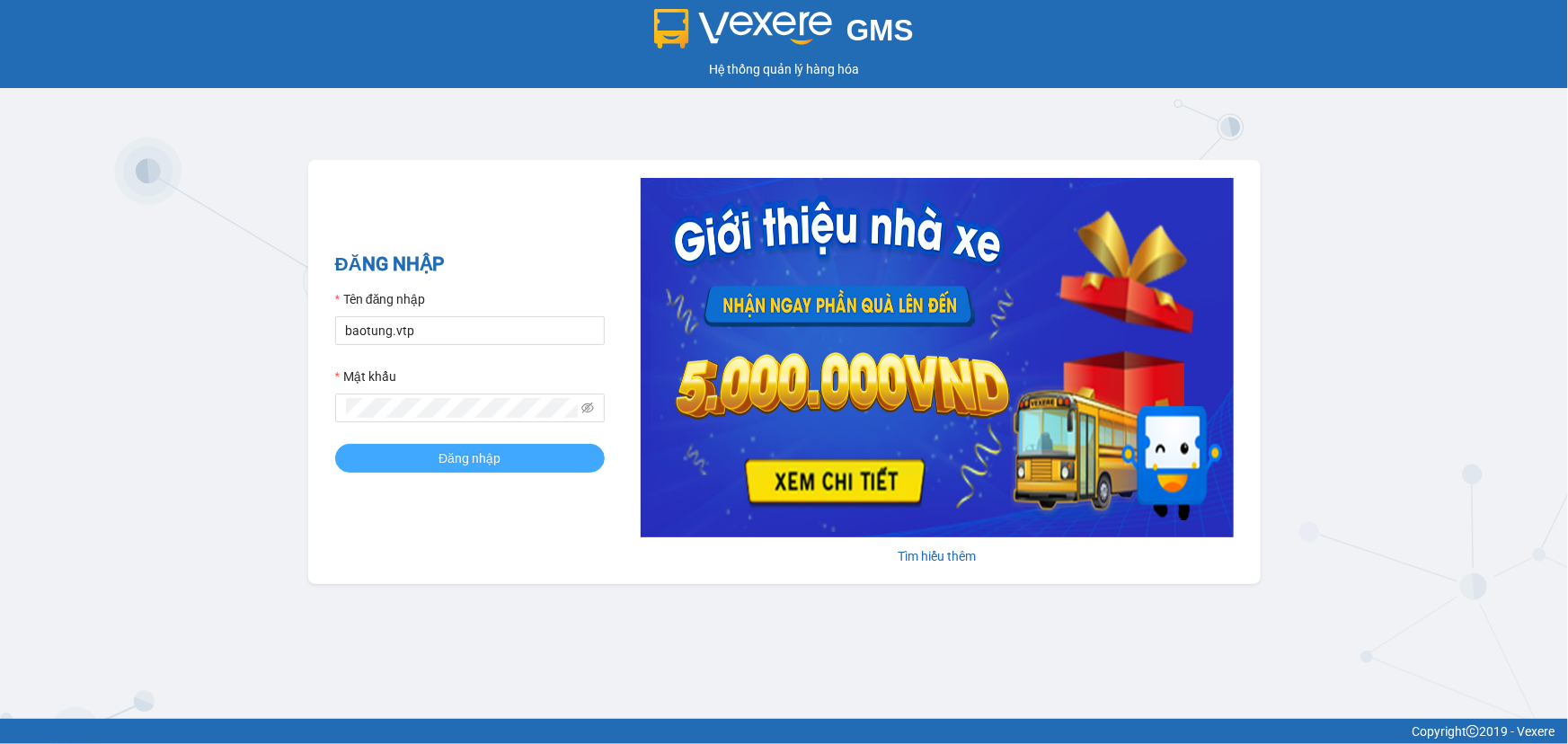 click on "Đăng nhập" at bounding box center [470, 458] 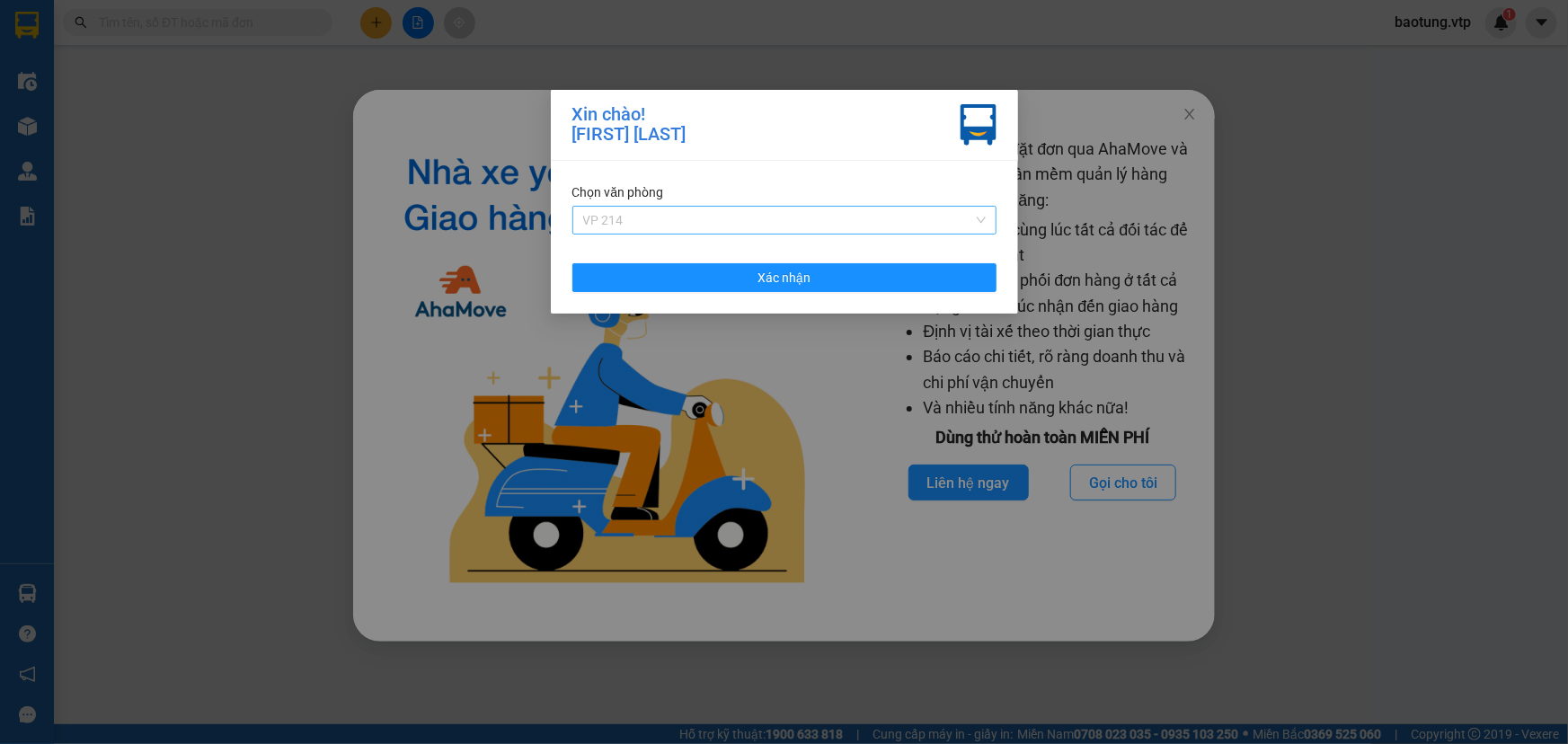 click on "VP 214" at bounding box center [784, 220] 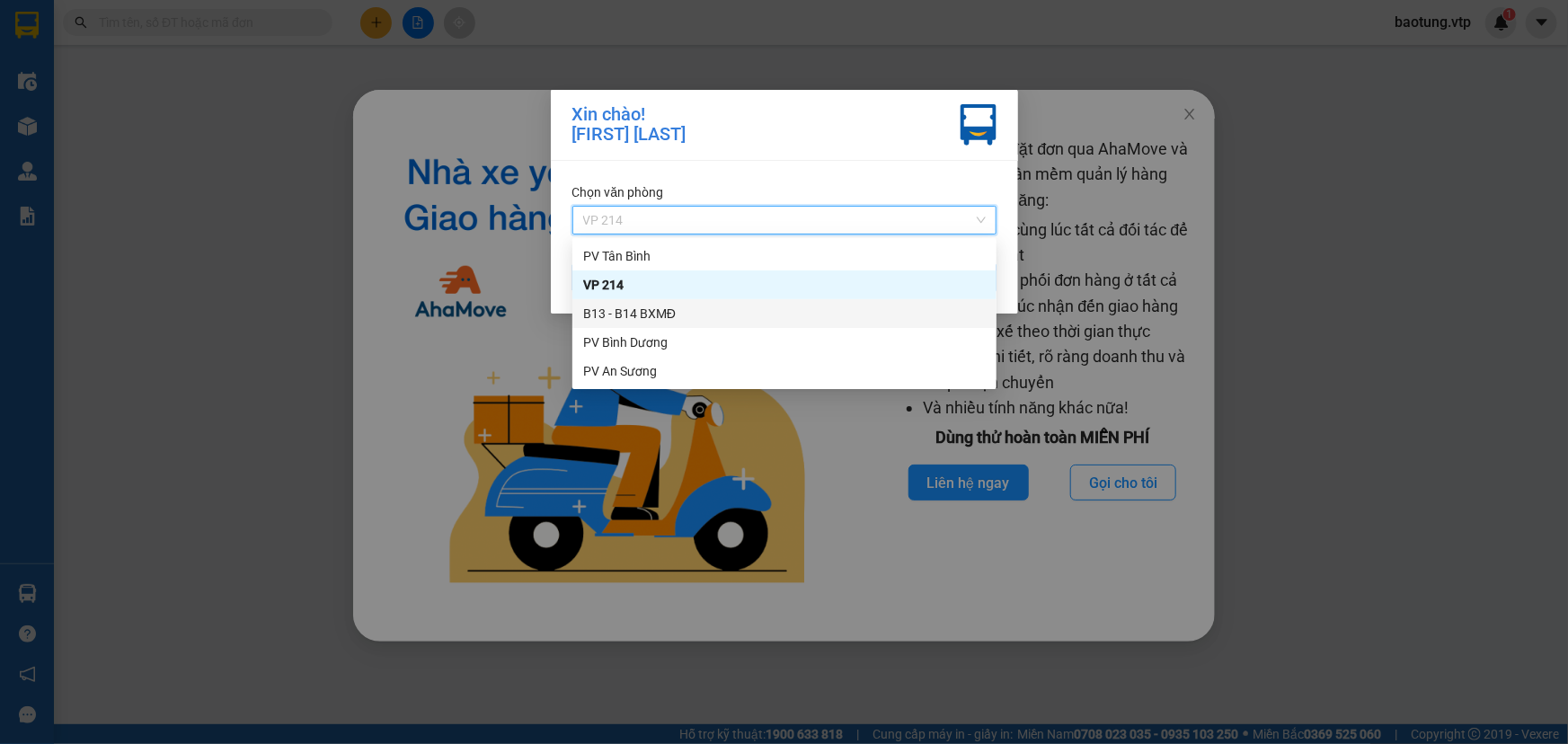click on "B13 - B14 BXMĐ" at bounding box center (784, 314) 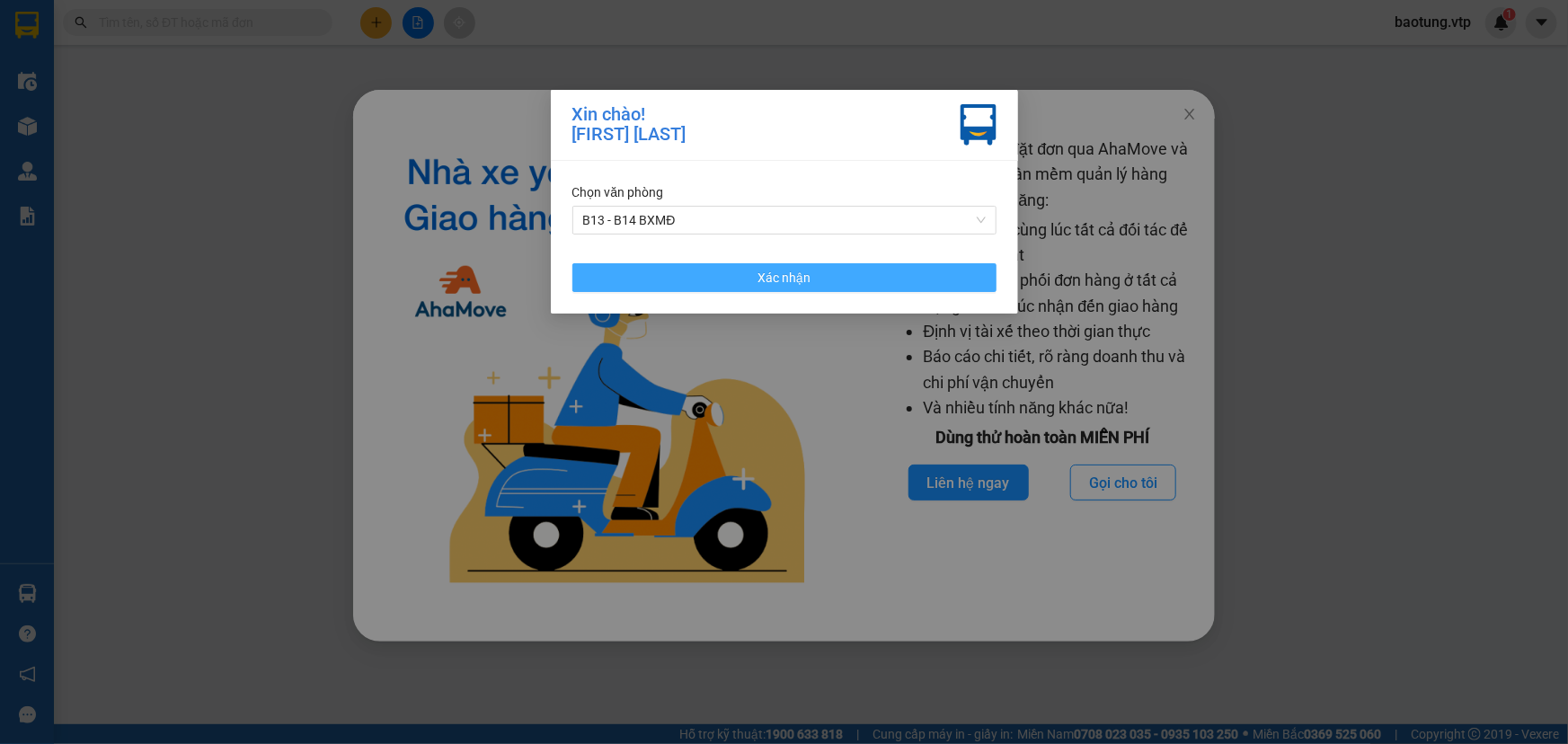 click on "Xác nhận" at bounding box center (784, 278) 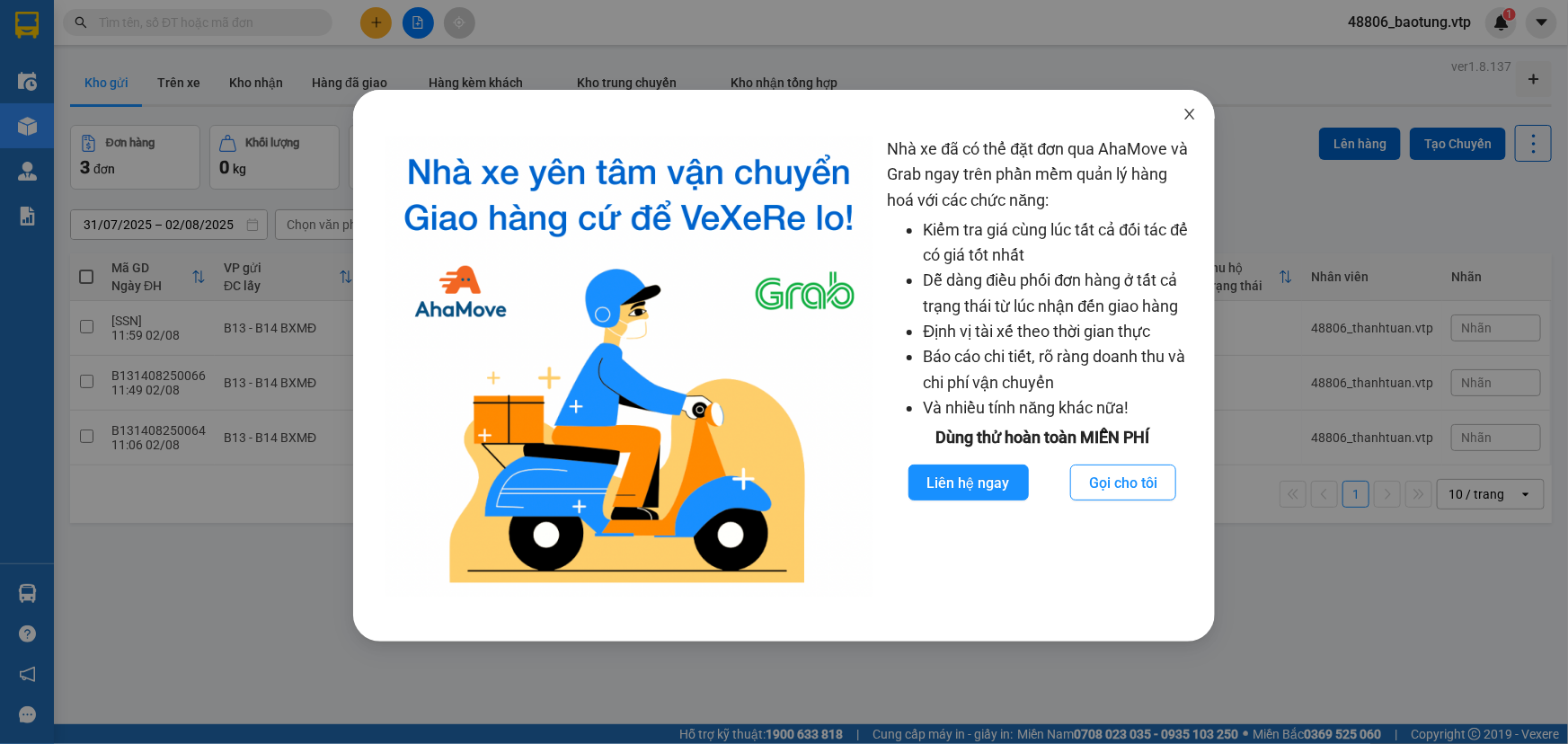 click 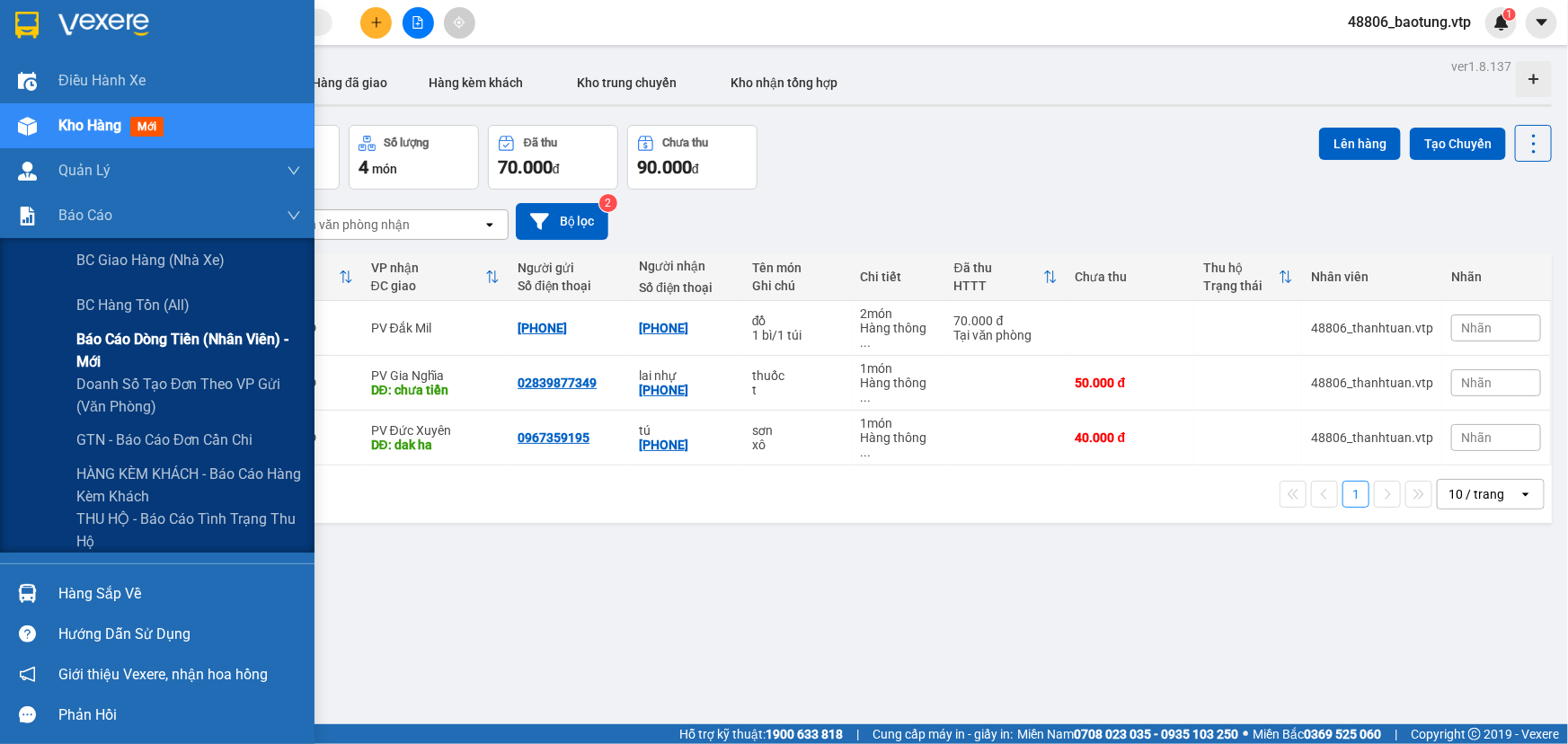 click on "Báo cáo dòng tiền (nhân viên) - mới" at bounding box center [189, 350] 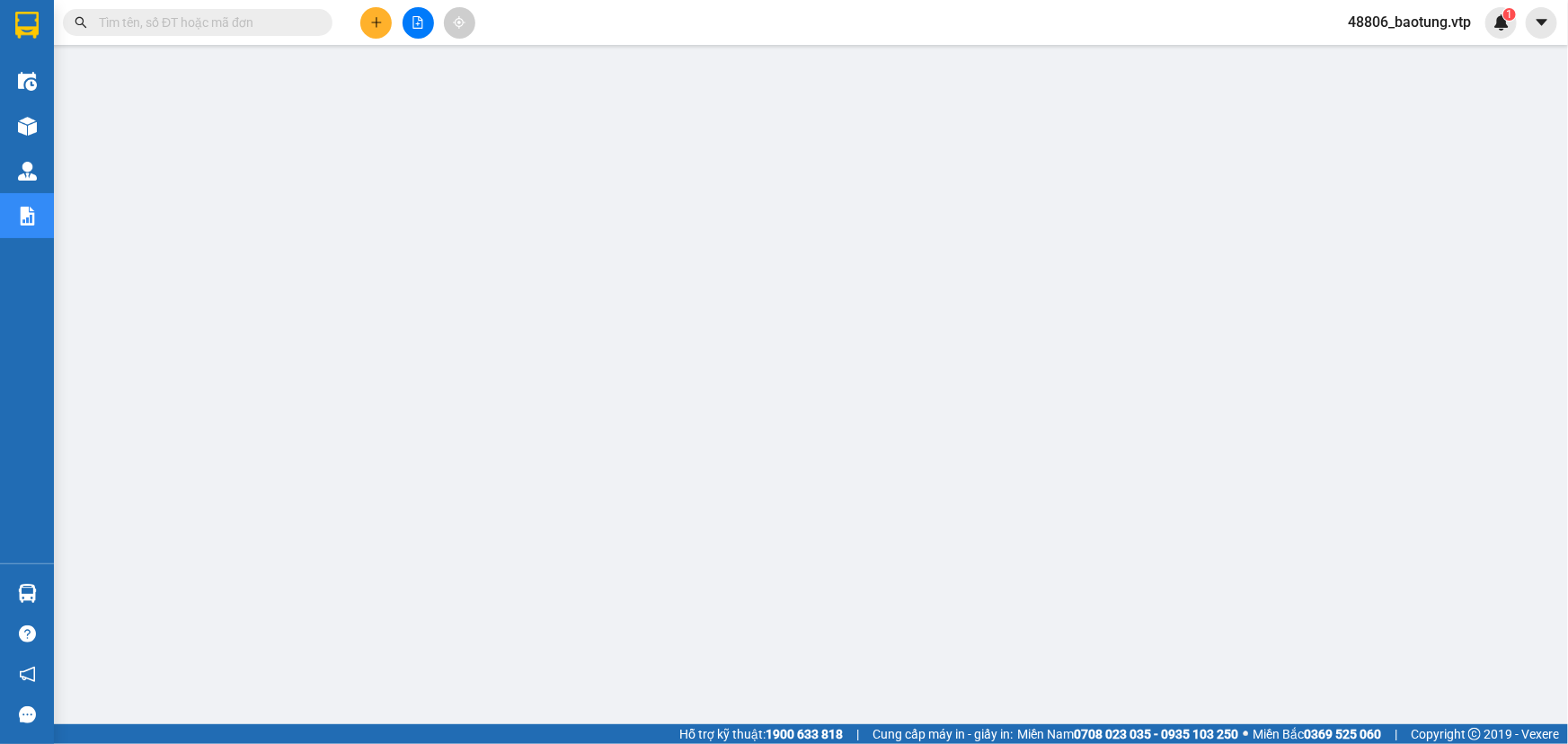 click on "48806_baotung.vtp" at bounding box center (1409, 22) 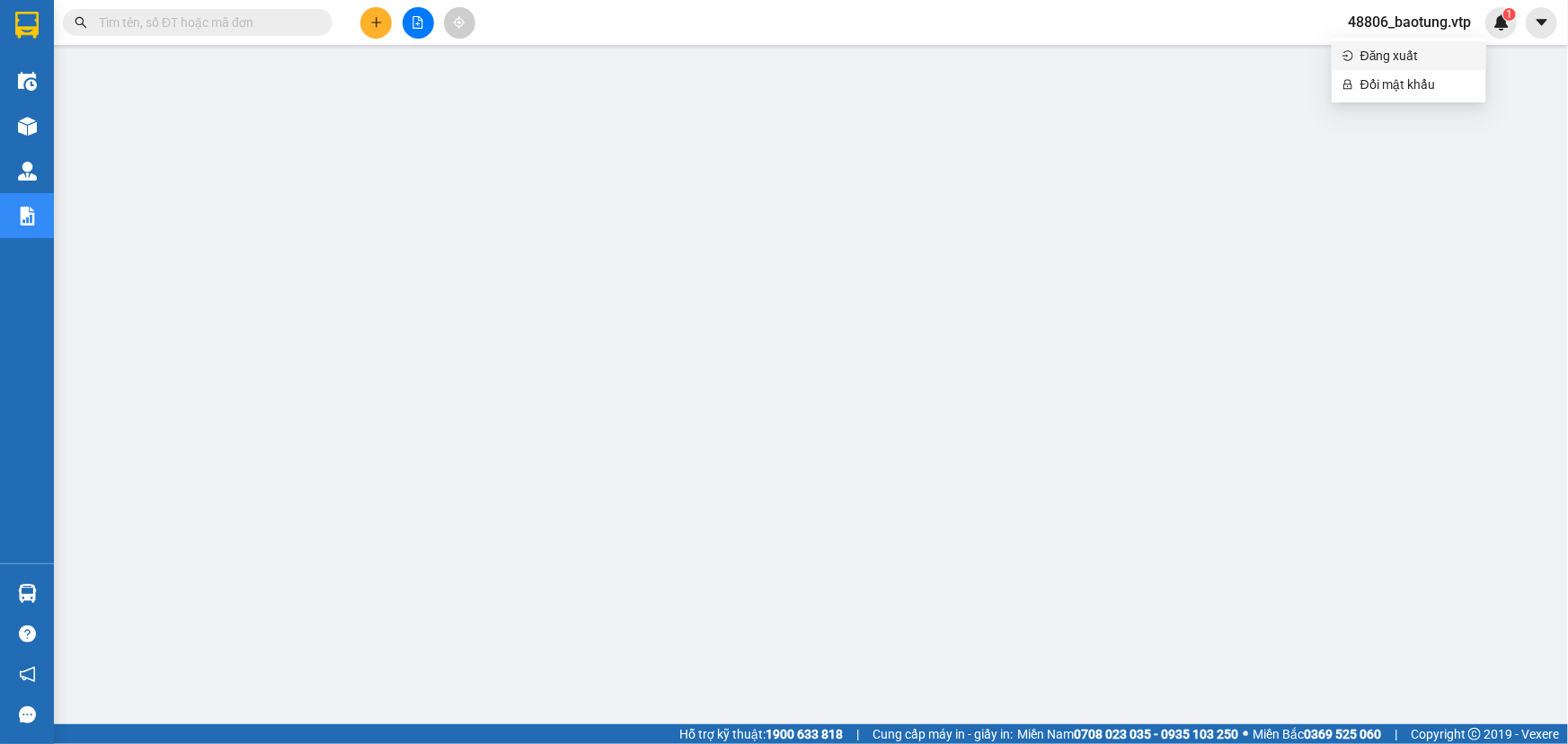 click on "Đăng xuất" at bounding box center (1418, 56) 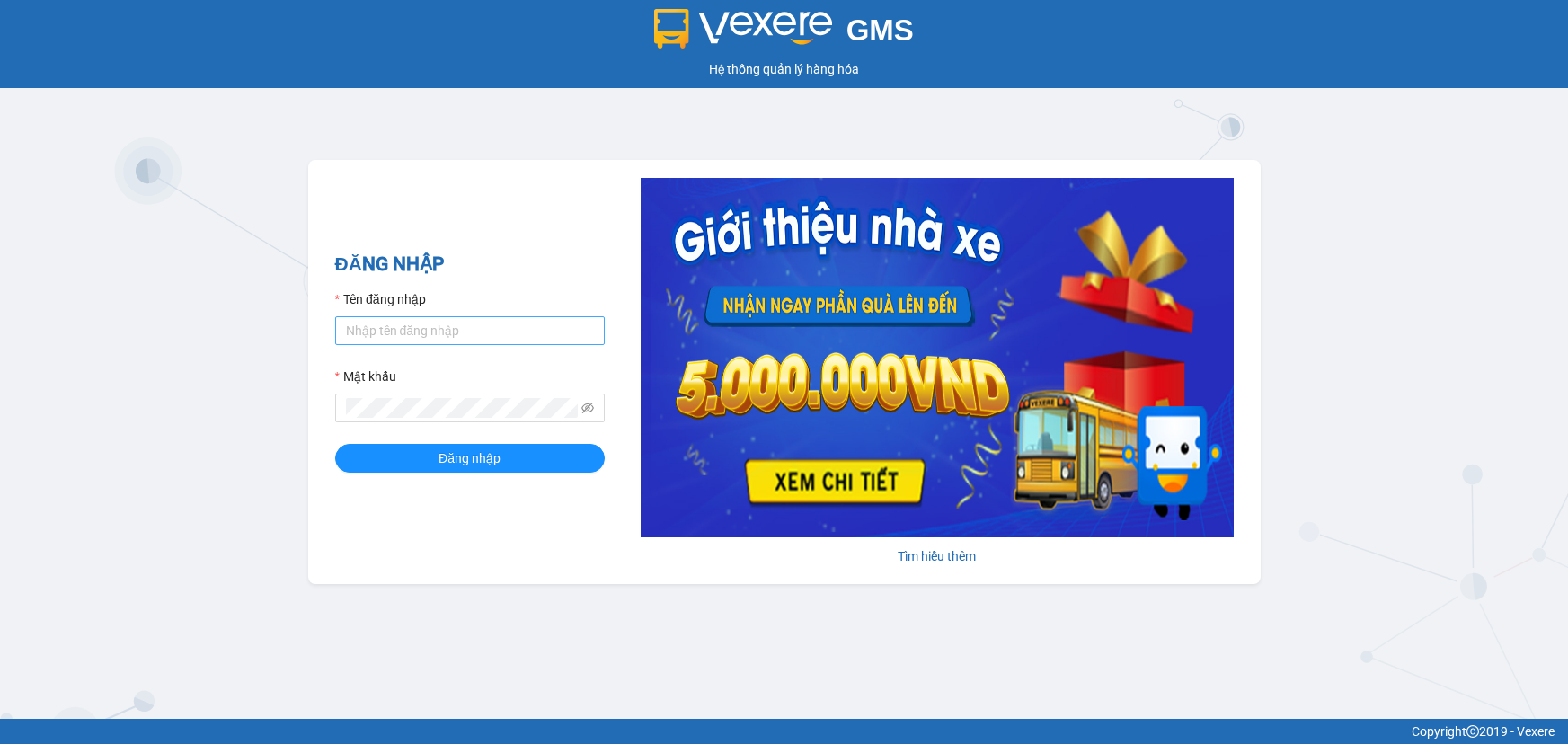 scroll, scrollTop: 0, scrollLeft: 0, axis: both 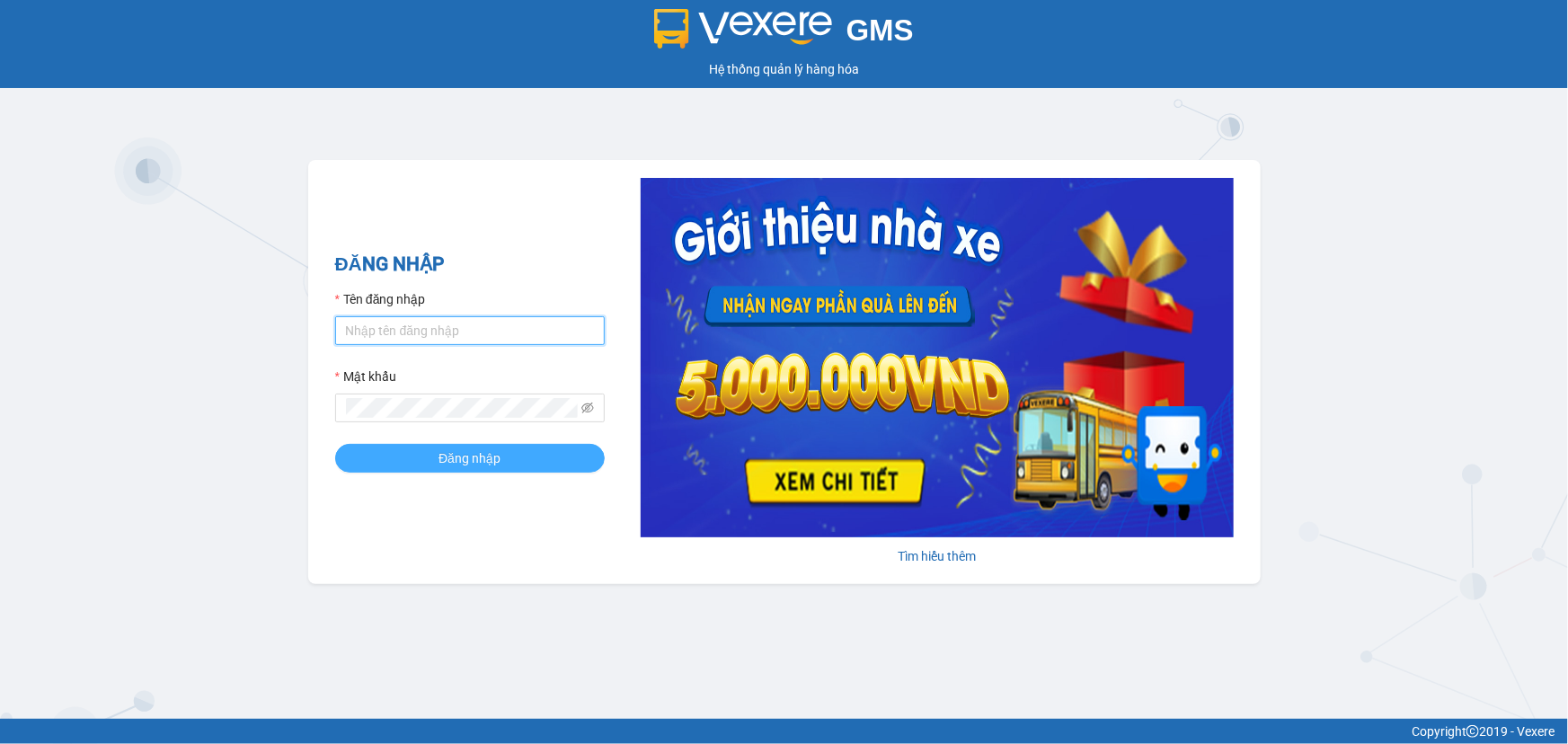 type on "baotung.vtp" 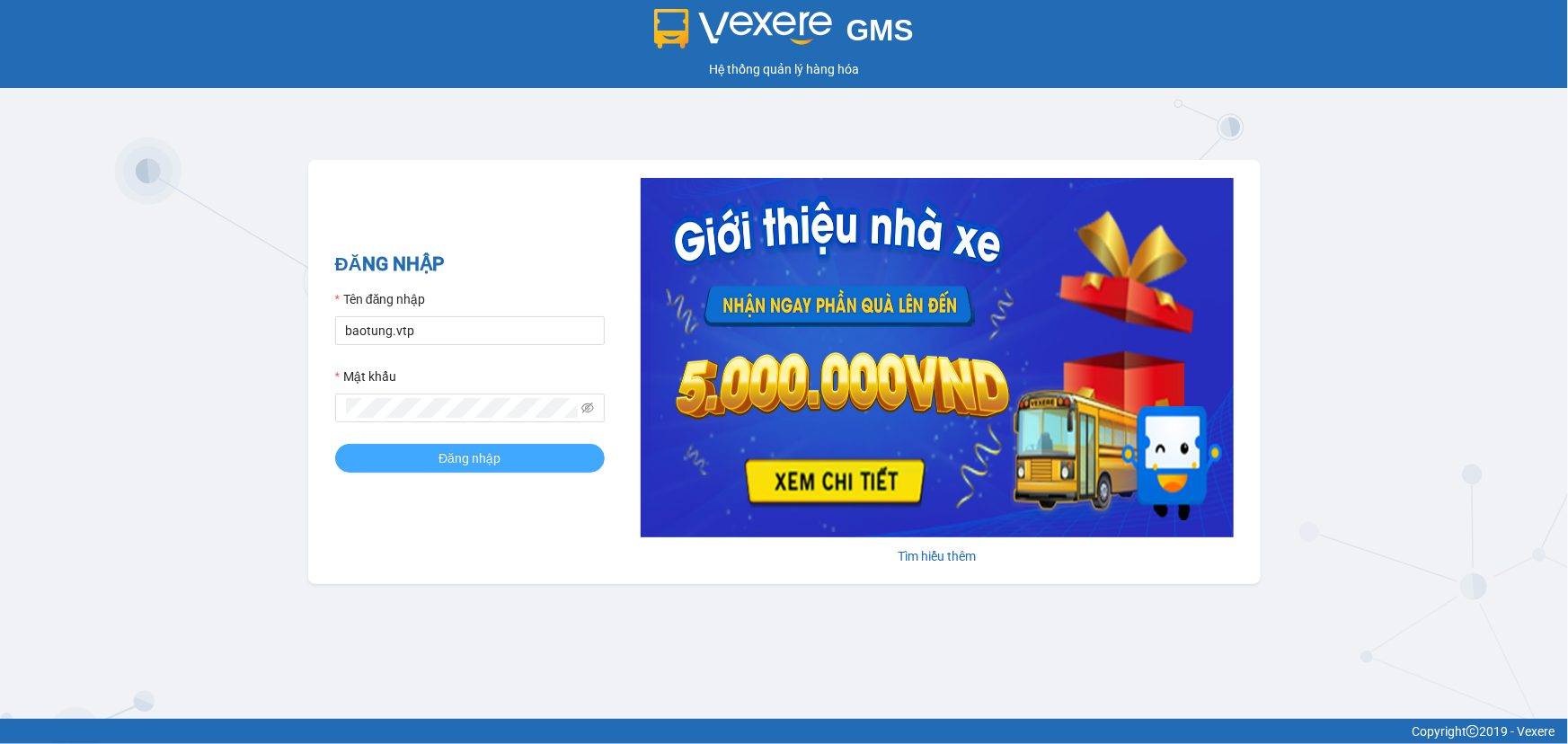 click on "Đăng nhập" at bounding box center (470, 458) 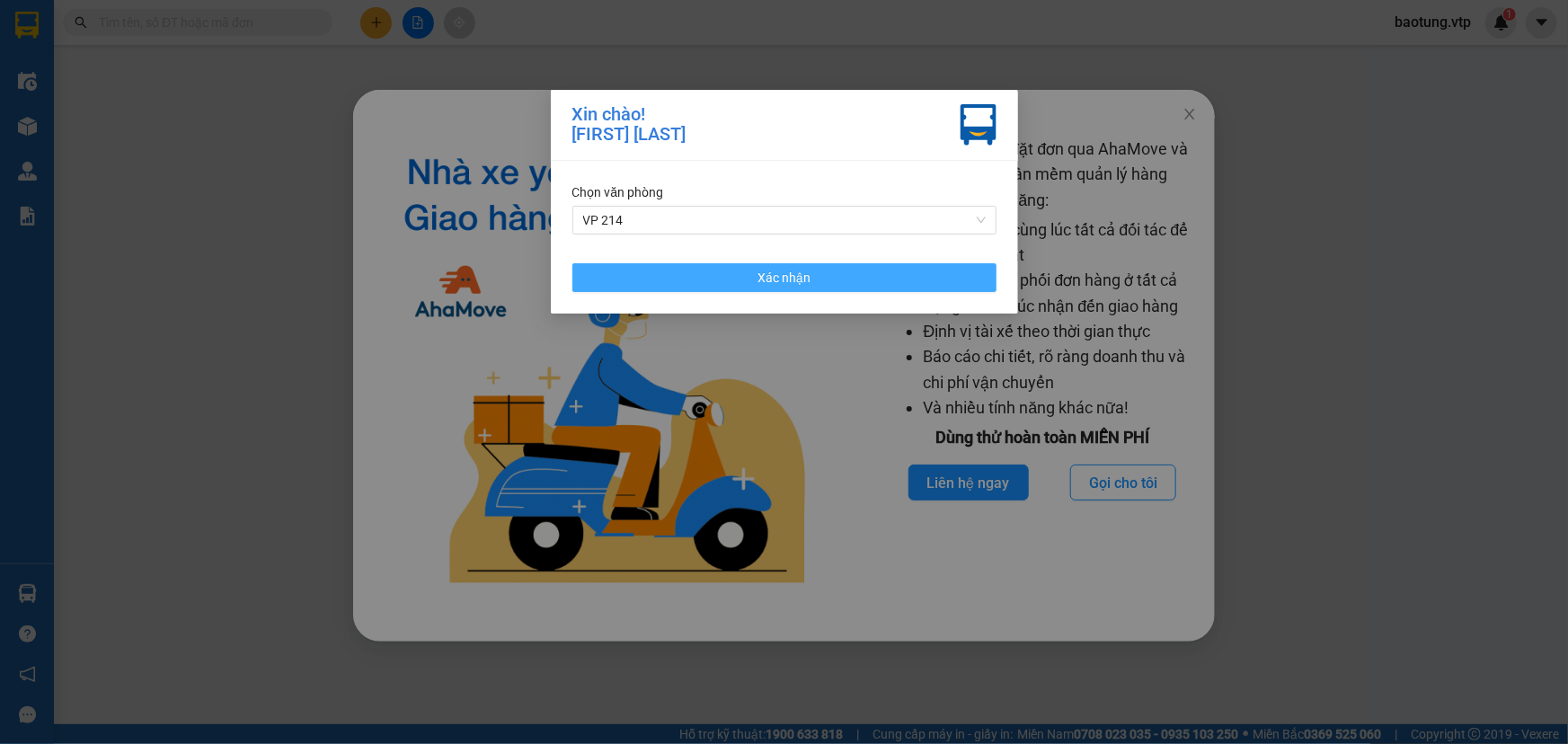 click on "Xác nhận" at bounding box center [784, 278] 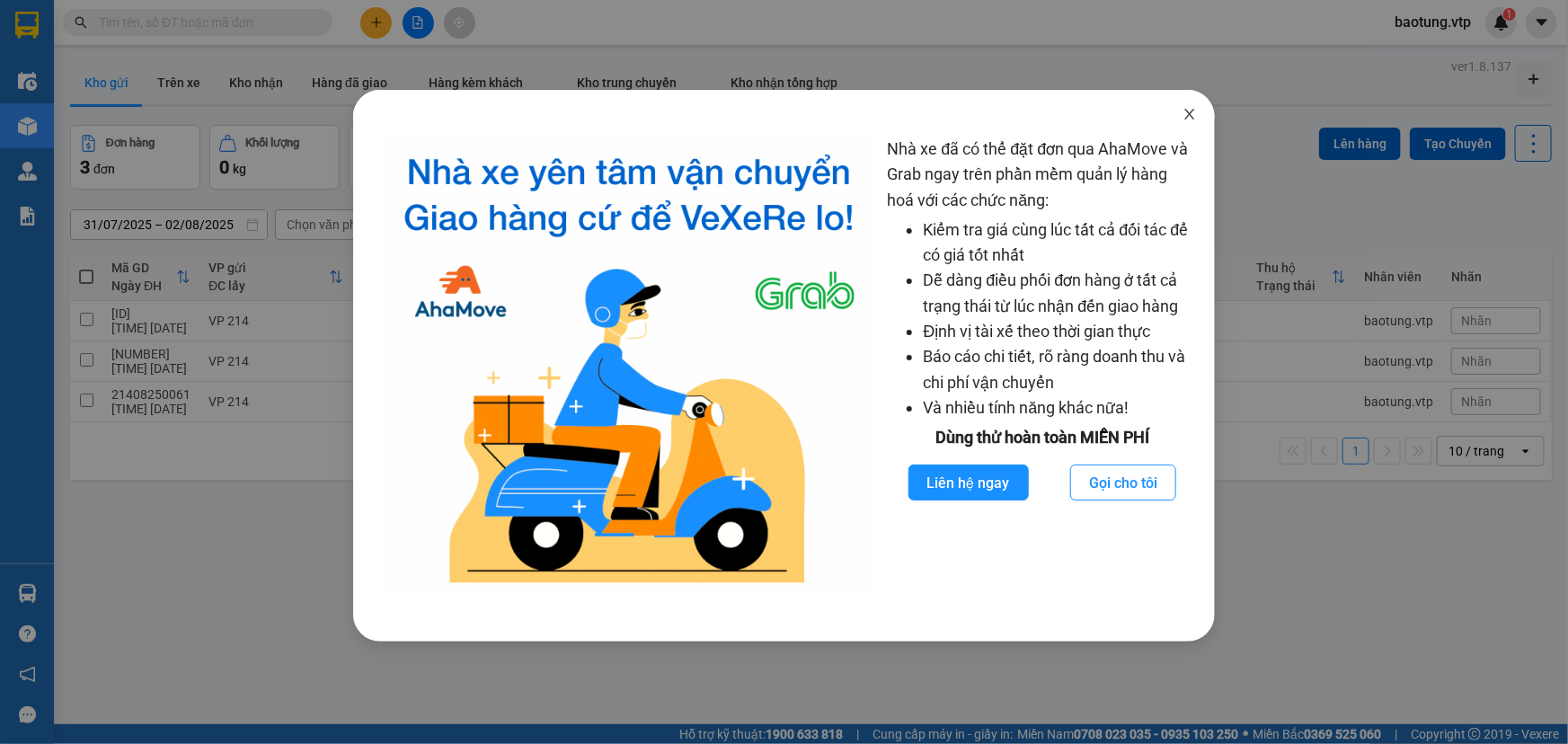click at bounding box center (1190, 115) 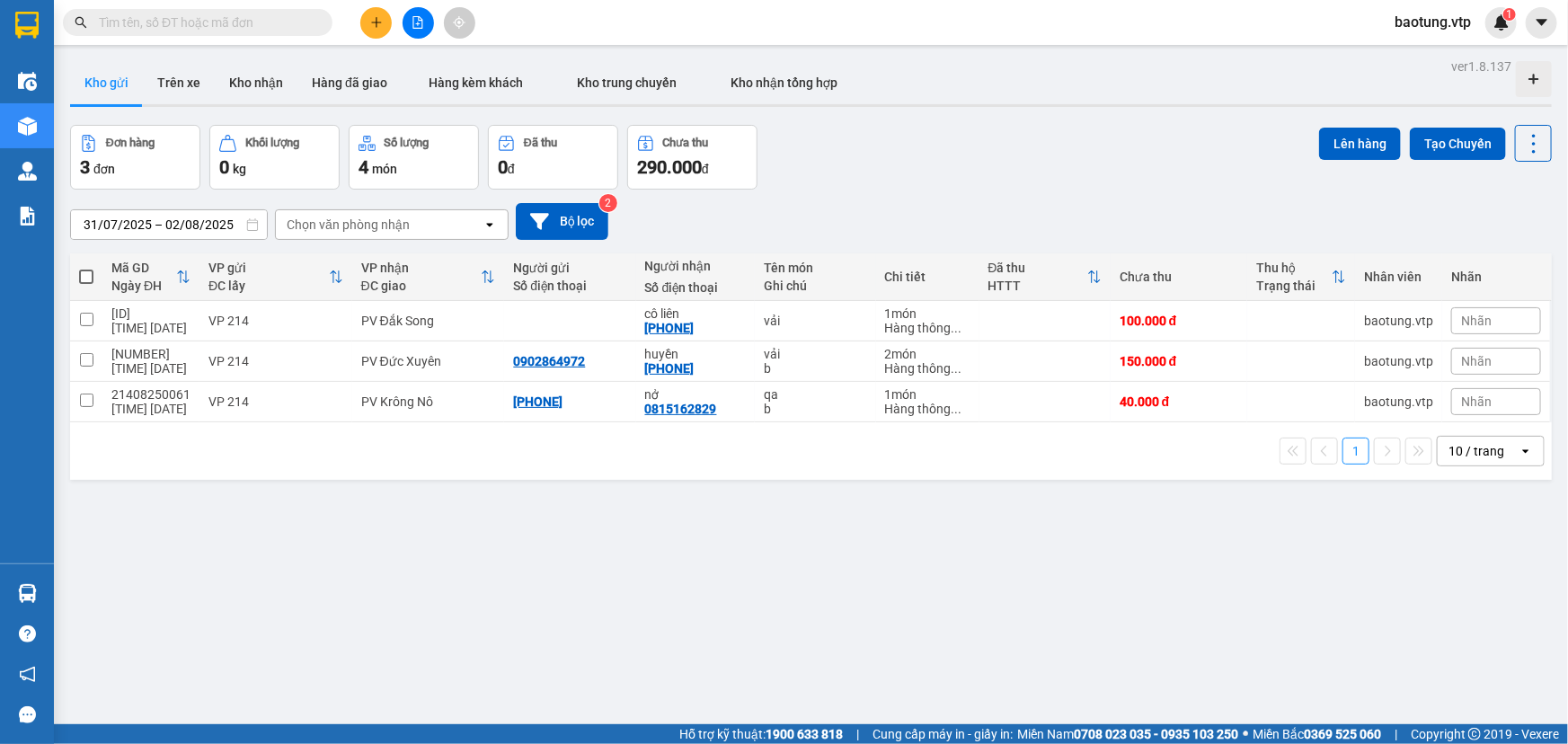 click 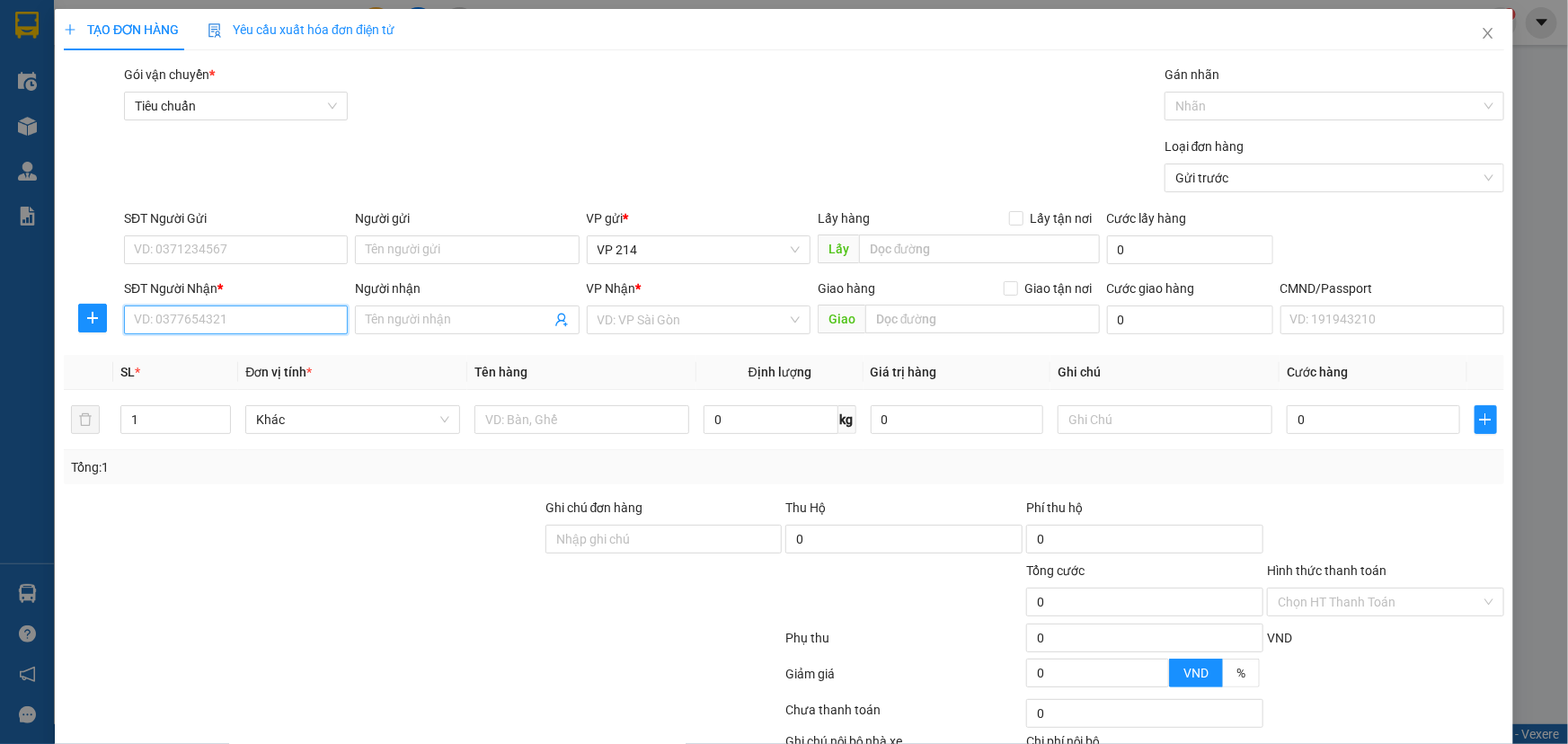 click on "SĐT Người Nhận  *" at bounding box center (235, 320) 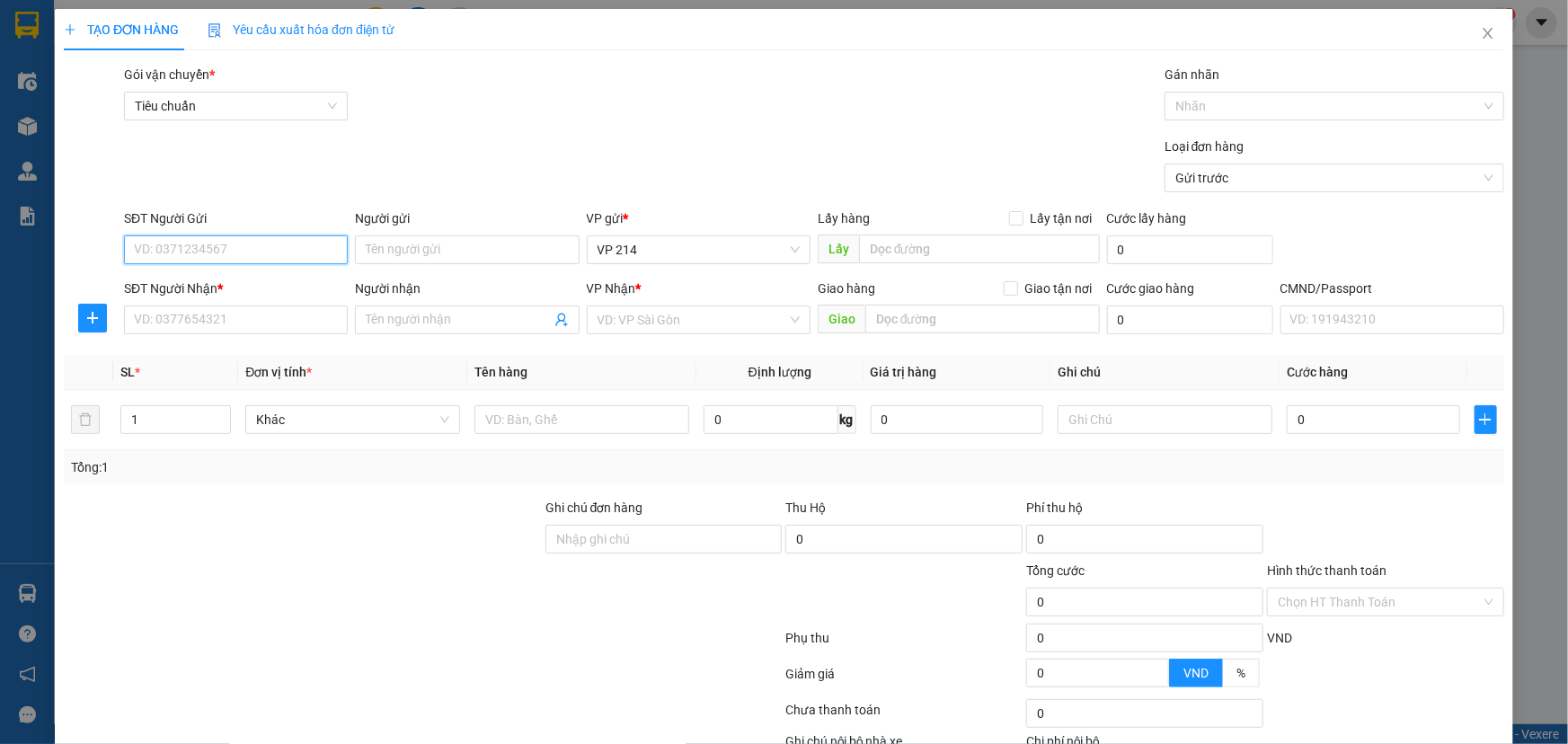 click on "SĐT Người Gửi" at bounding box center (235, 250) 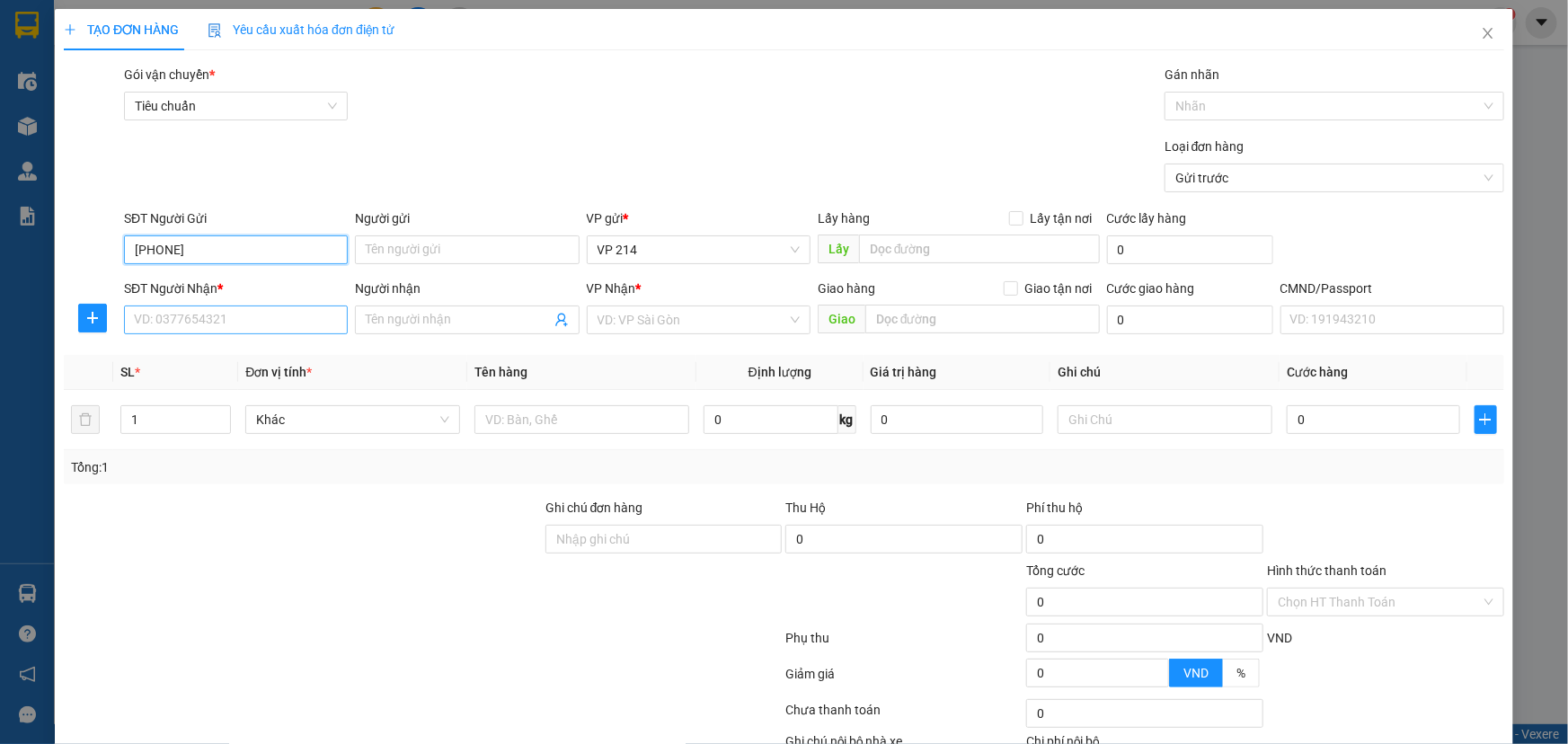 type on "0986571074" 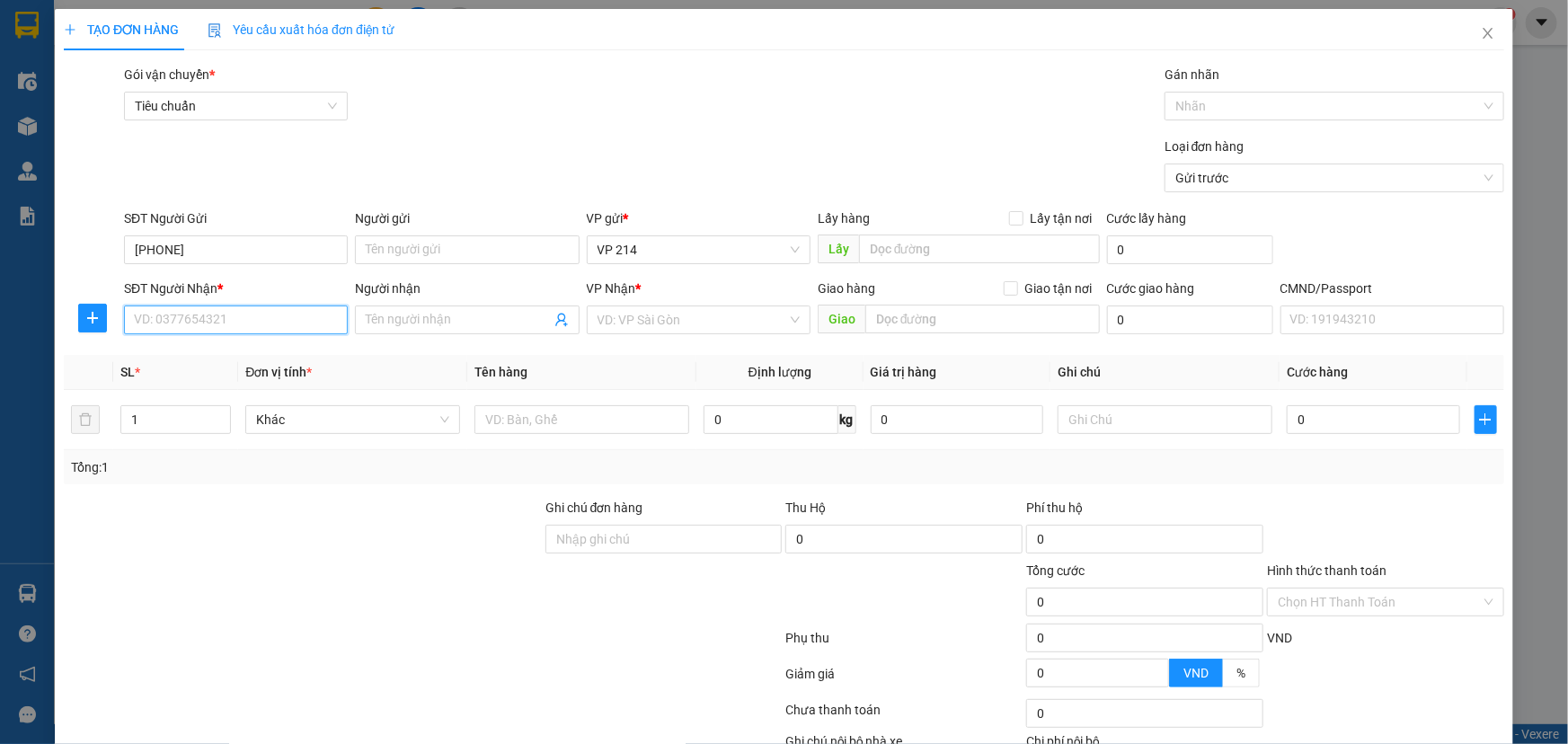 click on "SĐT Người Nhận  *" at bounding box center (235, 320) 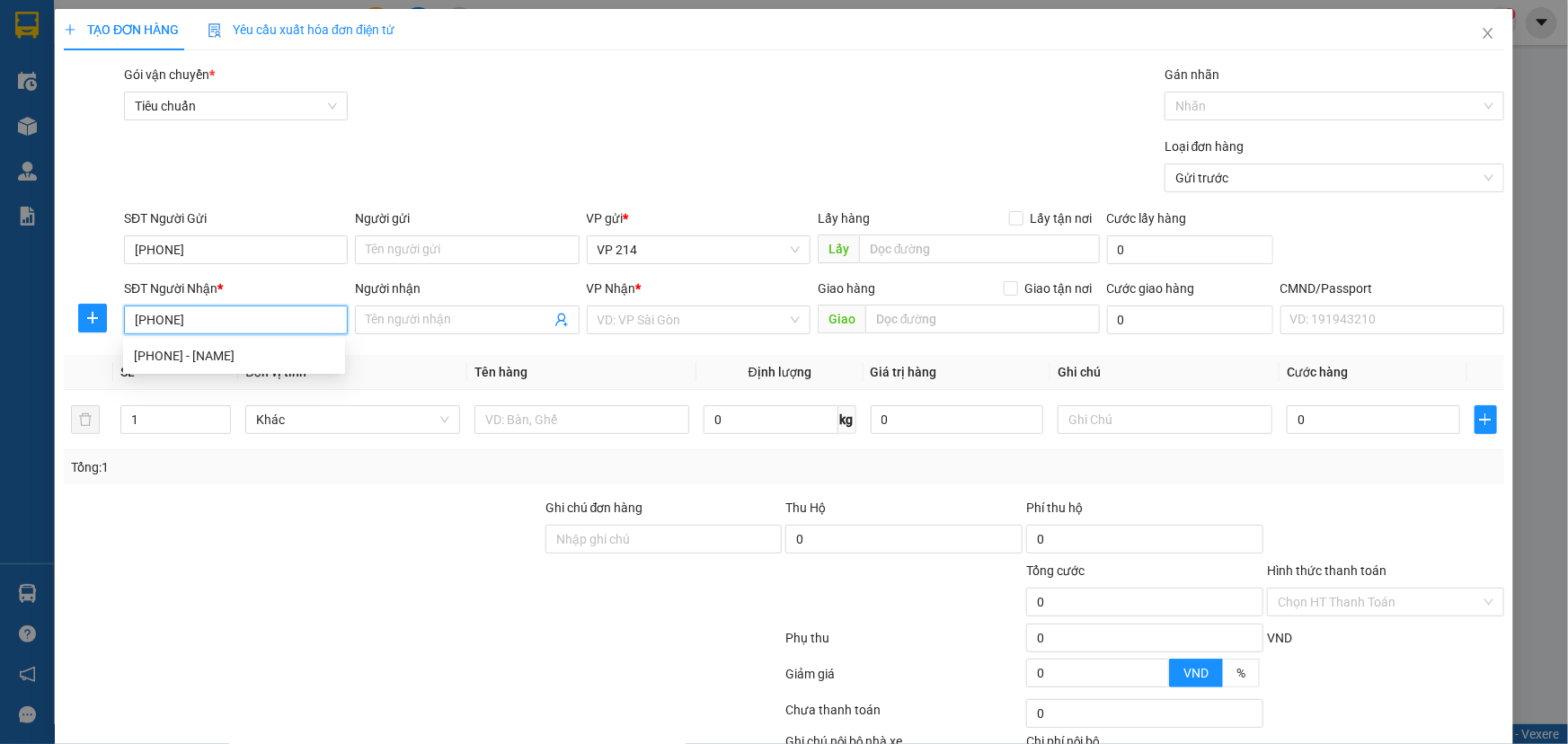 type on "0972479541" 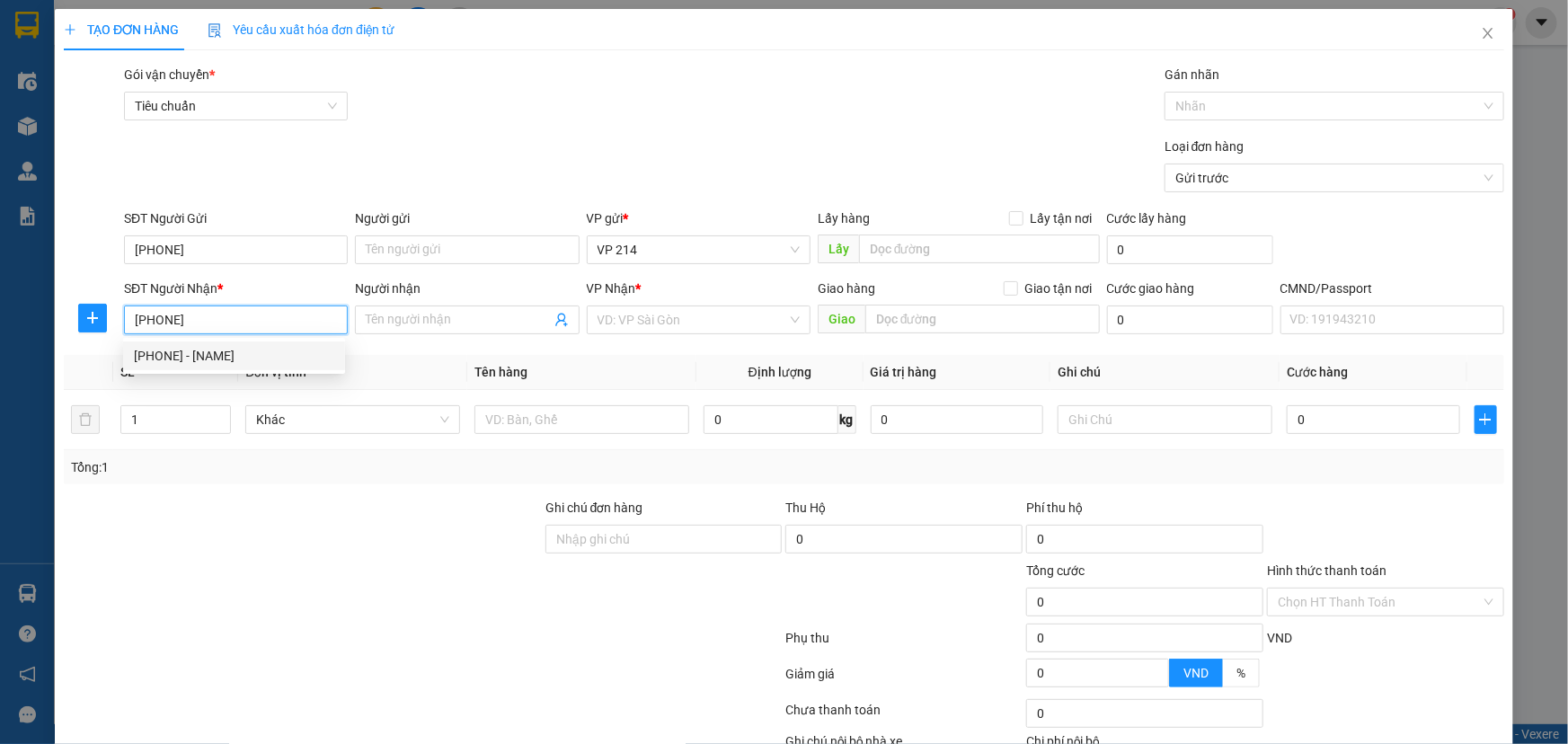 click on "0972479541 - đức" at bounding box center [234, 356] 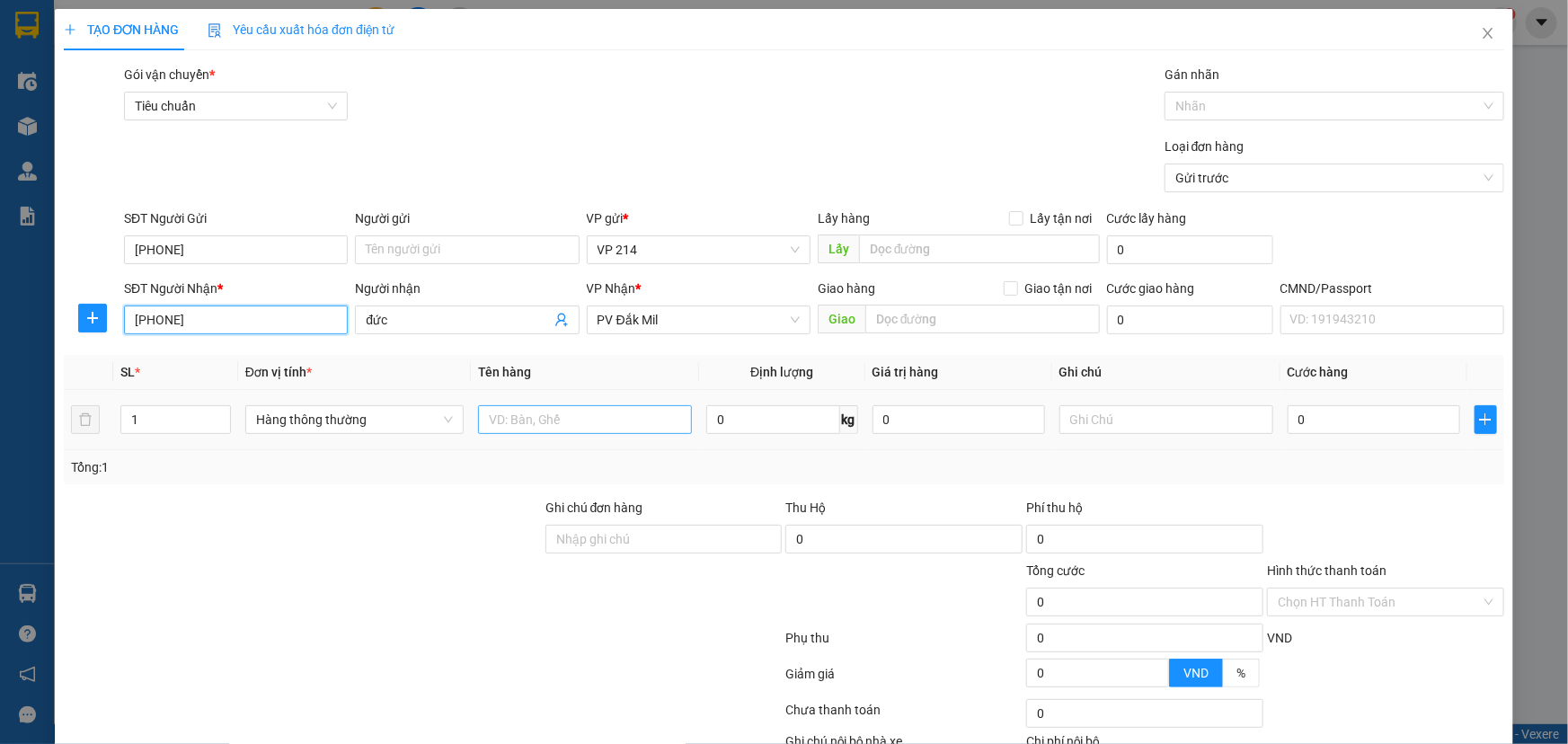 type on "0972479541" 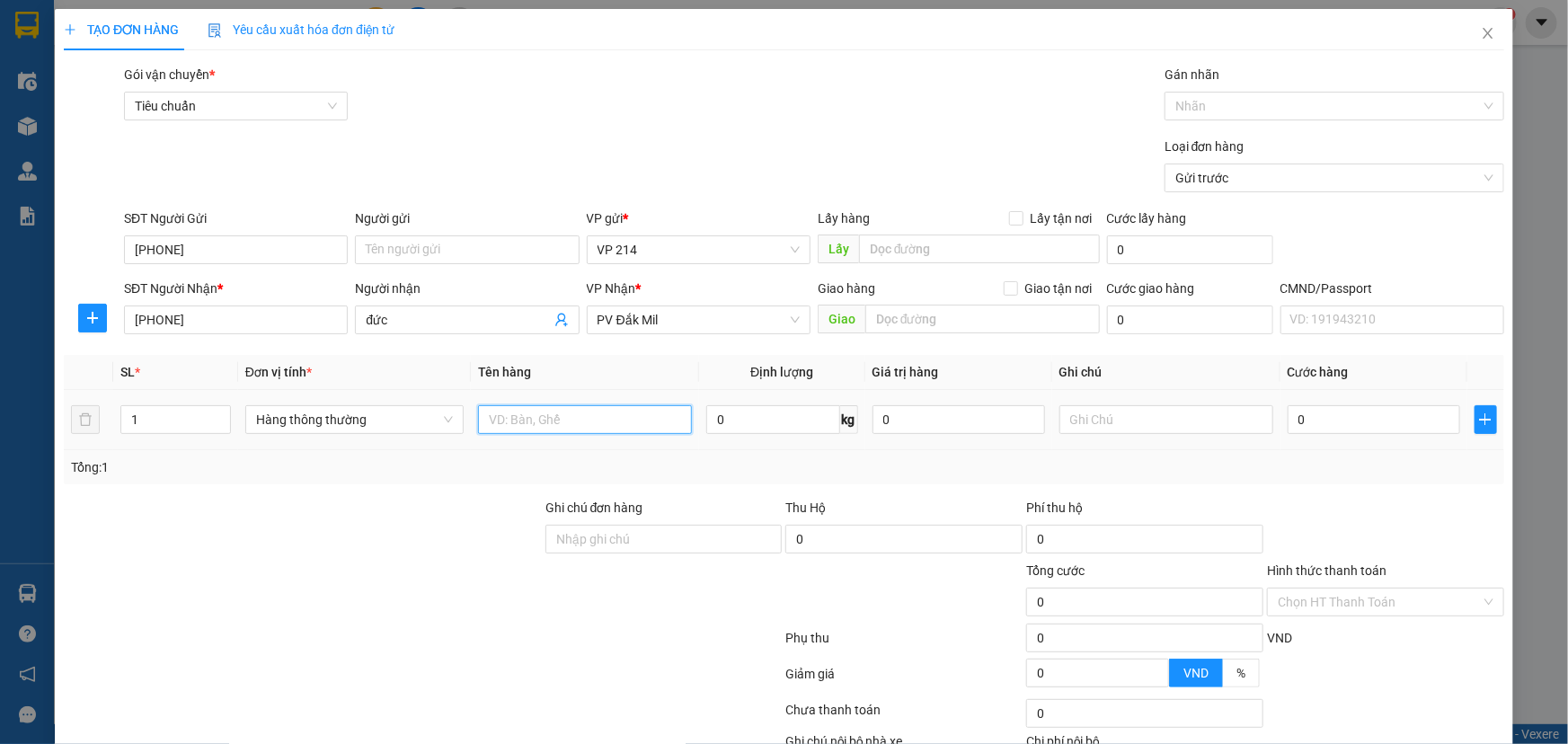 click at bounding box center (585, 420) 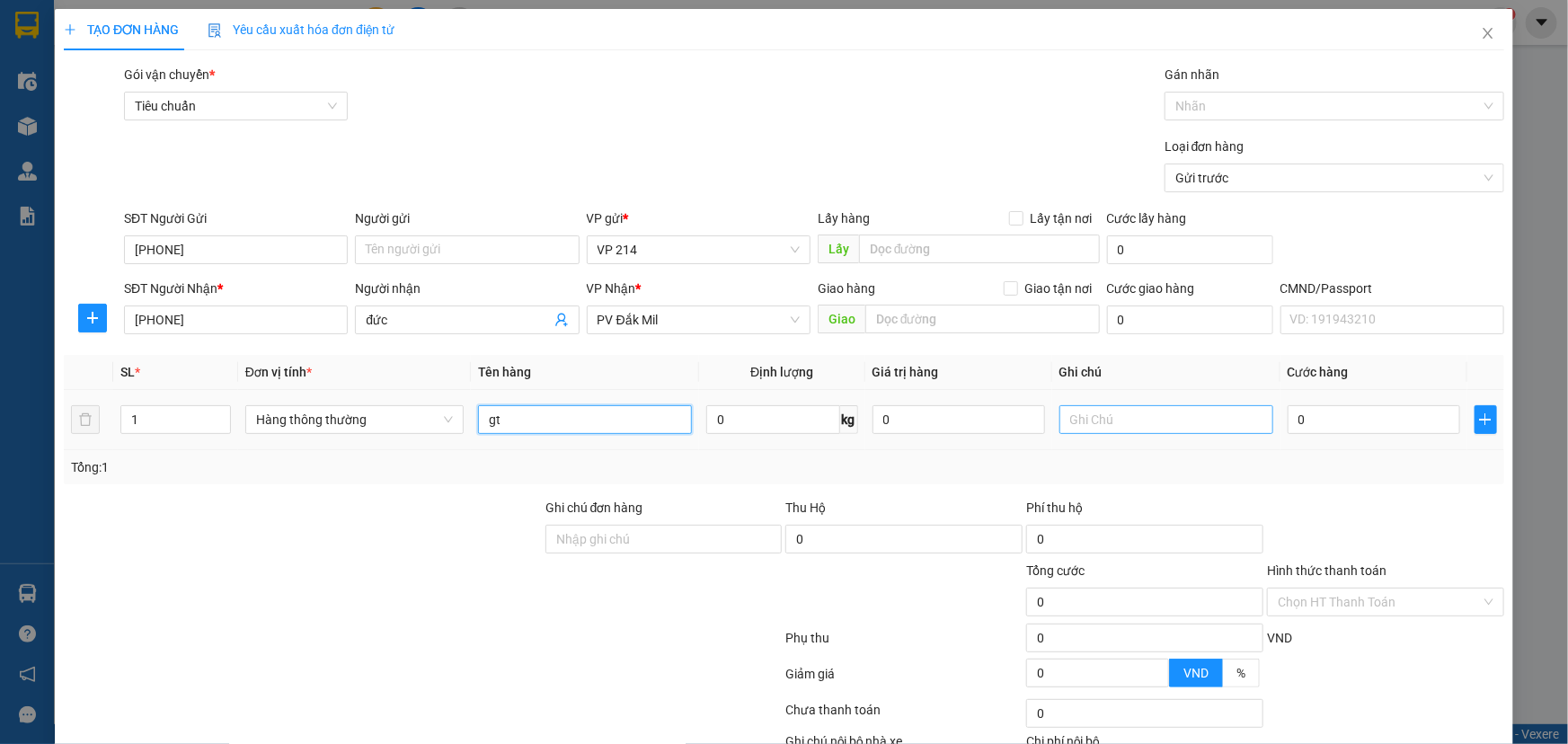 type on "gt" 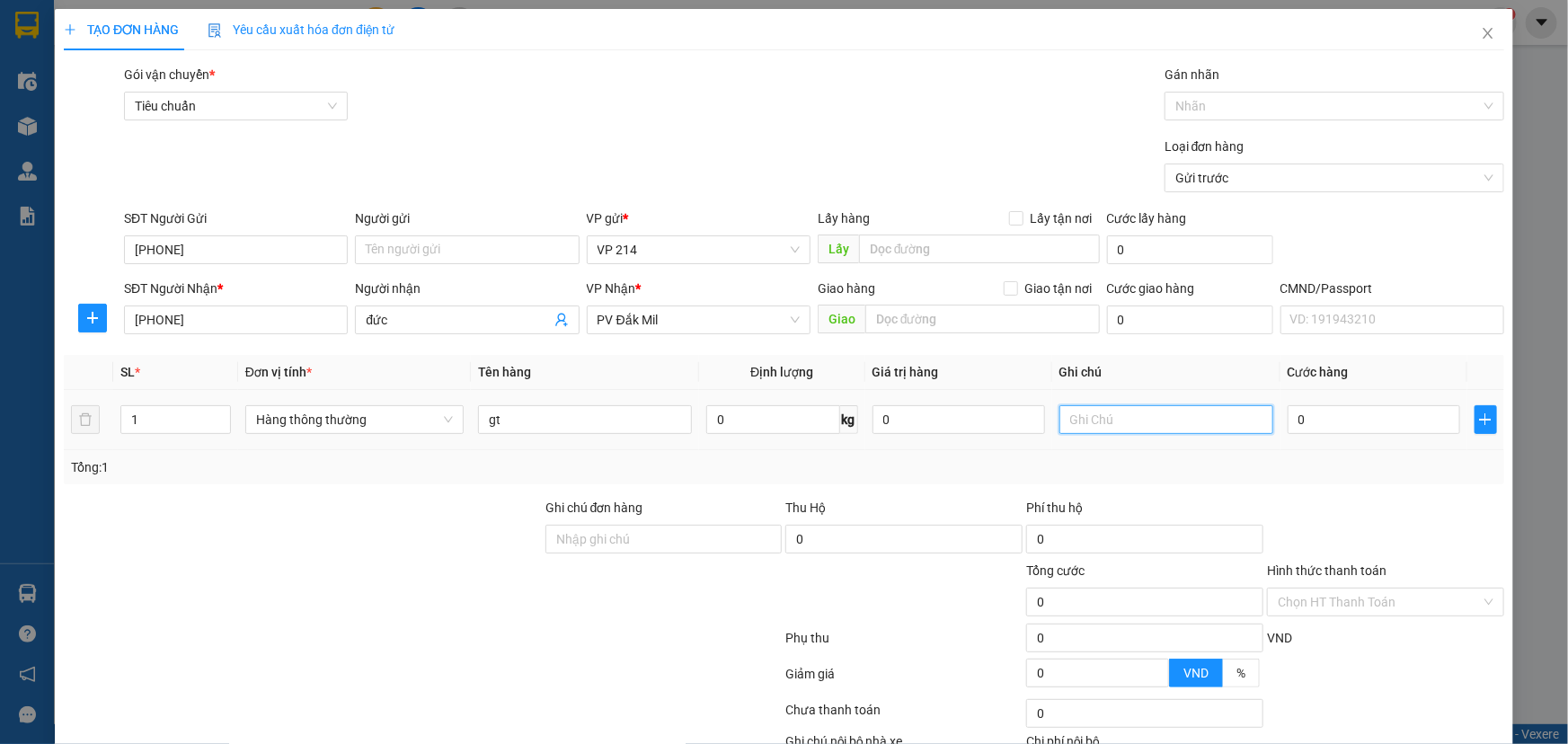 click at bounding box center [1166, 420] 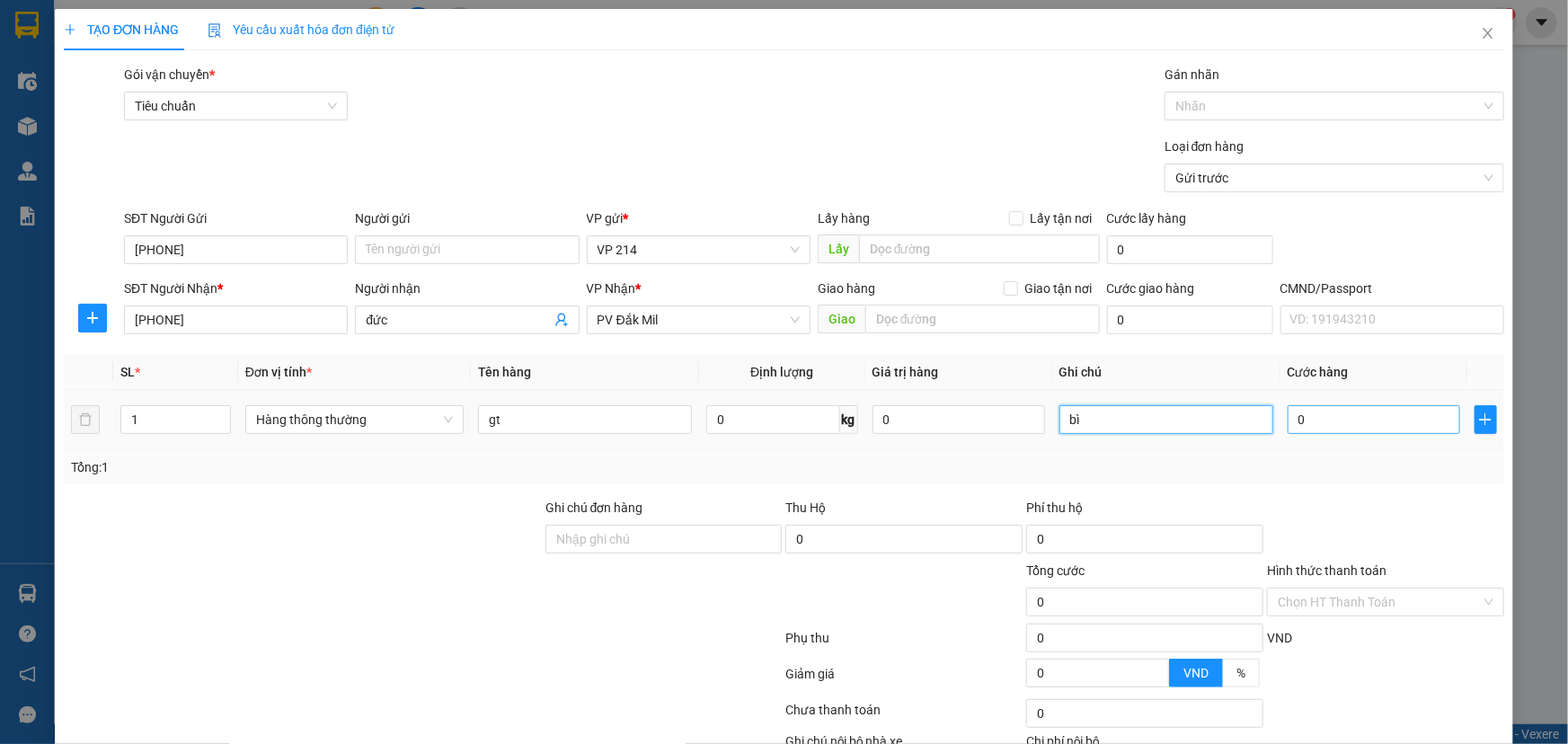 type on "bì" 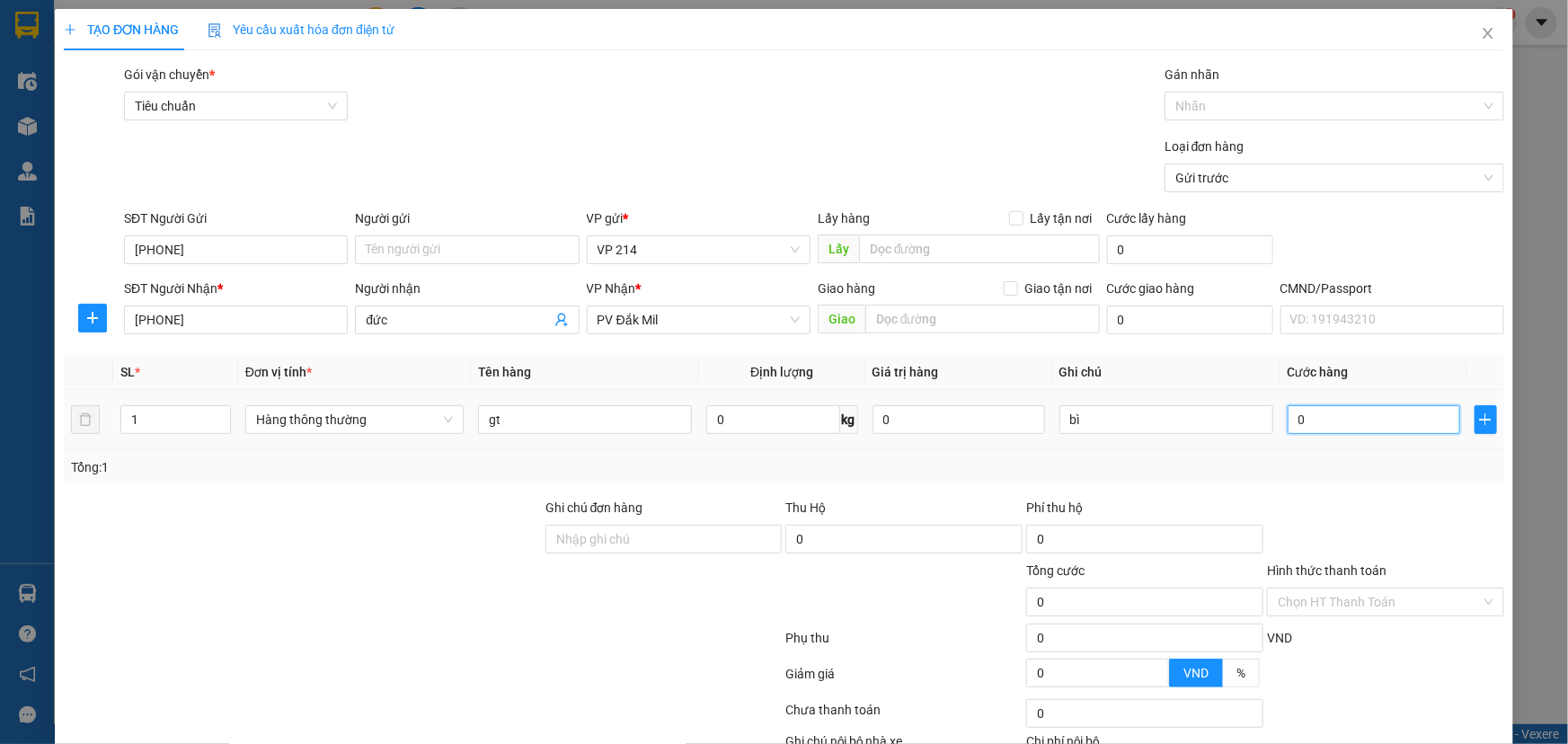 click on "0" at bounding box center (1374, 420) 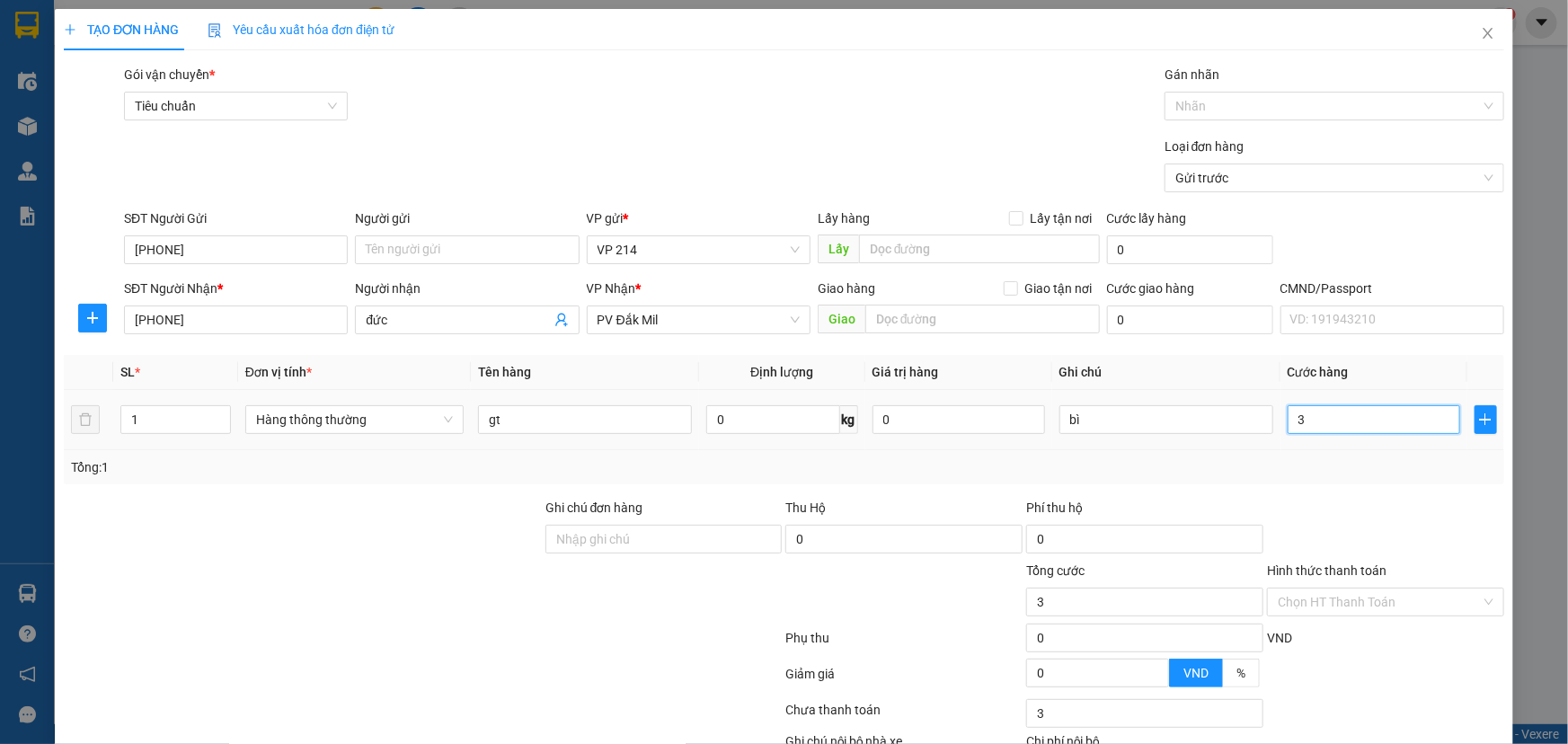 type on "30" 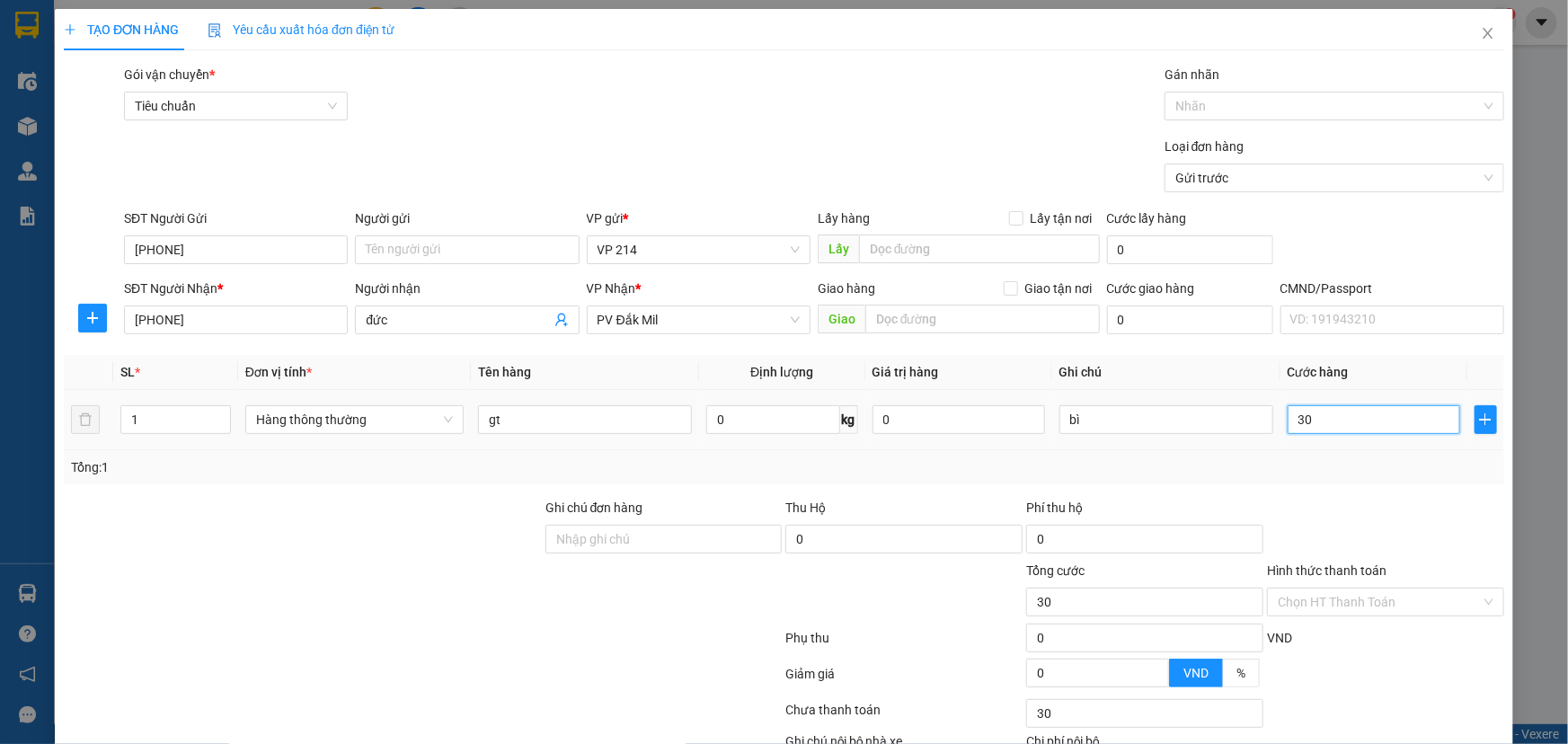 type on "300" 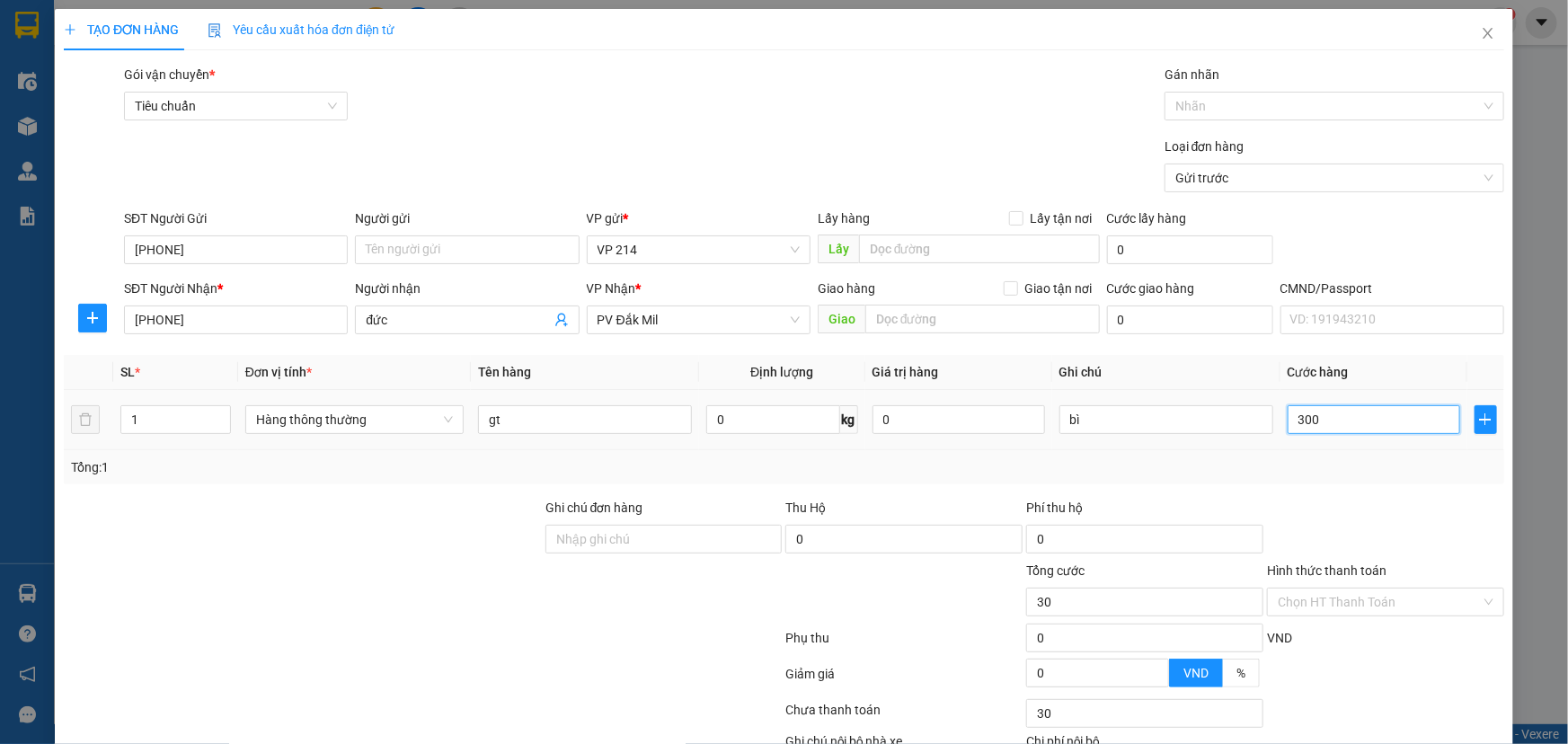 type on "300" 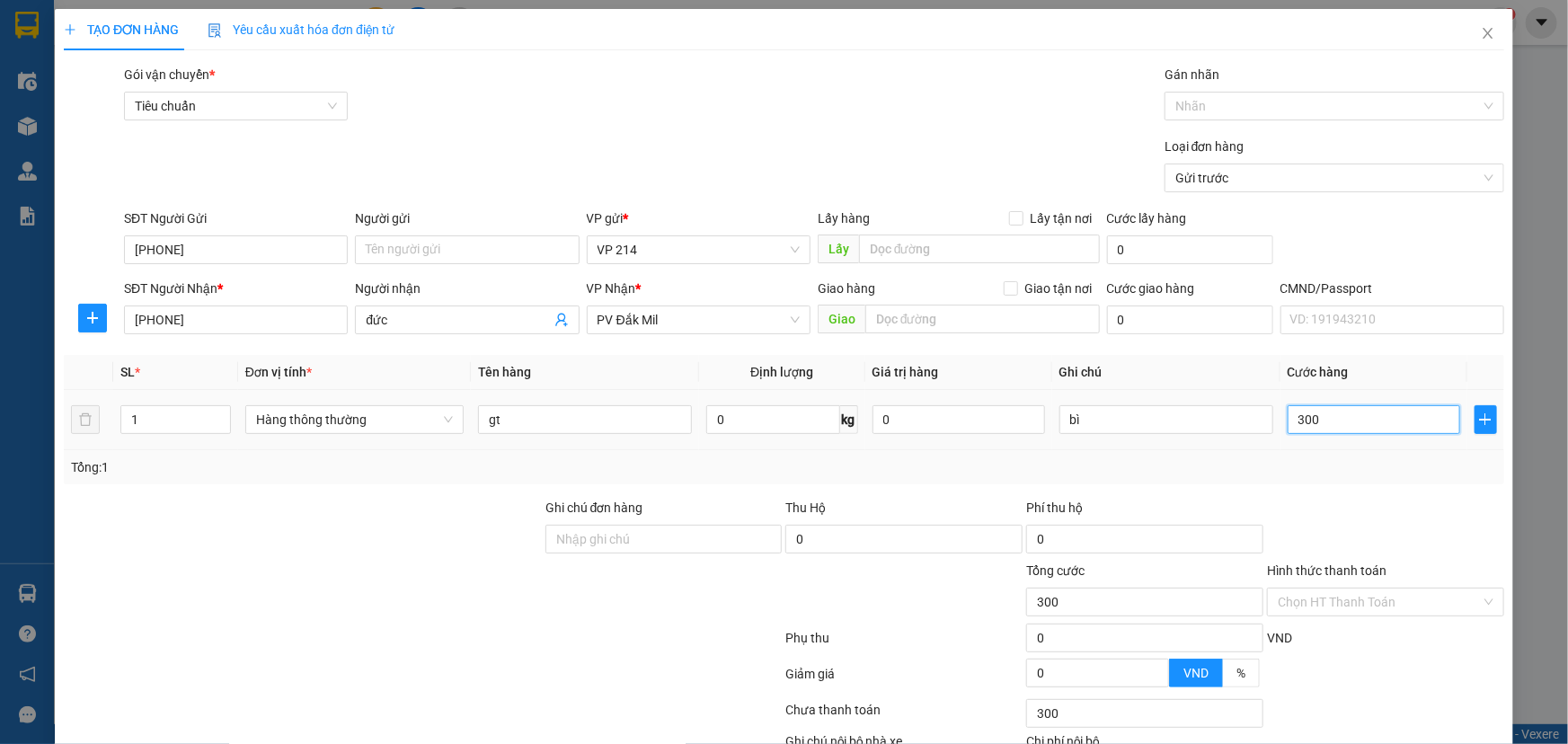 type on "3.000" 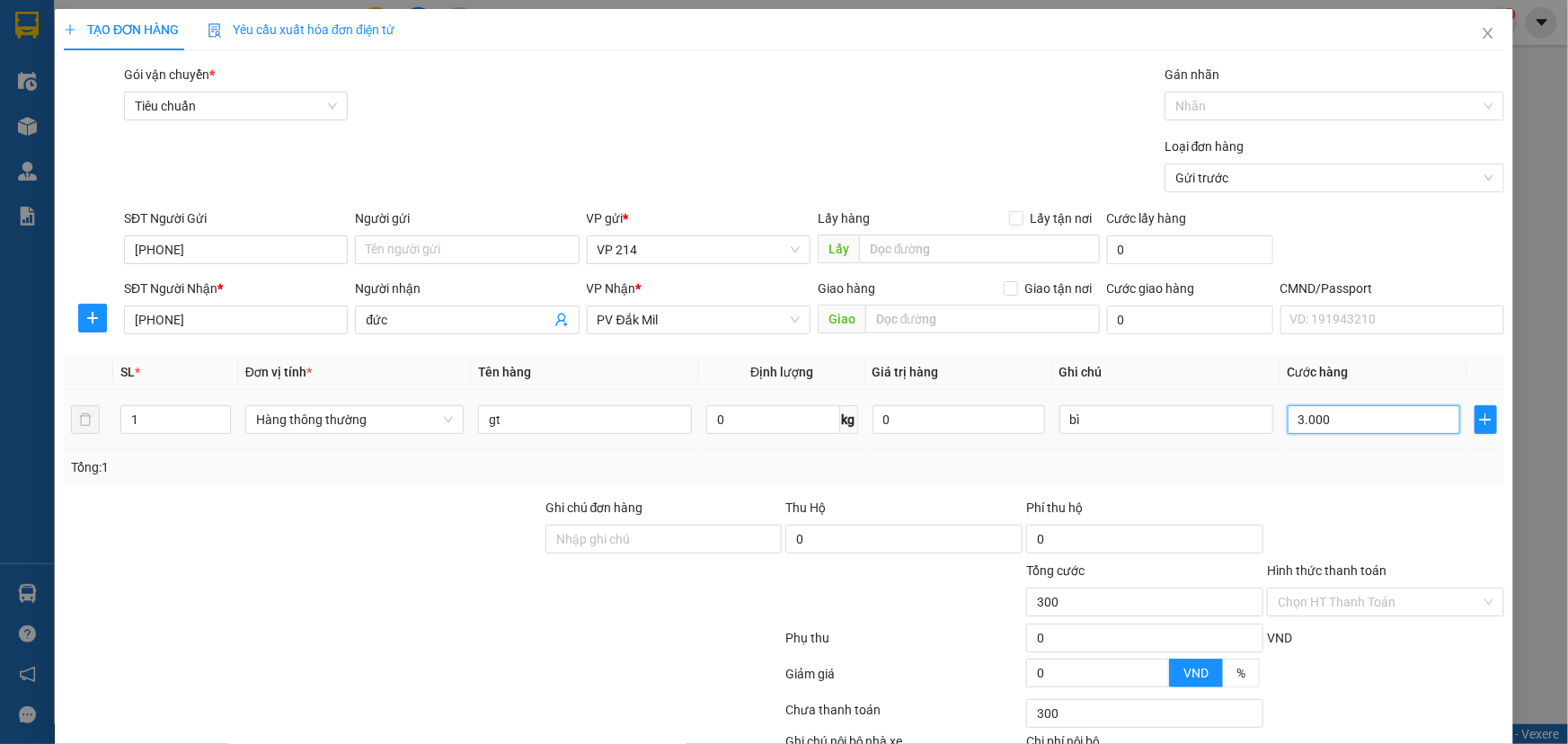 type on "3.000" 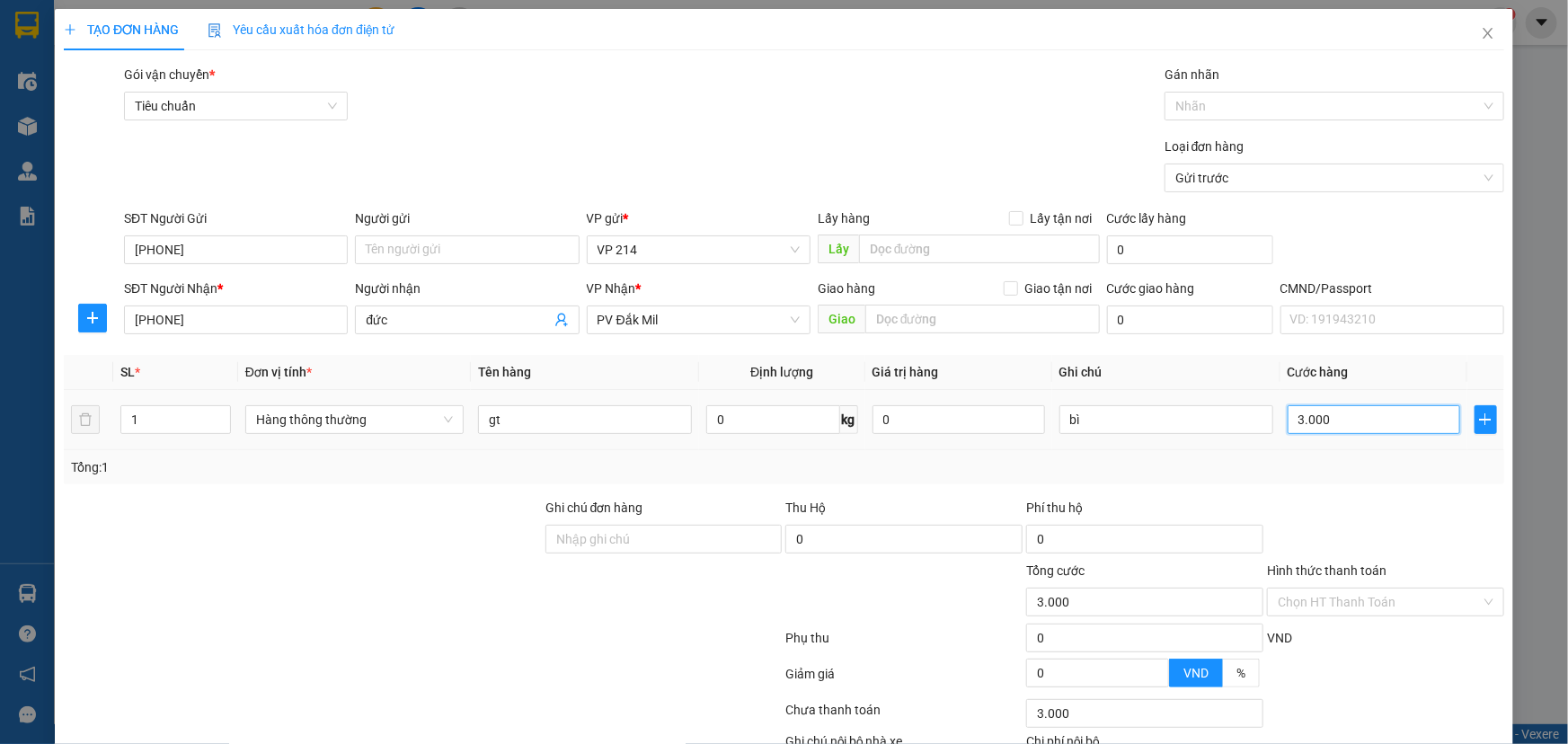 type on "30.000" 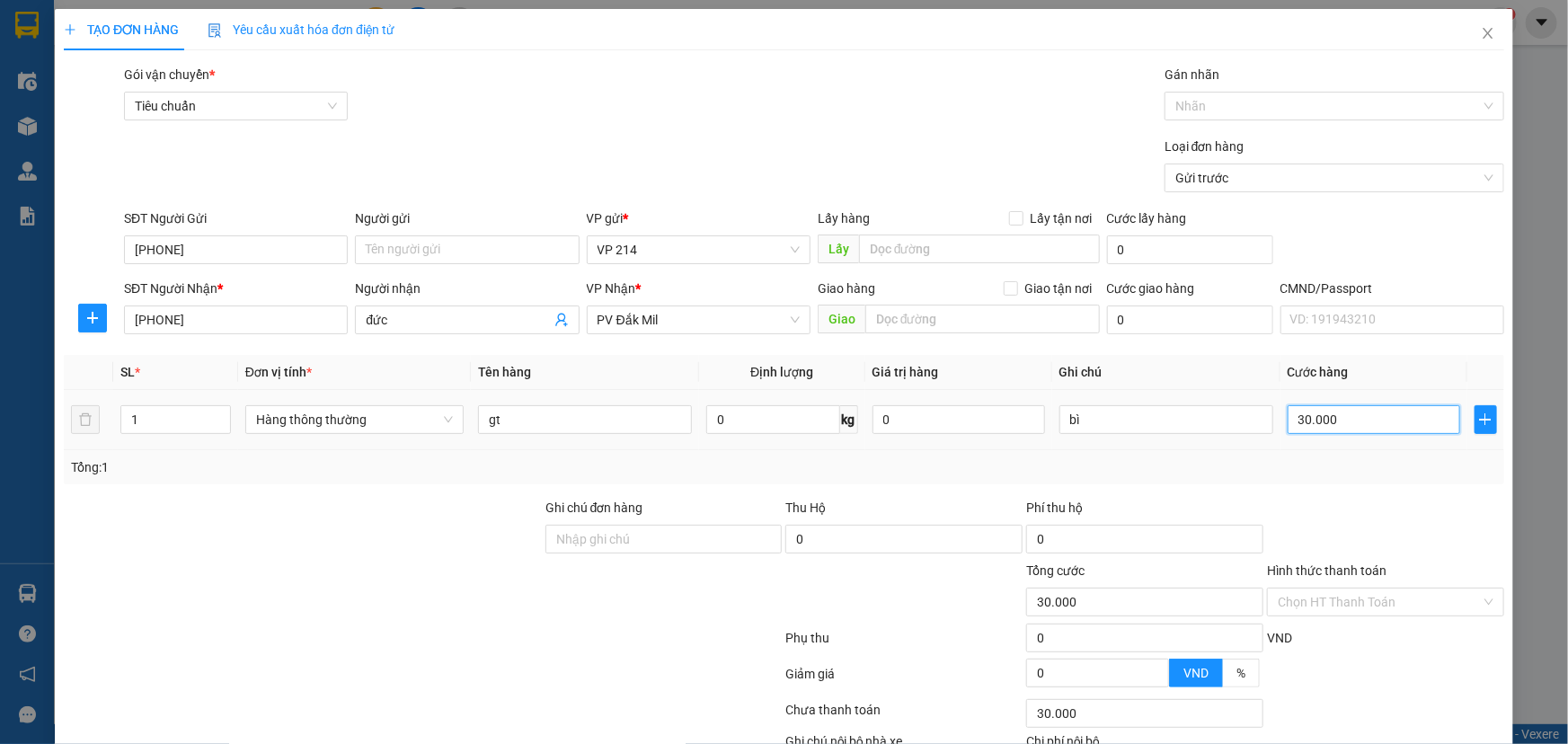 scroll, scrollTop: 119, scrollLeft: 0, axis: vertical 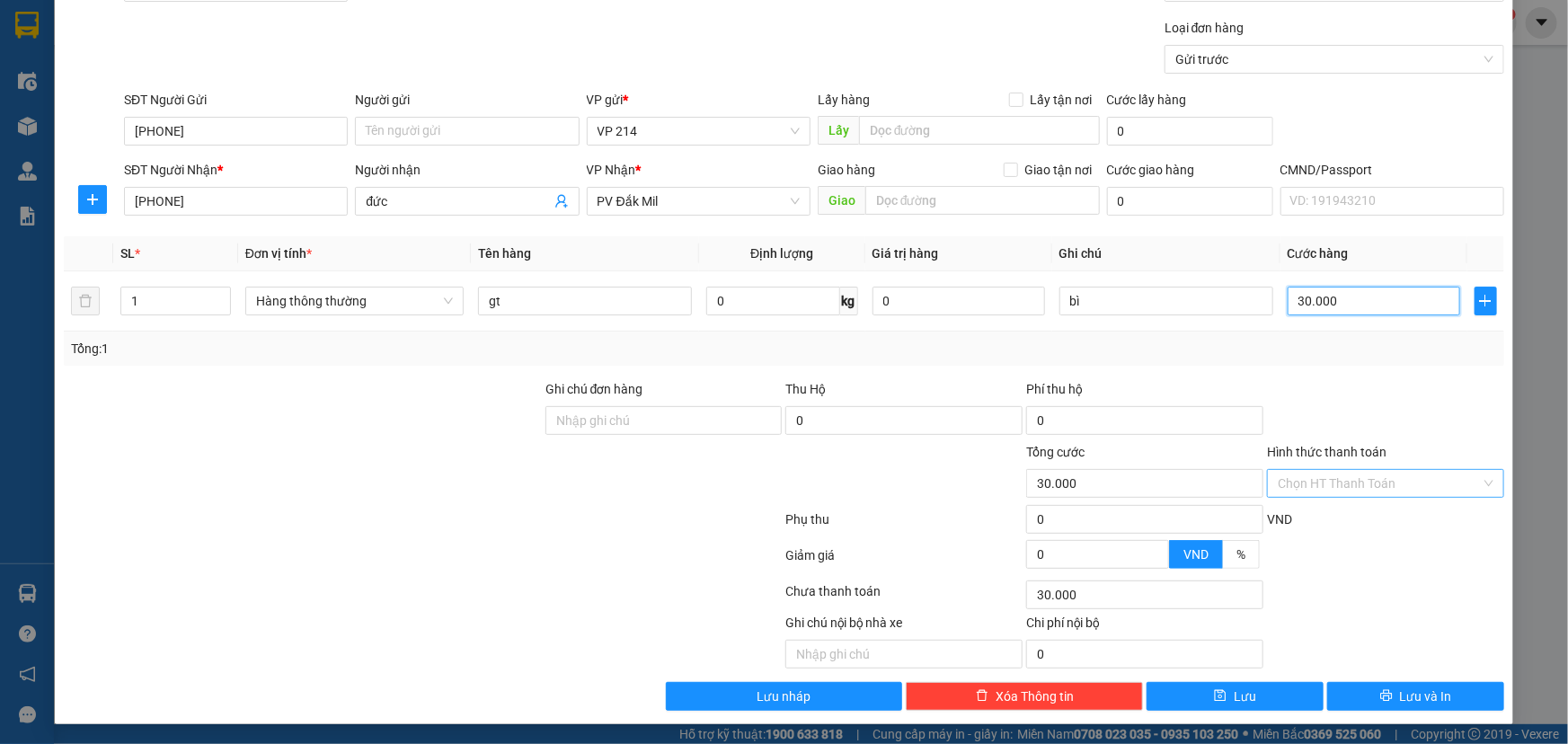 type on "30.000" 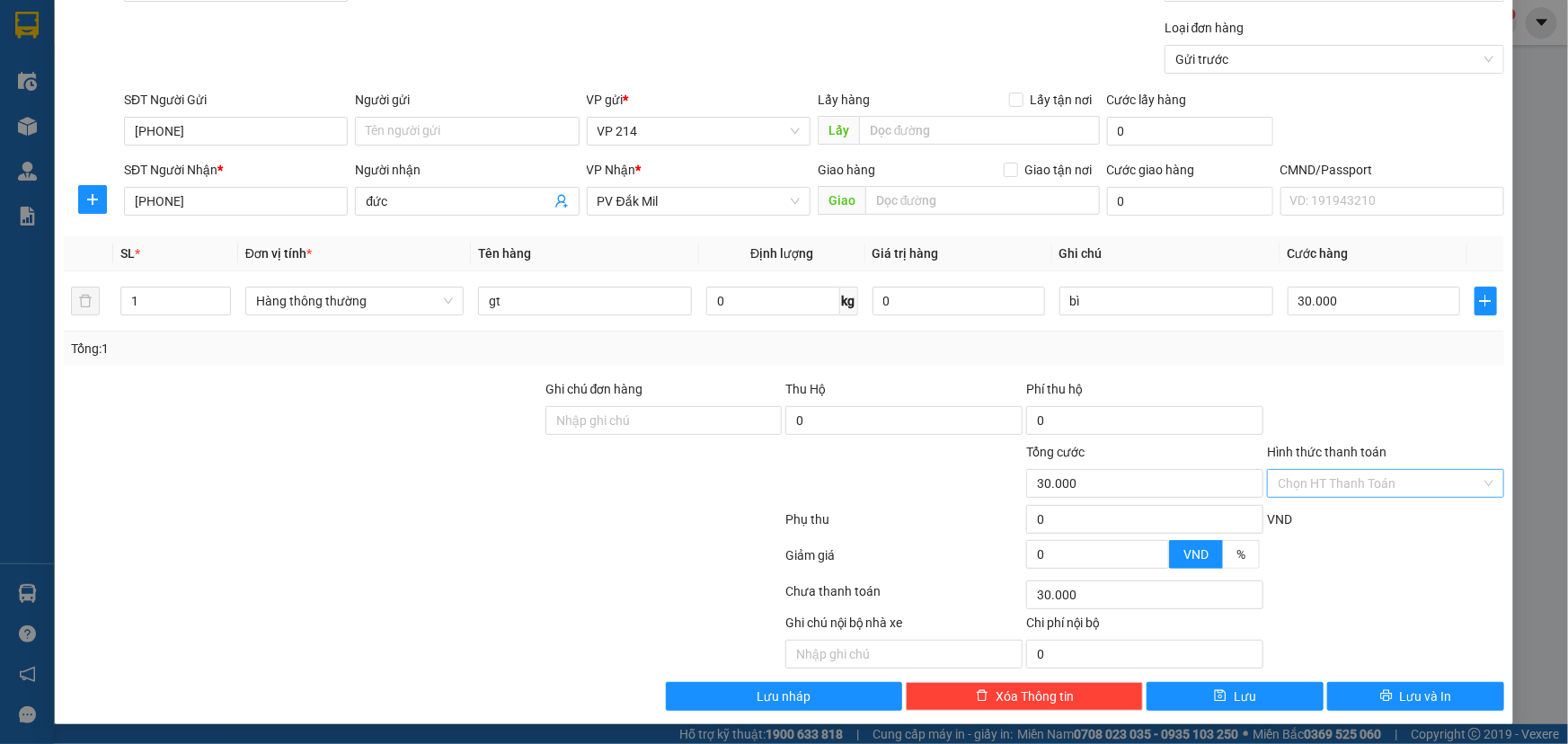 click on "Hình thức thanh toán" at bounding box center (1379, 483) 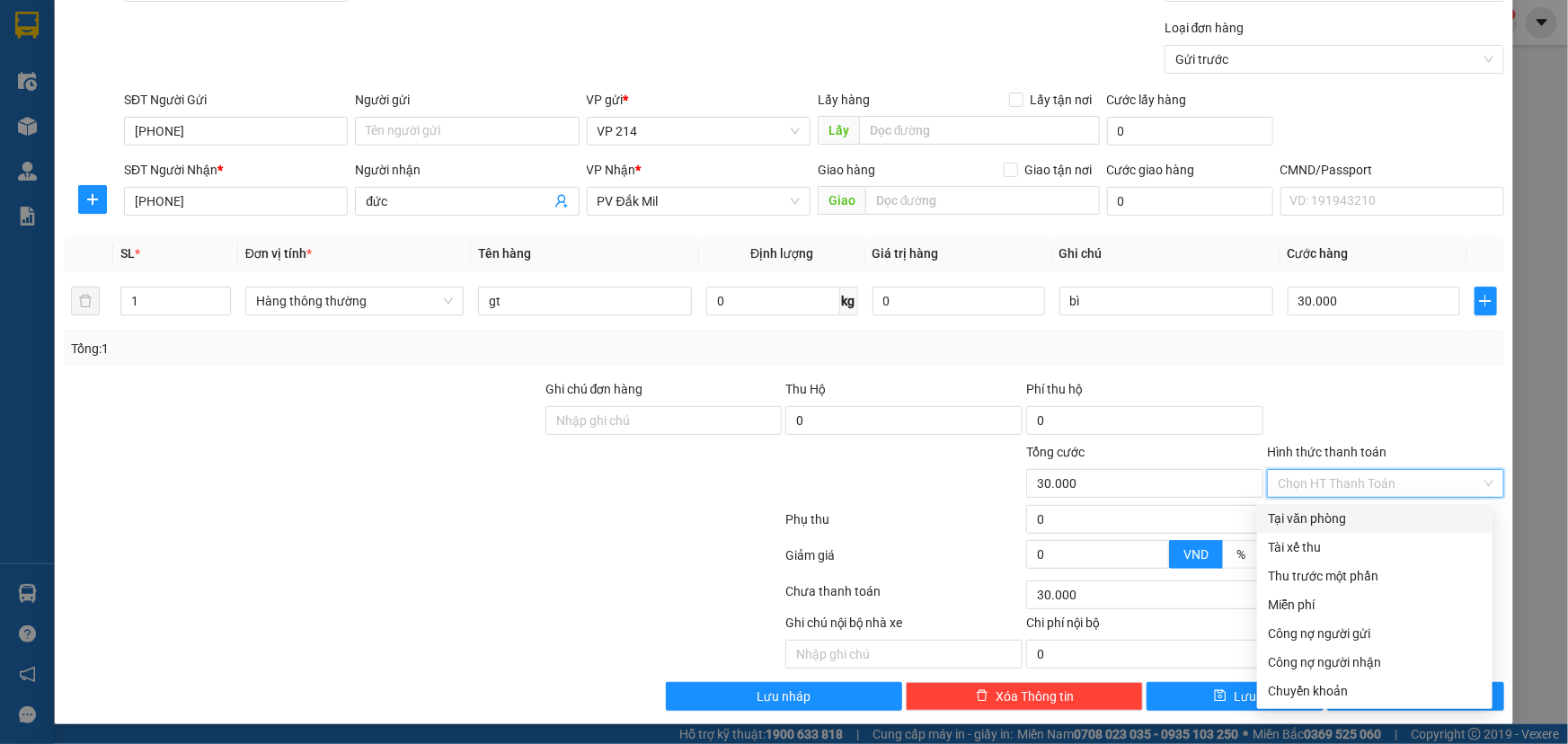 click on "Tại văn phòng" at bounding box center [1375, 518] 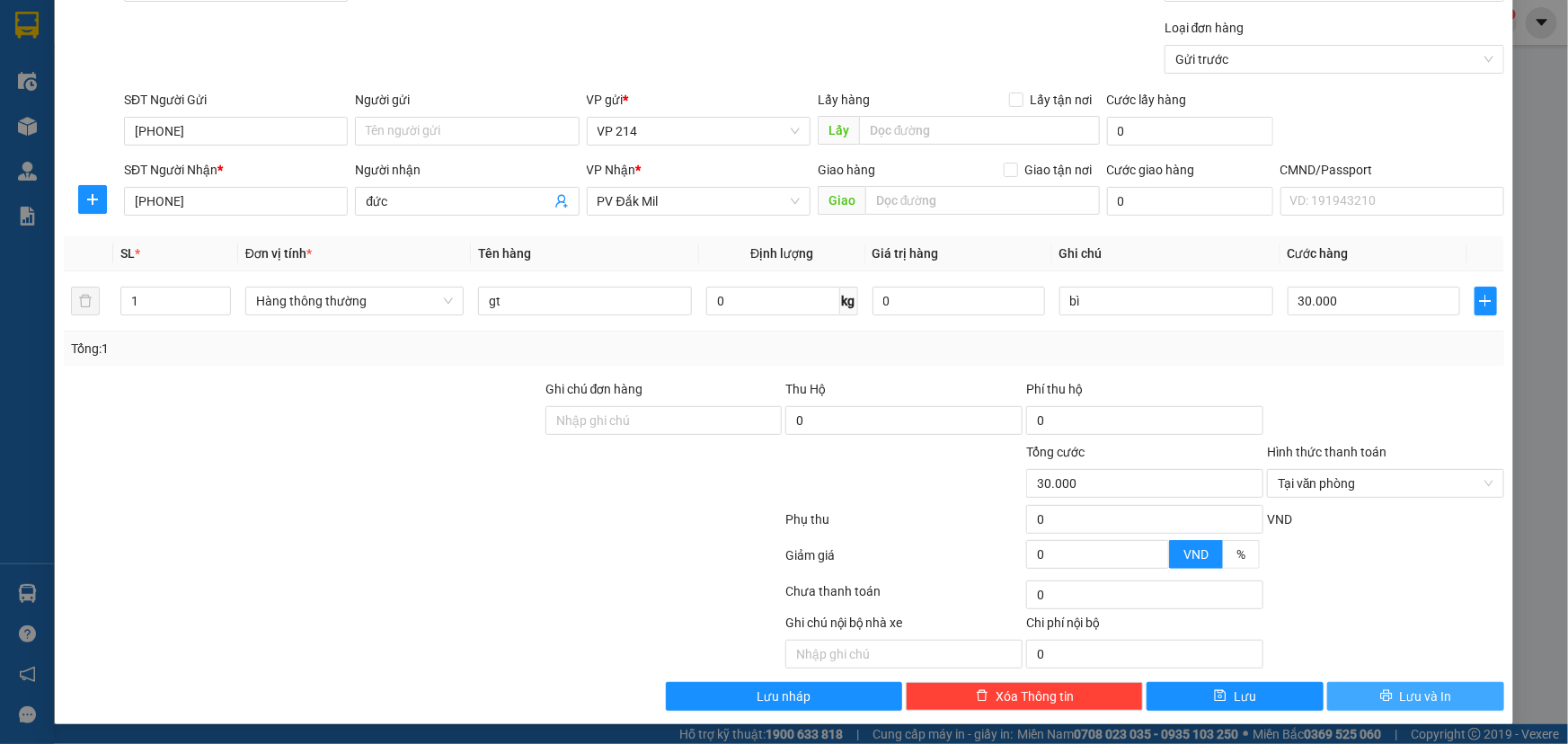 click on "Lưu và In" at bounding box center [1426, 696] 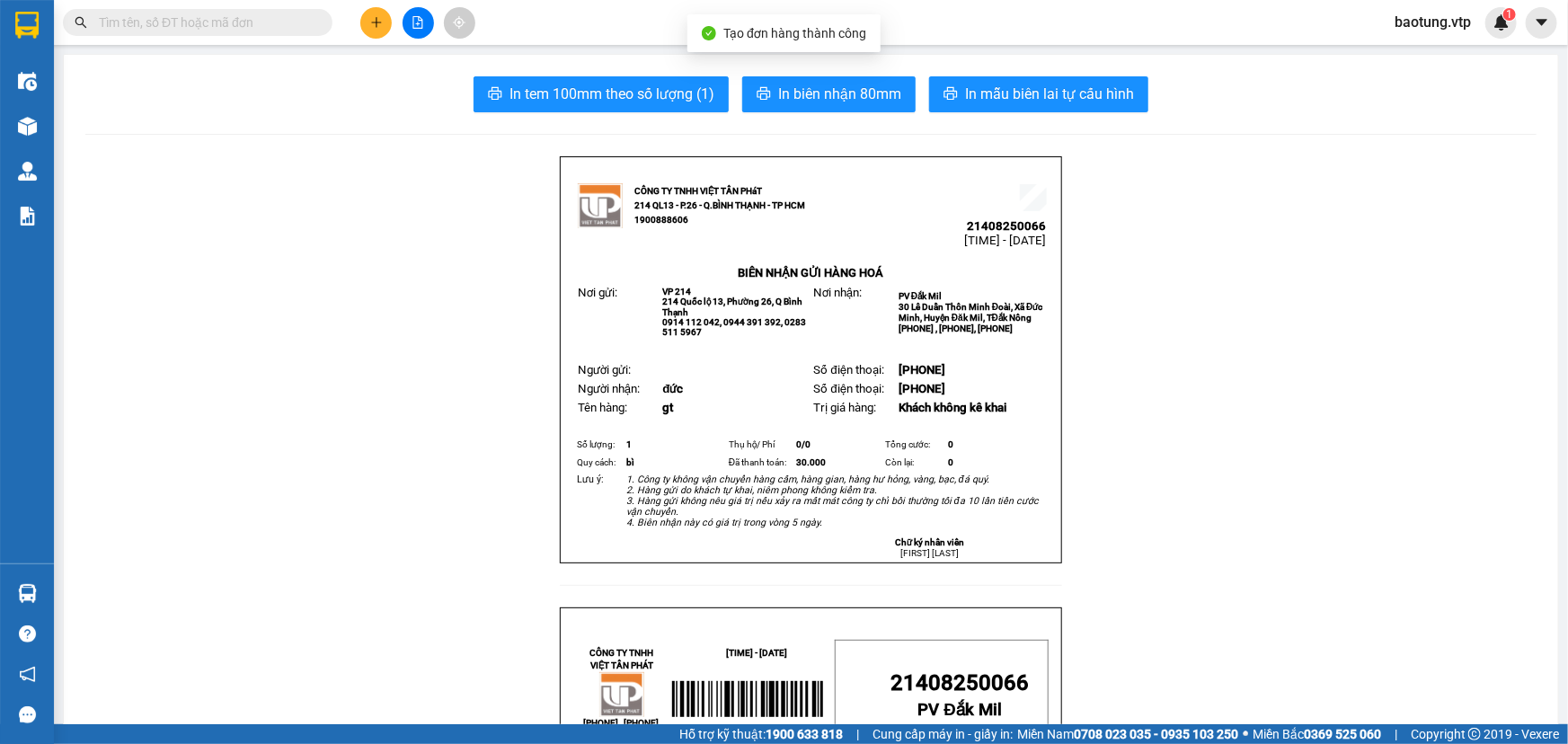 click on "In tem 100mm theo số lượng
(1) In biên nhận 80mm In mẫu biên lai tự cấu hình
CÔNG TY TNHH VIỆT TÂN PHáT  214 QL13 - P.26 - Q.BÌNH THẠNH - TP HCM  1900888606
21408250066 12:23:21 - 02/08/2025
BIÊN NHẬN GỬI HÀNG HOÁ
Nơi gửi:
VP 214
214 Quốc lộ 13, Phường 26, Q Bình Thạnh
0914 112 042, 0944 391 392, 0283 511 5967
Nơi nhận:
PV Đắk Mil
30 Lê Duẩn  Thôn Minh Đoài,  Xã Đức Minh, Huyện Đăk Mil,  TĐắk Nông
02613 89 89 89 , 0975 283 283, 0944391392
Người gửi:
Số điện thoại:
0986571074
Người nhận:
đức
Số điện thoại:
0972479541
Tên hàng:
gt
Trị giá hàng:
Khách không kê khai
Số lượng:
1
Thụ hộ/ Phí
0/  0
Tổng cước:
0
Quy cách:
bì
Đã thanh toán:
30.000
Còn lại:
0" at bounding box center (811, 1183) 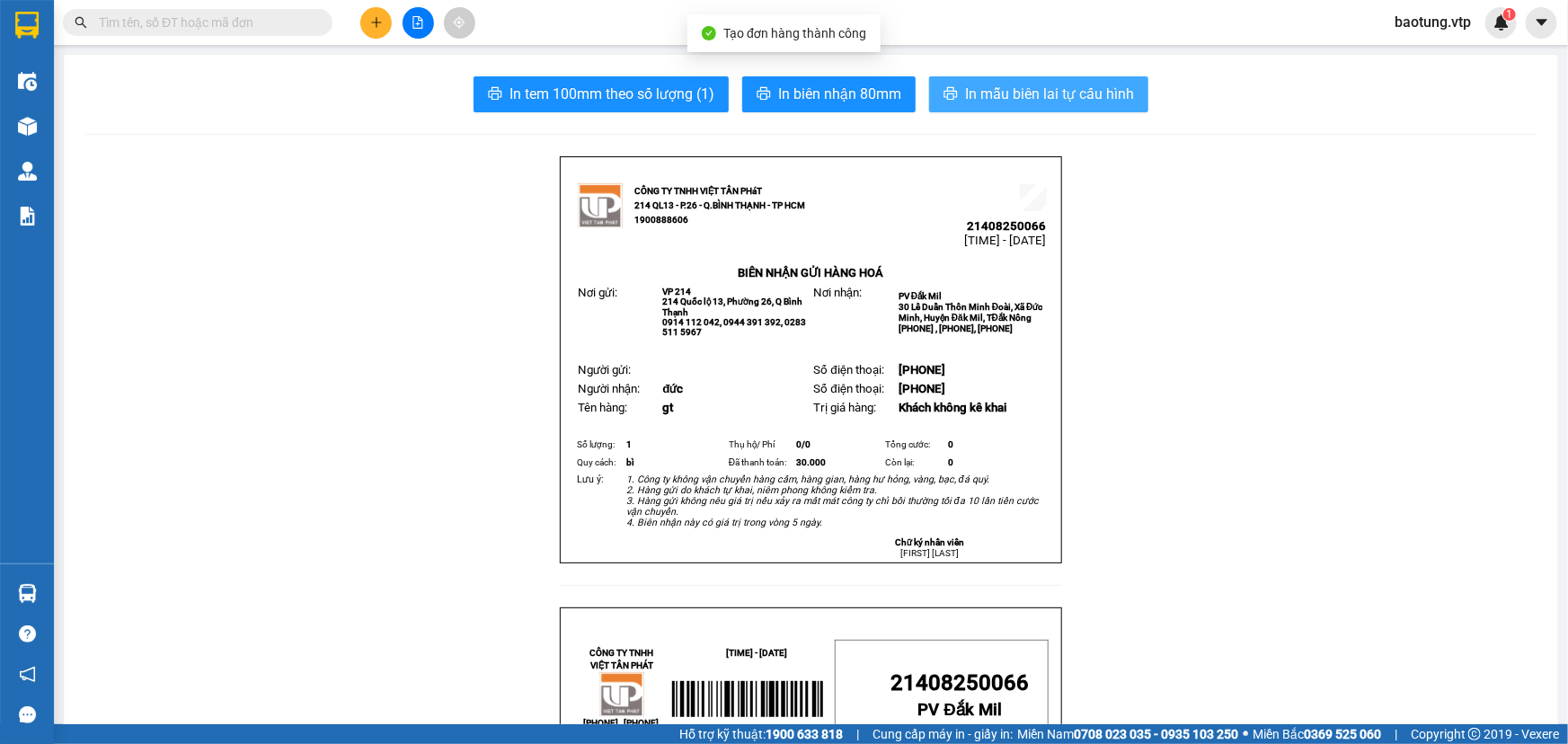 click on "In mẫu biên lai tự cấu hình" at bounding box center (1050, 93) 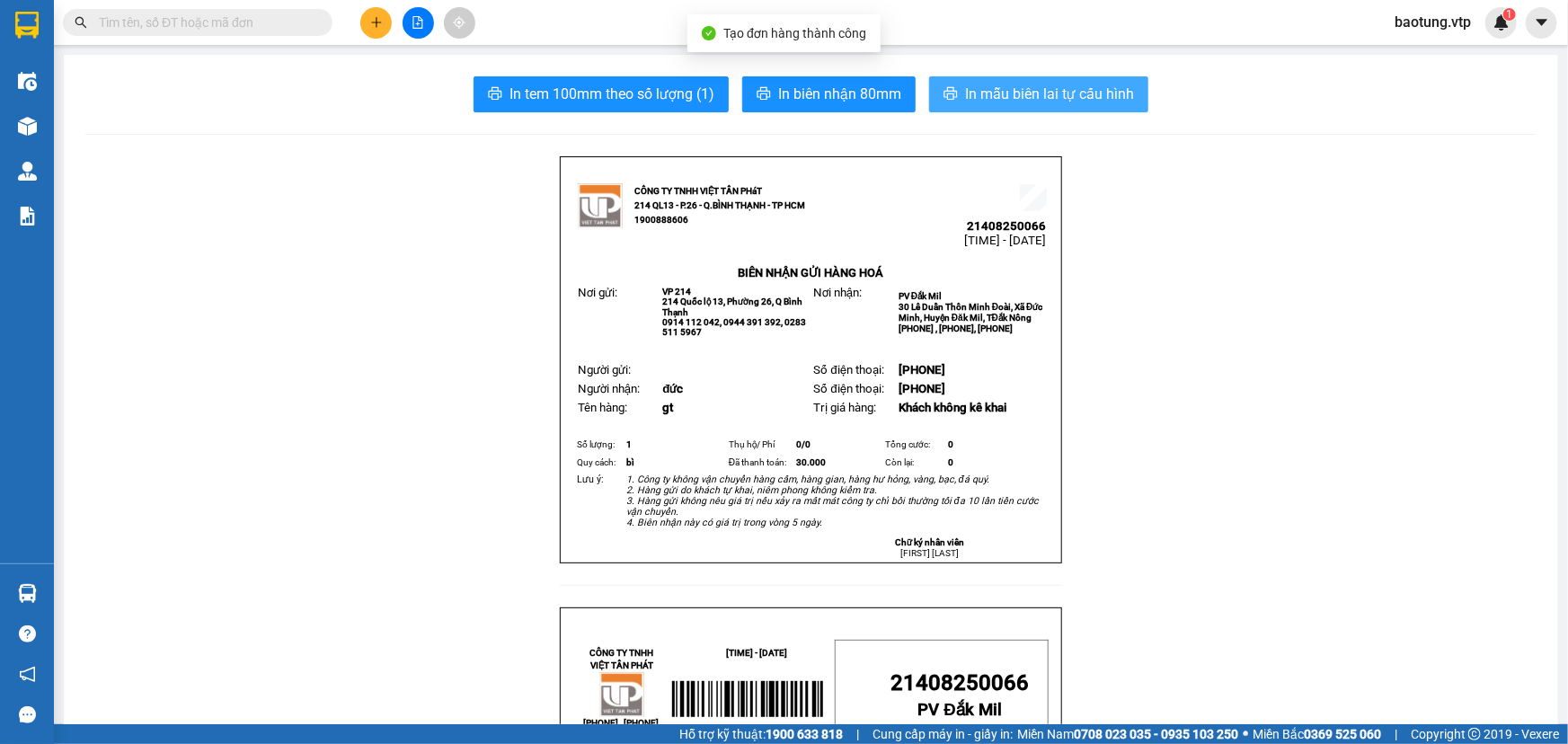 scroll, scrollTop: 0, scrollLeft: 0, axis: both 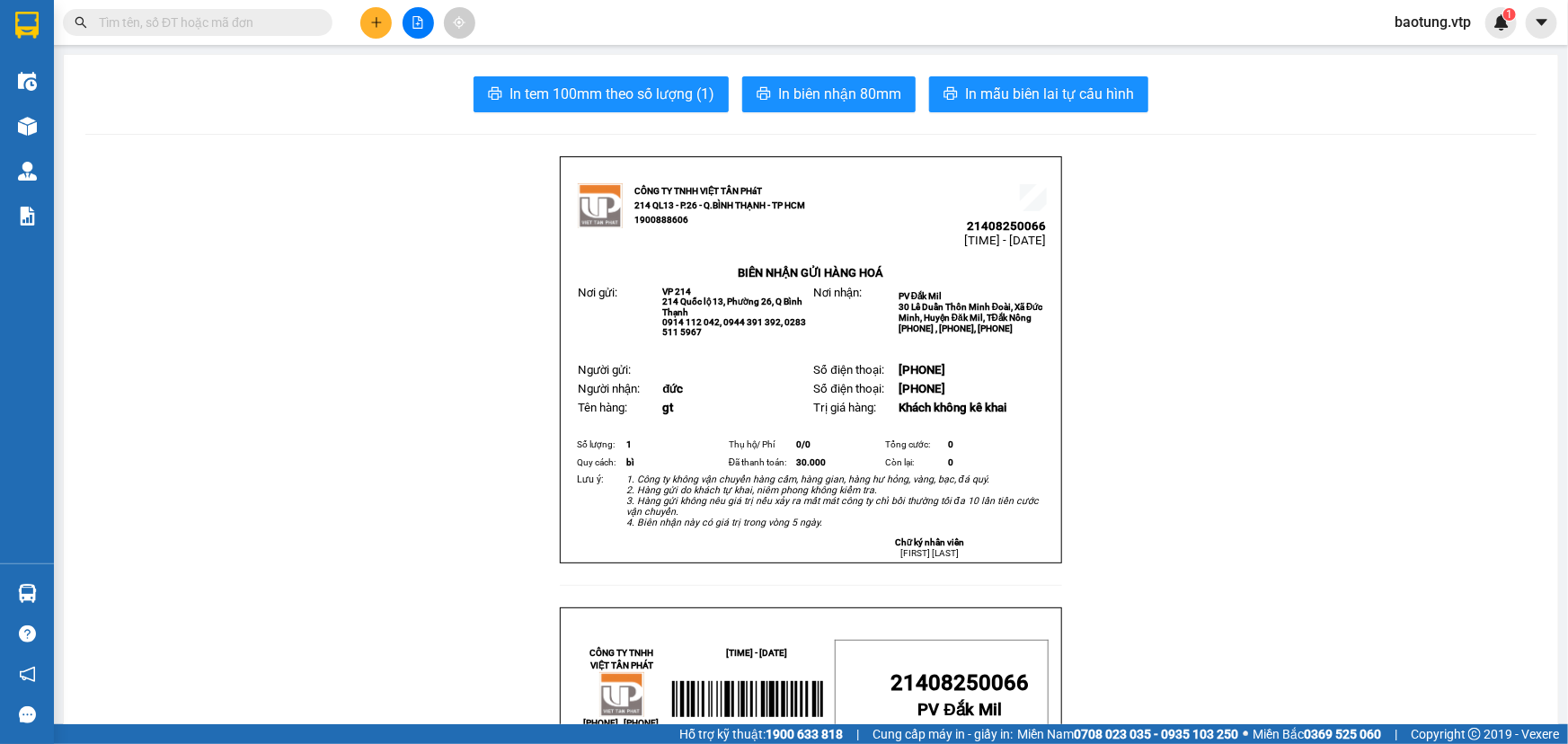click 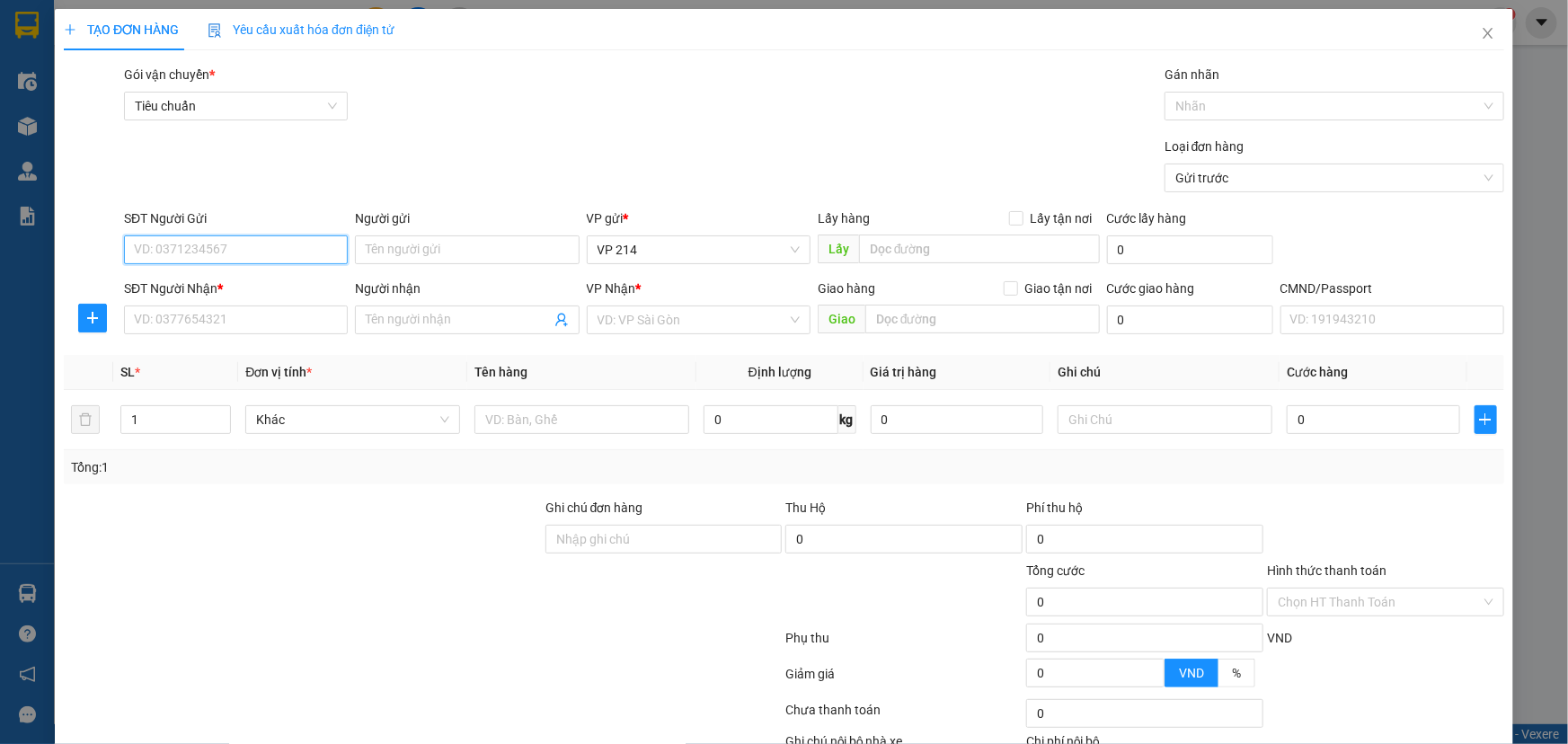 click on "SĐT Người Gửi" at bounding box center [235, 250] 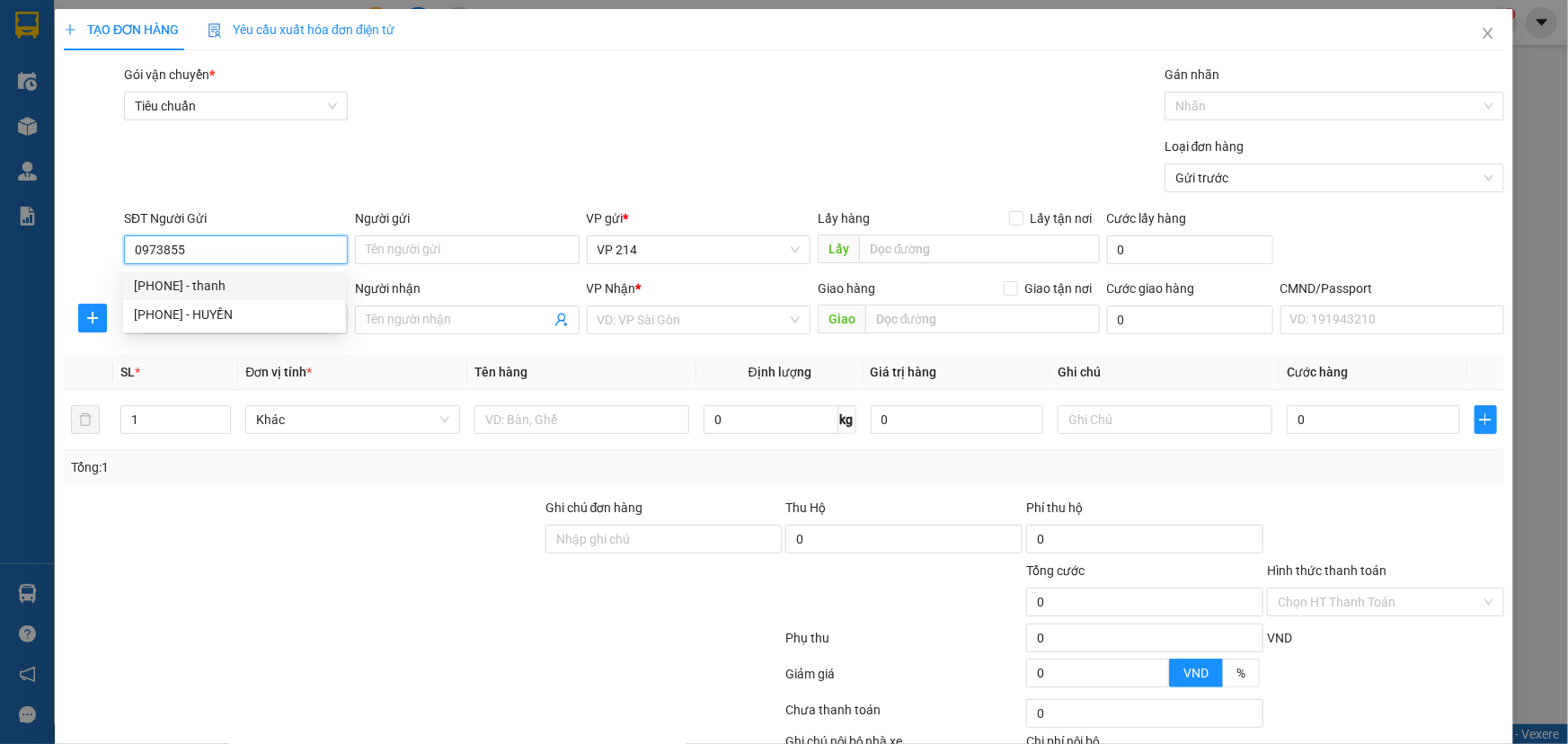 click on "0973855375 - thanh" at bounding box center [234, 286] 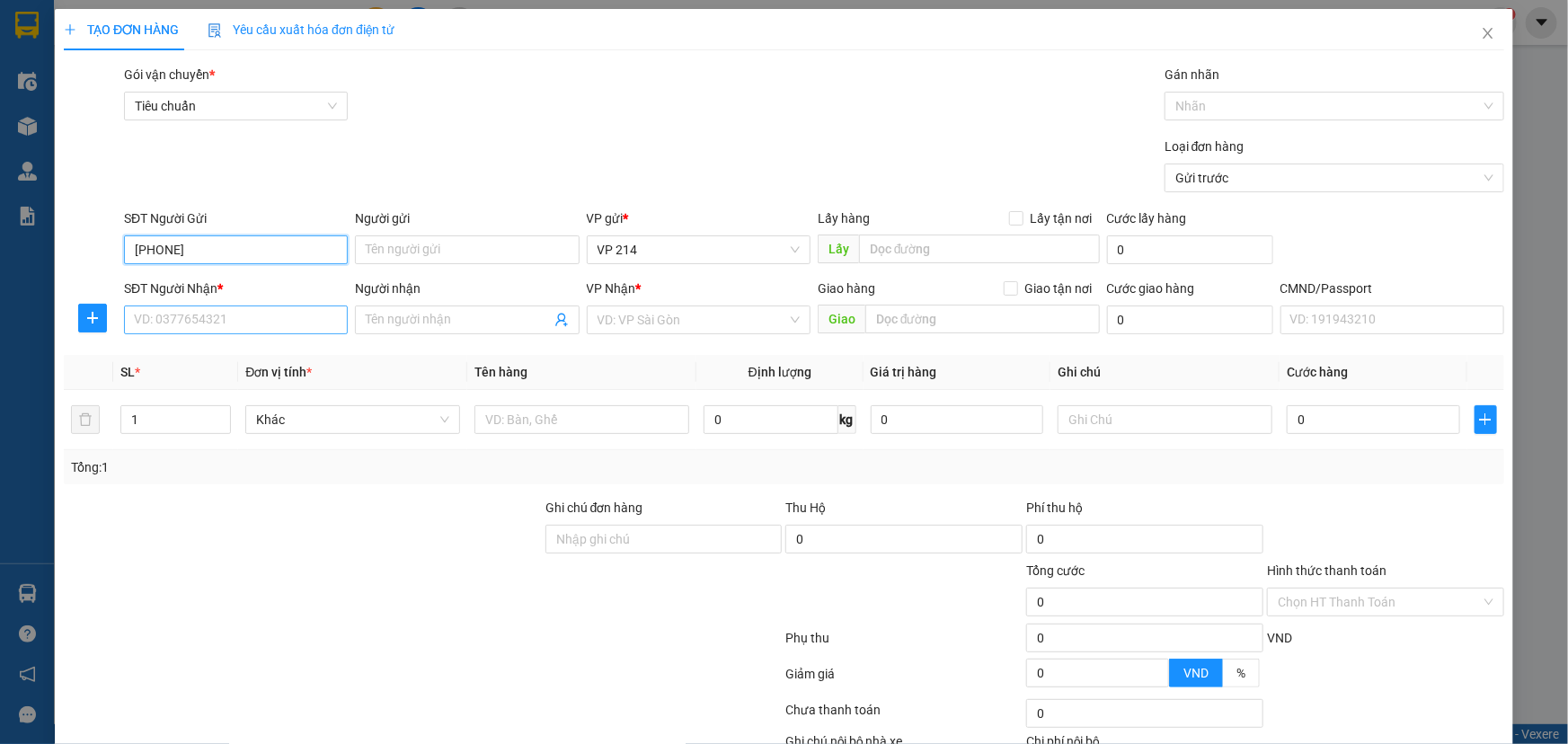 type on "0973855375" 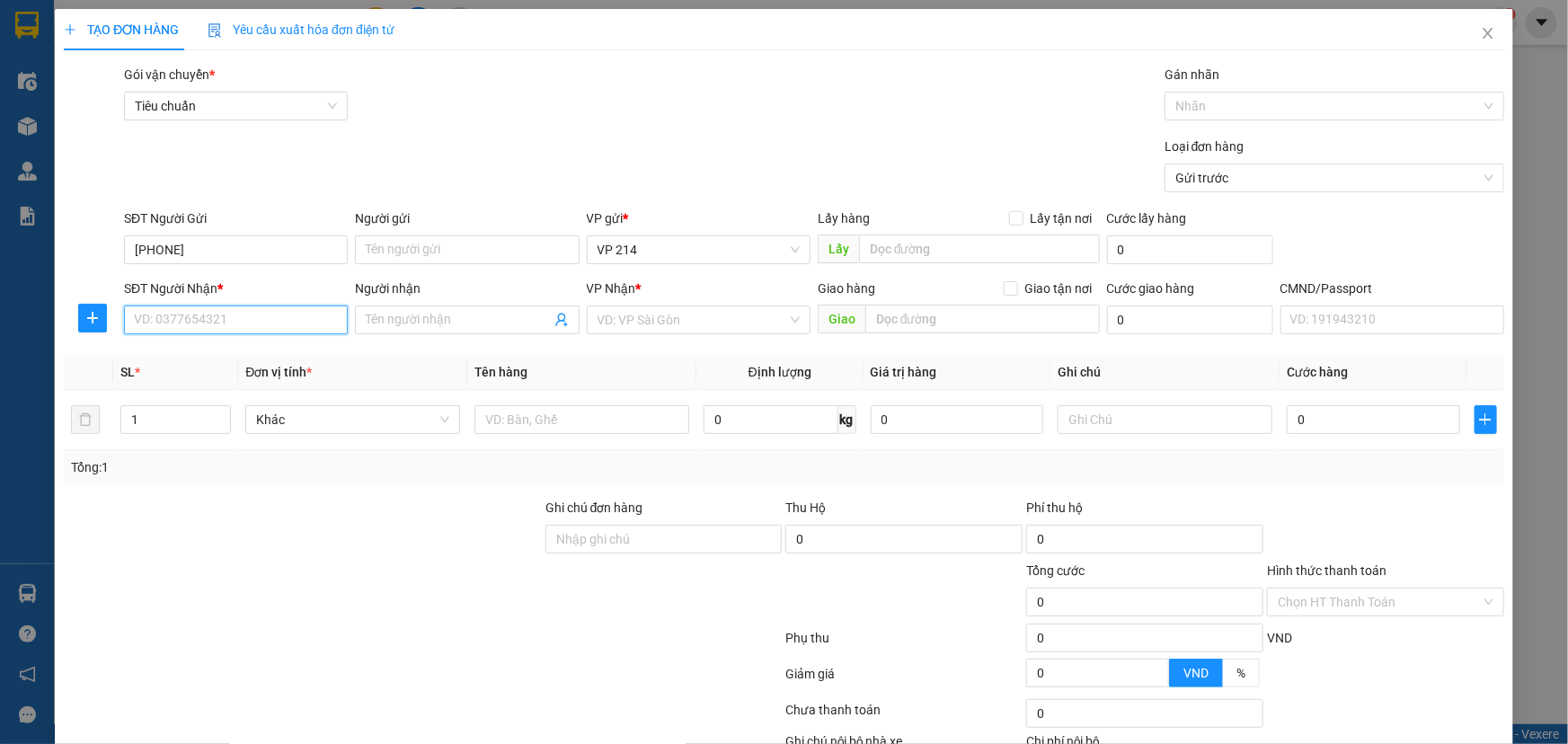 click on "SĐT Người Nhận  *" at bounding box center (235, 320) 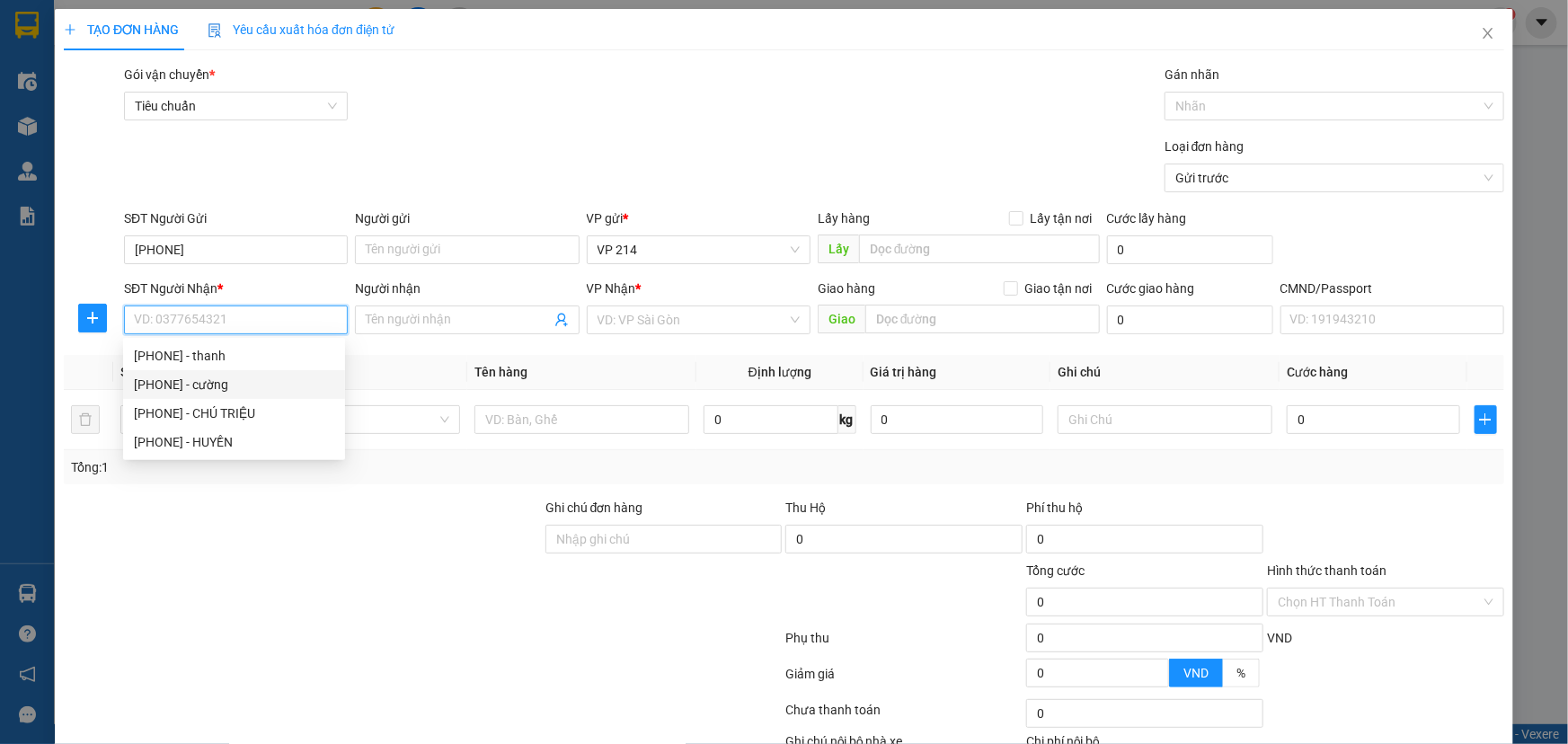 click on "0937710404 - cường" at bounding box center [234, 385] 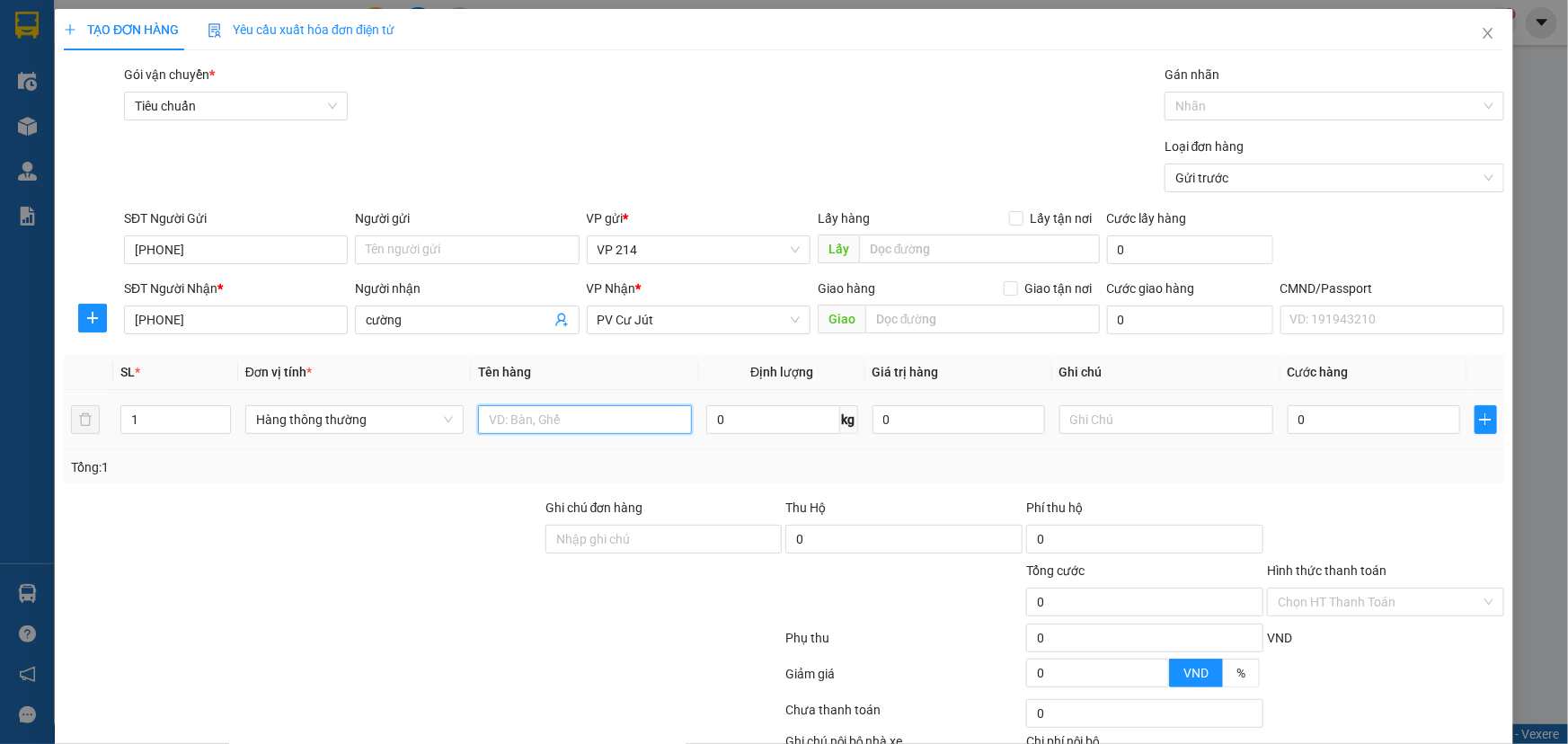 click at bounding box center (585, 420) 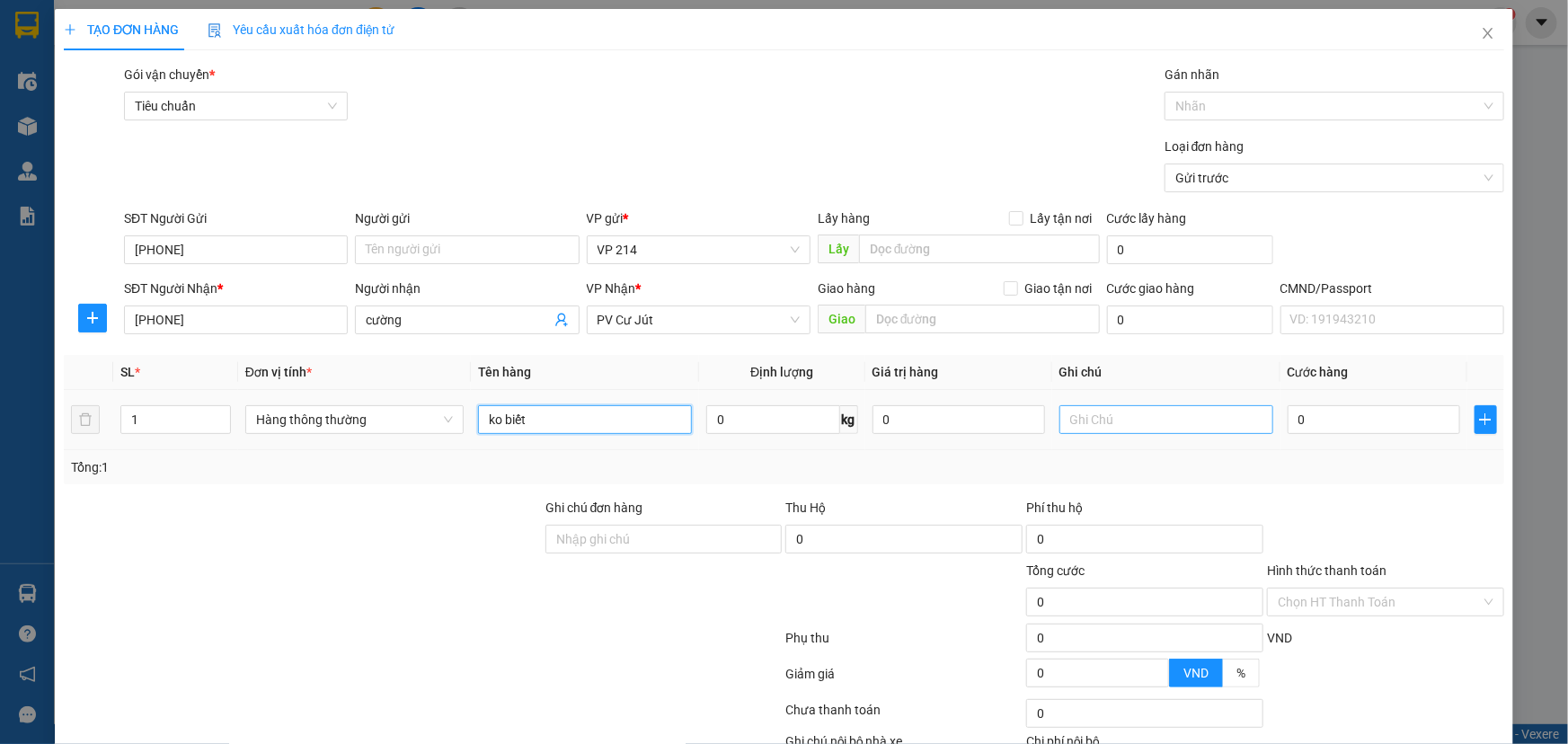 type on "ko biết" 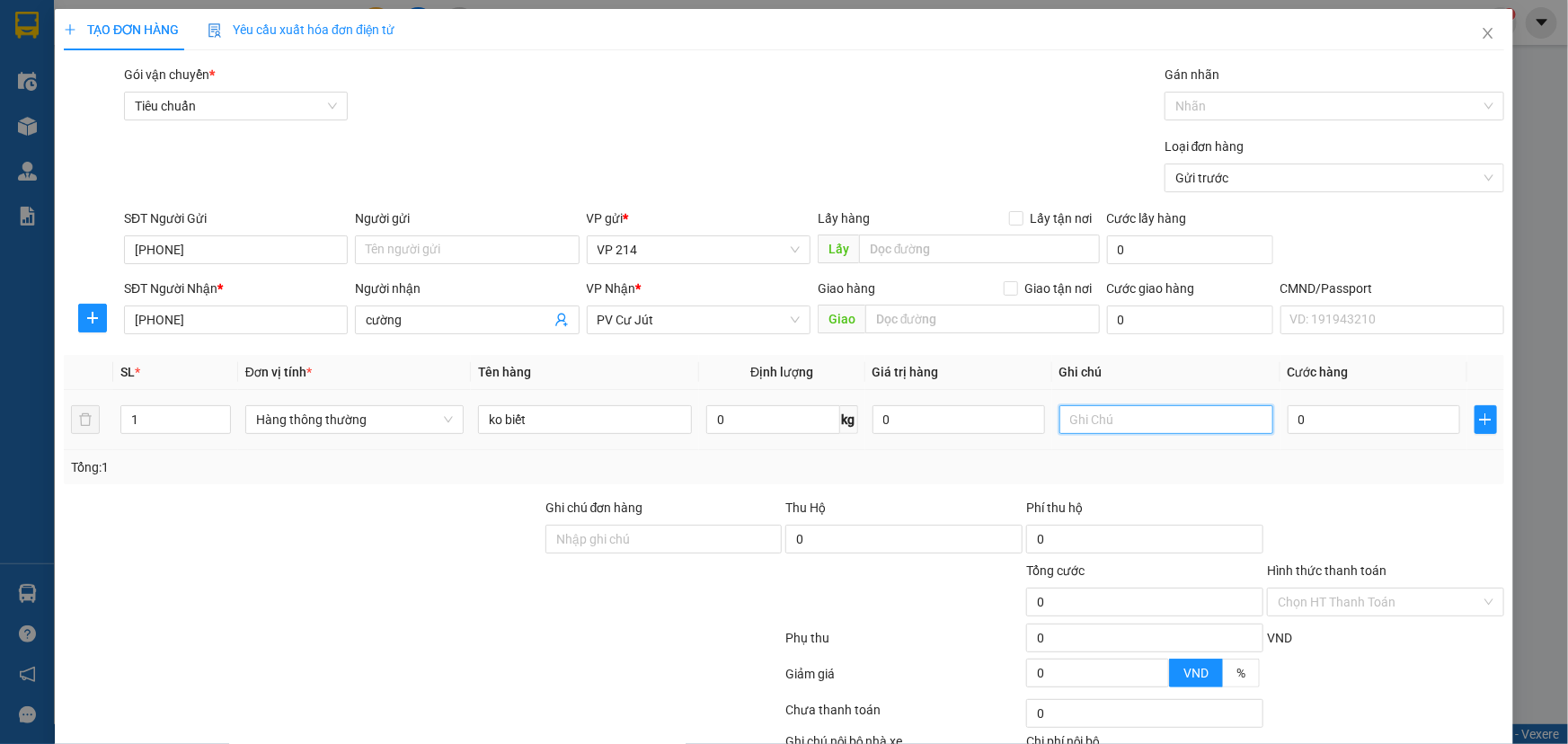 click at bounding box center [1166, 420] 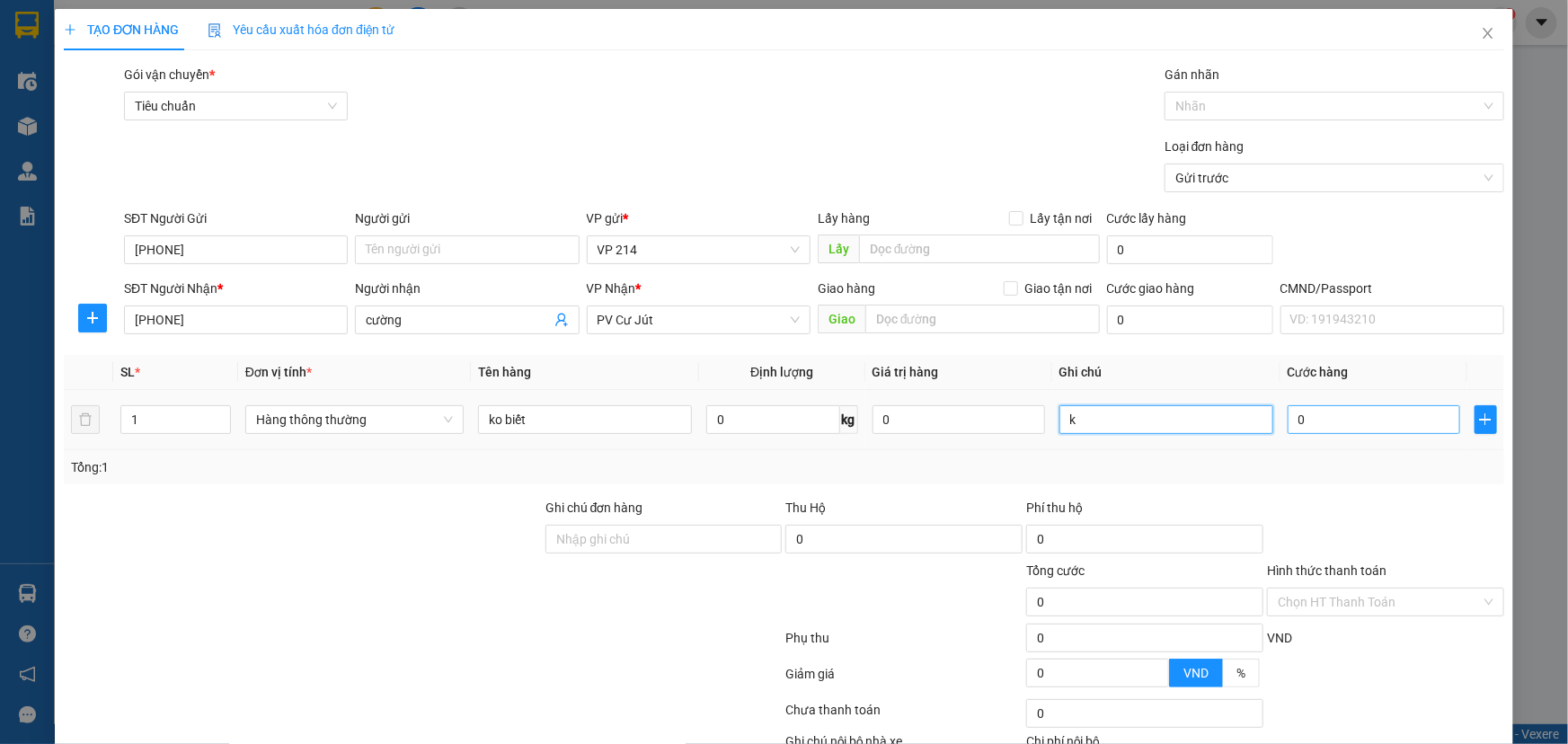 type on "k" 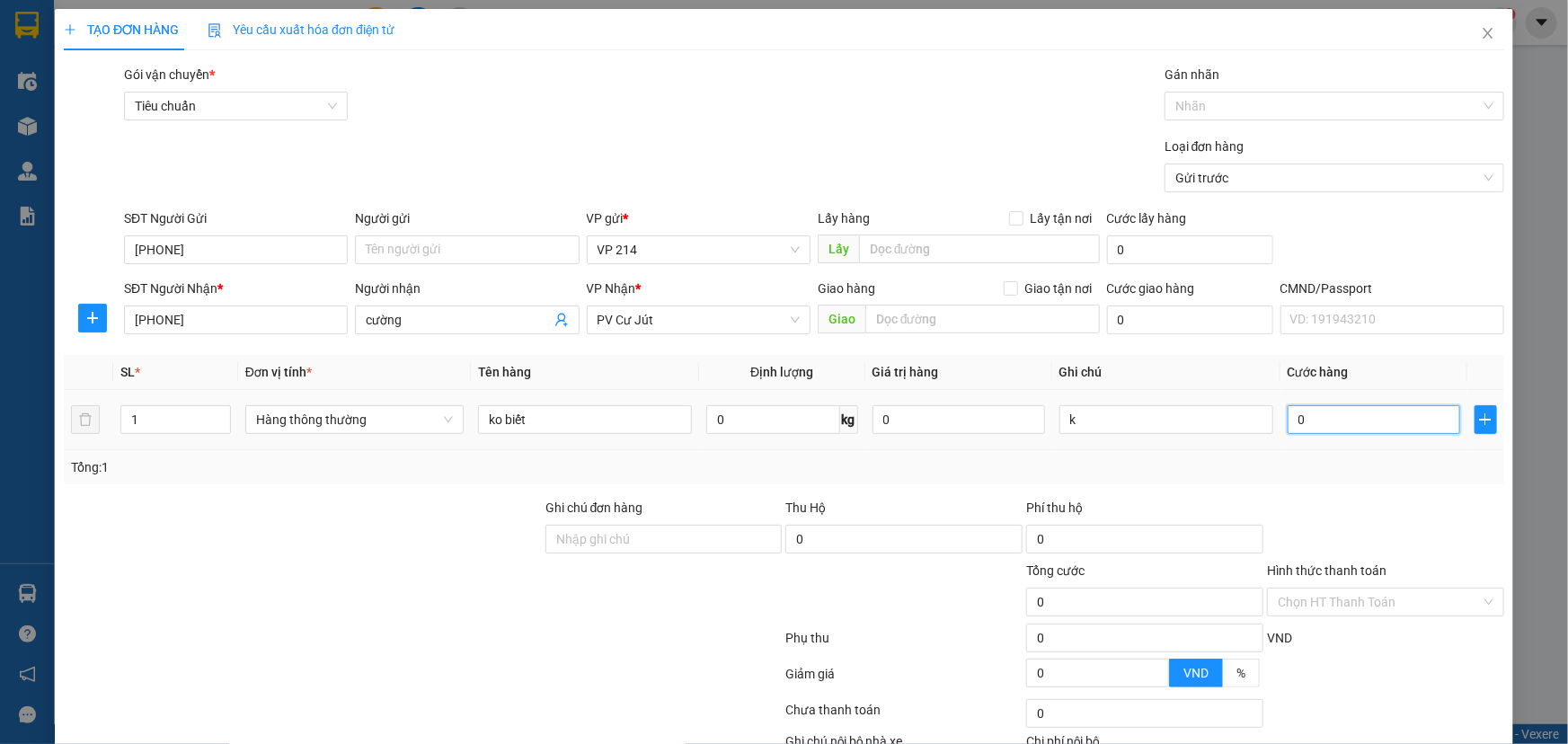 click on "0" at bounding box center (1374, 420) 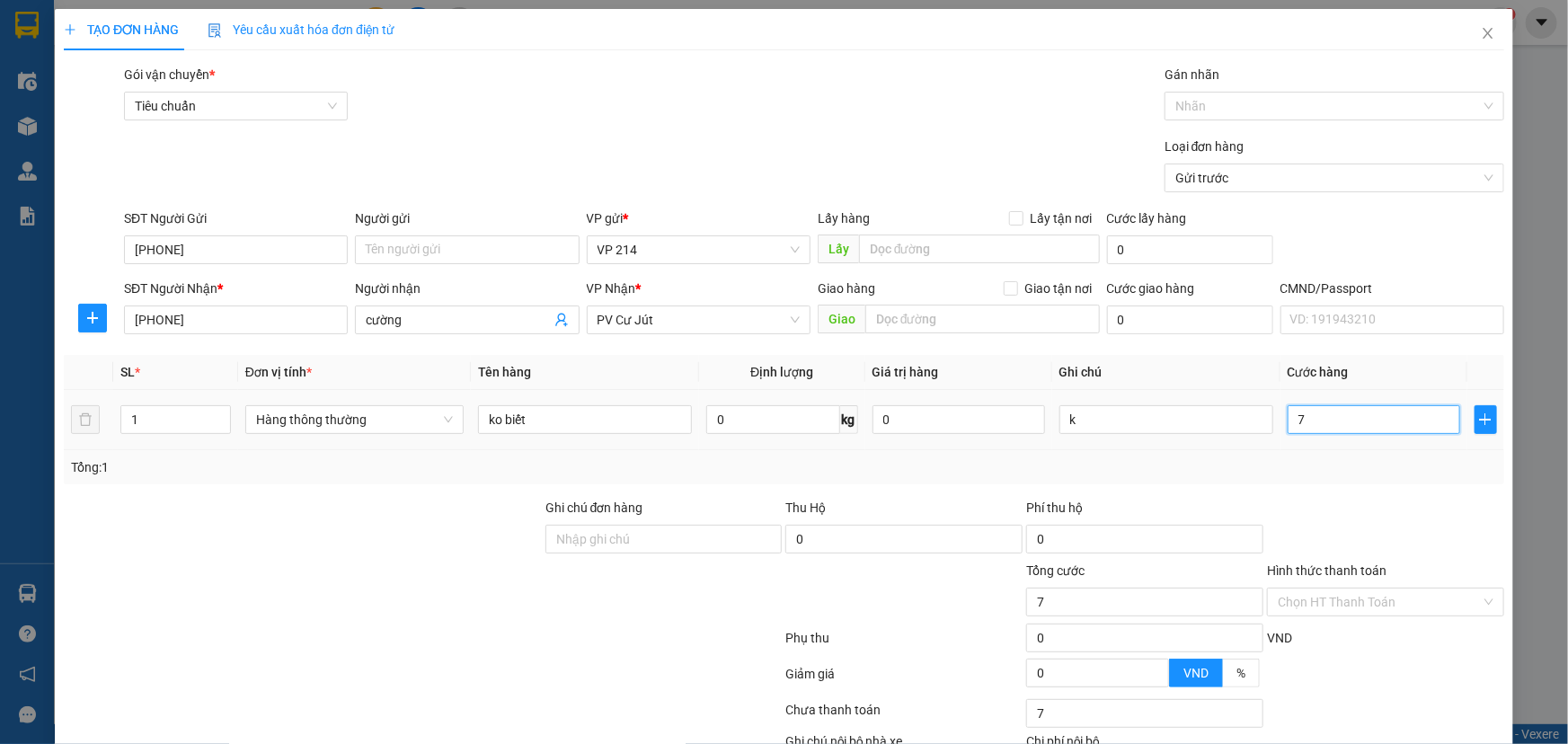 type on "70" 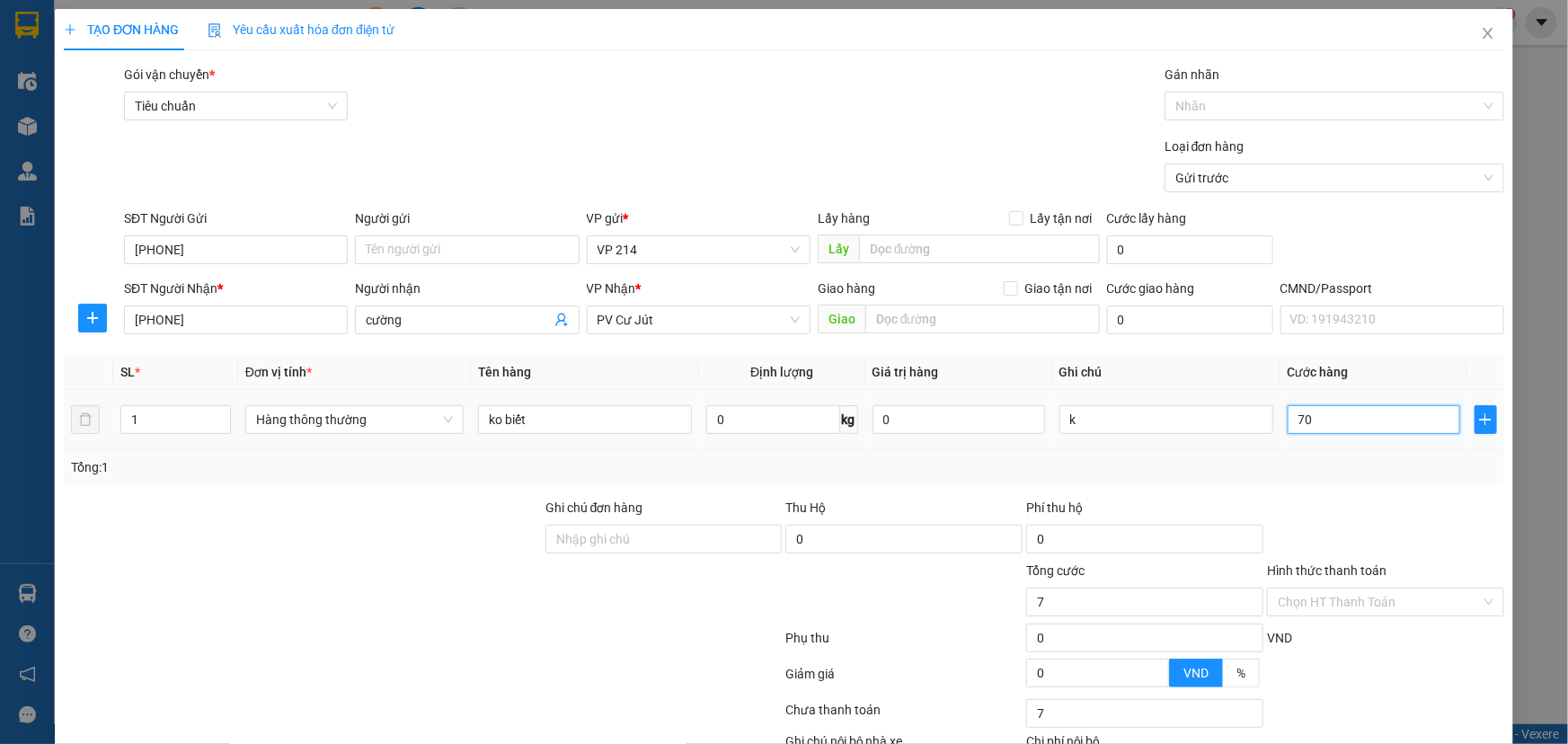 type on "70" 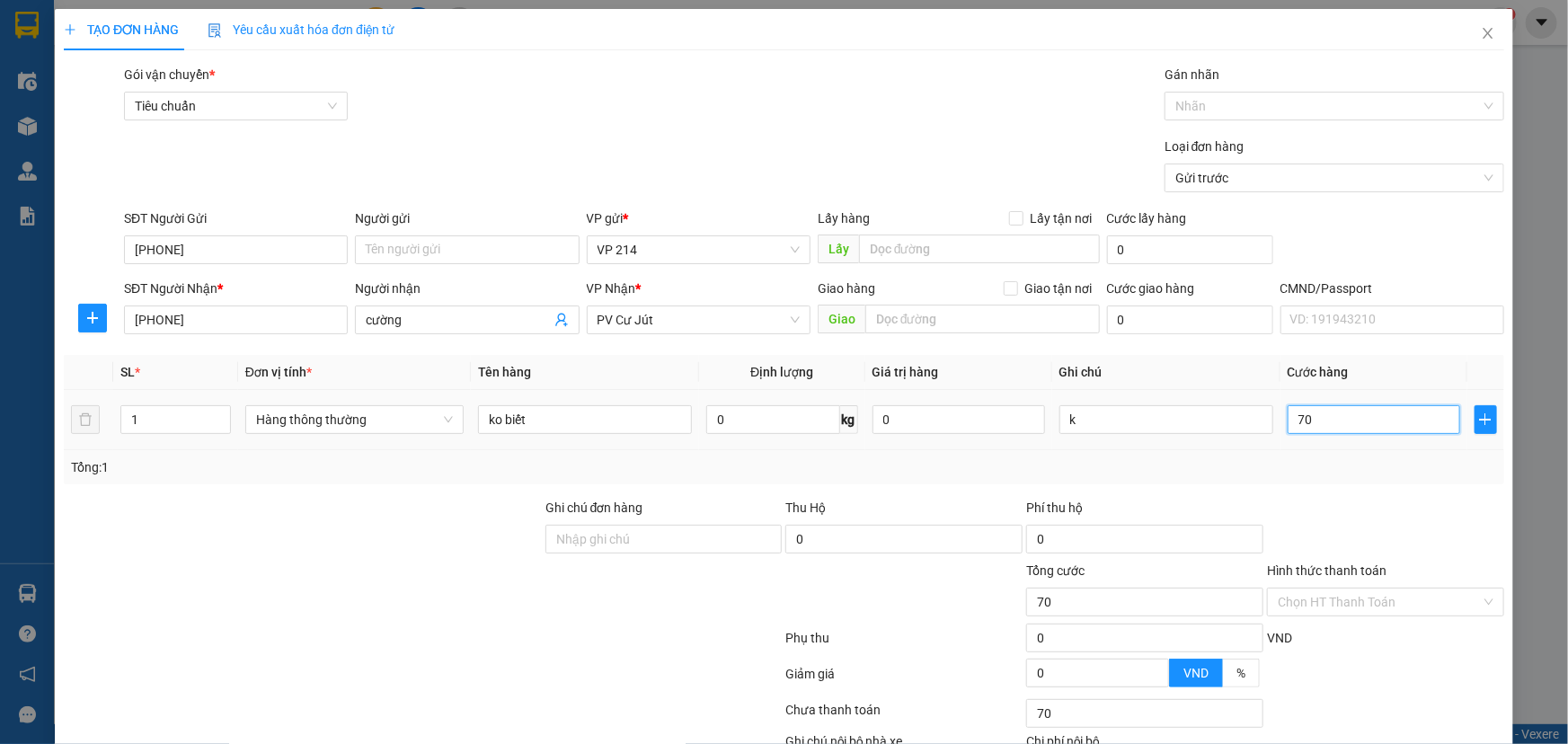type on "700" 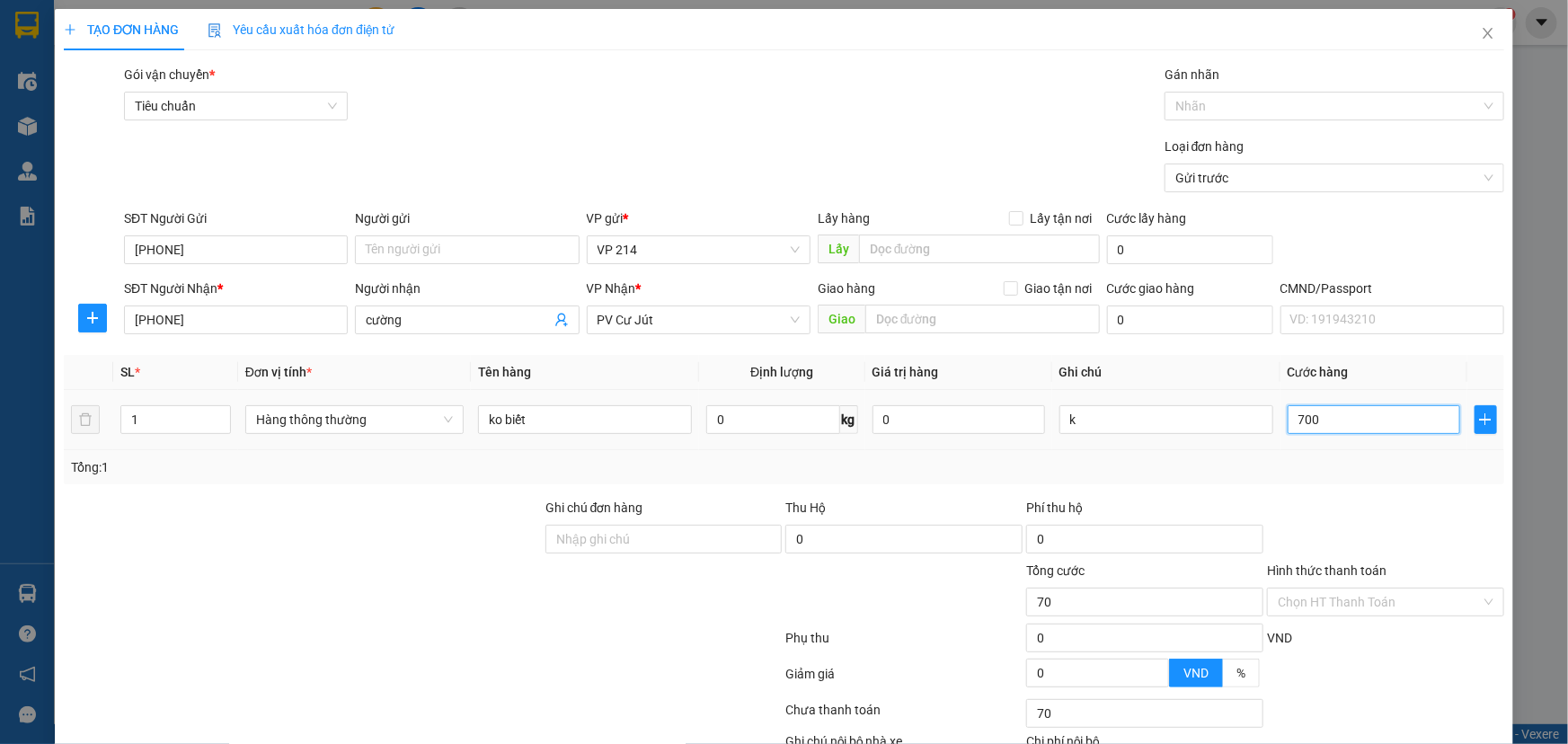 type on "700" 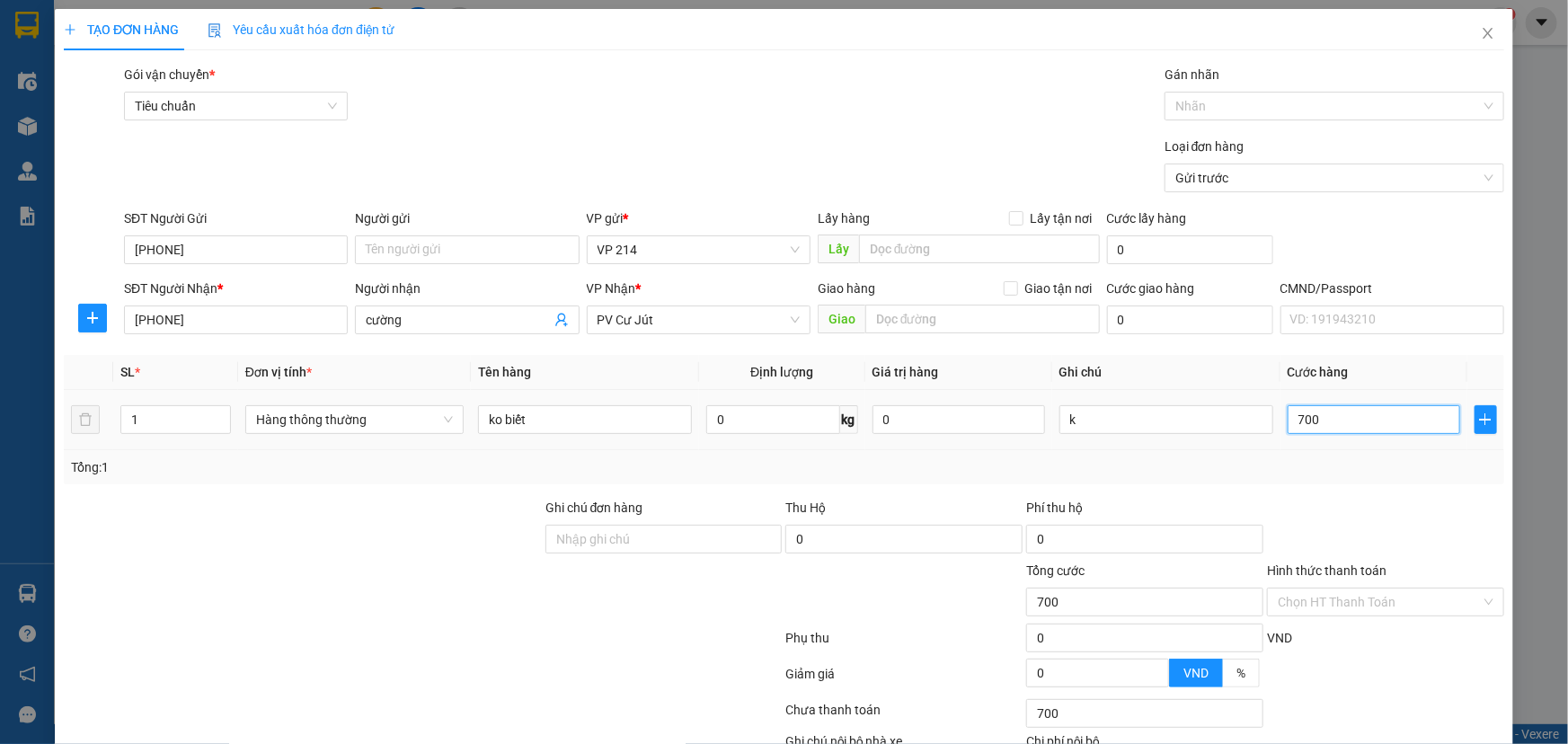 type on "7.000" 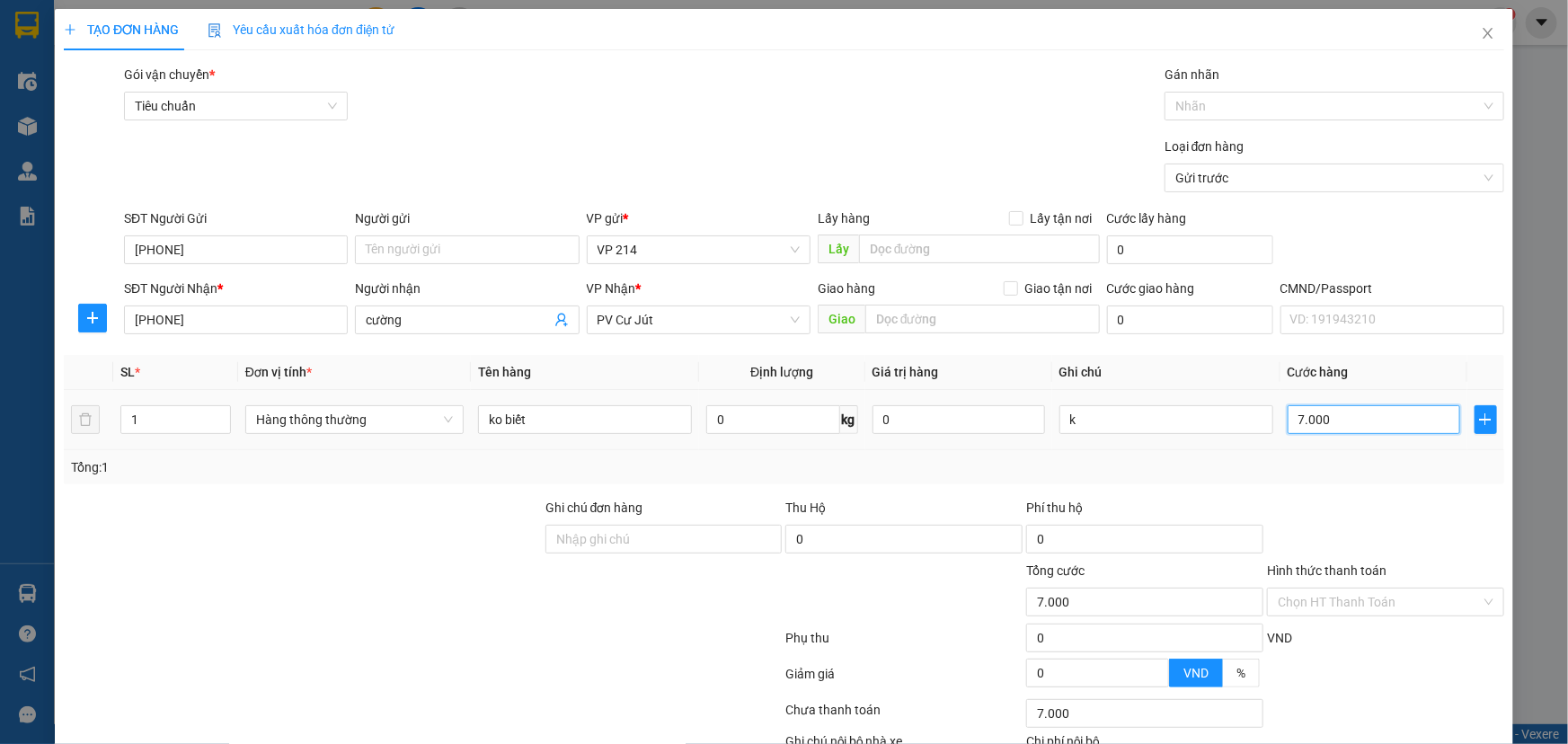 type on "70.000" 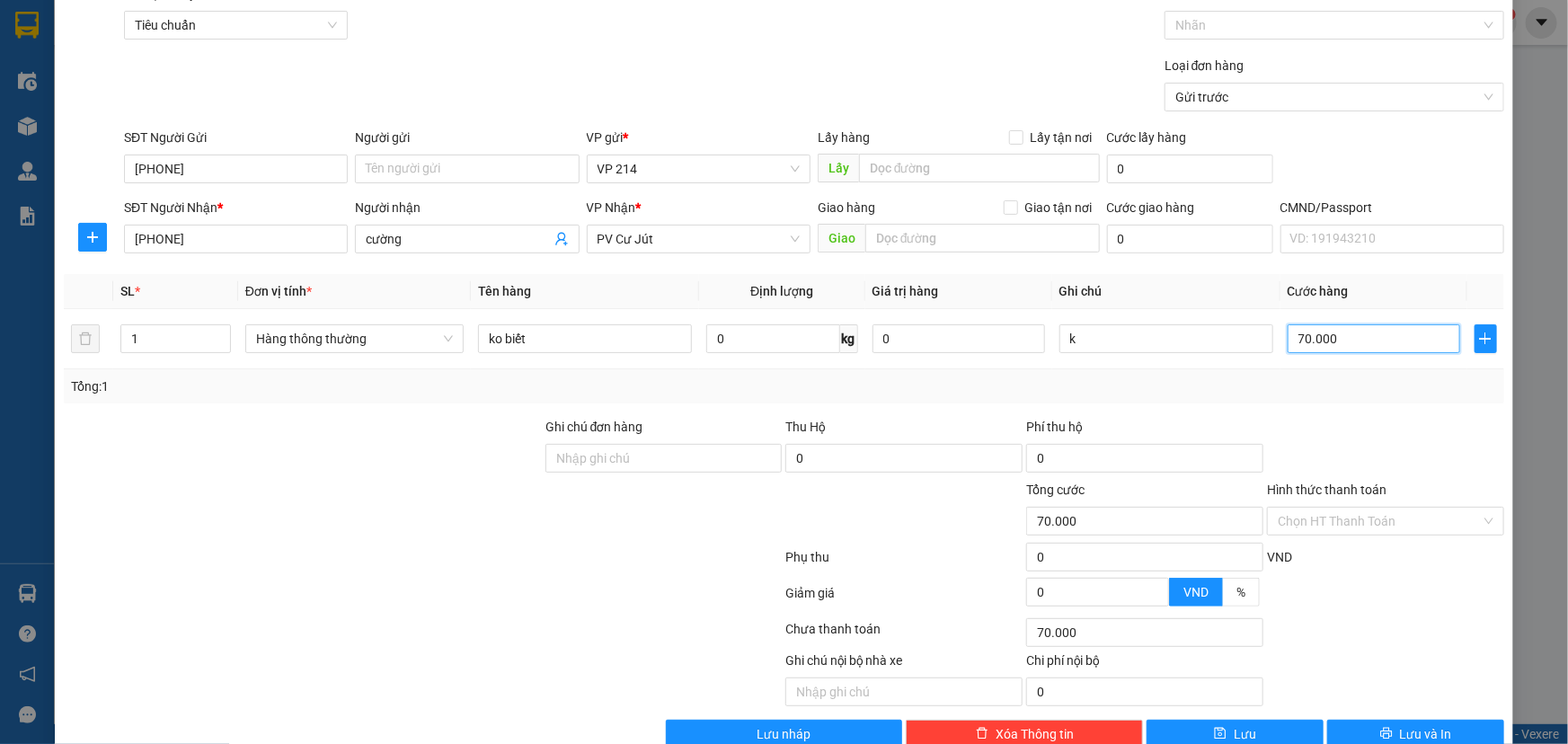 scroll, scrollTop: 119, scrollLeft: 0, axis: vertical 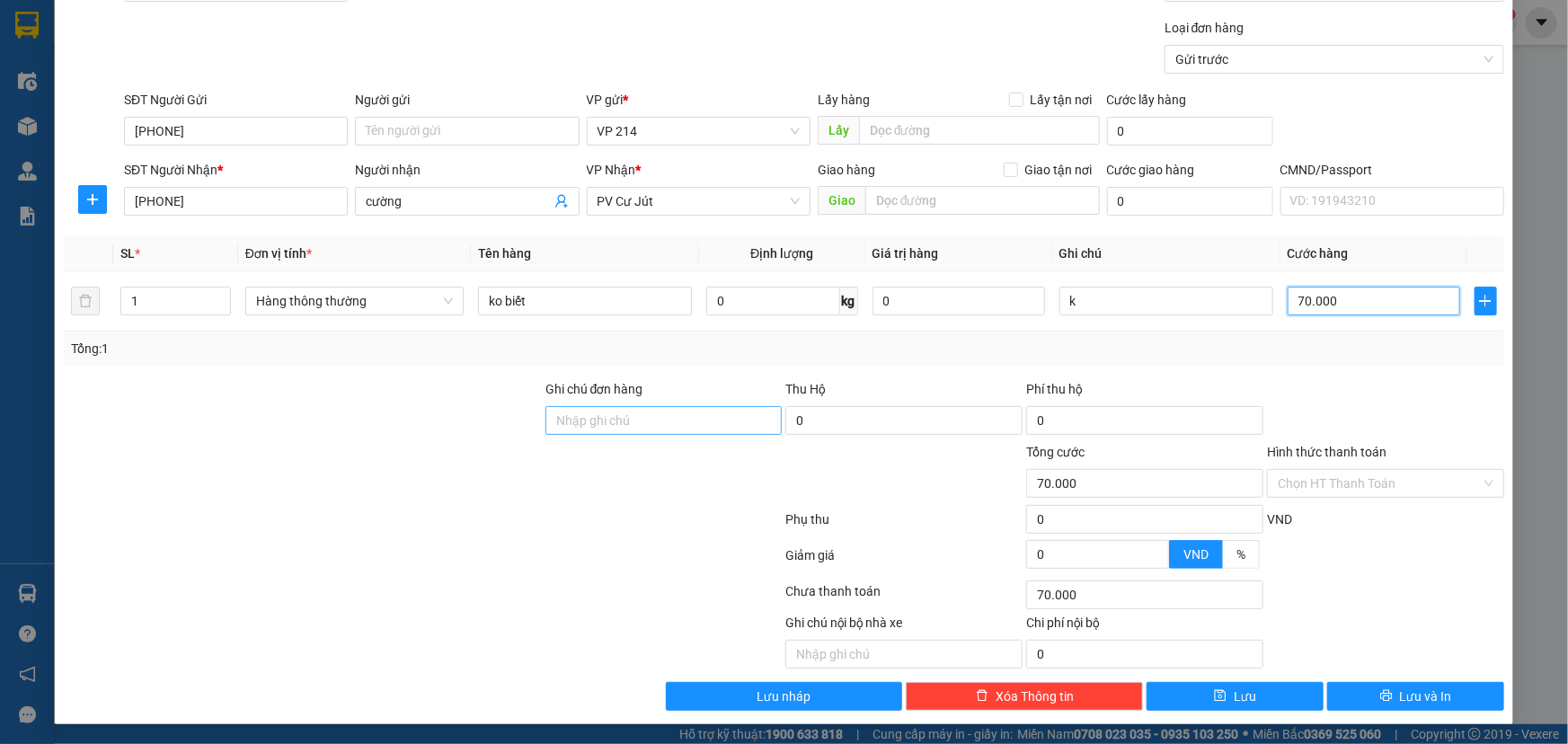 type on "70.000" 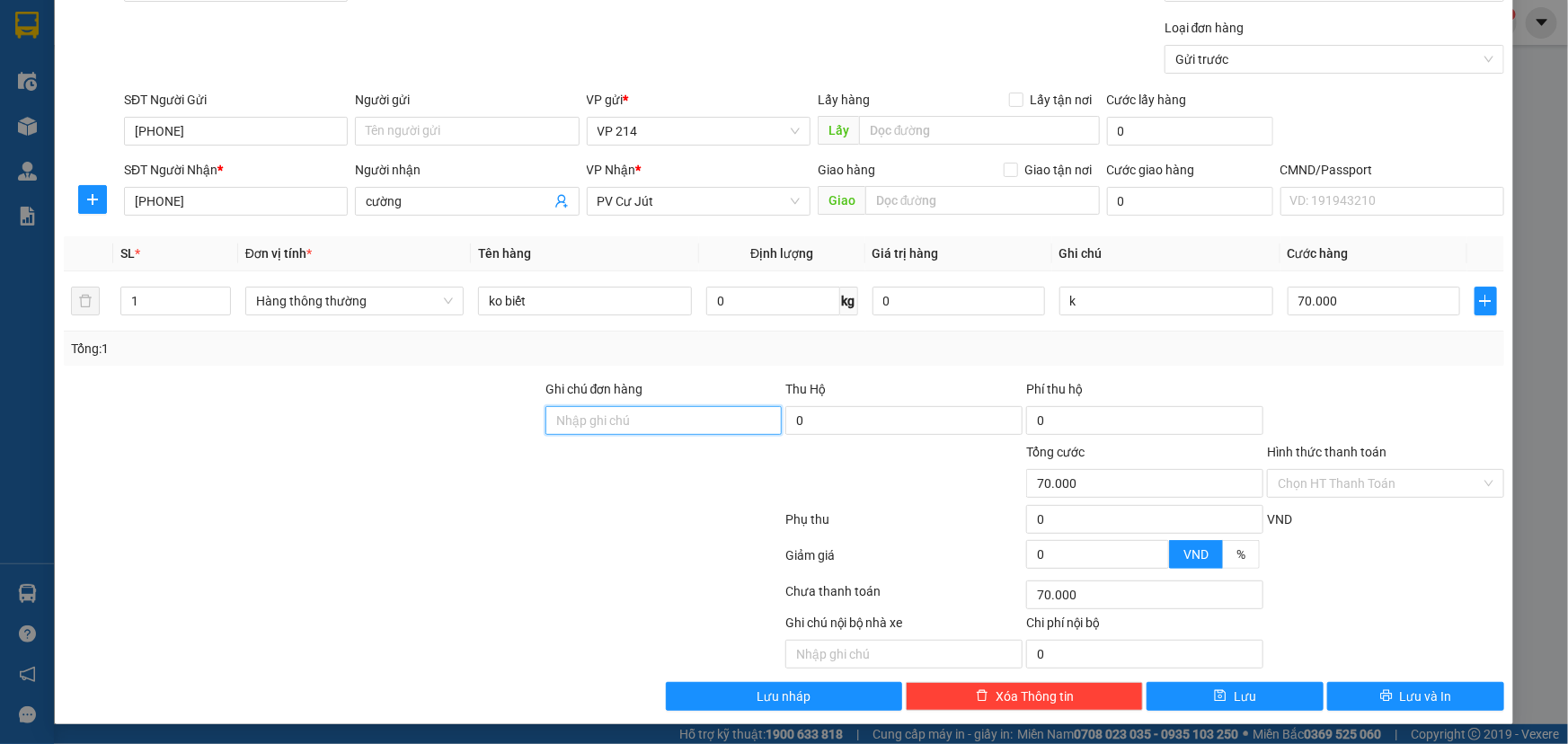 click on "Ghi chú đơn hàng" at bounding box center (664, 421) 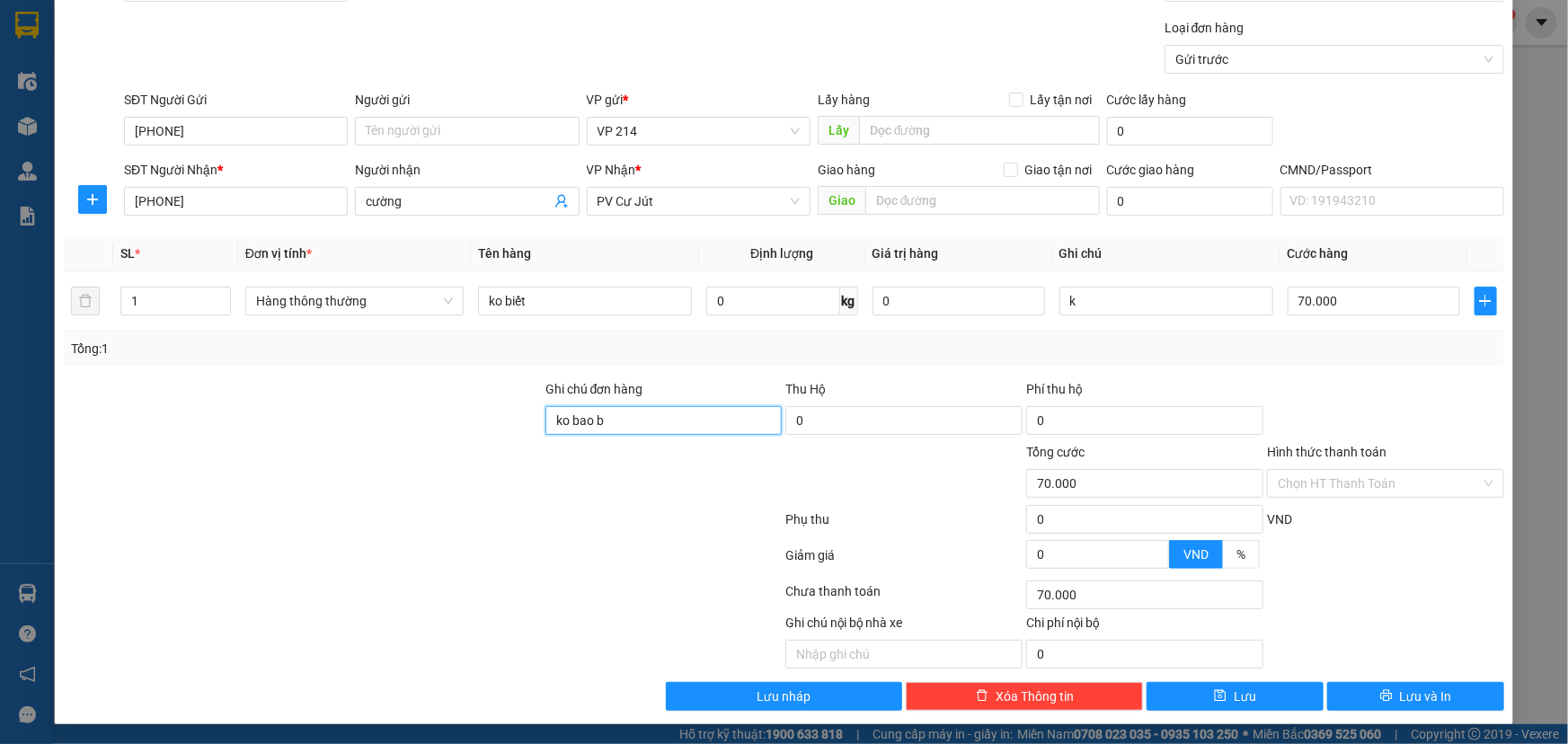 type on "ko bao bể" 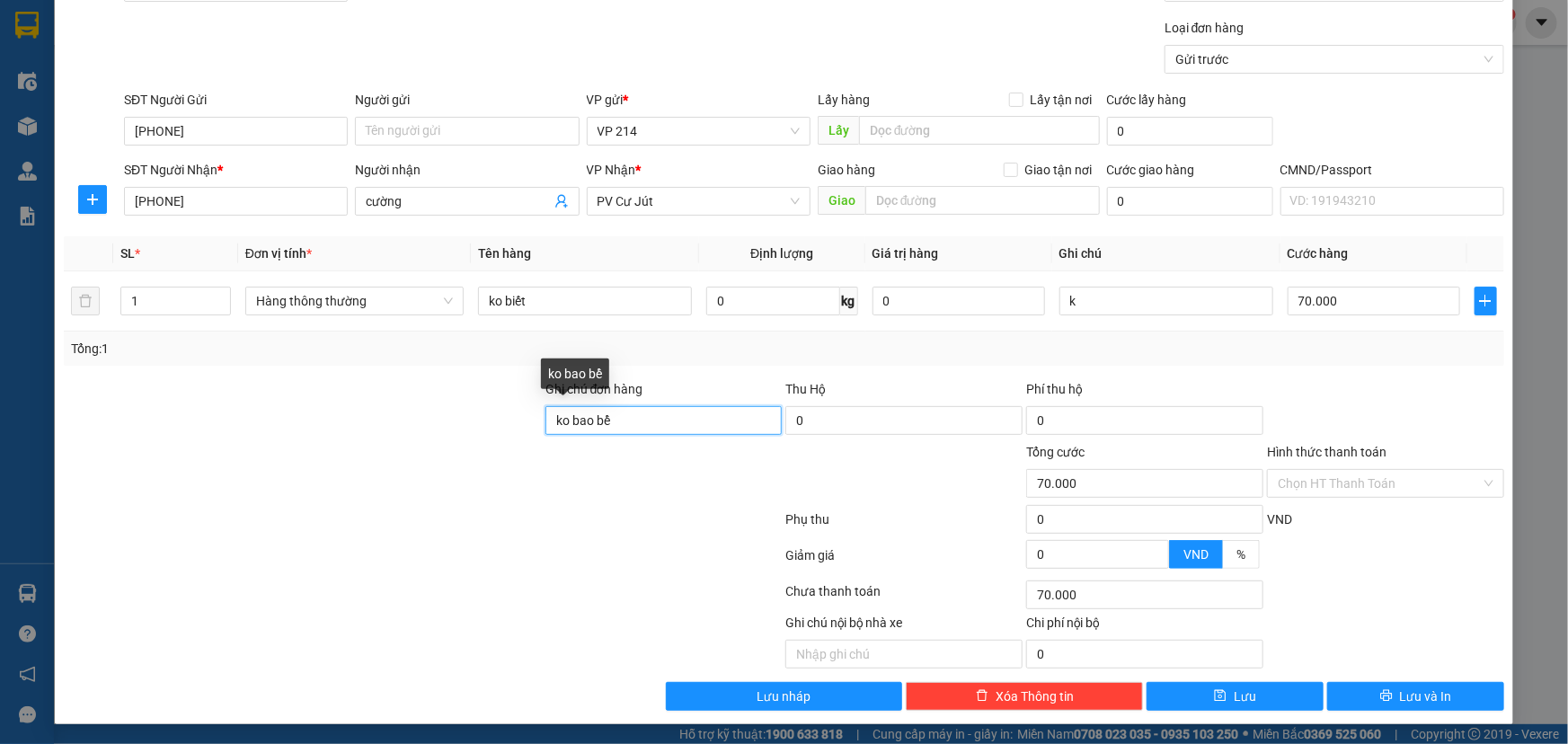 drag, startPoint x: 630, startPoint y: 423, endPoint x: 228, endPoint y: 426, distance: 402.01119 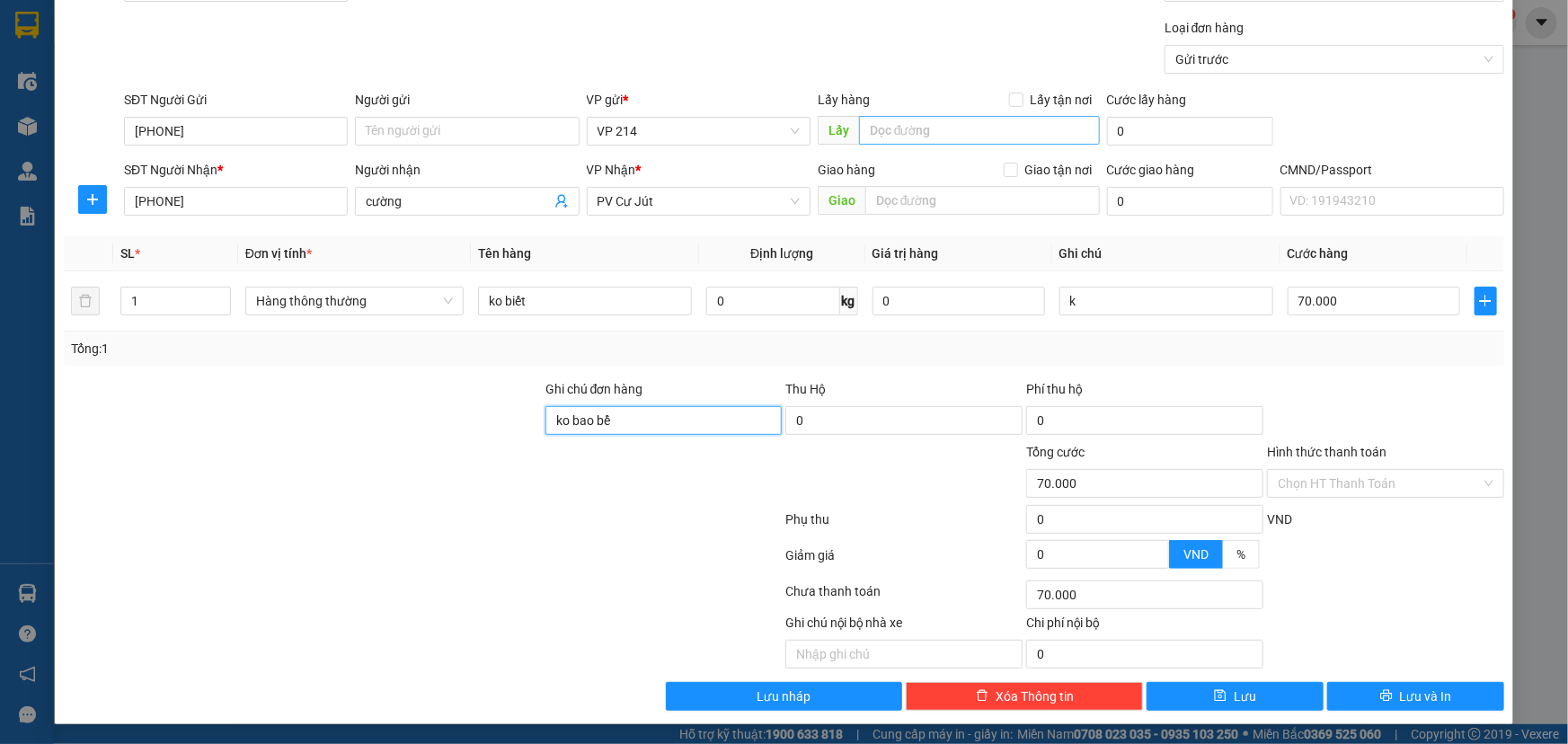 type 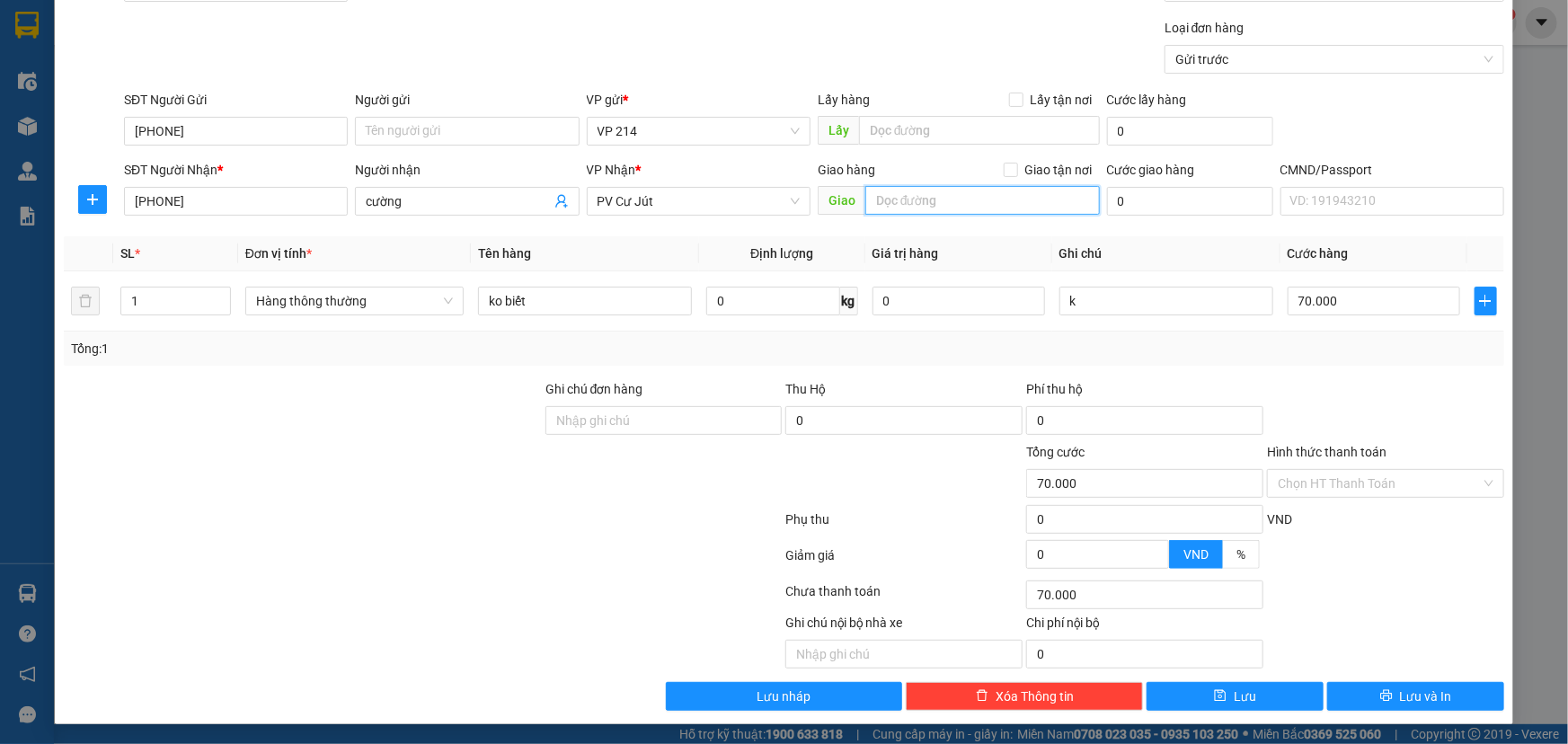 click at bounding box center [982, 200] 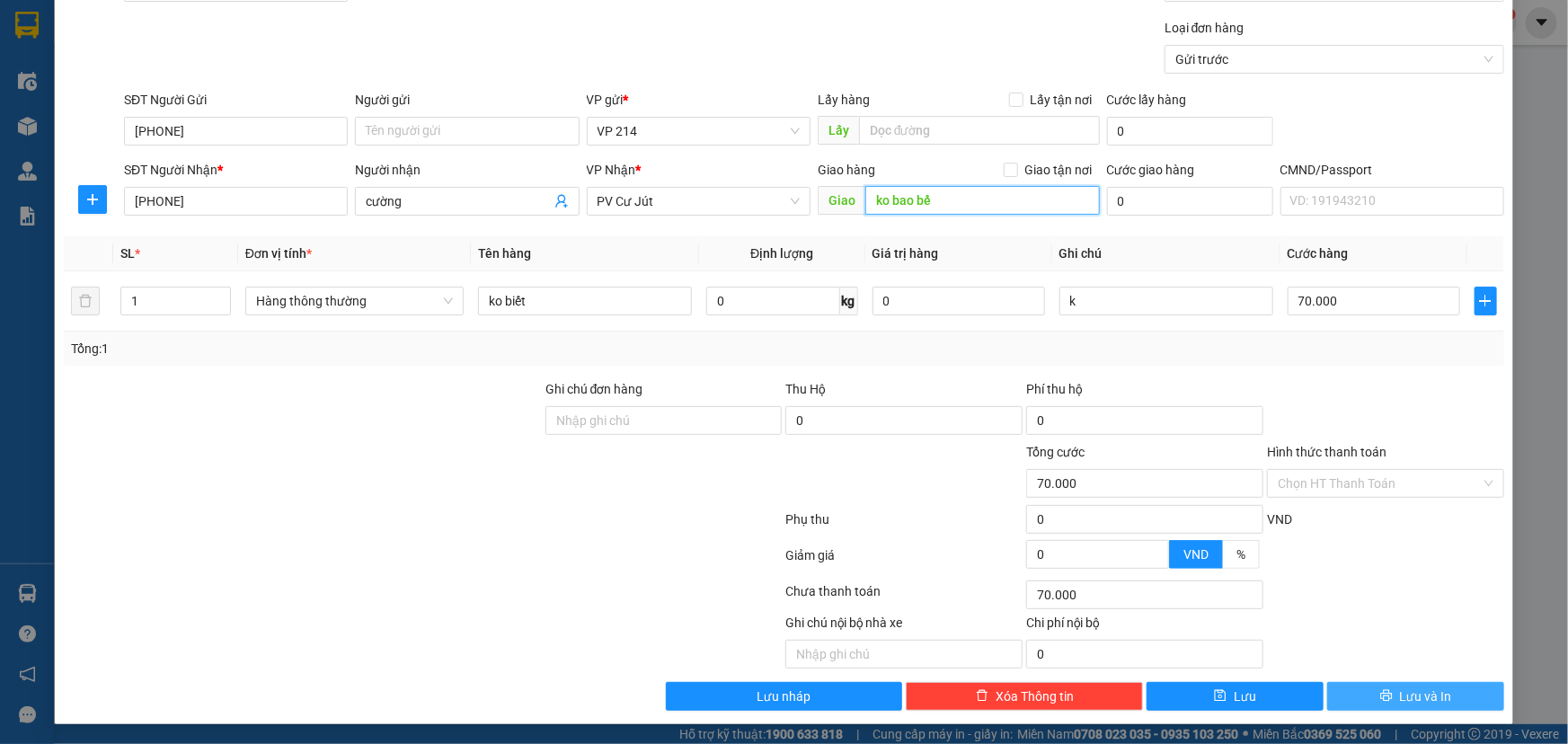 type on "ko bao bể" 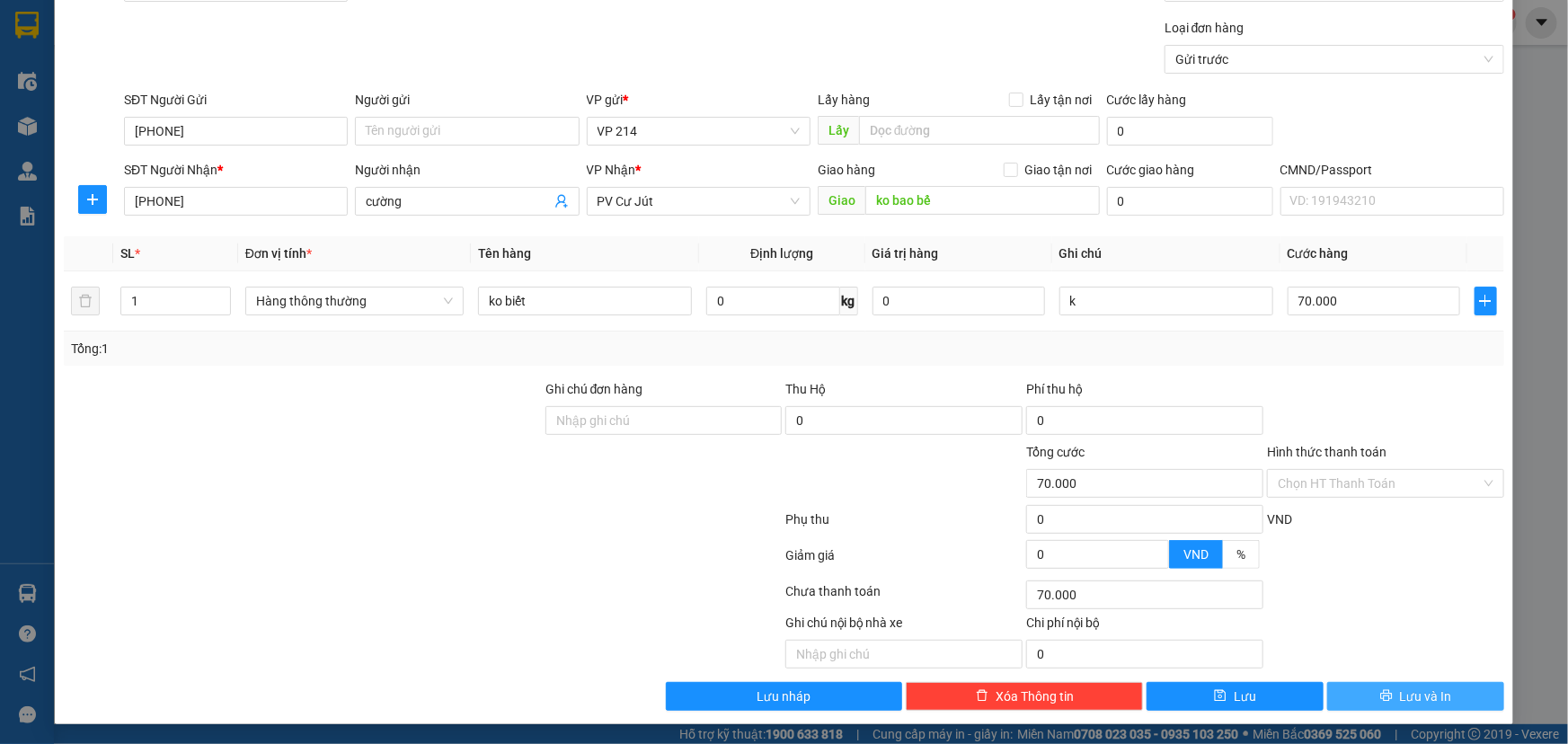 click on "Lưu và In" at bounding box center [1426, 696] 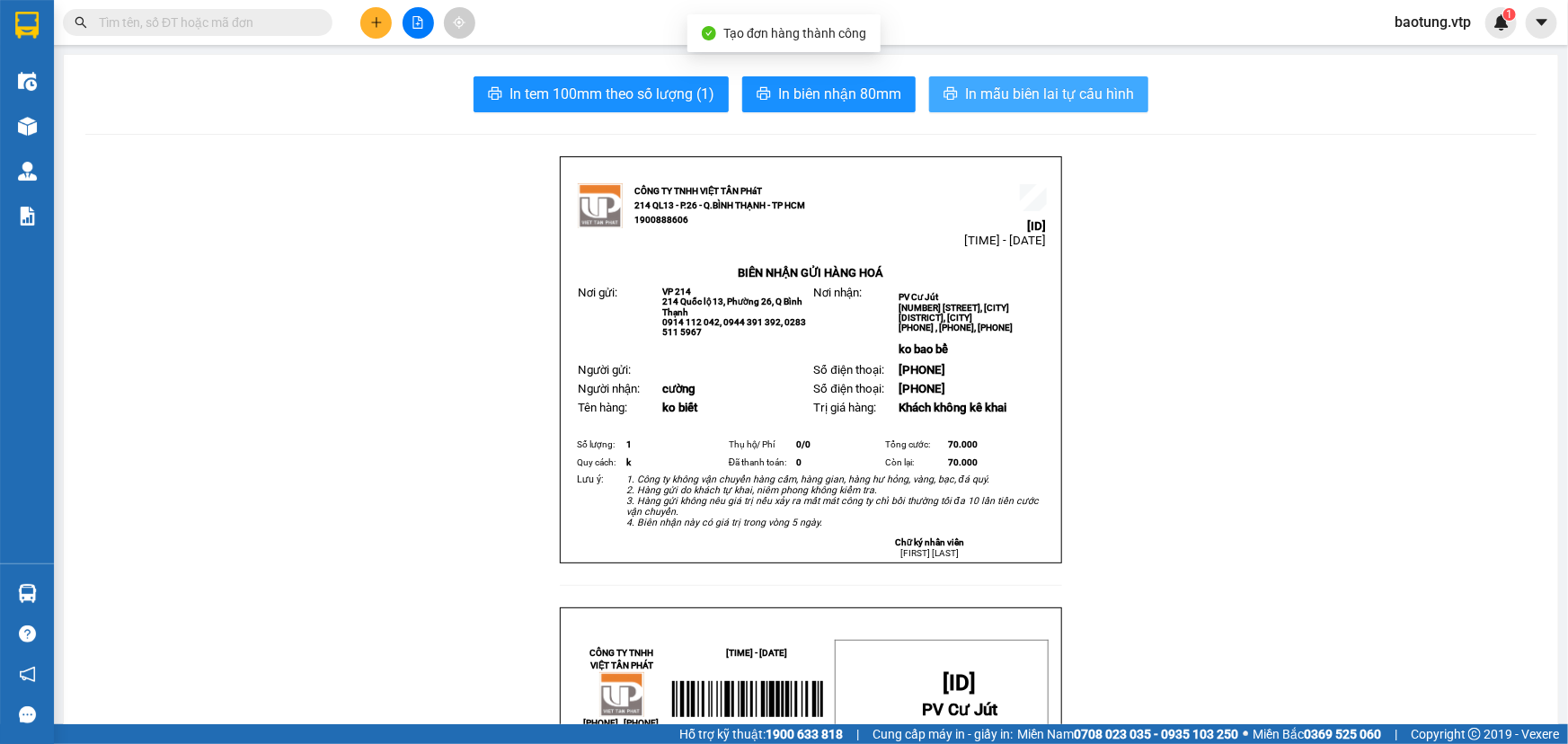 click on "In mẫu biên lai tự cấu hình" at bounding box center (1039, 94) 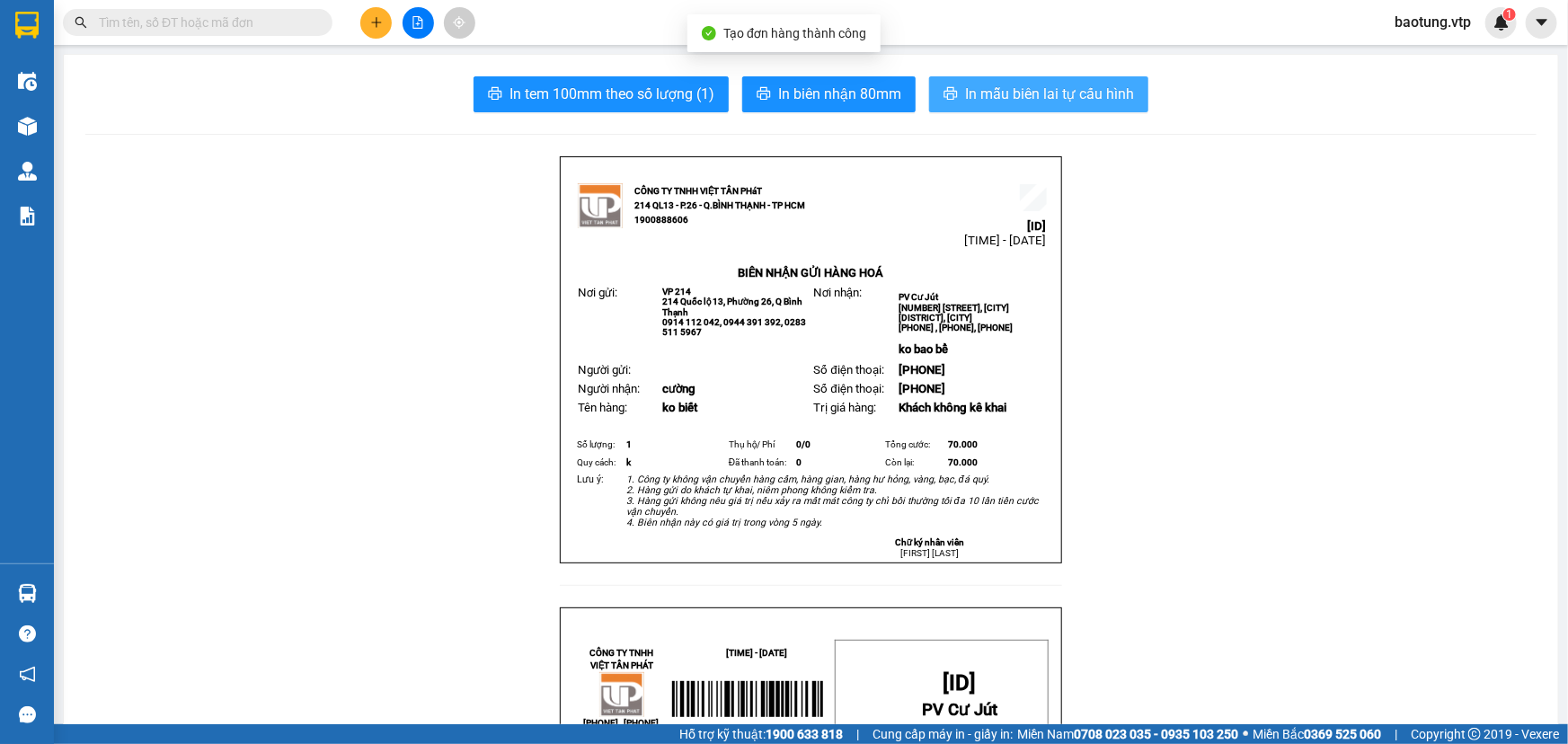 scroll, scrollTop: 0, scrollLeft: 0, axis: both 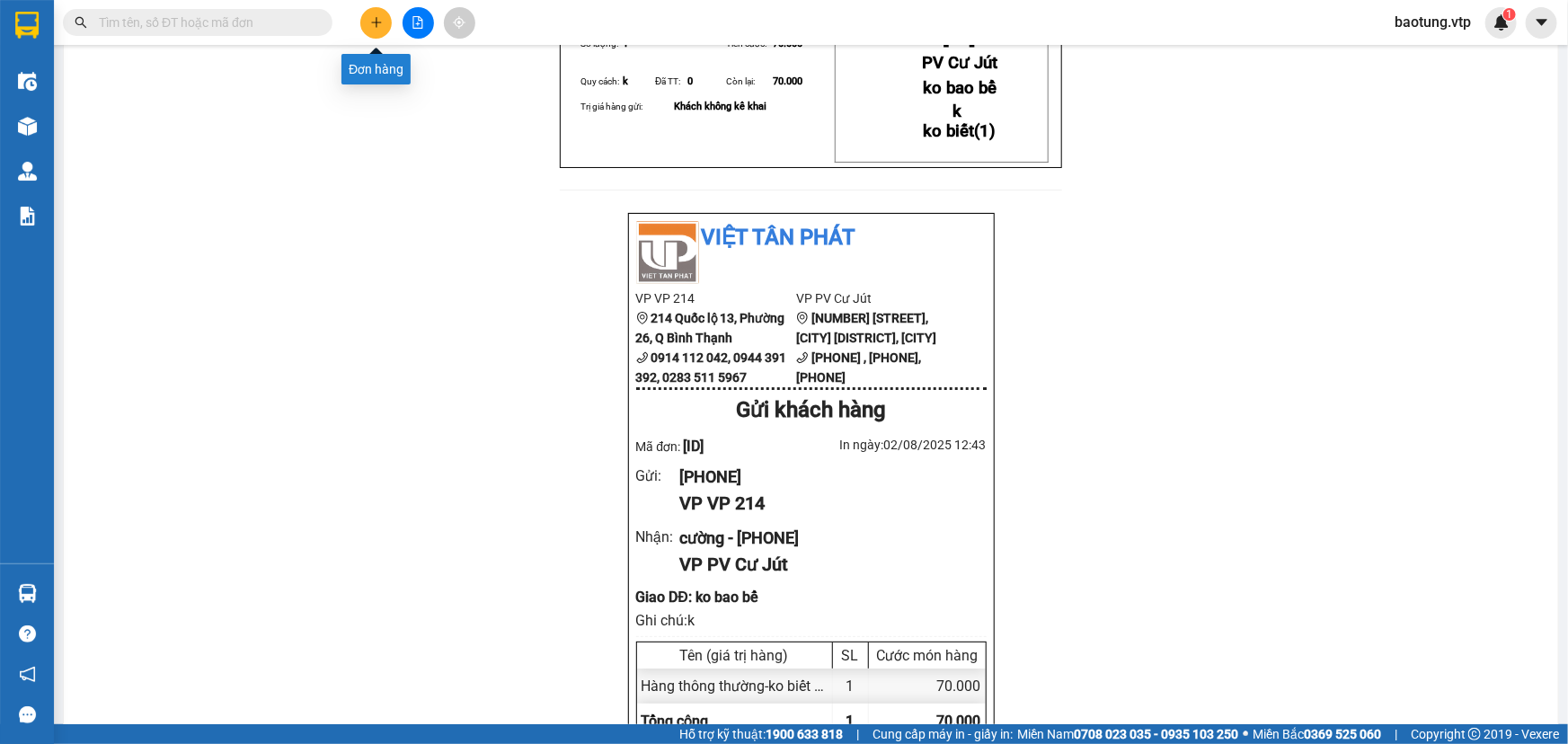 click 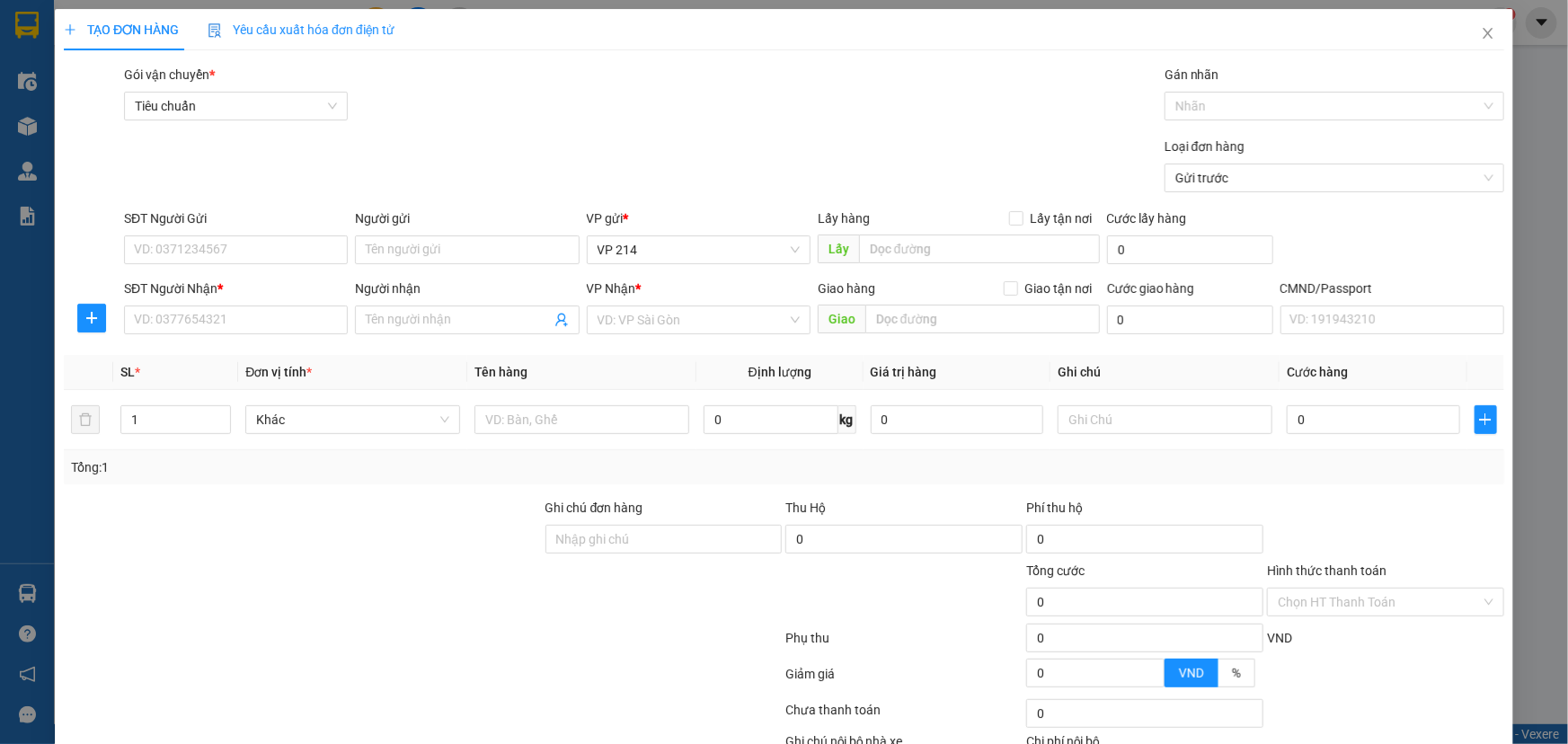 scroll, scrollTop: 0, scrollLeft: 0, axis: both 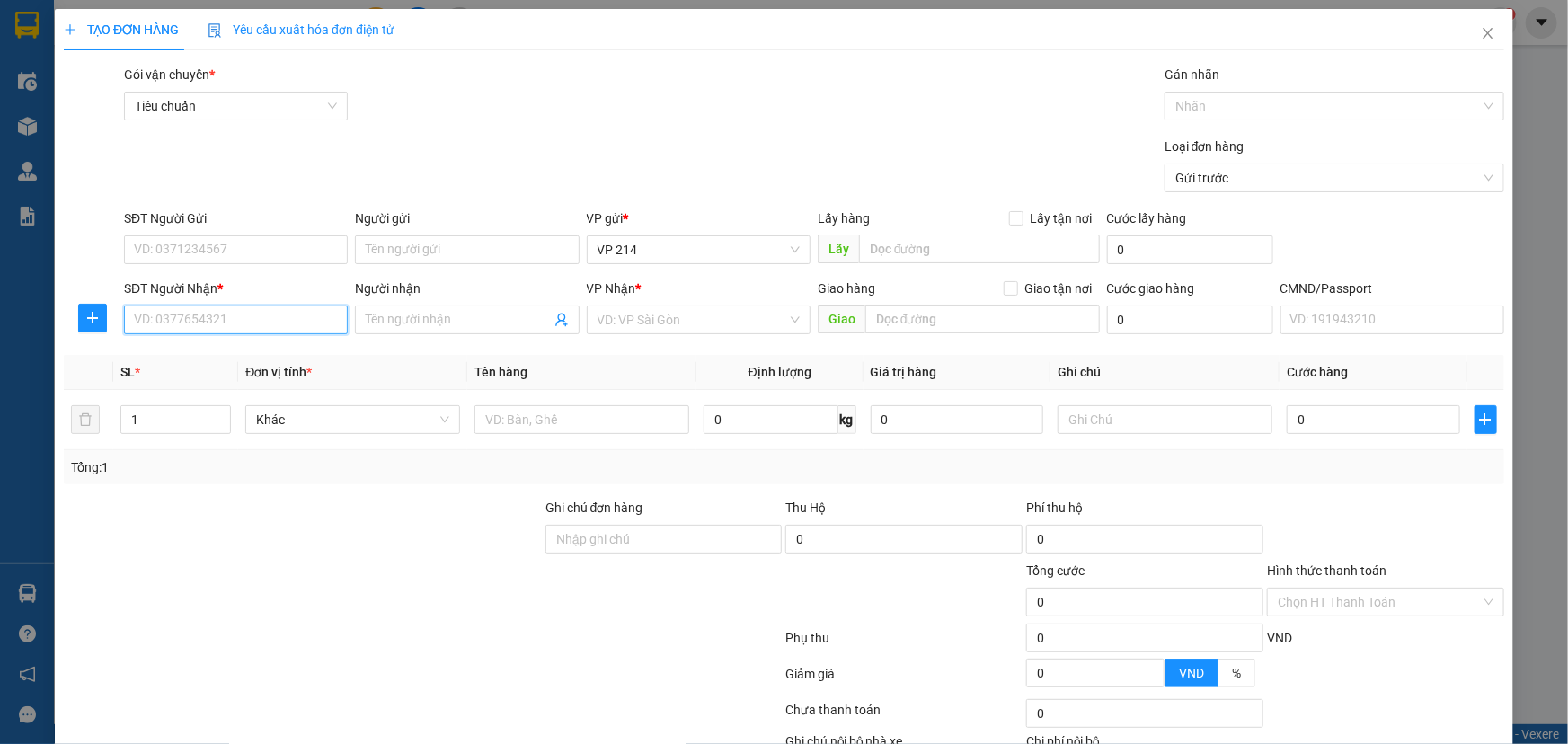 click on "SĐT Người Nhận  *" at bounding box center (235, 320) 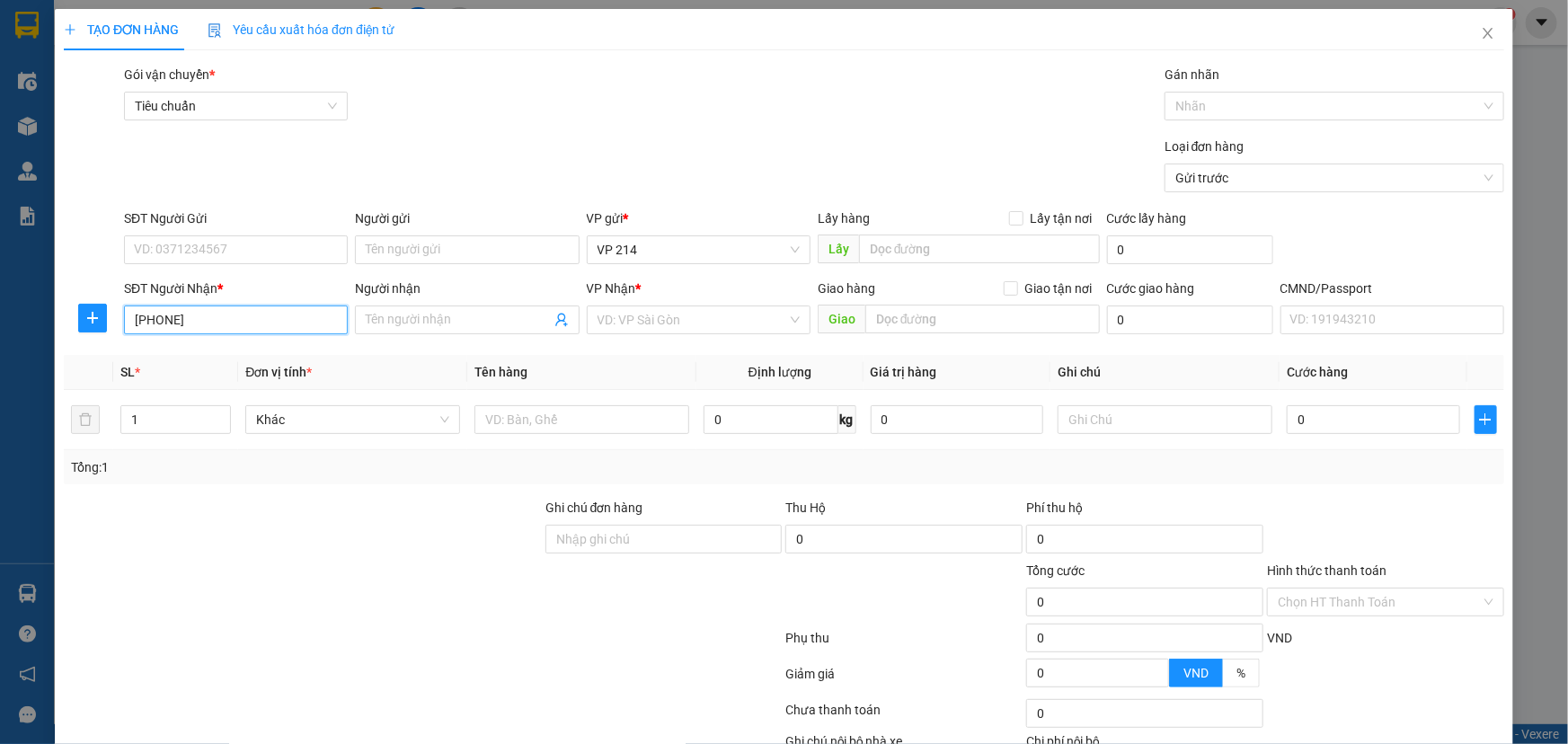 type on "0947026474" 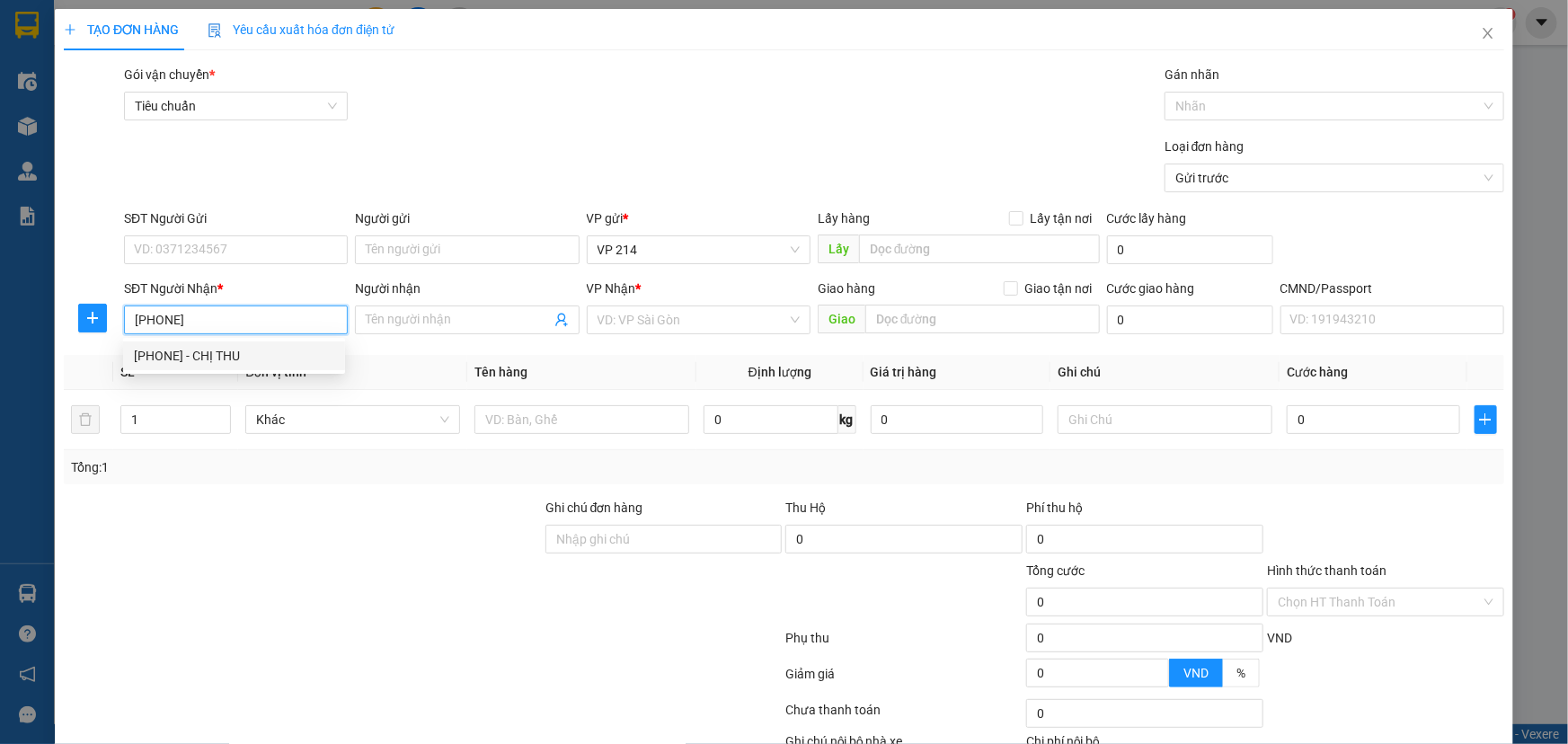 click on "0947026474 - CHỊ THU" at bounding box center [234, 356] 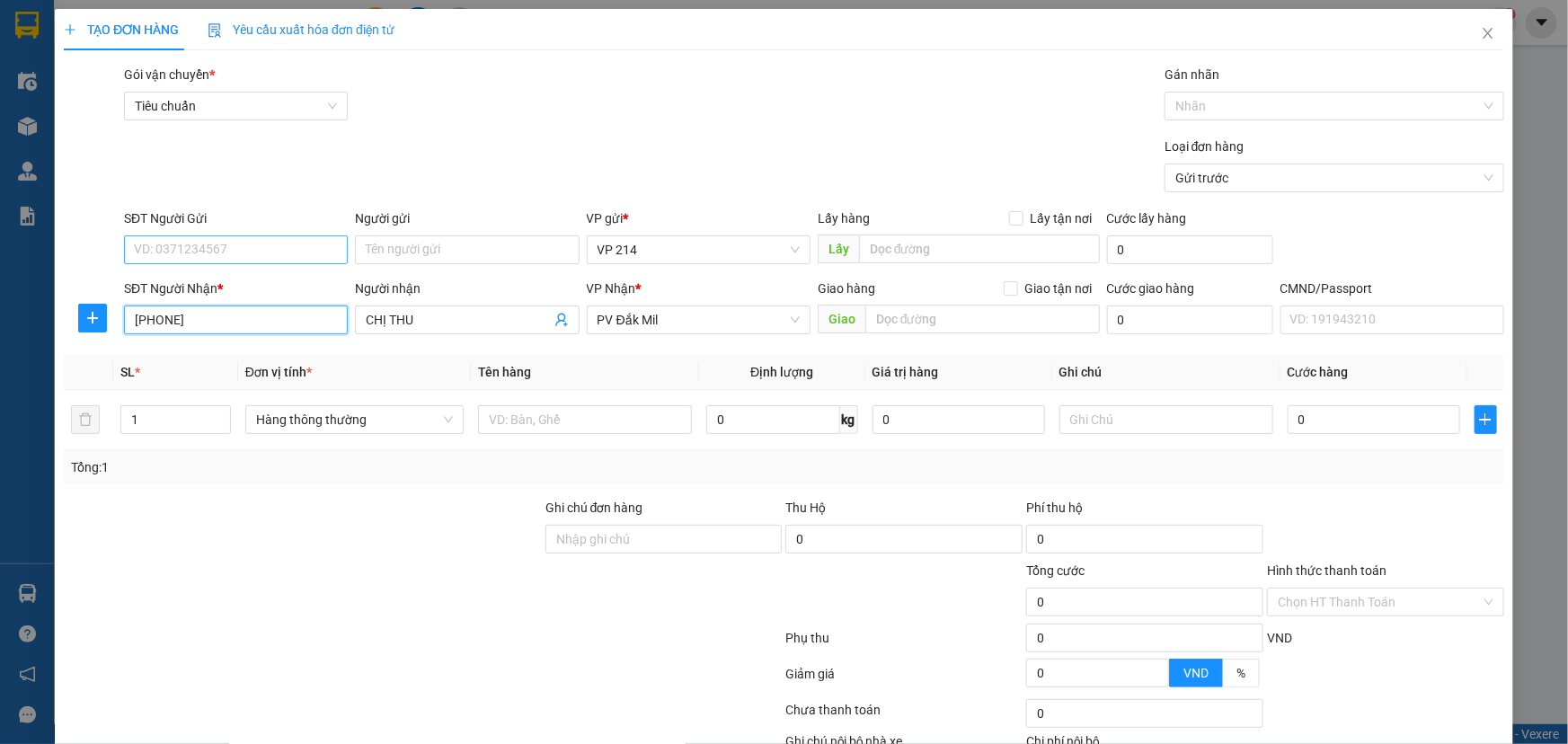 type on "0947026474" 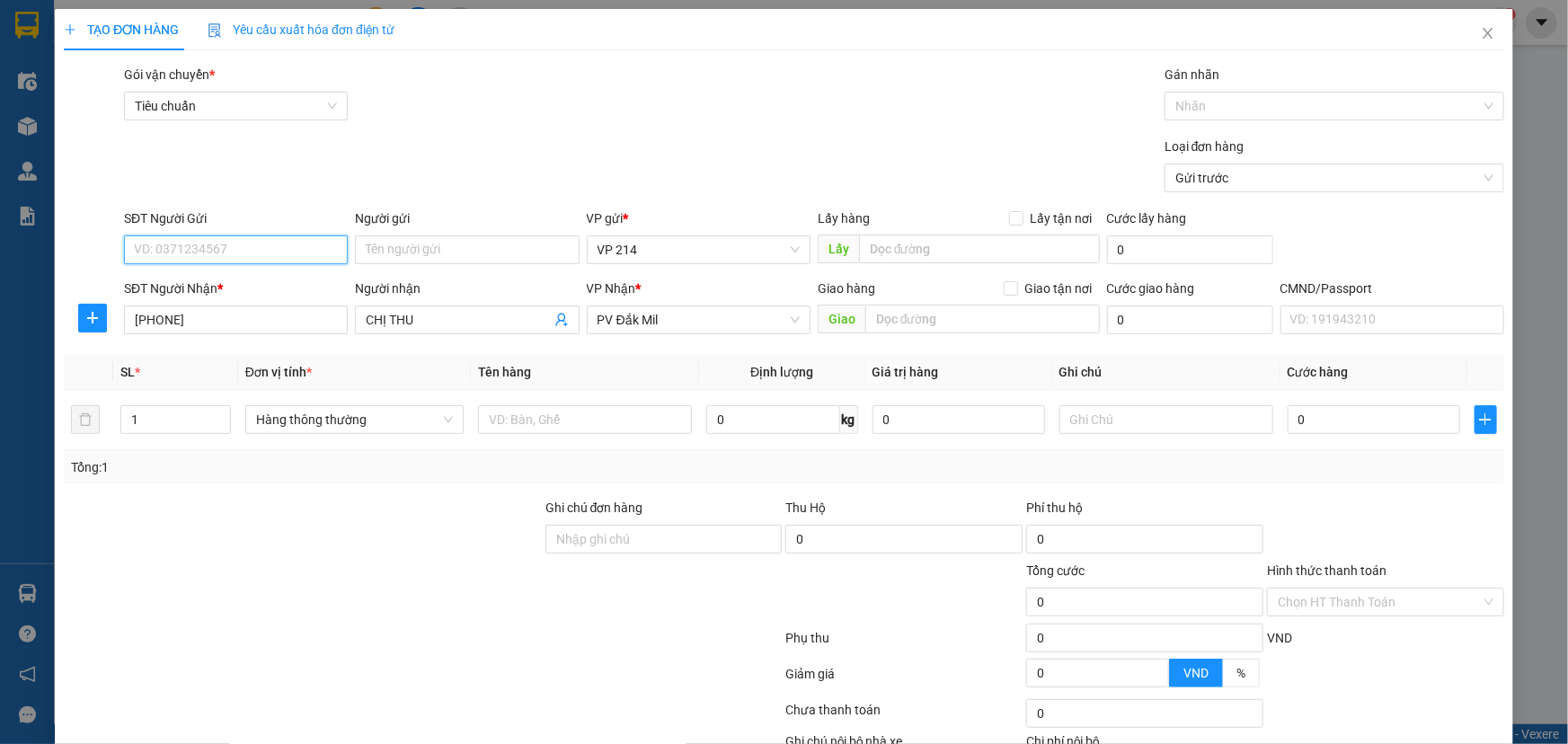 click on "SĐT Người Gửi" at bounding box center (235, 250) 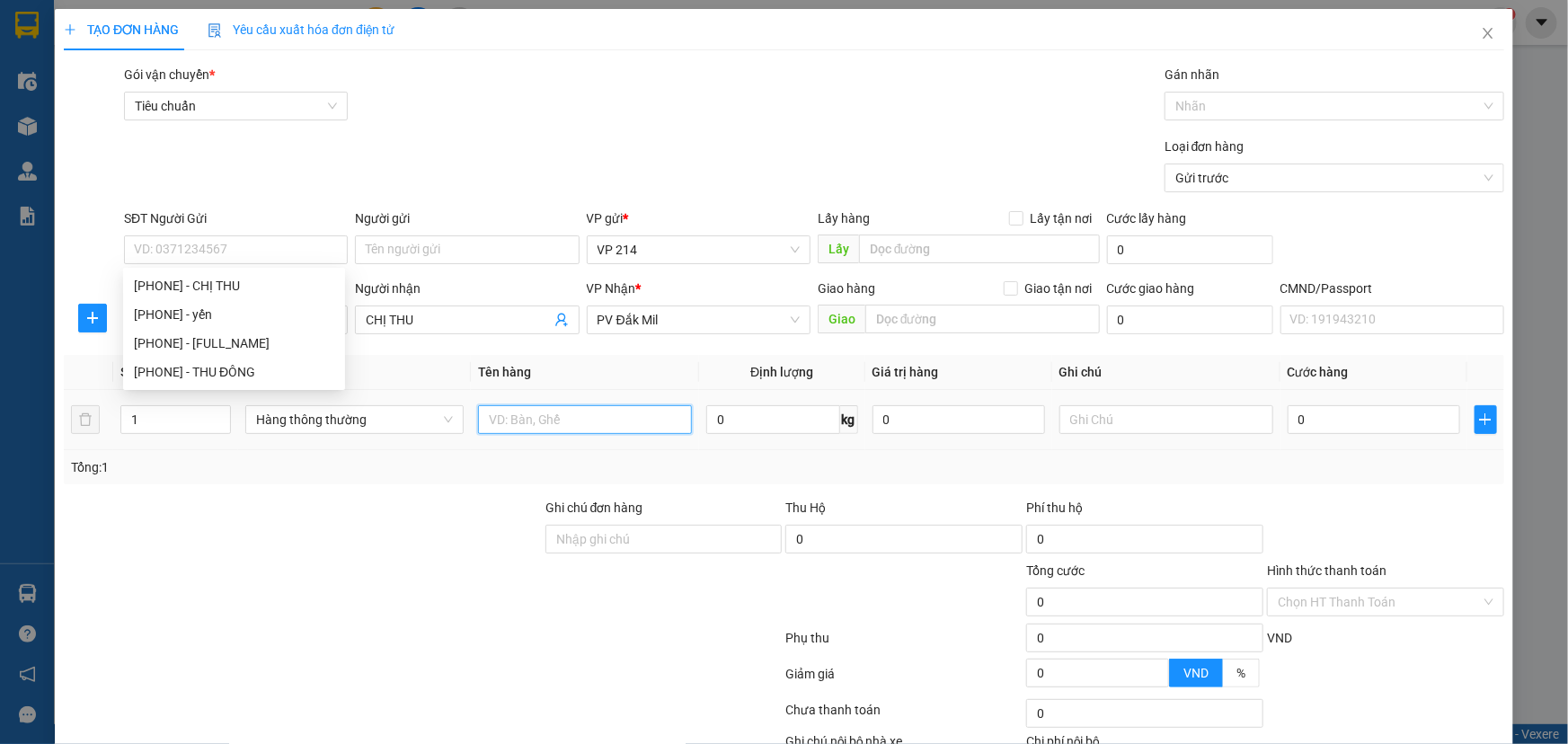 click at bounding box center (585, 420) 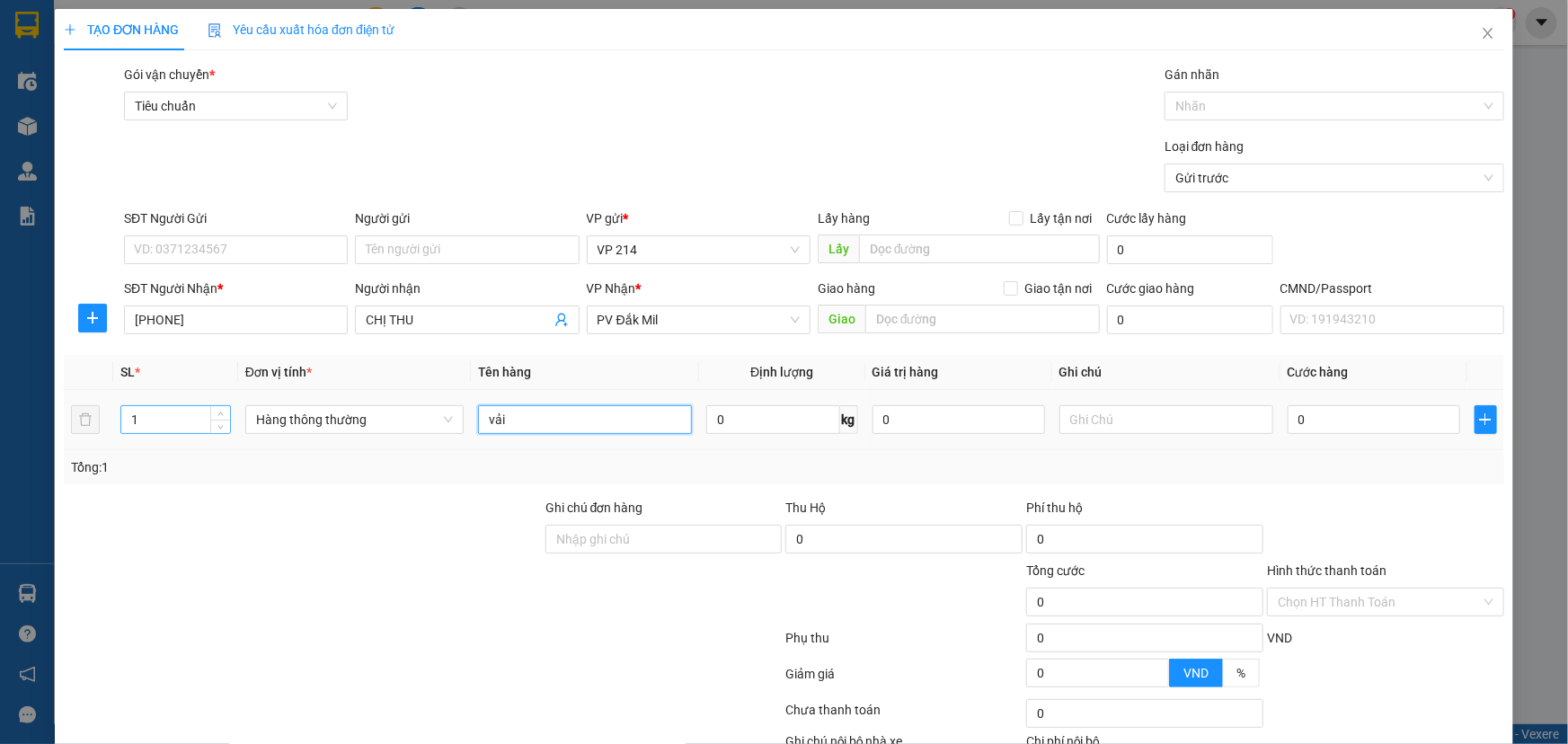 type on "vải" 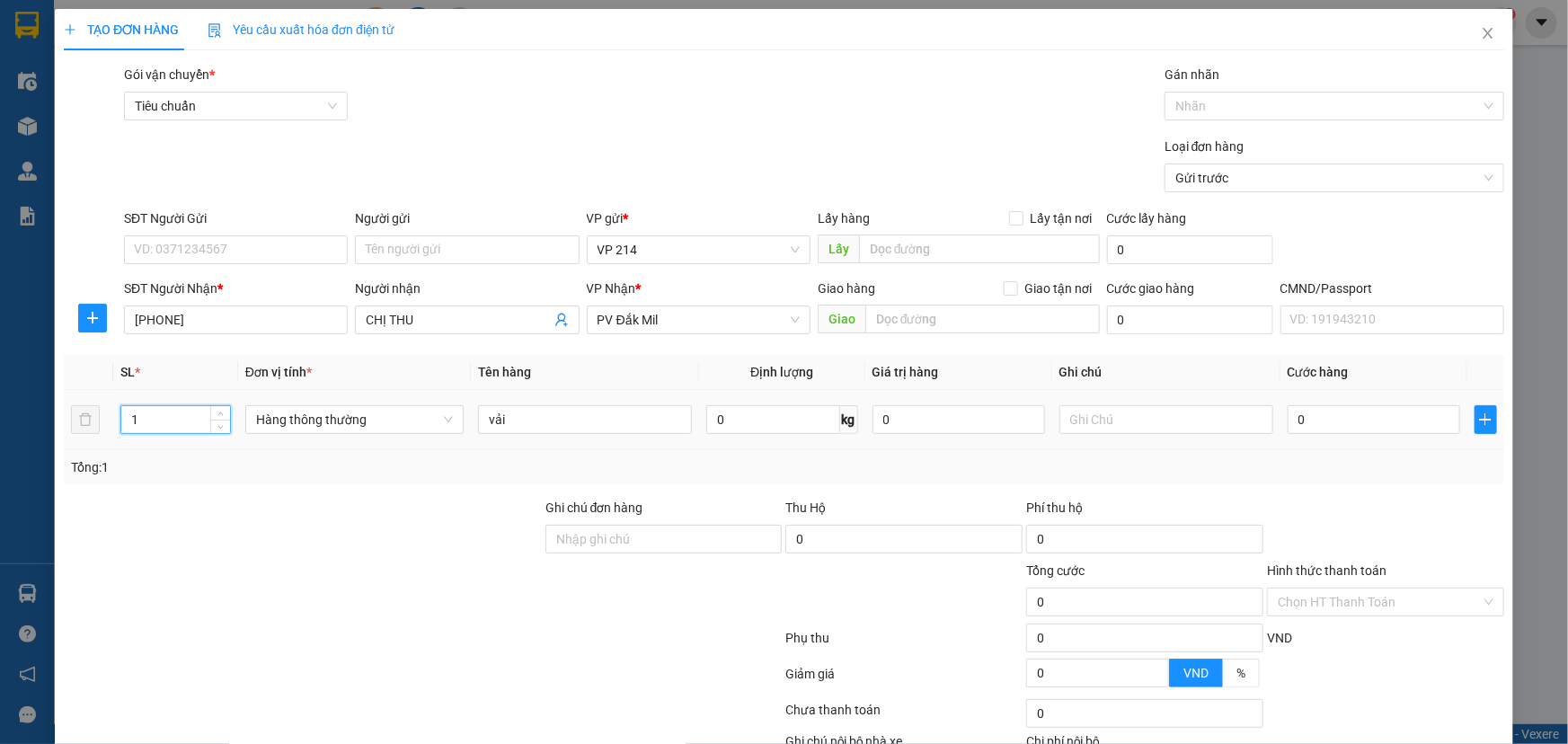drag, startPoint x: 143, startPoint y: 424, endPoint x: 0, endPoint y: 432, distance: 143.2236 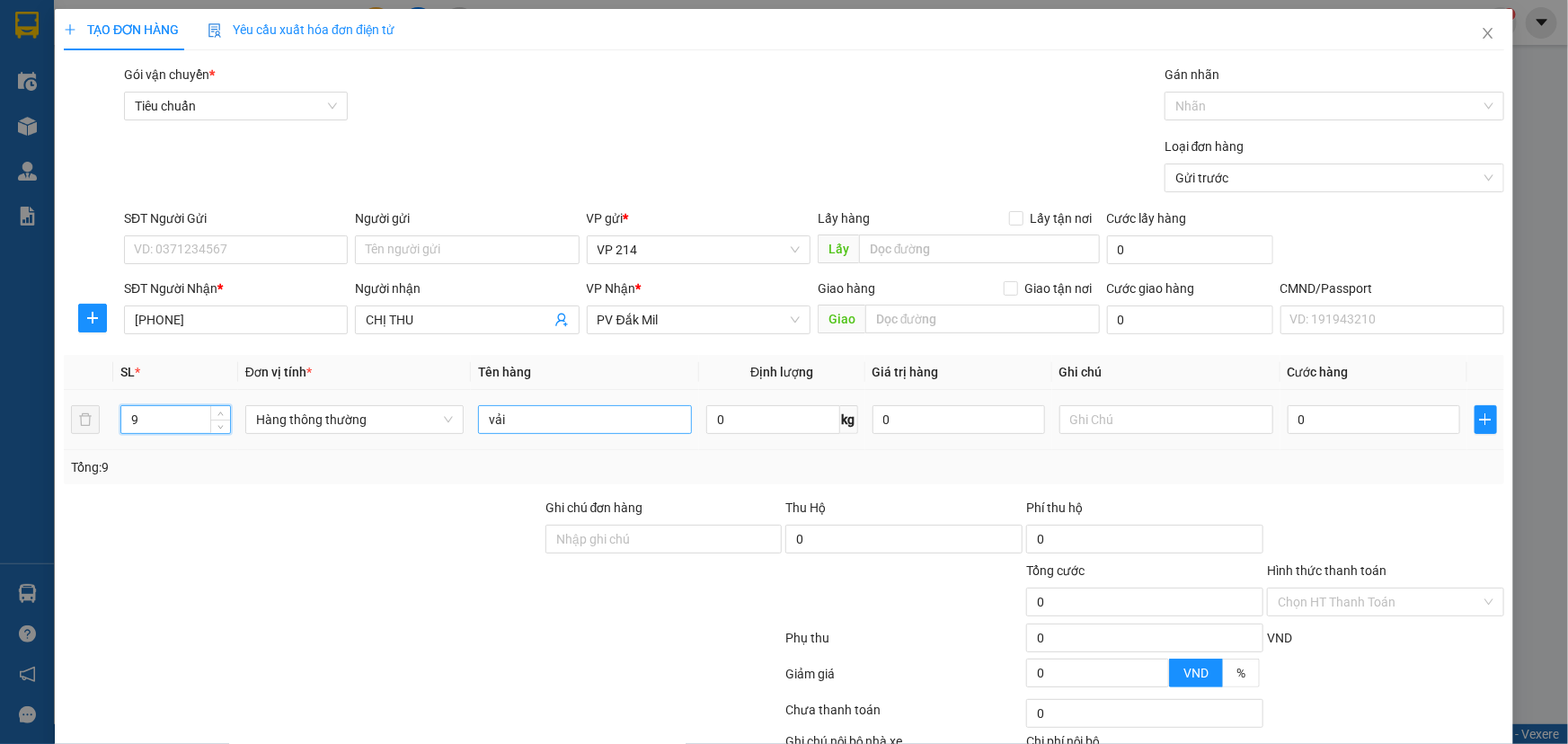 type on "9" 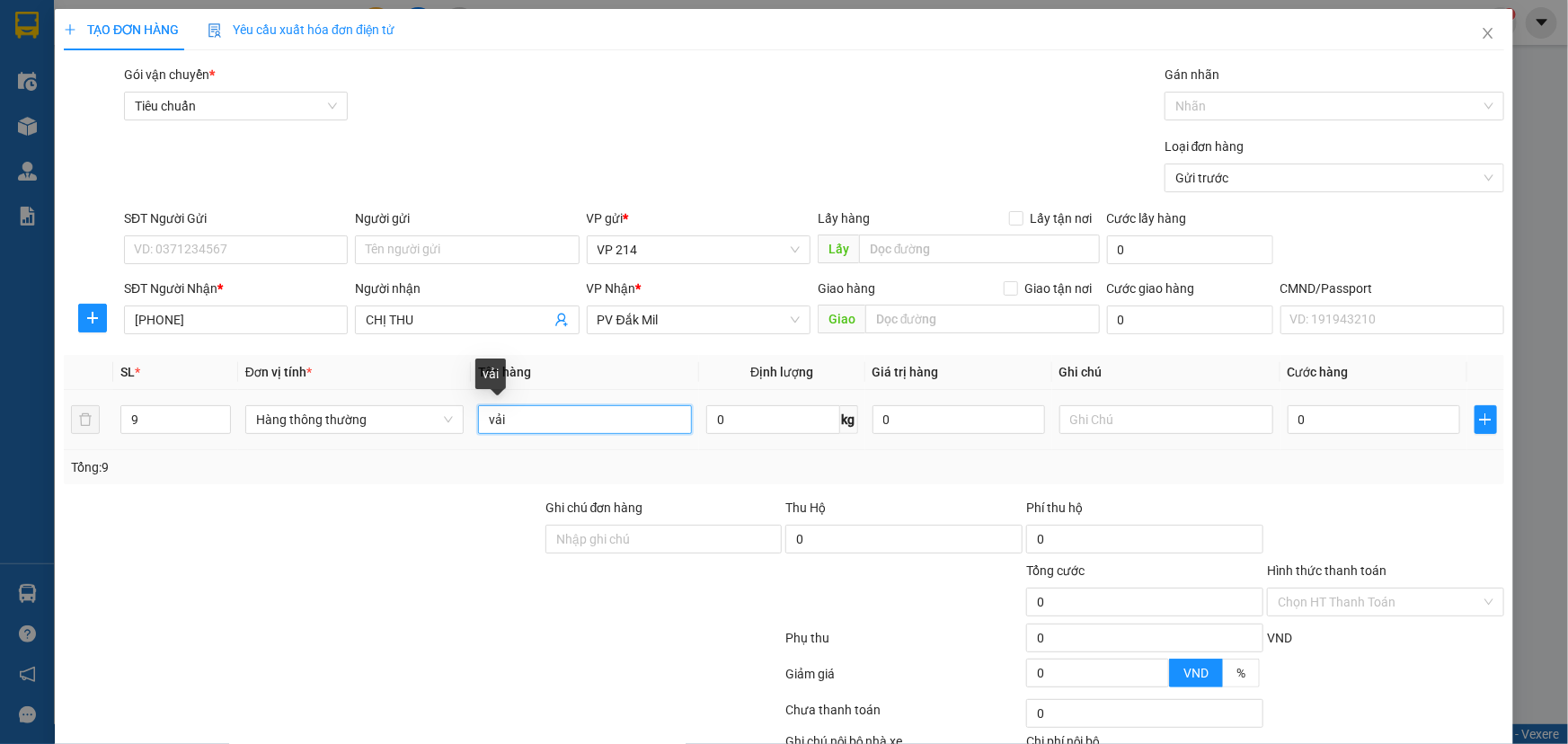 drag, startPoint x: 547, startPoint y: 420, endPoint x: 171, endPoint y: 455, distance: 377.62548 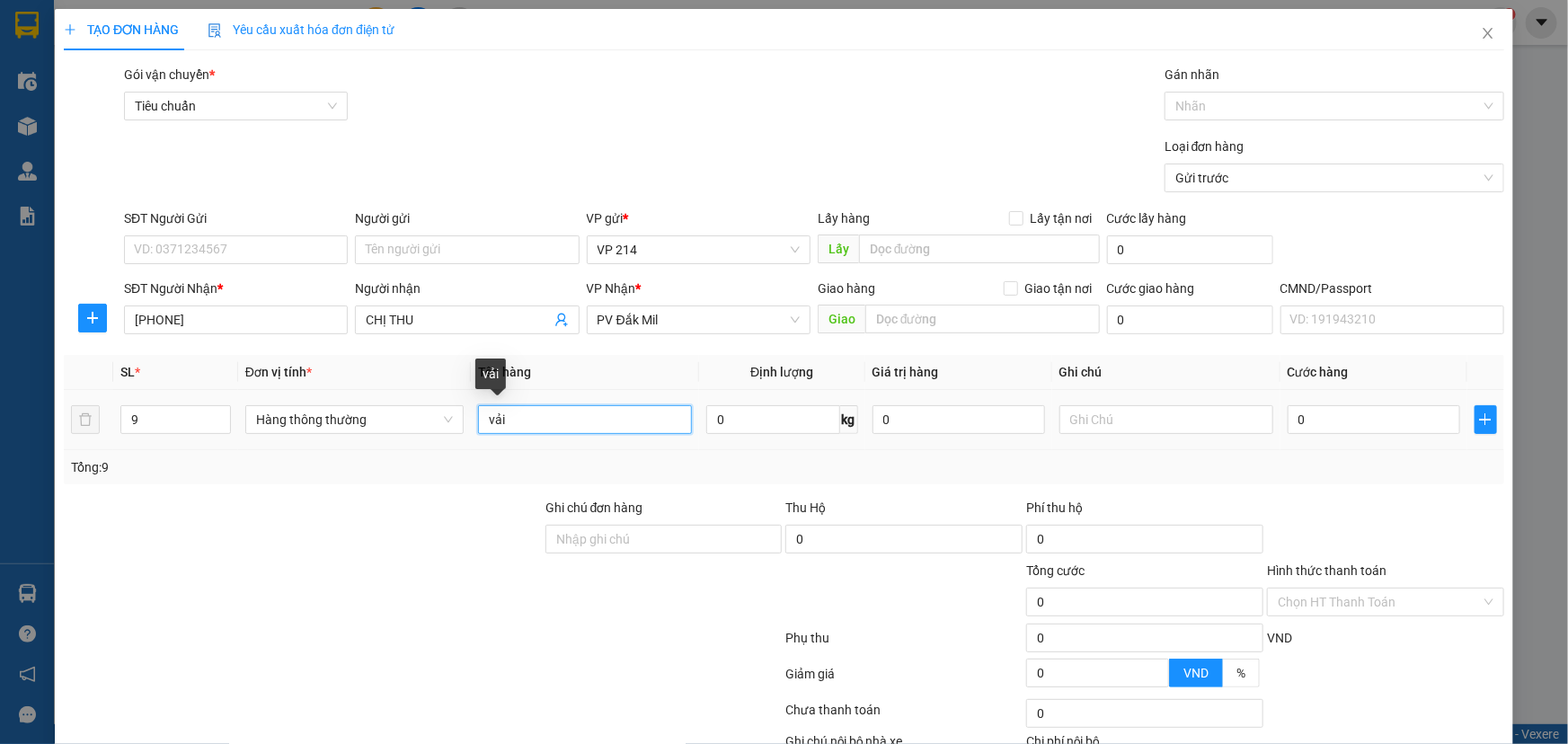 click on "SL  * Đơn vị tính  * Tên hàng  Định lượng Giá trị hàng Ghi chú Cước hàng                   9 Hàng thông thường vải 0 kg 0 0 Tổng:  9" at bounding box center (784, 420) 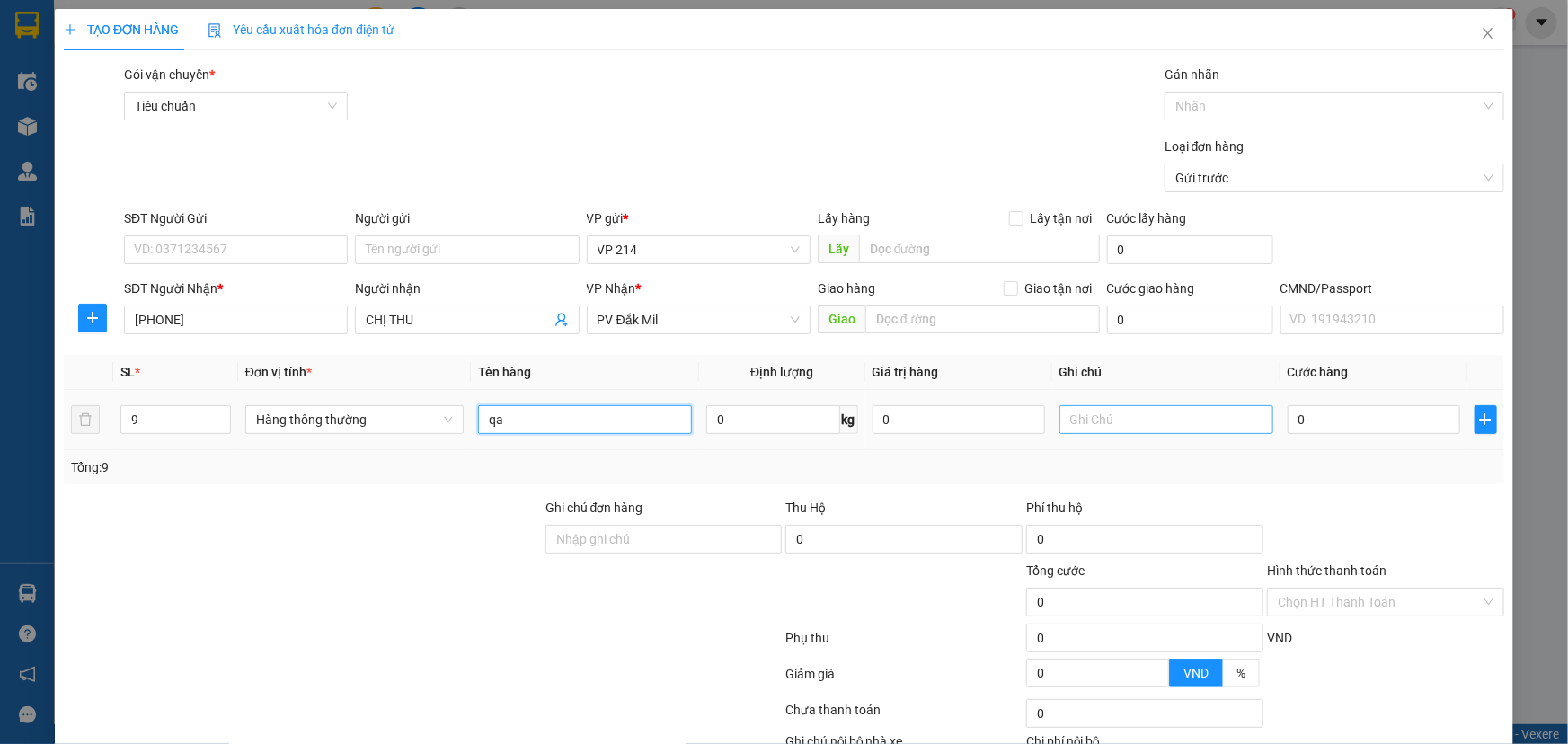 type on "qa" 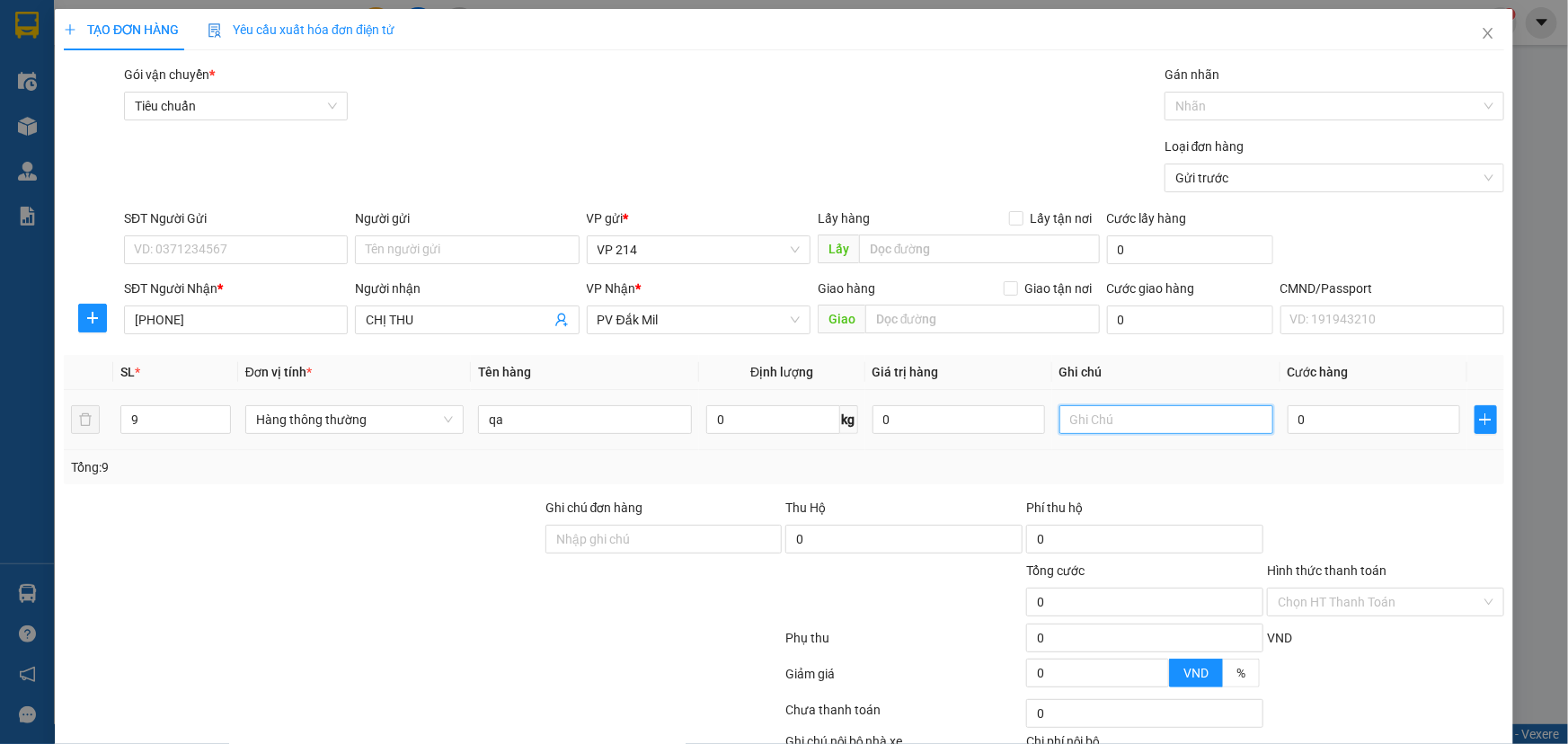 click at bounding box center (1166, 420) 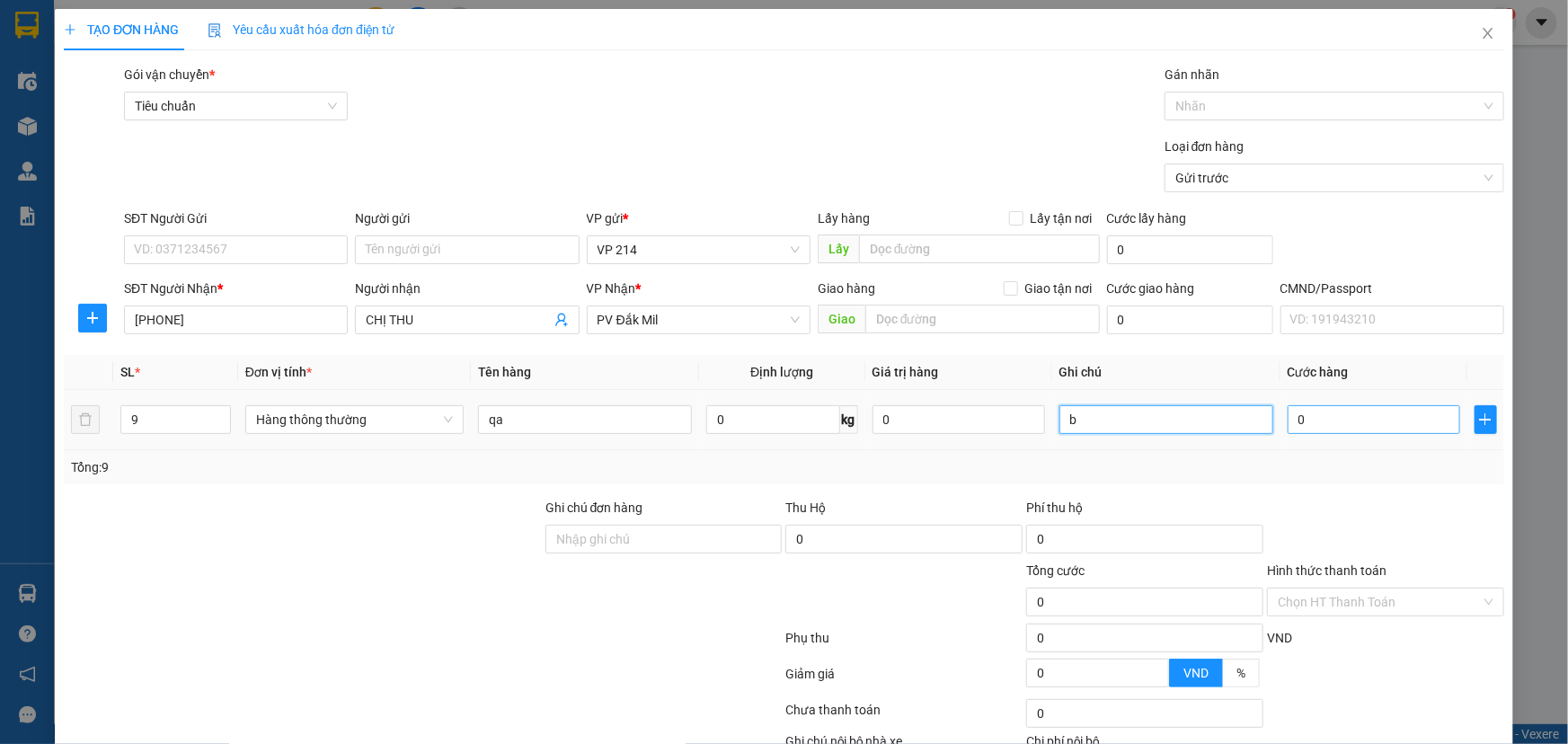 type on "b" 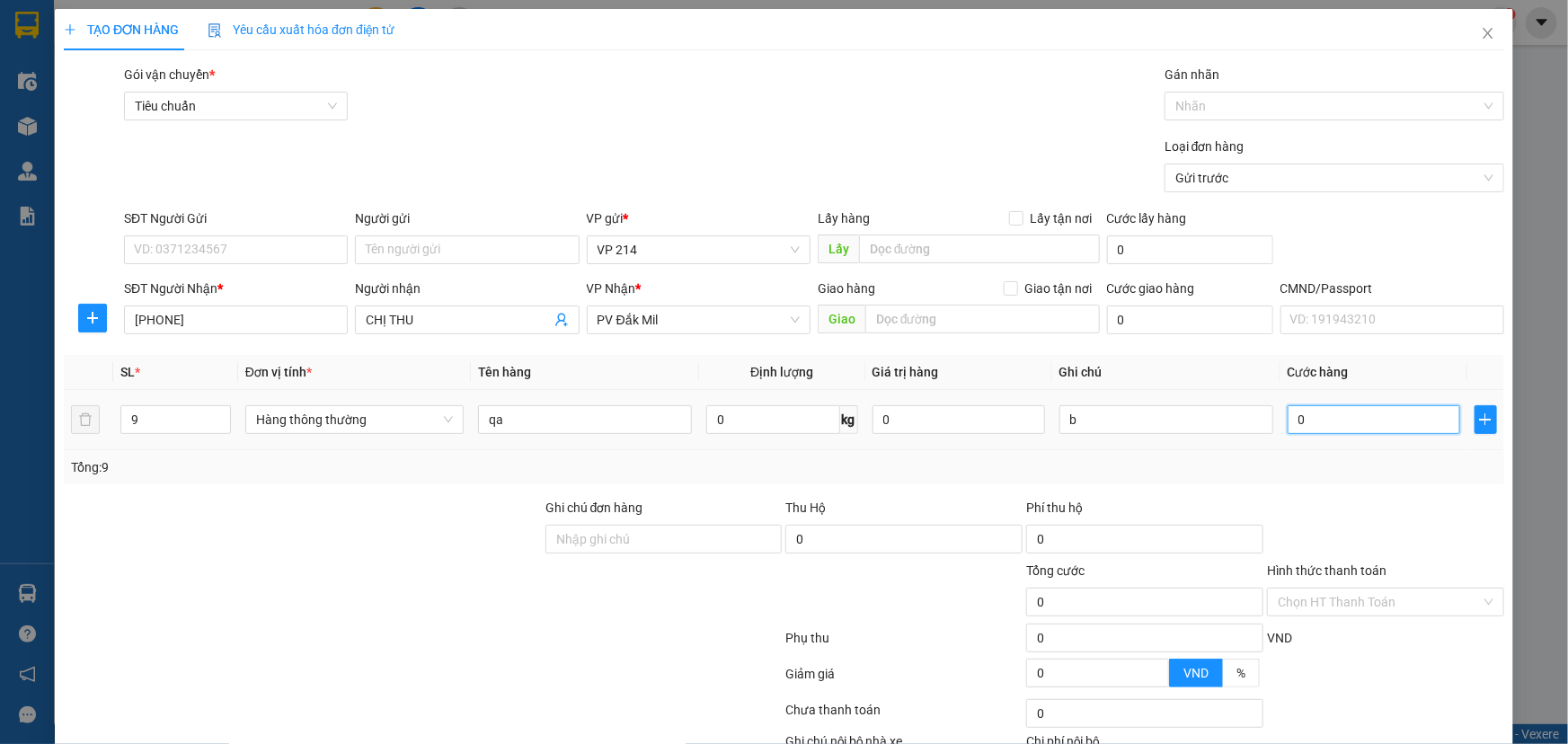 click on "0" at bounding box center (1374, 420) 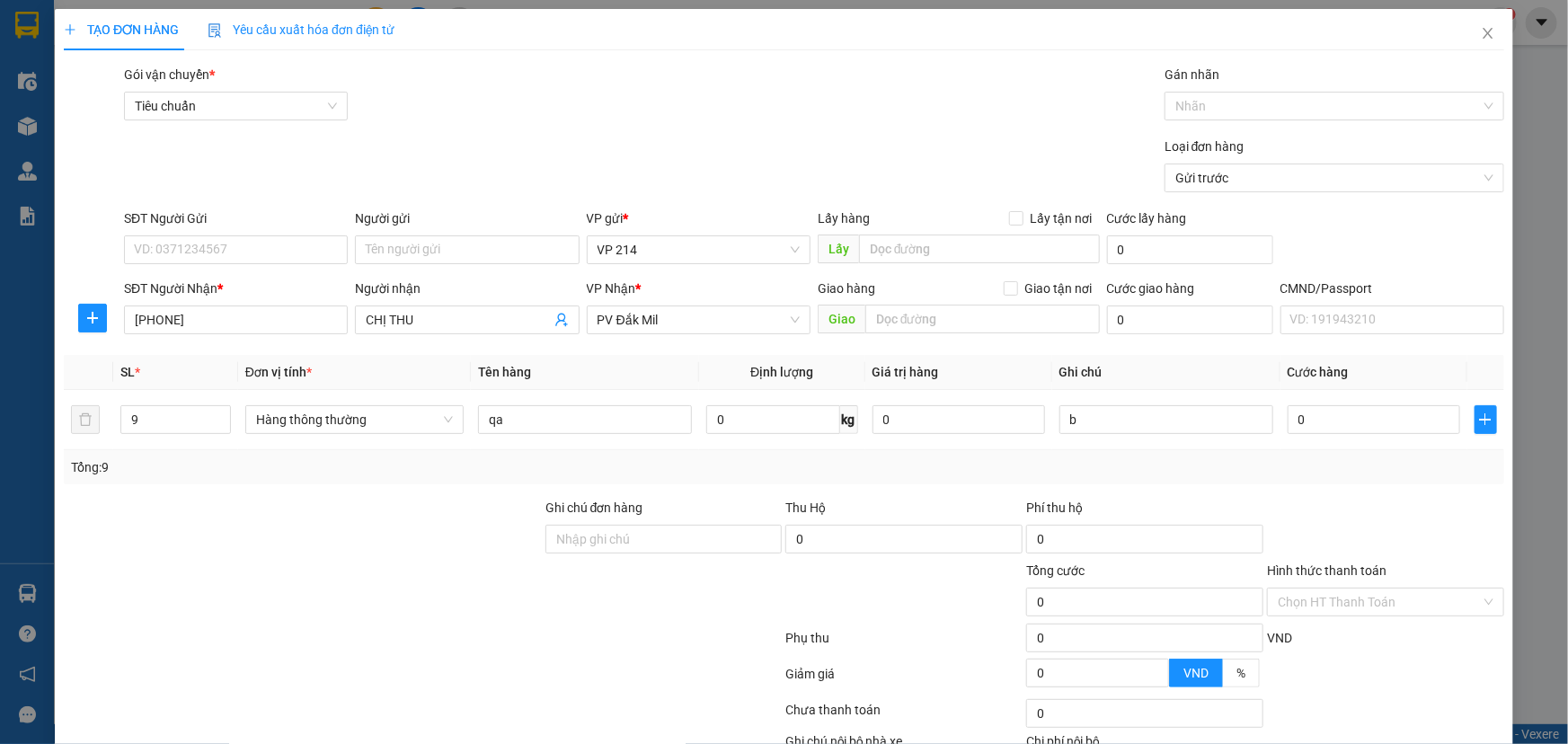 click on "SĐT Người Gửi" at bounding box center [235, 222] 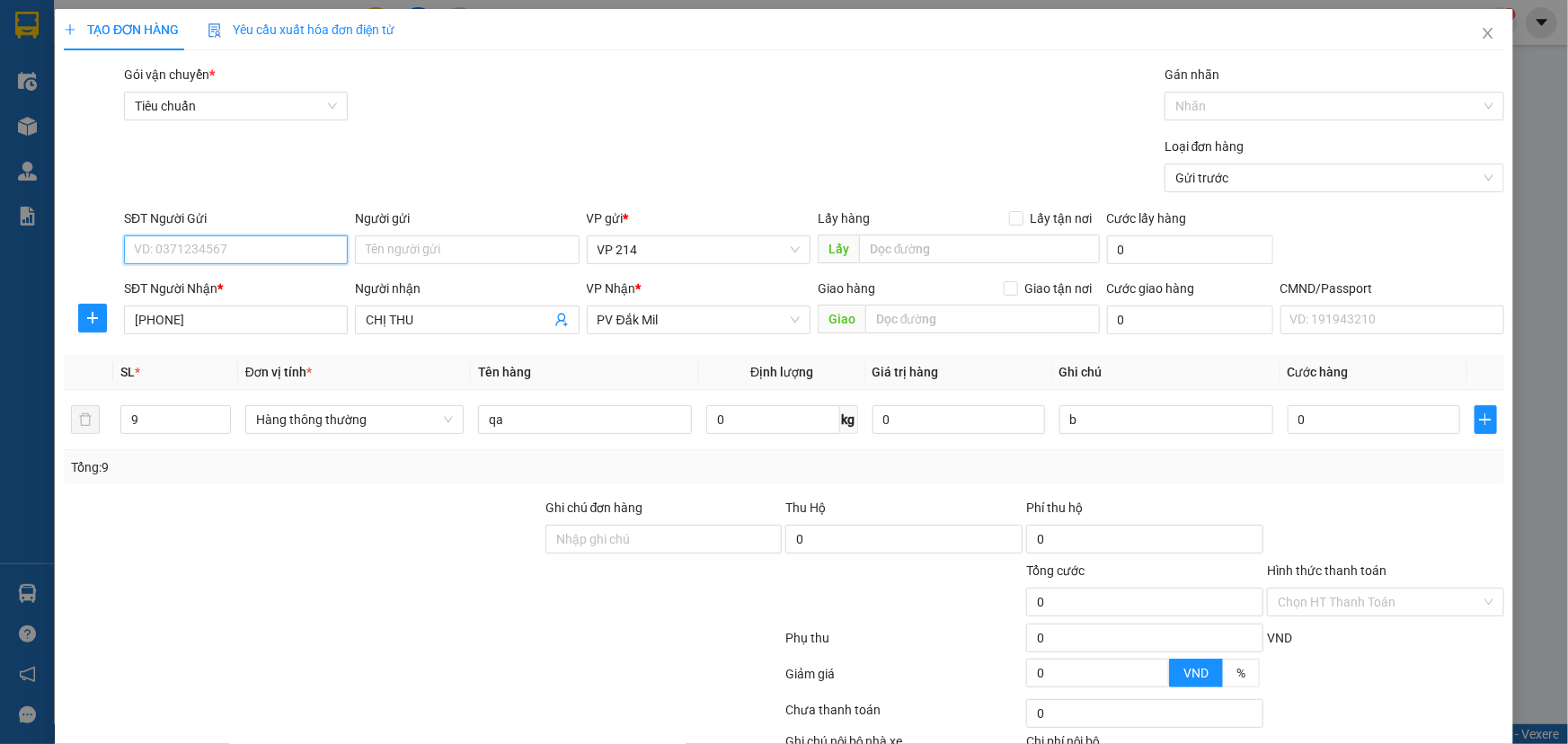 click on "SĐT Người Gửi" at bounding box center (235, 250) 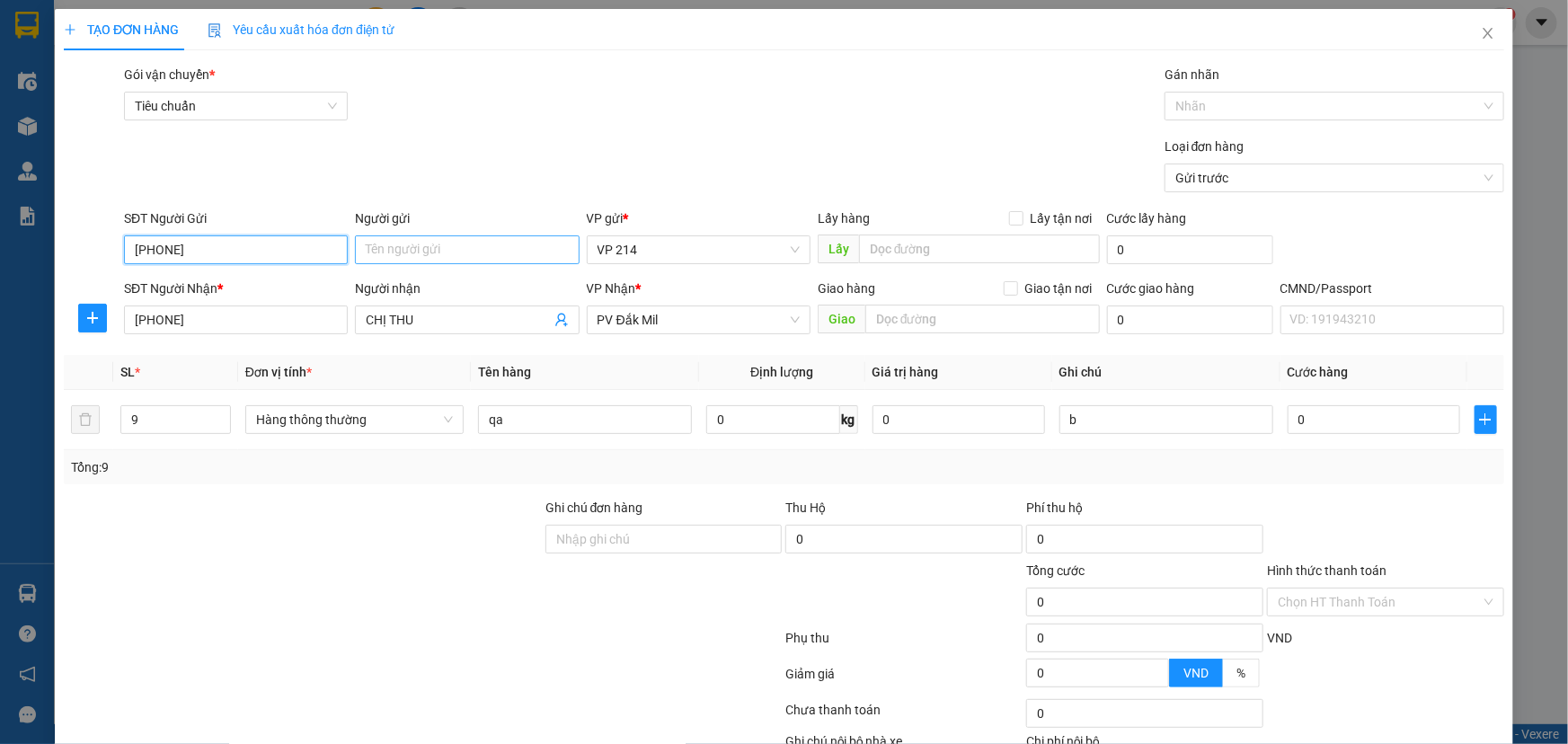 type on "0933559139" 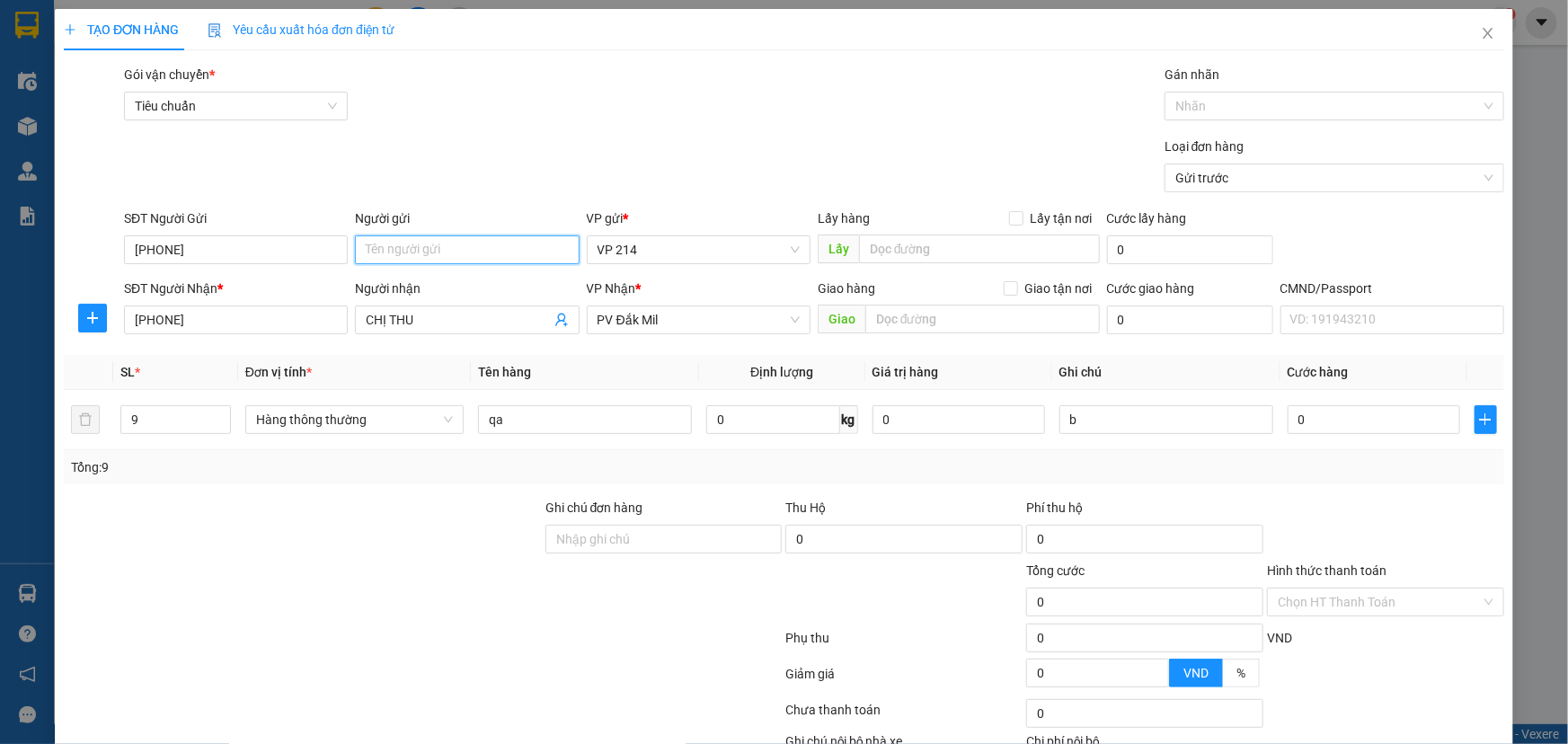 click on "Người gửi" at bounding box center (466, 250) 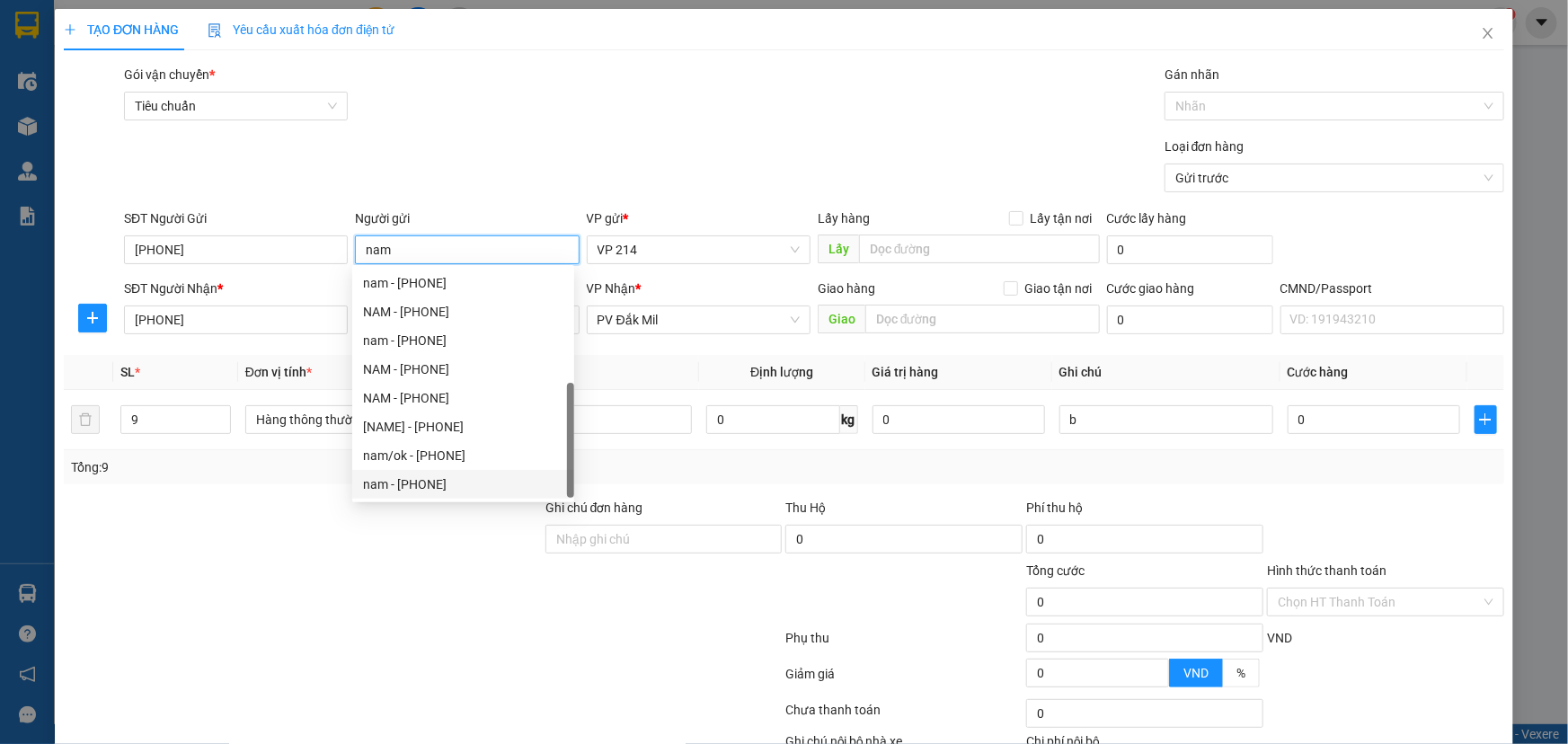 scroll, scrollTop: 103, scrollLeft: 0, axis: vertical 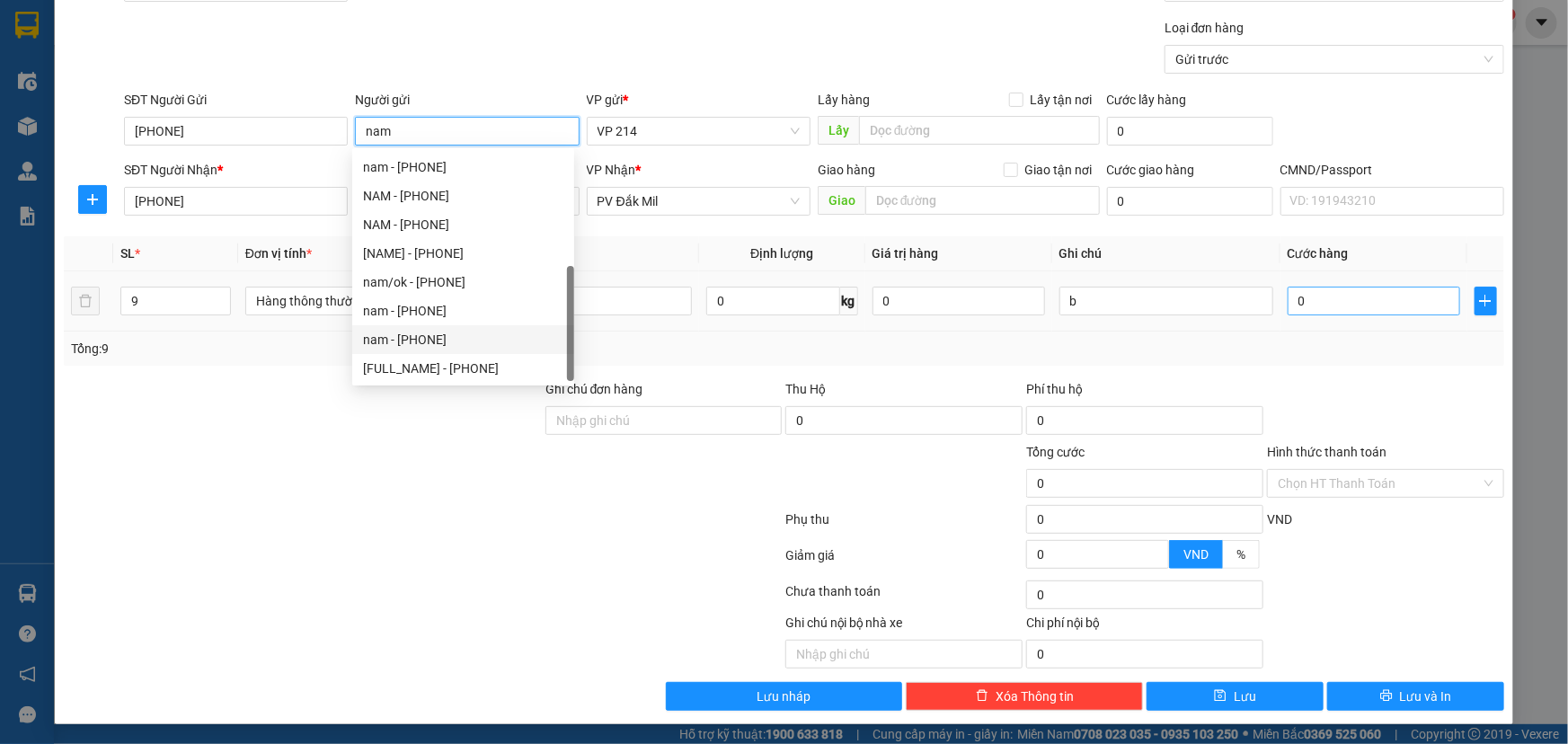 type on "nam" 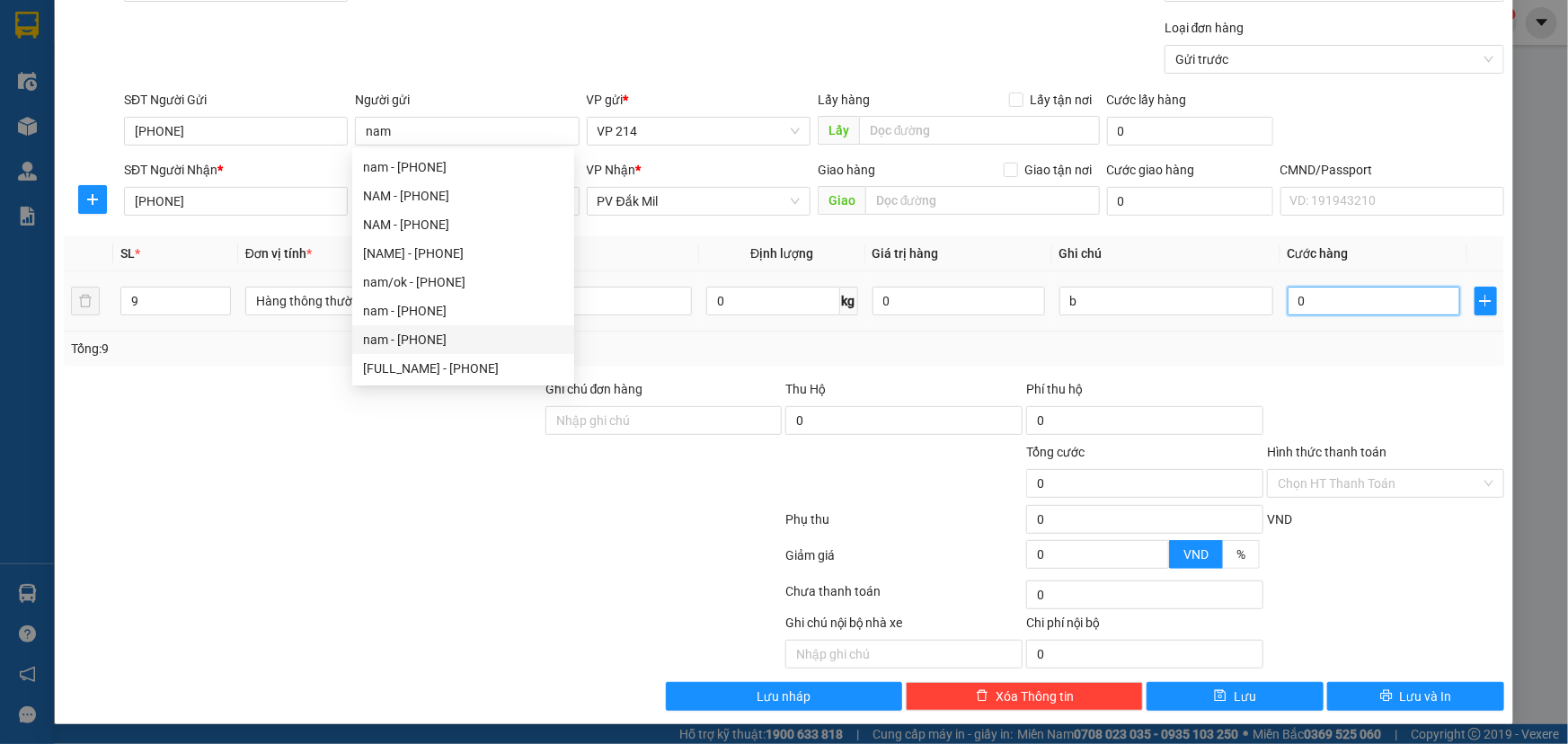 click on "0" at bounding box center (1374, 301) 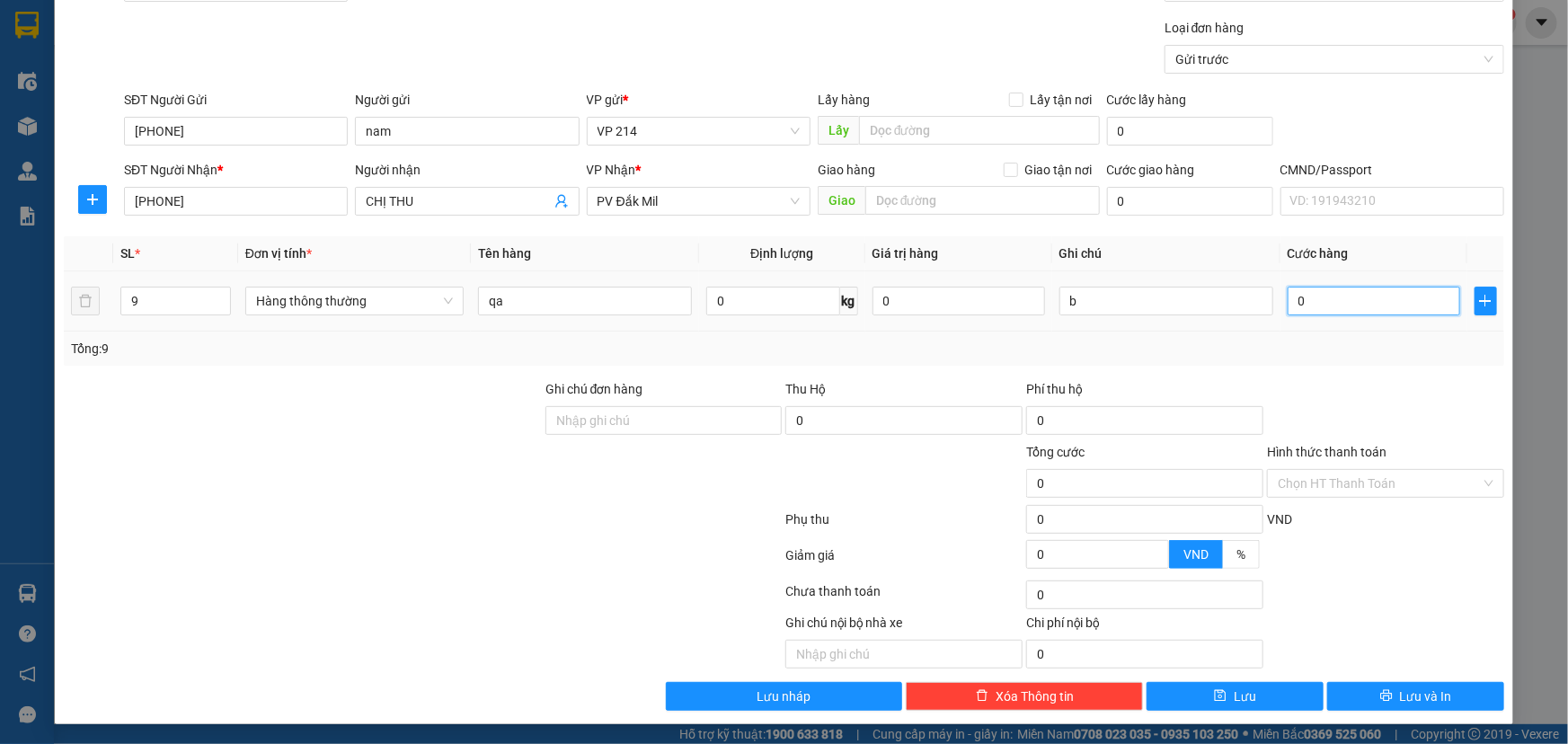 type on "8" 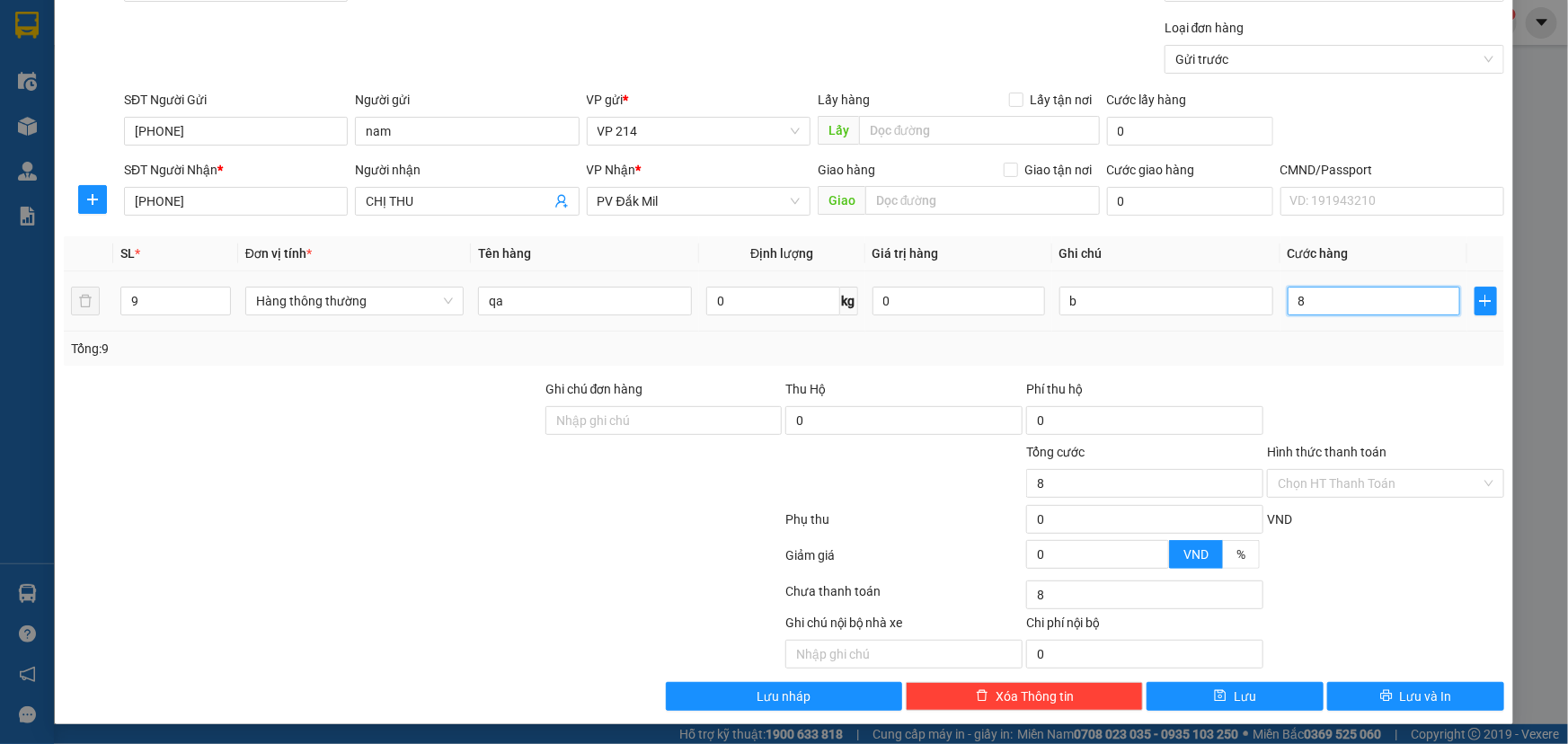 type on "80" 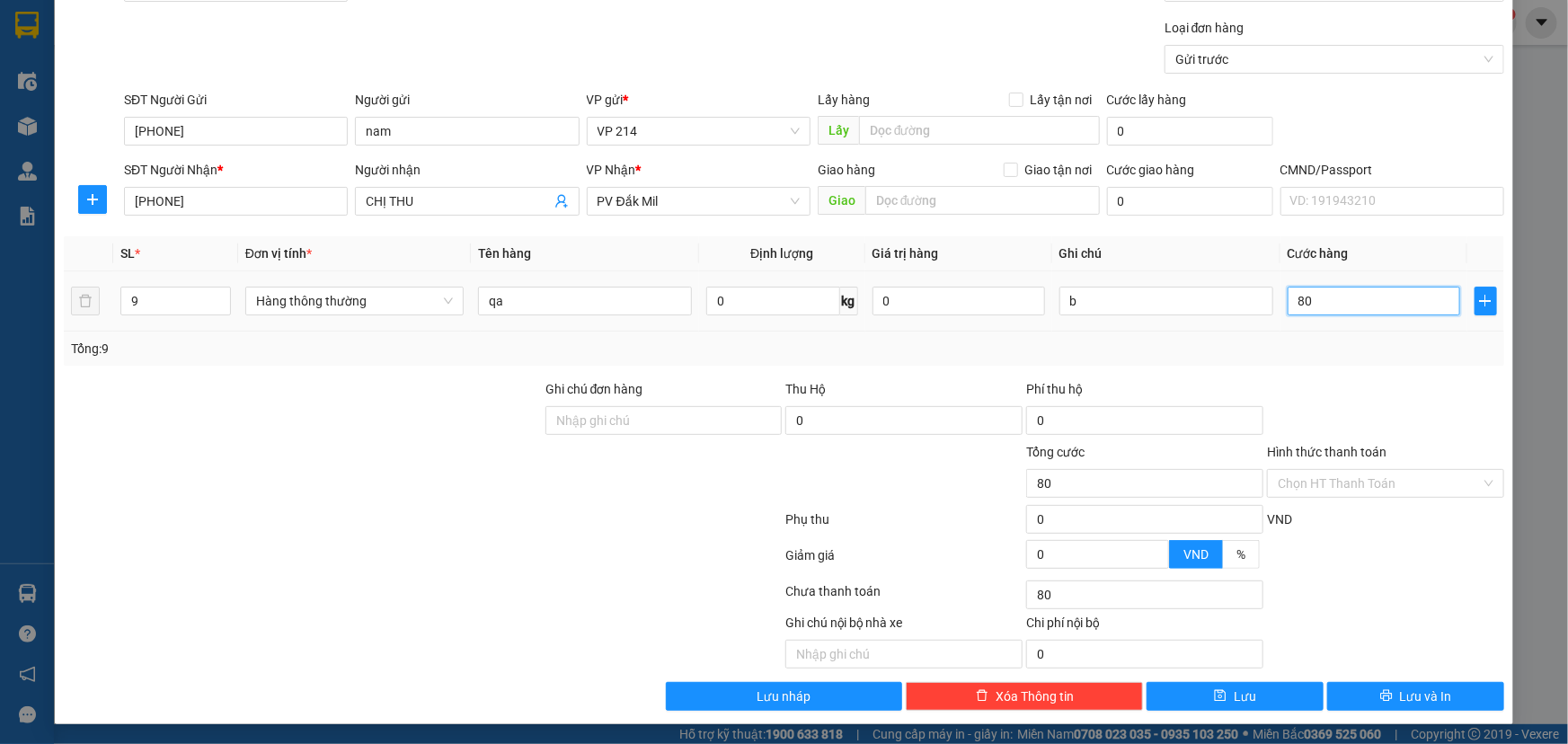 type on "800" 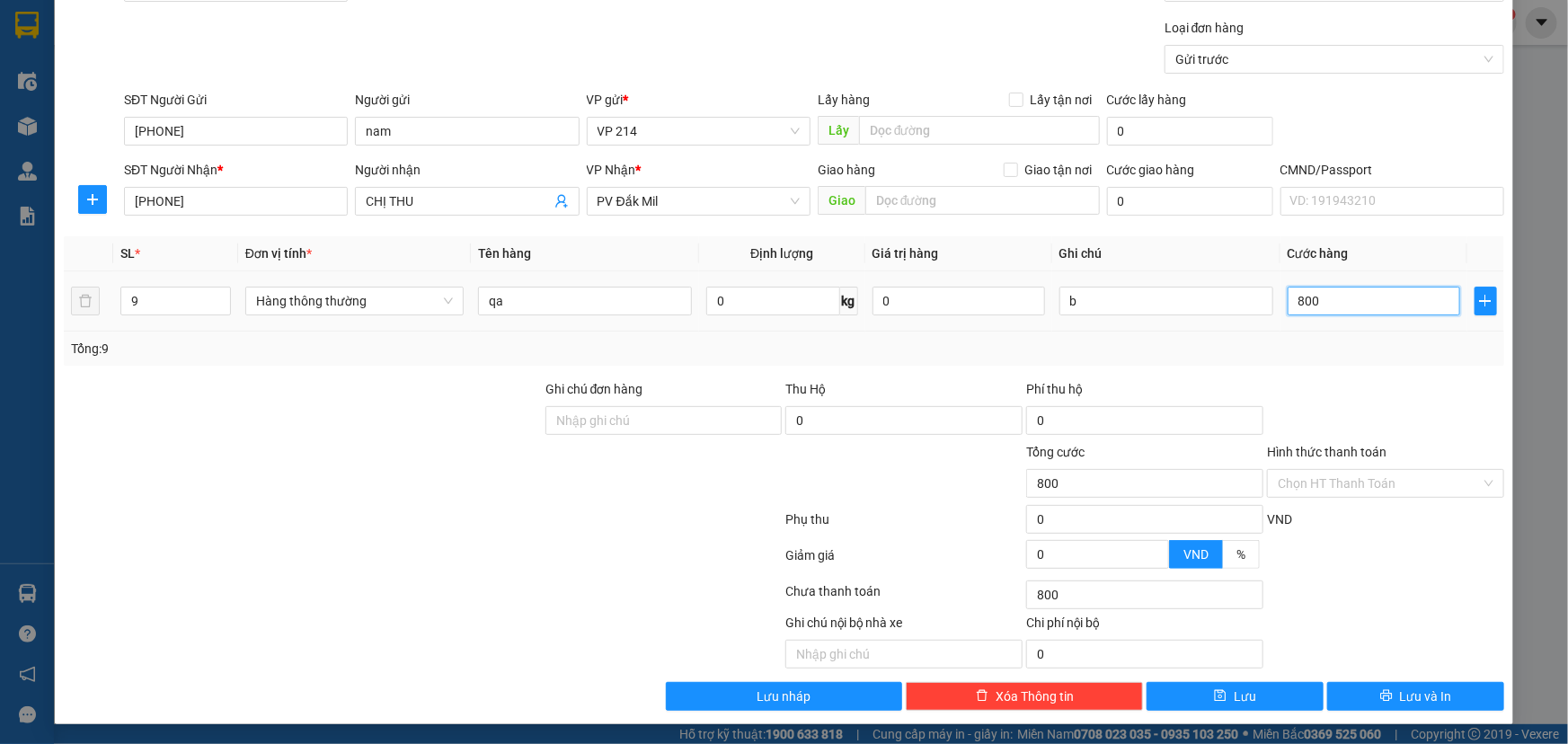 type on "8.000" 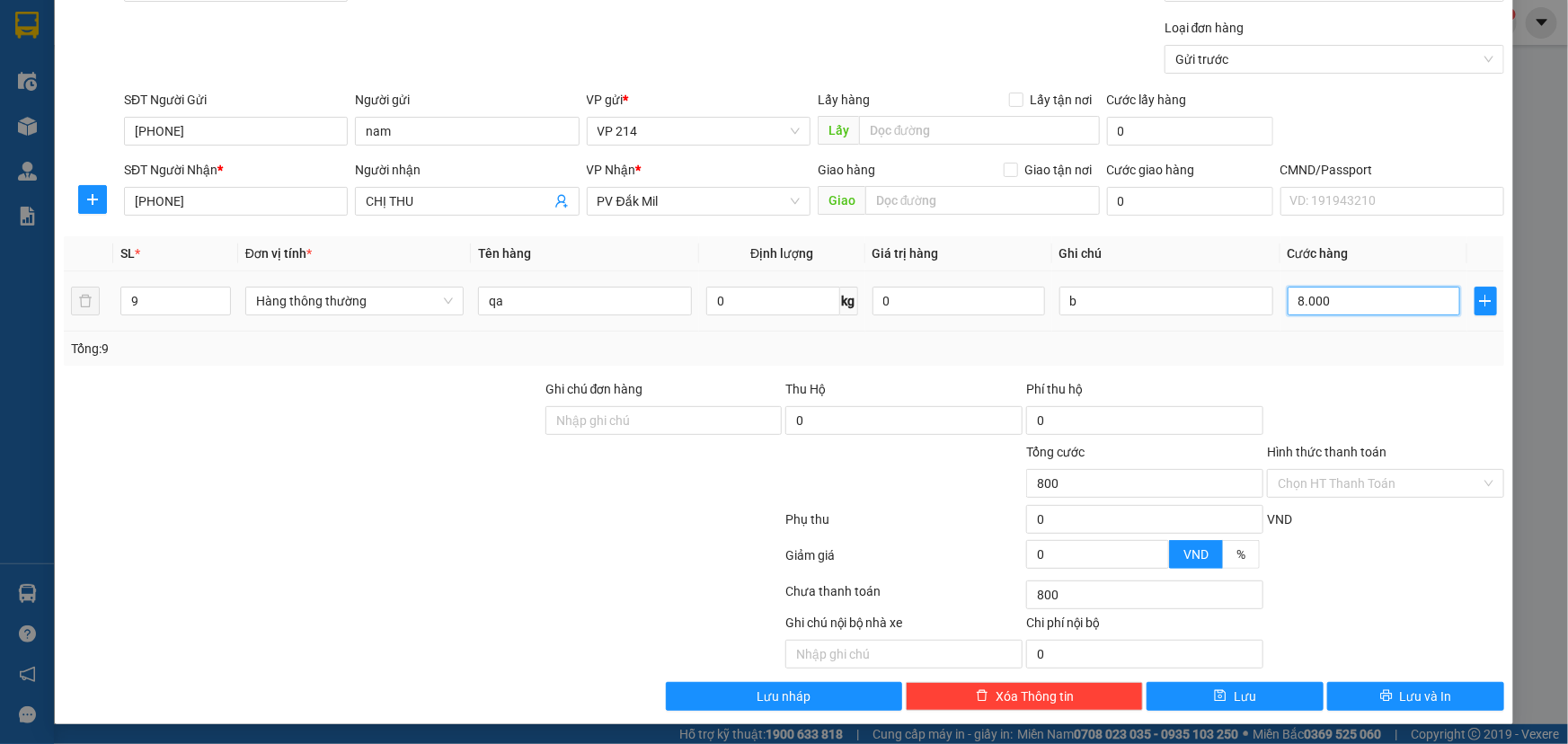 type on "8.000" 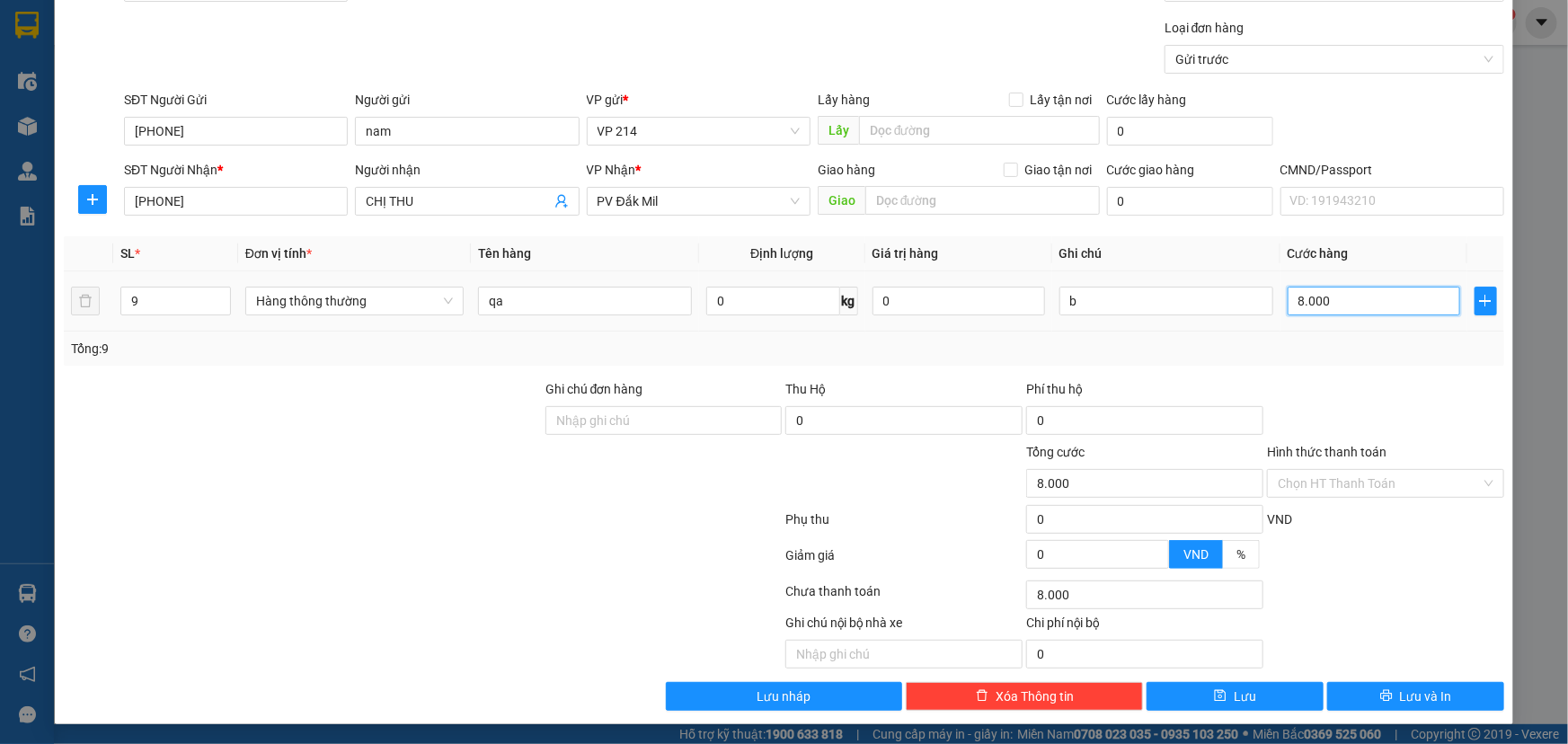 type on "80.000" 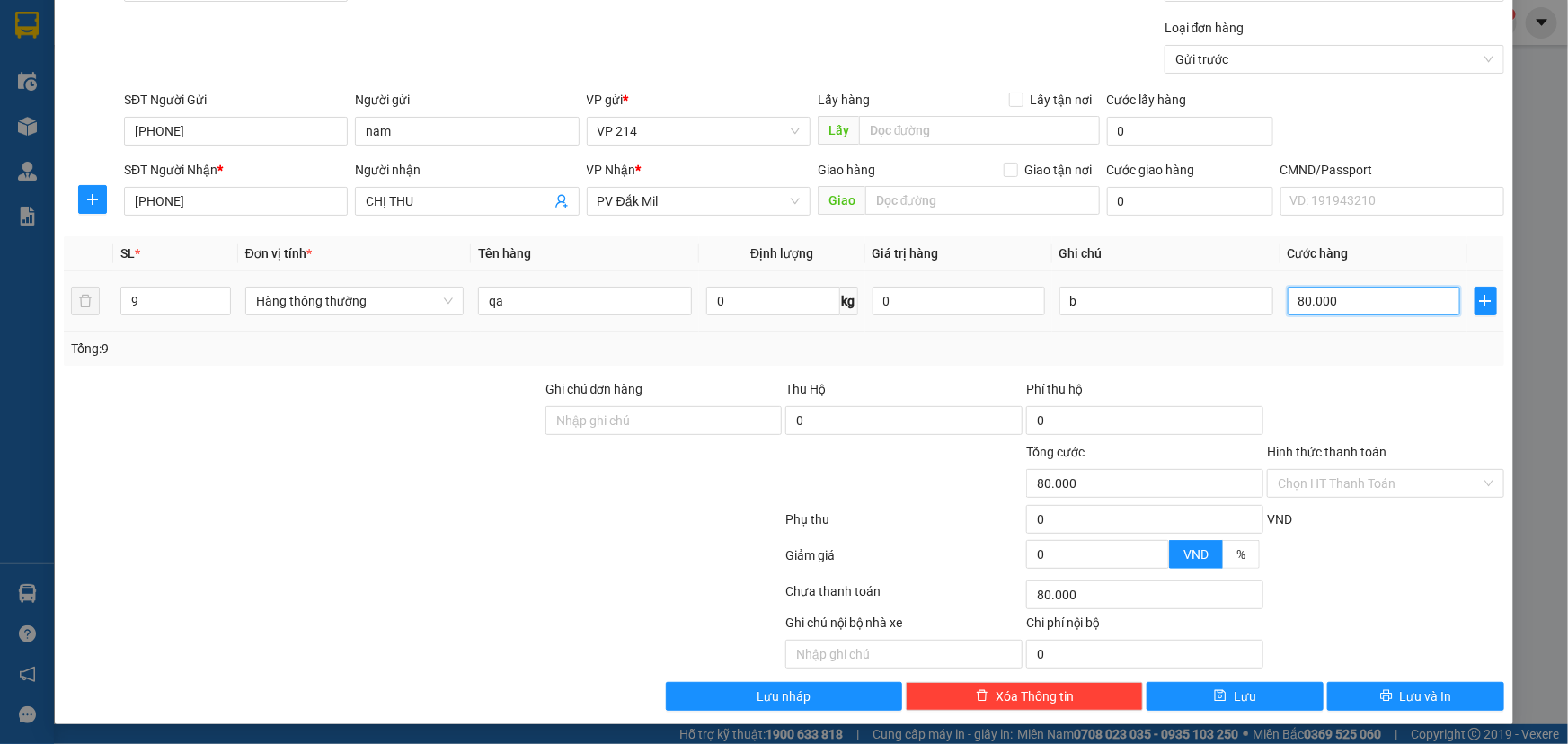type on "800.000" 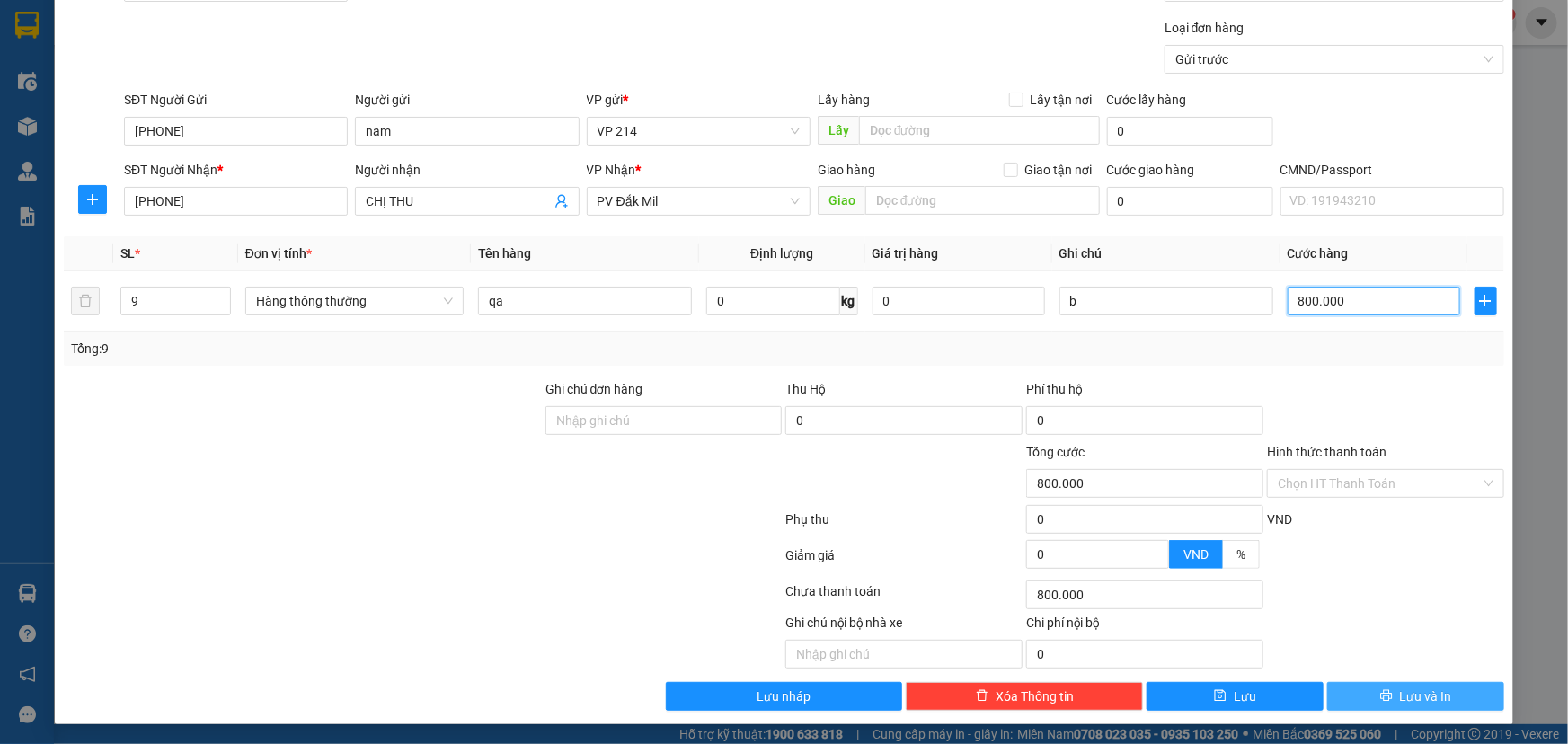 type on "800.000" 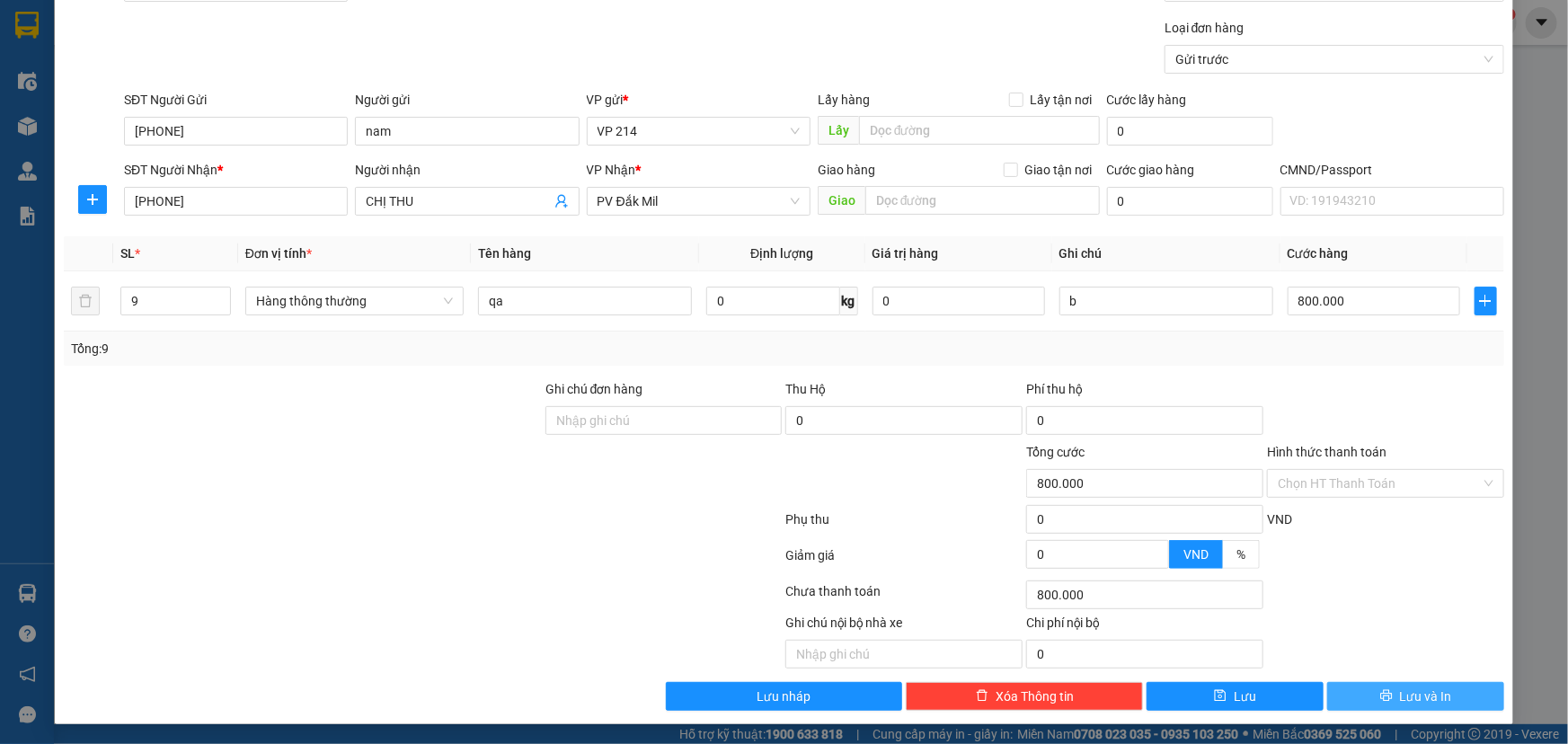 click on "Lưu và In" at bounding box center (1426, 696) 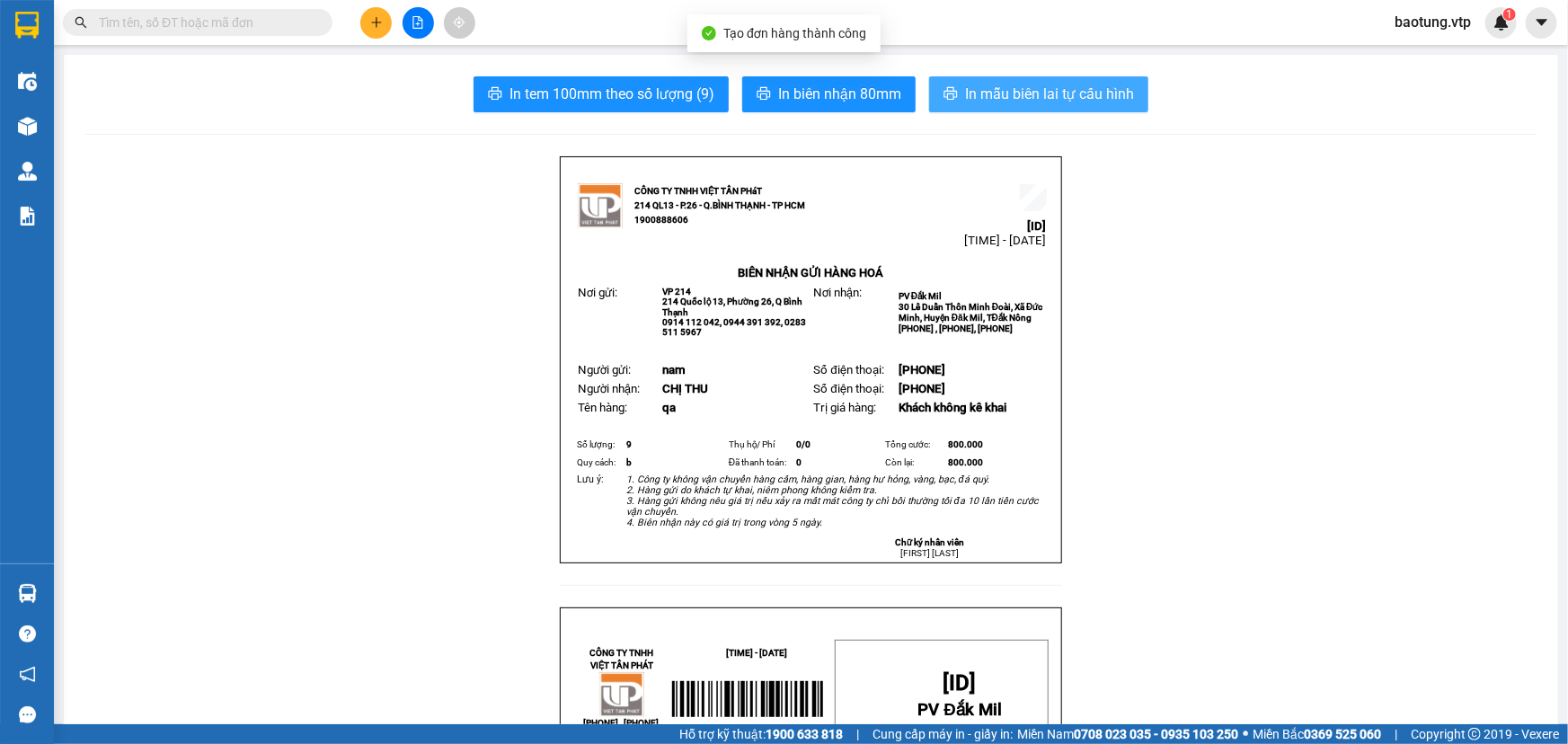 click on "In mẫu biên lai tự cấu hình" at bounding box center (1050, 93) 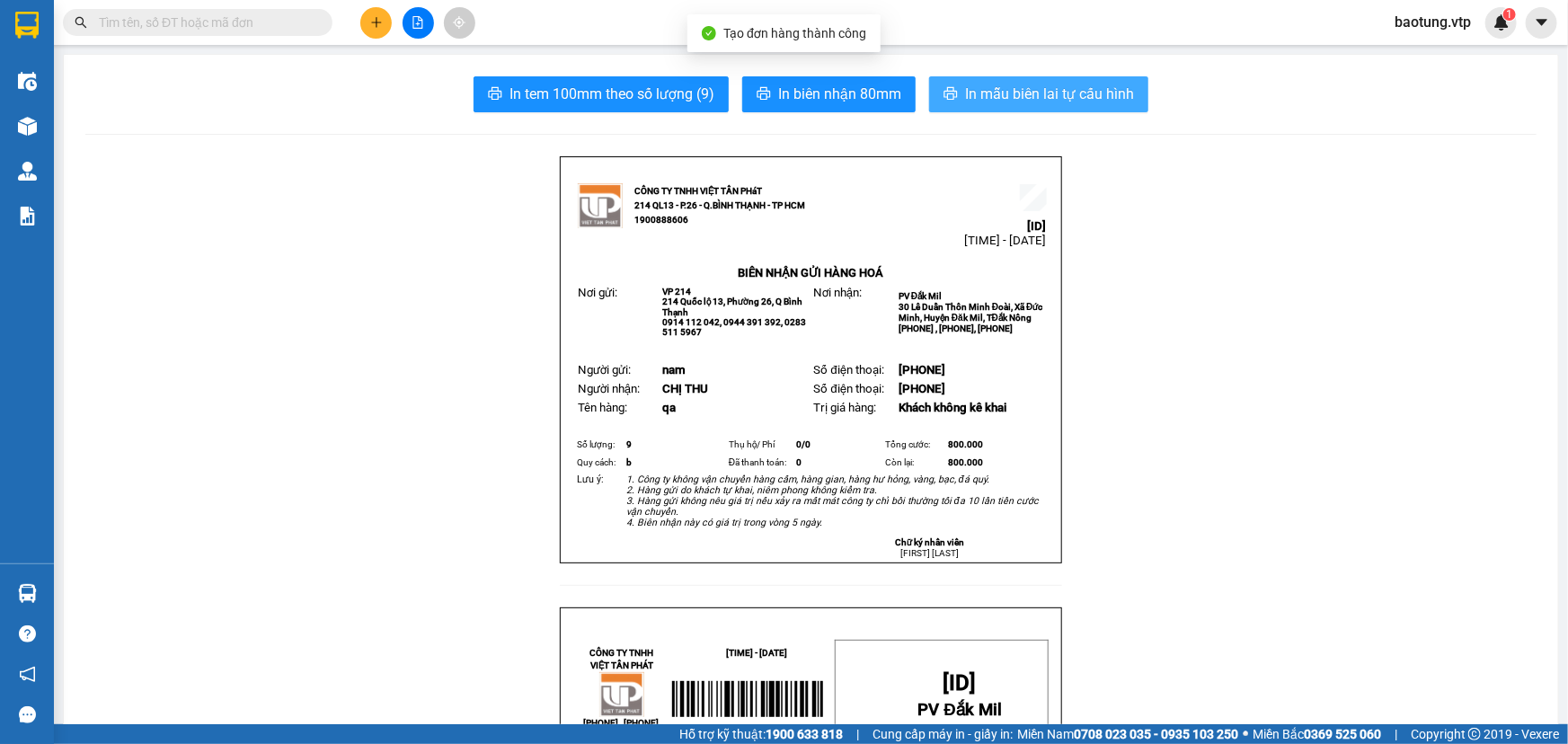 scroll, scrollTop: 0, scrollLeft: 0, axis: both 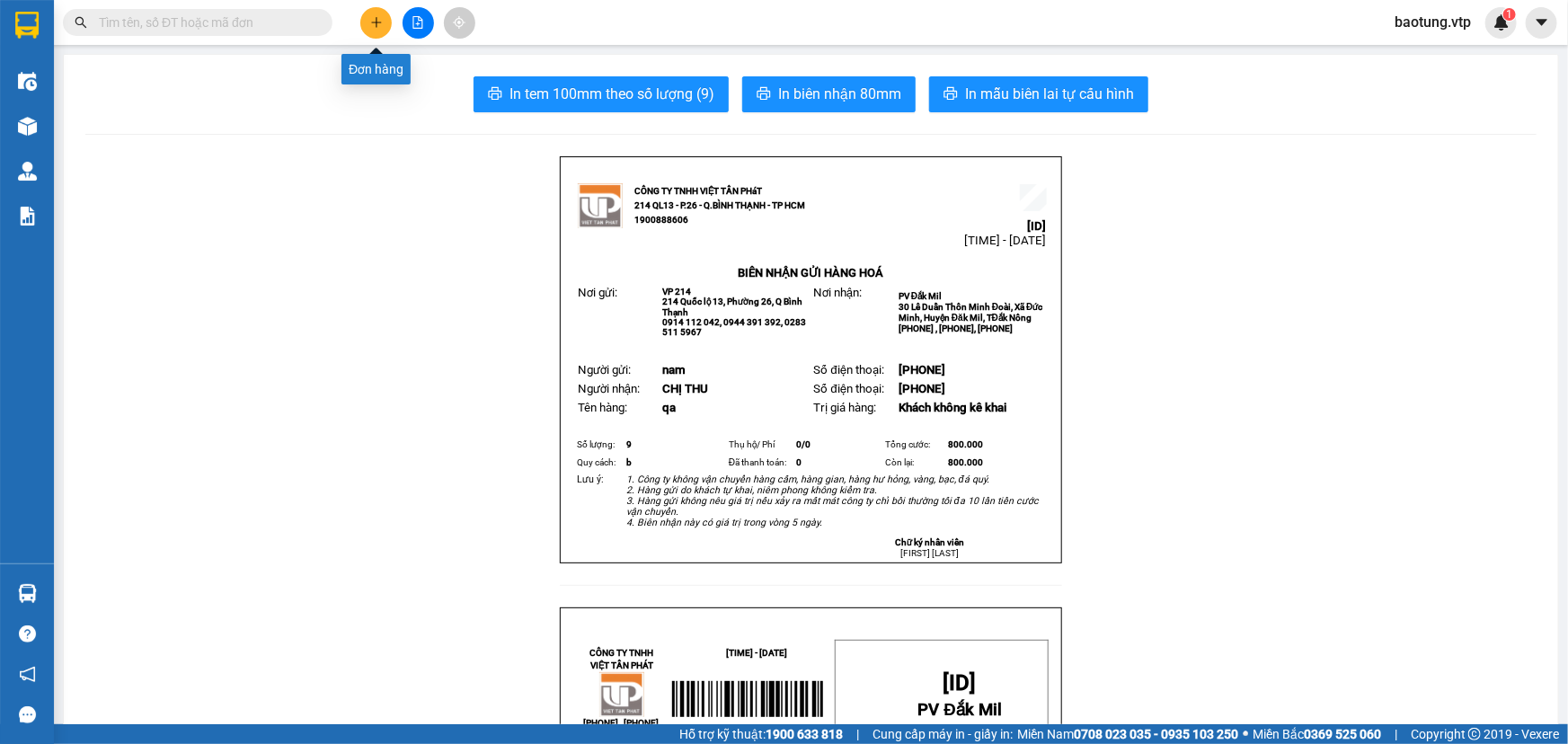 click at bounding box center (376, 22) 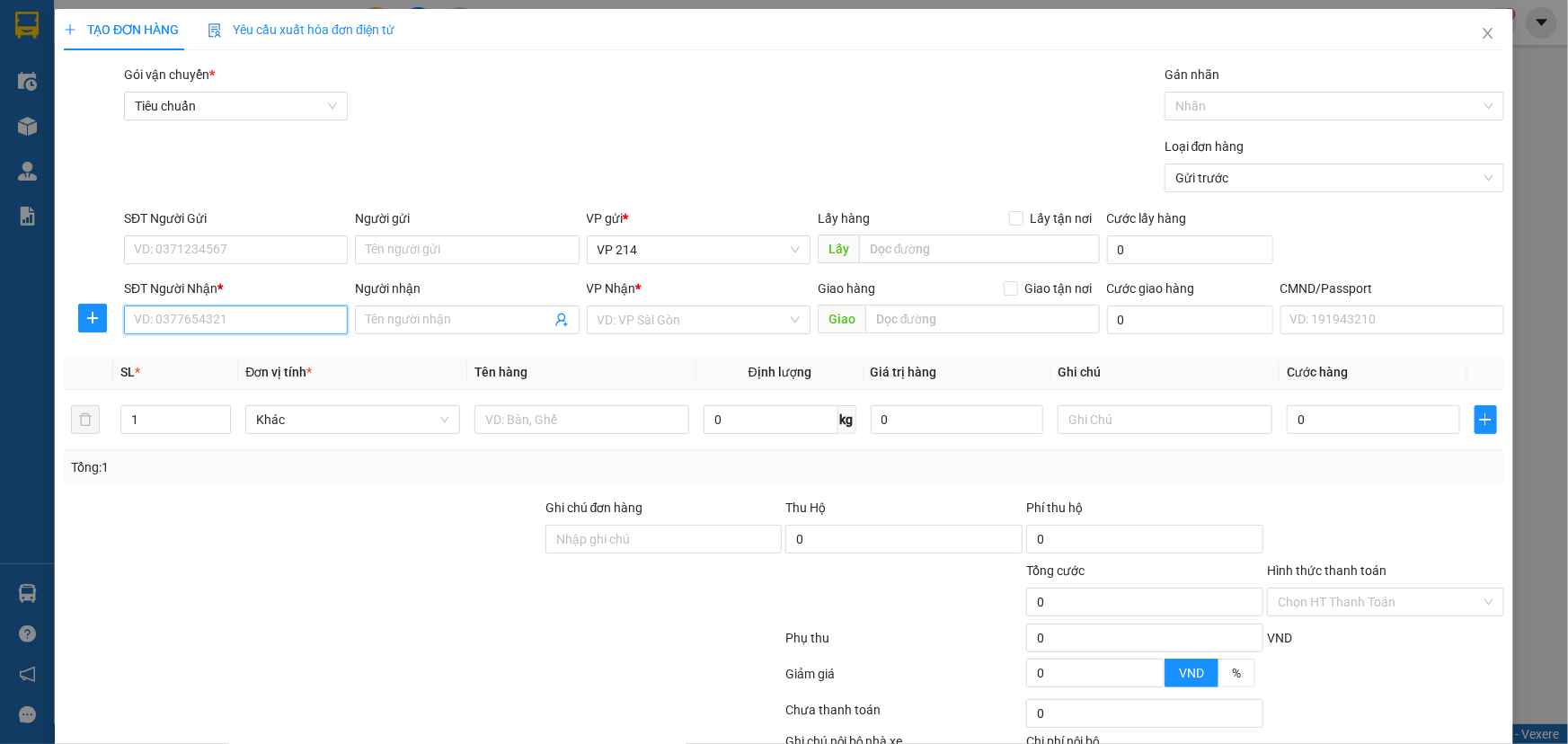 click on "SĐT Người Nhận  *" at bounding box center (235, 320) 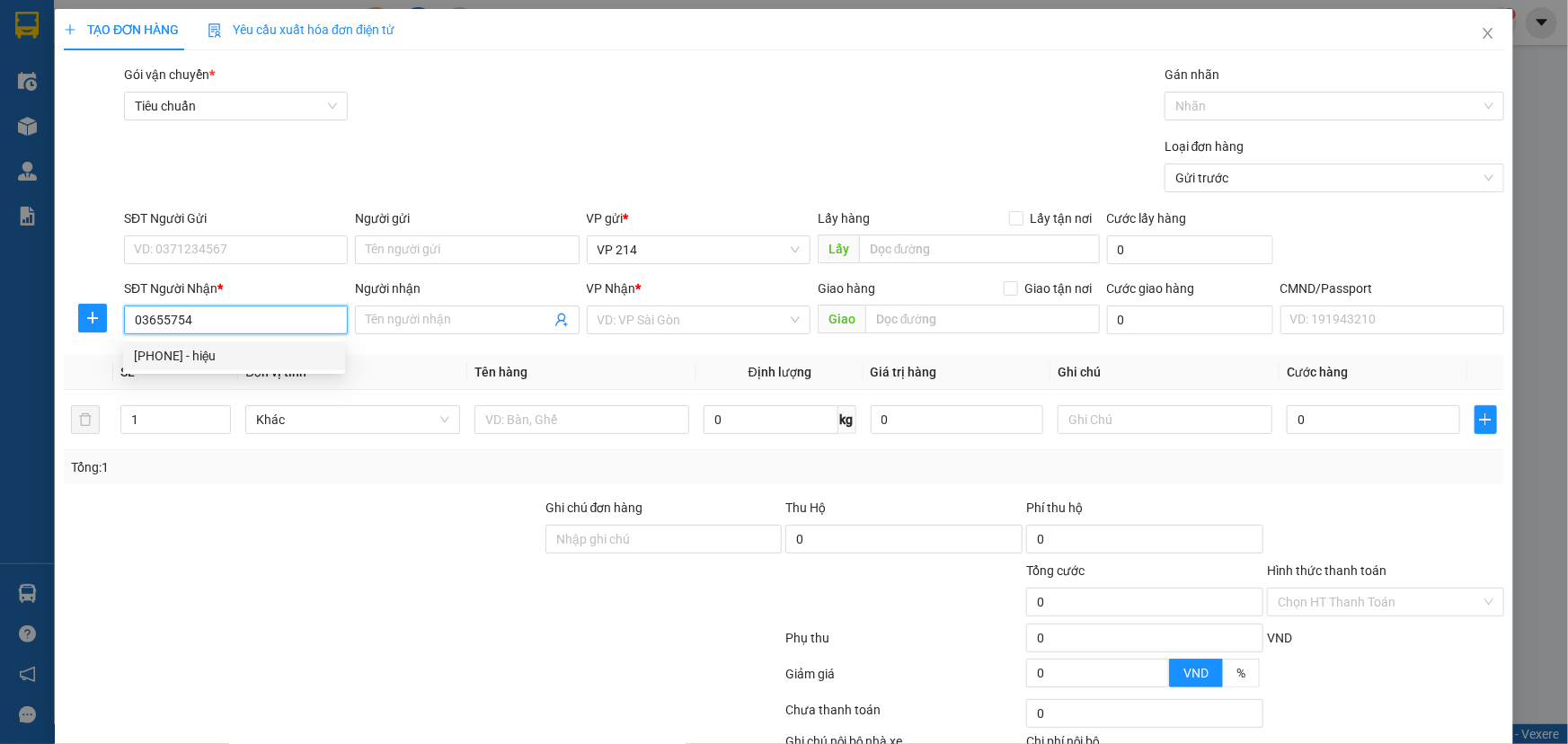 click on "0365575435 - hiệu" at bounding box center [234, 356] 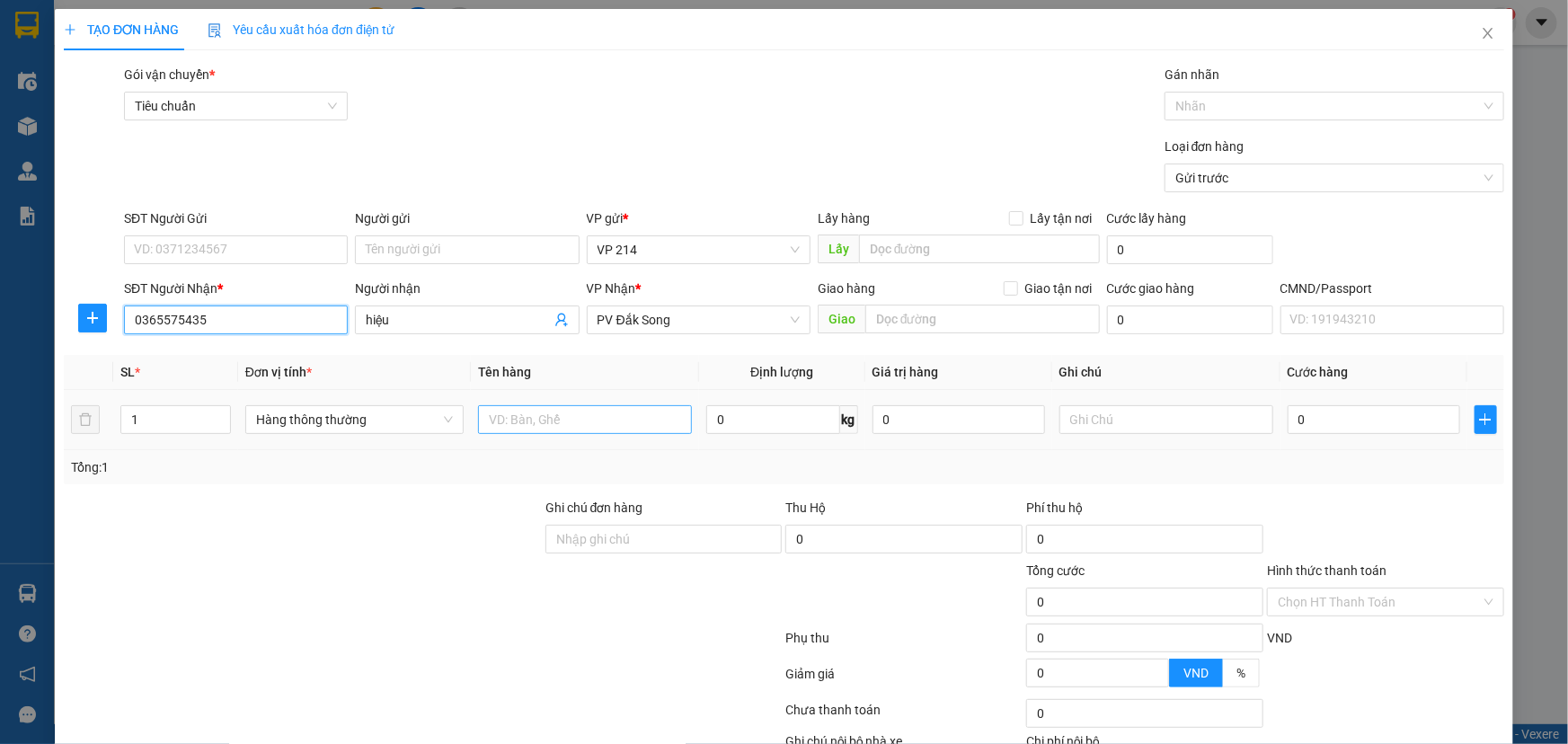 type on "0365575435" 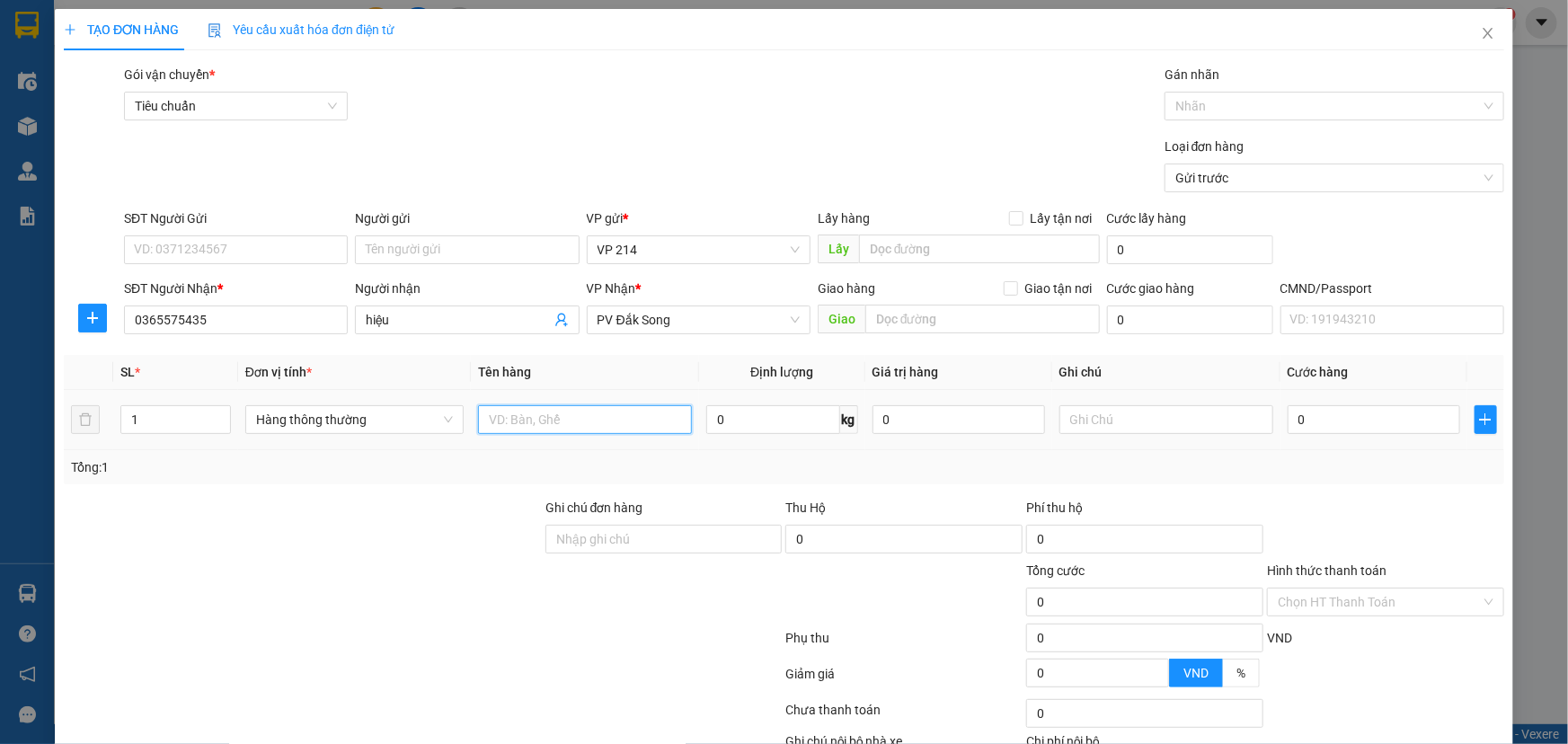 click at bounding box center [585, 420] 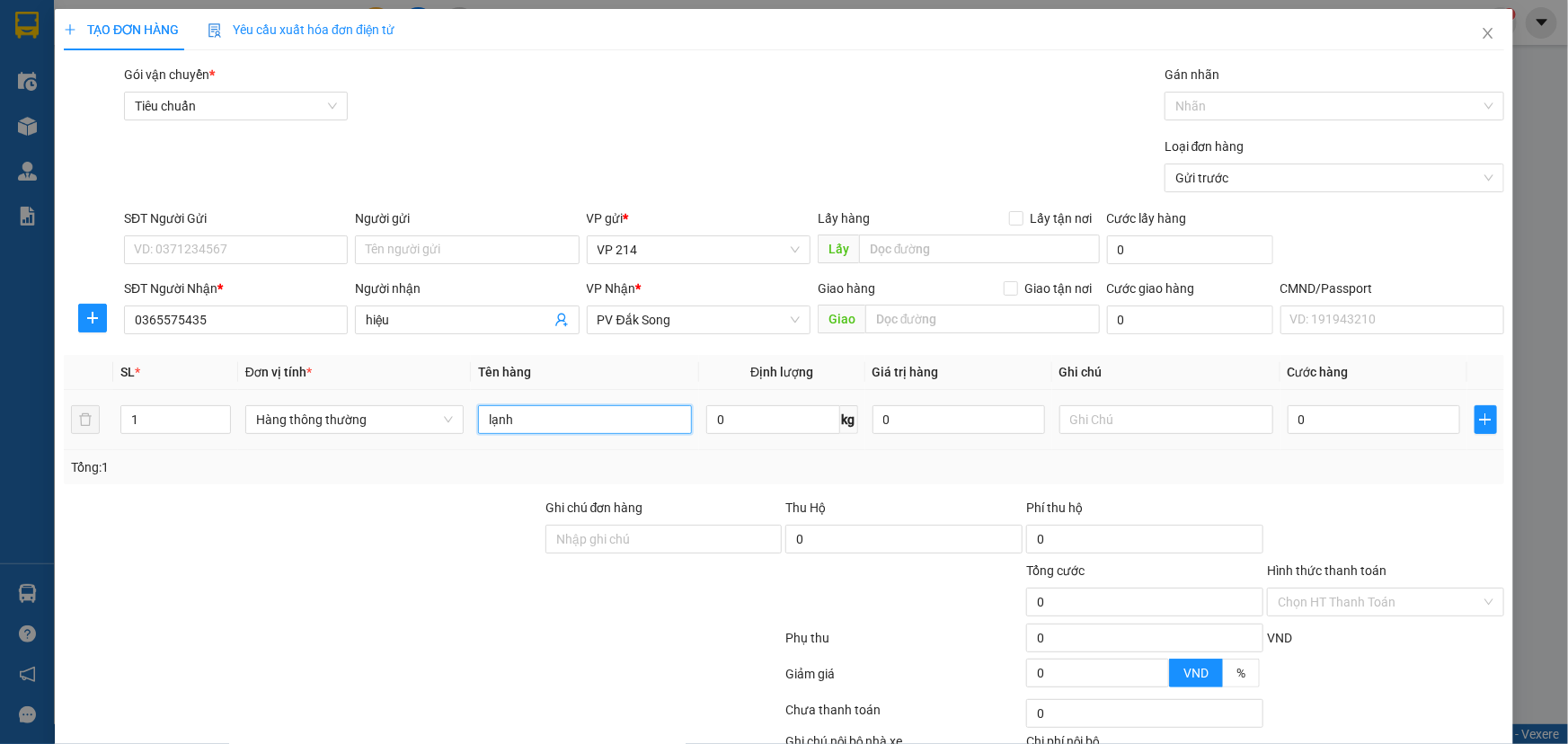 type on "lạnh" 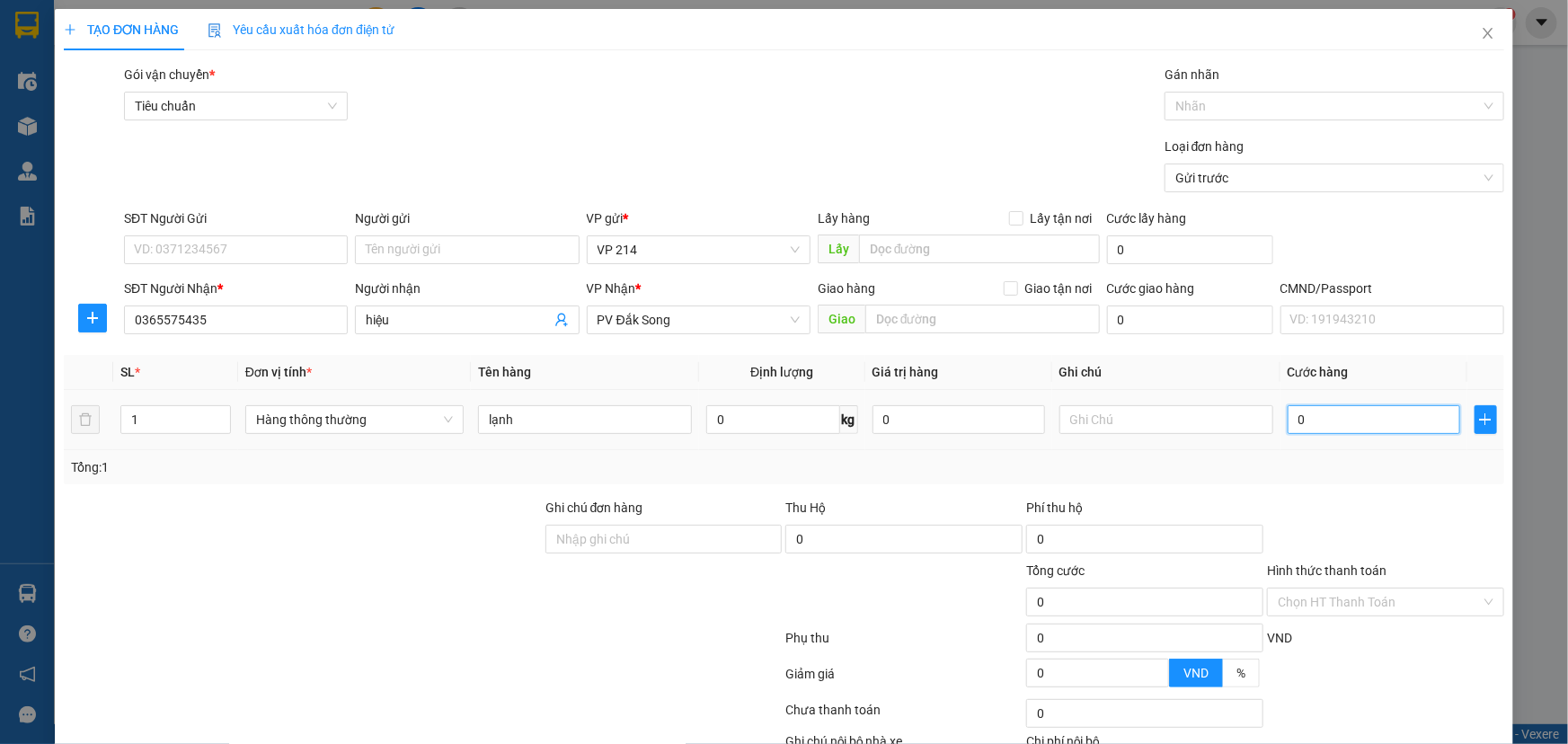 click on "0" at bounding box center [1374, 420] 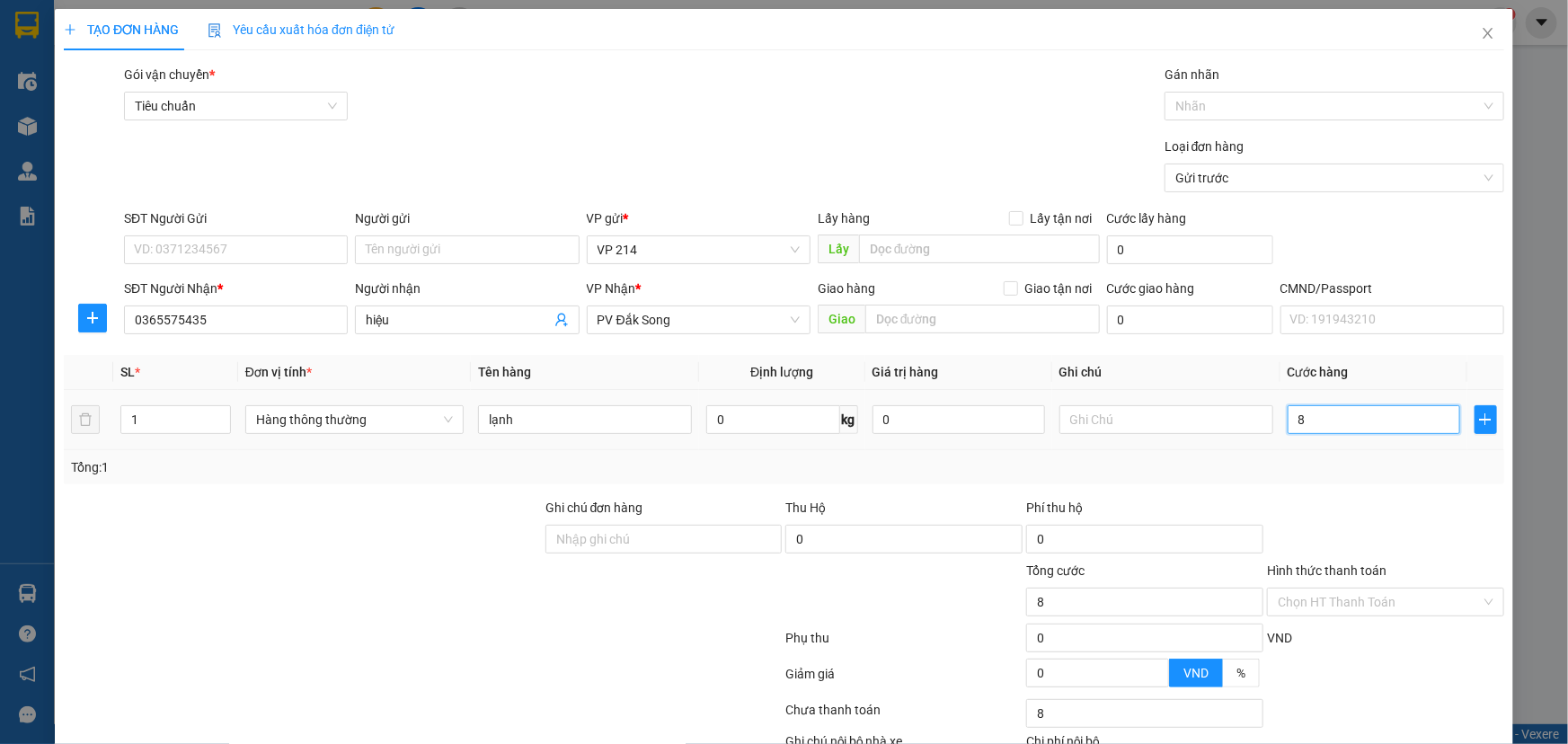 type on "80" 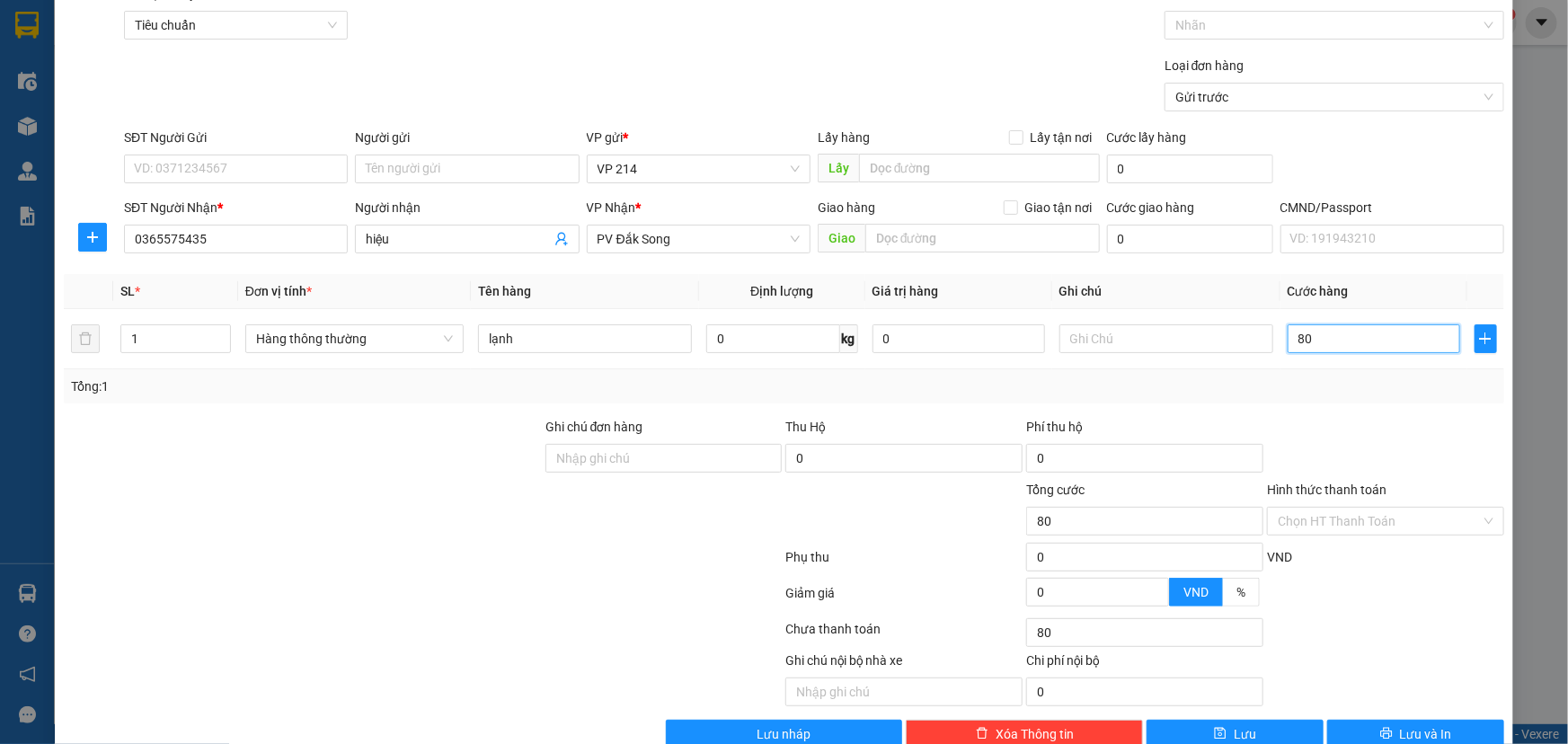 scroll, scrollTop: 119, scrollLeft: 0, axis: vertical 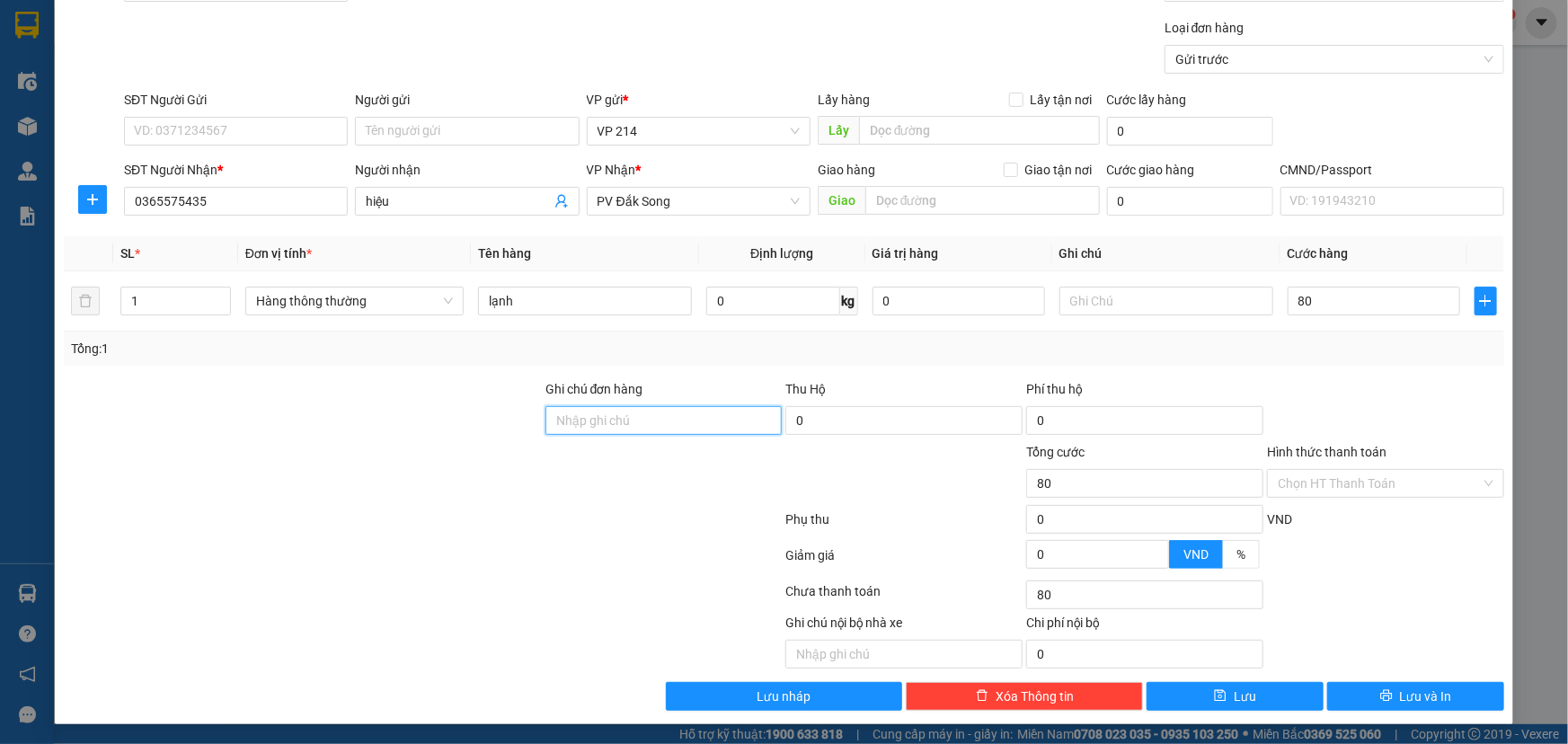 type on "80.000" 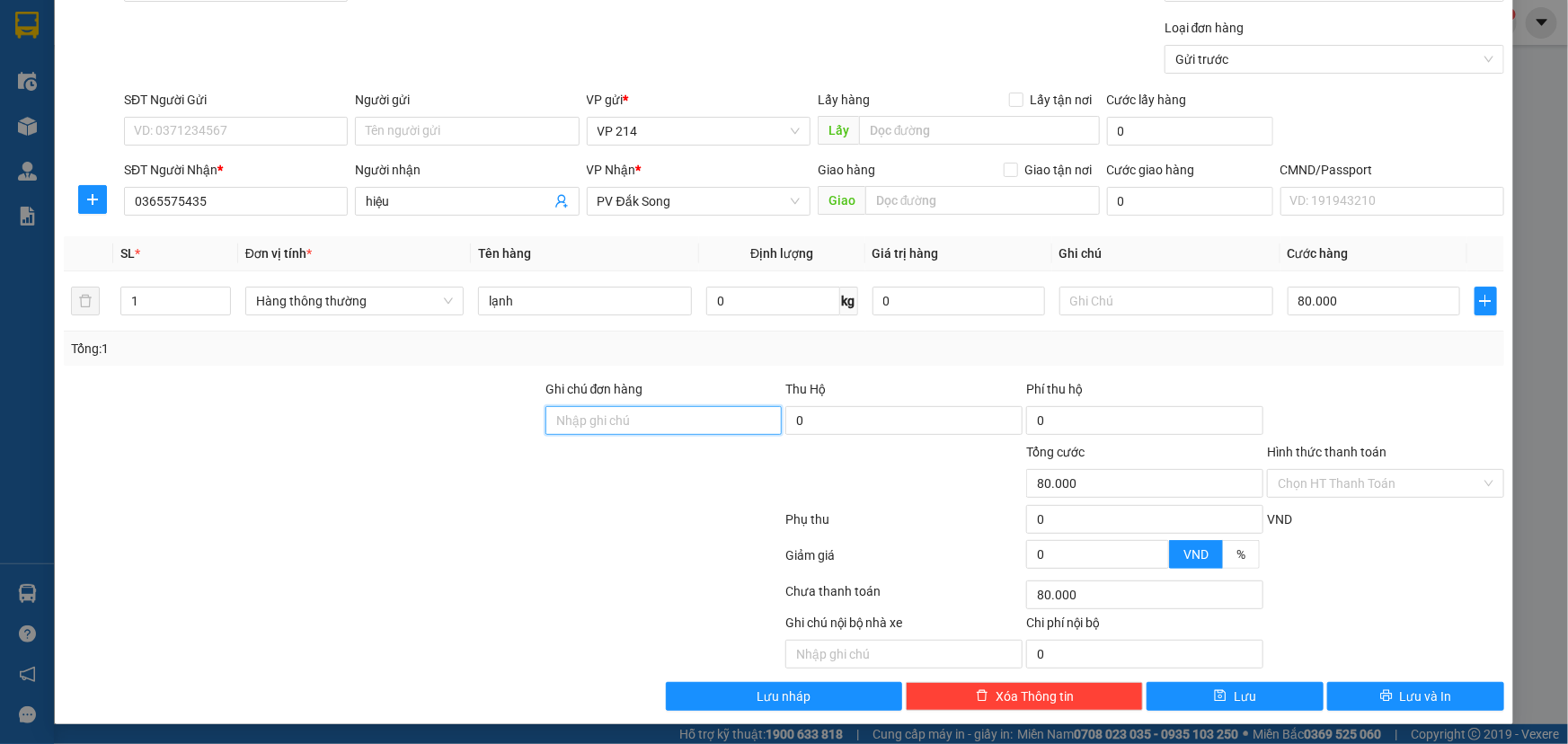 click on "Ghi chú đơn hàng" at bounding box center [664, 421] 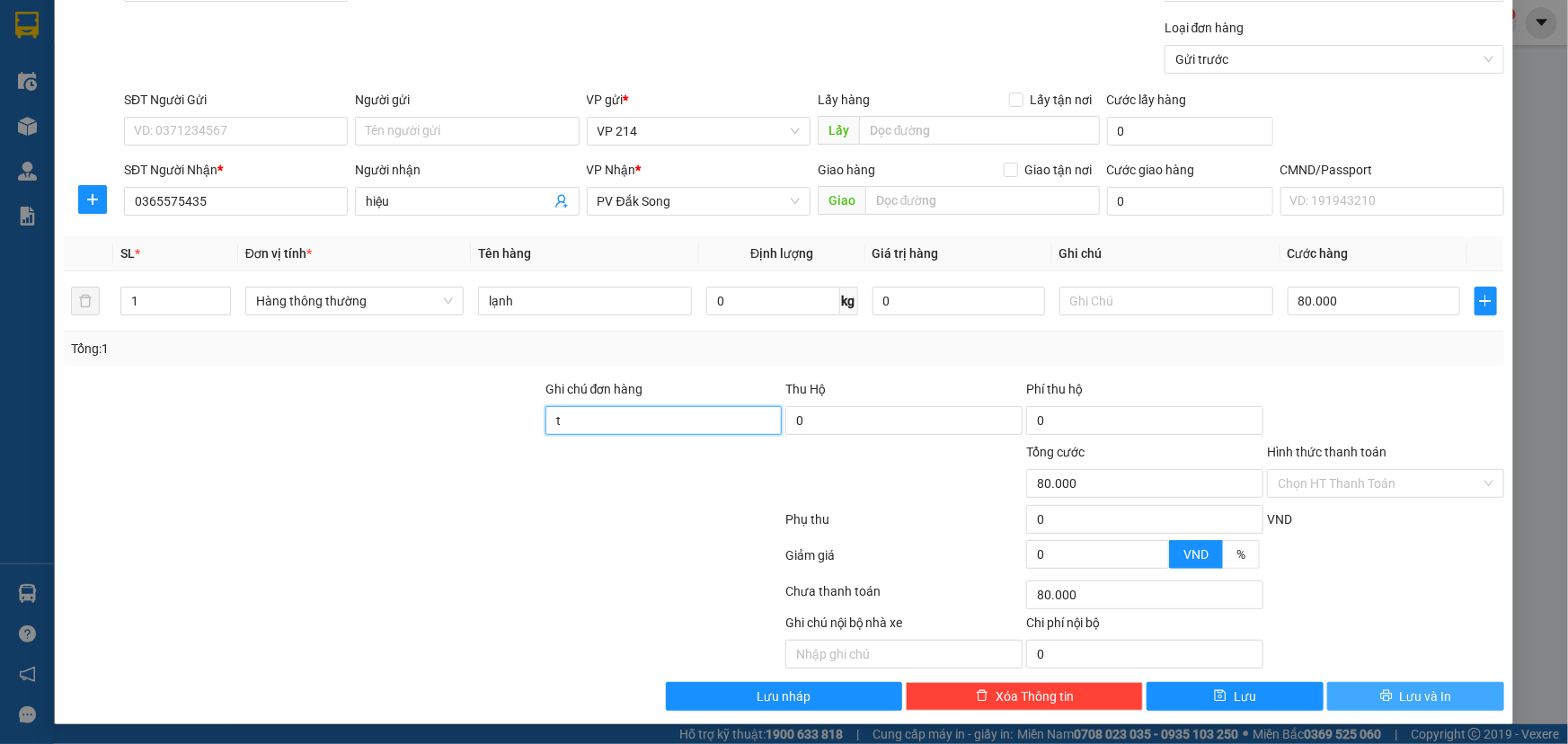 type on "t" 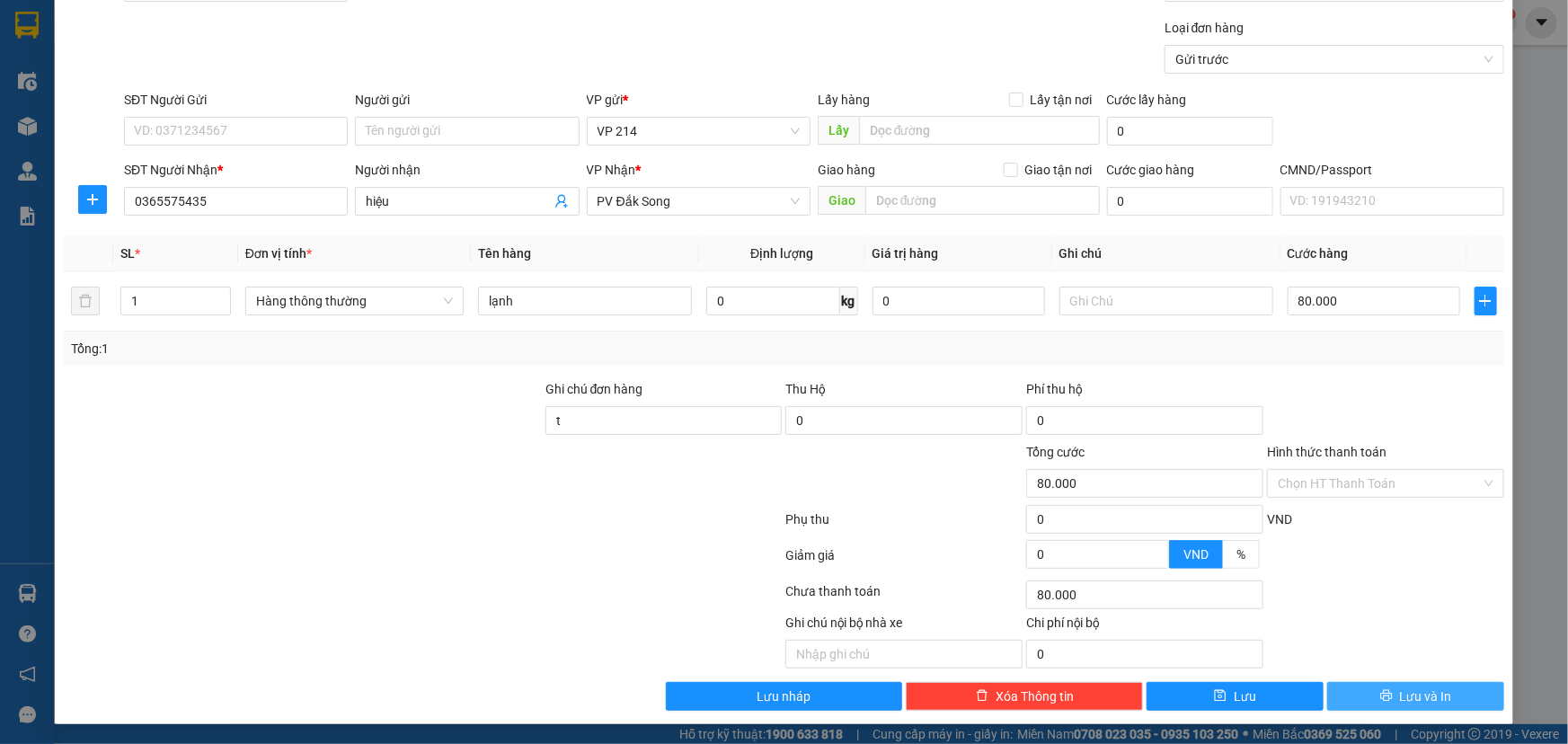click on "Lưu và In" at bounding box center (1415, 696) 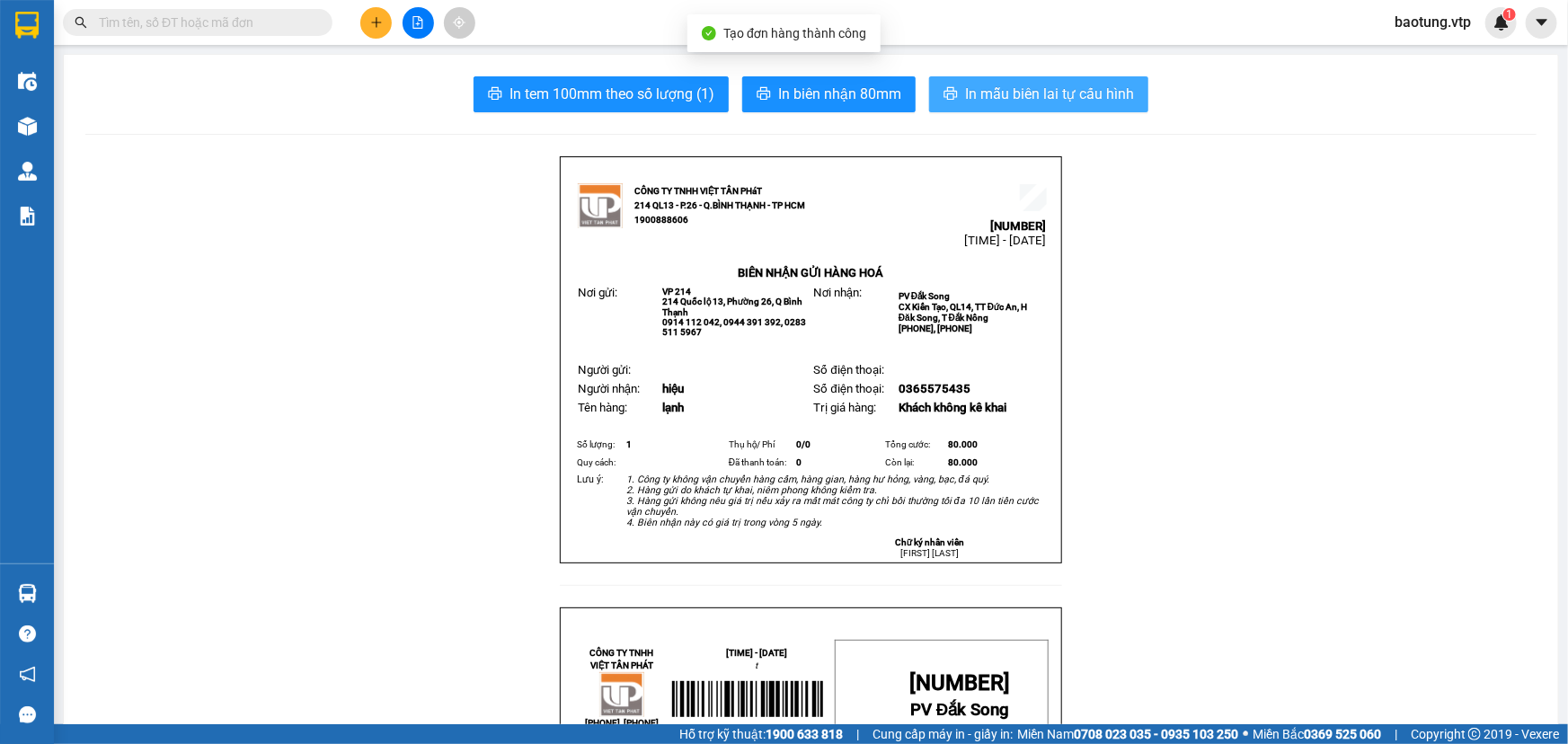 click on "In mẫu biên lai tự cấu hình" at bounding box center (1050, 93) 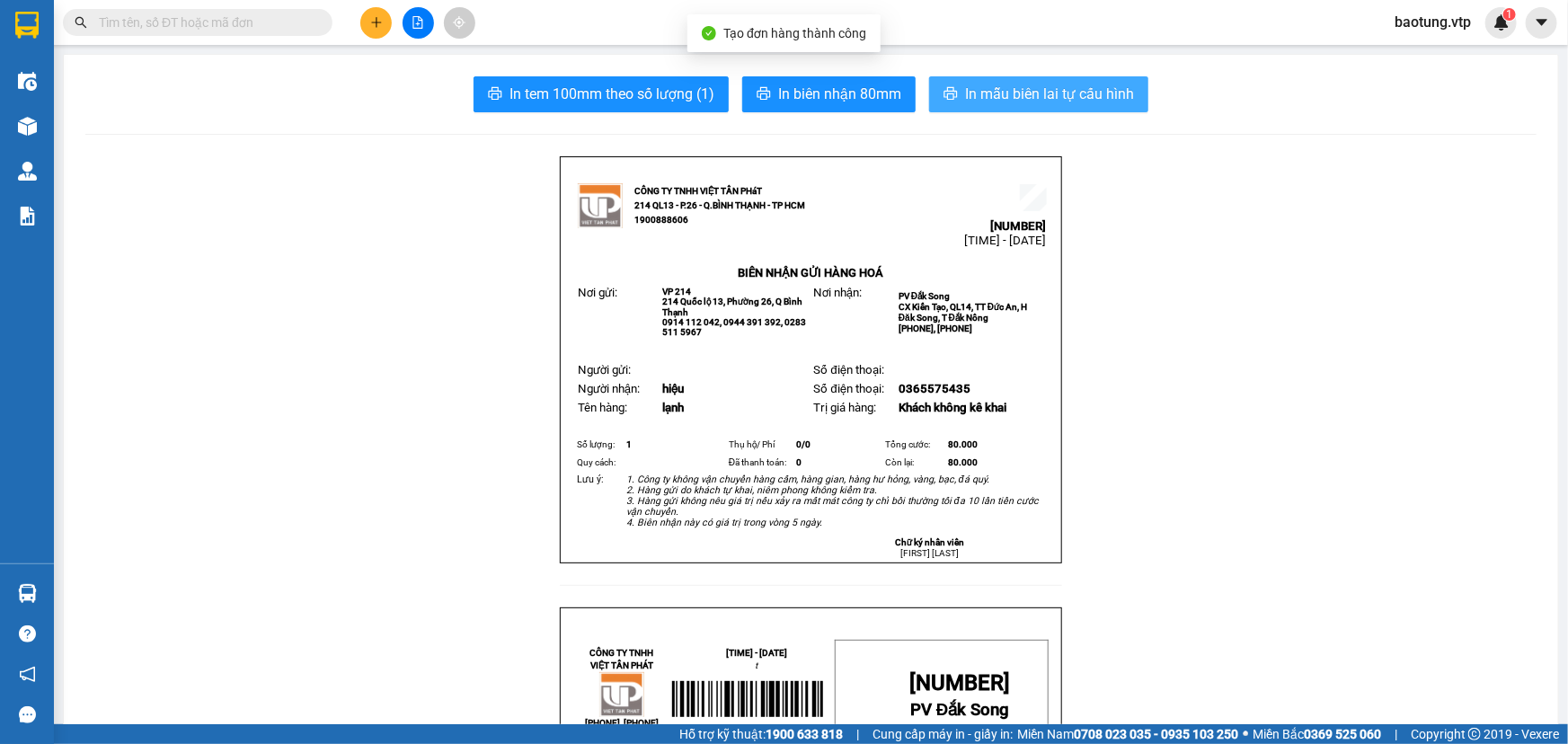 scroll, scrollTop: 0, scrollLeft: 0, axis: both 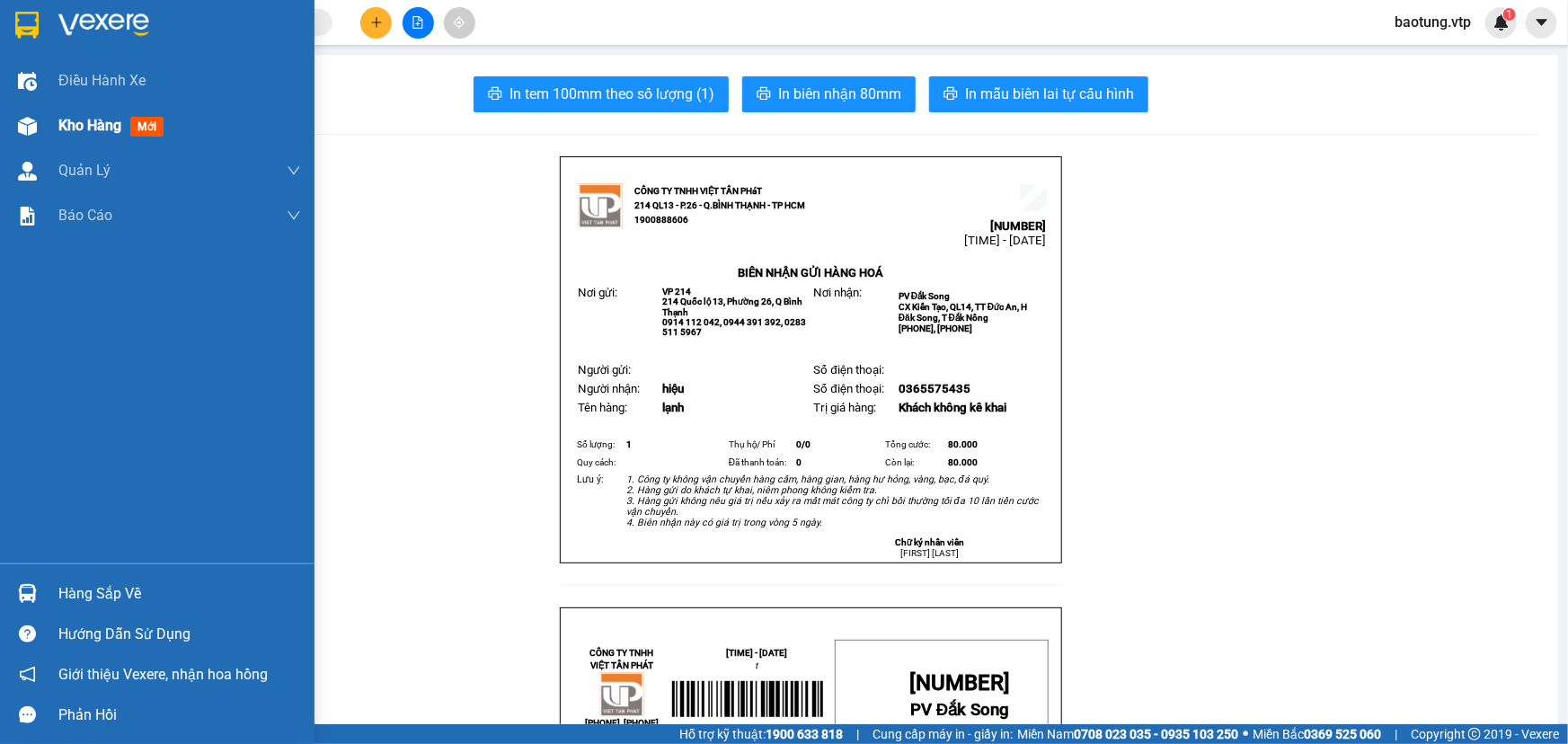 click on "Kho hàng mới" at bounding box center [114, 125] 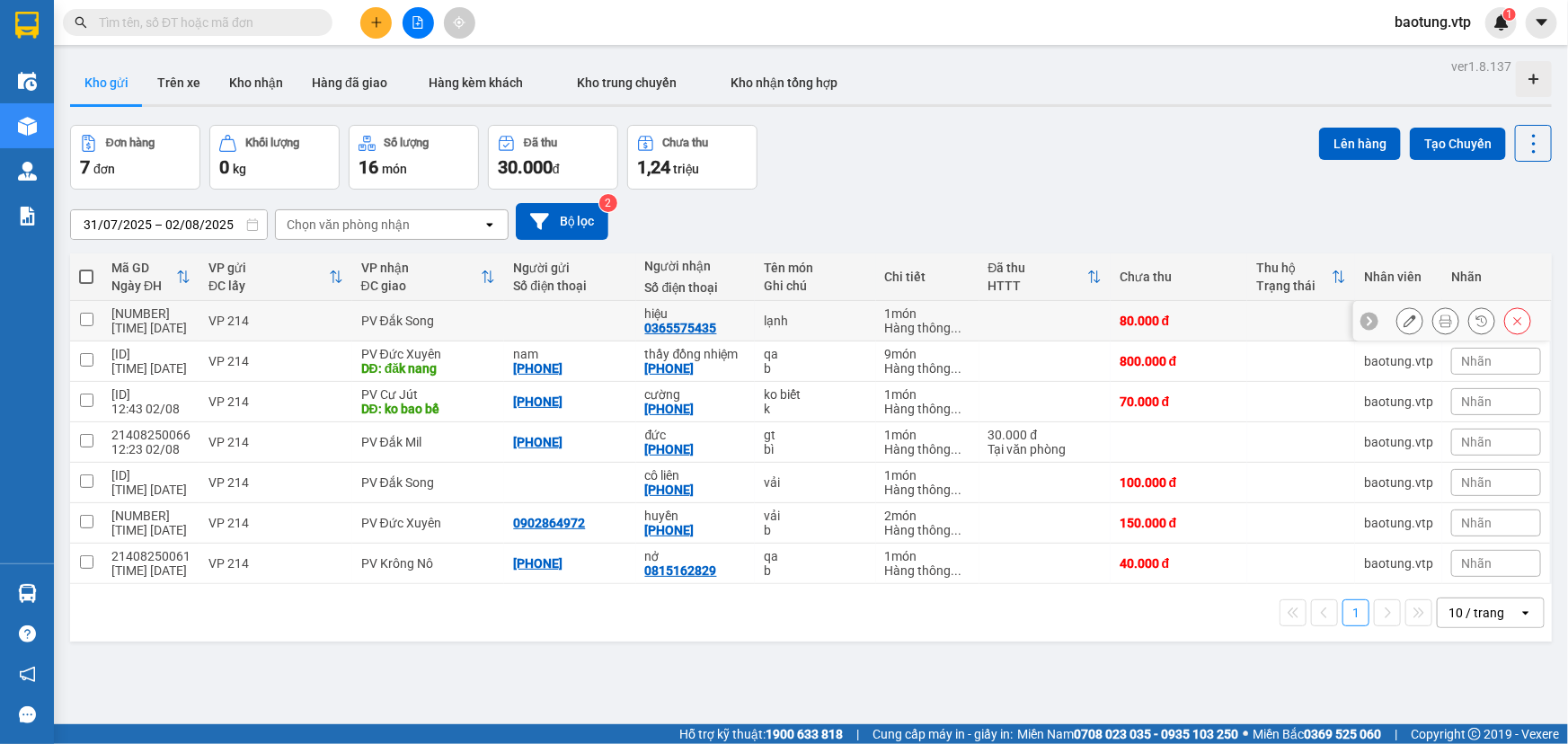 click 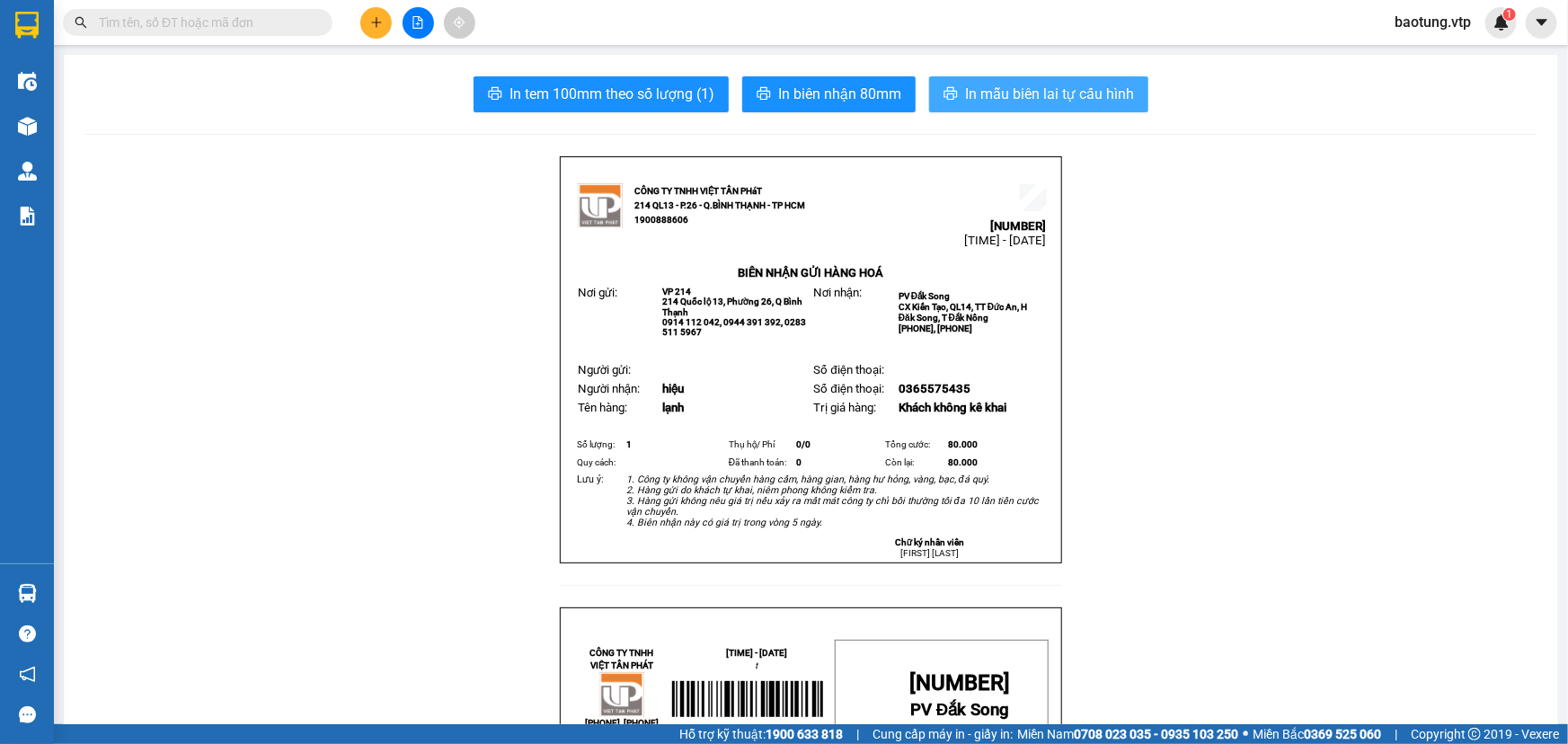 drag, startPoint x: 1114, startPoint y: 94, endPoint x: 1159, endPoint y: 229, distance: 142.30249 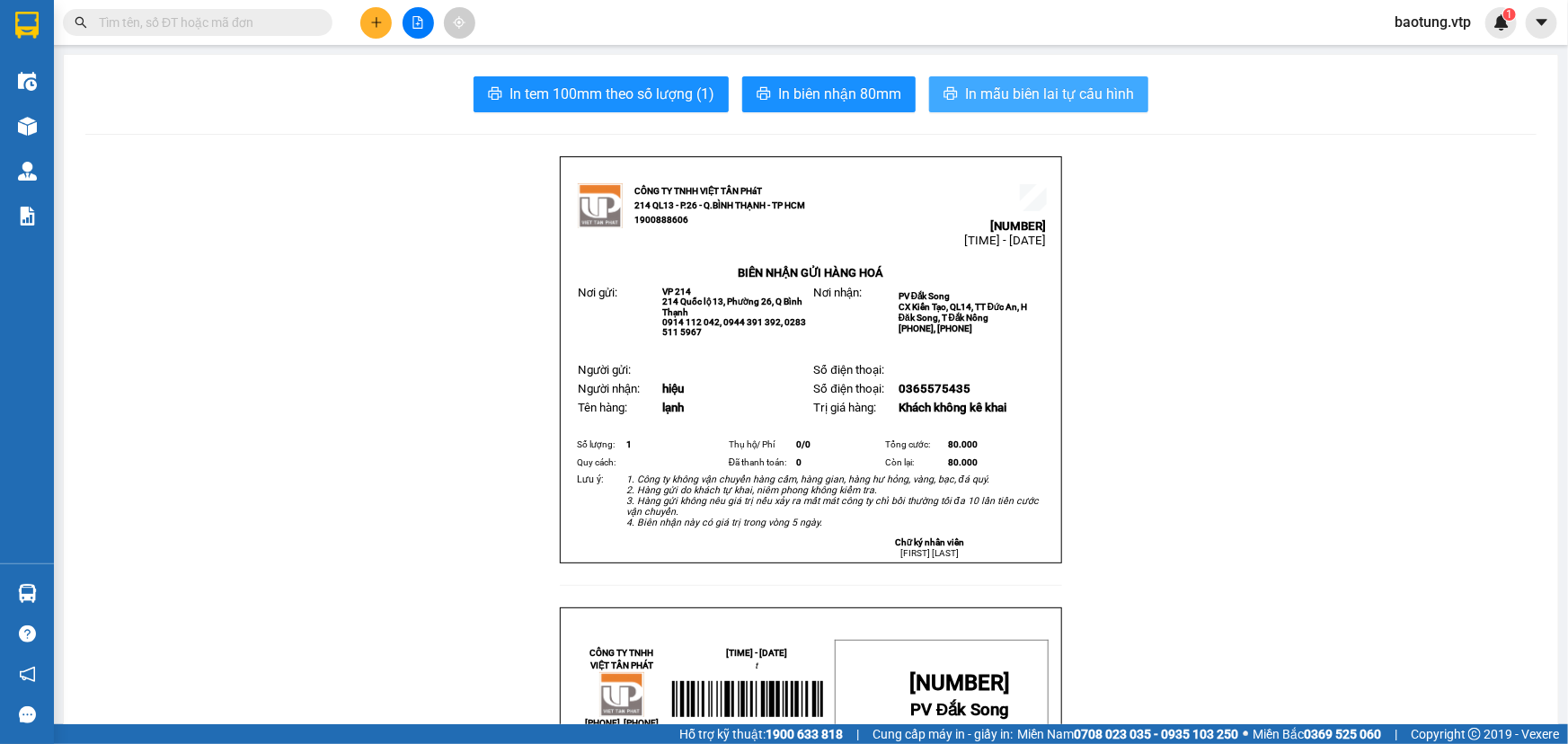 scroll, scrollTop: 0, scrollLeft: 0, axis: both 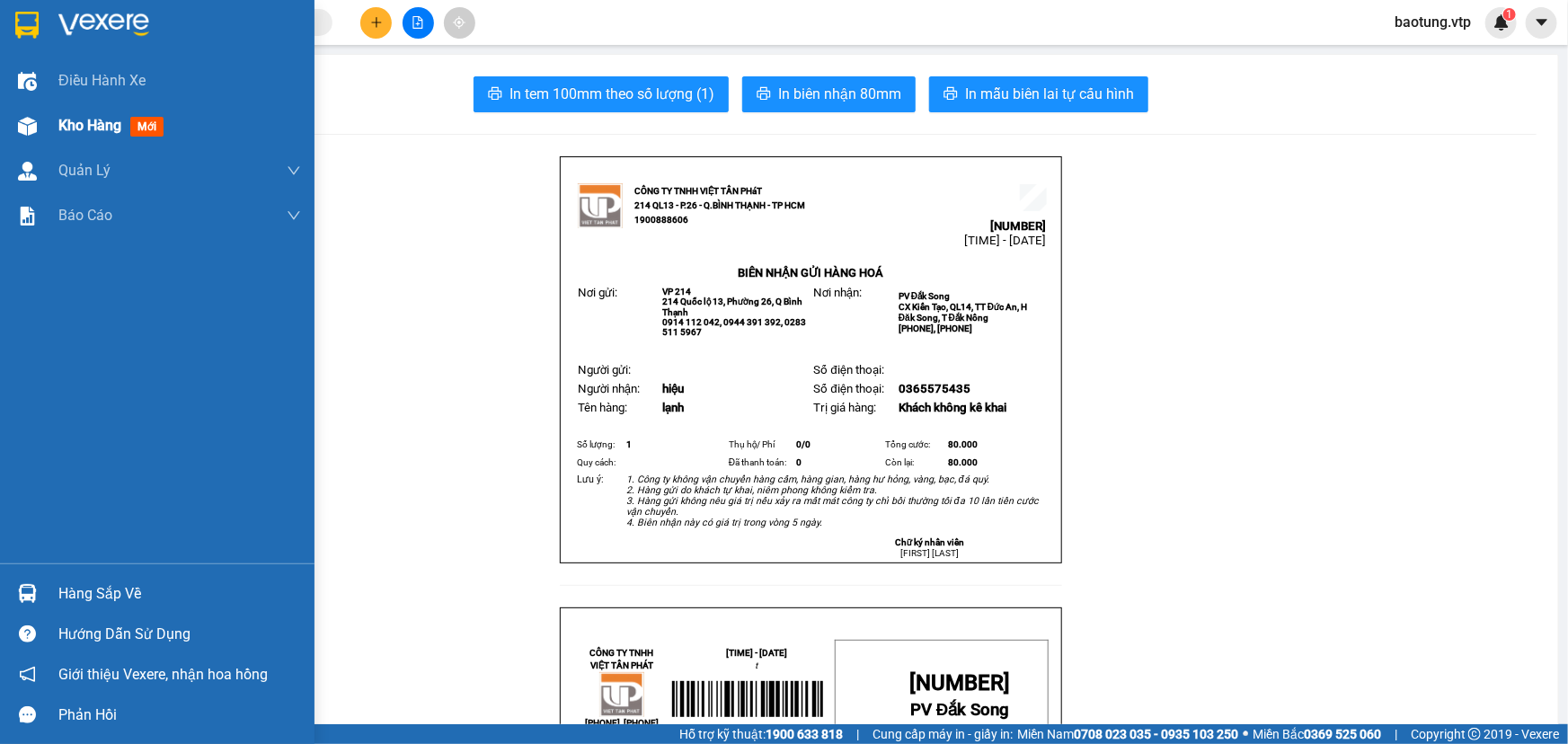 click on "Kho hàng" at bounding box center [90, 125] 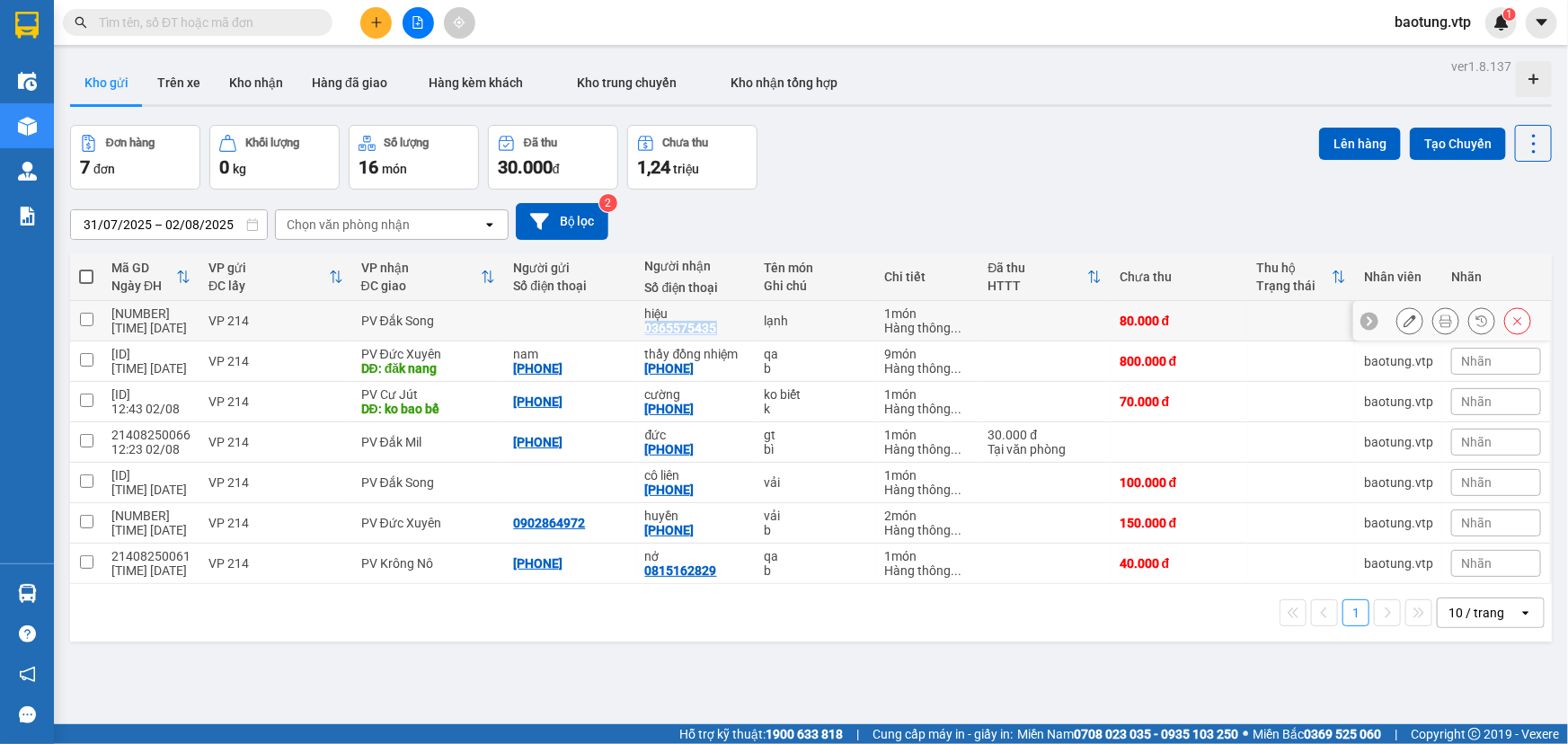 drag, startPoint x: 712, startPoint y: 330, endPoint x: 640, endPoint y: 331, distance: 72.00694 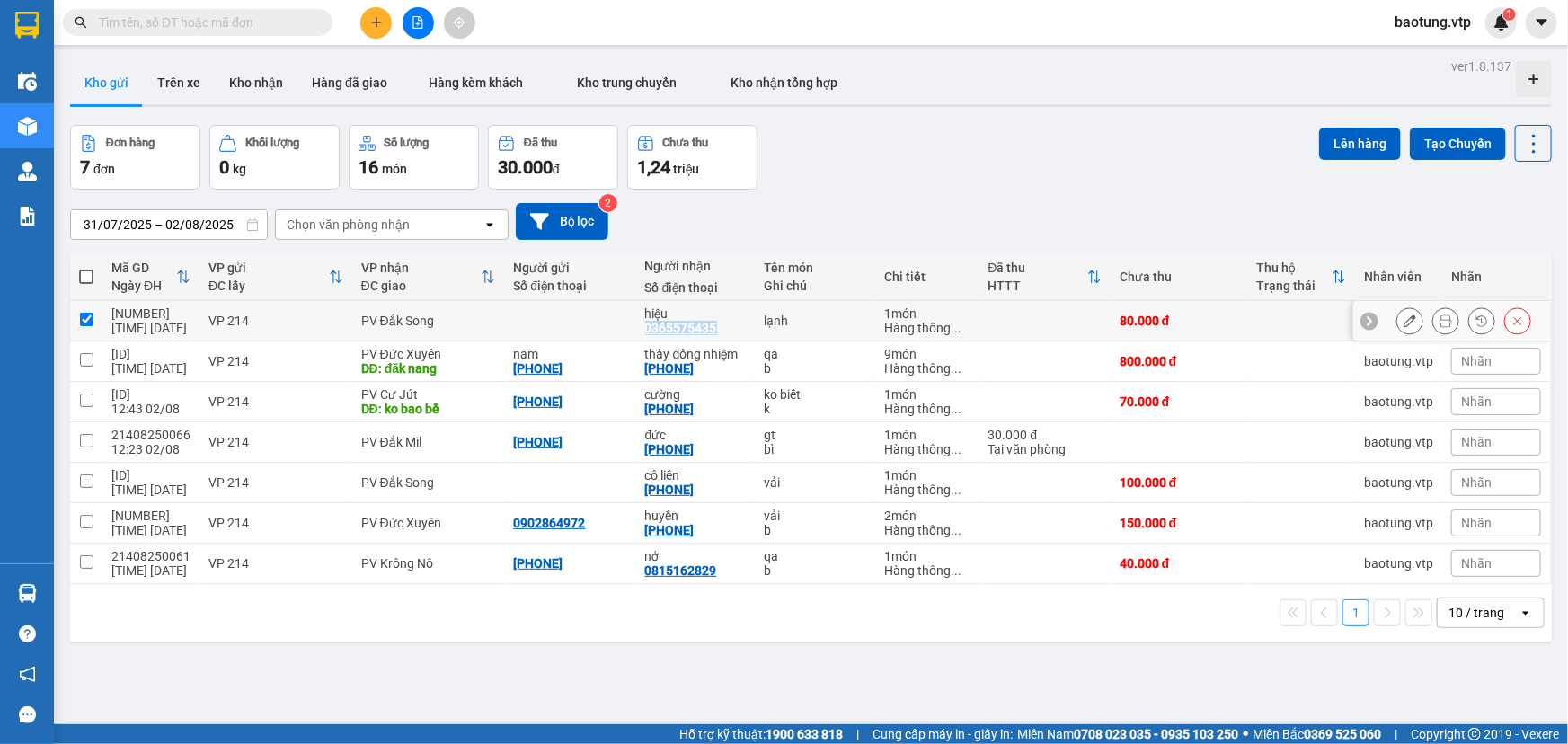 checkbox on "true" 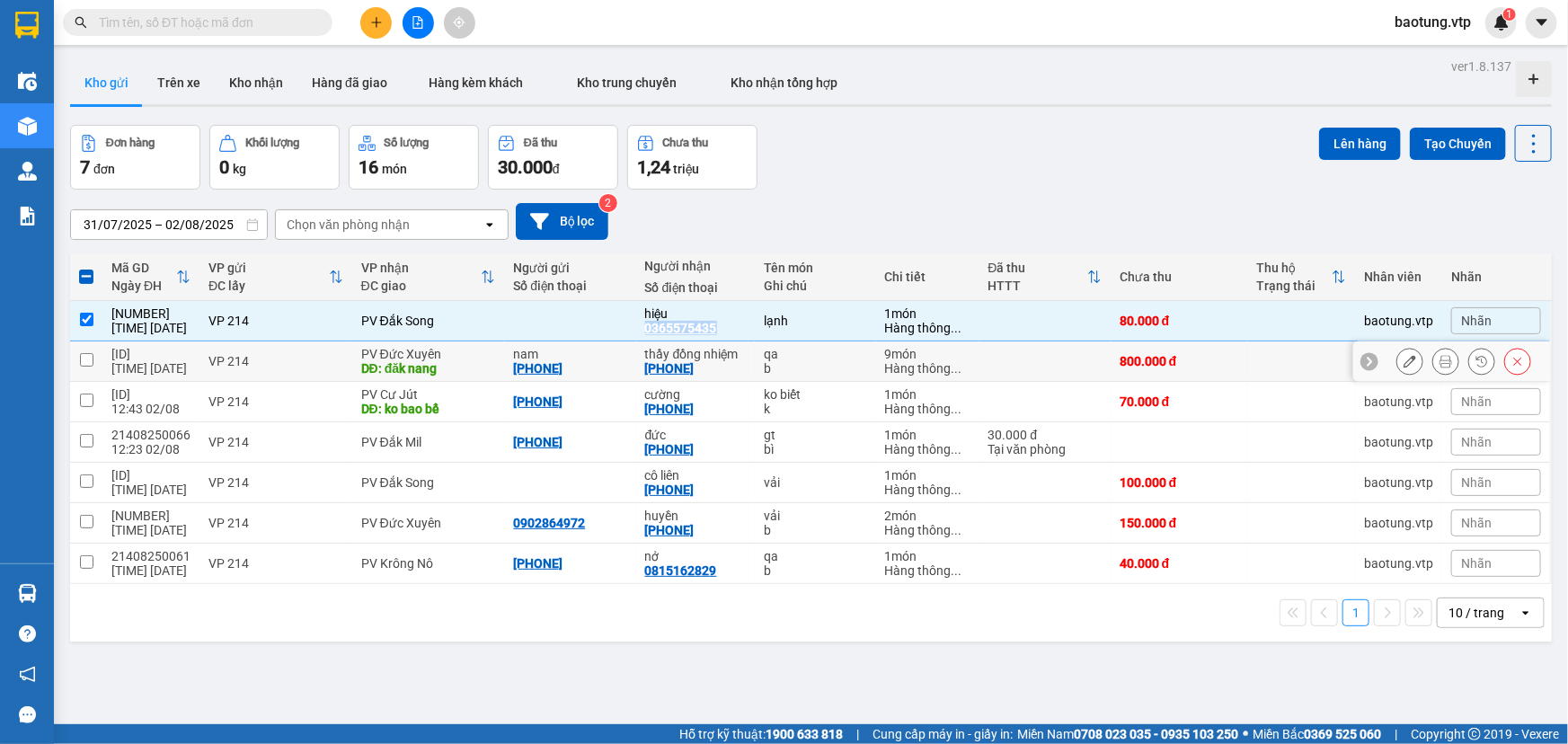 copy on "0365575435" 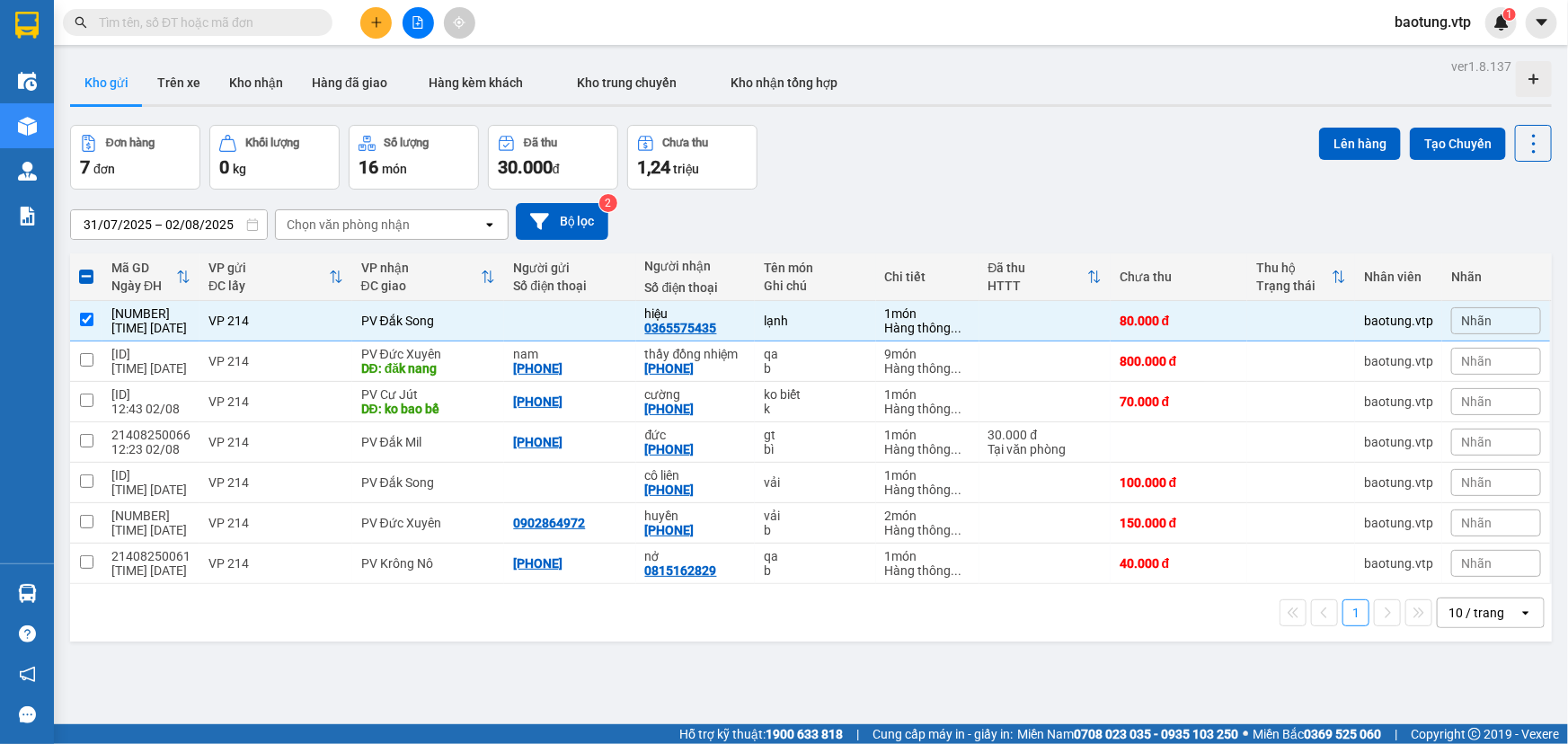 click at bounding box center [205, 22] 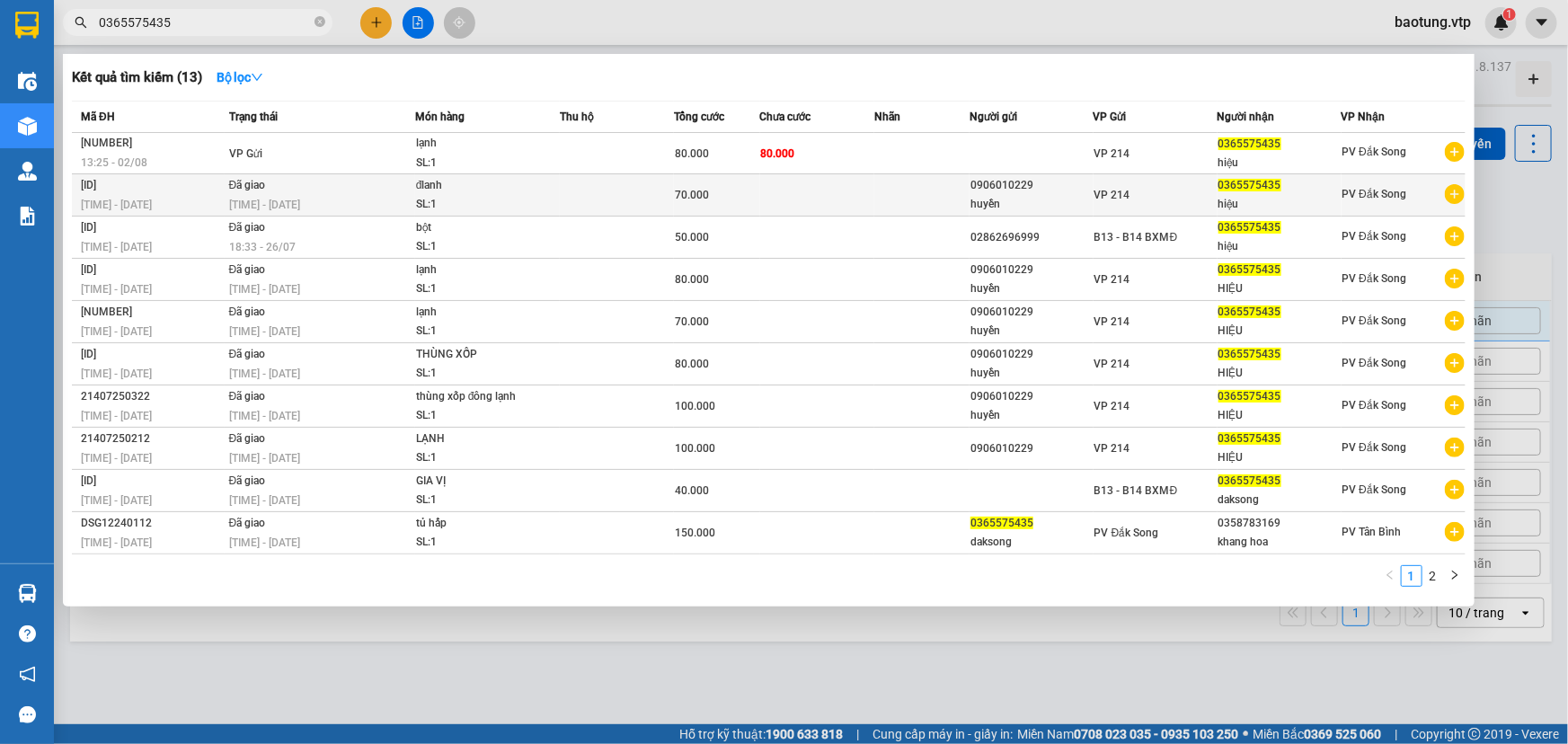 type on "0365575435" 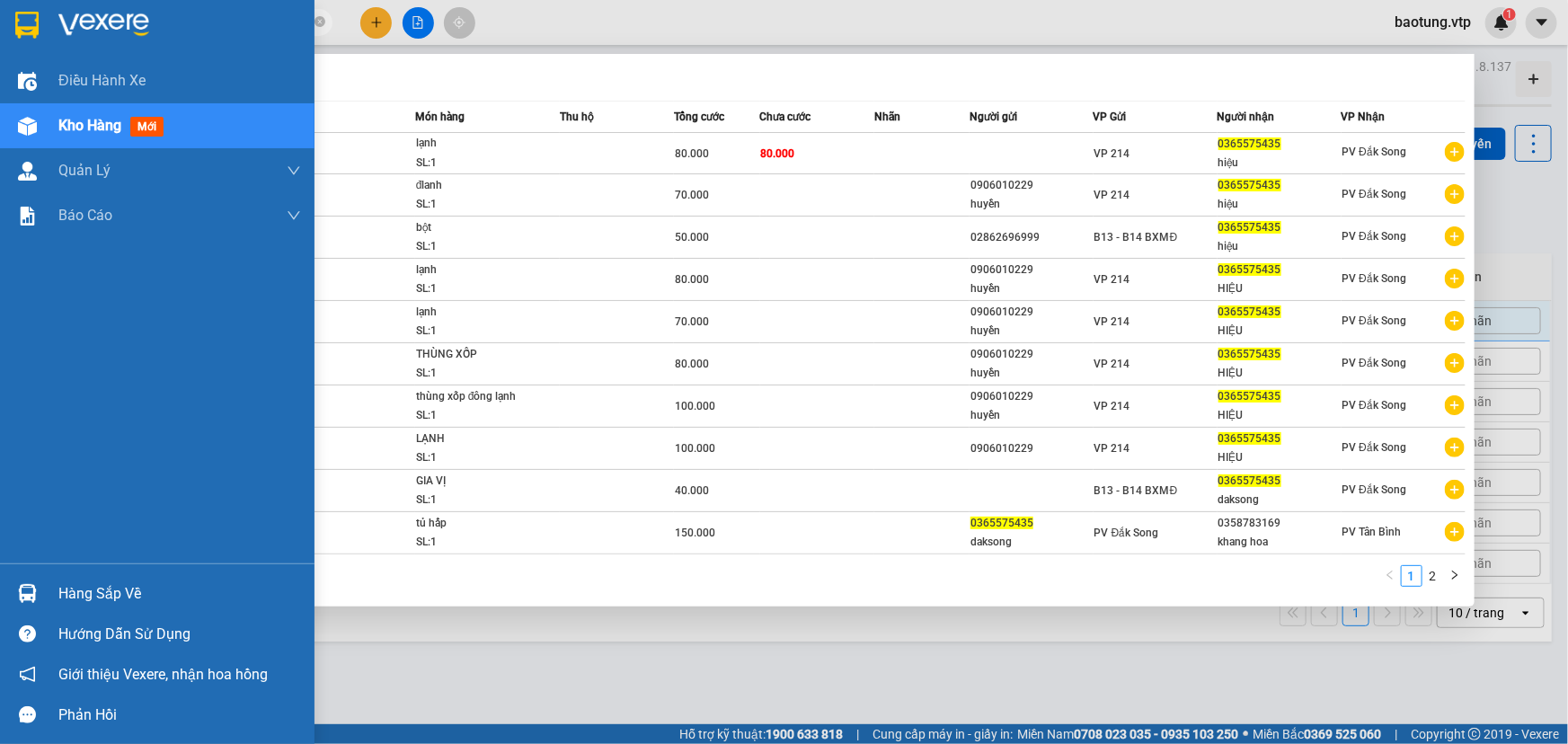 click on "Kho hàng" at bounding box center [90, 125] 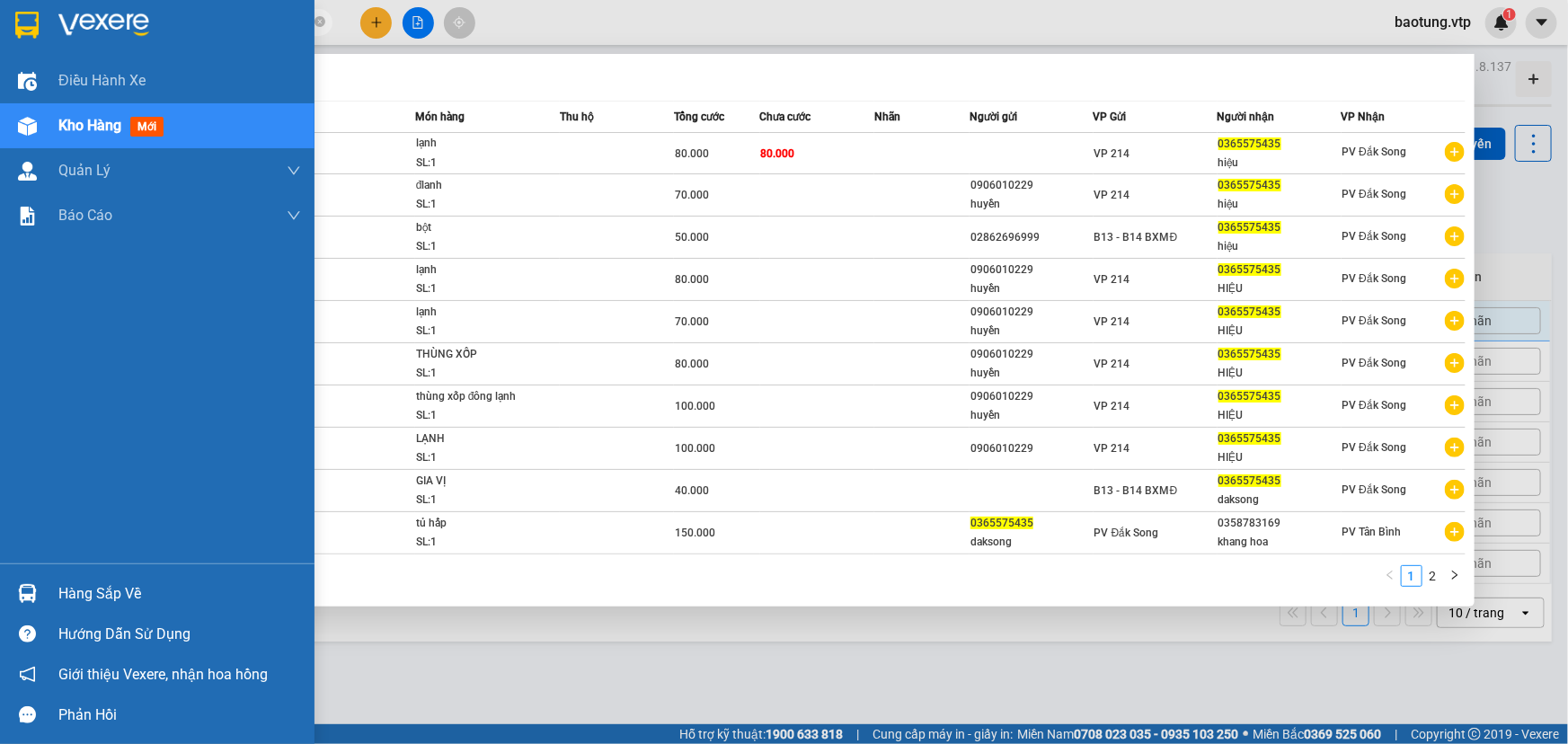 click on "Kho hàng mới" at bounding box center [180, 126] 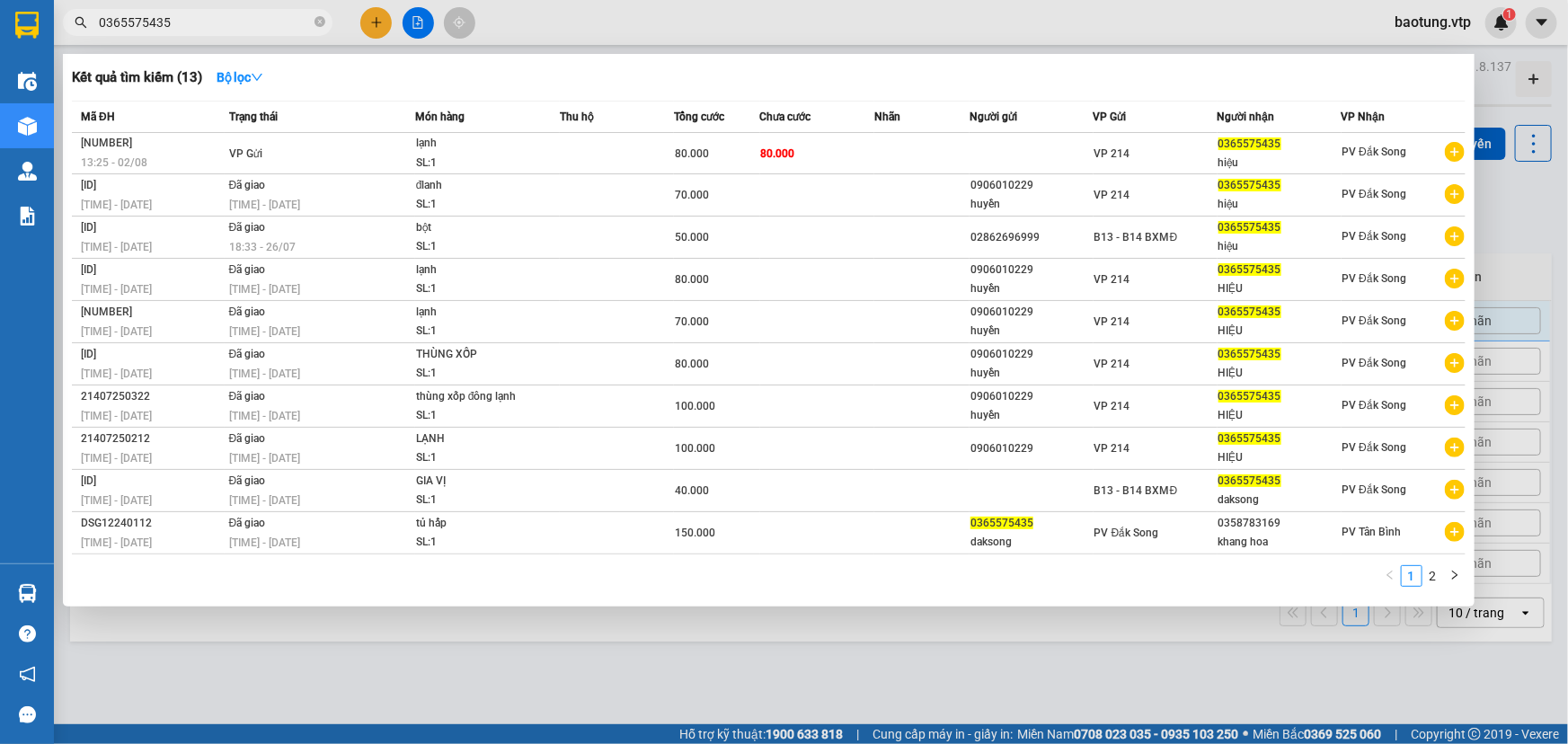 click at bounding box center [784, 372] 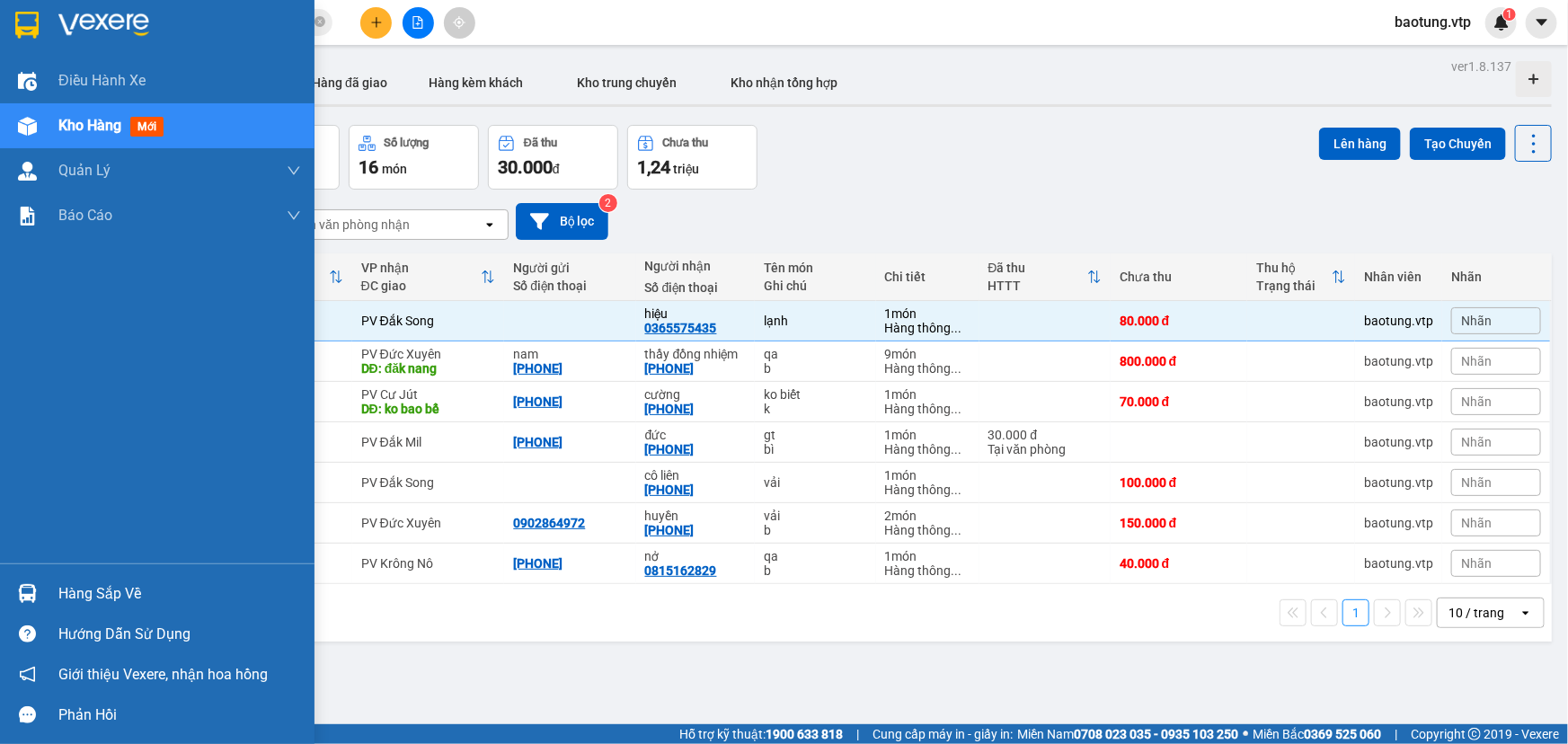 click on "Kho hàng" at bounding box center [90, 125] 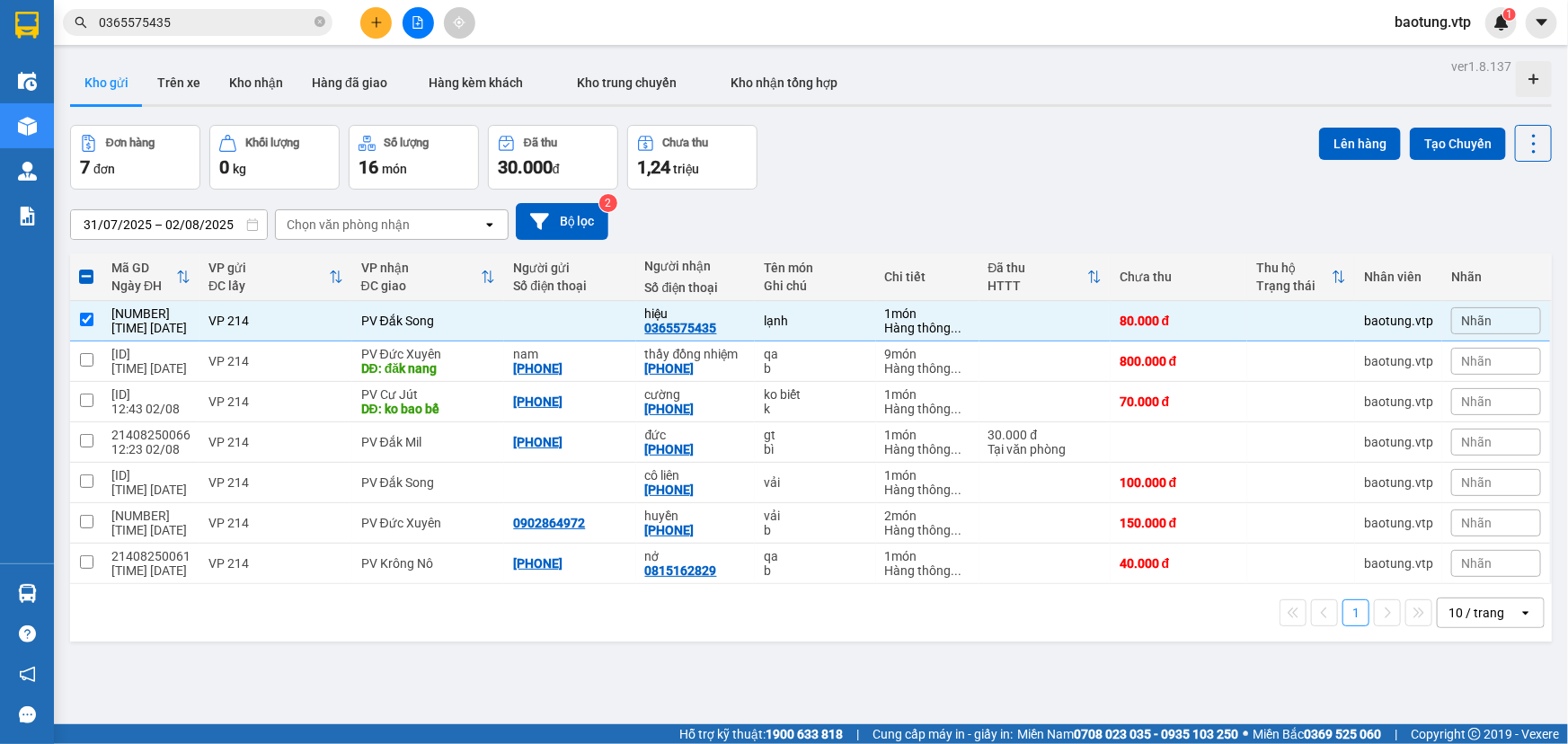 click at bounding box center (86, 277) 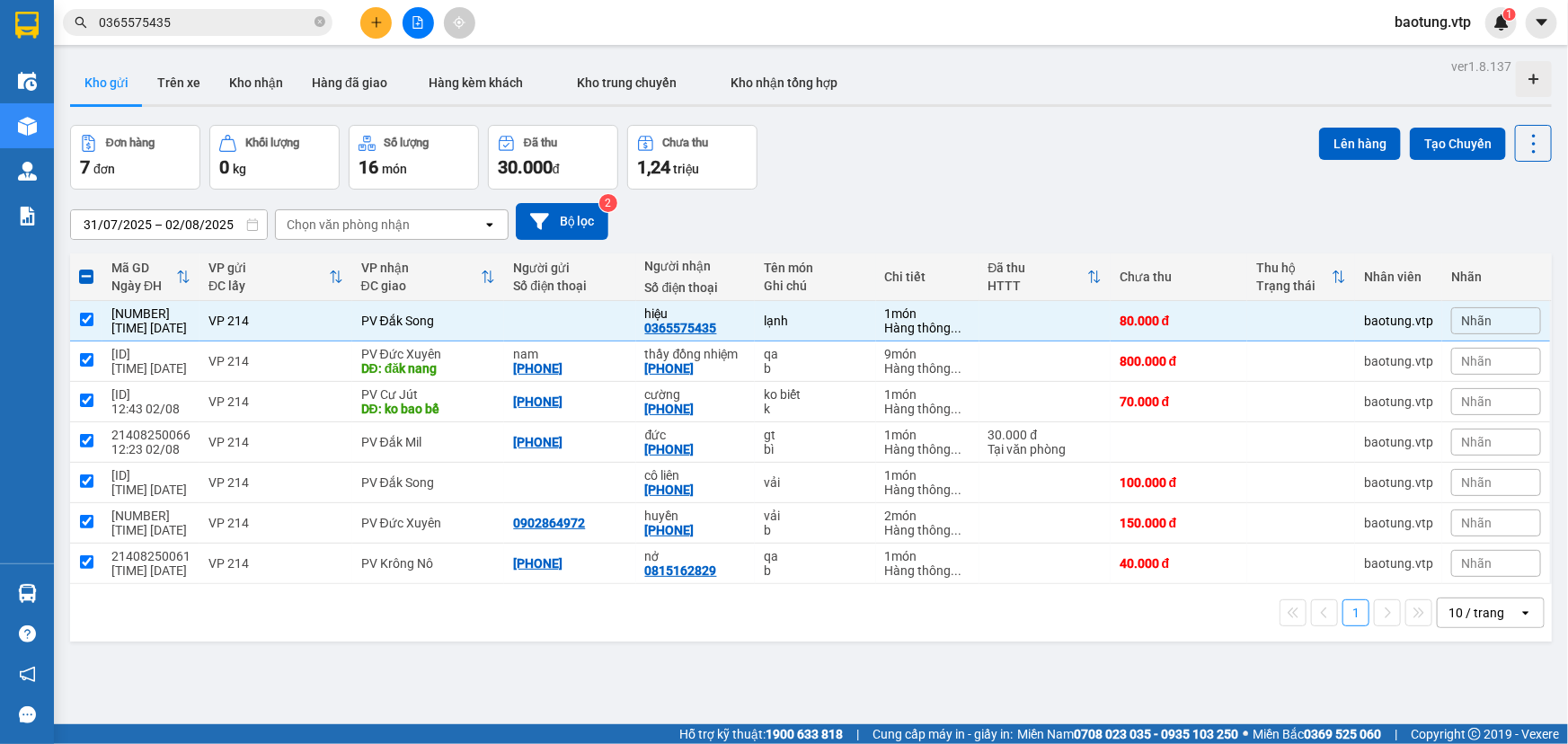 checkbox on "true" 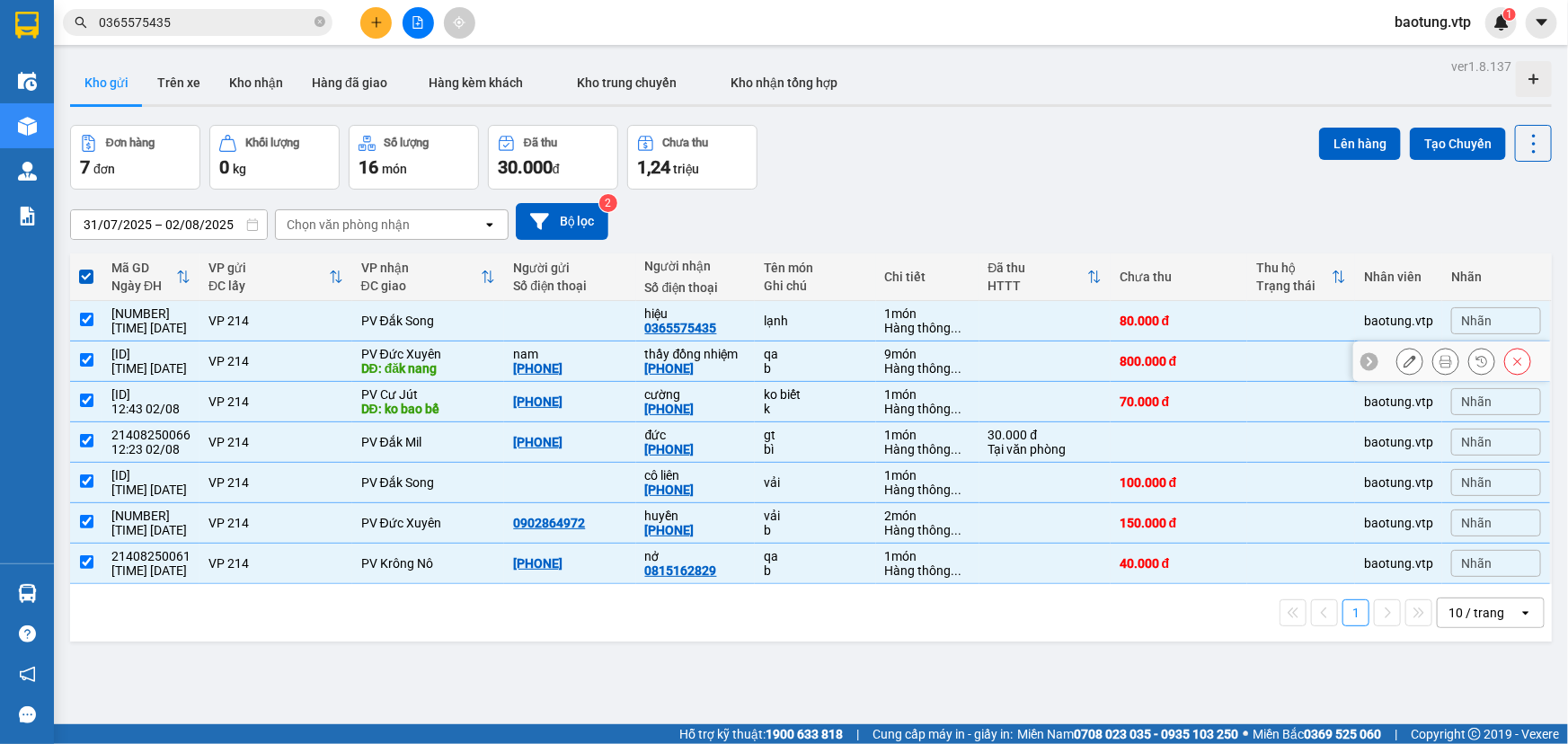 click at bounding box center (86, 359) 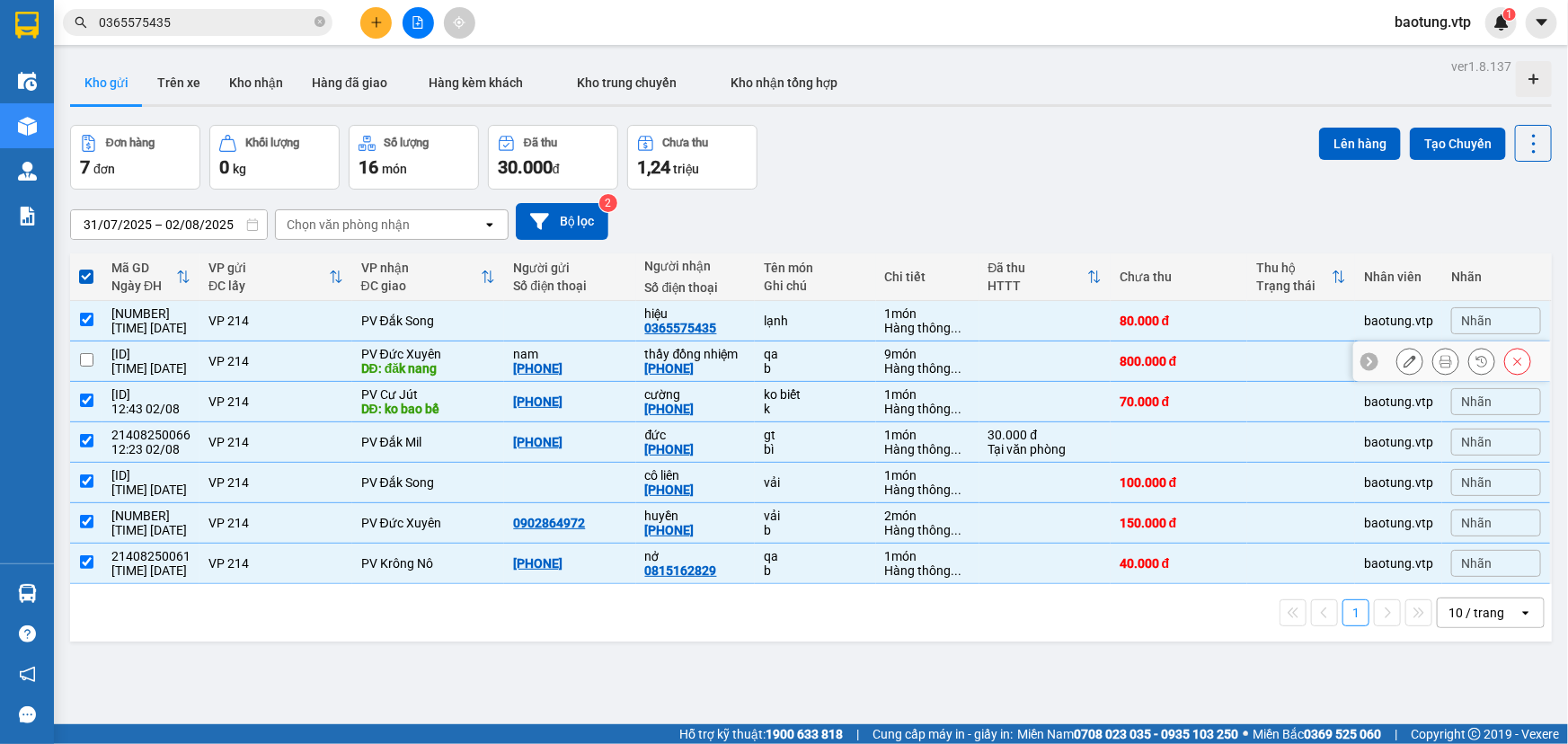 checkbox on "false" 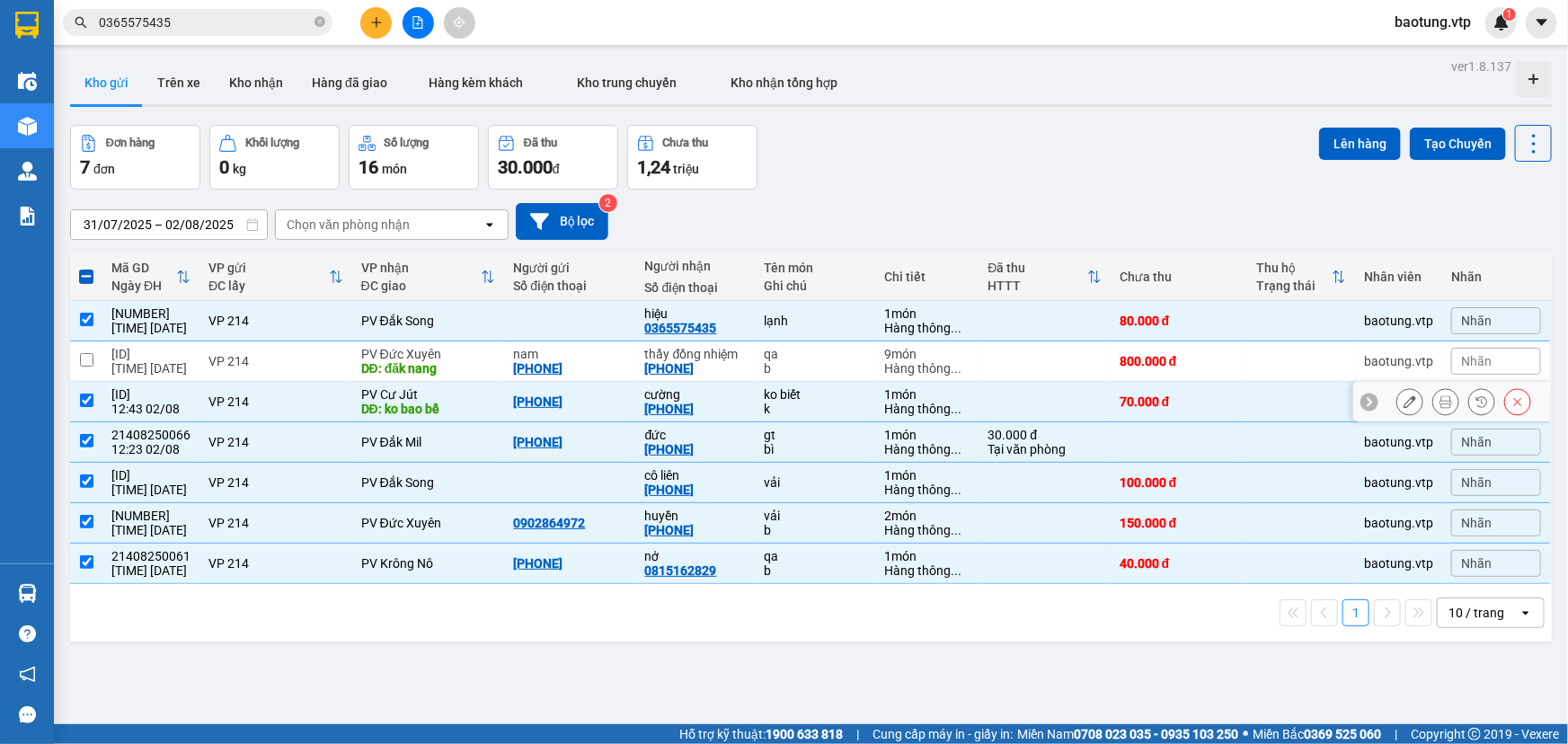 click at bounding box center [86, 400] 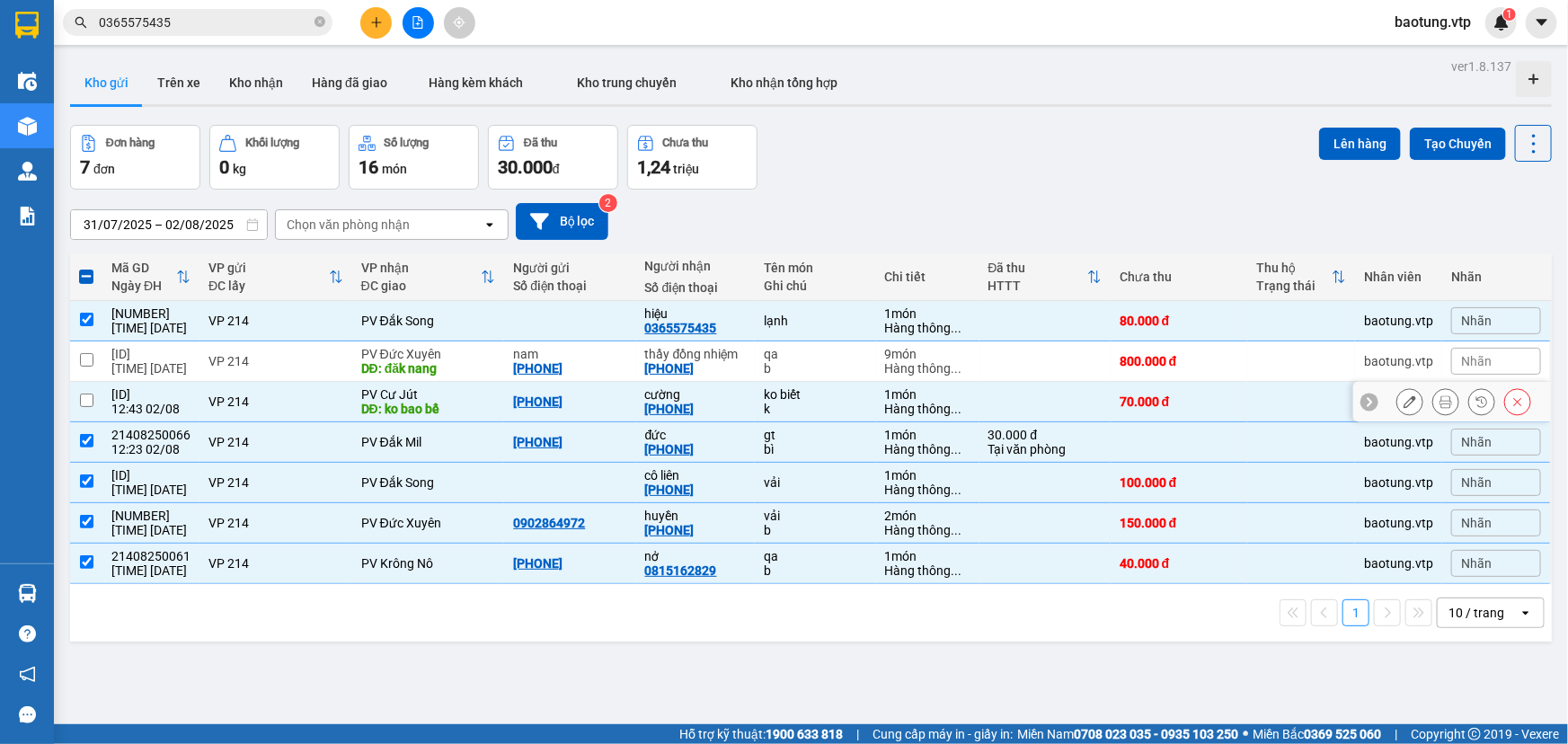 checkbox on "false" 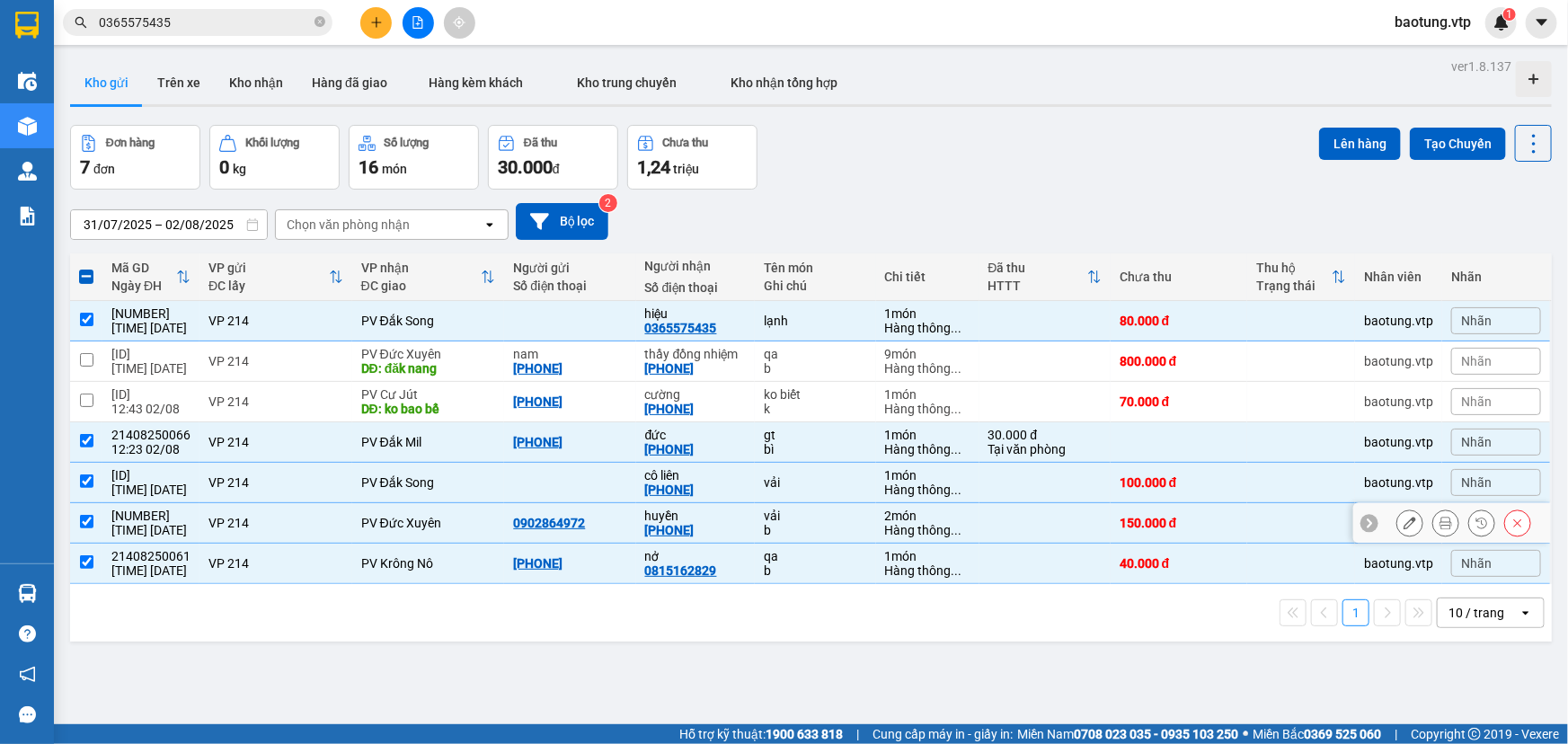 click at bounding box center (86, 521) 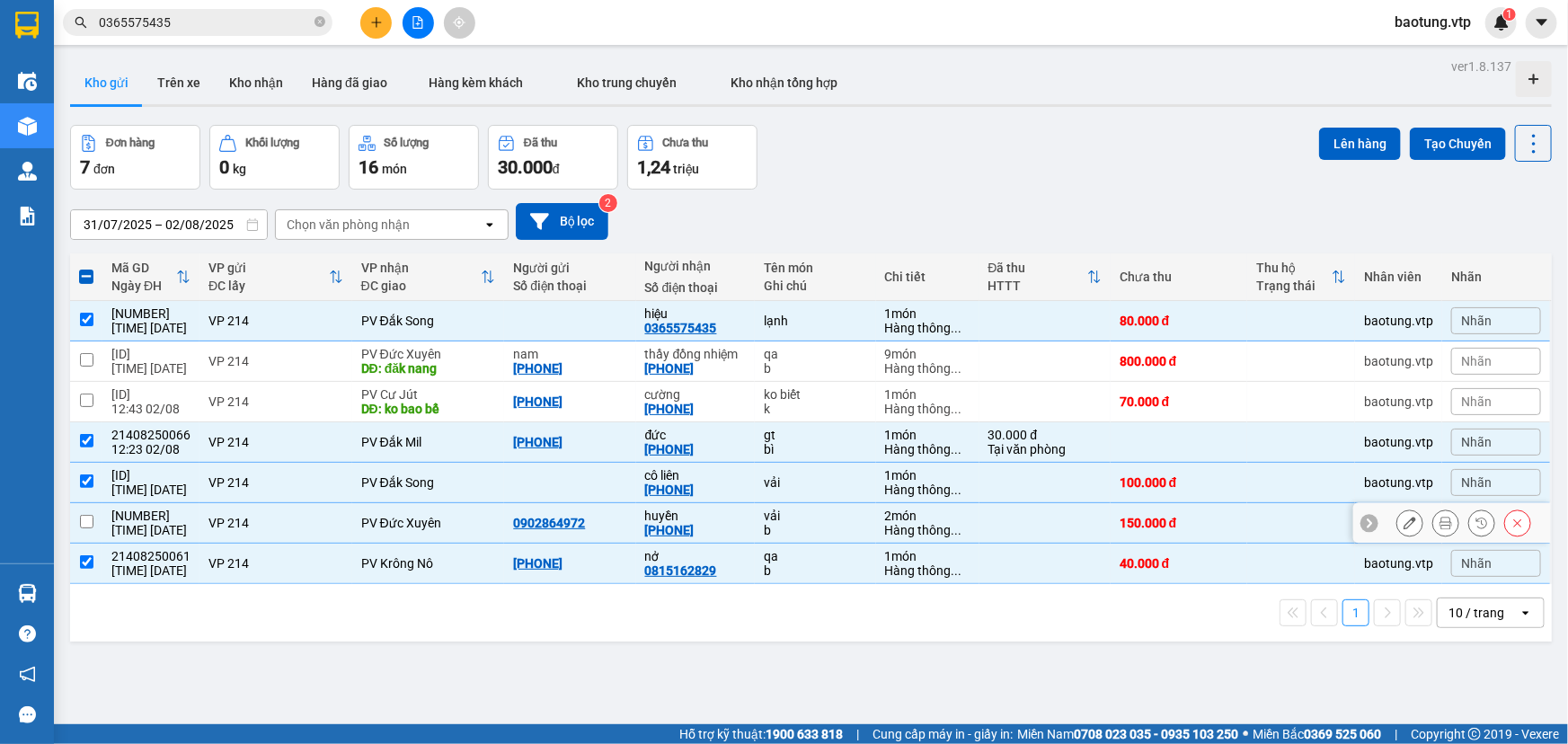 checkbox on "false" 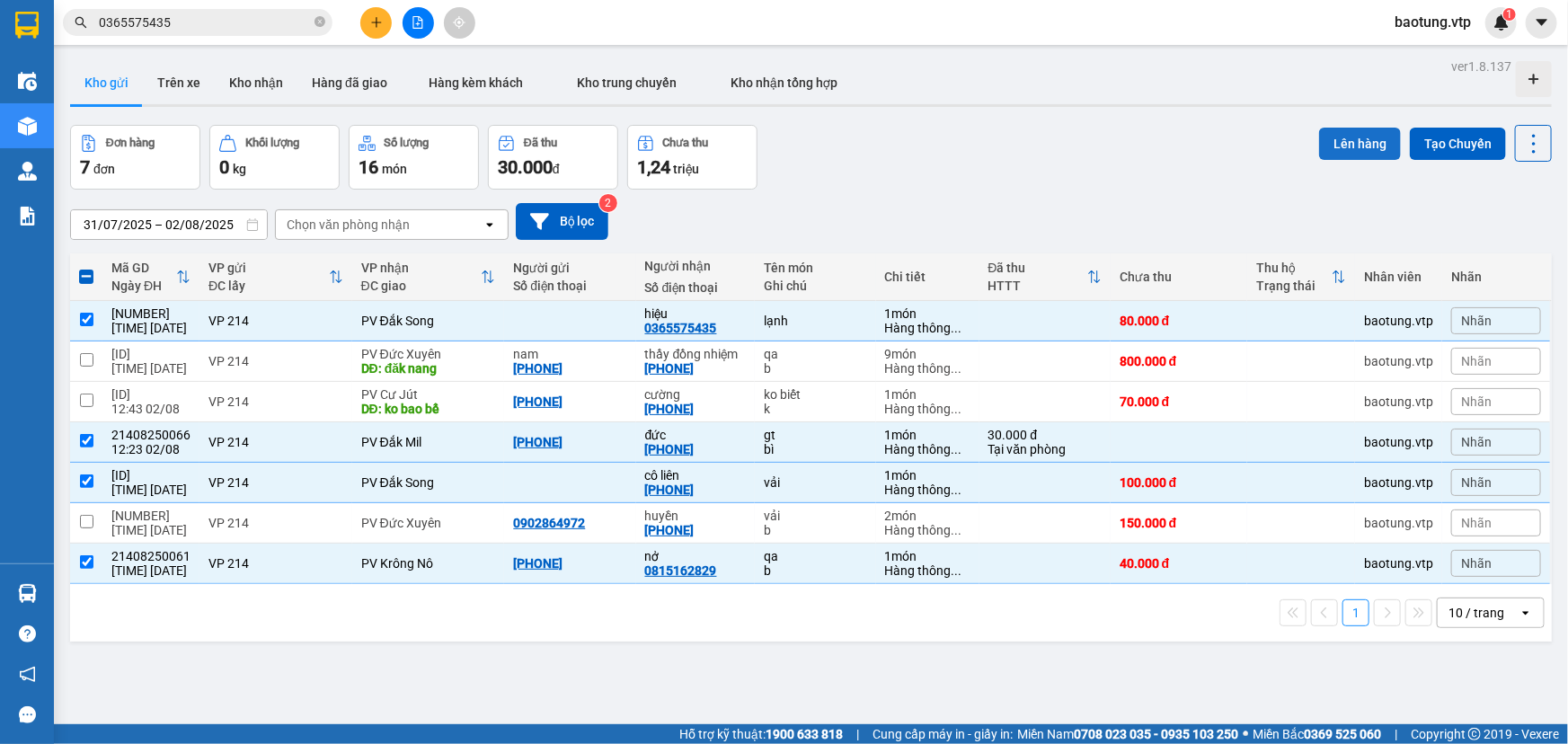click on "Lên hàng" at bounding box center (1360, 144) 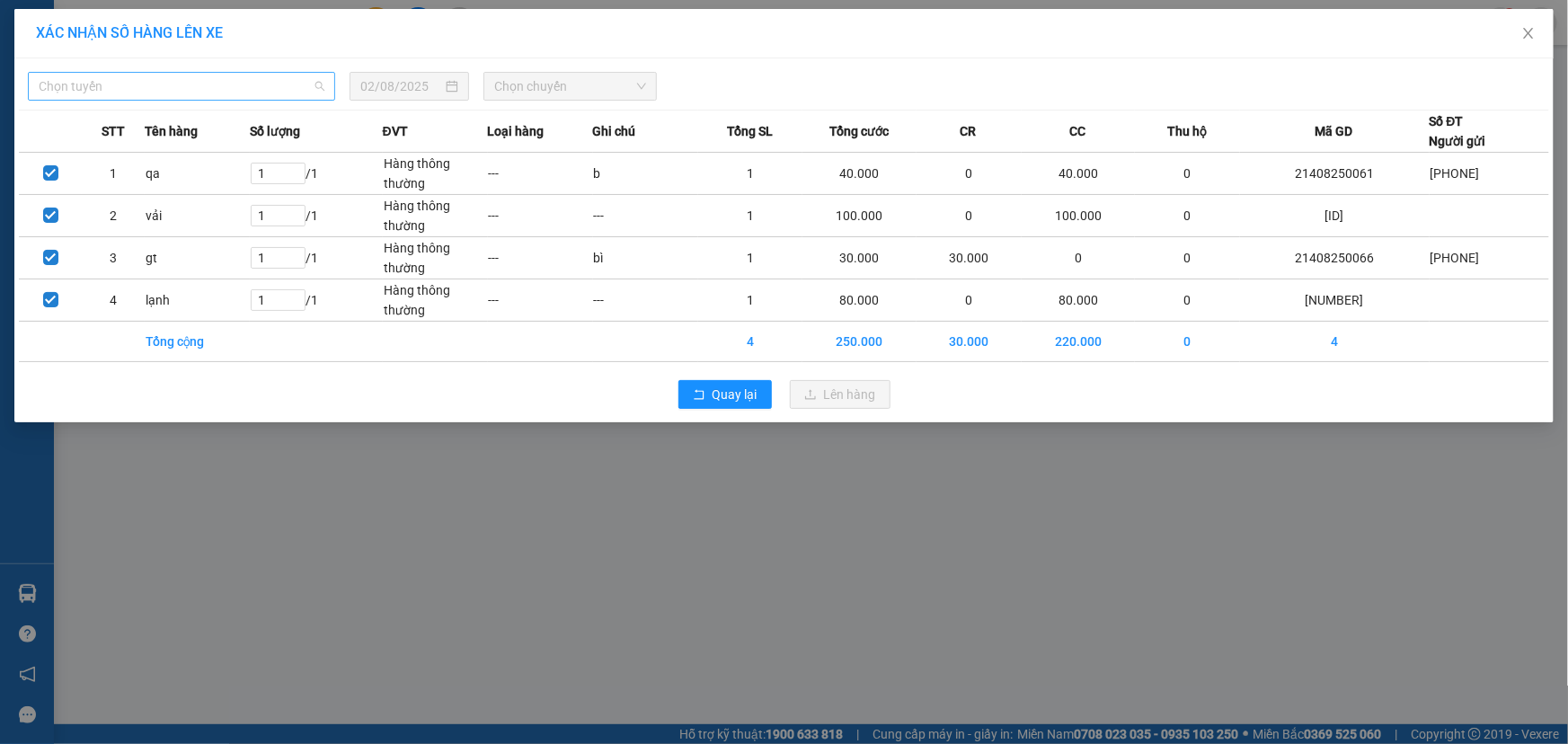 click on "Chọn tuyến" at bounding box center [182, 86] 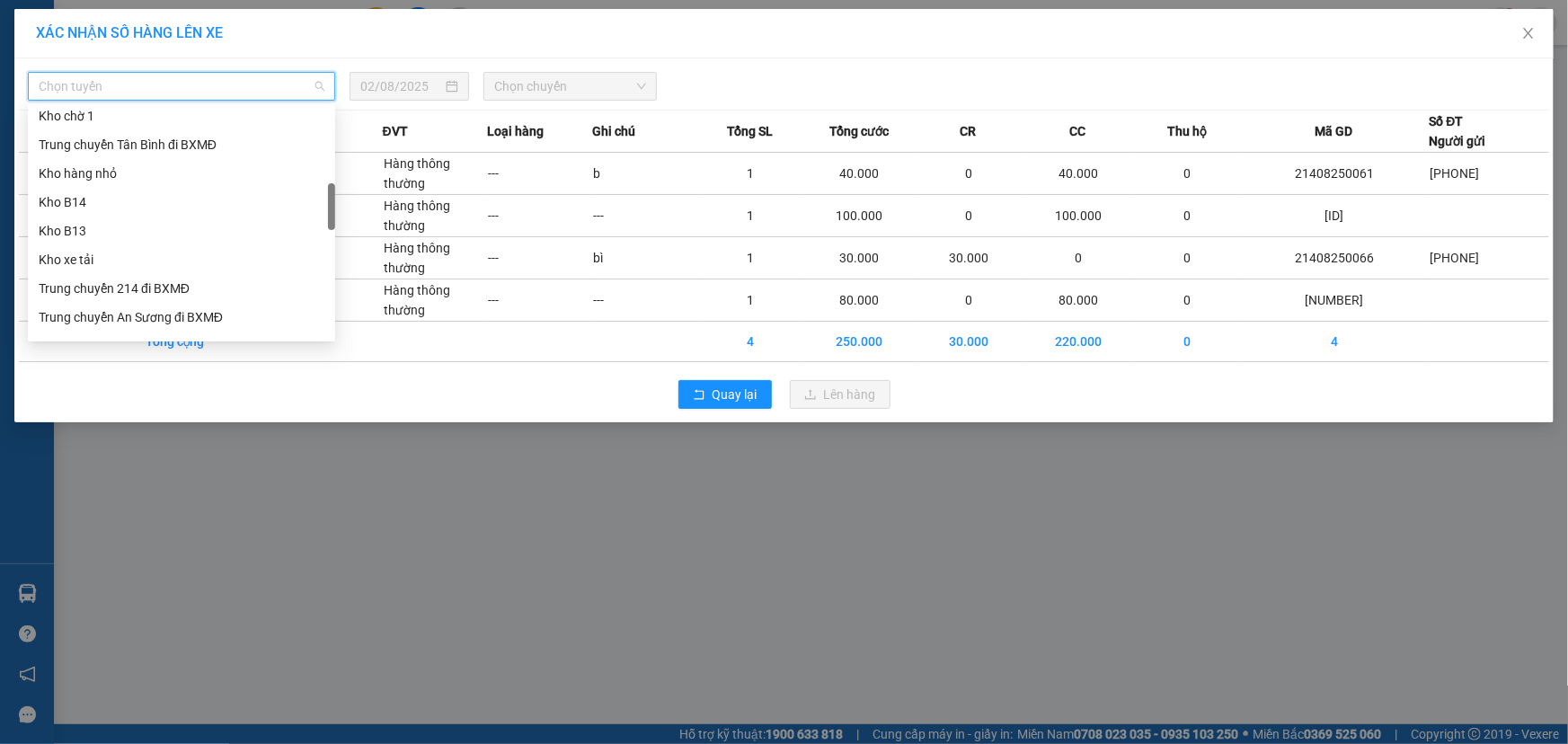 scroll, scrollTop: 0, scrollLeft: 0, axis: both 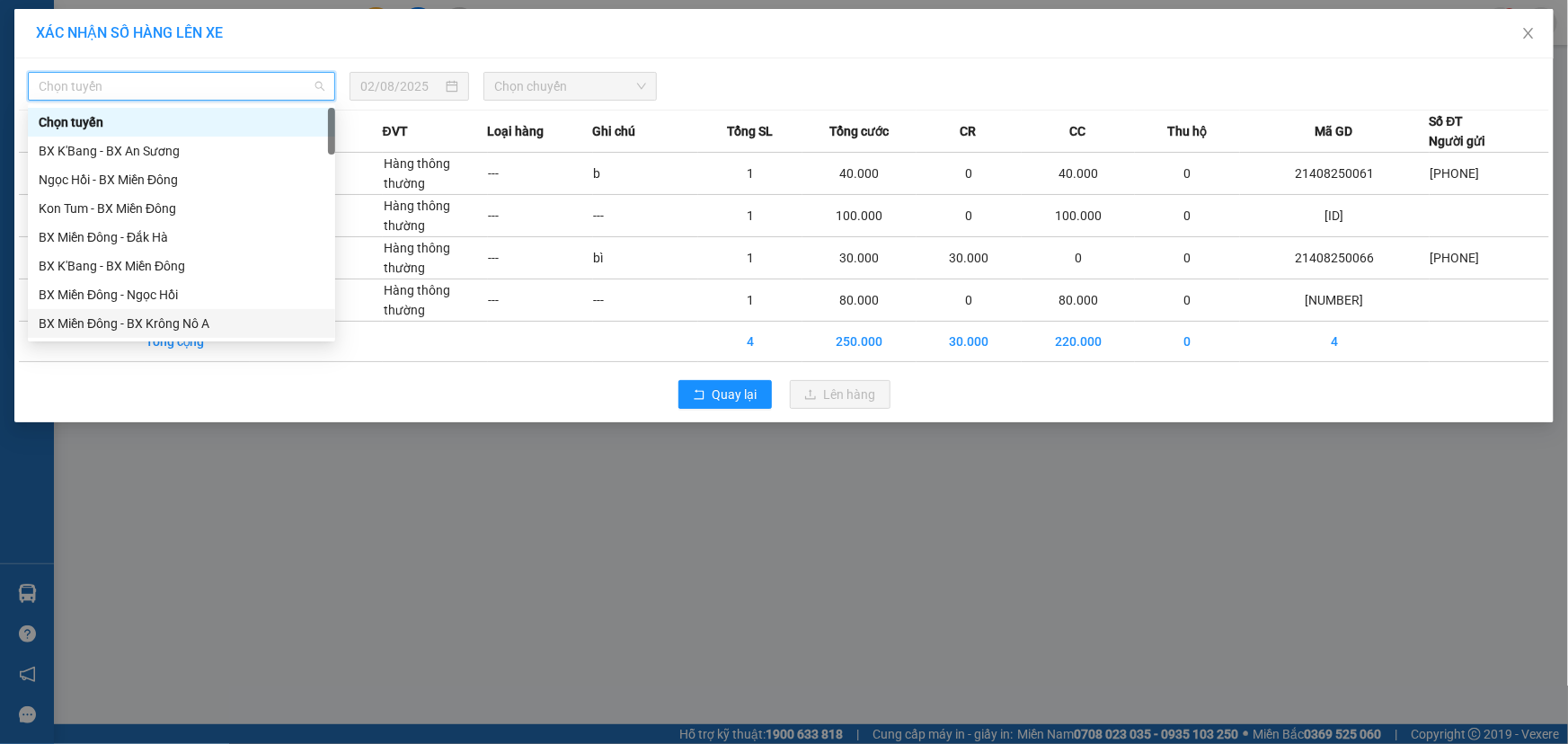 click on "BX Miền Đông - BX Krông Nô A" at bounding box center [182, 323] 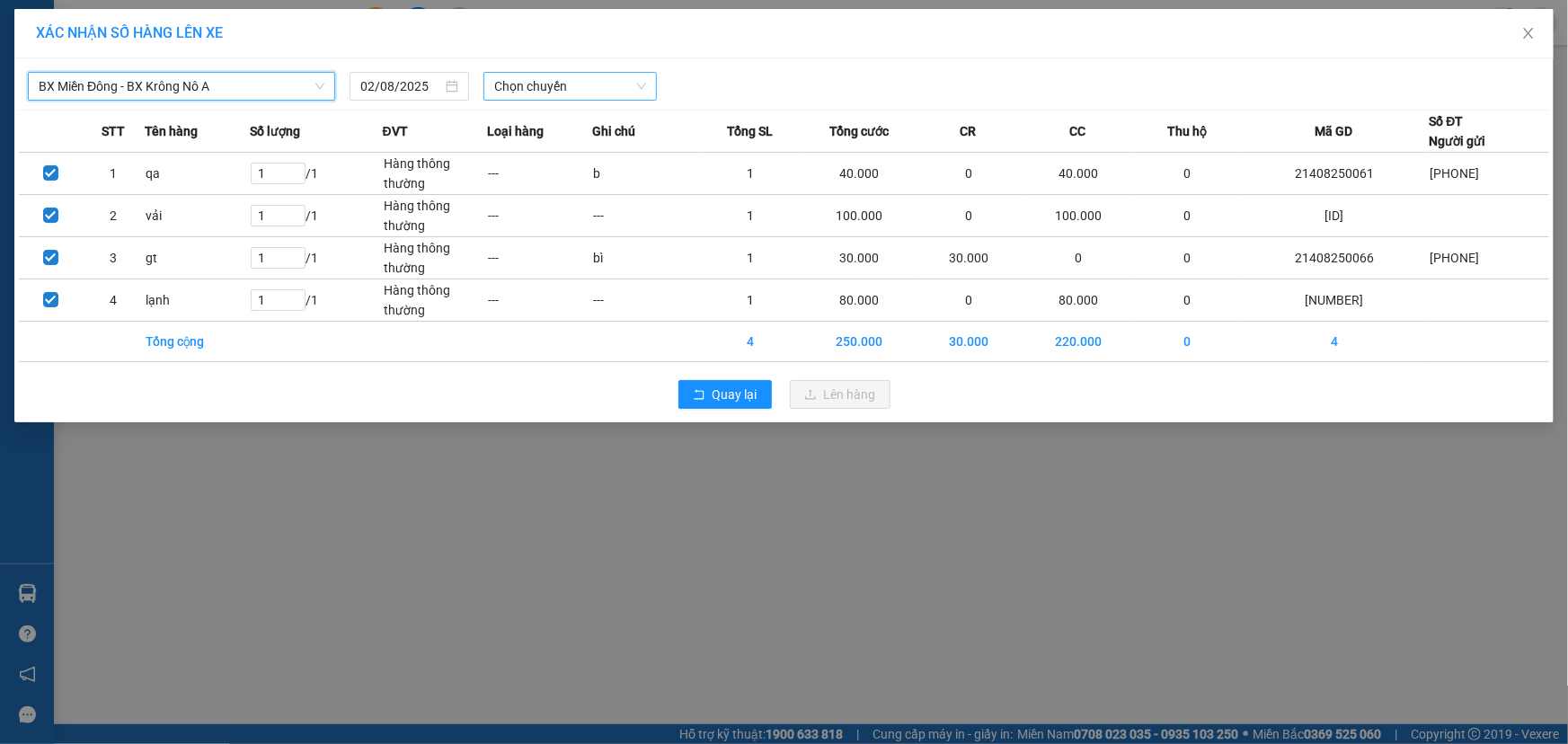 click on "Chọn chuyến" at bounding box center [570, 86] 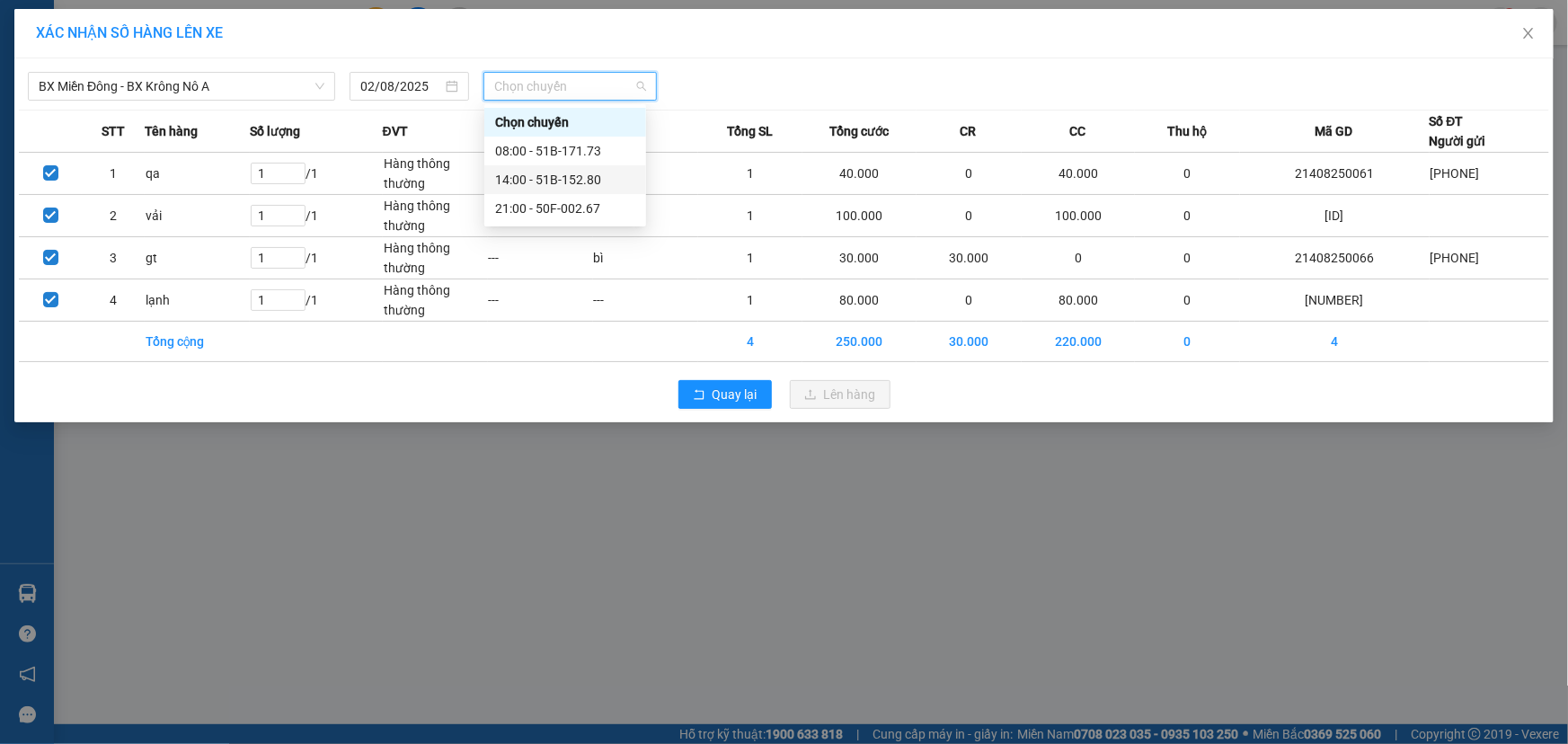 click on "14:00     - 51B-152.80" at bounding box center [565, 180] 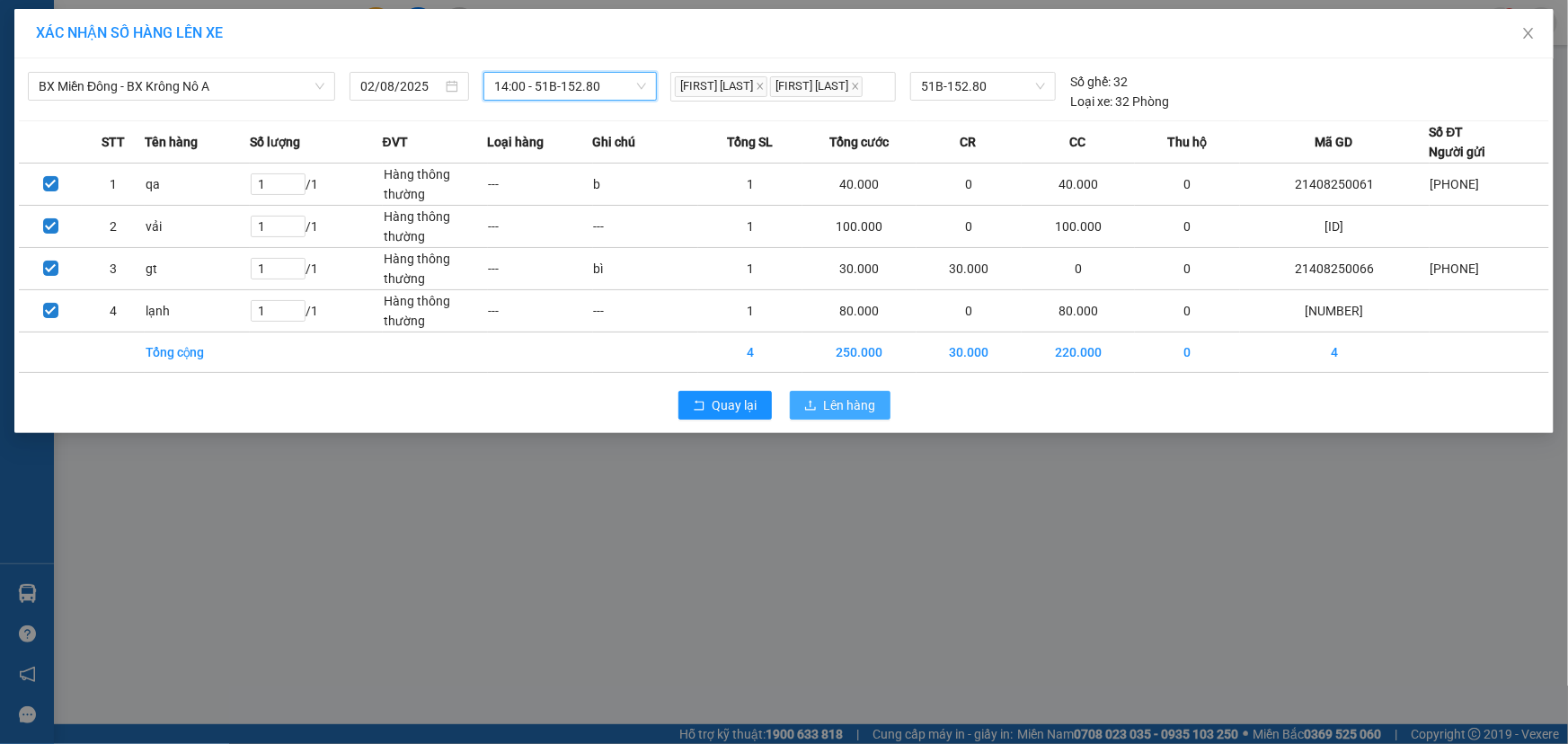 click on "Lên hàng" at bounding box center (850, 405) 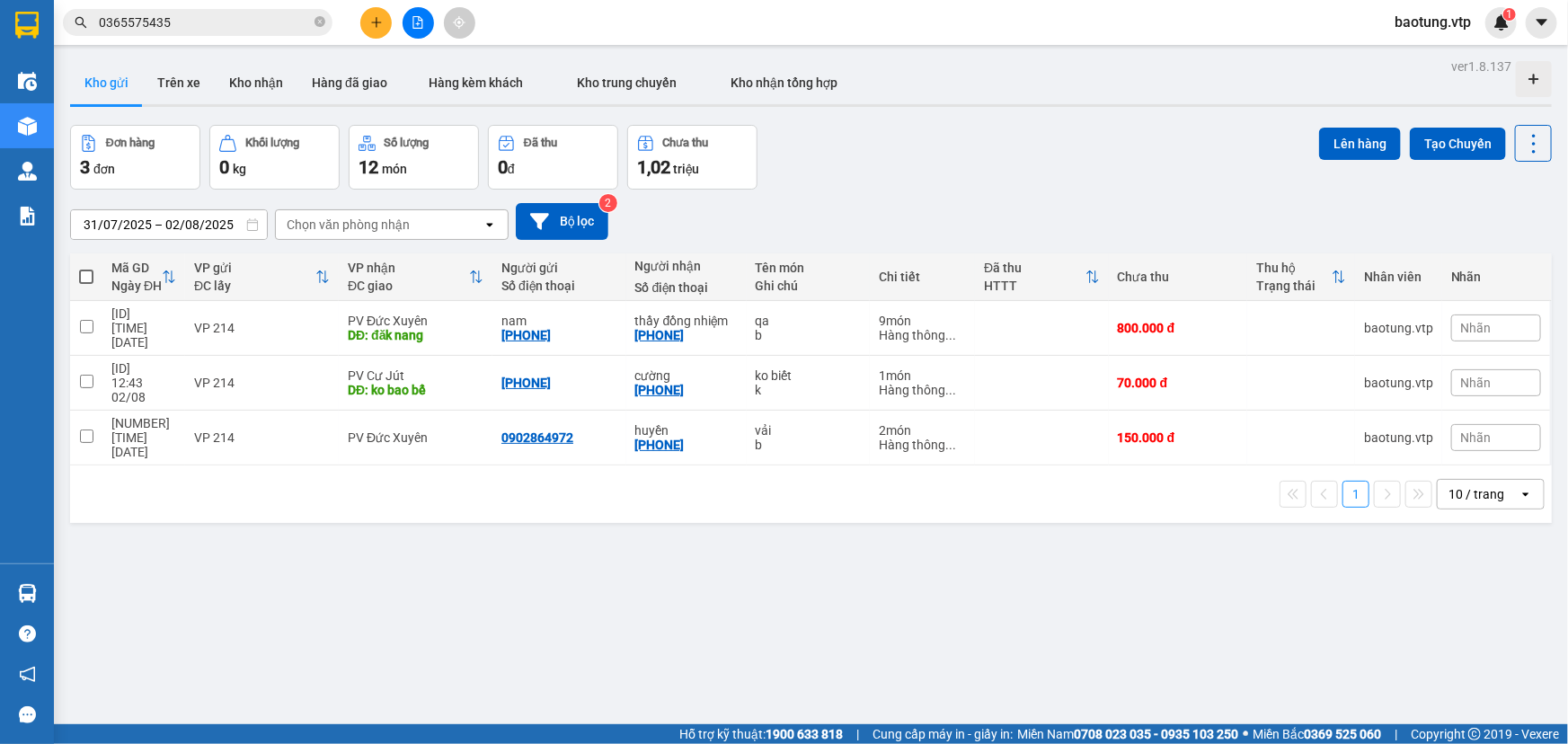 click 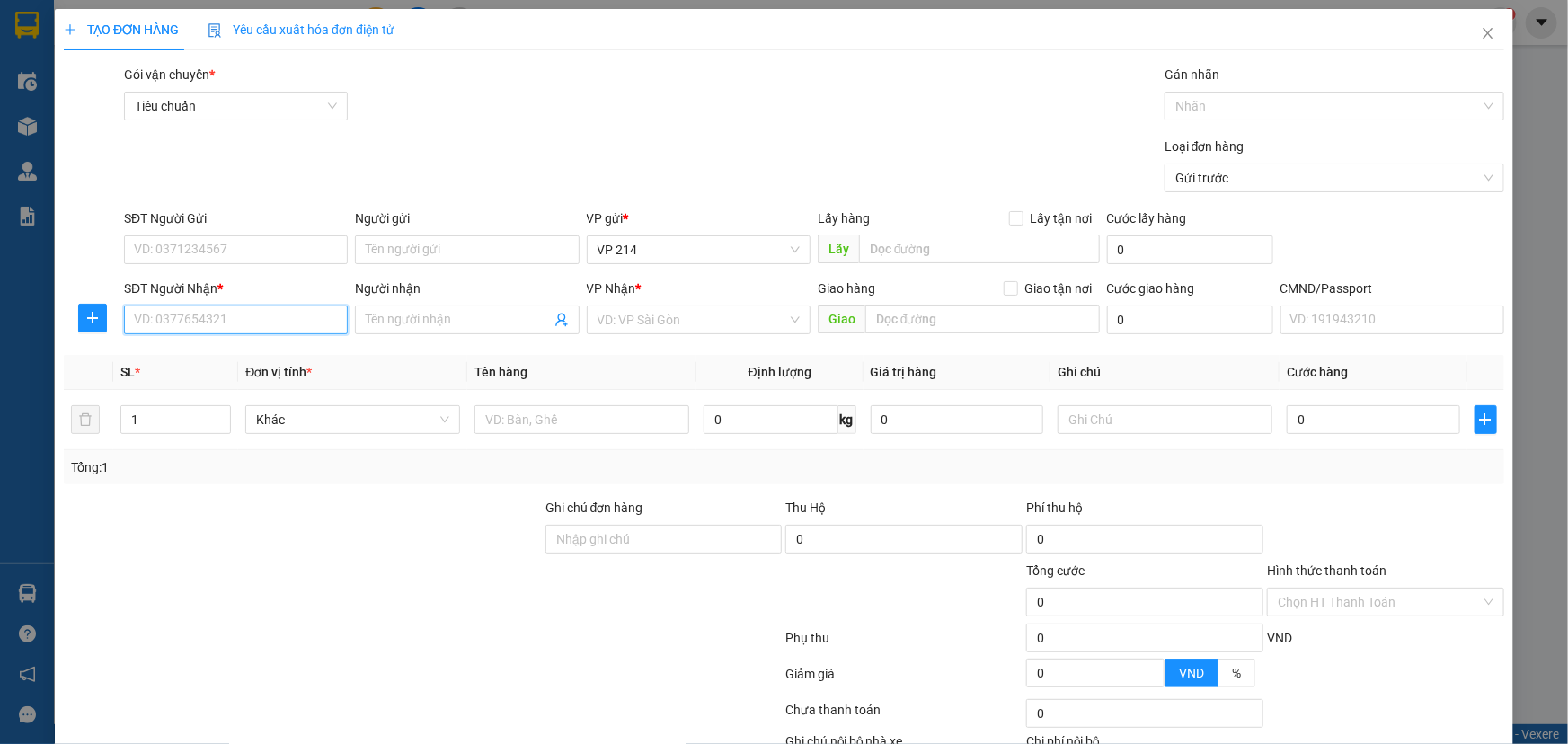 click on "SĐT Người Nhận  *" at bounding box center (235, 320) 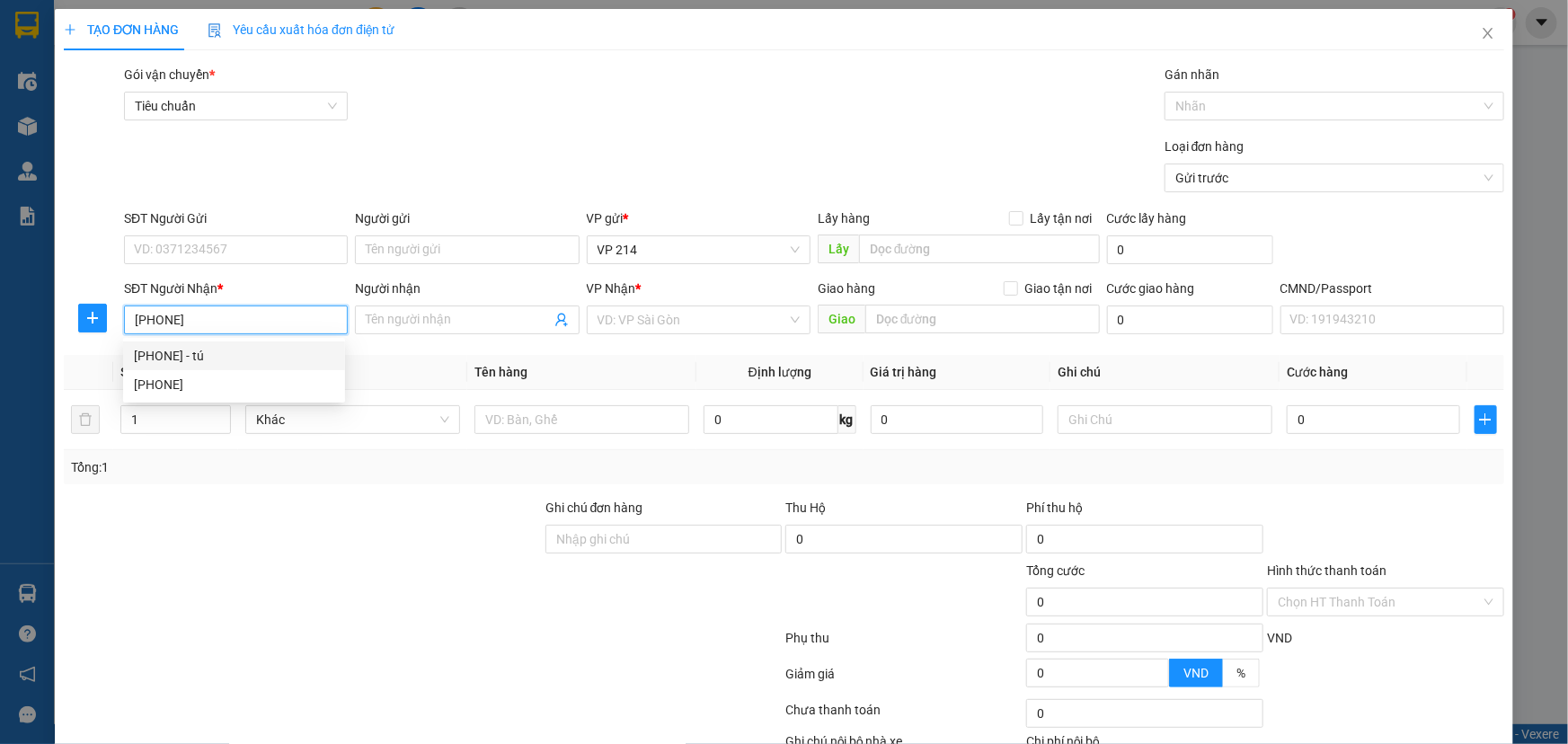 click on "0986451369 - tú" at bounding box center (234, 356) 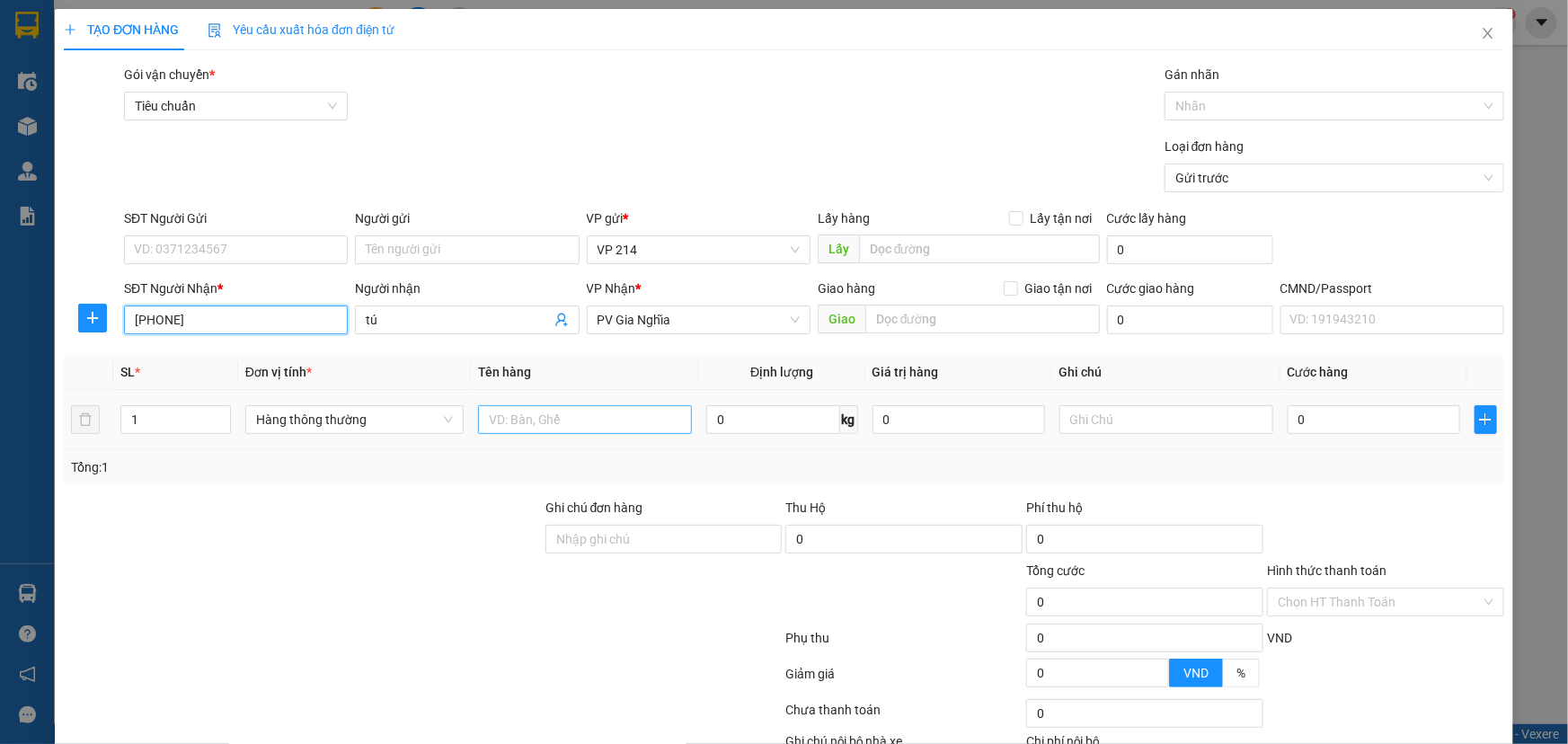 type on "0986451369" 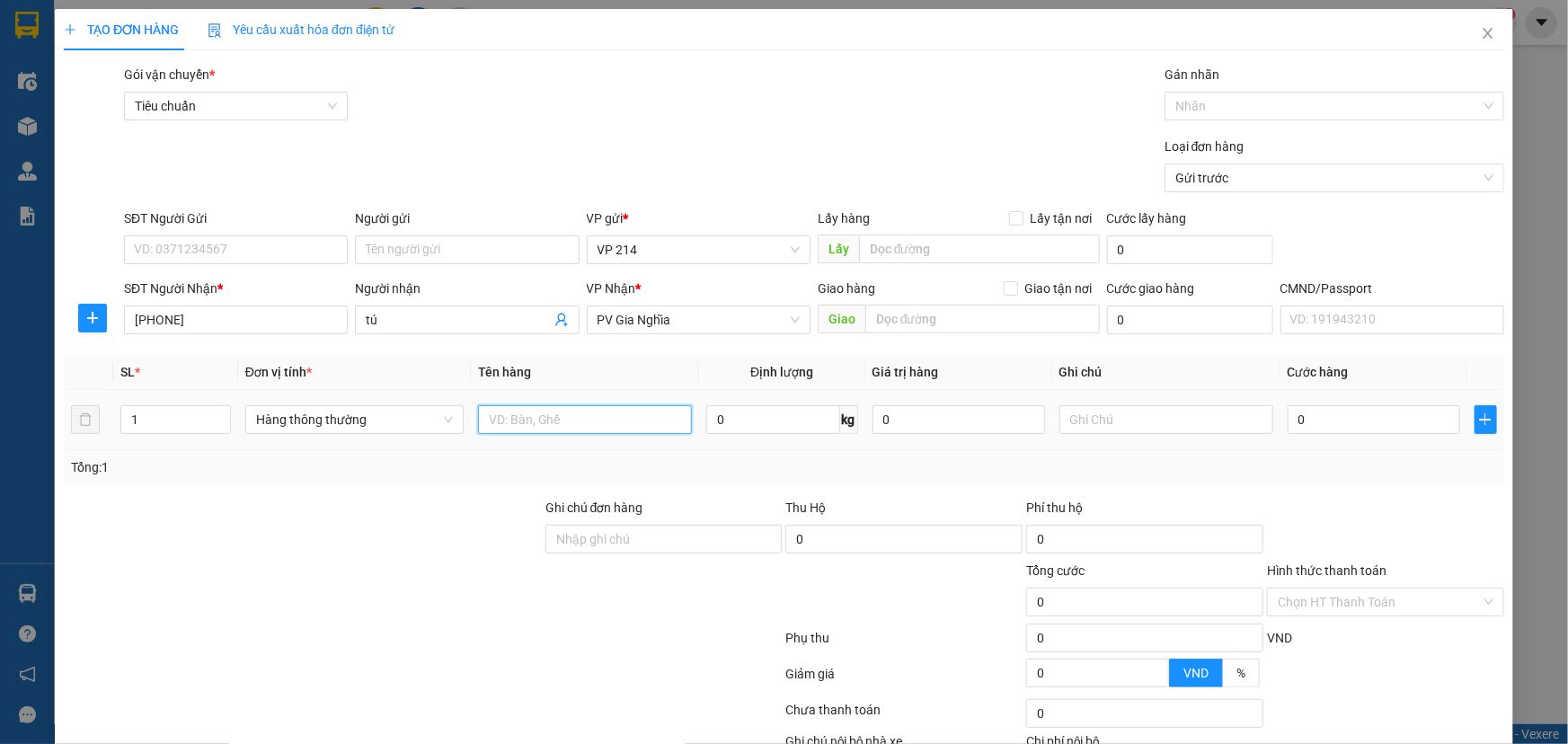 click at bounding box center [585, 420] 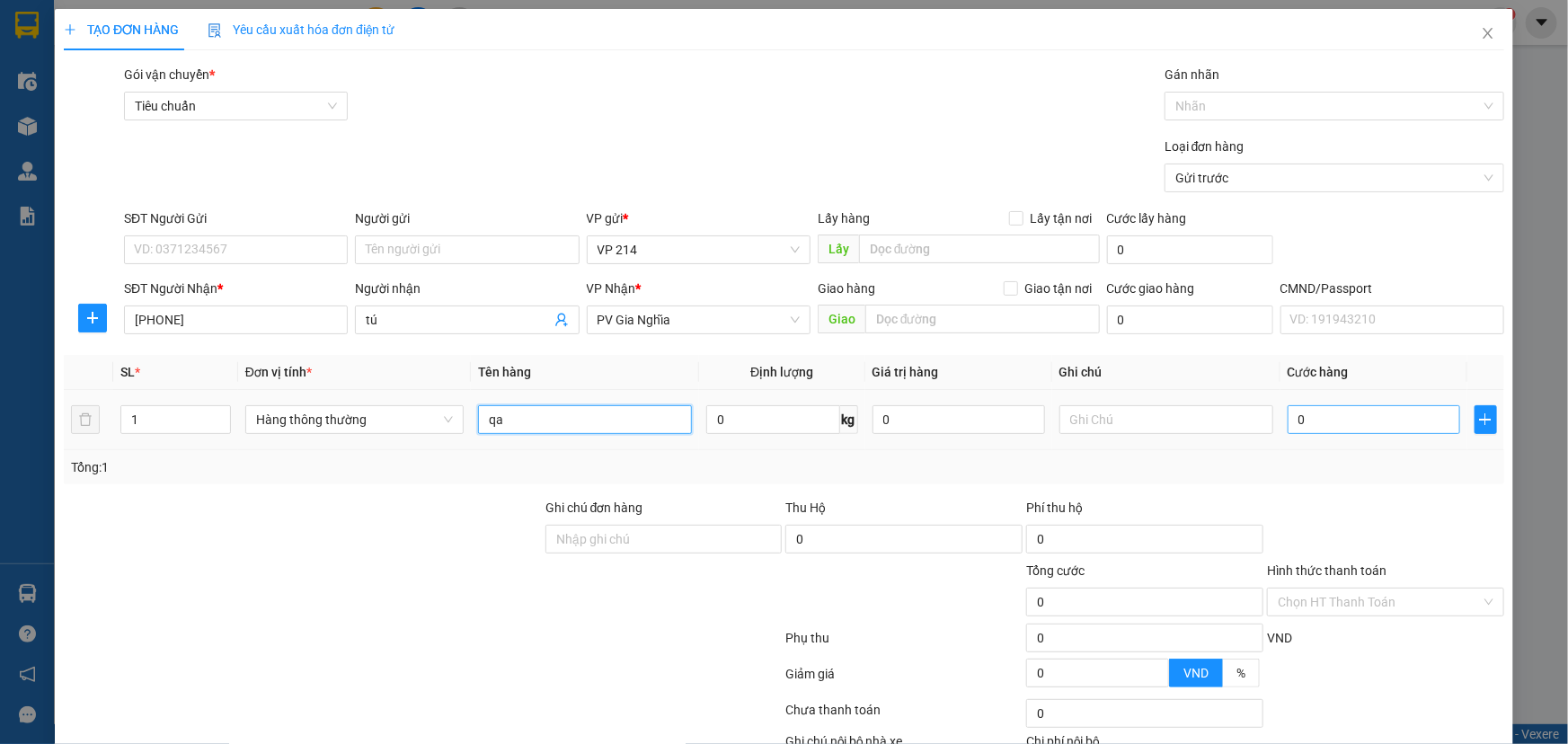 type on "qa" 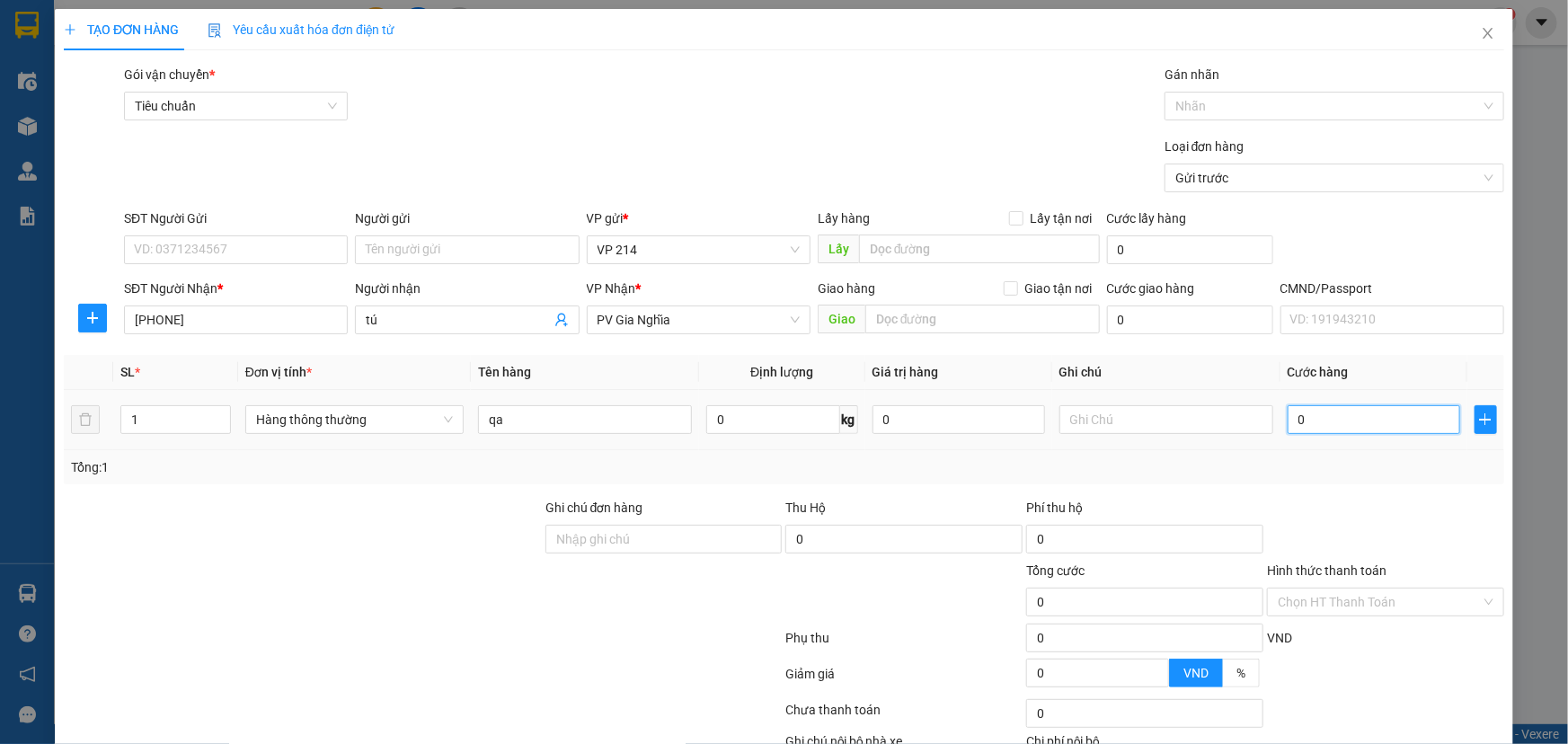 click on "0" at bounding box center [1374, 420] 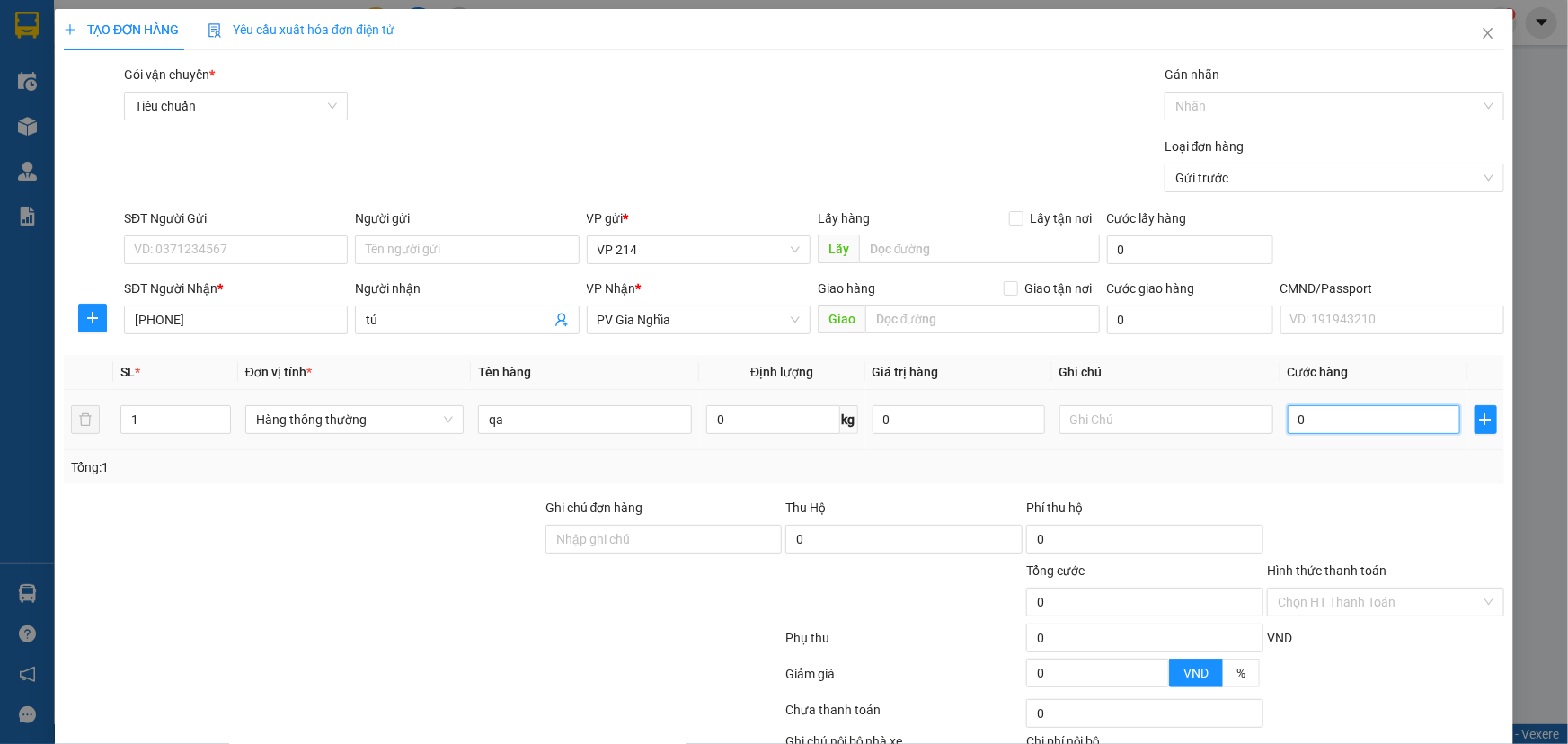 type on "4" 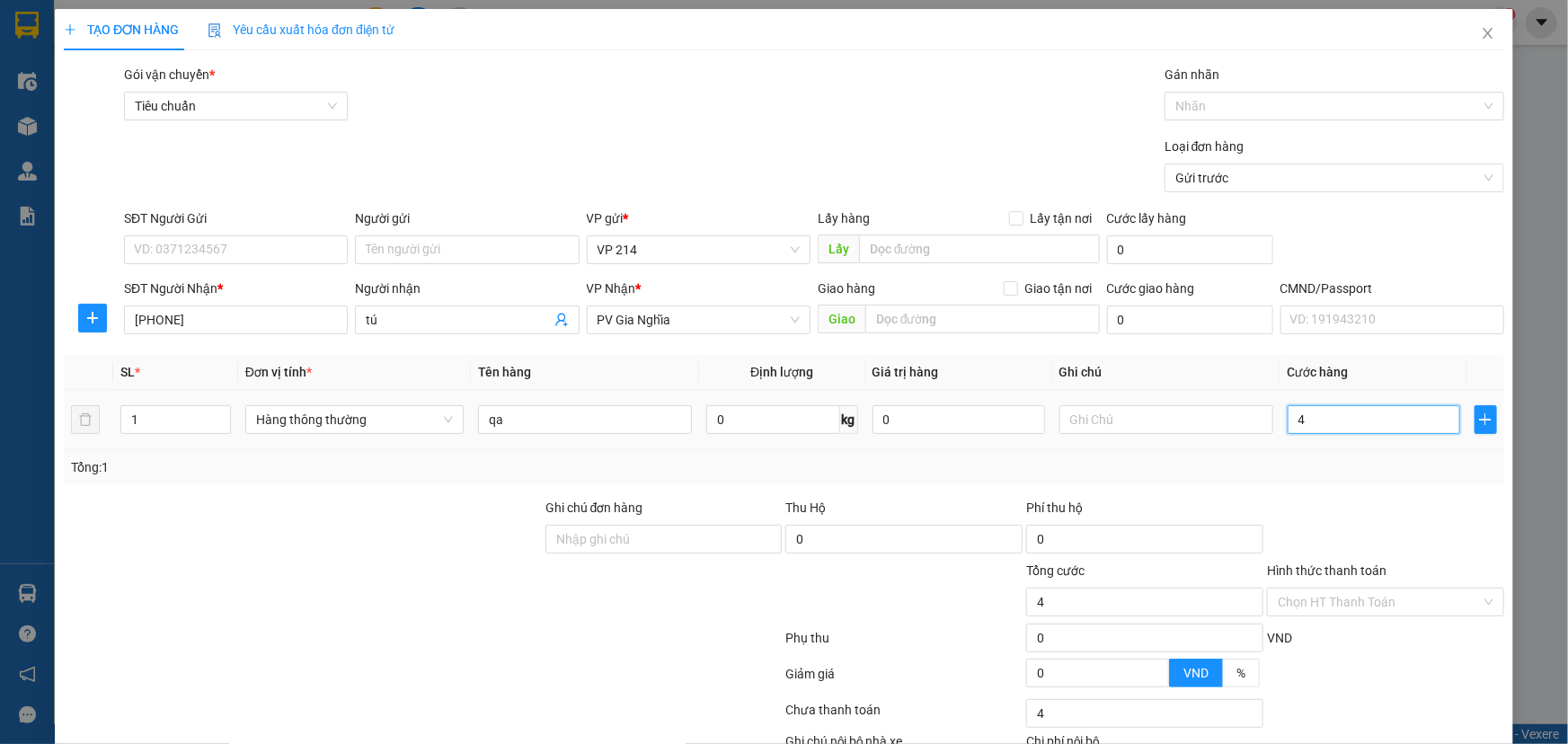 type on "40" 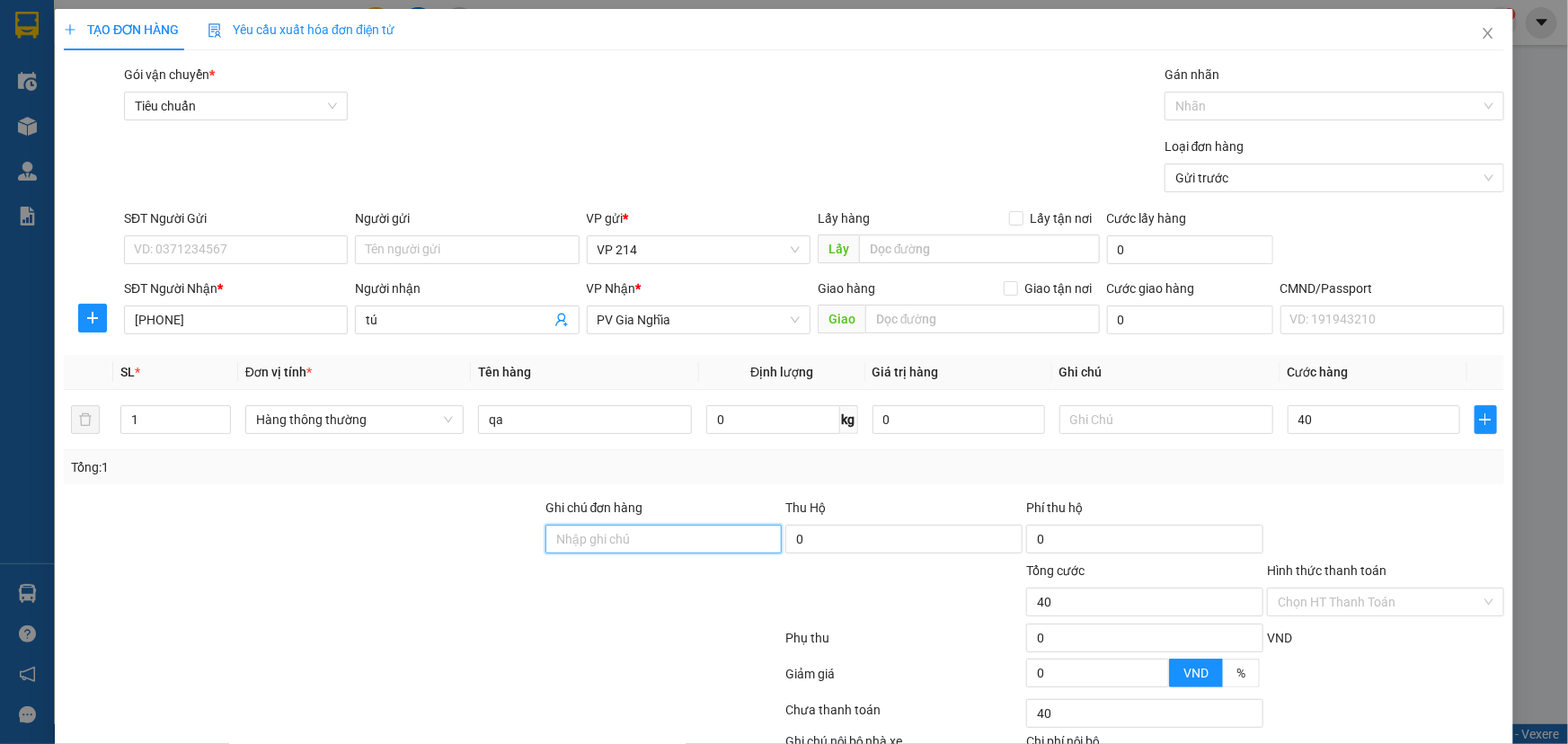 type on "40.000" 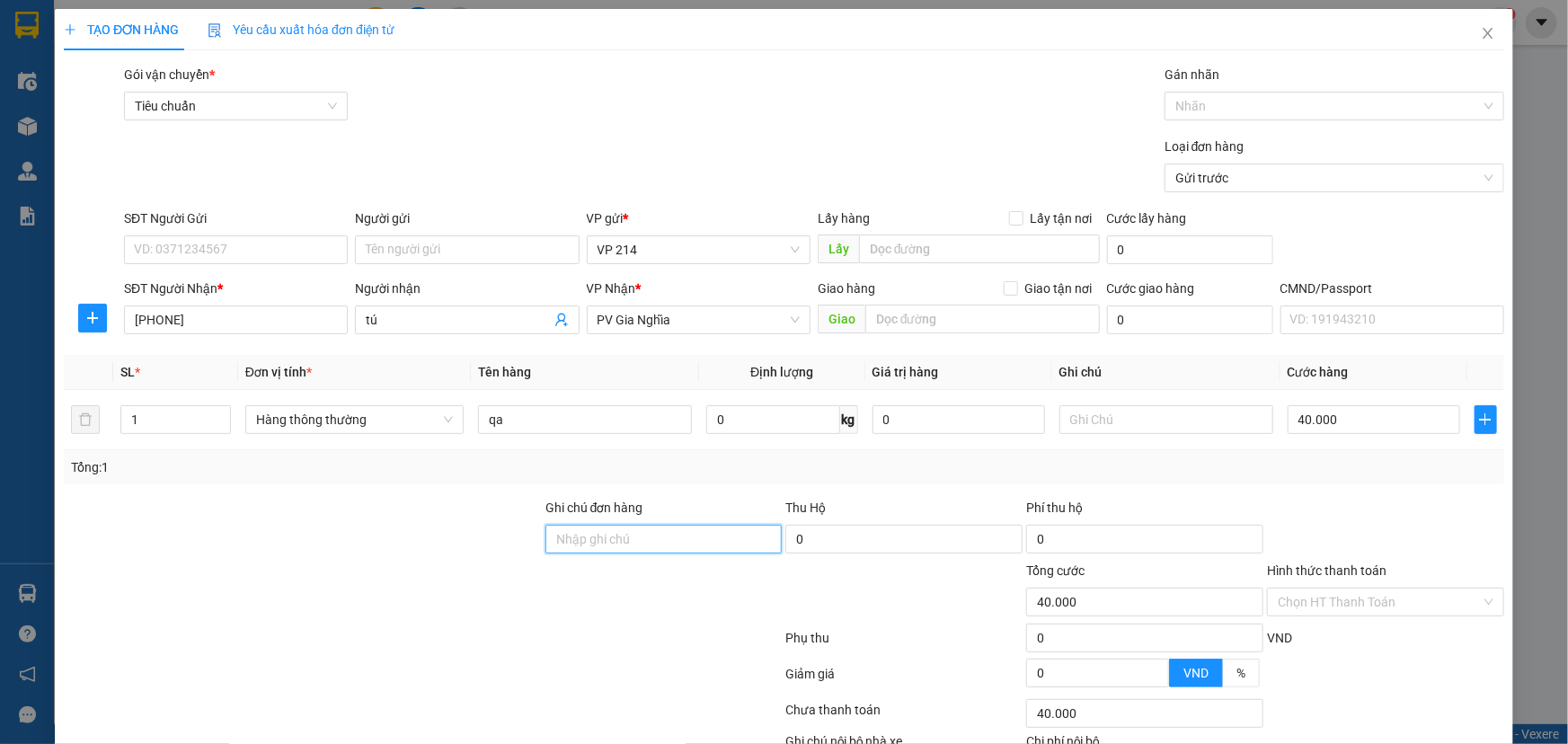 click on "Ghi chú đơn hàng" at bounding box center (664, 539) 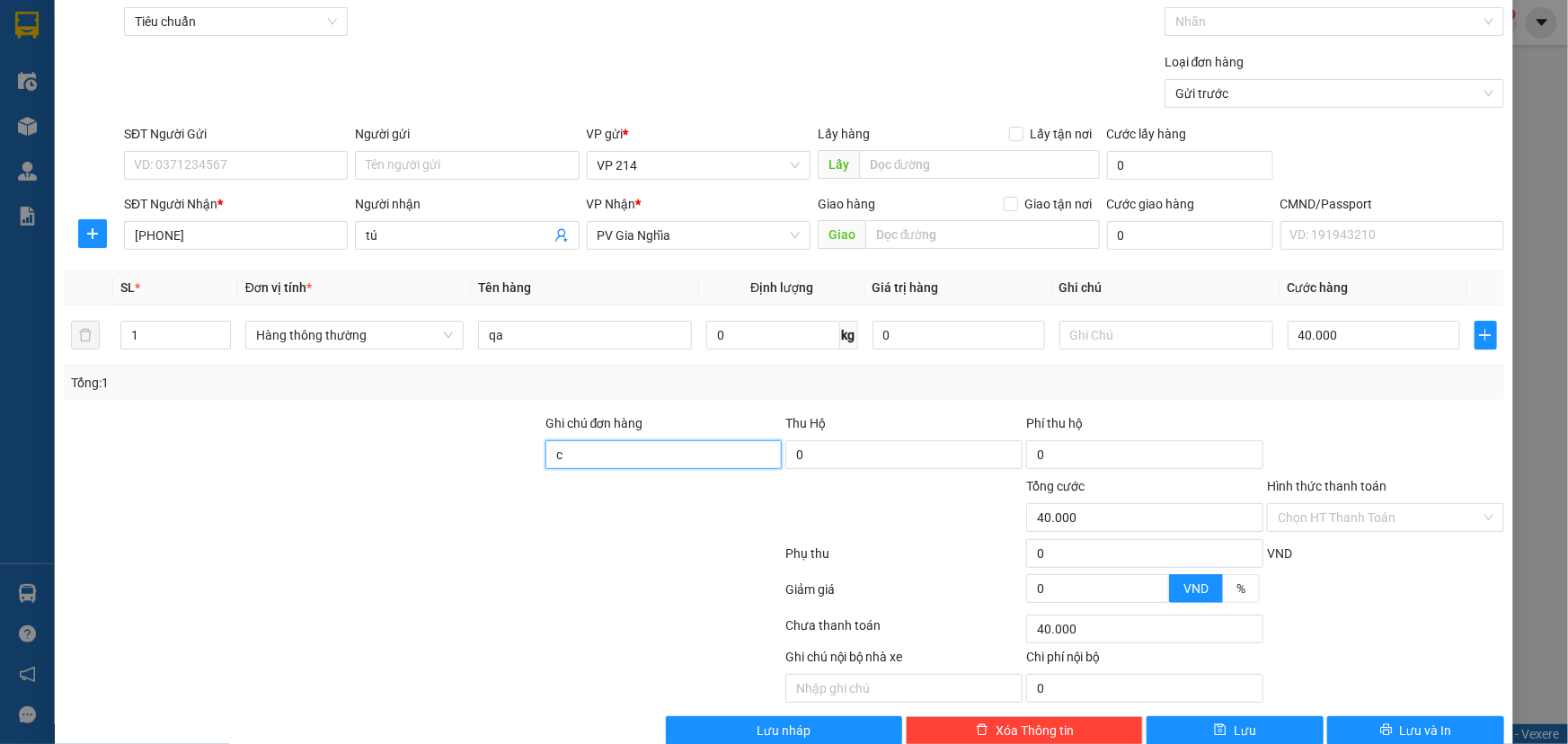 scroll, scrollTop: 119, scrollLeft: 0, axis: vertical 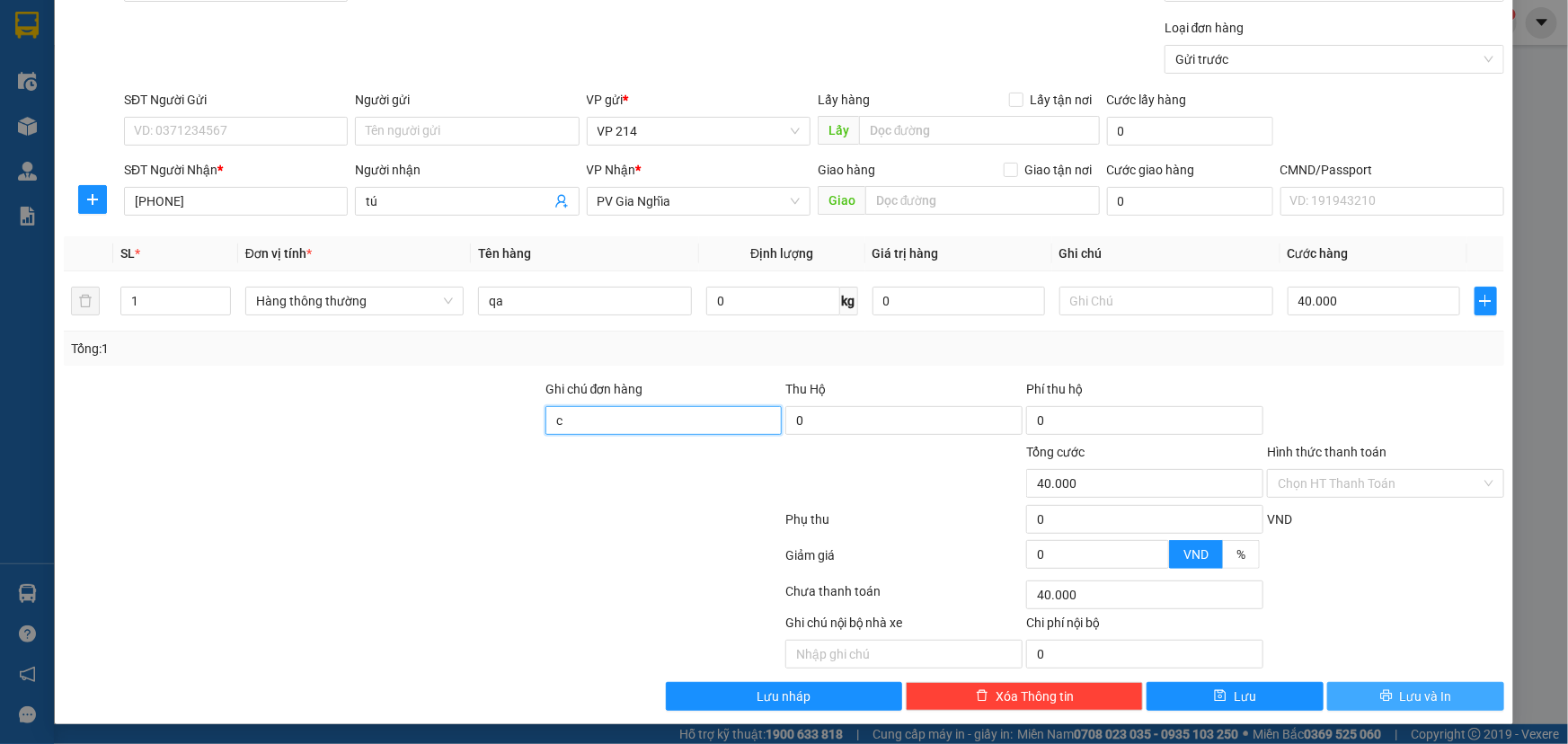type on "c" 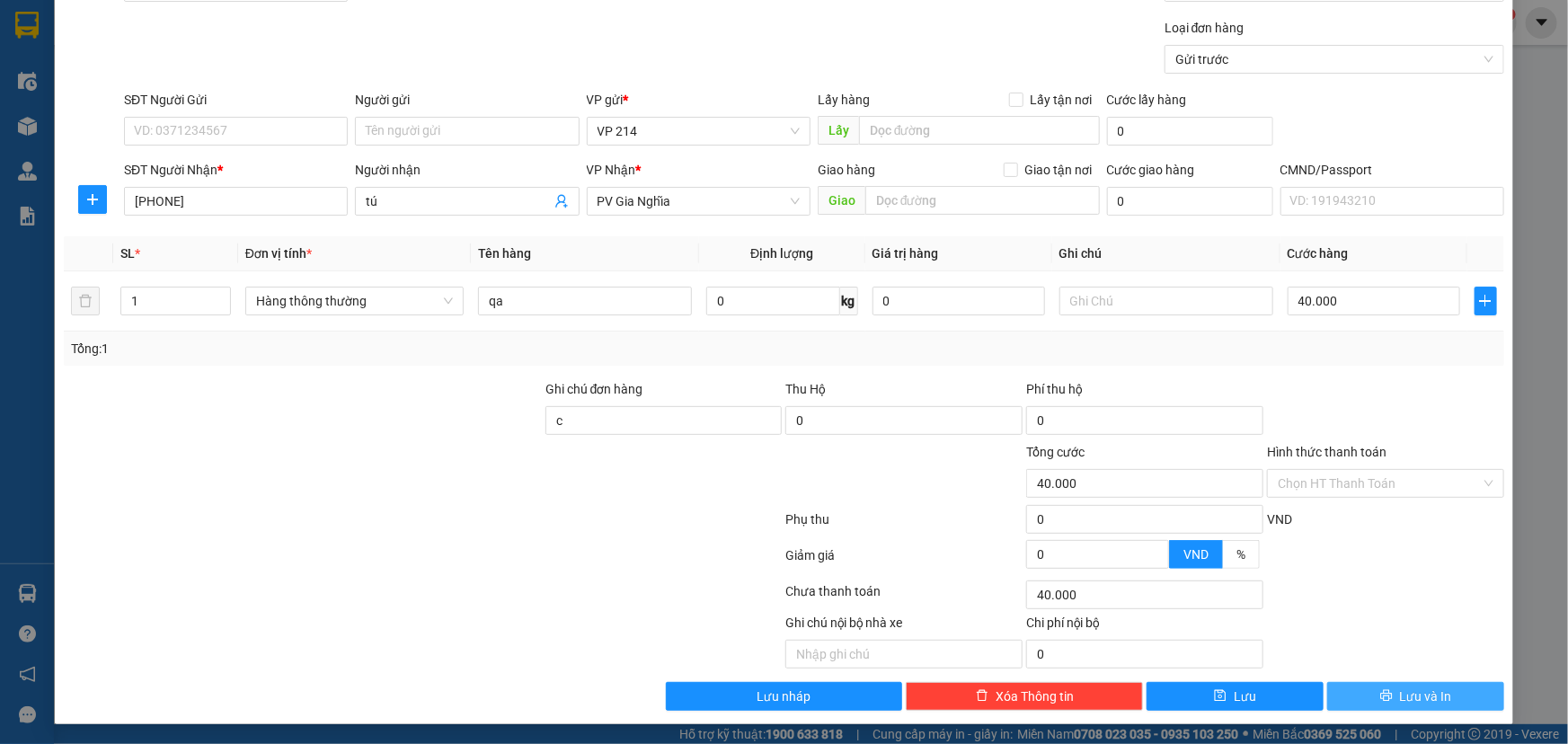 click on "Lưu và In" at bounding box center (1426, 696) 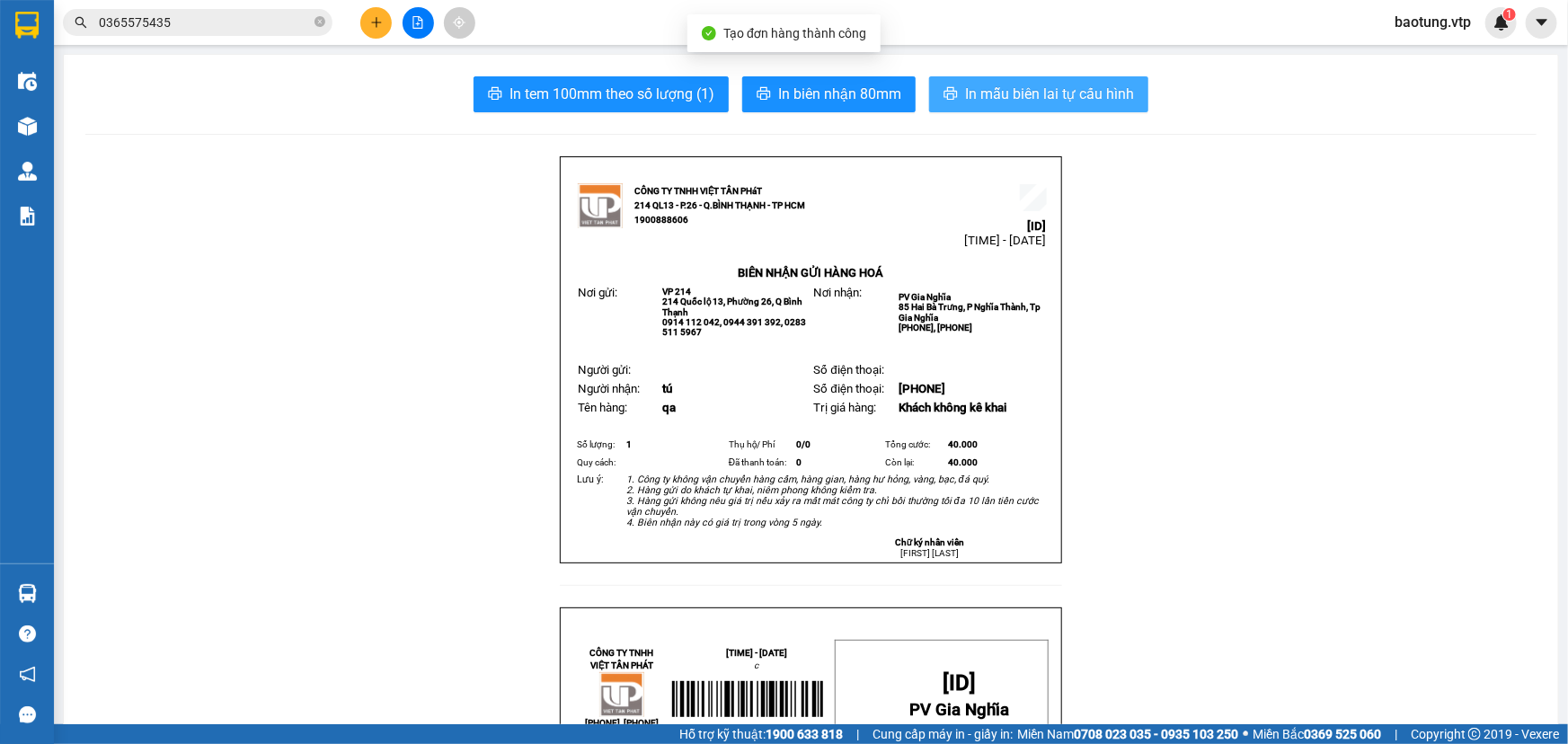 drag, startPoint x: 950, startPoint y: 103, endPoint x: 956, endPoint y: 170, distance: 67.26812 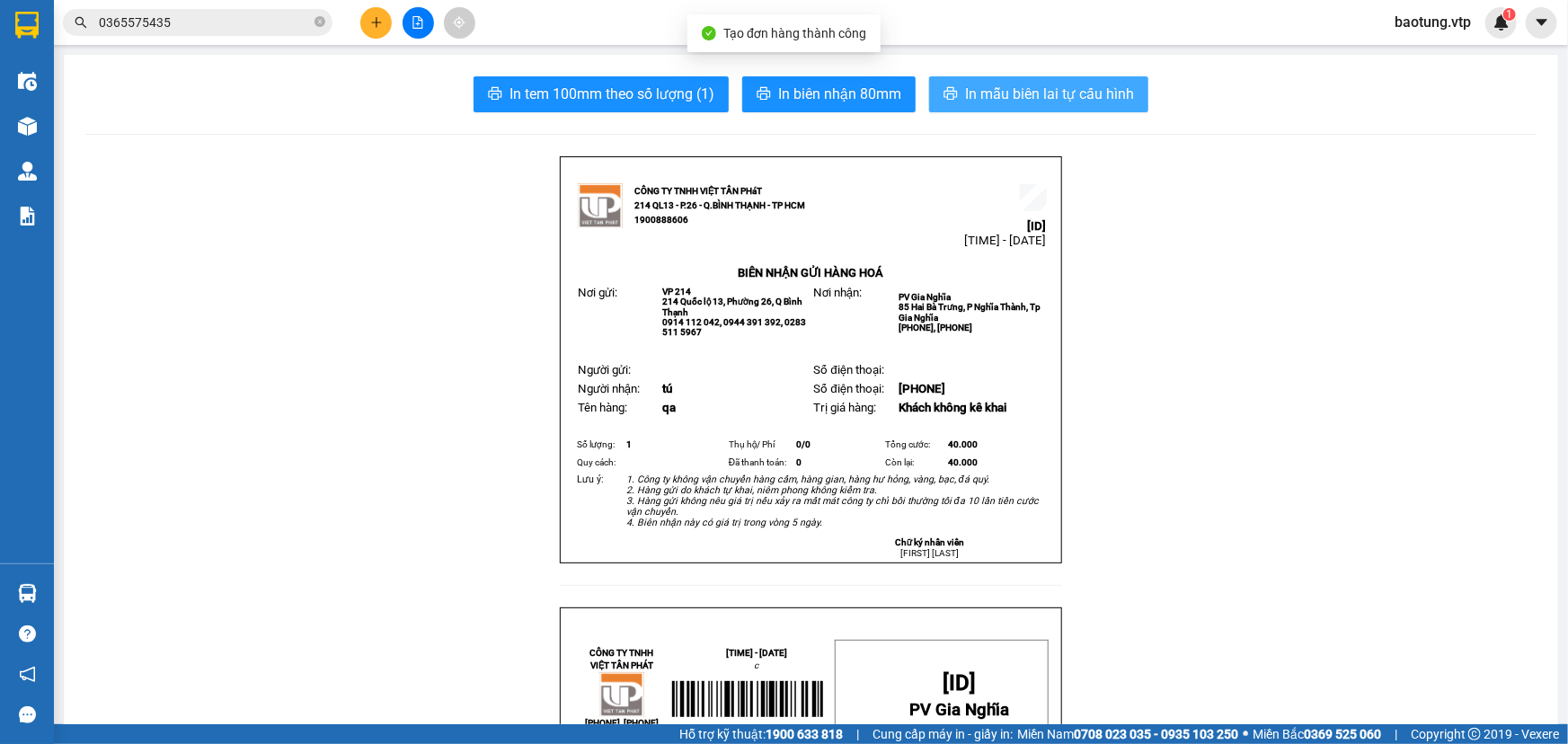 scroll, scrollTop: 0, scrollLeft: 0, axis: both 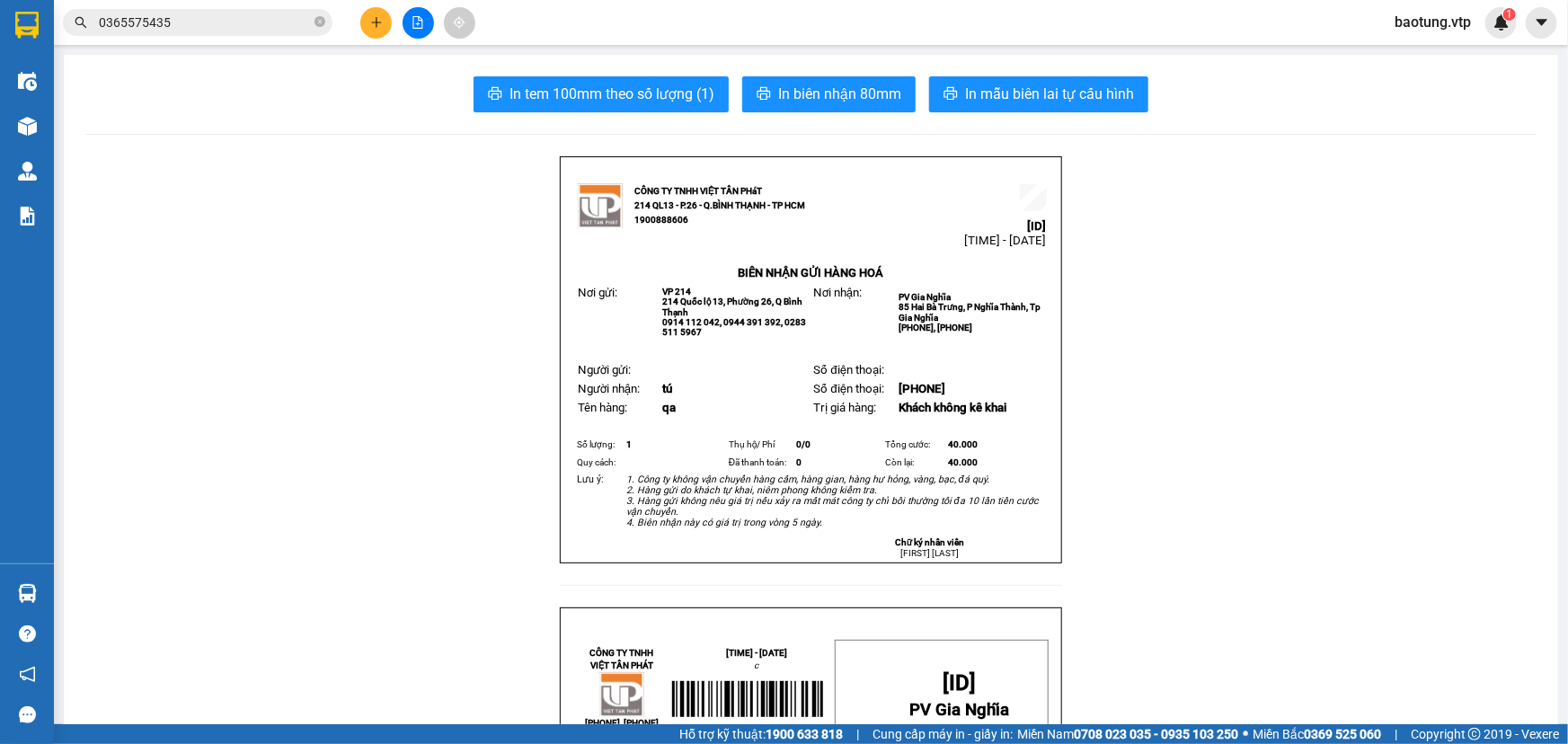 click at bounding box center [376, 22] 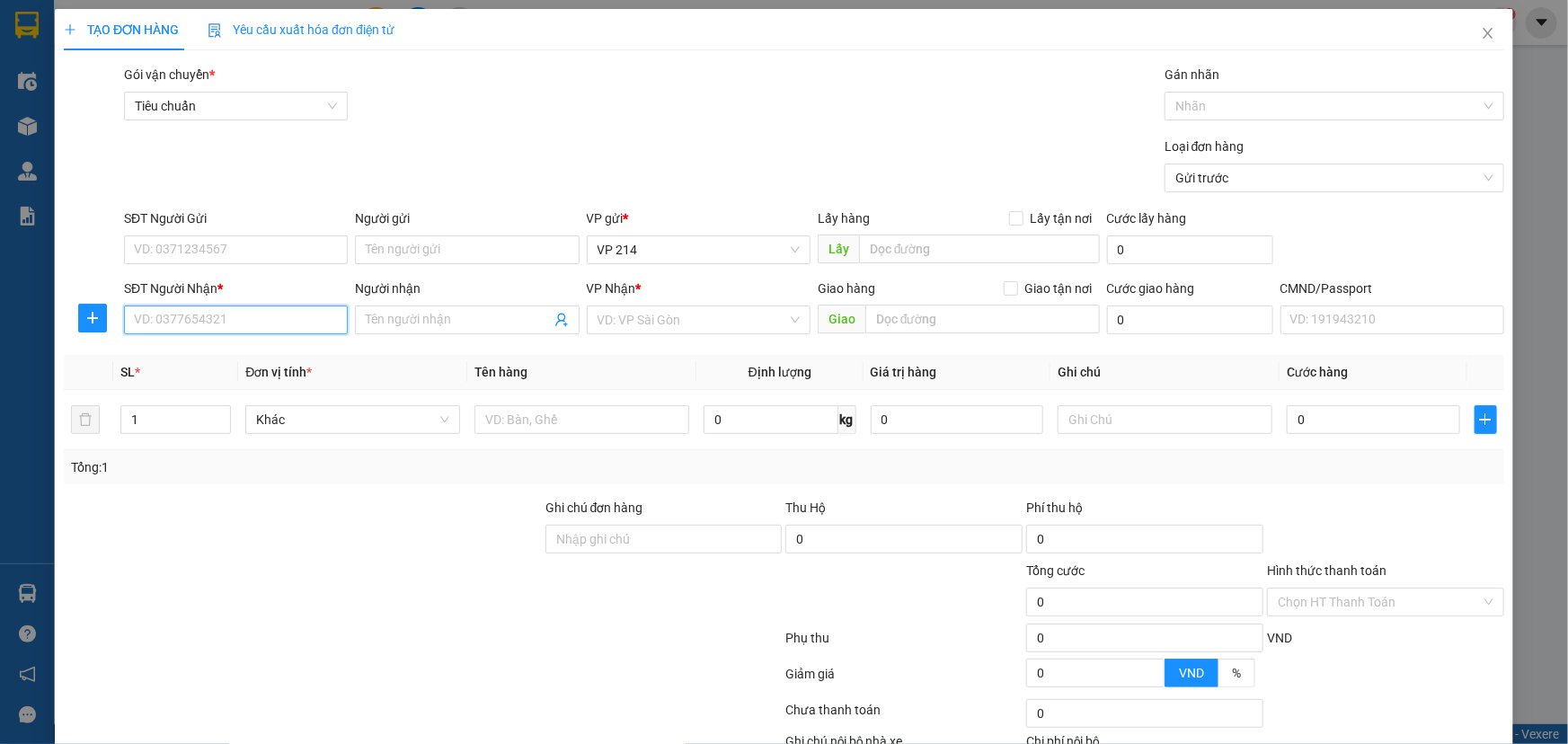 click on "SĐT Người Nhận  *" at bounding box center (235, 320) 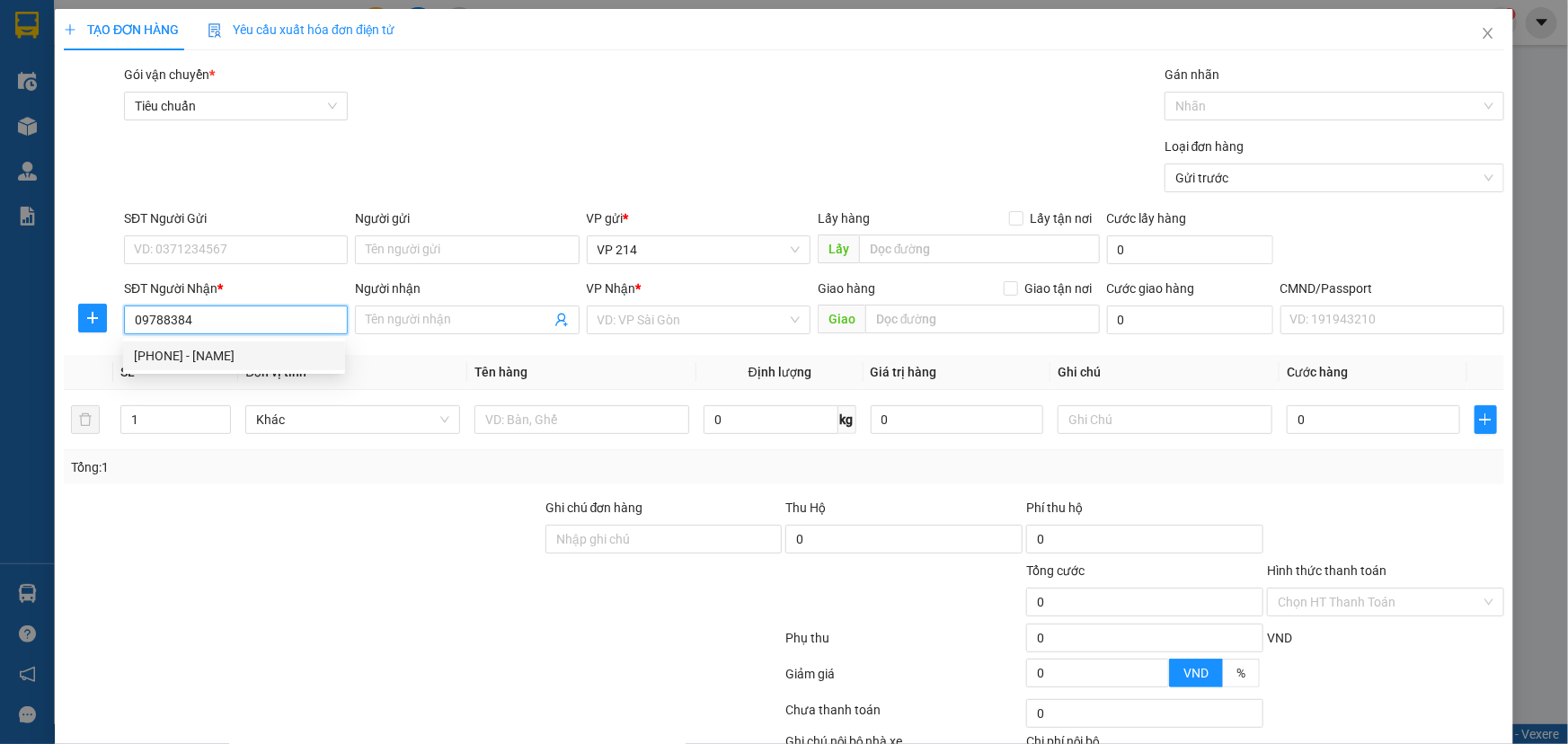 click on "0978838444 - nam" at bounding box center (234, 356) 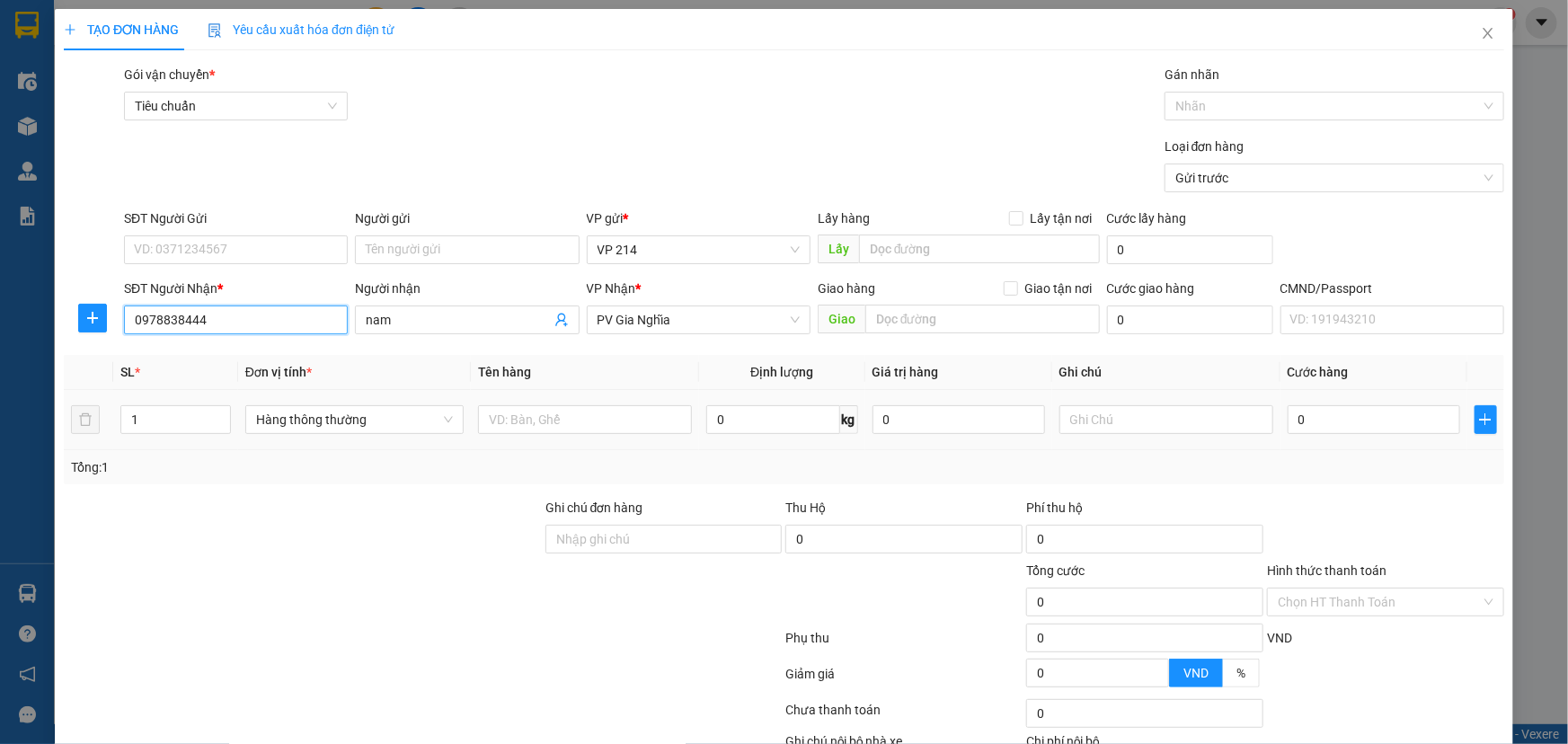 type on "0978838444" 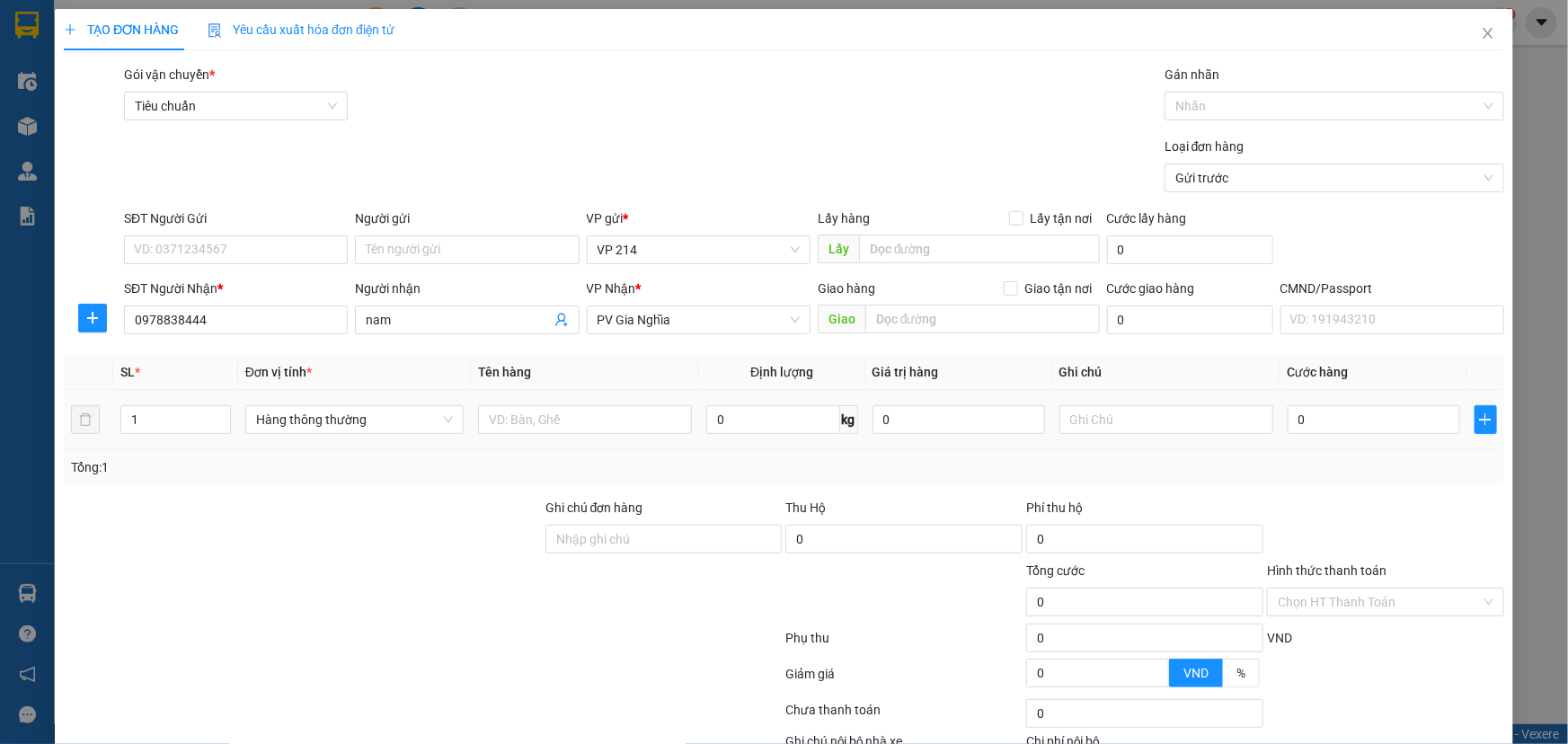 click at bounding box center [585, 420] 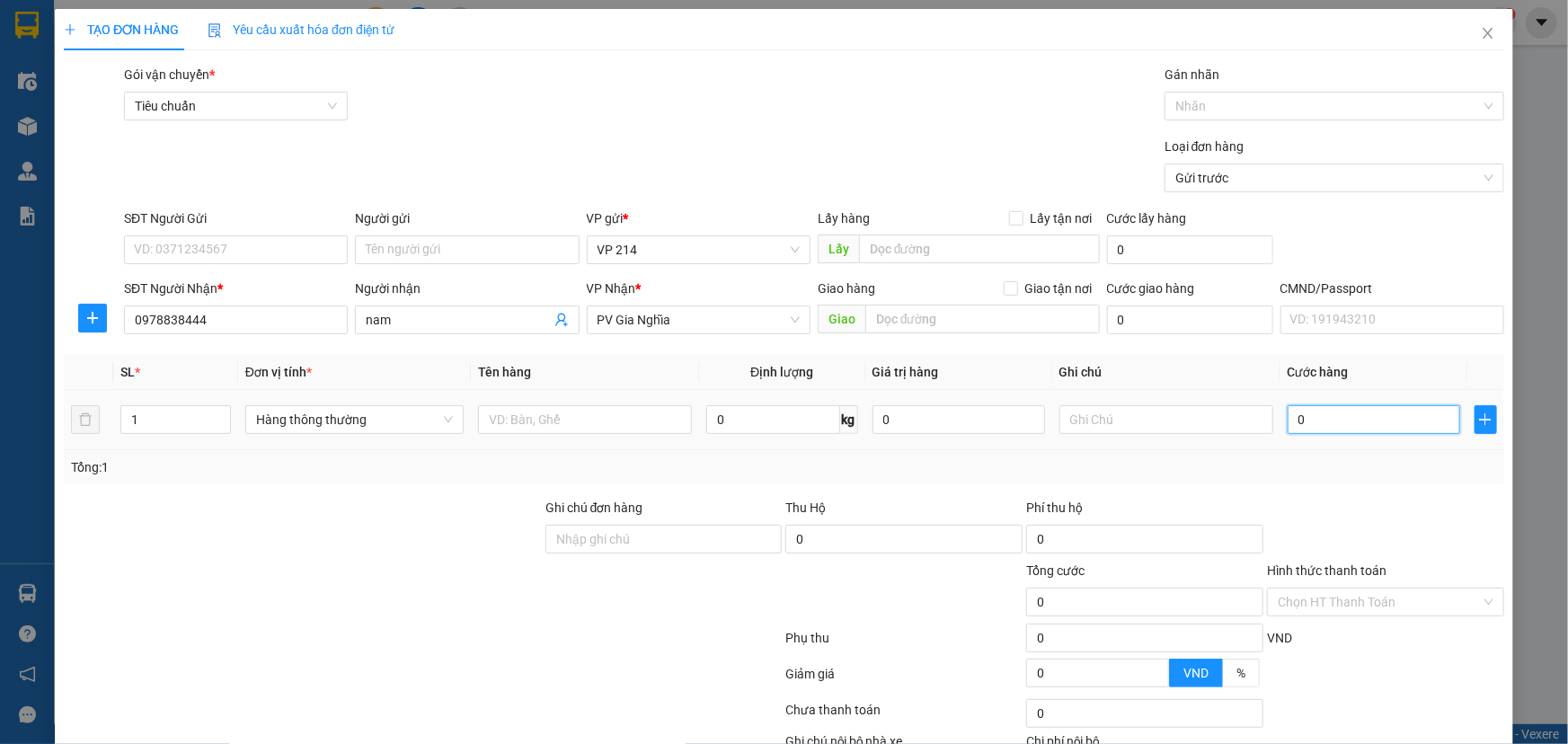 click on "0" at bounding box center (1374, 420) 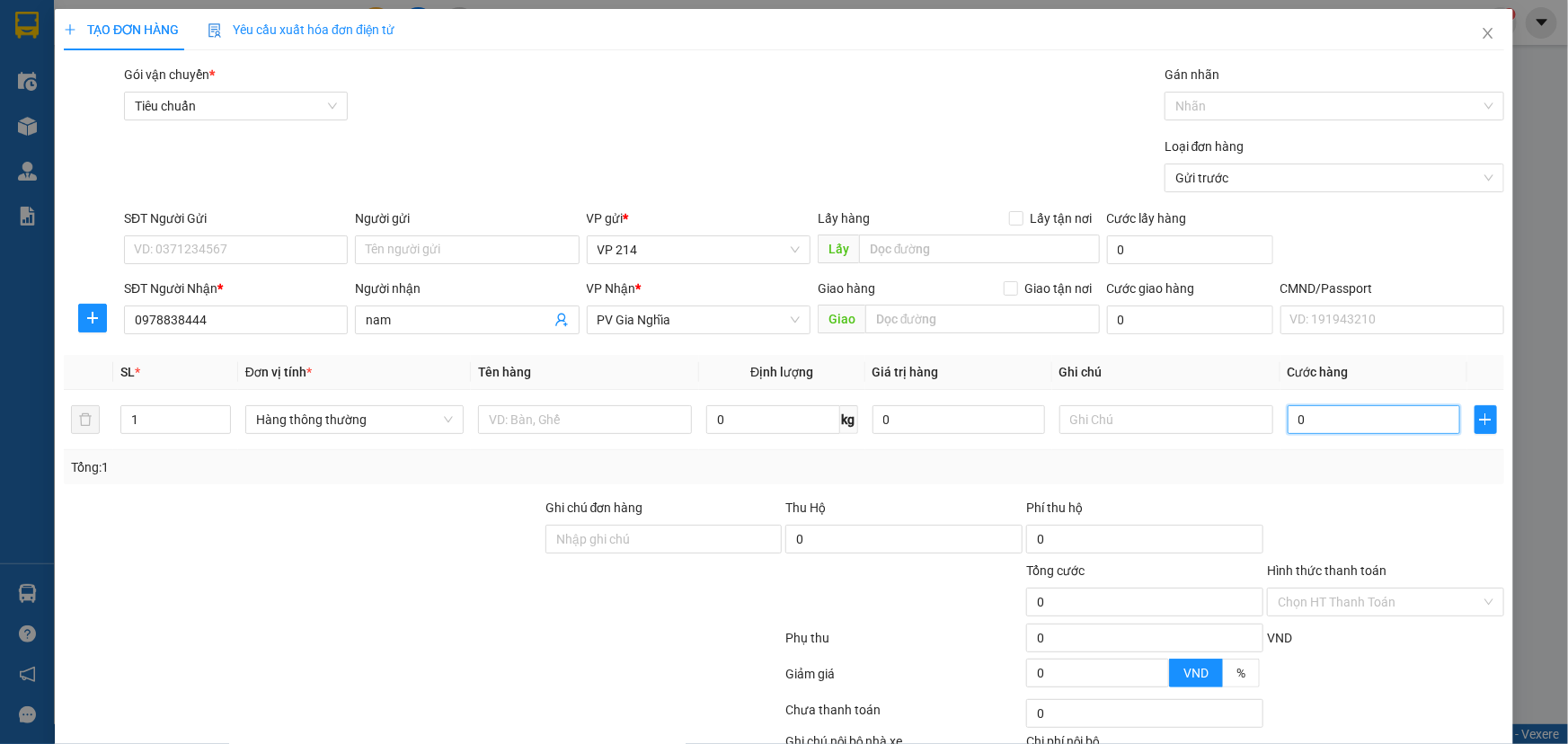 type on "8" 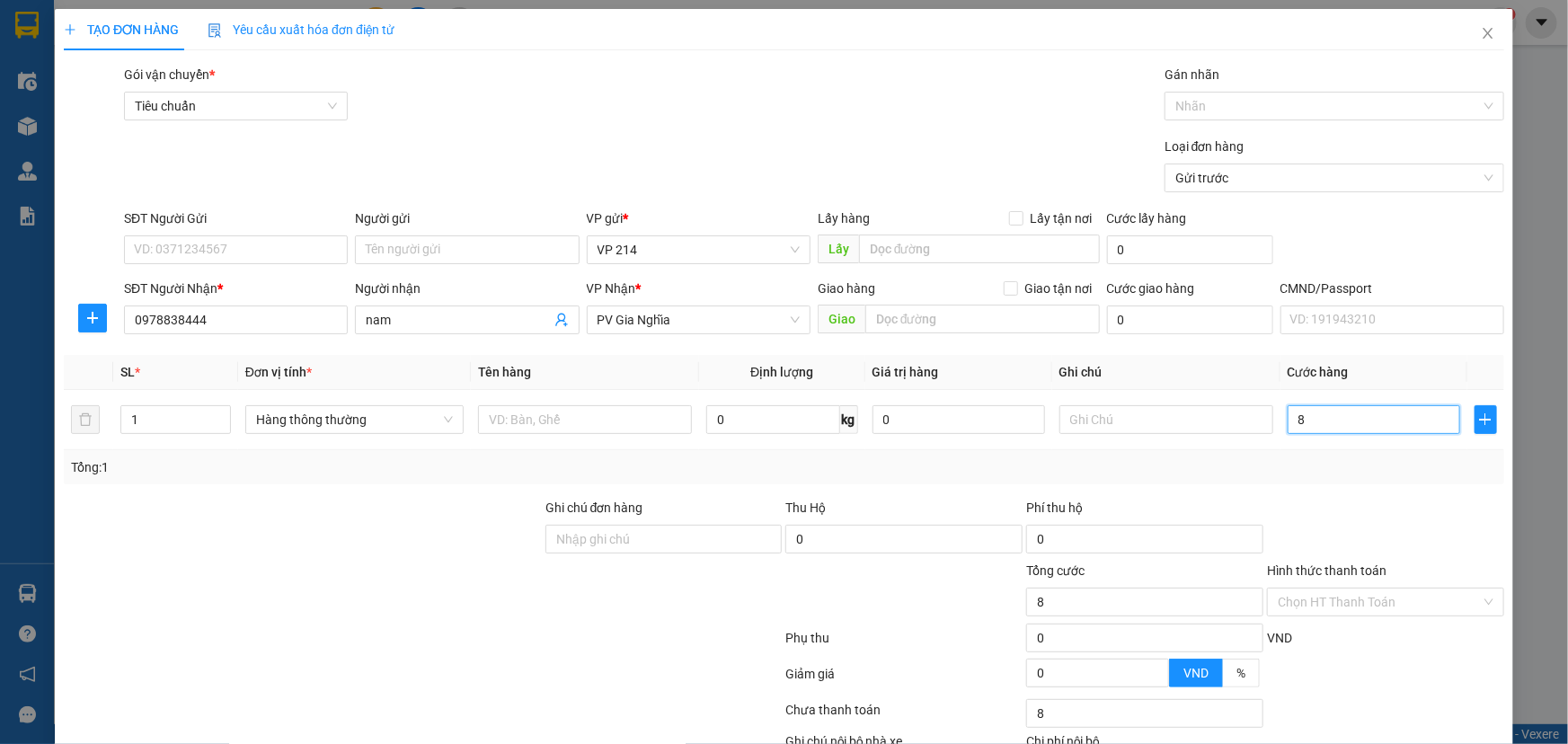 type on "80" 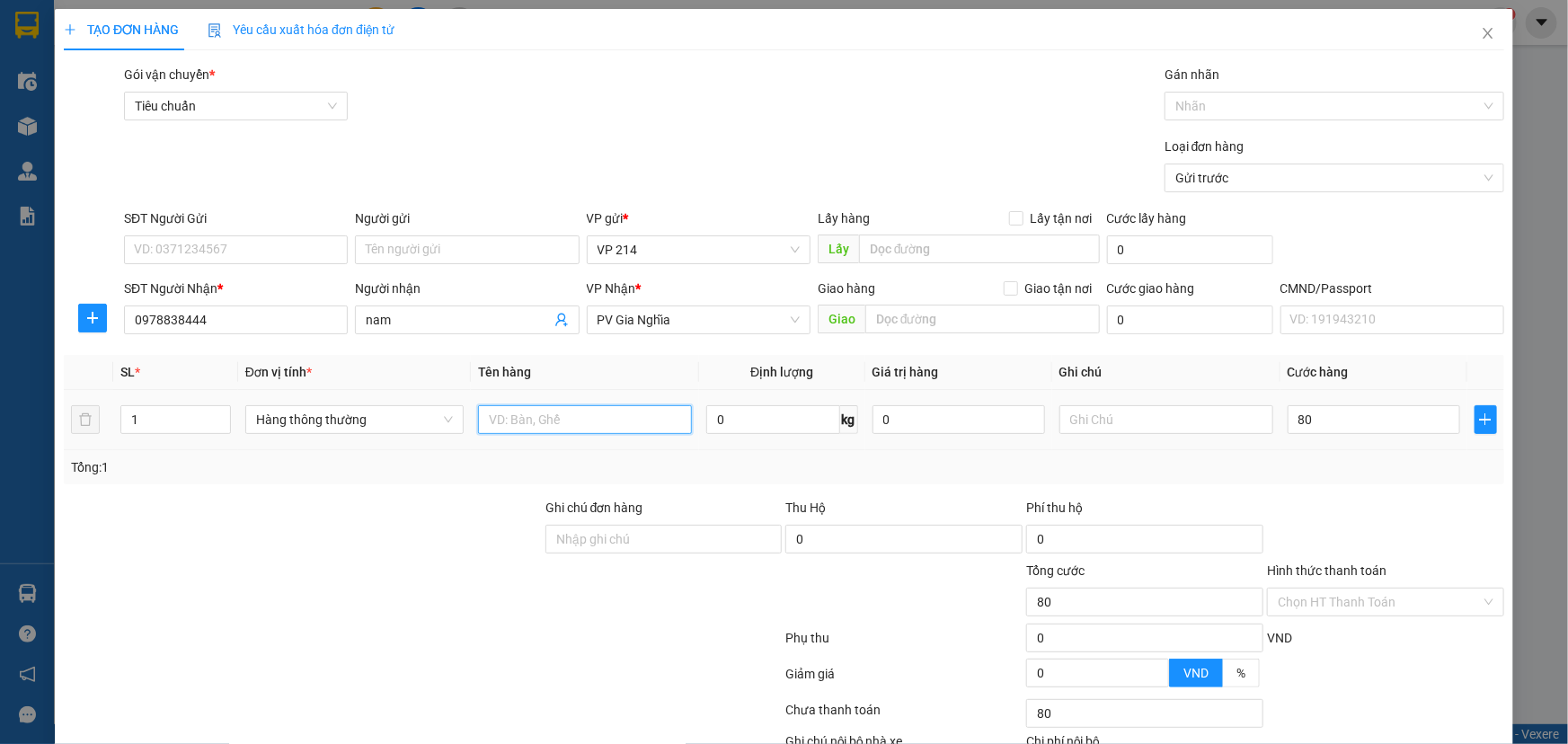 type on "80.000" 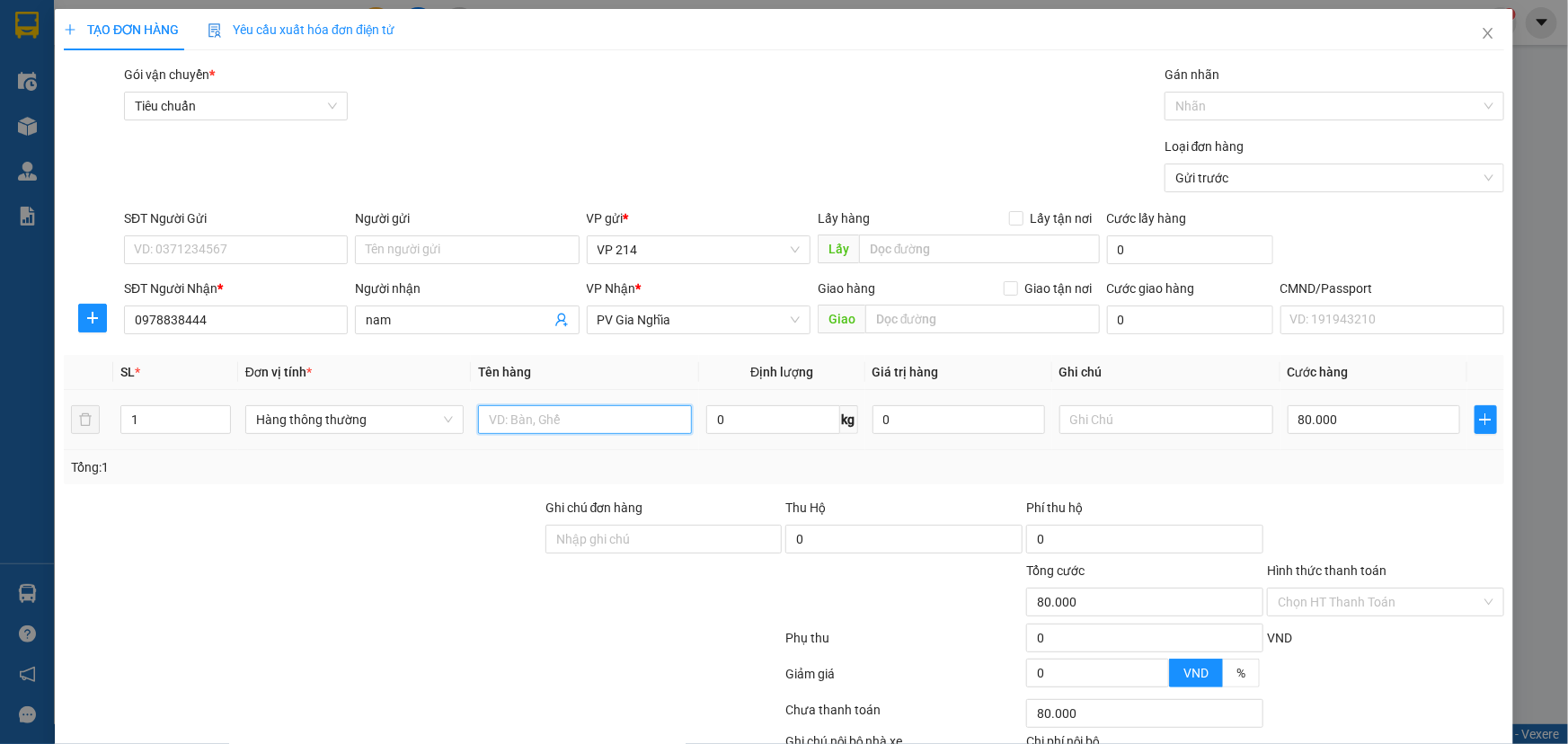 click at bounding box center [585, 420] 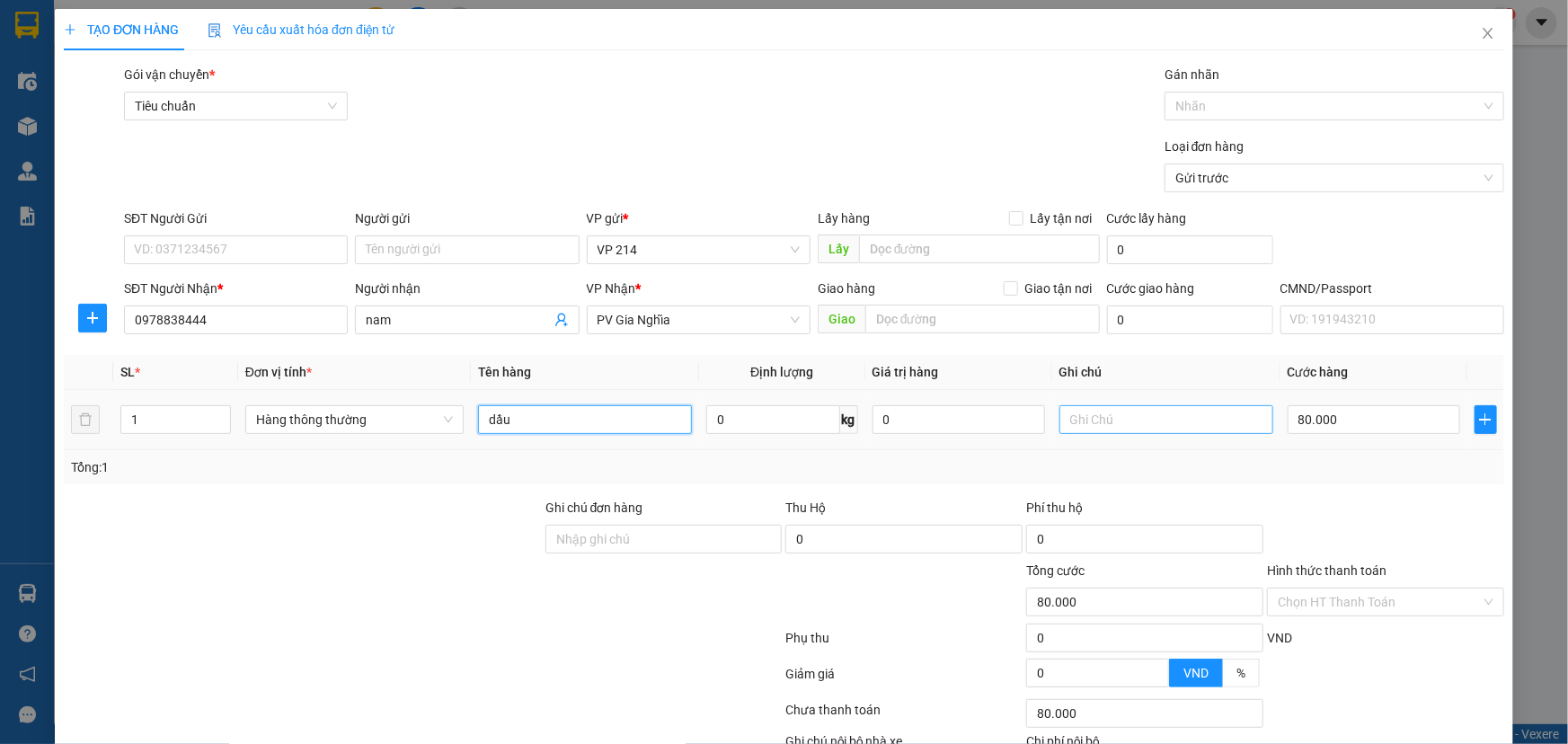 type on "dầu" 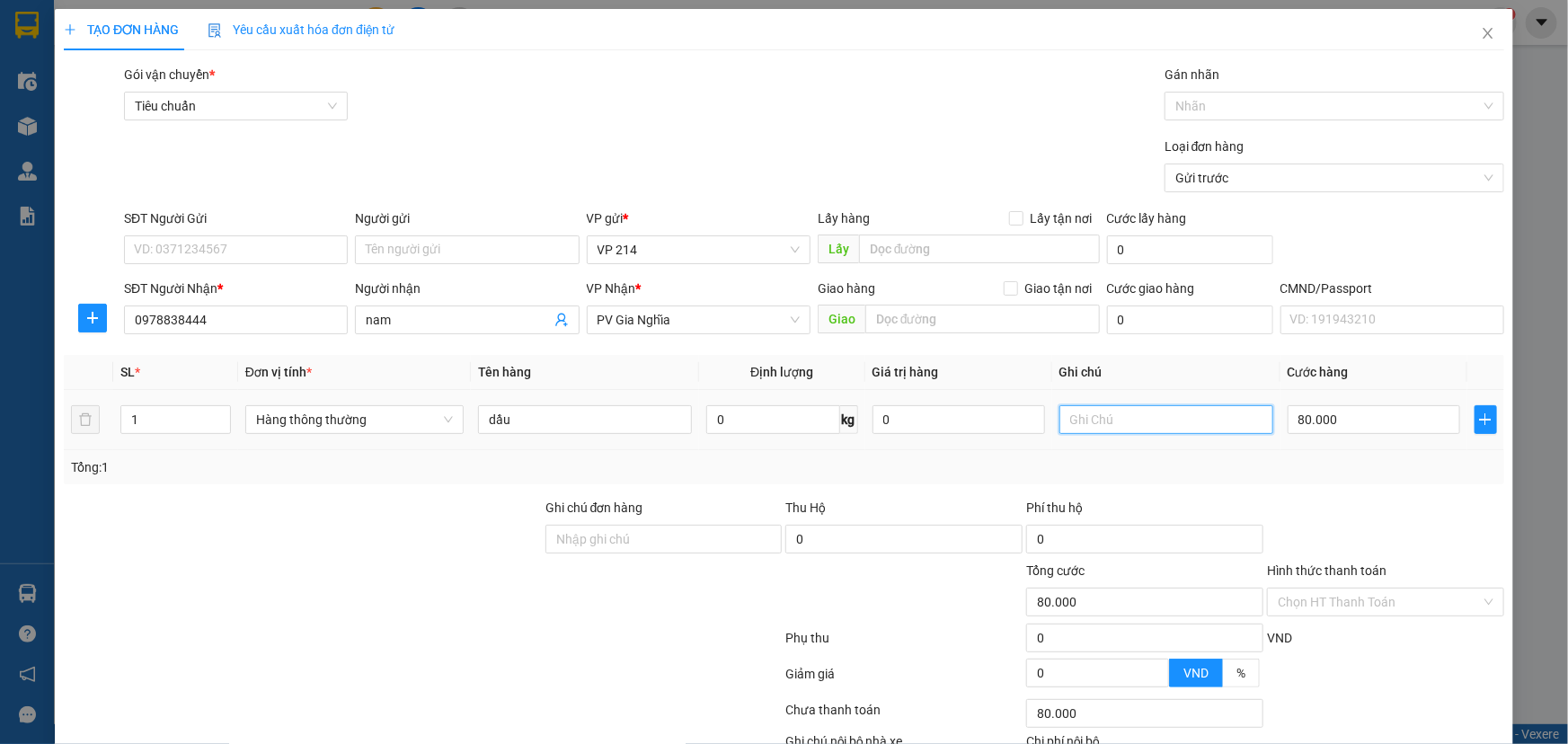 click at bounding box center [1166, 420] 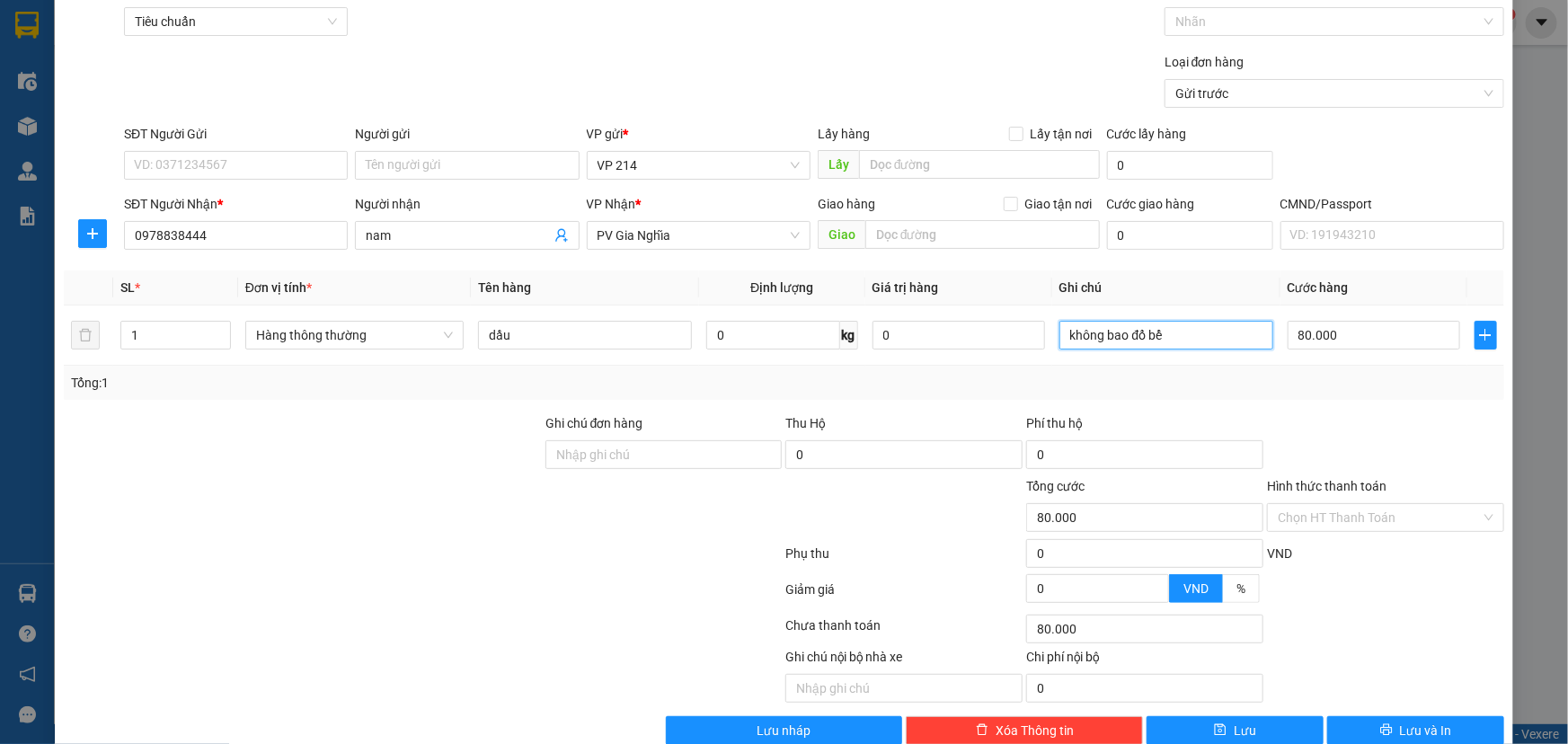 scroll, scrollTop: 119, scrollLeft: 0, axis: vertical 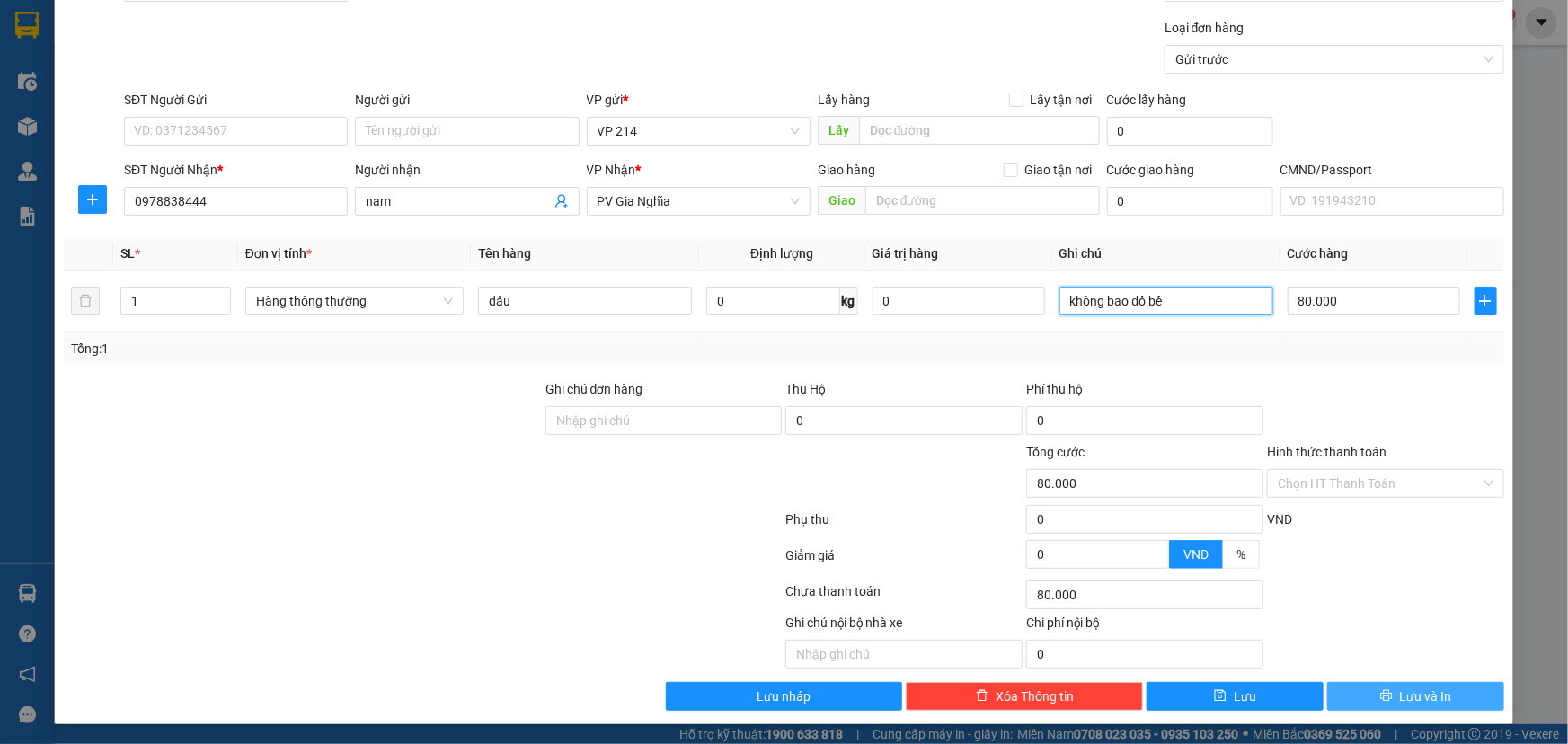 type on "không bao đổ bể" 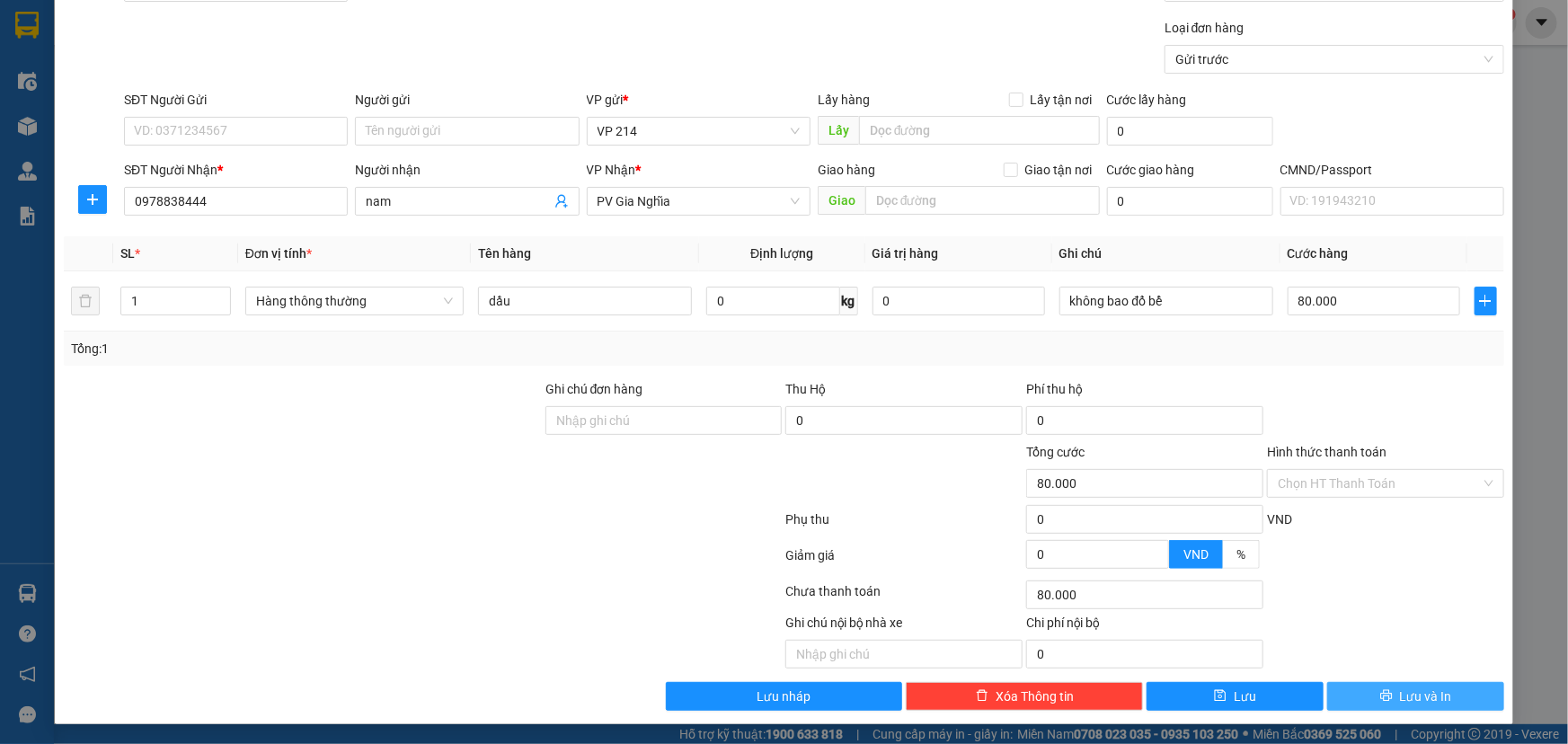 click 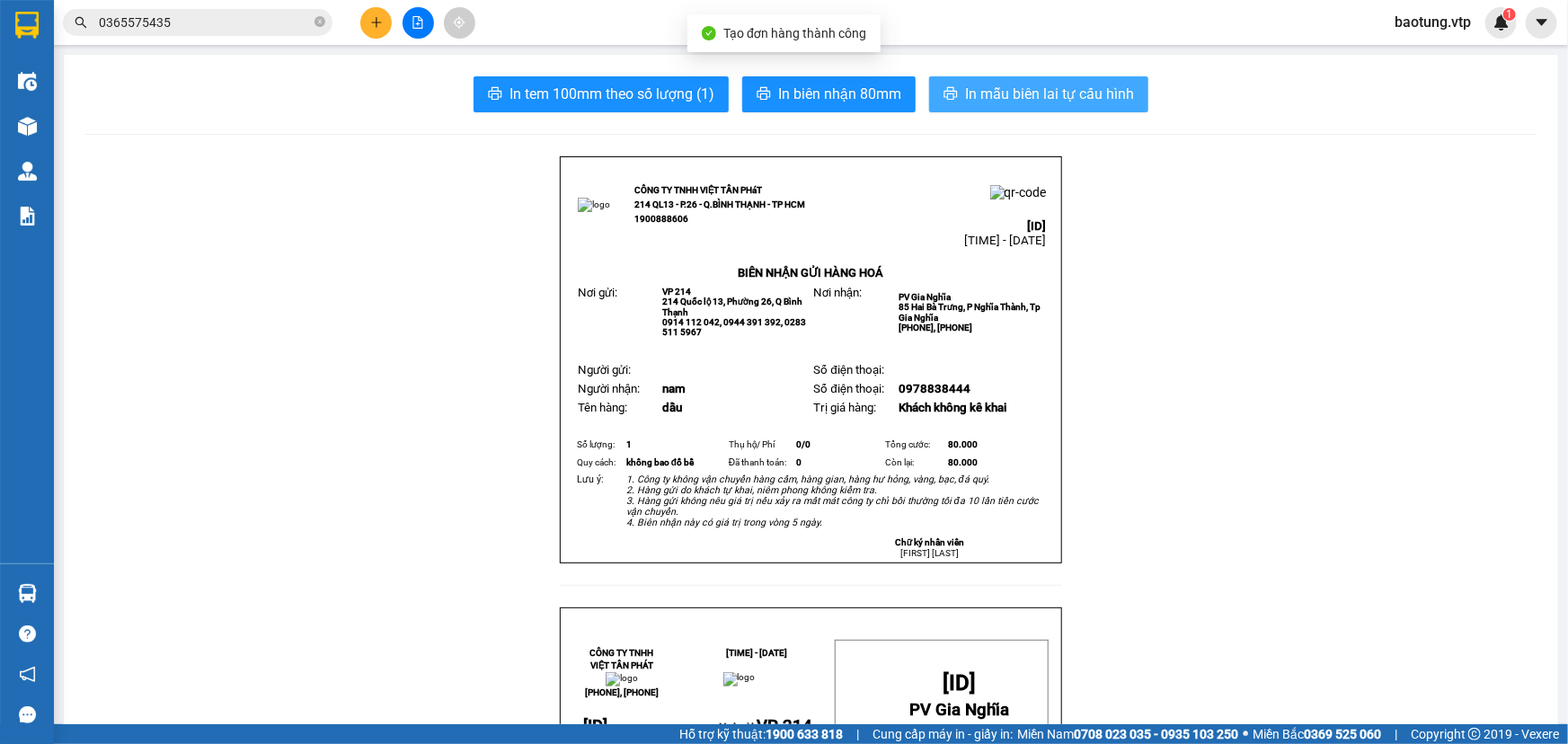click on "In mẫu biên lai tự cấu hình" at bounding box center (1050, 93) 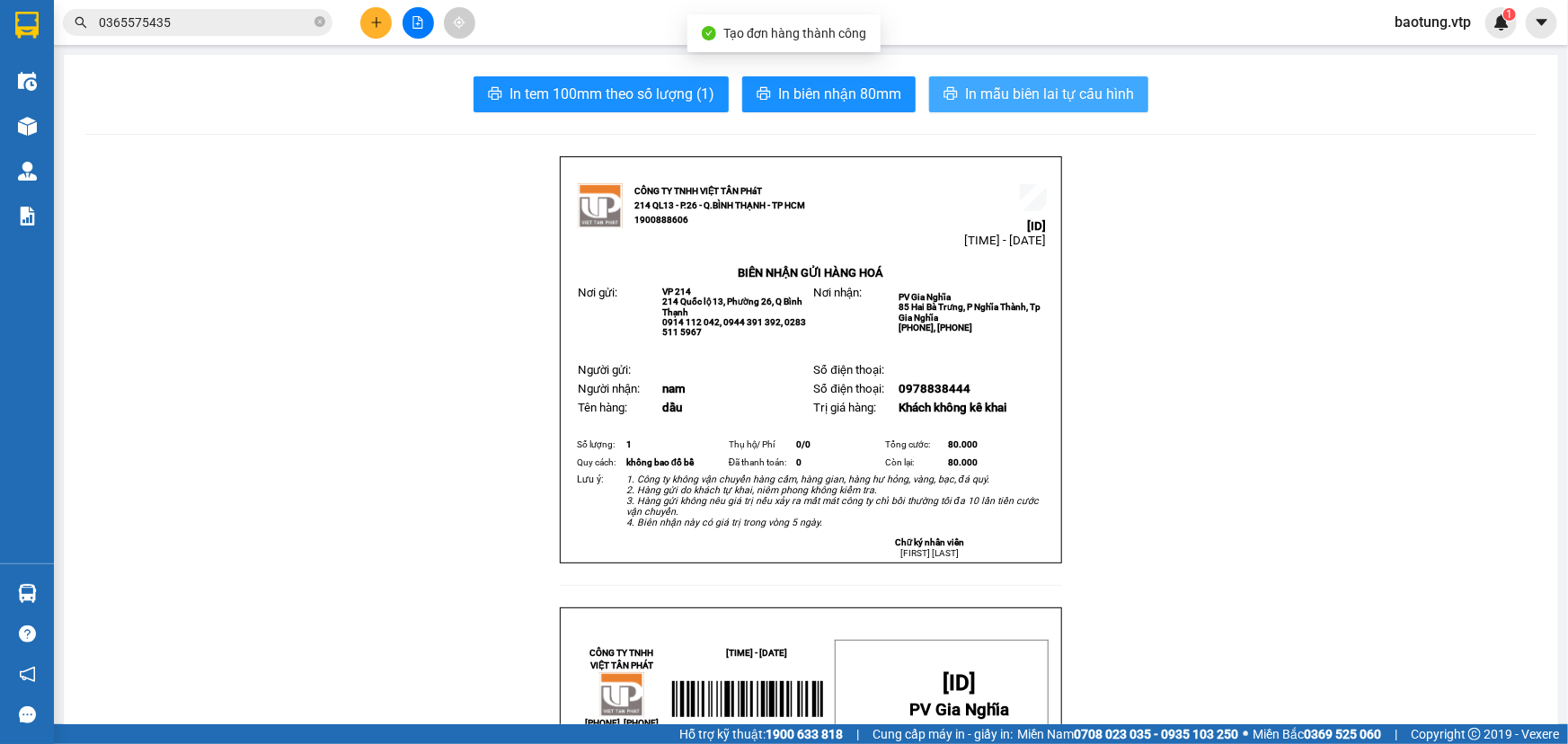 scroll, scrollTop: 0, scrollLeft: 0, axis: both 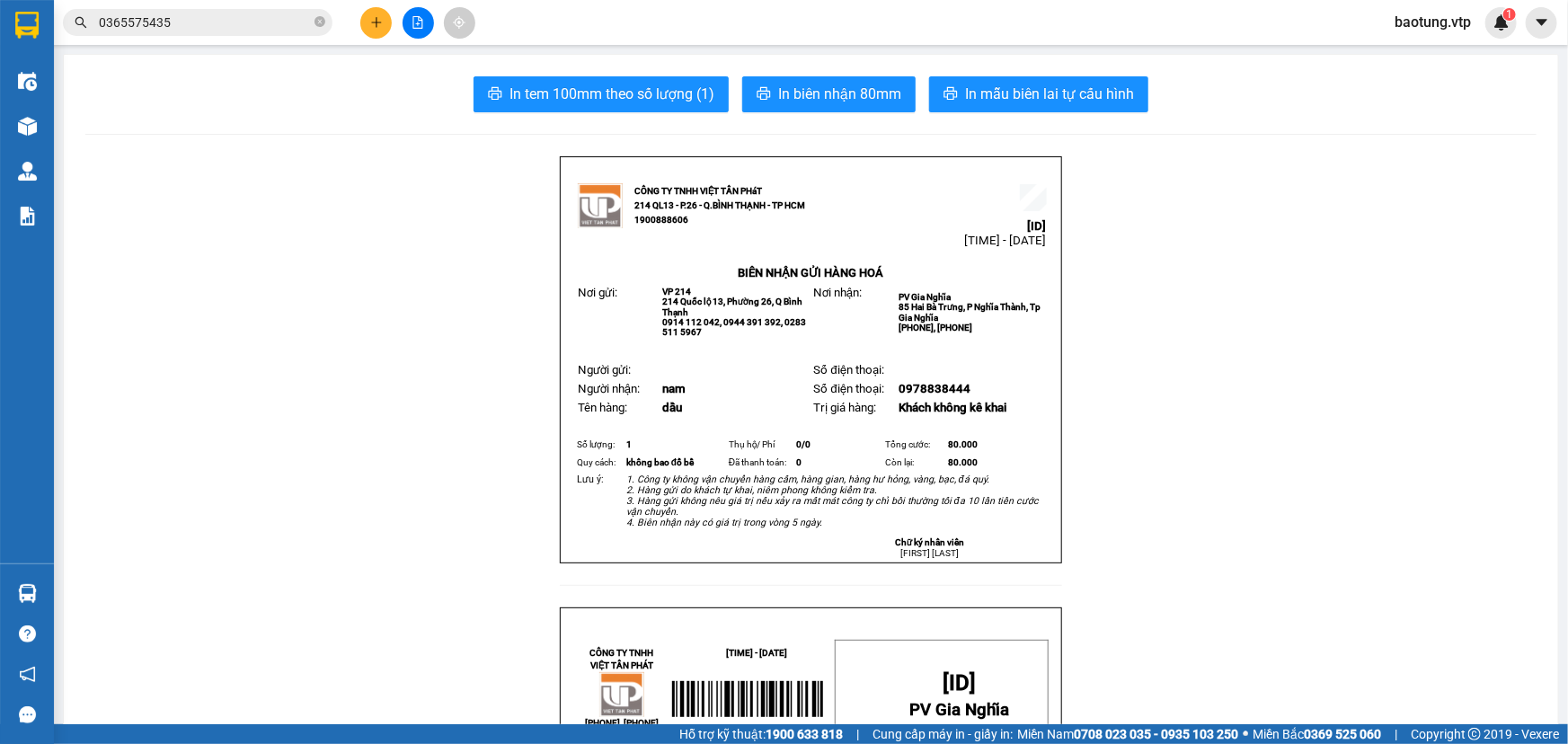 click at bounding box center (418, 22) 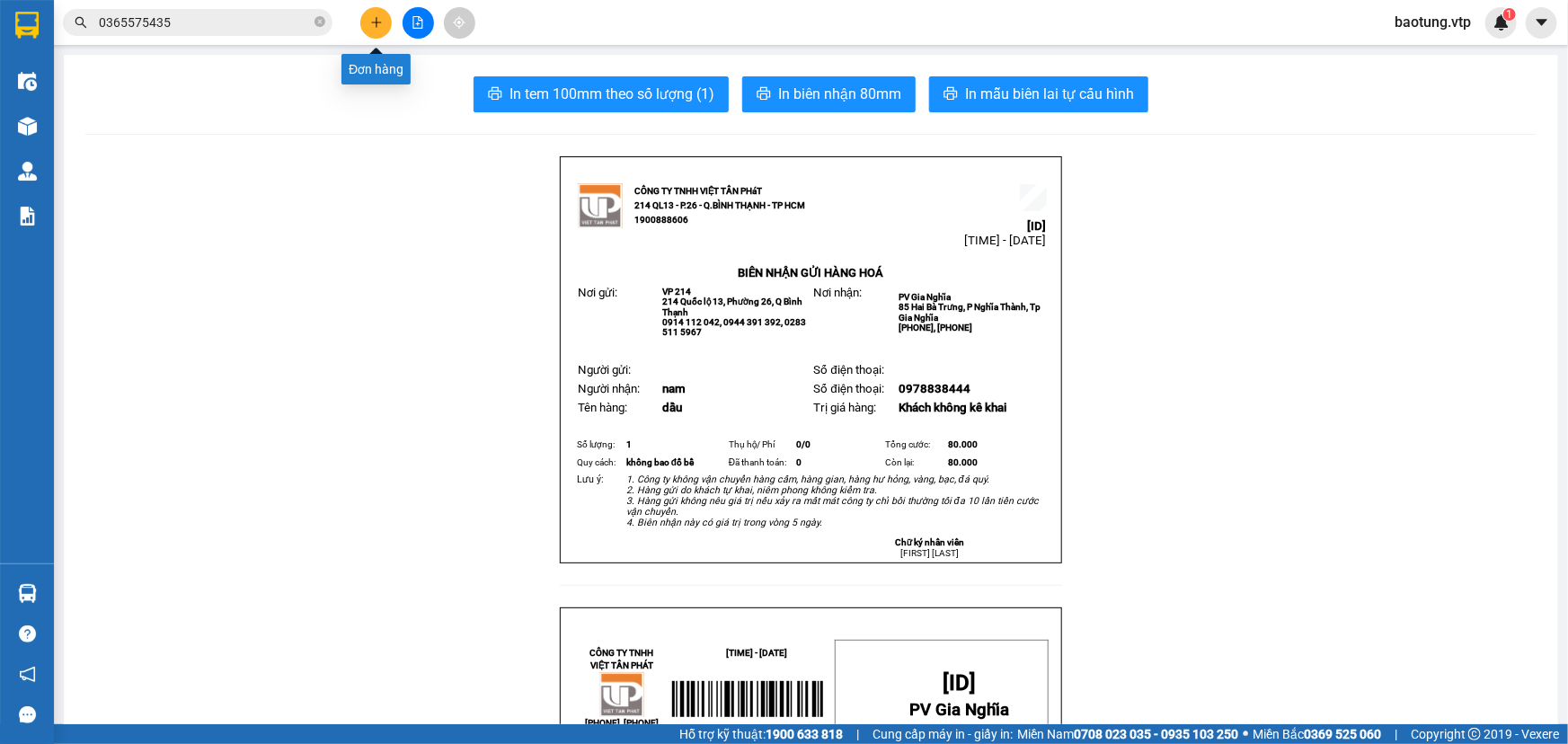 click 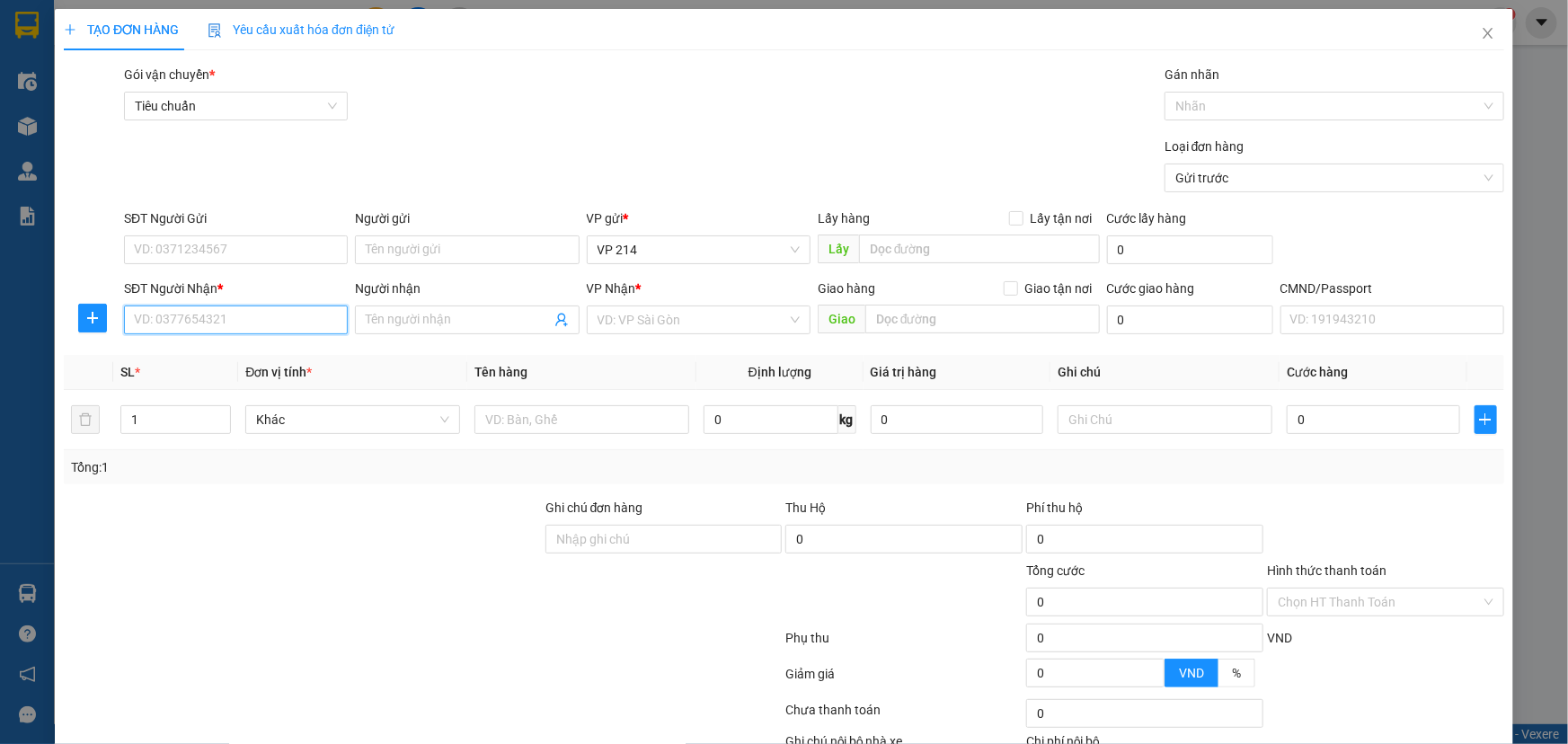 click on "SĐT Người Nhận  *" at bounding box center [235, 320] 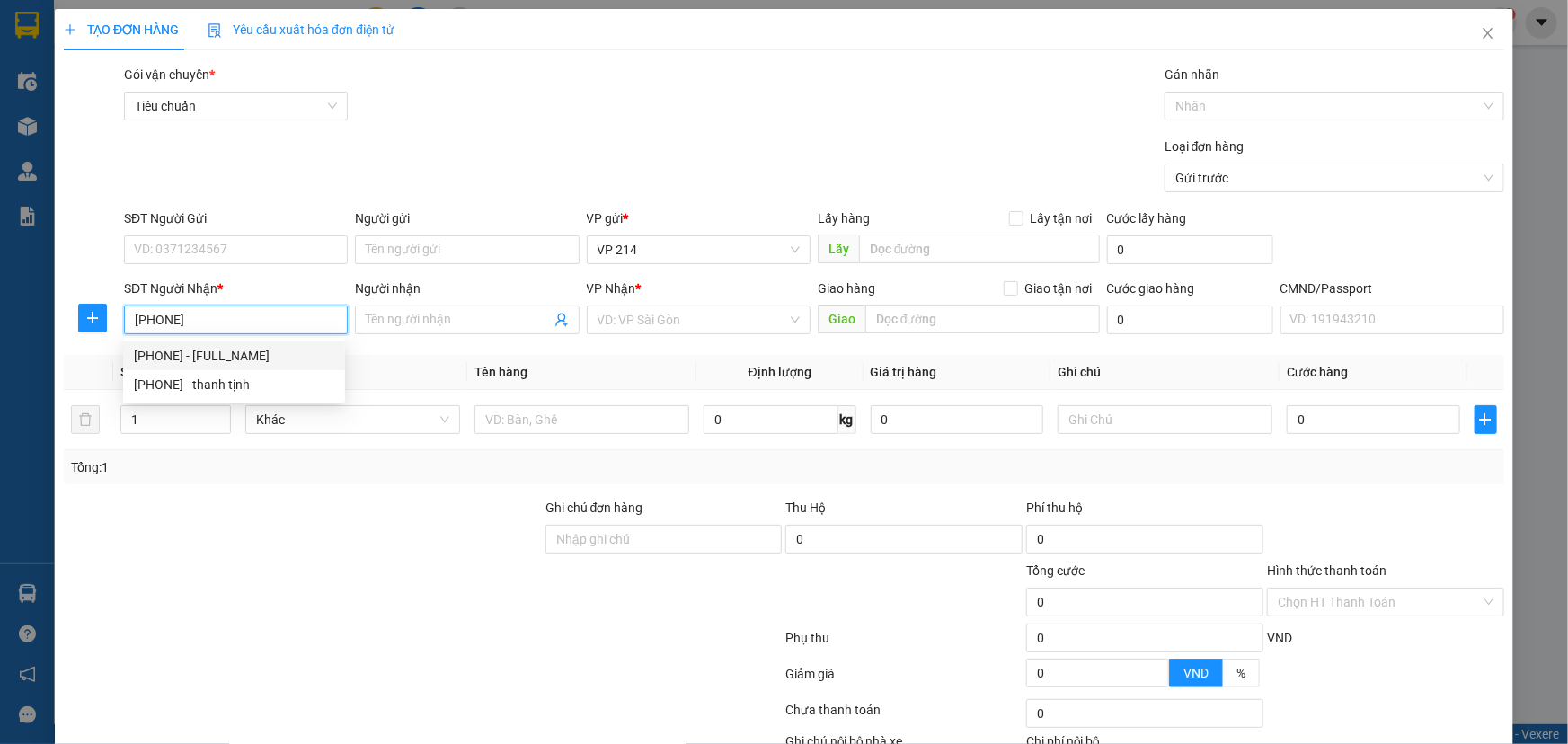 click on "0935264663 - nguyet" at bounding box center (234, 356) 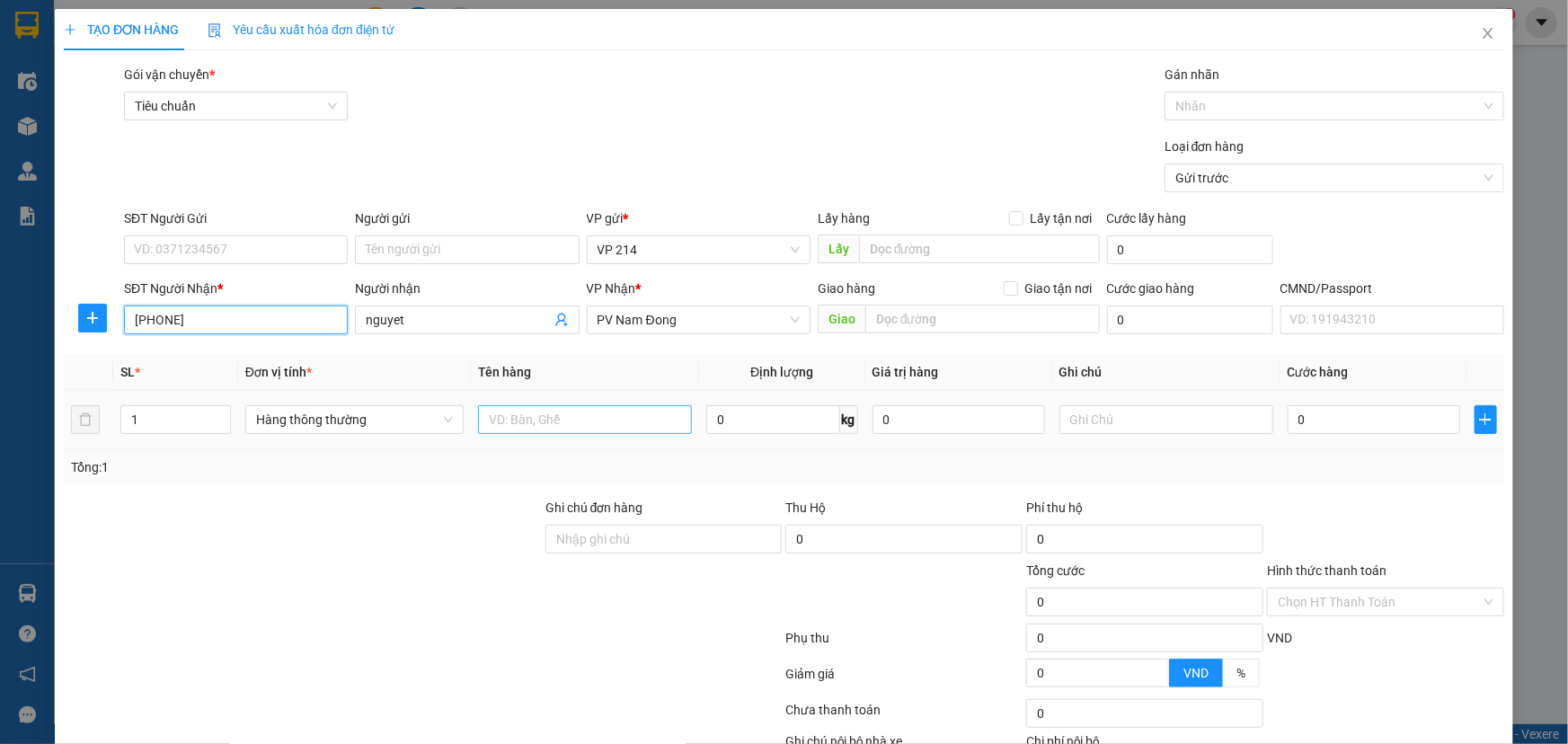 type on "0935264663" 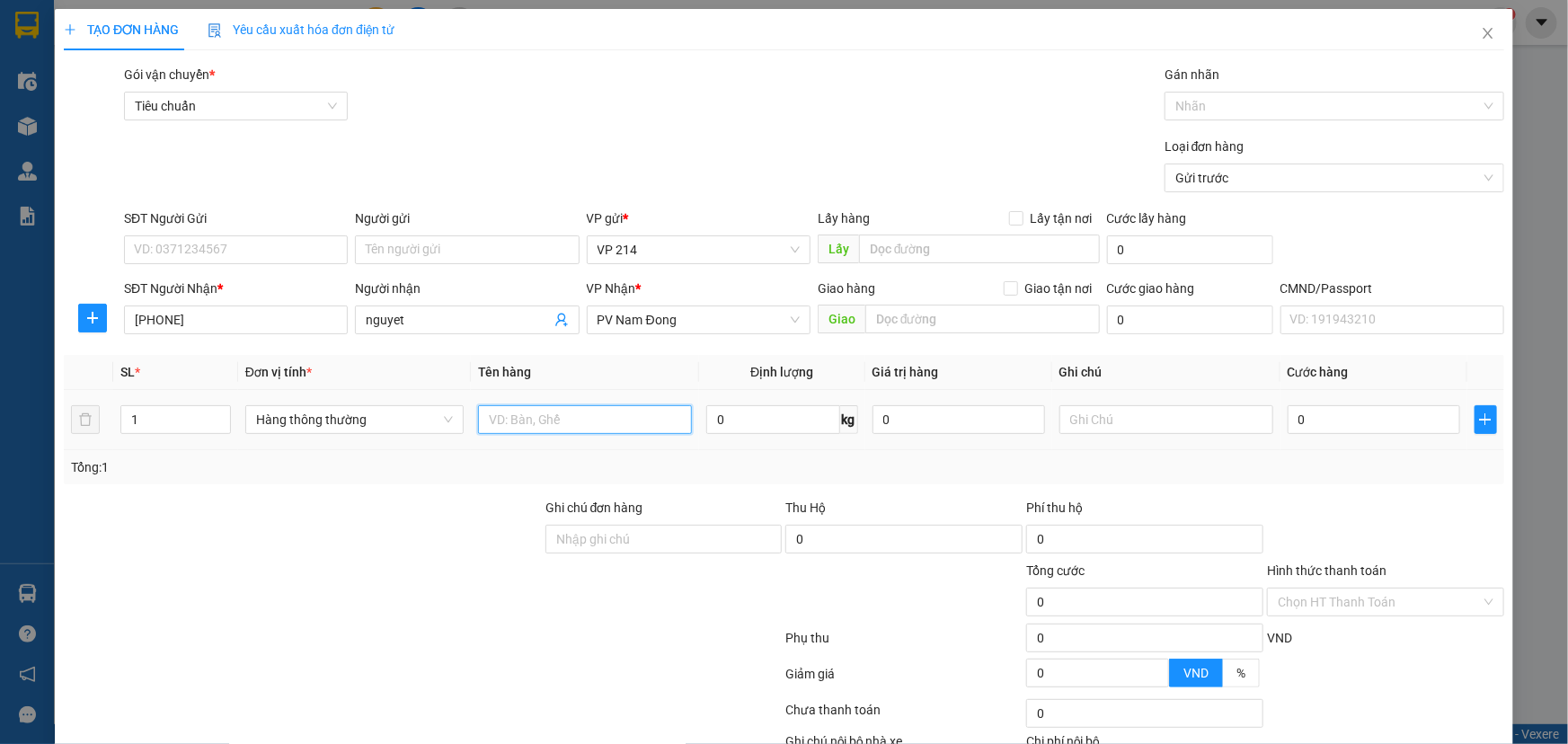click at bounding box center [585, 420] 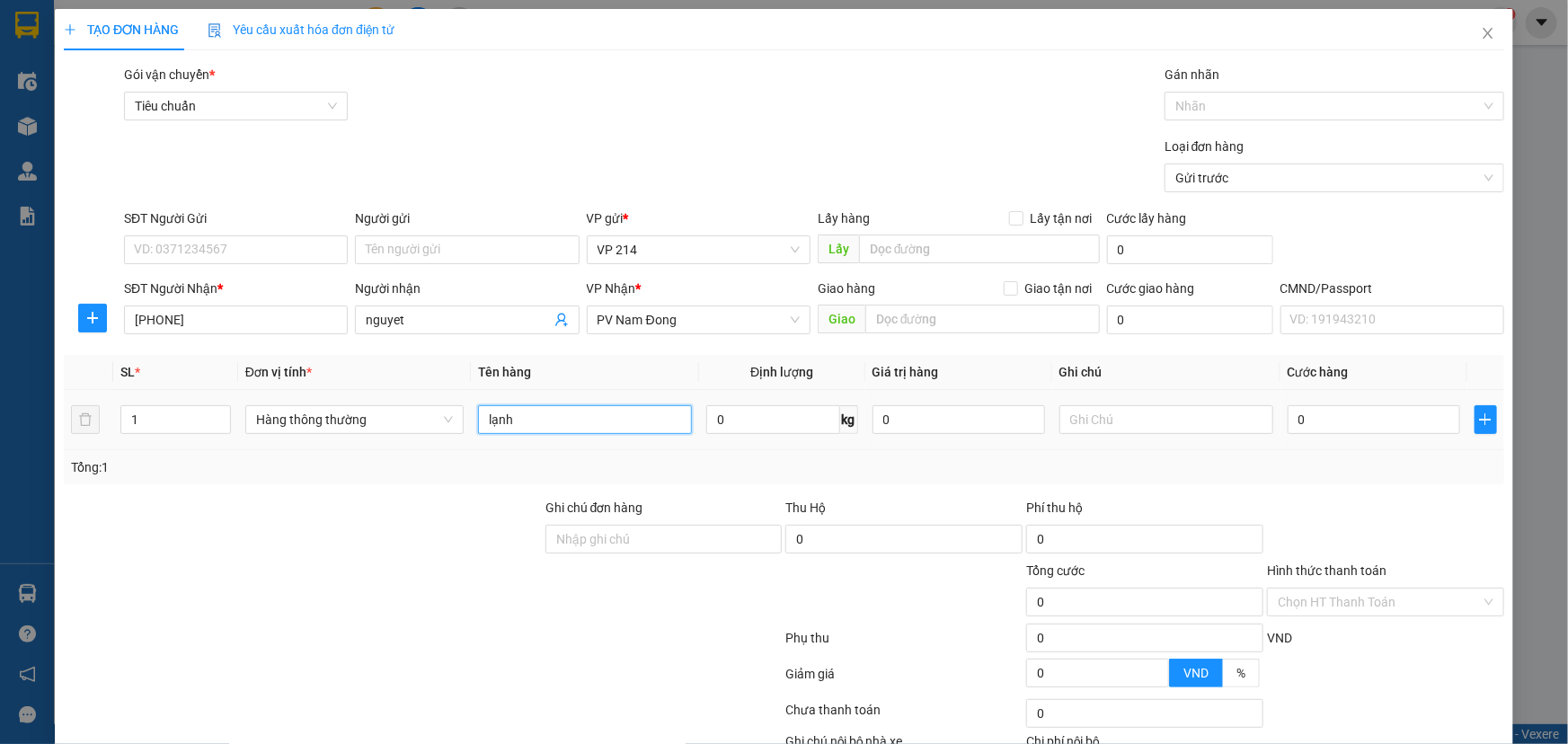 type on "lạnh" 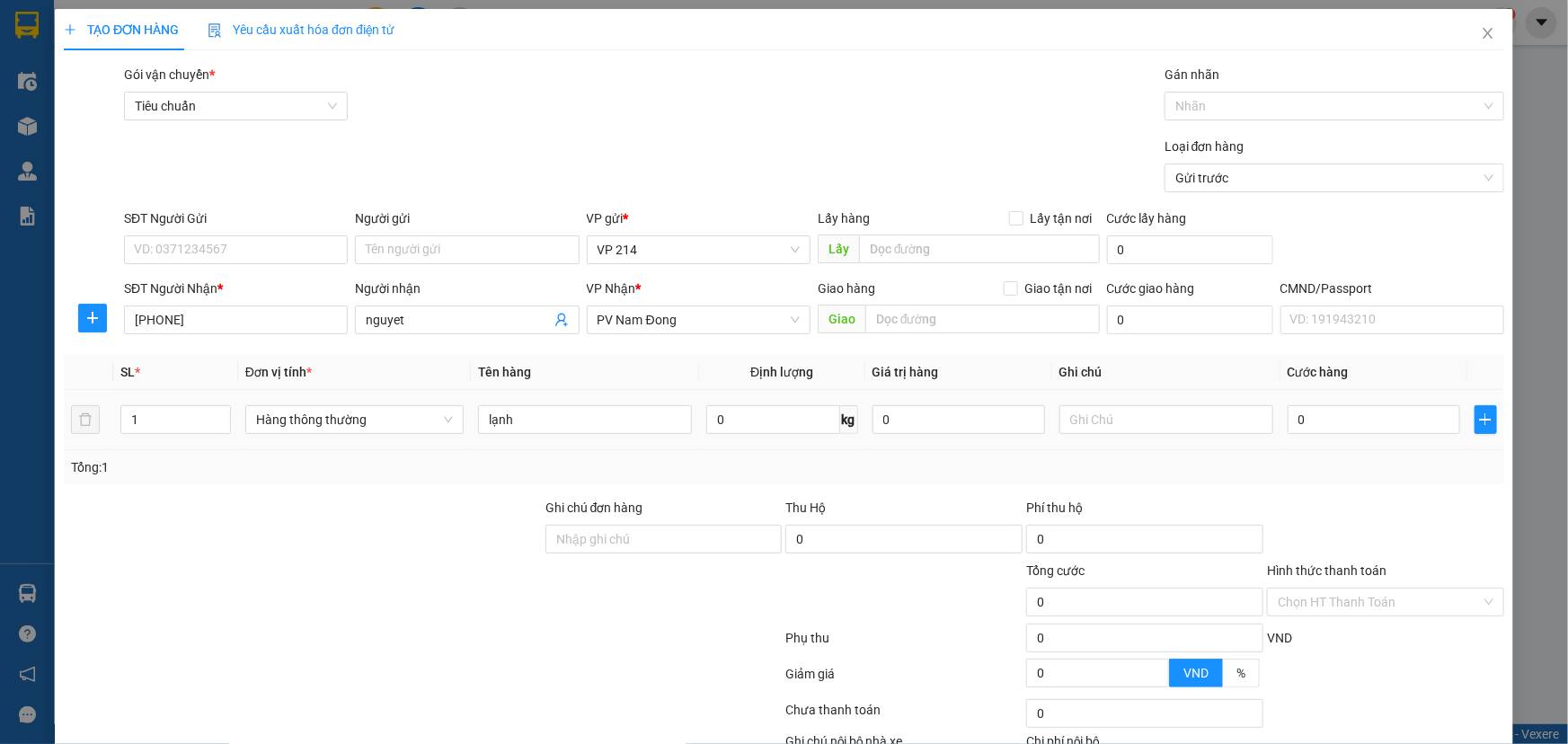 click on "0" at bounding box center [1374, 420] 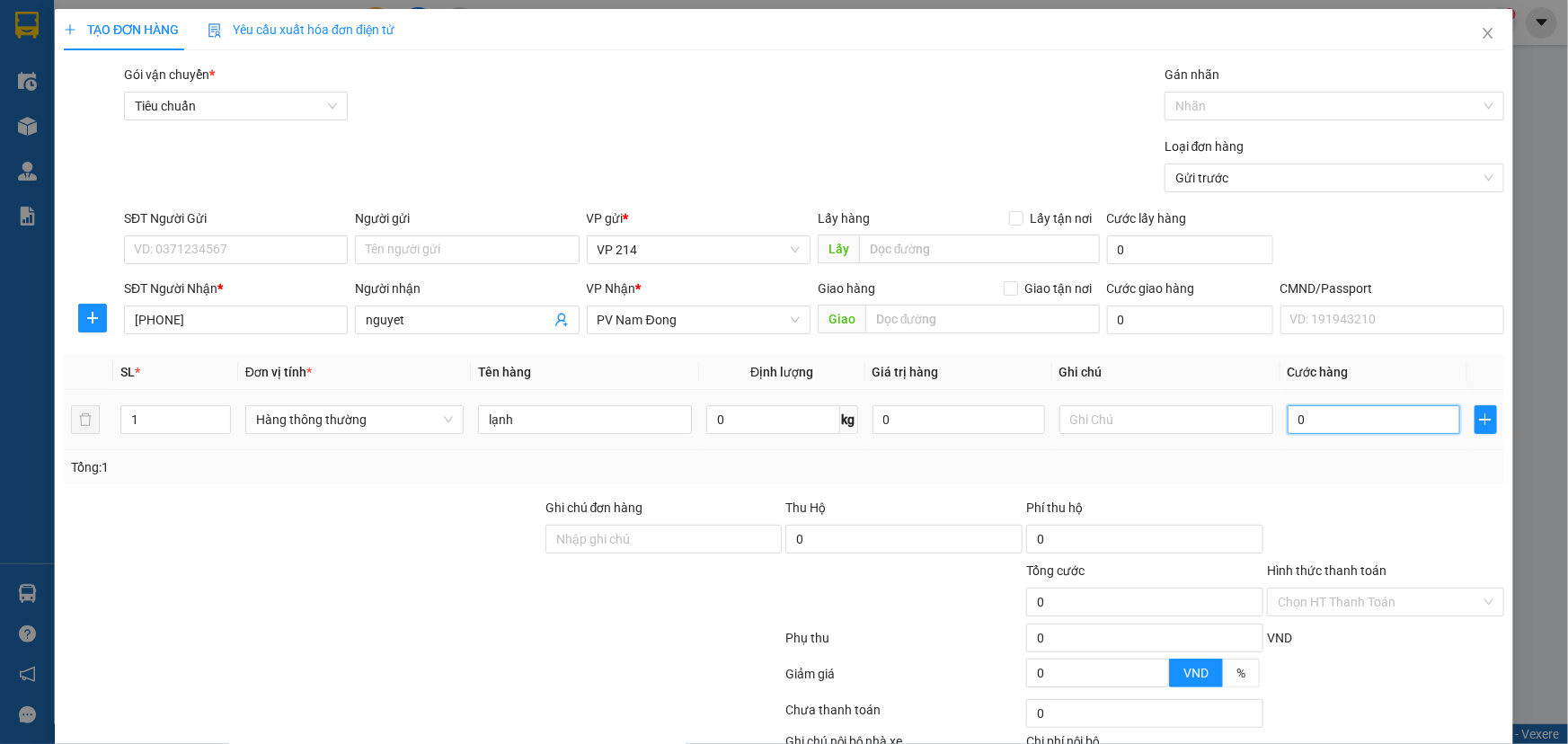 click on "0" at bounding box center (1374, 420) 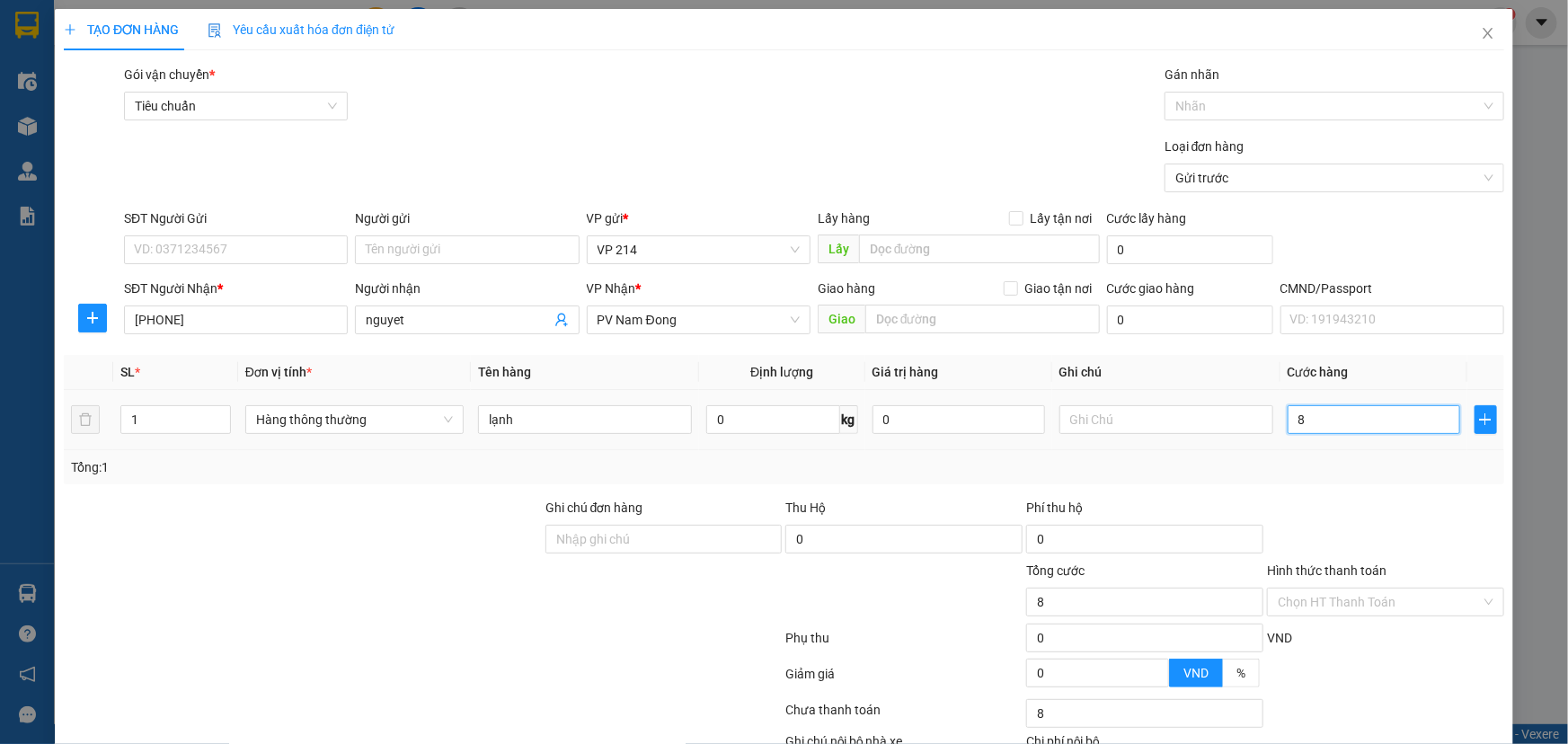 type on "80" 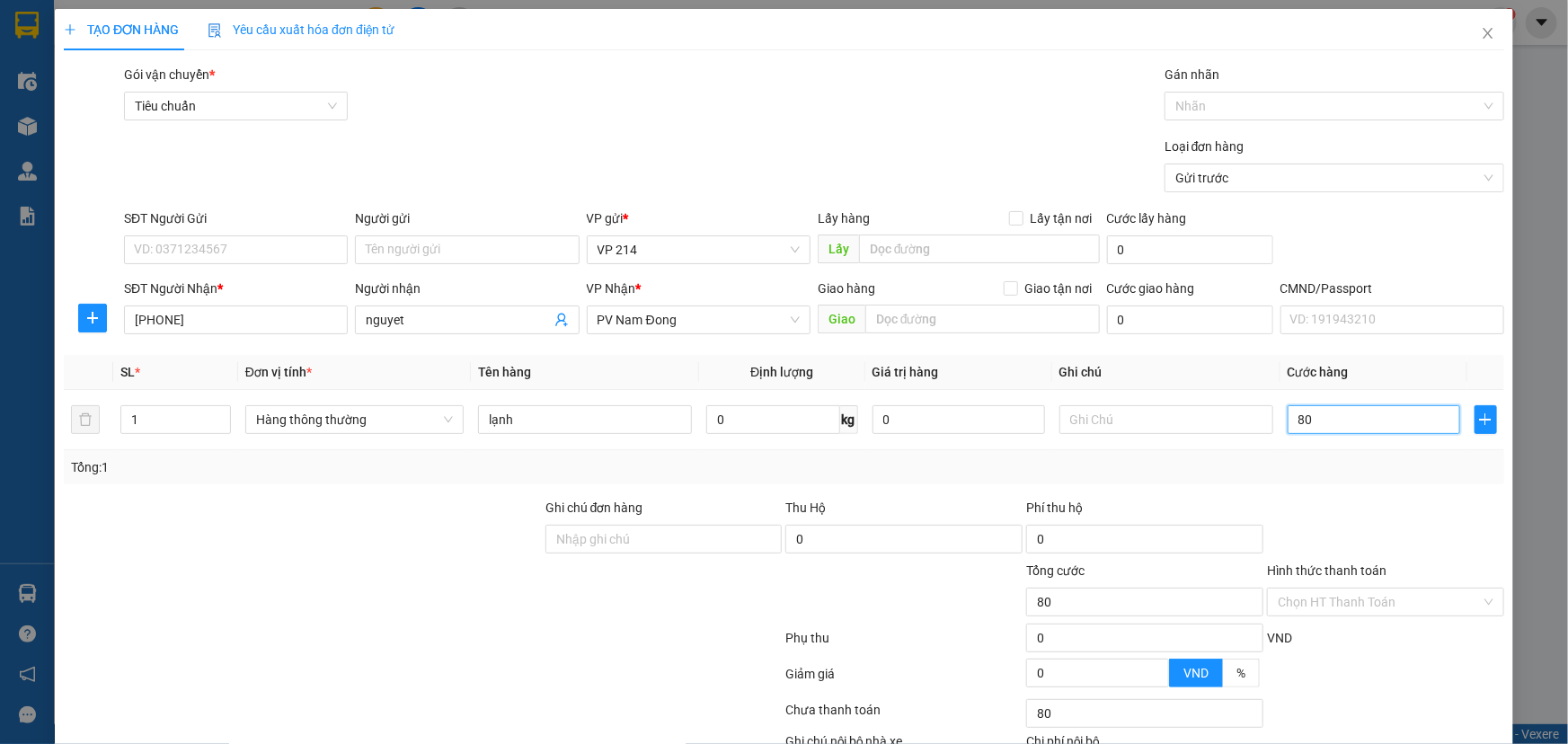 scroll, scrollTop: 119, scrollLeft: 0, axis: vertical 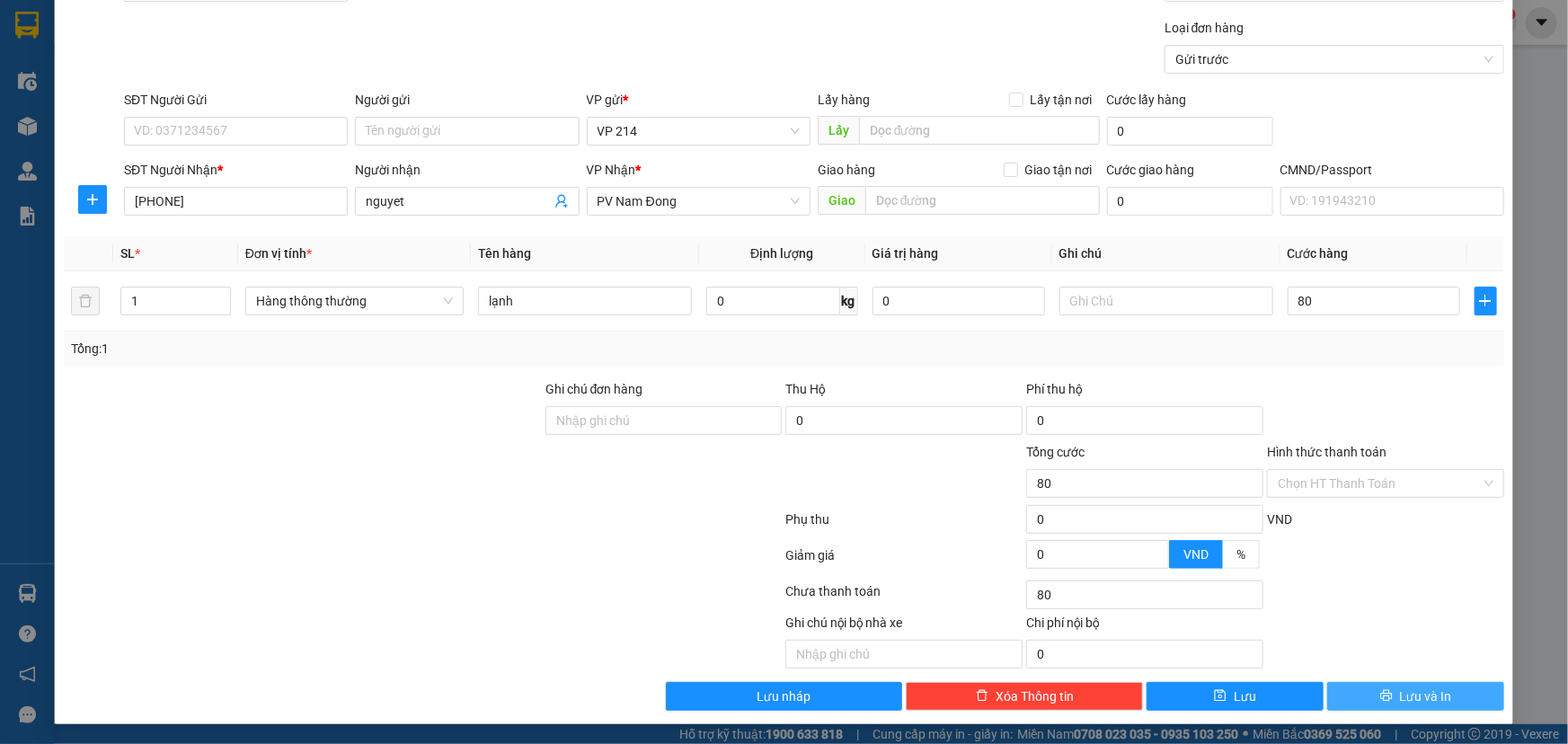 type on "80.000" 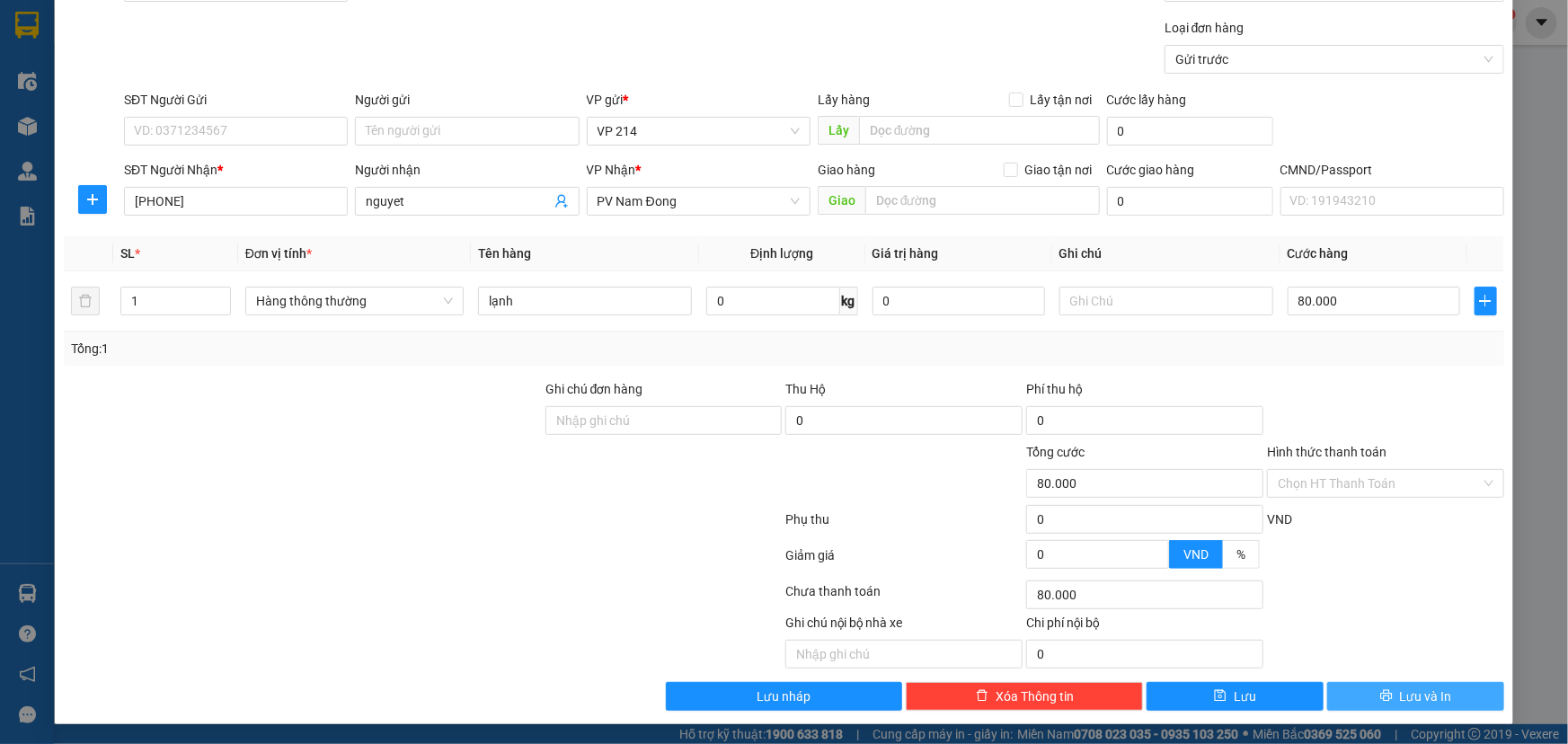 click on "Lưu và In" at bounding box center [1426, 696] 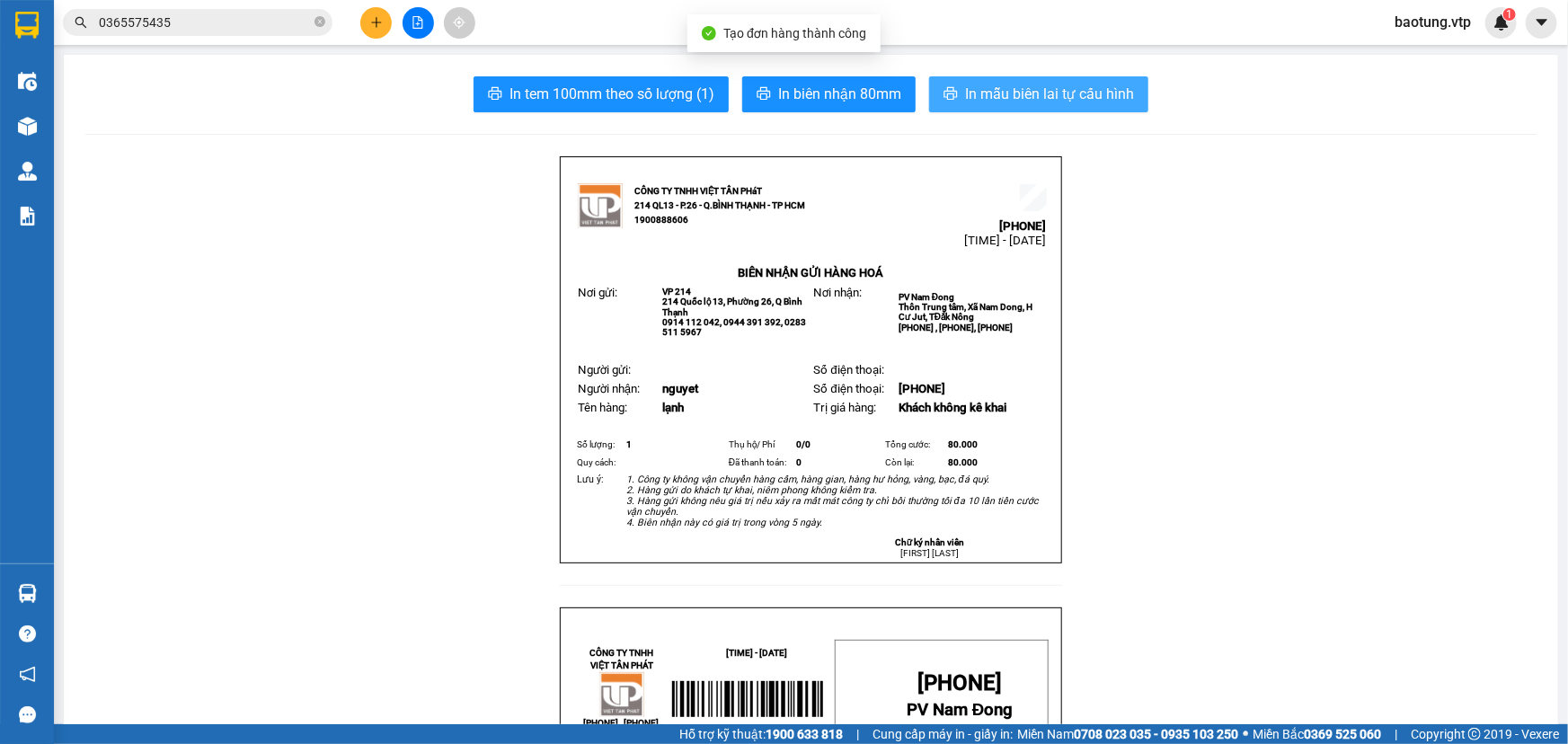click on "In mẫu biên lai tự cấu hình" at bounding box center [1039, 94] 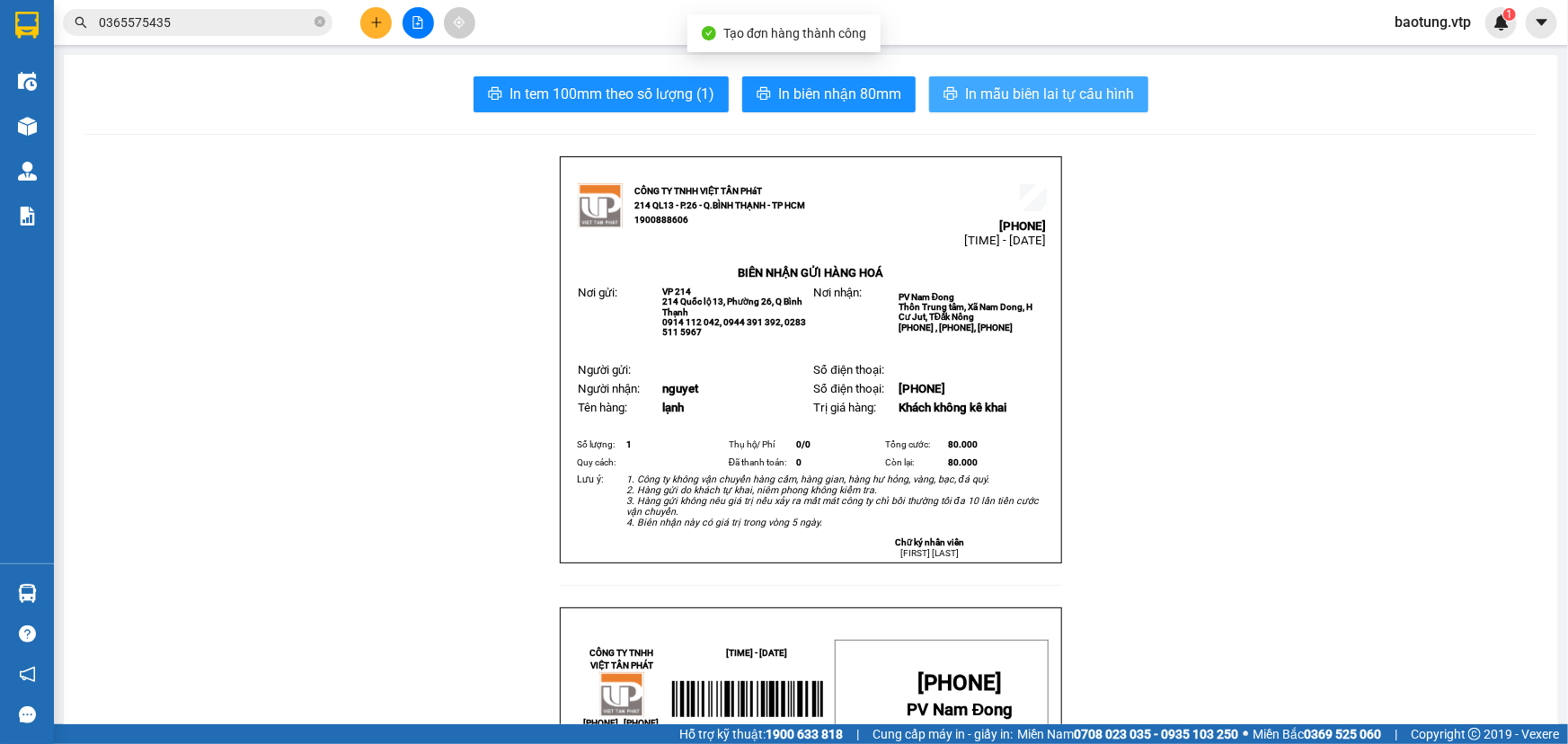 scroll, scrollTop: 0, scrollLeft: 0, axis: both 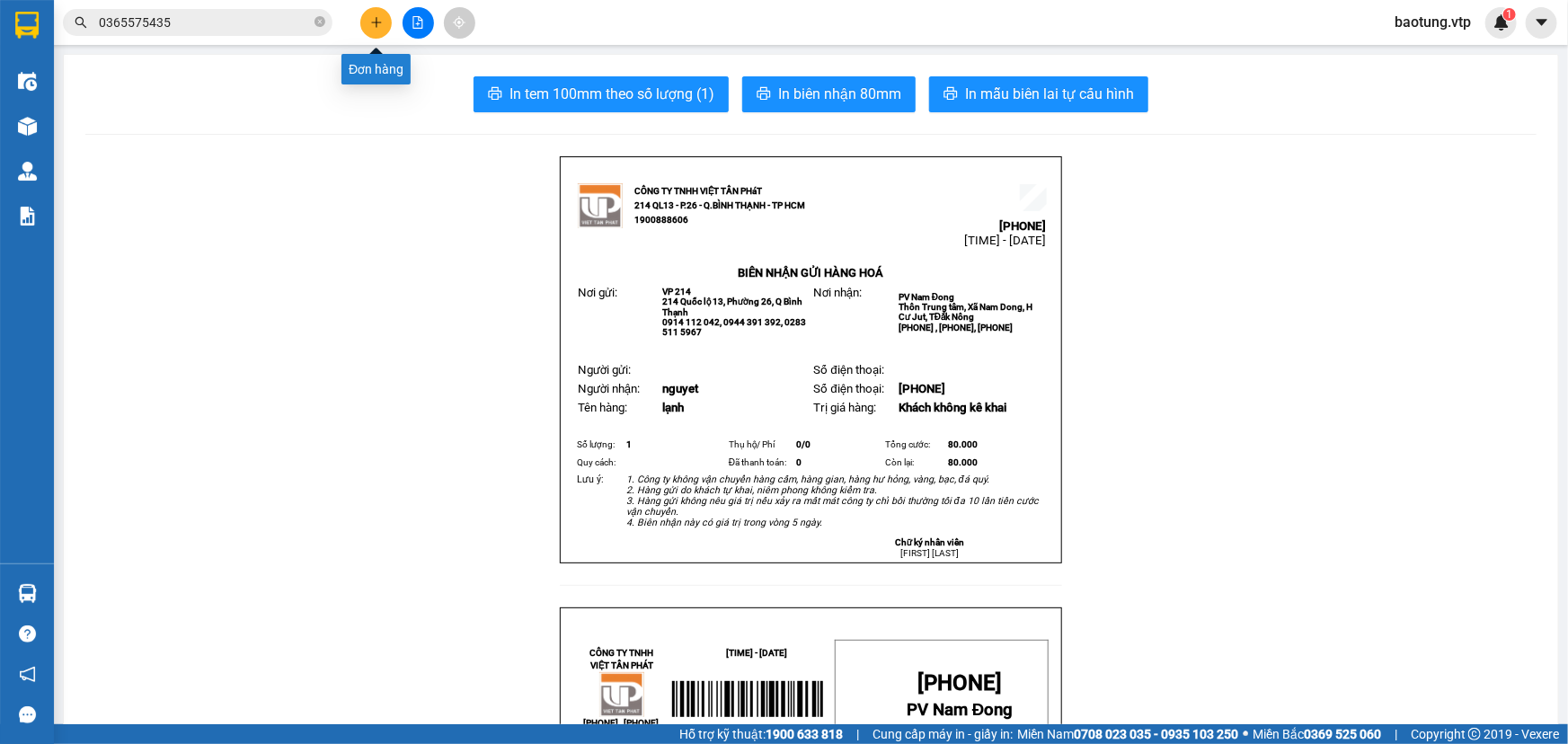 click 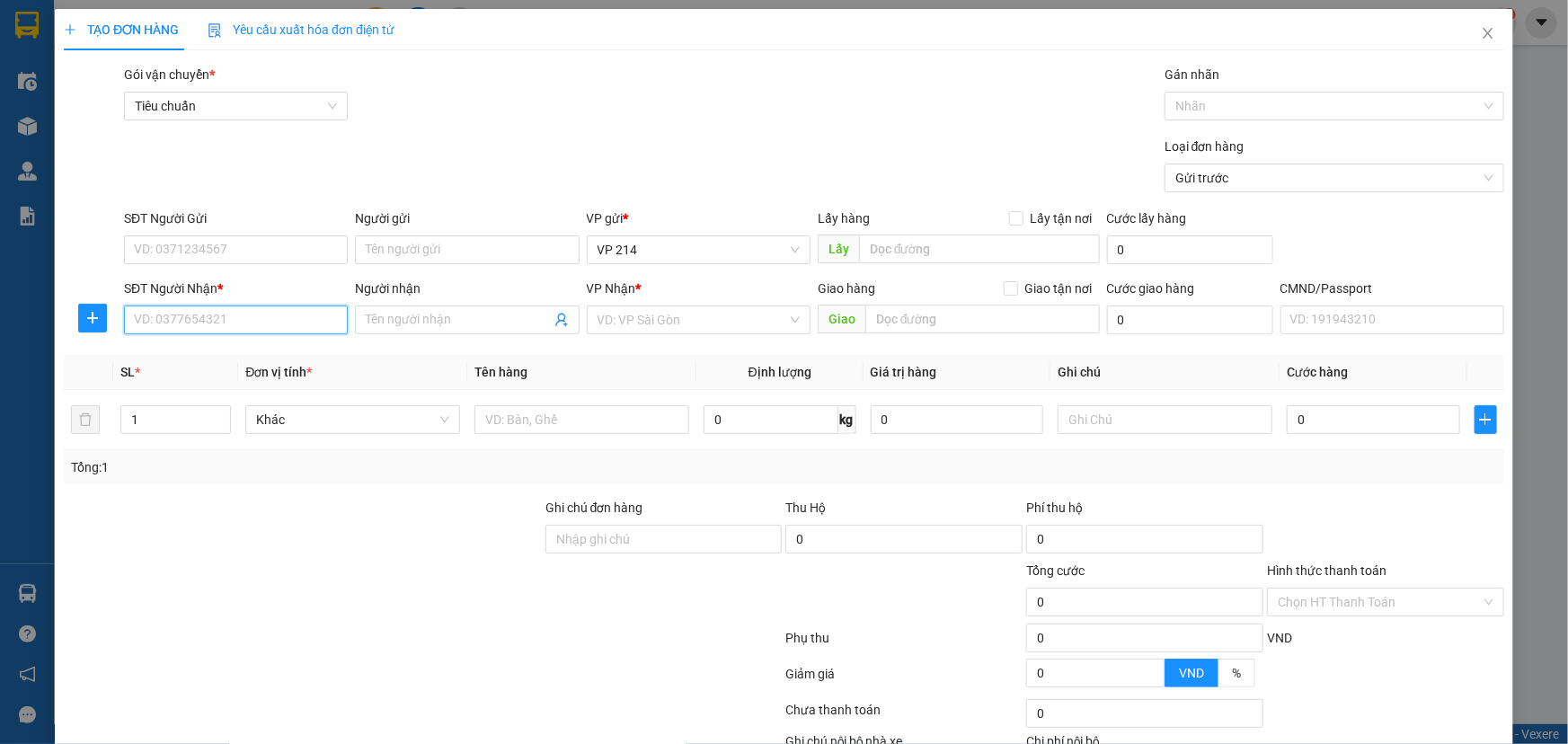 click on "SĐT Người Nhận  *" at bounding box center [235, 320] 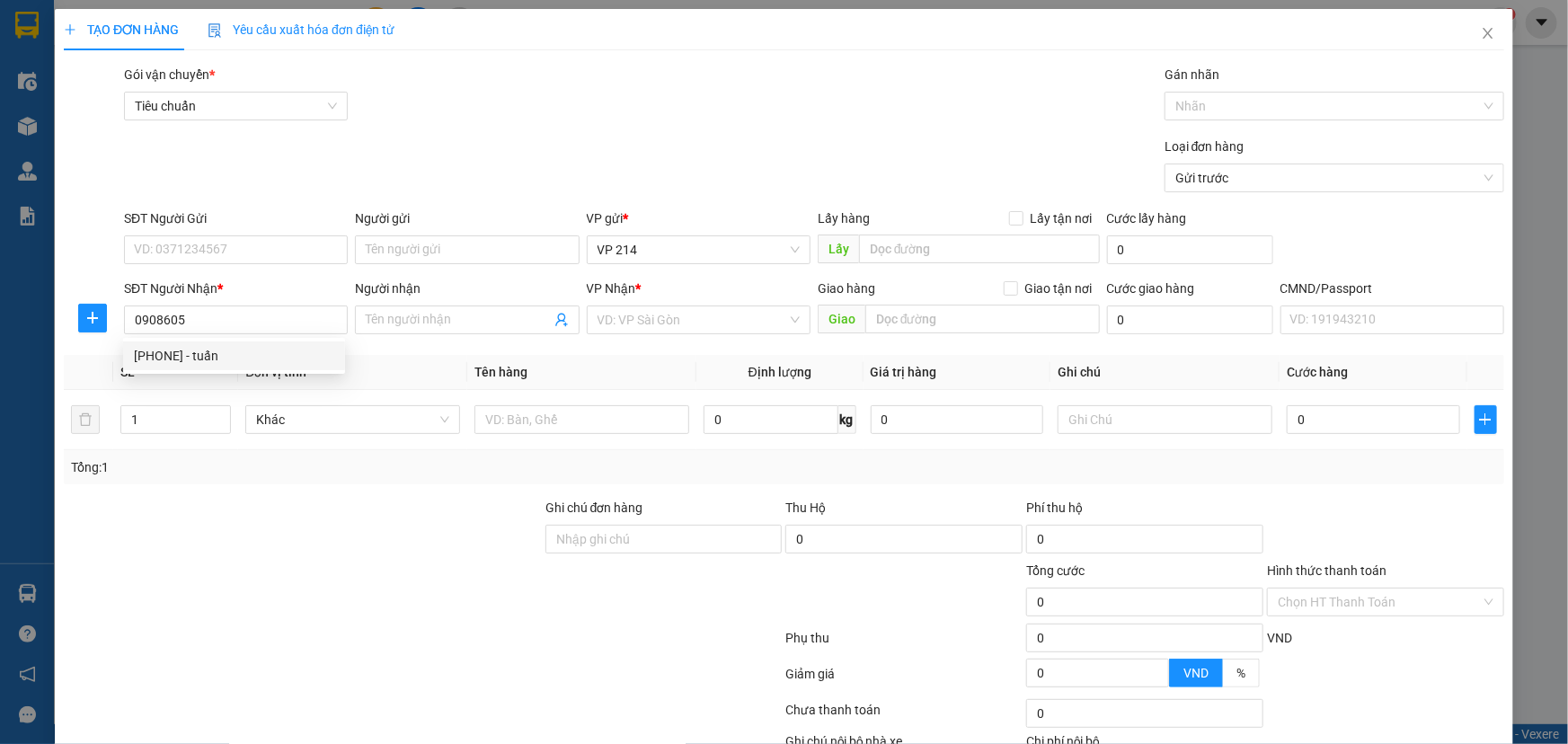 click on "0908605602 0908605602 - tuấn" at bounding box center (234, 356) 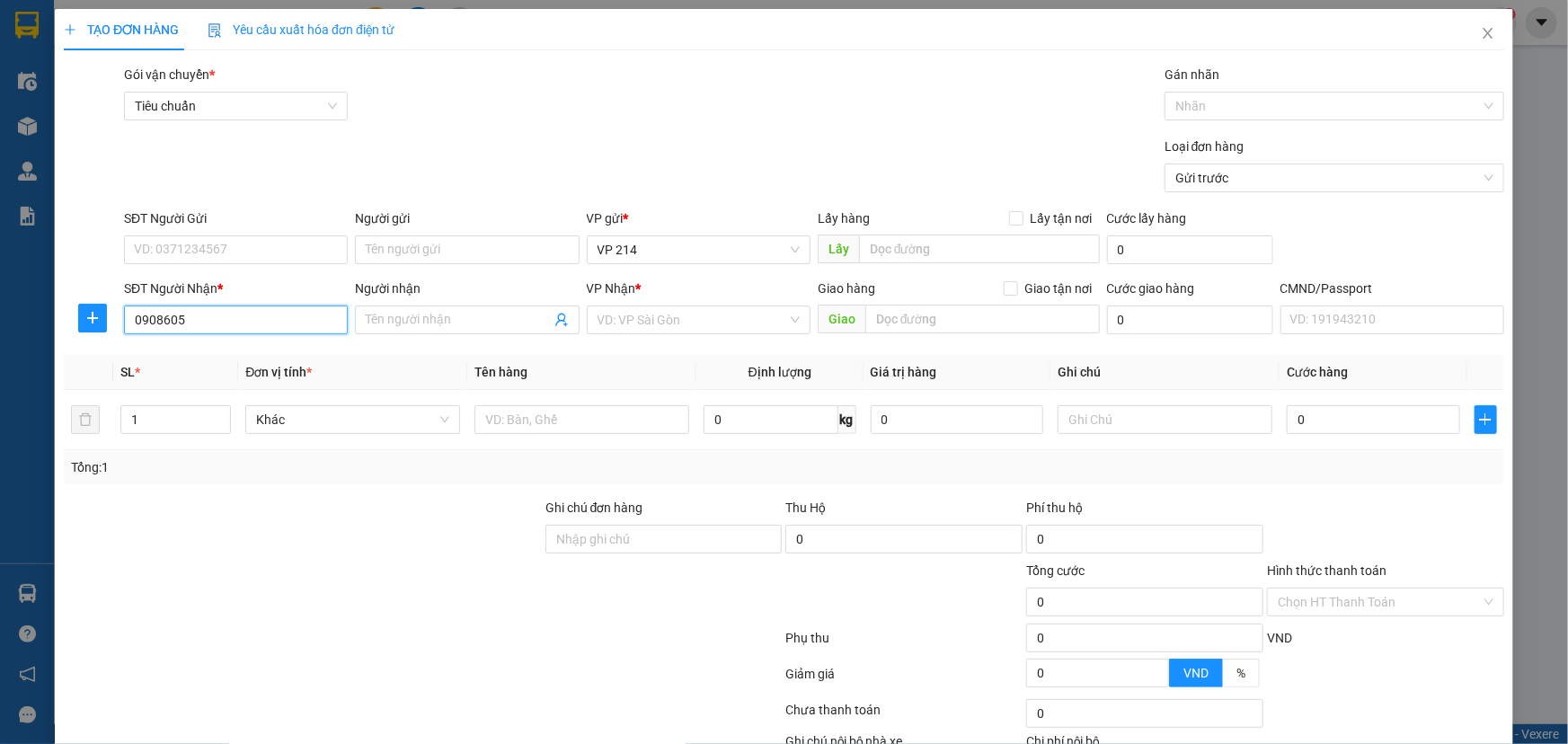 click on "0908605" at bounding box center (235, 320) 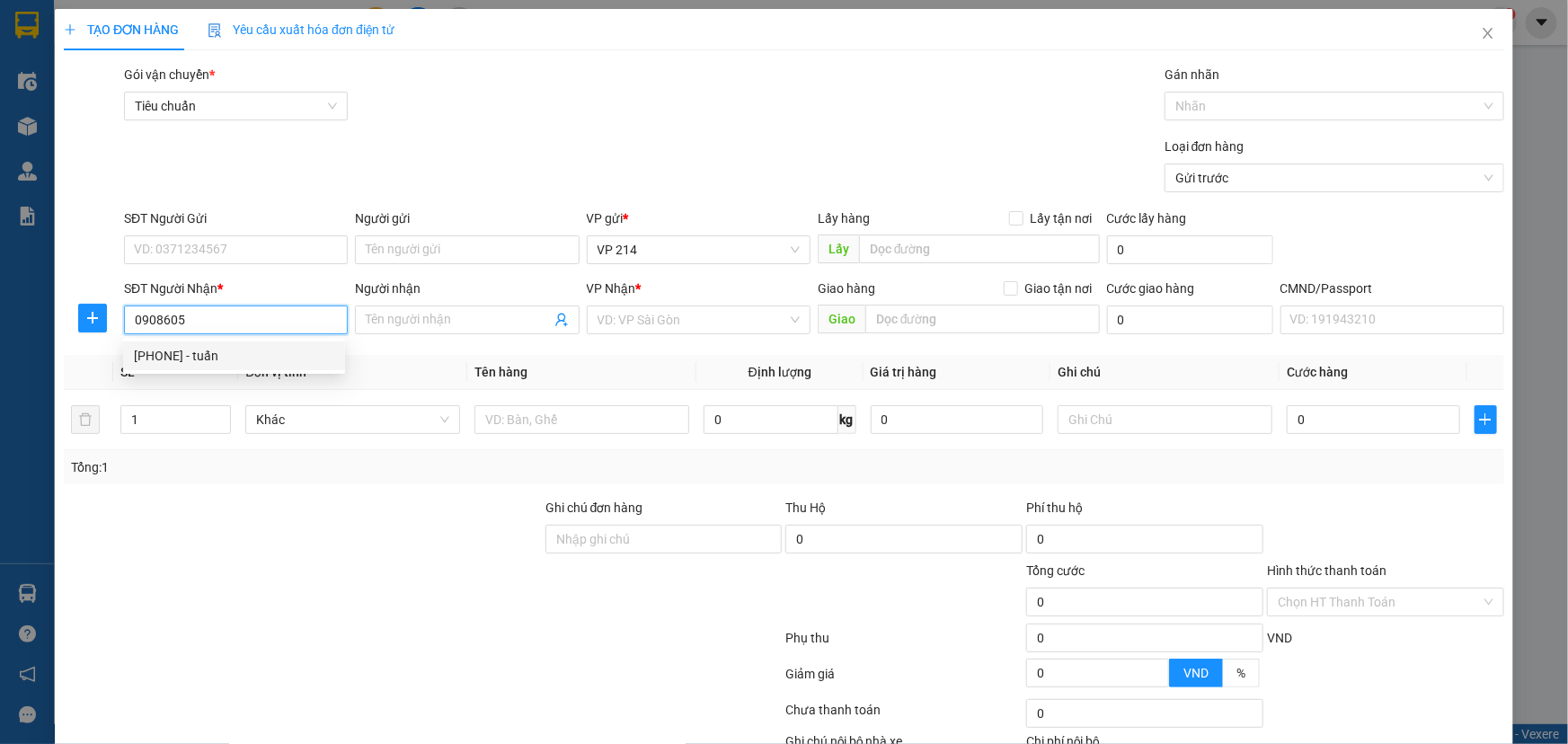 drag, startPoint x: 210, startPoint y: 352, endPoint x: 737, endPoint y: 467, distance: 539.40152 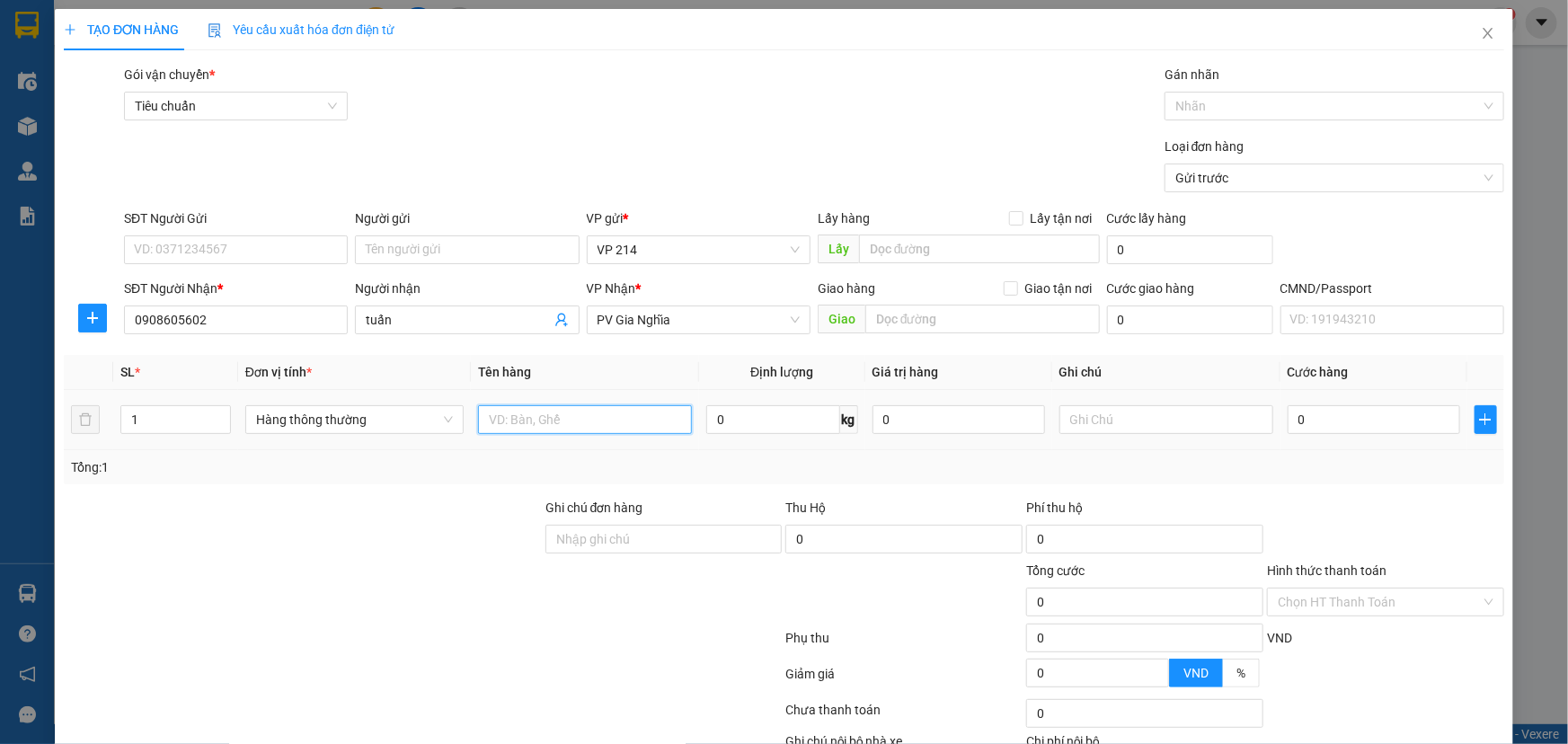 click at bounding box center [585, 420] 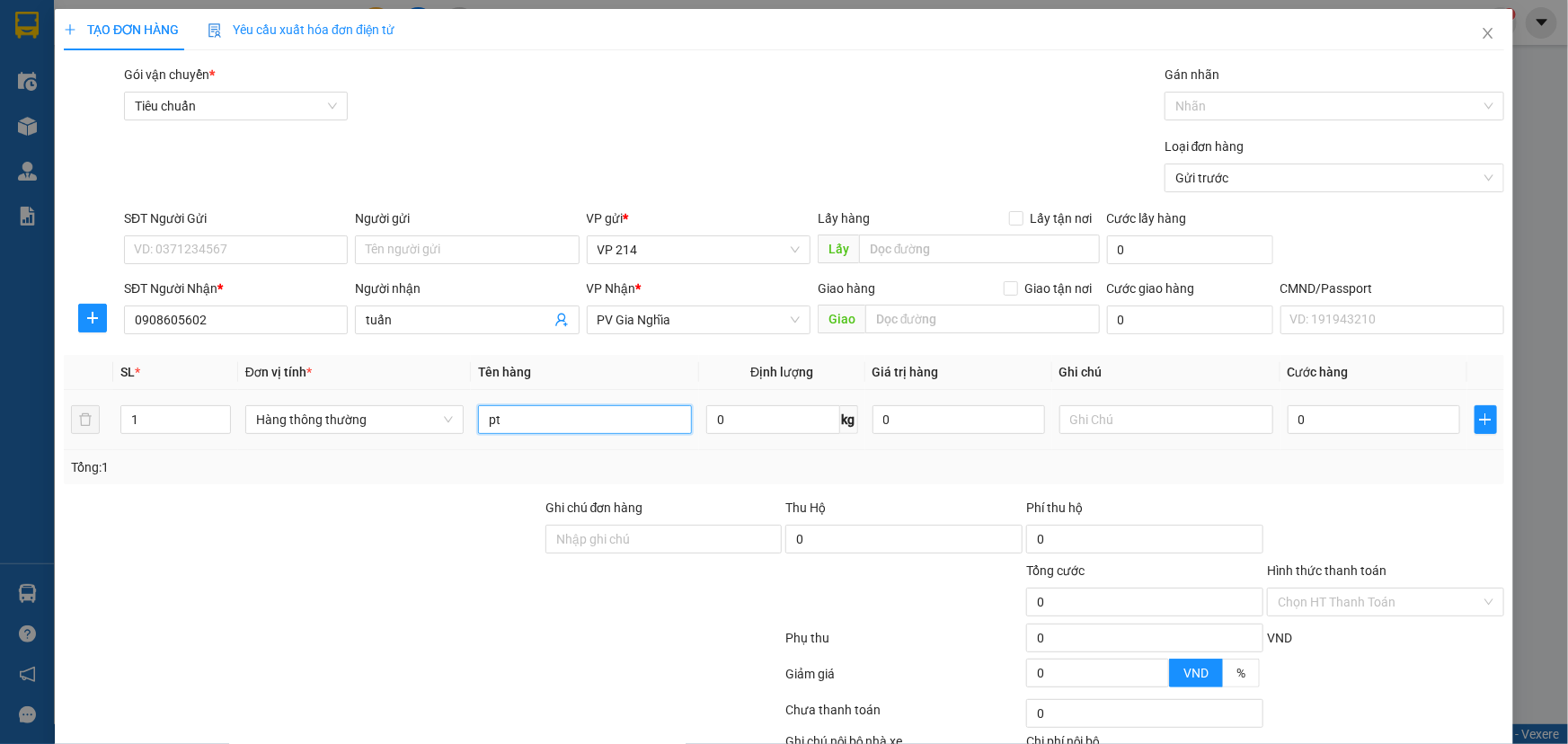 type on "pt" 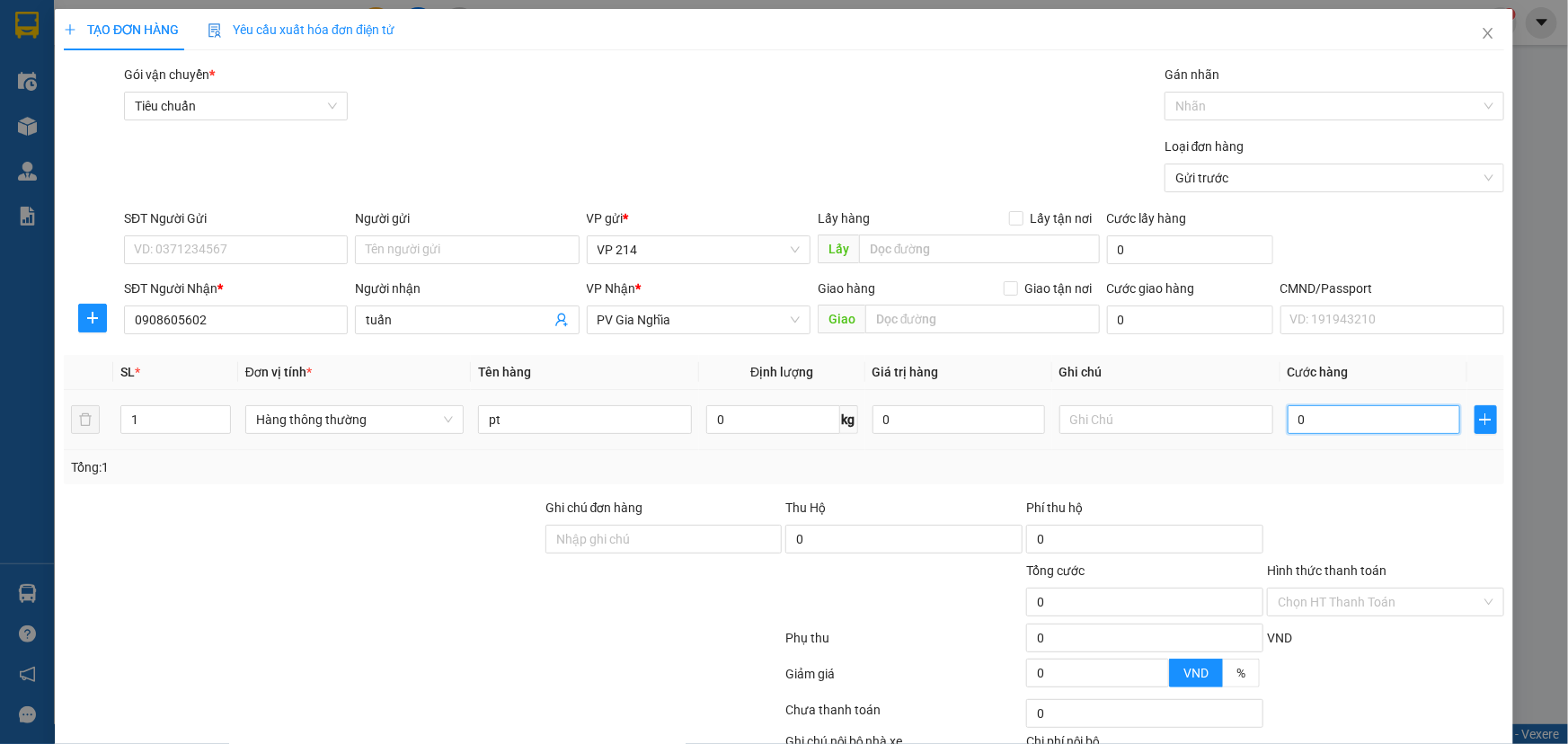 click on "0" at bounding box center (1374, 420) 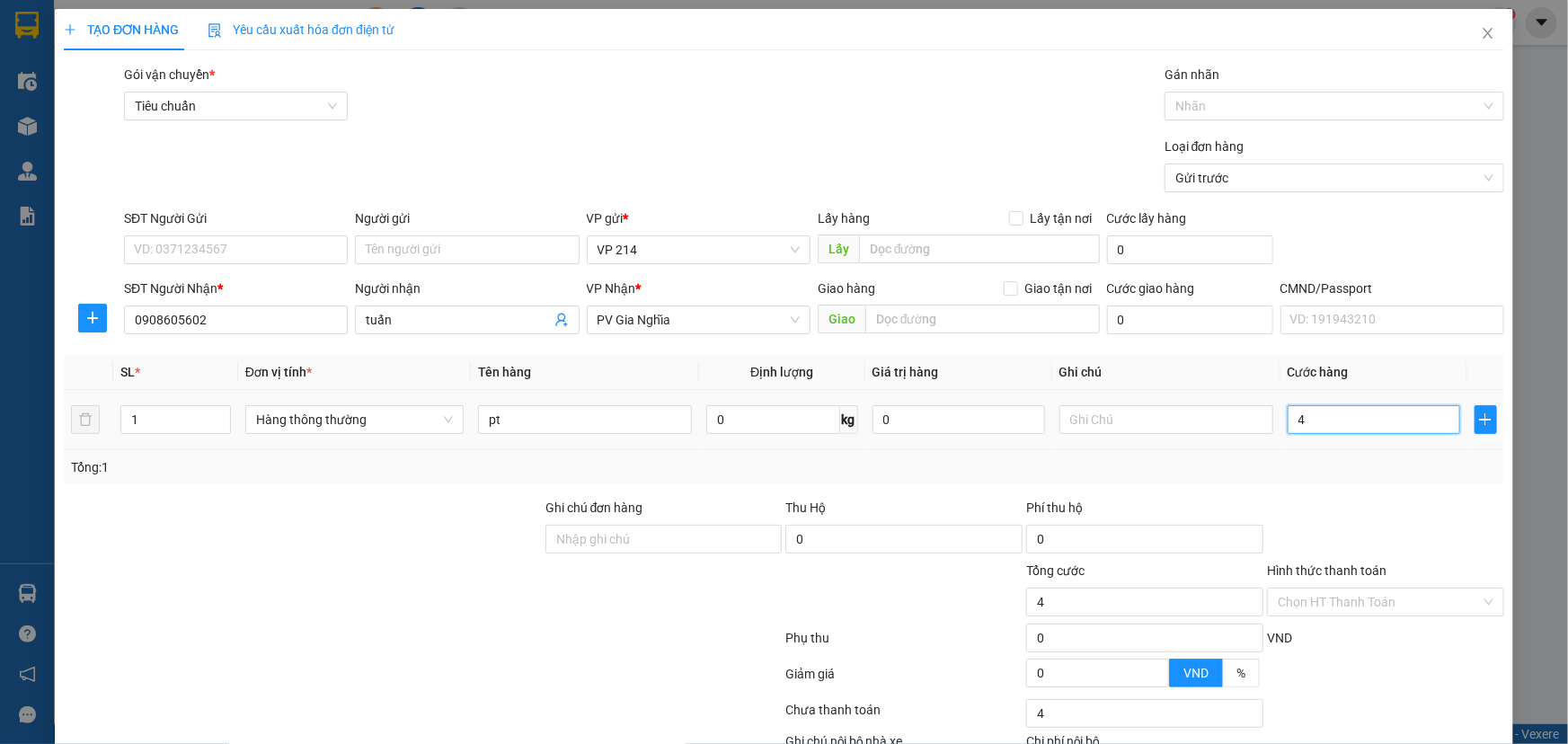 type on "40" 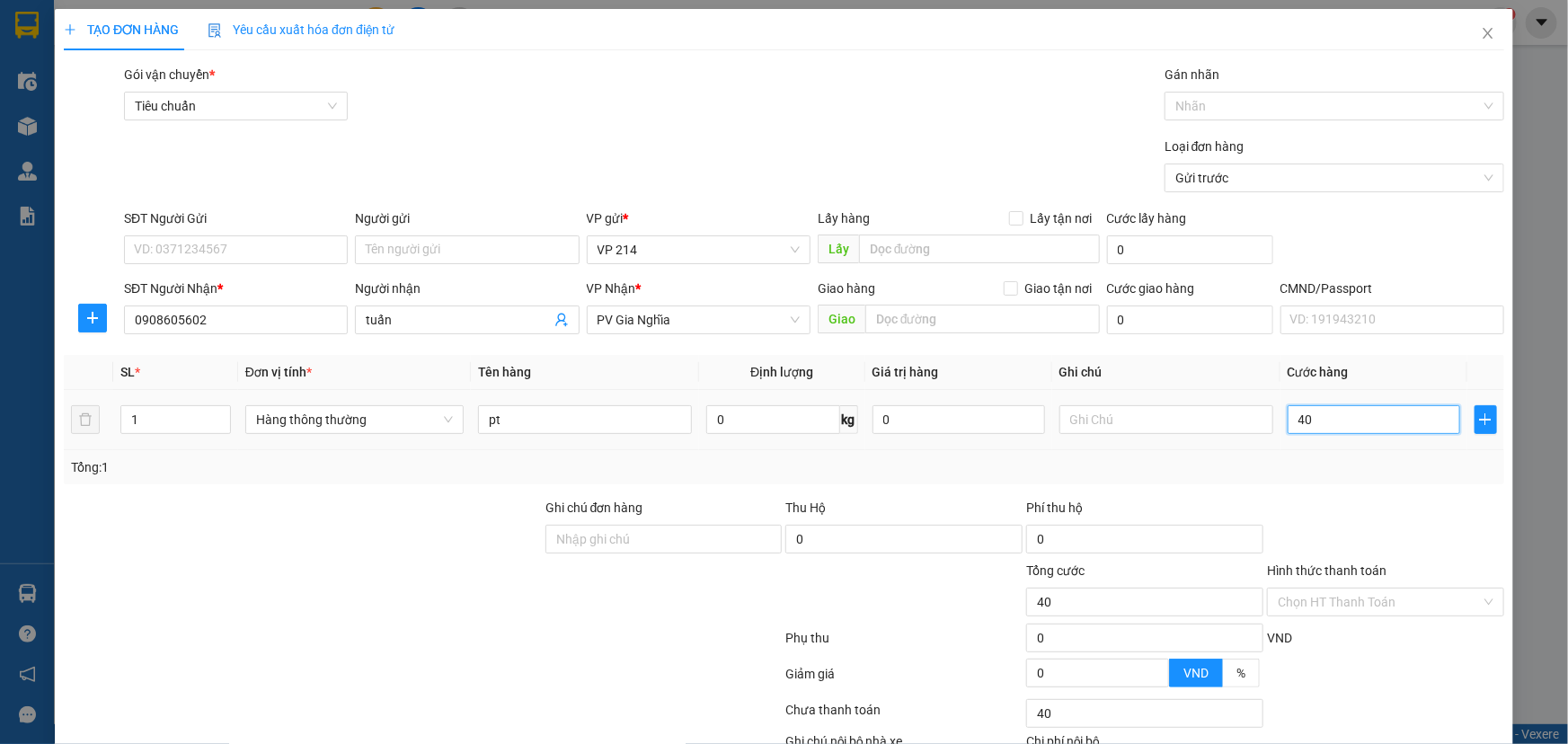 type on "400" 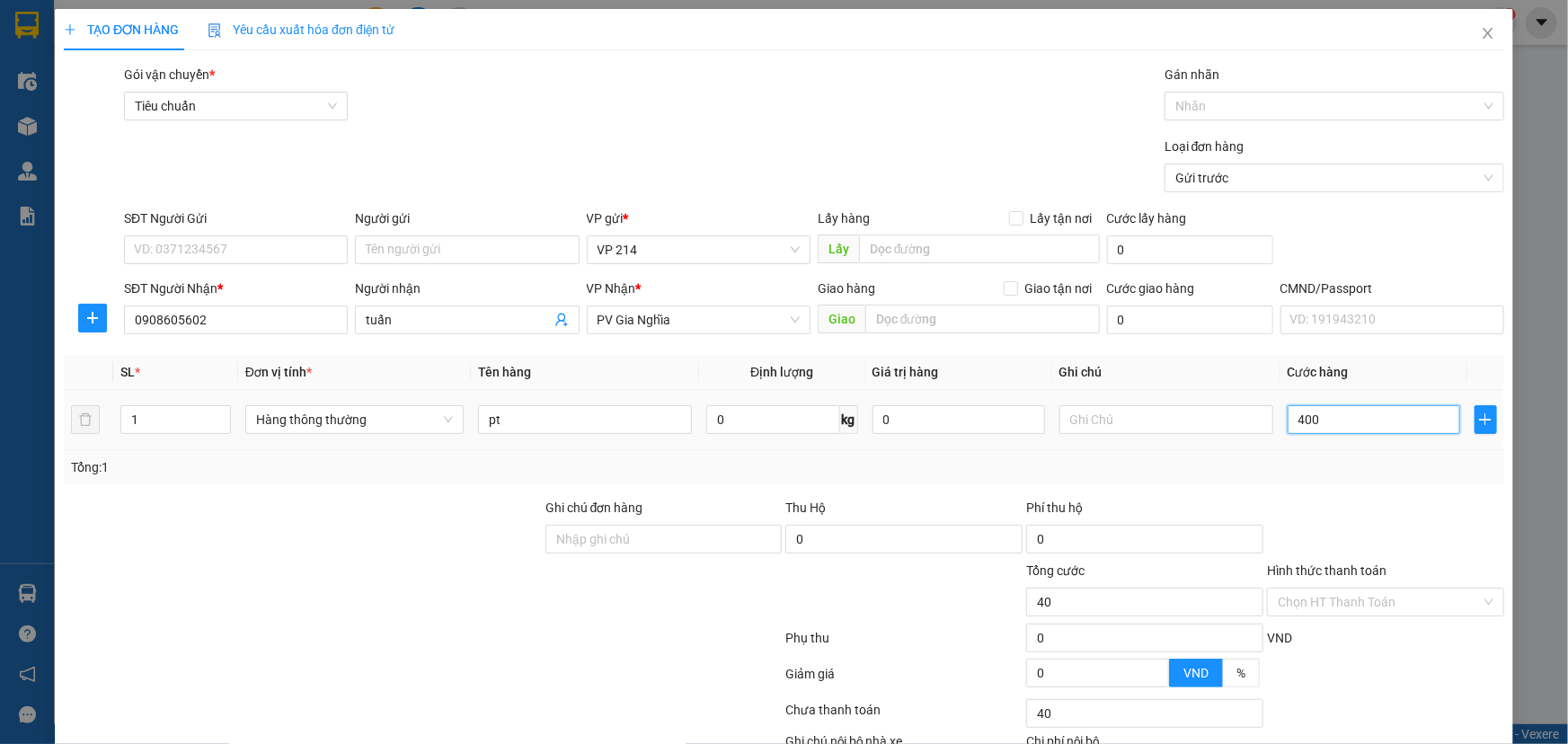 type on "400" 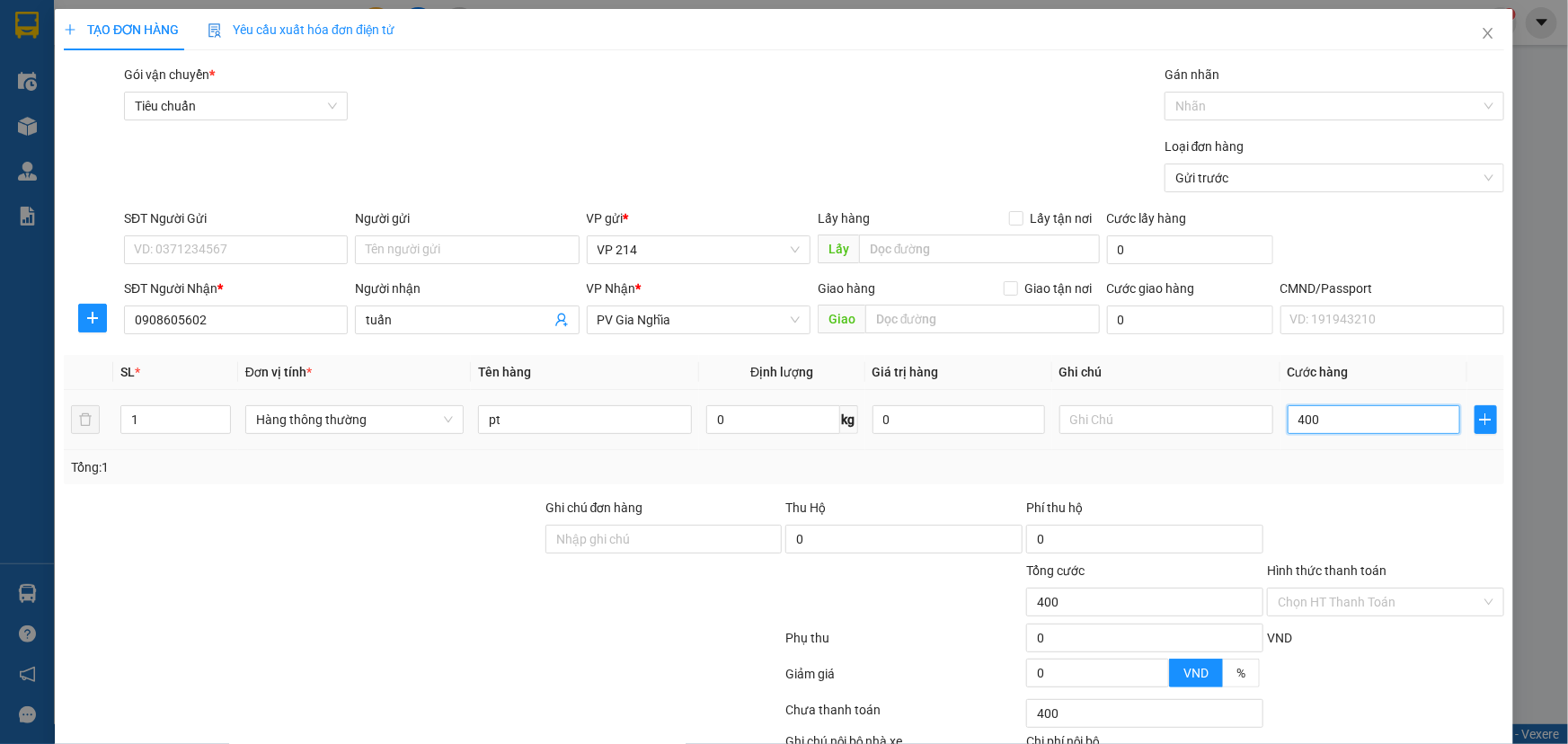 type on "4.000" 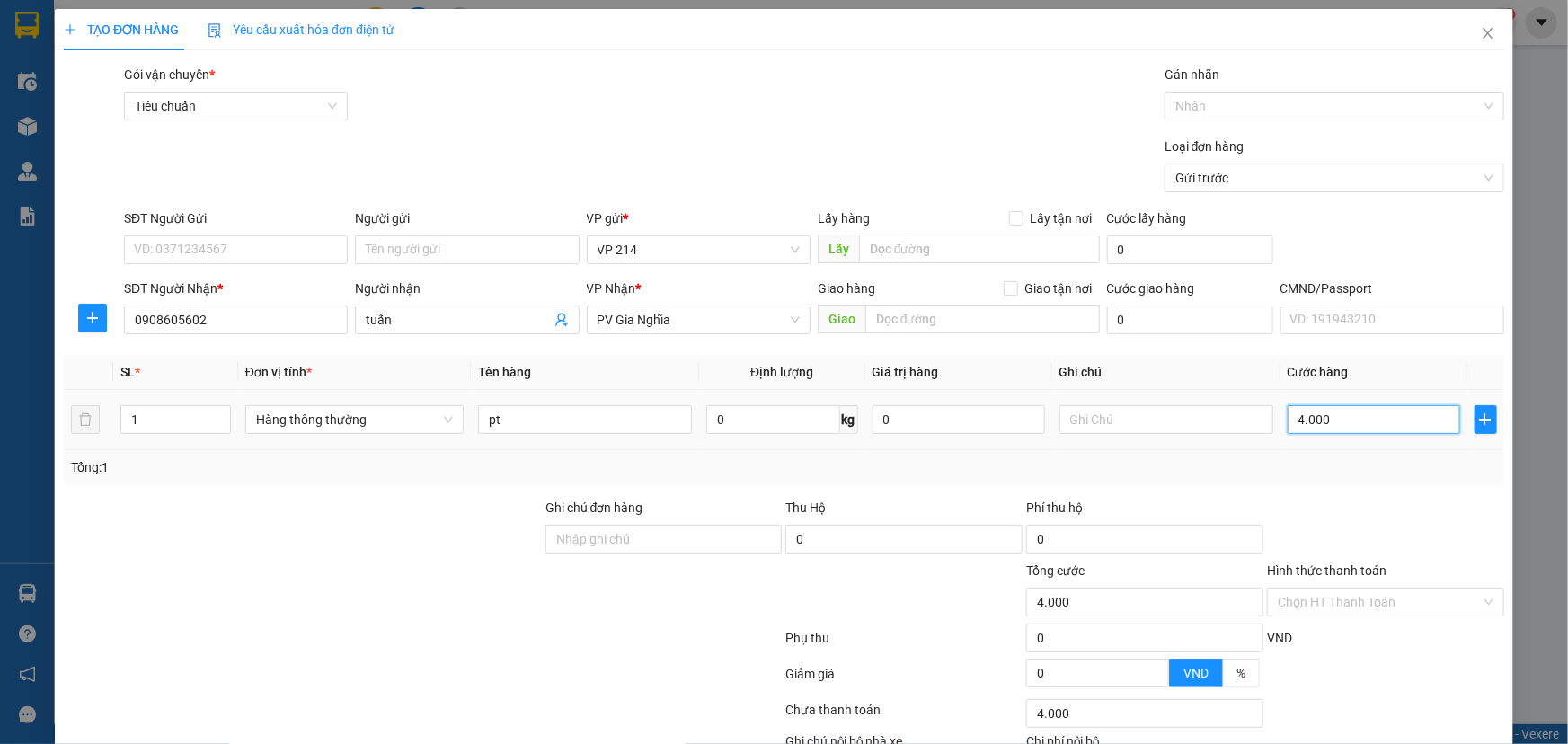type on "40.000" 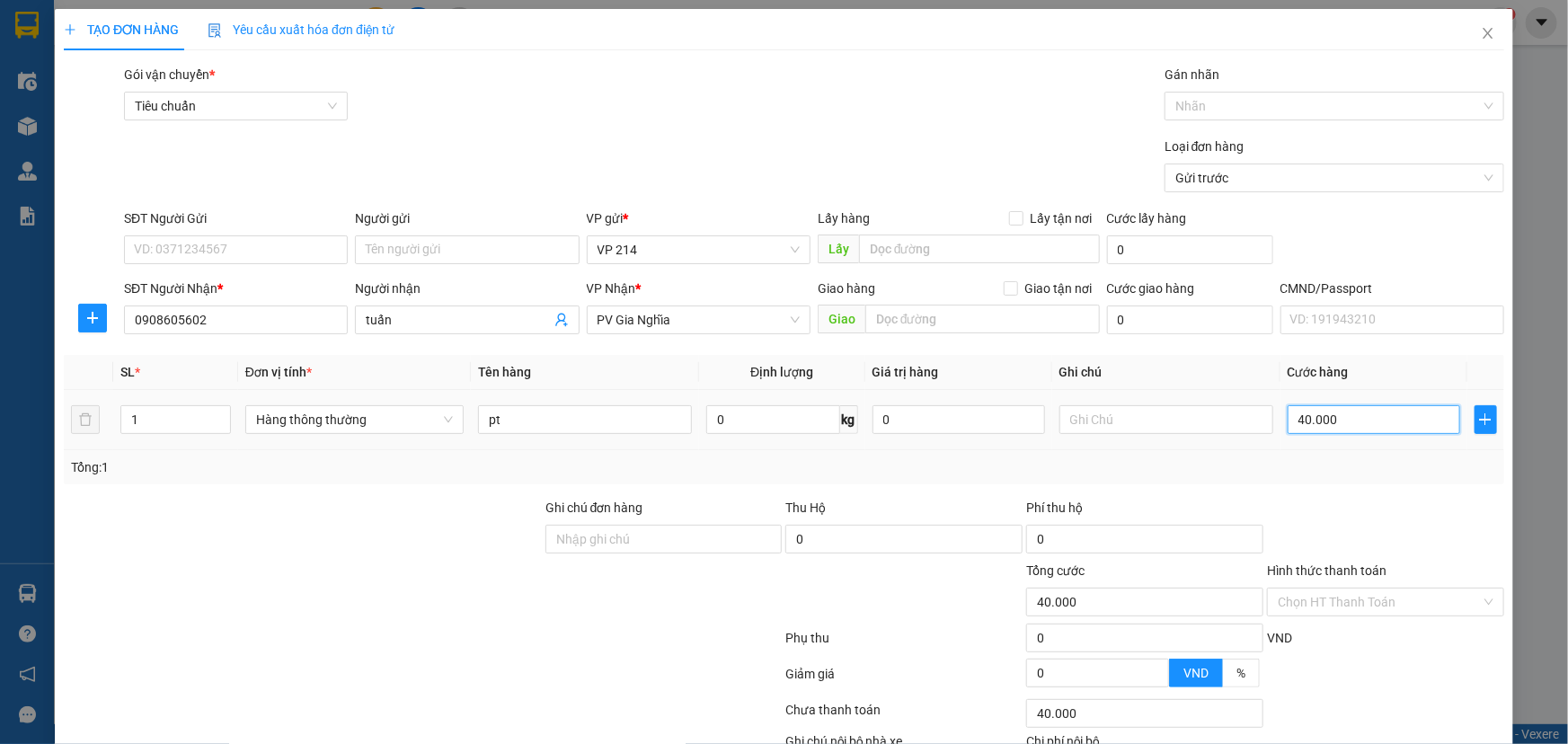 type on "40.000" 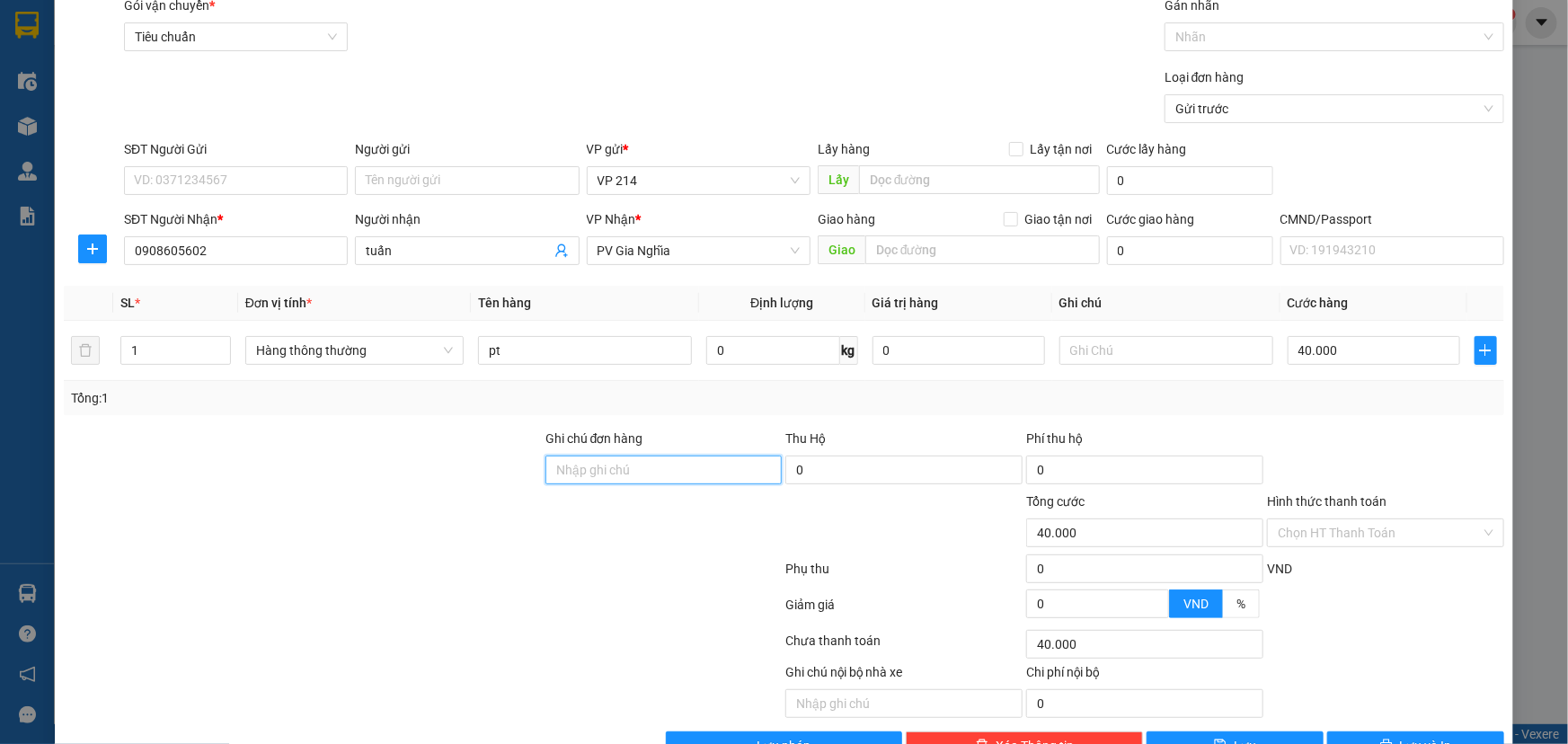 scroll, scrollTop: 119, scrollLeft: 0, axis: vertical 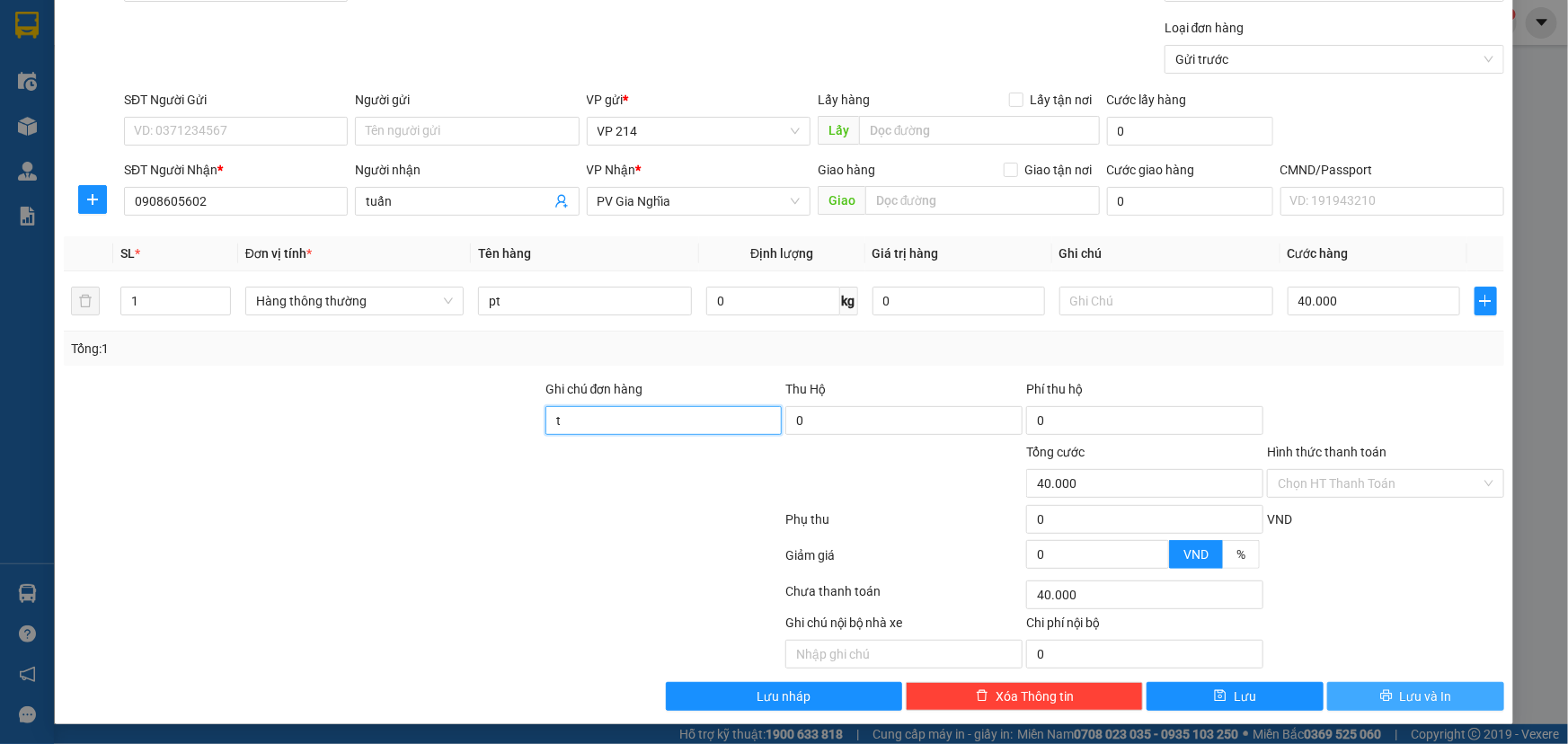 type on "t" 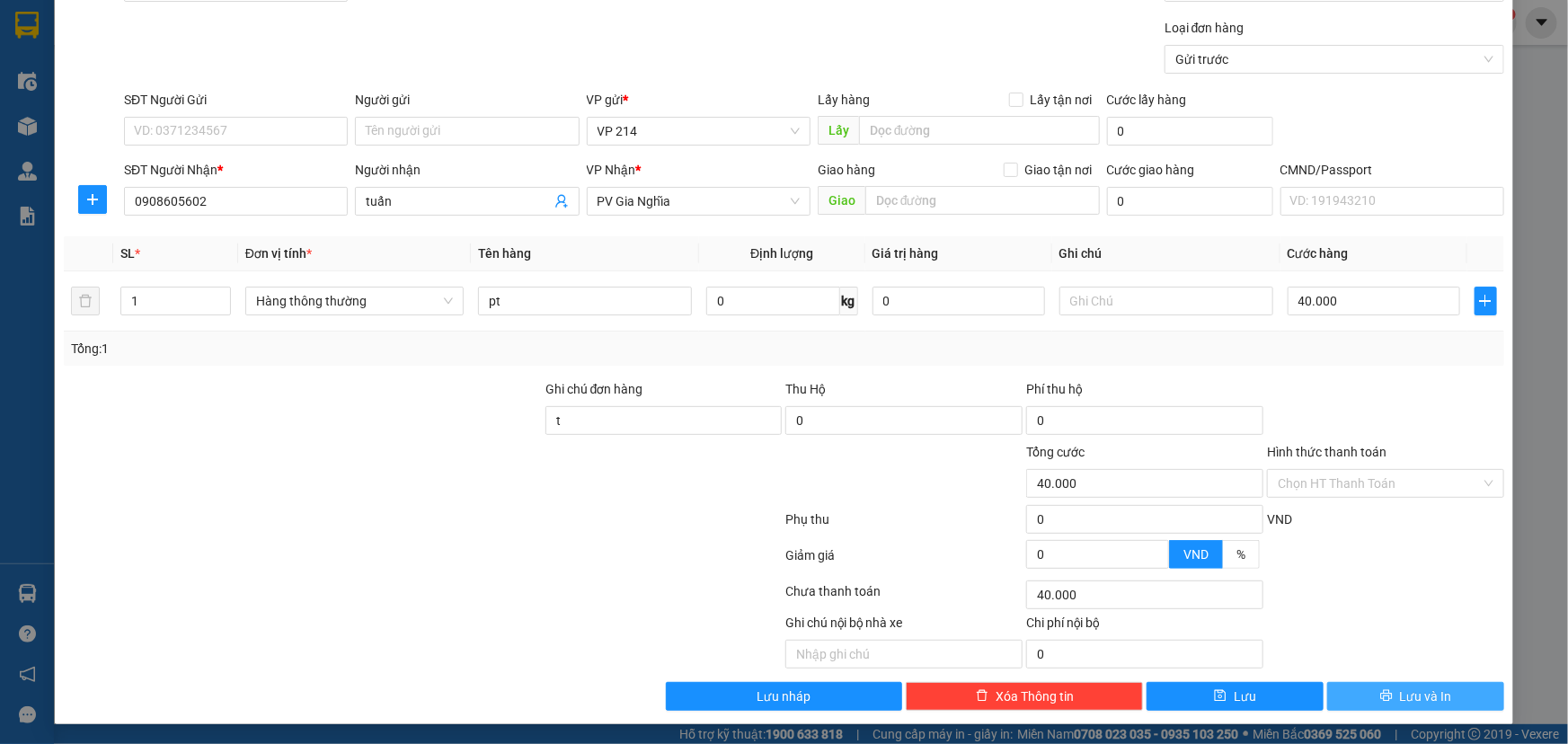 click on "Lưu và In" at bounding box center [1415, 696] 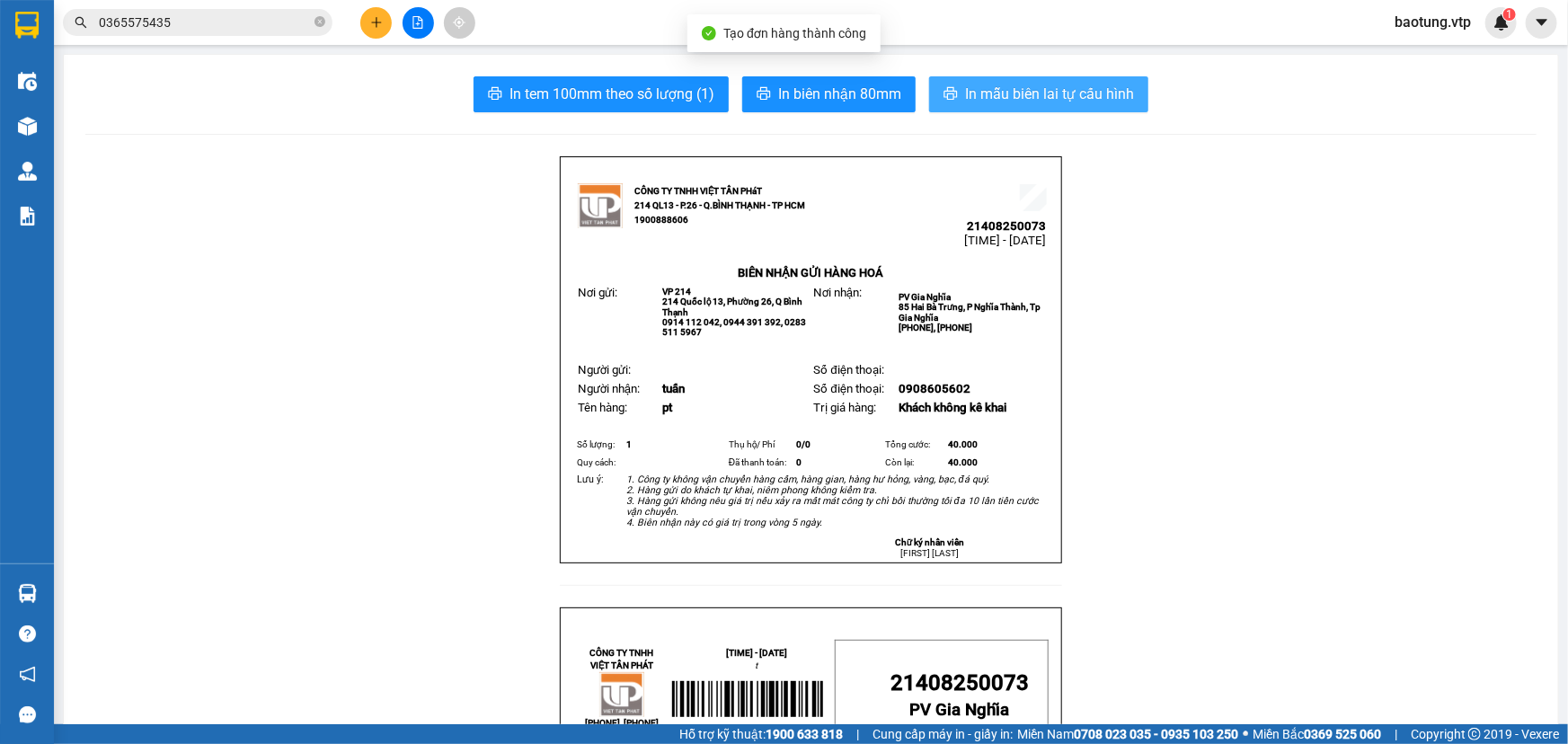 click on "In mẫu biên lai tự cấu hình" at bounding box center [1050, 93] 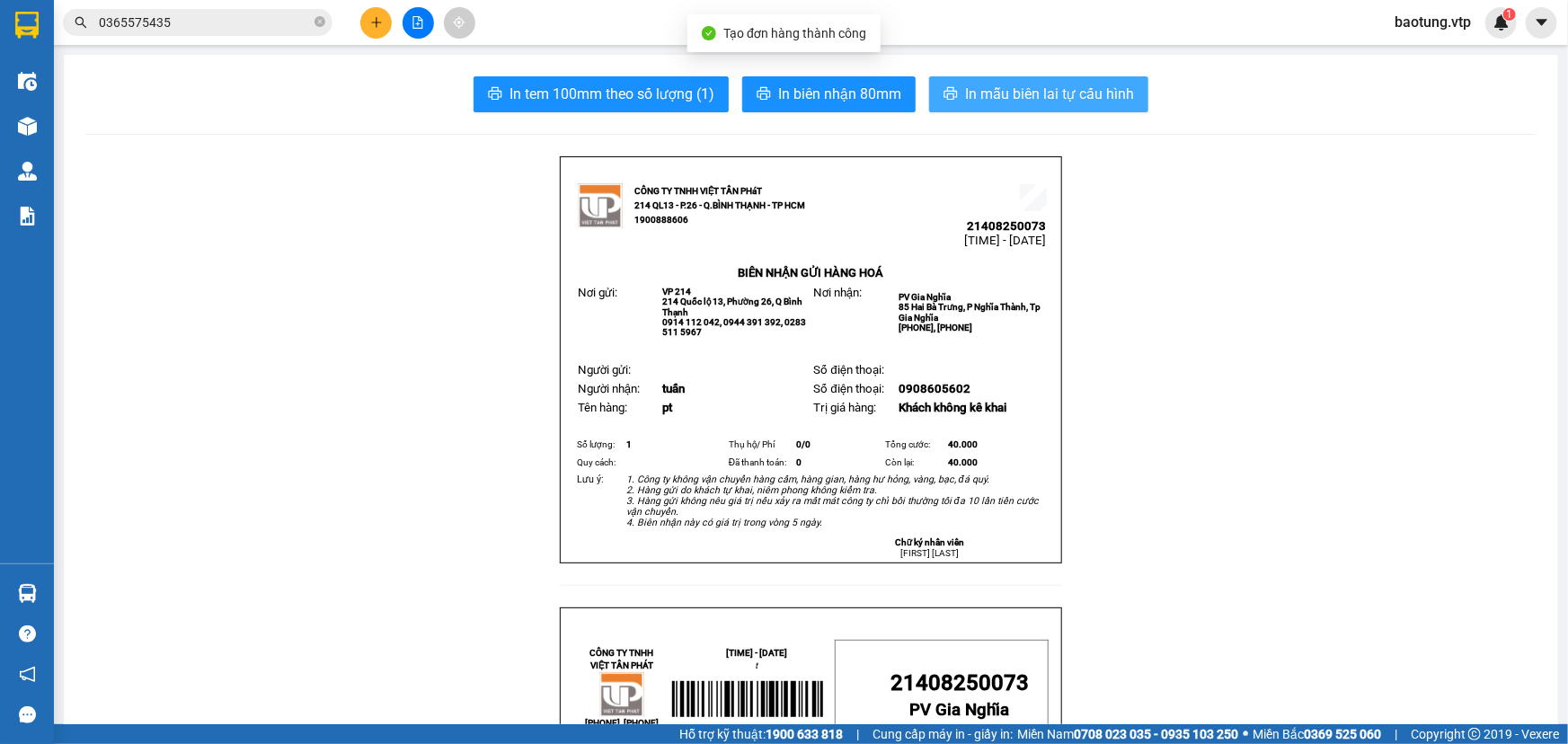 scroll, scrollTop: 0, scrollLeft: 0, axis: both 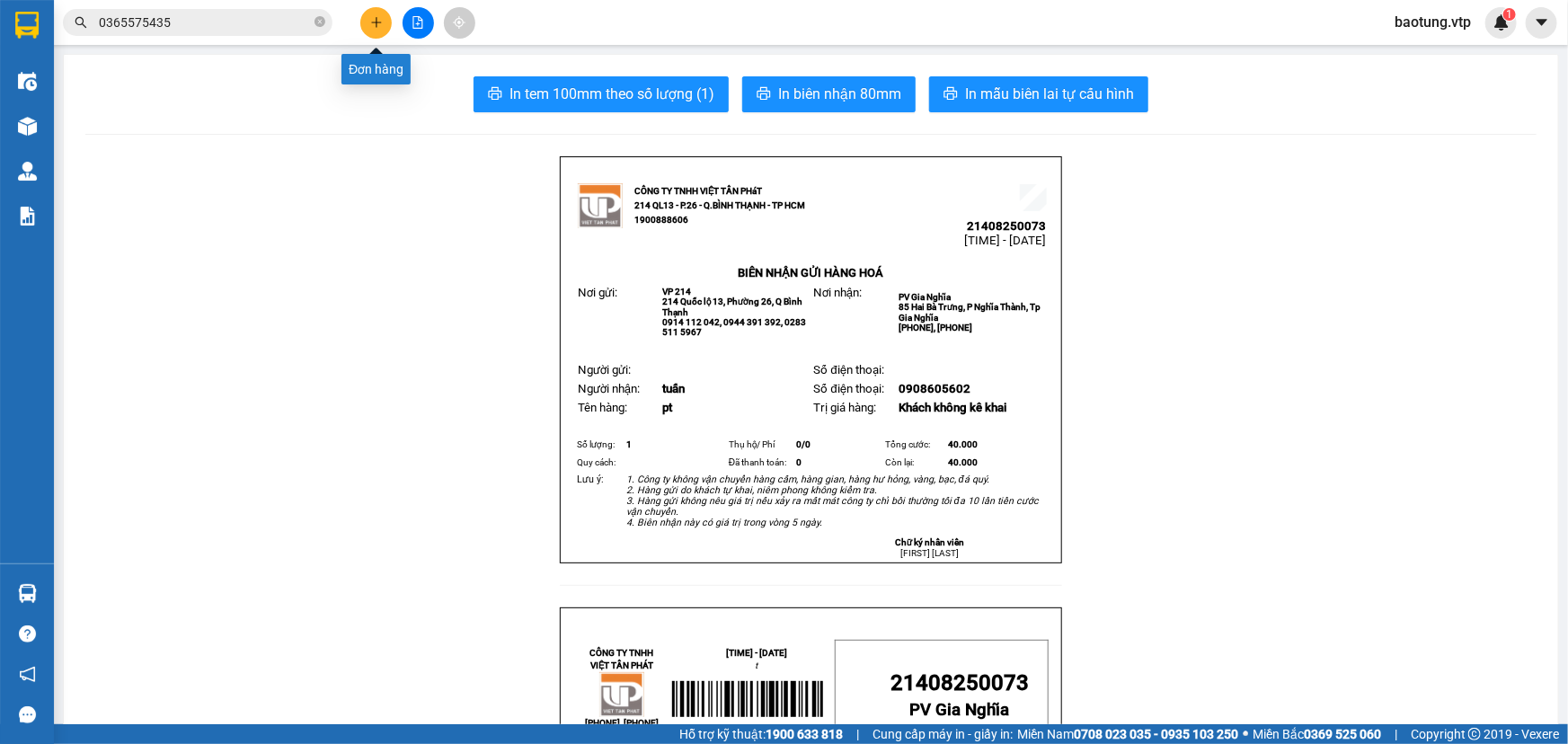 click at bounding box center [376, 22] 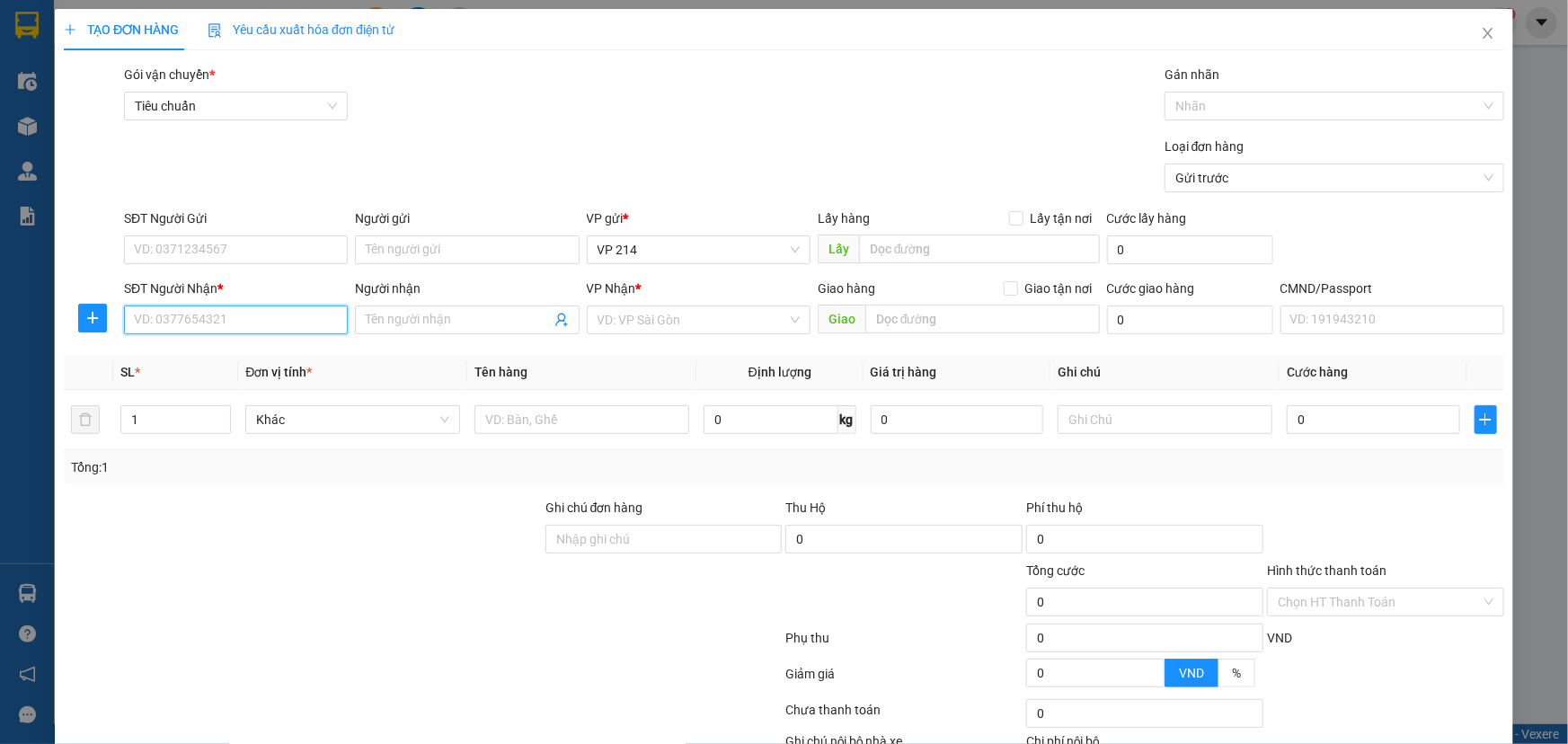 click on "SĐT Người Nhận  *" at bounding box center [235, 320] 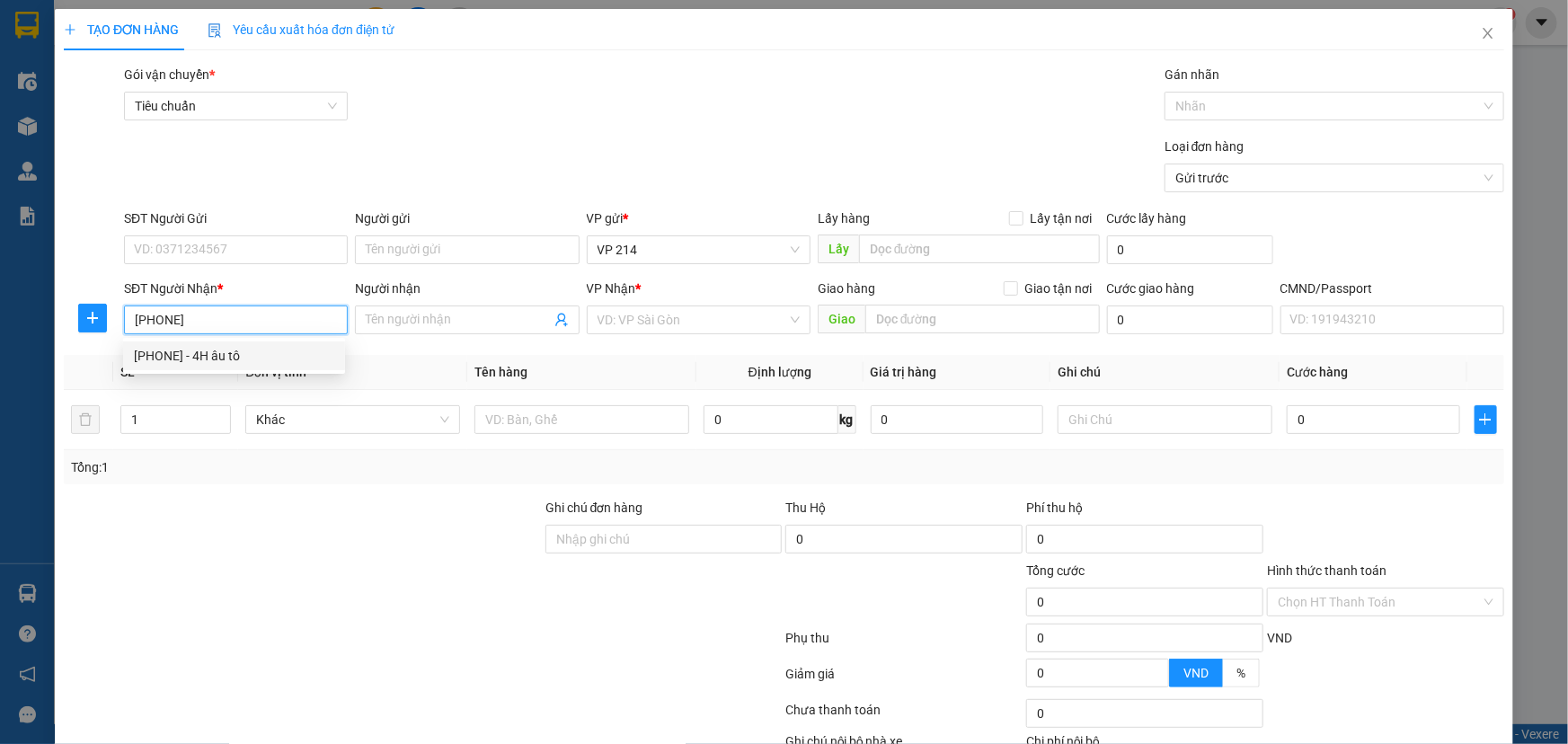 click on "0961038179 - 4H âu tô" at bounding box center (234, 356) 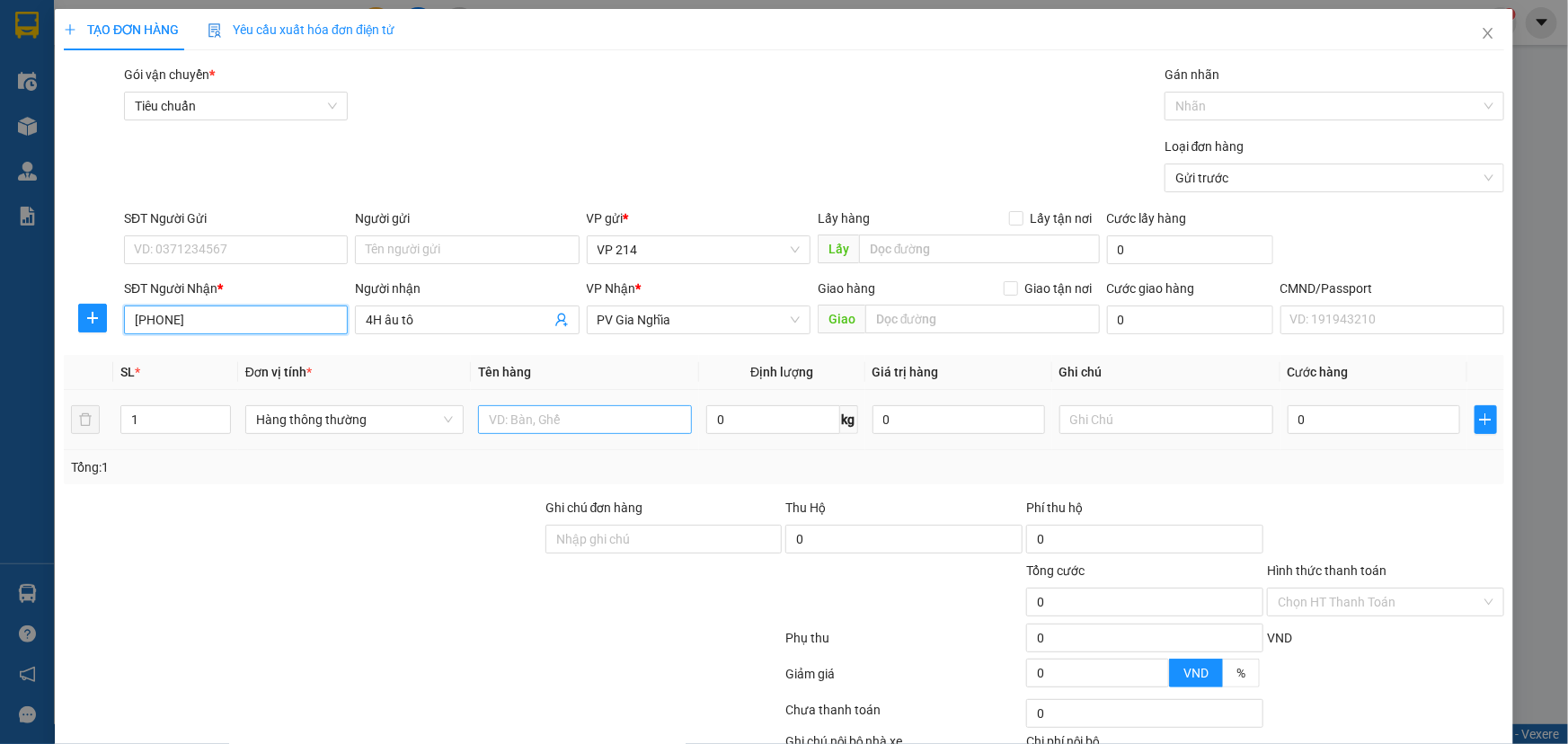 type on "0961038179" 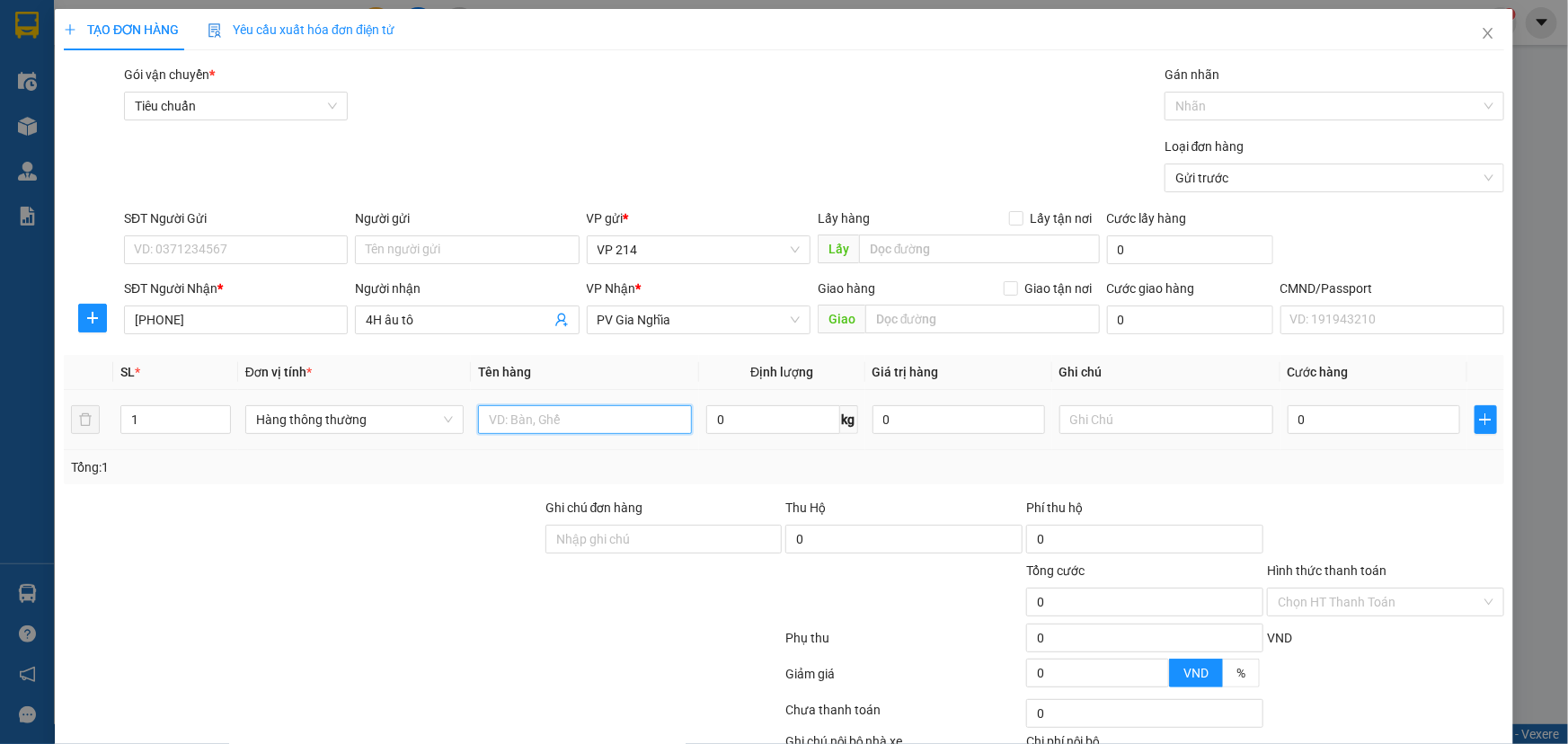 click at bounding box center (585, 420) 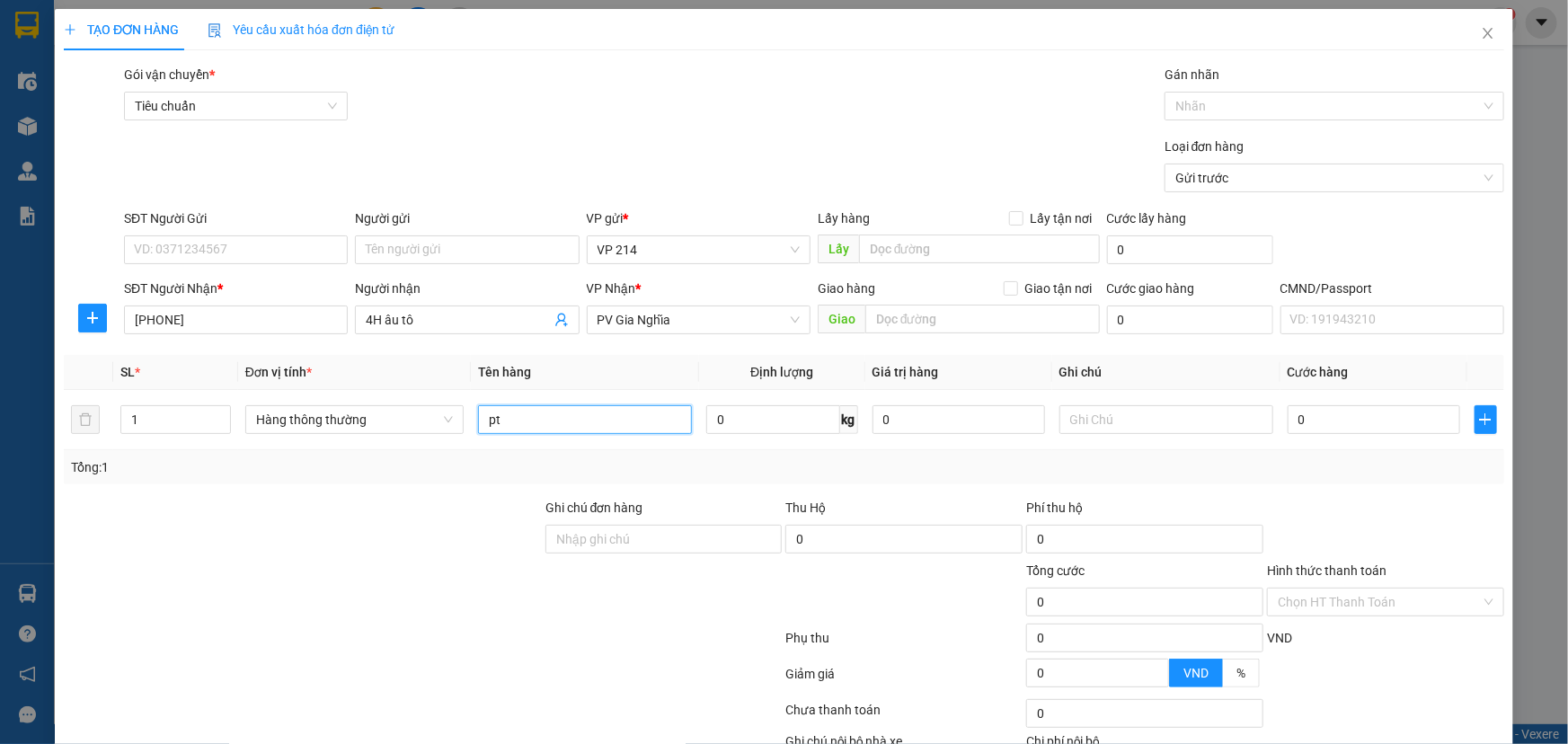 type on "pt" 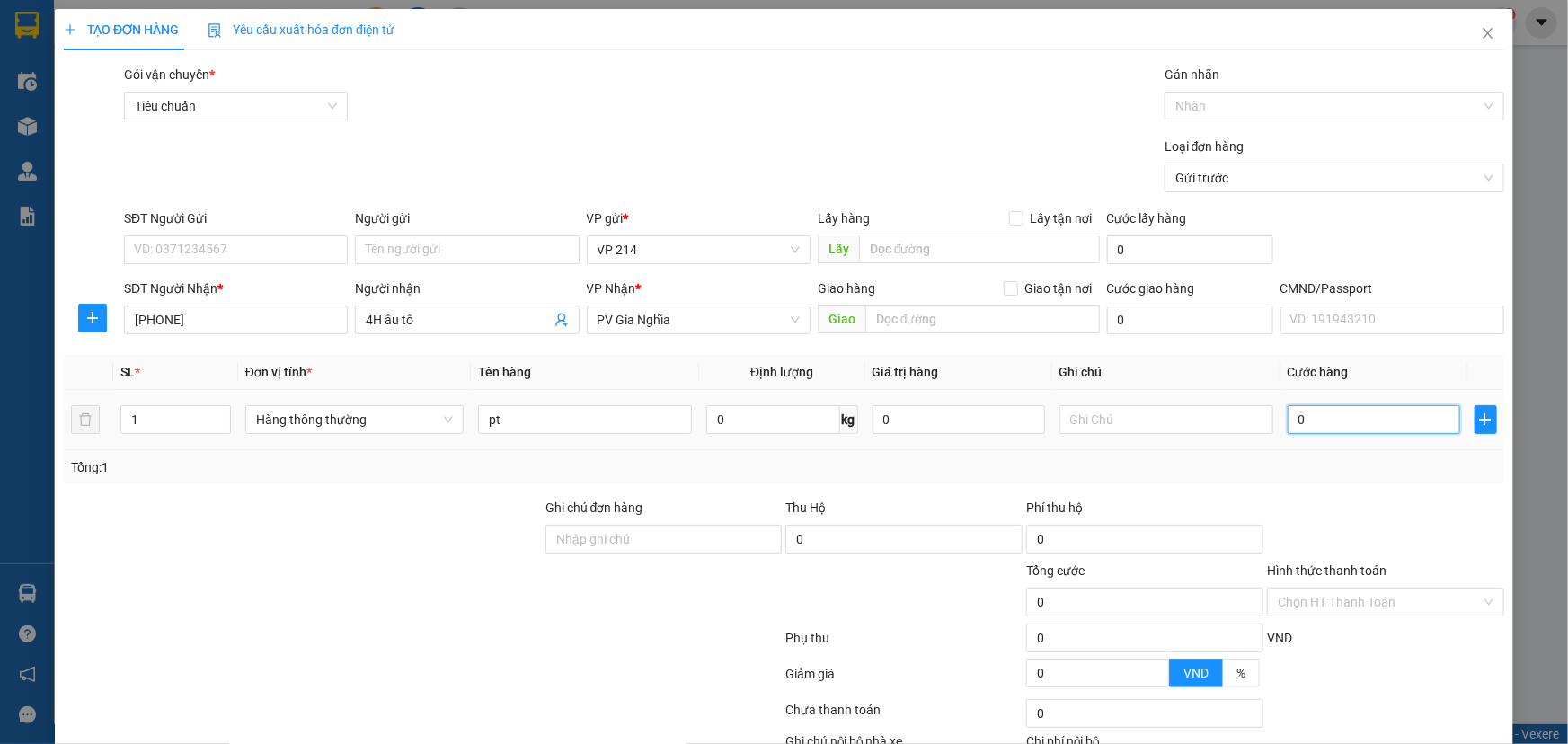 type on "4" 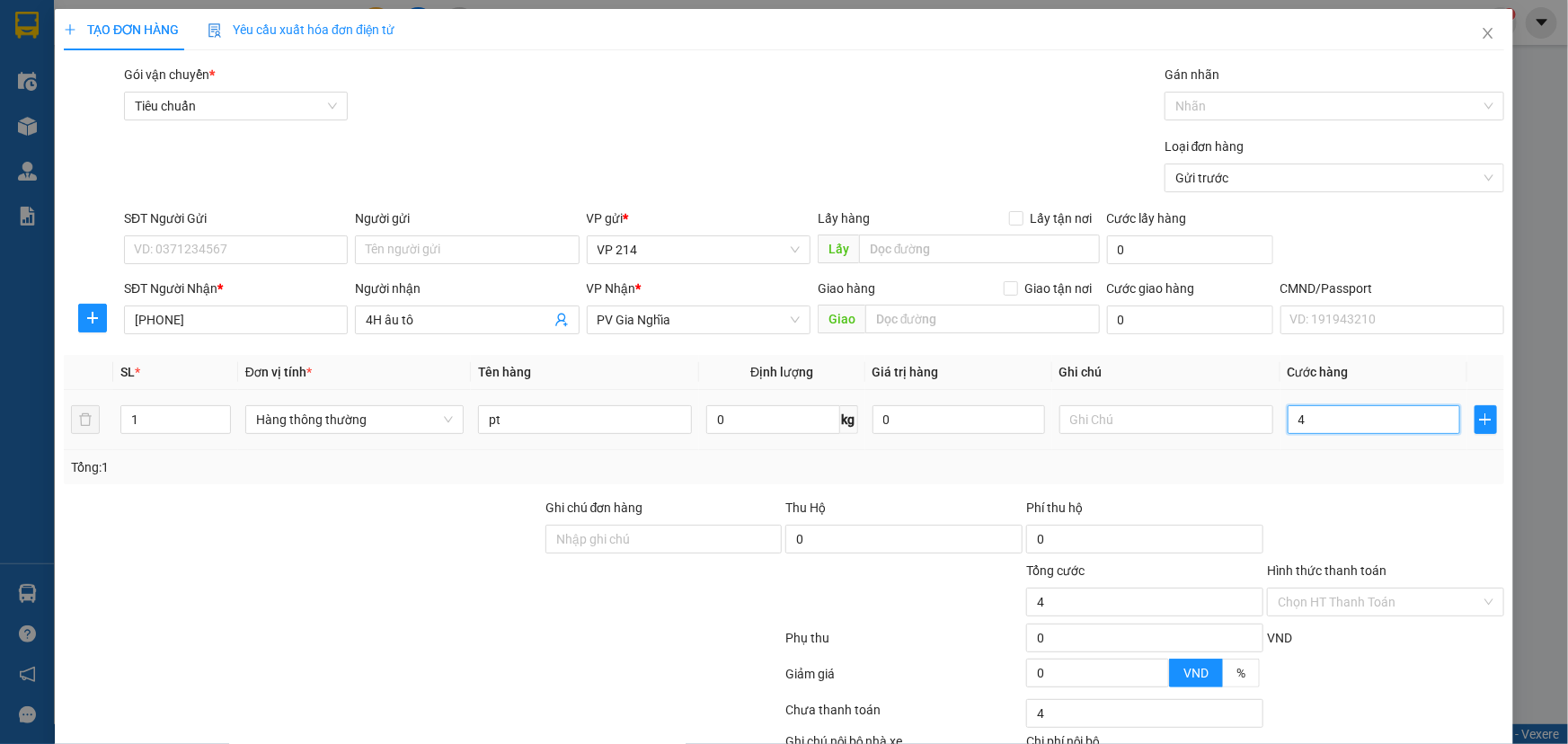 type on "40" 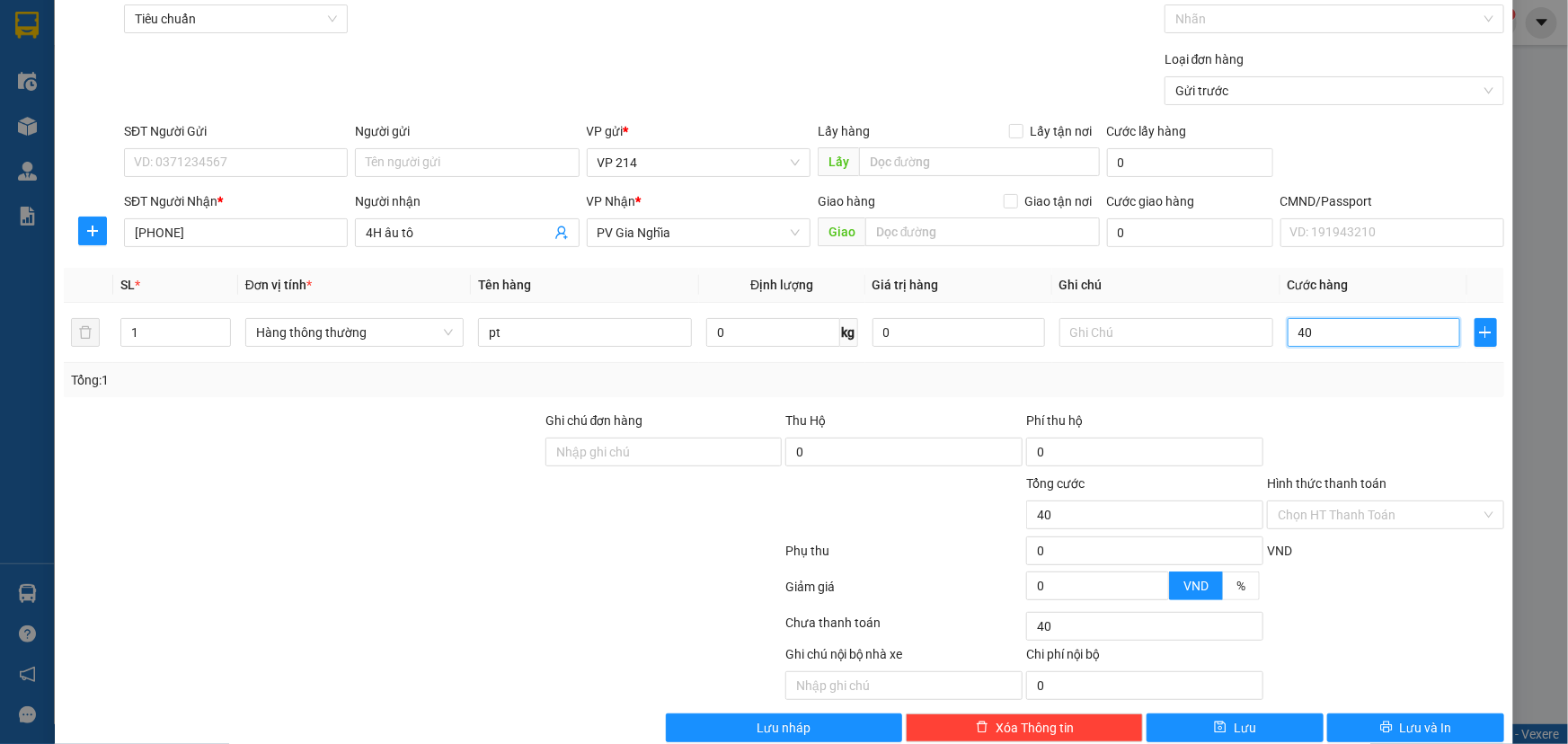 scroll, scrollTop: 119, scrollLeft: 0, axis: vertical 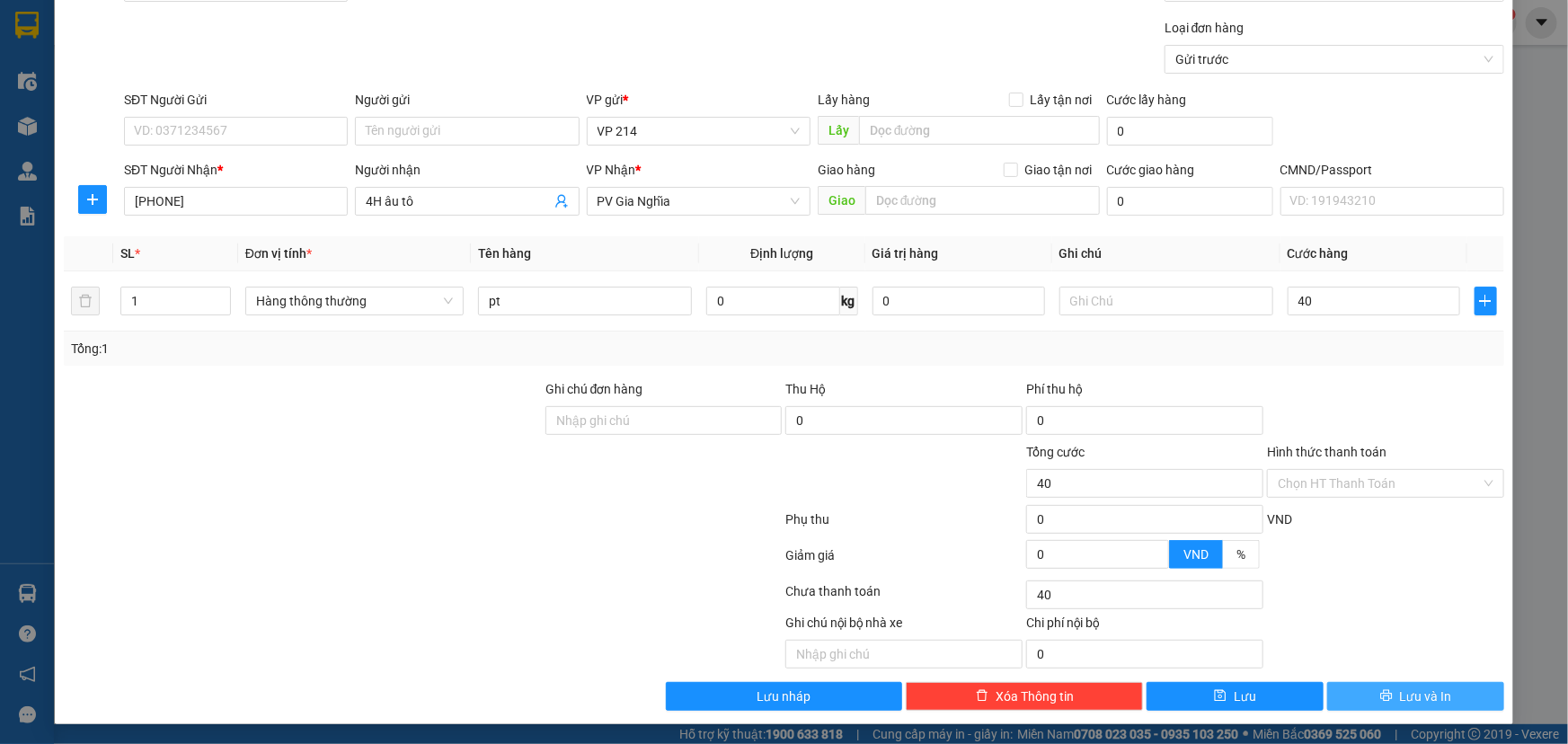 type on "40.000" 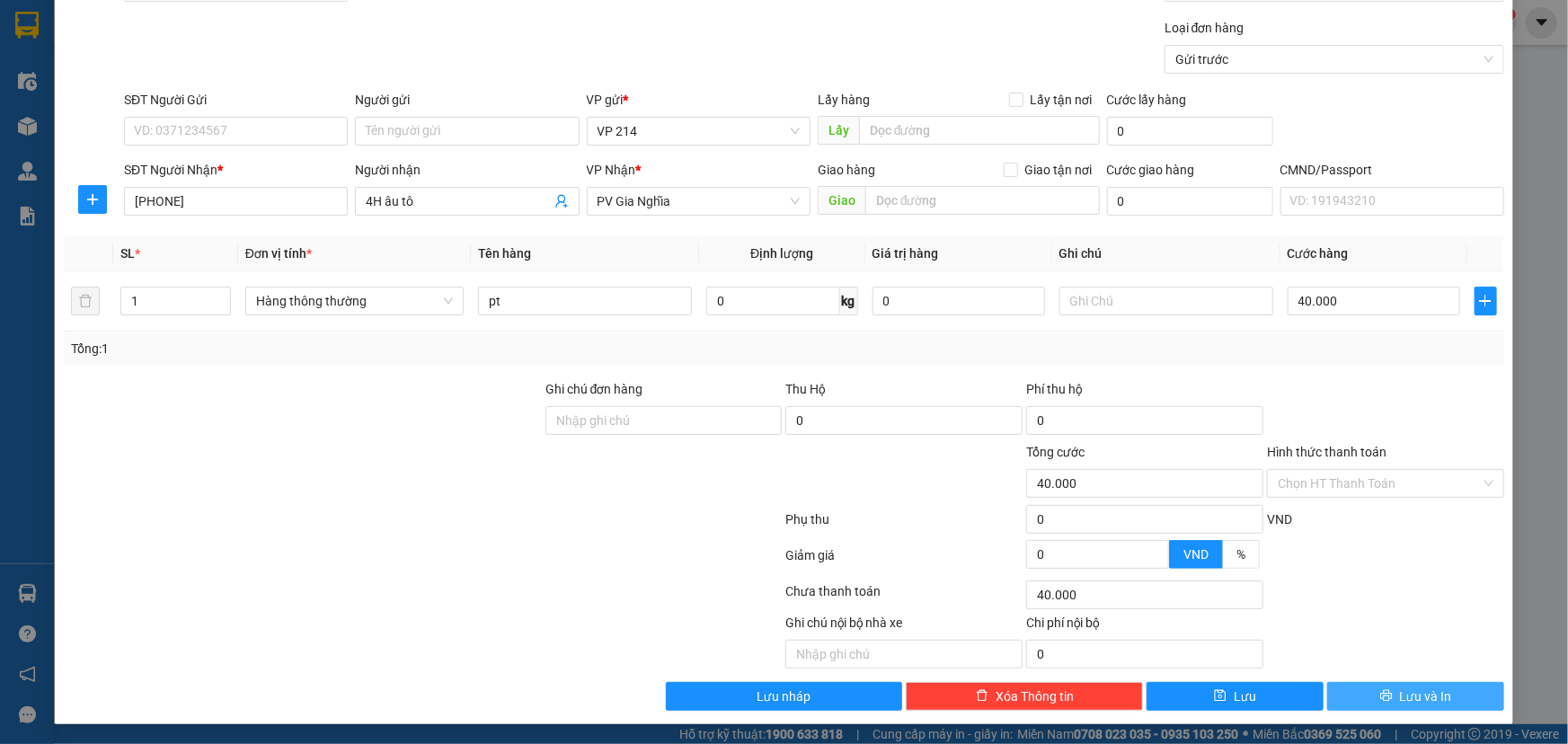 click 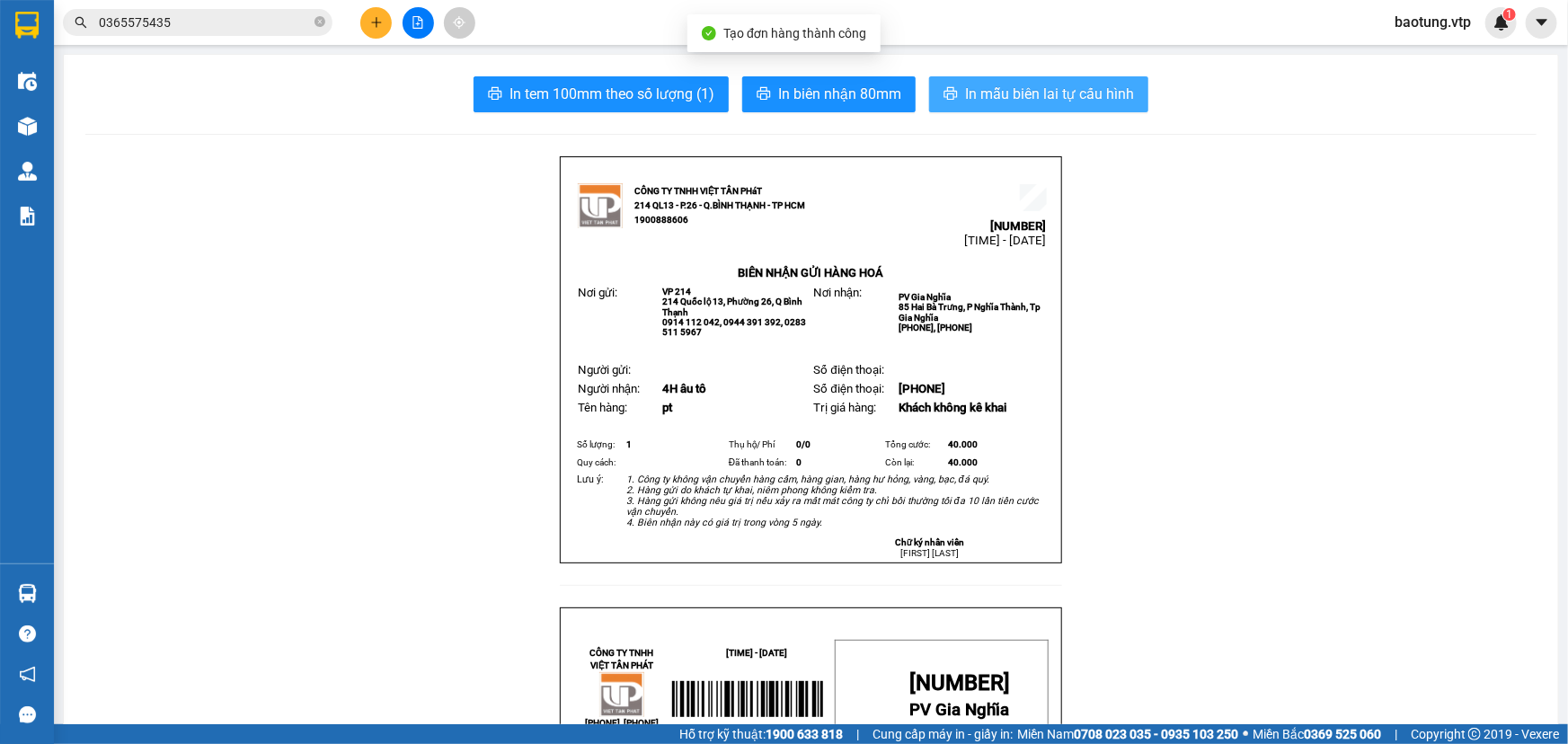 drag, startPoint x: 1054, startPoint y: 85, endPoint x: 1071, endPoint y: 84, distance: 17.029386 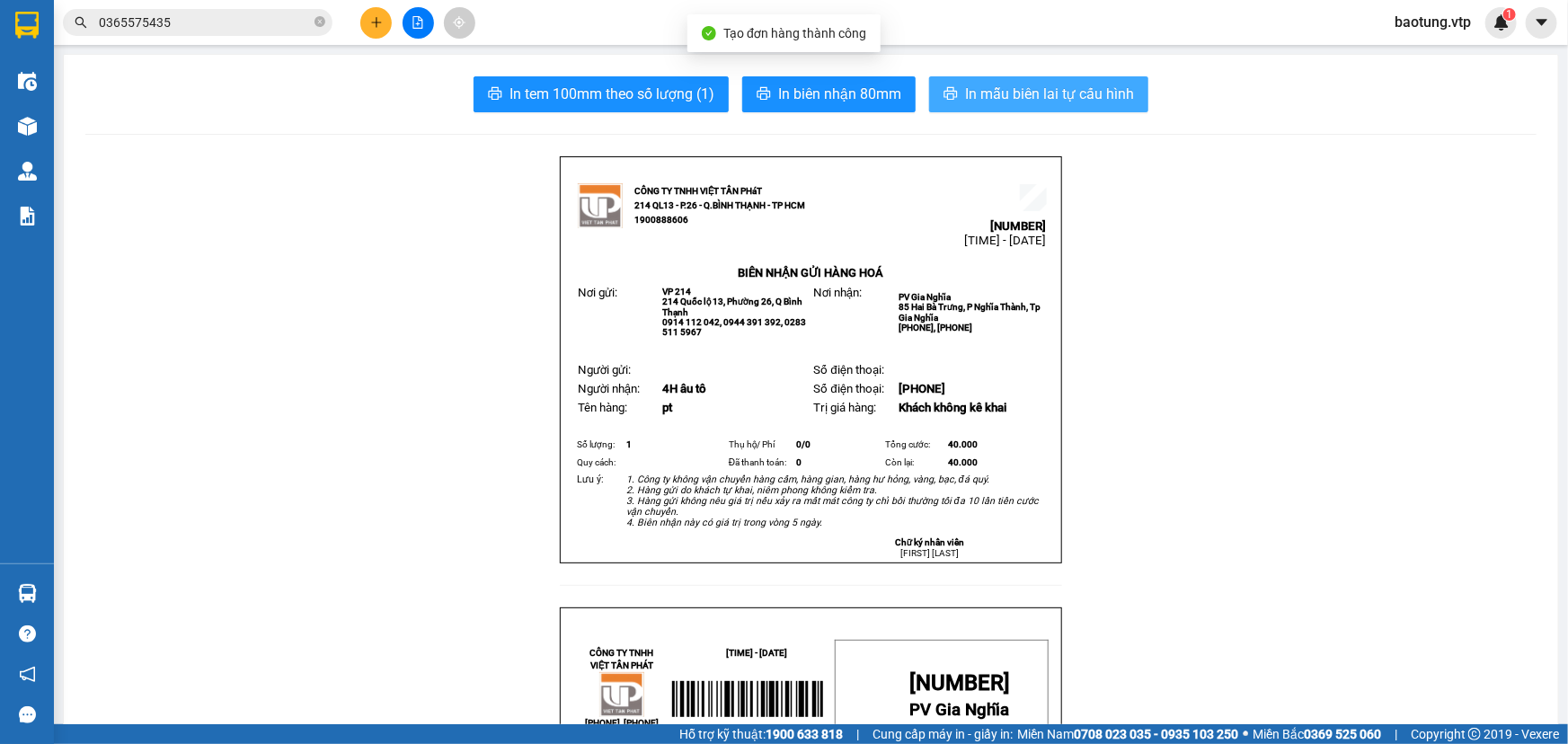 scroll, scrollTop: 0, scrollLeft: 0, axis: both 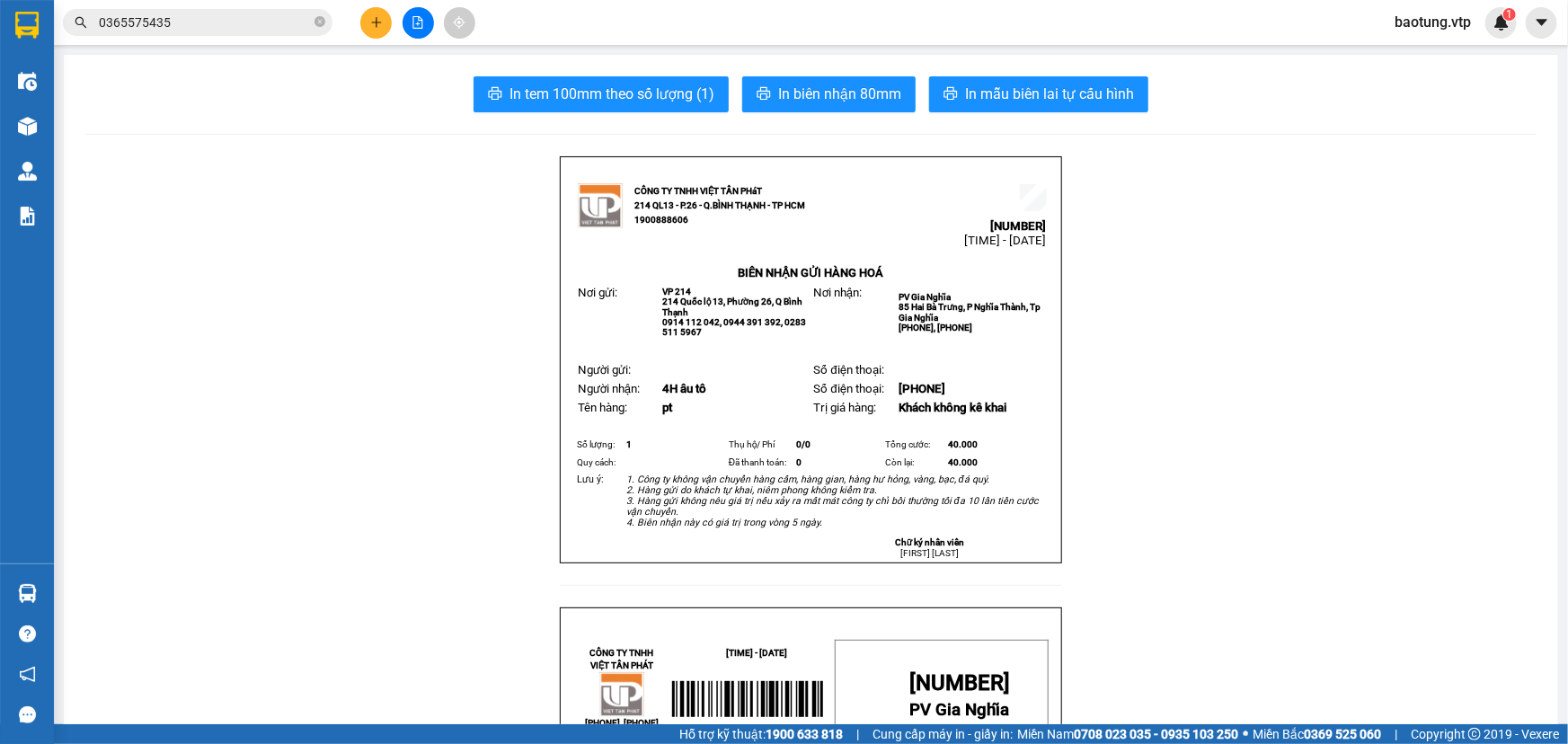 click at bounding box center [376, 22] 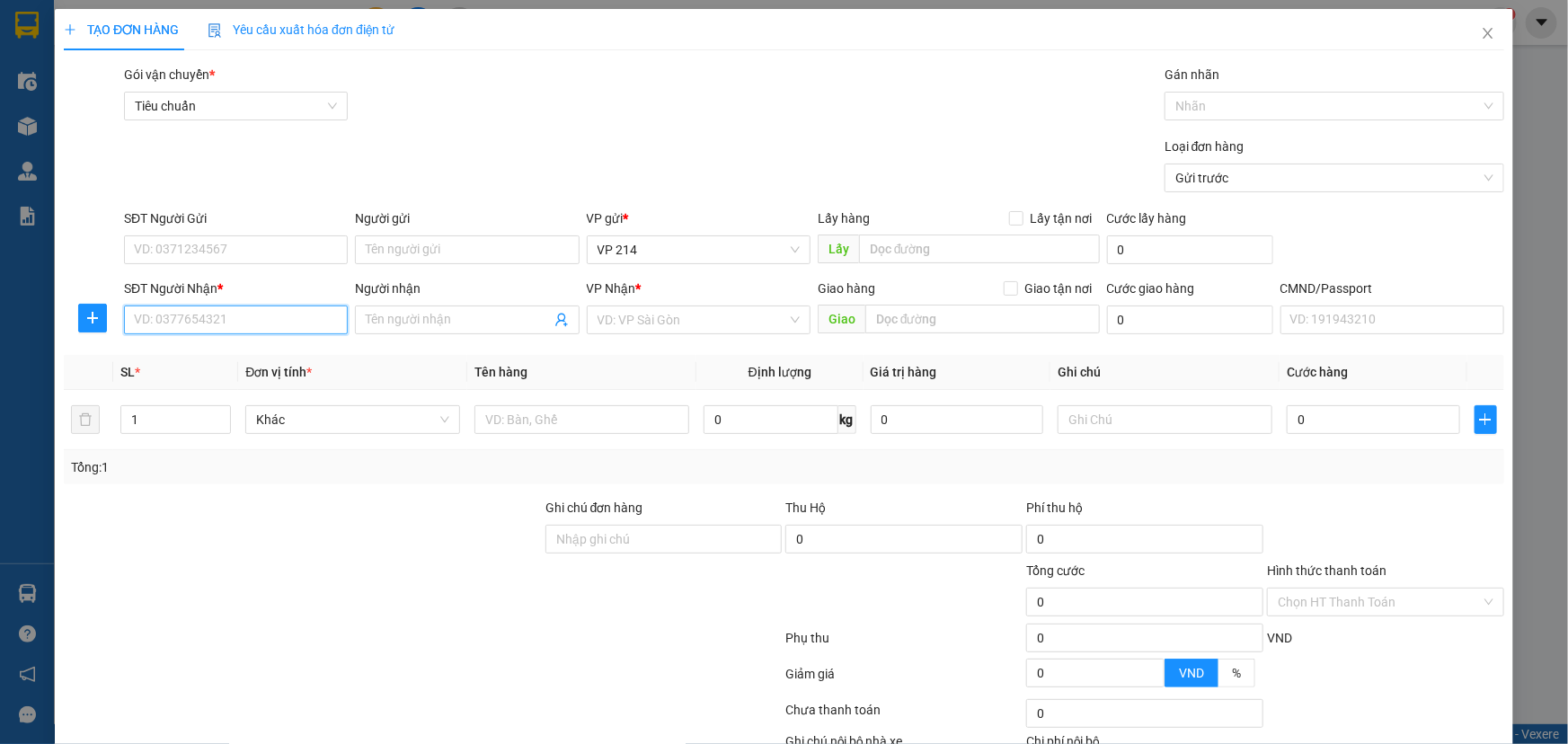 click on "SĐT Người Nhận  *" at bounding box center [235, 320] 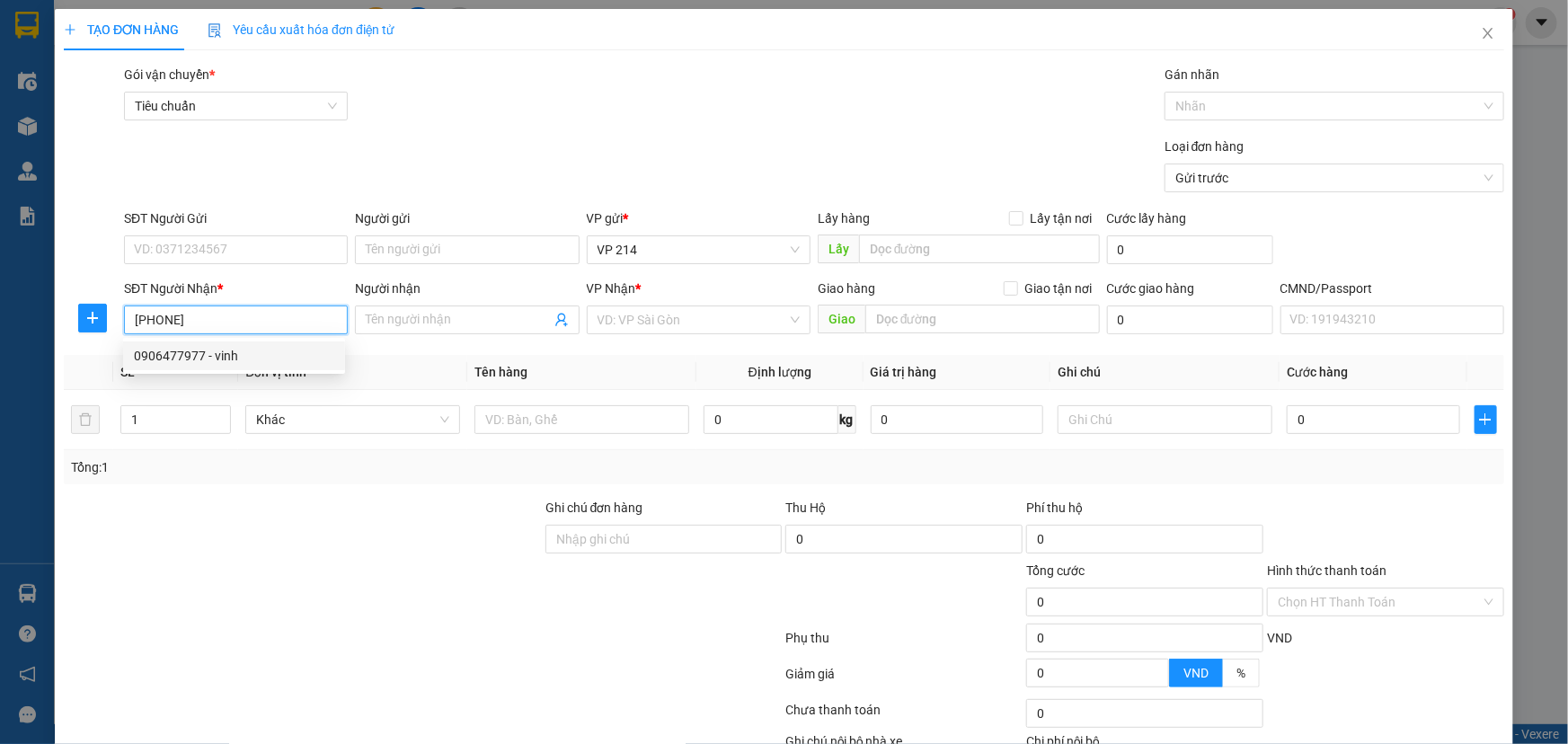 click on "0906477977 - vinh" at bounding box center (234, 356) 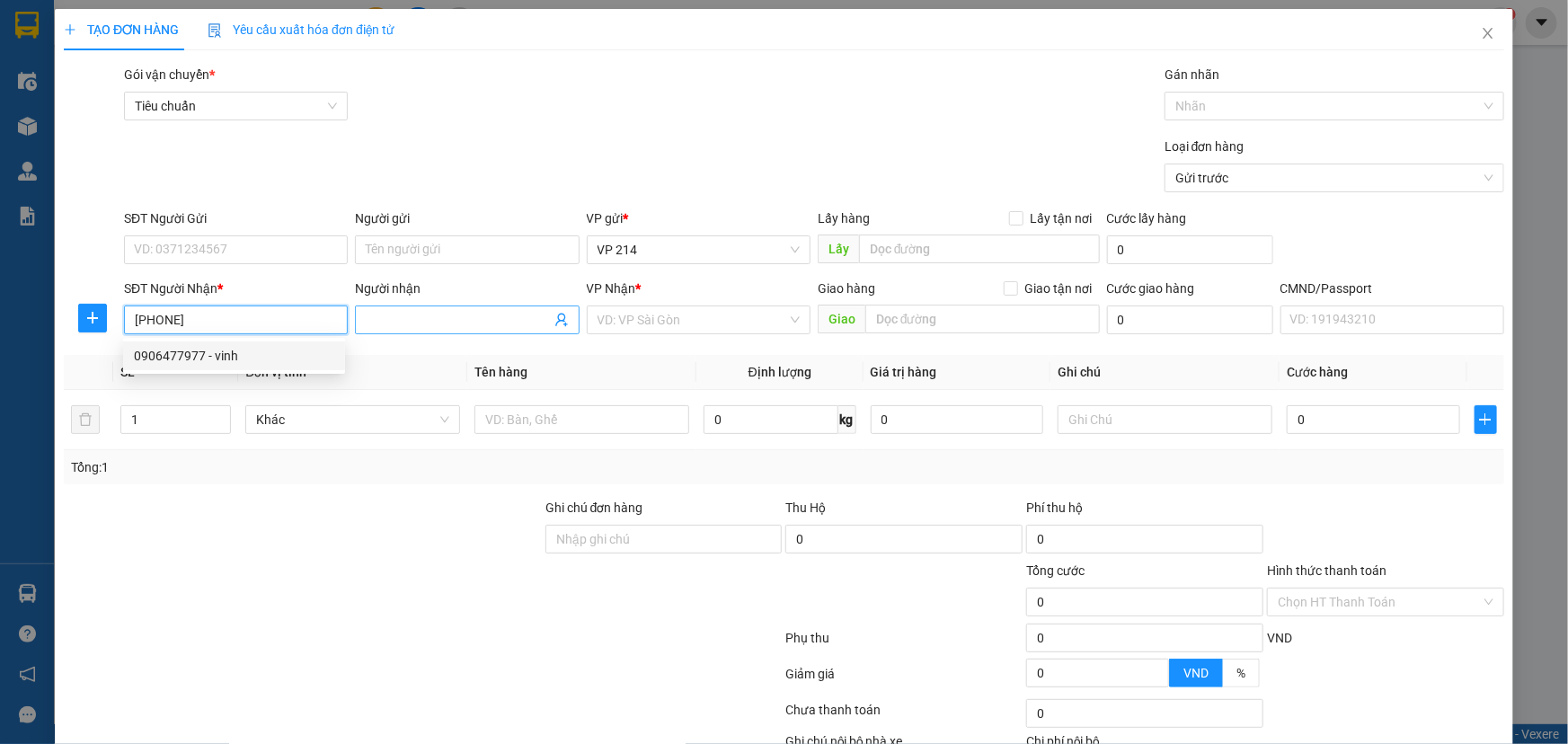 type on "0906477977" 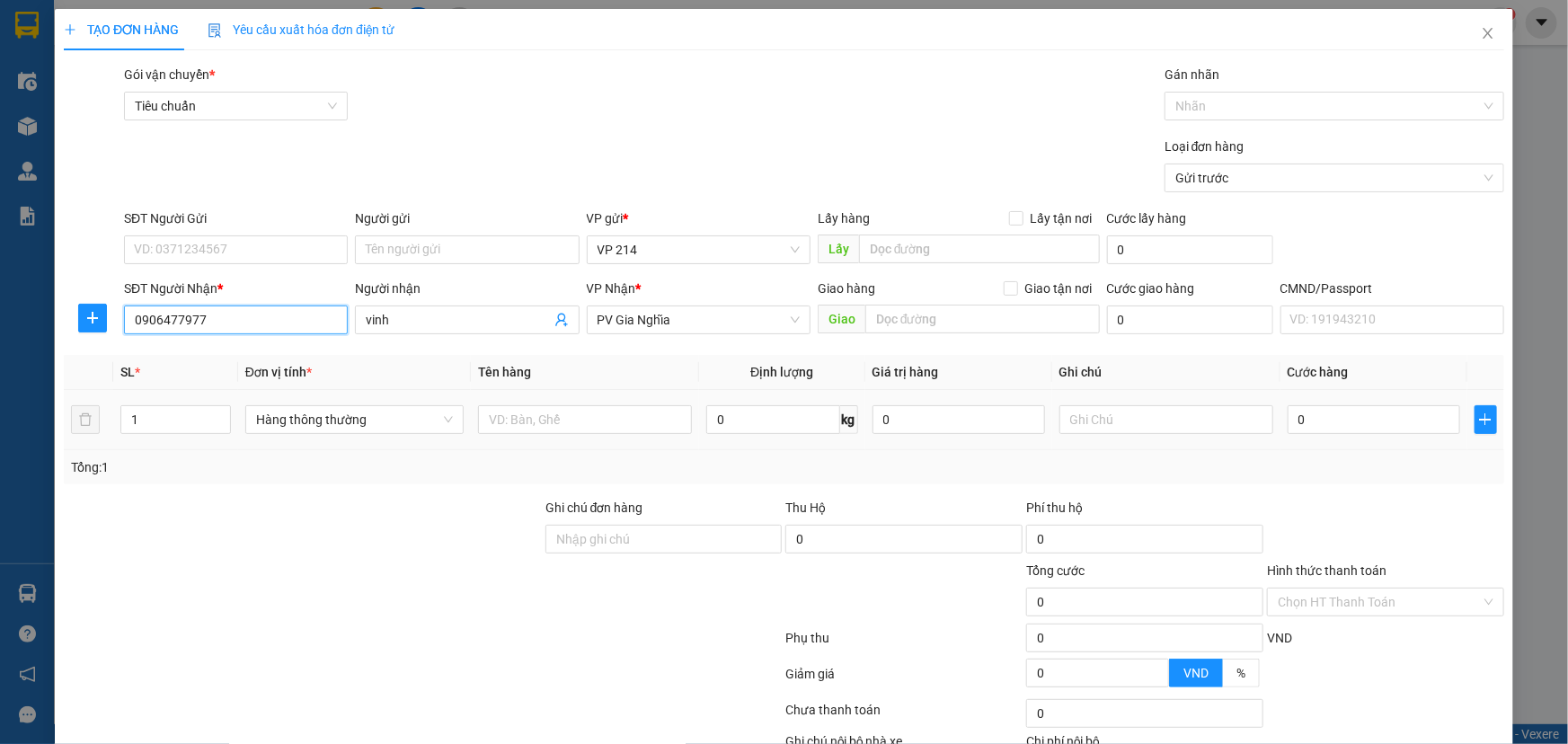type on "0906477977" 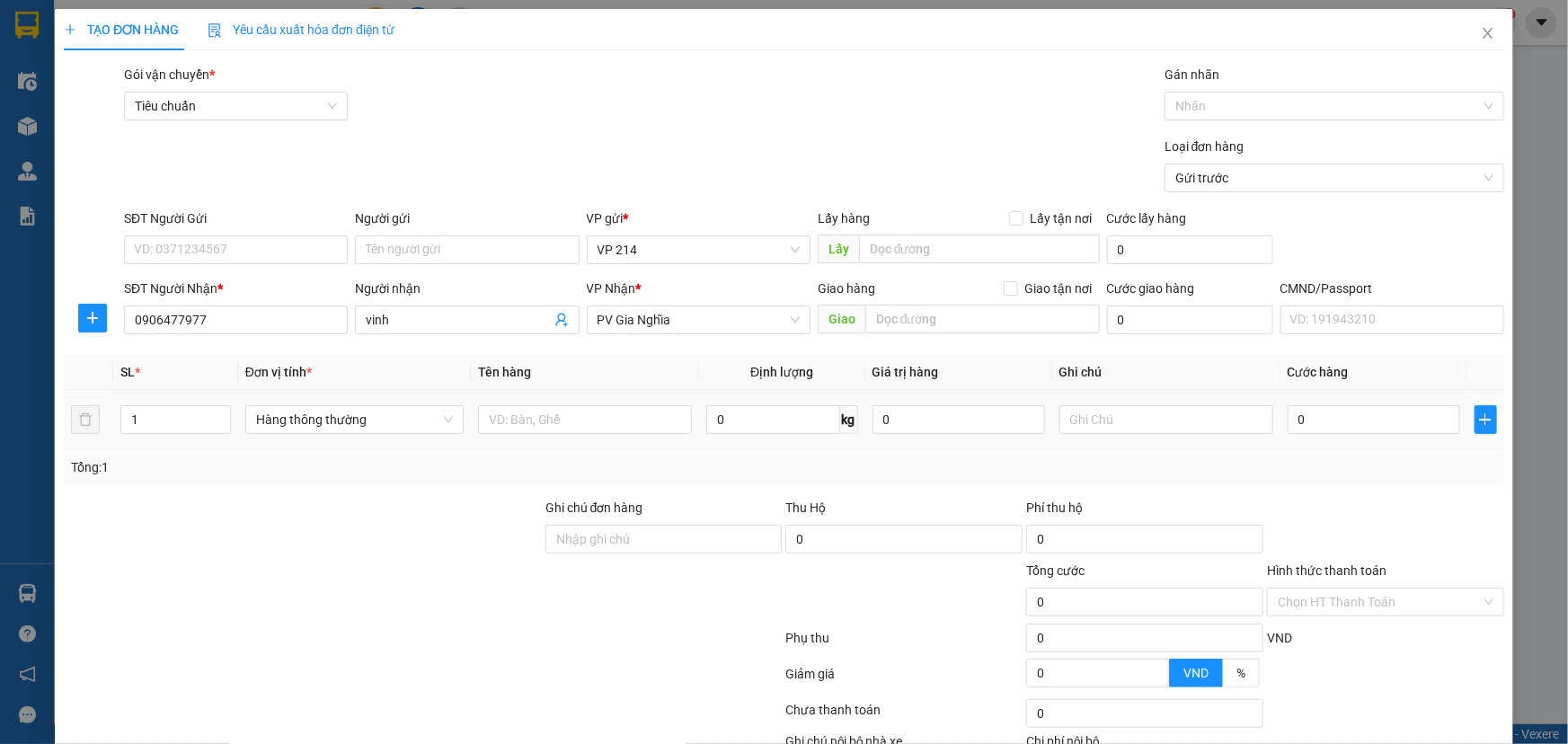 click at bounding box center [585, 420] 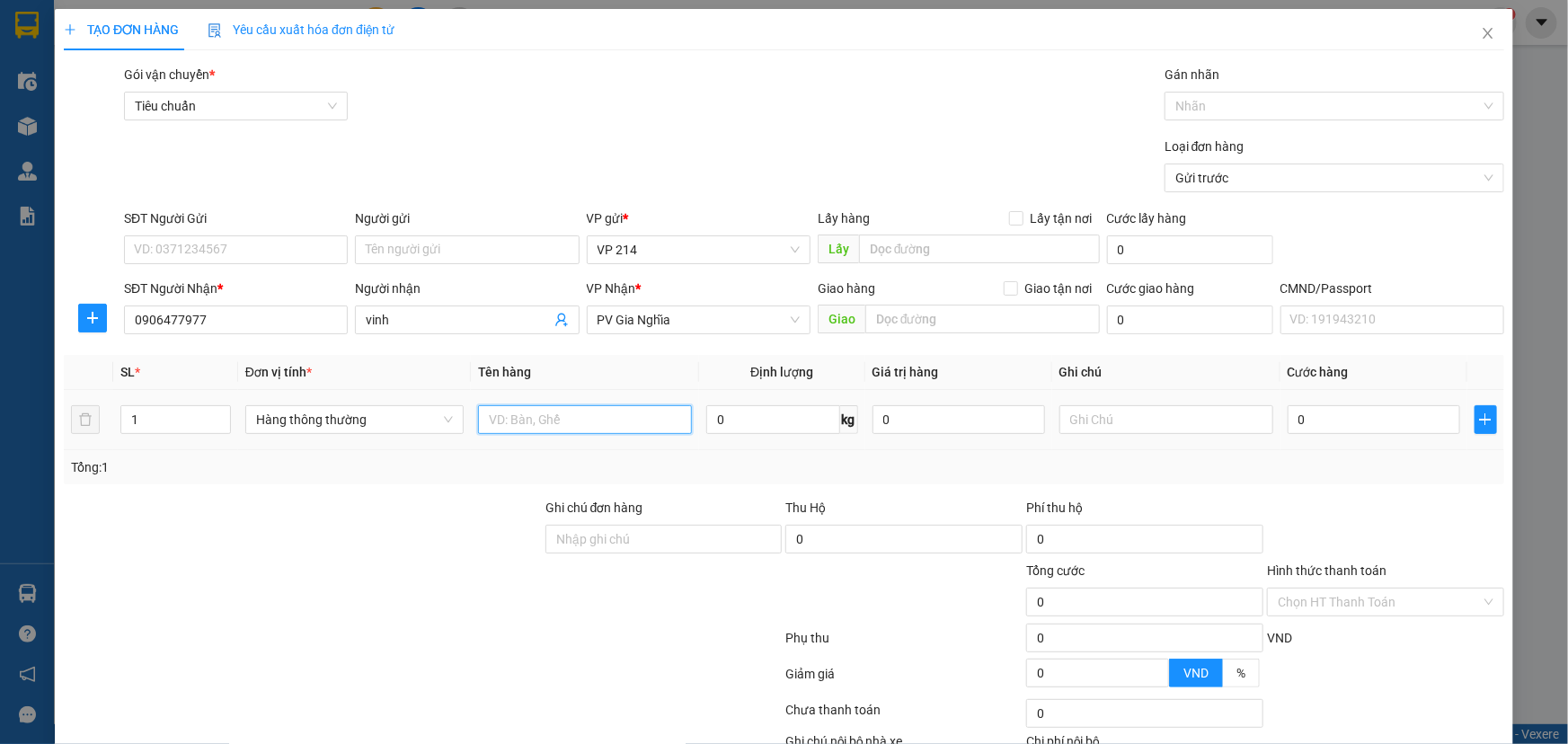 drag, startPoint x: 552, startPoint y: 409, endPoint x: 552, endPoint y: 428, distance: 19 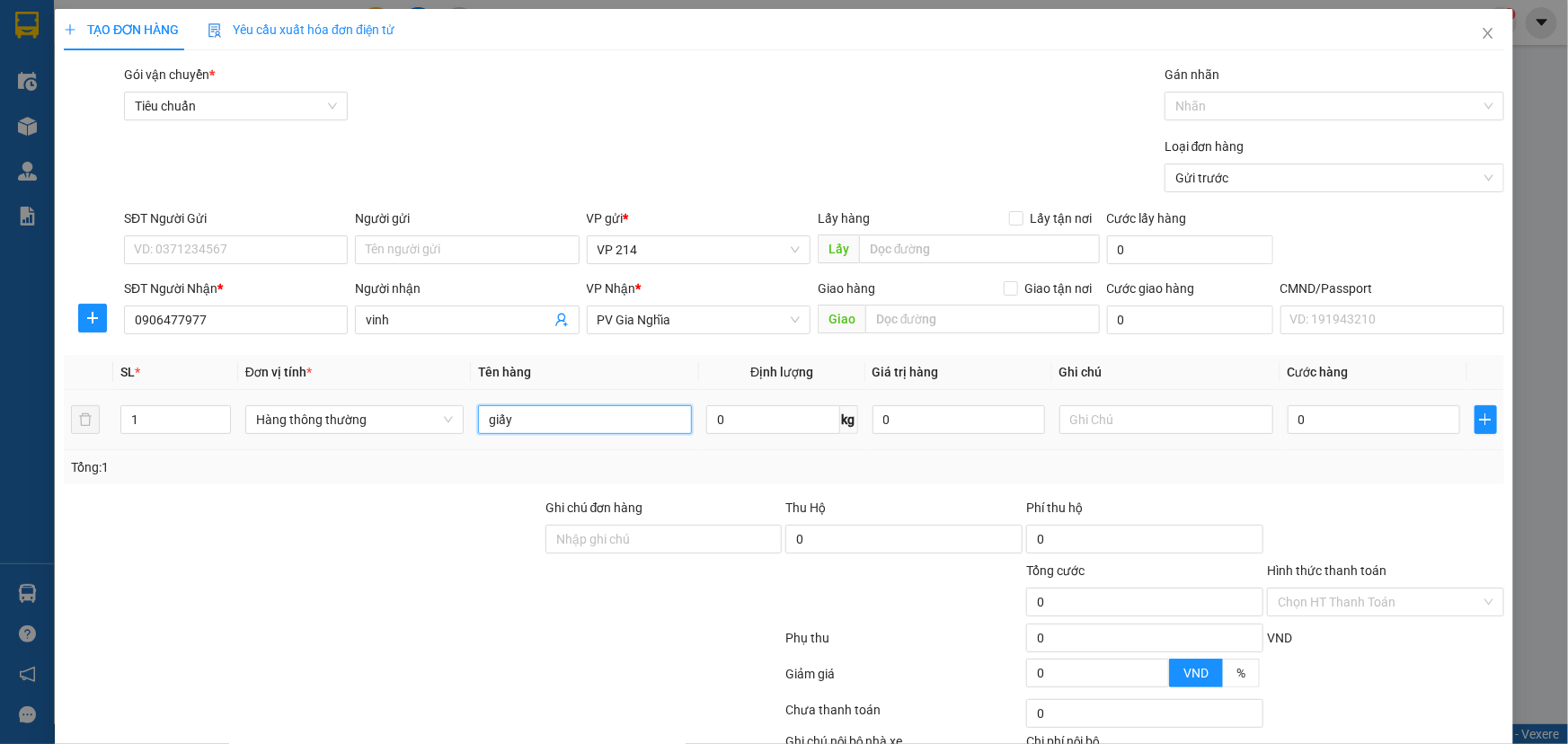 type on "giấy" 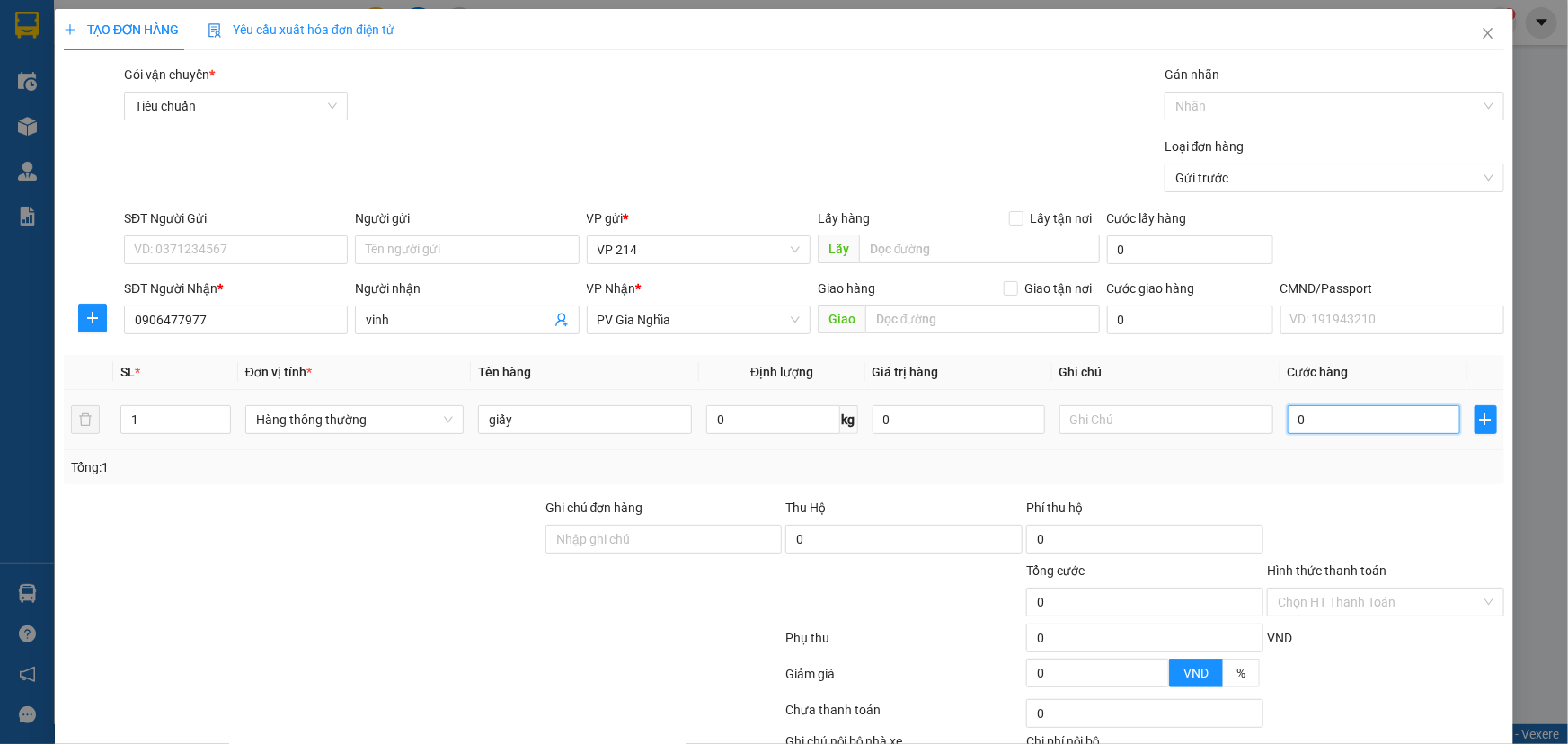 click on "0" at bounding box center [1374, 420] 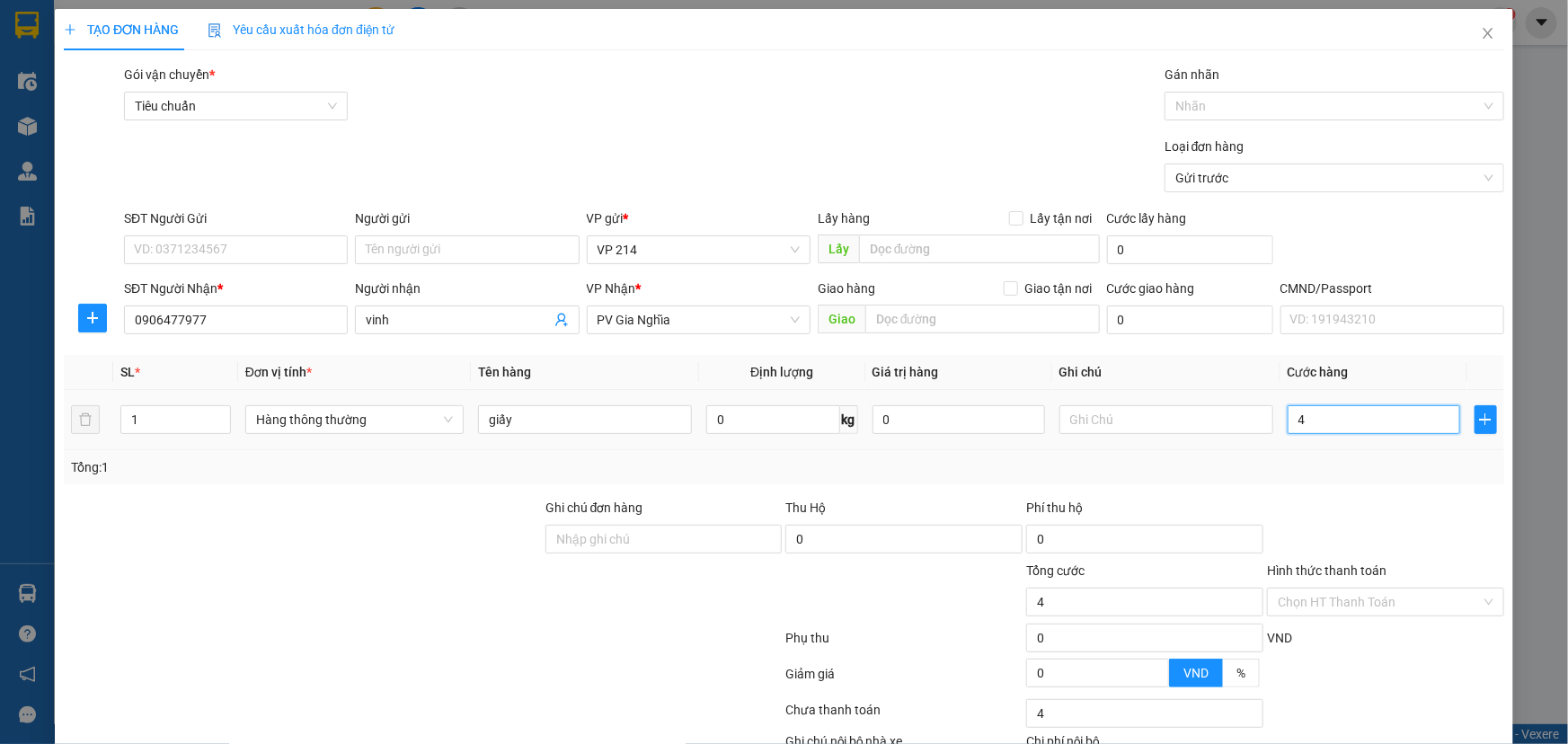 type on "40" 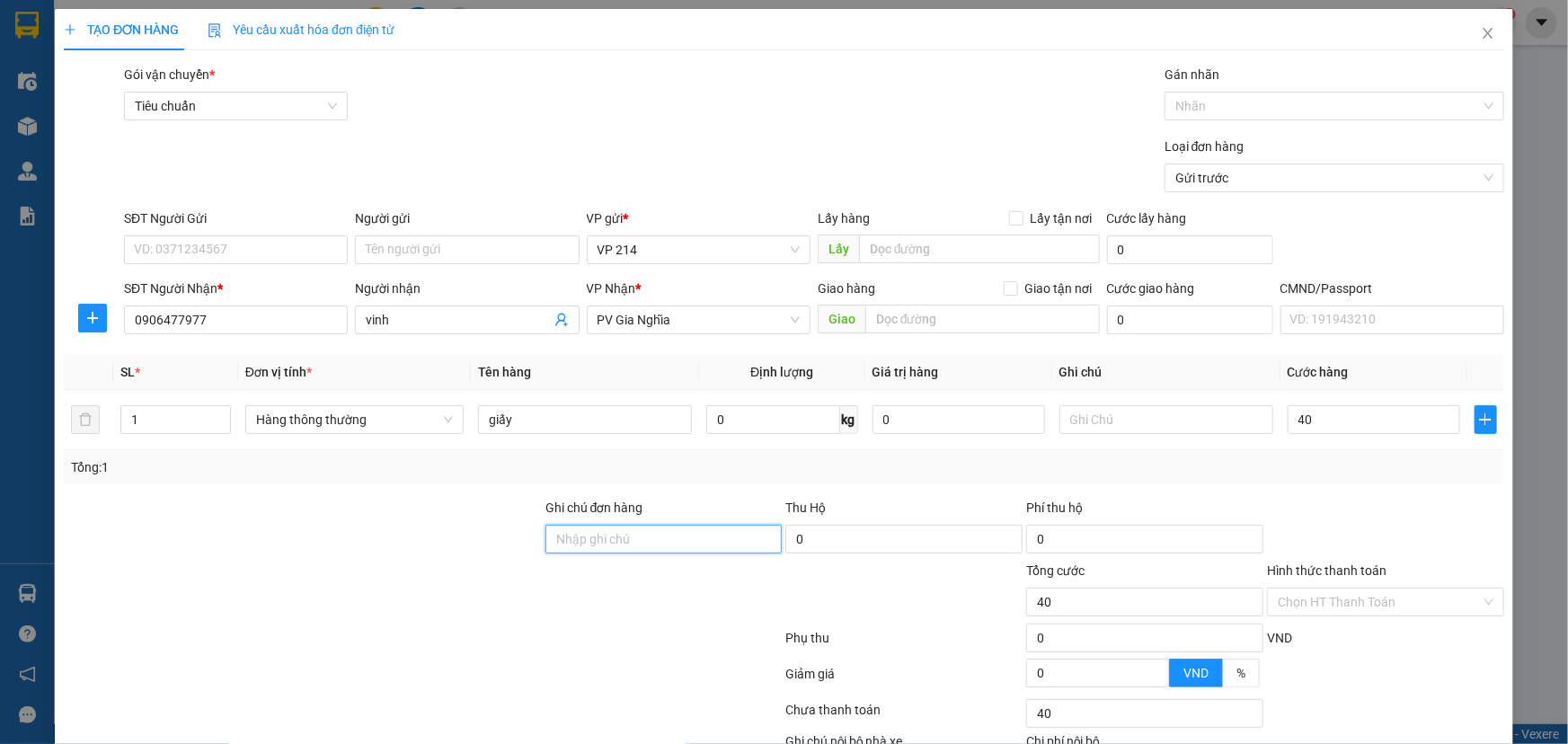 type on "40.000" 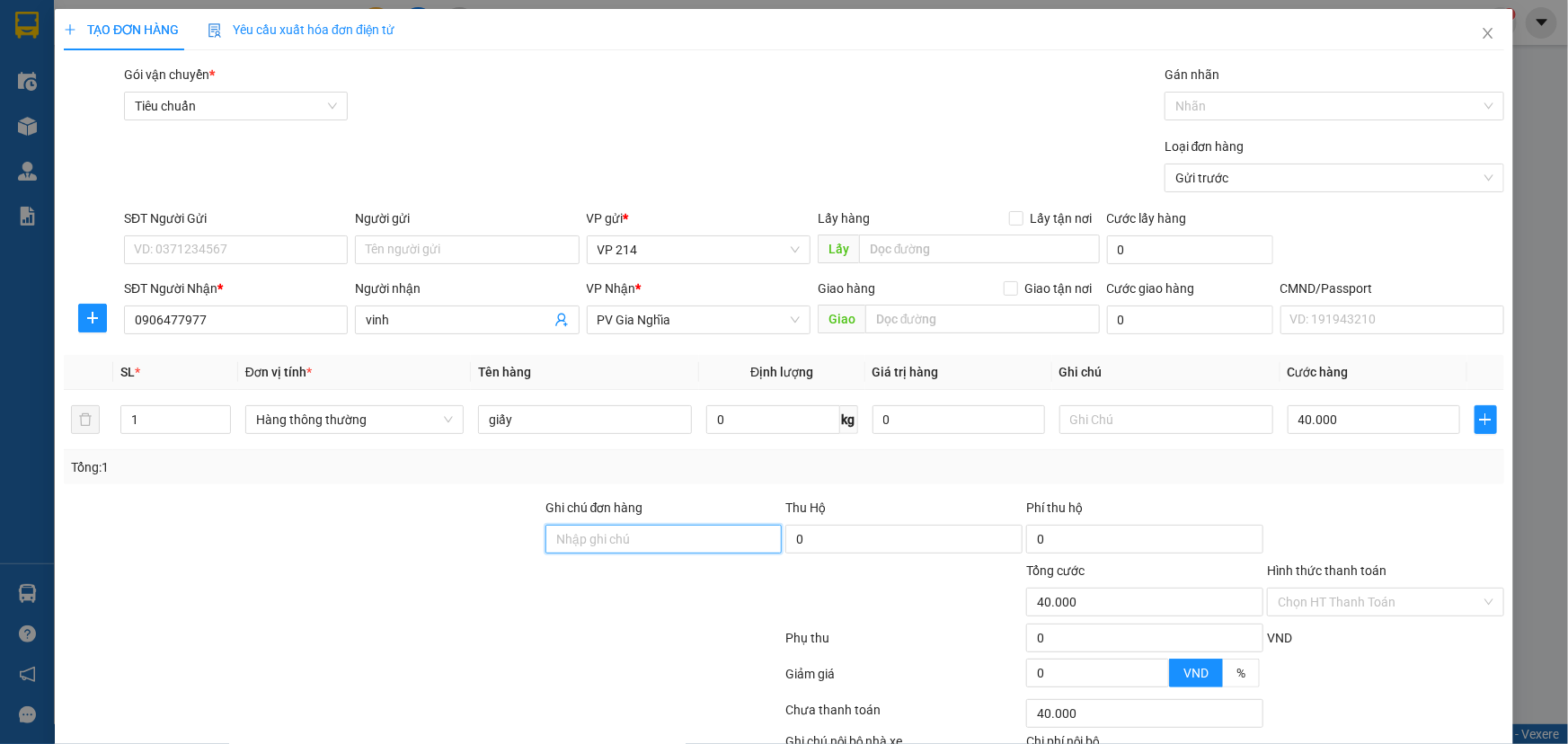 click on "Ghi chú đơn hàng" at bounding box center (664, 539) 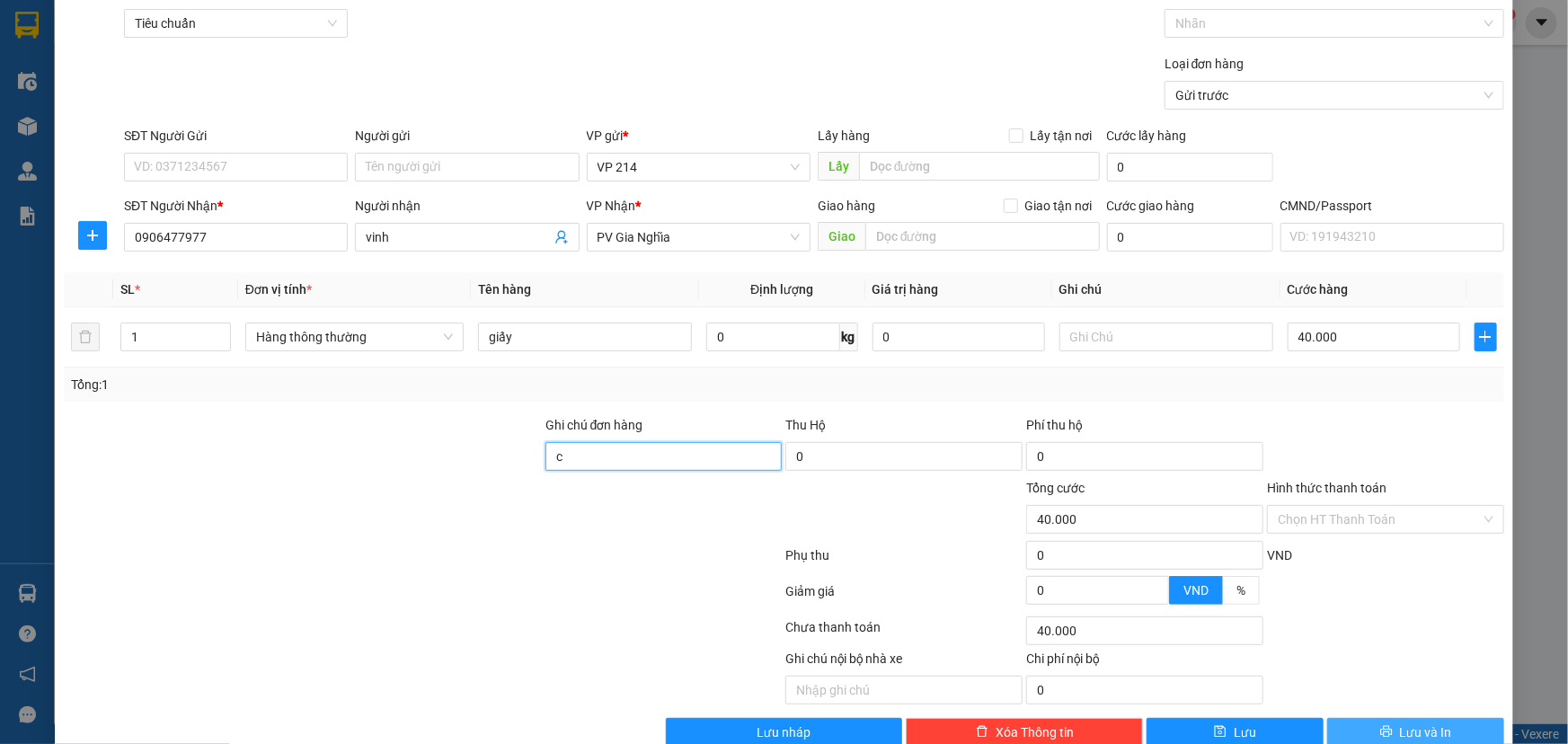 scroll, scrollTop: 119, scrollLeft: 0, axis: vertical 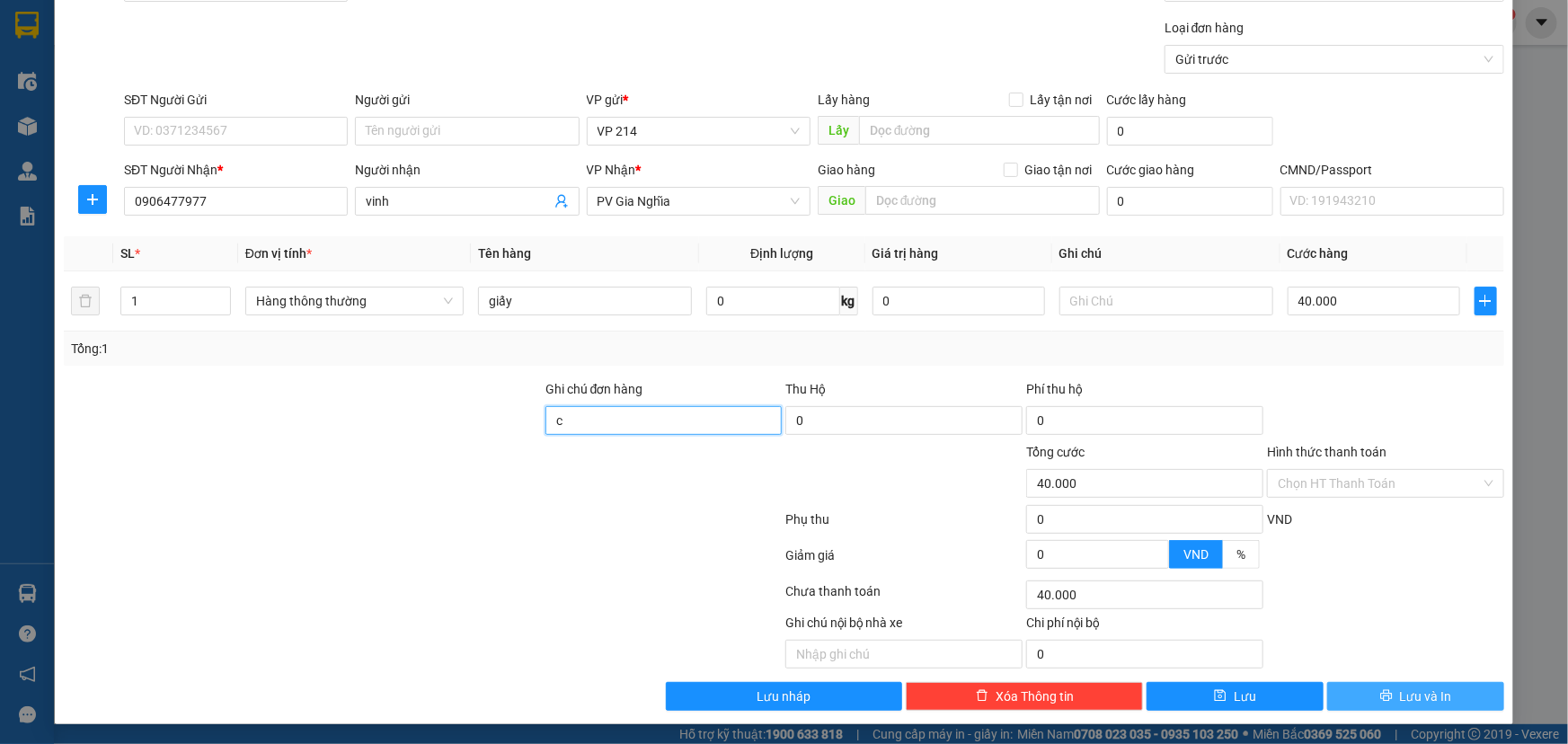 type on "c" 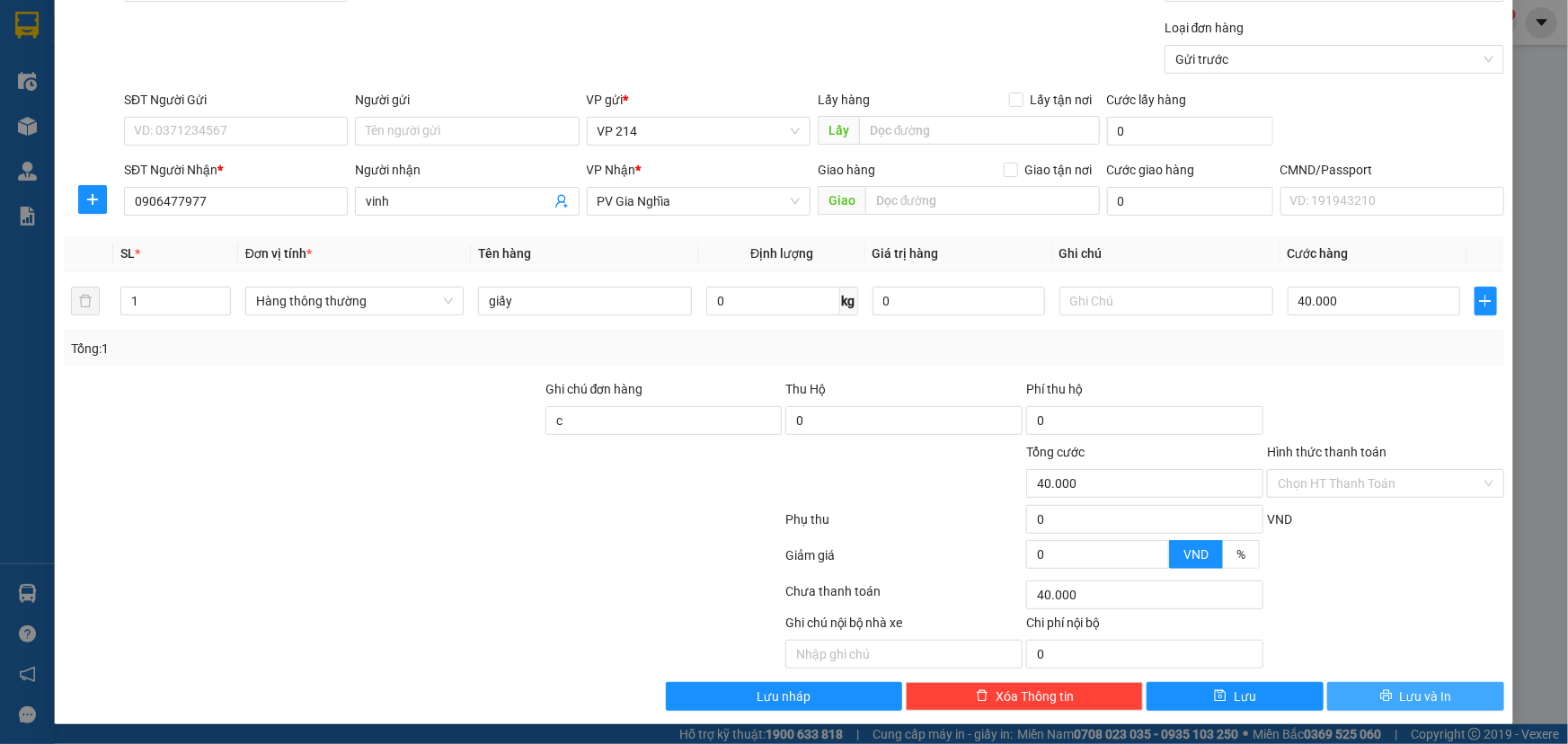 click on "Lưu và In" at bounding box center [1426, 696] 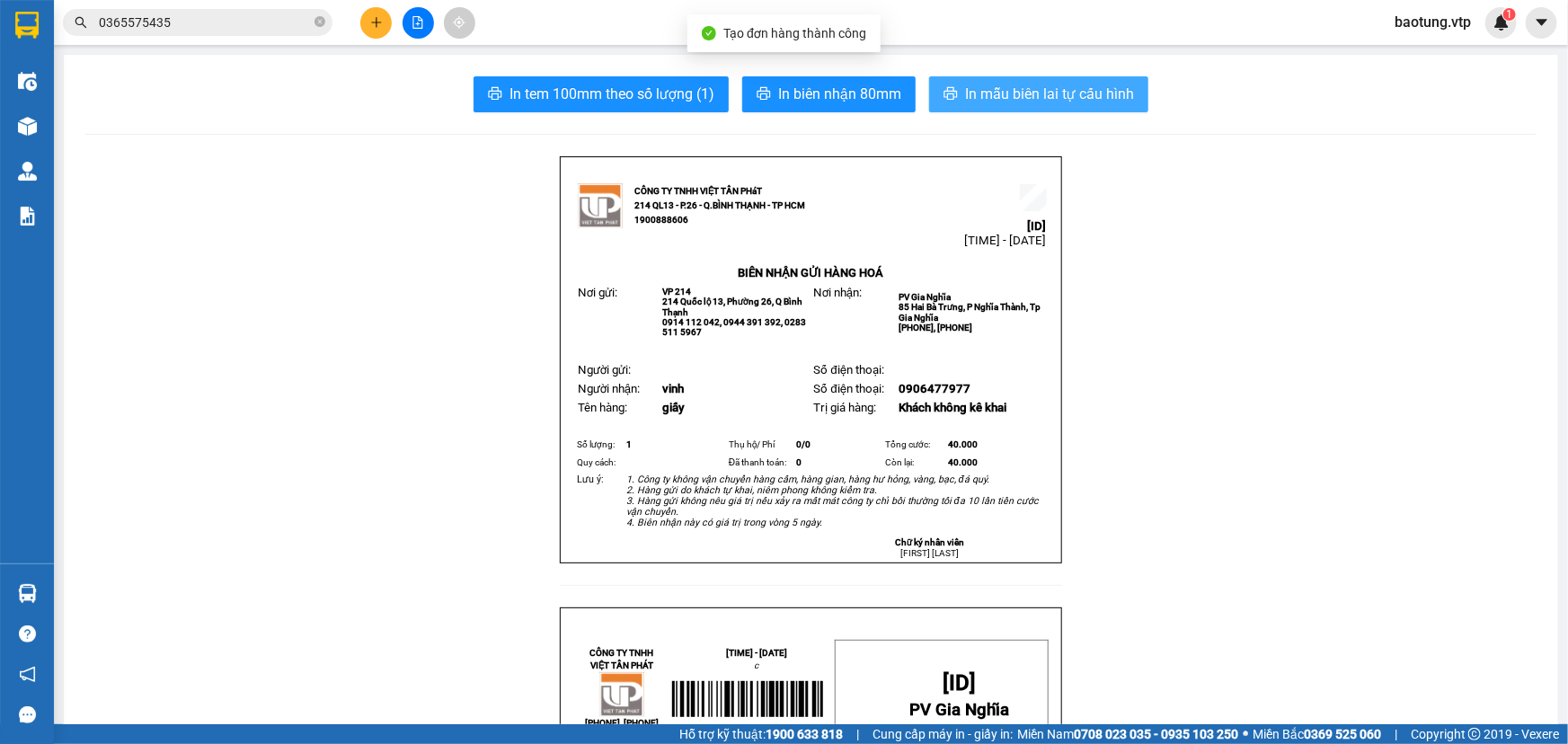 click on "In mẫu biên lai tự cấu hình" at bounding box center [1050, 93] 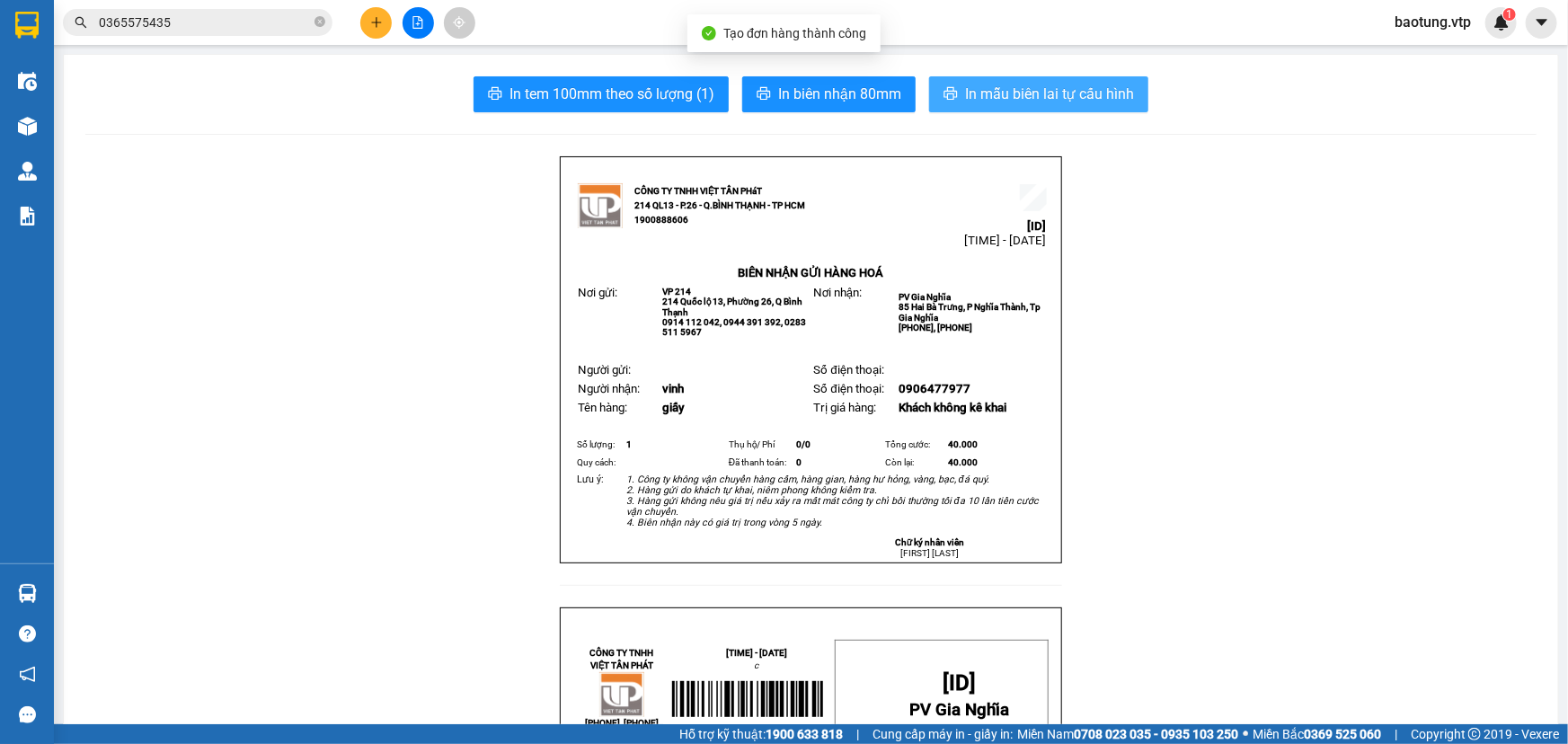 scroll, scrollTop: 0, scrollLeft: 0, axis: both 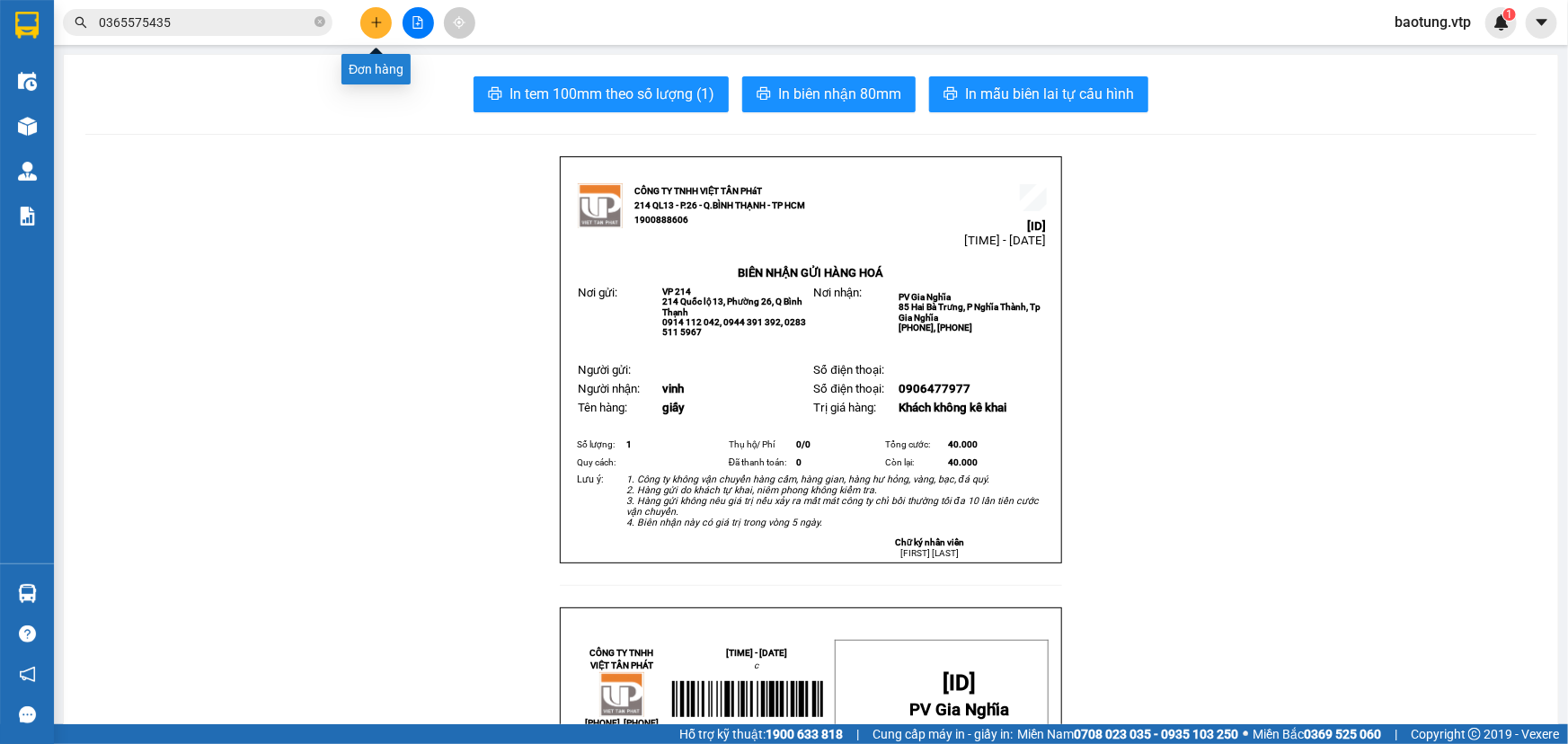 click 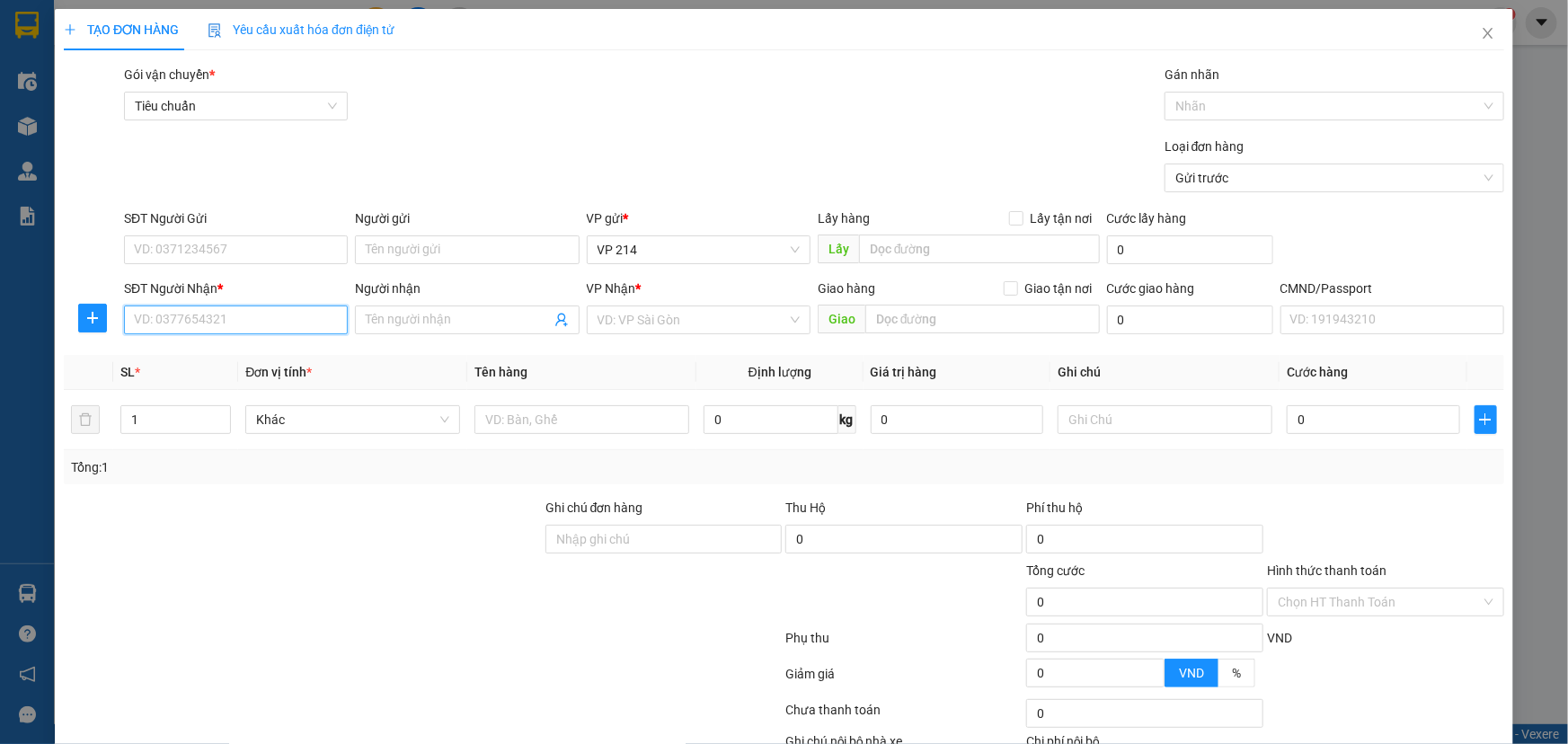 click on "SĐT Người Nhận  *" at bounding box center (235, 320) 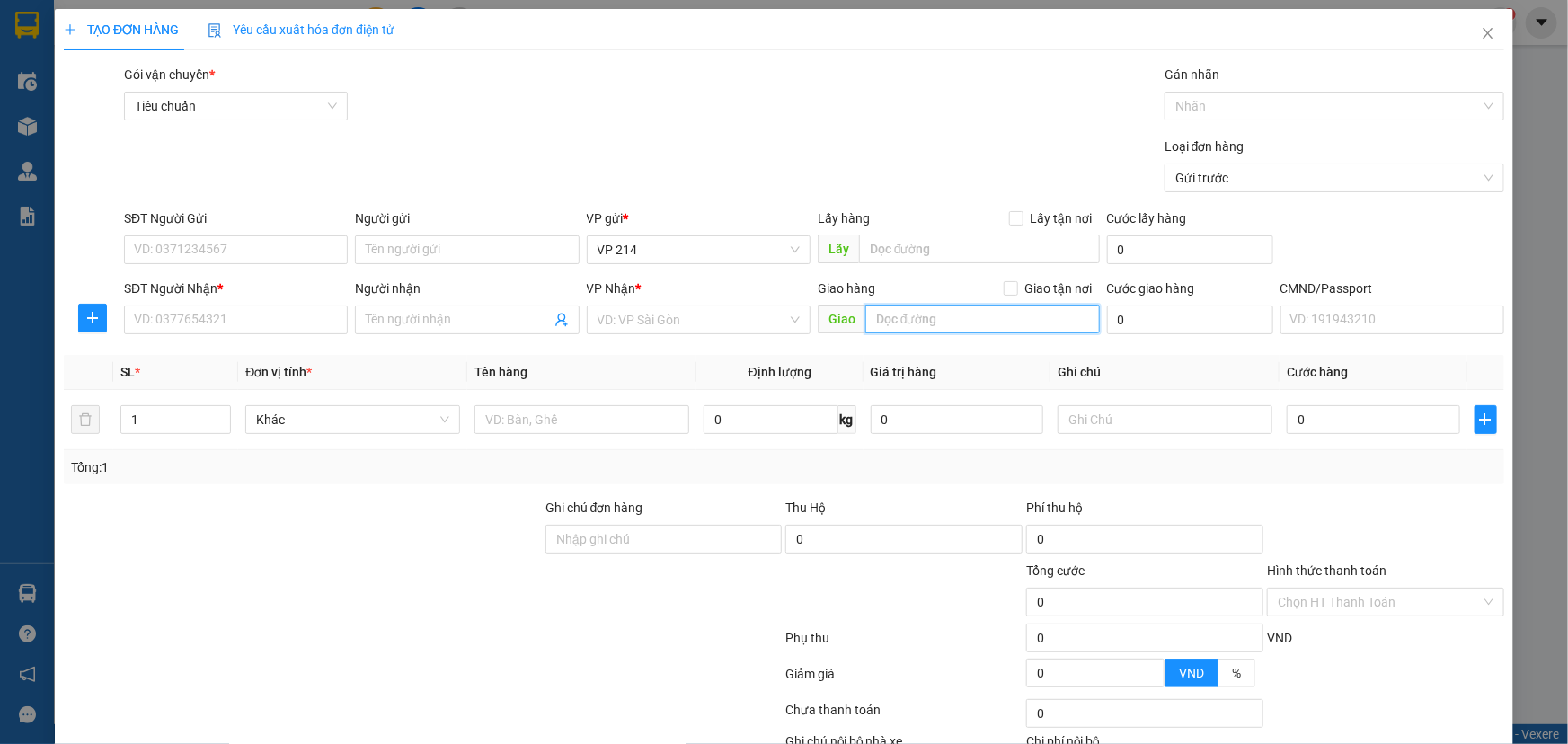click at bounding box center [982, 319] 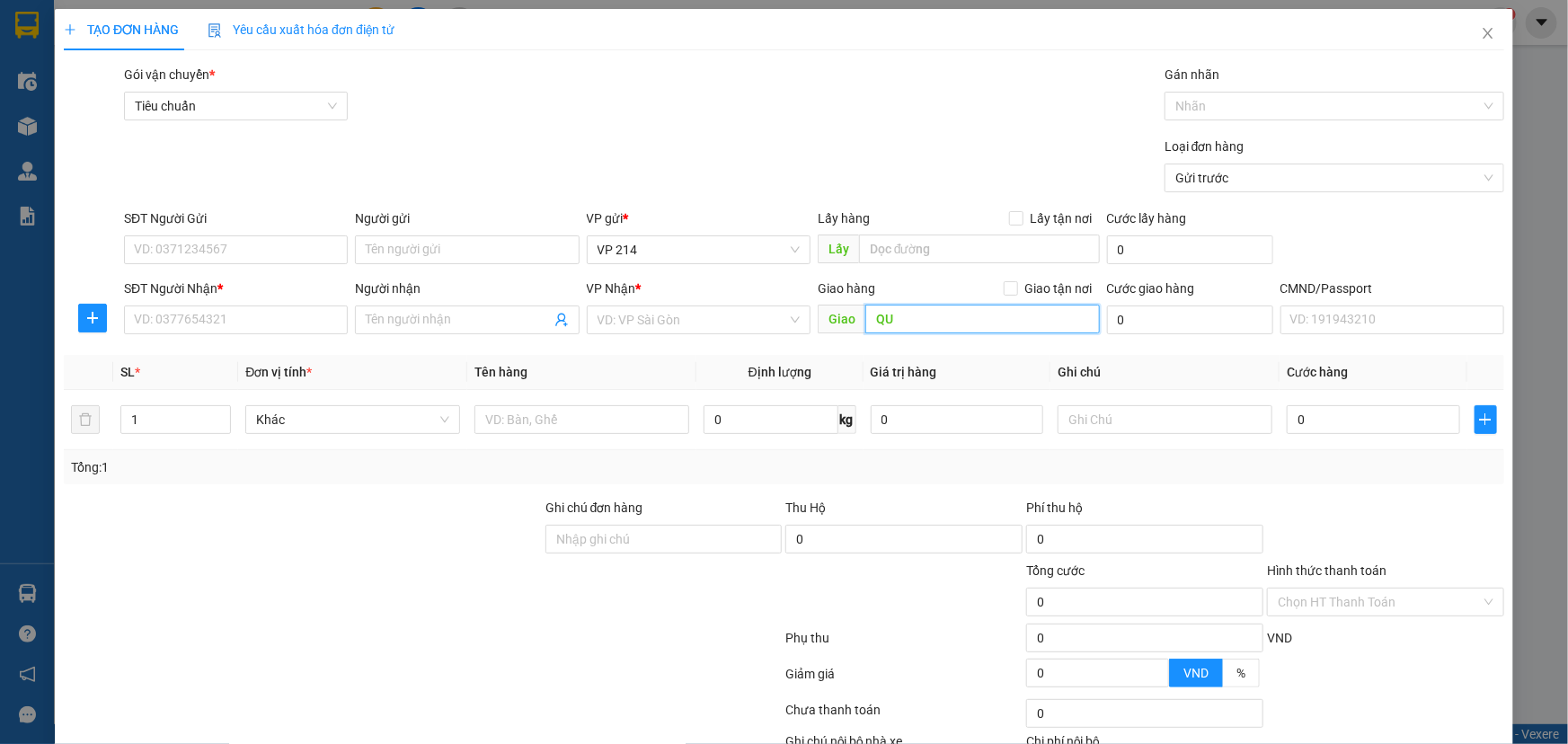 type on "Q" 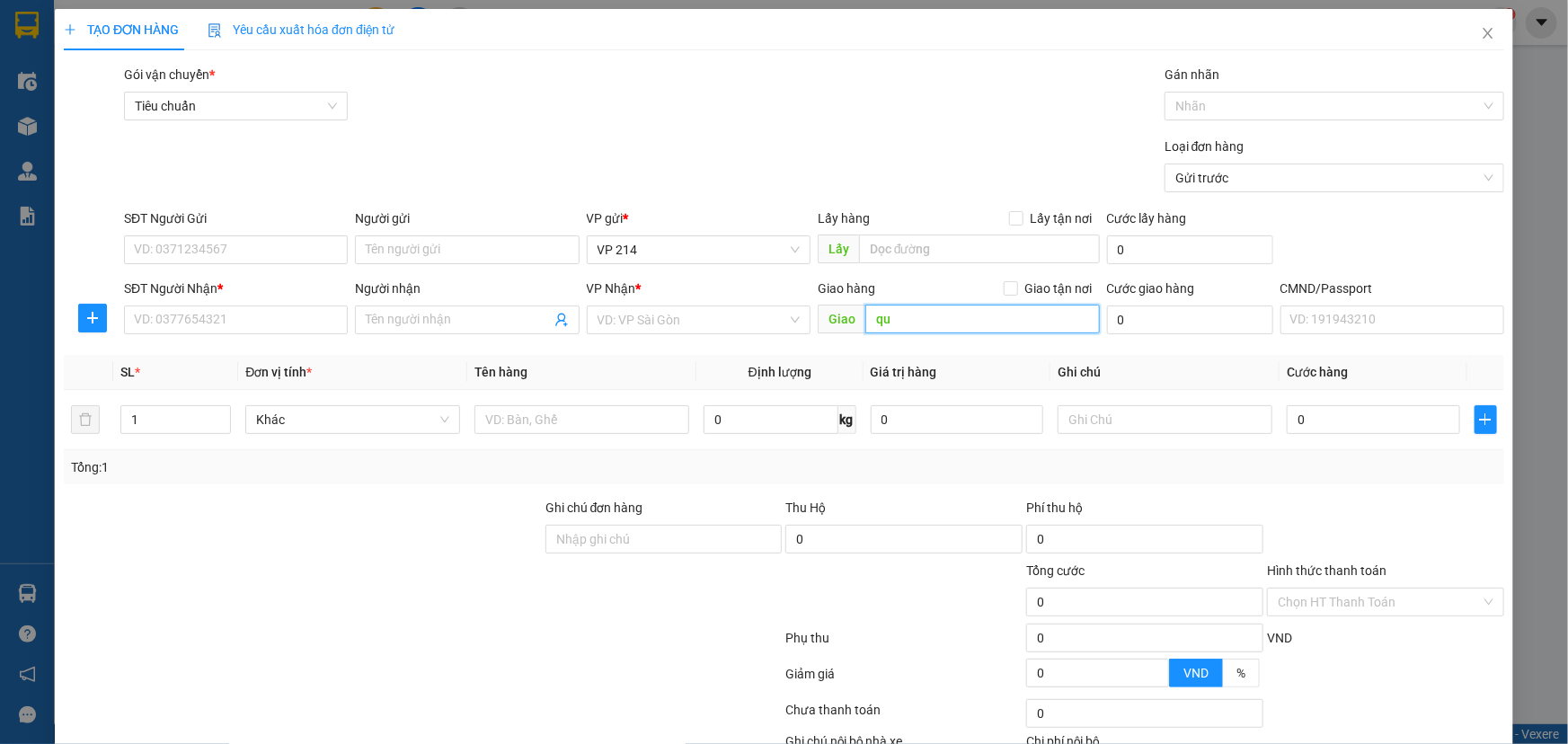 type on "q" 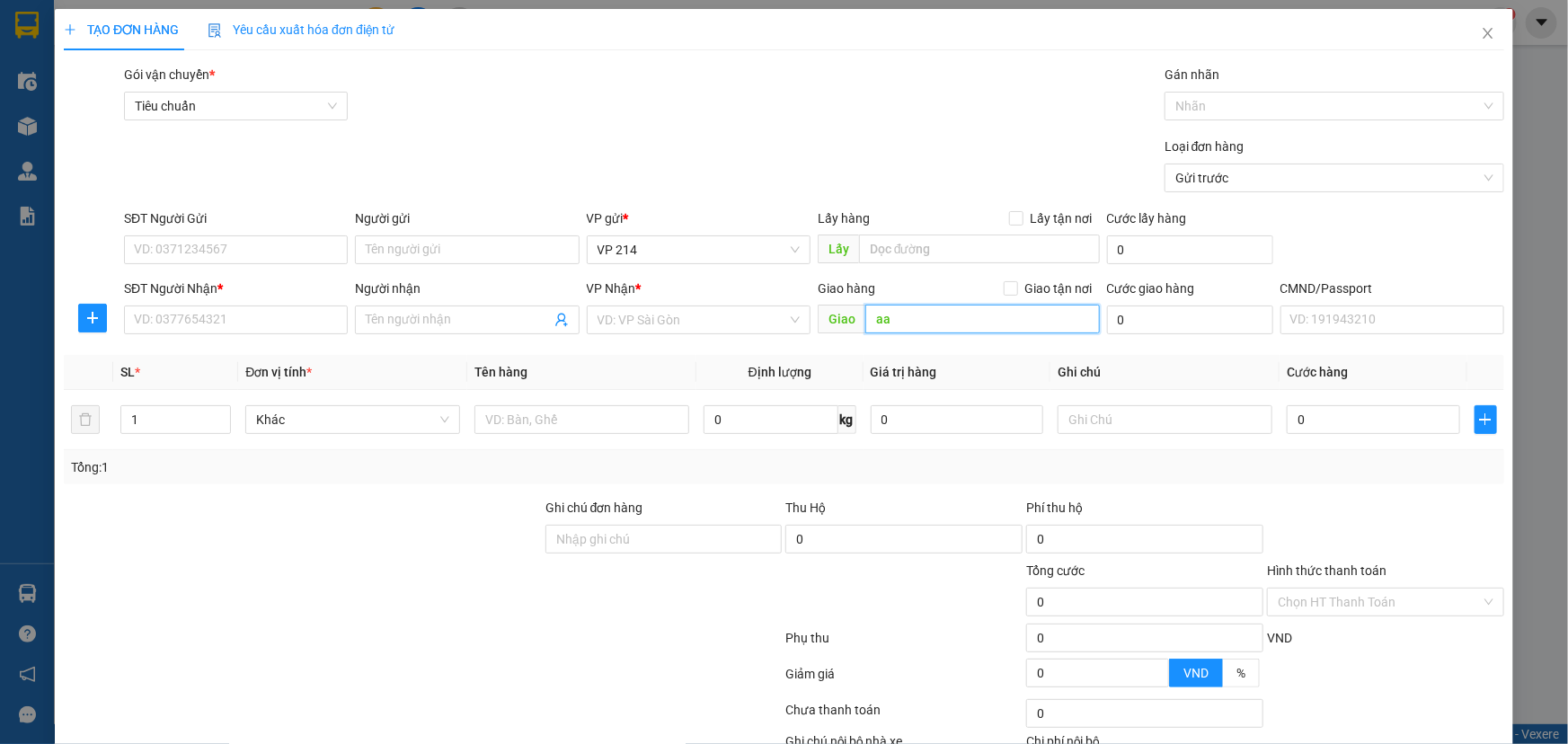 type on "a" 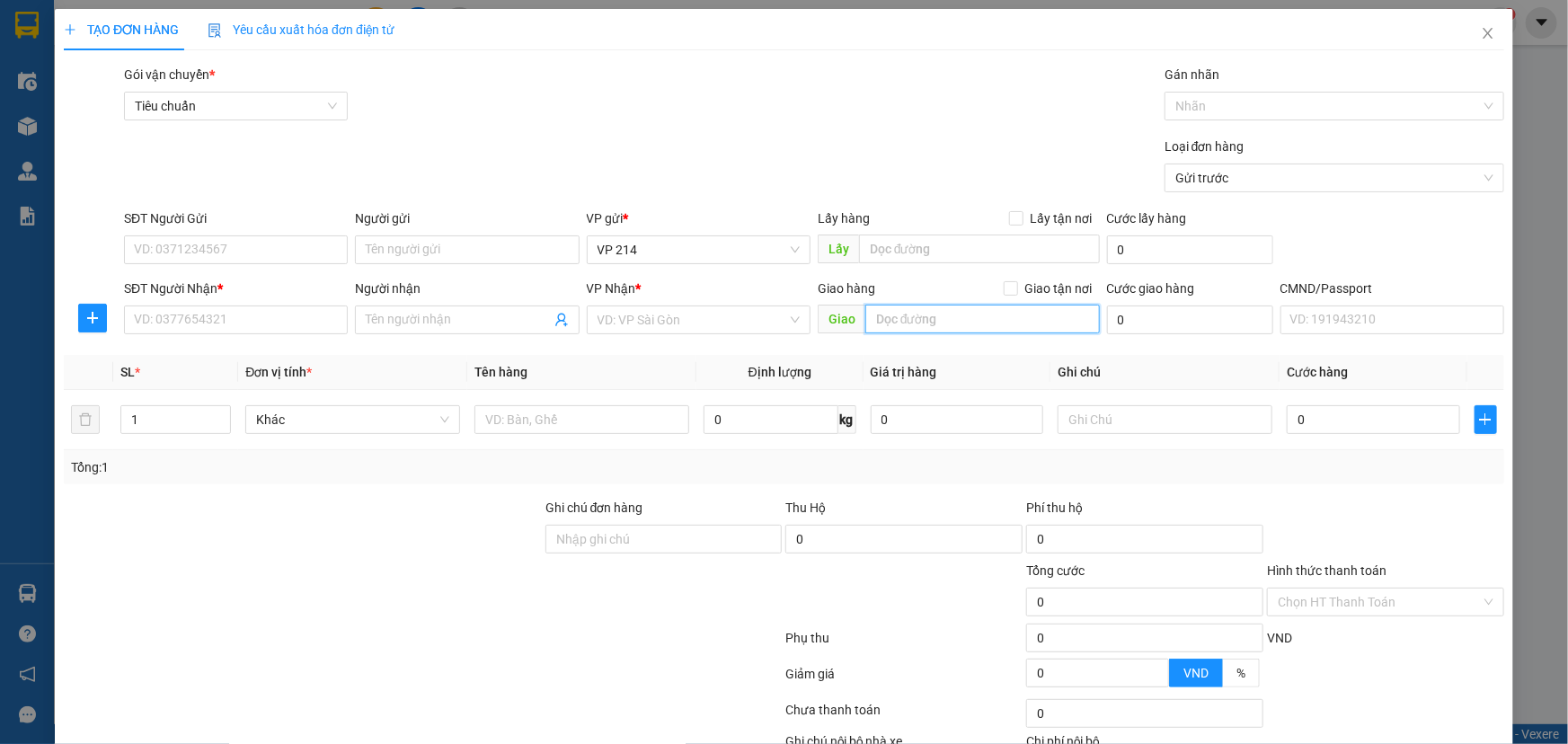 click at bounding box center [982, 319] 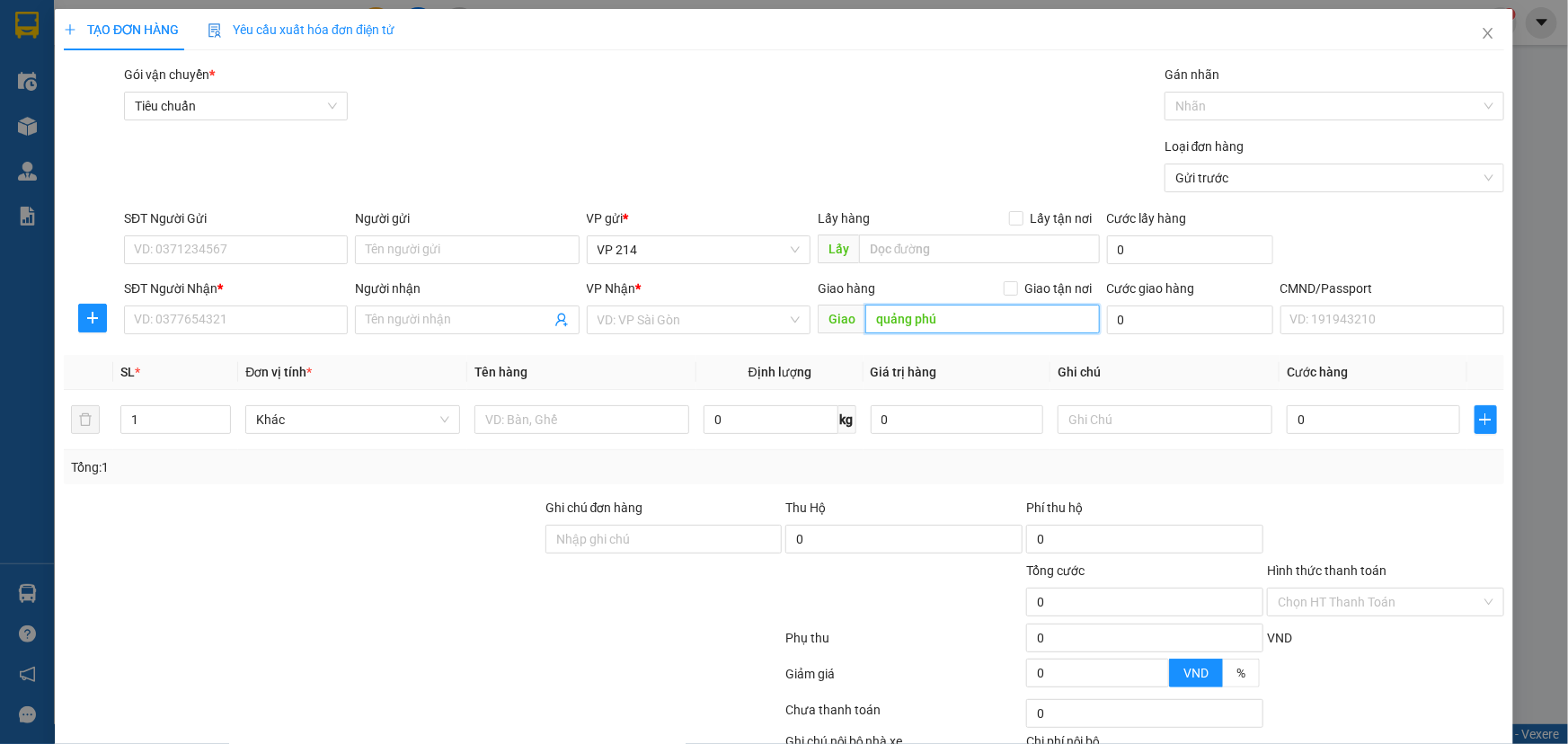 type on "quảng phú" 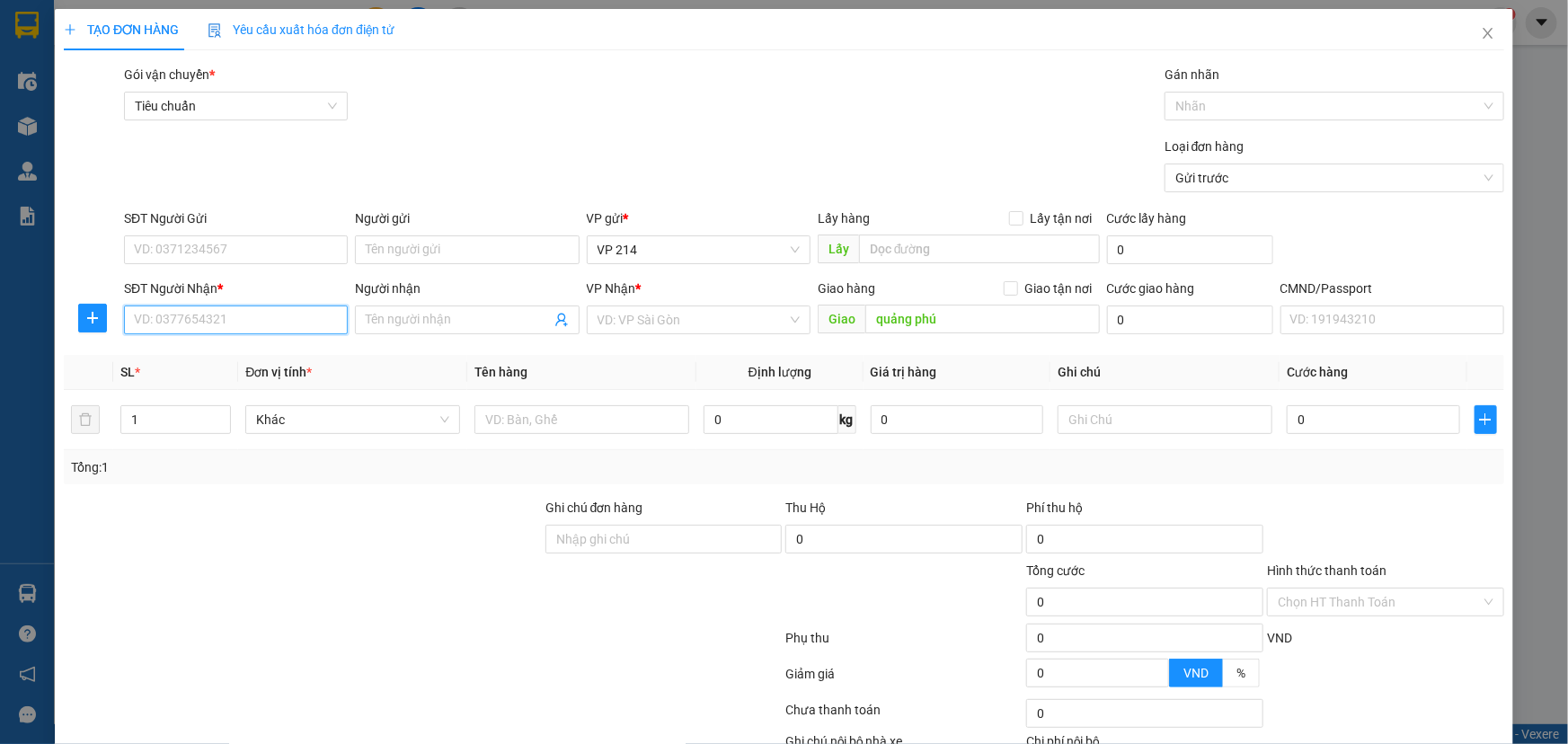 click on "SĐT Người Nhận  *" at bounding box center (235, 320) 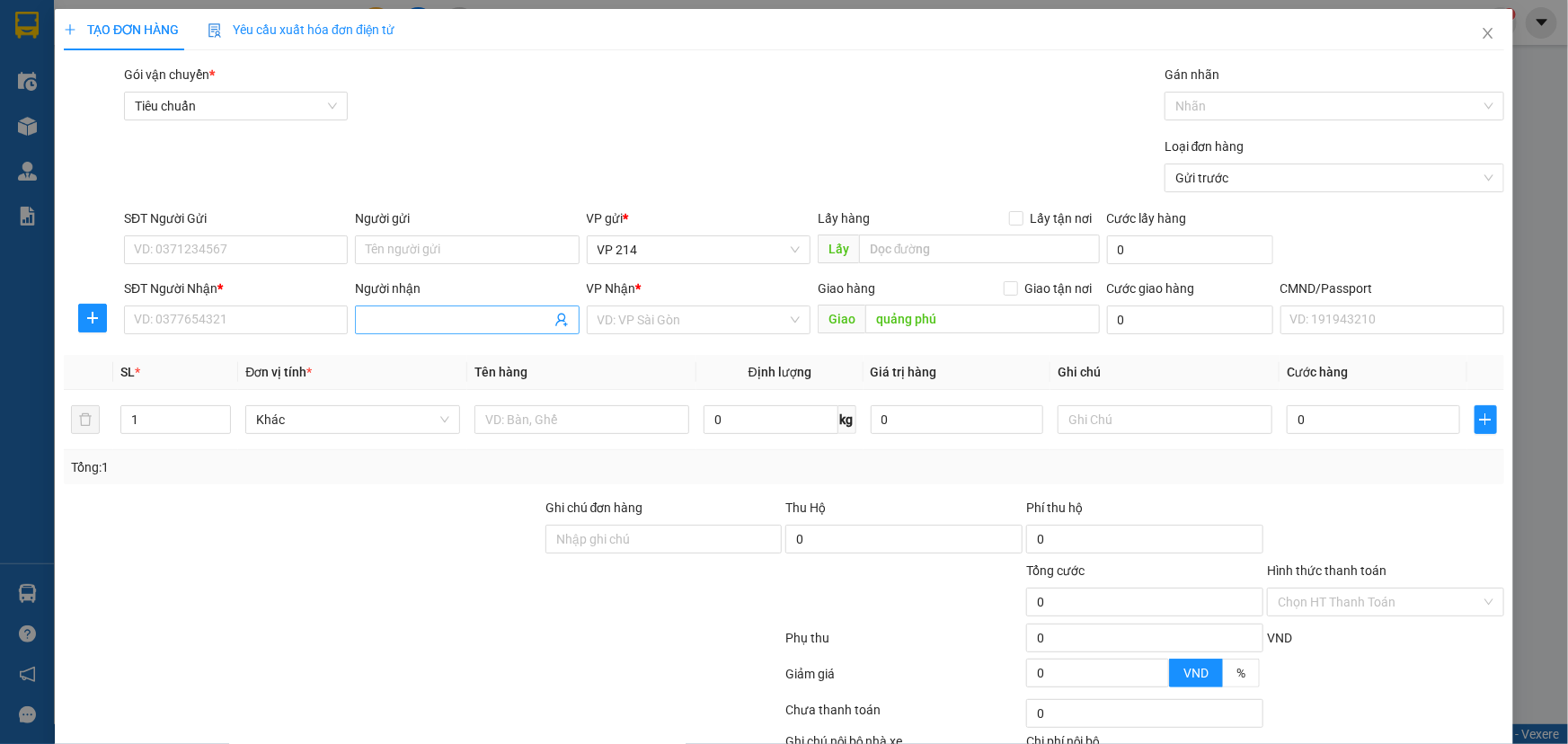 click on "Người nhận" at bounding box center (457, 320) 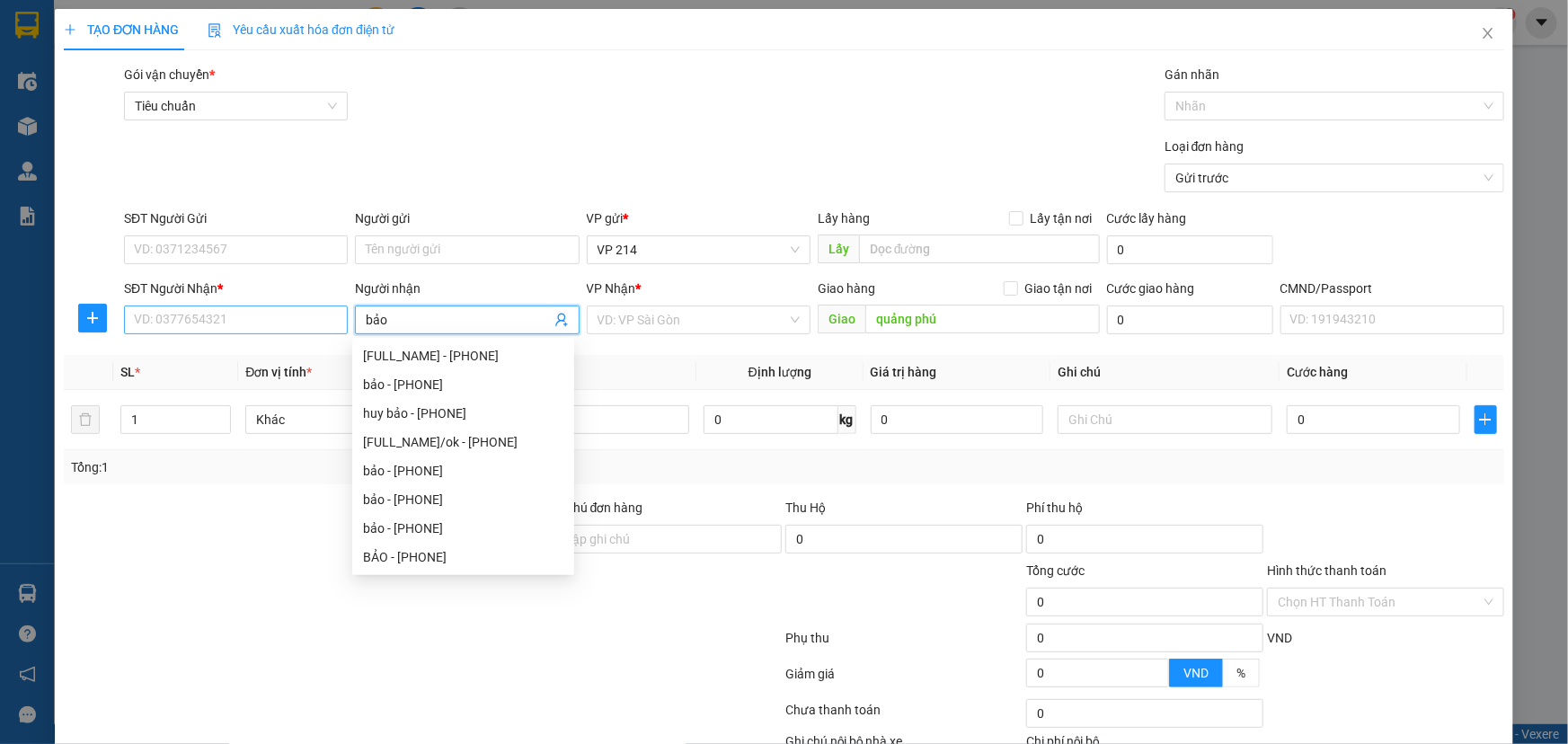 type on "bảo" 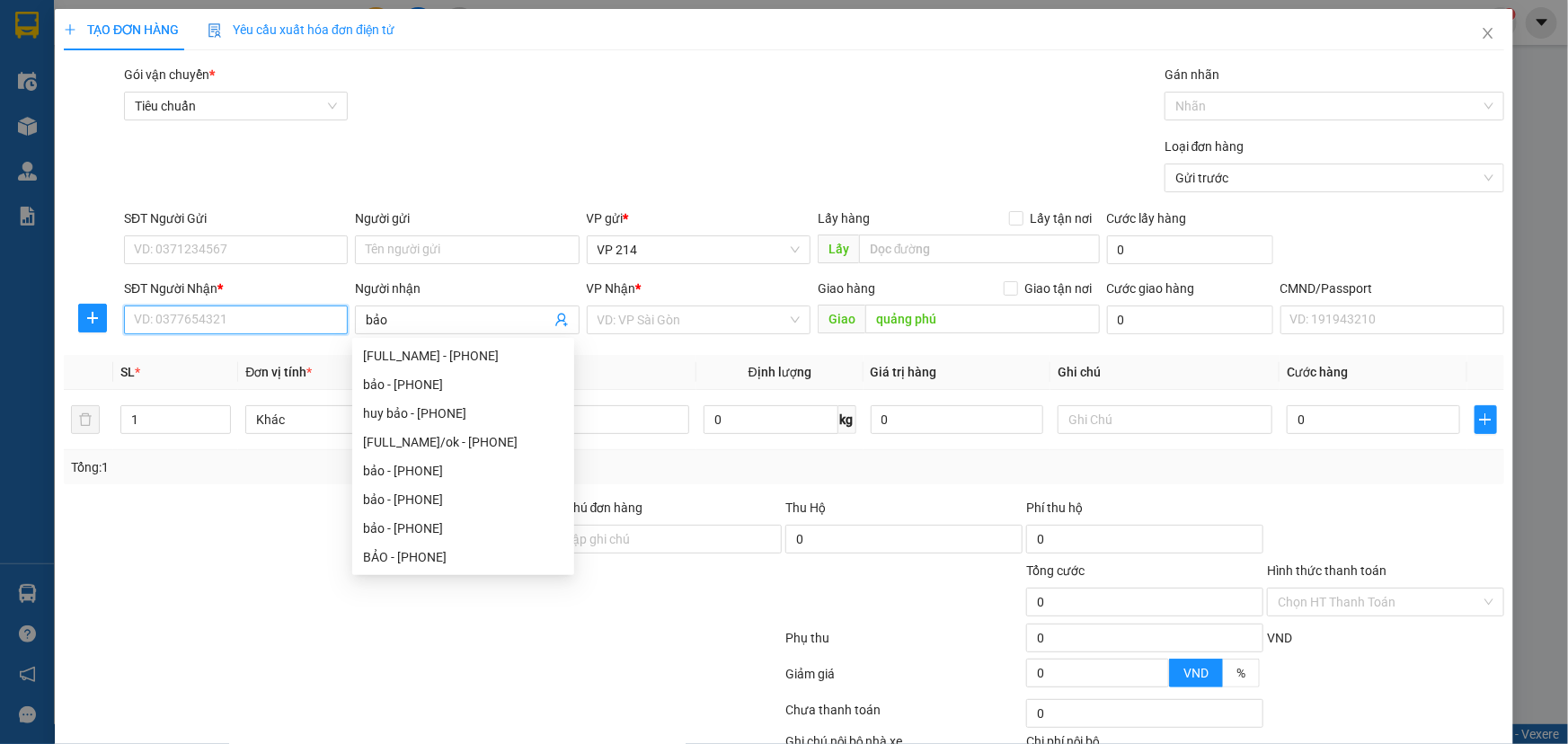 click on "SĐT Người Nhận  *" at bounding box center [235, 320] 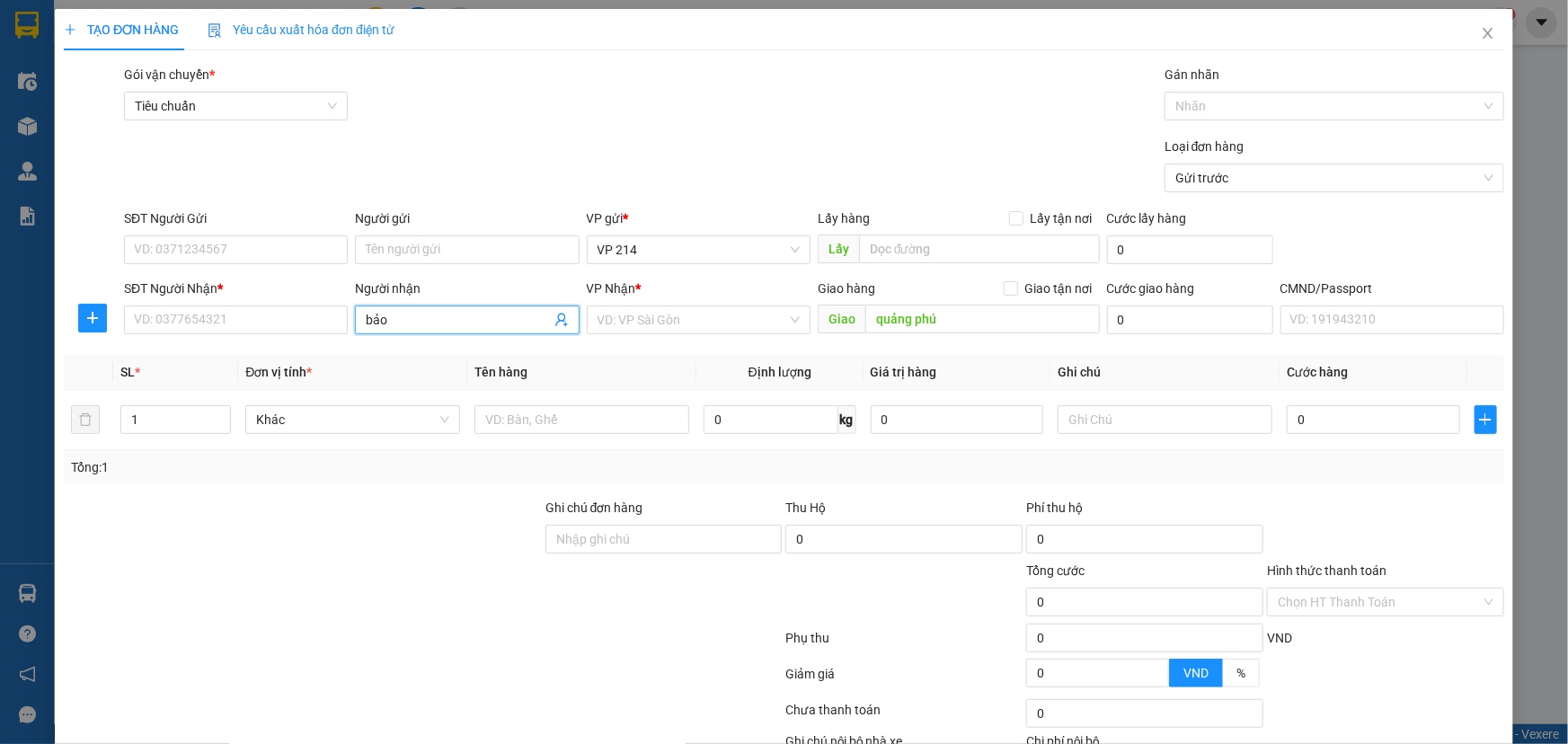 drag, startPoint x: 387, startPoint y: 314, endPoint x: 17, endPoint y: 288, distance: 370.91239 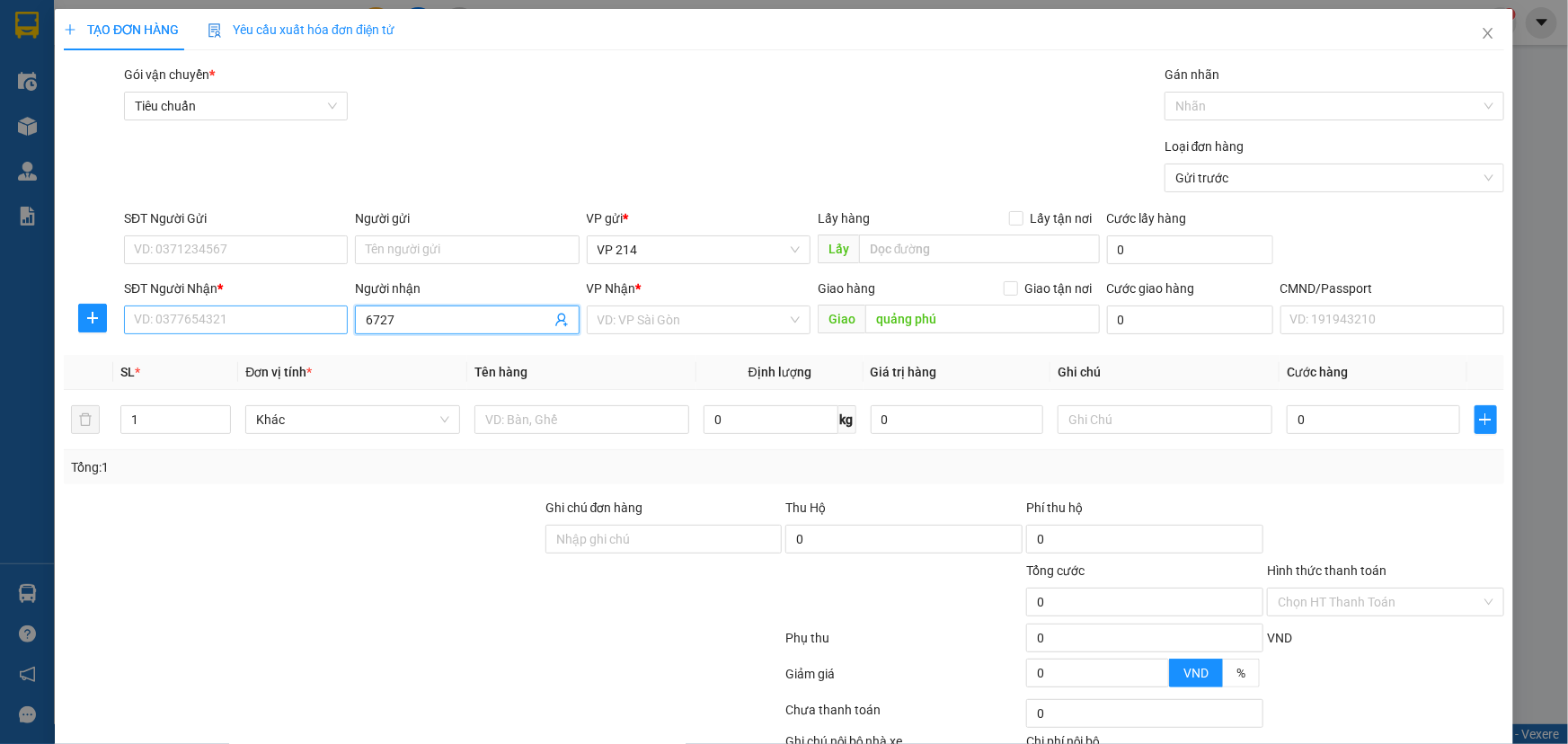 drag, startPoint x: 406, startPoint y: 310, endPoint x: 137, endPoint y: 306, distance: 269.02974 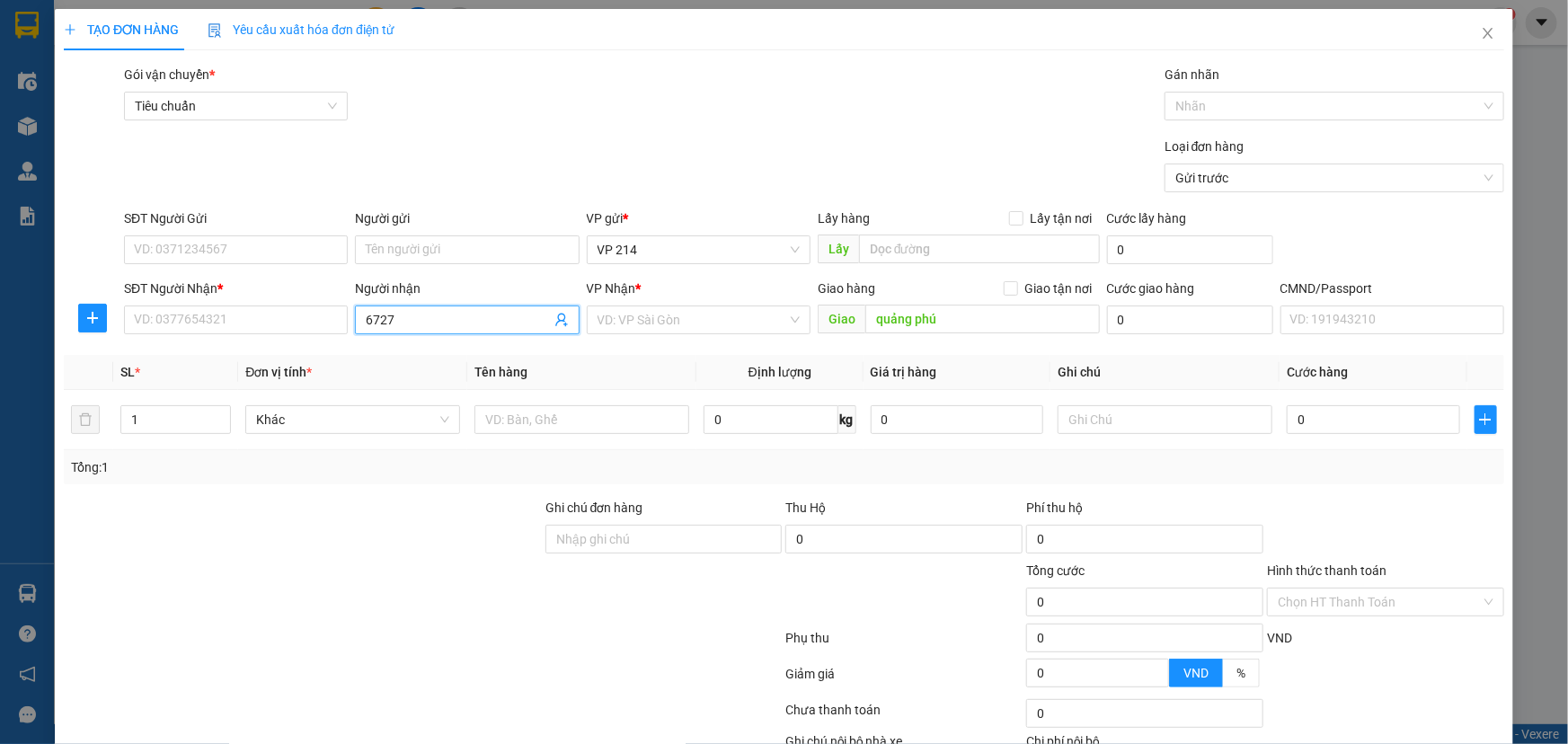 type on "6727" 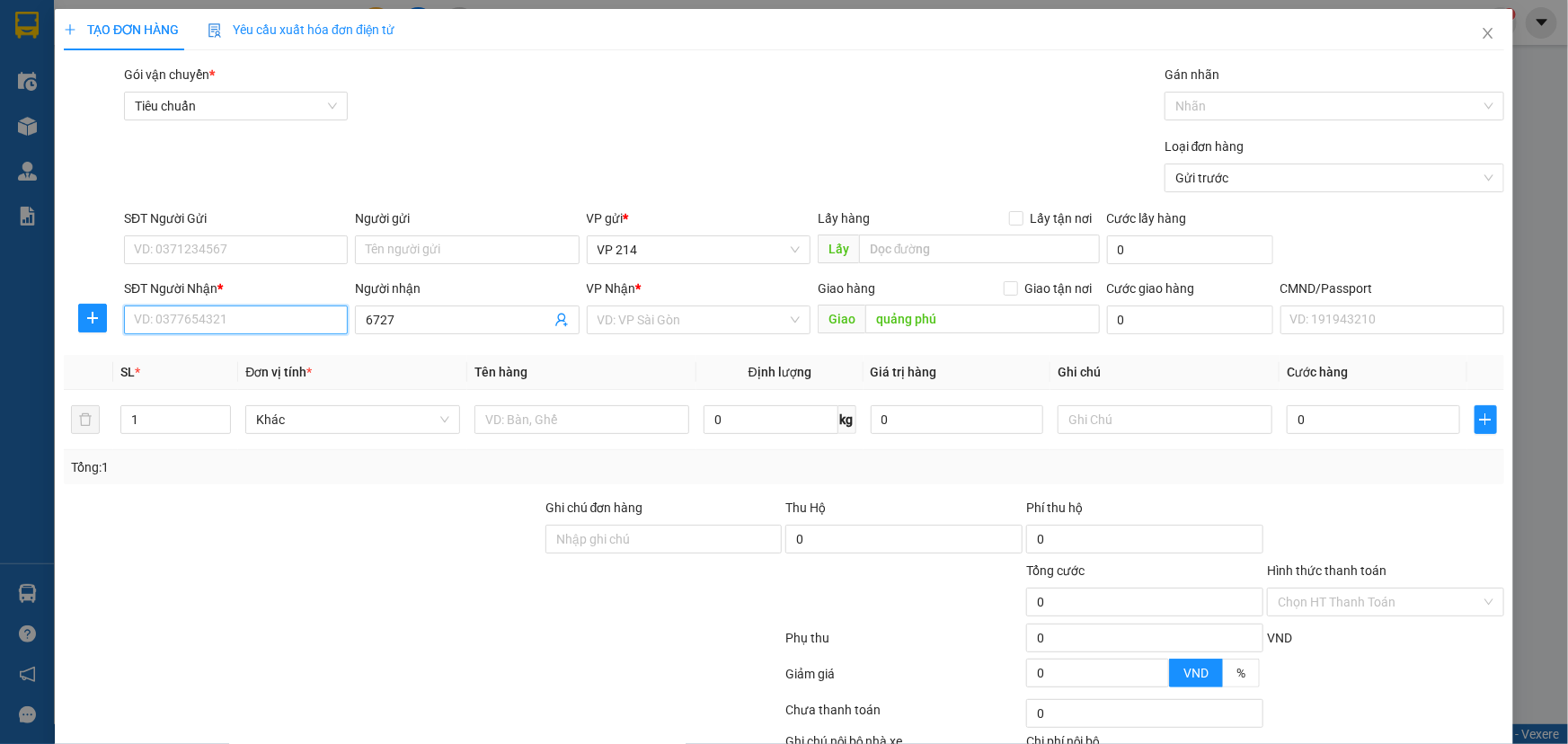 click on "SĐT Người Nhận  *" at bounding box center (235, 320) 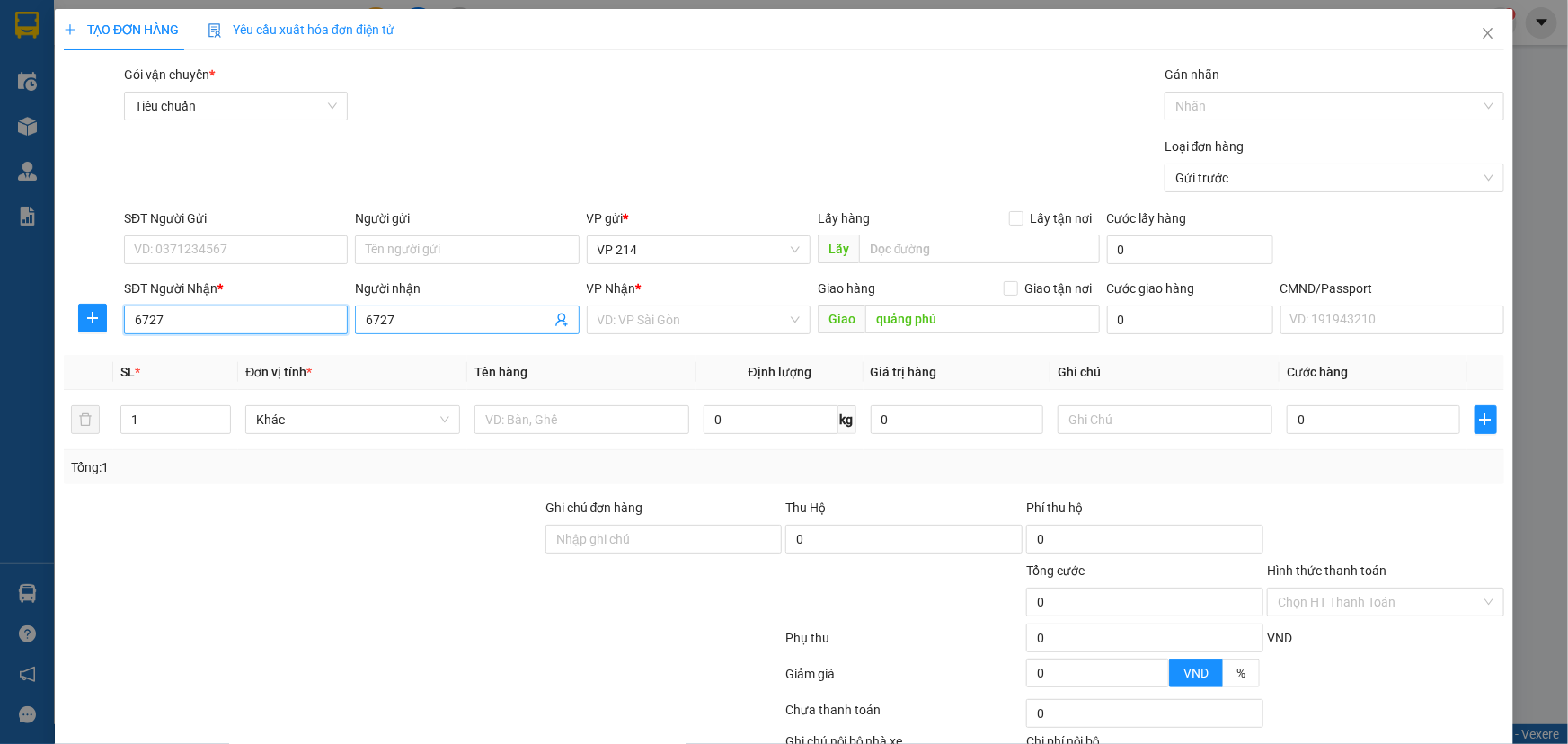 type on "6727" 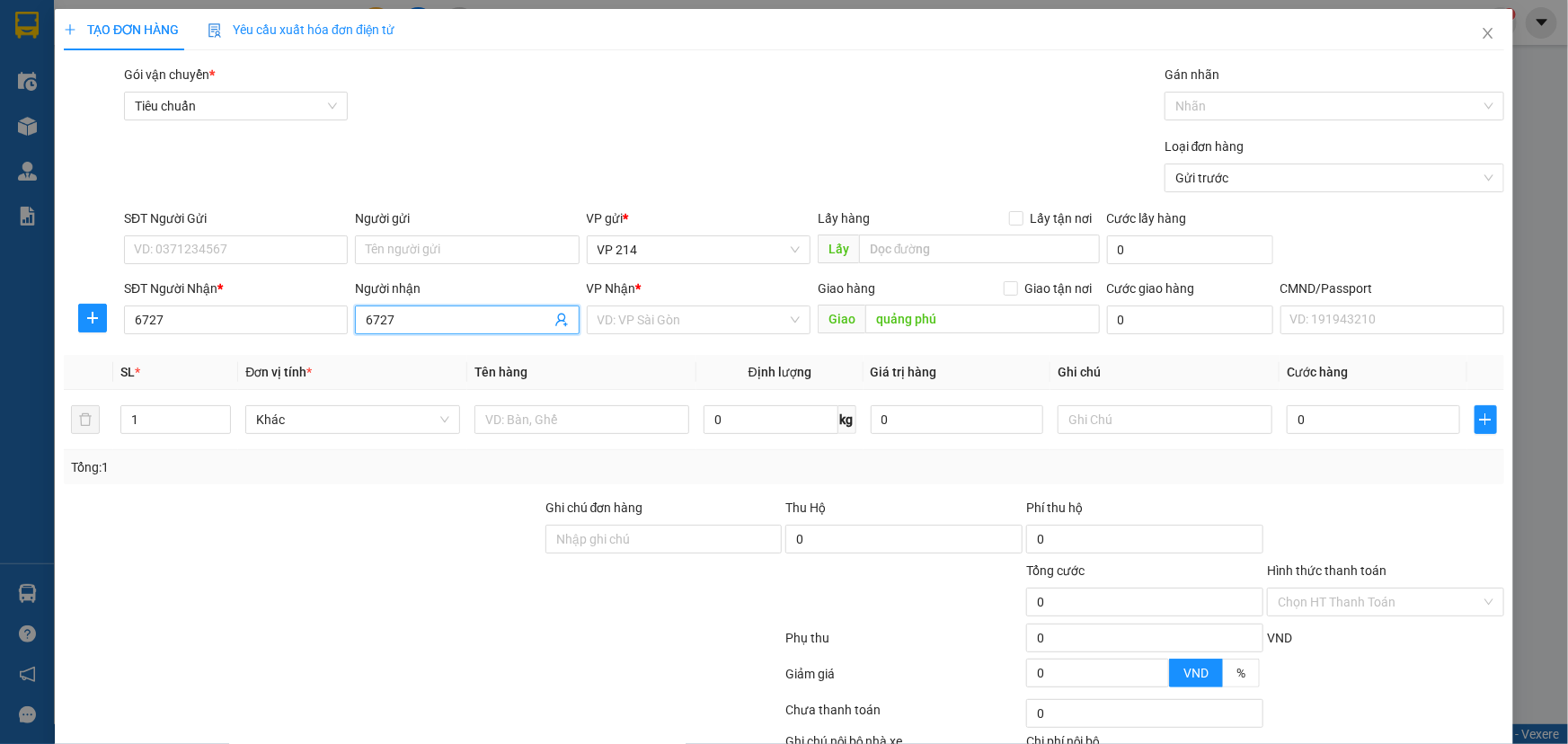 type 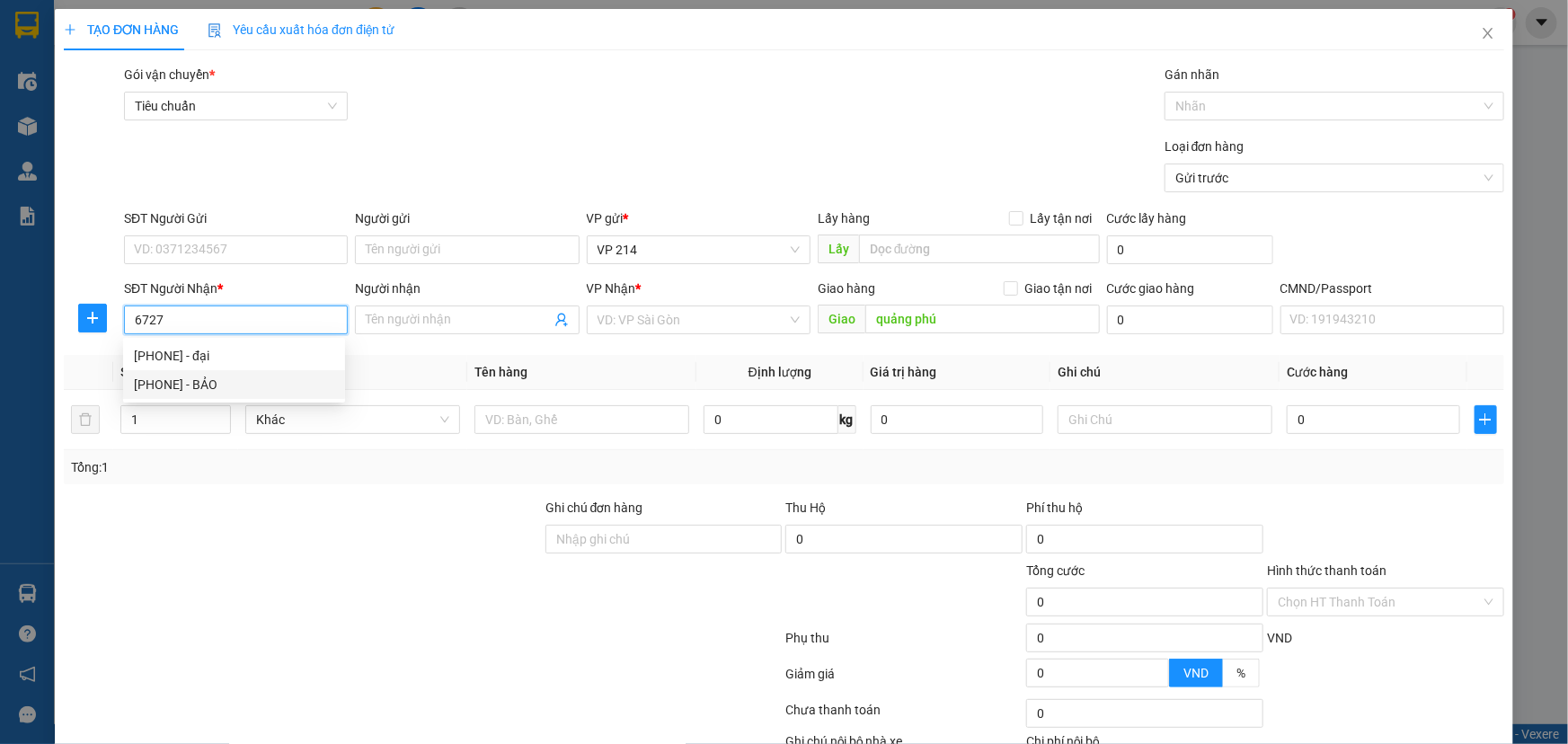 click on "0964336727 - BẢO" at bounding box center [234, 385] 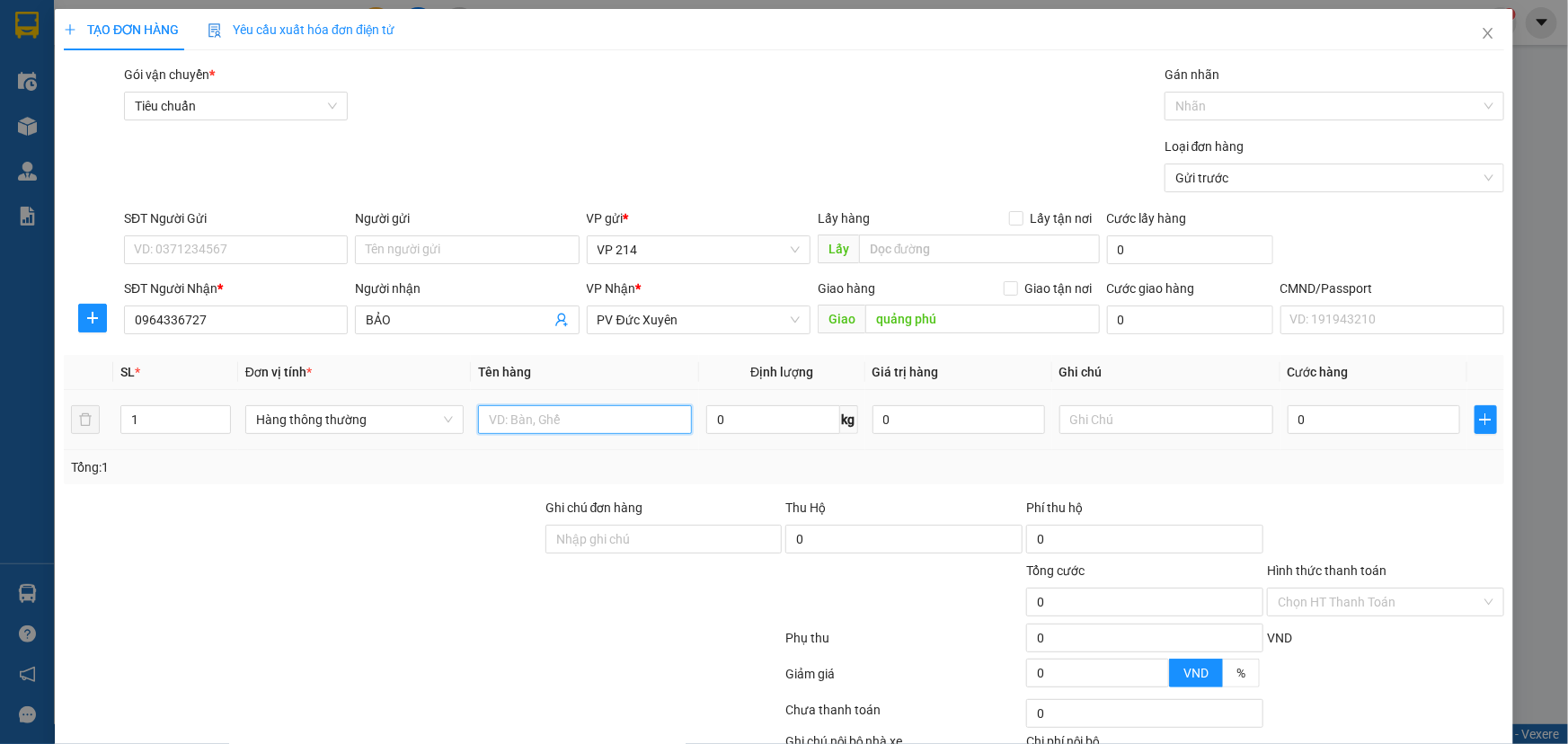 click at bounding box center [585, 420] 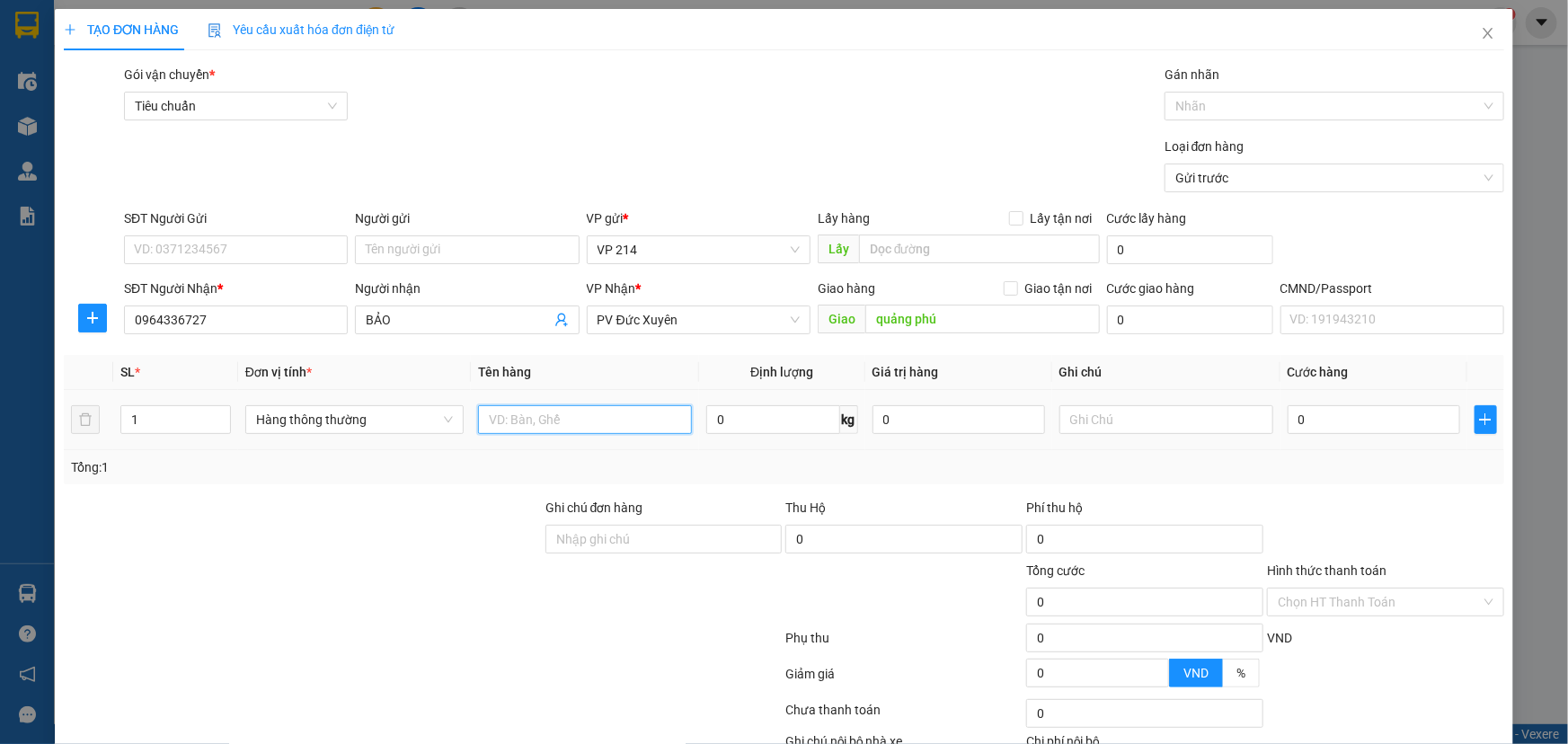 type on "d" 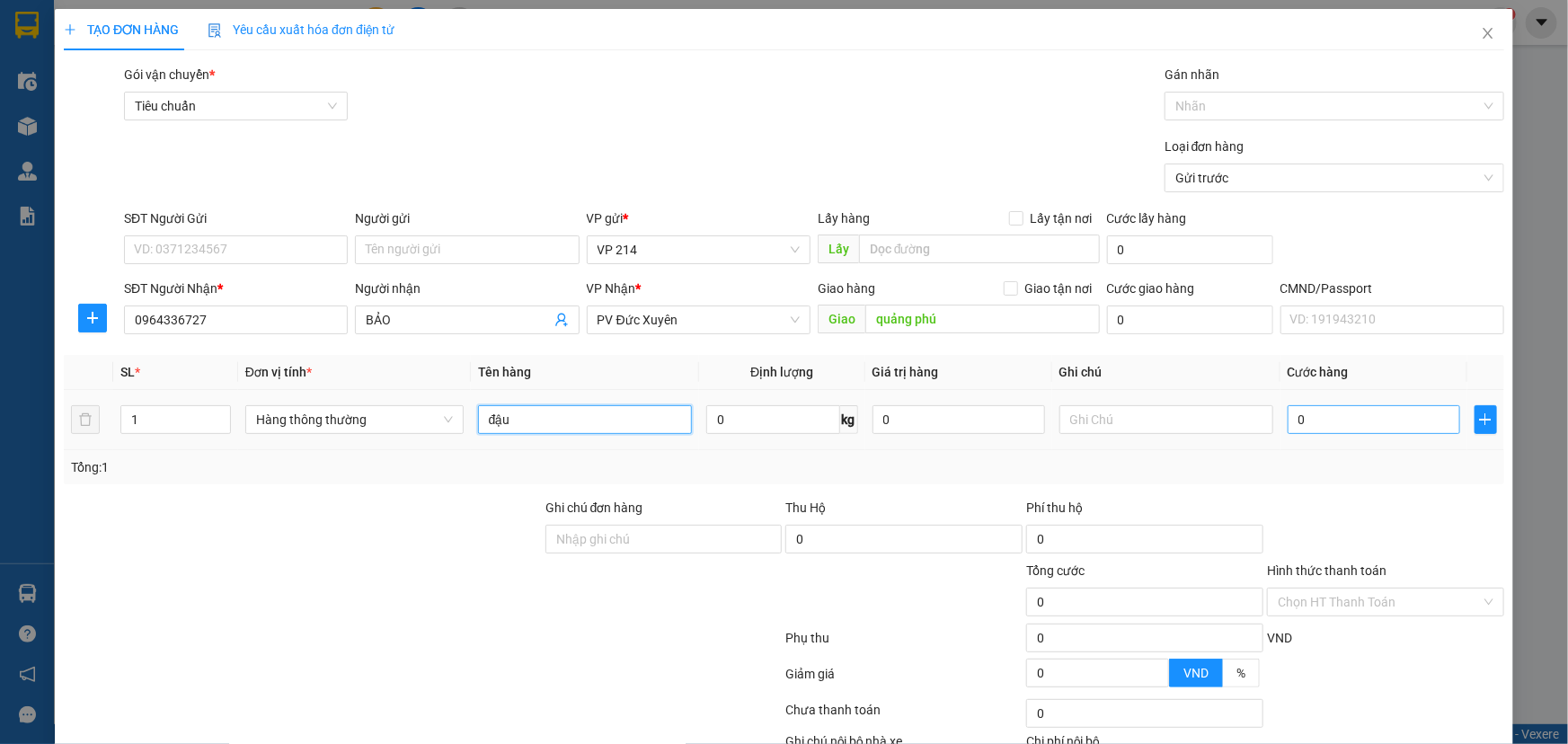 type 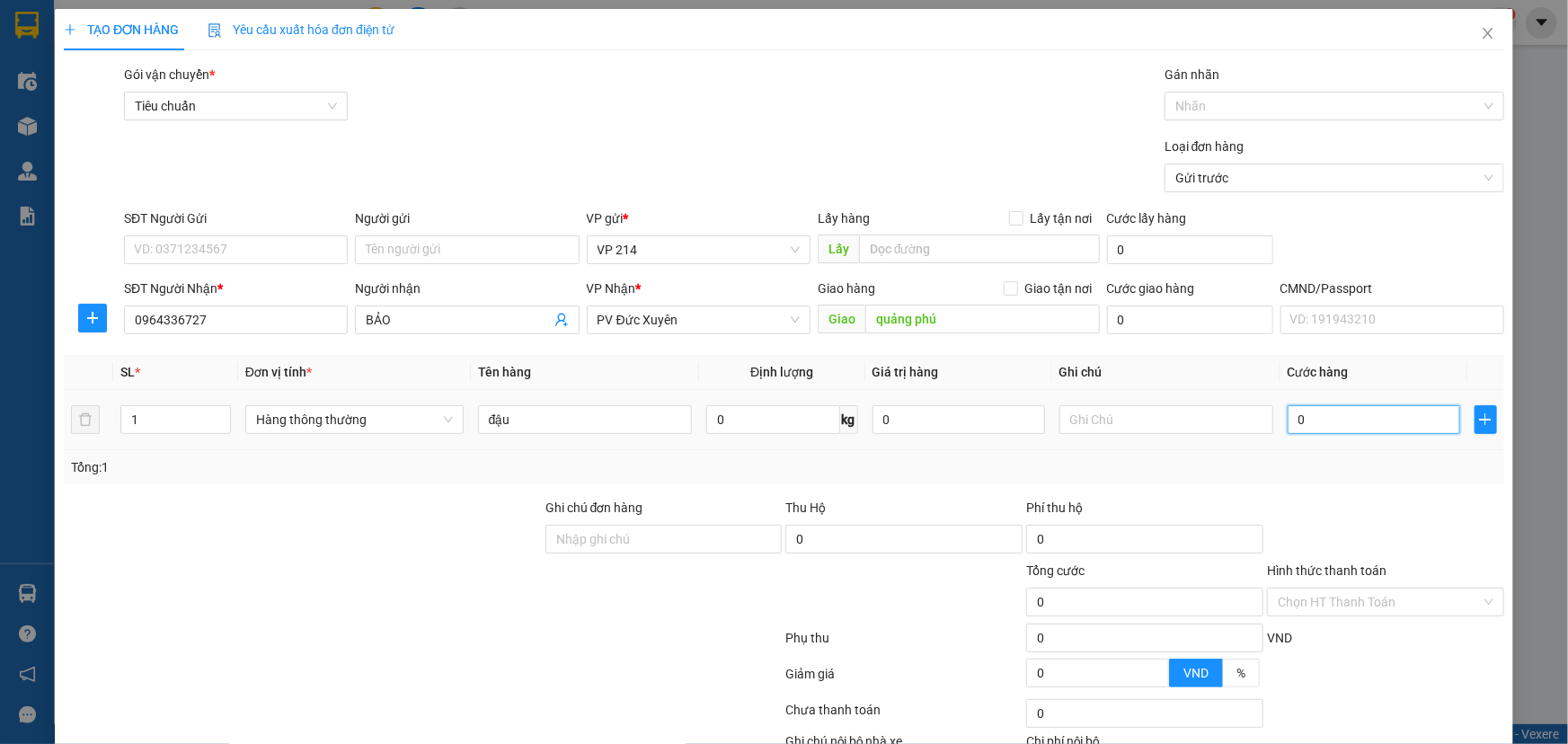 click on "0" at bounding box center [1374, 420] 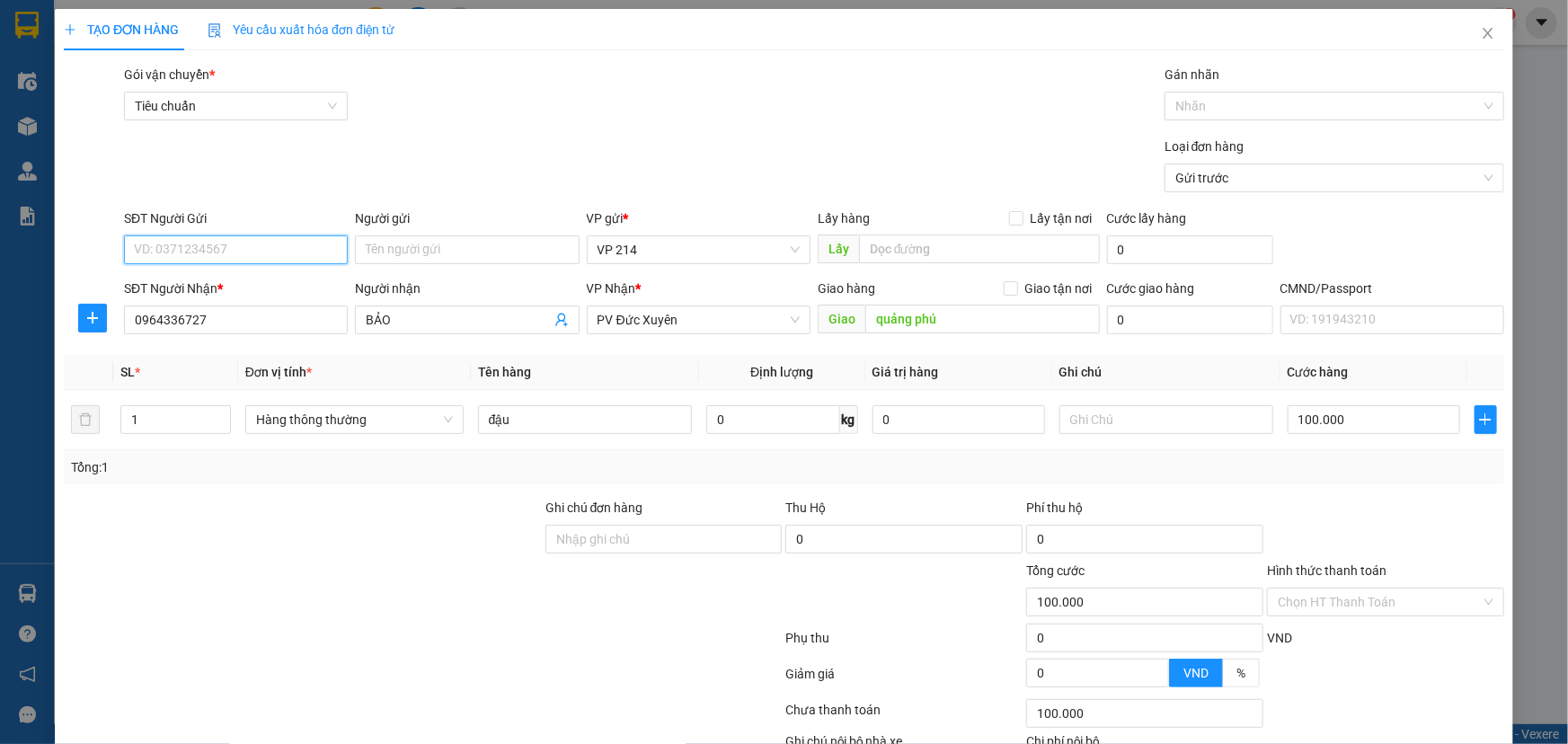 click on "SĐT Người Gửi" at bounding box center (235, 250) 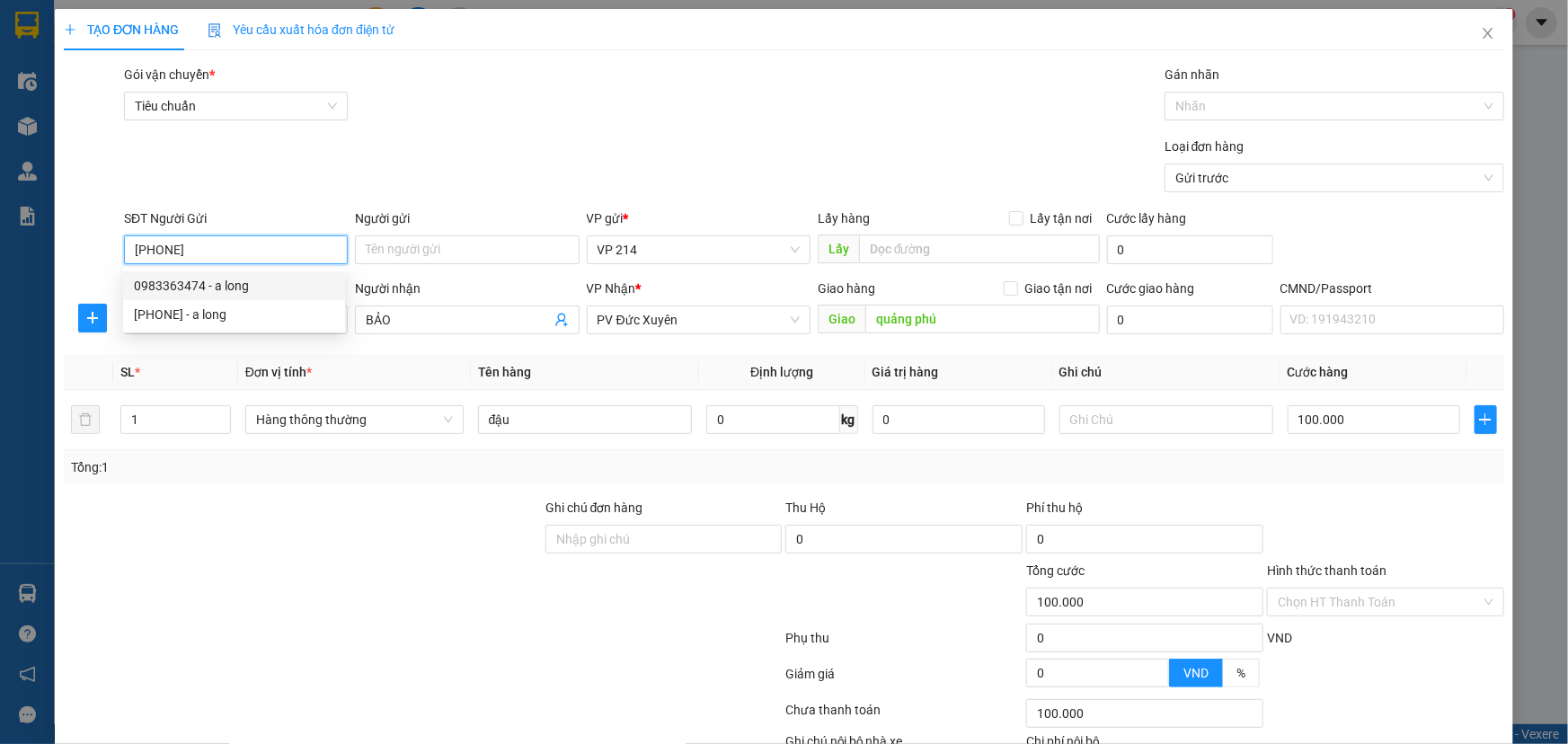 click on "0983363474 - a long" at bounding box center (234, 286) 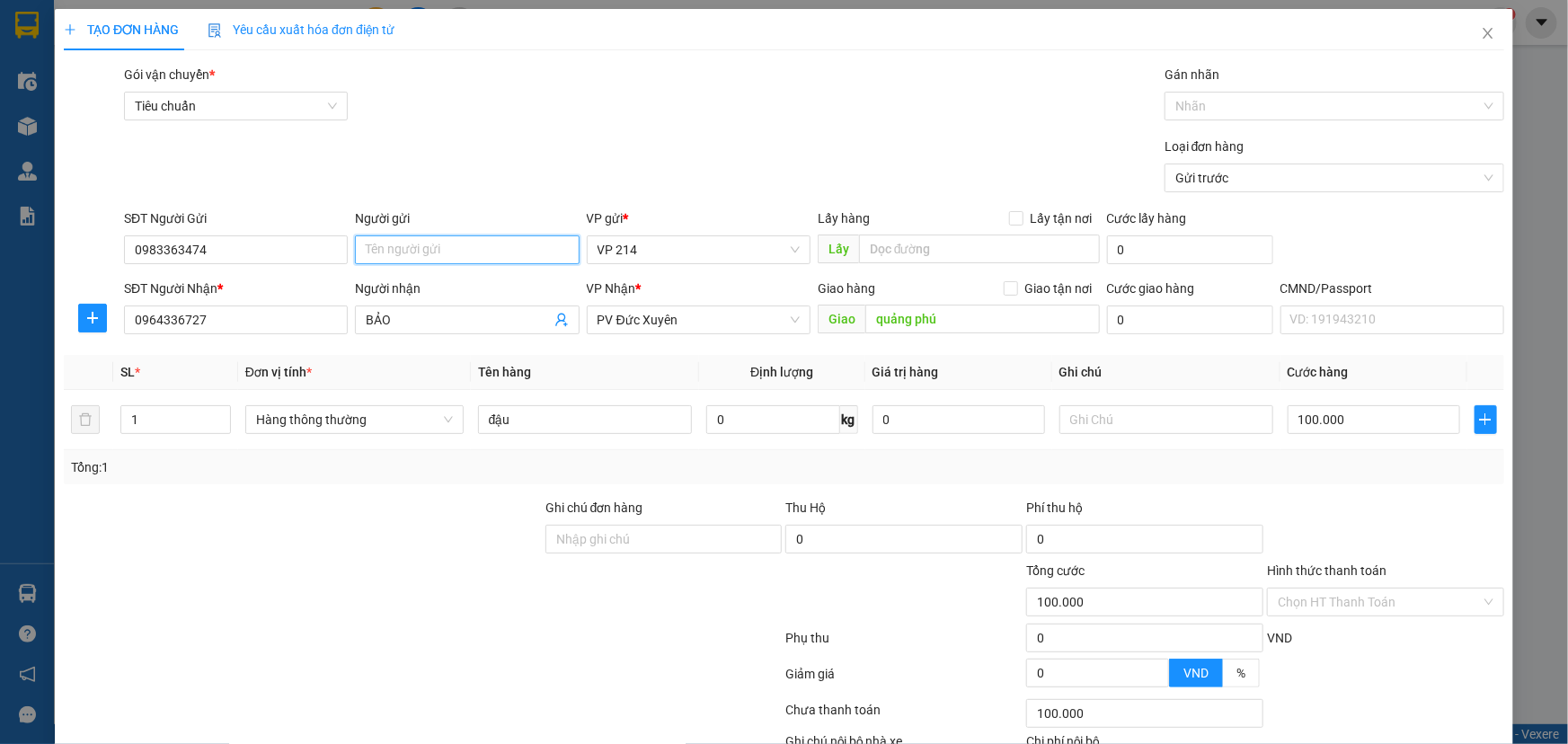 click on "Người gửi" at bounding box center [466, 250] 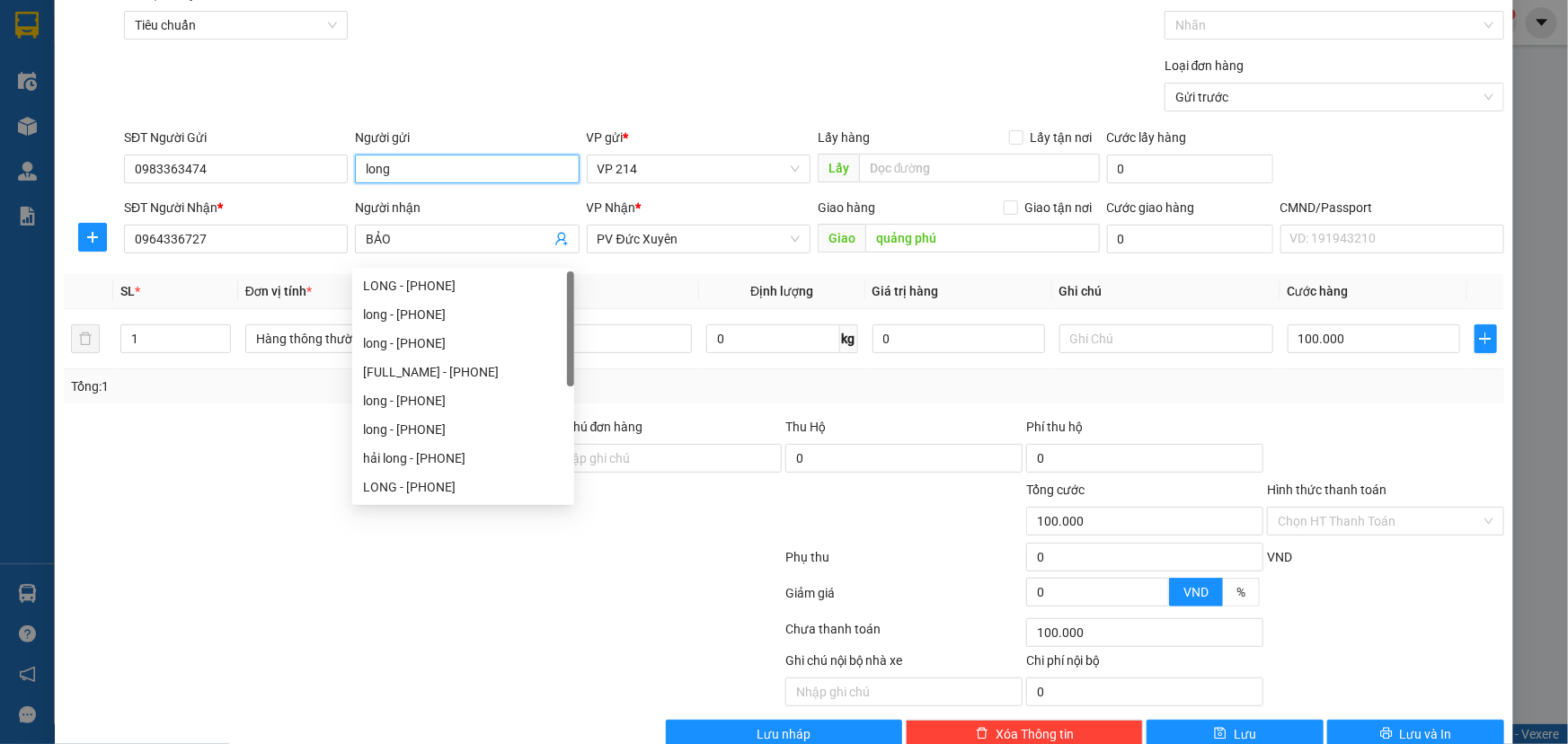 scroll, scrollTop: 119, scrollLeft: 0, axis: vertical 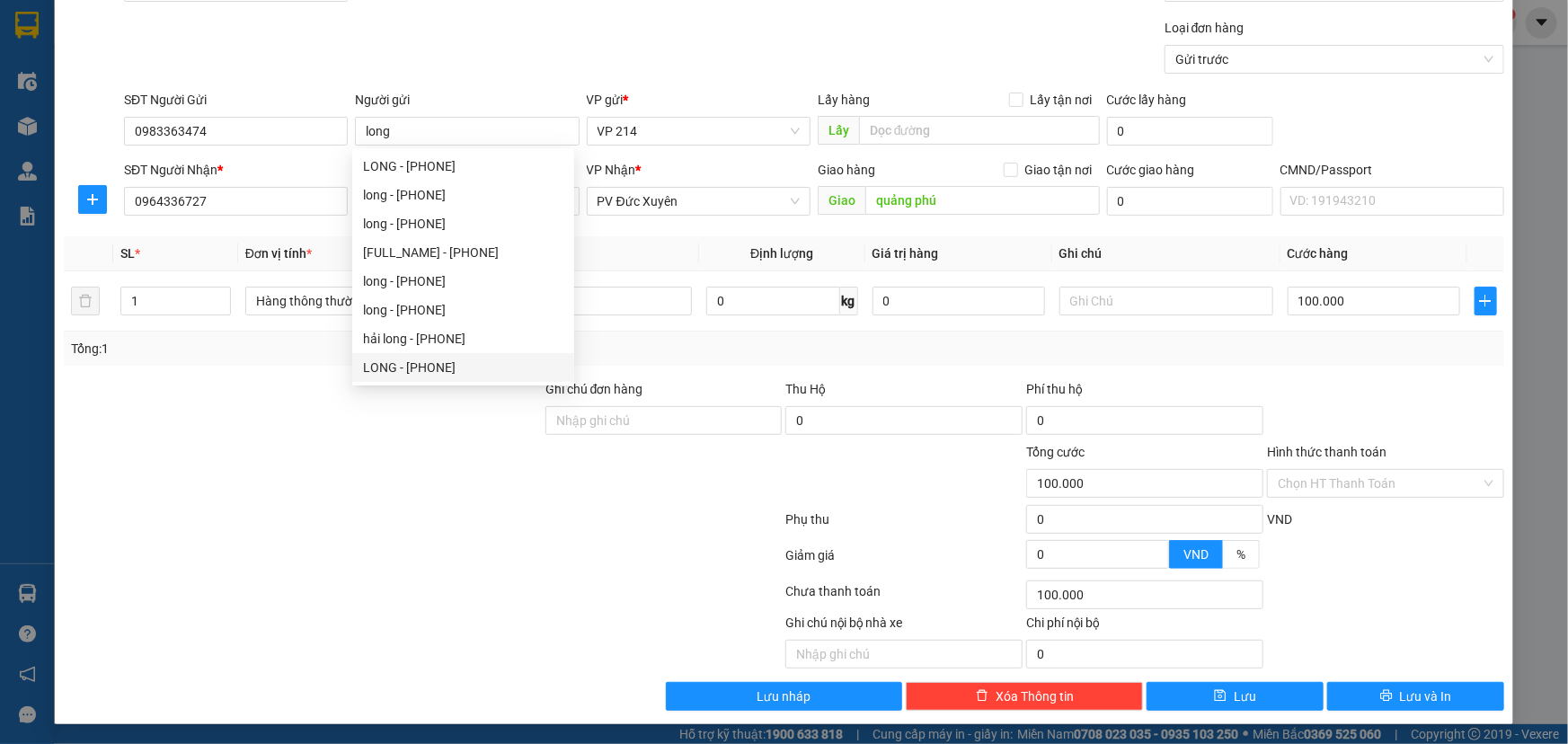 click at bounding box center [303, 474] 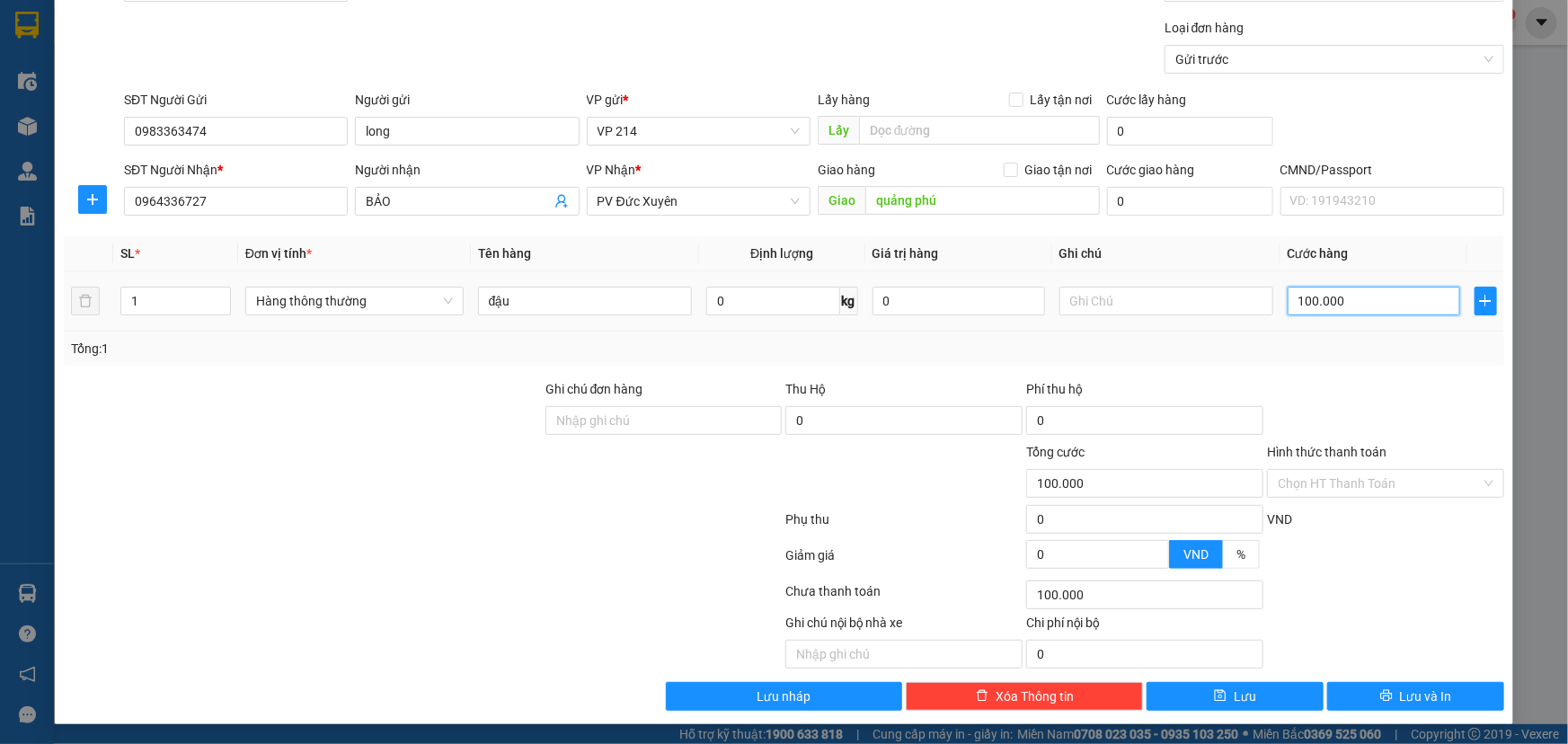 click on "100.000" at bounding box center [1374, 301] 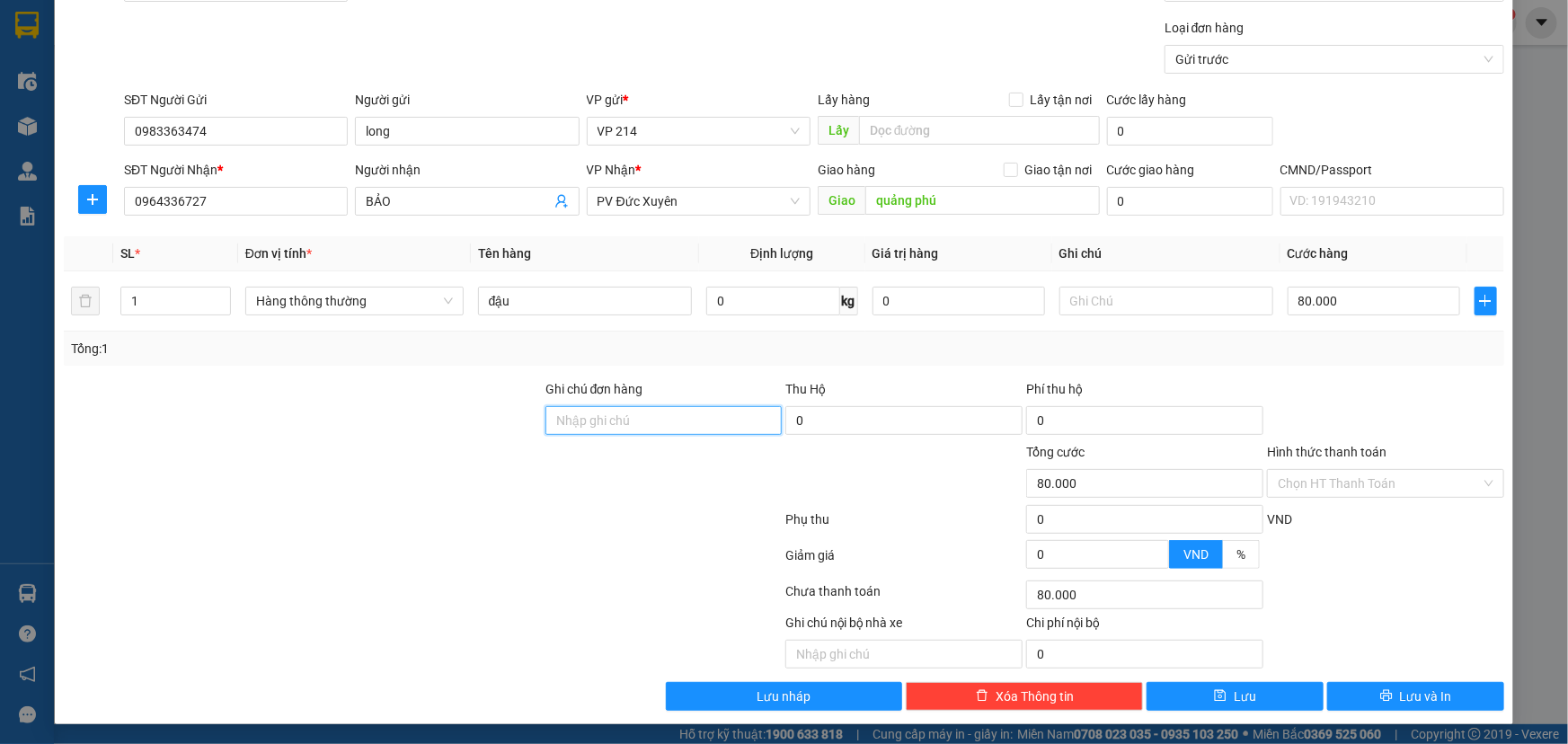 click on "Ghi chú đơn hàng" at bounding box center [664, 421] 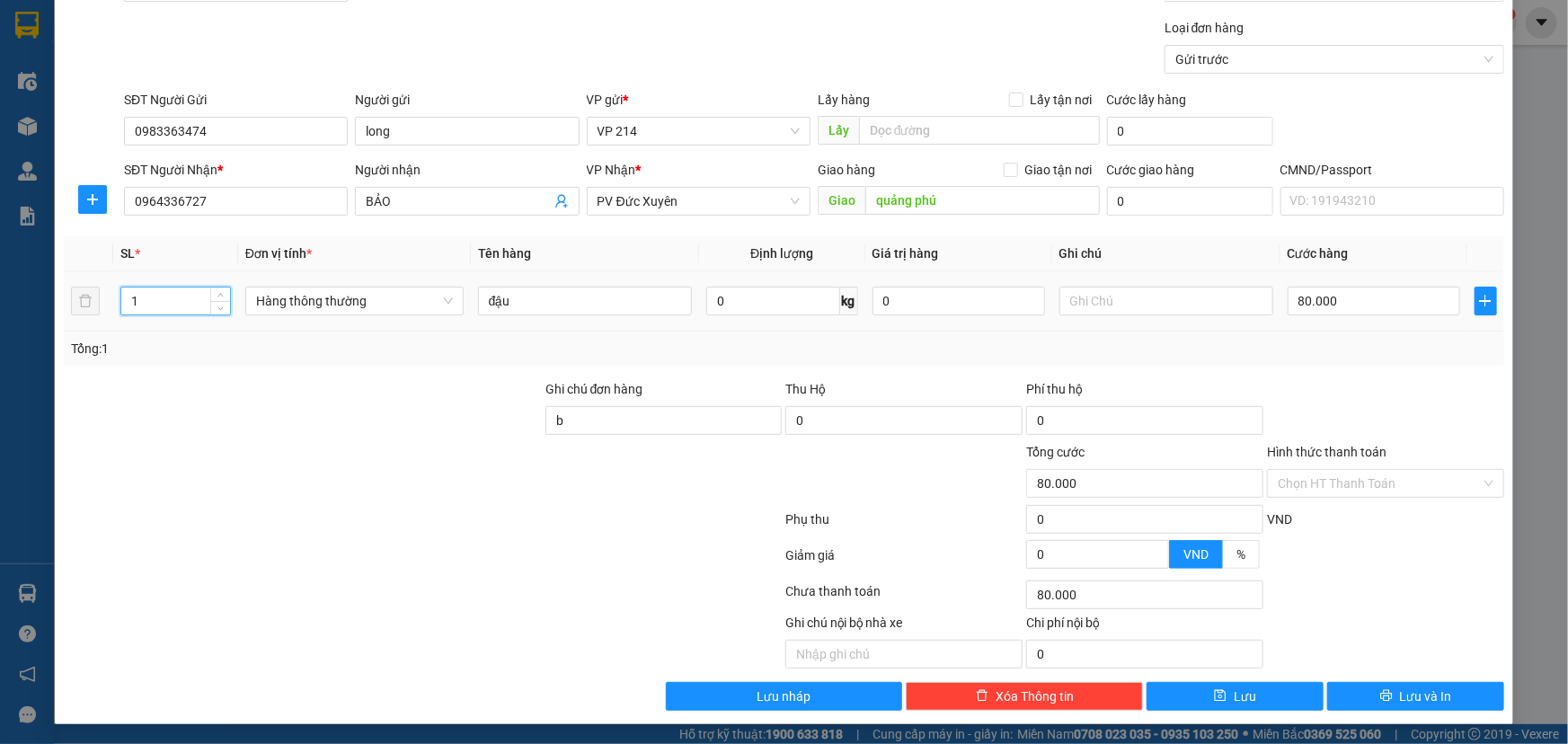 click on "1" at bounding box center (175, 301) 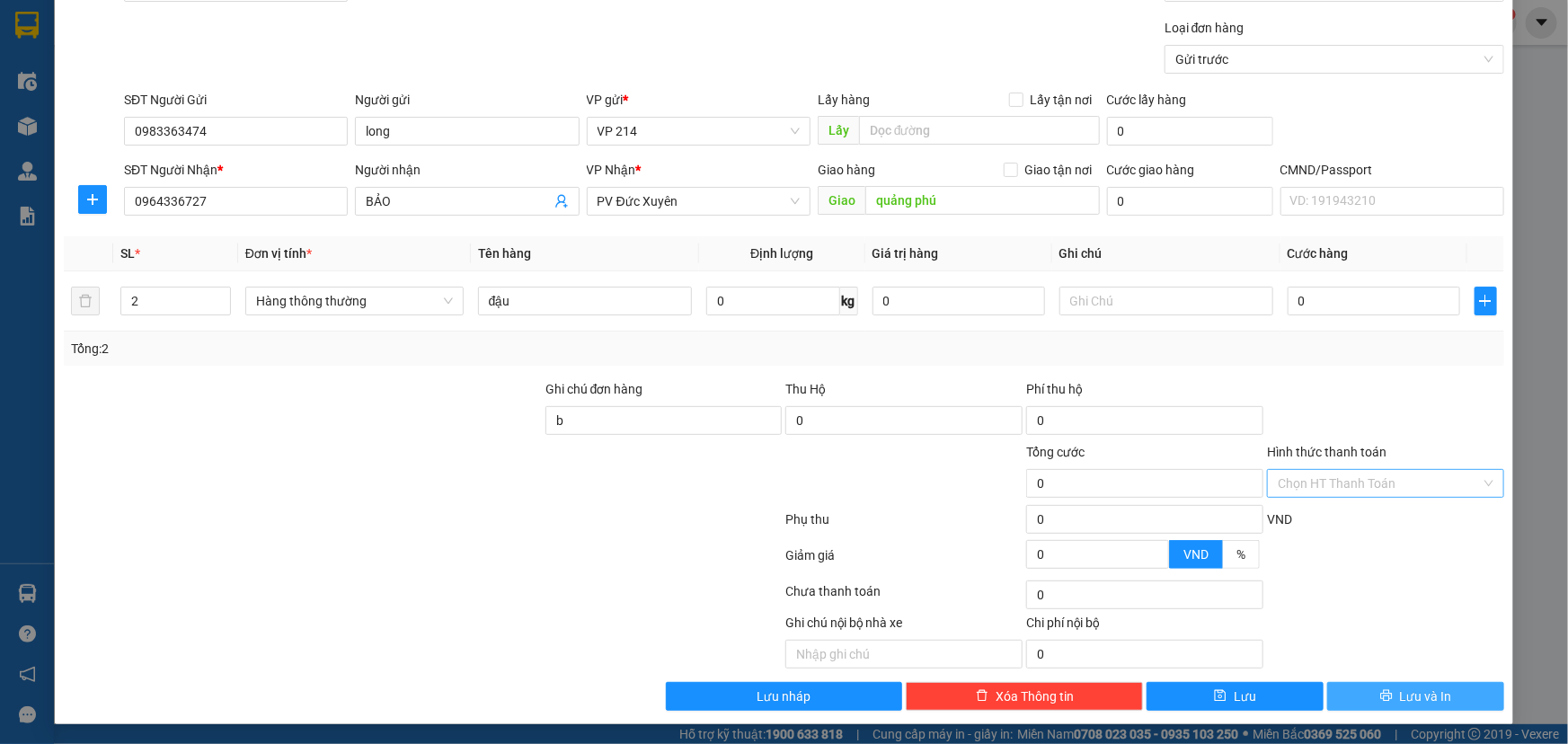 click on "Hình thức thanh toán" at bounding box center [1379, 483] 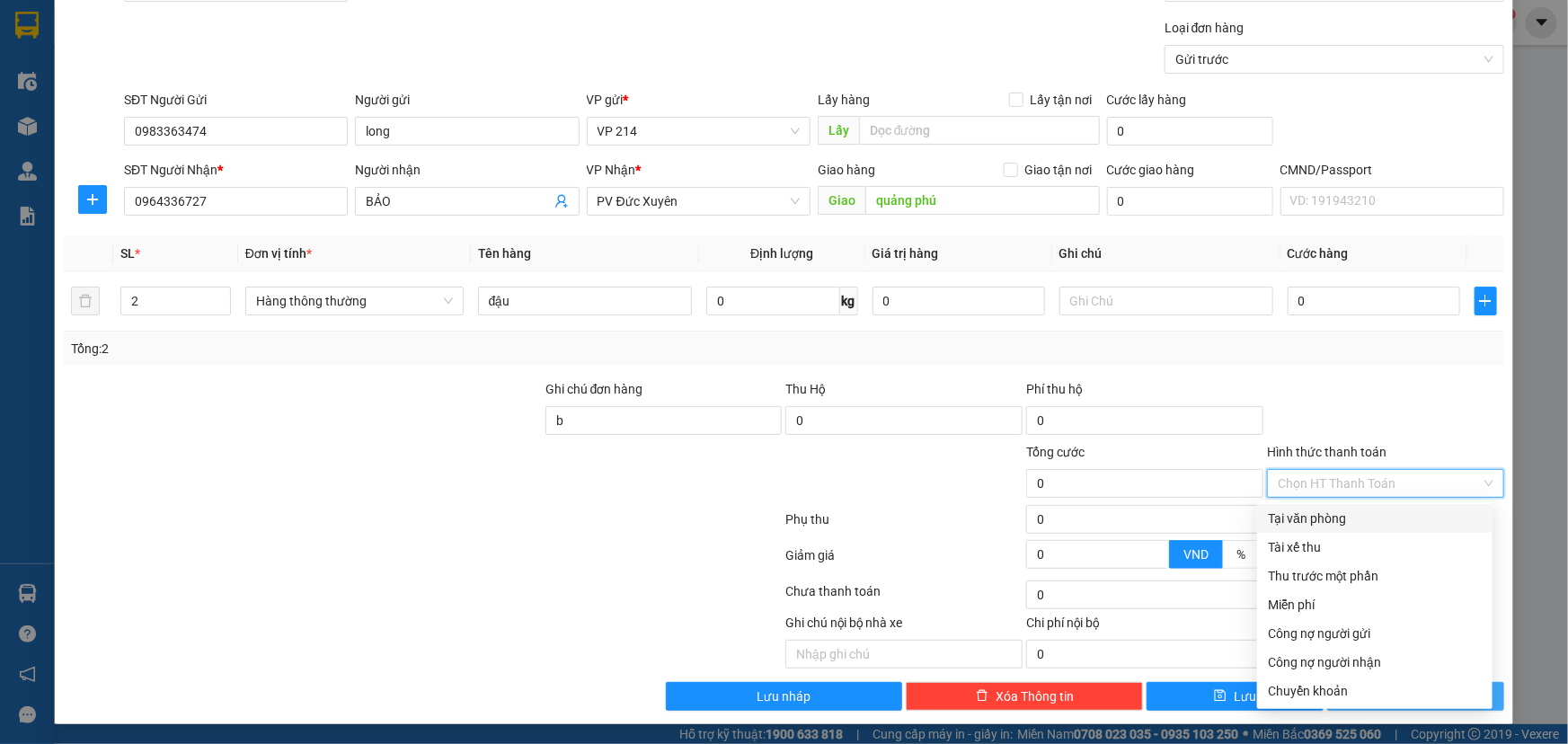 click on "Tại văn phòng" at bounding box center (1375, 518) 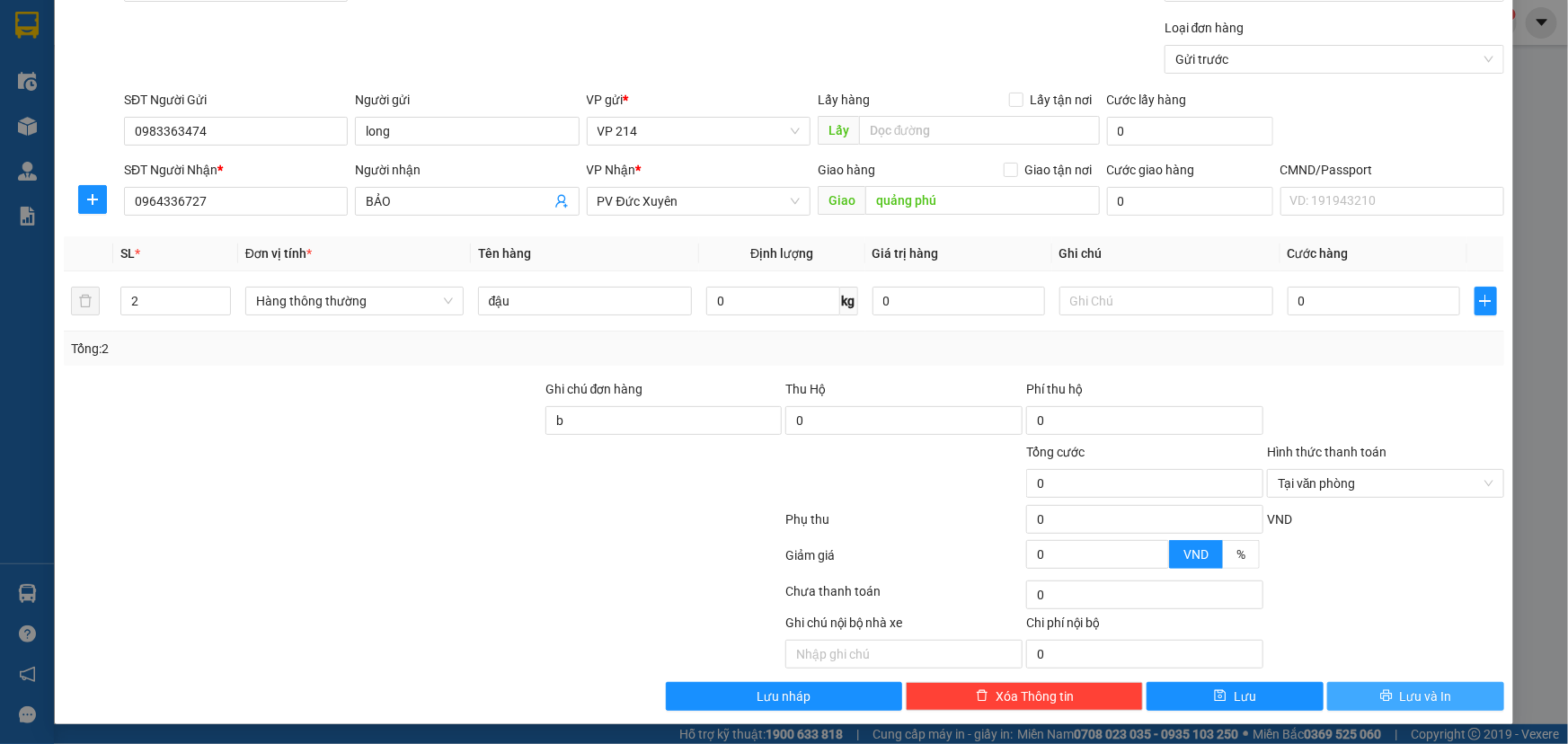 click on "Lưu và In" at bounding box center (1426, 696) 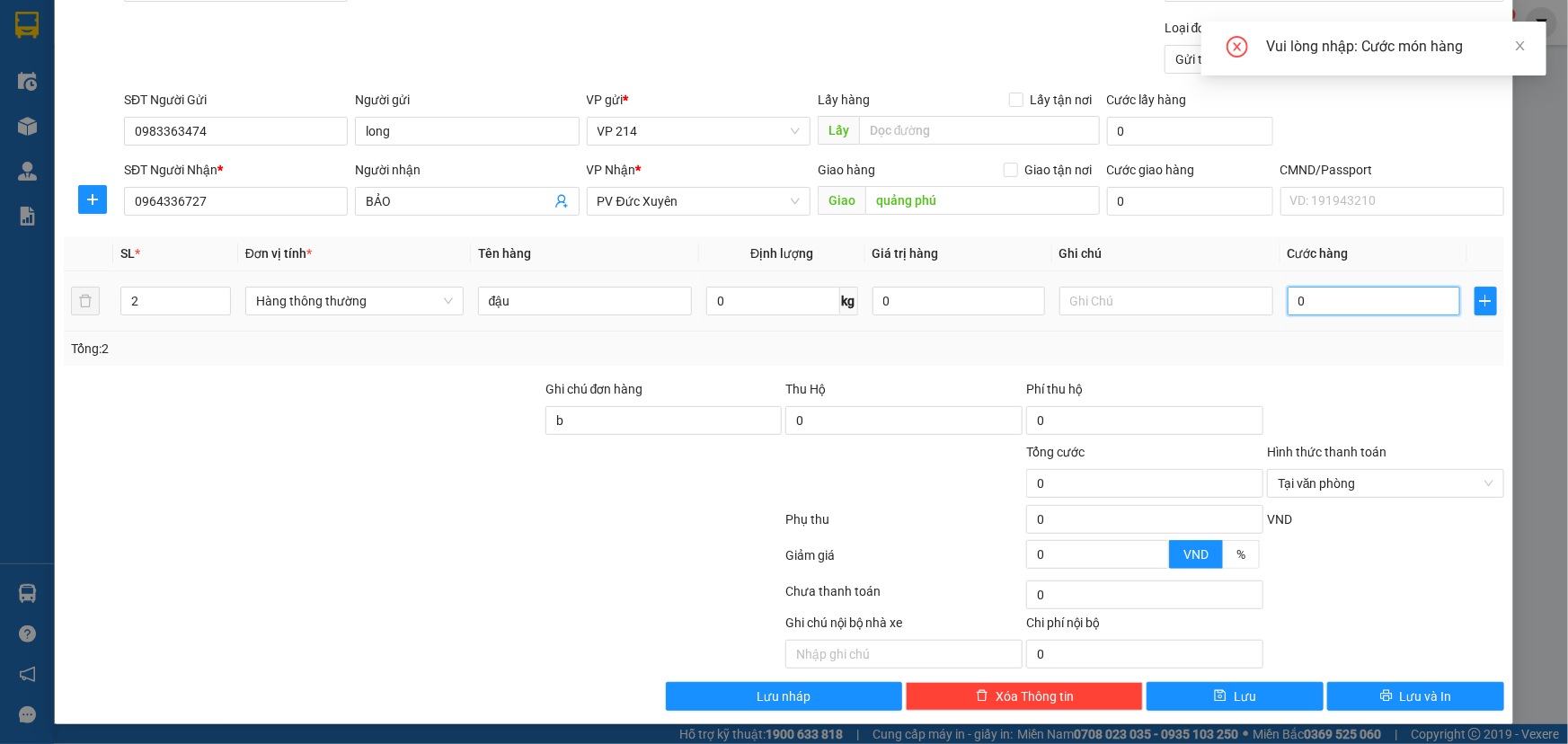 click on "0" at bounding box center (1374, 301) 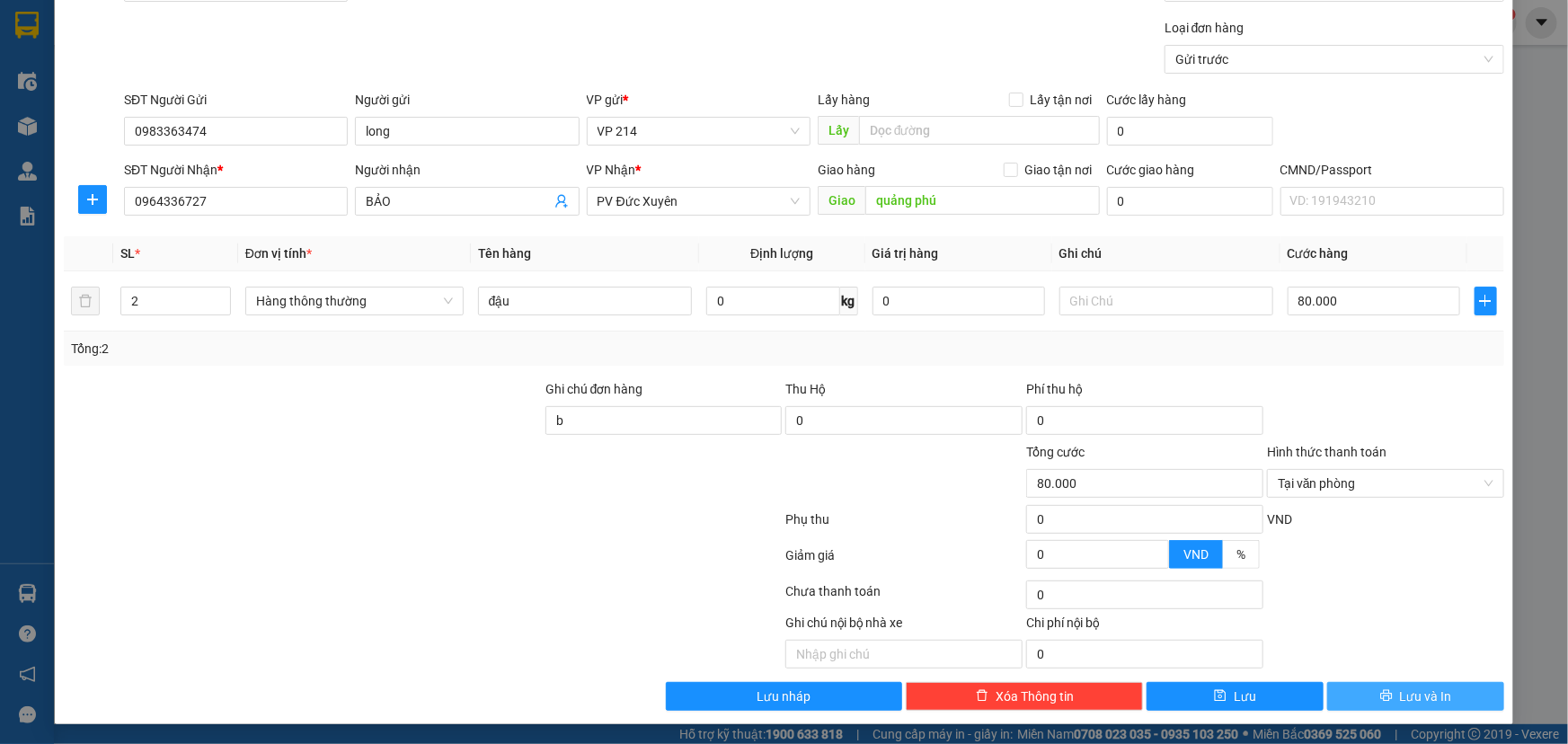 click on "Lưu và In" at bounding box center (1426, 696) 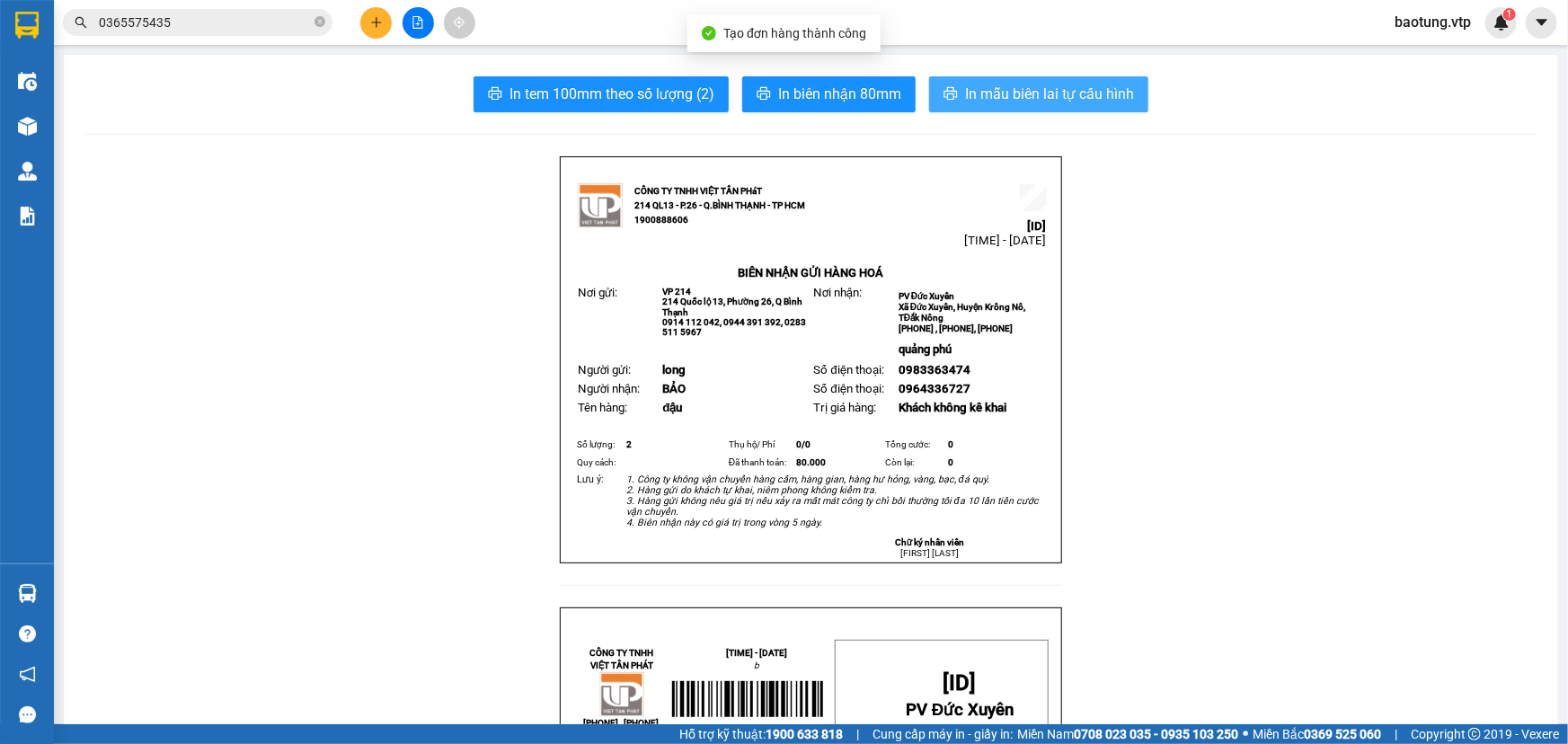 click on "In mẫu biên lai tự cấu hình" at bounding box center [1050, 93] 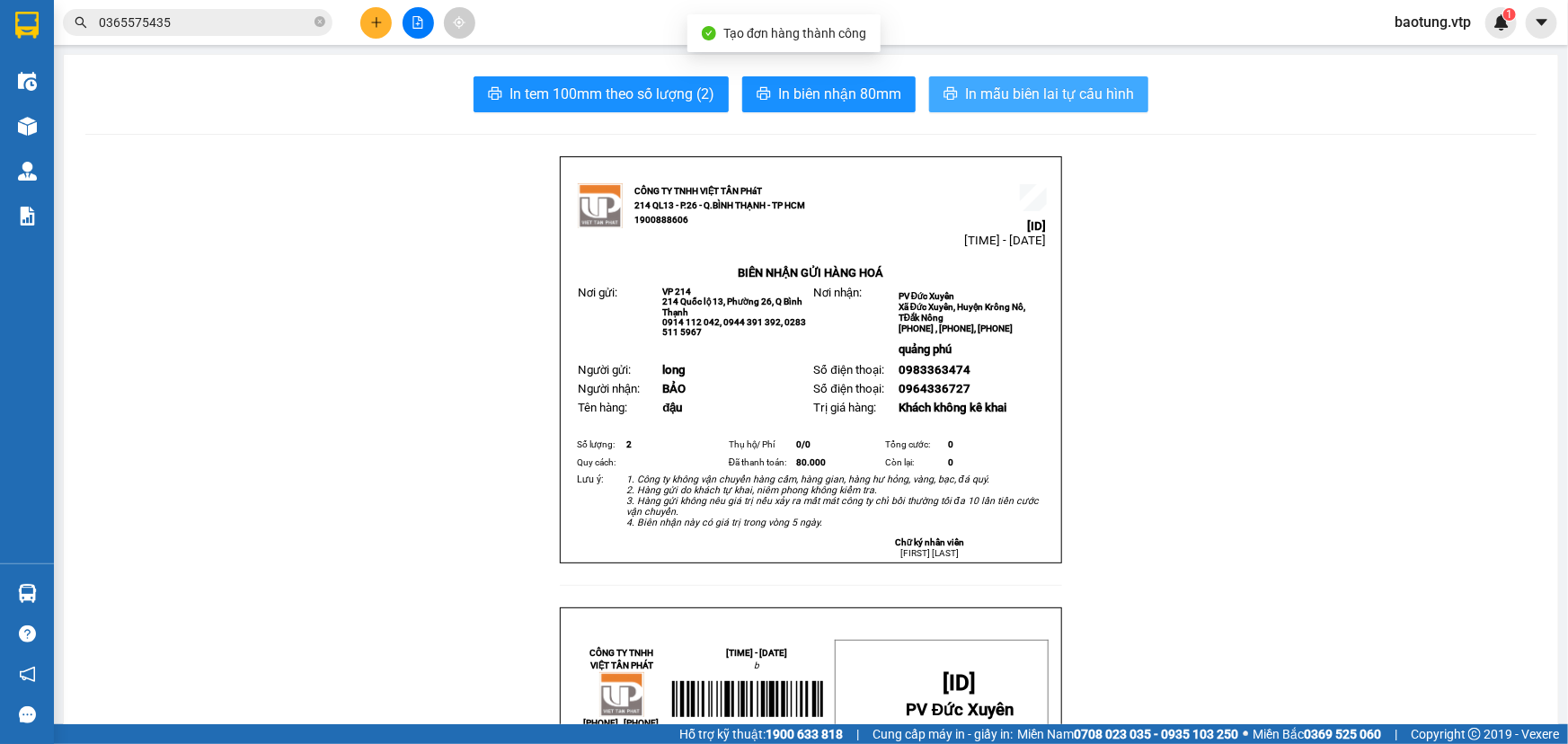 scroll, scrollTop: 0, scrollLeft: 0, axis: both 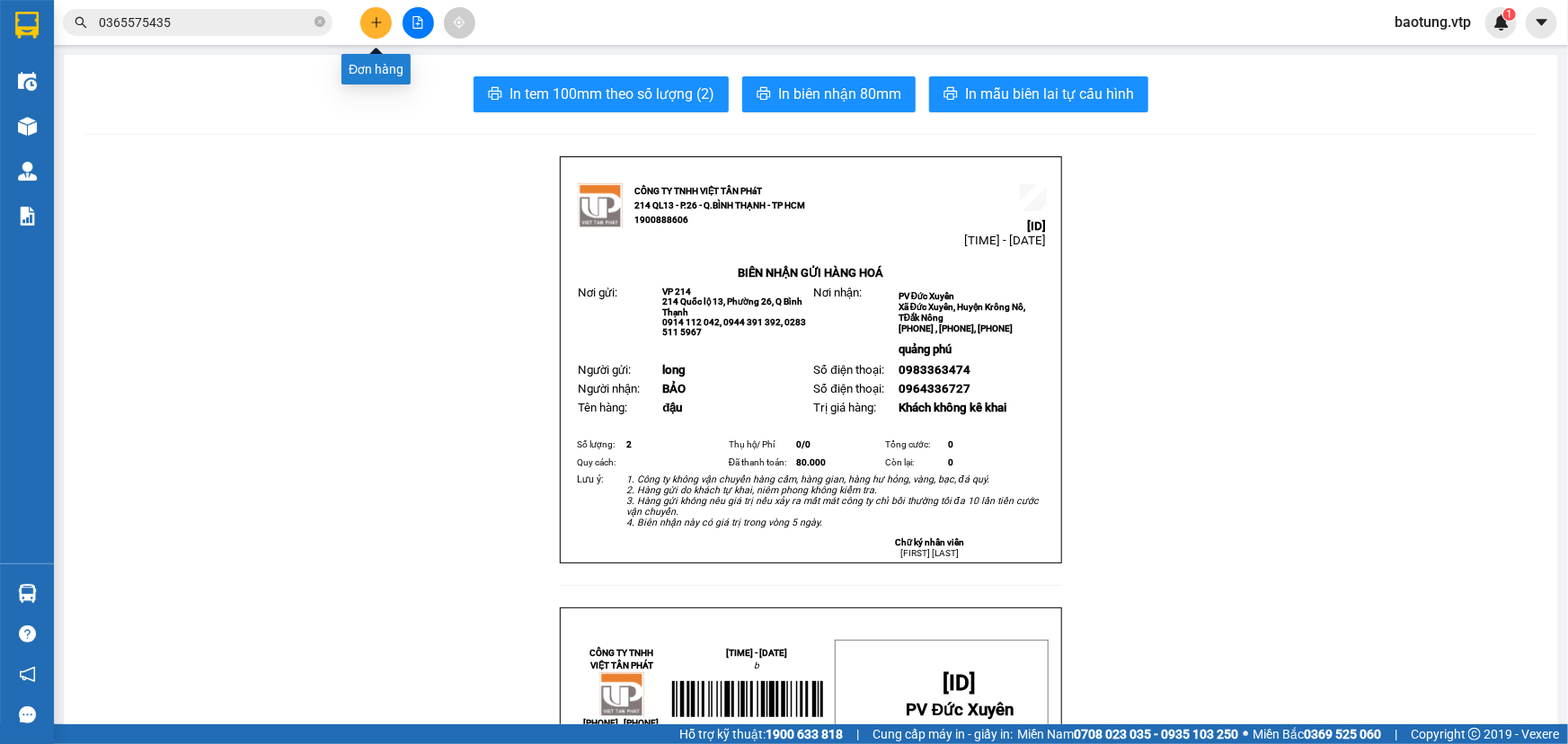 click 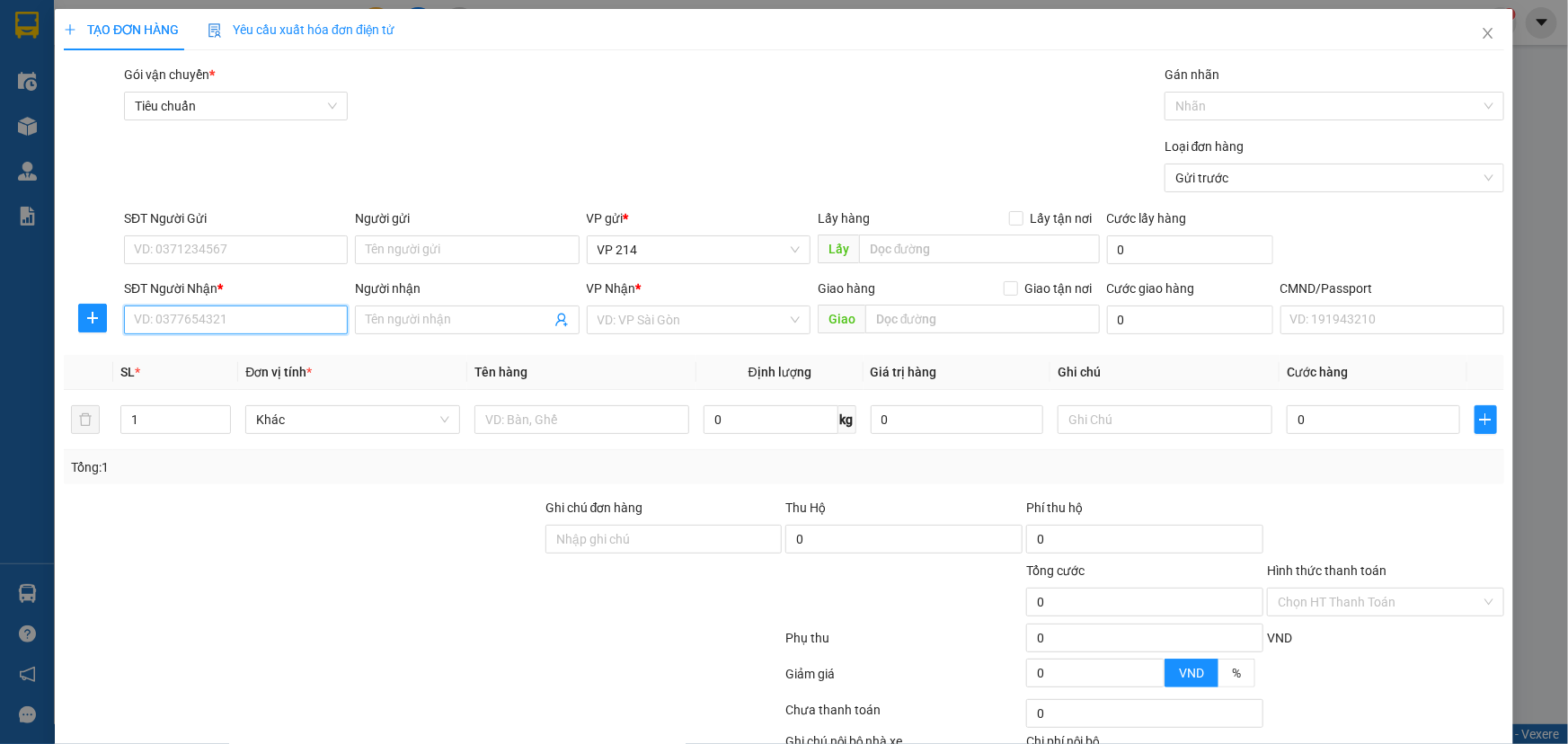 click on "SĐT Người Nhận  *" at bounding box center (235, 320) 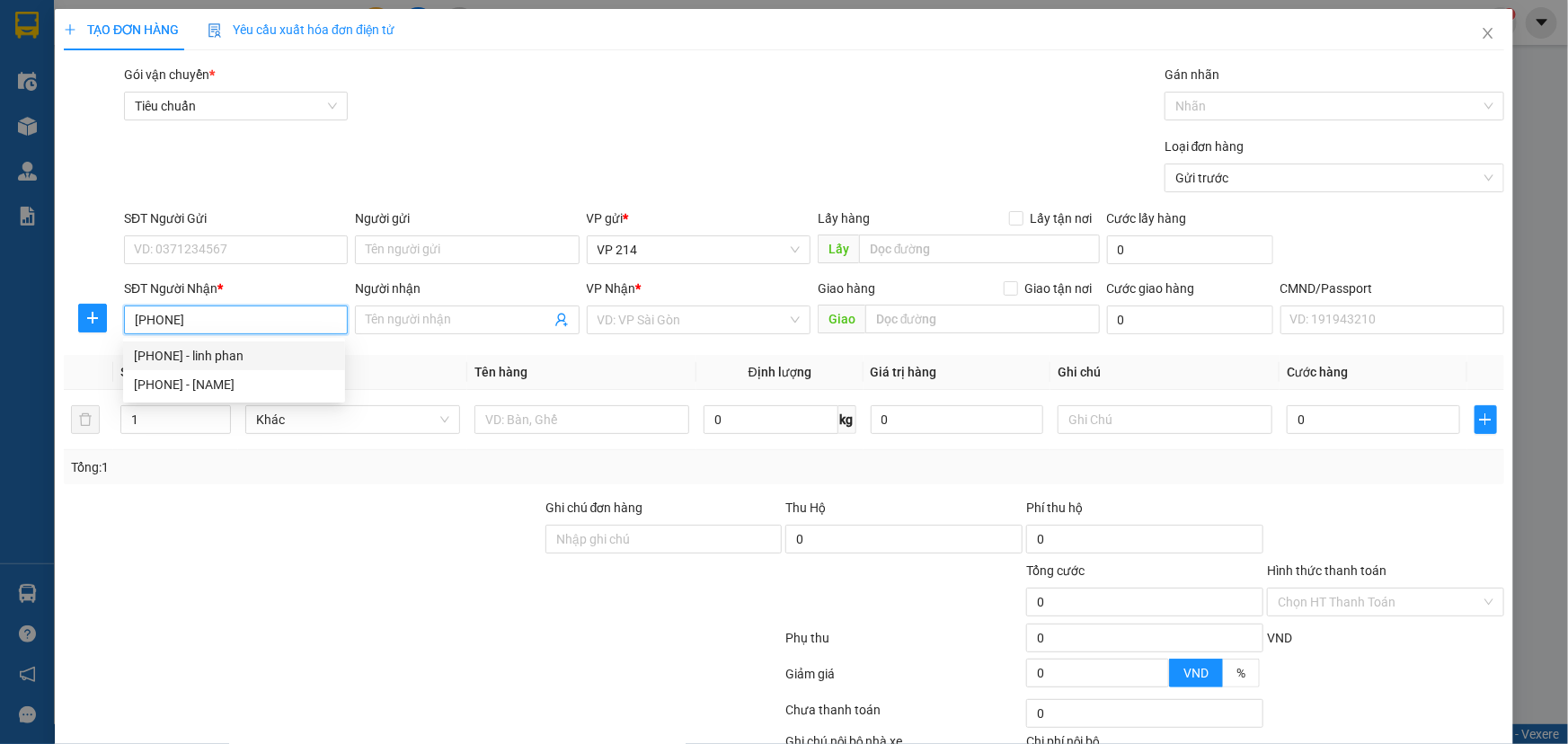 click on "0896355855 - linh phan" at bounding box center (234, 356) 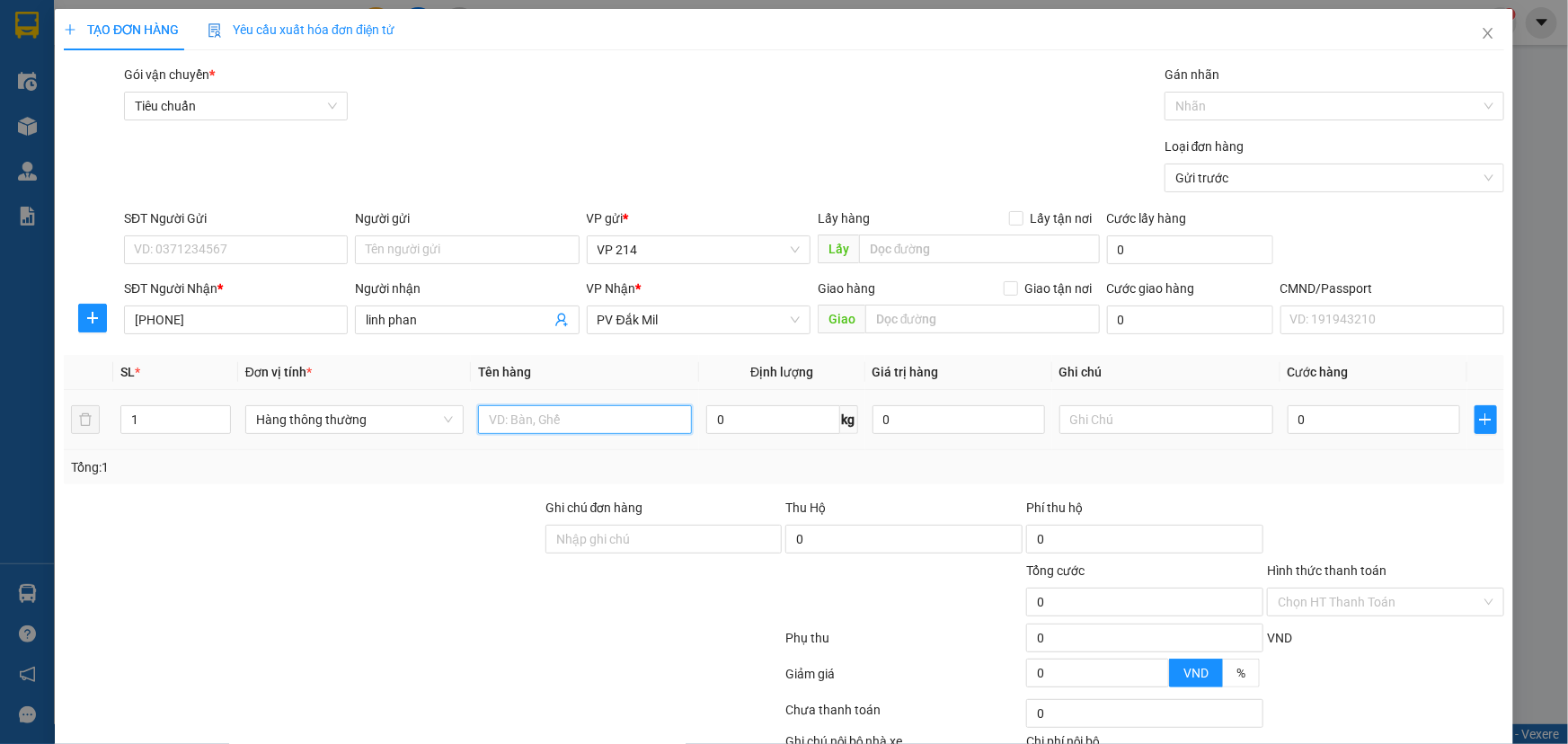 click at bounding box center (585, 420) 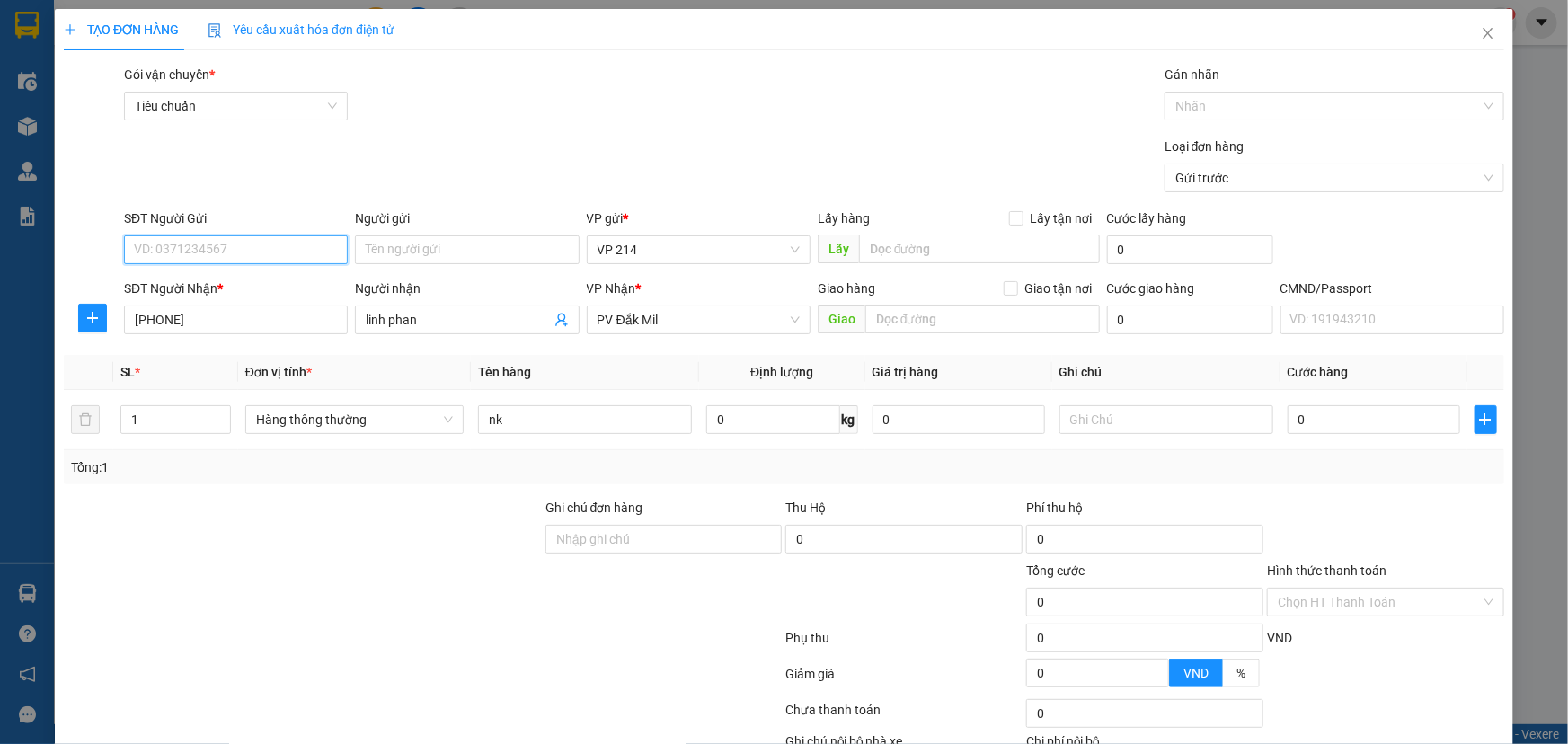click on "SĐT Người Gửi" at bounding box center (235, 250) 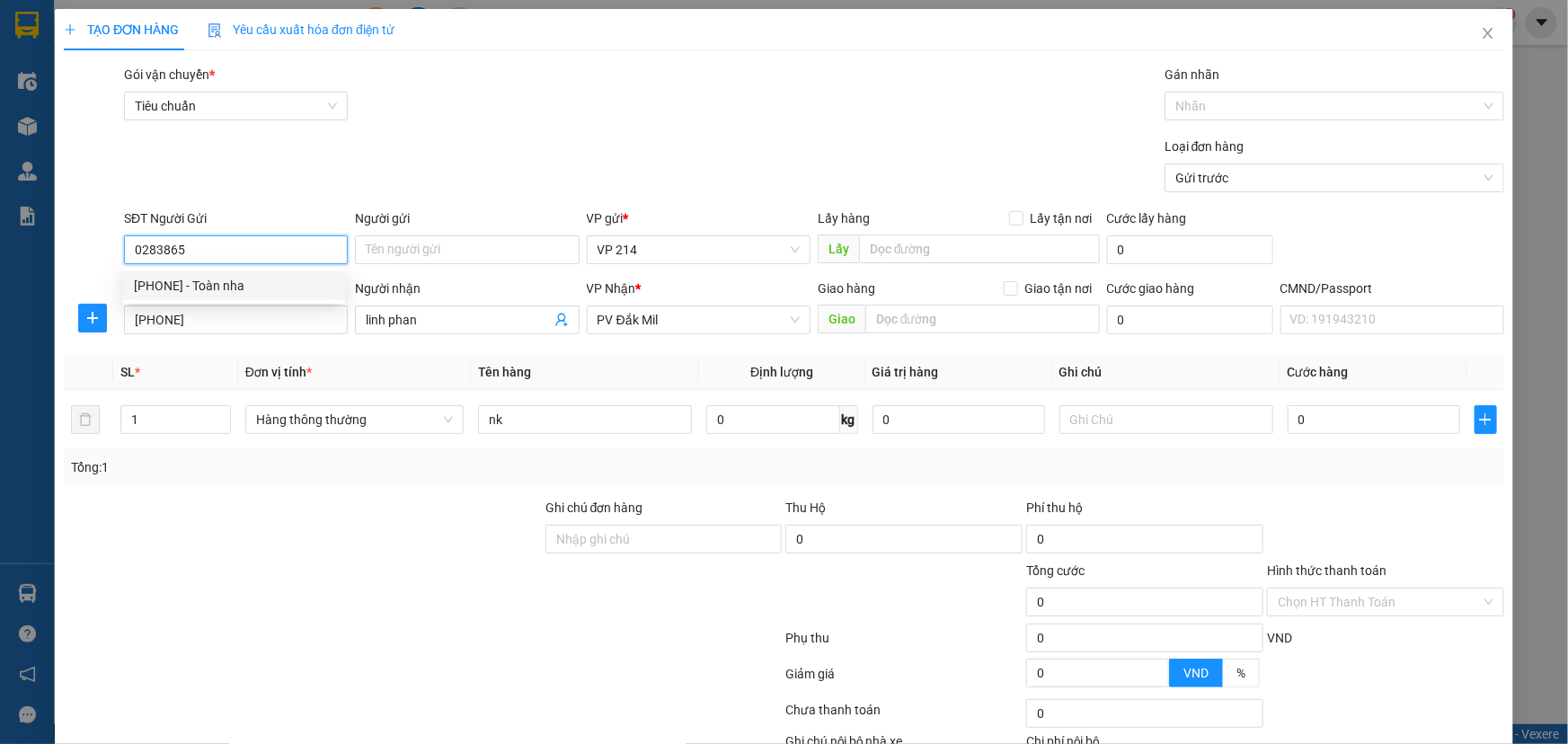 click on "02838657526 - Toàn nha" at bounding box center [234, 286] 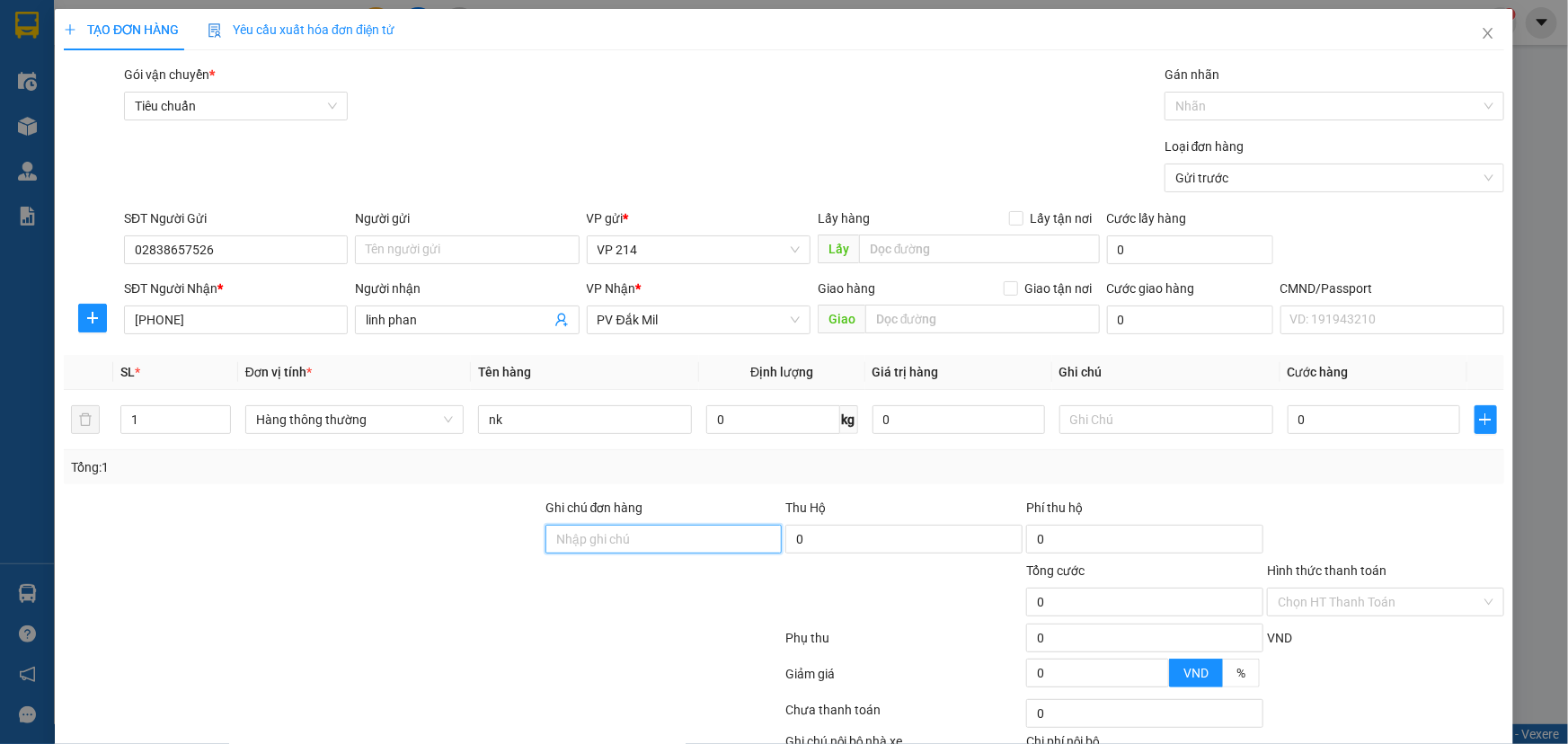 click on "Ghi chú đơn hàng" at bounding box center [664, 539] 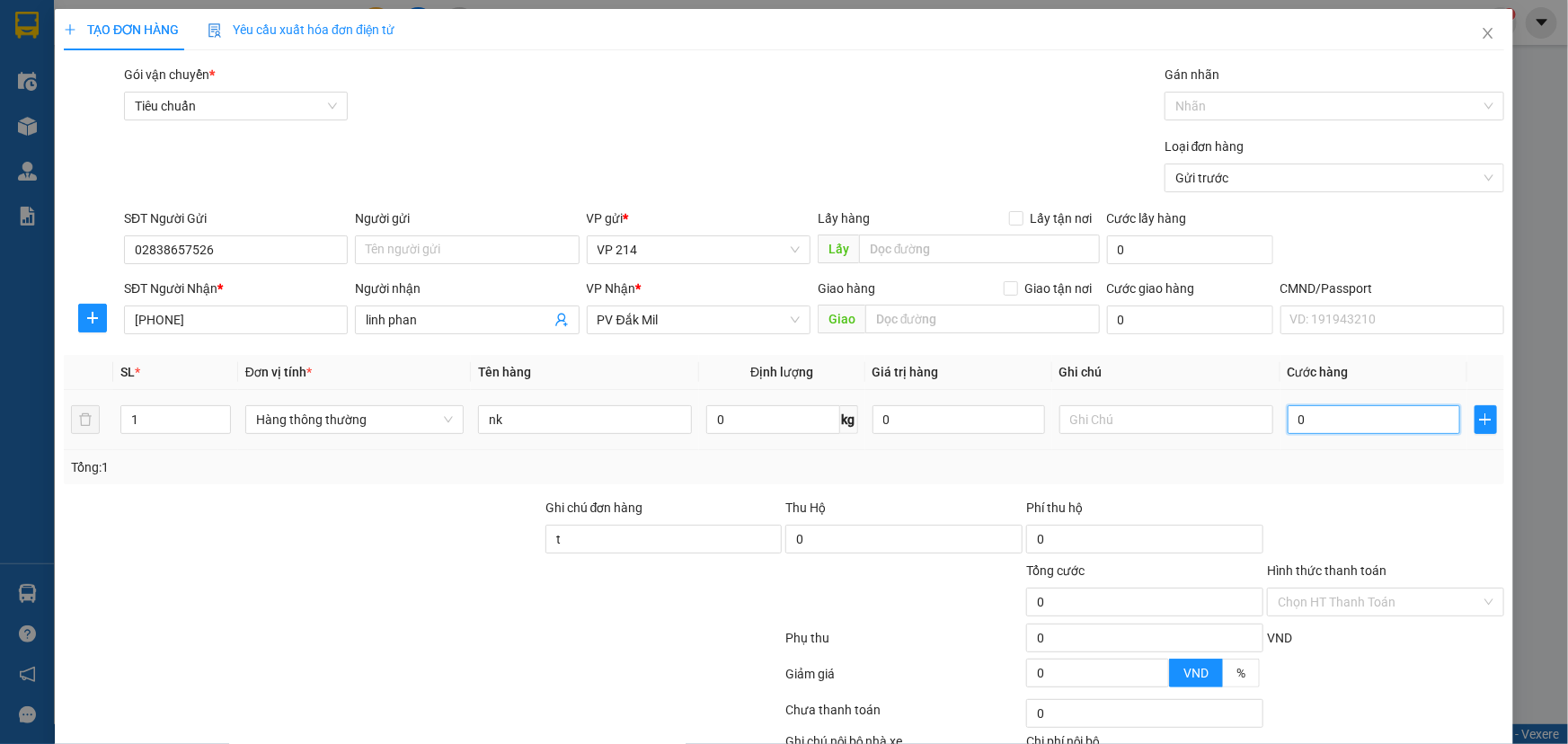 click on "0" at bounding box center [1374, 420] 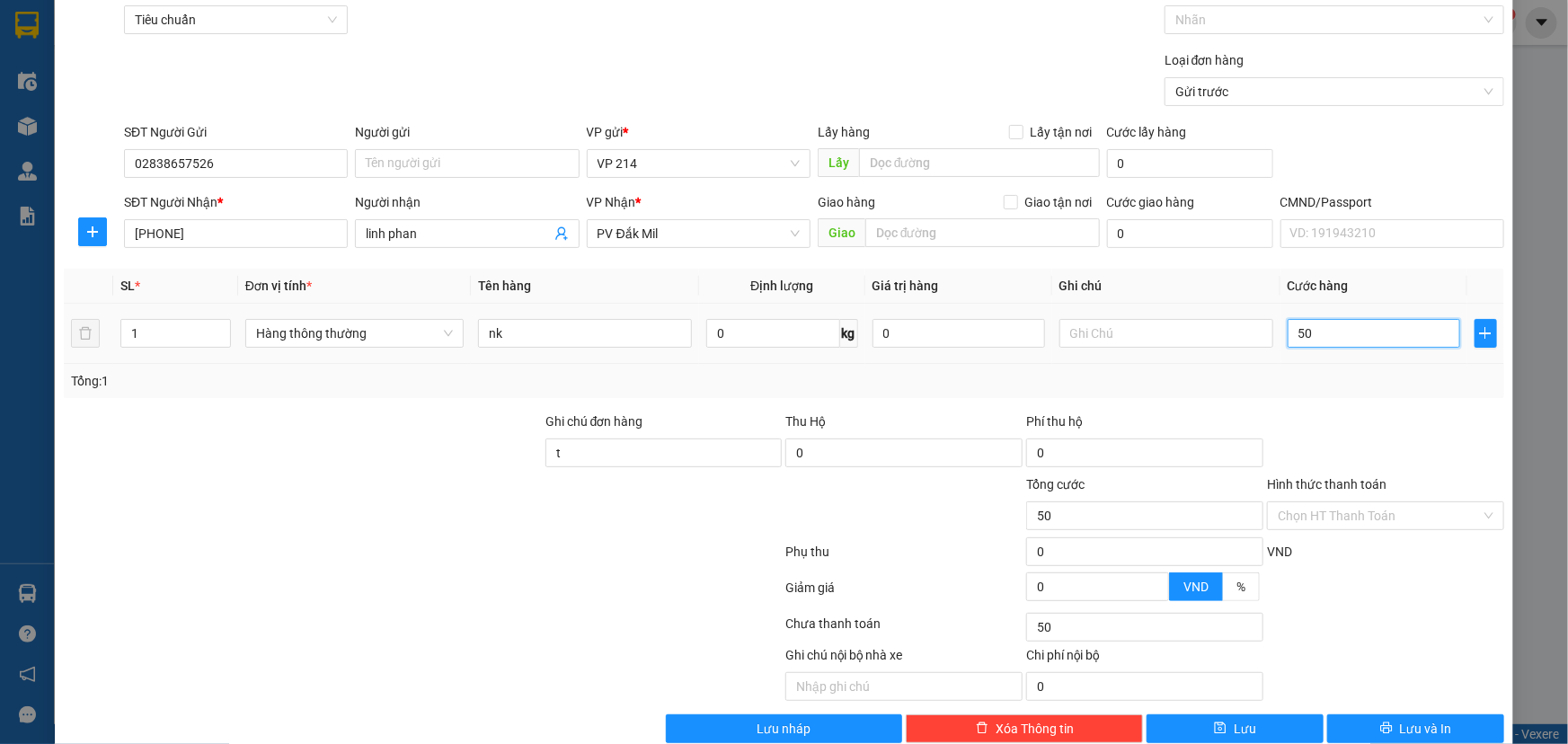 scroll, scrollTop: 119, scrollLeft: 0, axis: vertical 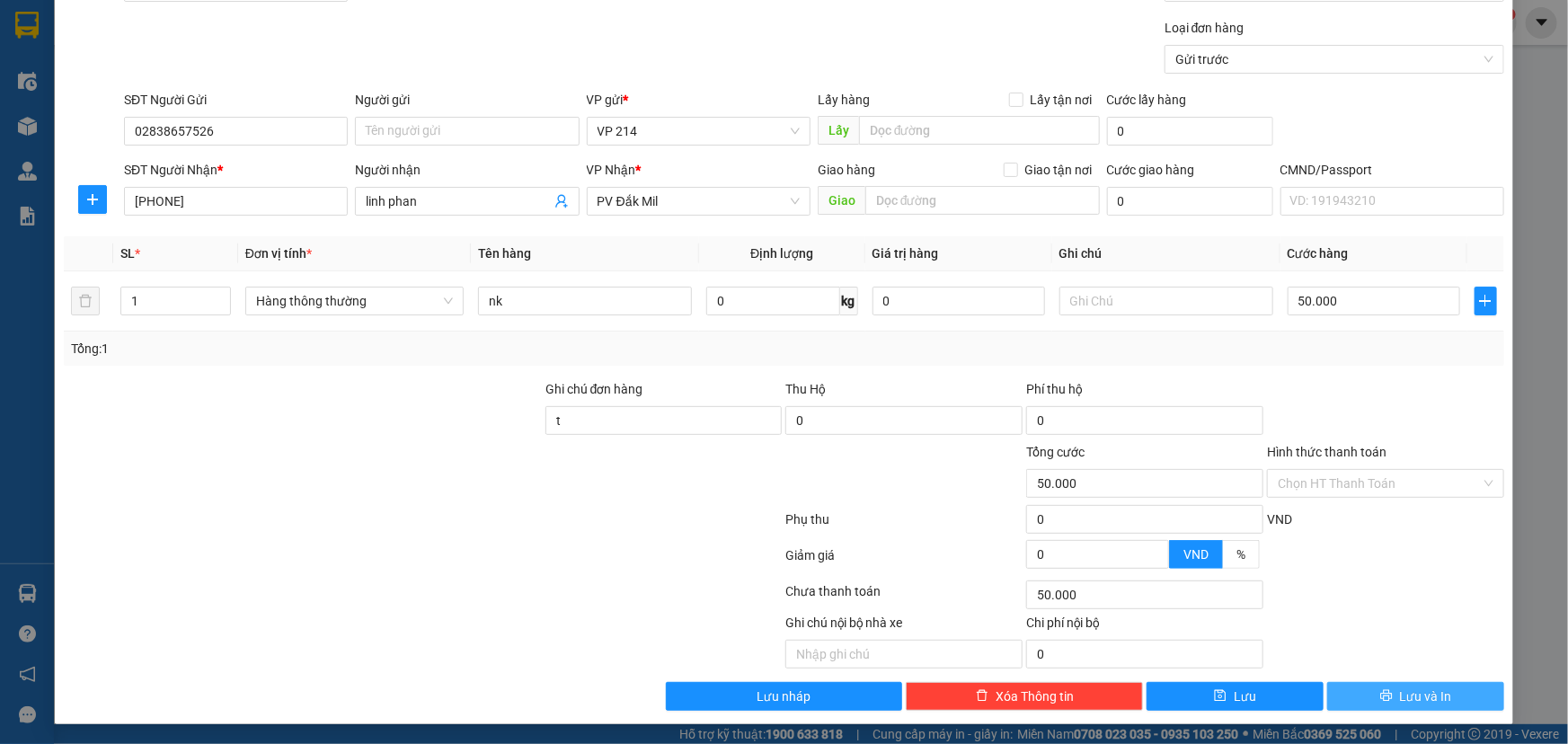 click on "Lưu và In" at bounding box center (1426, 696) 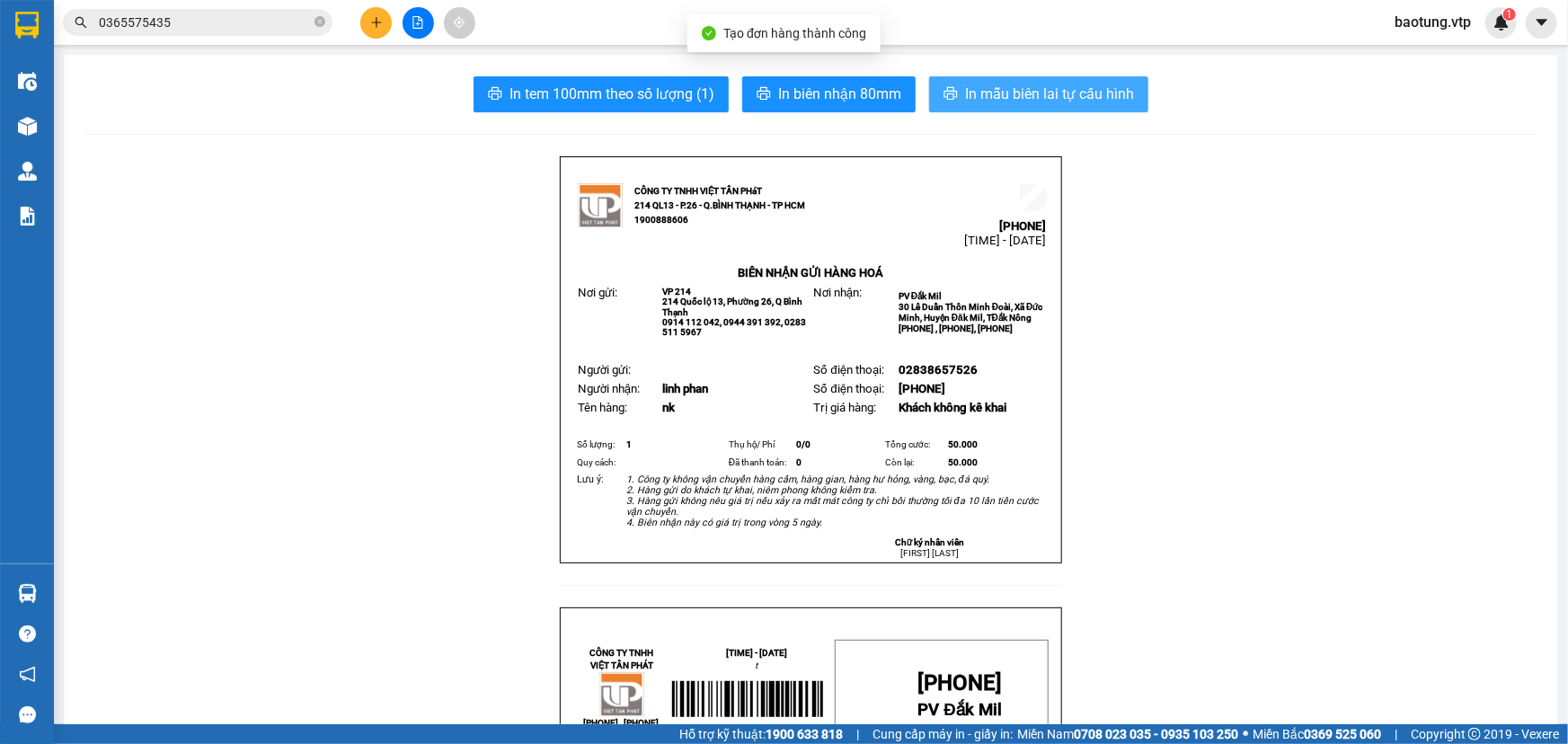 click on "In mẫu biên lai tự cấu hình" at bounding box center (1039, 94) 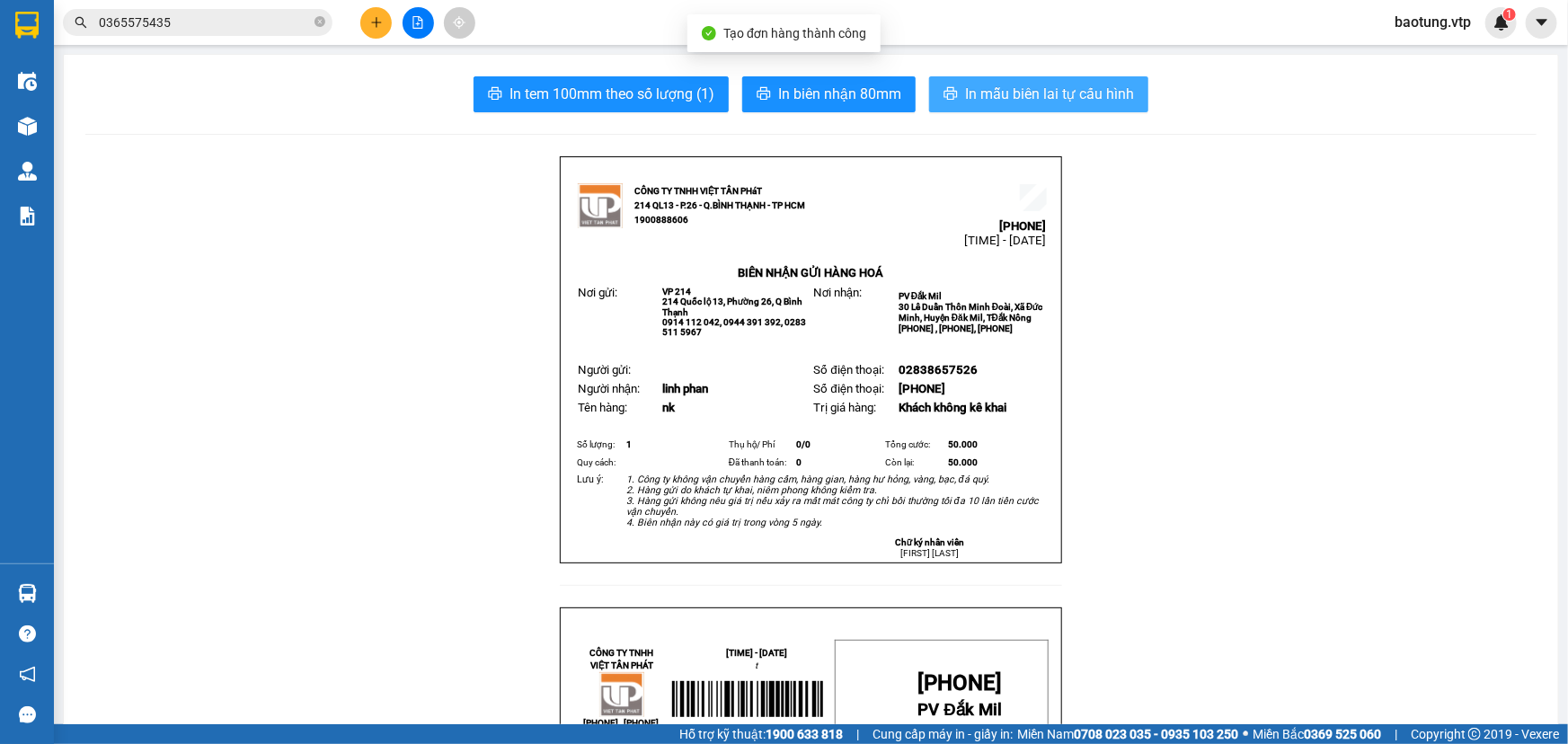 scroll, scrollTop: 0, scrollLeft: 0, axis: both 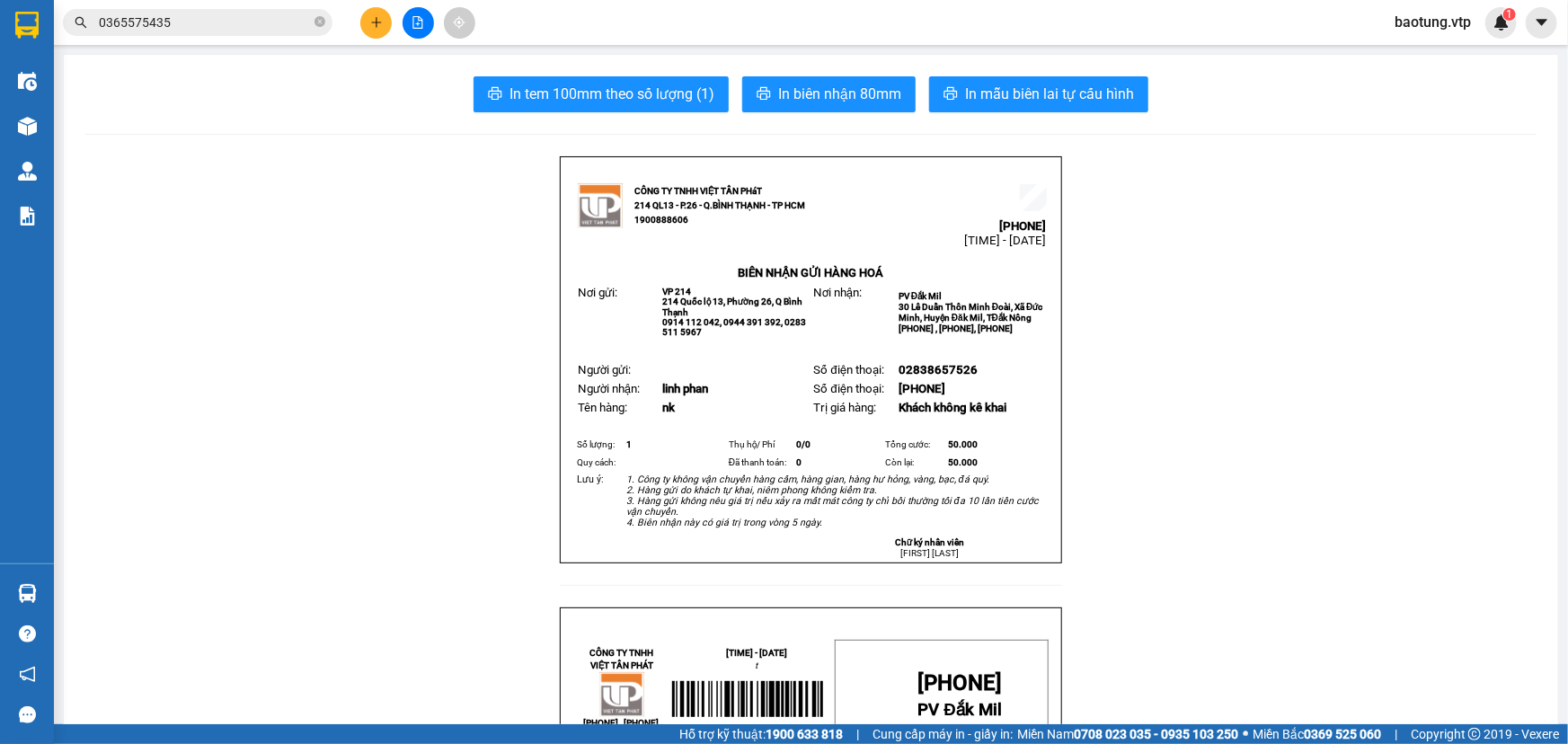 click 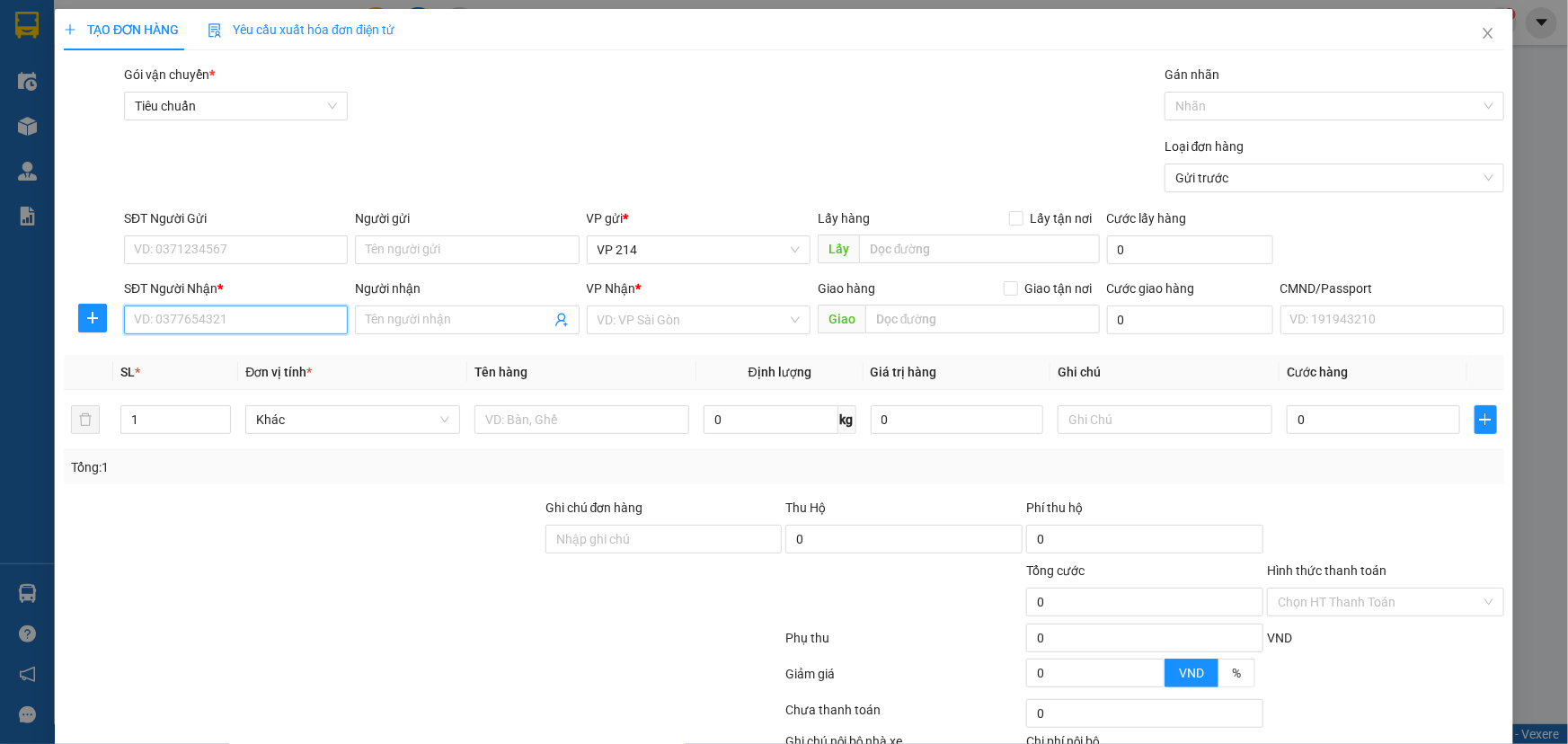 click on "SĐT Người Nhận  *" at bounding box center (235, 320) 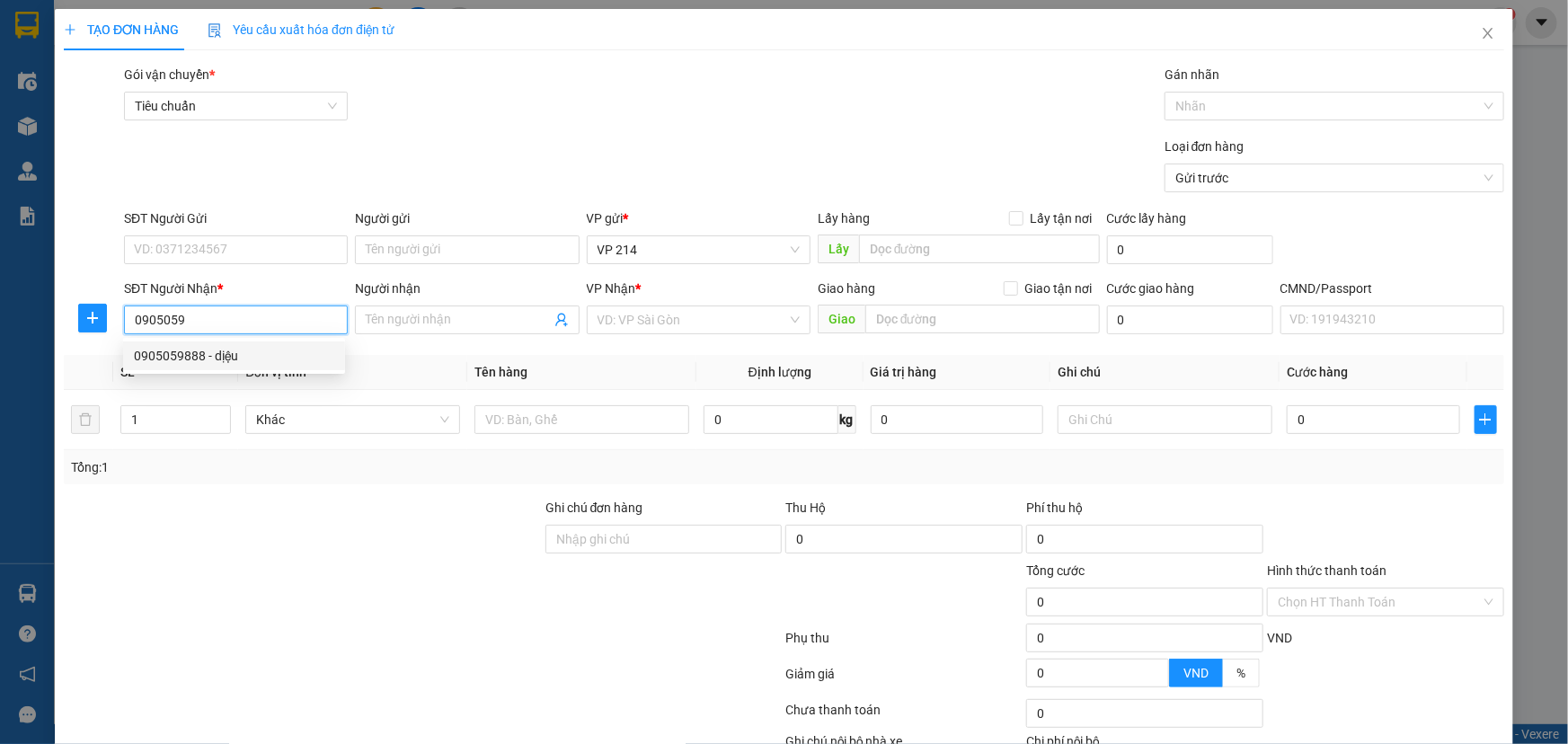 click on "0905059888 - dịệu" at bounding box center [234, 356] 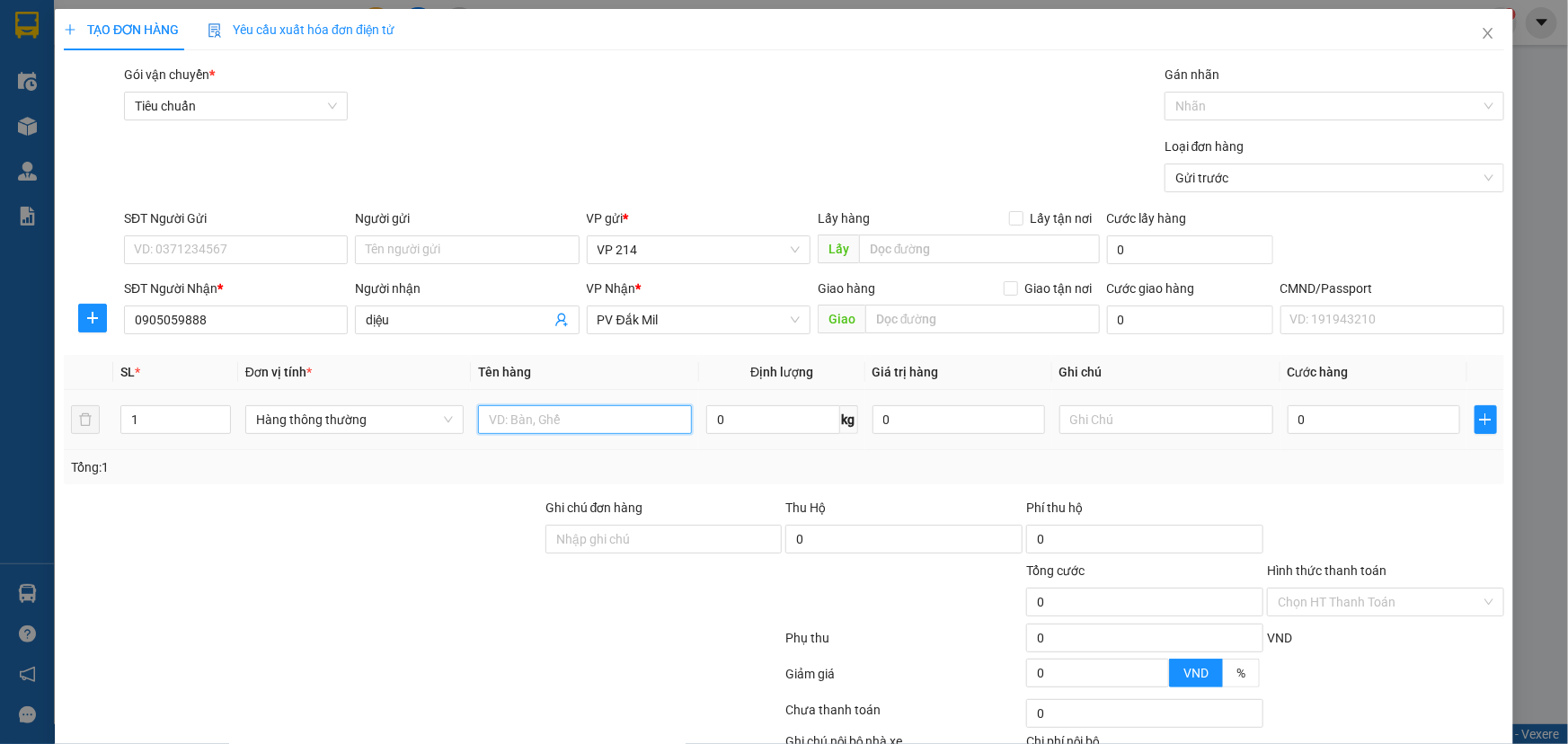 click at bounding box center (585, 420) 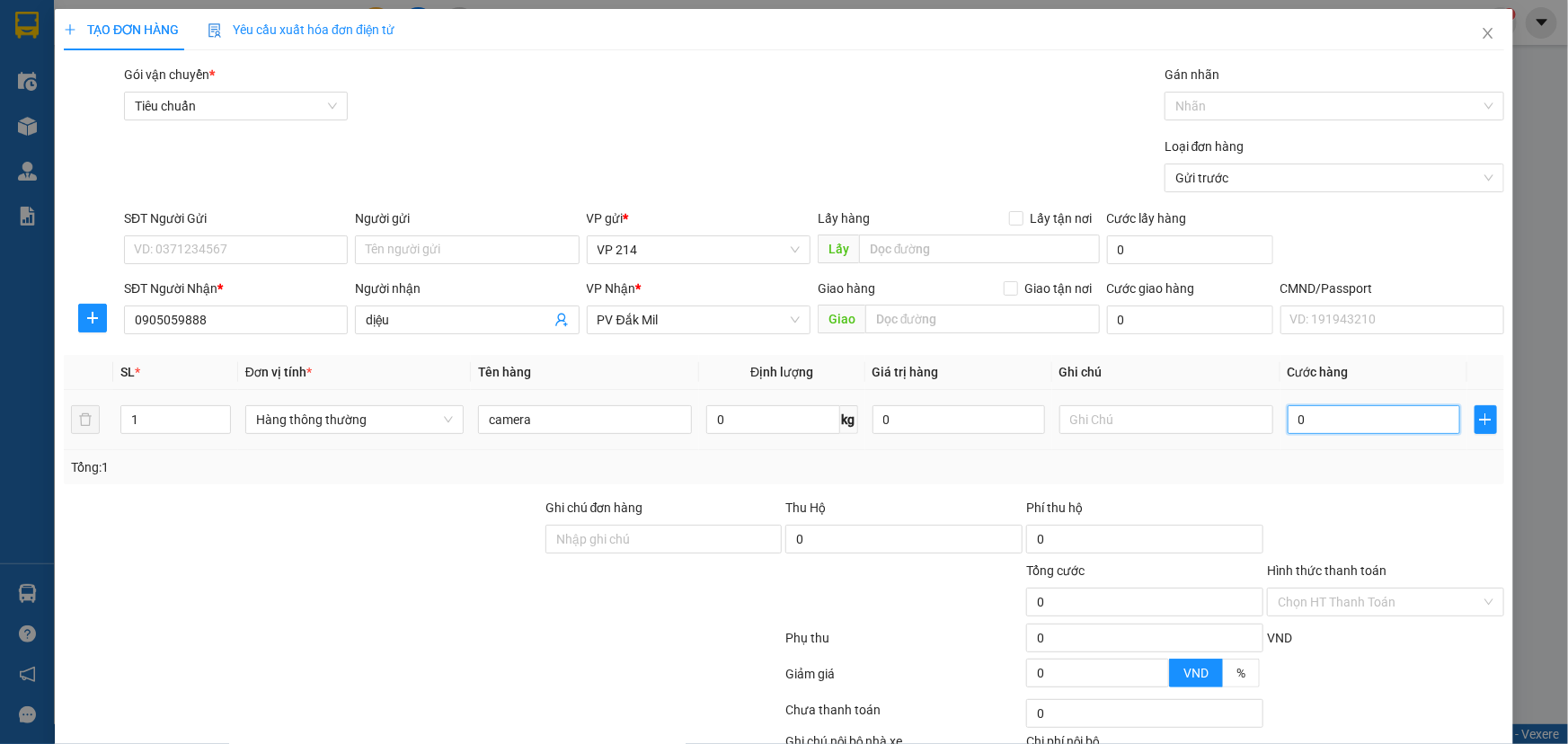 click on "0" at bounding box center [1374, 420] 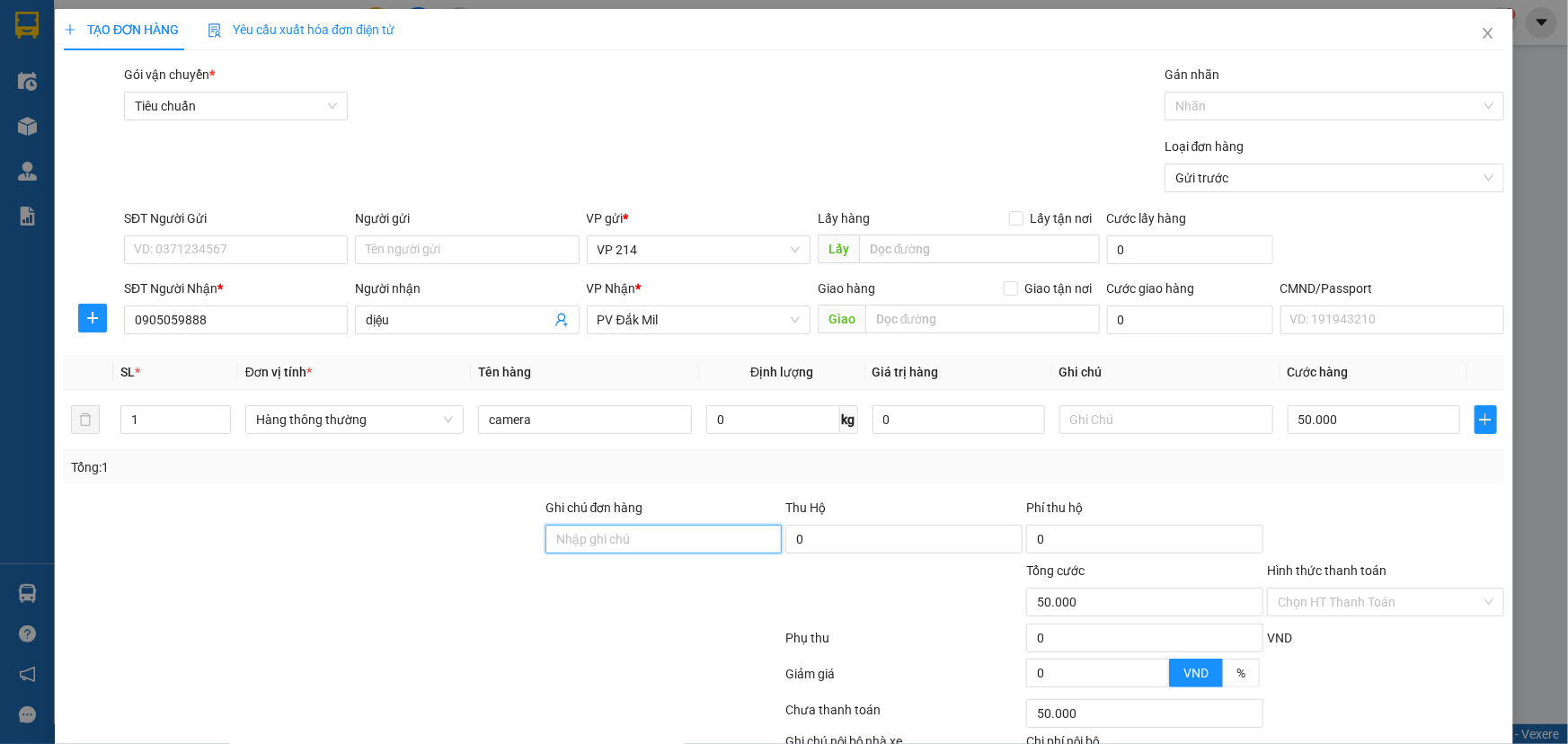 click on "Ghi chú đơn hàng" at bounding box center (664, 539) 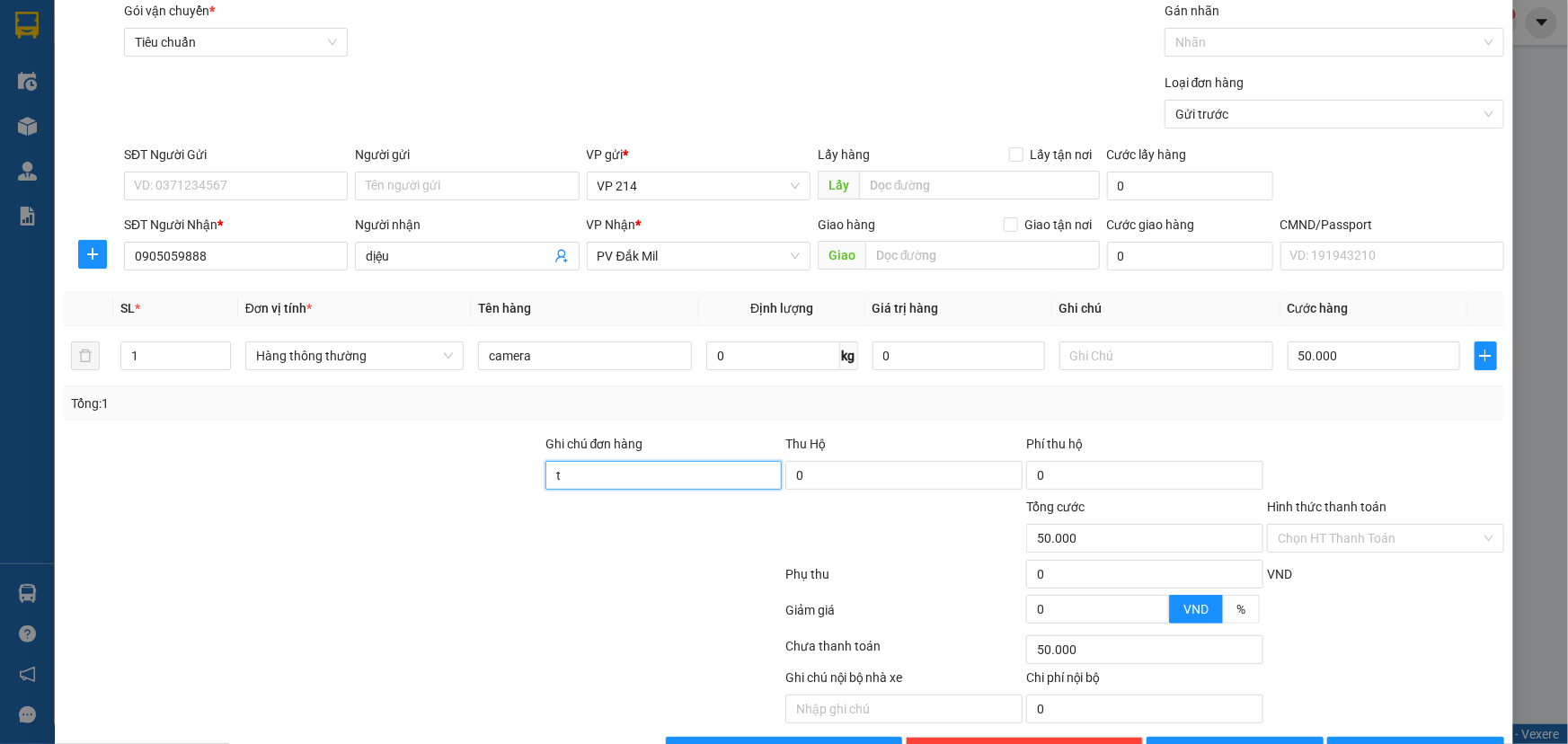 scroll, scrollTop: 119, scrollLeft: 0, axis: vertical 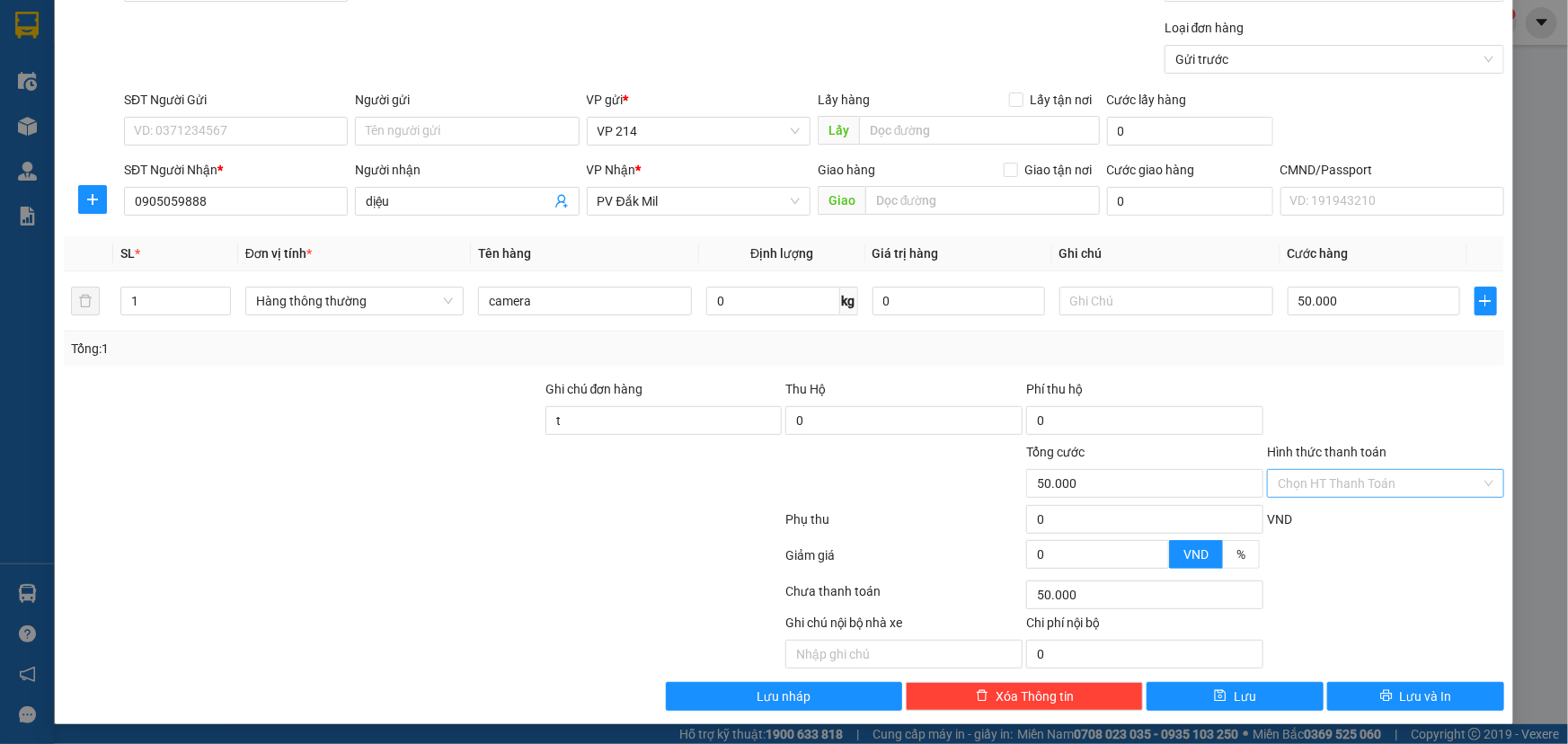 click on "Hình thức thanh toán" at bounding box center [1379, 483] 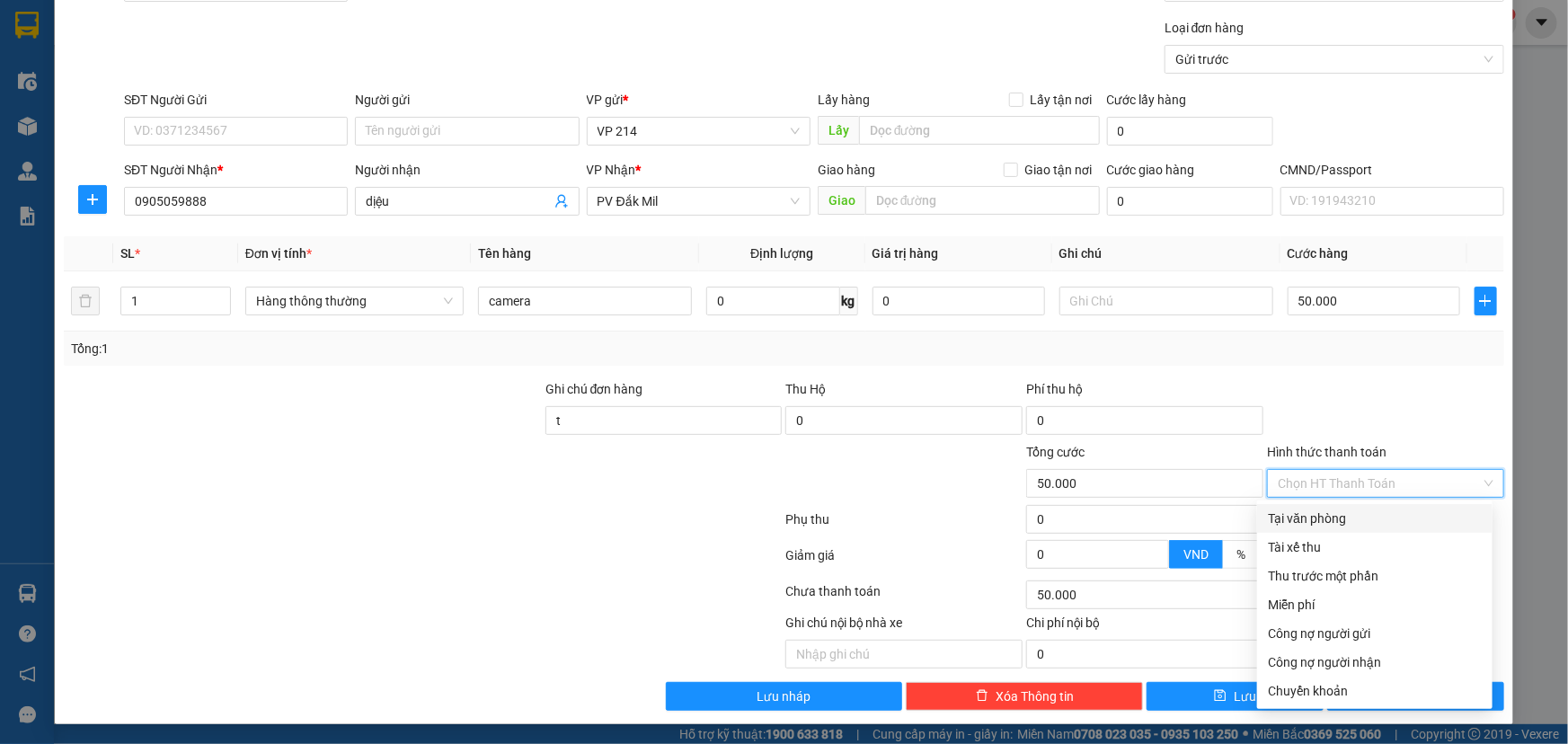 click on "Tại văn phòng" at bounding box center (1375, 518) 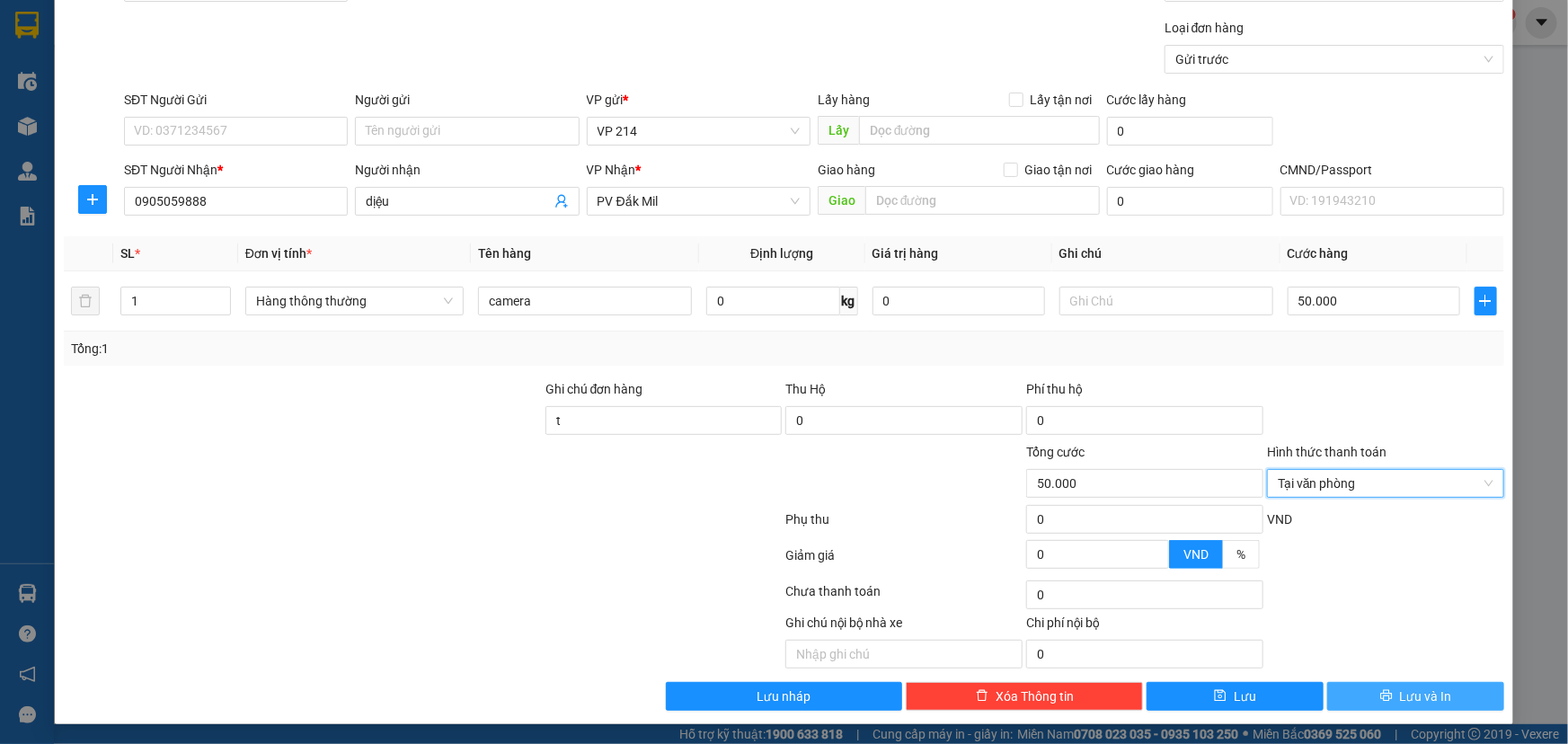 click on "Lưu và In" at bounding box center [1426, 696] 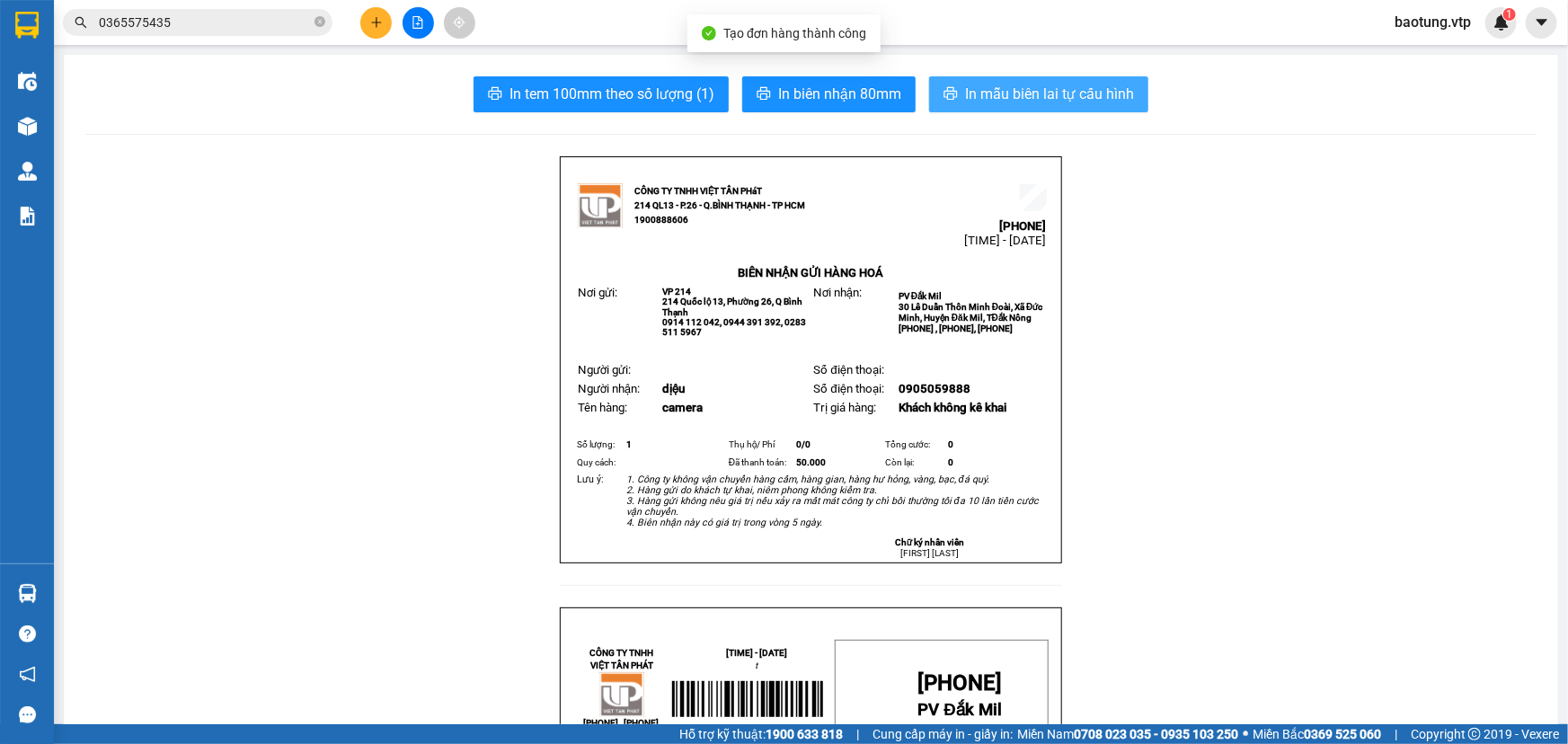 drag, startPoint x: 998, startPoint y: 98, endPoint x: 1177, endPoint y: 315, distance: 281.30055 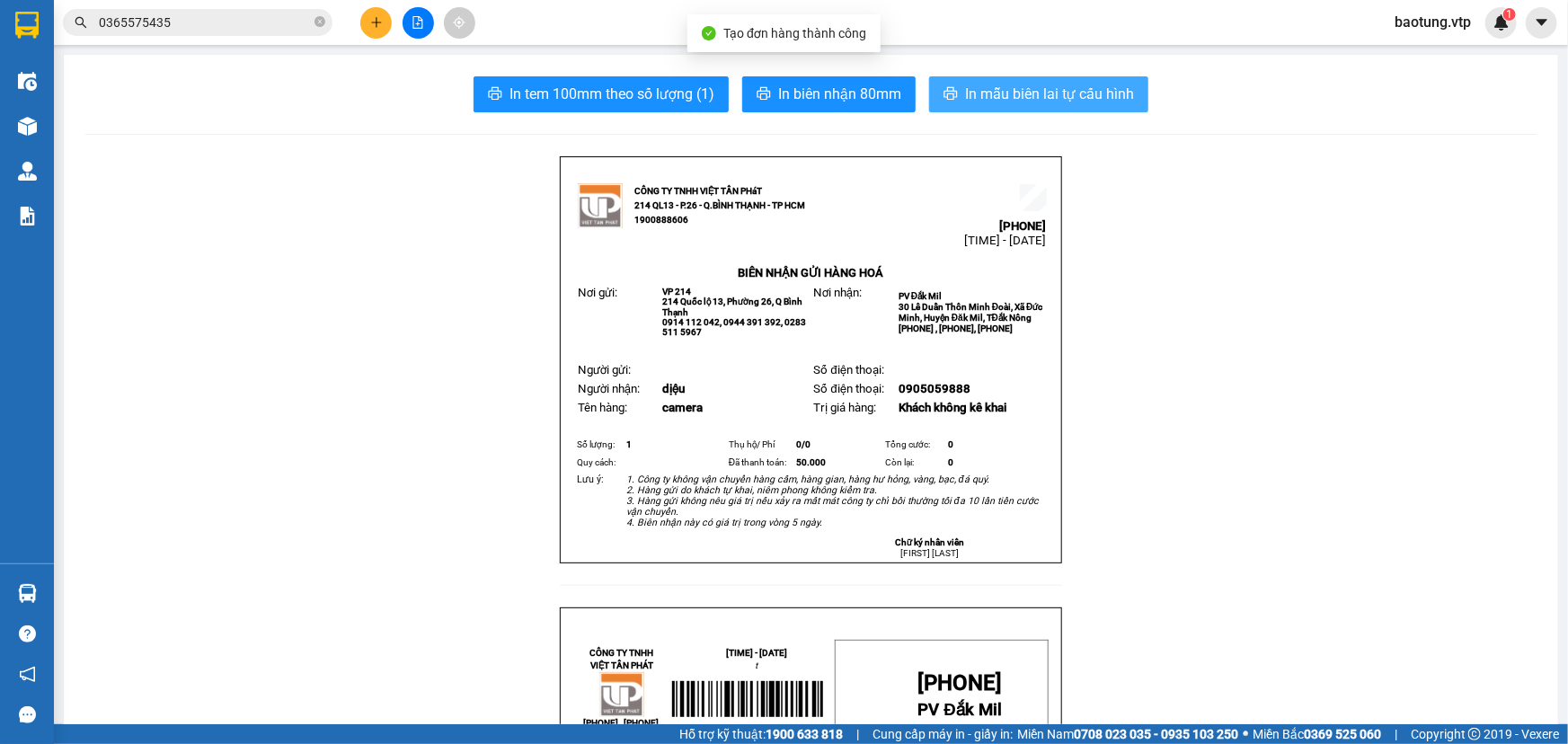 scroll, scrollTop: 0, scrollLeft: 0, axis: both 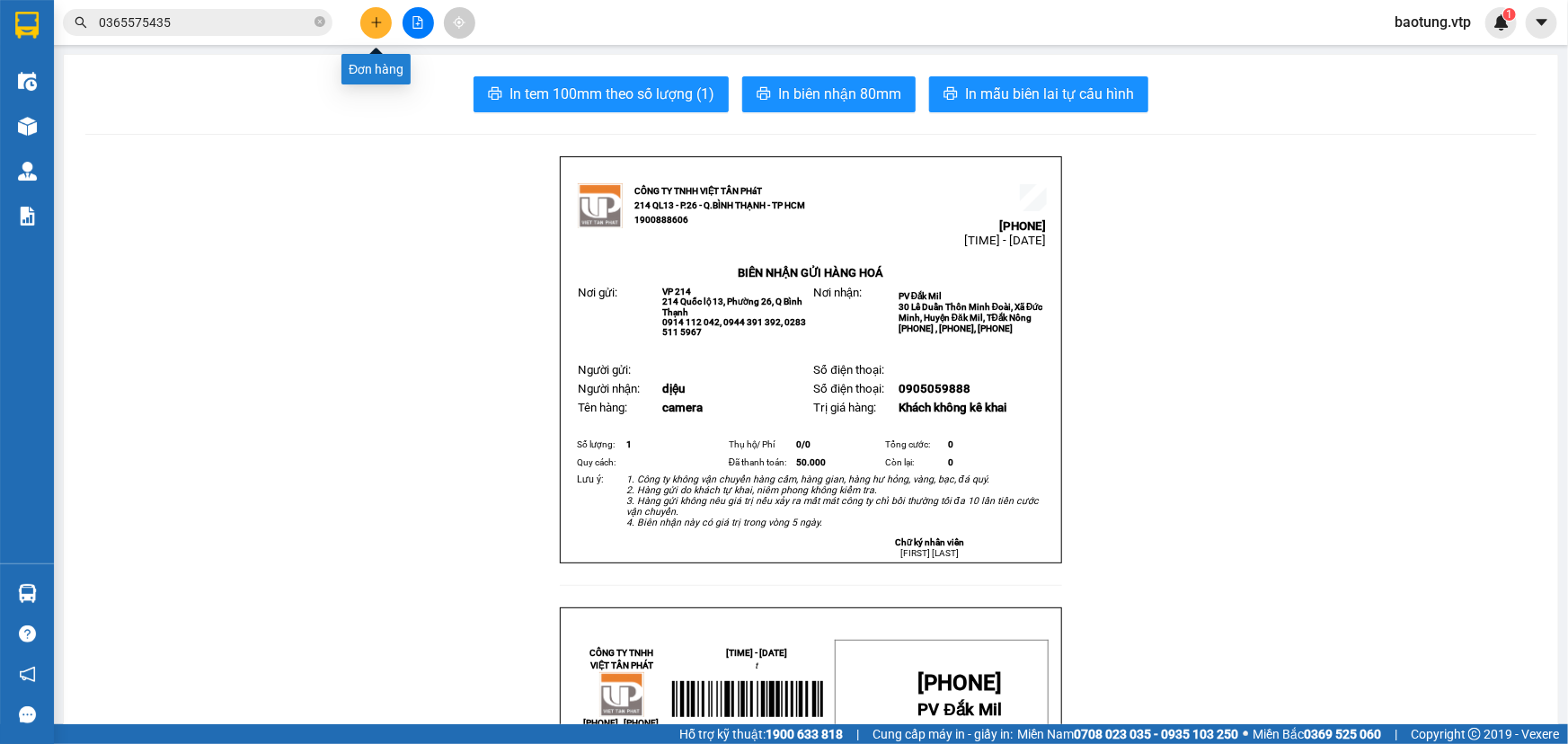 click at bounding box center [376, 22] 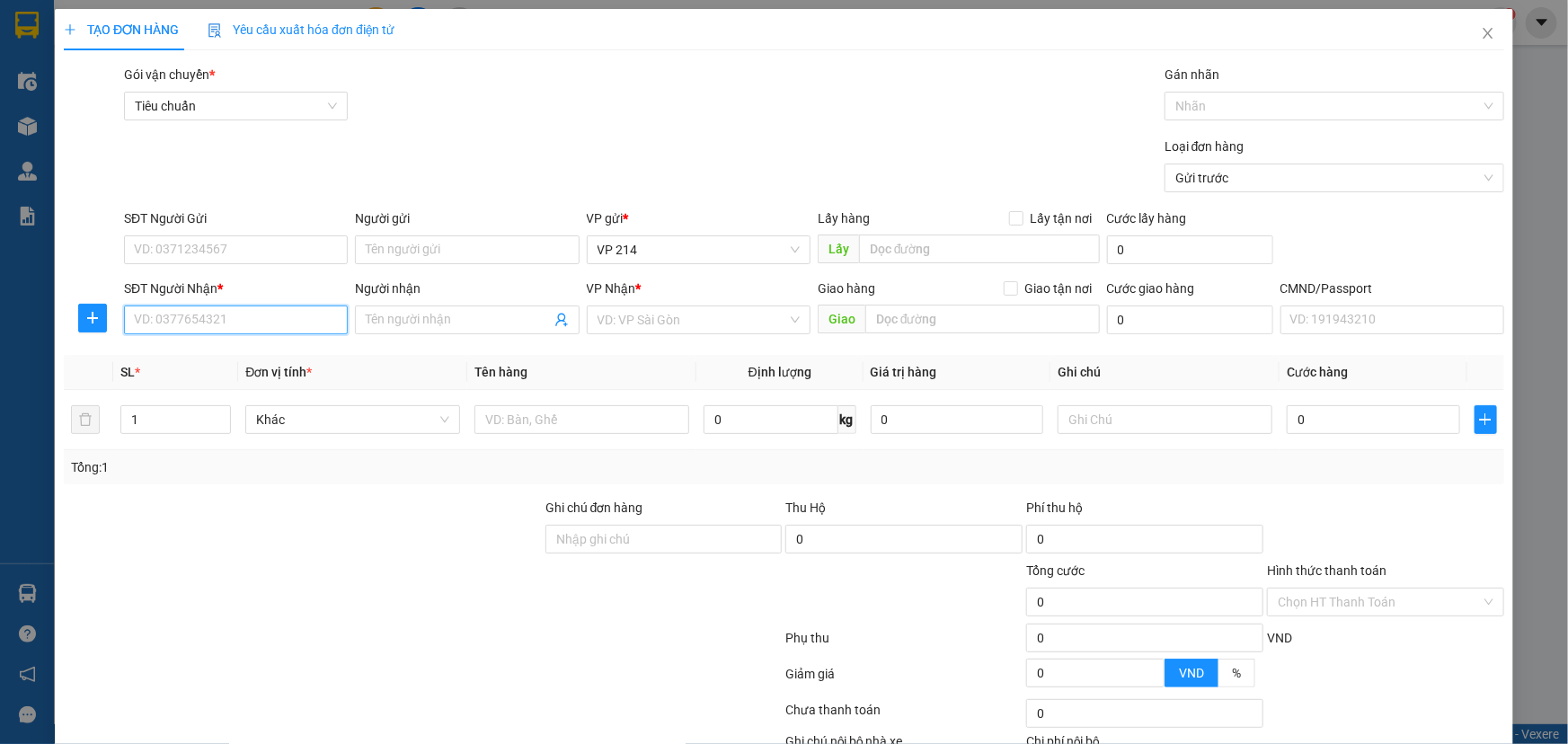 click on "SĐT Người Nhận  *" at bounding box center (235, 320) 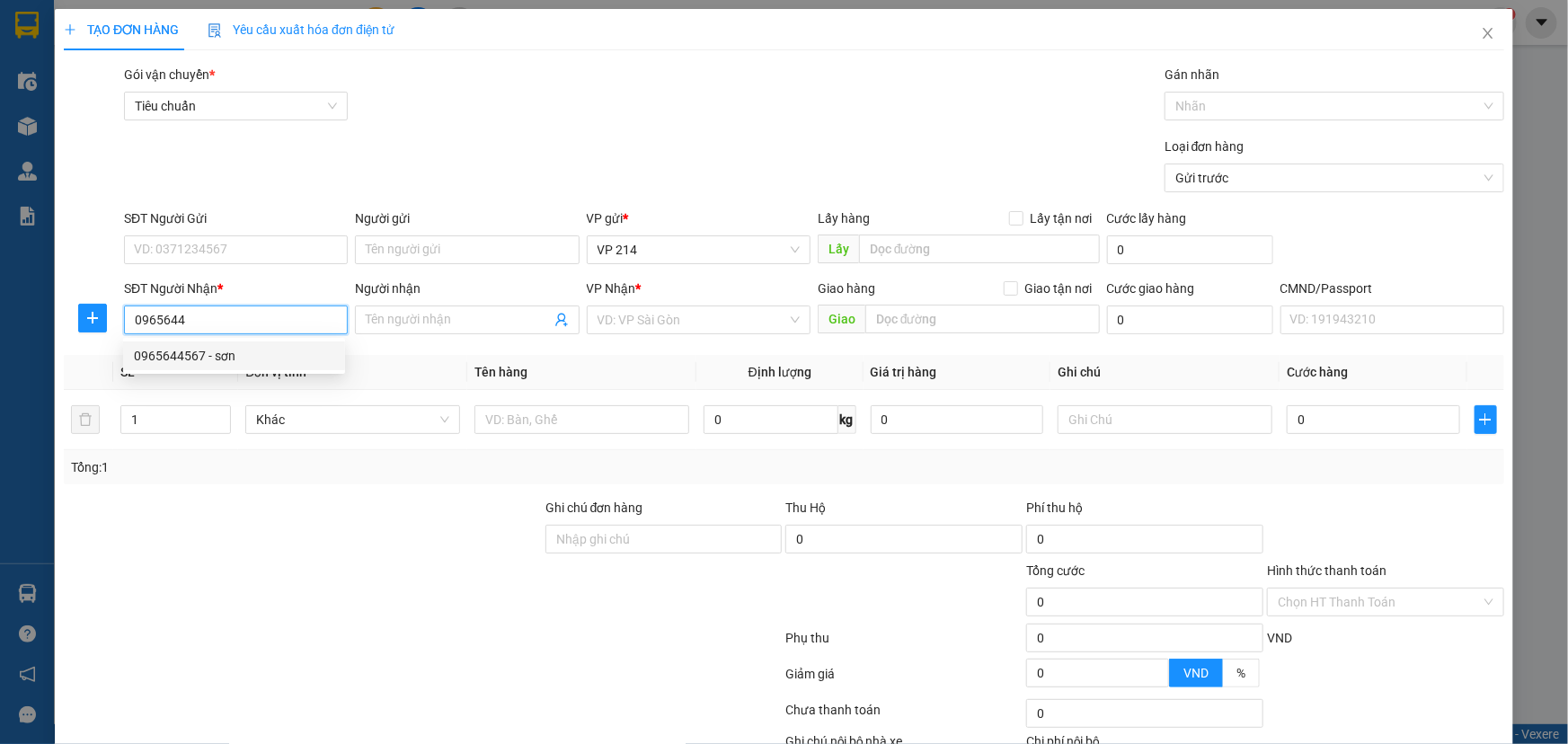 click on "0965644567 - sơn" at bounding box center [234, 356] 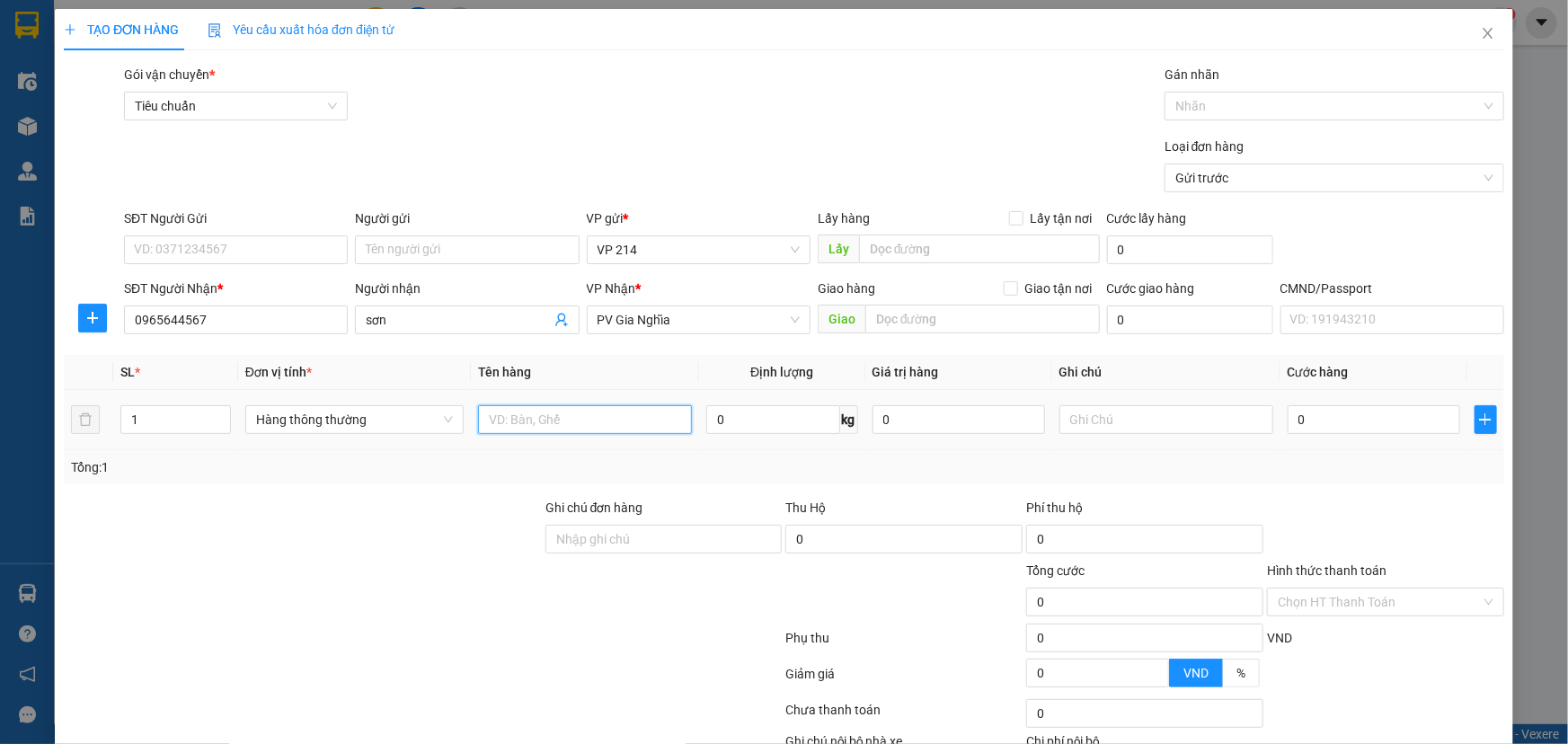 click at bounding box center (585, 420) 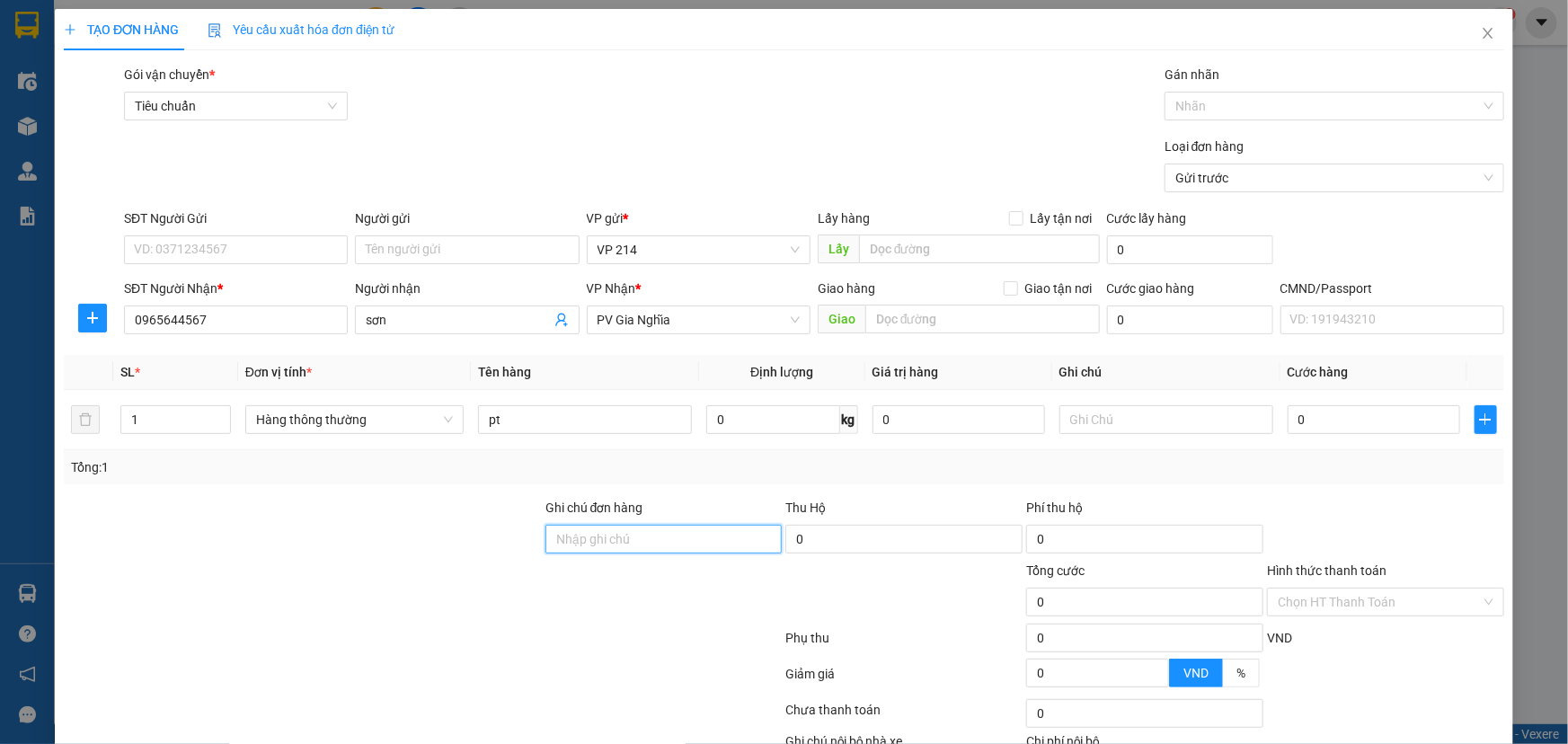 click on "Ghi chú đơn hàng" at bounding box center (664, 539) 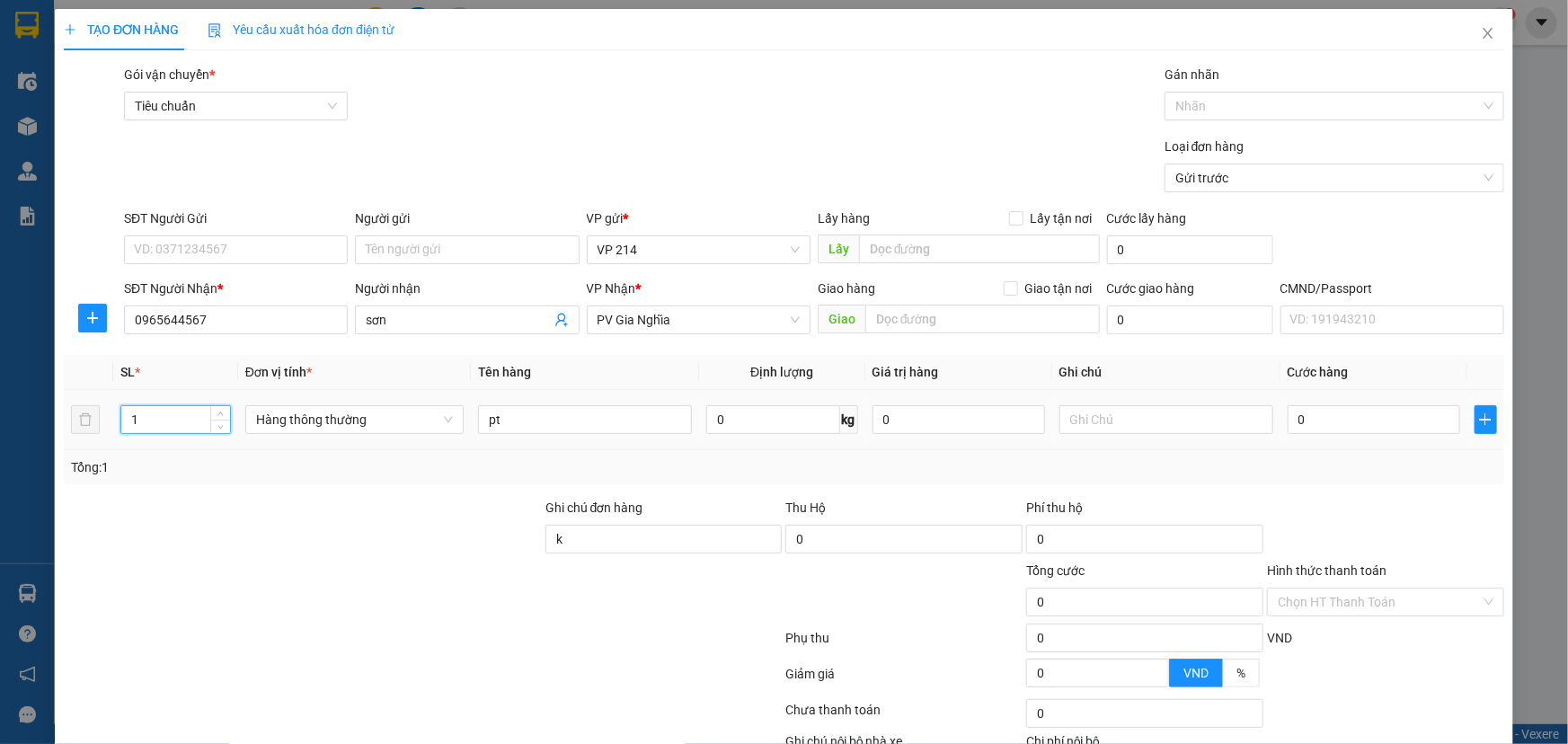 click on "1" at bounding box center (175, 420) 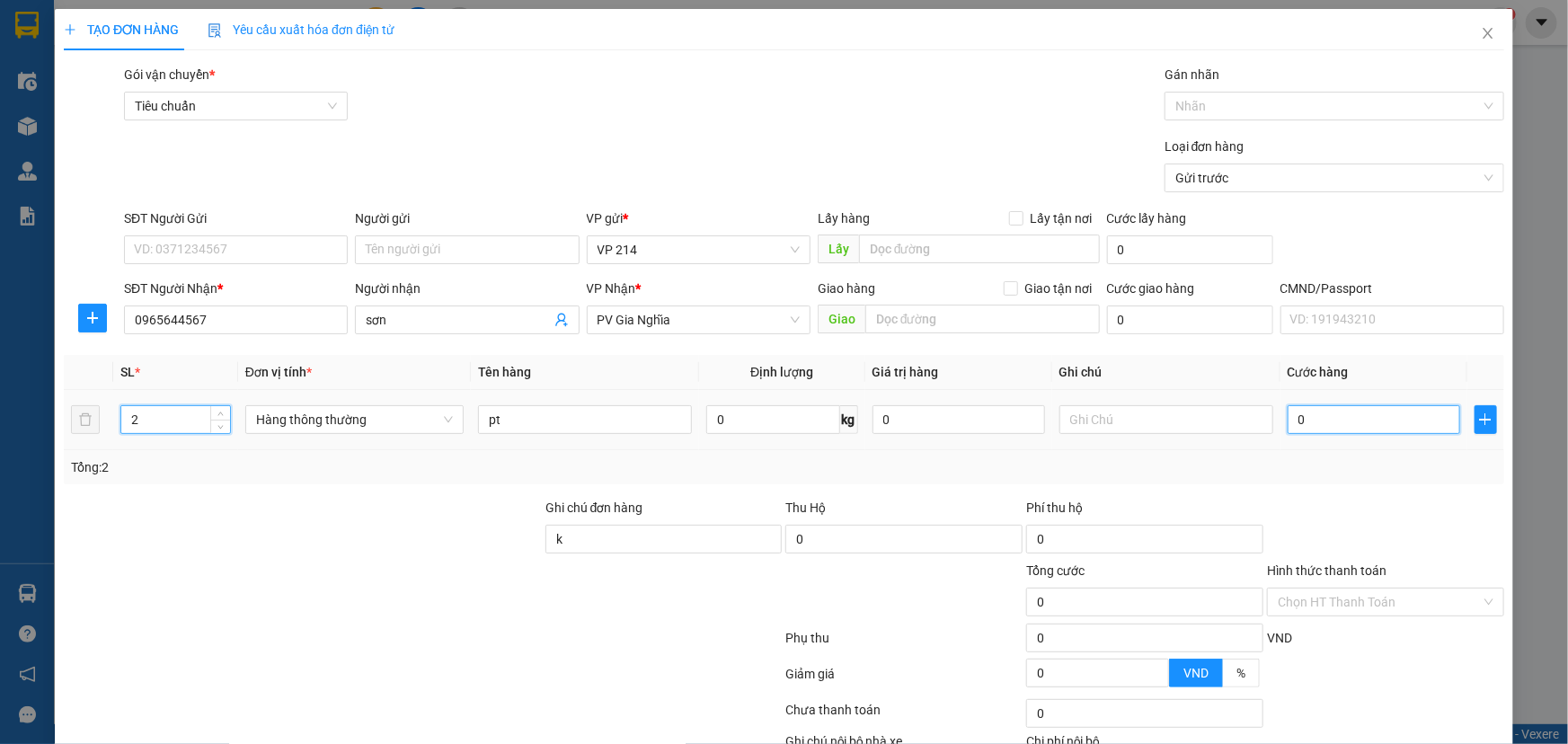 click on "0" at bounding box center [1374, 420] 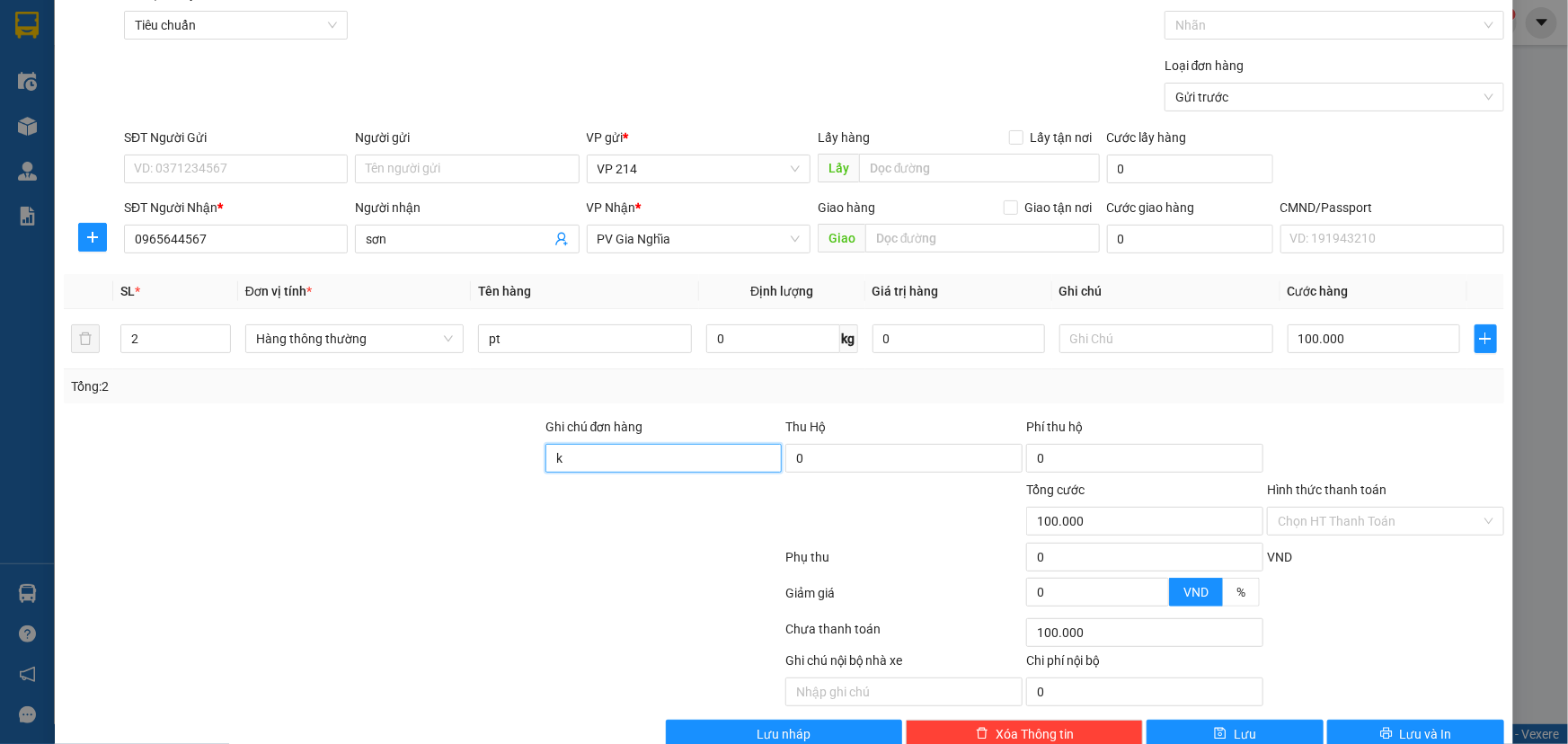 scroll, scrollTop: 119, scrollLeft: 0, axis: vertical 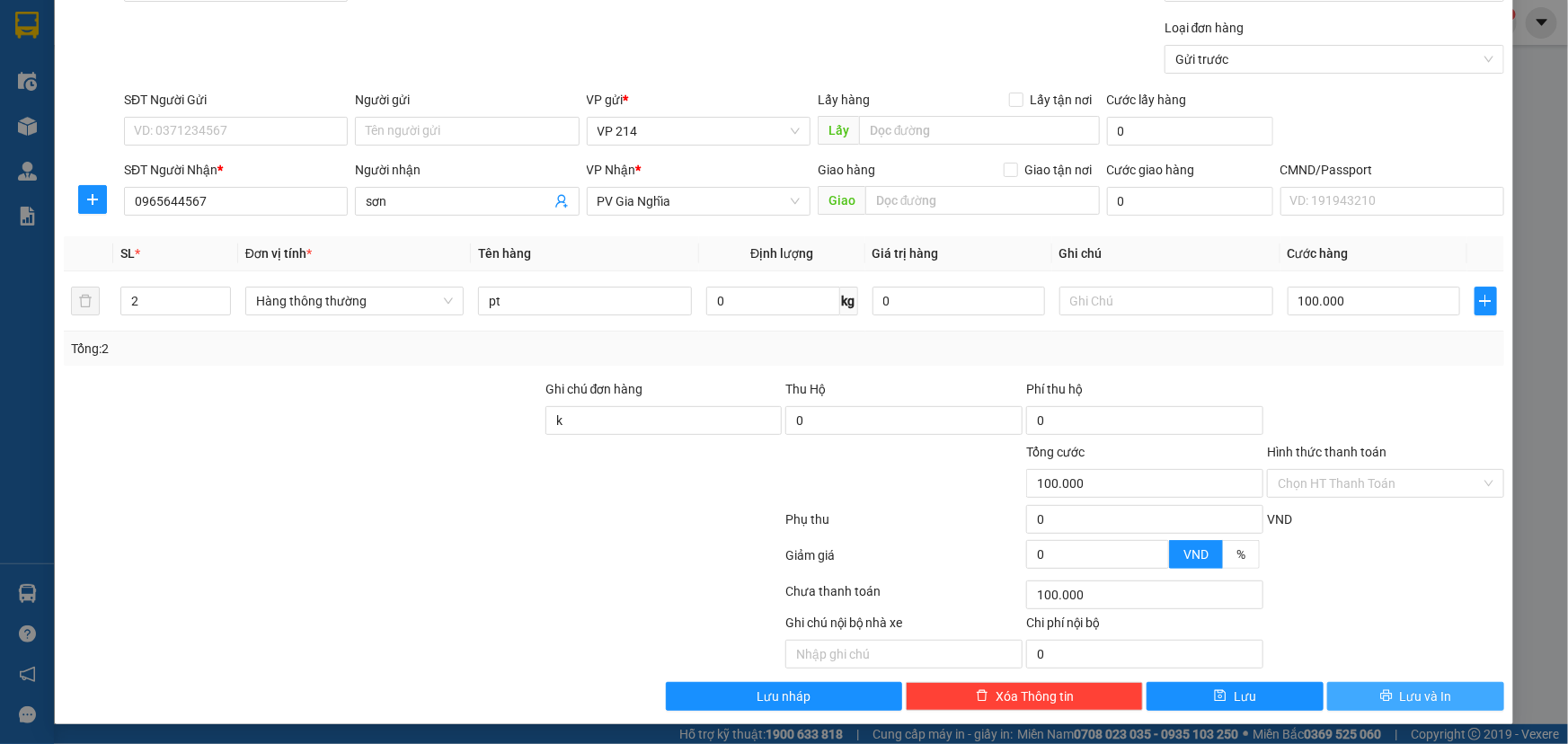 click on "Lưu và In" at bounding box center (1426, 696) 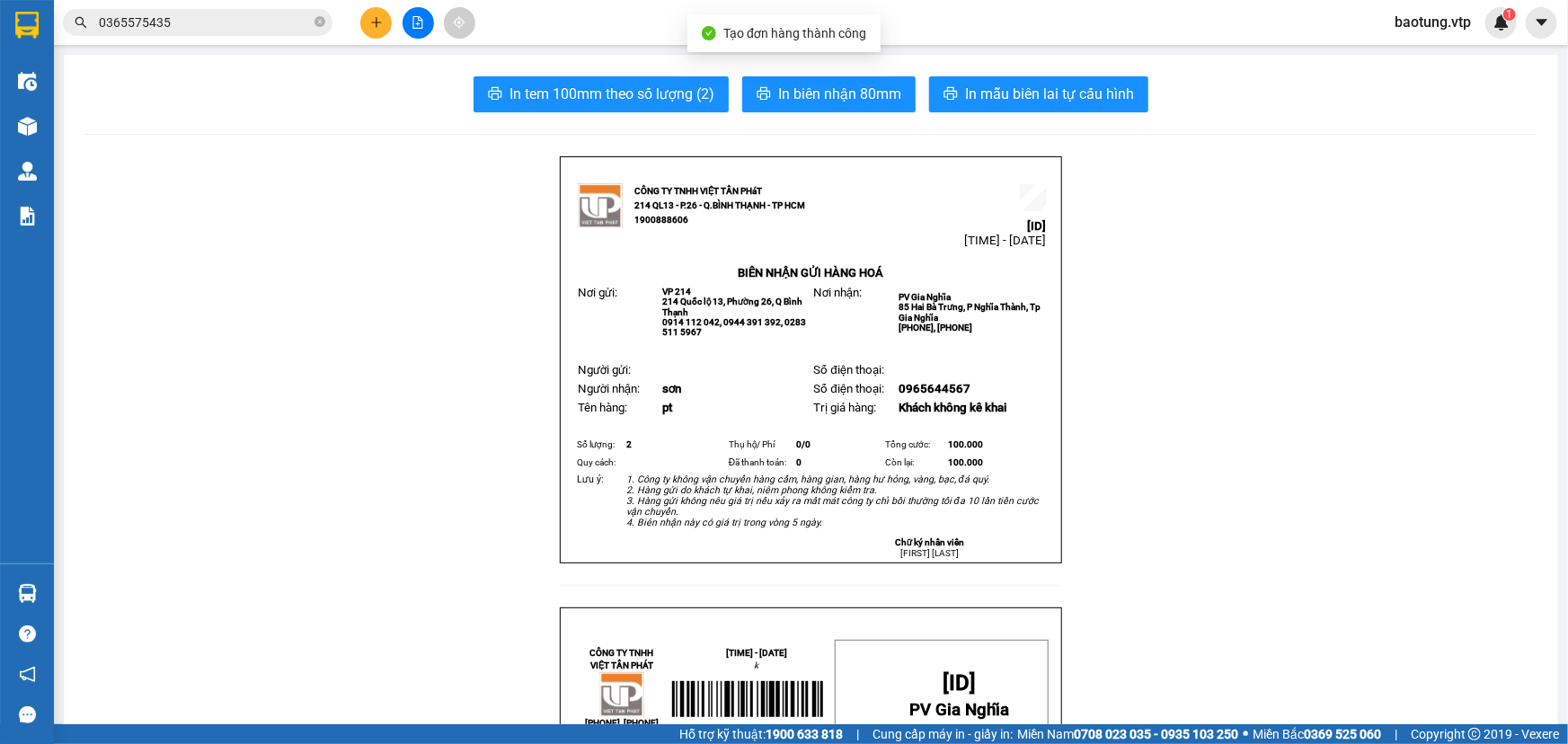 click on "In tem 100mm theo số lượng
(2) In biên nhận 80mm In mẫu biên lai tự cấu hình
CÔNG TY TNHH VIỆT TÂN PHáT  214 QL13 - P.26 - Q.BÌNH THẠNH - TP HCM  1900888606
21408250079 15:54:55 - 02/08/2025
BIÊN NHẬN GỬI HÀNG HOÁ
Nơi gửi:
VP 214
214 Quốc lộ 13, Phường 26, Q Bình Thạnh
0914 112 042, 0944 391 392, 0283 511 5967
Nơi nhận:
PV Gia Nghĩa
85 Hai Bà Trưng, P Nghĩa Thành, Tp Gia Nghĩa
02616  265 265, 0944391392
Người gửi:
Số điện thoại:
Người nhận:
sơn
Số điện thoại:
0965644567
Tên hàng:
pt
Trị giá hàng:
Khách không kê khai
Số lượng:
2
Thụ hộ/ Phí
0/  0
Tổng cước:
100.000
Quy cách:
Đã thanh toán:
0
Còn lại:
100.000
Lưu ý:
4. Biên nhận này có giá trị trong vòng 5 ngày." at bounding box center [811, 1149] 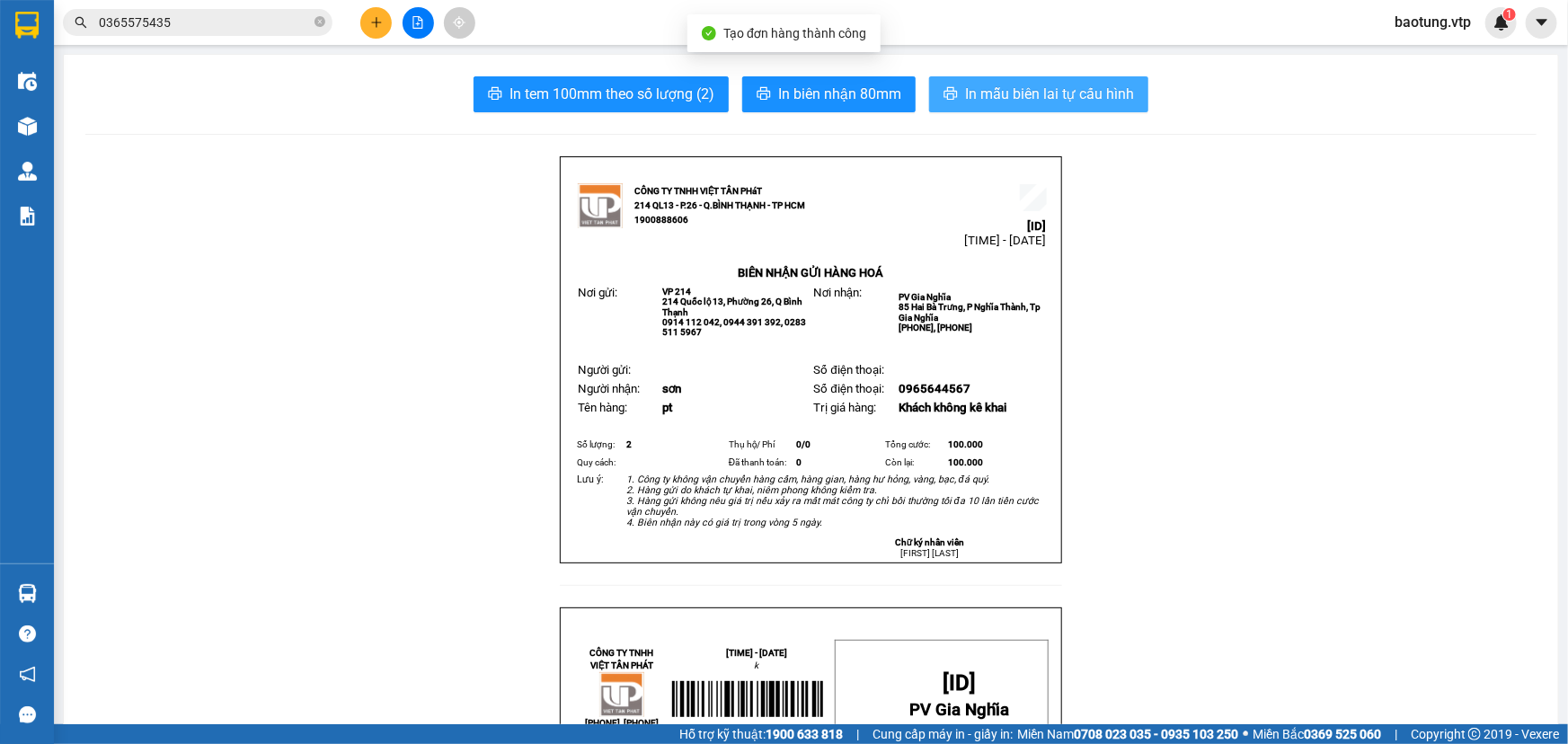 click on "In mẫu biên lai tự cấu hình" at bounding box center [1050, 93] 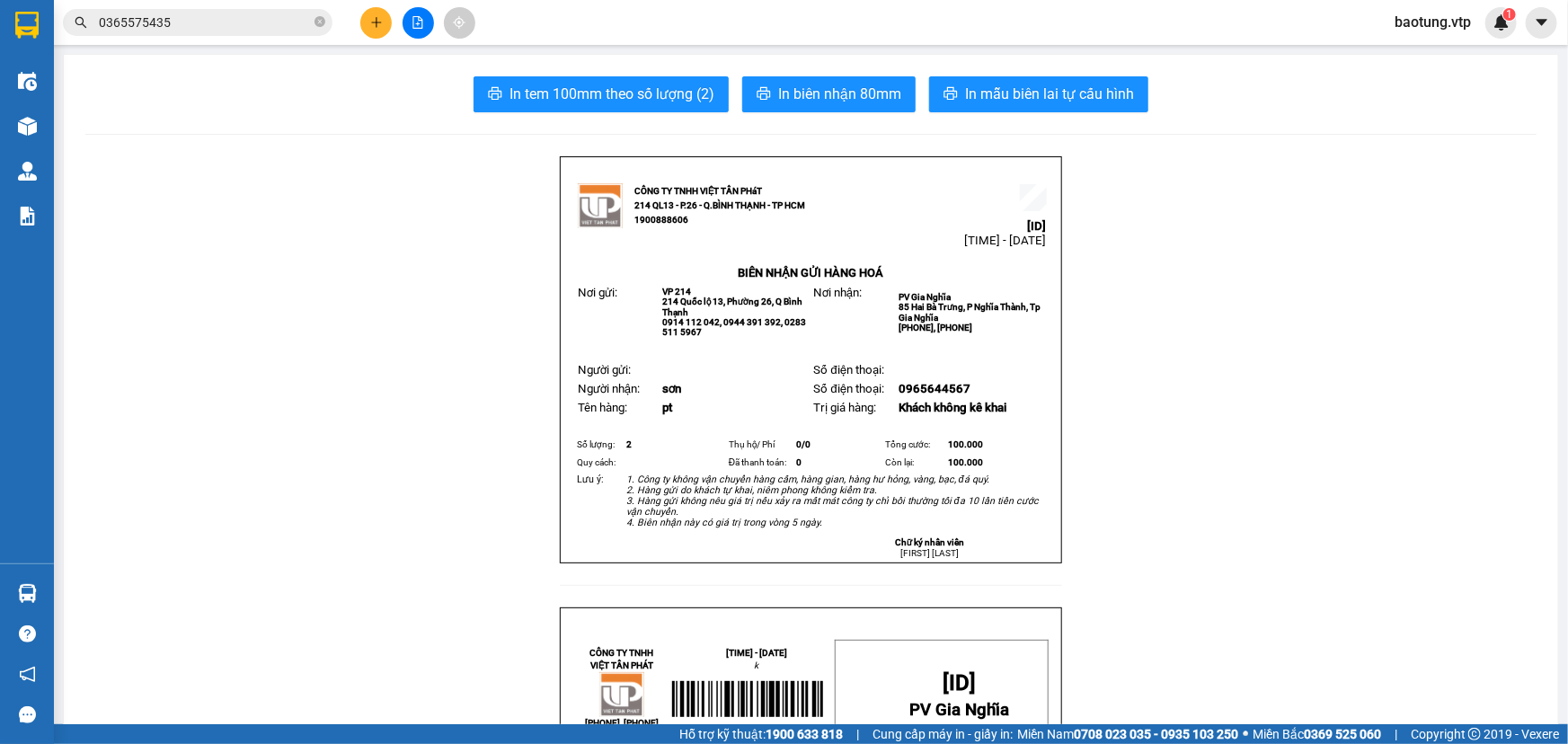 click on "CÔNG TY TNHH VIỆT TÂN PHáT  214 QL13 - P.26 - Q.BÌNH THẠNH - TP HCM  1900888606
21408250079 15:54:55 - 02/08/2025
BIÊN NHẬN GỬI HÀNG HOÁ
Nơi gửi:
VP 214
214 Quốc lộ 13, Phường 26, Q Bình Thạnh
0914 112 042, 0944 391 392, 0283 511 5967
Nơi nhận:
PV Gia Nghĩa
85 Hai Bà Trưng, P Nghĩa Thành, Tp Gia Nghĩa
02616  265 265, 0944391392
Người gửi:
Số điện thoại:
Người nhận:
sơn
Số điện thoại:
0965644567
Tên hàng:
pt
Trị giá hàng:
Khách không kê khai
Số lượng:
2
Thụ hộ/ Phí
0/  0
Tổng cước:
100.000
Quy cách:
Đã thanh toán:
0
Còn lại:
100.000
Lưu ý:
1. Công ty không vận chuyển hàng cấm, hàng gian, hàng hư hỏng, vàng, bạc, đá quý.
Chữ ký nhân viên" at bounding box center [811, 1190] 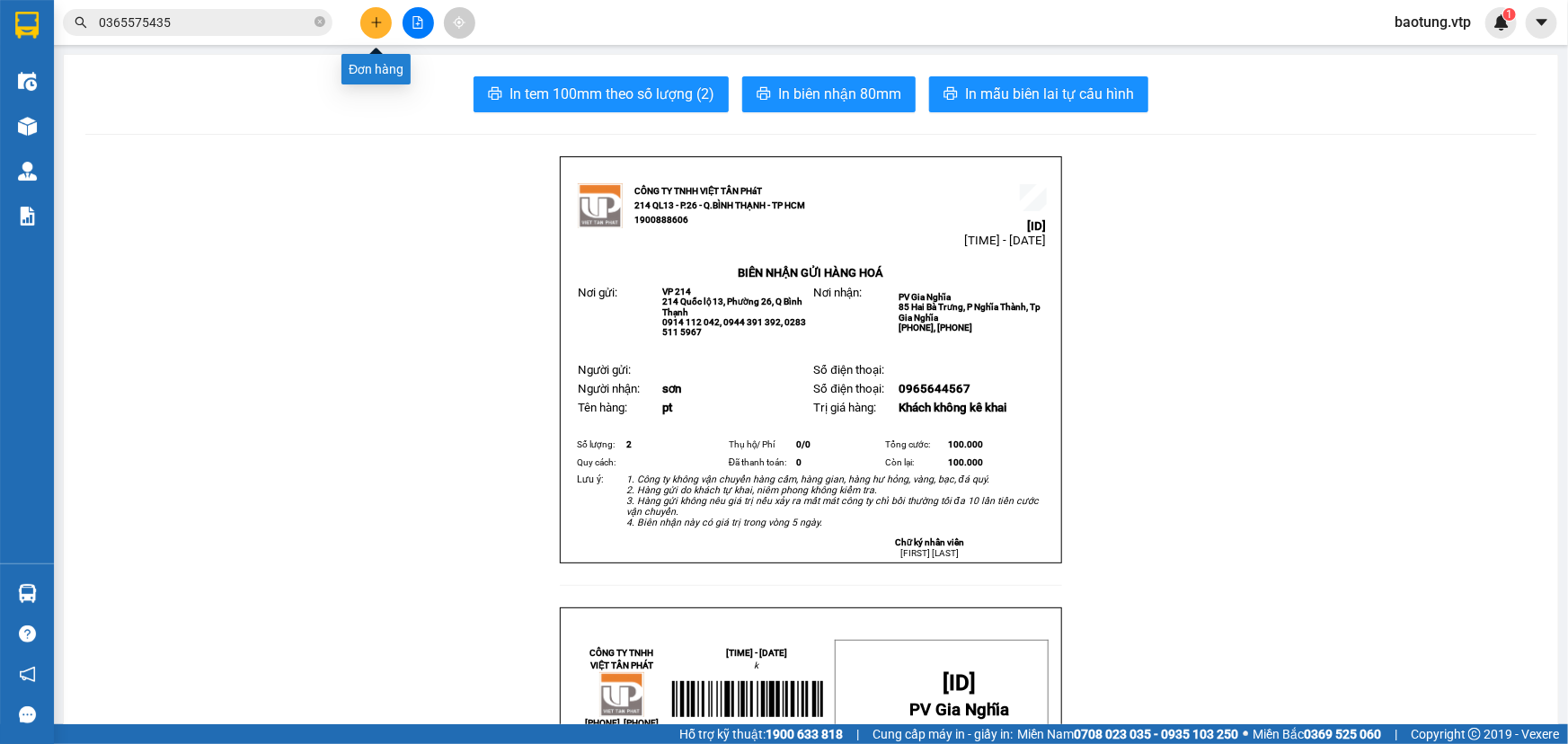 click at bounding box center [376, 22] 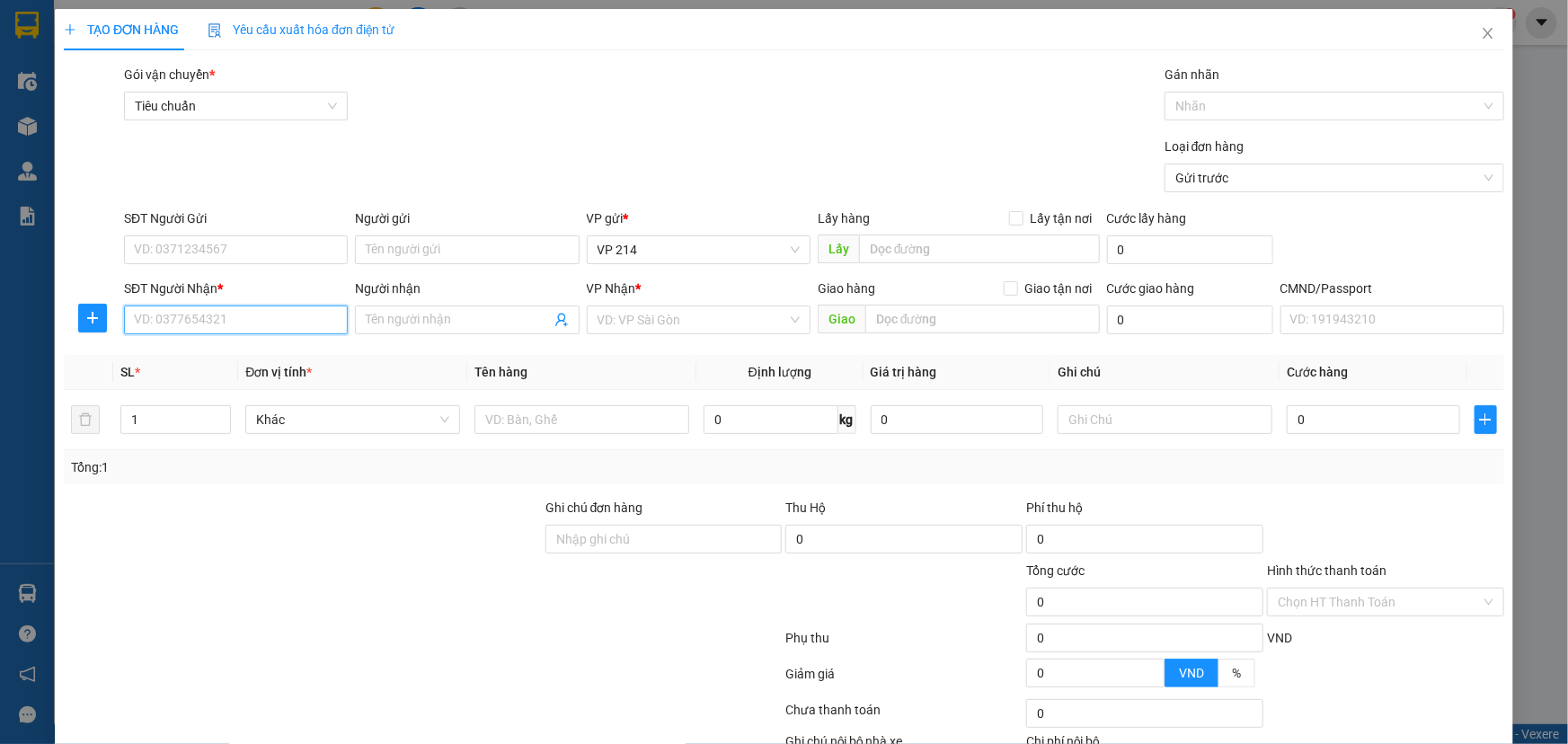 click on "SĐT Người Nhận  *" at bounding box center [235, 320] 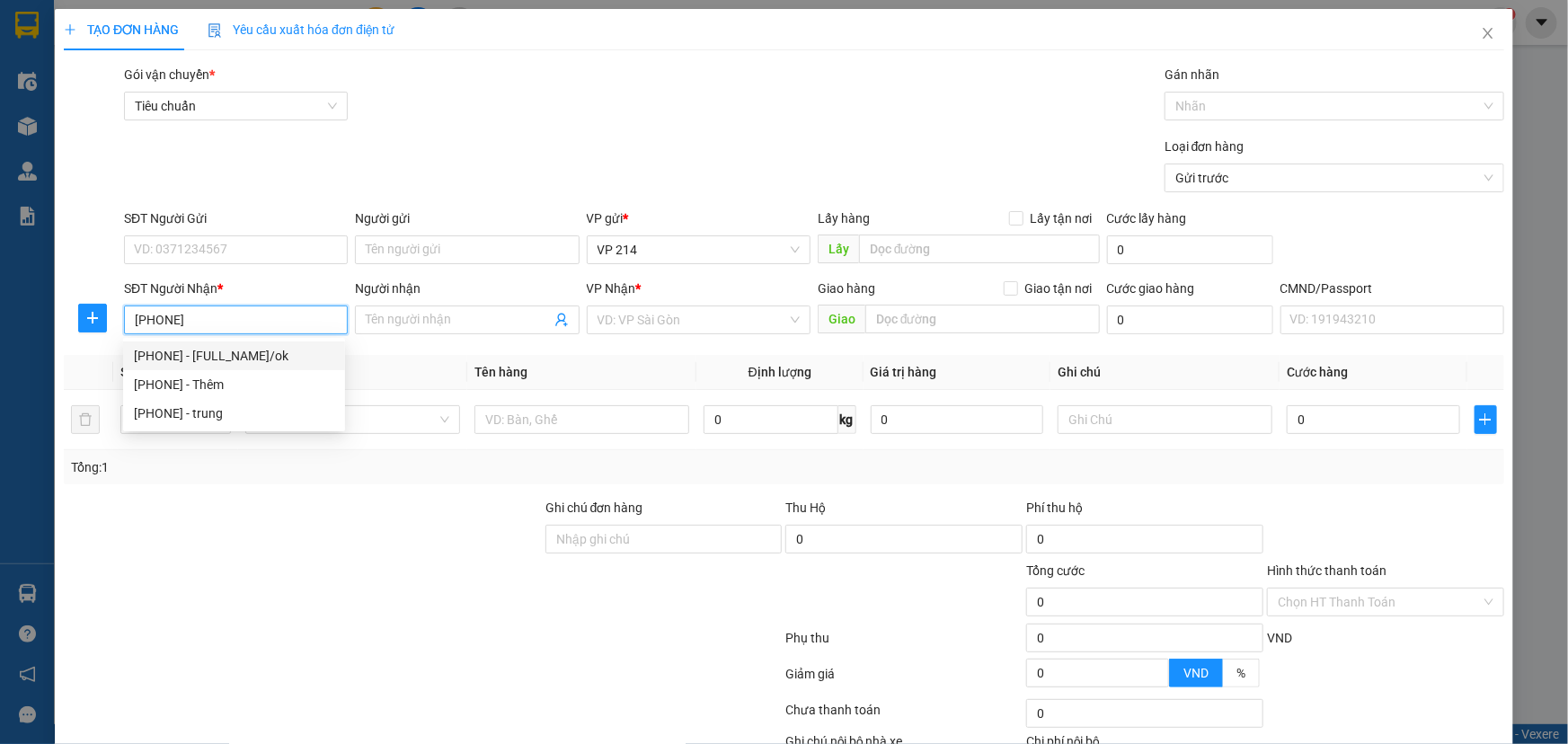 click on "0988367313 - HIỂN/ok" at bounding box center [234, 356] 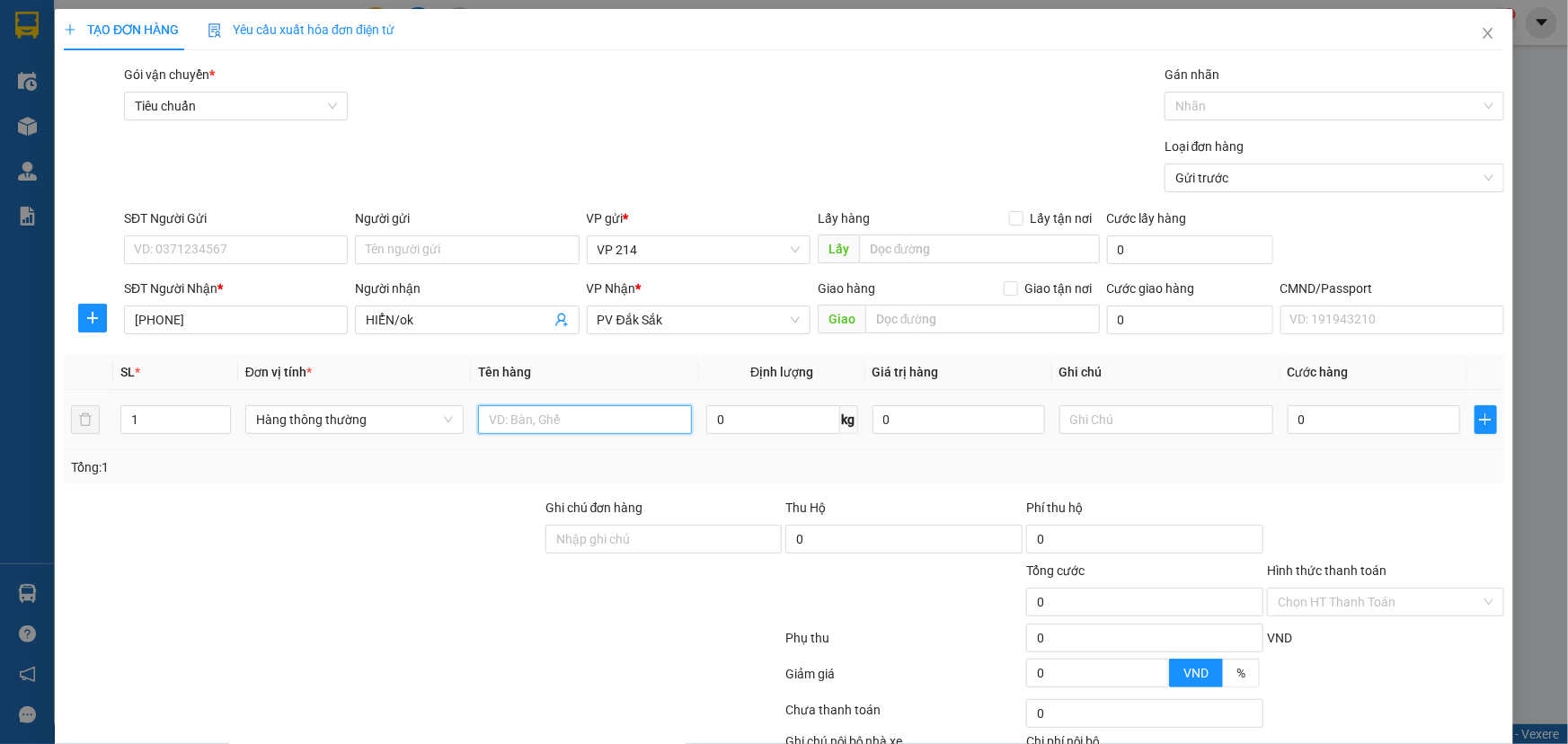 click at bounding box center (585, 420) 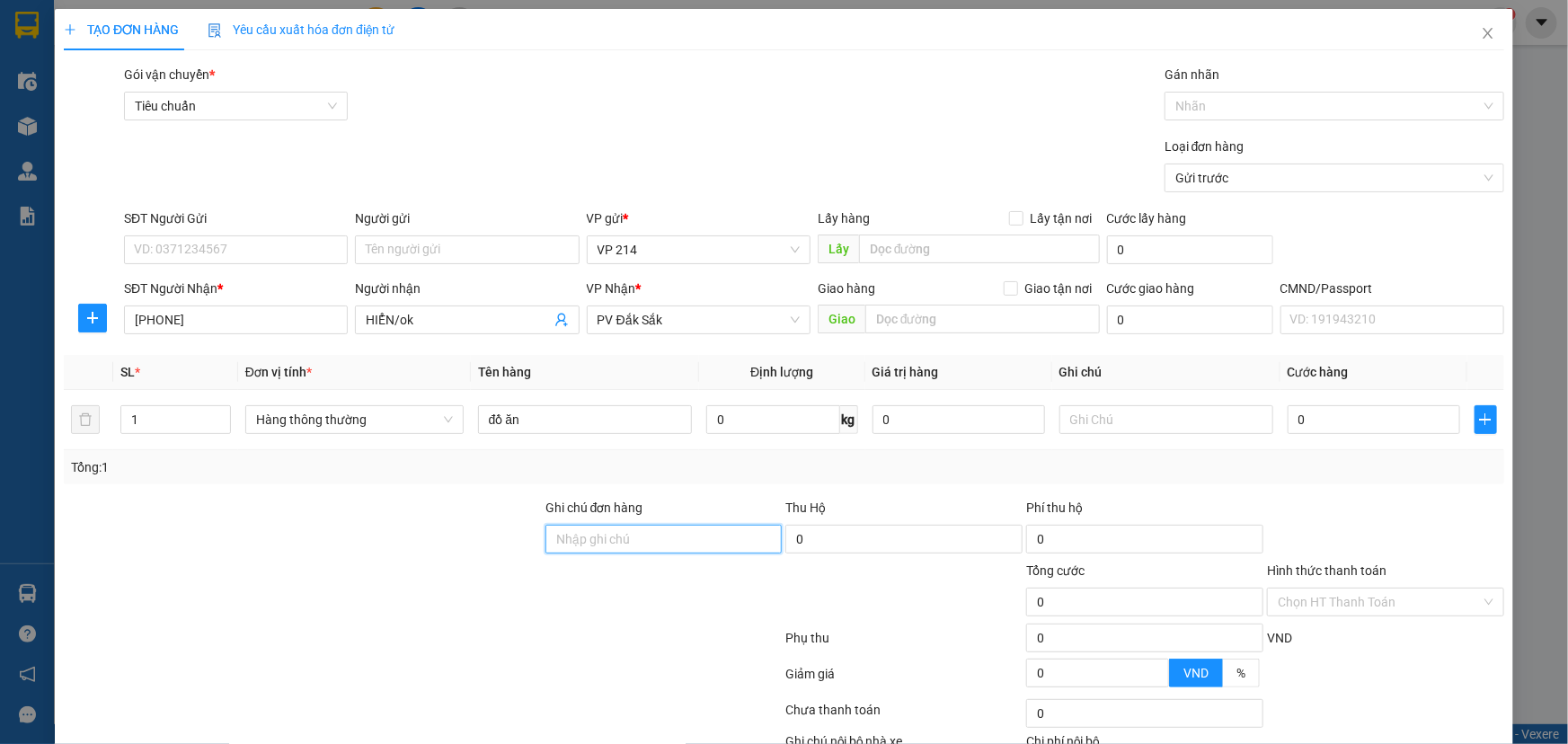 click on "Ghi chú đơn hàng" at bounding box center [664, 539] 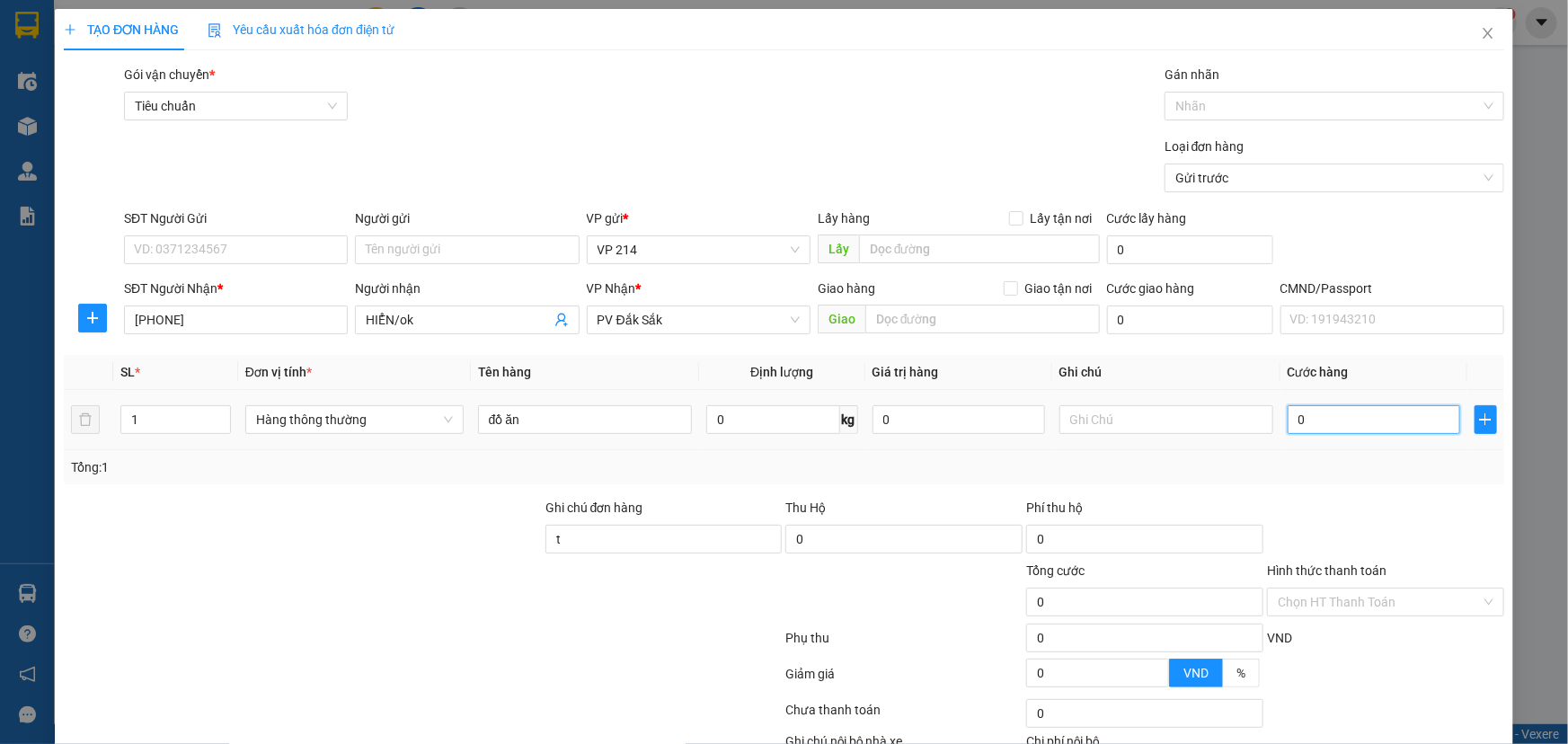 click on "0" at bounding box center [1374, 420] 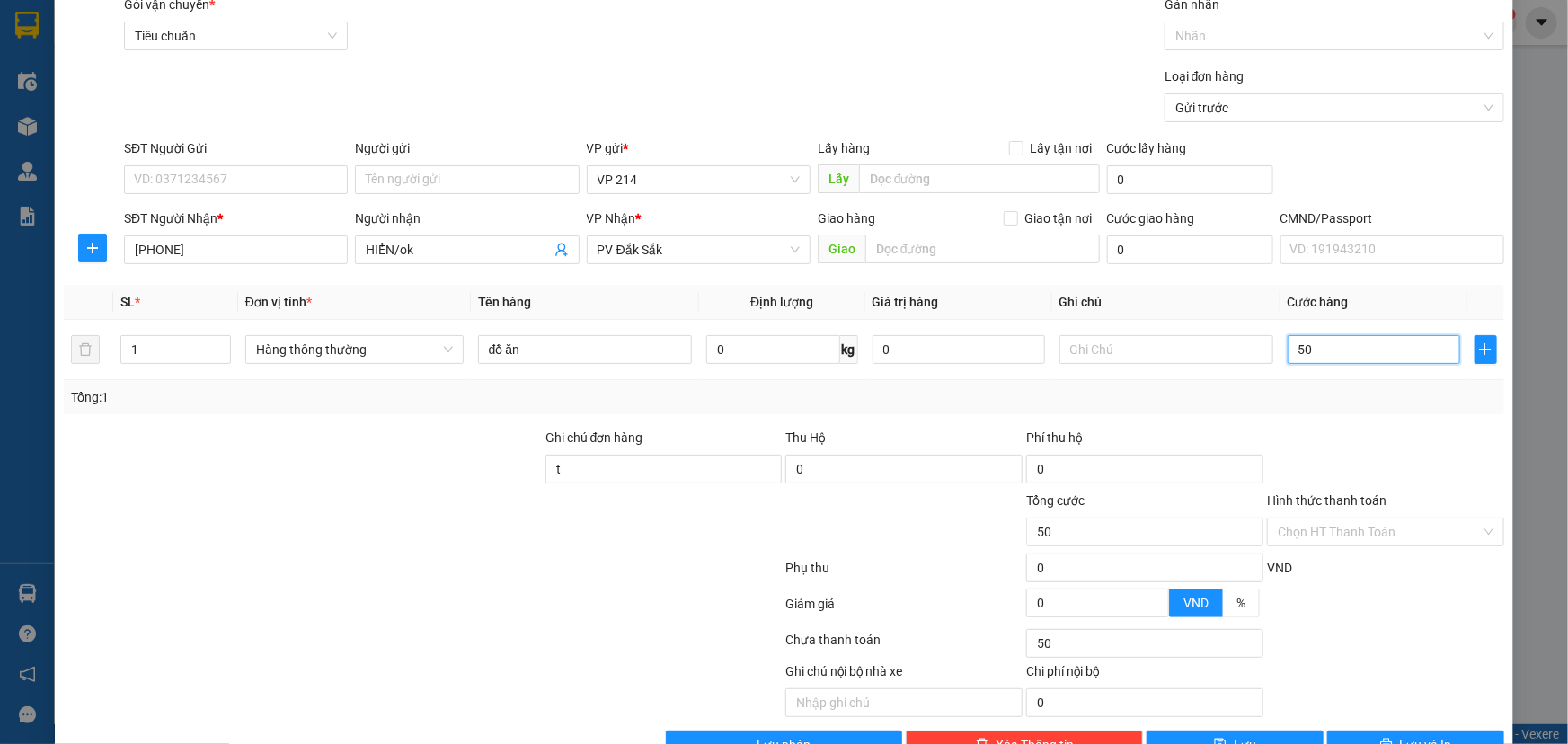 scroll, scrollTop: 119, scrollLeft: 0, axis: vertical 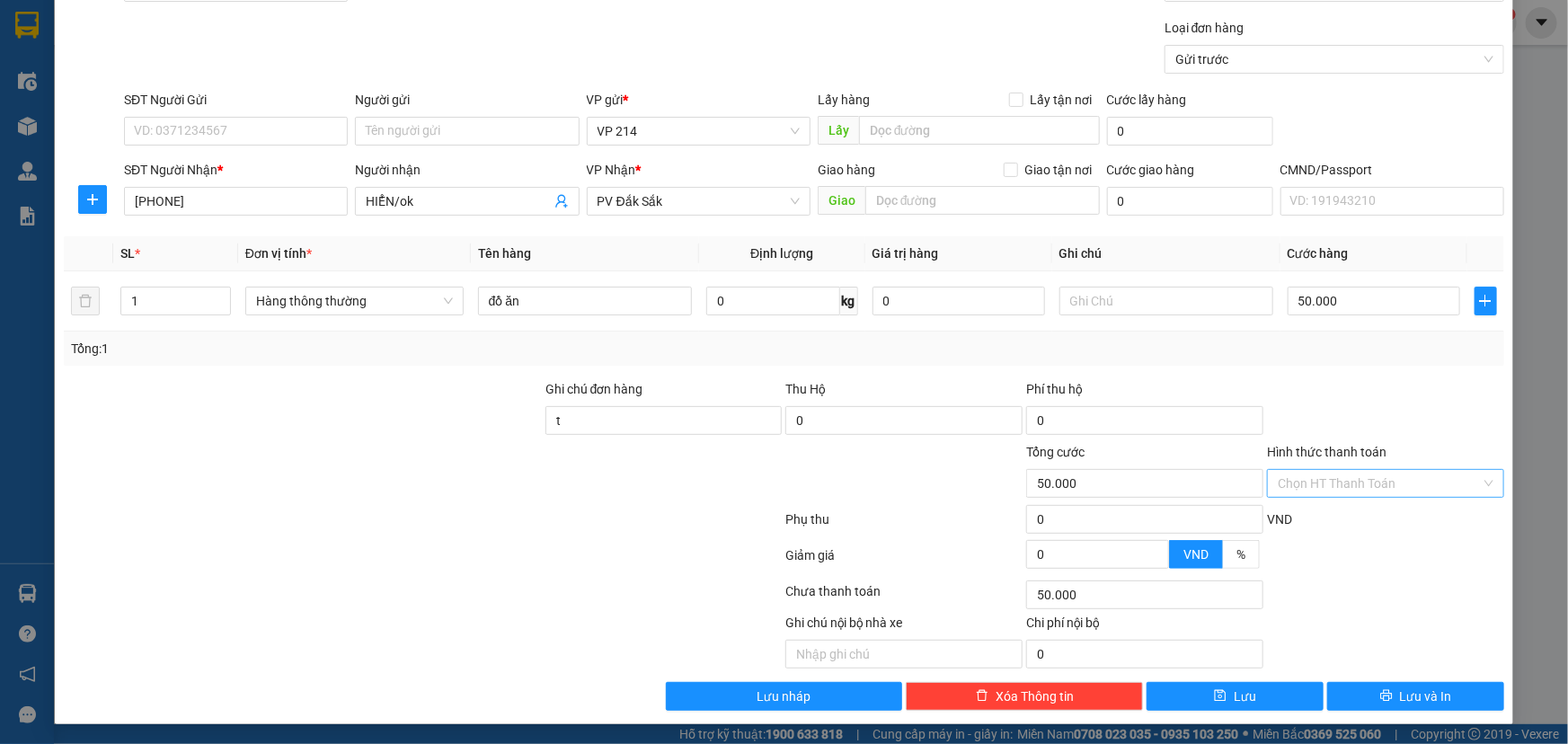 click on "Hình thức thanh toán" at bounding box center [1379, 483] 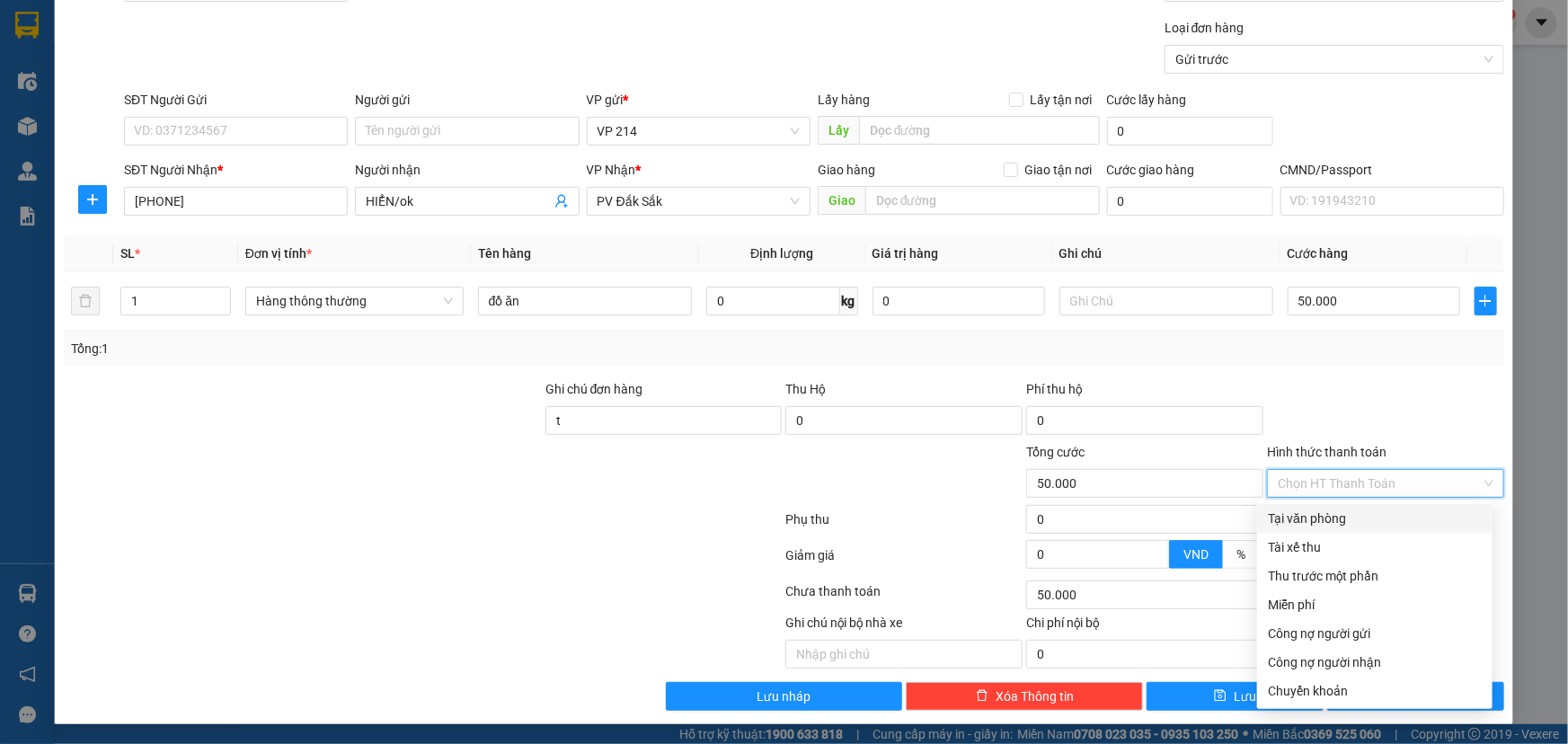 click on "Tại văn phòng" at bounding box center (1375, 518) 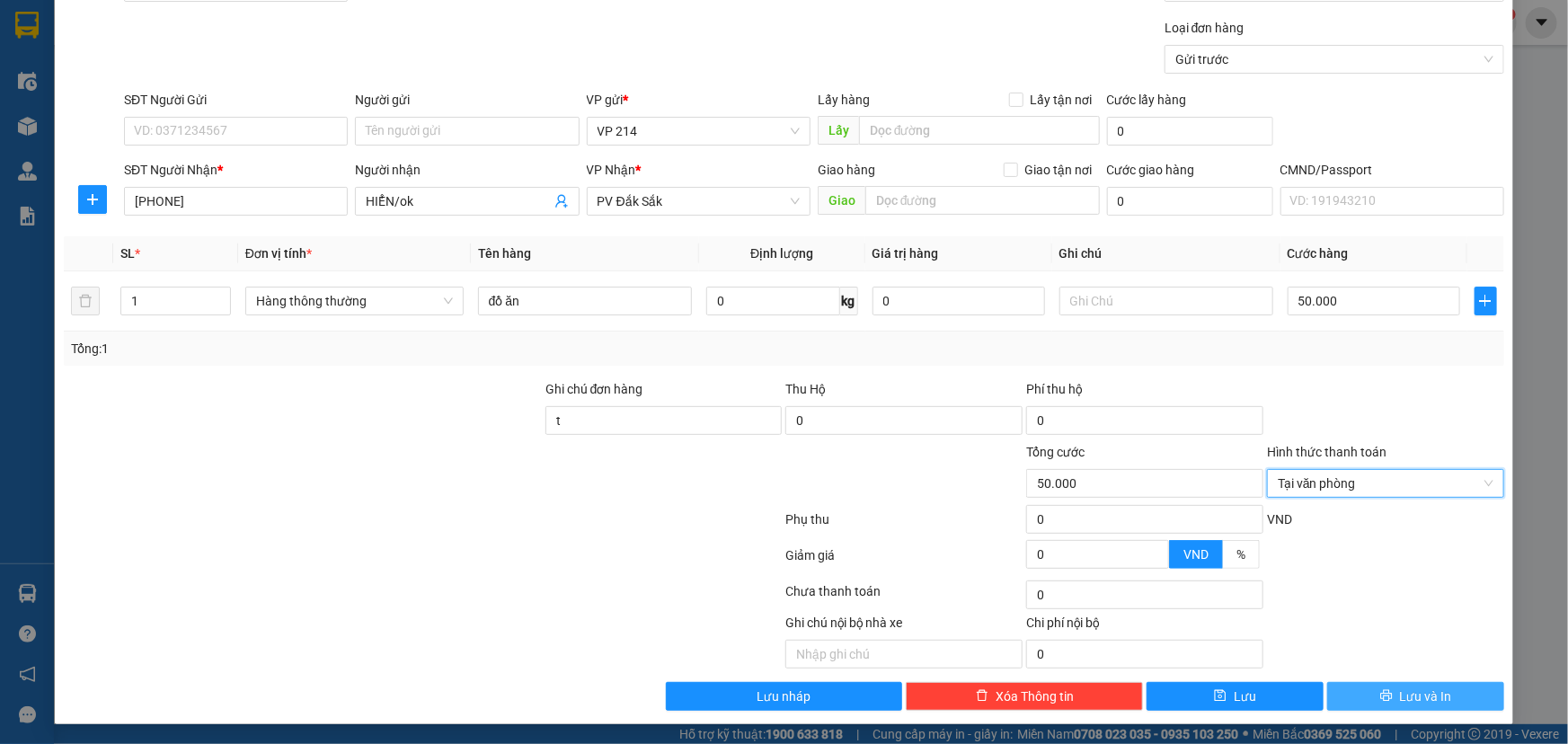 click on "Lưu và In" at bounding box center (1426, 696) 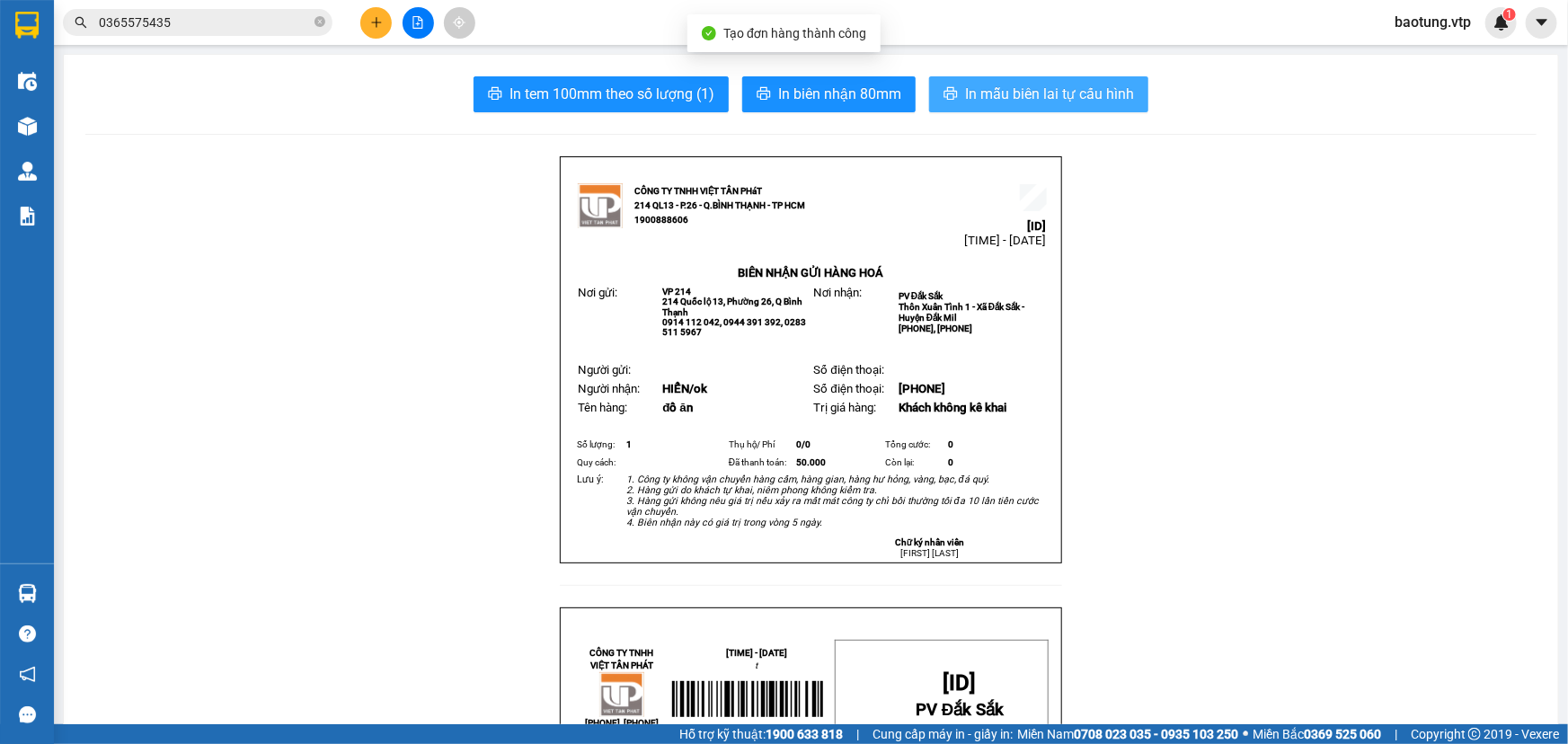 click on "In mẫu biên lai tự cấu hình" at bounding box center (1050, 93) 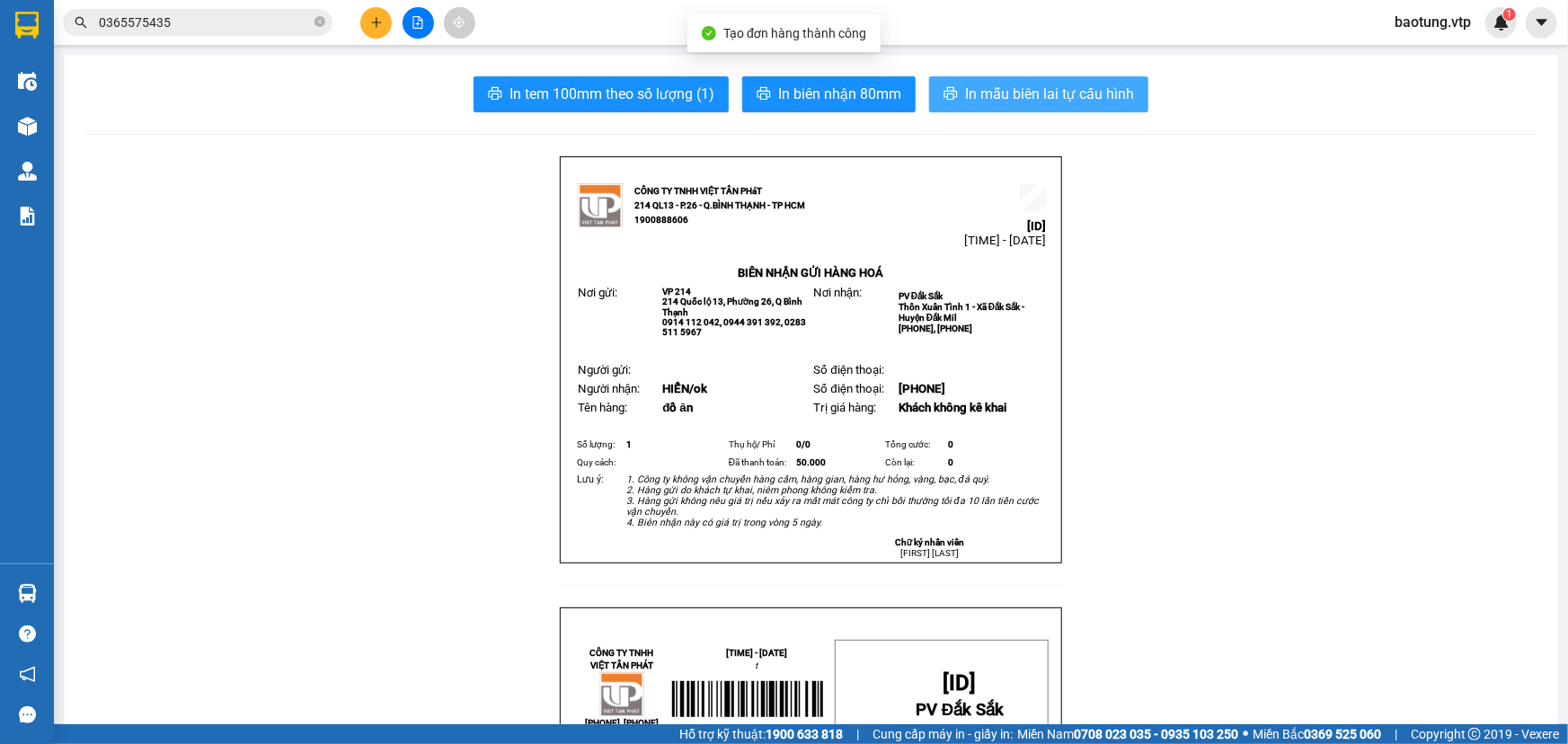scroll, scrollTop: 0, scrollLeft: 0, axis: both 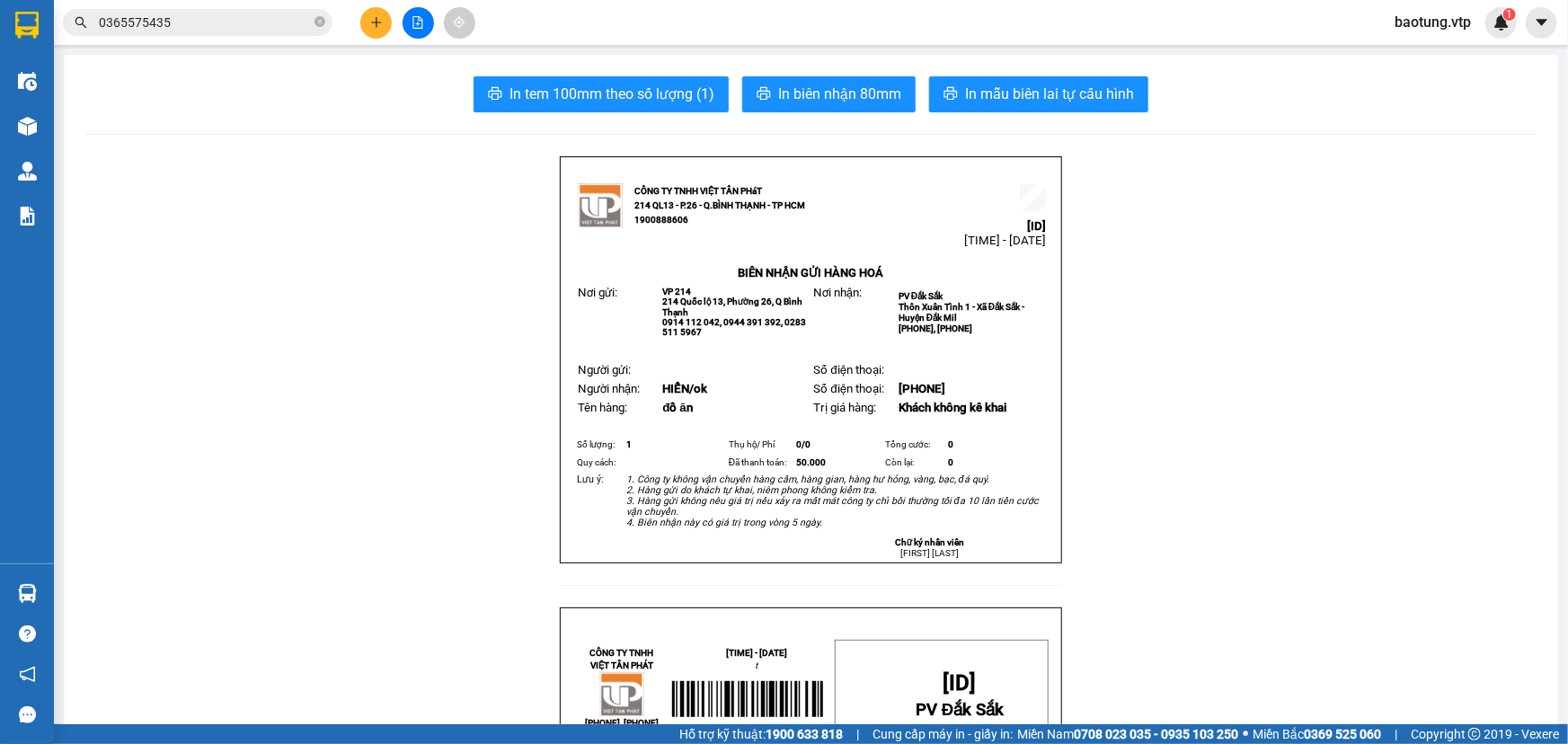 click on "Kết quả tìm kiếm ( 13 )  Bộ lọc  Mã ĐH Trạng thái Món hàng Thu hộ Tổng cước Chưa cước Nhãn Người gửi VP Gửi Người nhận VP Nhận 21408250069 13:25 - 02/08 VP Gửi   lạnh SL:  1 80.000 80.000 VP 214 0365575435 hiệu PV Đắk Song 21407251075 10:18 - 28/07 Đã giao   16:28 - 29/07 đlanh SL:  1 70.000 0906010229 huyền VP 214 0365575435 hiệu PV Đắk Song B131407251061 10:54 - 26/07 Đã giao   18:33 - 26/07 bột SL:  1 50.000 02862696999 B13 - B14 BXMĐ 0365575435 hiệu PV Đắk Song 21407250857 14:53 - 23/07 Đã giao   10:54 - 24/07 lạnh SL:  1 80.000 0906010229 huyền VP 214 0365575435 HIỆU PV Đắk Song 21407250734 09:39 - 21/07 Đã giao   11:54 - 22/07 lạnh SL:  1 70.000 0906010229 huyền VP 214 0365575435 HIỆU PV Đắk Song 21407250485 14:17 - 15/07 Đã giao   16:06 - 16/07 THÙNG XỐP SL:  1 80.000 0906010229 huyền VP 214 0365575435 HIỆU PV Đắk Song 21407250322 15:31 - 11/07 Đã giao   14:01 - 12/07 thùng xốp đông lạnh" at bounding box center (784, 22) 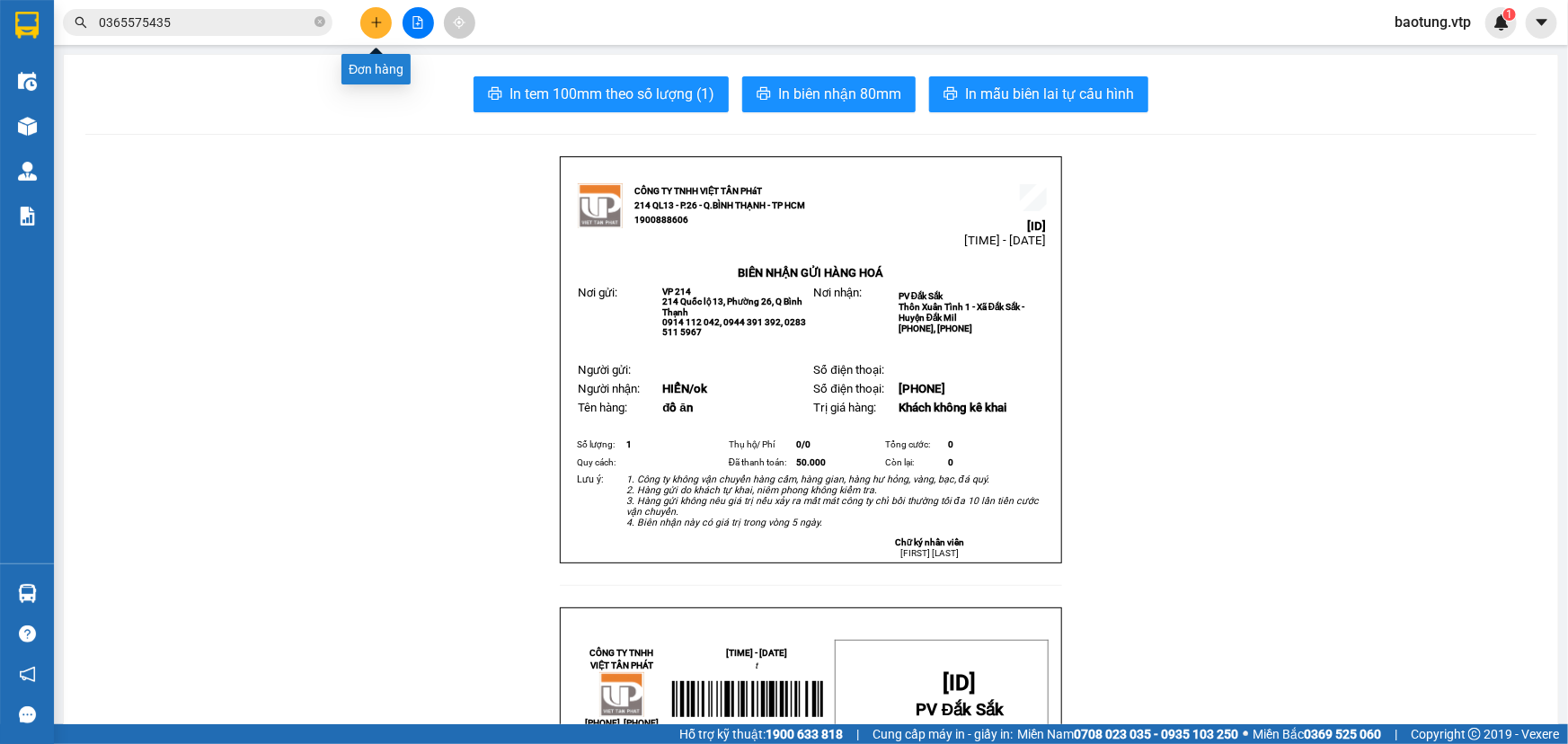 click at bounding box center [376, 22] 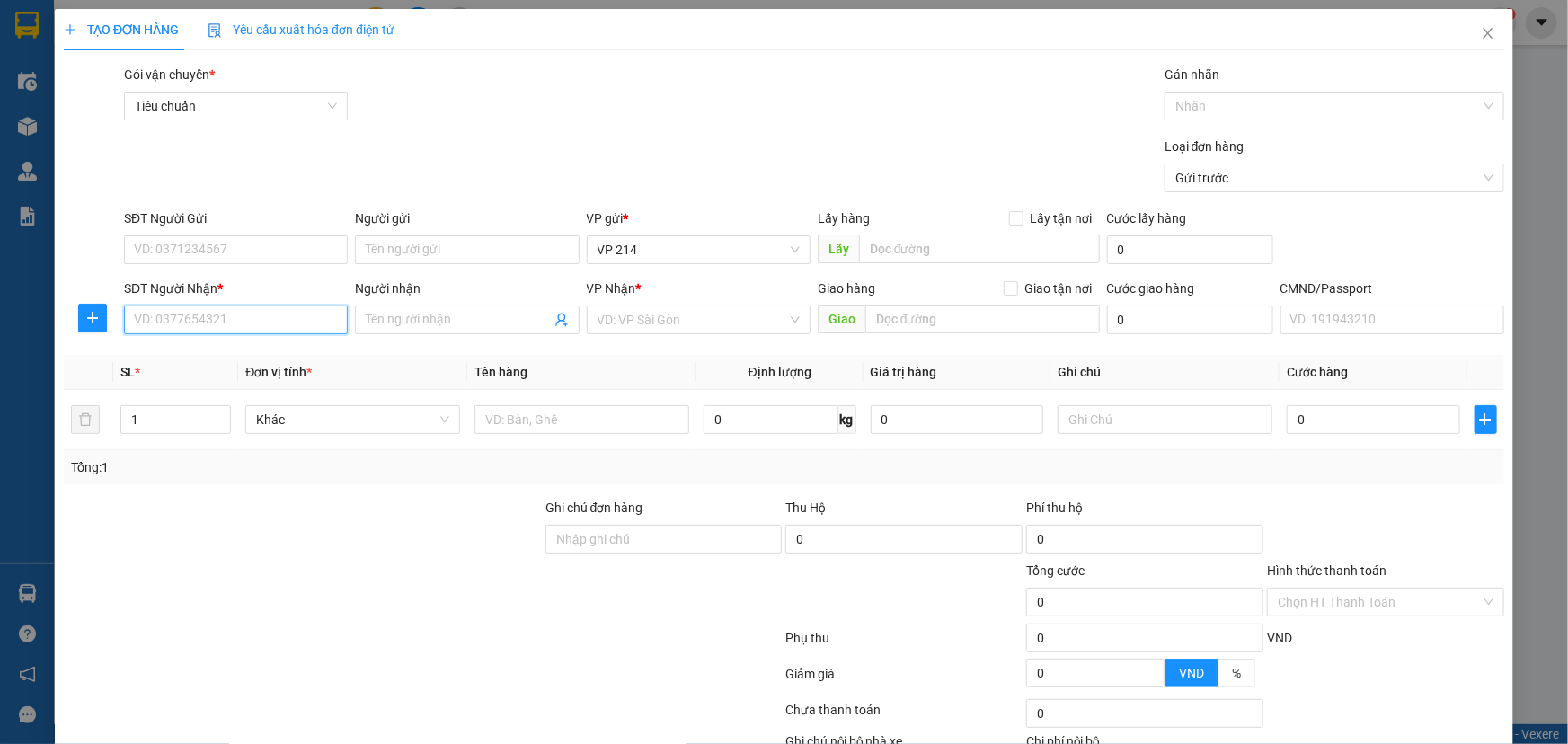 click on "SĐT Người Nhận  *" at bounding box center [235, 320] 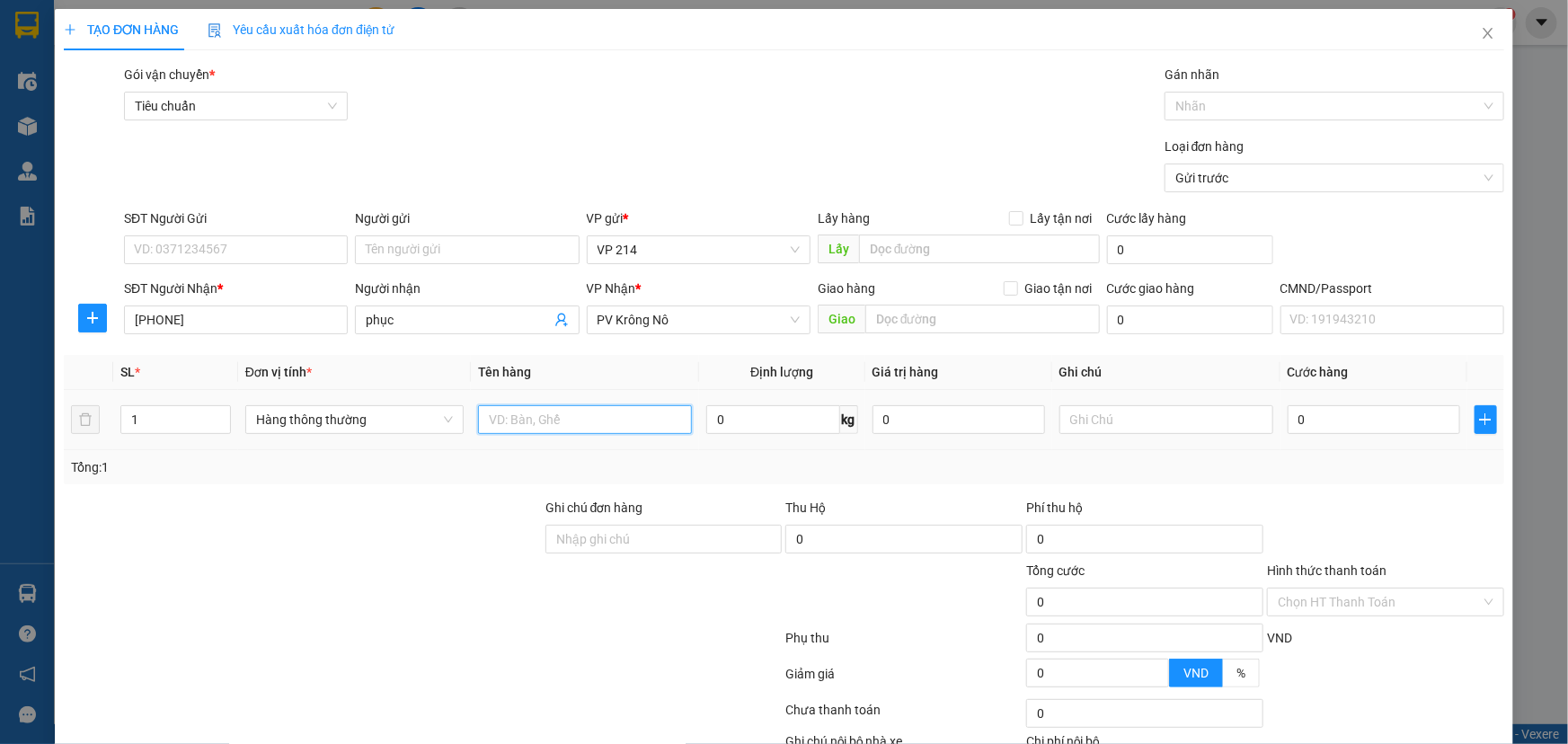 click at bounding box center [585, 420] 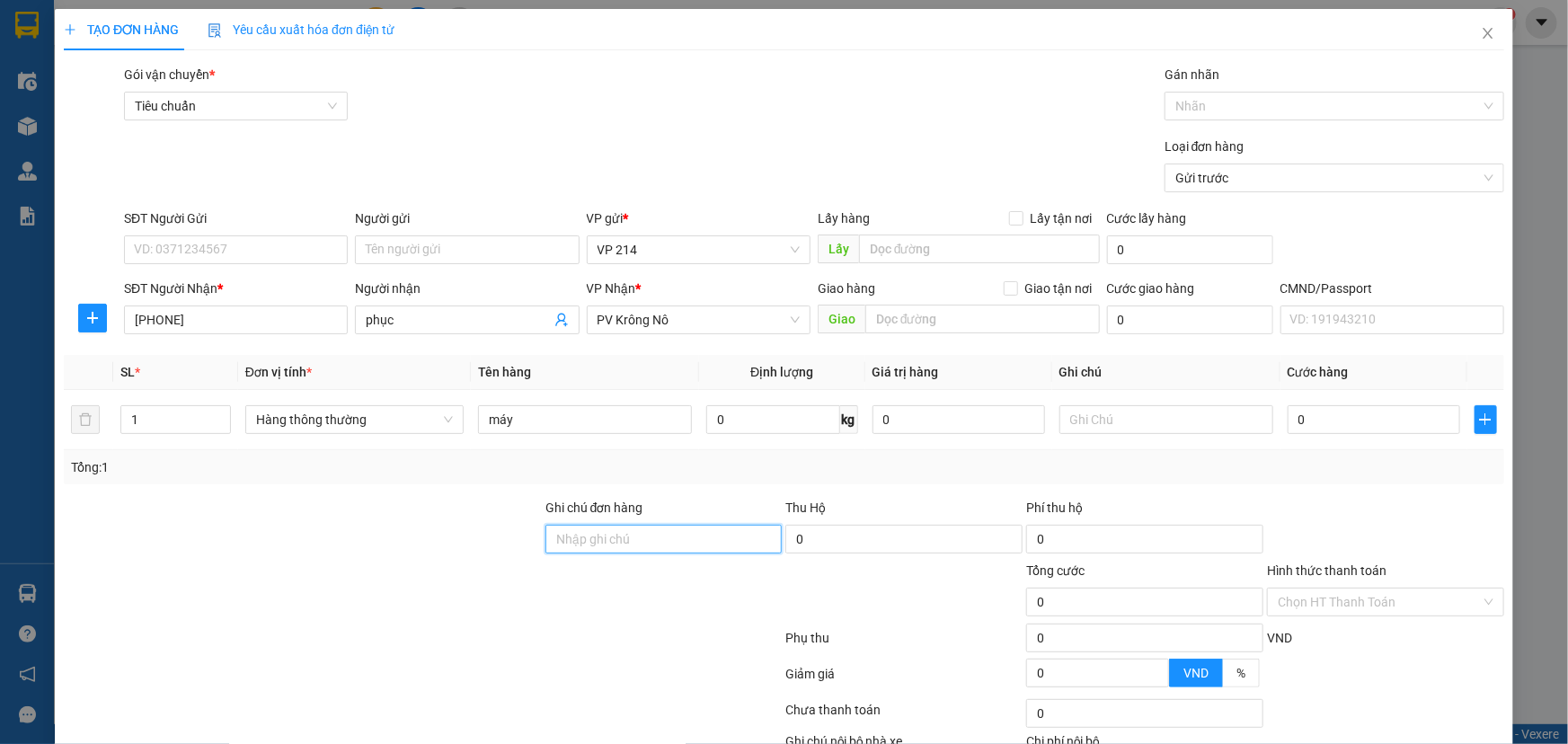 click on "Ghi chú đơn hàng" at bounding box center (664, 539) 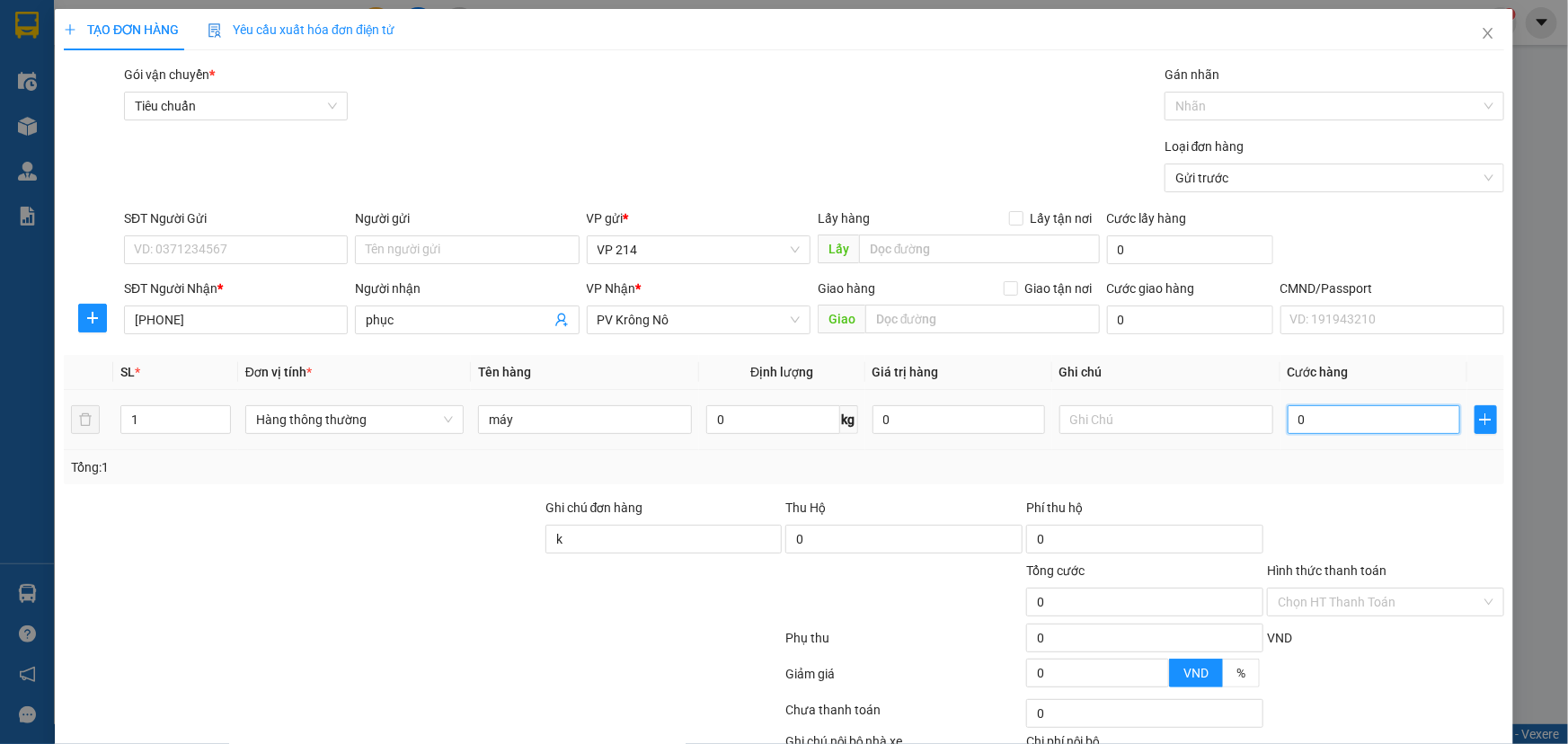 click on "0" at bounding box center [1374, 420] 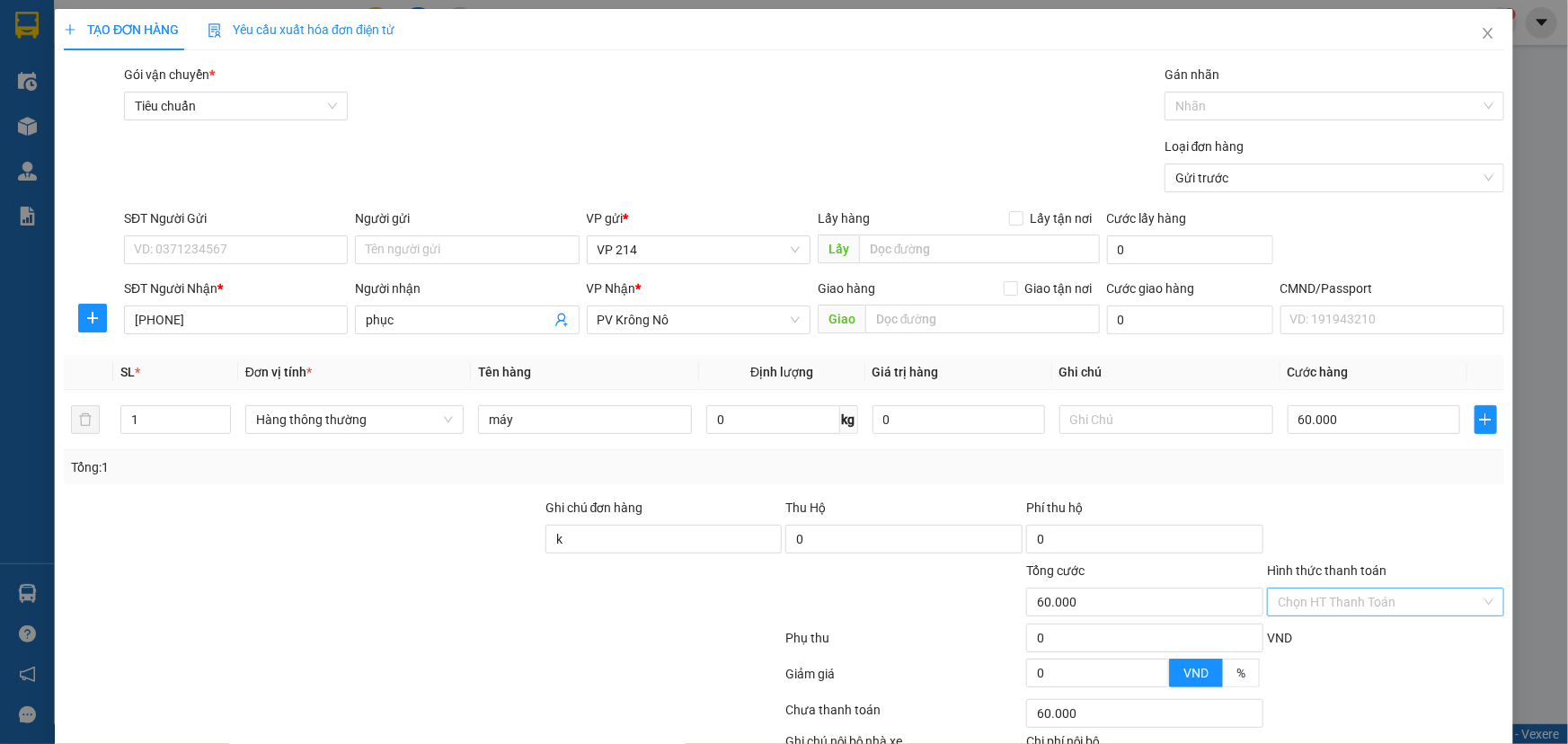click on "Hình thức thanh toán" at bounding box center (1379, 602) 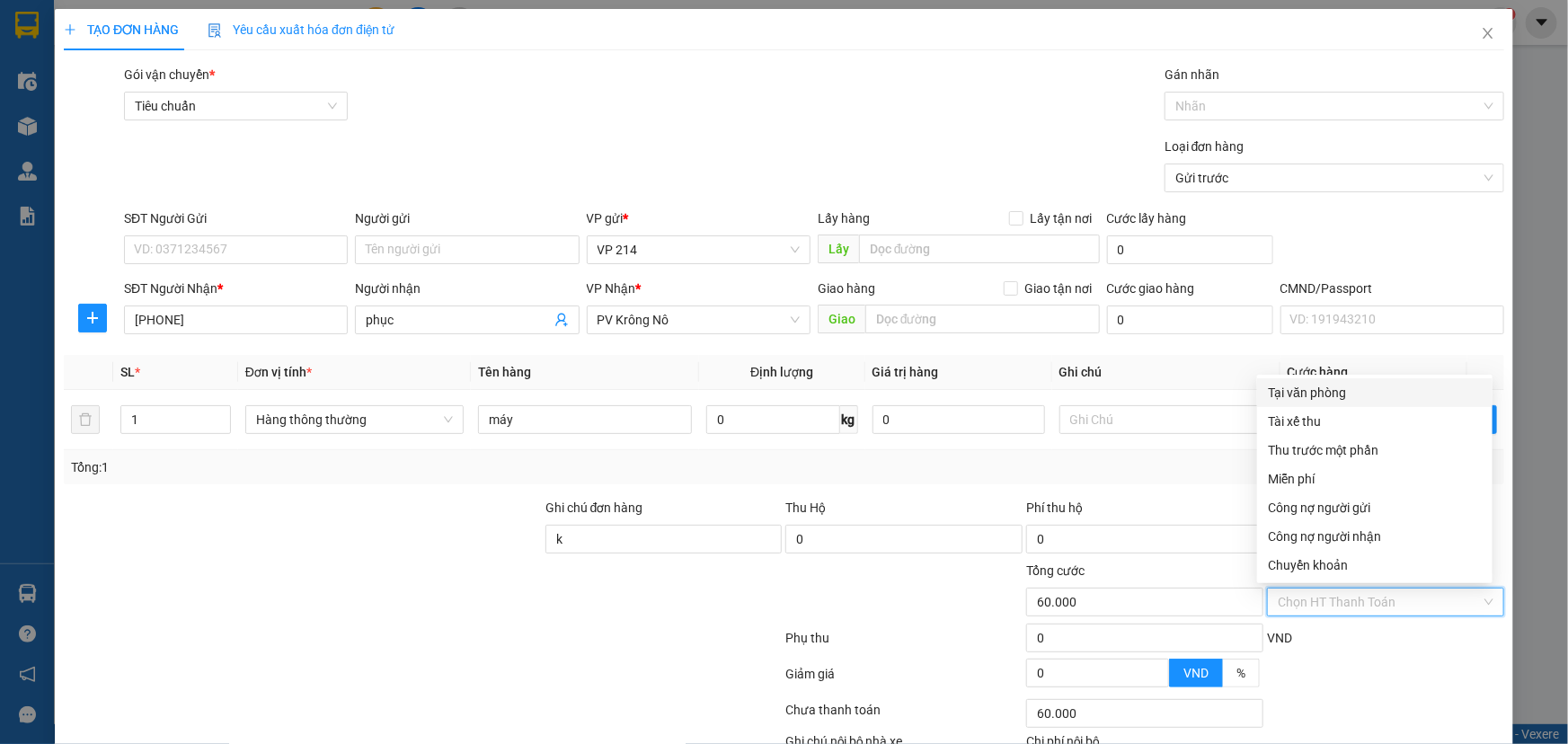 click on "Tại văn phòng" at bounding box center [1375, 393] 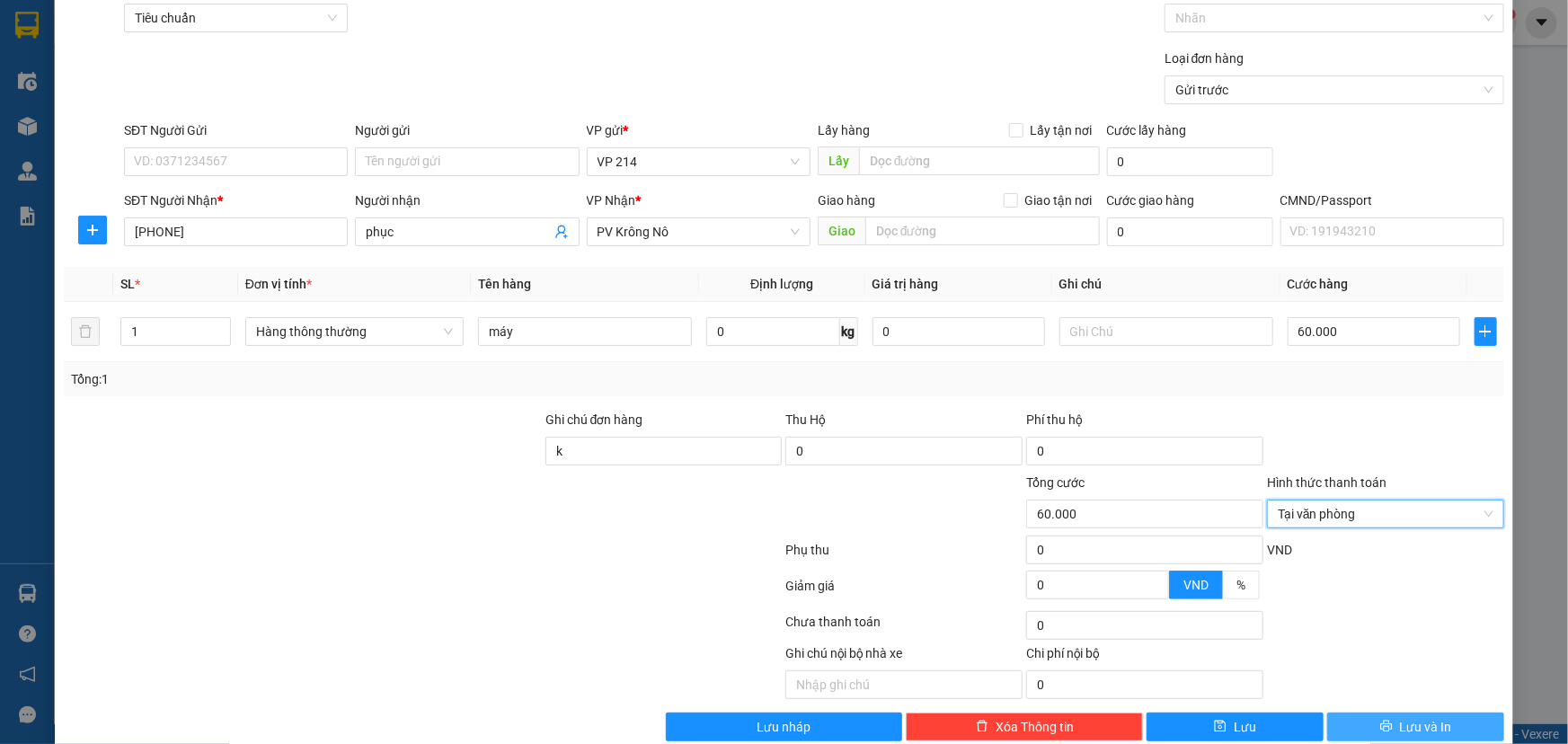 scroll, scrollTop: 119, scrollLeft: 0, axis: vertical 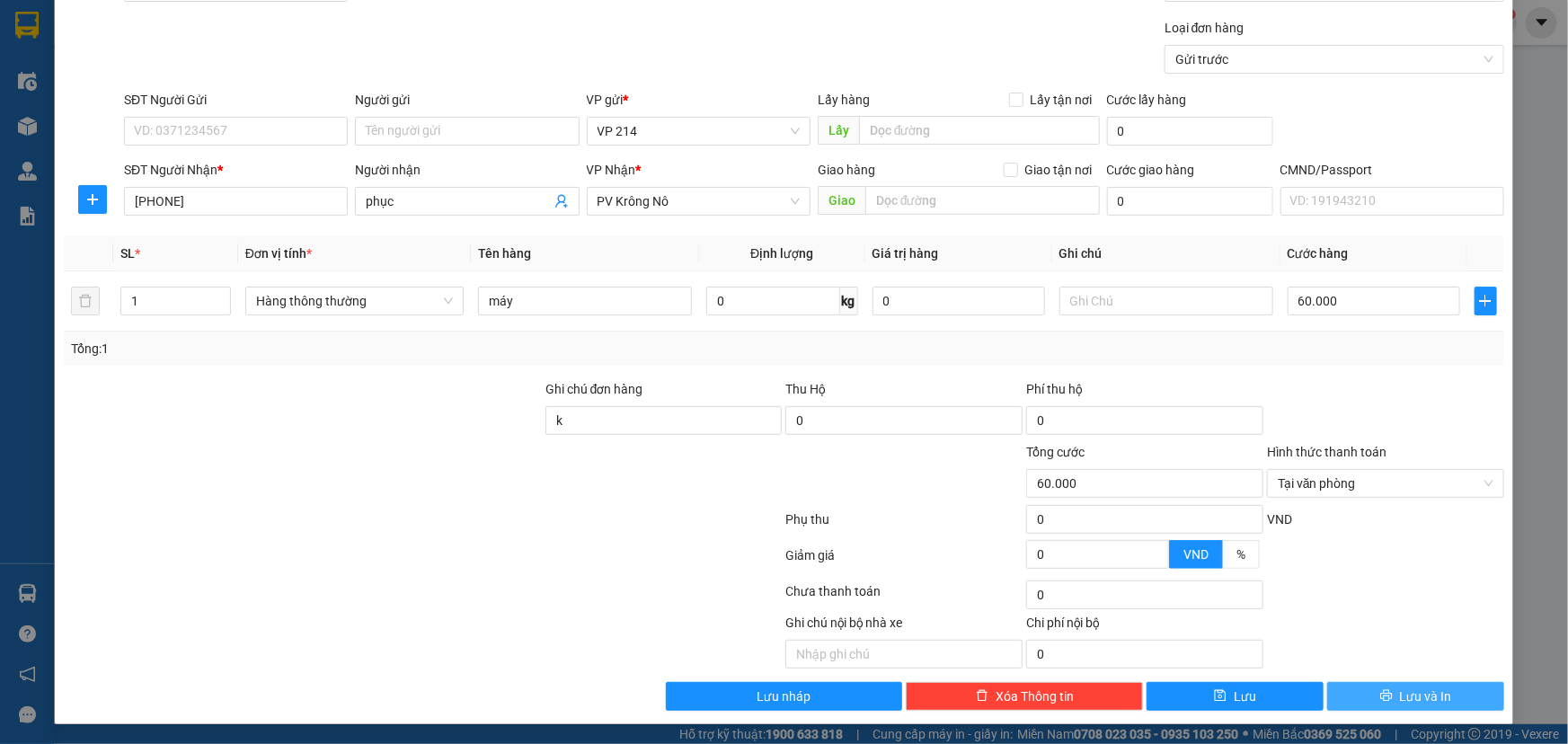 click 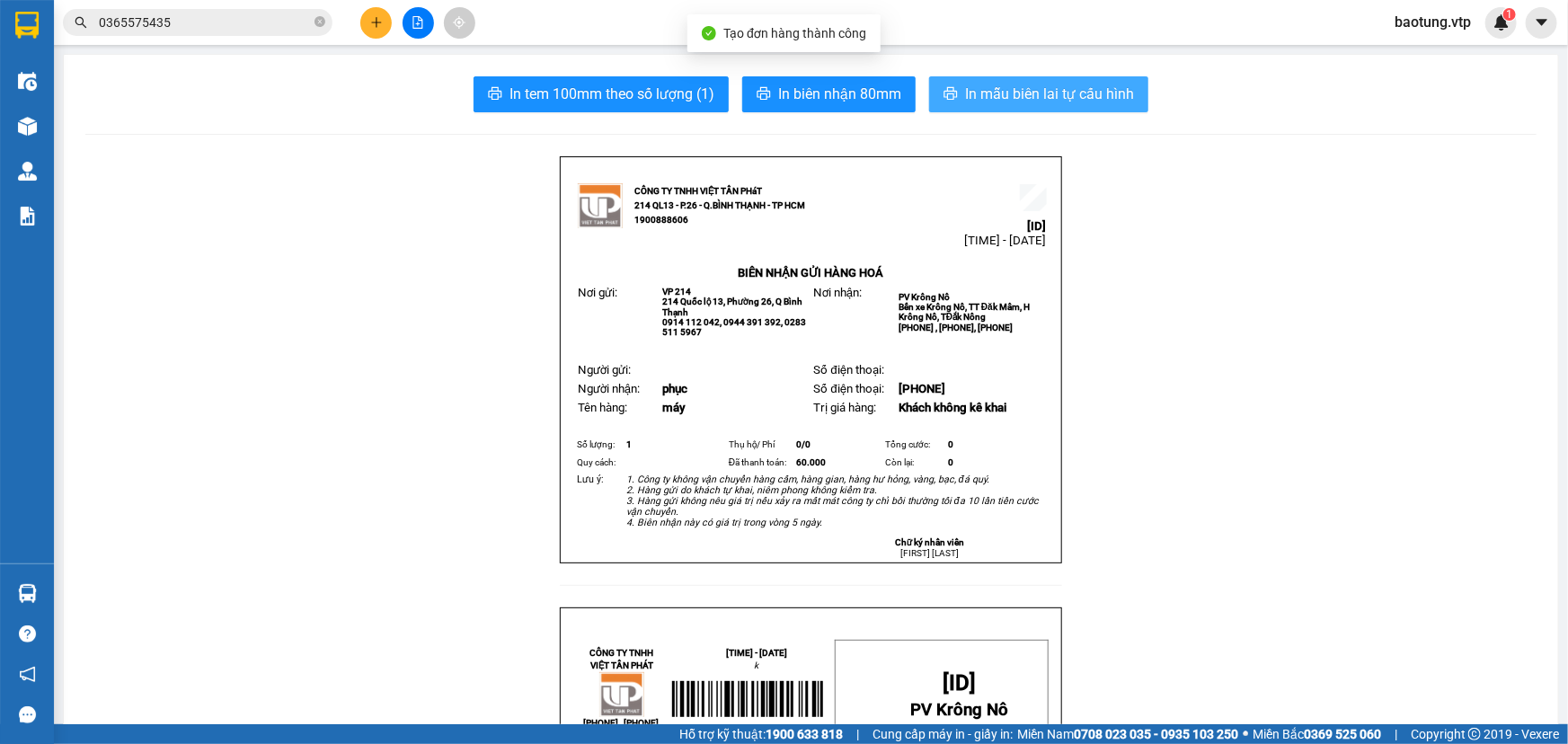 click on "In mẫu biên lai tự cấu hình" at bounding box center (1050, 93) 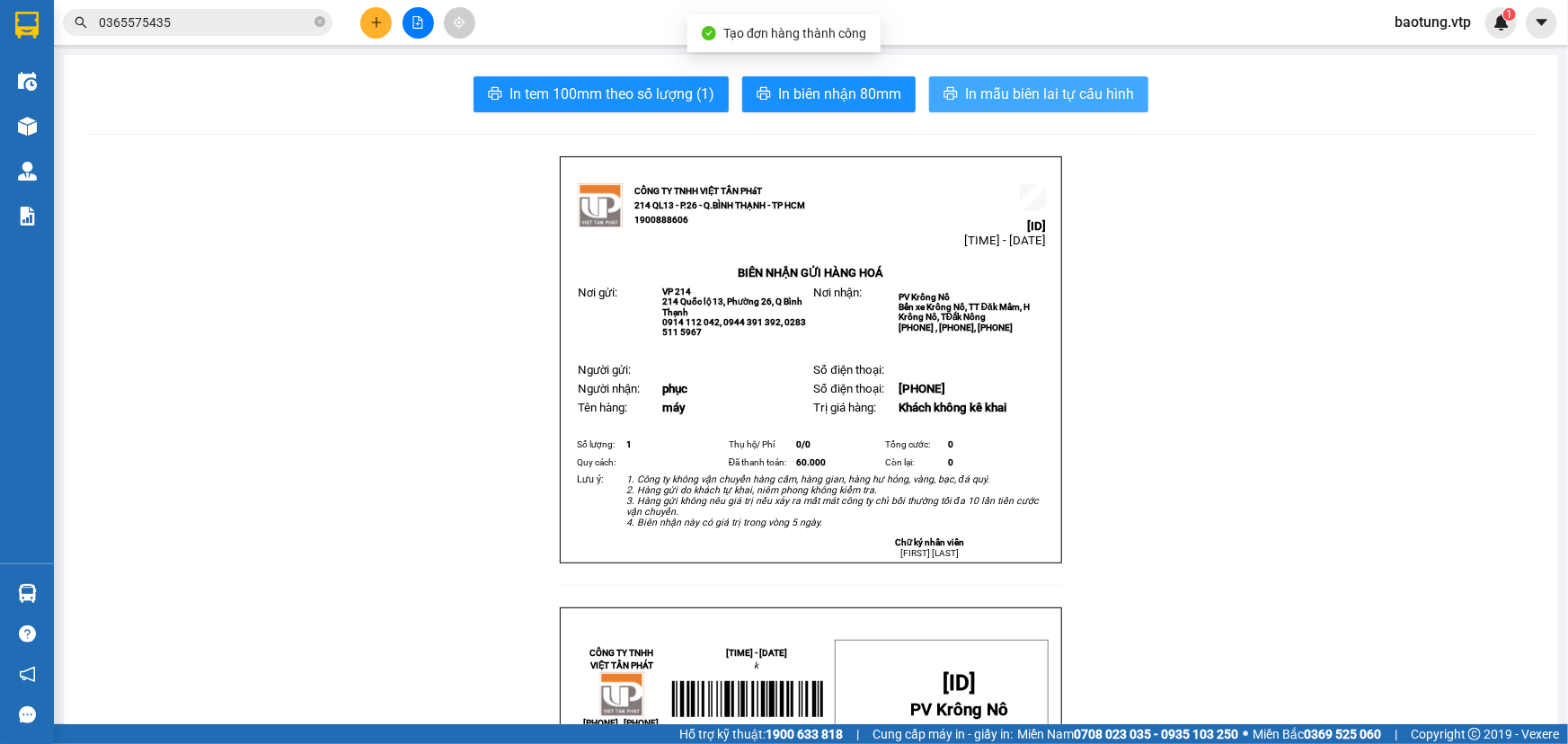 scroll, scrollTop: 0, scrollLeft: 0, axis: both 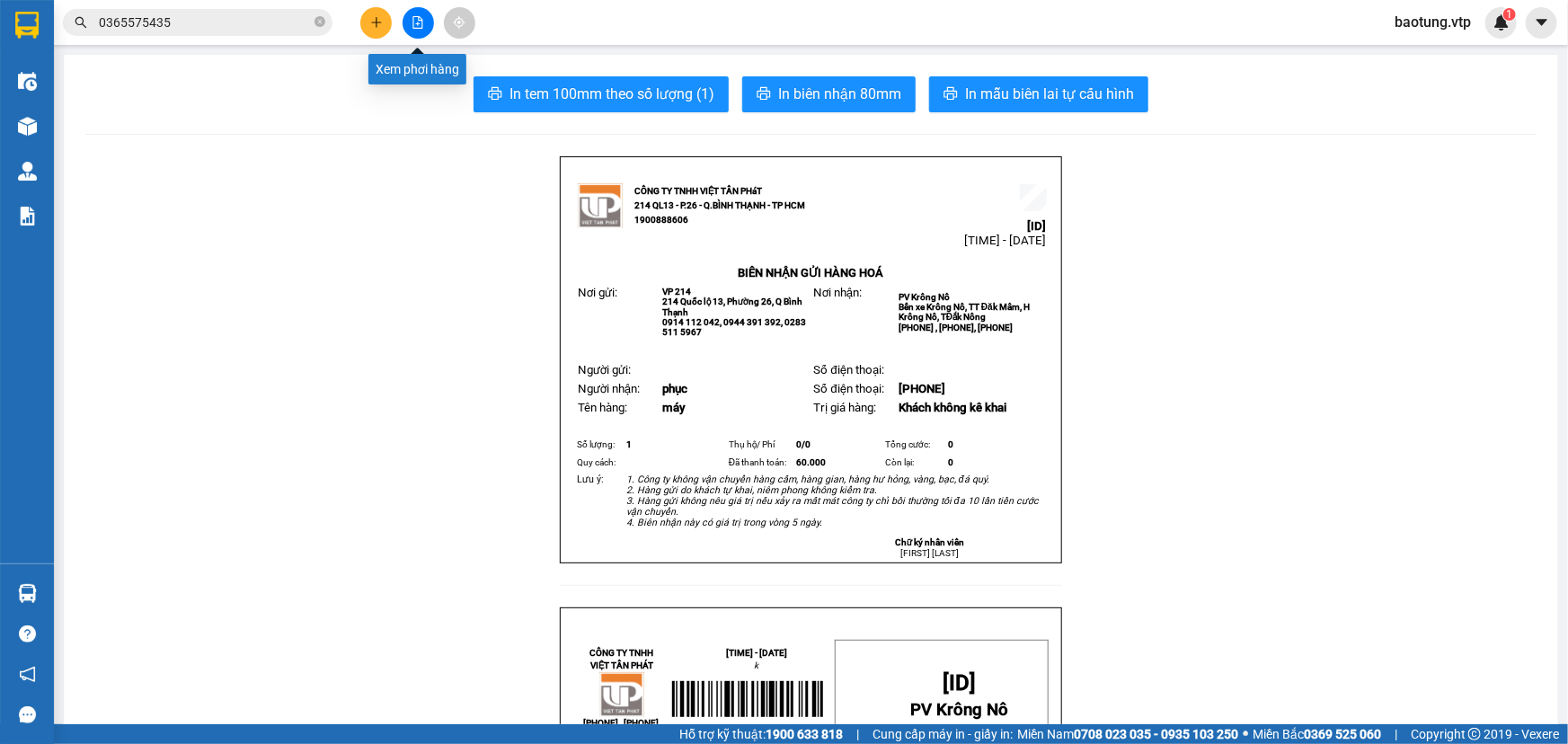 click at bounding box center [376, 22] 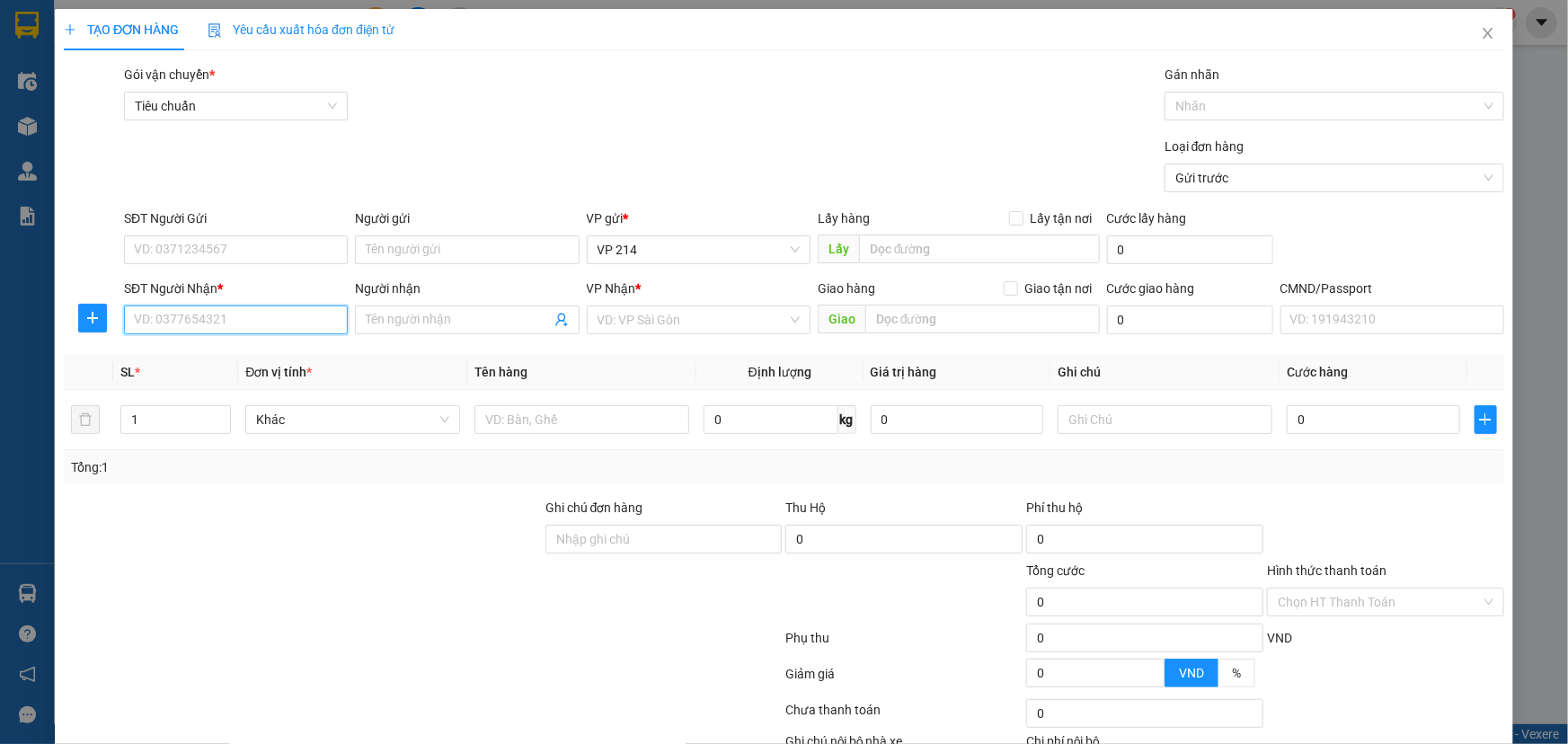 click on "SĐT Người Nhận  *" at bounding box center (235, 320) 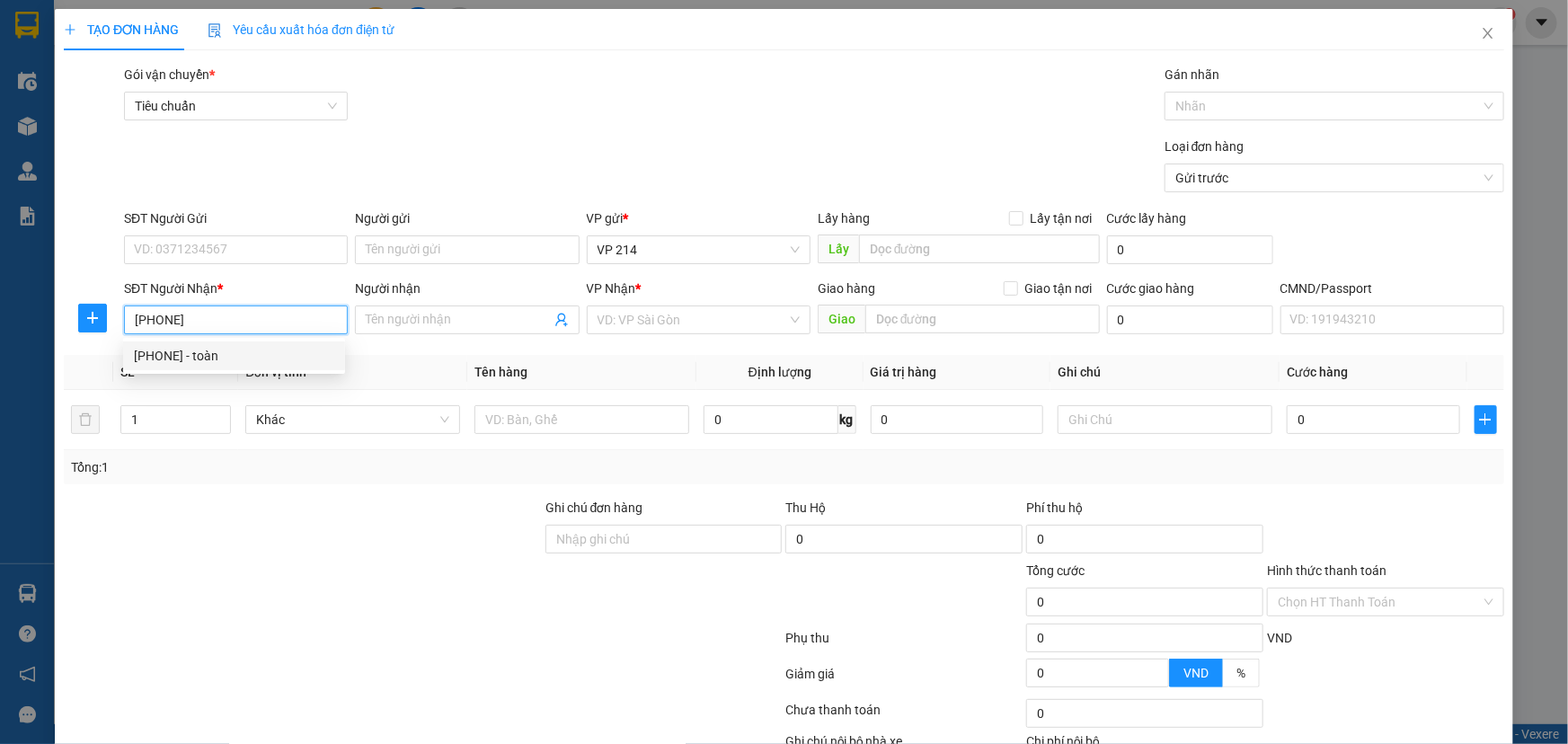 click on "0973428428 - toàn" at bounding box center (234, 356) 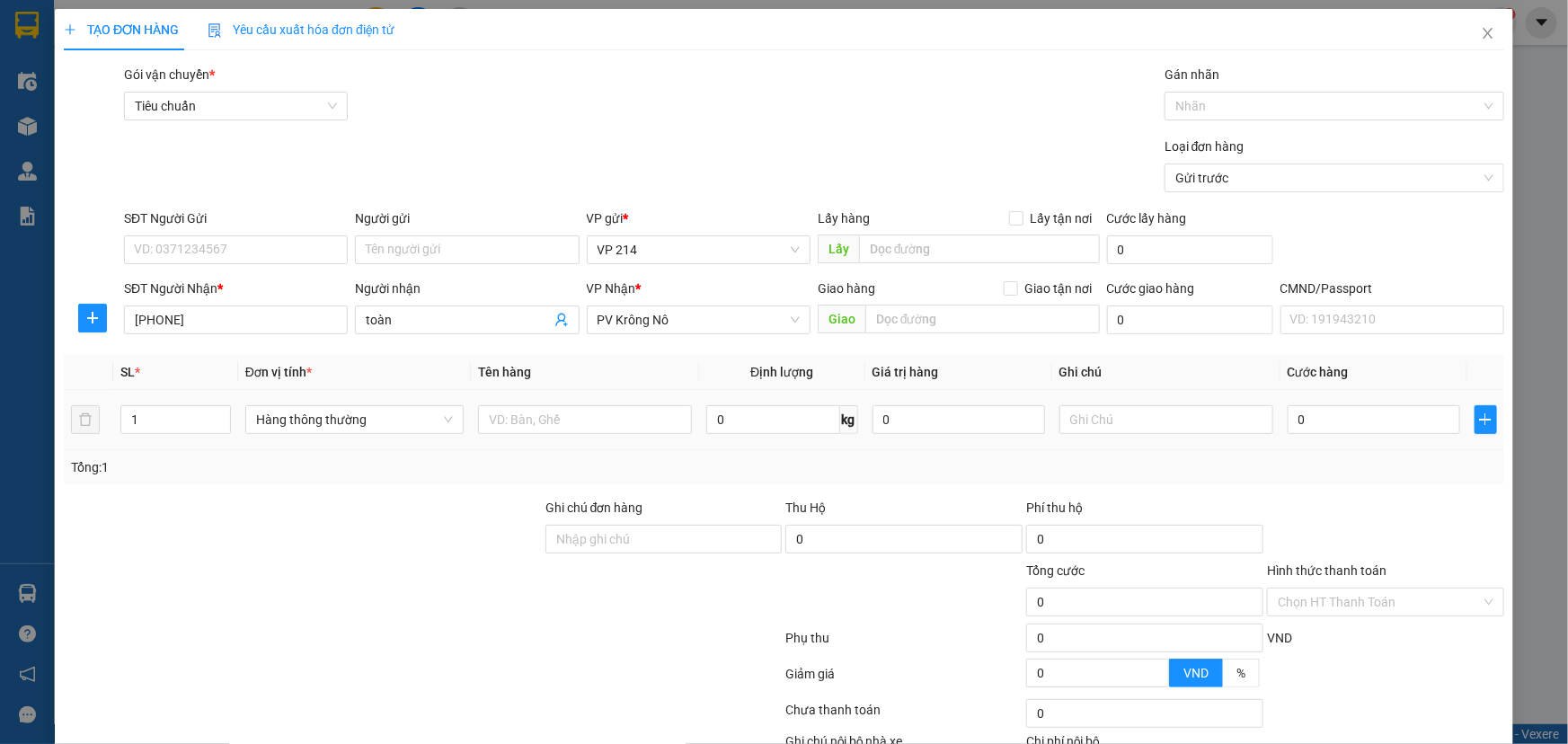 click at bounding box center (585, 420) 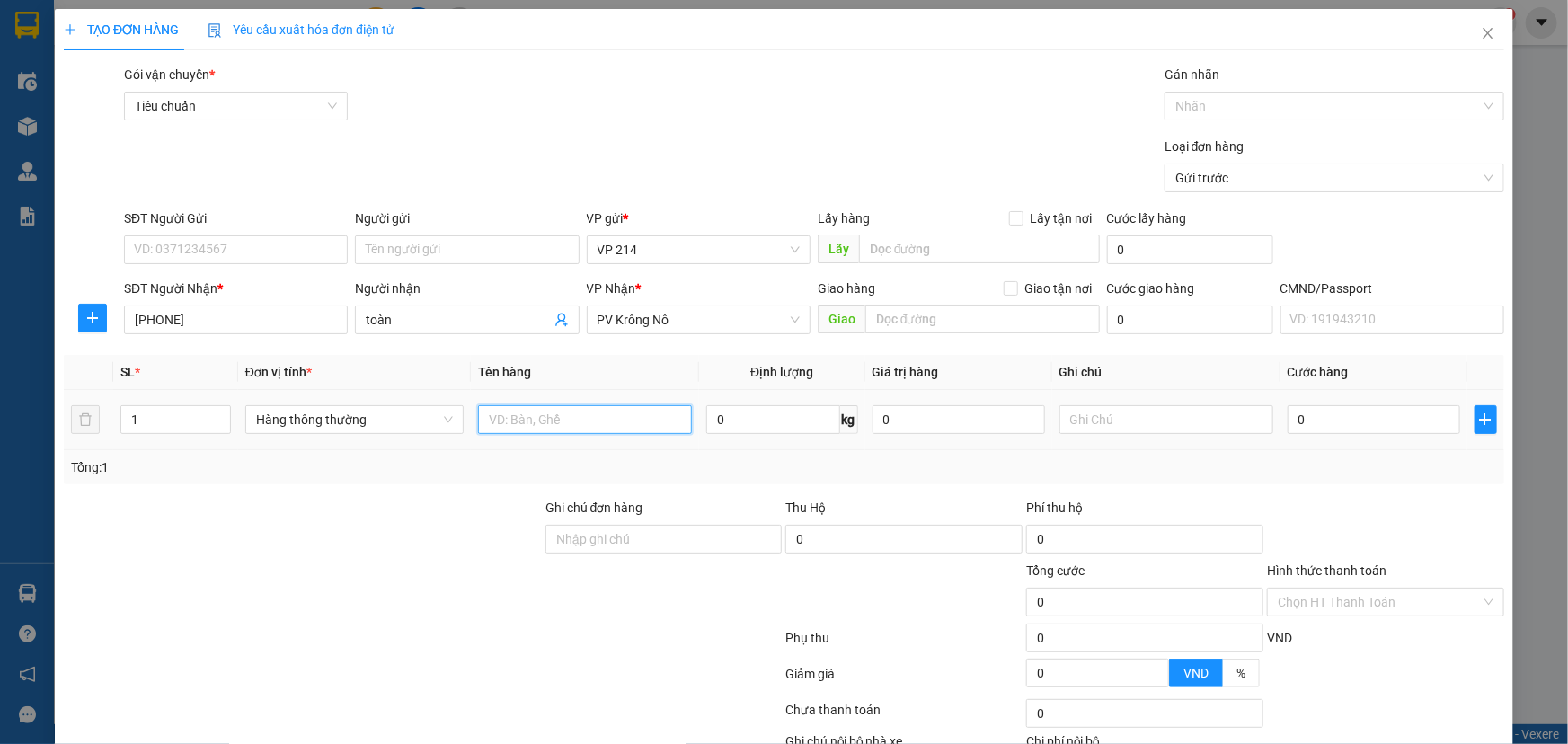 click at bounding box center (585, 420) 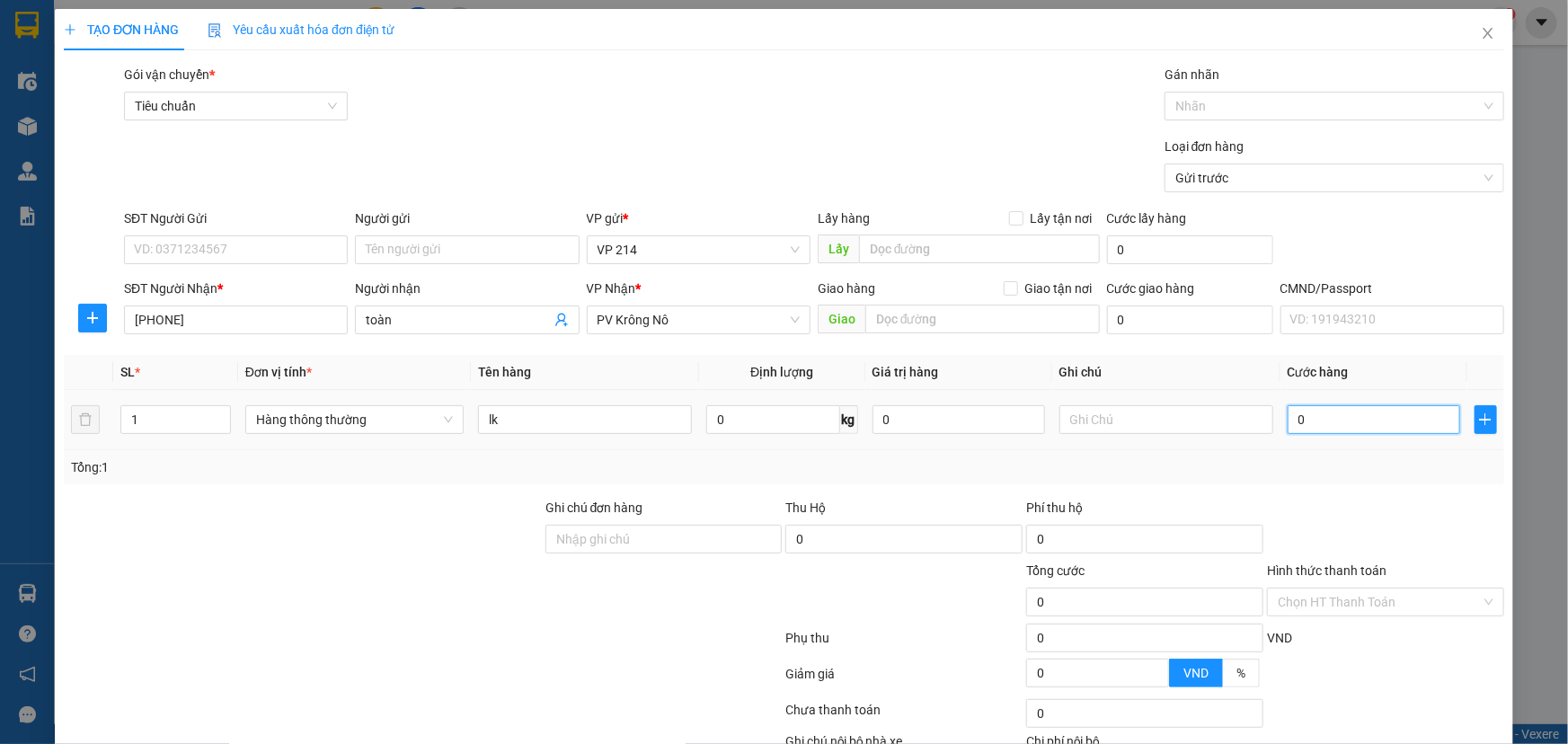 click on "0" at bounding box center (1374, 420) 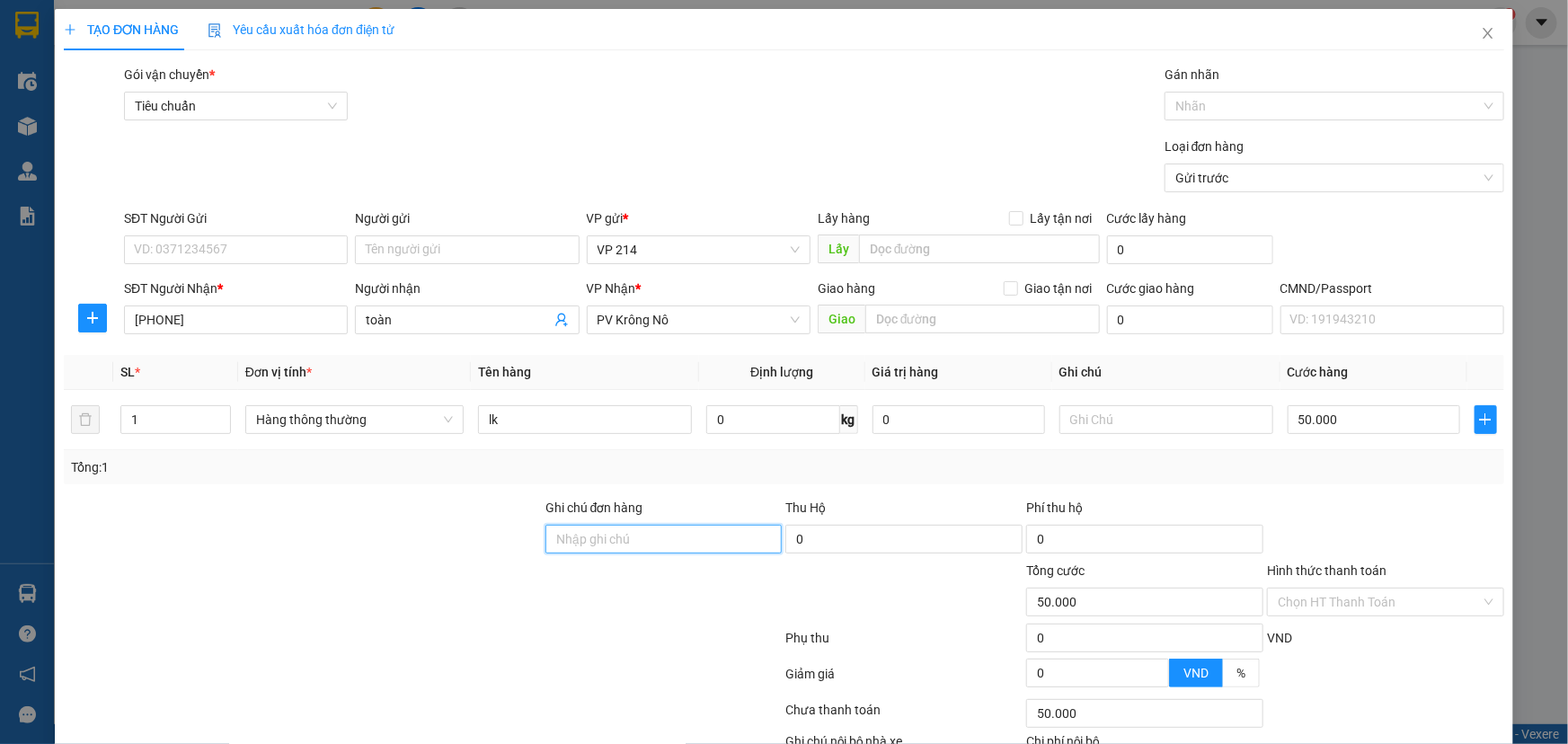 click on "Ghi chú đơn hàng" at bounding box center (664, 539) 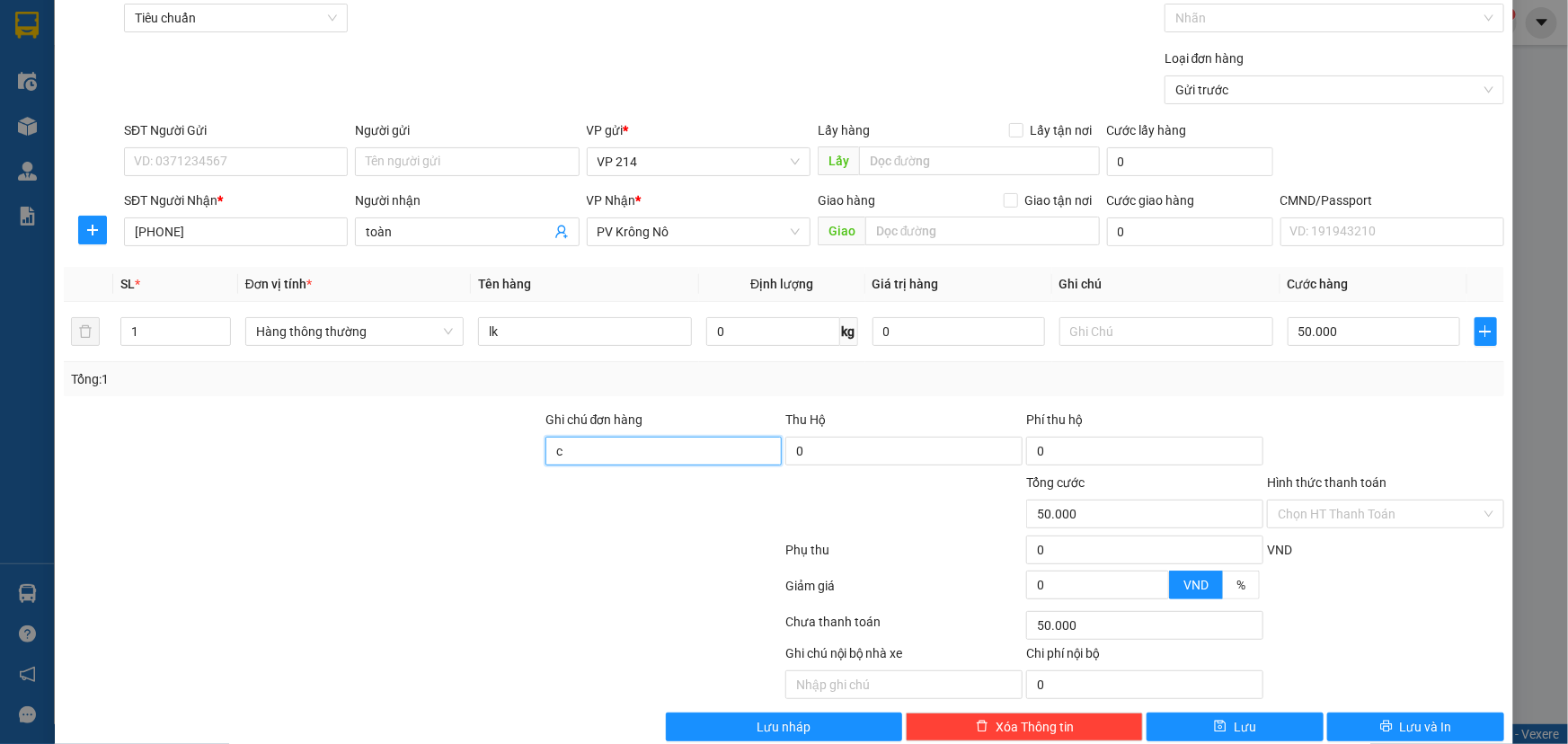 scroll, scrollTop: 119, scrollLeft: 0, axis: vertical 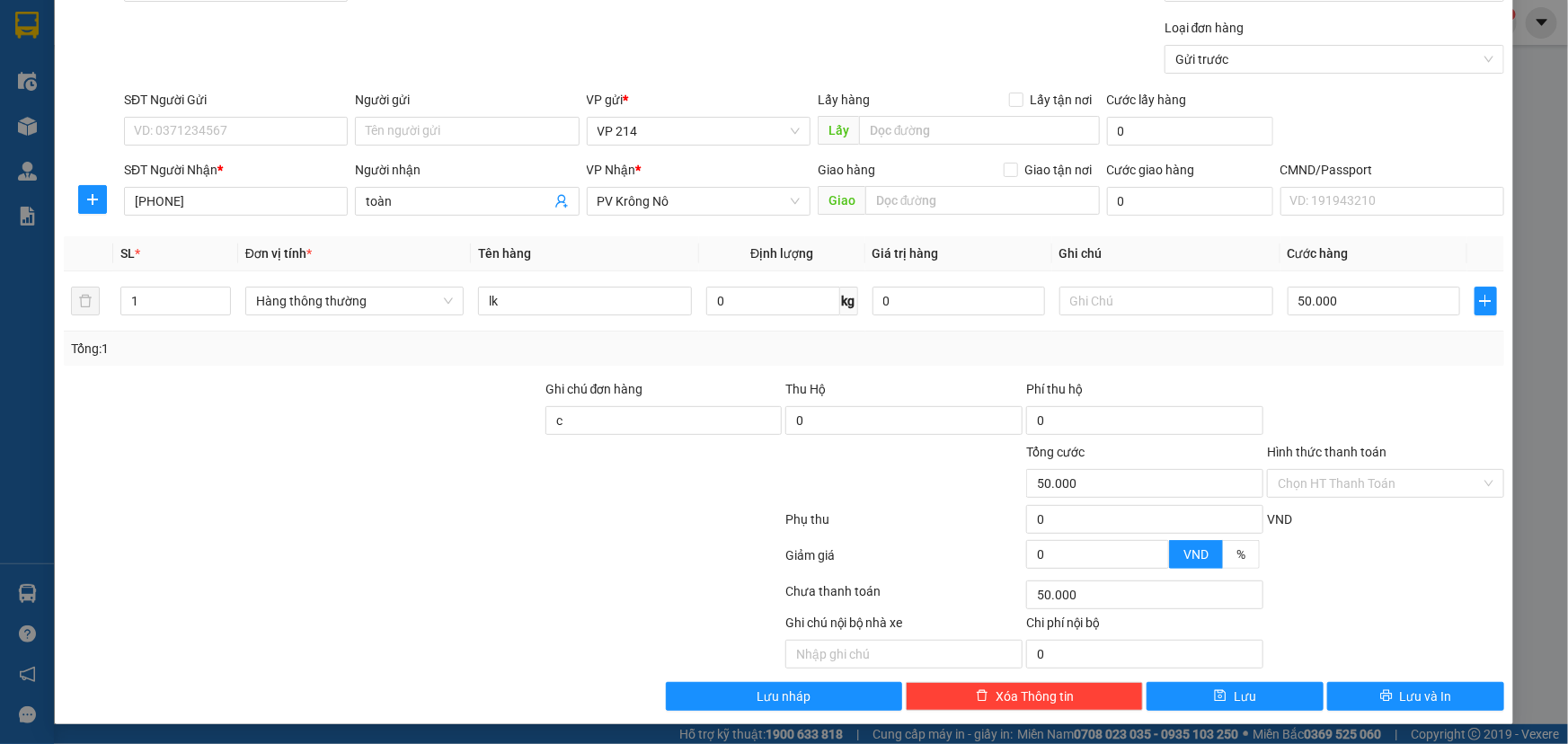 click on "Transit Pickup Surcharge Ids Transit Deliver Surcharge Ids Transit Deliver Surcharge Transit Deliver Surcharge Gói vận chuyển  * Tiêu chuẩn Gán nhãn   Nhãn Loại đơn hàng Gửi trước SĐT Người Gửi VD: 0371234567 Người gửi Tên người gửi VP gửi  * VP 214 Lấy hàng Lấy tận nơi Lấy Cước lấy hàng 0 SĐT Người Nhận  * 0973428428 Người nhận toàn VP Nhận  * PV Krông Nô Giao hàng Giao tận nơi Giao Cước giao hàng 0 CMND/Passport VD: 191943210 SL  * Đơn vị tính  * Tên hàng  Định lượng Giá trị hàng Ghi chú Cước hàng                   1 Hàng thông thường lk 0 kg 0 50.000 Tổng:  1 Ghi chú đơn hàng c Thu Hộ 0 Phí thu hộ 0 Tổng cước 50.000 Hình thức thanh toán Chọn HT Thanh Toán Phụ thu 0 VND Giảm giá 0 VND % Discount 0 Số tiền thu trước 0 Chưa thanh toán 50.000 Chọn HT Thanh Toán Ghi chú nội bộ nhà xe Chi phí nội bộ 0 Lưu nháp Xóa Thông tin Lưu Lưu và In" at bounding box center [784, 328] 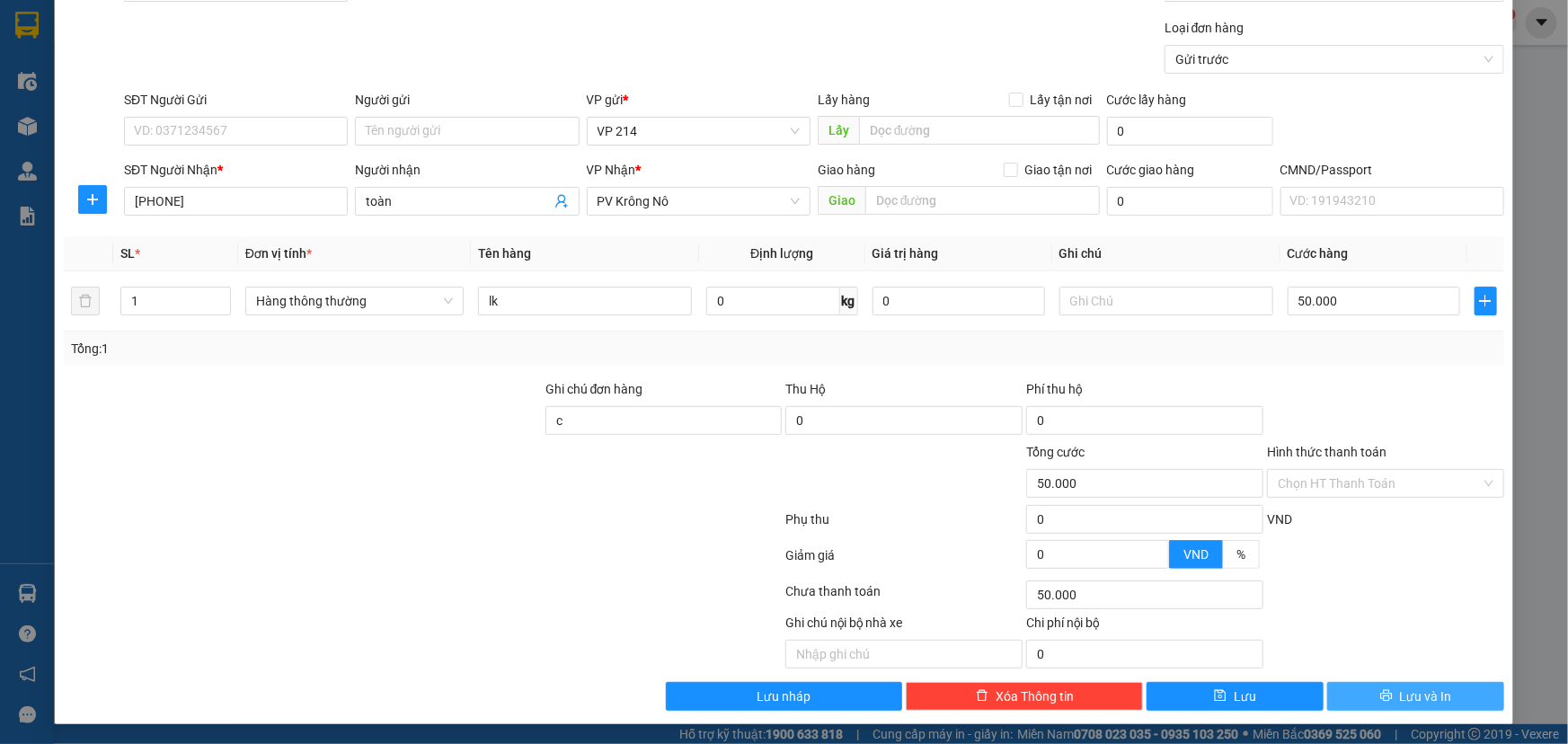 click 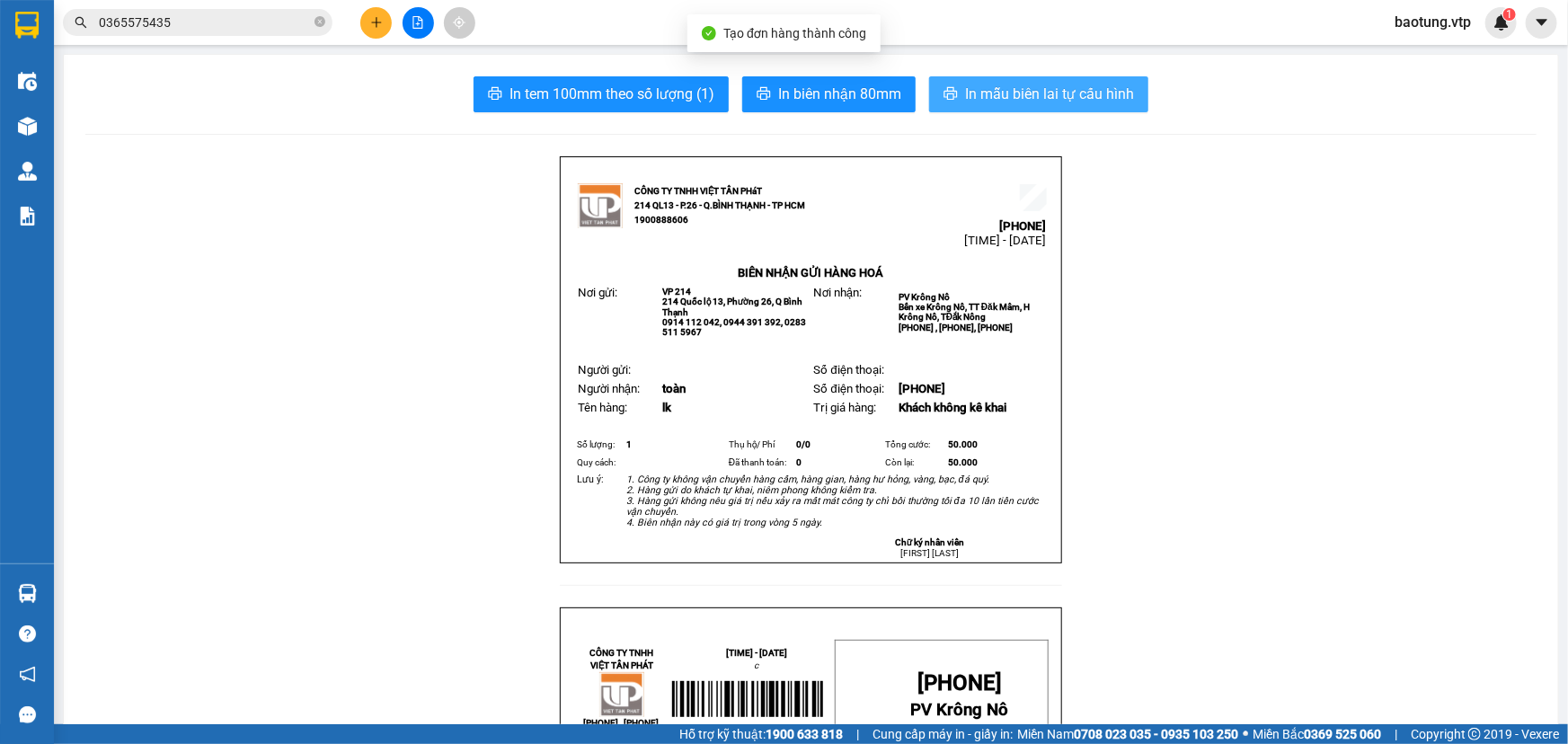 click on "In mẫu biên lai tự cấu hình" at bounding box center [1050, 93] 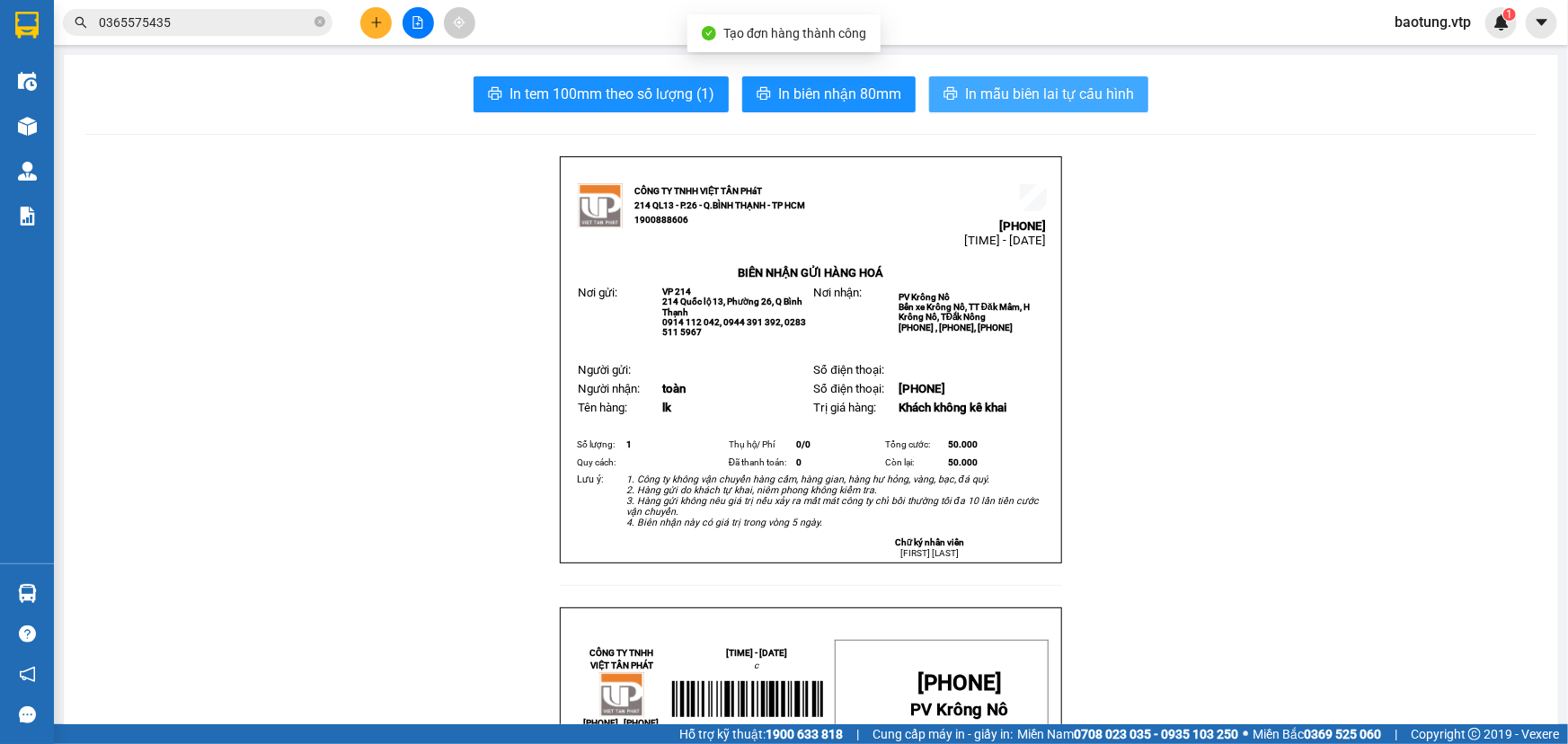 scroll, scrollTop: 0, scrollLeft: 0, axis: both 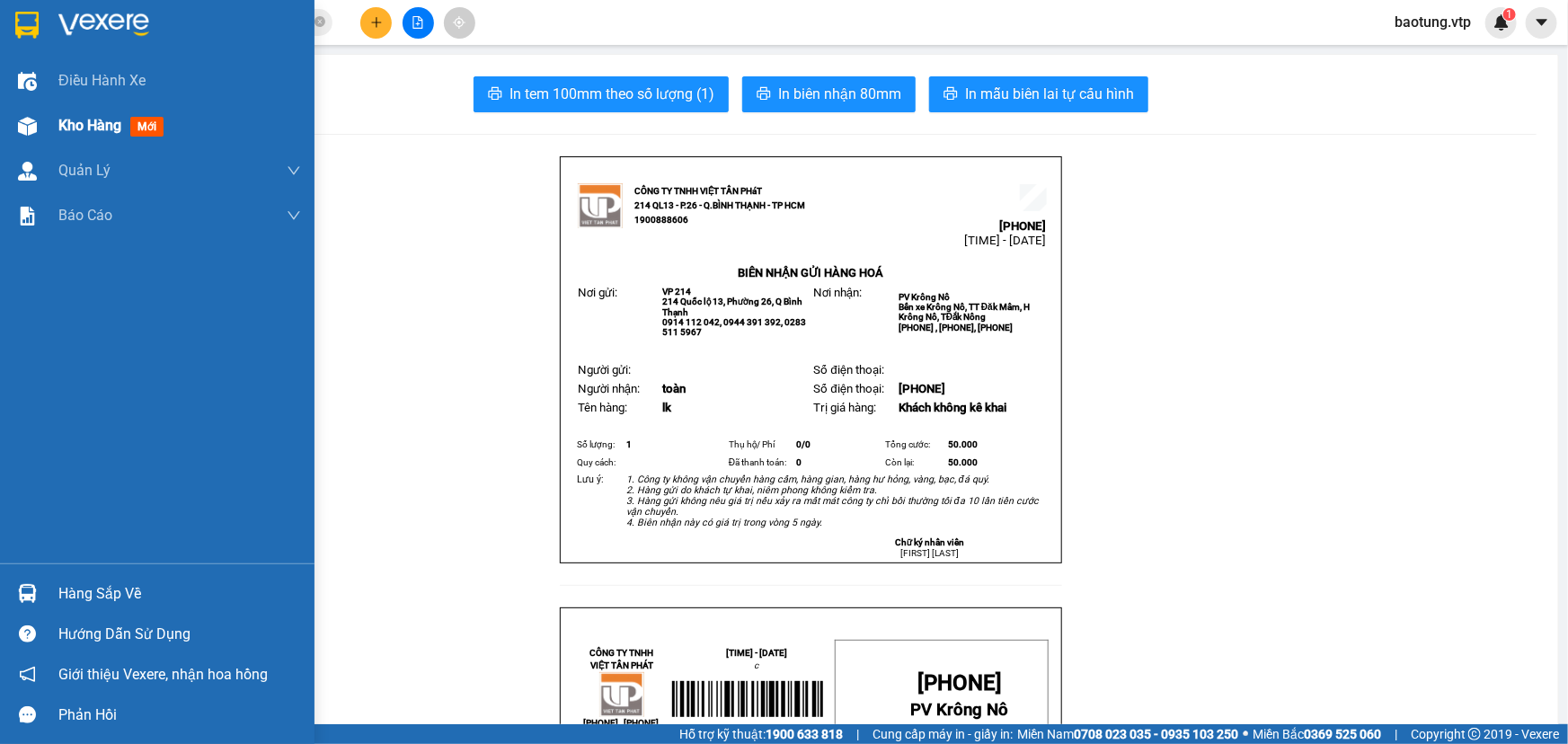 click on "Kho hàng mới" at bounding box center (114, 125) 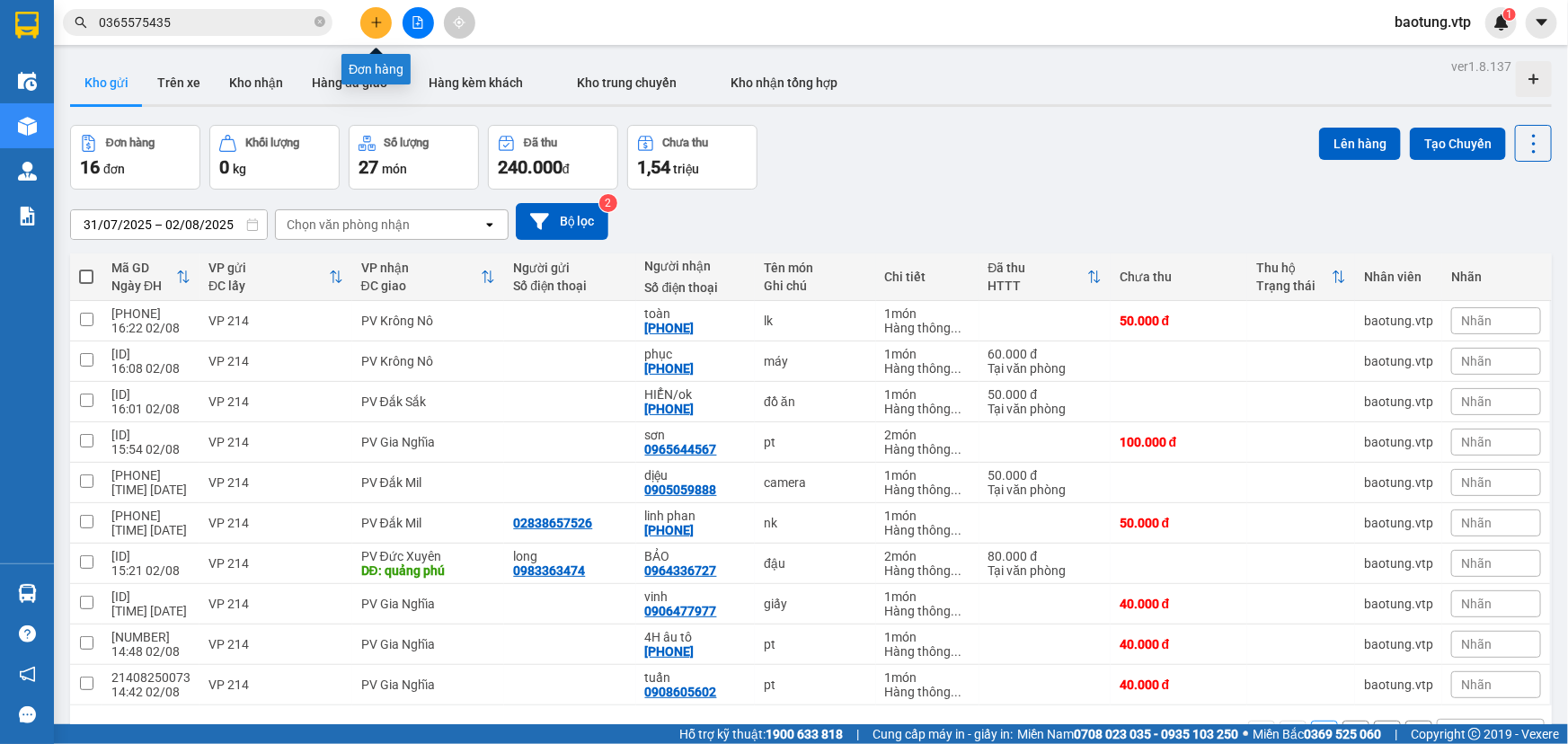 click at bounding box center [376, 22] 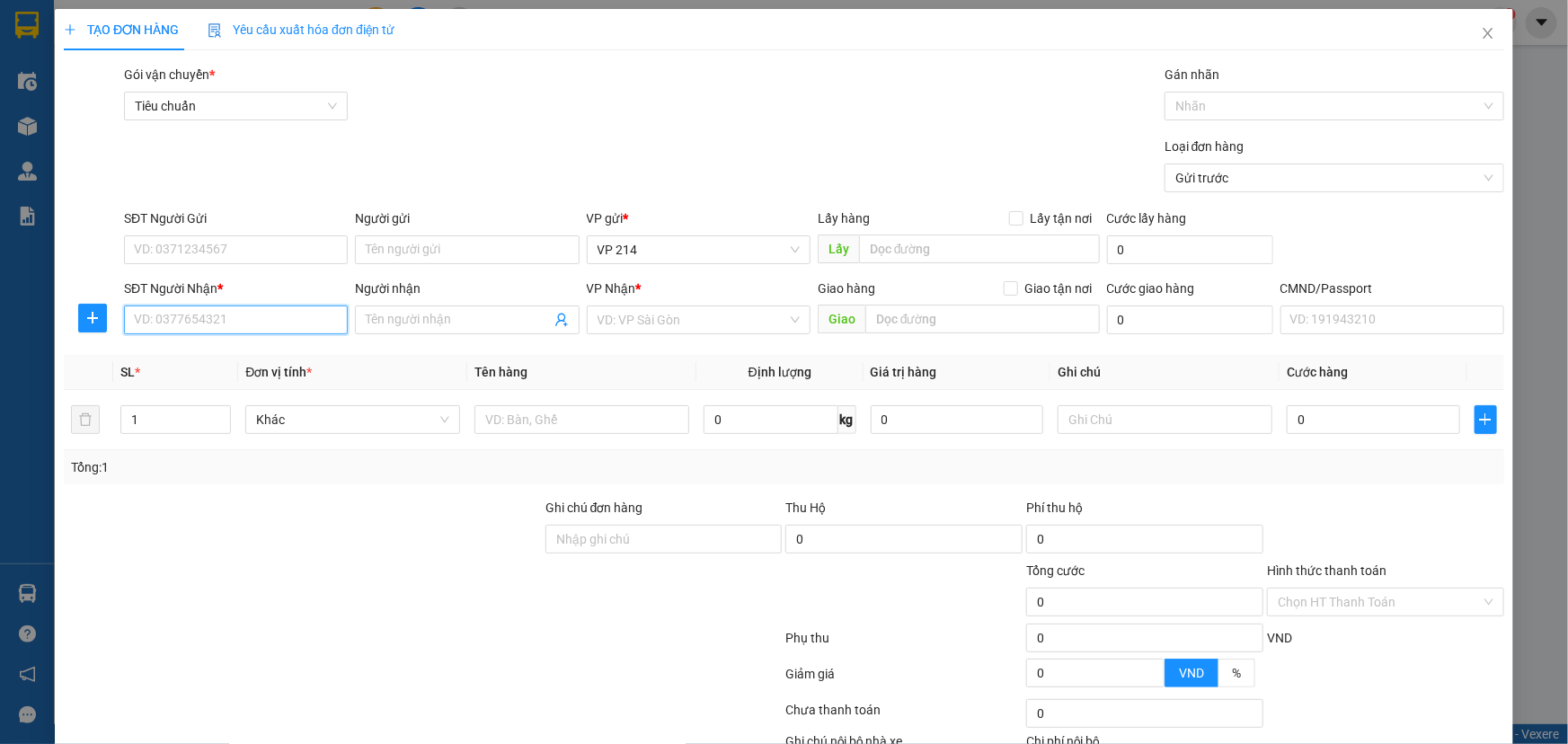 click on "SĐT Người Nhận  *" at bounding box center (235, 320) 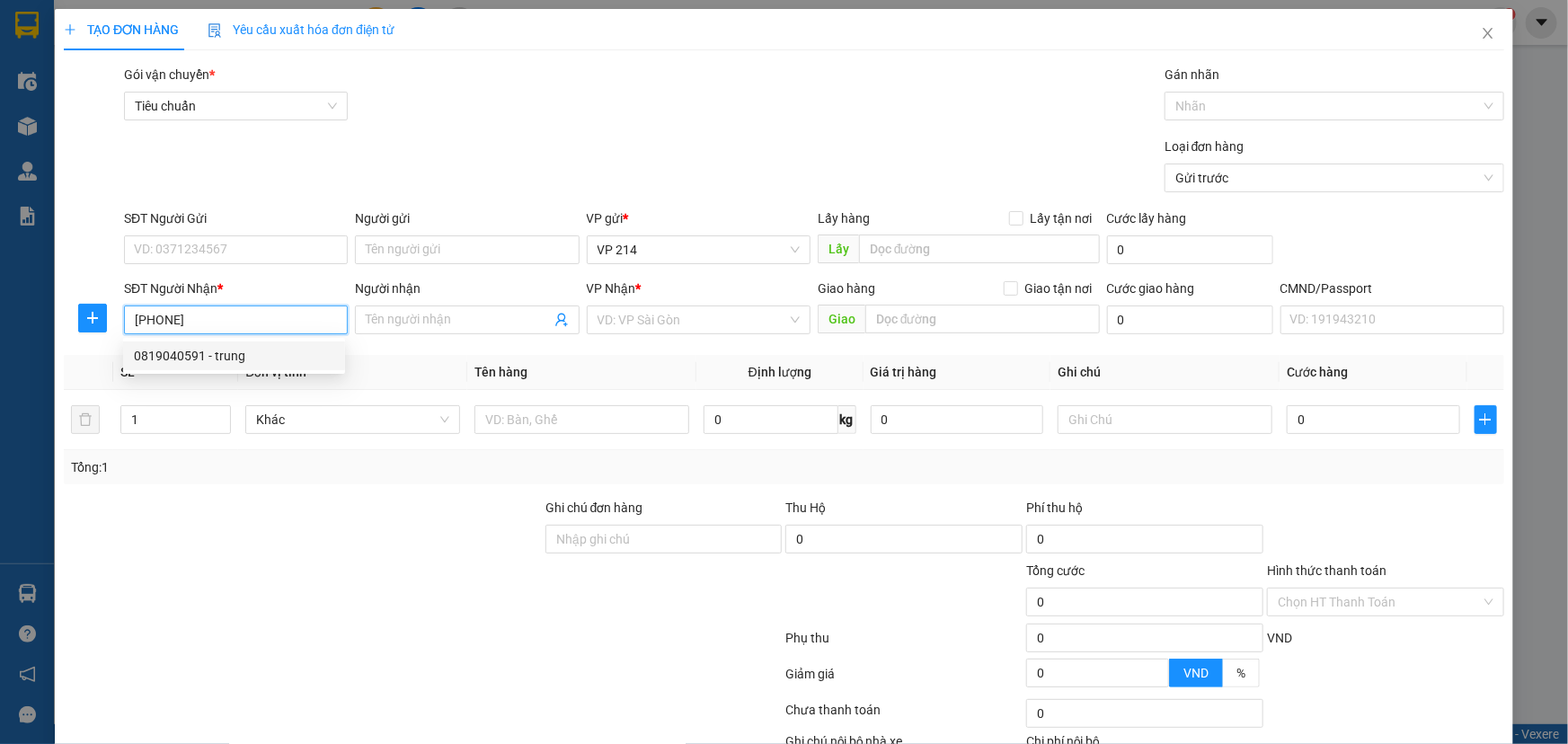 click on "0819040591 - trung" at bounding box center [234, 356] 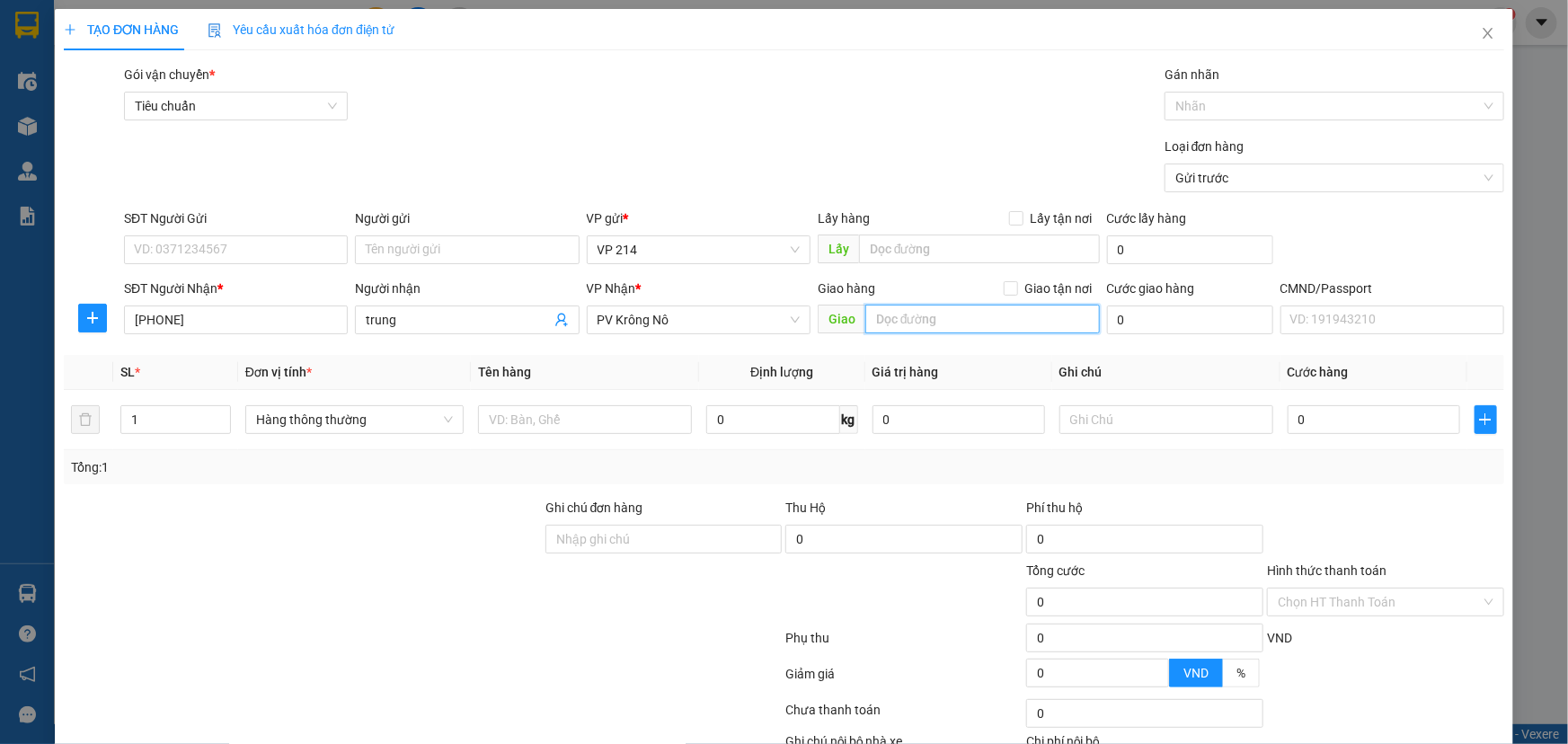 click at bounding box center (982, 319) 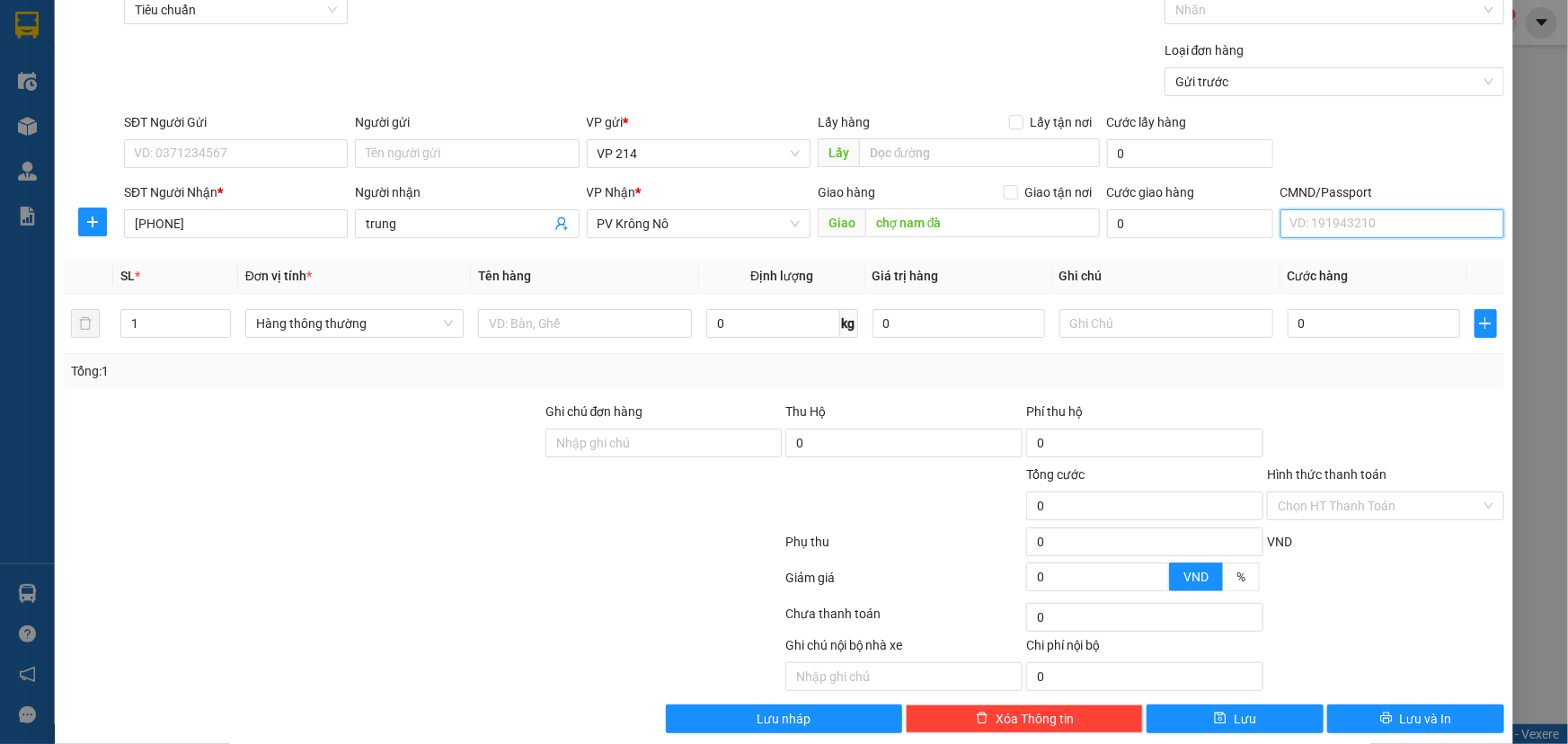 scroll, scrollTop: 119, scrollLeft: 0, axis: vertical 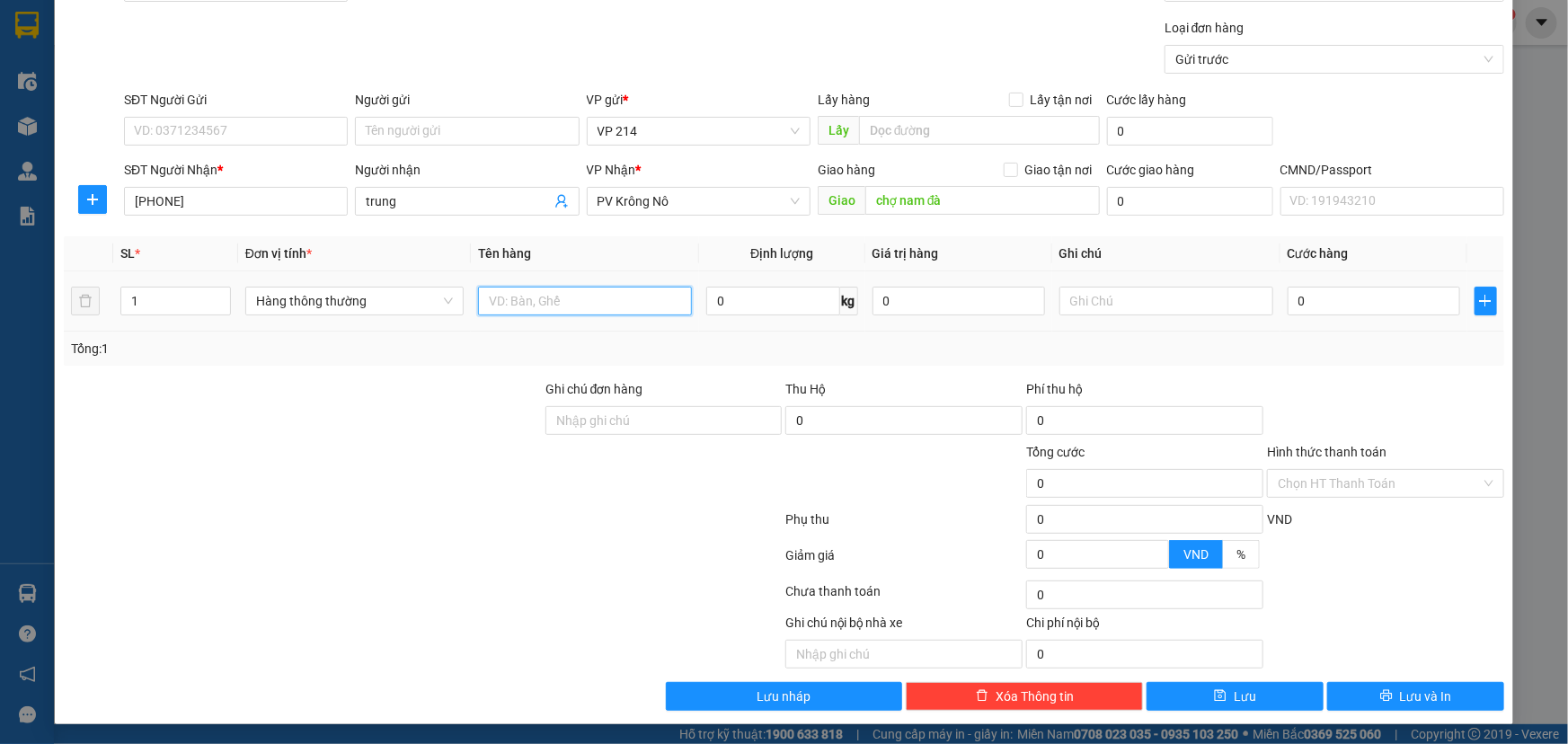 click at bounding box center [585, 301] 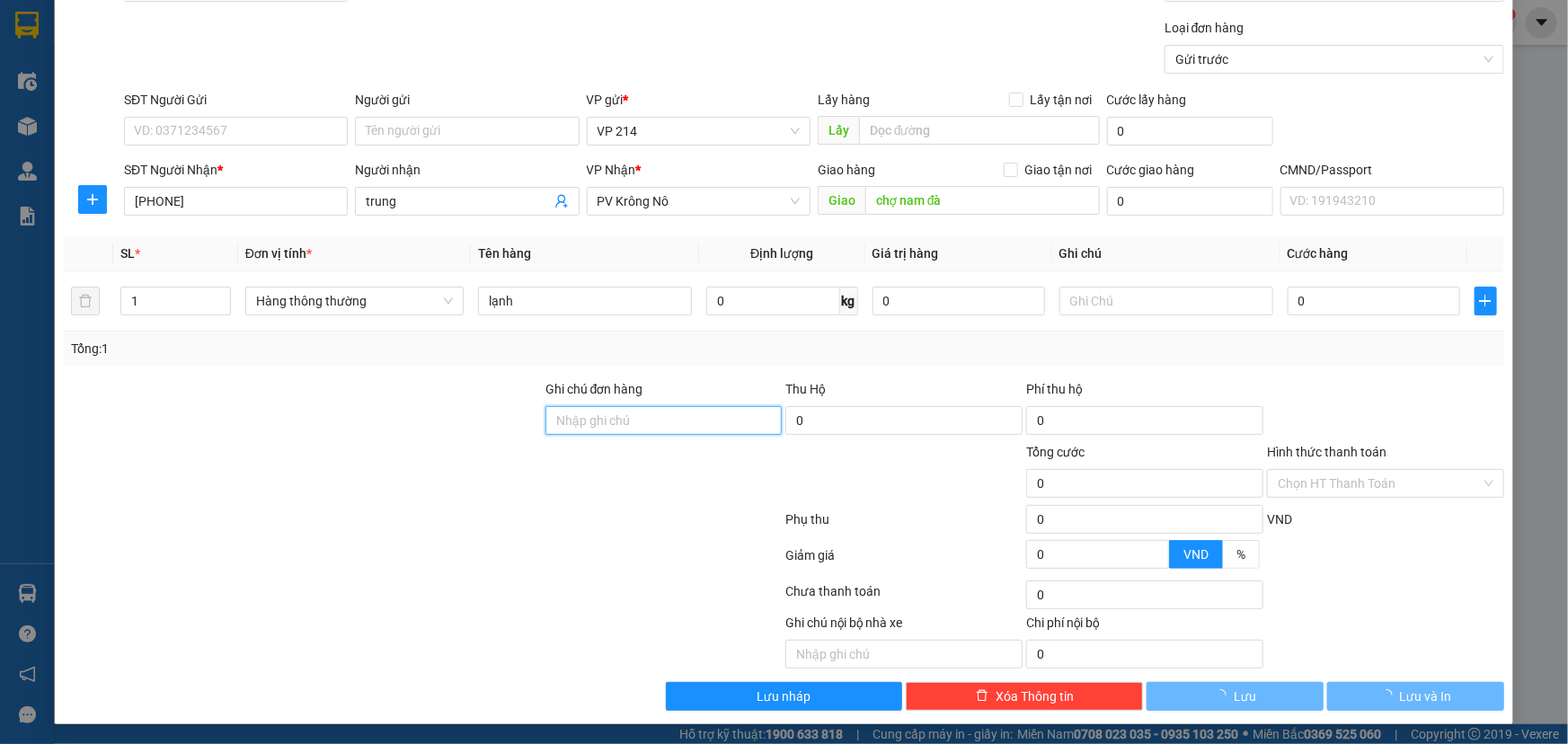 click on "Ghi chú đơn hàng" at bounding box center [664, 421] 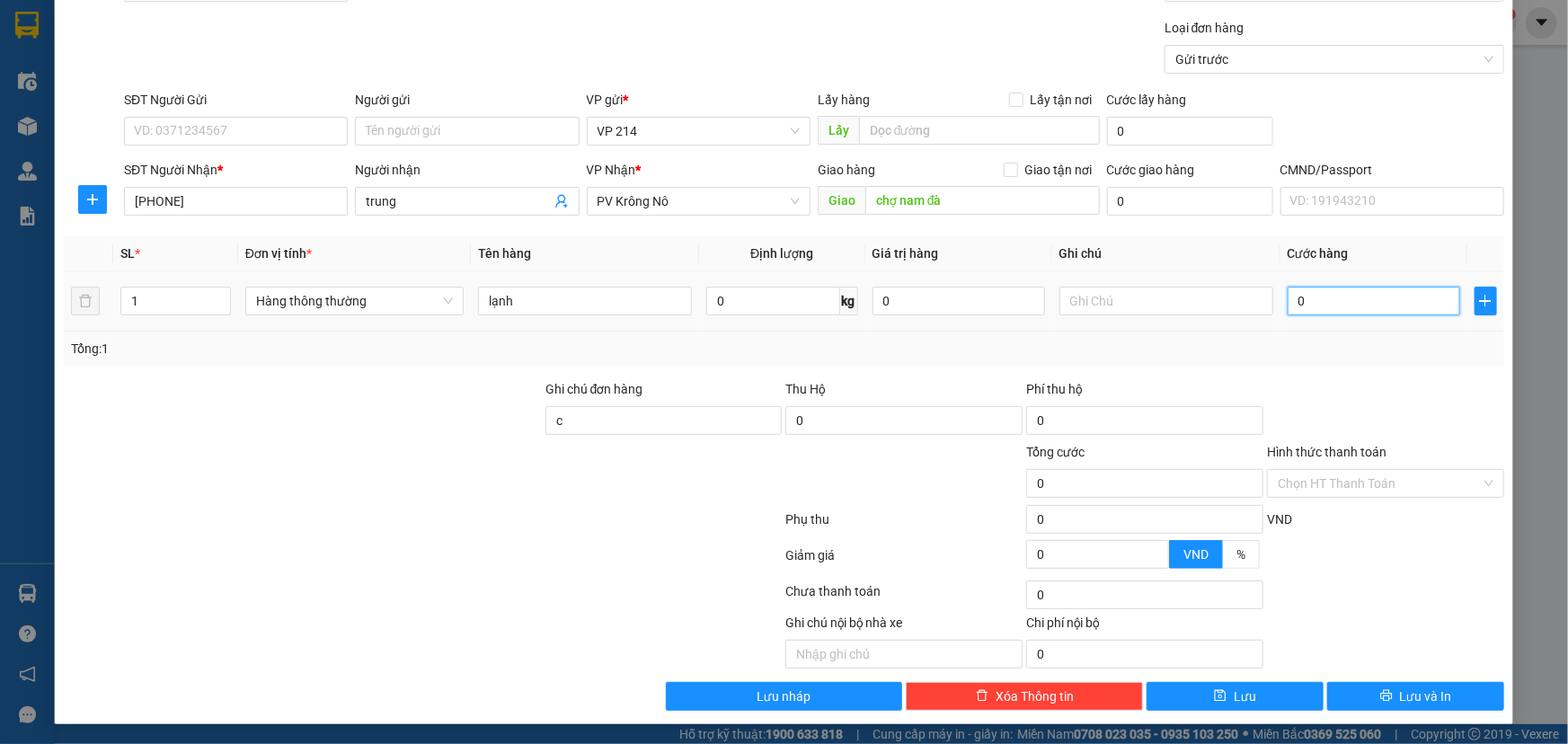 click on "0" at bounding box center (1374, 301) 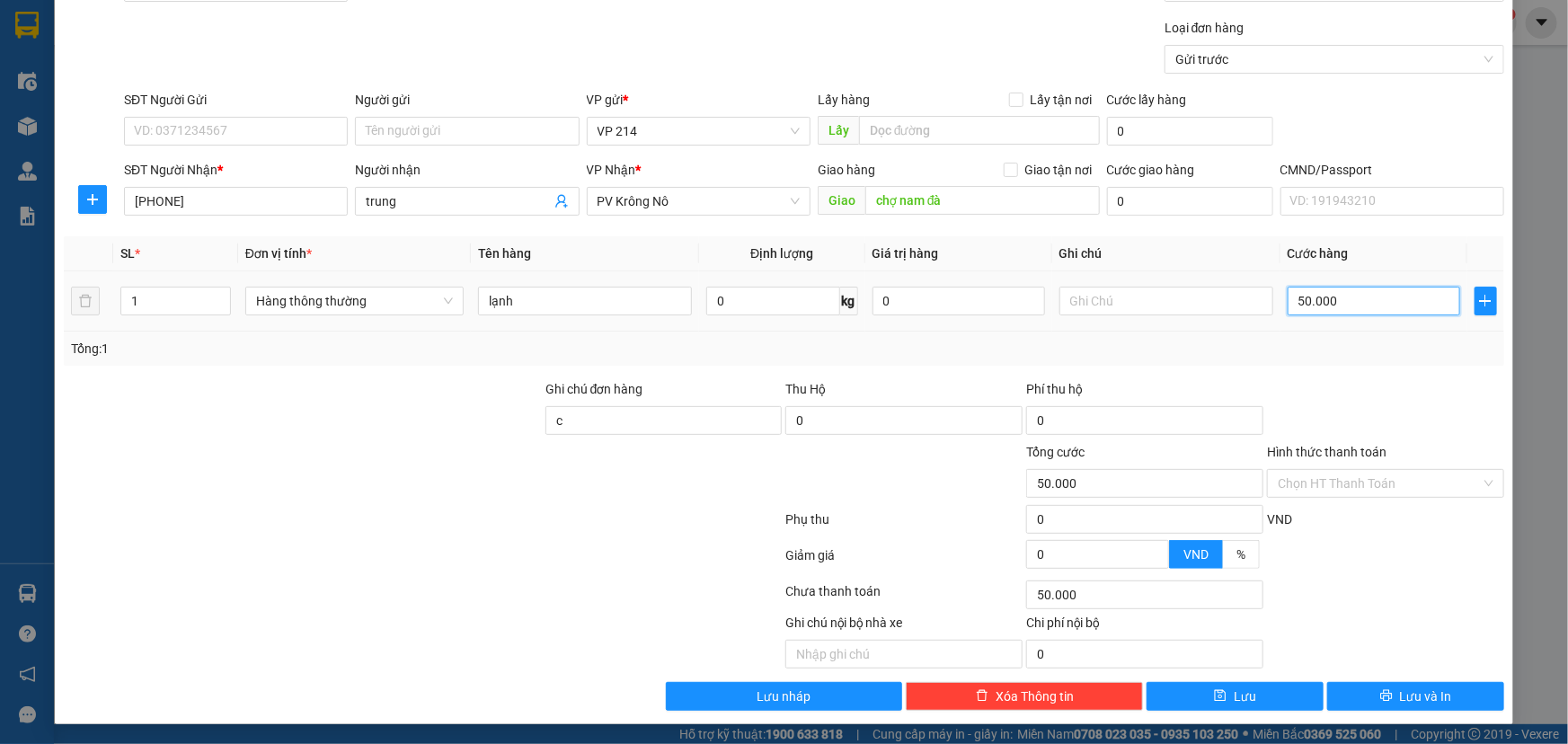 click on "50.000" at bounding box center [1374, 301] 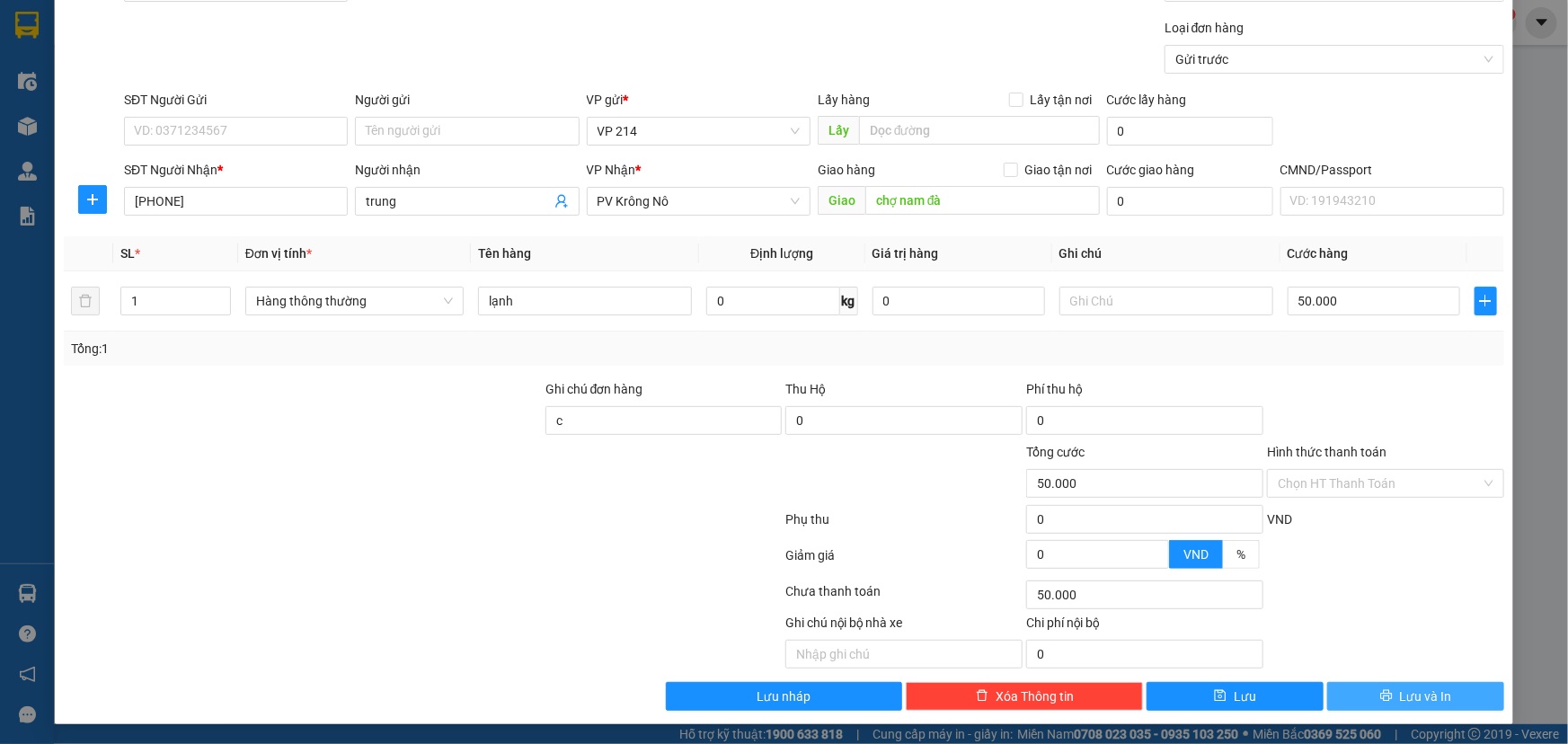 click on "Lưu và In" at bounding box center (1415, 696) 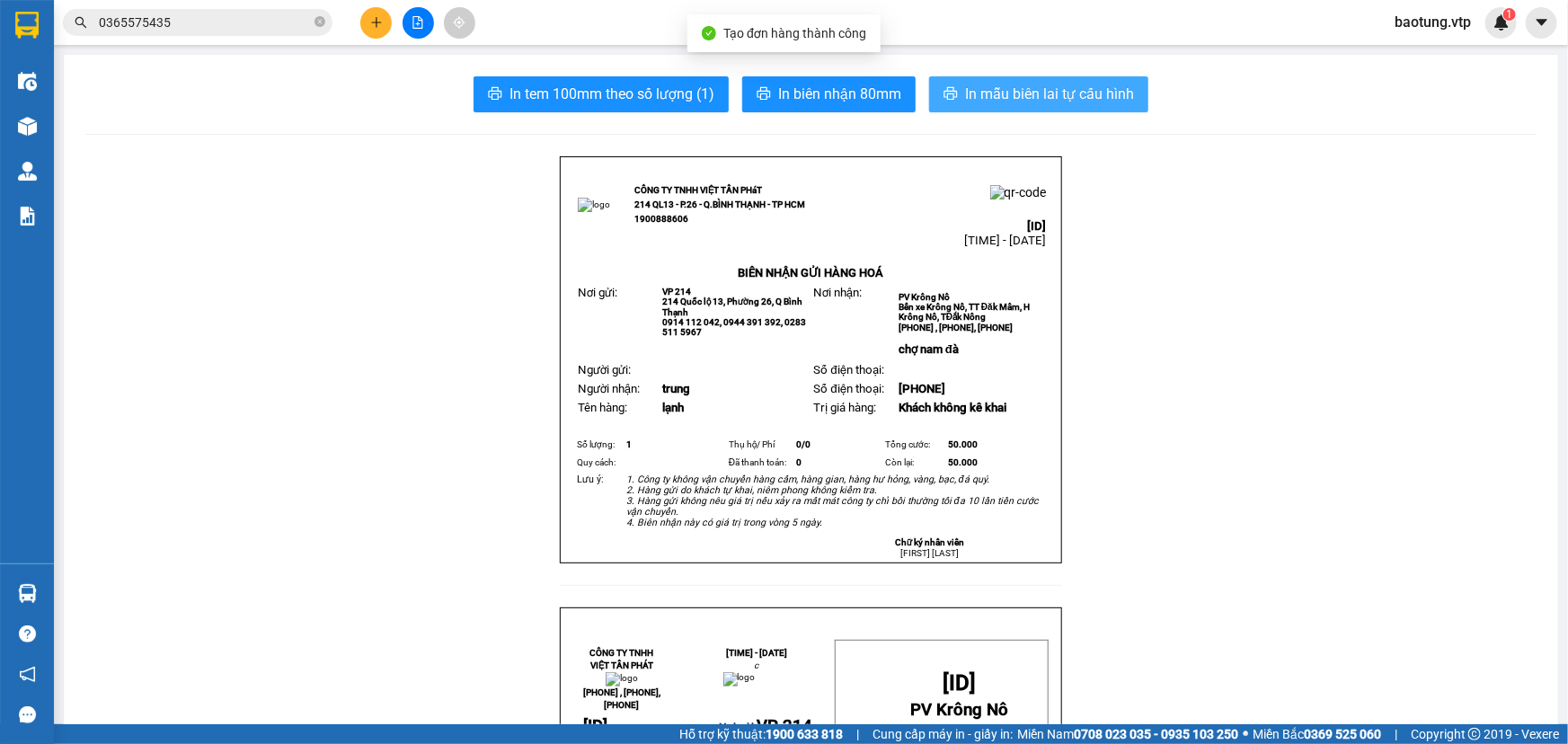 click on "In mẫu biên lai tự cấu hình" at bounding box center [1050, 93] 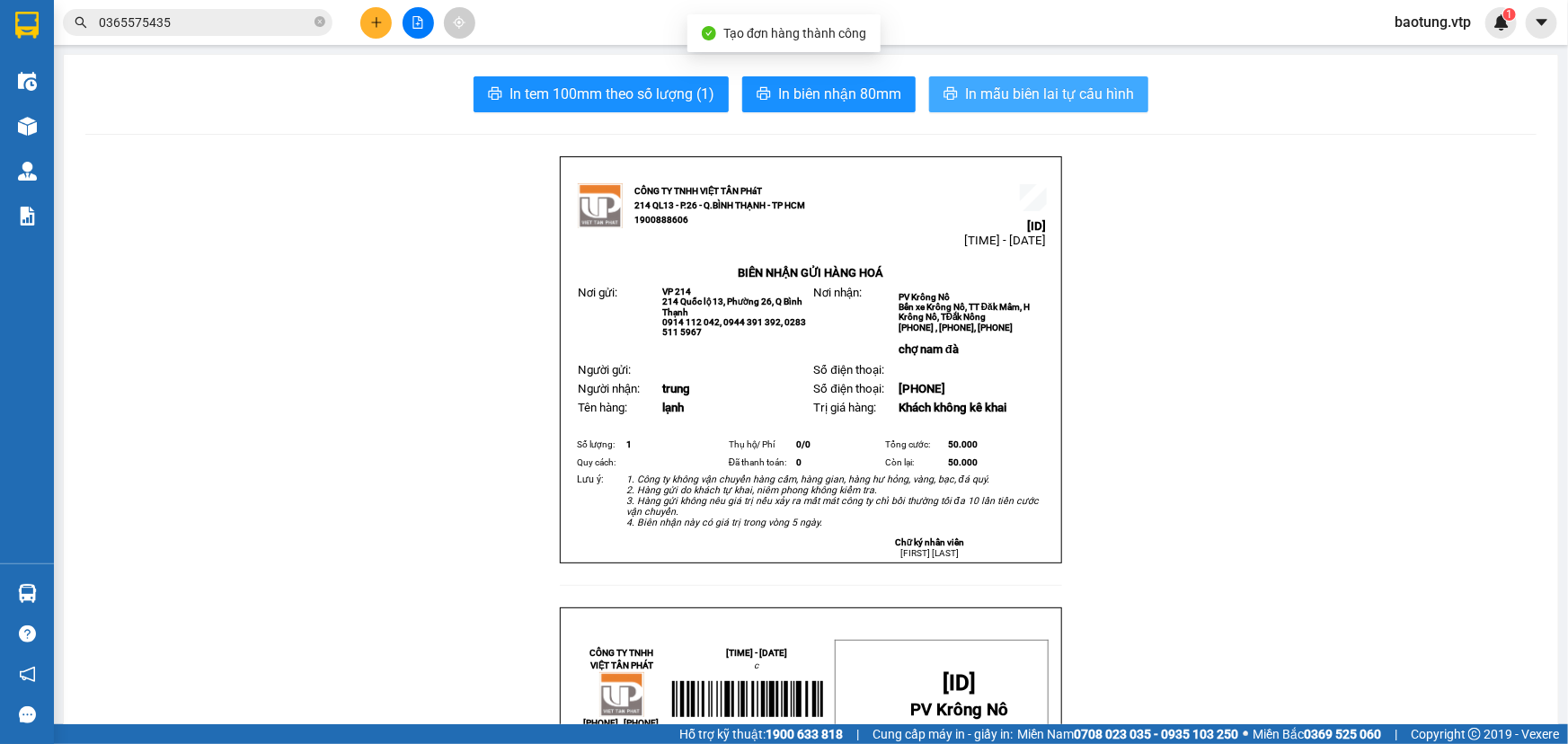 scroll, scrollTop: 0, scrollLeft: 0, axis: both 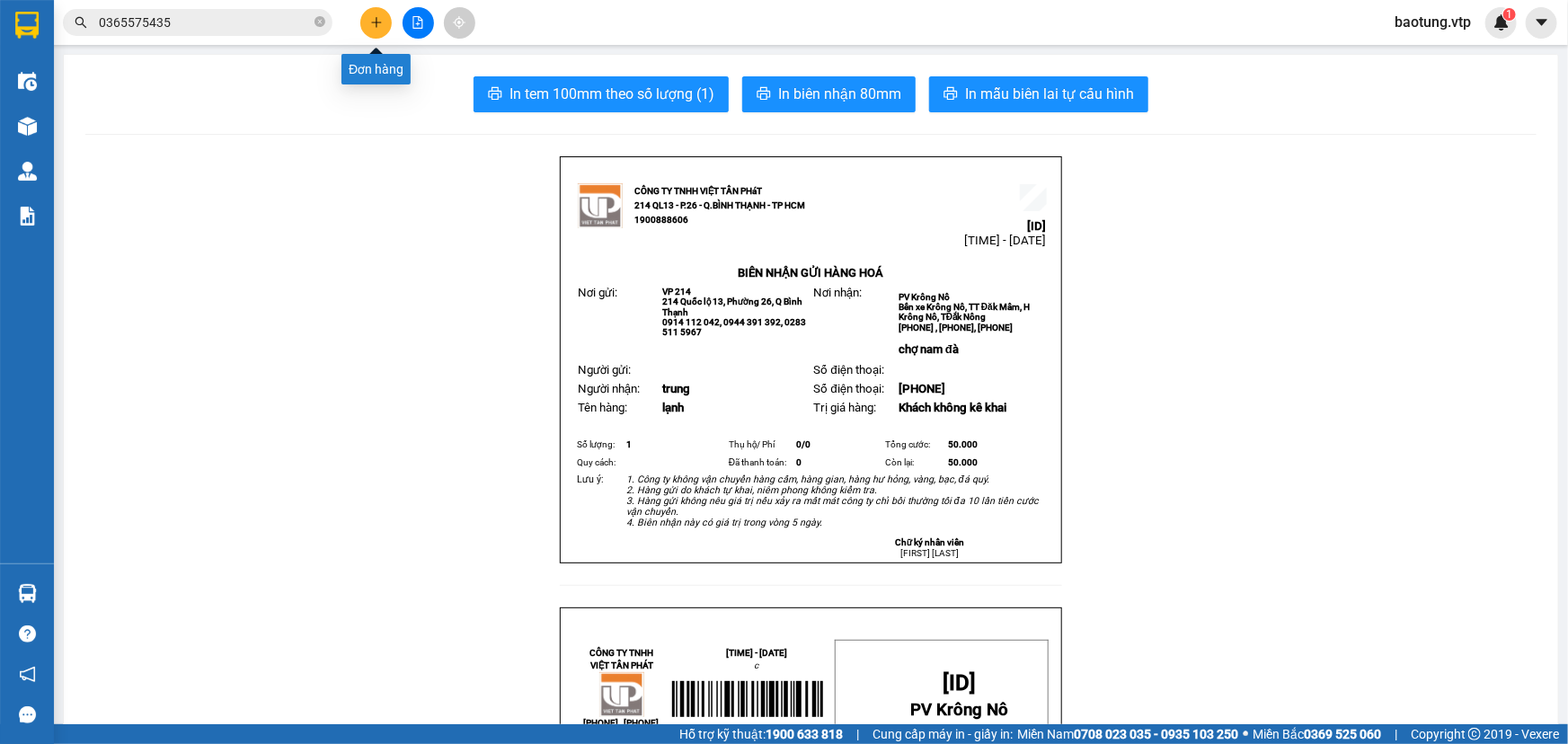click at bounding box center [376, 22] 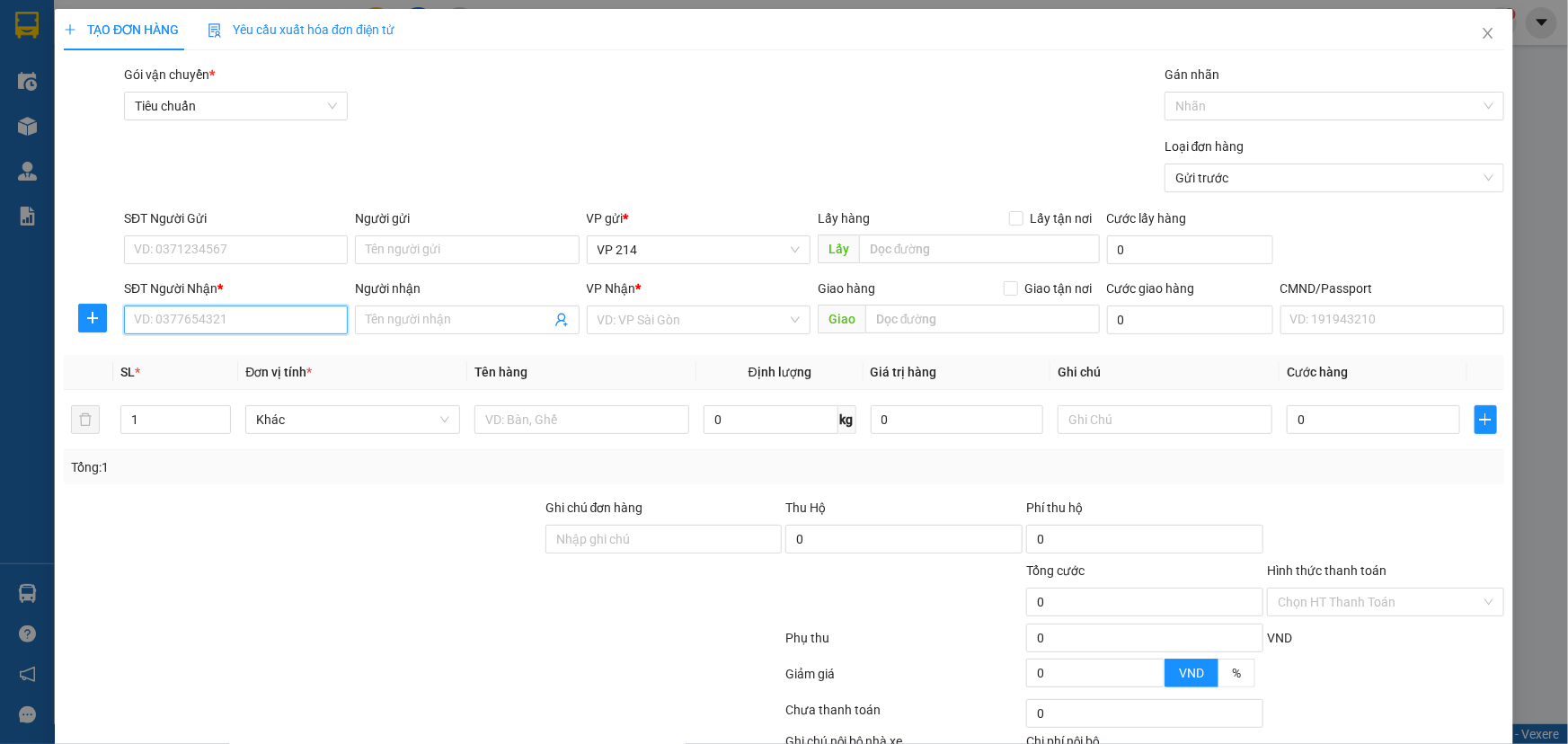 click on "SĐT Người Nhận  *" at bounding box center (235, 320) 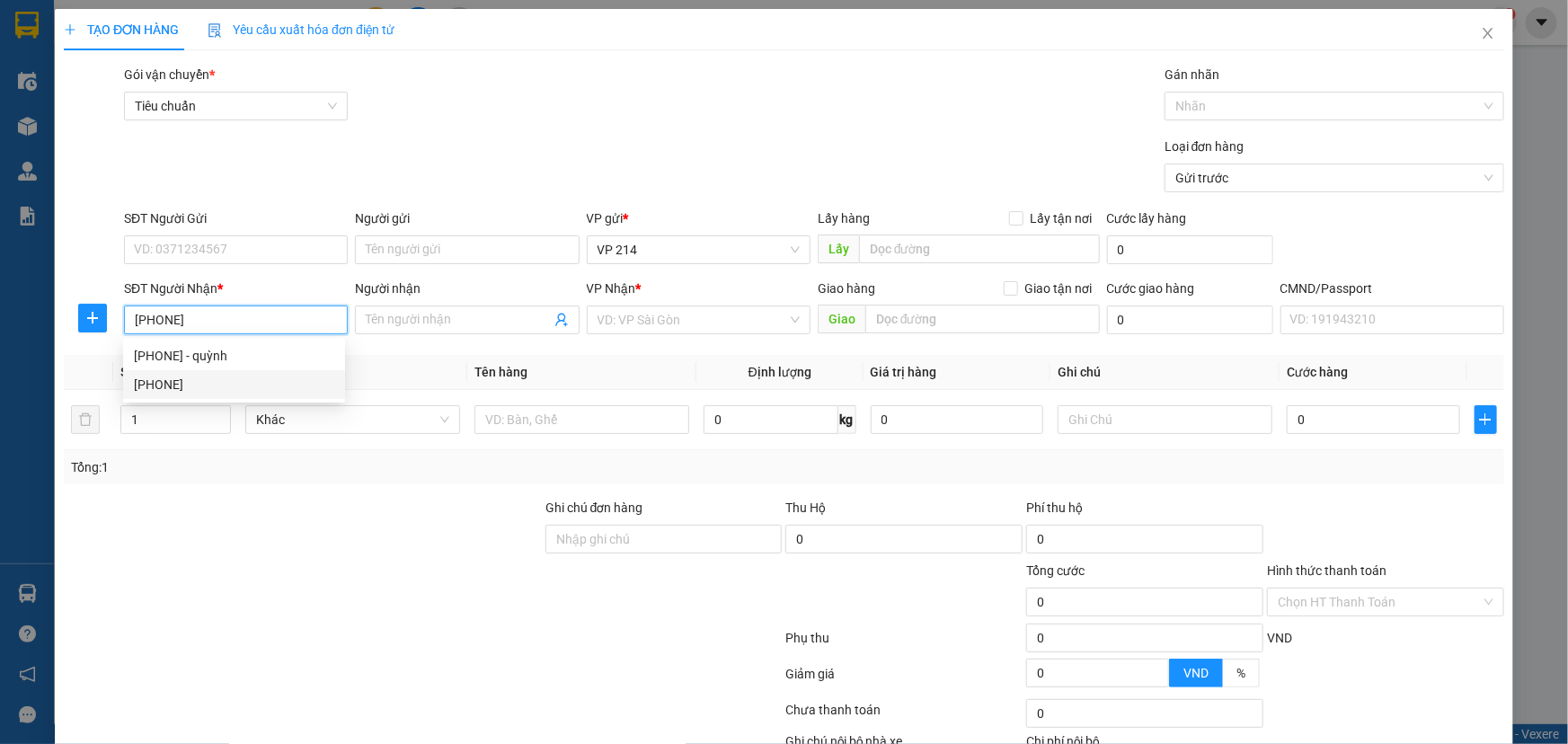 click on "0905086644" at bounding box center (234, 385) 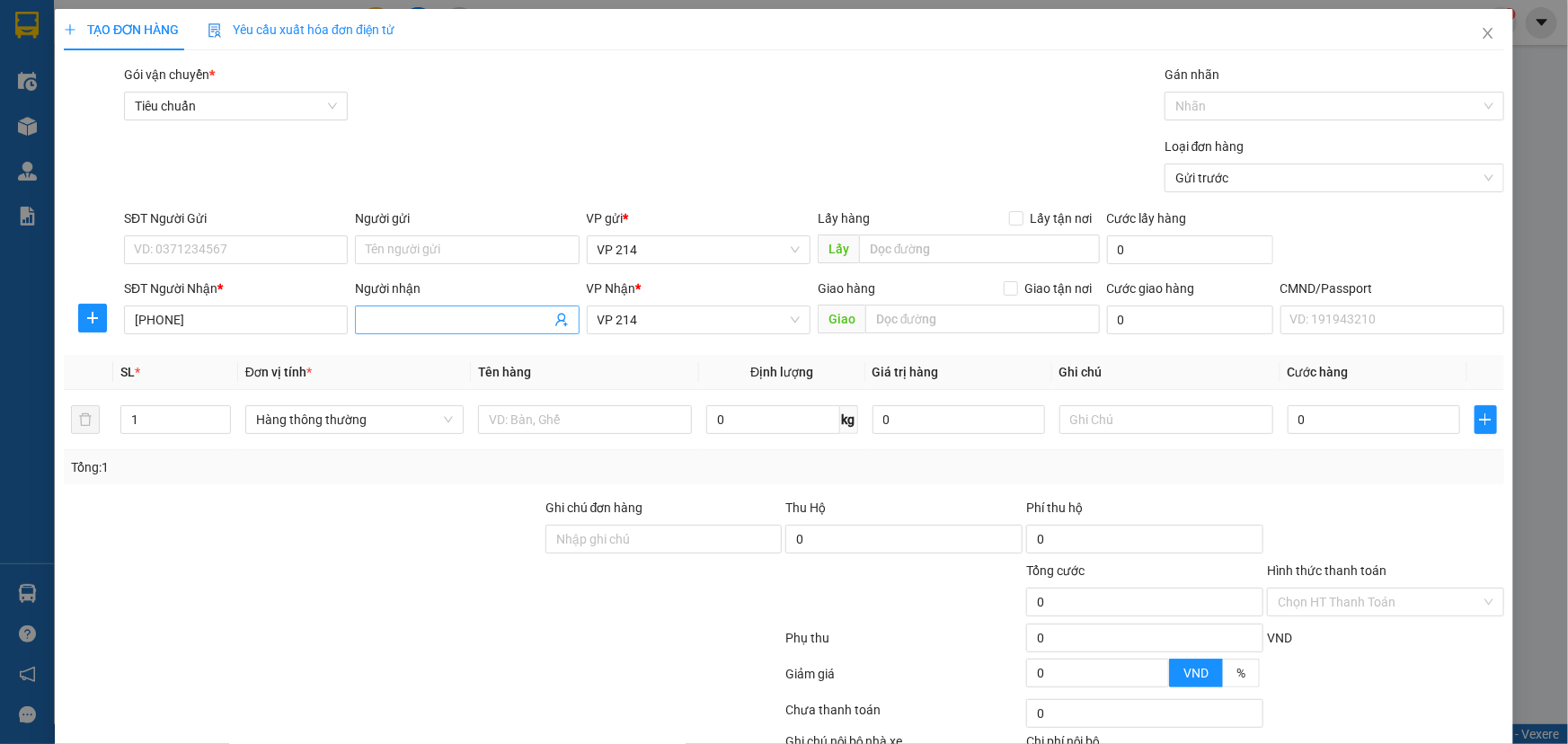 click on "Người nhận" at bounding box center [457, 320] 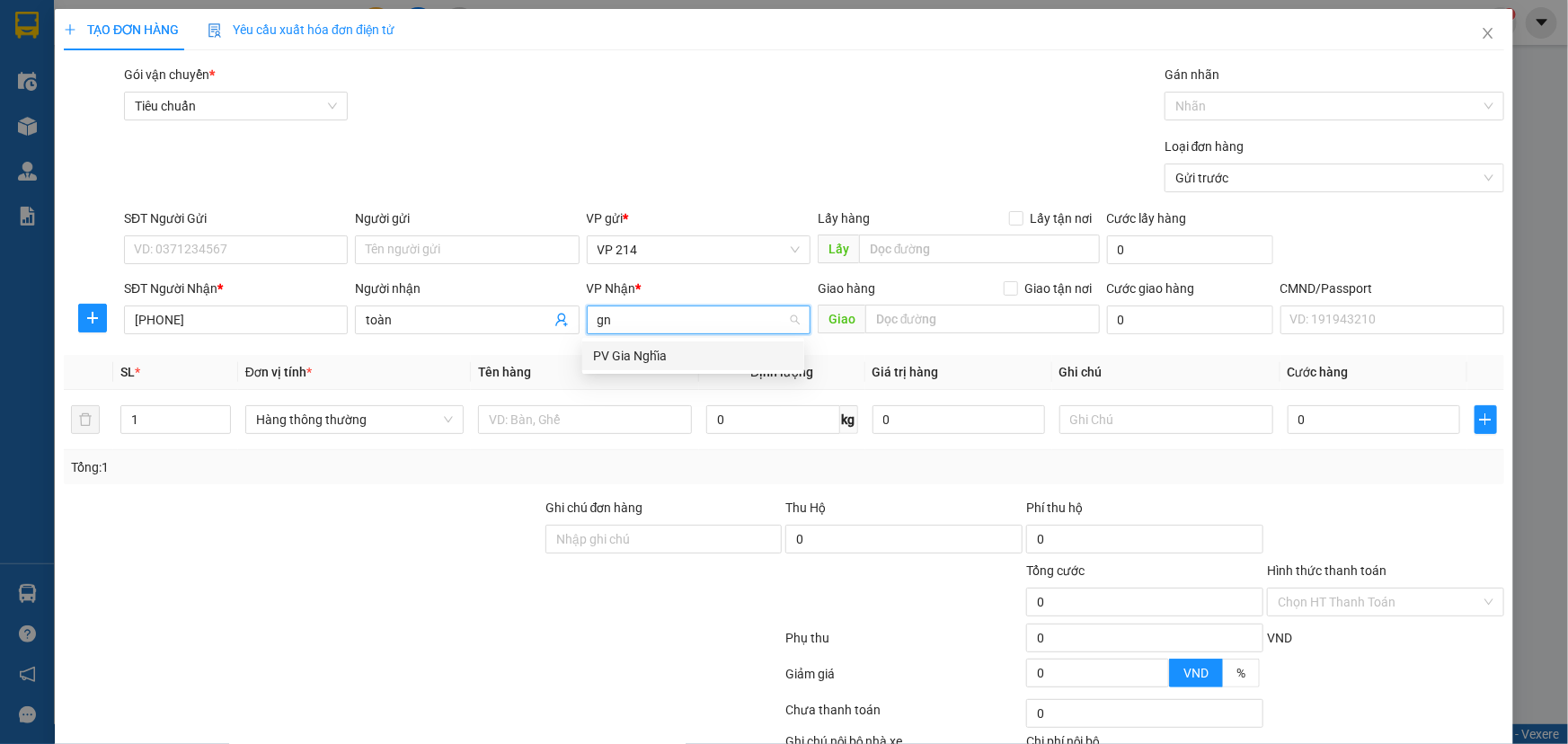 scroll, scrollTop: 0, scrollLeft: 0, axis: both 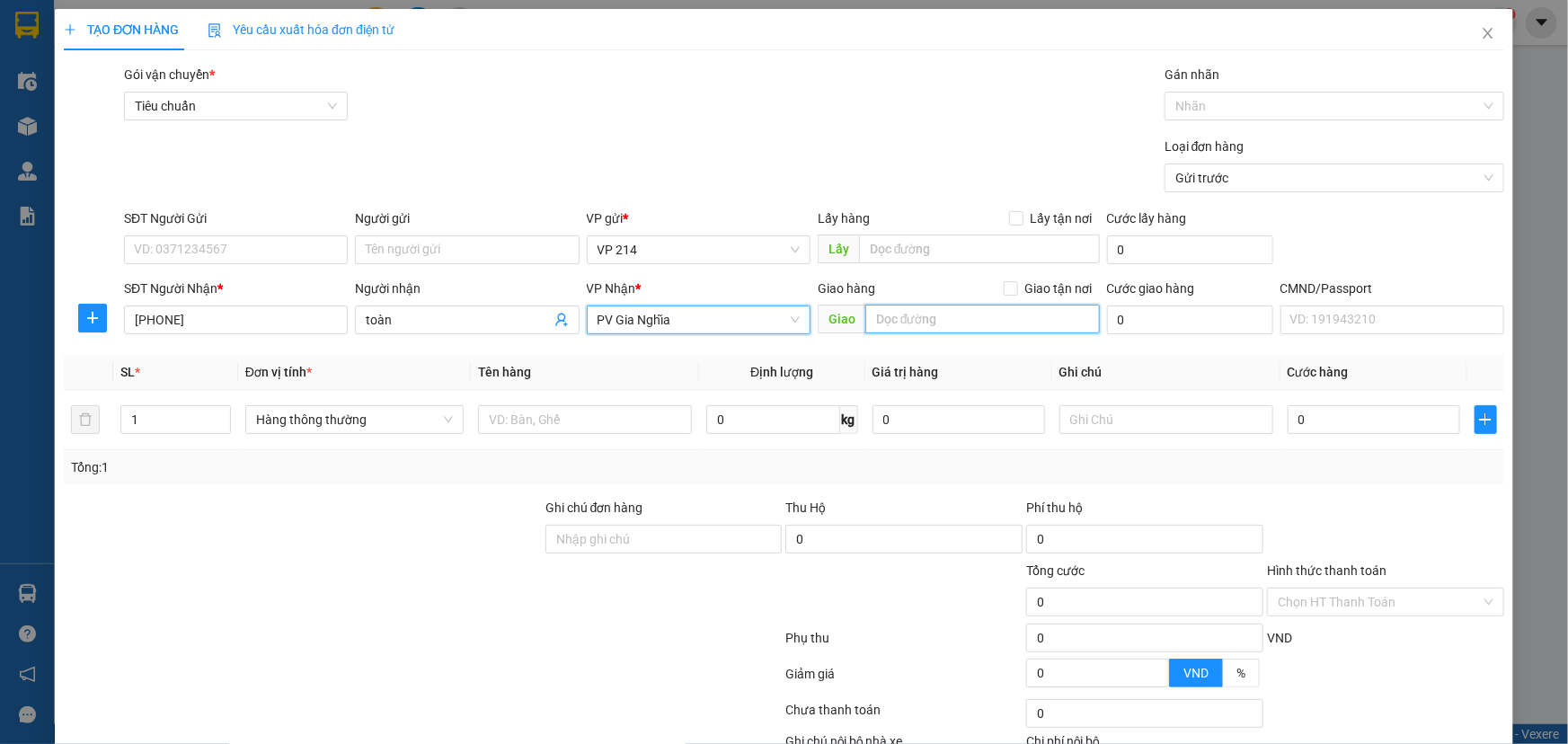 click at bounding box center (982, 319) 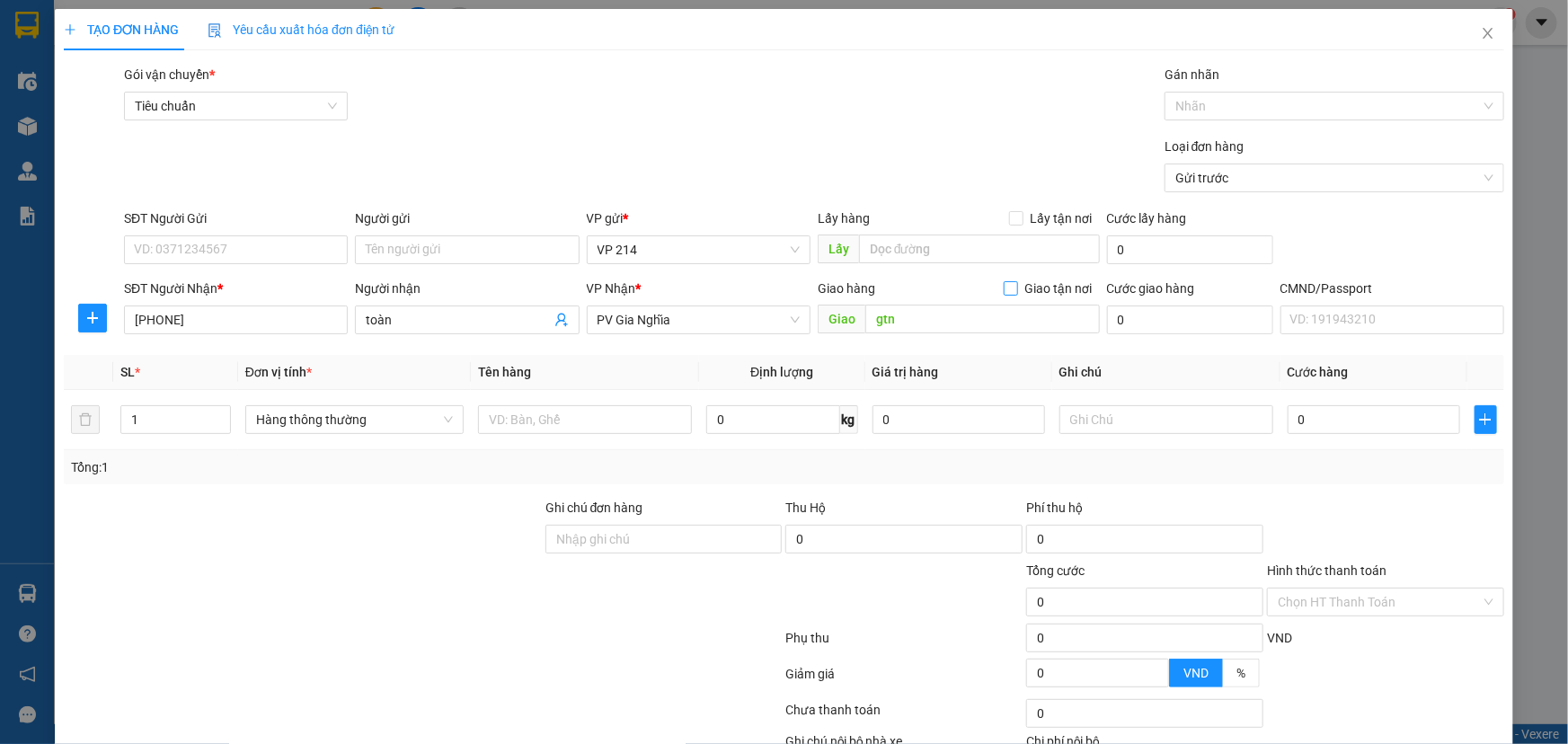 click on "Giao tận nơi" at bounding box center (1010, 288) 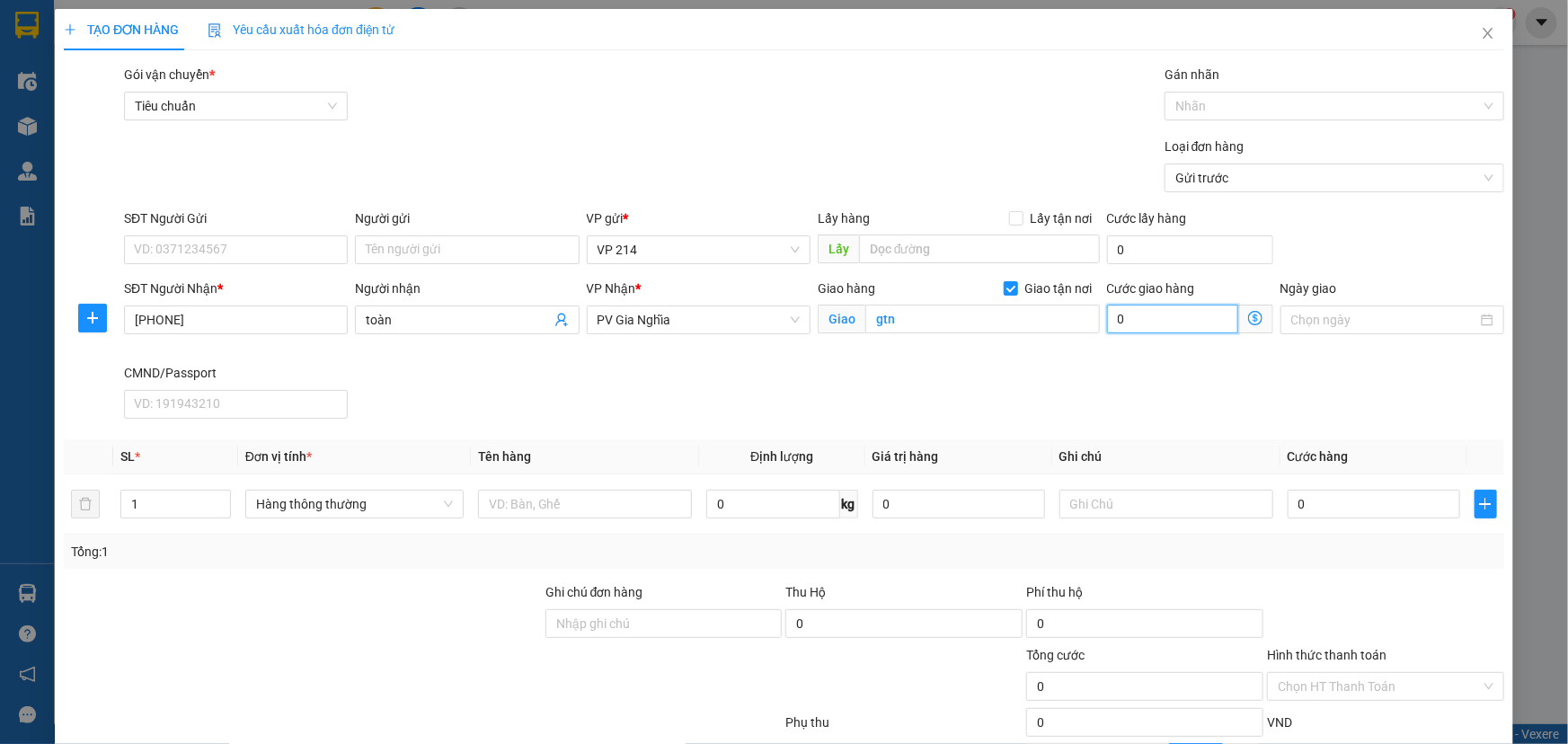 click on "0" at bounding box center (1173, 319) 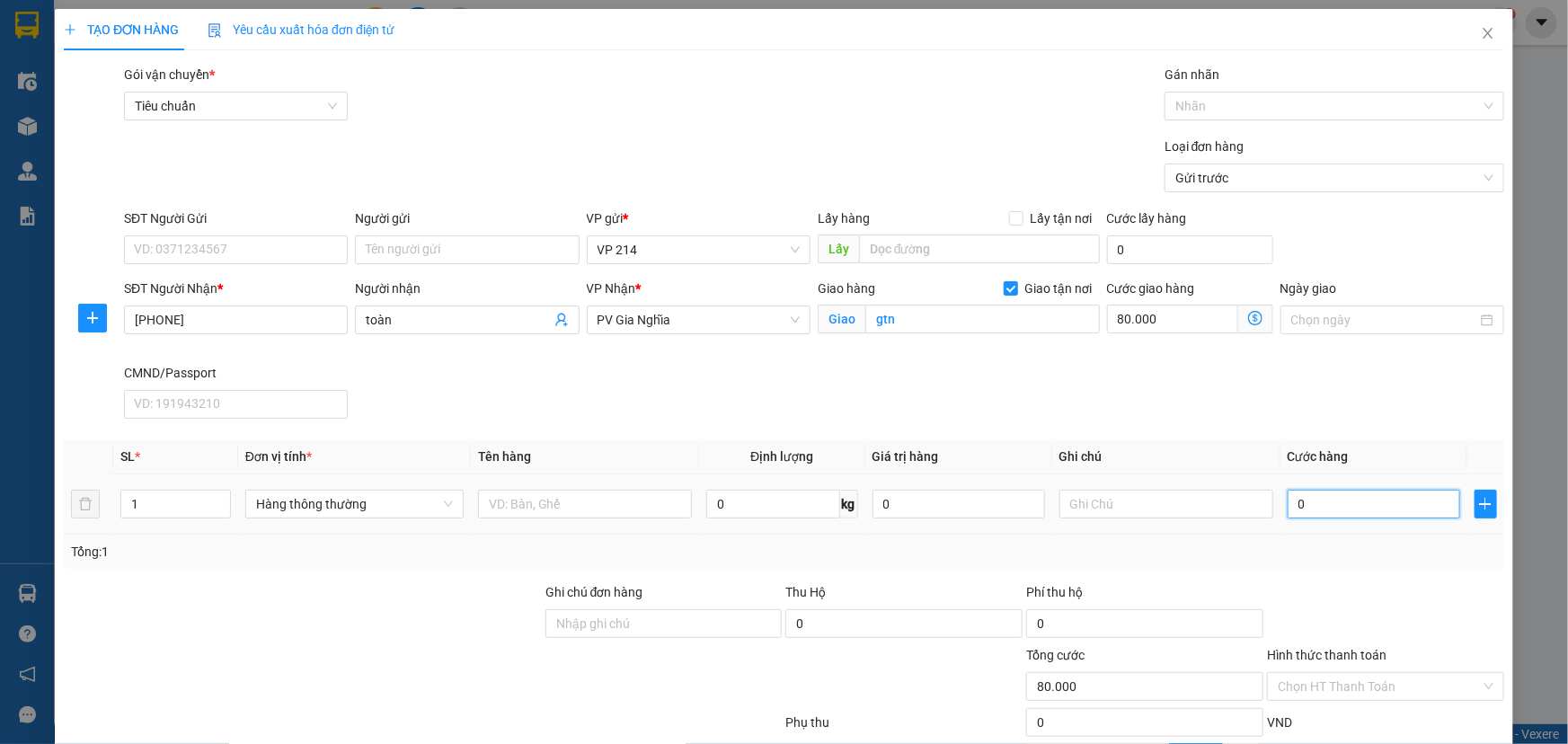 click on "0" at bounding box center (1374, 504) 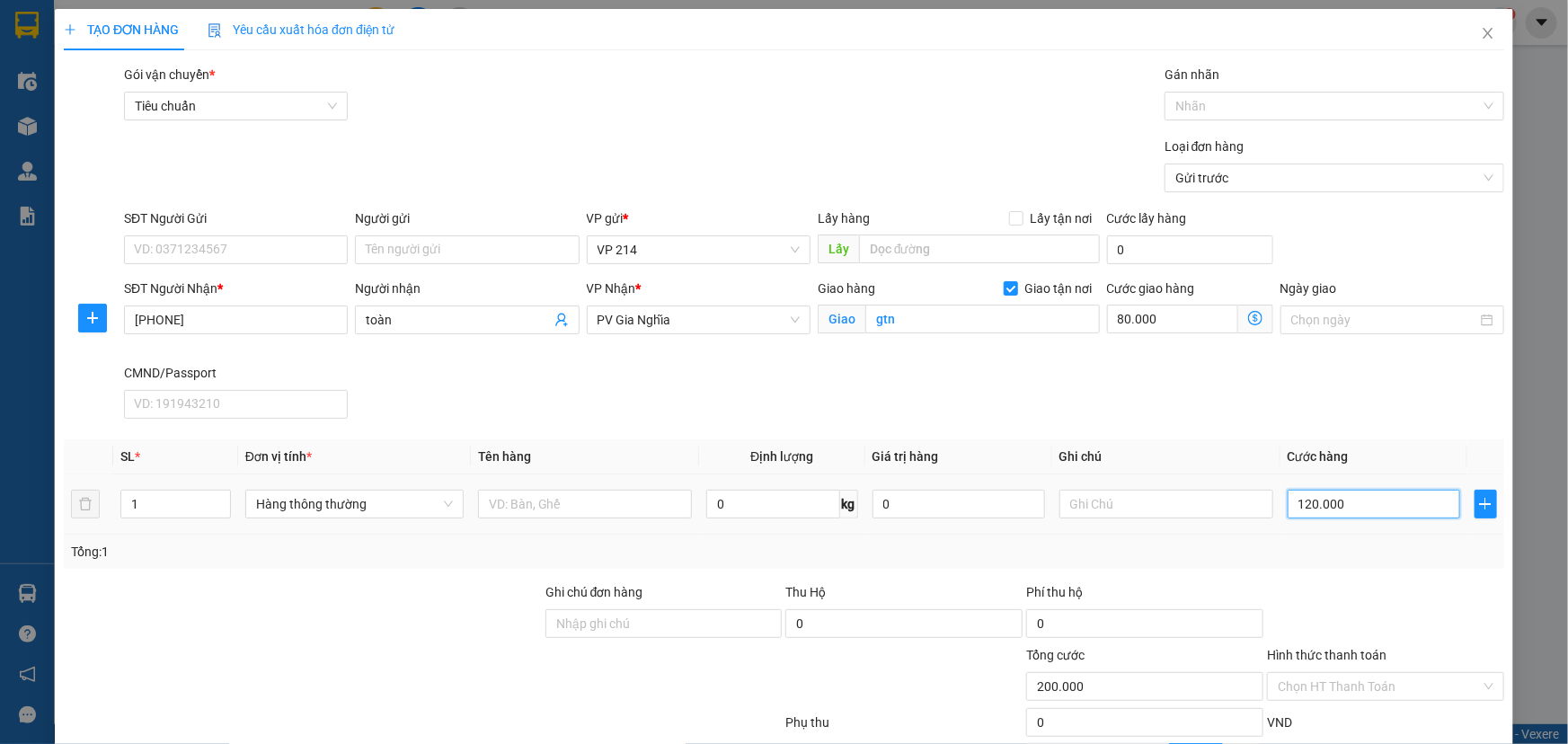 scroll, scrollTop: 202, scrollLeft: 0, axis: vertical 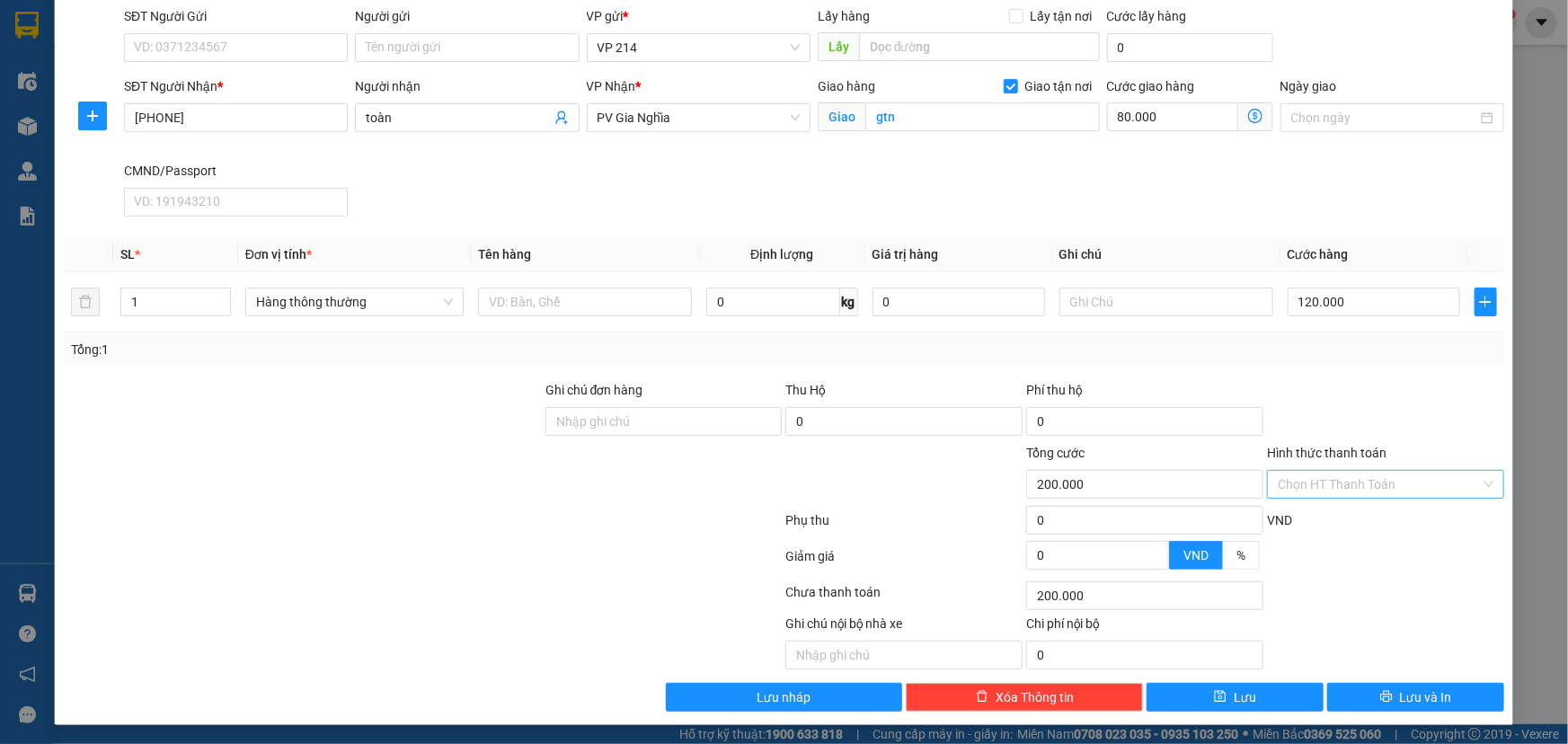 drag, startPoint x: 1307, startPoint y: 492, endPoint x: 1316, endPoint y: 487, distance: 10.29563 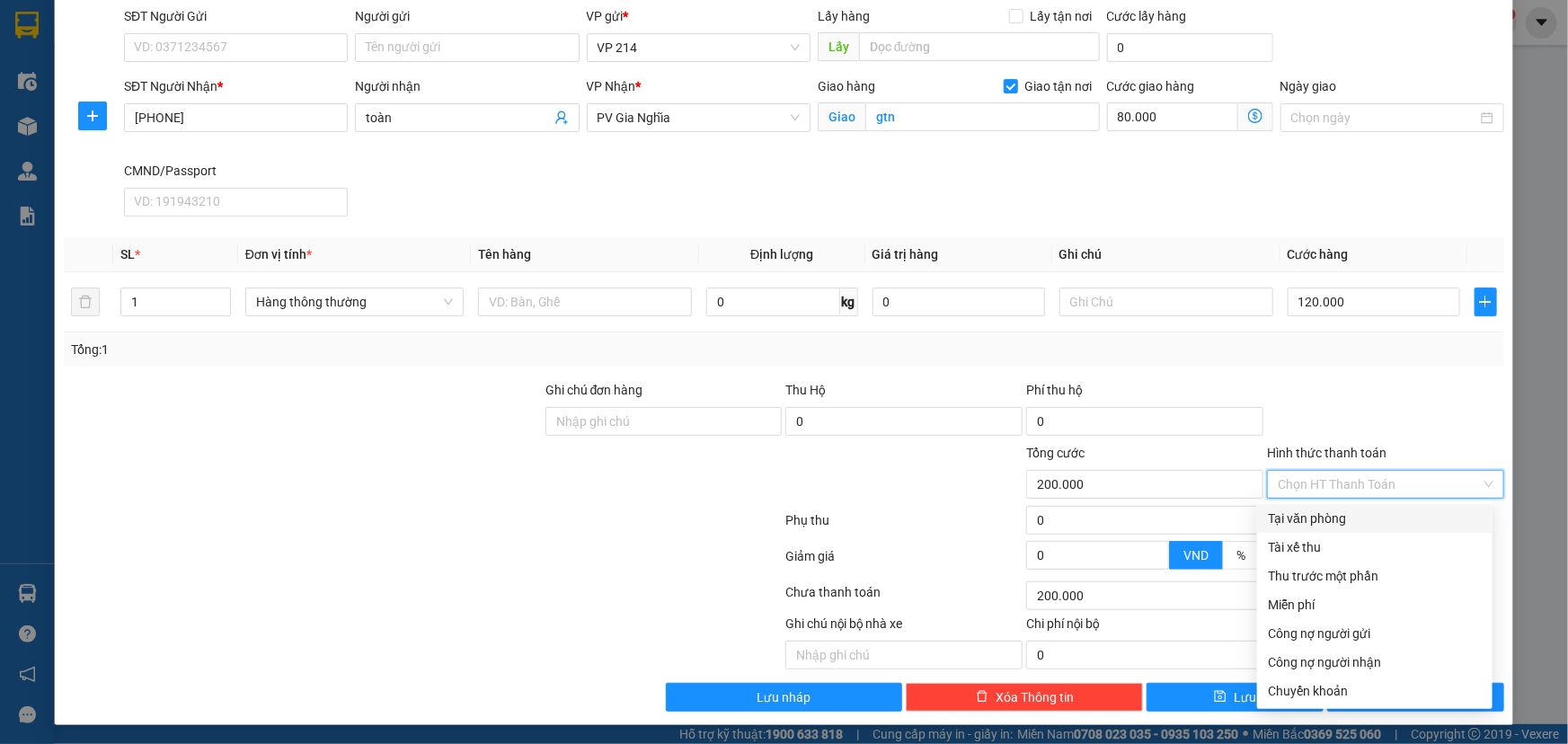 click on "Tại văn phòng" at bounding box center (1375, 518) 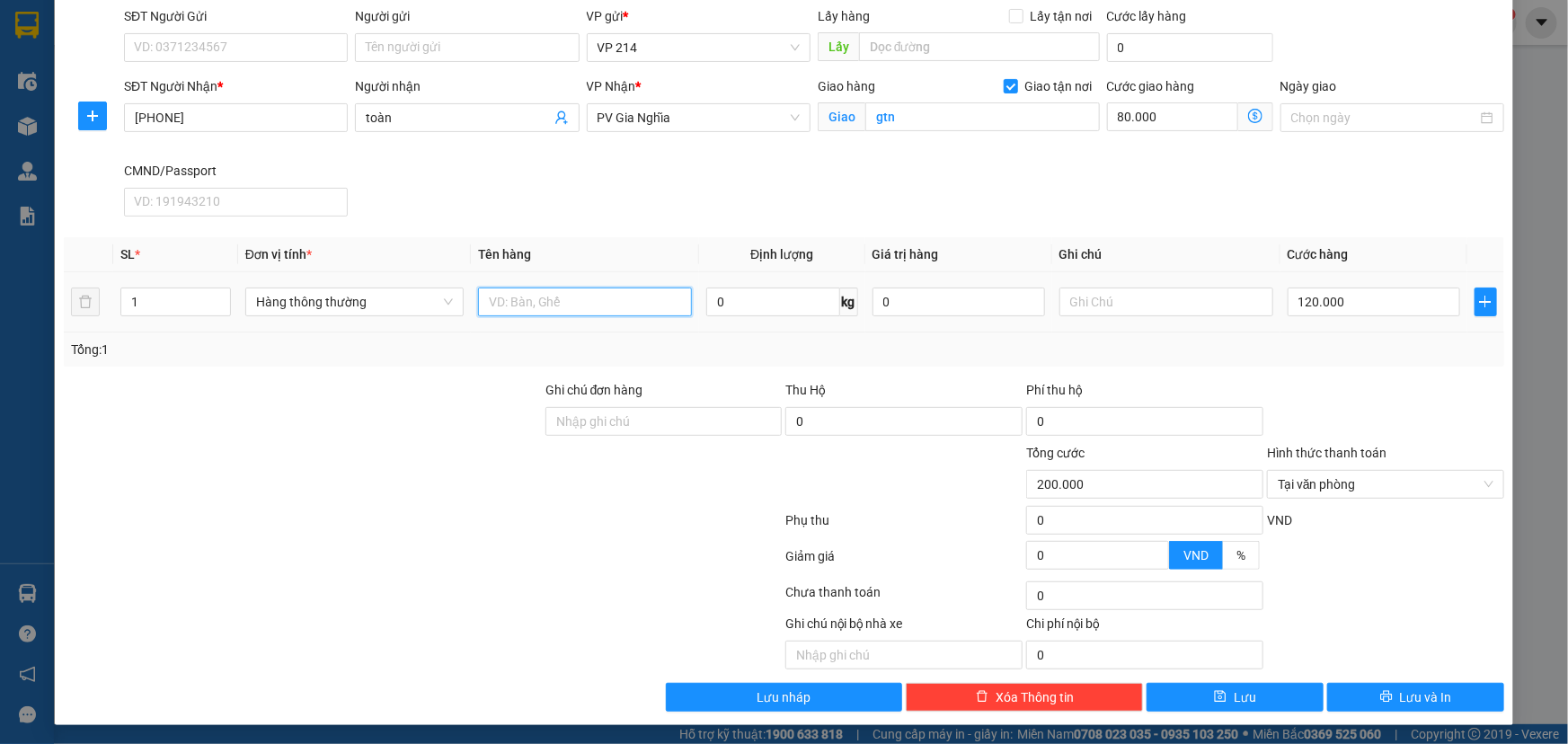 click at bounding box center (585, 302) 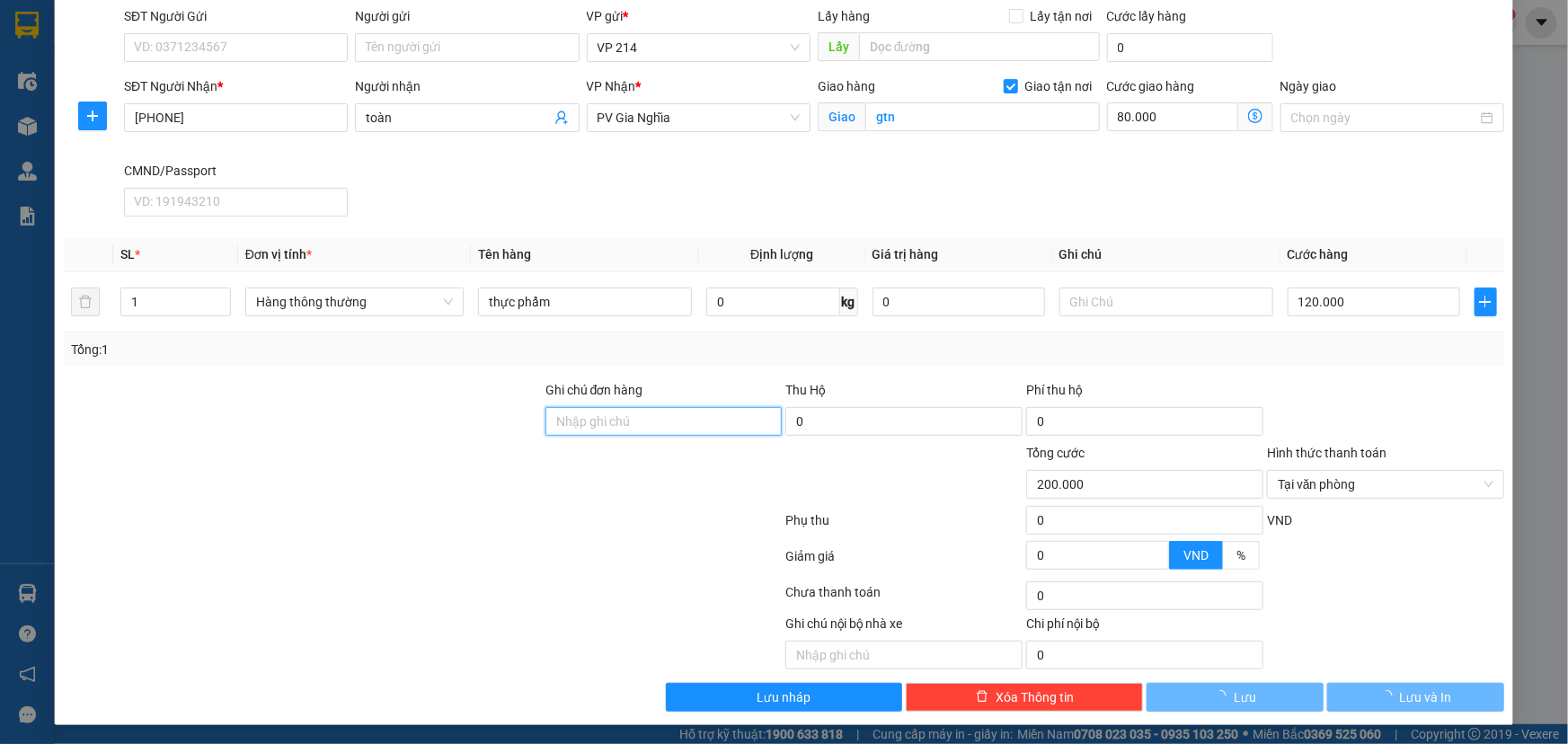 click on "Ghi chú đơn hàng" at bounding box center [664, 421] 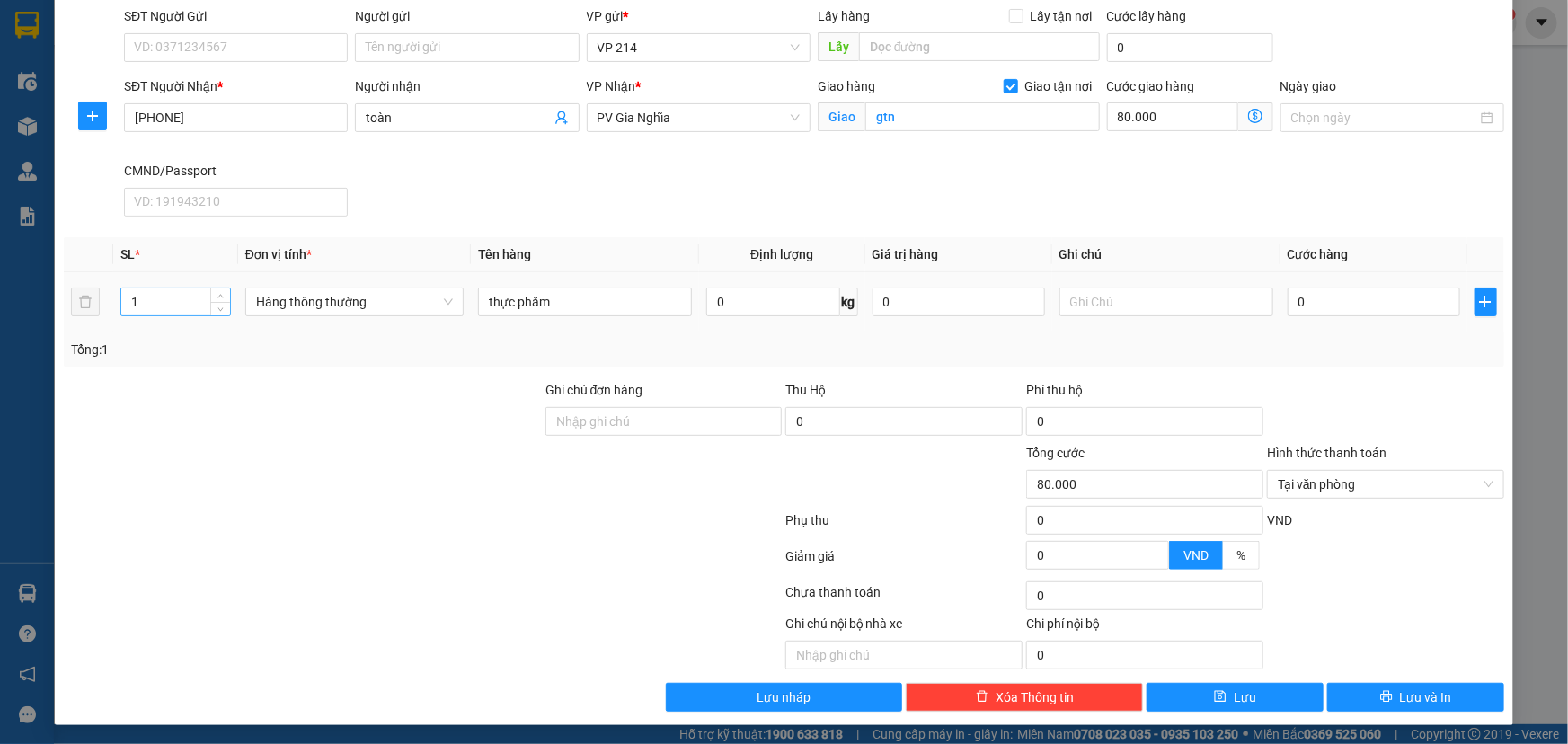 click on "1" at bounding box center [175, 302] 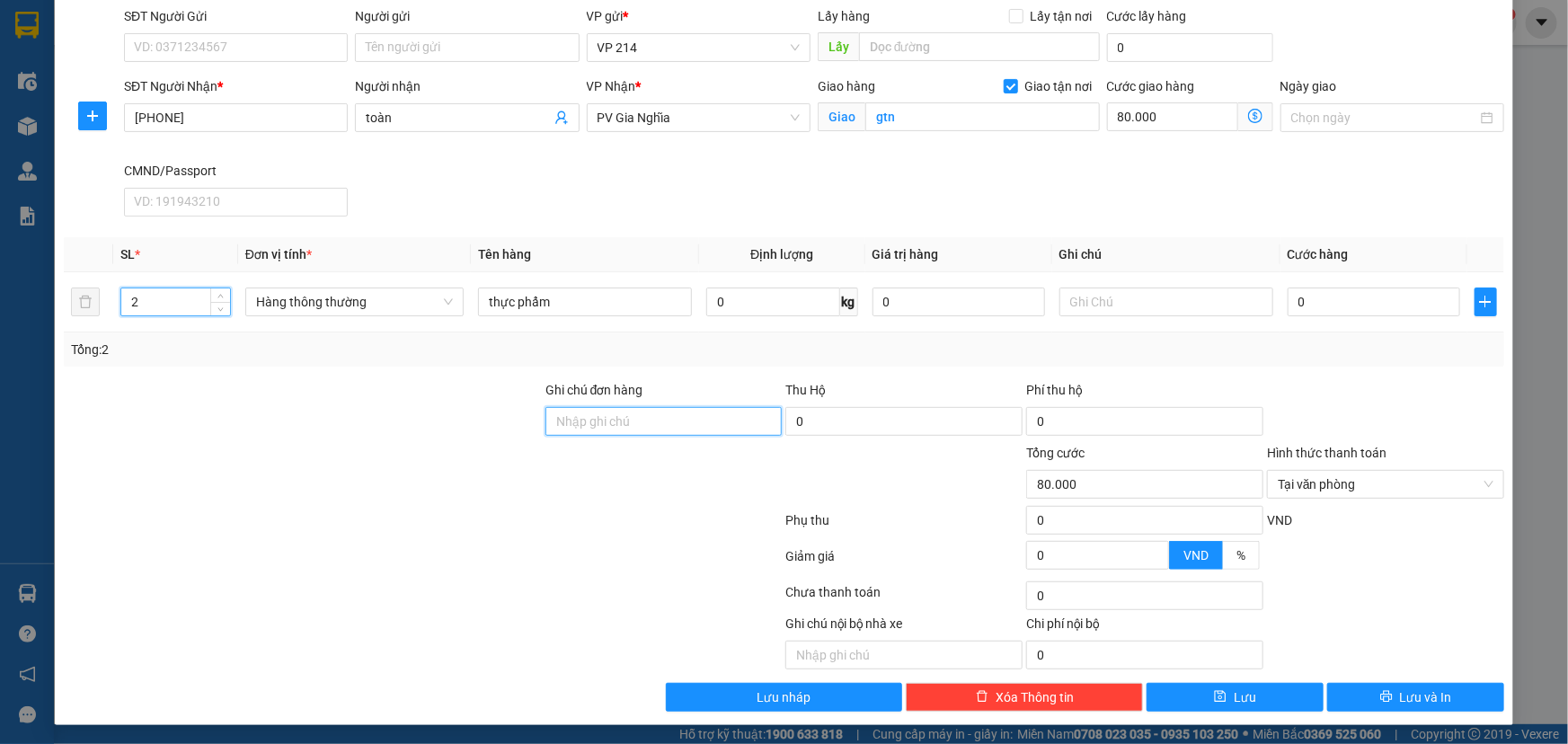 click on "Ghi chú đơn hàng" at bounding box center [664, 421] 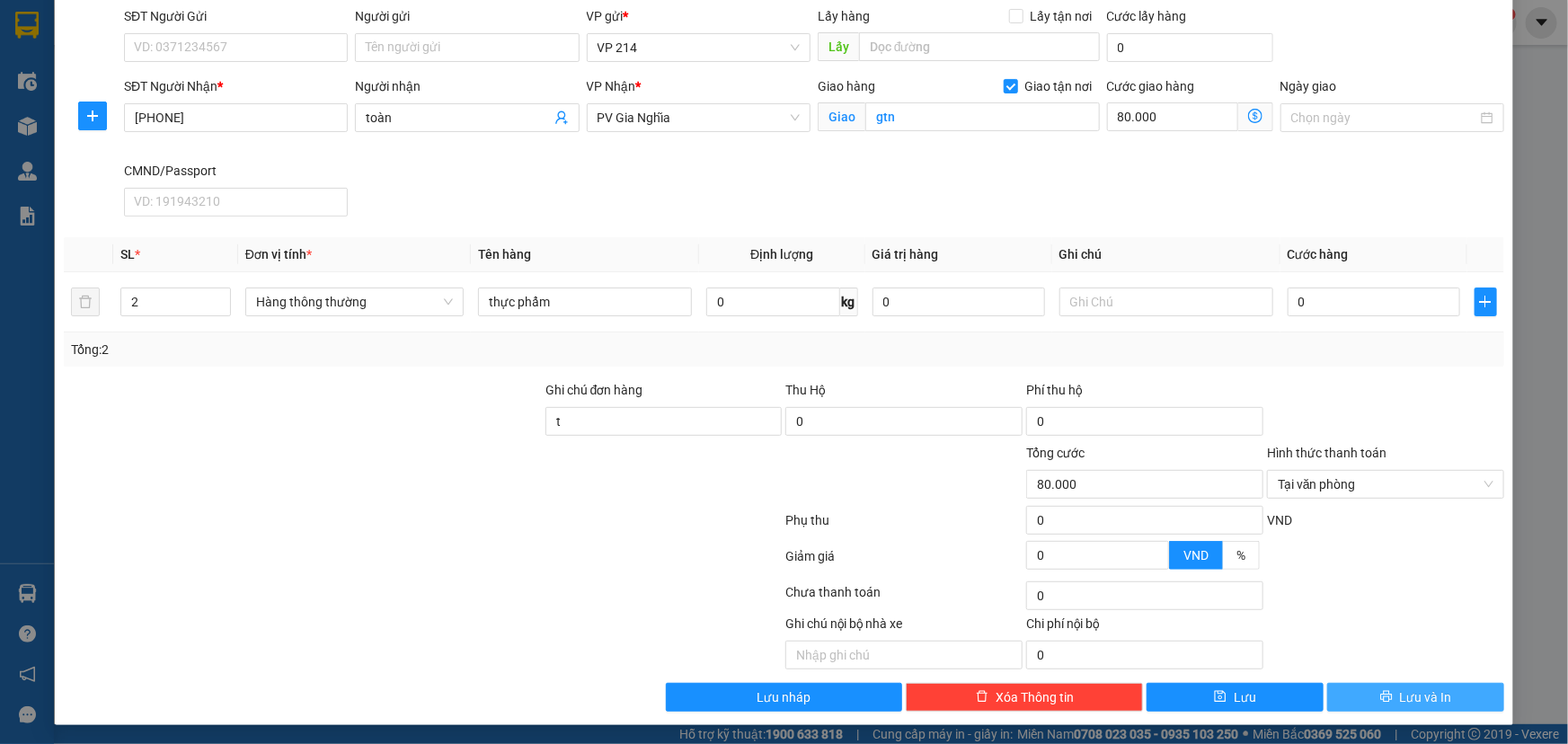 click on "Lưu và In" at bounding box center (1415, 697) 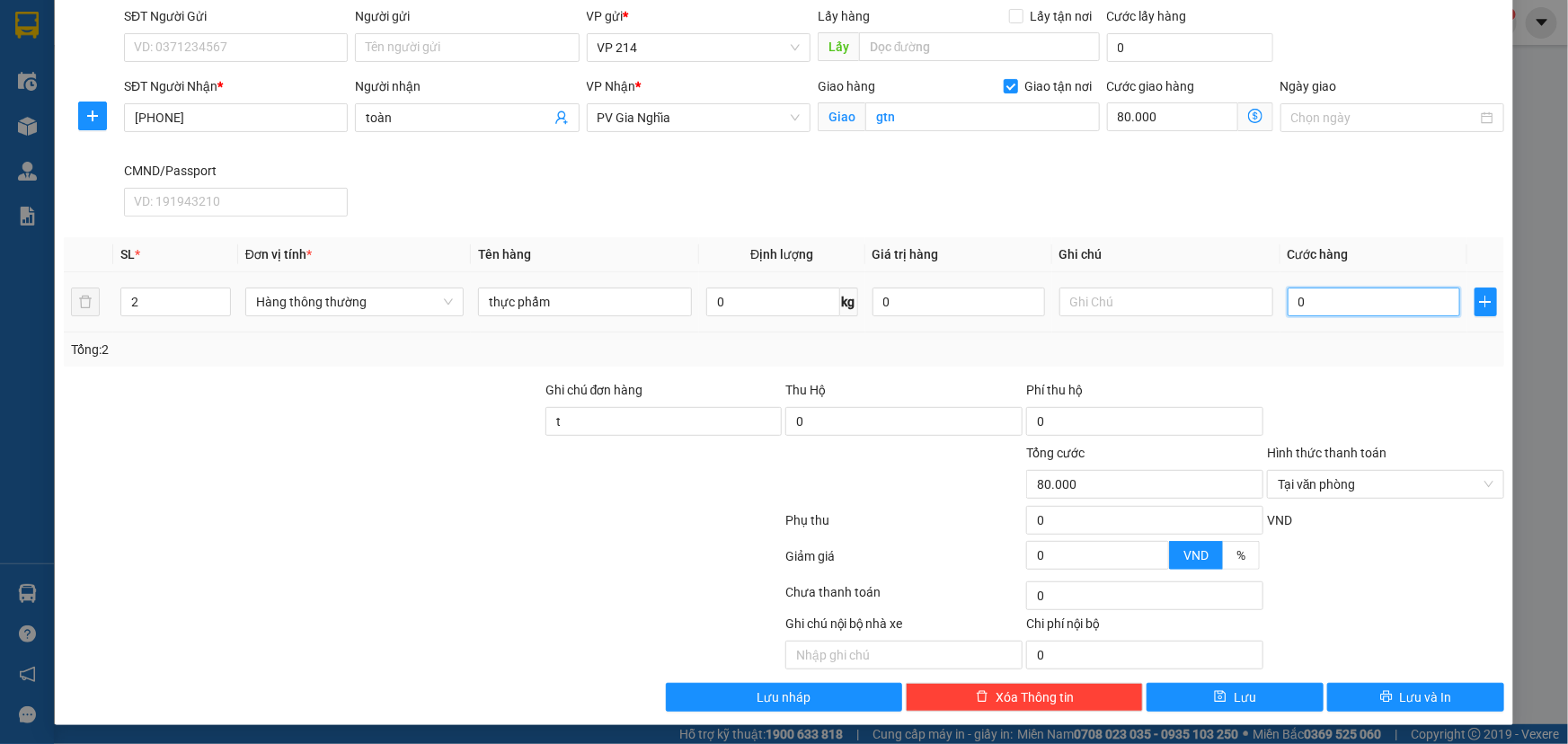 click on "0" at bounding box center (1374, 302) 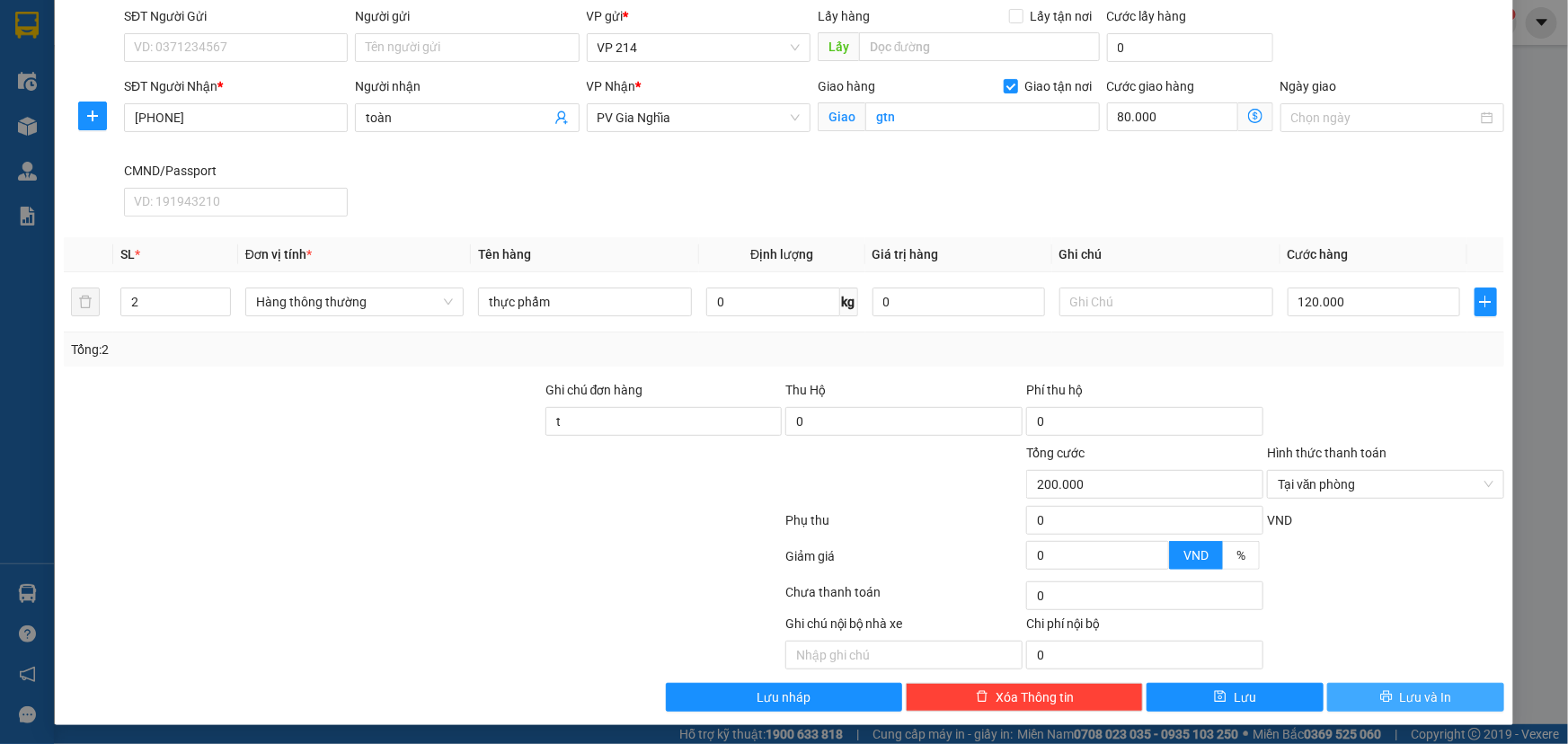 click on "Lưu và In" at bounding box center [1426, 697] 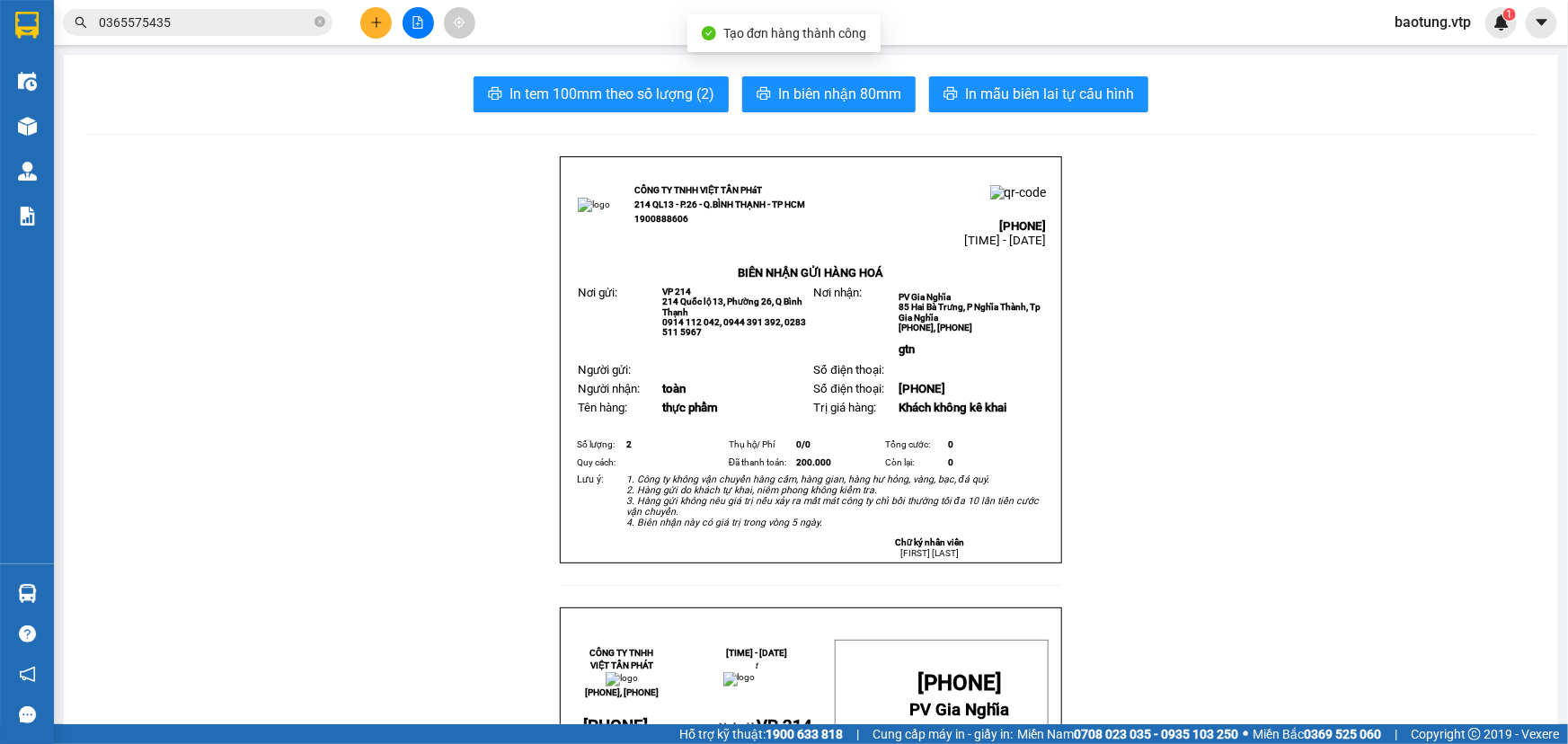 click on "In tem 100mm theo số lượng
(2) In biên nhận 80mm In mẫu biên lai tự cấu hình
CÔNG TY TNHH VIỆT TÂN PHáT  214 QL13 - P.26 - Q.BÌNH THẠNH - TP HCM  1900888606
21408250084 16:33:33 - 02/08/2025
BIÊN NHẬN GỬI HÀNG HOÁ
Nơi gửi:
VP 214
214 Quốc lộ 13, Phường 26, Q Bình Thạnh
0914 112 042, 0944 391 392, 0283 511 5967
Nơi nhận:
PV Gia Nghĩa
85 Hai Bà Trưng, P Nghĩa Thành, Tp Gia Nghĩa
02616  265 265, 0944391392
gtn
Người gửi:
Số điện thoại:
Người nhận:
toàn
Số điện thoại:
0905086644
Tên hàng:
thực phẩm
Trị giá hàng:
Khách không kê khai
Số lượng:
2
Thụ hộ/ Phí
0/  0
Tổng cước:
0
Quy cách:
Đã thanh toán:
200.000
Còn lại:
0
Lưu ý:
Chữ ký nhân viên" at bounding box center (811, 1189) 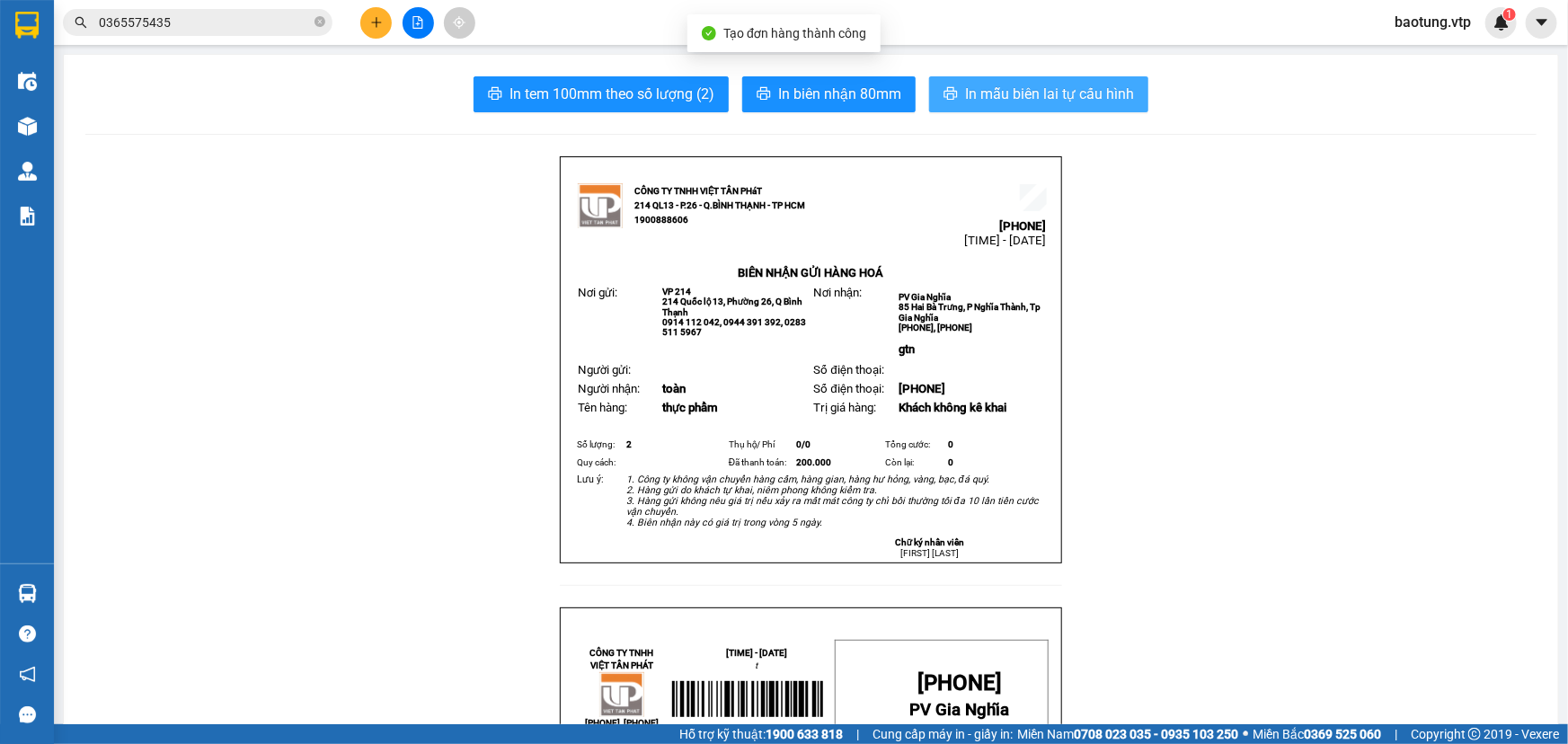 click on "In mẫu biên lai tự cấu hình" at bounding box center (1050, 93) 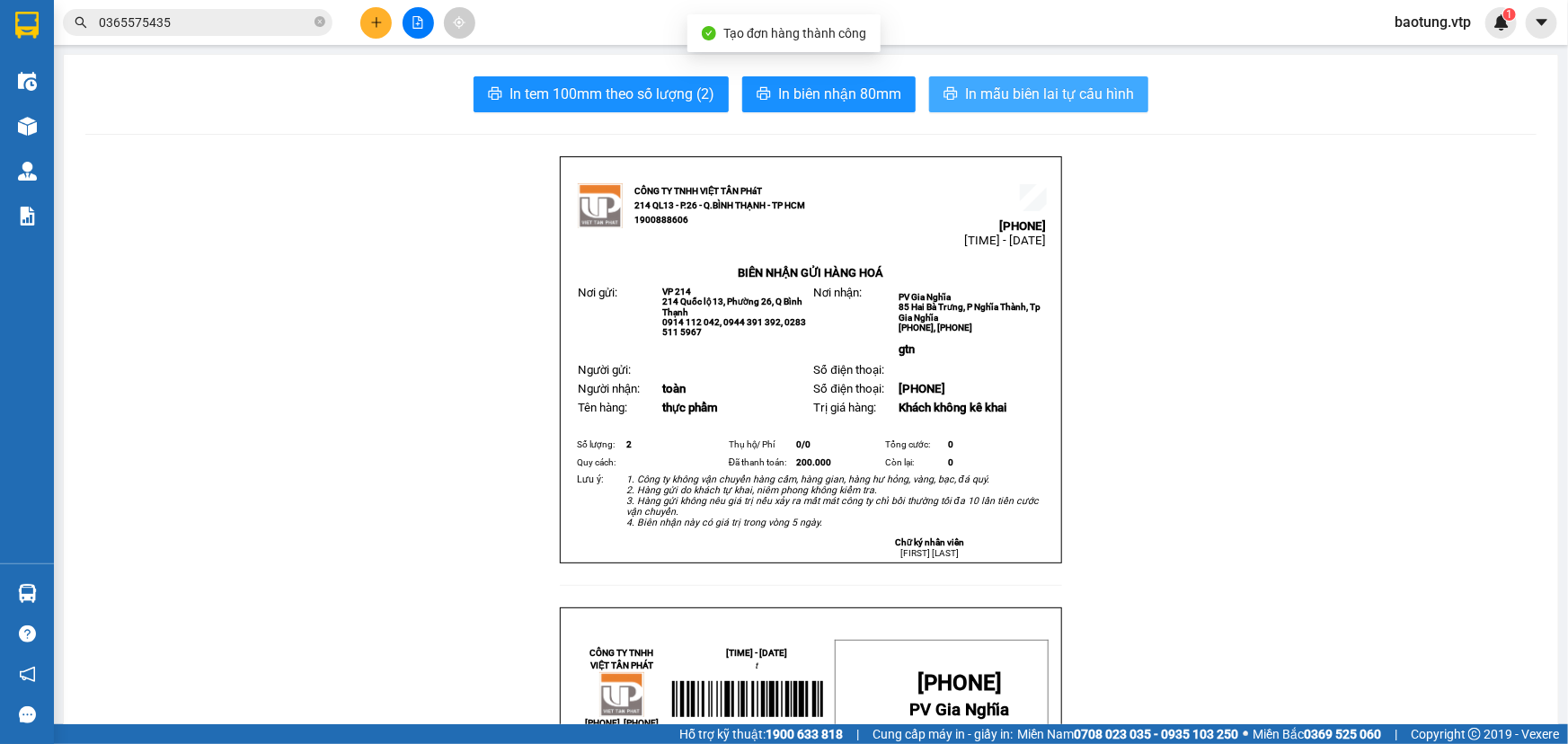scroll, scrollTop: 0, scrollLeft: 0, axis: both 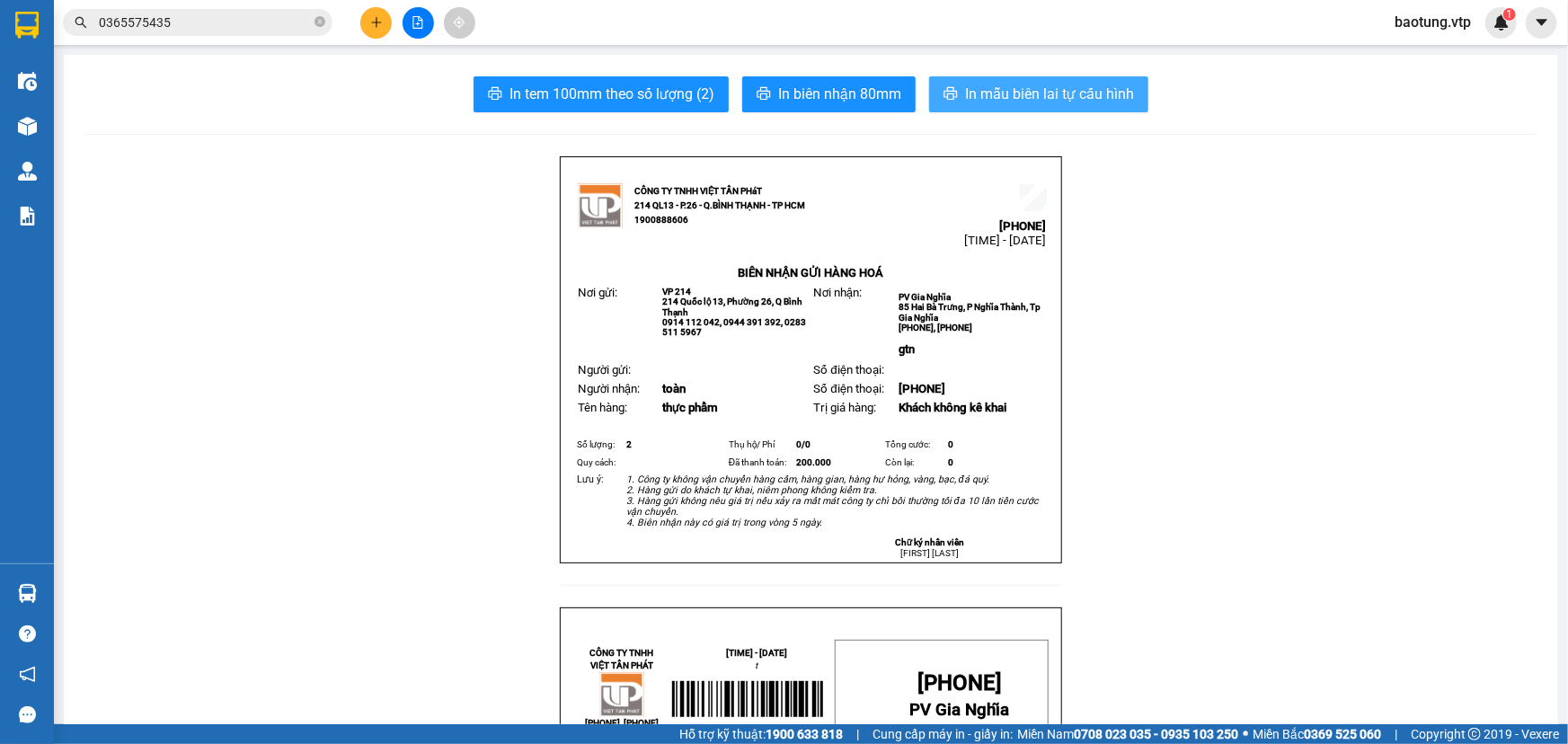 click on "In mẫu biên lai tự cấu hình" at bounding box center (1050, 93) 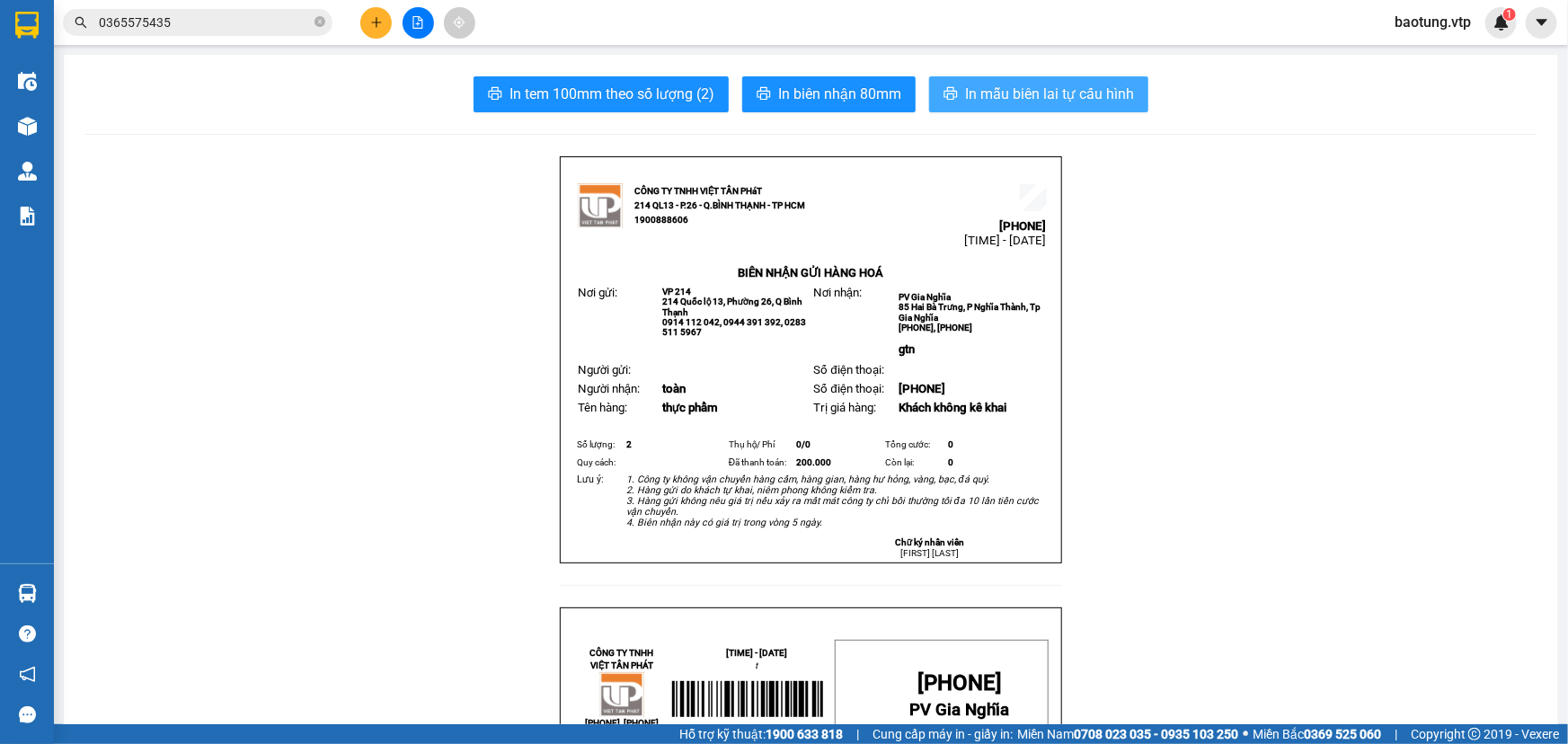 scroll, scrollTop: 0, scrollLeft: 0, axis: both 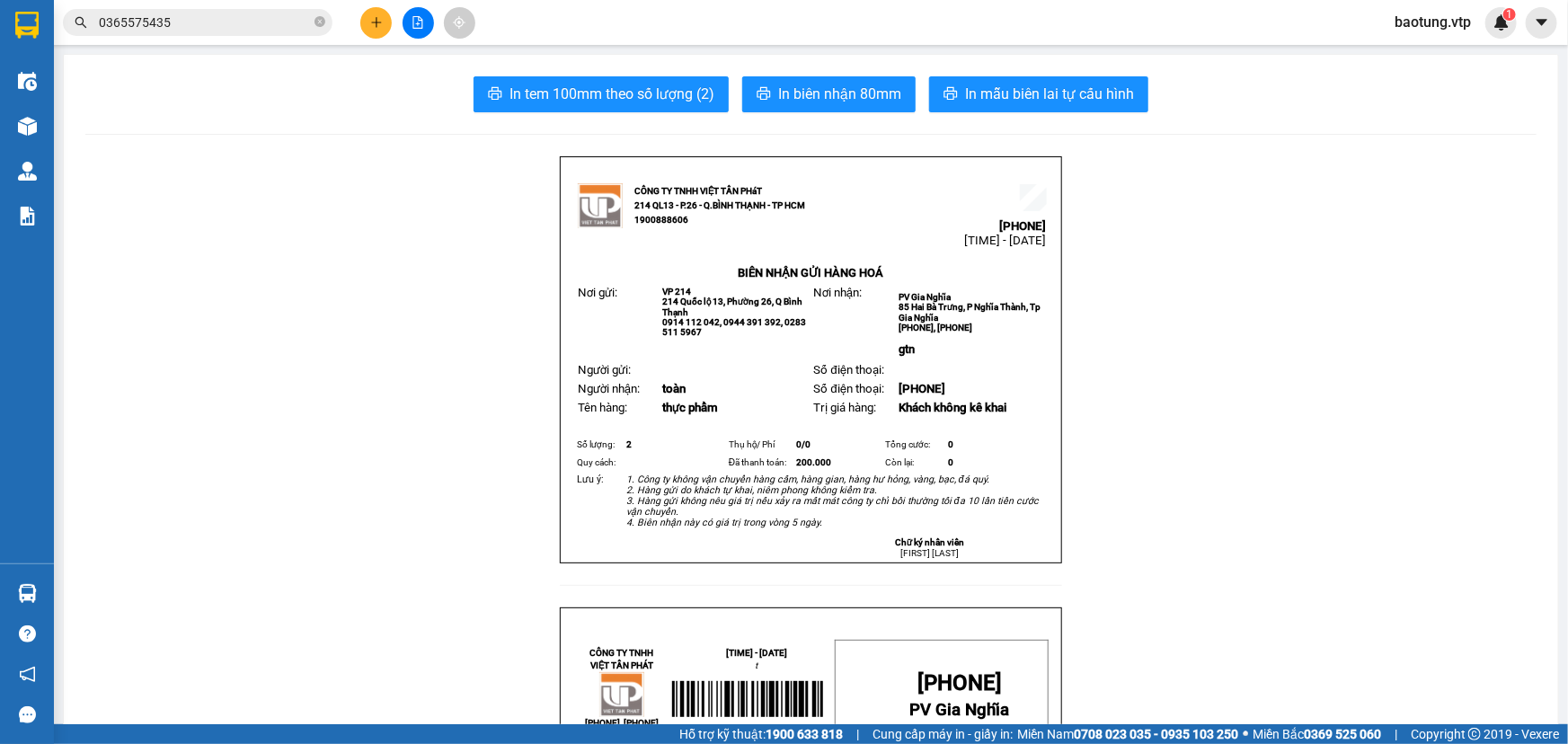 click at bounding box center [376, 22] 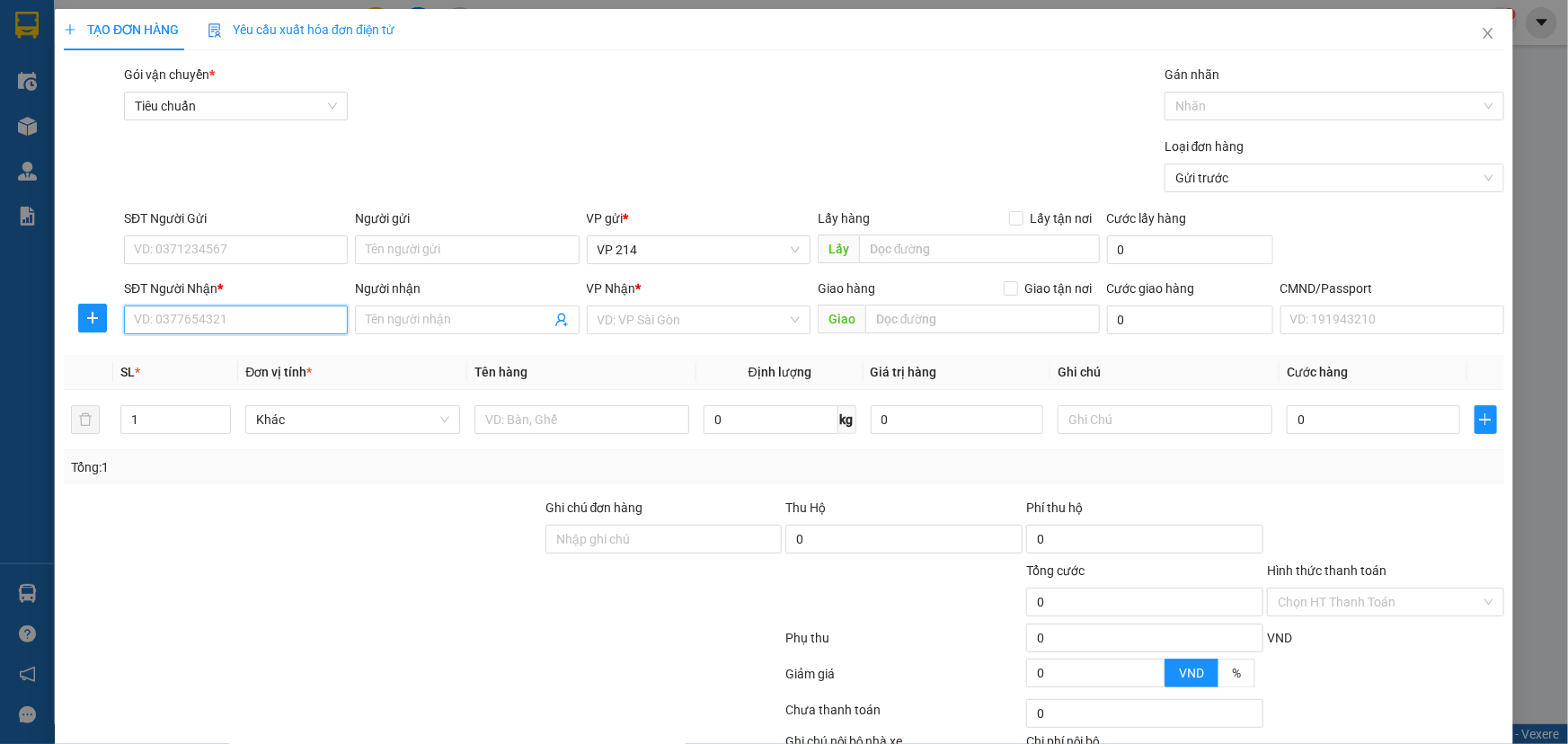 click on "SĐT Người Nhận  *" at bounding box center (235, 320) 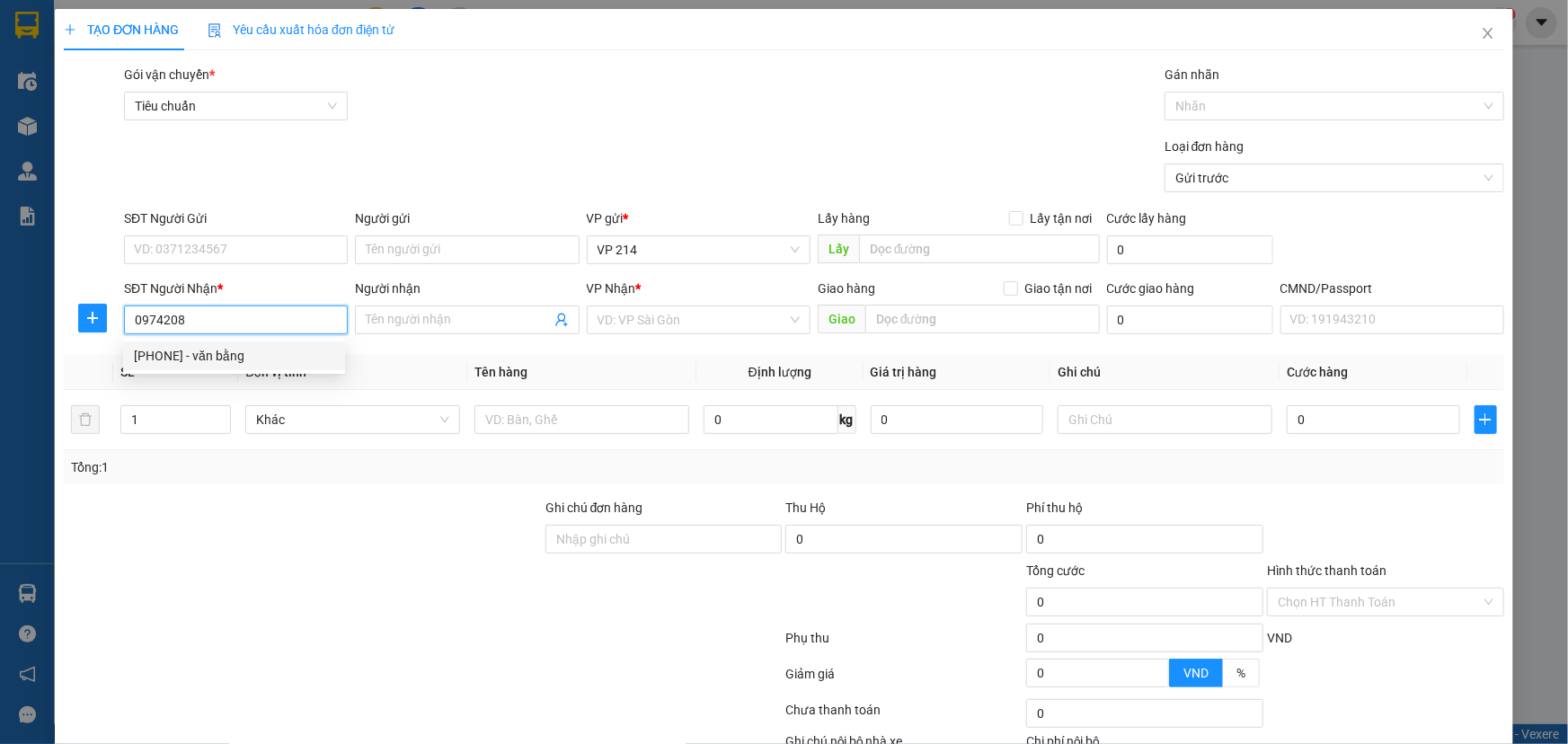 click on "0974208689 - văn bằng" at bounding box center [234, 356] 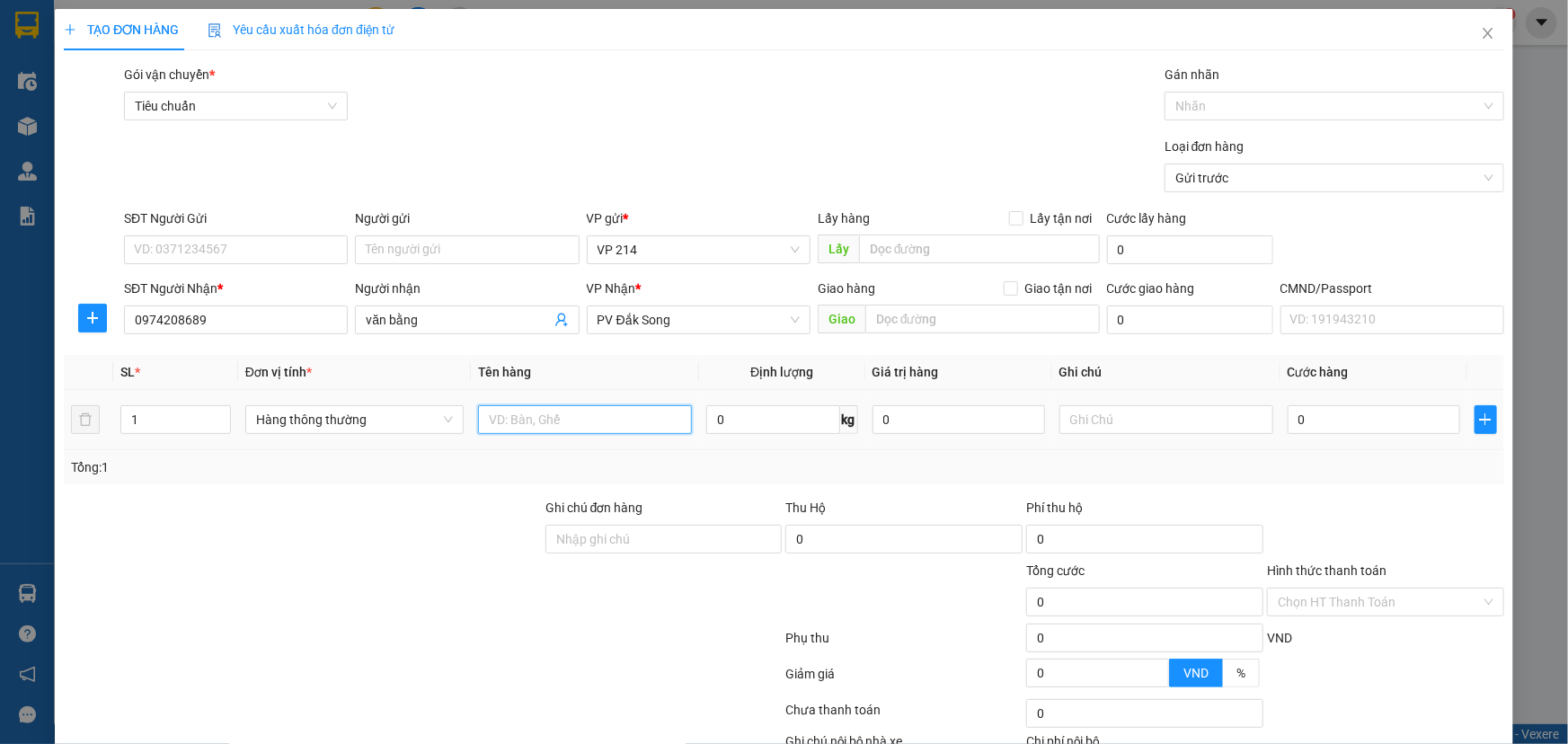 click at bounding box center [585, 420] 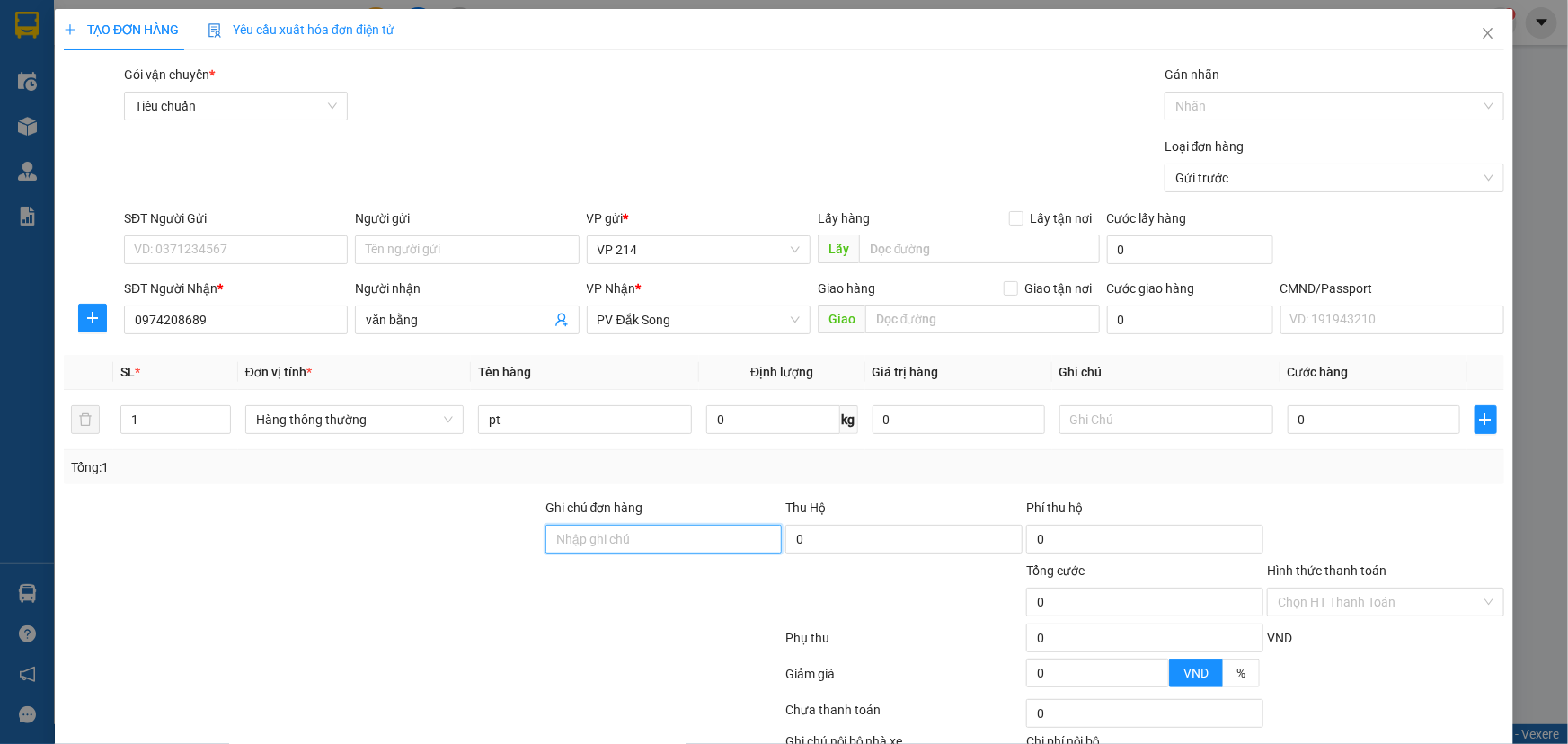 click on "Ghi chú đơn hàng" at bounding box center (664, 539) 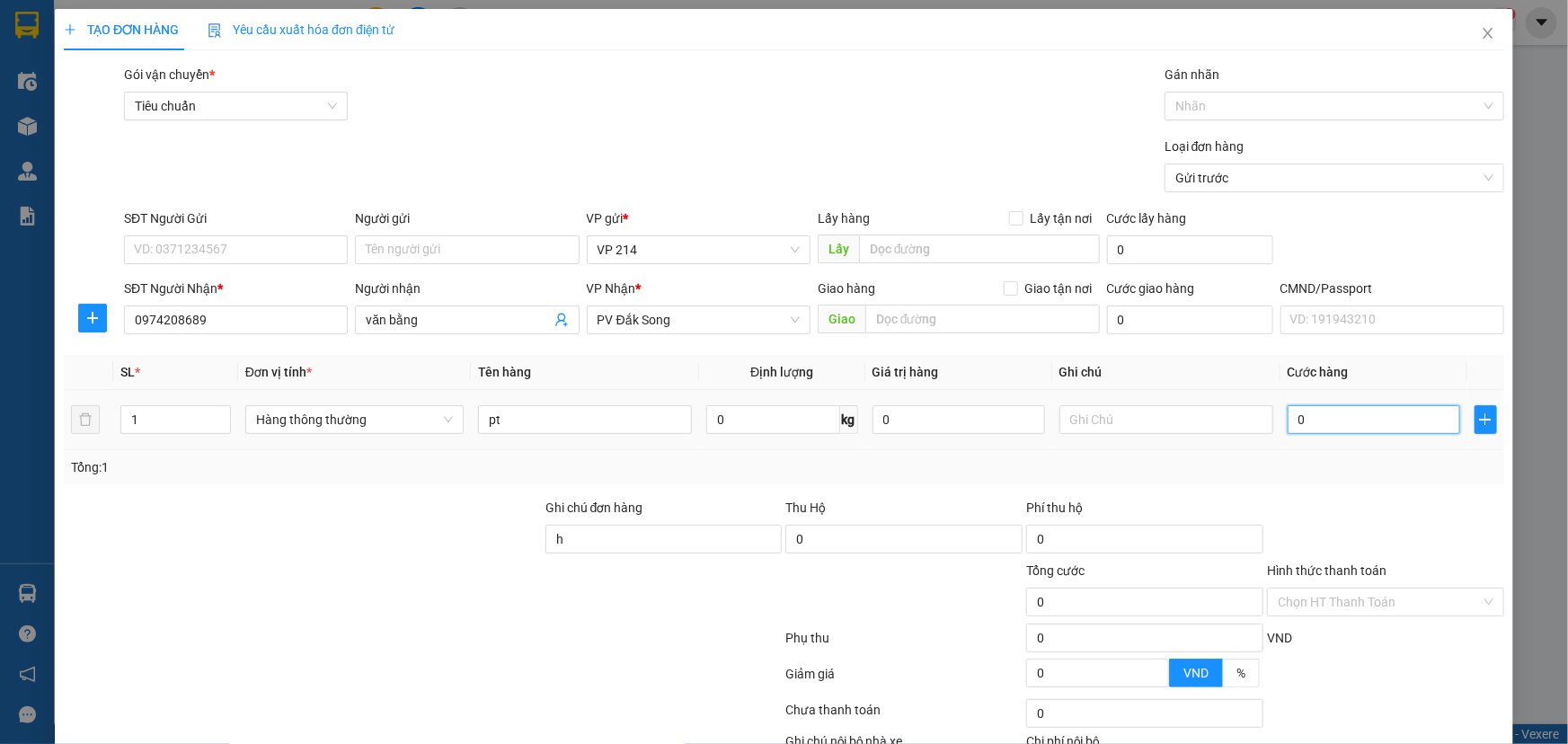 click on "0" at bounding box center [1374, 420] 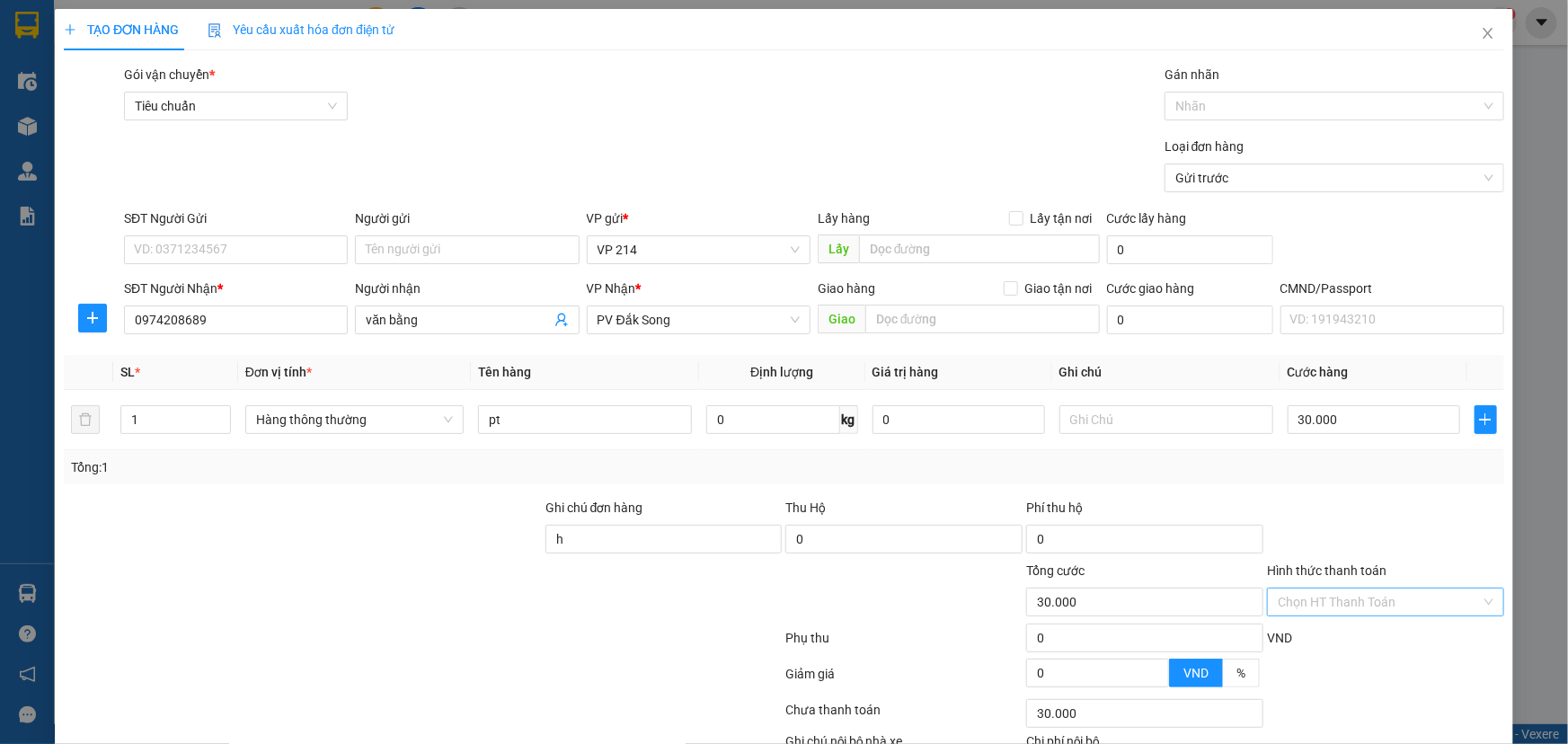 click on "Hình thức thanh toán" at bounding box center [1379, 602] 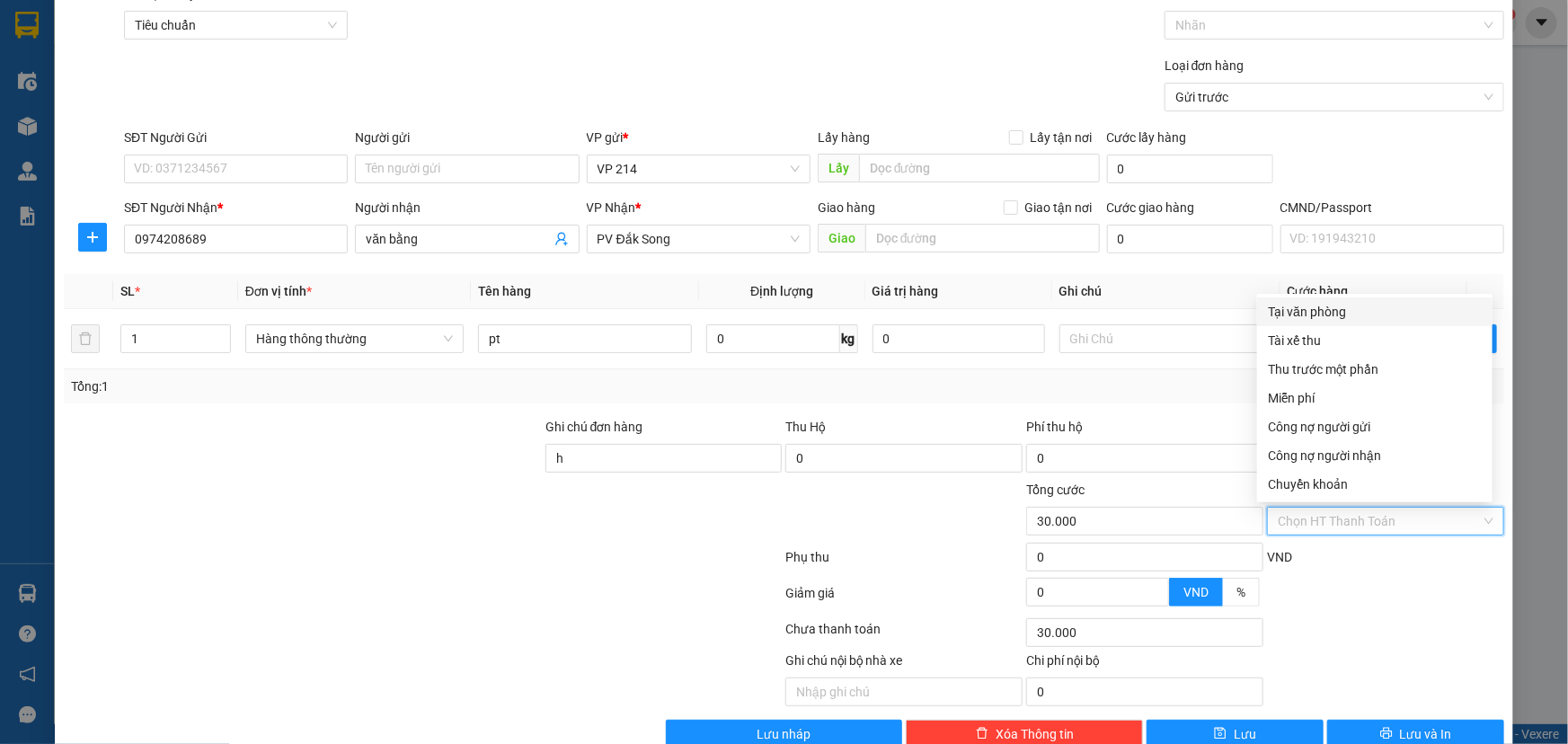 scroll, scrollTop: 119, scrollLeft: 0, axis: vertical 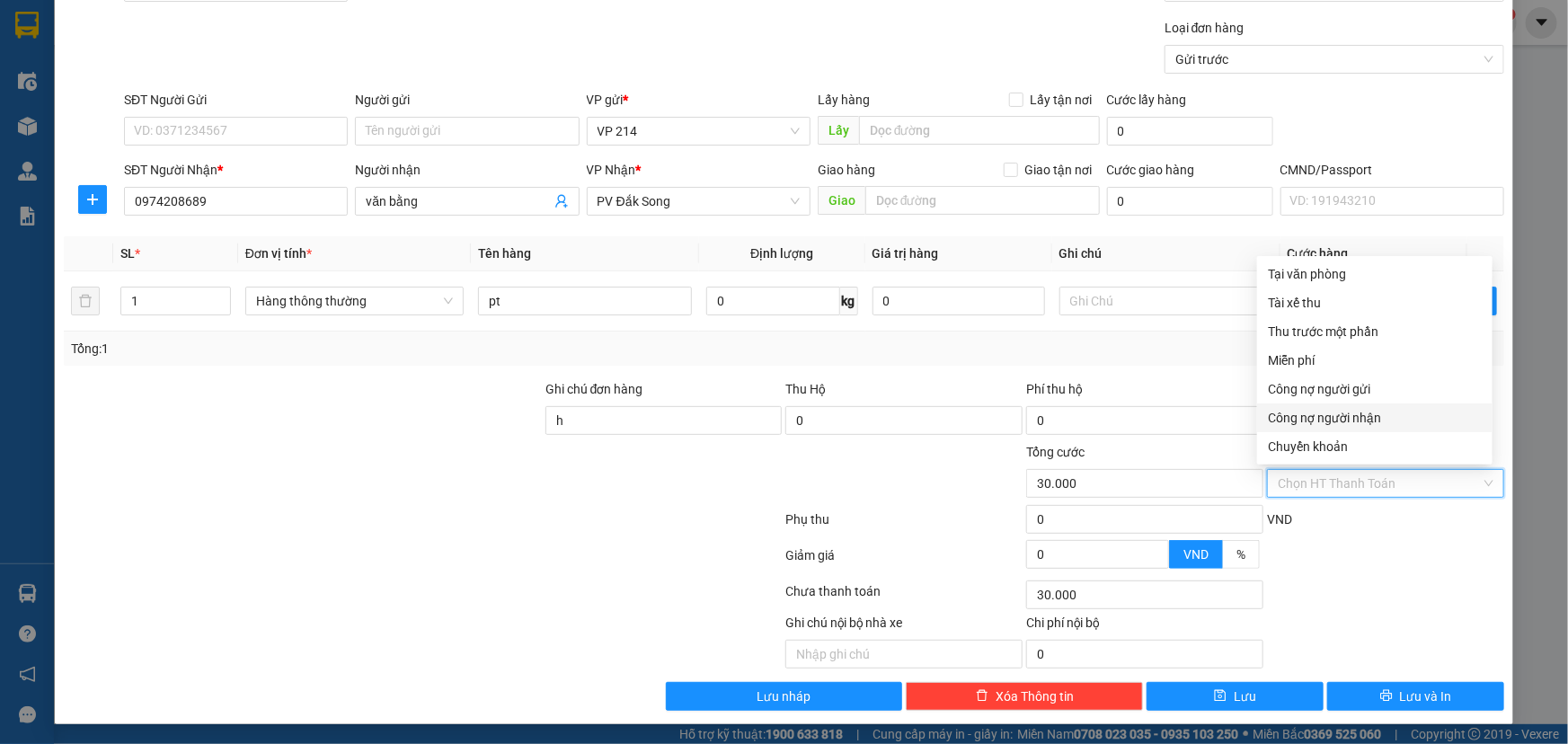 click on "Transit Pickup Surcharge Ids Transit Deliver Surcharge Ids Transit Deliver Surcharge Transit Deliver Surcharge Gói vận chuyển  * Tiêu chuẩn Gán nhãn   Nhãn Loại đơn hàng Gửi trước SĐT Người Gửi VD: 0371234567 Người gửi Tên người gửi VP gửi  * VP 214 Lấy hàng Lấy tận nơi Lấy Cước lấy hàng 0 SĐT Người Nhận  * 0974208689 Người nhận văn bằng VP Nhận  * PV Đắk Song Giao hàng Giao tận nơi Giao Cước giao hàng 0 CMND/Passport VD: 191943210 SL  * Đơn vị tính  * Tên hàng  Định lượng Giá trị hàng Ghi chú Cước hàng                   1 Hàng thông thường pt 0 kg 0 30.000 Tổng:  1 Ghi chú đơn hàng h Thu Hộ 0 Phí thu hộ 0 Tổng cước 30.000 Hình thức thanh toán Chọn HT Thanh Toán Phụ thu 0 VND Giảm giá 0 VND % Discount 0 Số tiền thu trước 0 Chưa thanh toán 30.000 Chọn HT Thanh Toán Ghi chú nội bộ nhà xe Chi phí nội bộ 0 Lưu nháp Xóa Thông tin Lưu" at bounding box center (784, 328) 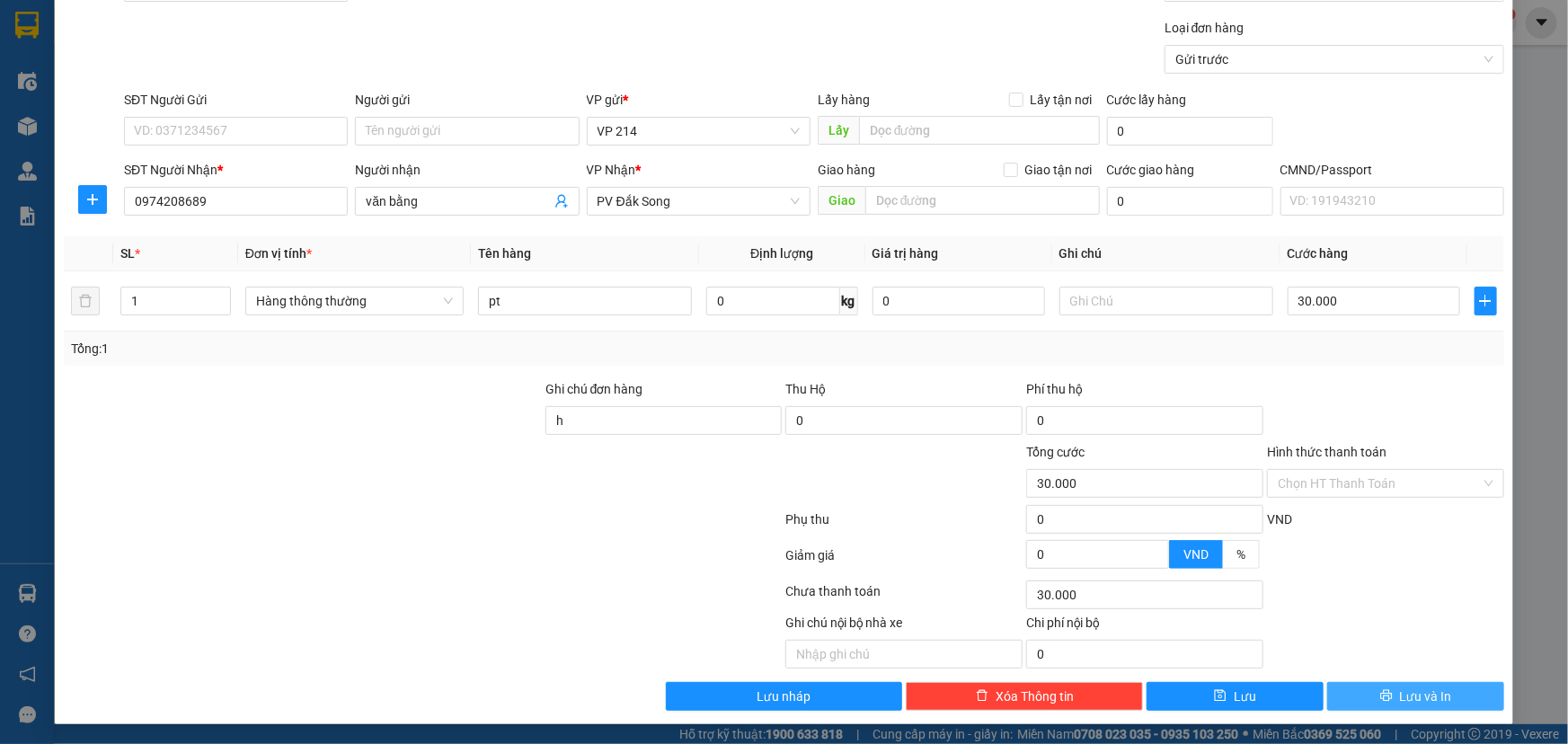click on "Lưu và In" at bounding box center (1426, 696) 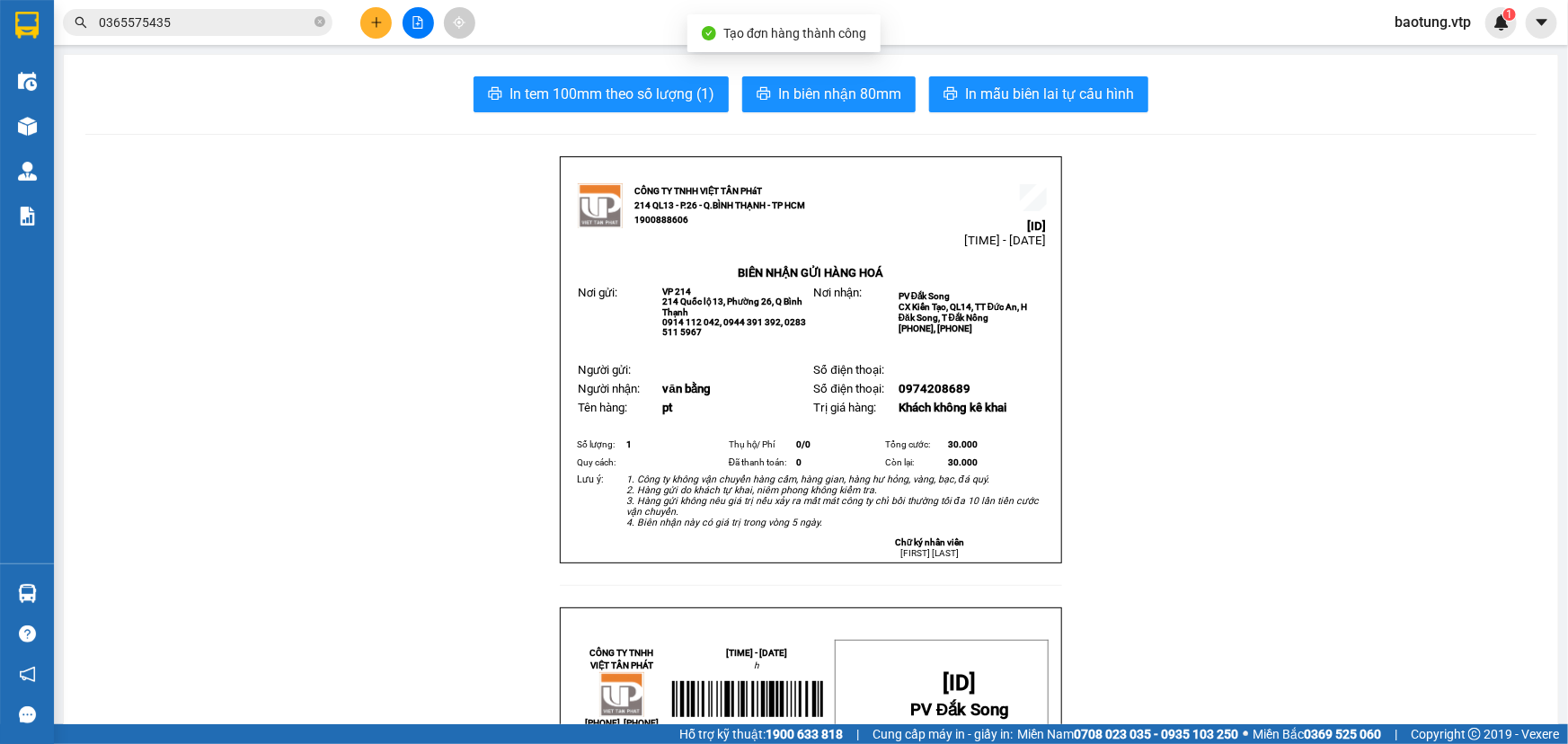 click on "In tem 100mm theo số lượng
(1) In biên nhận 80mm In mẫu biên lai tự cấu hình
CÔNG TY TNHH VIỆT TÂN PHáT  214 QL13 - P.26 - Q.BÌNH THẠNH - TP HCM  1900888606
21408250085 16:37:28 - 02/08/2025
BIÊN NHẬN GỬI HÀNG HOÁ
Nơi gửi:
VP 214
214 Quốc lộ 13, Phường 26, Q Bình Thạnh
0914 112 042, 0944 391 392, 0283 511 5967
Nơi nhận:
PV Đắk Song
CX Kiến Tạo, QL14, TT Đức An, H Đăk Song, T Đắk Nông
0944391392, 0975 283 283
Người gửi:
Số điện thoại:
Người nhận:
văn bằng
Số điện thoại:
0974208689
Tên hàng:
pt
Trị giá hàng:
Khách không kê khai
Số lượng:
1
Thụ hộ/ Phí
0/  0
Tổng cước:
30.000
Quy cách:
Đã thanh toán:
0
Còn lại:
30.000
Lưu ý:" at bounding box center [811, 1149] 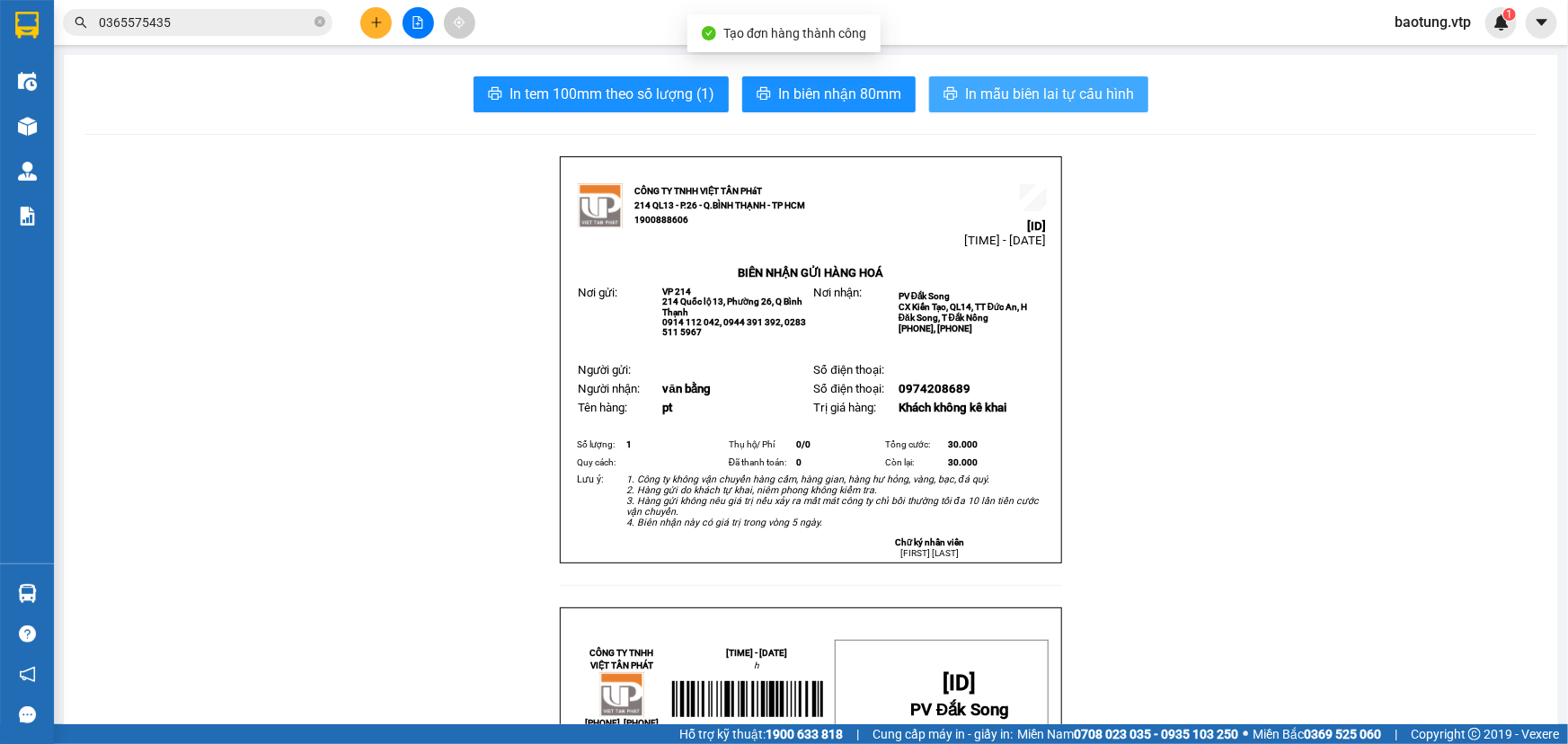 click on "In mẫu biên lai tự cấu hình" at bounding box center [1050, 93] 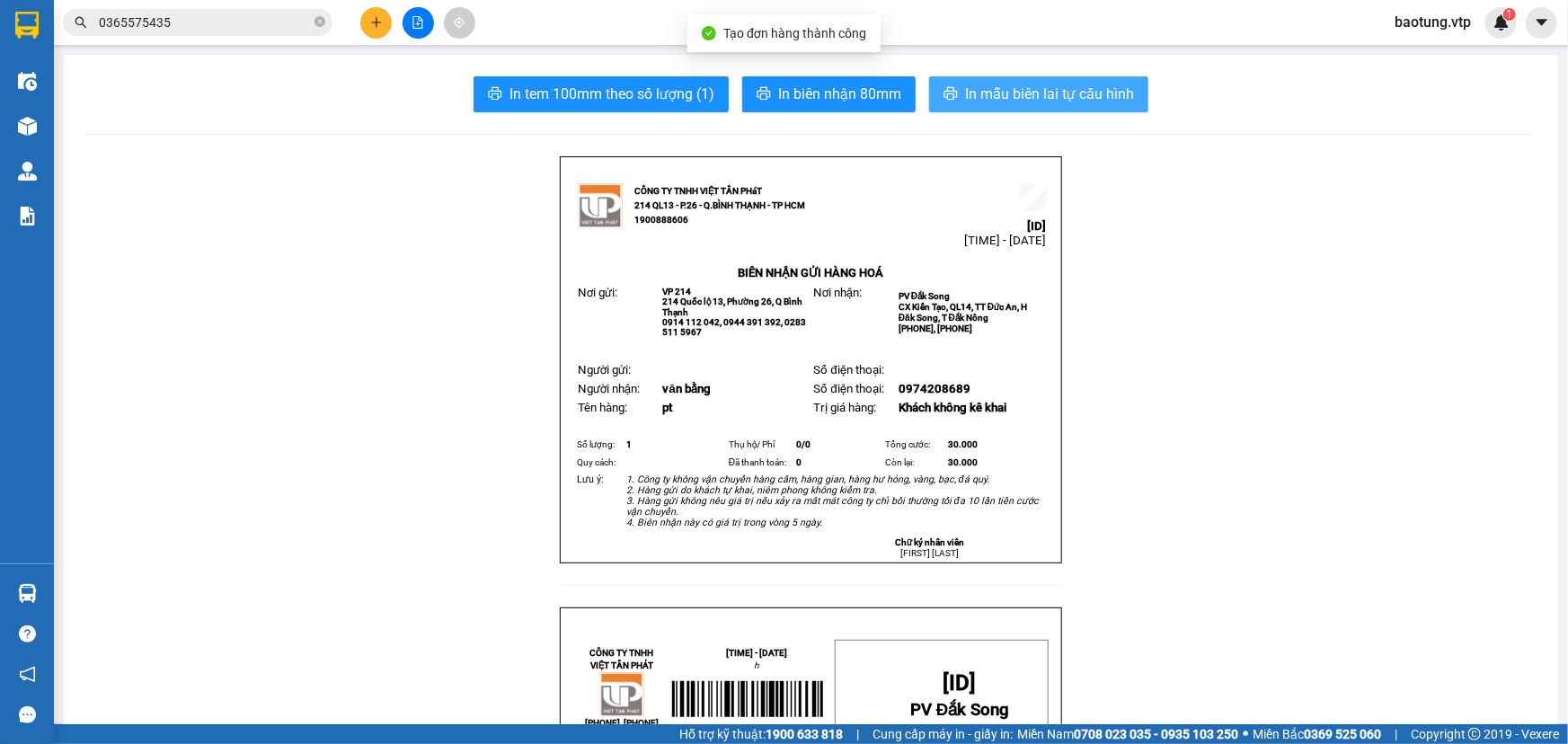 scroll, scrollTop: 0, scrollLeft: 0, axis: both 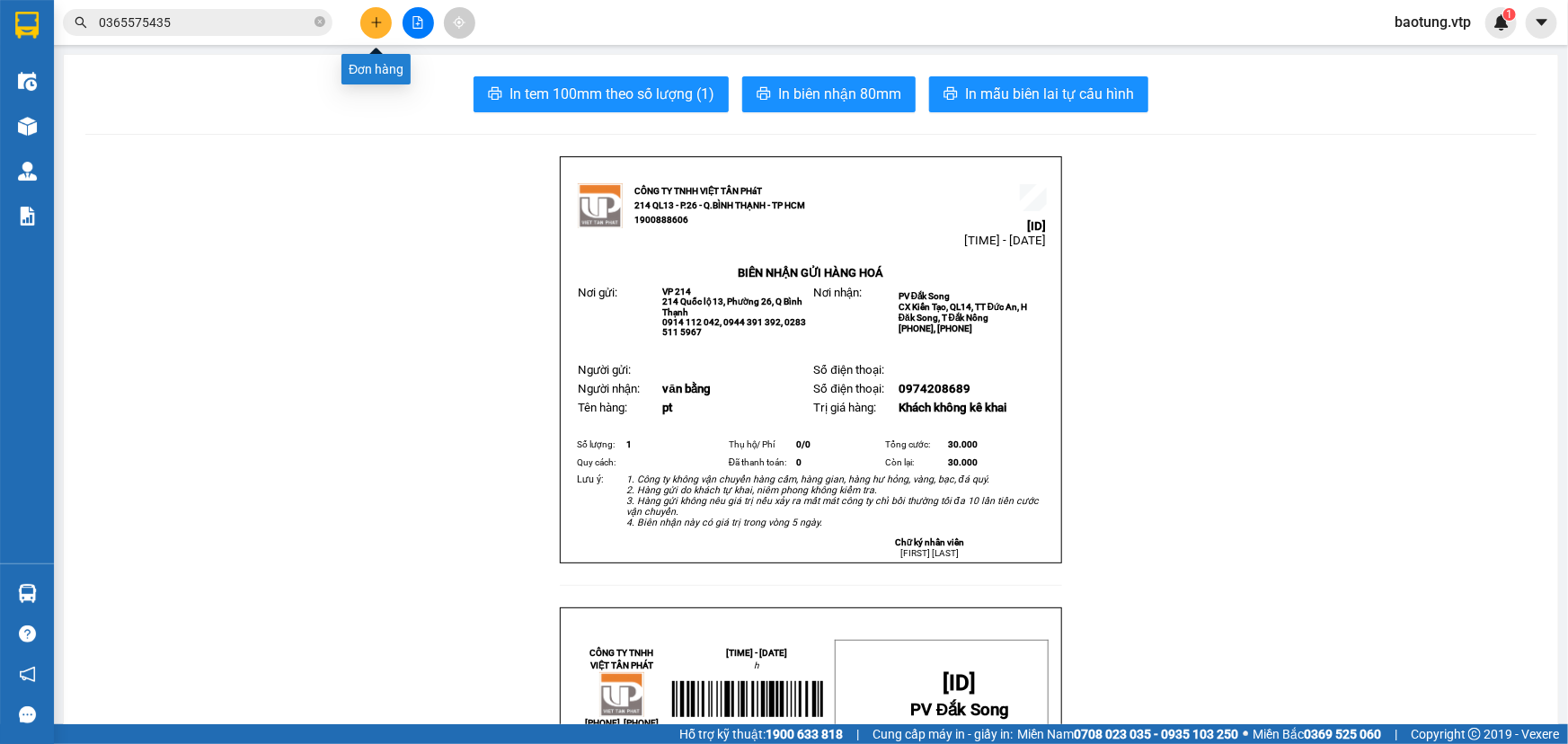 click 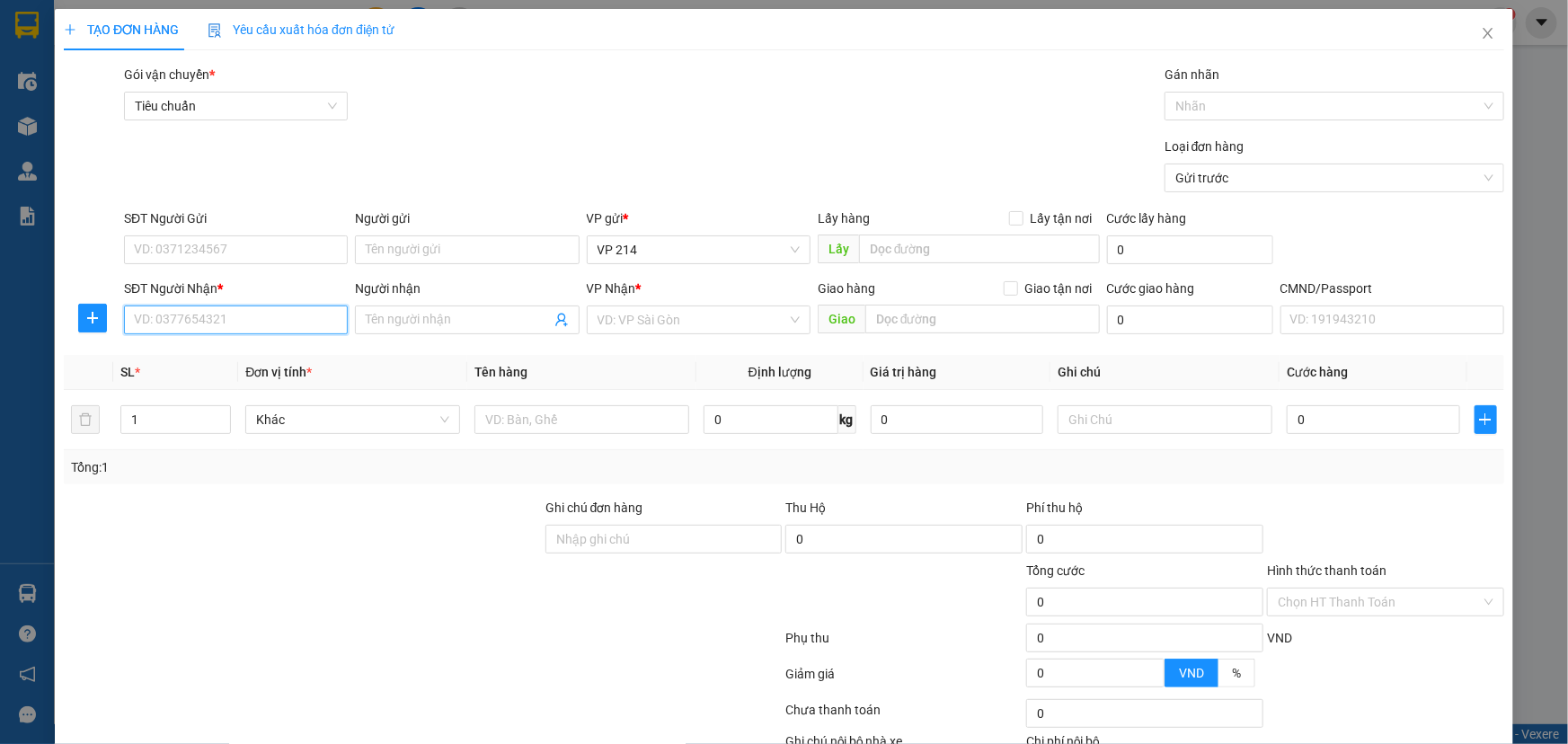 click on "SĐT Người Nhận  *" at bounding box center (235, 320) 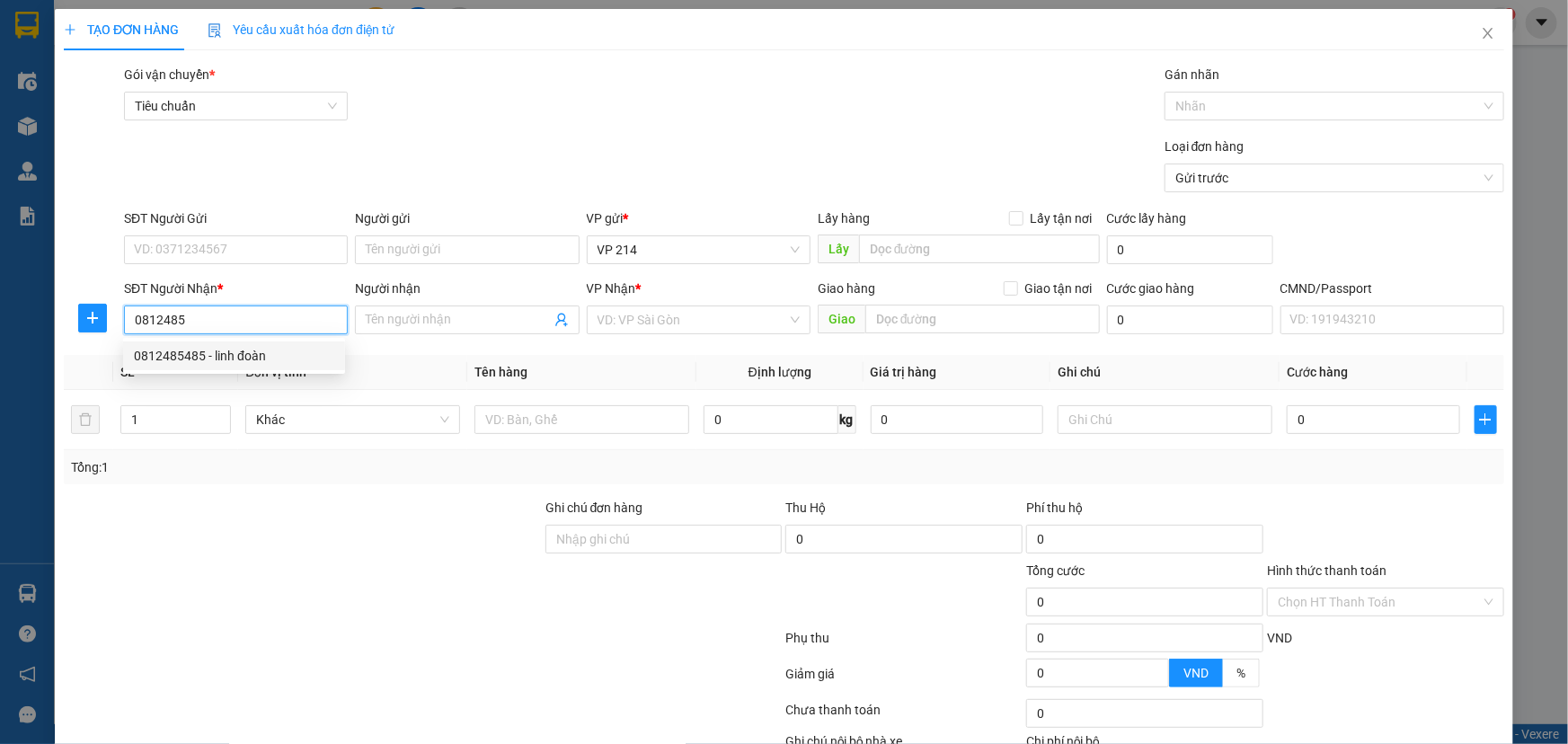 click on "0812485485 - linh đoàn" at bounding box center [234, 356] 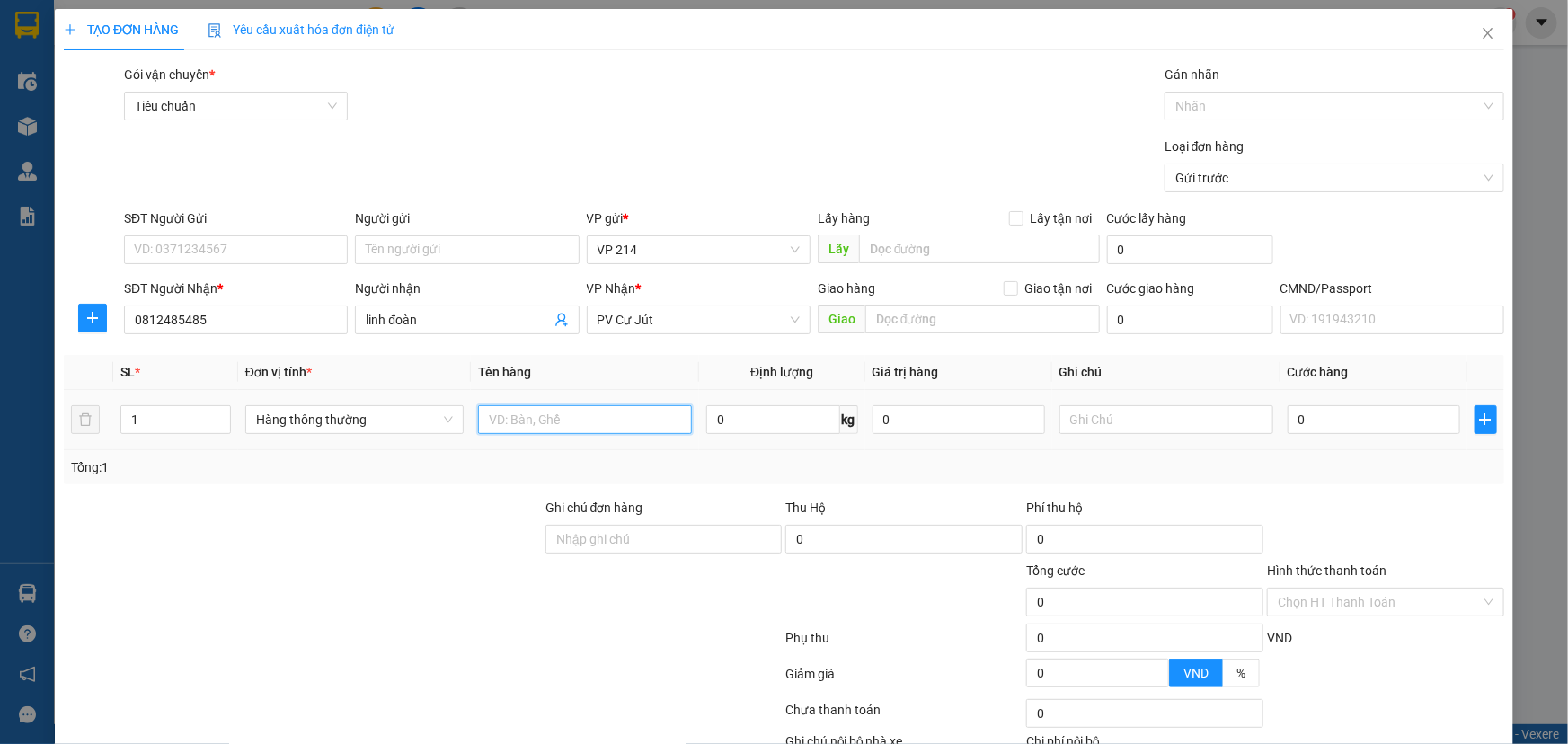click at bounding box center (585, 420) 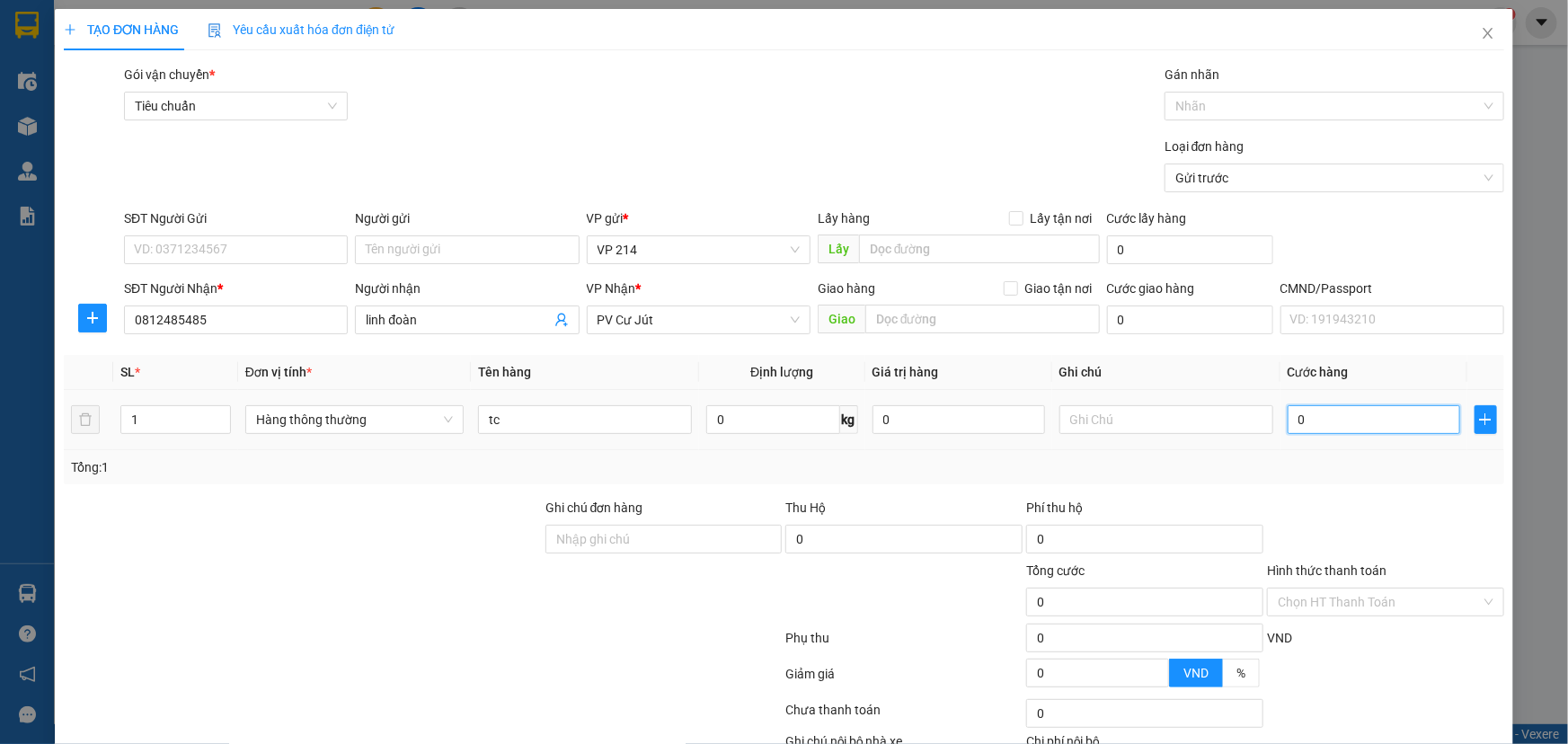 click on "0" at bounding box center [1374, 420] 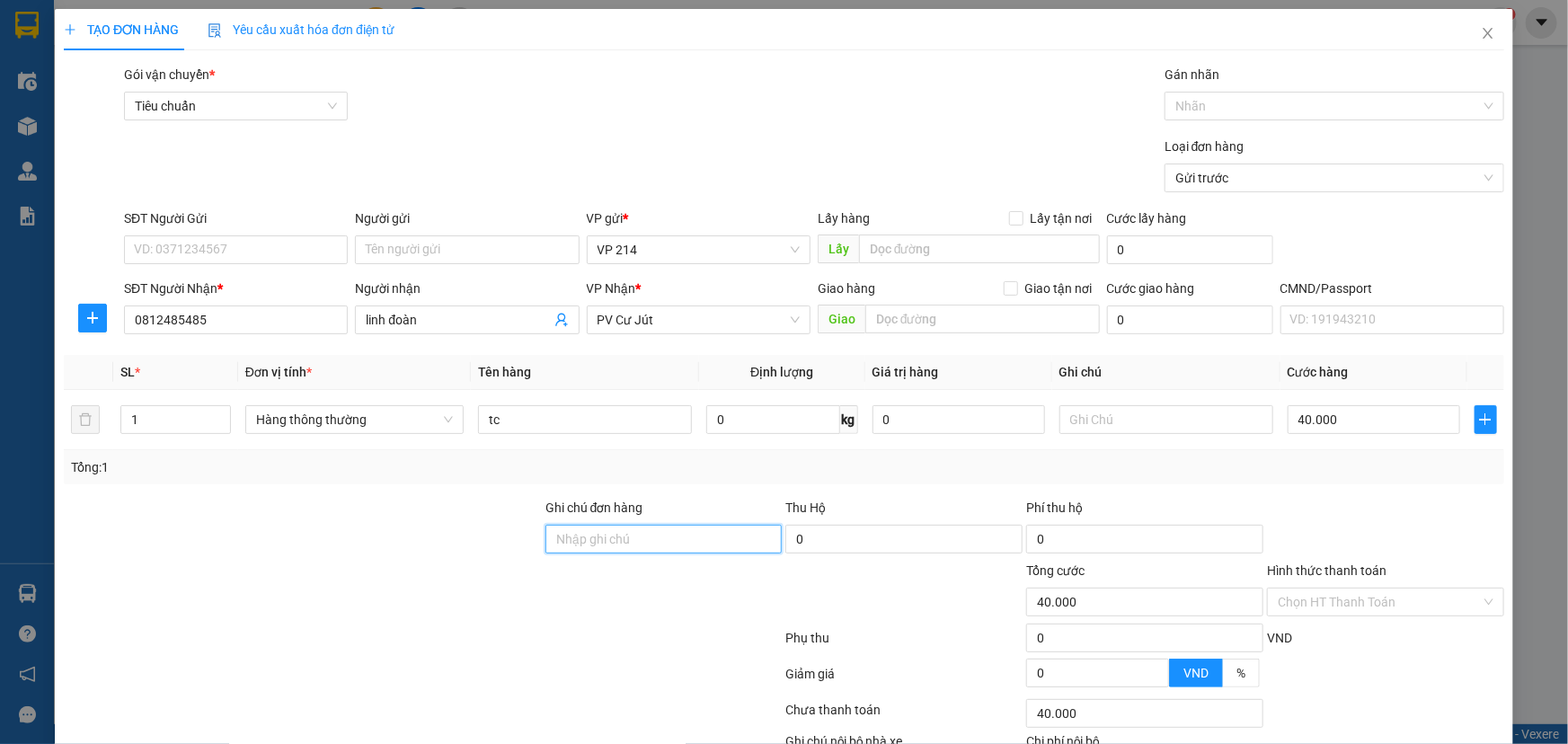 click on "Ghi chú đơn hàng" at bounding box center [664, 539] 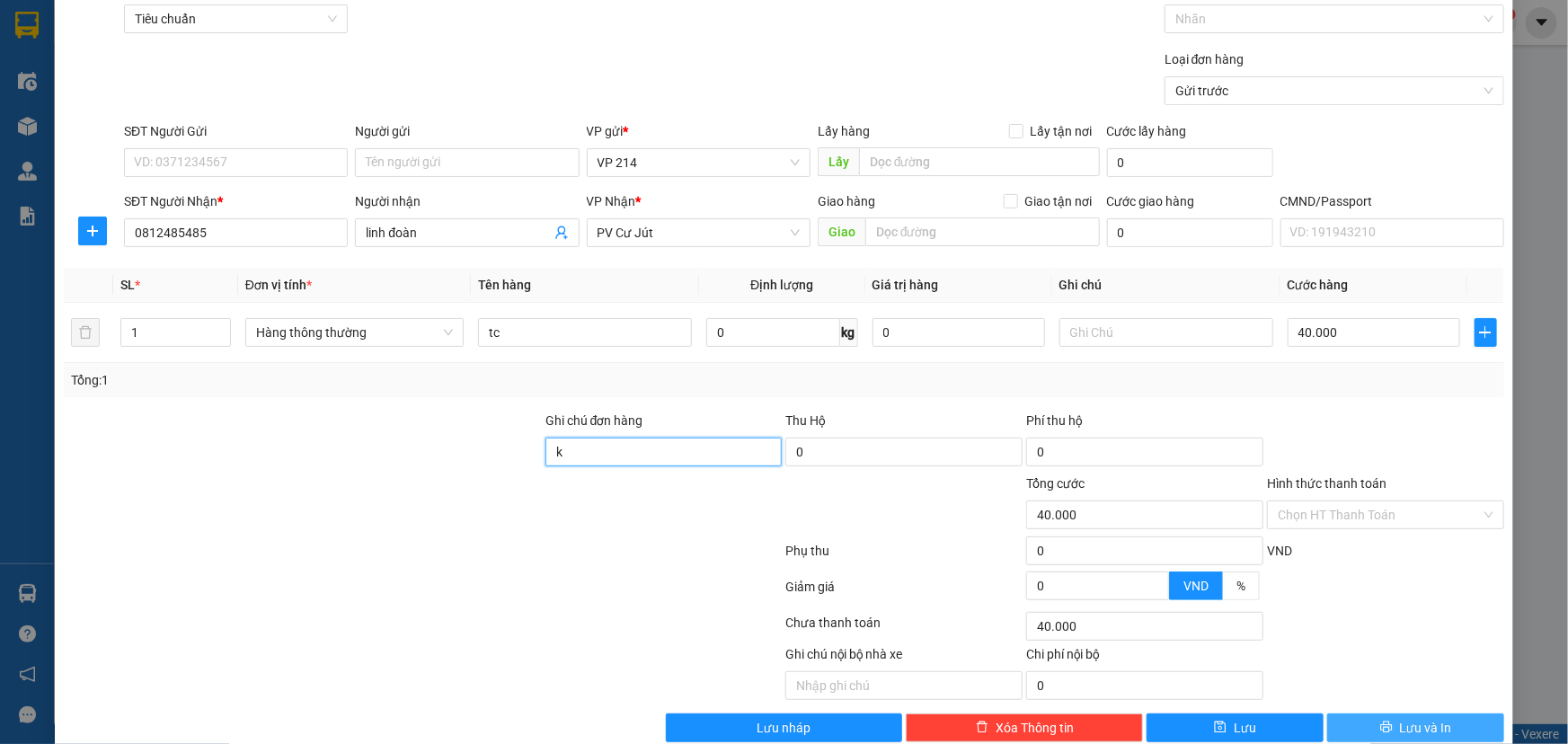 scroll, scrollTop: 119, scrollLeft: 0, axis: vertical 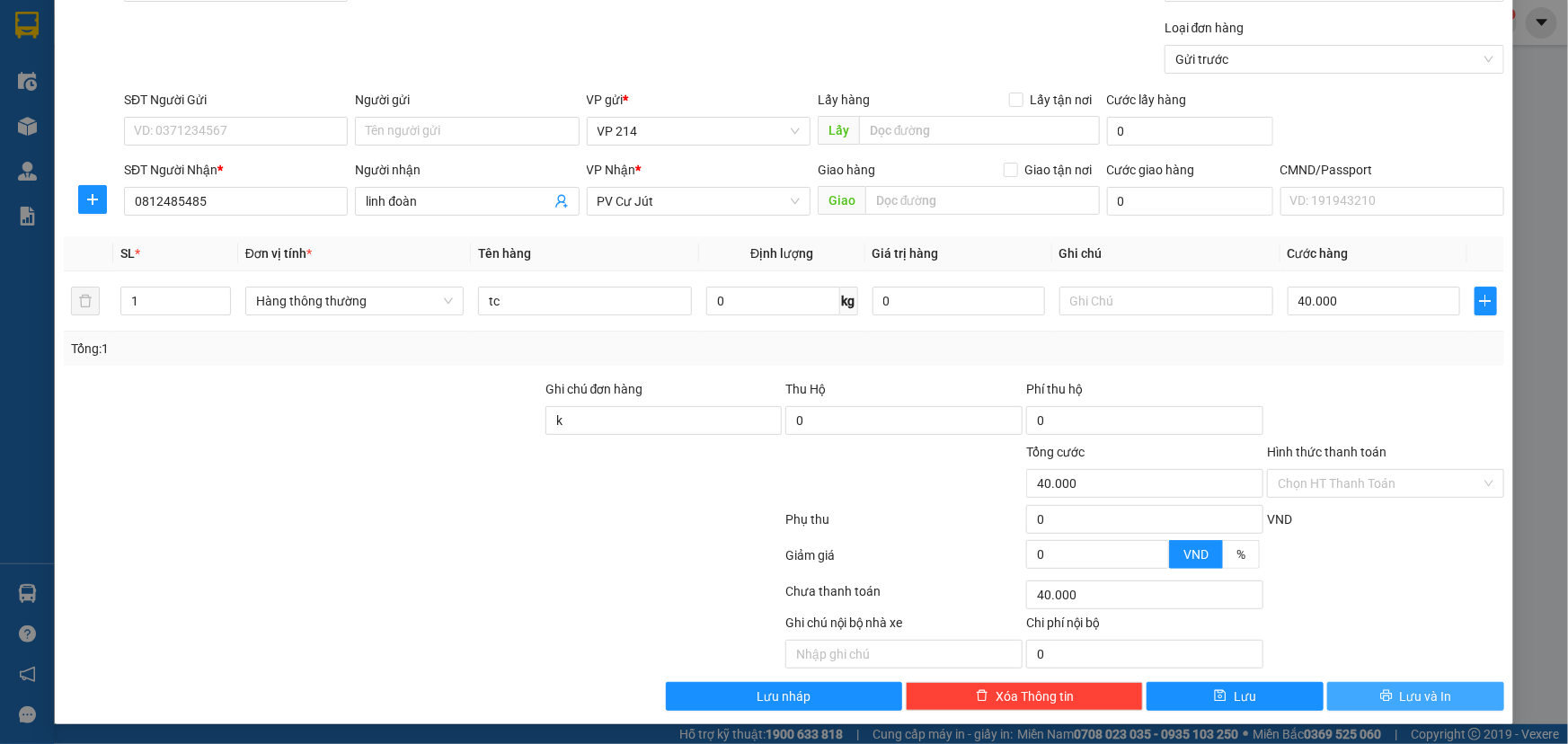 click on "Lưu và In" at bounding box center [1415, 696] 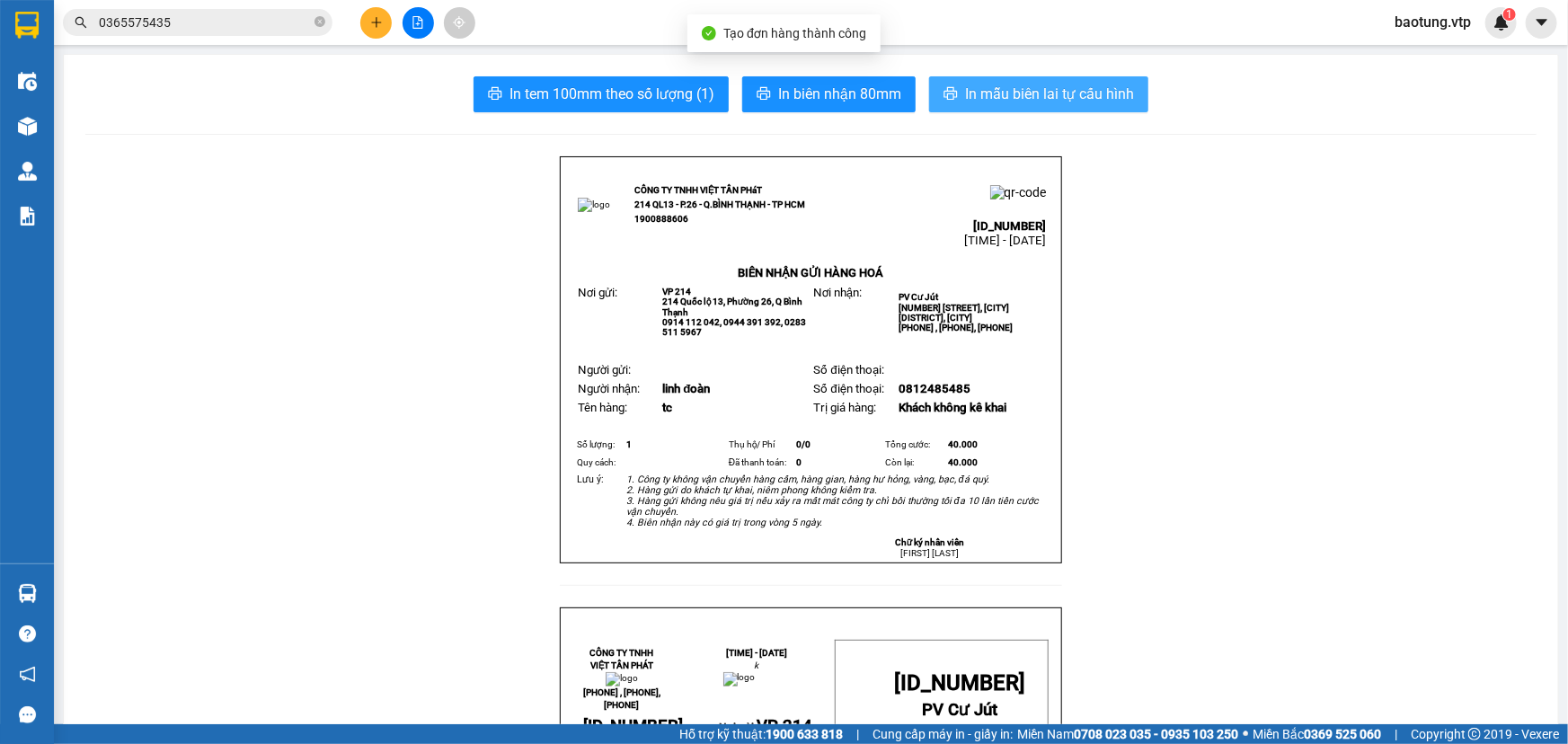 click on "In mẫu biên lai tự cấu hình" at bounding box center [1050, 93] 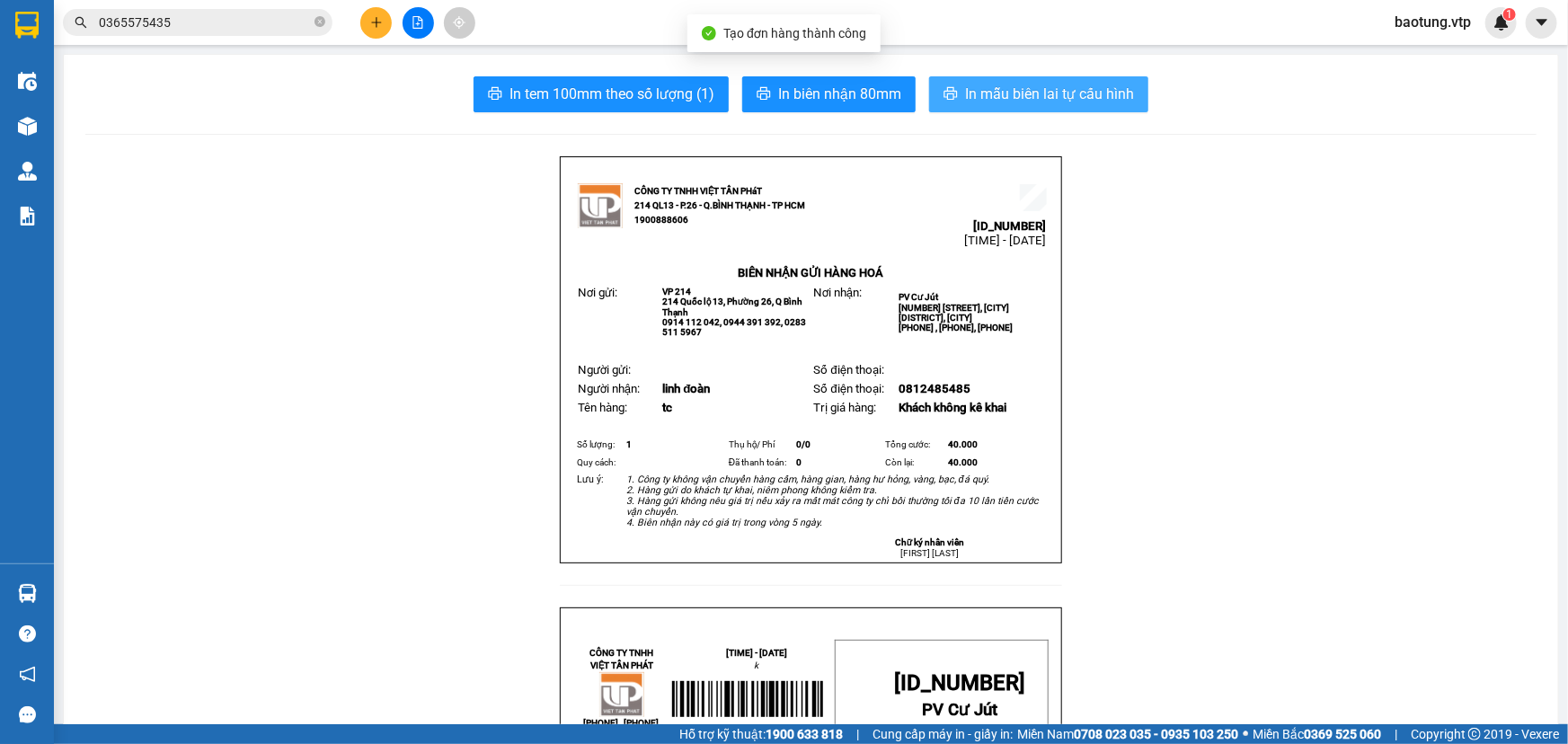 scroll, scrollTop: 0, scrollLeft: 0, axis: both 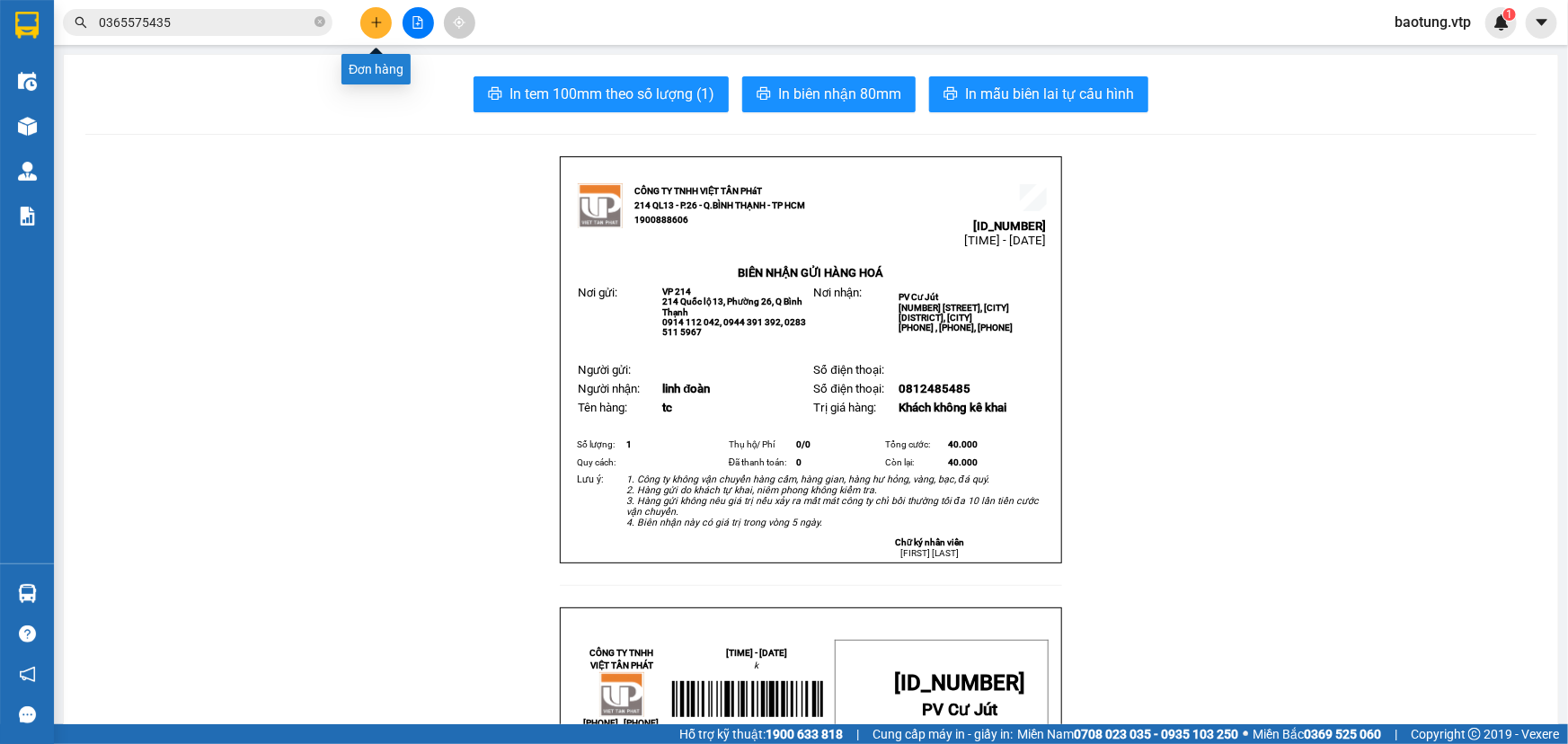 click 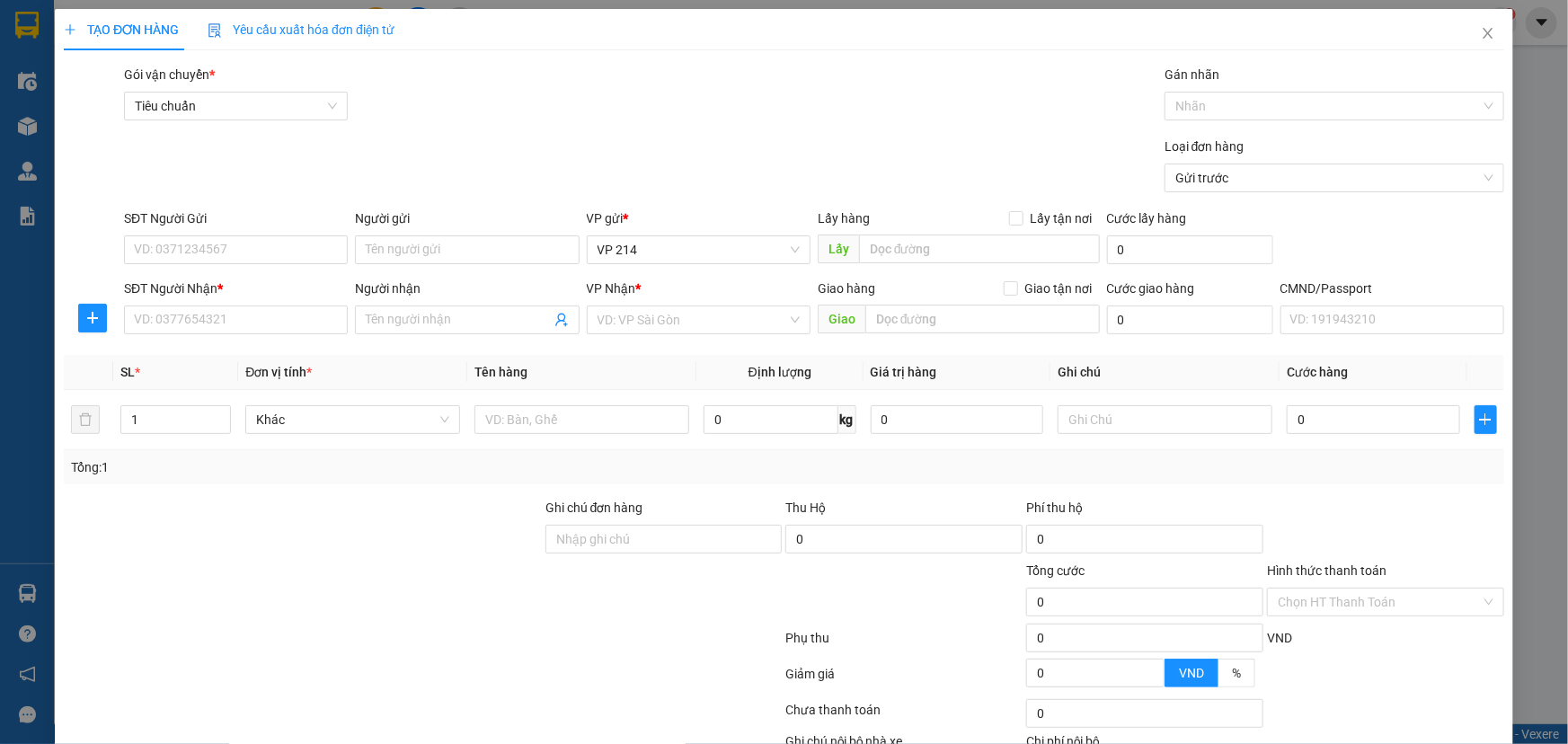 click on "SĐT Người Nhận  *" at bounding box center [235, 292] 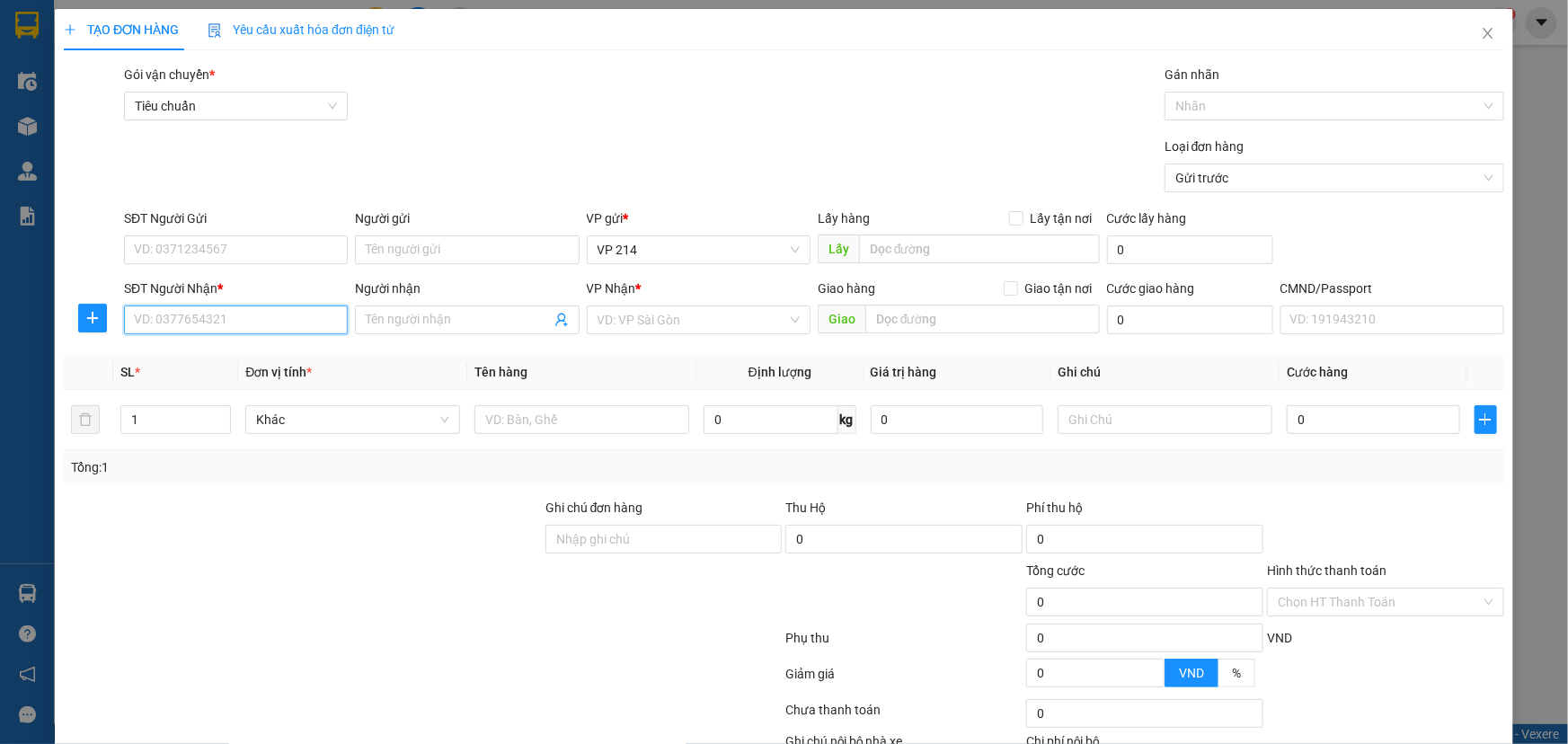 click on "SĐT Người Nhận  *" at bounding box center [235, 320] 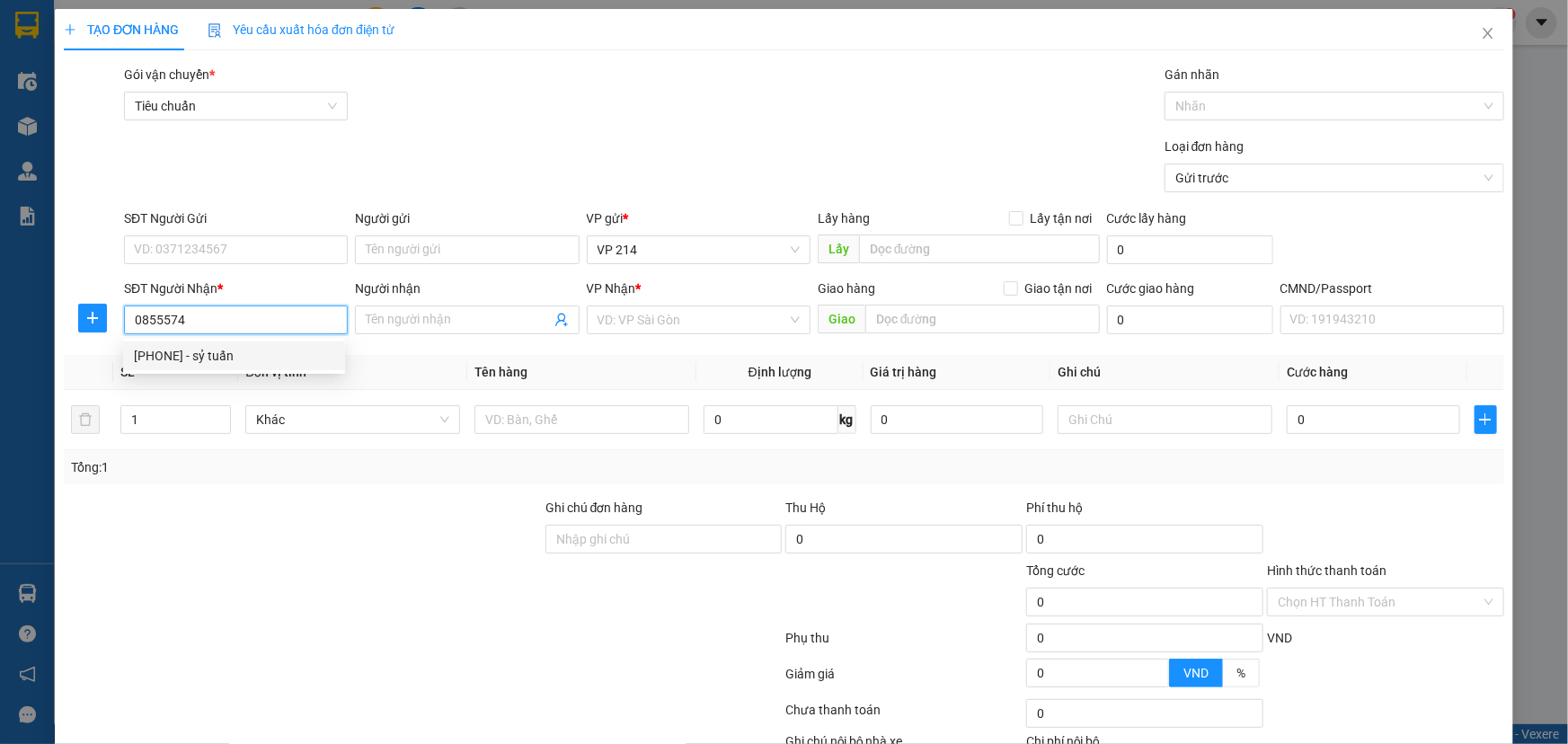 click on "0855574848 - sỷ tuấn" at bounding box center (234, 356) 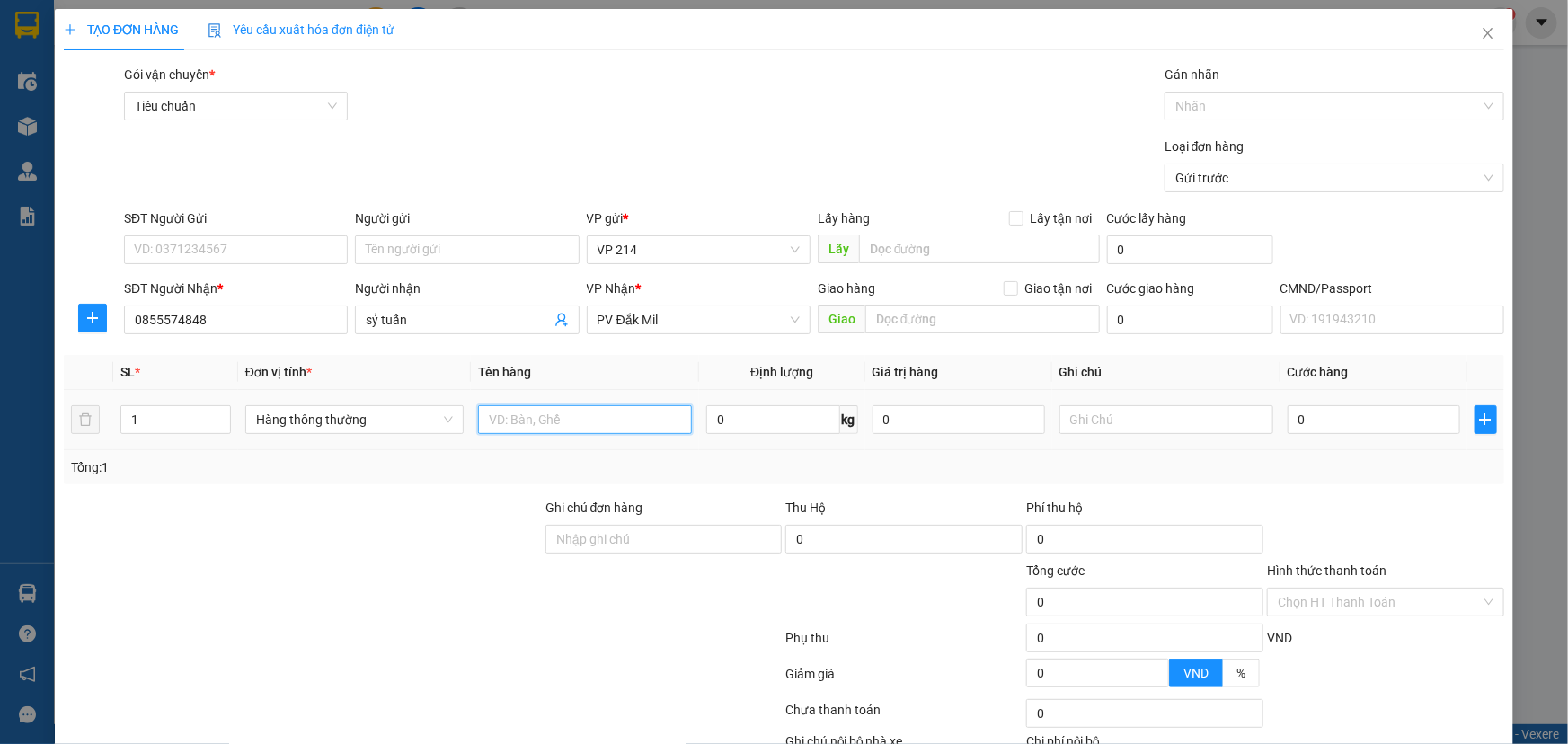 click at bounding box center [585, 420] 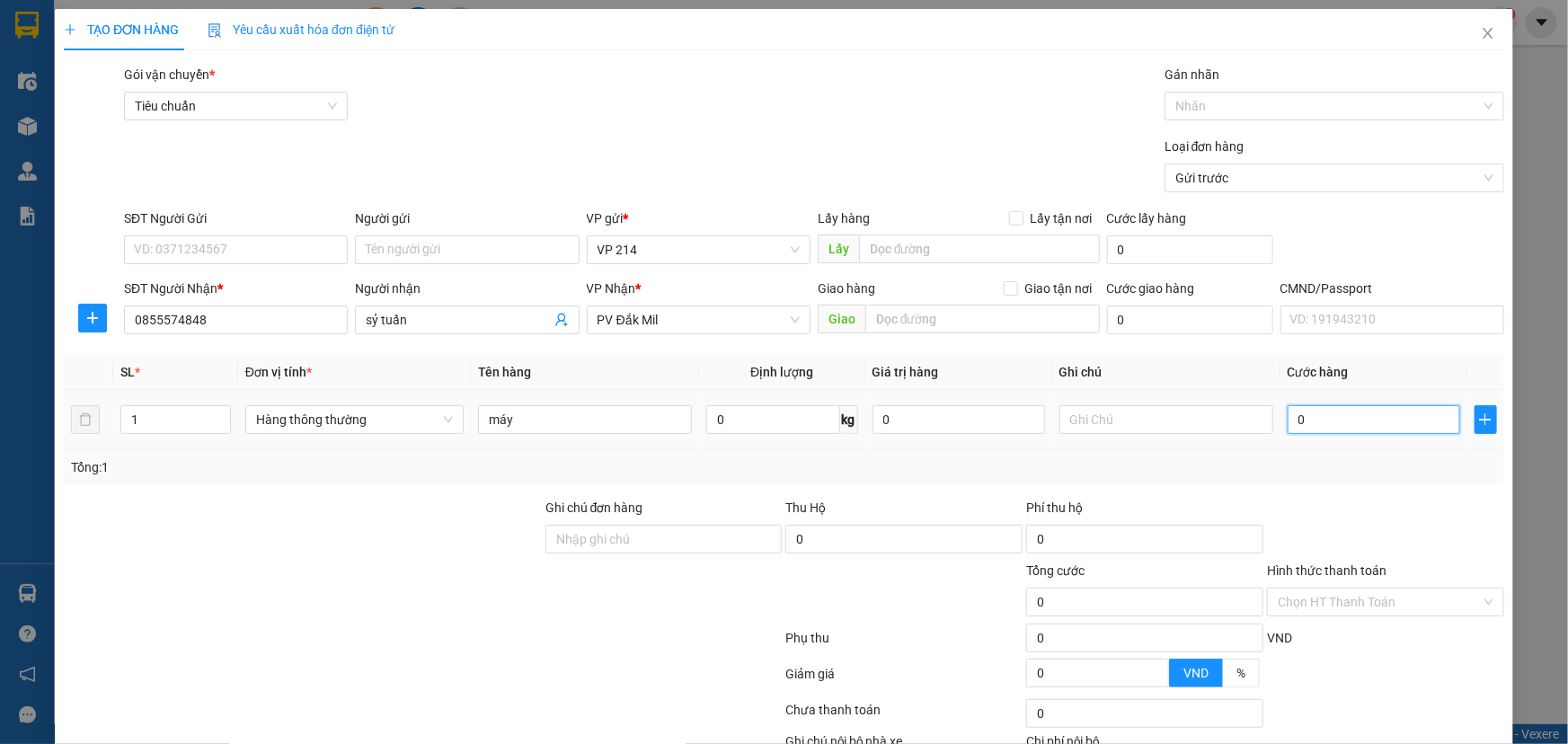 click on "0" at bounding box center [1374, 420] 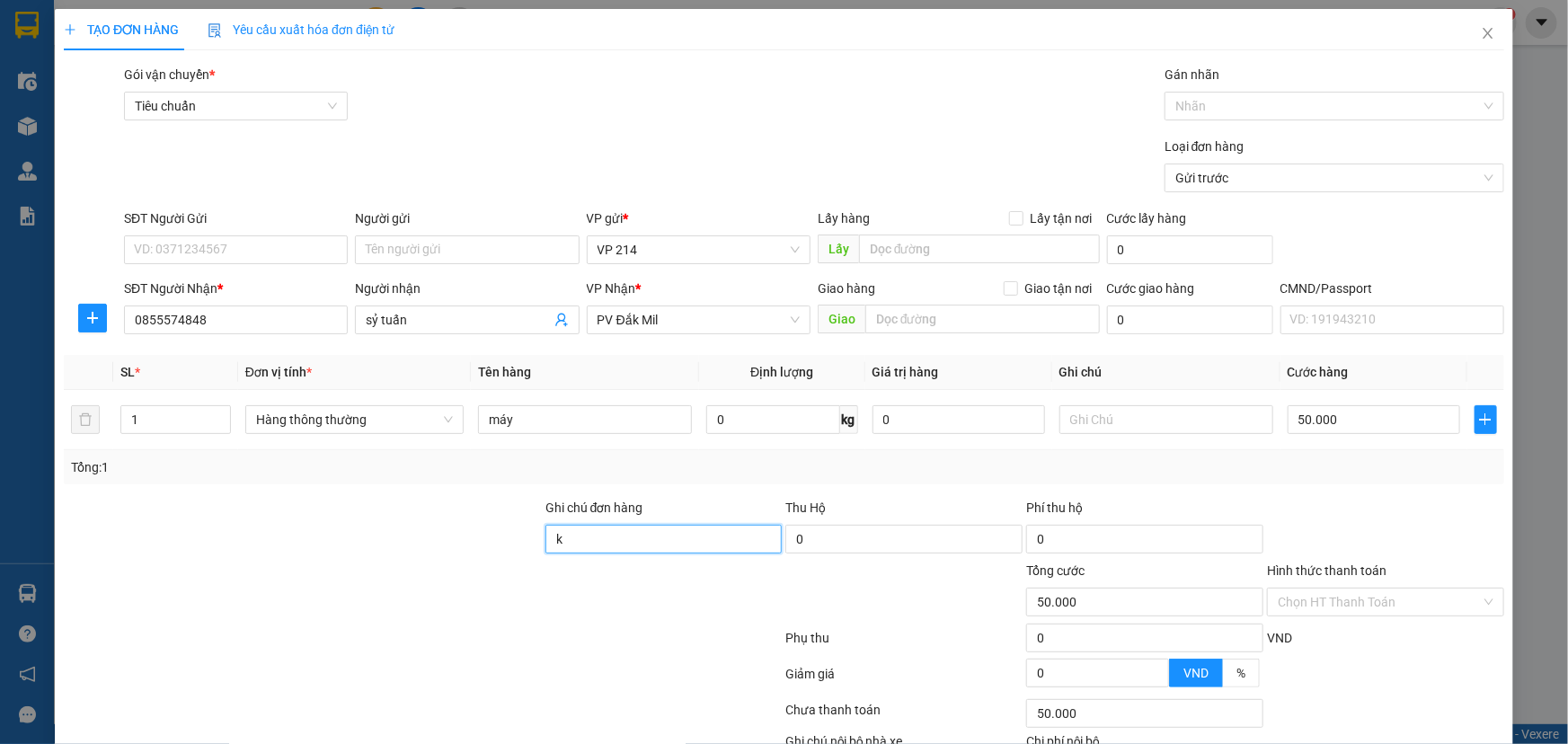 scroll, scrollTop: 119, scrollLeft: 0, axis: vertical 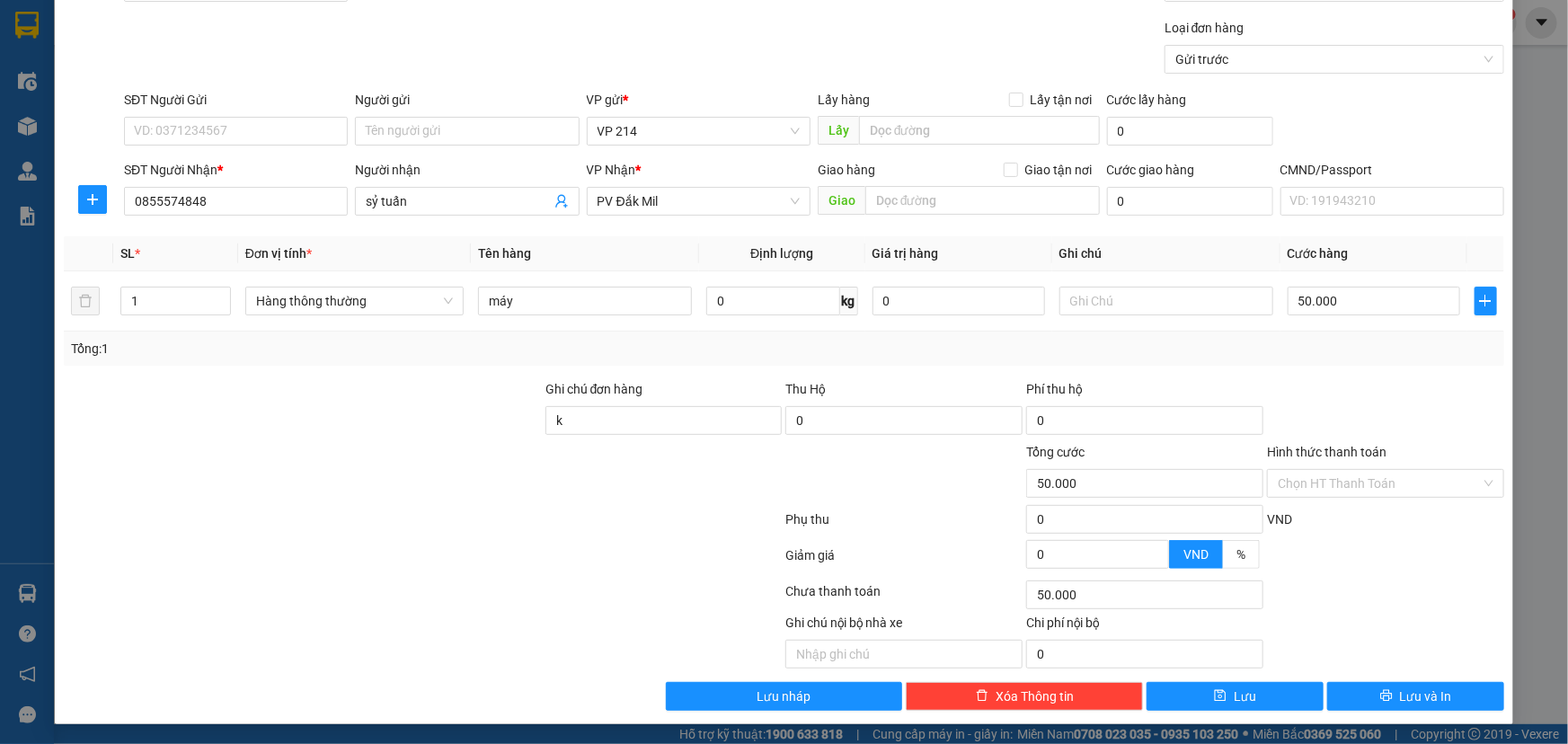 click on "Transit Pickup Surcharge Ids Transit Deliver Surcharge Ids Transit Deliver Surcharge Transit Deliver Surcharge Gói vận chuyển  * Tiêu chuẩn Gán nhãn   Nhãn Loại đơn hàng Gửi trước SĐT Người Gửi VD: 0371234567 Người gửi Tên người gửi VP gửi  * VP 214 Lấy hàng Lấy tận nơi Lấy Cước lấy hàng 0 SĐT Người Nhận  * 0855574848 Người nhận sỷ tuấn VP Nhận  * PV Đắk Mil Giao hàng Giao tận nơi Giao Cước giao hàng 0 CMND/Passport VD: 191943210 SL  * Đơn vị tính  * Tên hàng  Định lượng Giá trị hàng Ghi chú Cước hàng                   1 Hàng thông thường máy 0 kg 0 50.000 Tổng:  1 Ghi chú đơn hàng k Thu Hộ 0 Phí thu hộ 0 Tổng cước 50.000 Hình thức thanh toán Chọn HT Thanh Toán Phụ thu 0 VND Giảm giá 0 VND % Discount 0 Số tiền thu trước 0 Chưa thanh toán 50.000 Chọn HT Thanh Toán Ghi chú nội bộ nhà xe Chi phí nội bộ 0 Lưu nháp Xóa Thông tin Lưu" at bounding box center [784, 328] 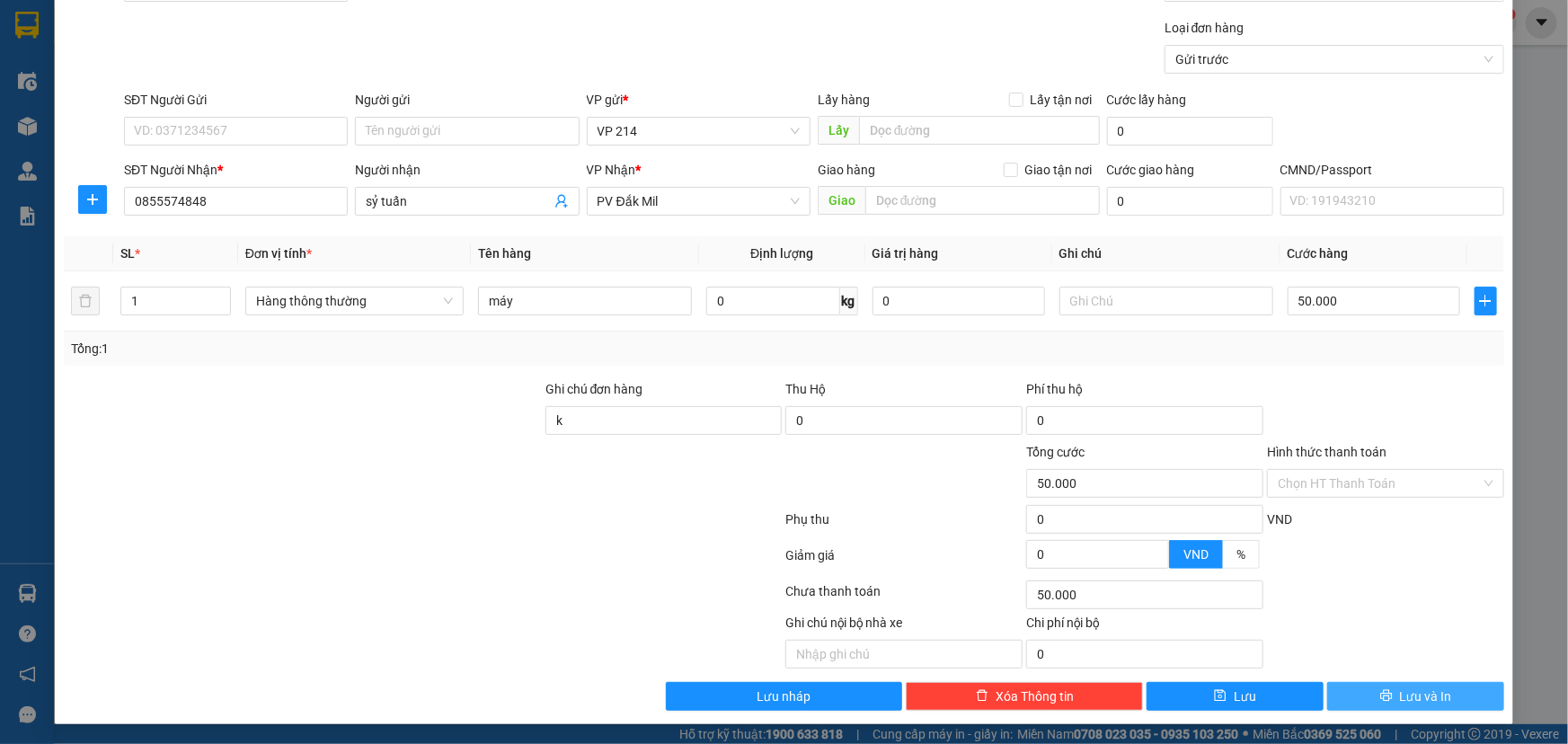 click on "Lưu và In" at bounding box center (1426, 696) 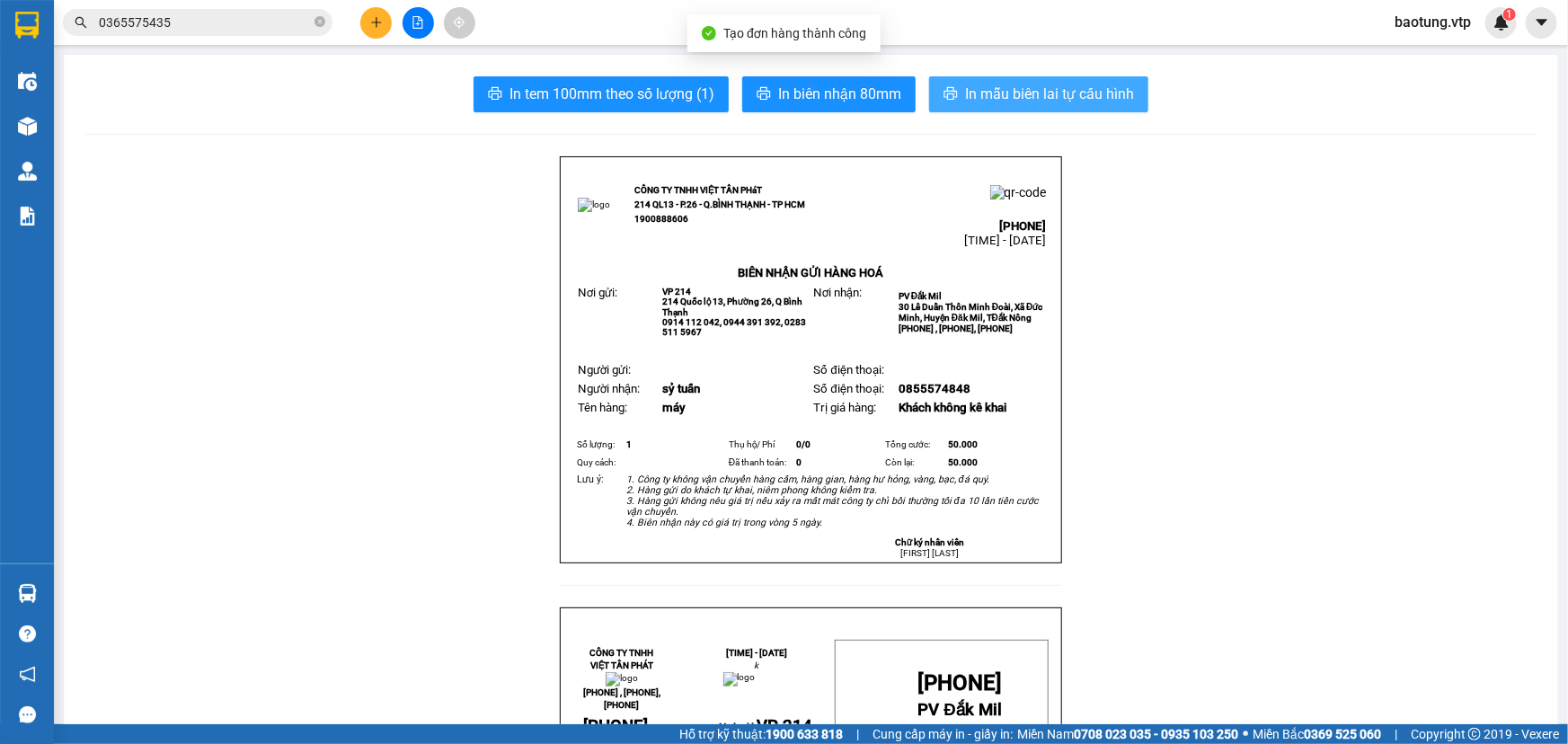 click on "In mẫu biên lai tự cấu hình" at bounding box center [1050, 93] 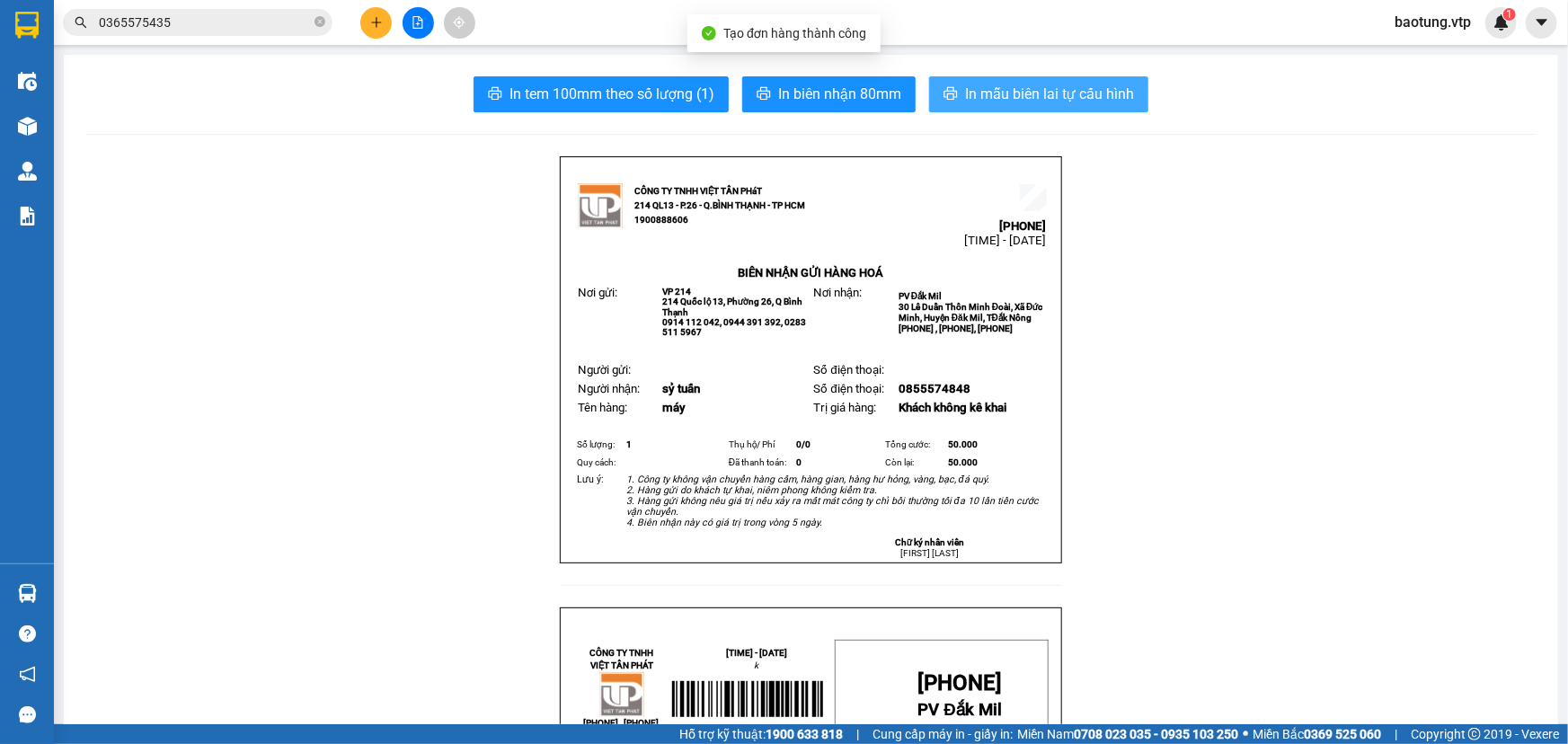 scroll, scrollTop: 0, scrollLeft: 0, axis: both 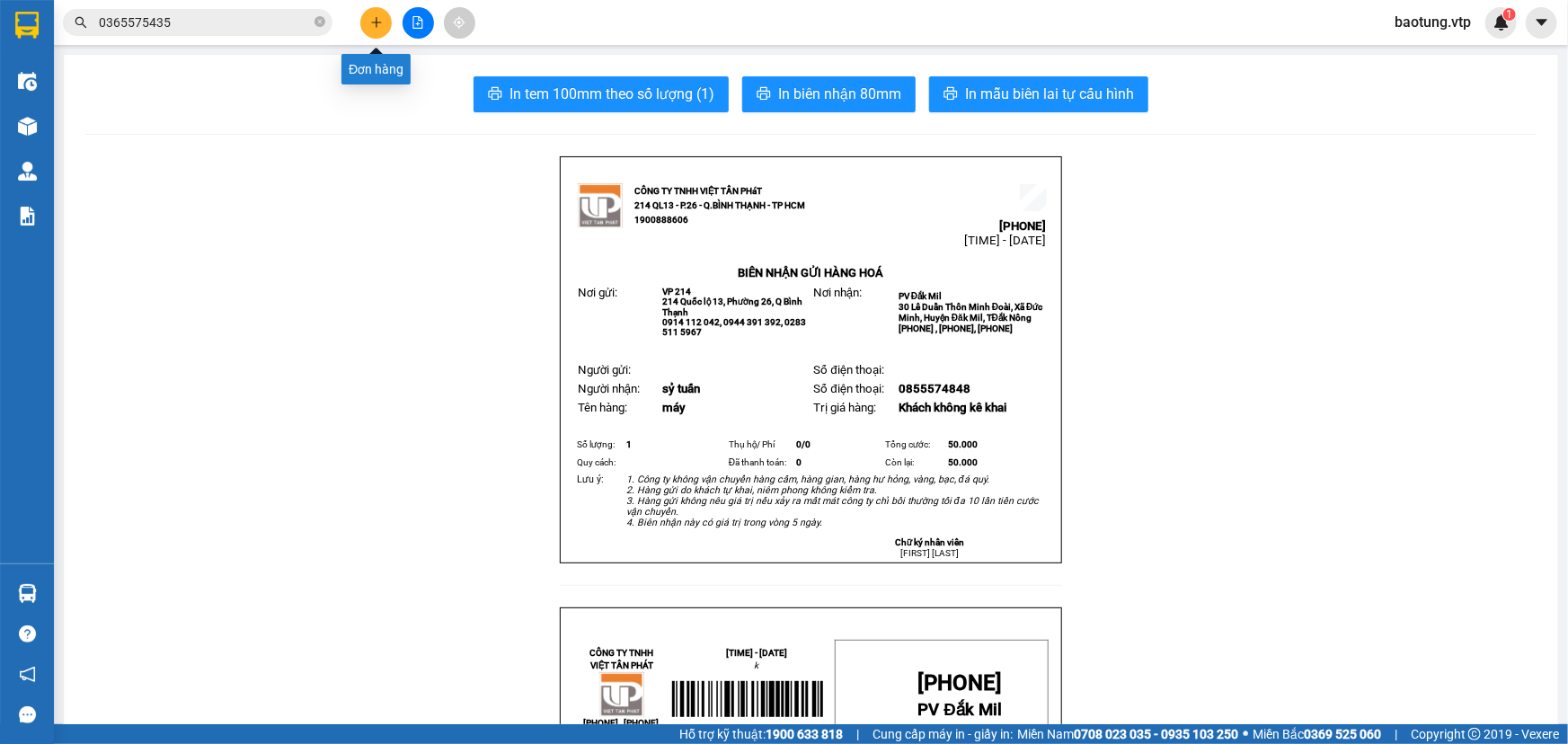 click 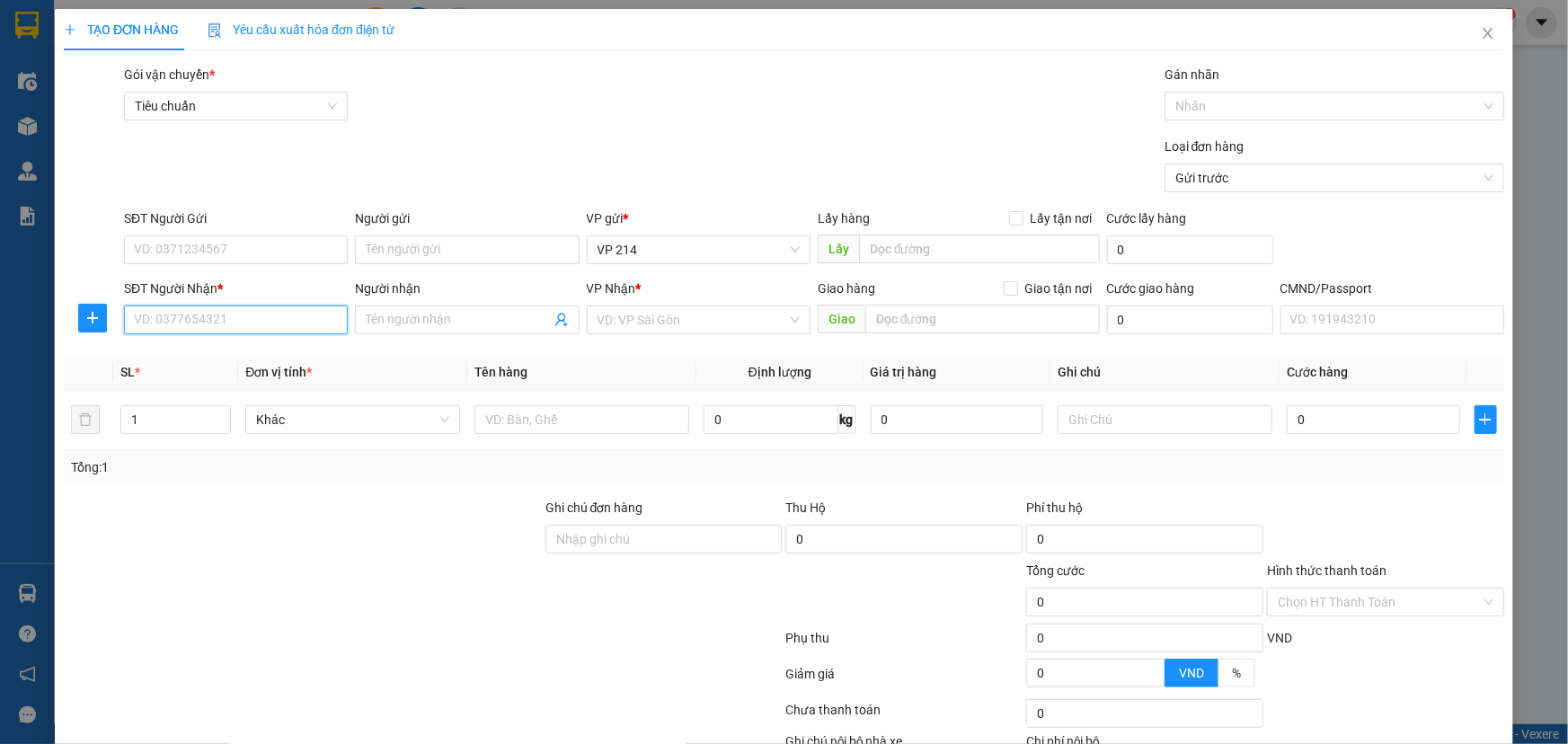 click on "SĐT Người Nhận  *" at bounding box center [235, 320] 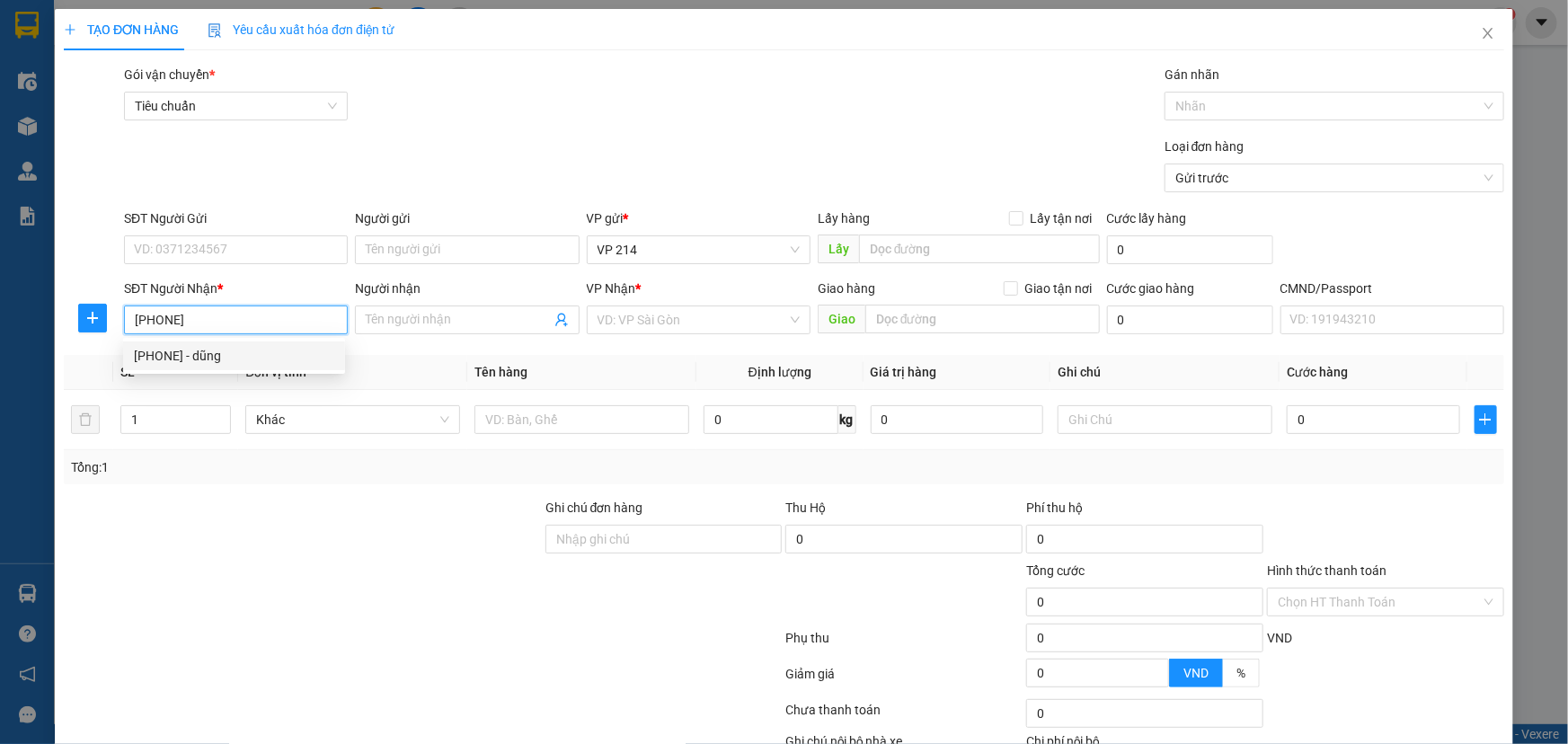 click on "0794665302 - dũng" at bounding box center (234, 356) 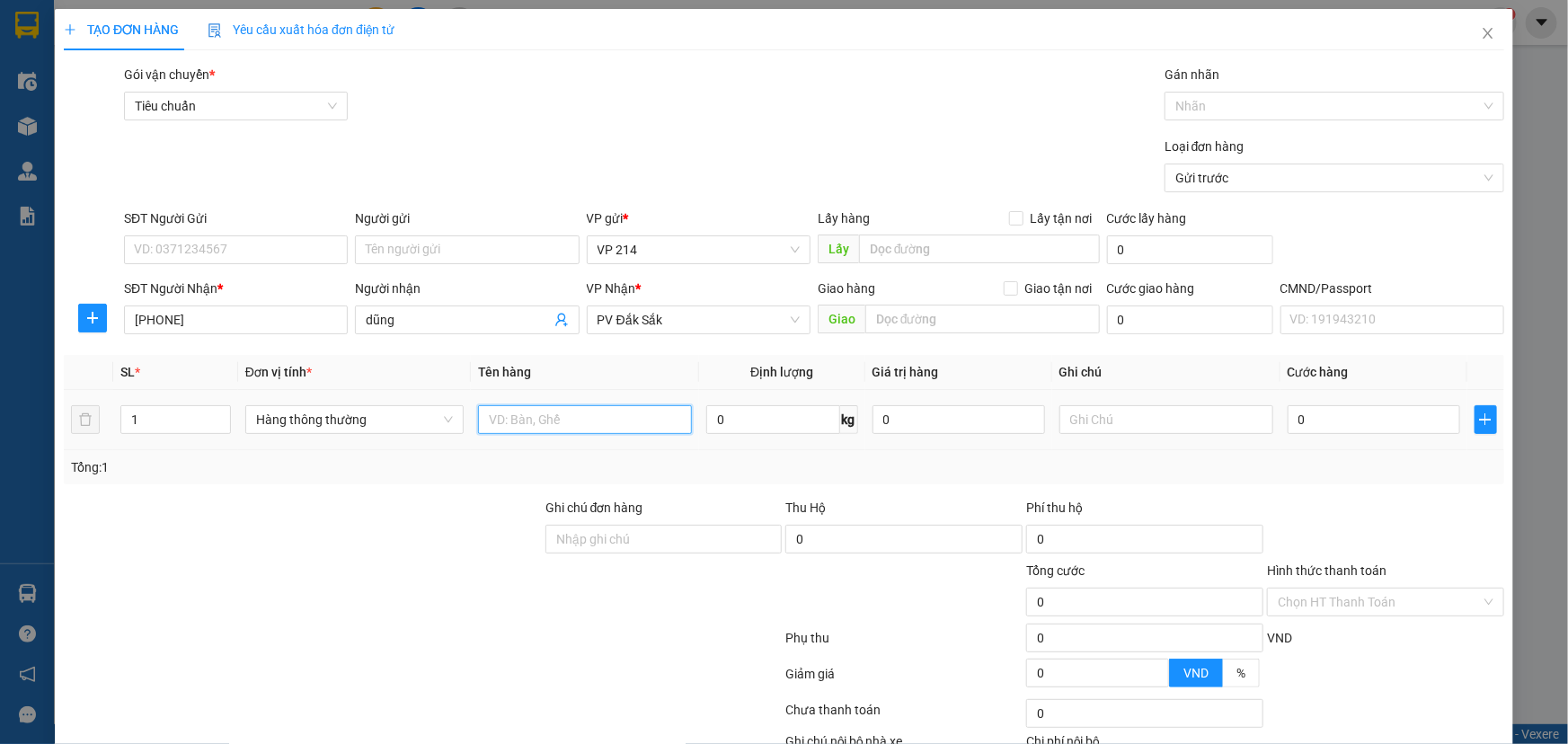 click at bounding box center (585, 420) 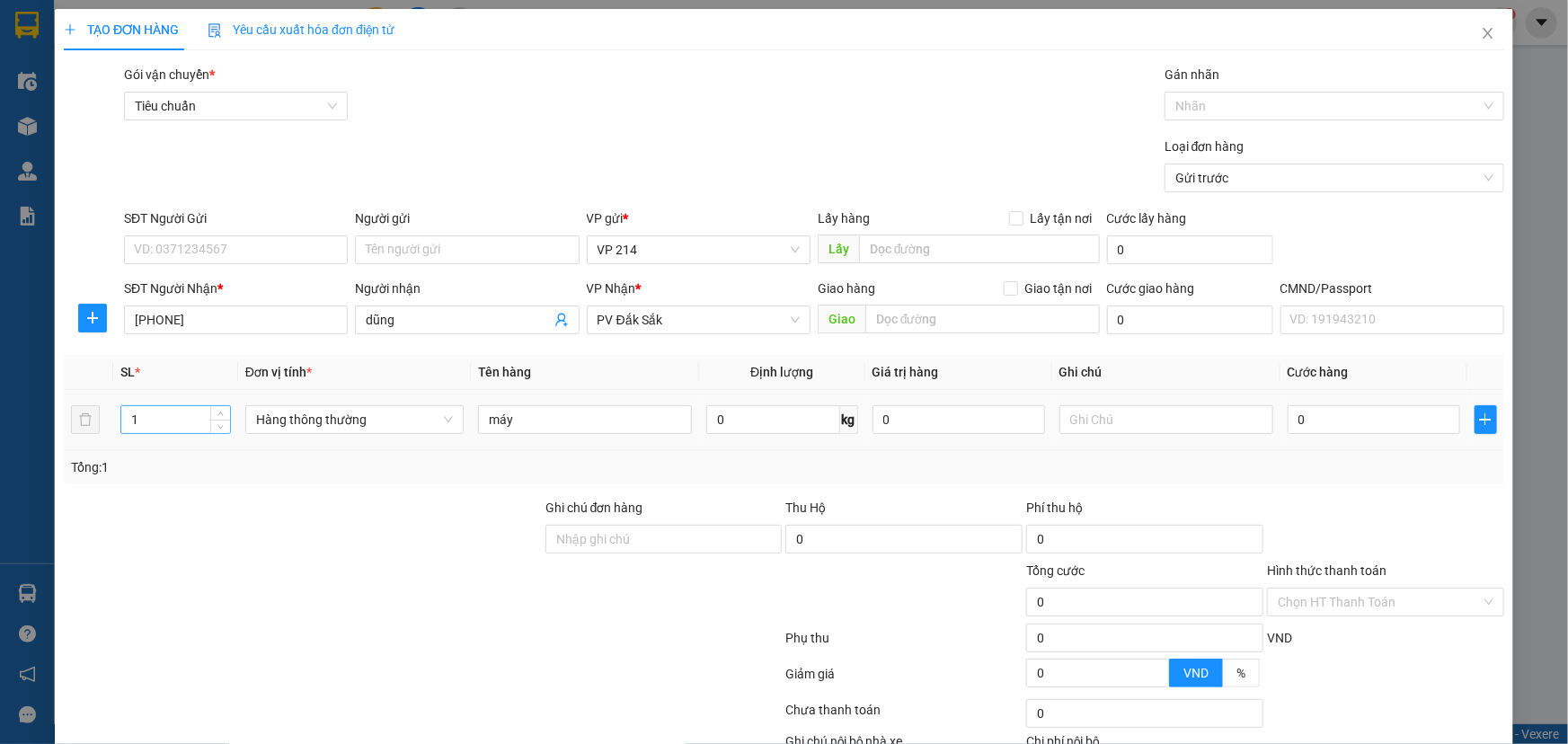 click on "1" at bounding box center (175, 420) 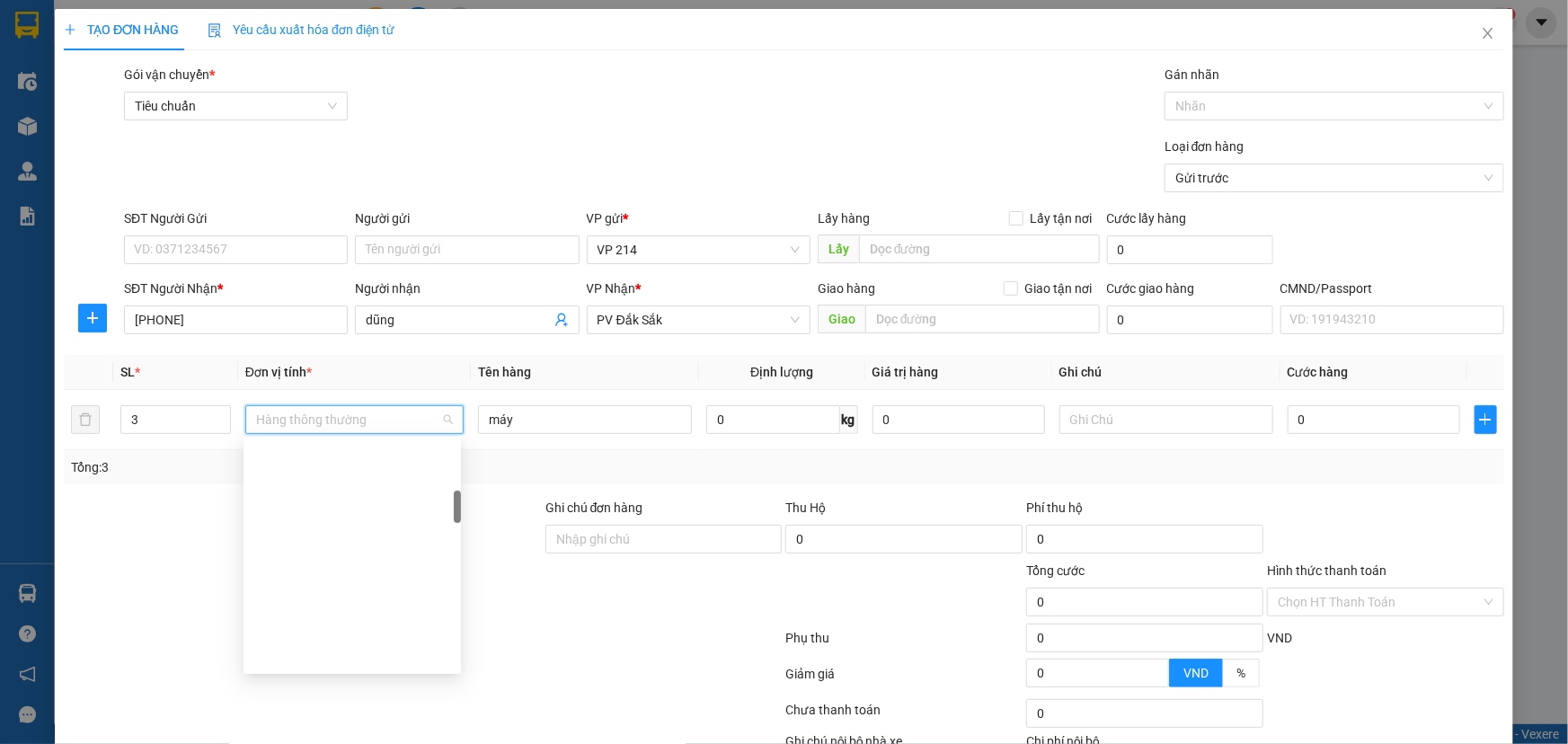 scroll, scrollTop: 374, scrollLeft: 0, axis: vertical 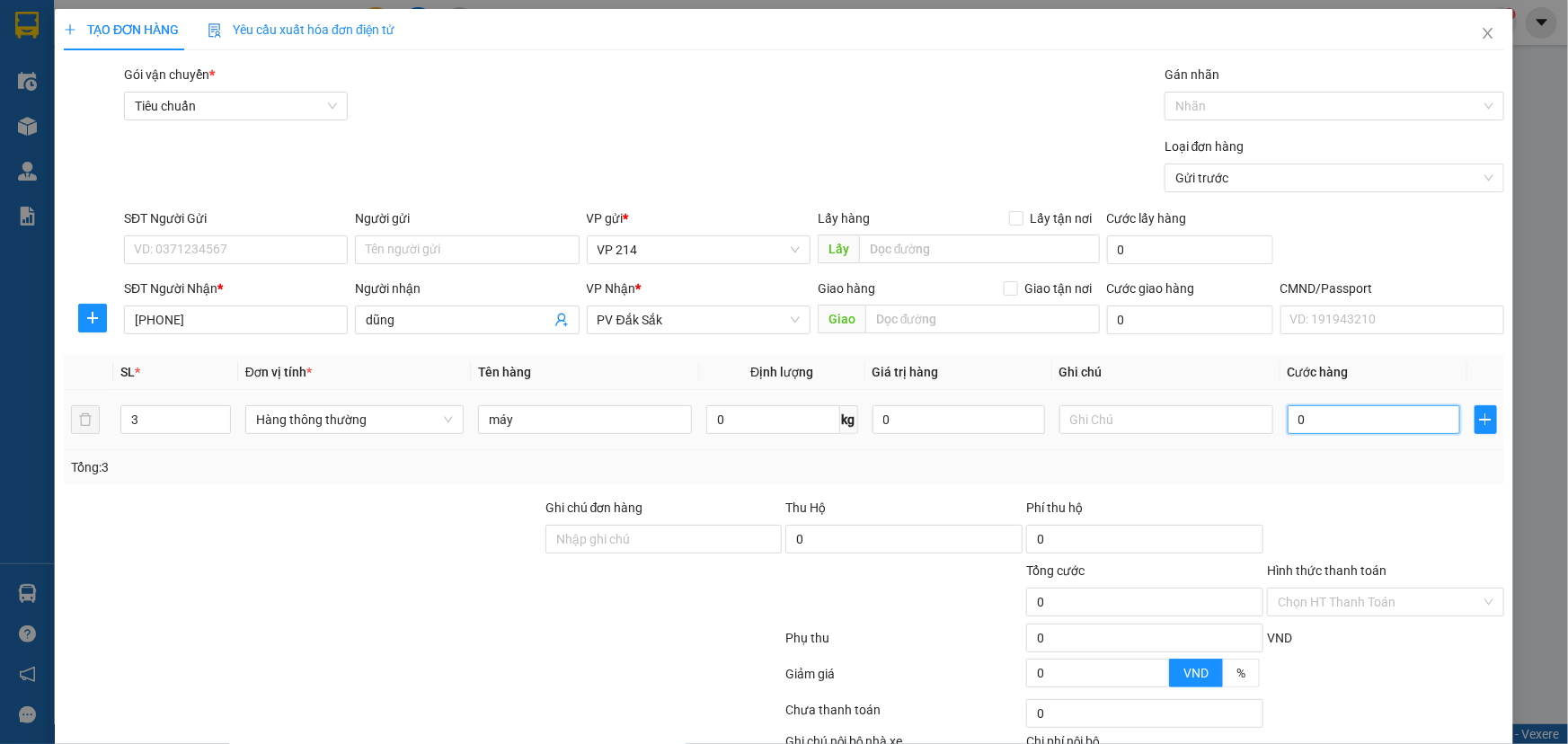 click on "0" at bounding box center (1374, 420) 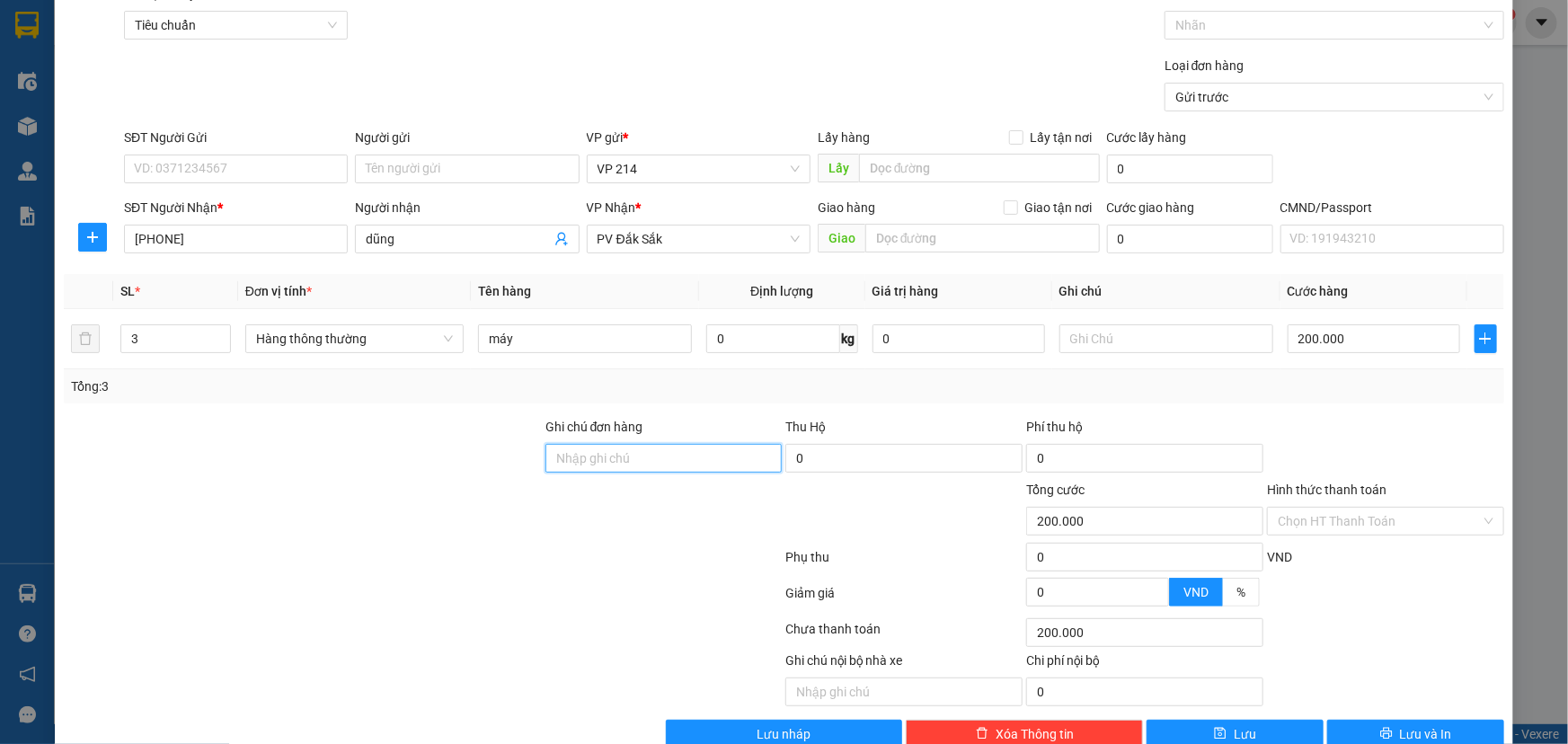 scroll, scrollTop: 119, scrollLeft: 0, axis: vertical 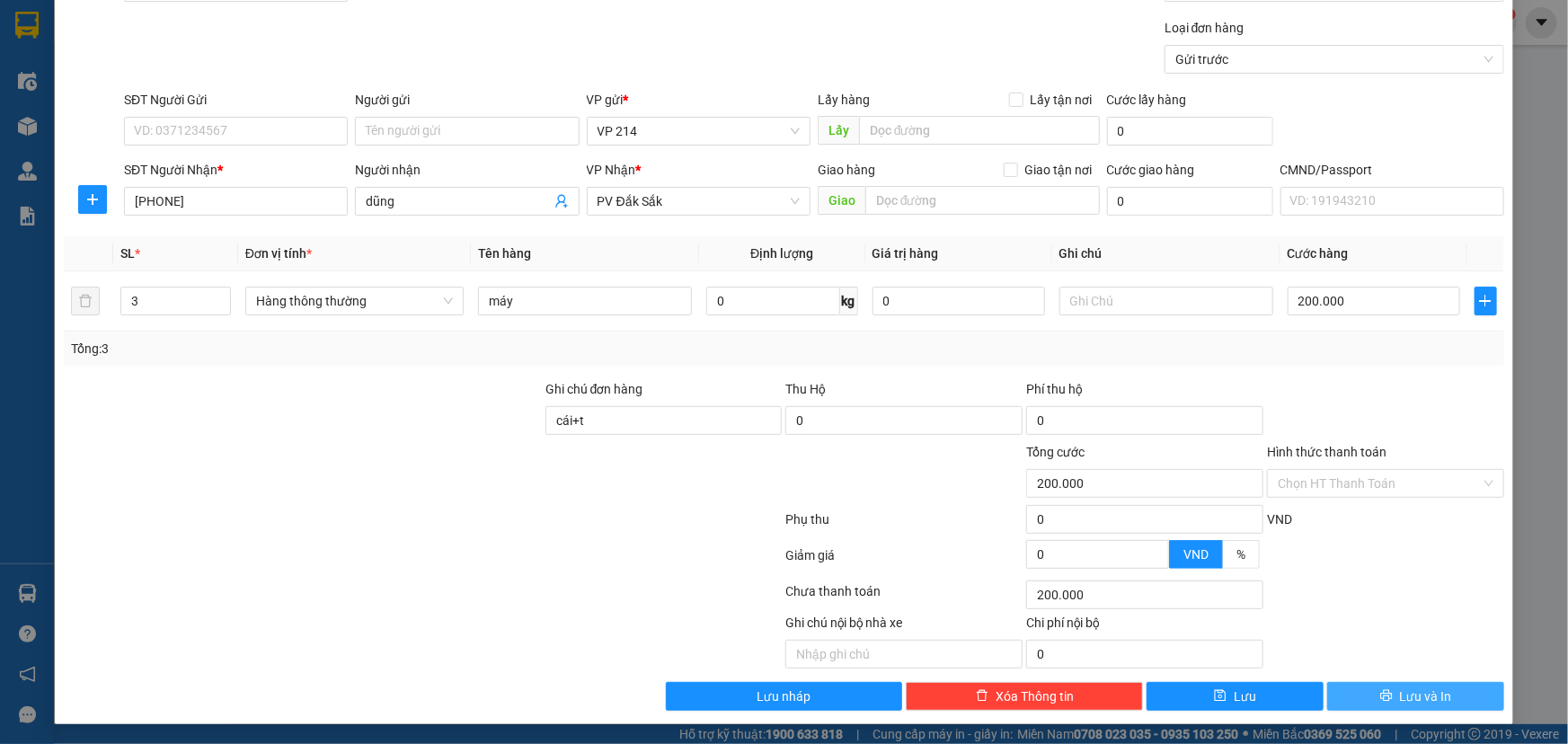 click on "Lưu và In" at bounding box center [1426, 696] 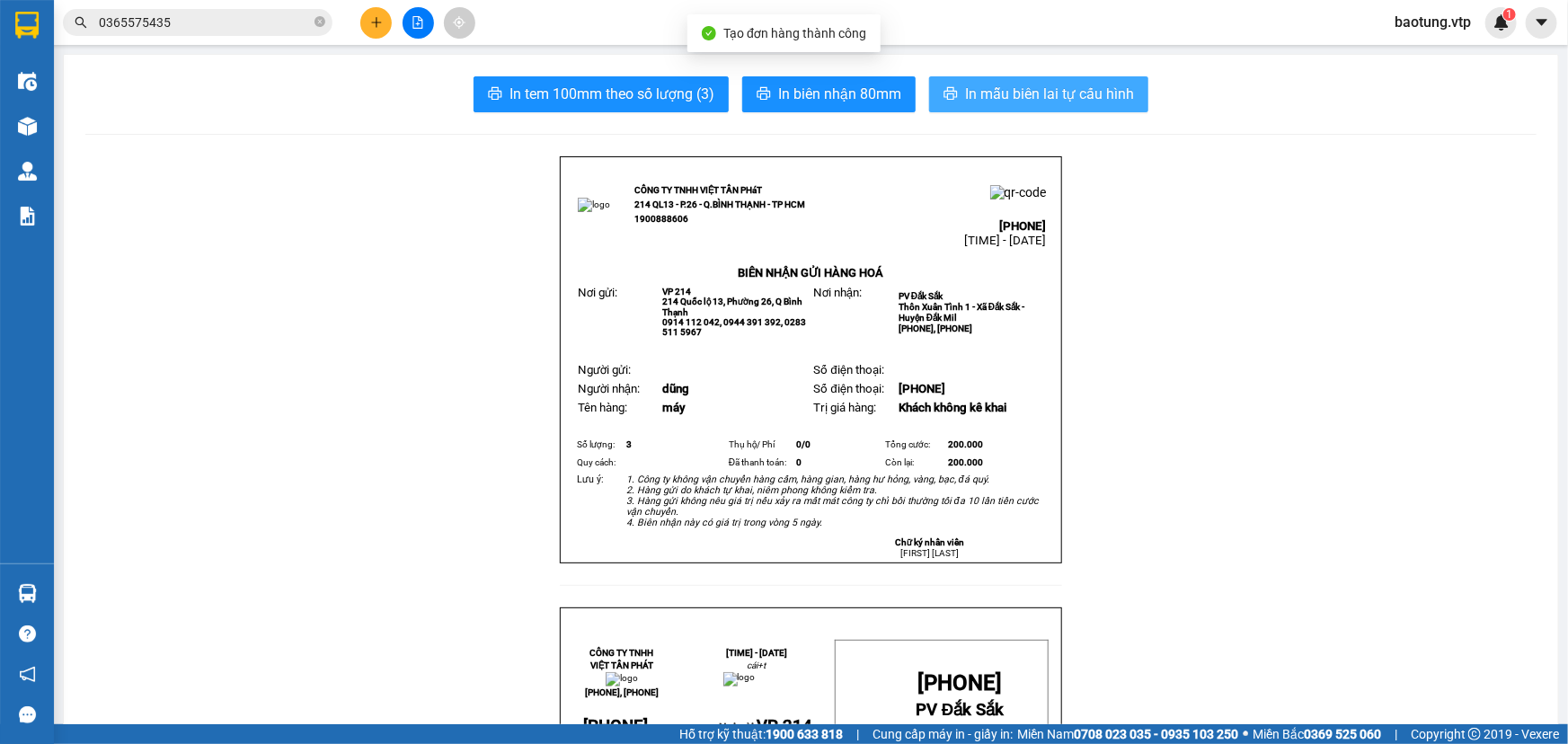 click on "In mẫu biên lai tự cấu hình" at bounding box center [1039, 94] 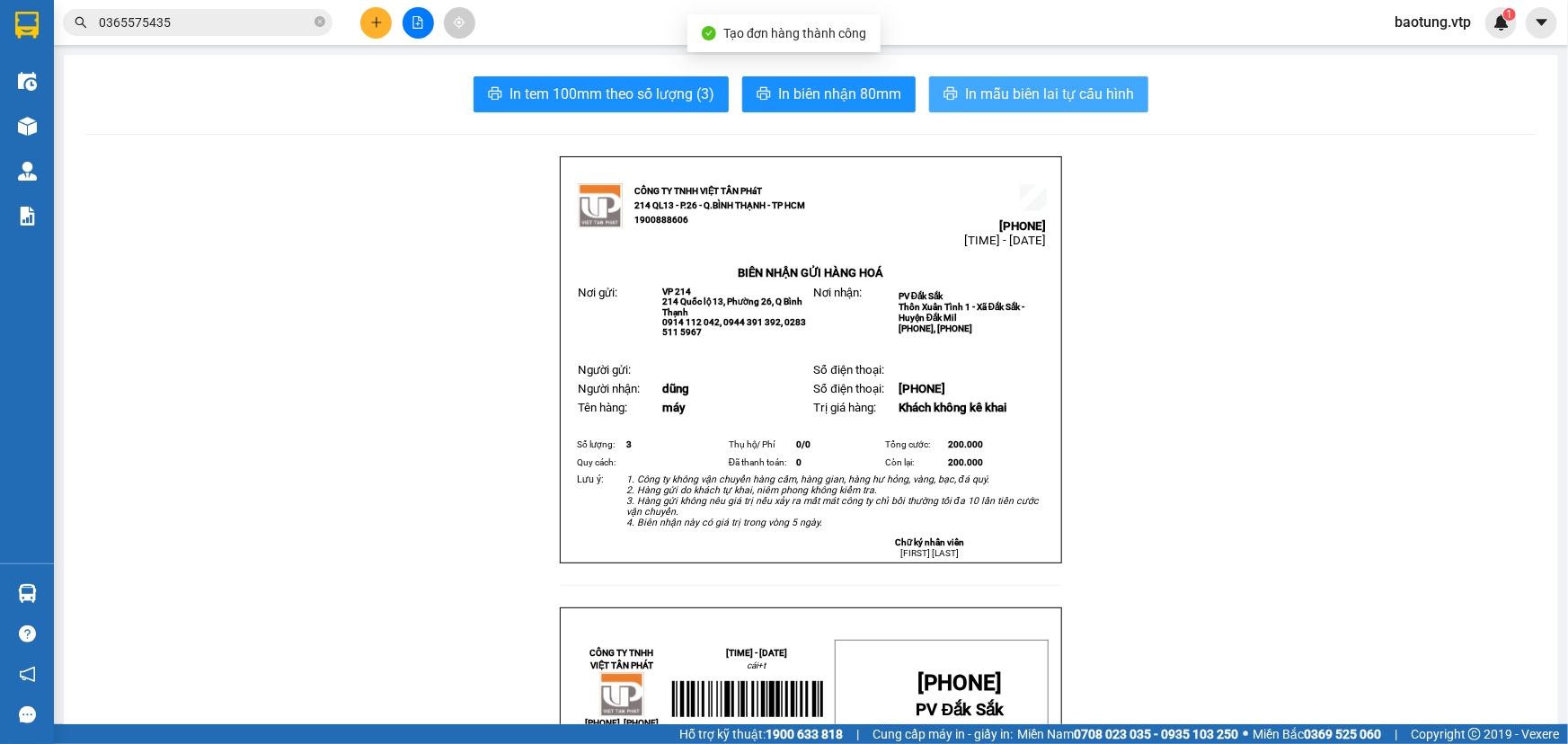 scroll, scrollTop: 0, scrollLeft: 0, axis: both 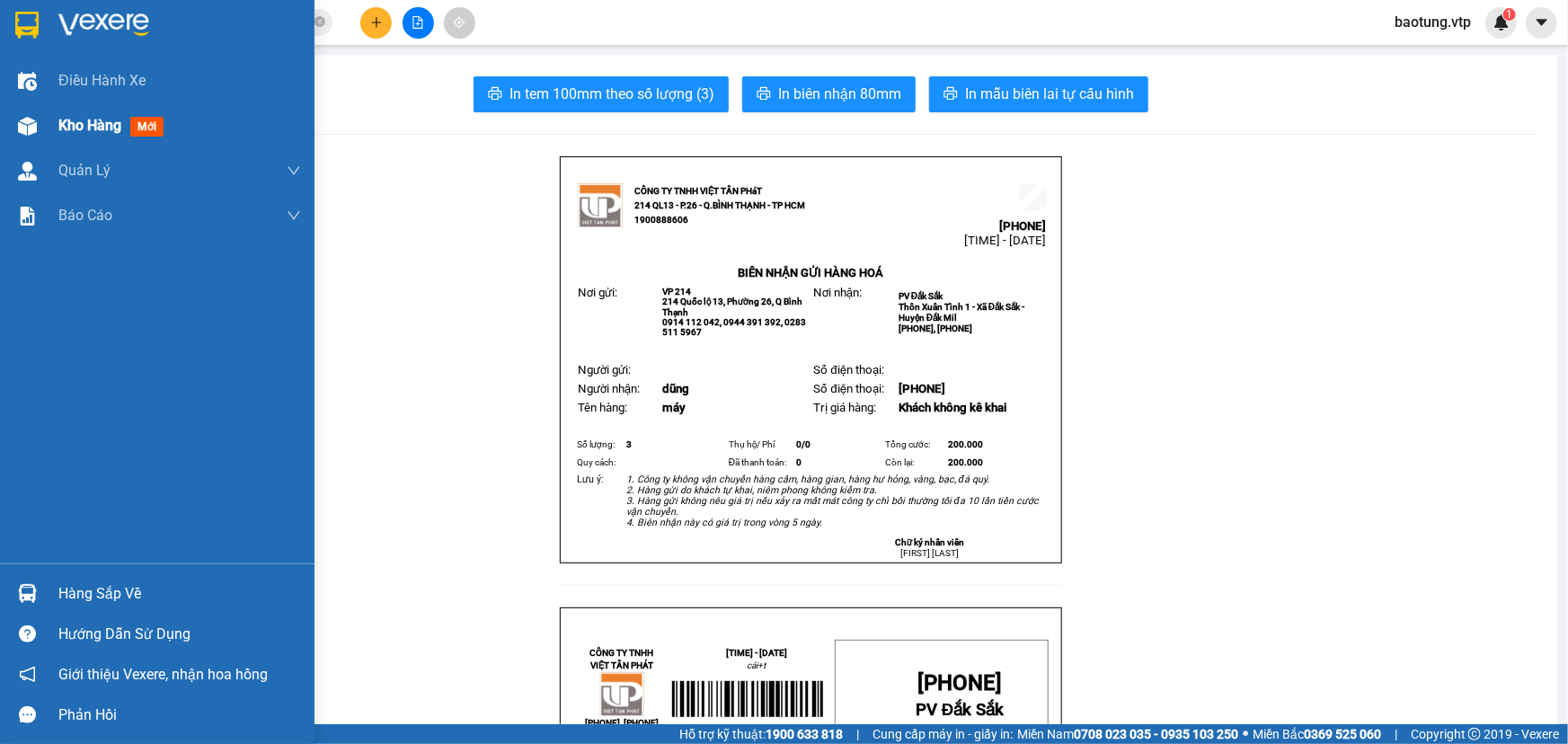 click on "Kho hàng mới" at bounding box center (180, 126) 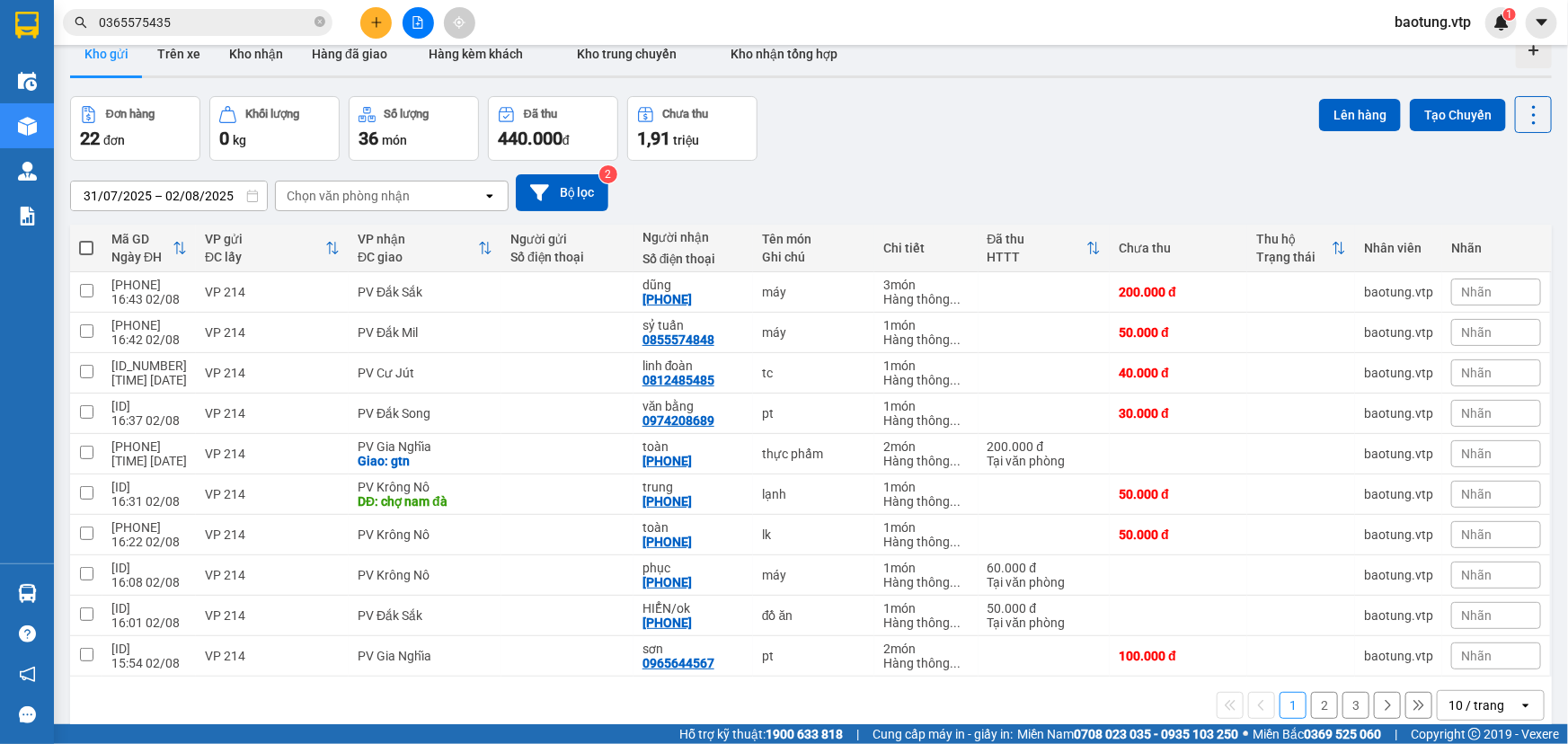 scroll, scrollTop: 82, scrollLeft: 0, axis: vertical 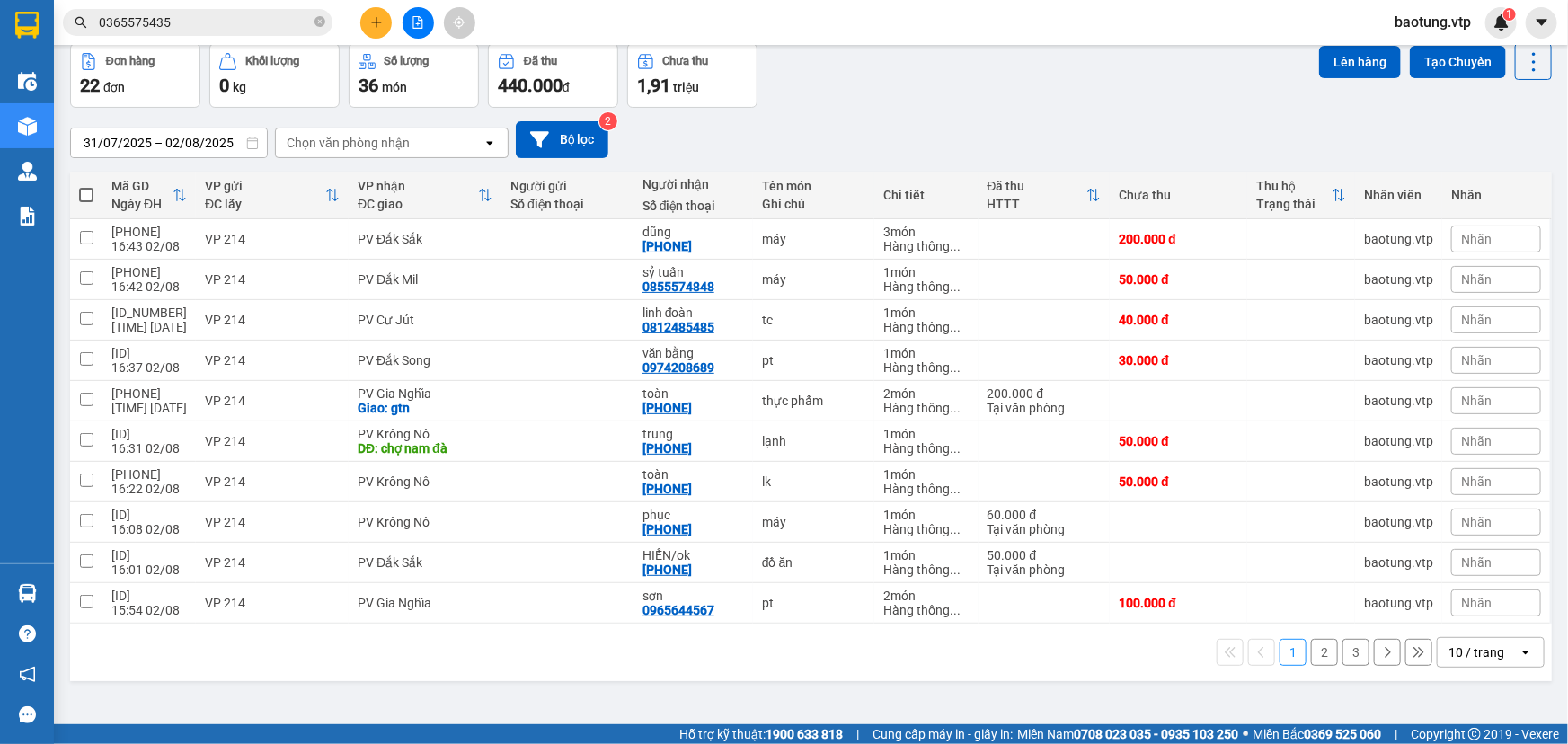 click on "10 / trang" at bounding box center [1476, 652] 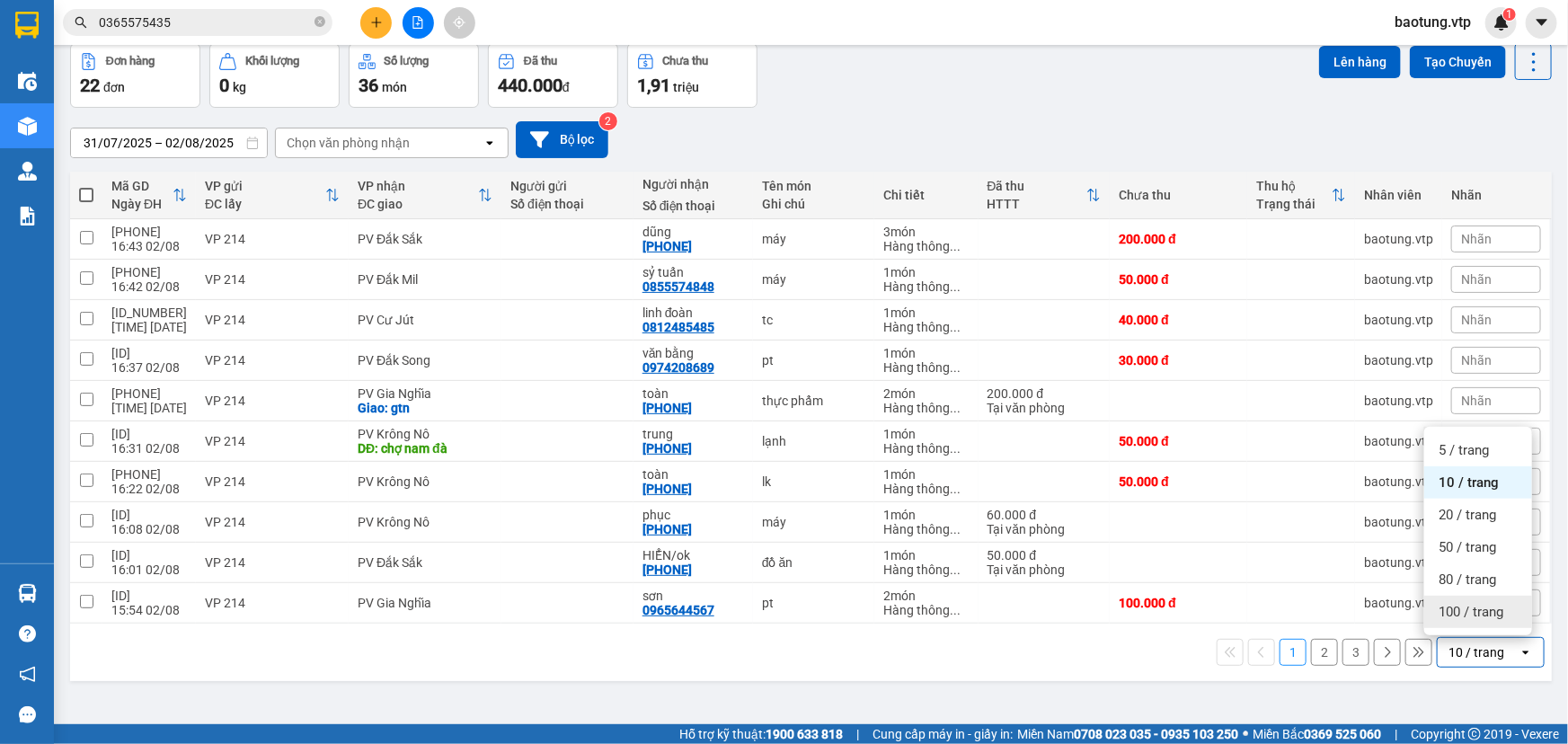 click on "100 / trang" at bounding box center (1478, 612) 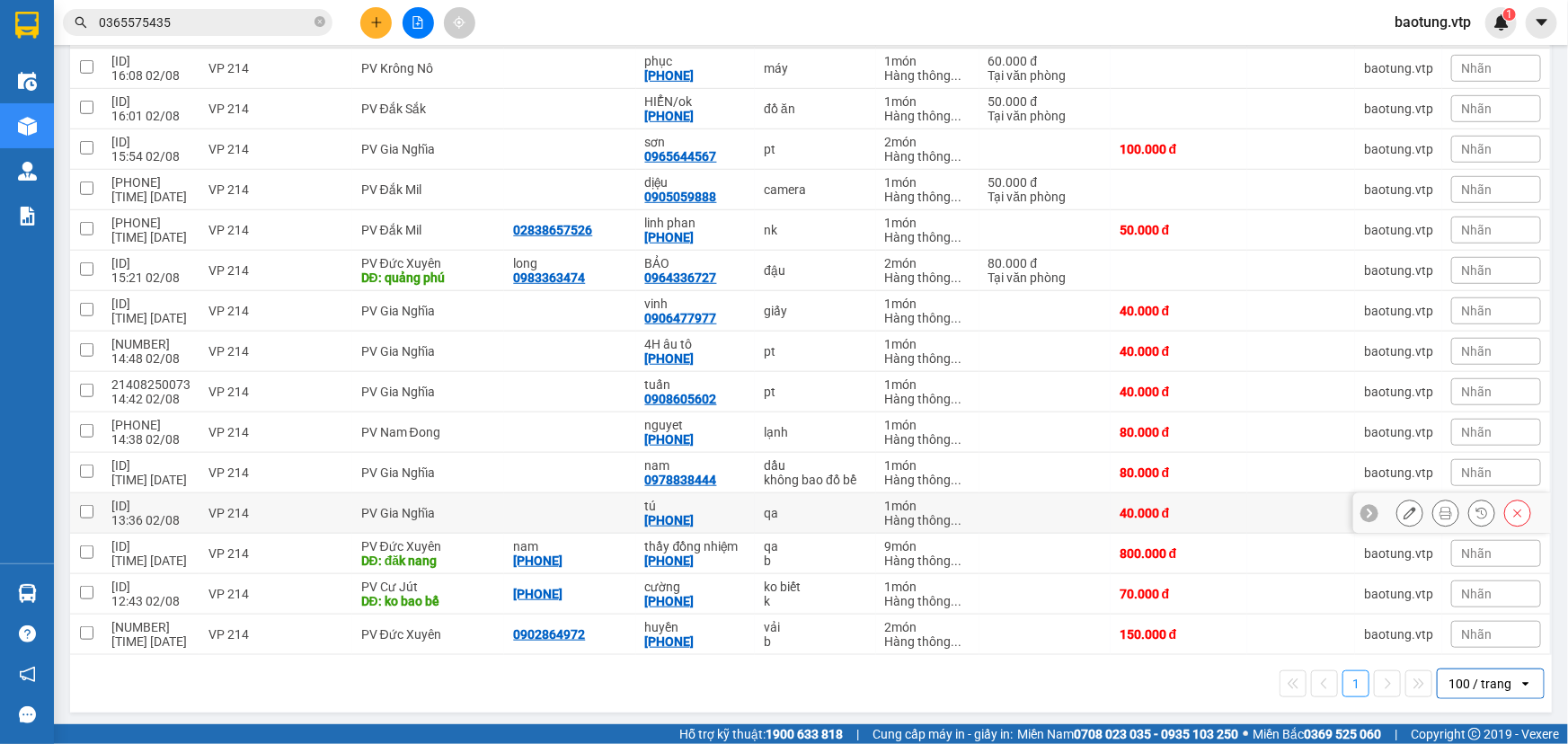 scroll, scrollTop: 537, scrollLeft: 0, axis: vertical 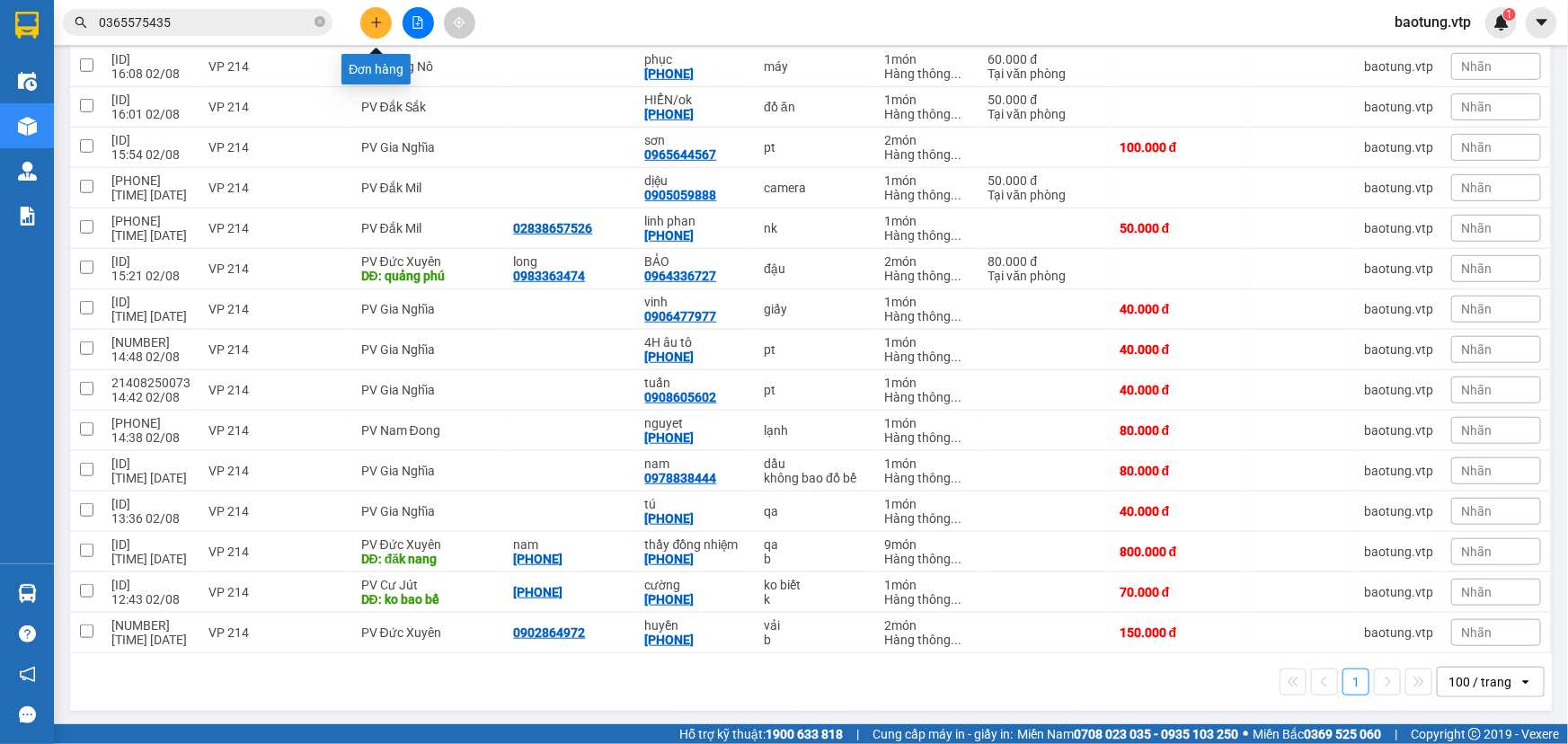 click at bounding box center [376, 22] 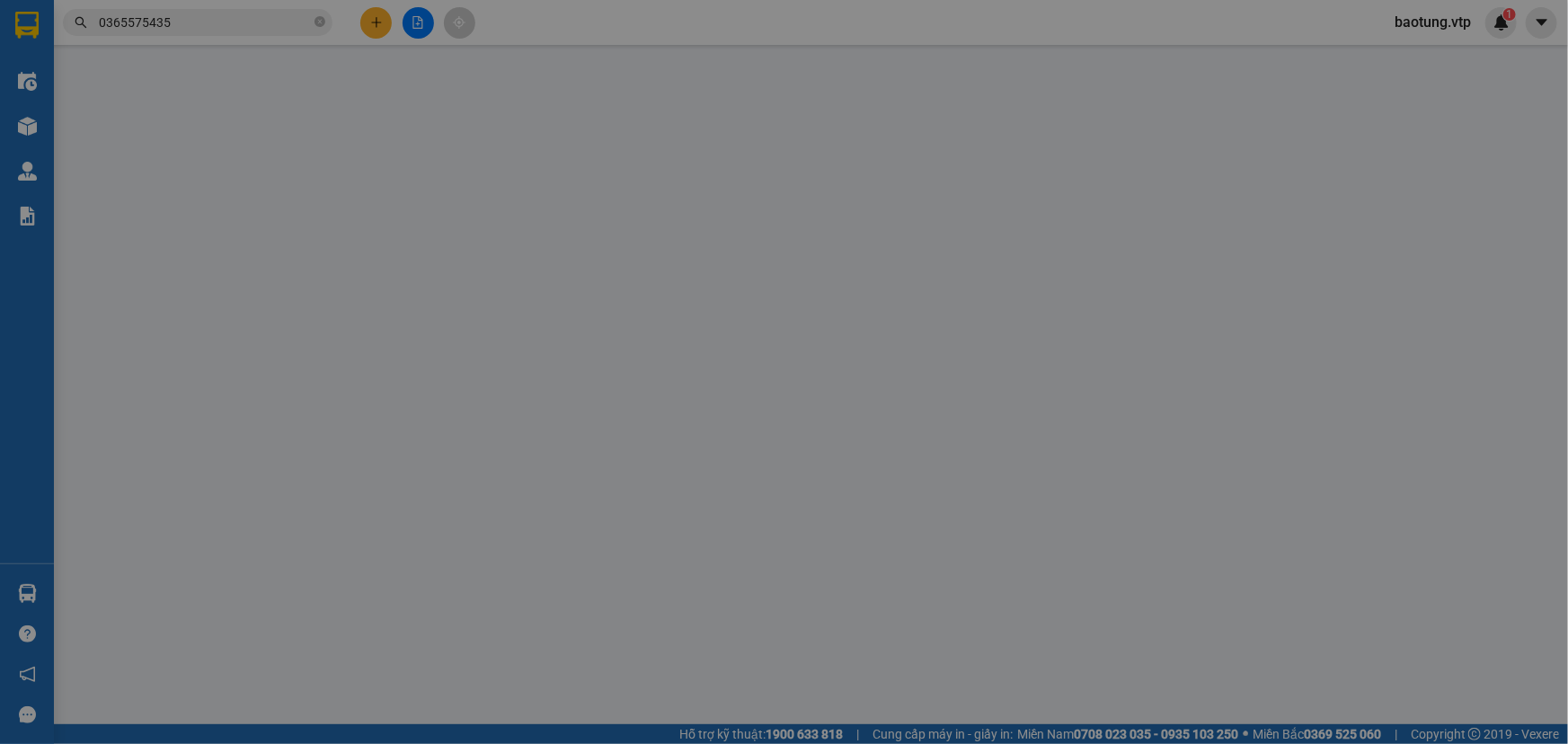 scroll, scrollTop: 0, scrollLeft: 0, axis: both 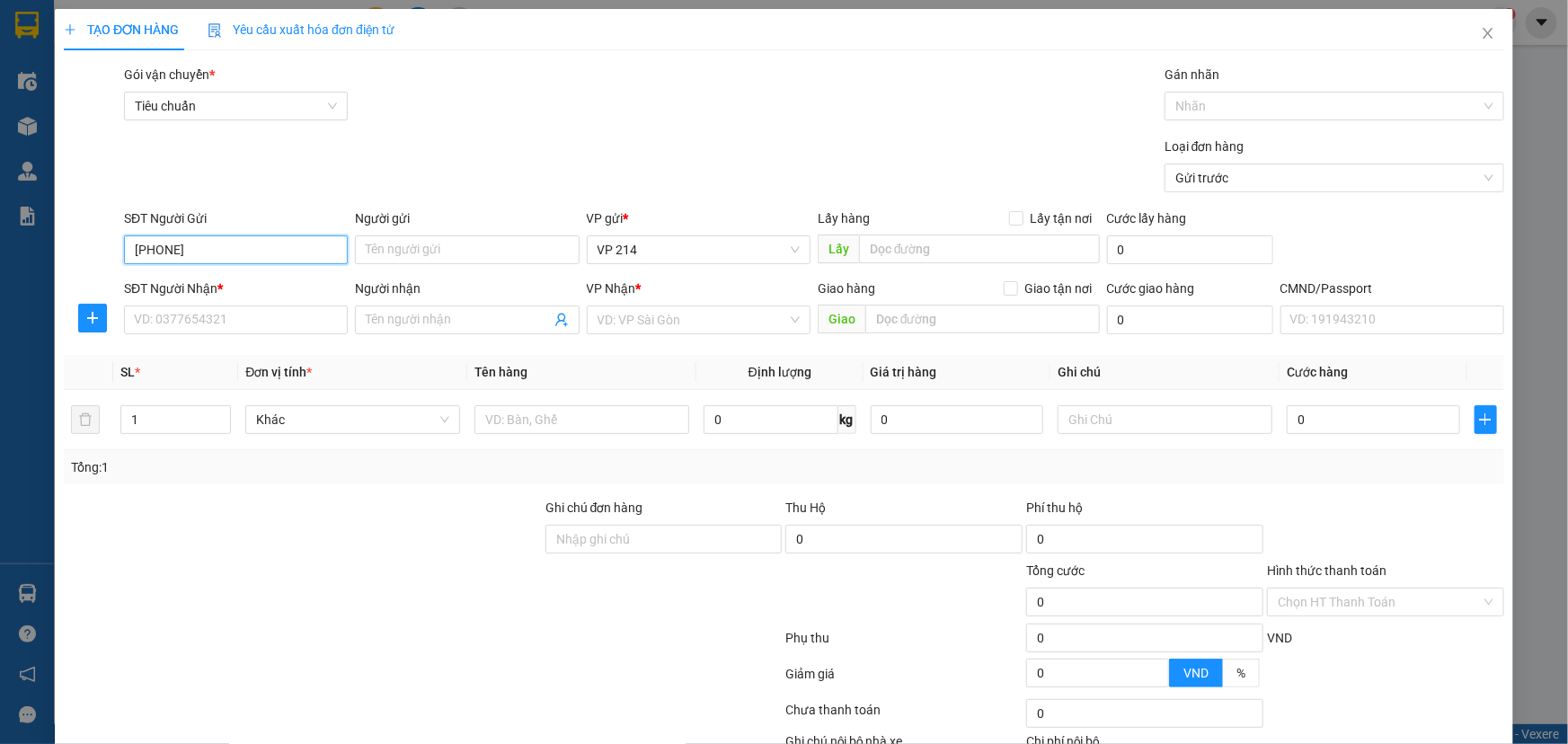 drag, startPoint x: 256, startPoint y: 249, endPoint x: 0, endPoint y: 240, distance: 256.15815 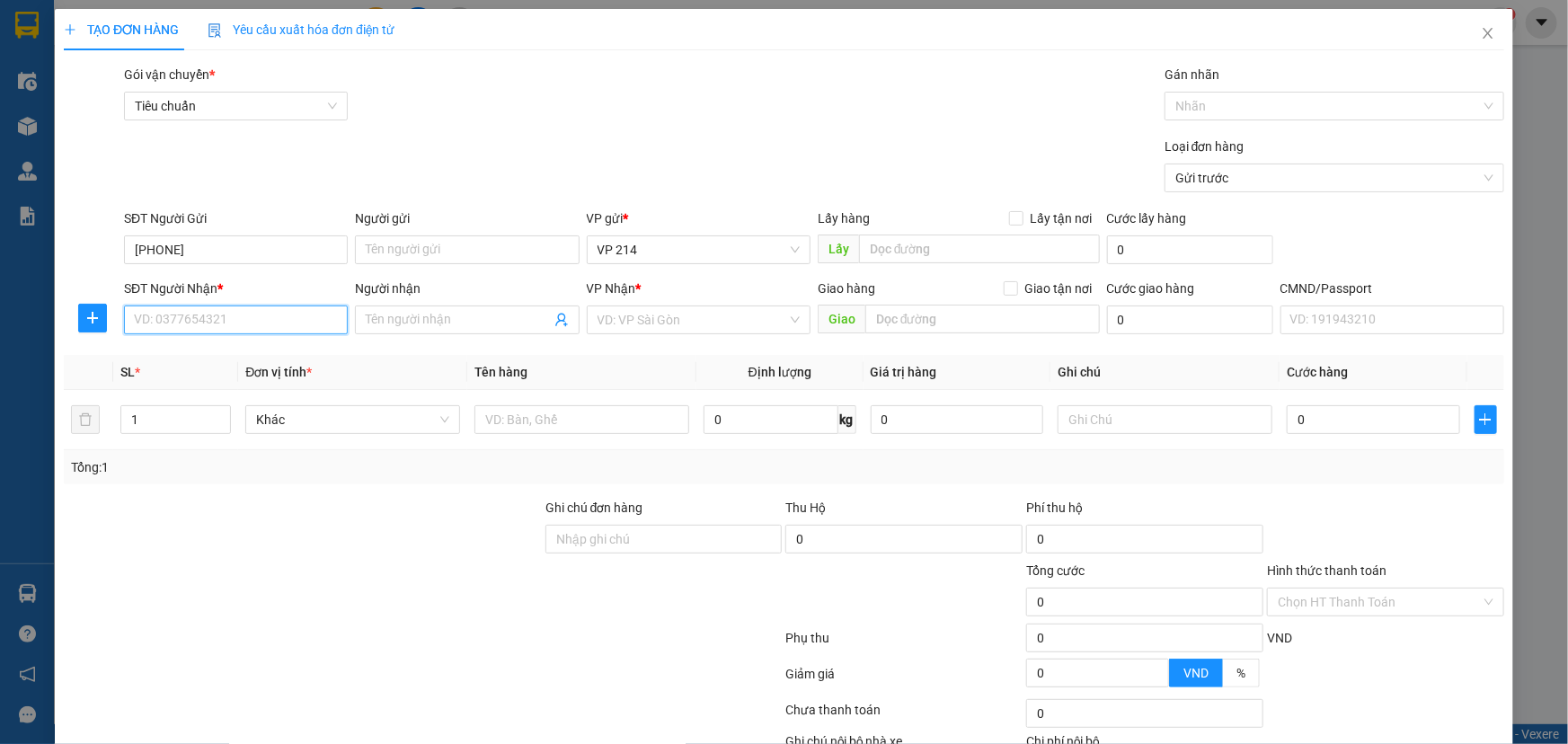 click on "SĐT Người Nhận  *" at bounding box center (235, 320) 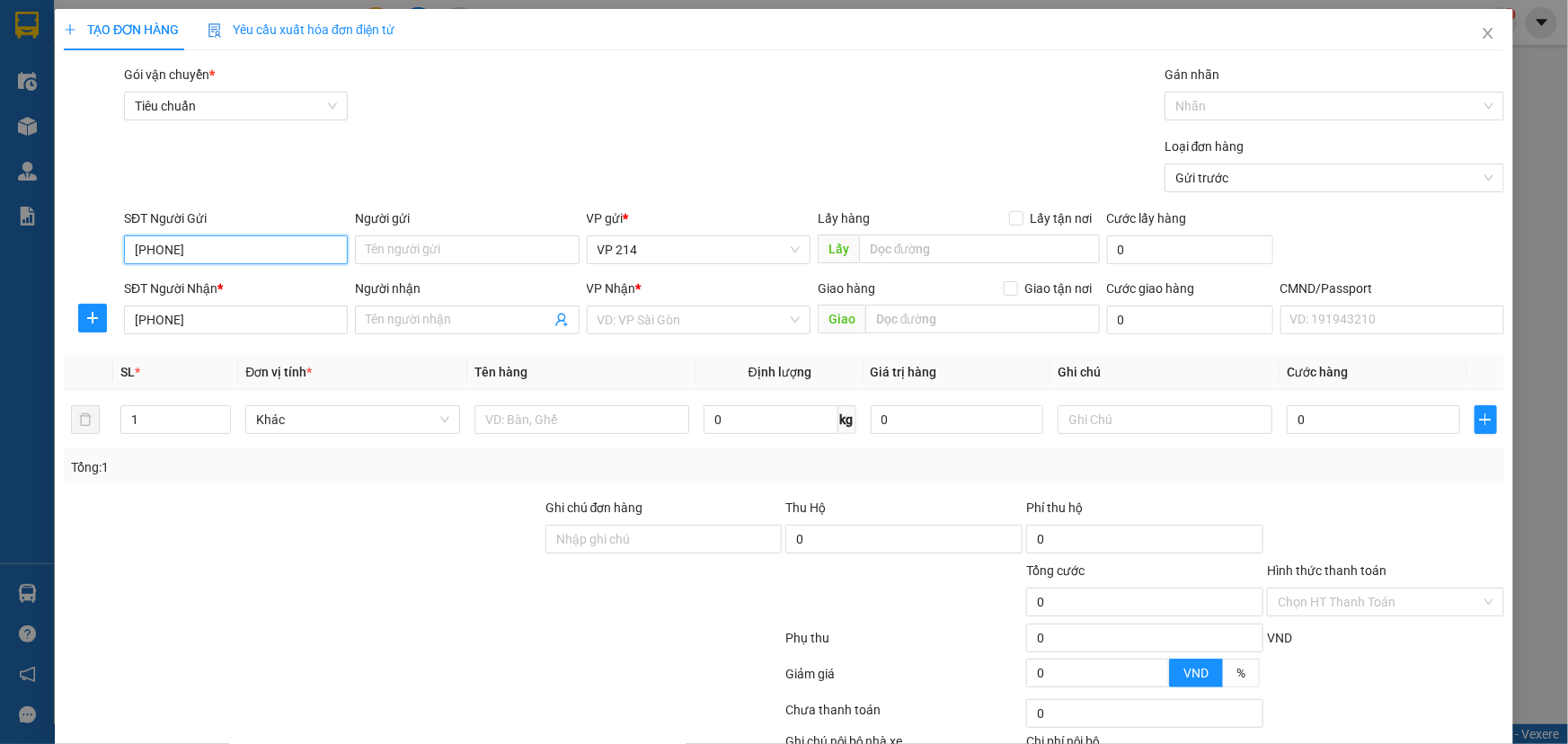 drag, startPoint x: 214, startPoint y: 252, endPoint x: 6, endPoint y: 270, distance: 208.77739 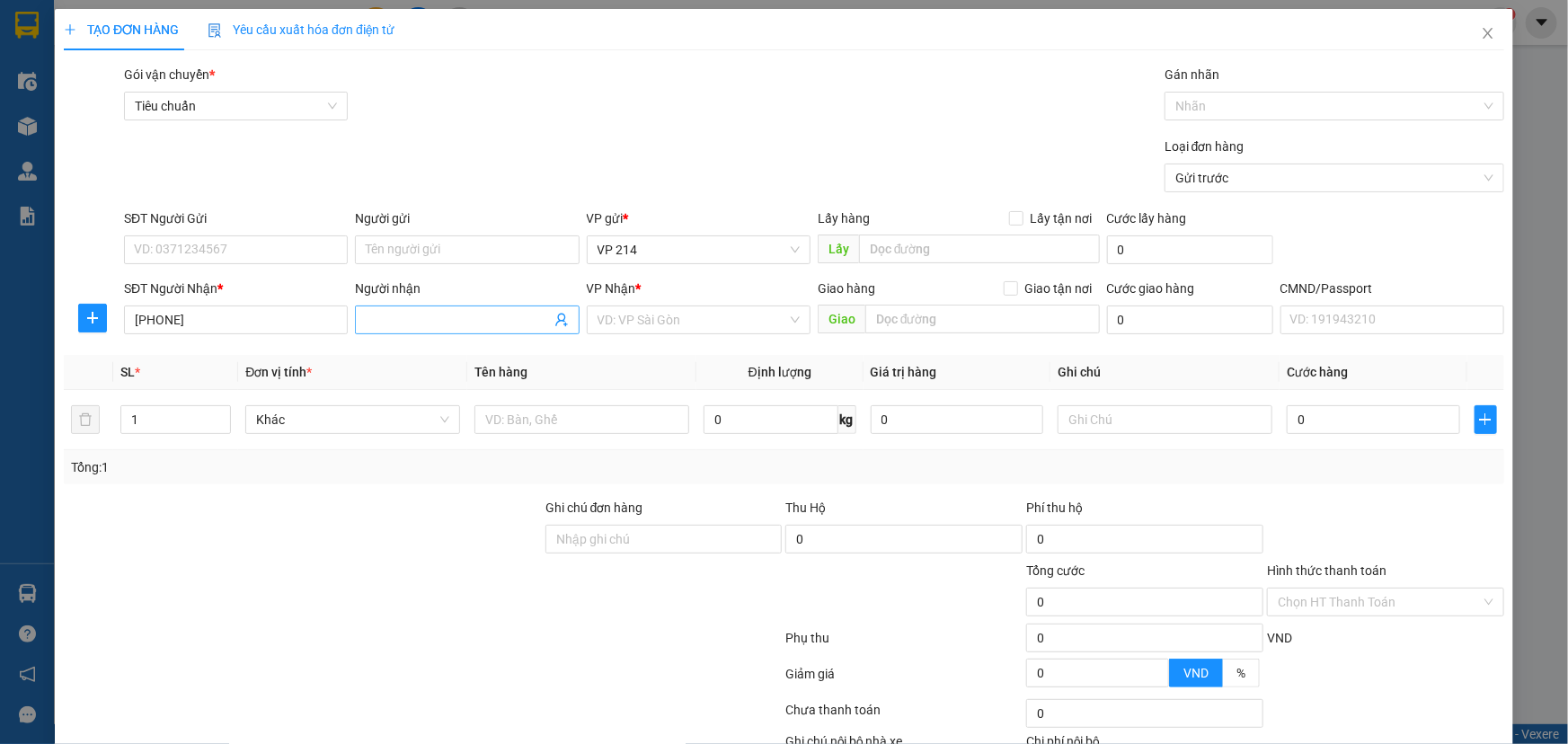 click on "Người nhận" at bounding box center (457, 320) 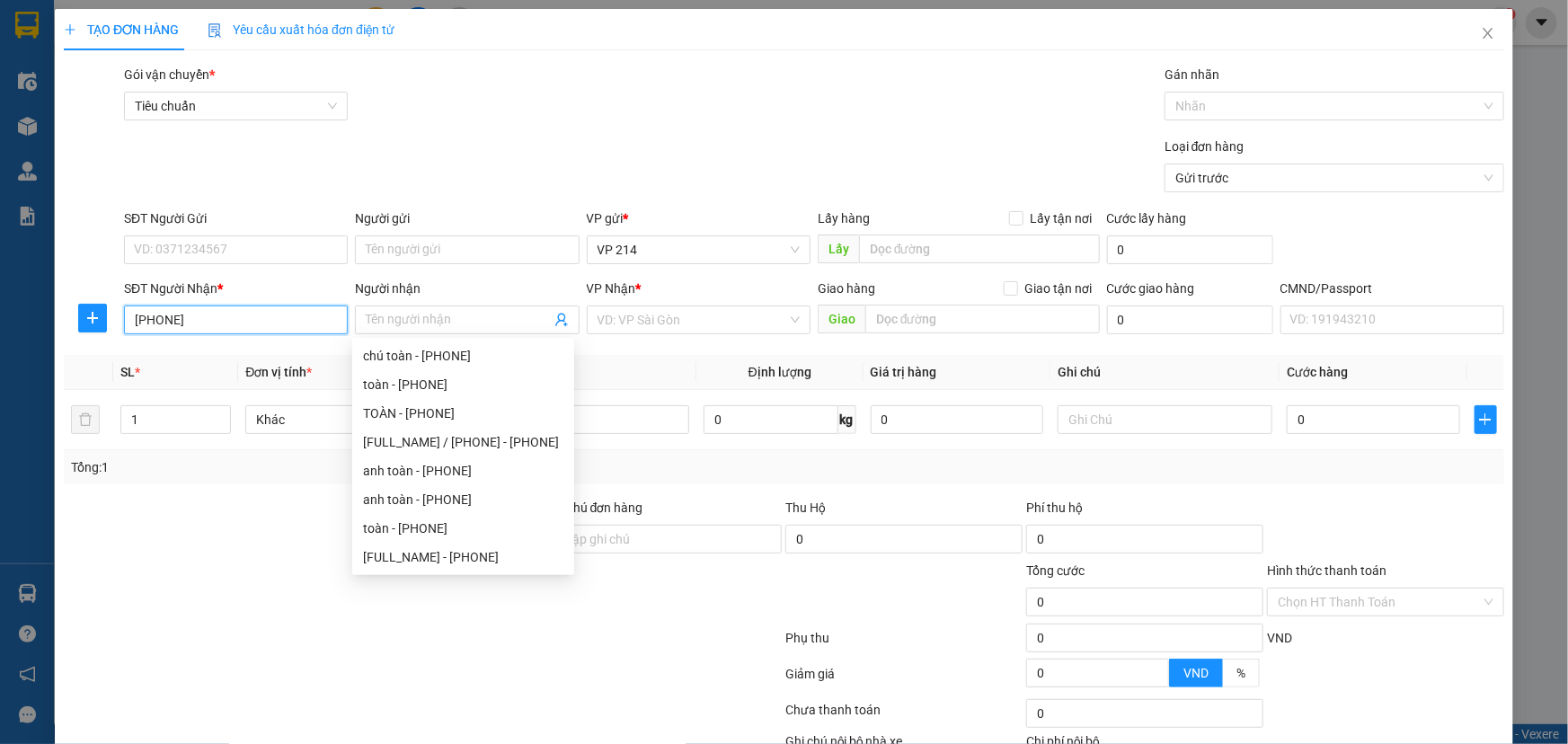 drag, startPoint x: 182, startPoint y: 316, endPoint x: 339, endPoint y: 314, distance: 157.01274 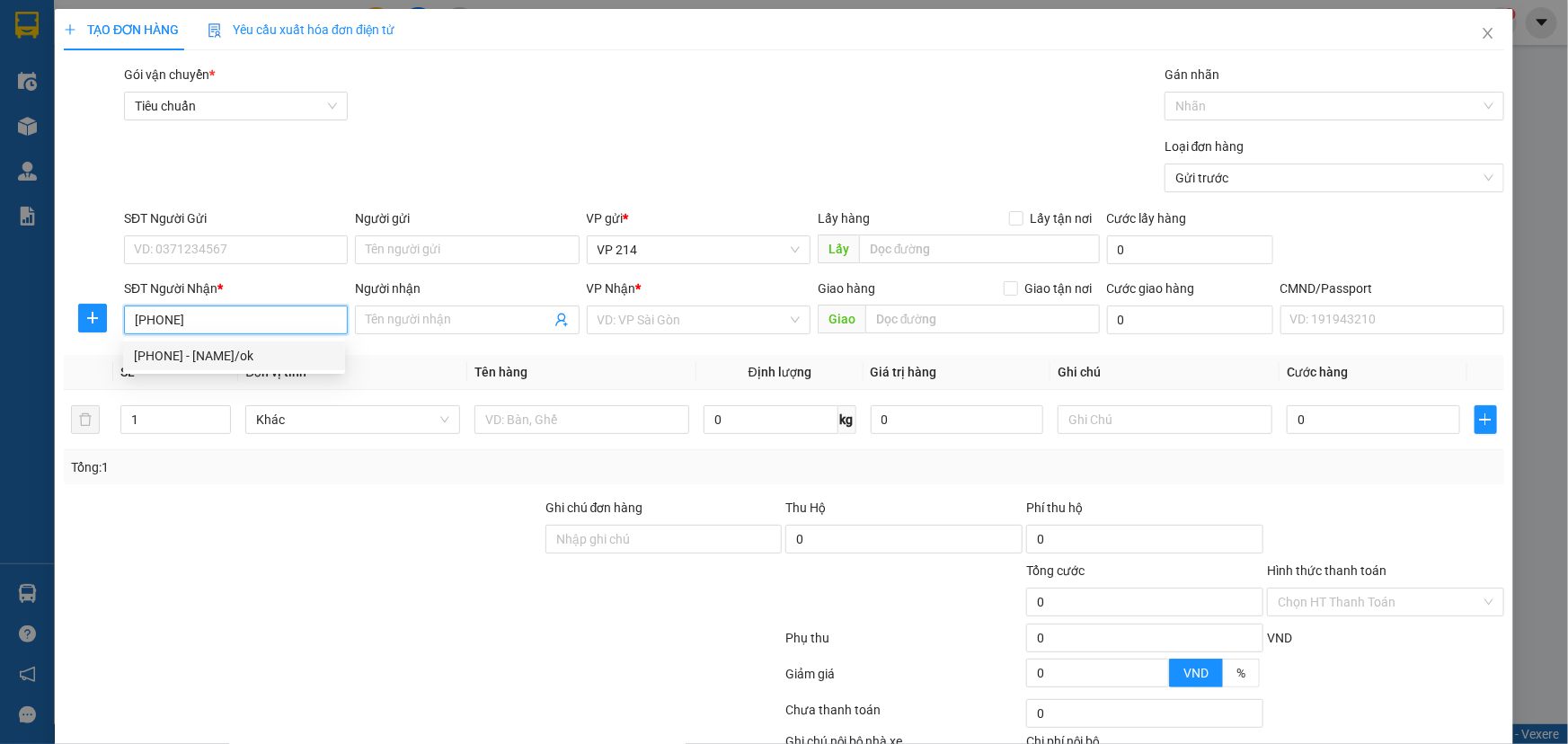 click on "0848063456" at bounding box center [235, 320] 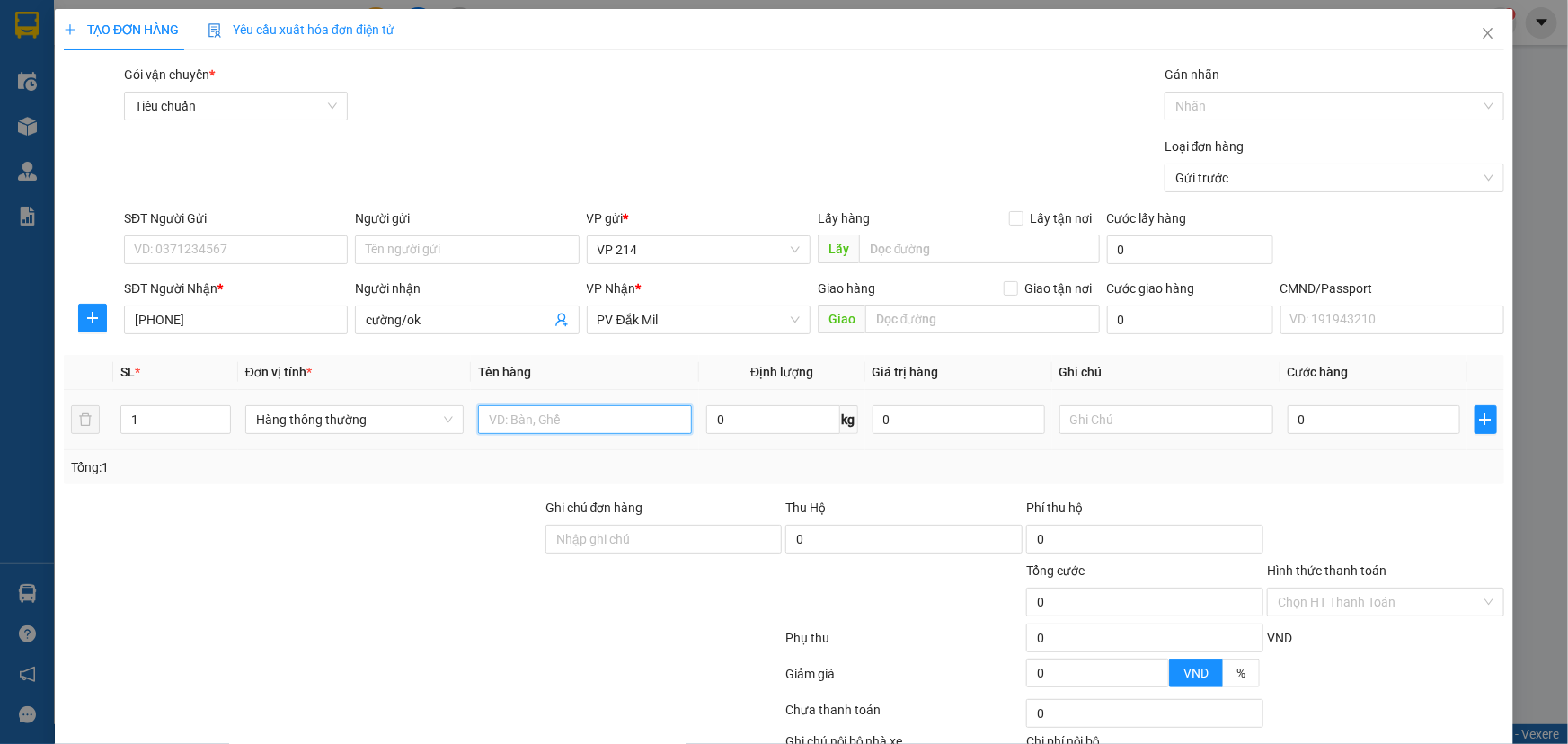 click at bounding box center (585, 420) 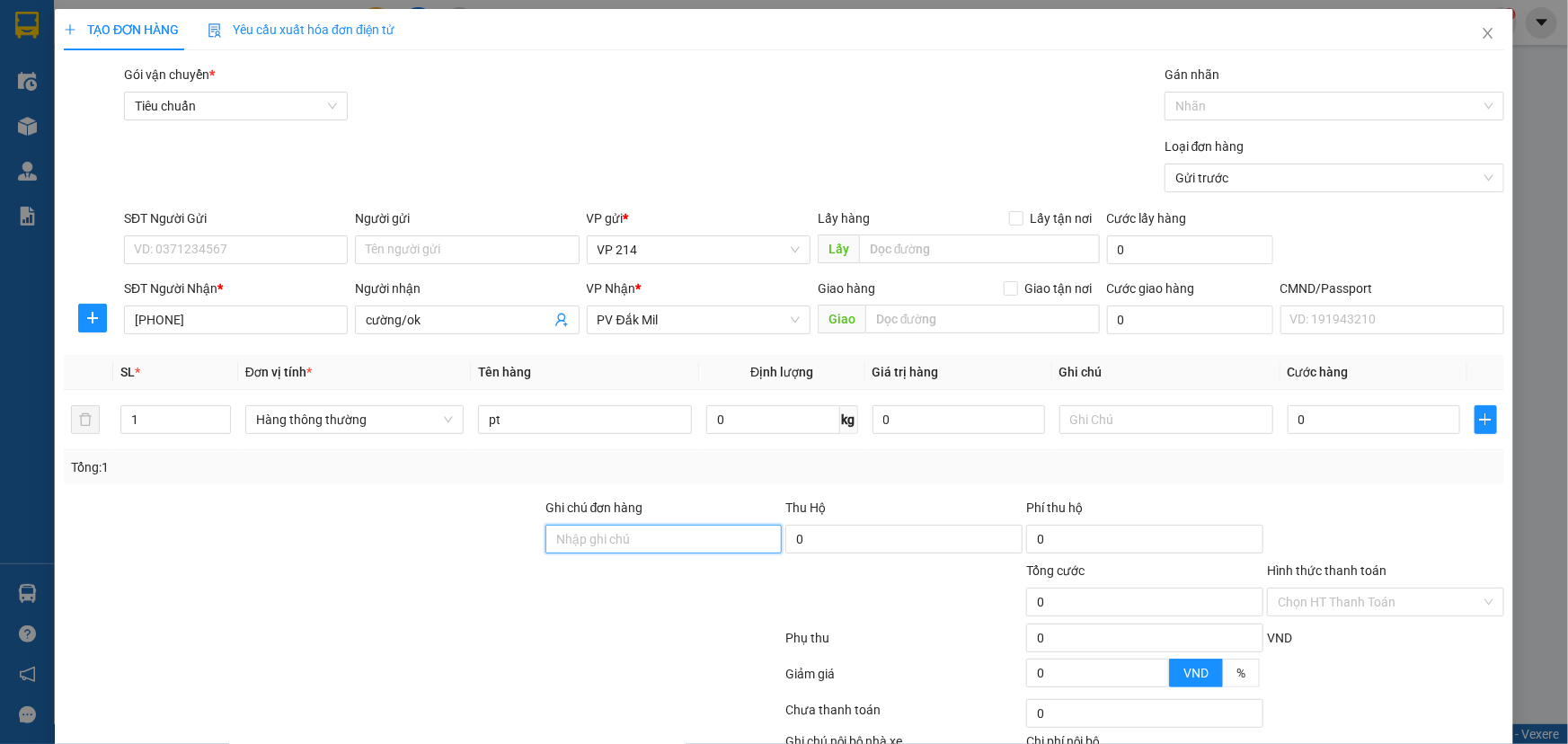 click on "Ghi chú đơn hàng" at bounding box center [664, 539] 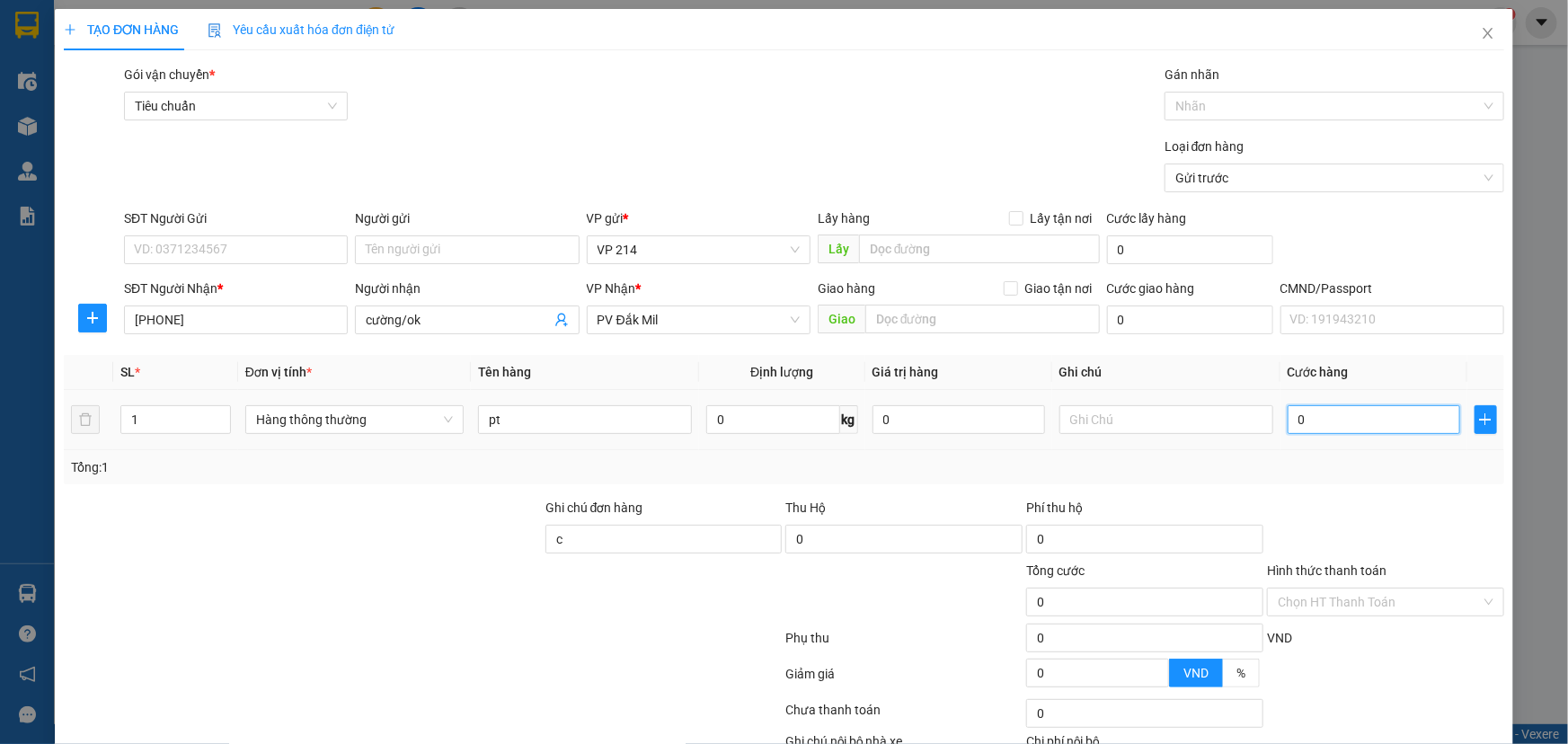 click on "0" at bounding box center [1374, 420] 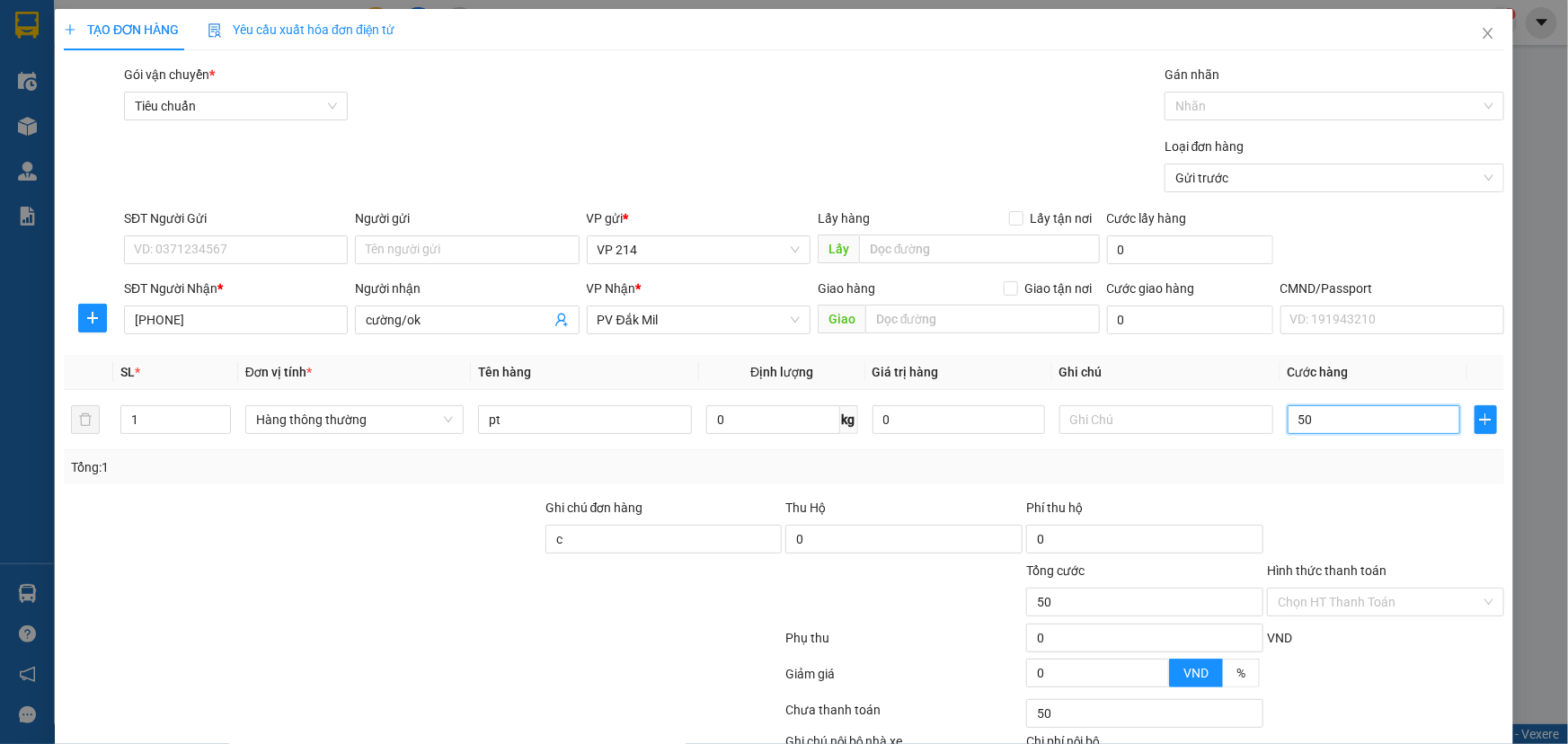 scroll, scrollTop: 119, scrollLeft: 0, axis: vertical 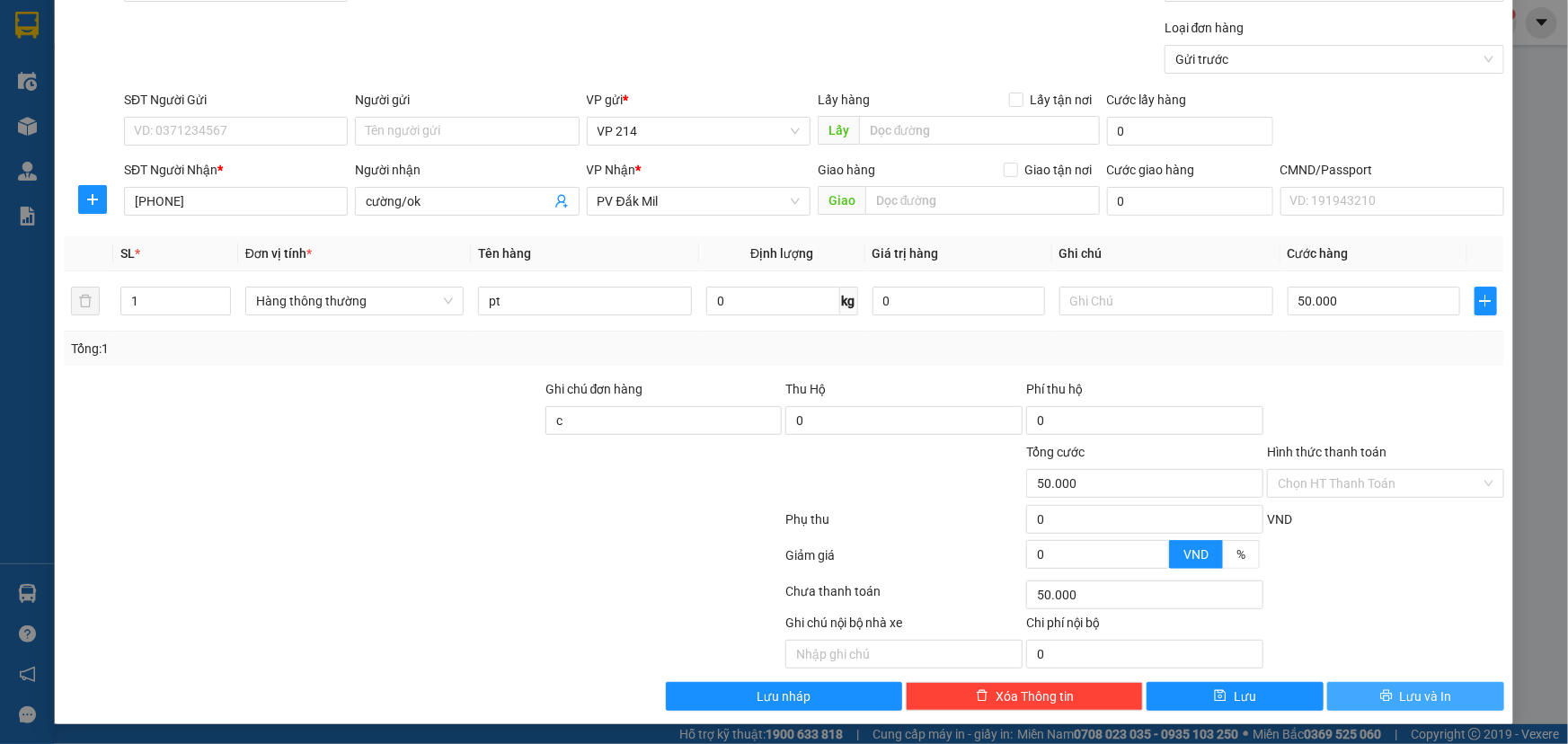 click on "Lưu và In" at bounding box center [1426, 696] 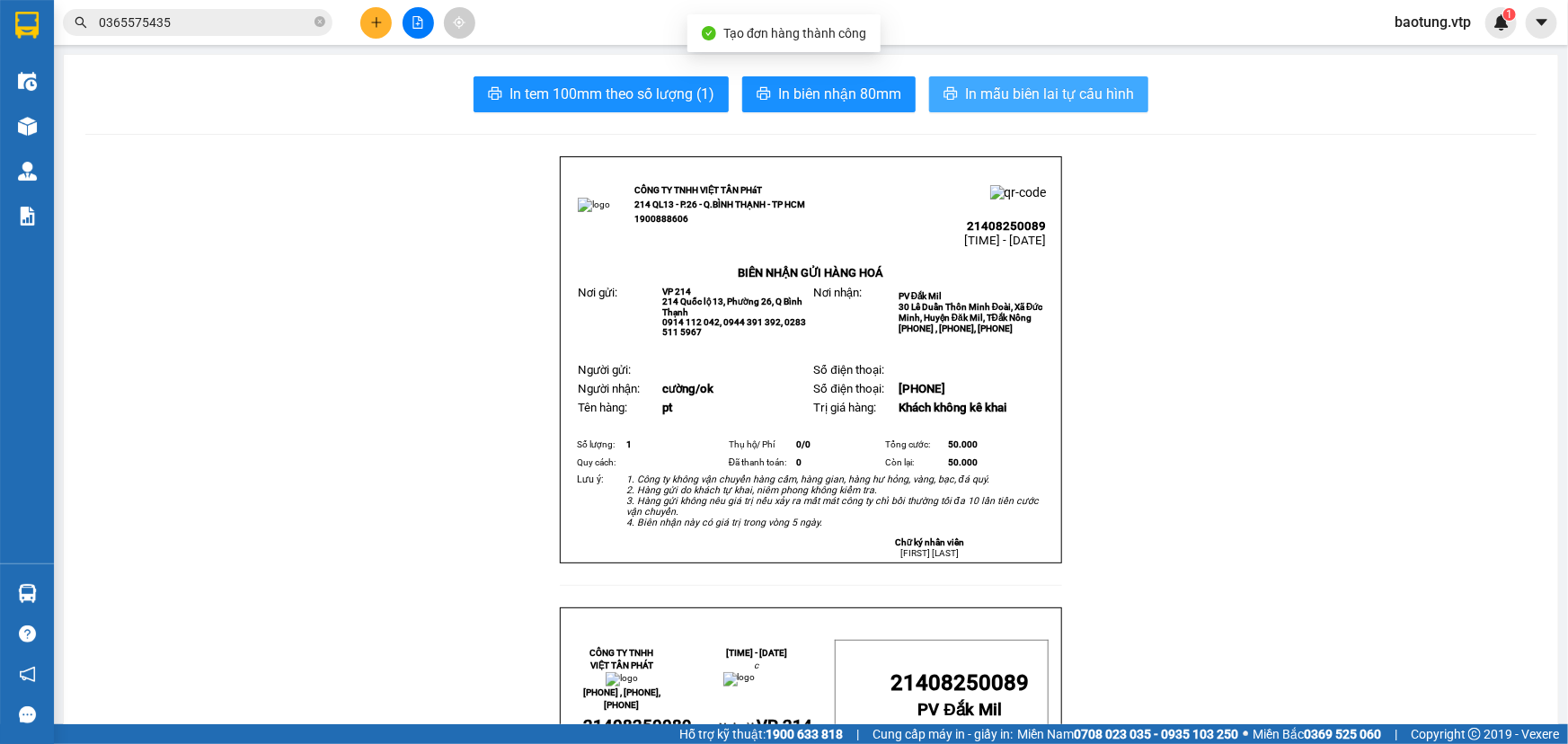 click on "In mẫu biên lai tự cấu hình" at bounding box center [1039, 94] 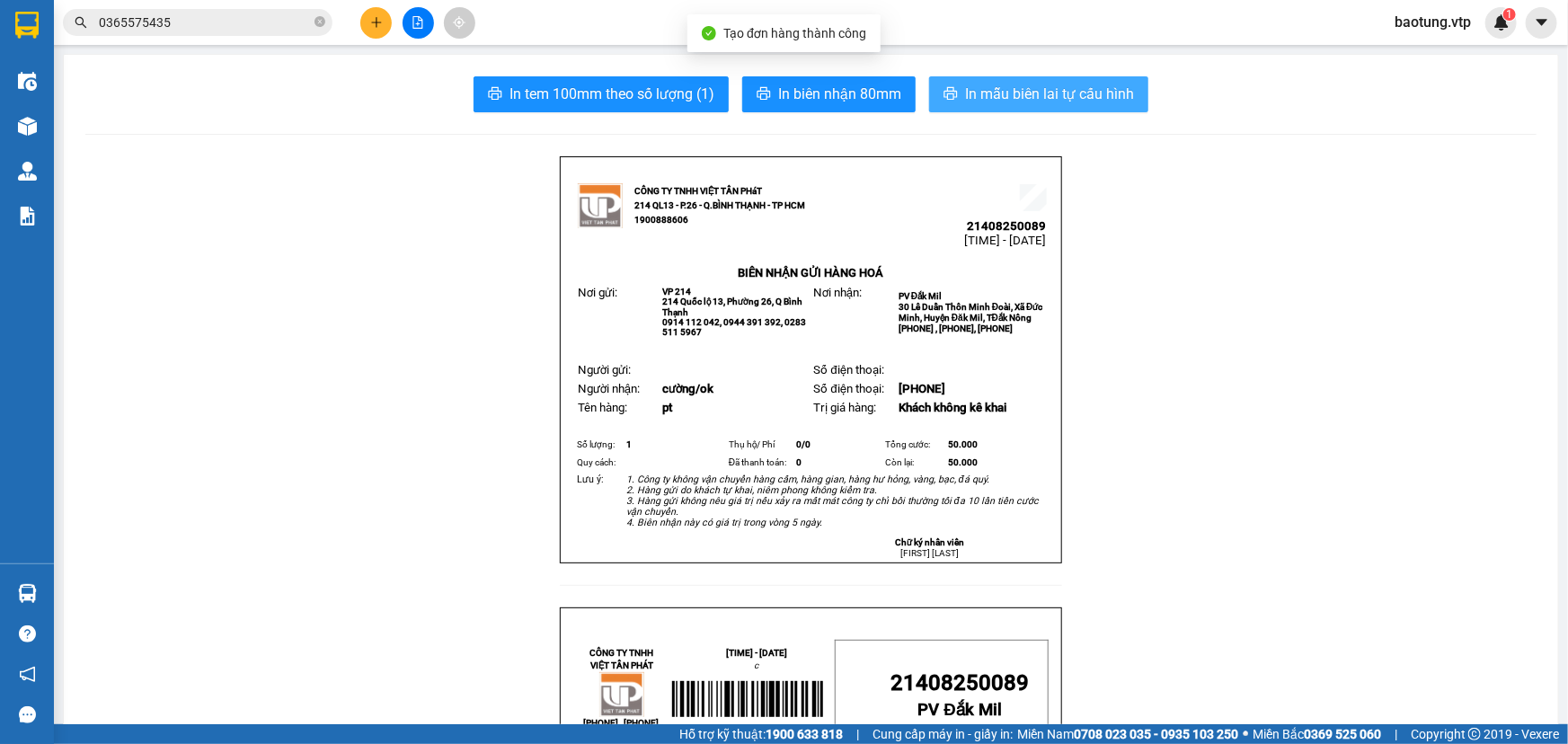scroll, scrollTop: 0, scrollLeft: 0, axis: both 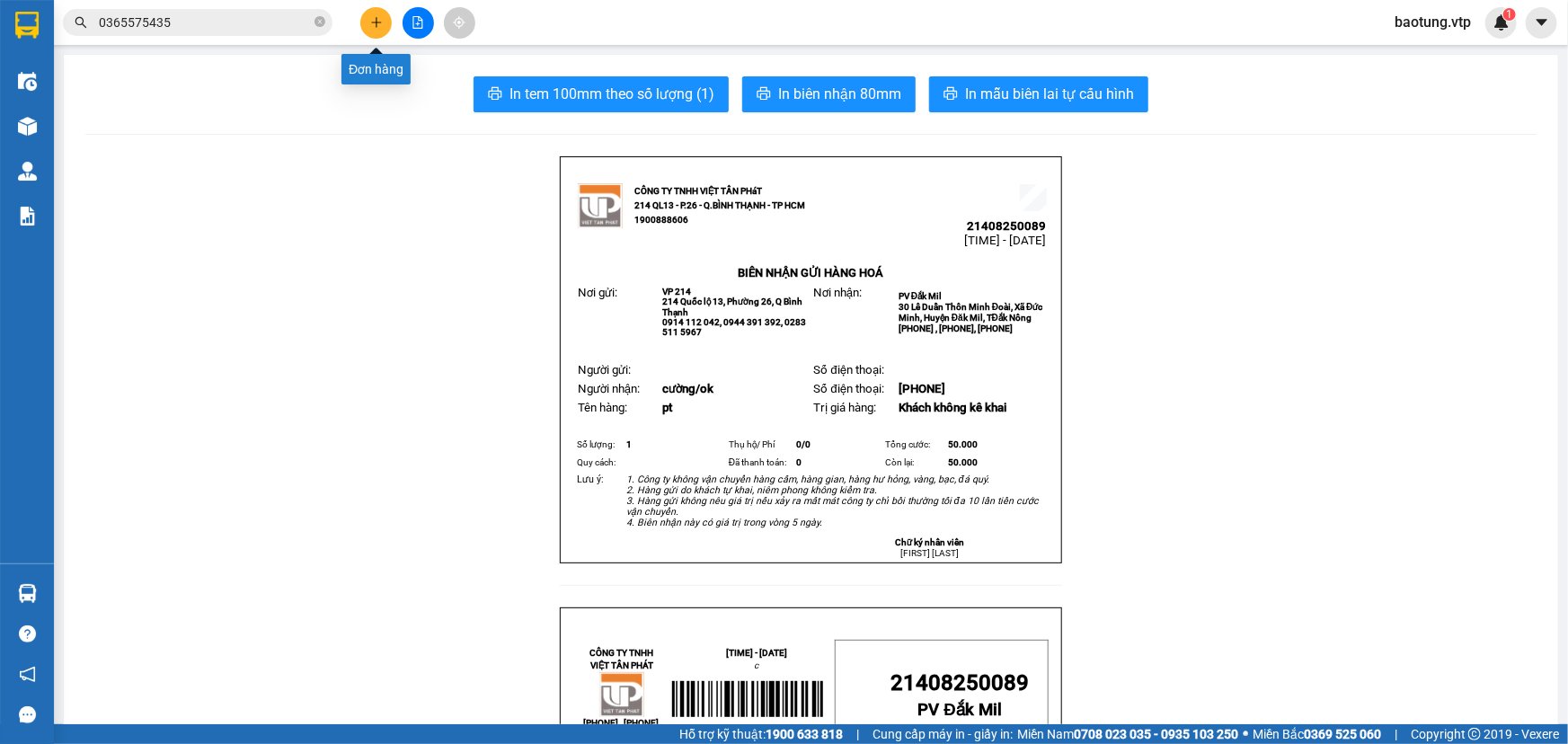 click at bounding box center (376, 22) 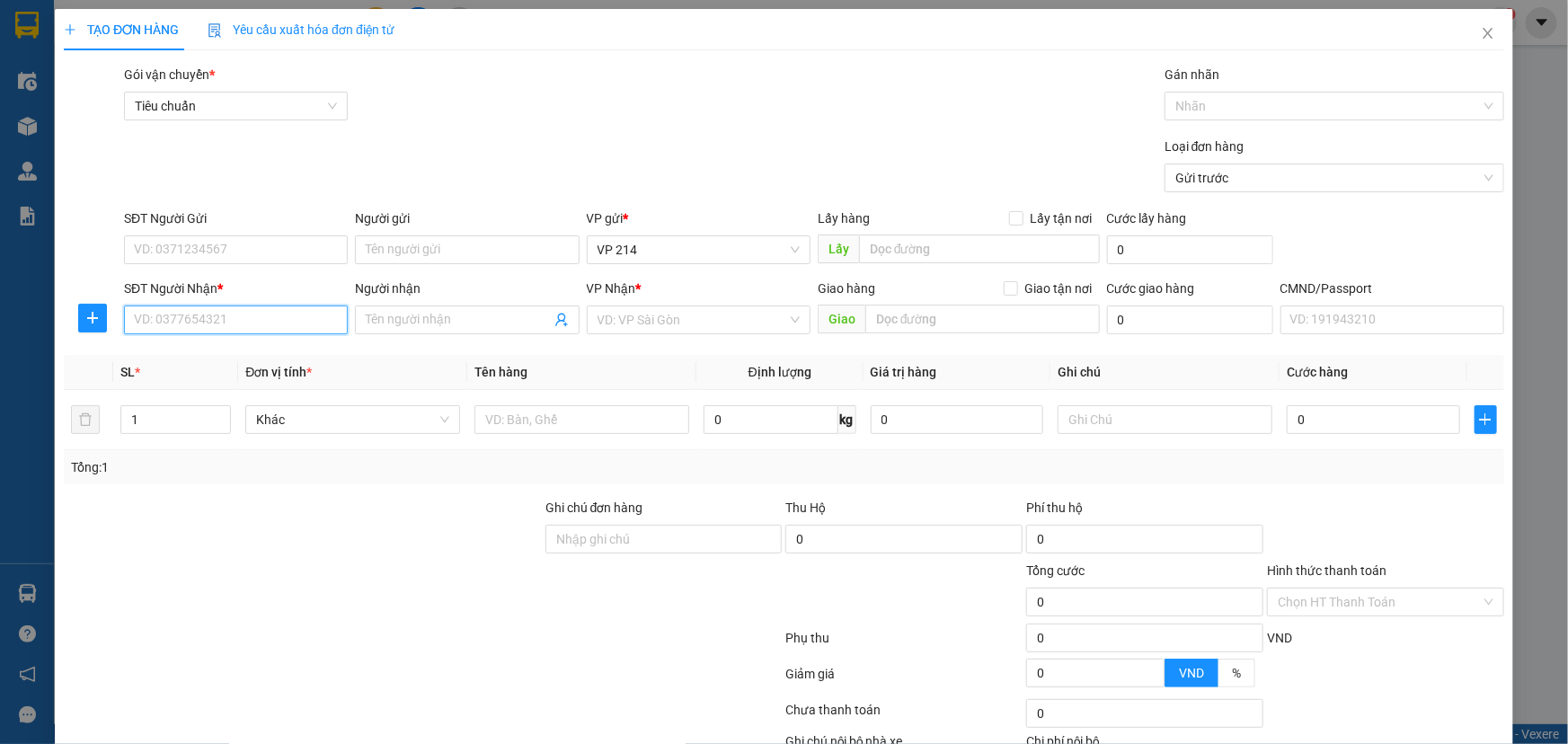 click on "SĐT Người Nhận  *" at bounding box center (235, 320) 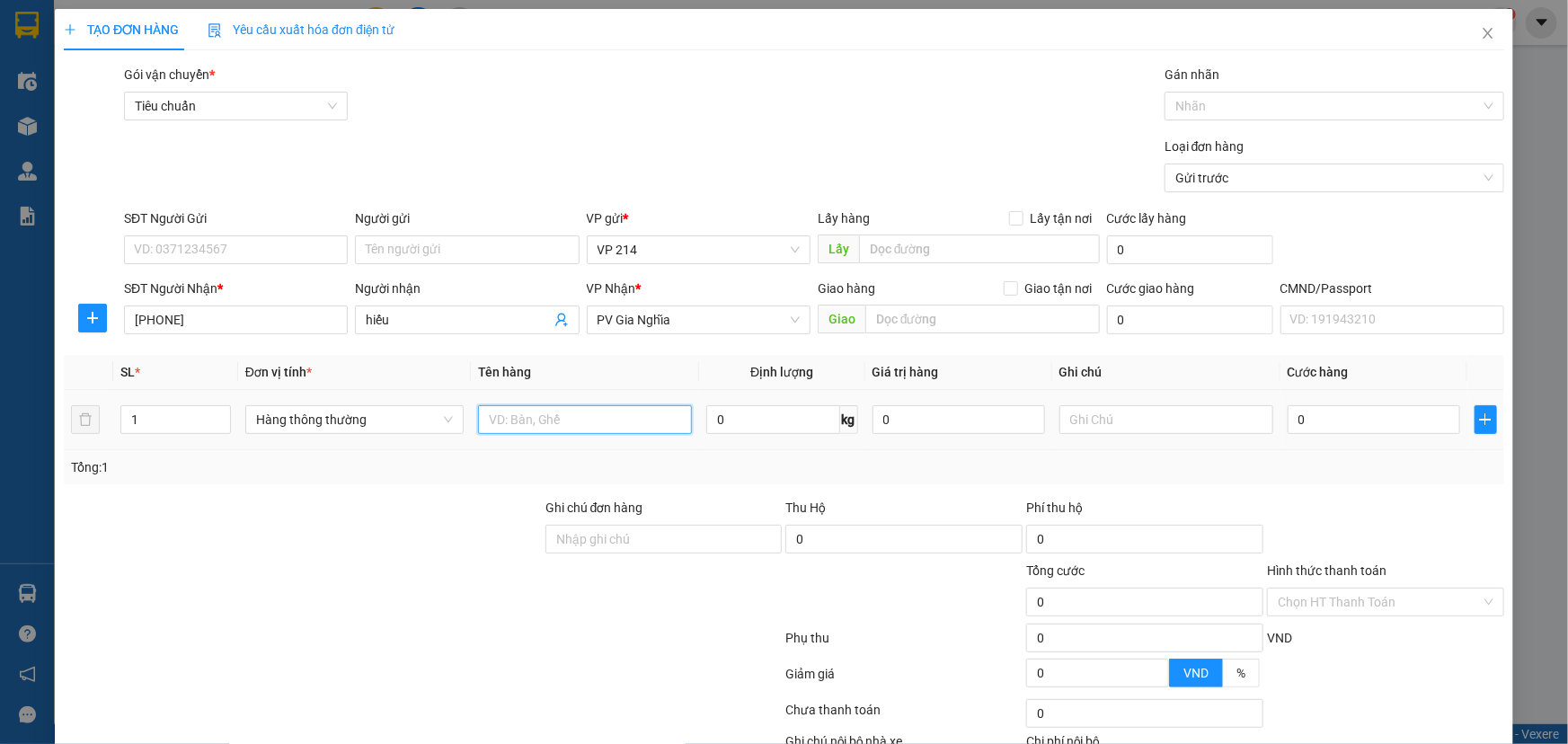 click at bounding box center (585, 420) 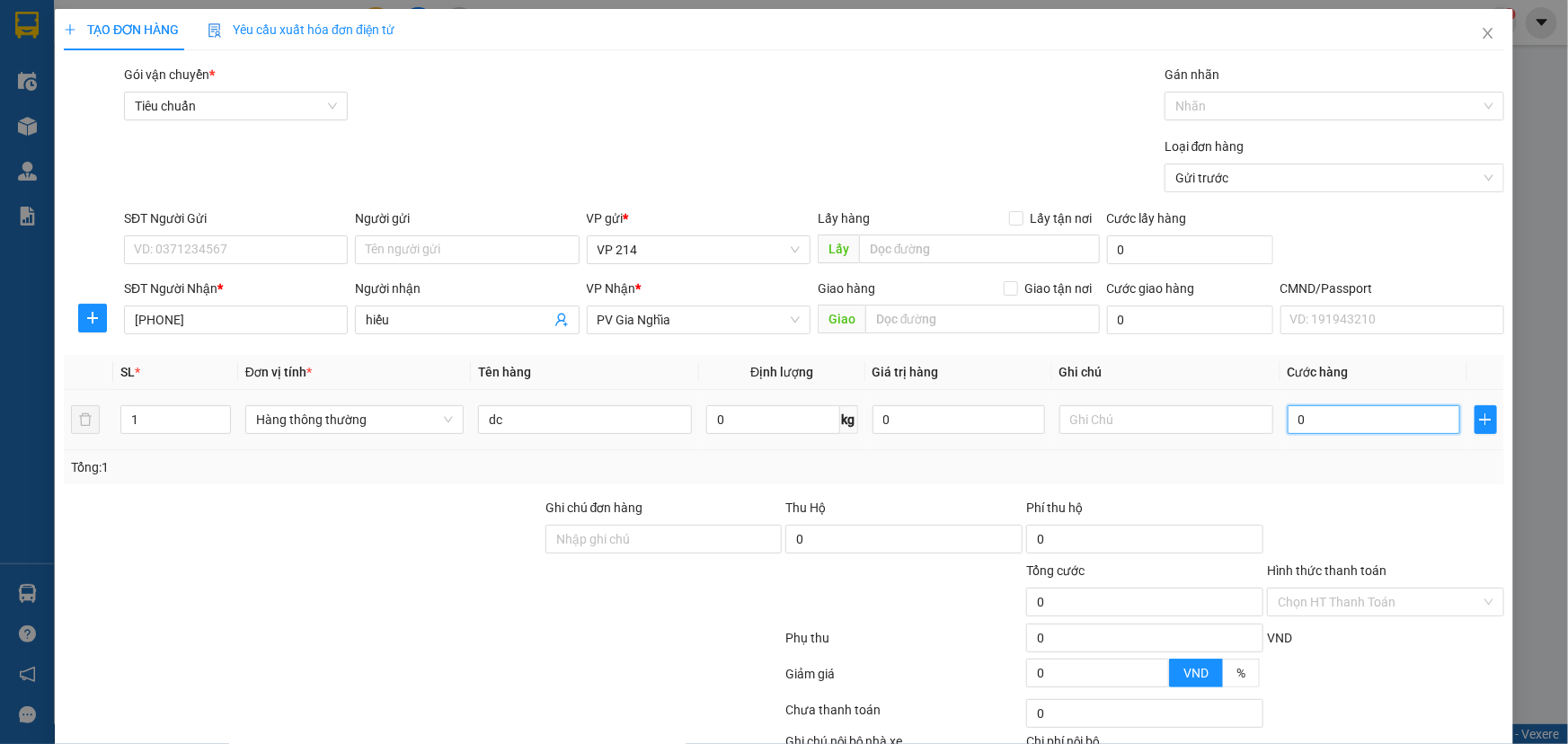 click on "0" at bounding box center (1374, 420) 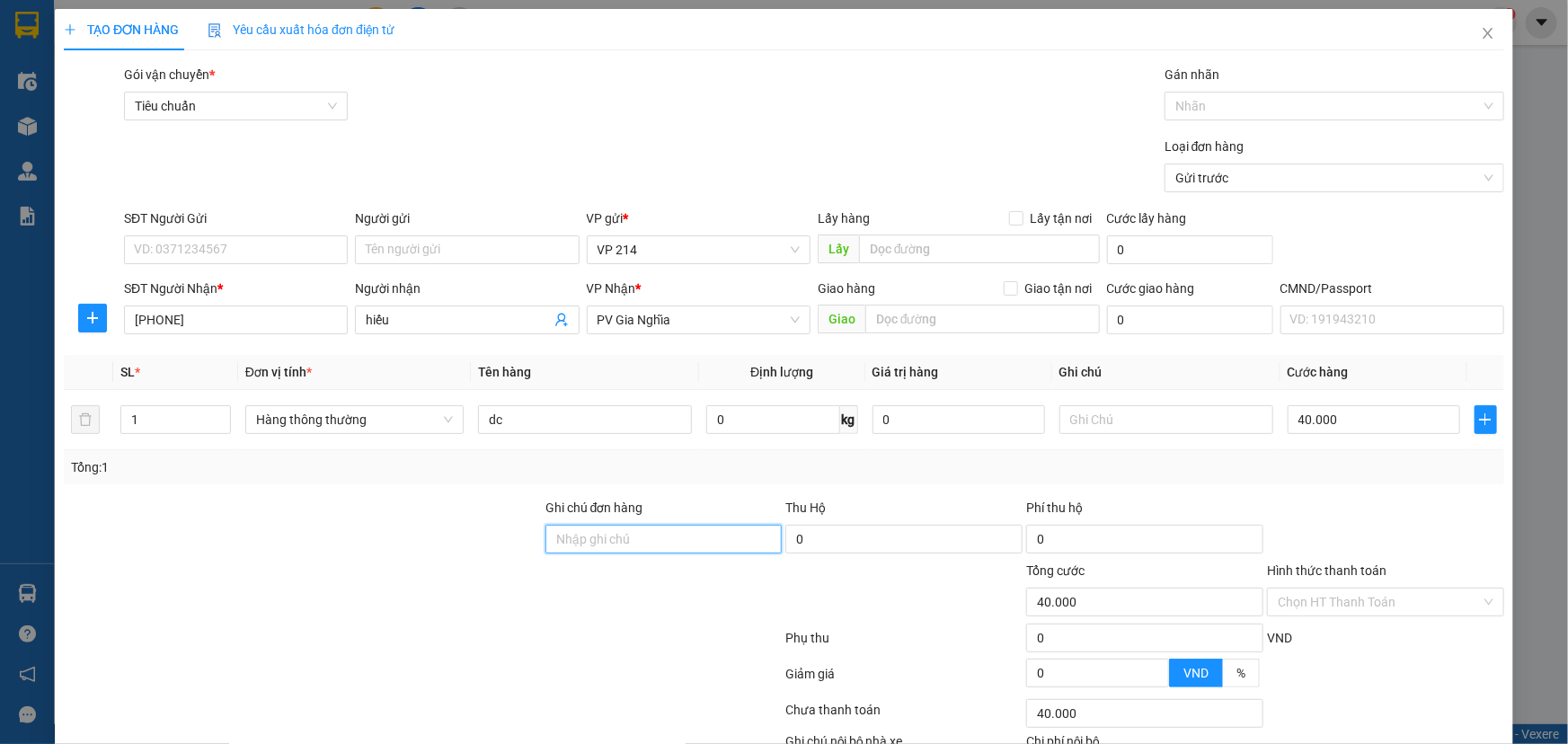 click on "Ghi chú đơn hàng" at bounding box center (664, 539) 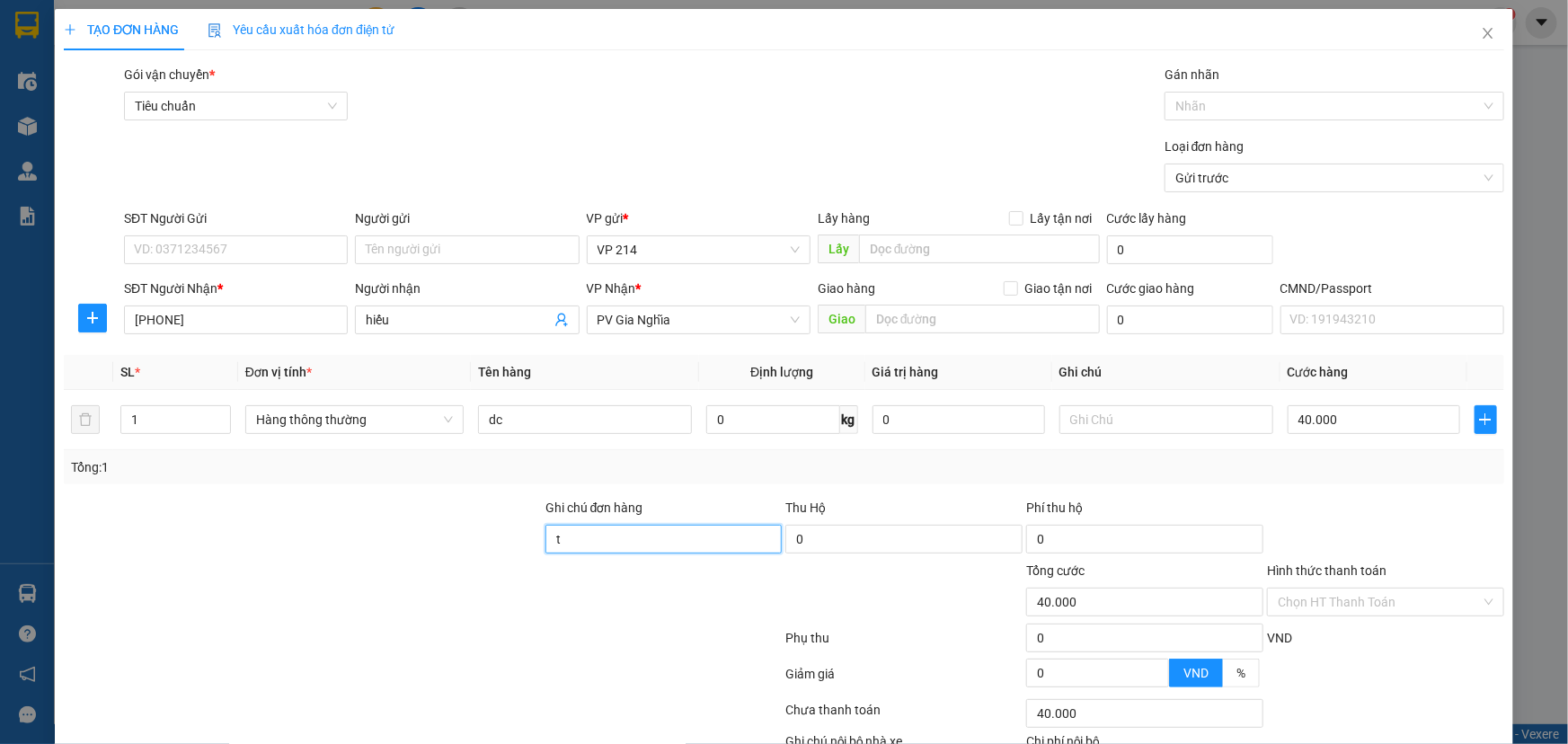 scroll, scrollTop: 119, scrollLeft: 0, axis: vertical 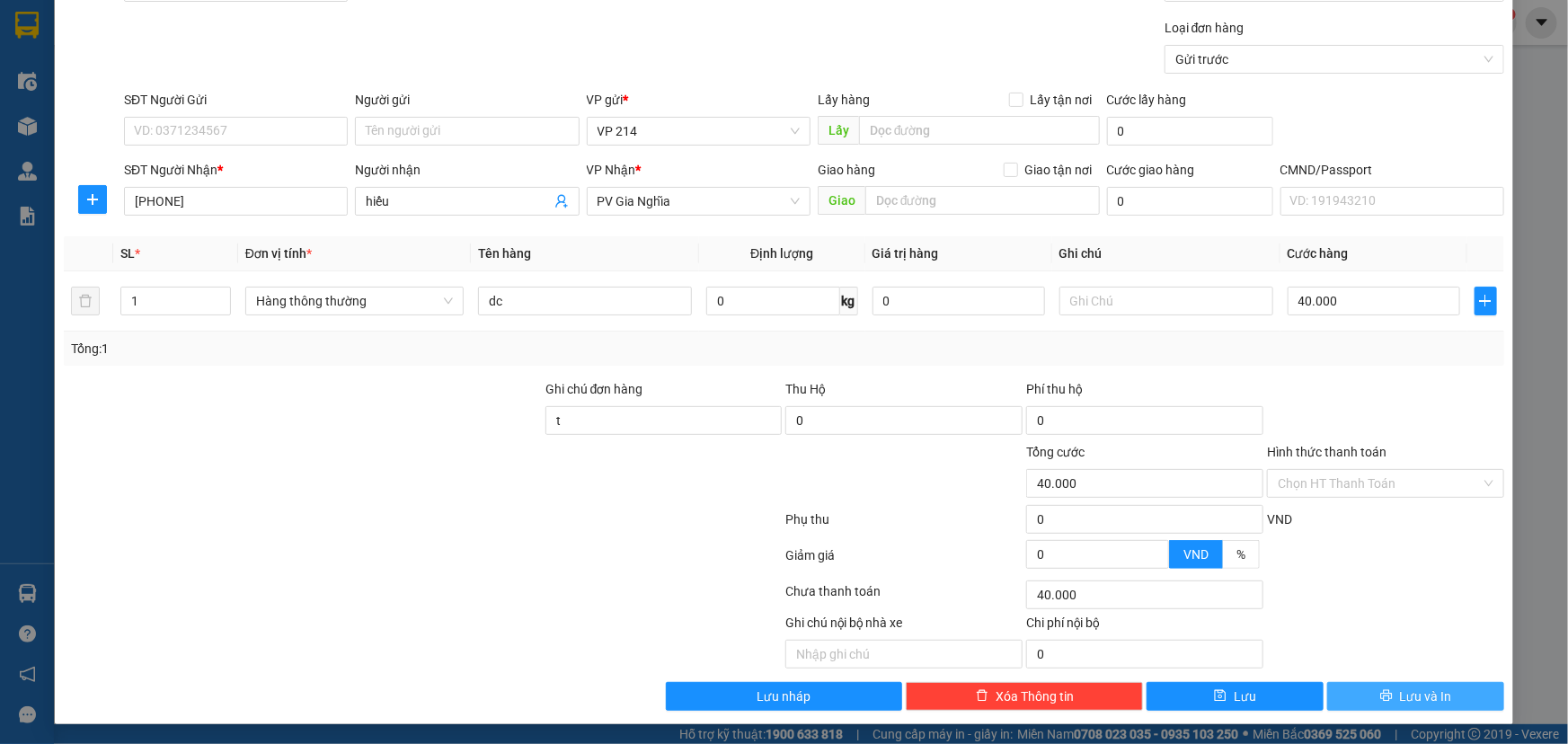 click on "Lưu và In" at bounding box center (1415, 696) 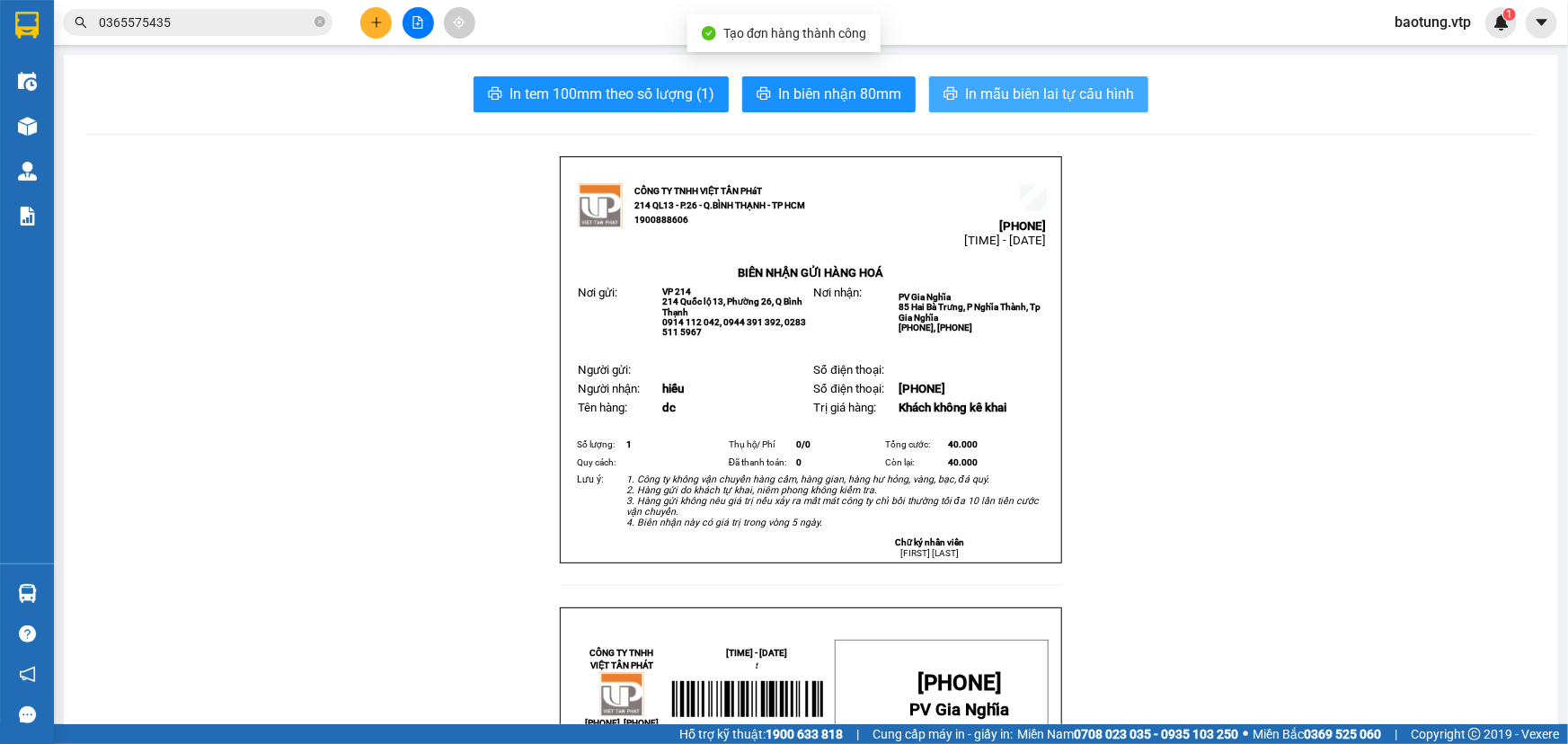 click on "In mẫu biên lai tự cấu hình" at bounding box center [1050, 93] 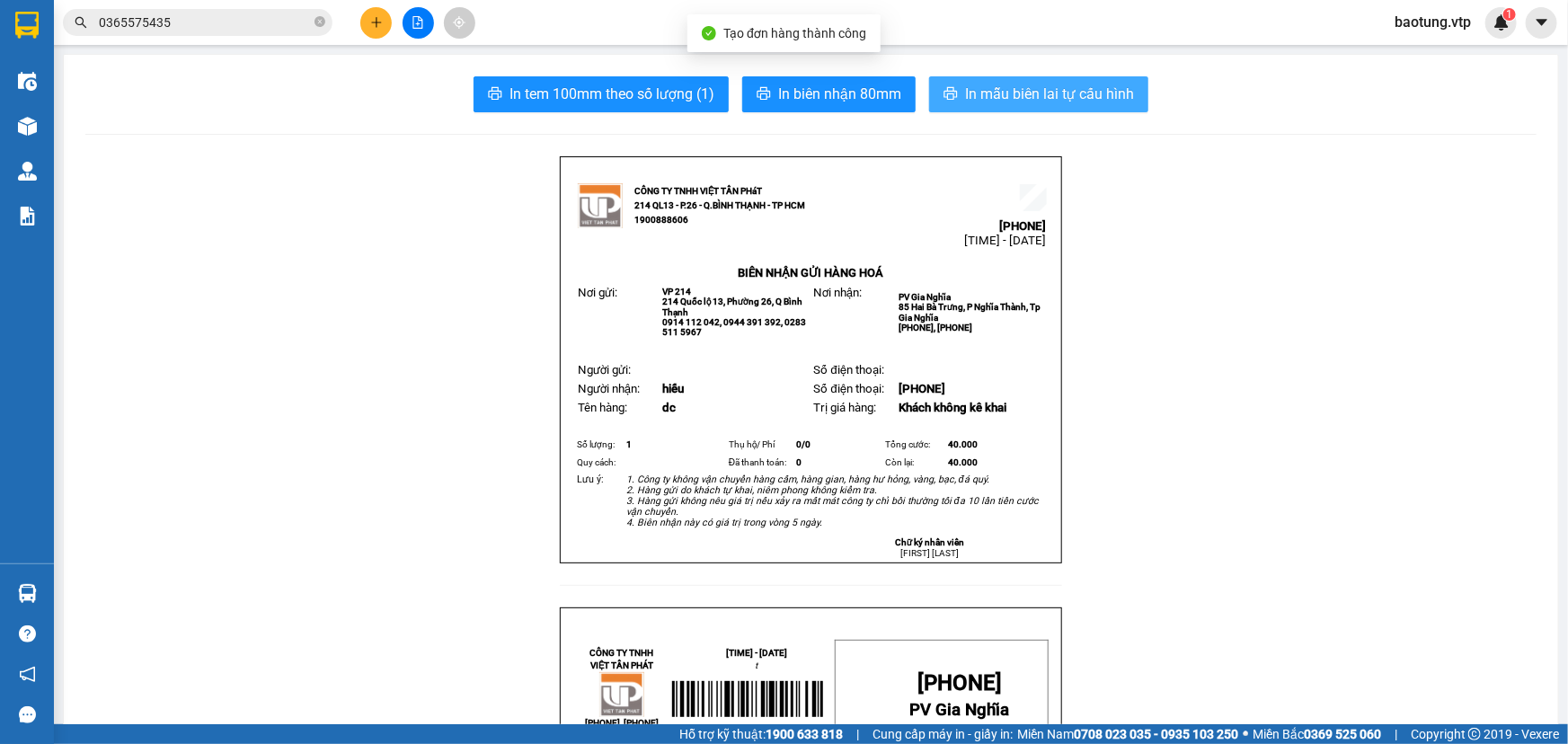 scroll, scrollTop: 0, scrollLeft: 0, axis: both 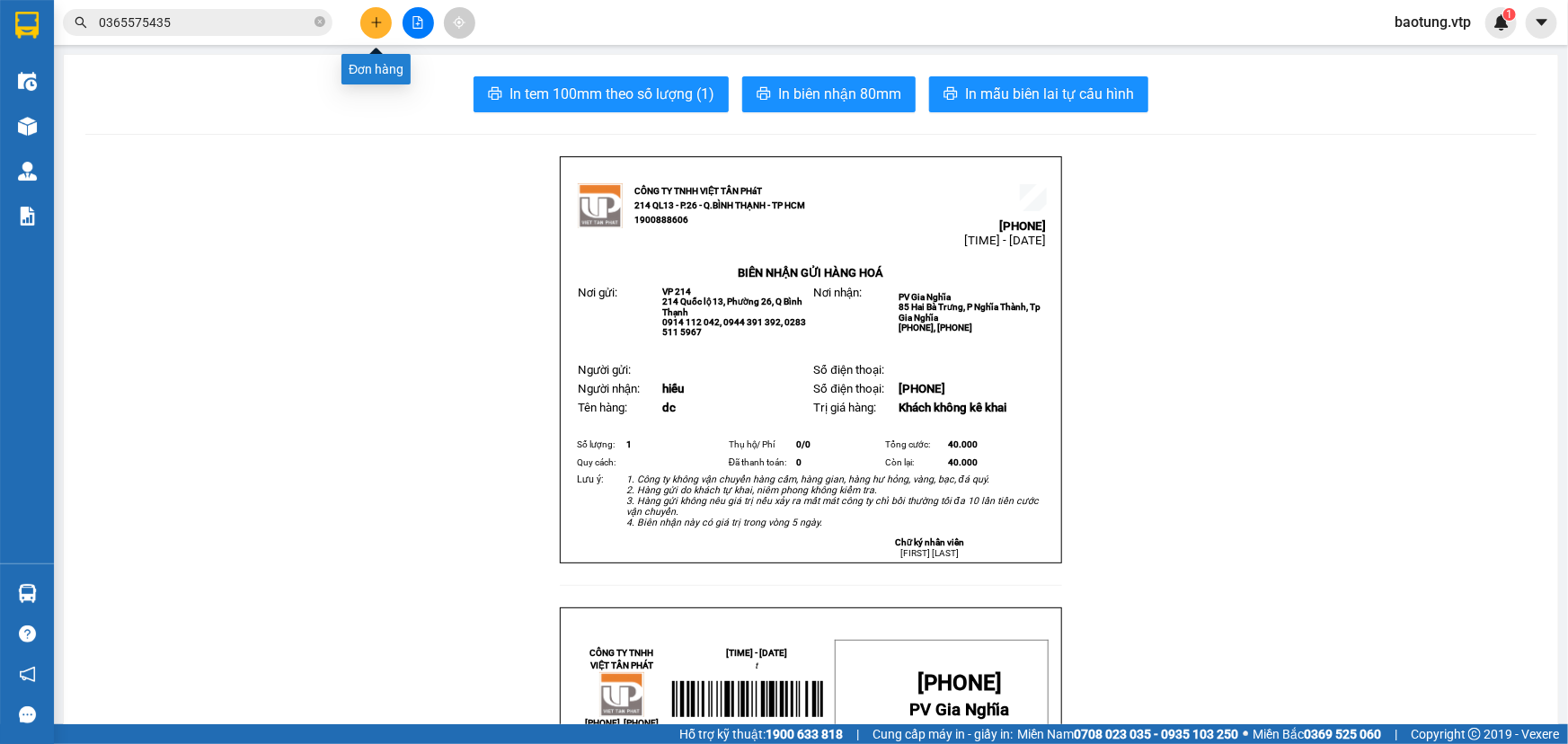 click at bounding box center [418, 22] 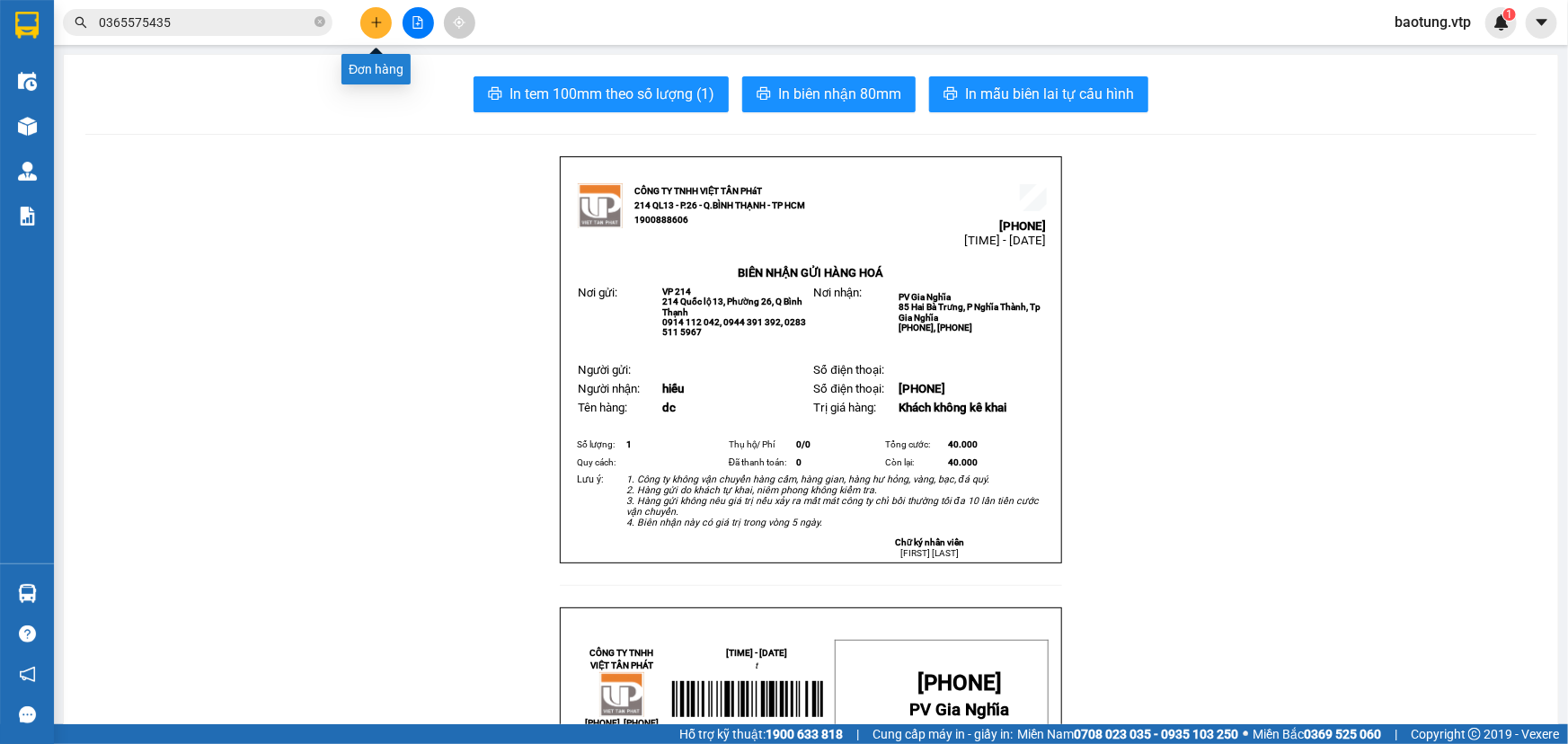 click at bounding box center (376, 22) 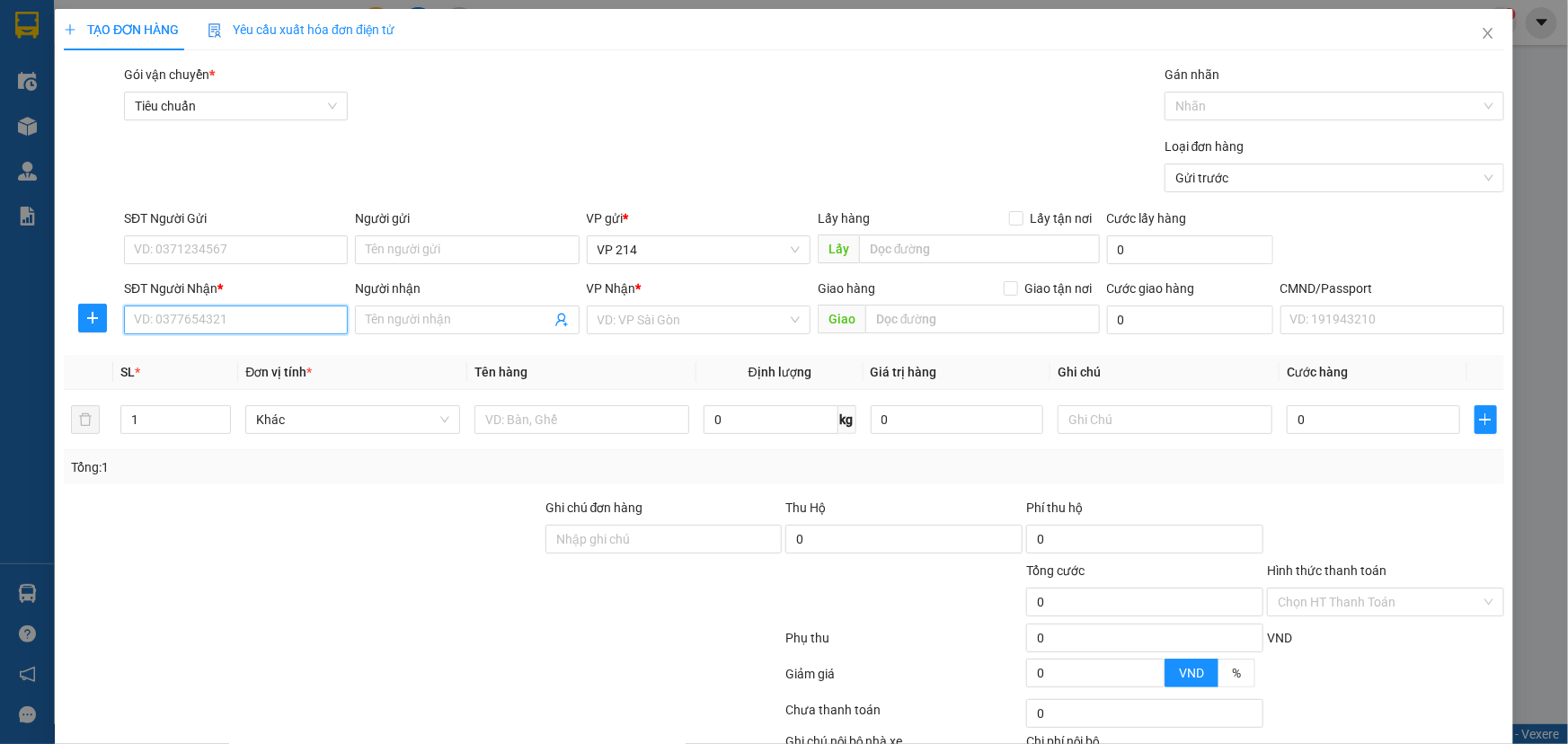 click on "SĐT Người Nhận  *" at bounding box center [235, 320] 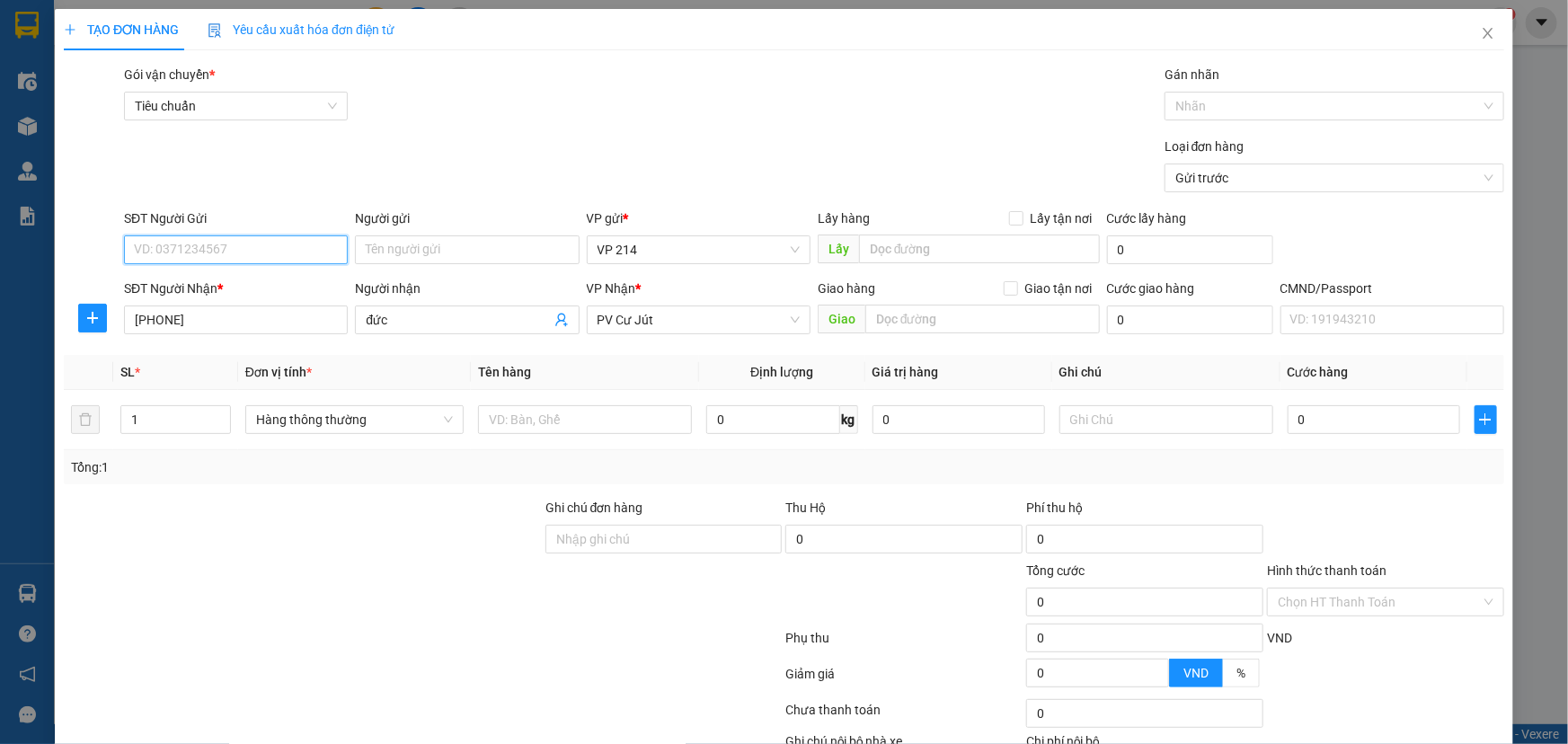click on "SĐT Người Gửi" at bounding box center [235, 250] 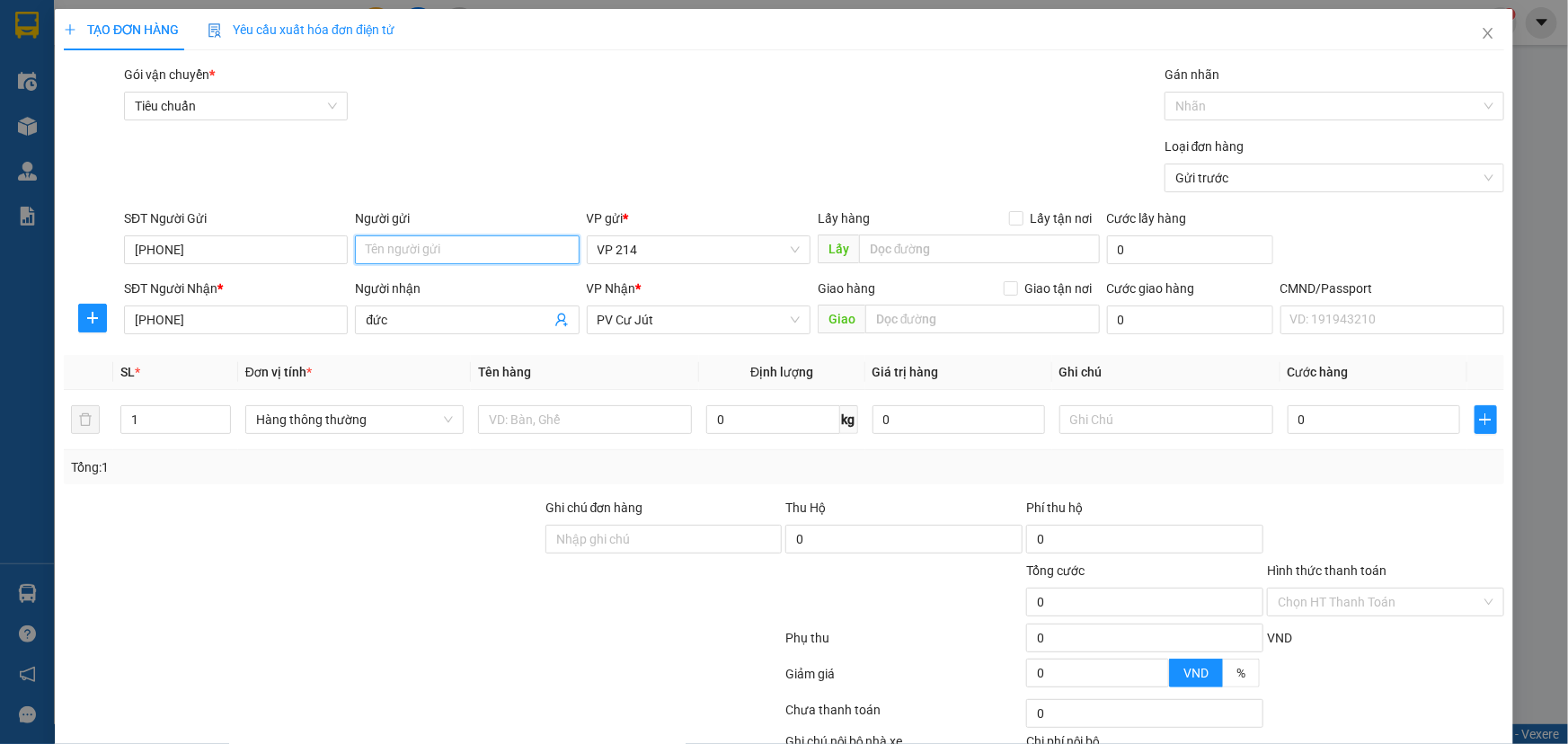 click on "Người gửi" at bounding box center [466, 250] 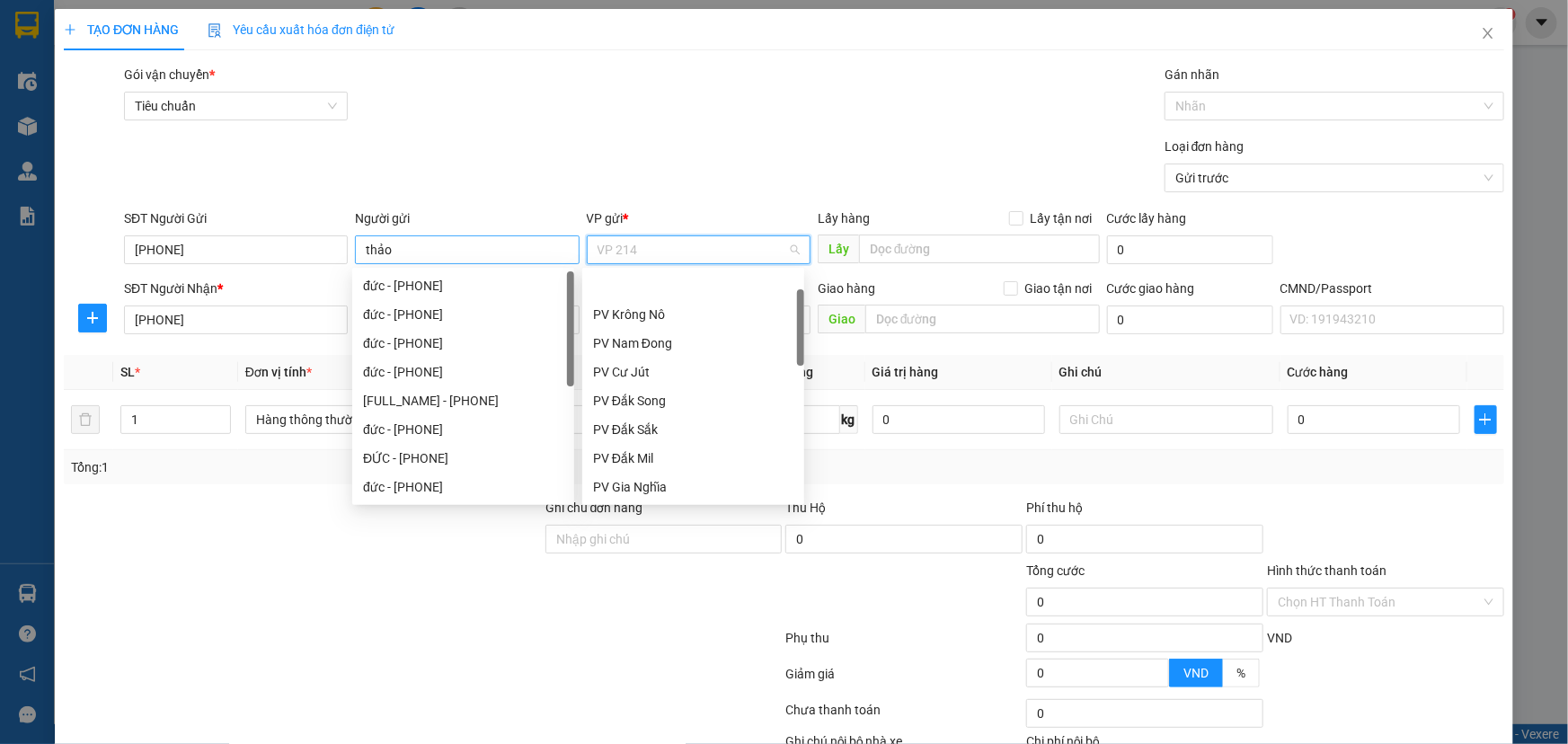 scroll, scrollTop: 57, scrollLeft: 0, axis: vertical 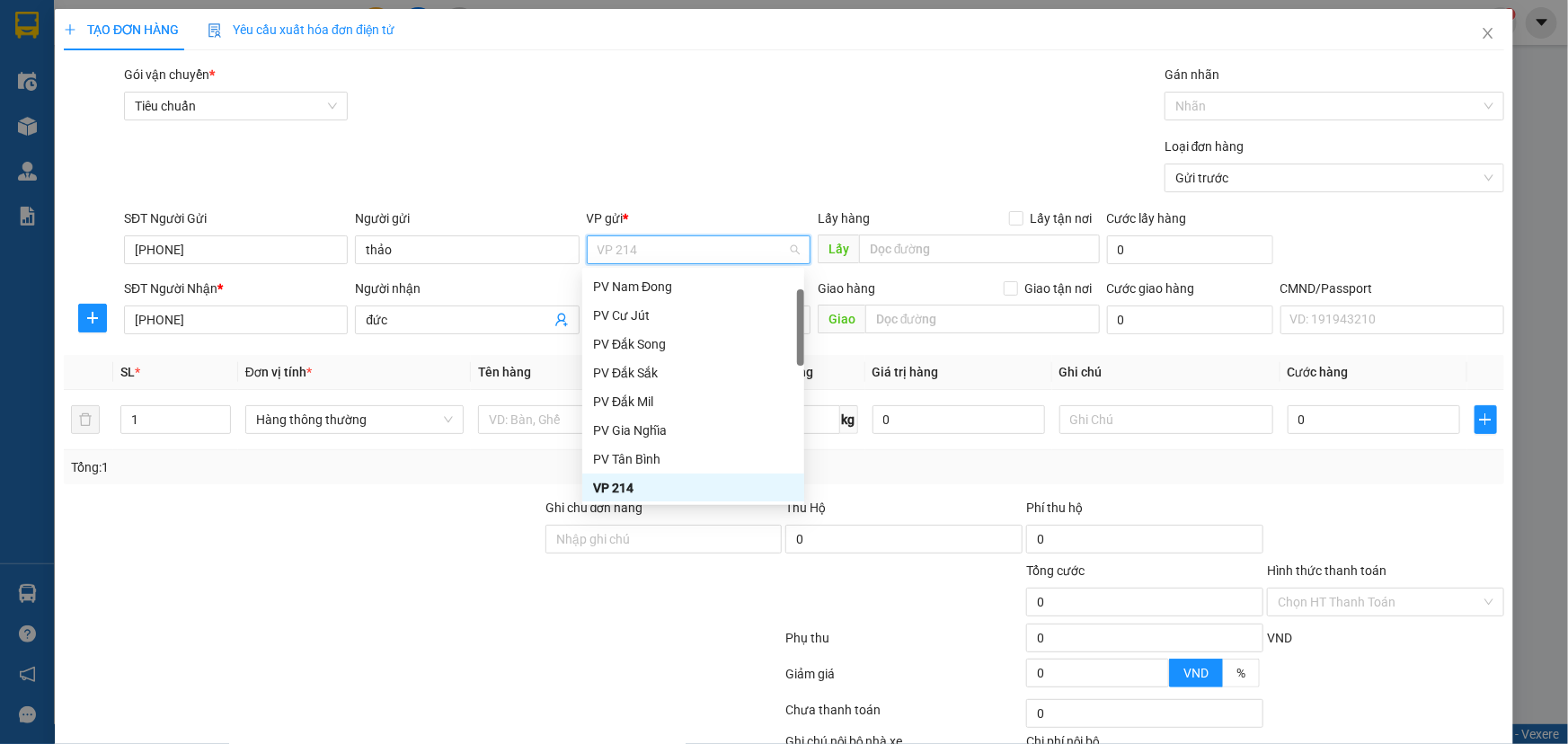 click on "Tổng:  1" at bounding box center [338, 467] 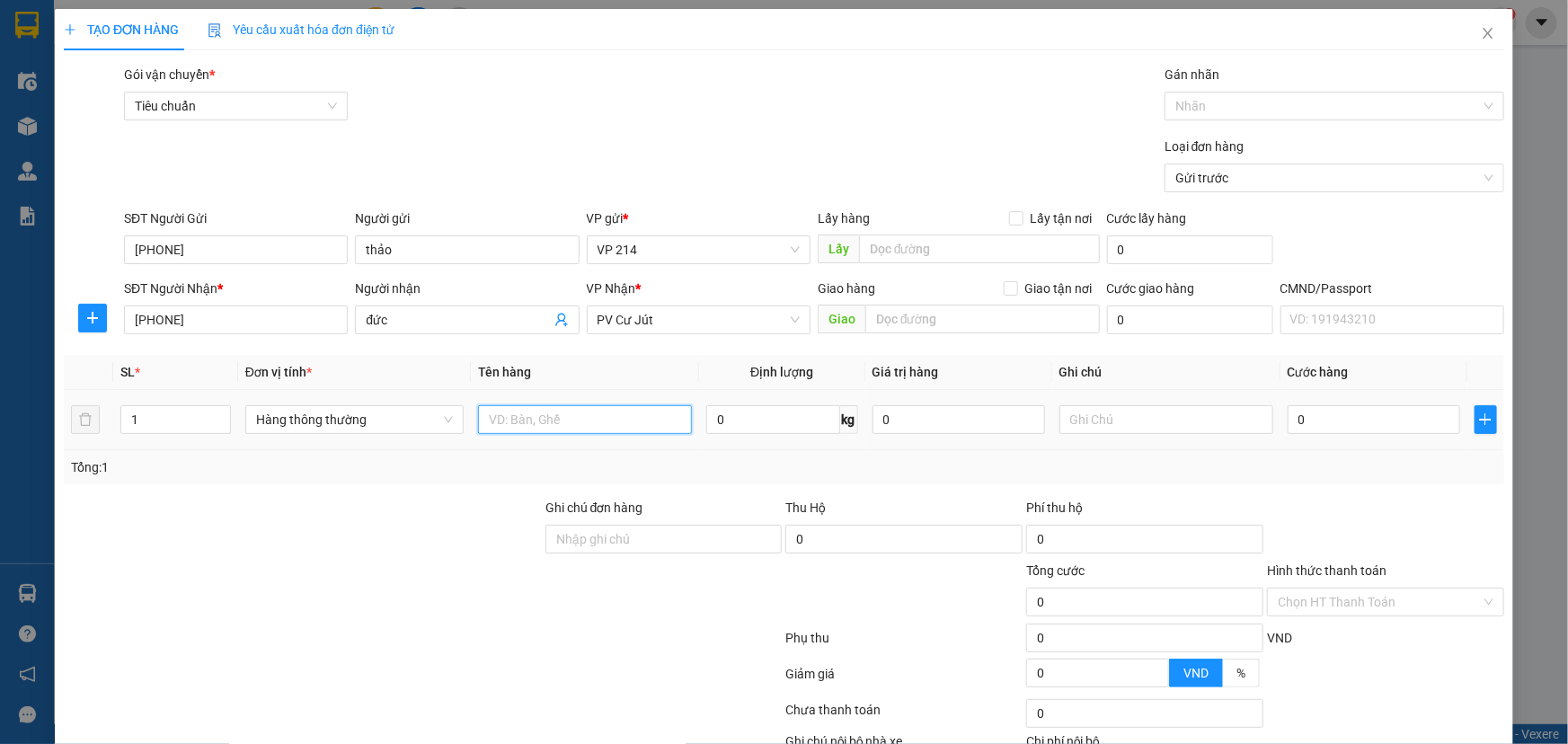 click at bounding box center (585, 420) 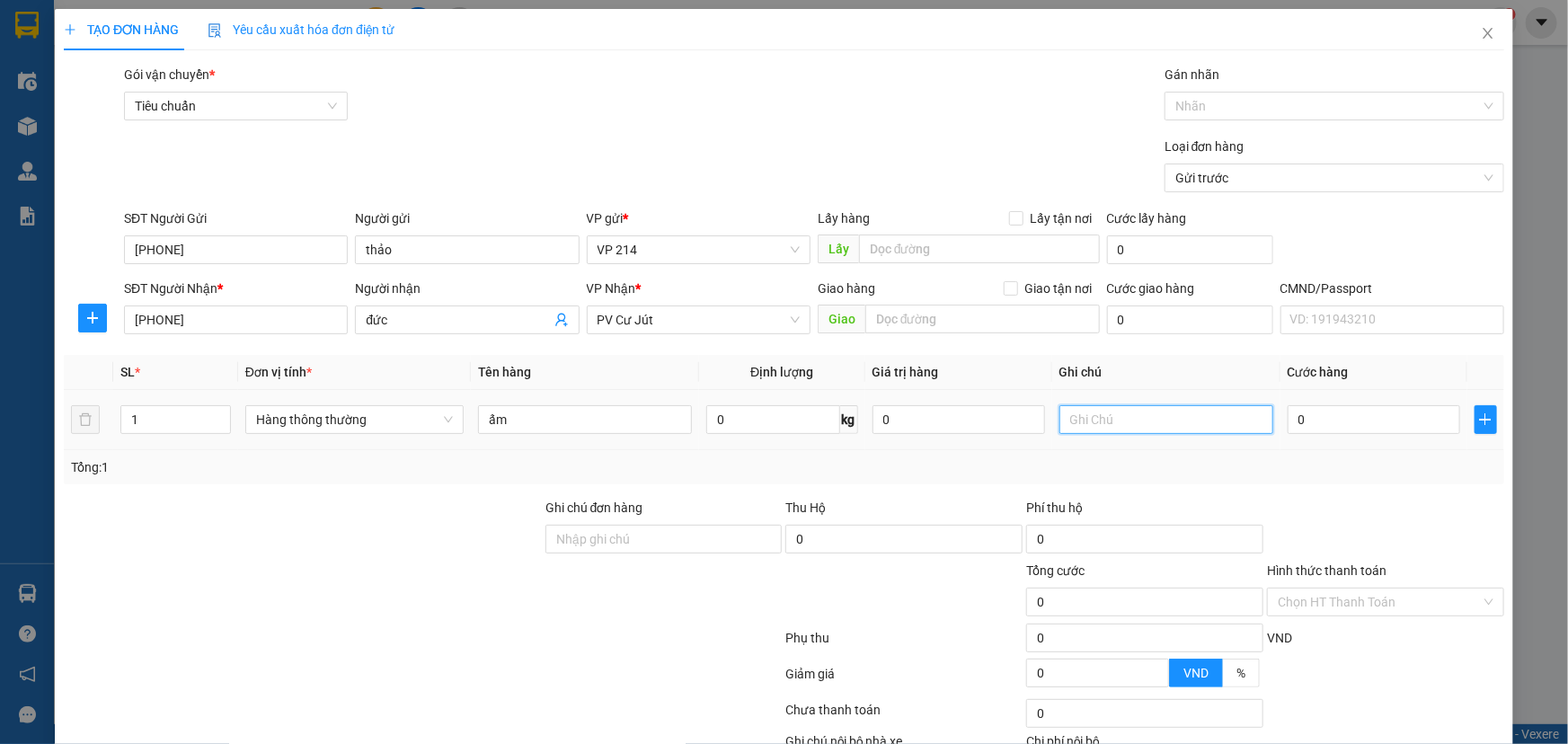 click at bounding box center (1166, 420) 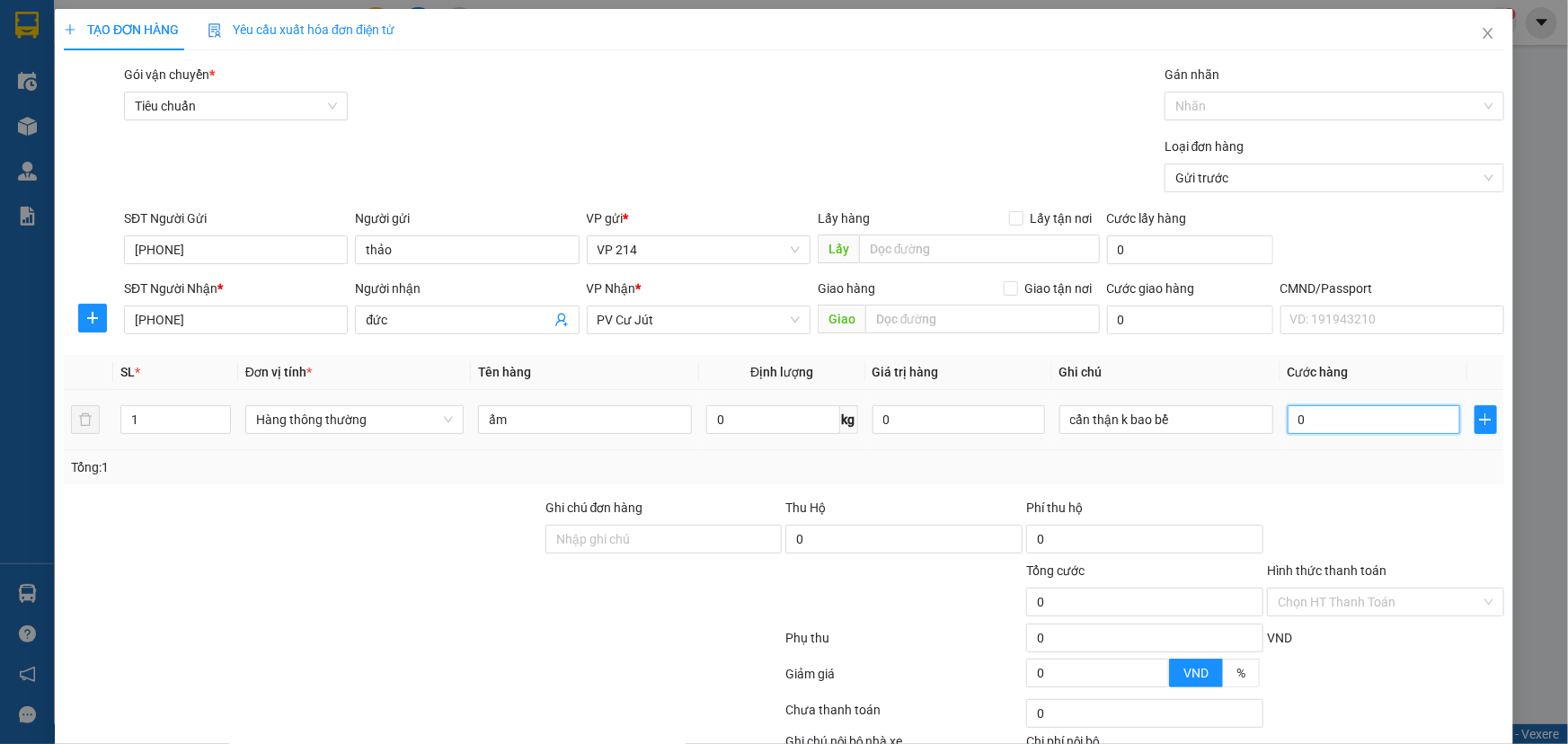click on "0" at bounding box center (1374, 420) 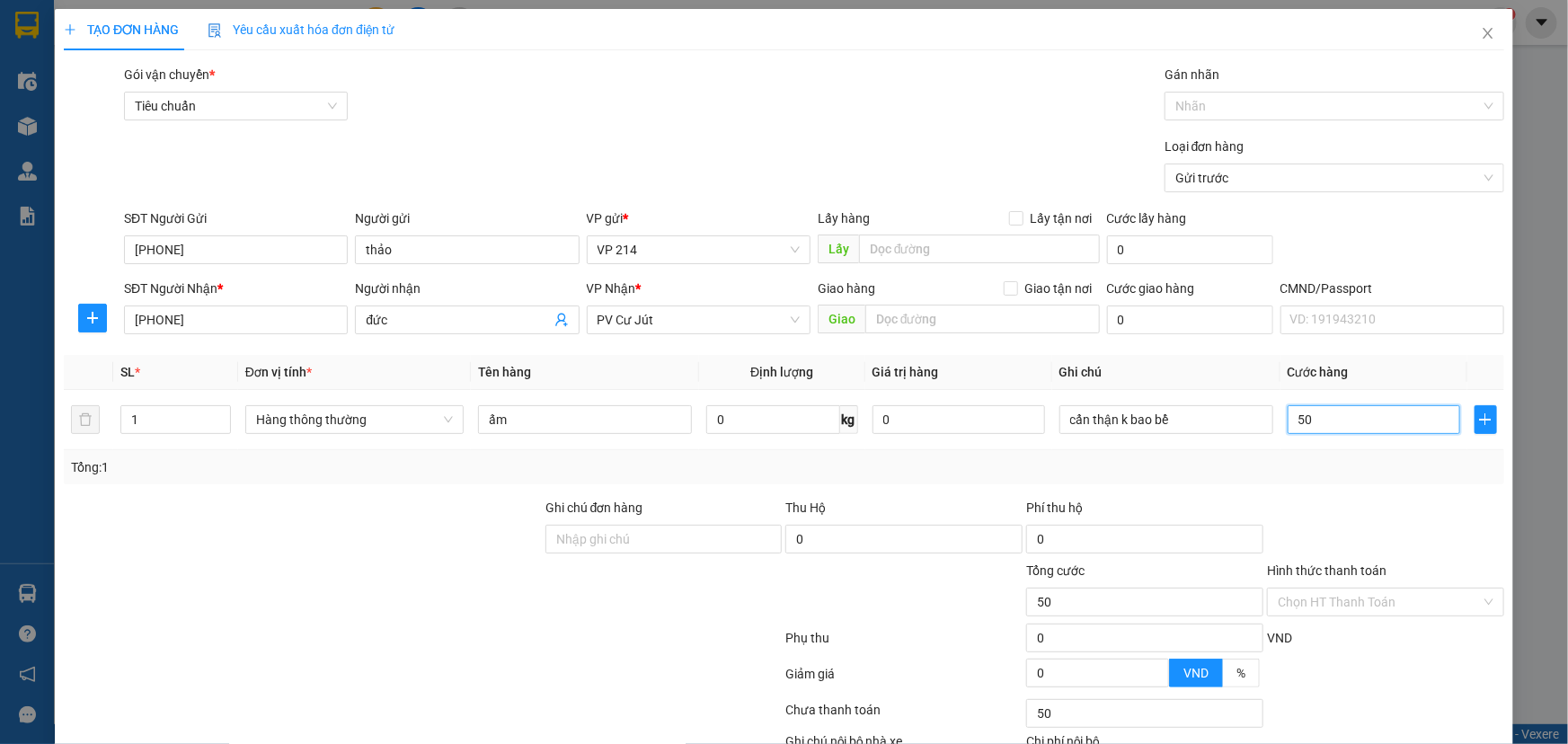 scroll, scrollTop: 119, scrollLeft: 0, axis: vertical 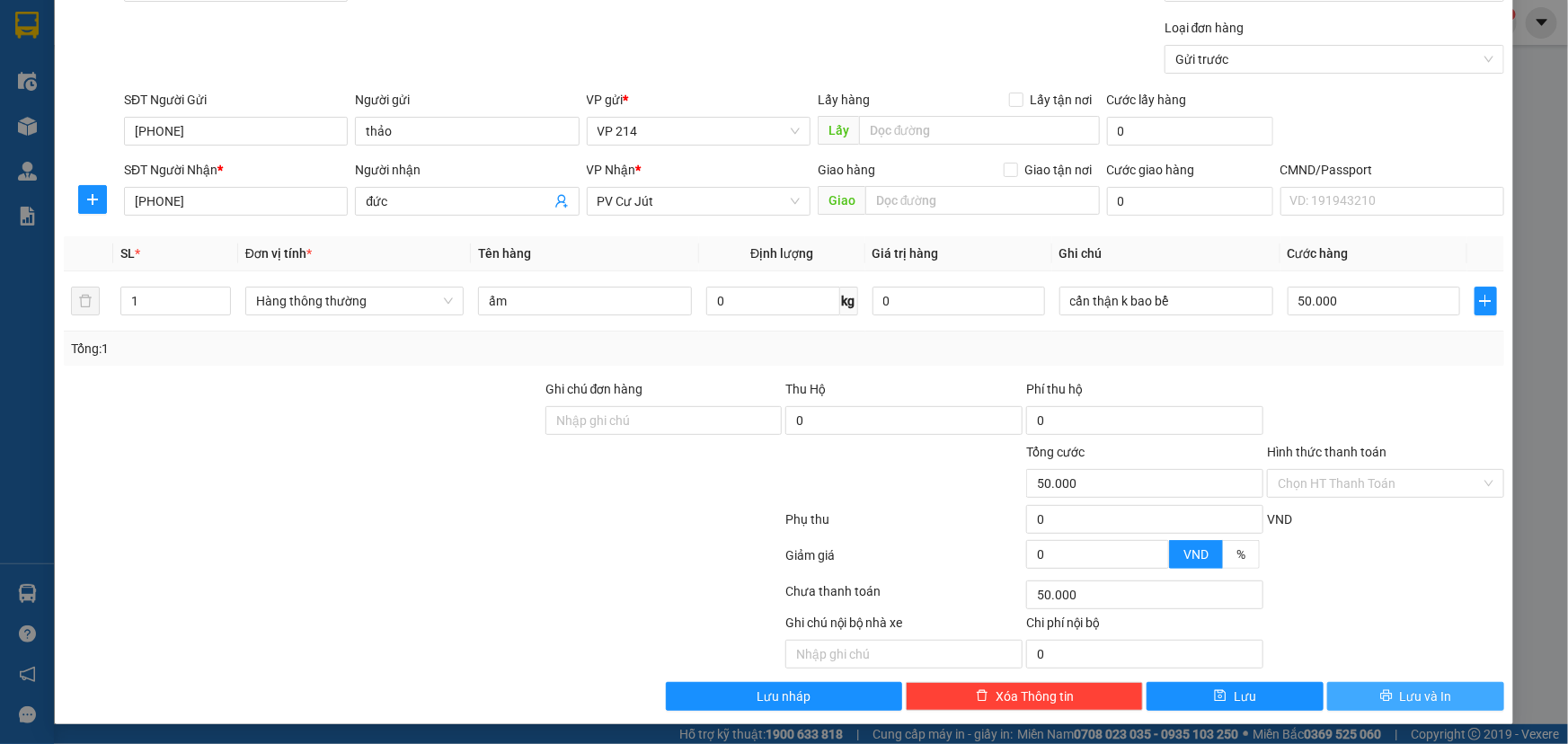 drag, startPoint x: 1366, startPoint y: 700, endPoint x: 1352, endPoint y: 609, distance: 92.07063 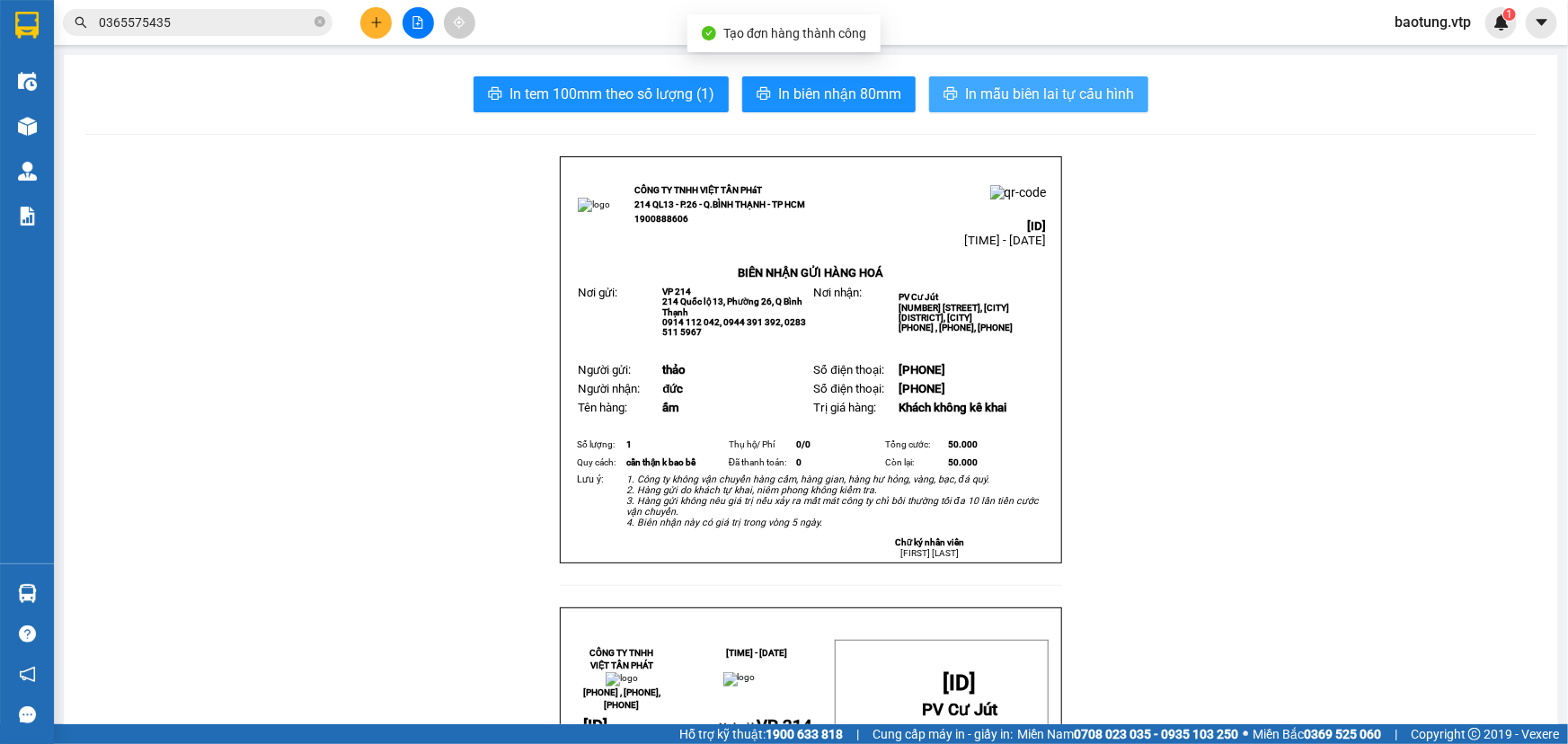drag, startPoint x: 943, startPoint y: 102, endPoint x: 1006, endPoint y: 135, distance: 71.11962 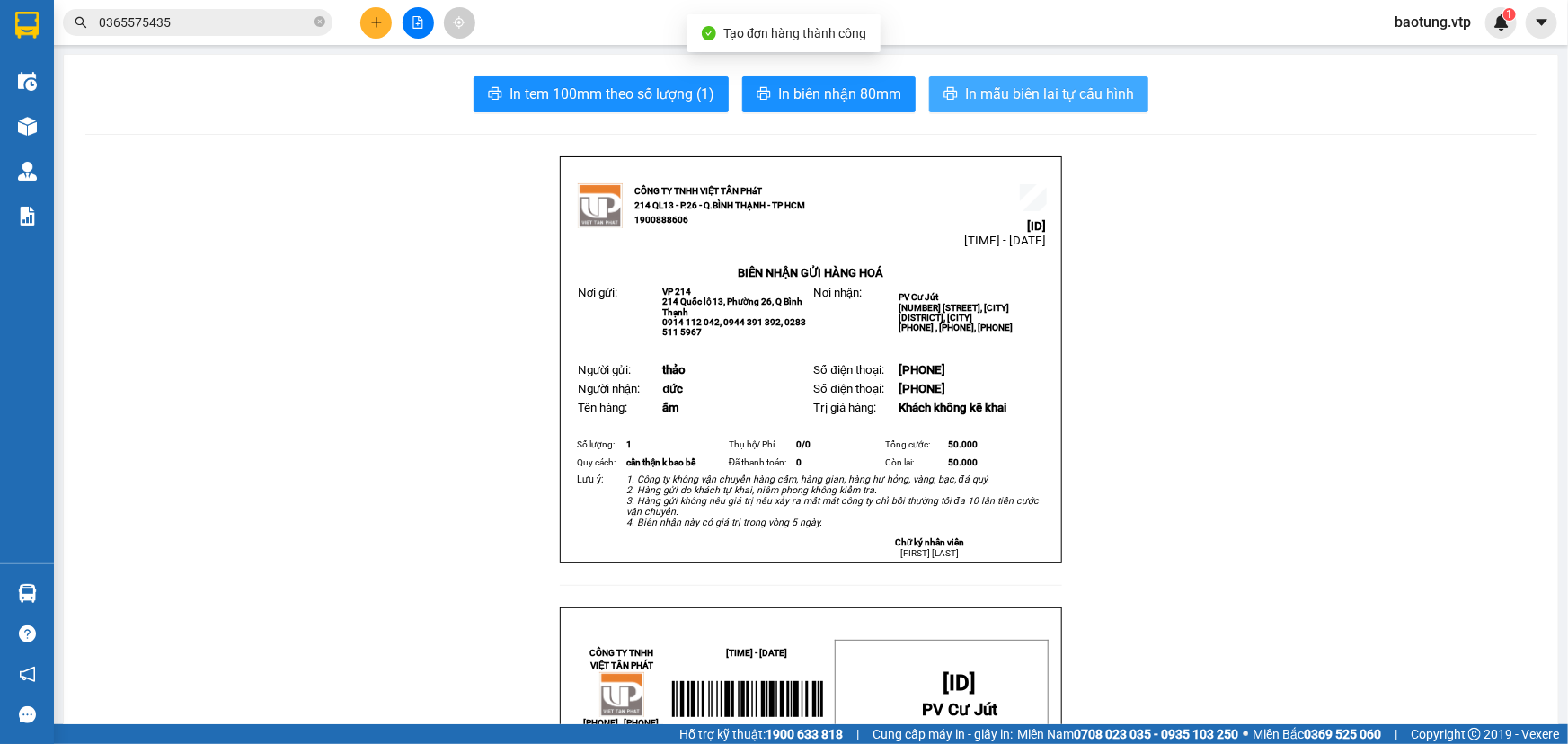 scroll, scrollTop: 0, scrollLeft: 0, axis: both 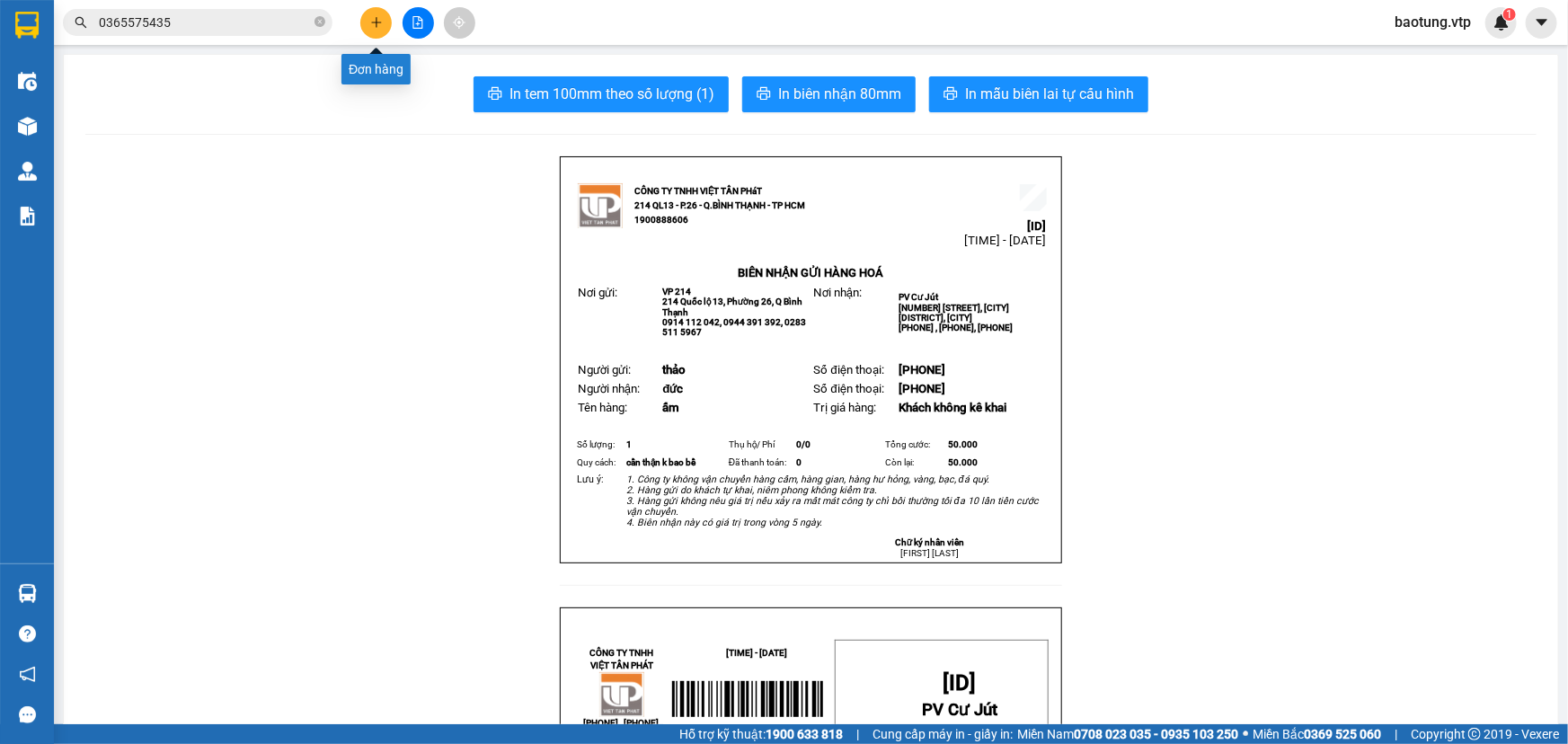 click at bounding box center (376, 22) 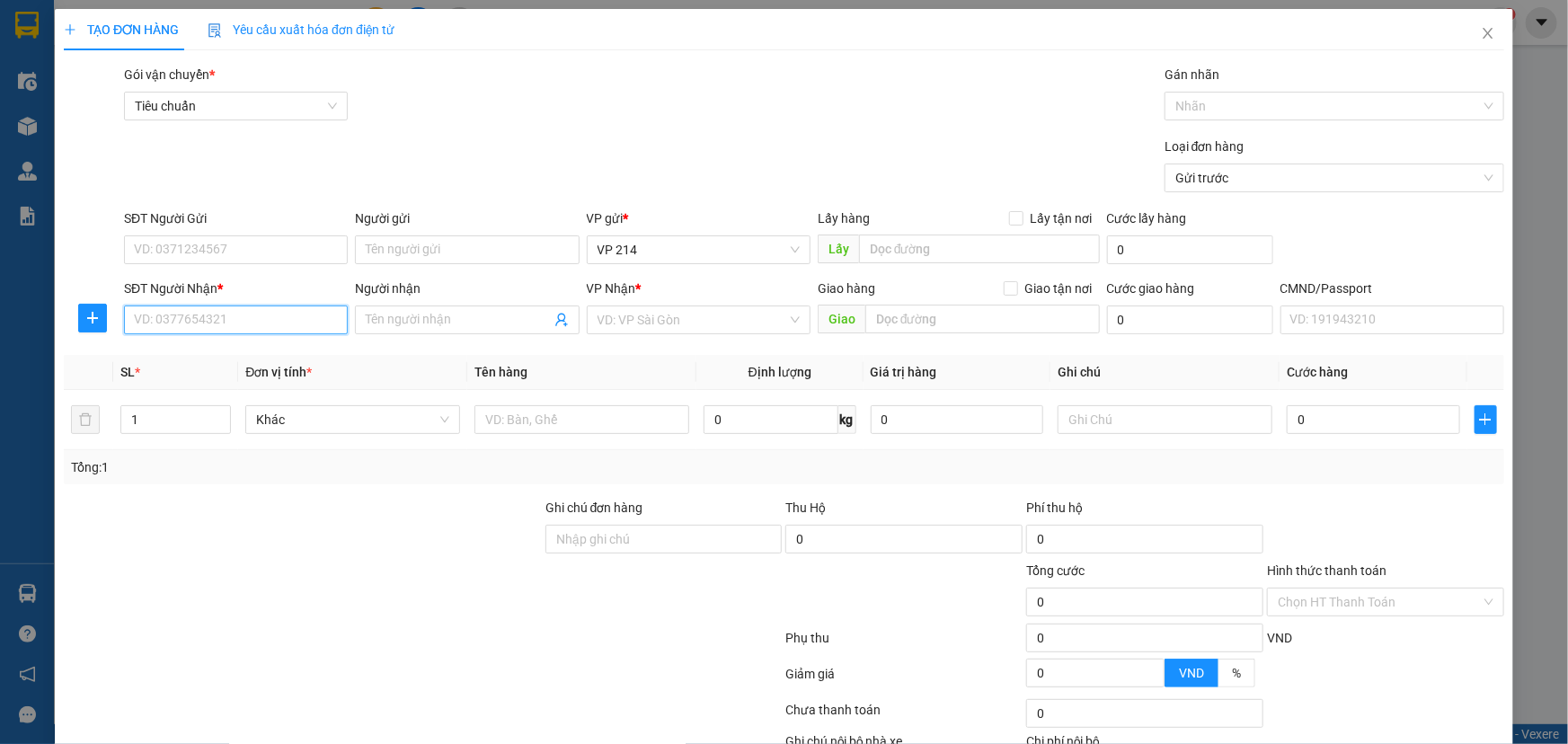 click on "SĐT Người Nhận  *" at bounding box center (235, 320) 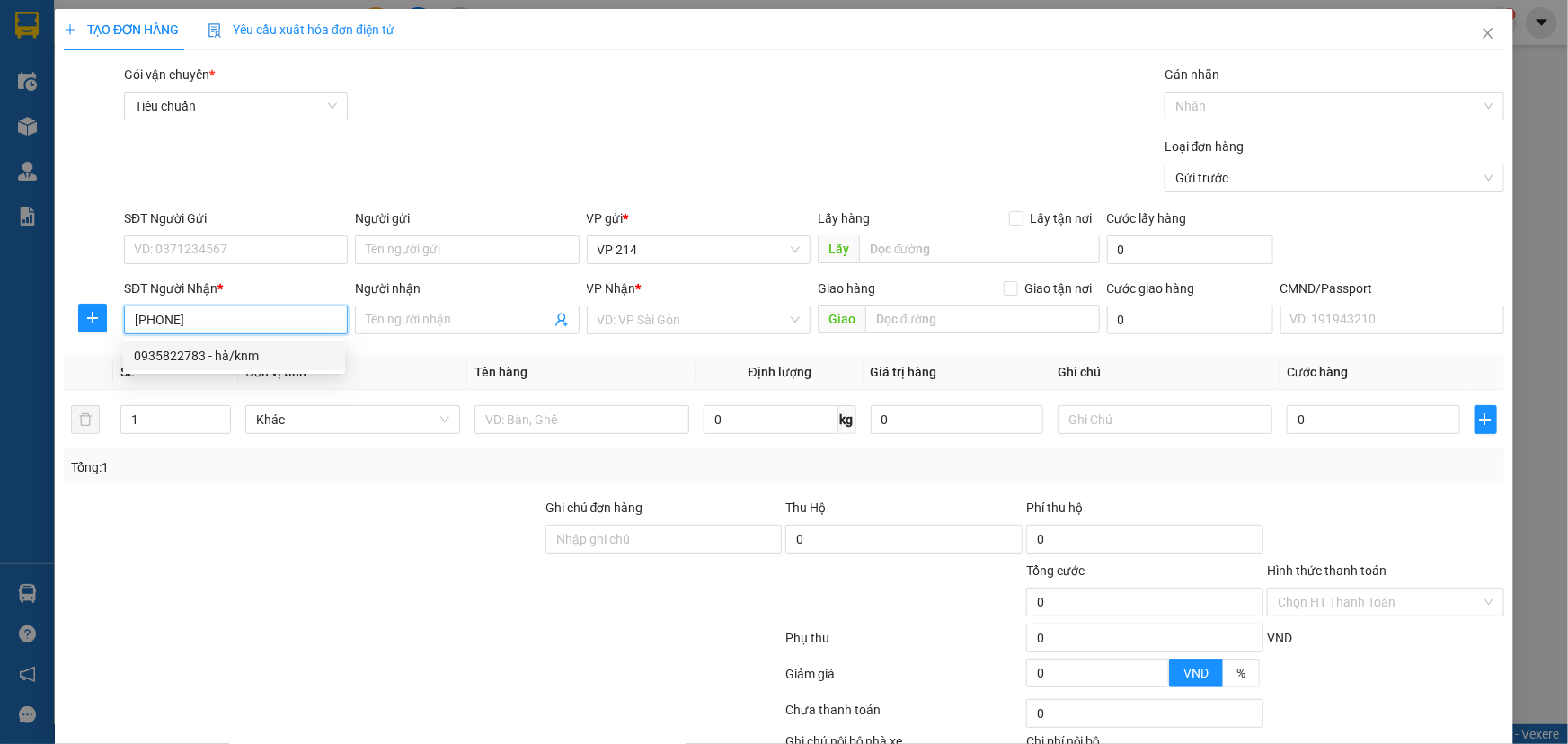 click on "0935822783 - hà/knm" at bounding box center [234, 356] 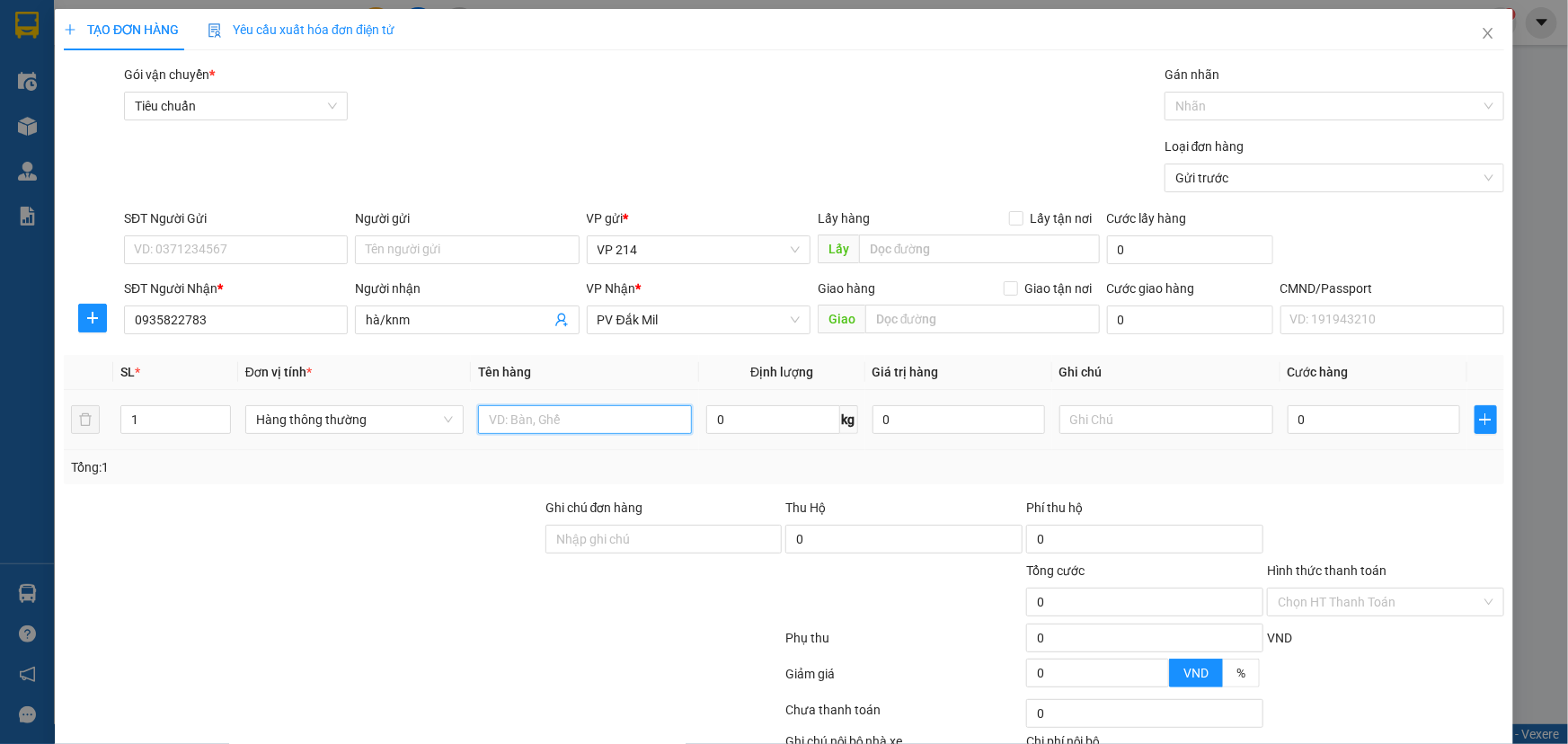 click at bounding box center [585, 420] 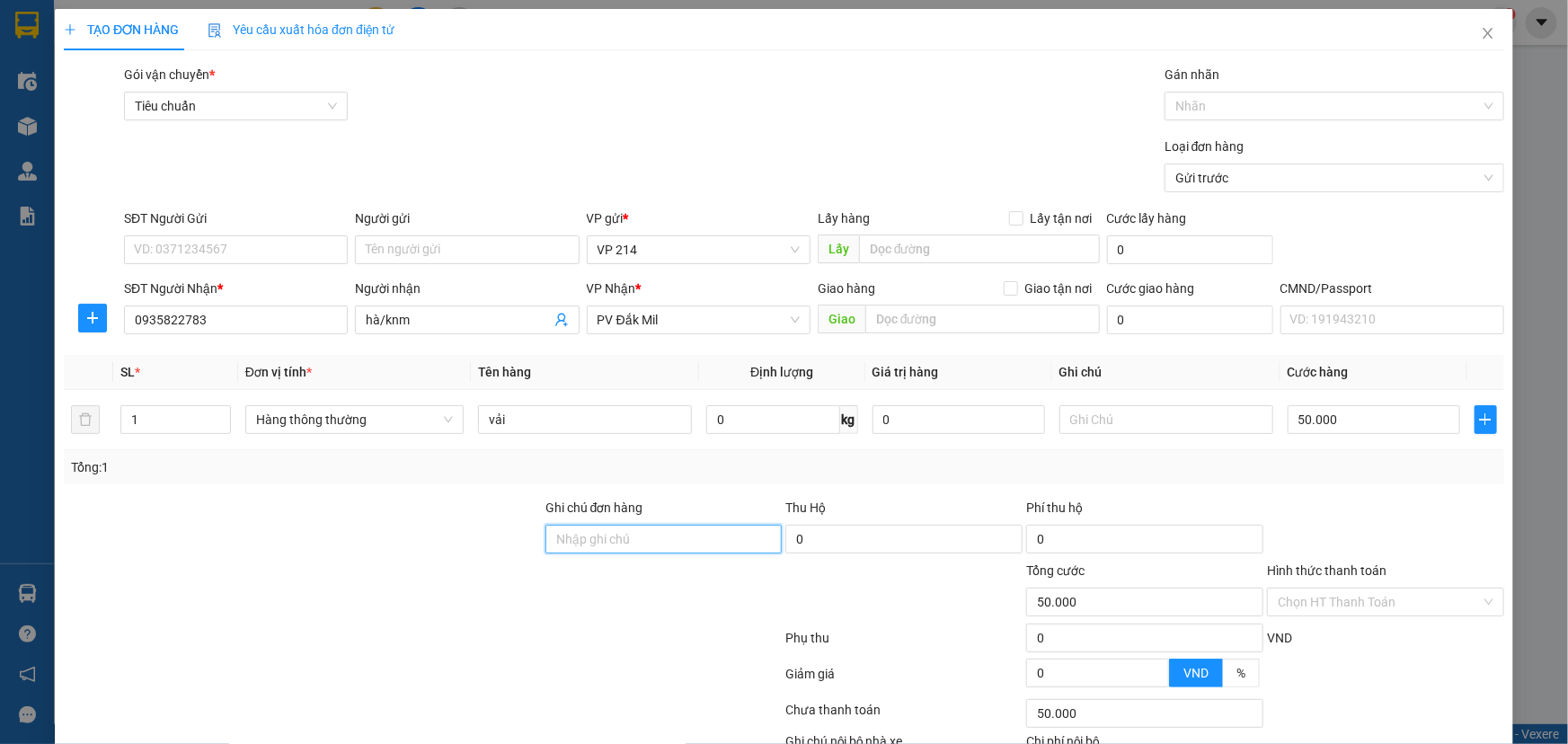 click on "Ghi chú đơn hàng" at bounding box center [664, 539] 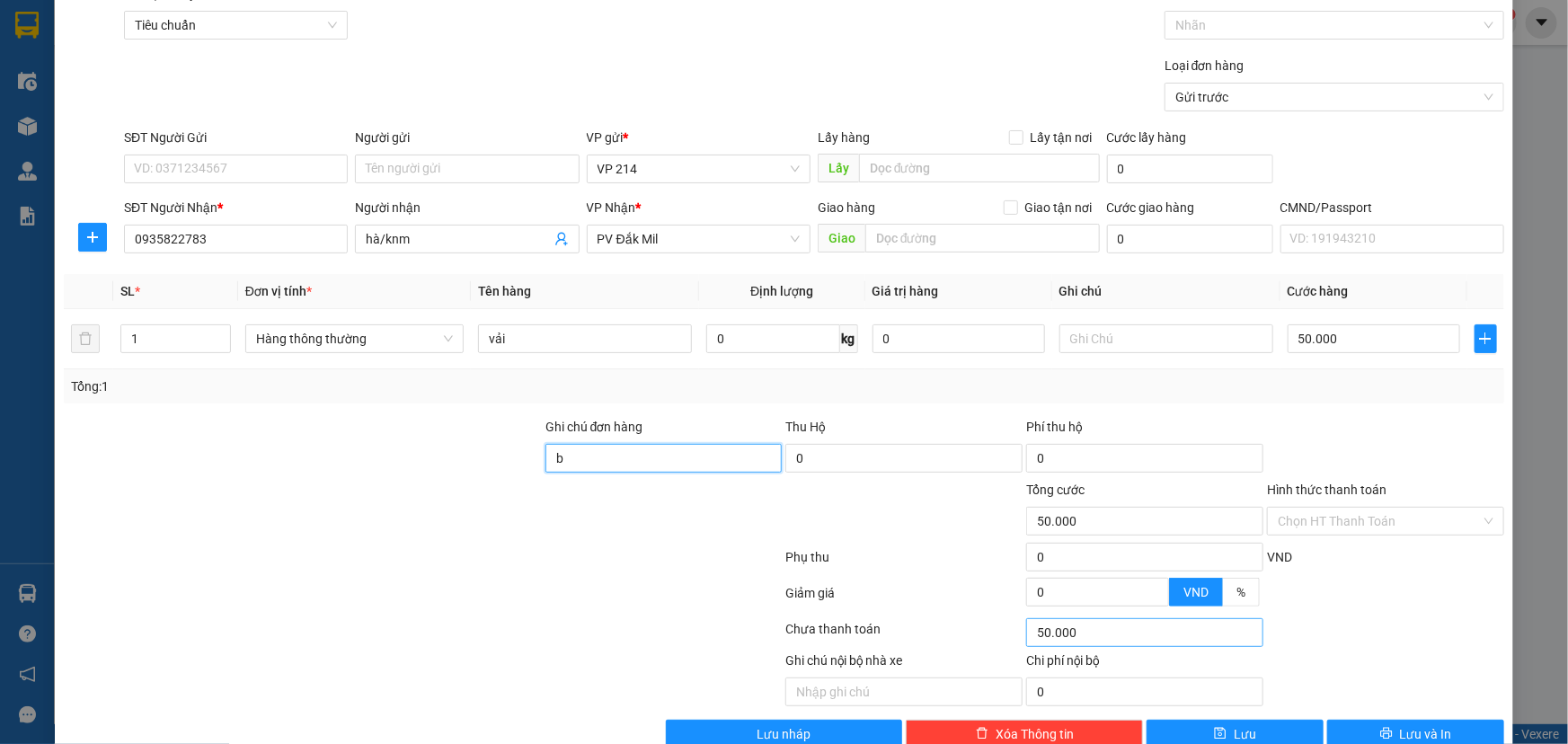 scroll, scrollTop: 119, scrollLeft: 0, axis: vertical 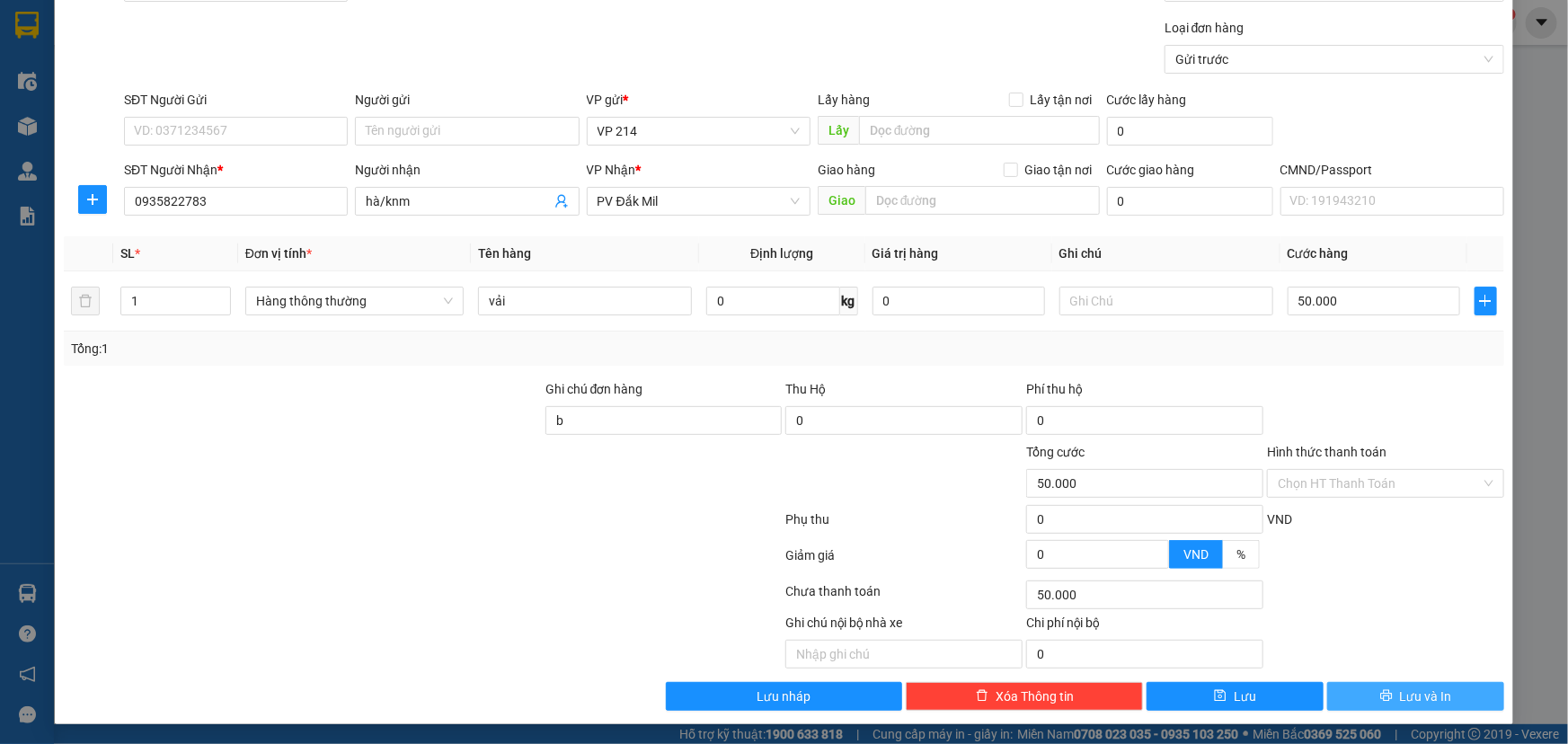 click on "Lưu và In" at bounding box center (1415, 696) 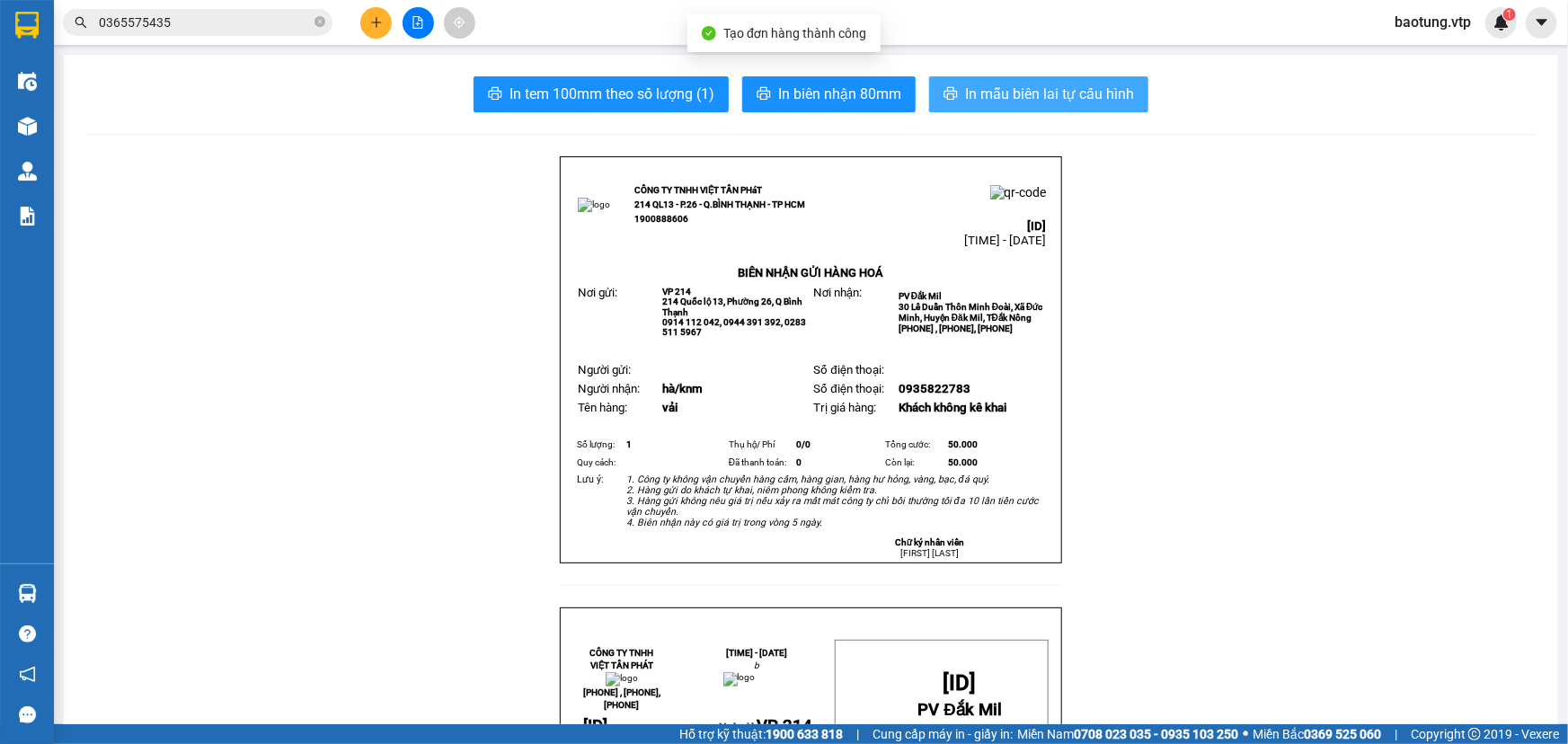 click on "In mẫu biên lai tự cấu hình" at bounding box center [1050, 93] 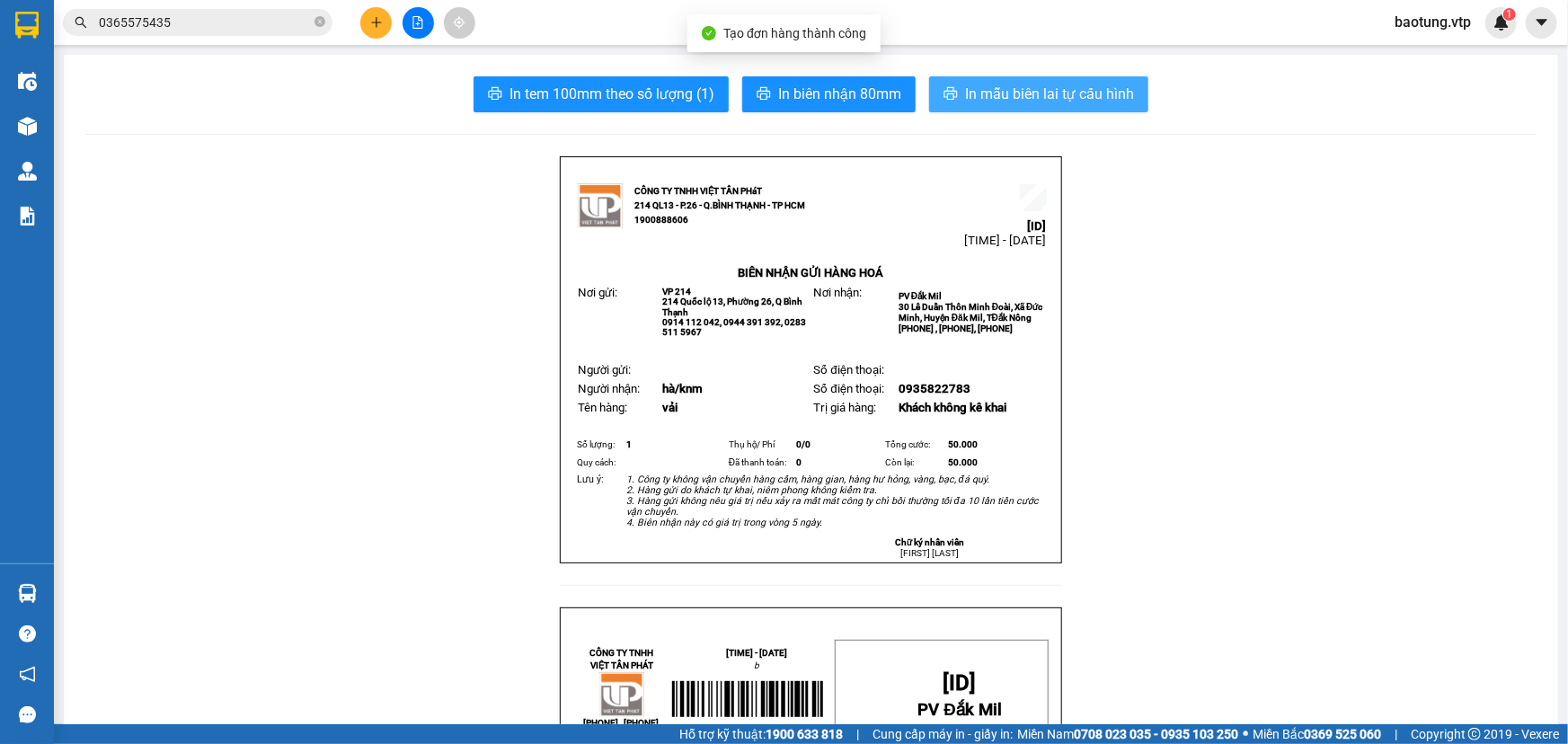 scroll, scrollTop: 0, scrollLeft: 0, axis: both 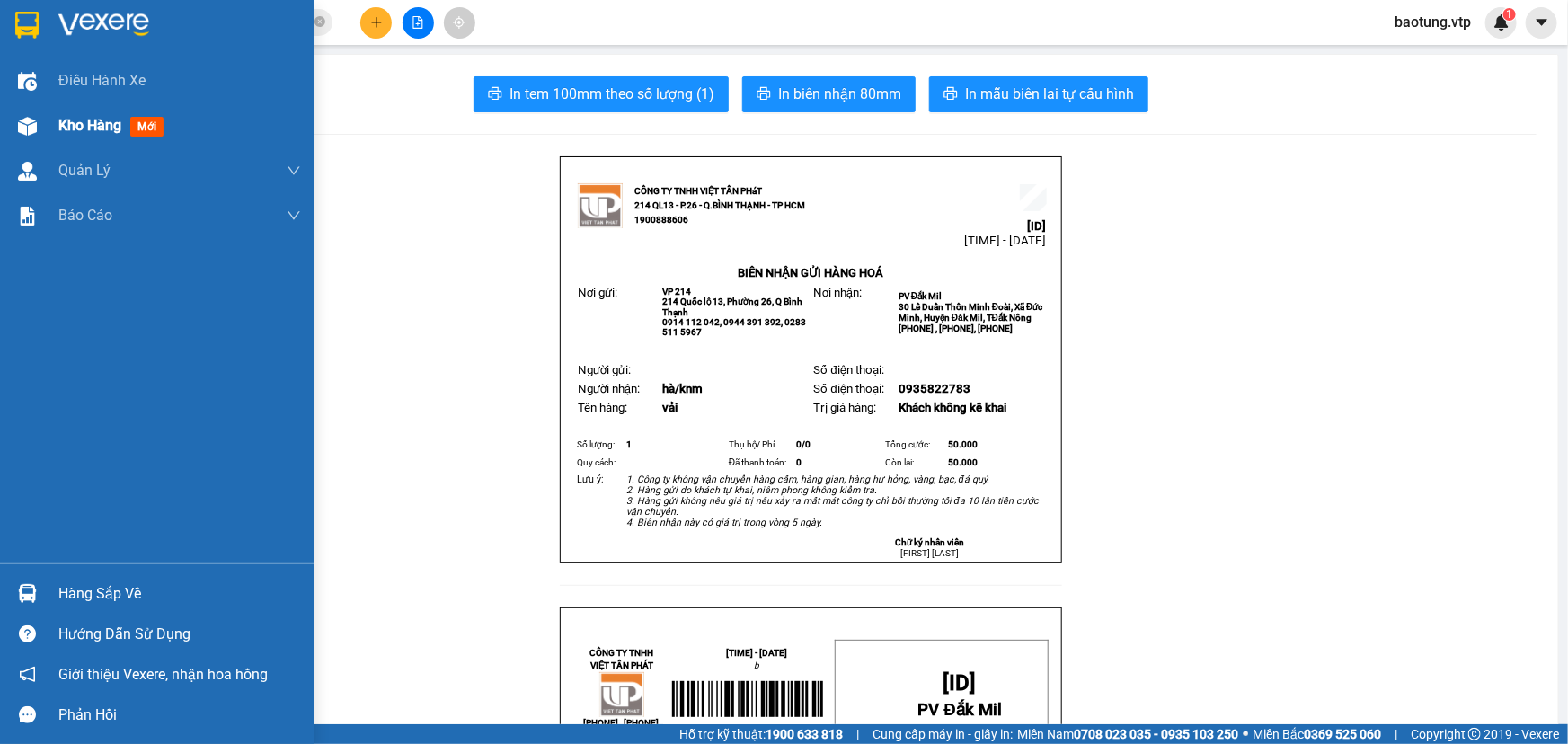 click at bounding box center (27, 126) 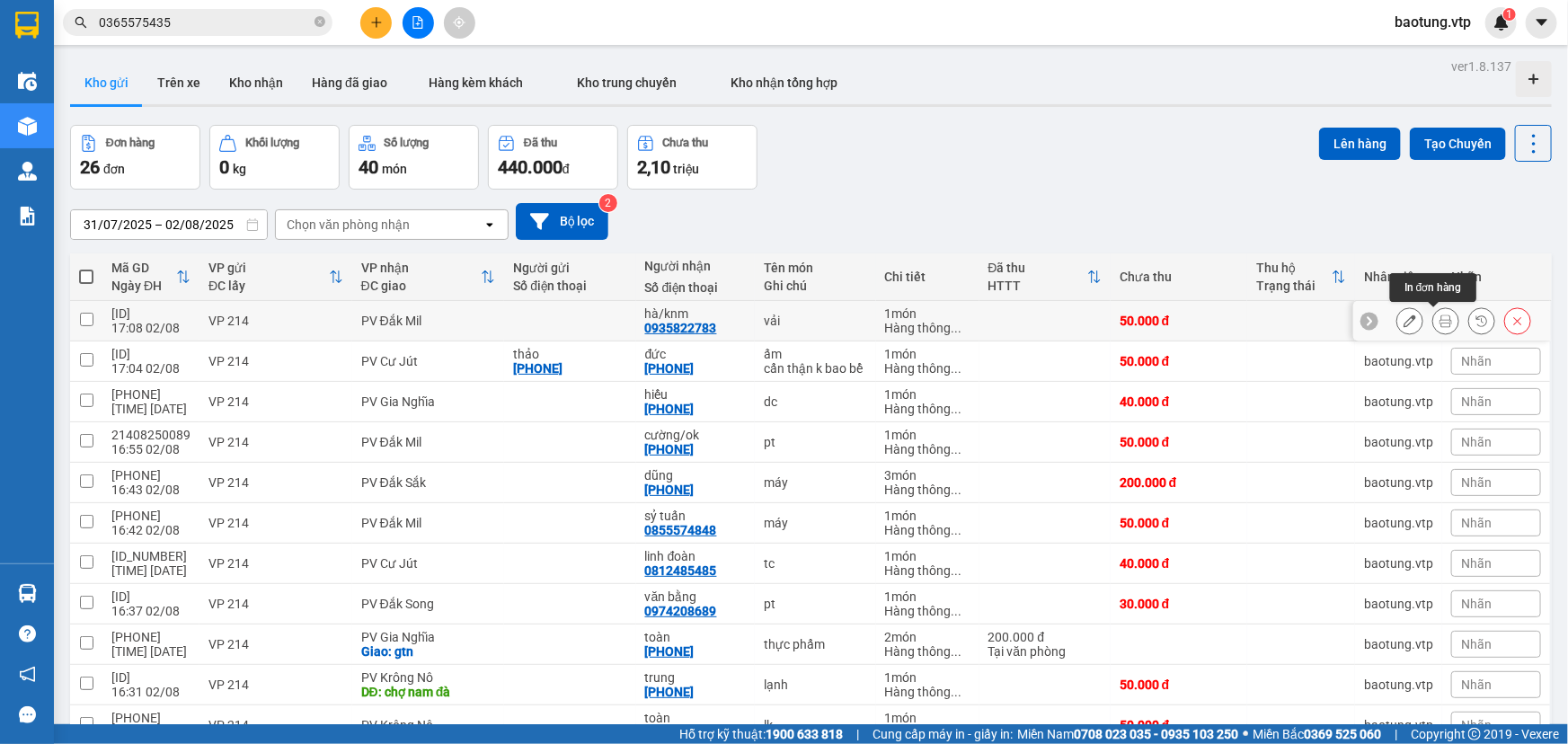 click at bounding box center (1410, 321) 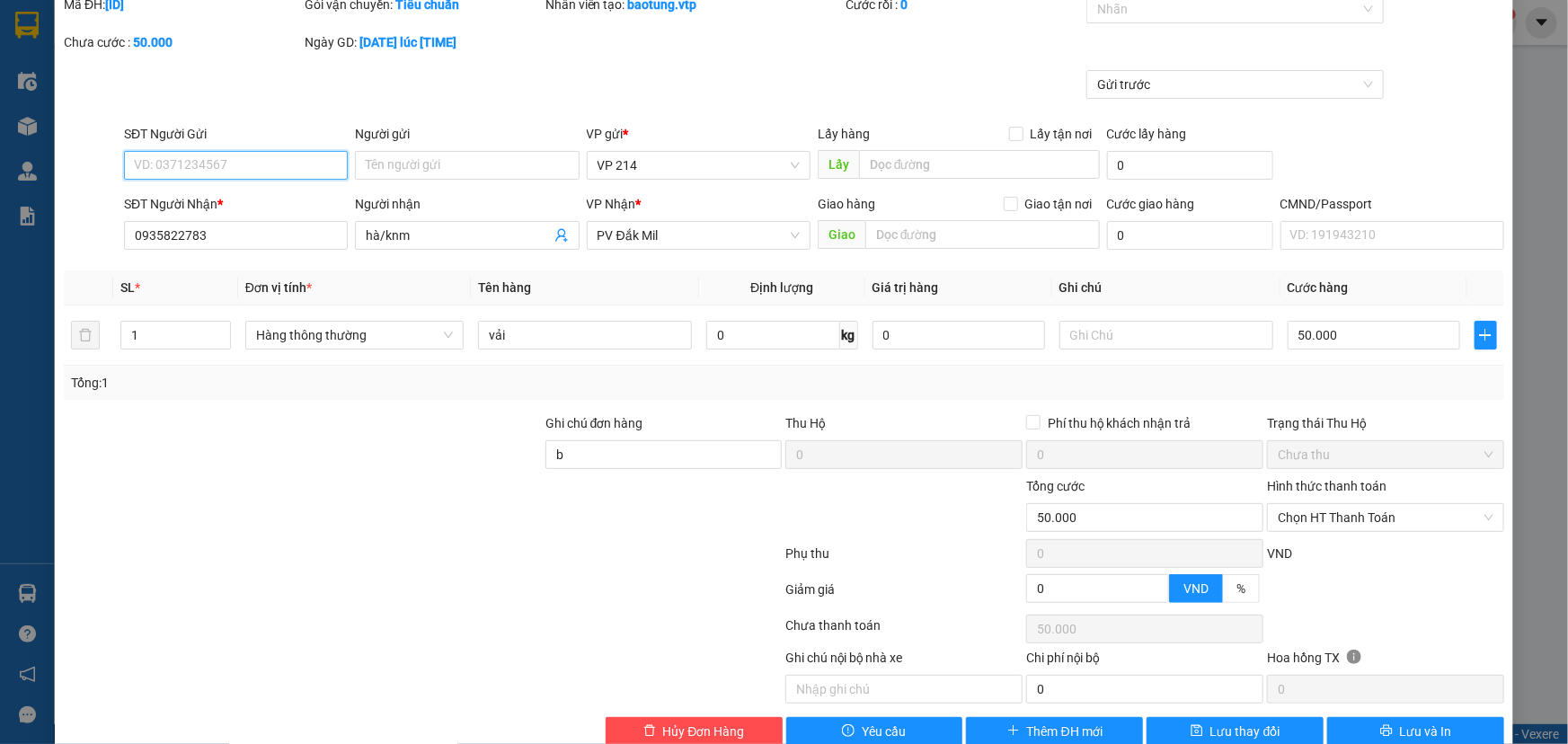 scroll, scrollTop: 105, scrollLeft: 0, axis: vertical 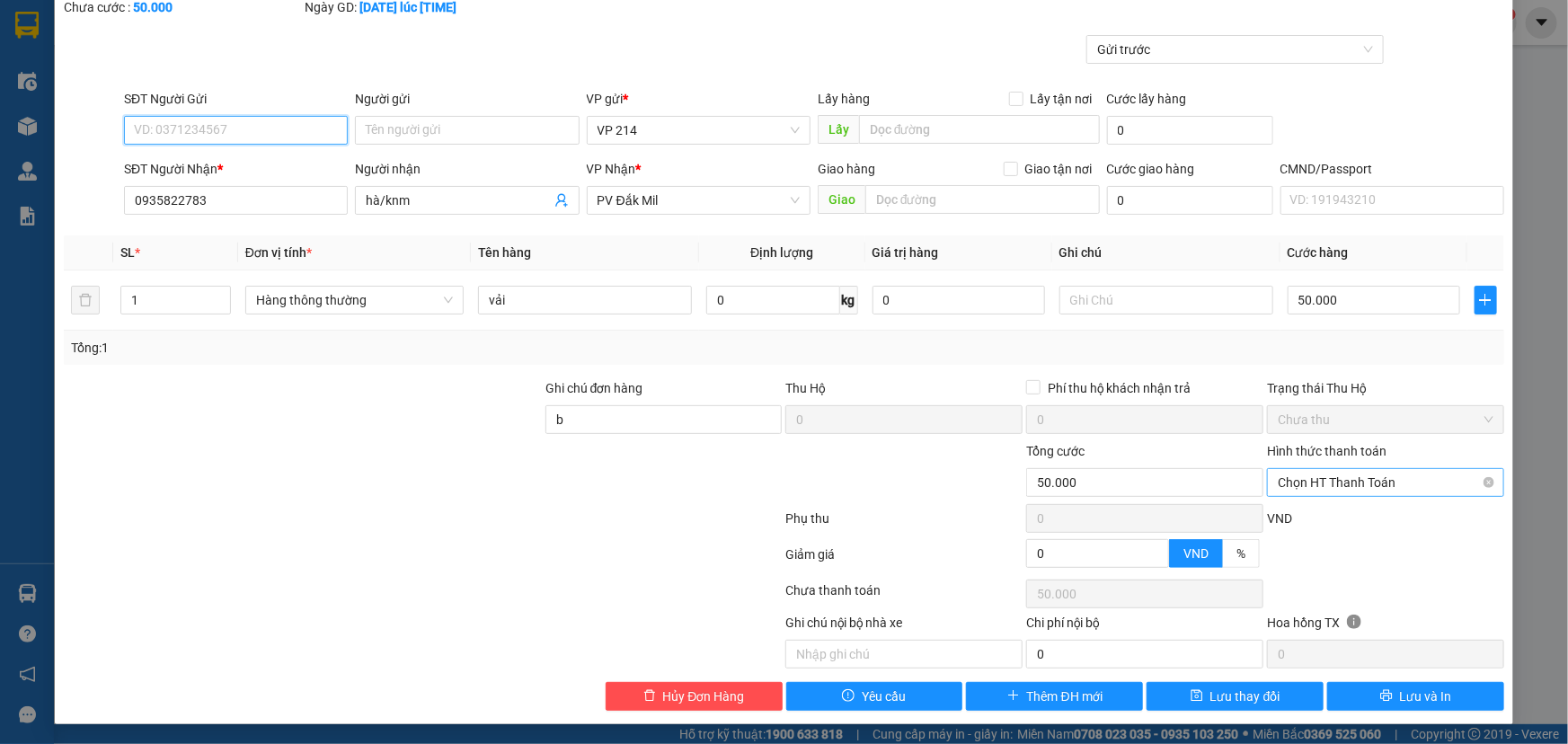 click on "Chọn HT Thanh Toán" at bounding box center (1386, 483) 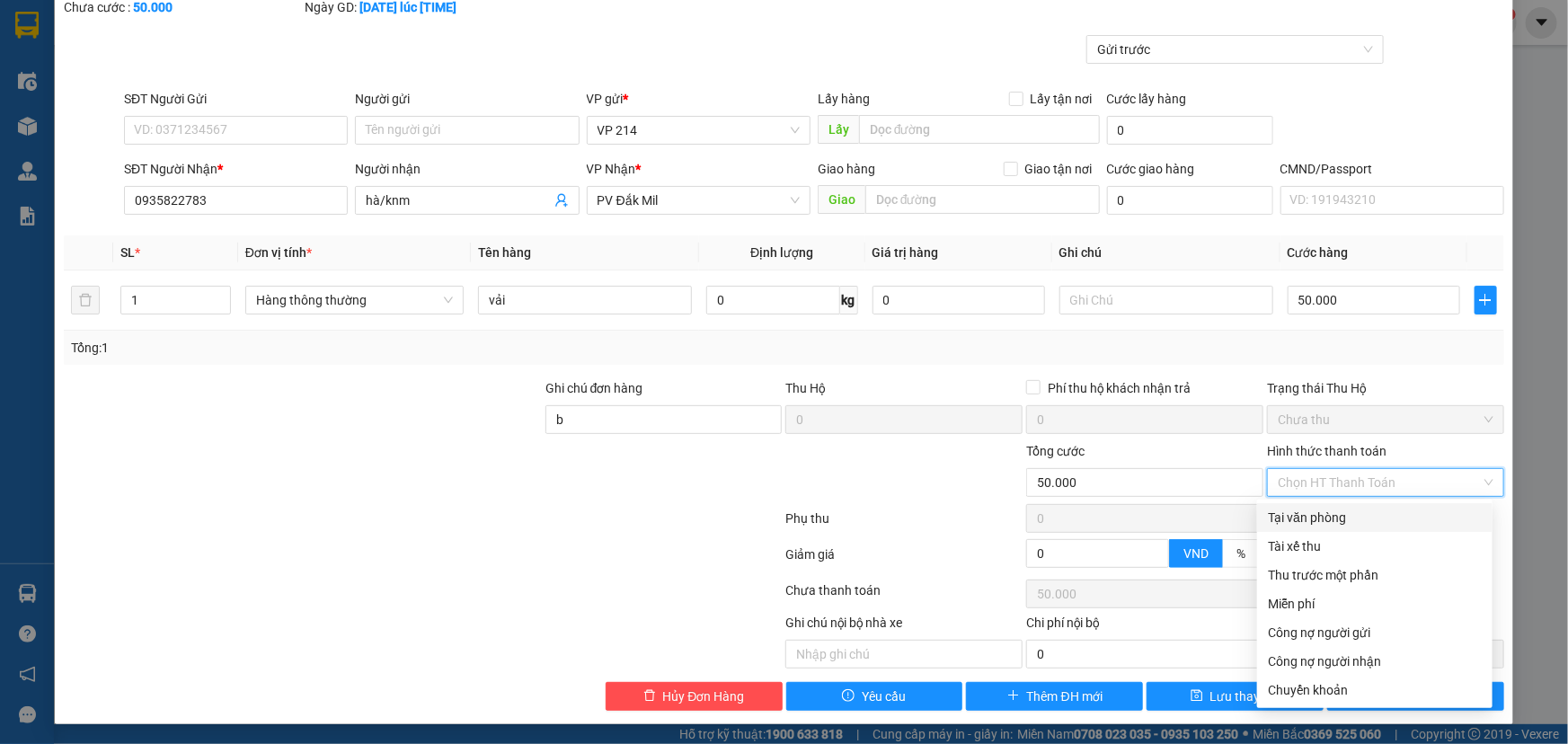 click on "Tại văn phòng" at bounding box center (1375, 518) 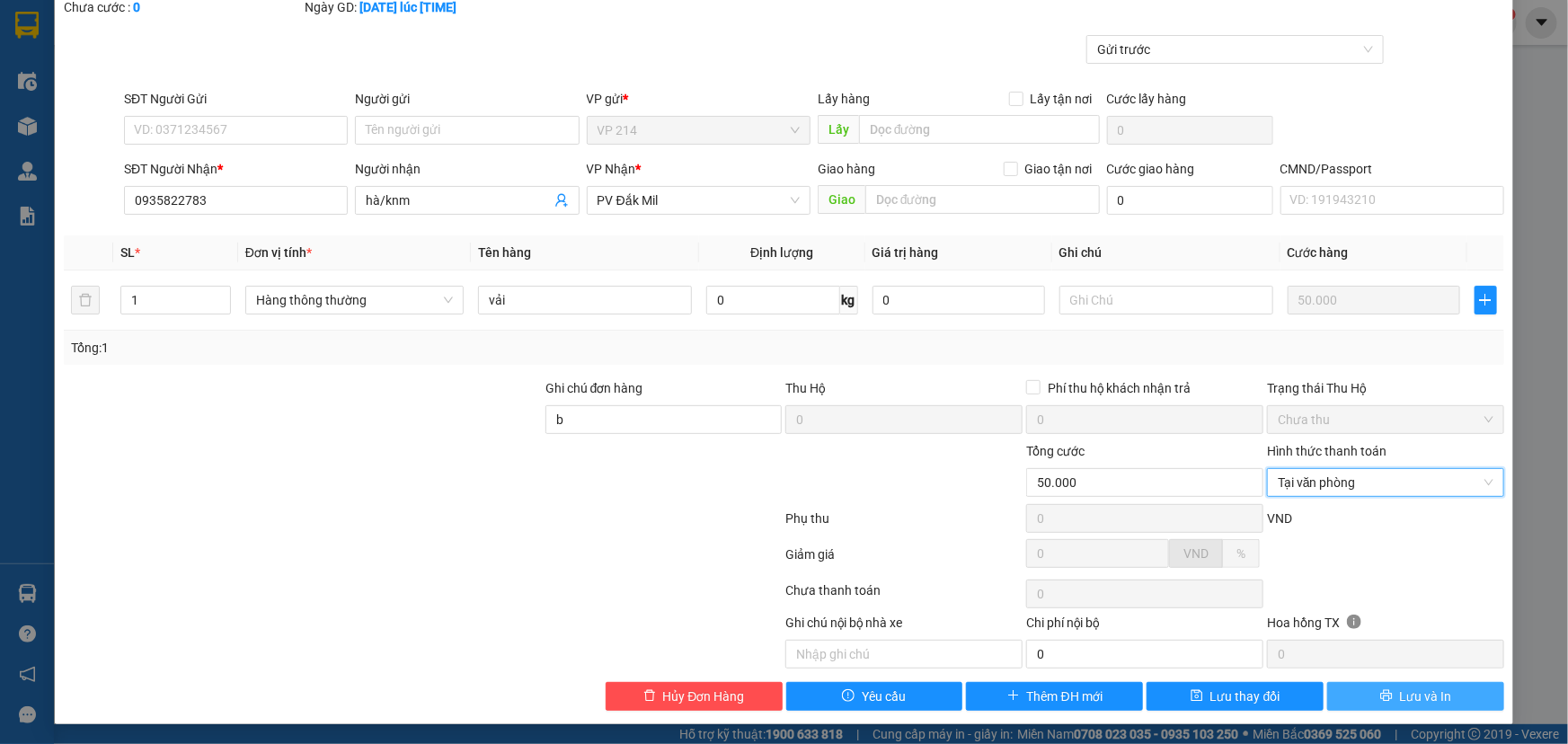 click on "Lưu và In" at bounding box center (1426, 696) 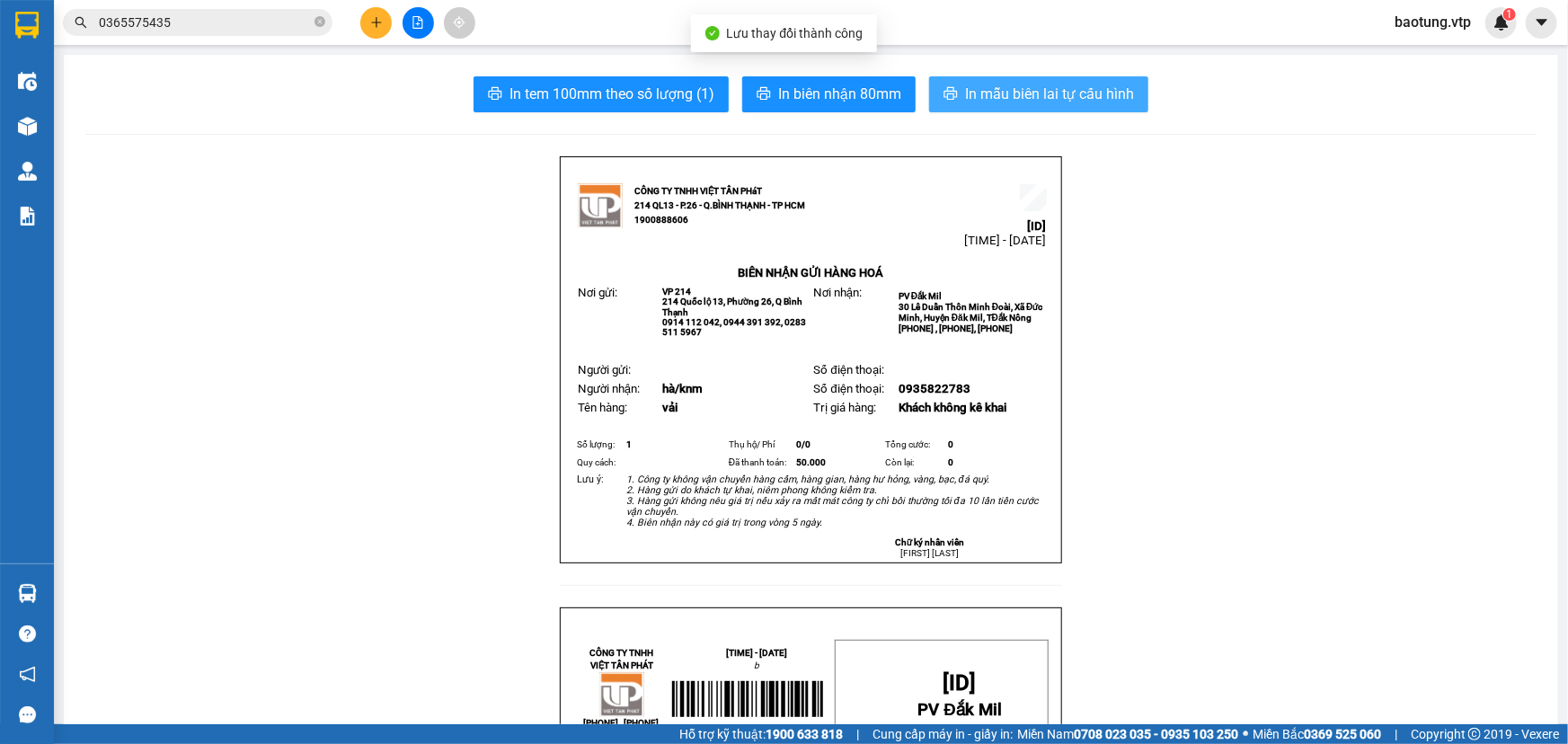 click on "In mẫu biên lai tự cấu hình" at bounding box center [1050, 93] 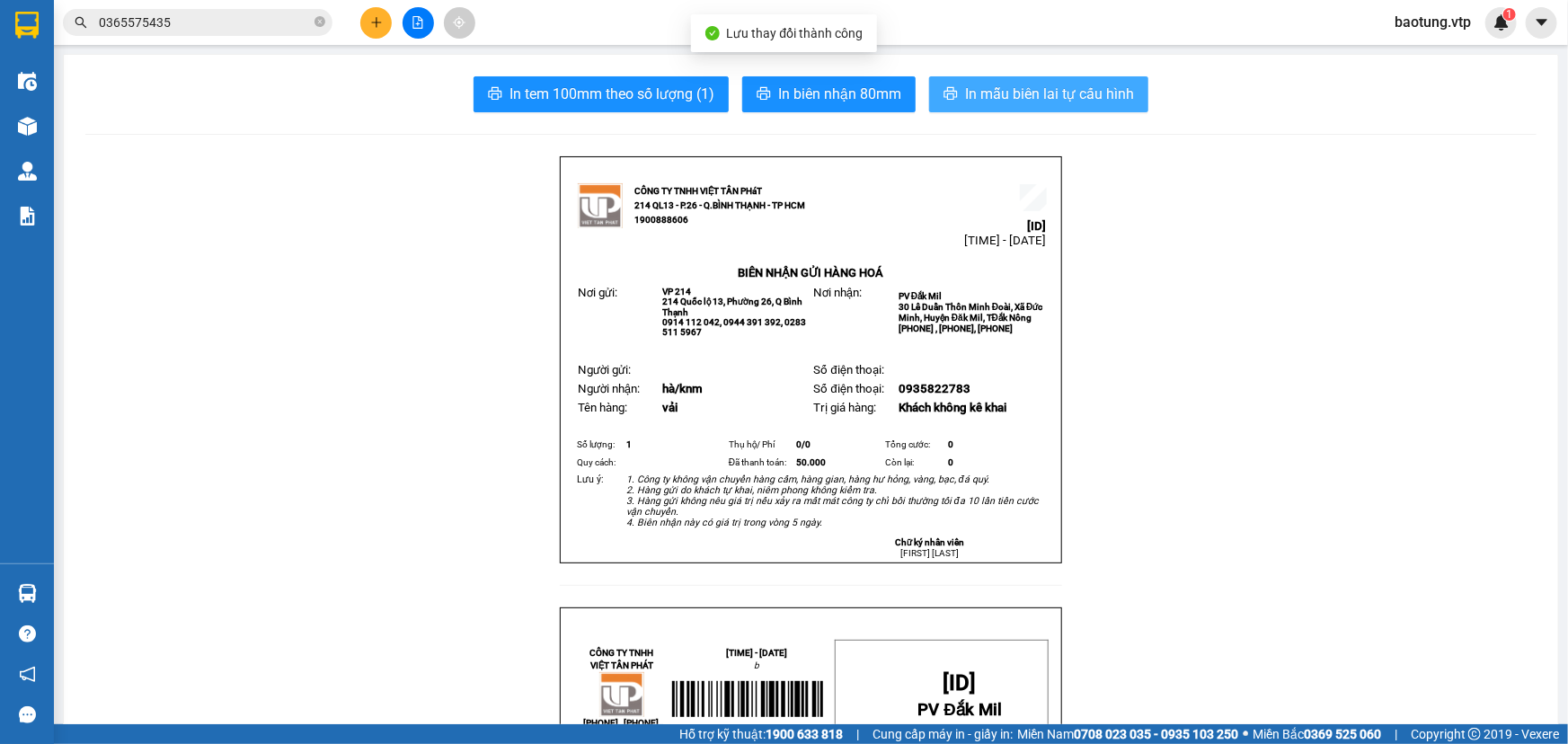 scroll, scrollTop: 0, scrollLeft: 0, axis: both 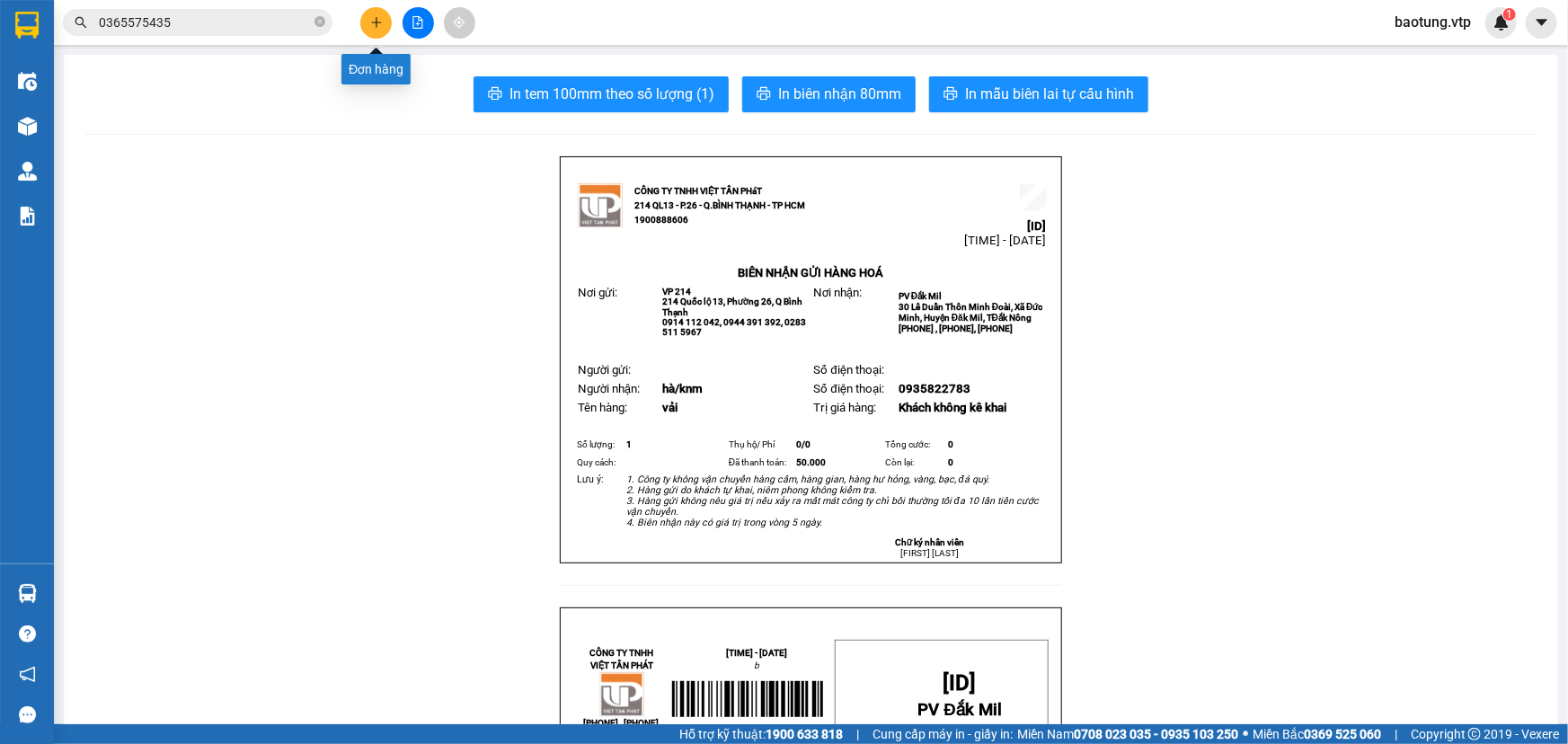 click 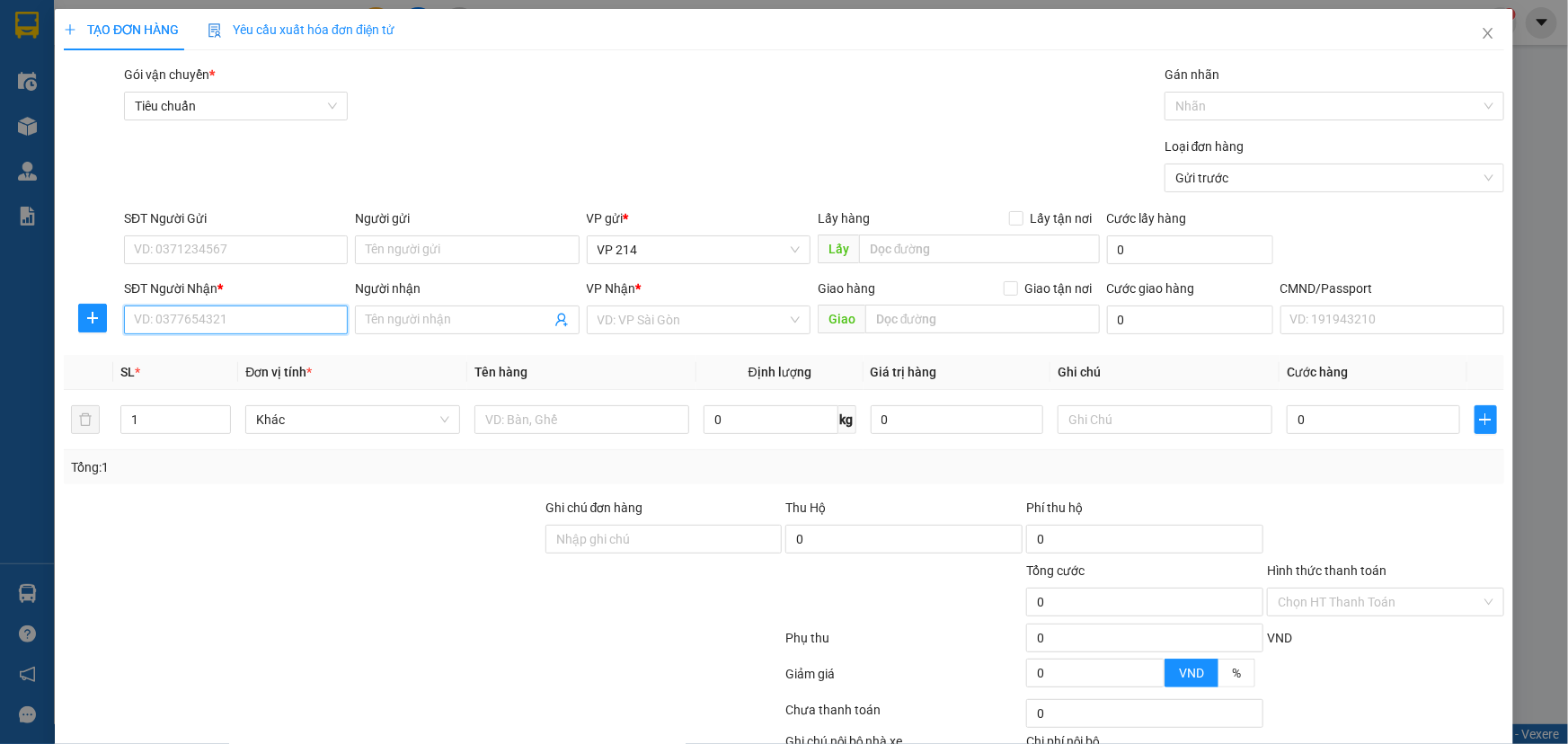 click on "SĐT Người Nhận  *" at bounding box center (235, 320) 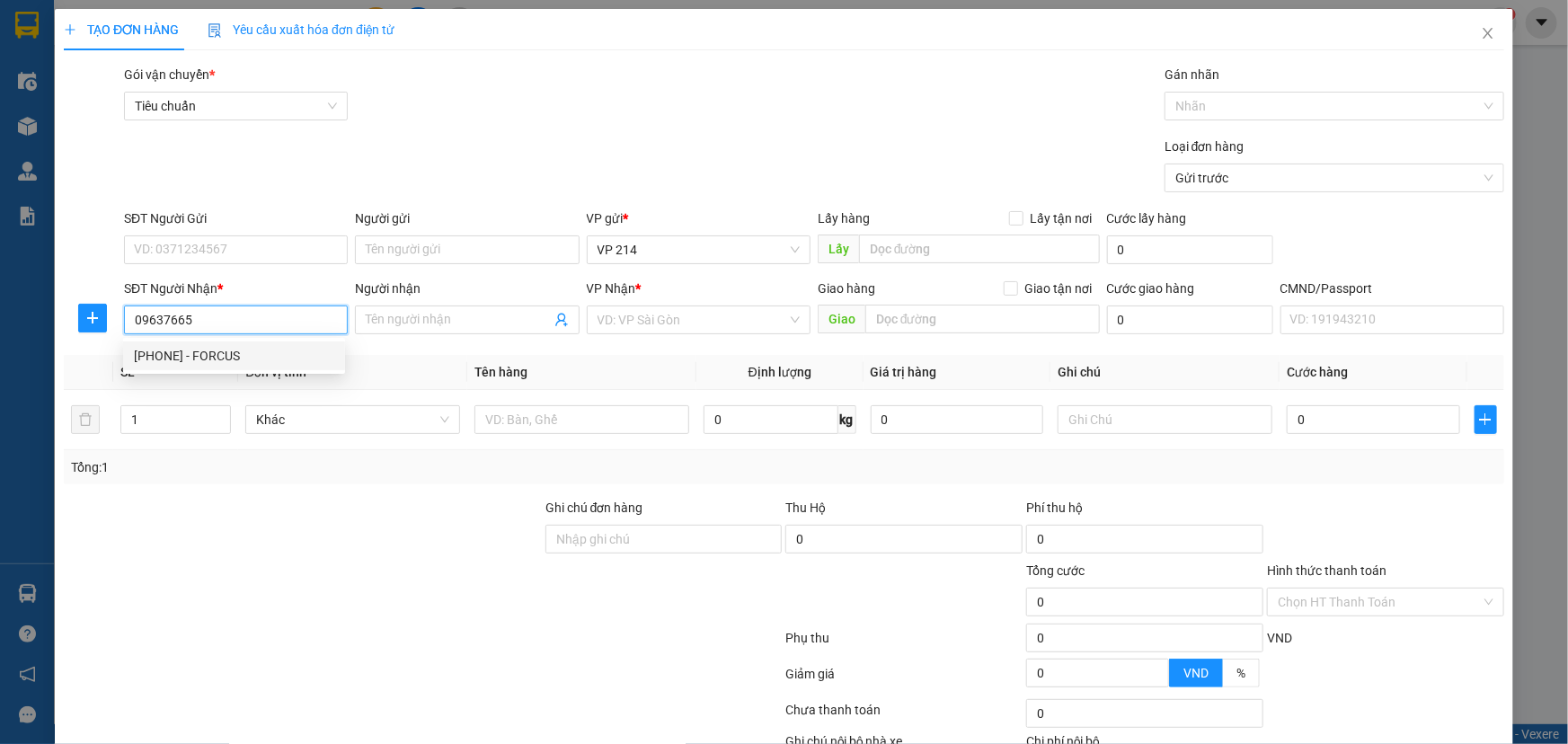 click on "0963766526 - FORCUS" at bounding box center [234, 356] 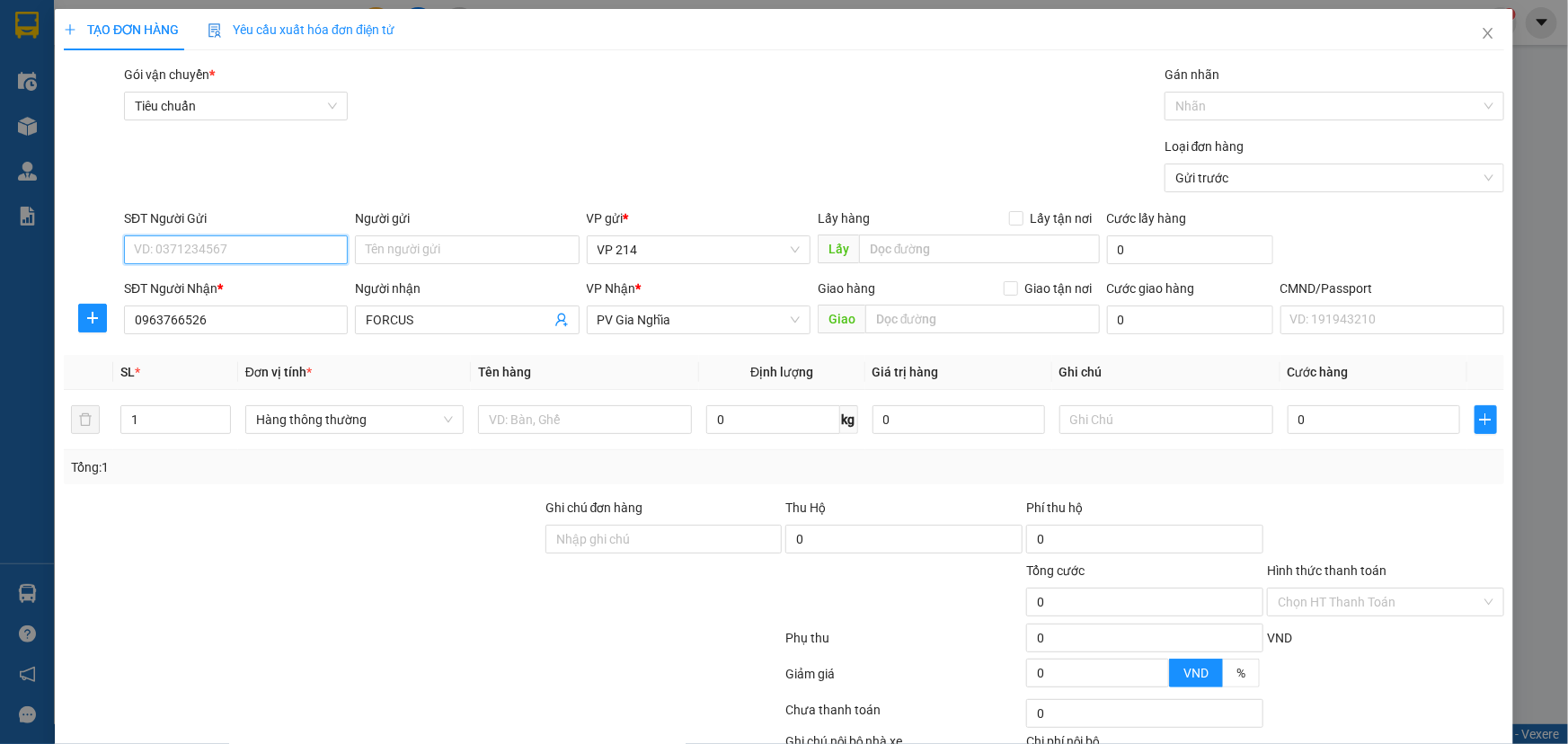 click on "SĐT Người Gửi" at bounding box center [235, 250] 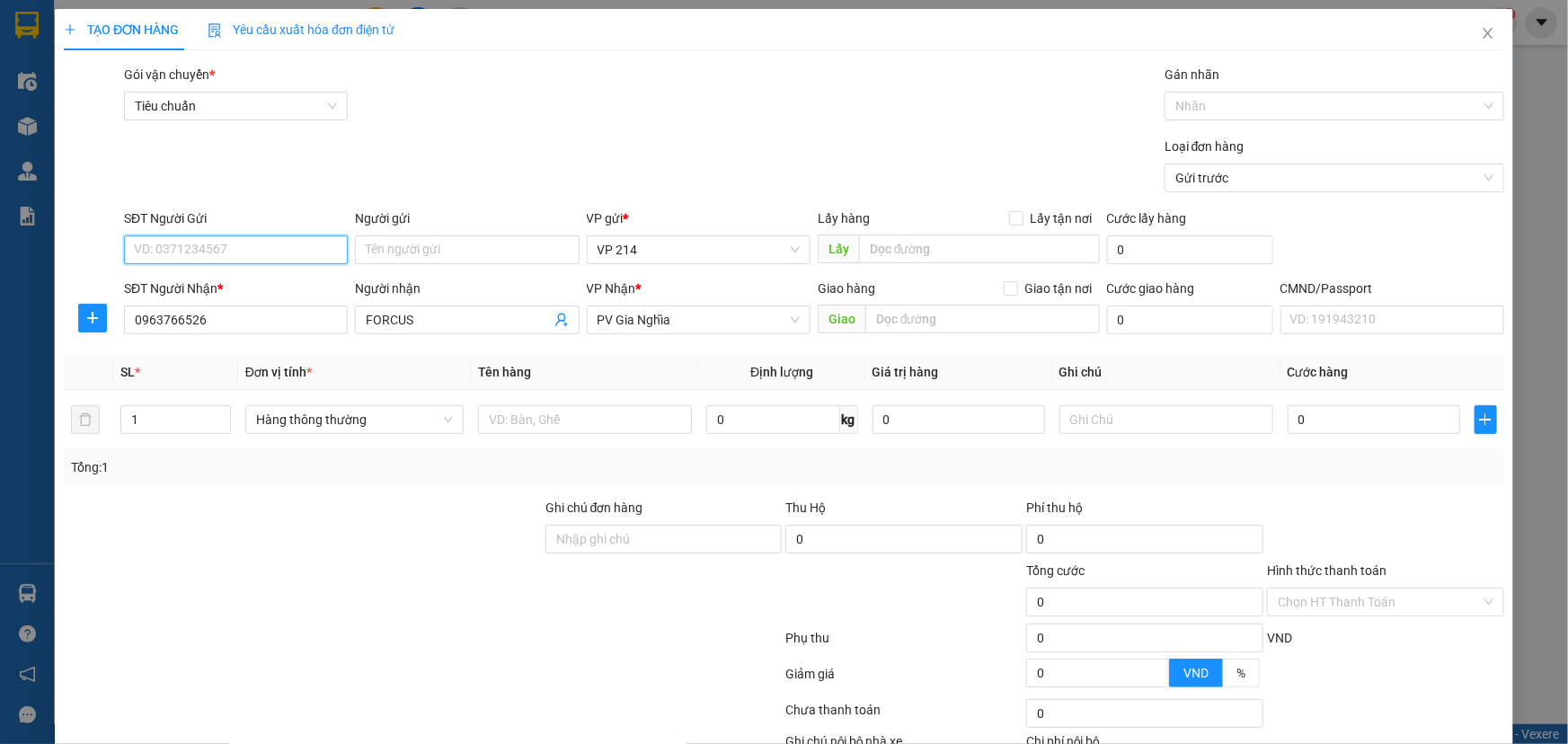 click on "SĐT Người Gửi" at bounding box center [235, 250] 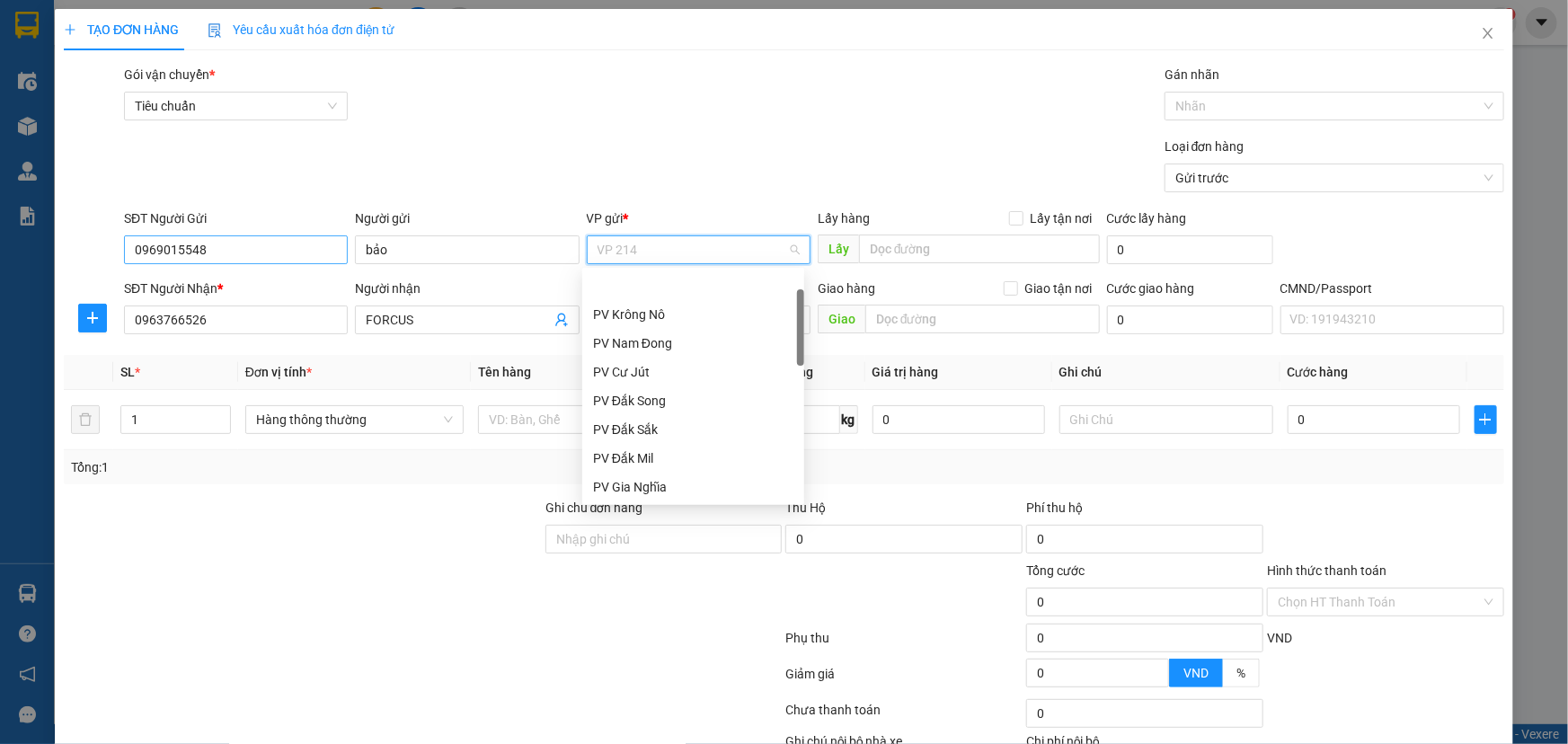 scroll, scrollTop: 57, scrollLeft: 0, axis: vertical 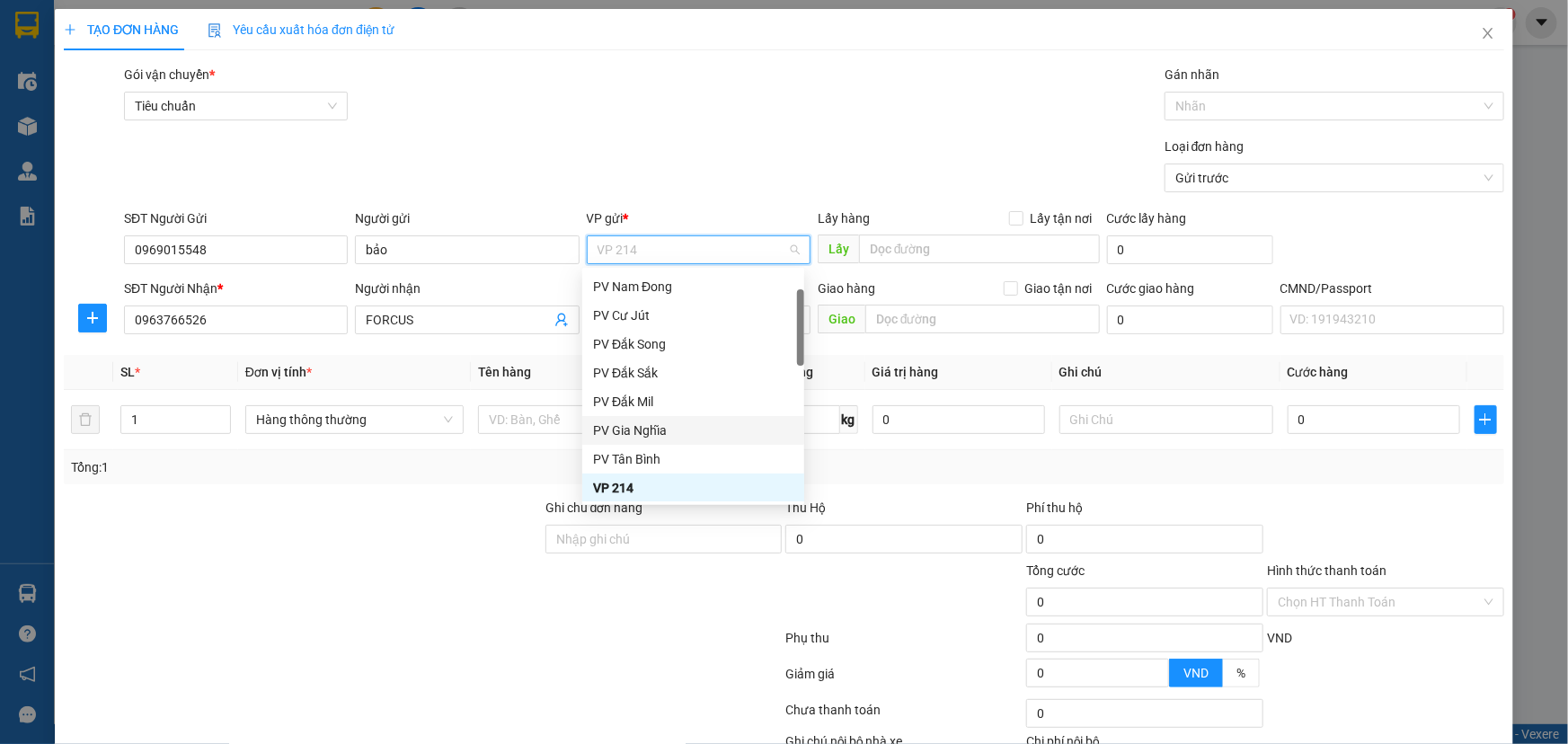 click at bounding box center (303, 592) 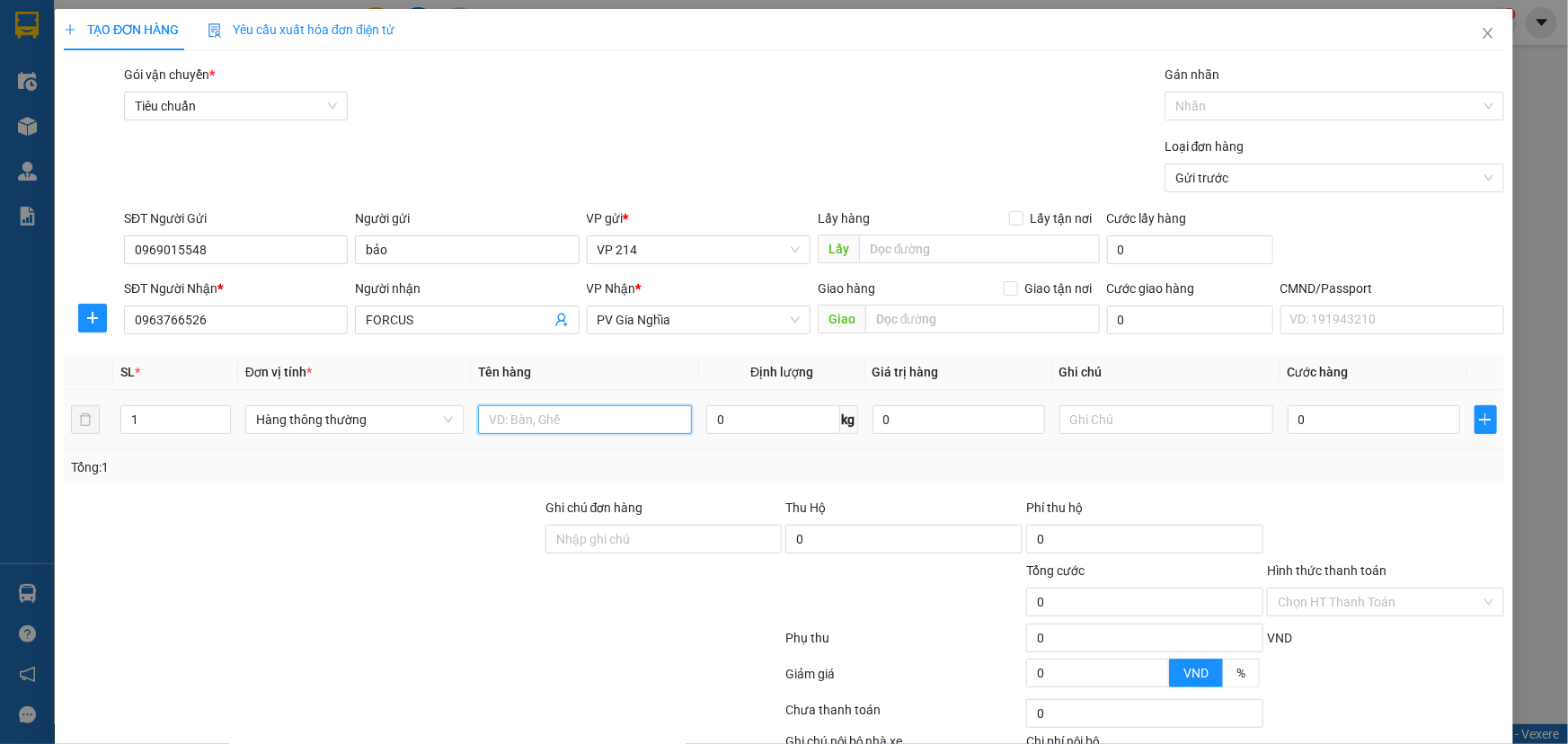 click at bounding box center (585, 420) 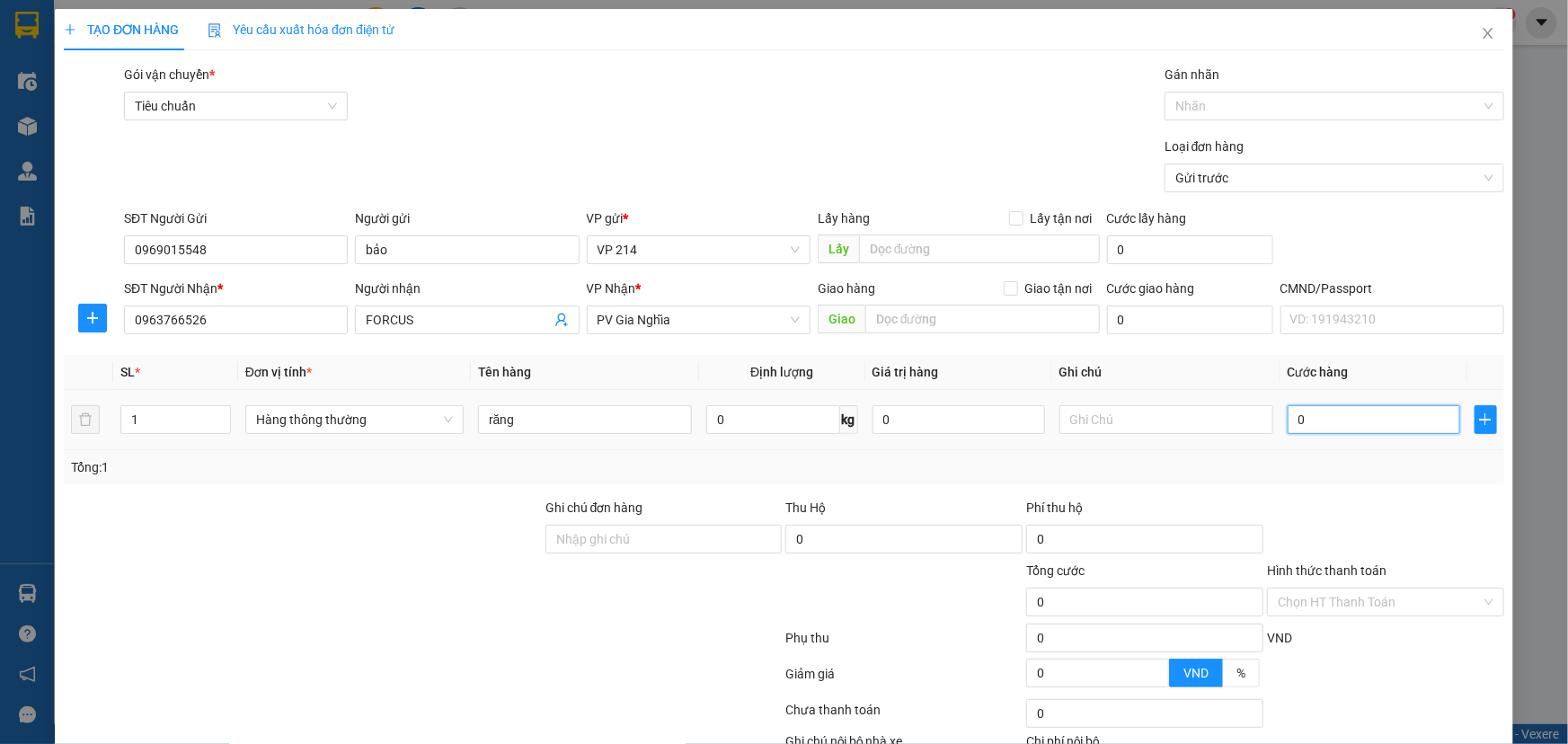click on "0" at bounding box center (1374, 420) 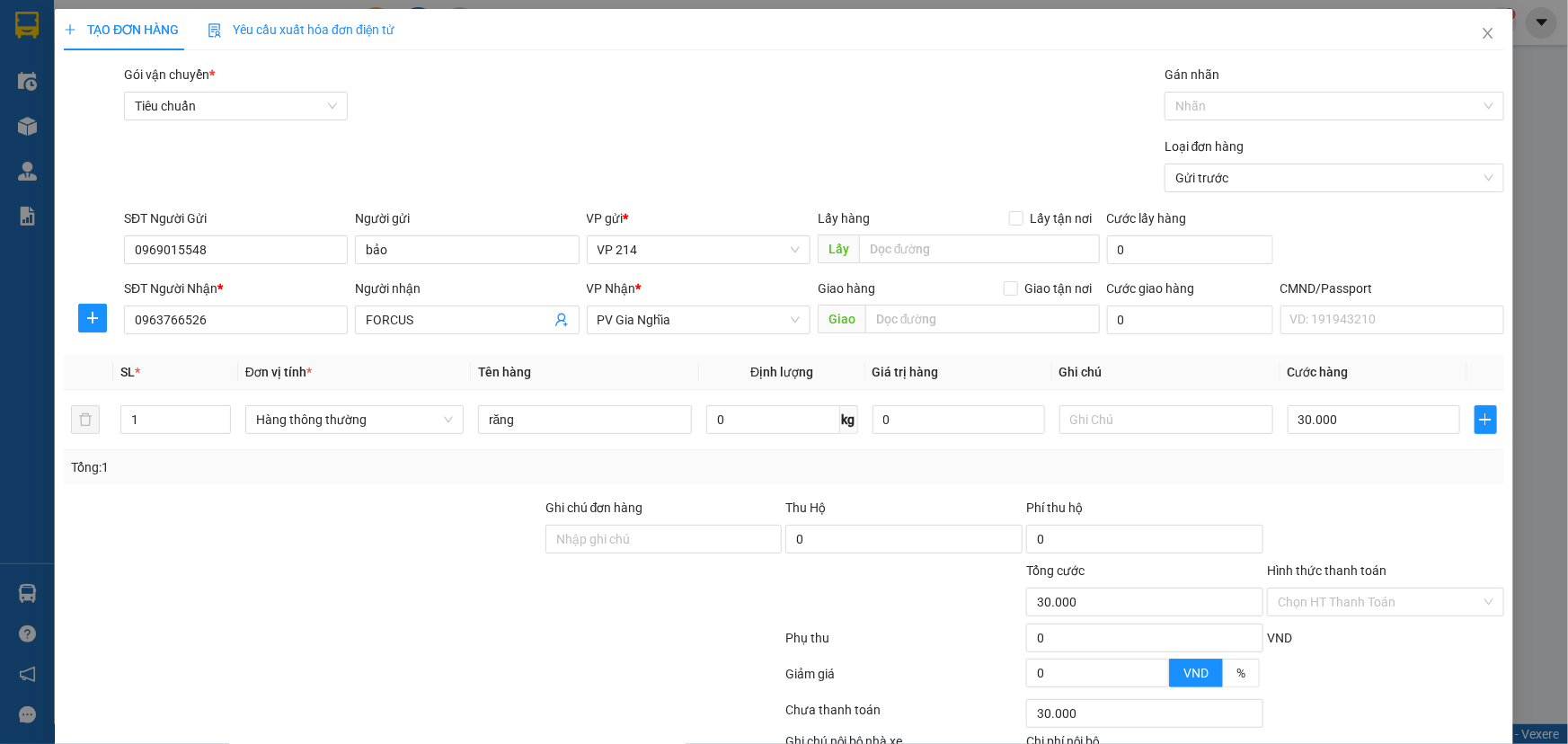click on "Ghi chú đơn hàng" at bounding box center (664, 511) 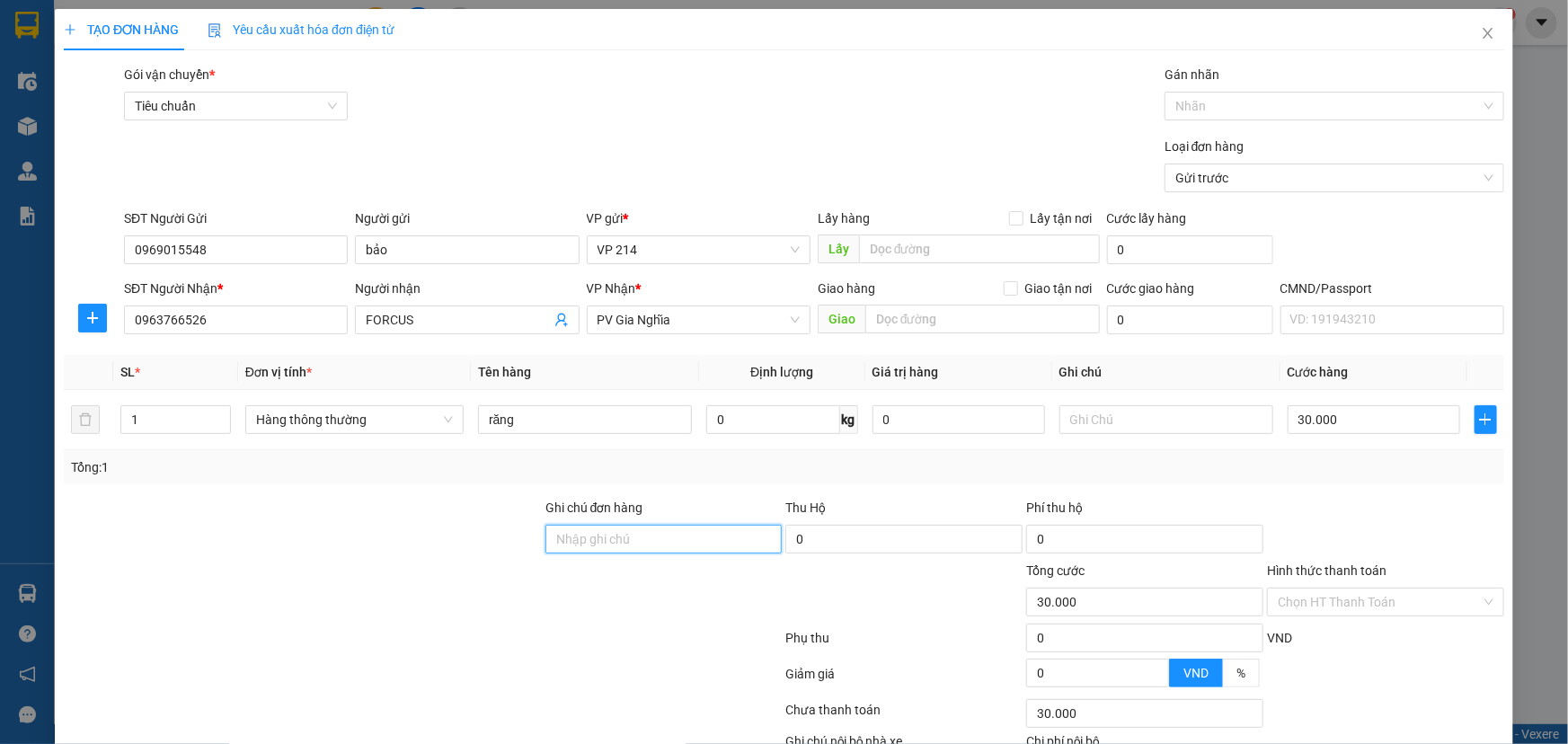 click on "Ghi chú đơn hàng" at bounding box center (664, 539) 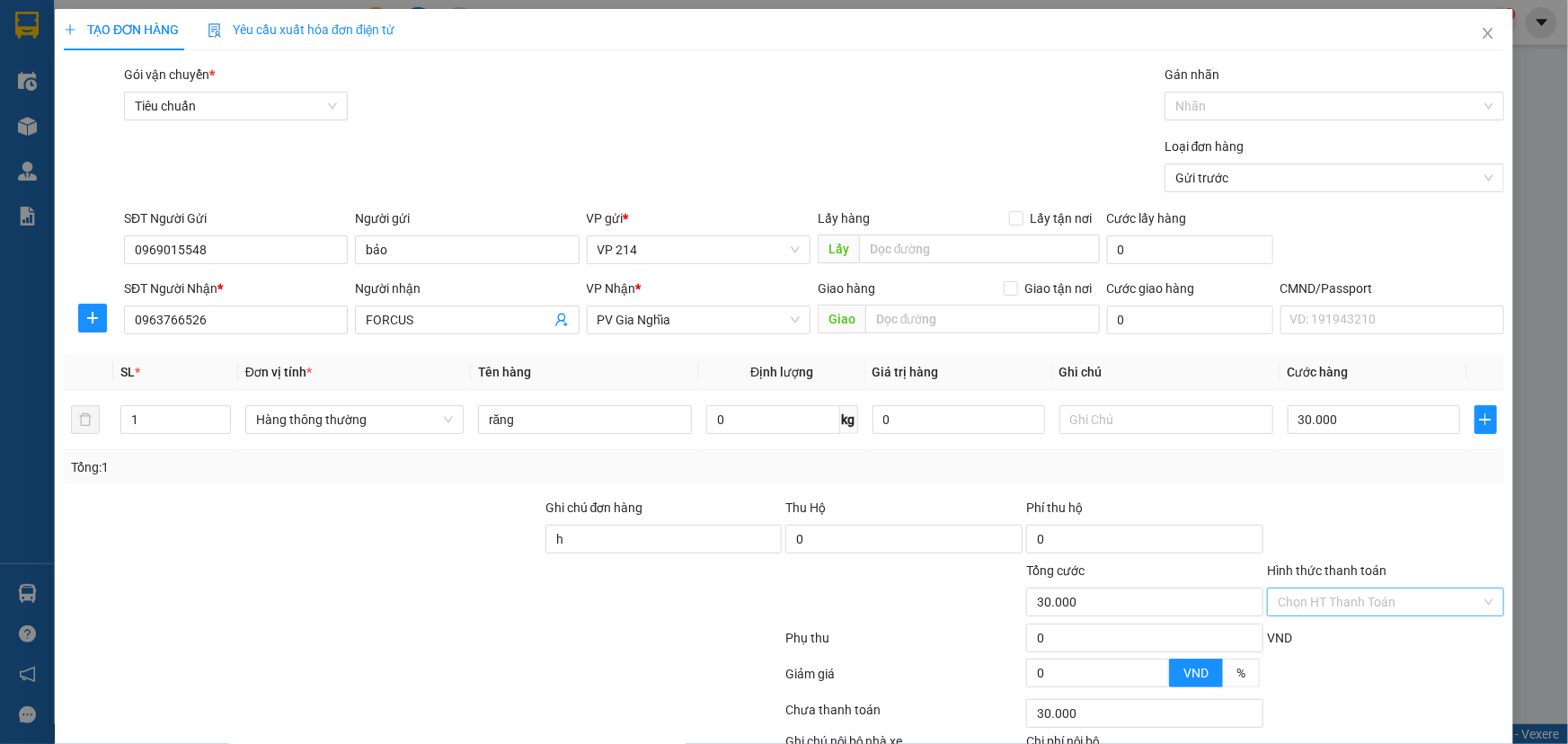click on "Hình thức thanh toán" at bounding box center (1379, 602) 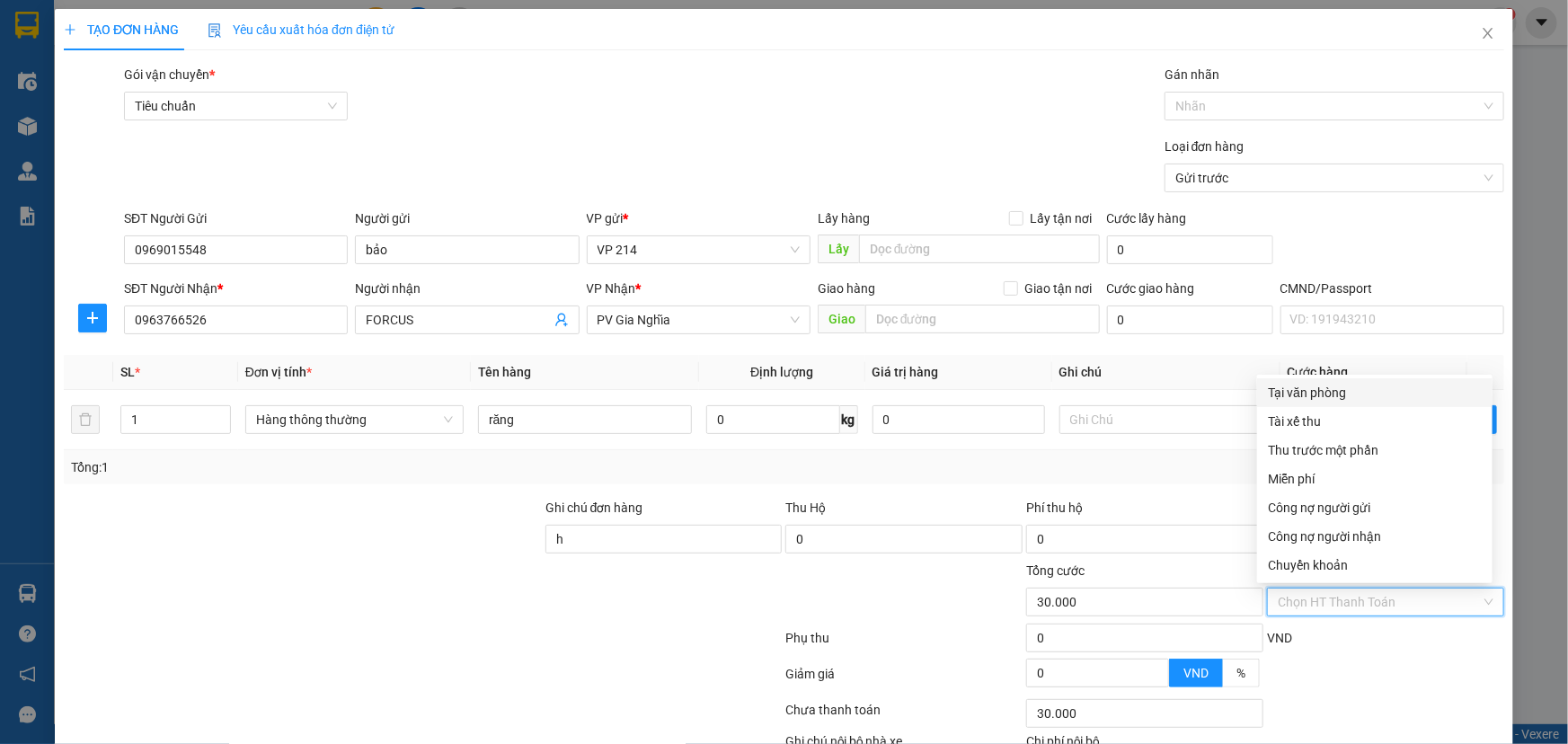 click on "Tại văn phòng" at bounding box center [1375, 393] 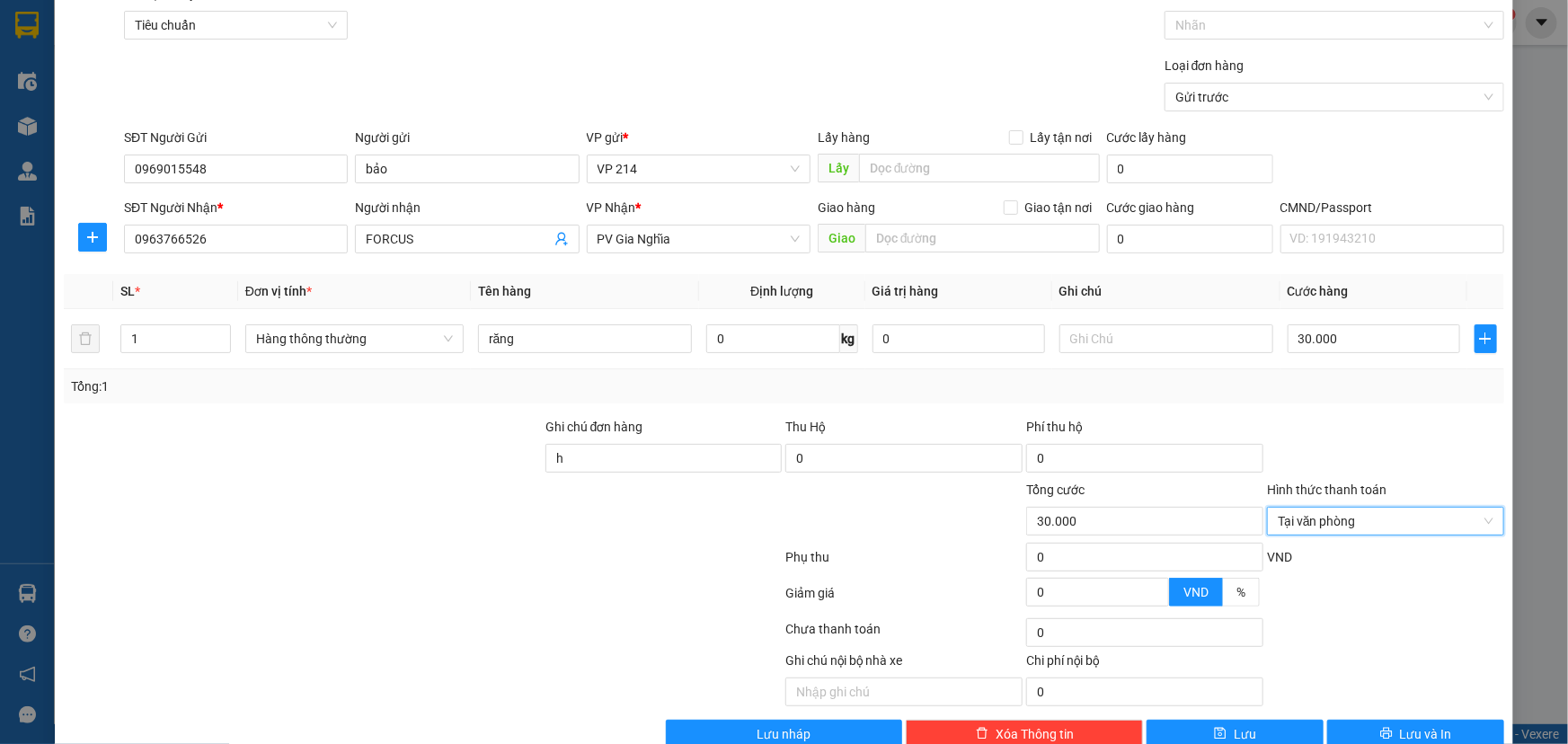 scroll, scrollTop: 119, scrollLeft: 0, axis: vertical 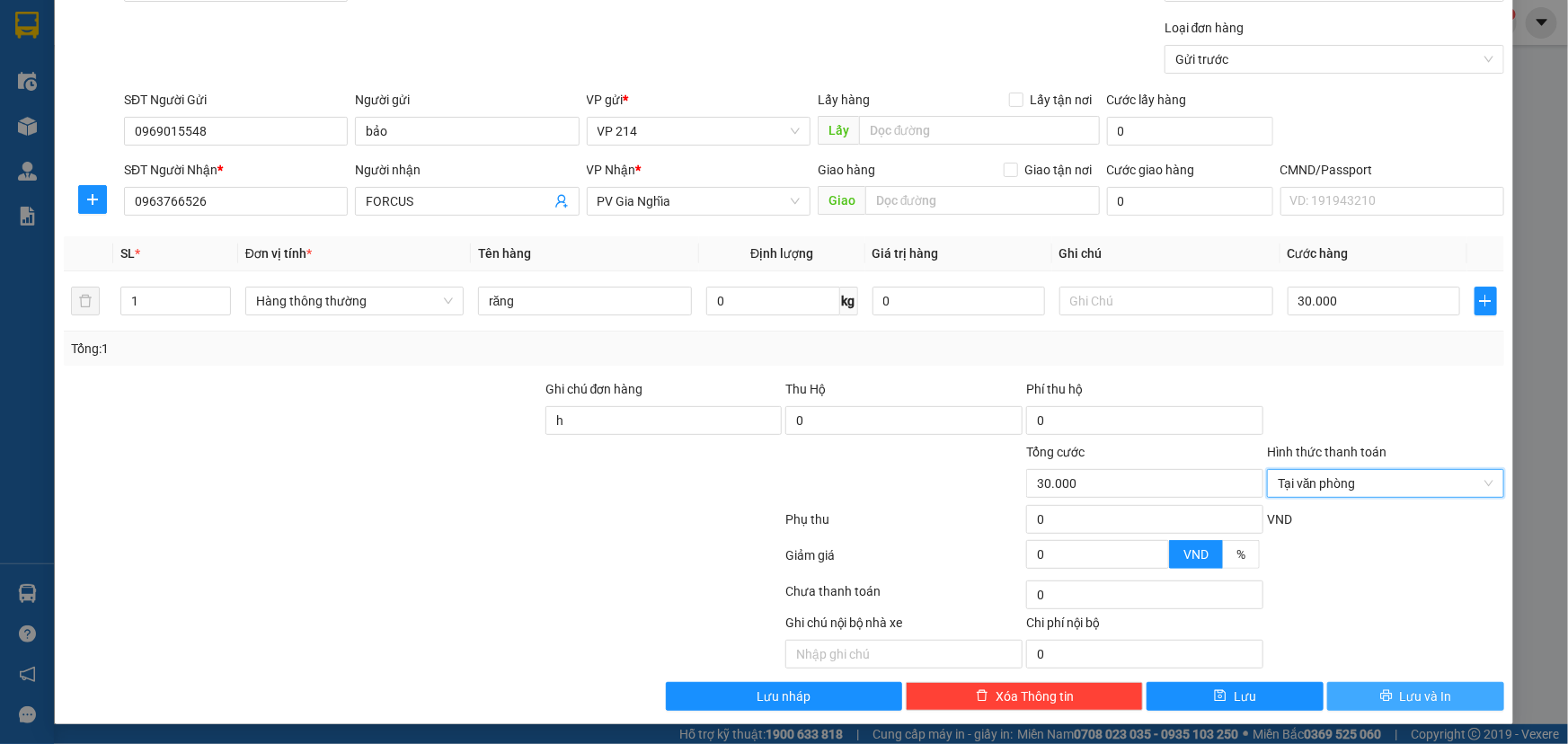 click on "Lưu và In" at bounding box center [1426, 696] 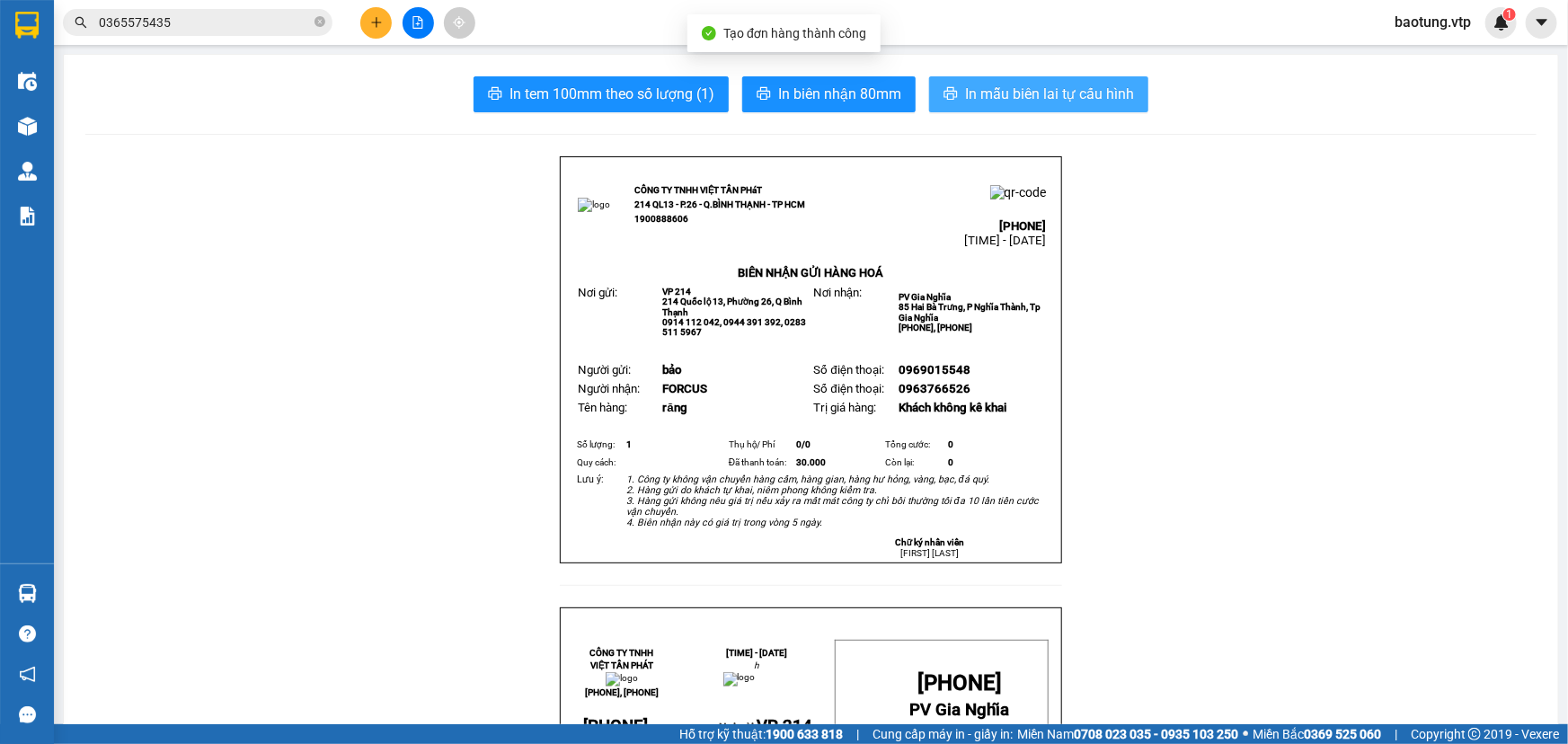 click on "In mẫu biên lai tự cấu hình" at bounding box center (1050, 93) 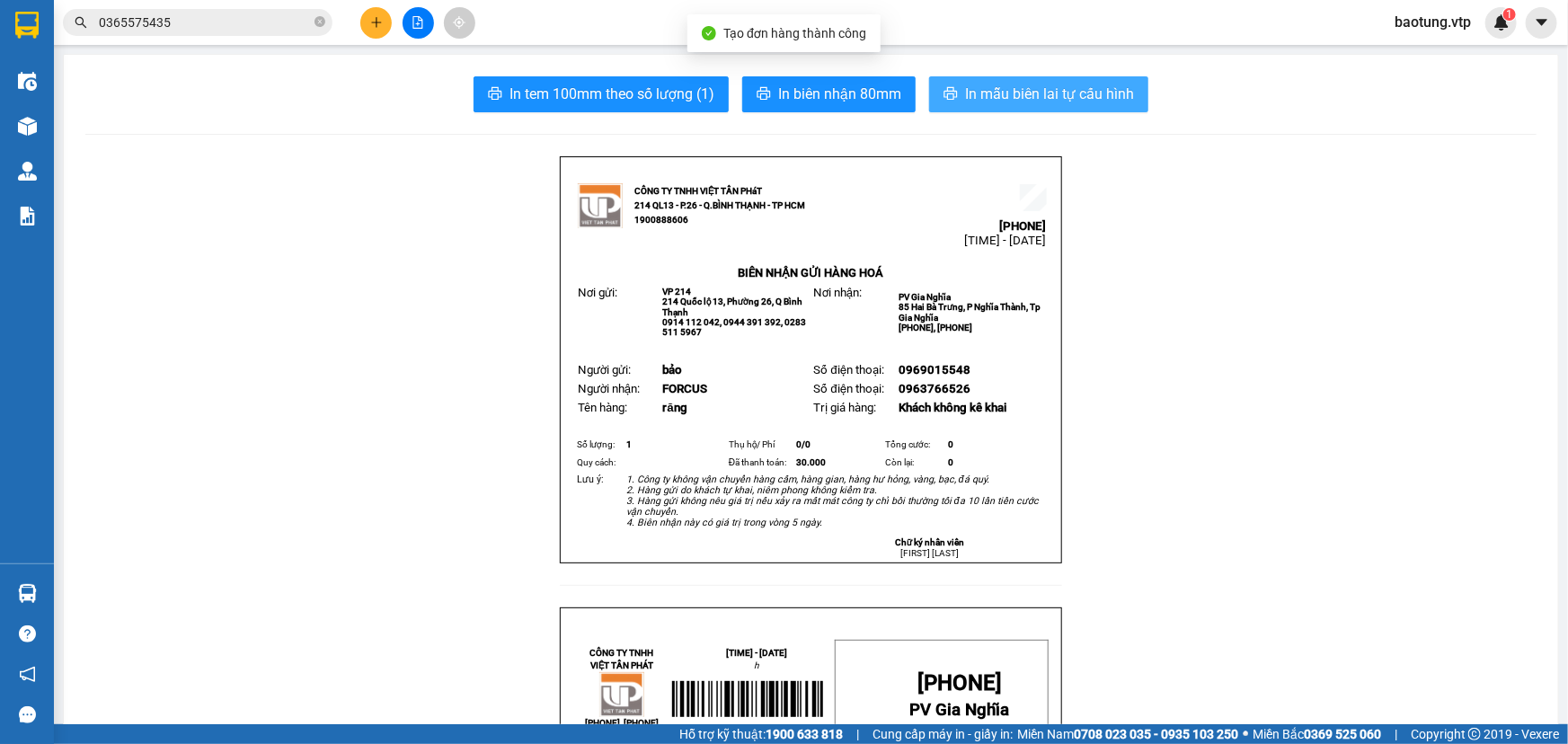 scroll, scrollTop: 0, scrollLeft: 0, axis: both 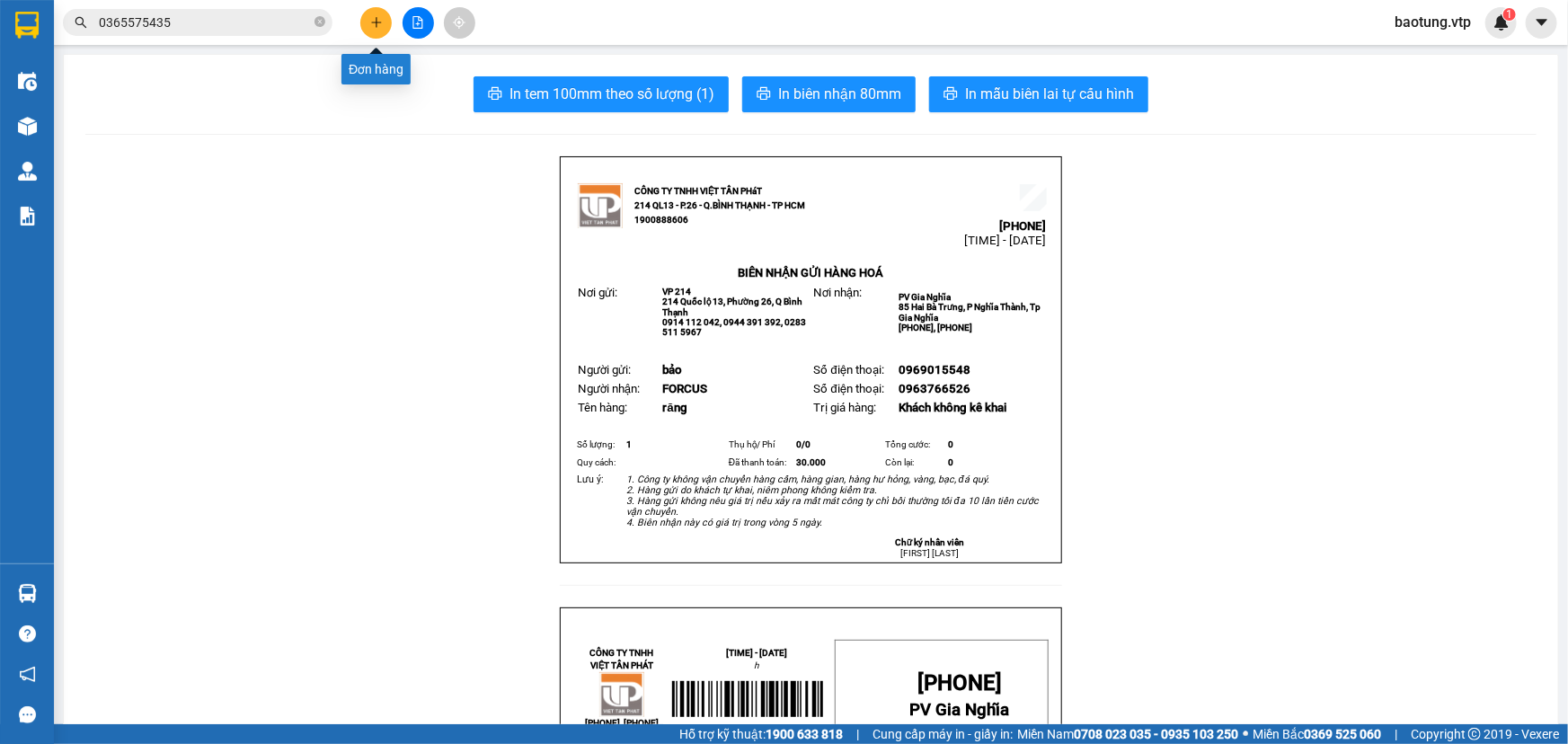 click 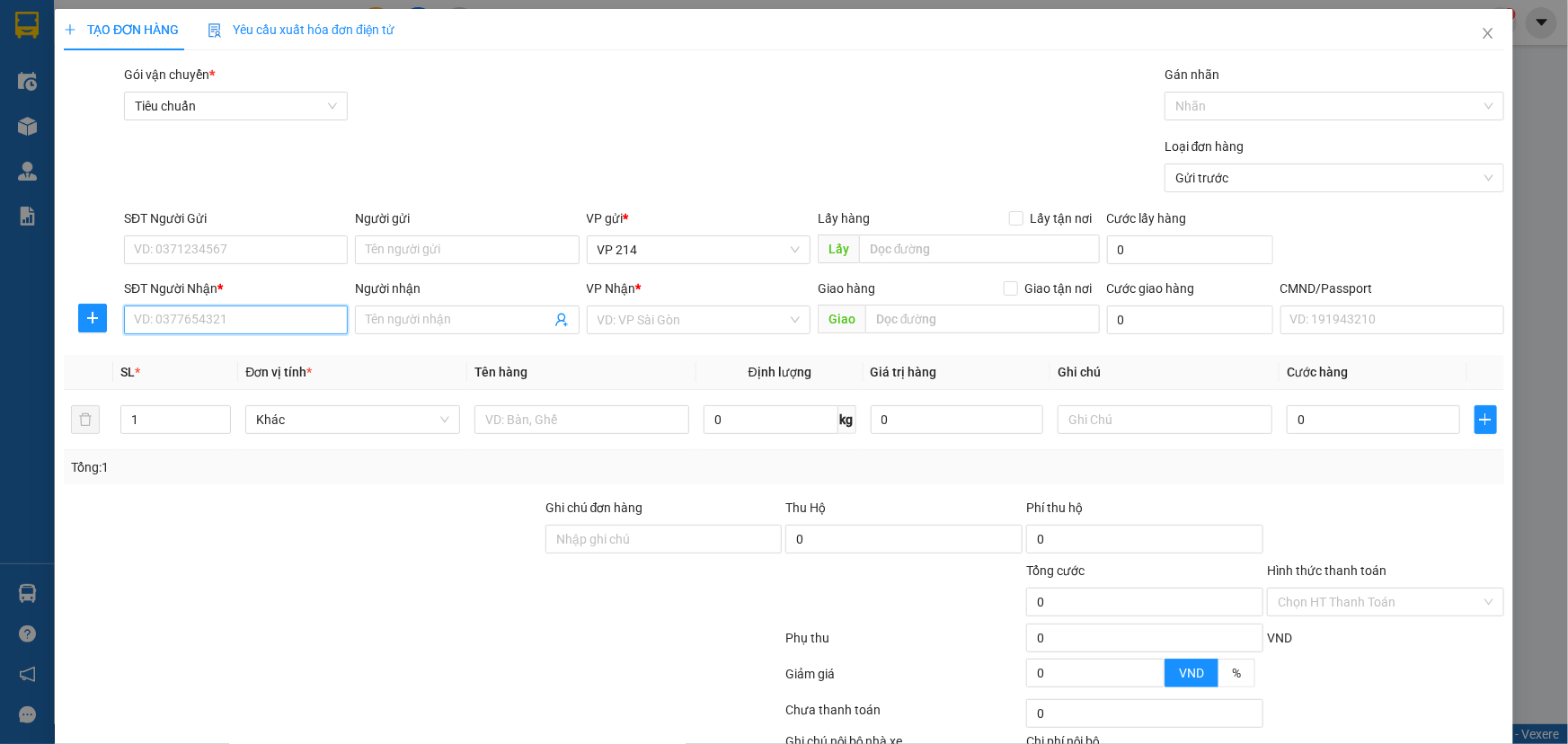 click on "SĐT Người Nhận  *" at bounding box center [235, 320] 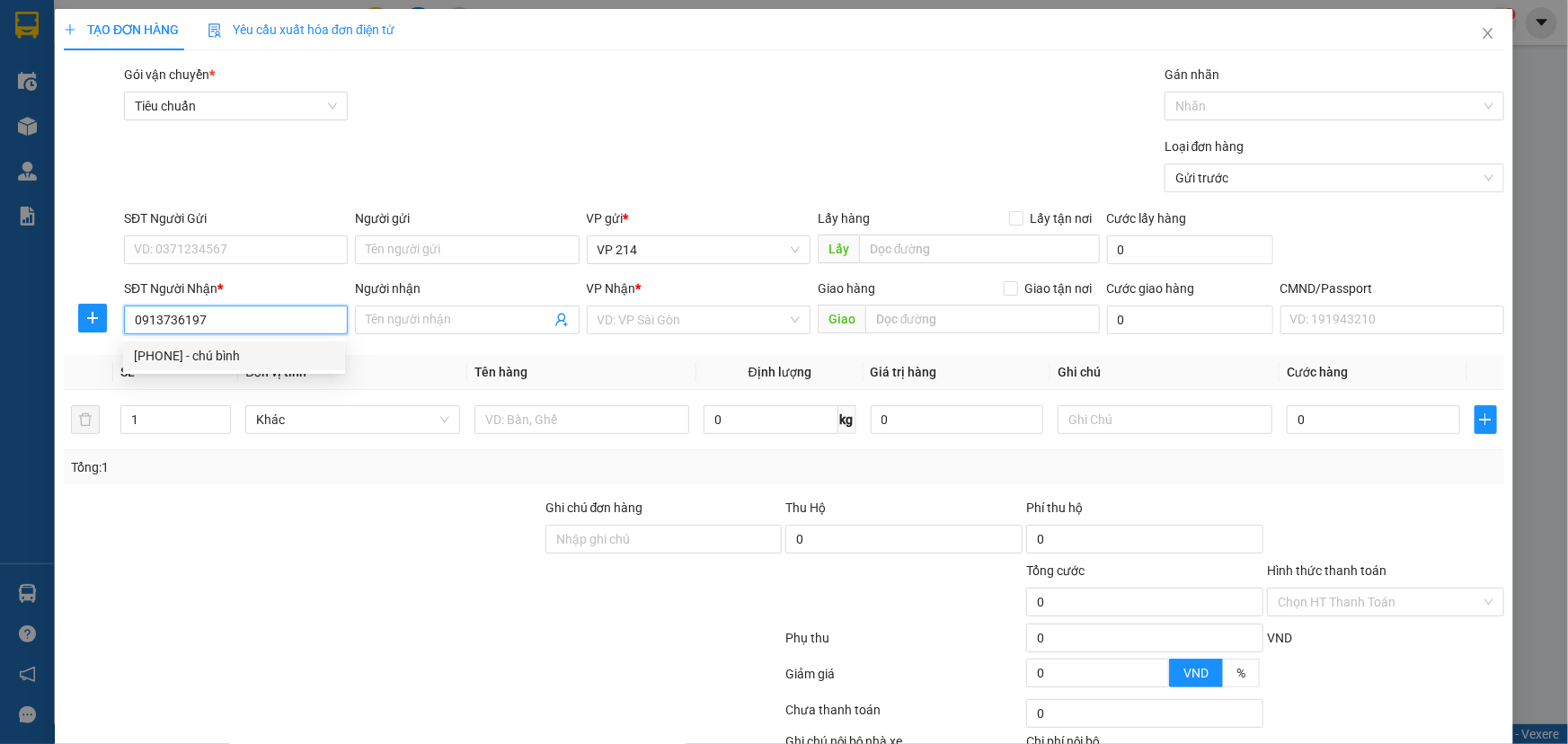 click on "0913736197 - chú bình" at bounding box center (234, 356) 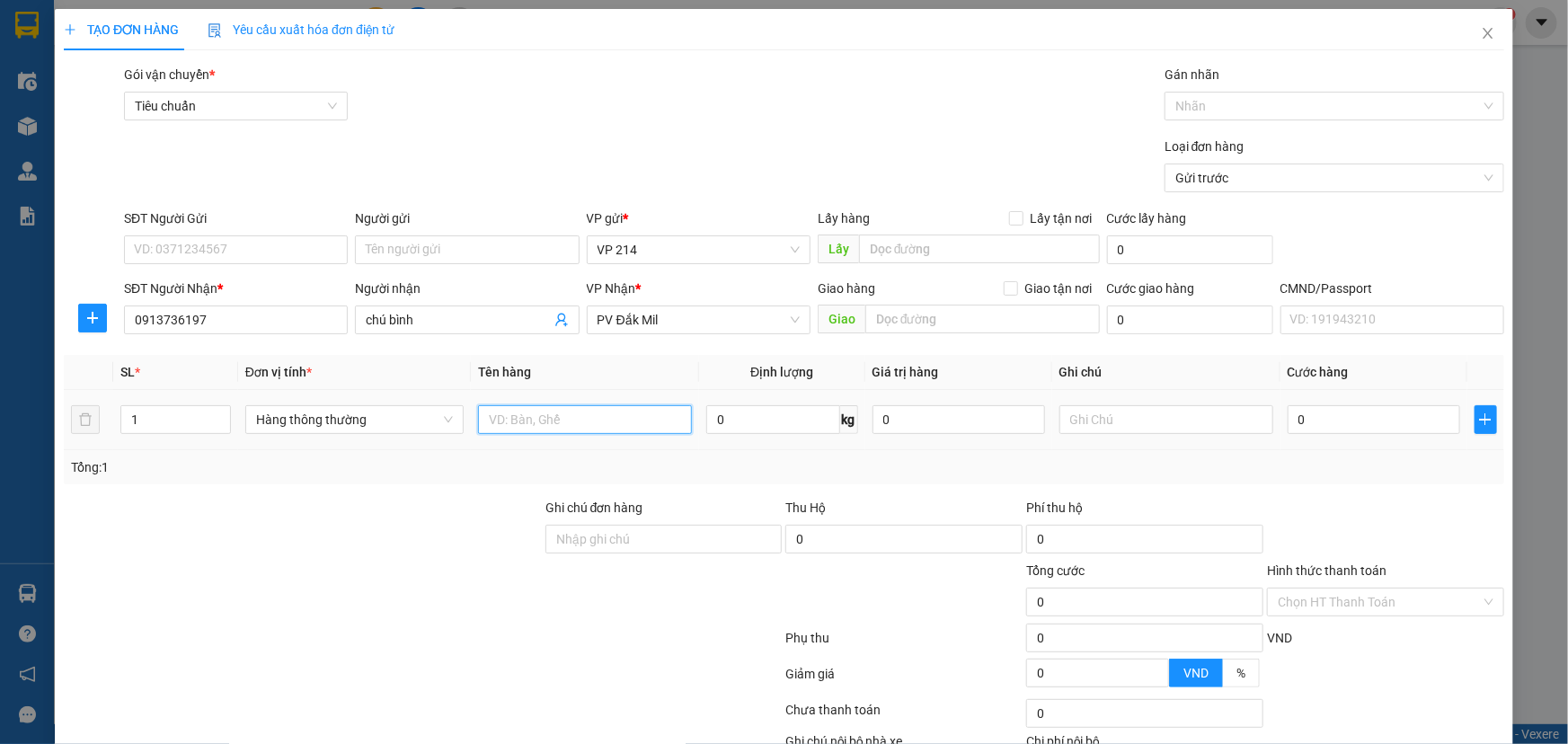 click at bounding box center (585, 420) 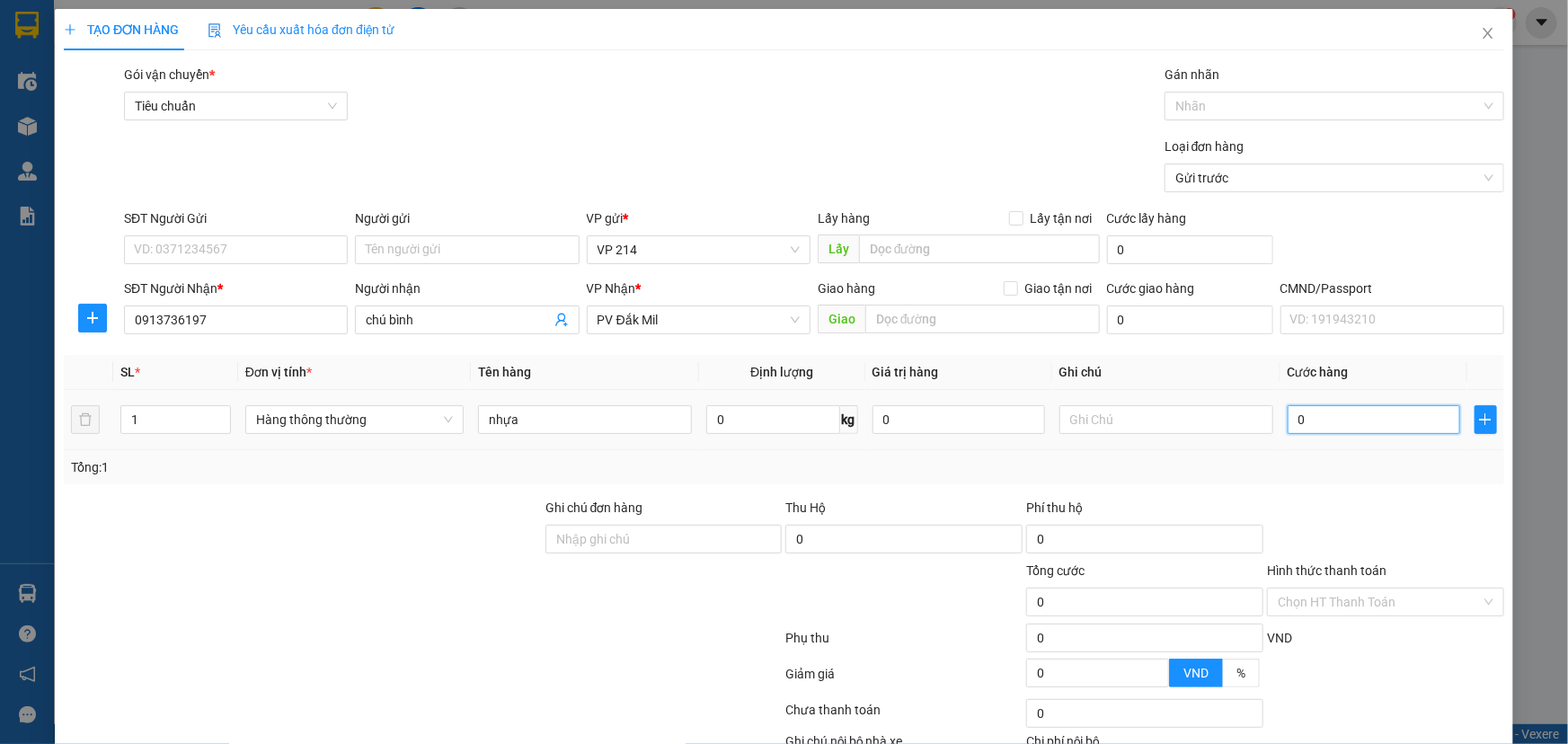 click on "0" at bounding box center [1374, 420] 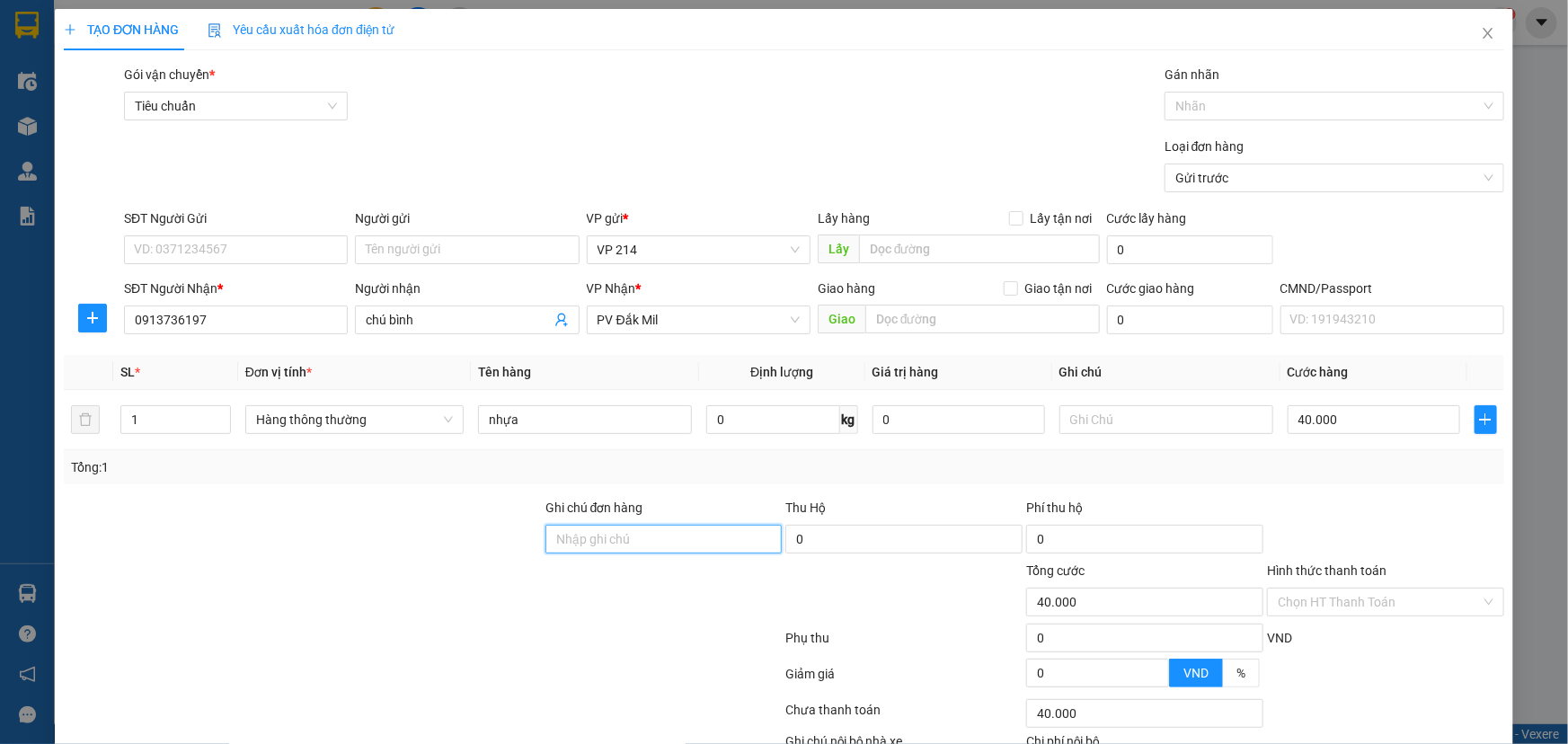 click on "Ghi chú đơn hàng" at bounding box center [664, 539] 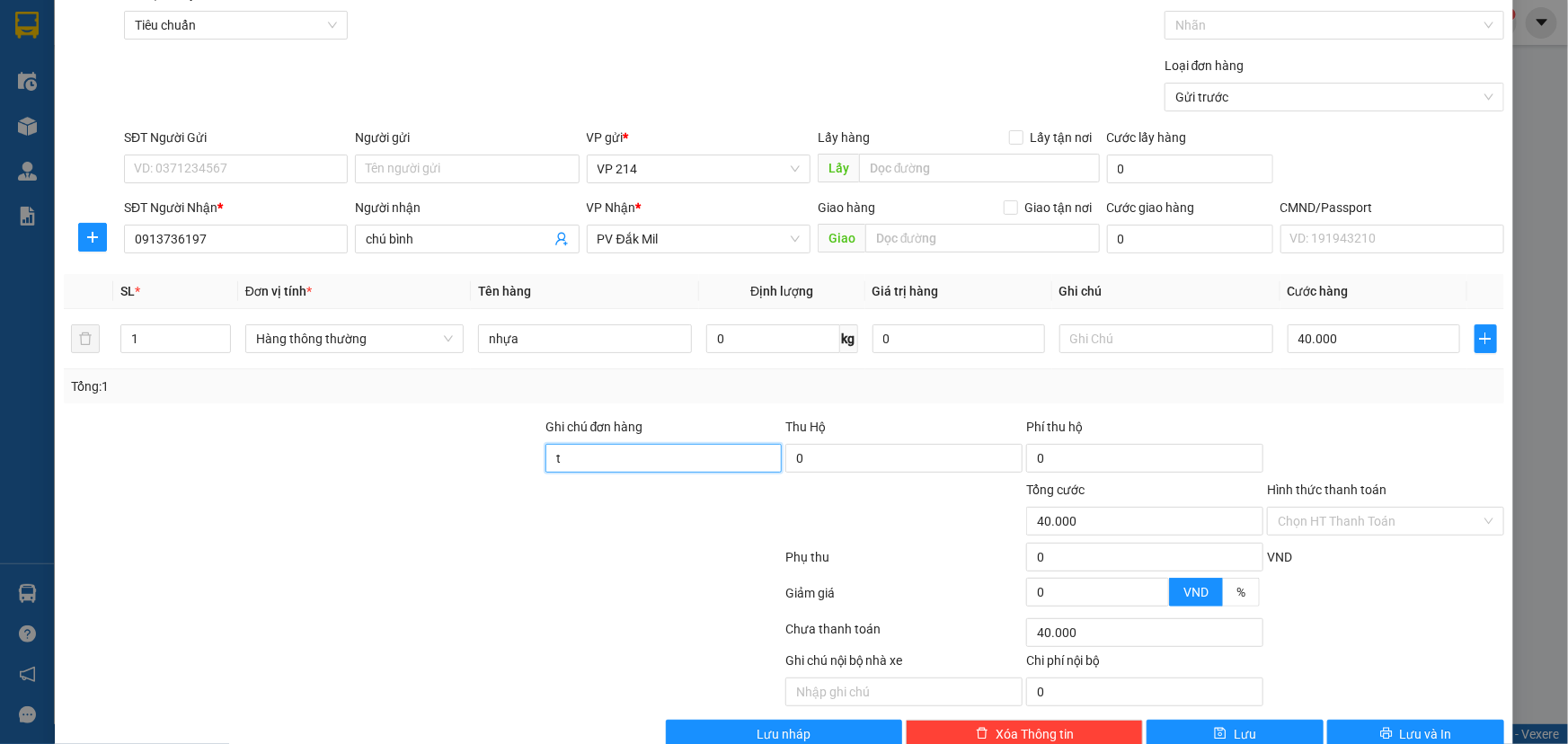 scroll, scrollTop: 119, scrollLeft: 0, axis: vertical 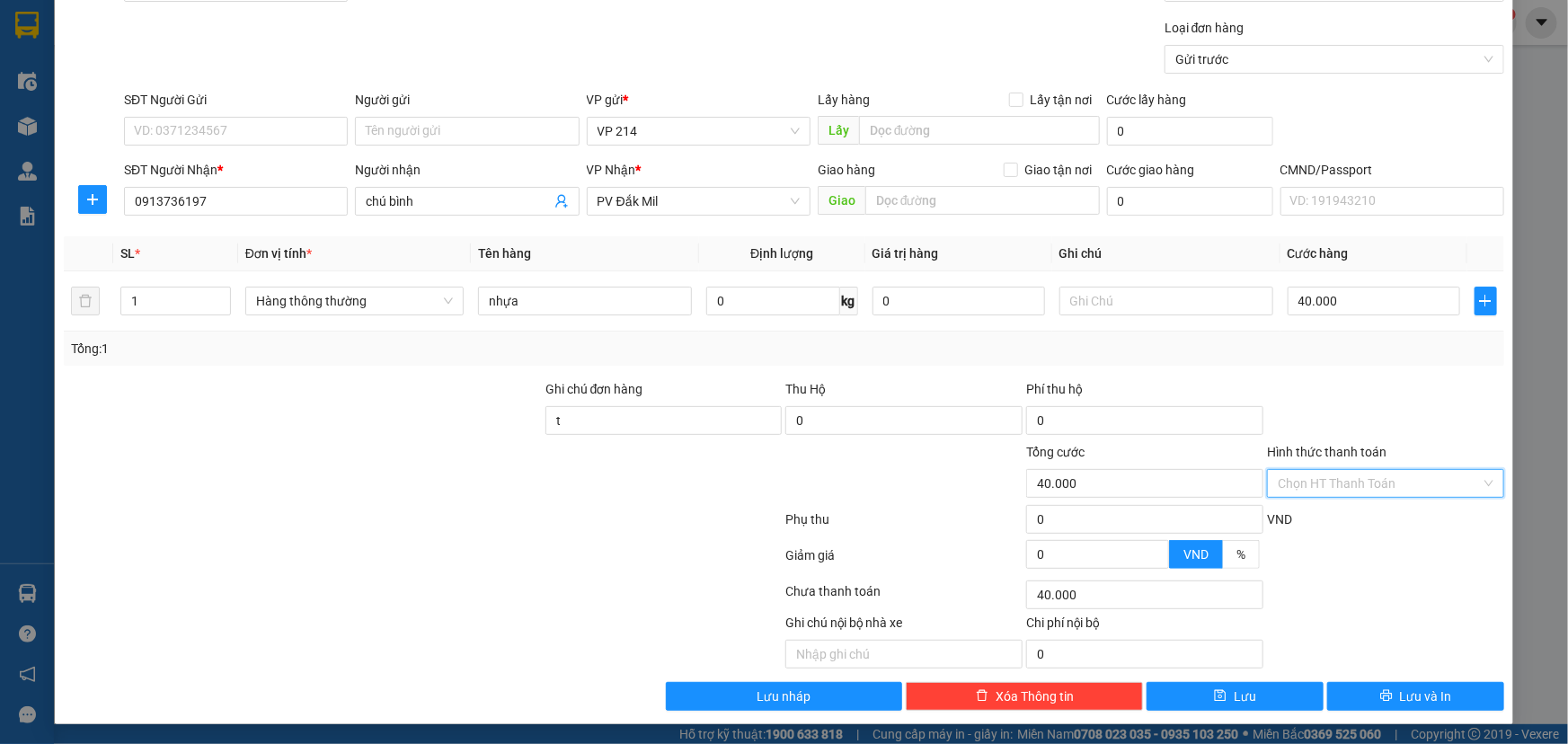 drag, startPoint x: 1307, startPoint y: 474, endPoint x: 1345, endPoint y: 493, distance: 42.485292 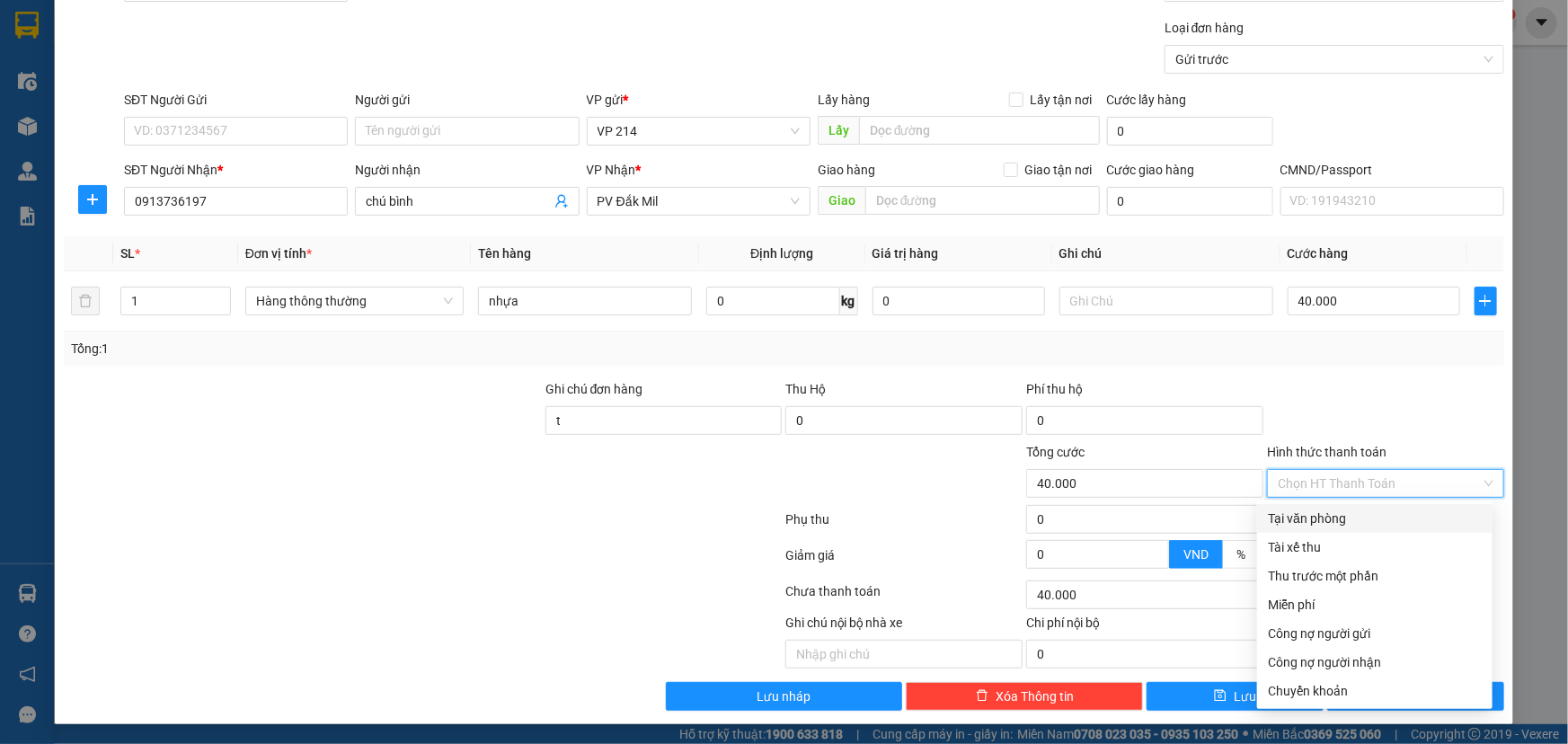 click on "Tại văn phòng" at bounding box center [1375, 518] 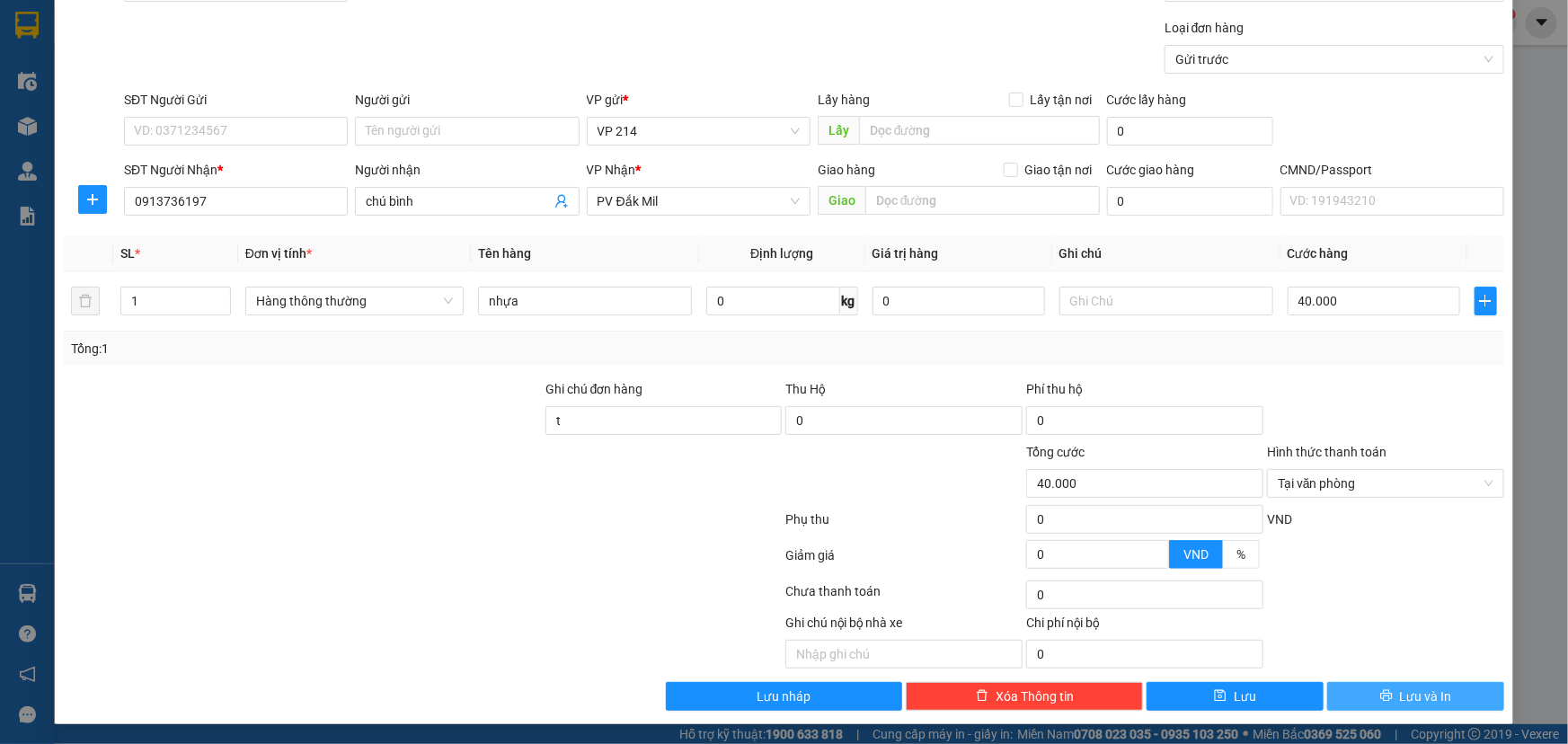 click on "Lưu và In" at bounding box center (1426, 696) 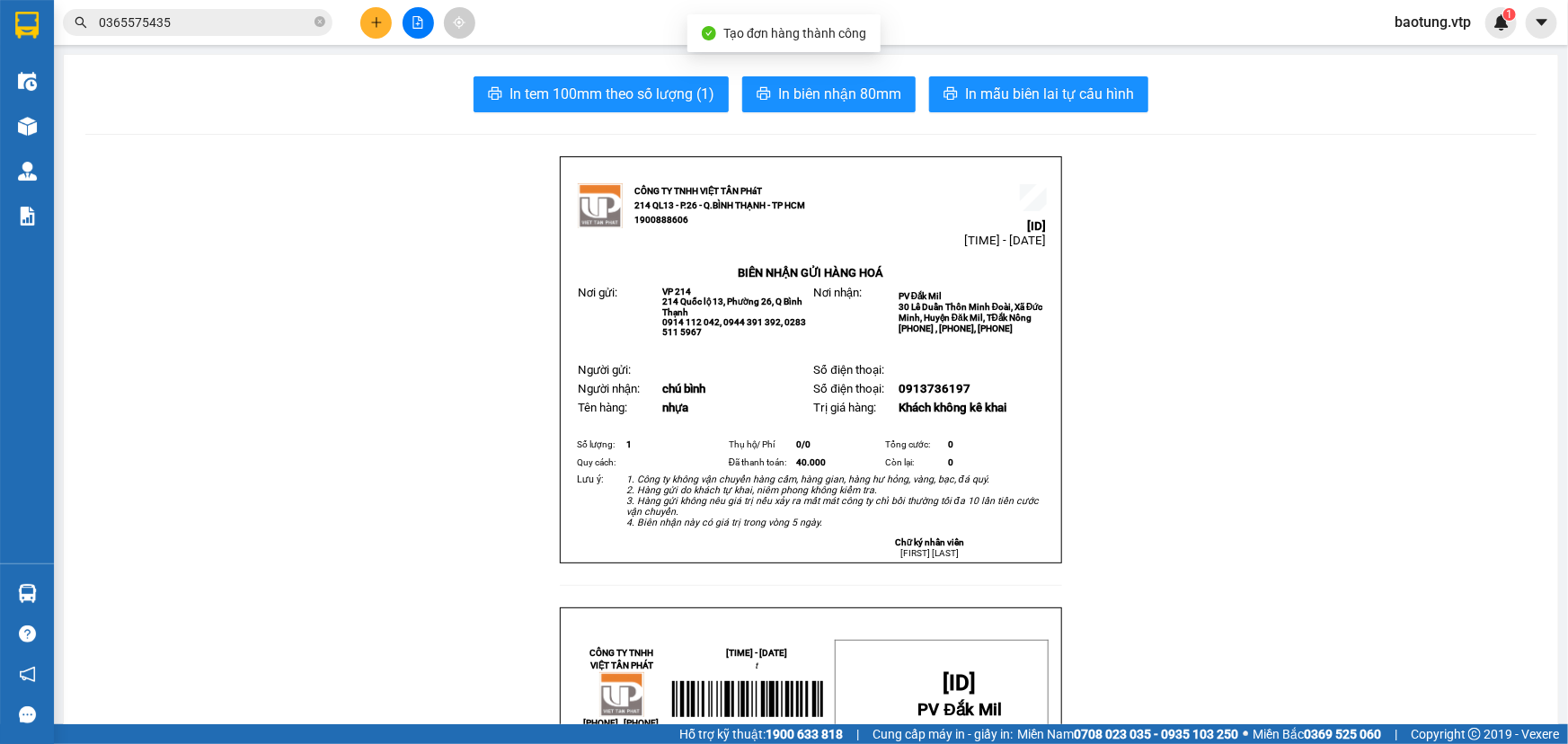 click on "In tem 100mm theo số lượng
(1) In biên nhận 80mm In mẫu biên lai tự cấu hình
CÔNG TY TNHH VIỆT TÂN PHáT  214 QL13 - P.26 - Q.BÌNH THẠNH - TP HCM  1900888606
21408250094 17:23:27 - 02/08/2025
BIÊN NHẬN GỬI HÀNG HOÁ
Nơi gửi:
VP 214
214 Quốc lộ 13, Phường 26, Q Bình Thạnh
0914 112 042, 0944 391 392, 0283 511 5967
Nơi nhận:
PV Đắk Mil
30 Lê Duẩn  Thôn Minh Đoài,  Xã Đức Minh, Huyện Đăk Mil,  TĐắk Nông
02613 89 89 89 , 0975 283 283, 0944391392
Người gửi:
Số điện thoại:
Người nhận:
chú bình
Số điện thoại:
0913736197
Tên hàng:
nhựa
Trị giá hàng:
Khách không kê khai
Số lượng:
1
Thụ hộ/ Phí
0/  0
Tổng cước:
0
Quy cách:
Đã thanh toán:
40.000
Còn lại:
0
Lưu ý:" at bounding box center (811, 1157) 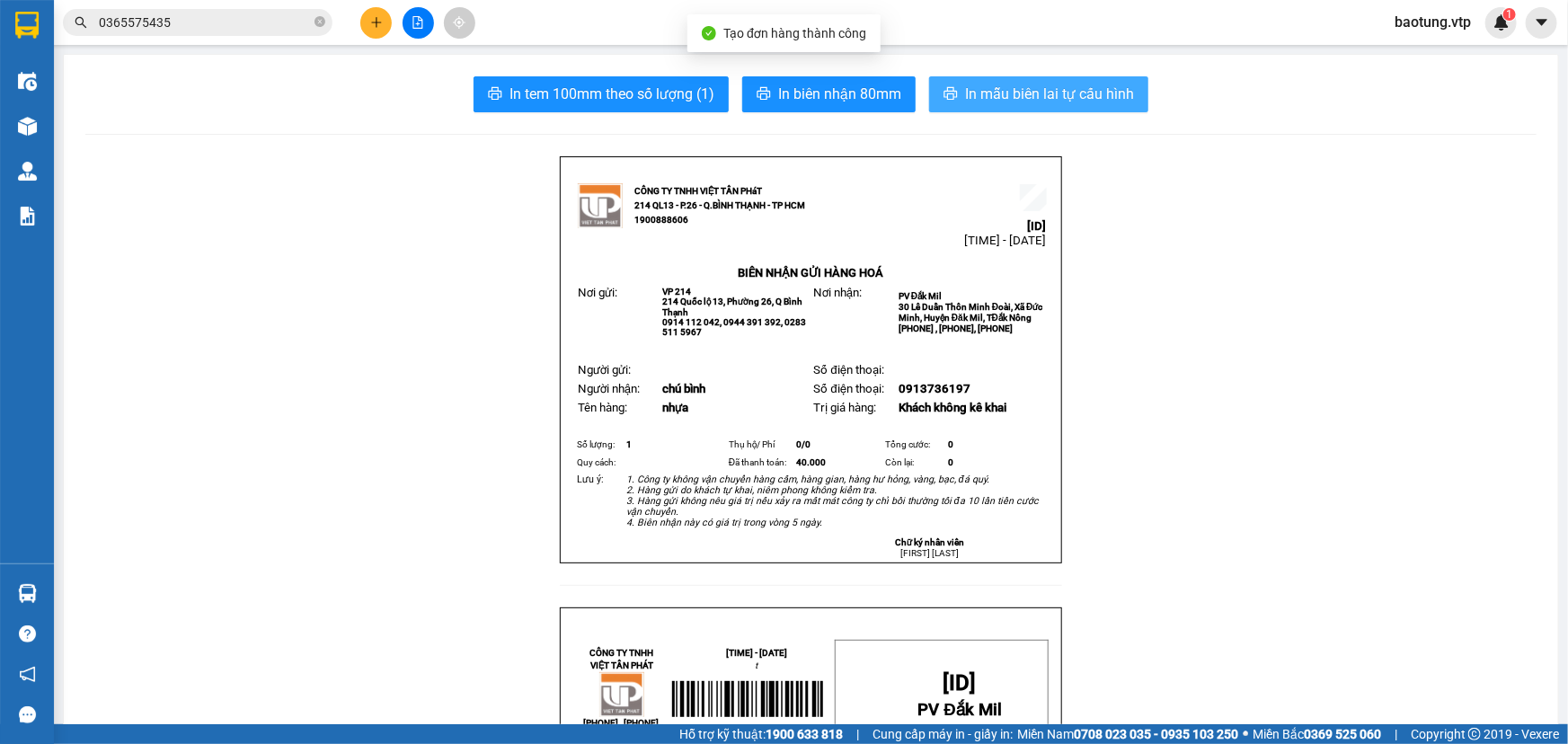 click on "In mẫu biên lai tự cấu hình" at bounding box center [1050, 93] 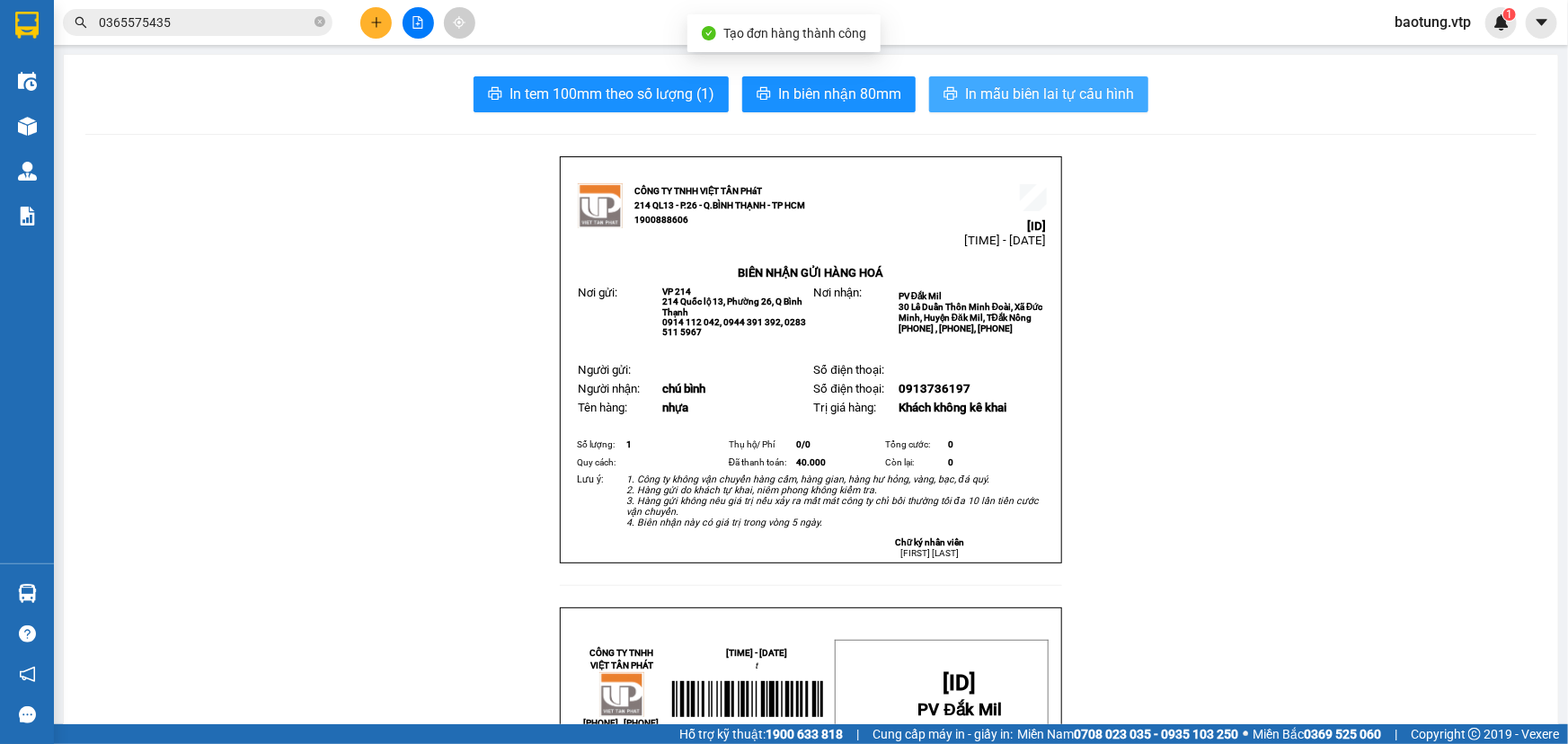 scroll, scrollTop: 0, scrollLeft: 0, axis: both 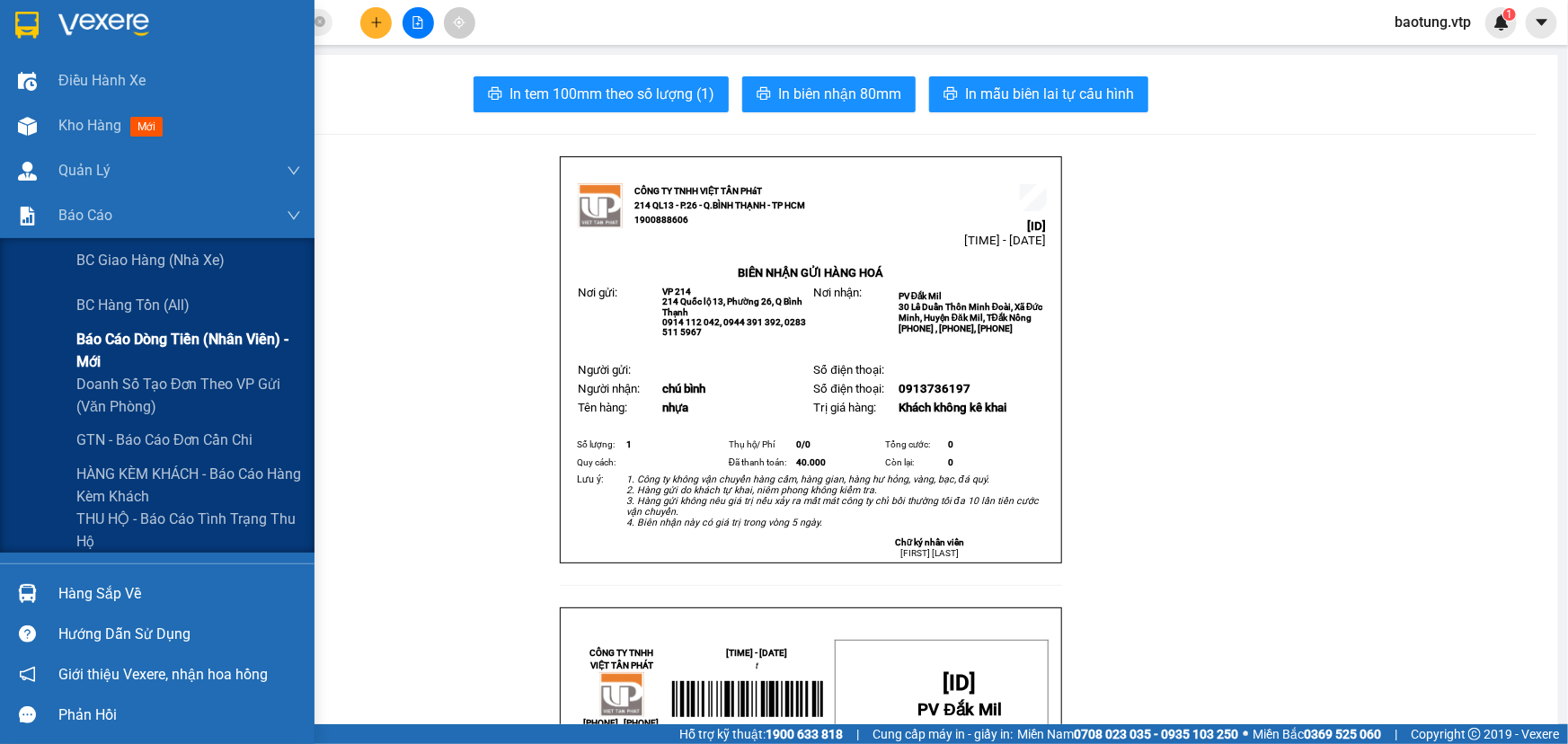 click on "Báo cáo dòng tiền (nhân viên) - mới" at bounding box center (189, 350) 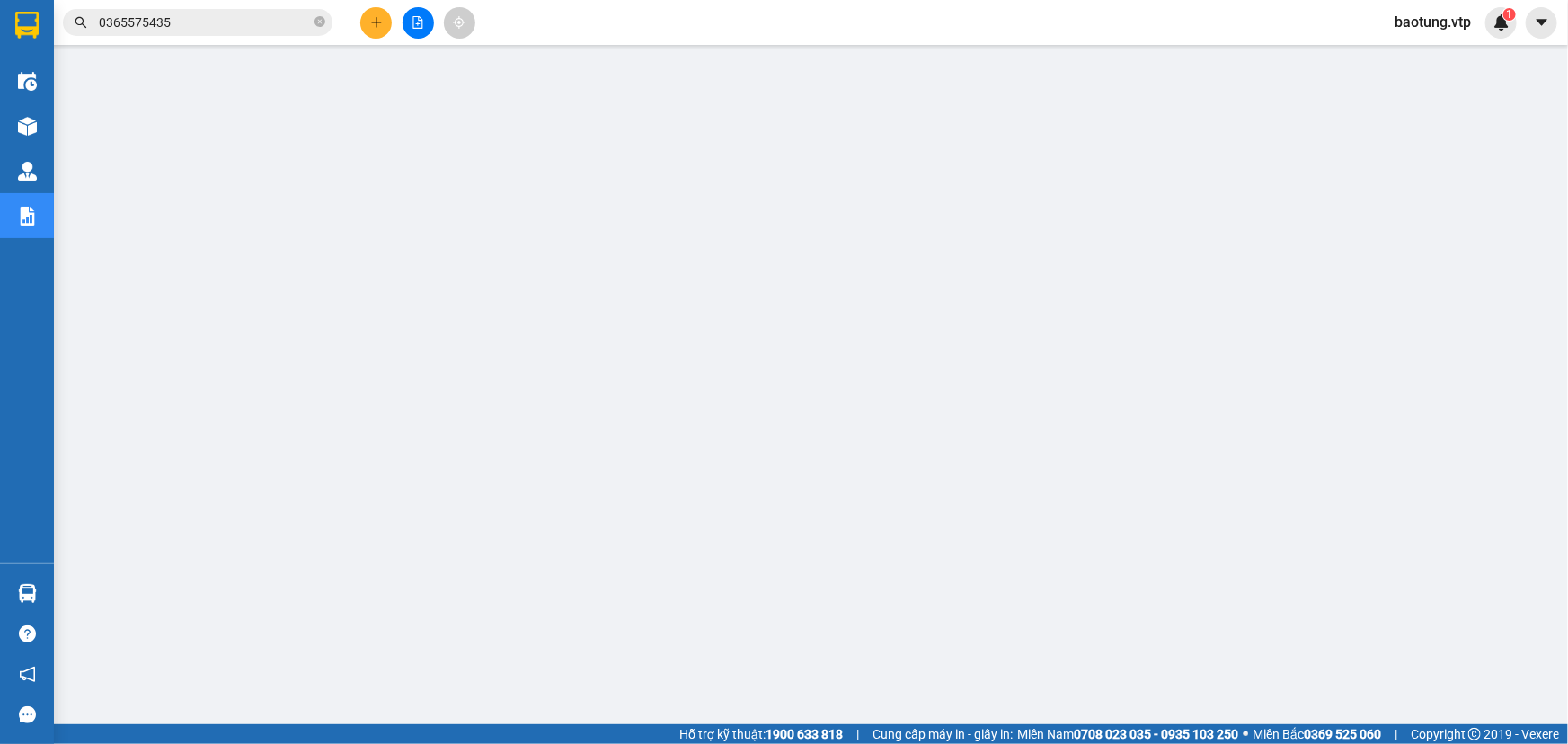 click 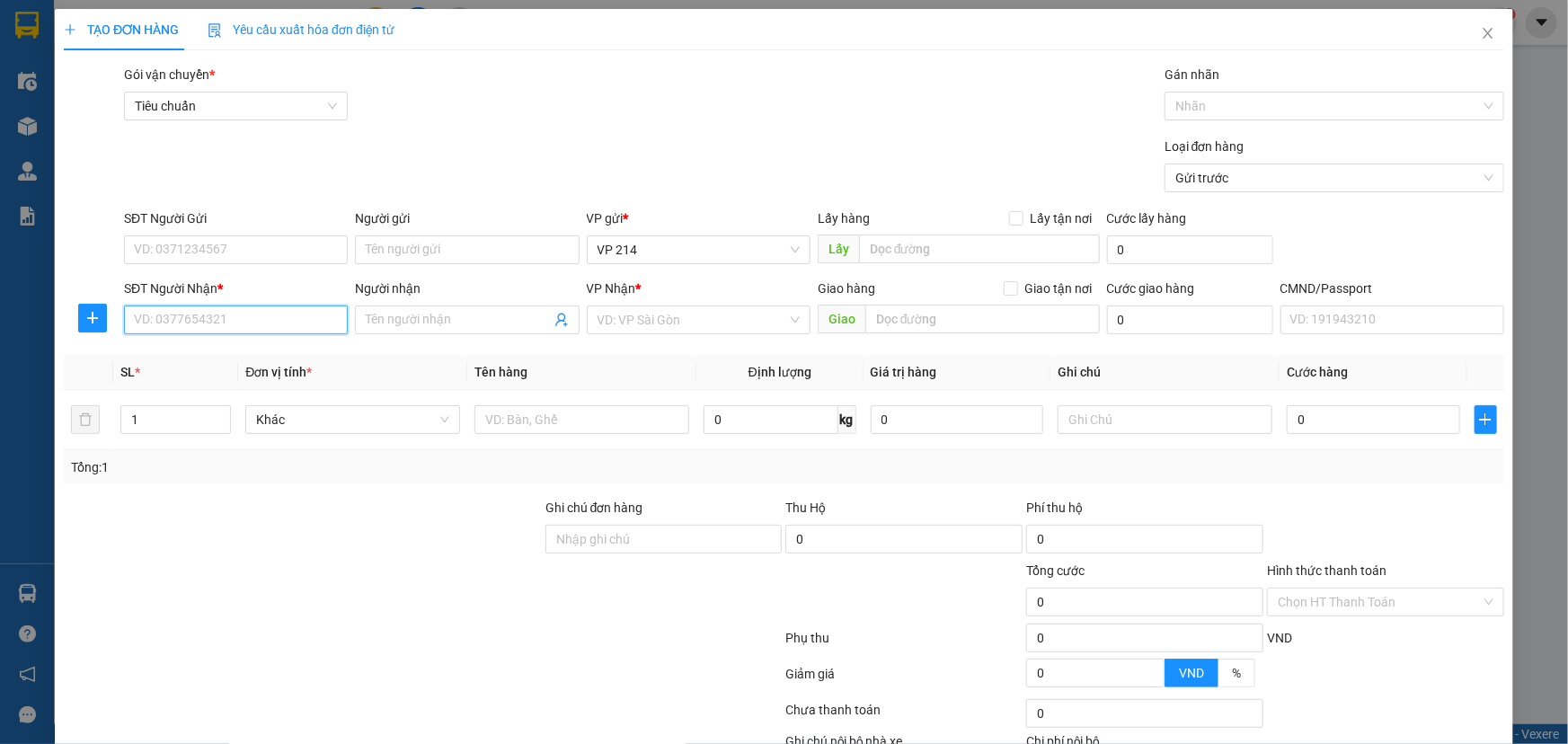 click on "SĐT Người Nhận  *" at bounding box center [235, 320] 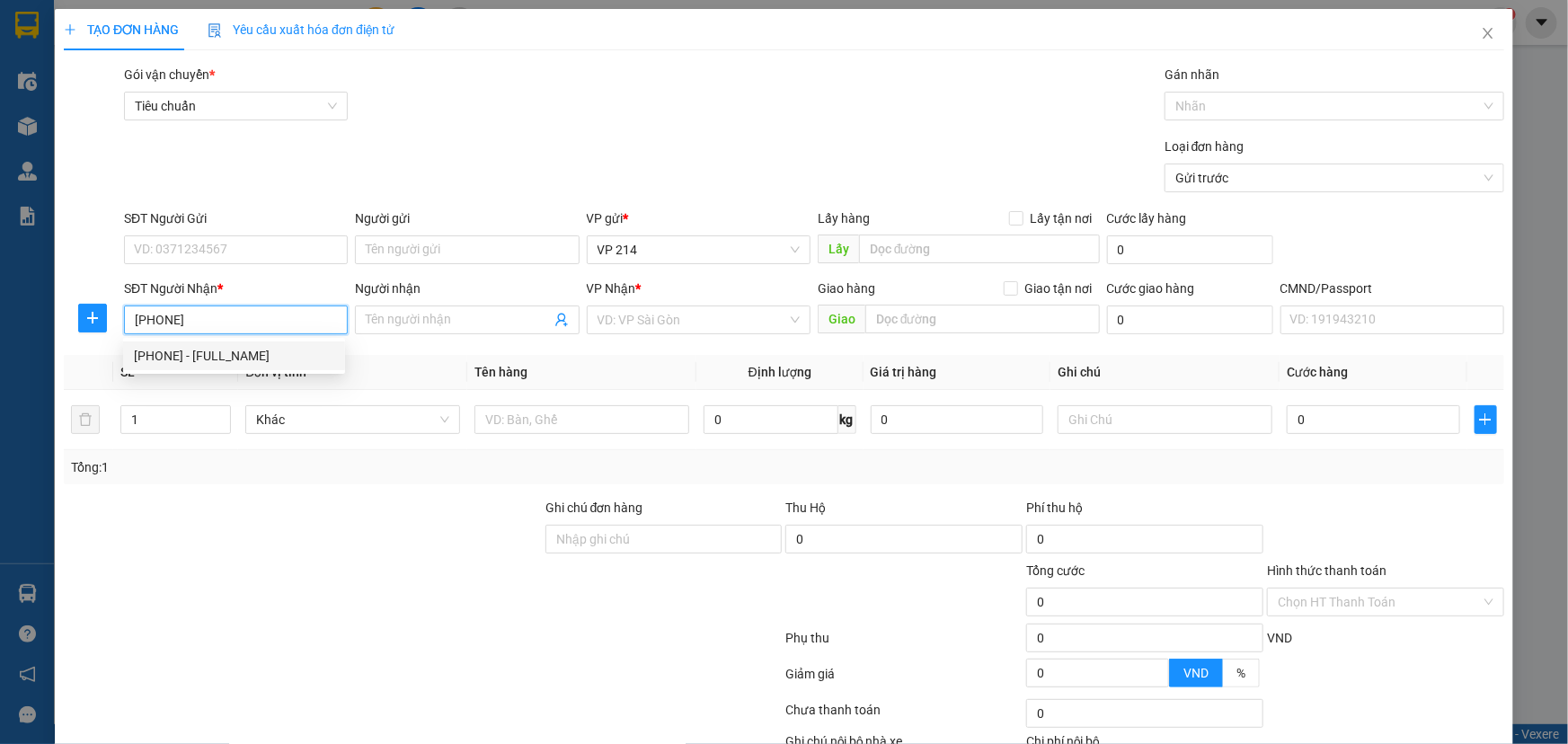 click on "0977193739 - thanh" at bounding box center [234, 356] 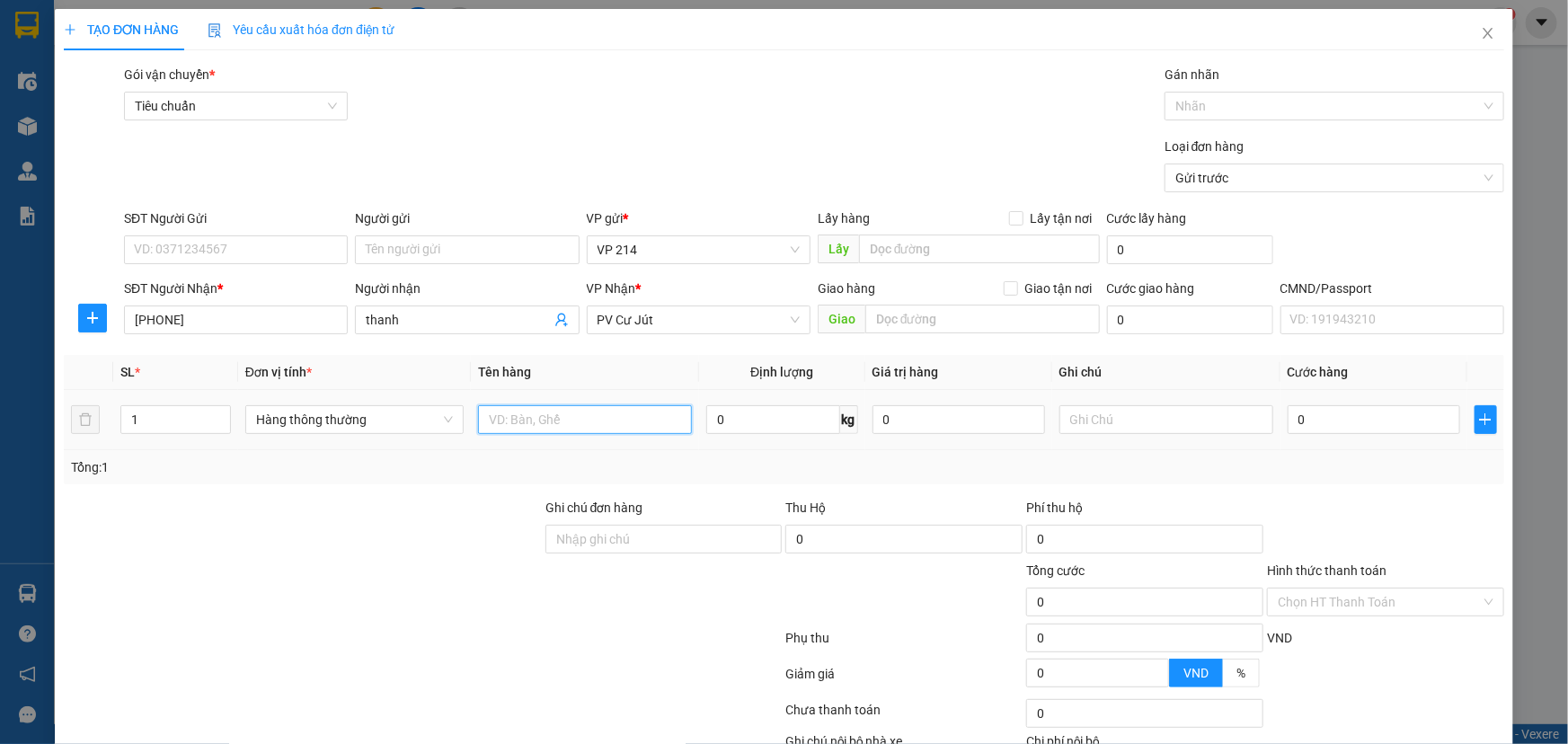 click at bounding box center [585, 420] 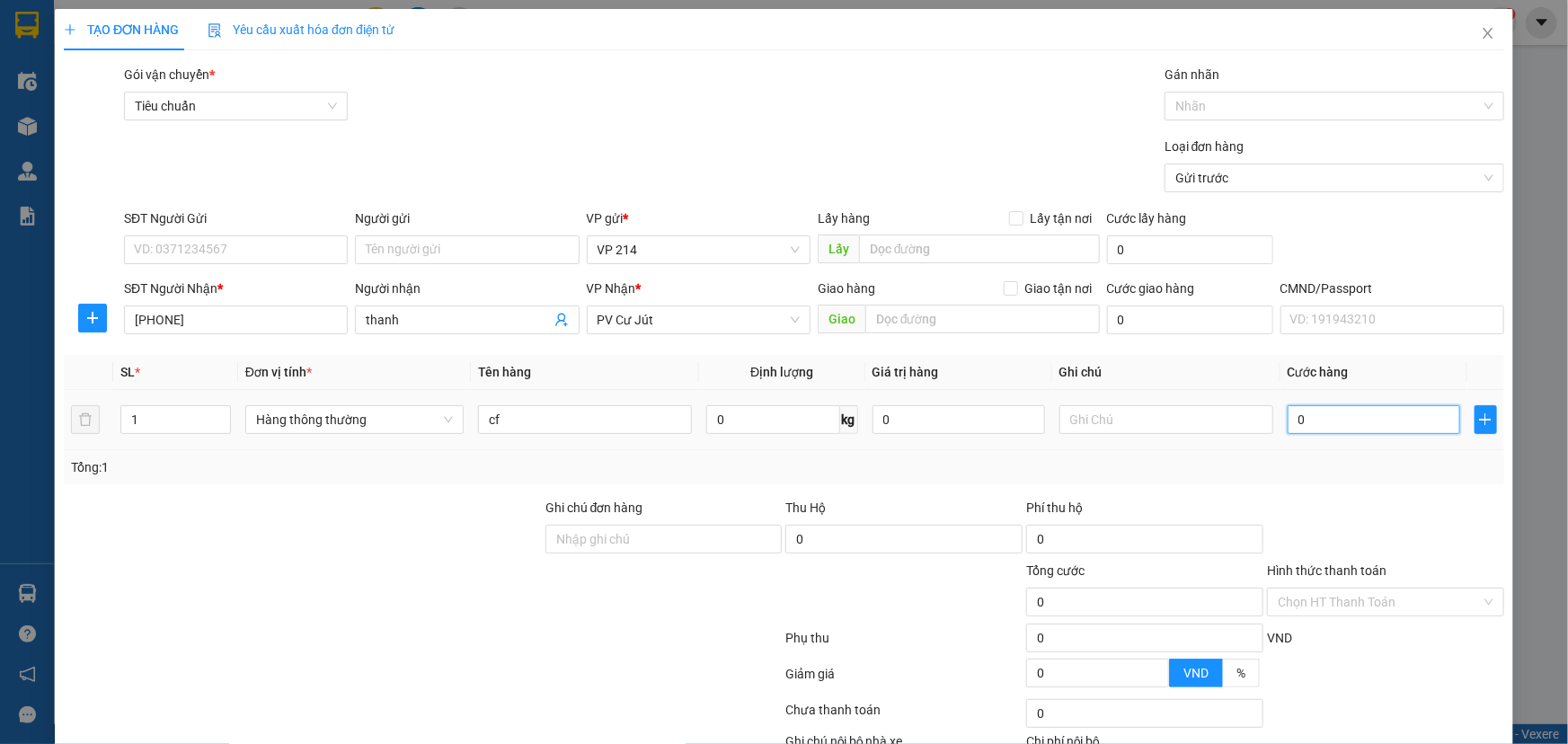 click on "0" at bounding box center (1374, 420) 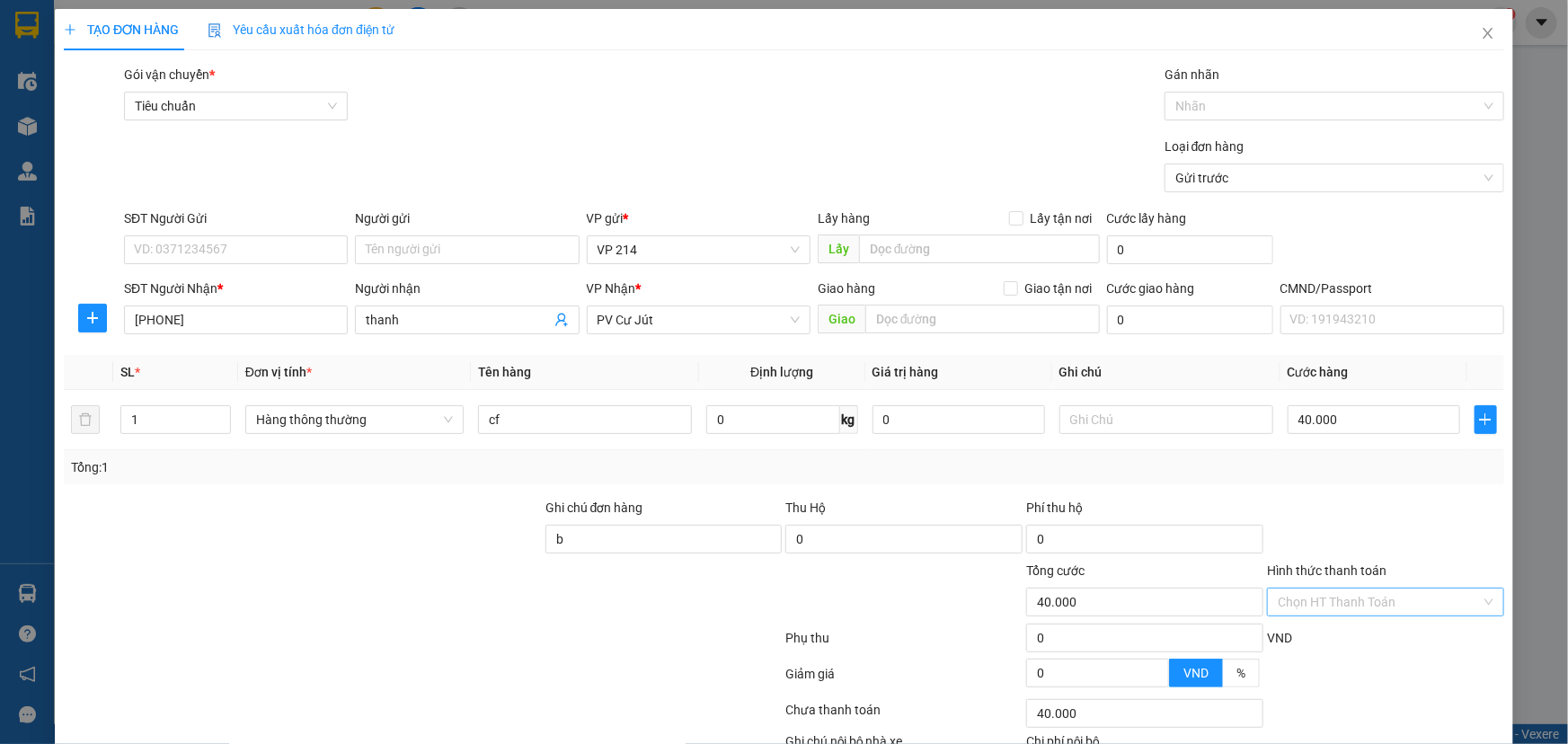 click on "Hình thức thanh toán" at bounding box center [1379, 602] 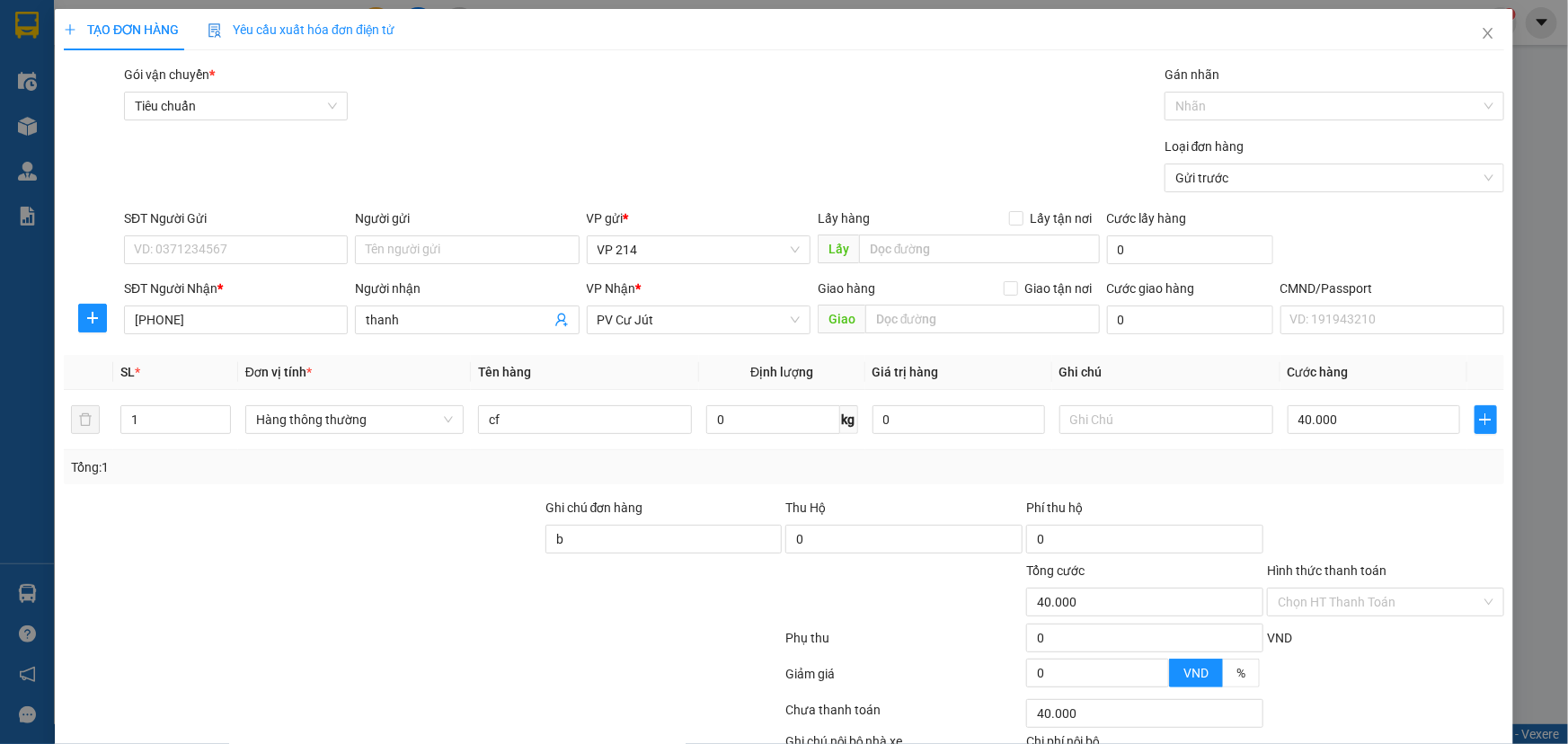 click on "Chọn HT Thanh Toán" at bounding box center (1386, 713) 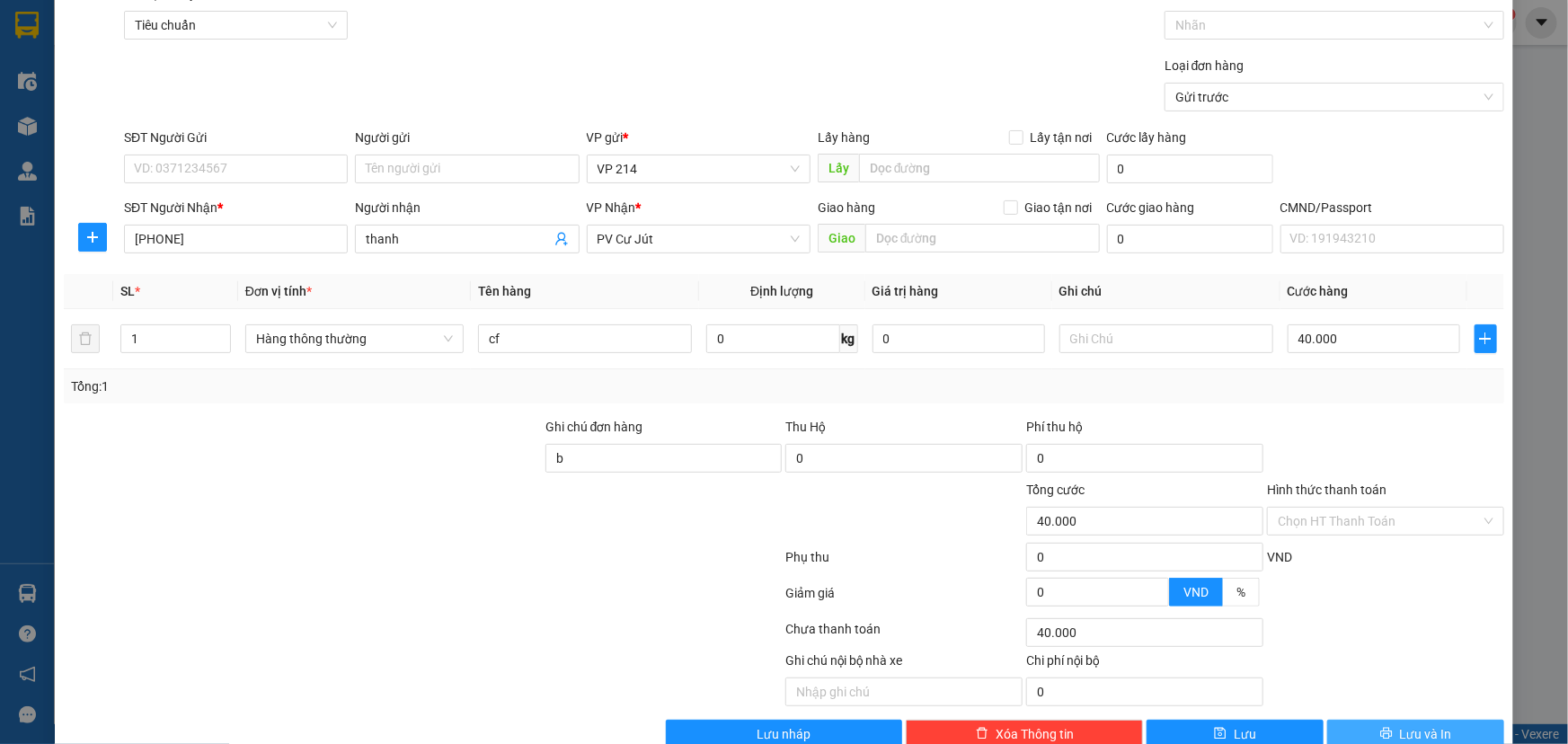 scroll, scrollTop: 119, scrollLeft: 0, axis: vertical 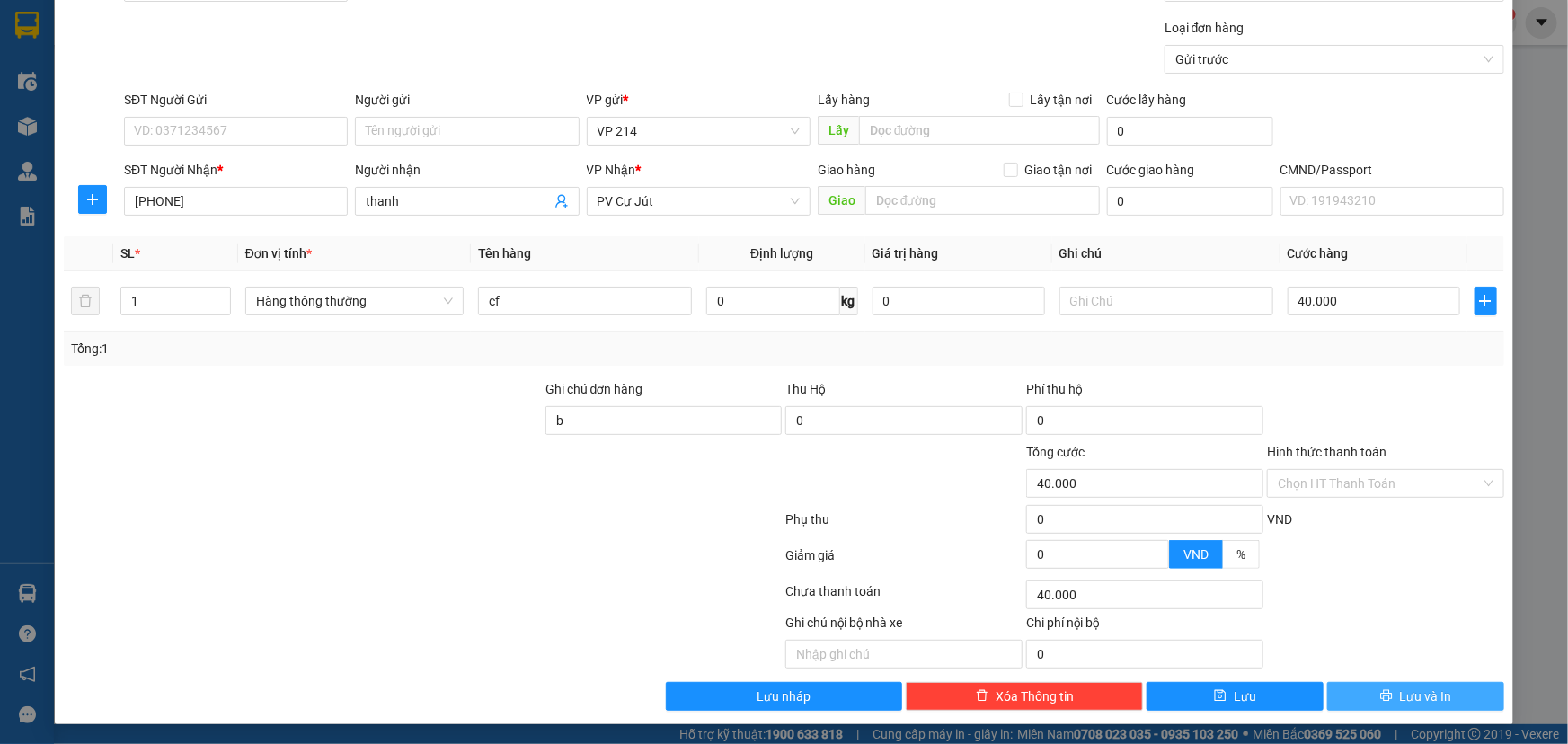 click on "Lưu và In" at bounding box center (1415, 696) 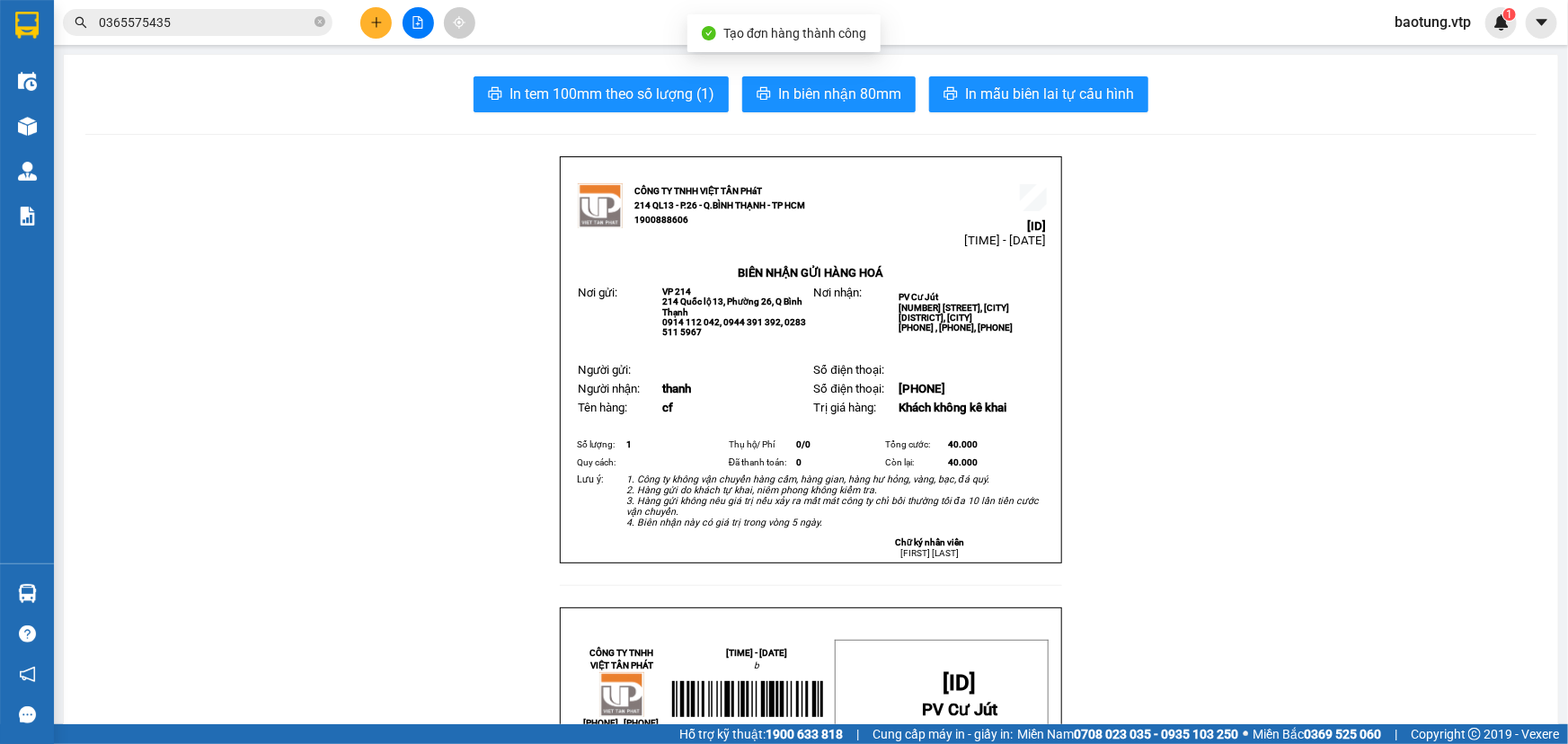 click on "In tem 100mm theo số lượng
(1) In biên nhận 80mm In mẫu biên lai tự cấu hình
CÔNG TY TNHH VIỆT TÂN PHáT  214 QL13 - P.26 - Q.BÌNH THẠNH - TP HCM  1900888606
21408250095 17:47:11 - 02/08/2025
BIÊN NHẬN GỬI HÀNG HOÁ
Nơi gửi:
VP 214
214 Quốc lộ 13, Phường 26, Q Bình Thạnh
0914 112 042, 0944 391 392, 0283 511 5967
Nơi nhận:
PV Cư Jút
12A Trần Hưng Đạo, TT Ea T’ling , H Cư Jut, TĐắk Nông
0976 050 025 , 0963 51 00 51, 0944 391 392
Người gửi:
Số điện thoại:
Người nhận:
thanh
Số điện thoại:
0977193739
Tên hàng:
cf
Trị giá hàng:
Khách không kê khai
Số lượng:
1
Thụ hộ/ Phí
0/  0
Tổng cước:
40.000
Quy cách:
Đã thanh toán:
0
Còn lại:
40.000
Lưu ý:" at bounding box center [811, 1149] 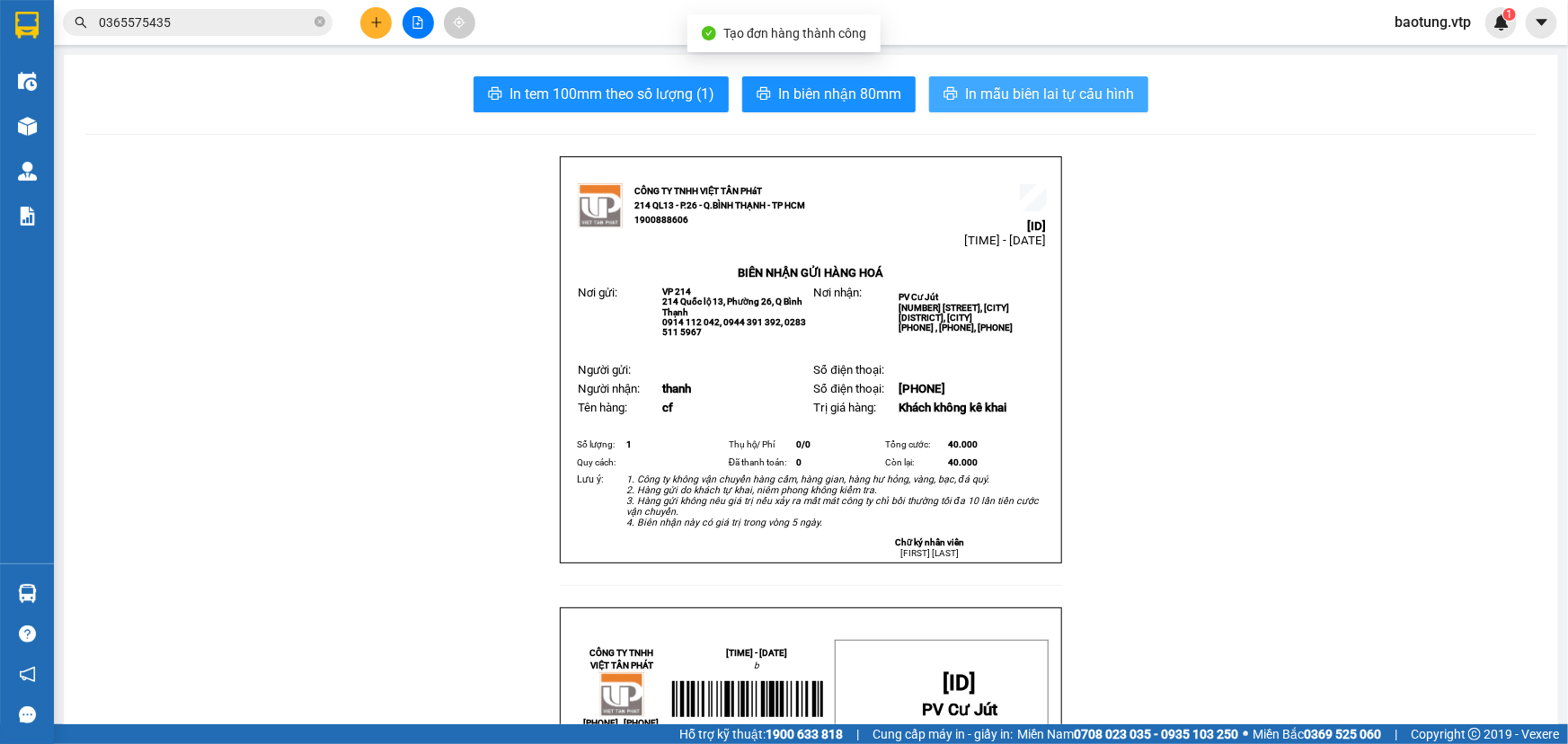 click on "In mẫu biên lai tự cấu hình" at bounding box center [1050, 93] 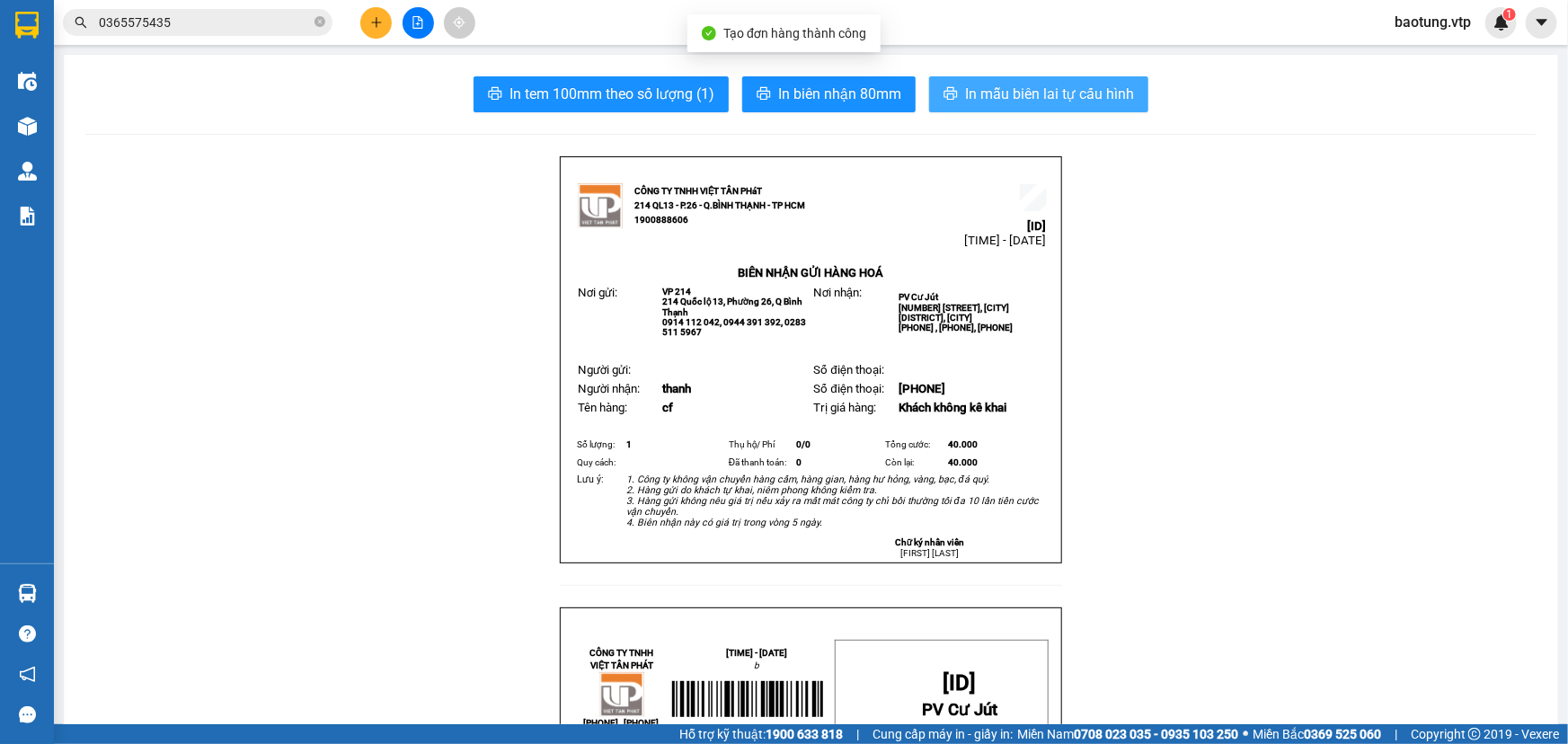 scroll, scrollTop: 0, scrollLeft: 0, axis: both 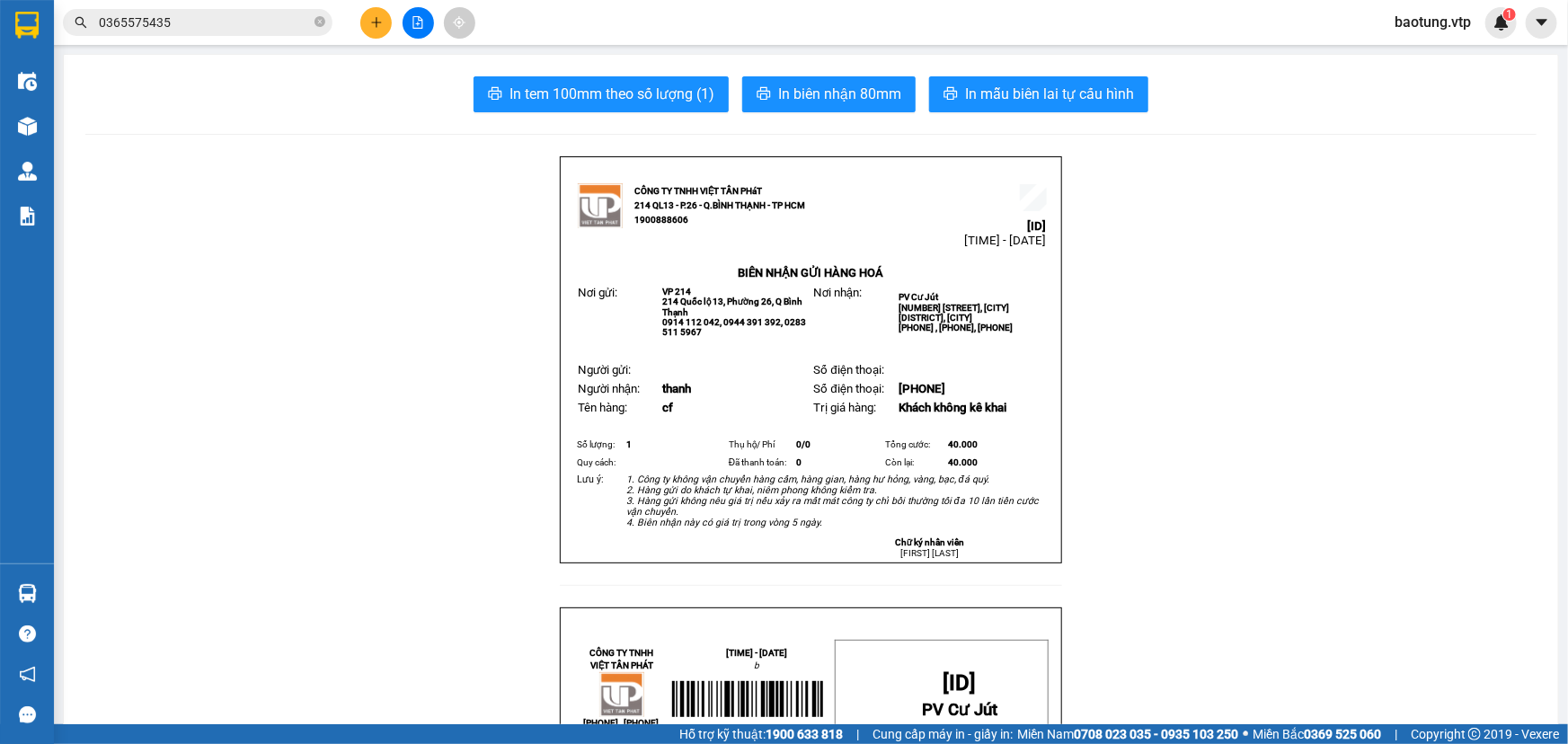 click at bounding box center [376, 22] 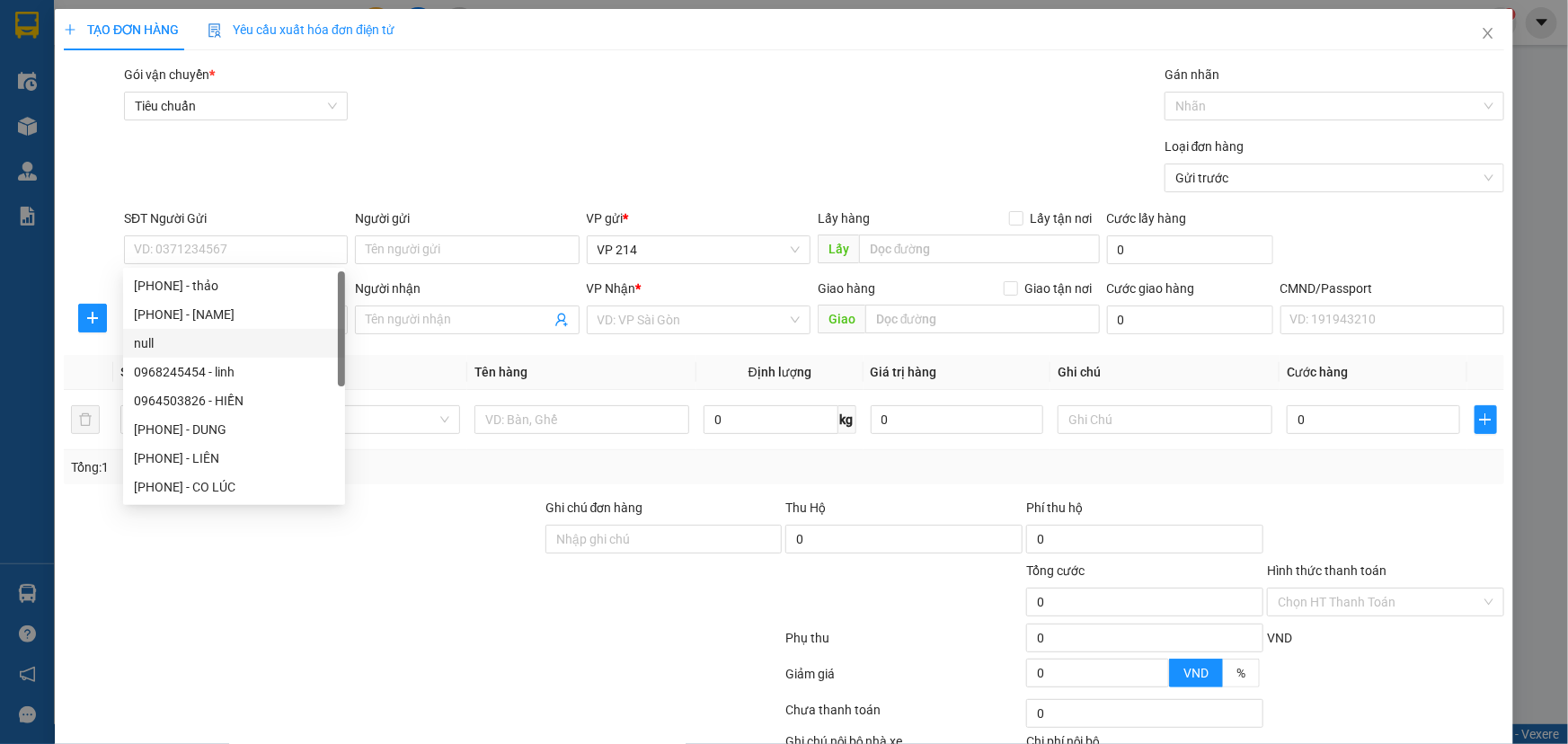 click on "Đơn vị tính  *" at bounding box center (352, 372) 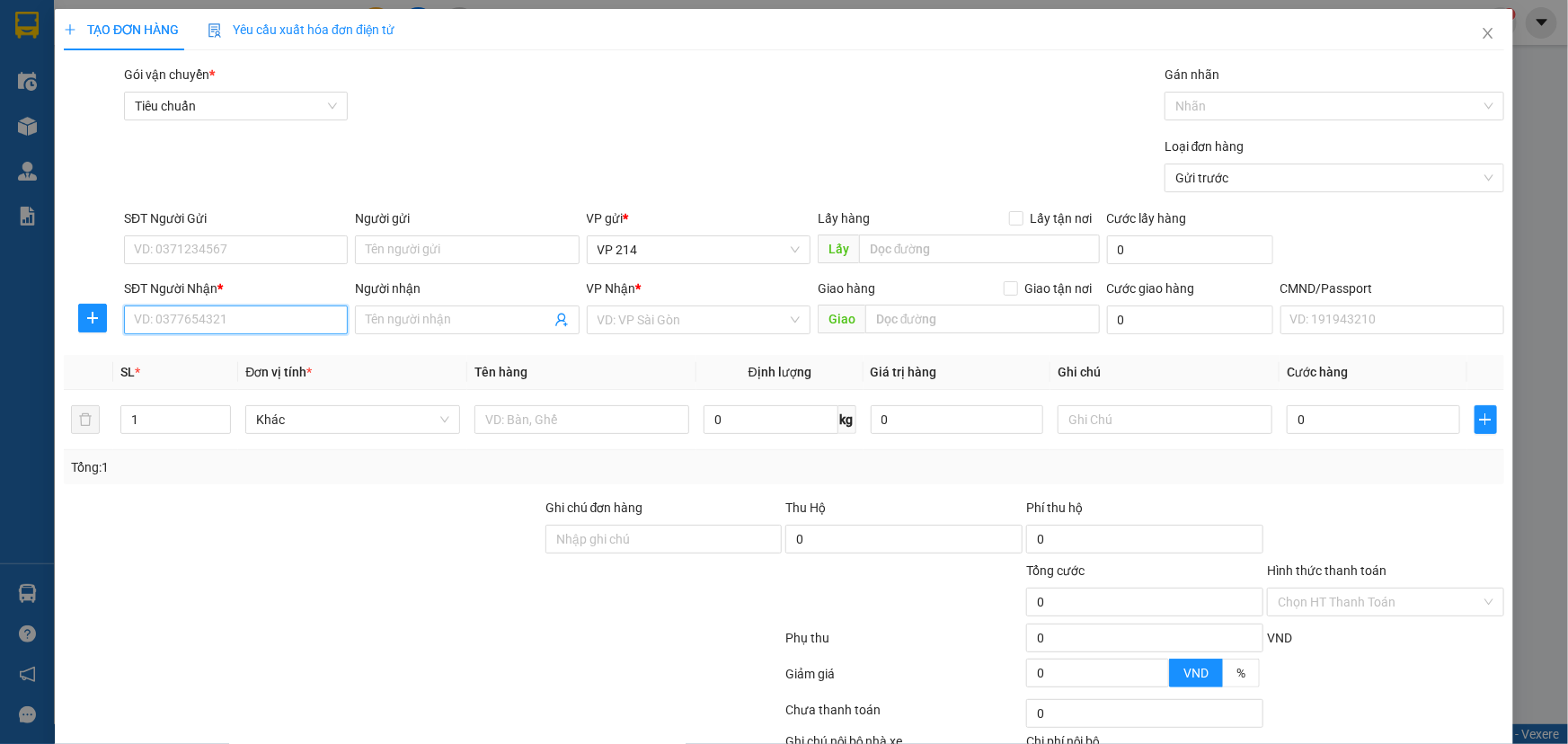 click on "SĐT Người Nhận  *" at bounding box center (235, 320) 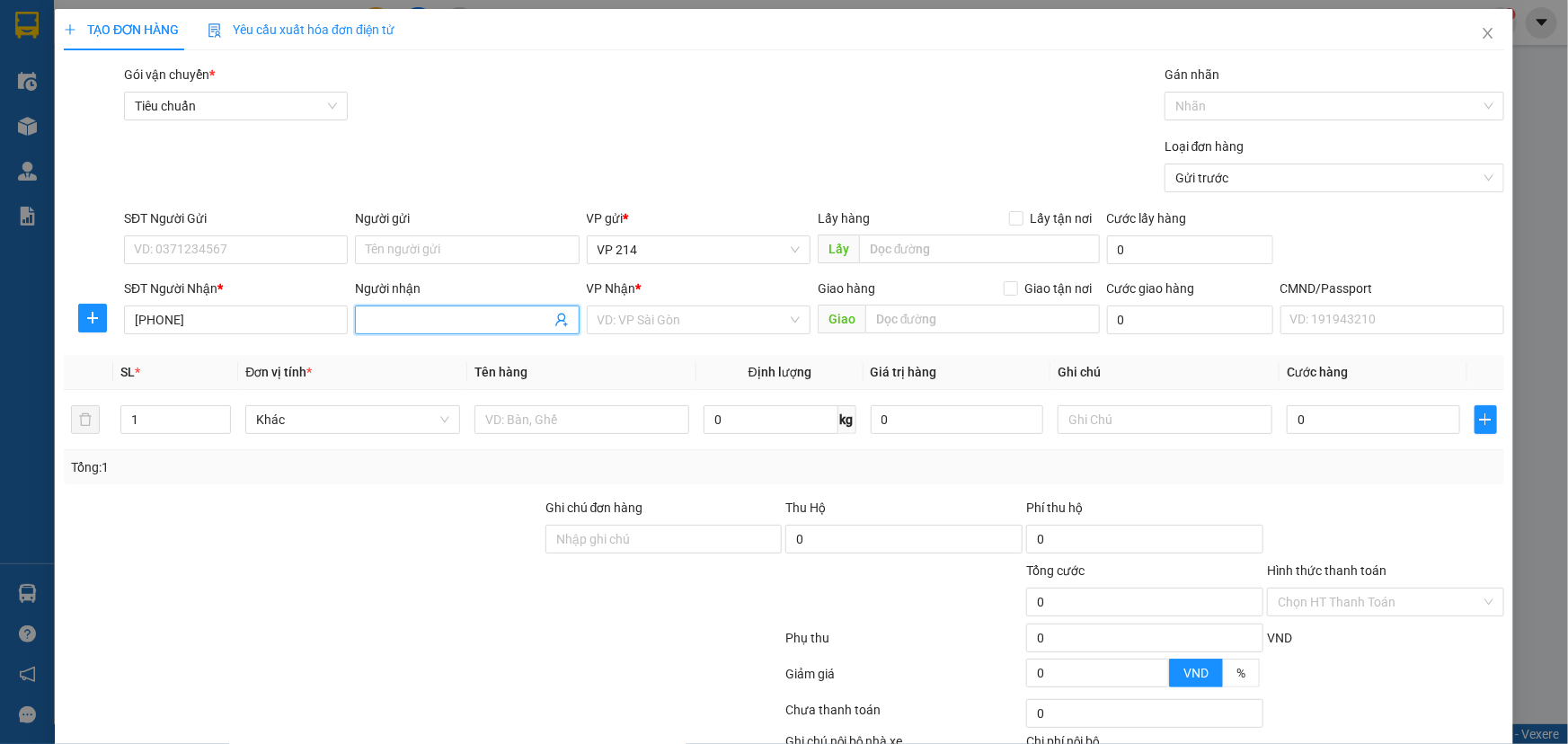 click on "Người nhận" at bounding box center (457, 320) 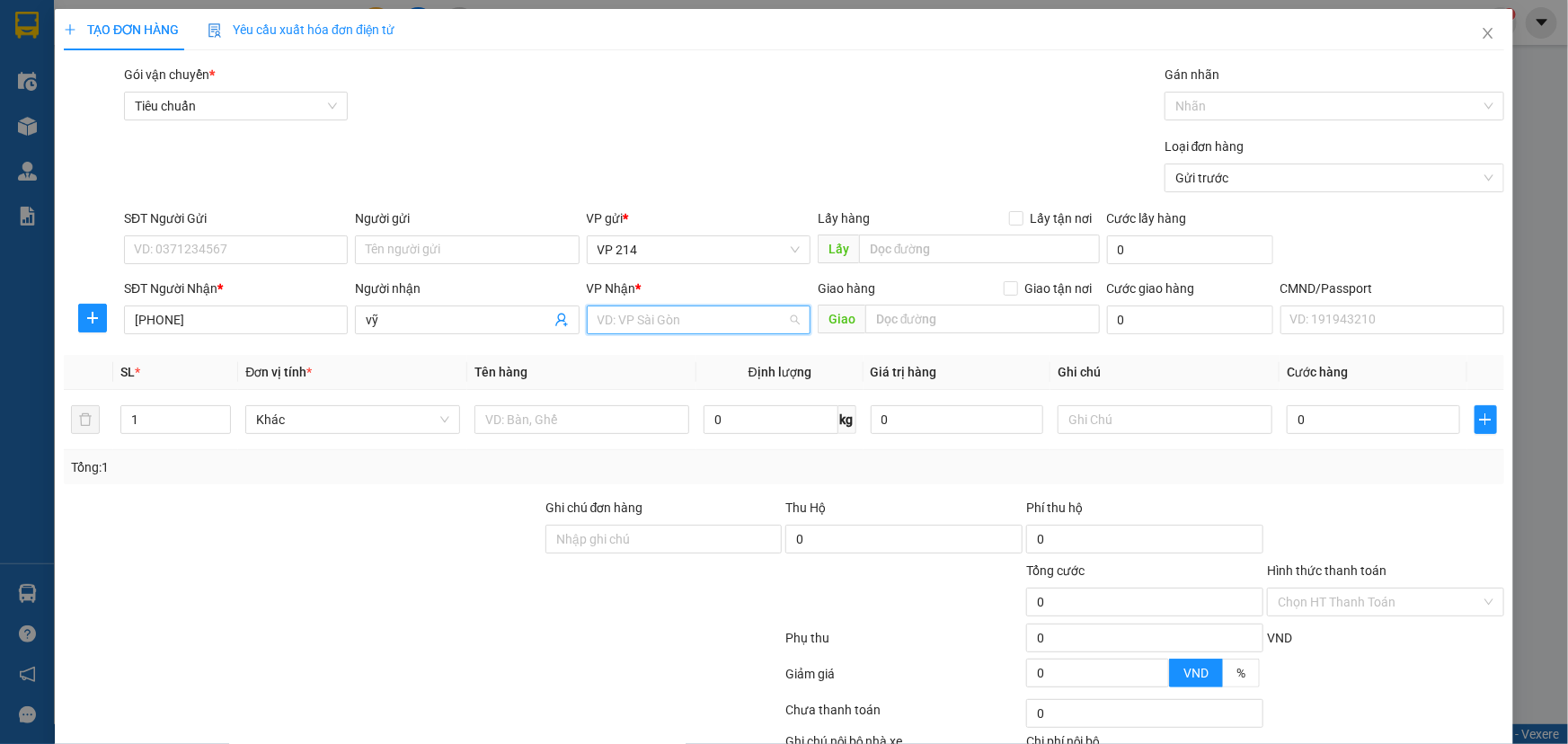click at bounding box center [692, 320] 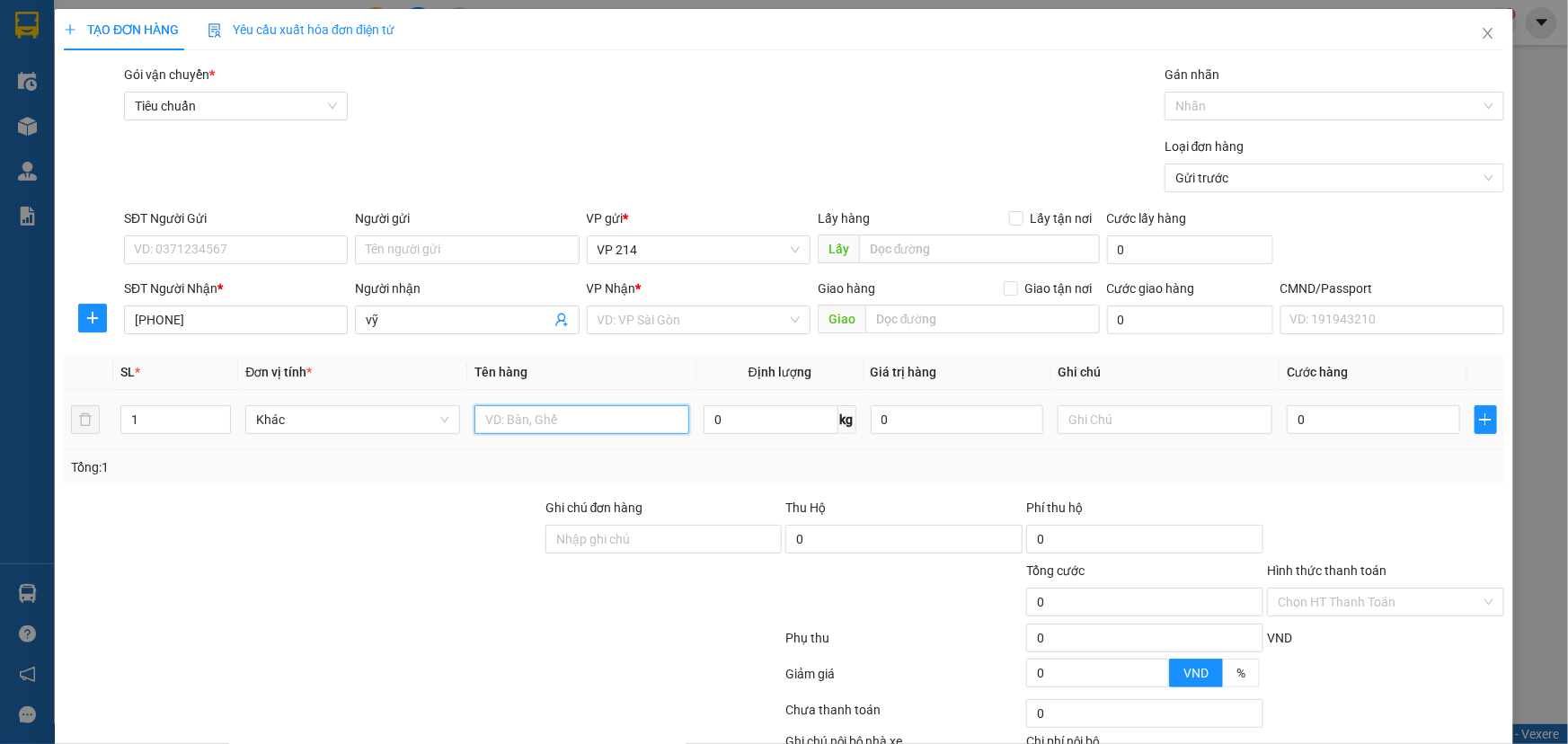 click at bounding box center (581, 420) 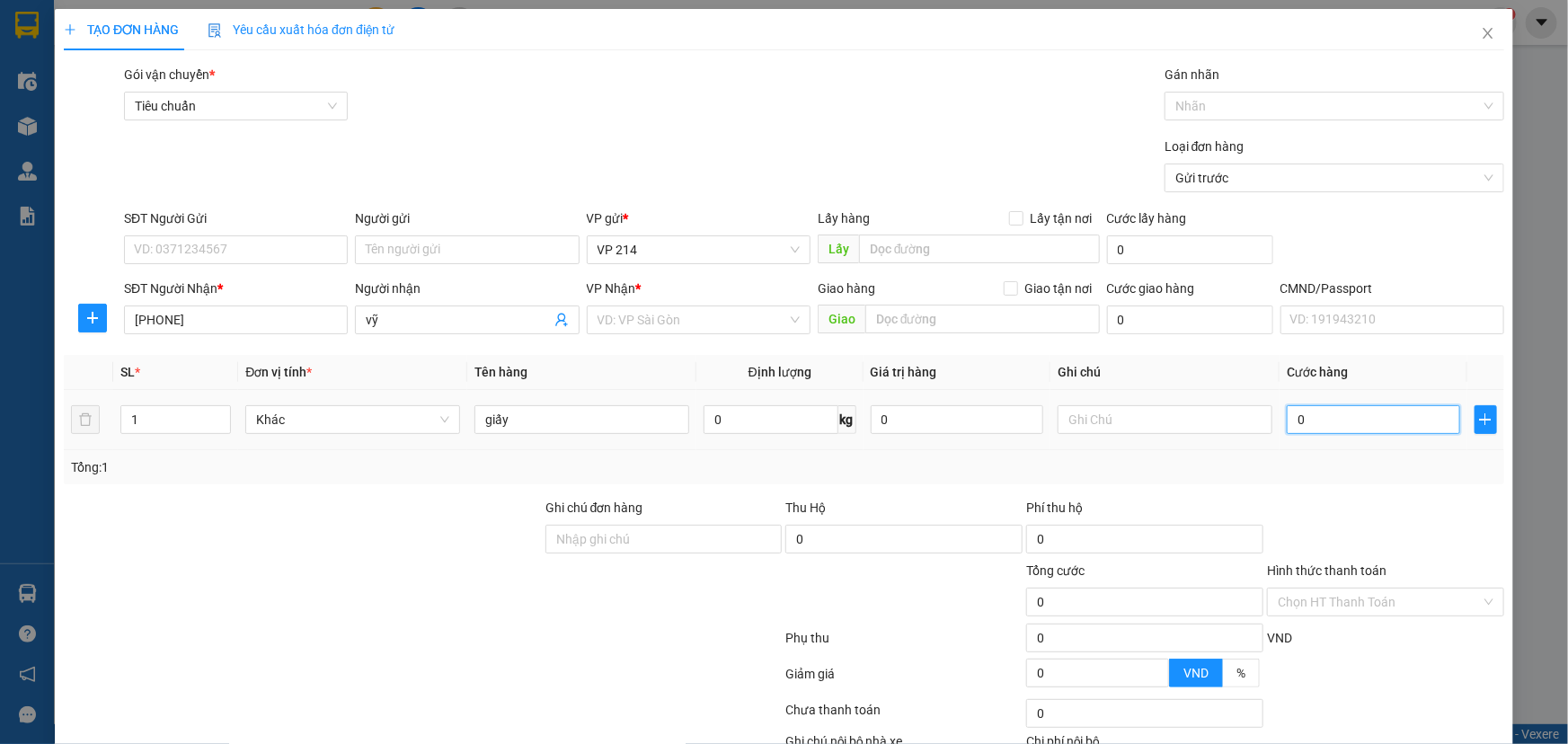 click on "0" at bounding box center (1373, 420) 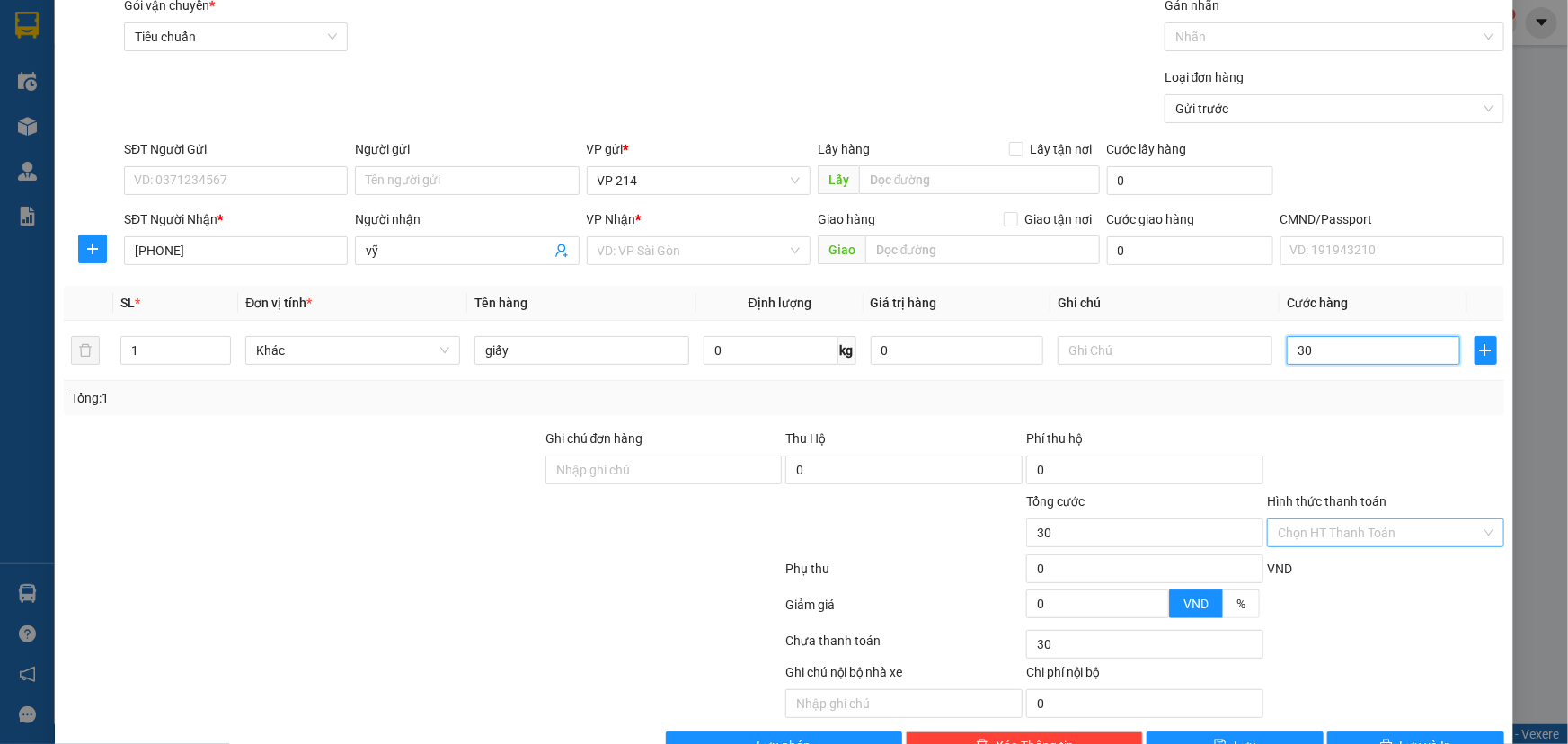 scroll, scrollTop: 119, scrollLeft: 0, axis: vertical 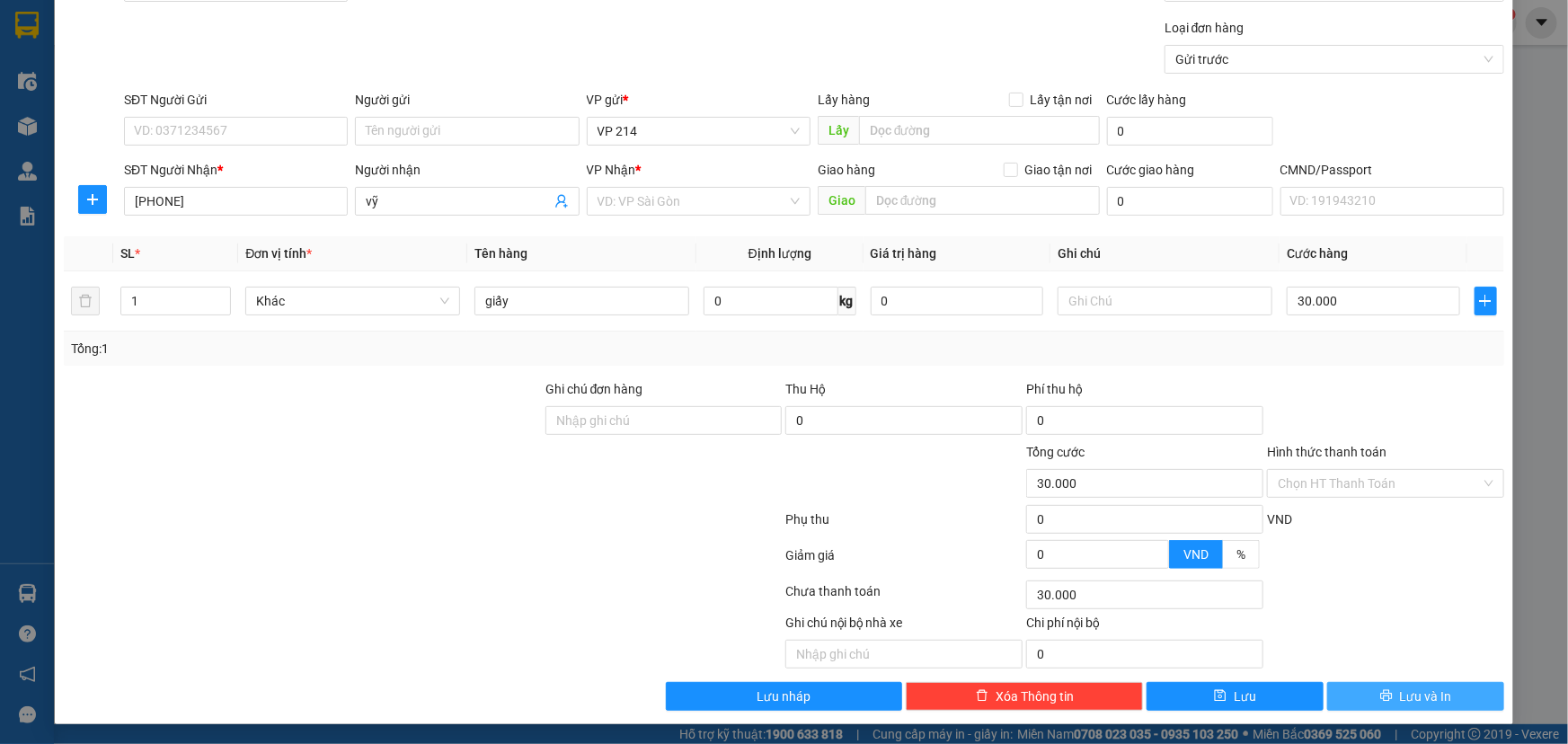 click on "Lưu và In" at bounding box center [1415, 696] 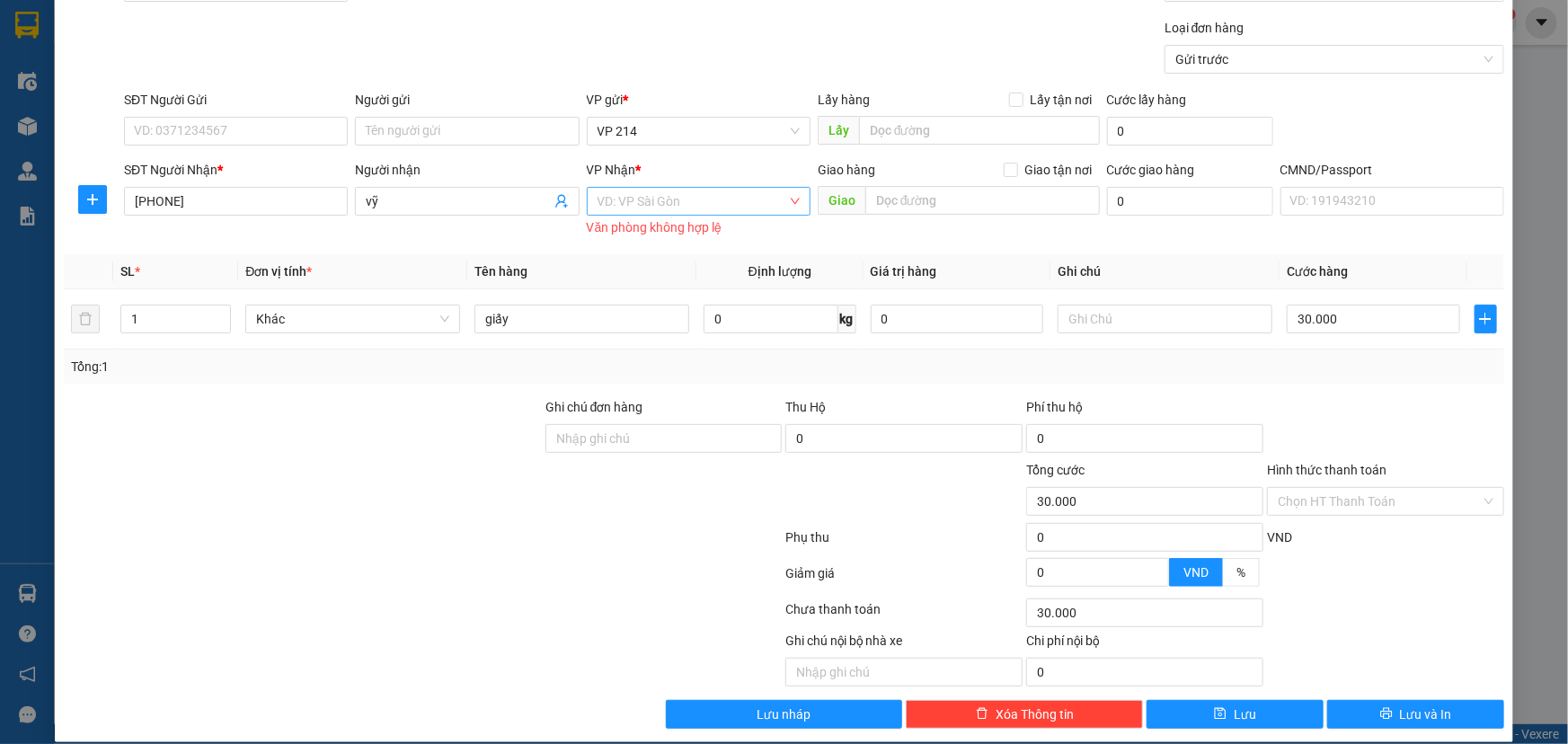 click at bounding box center (692, 201) 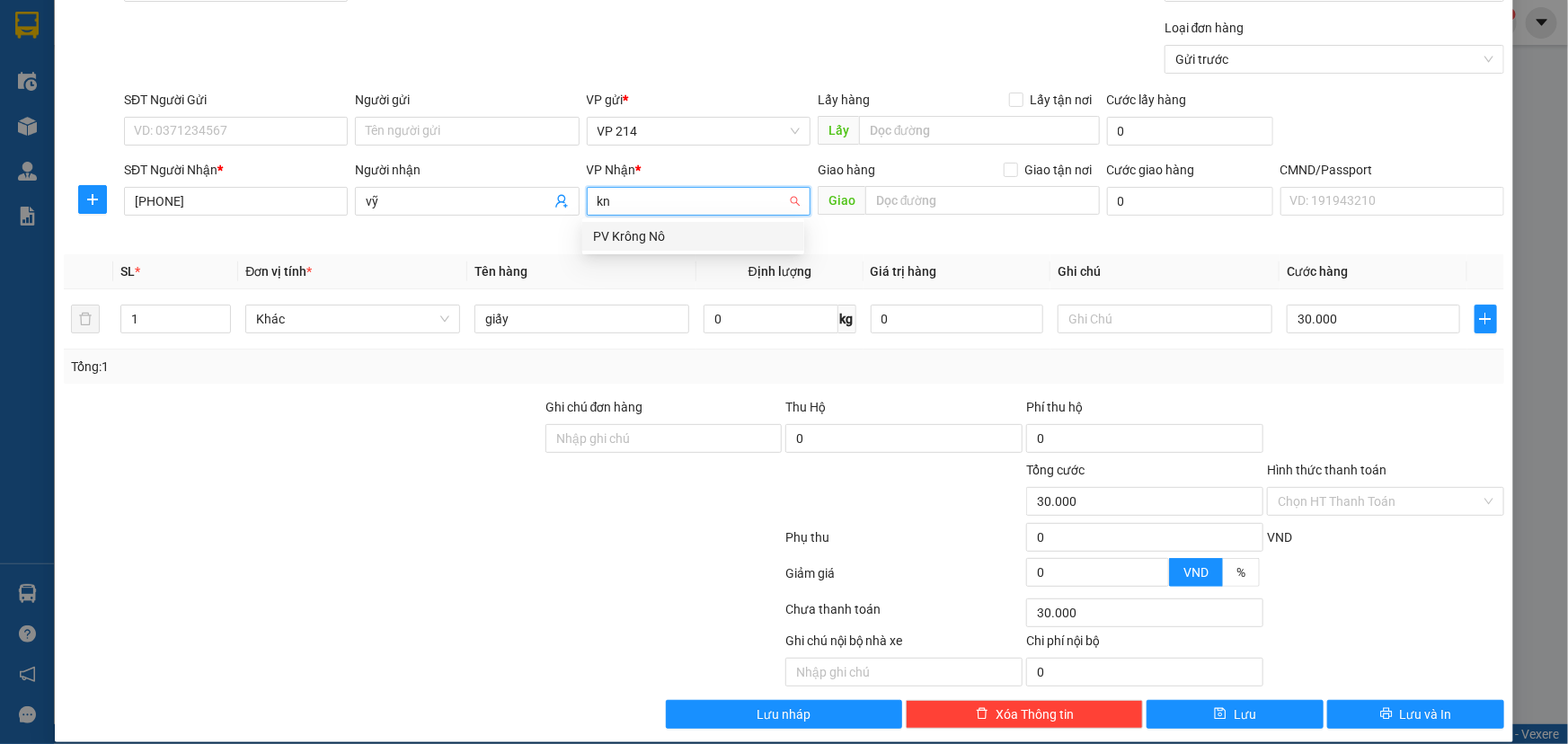 click on "PV Krông Nô" at bounding box center [693, 236] 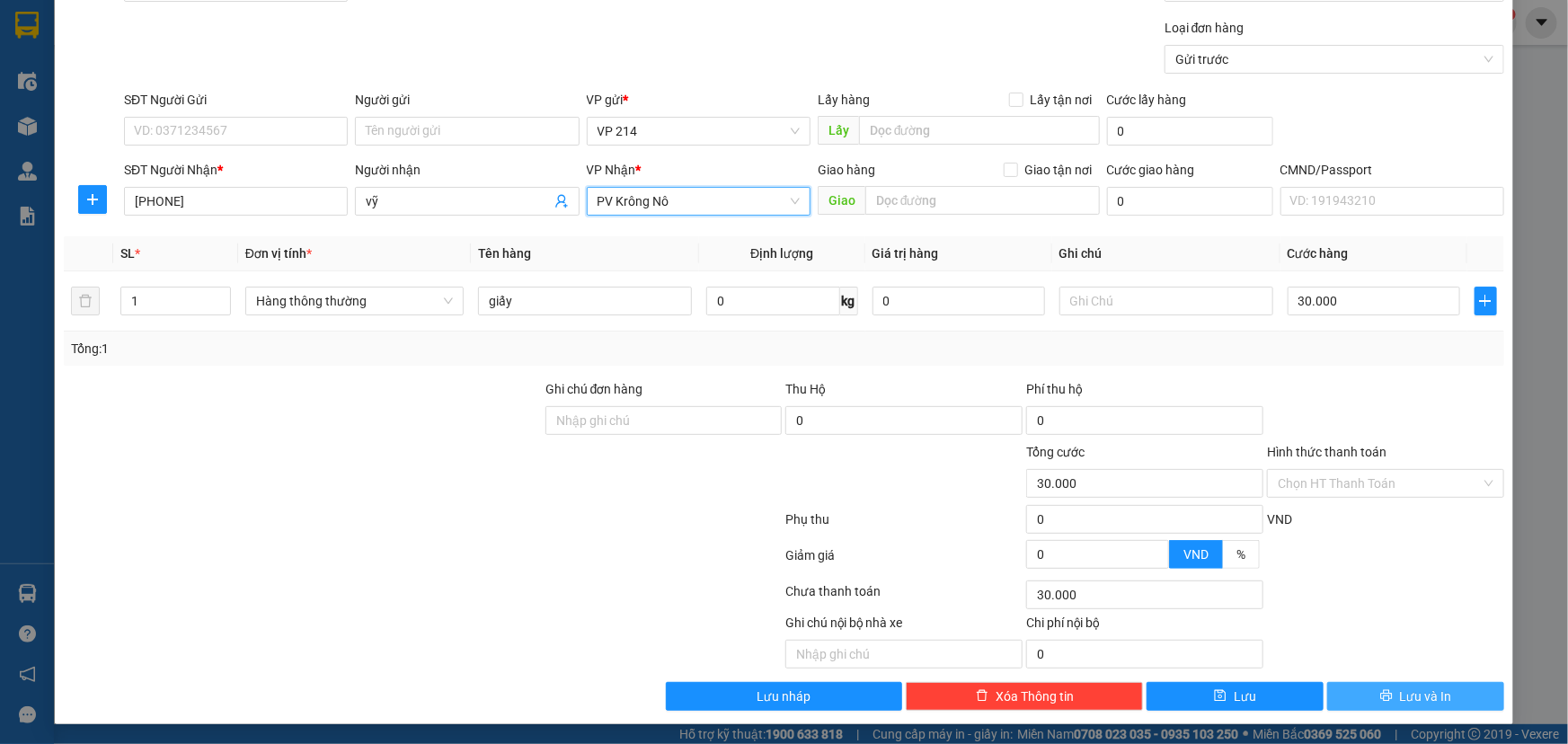 click on "Lưu và In" at bounding box center (1415, 696) 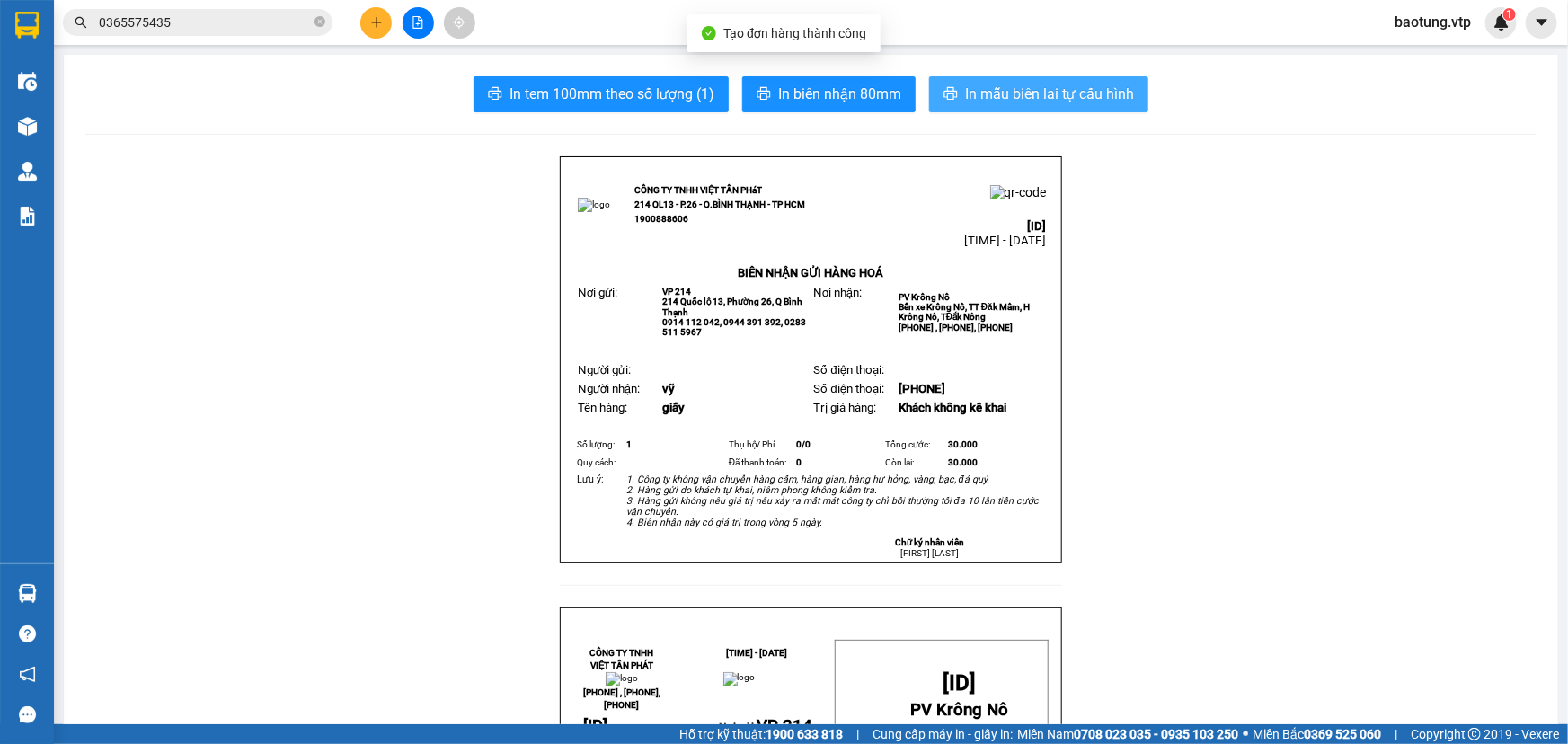 click on "In mẫu biên lai tự cấu hình" at bounding box center [1050, 93] 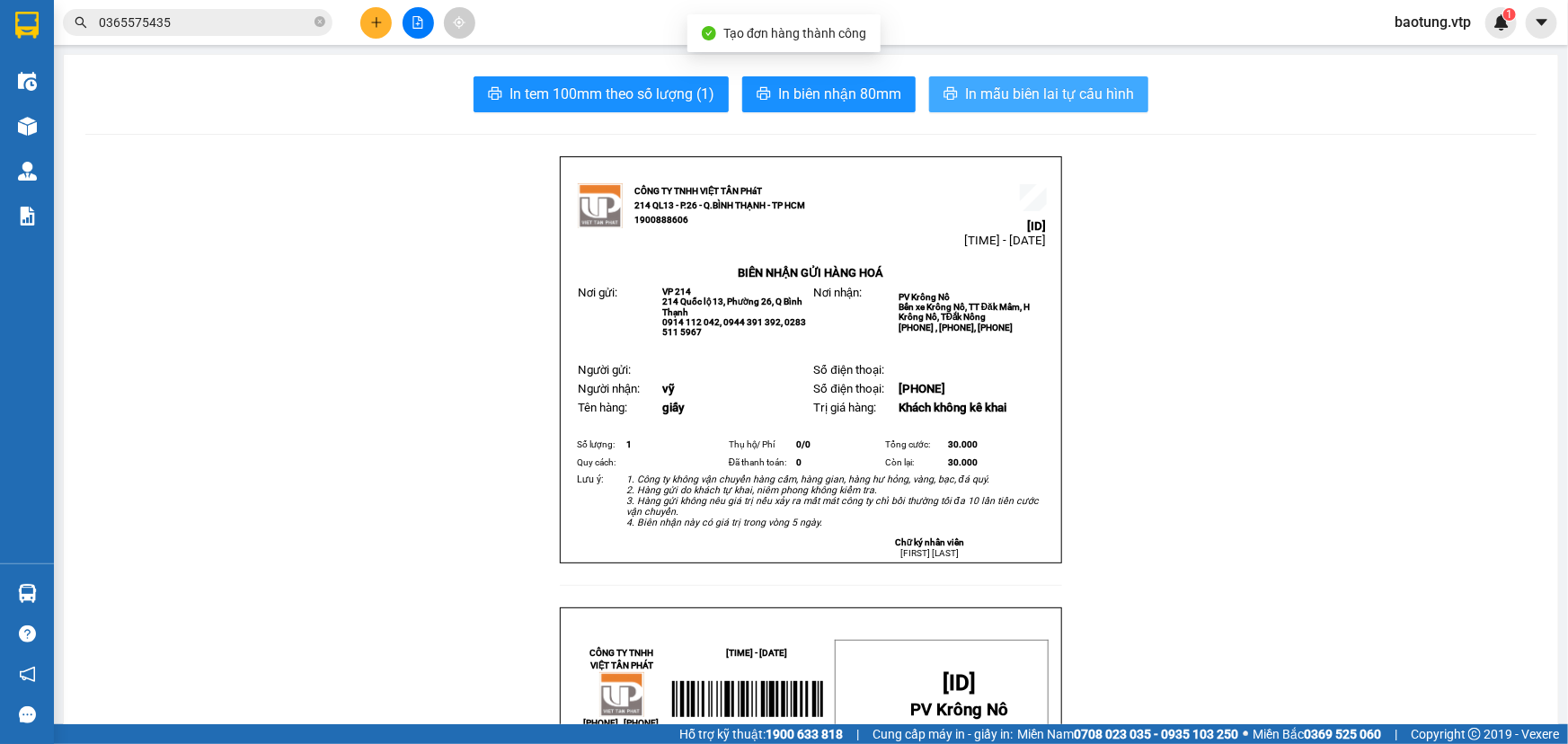 scroll, scrollTop: 0, scrollLeft: 0, axis: both 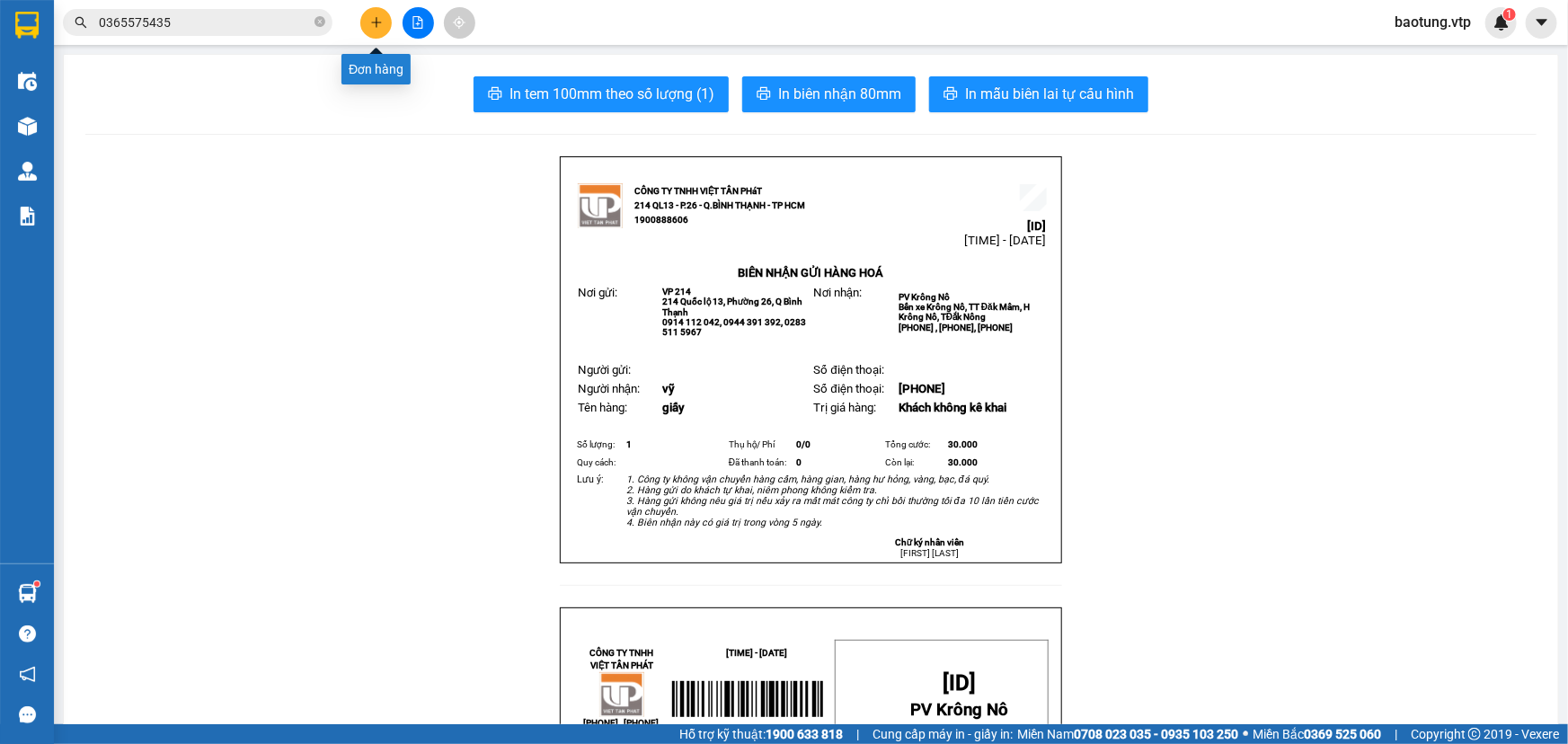click 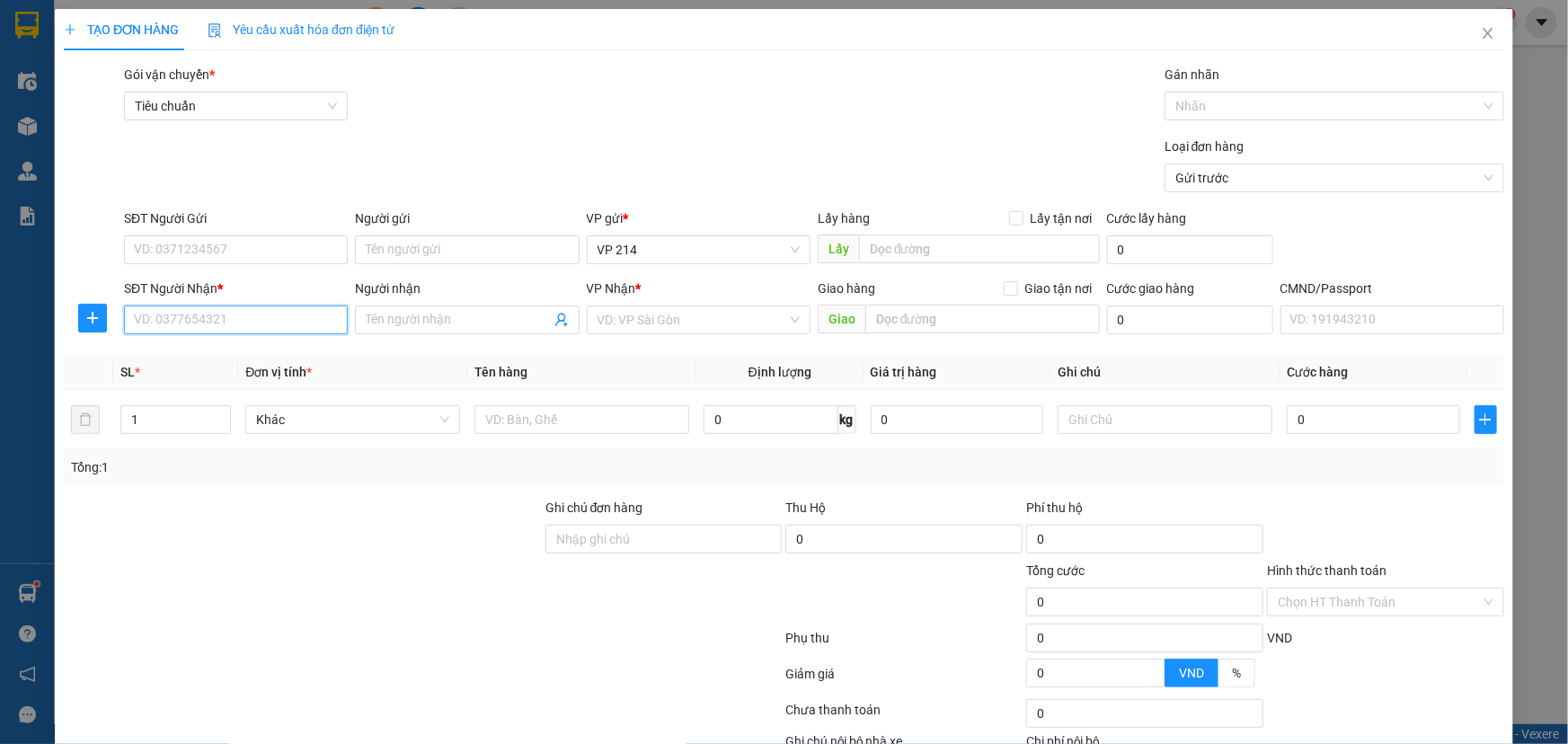 click on "SĐT Người Nhận  *" at bounding box center [235, 320] 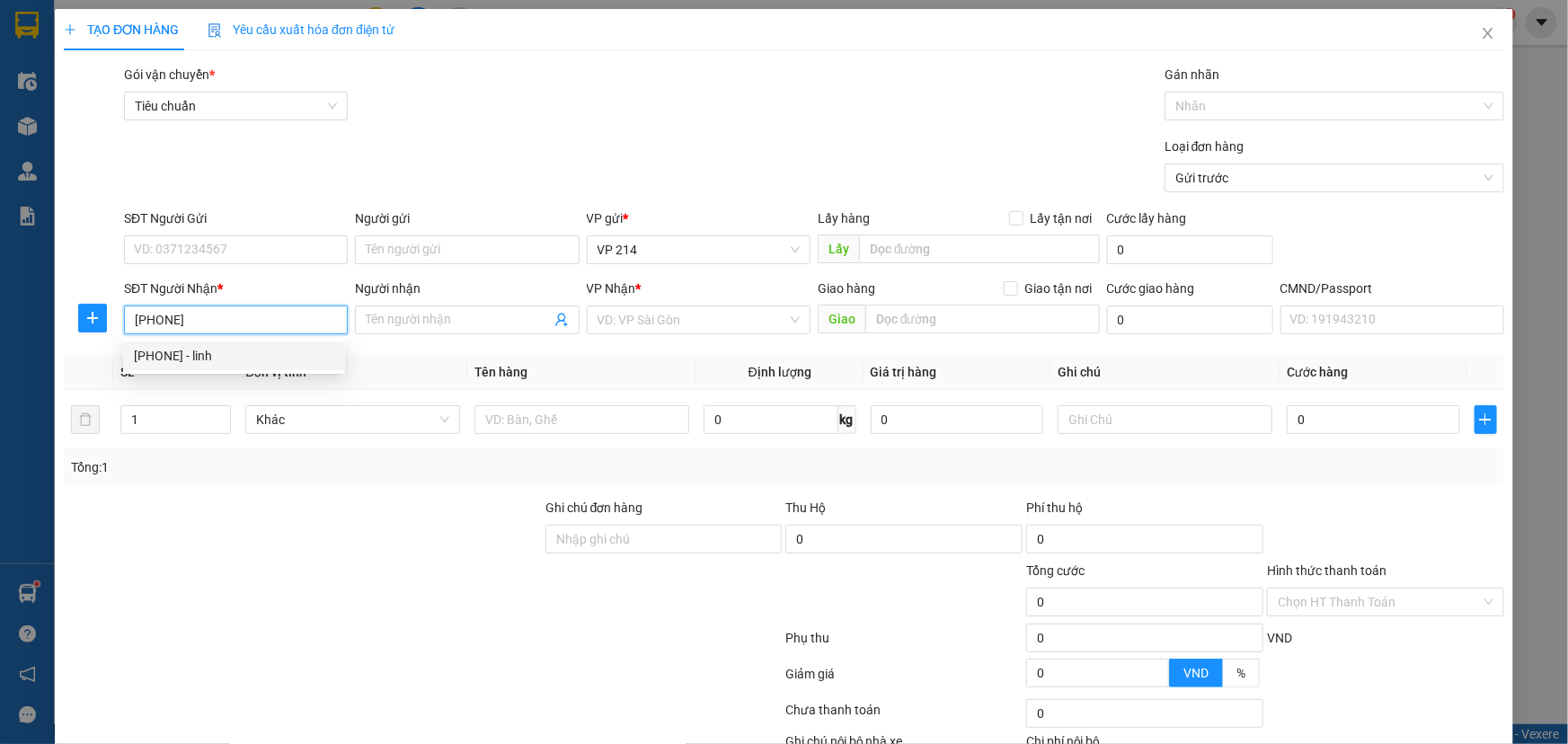 click on "0946177676 - linh" at bounding box center [234, 356] 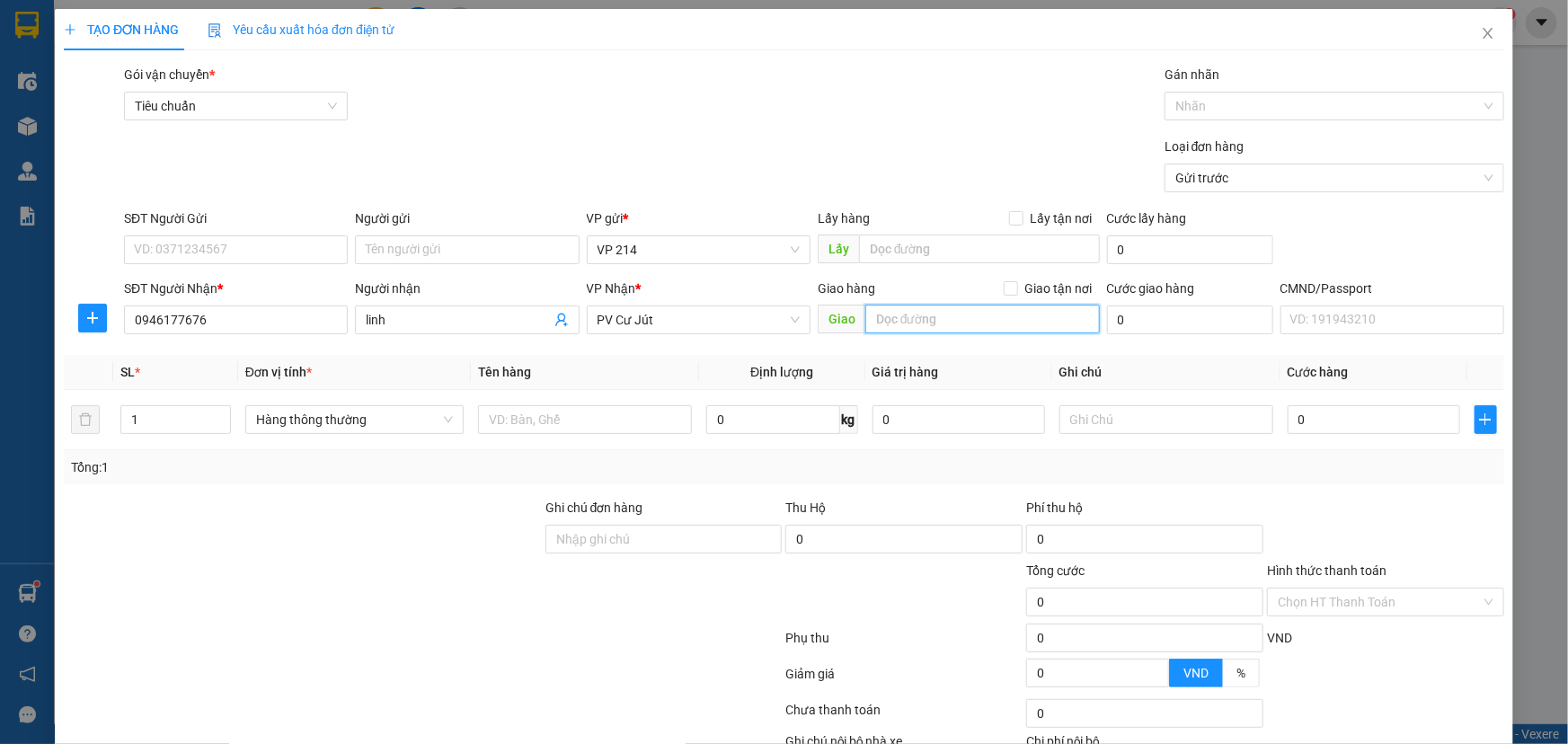 click at bounding box center (982, 319) 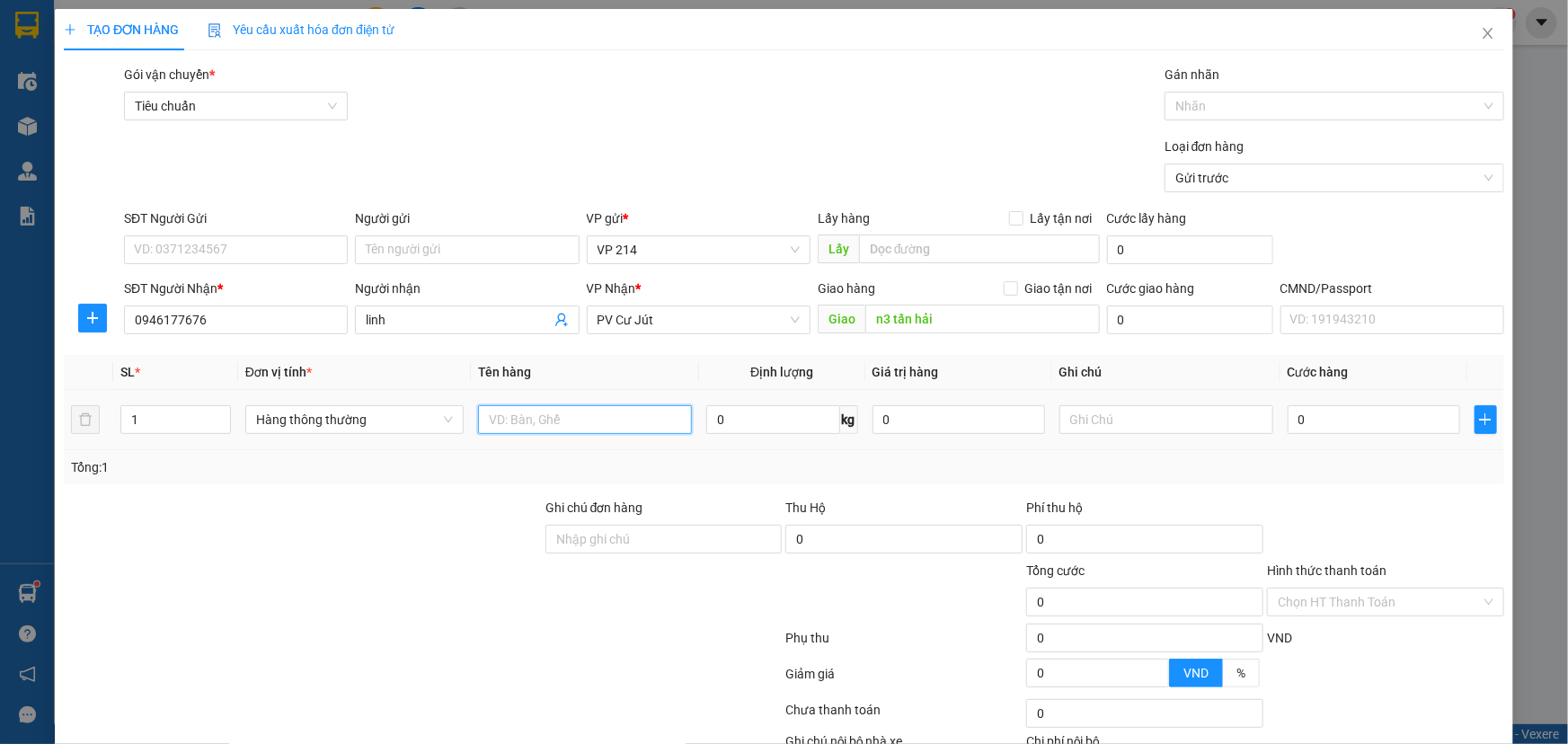 click at bounding box center (585, 420) 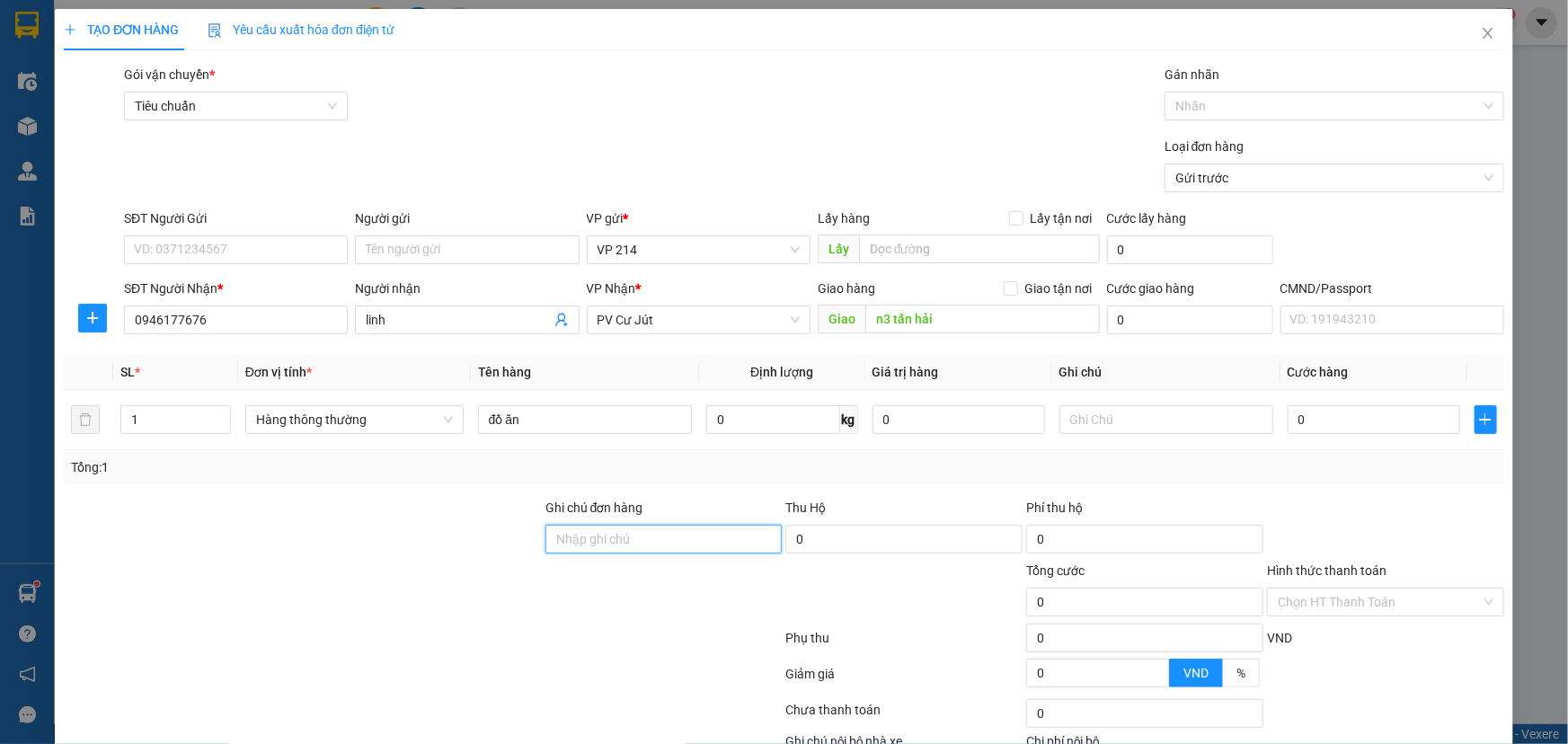 click on "Ghi chú đơn hàng" at bounding box center [664, 539] 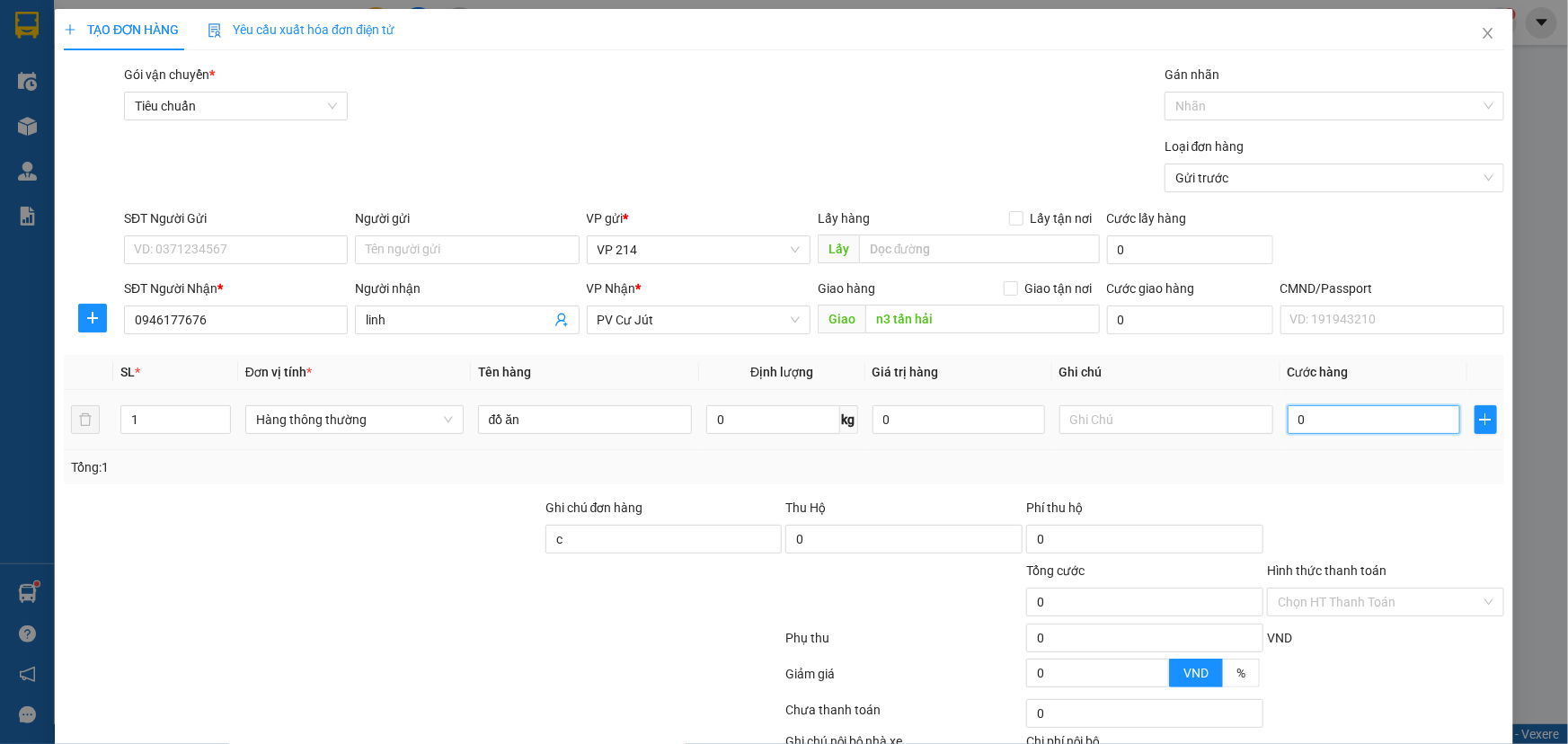 click on "0" at bounding box center [1374, 420] 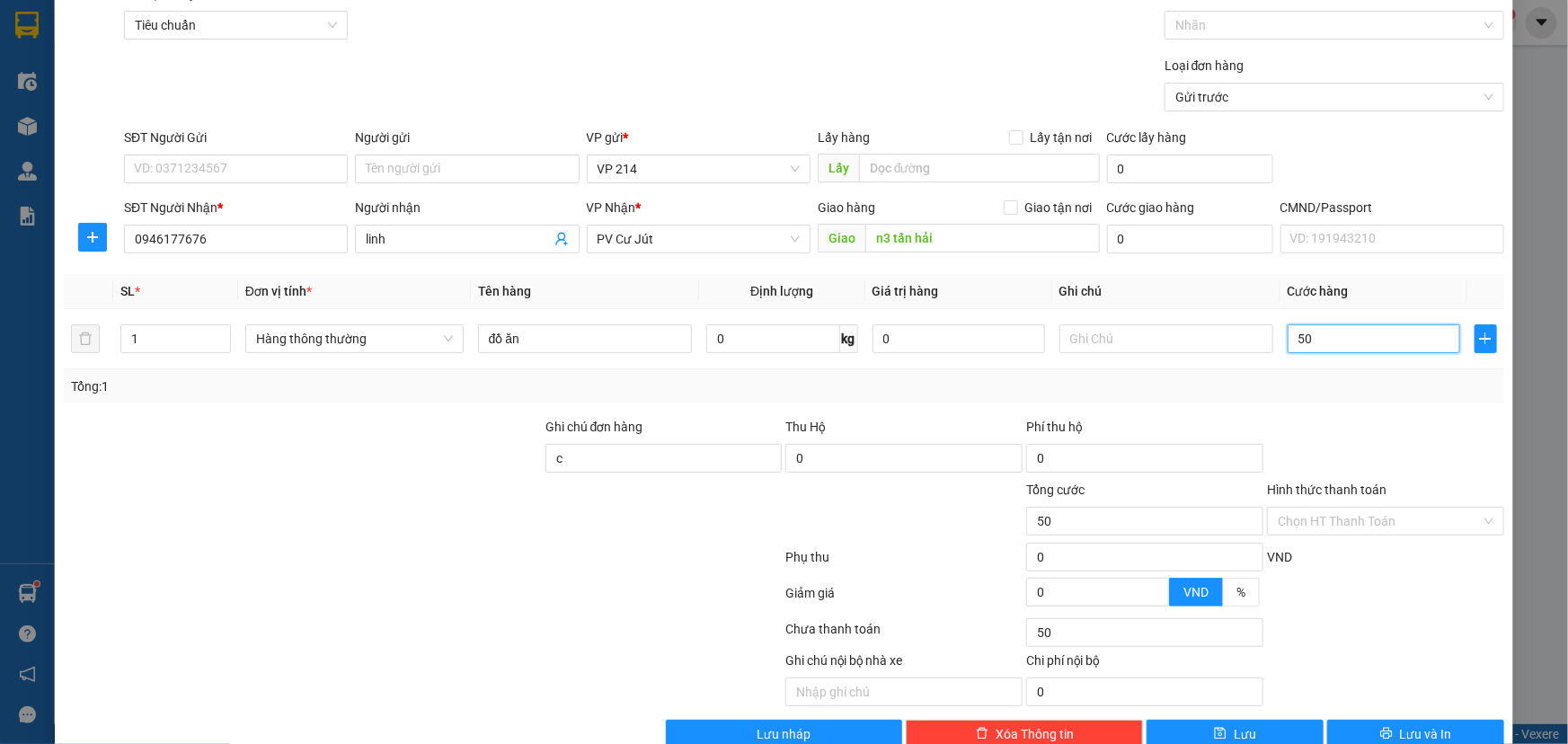 scroll, scrollTop: 119, scrollLeft: 0, axis: vertical 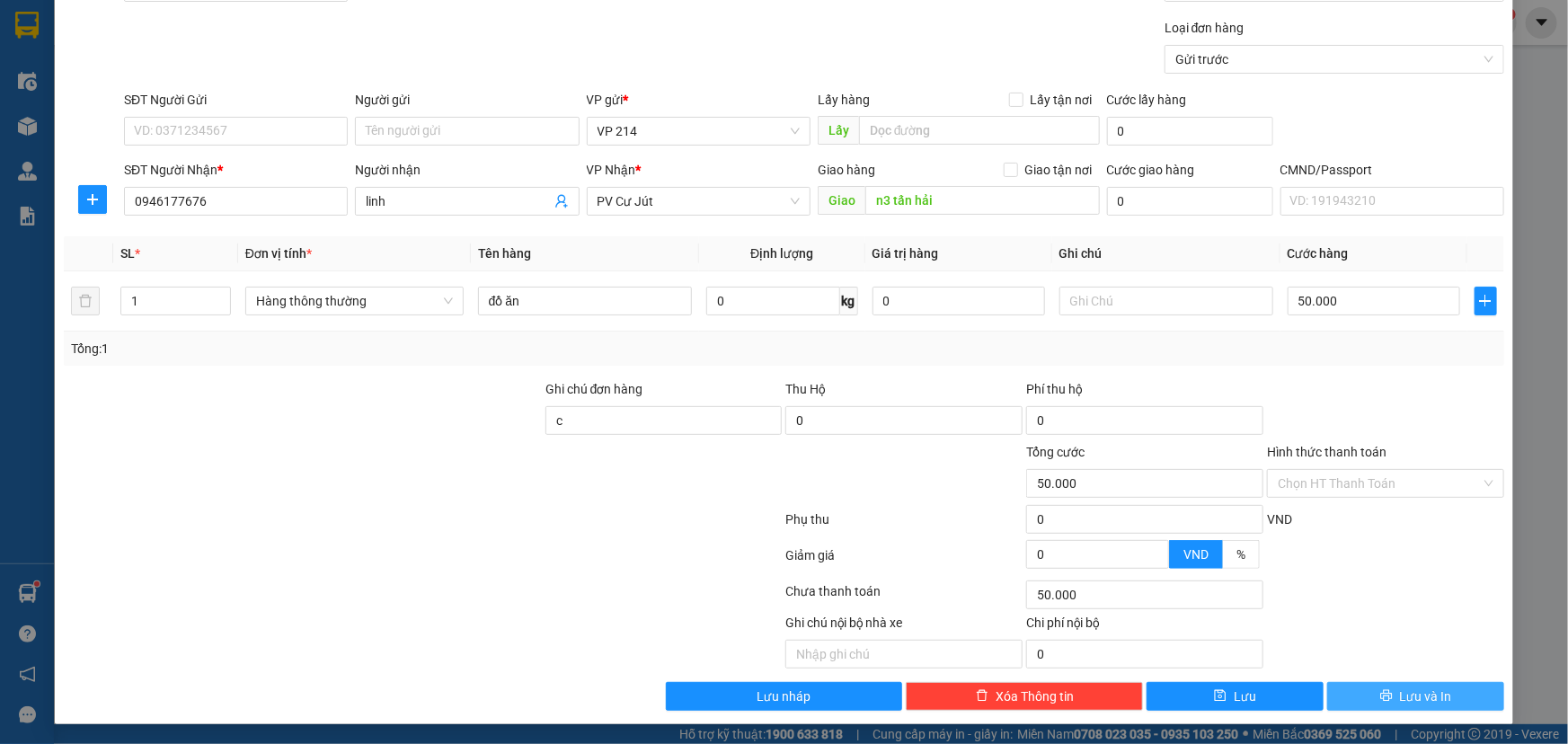 click on "Lưu và In" at bounding box center (1415, 696) 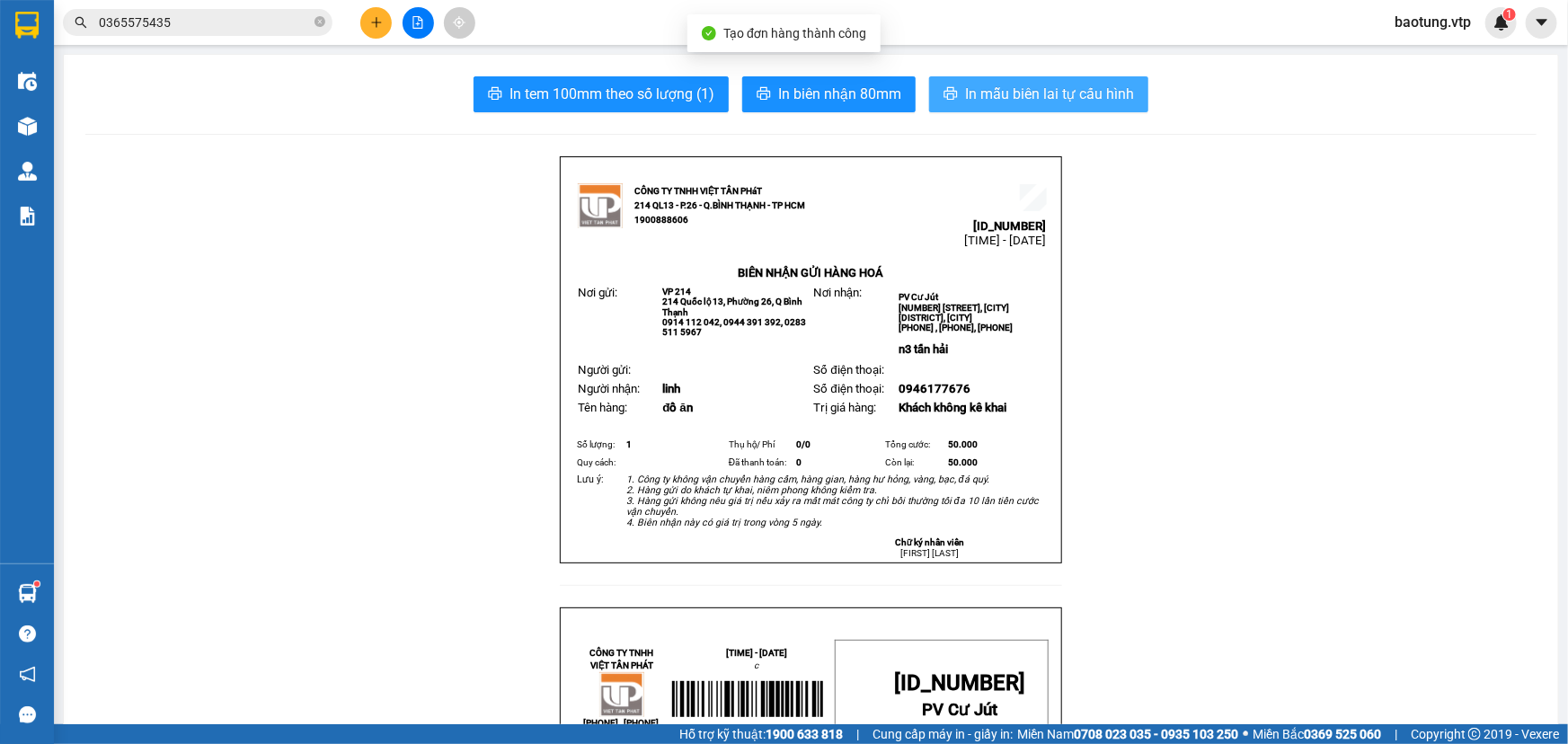 click on "In mẫu biên lai tự cấu hình" at bounding box center (1050, 93) 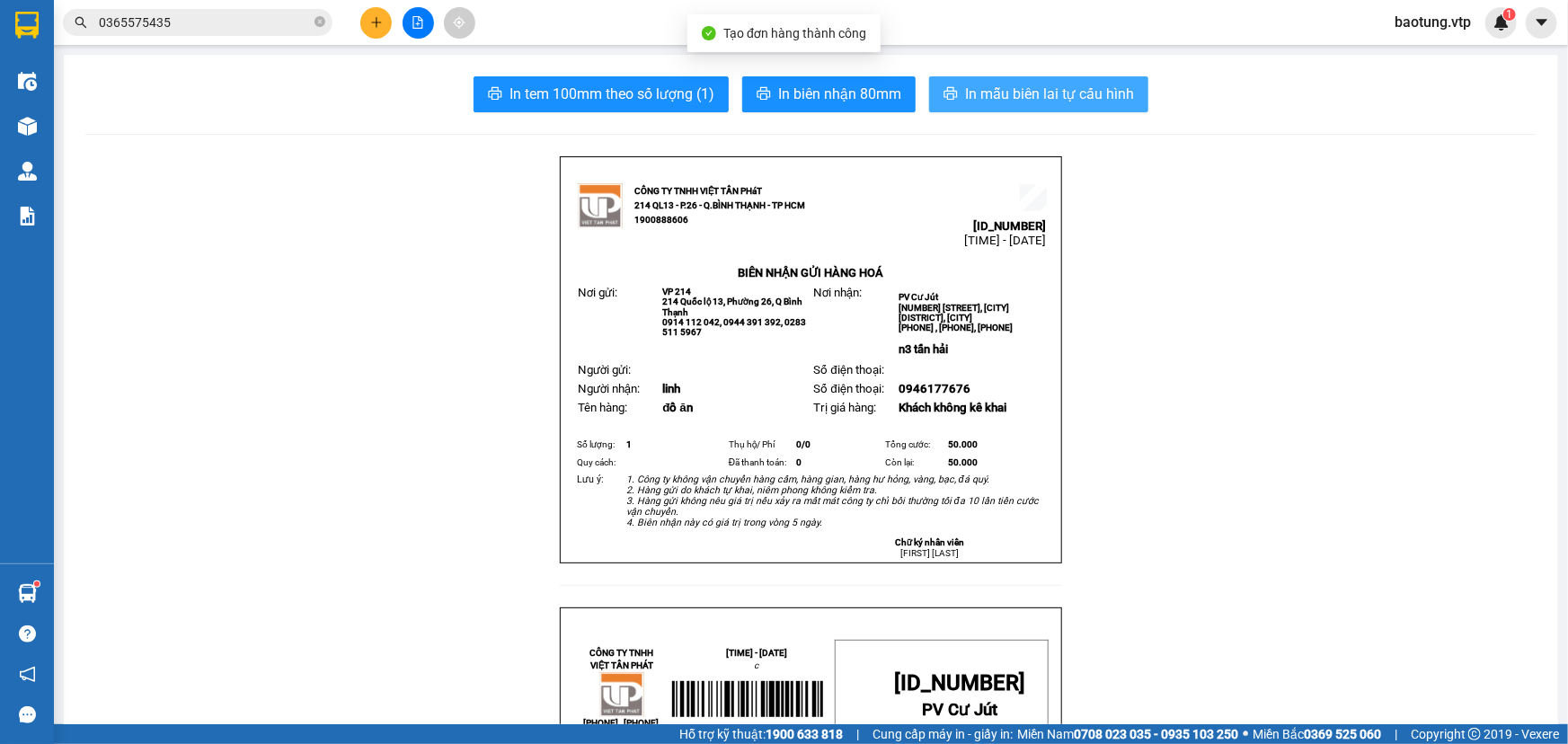 scroll, scrollTop: 0, scrollLeft: 0, axis: both 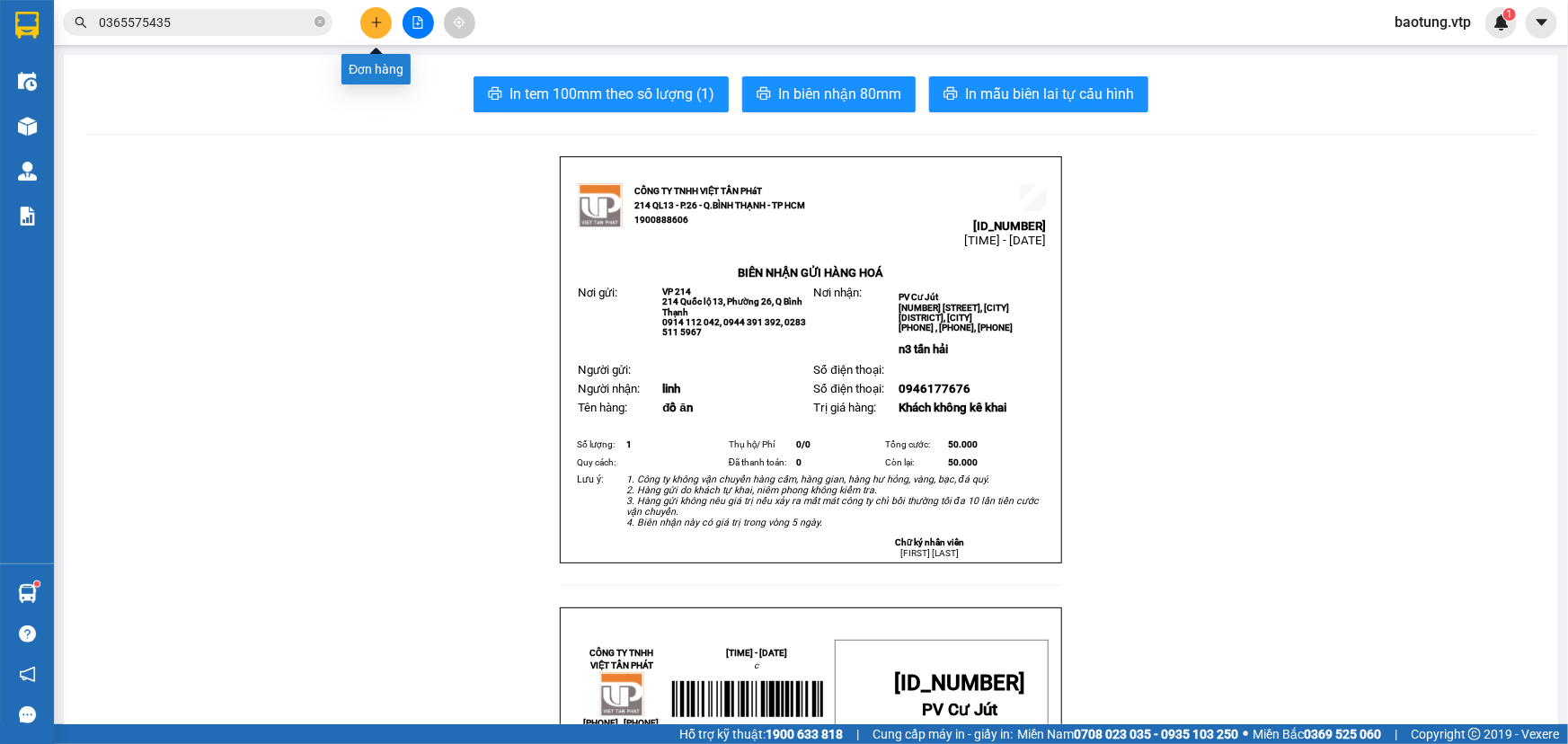 click 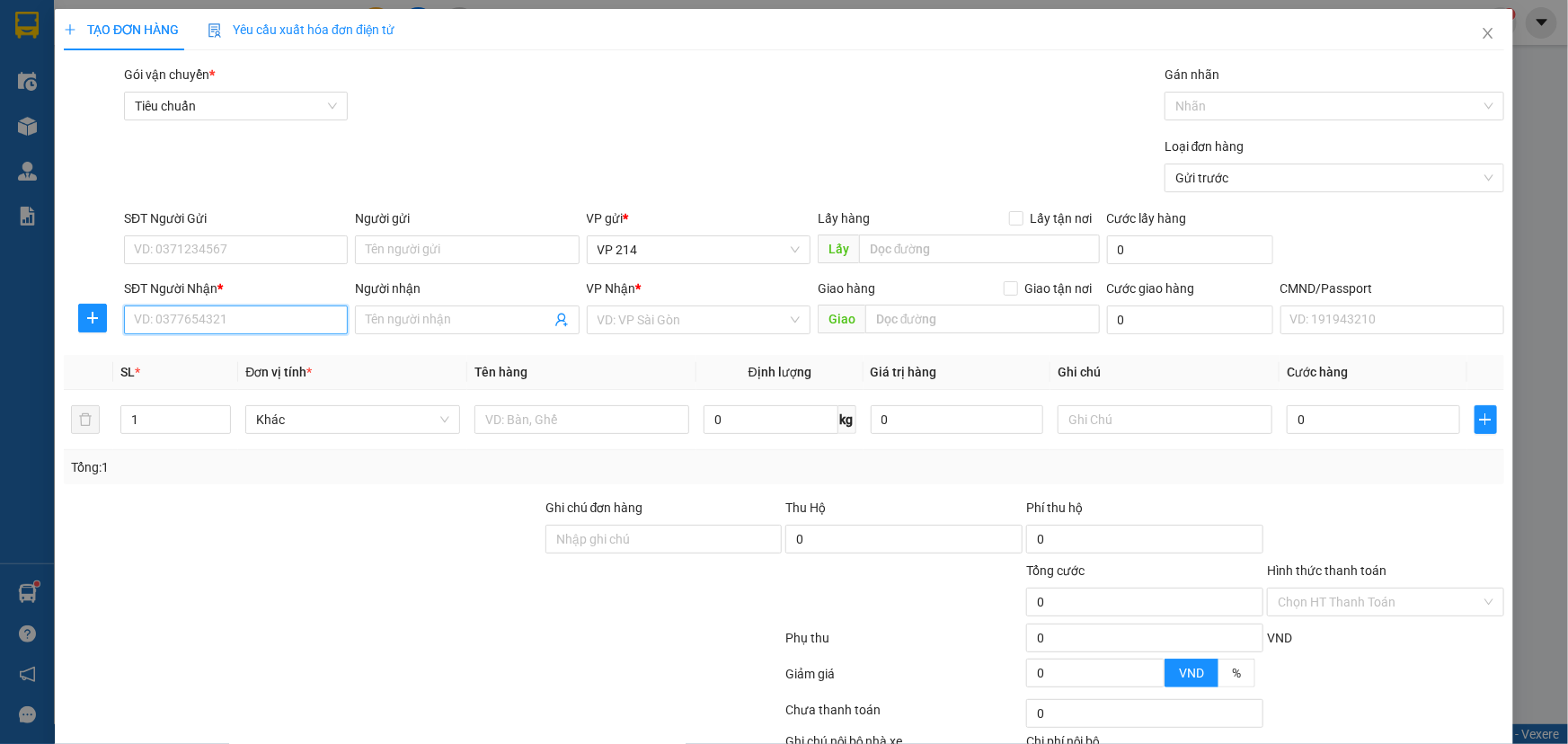 click on "SĐT Người Nhận  *" at bounding box center [235, 320] 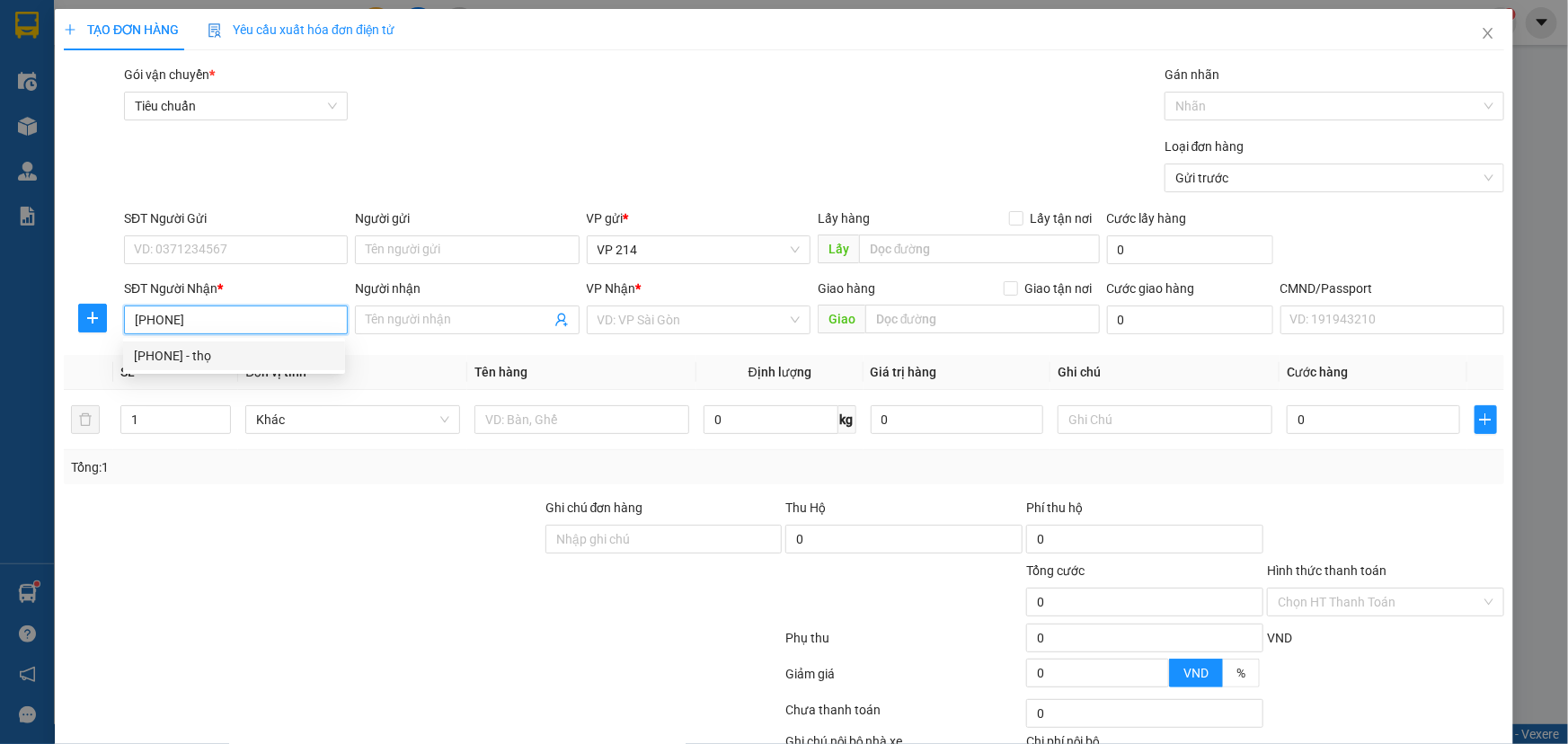 click on "0947904789 - thọ" at bounding box center (234, 356) 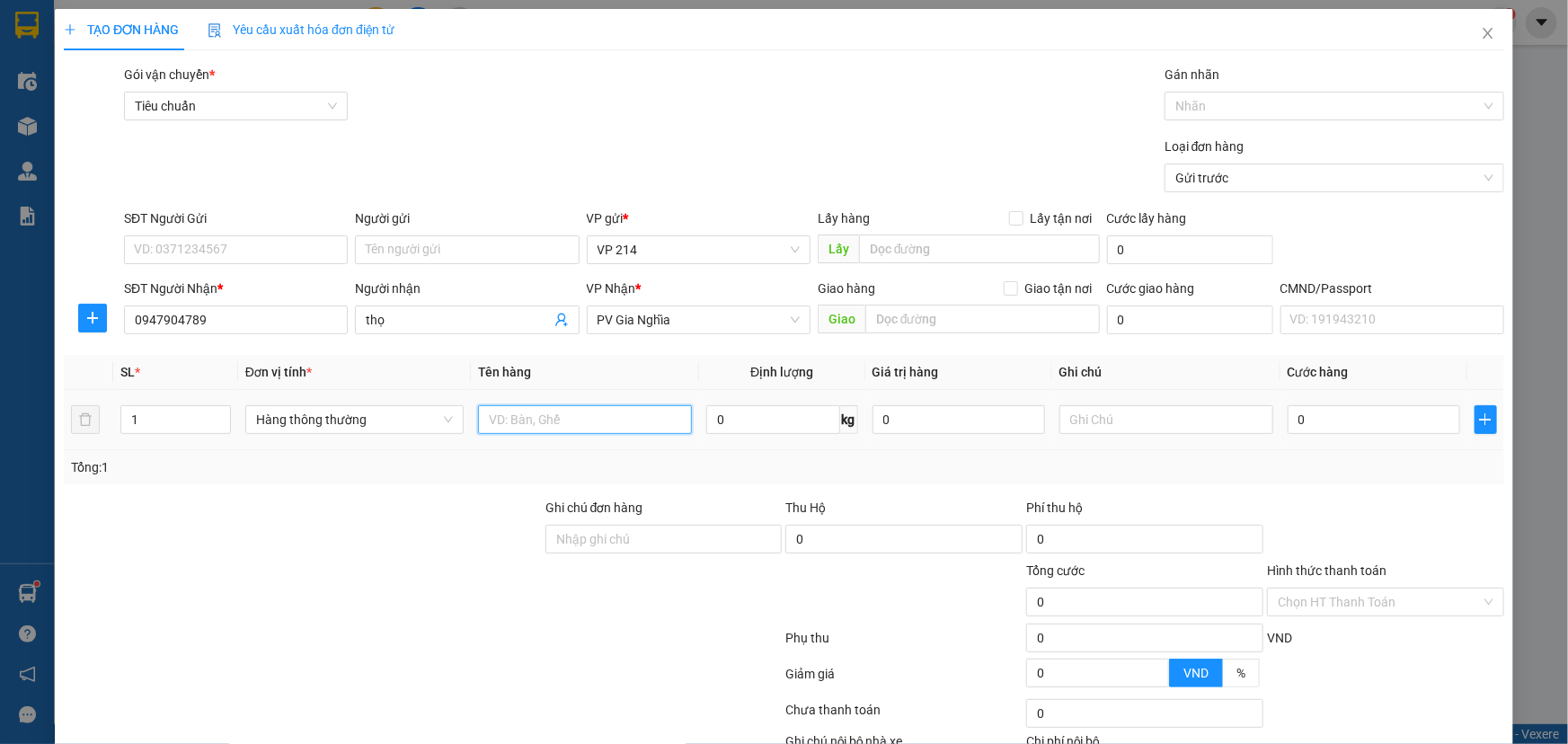 click at bounding box center (585, 420) 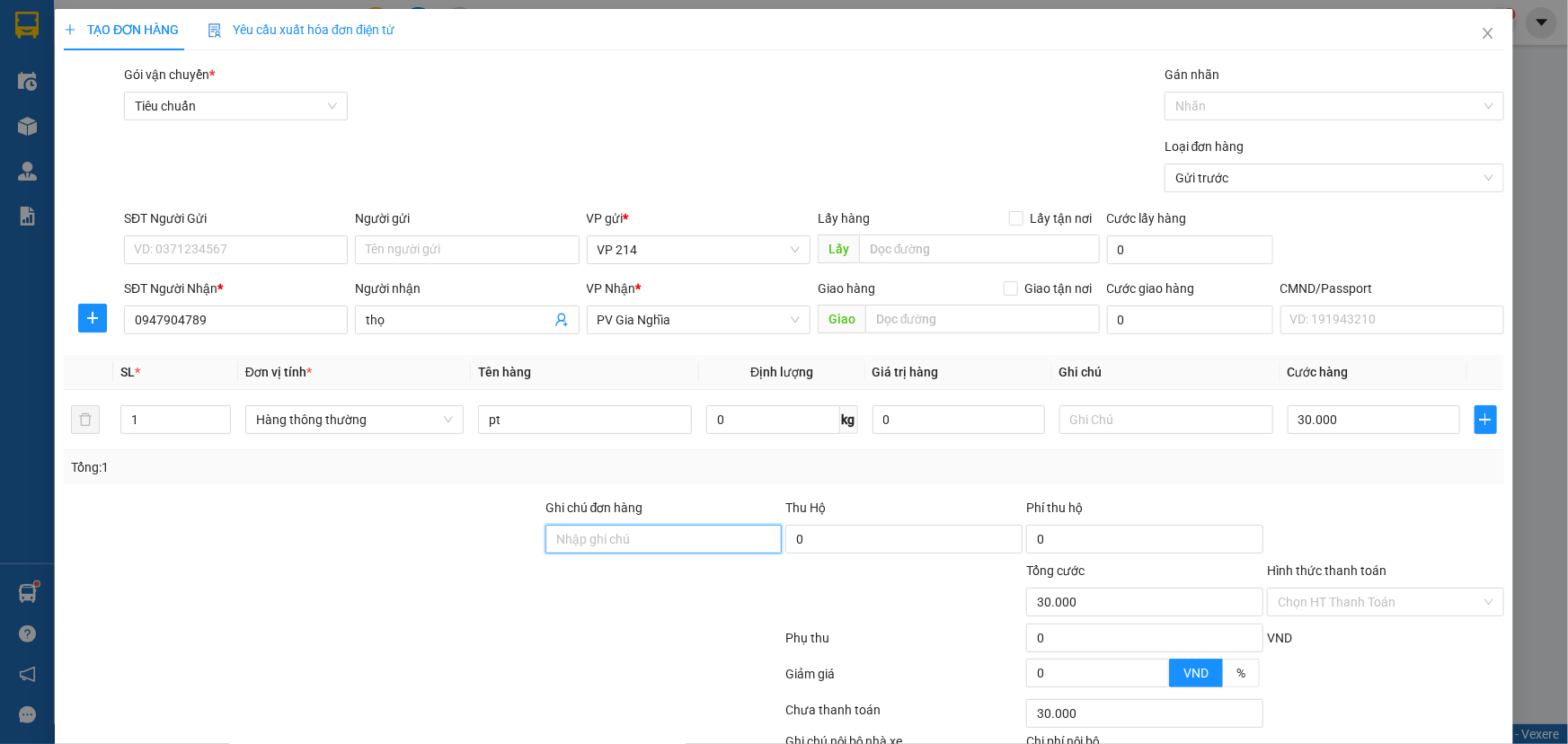 click on "Ghi chú đơn hàng" at bounding box center [664, 539] 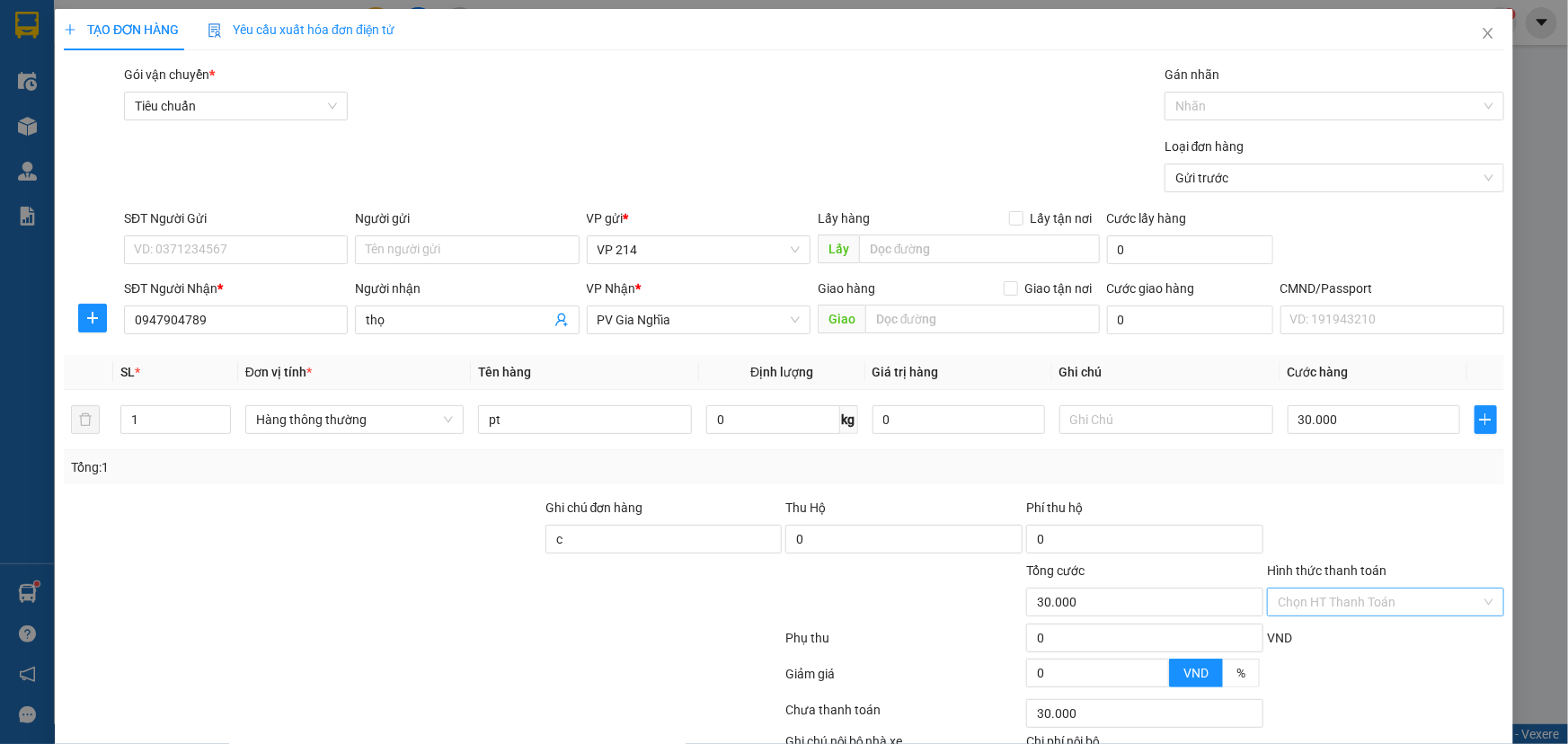 click on "Hình thức thanh toán" at bounding box center (1379, 602) 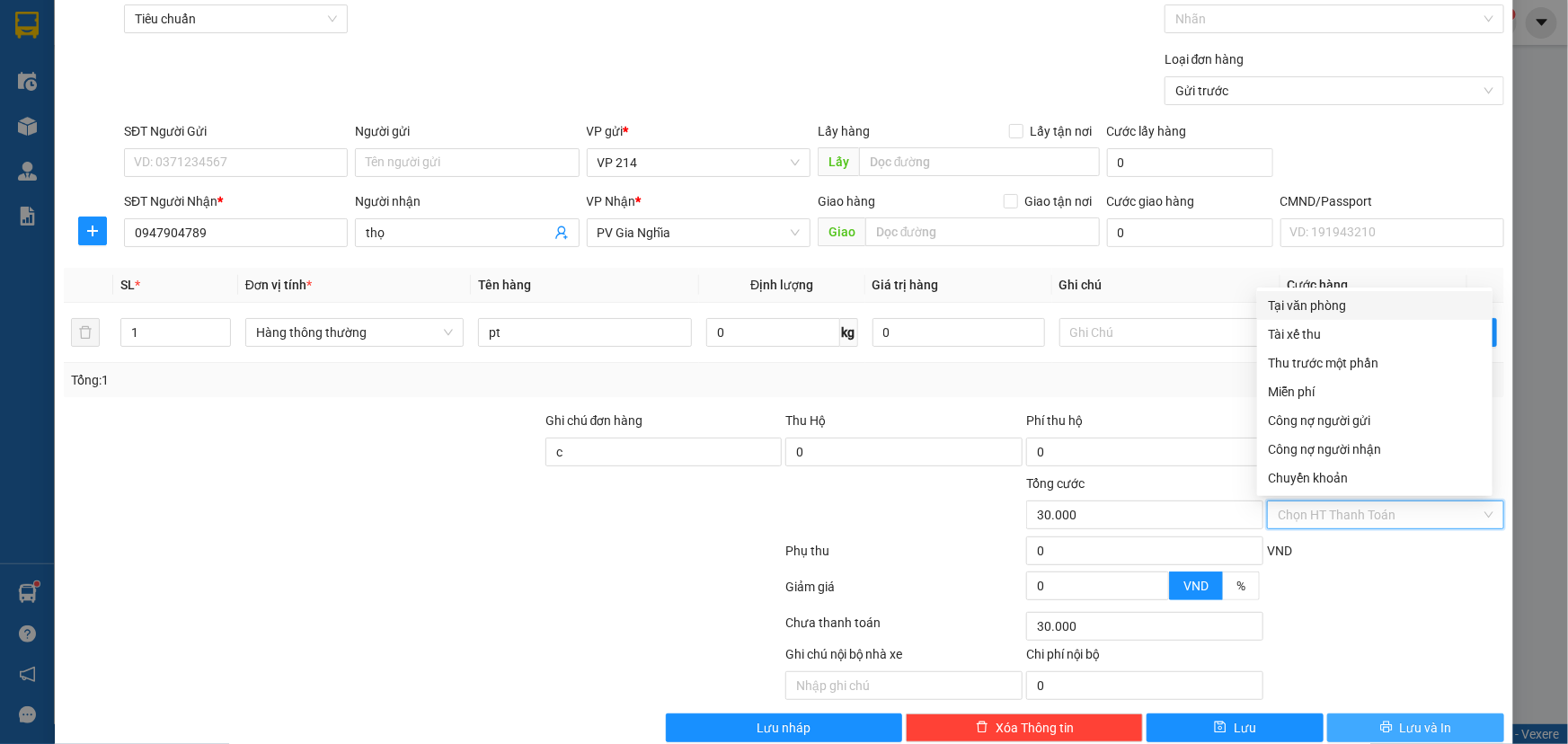 scroll, scrollTop: 119, scrollLeft: 0, axis: vertical 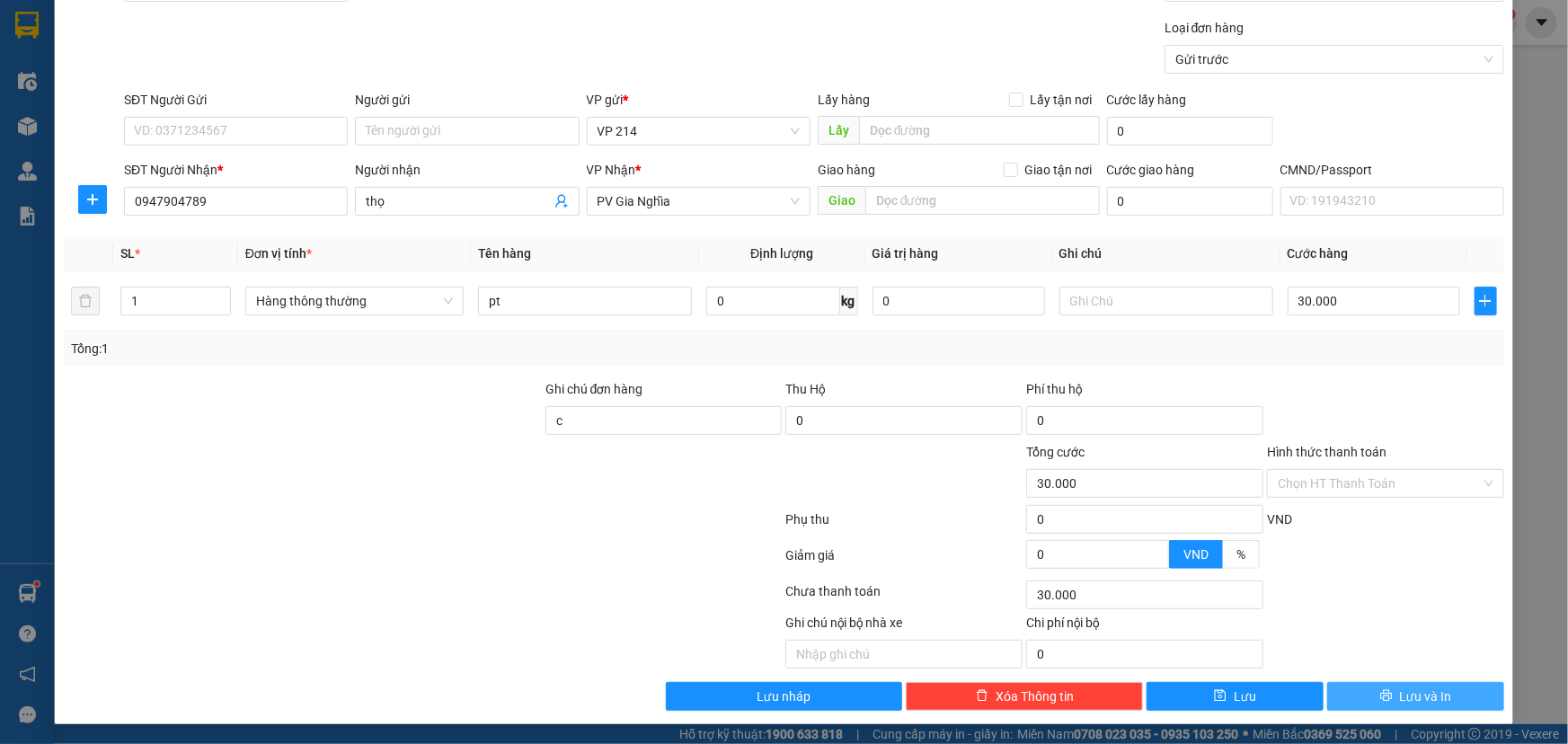 click on "Lưu và In" at bounding box center (1415, 696) 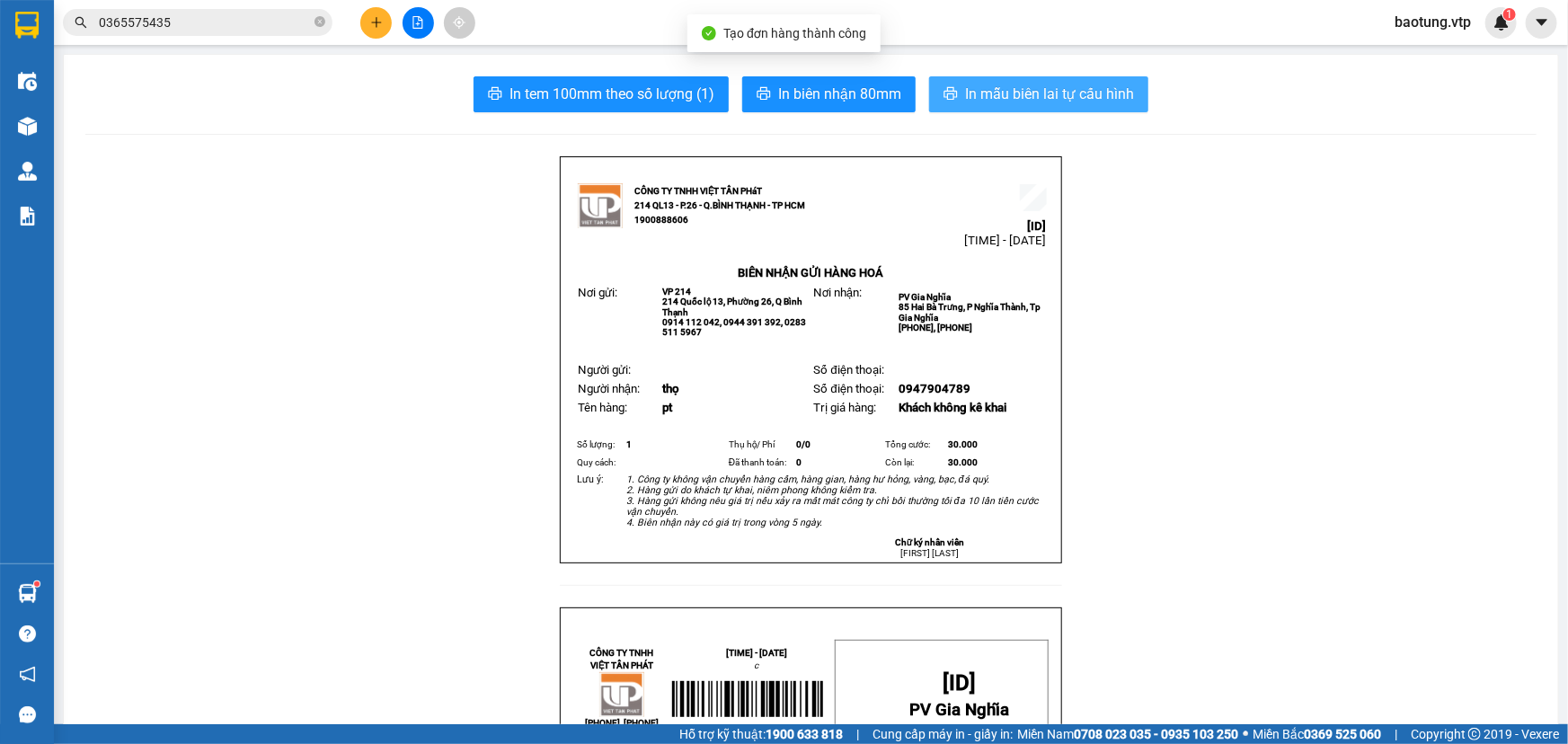 click on "In mẫu biên lai tự cấu hình" at bounding box center (1050, 93) 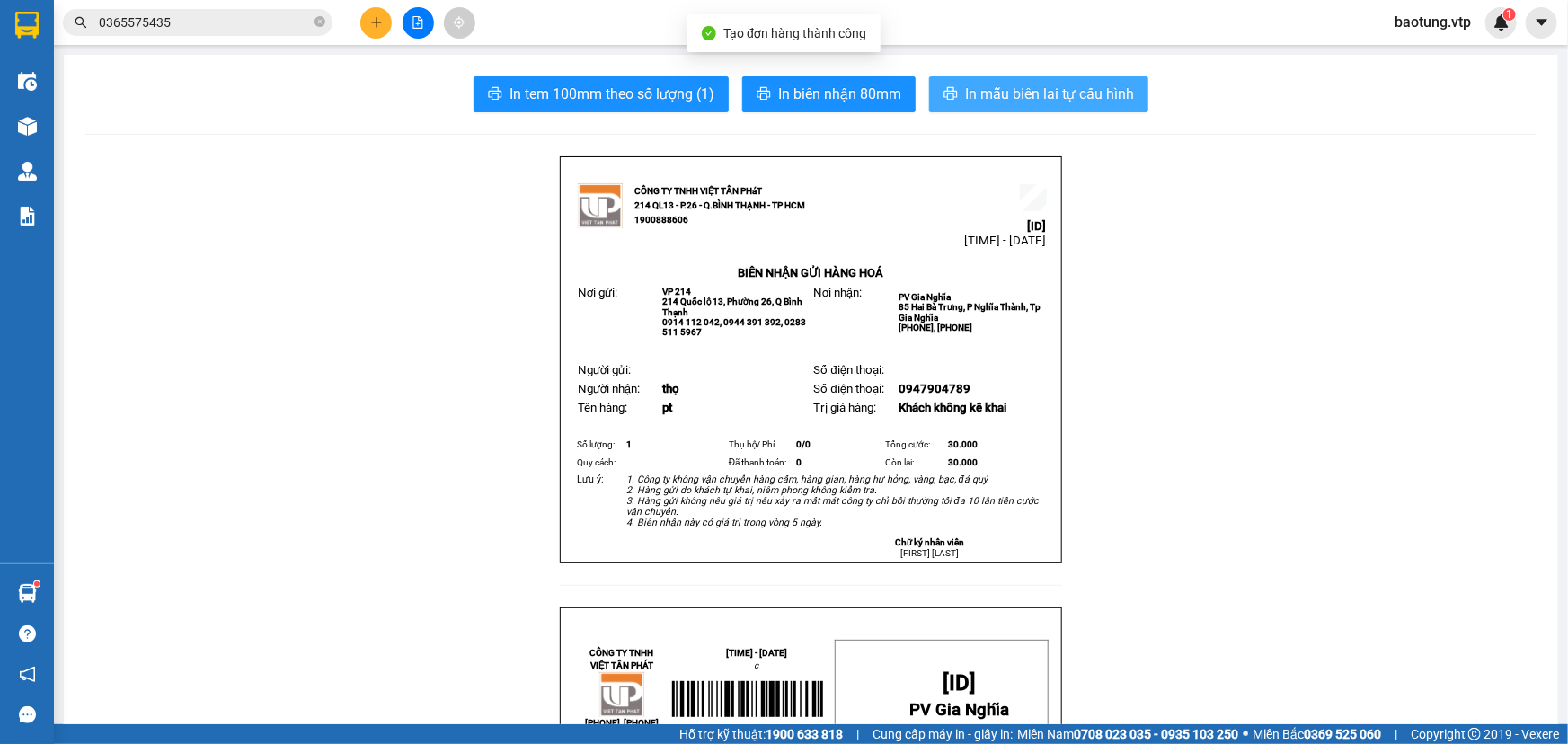 scroll, scrollTop: 0, scrollLeft: 0, axis: both 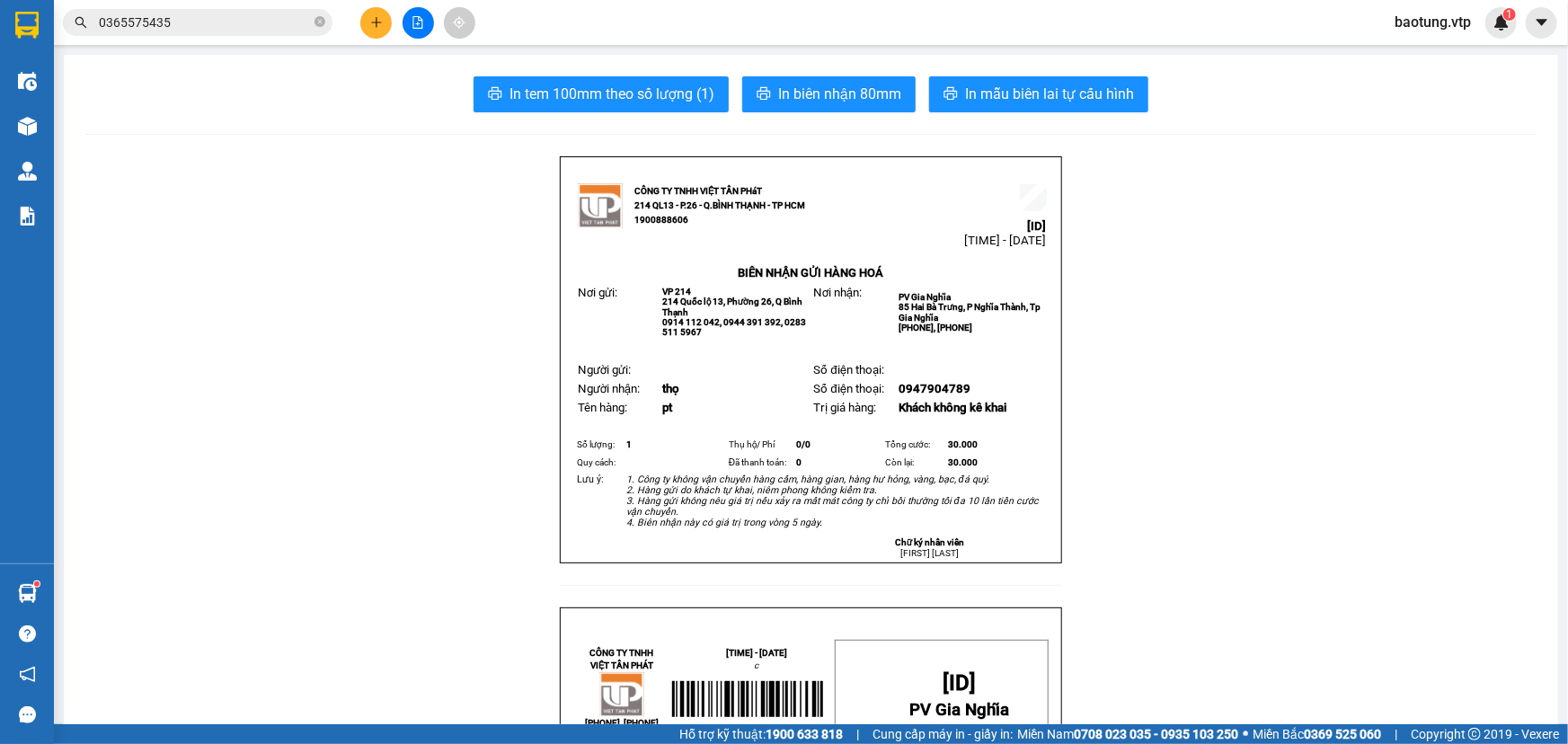 click at bounding box center (376, 22) 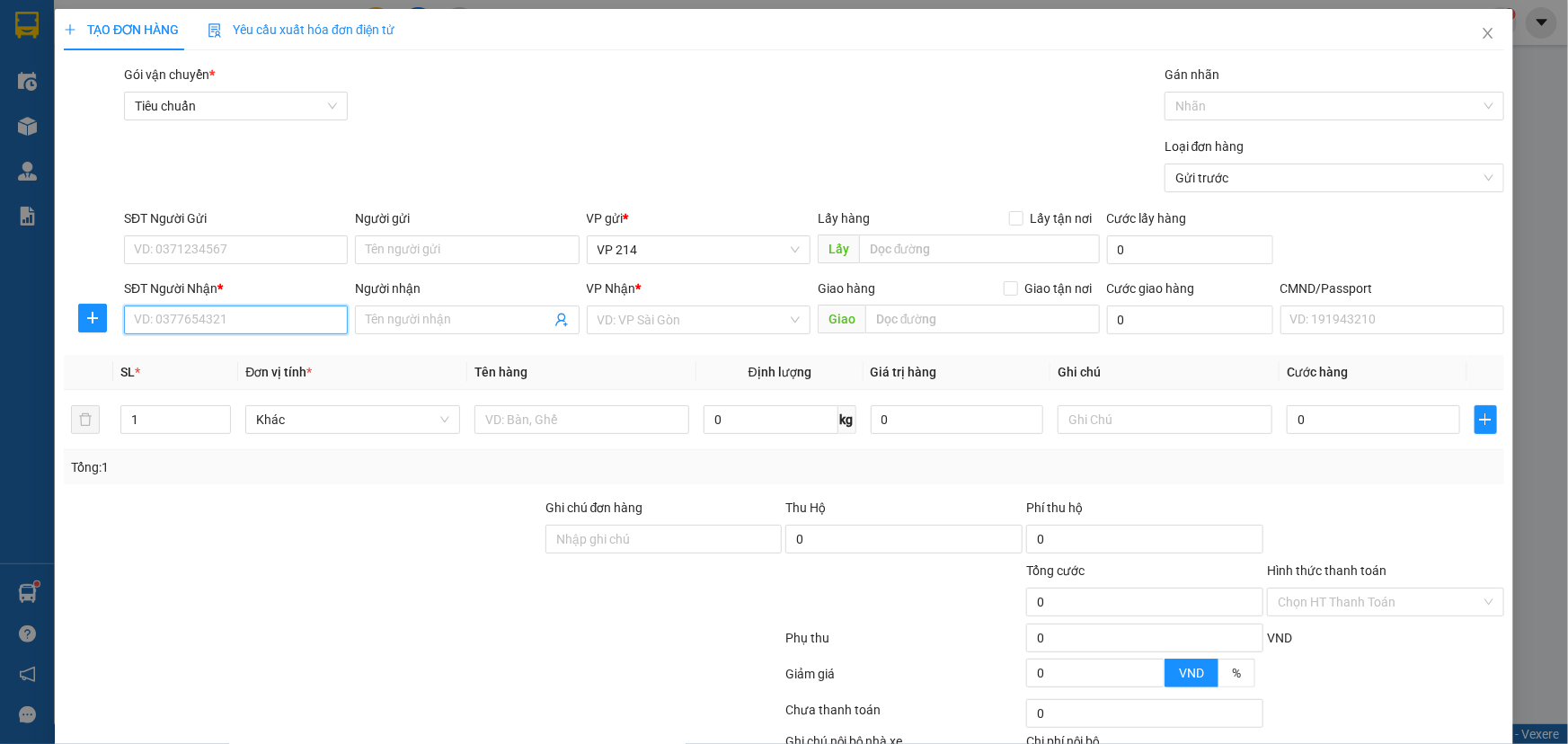 click on "SĐT Người Nhận  *" at bounding box center [235, 320] 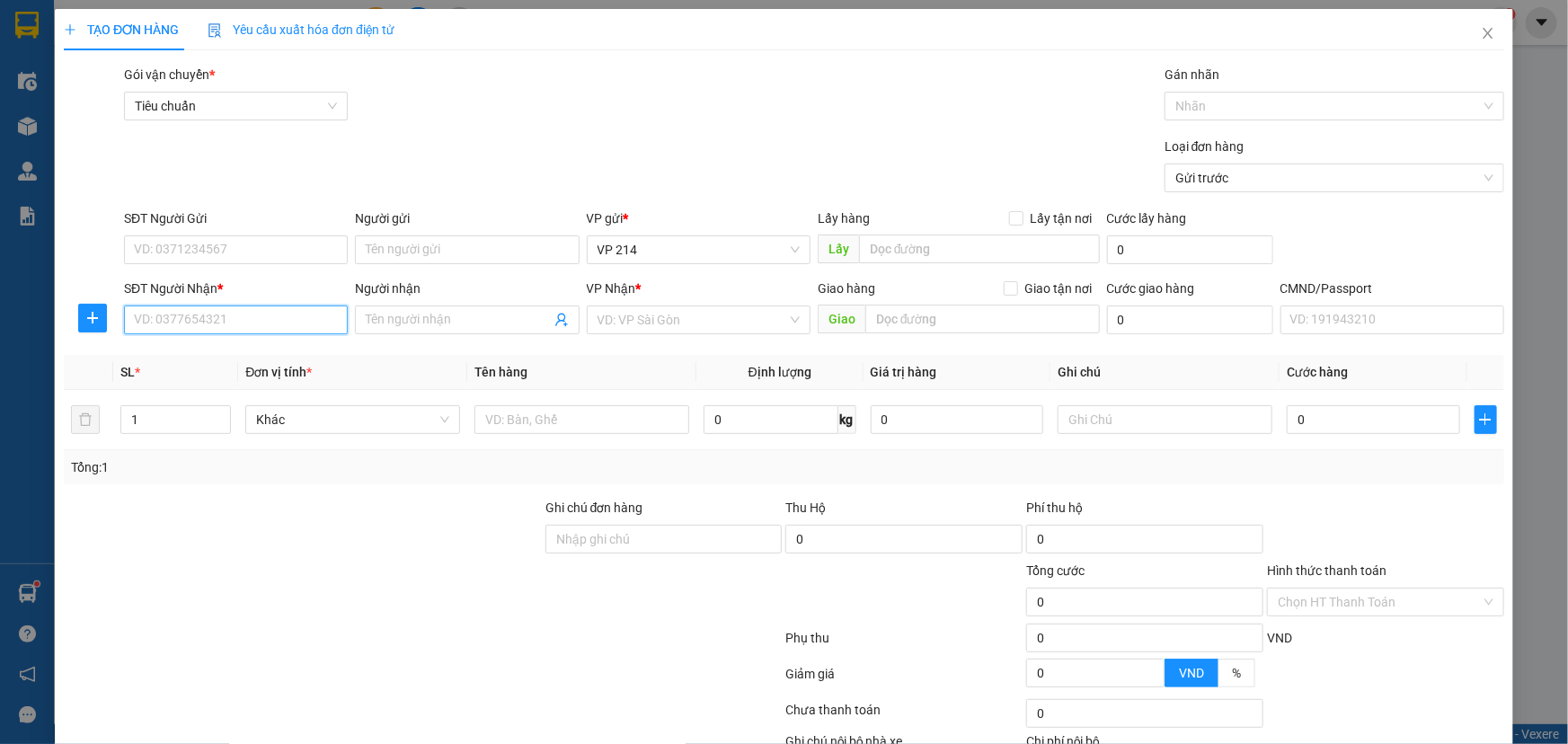 click on "SĐT Người Nhận  *" at bounding box center [235, 320] 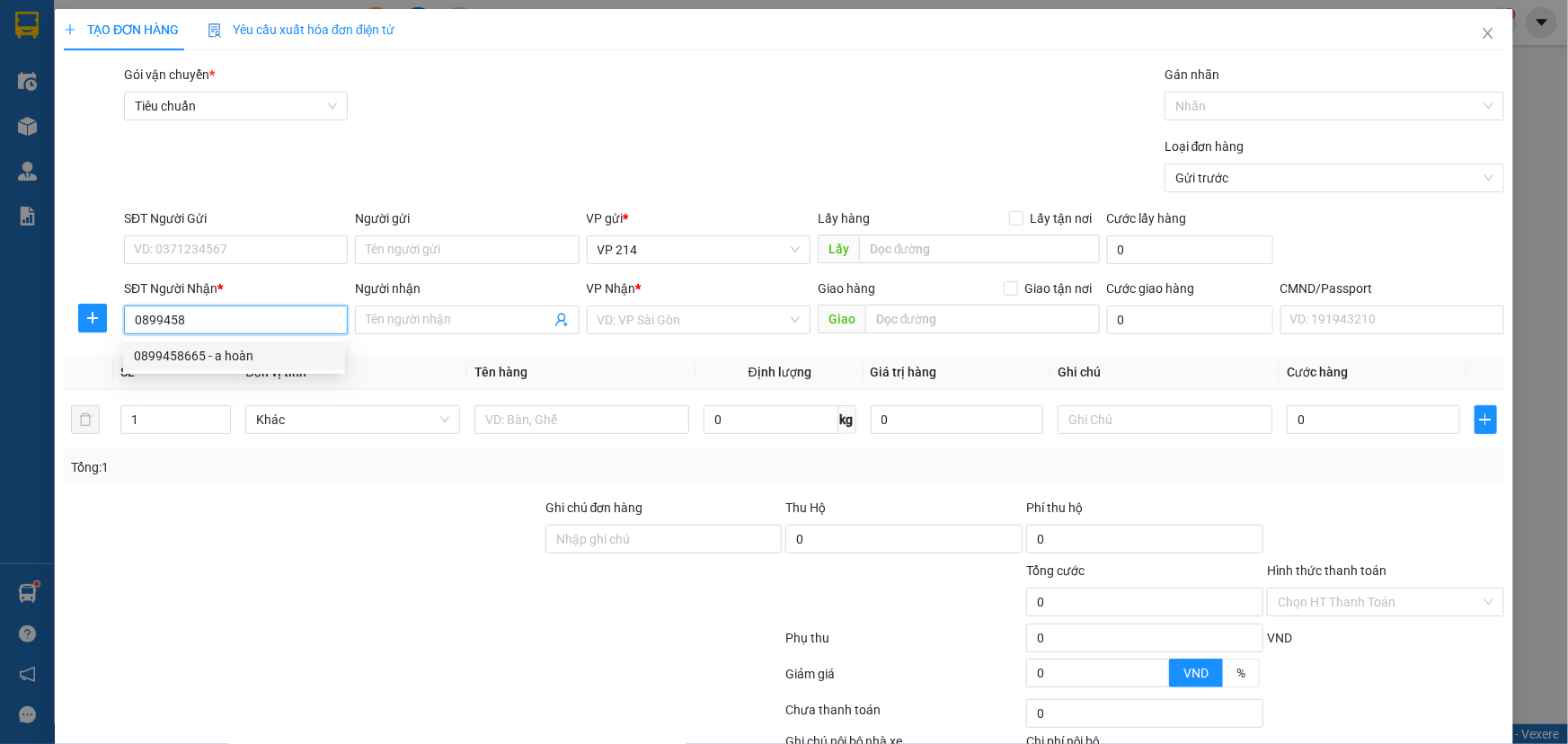 click on "0899458665 - a hoàn" at bounding box center (234, 356) 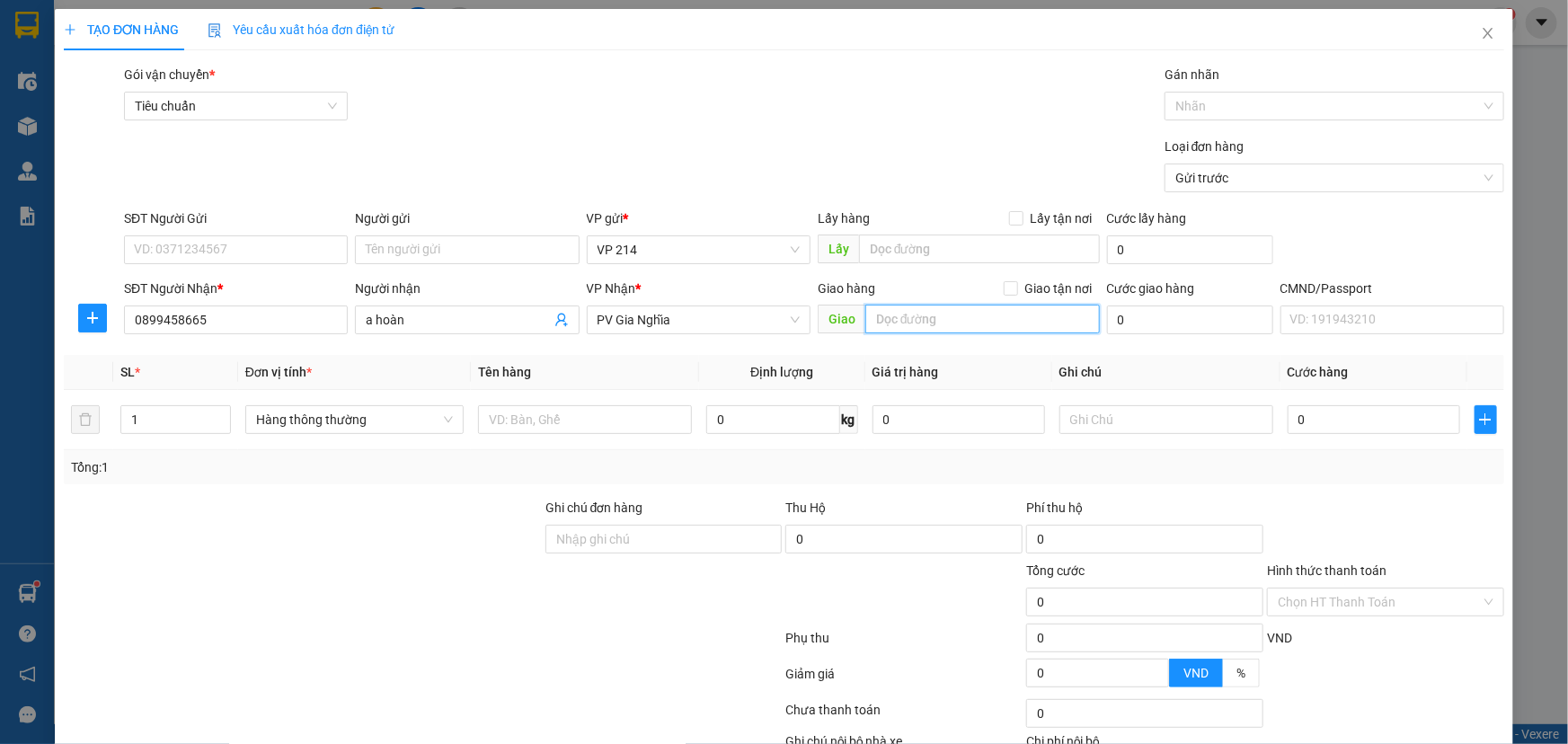 click at bounding box center [982, 319] 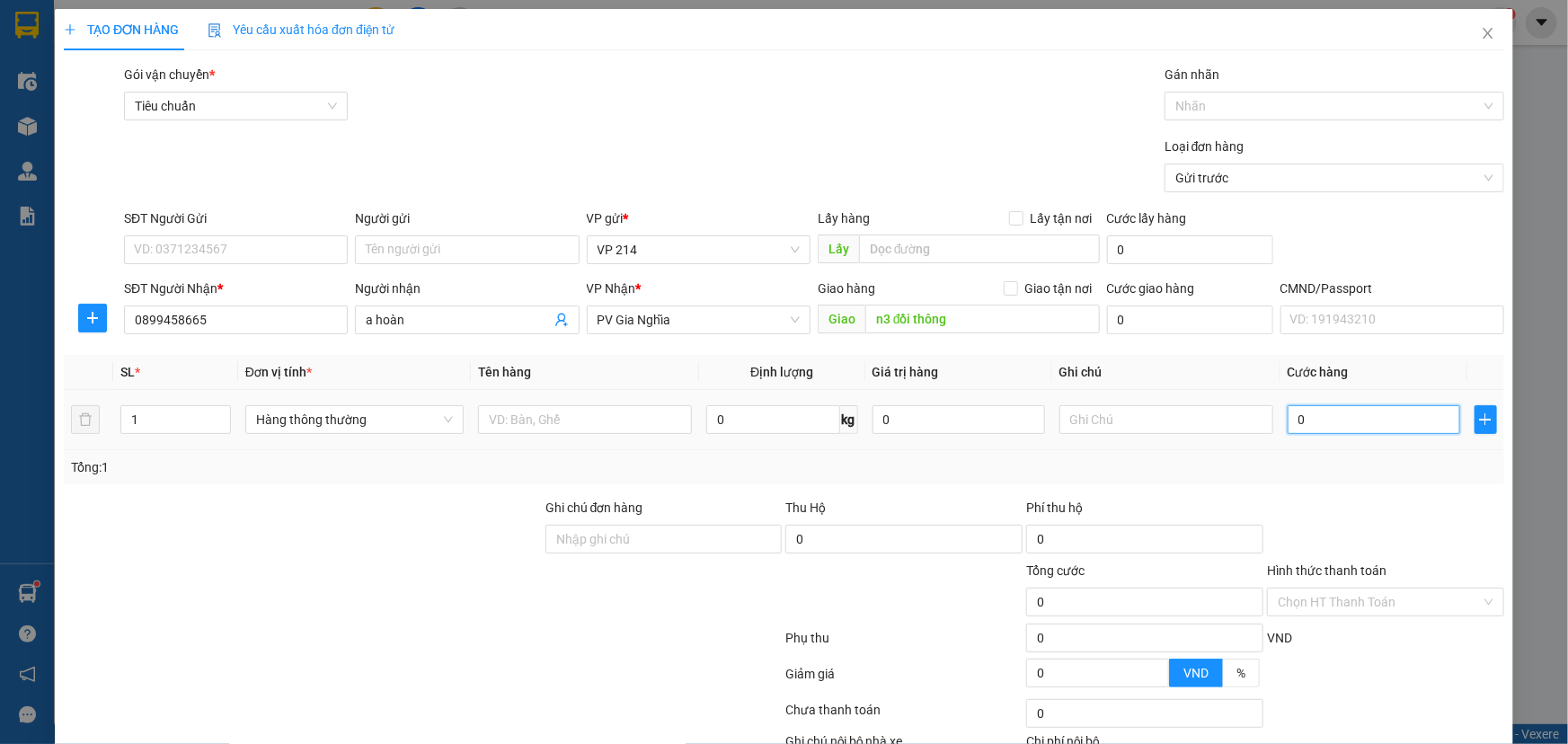 click on "0" at bounding box center (1374, 420) 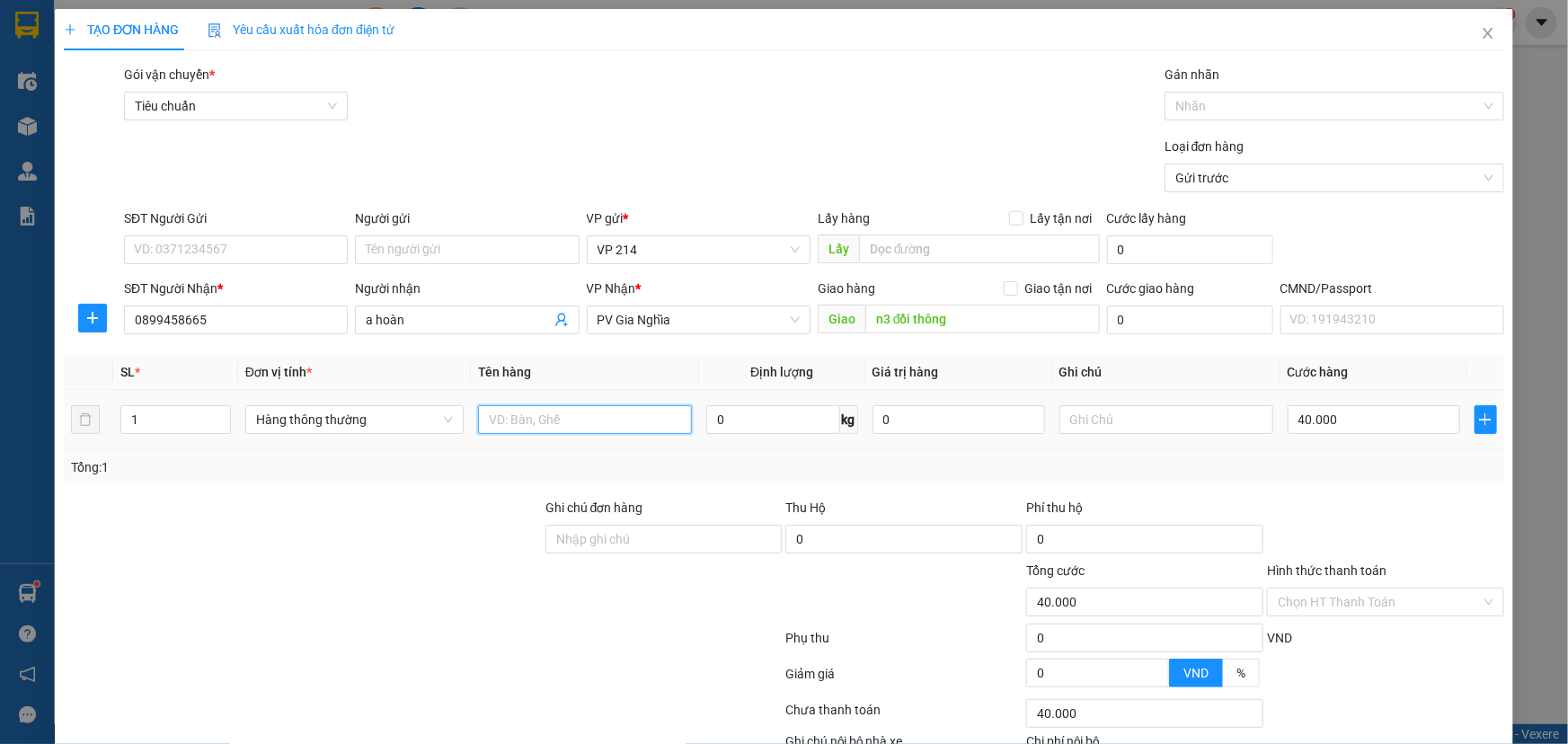 click at bounding box center (585, 420) 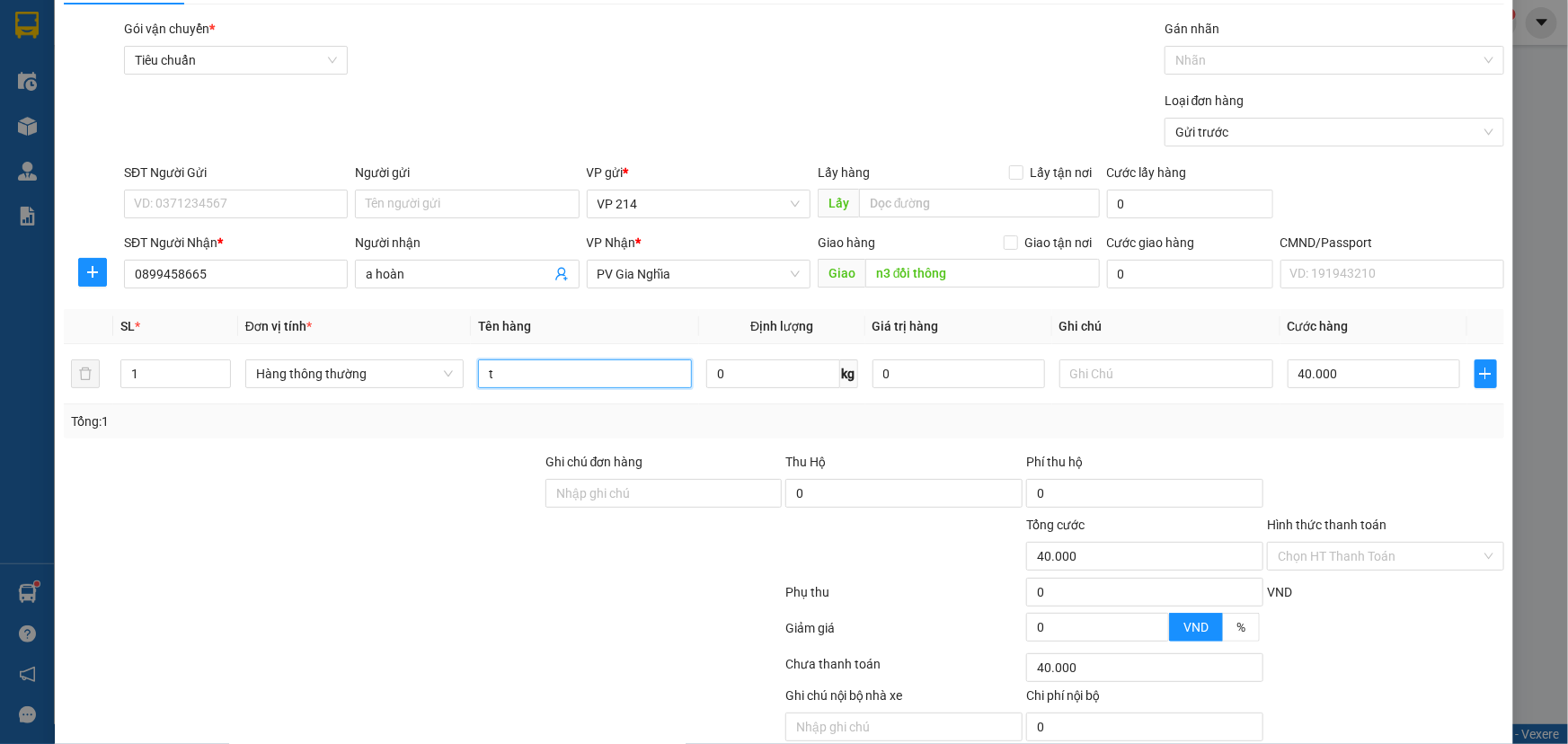 scroll, scrollTop: 119, scrollLeft: 0, axis: vertical 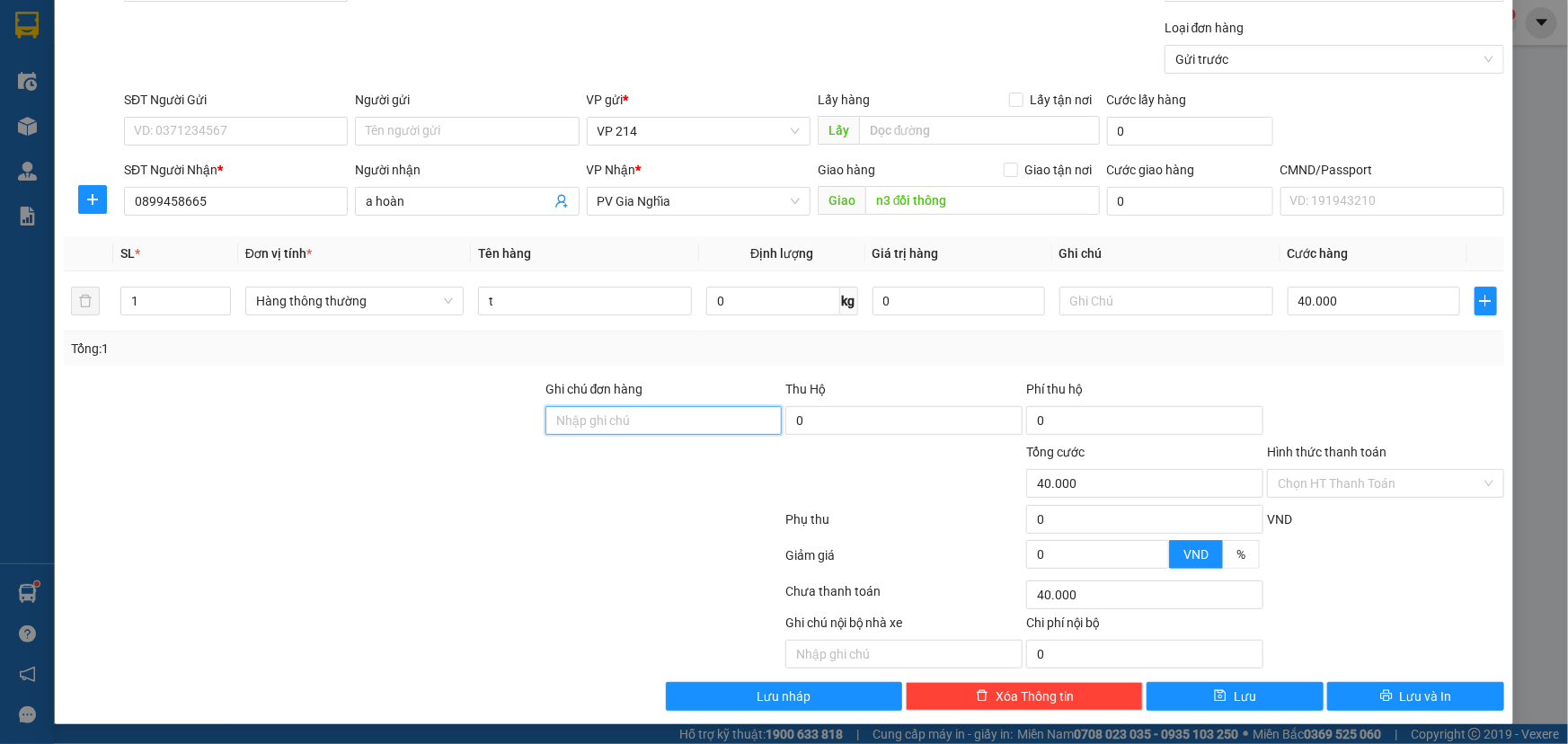 click on "Ghi chú đơn hàng" at bounding box center (664, 421) 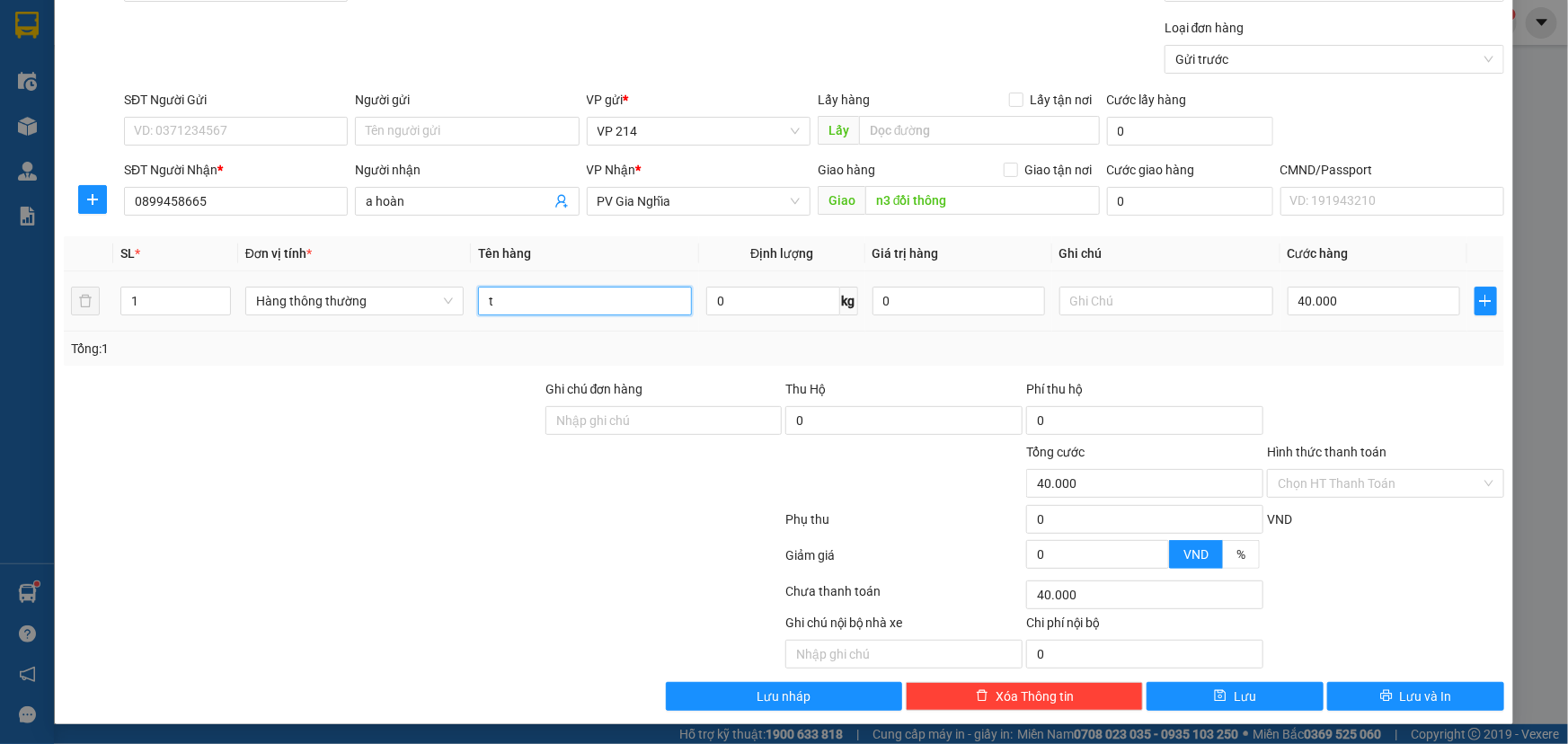 click on "t" at bounding box center [585, 301] 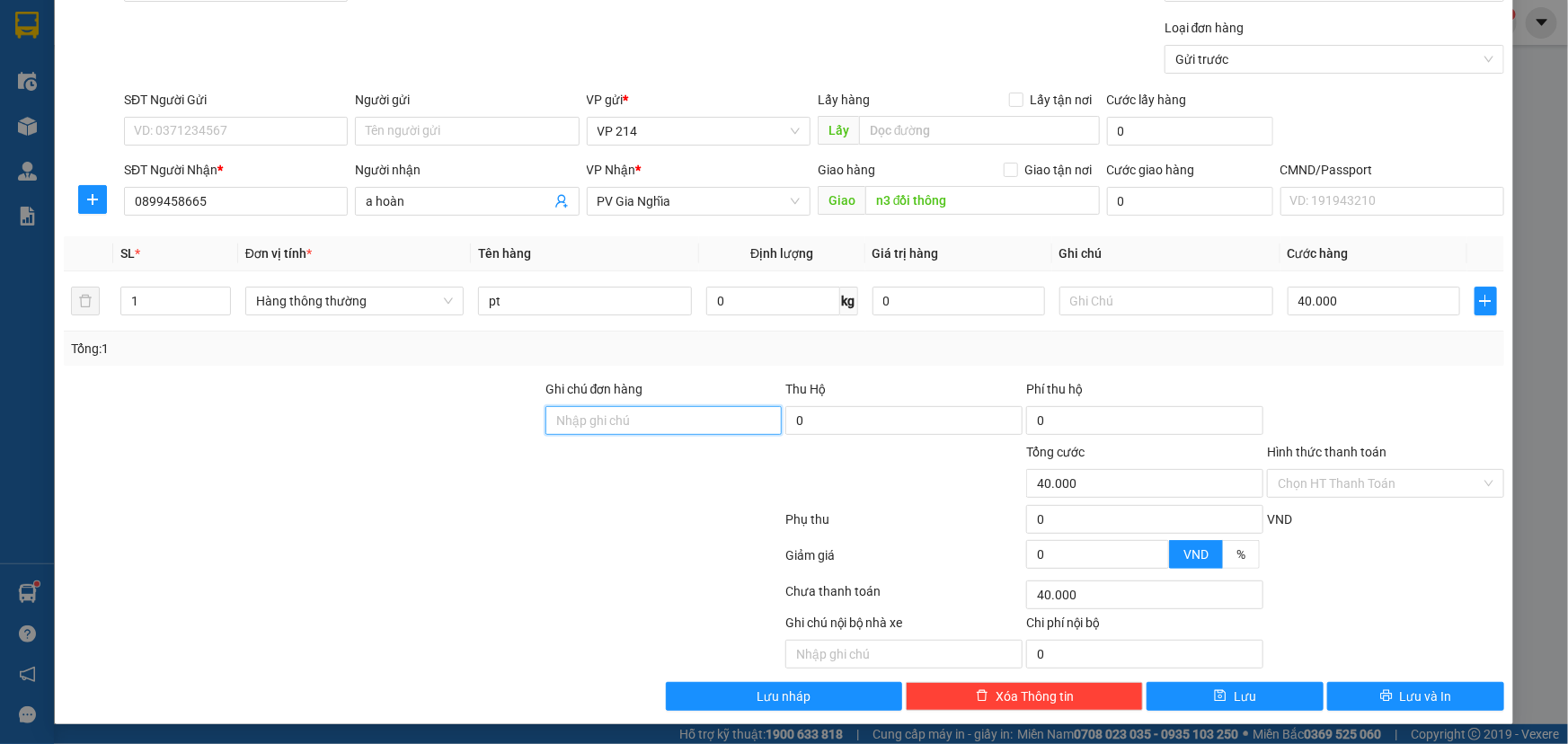 click on "Ghi chú đơn hàng" at bounding box center [664, 421] 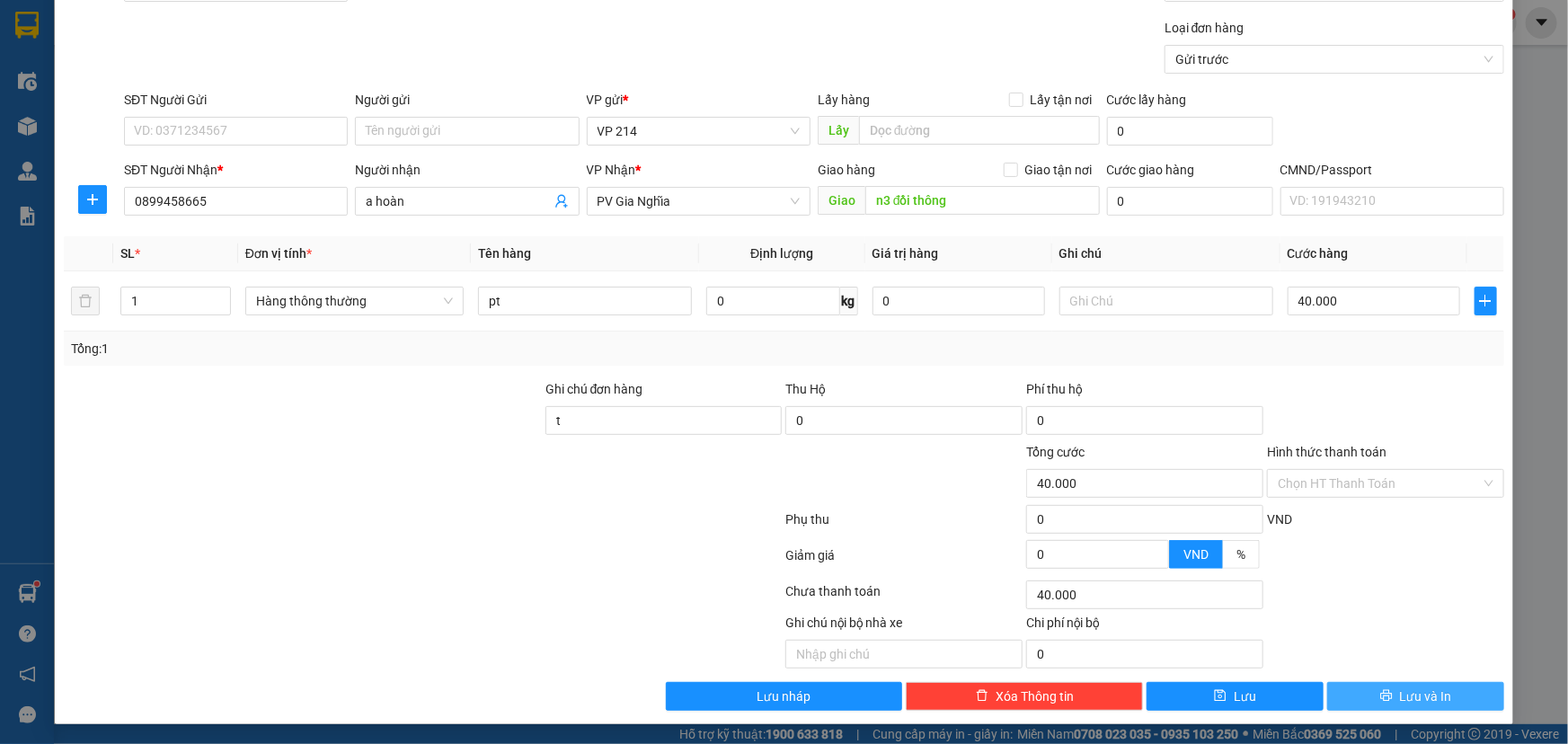 click on "Lưu và In" at bounding box center [1426, 696] 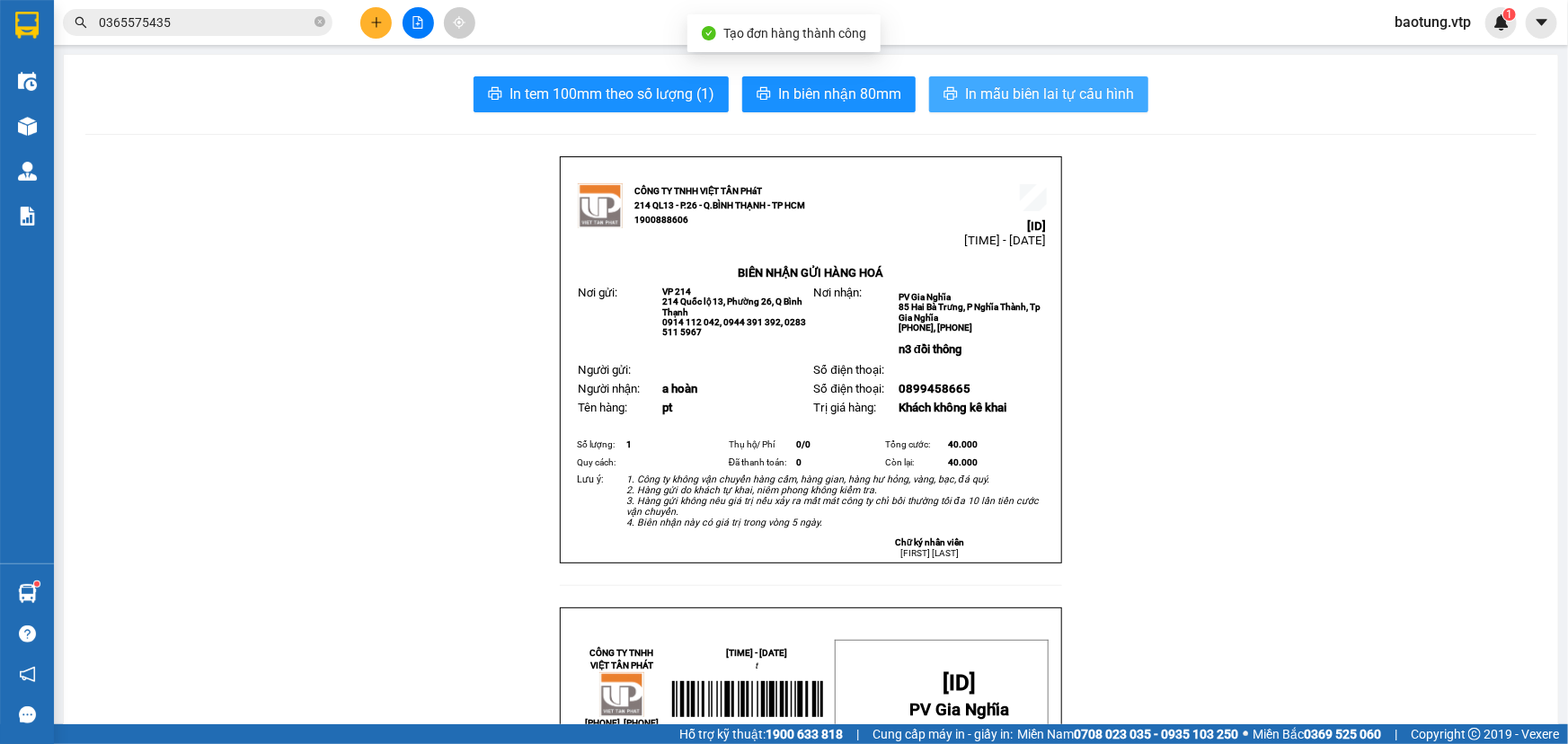 click on "In mẫu biên lai tự cấu hình" at bounding box center [1050, 93] 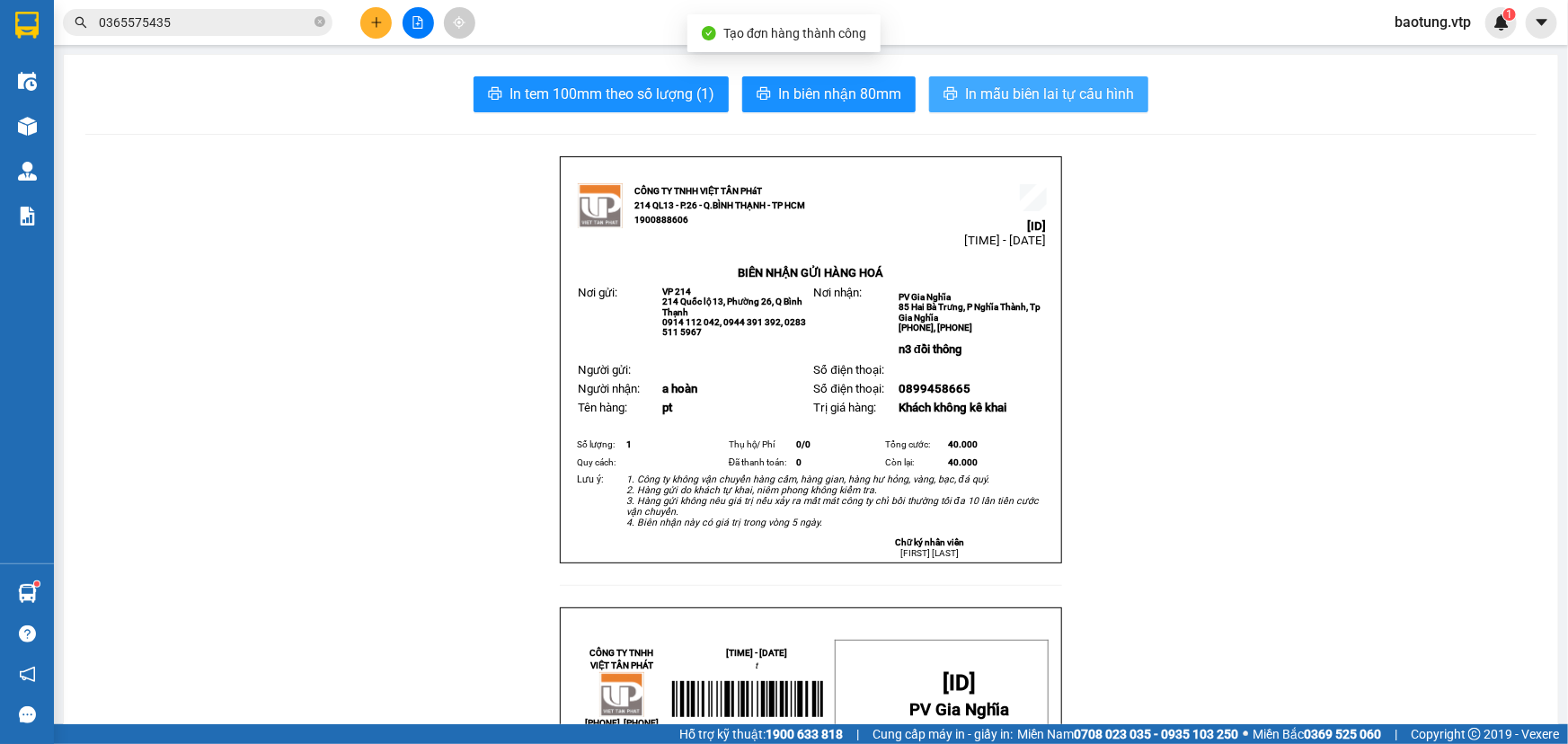 scroll, scrollTop: 0, scrollLeft: 0, axis: both 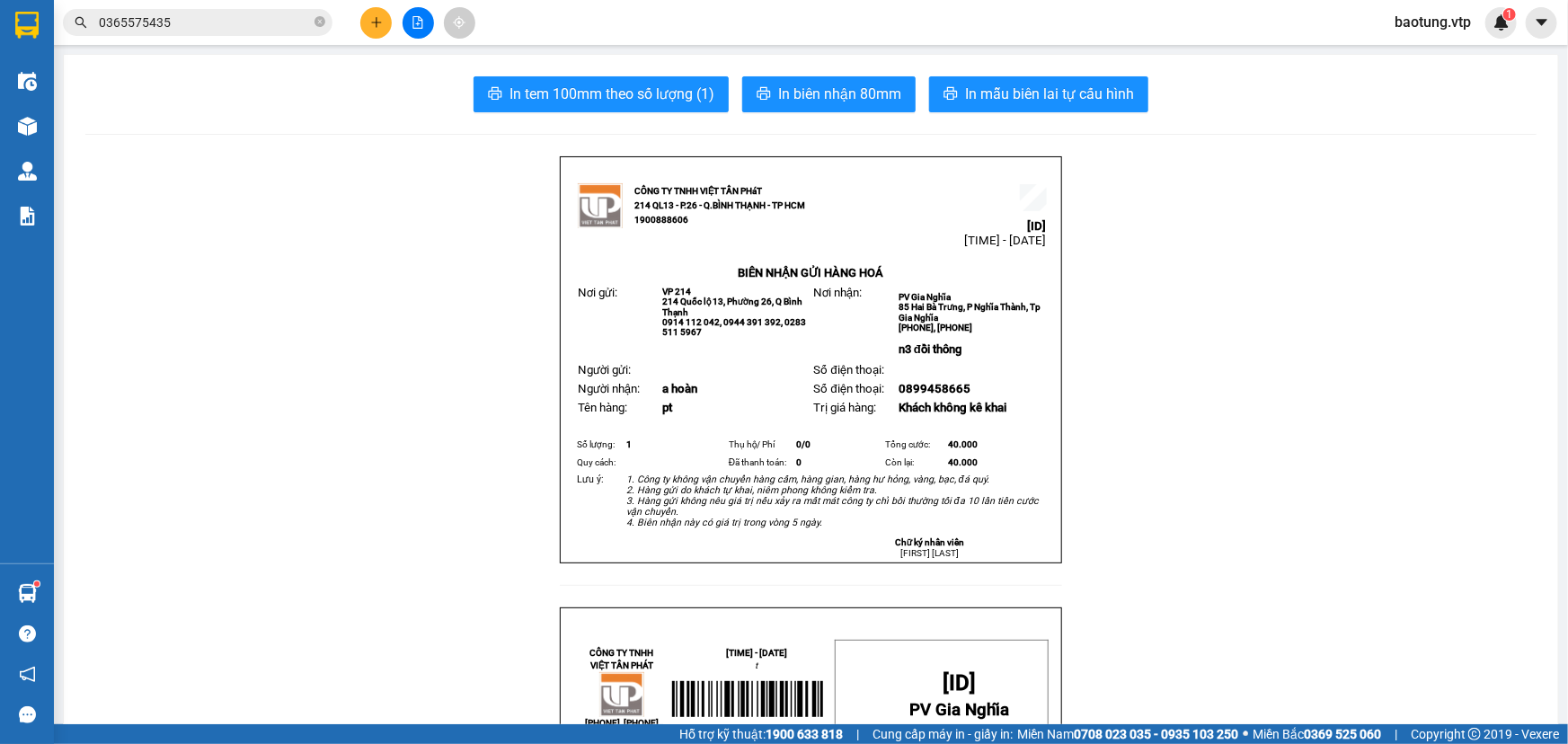click on "0365575435" at bounding box center [205, 22] 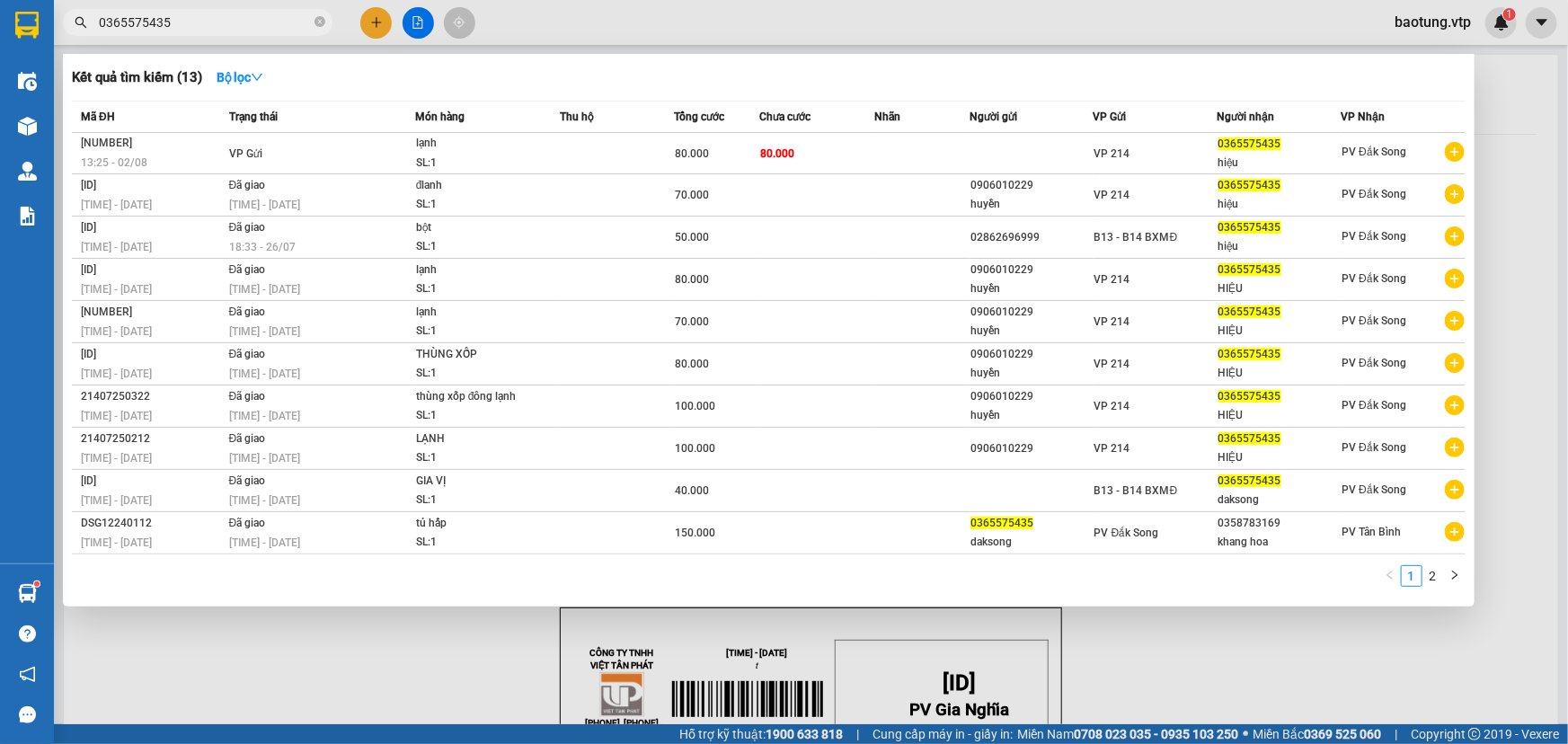 click on "0365575435" at bounding box center [205, 22] 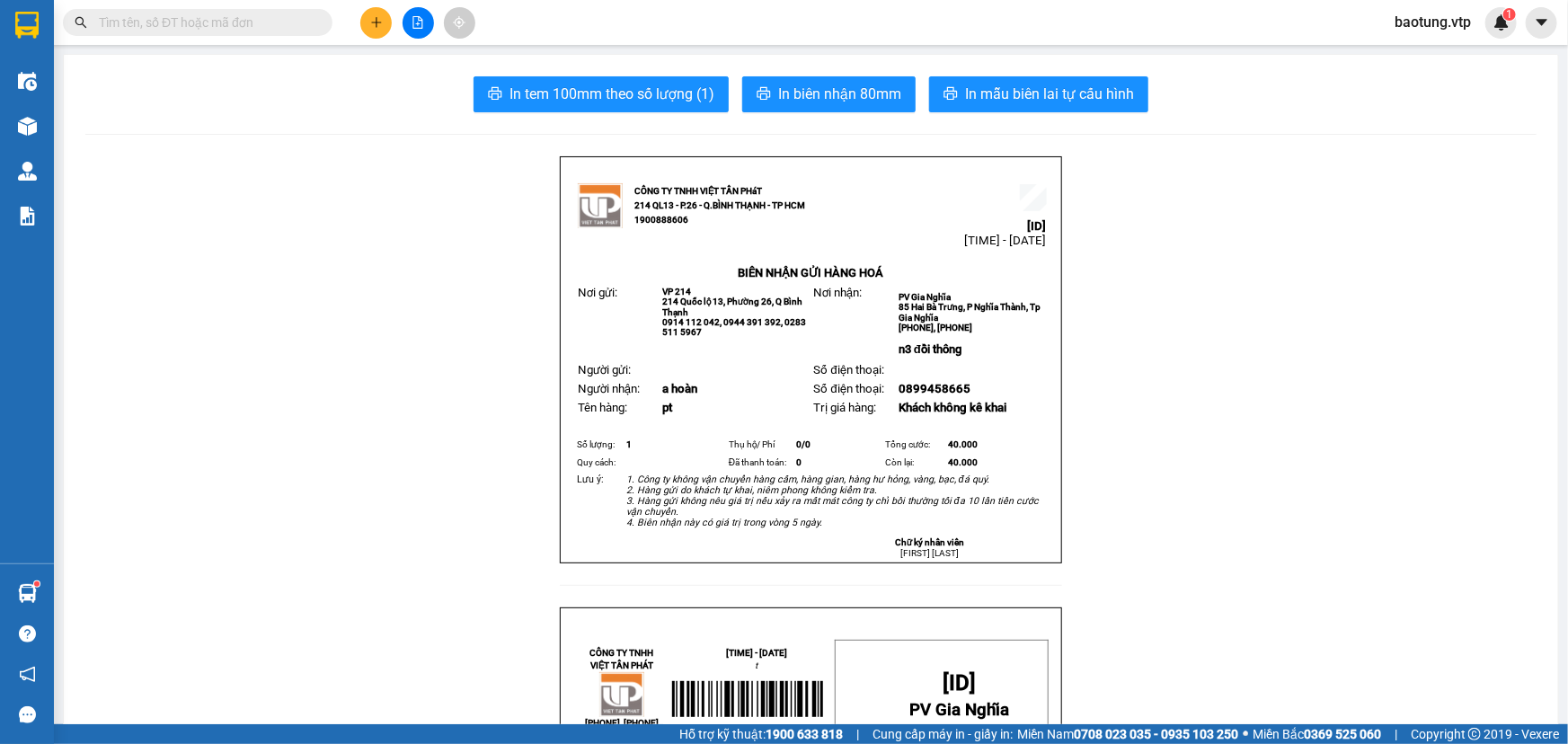 click at bounding box center [376, 22] 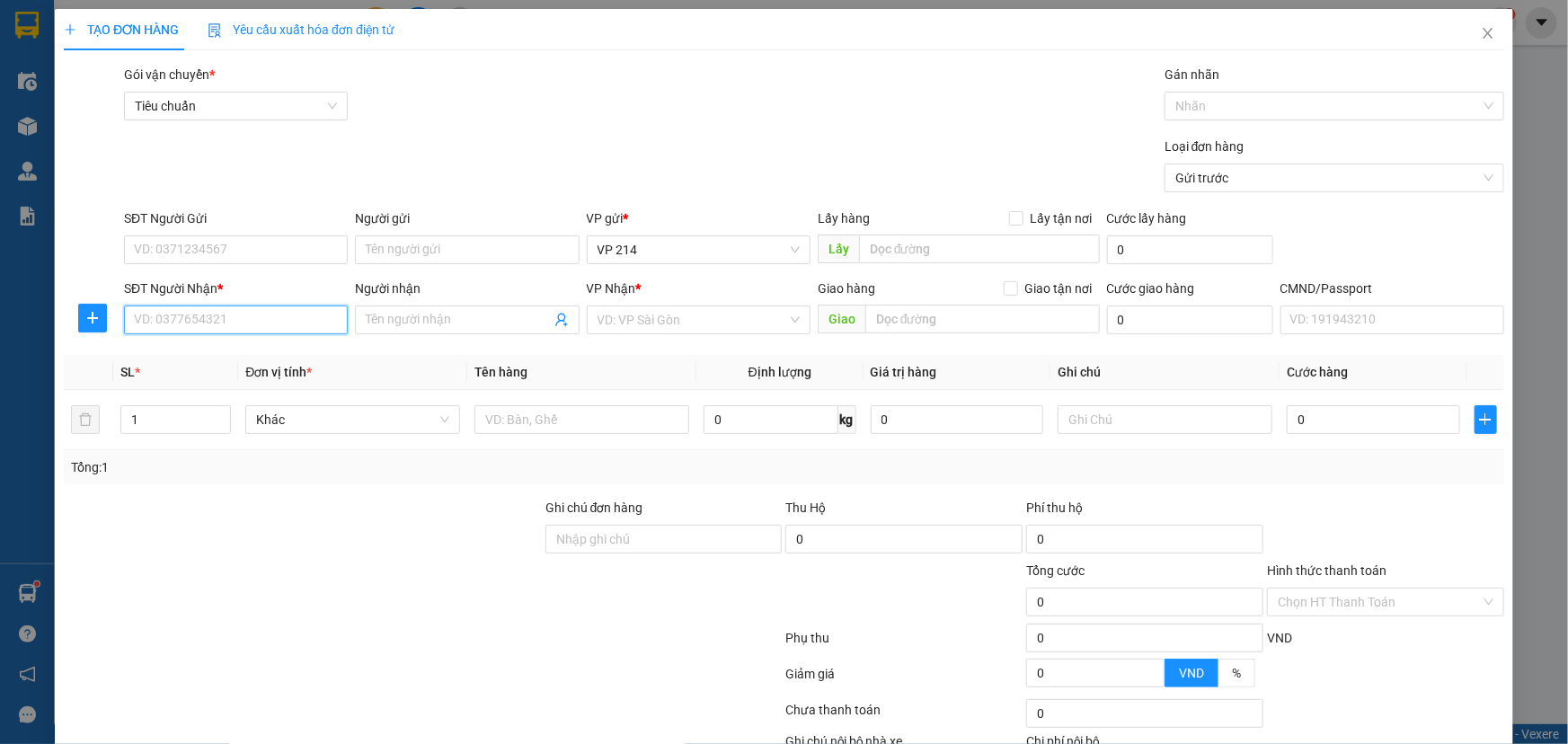 click on "SĐT Người Nhận  *" at bounding box center (235, 320) 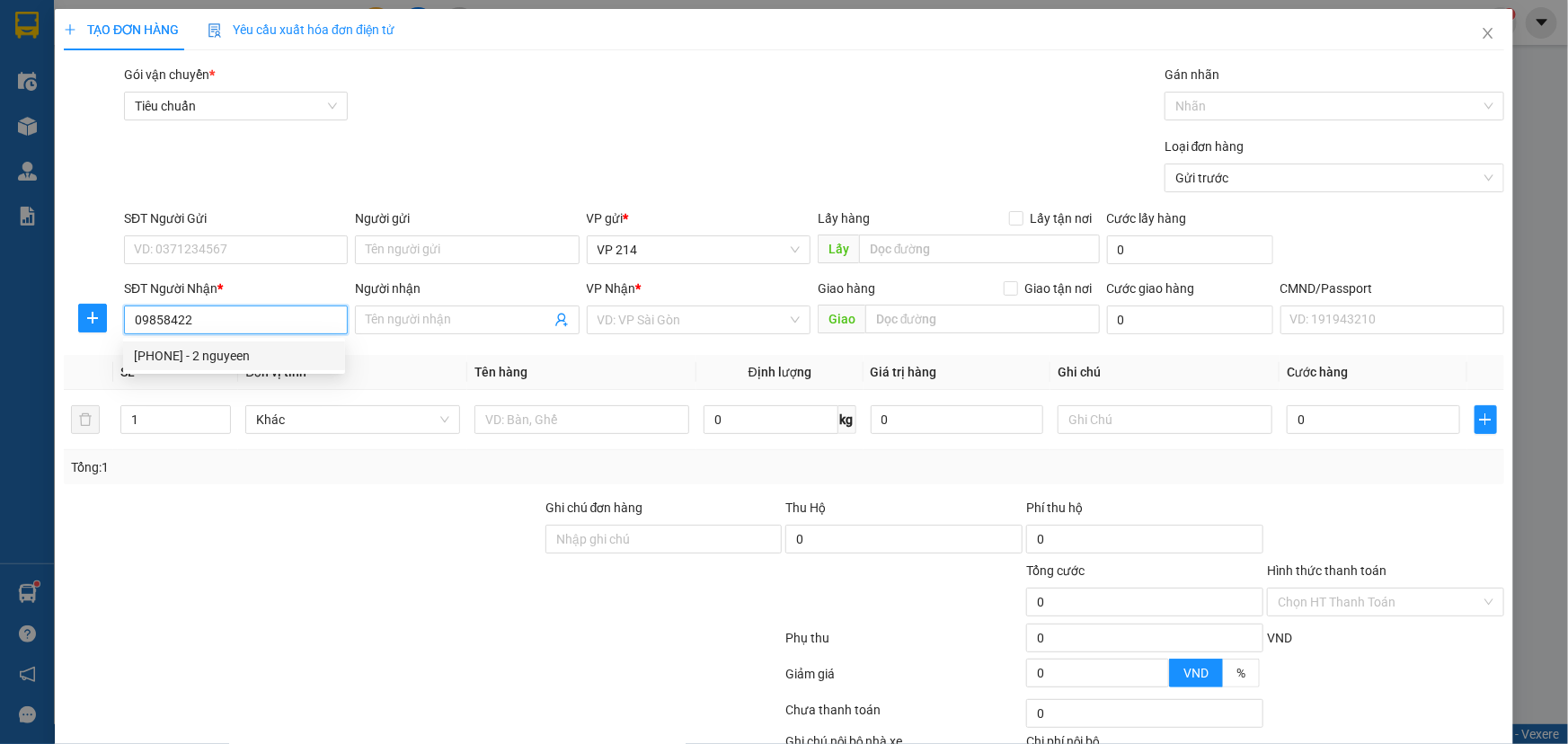 click on "0985842233 - 2 nguyeen" at bounding box center (234, 356) 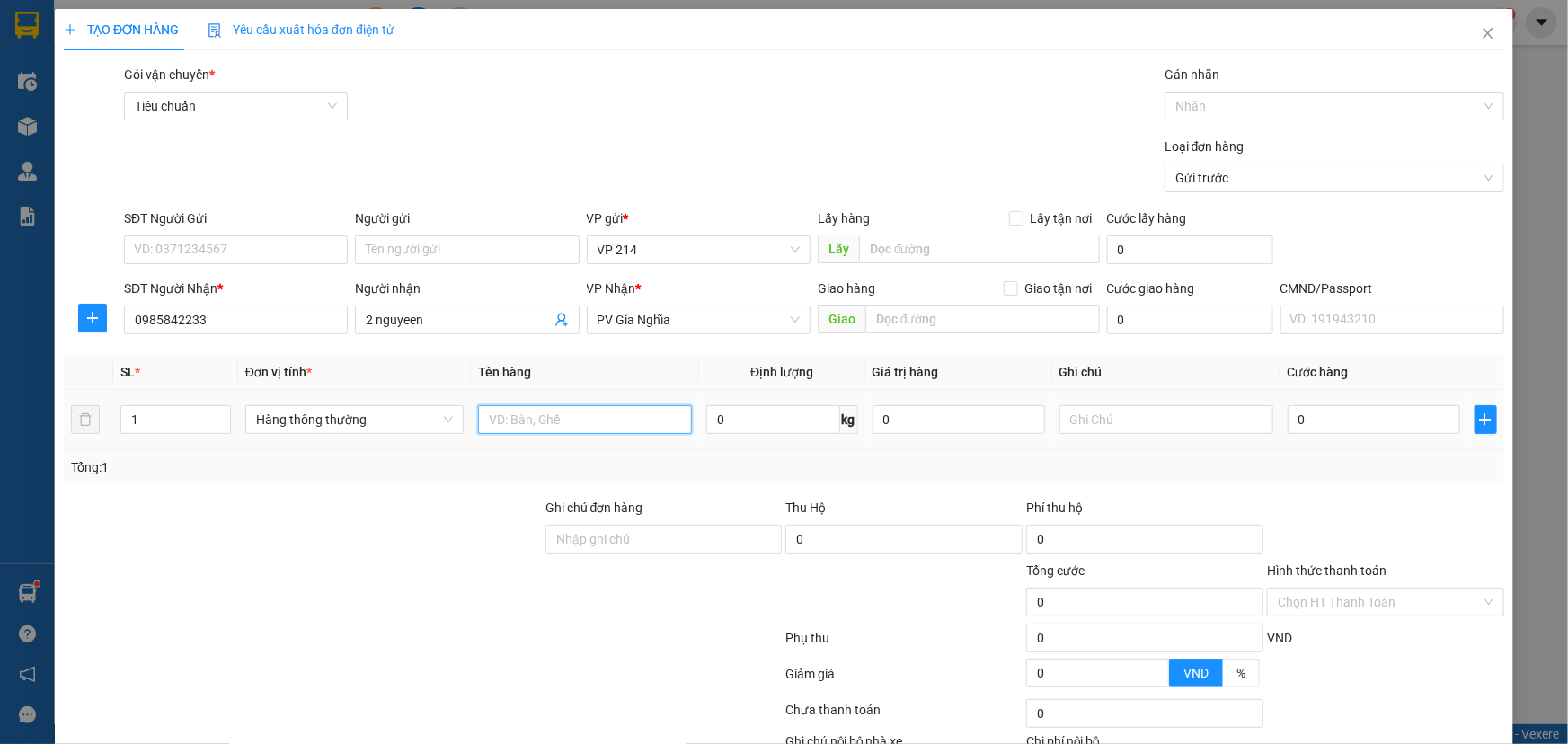 click at bounding box center [585, 420] 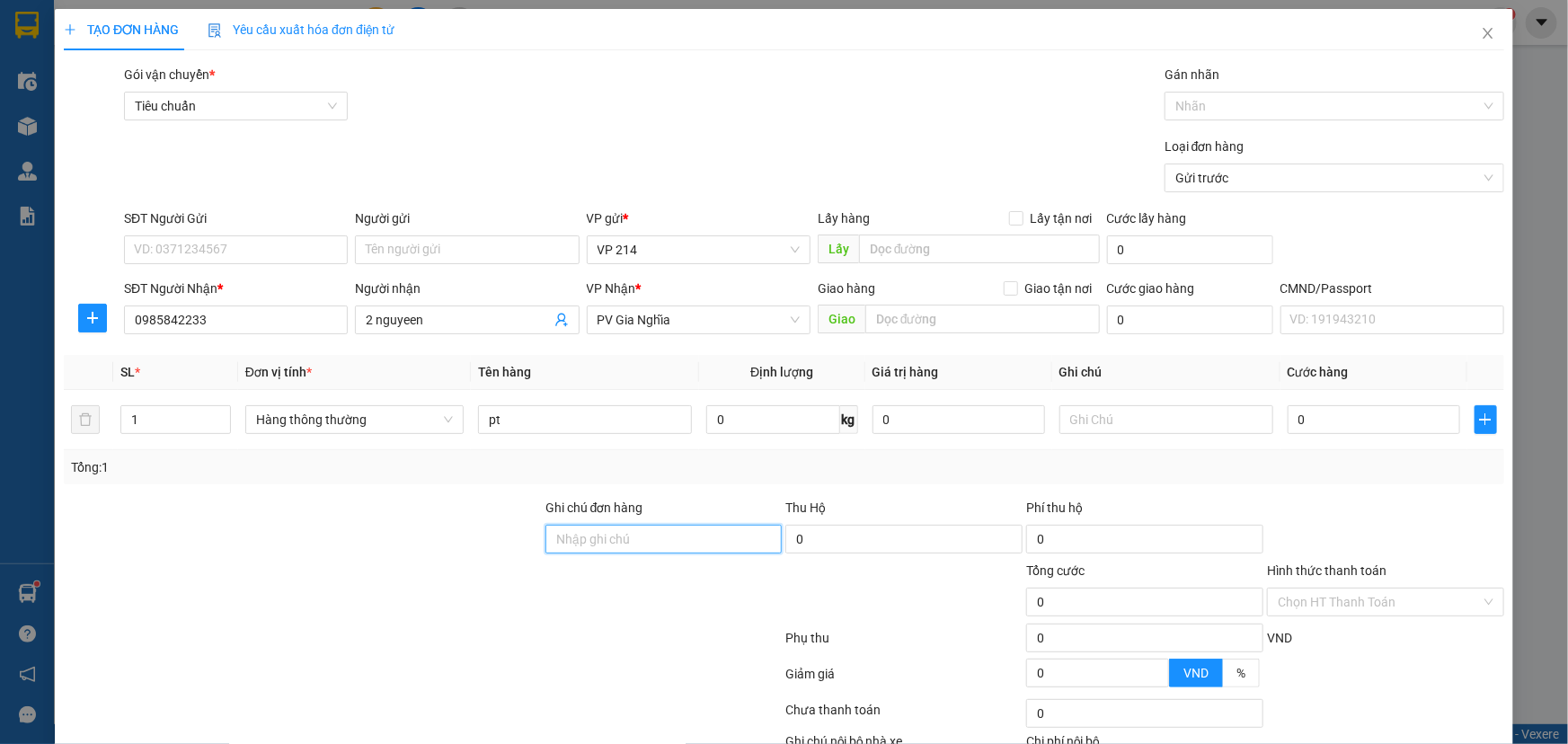 click on "Ghi chú đơn hàng" at bounding box center (664, 539) 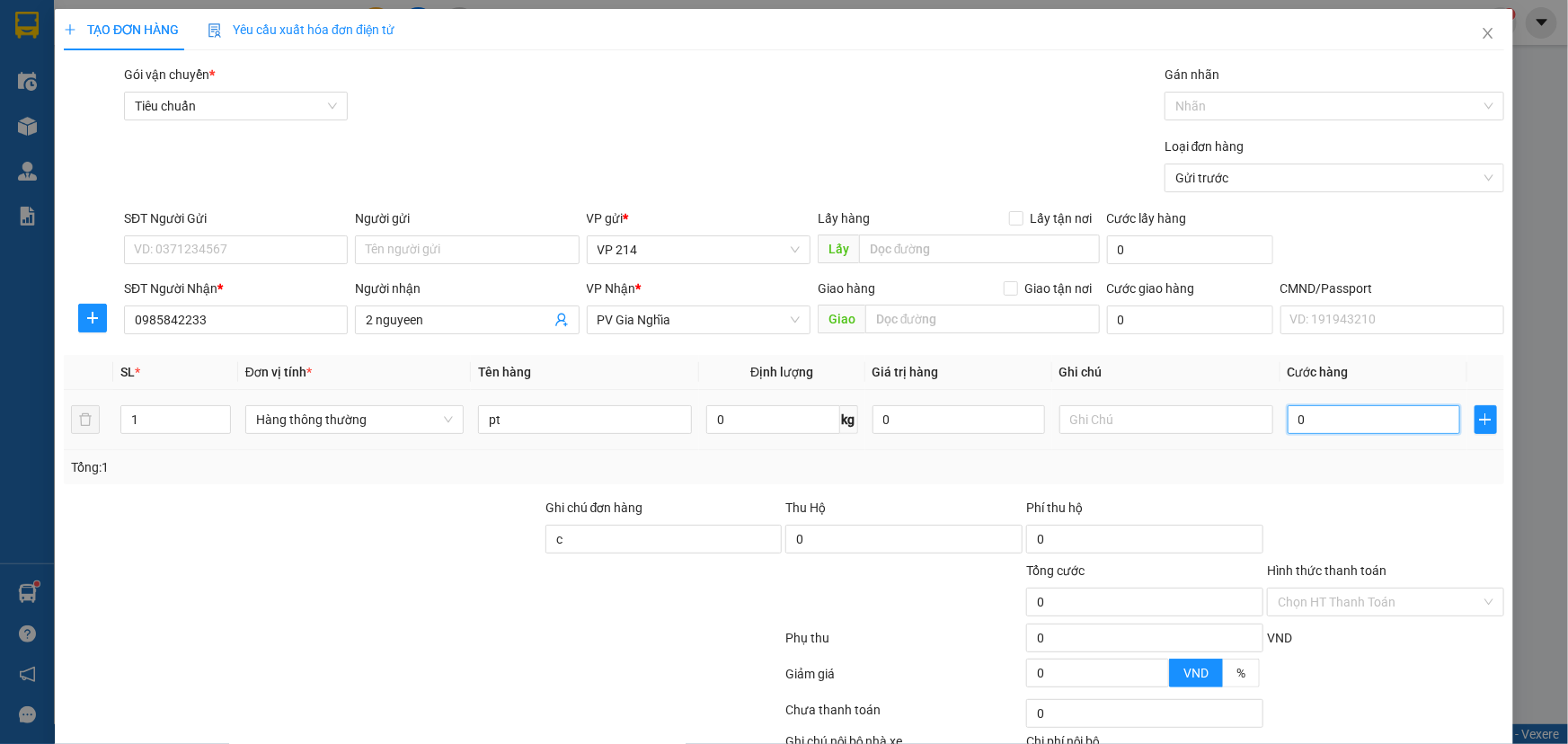 click on "0" at bounding box center [1374, 420] 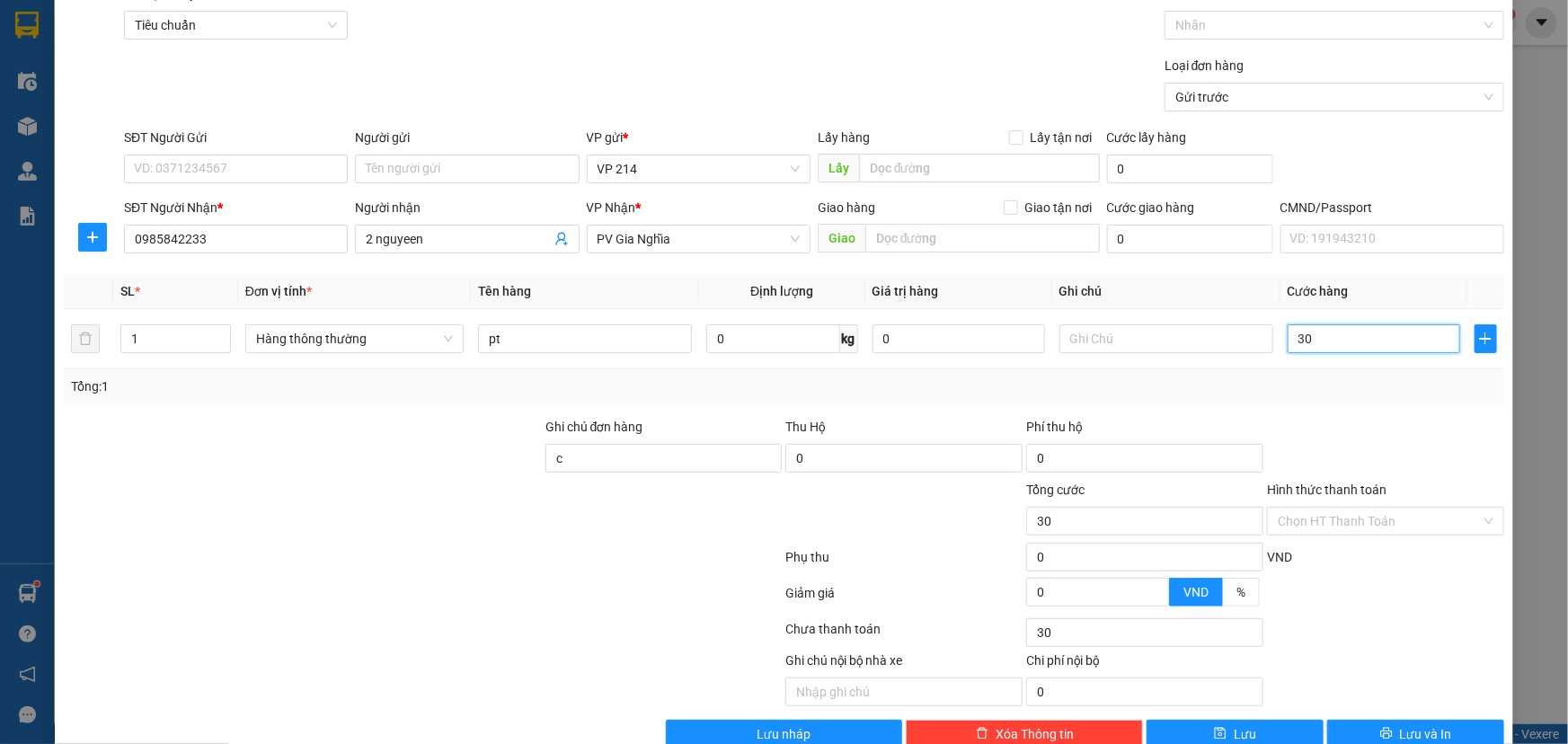 scroll, scrollTop: 119, scrollLeft: 0, axis: vertical 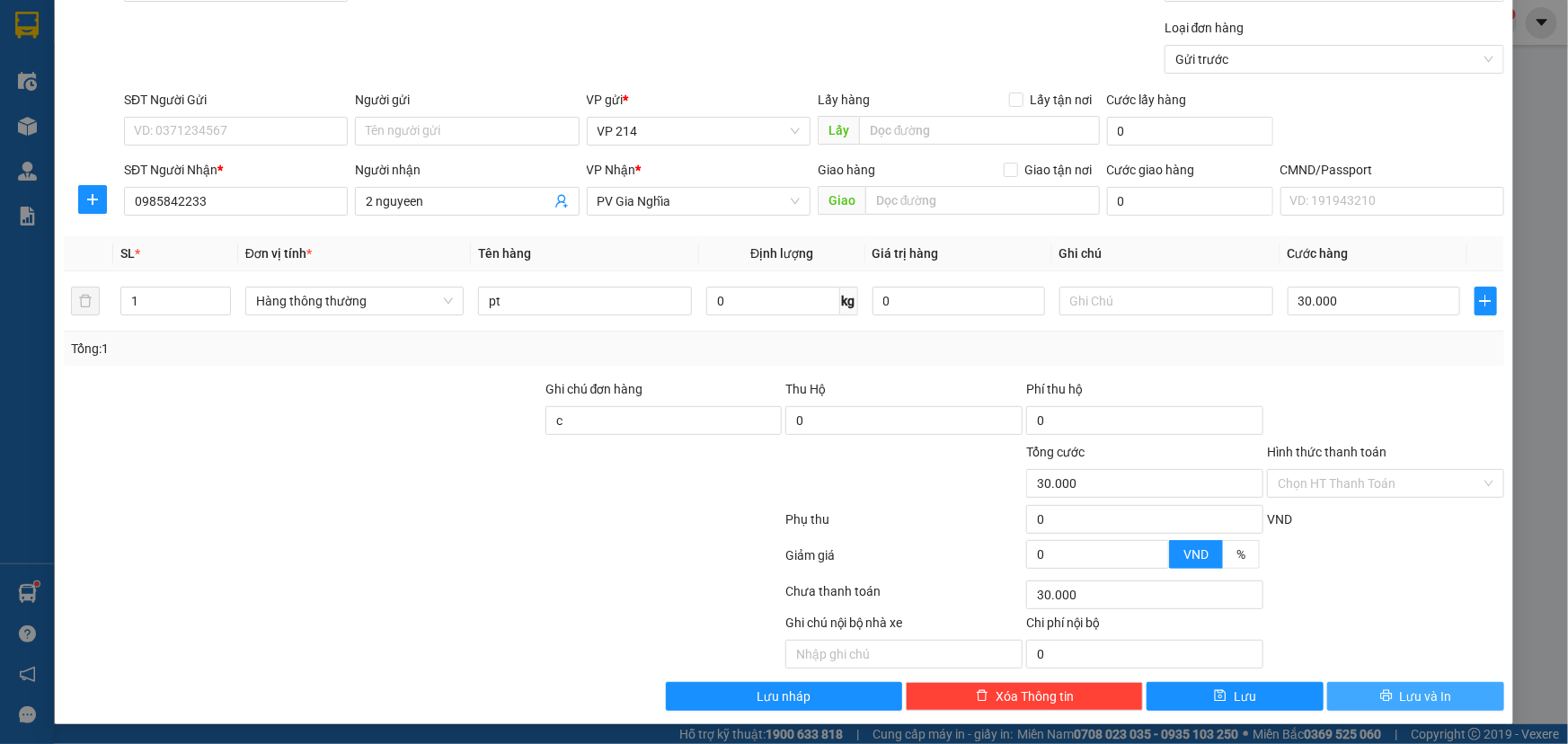 click on "Lưu và In" at bounding box center [1426, 696] 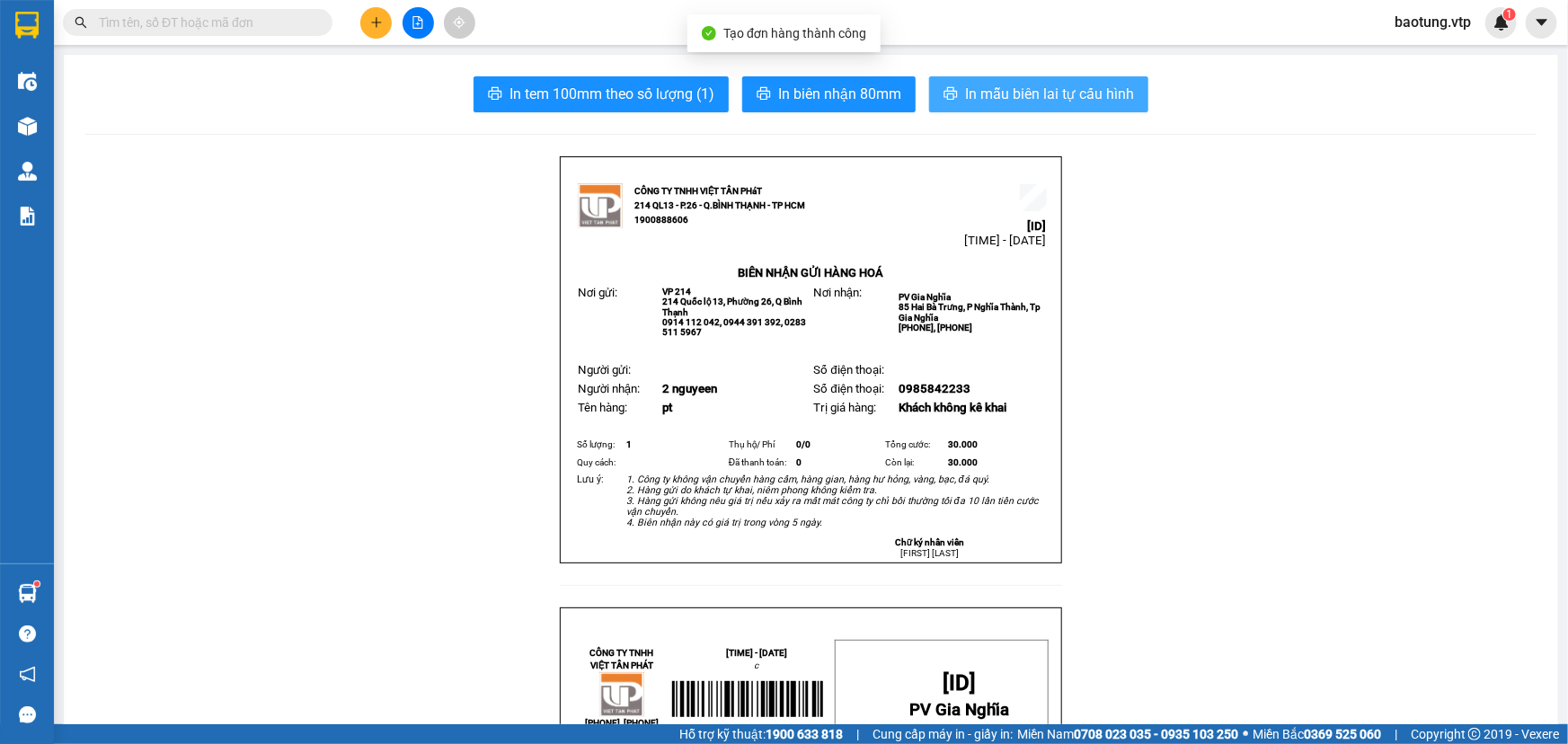 drag, startPoint x: 1072, startPoint y: 80, endPoint x: 1075, endPoint y: 119, distance: 39.115214 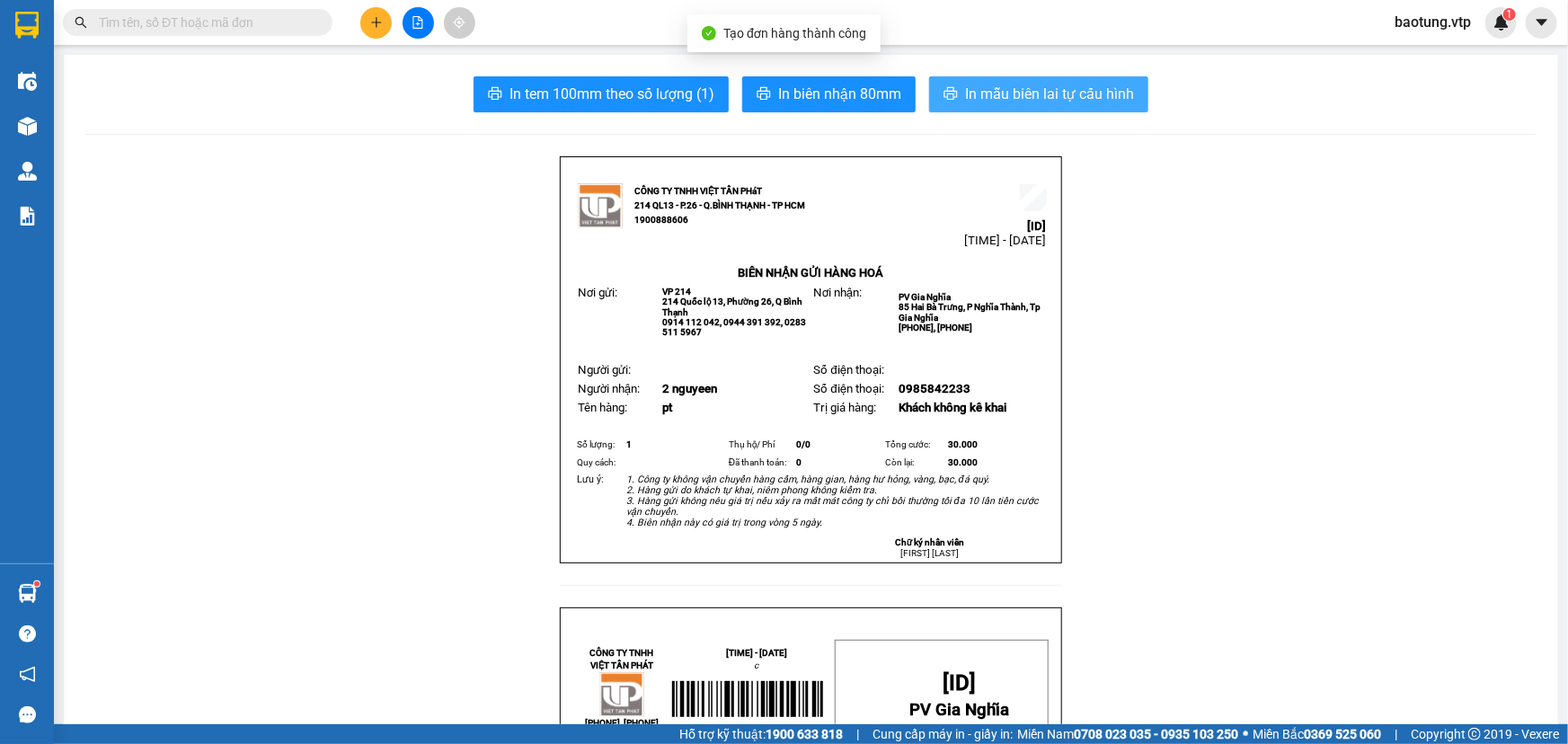 scroll, scrollTop: 0, scrollLeft: 0, axis: both 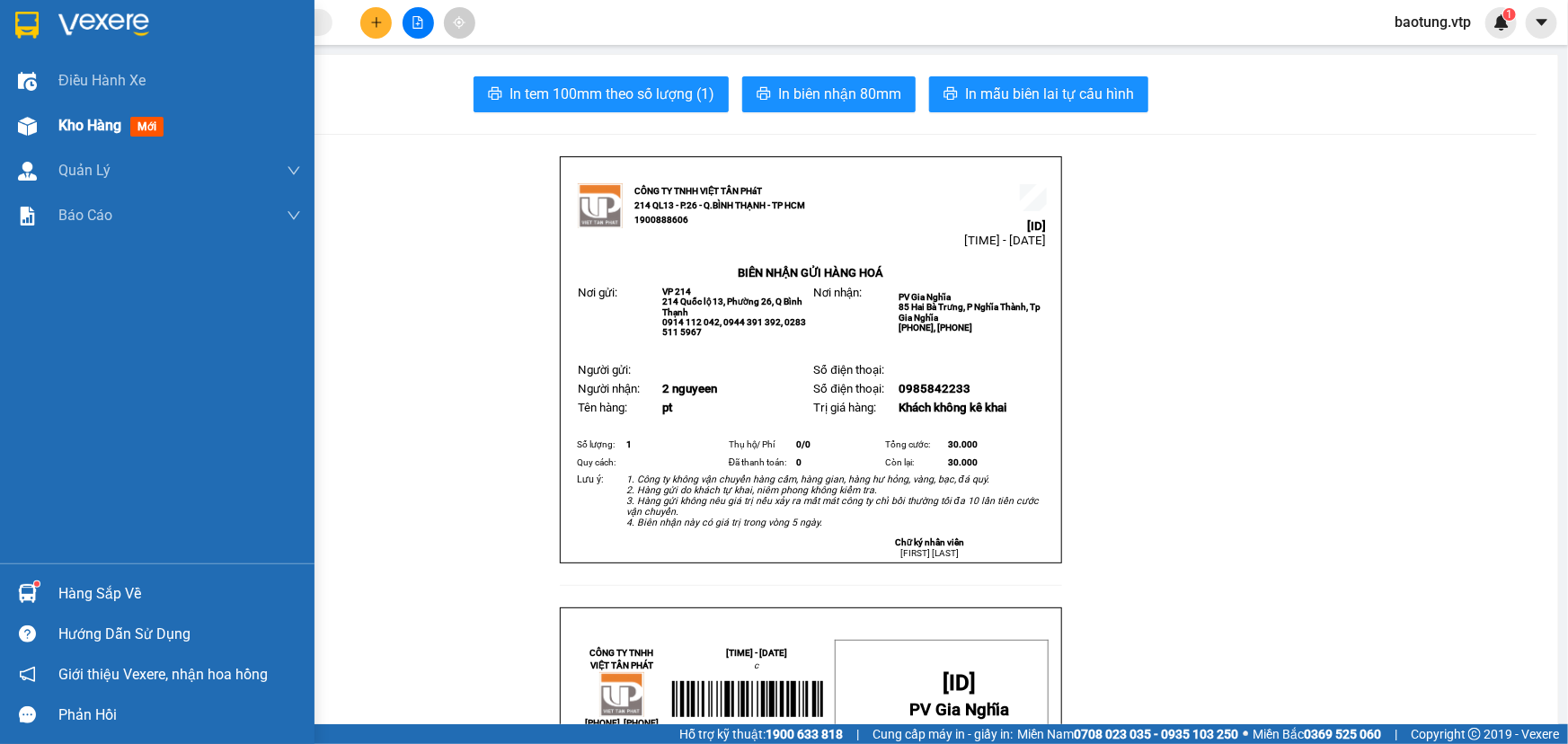 click at bounding box center (27, 126) 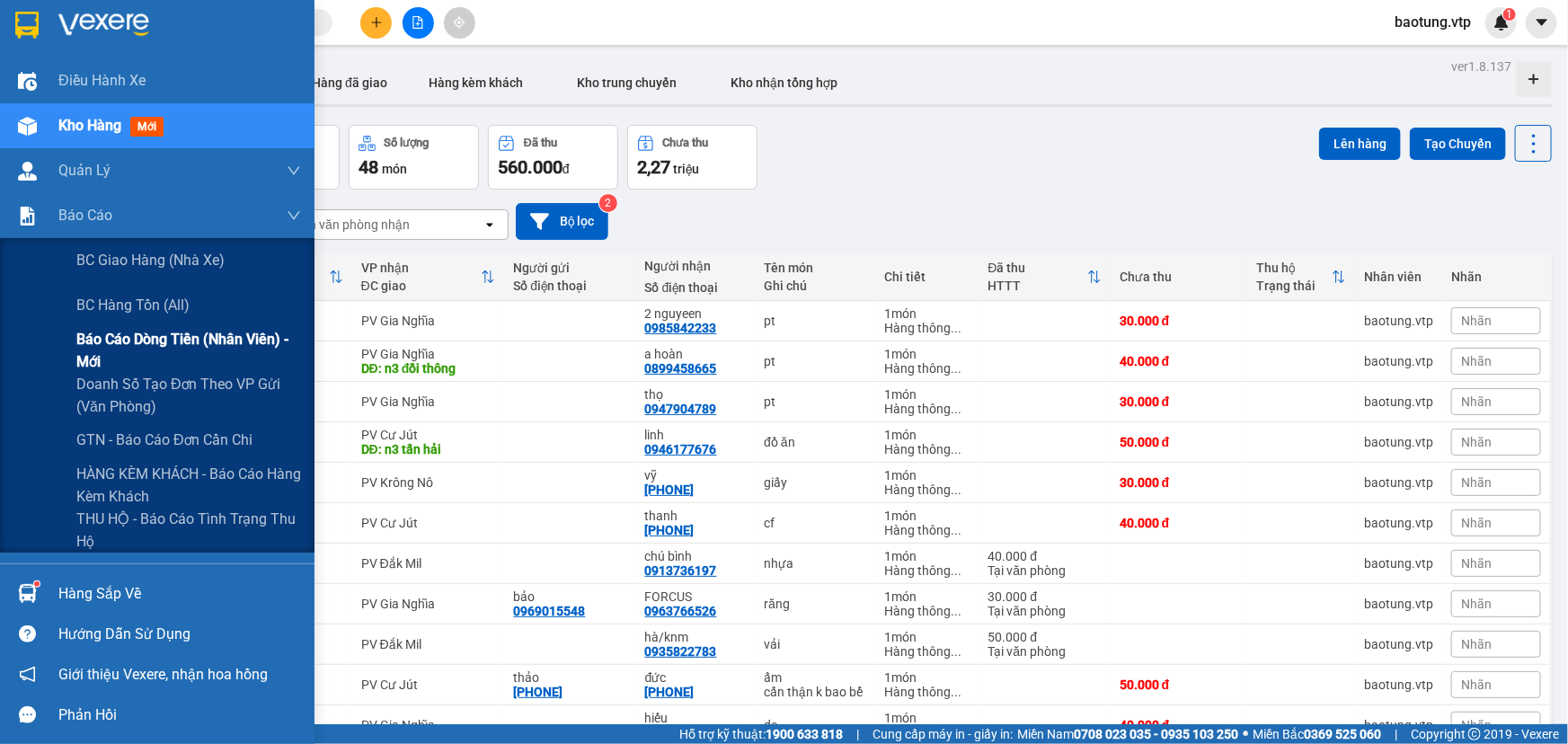 click on "Báo cáo dòng tiền (nhân viên) - mới" at bounding box center (189, 350) 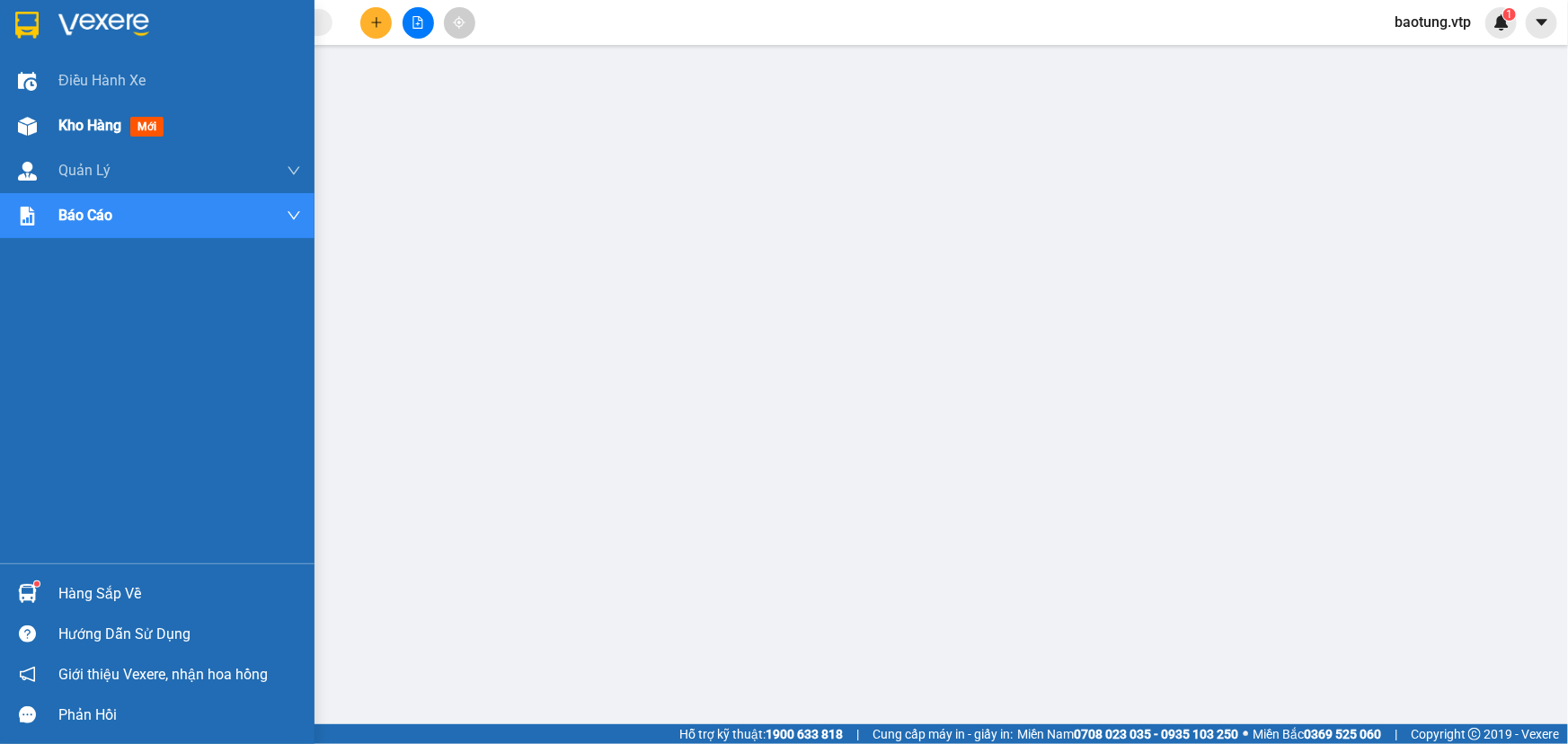 click on "Kho hàng" at bounding box center [90, 125] 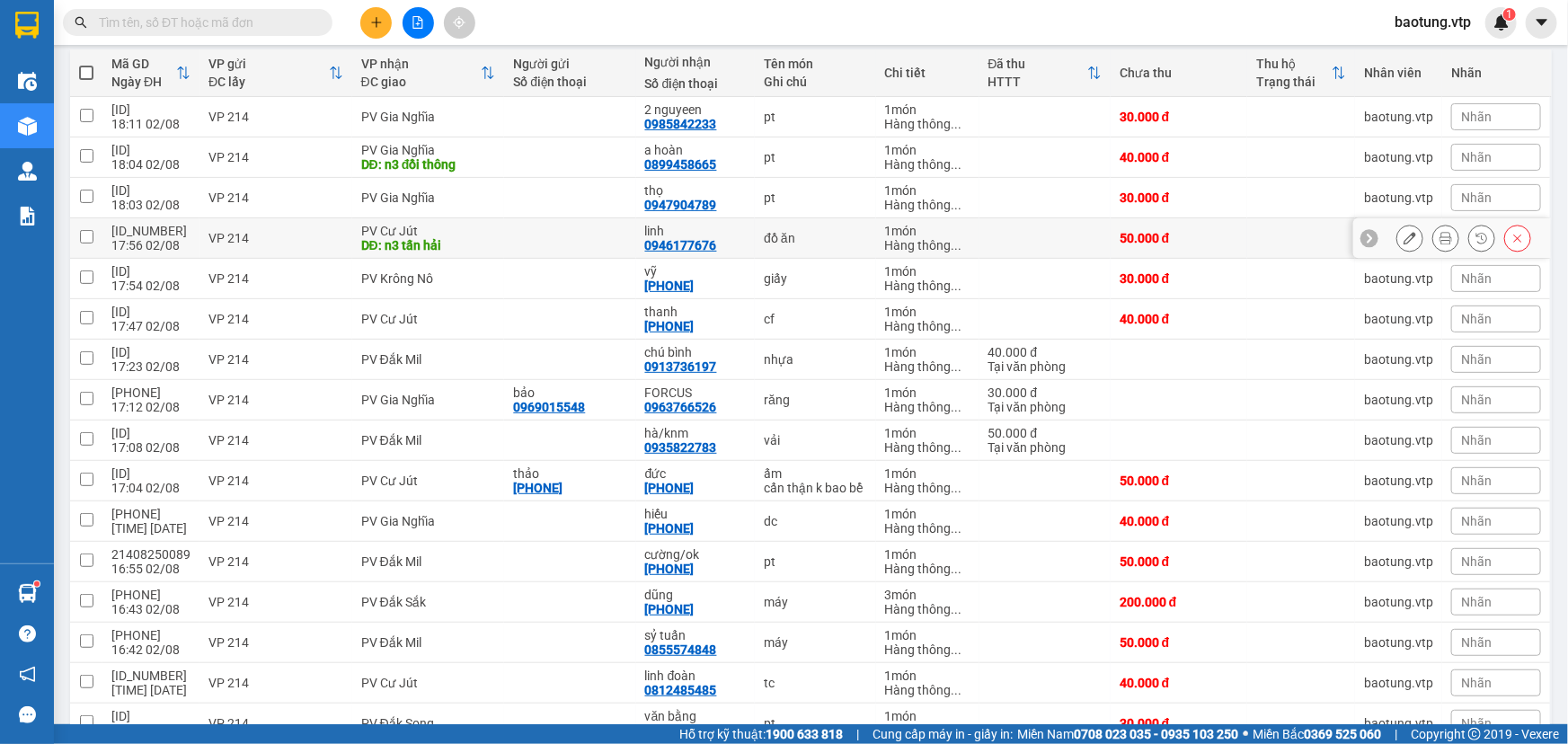 scroll, scrollTop: 0, scrollLeft: 0, axis: both 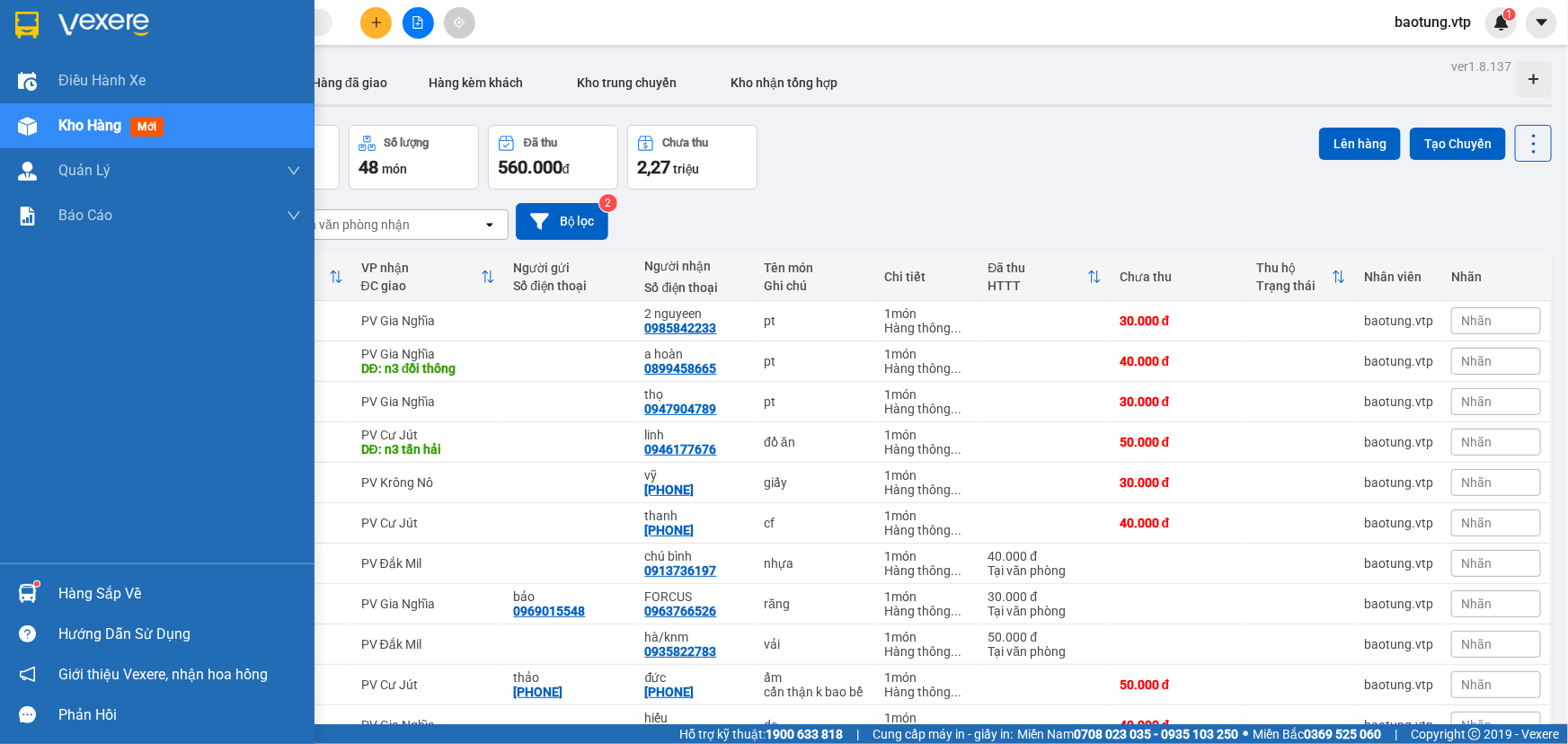 click on "Kho hàng mới" at bounding box center [157, 126] 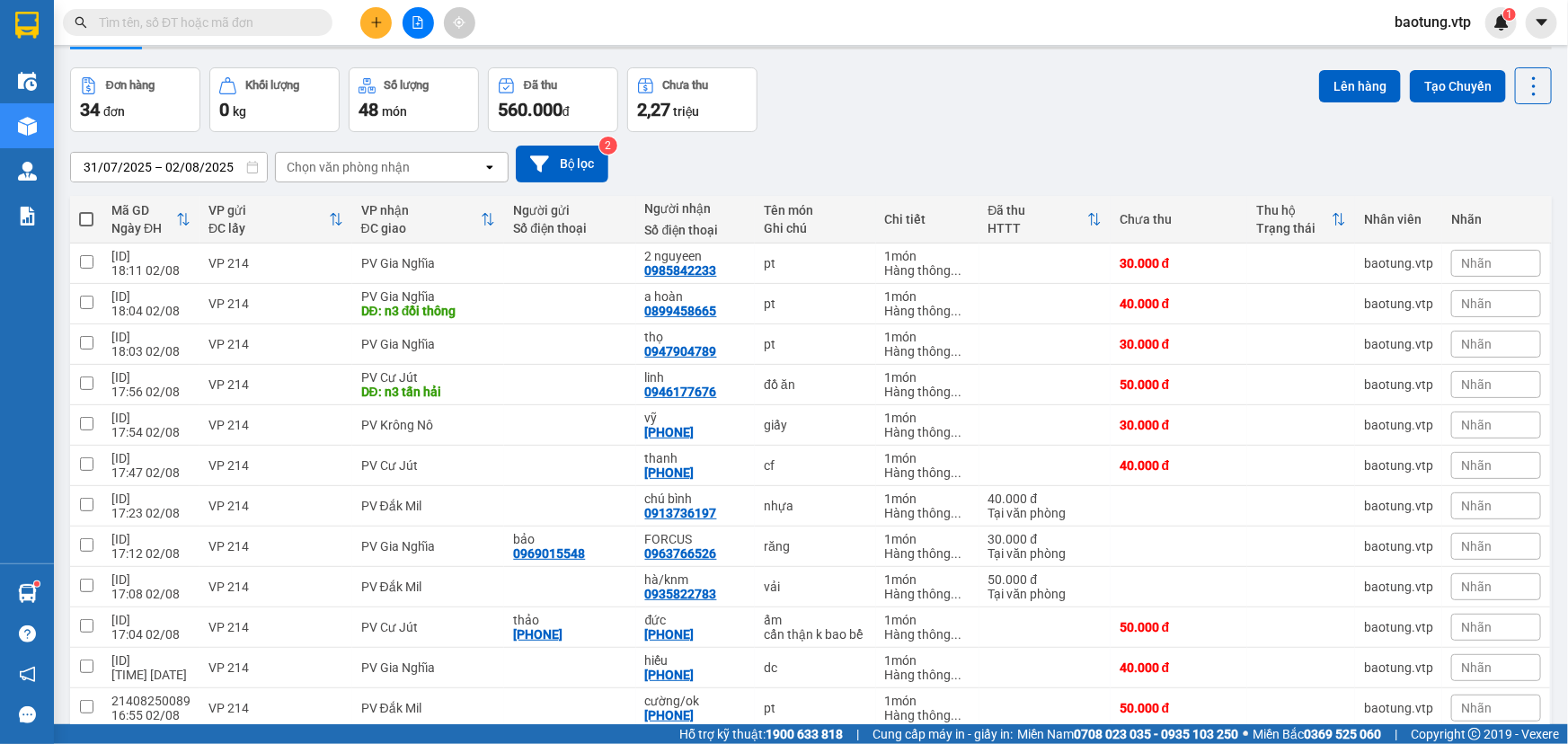 scroll, scrollTop: 0, scrollLeft: 0, axis: both 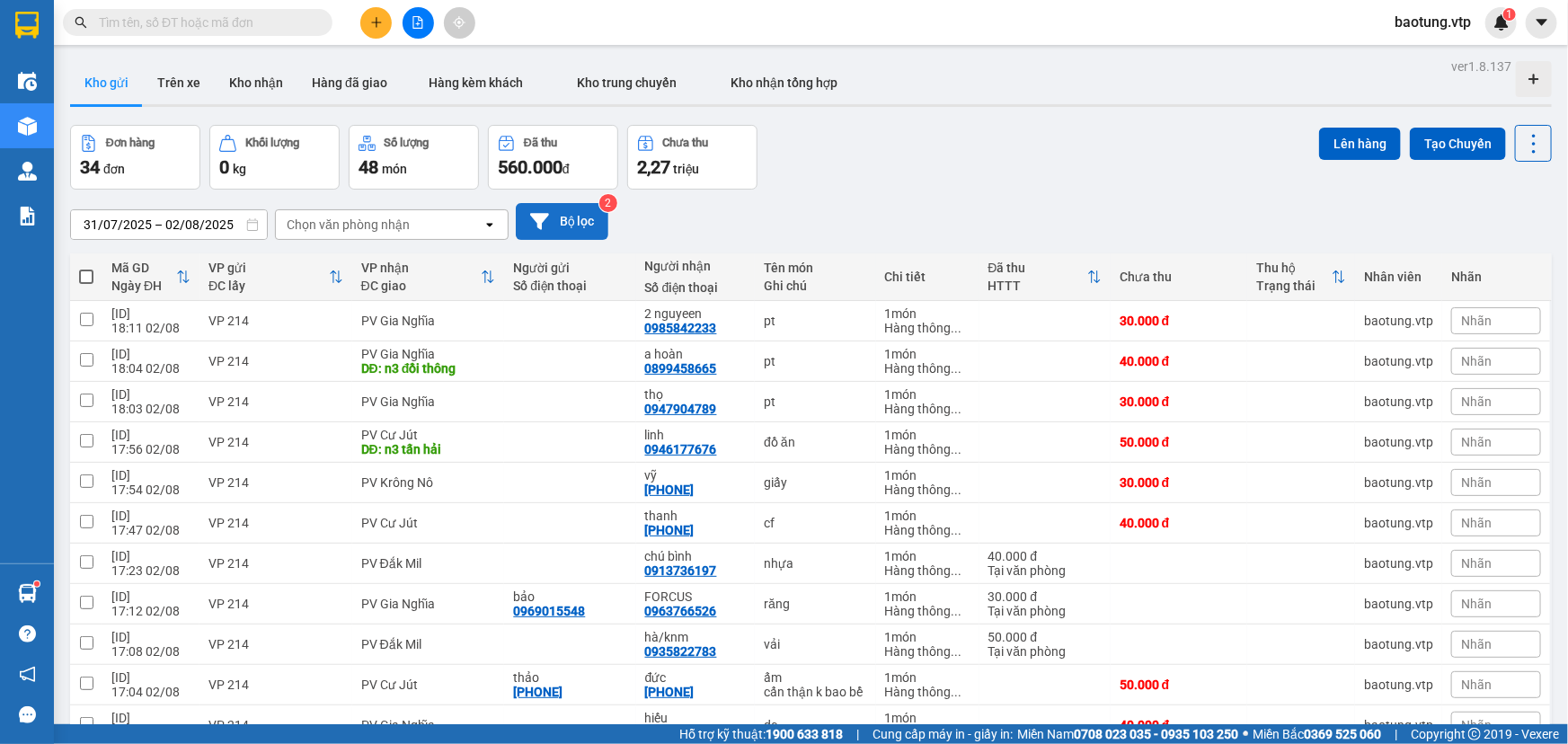 click 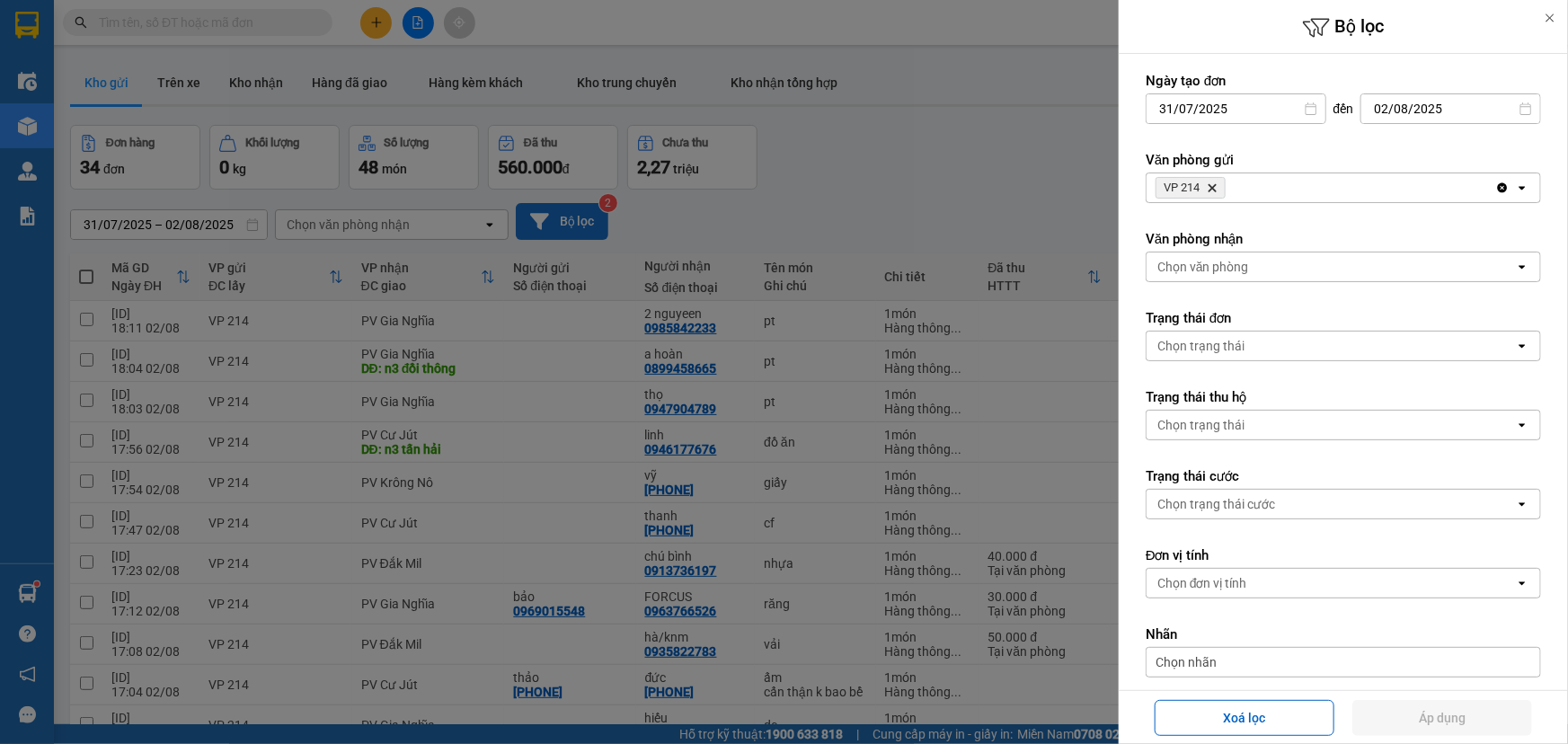click on "open" 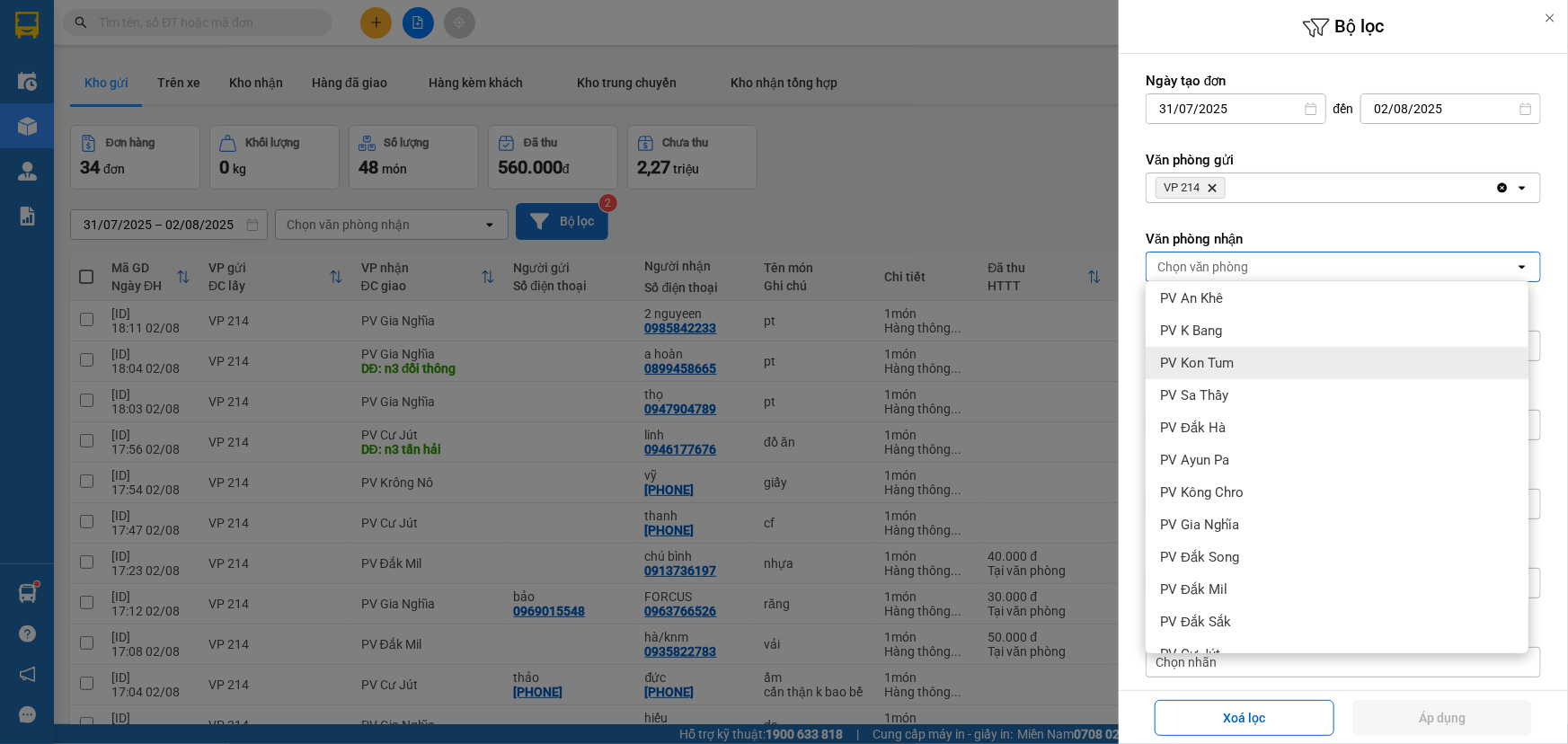 scroll, scrollTop: 271, scrollLeft: 0, axis: vertical 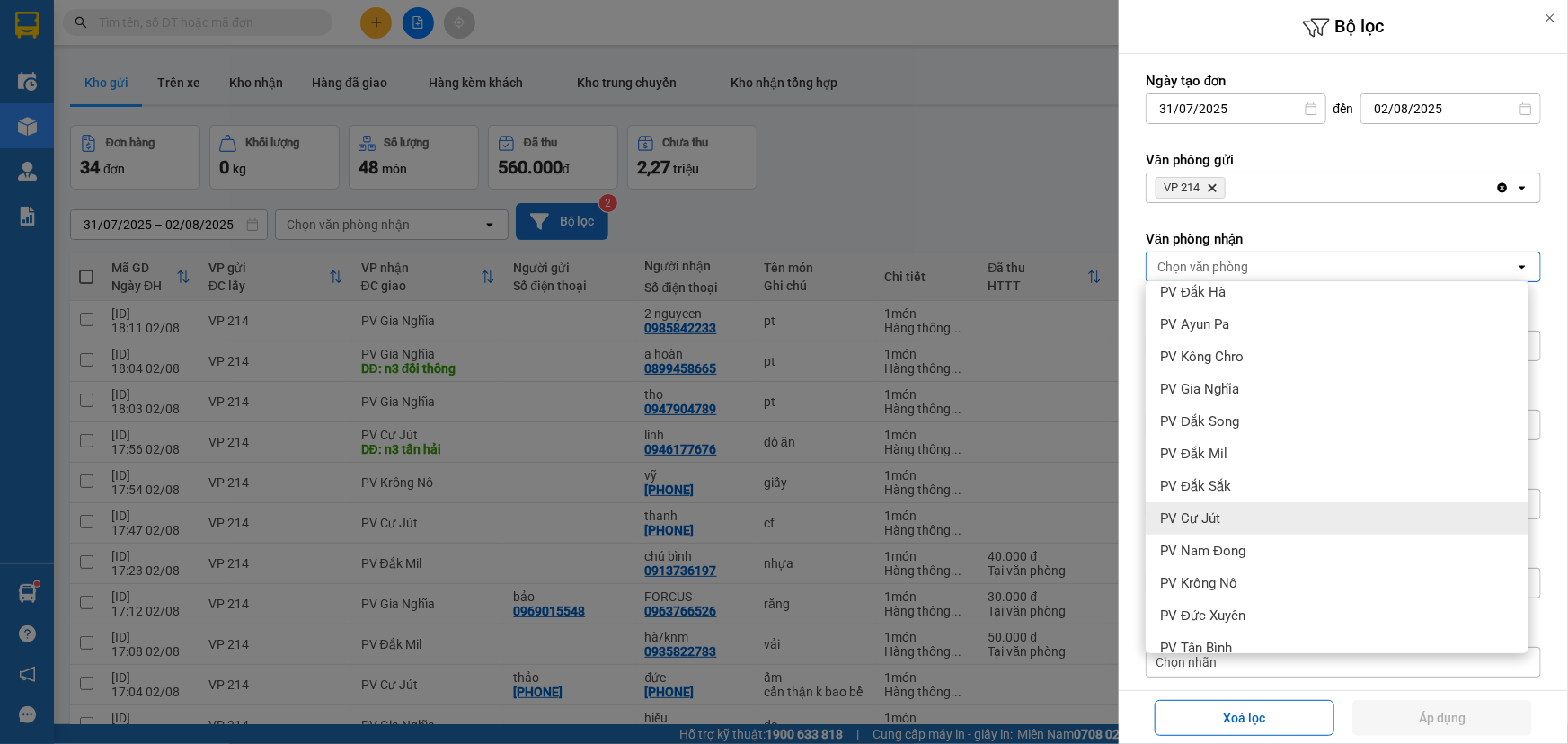 click on "PV Cư Jút" at bounding box center [1337, 518] 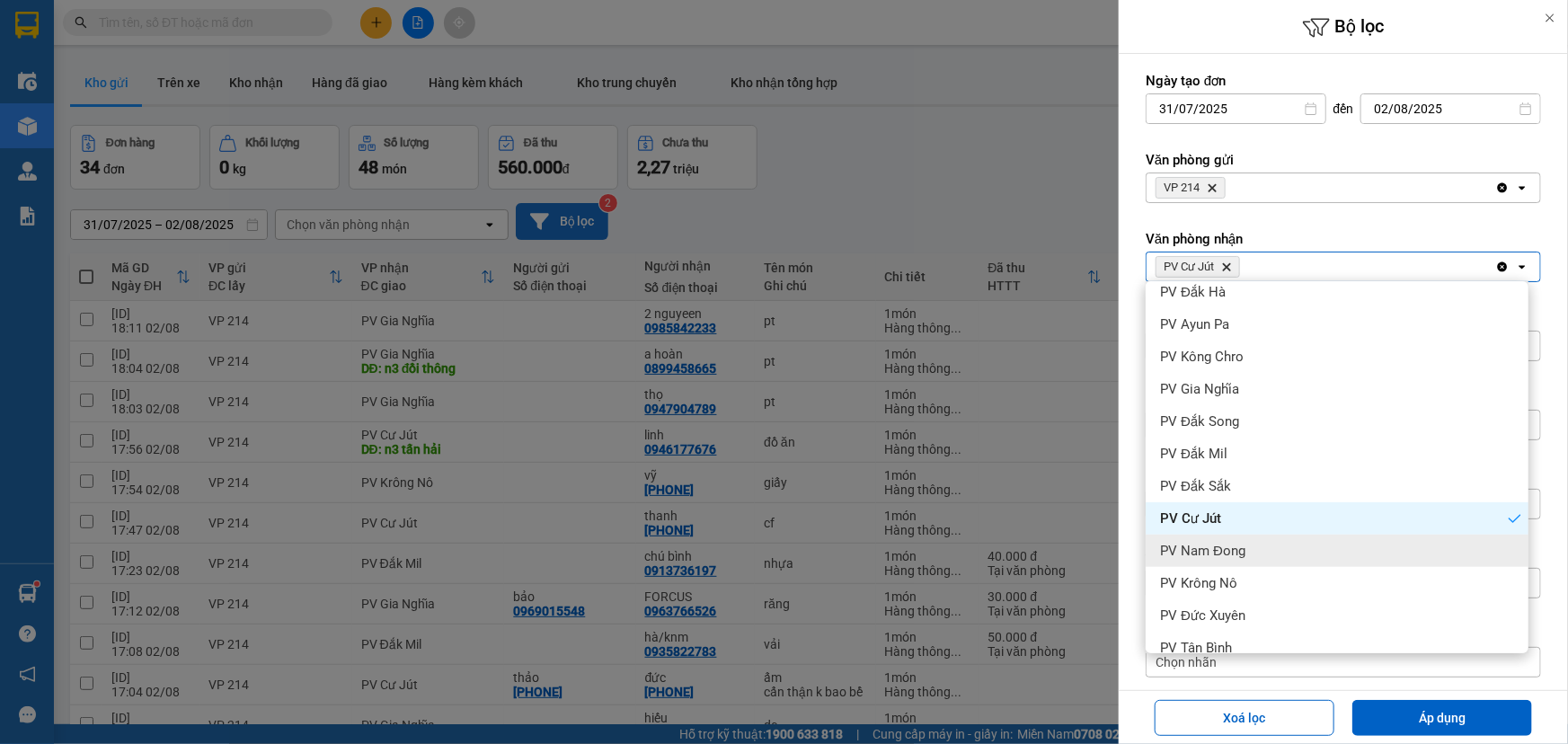 click on "PV Nam Đong" at bounding box center (1202, 551) 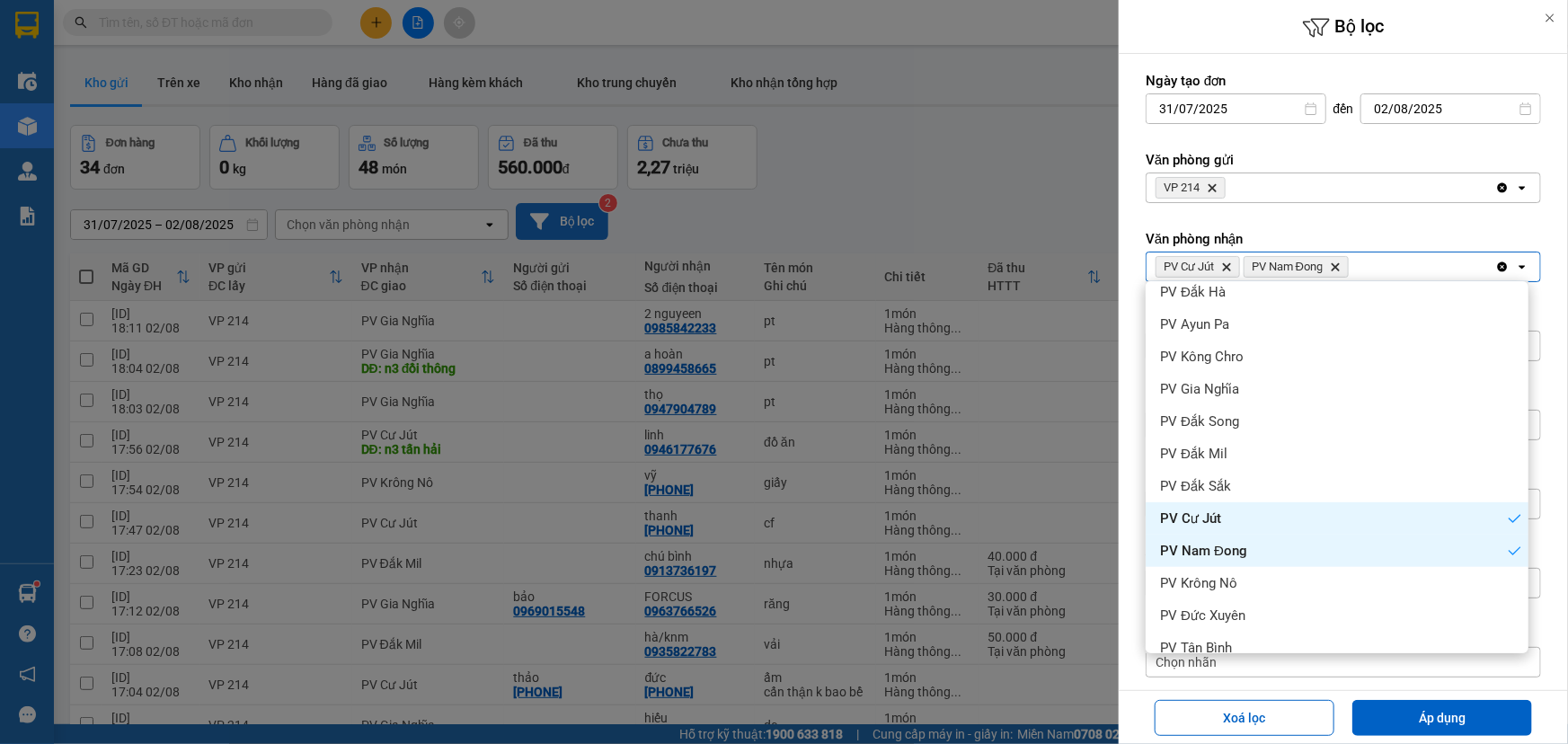 scroll, scrollTop: 408, scrollLeft: 0, axis: vertical 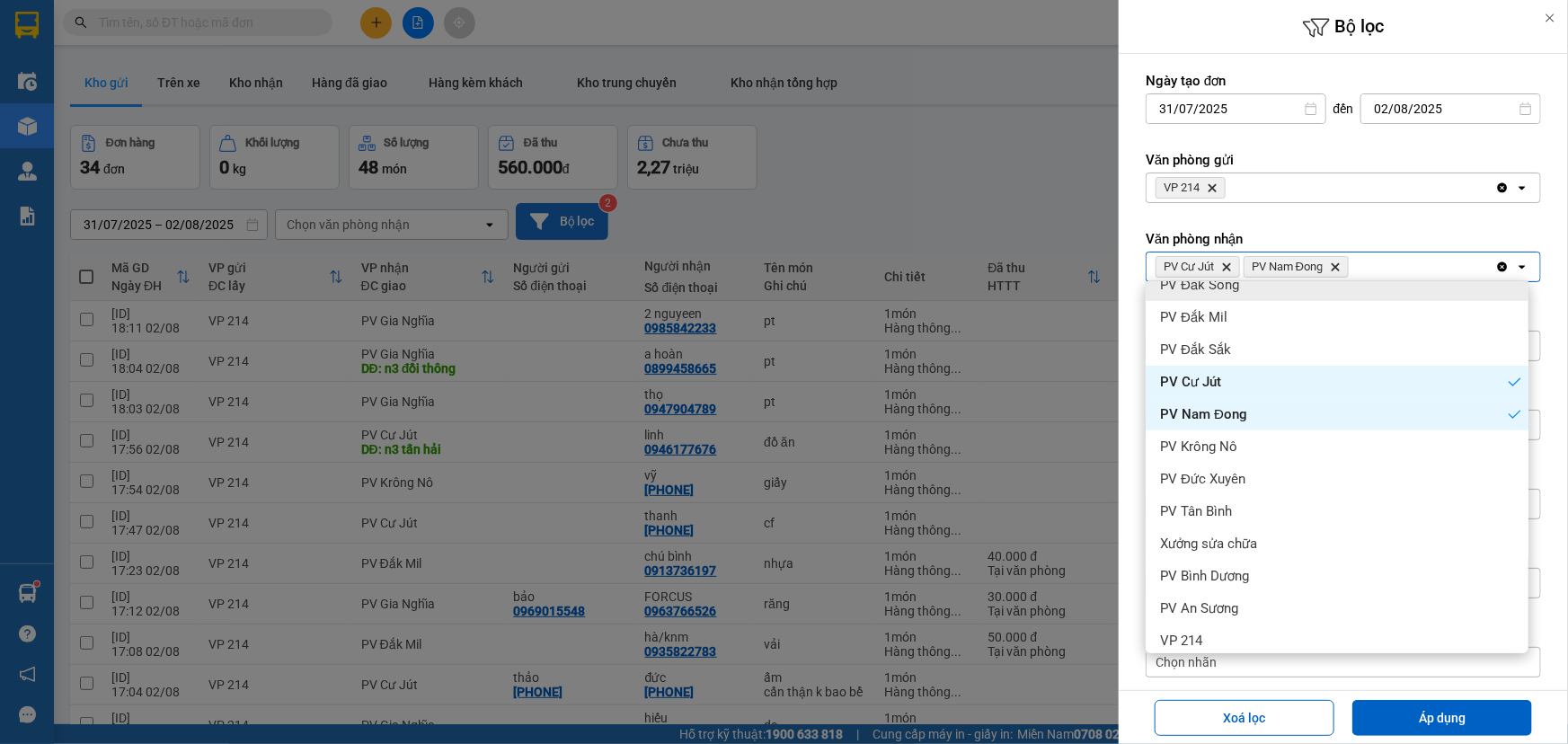 click on "PV Đắk Song" at bounding box center [1200, 285] 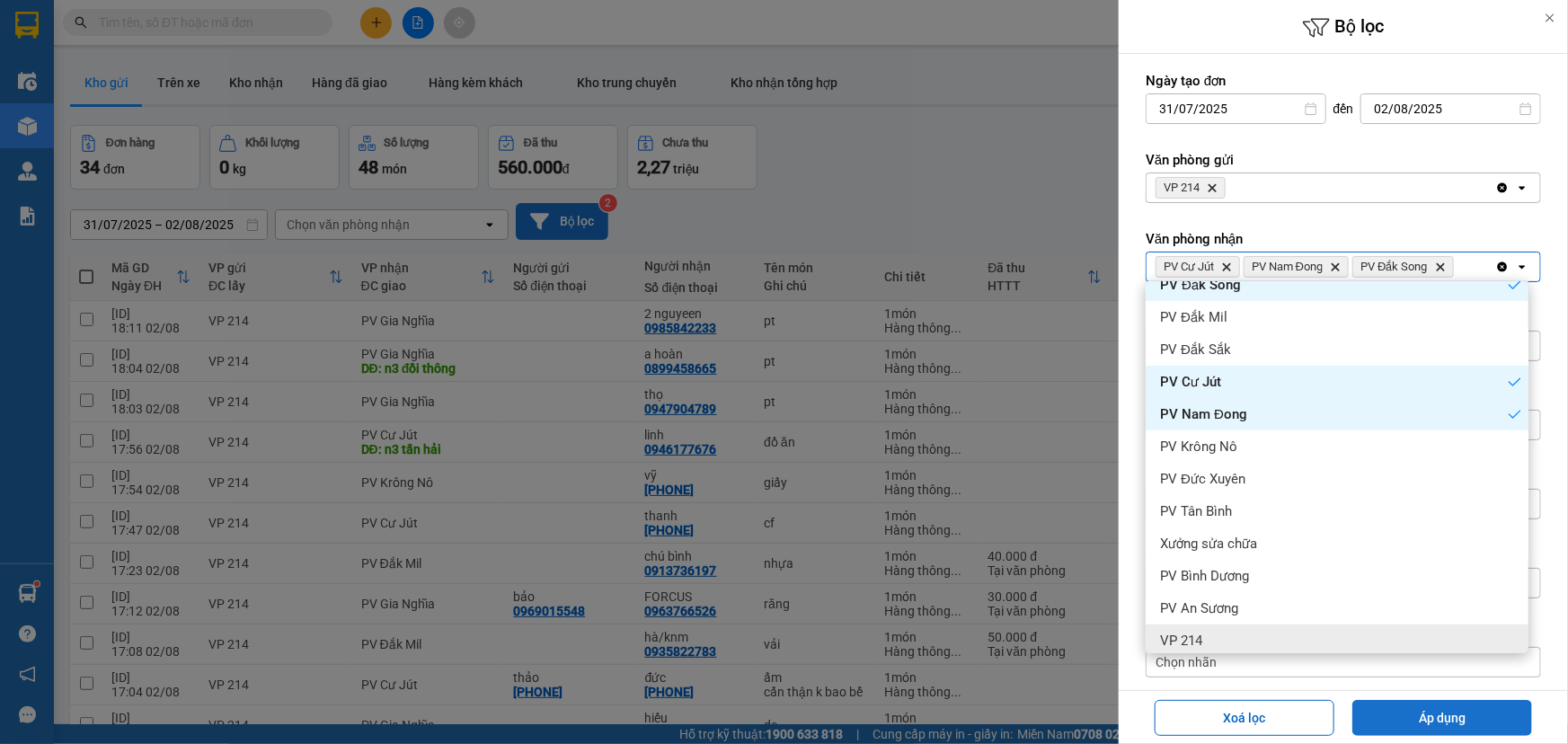 click on "Áp dụng" at bounding box center [1442, 718] 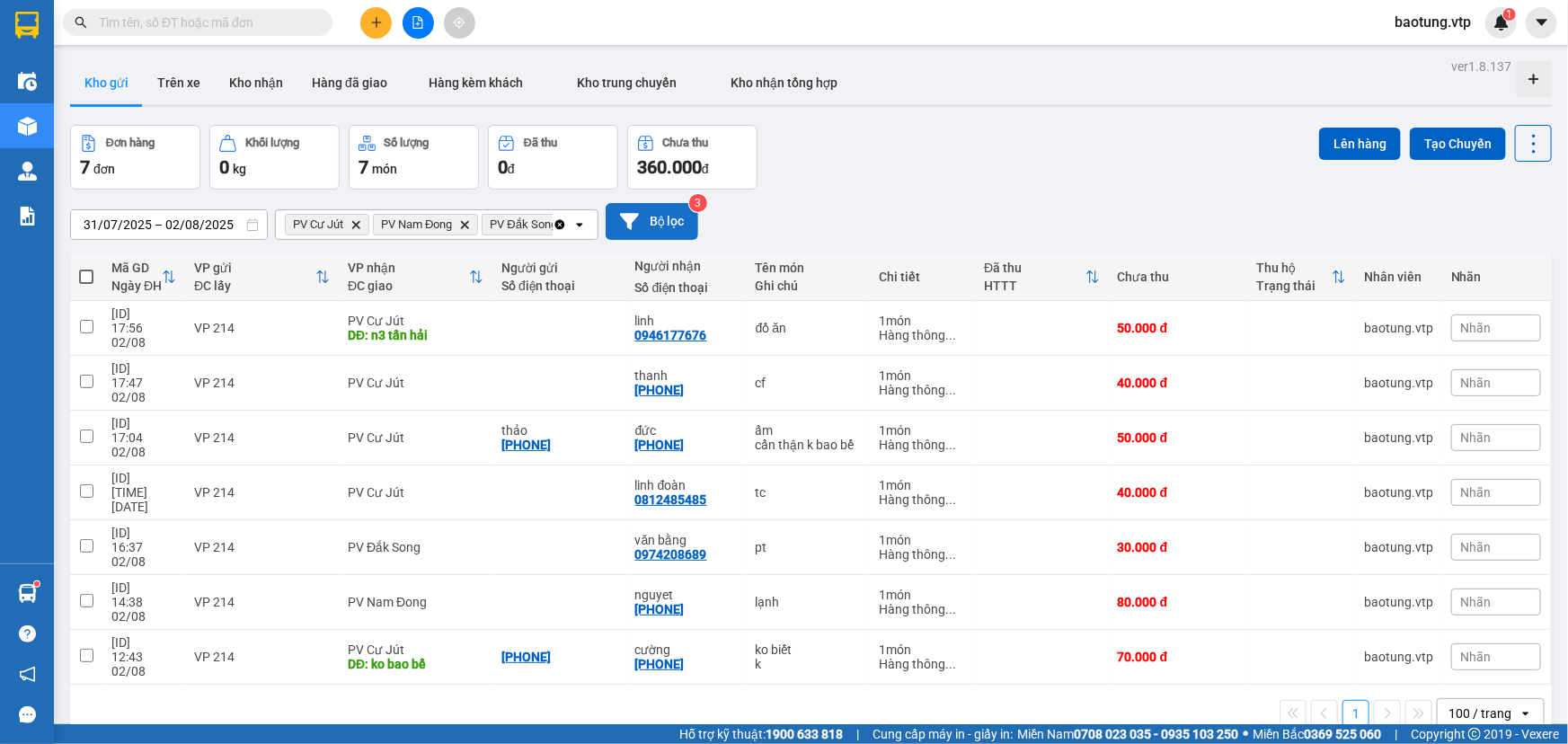 click at bounding box center [86, 277] 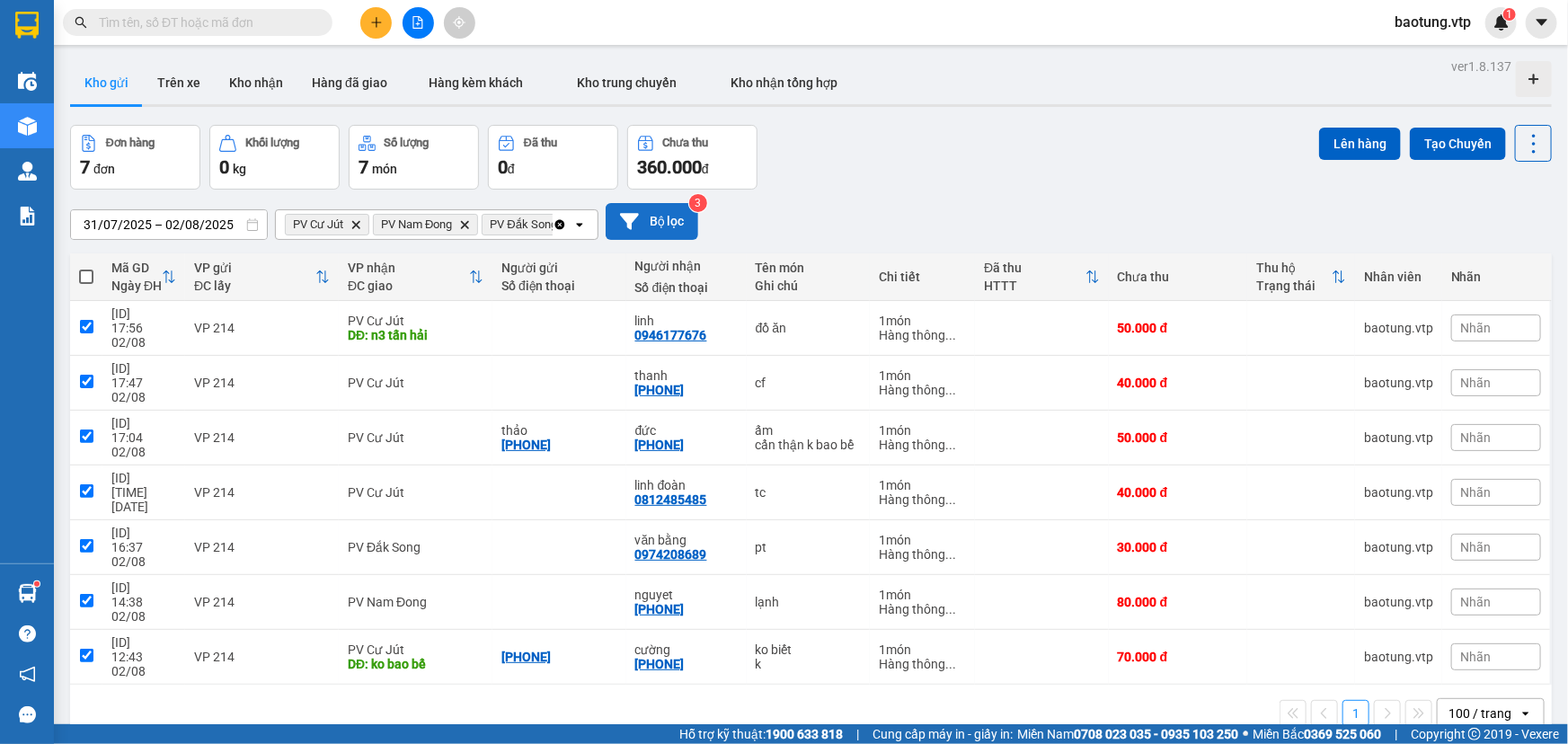 checkbox on "true" 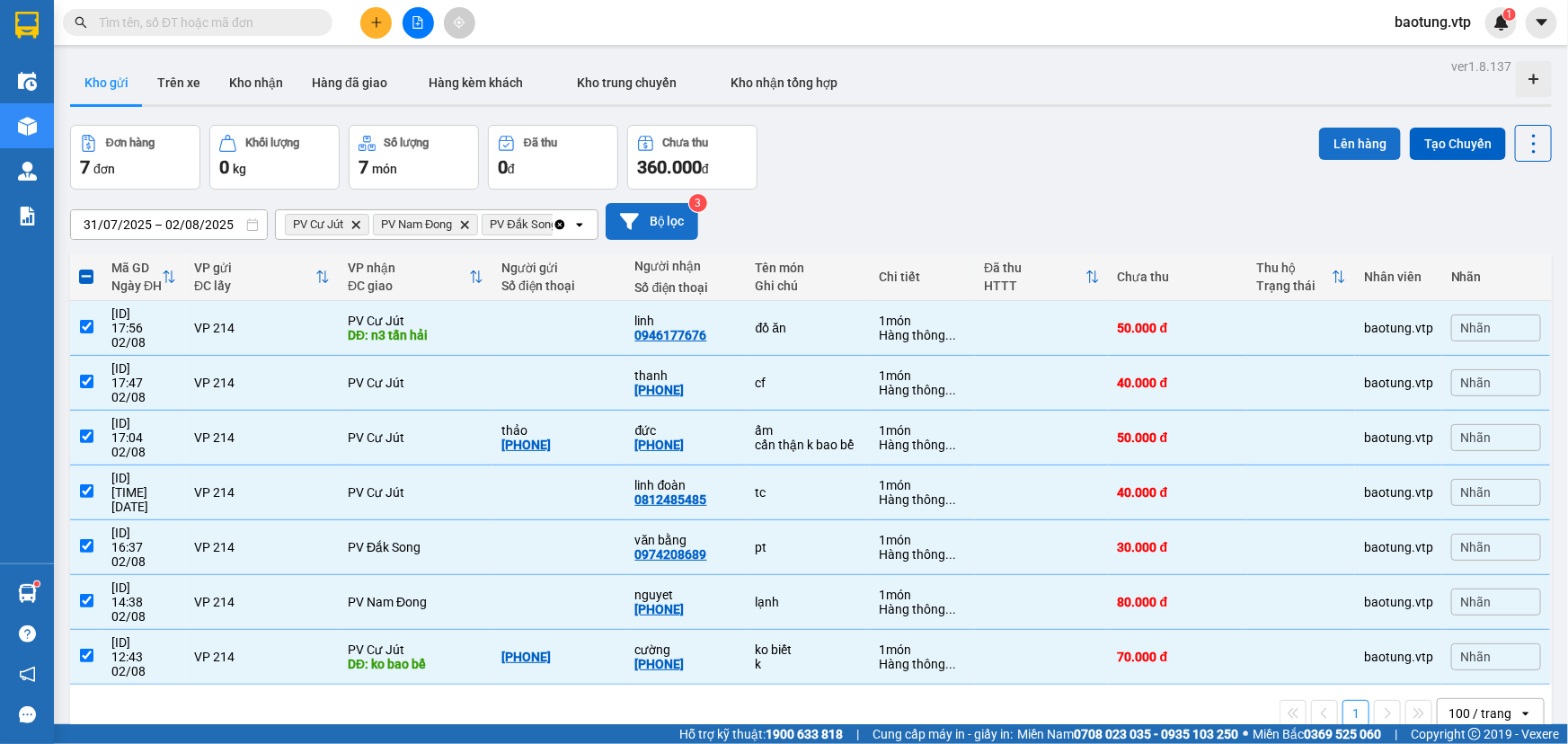 click on "Lên hàng" at bounding box center [1360, 144] 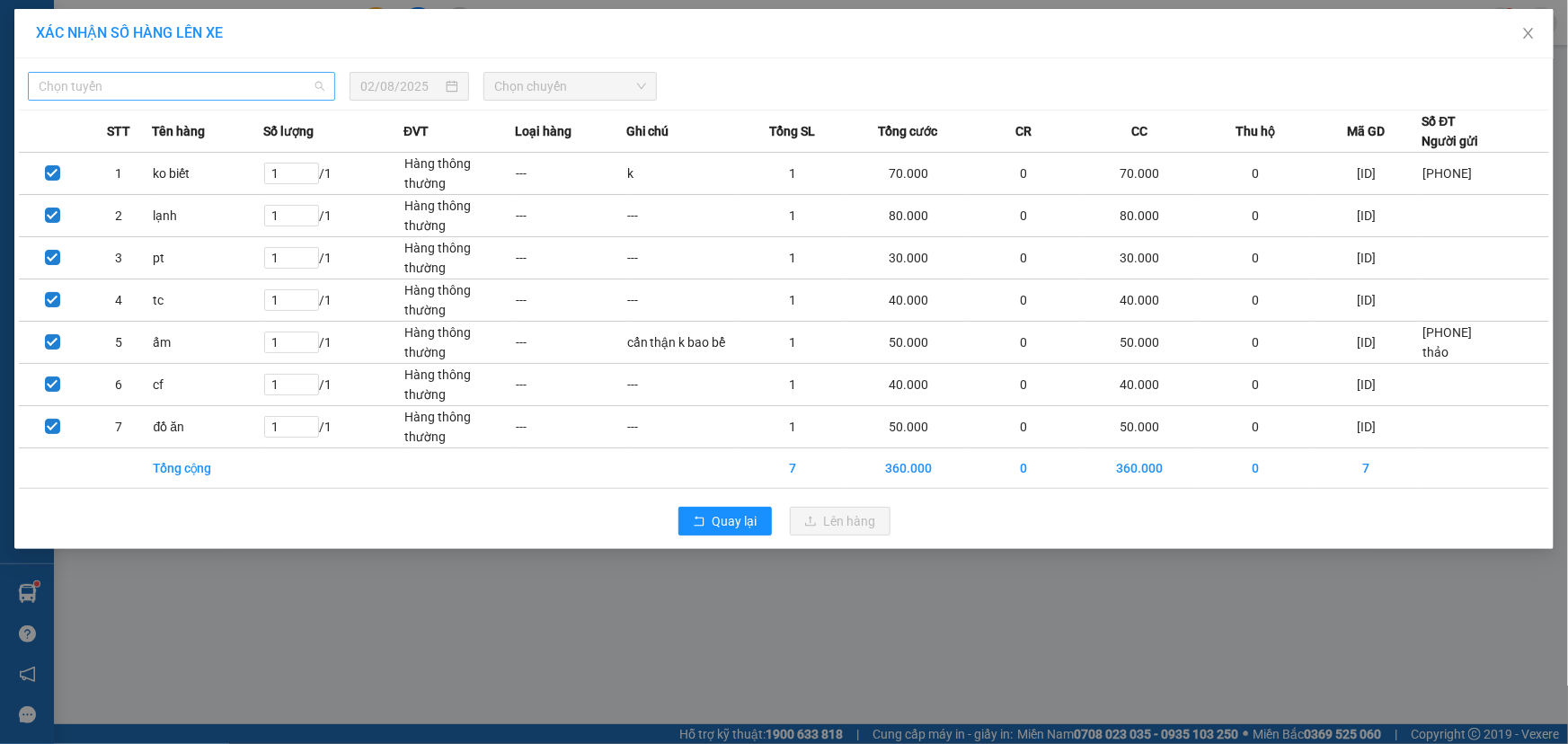 click on "Chọn tuyến" at bounding box center [182, 86] 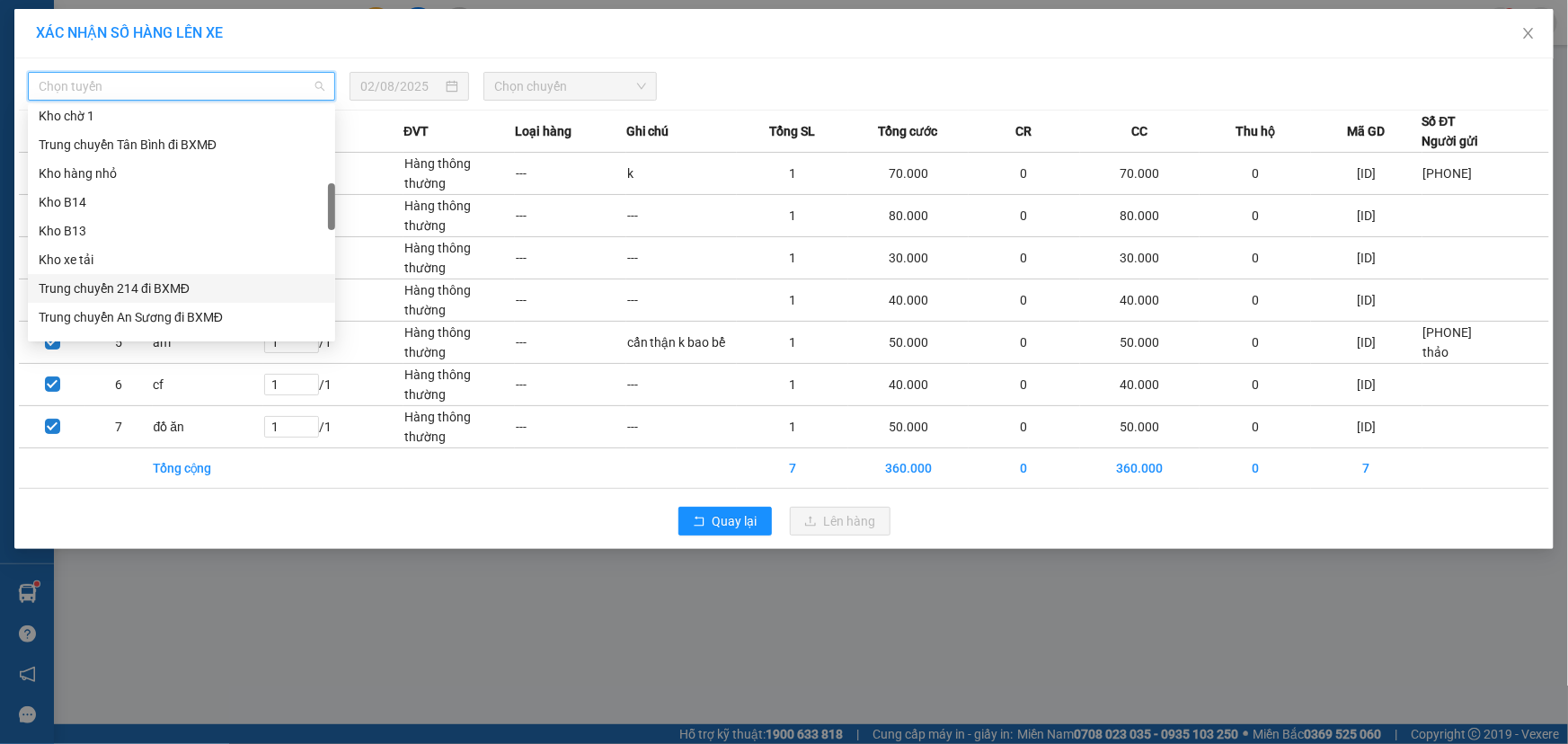 scroll, scrollTop: 545, scrollLeft: 0, axis: vertical 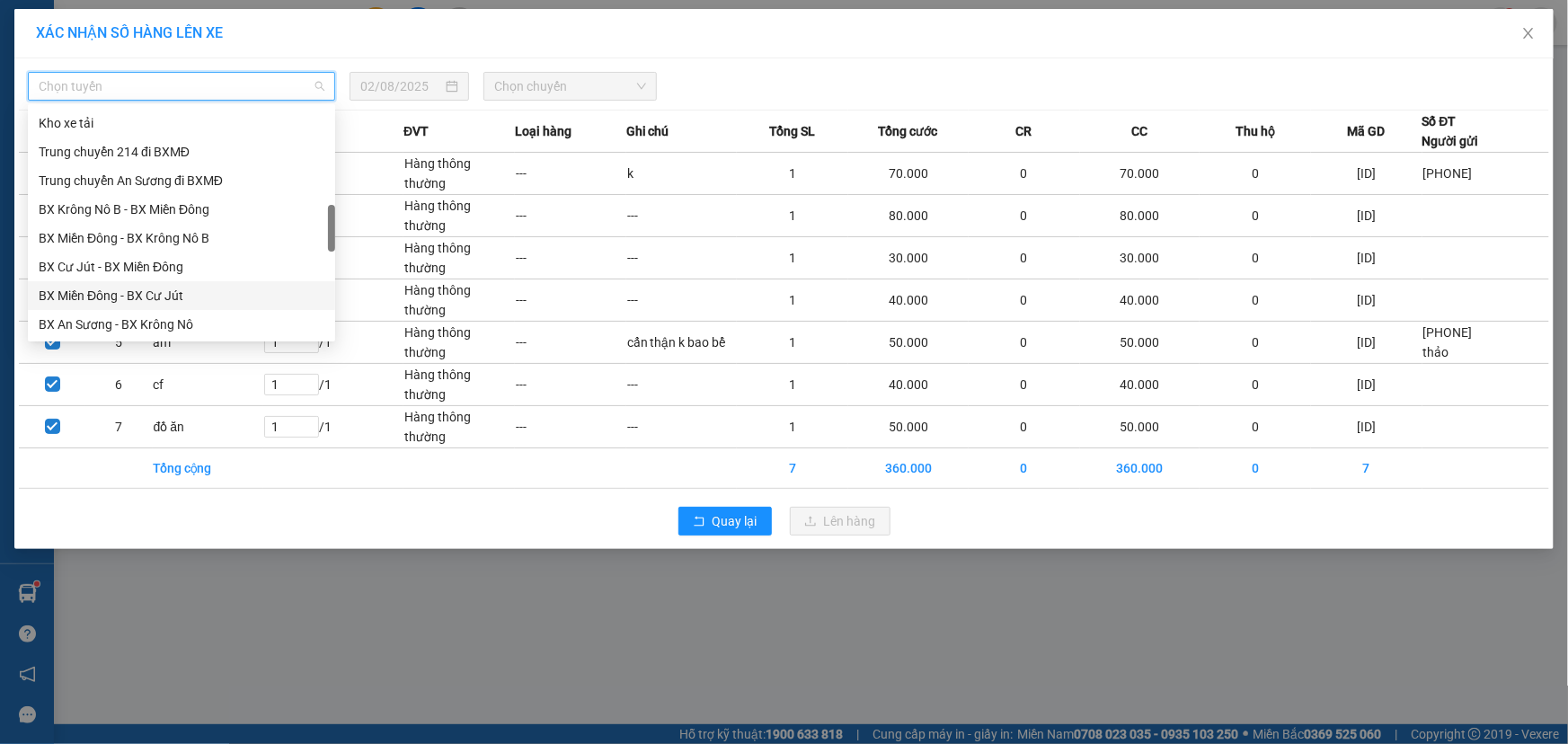 drag, startPoint x: 161, startPoint y: 297, endPoint x: 222, endPoint y: 275, distance: 64.84597 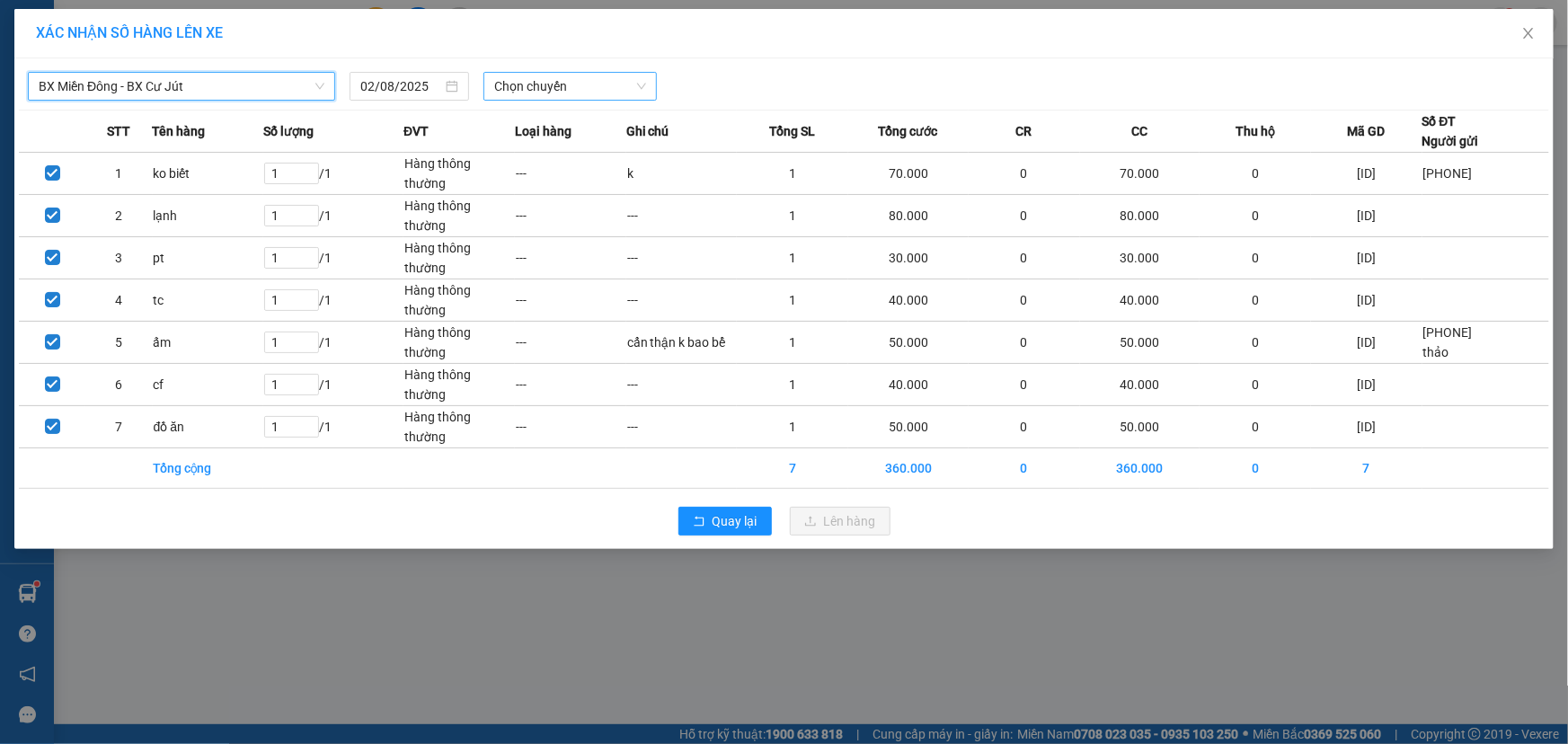 click on "Chọn chuyến" at bounding box center [570, 86] 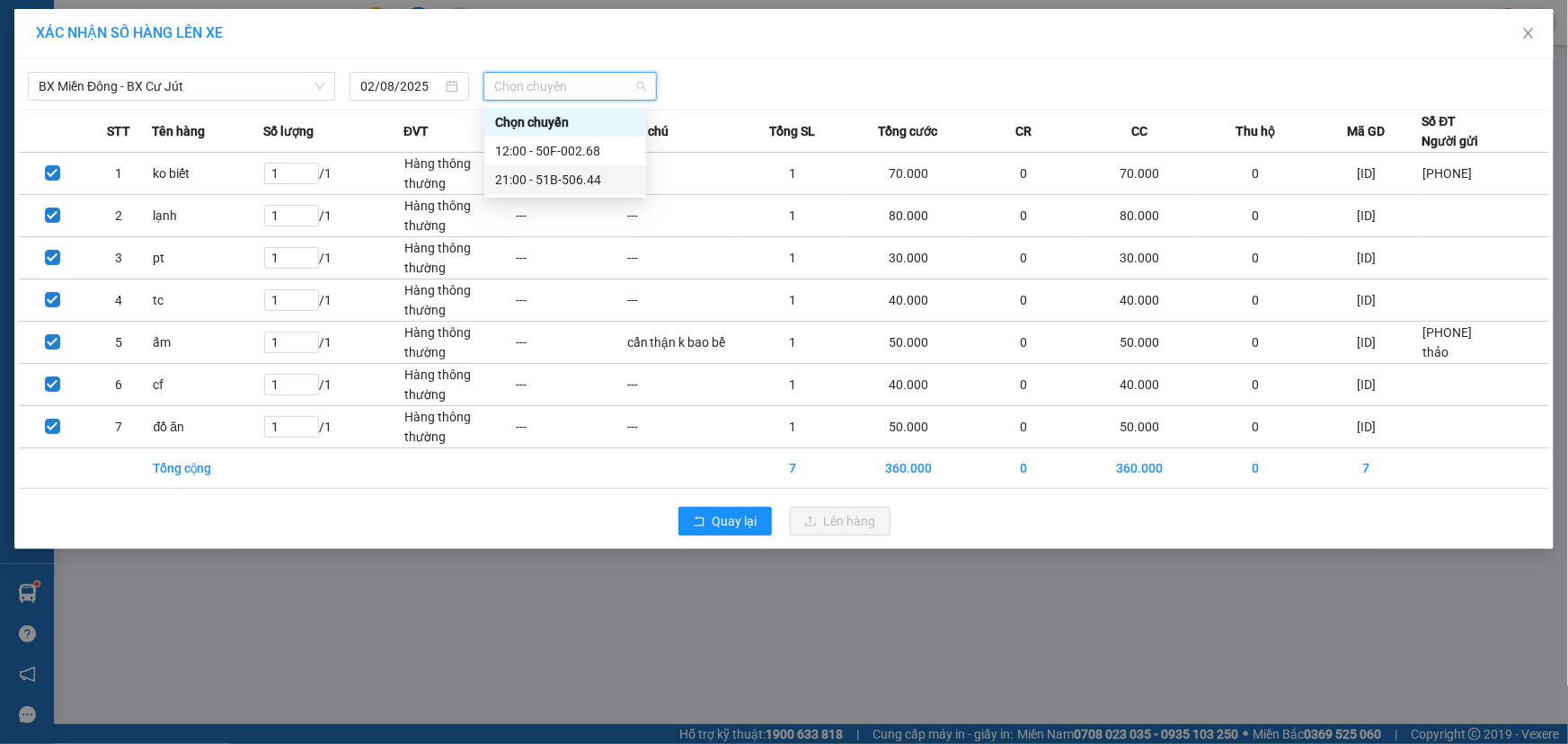 click on "21:00     - 51B-506.44" at bounding box center (565, 180) 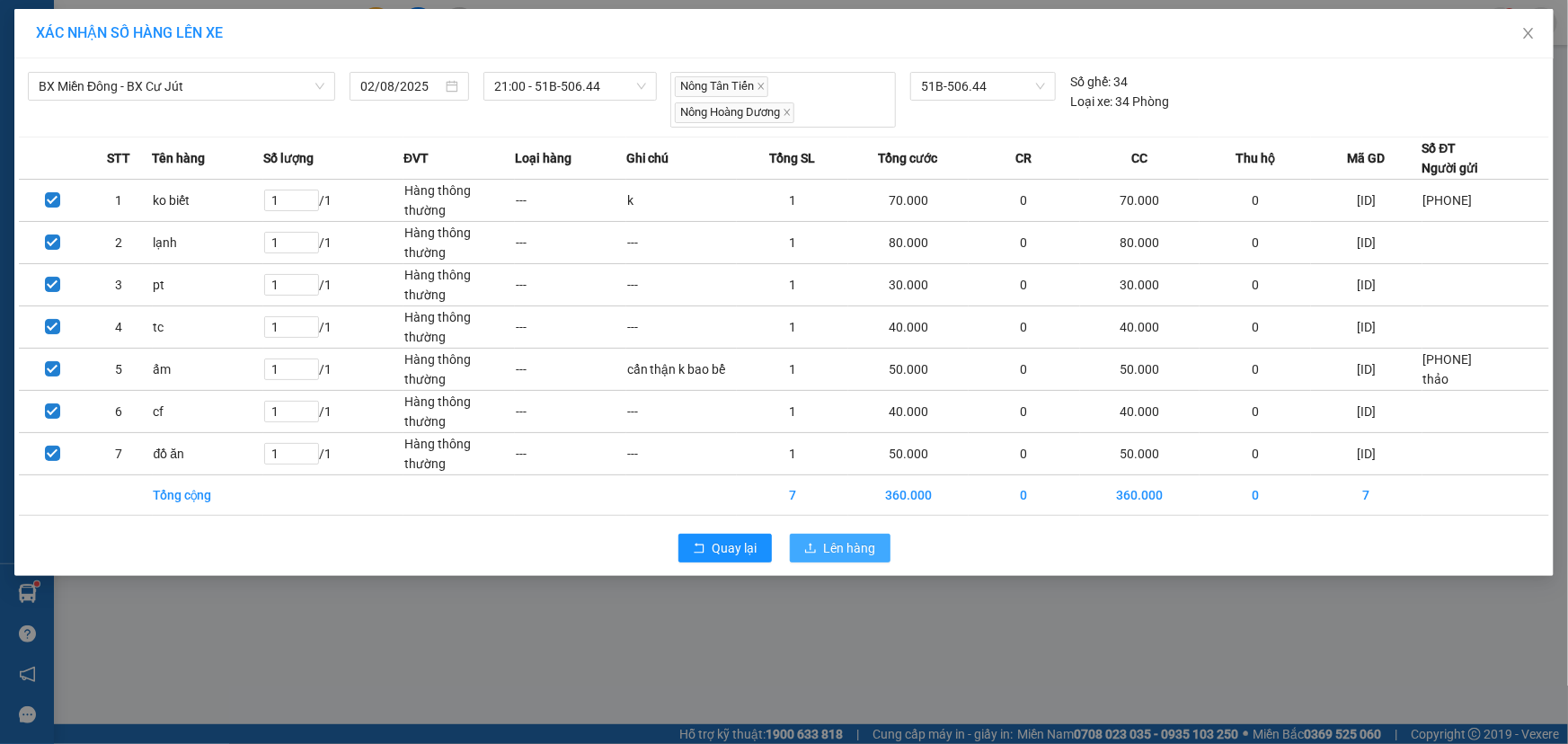 click on "Lên hàng" at bounding box center [850, 548] 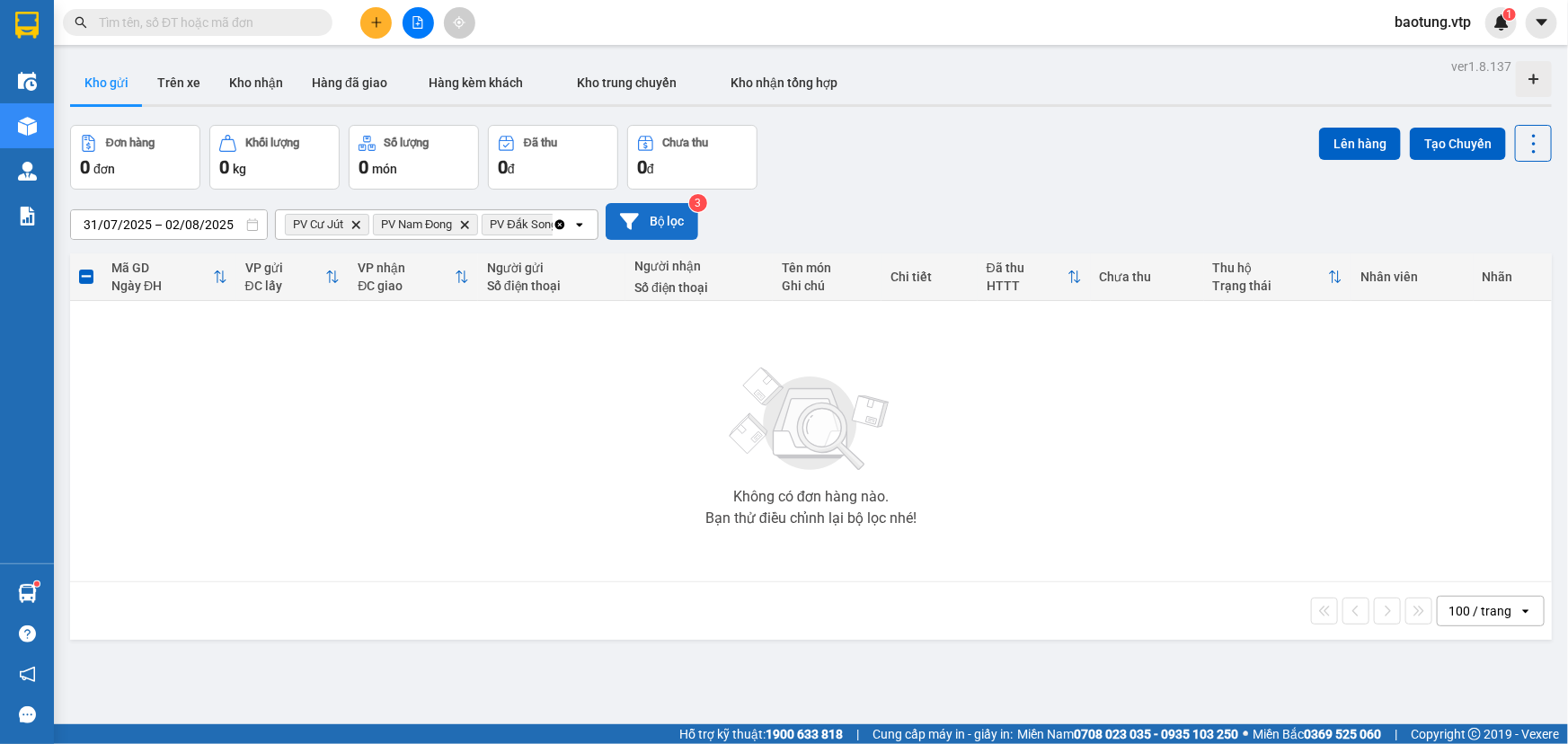 click on "Bộ lọc" at bounding box center [651, 221] 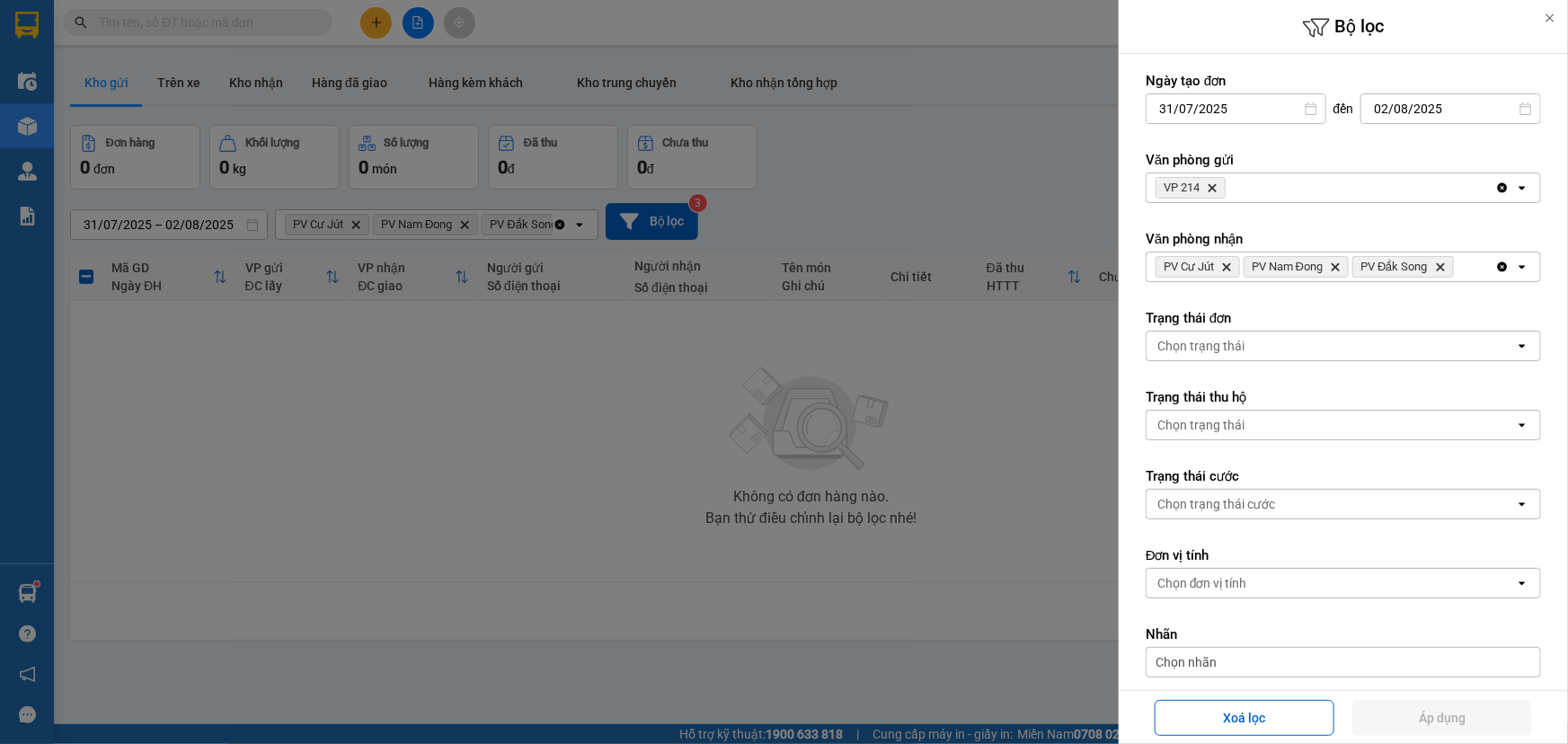 click on "Clear all" 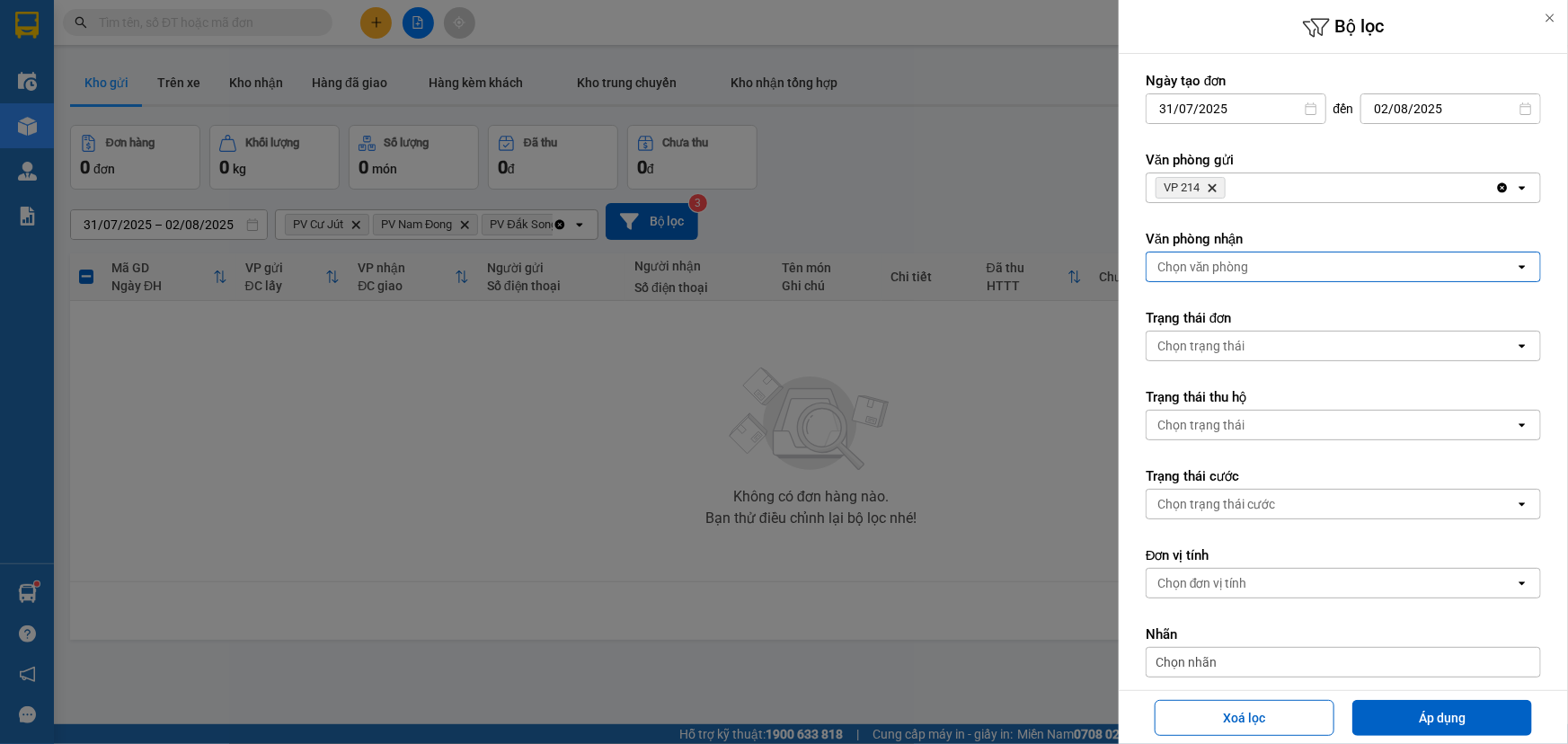 click on "Chọn văn phòng" at bounding box center [1331, 267] 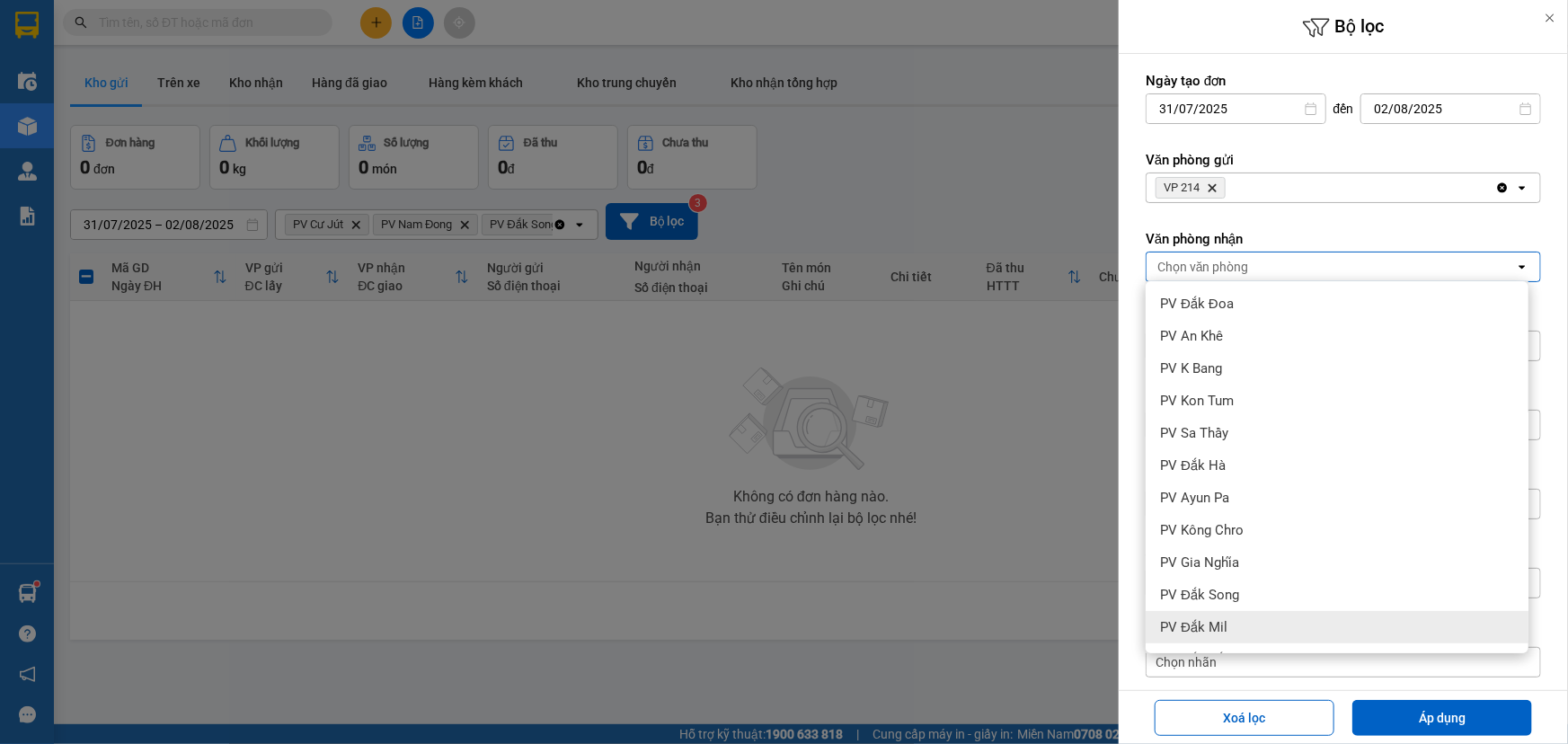 scroll, scrollTop: 136, scrollLeft: 0, axis: vertical 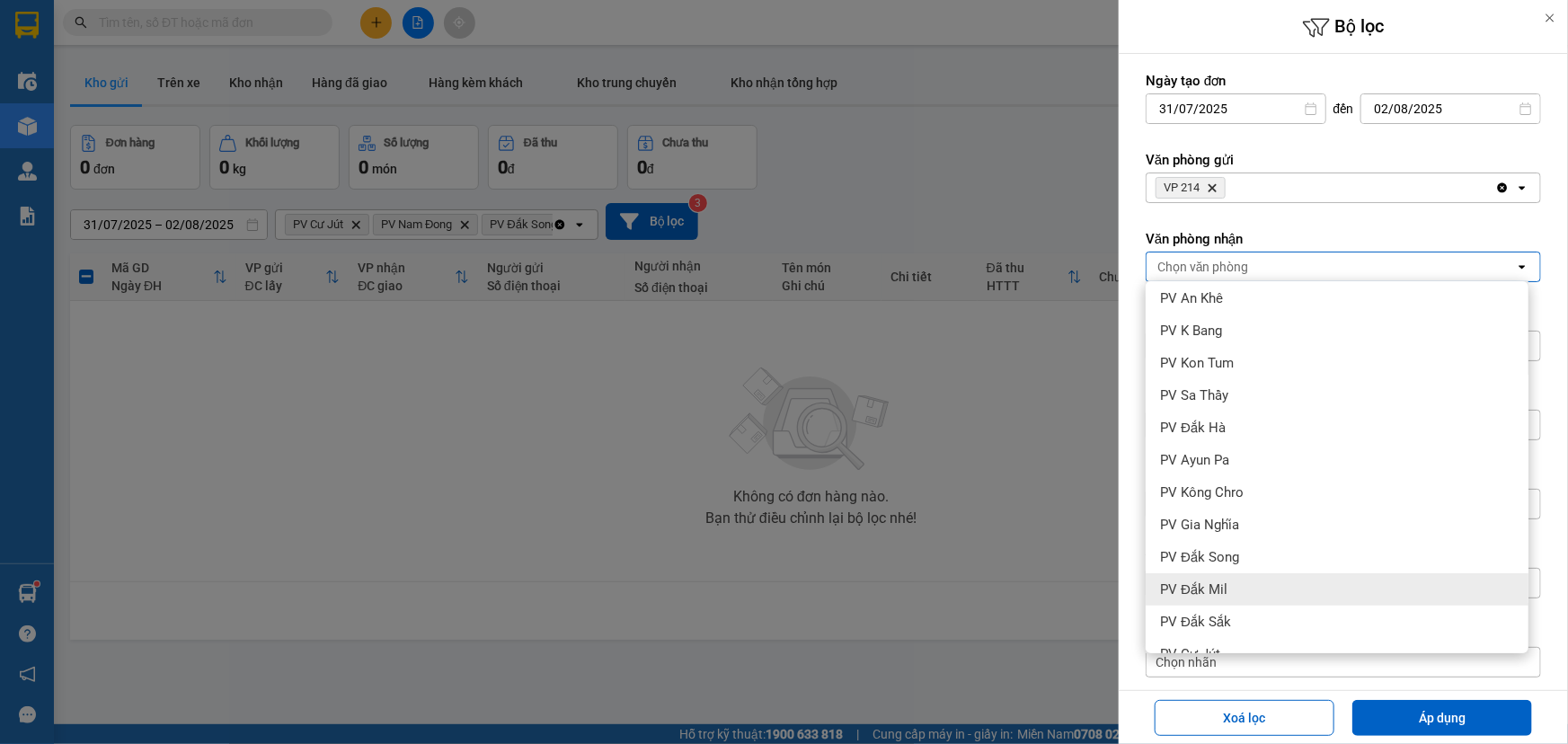 click on "PV Đắk Mil" at bounding box center [1193, 589] 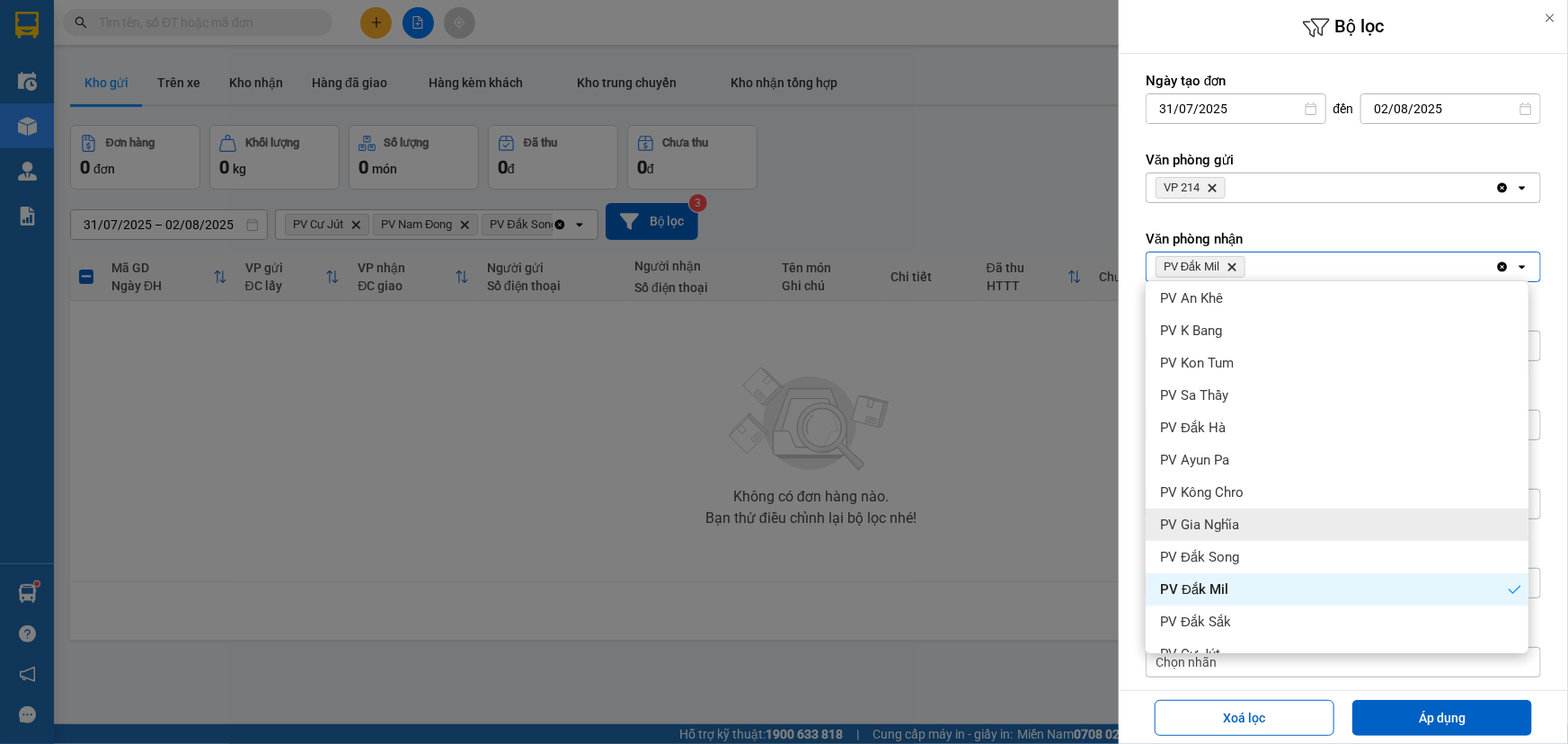 click on "PV Gia Nghĩa" at bounding box center (1200, 525) 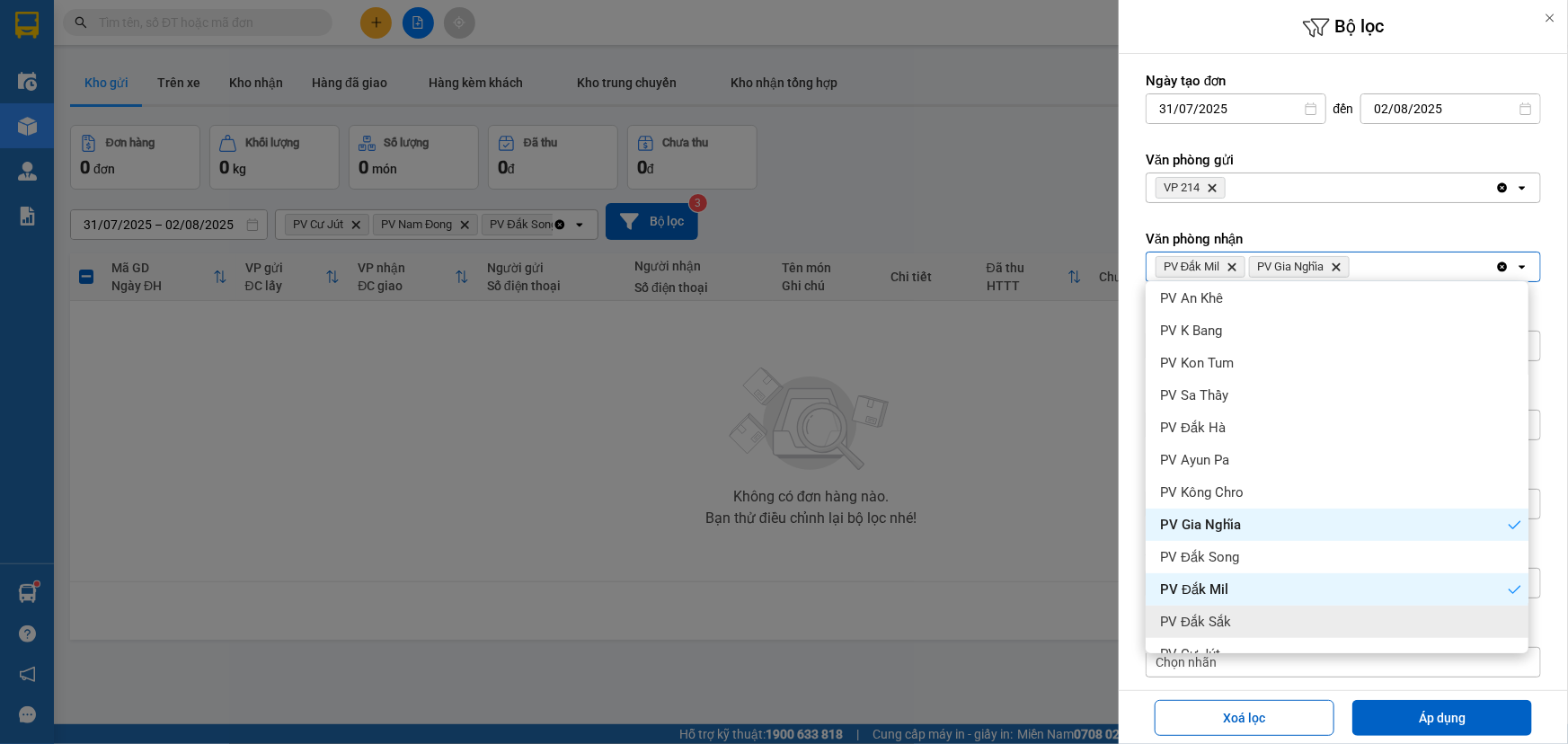 click on "PV Đắk Sắk" at bounding box center (1337, 622) 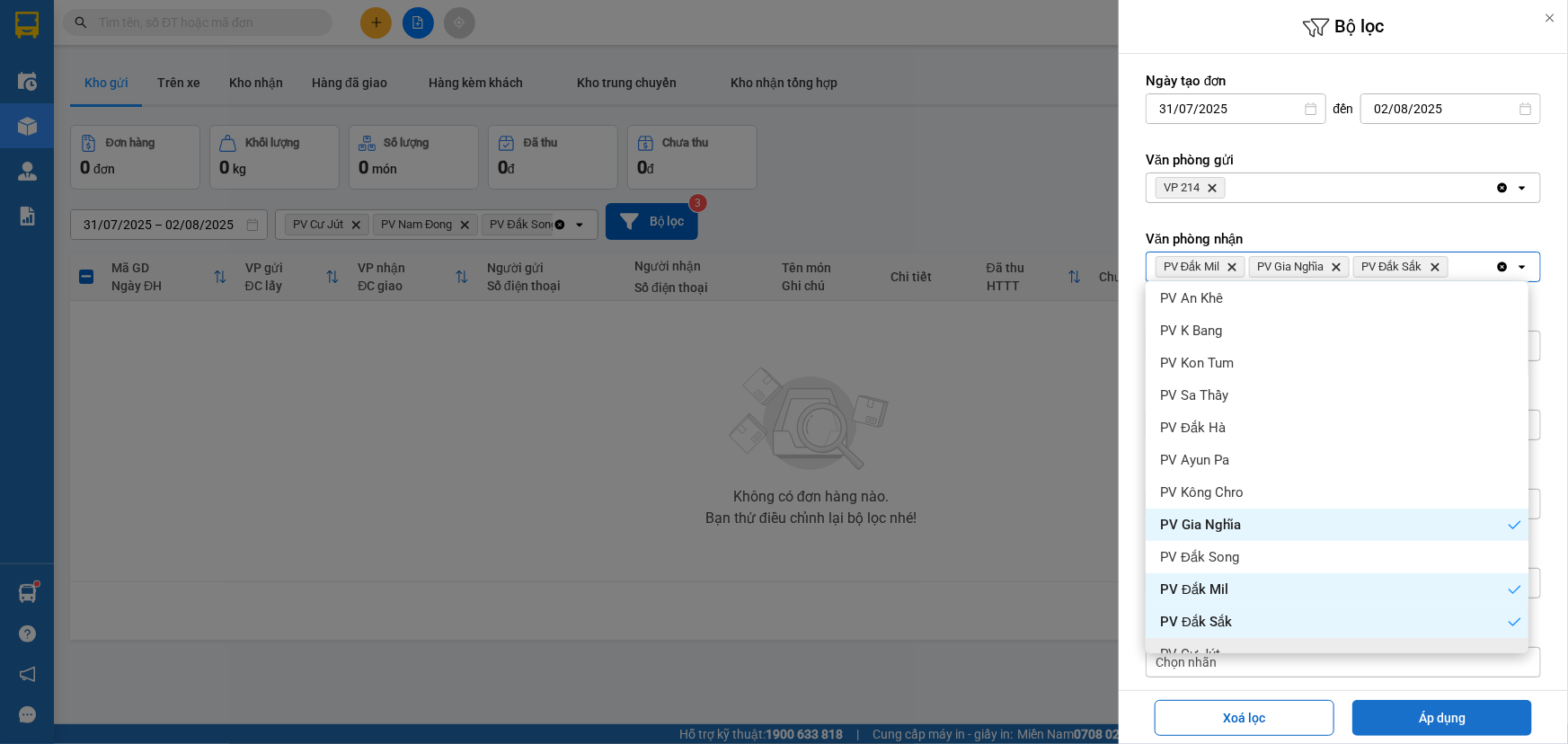 click on "Áp dụng" at bounding box center [1442, 718] 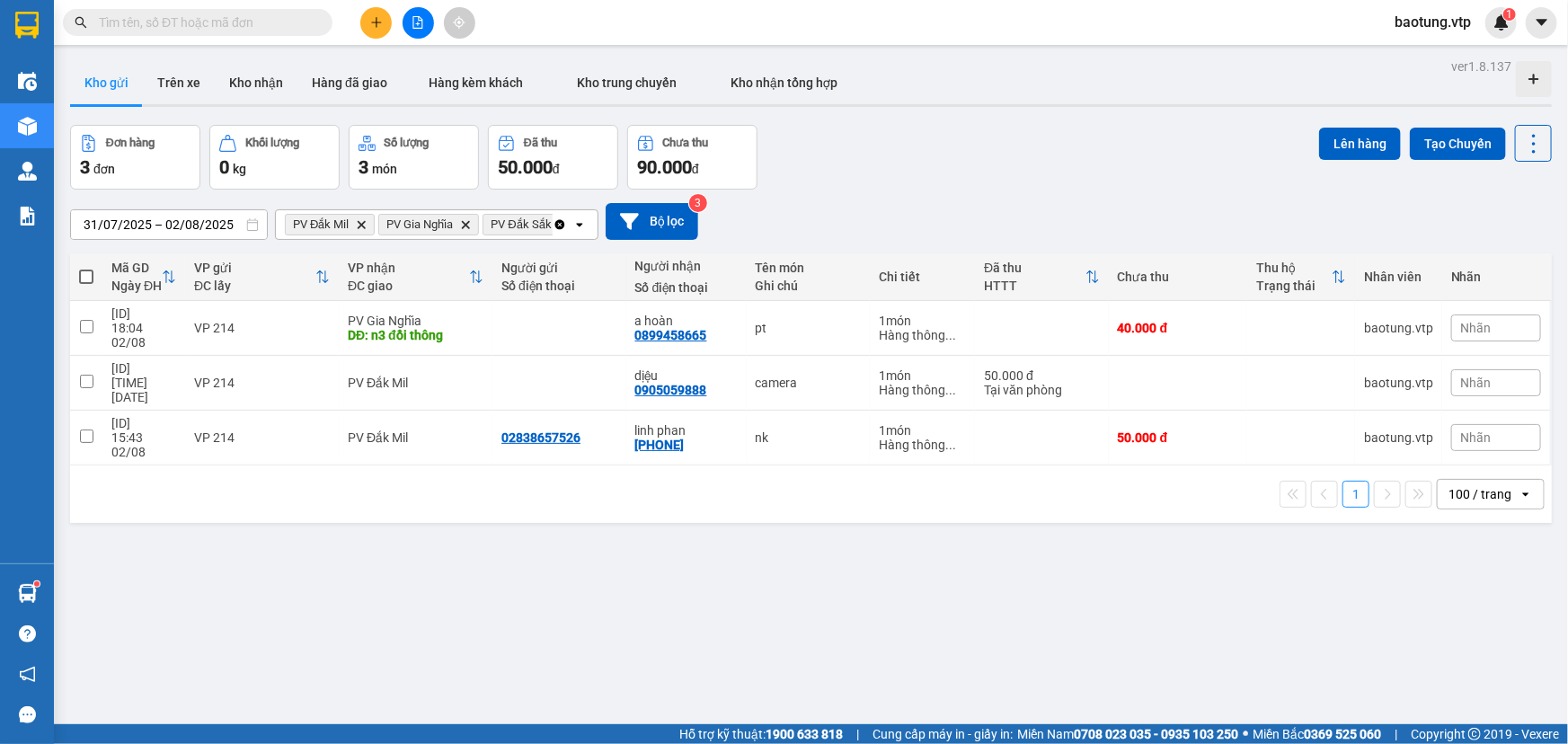 click at bounding box center [86, 277] 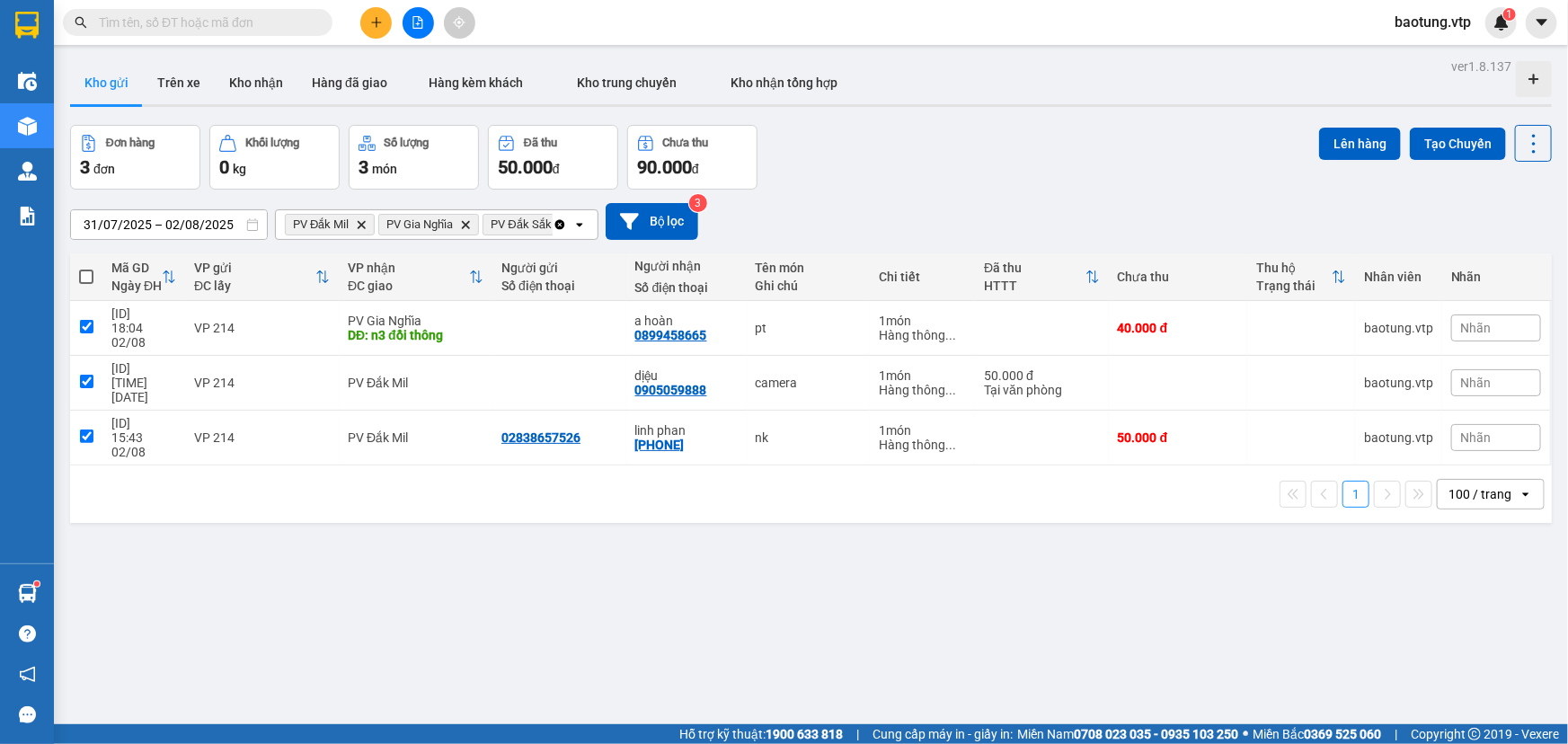 checkbox on "true" 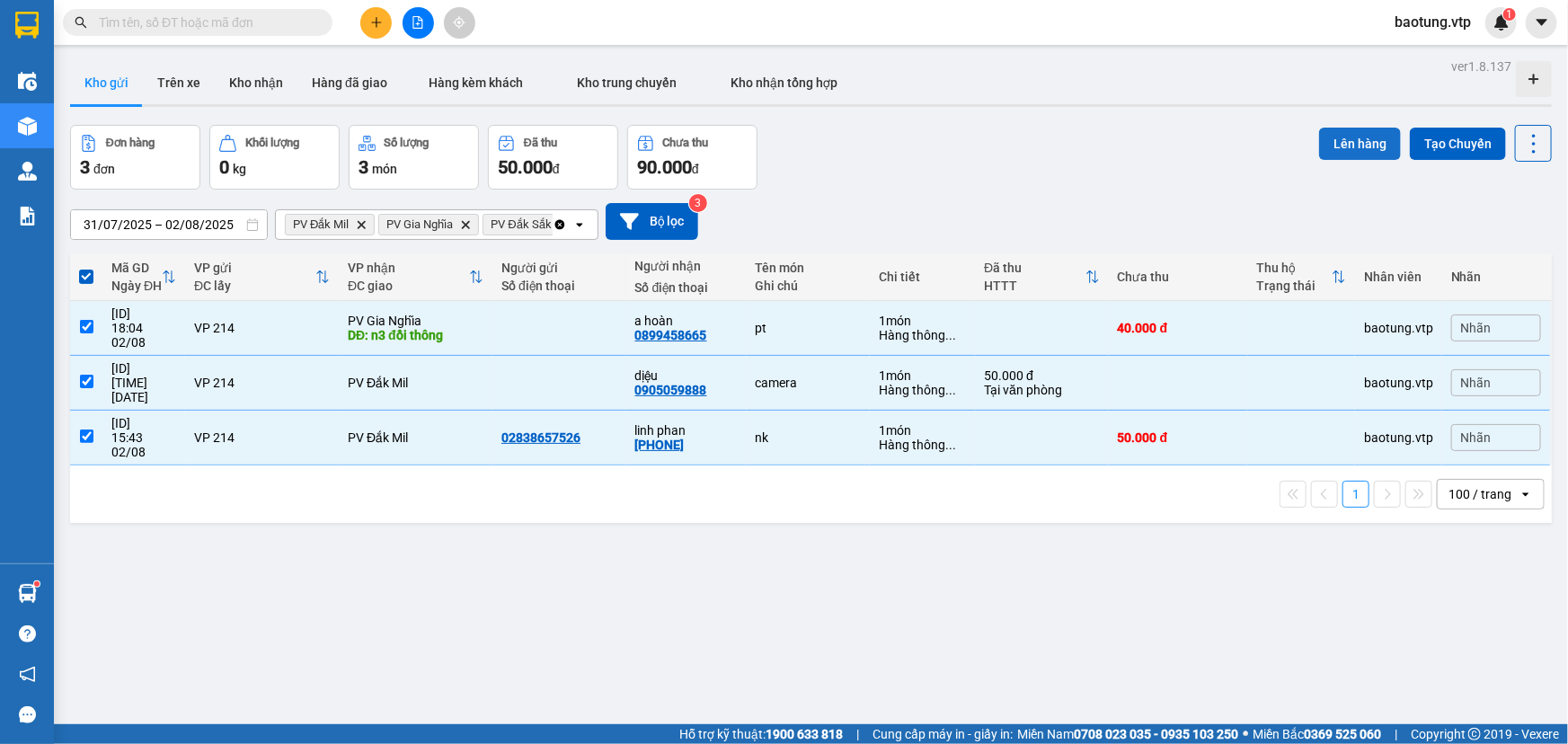 click on "Lên hàng" at bounding box center [1360, 144] 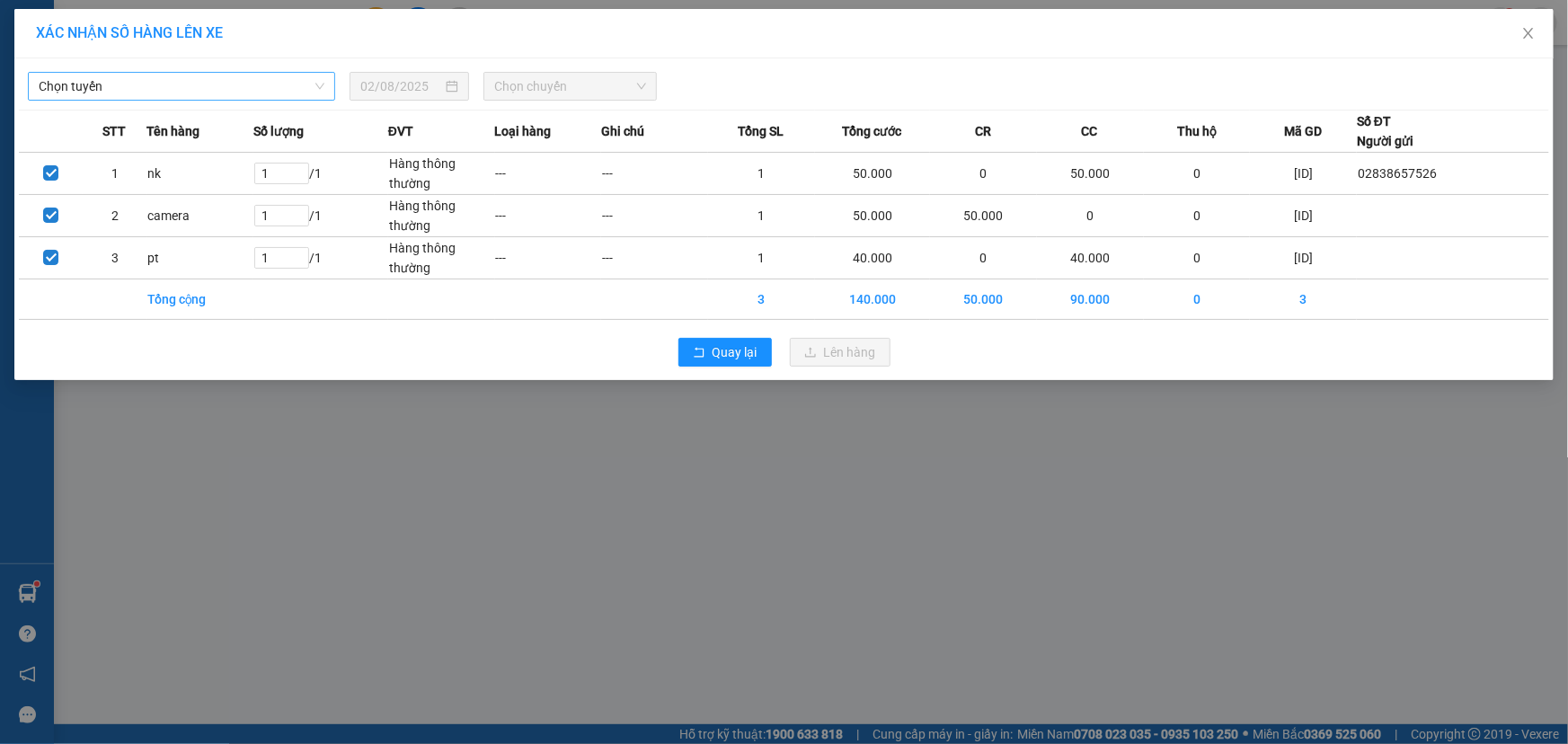 click on "Chọn tuyến" at bounding box center [182, 86] 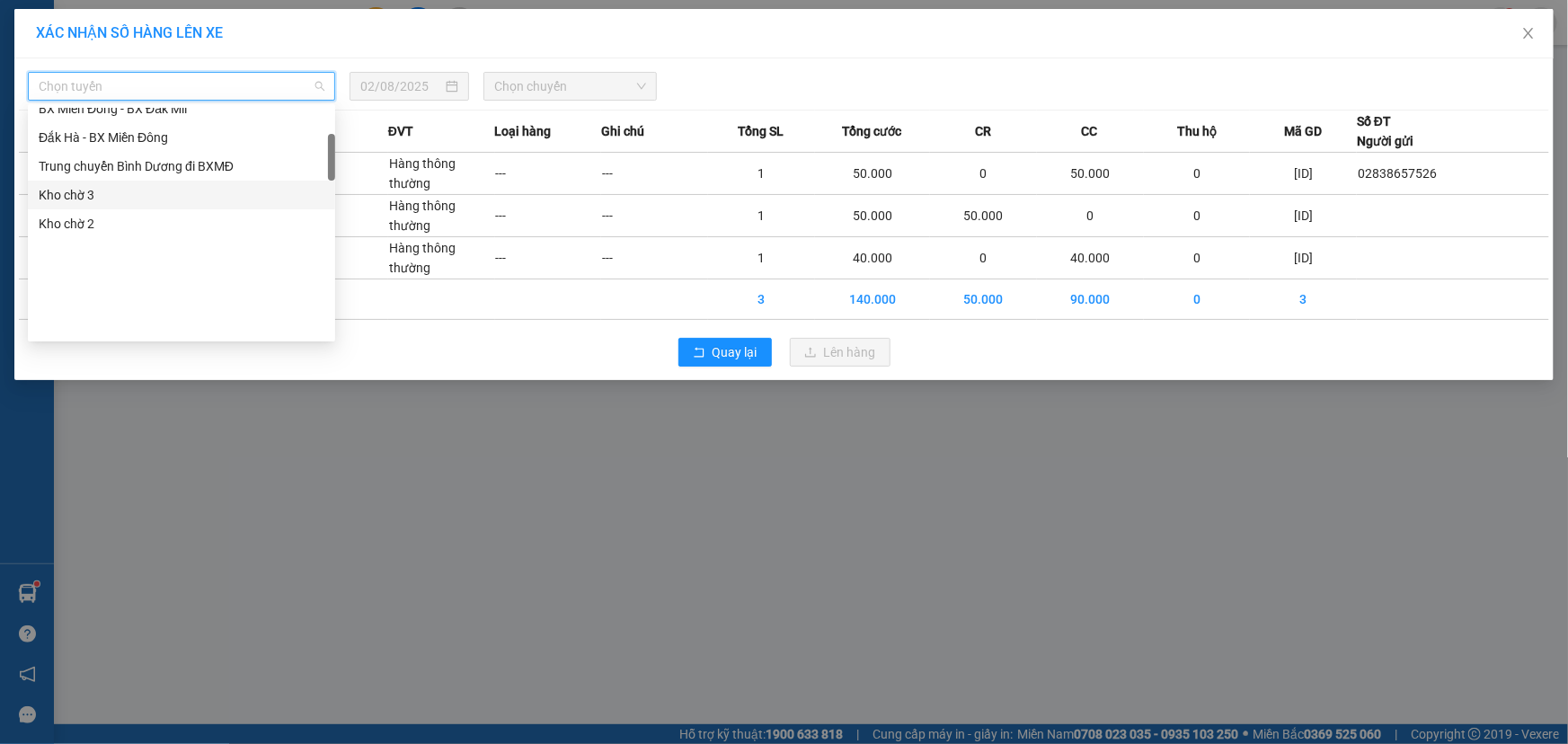scroll, scrollTop: 136, scrollLeft: 0, axis: vertical 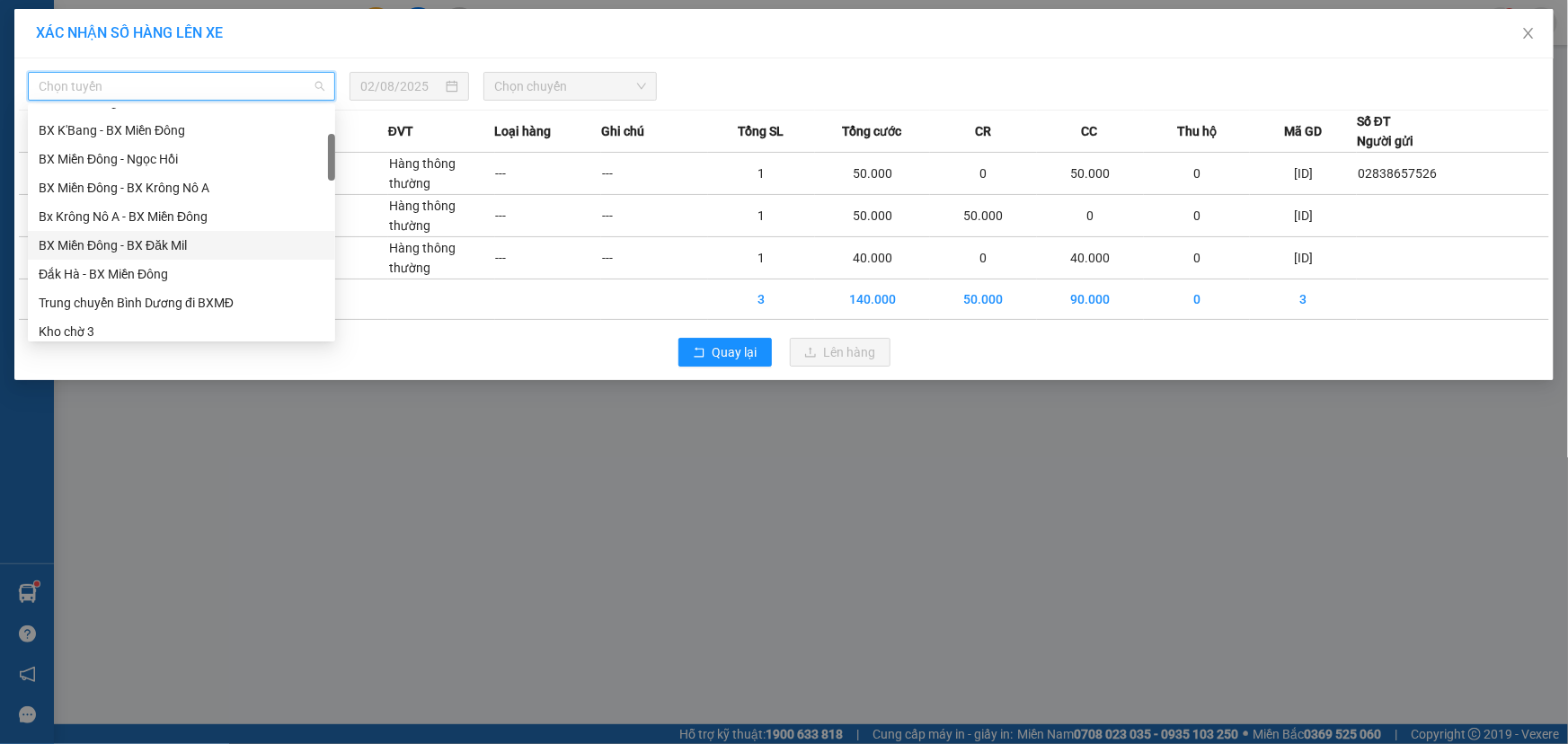 click on "BX Miền Đông - BX Đăk Mil" at bounding box center (182, 245) 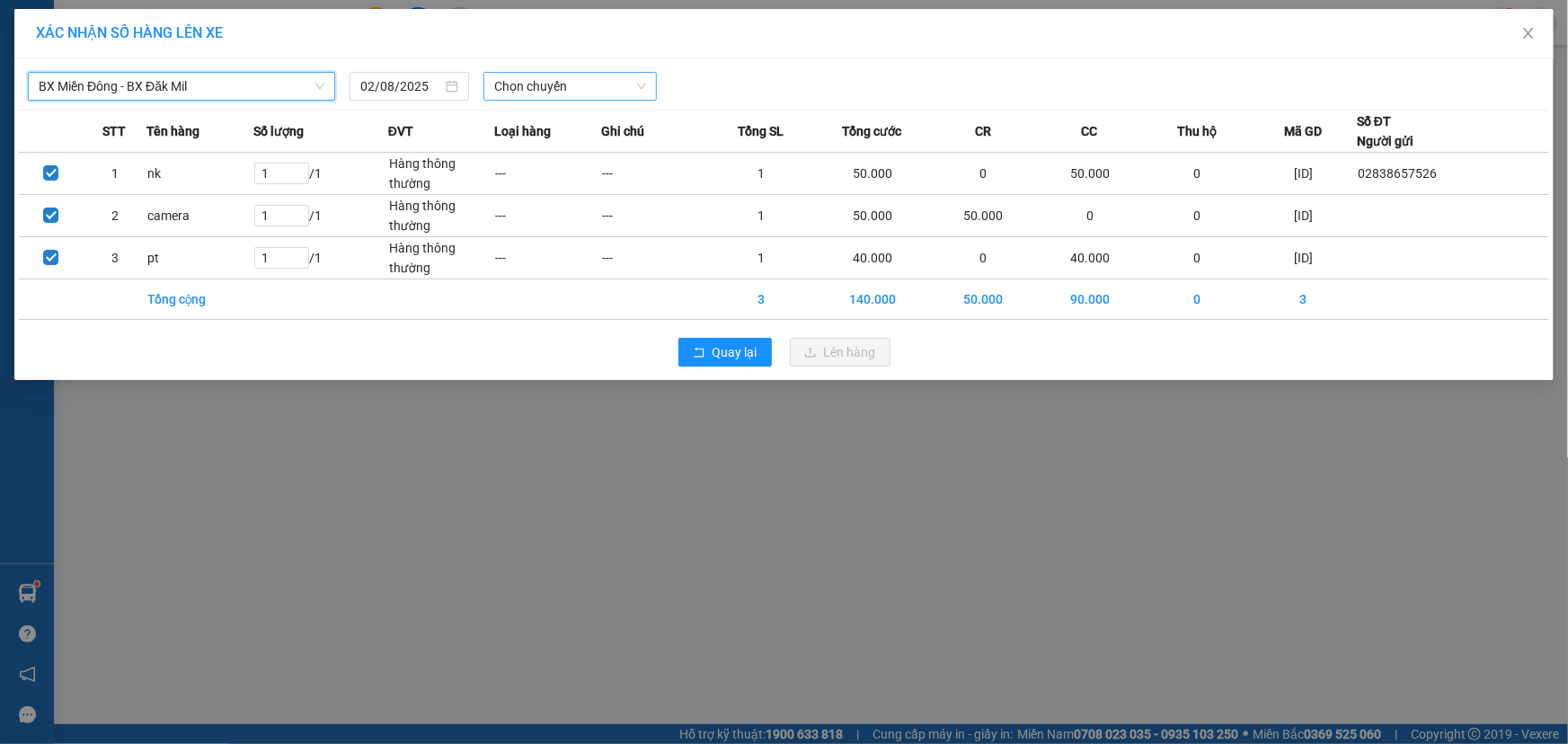 click on "Chọn chuyến" at bounding box center [570, 86] 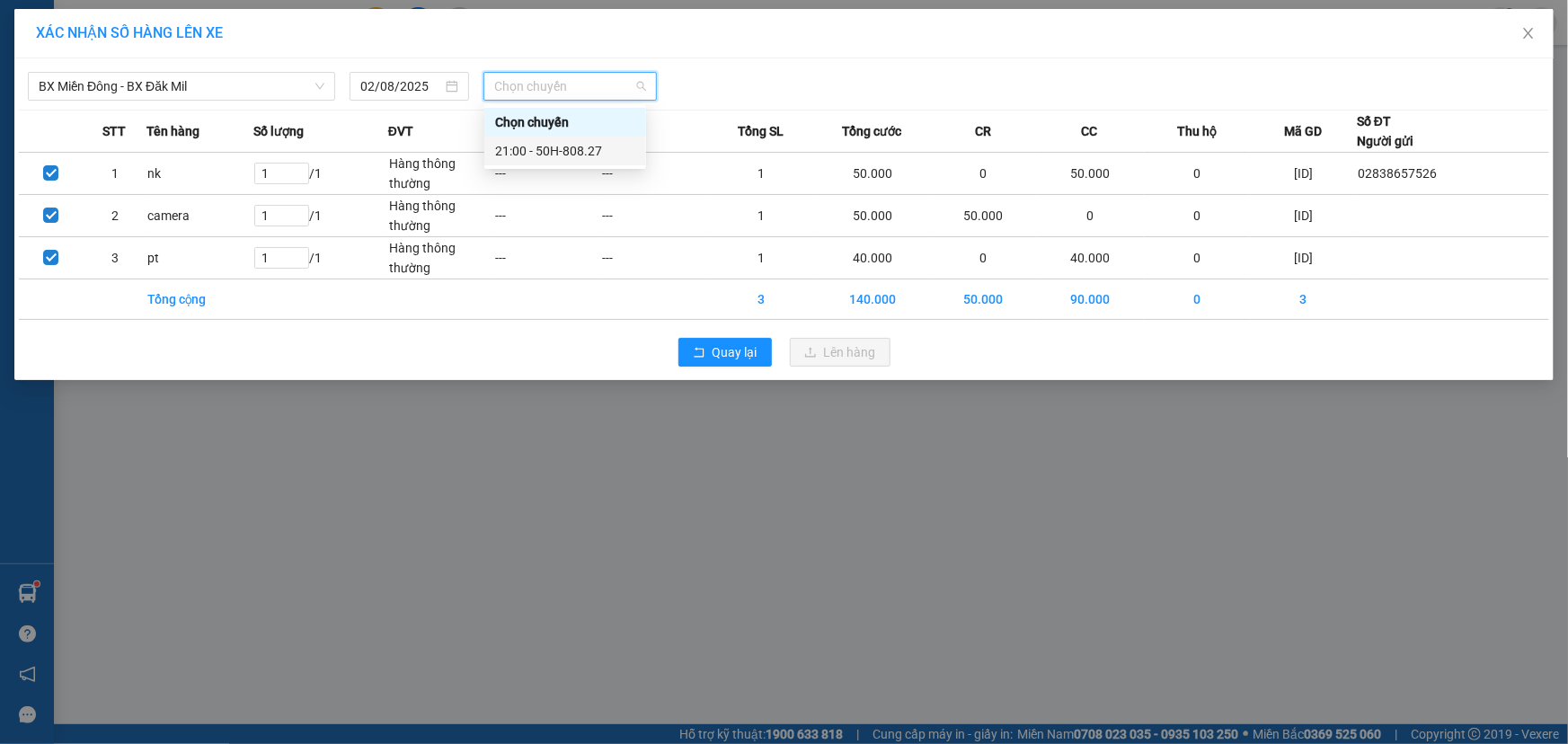 click on "21:00     - 50H-808.27" at bounding box center [565, 151] 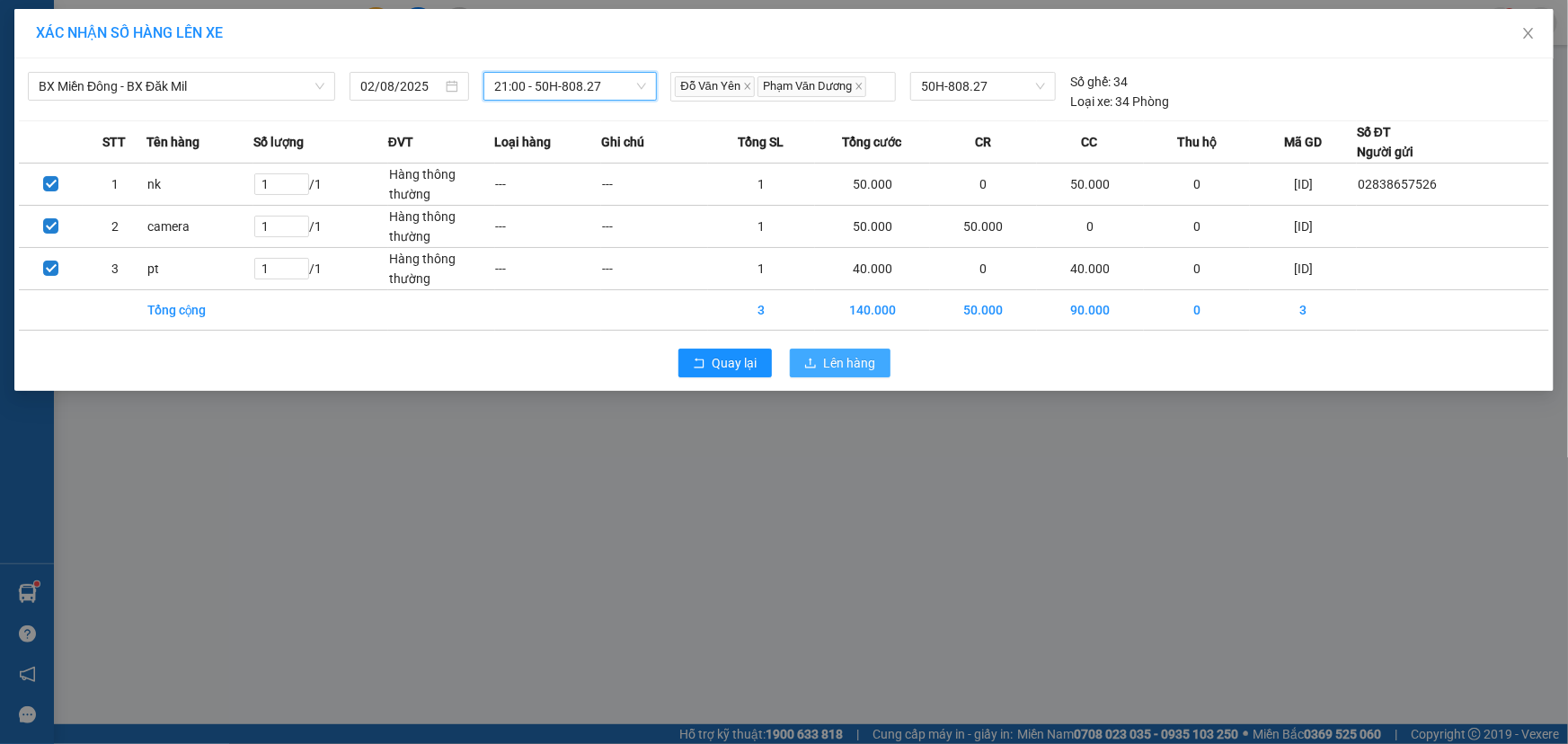 click on "Lên hàng" at bounding box center (850, 363) 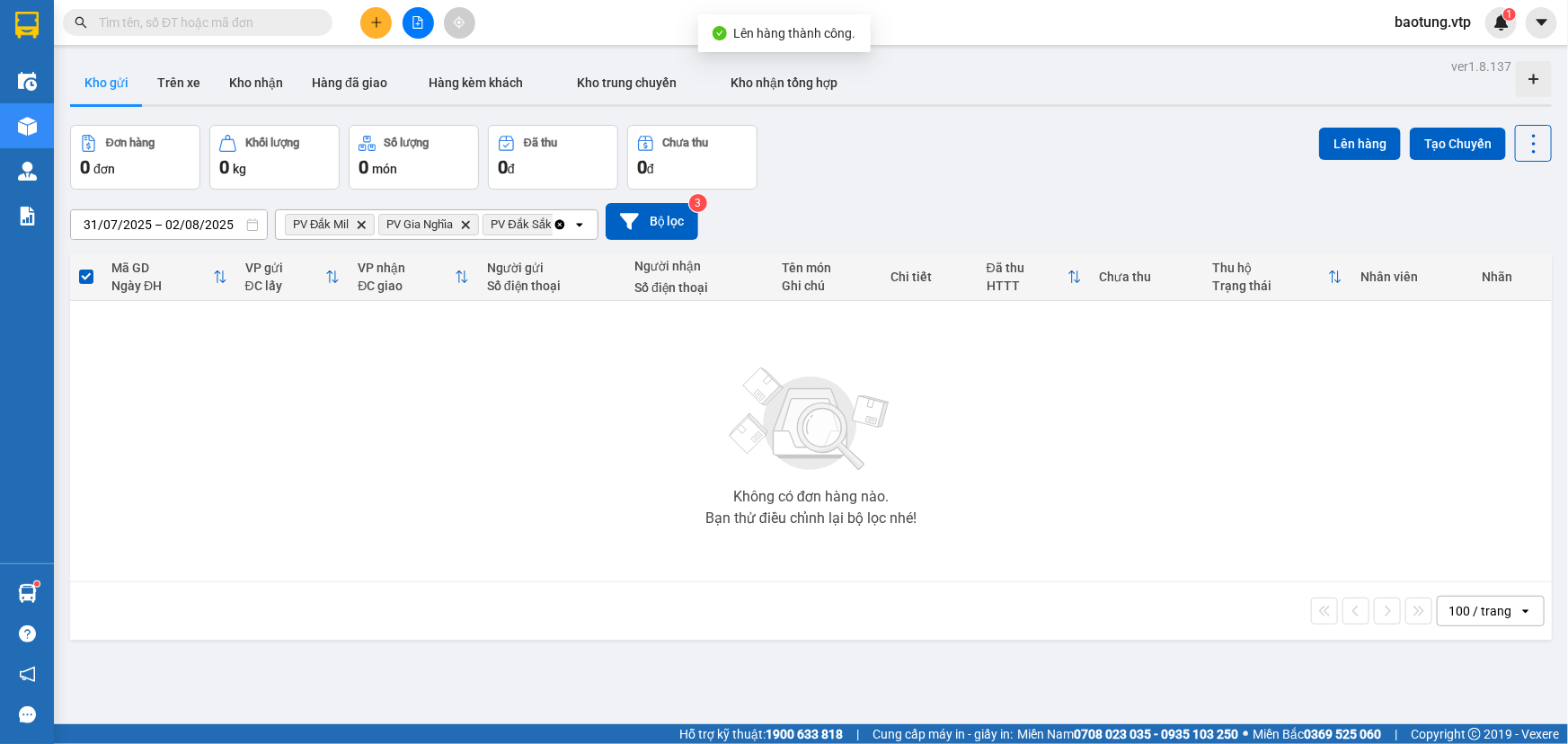 click on "PV Đắk Sắk" at bounding box center [520, 225] 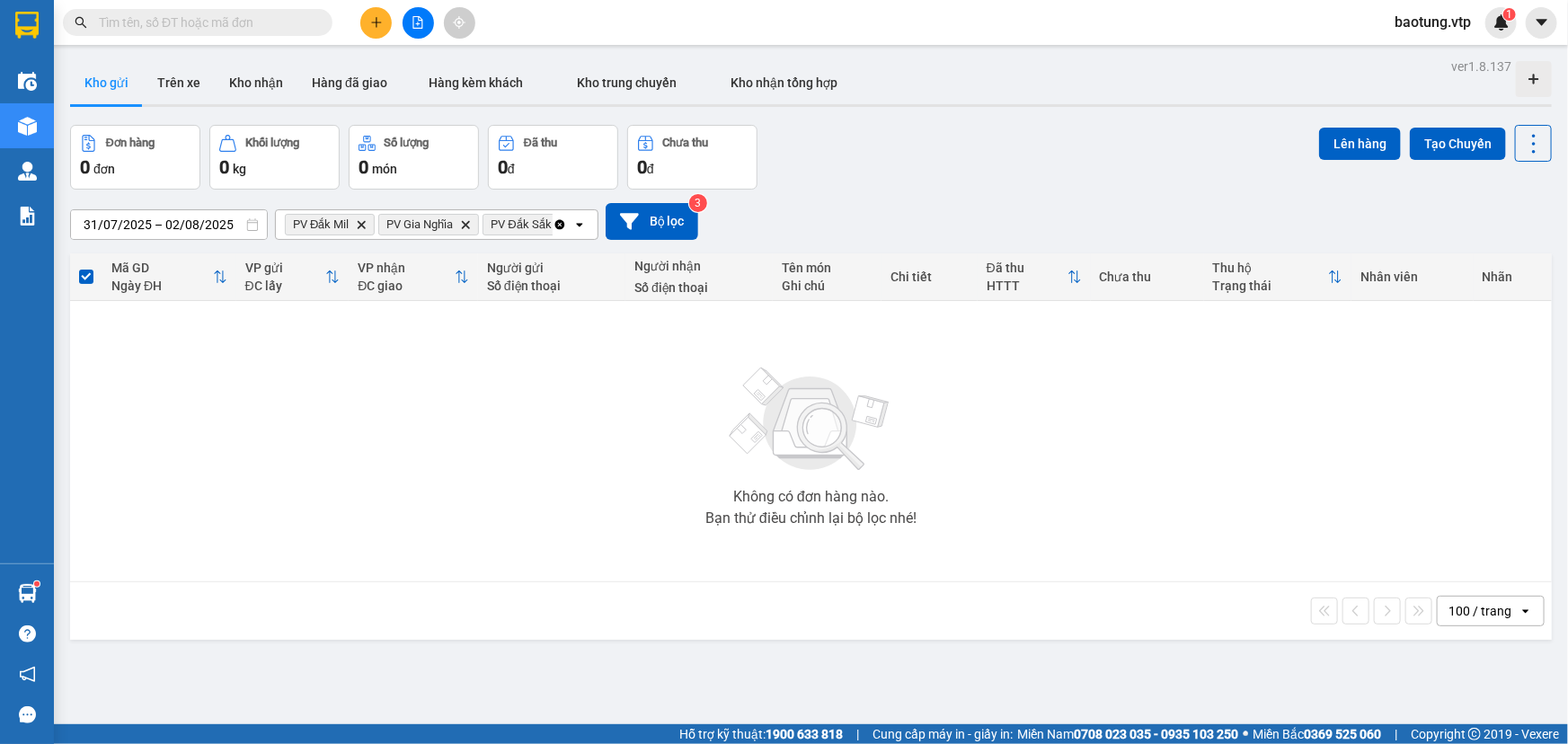 click 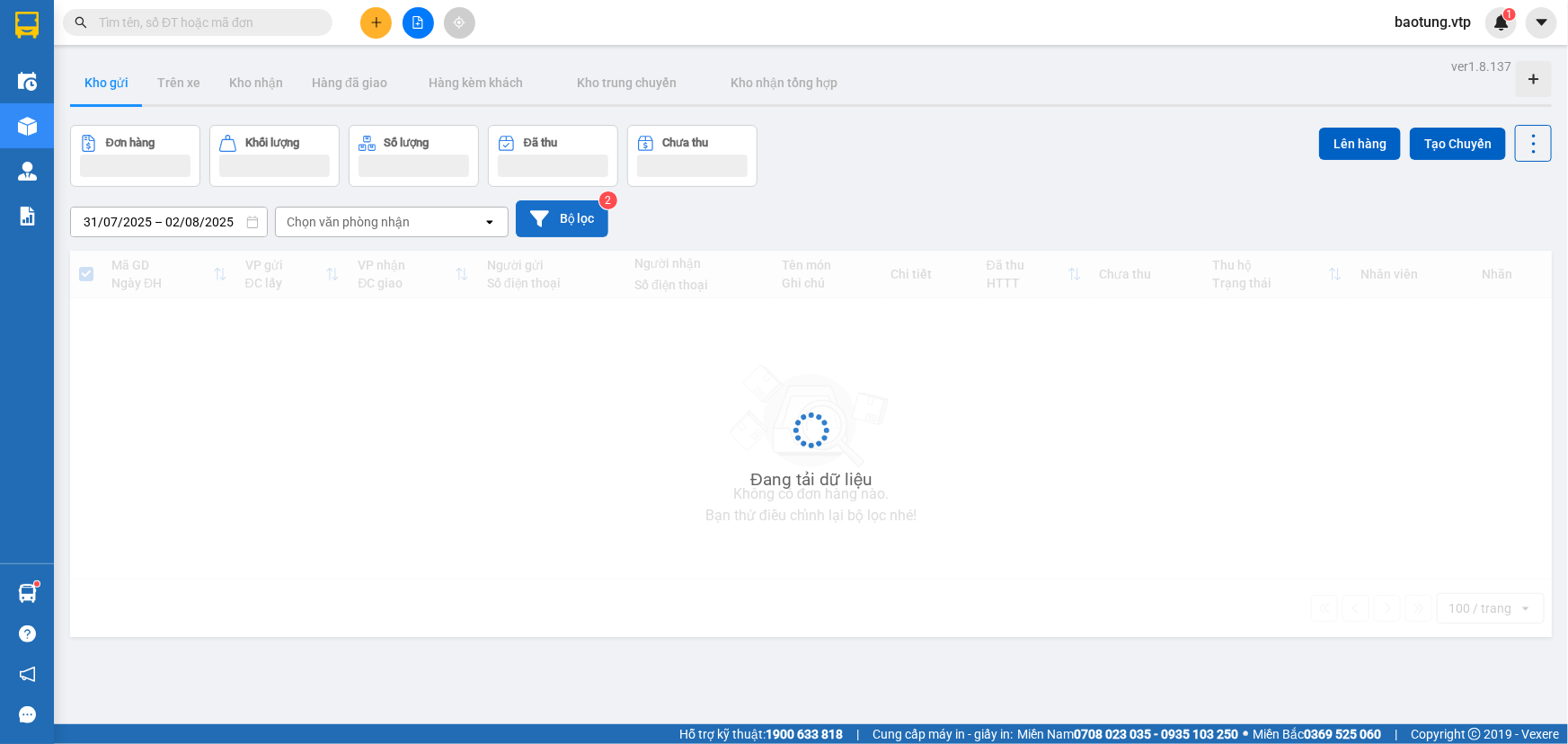 click on "Bộ lọc" at bounding box center [562, 218] 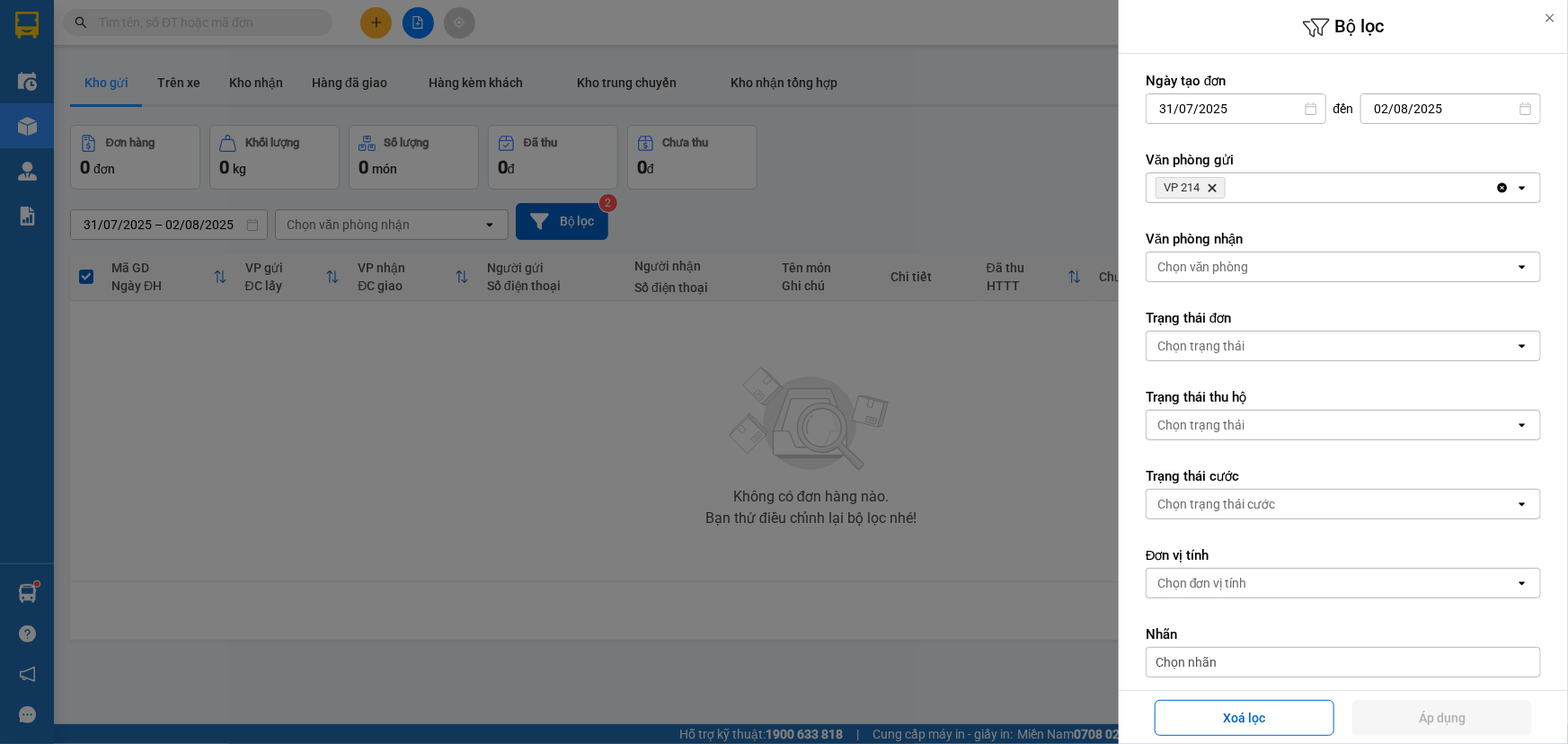 click on "Chọn văn phòng" at bounding box center (1203, 267) 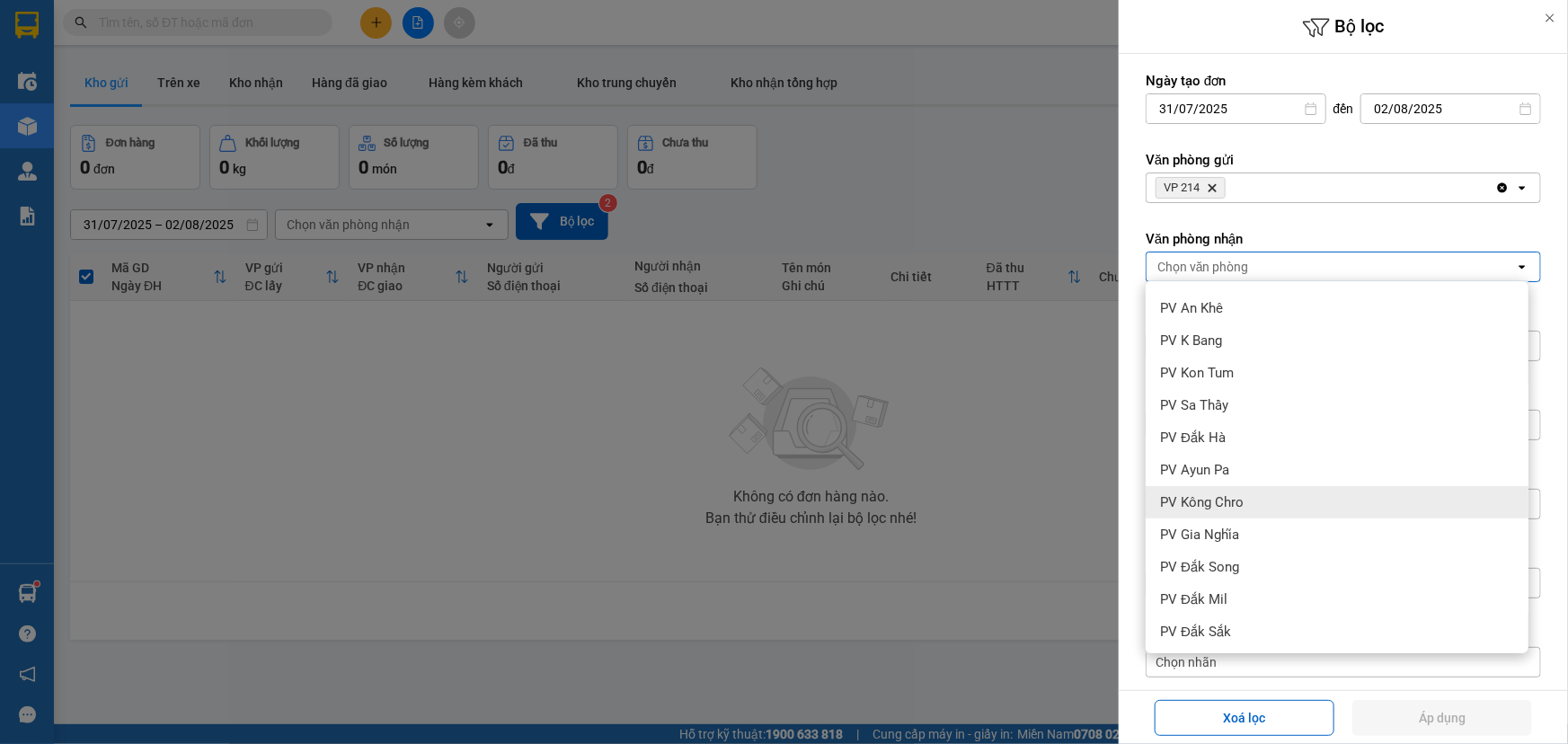 scroll, scrollTop: 271, scrollLeft: 0, axis: vertical 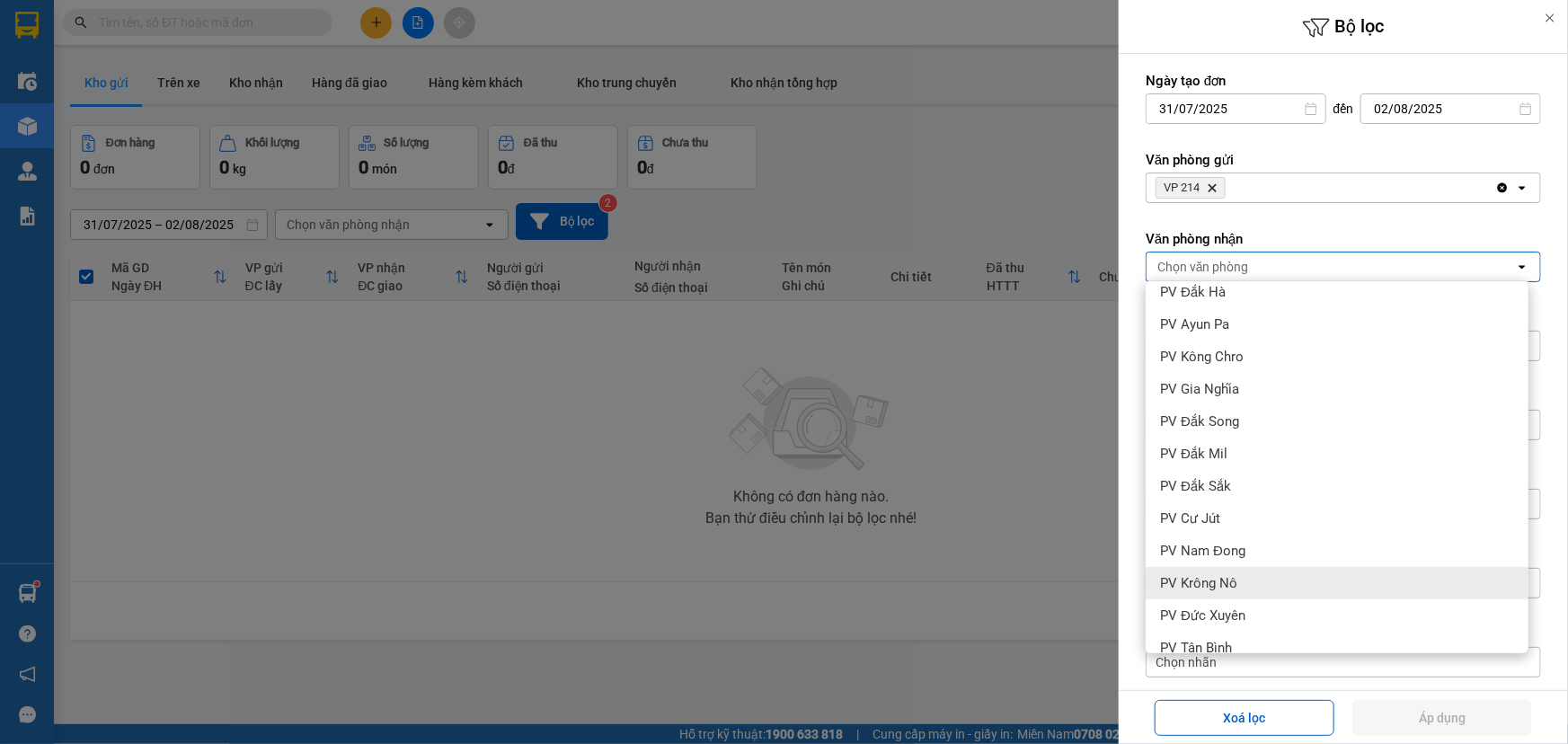 click on "PV Krông Nô" at bounding box center (1199, 583) 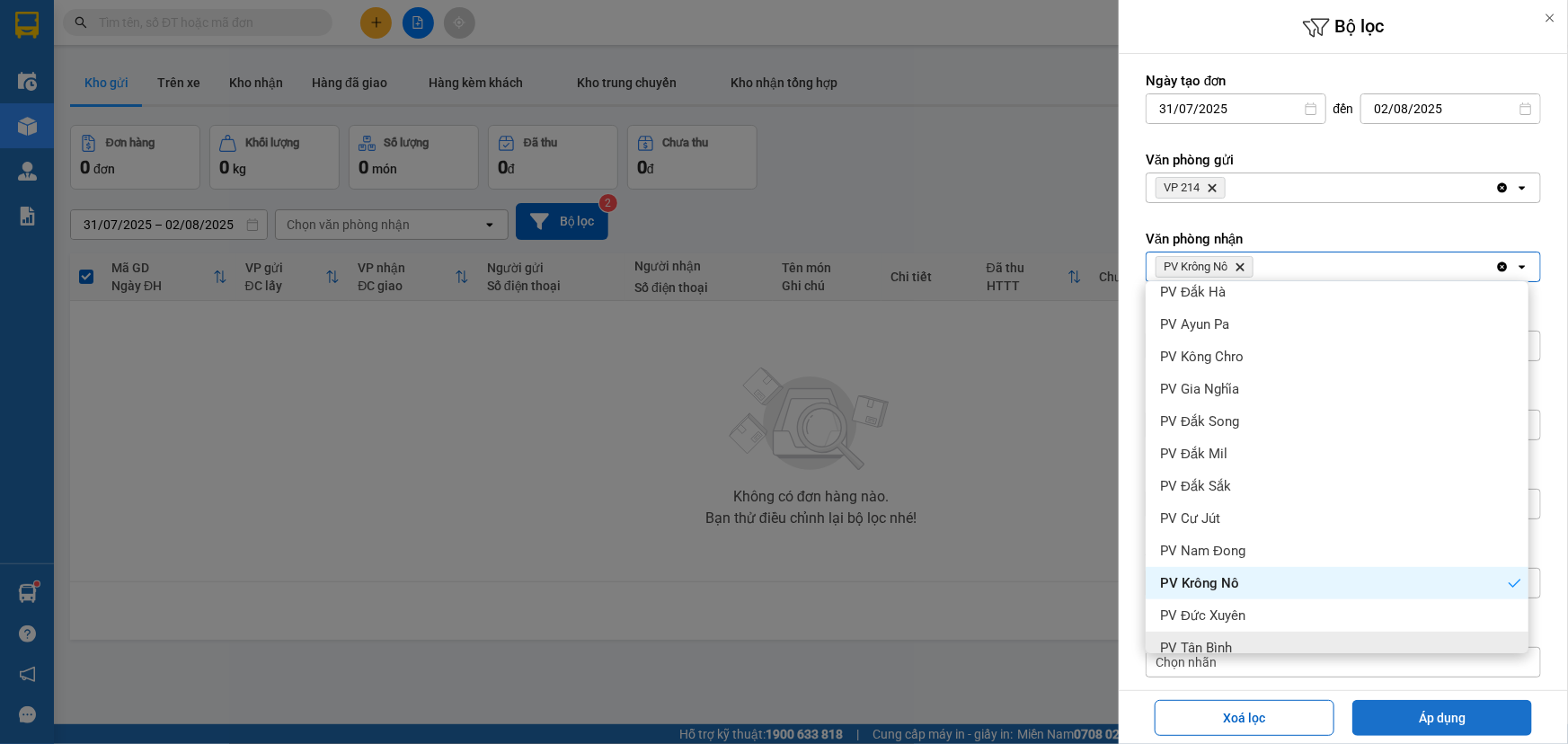 click on "Áp dụng" at bounding box center [1442, 718] 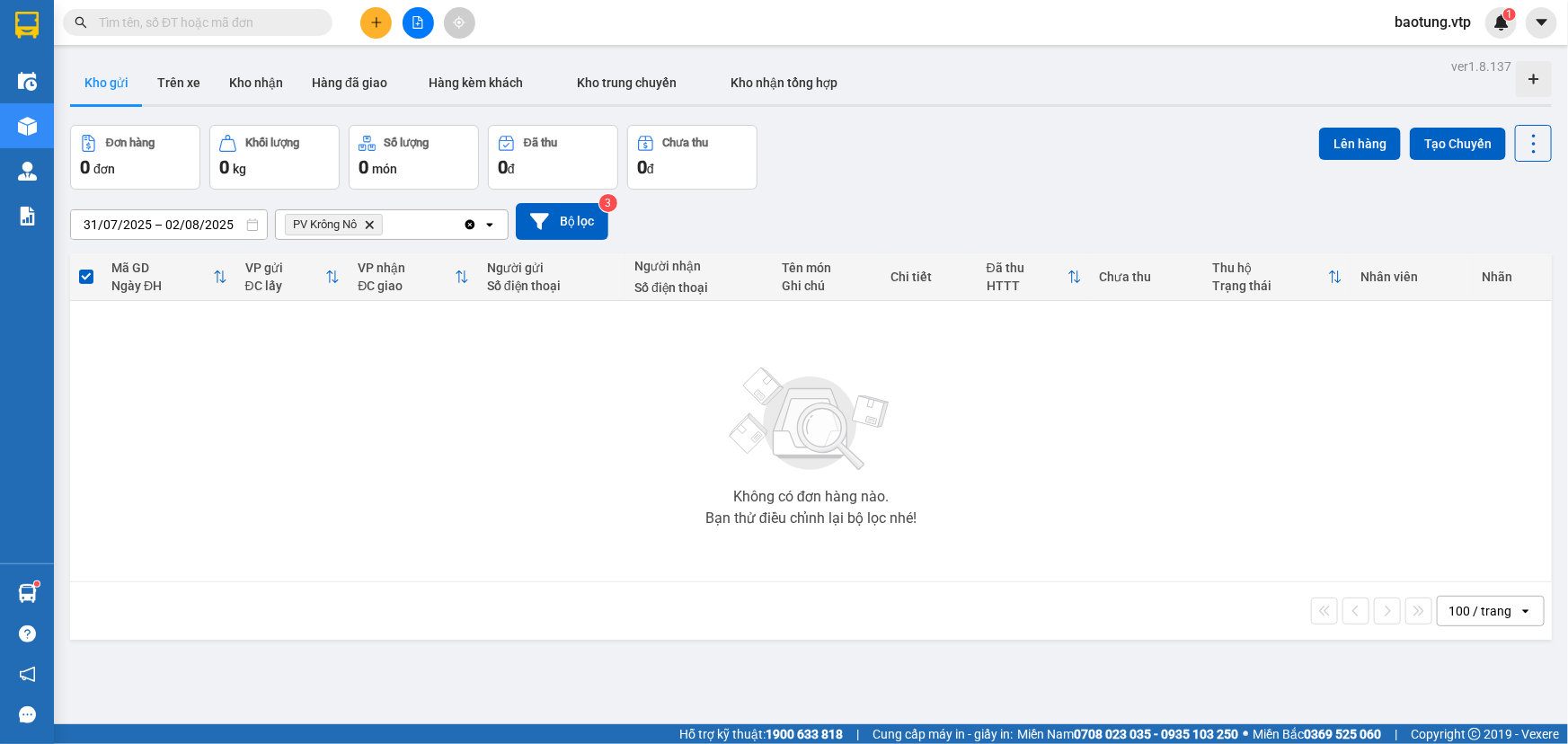 click 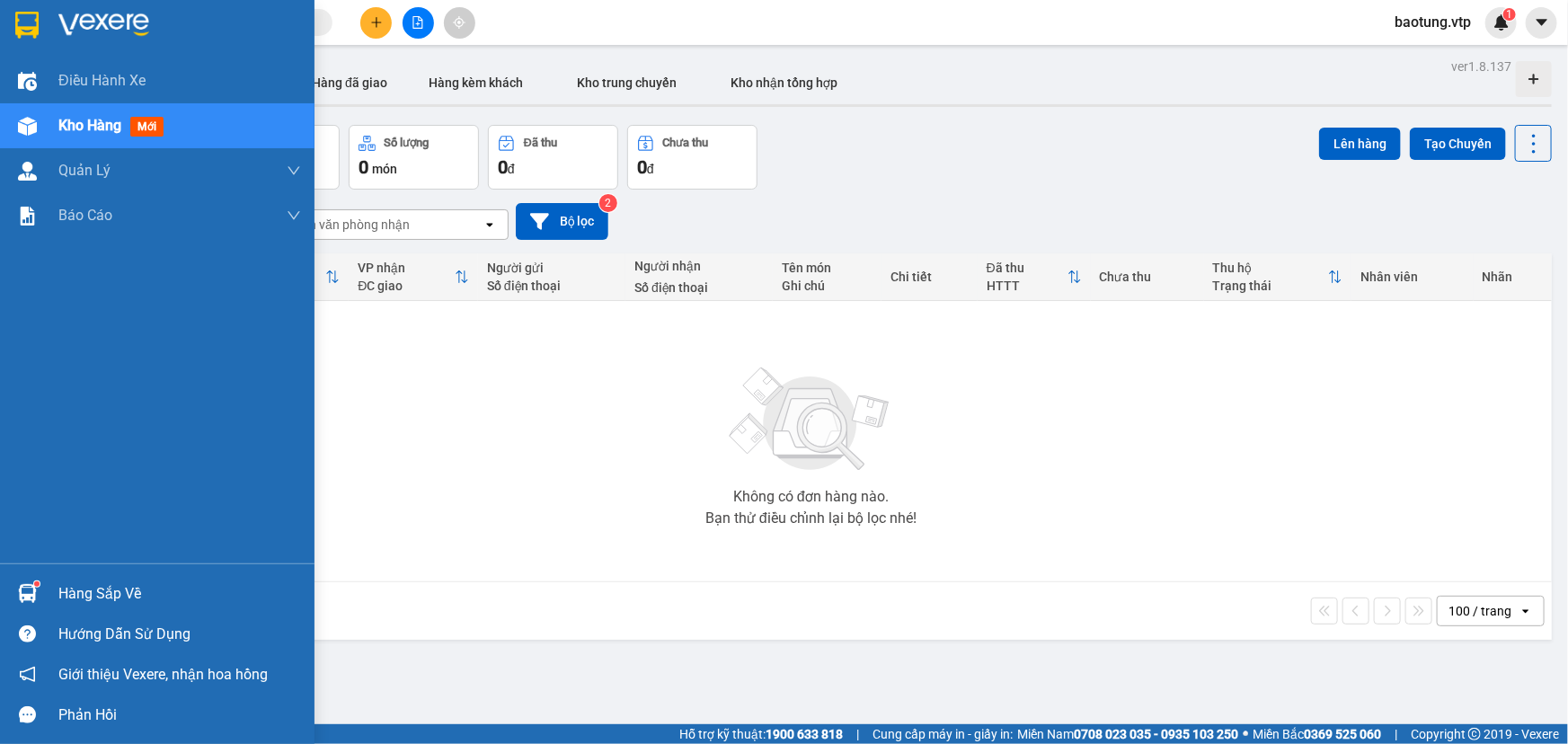 click at bounding box center [27, 126] 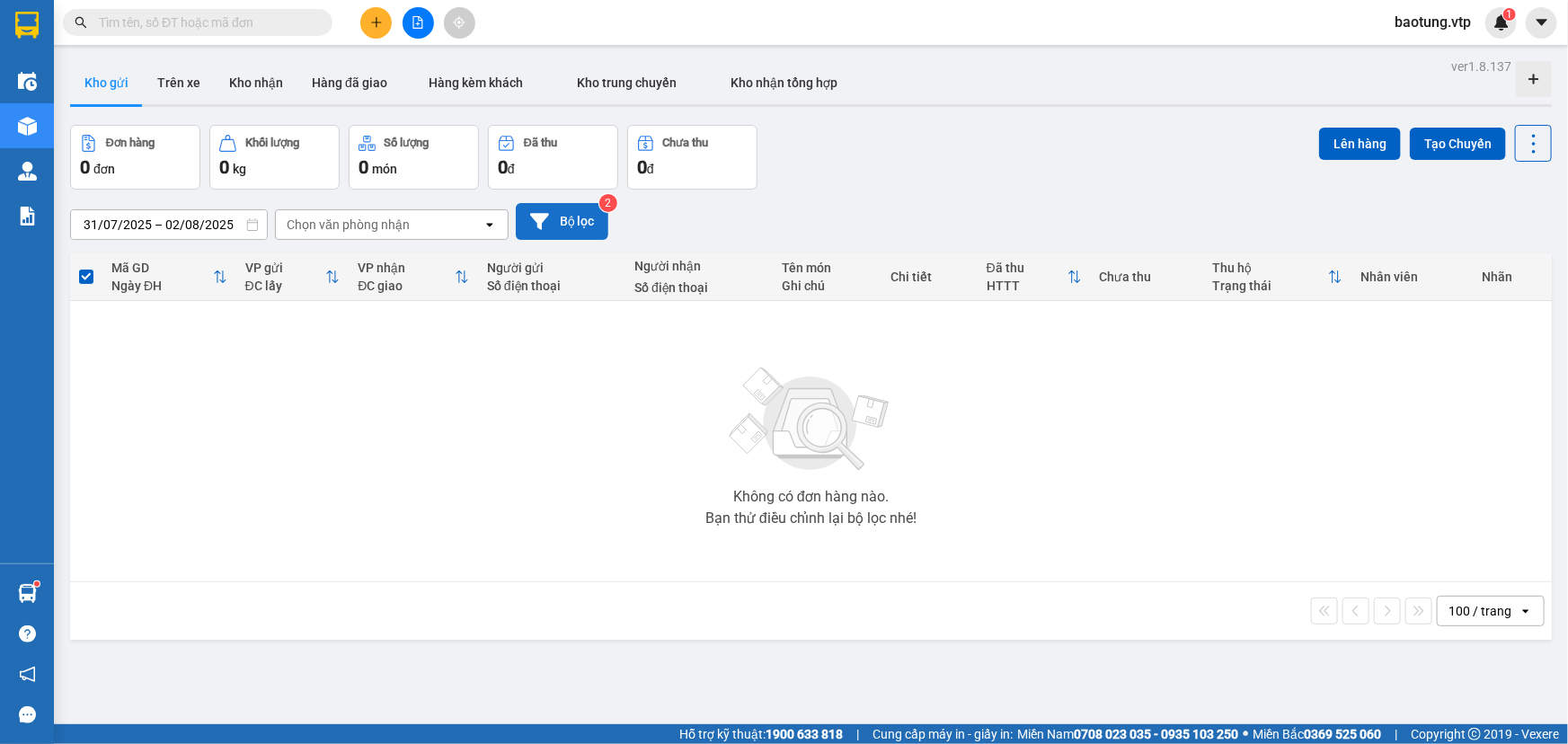 click on "Bộ lọc" at bounding box center (562, 221) 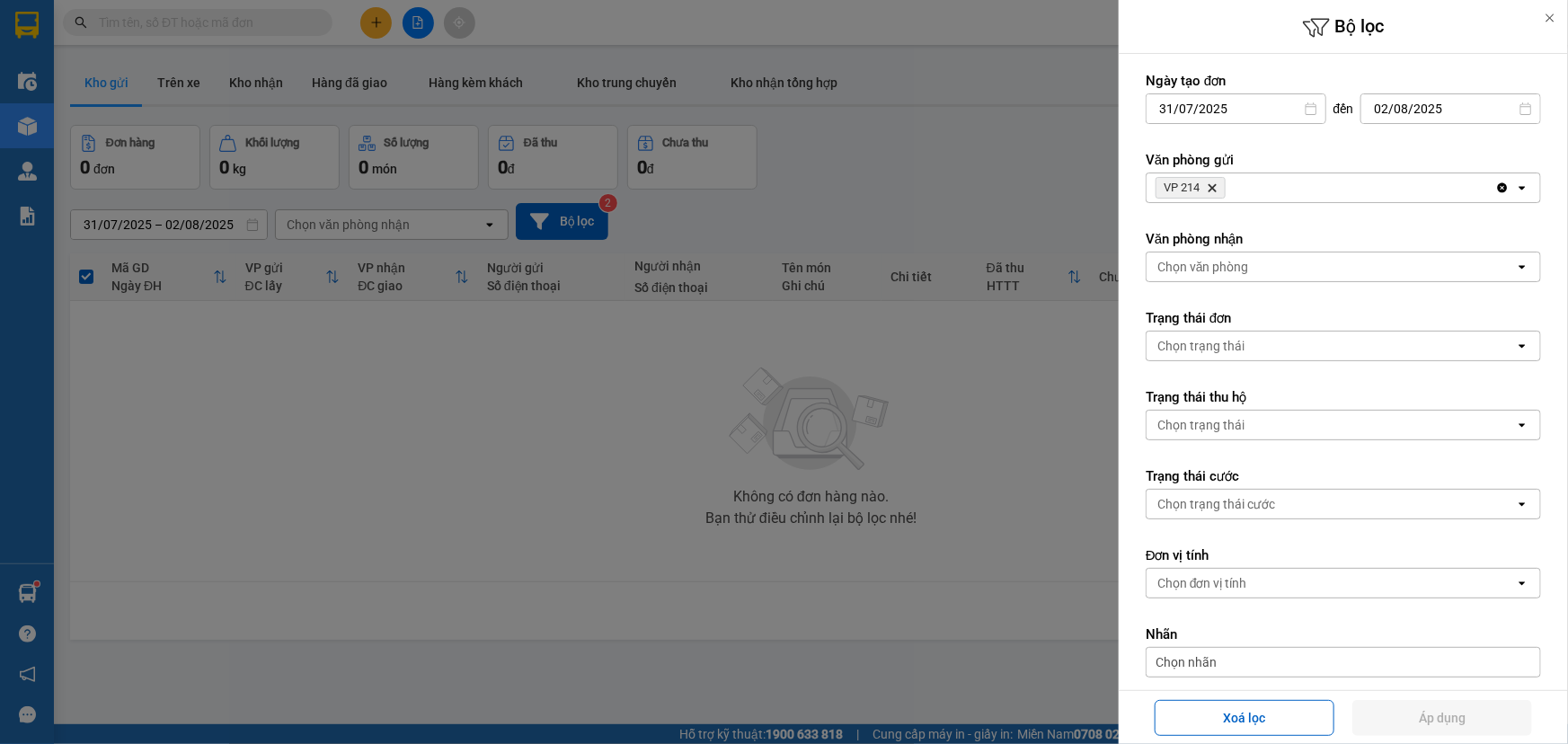 click on "Chọn văn phòng" at bounding box center [1331, 267] 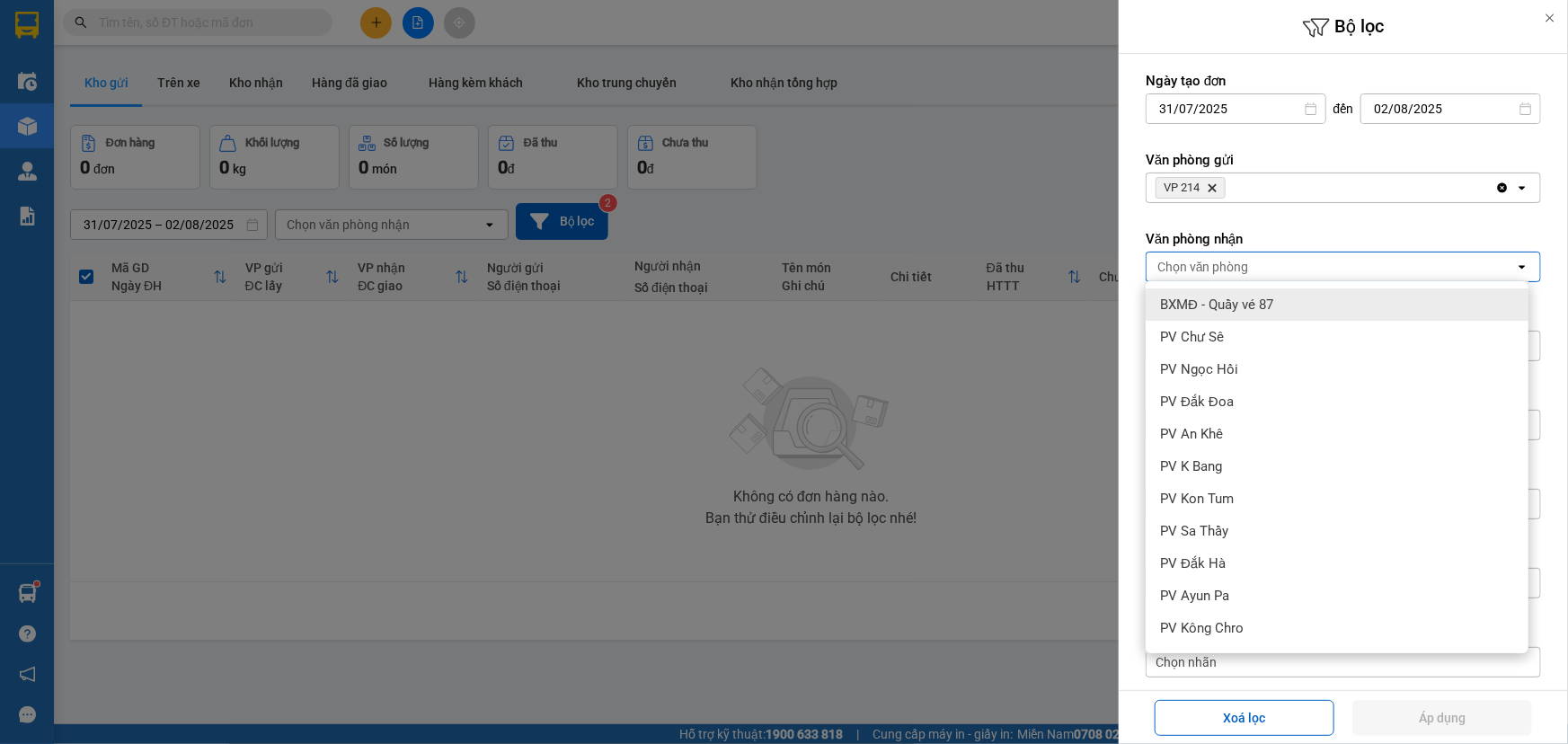 click 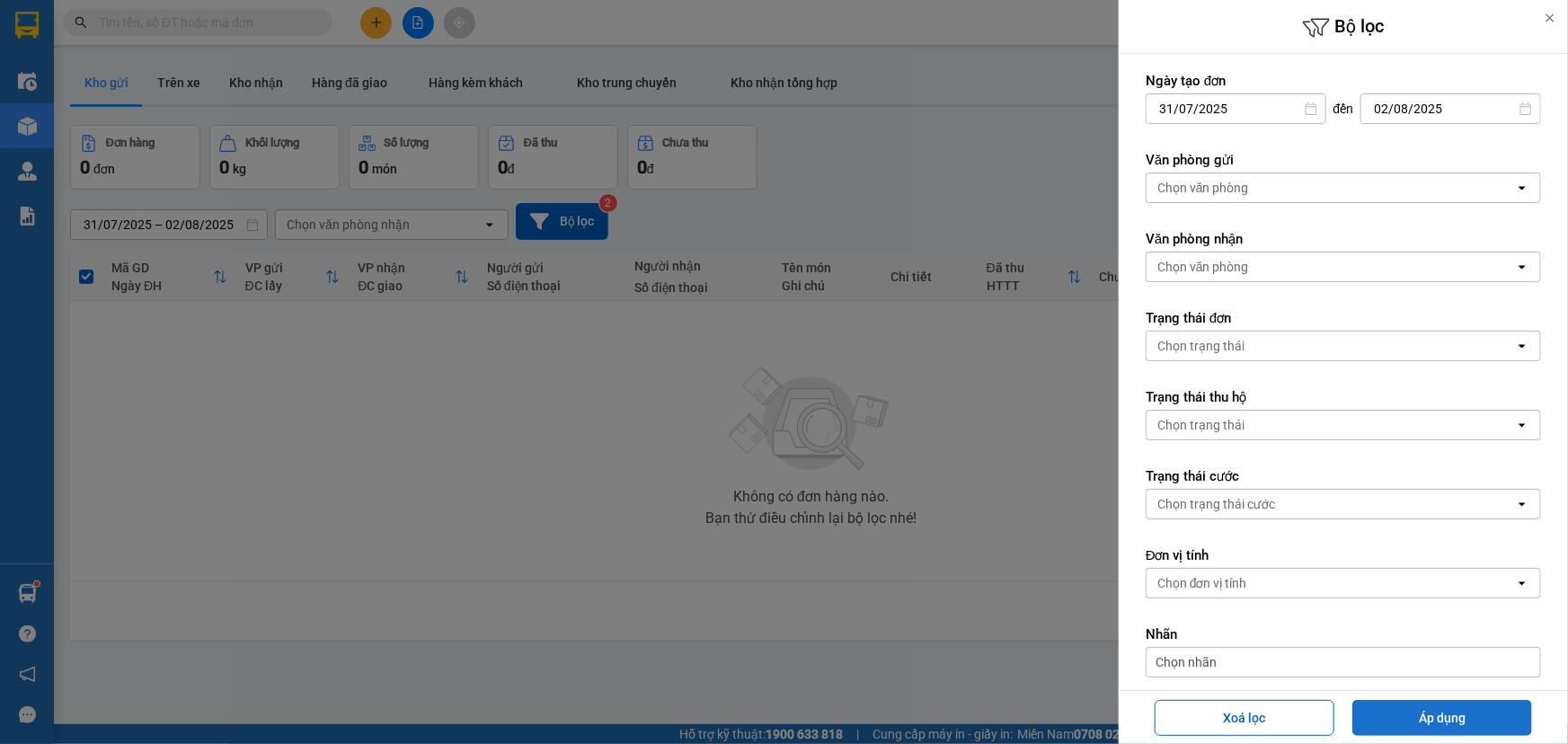 click on "Áp dụng" at bounding box center (1442, 718) 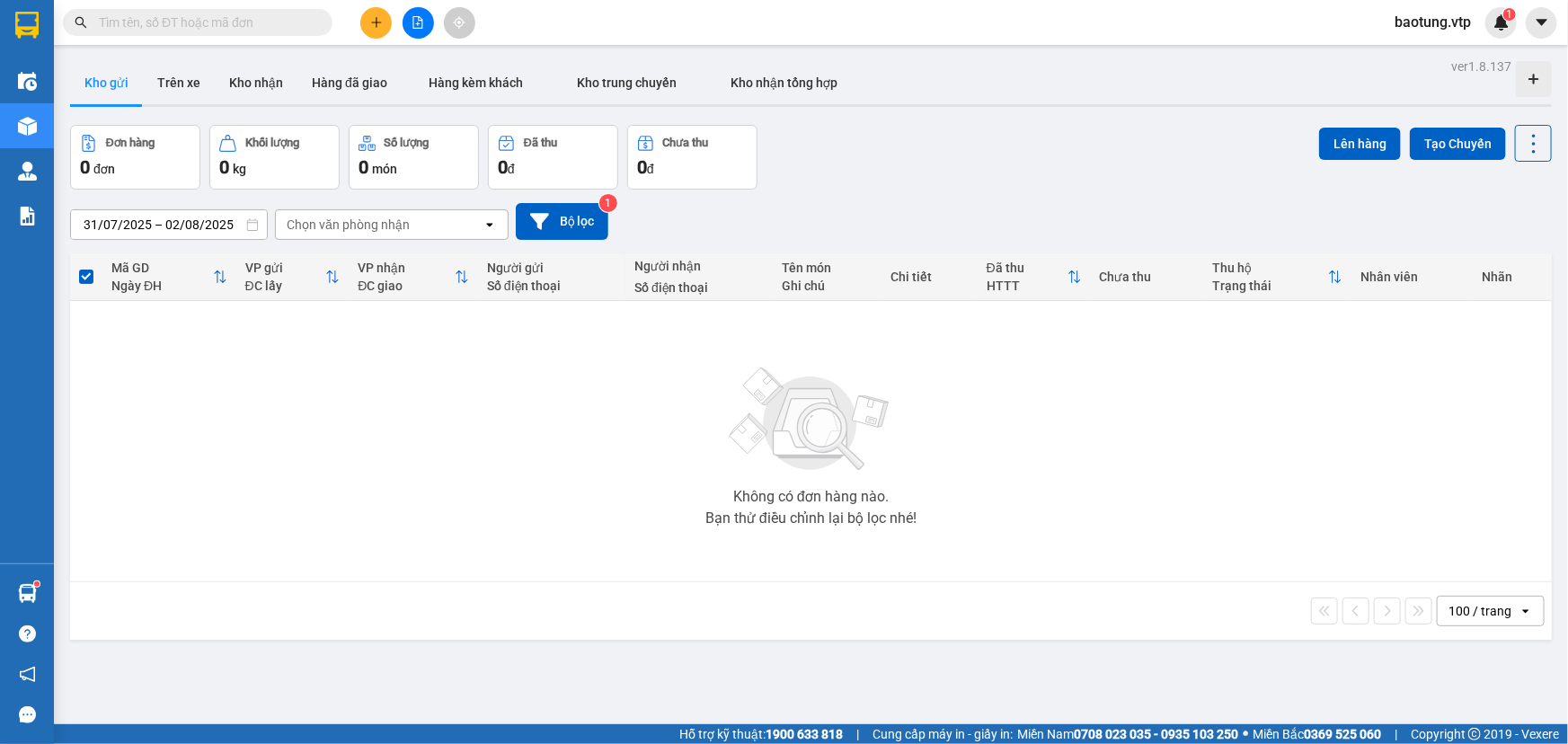 click on "Không có đơn hàng nào. Bạn thử điều chỉnh lại bộ lọc nhé!" at bounding box center (811, 441) 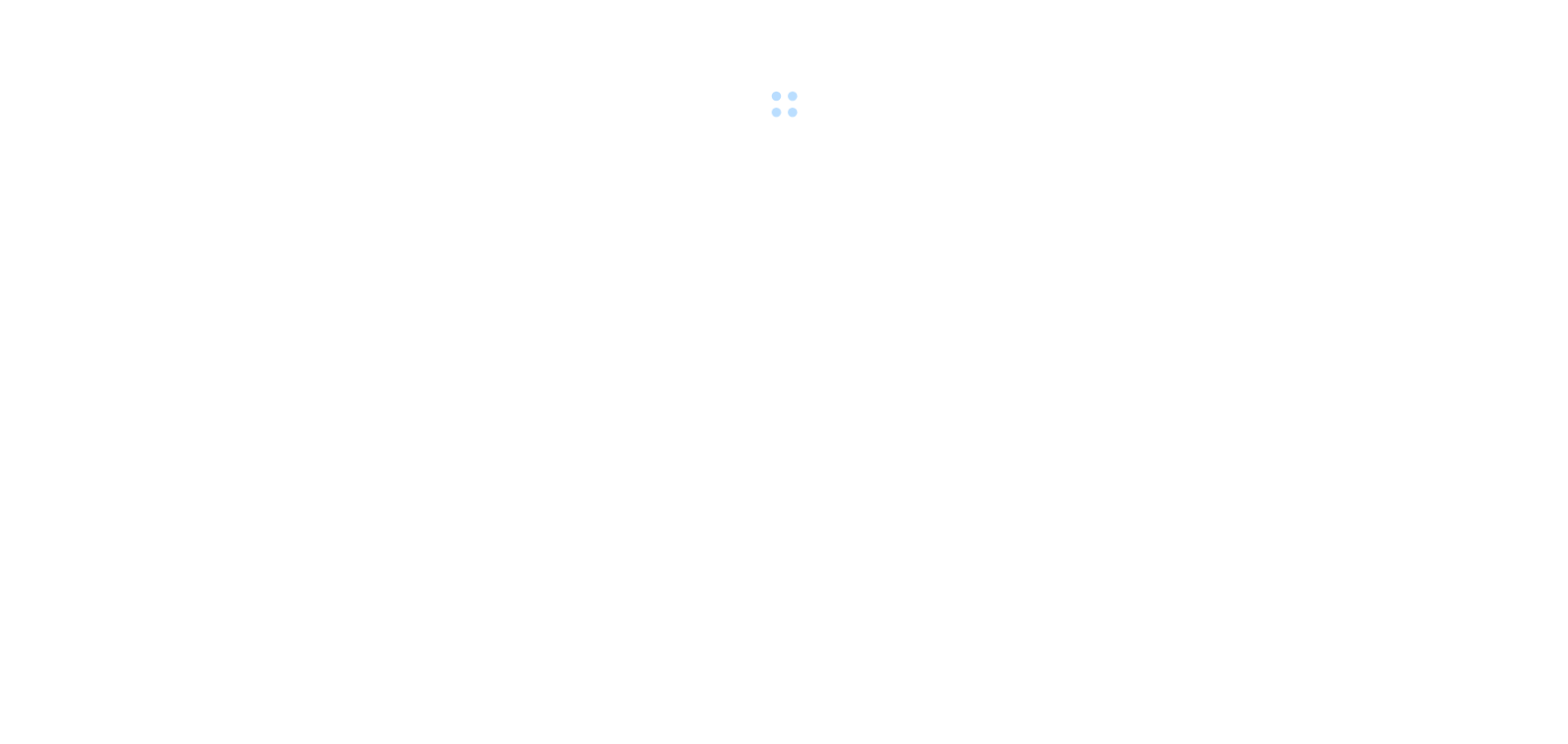 scroll, scrollTop: 0, scrollLeft: 0, axis: both 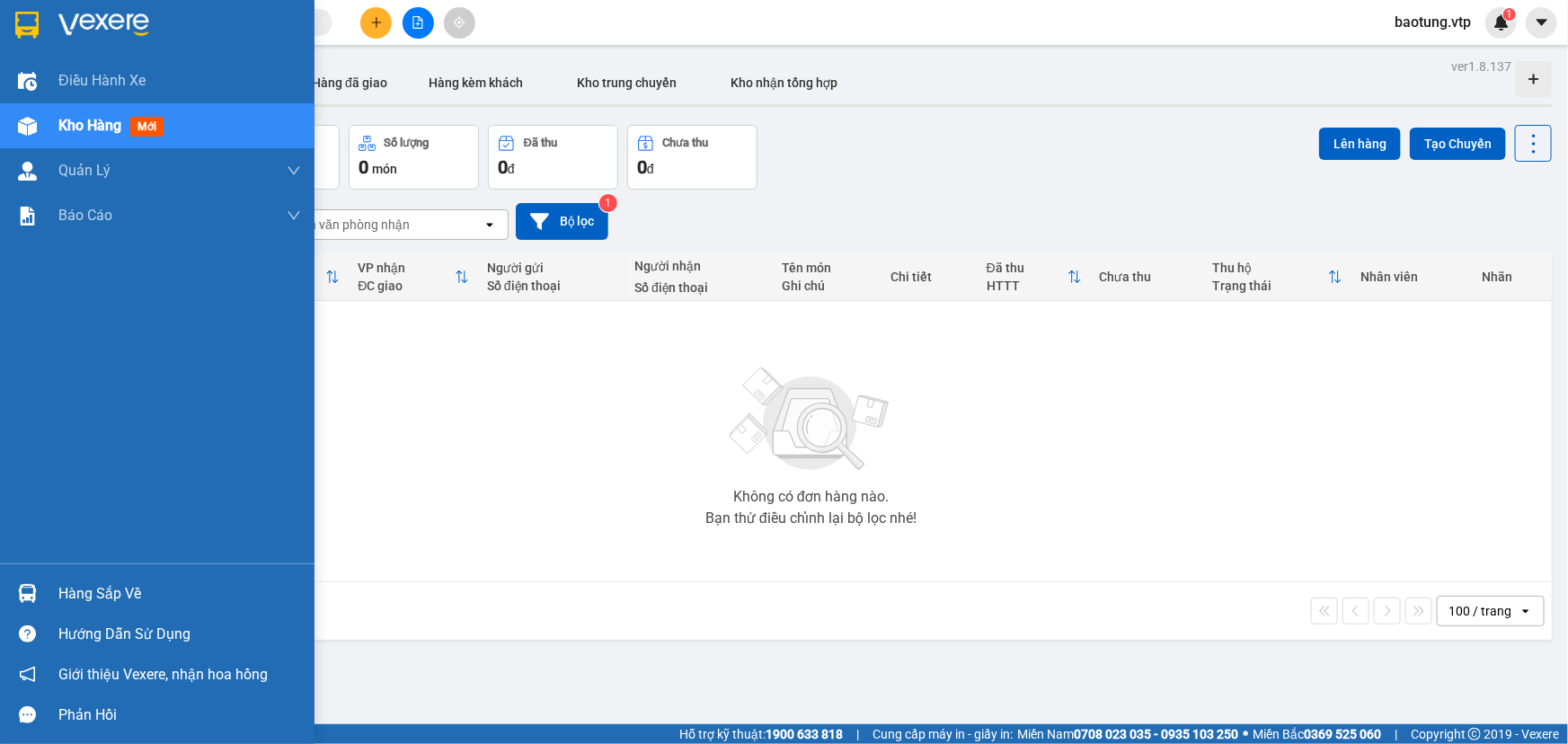 click on "Kho hàng mới" at bounding box center [157, 126] 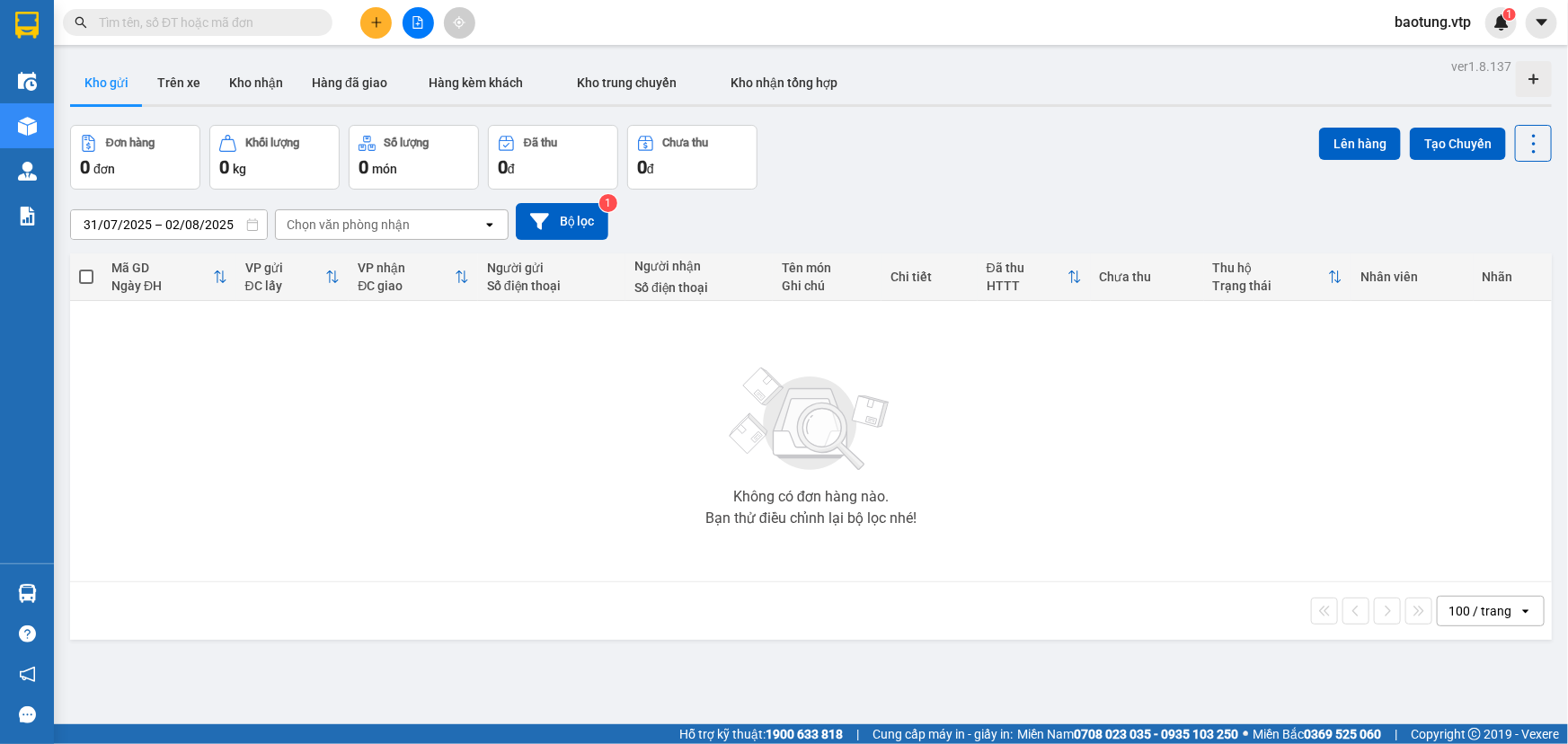 click at bounding box center [205, 22] 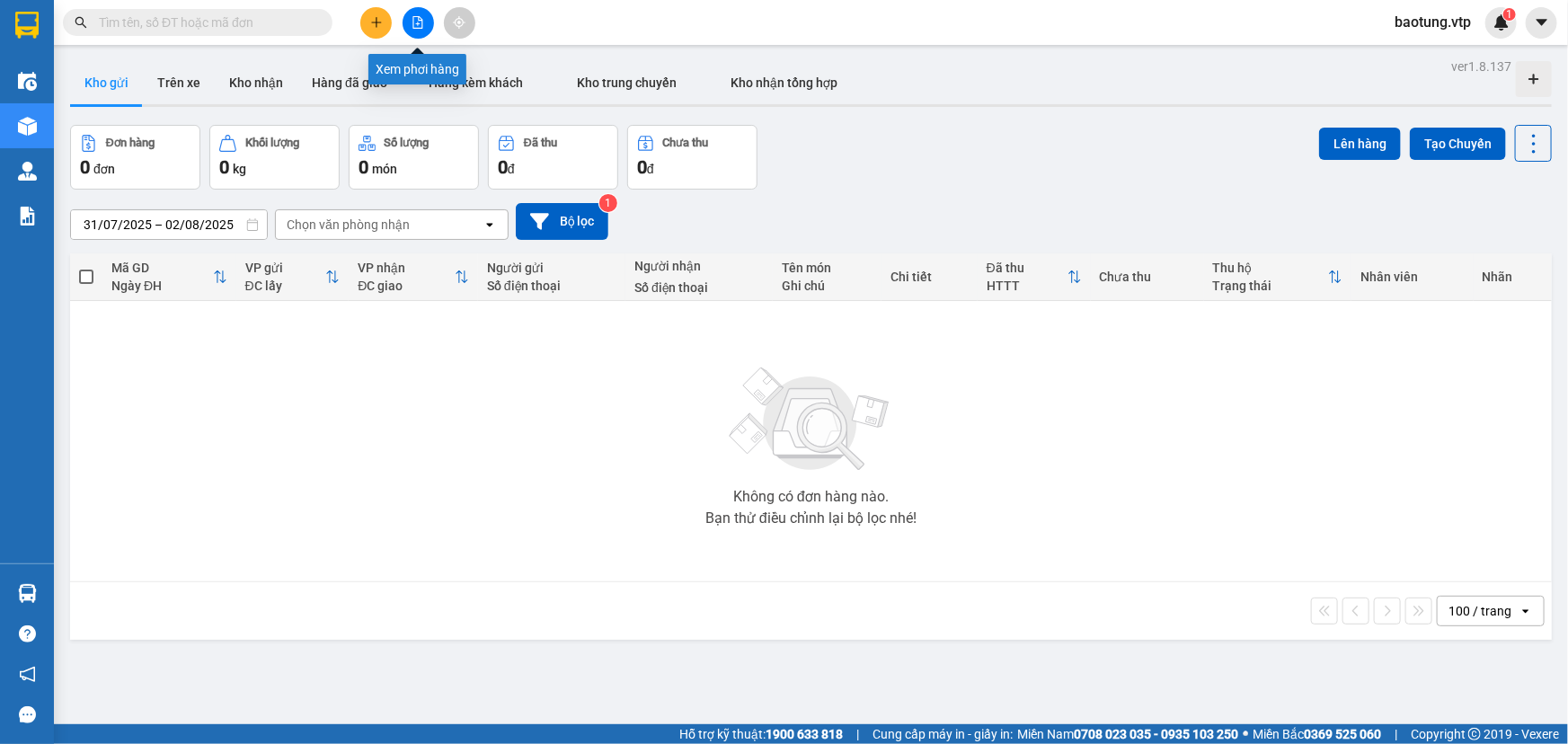 click at bounding box center [418, 22] 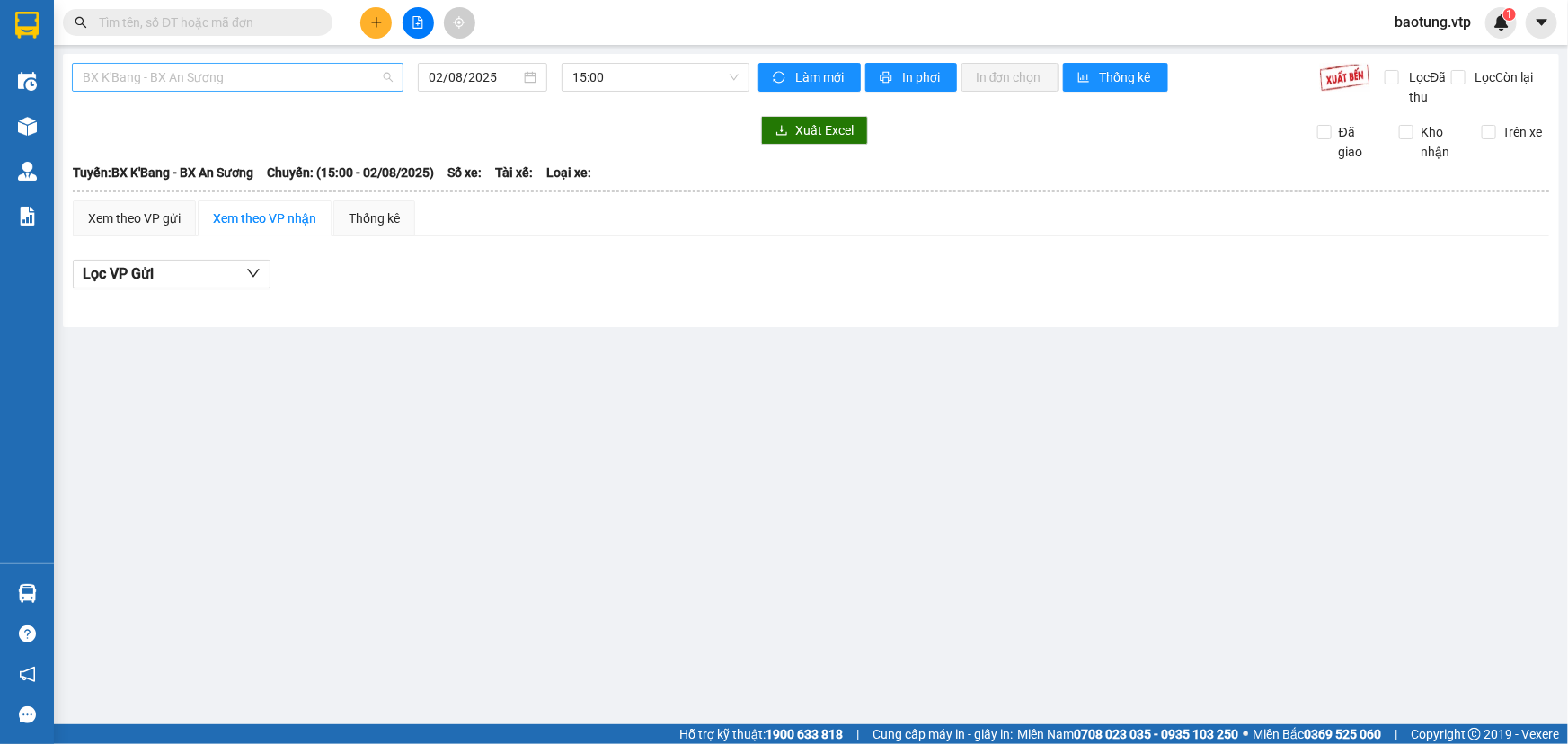 click on "BX K'Bang - BX An Sương" at bounding box center [237, 77] 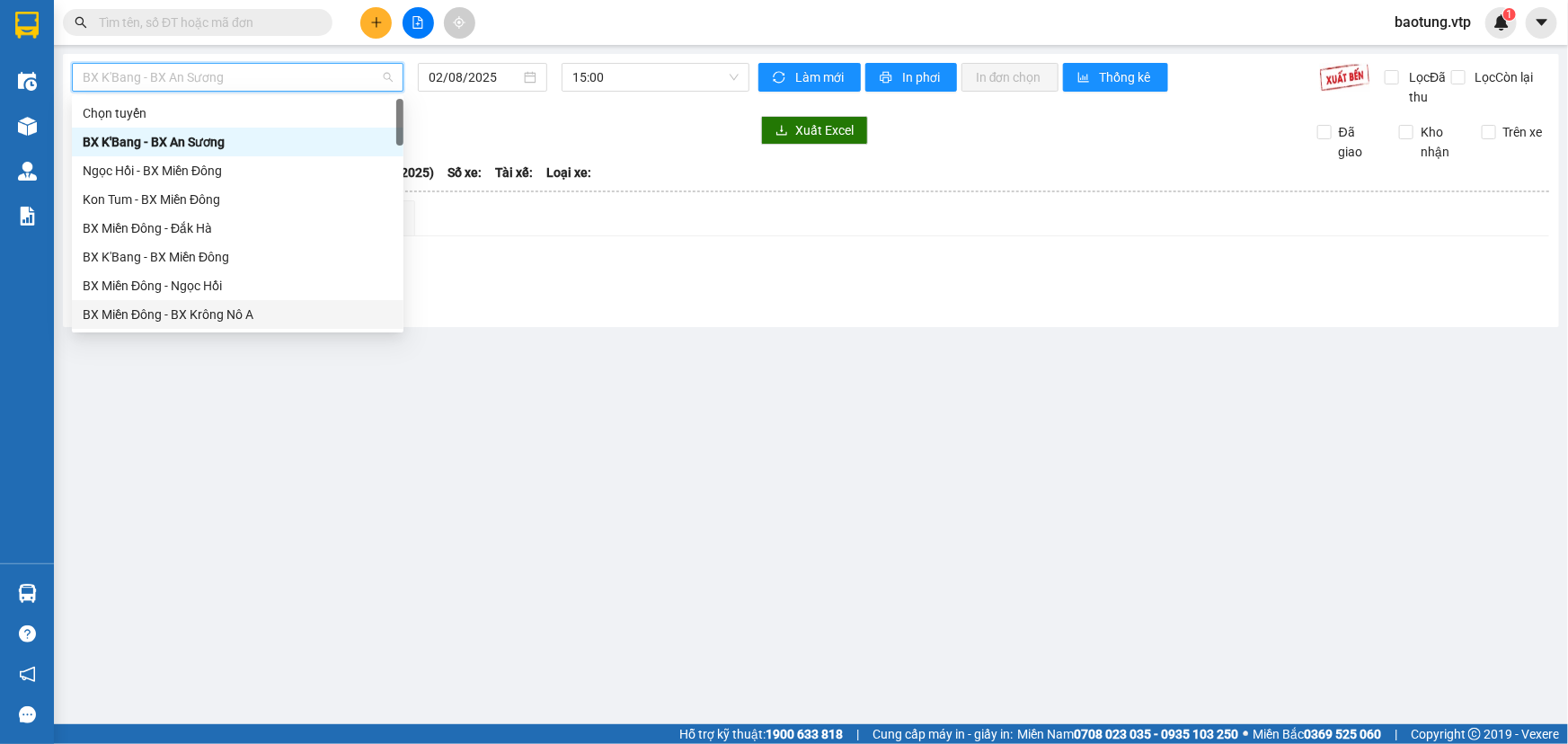 click on "BX Miền Đông - BX Krông Nô A" at bounding box center (237, 314) 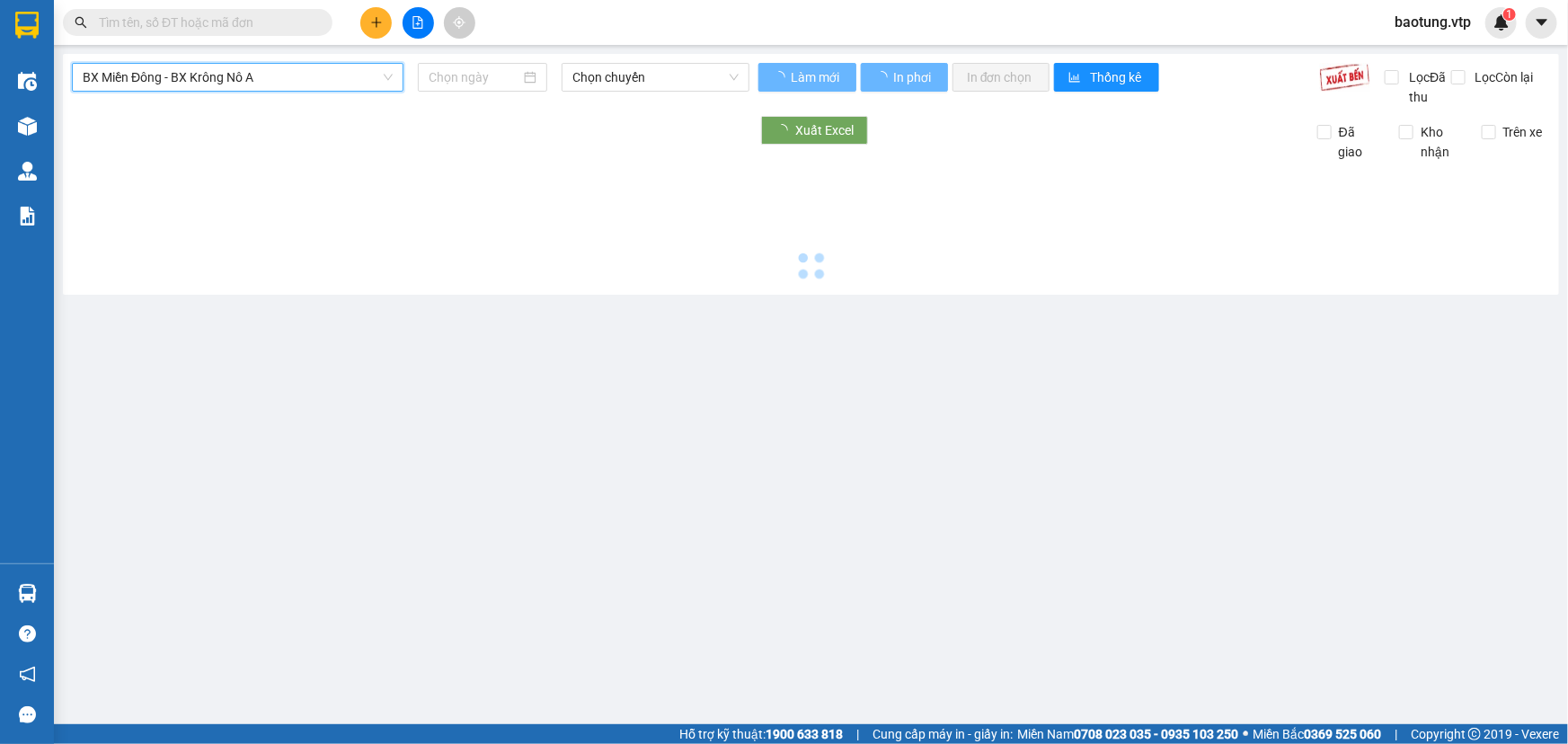 type on "02/08/2025" 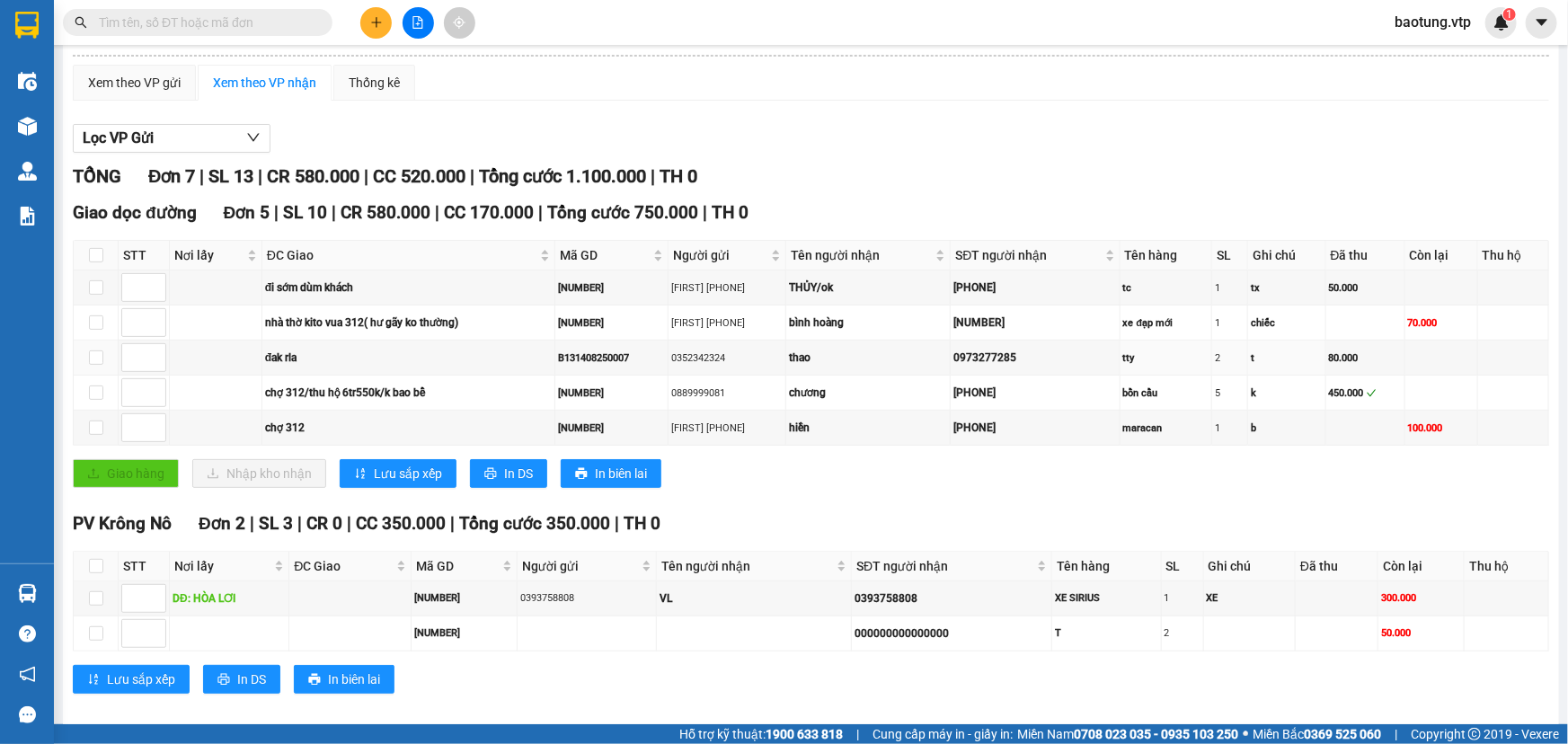 scroll, scrollTop: 153, scrollLeft: 0, axis: vertical 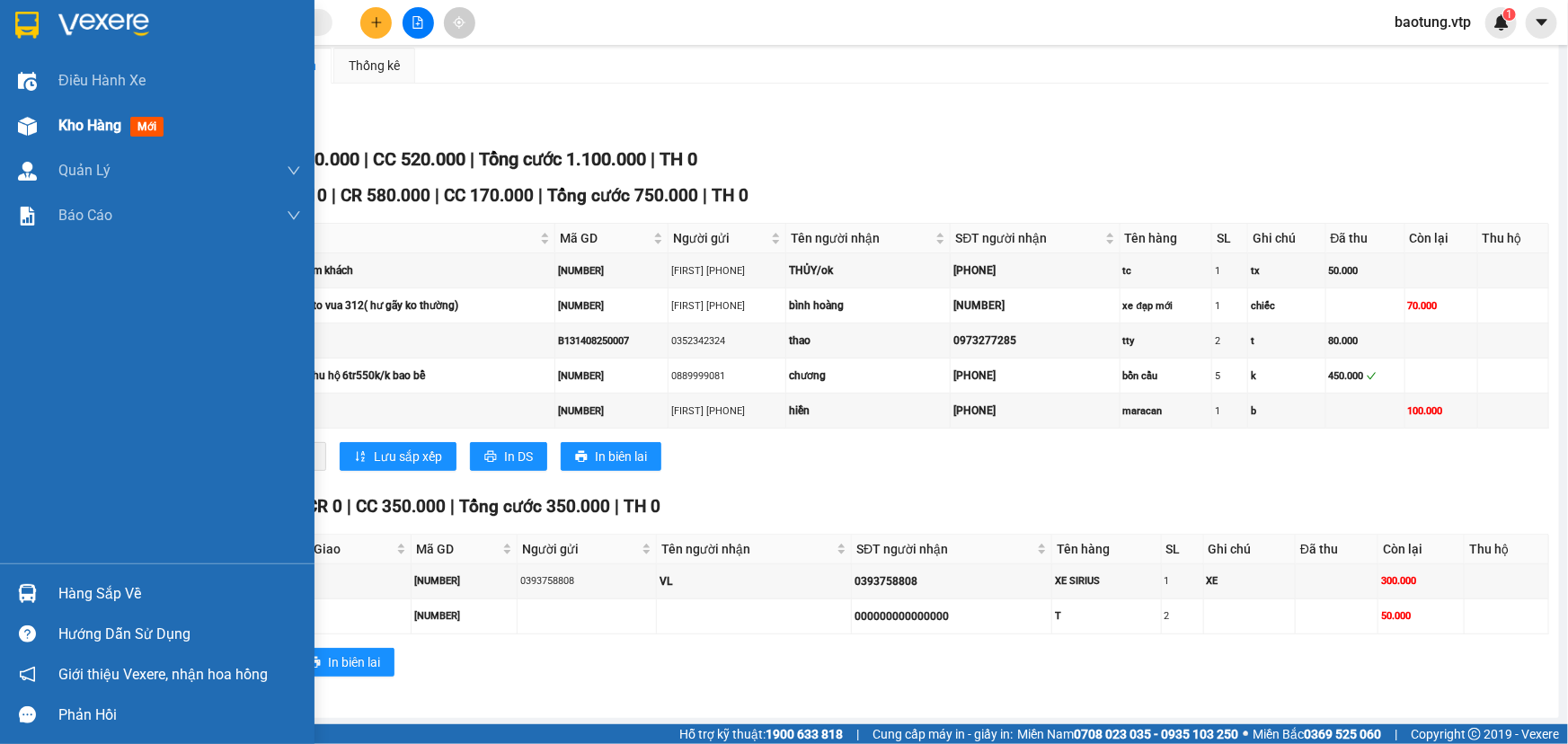 click on "Kho hàng mới" at bounding box center [180, 126] 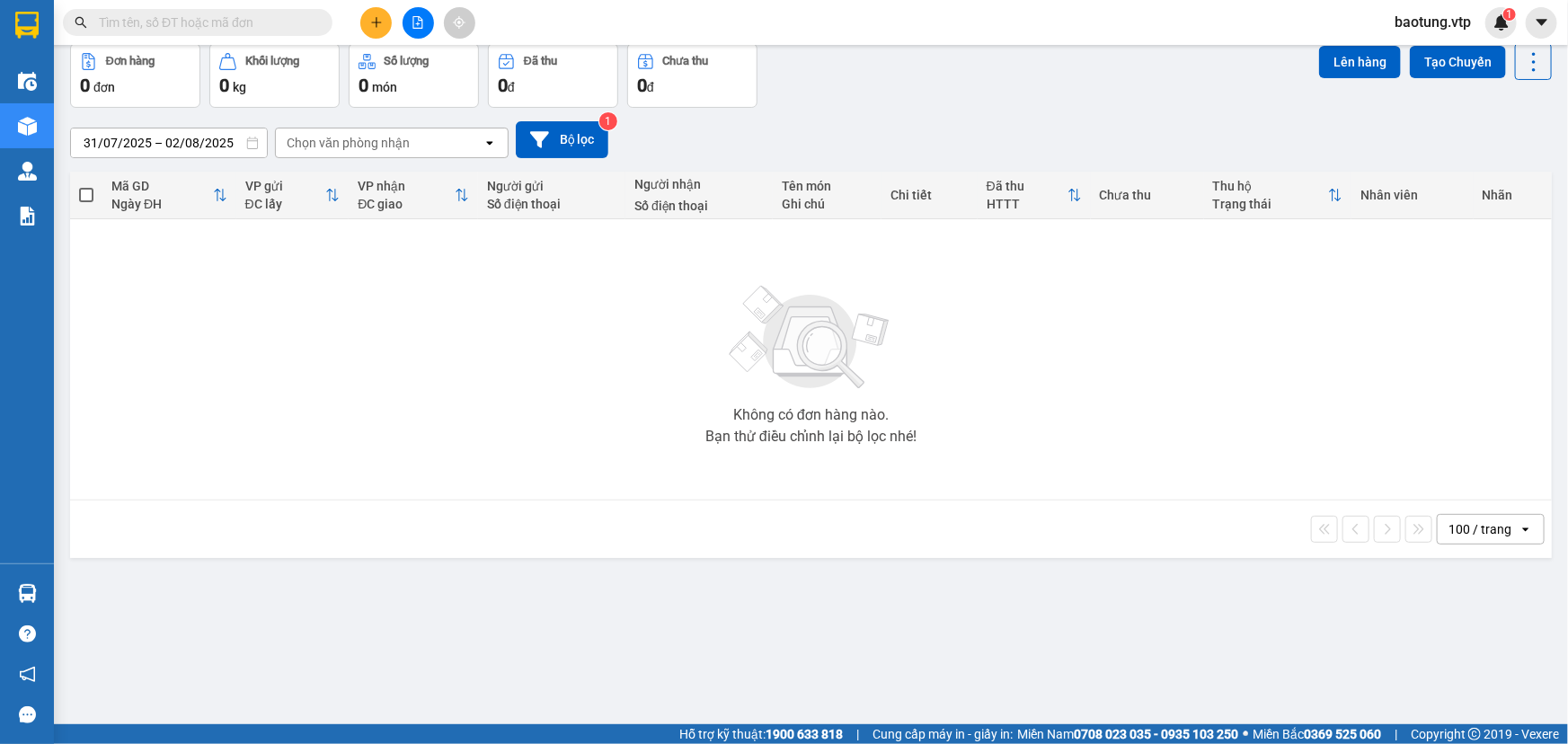 scroll, scrollTop: 0, scrollLeft: 0, axis: both 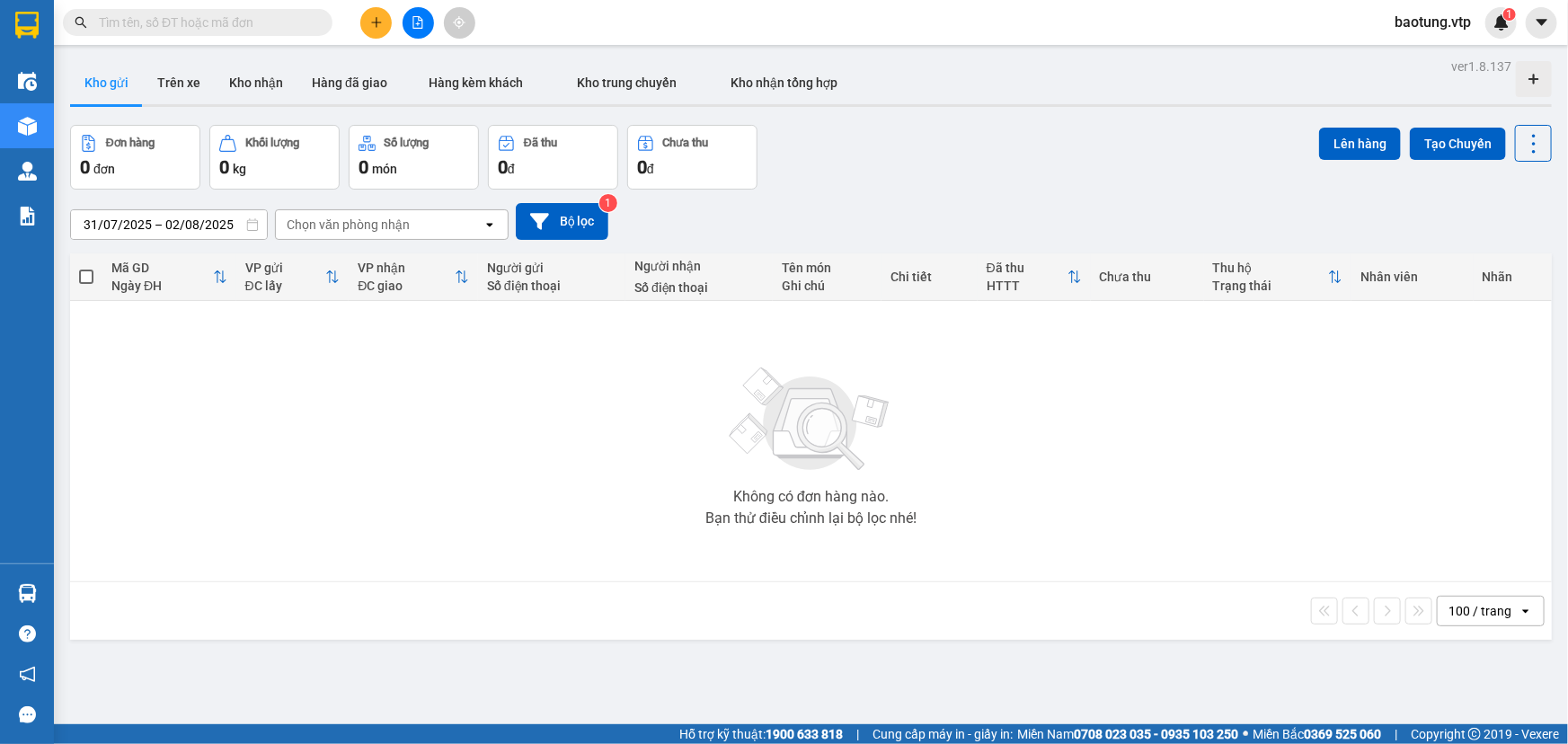 click at bounding box center (418, 22) 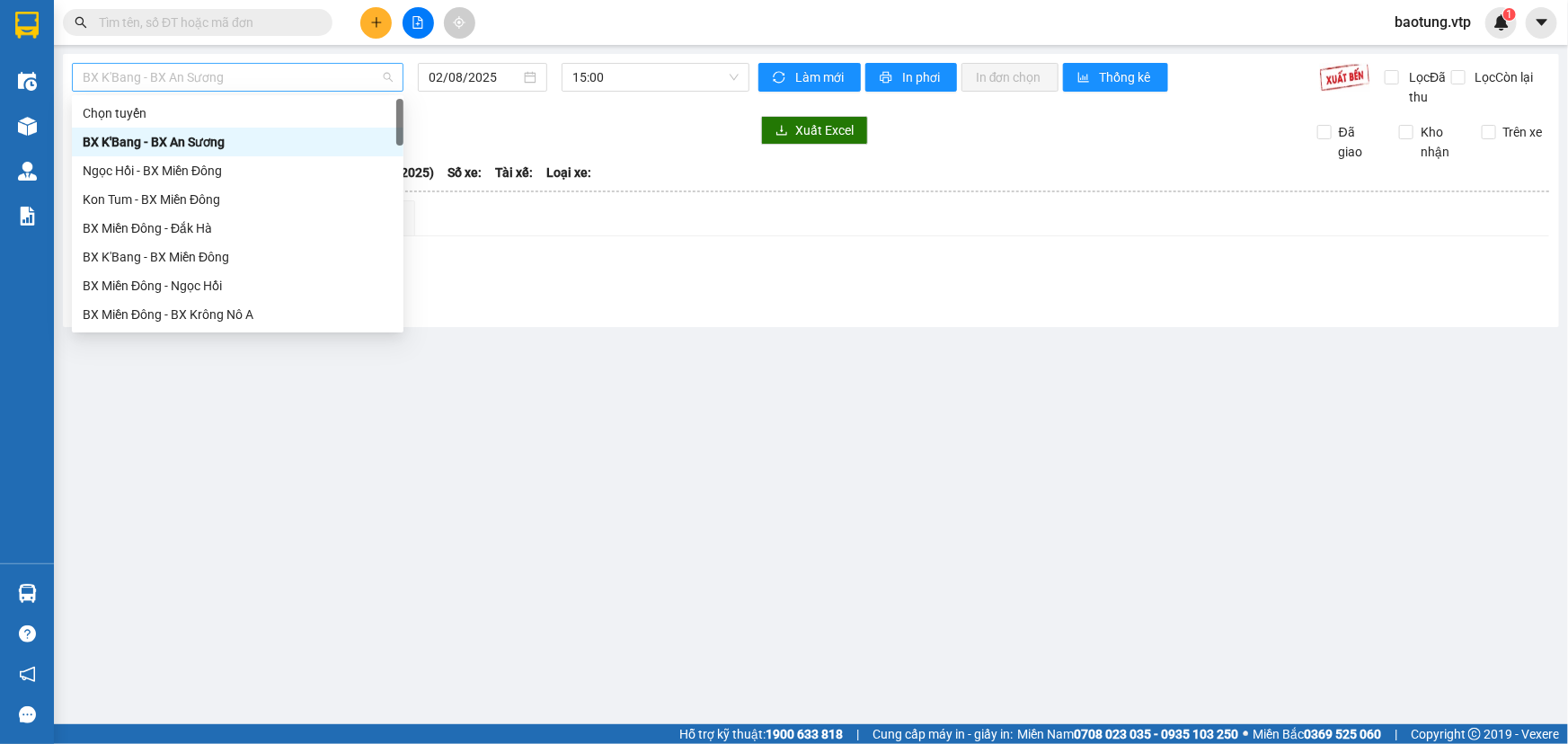 click on "BX K'Bang - BX An Sương" at bounding box center (237, 77) 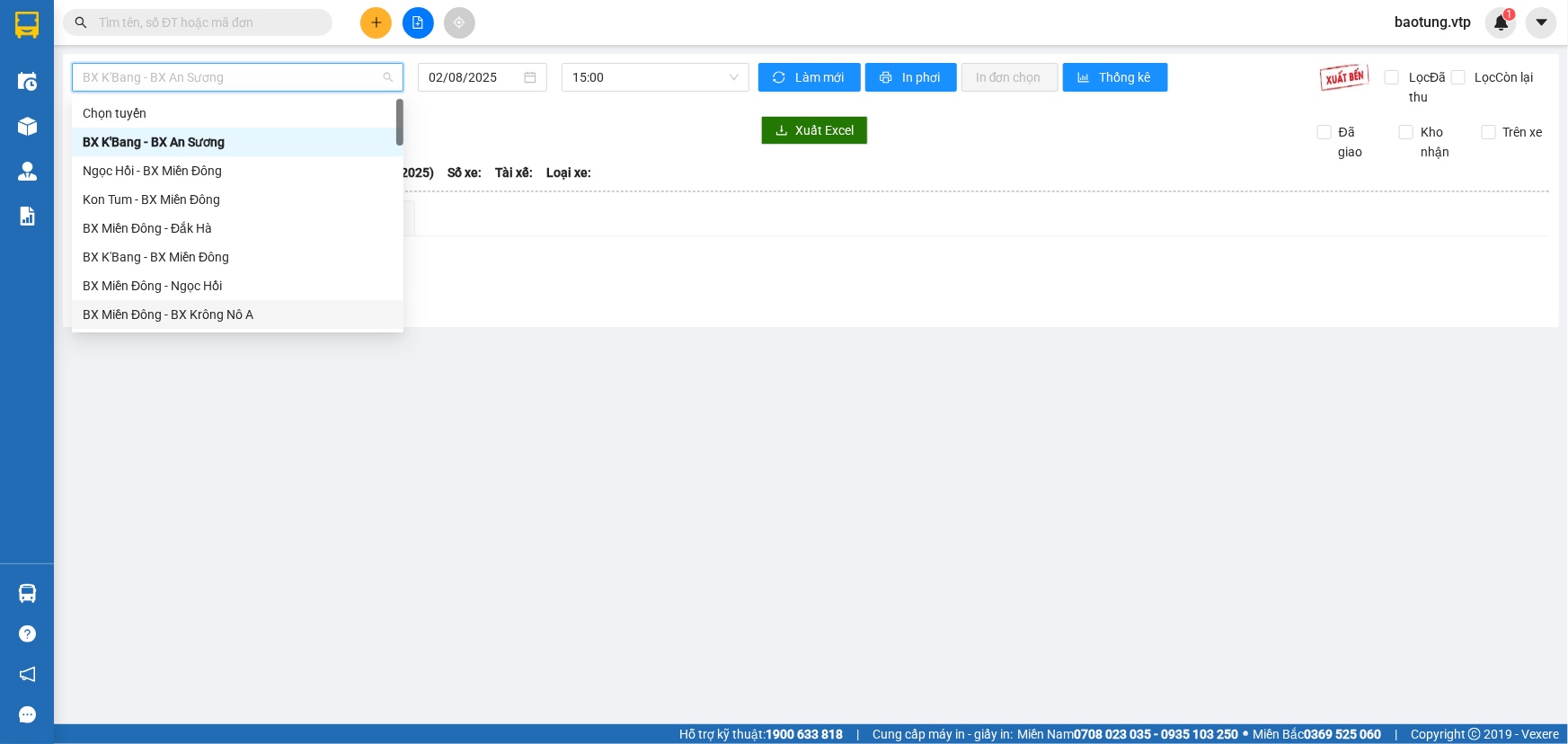 click on "BX Miền Đông - BX Krông Nô A" at bounding box center (237, 314) 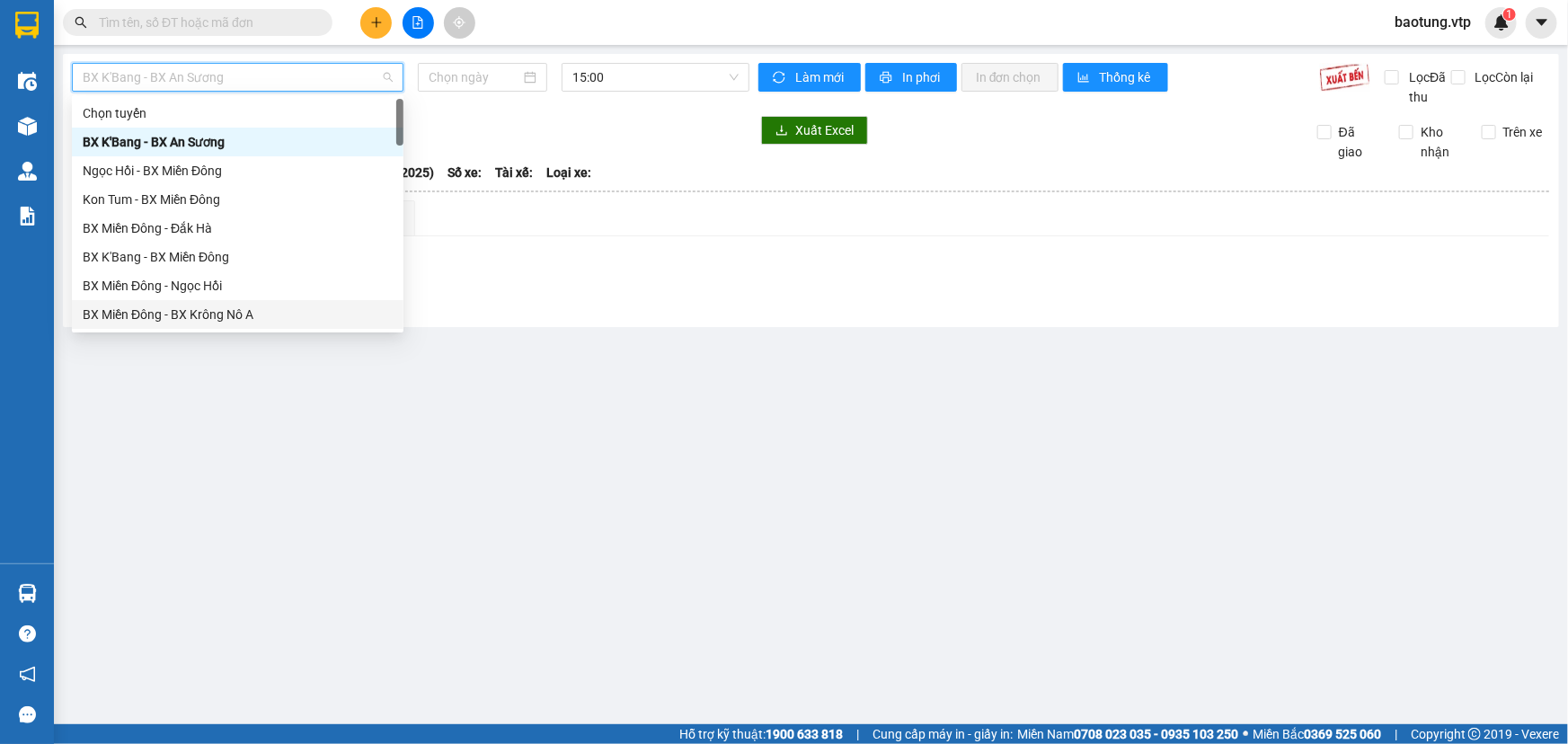 type on "02/08/2025" 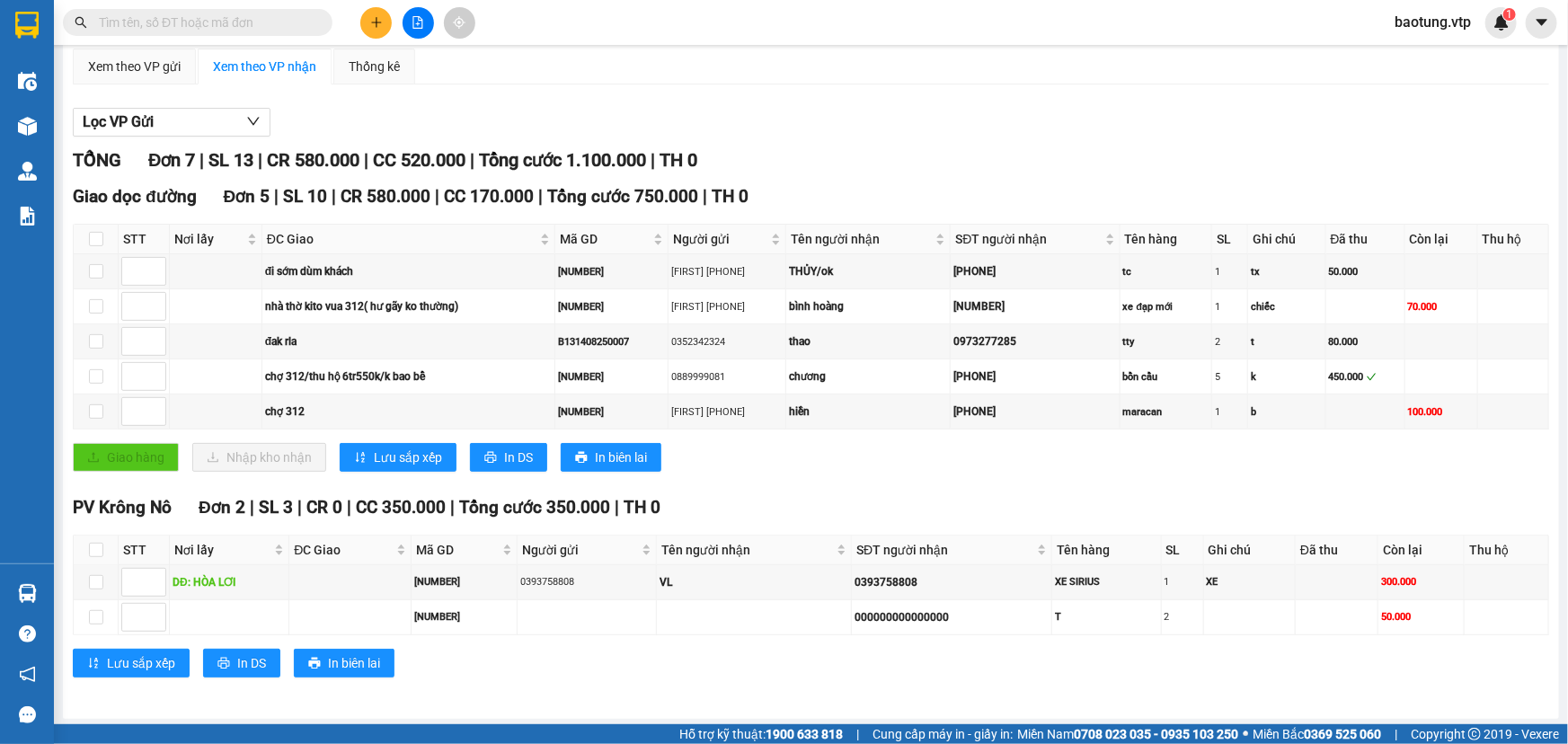 scroll, scrollTop: 153, scrollLeft: 0, axis: vertical 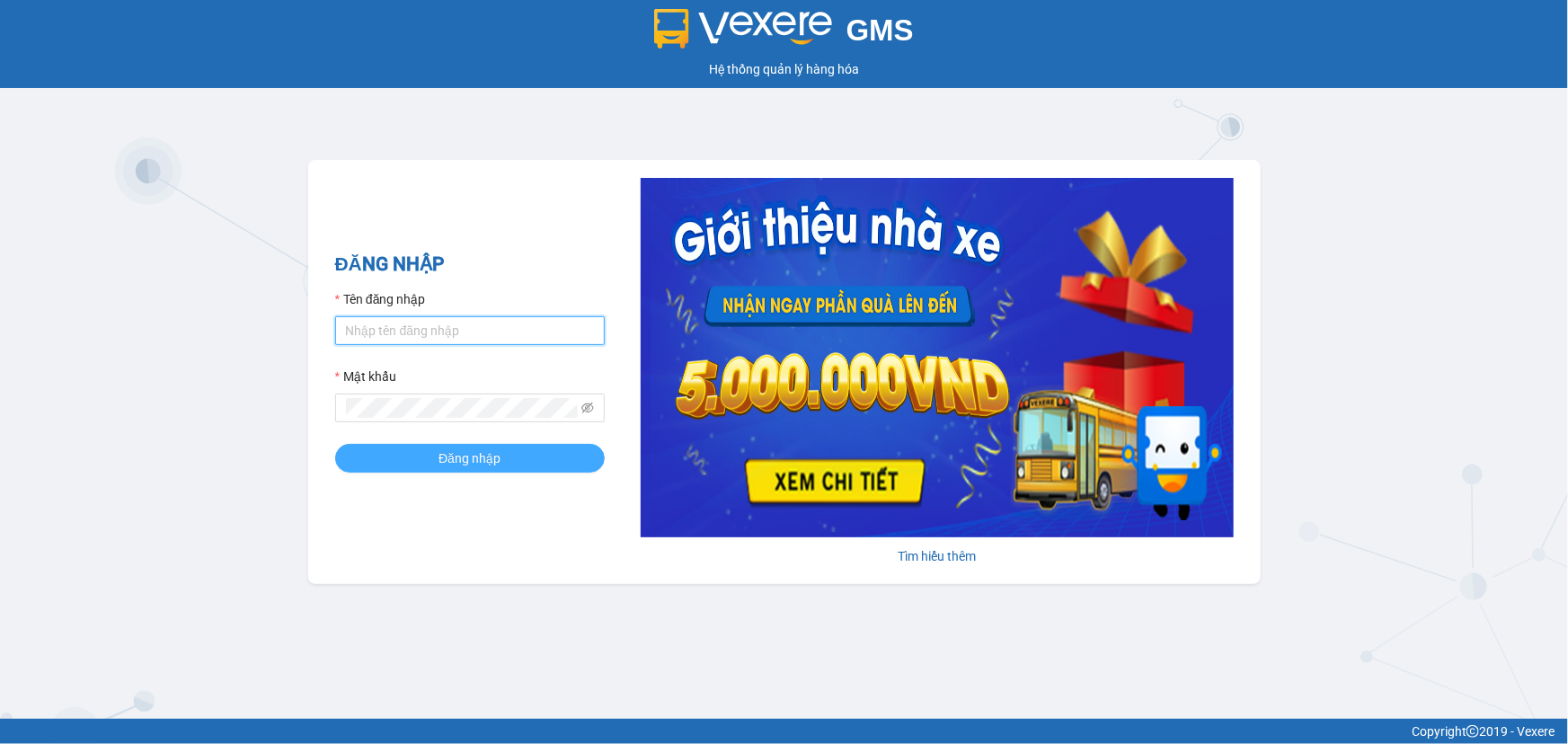 type on "baotung.vtp" 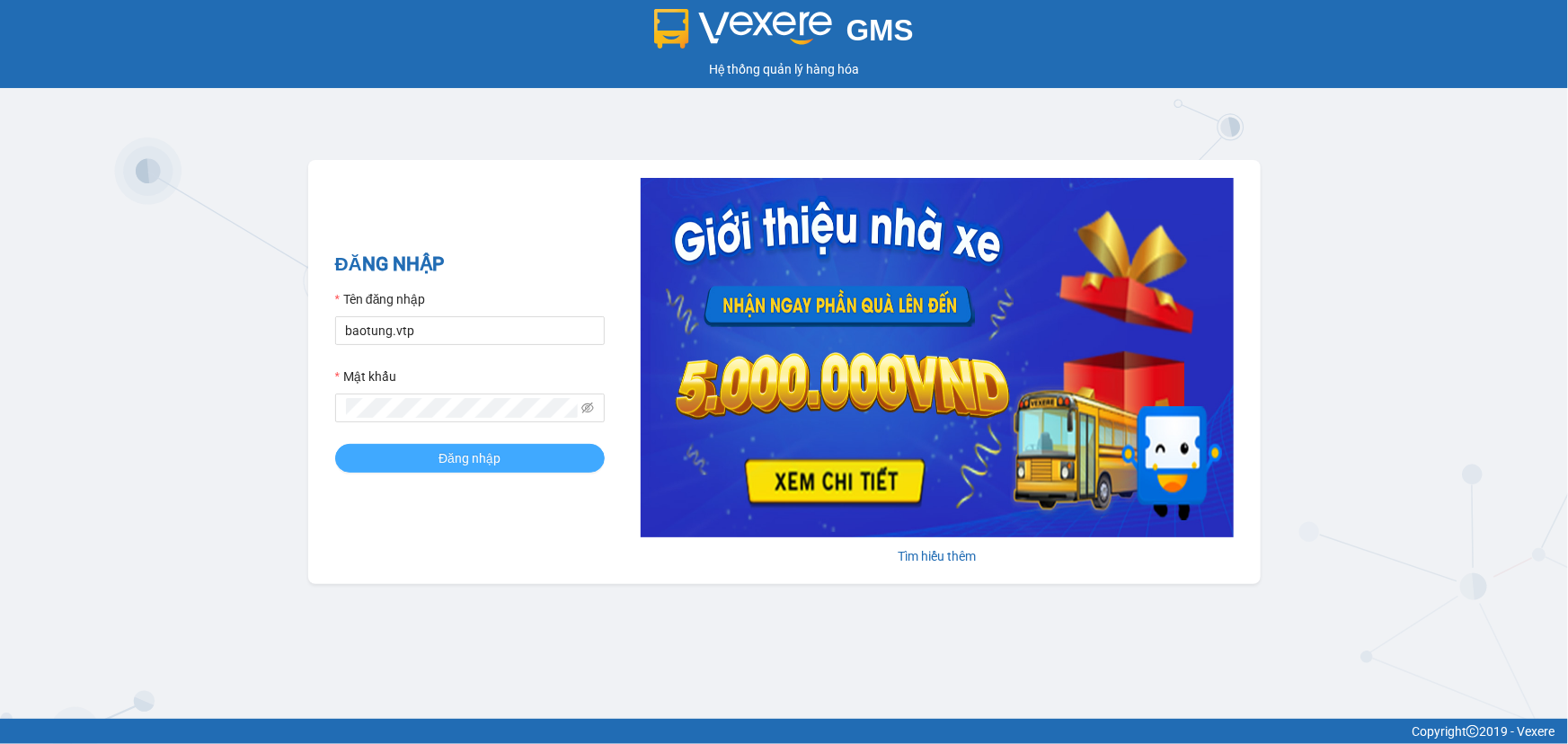 click on "Đăng nhập" at bounding box center (470, 458) 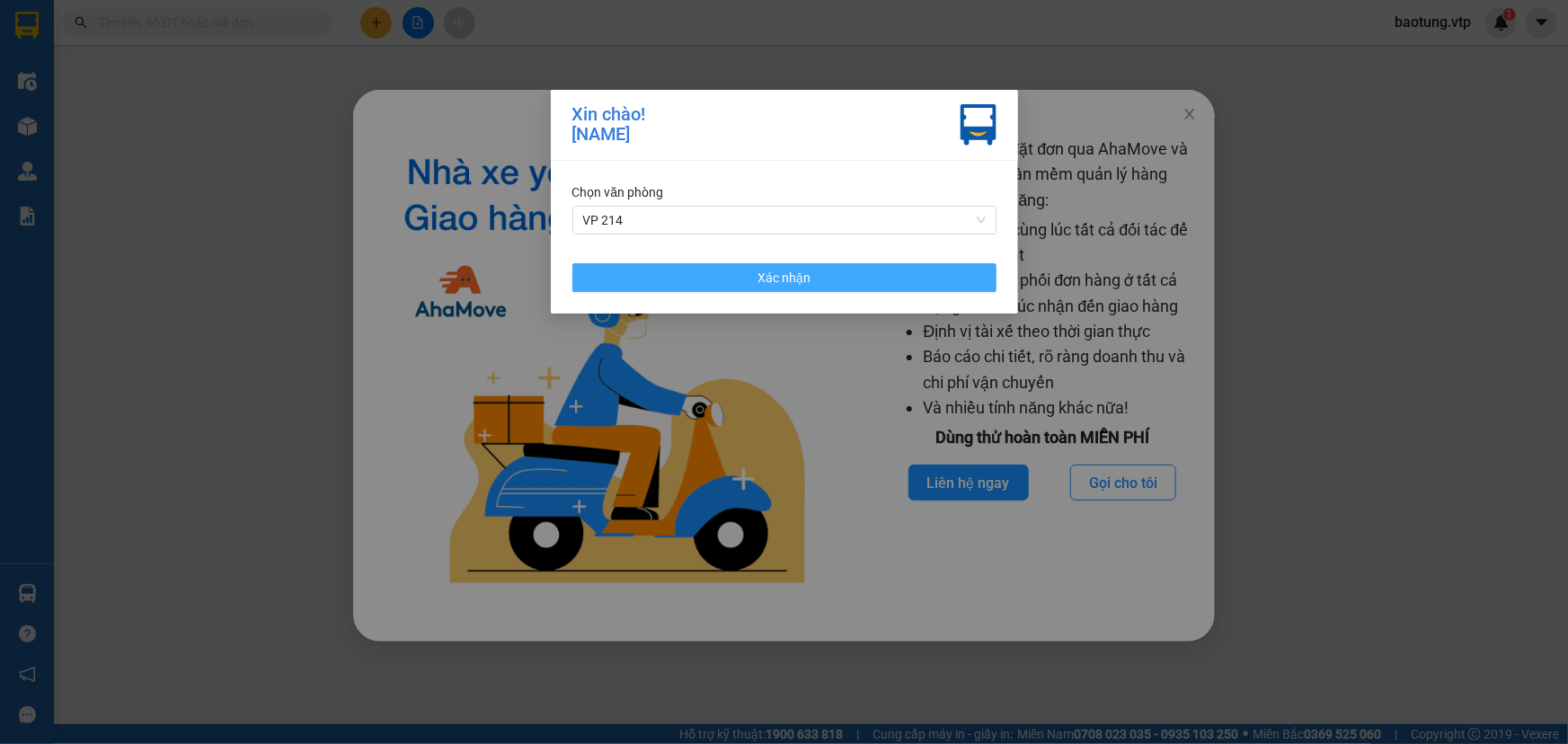 click on "Xác nhận" at bounding box center (784, 278) 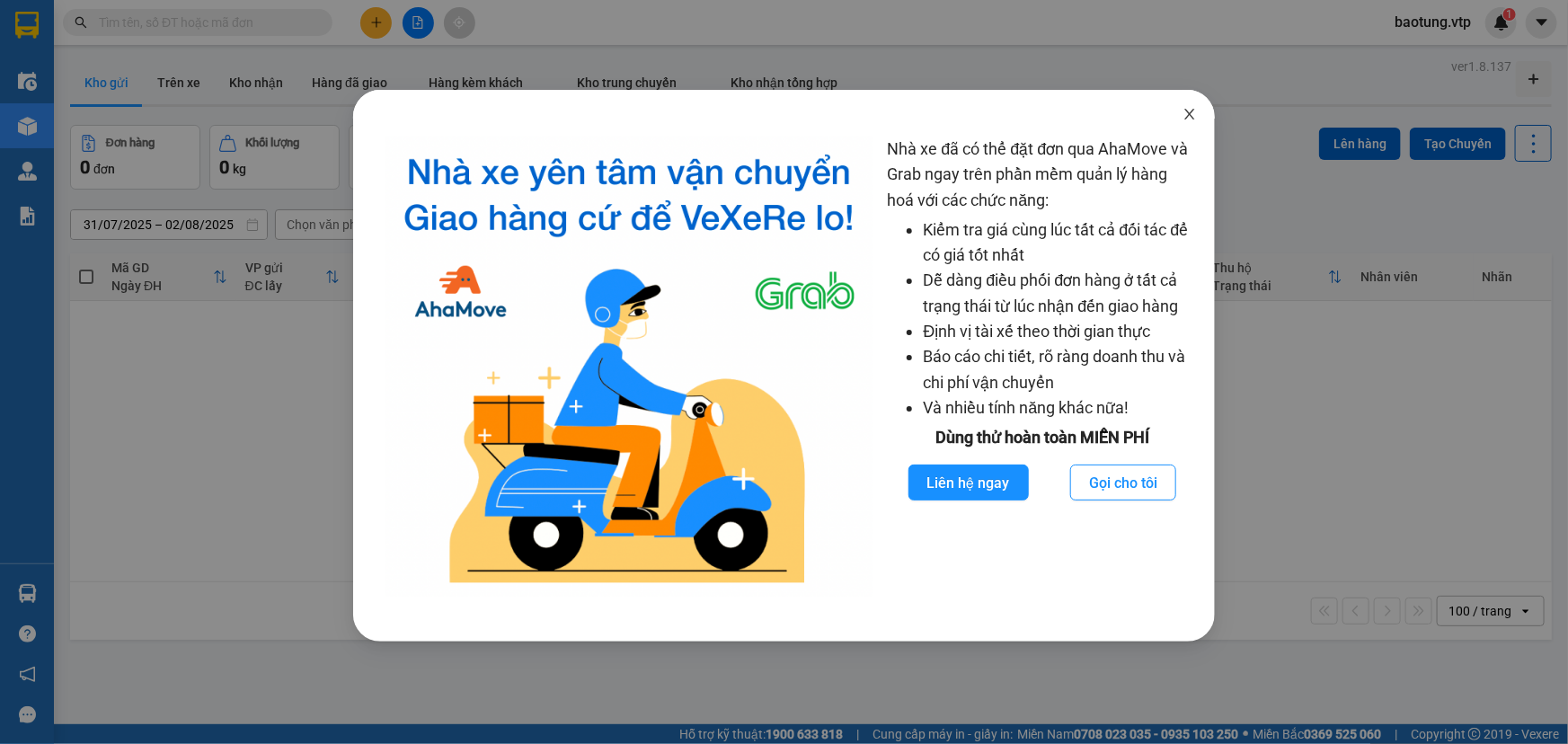 click 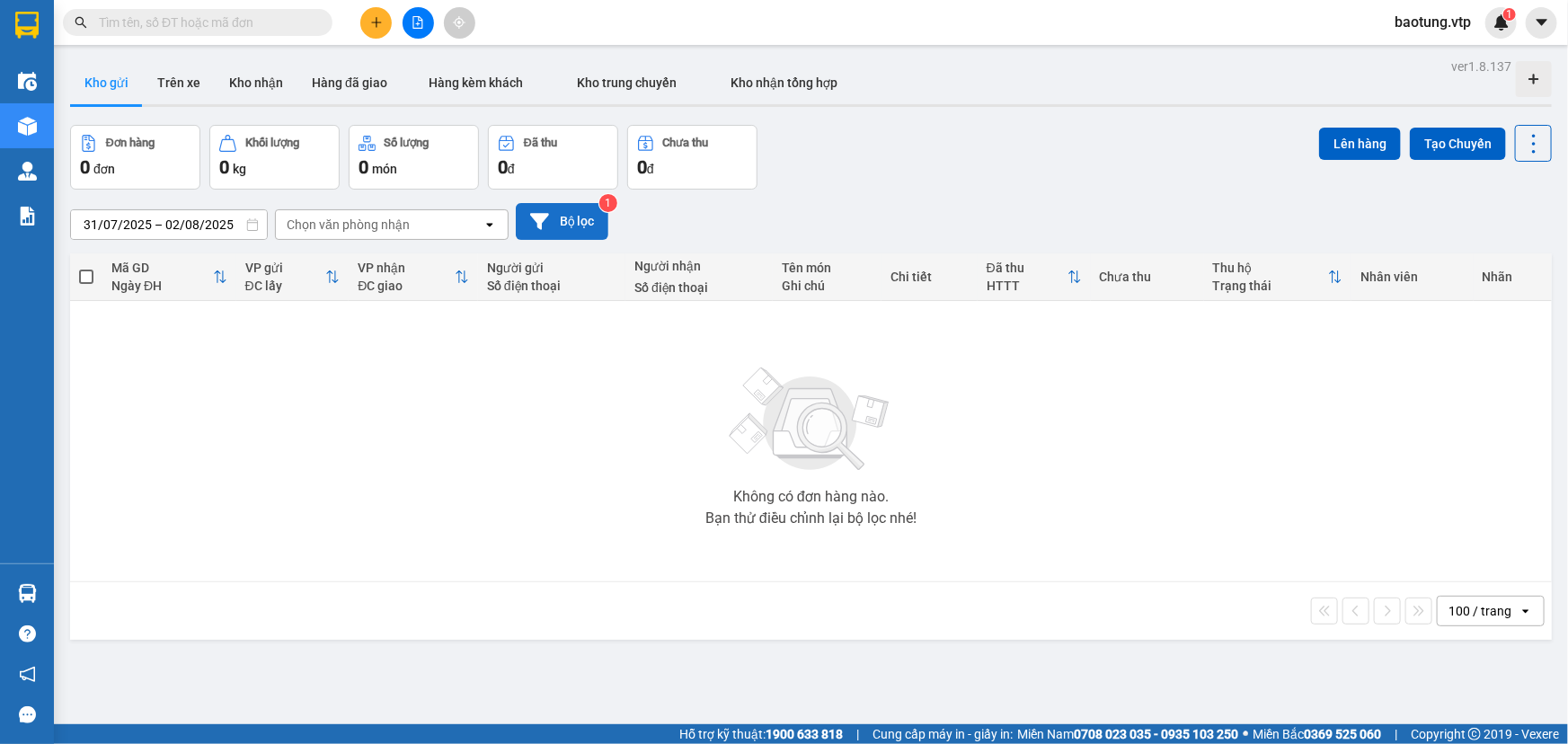 click on "Bộ lọc" at bounding box center [562, 221] 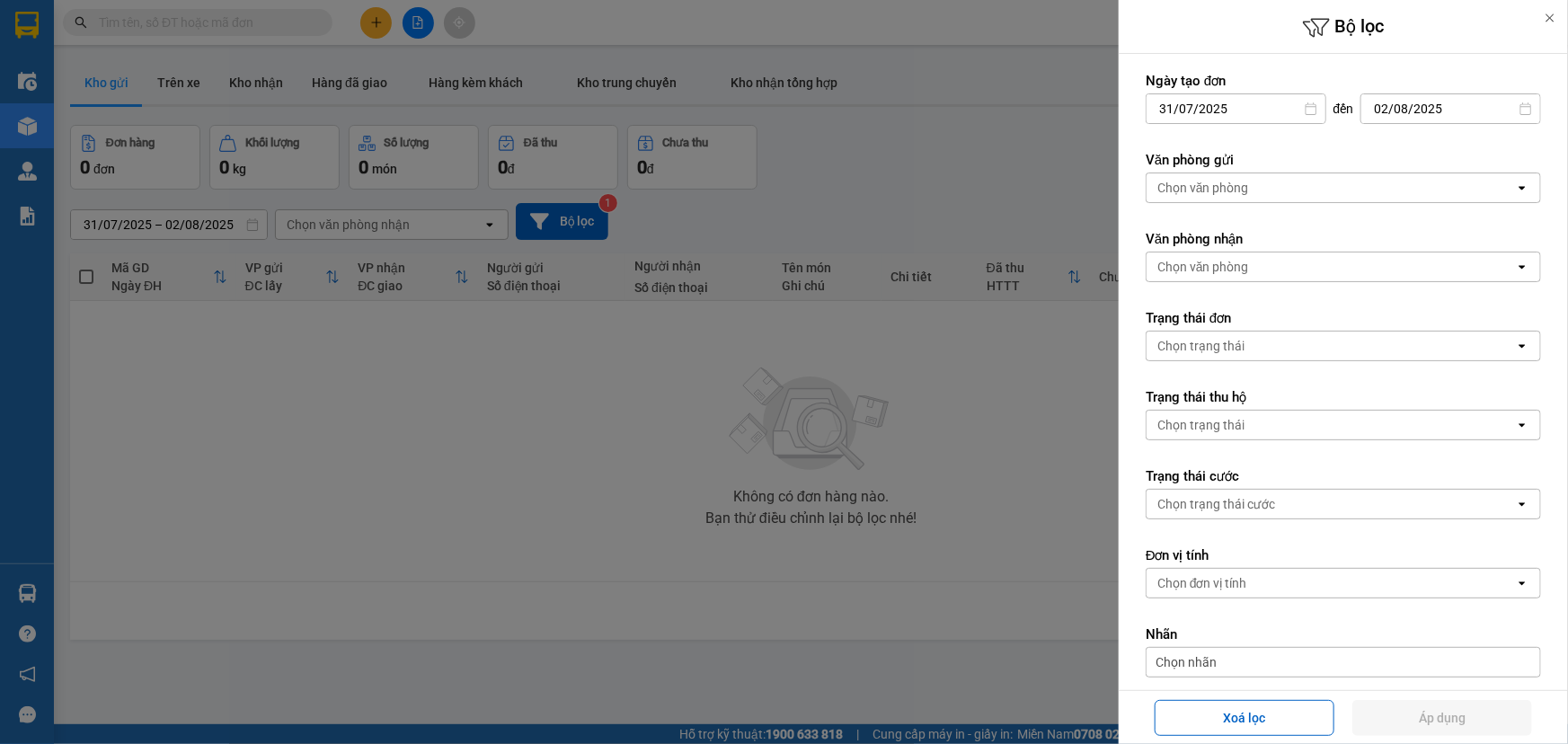 click at bounding box center (784, 372) 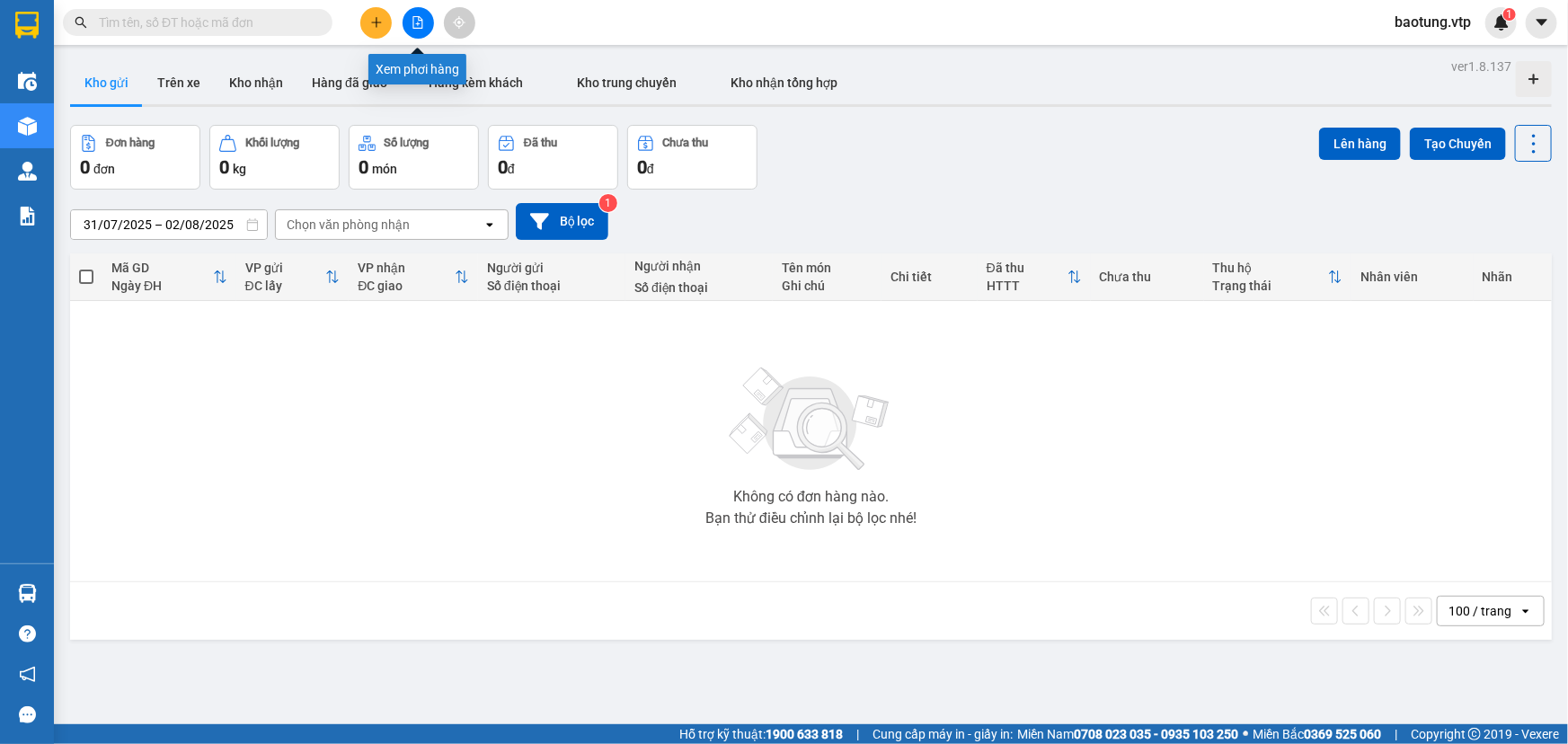 click at bounding box center (418, 22) 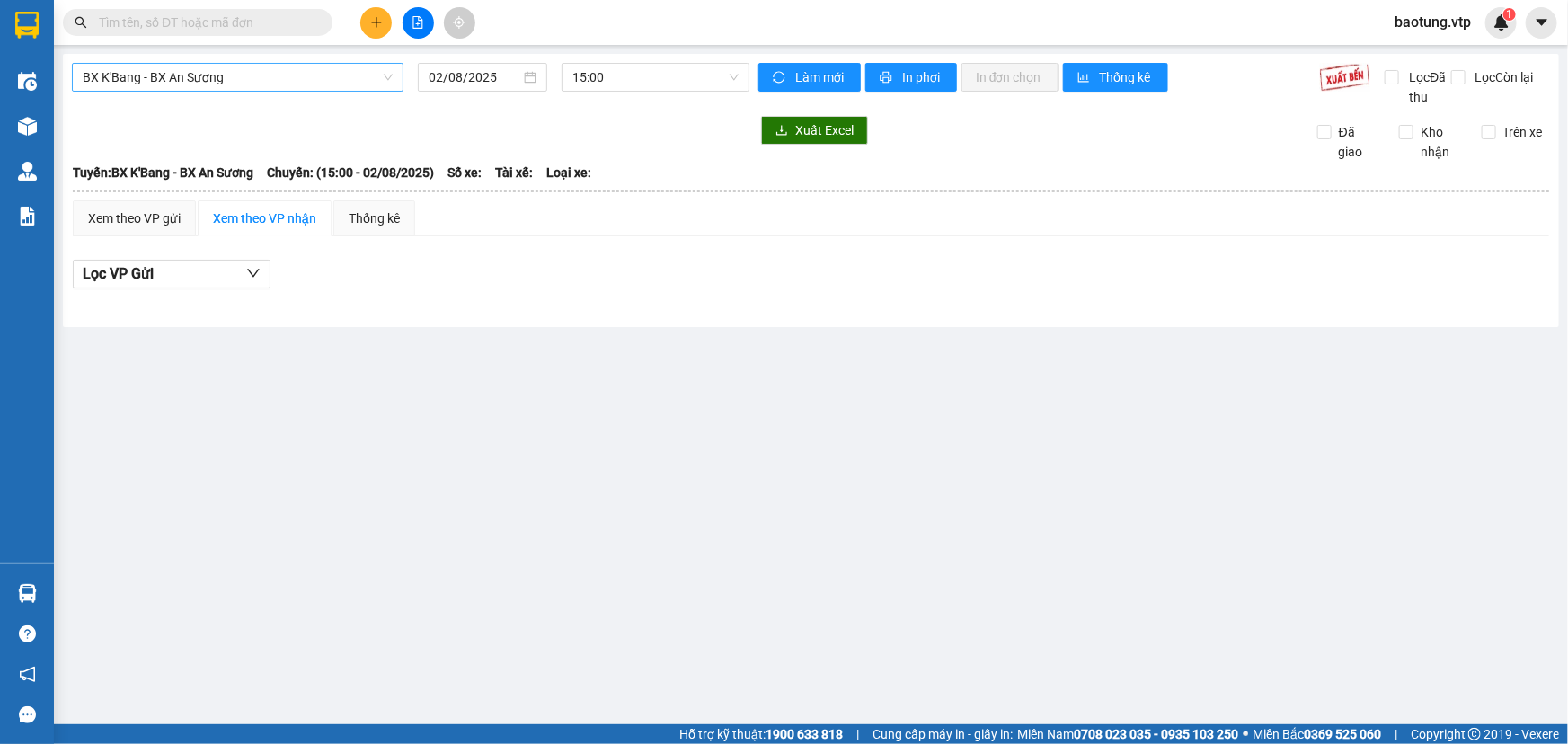 click on "BX K'Bang - BX An Sương" at bounding box center [237, 77] 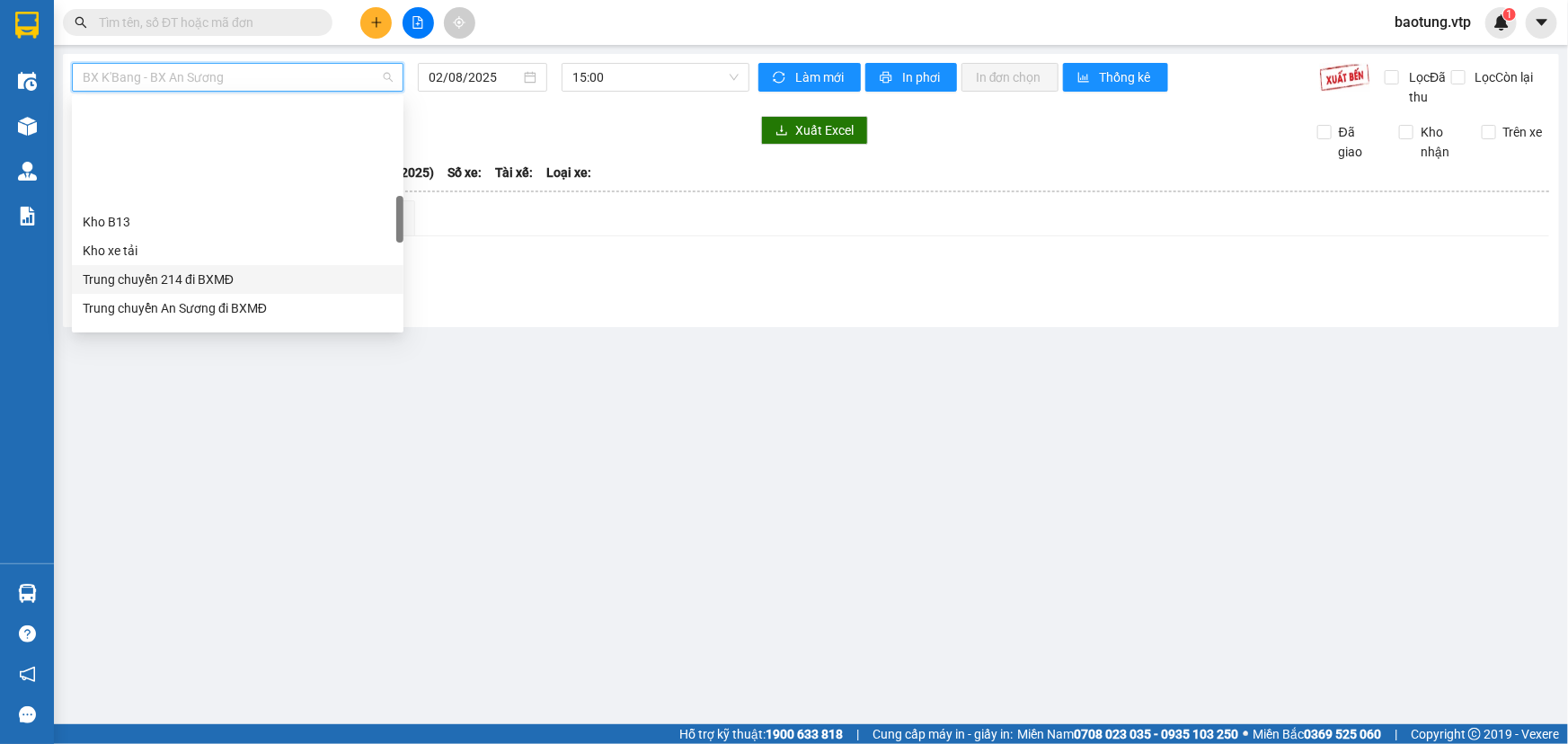 scroll, scrollTop: 545, scrollLeft: 0, axis: vertical 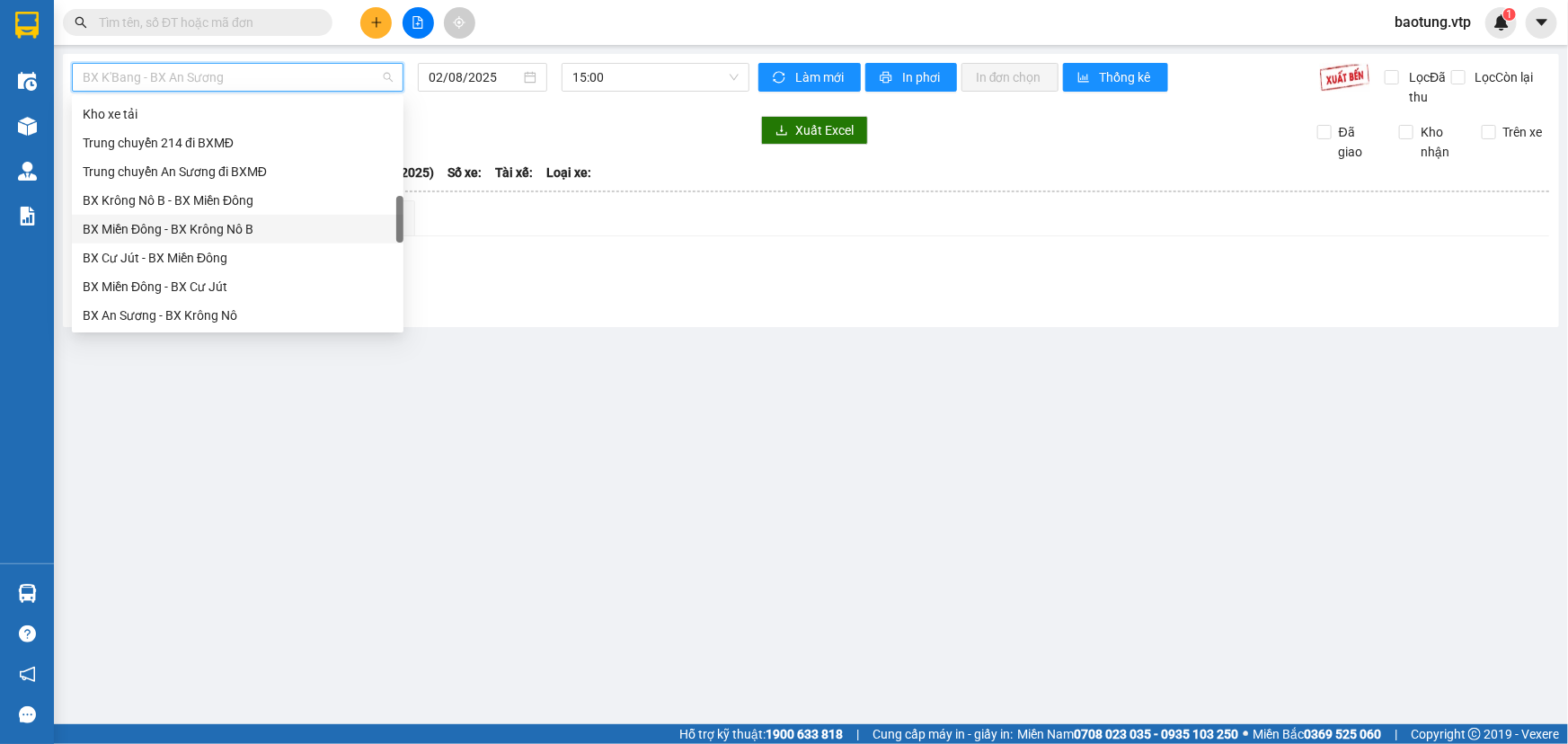 click on "BX Miền Đông - BX Krông Nô B" at bounding box center [237, 229] 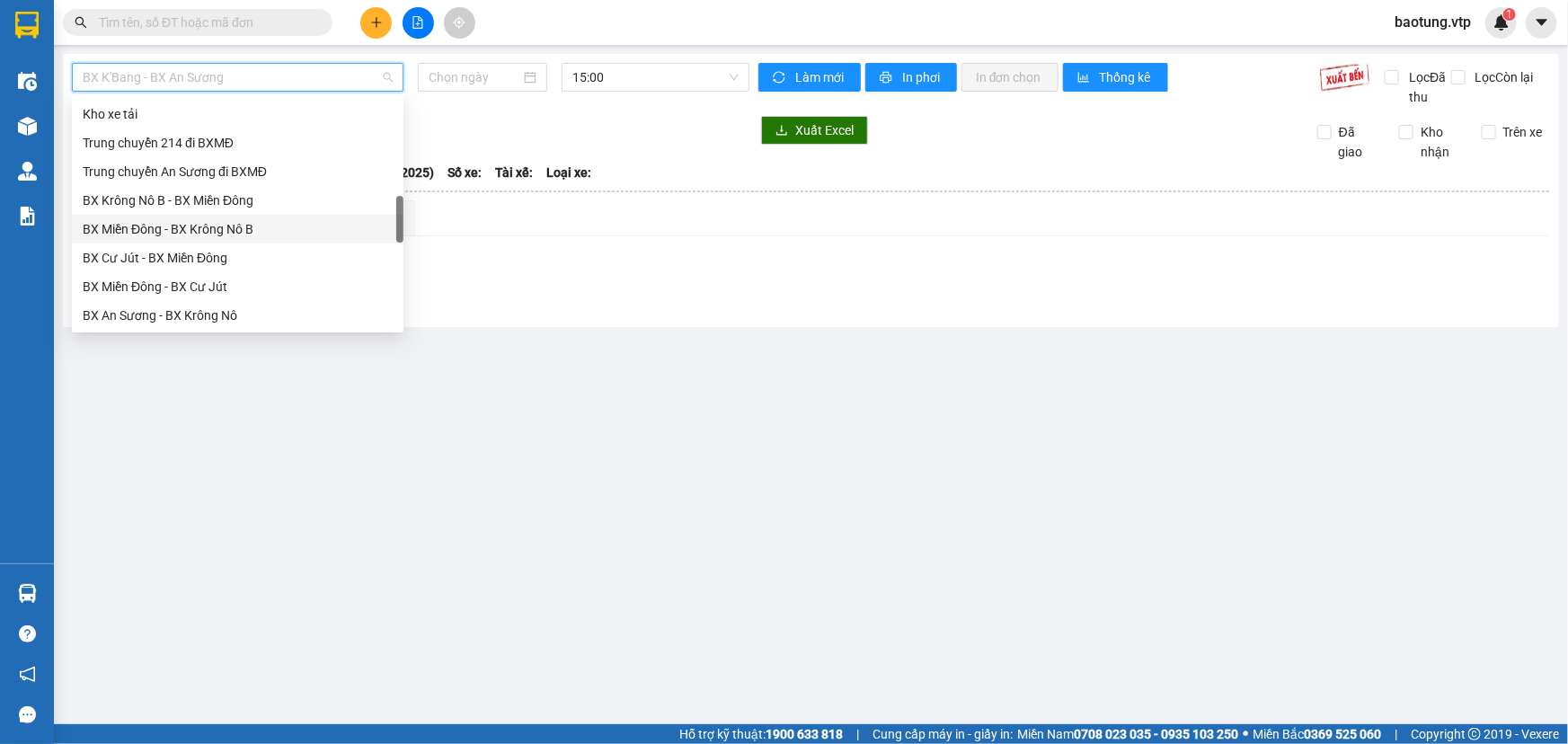 type on "02/08/2025" 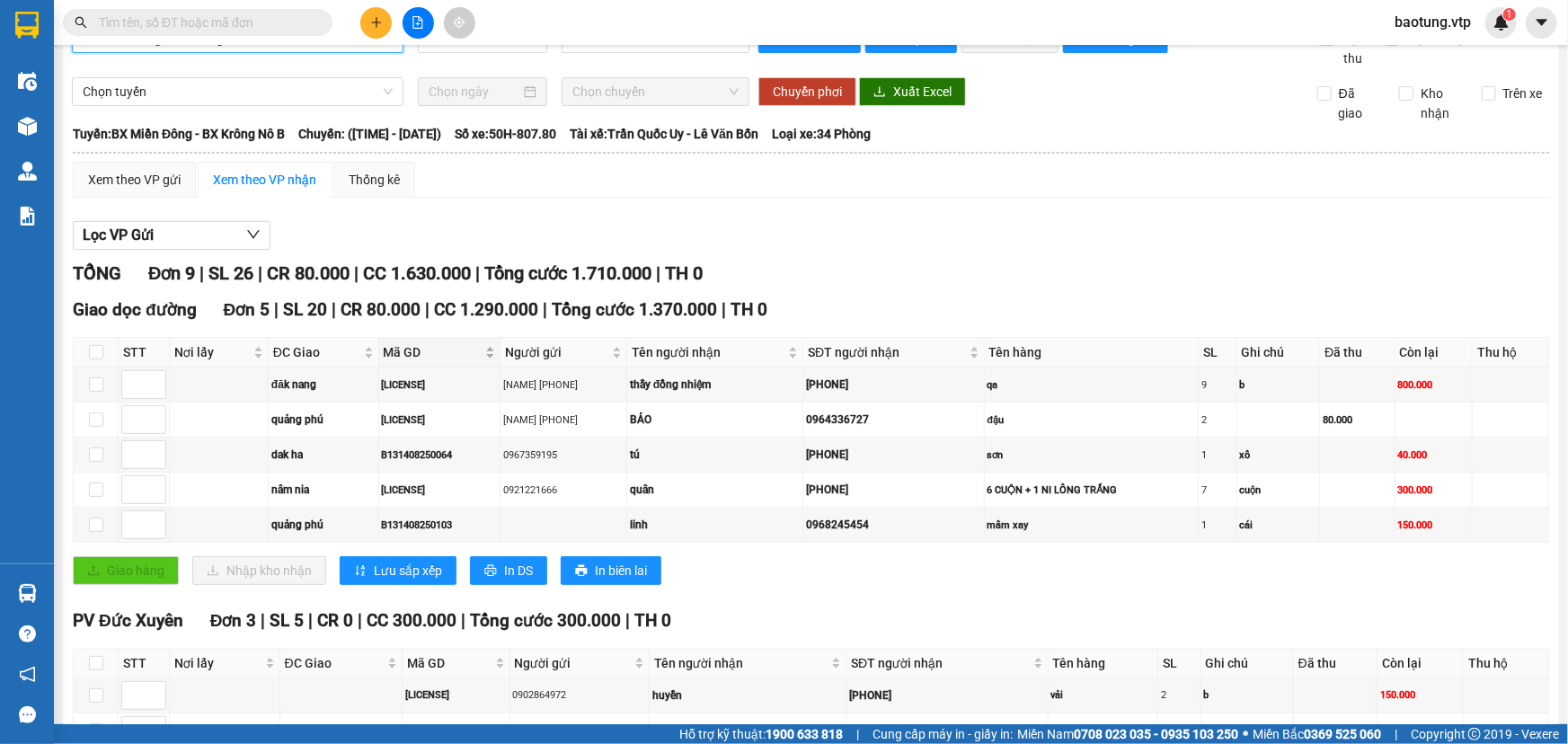 scroll, scrollTop: 0, scrollLeft: 0, axis: both 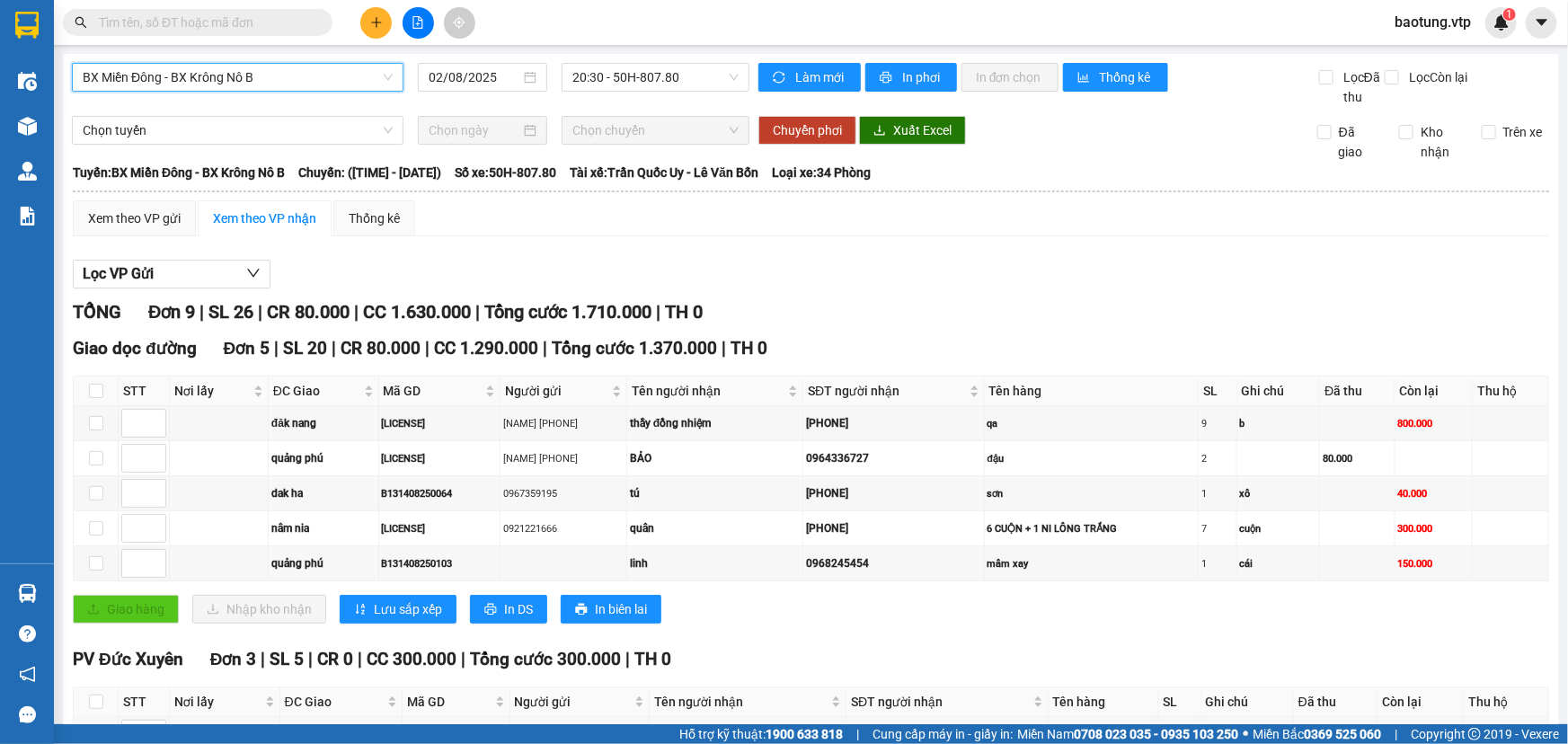 click on "BX Miền Đông - BX Krông Nô B" at bounding box center [237, 77] 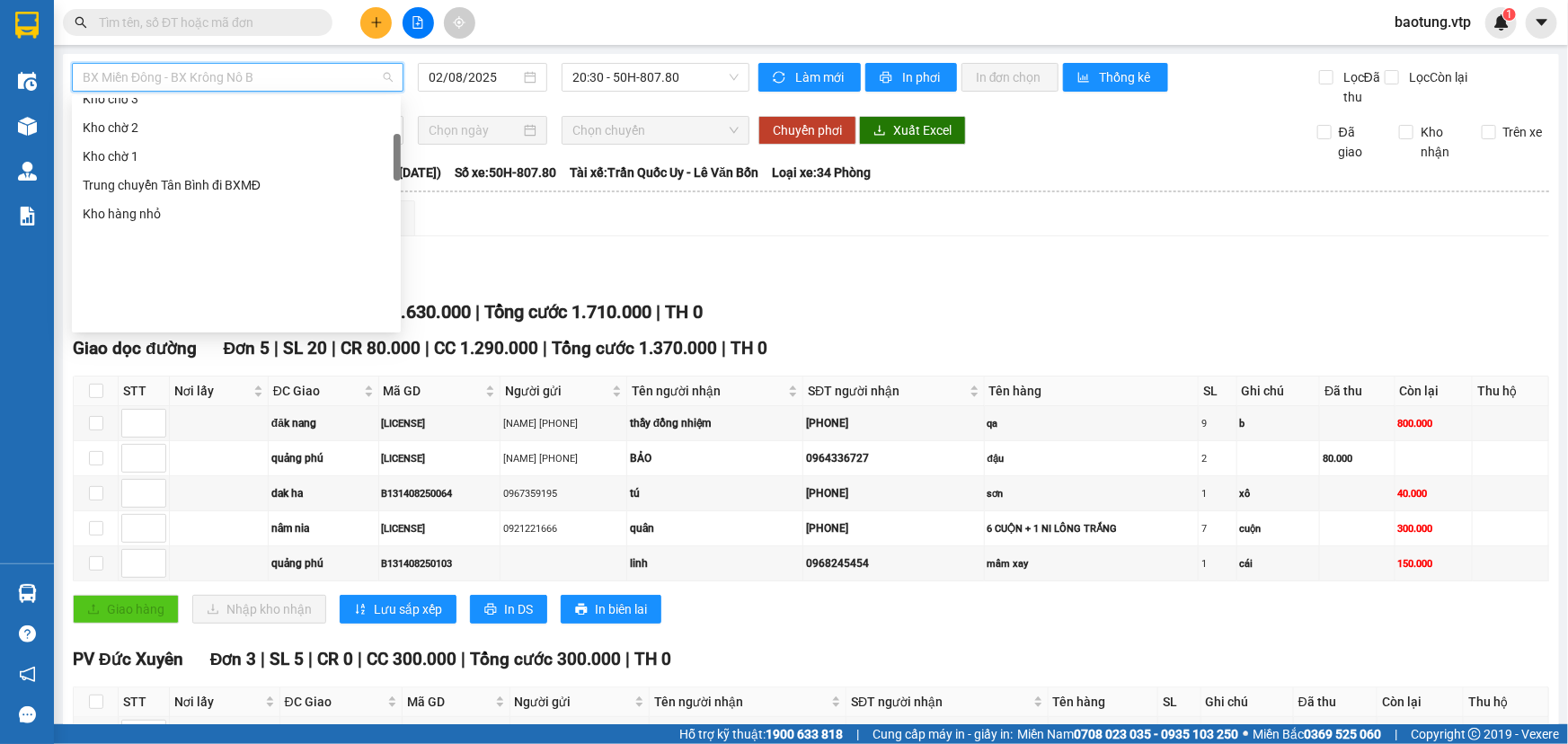 scroll, scrollTop: 87, scrollLeft: 0, axis: vertical 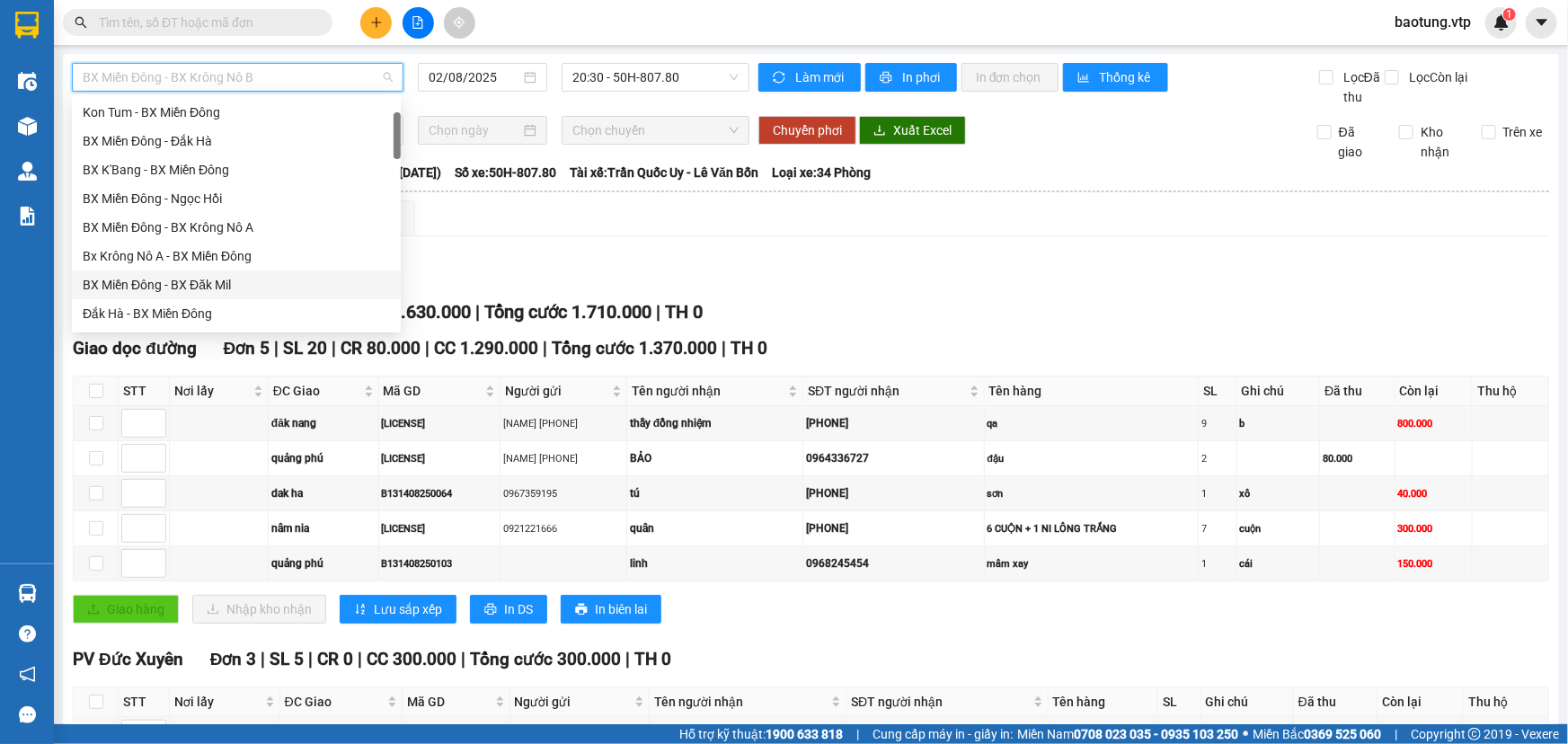 click on "BX Miền Đông - BX Đăk Mil" at bounding box center [236, 285] 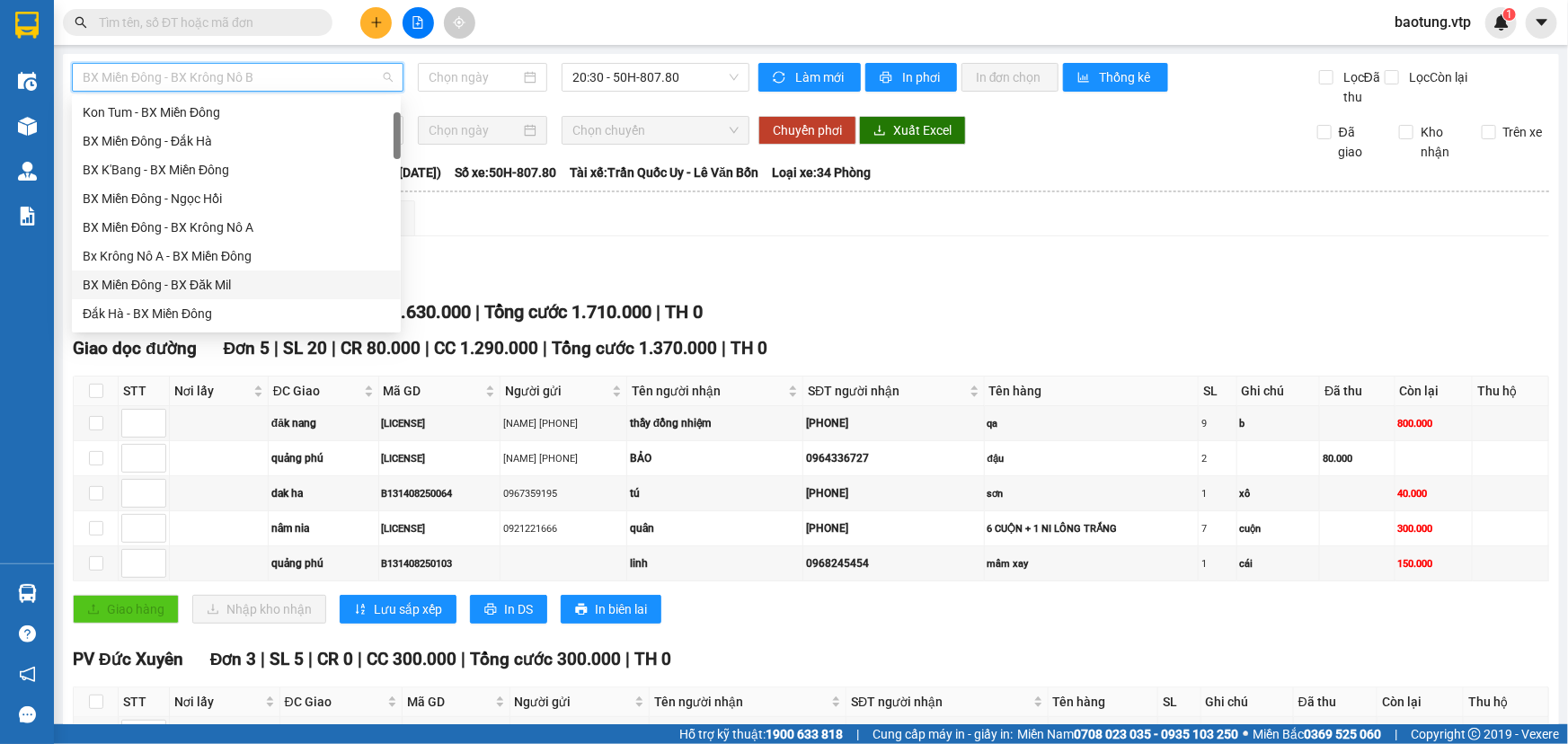type on "02/08/2025" 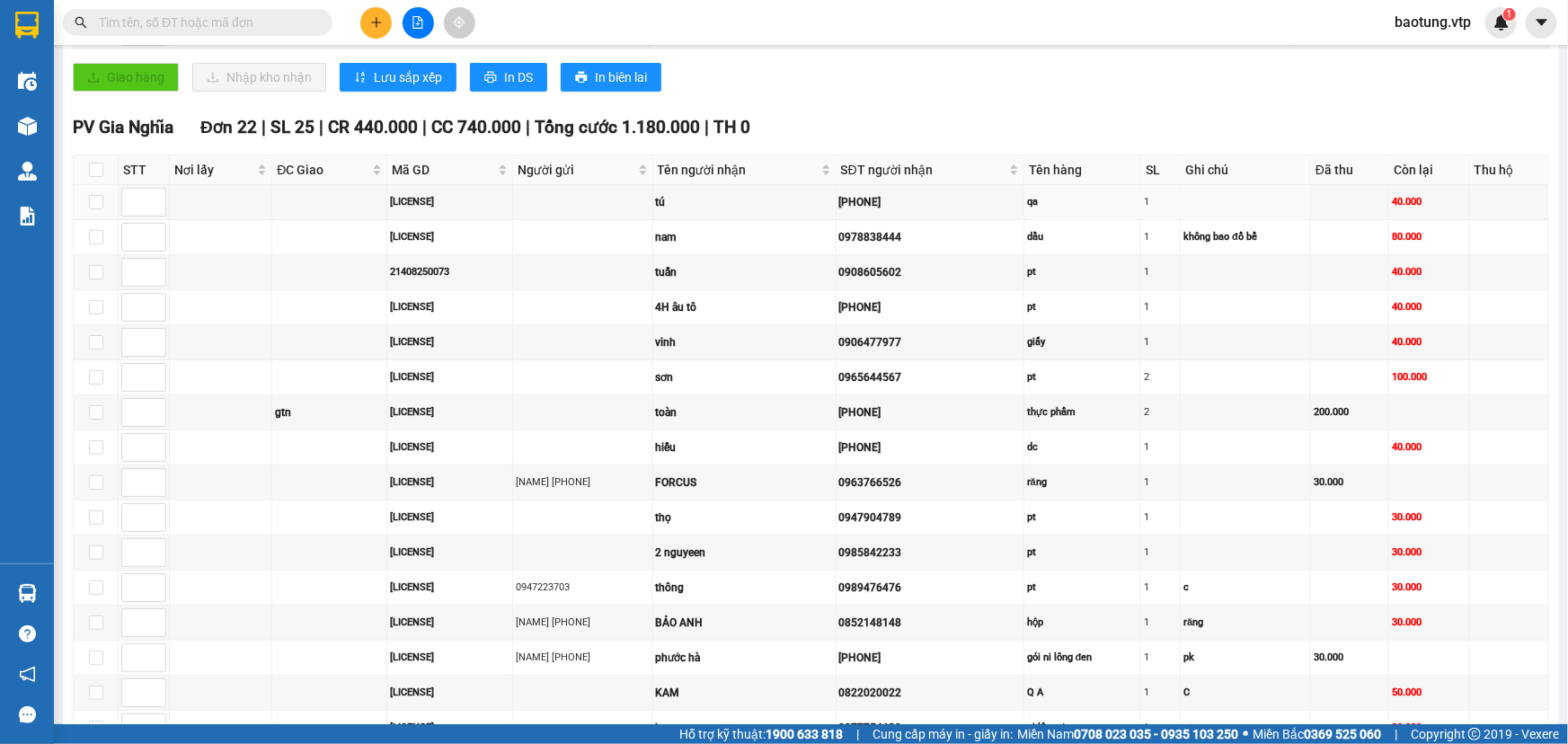 scroll, scrollTop: 206, scrollLeft: 0, axis: vertical 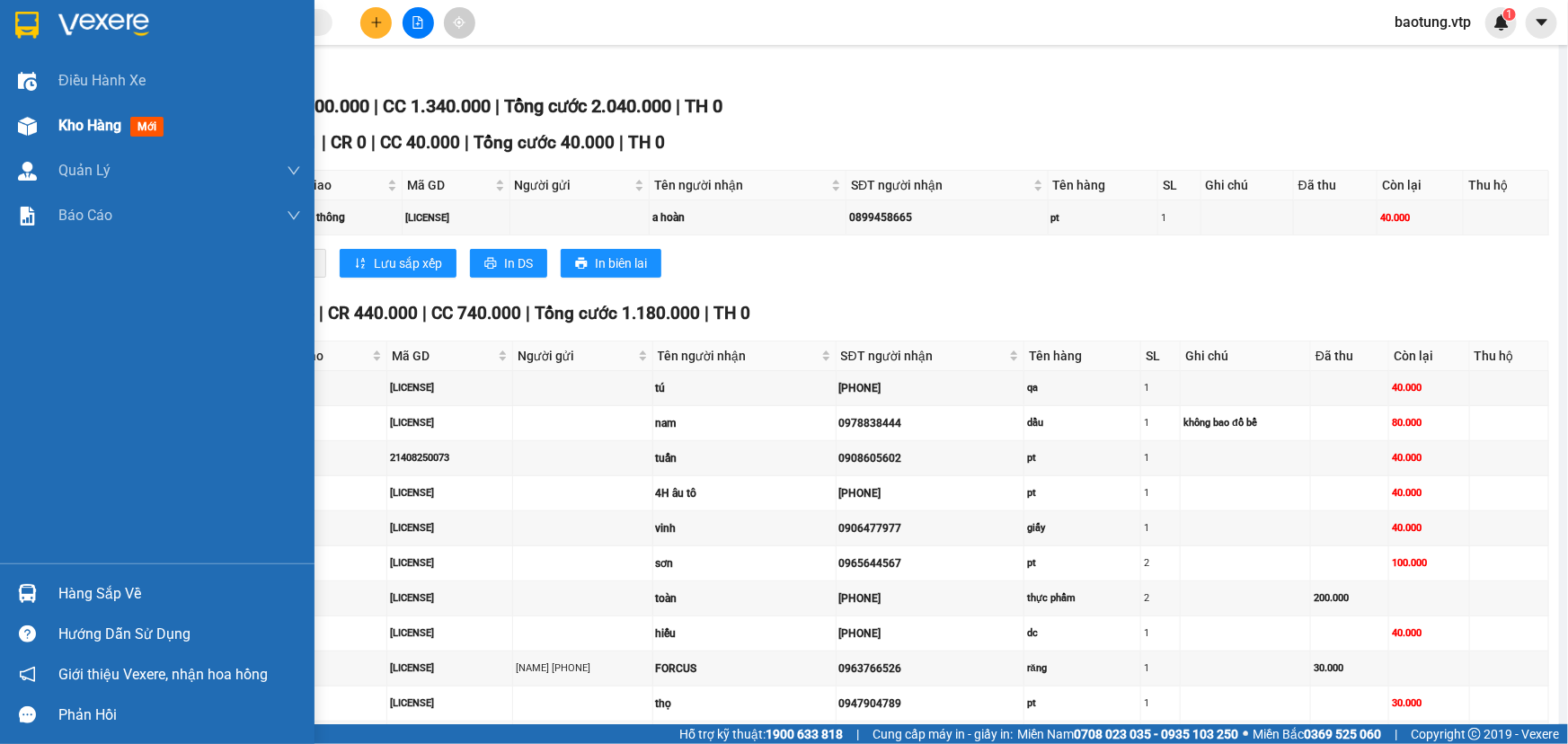 click on "Kho hàng mới" at bounding box center [180, 126] 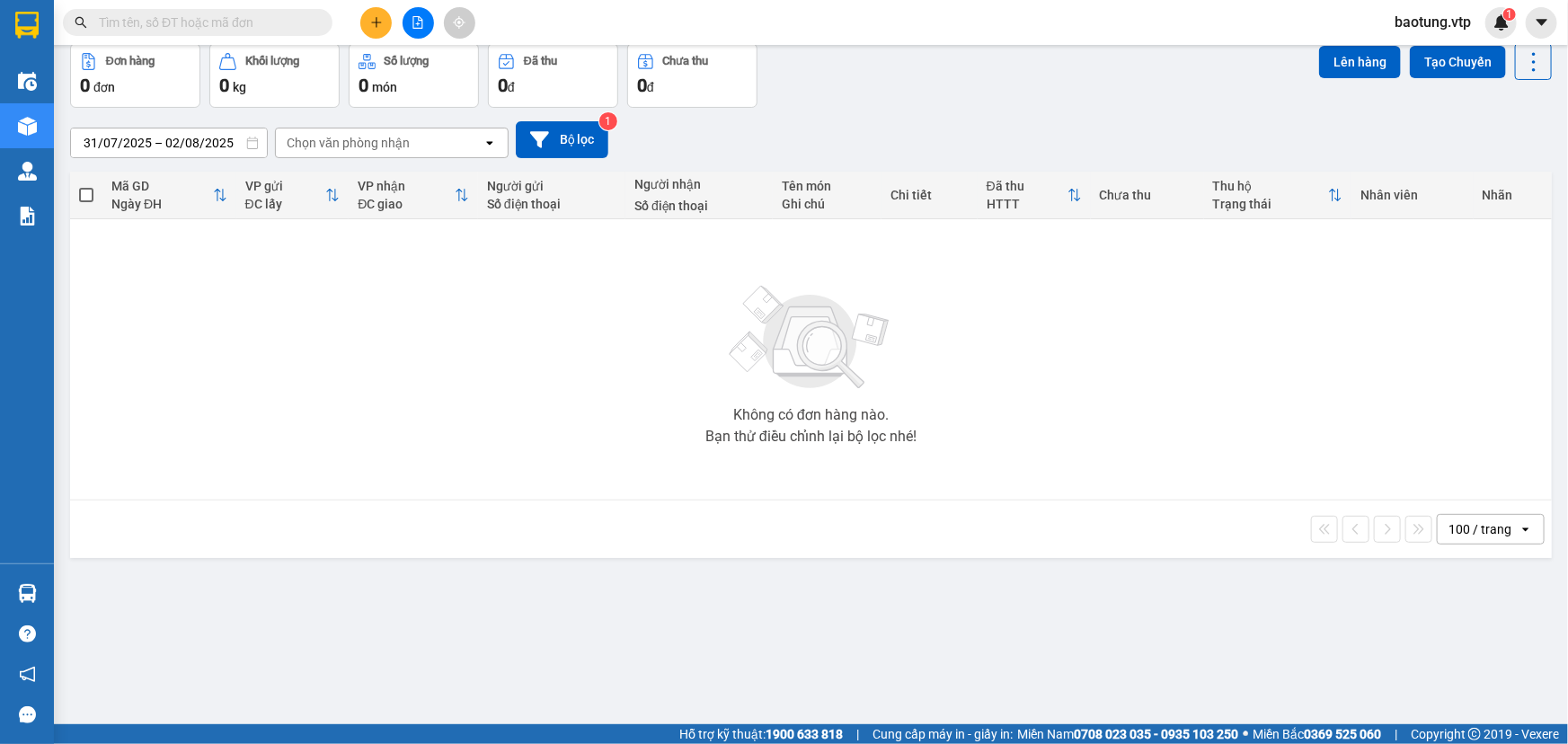 scroll, scrollTop: 0, scrollLeft: 0, axis: both 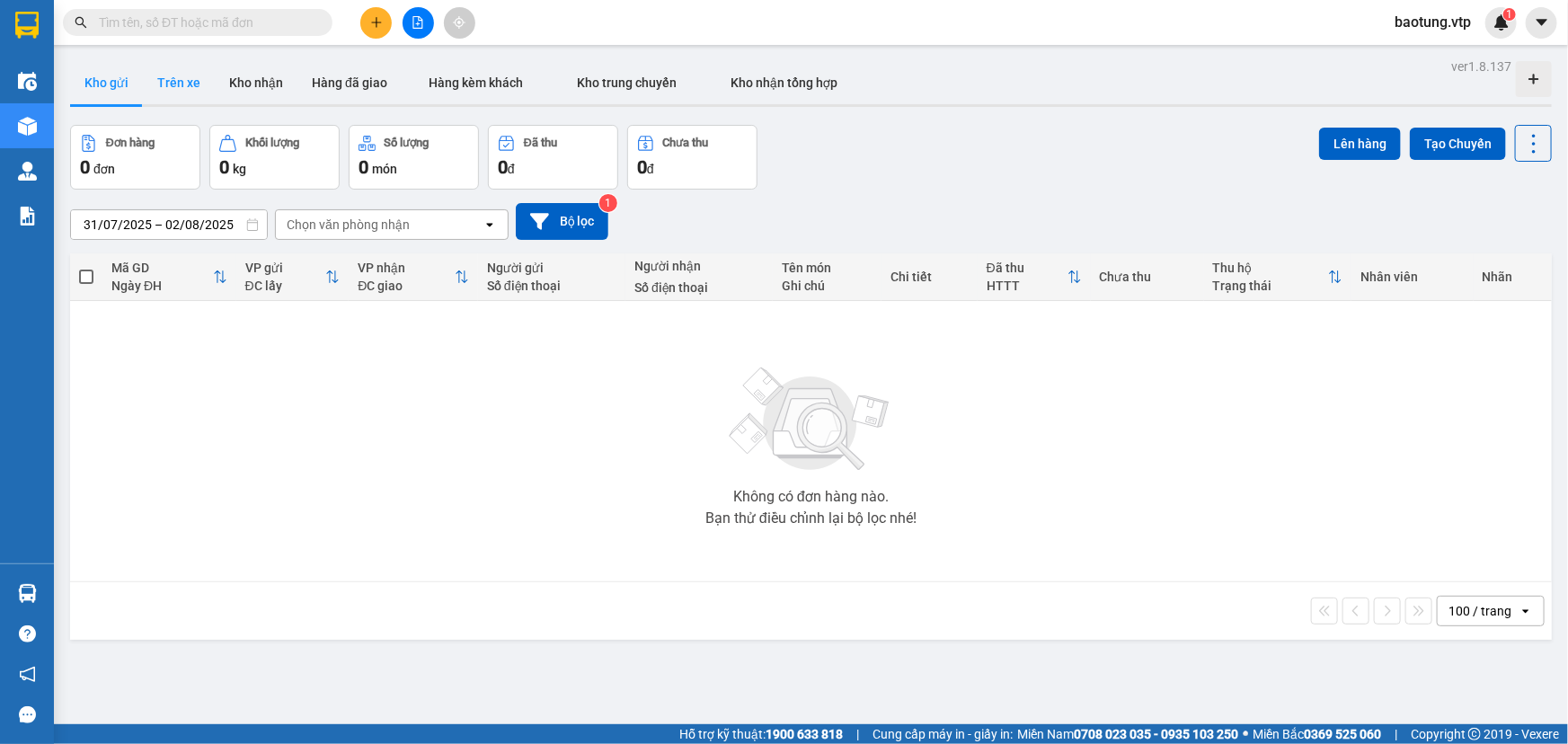 click on "Trên xe" at bounding box center (179, 83) 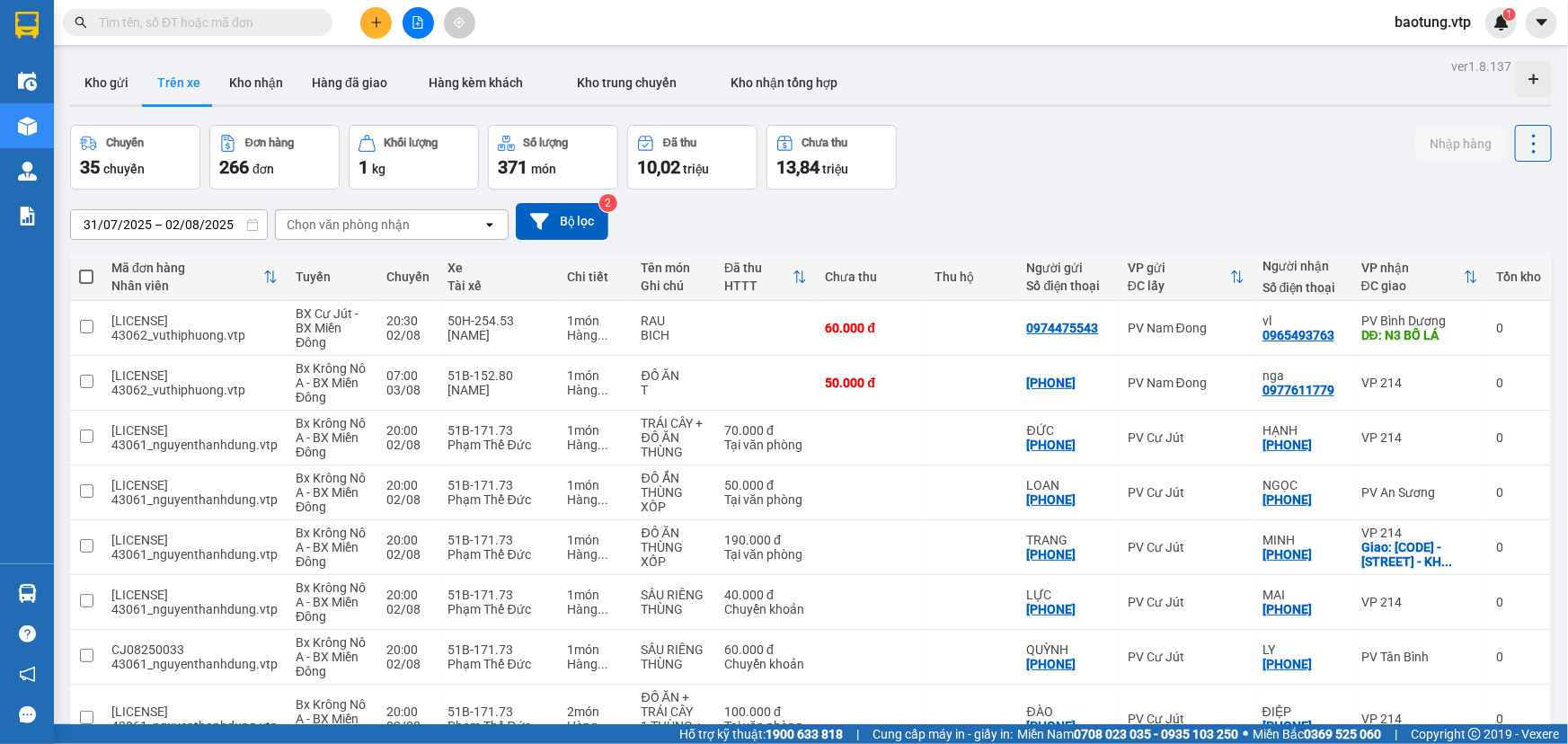 click on "open" 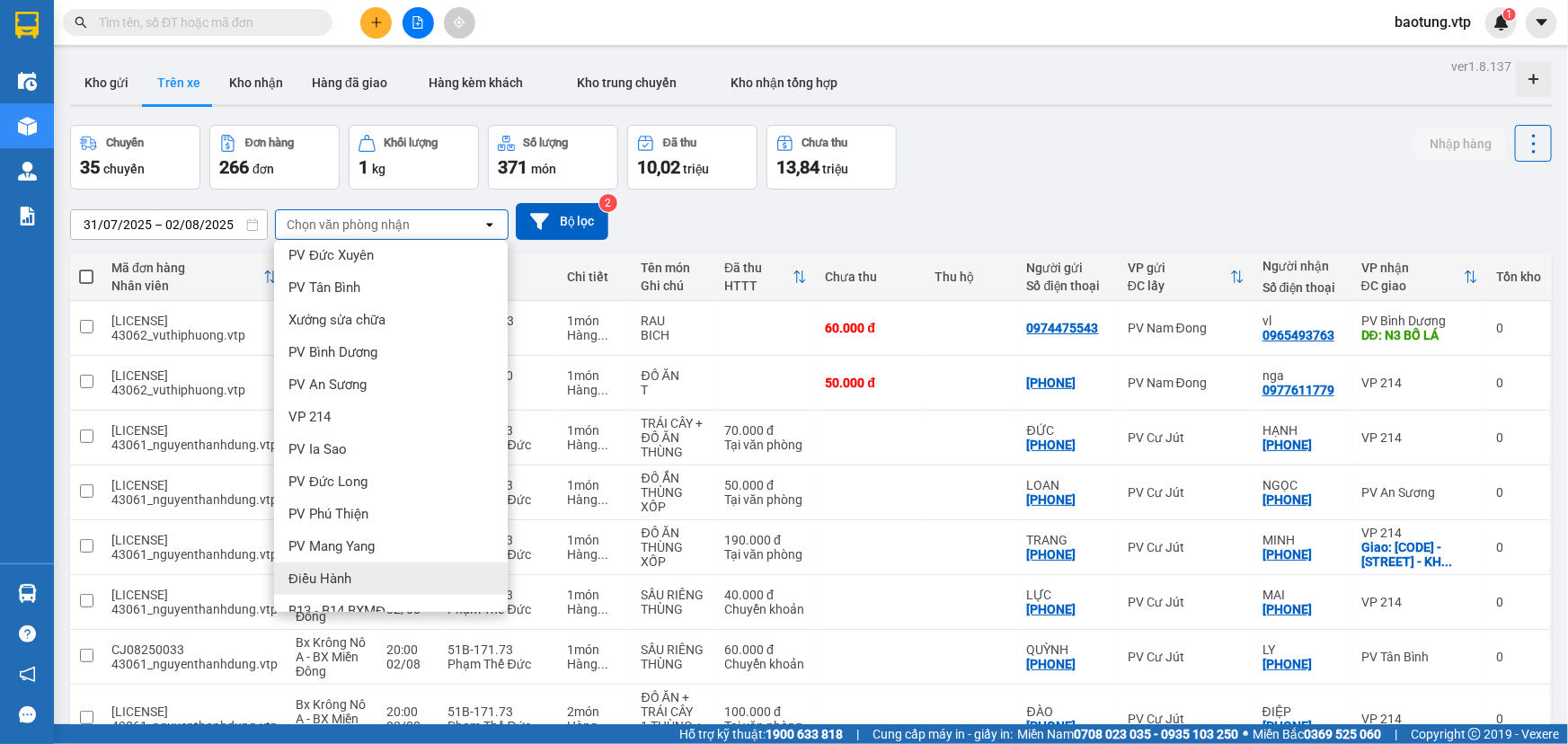 scroll, scrollTop: 611, scrollLeft: 0, axis: vertical 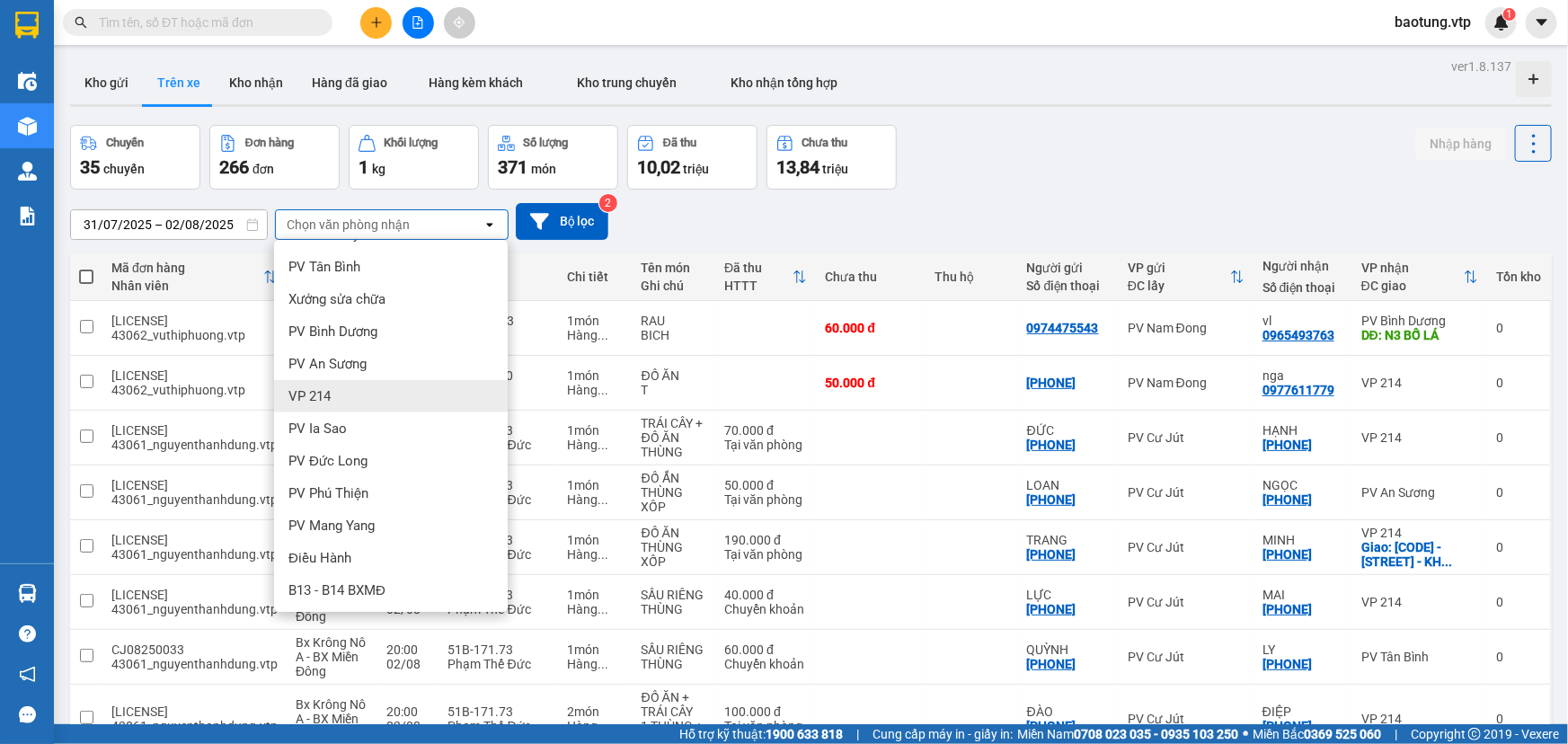 click on "VP 214" at bounding box center [391, 396] 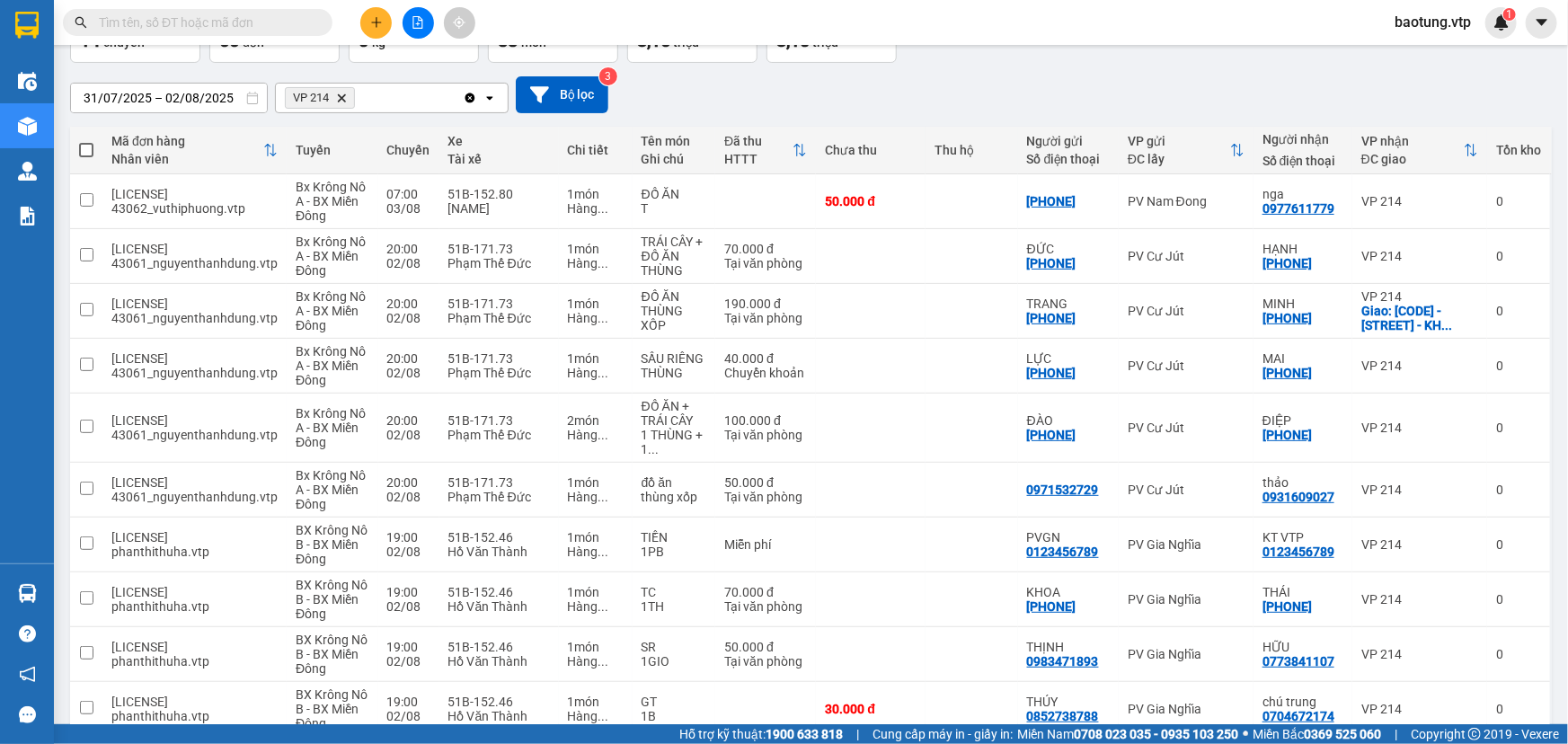 scroll, scrollTop: 211, scrollLeft: 0, axis: vertical 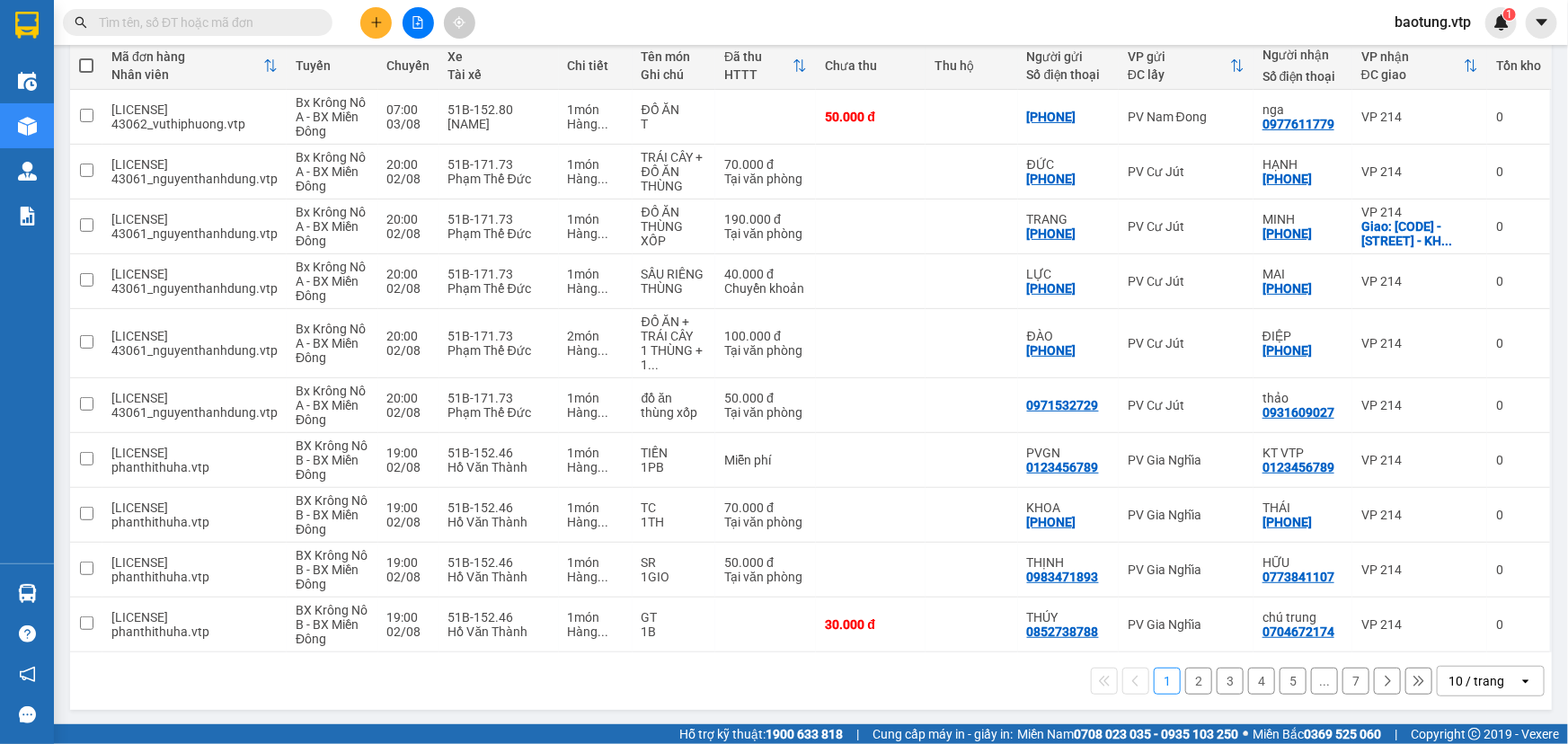 click on "10 / trang" at bounding box center [1476, 681] 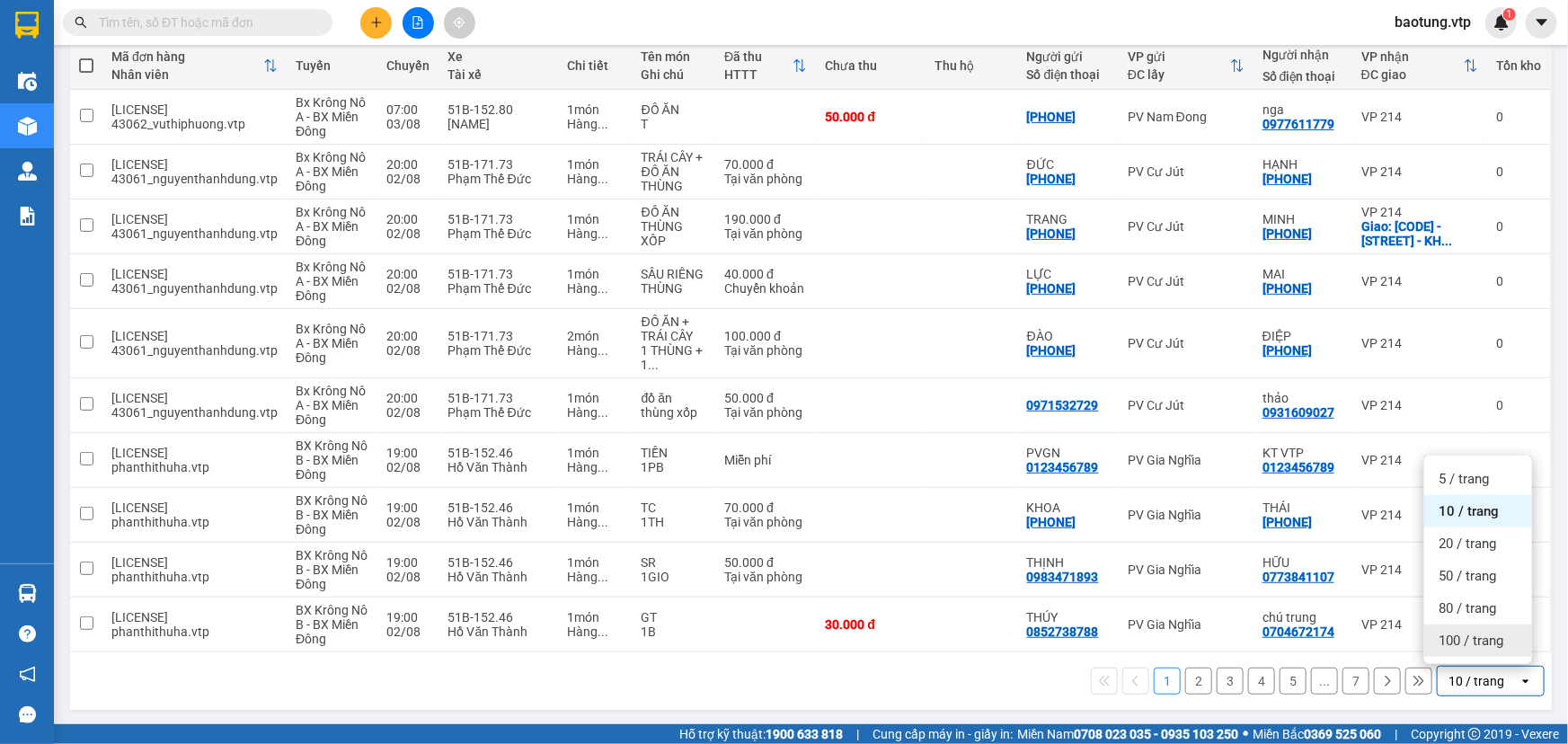 click on "100 / trang" at bounding box center [1471, 641] 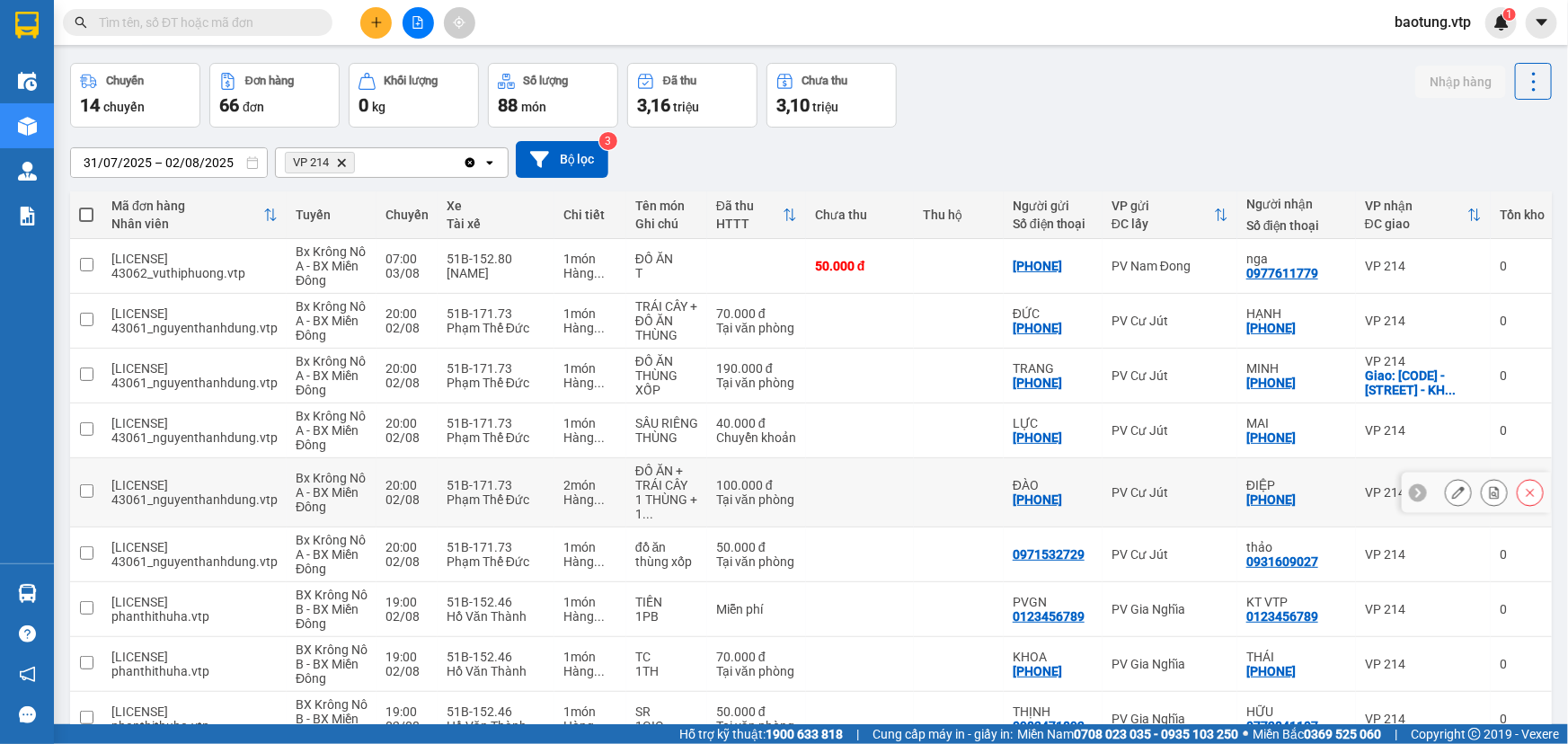 scroll, scrollTop: 0, scrollLeft: 0, axis: both 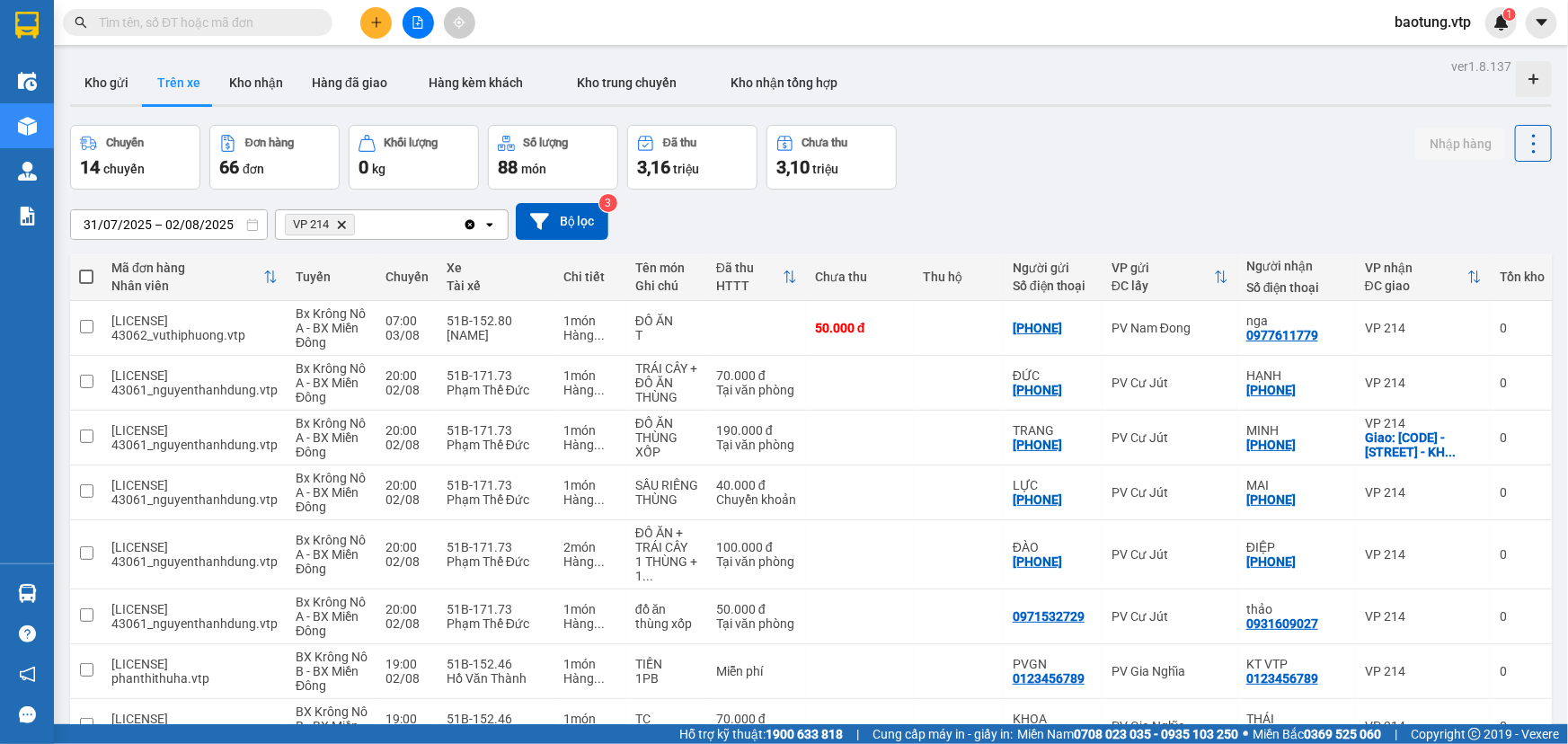 click 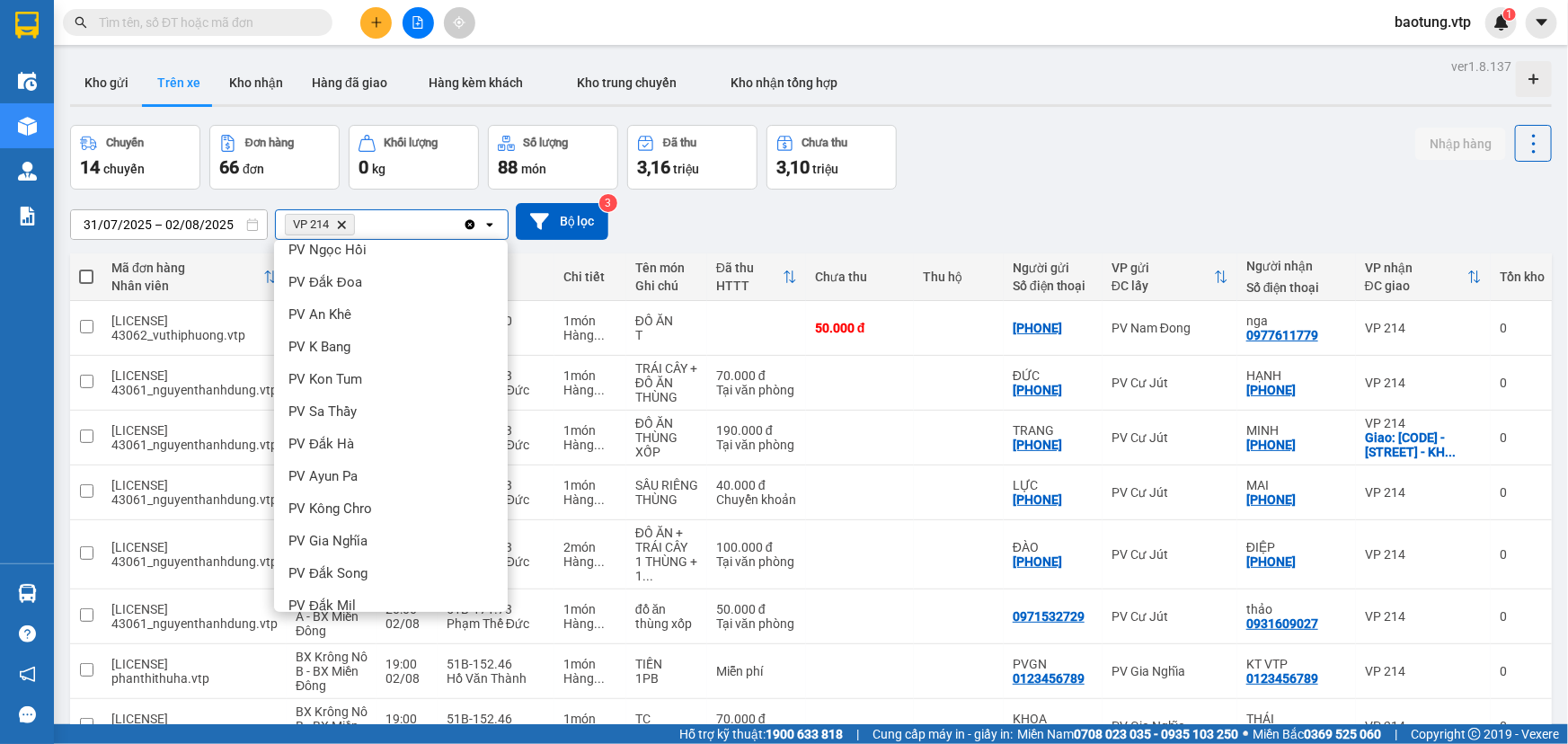 scroll, scrollTop: 0, scrollLeft: 0, axis: both 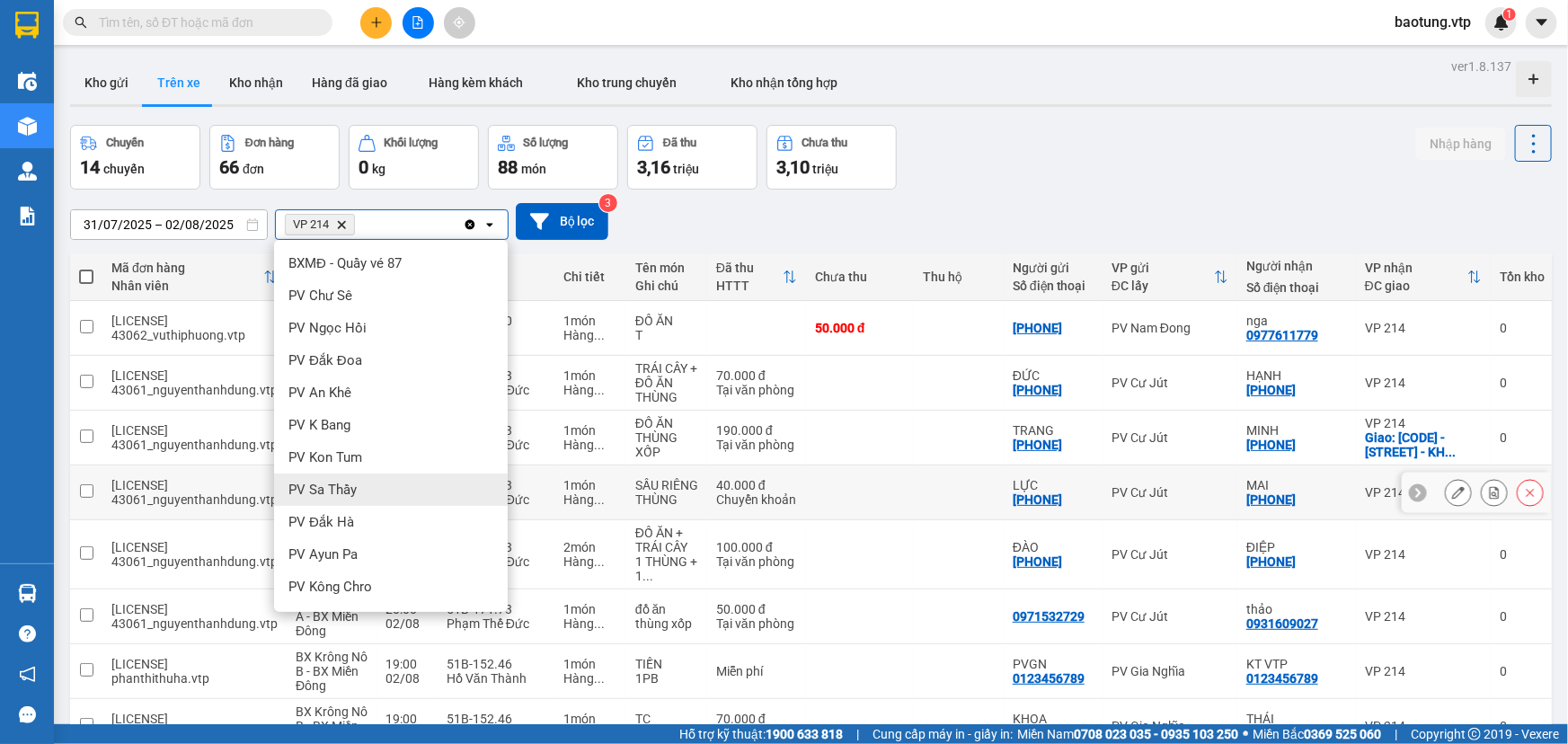 click on "SẦU RIÊNG THÙNG" at bounding box center [667, 492] 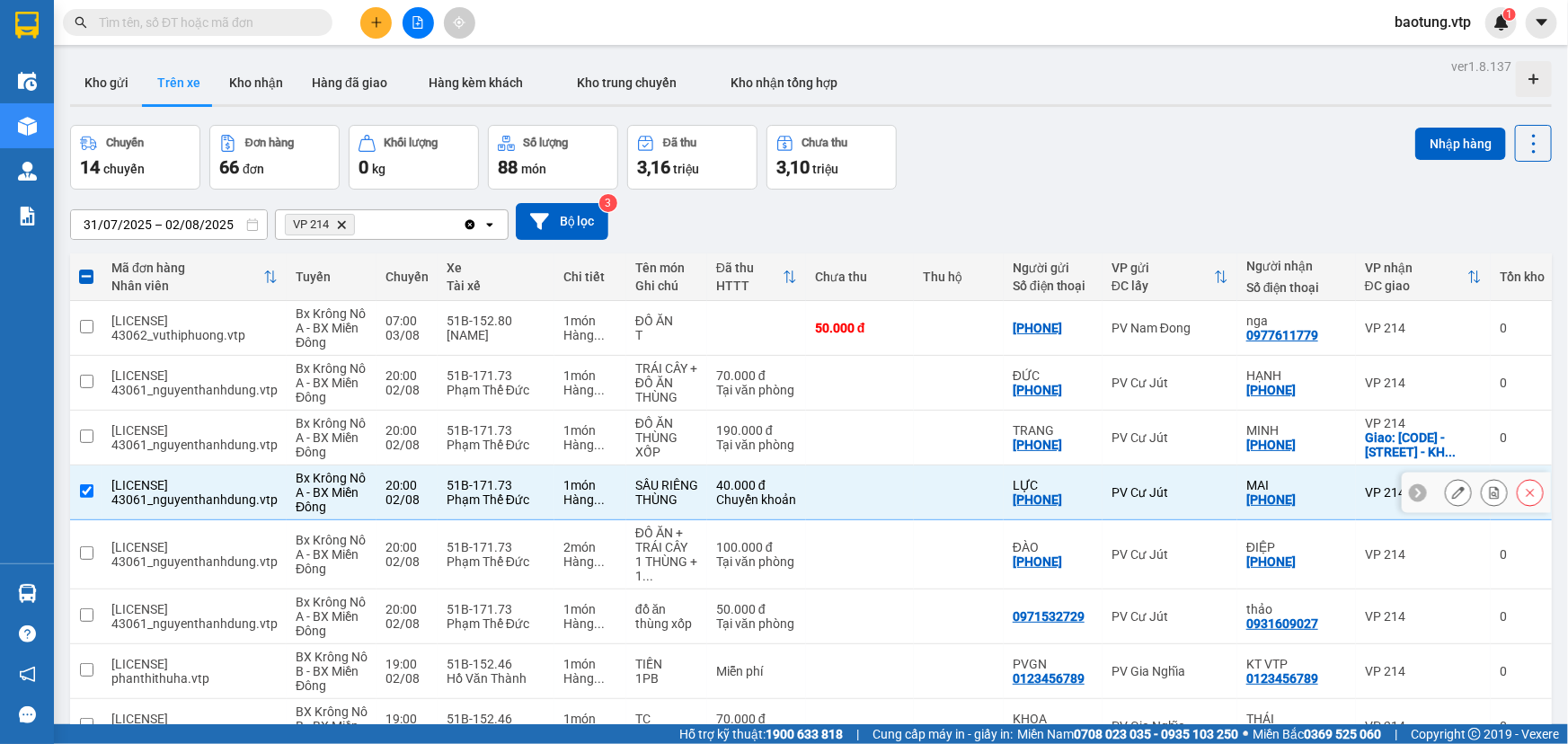 click on "SẦU RIÊNG THÙNG" at bounding box center (667, 492) 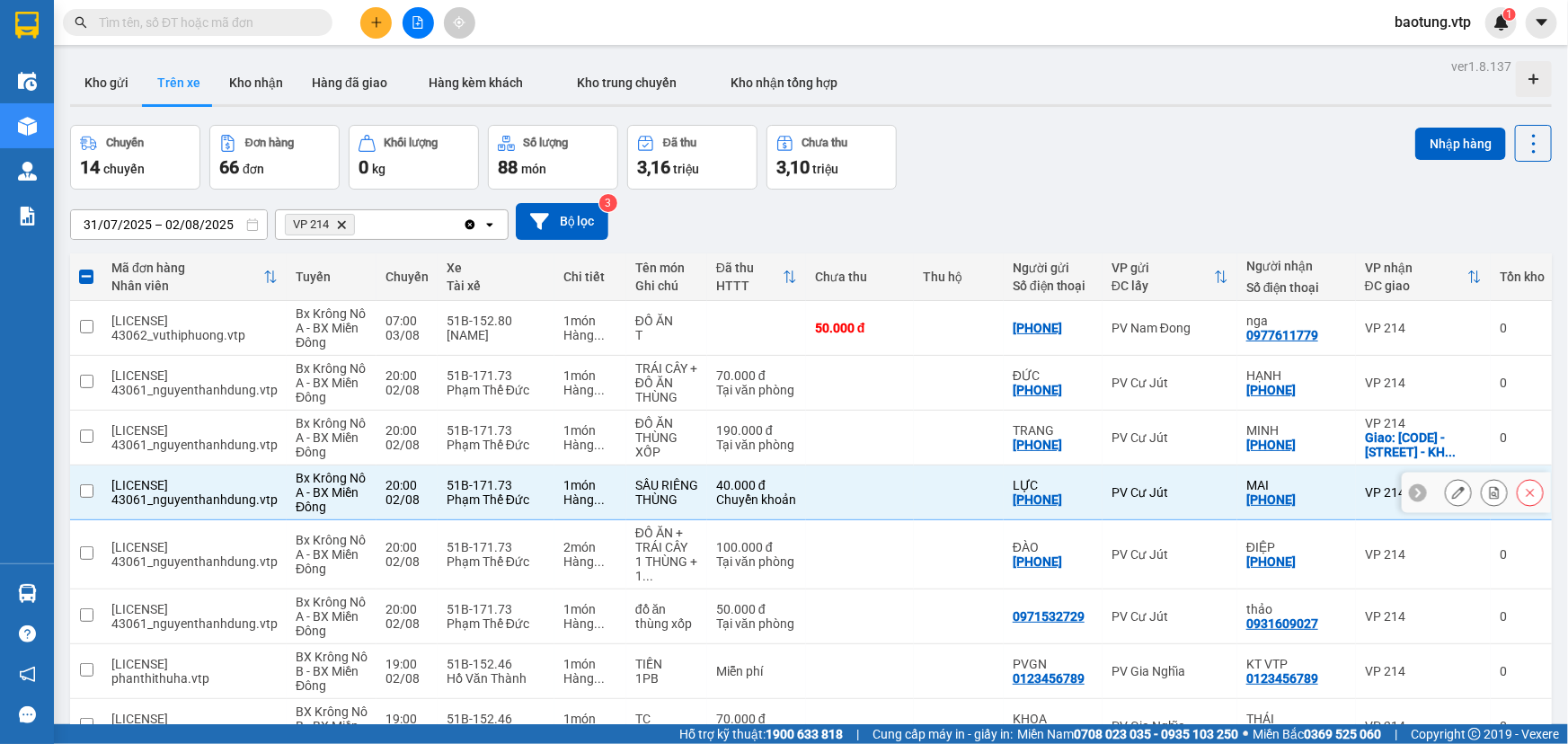 checkbox on "false" 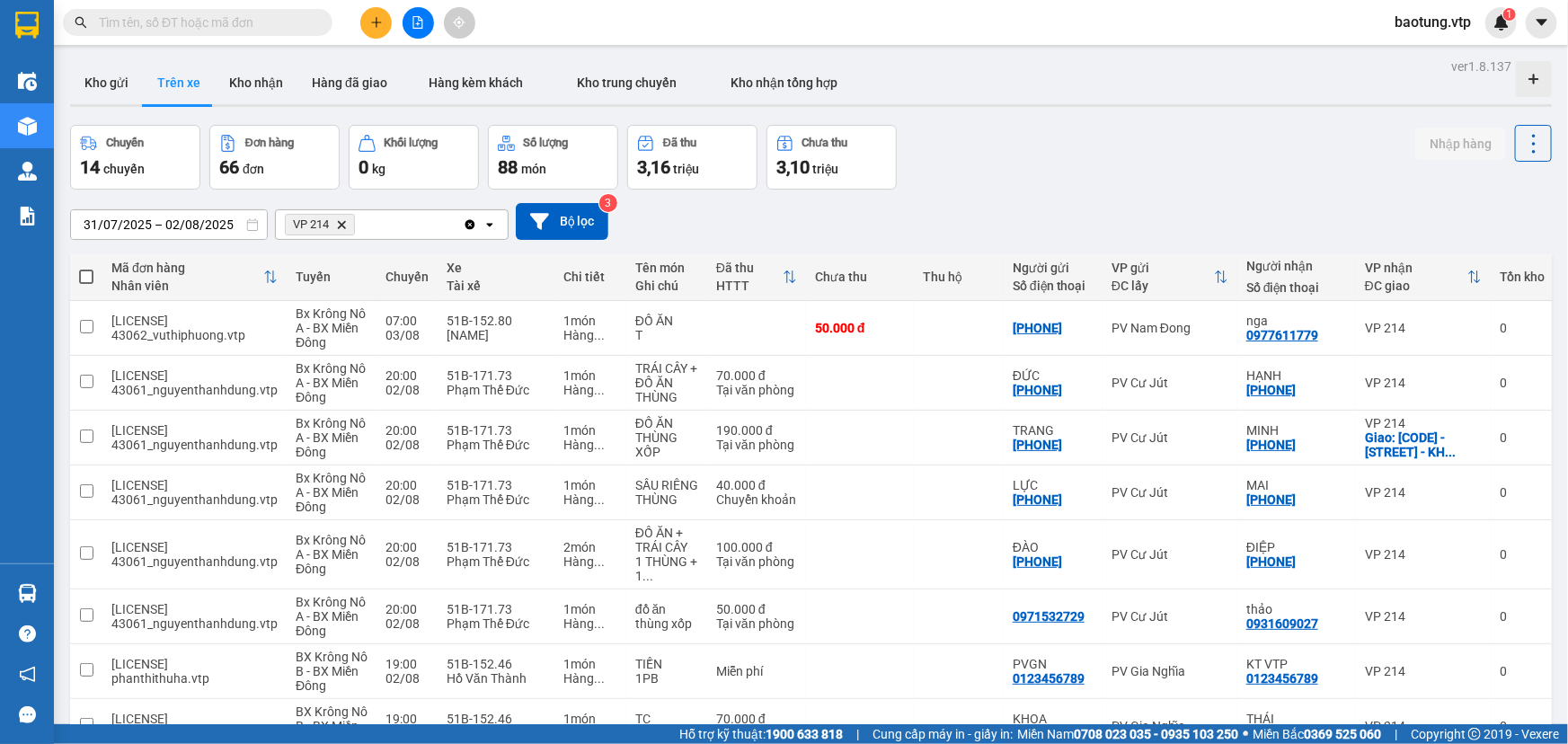 click on "31/07/2025 – 02/08/2025 Press the down arrow key to interact with the calendar and select a date. Press the escape button to close the calendar. Selected date range is from 31/07/2025 to 02/08/2025. VP 214 Delete Clear all open Bộ lọc 3" at bounding box center (811, 221) 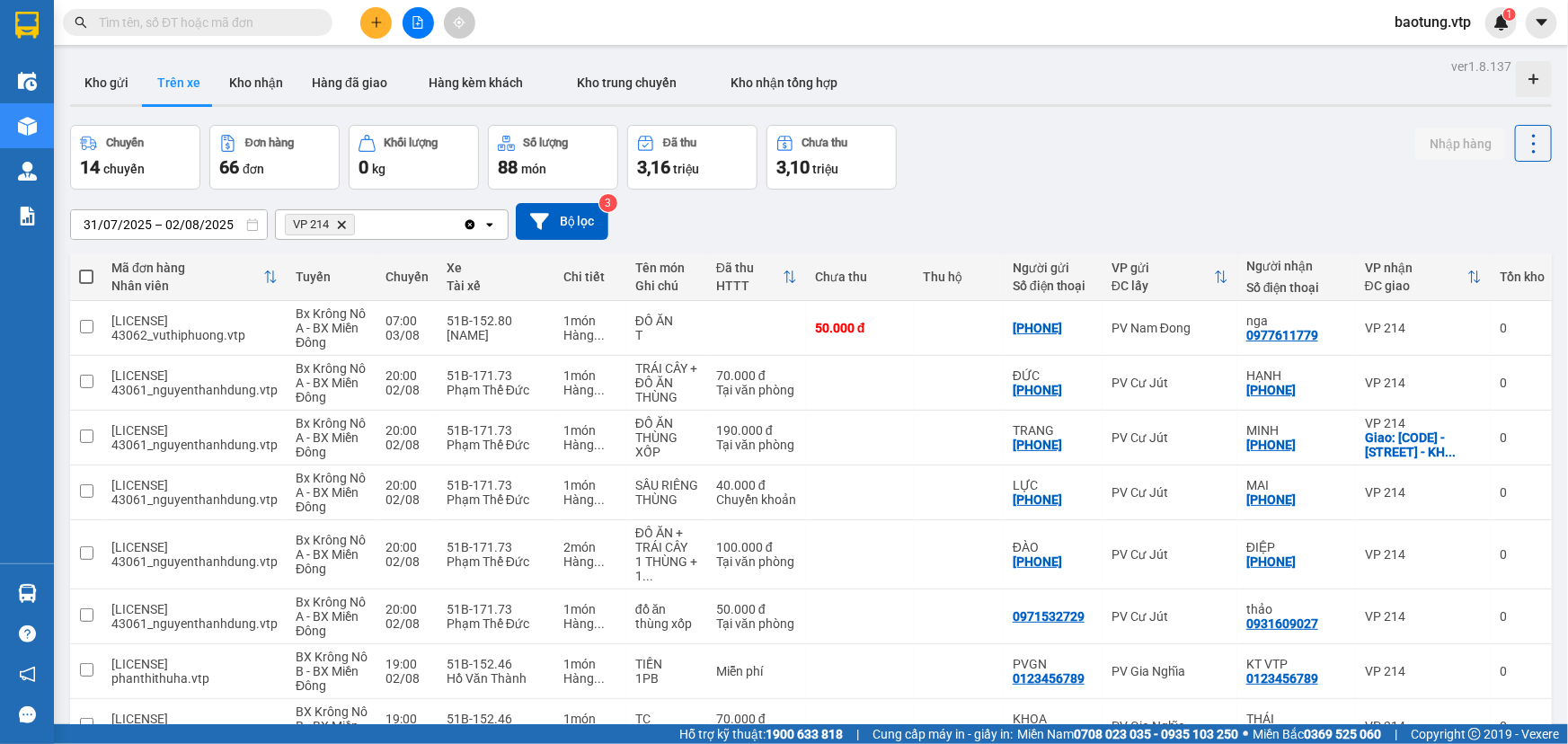 click on "Chuyến 14 chuyến Đơn hàng 66 đơn Khối lượng 0 kg Số lượng 88 món Đã thu 3,16   triệu Chưa thu 3,10   triệu Nhập hàng" at bounding box center [811, 157] 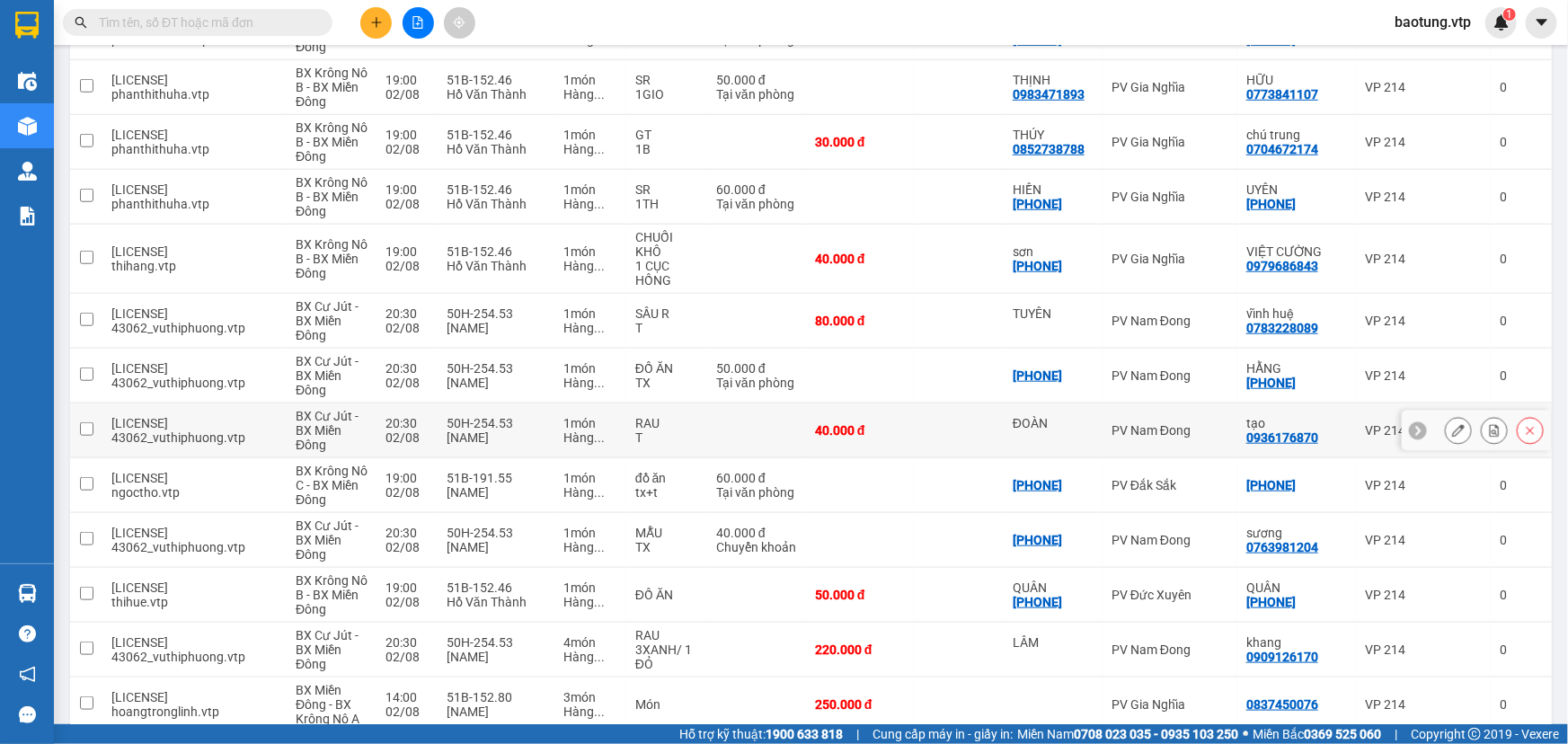 scroll, scrollTop: 0, scrollLeft: 0, axis: both 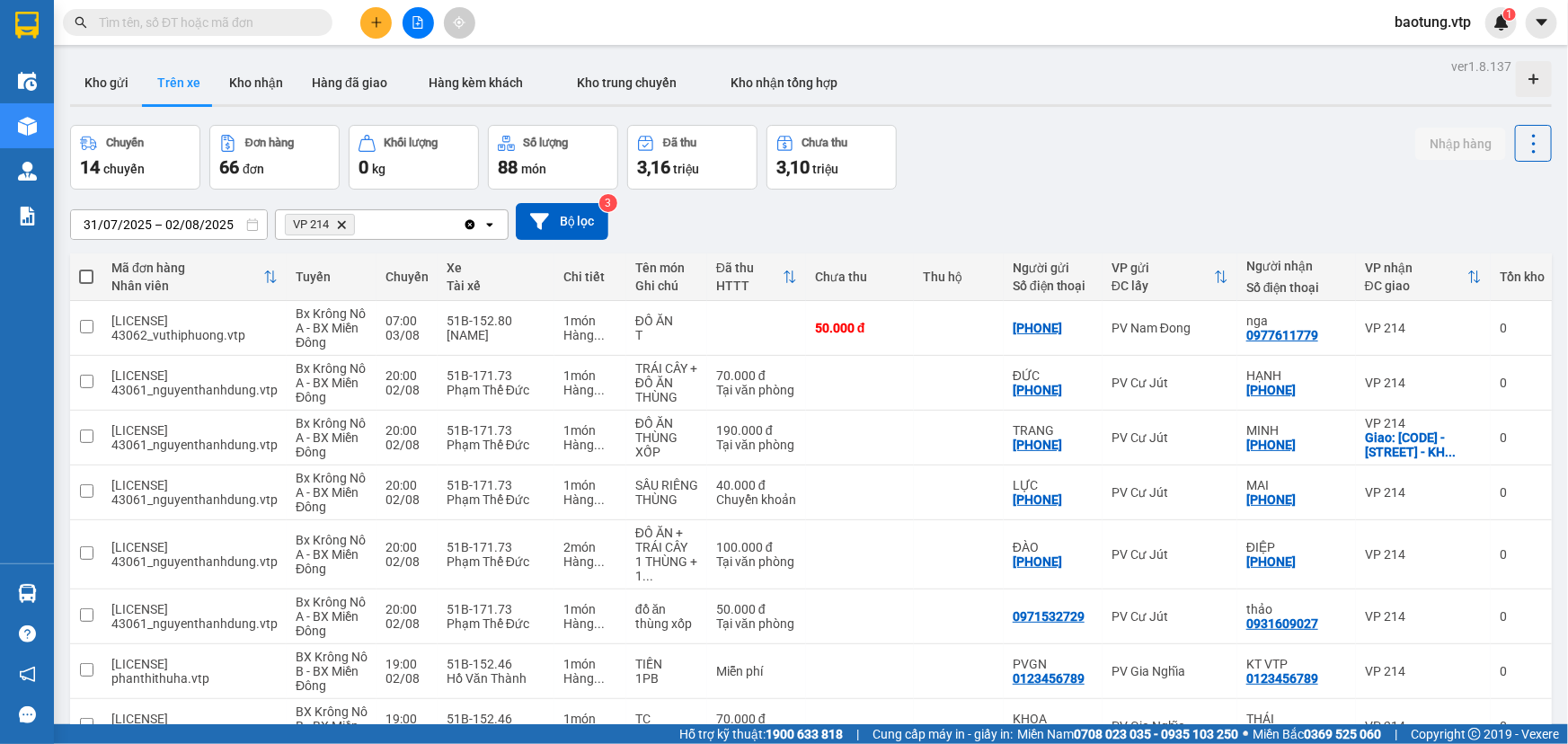 click 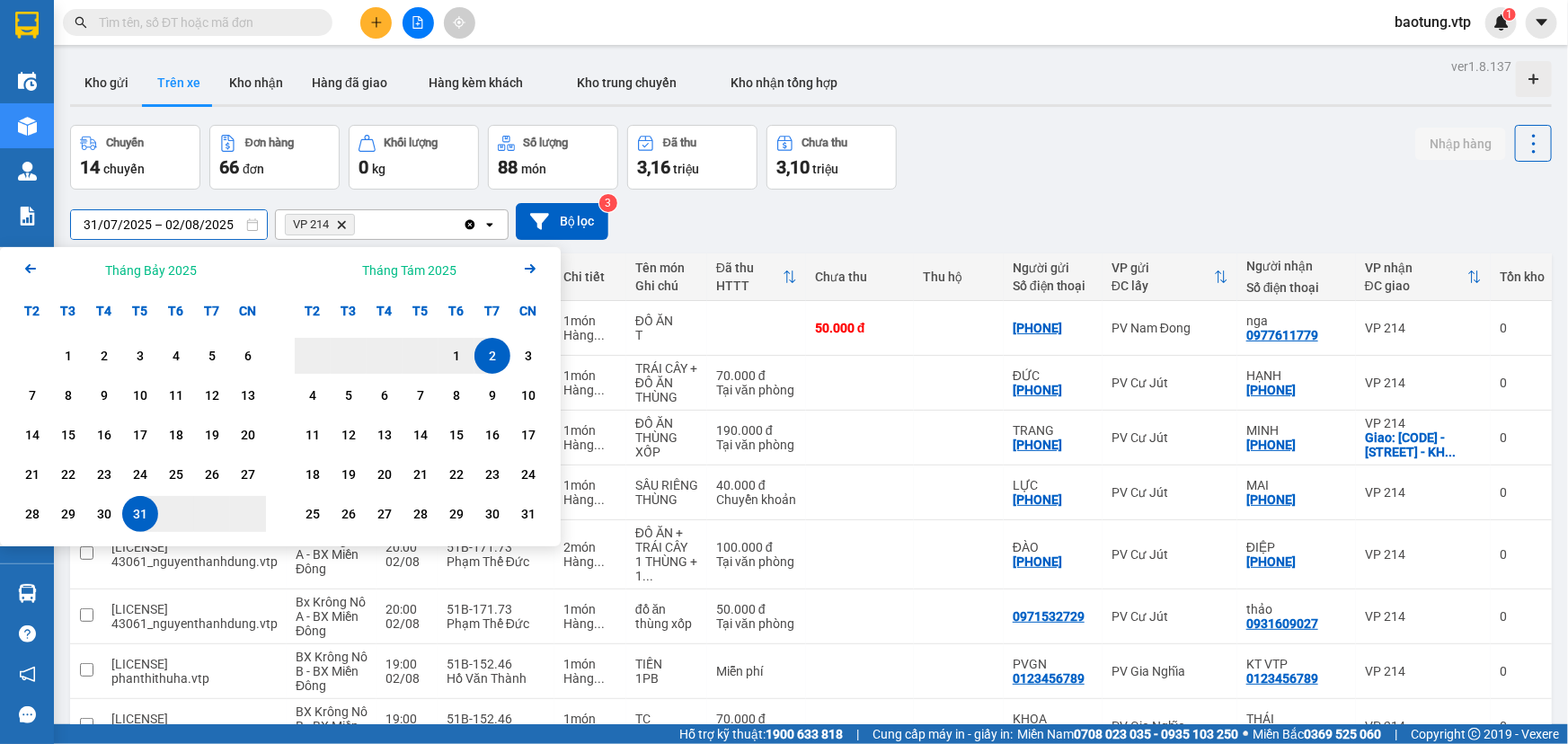 click on "2" at bounding box center (492, 356) 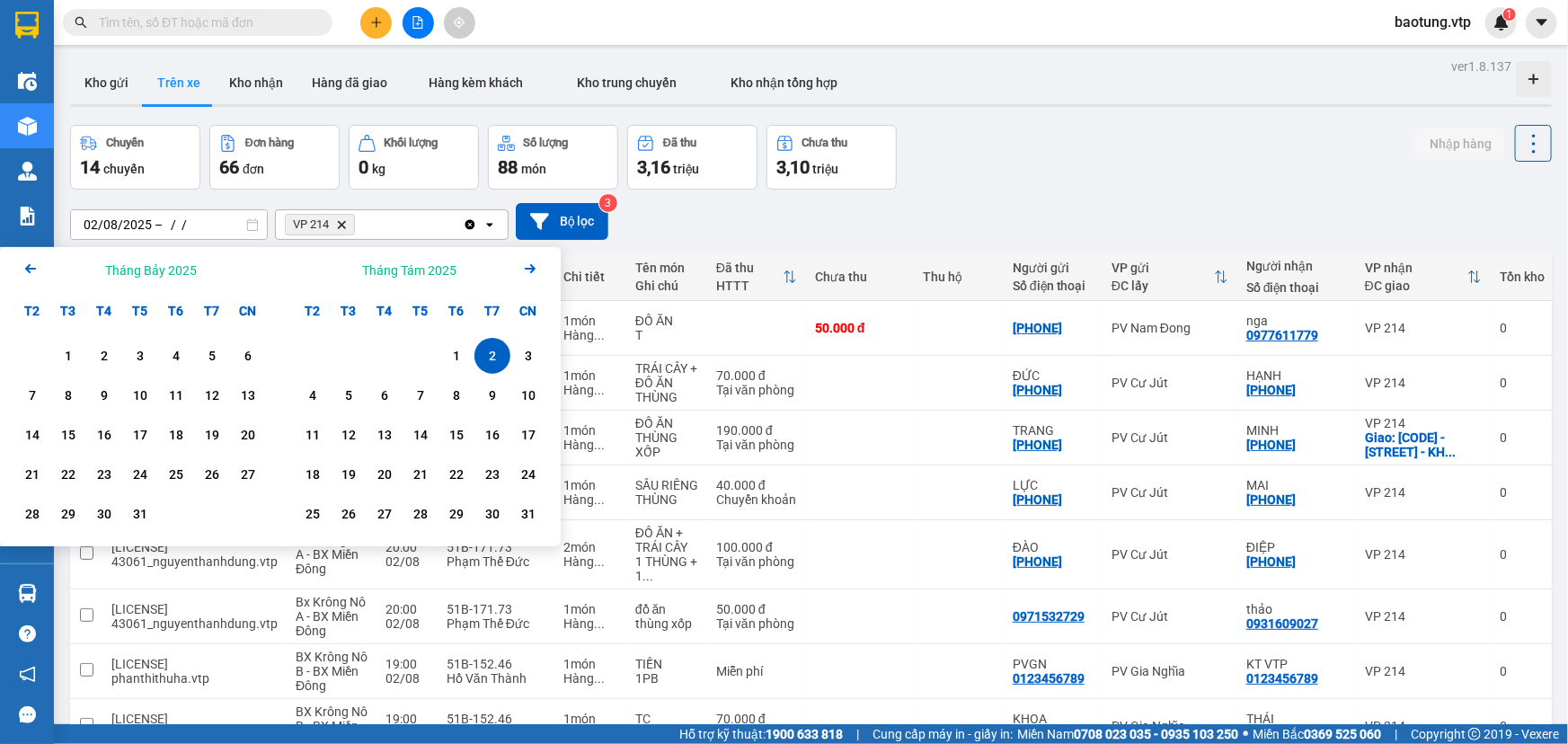 click on "2" at bounding box center (492, 356) 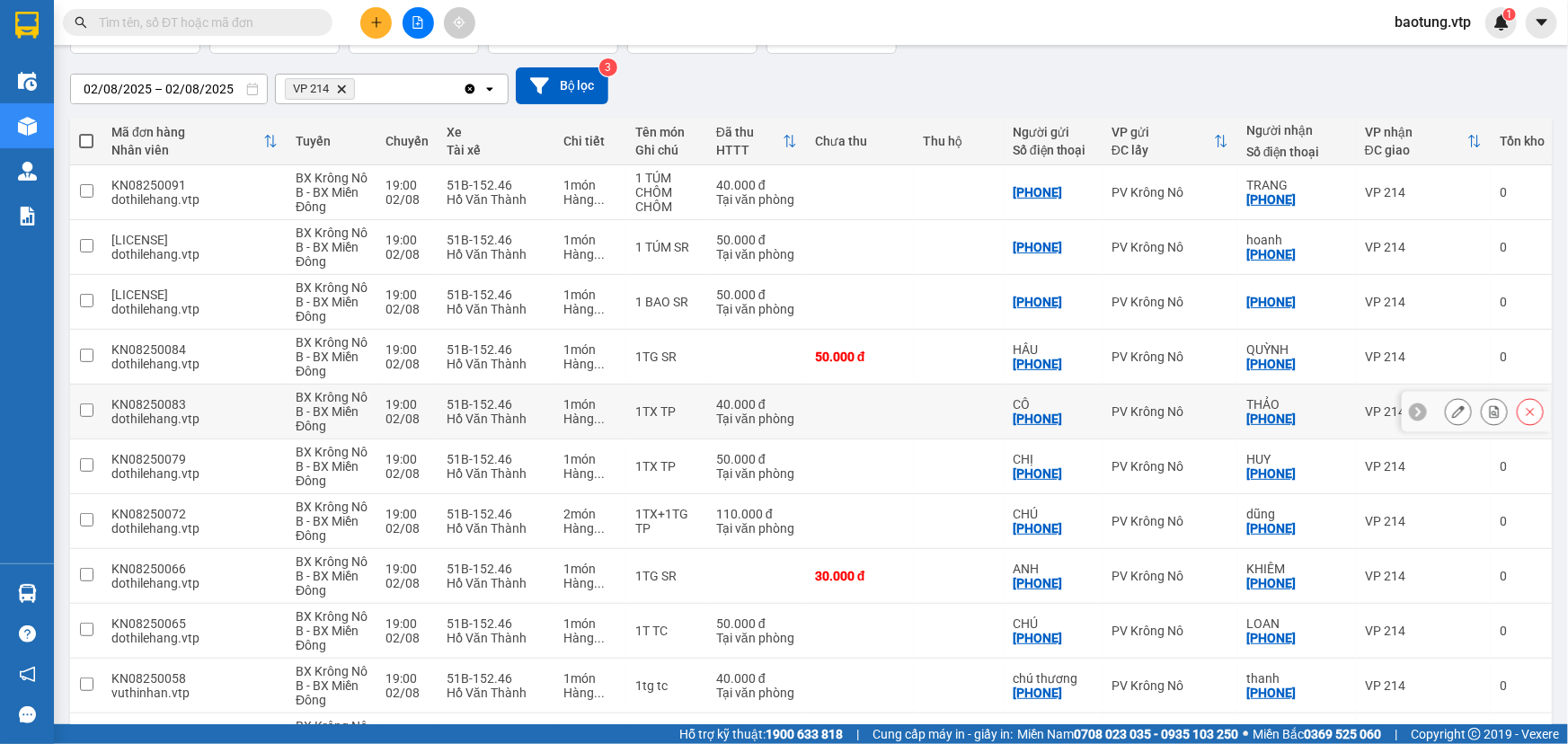 scroll, scrollTop: 0, scrollLeft: 0, axis: both 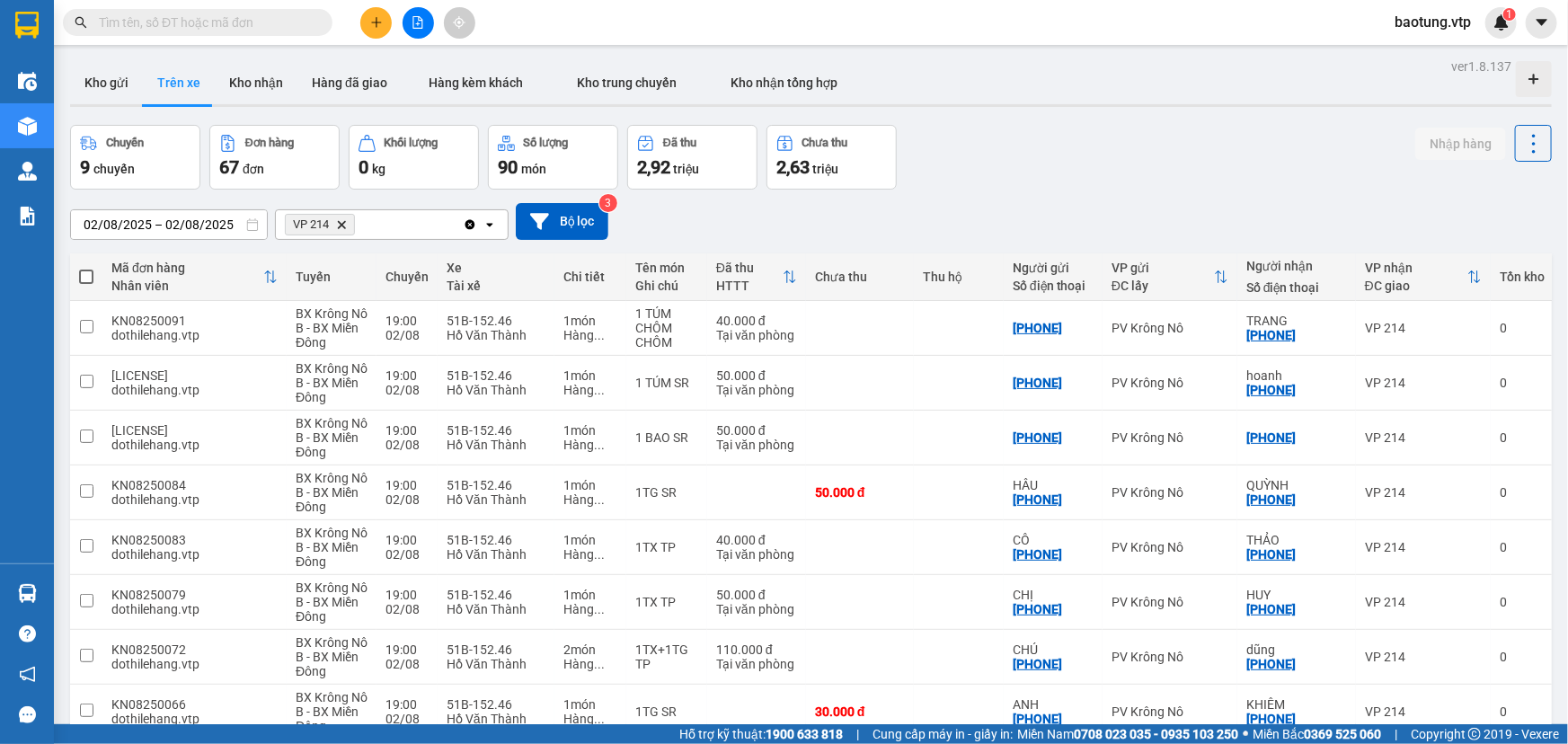 click on "Chuyến" at bounding box center [125, 143] 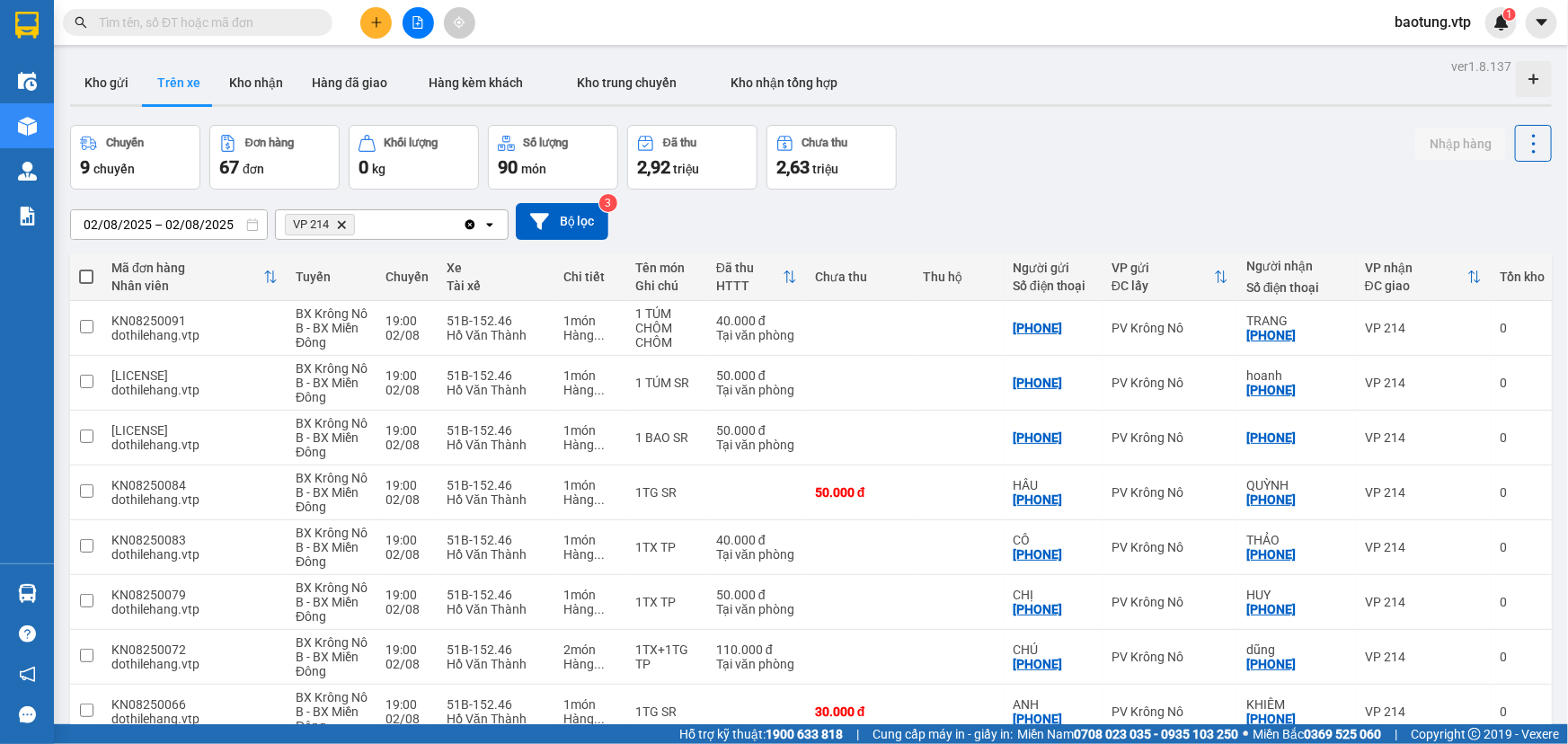 click at bounding box center [205, 22] 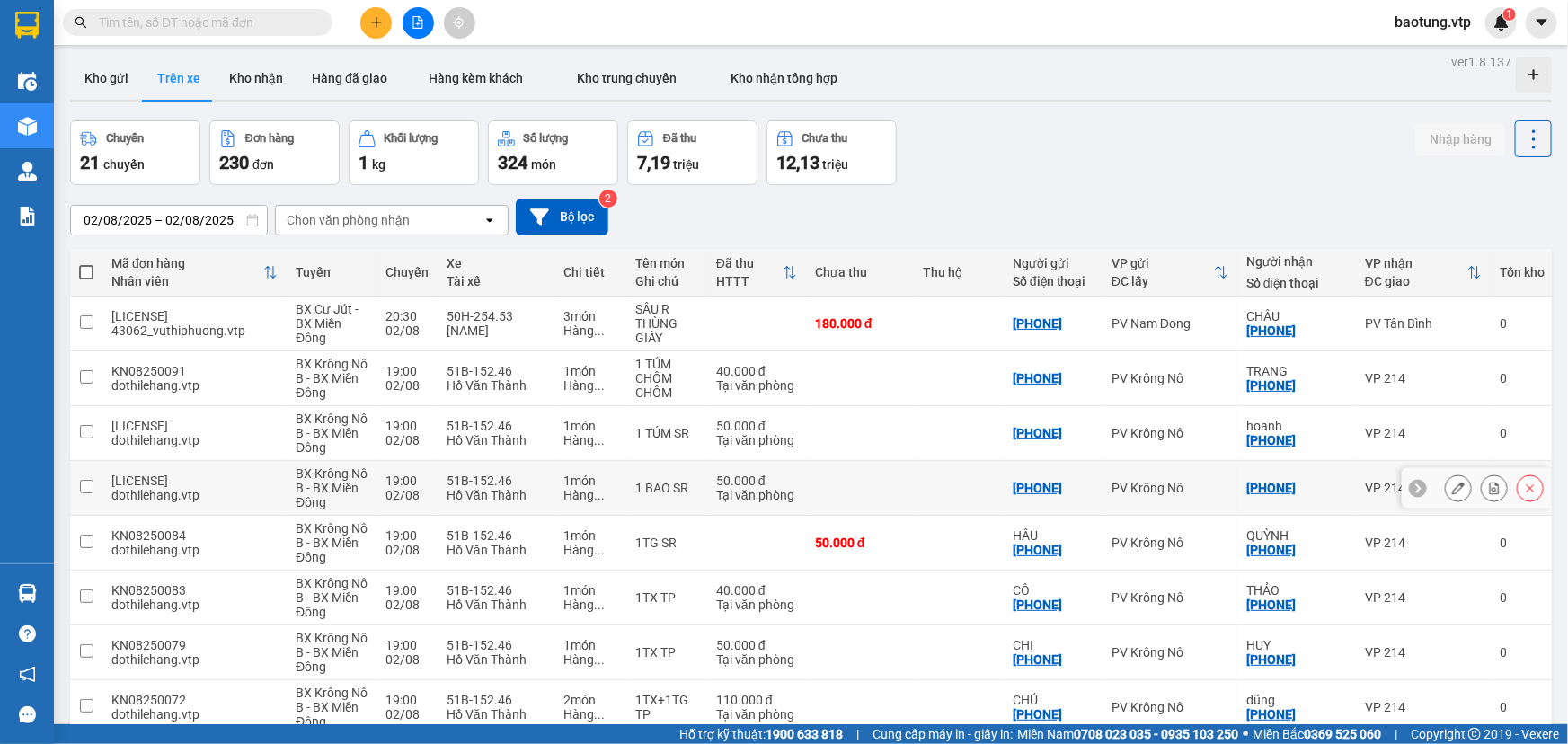 scroll, scrollTop: 0, scrollLeft: 0, axis: both 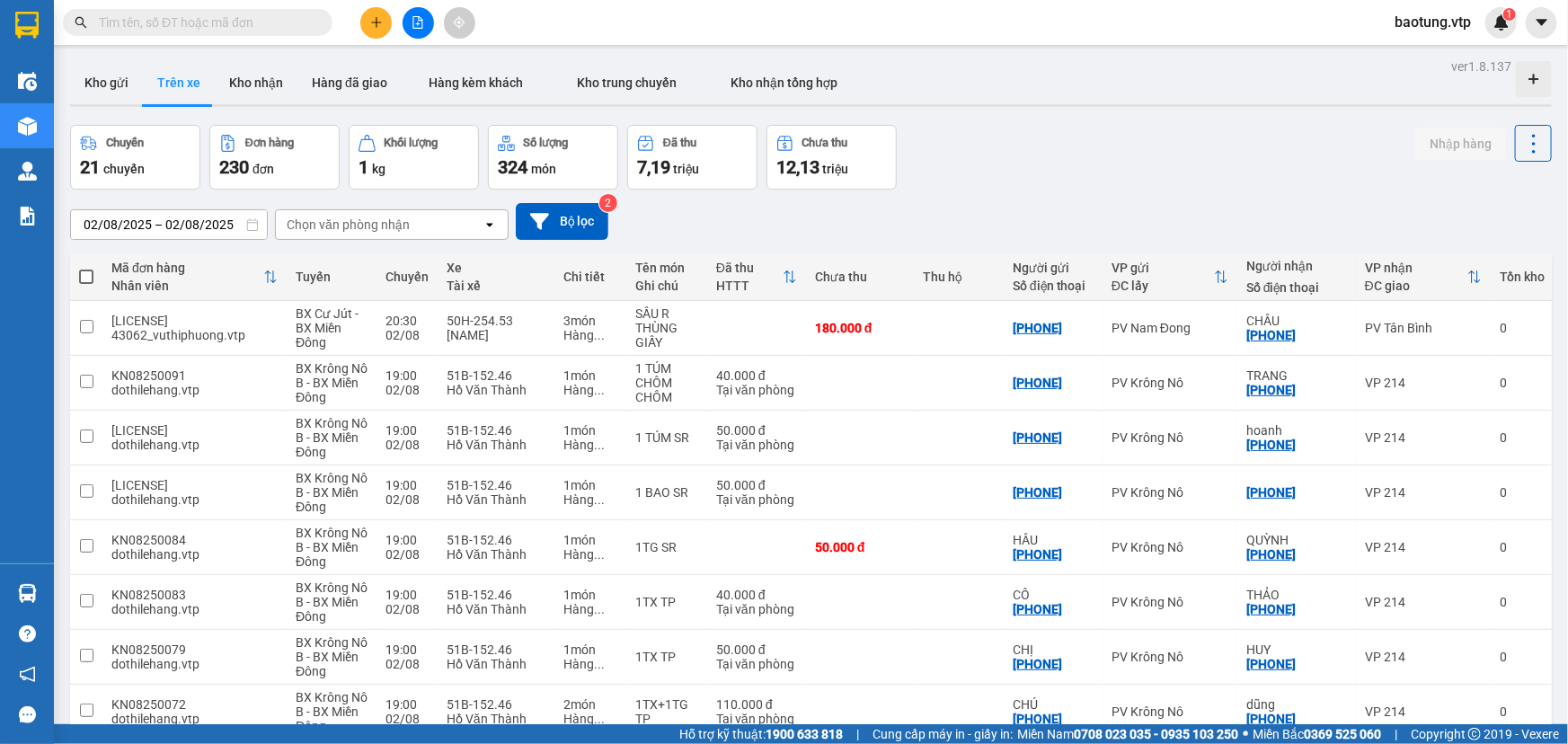 click on "Kho gửi Trên xe Kho nhận Hàng đã giao Hàng kèm khách Kho trung chuyển Kho nhận tổng hợp" at bounding box center (811, 84) 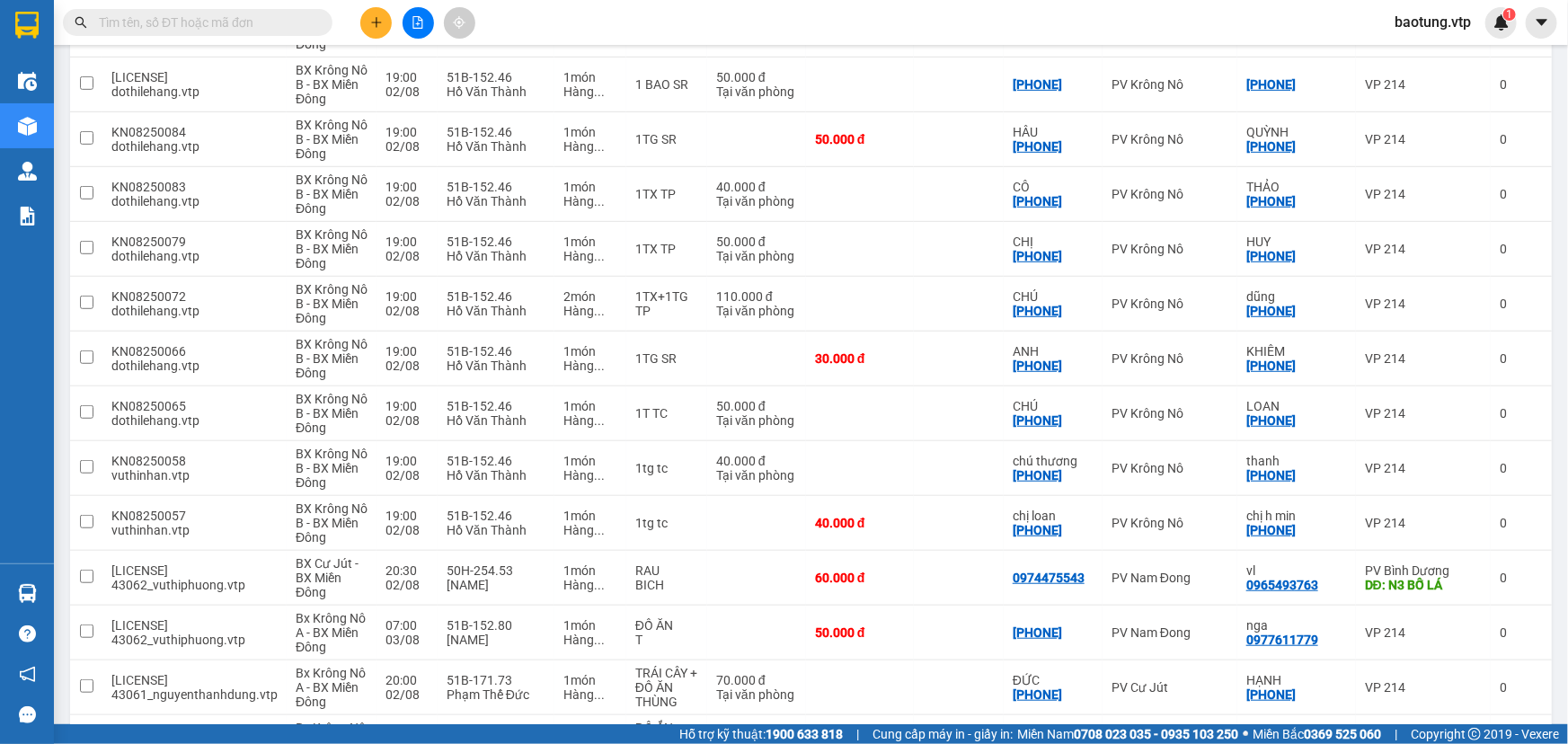 scroll, scrollTop: 0, scrollLeft: 0, axis: both 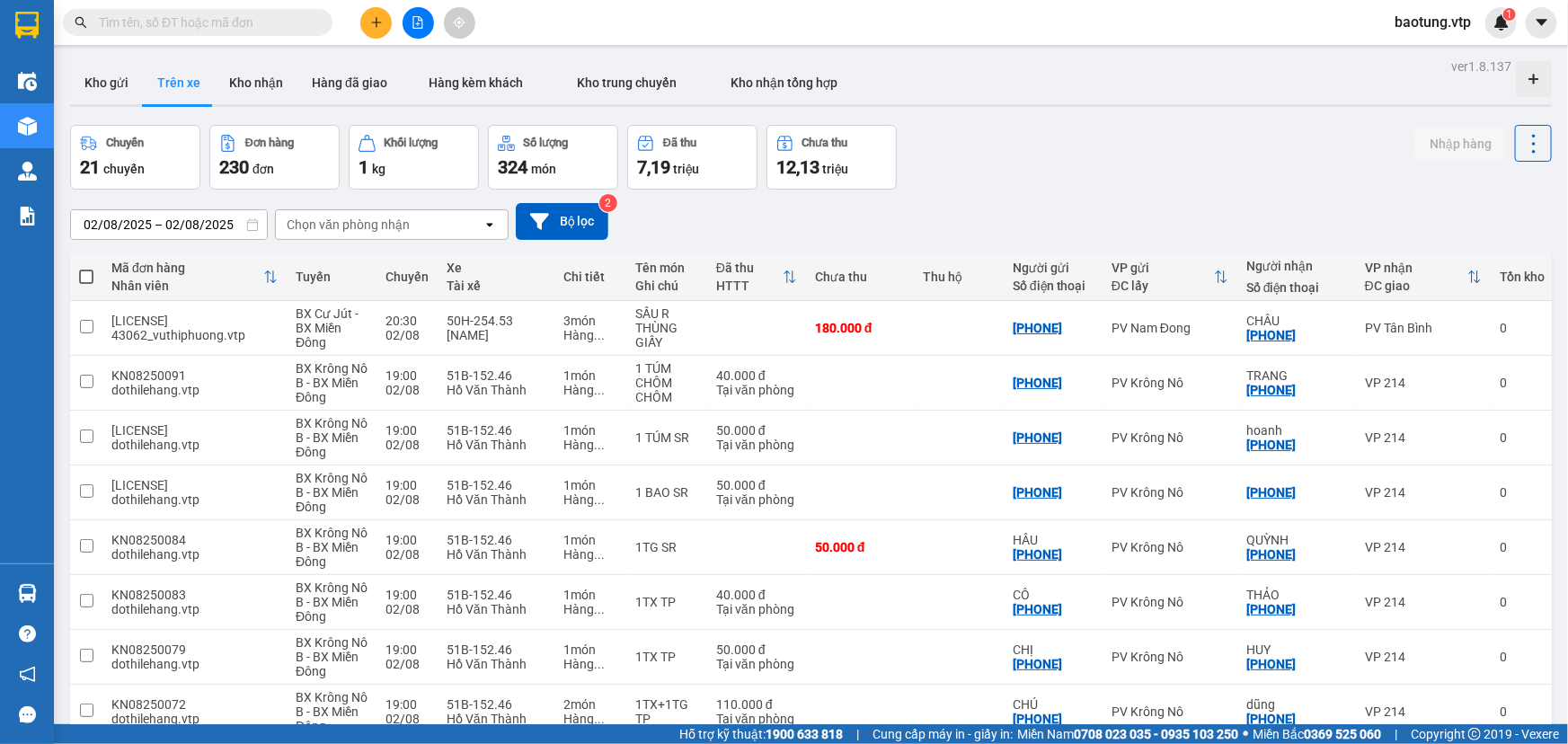 click on "Chuyến 21 chuyến Đơn hàng 230 đơn Khối lượng 1 kg Số lượng 324 món Đã thu 7,19   triệu Chưa thu 12,13   triệu Nhập hàng" at bounding box center (811, 157) 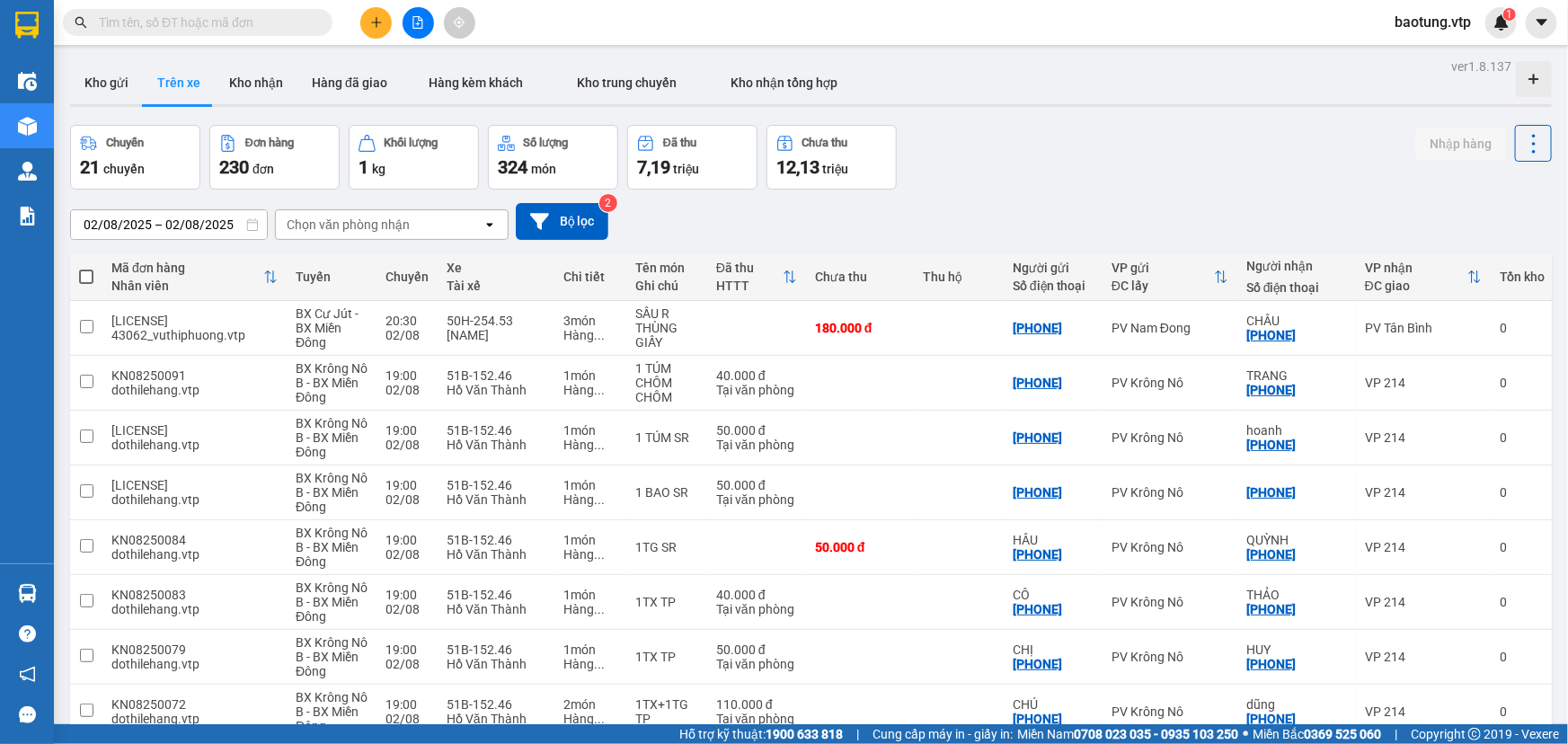 click on "02/08/2025 – 02/08/2025 Press the down arrow key to interact with the calendar and select a date. Press the escape button to close the calendar. Selected date range is from 02/08/2025 to 02/08/2025. Chọn văn phòng nhận open Bộ lọc 2" at bounding box center (811, 221) 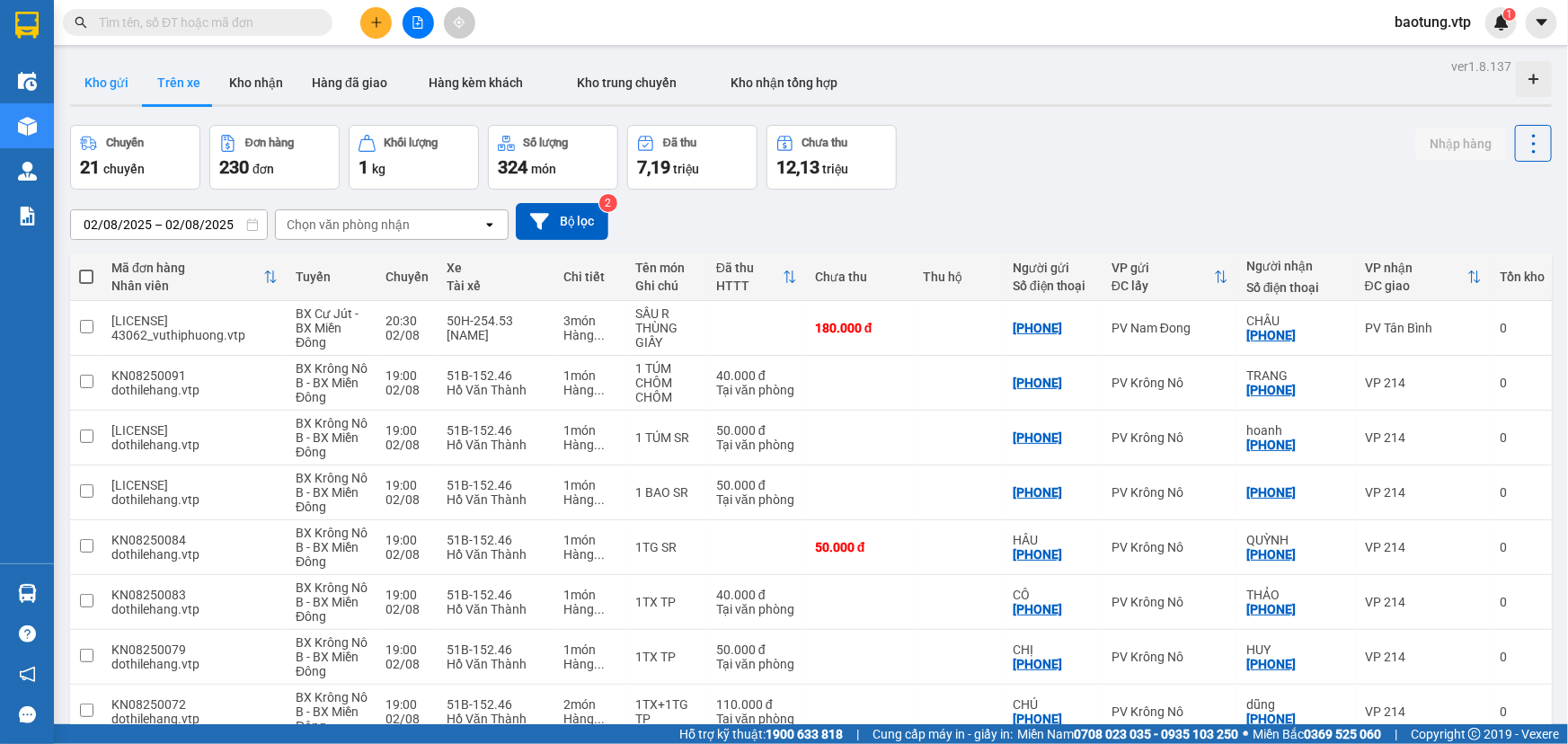 click on "Kho gửi" at bounding box center [106, 83] 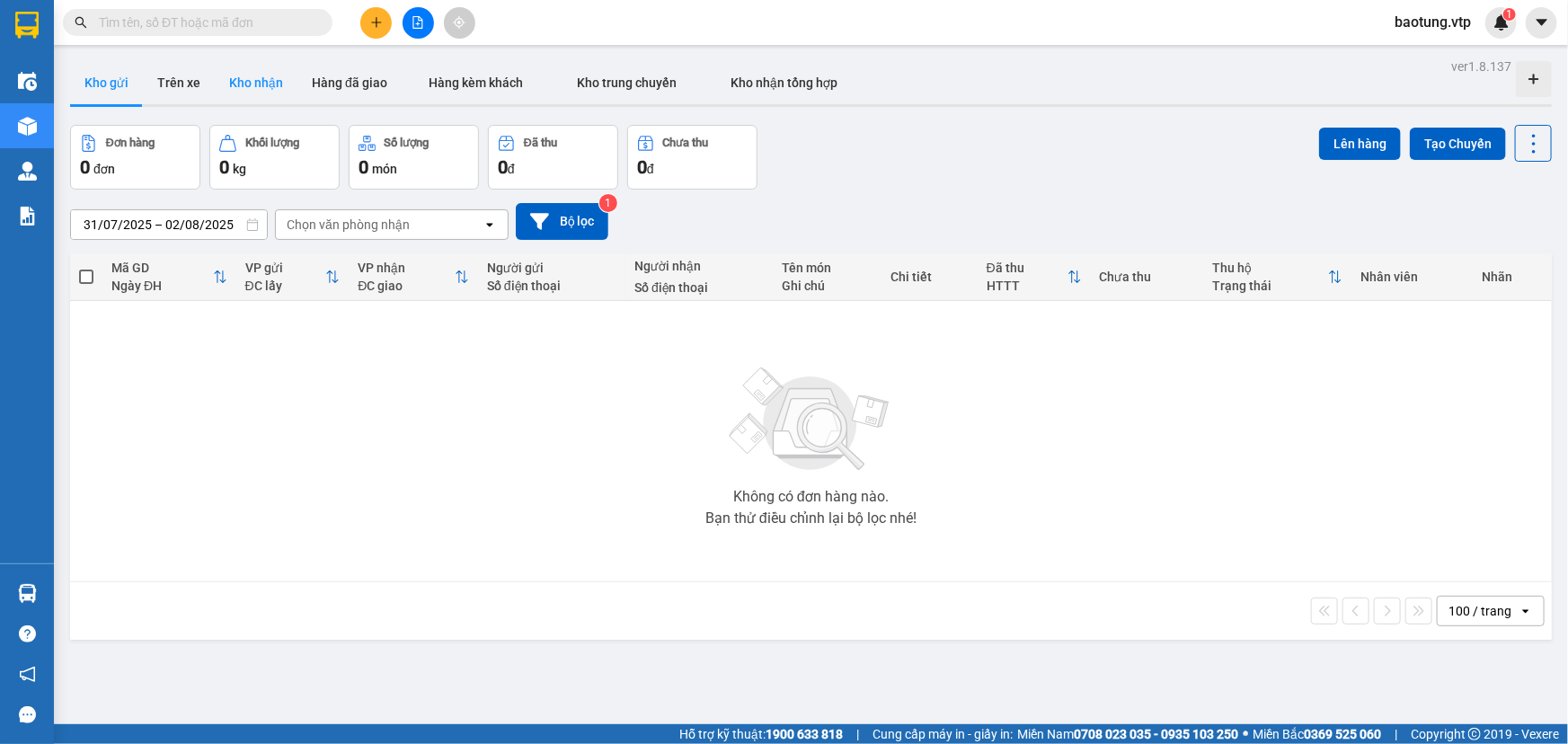 click on "Kho nhận" at bounding box center [256, 83] 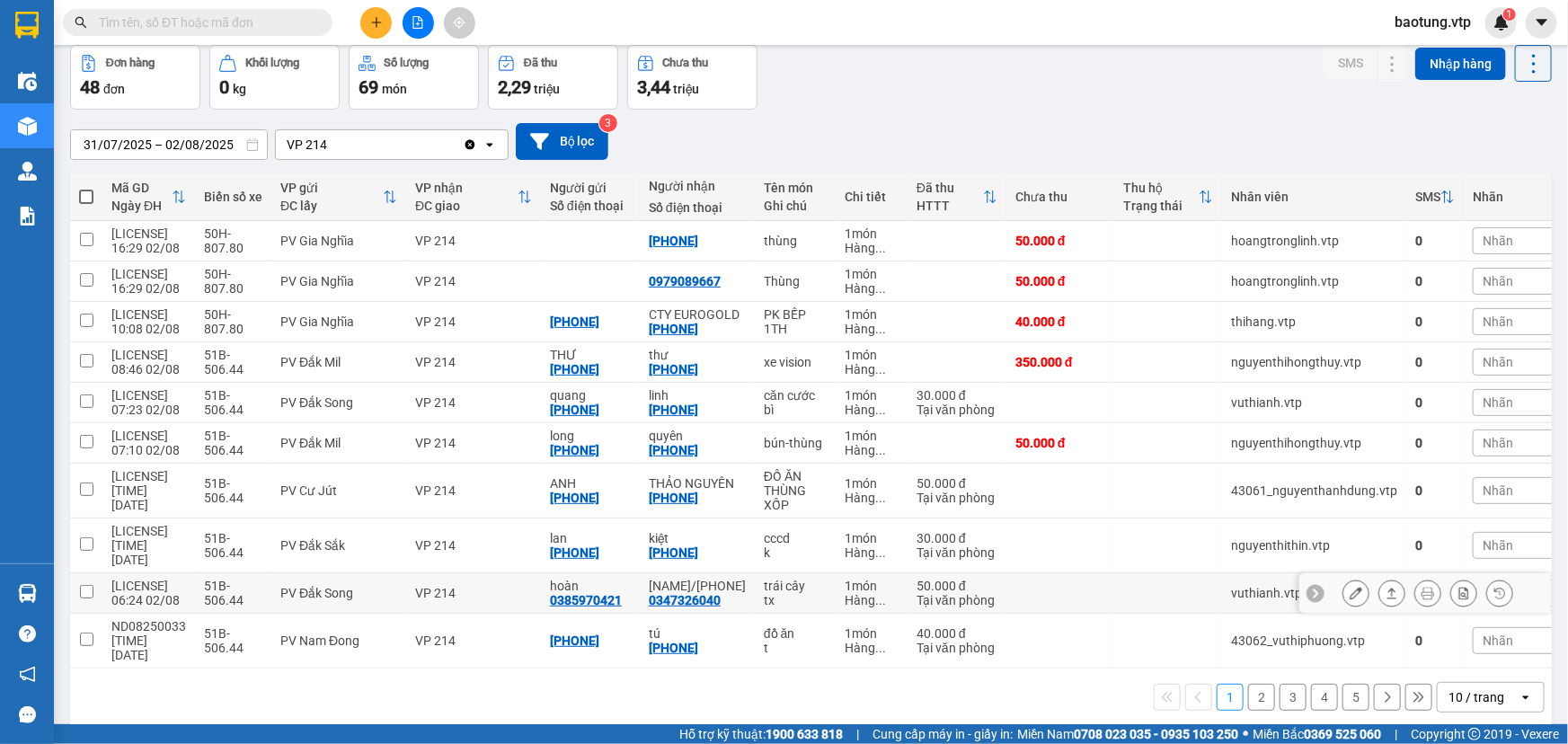 scroll, scrollTop: 82, scrollLeft: 0, axis: vertical 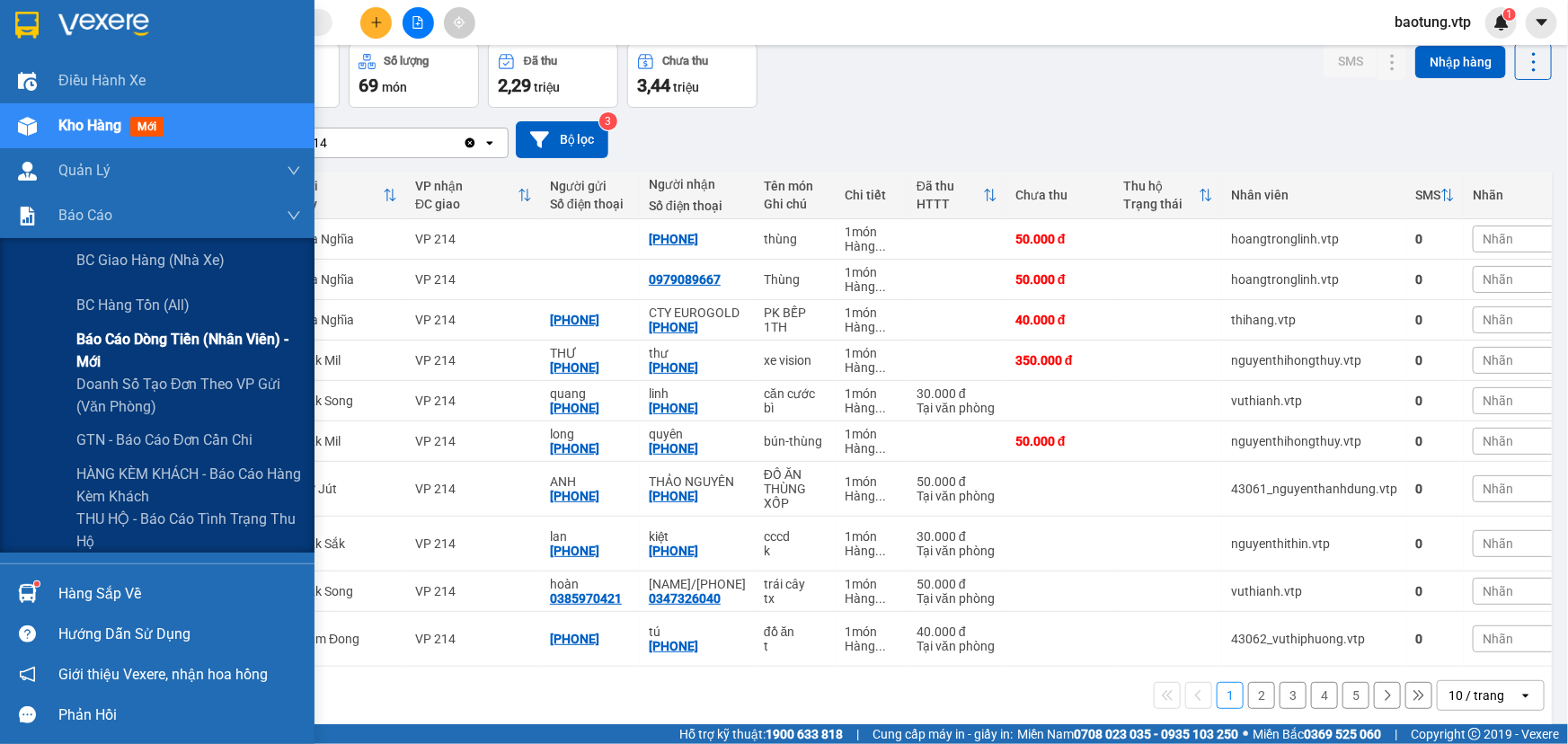 click on "Báo cáo dòng tiền (nhân viên) - mới" at bounding box center (189, 350) 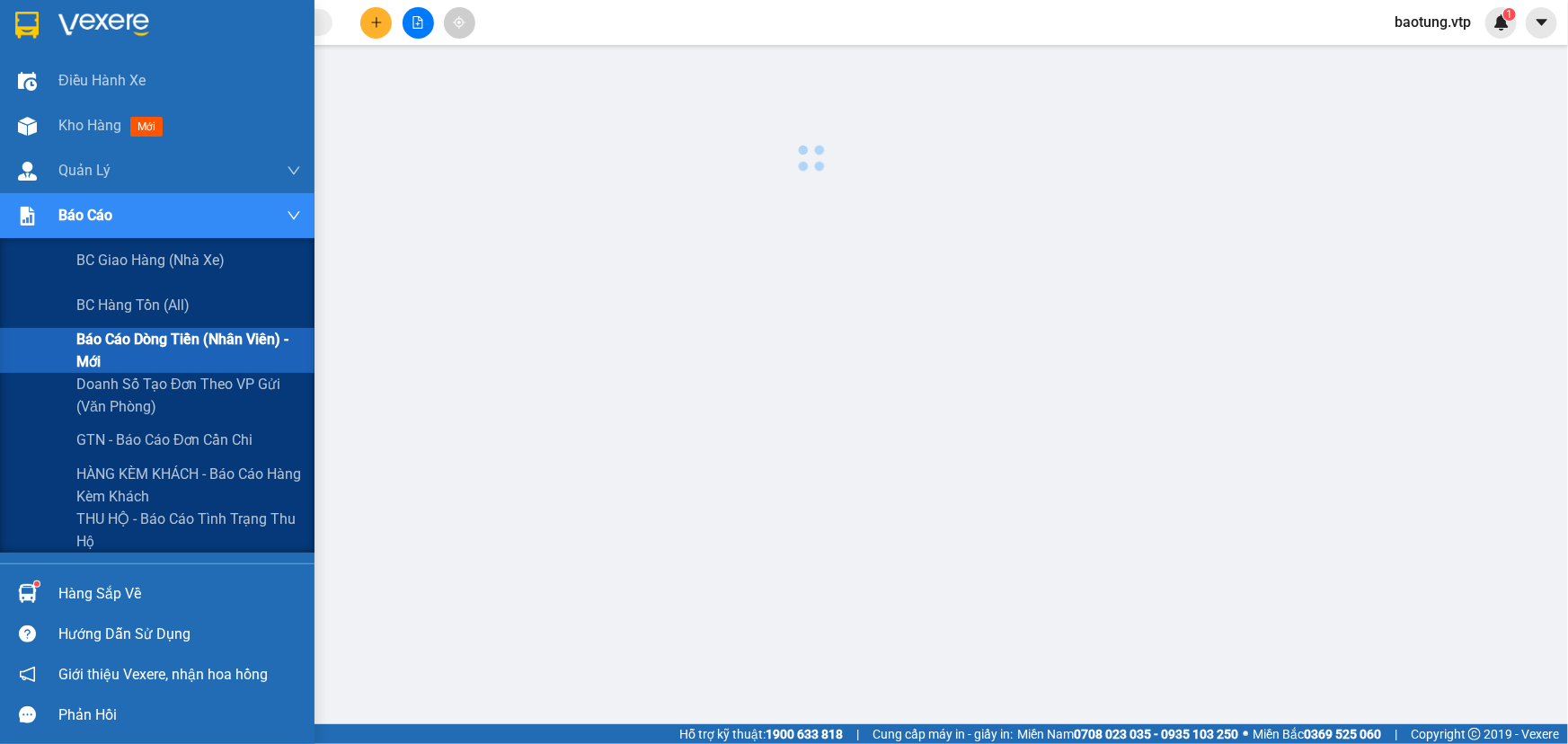 scroll, scrollTop: 0, scrollLeft: 0, axis: both 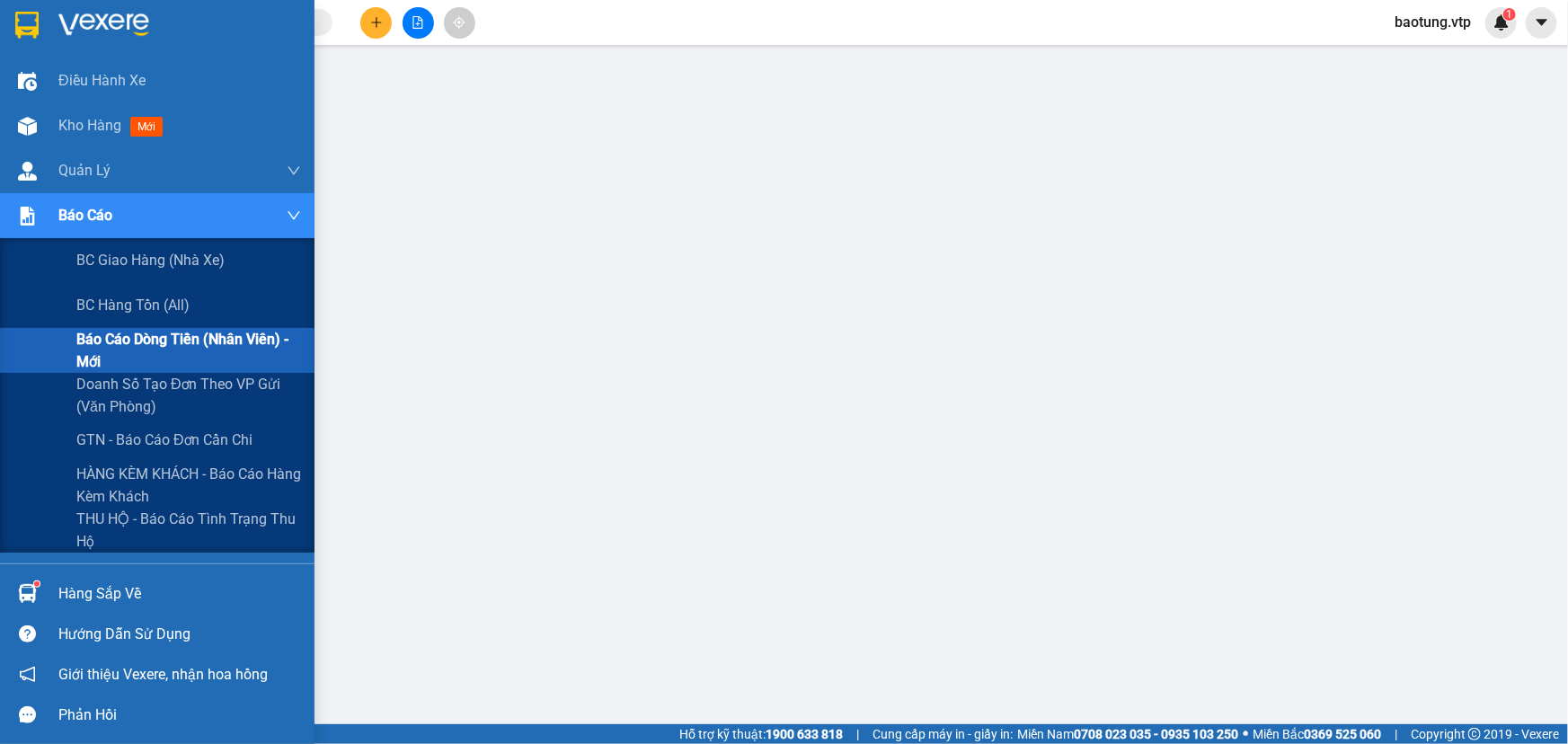 click on "Báo cáo dòng tiền (nhân viên) - mới" at bounding box center (189, 350) 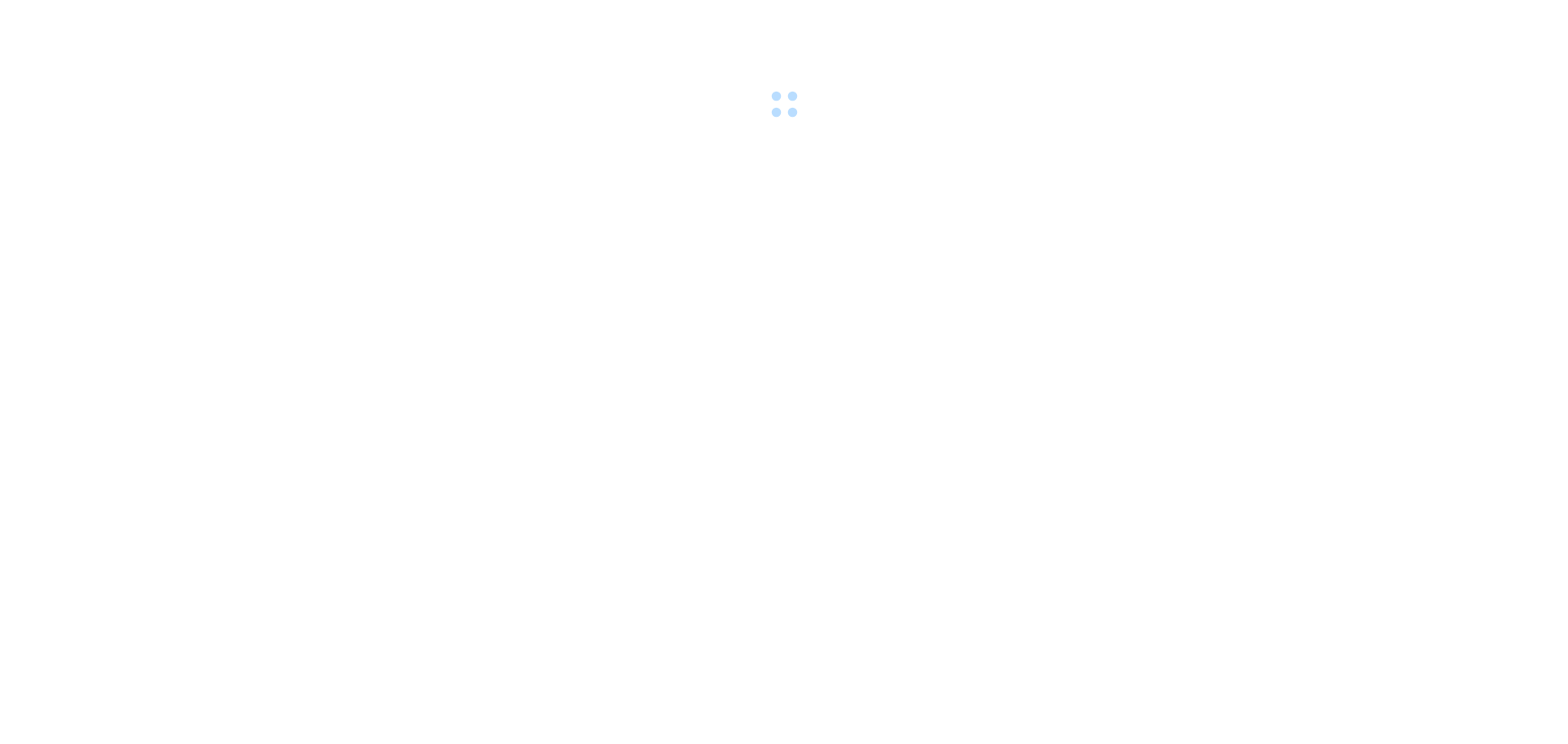 scroll, scrollTop: 0, scrollLeft: 0, axis: both 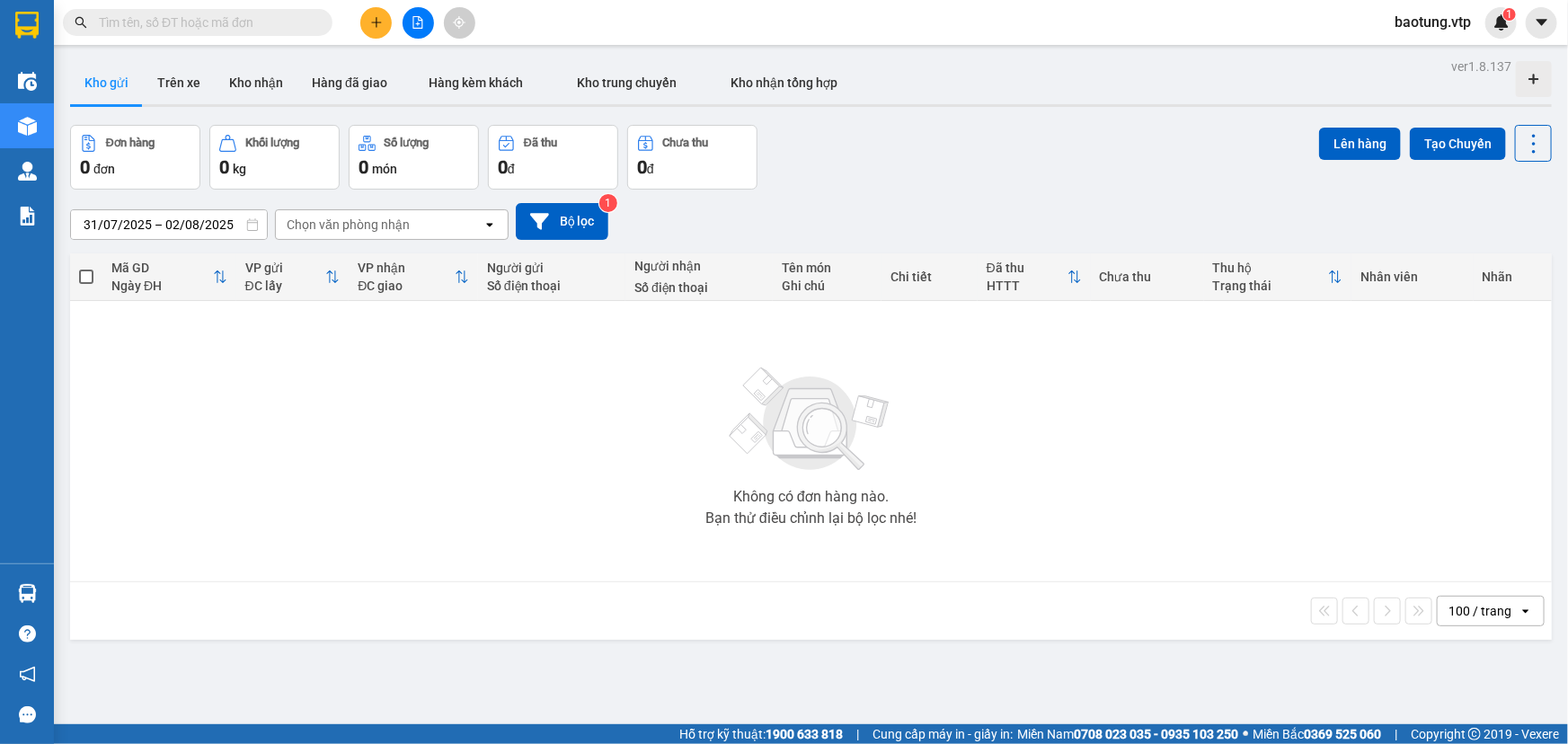 click on "baotung.vtp" at bounding box center (1432, 22) 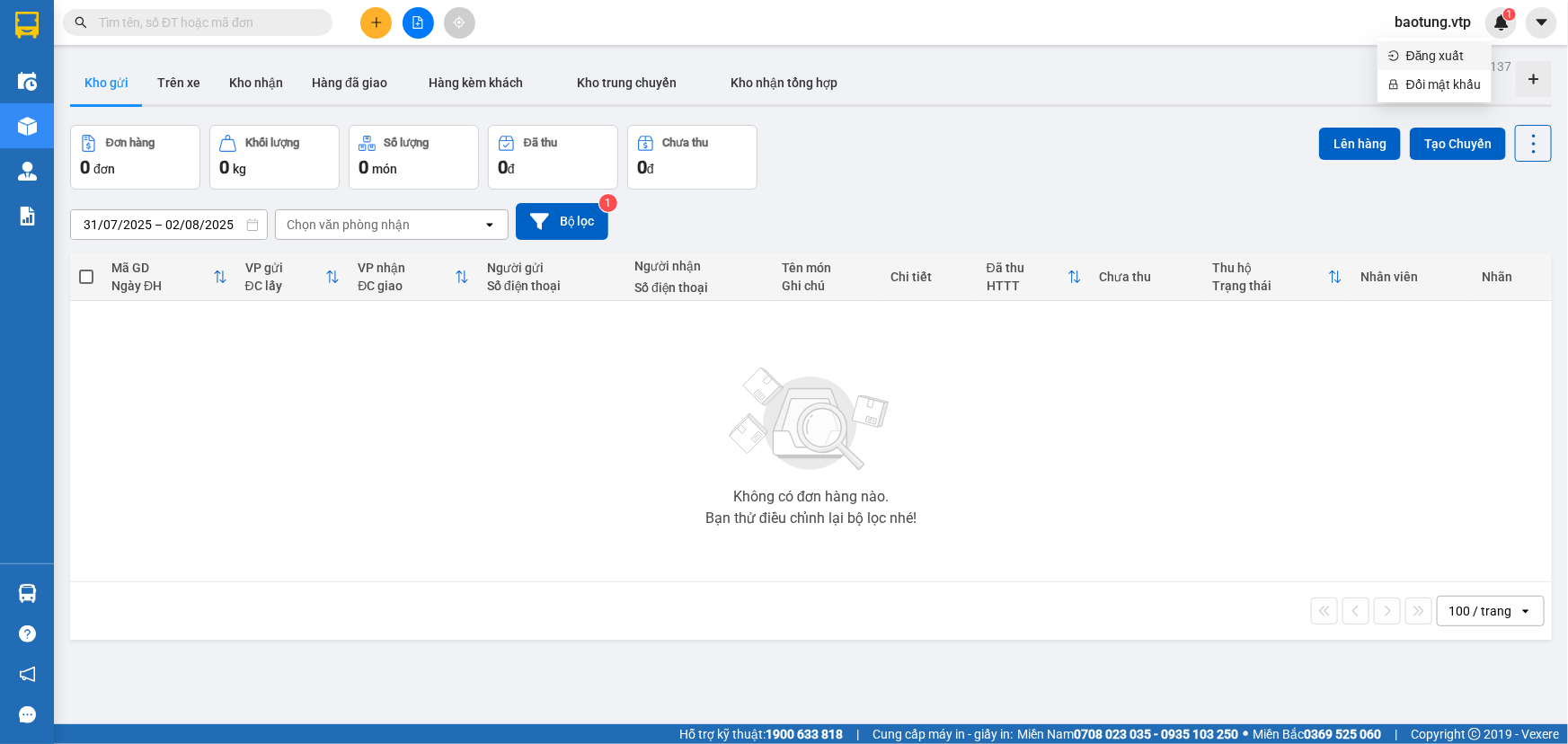 click on "Đăng xuất" at bounding box center [1443, 56] 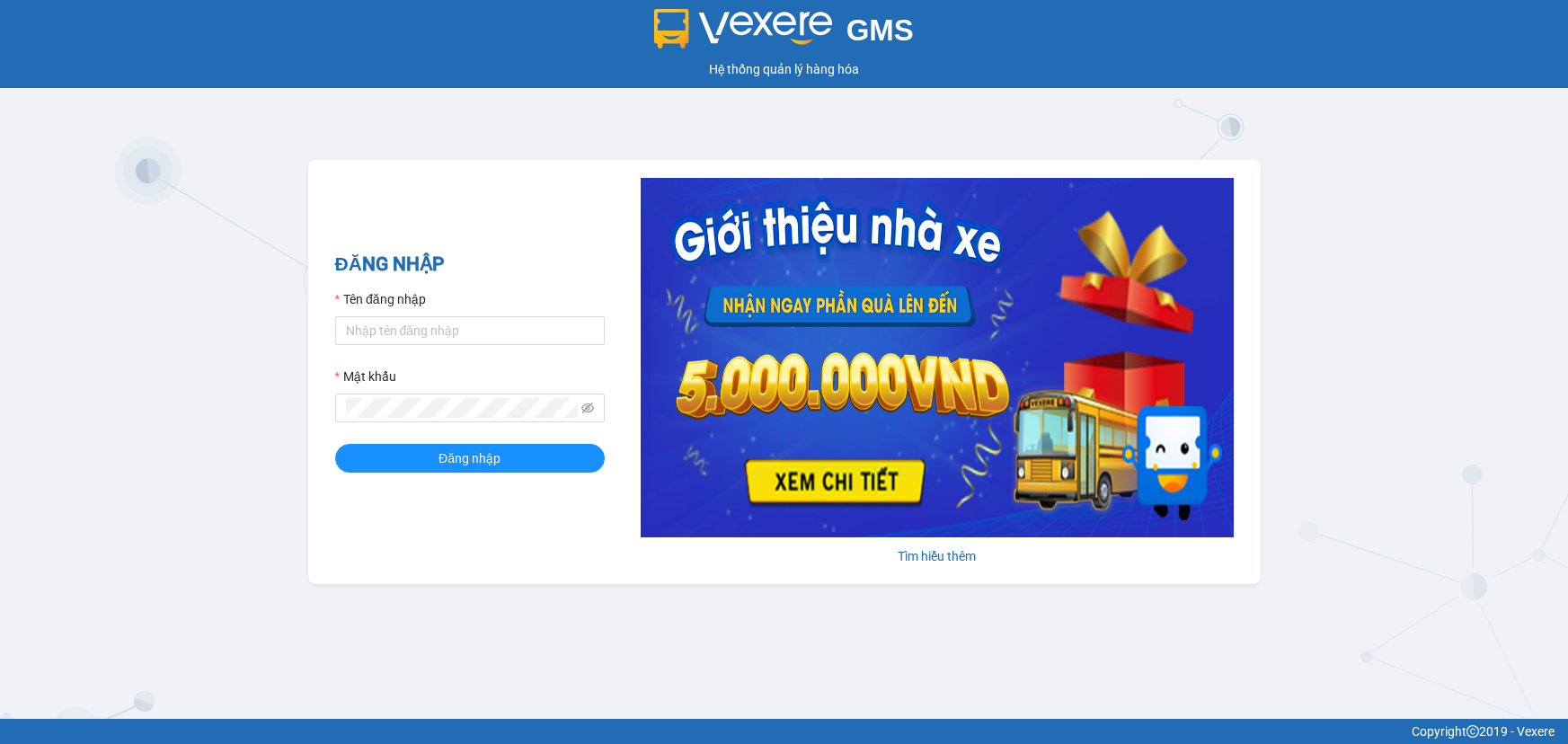 scroll, scrollTop: 0, scrollLeft: 0, axis: both 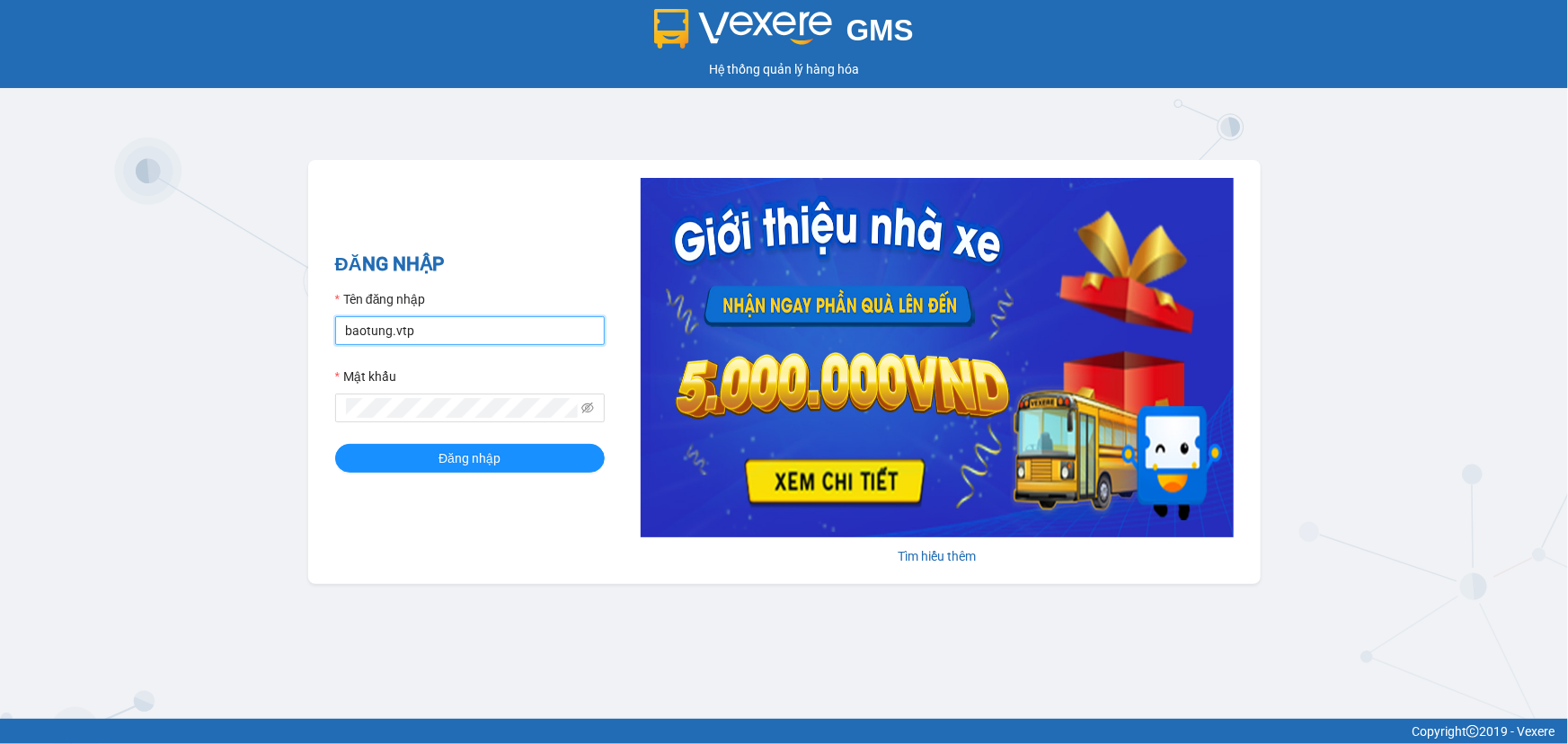 click on "baotung.vtp" at bounding box center (470, 331) 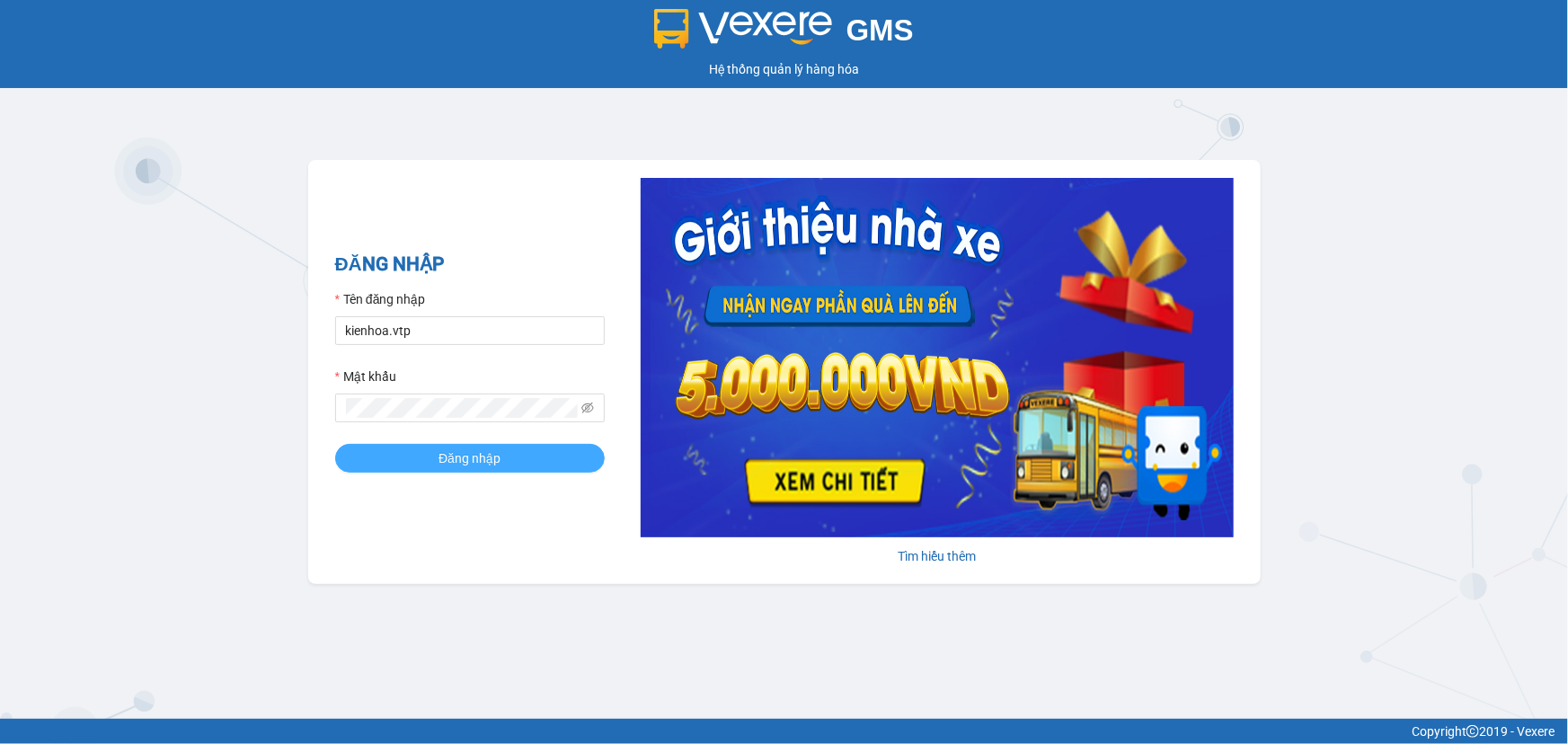 click on "Đăng nhập" at bounding box center [469, 458] 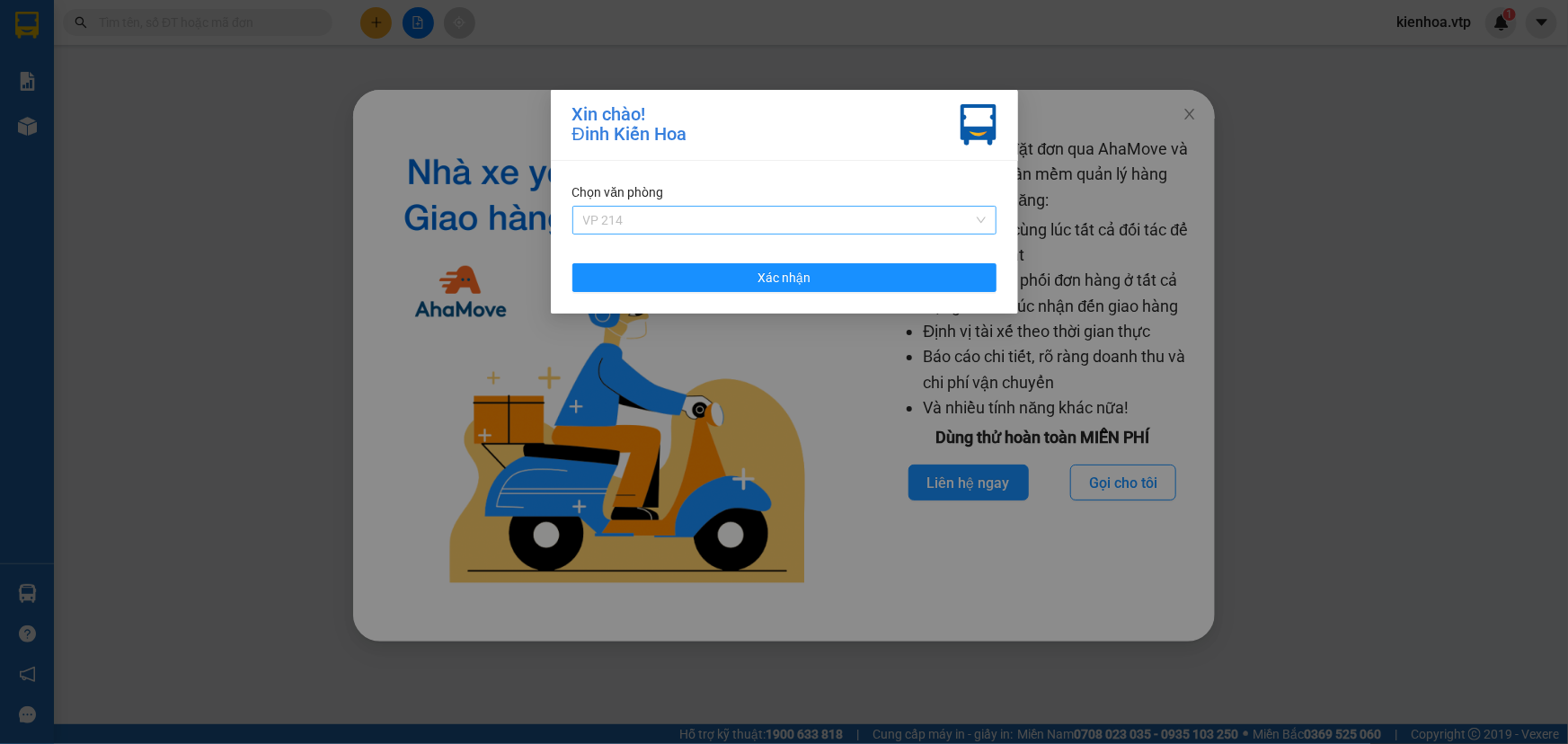 click on "VP 214" at bounding box center (784, 220) 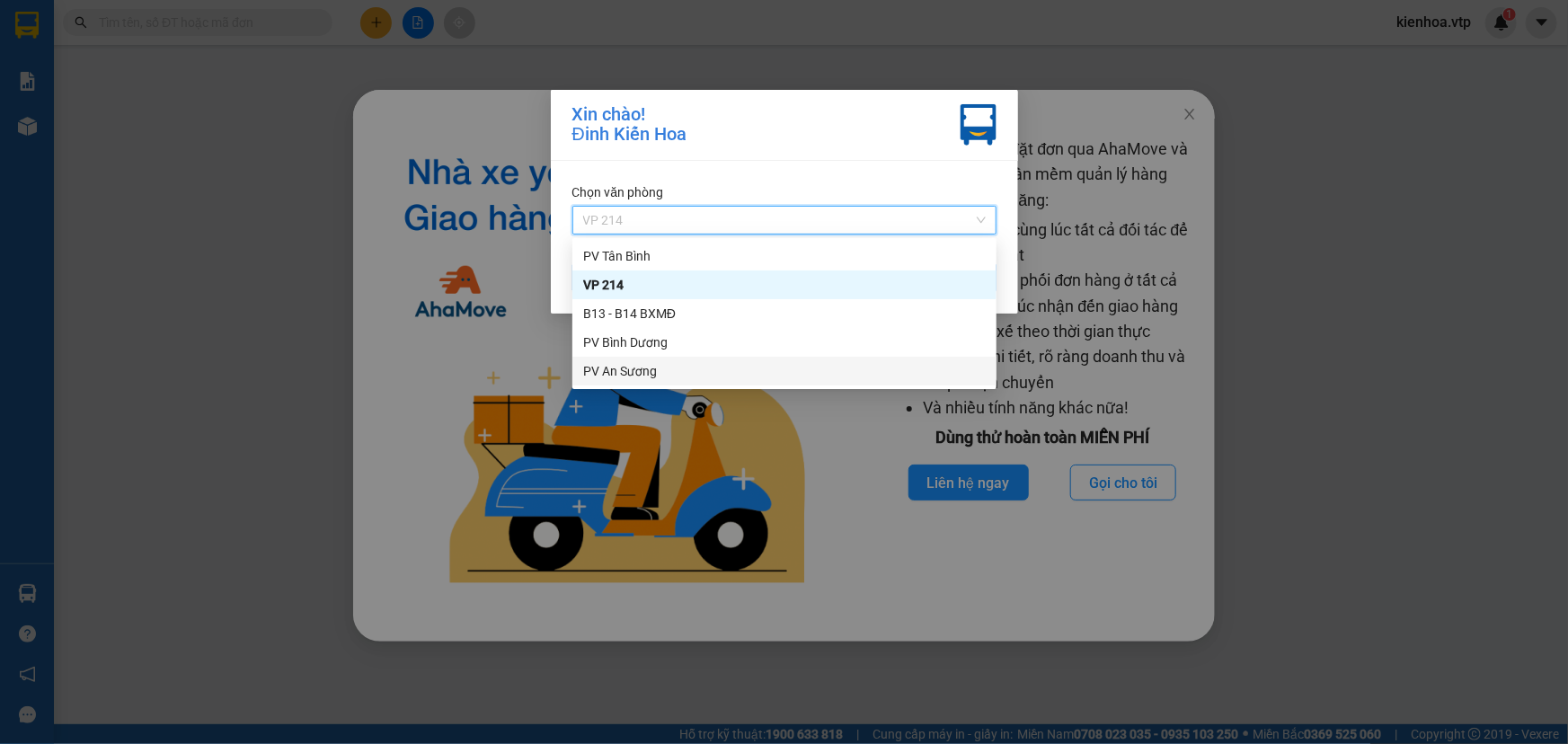 click on "PV An Sương" at bounding box center (784, 371) 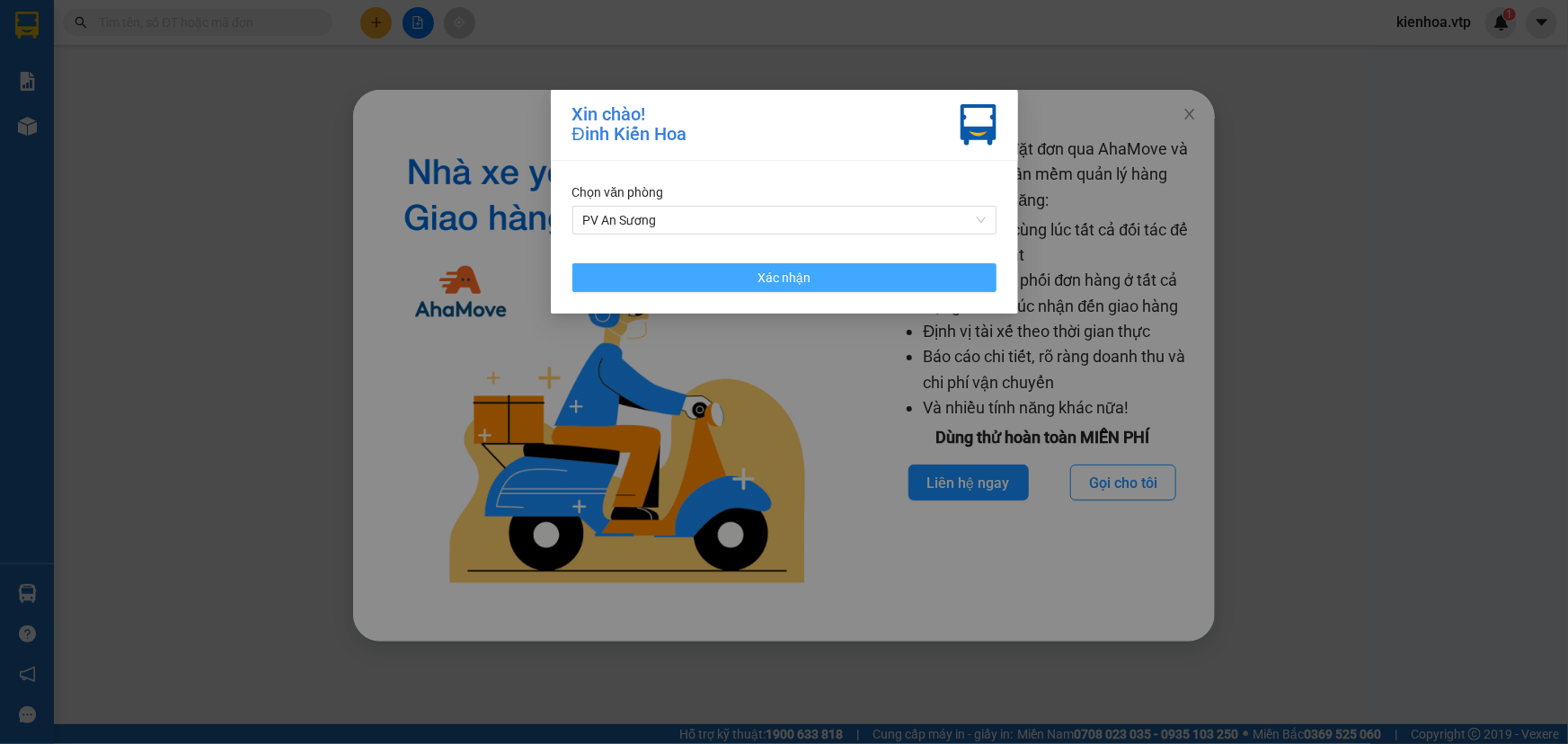 click on "Xác nhận" at bounding box center [784, 278] 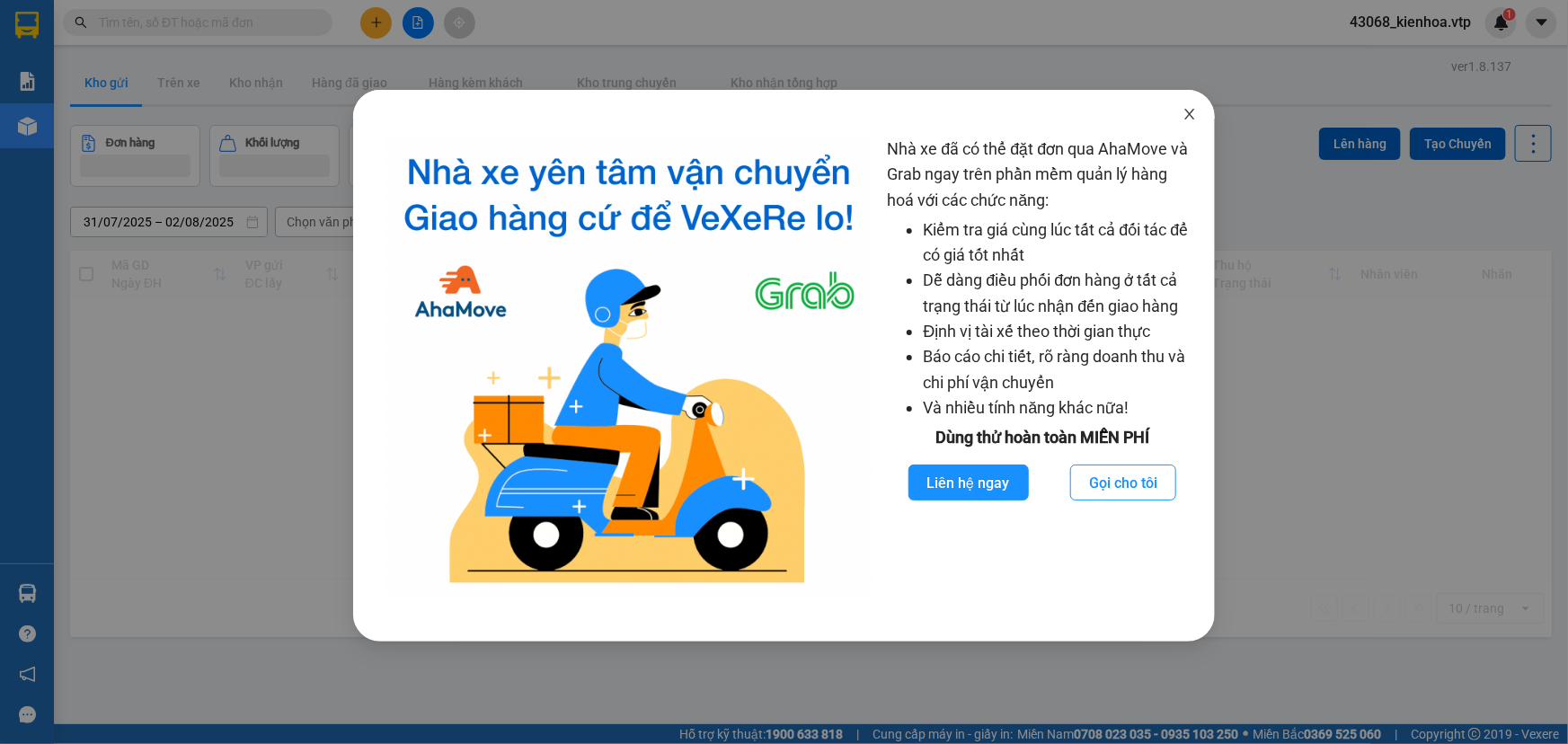 click 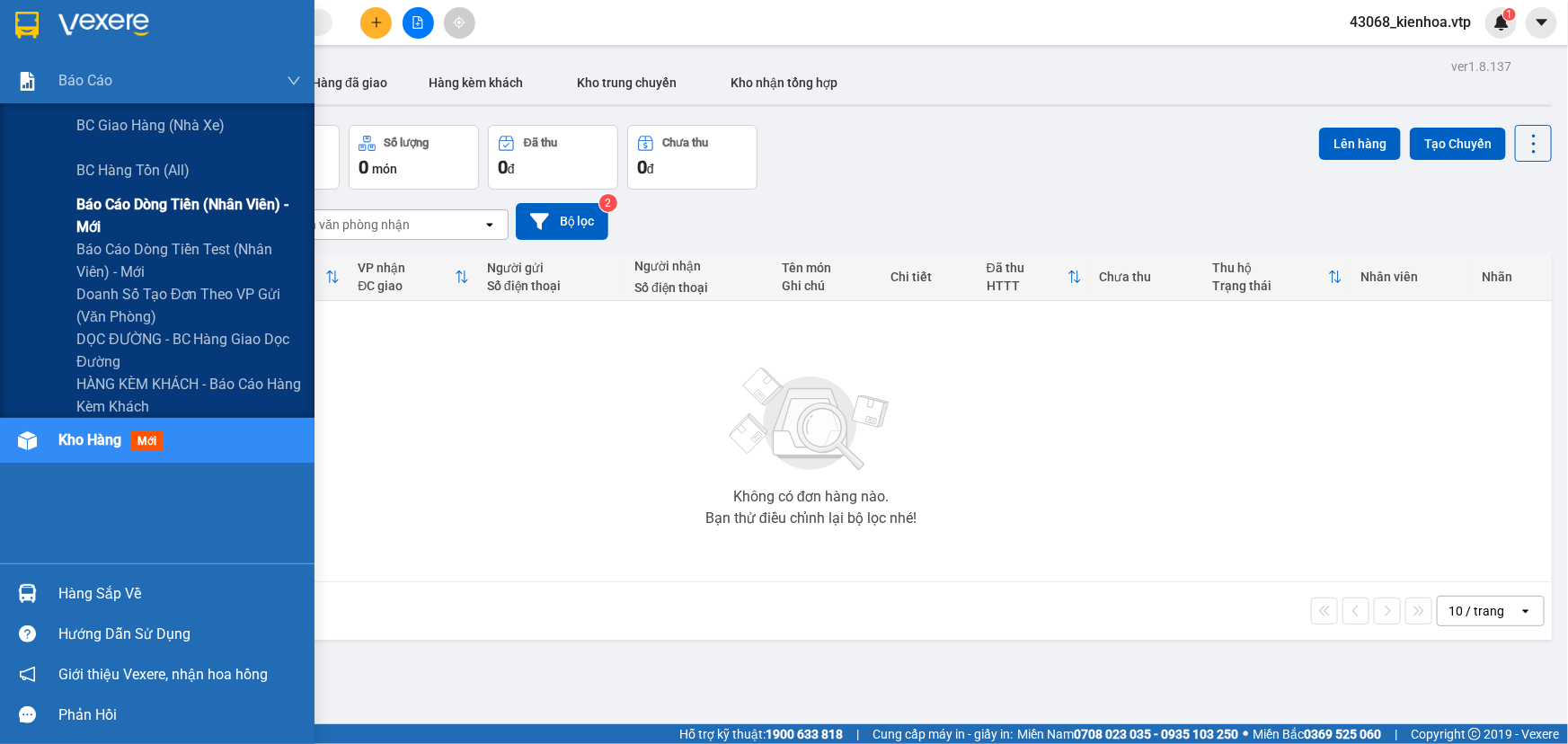 click on "Báo cáo dòng tiền (nhân viên) - mới" at bounding box center [189, 216] 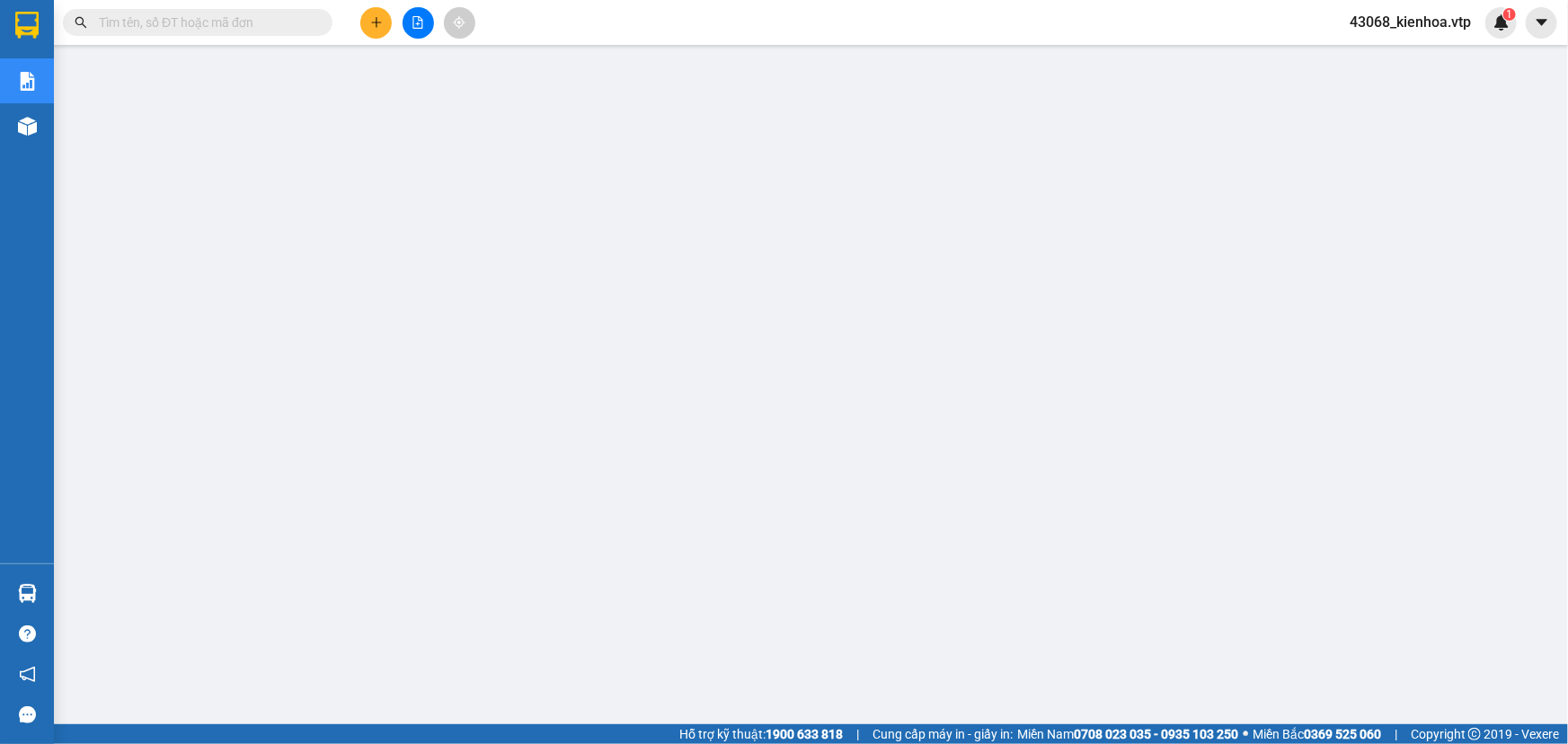 click on "43068_kienhoa.vtp" at bounding box center [1410, 22] 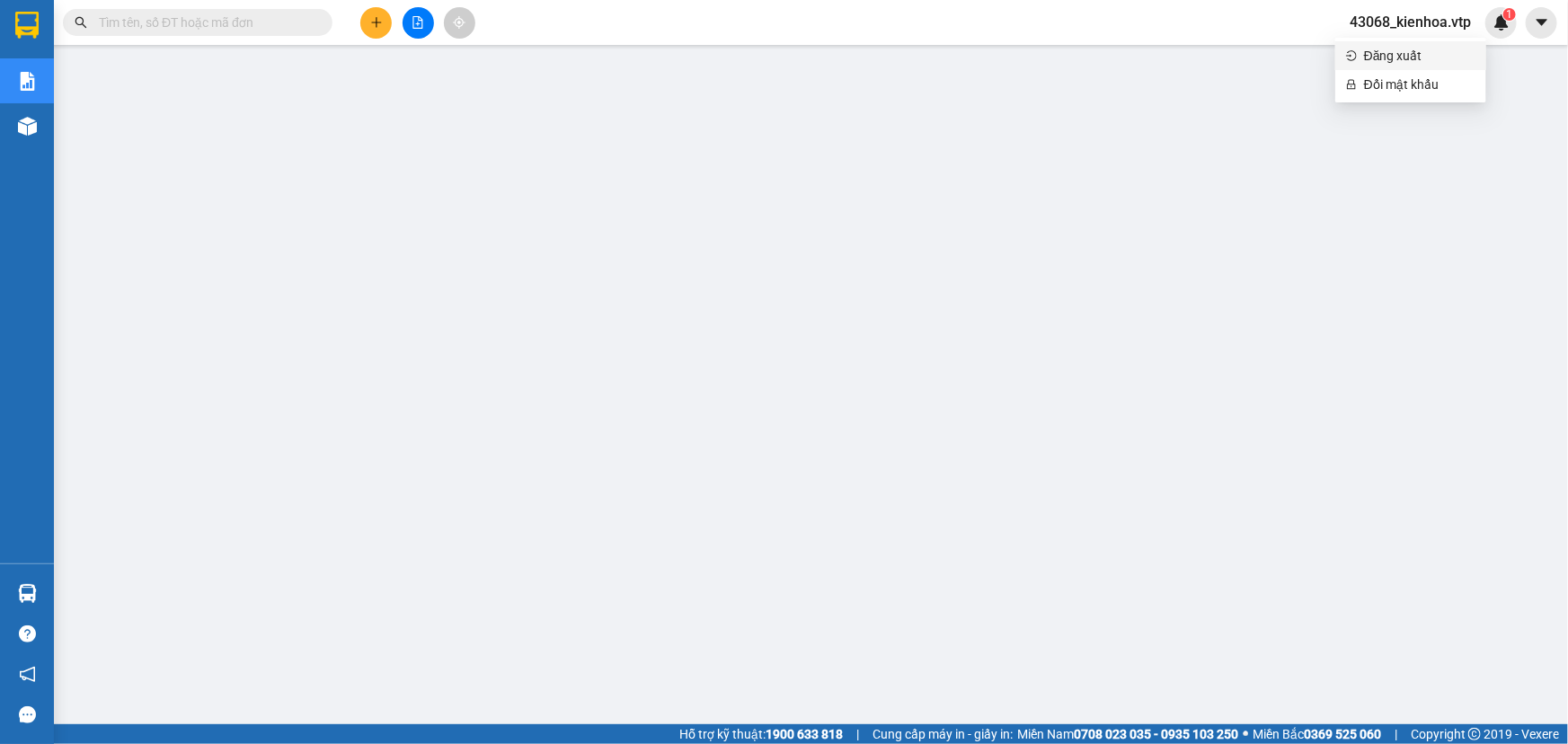 click on "Đăng xuất" at bounding box center [1420, 56] 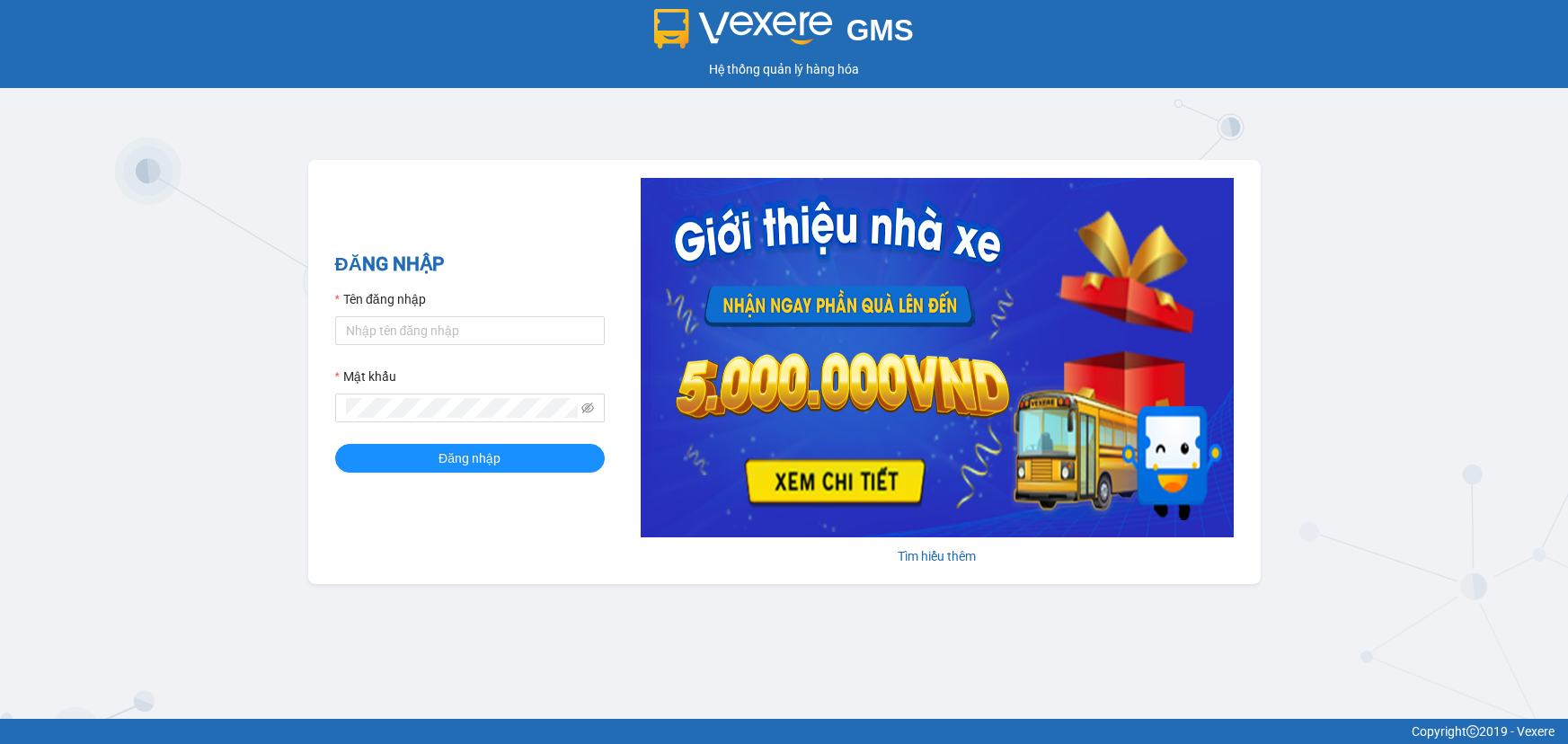 scroll, scrollTop: 0, scrollLeft: 0, axis: both 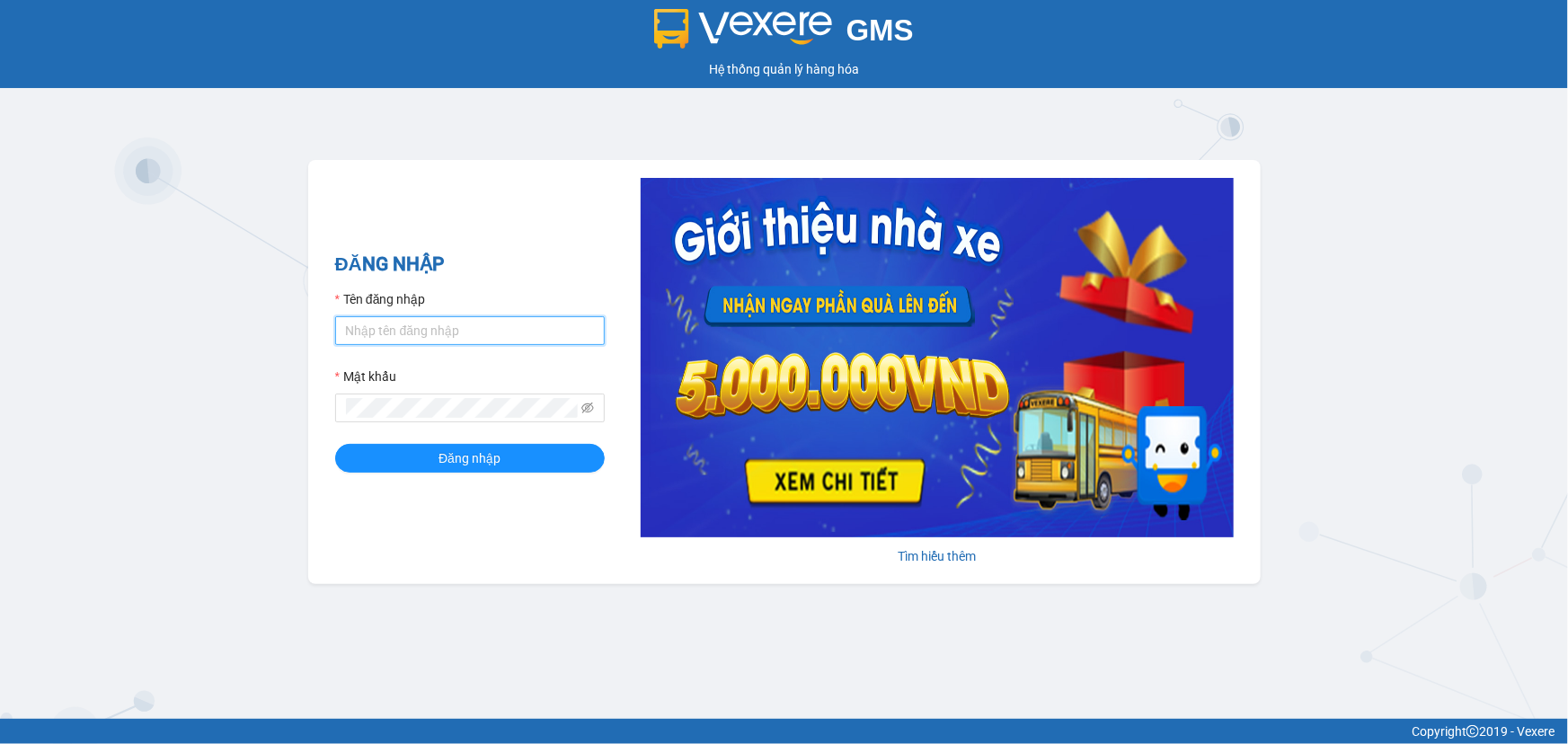 type on "kienhoa.vtp" 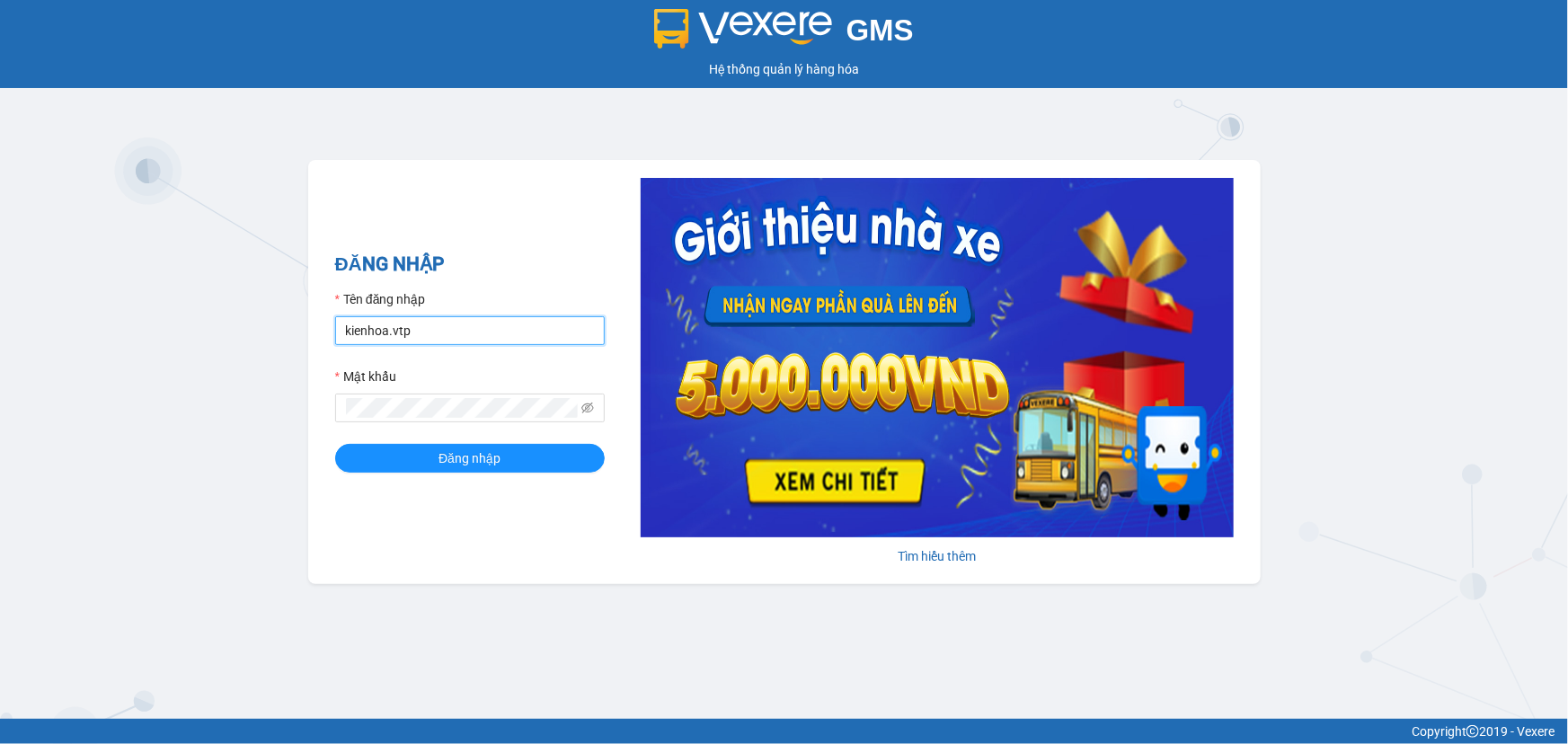 click on "kienhoa.vtp" at bounding box center [470, 331] 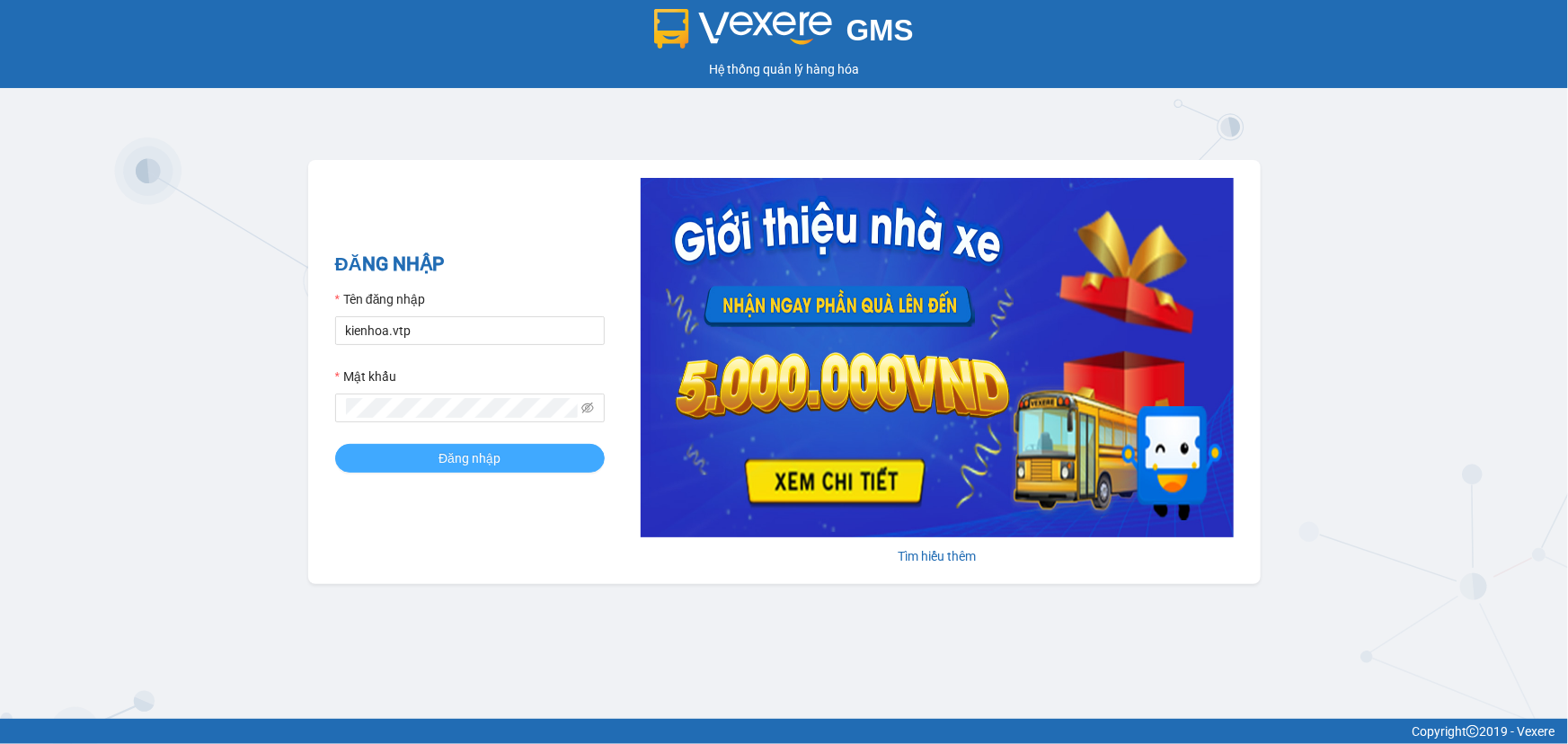 click on "Đăng nhập" at bounding box center [469, 458] 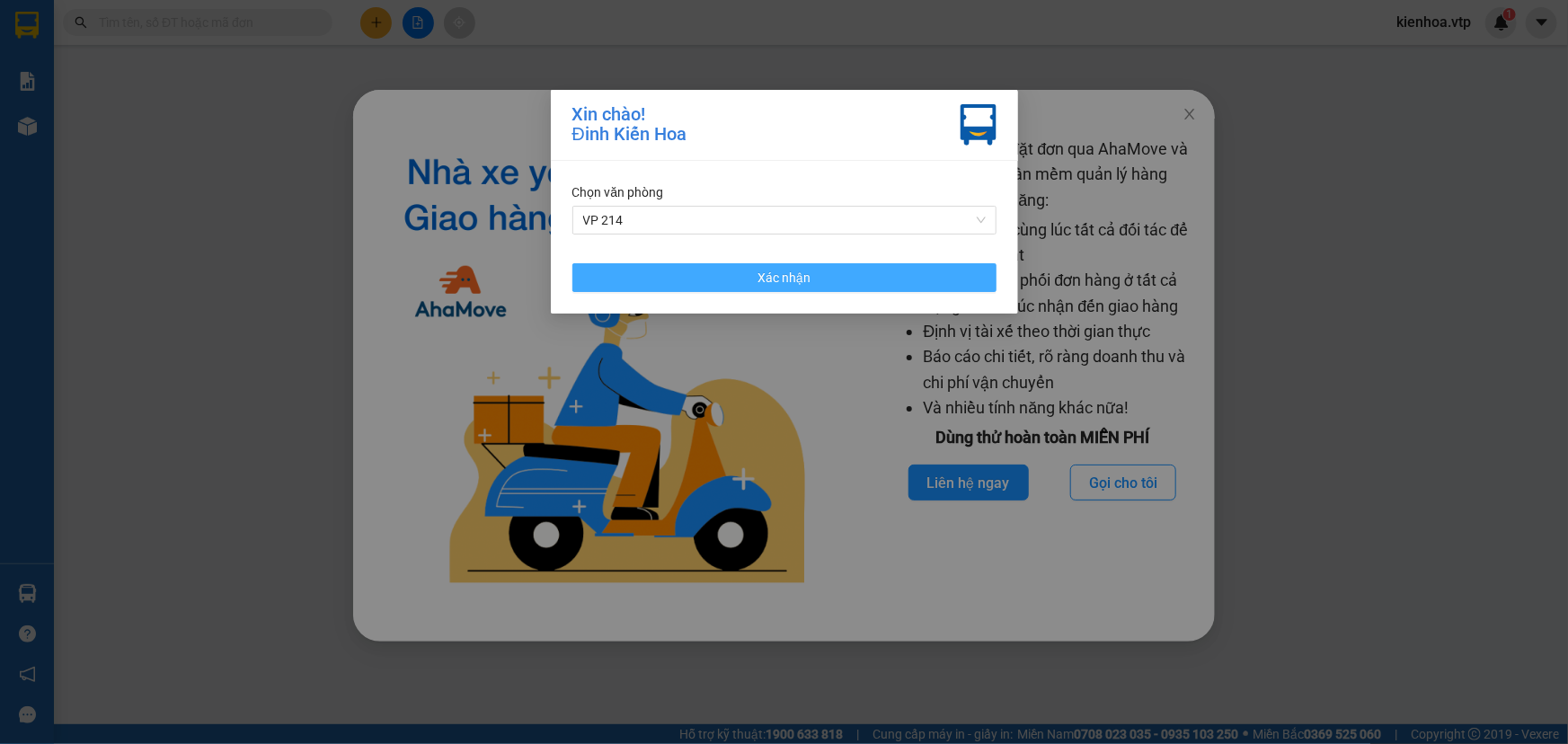drag, startPoint x: 779, startPoint y: 277, endPoint x: 1567, endPoint y: 7, distance: 832.973 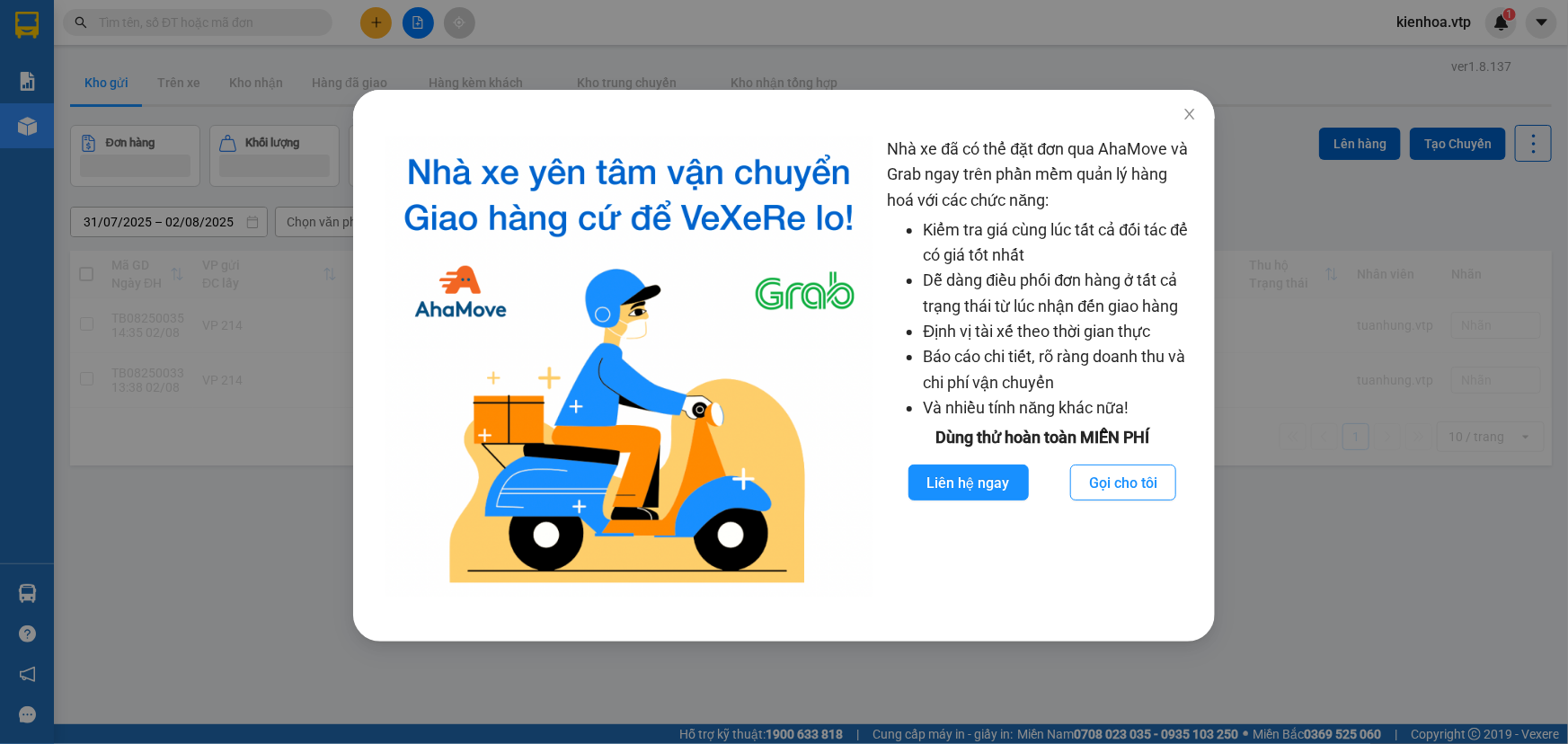 click on "Nhà xe đã có thể đặt đơn qua AhaMove và Grab ngay trên phần mềm quản lý hàng hoá với các chức năng: Kiểm tra giá cùng lúc tất cả đối tác để có giá tốt nhất Dễ dàng điều phối đơn hàng ở tất cả trạng thái từ lúc nhận đến giao hàng Định vị tài xế theo thời gian thực Báo cáo chi tiết, rõ ràng doanh thu và chi phí vận chuyển Và nhiều tính năng khác nữa! Dùng thử hoàn toàn MIỄN PHÍ Liên hệ ngay Gọi cho tôi" at bounding box center (784, 372) 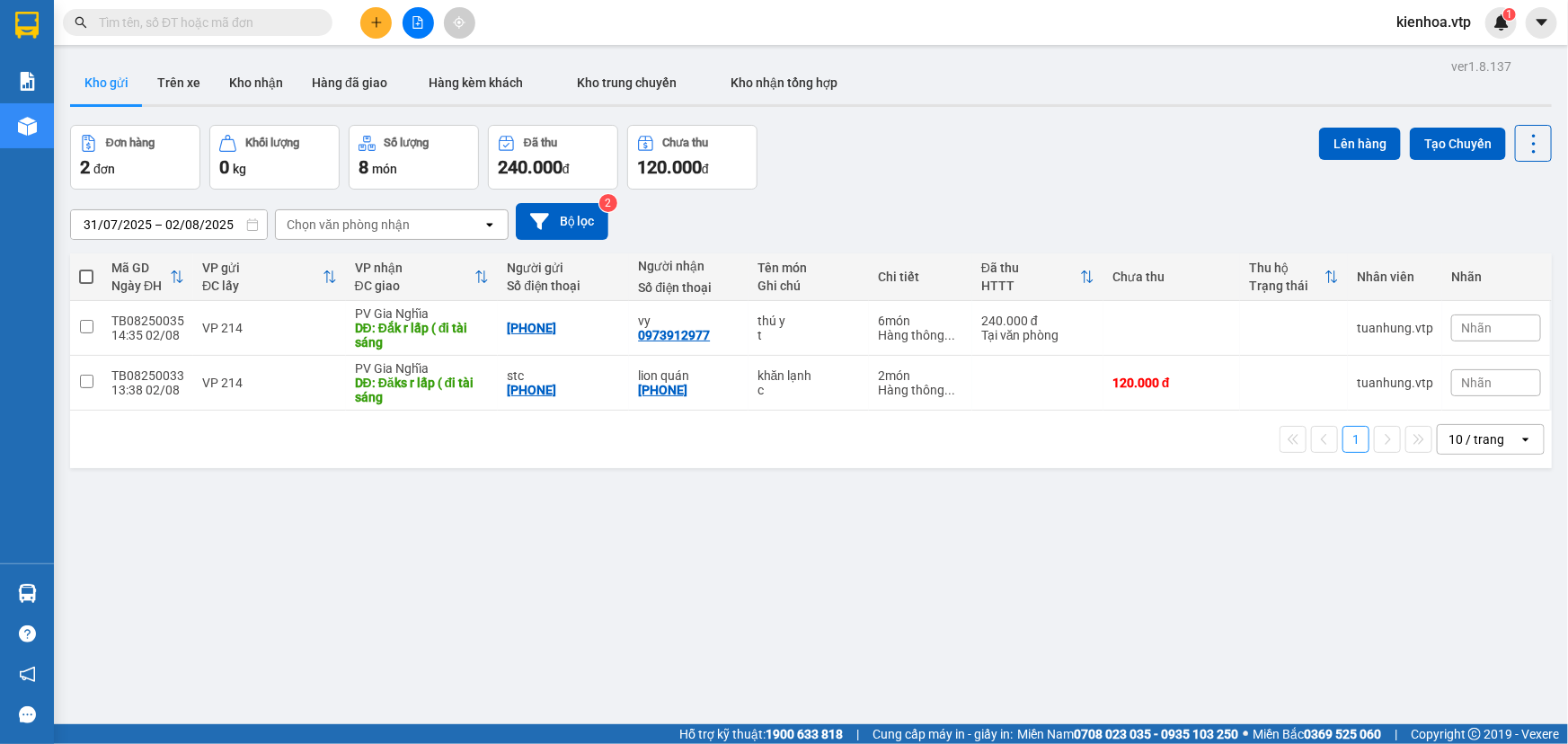 click on "kienhoa.vtp" at bounding box center [1433, 22] 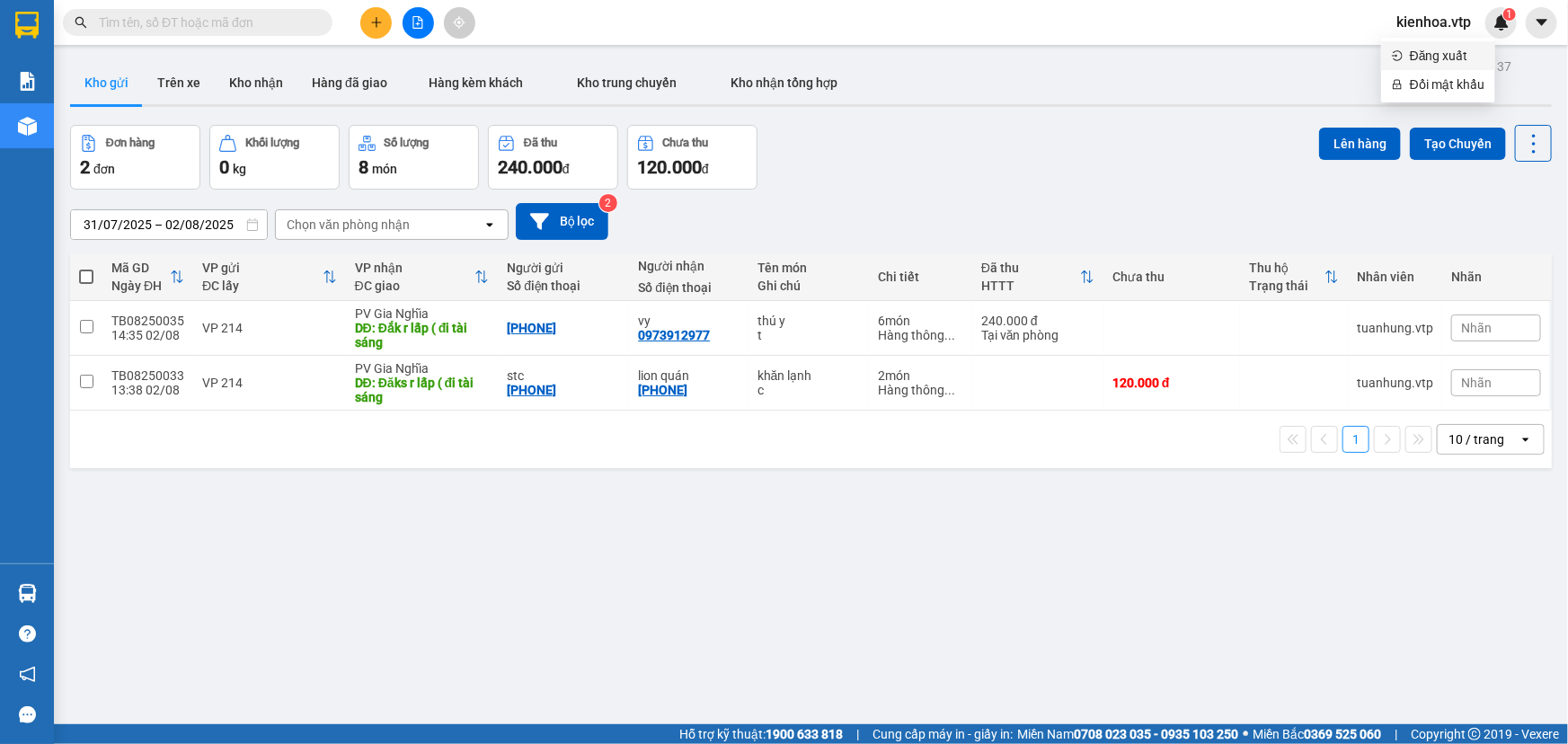 click on "Đăng xuất" at bounding box center [1447, 56] 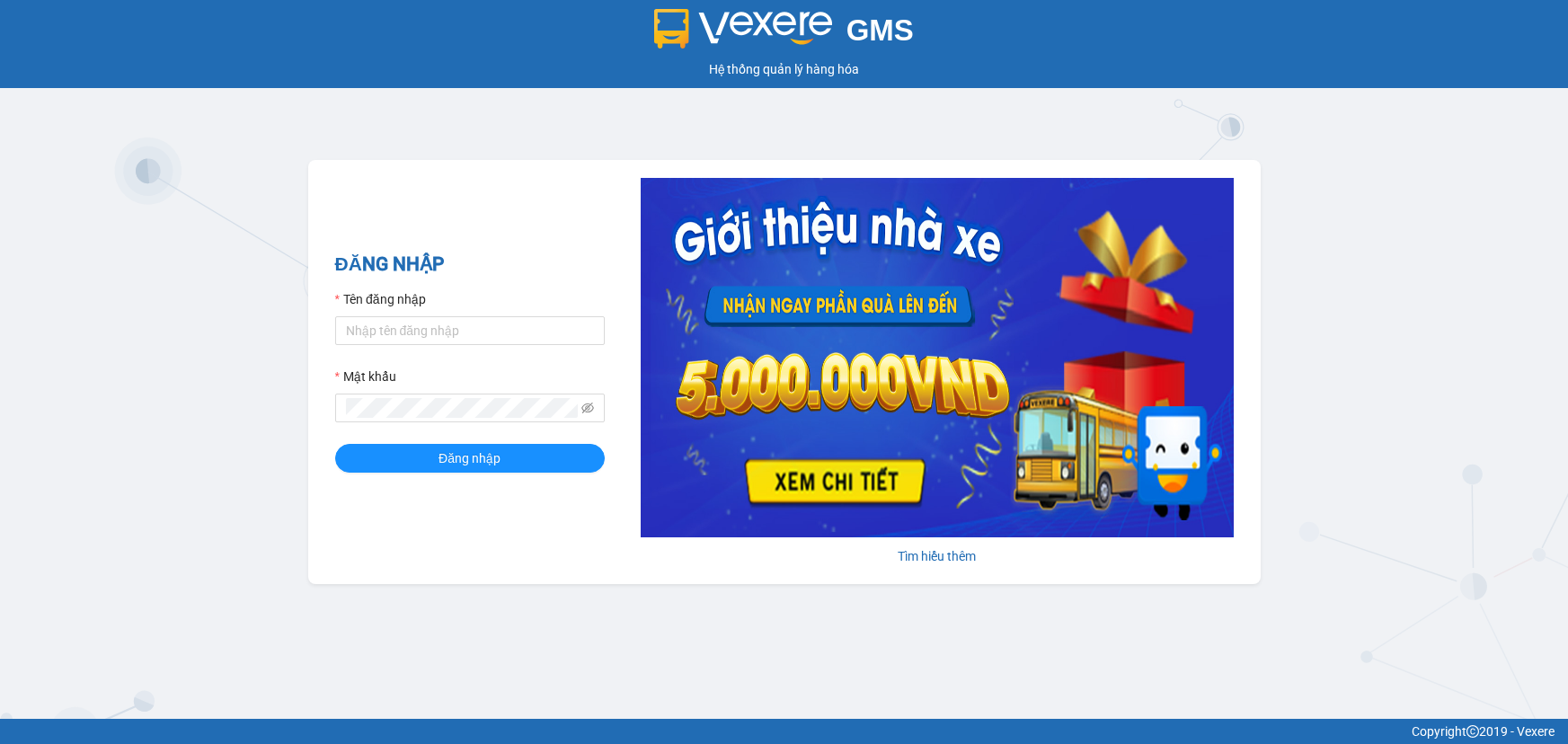 scroll, scrollTop: 0, scrollLeft: 0, axis: both 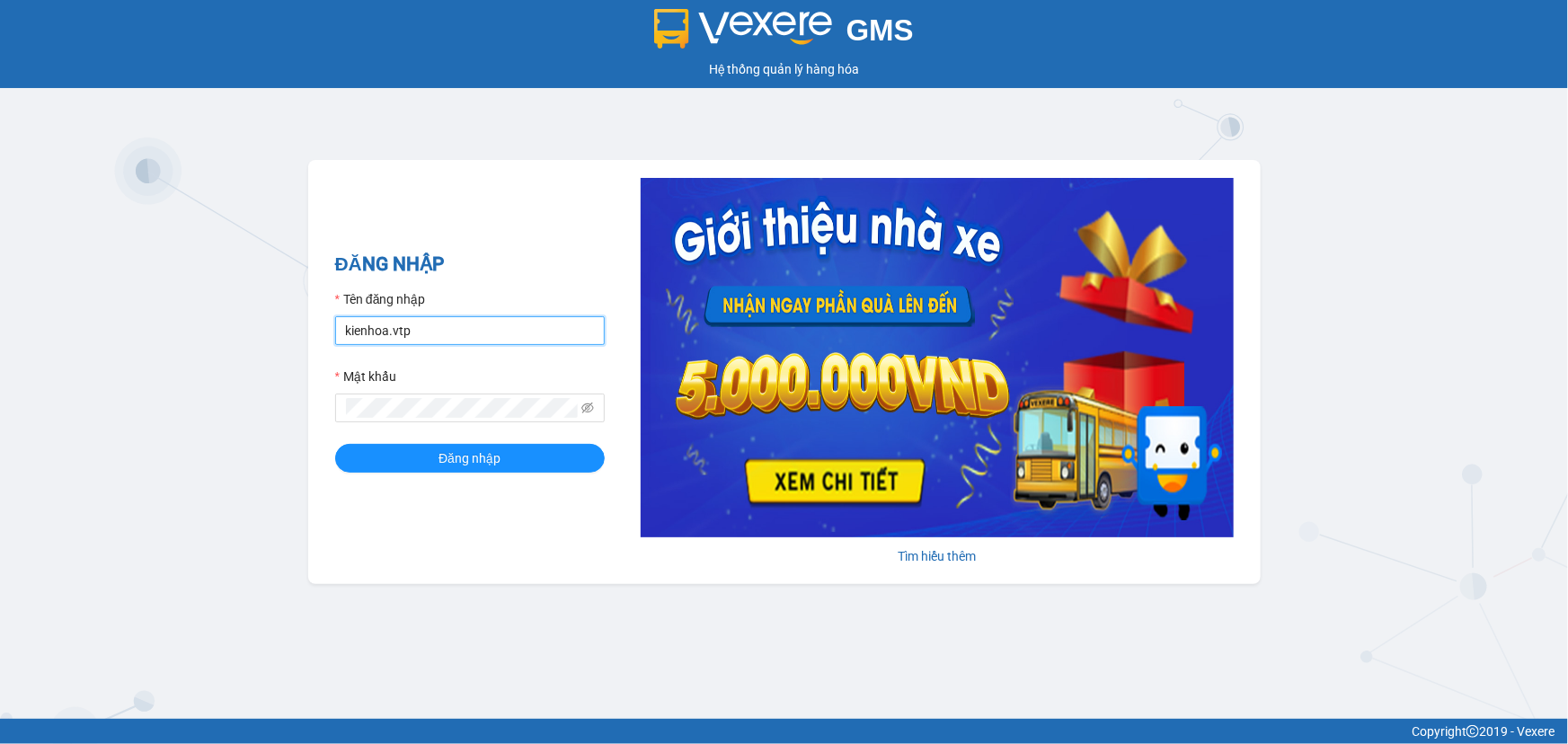 click on "kienhoa.vtp" at bounding box center [470, 331] 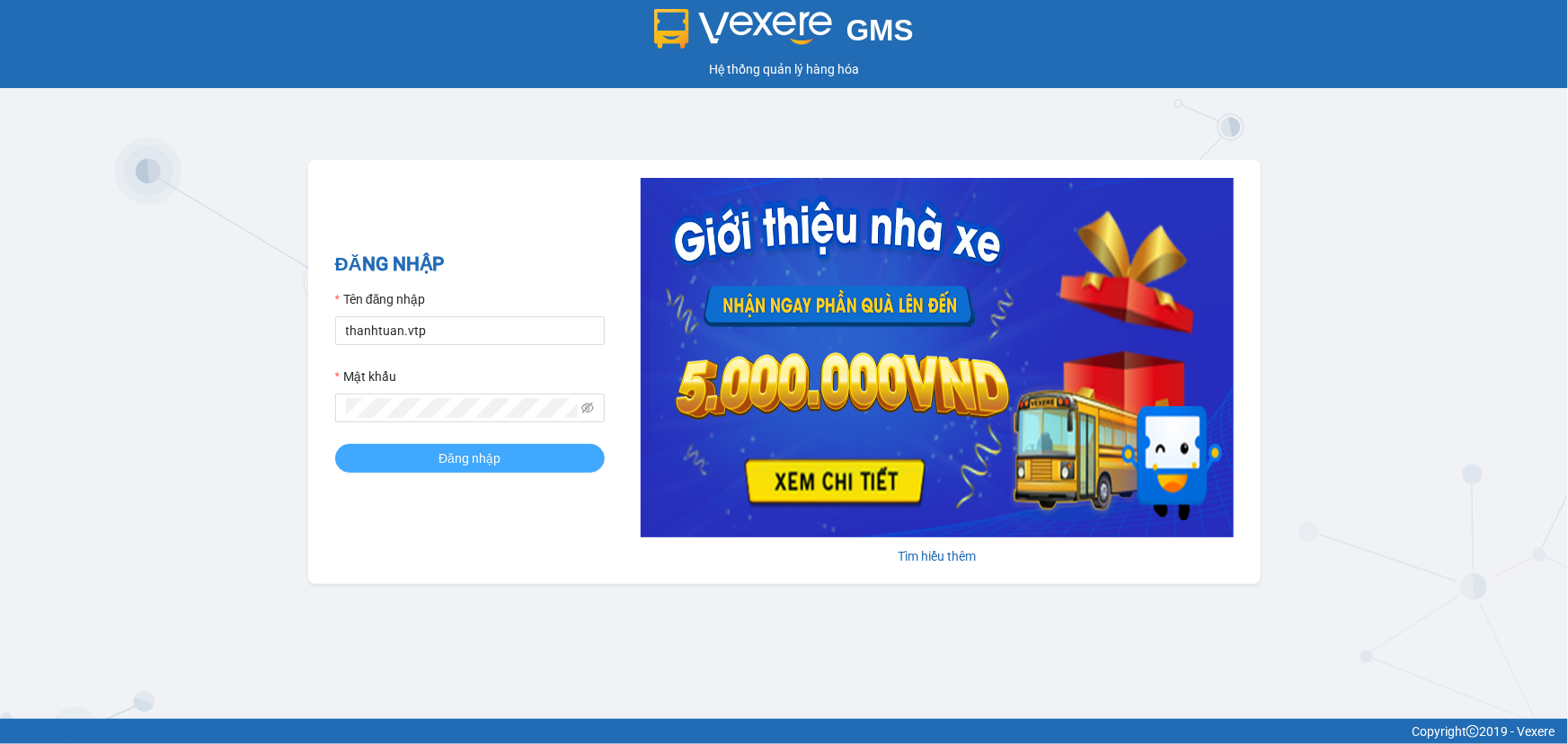 click on "Đăng nhập" at bounding box center (470, 458) 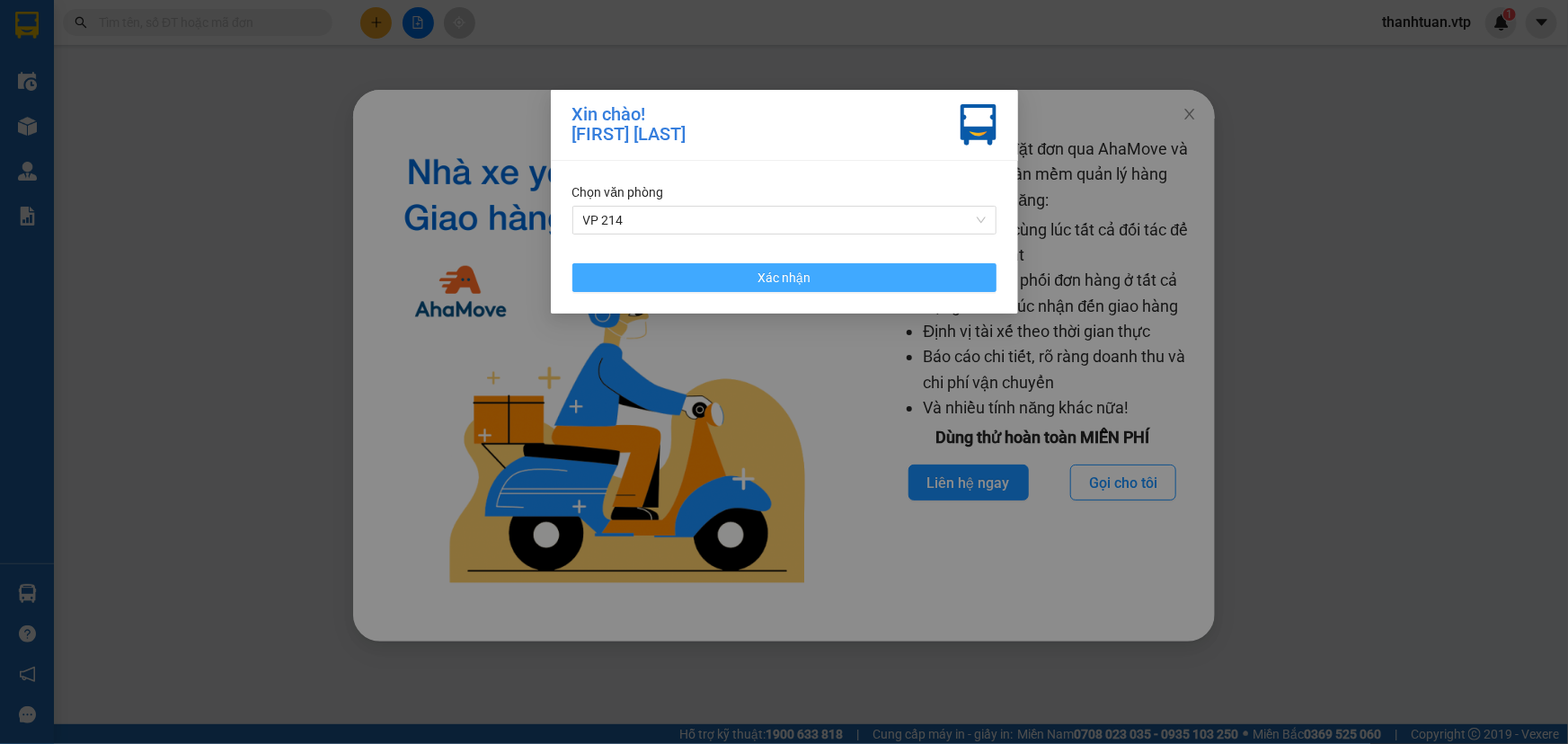 click on "Xác nhận" at bounding box center (784, 278) 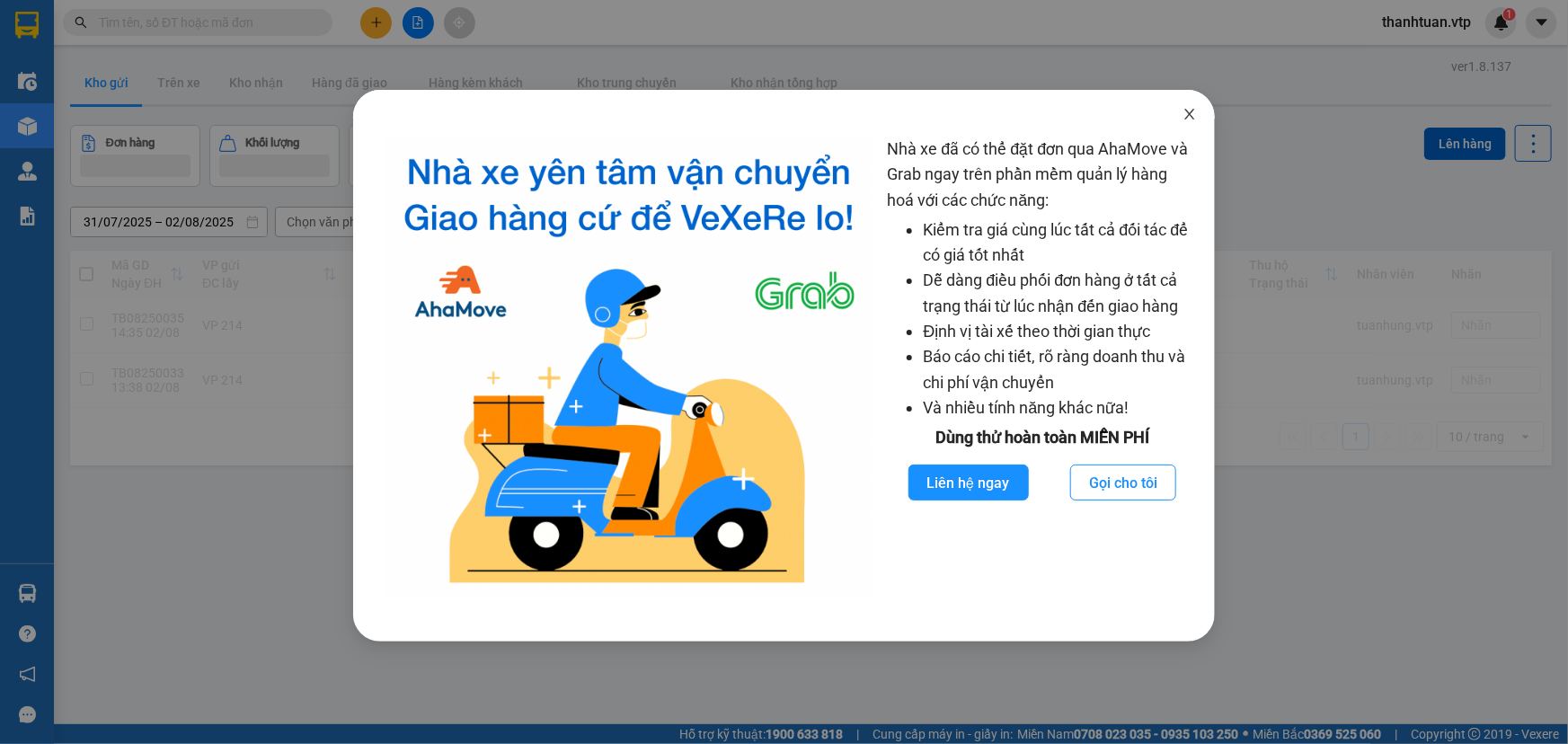 click at bounding box center (1190, 115) 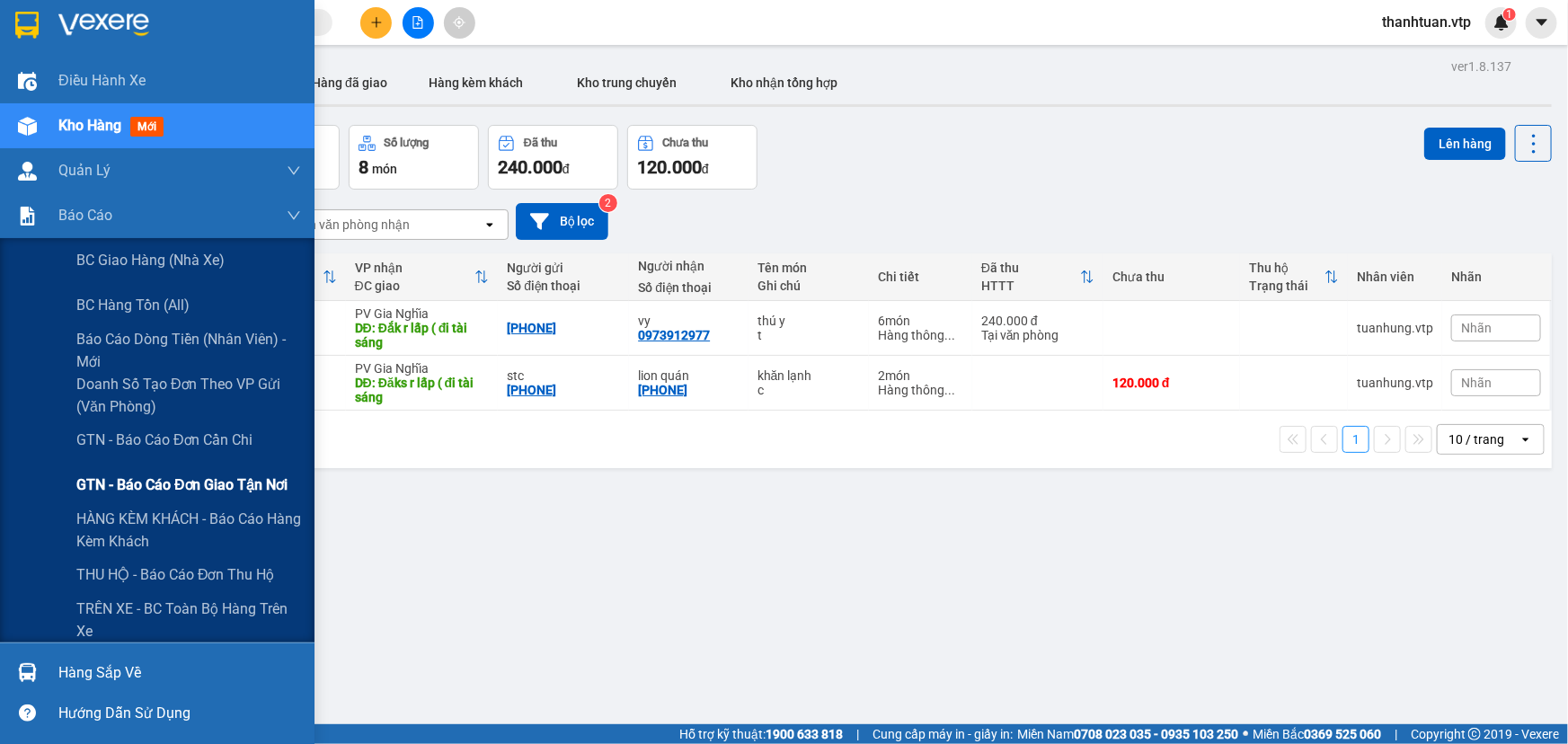click on "GTN - Báo cáo đơn giao tận nơi" at bounding box center (182, 484) 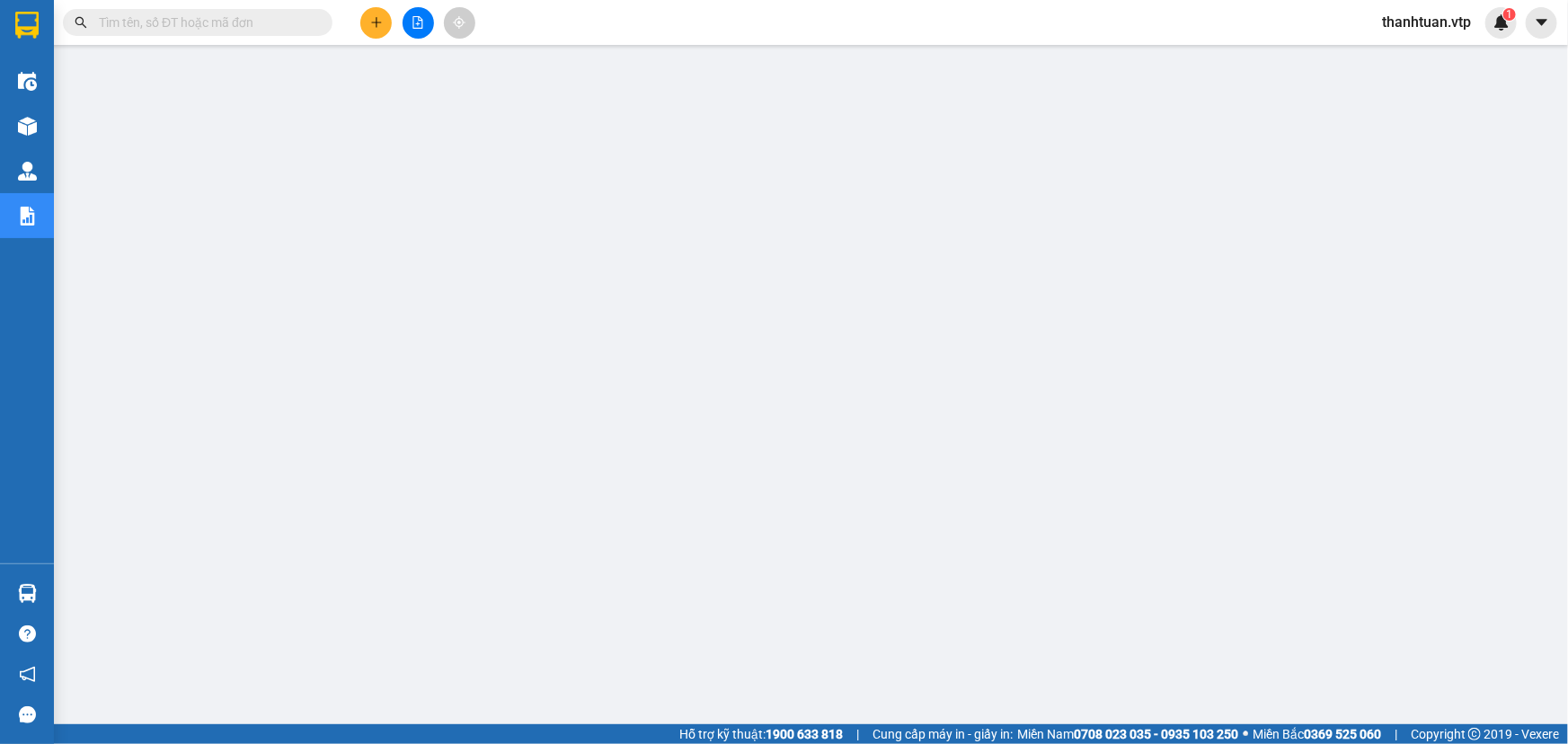 click at bounding box center (1502, 22) 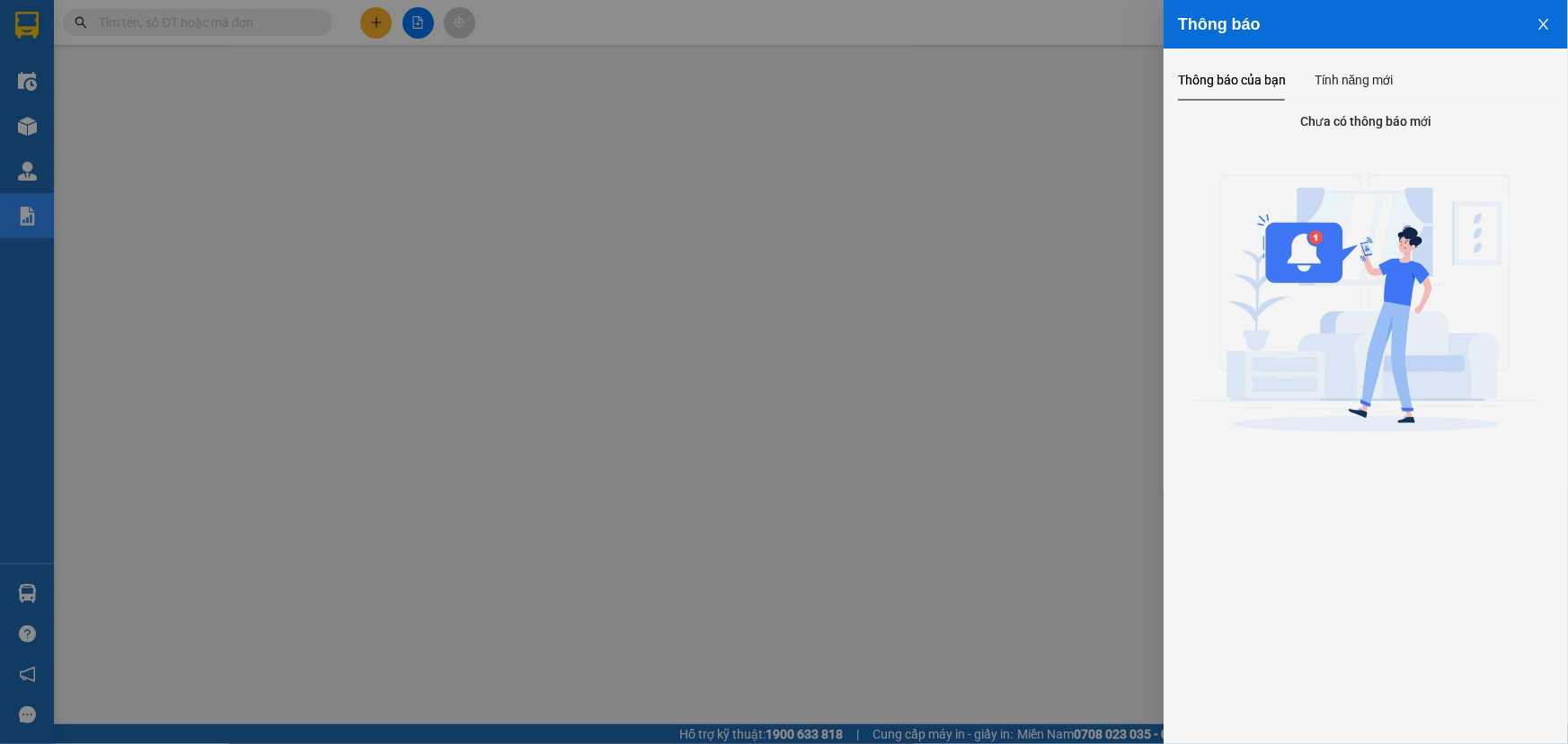 click at bounding box center (1544, 22) 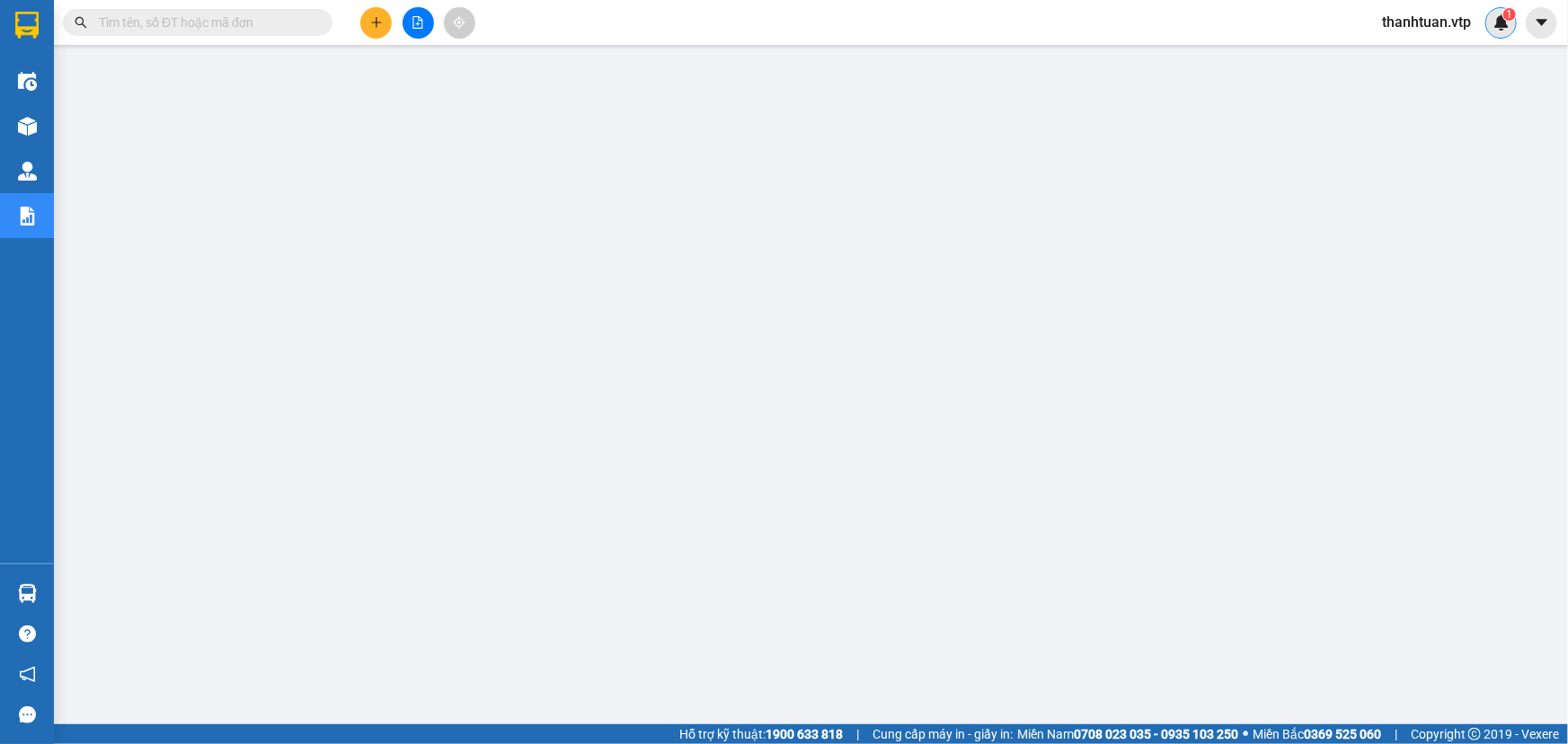click on "1" at bounding box center [1509, 14] 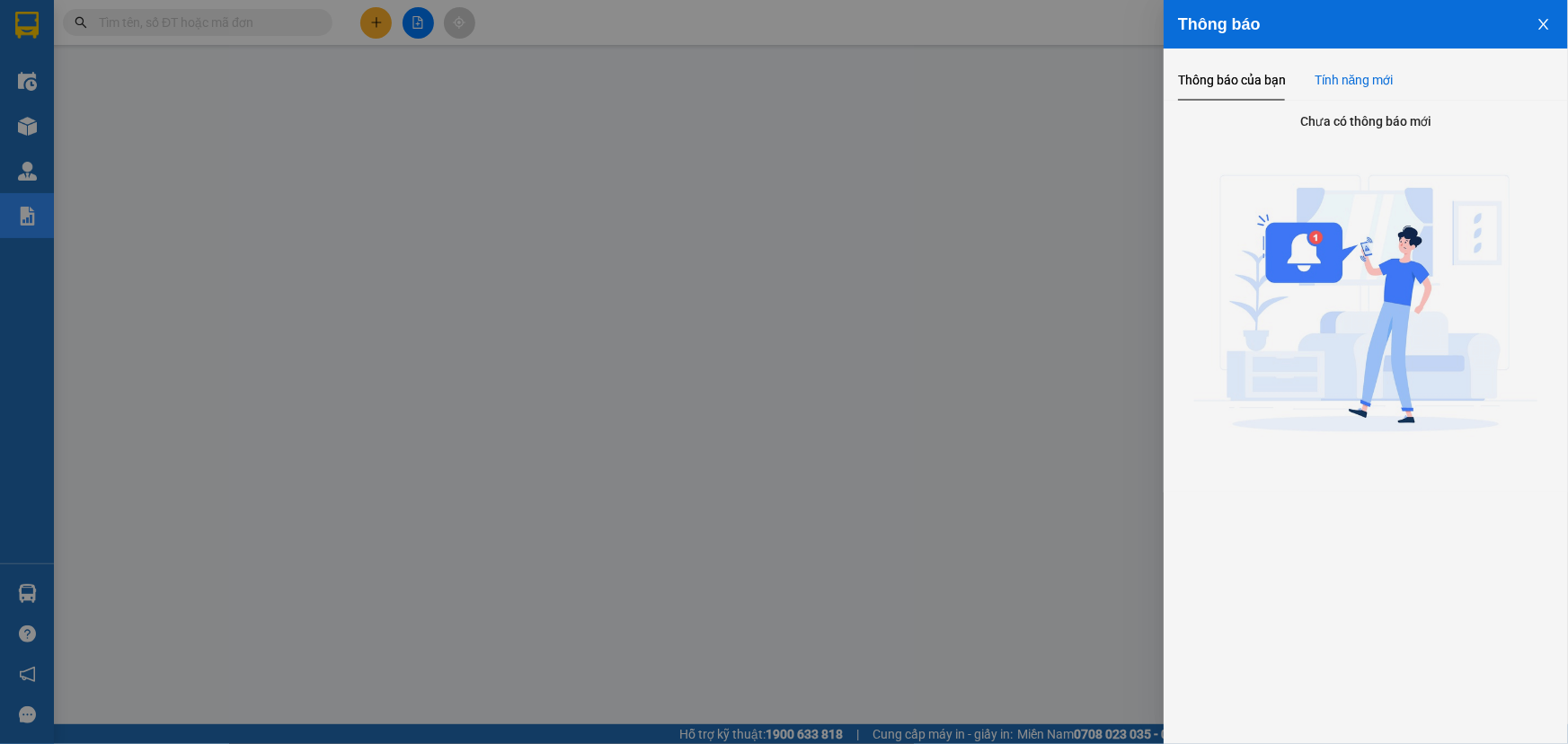 click on "Tính năng mới" at bounding box center (1354, 80) 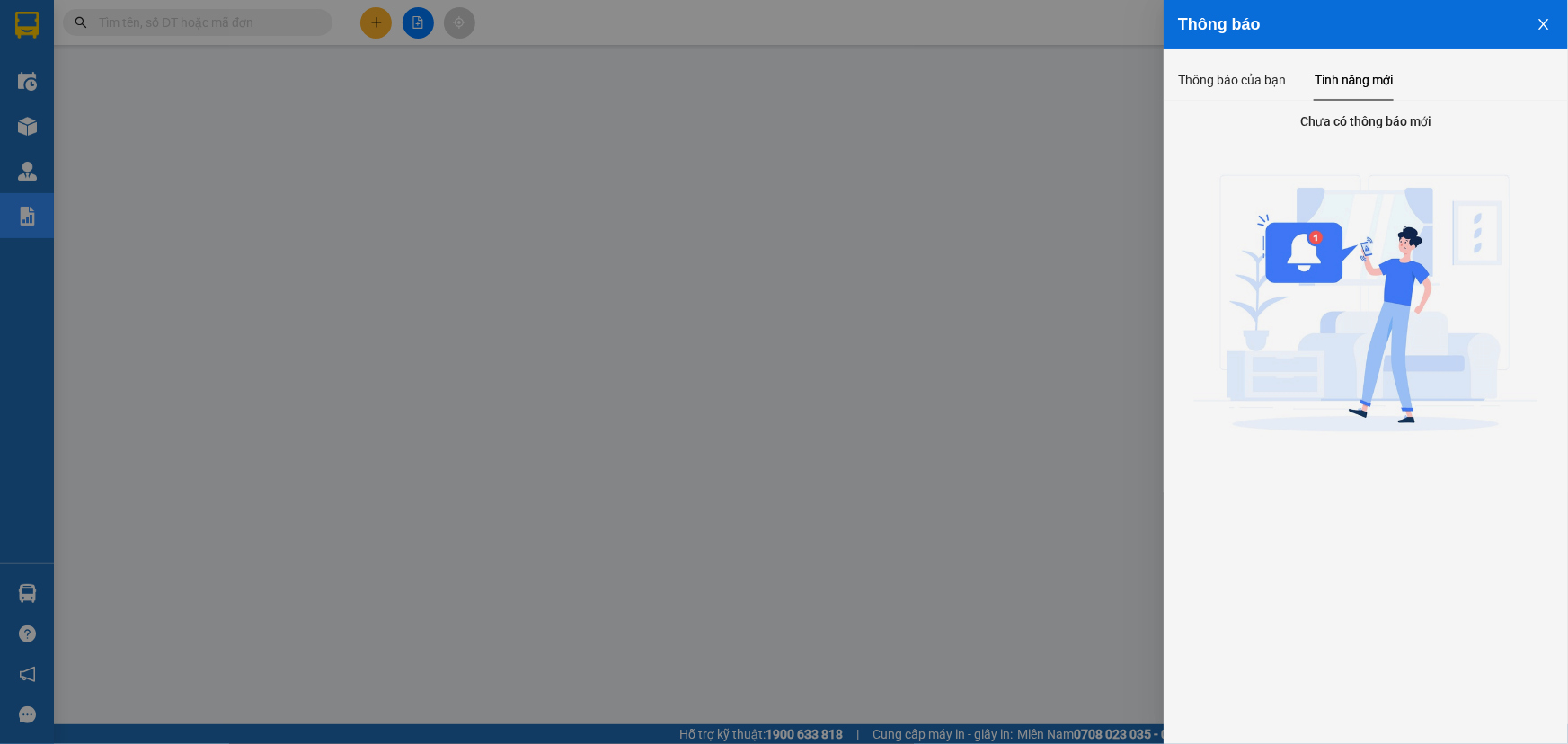 click 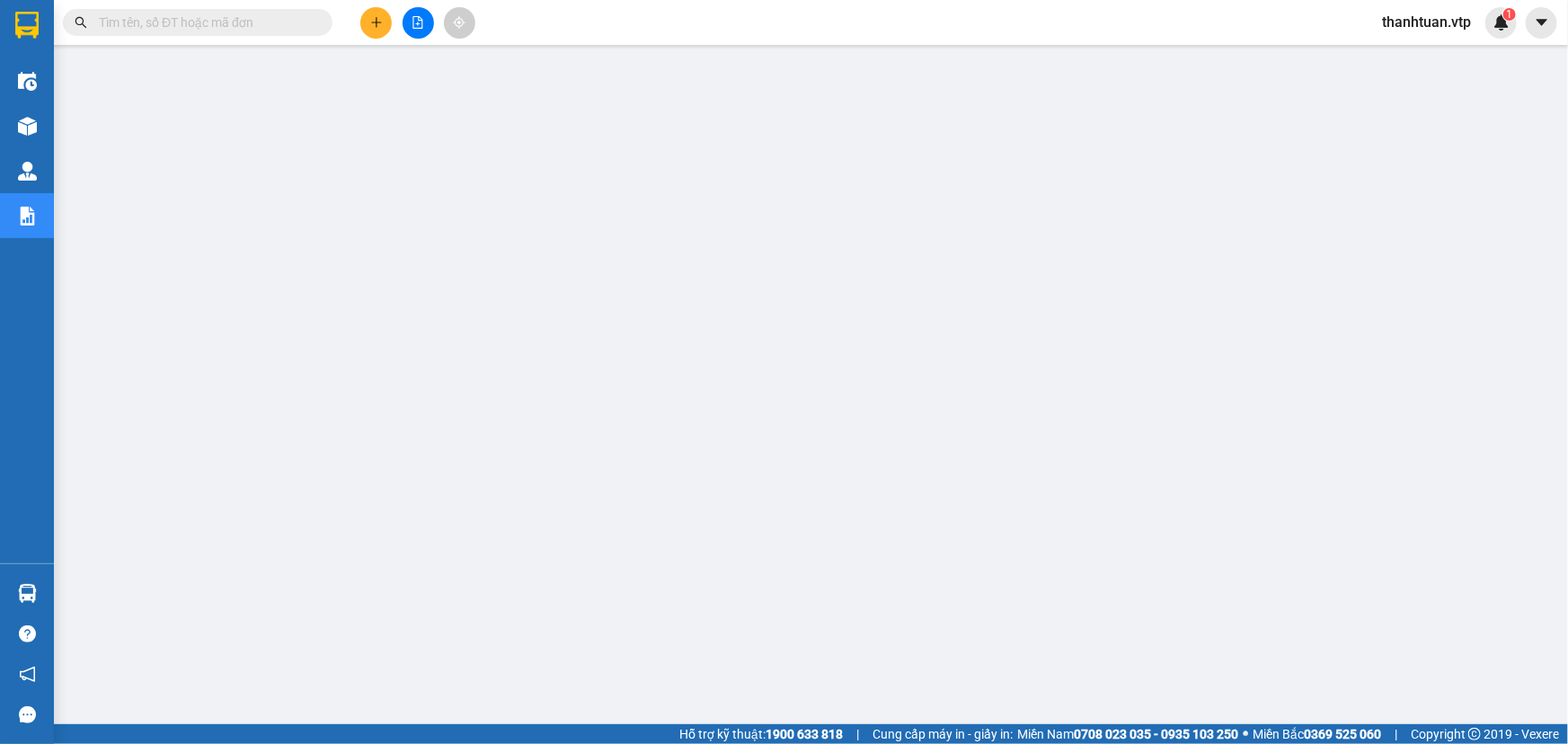 type 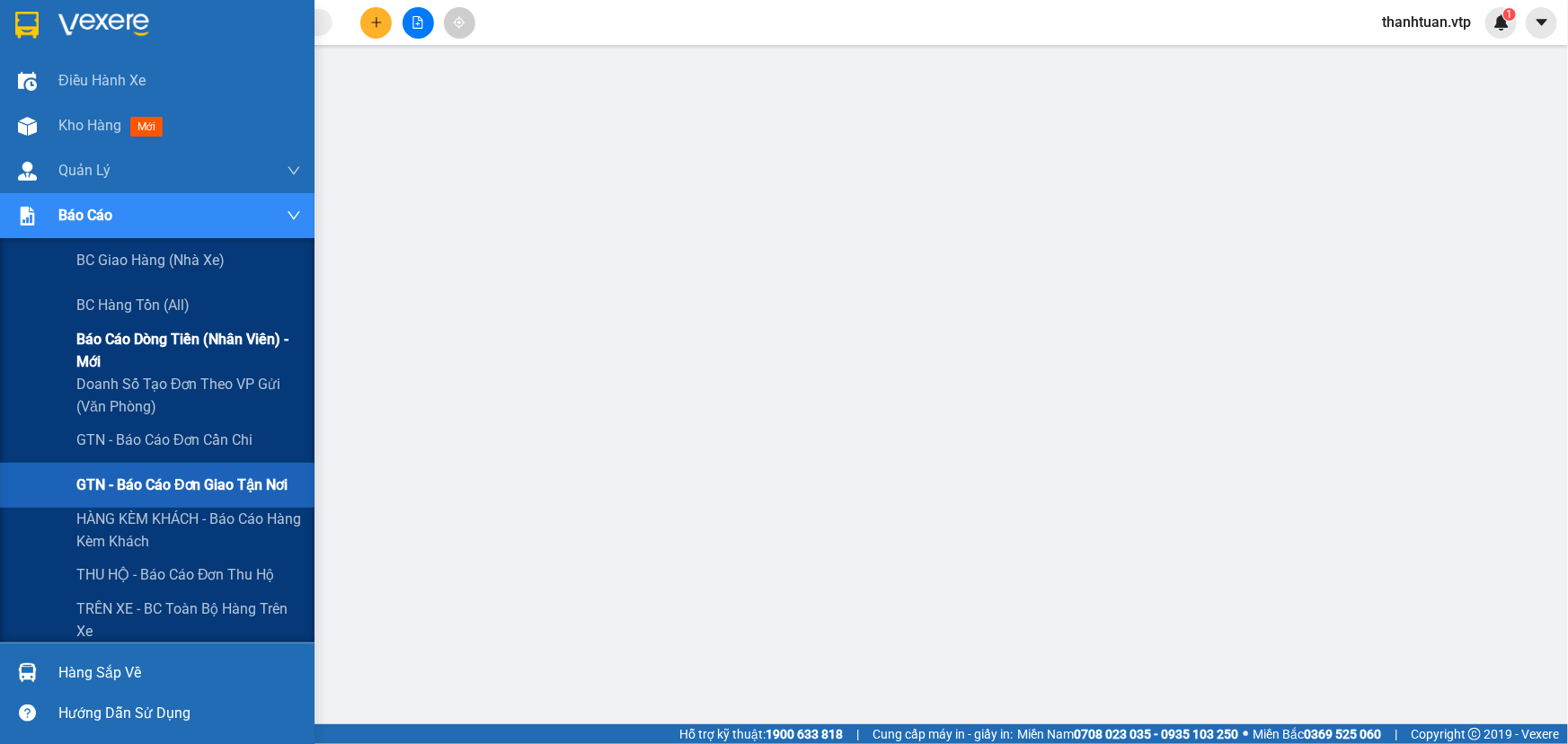 click on "Báo cáo dòng tiền (nhân viên) - mới" at bounding box center [189, 350] 